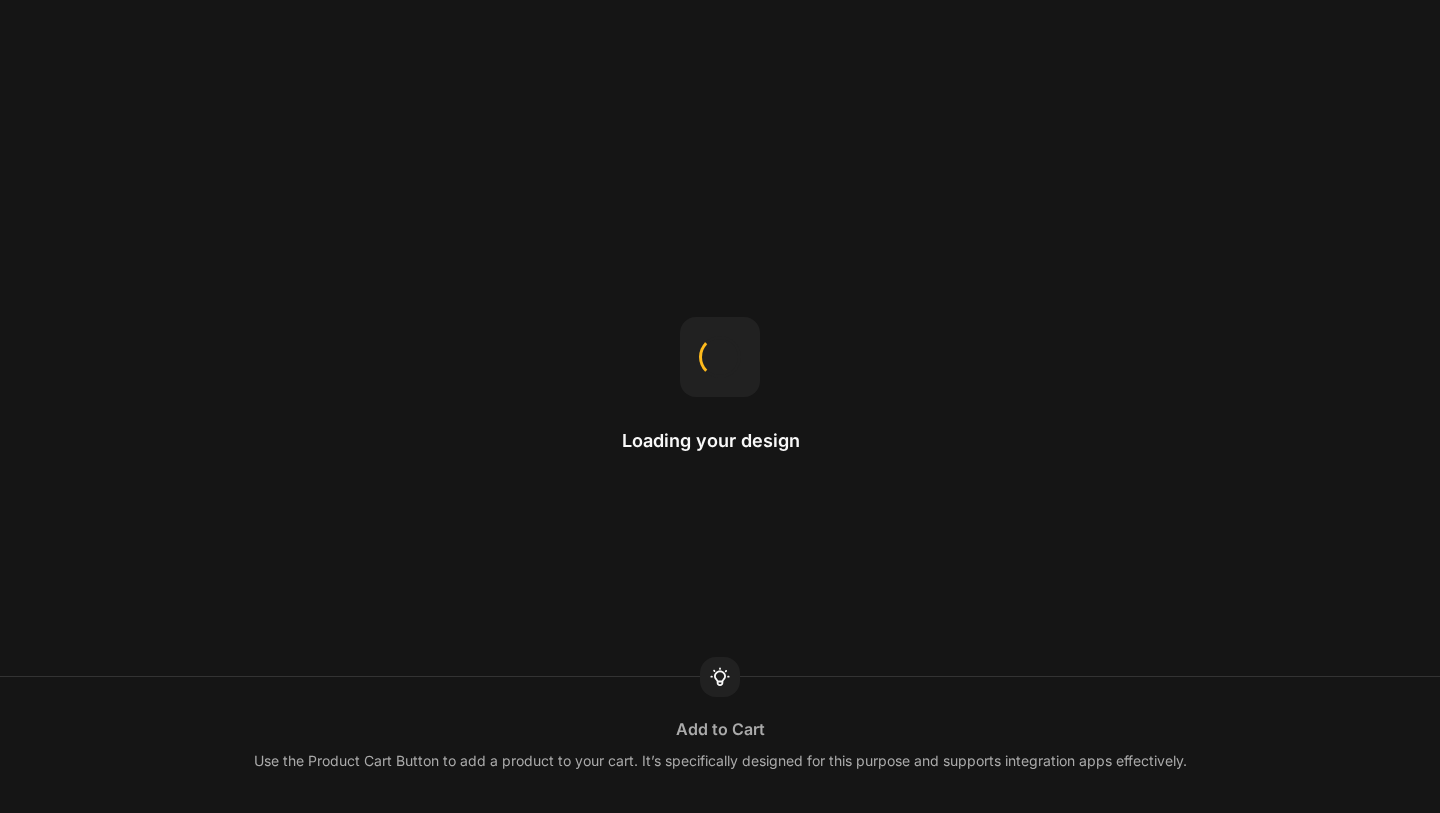 scroll, scrollTop: 0, scrollLeft: 0, axis: both 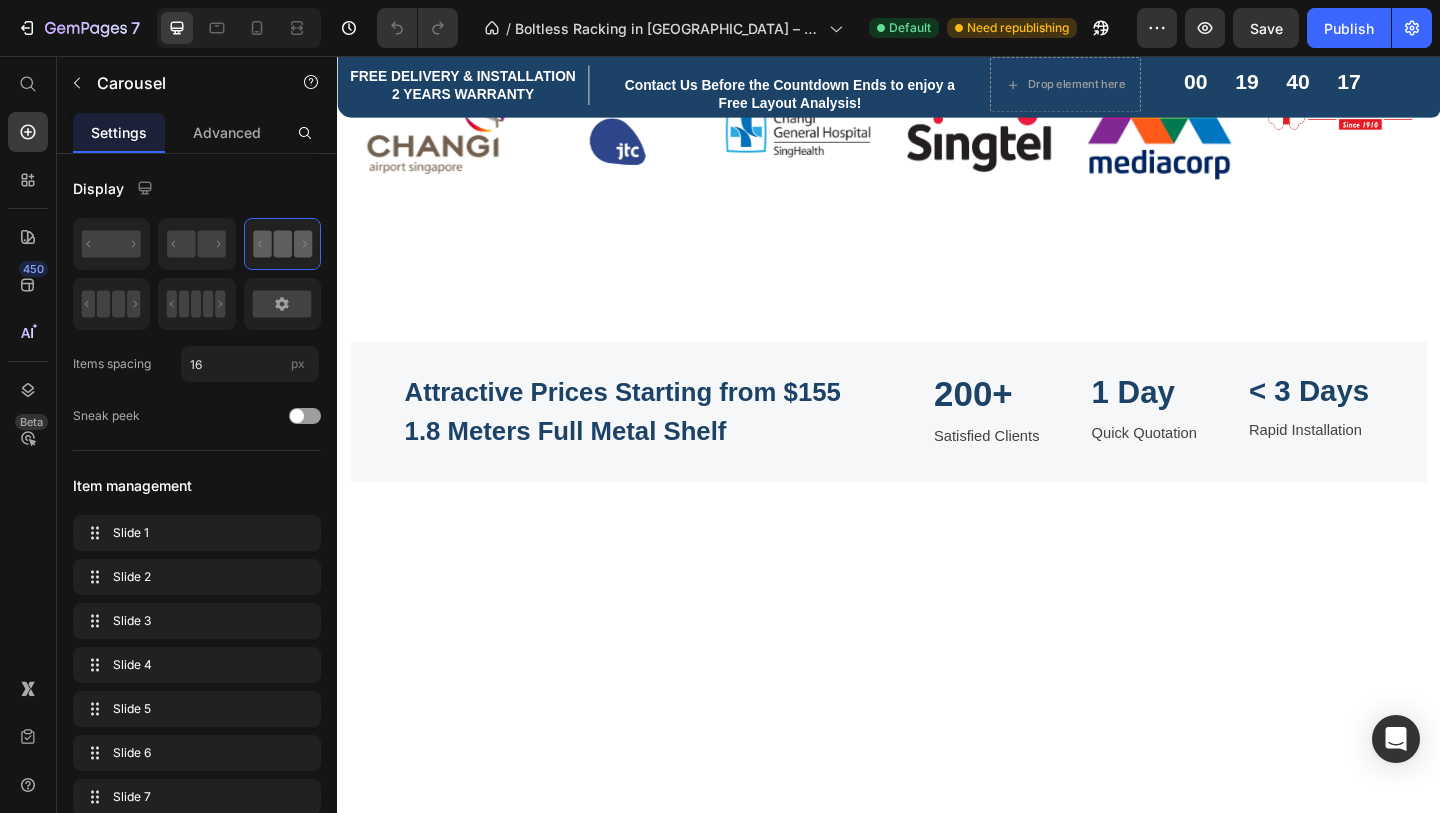 click 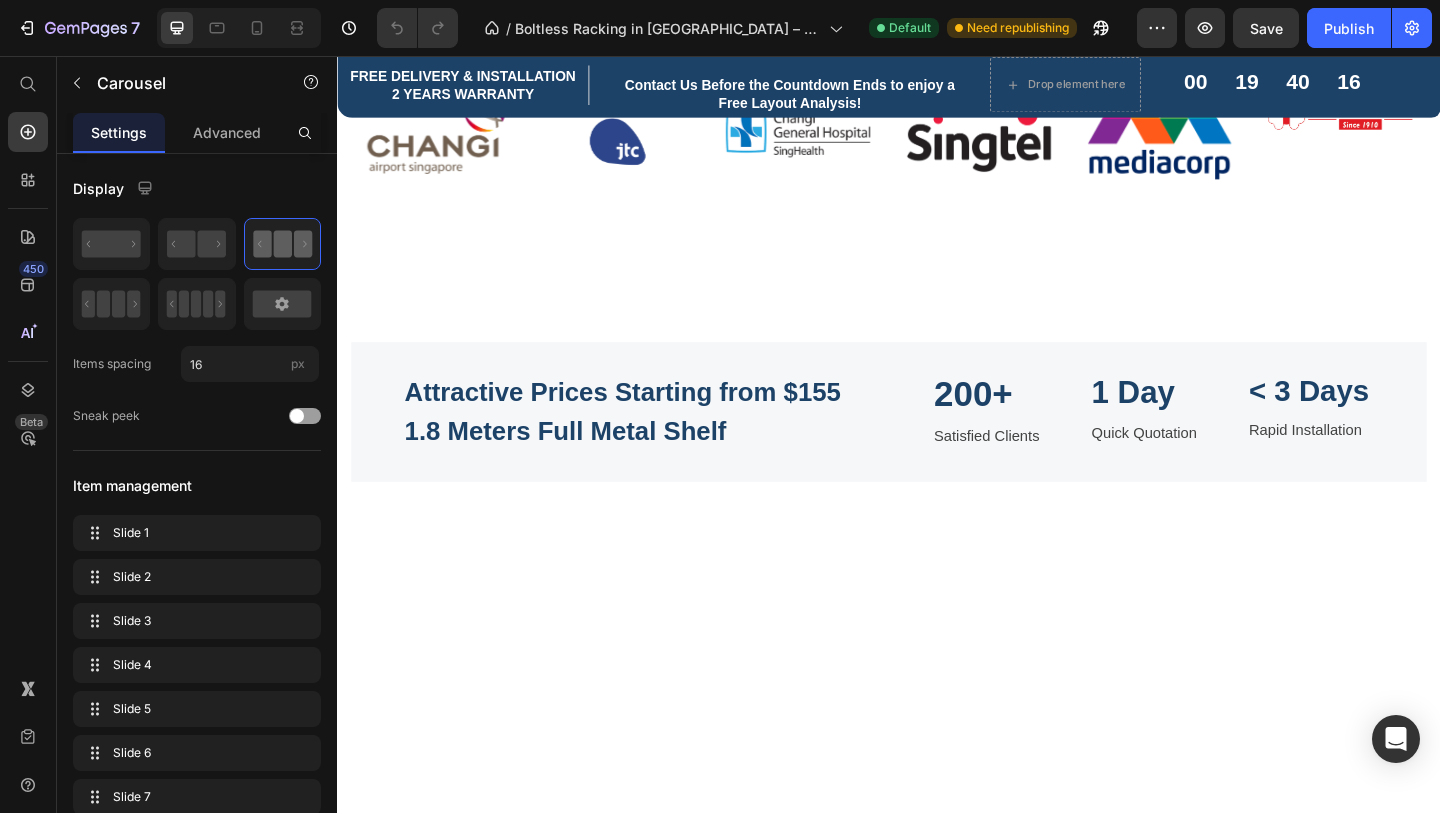 click 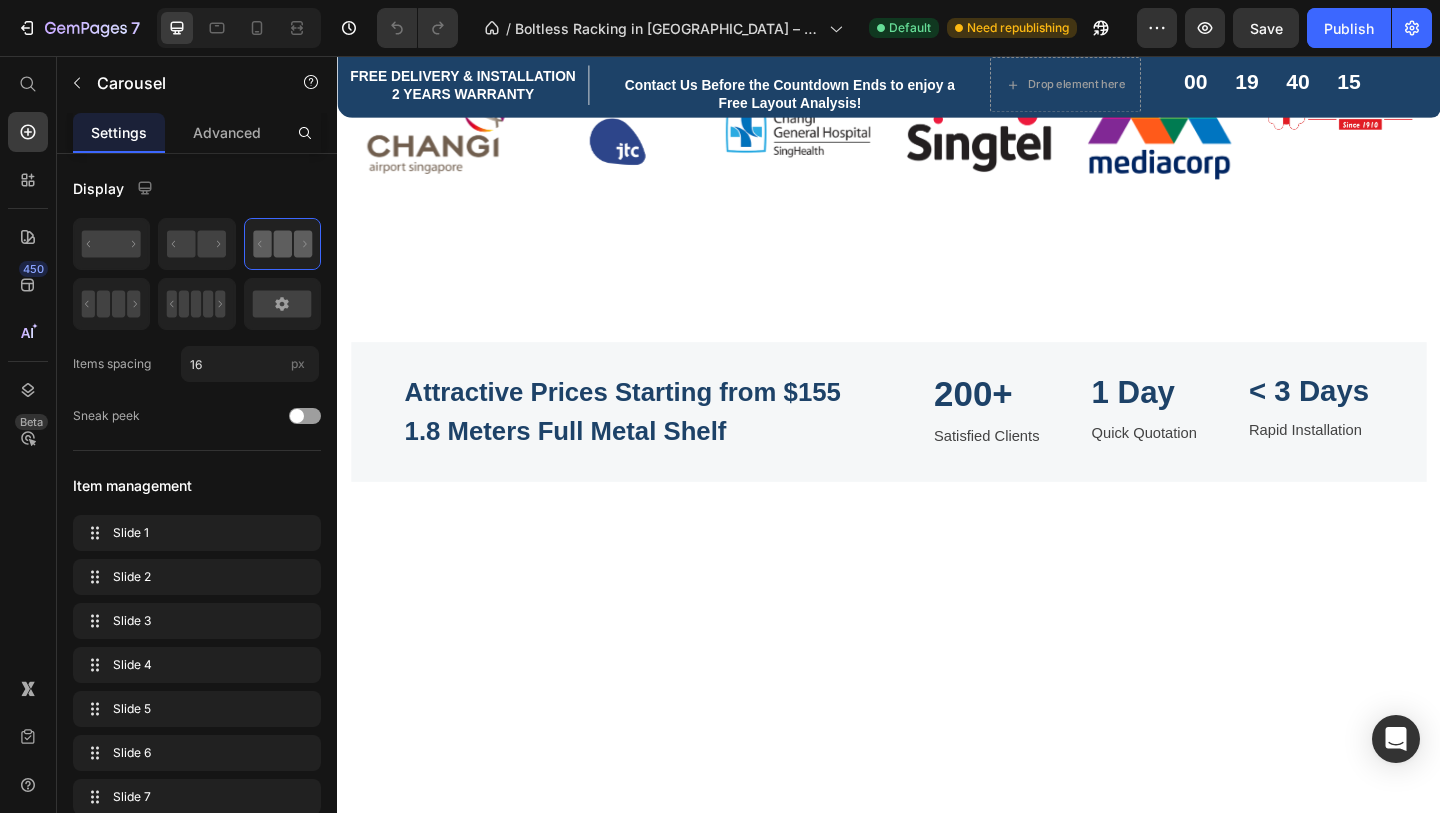 click 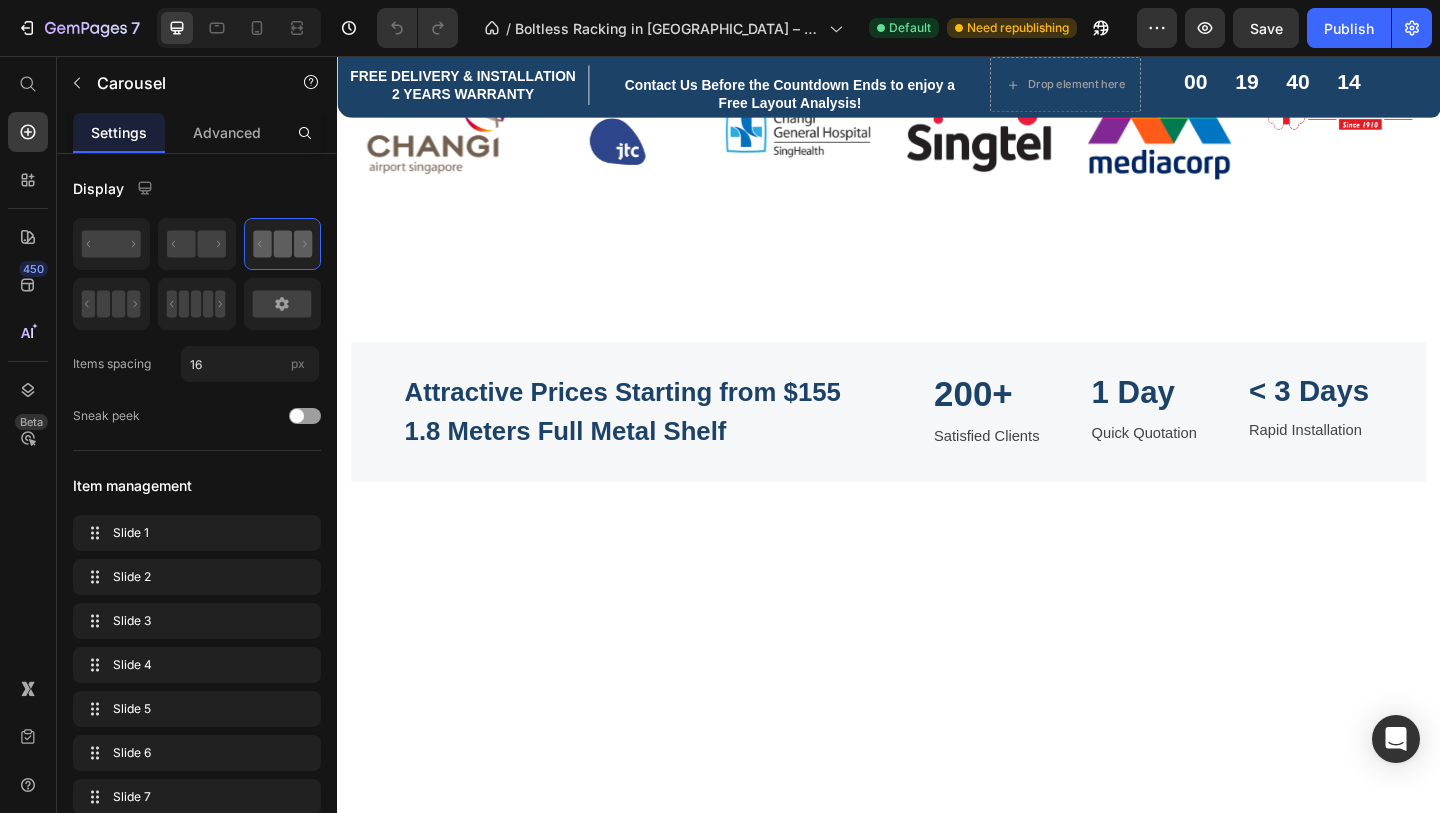 click 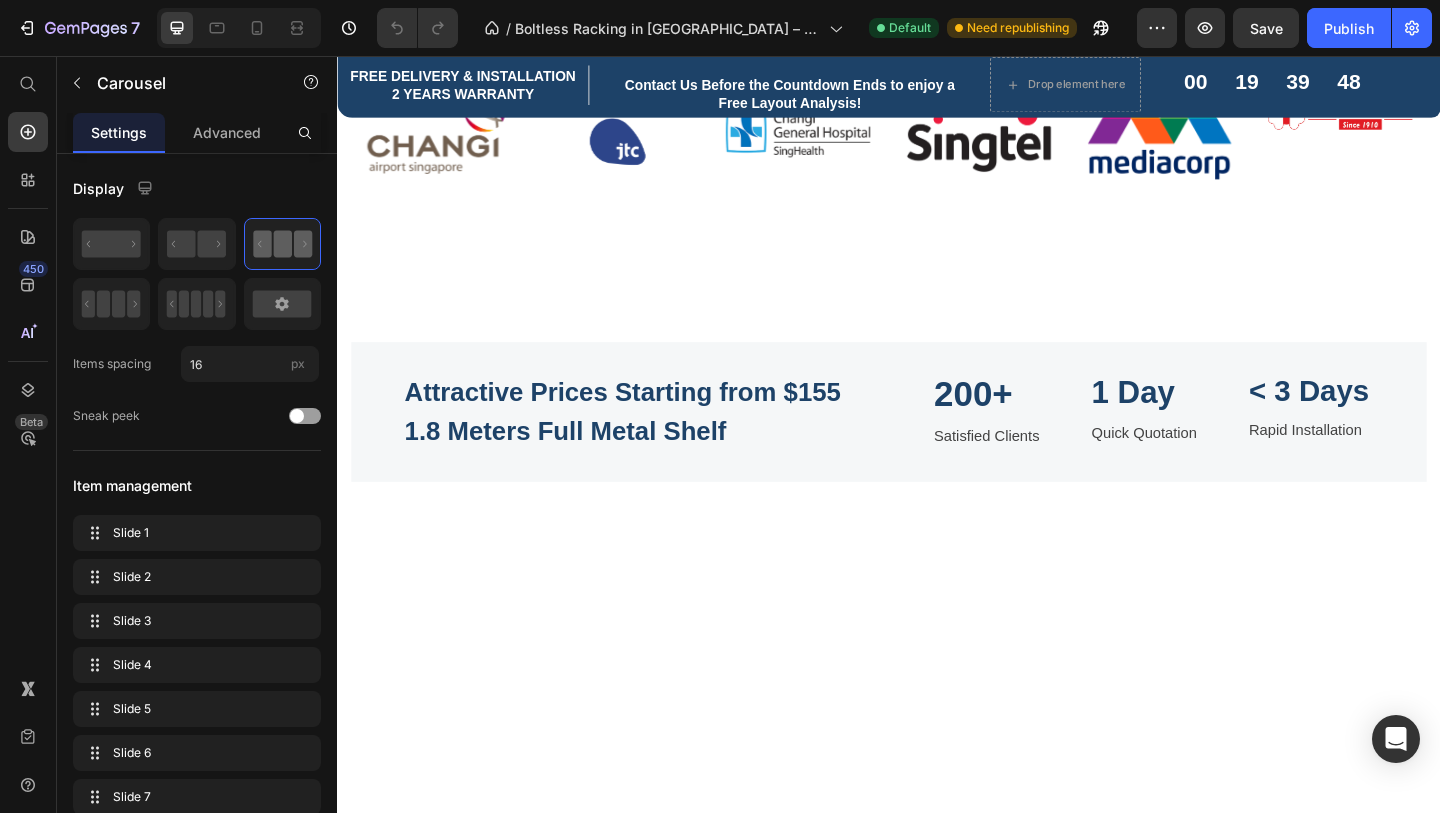 click on "Image Image Image Image Image Image Image Image" at bounding box center (937, -152) 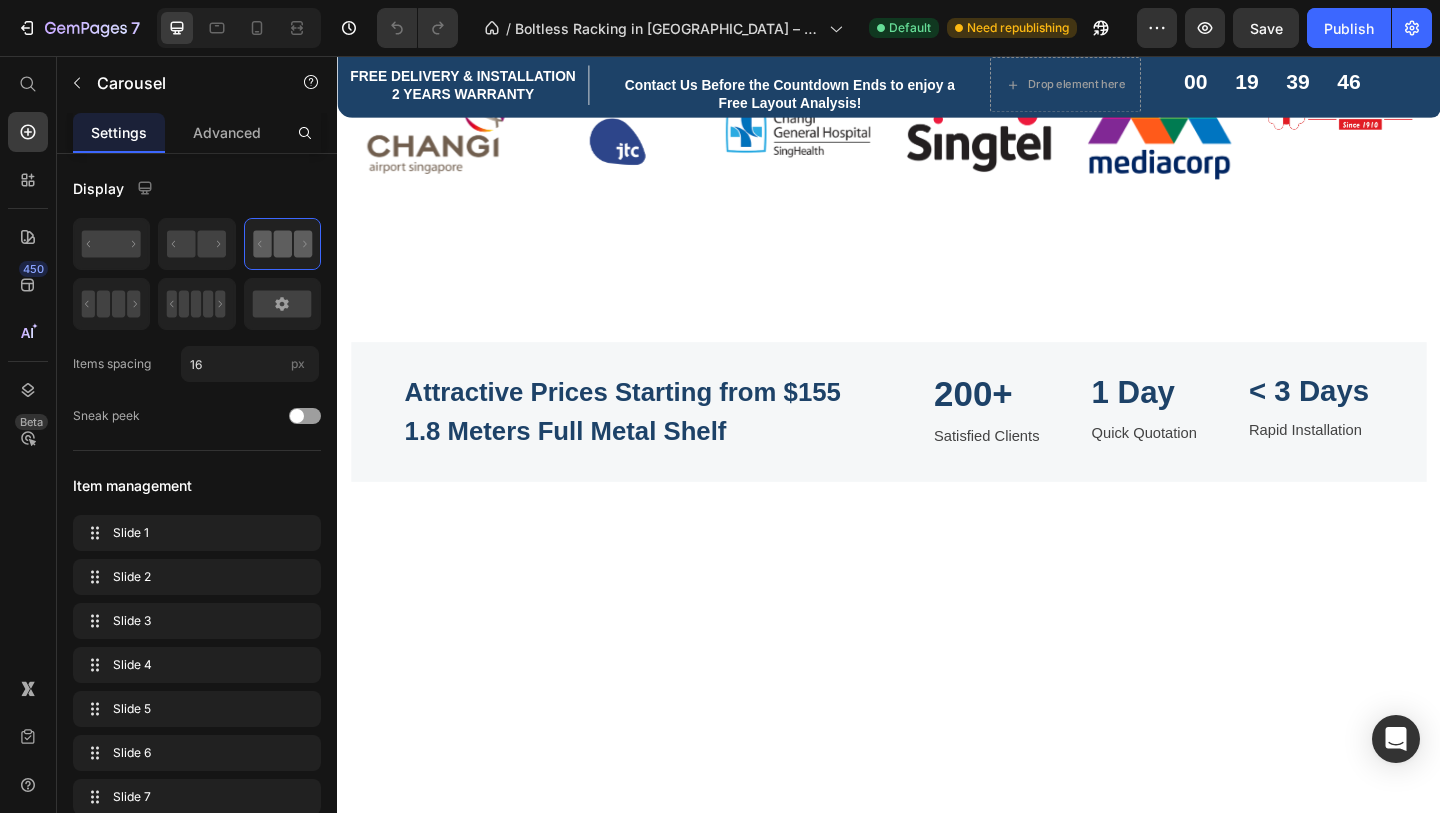 click at bounding box center (368, -152) 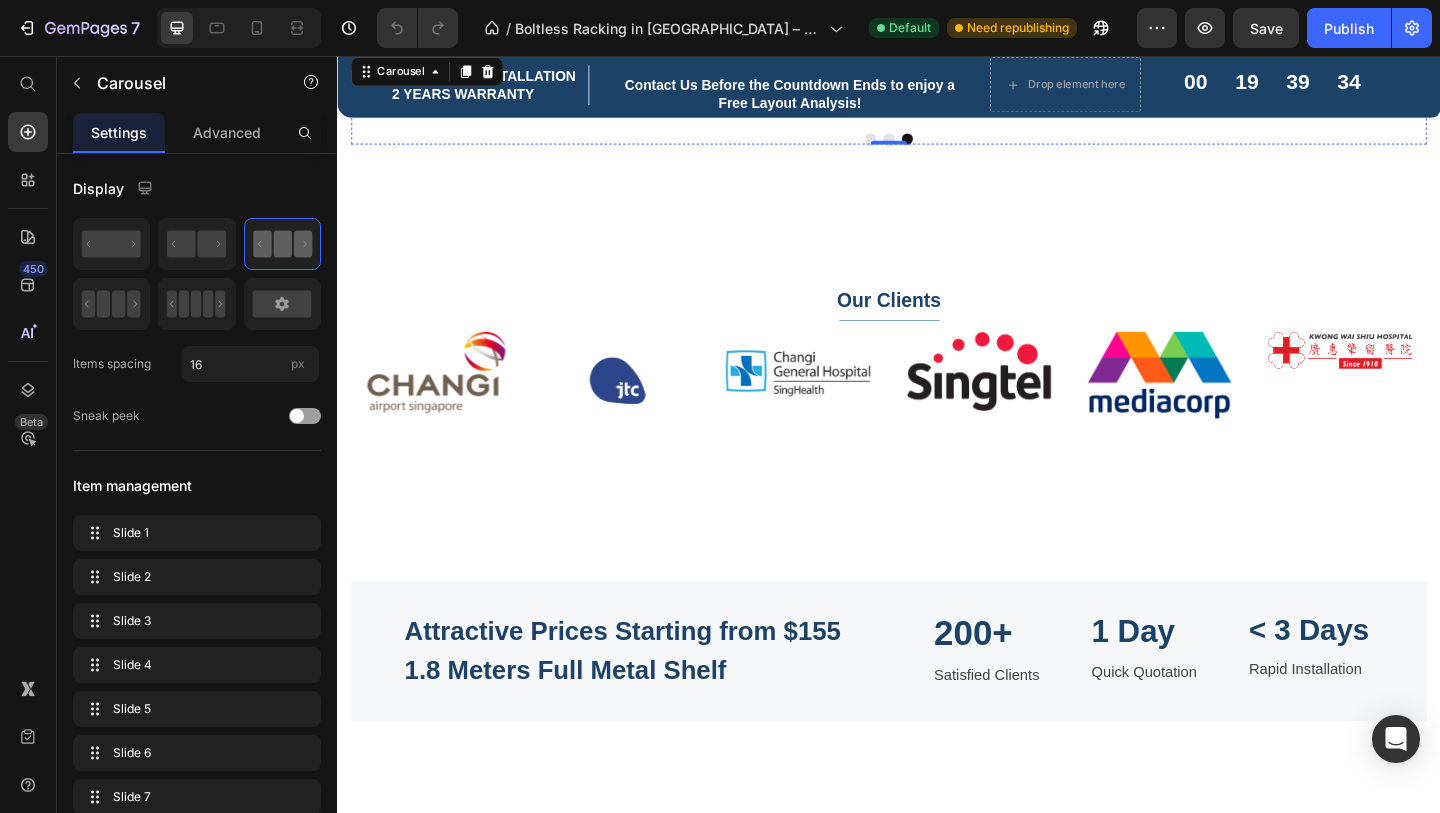 click at bounding box center [936, 108] 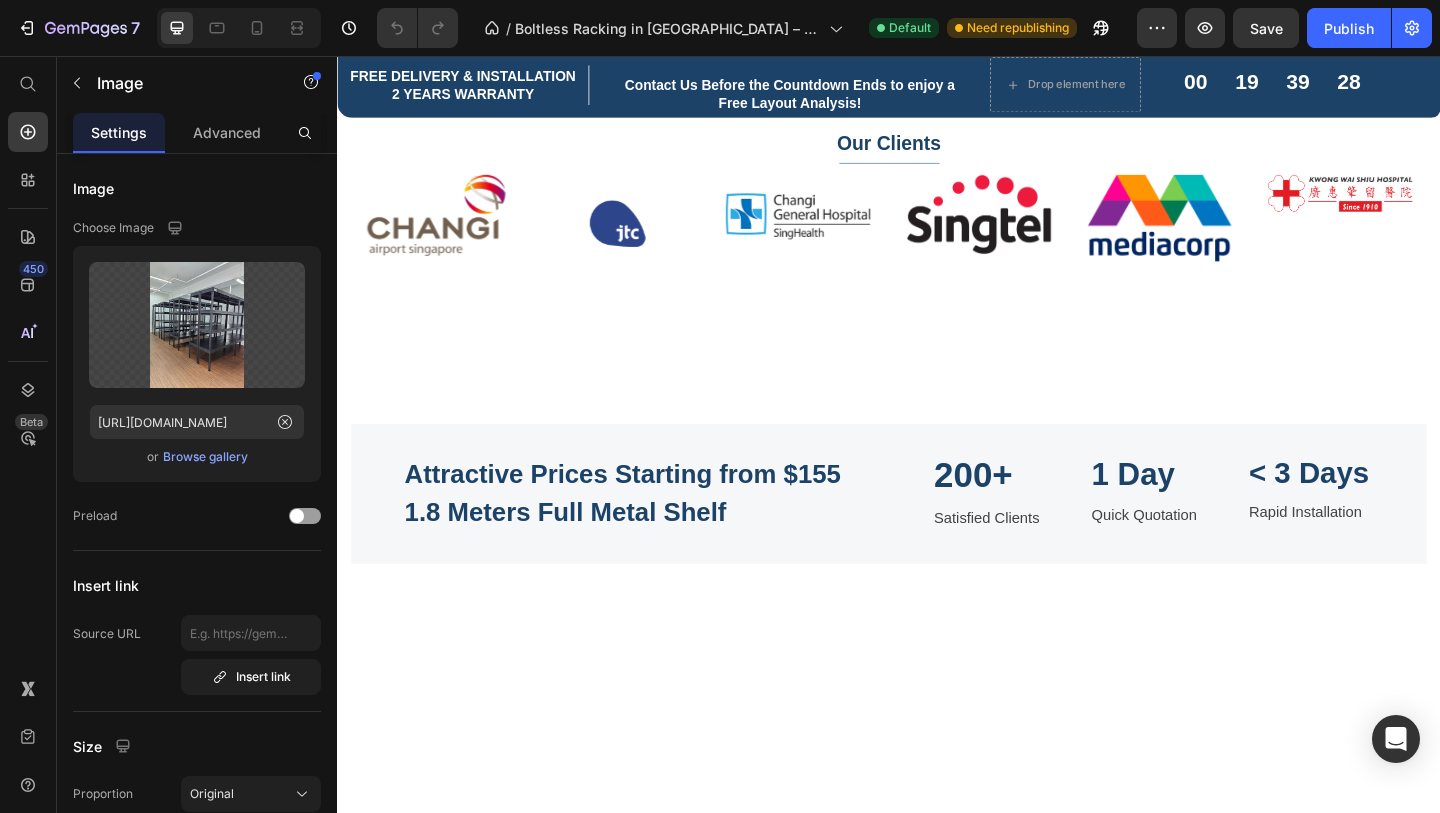 scroll, scrollTop: 1027, scrollLeft: 0, axis: vertical 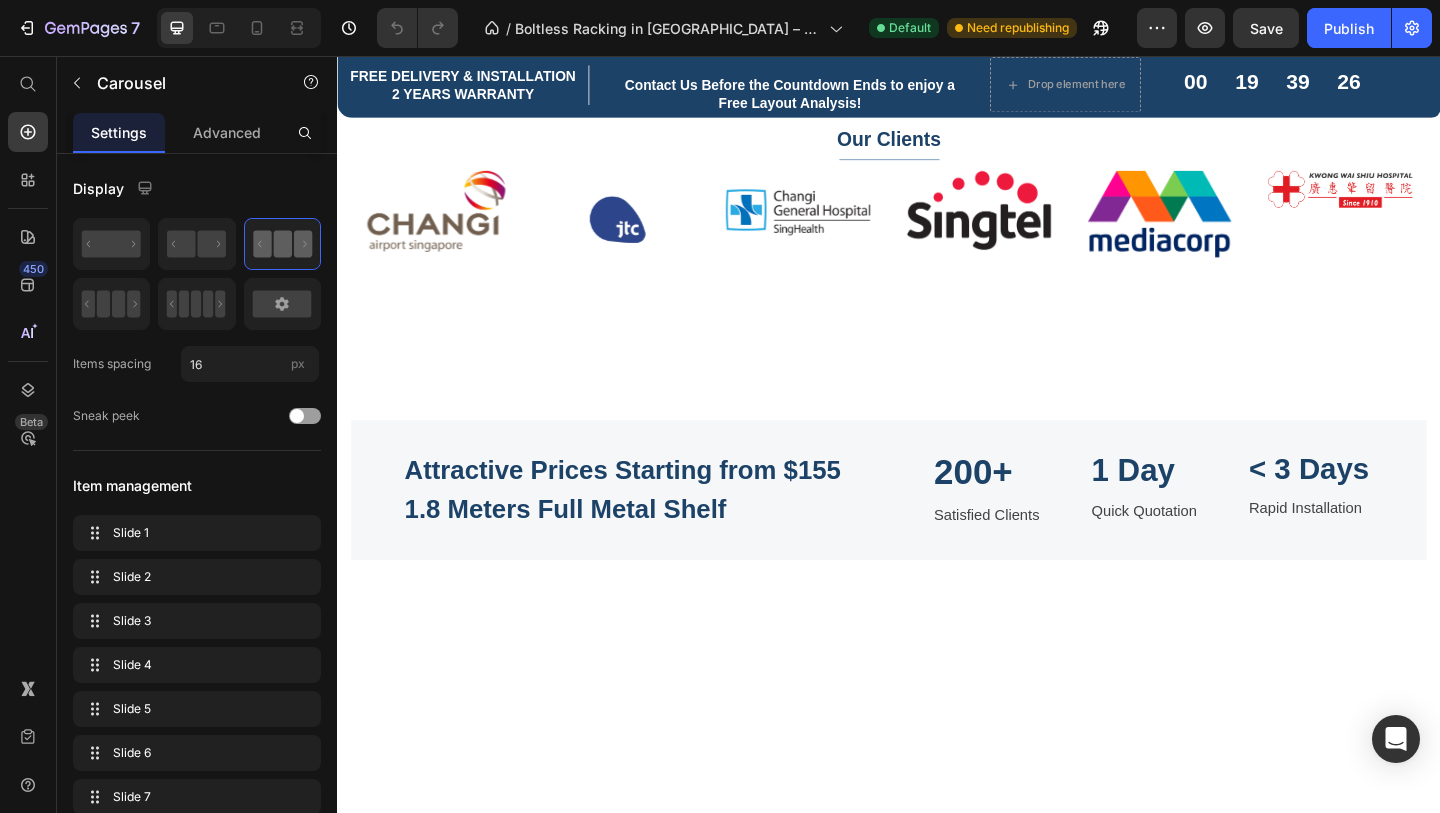 click 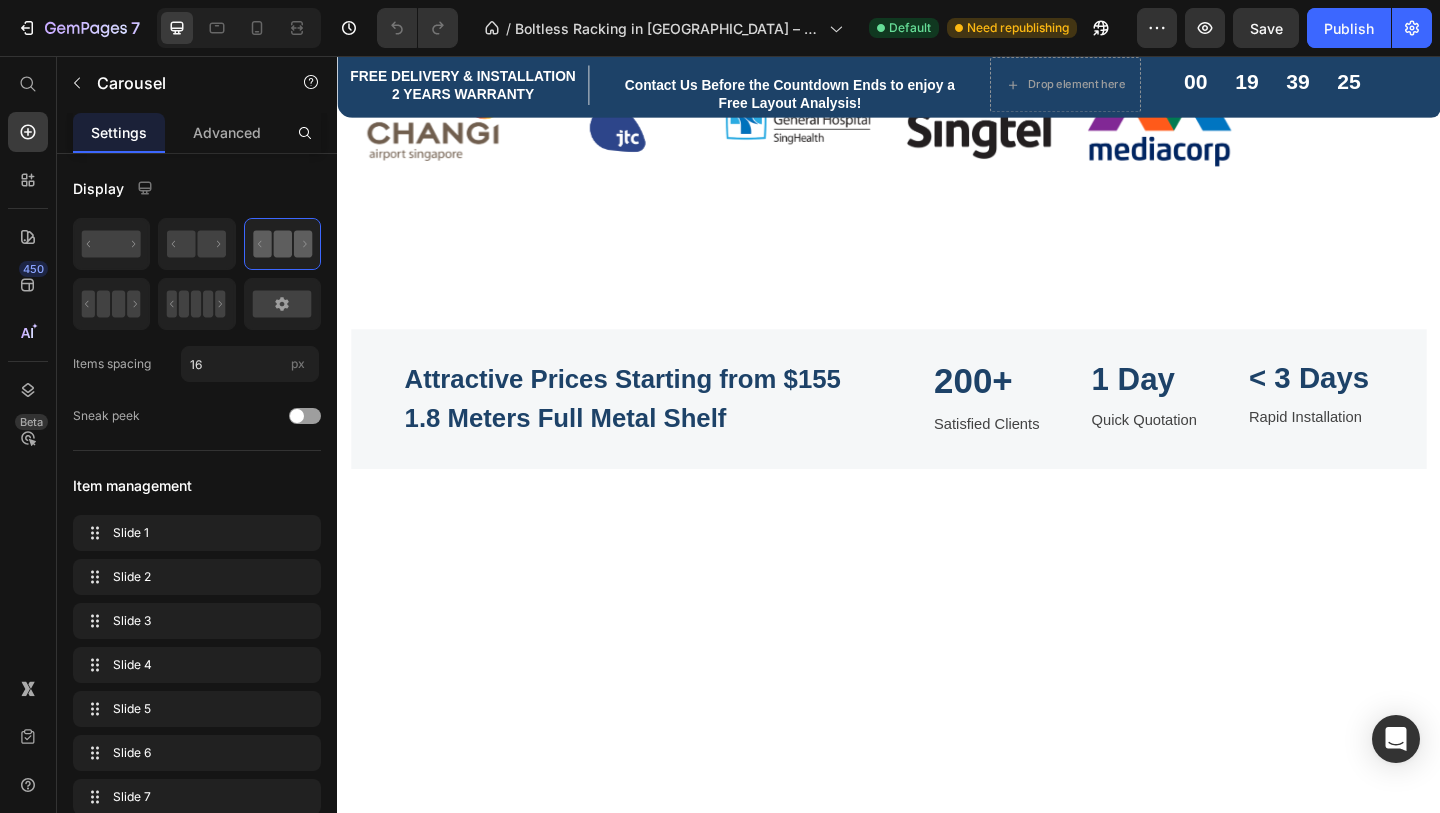 scroll, scrollTop: 1147, scrollLeft: 0, axis: vertical 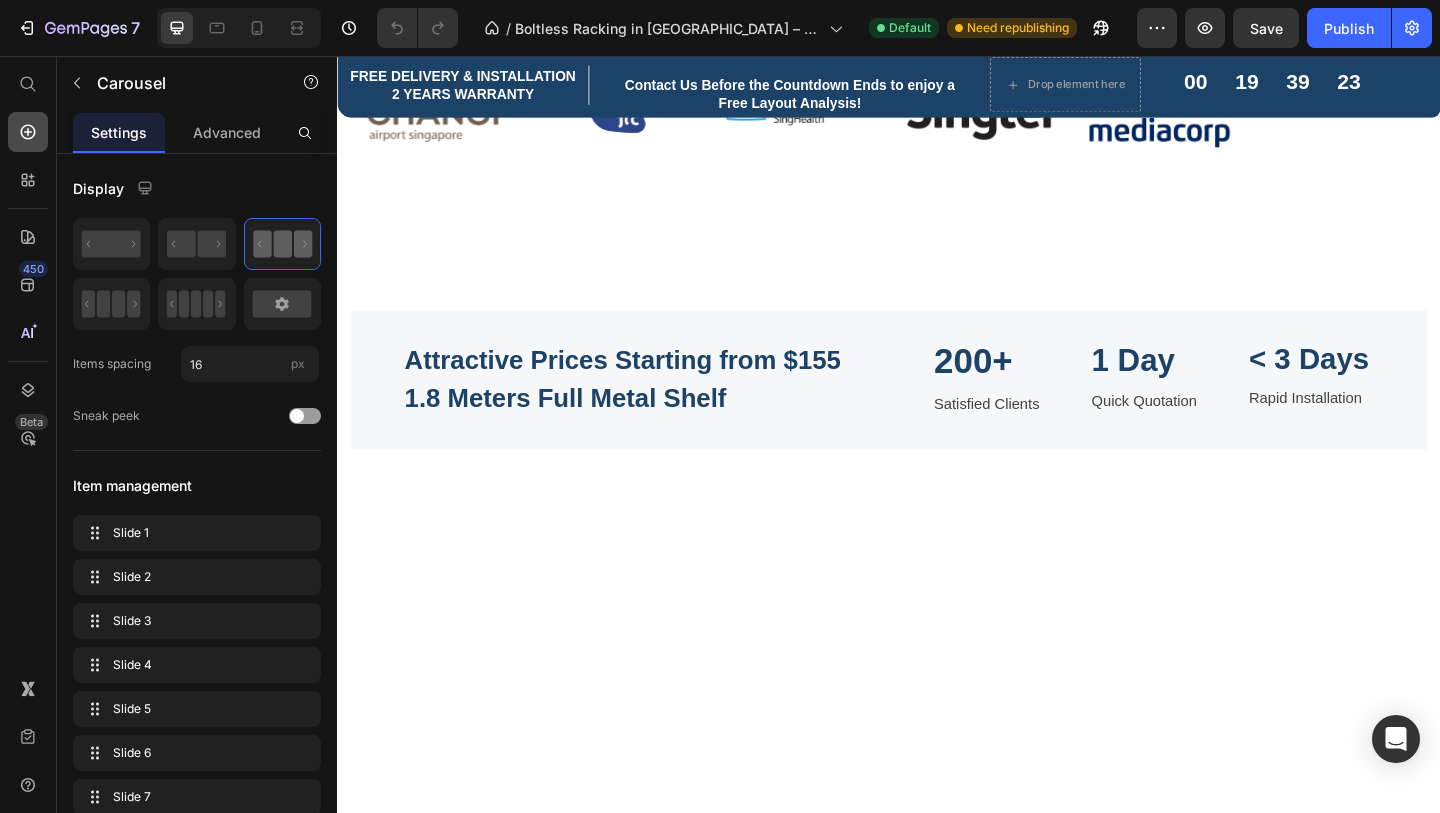 click 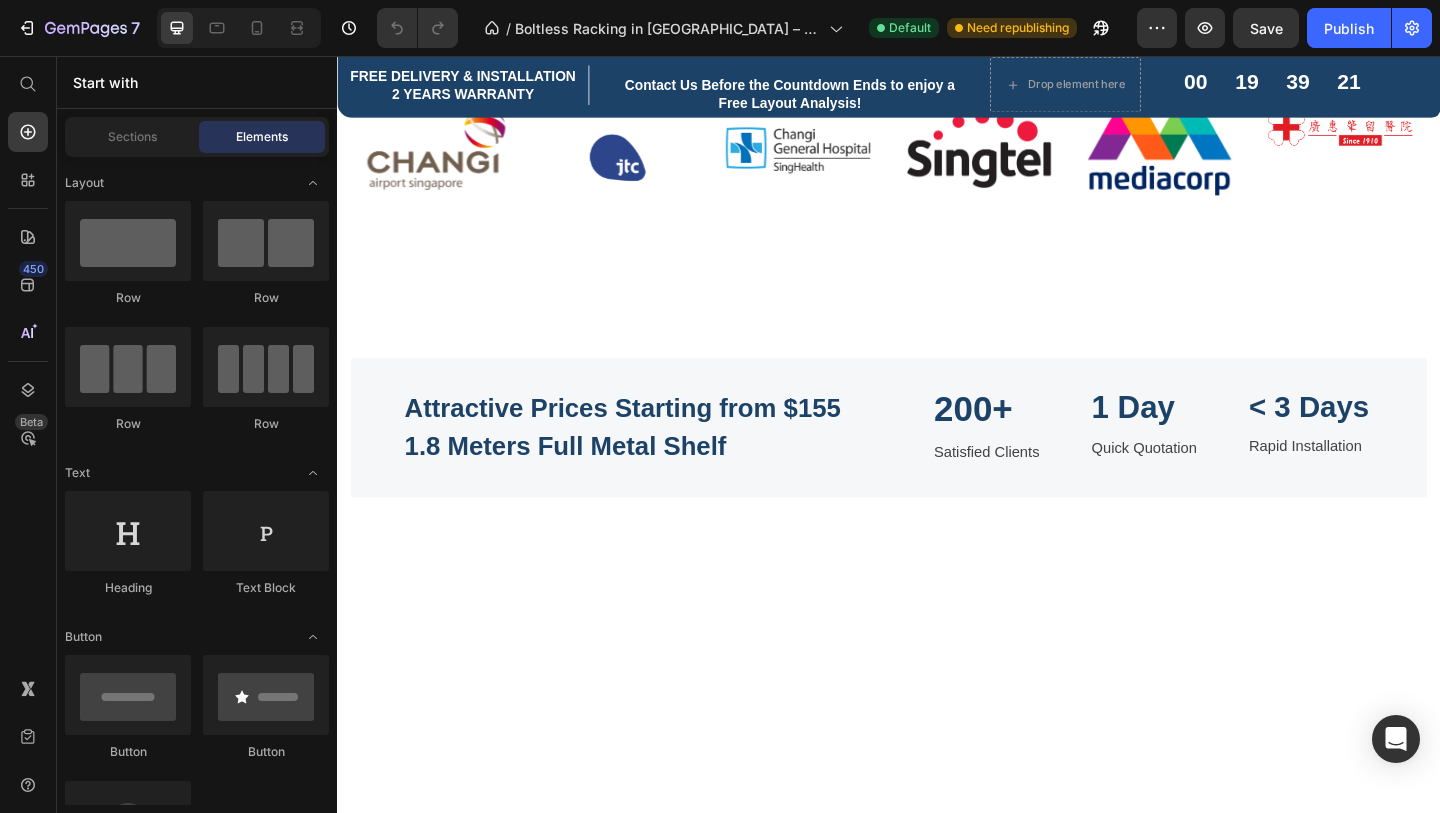 scroll, scrollTop: 1087, scrollLeft: 0, axis: vertical 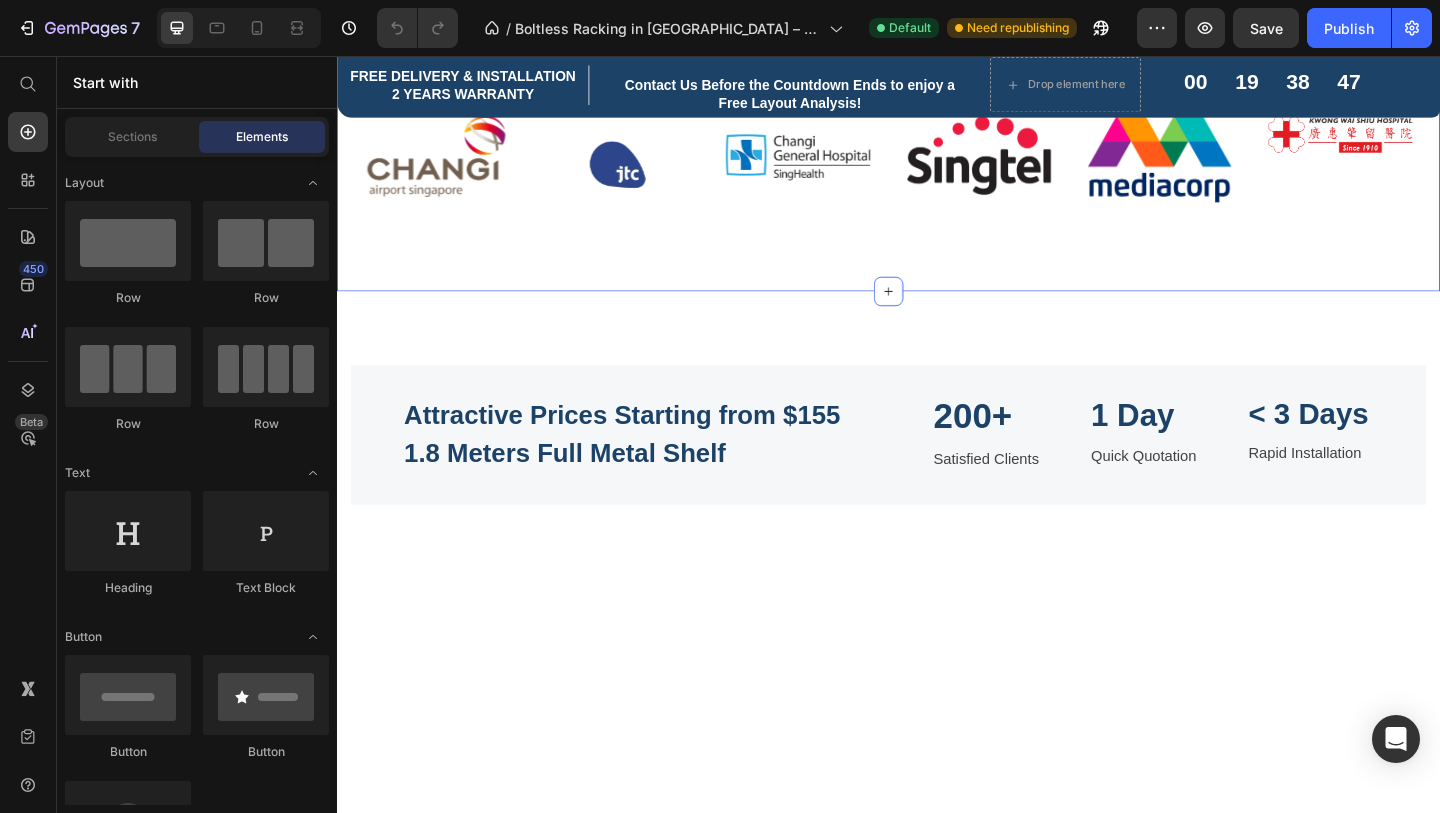 click on "Our Clients Text block                Title Line Text block Image Image Image Image Image Image Carousel Row Section 4" at bounding box center (937, 150) 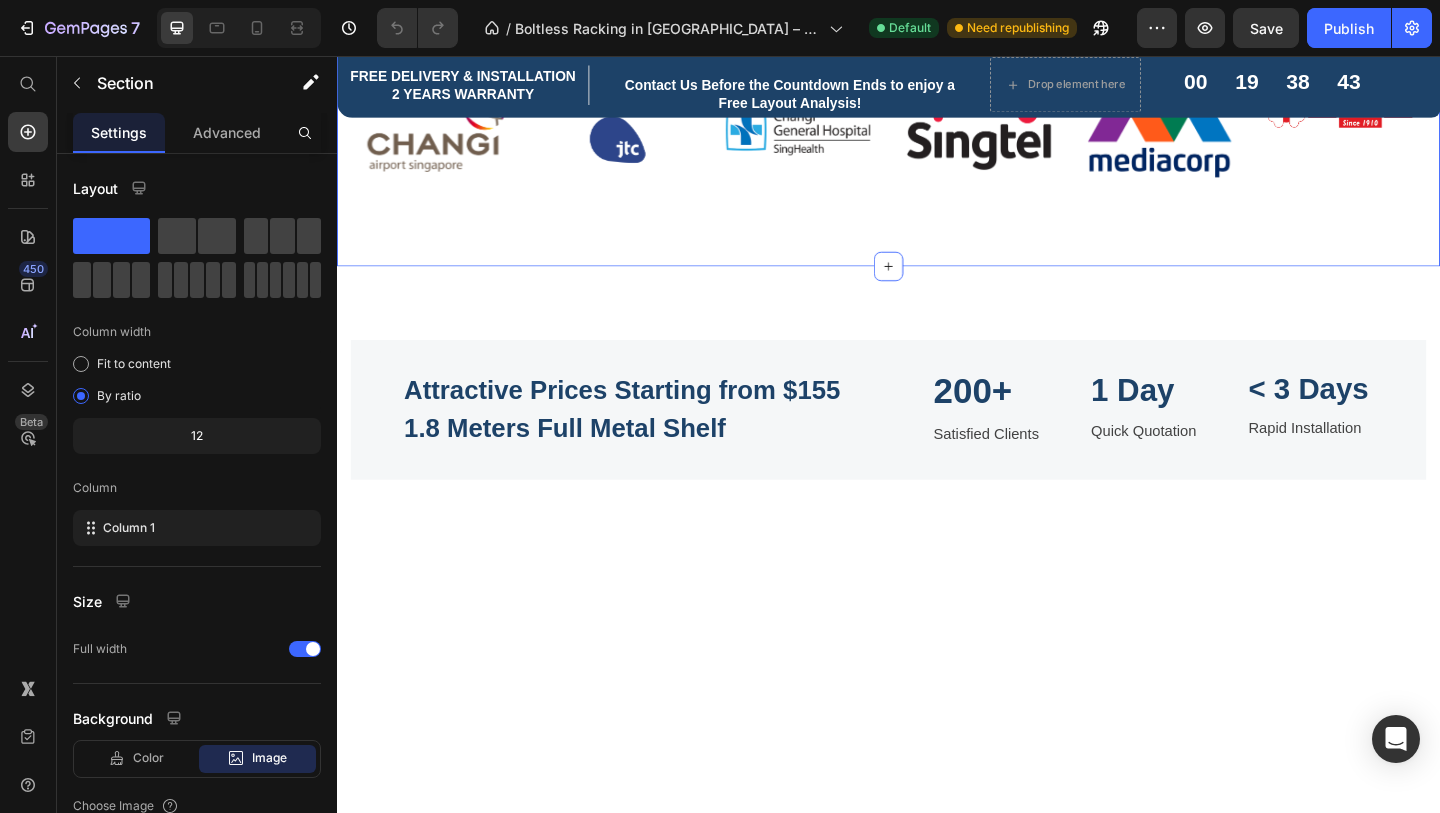 scroll, scrollTop: 1035, scrollLeft: 0, axis: vertical 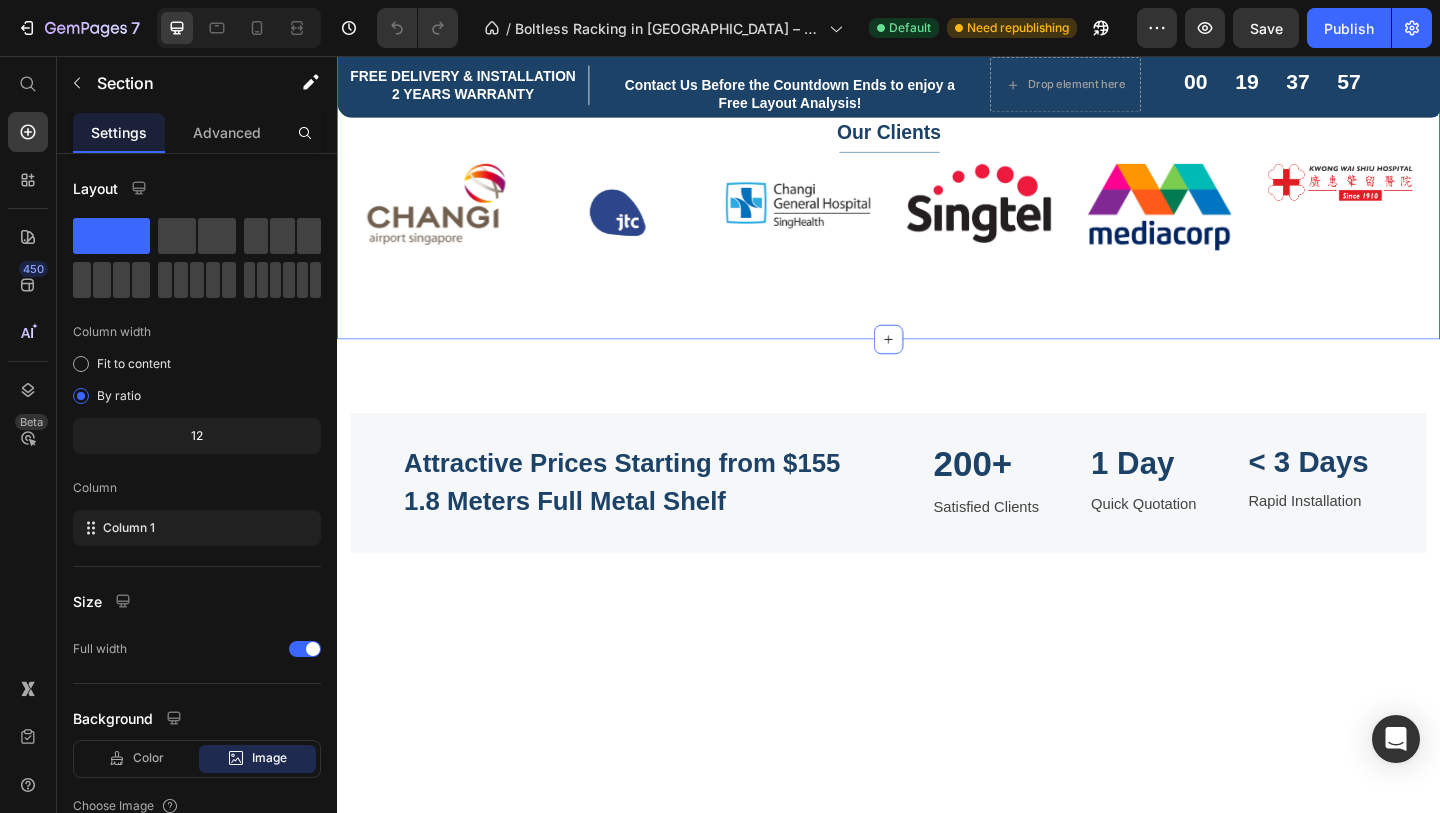 click at bounding box center [573, -75] 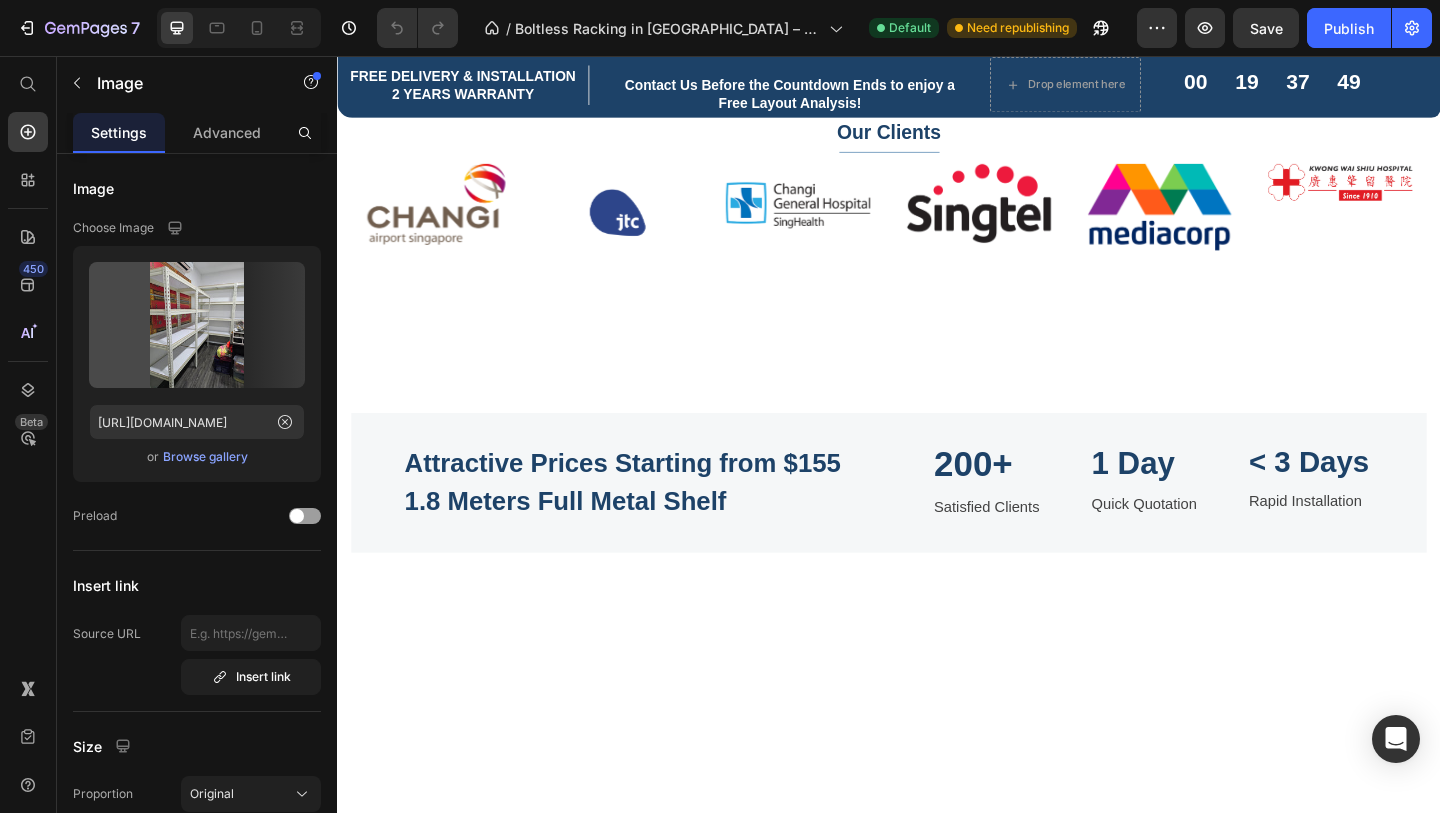 click at bounding box center [936, -75] 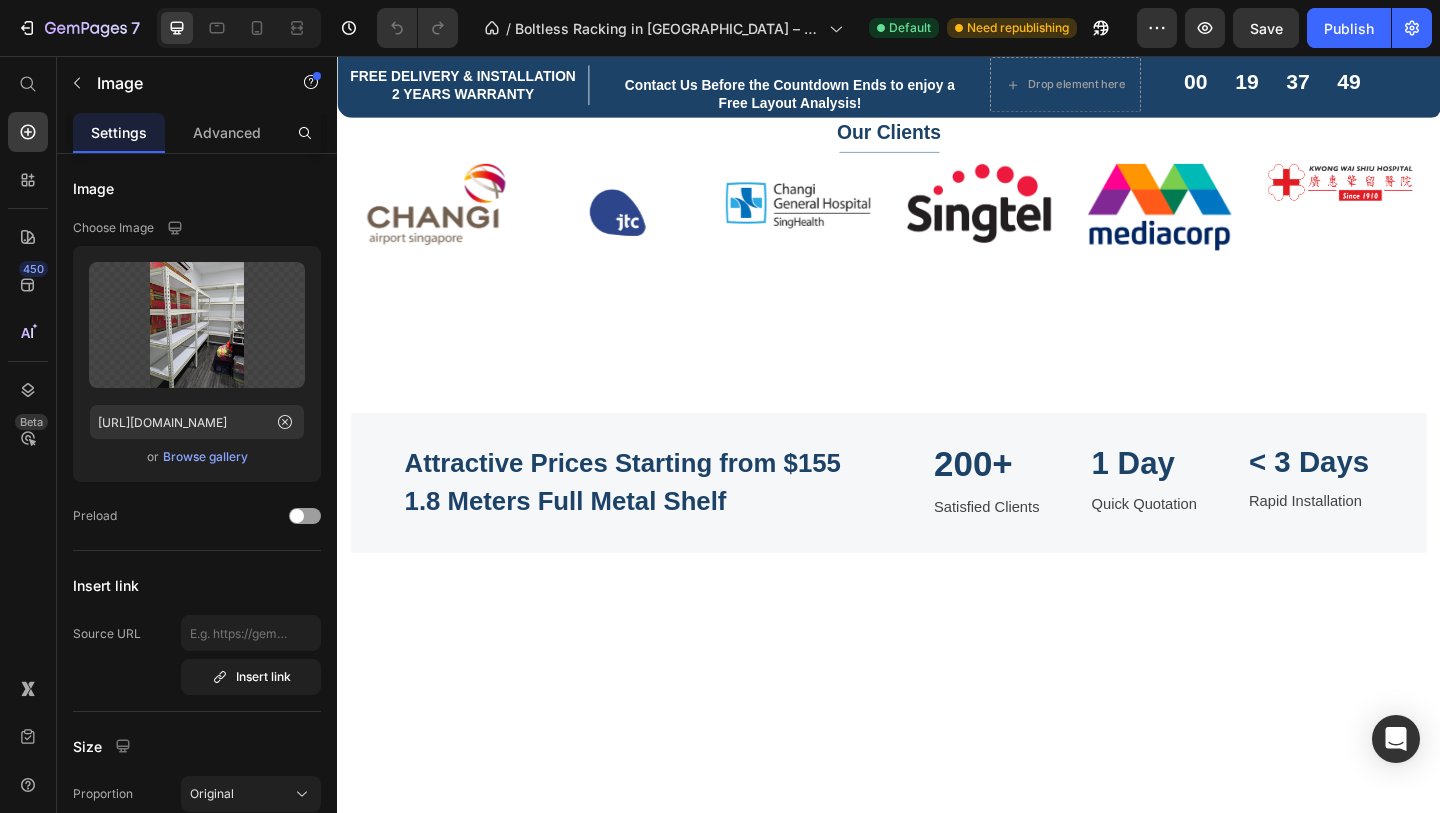 click at bounding box center [1300, -75] 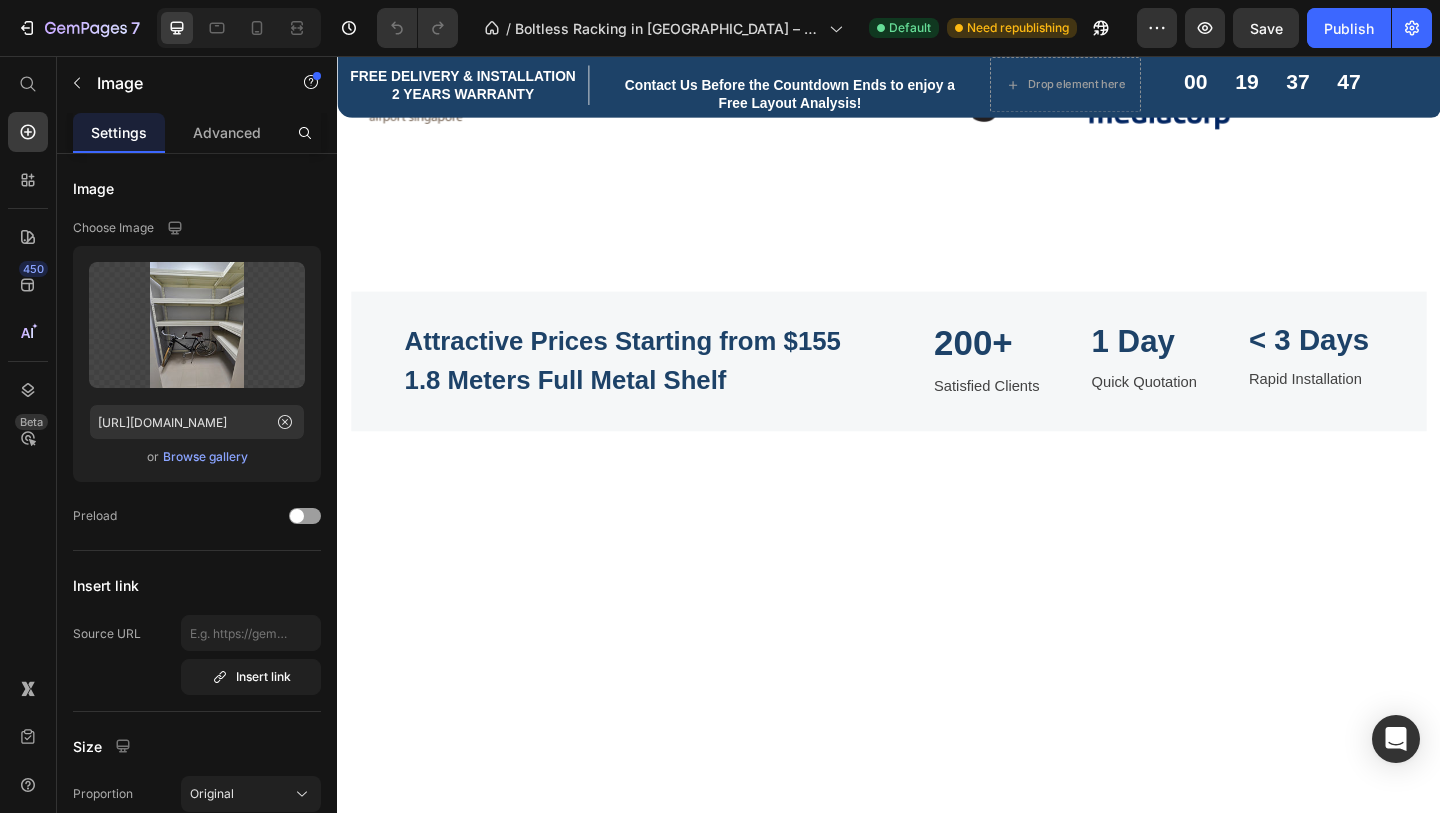 scroll, scrollTop: 1192, scrollLeft: 0, axis: vertical 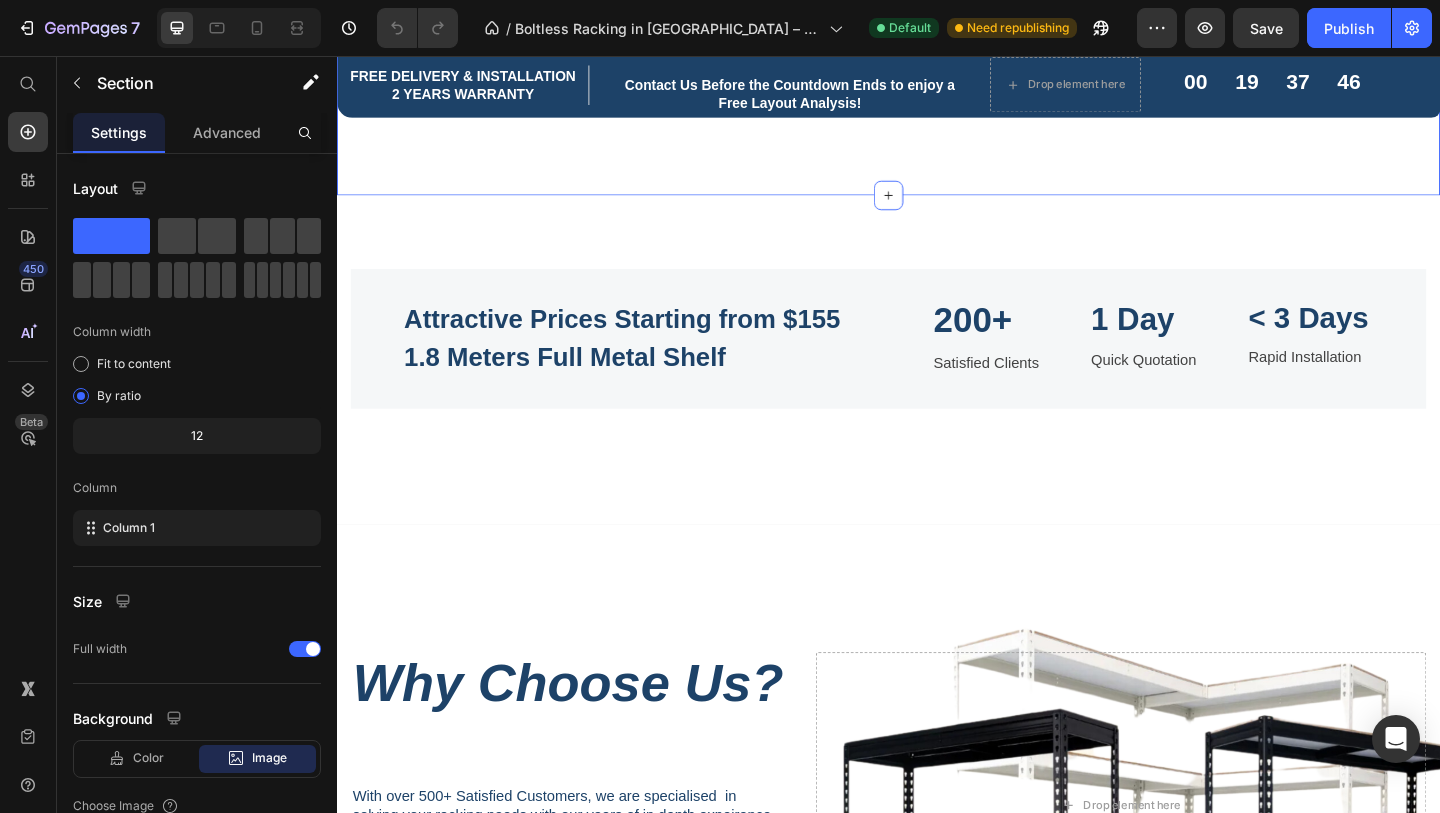 click on "Our Clients Text block                Title Line Text block Image Image Image Image Image Image Carousel Row Section 4   You can create reusable sections Create Theme Section AI Content Write with GemAI What would you like to describe here? Tone and Voice Persuasive Product Show more Generate" at bounding box center (937, 45) 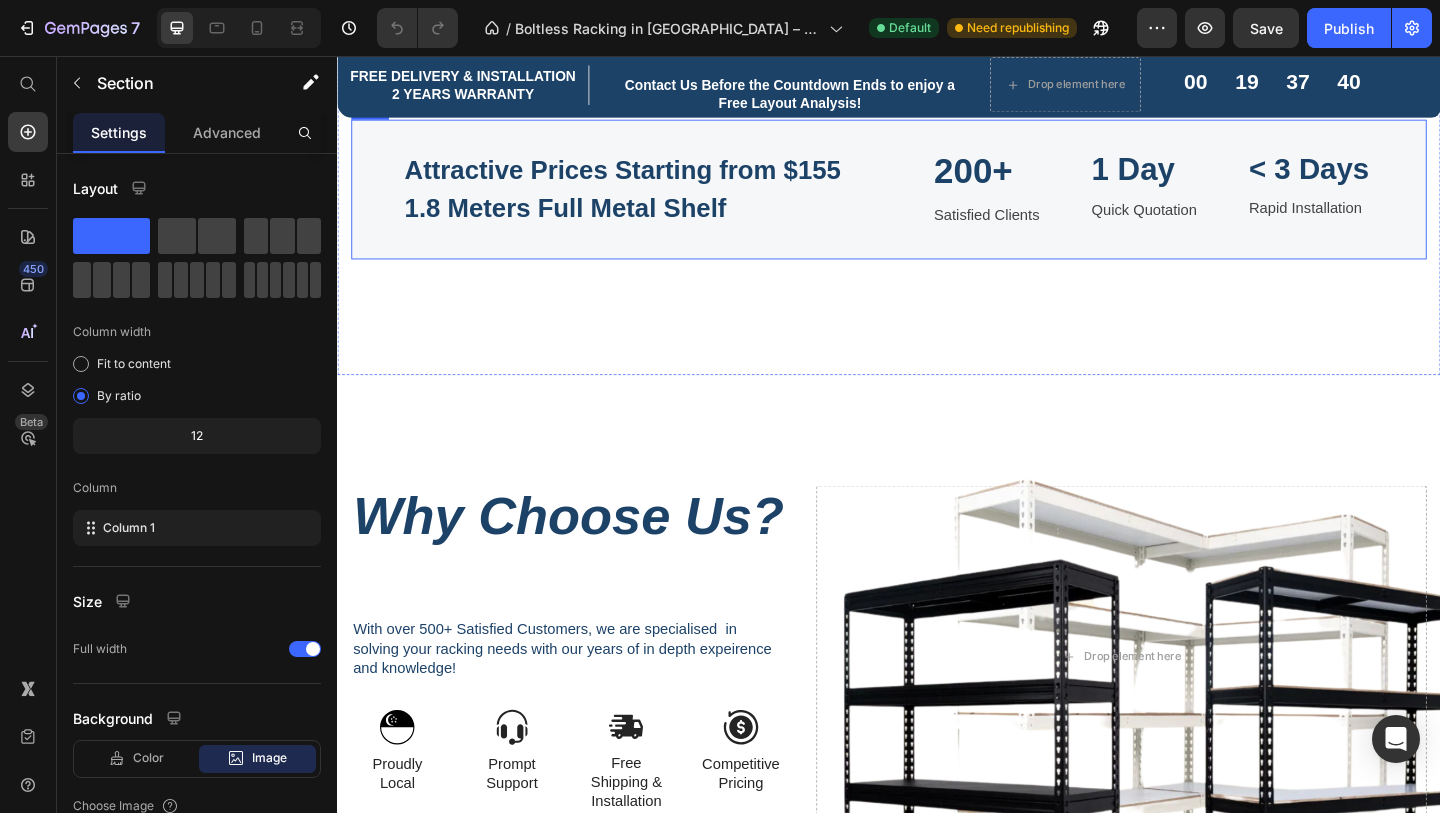 scroll, scrollTop: 1722, scrollLeft: 0, axis: vertical 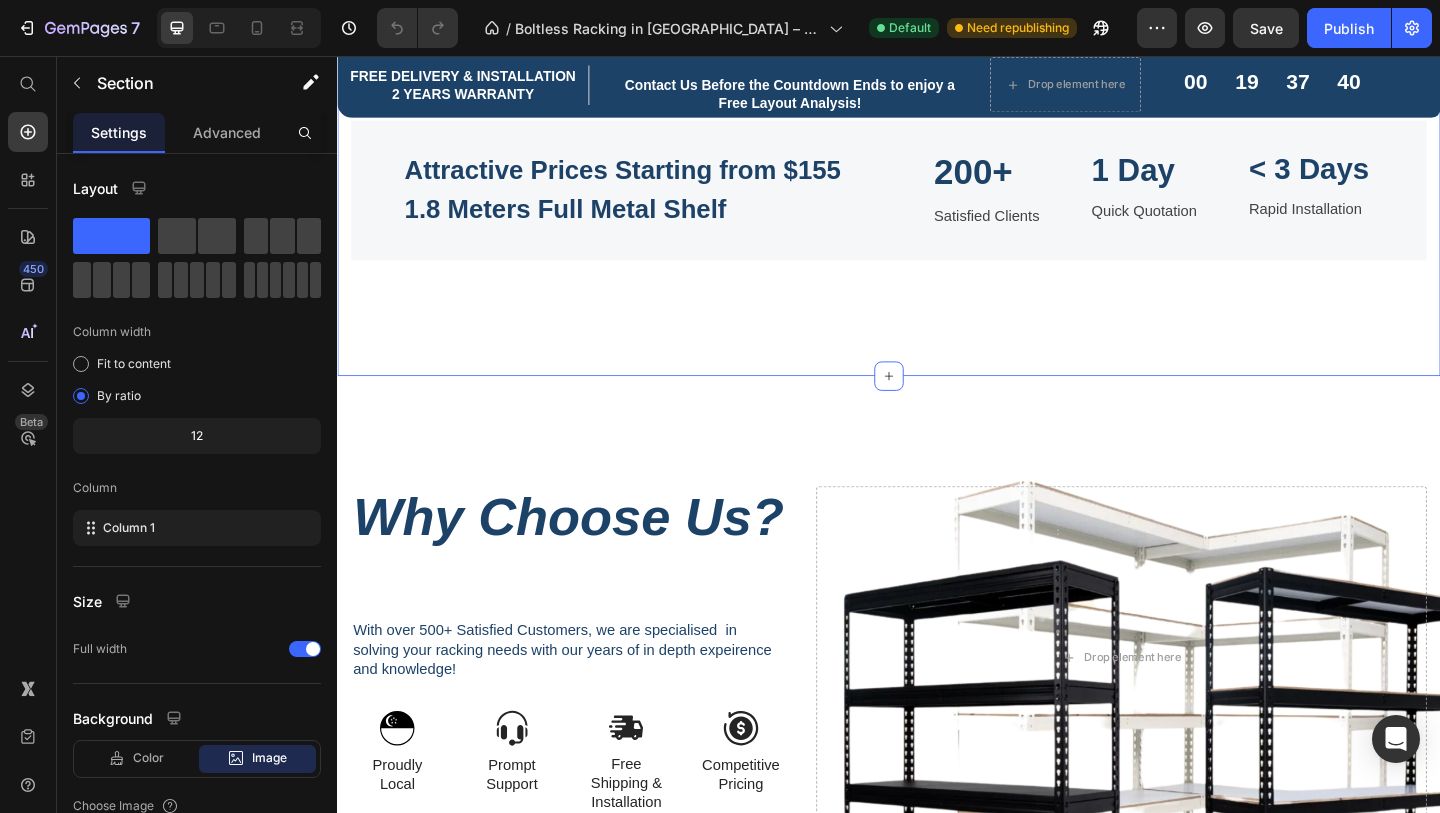 click on "Attractive Prices Starting from $155 1.8 Meters Full Metal Shelf Heading 200+ Heading Satisfied Clients Text block  1 Day Heading Quick Quotation Text block < 3 Days Heading Rapid Installation Text block Row Row Section 5" at bounding box center (937, 225) 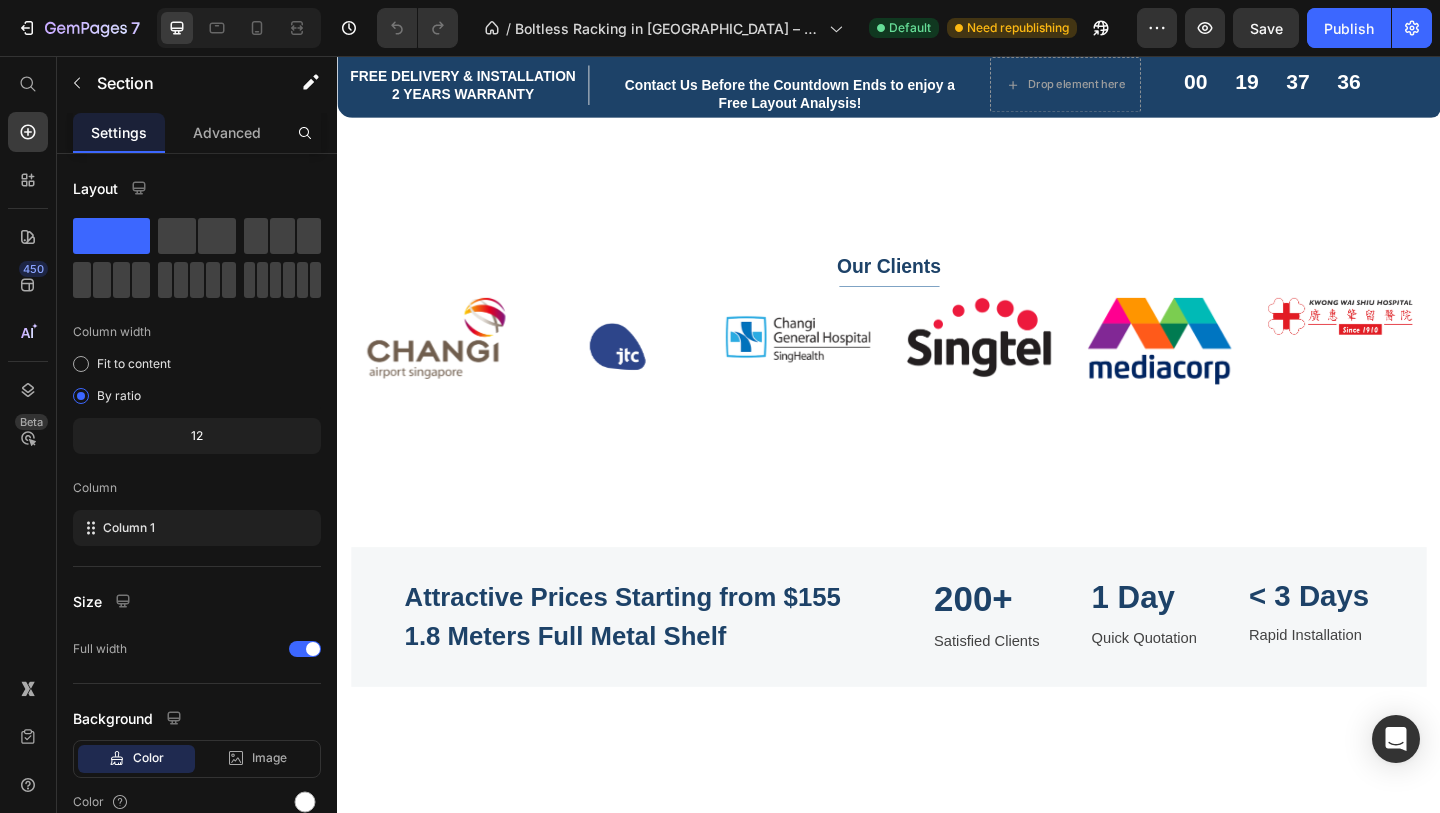 scroll, scrollTop: 957, scrollLeft: 0, axis: vertical 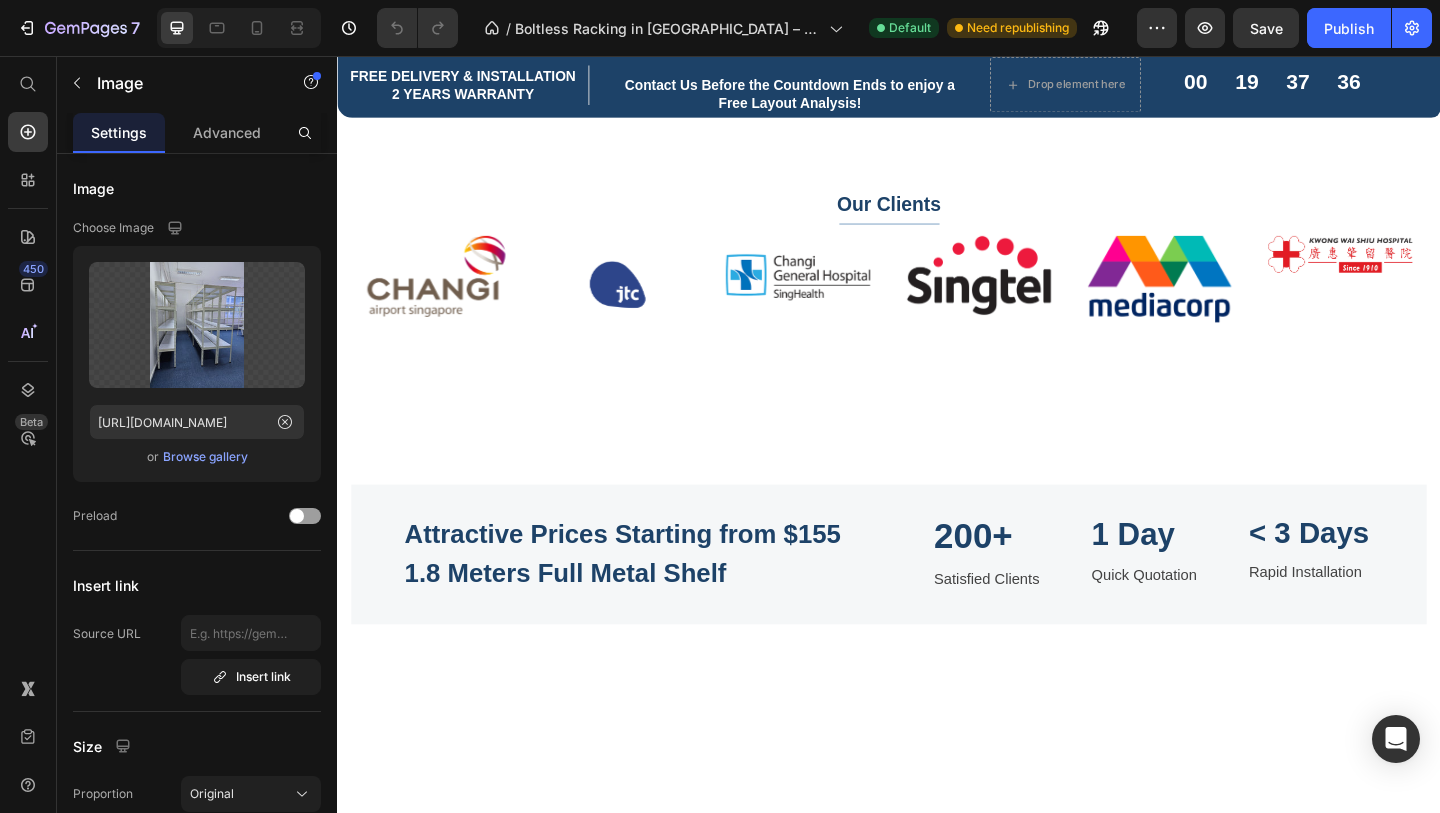 click at bounding box center (573, 3) 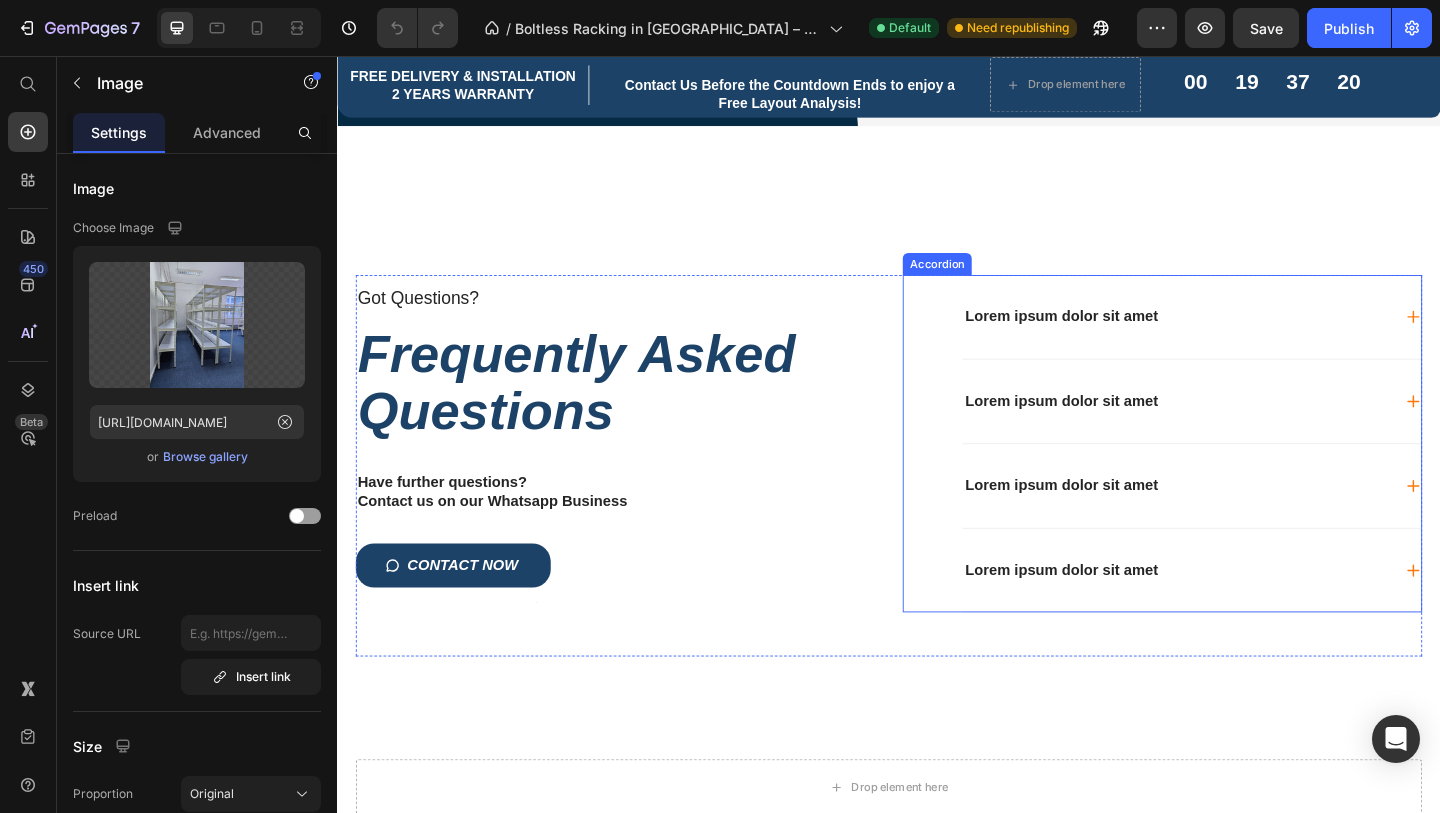 scroll, scrollTop: 4176, scrollLeft: 0, axis: vertical 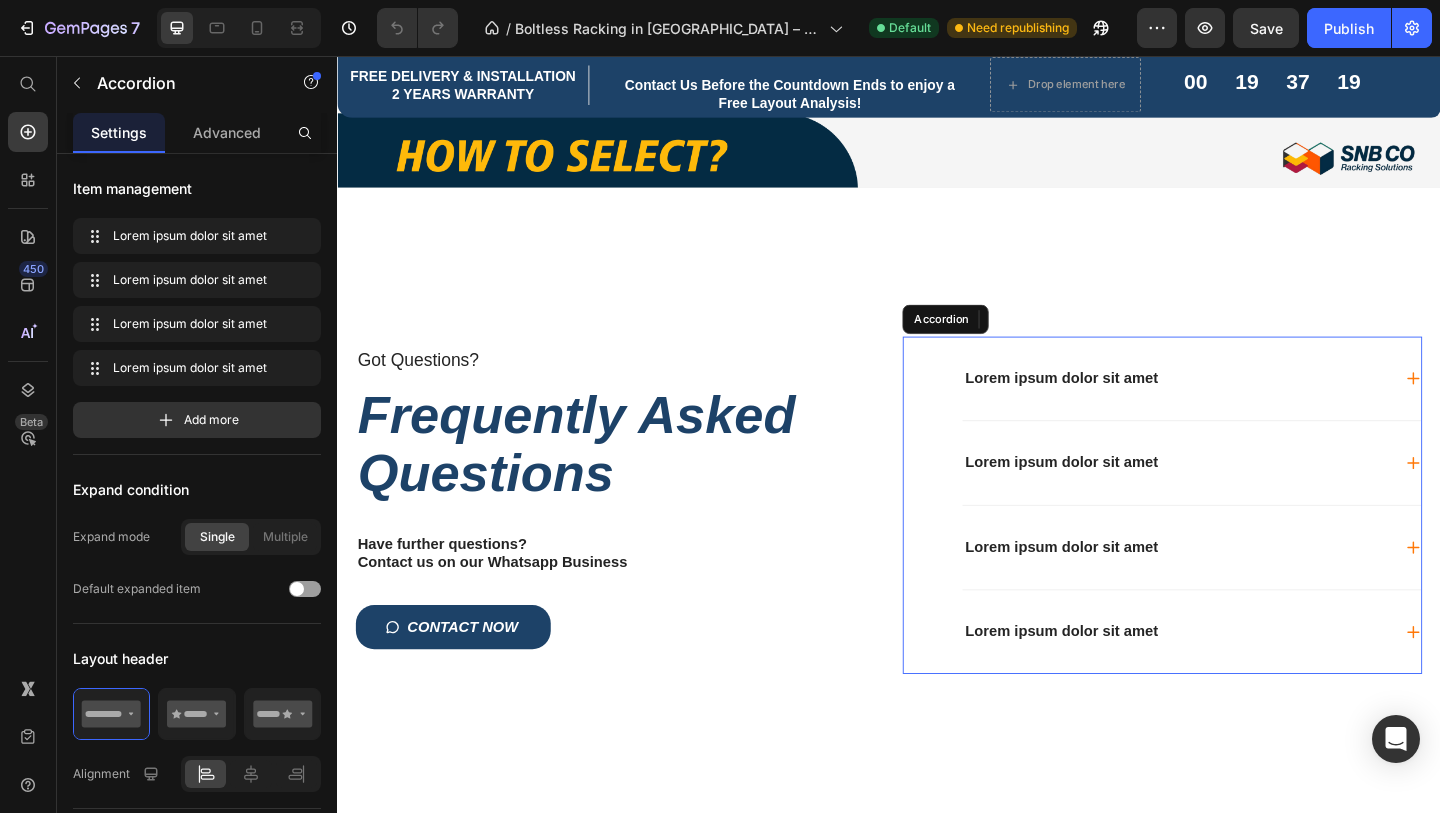 click on "Lorem ipsum dolor sit amet" at bounding box center [1125, 406] 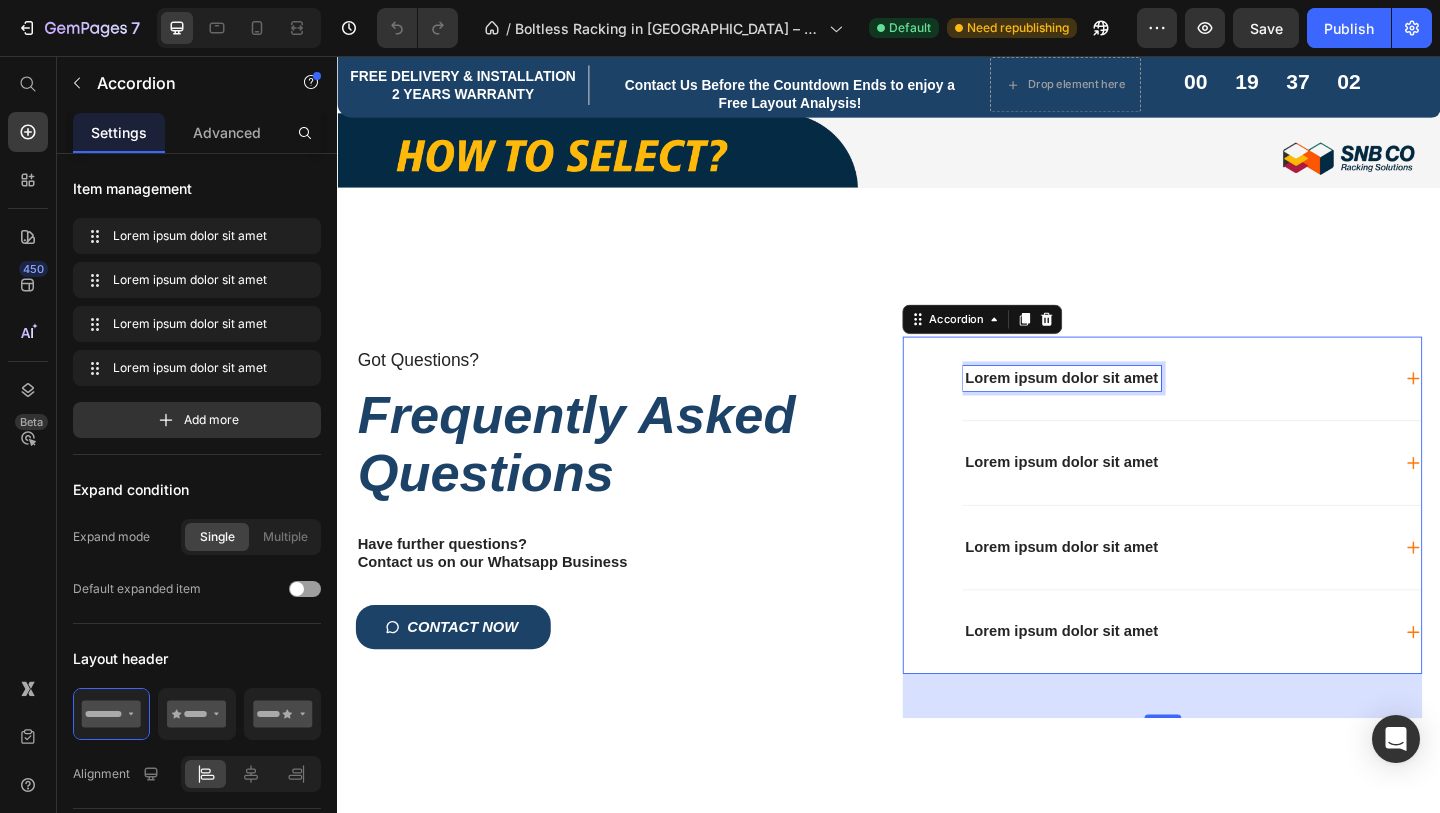 click on "Lorem ipsum dolor sit amet" at bounding box center (1125, 406) 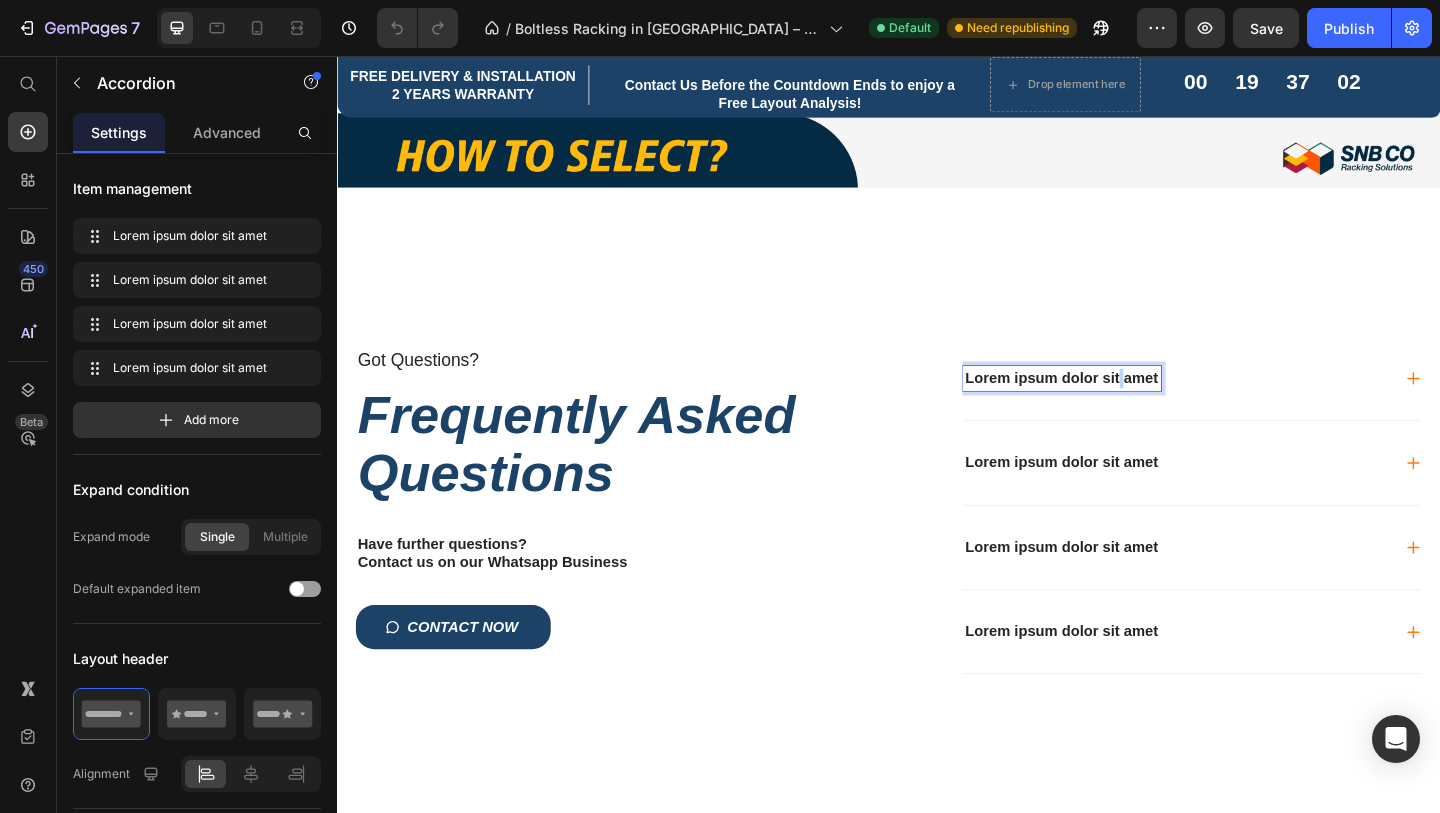 click on "Lorem ipsum dolor sit amet" at bounding box center (1125, 406) 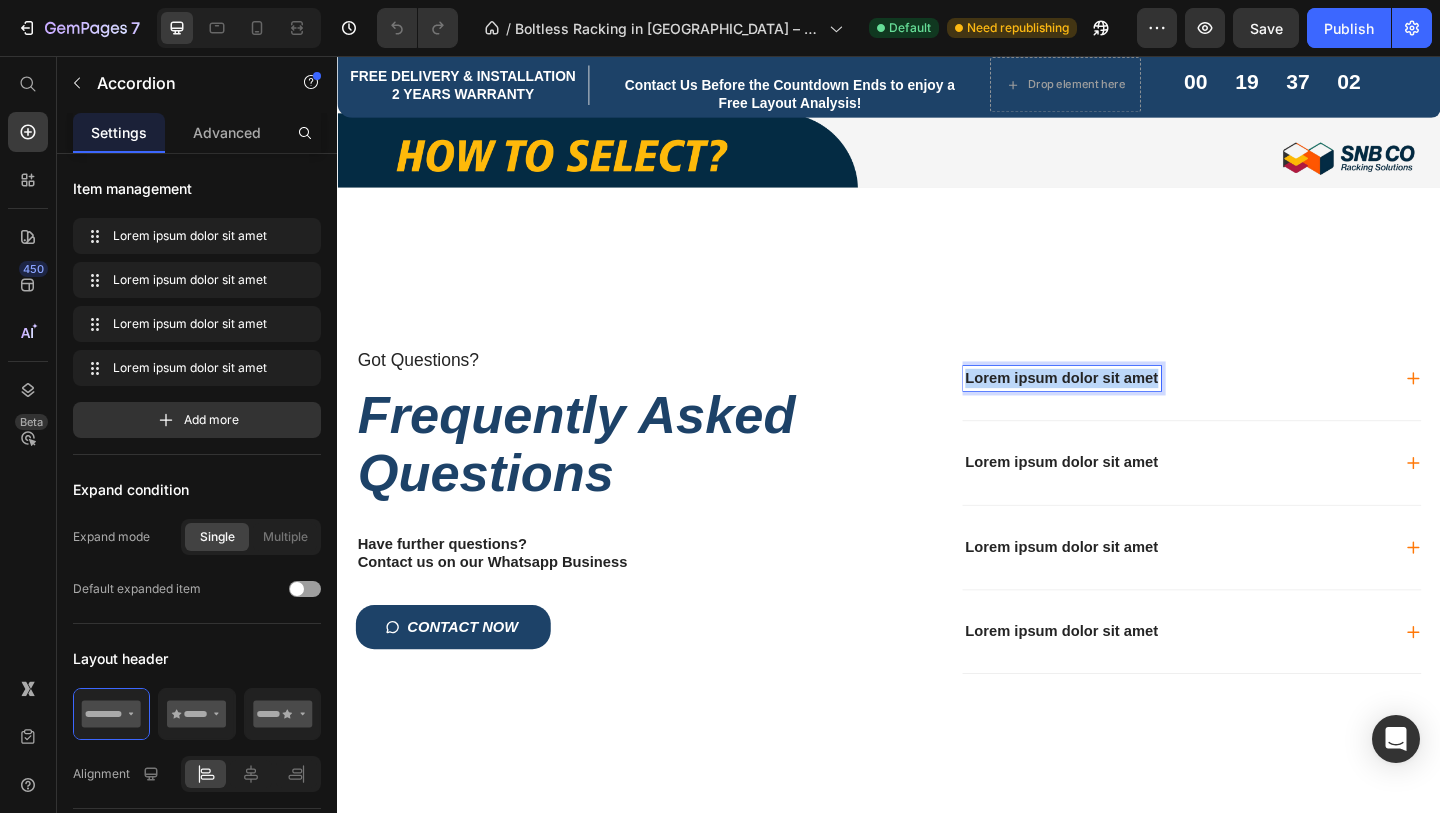 click on "Lorem ipsum dolor sit amet" at bounding box center [1125, 406] 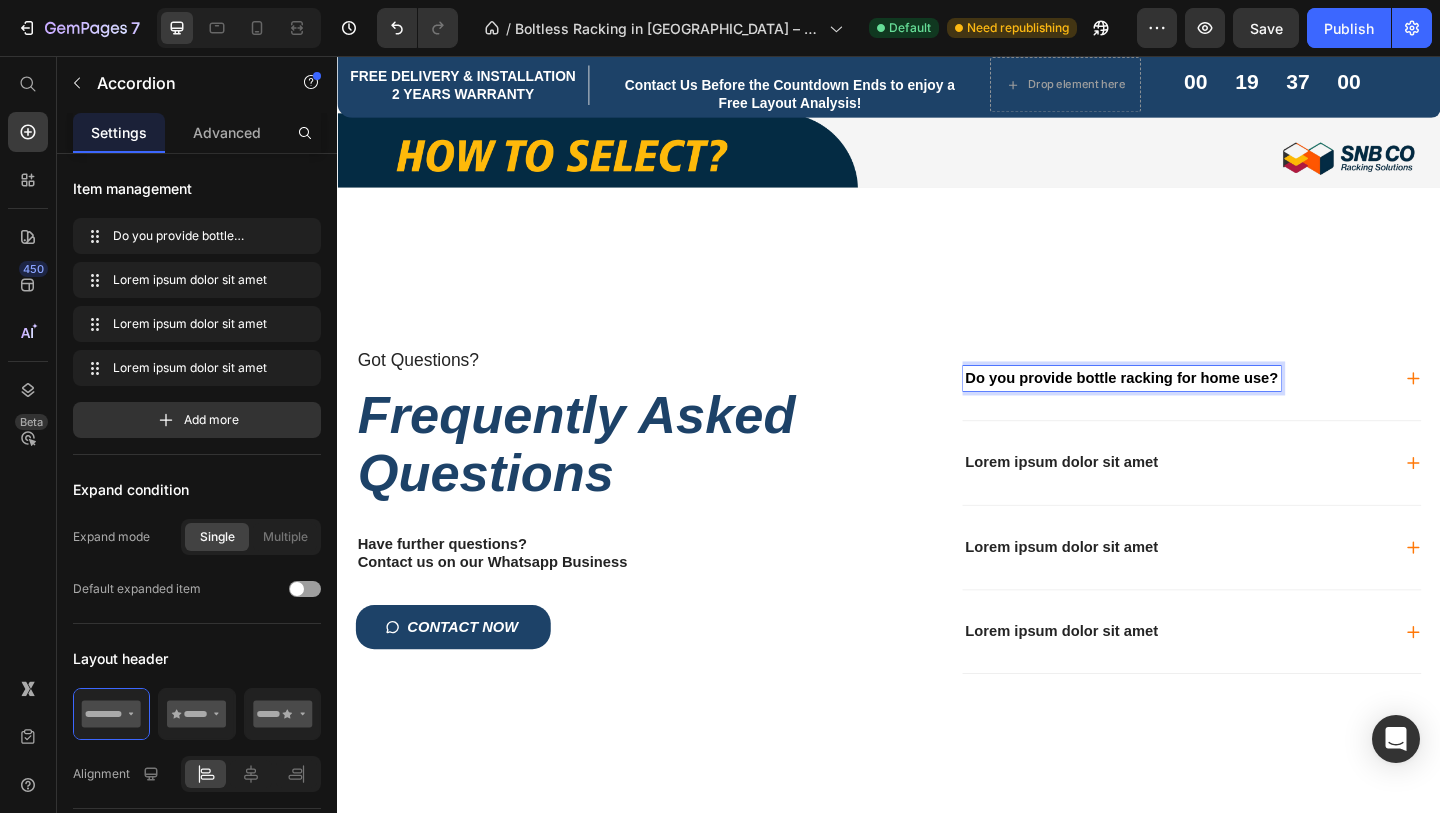 click on "Do you provide bottle racking for home use?" at bounding box center [1266, 406] 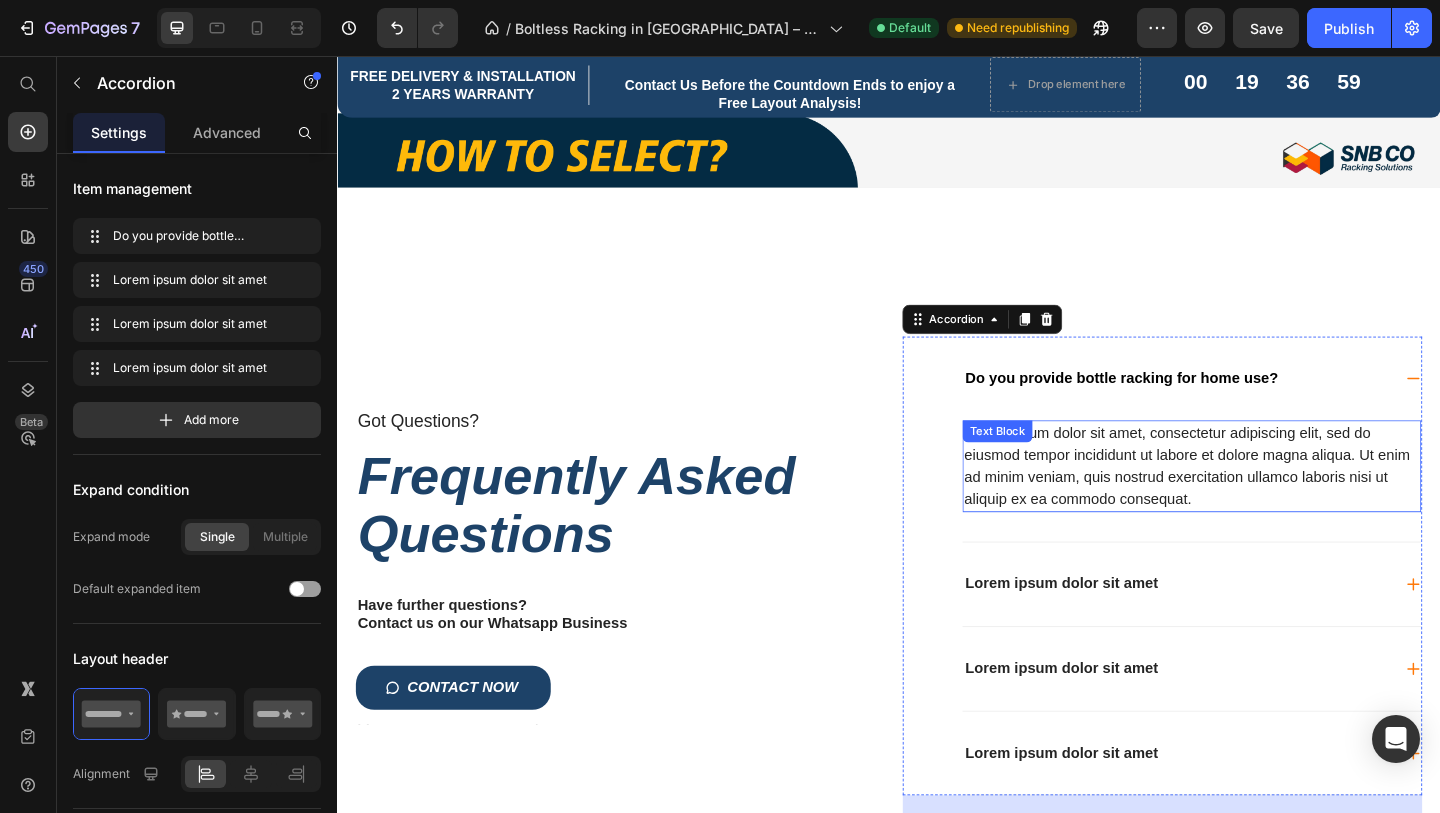 click on "Lorem ipsum dolor sit amet, consectetur adipiscing elit, sed do eiusmod tempor incididunt ut labore et dolore magna aliqua. Ut enim ad minim veniam, quis nostrud exercitation ullamco laboris nisi ut aliquip ex ea commodo consequat. Text Block" at bounding box center (1266, 502) 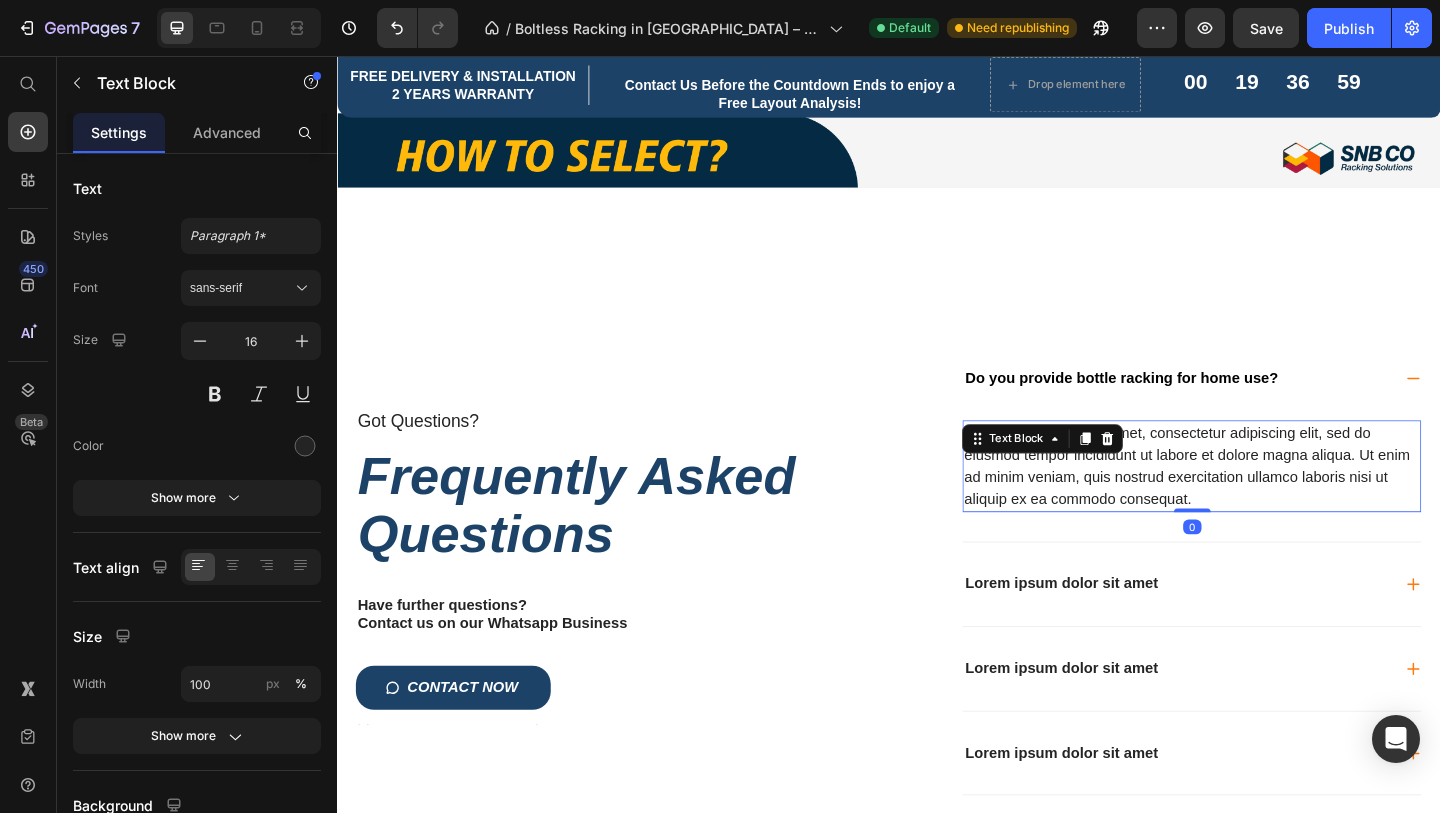 click on "Text Block" at bounding box center (1104, 472) 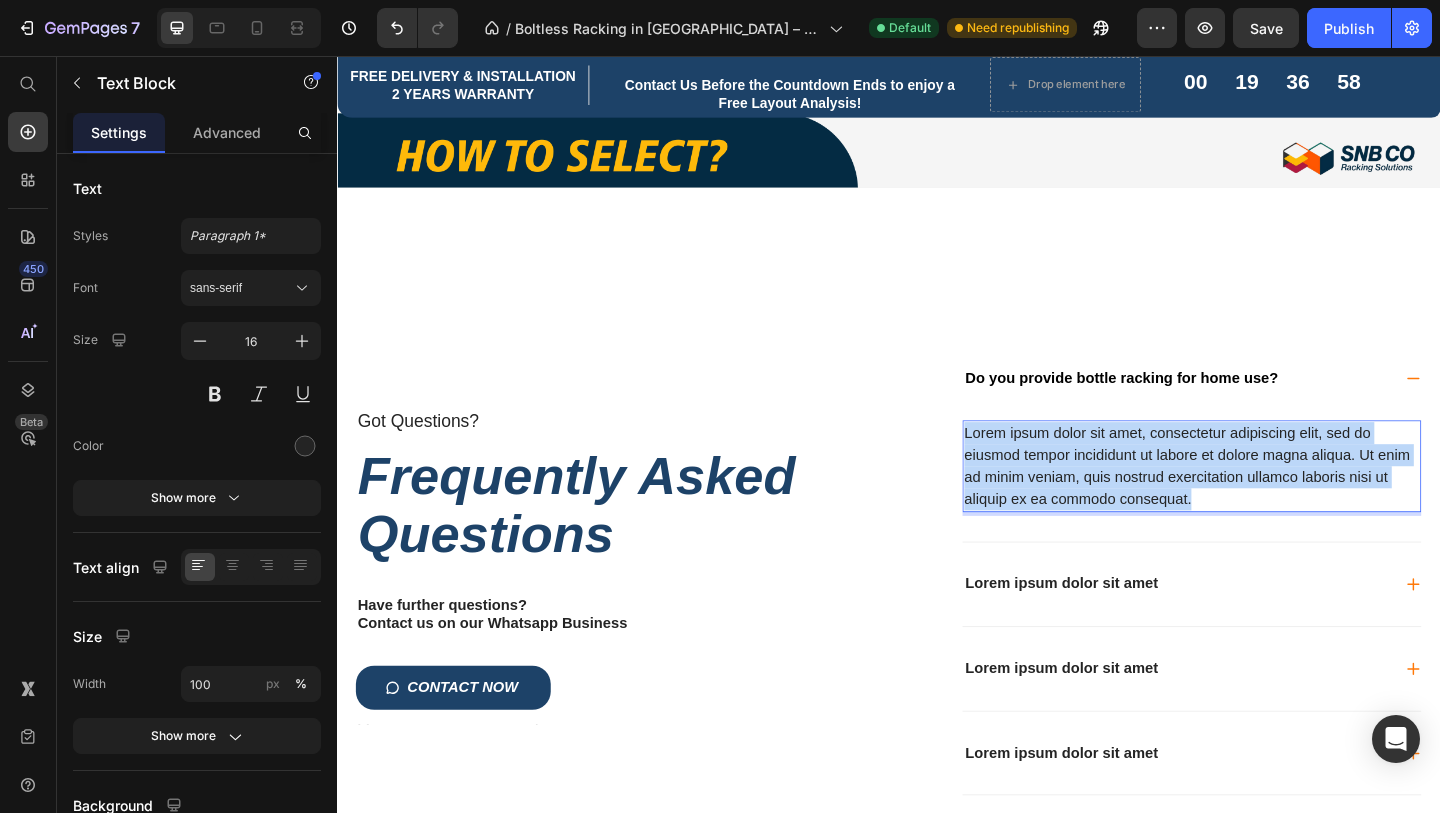 click on "Lorem ipsum dolor sit amet, consectetur adipiscing elit, sed do eiusmod tempor incididunt ut labore et dolore magna aliqua. Ut enim ad minim veniam, quis nostrud exercitation ullamco laboris nisi ut aliquip ex ea commodo consequat." at bounding box center [1266, 502] 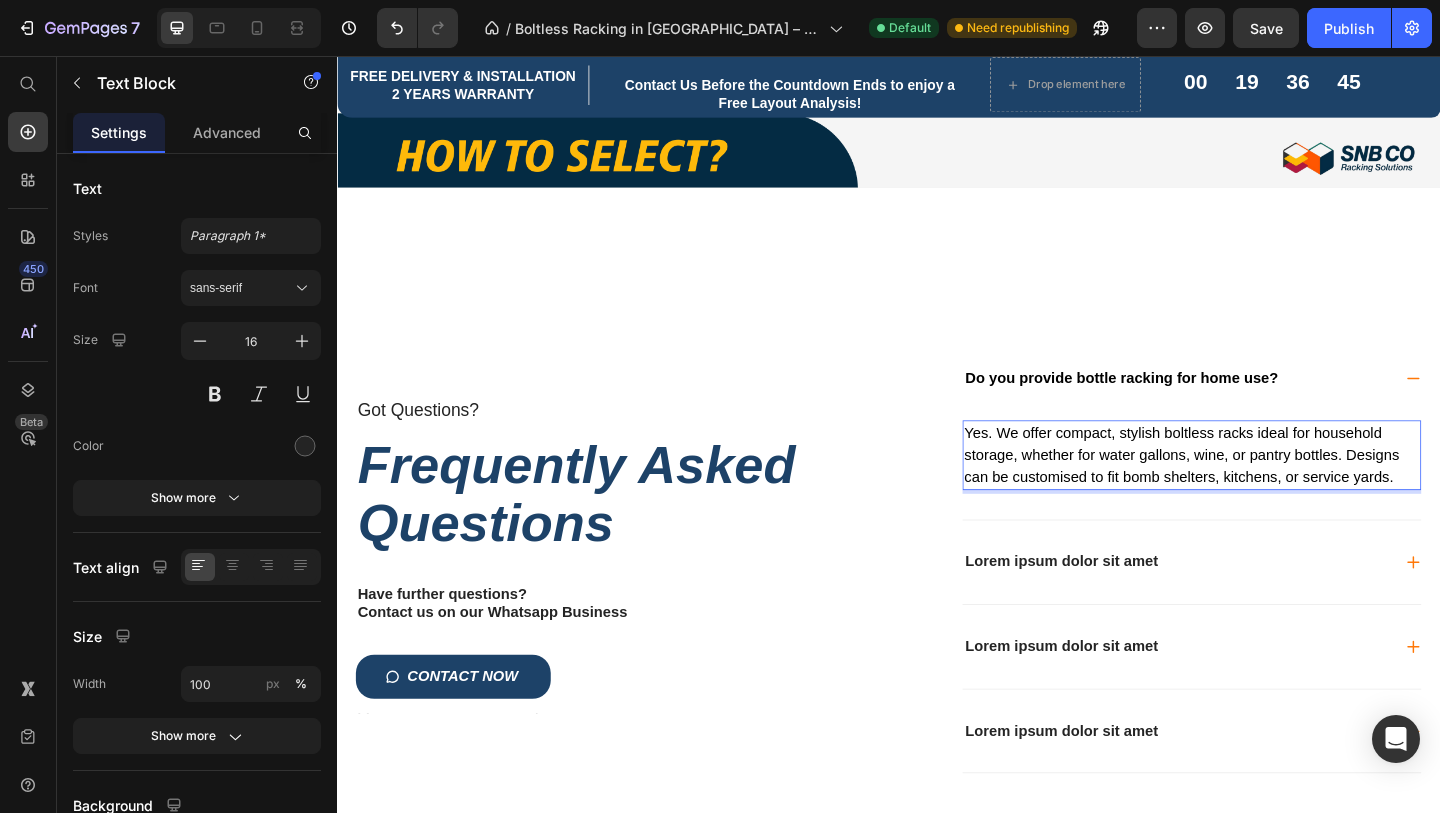 click on "Yes. We offer compact, stylish boltless racks ideal for household storage, whether for water gallons, wine, or pantry bottles. Designs can be customised to fit bomb shelters, kitchens, or service yards." at bounding box center (1255, 489) 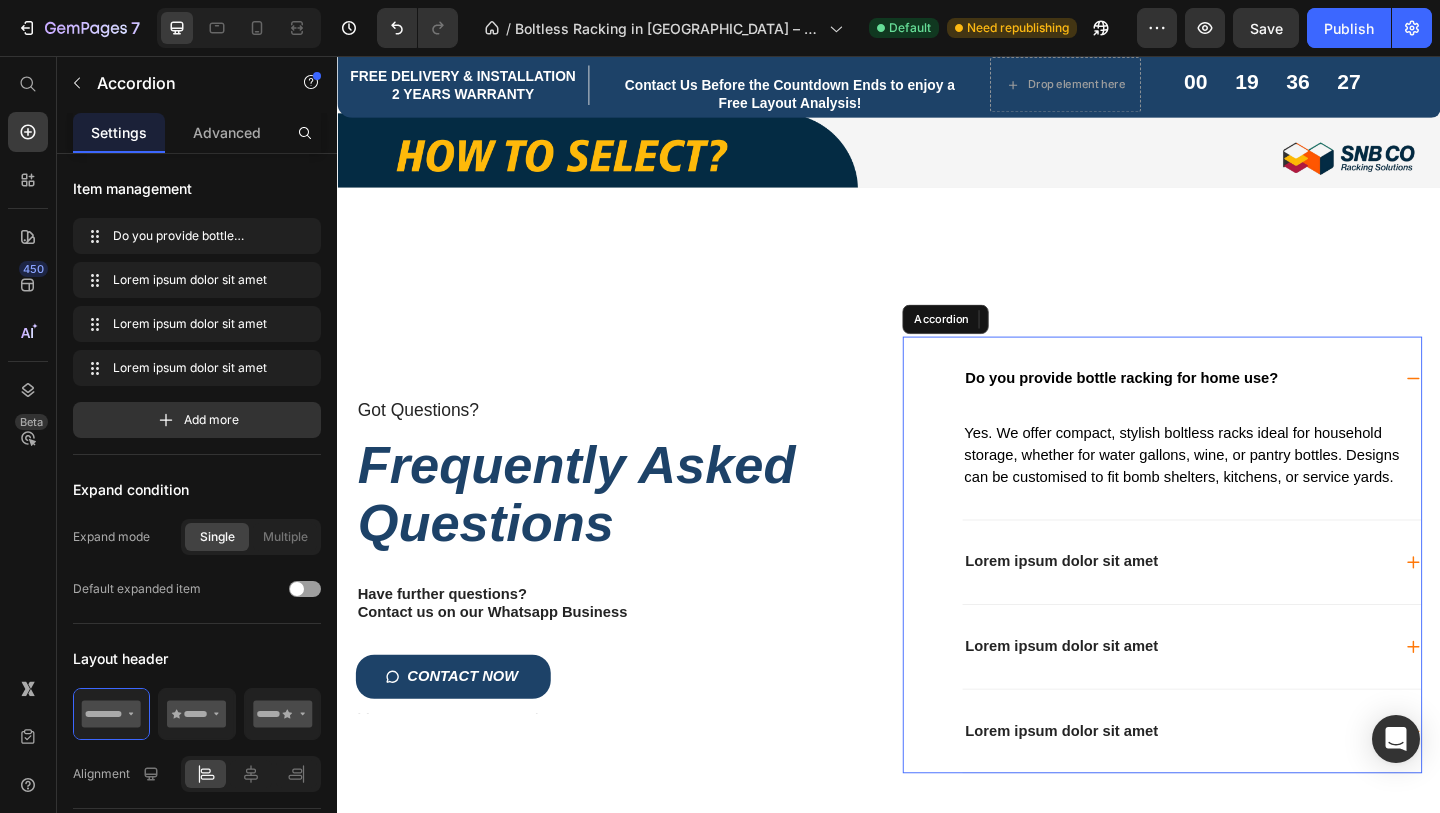 click on "Do you provide bottle racking for home use?" at bounding box center (1190, 405) 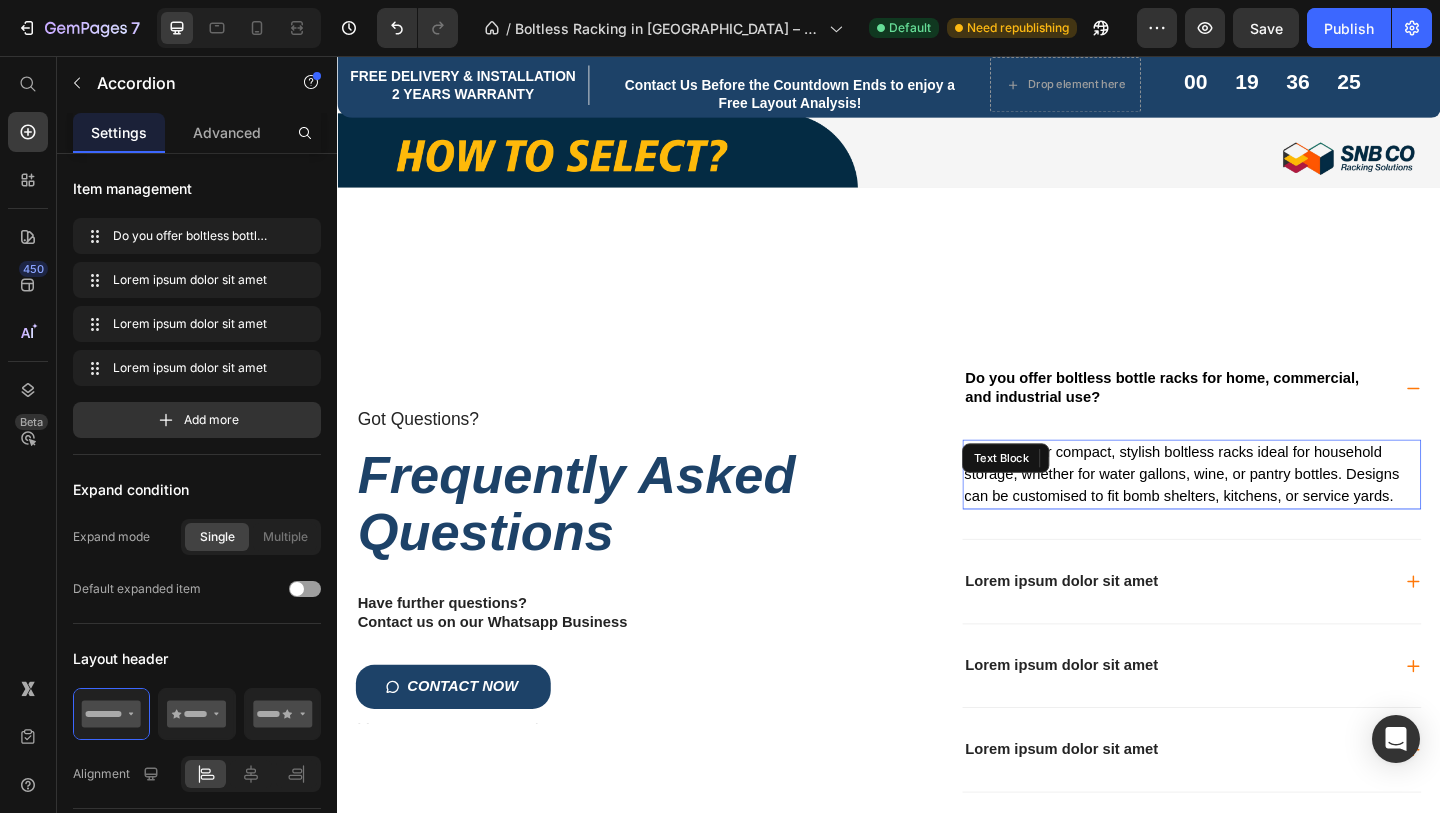 click on "Yes. We offer compact, stylish boltless racks ideal for household storage, whether for water gallons, wine, or pantry bottles. Designs can be customised to fit bomb shelters, kitchens, or service yards." at bounding box center (1255, 510) 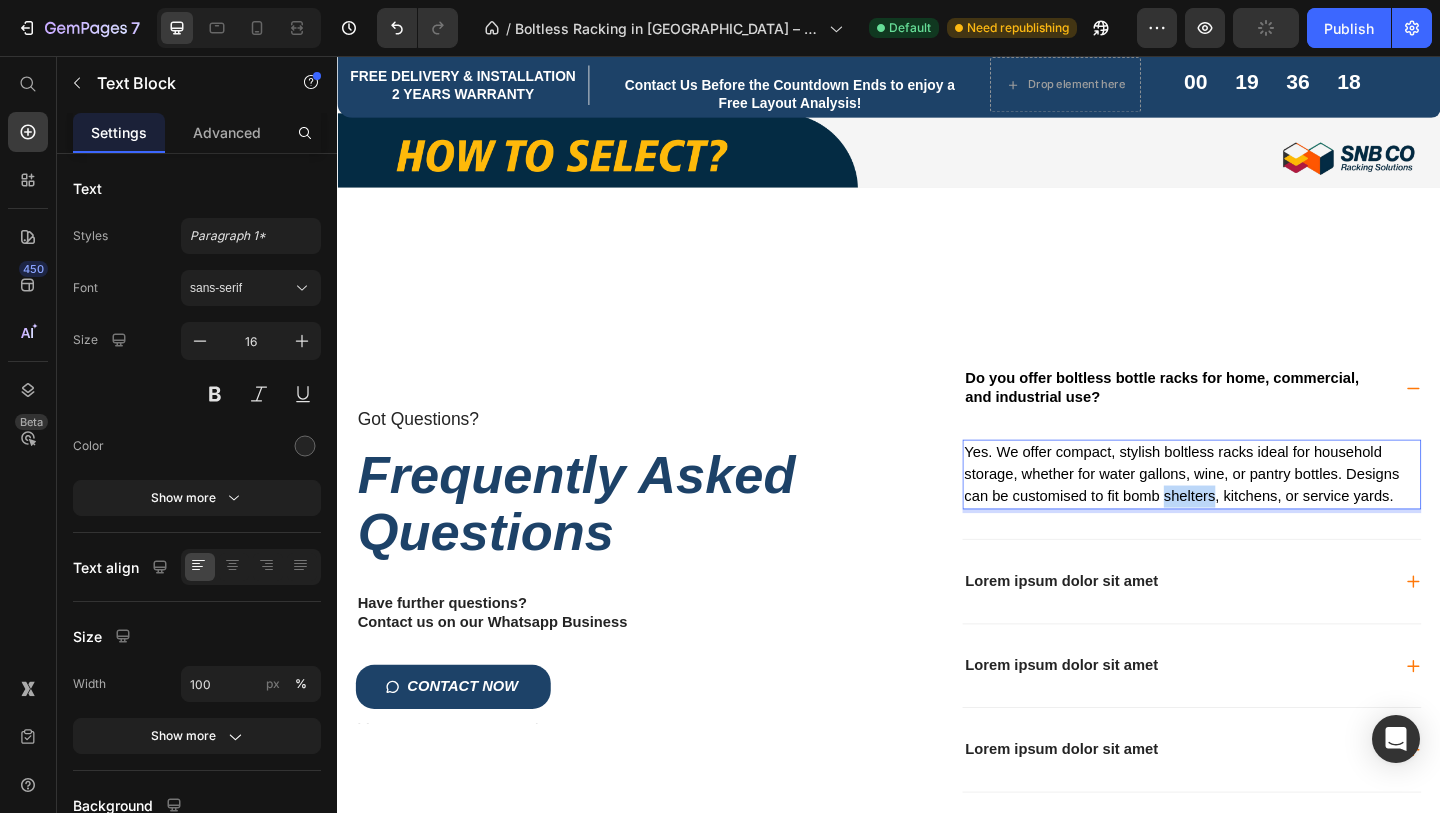 click on "Yes. We offer compact, stylish boltless racks ideal for household storage, whether for water gallons, wine, or pantry bottles. Designs can be customised to fit bomb shelters, kitchens, or service yards." at bounding box center [1255, 510] 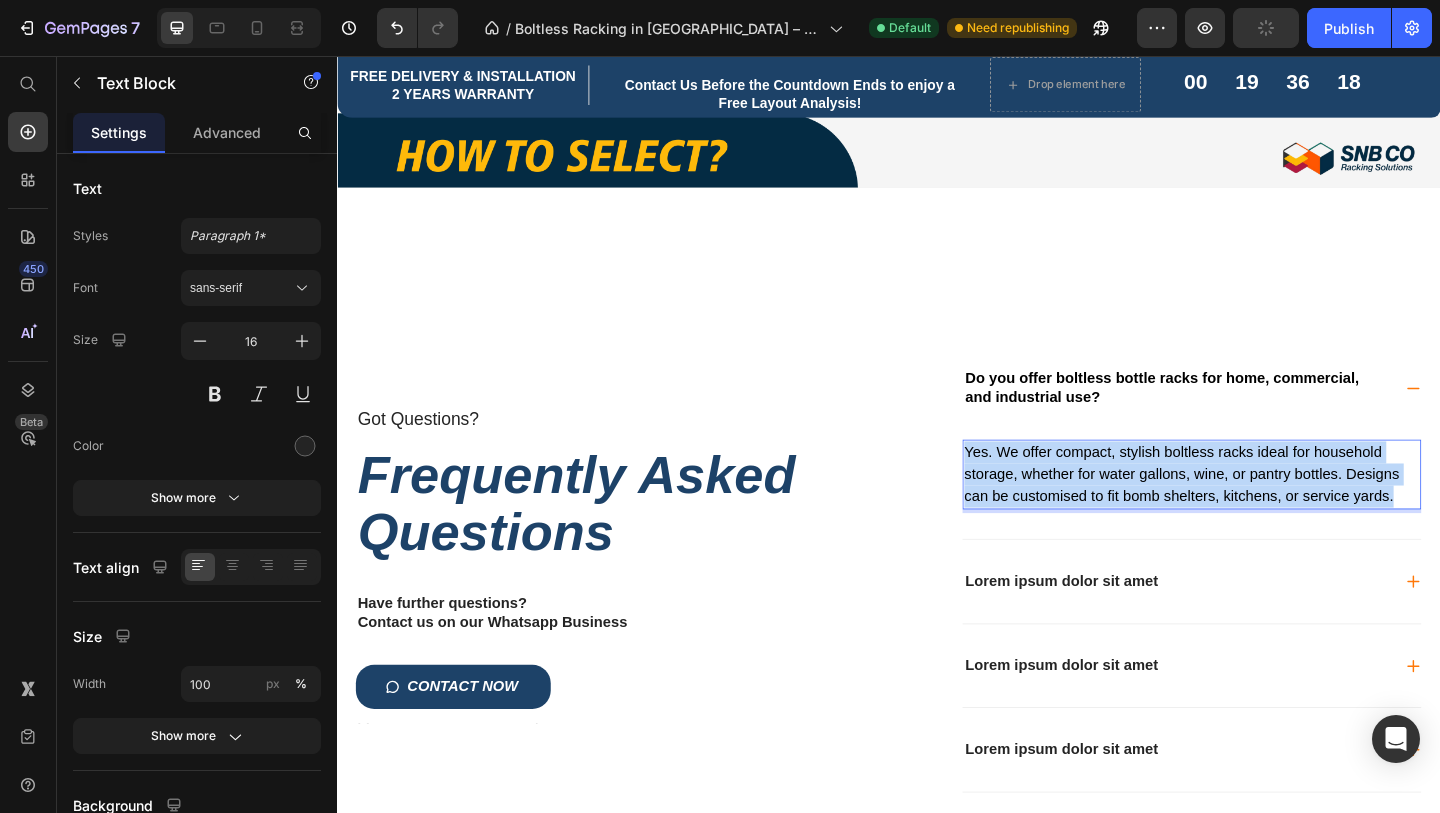 click on "Yes. We offer compact, stylish boltless racks ideal for household storage, whether for water gallons, wine, or pantry bottles. Designs can be customised to fit bomb shelters, kitchens, or service yards." at bounding box center [1255, 510] 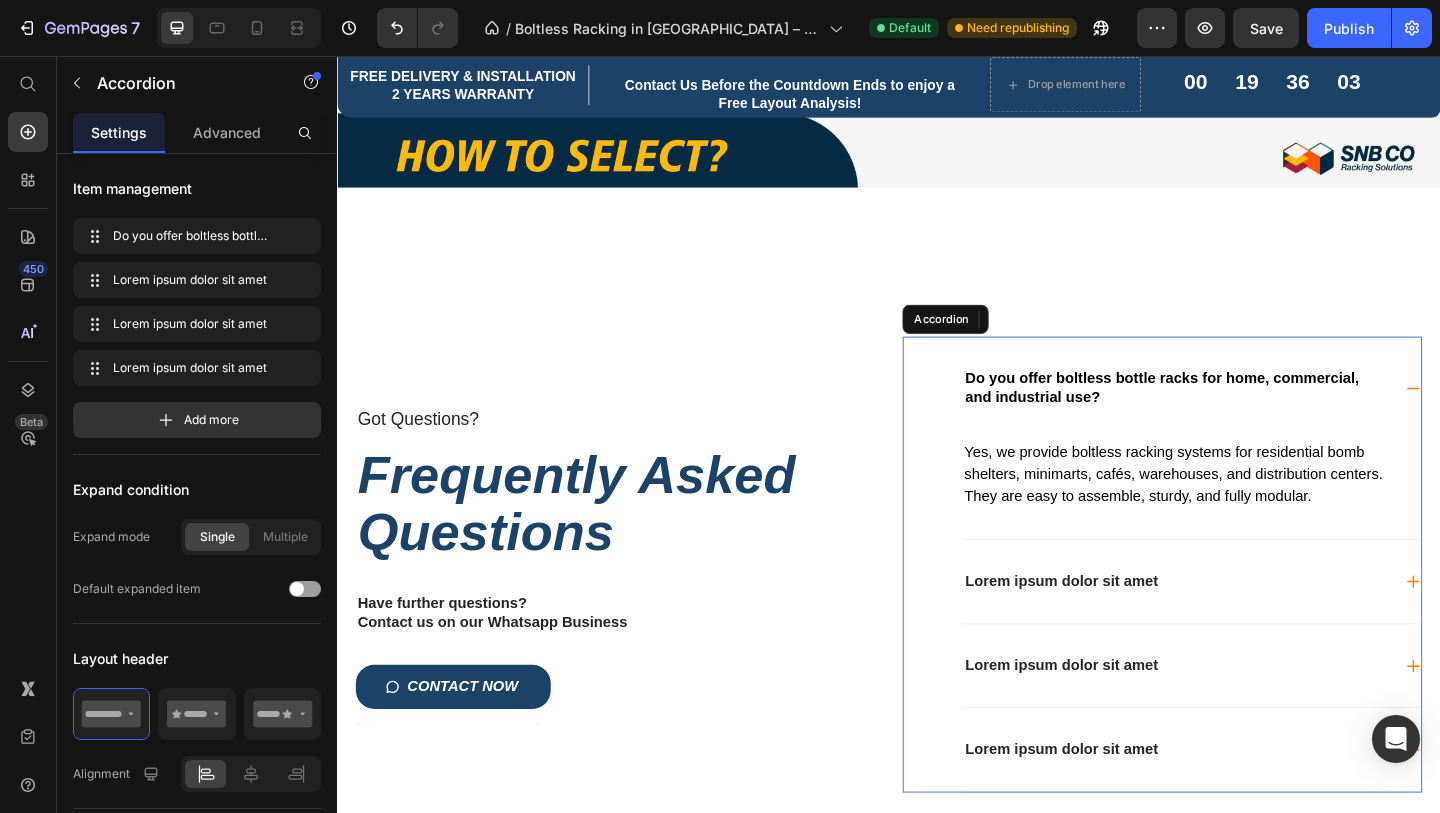 click on "Lorem ipsum dolor sit amet" at bounding box center [1125, 627] 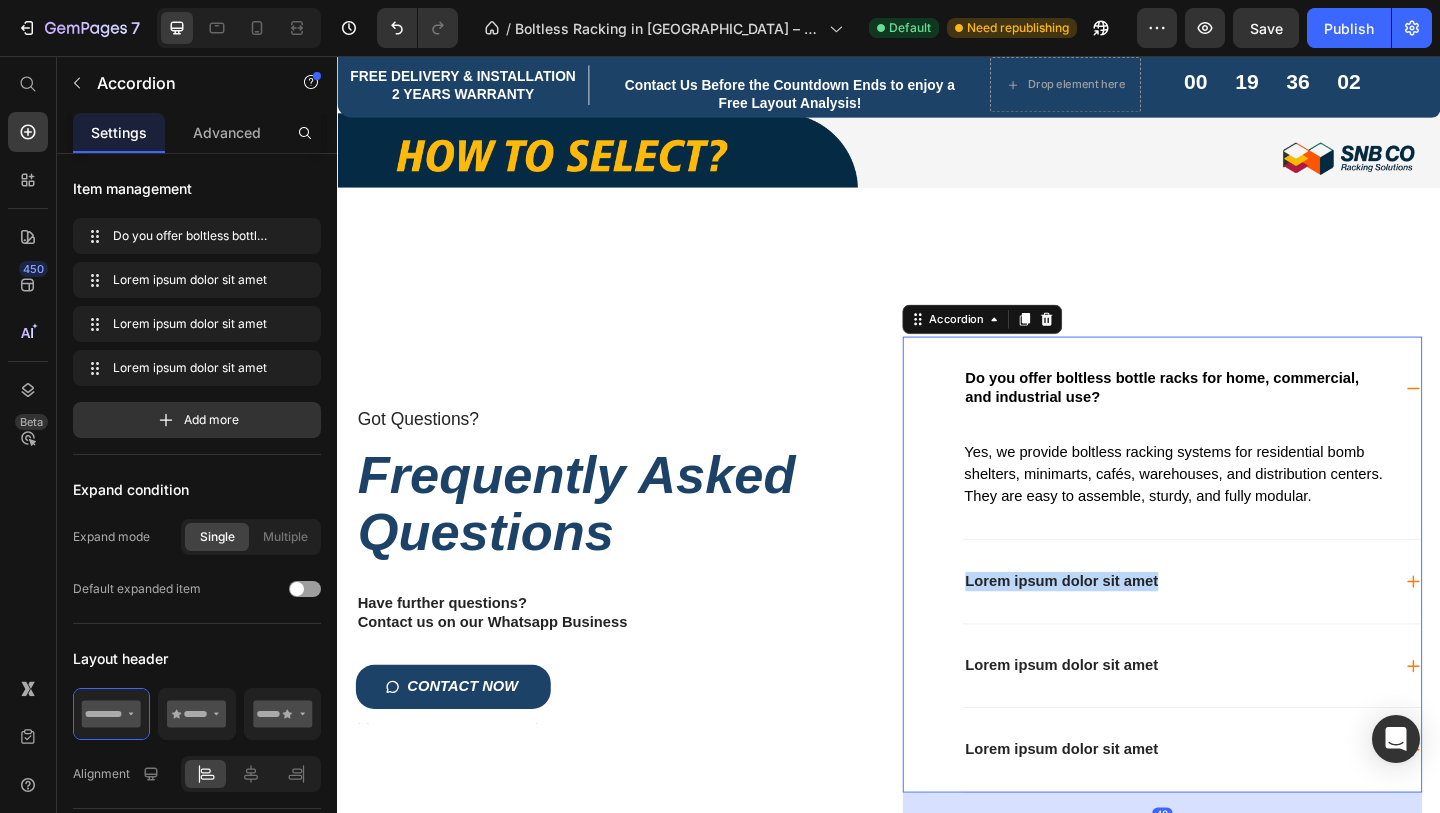 click on "Lorem ipsum dolor sit amet" at bounding box center (1125, 627) 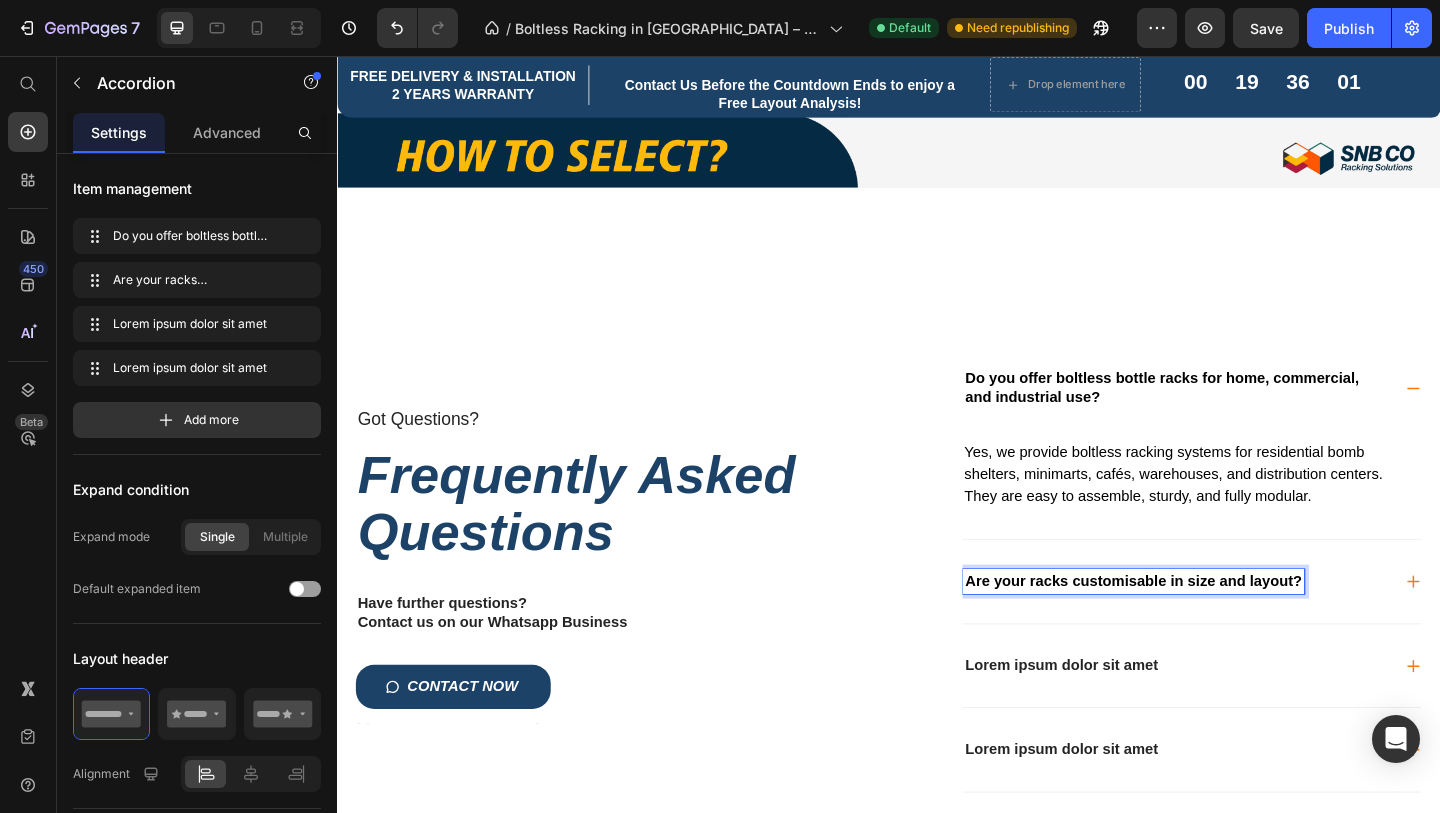 click on "Are your racks customisable in size and layout?" at bounding box center (1266, 627) 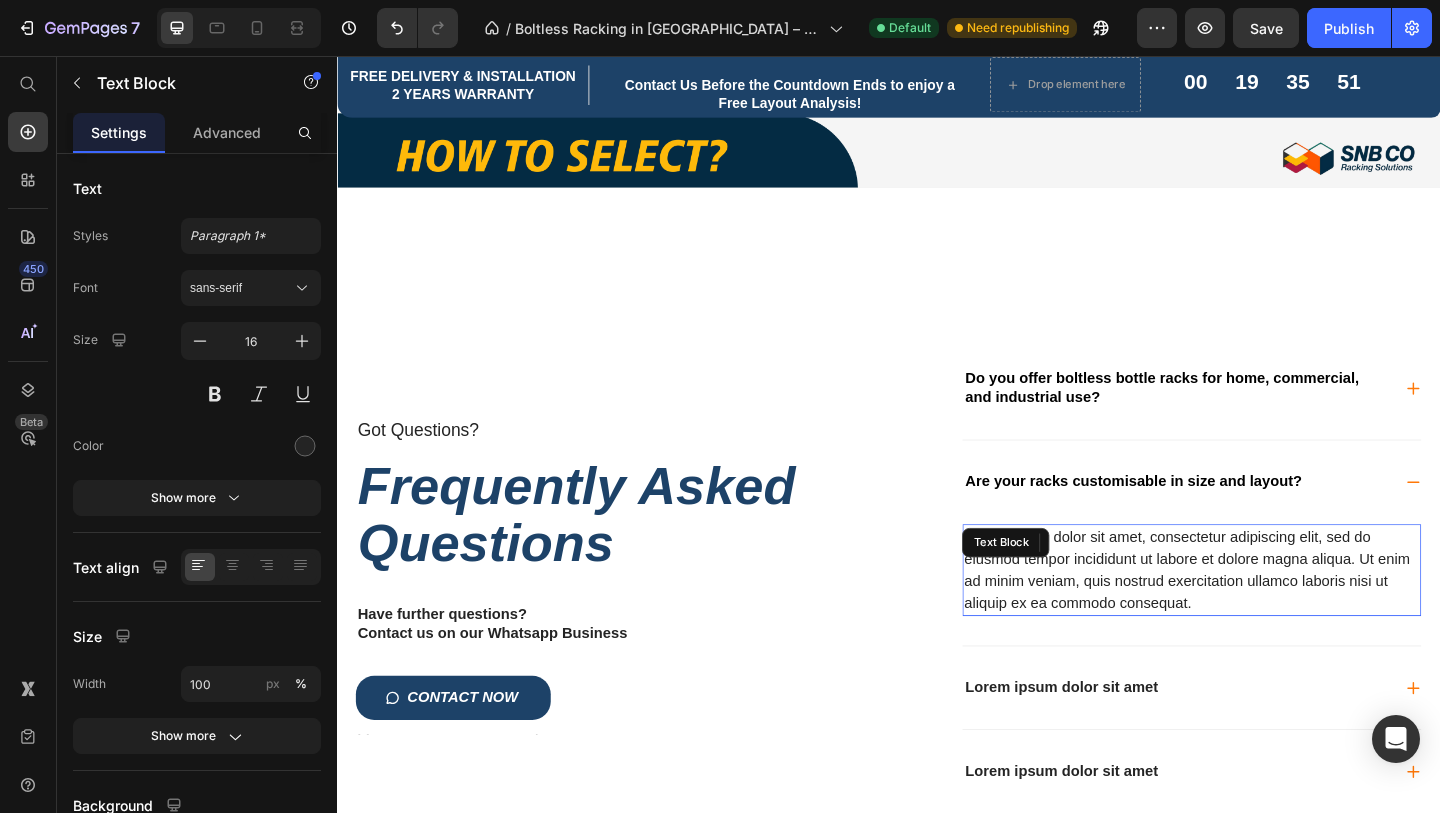 click on "Lorem ipsum dolor sit amet, consectetur adipiscing elit, sed do eiusmod tempor incididunt ut labore et dolore magna aliqua. Ut enim ad minim veniam, quis nostrud exercitation ullamco laboris nisi ut aliquip ex ea commodo consequat." at bounding box center [1266, 615] 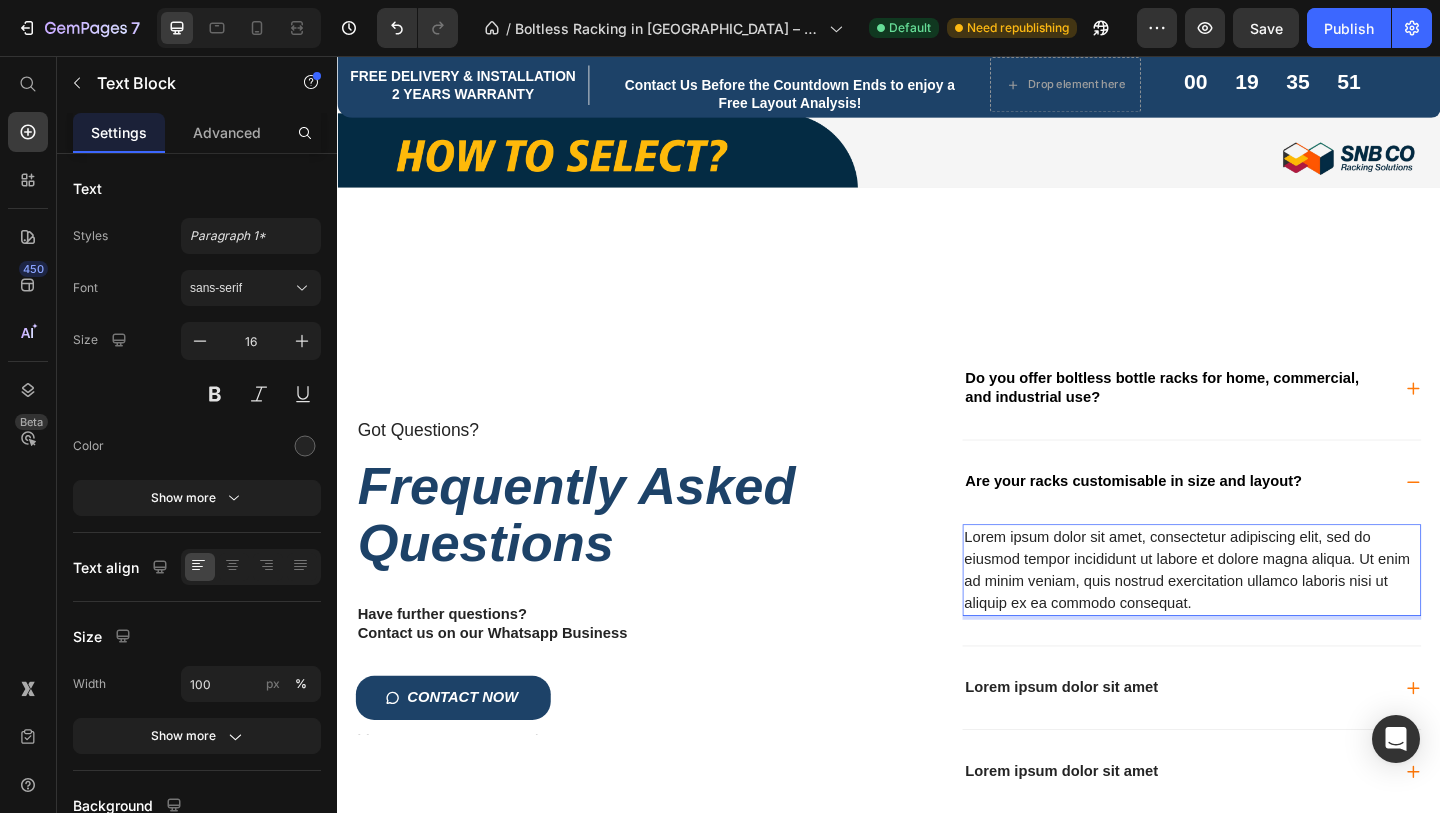 click on "Lorem ipsum dolor sit amet, consectetur adipiscing elit, sed do eiusmod tempor incididunt ut labore et dolore magna aliqua. Ut enim ad minim veniam, quis nostrud exercitation ullamco laboris nisi ut aliquip ex ea commodo consequat." at bounding box center [1266, 615] 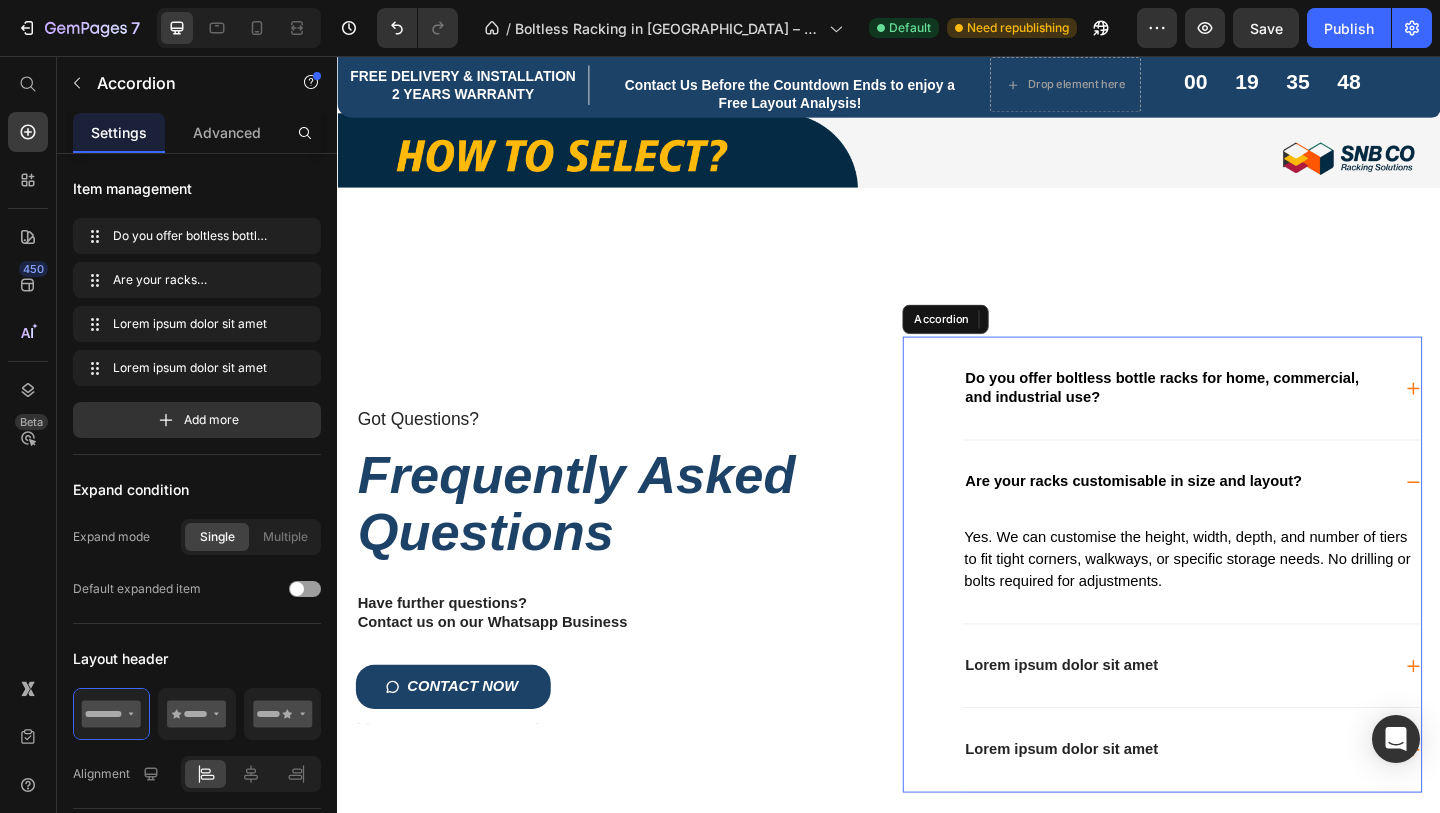 click on "Are your racks customisable in size and layout?" at bounding box center [1203, 518] 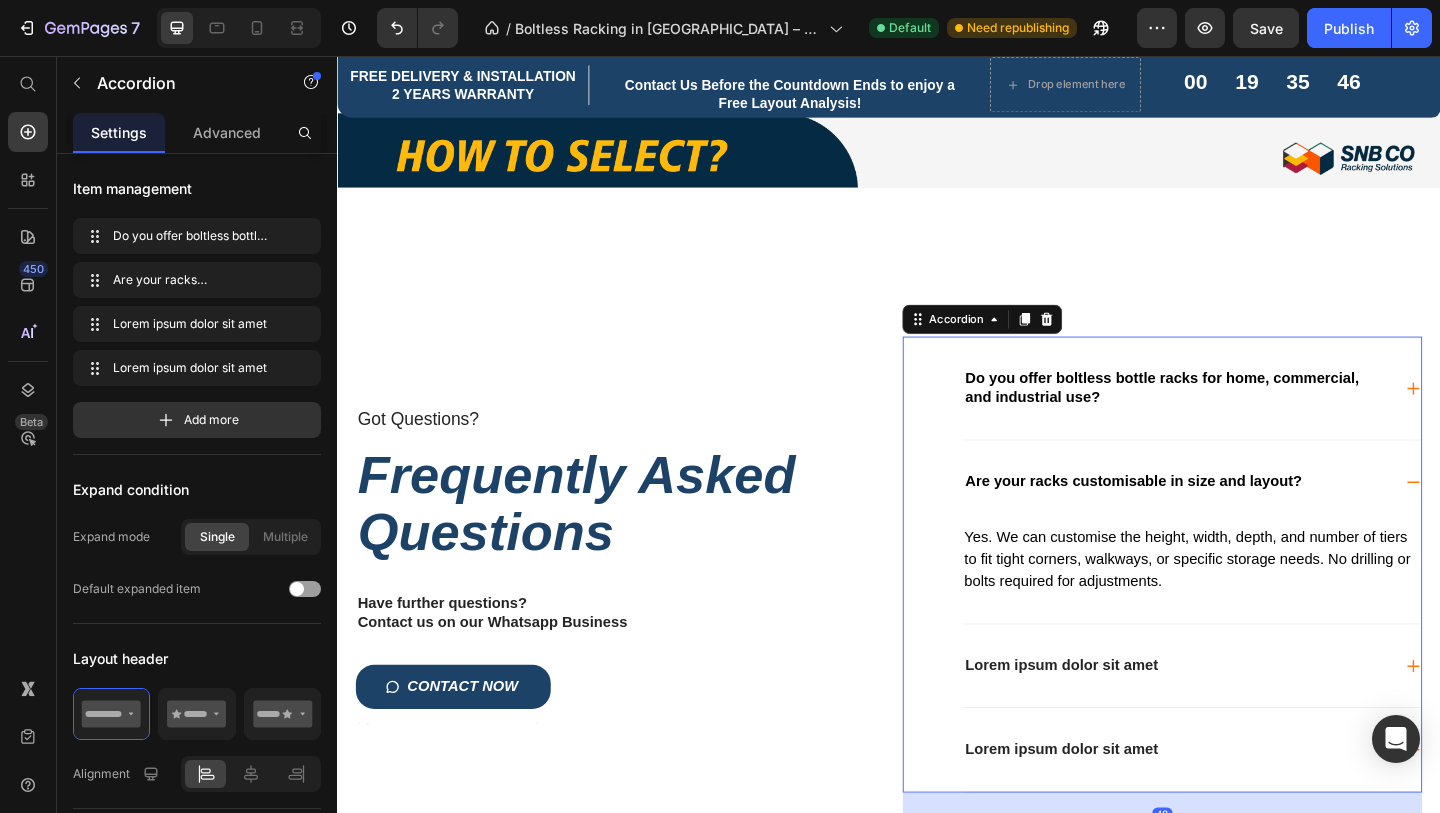 click on "Lorem ipsum dolor sit amet" at bounding box center [1250, 719] 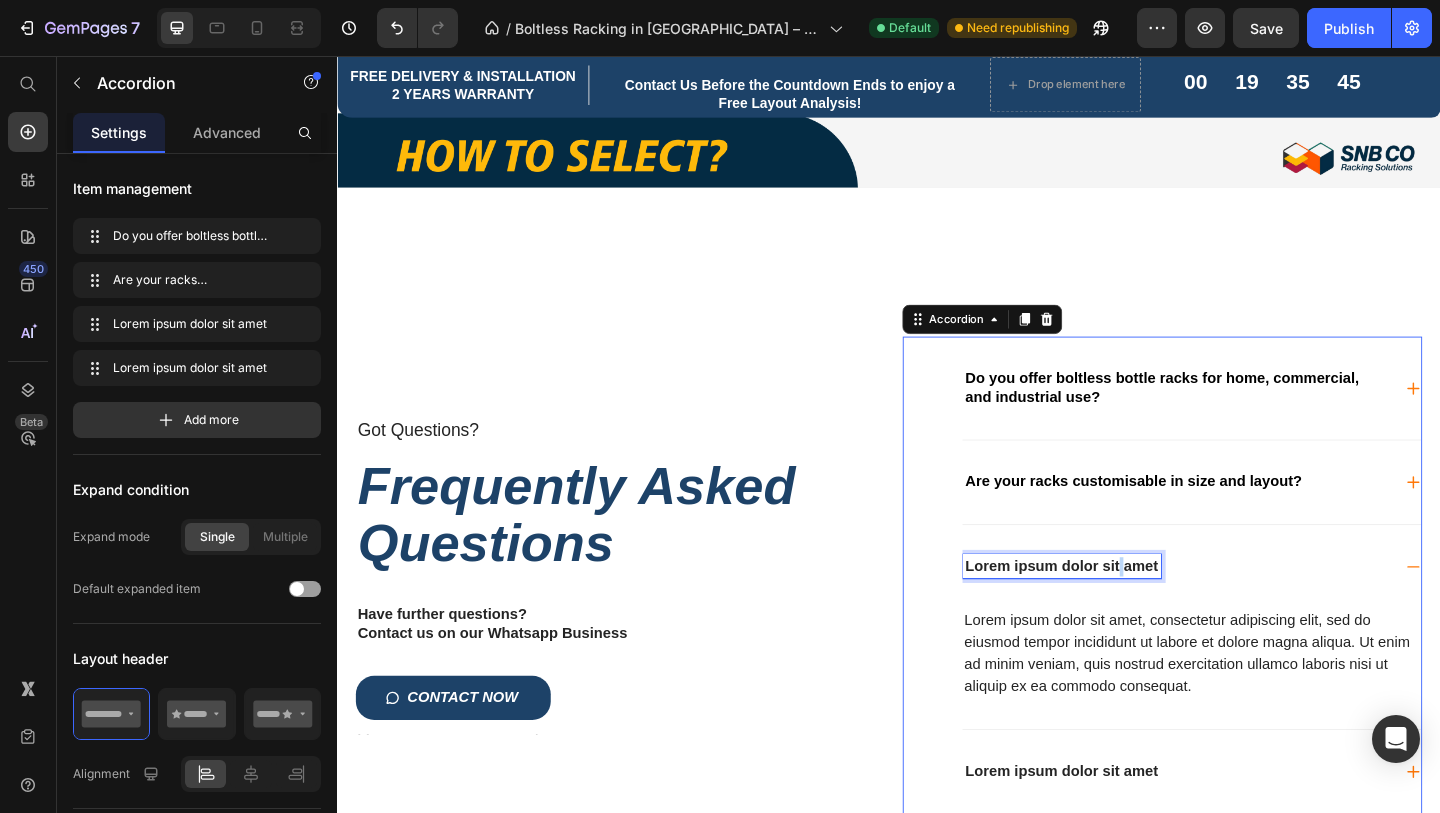 click on "Lorem ipsum dolor sit amet" at bounding box center [1125, 611] 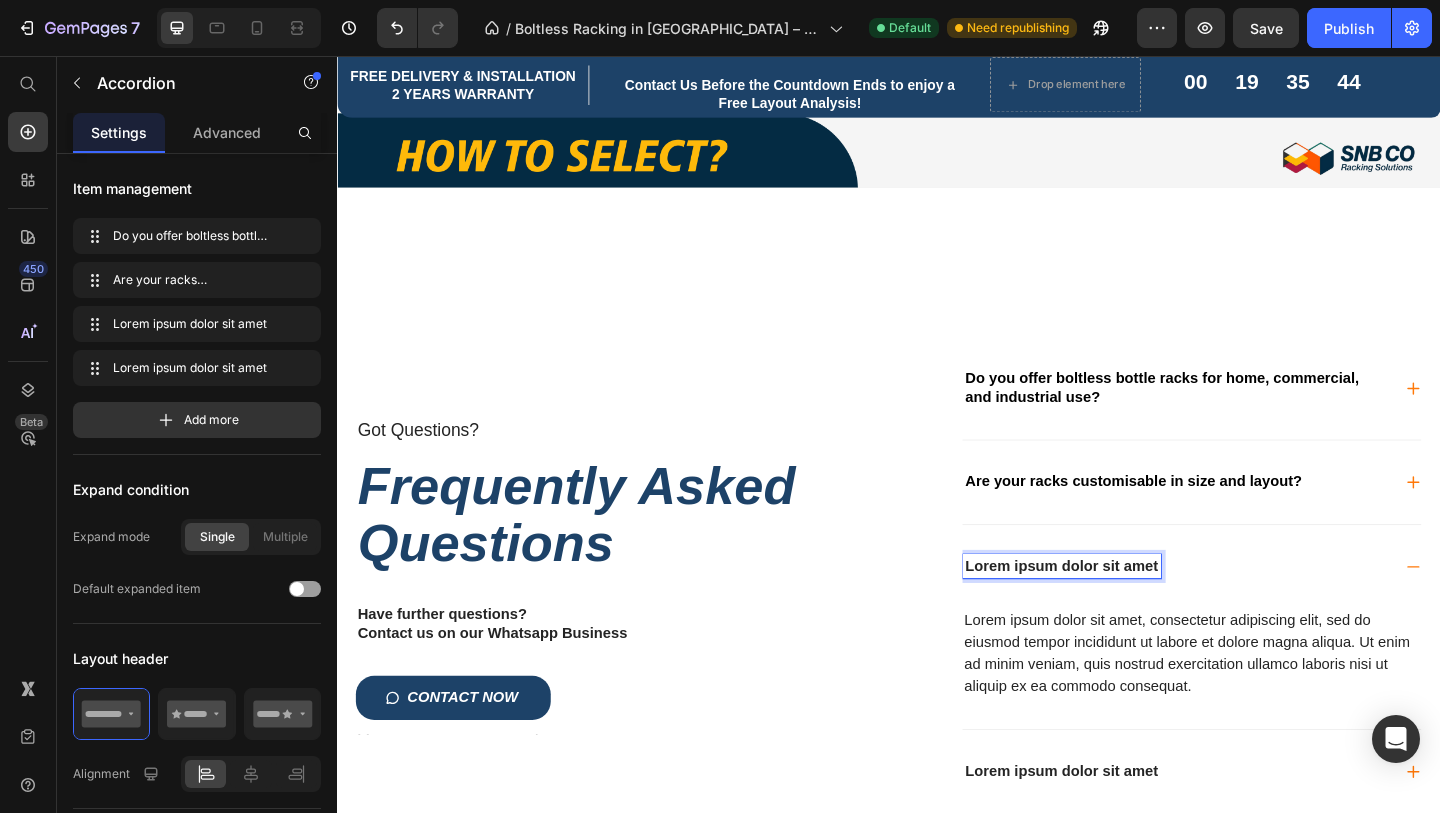 click on "Lorem ipsum dolor sit amet" at bounding box center (1125, 611) 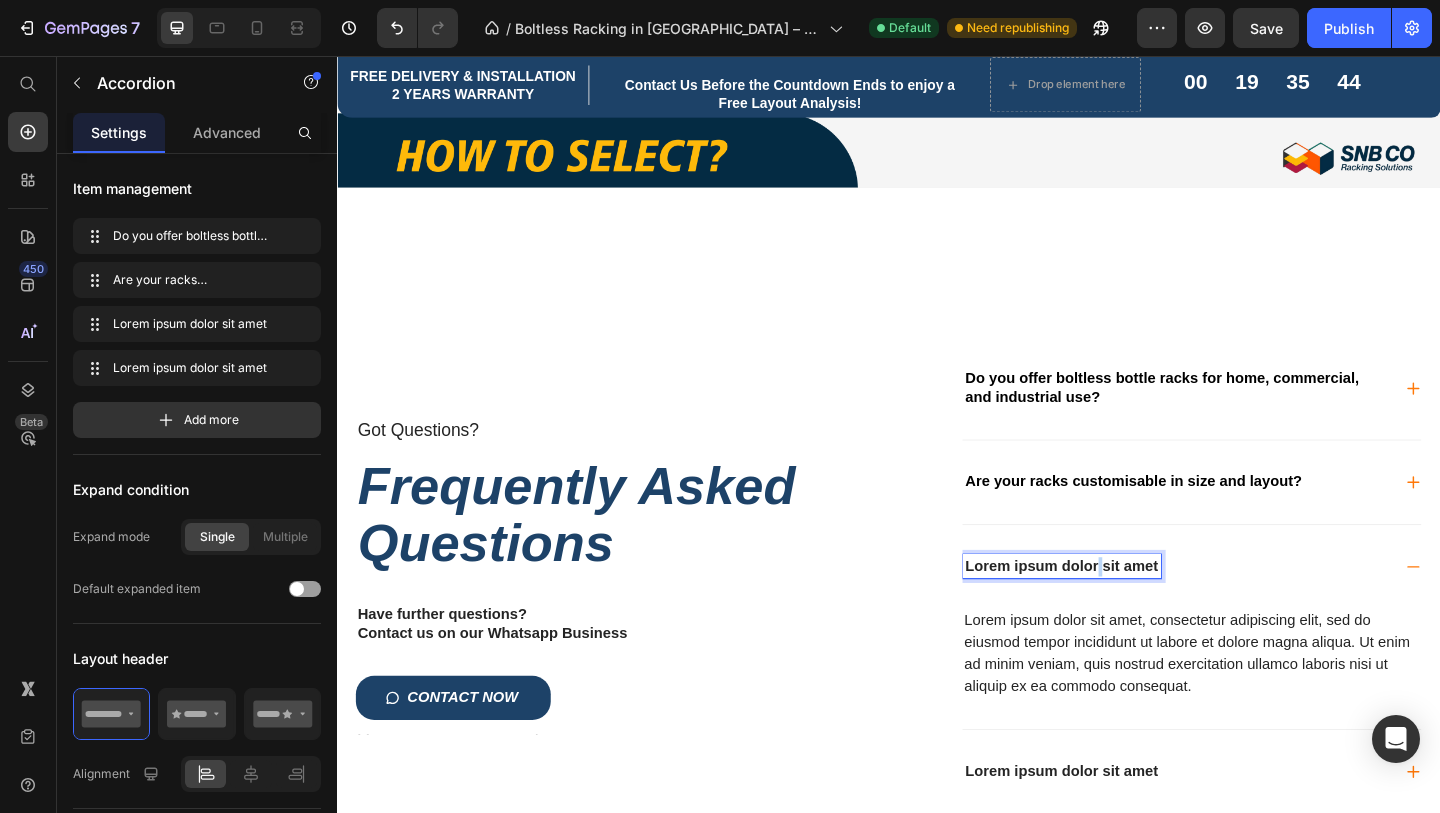 click on "Lorem ipsum dolor sit amet" at bounding box center [1125, 611] 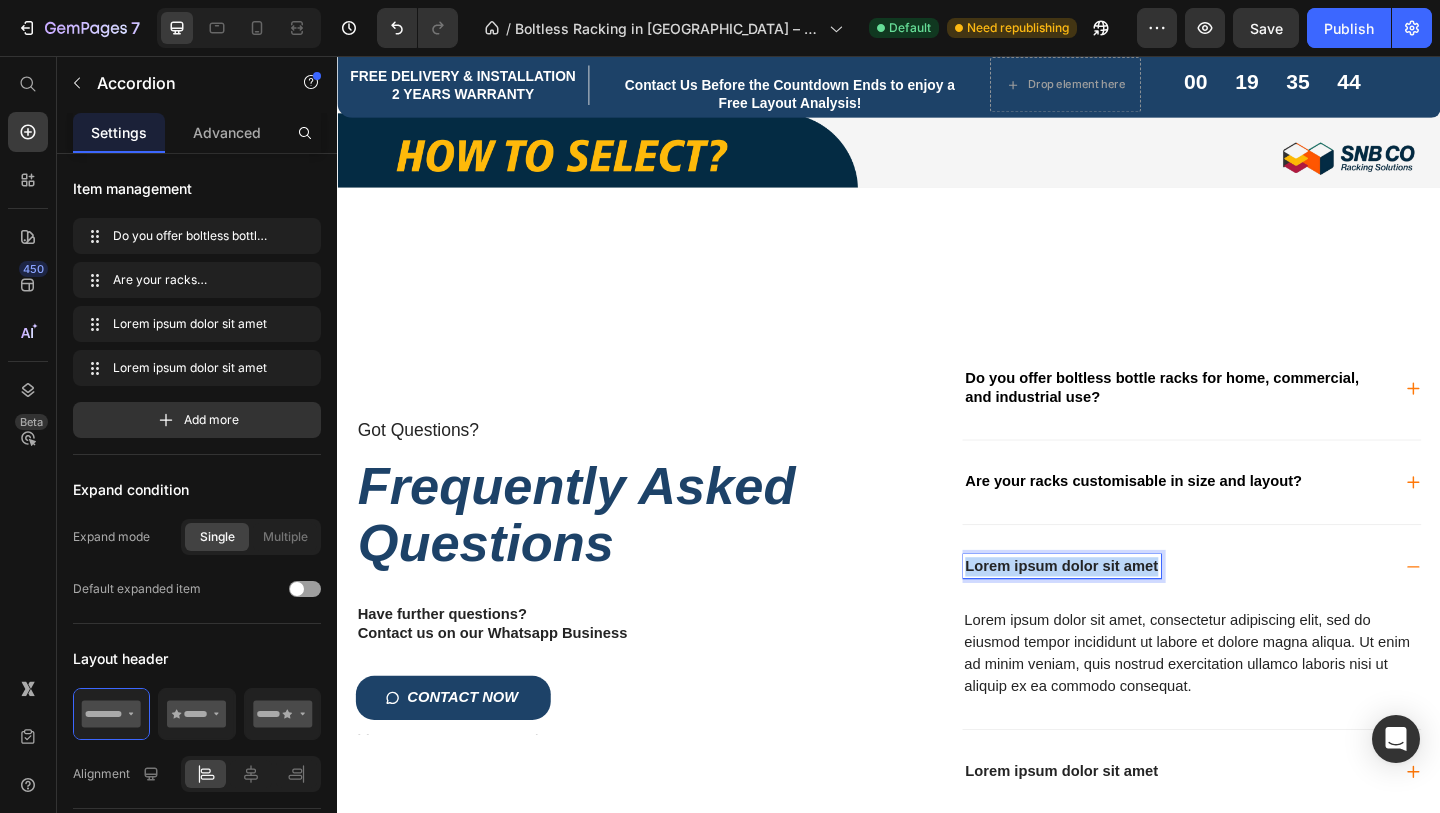 click on "Lorem ipsum dolor sit amet" at bounding box center (1125, 611) 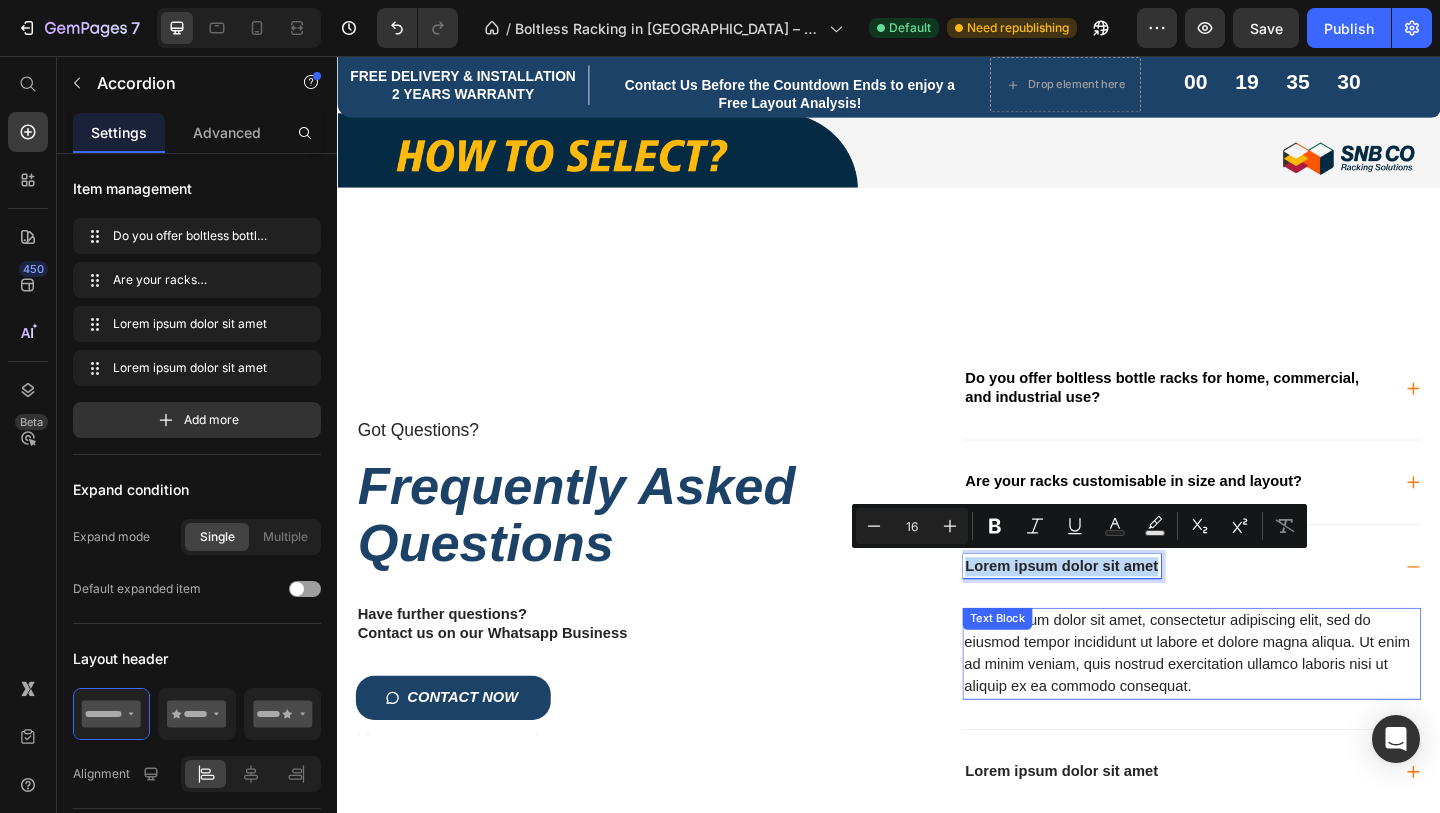 click on "Lorem ipsum dolor sit amet, consectetur adipiscing elit, sed do eiusmod tempor incididunt ut labore et dolore magna aliqua. Ut enim ad minim veniam, quis nostrud exercitation ullamco laboris nisi ut aliquip ex ea commodo consequat." at bounding box center (1266, 706) 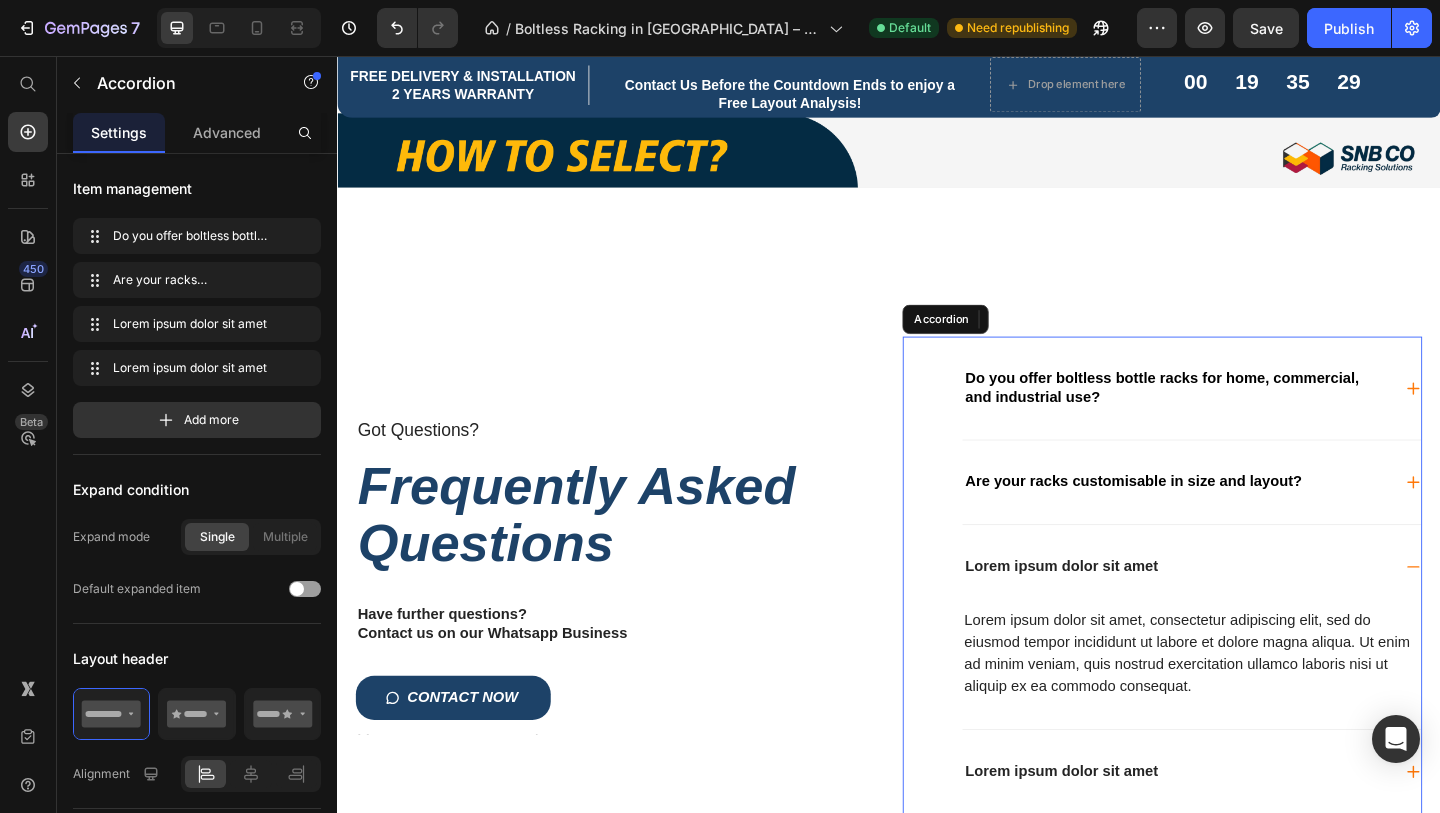 click on "Lorem ipsum dolor sit amet" at bounding box center [1125, 611] 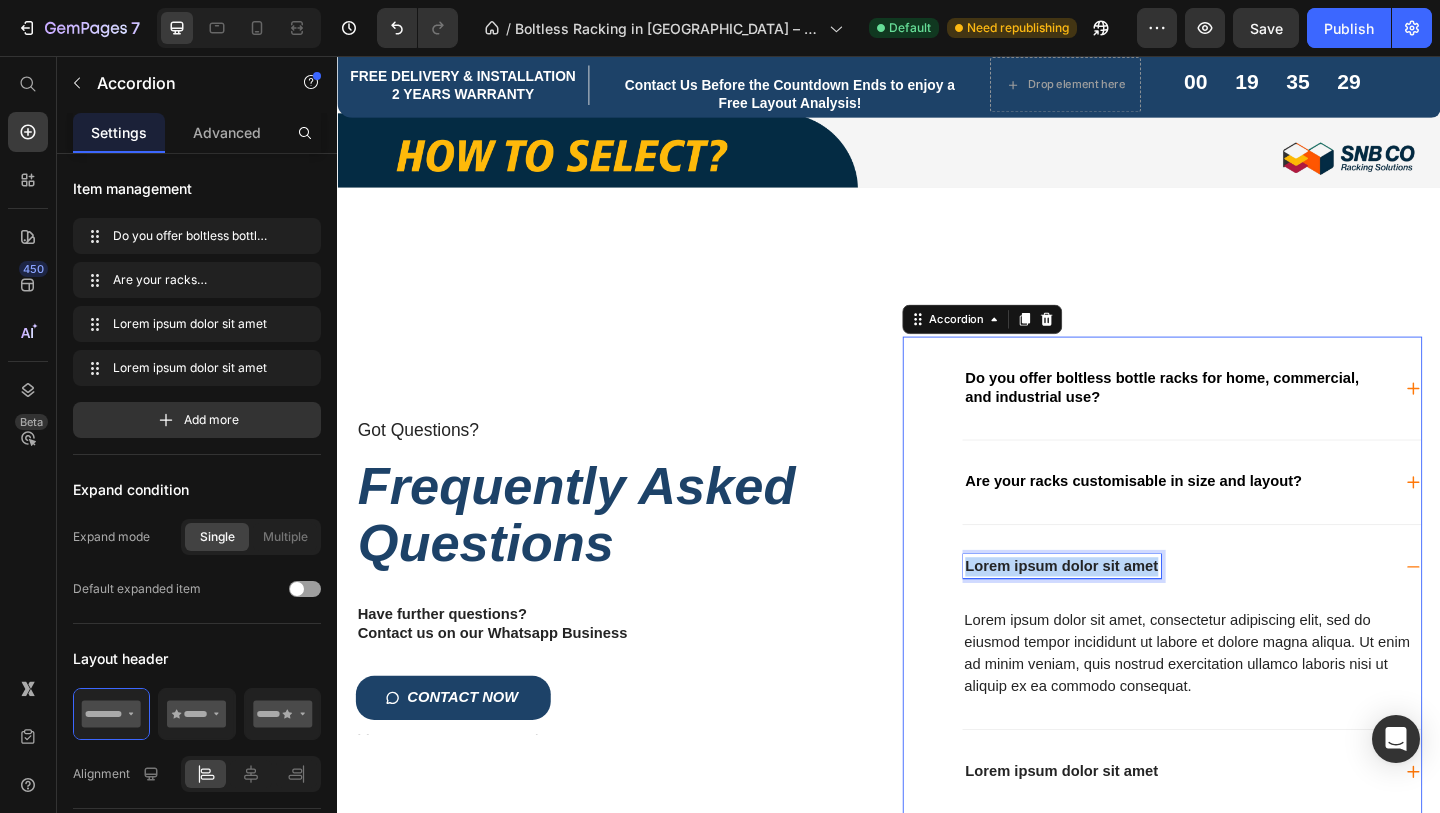 click on "Lorem ipsum dolor sit amet" at bounding box center [1125, 611] 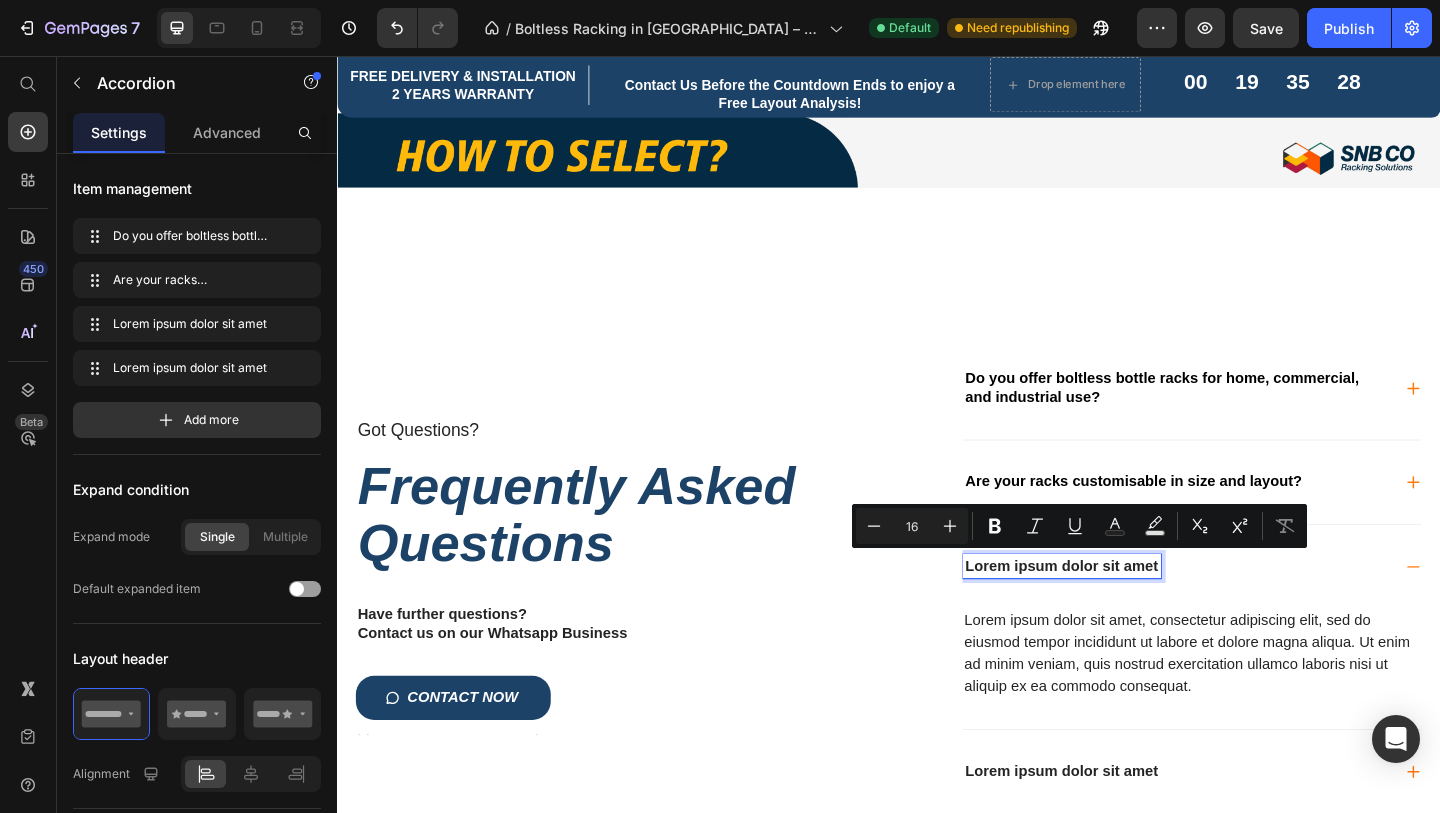 click on "Lorem ipsum dolor sit amet" at bounding box center [1266, 611] 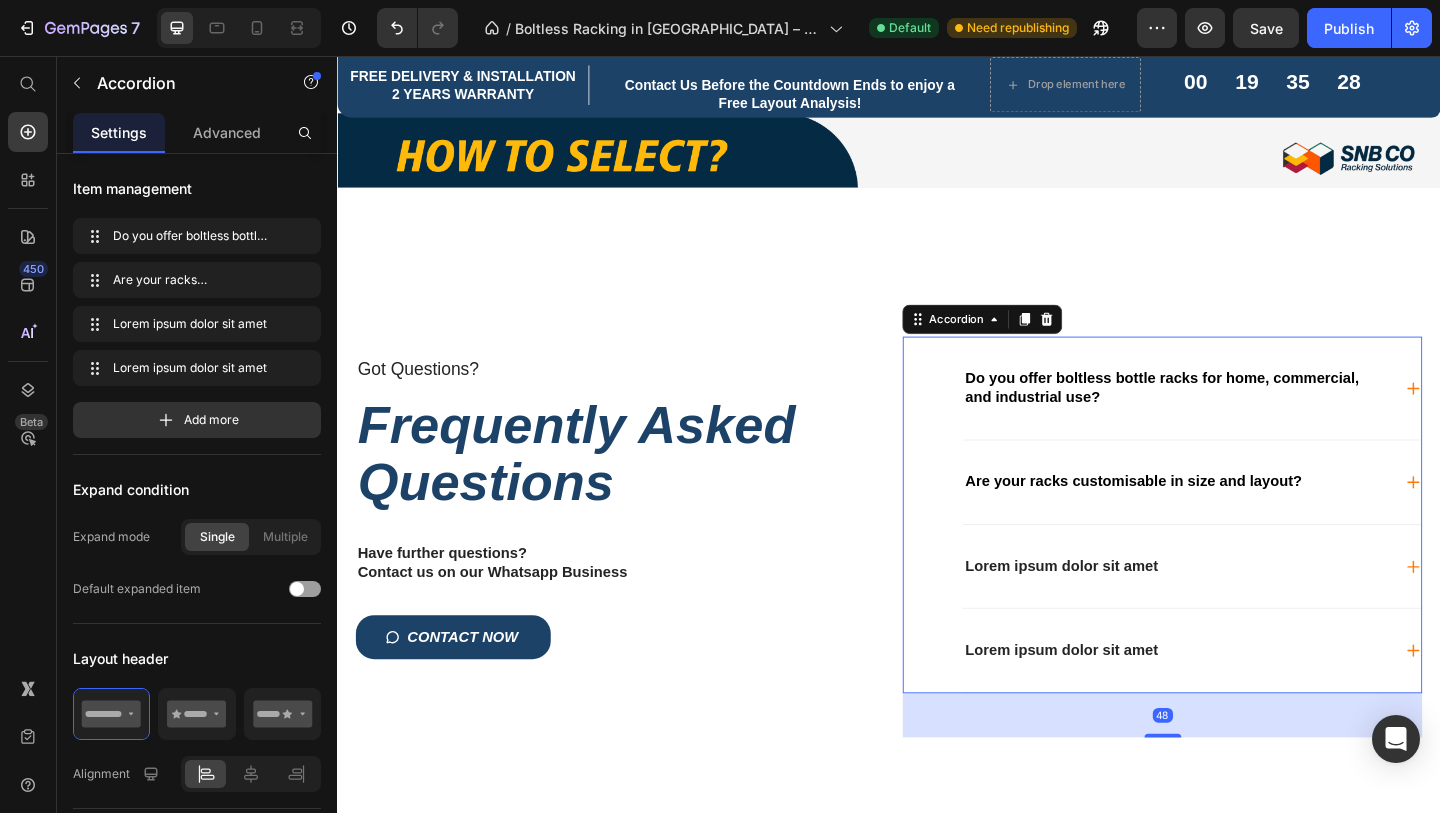 click on "Lorem ipsum dolor sit amet" at bounding box center (1125, 611) 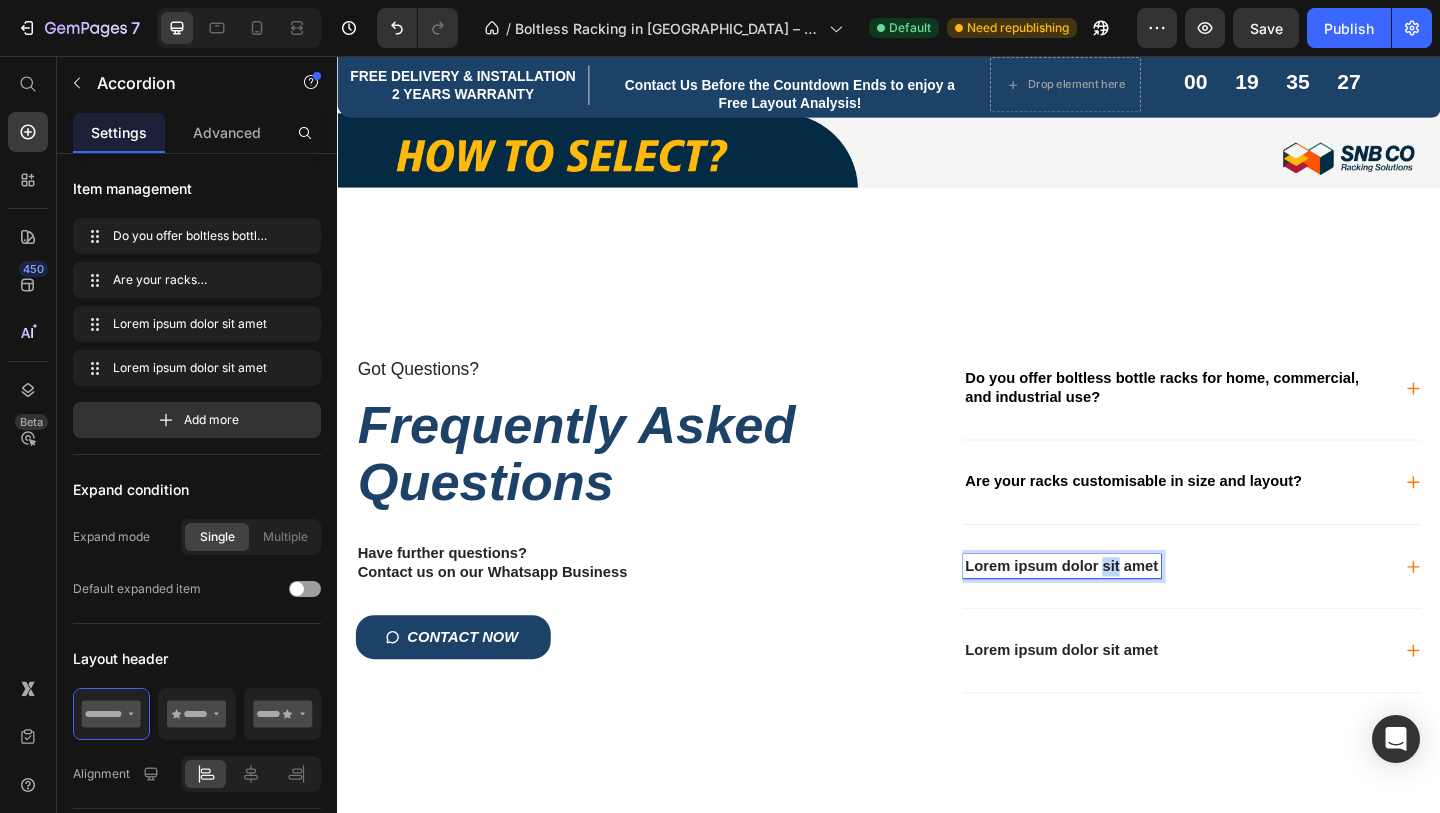 click on "Lorem ipsum dolor sit amet" at bounding box center (1125, 611) 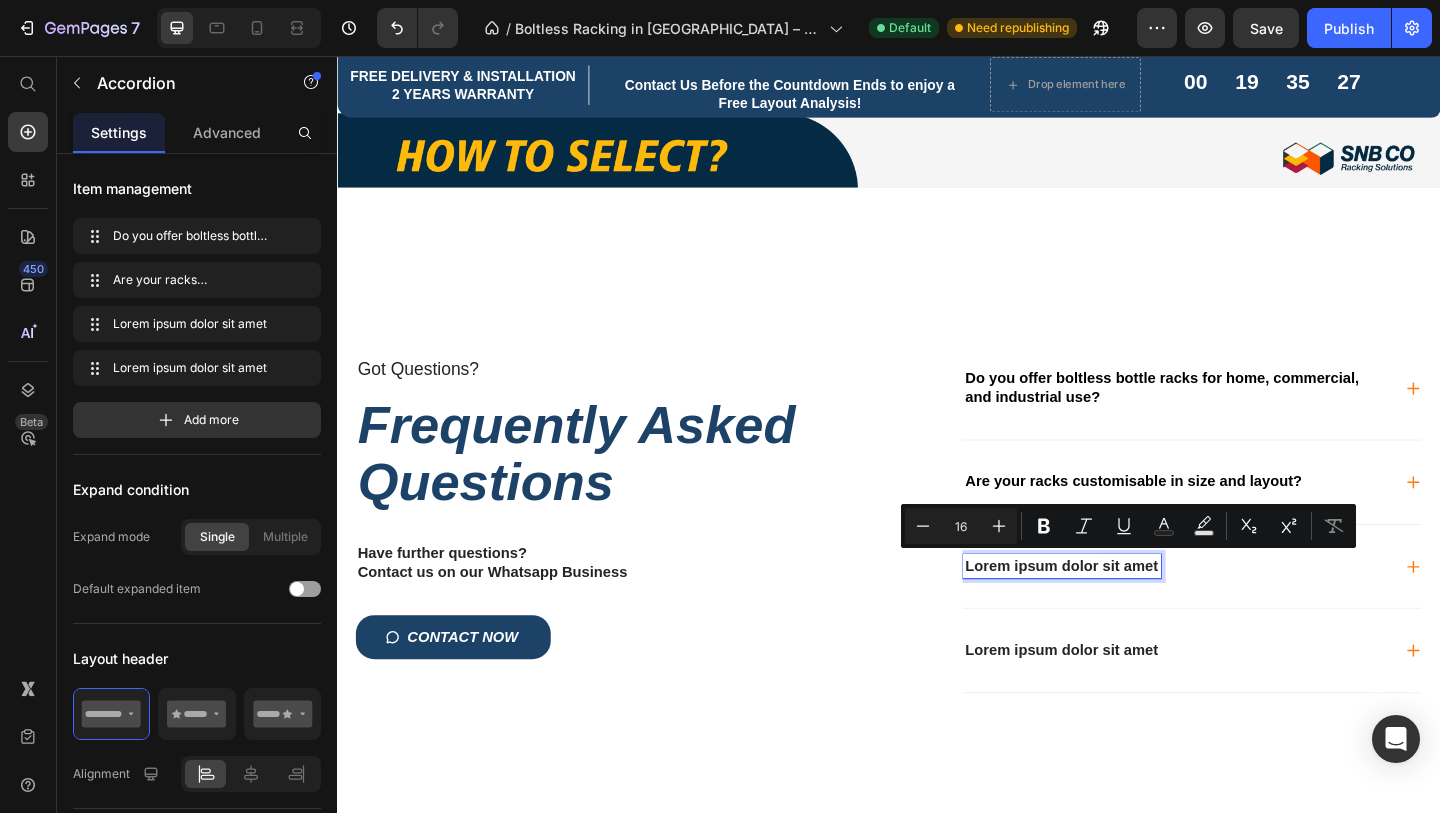 click on "Lorem ipsum dolor sit amet" at bounding box center (1266, 611) 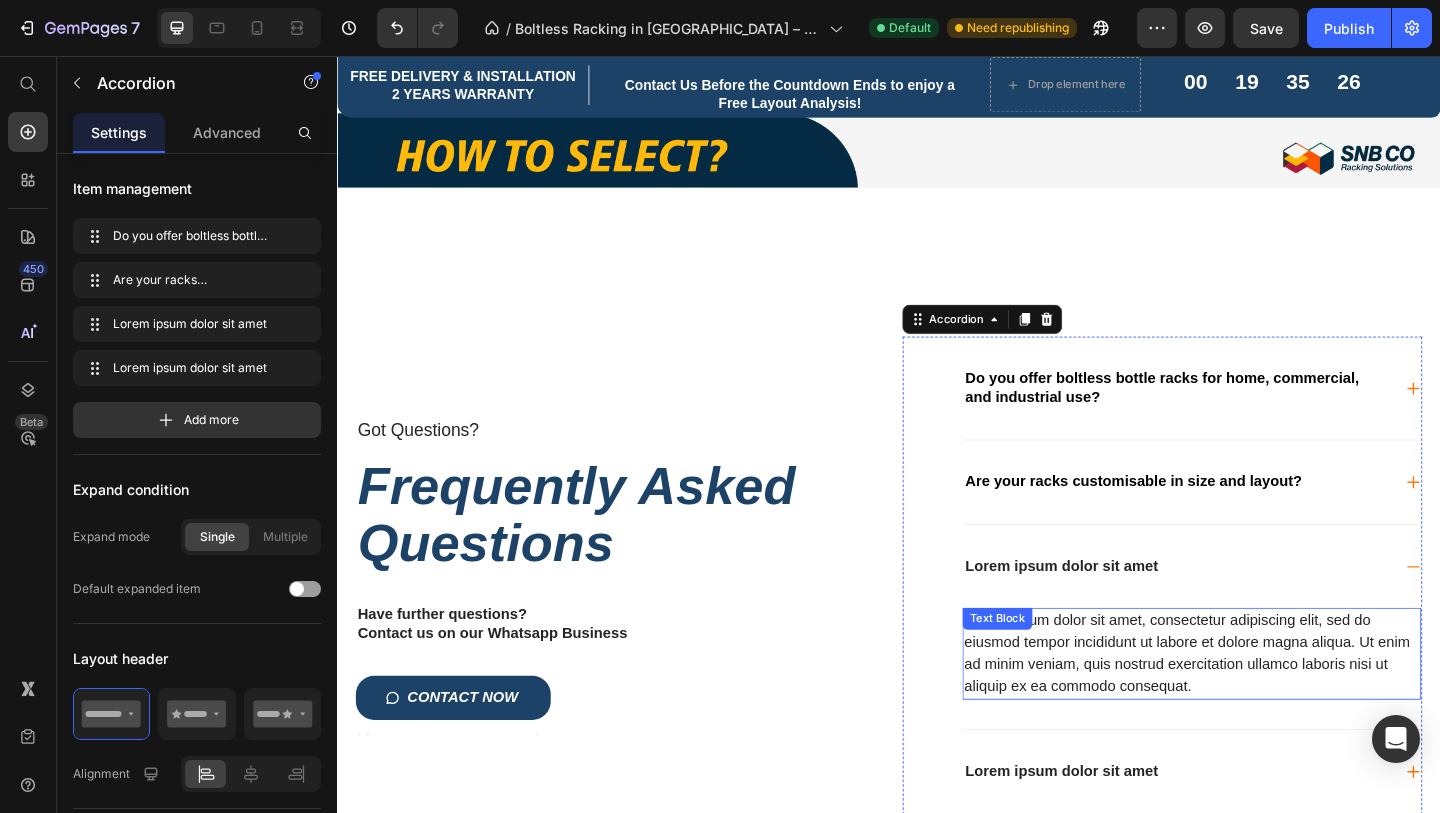 click on "Lorem ipsum dolor sit amet, consectetur adipiscing elit, sed do eiusmod tempor incididunt ut labore et dolore magna aliqua. Ut enim ad minim veniam, quis nostrud exercitation ullamco laboris nisi ut aliquip ex ea commodo consequat." at bounding box center (1266, 706) 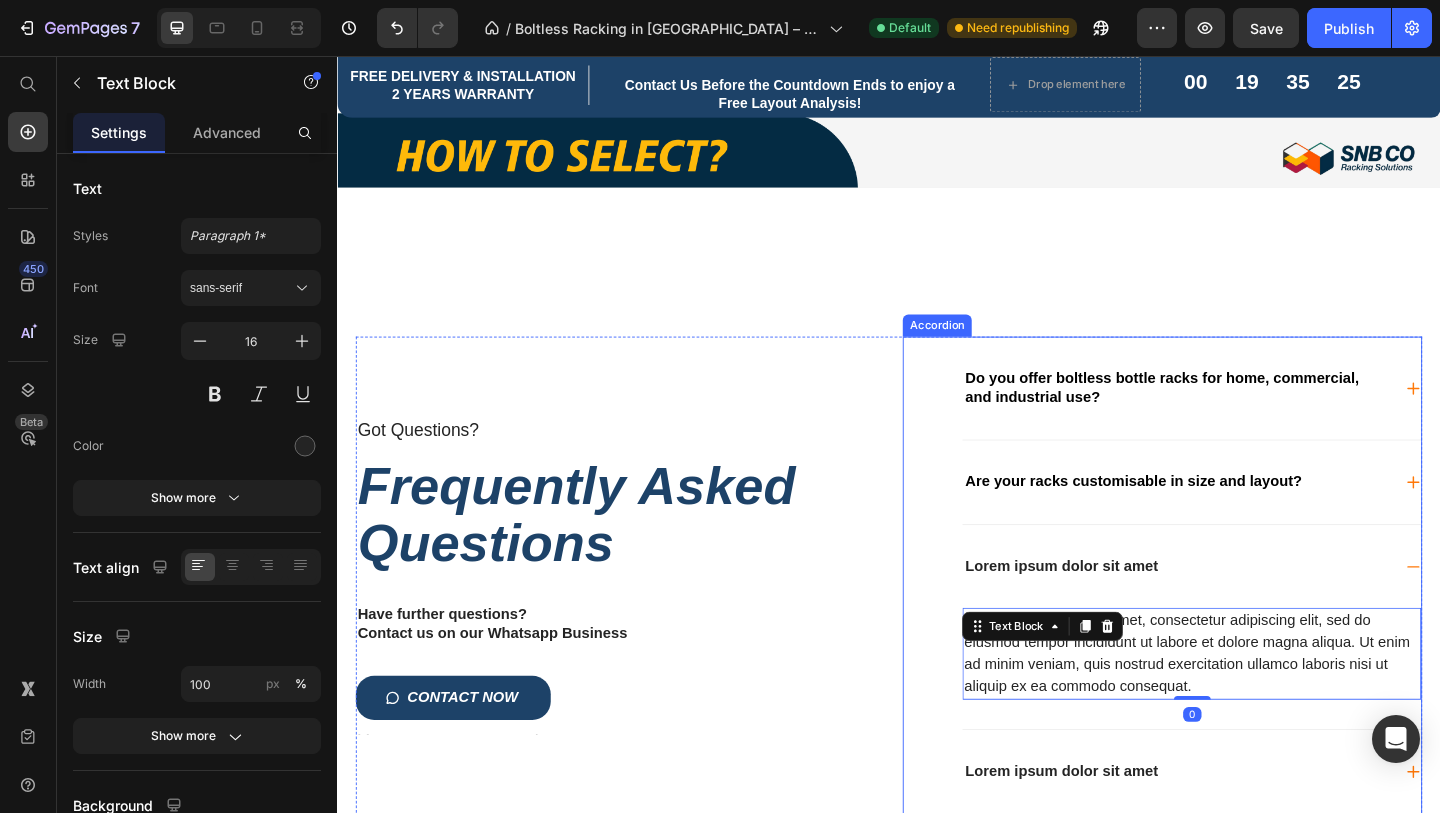 click on "Lorem ipsum dolor sit amet" at bounding box center [1125, 611] 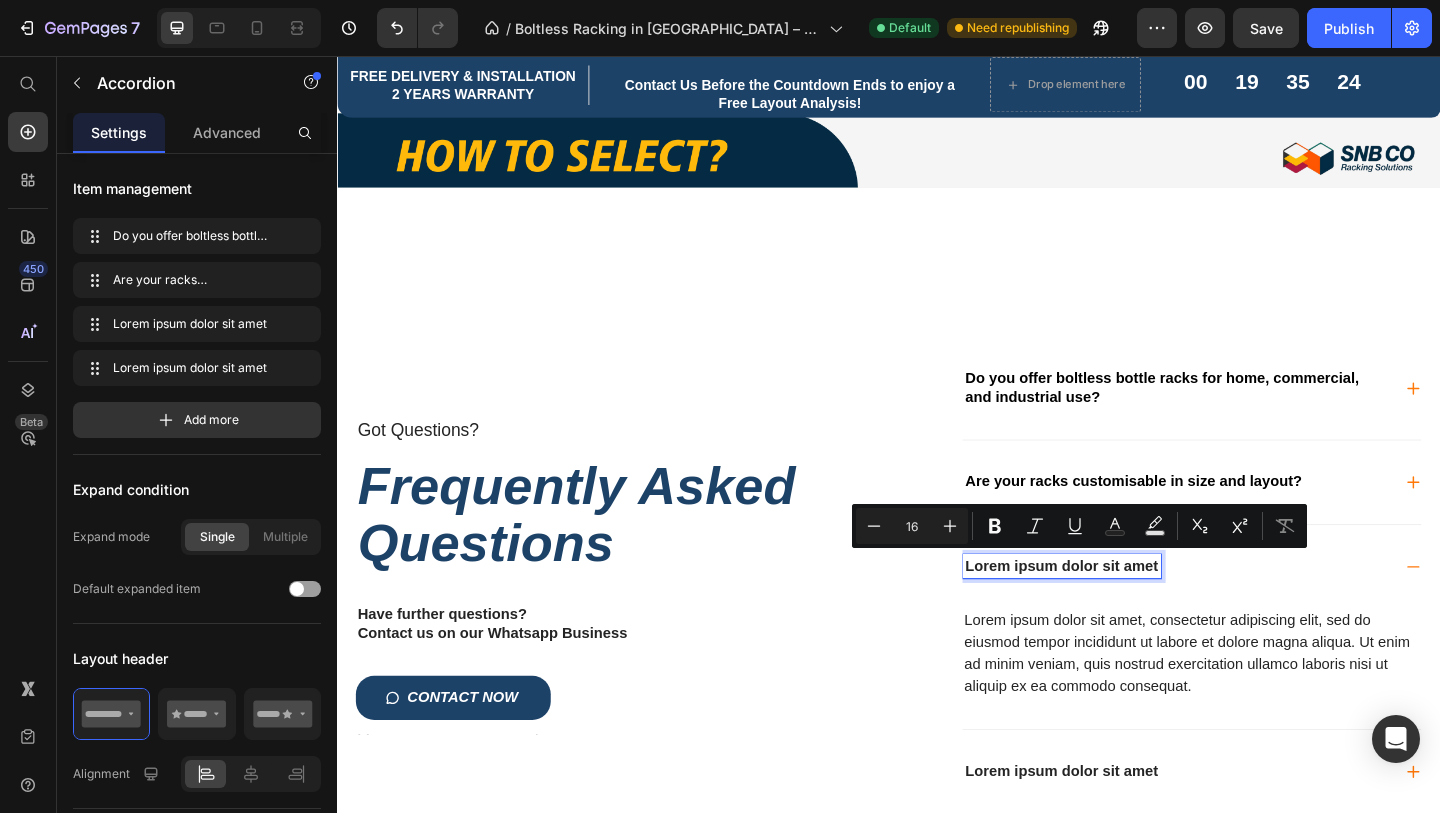 click on "Lorem ipsum dolor sit amet" at bounding box center (1125, 611) 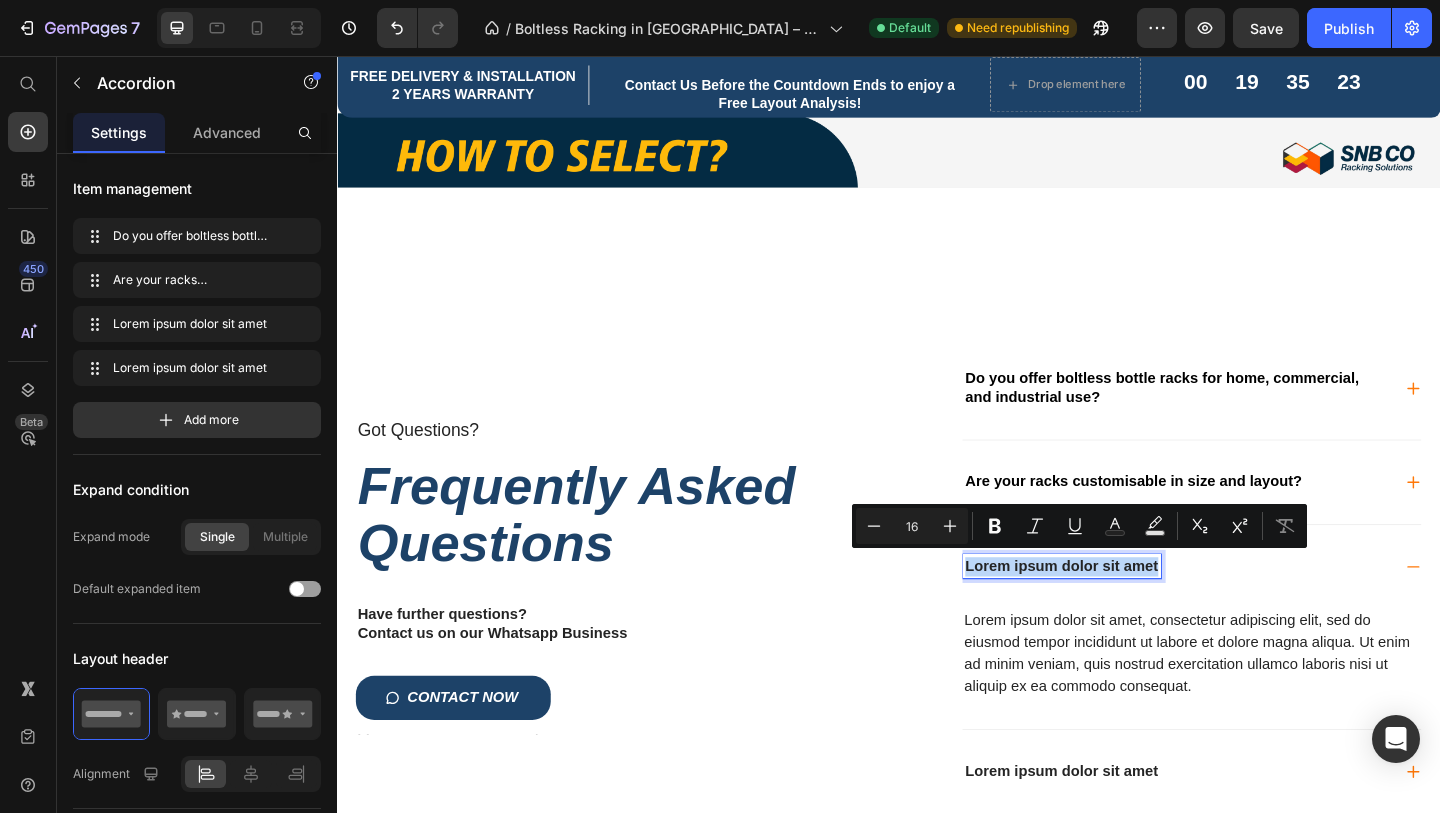 click on "Lorem ipsum dolor sit amet" at bounding box center (1125, 611) 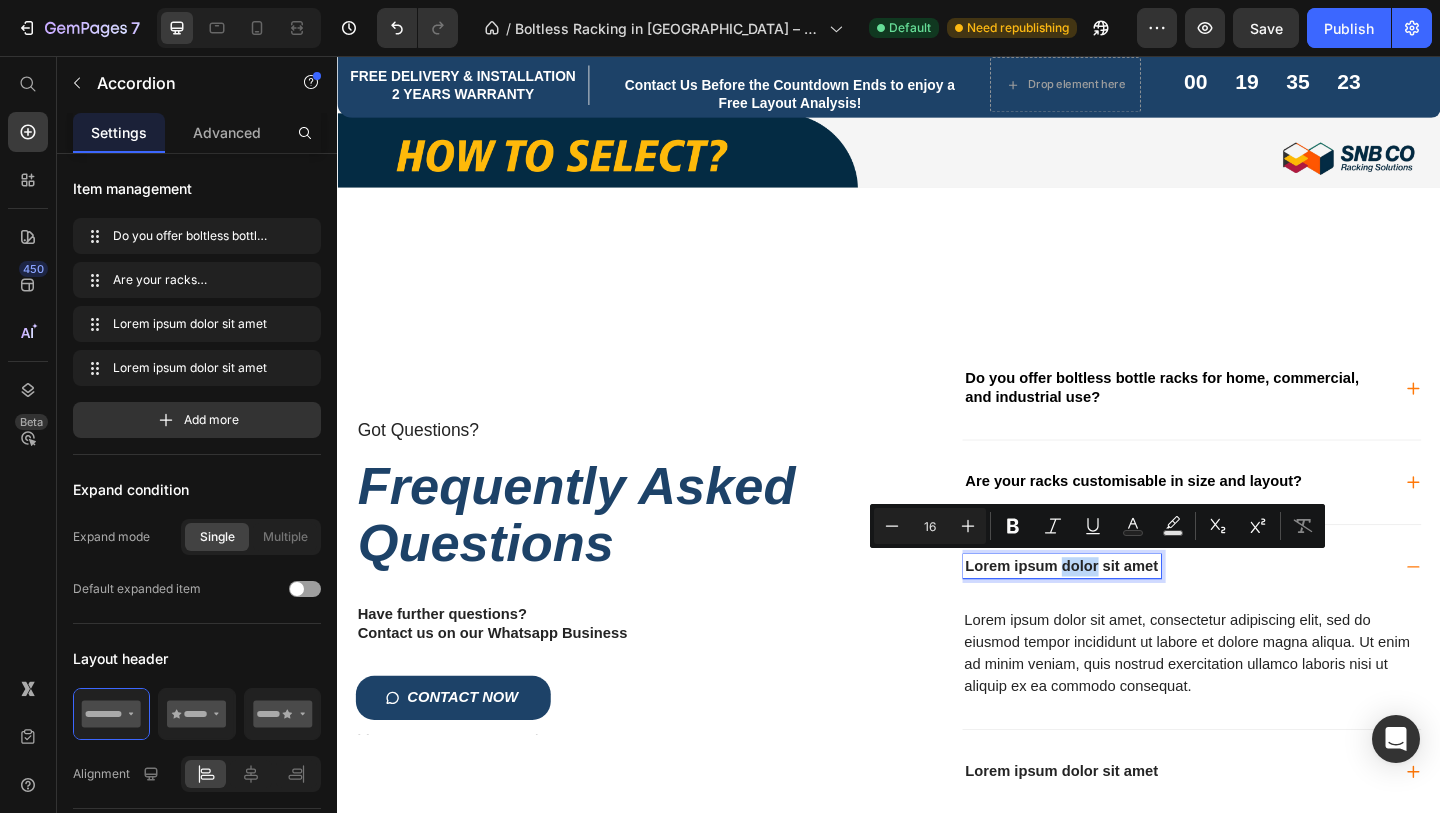 click on "Lorem ipsum dolor sit amet" at bounding box center (1125, 611) 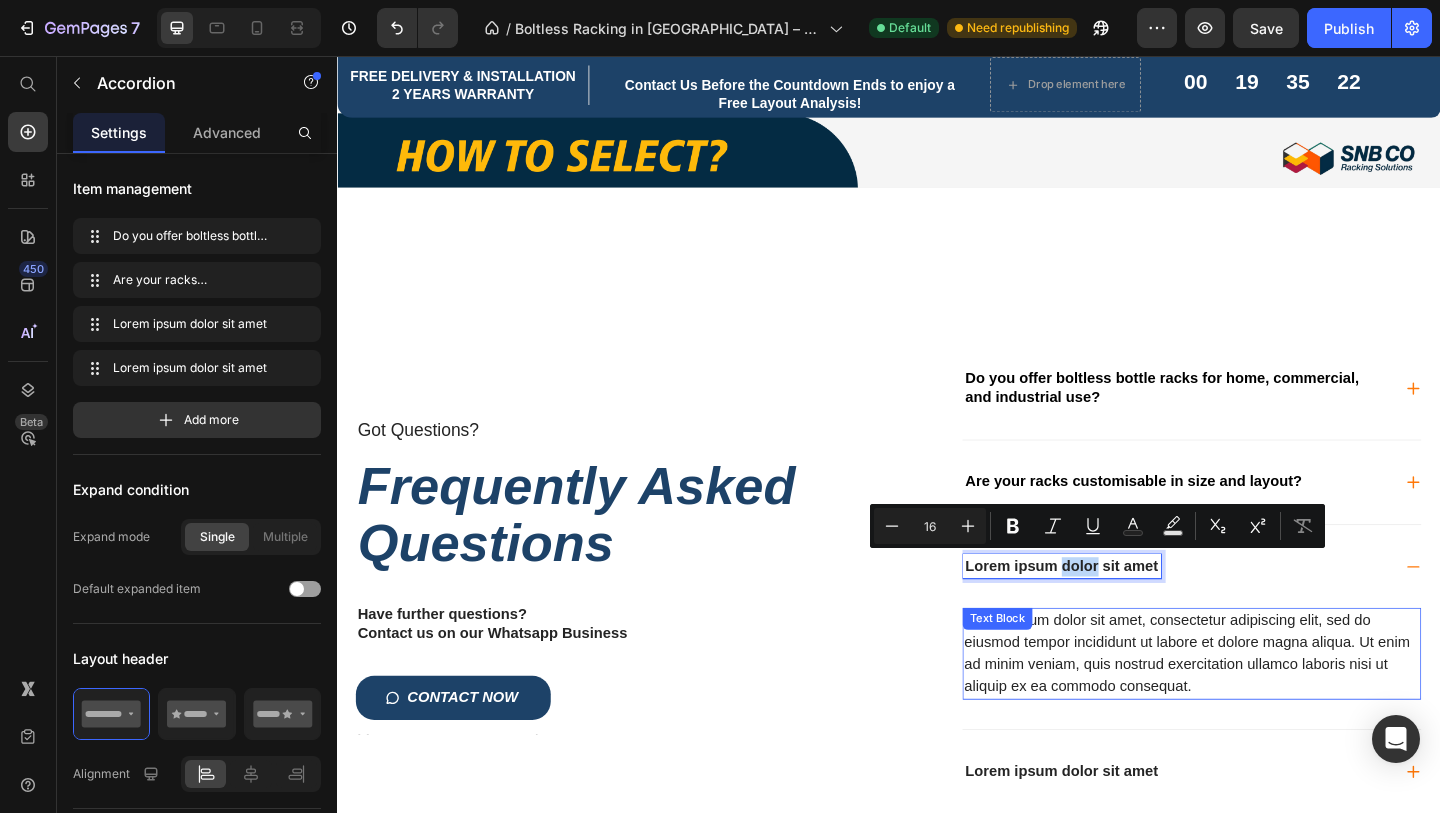 click on "Lorem ipsum dolor sit amet, consectetur adipiscing elit, sed do eiusmod tempor incididunt ut labore et dolore magna aliqua. Ut enim ad minim veniam, quis nostrud exercitation ullamco laboris nisi ut aliquip ex ea commodo consequat. Text Block" at bounding box center (1266, 706) 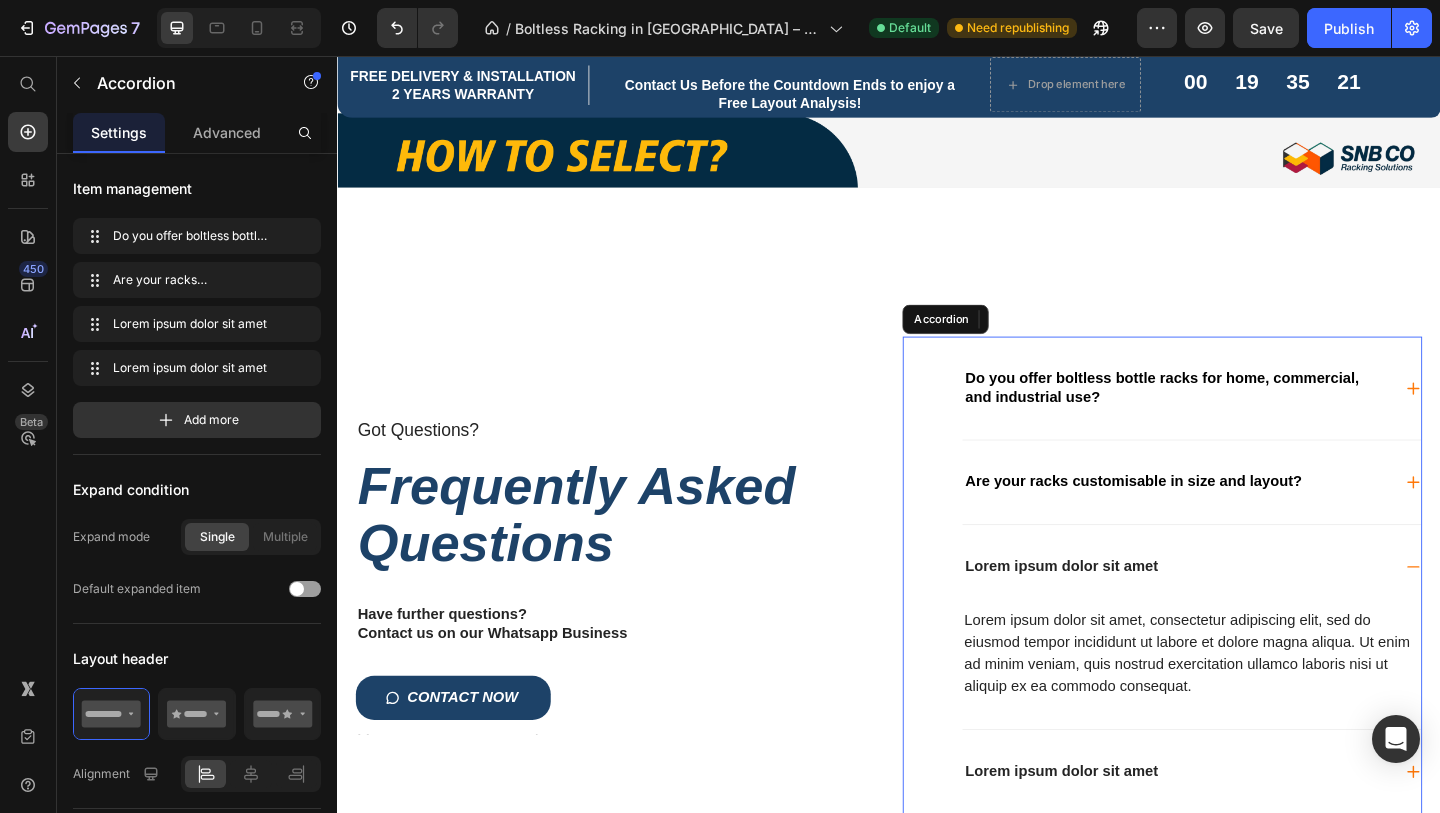 click on "Lorem ipsum dolor sit amet" at bounding box center (1125, 611) 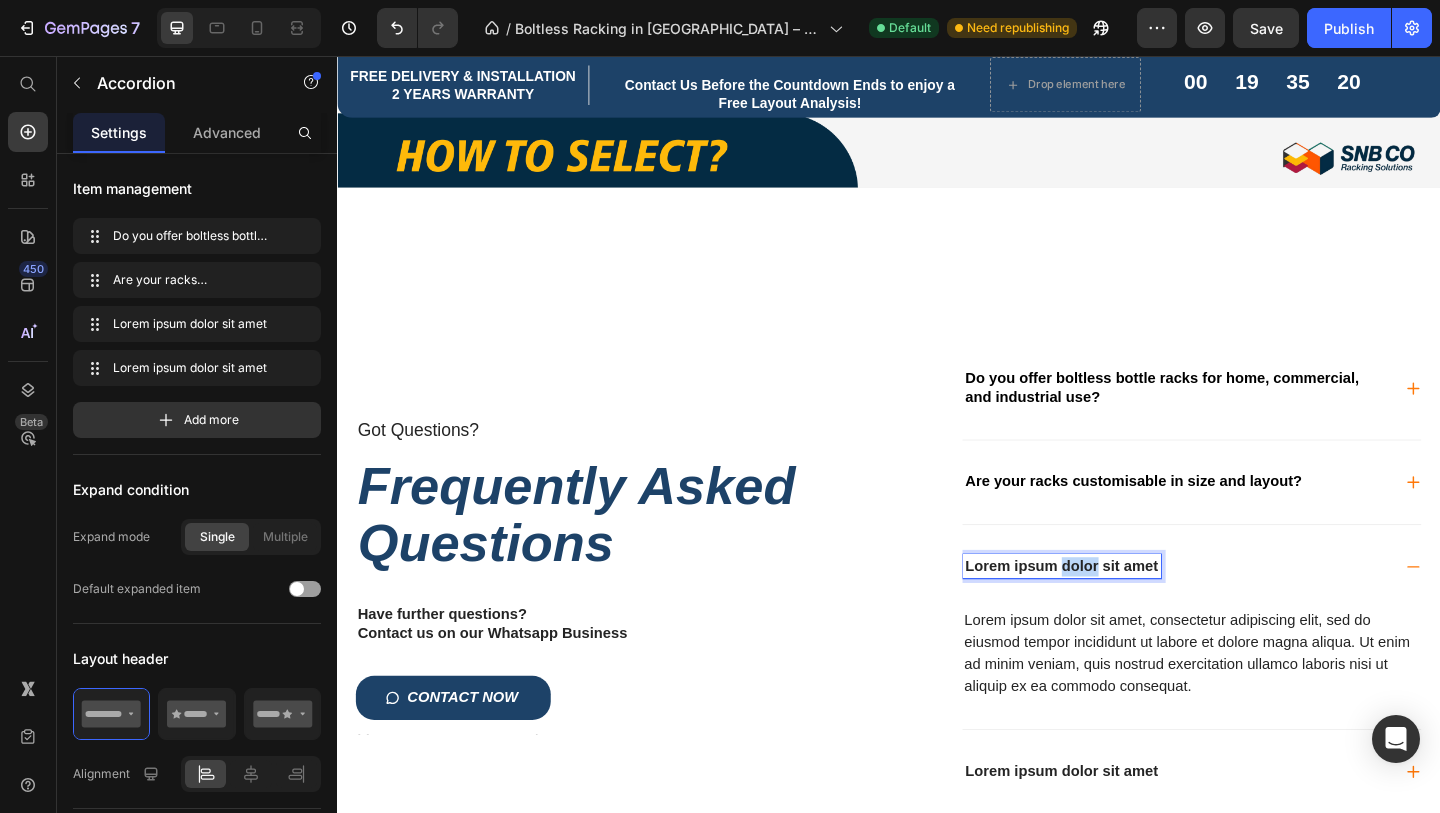 click on "Lorem ipsum dolor sit amet" at bounding box center (1125, 611) 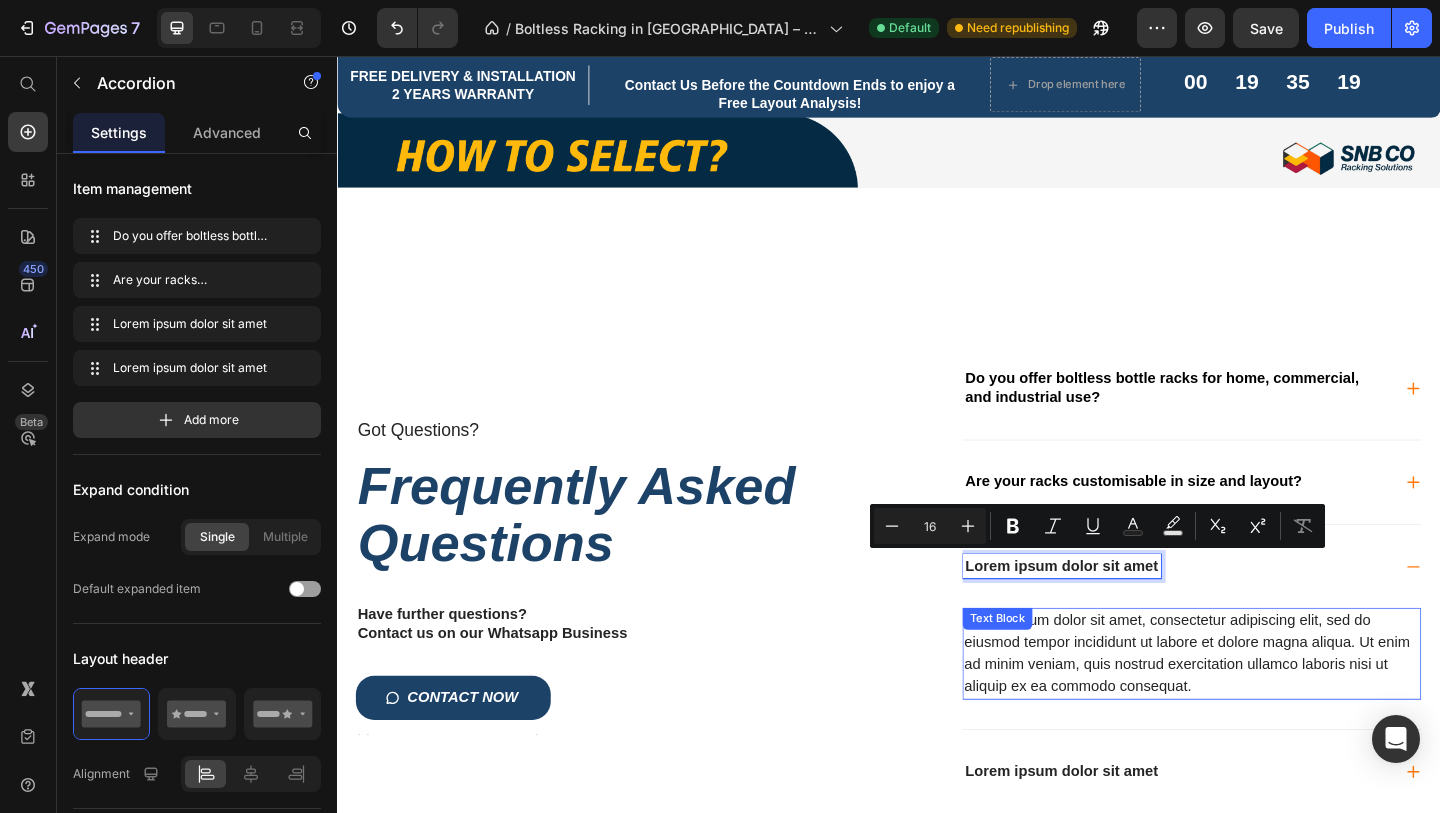 click on "Lorem ipsum dolor sit amet, consectetur adipiscing elit, sed do eiusmod tempor incididunt ut labore et dolore magna aliqua. Ut enim ad minim veniam, quis nostrud exercitation ullamco laboris nisi ut aliquip ex ea commodo consequat." at bounding box center [1266, 706] 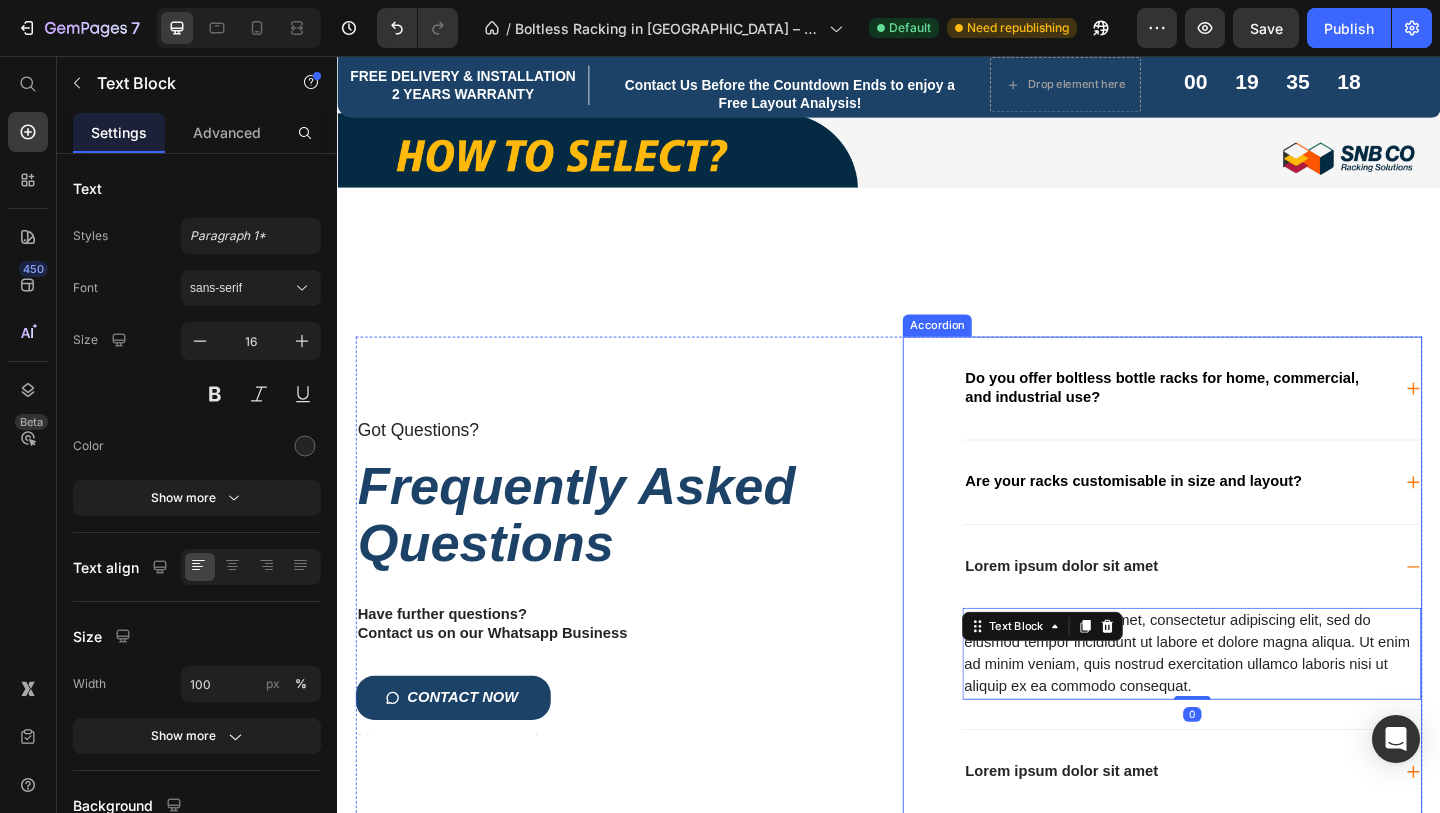 click on "Lorem ipsum dolor sit amet" at bounding box center (1125, 611) 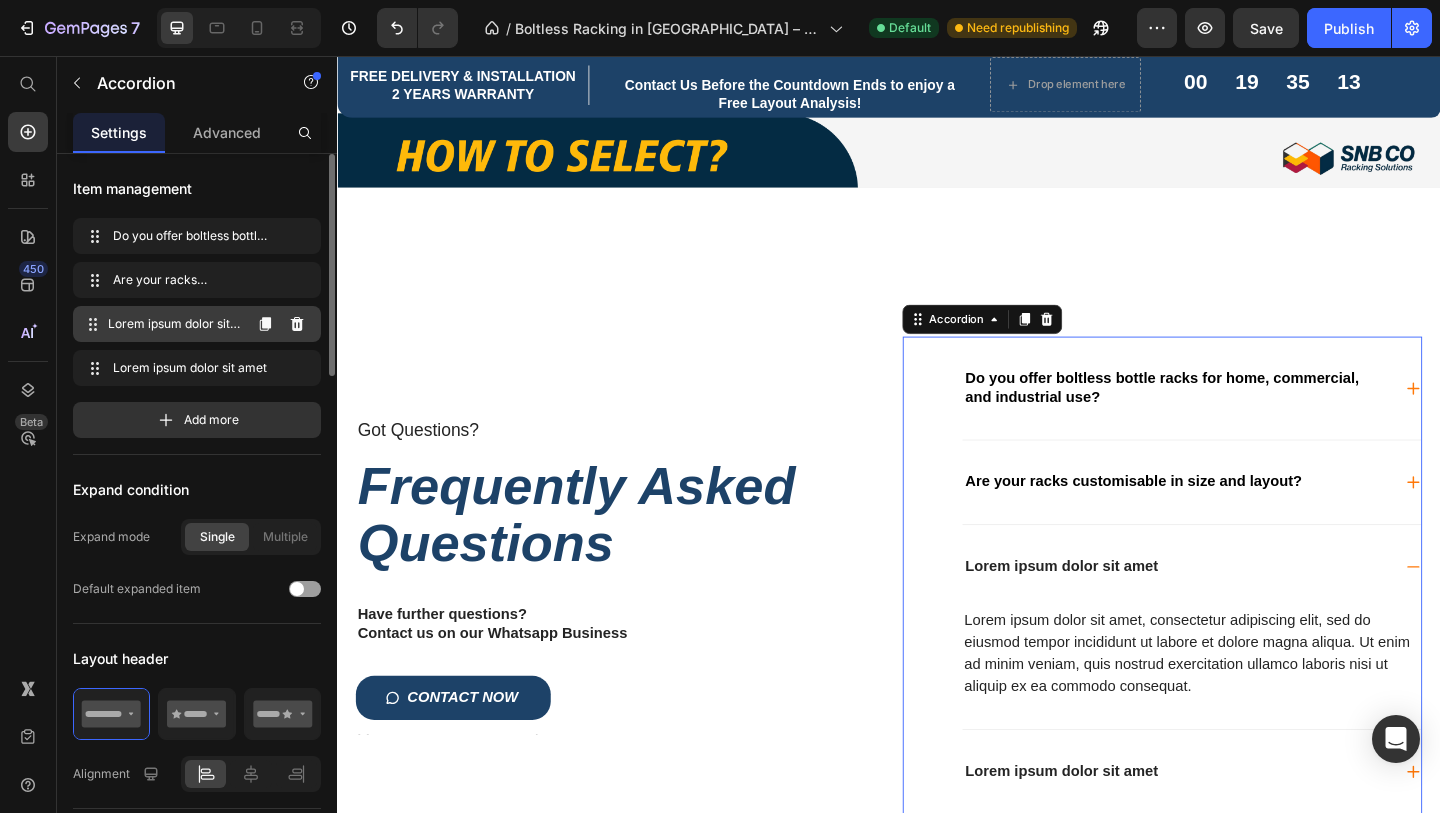 click on "Lorem ipsum dolor sit amet" at bounding box center (174, 324) 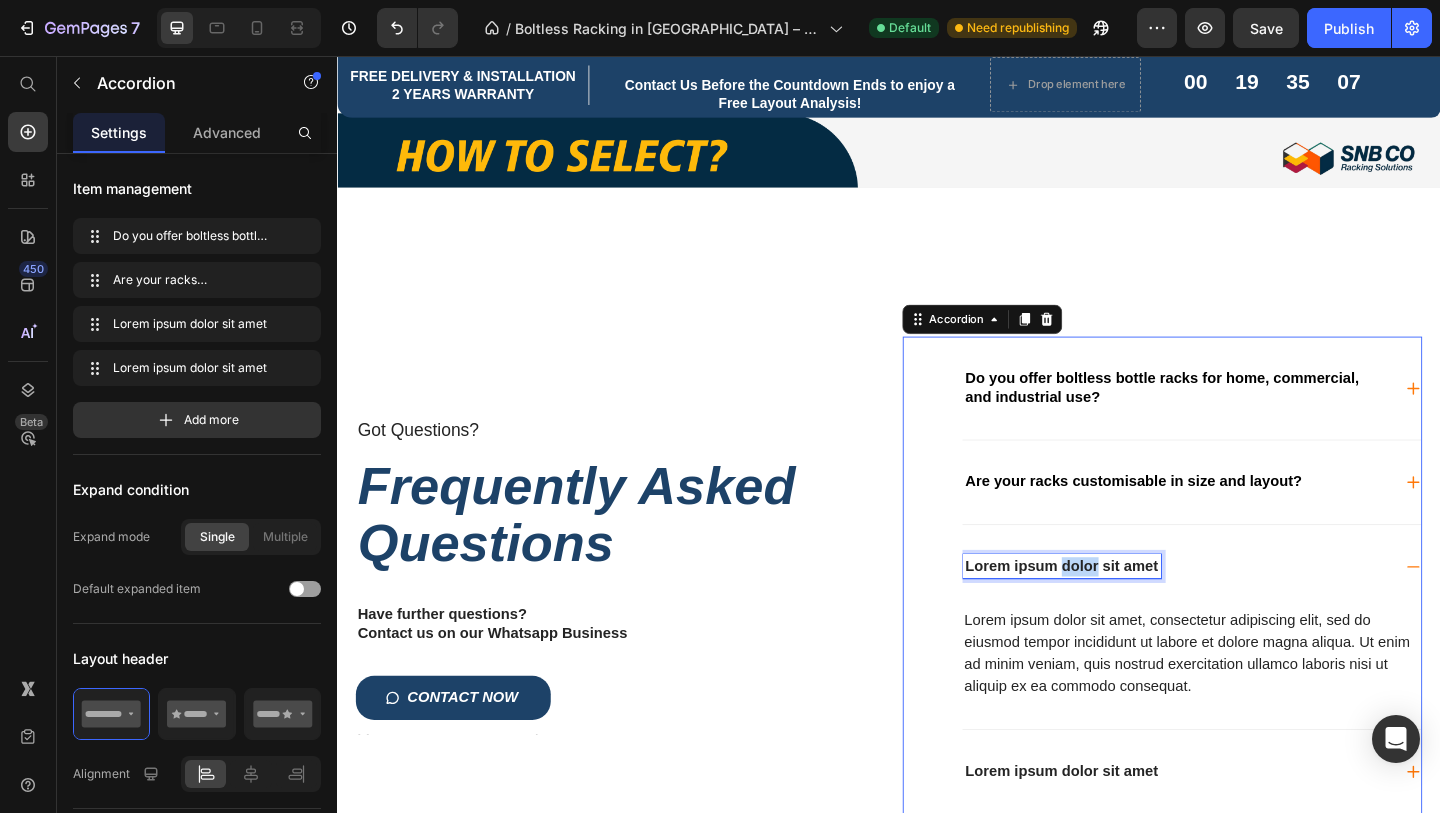 click on "Lorem ipsum dolor sit amet" at bounding box center (1125, 611) 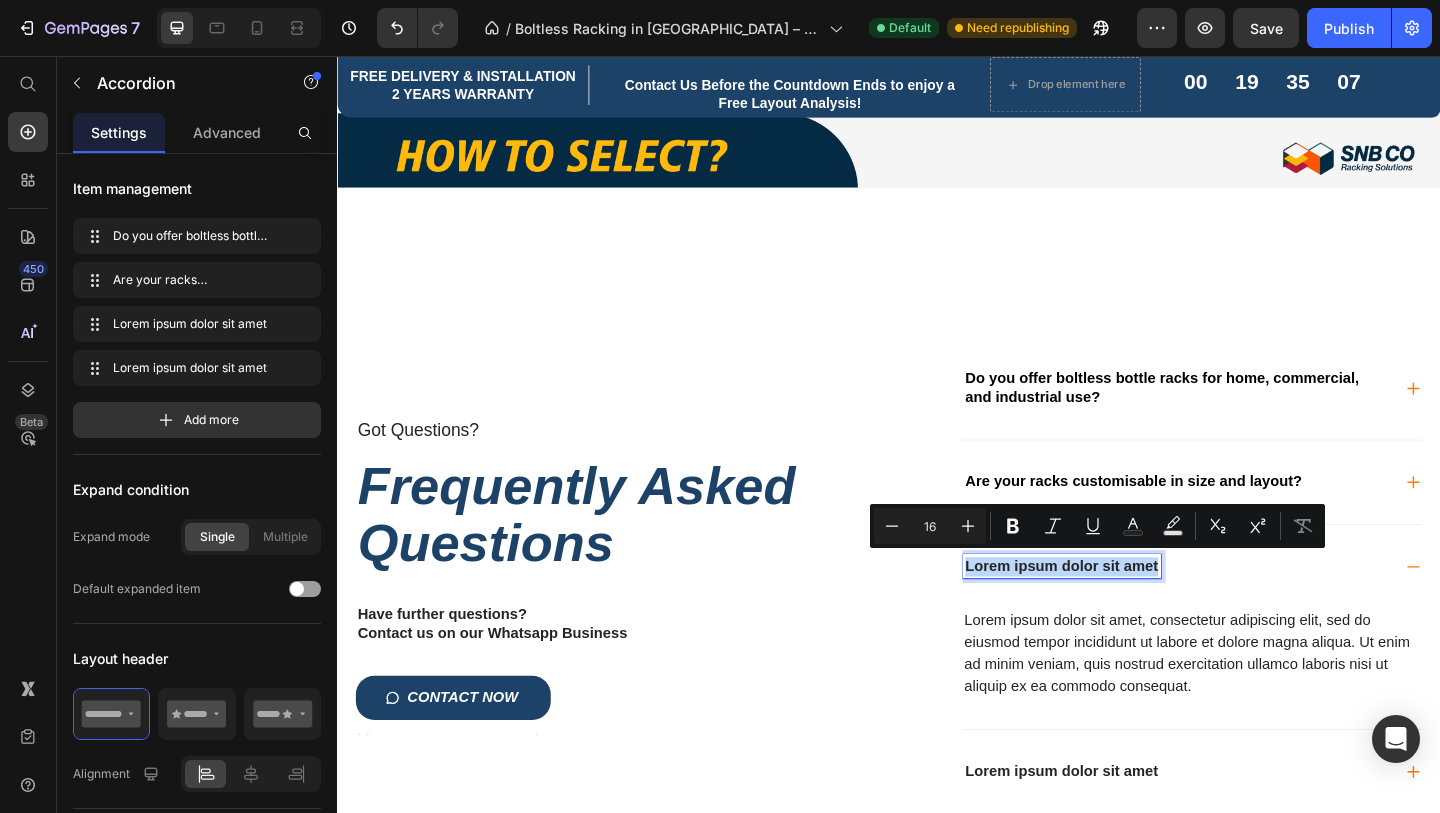 click on "Lorem ipsum dolor sit amet" at bounding box center [1125, 611] 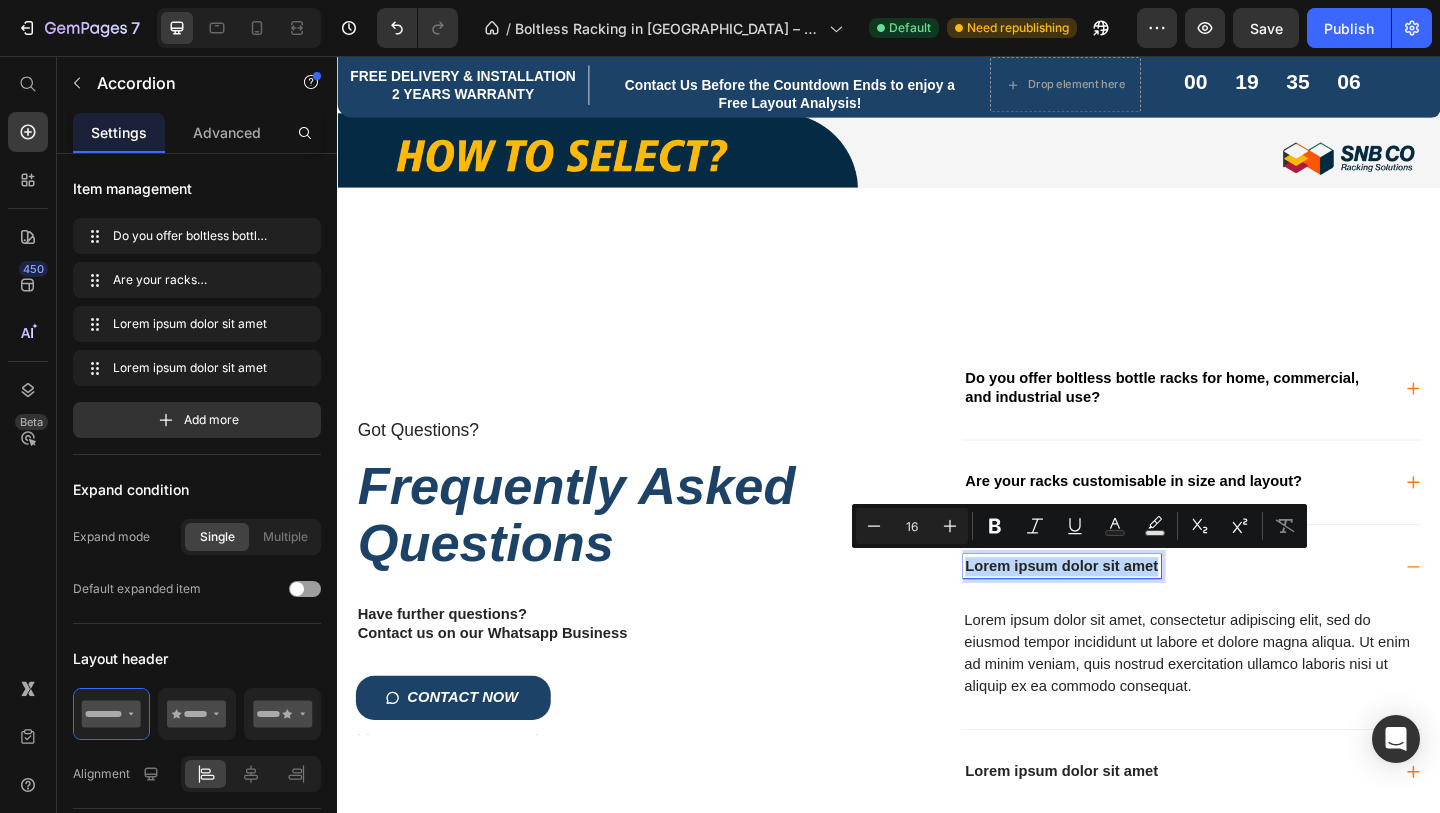 click on "Lorem ipsum dolor sit amet" at bounding box center [1125, 611] 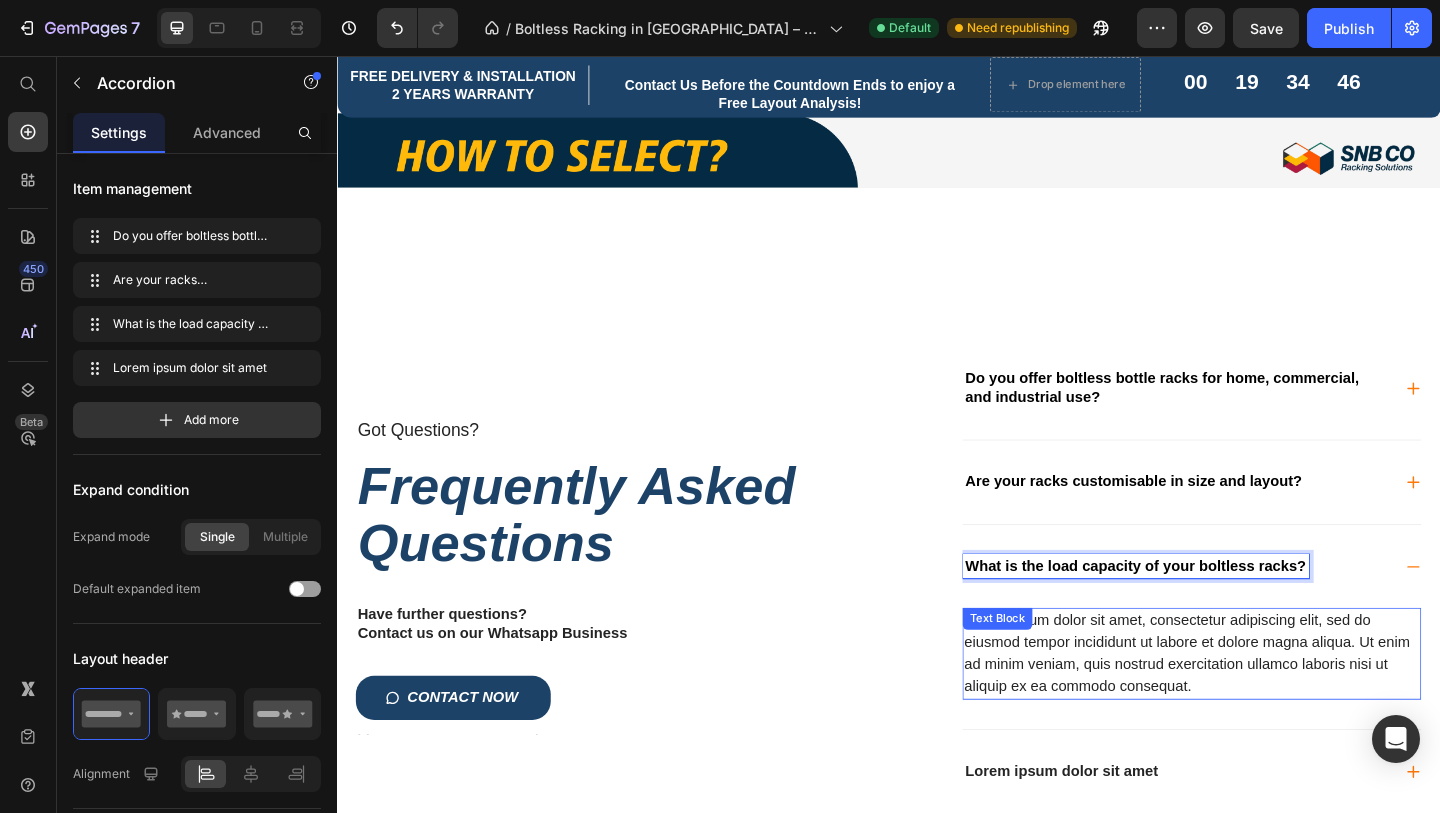 click on "Lorem ipsum dolor sit amet, consectetur adipiscing elit, sed do eiusmod tempor incididunt ut labore et dolore magna aliqua. Ut enim ad minim veniam, quis nostrud exercitation ullamco laboris nisi ut aliquip ex ea commodo consequat." at bounding box center (1266, 706) 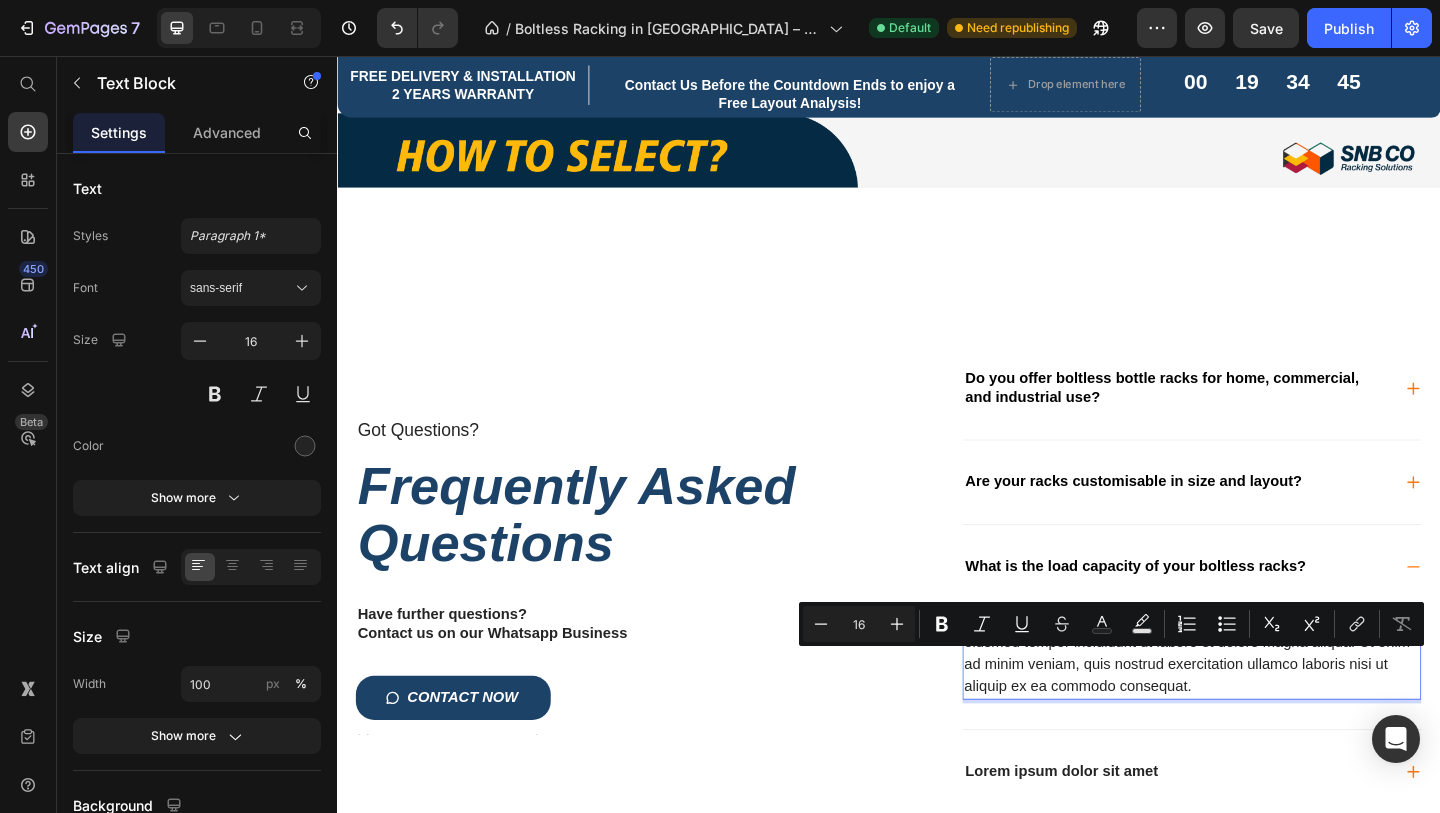 click on "Lorem ipsum dolor sit amet, consectetur adipiscing elit, sed do eiusmod tempor incididunt ut labore et dolore magna aliqua. Ut enim ad minim veniam, quis nostrud exercitation ullamco laboris nisi ut aliquip ex ea commodo consequat." at bounding box center (1266, 706) 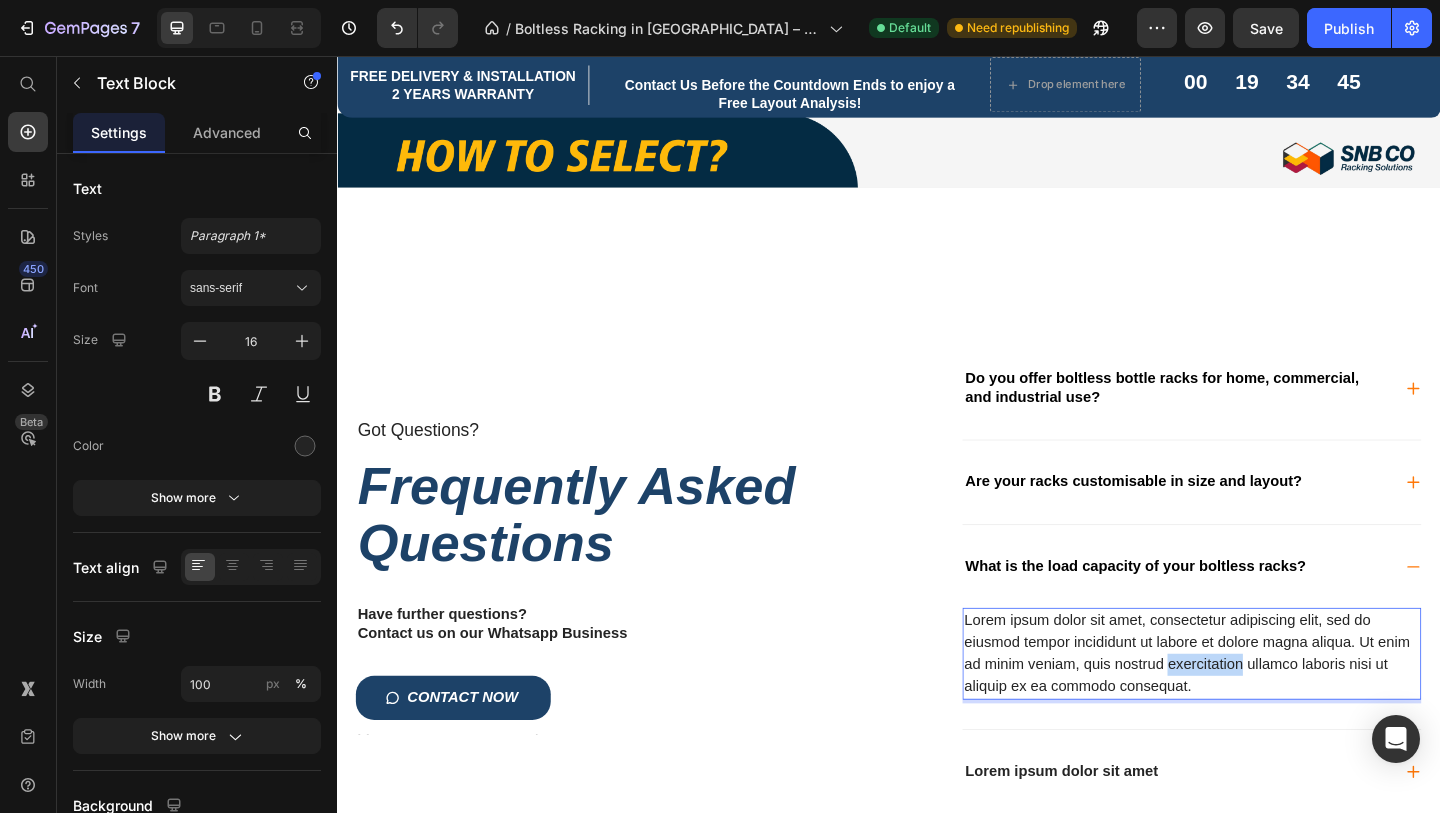click on "Lorem ipsum dolor sit amet, consectetur adipiscing elit, sed do eiusmod tempor incididunt ut labore et dolore magna aliqua. Ut enim ad minim veniam, quis nostrud exercitation ullamco laboris nisi ut aliquip ex ea commodo consequat." at bounding box center (1266, 706) 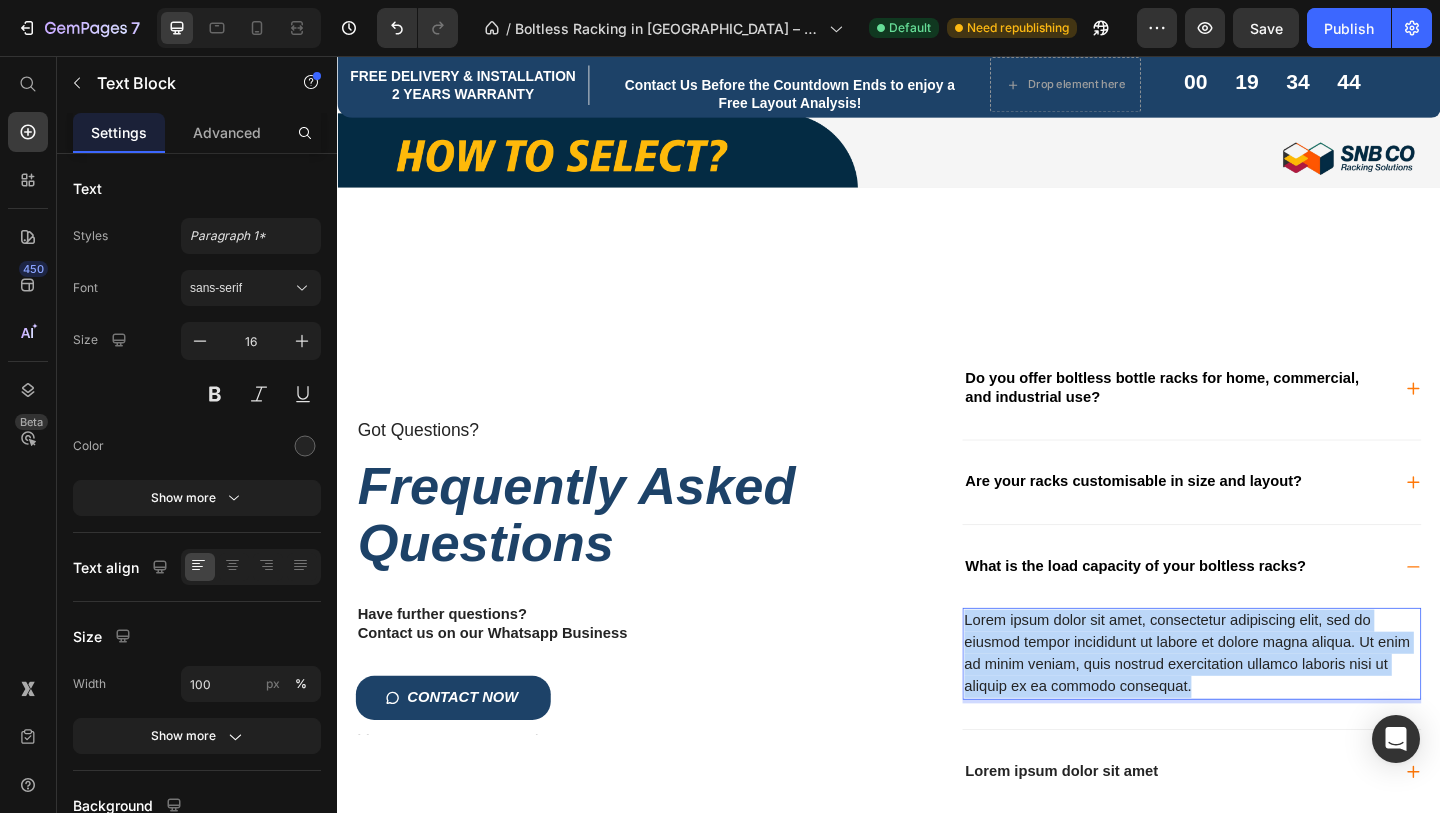 click on "Lorem ipsum dolor sit amet, consectetur adipiscing elit, sed do eiusmod tempor incididunt ut labore et dolore magna aliqua. Ut enim ad minim veniam, quis nostrud exercitation ullamco laboris nisi ut aliquip ex ea commodo consequat." at bounding box center [1266, 706] 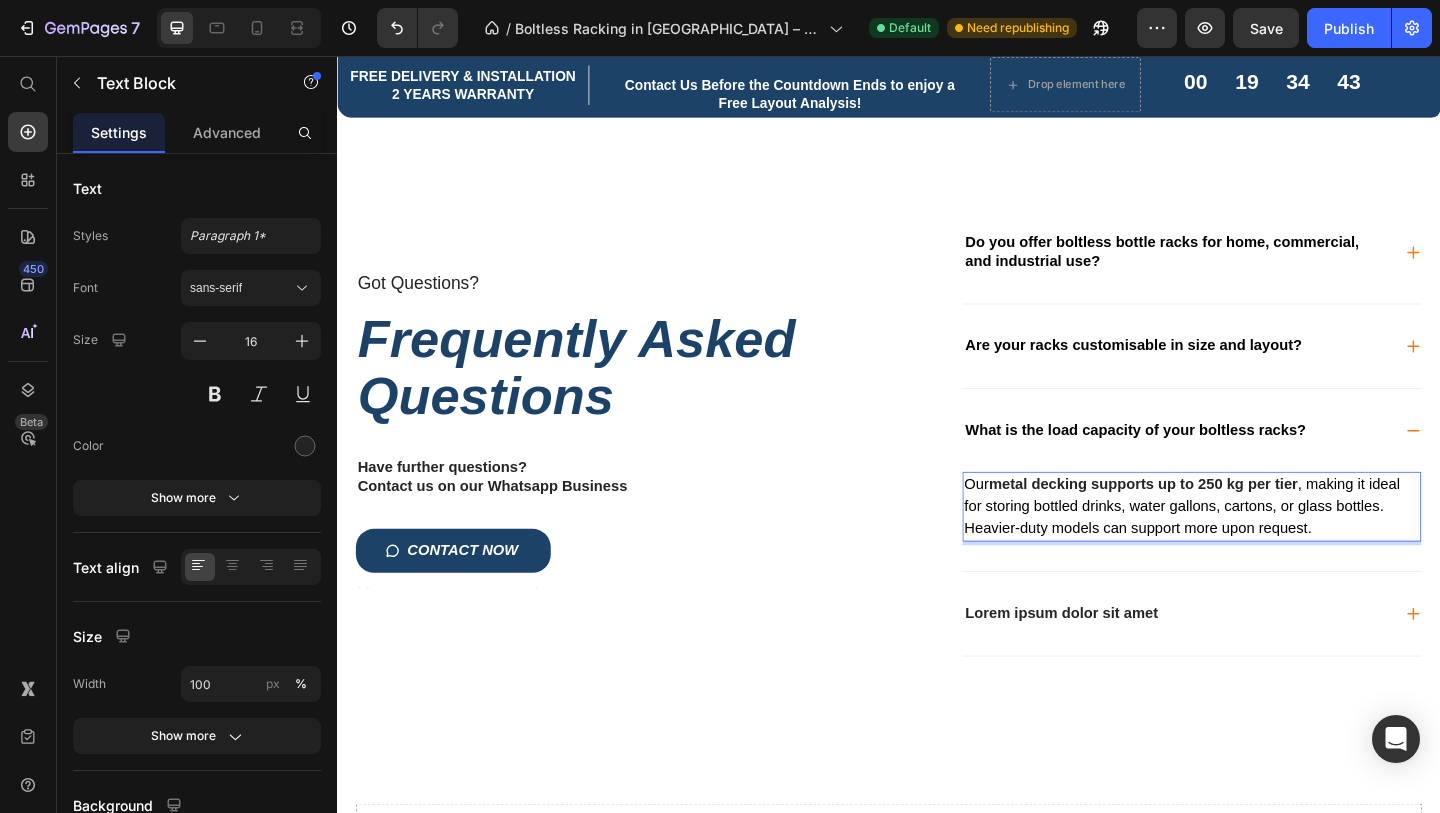 scroll, scrollTop: 4329, scrollLeft: 0, axis: vertical 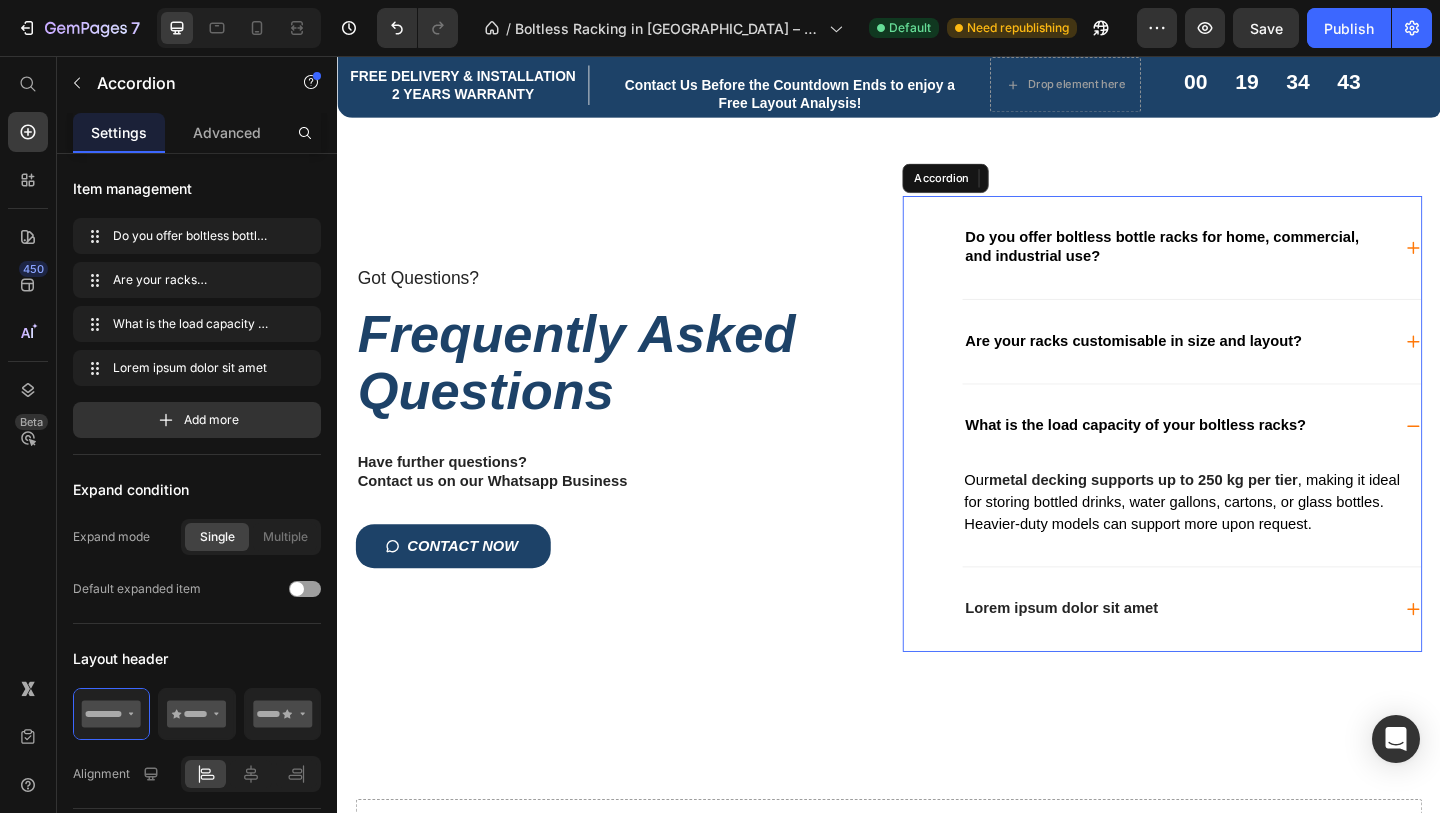 click on "Lorem ipsum dolor sit amet" at bounding box center [1250, 657] 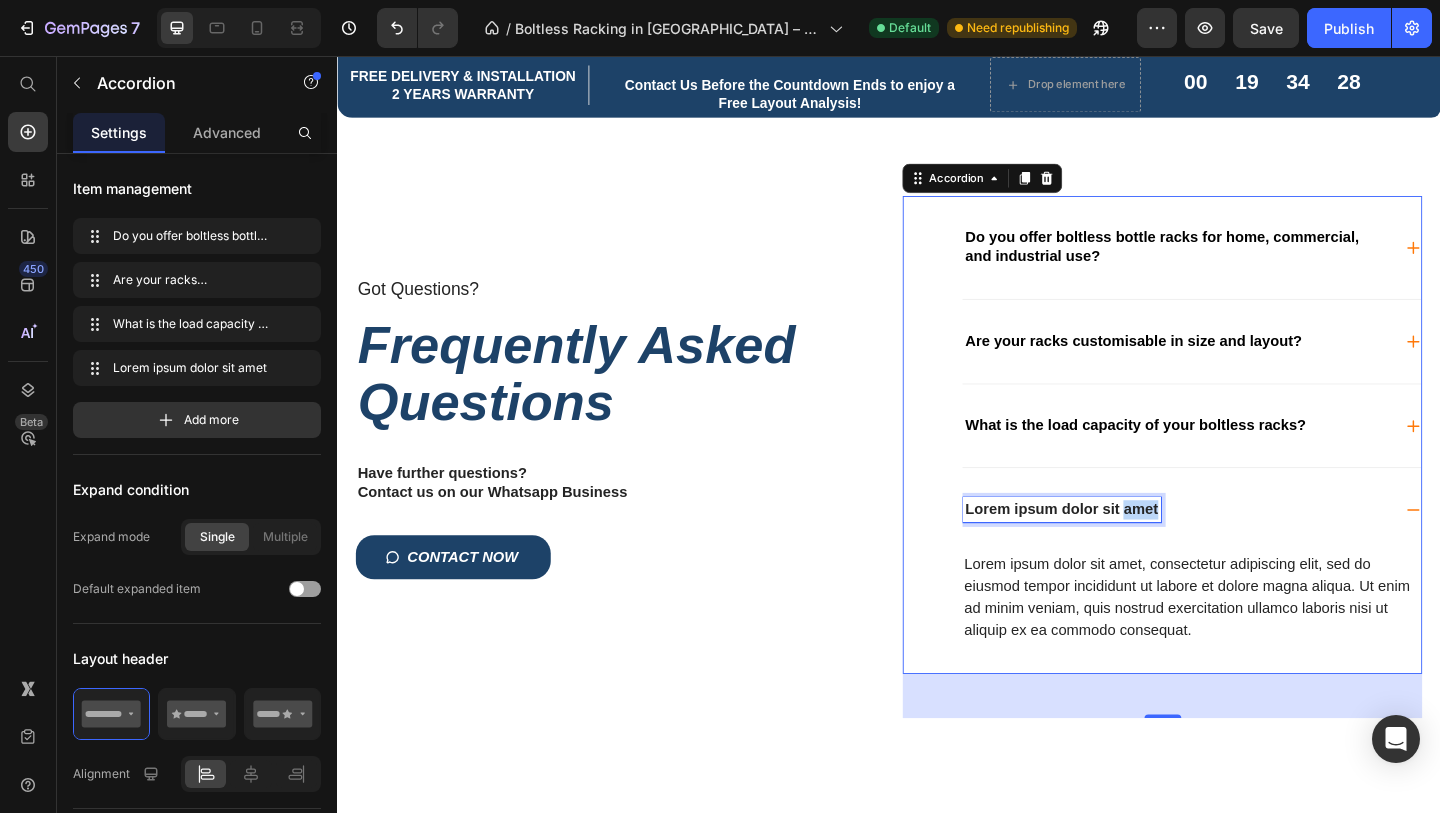 click on "Lorem ipsum dolor sit amet" at bounding box center (1125, 549) 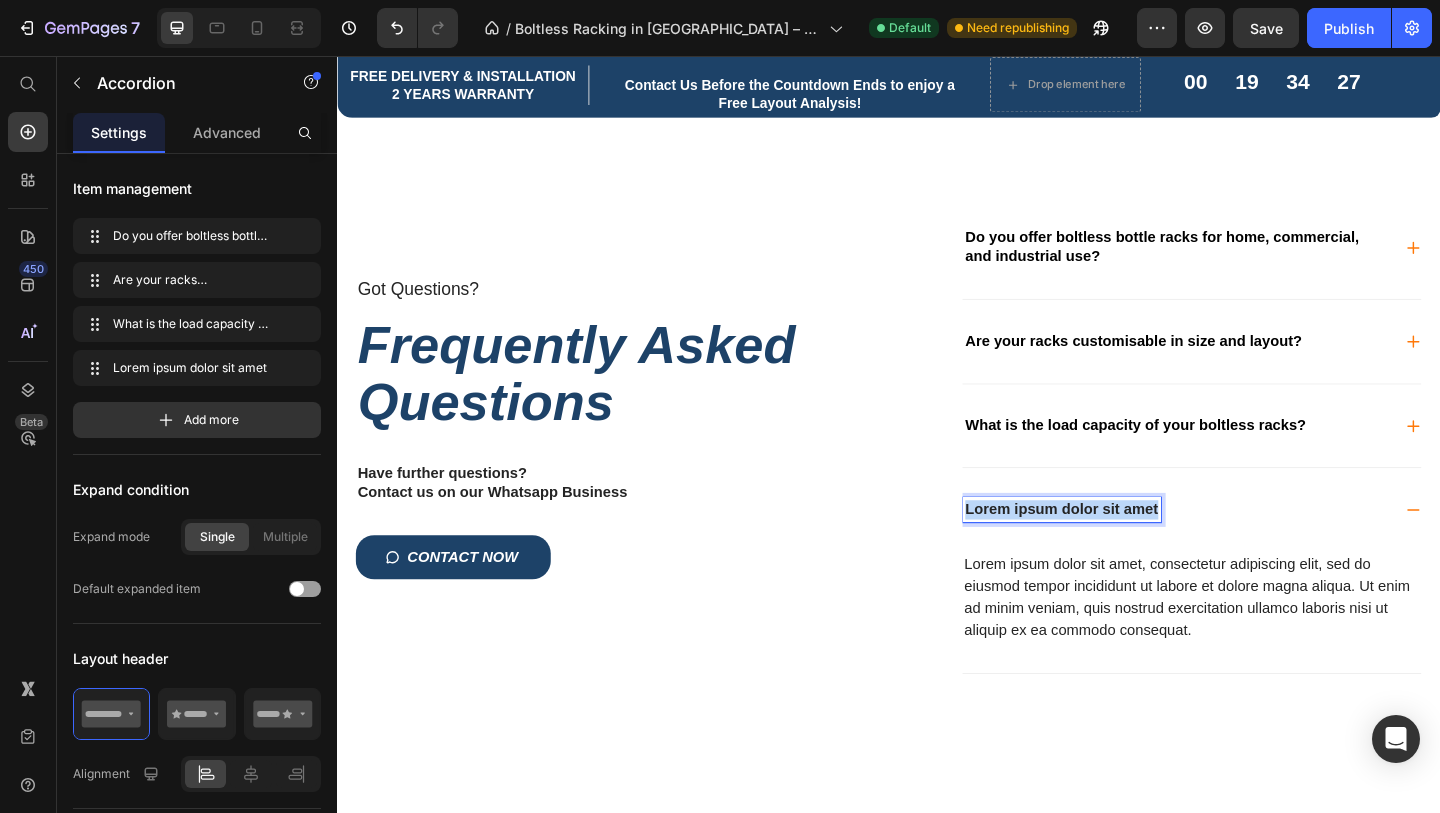 click on "Lorem ipsum dolor sit amet" at bounding box center [1125, 549] 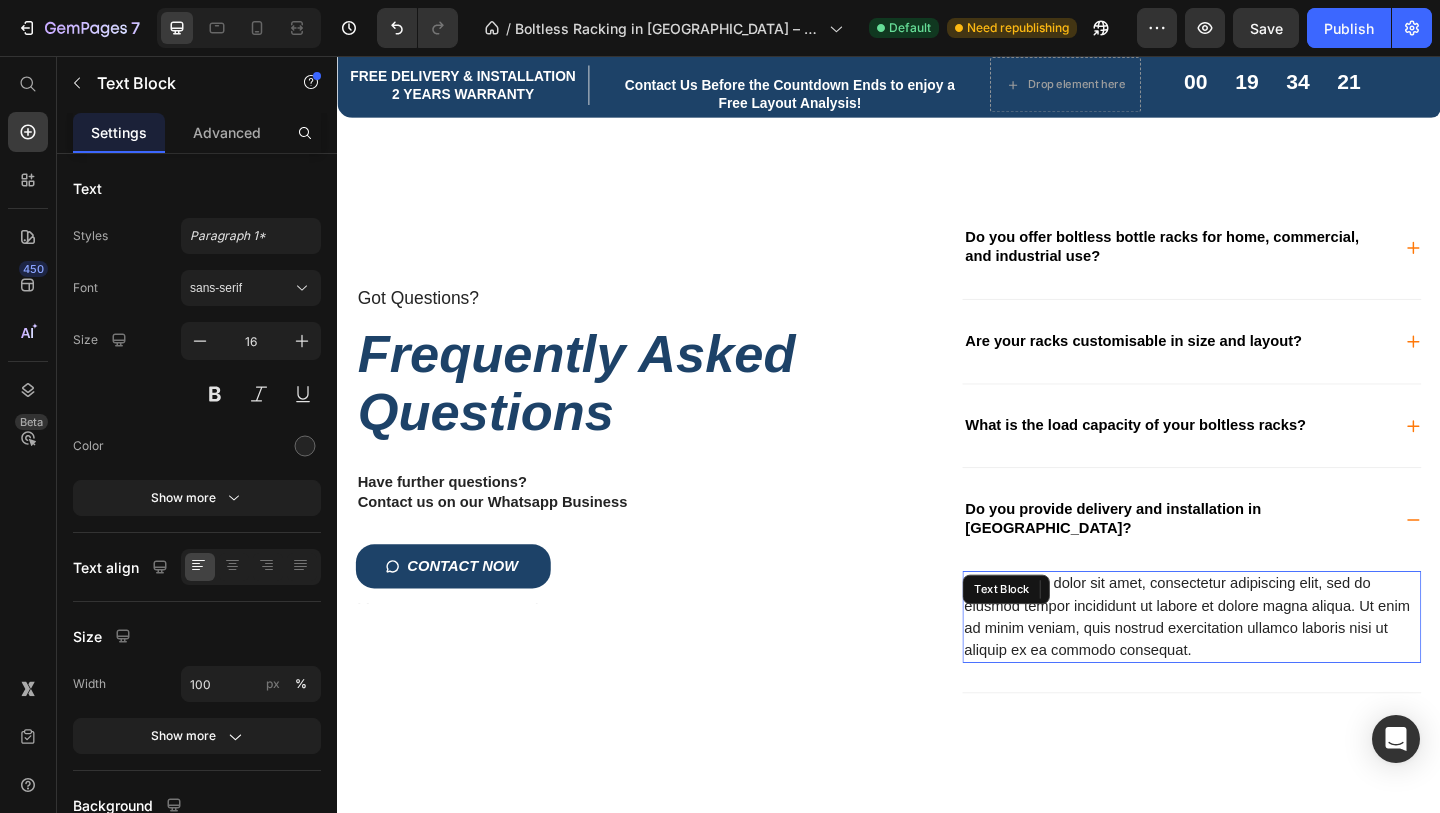 click on "Text Block" at bounding box center (1064, 636) 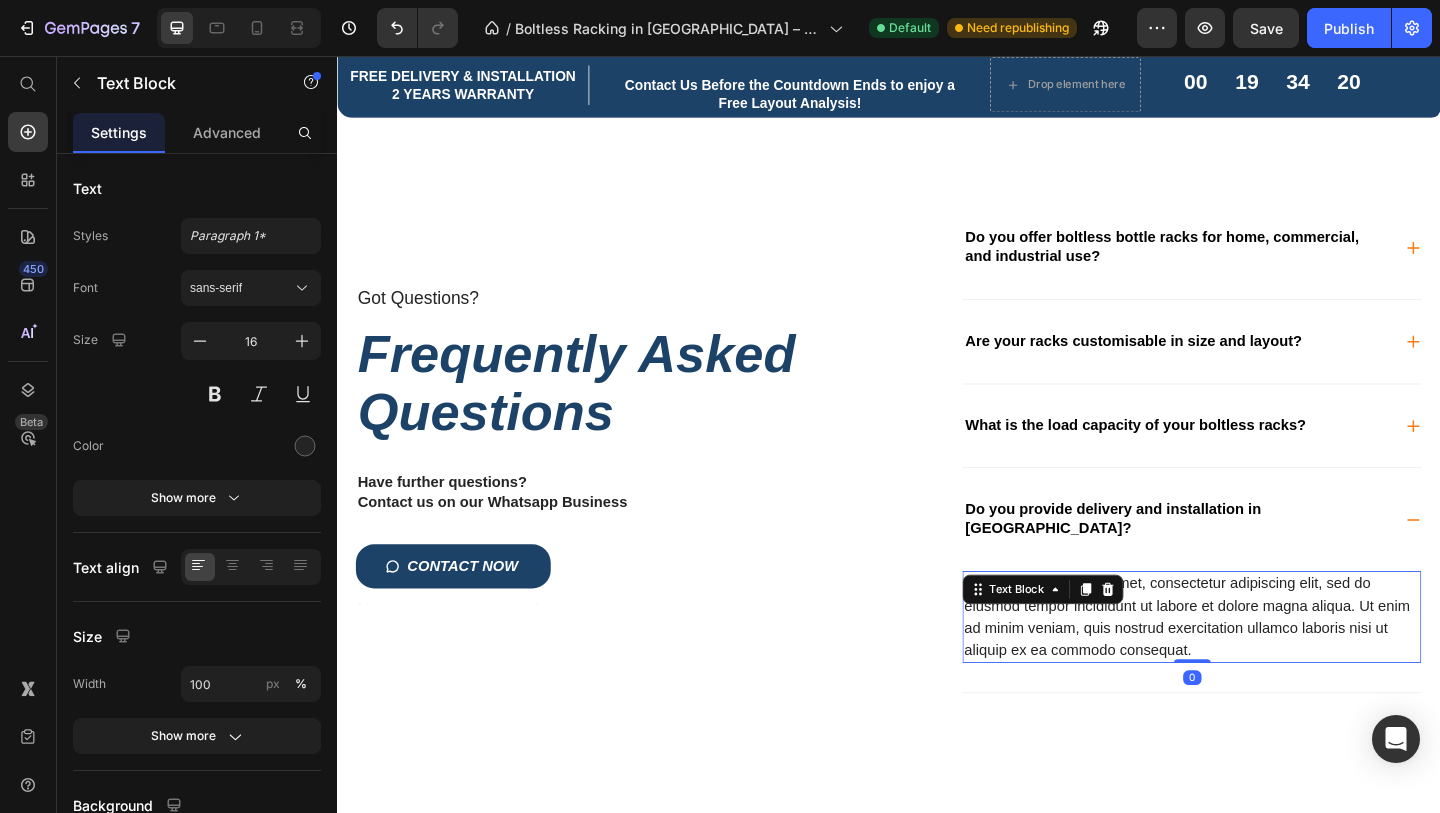 click on "Lorem ipsum dolor sit amet, consectetur adipiscing elit, sed do eiusmod tempor incididunt ut labore et dolore magna aliqua. Ut enim ad minim veniam, quis nostrud exercitation ullamco laboris nisi ut aliquip ex ea commodo consequat." at bounding box center [1266, 666] 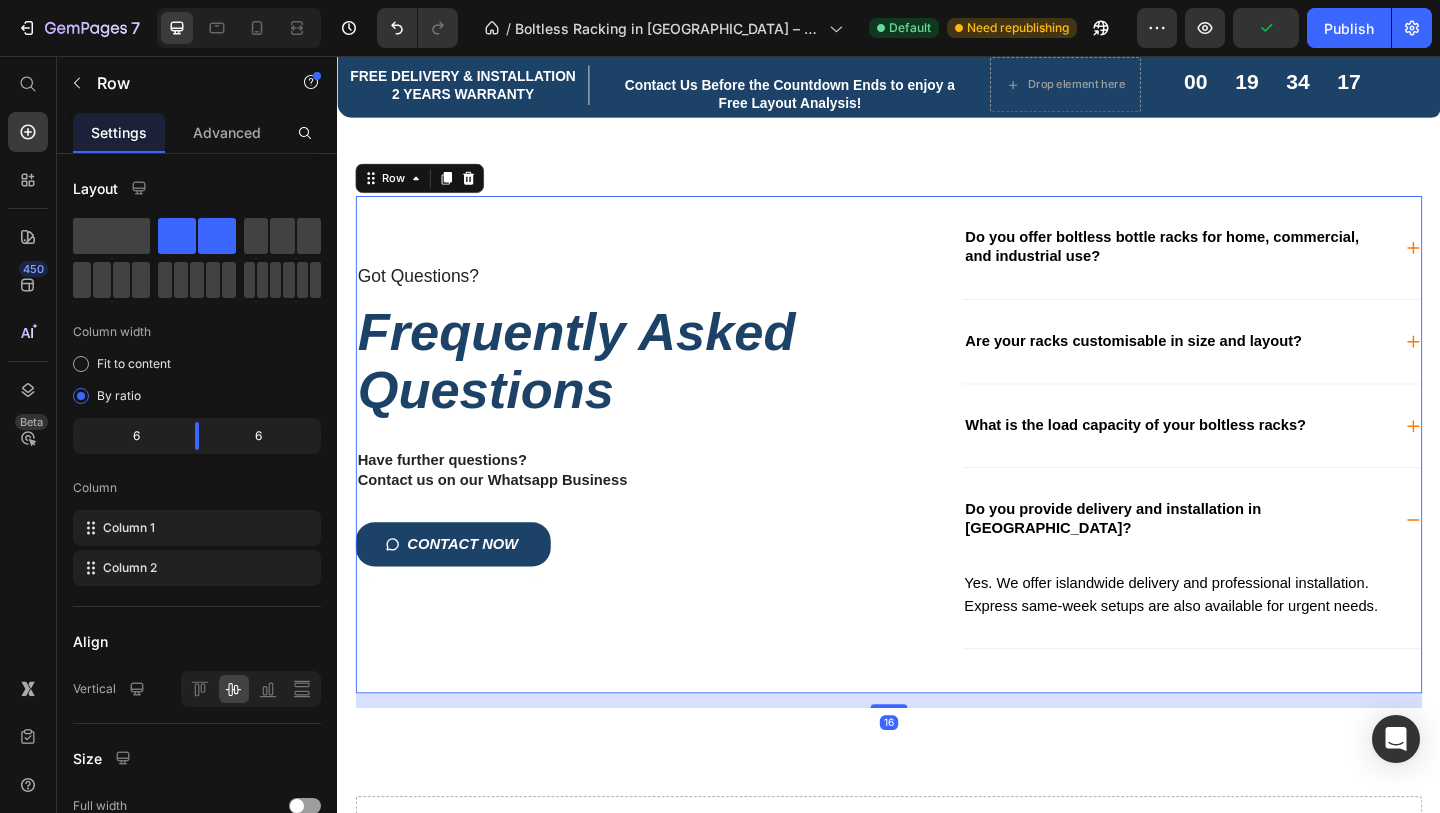 click on "Do you offer boltless bottle racks for home, commercial, and industrial use?
Are your racks customisable in size and layout?
What is the load capacity of your boltless racks?
Do you provide delivery and installation in Singapore? Yes. We offer islandwide delivery and professional installation. Express same-week setups are also available for urgent needs. Text Block Accordion" at bounding box center (1234, 478) 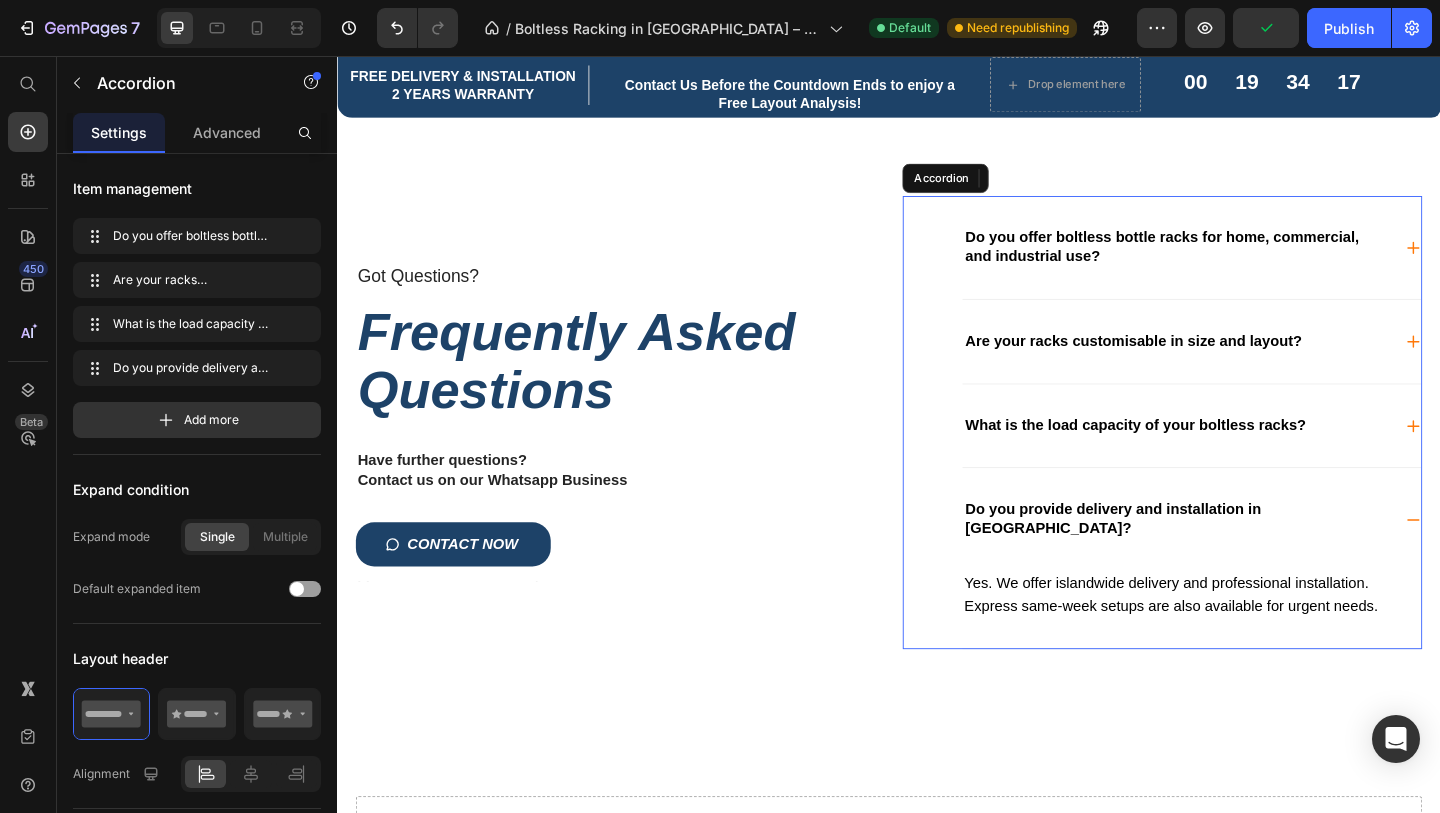 click on "Yes. We offer islandwide delivery and professional installation. Express same-week setups are also available for urgent needs. Text Block" at bounding box center (1266, 658) 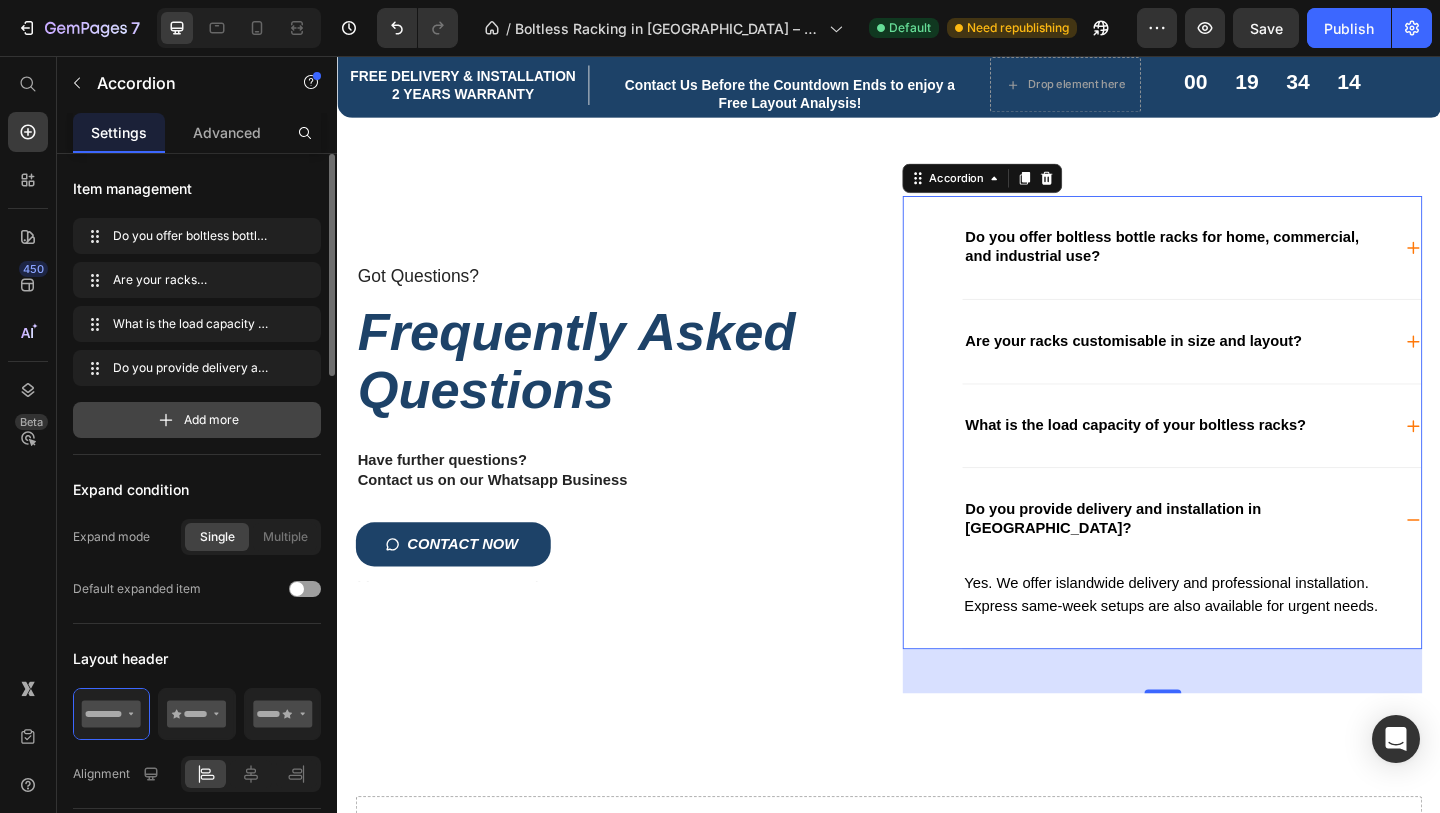 click on "Add more" at bounding box center (197, 420) 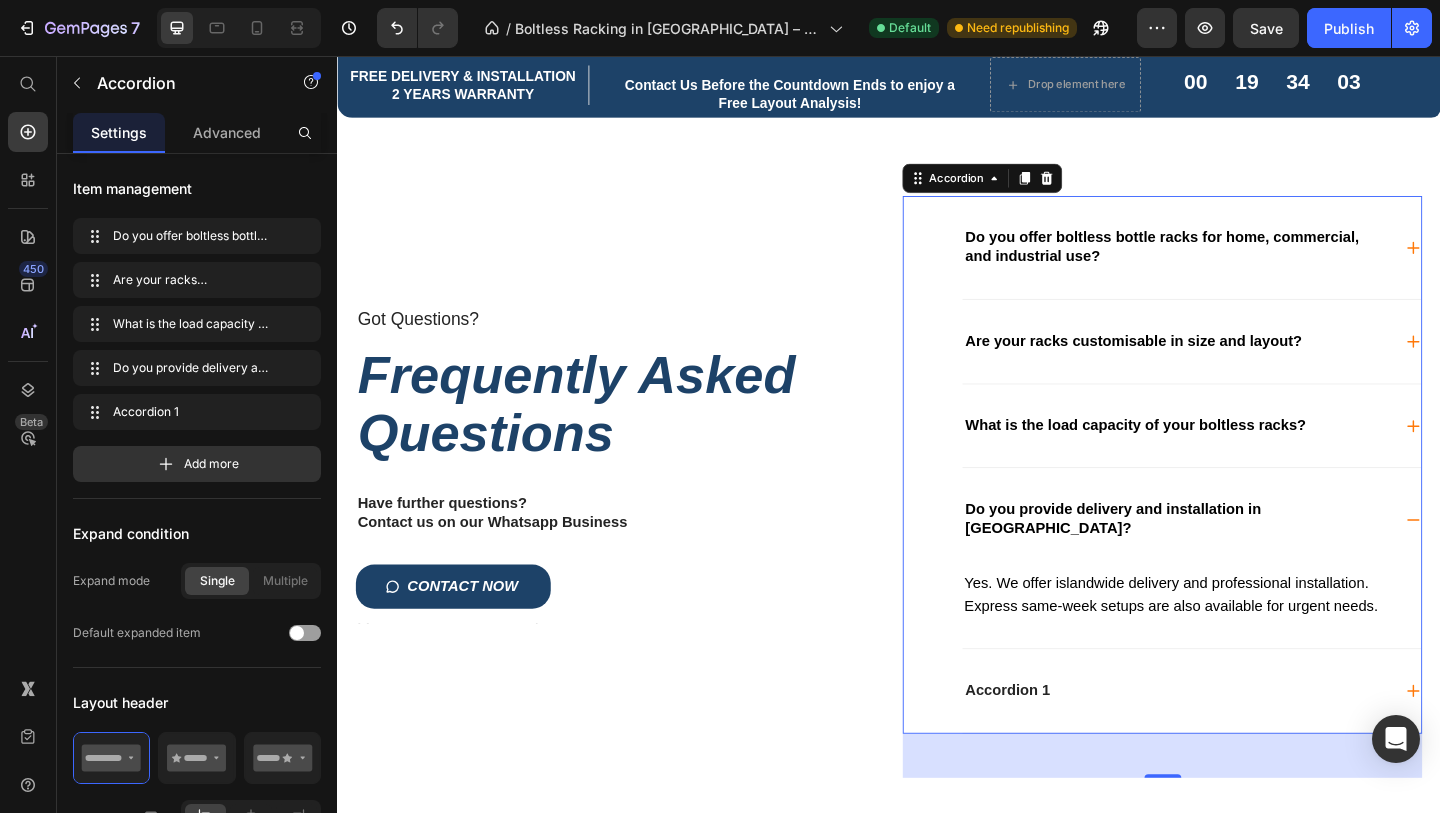 click on "Accordion 1" at bounding box center (1250, 746) 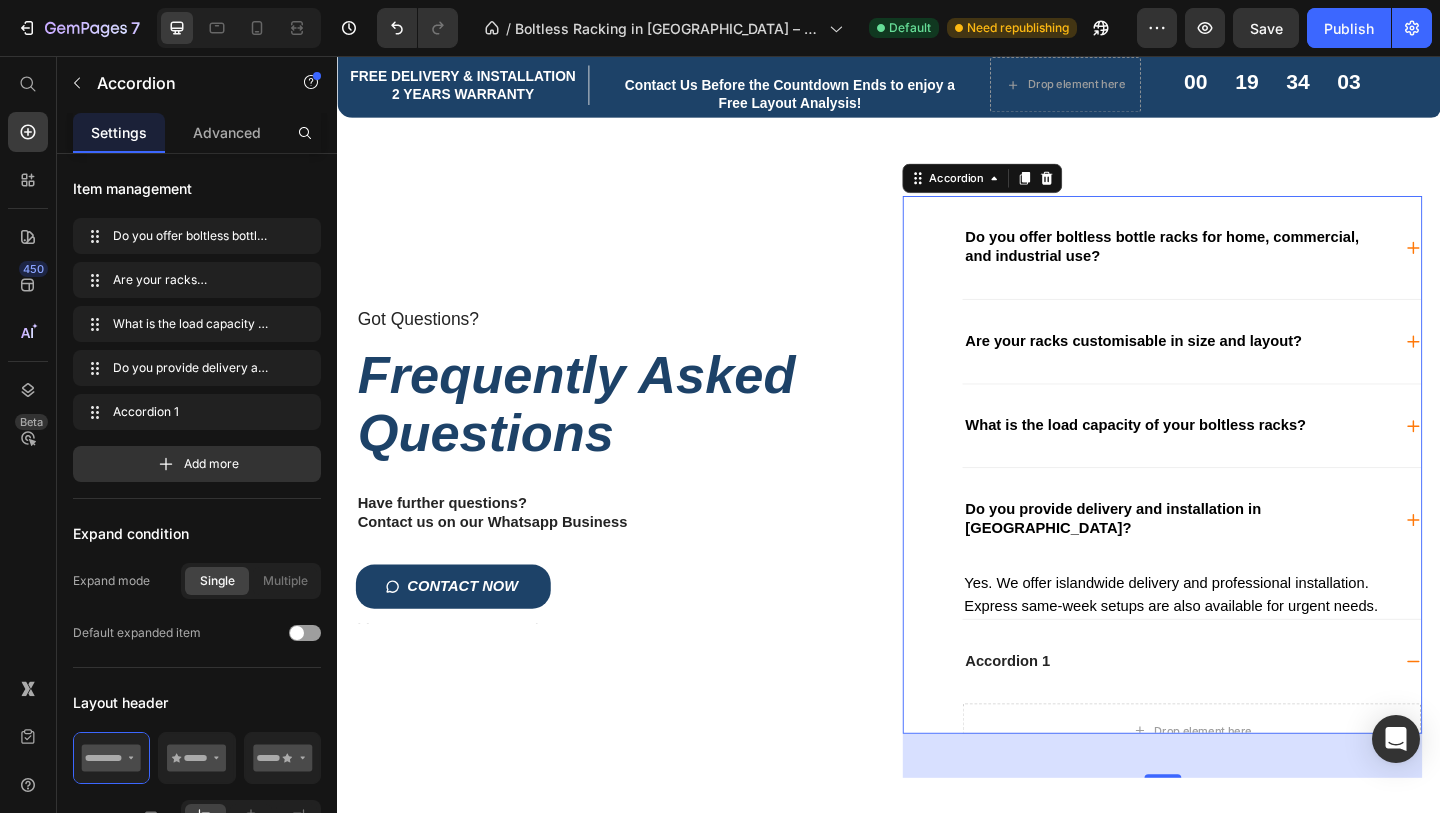 click on "Accordion 1" at bounding box center [1266, 714] 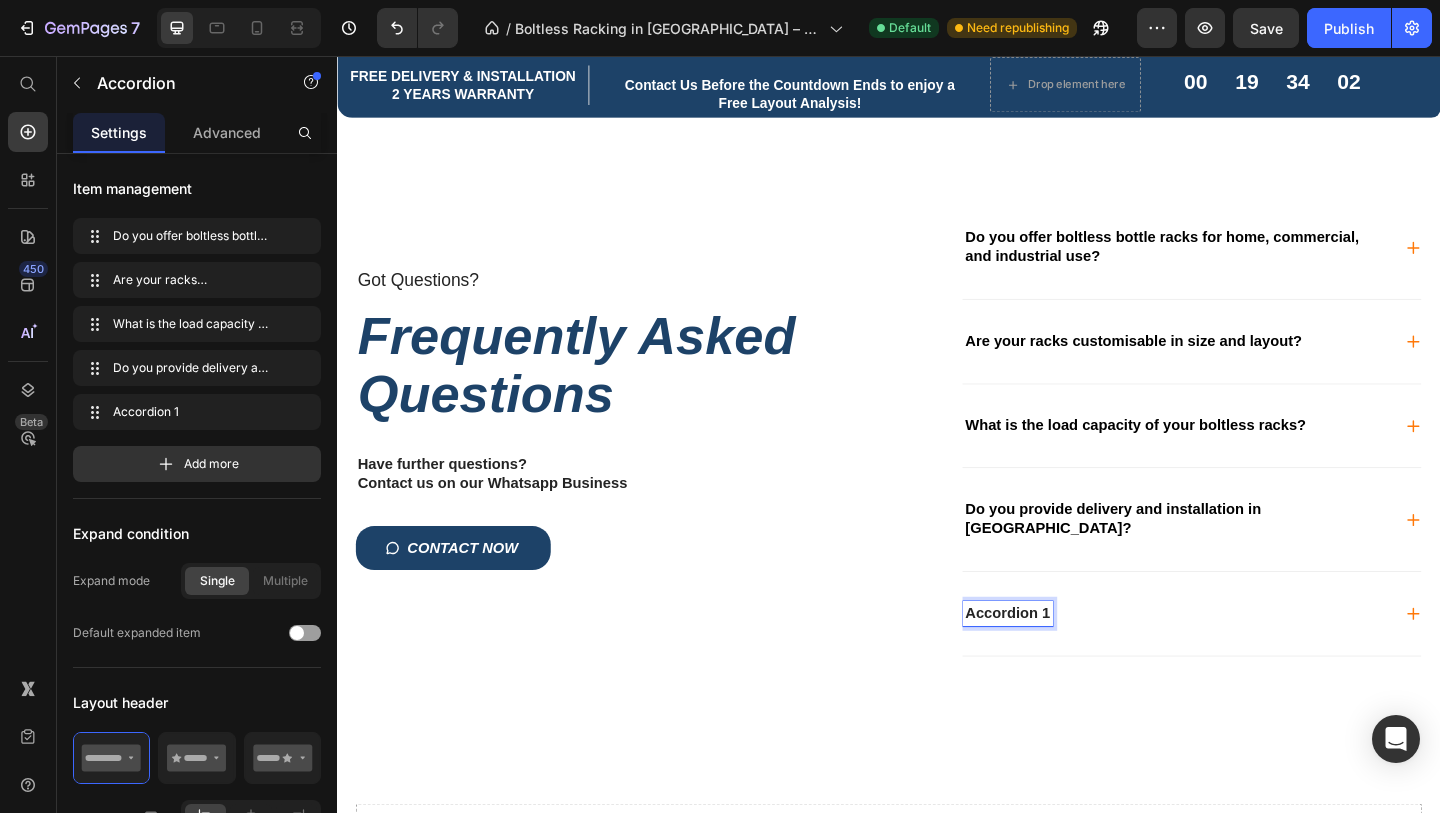 click on "Accordion 1" at bounding box center (1066, 662) 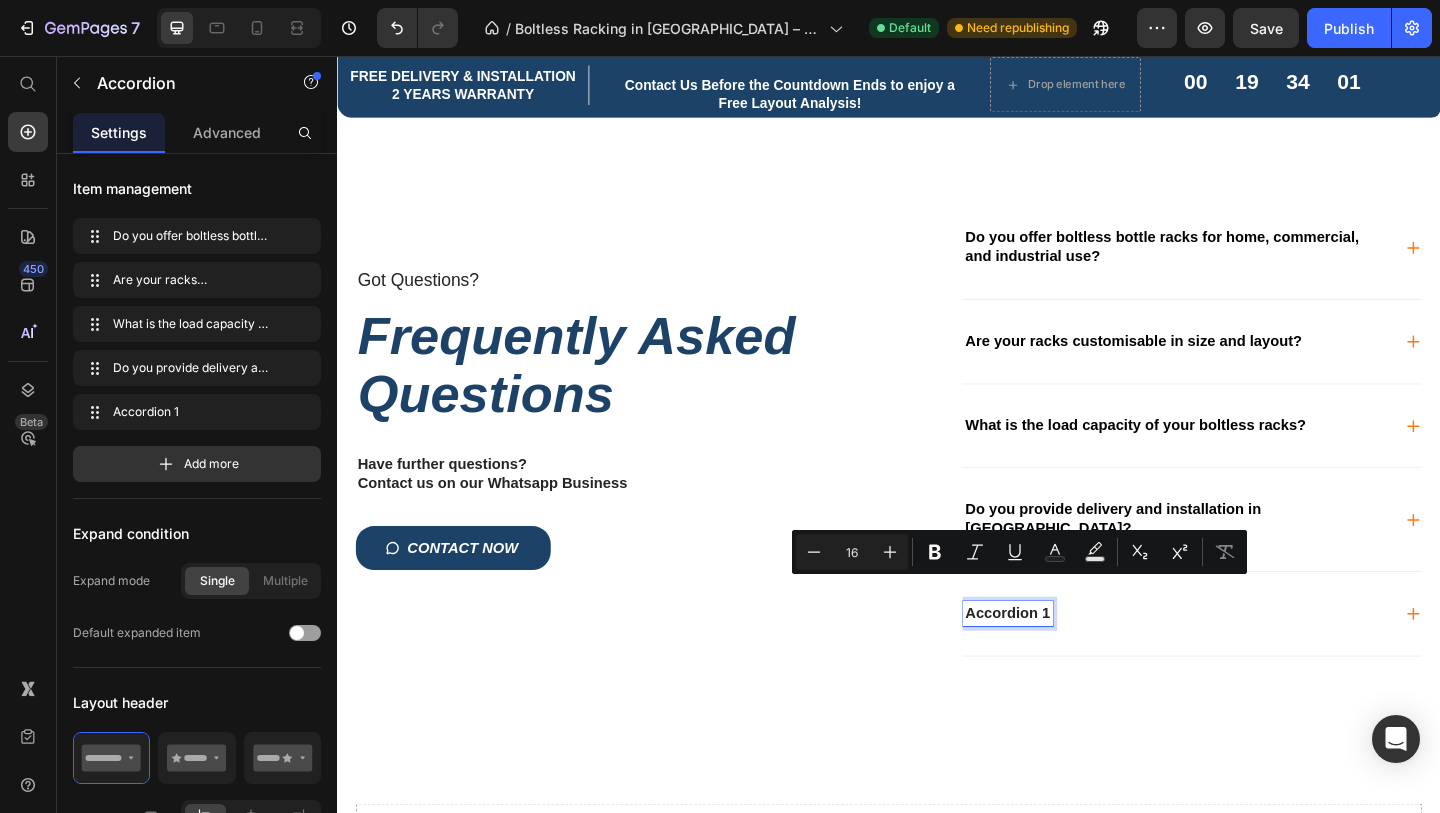 click on "Accordion 1" at bounding box center [1066, 662] 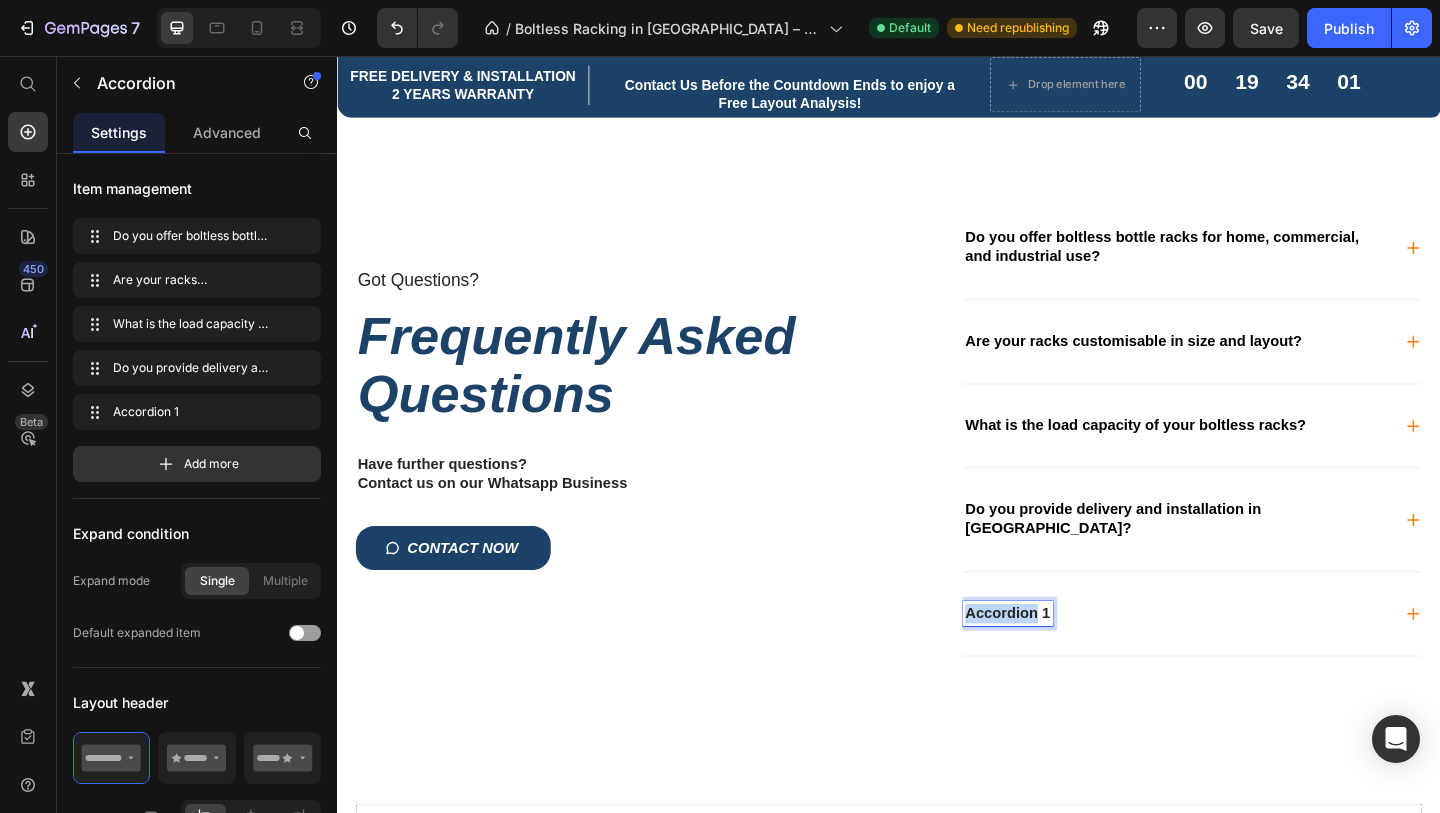 click on "Accordion 1" at bounding box center [1066, 662] 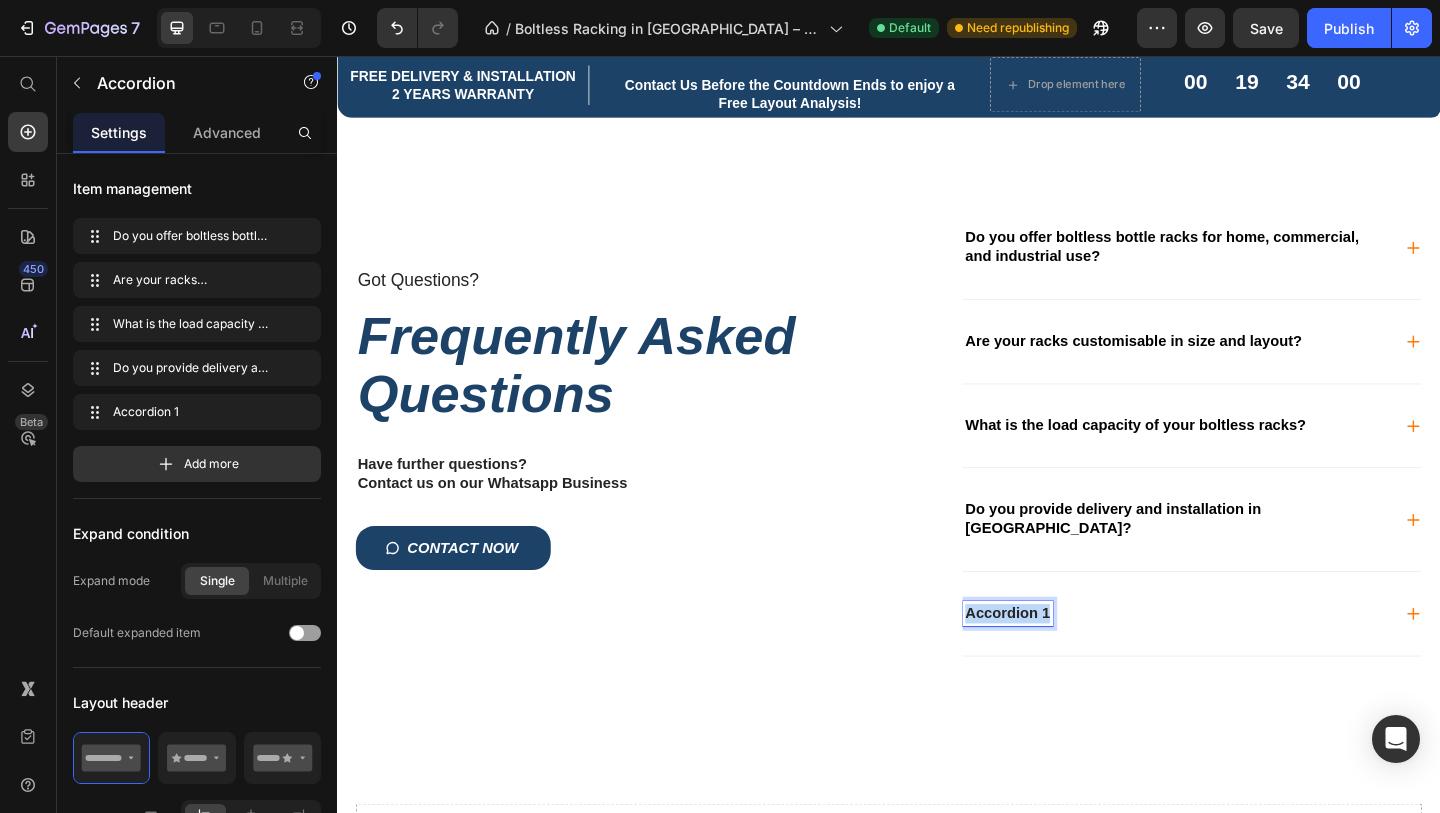 click on "Accordion 1" at bounding box center (1066, 662) 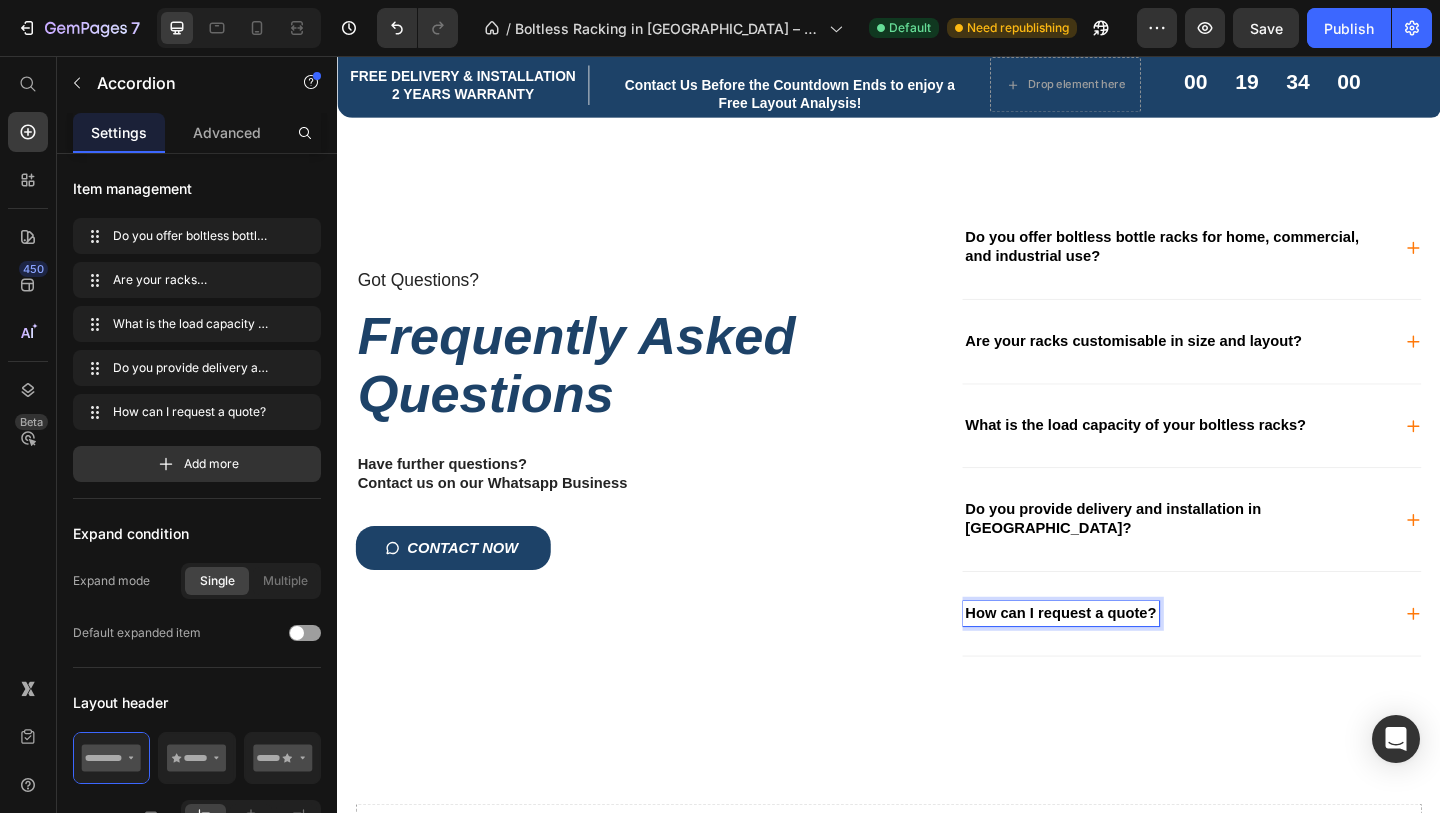 click on "How can I request a quote?" at bounding box center (1266, 662) 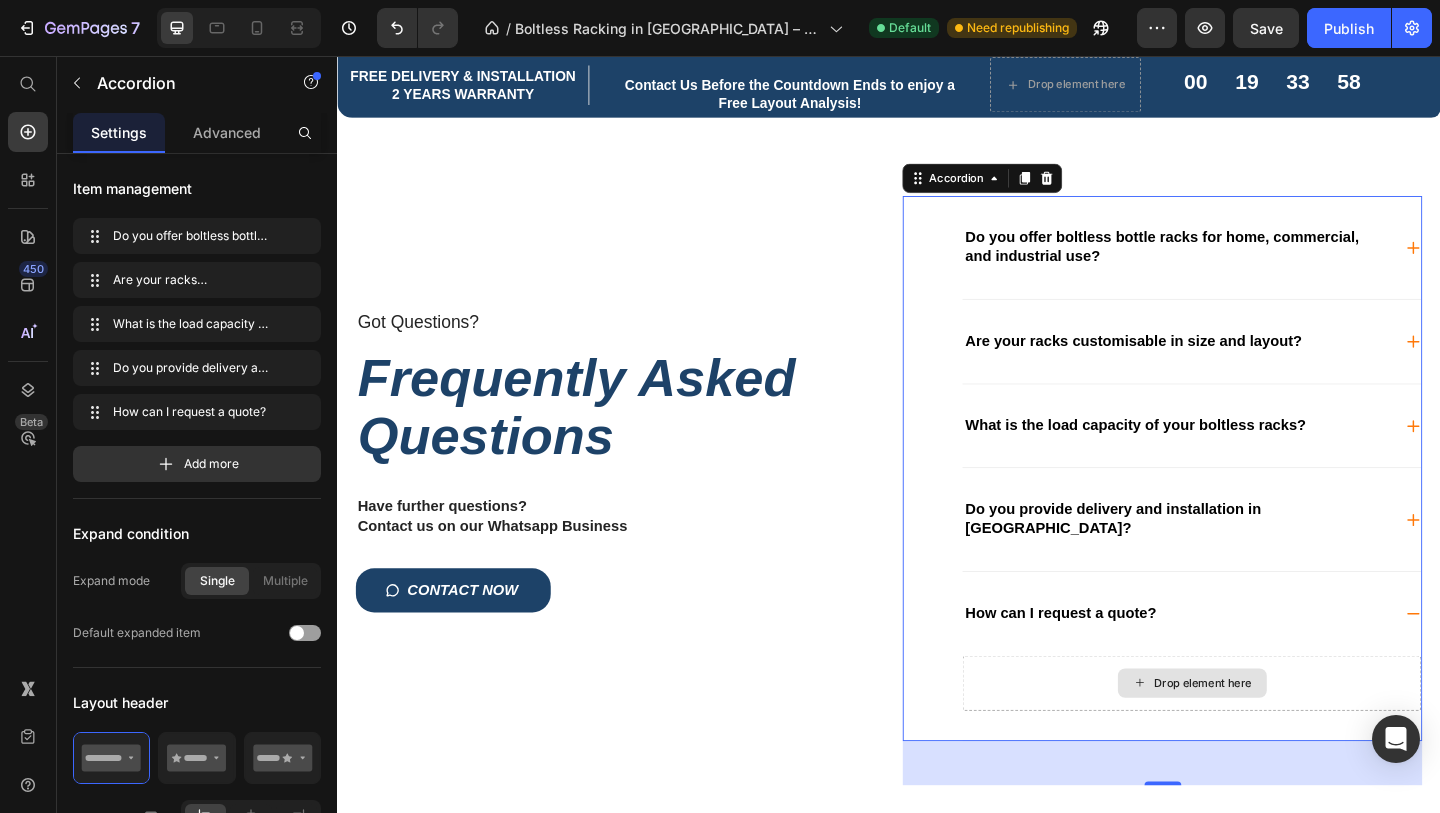 click on "Drop element here" at bounding box center (1279, 738) 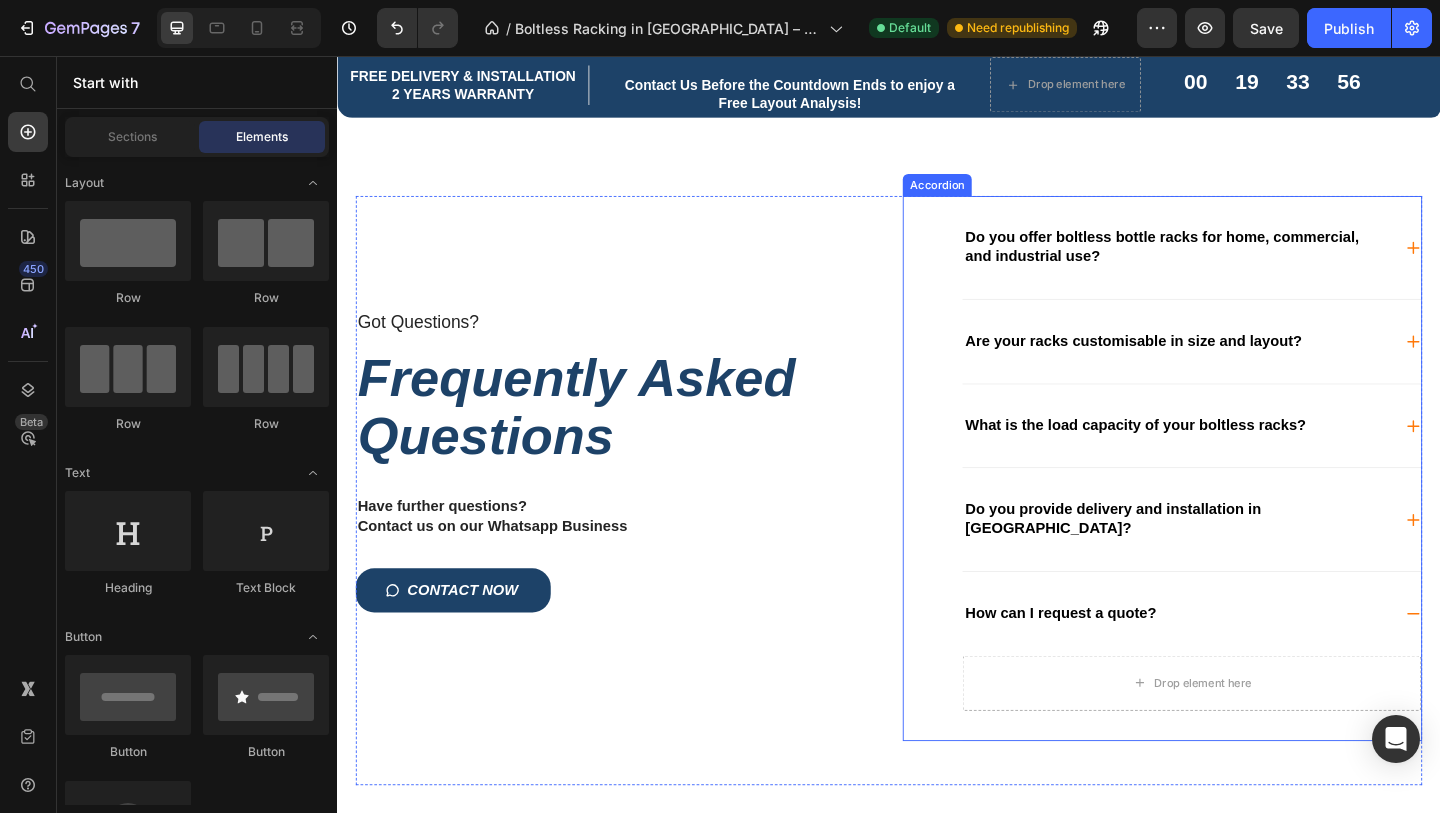click on "Do you provide delivery and installation in [GEOGRAPHIC_DATA]?" at bounding box center (1266, 560) 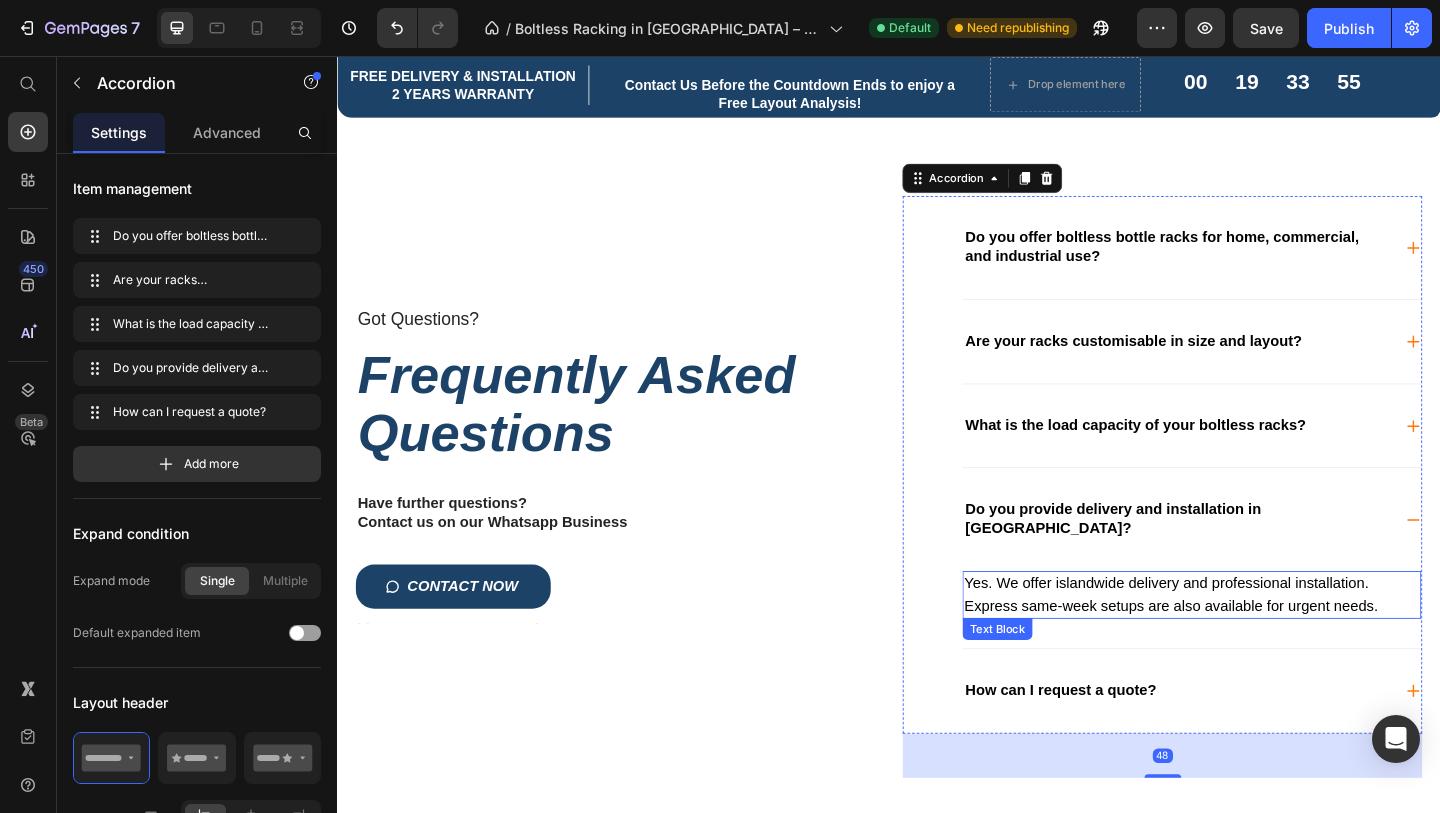 click on "Yes. We offer islandwide delivery and professional installation. Express same-week setups are also available for urgent needs." at bounding box center [1244, 641] 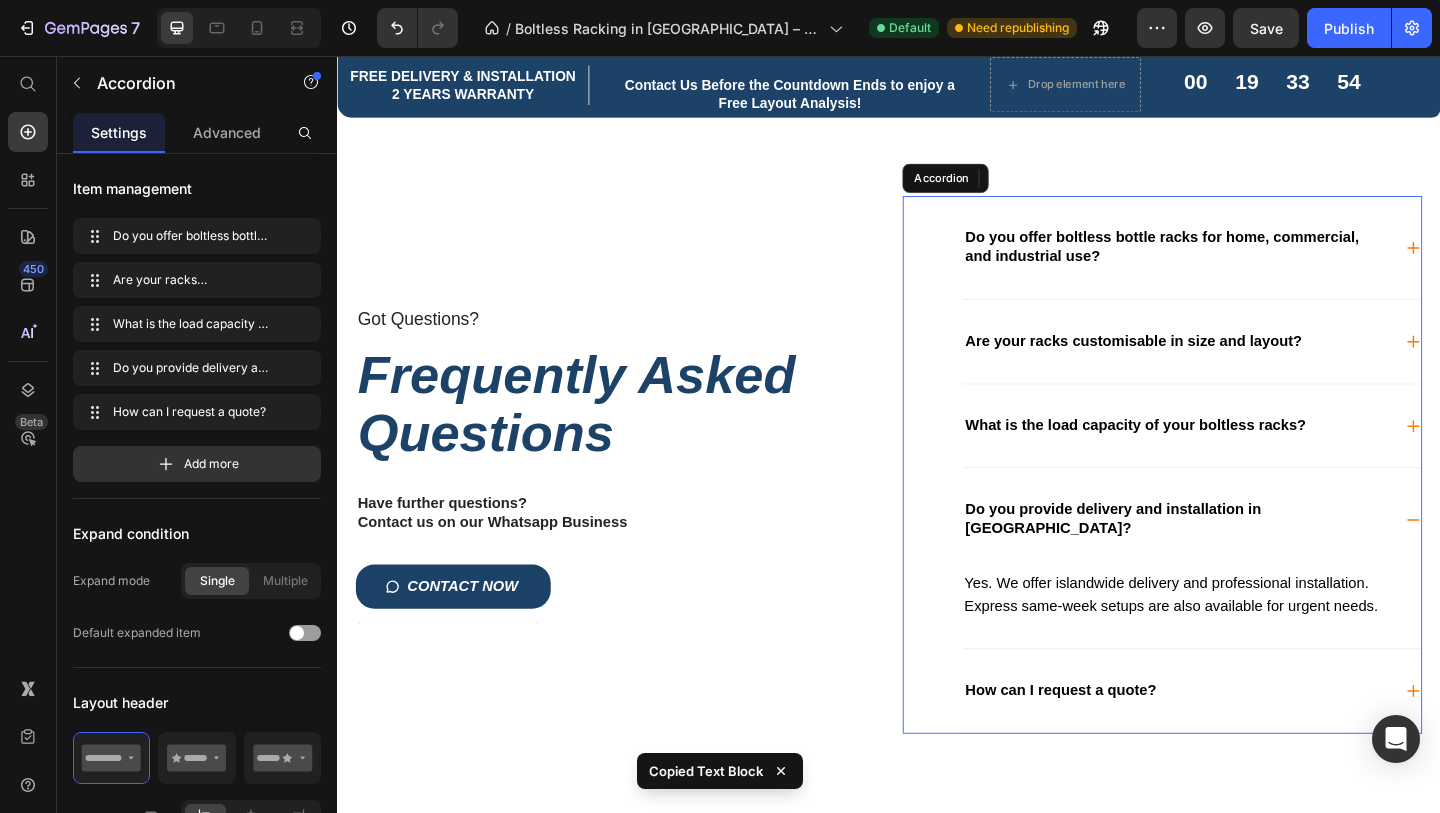 click on "How can I request a quote?" at bounding box center [1266, 746] 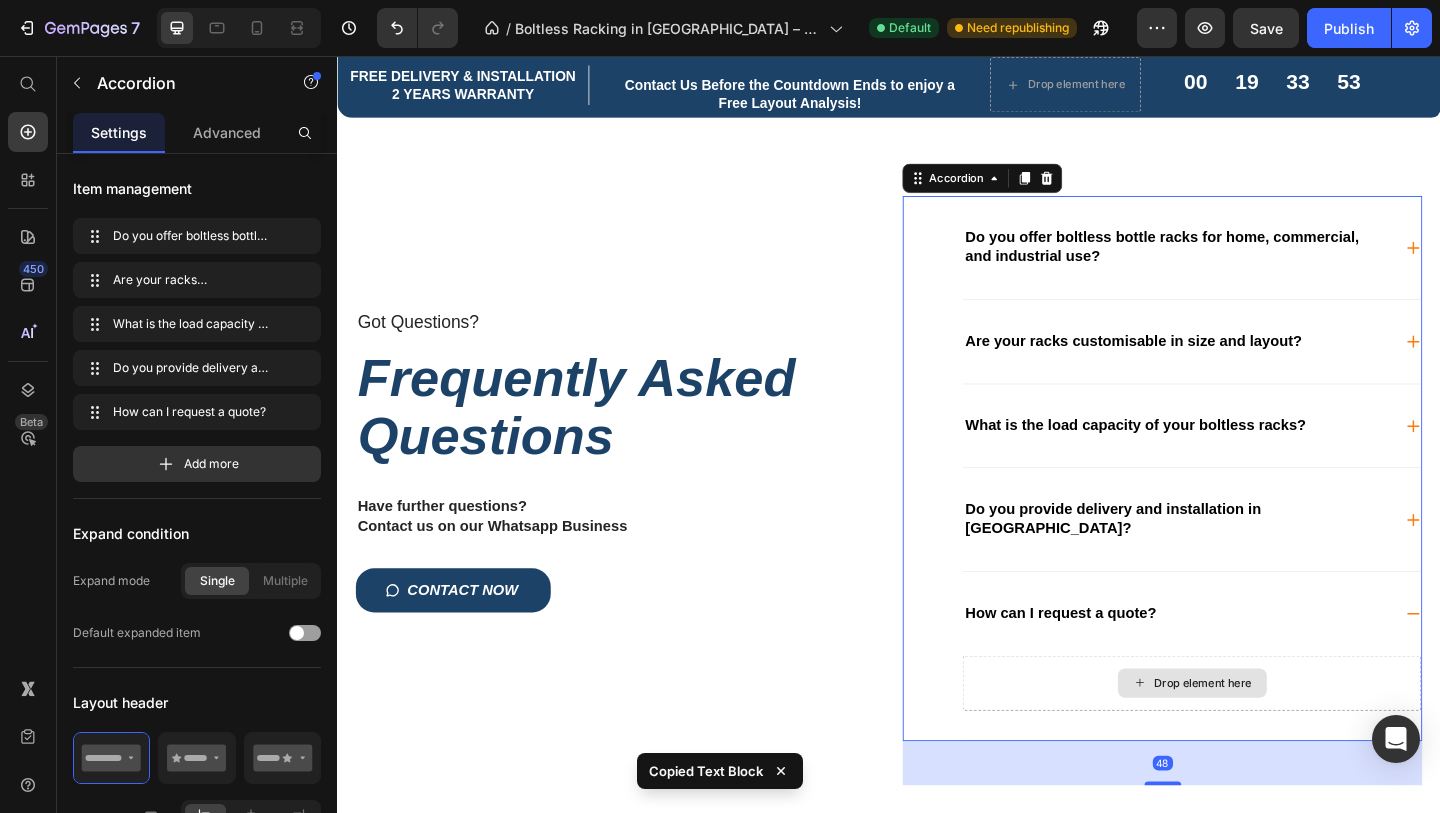 click on "Drop element here" at bounding box center [1266, 738] 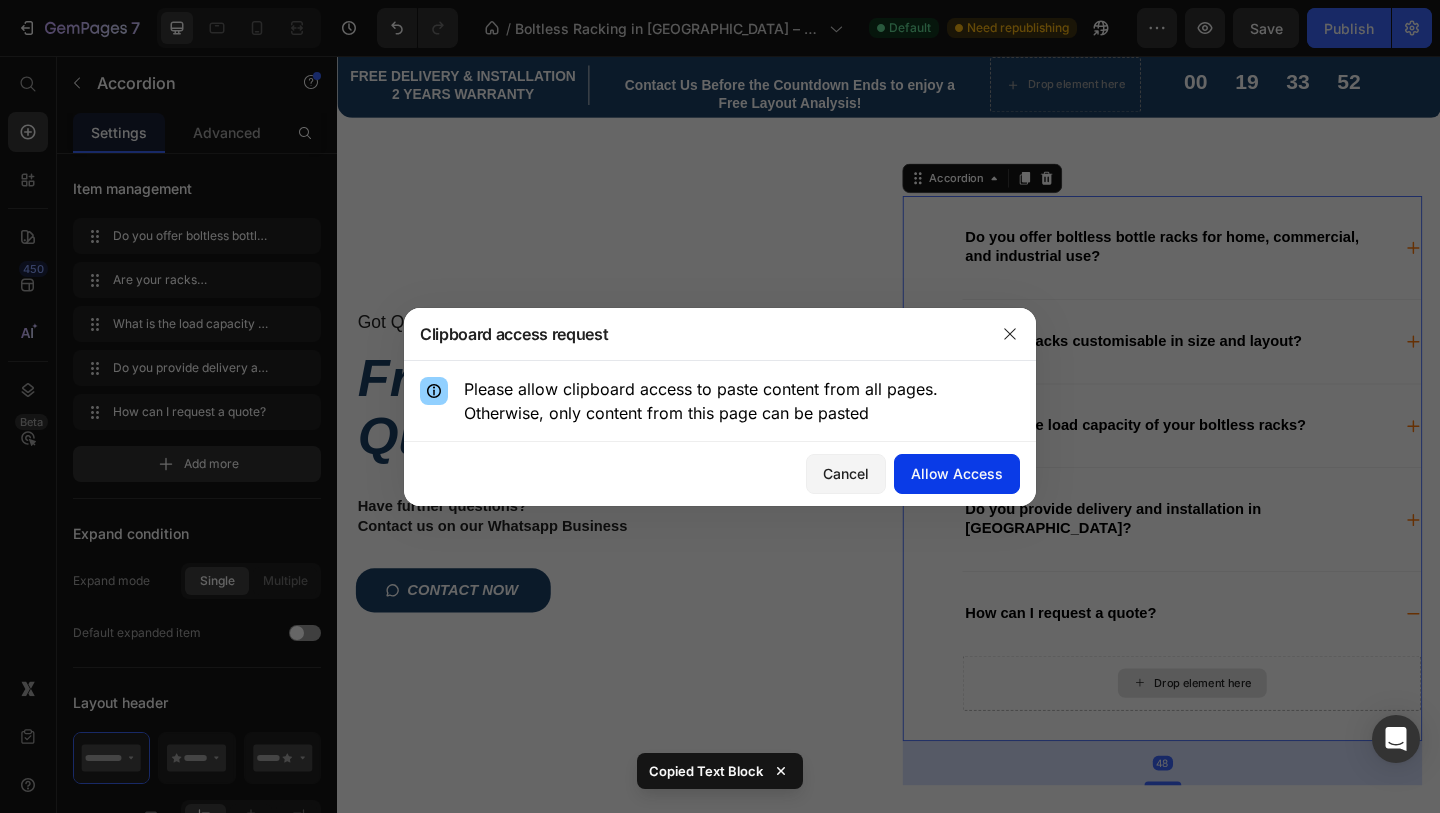 click on "Allow Access" at bounding box center (957, 473) 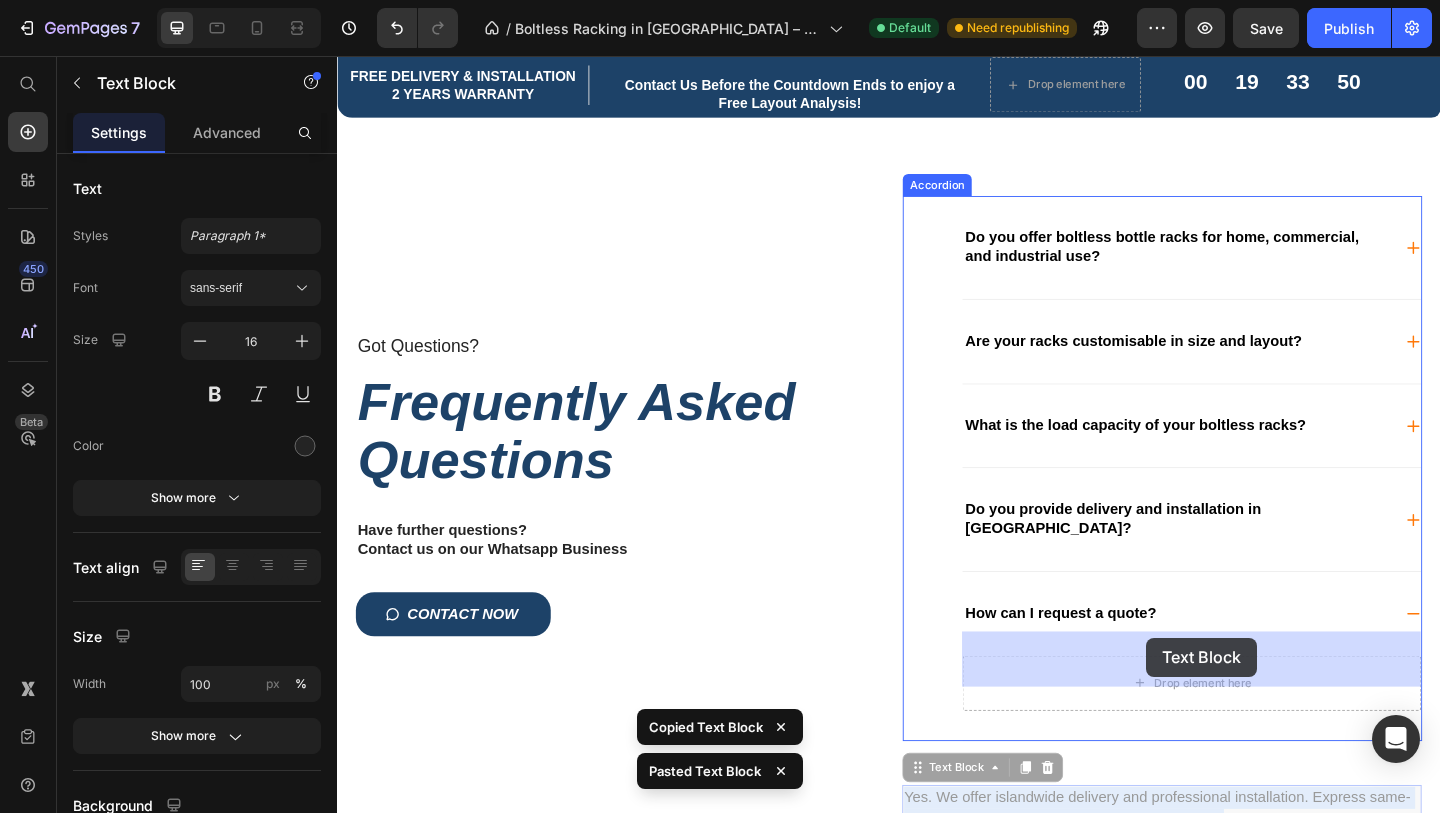 drag, startPoint x: 1191, startPoint y: 850, endPoint x: 1217, endPoint y: 694, distance: 158.15182 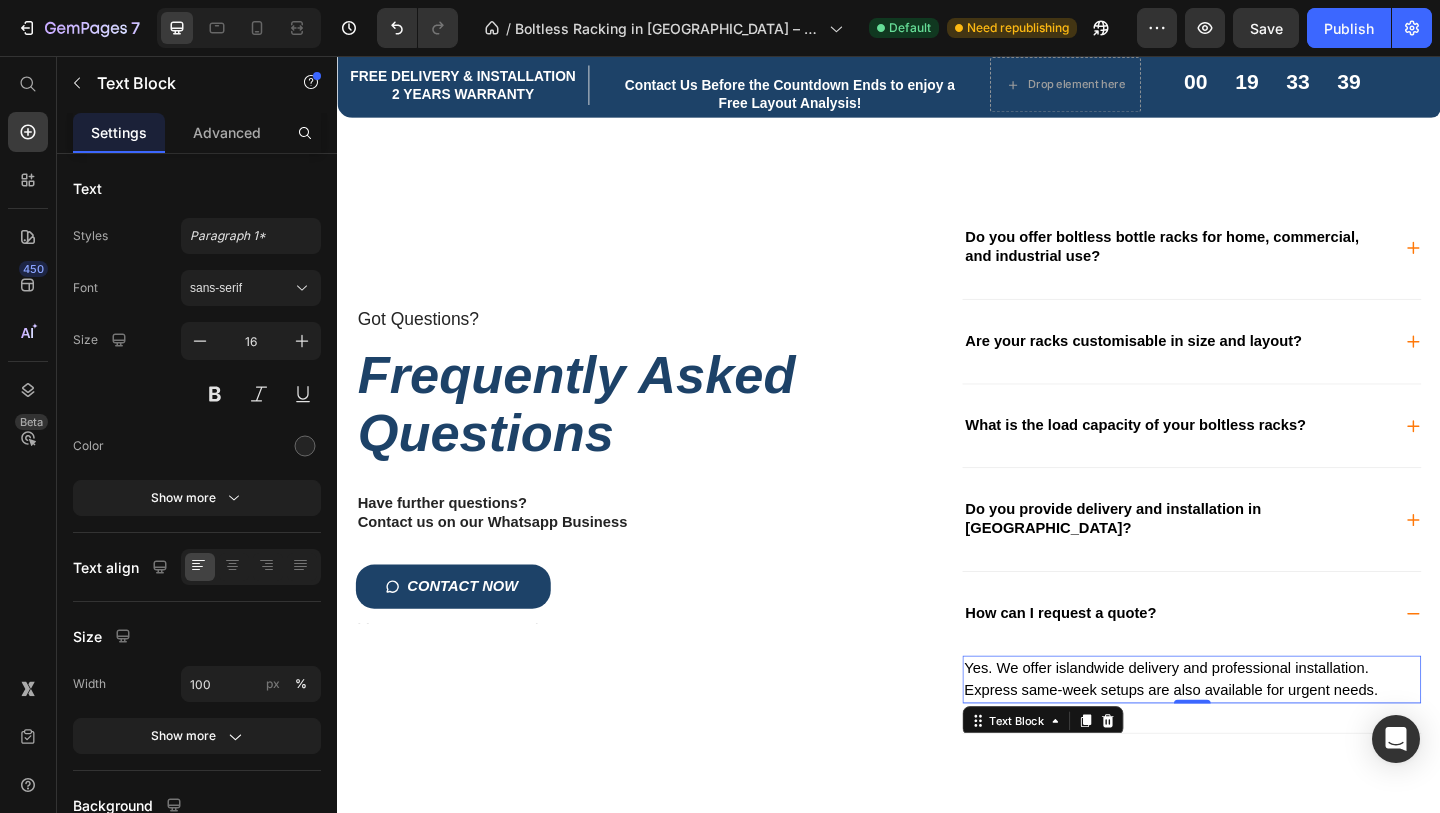 click on "Yes. We offer islandwide delivery and professional installation. Express same-week setups are also available for urgent needs." at bounding box center [1244, 733] 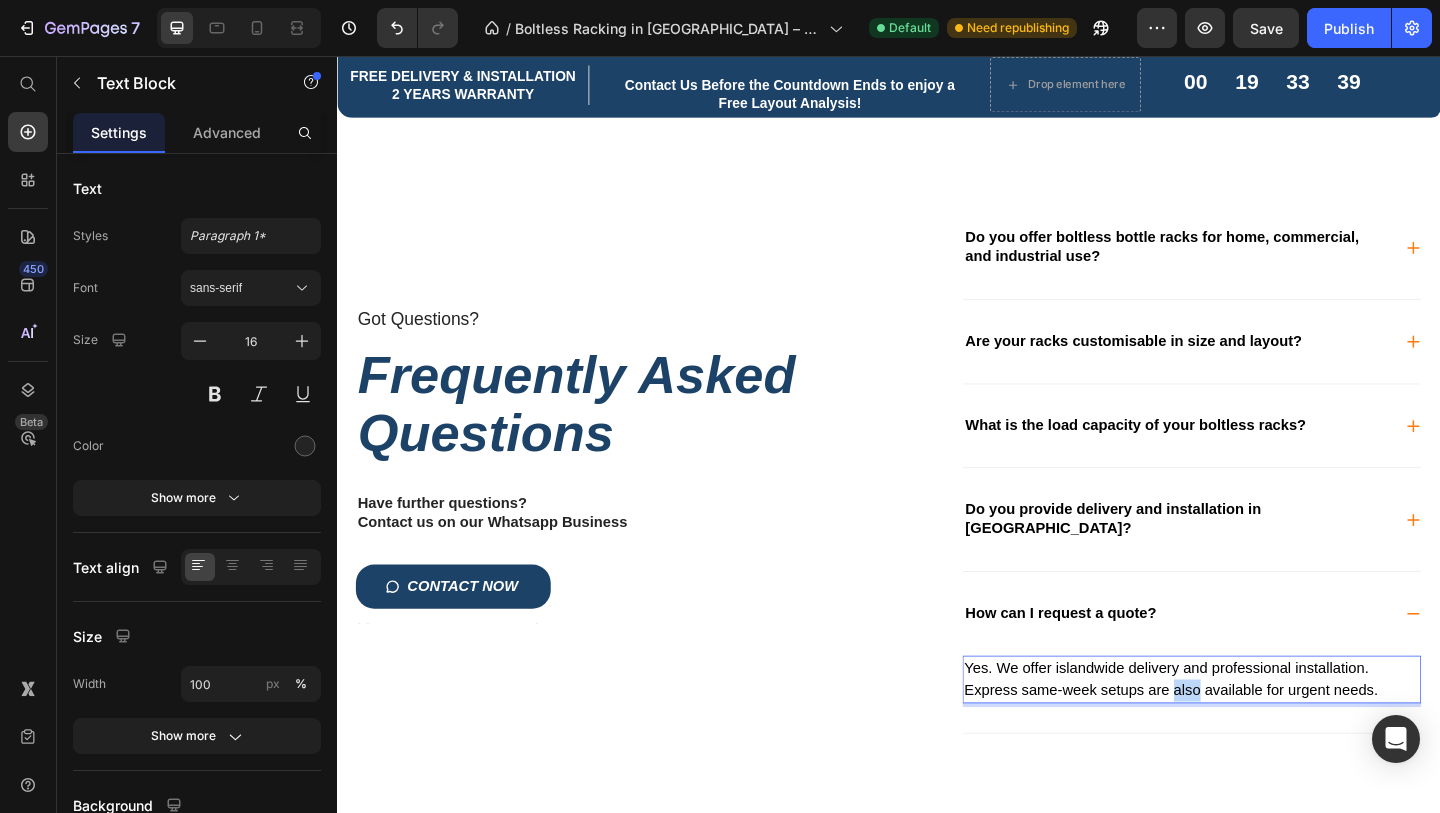 click on "Yes. We offer islandwide delivery and professional installation. Express same-week setups are also available for urgent needs." at bounding box center [1244, 733] 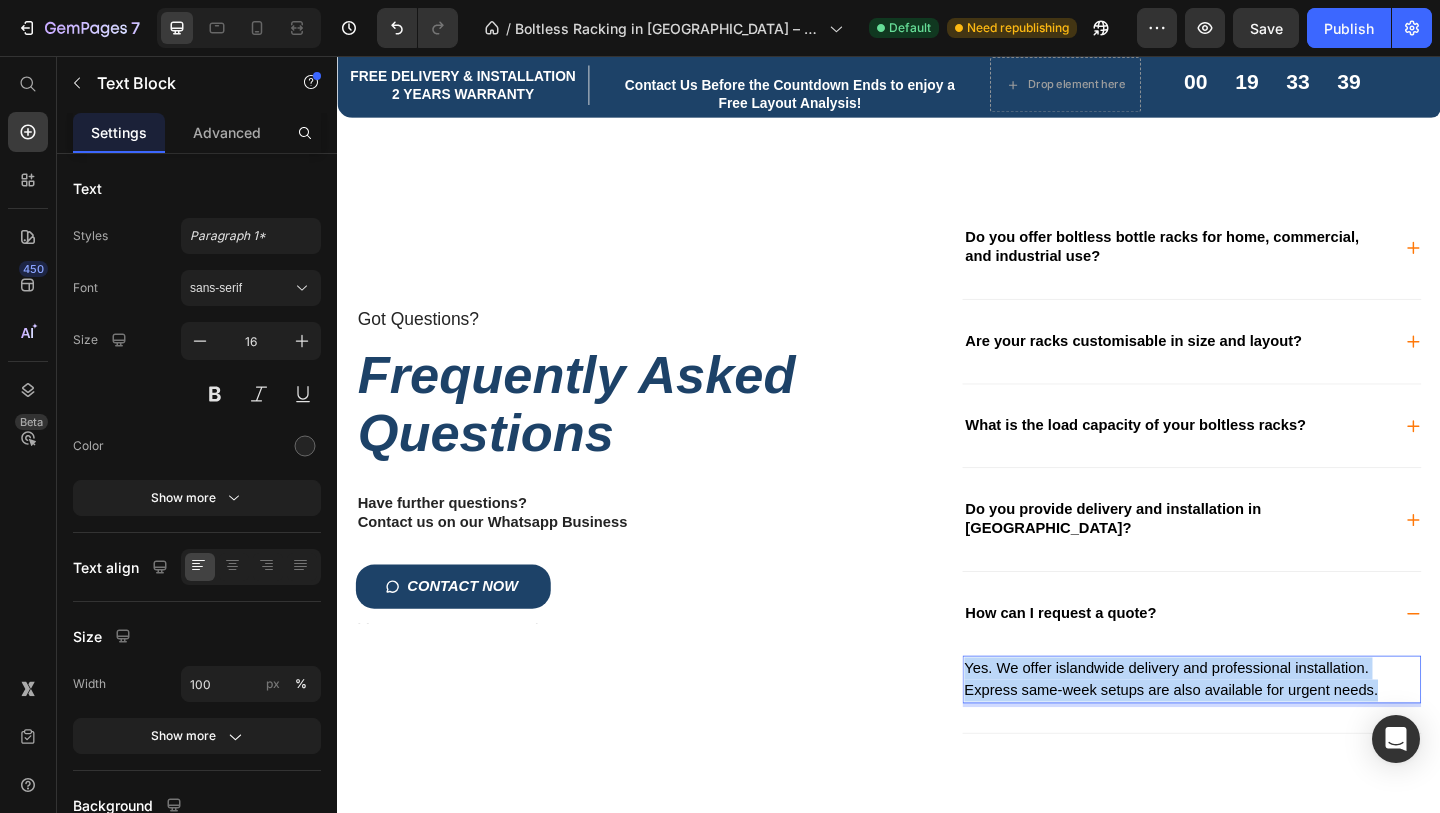 click on "Yes. We offer islandwide delivery and professional installation. Express same-week setups are also available for urgent needs." at bounding box center [1244, 733] 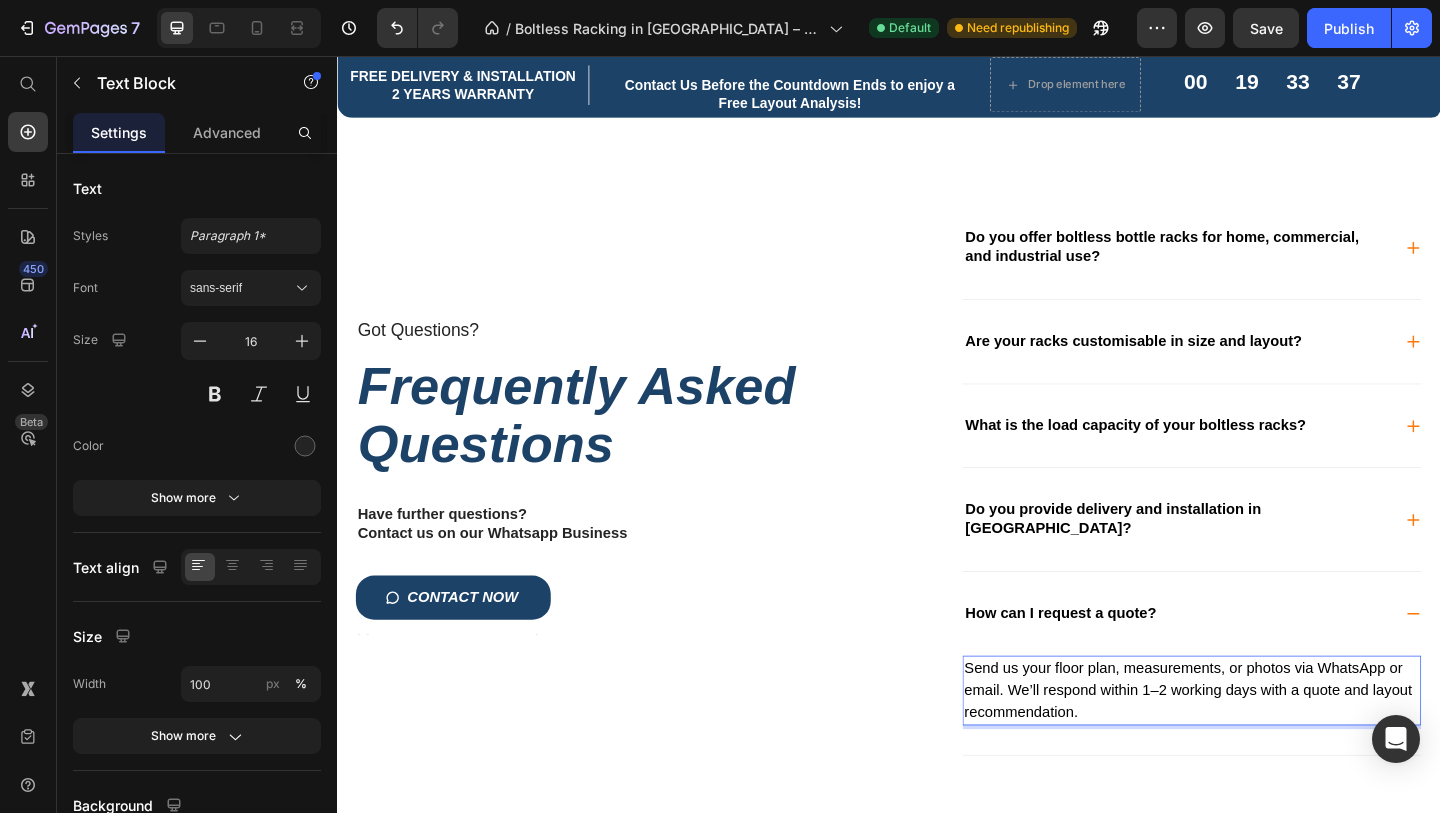 click on "Send us your floor plan, measurements, or photos via WhatsApp or email. We’ll respond within 1–2 working days with a quote and layout recommendation." at bounding box center (1262, 745) 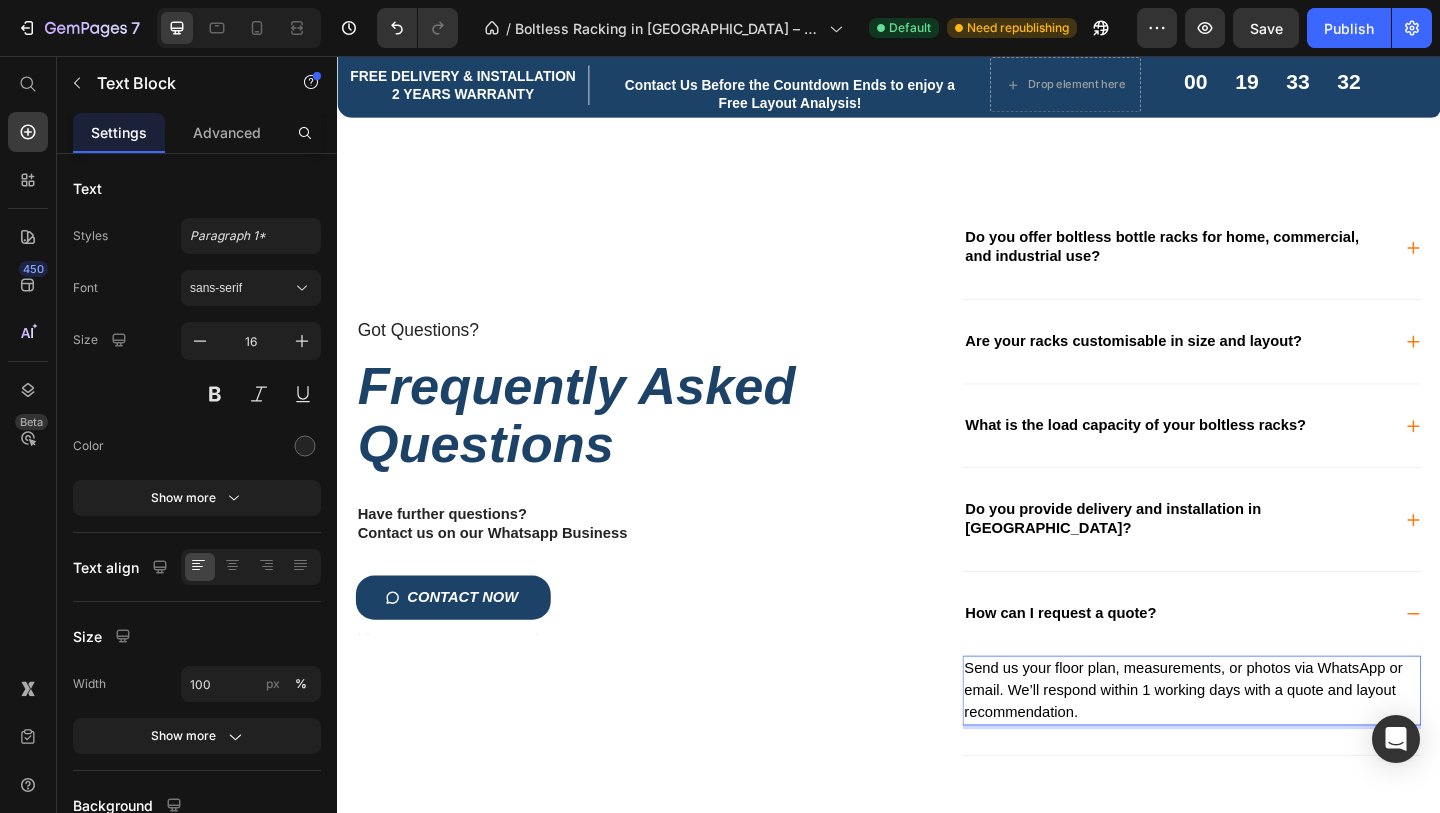 click on "Send us your floor plan, measurements, or photos via WhatsApp or email. We’ll respond within 1 working days with a quote and layout recommendation." at bounding box center (1257, 745) 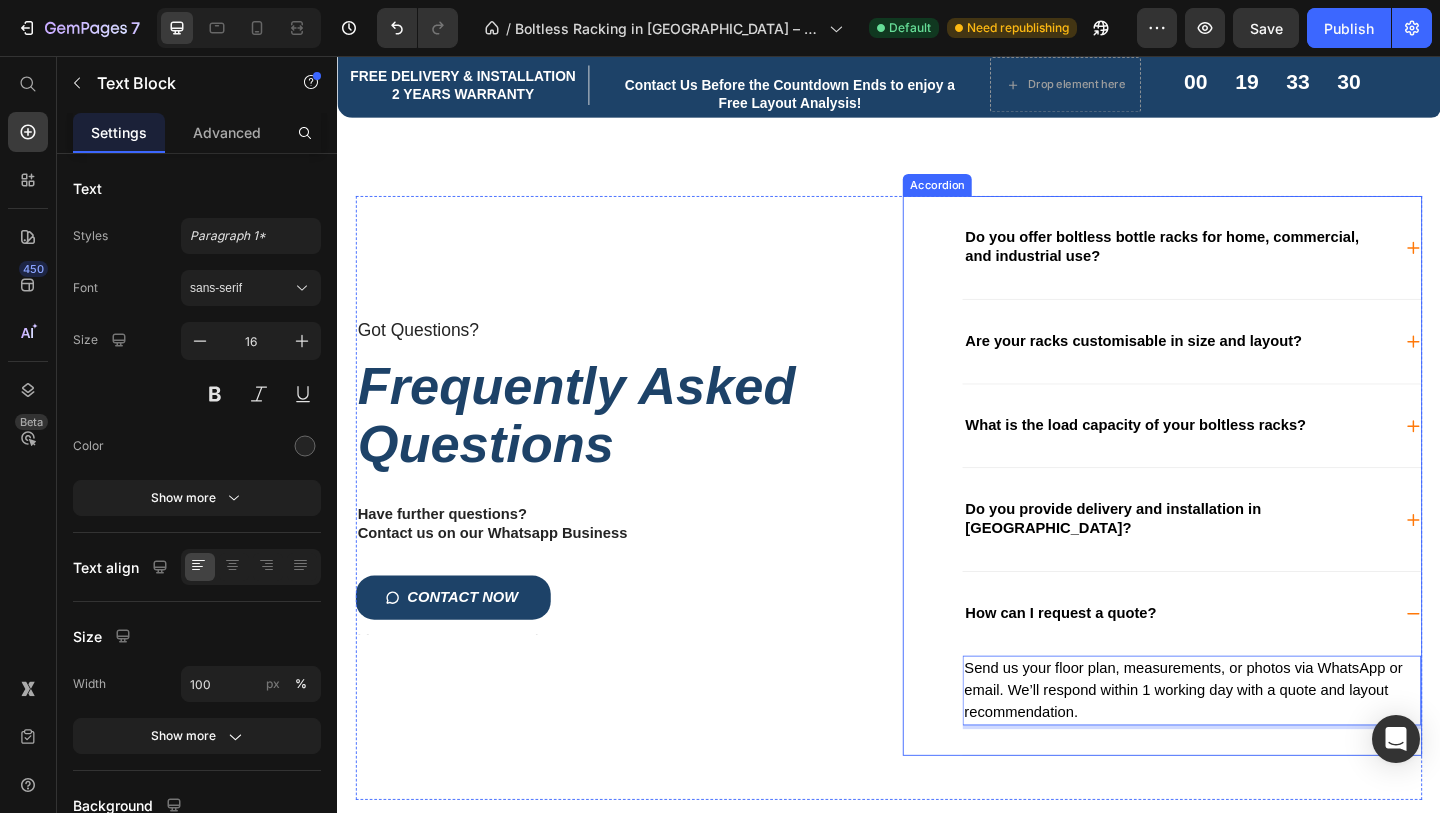 scroll, scrollTop: 4305, scrollLeft: 0, axis: vertical 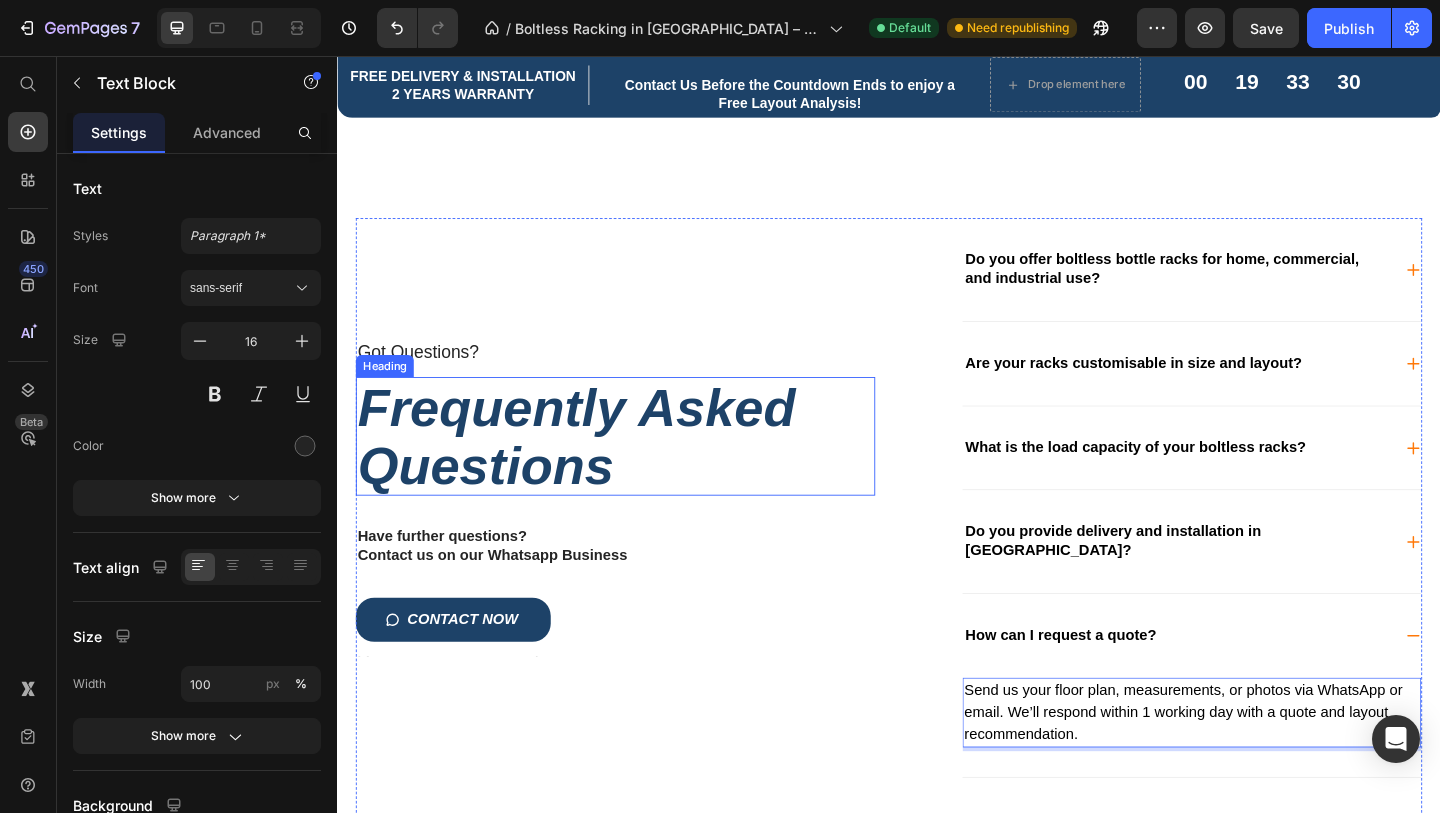 click on "Frequently Asked Questions" at bounding box center [639, 469] 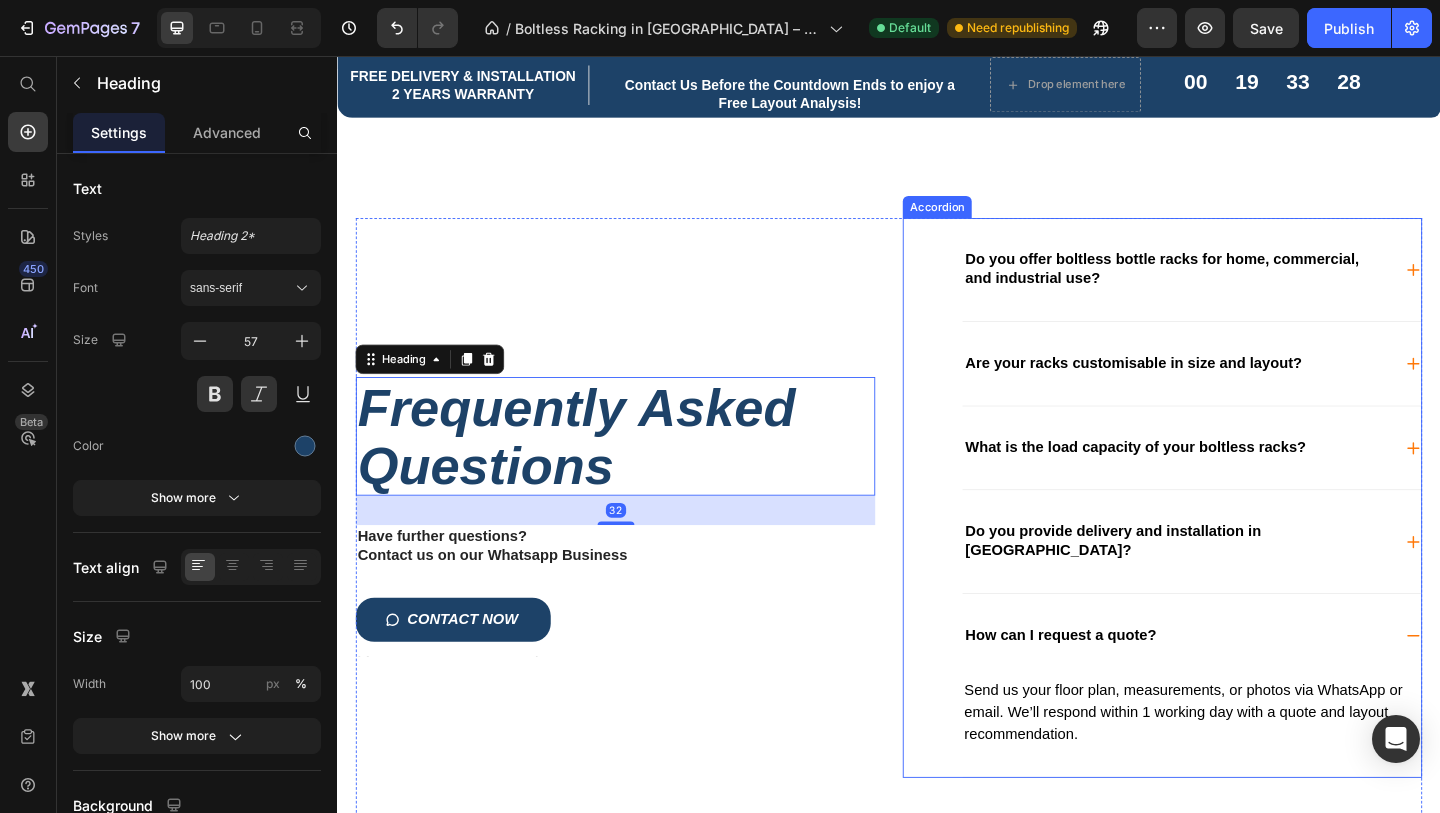 click on "How can I request a quote?" at bounding box center [1250, 686] 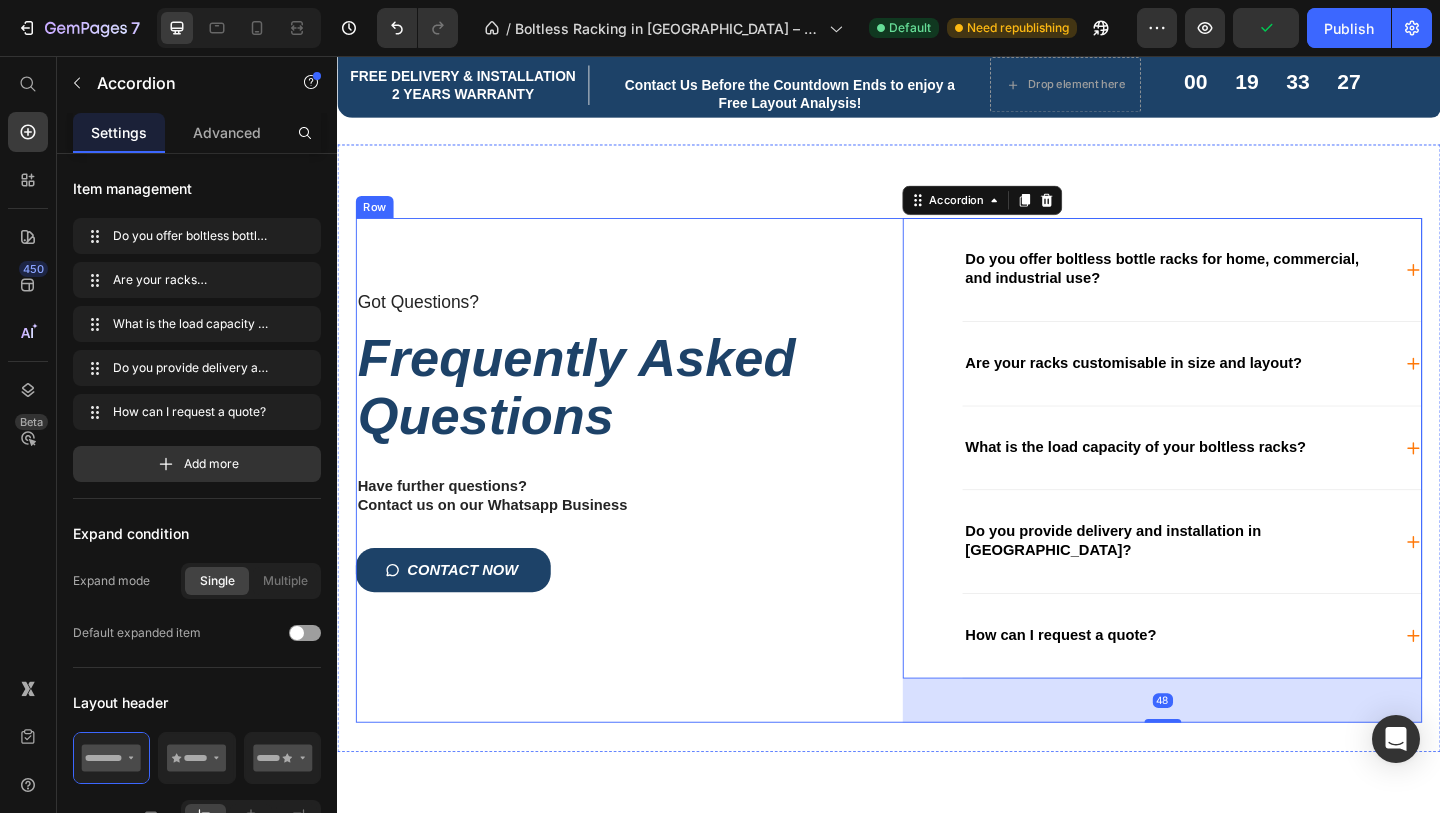 click on "Got Questions? Text Block Frequently Asked Questions  Heading Have further questions?  Contact us on our Whatsapp Business  Text Block
CONTACT NOW Button Text Block" at bounding box center [639, 506] 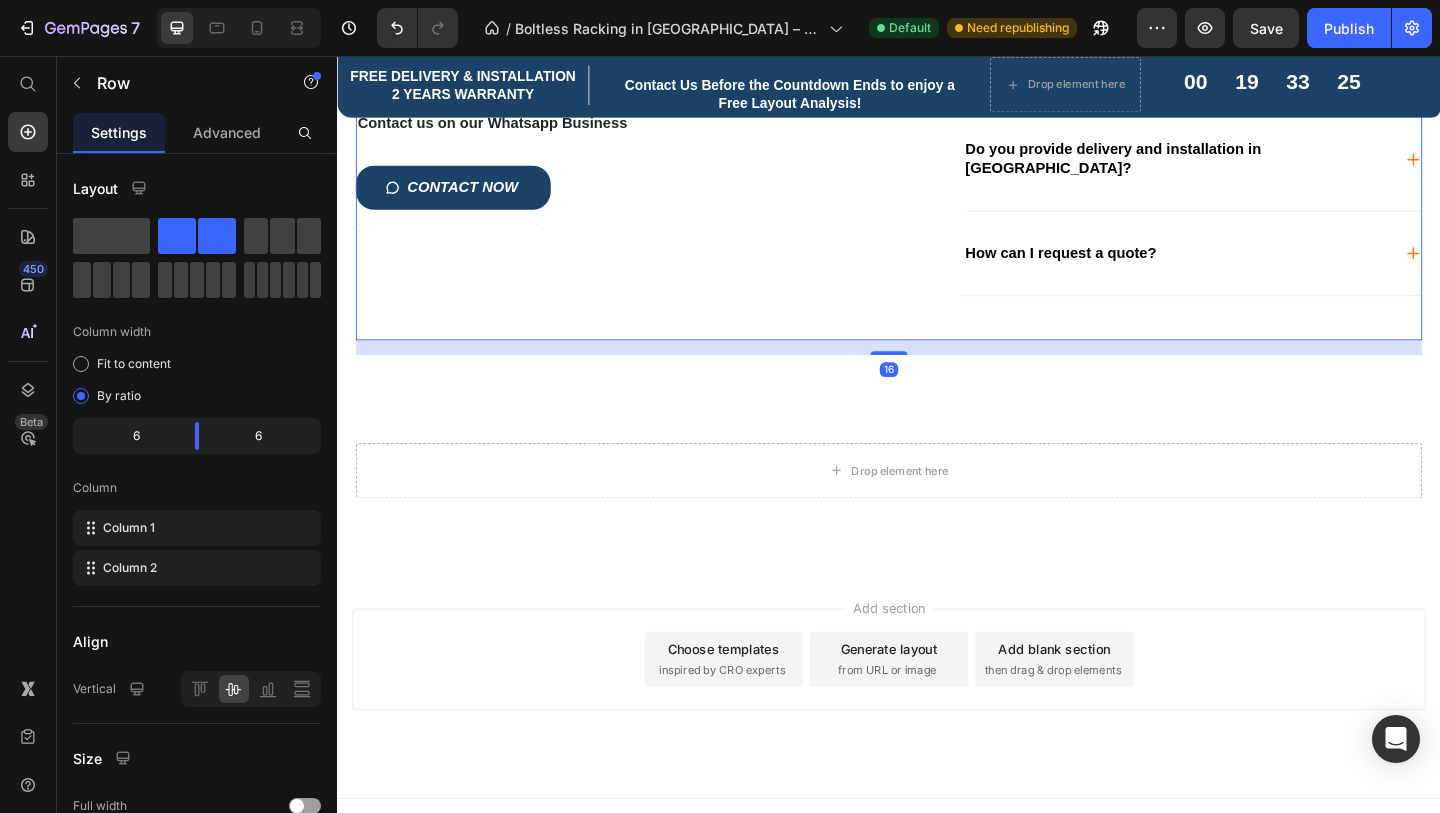 scroll, scrollTop: 4720, scrollLeft: 0, axis: vertical 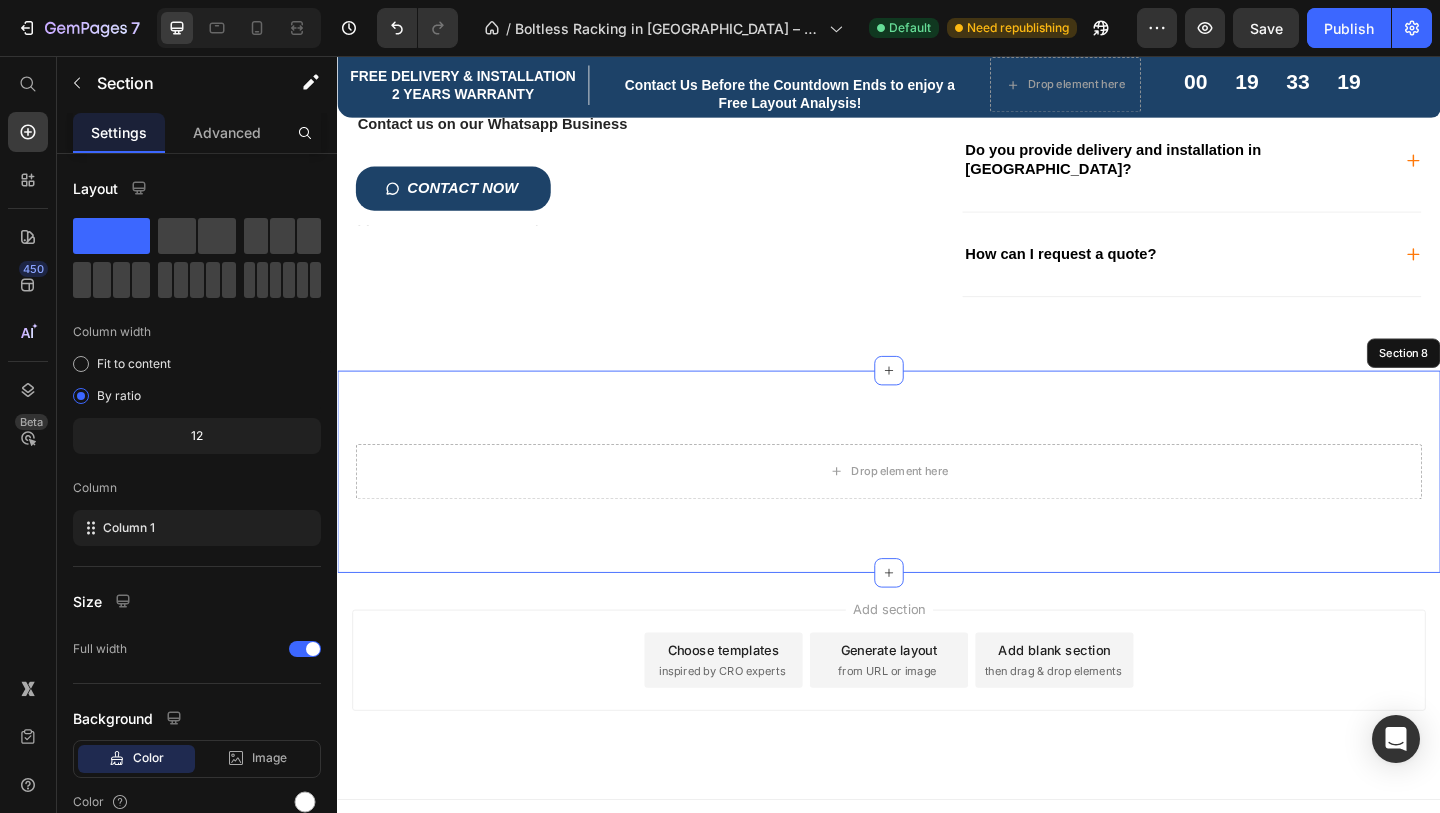 click on "Drop element here Section 8" at bounding box center (937, 508) 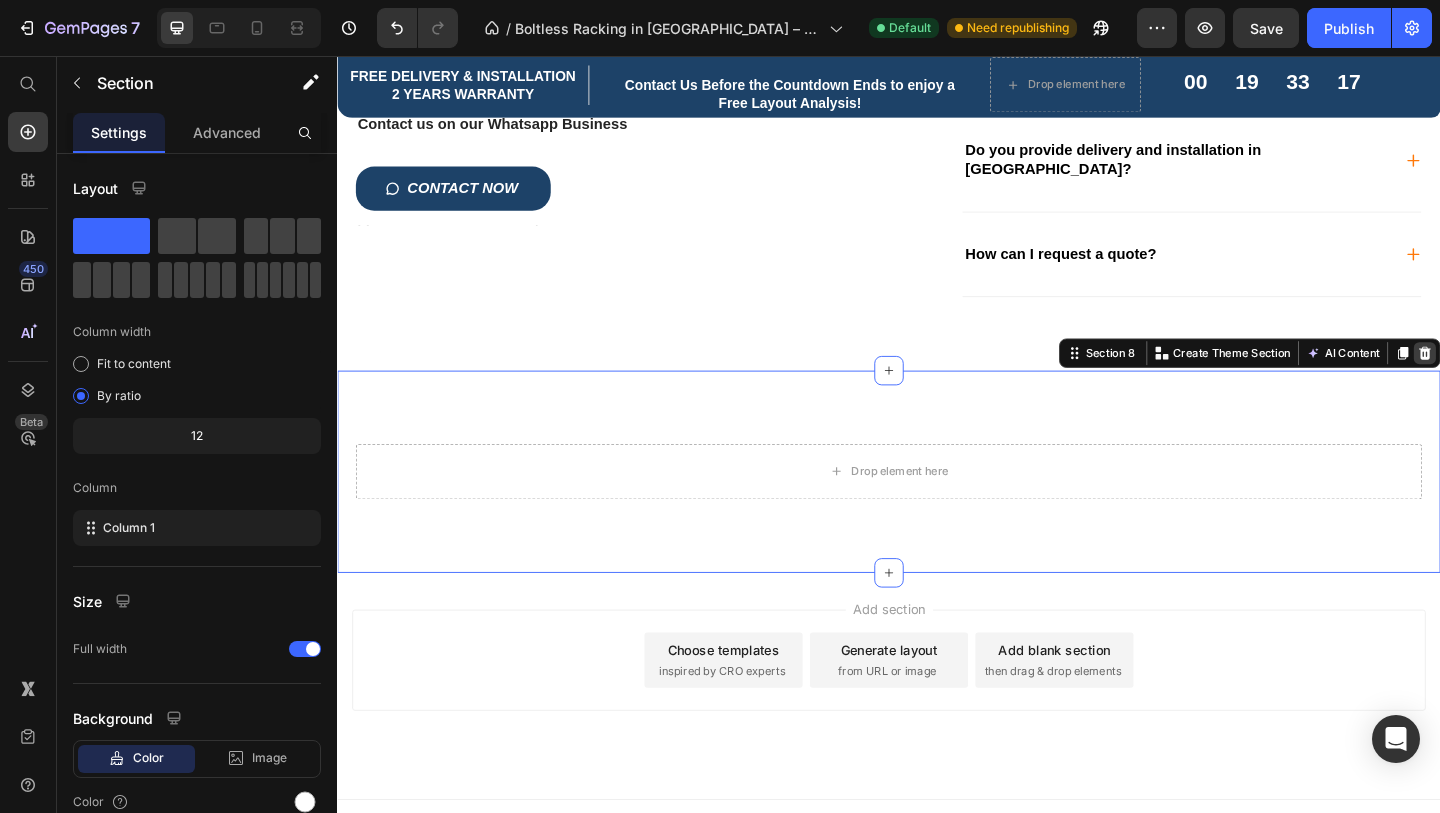 click 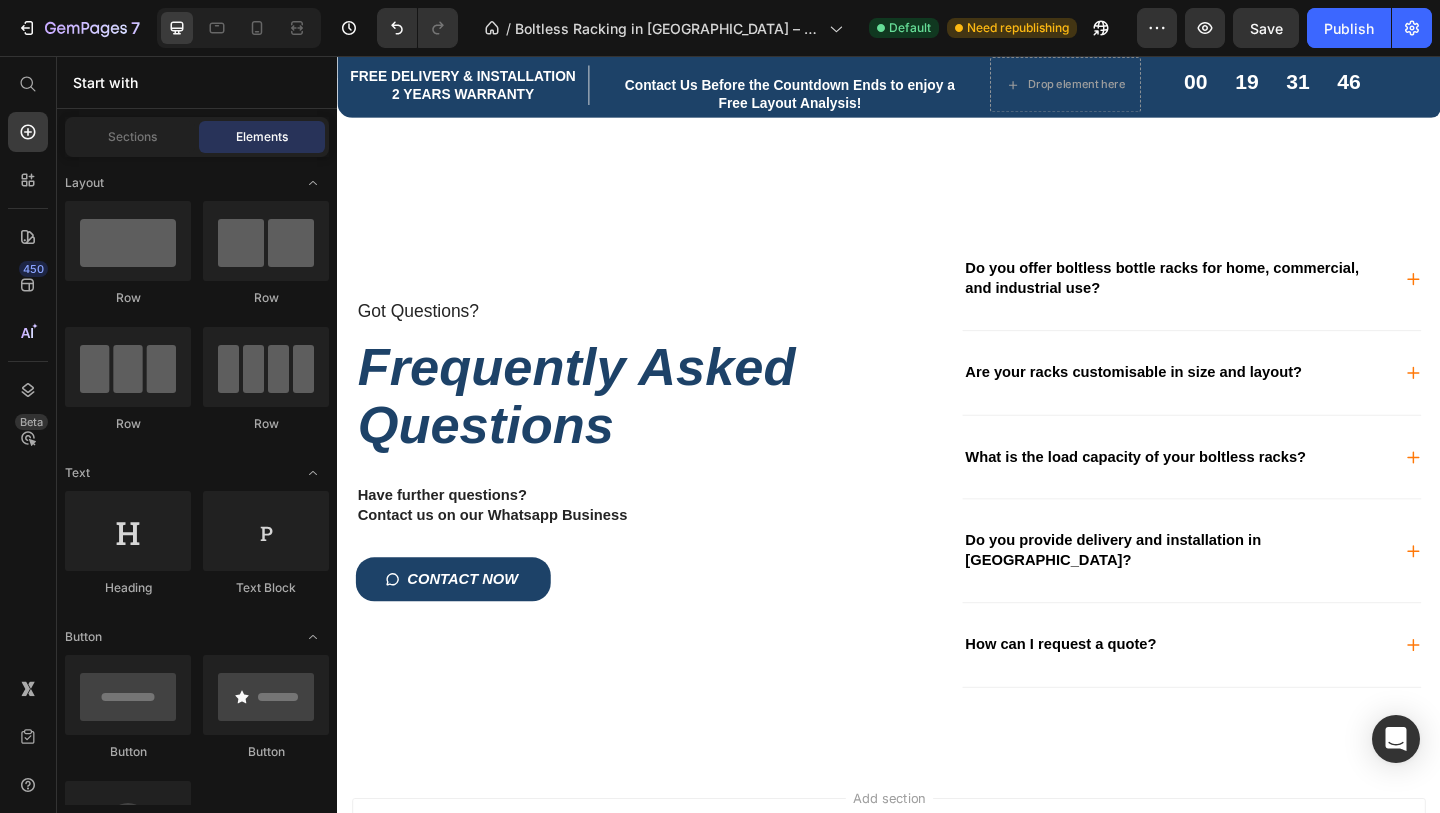 scroll, scrollTop: 4282, scrollLeft: 0, axis: vertical 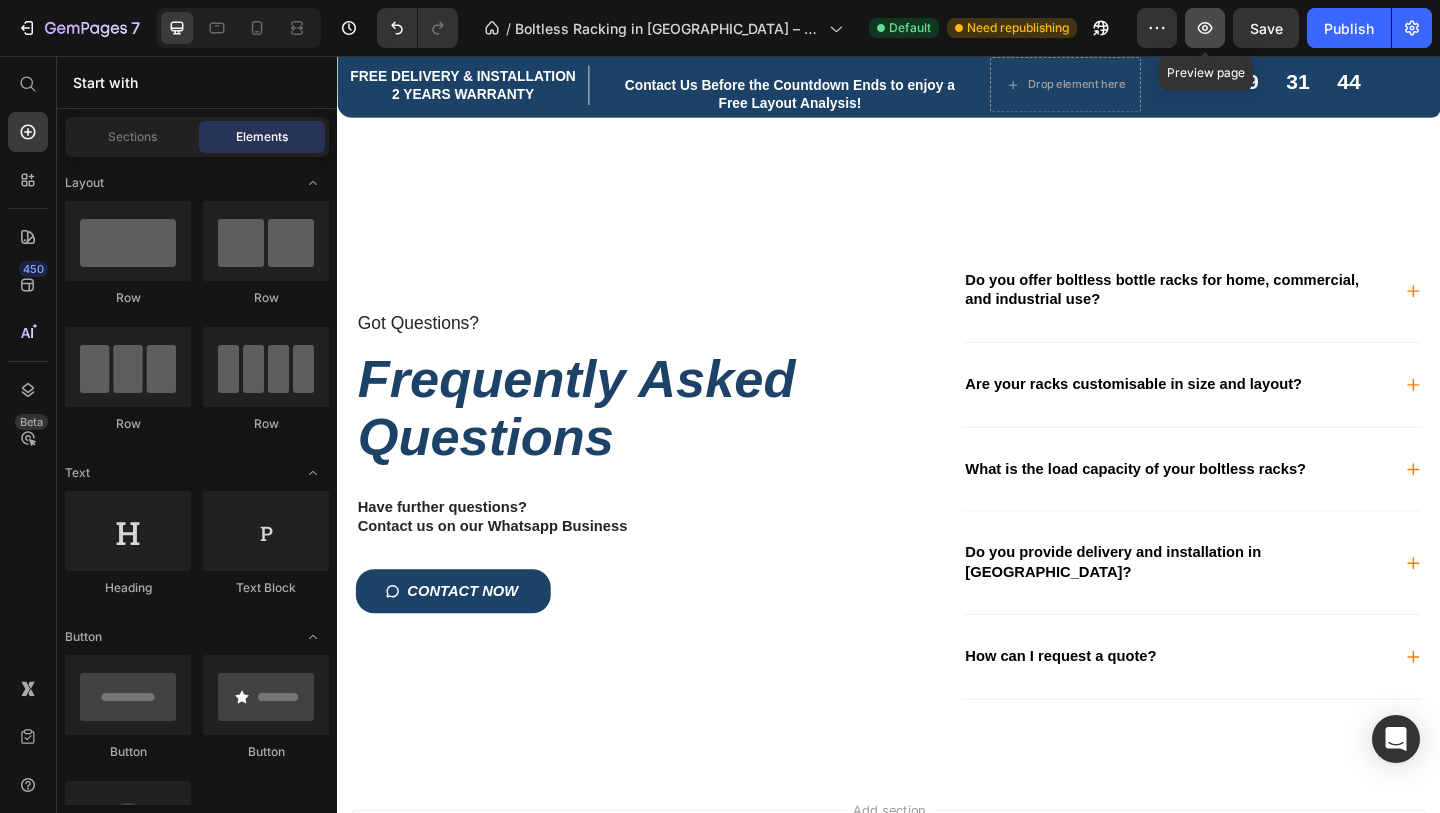 click 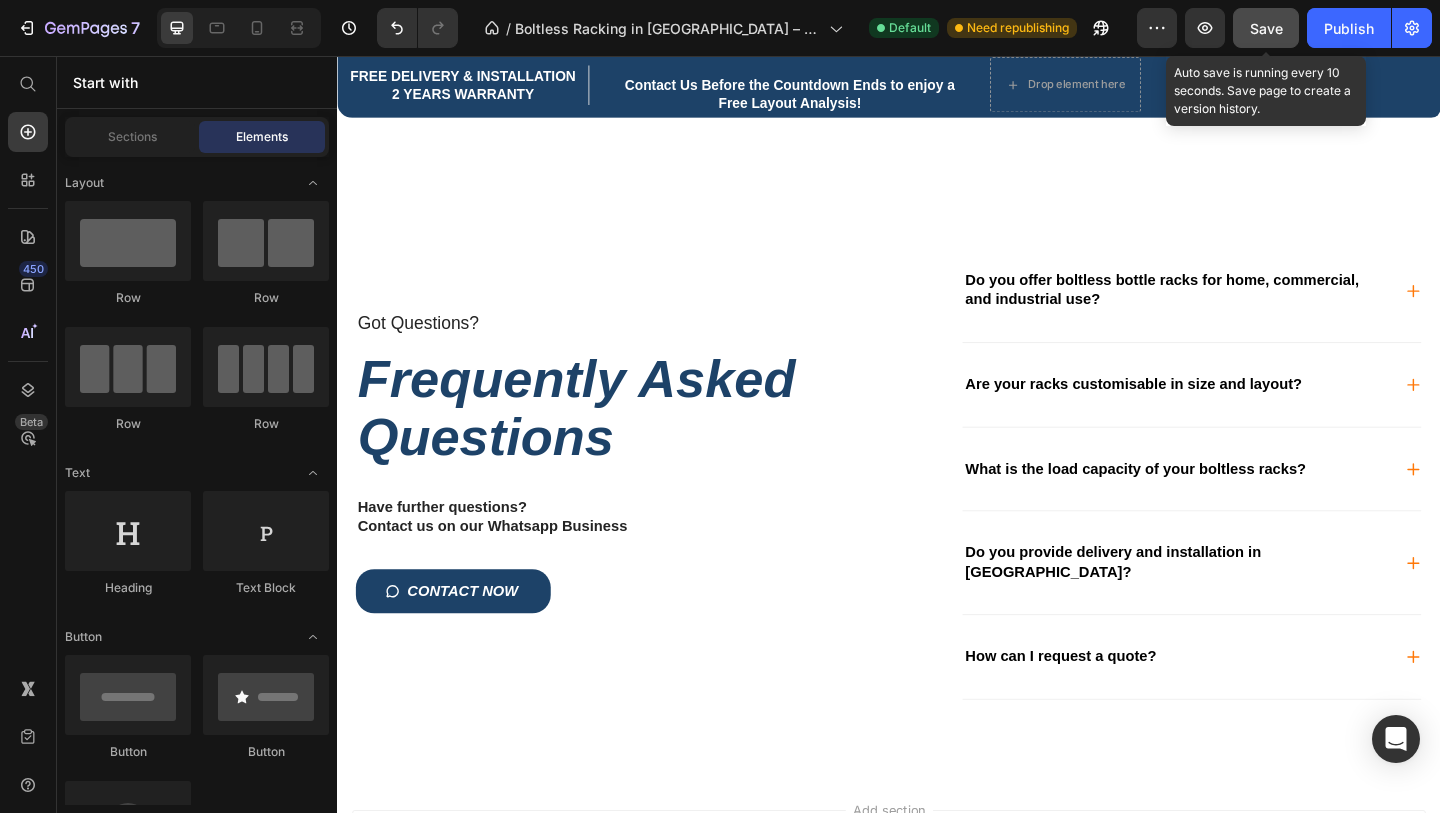 click on "Save" 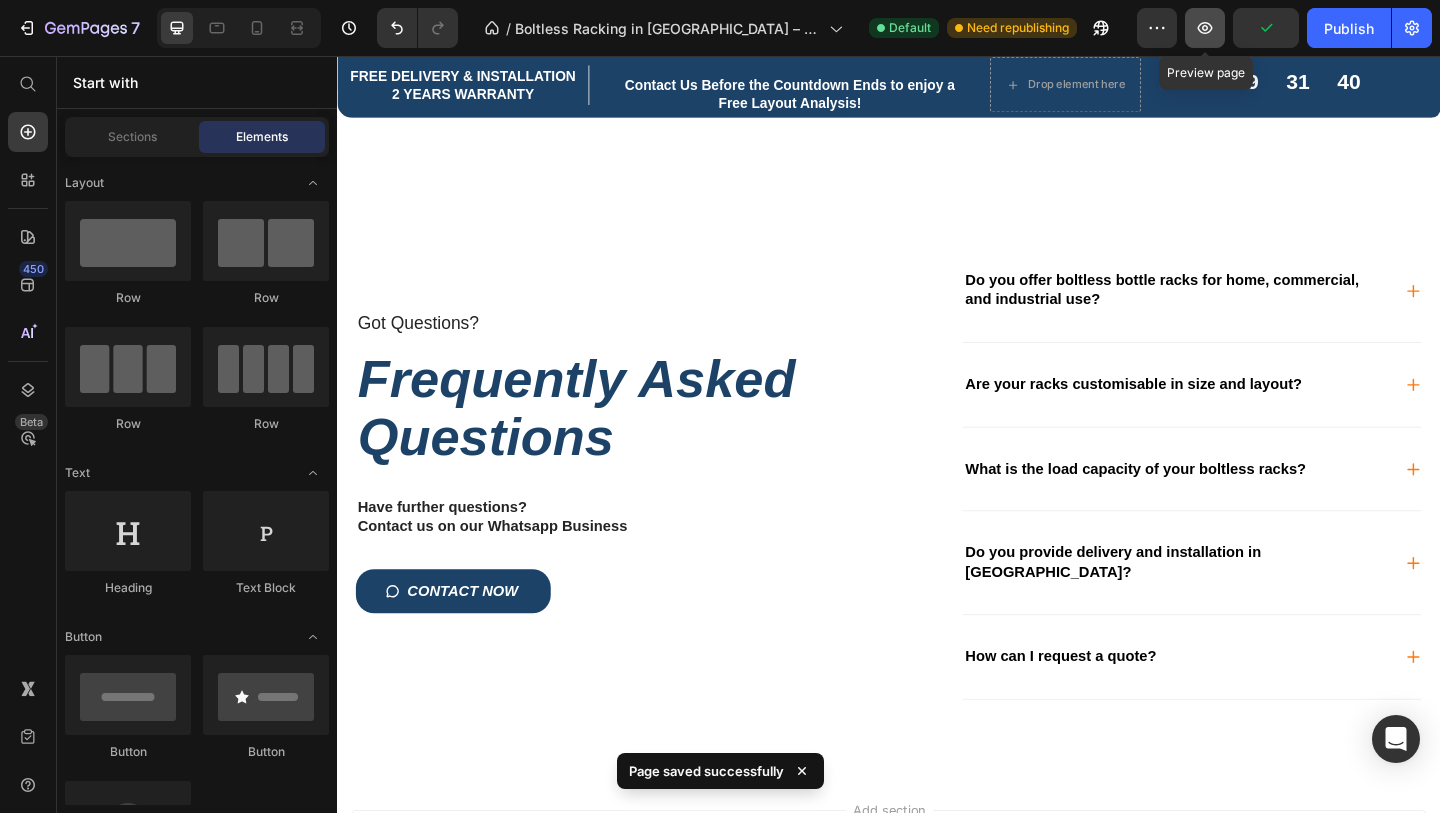 click 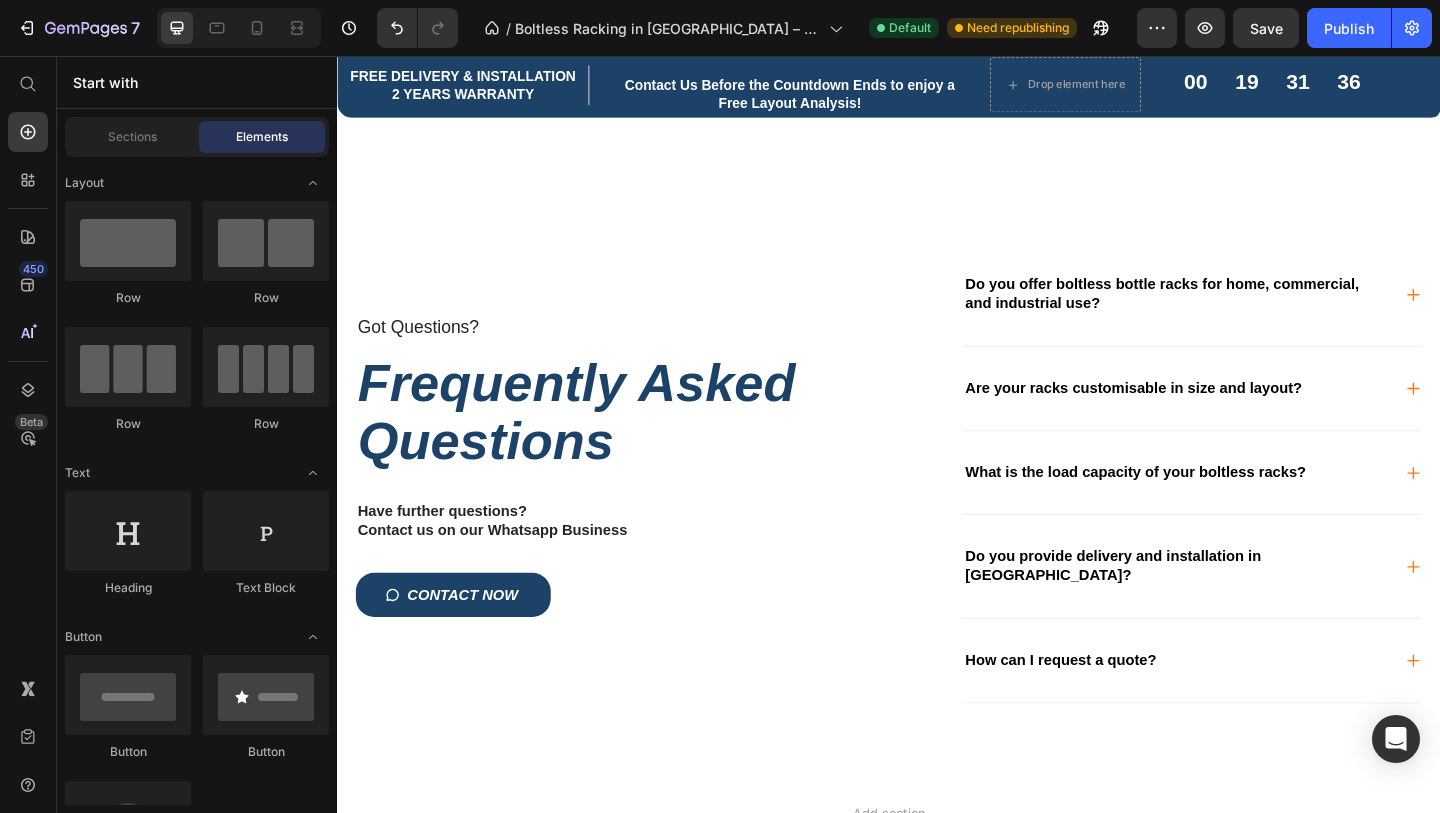 scroll, scrollTop: 4299, scrollLeft: 0, axis: vertical 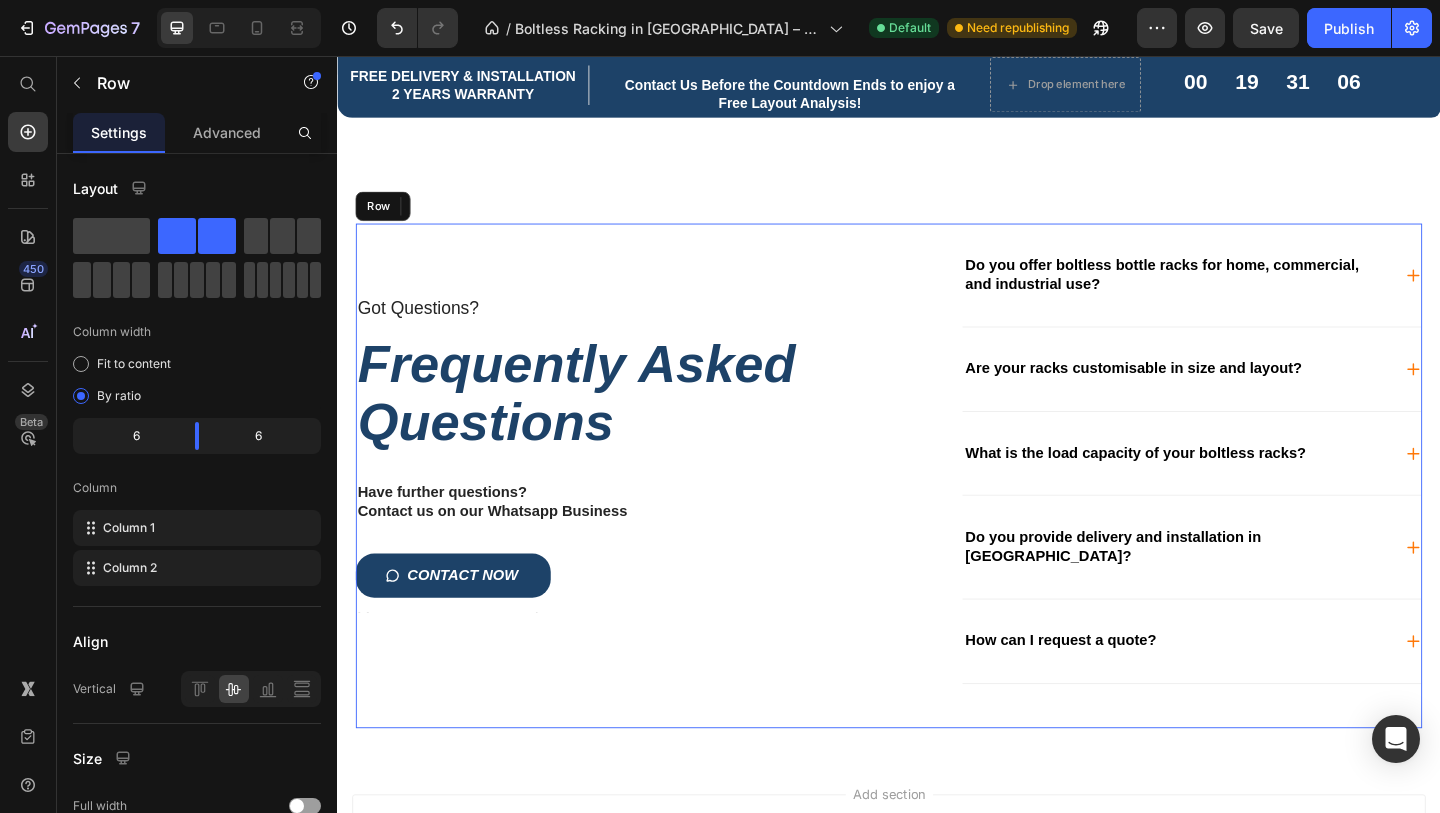 click on "Got Questions? Text Block Frequently Asked Questions  Heading Have further questions?  Contact us on our Whatsapp Business  Text Block
CONTACT NOW Button Text Block" at bounding box center [639, 512] 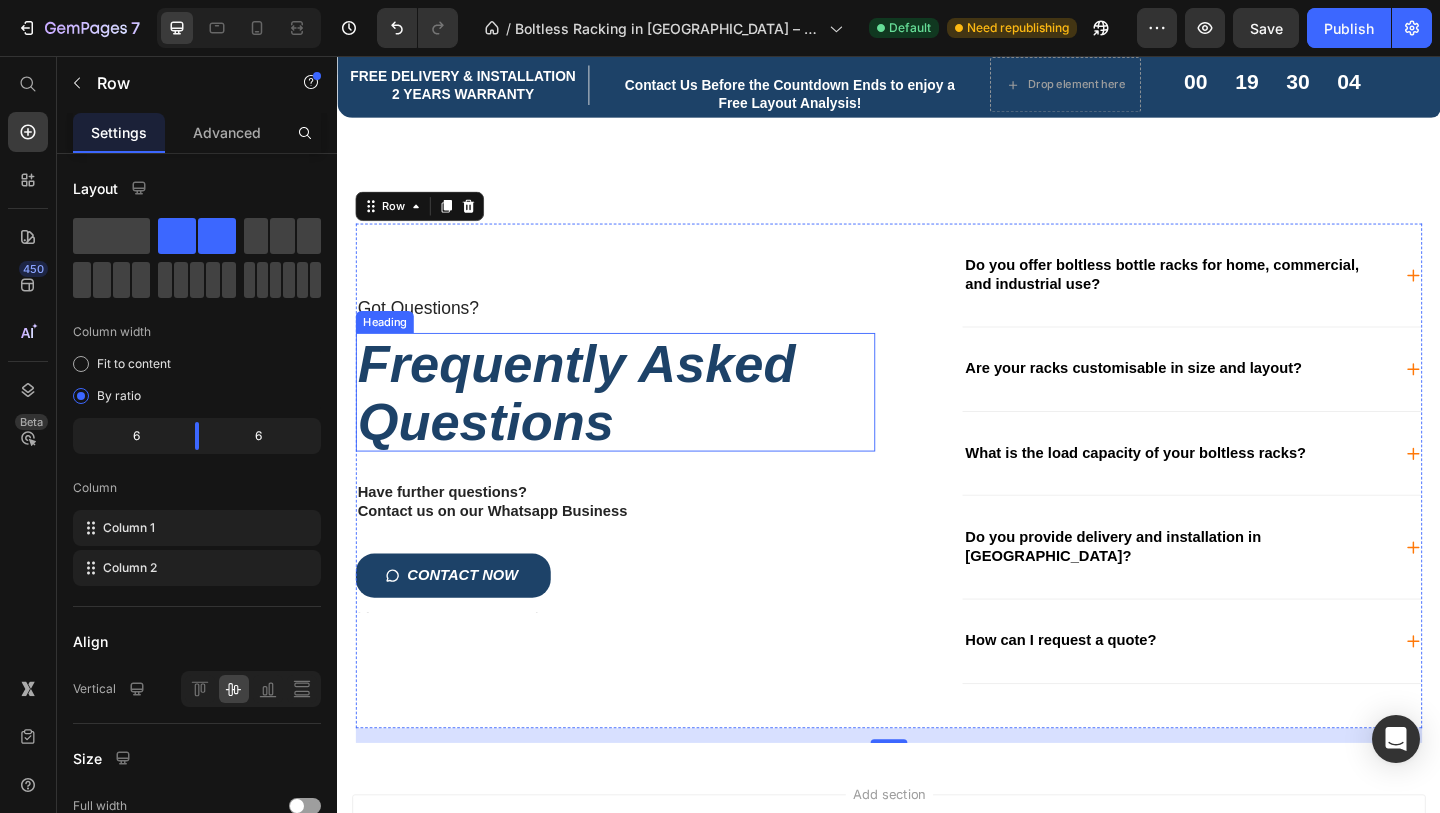 scroll, scrollTop: 4236, scrollLeft: 0, axis: vertical 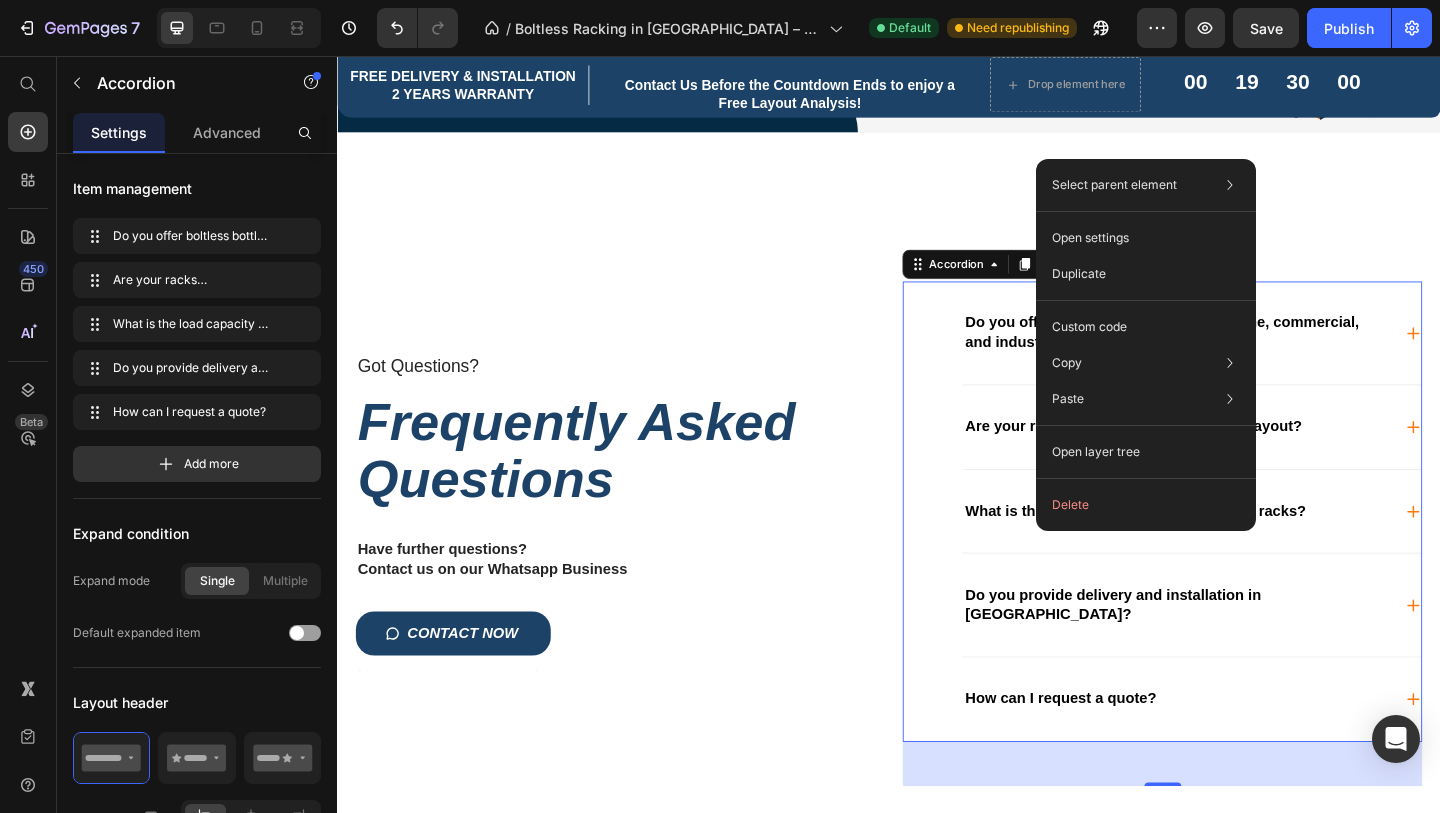 click on "Do you provide delivery and installation in [GEOGRAPHIC_DATA]?" at bounding box center [1266, 653] 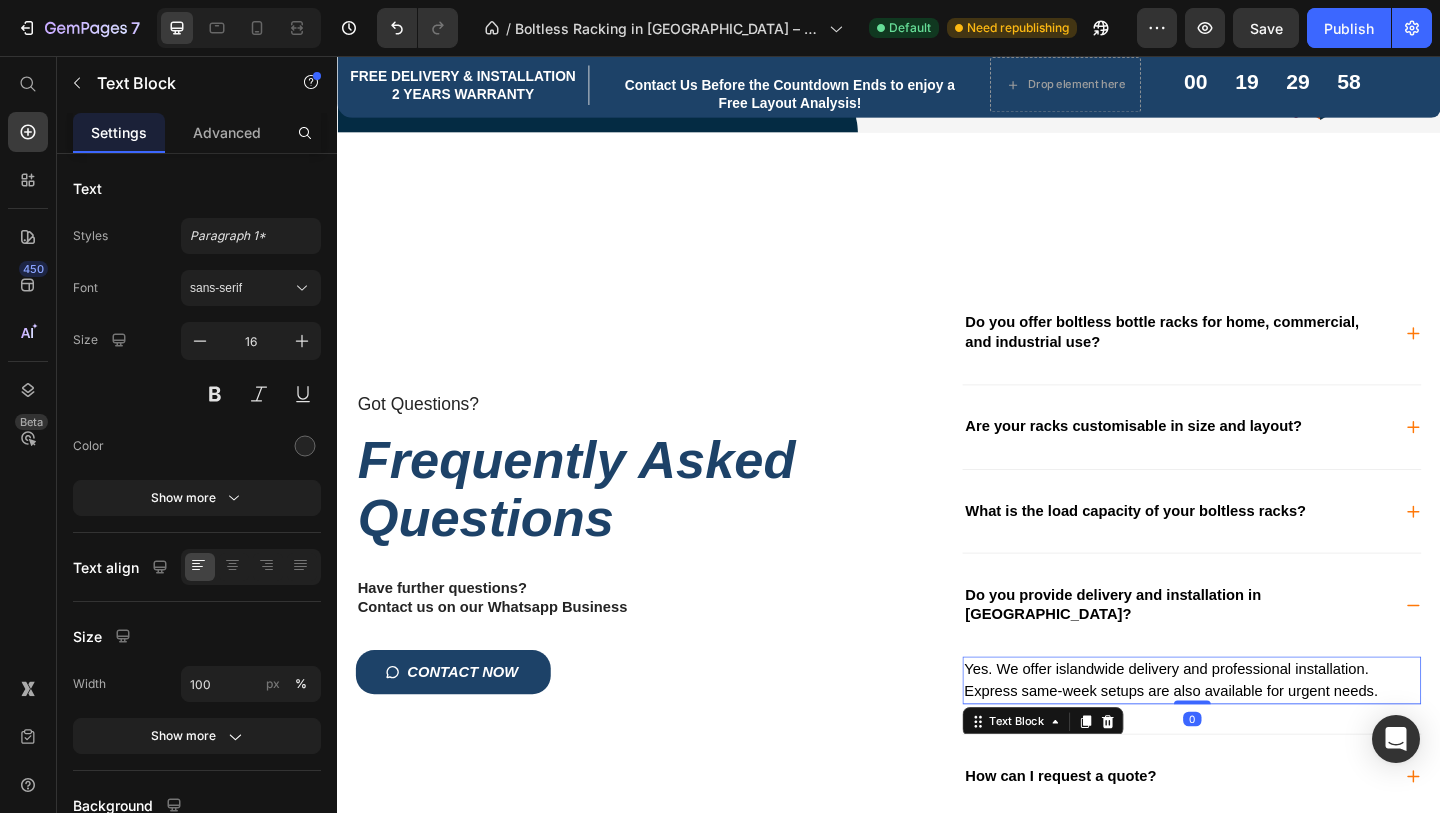 click on "Yes. We offer islandwide delivery and professional installation. Express same-week setups are also available for urgent needs." at bounding box center (1244, 734) 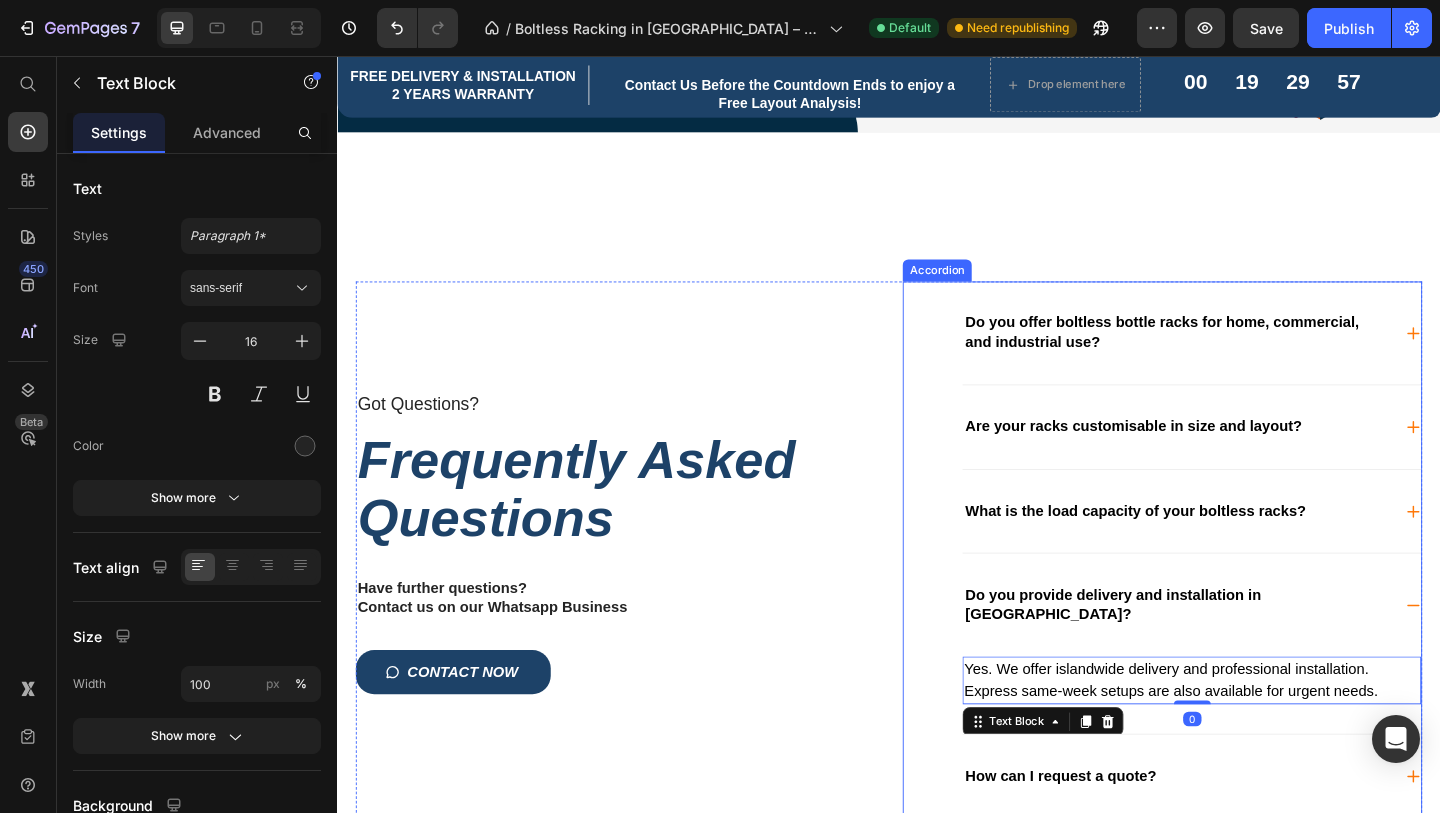 click on "Do you provide delivery and installation in [GEOGRAPHIC_DATA]?" at bounding box center (1266, 653) 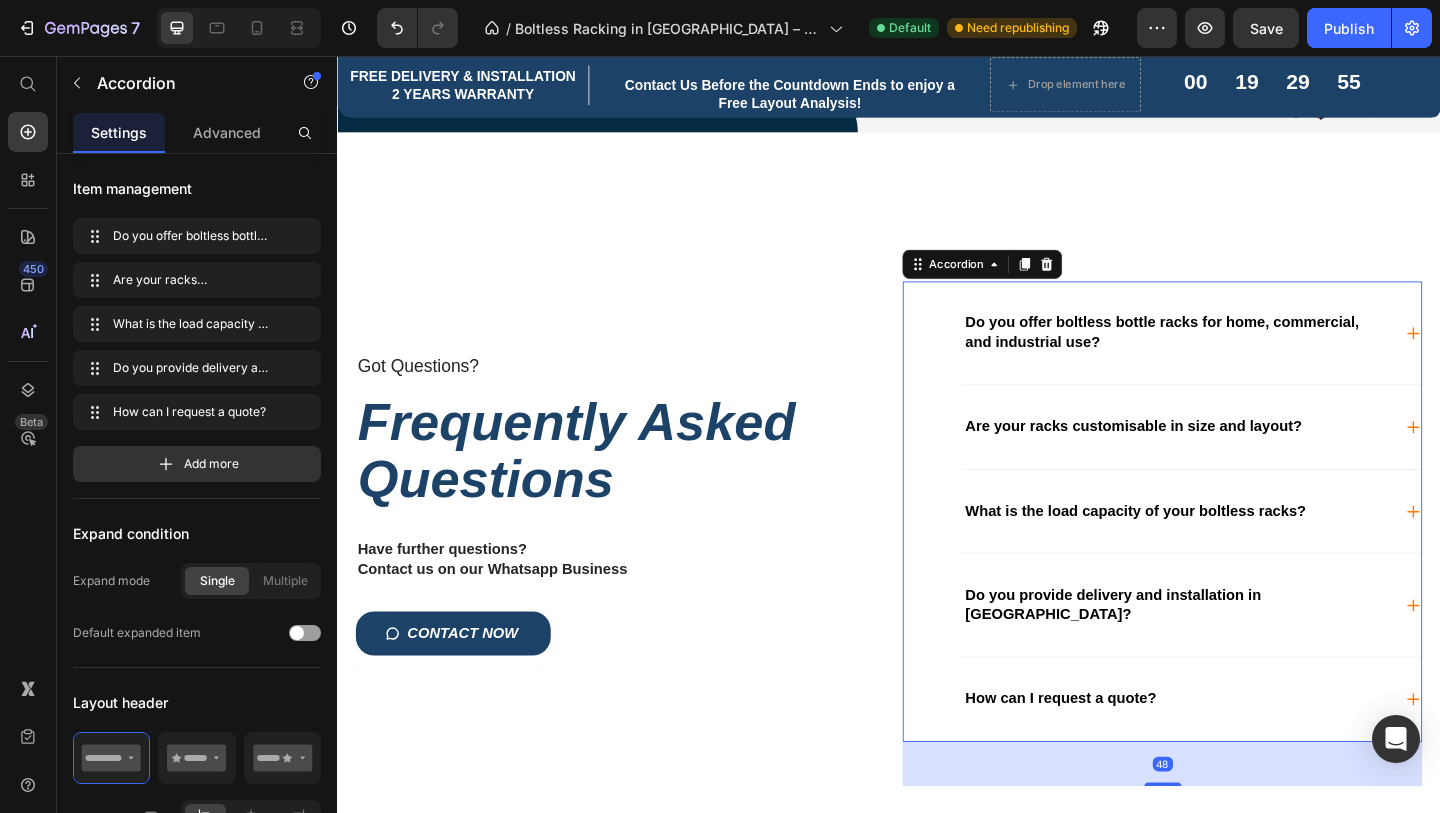 click on "Do you provide delivery and installation in [GEOGRAPHIC_DATA]?" at bounding box center (1266, 653) 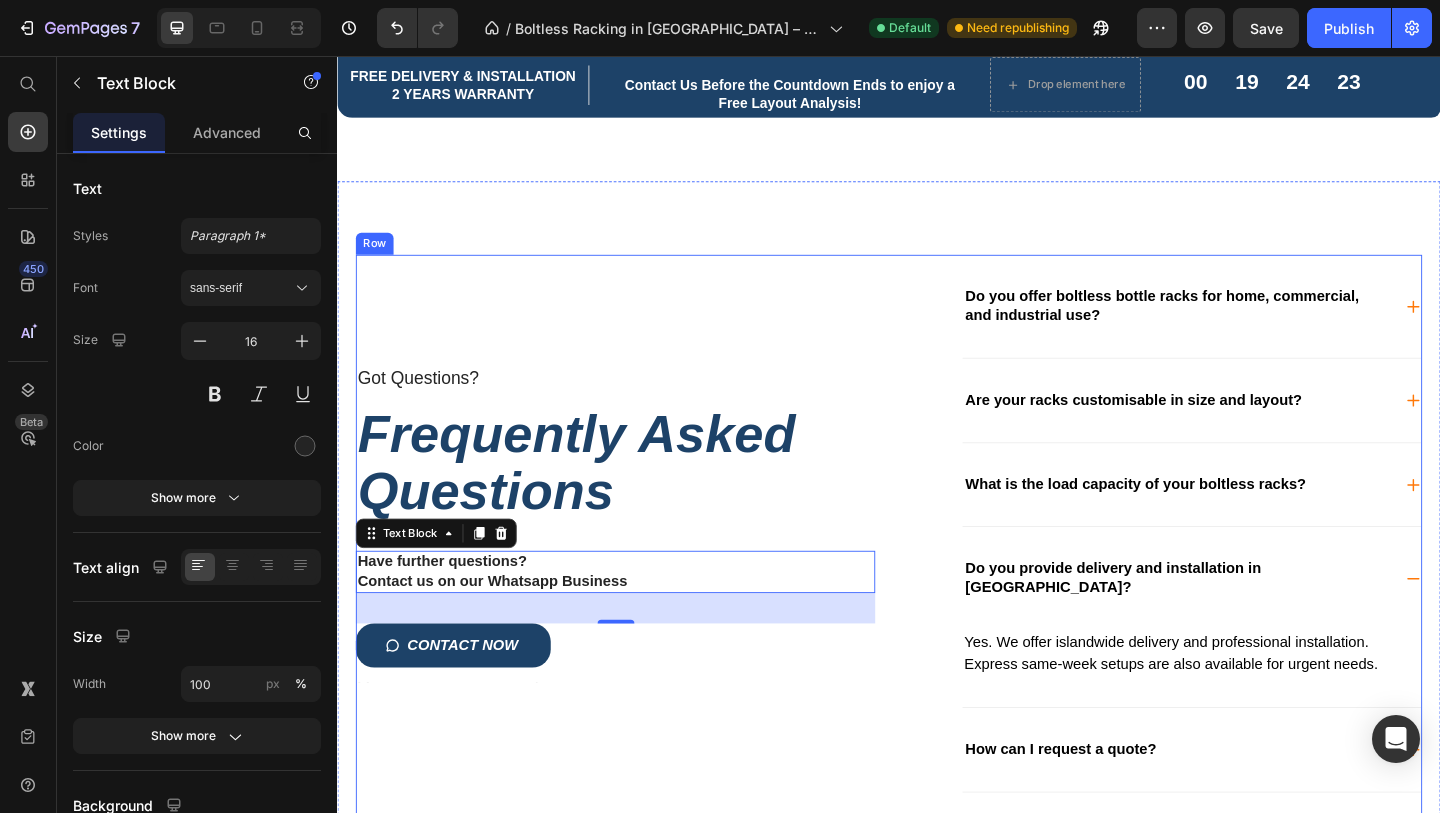 scroll, scrollTop: 4266, scrollLeft: 0, axis: vertical 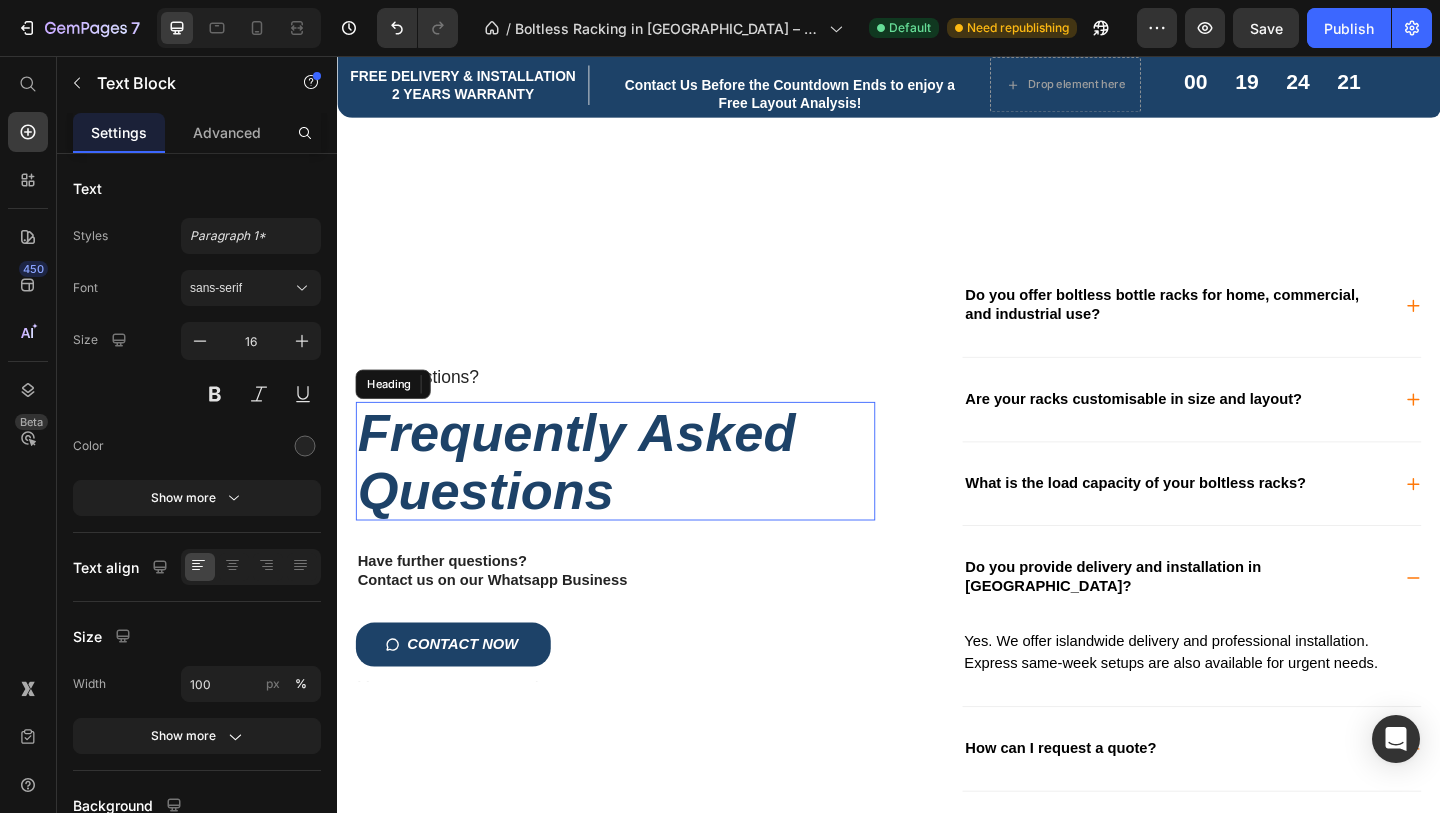 click on "Frequently Asked Questions" at bounding box center (639, 496) 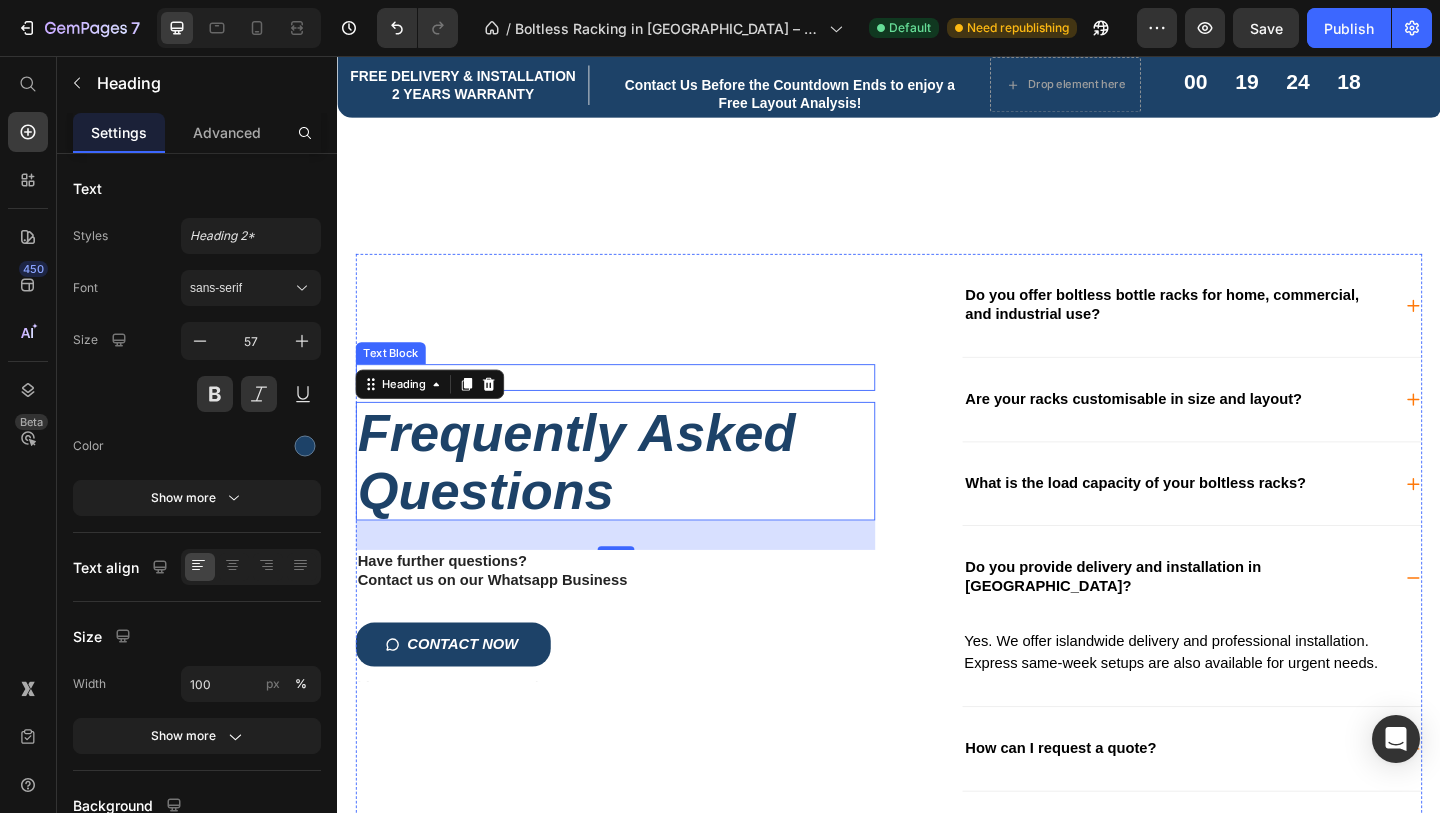click on "Got Questions?" at bounding box center [639, 405] 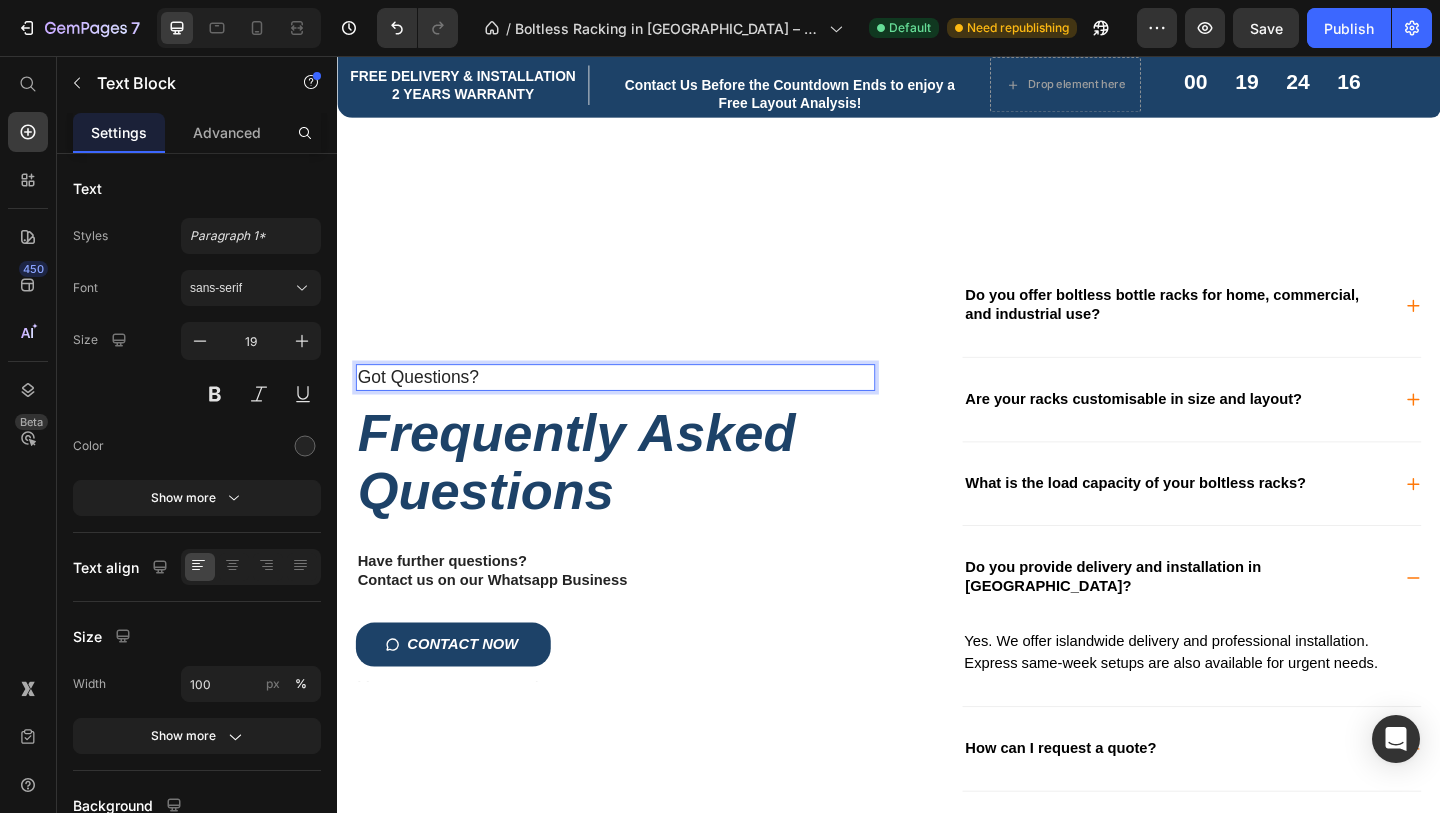 click on "Got Questions?" at bounding box center [639, 405] 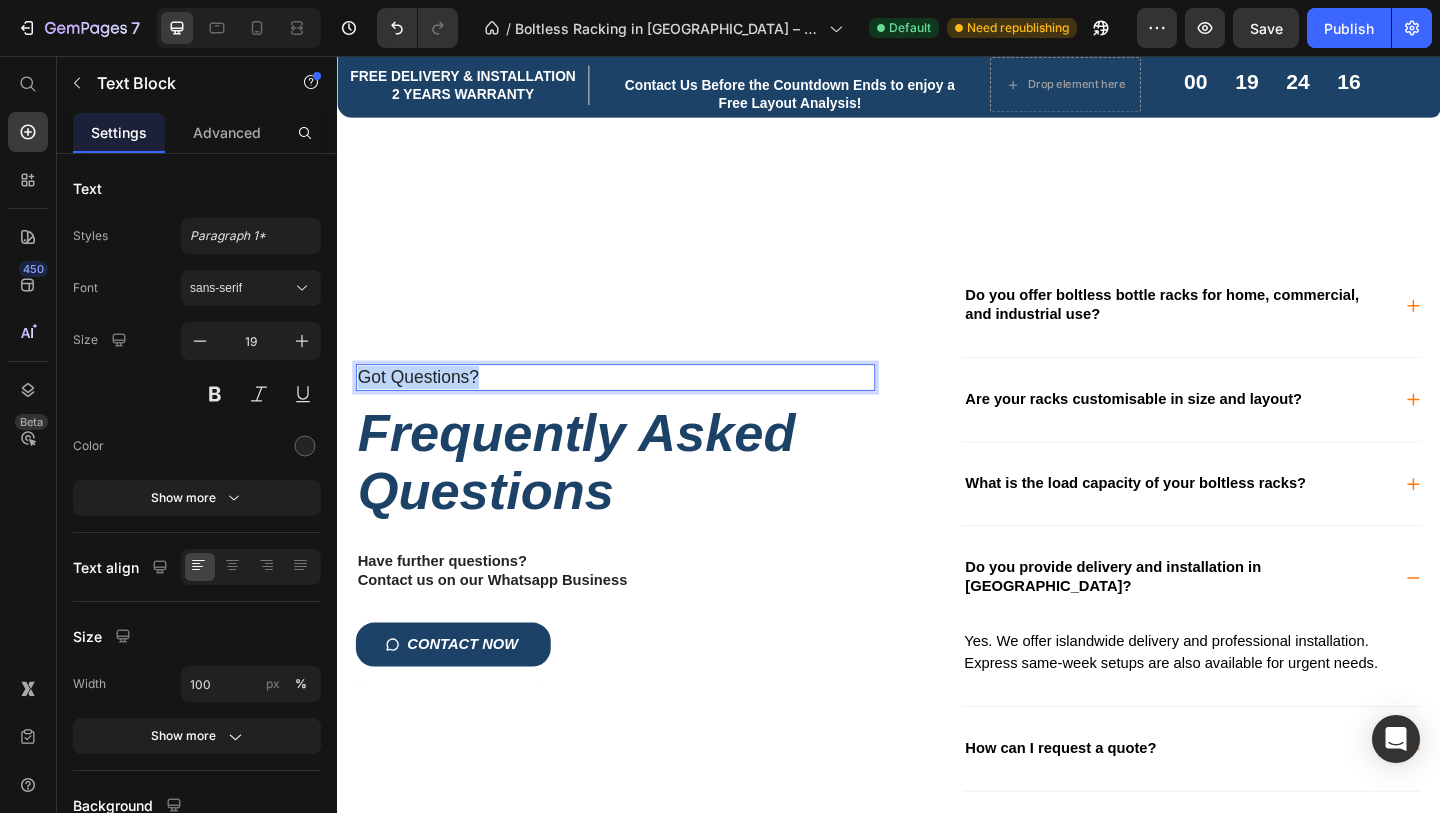 click on "Got Questions?" at bounding box center (639, 405) 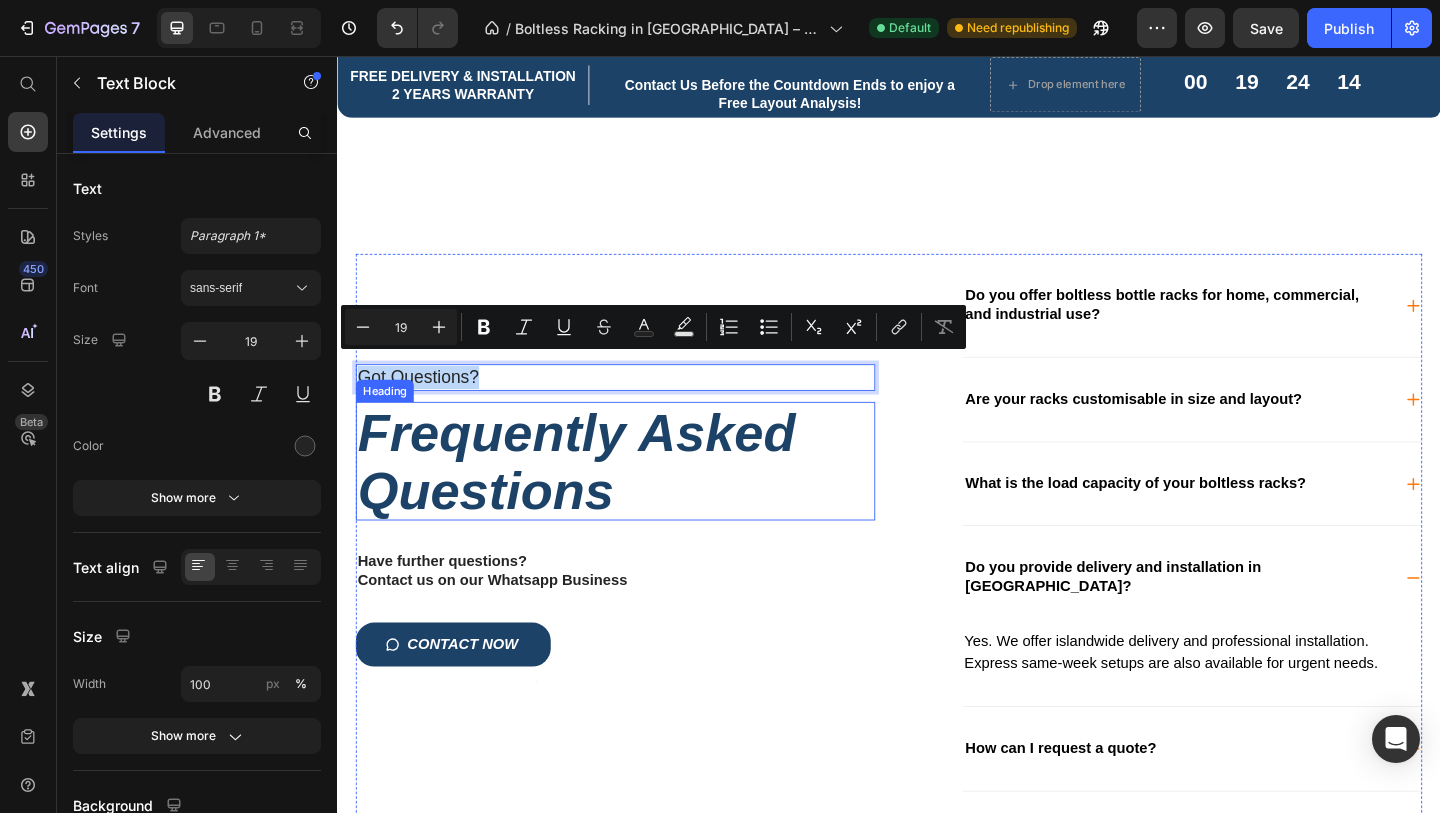 click on "Frequently Asked Questions" at bounding box center [639, 496] 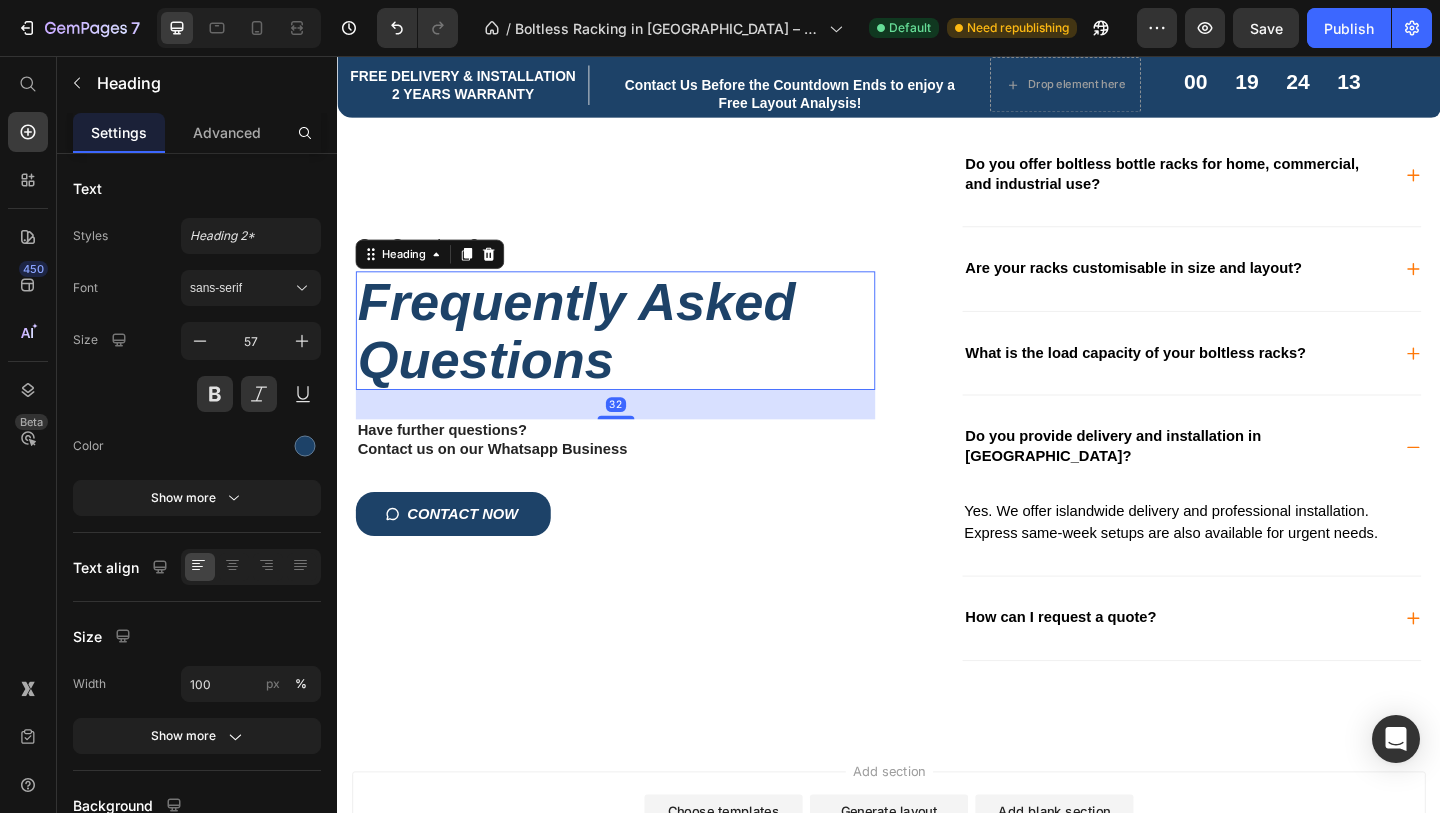 scroll, scrollTop: 4433, scrollLeft: 0, axis: vertical 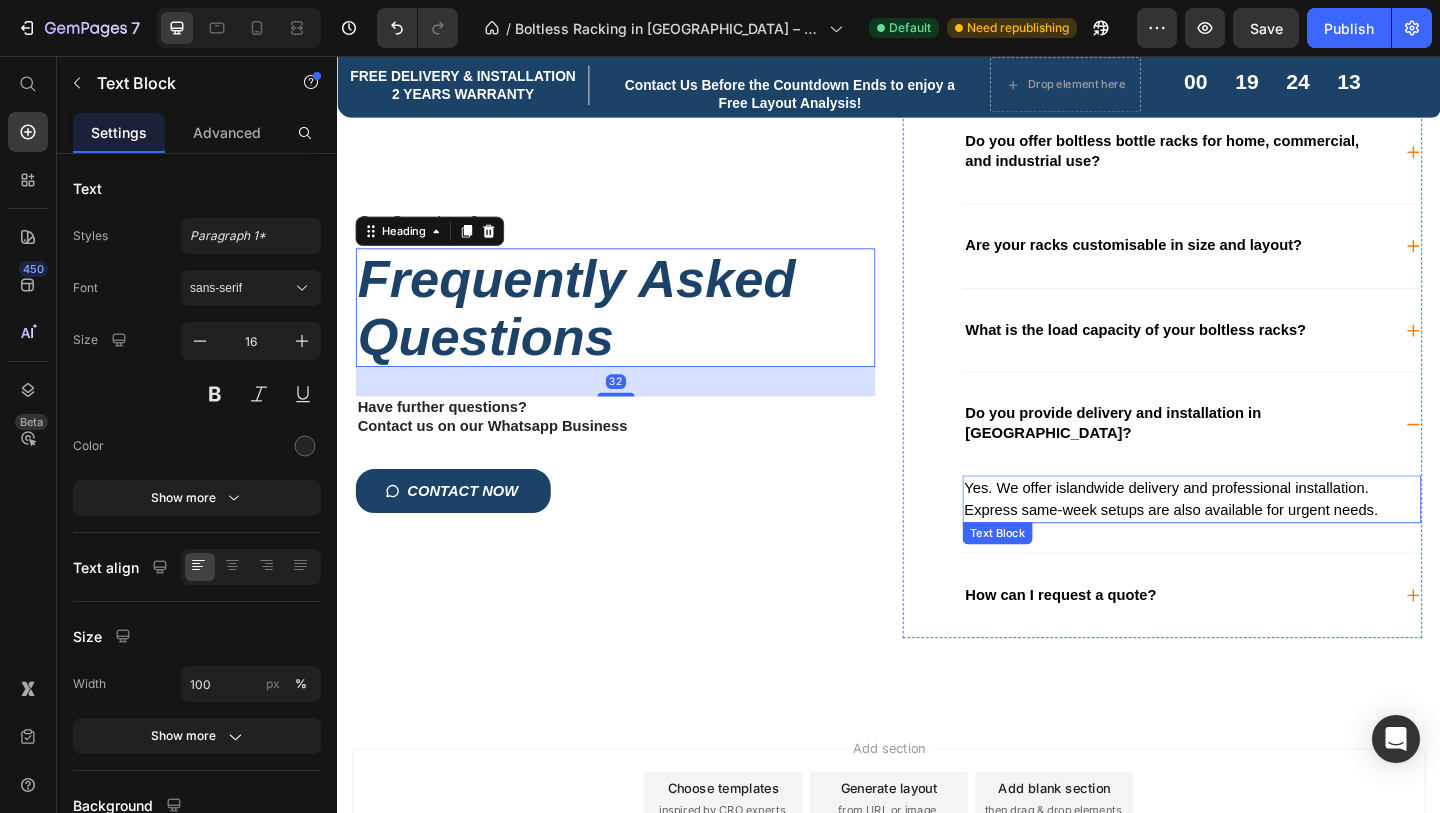 click on "Yes. We offer islandwide delivery and professional installation. Express same-week setups are also available for urgent needs." at bounding box center (1244, 537) 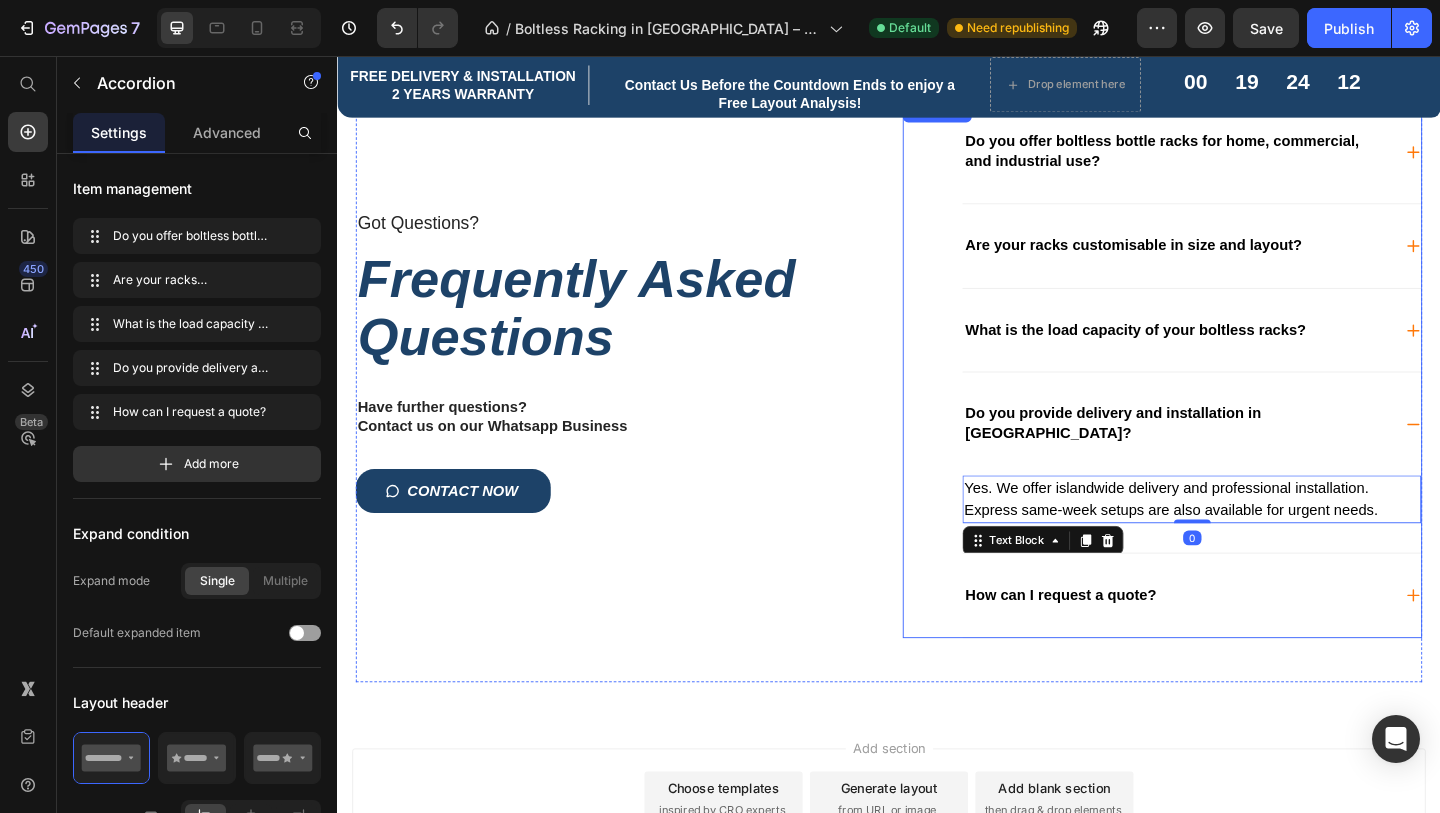 click on "Do you provide delivery and installation in [GEOGRAPHIC_DATA]?" at bounding box center (1181, 455) 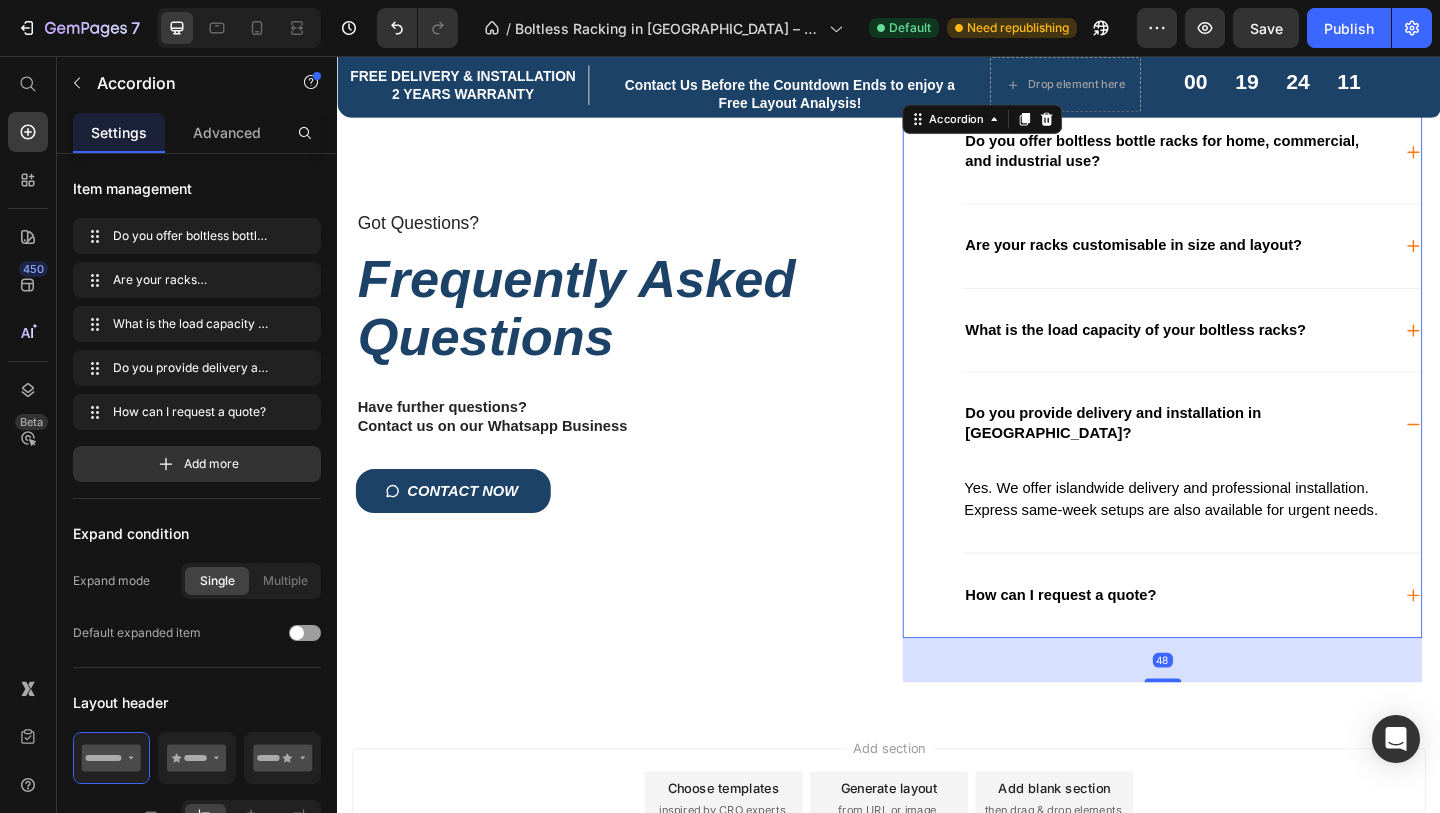 click 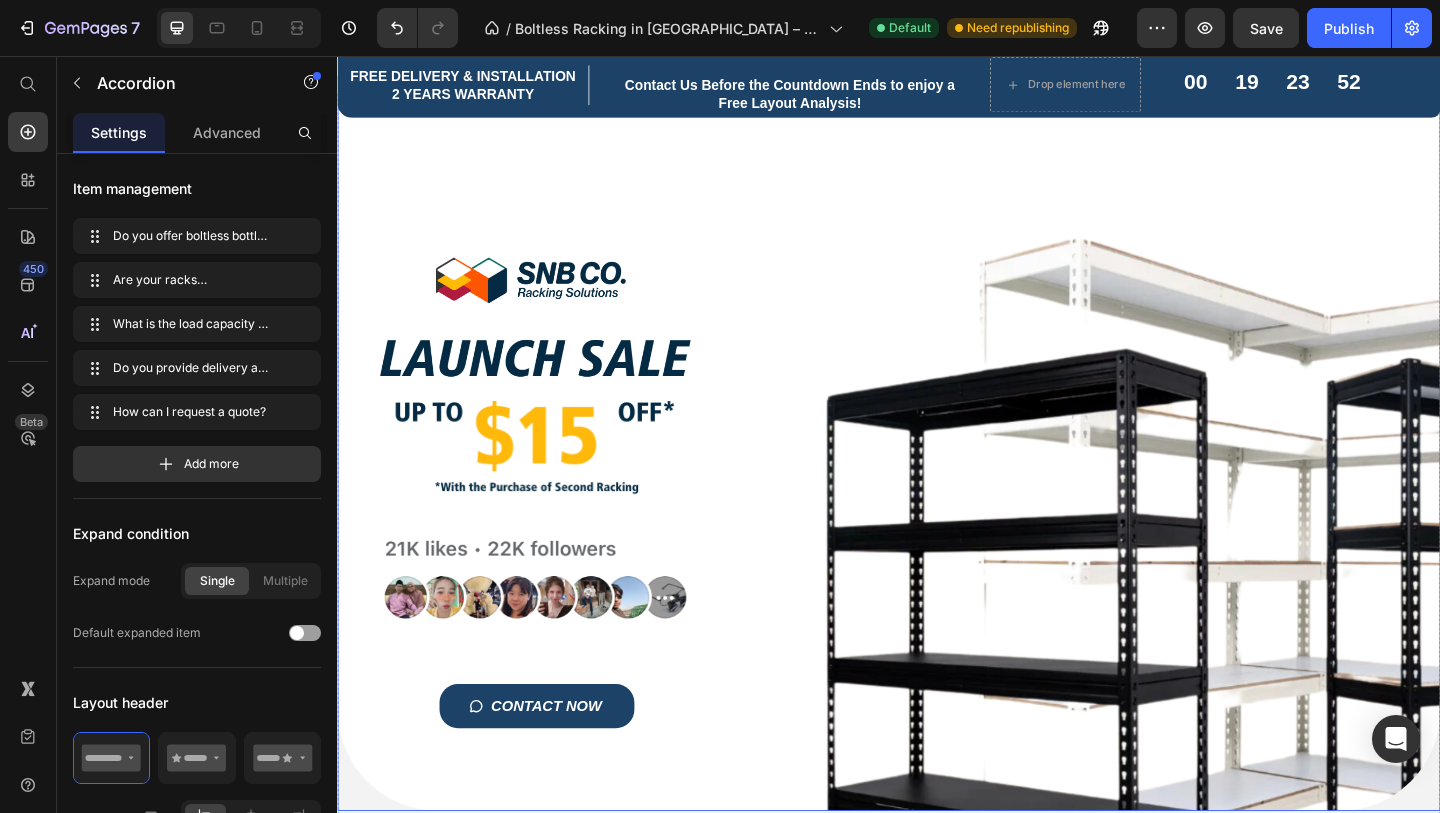 scroll, scrollTop: 0, scrollLeft: 0, axis: both 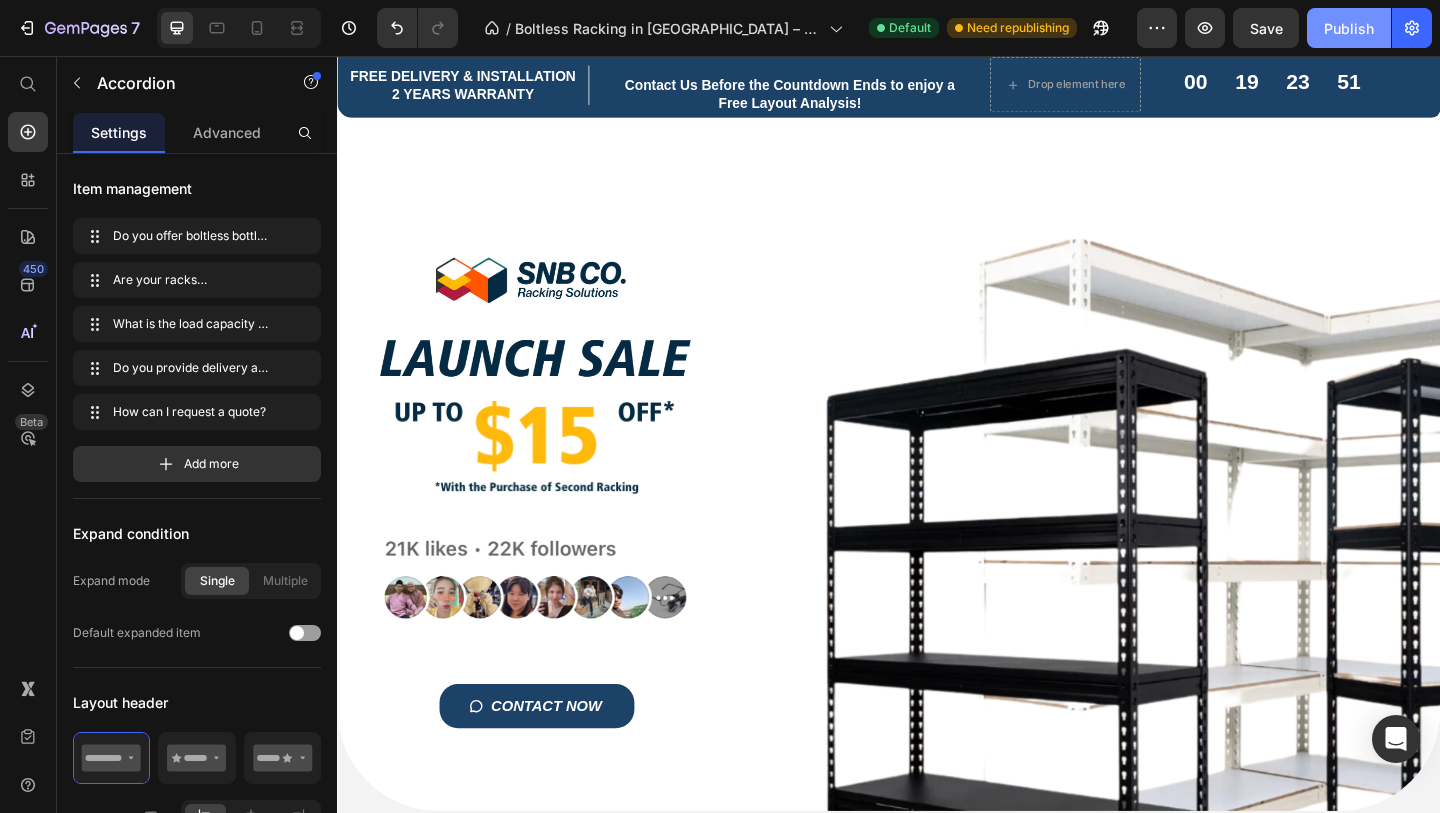 click on "Publish" at bounding box center [1349, 28] 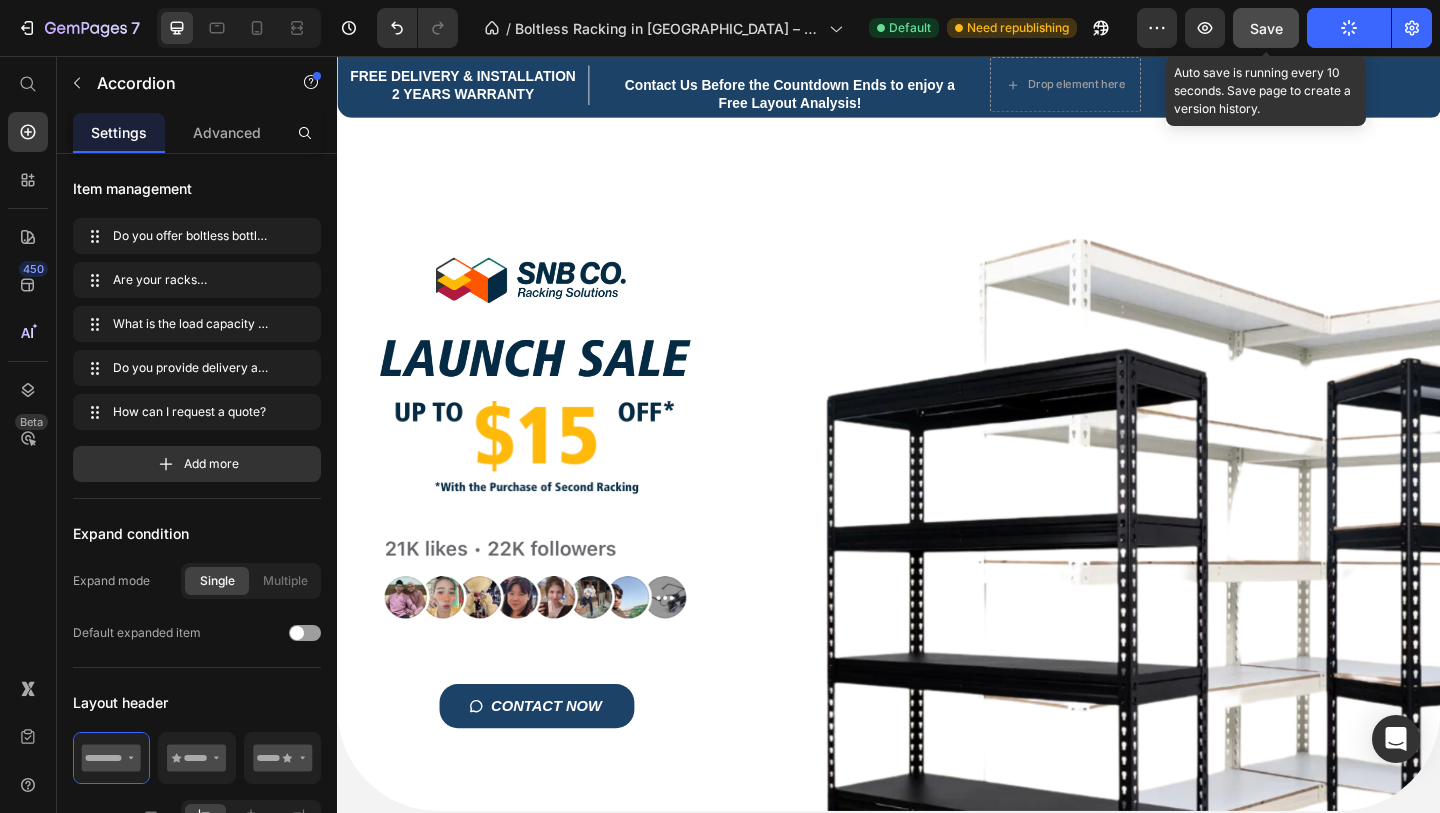 click on "Save" at bounding box center [1266, 28] 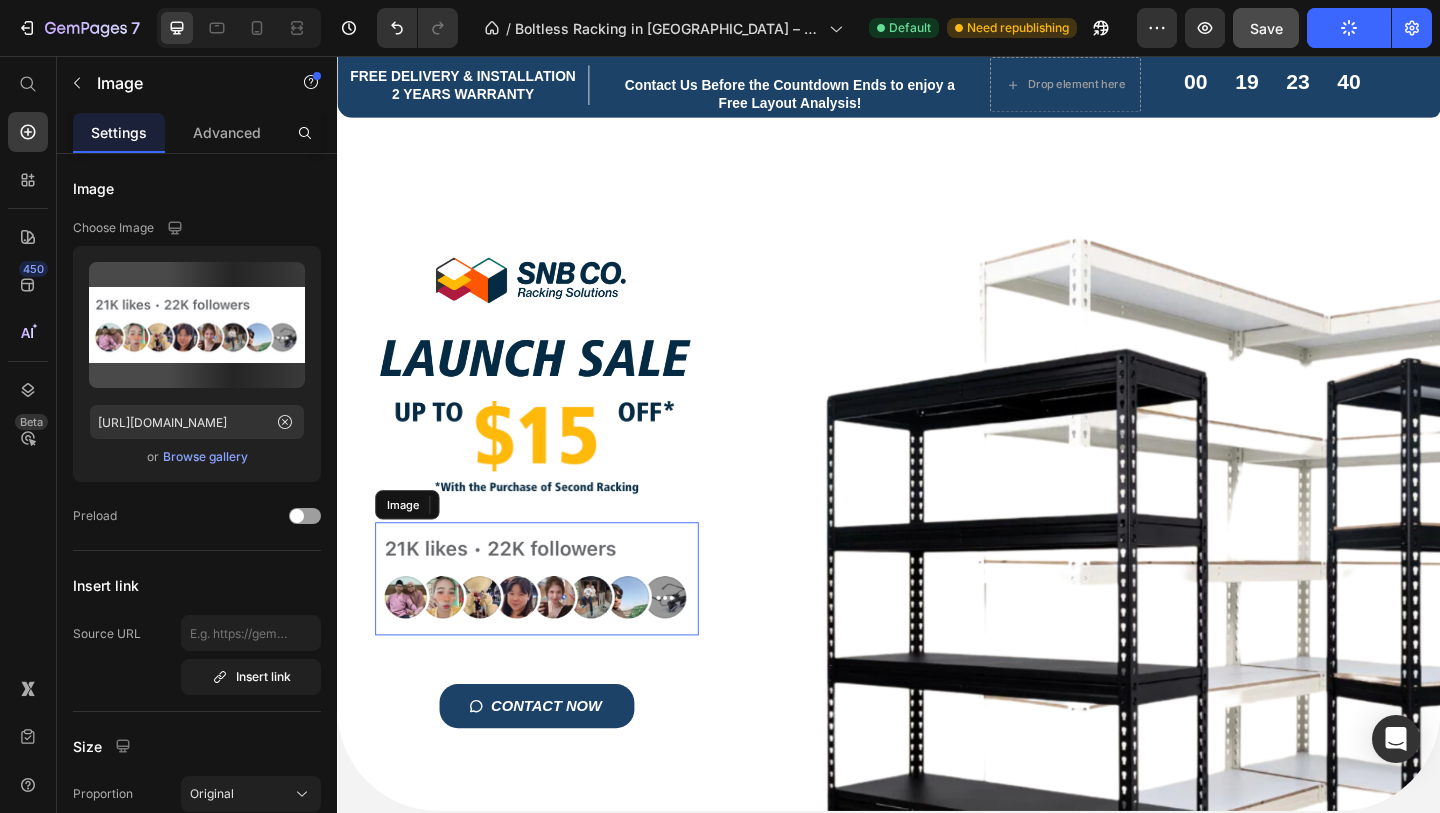 click at bounding box center [554, 624] 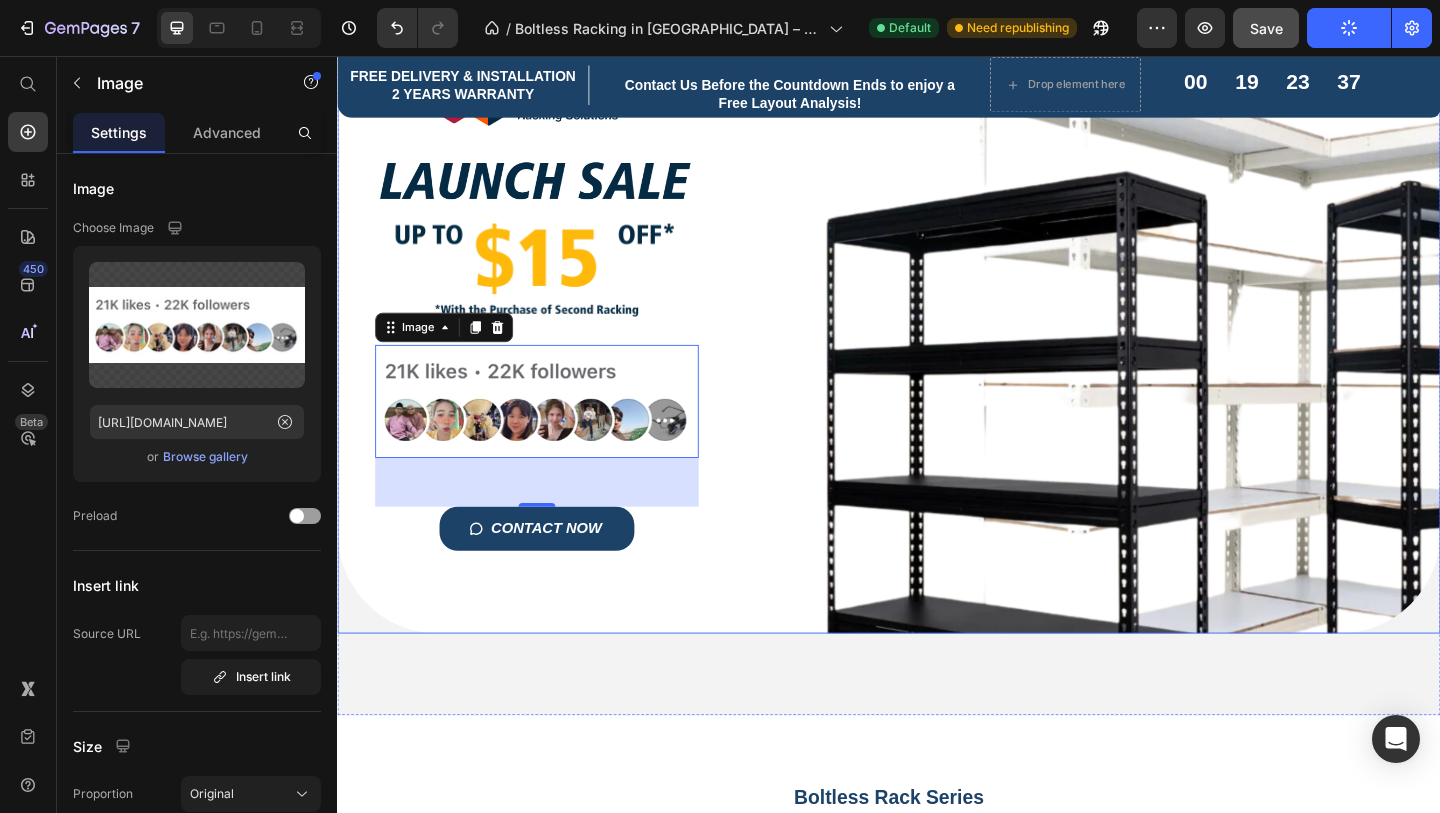 click on "Title Line Image Image Image Image   53
CONTACT NOW Button Row" at bounding box center (937, 310) 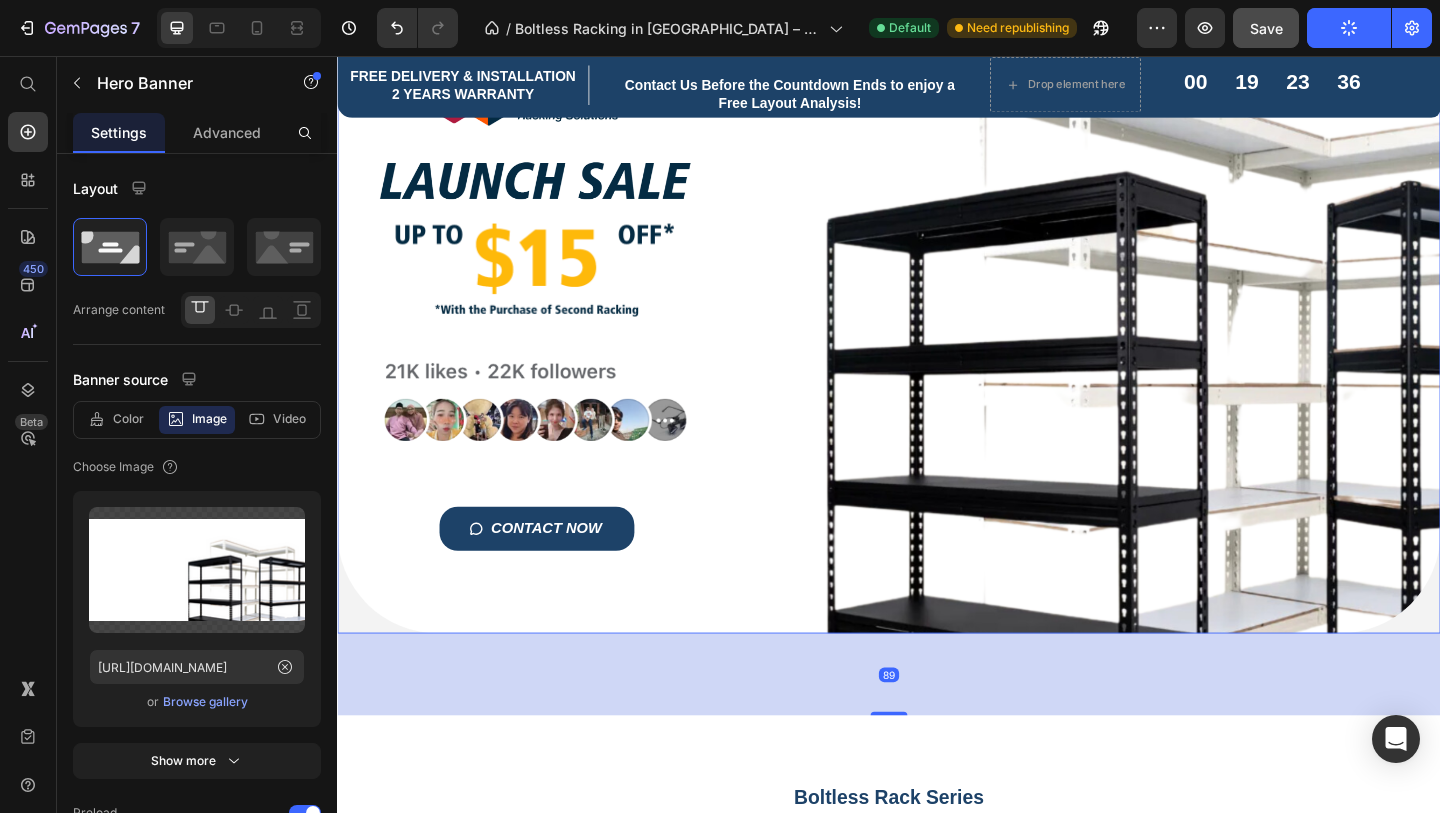 scroll, scrollTop: 537, scrollLeft: 0, axis: vertical 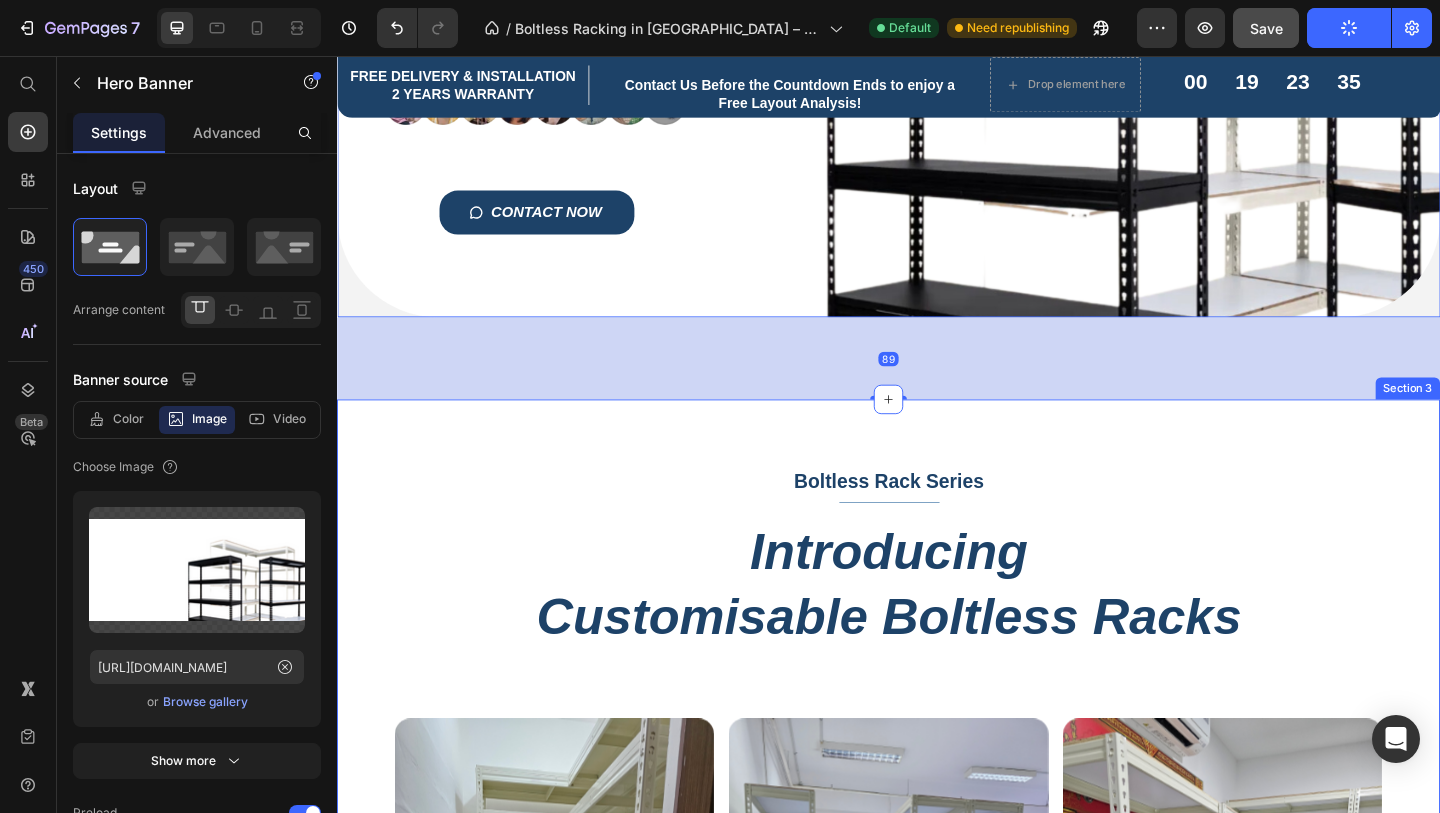 click on "Boltless Rack Series Text block                Title Line Row Introducing  Customisable Boltless Racks Heading Row
Image Image Image Image Image Image Image Image
Carousel Row Section 3" at bounding box center [937, 884] 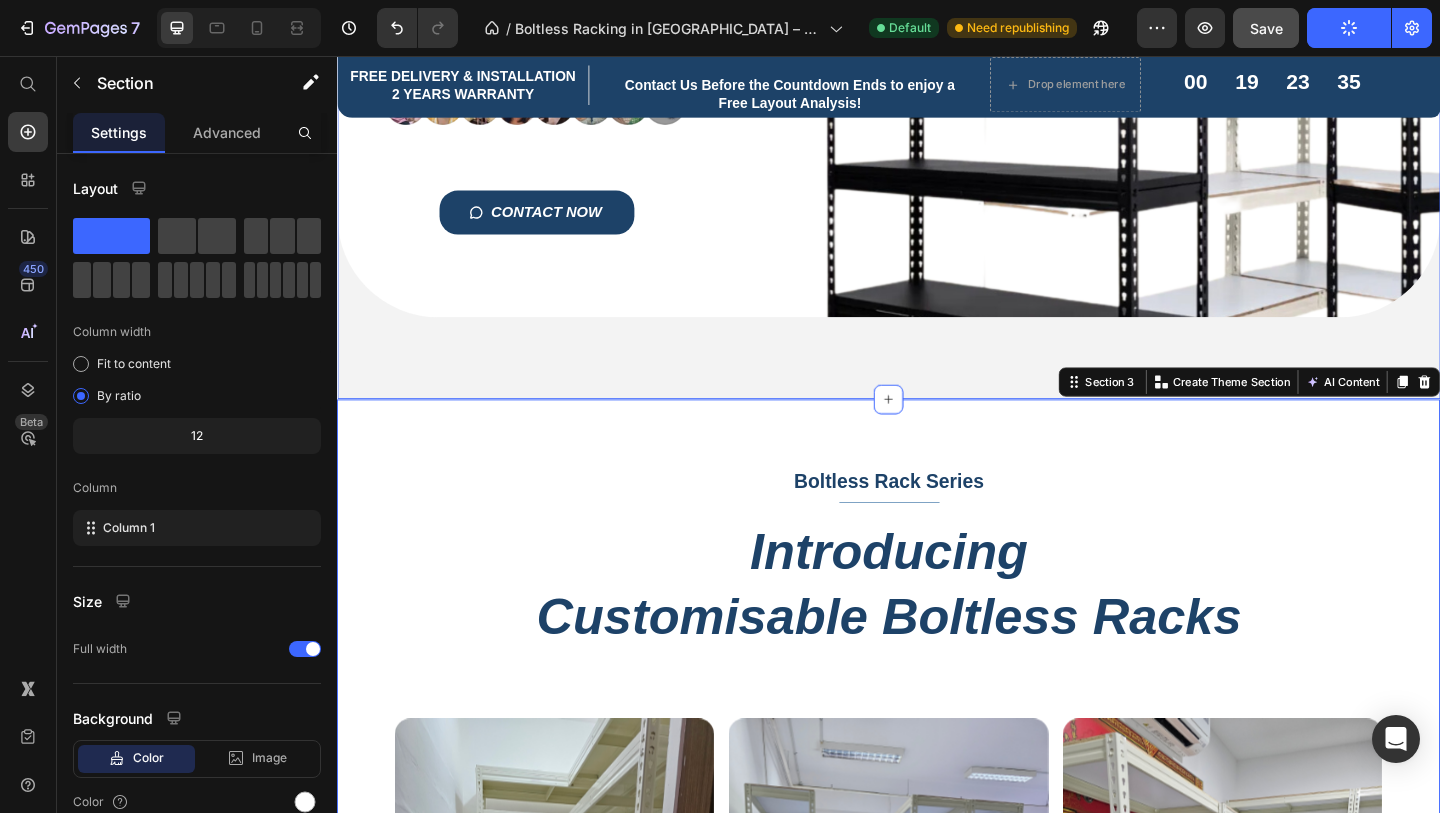 click on "Title Line Image Image Image Image
CONTACT NOW Button Row Hero Banner" at bounding box center (937, -6) 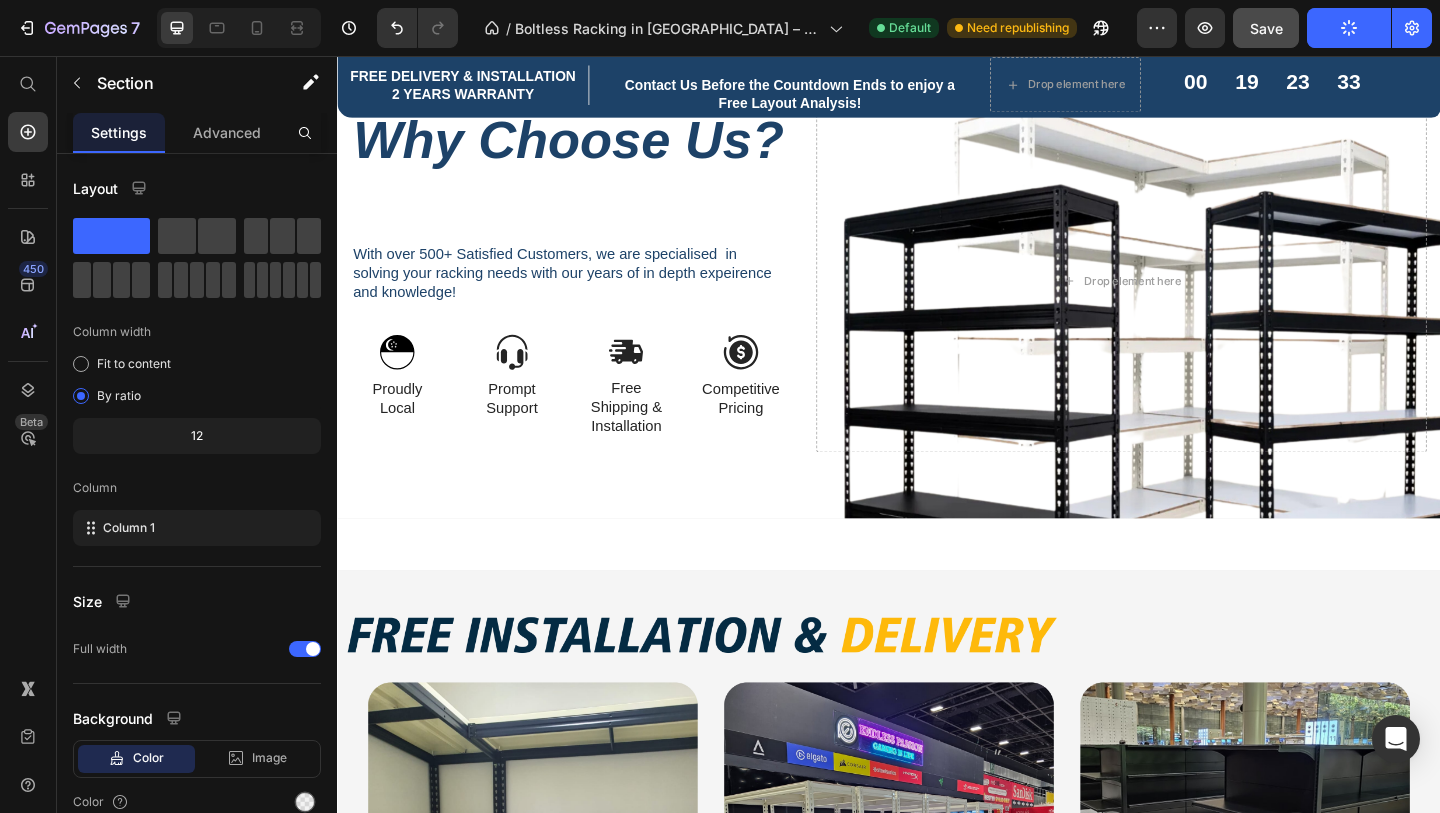 scroll, scrollTop: 2573, scrollLeft: 0, axis: vertical 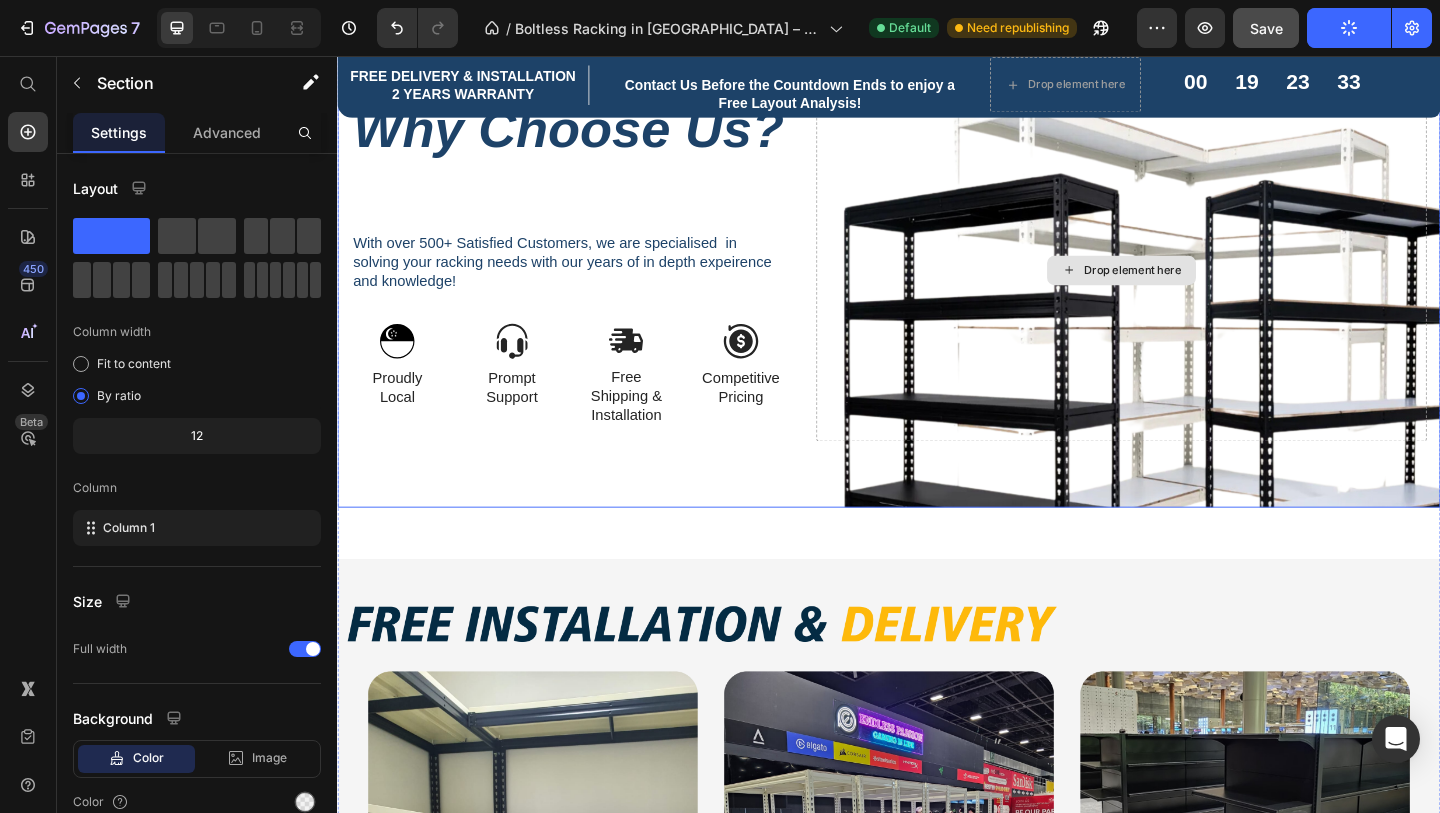 click on "Drop element here" at bounding box center (1190, 288) 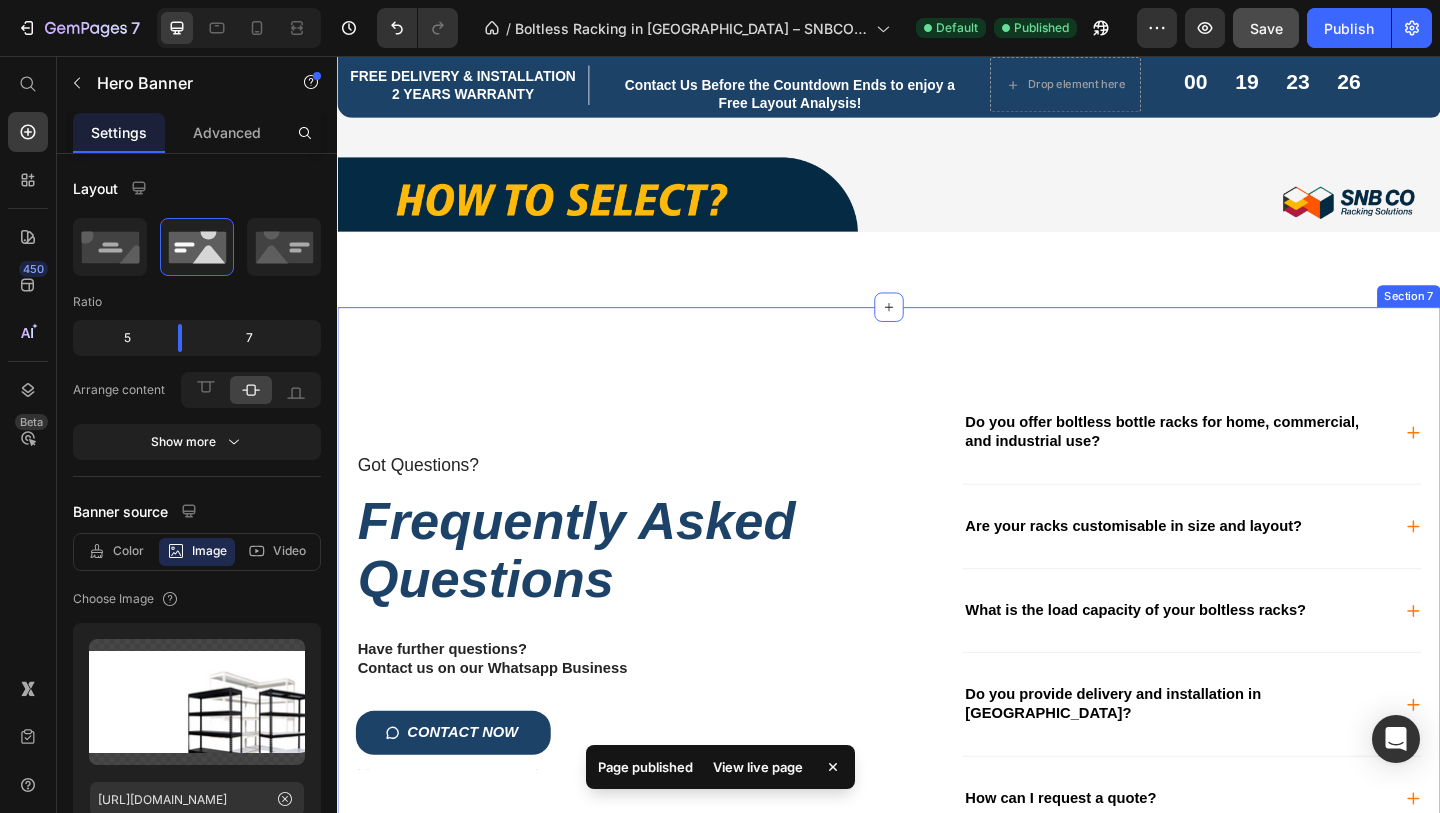 scroll, scrollTop: 4131, scrollLeft: 0, axis: vertical 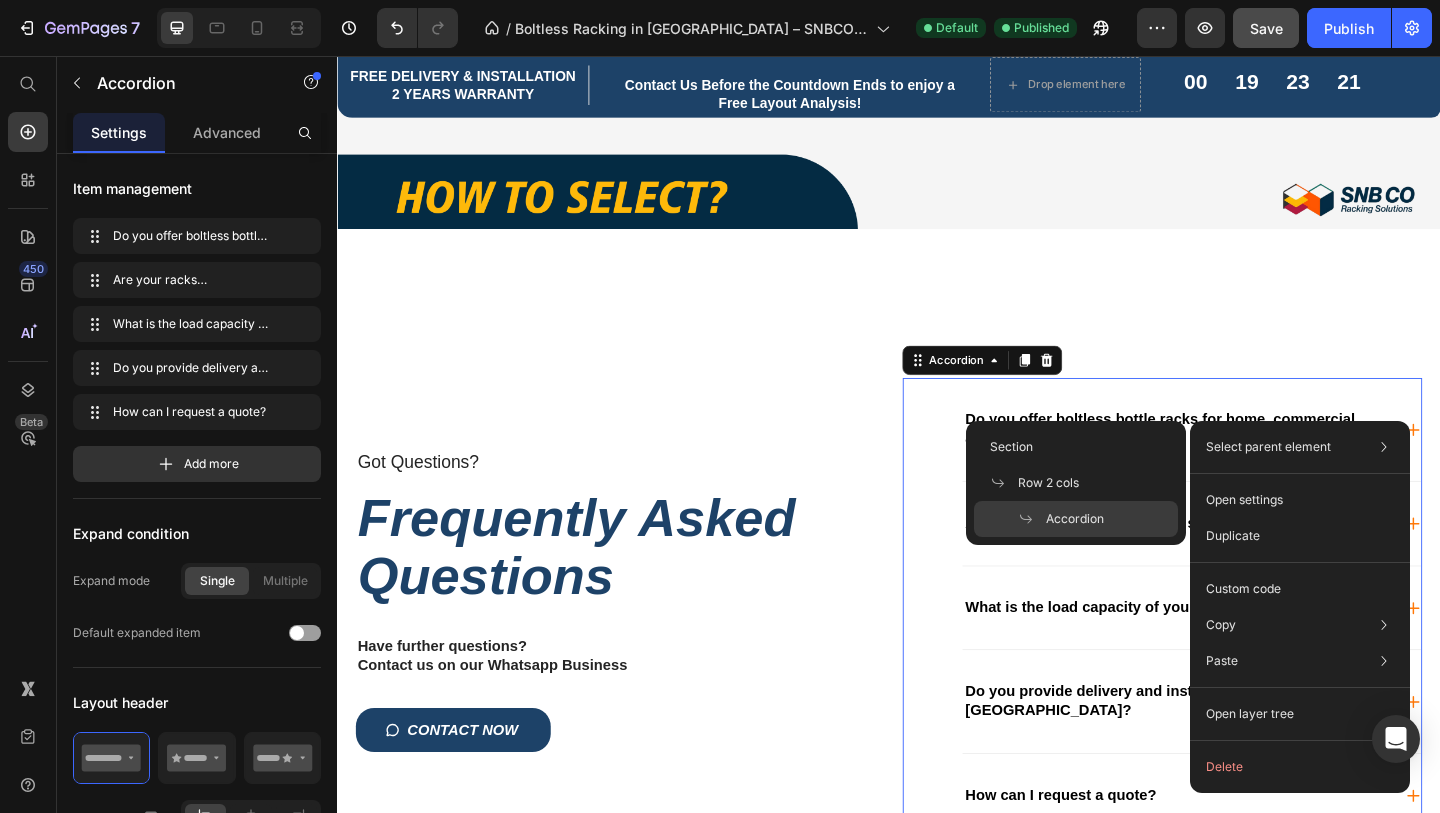 click on "Do you offer boltless bottle racks for home, commercial, and industrial use?" at bounding box center [1266, 462] 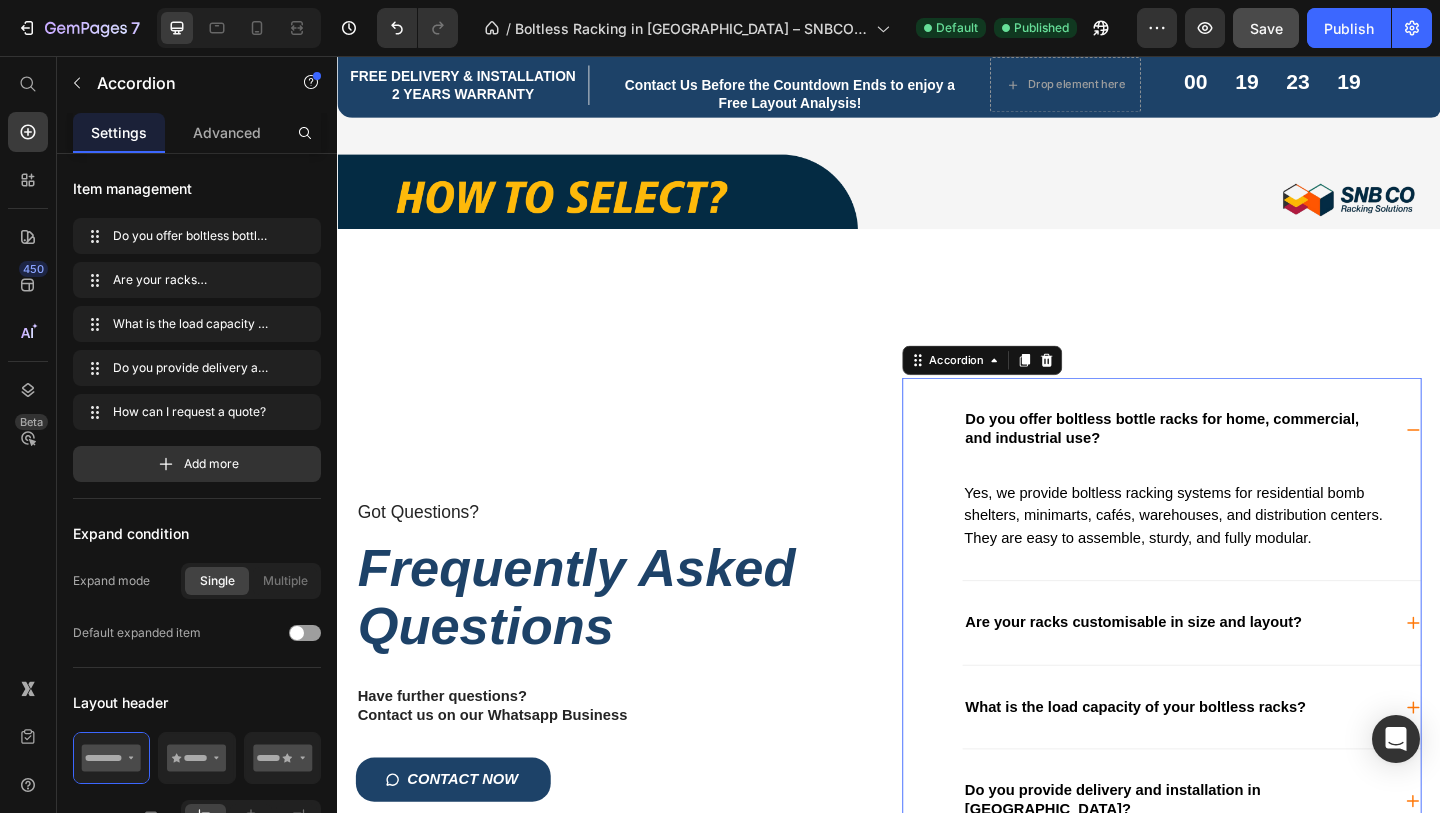 click on "Do you offer boltless bottle racks for home, commercial, and industrial use?" at bounding box center [1266, 462] 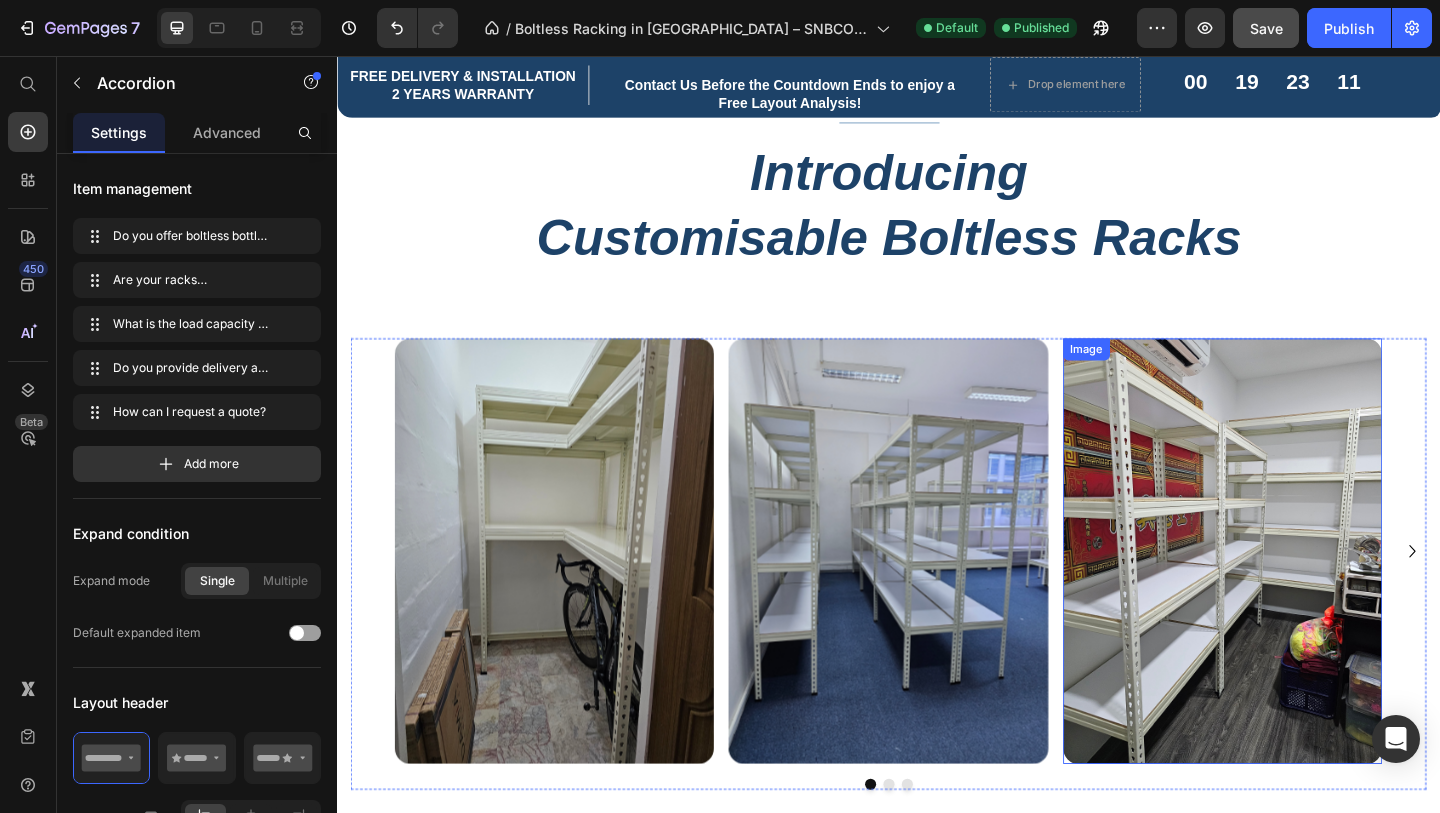 scroll, scrollTop: 1047, scrollLeft: 0, axis: vertical 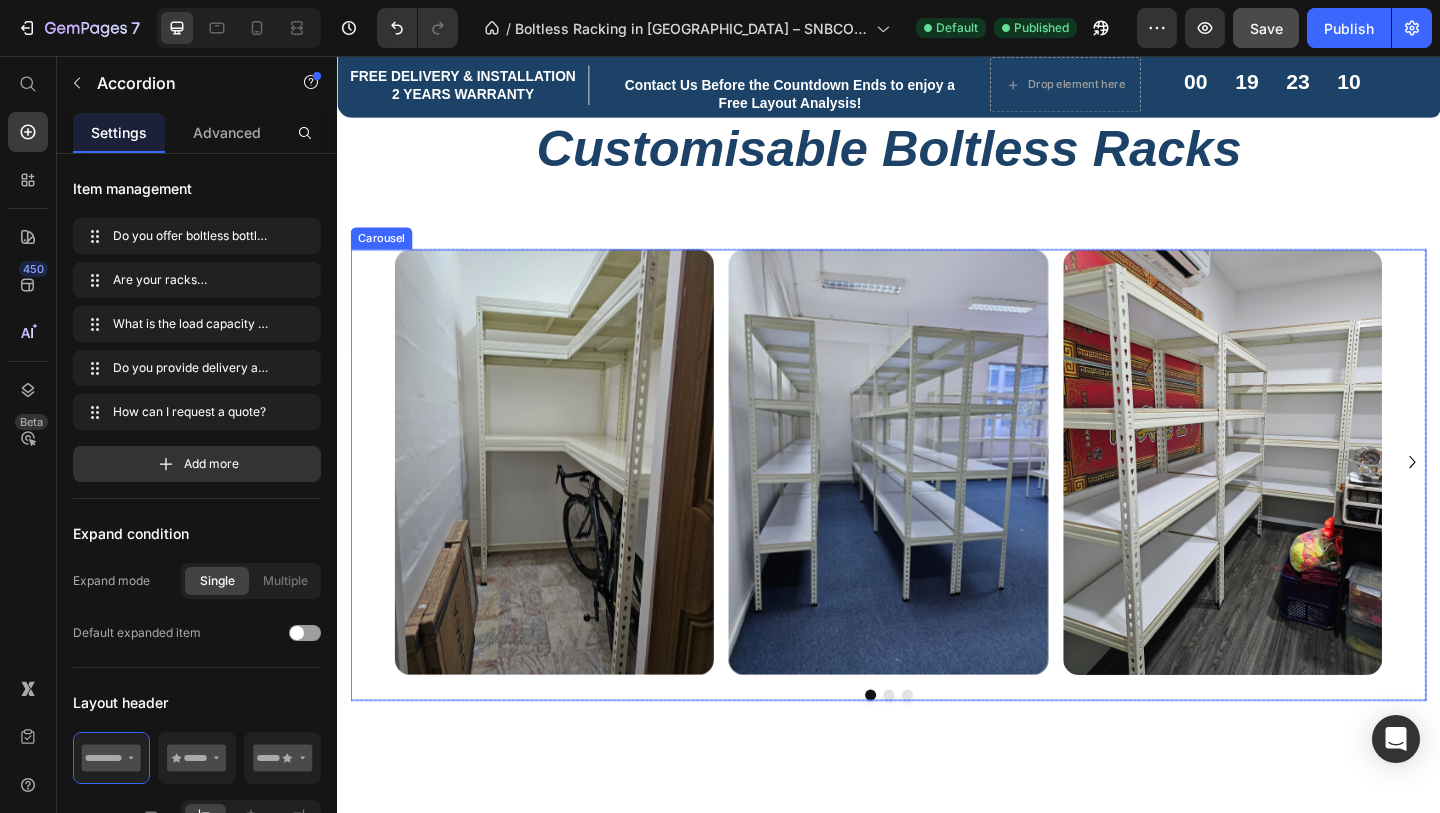 click 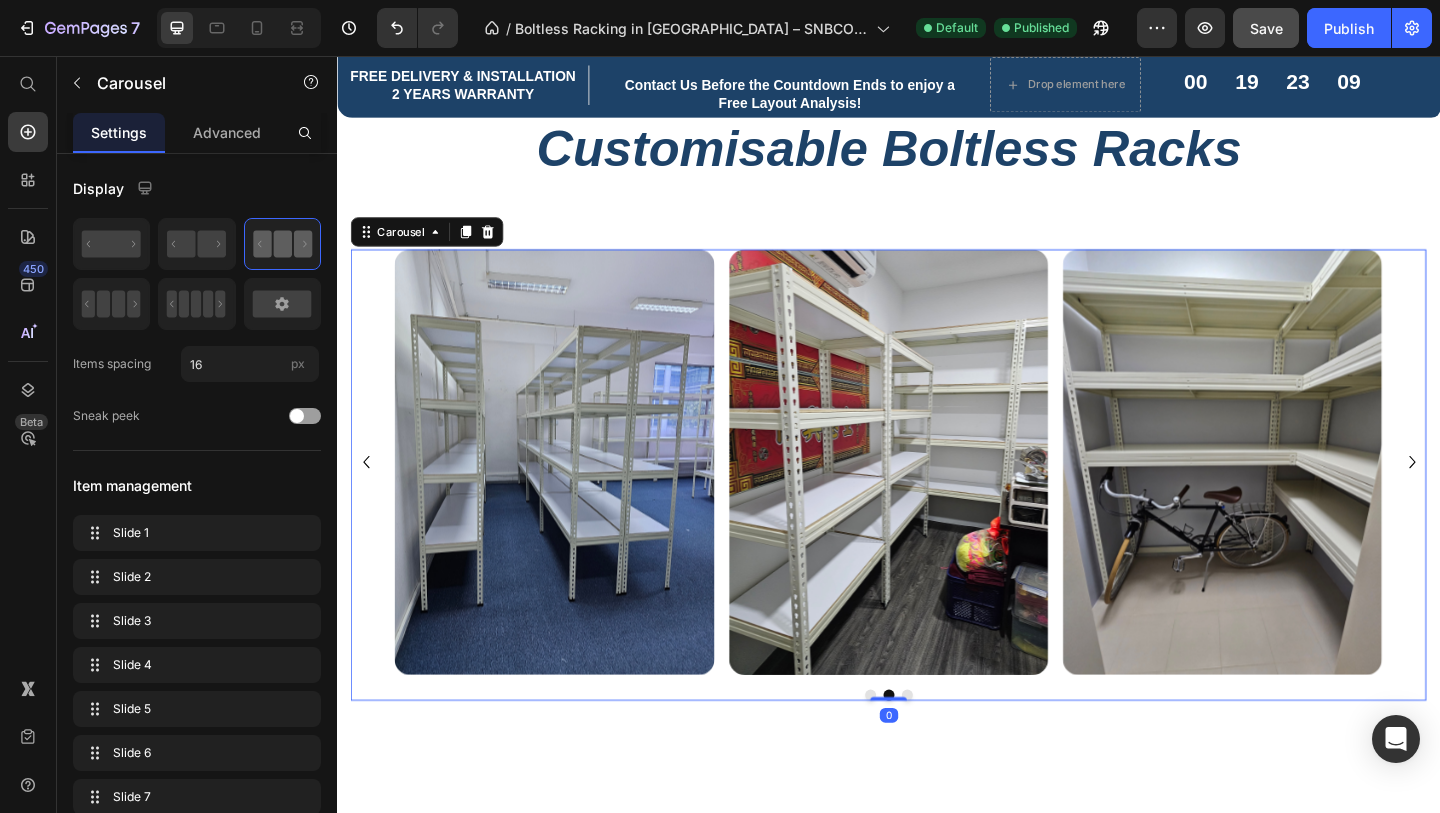 click 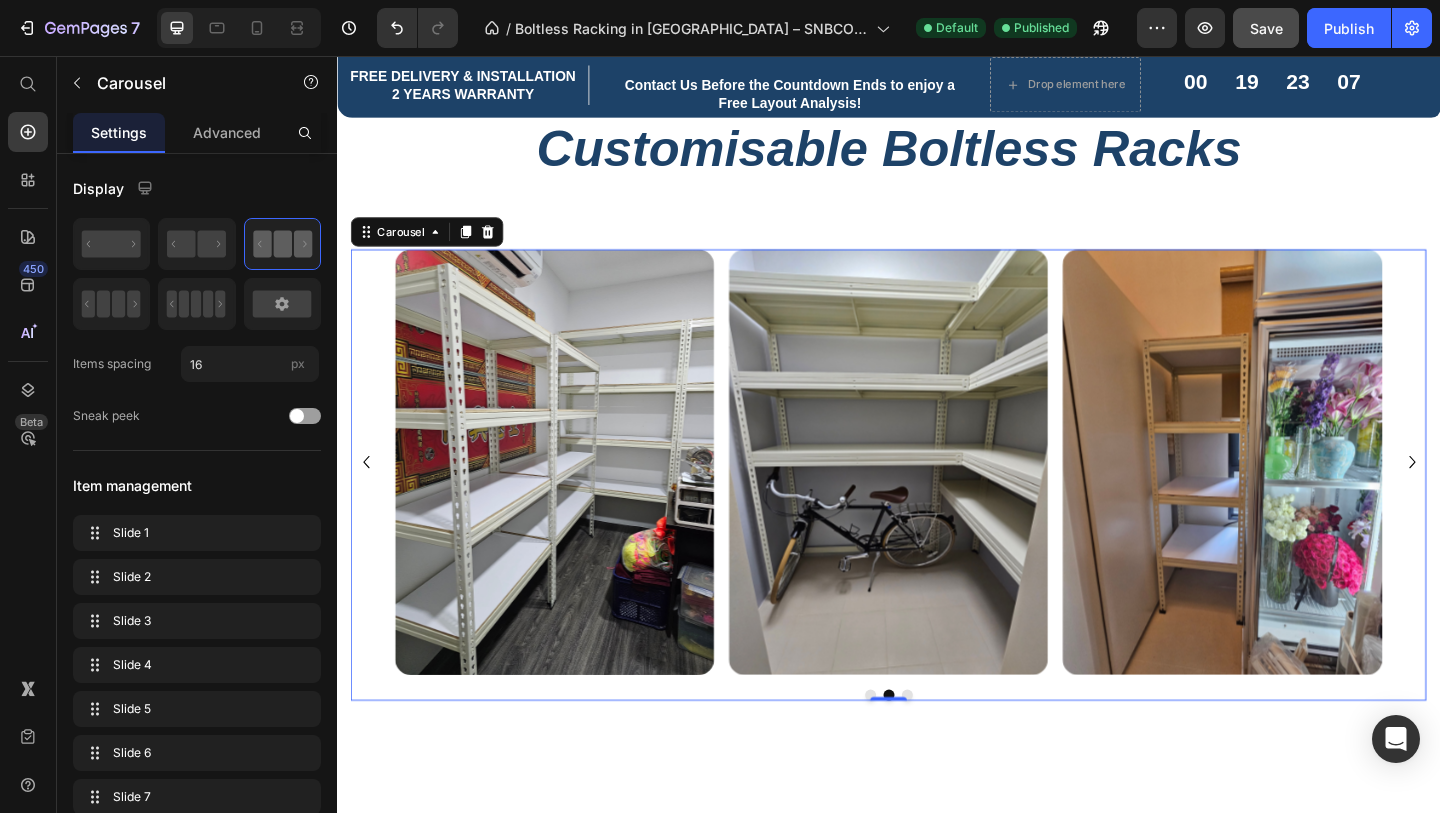 click 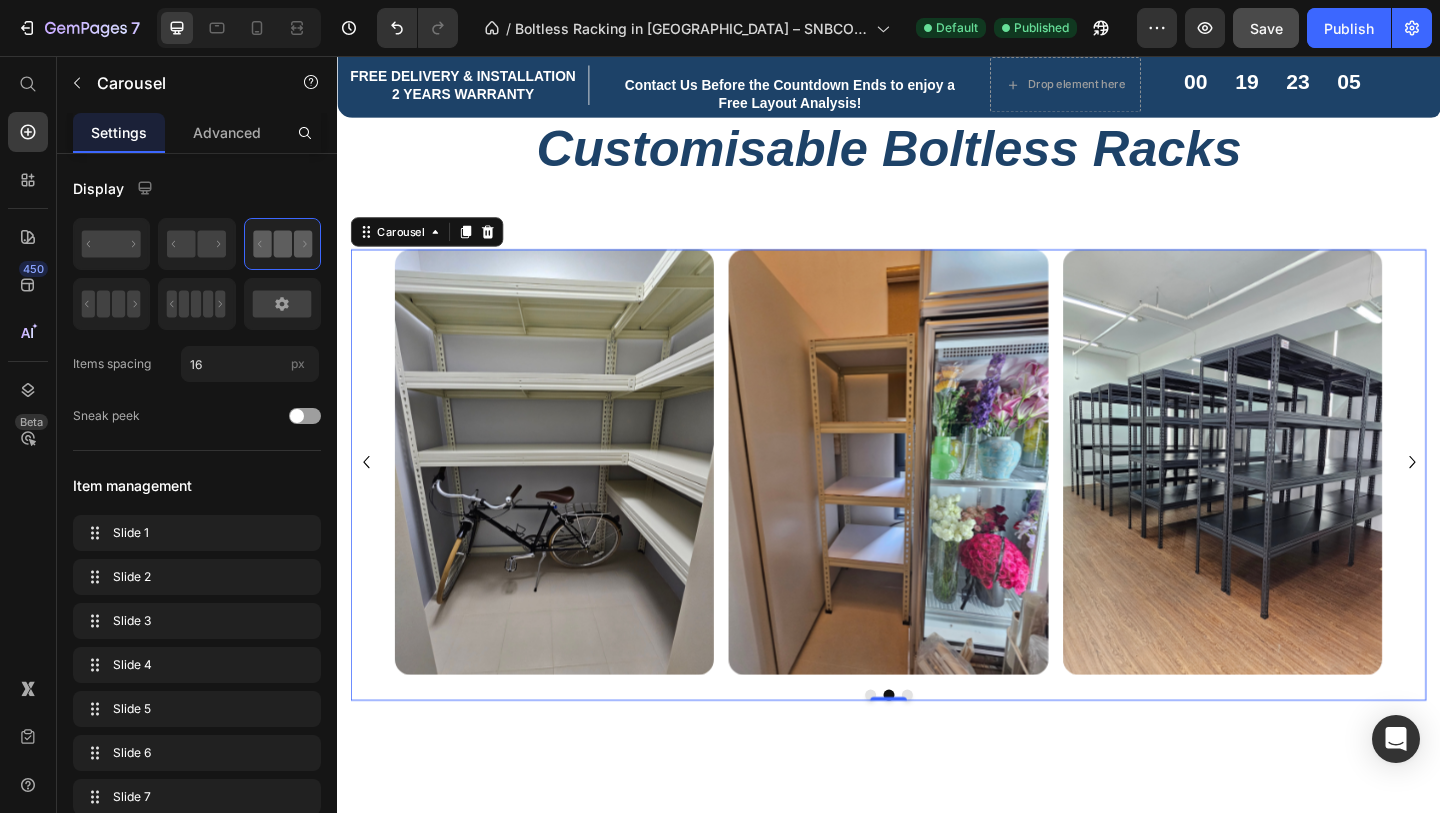 click on "Image Image Image Image Image Image Image Image" at bounding box center (937, 497) 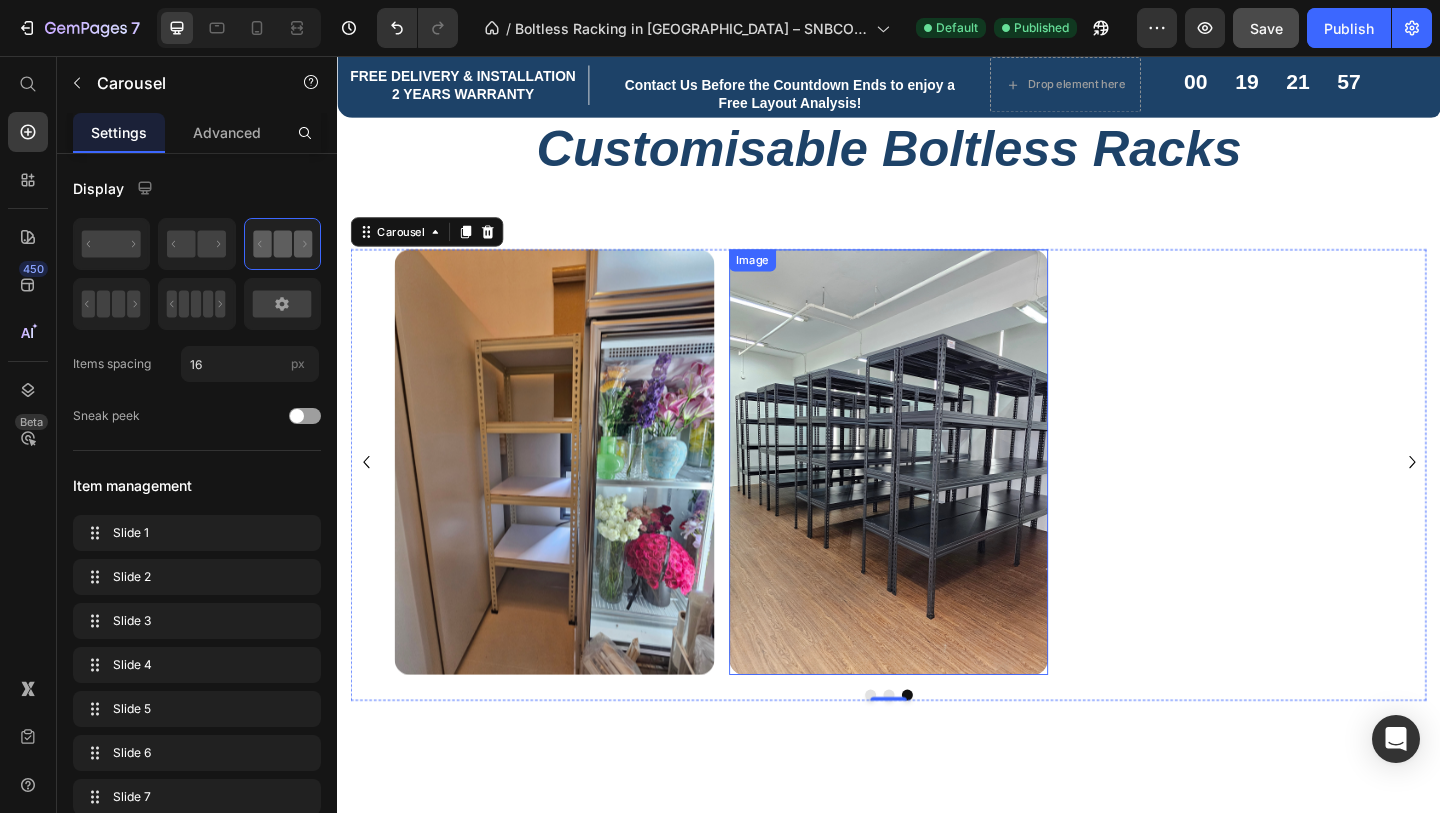 scroll, scrollTop: 1076, scrollLeft: 0, axis: vertical 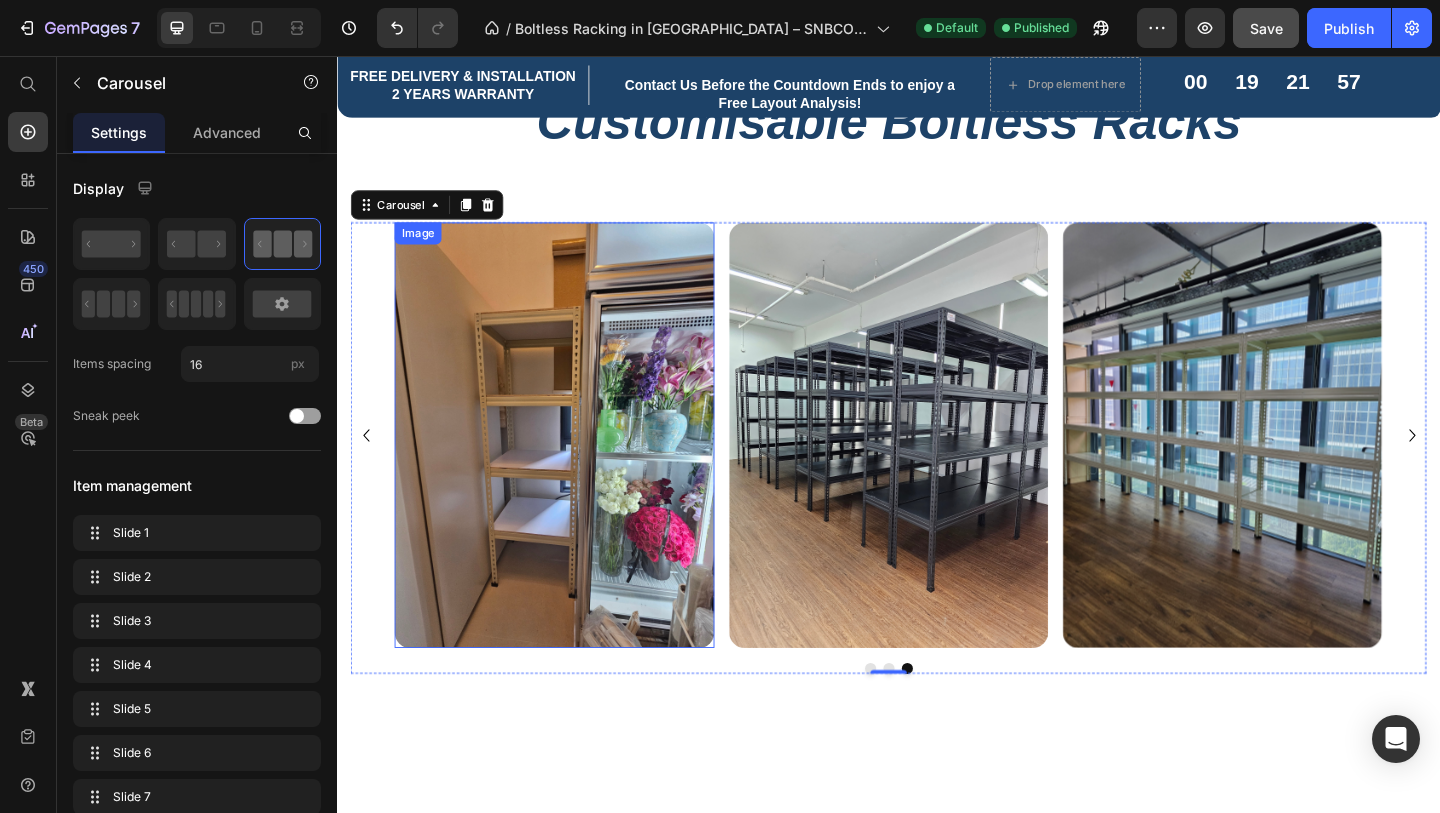 click at bounding box center (573, 468) 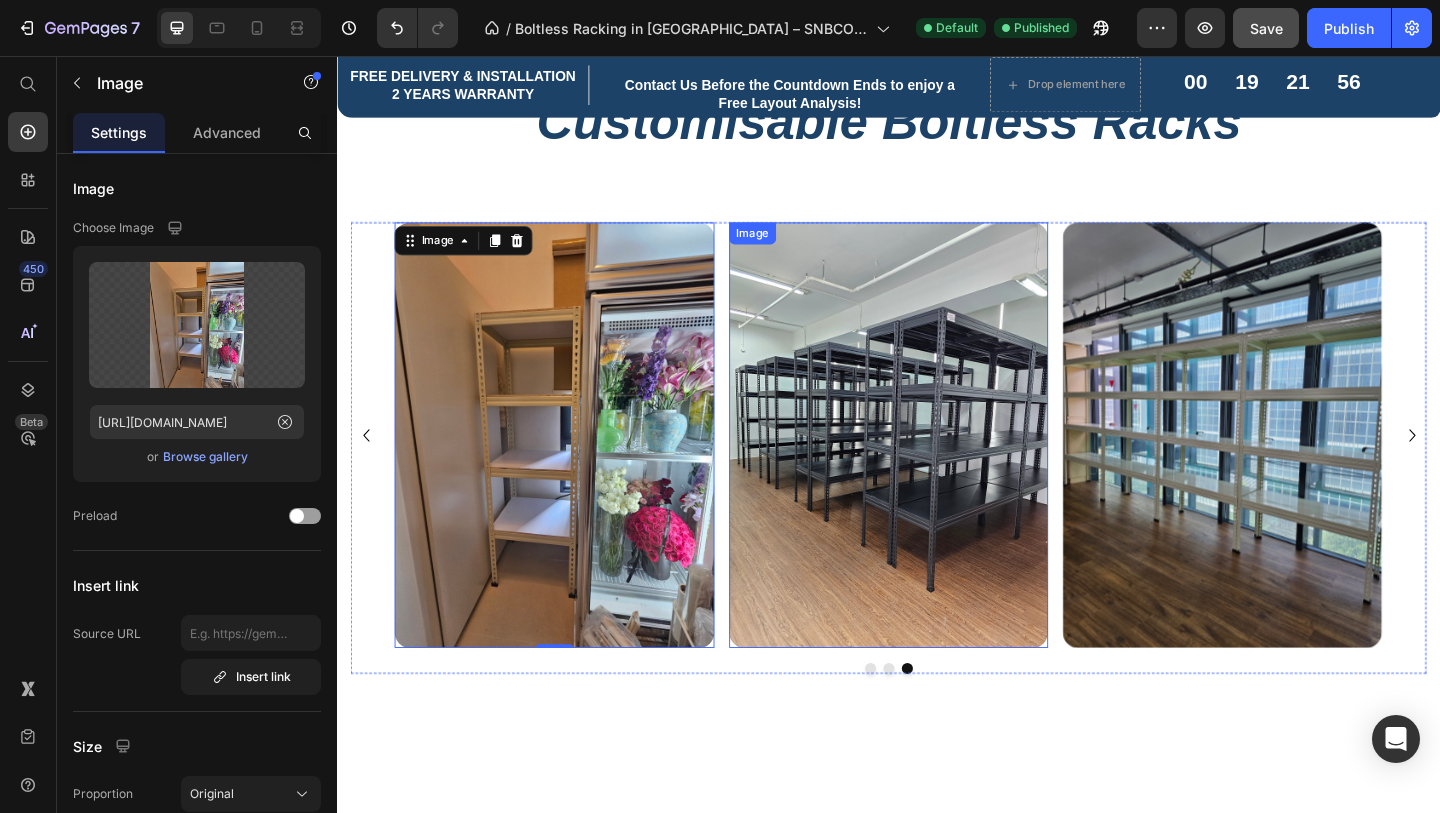 click at bounding box center (936, 468) 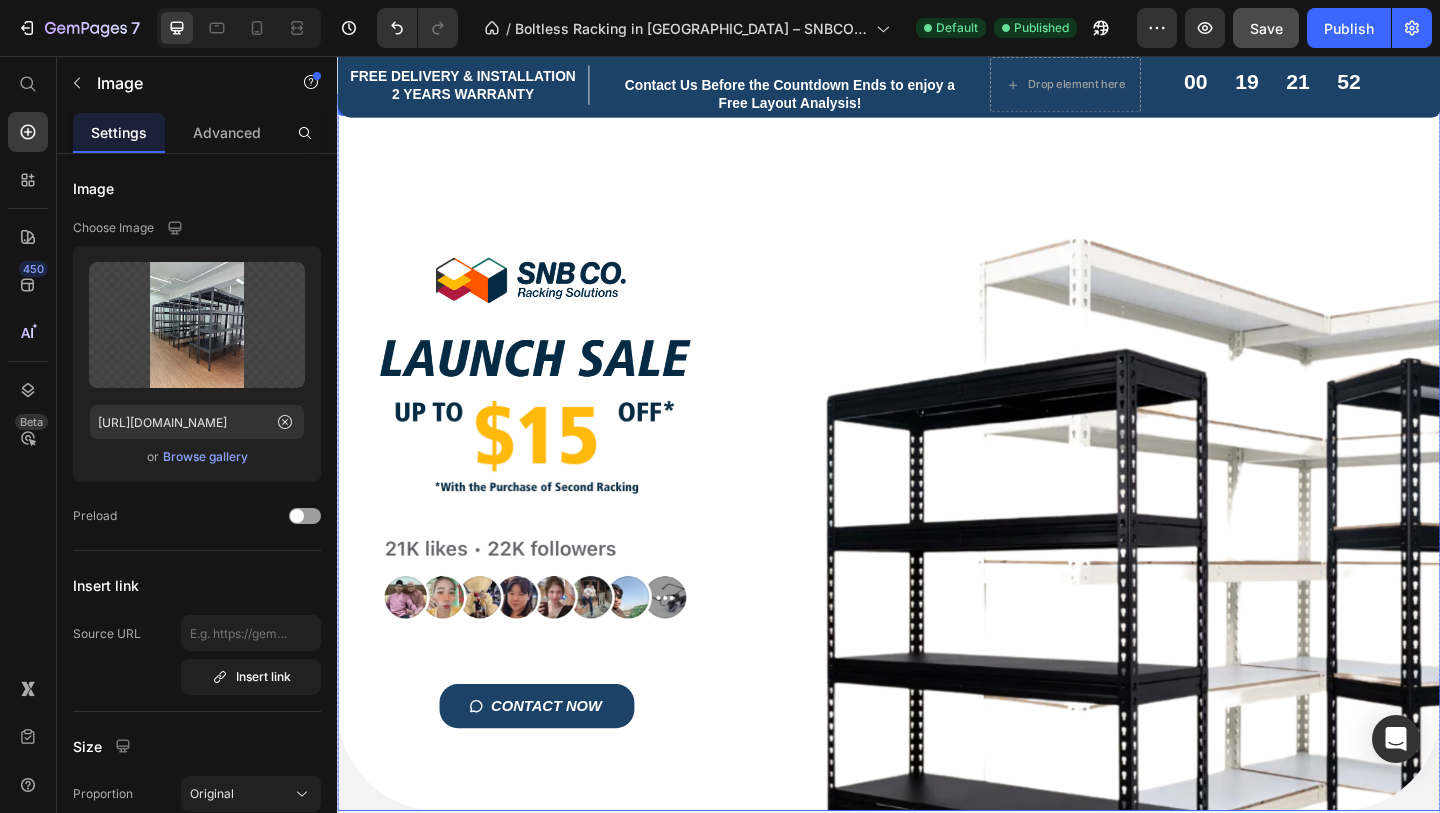 scroll, scrollTop: 0, scrollLeft: 0, axis: both 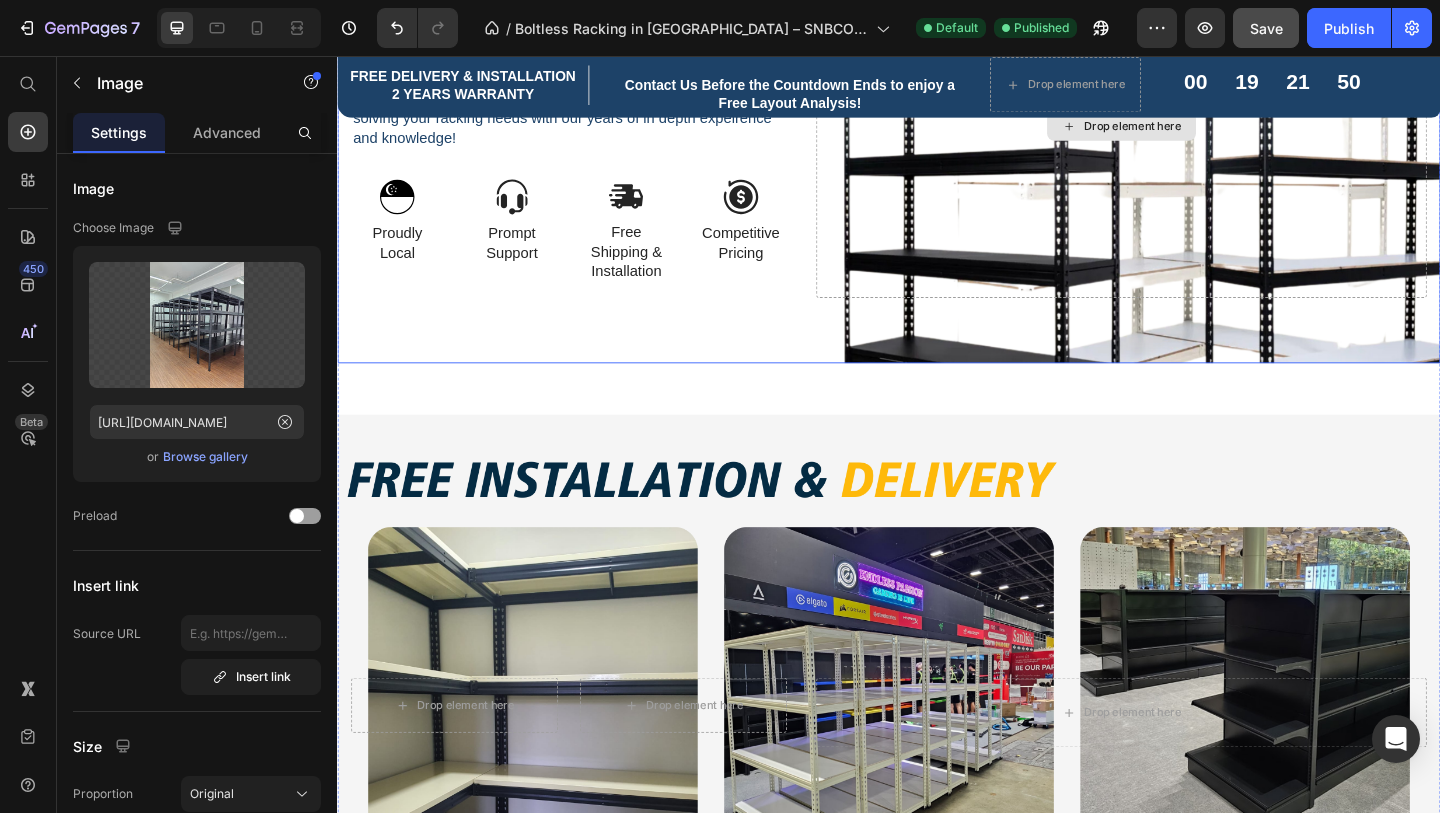 click on "Drop element here" at bounding box center (1190, 132) 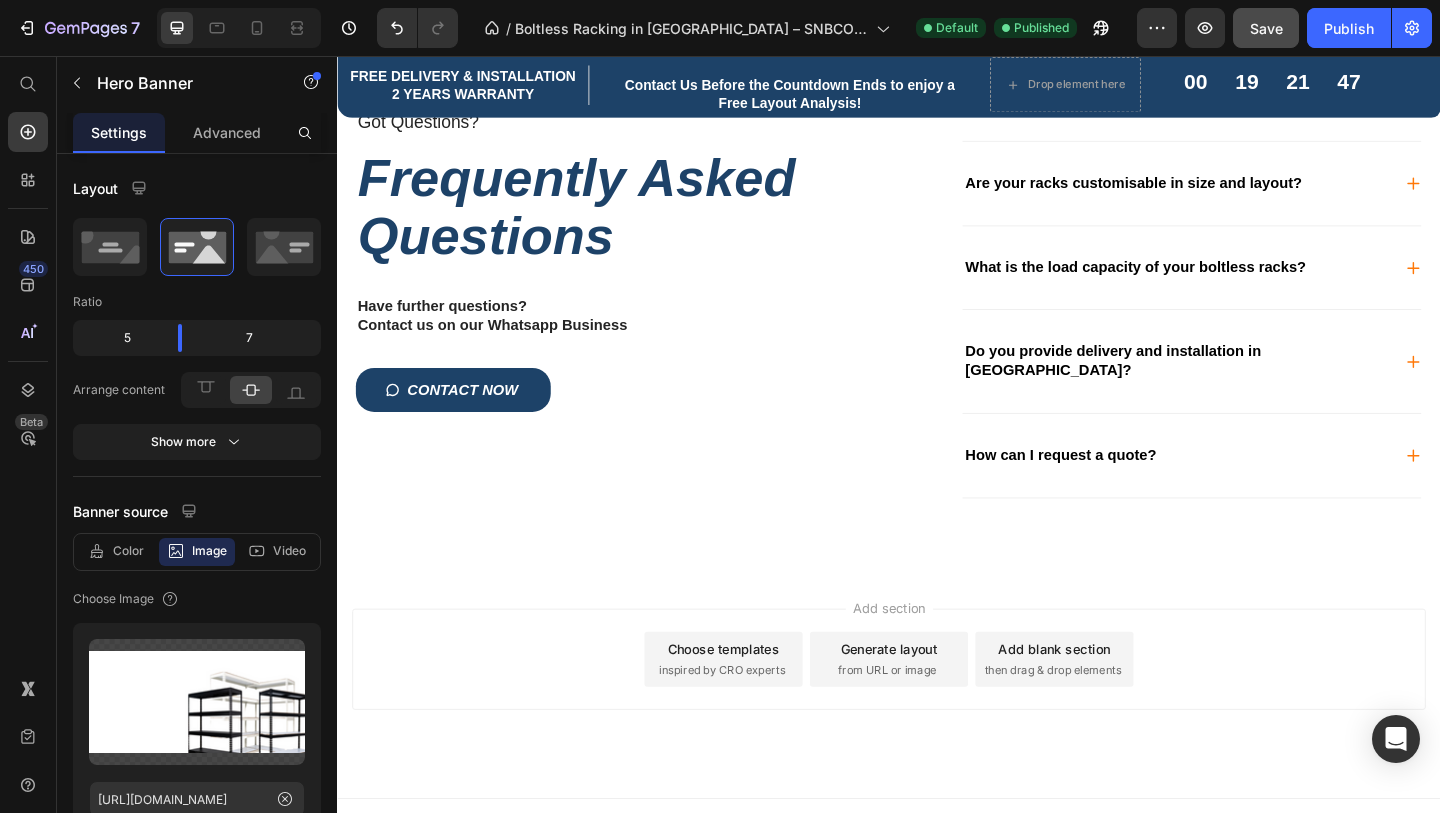 scroll, scrollTop: 4500, scrollLeft: 0, axis: vertical 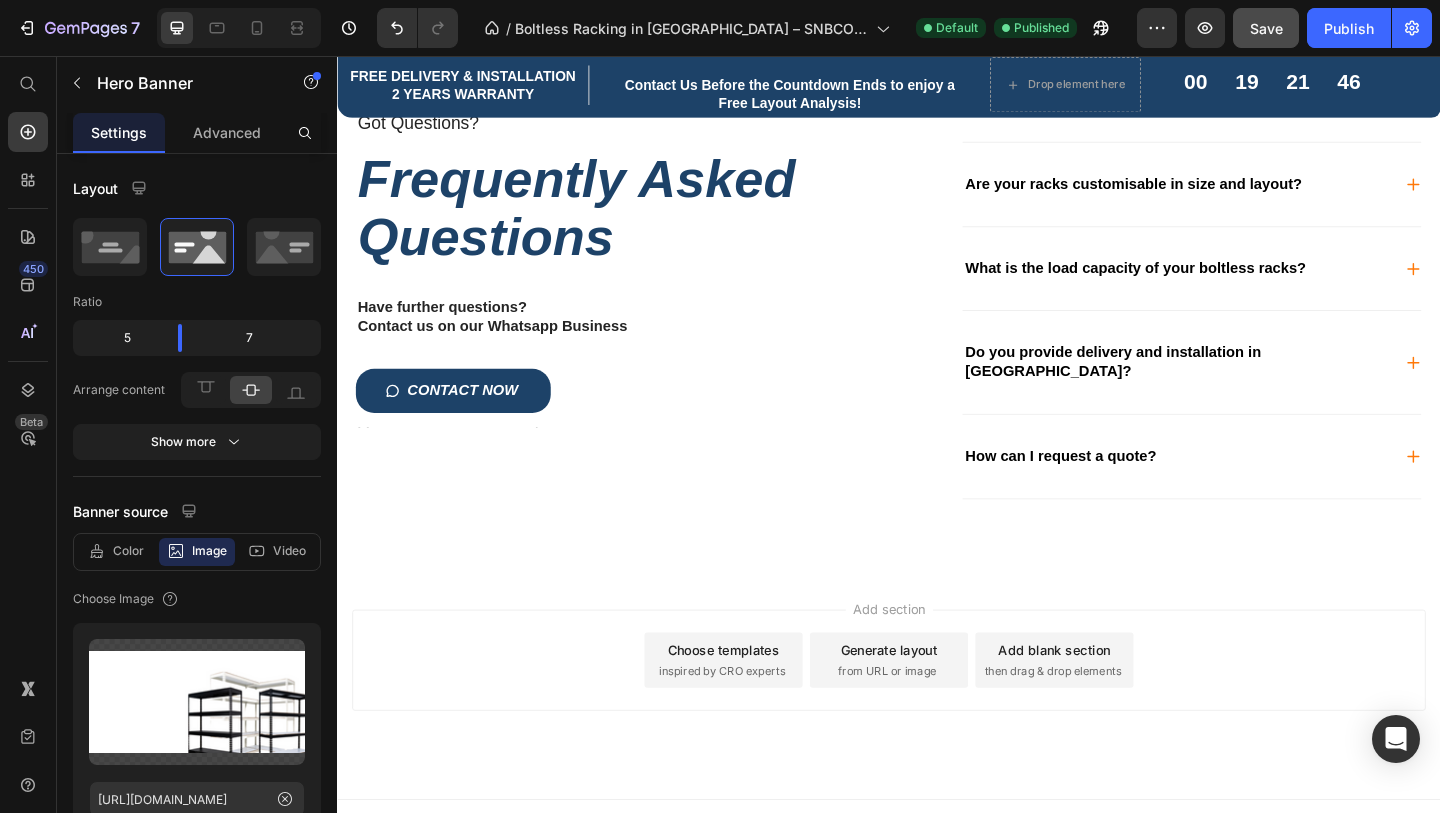 click on "Choose templates" at bounding box center (757, 701) 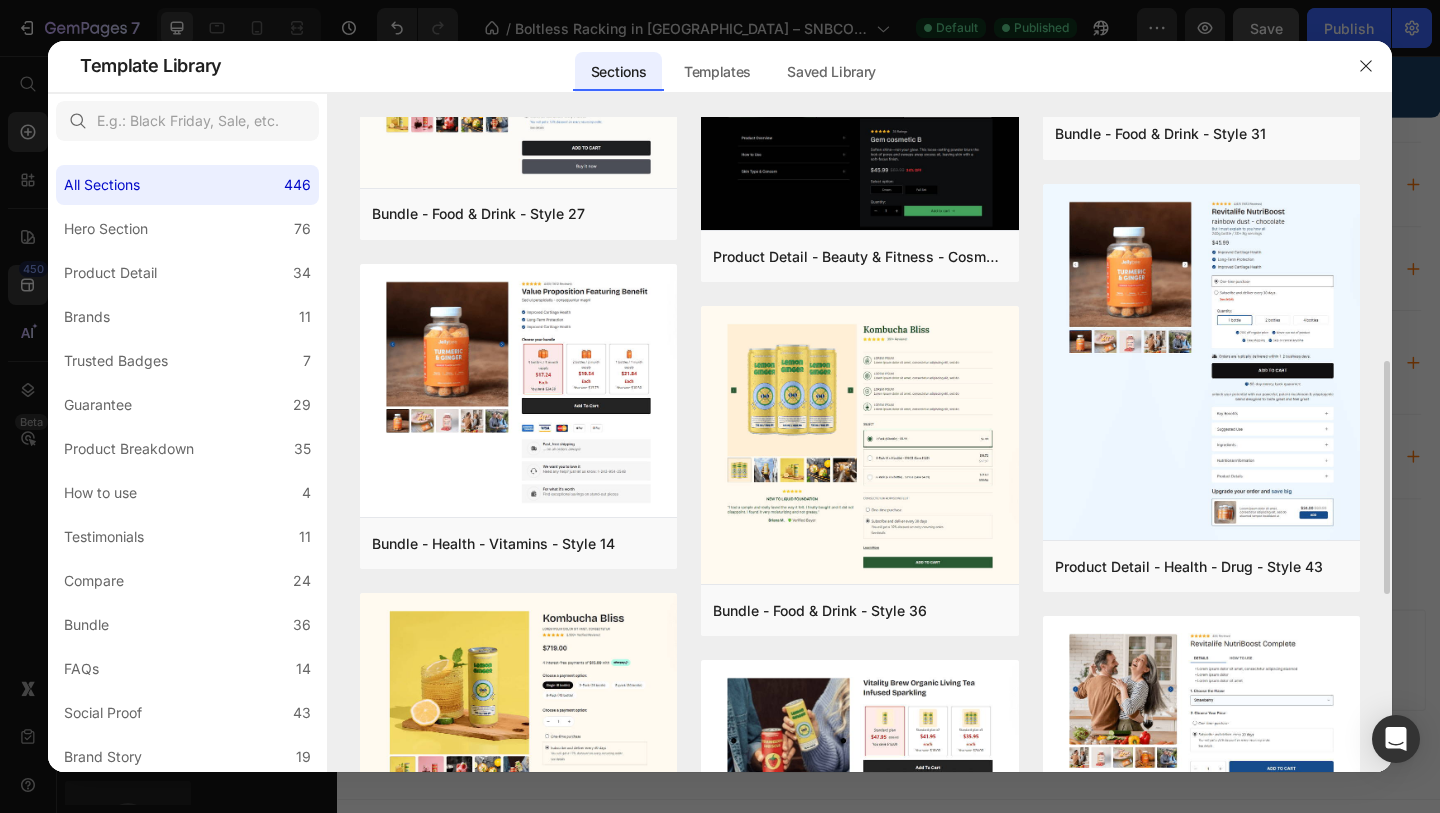 scroll, scrollTop: 1453, scrollLeft: 0, axis: vertical 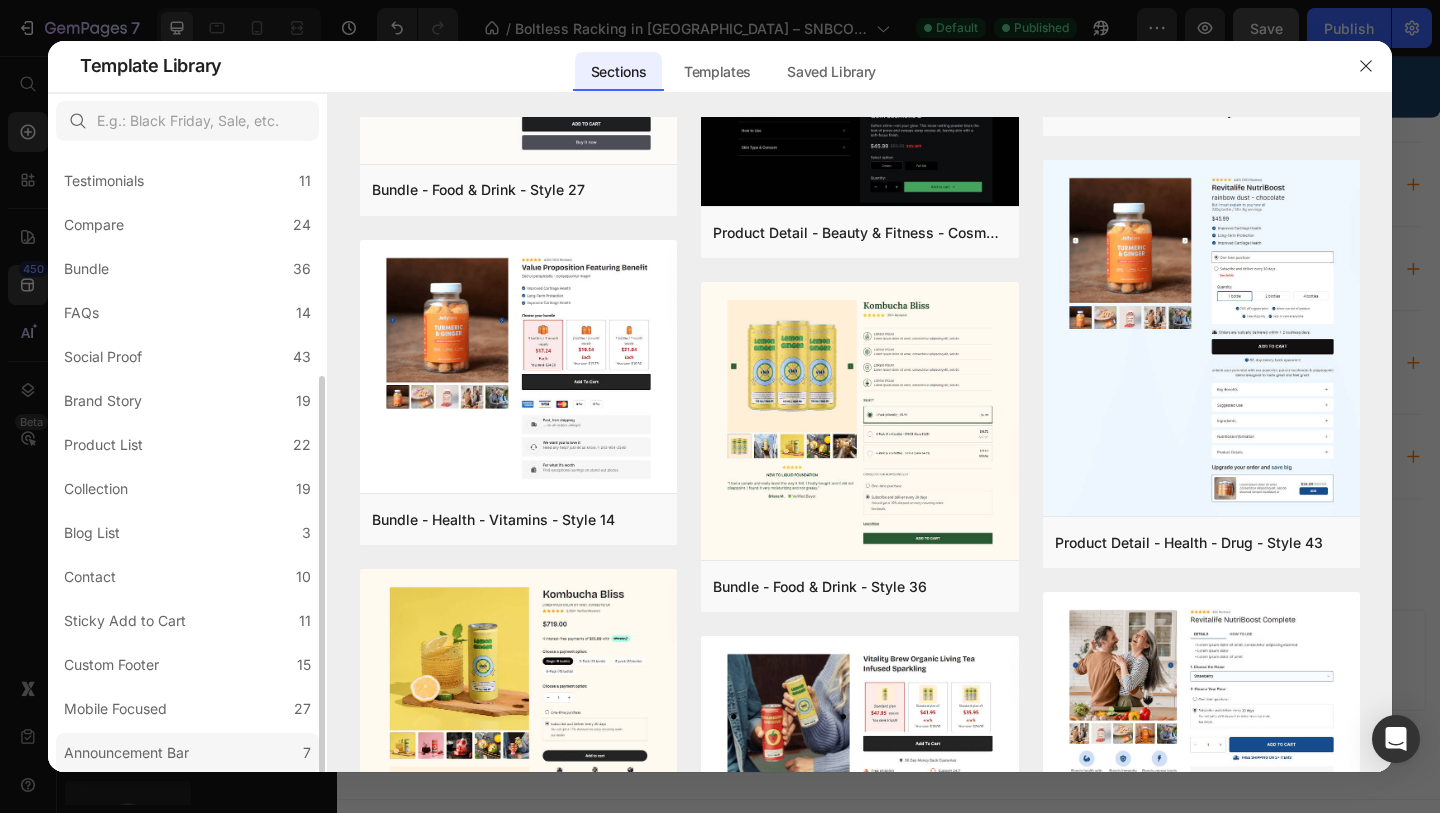 click on "Announcement Bar" at bounding box center (126, 753) 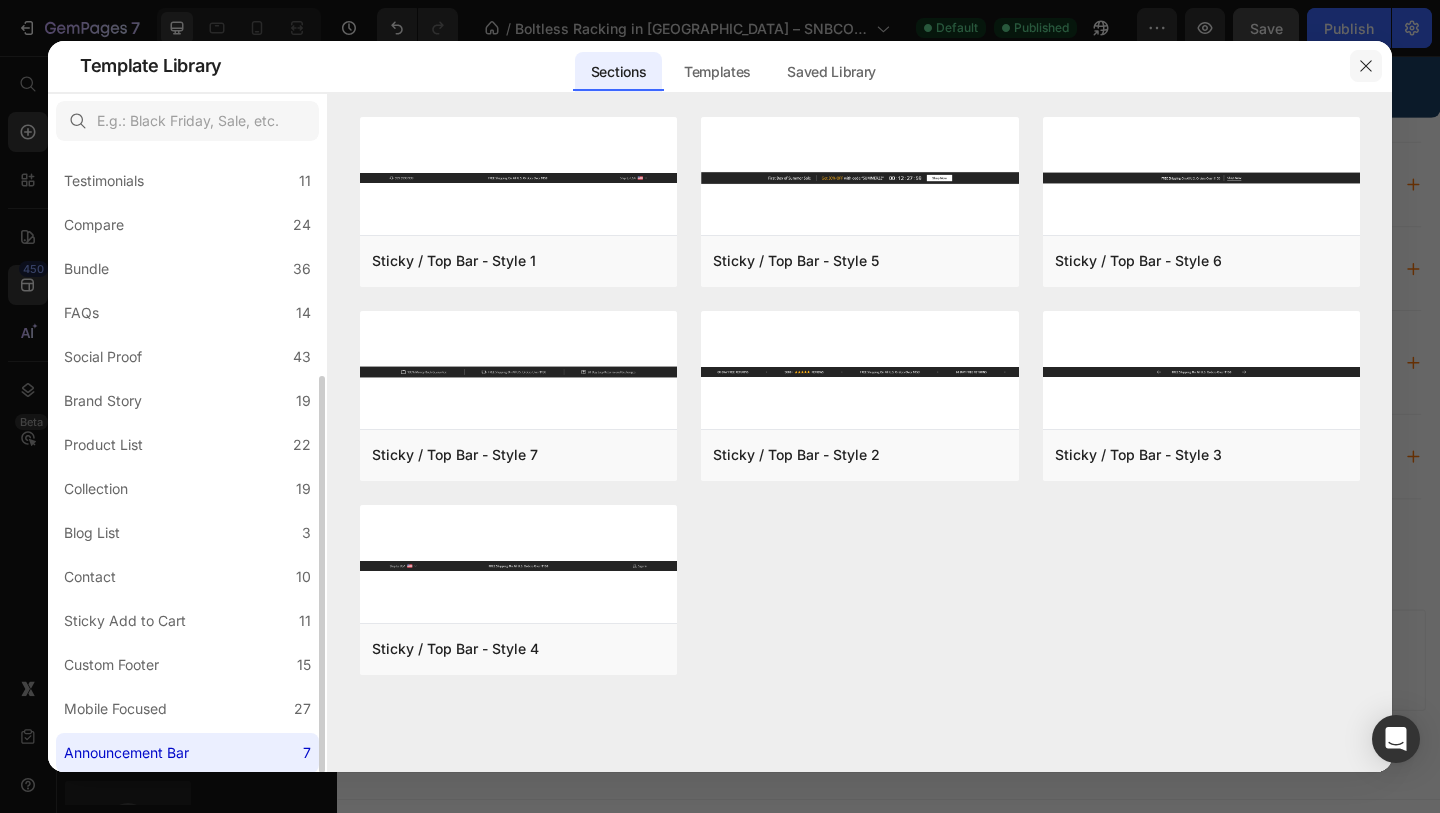 click 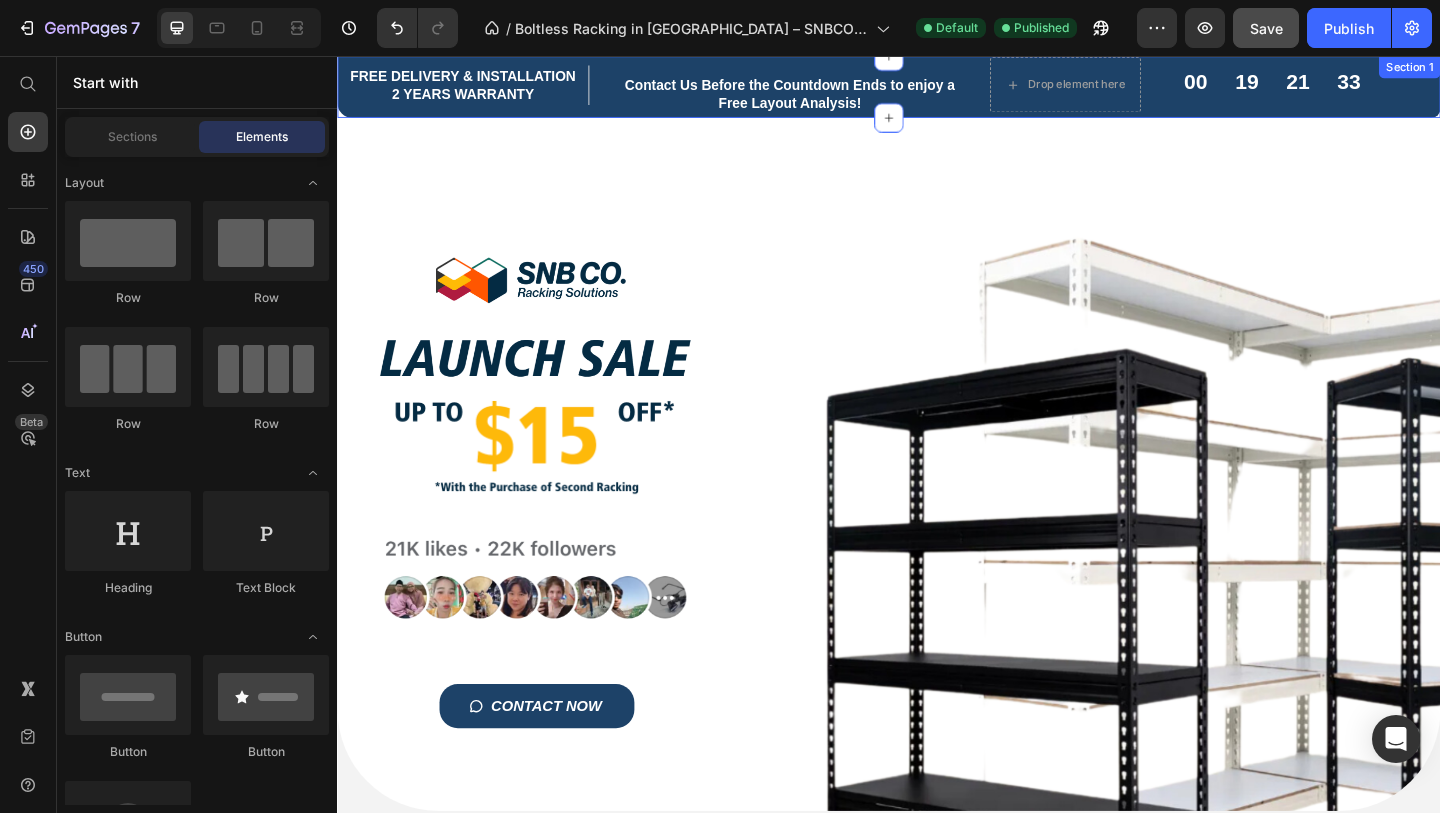 scroll, scrollTop: 0, scrollLeft: 0, axis: both 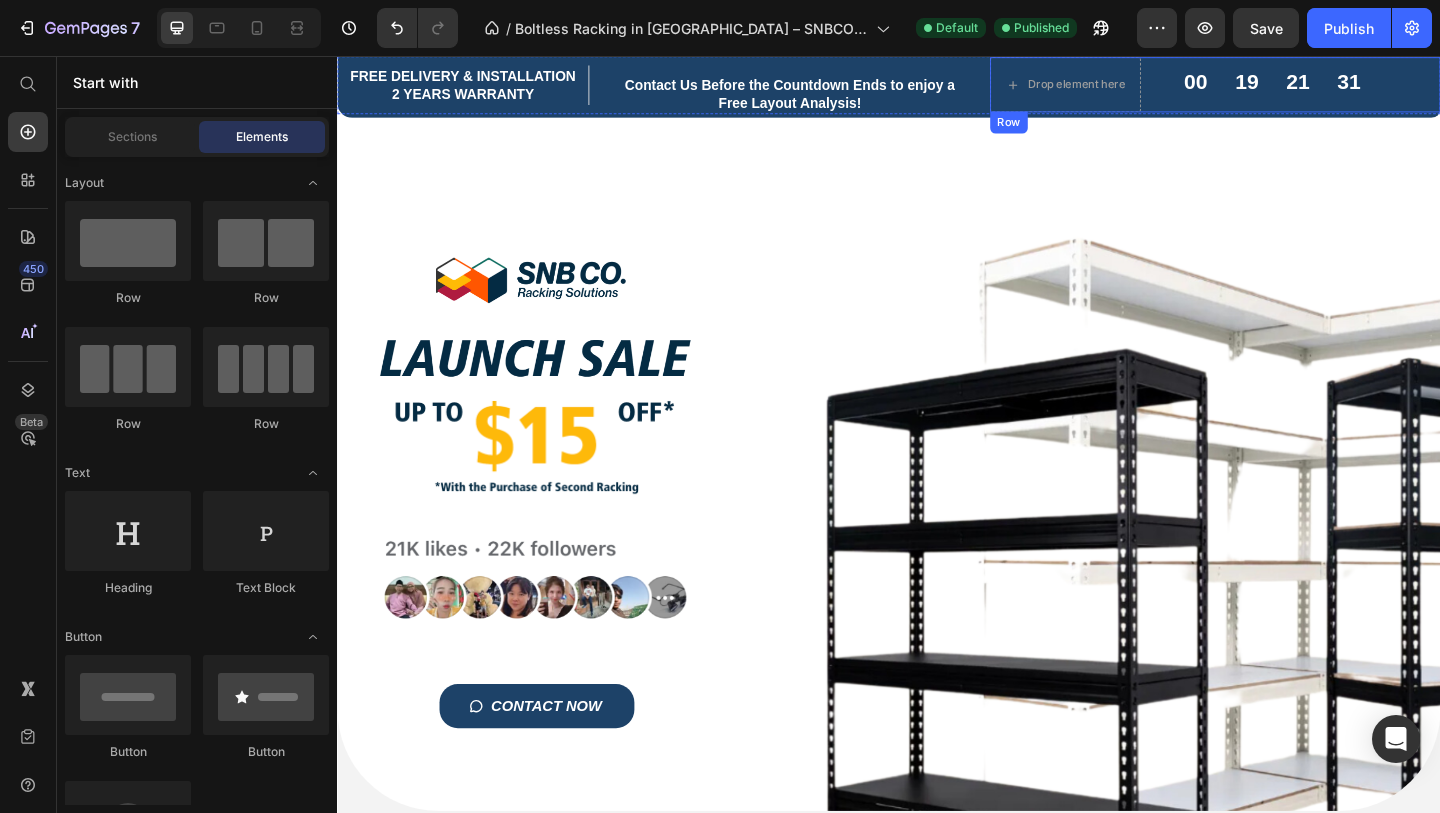 click on "Drop element here 00 19 21 31 CountDown Timer Row" at bounding box center (1292, 87) 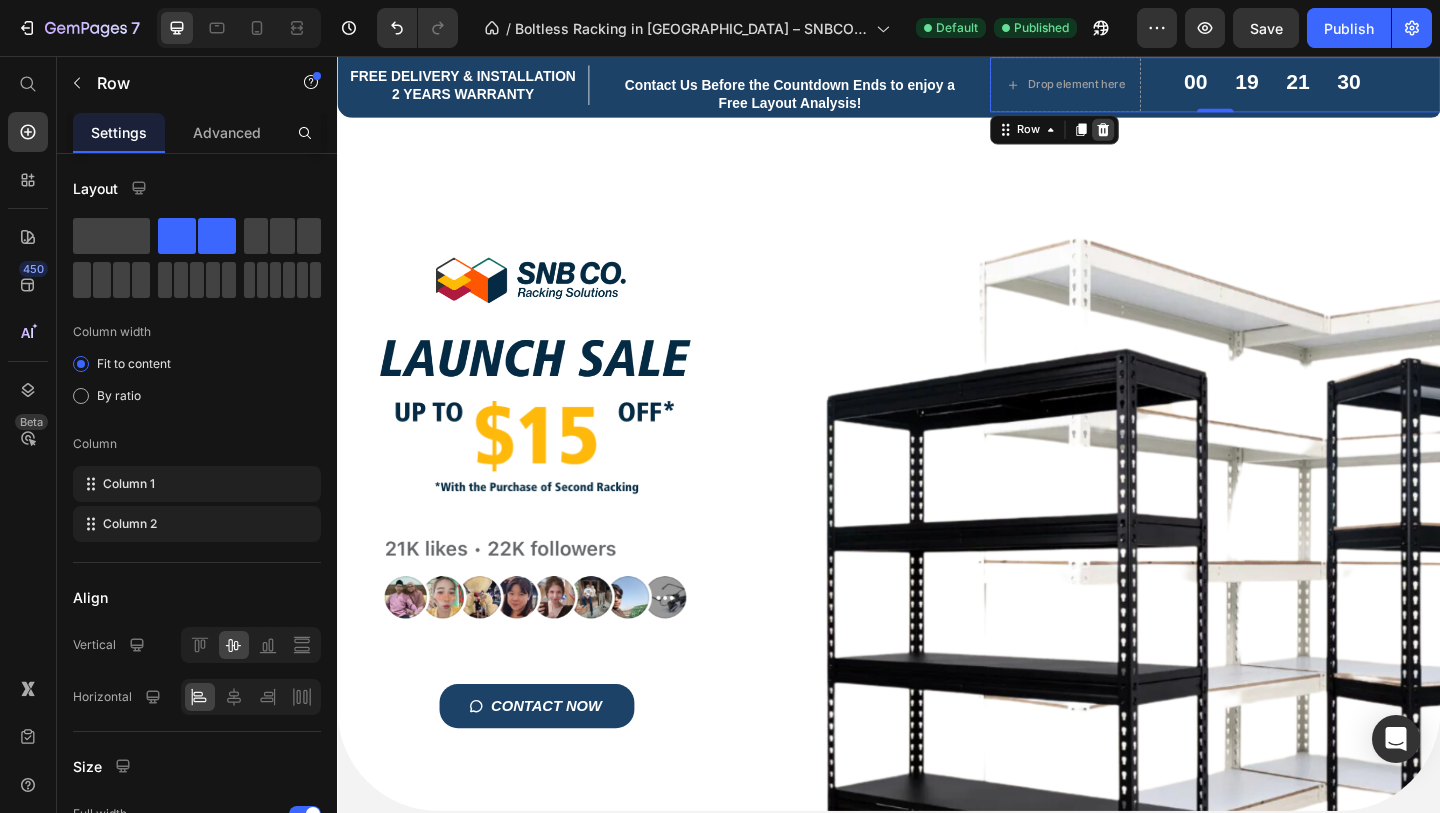click 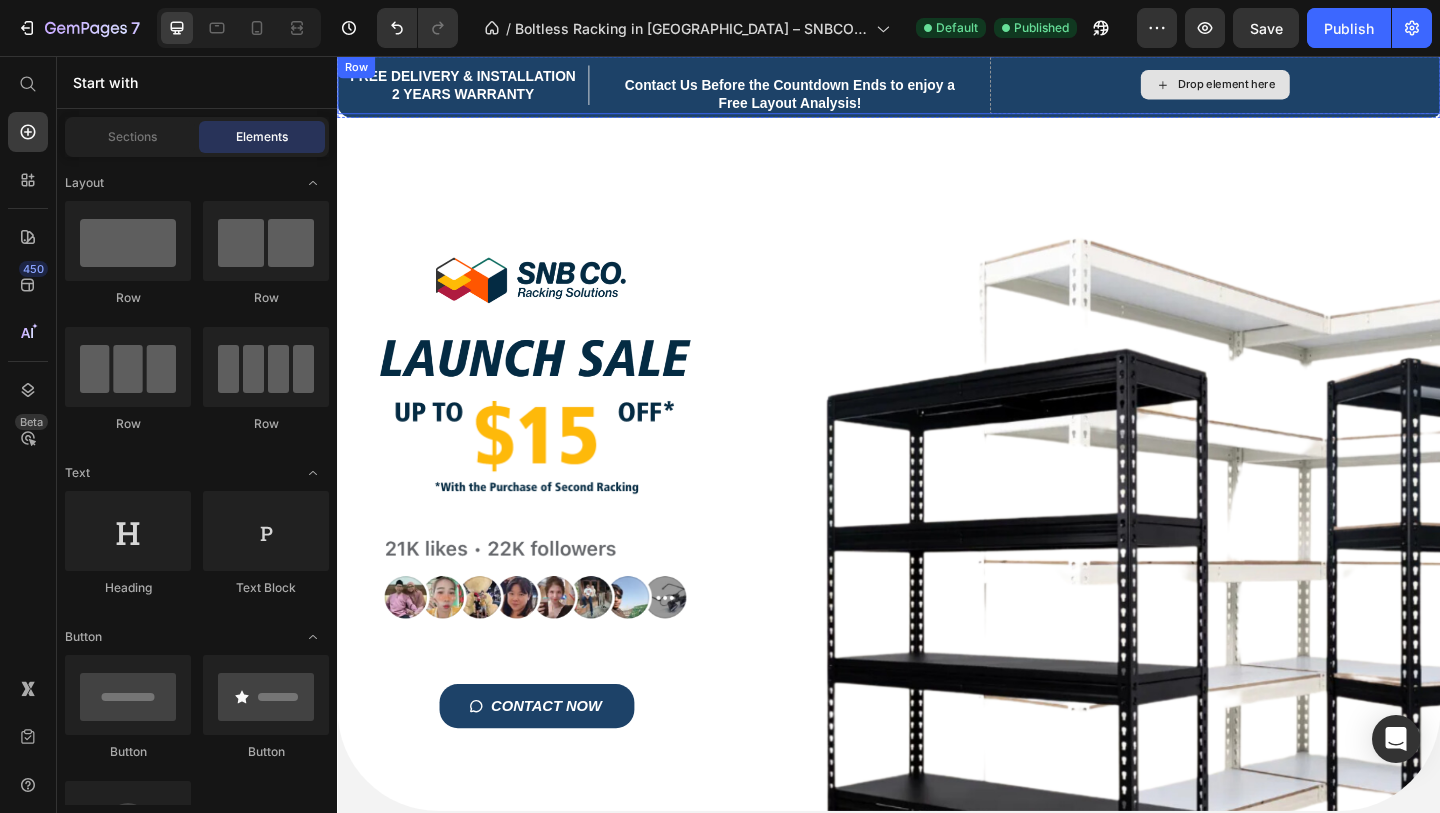 click on "Drop element here" at bounding box center [1292, 87] 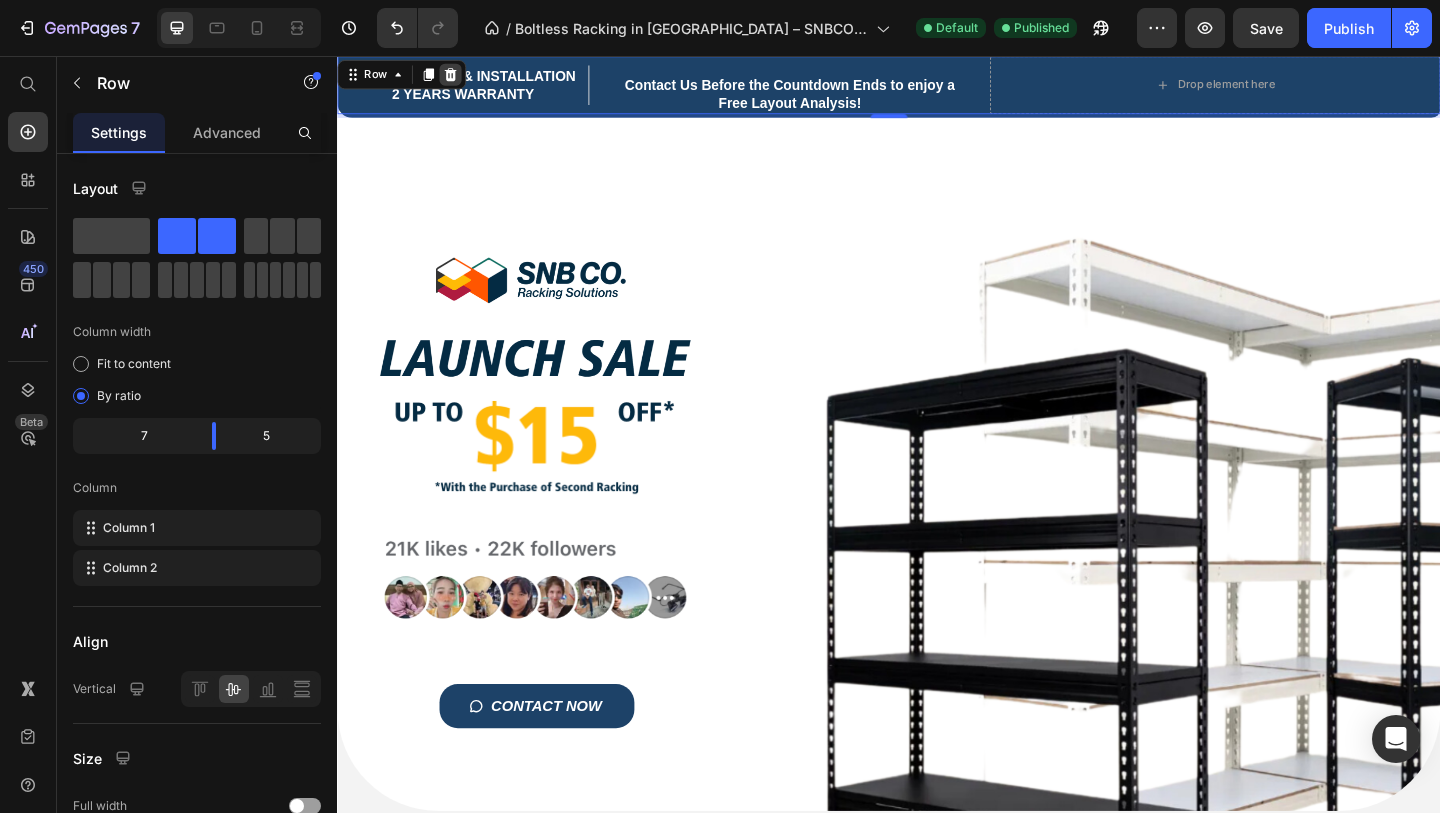 click 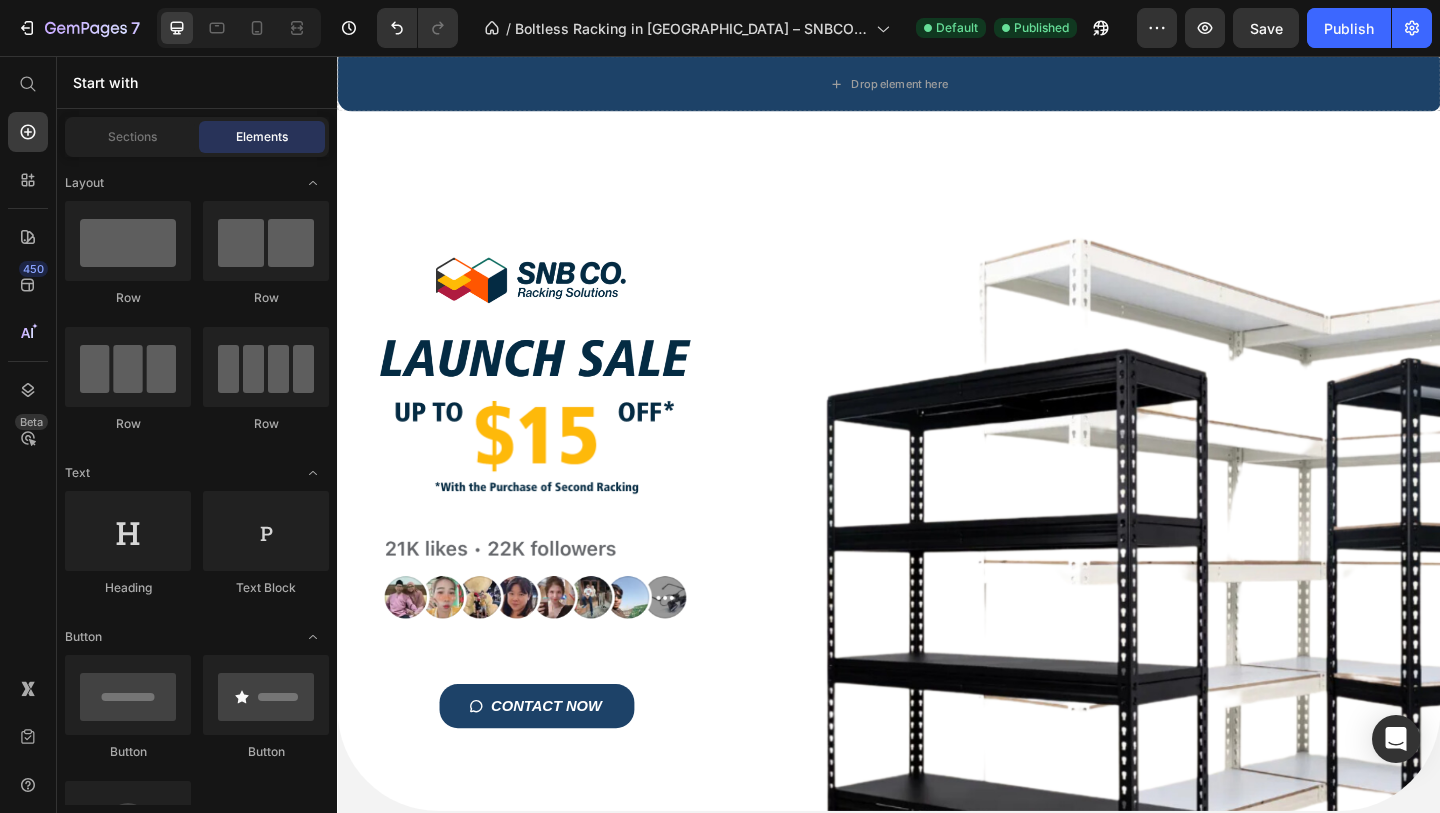 click on "Drop element here" at bounding box center [937, 86] 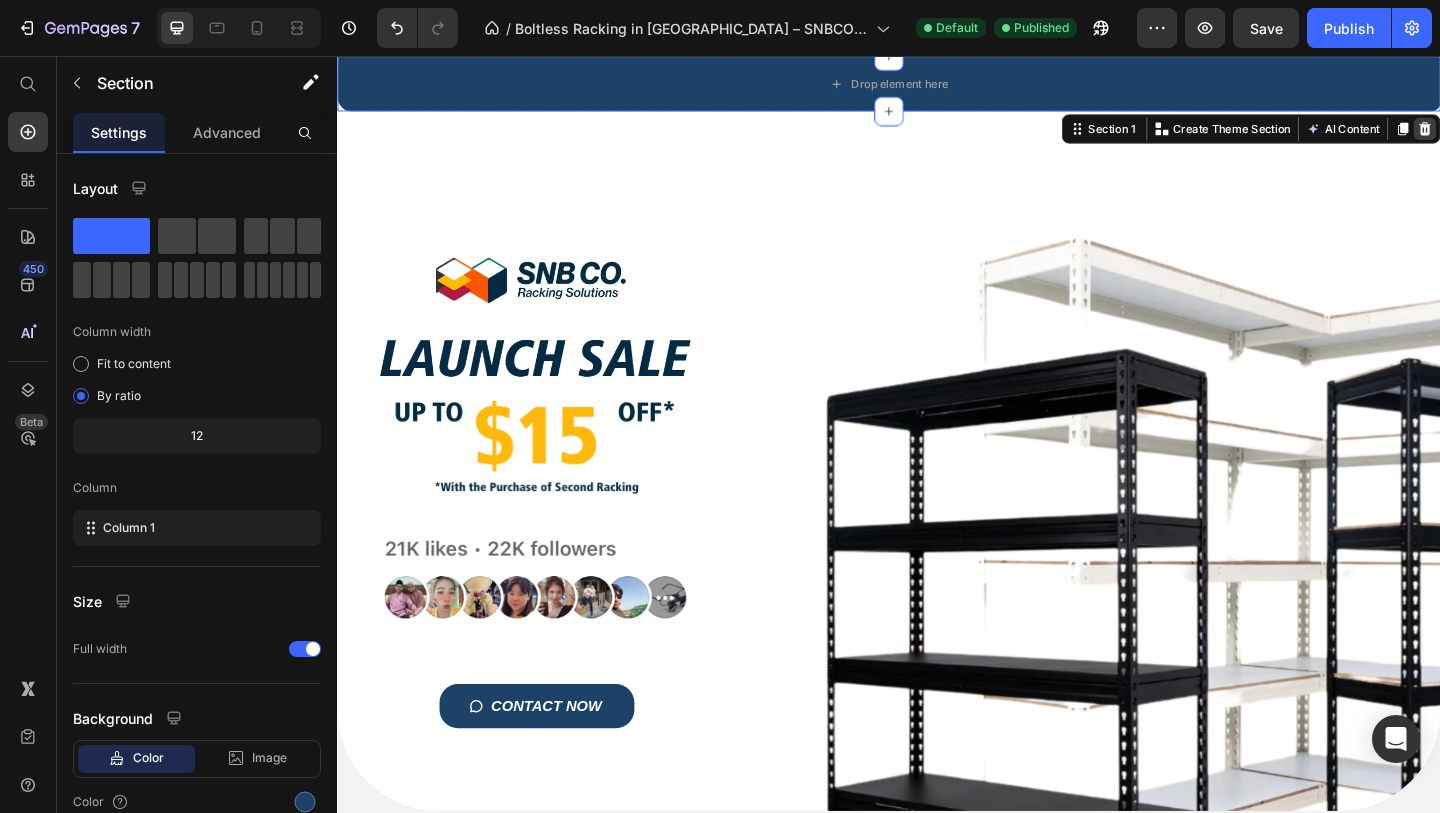 click 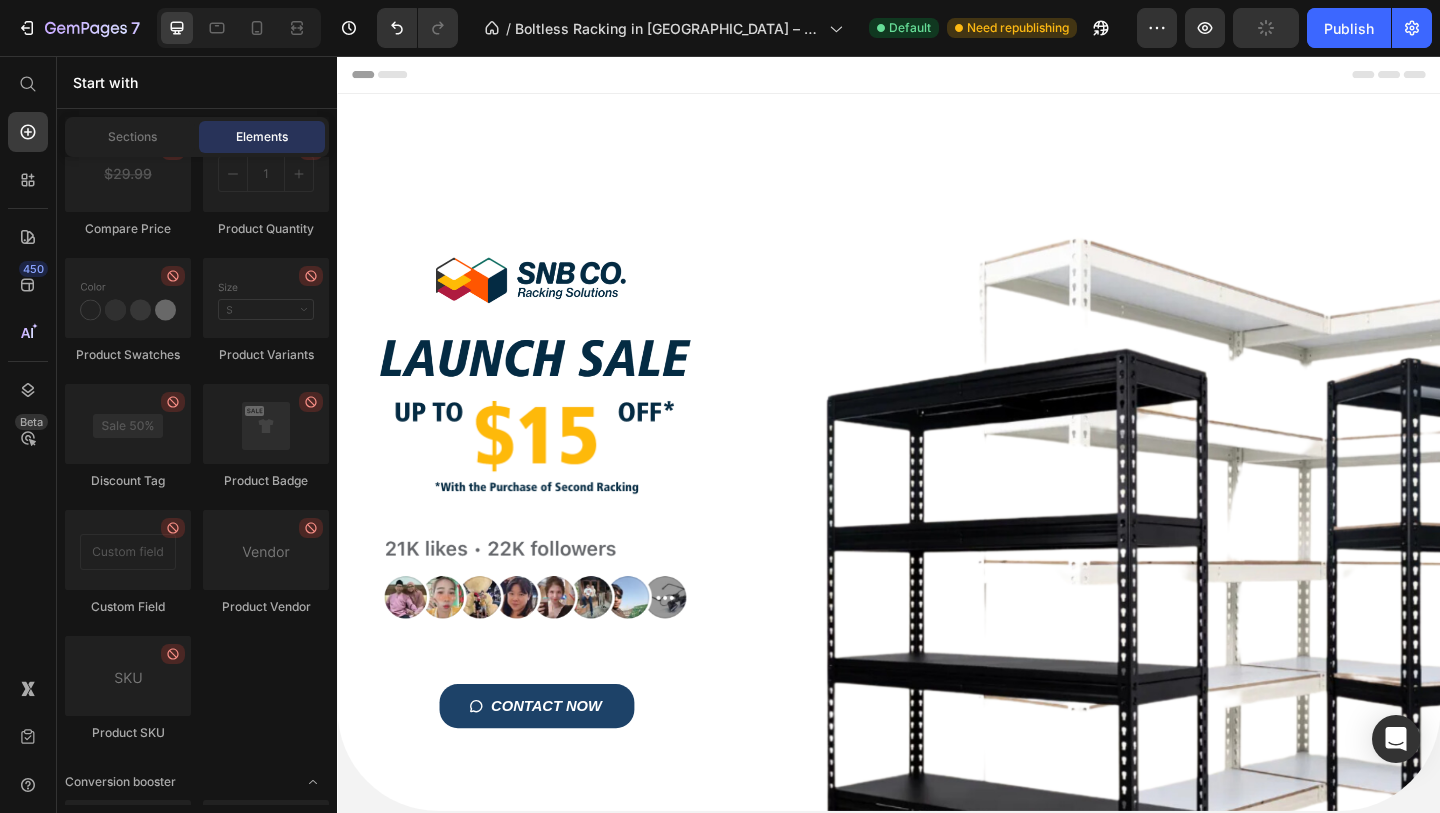 scroll, scrollTop: 4235, scrollLeft: 0, axis: vertical 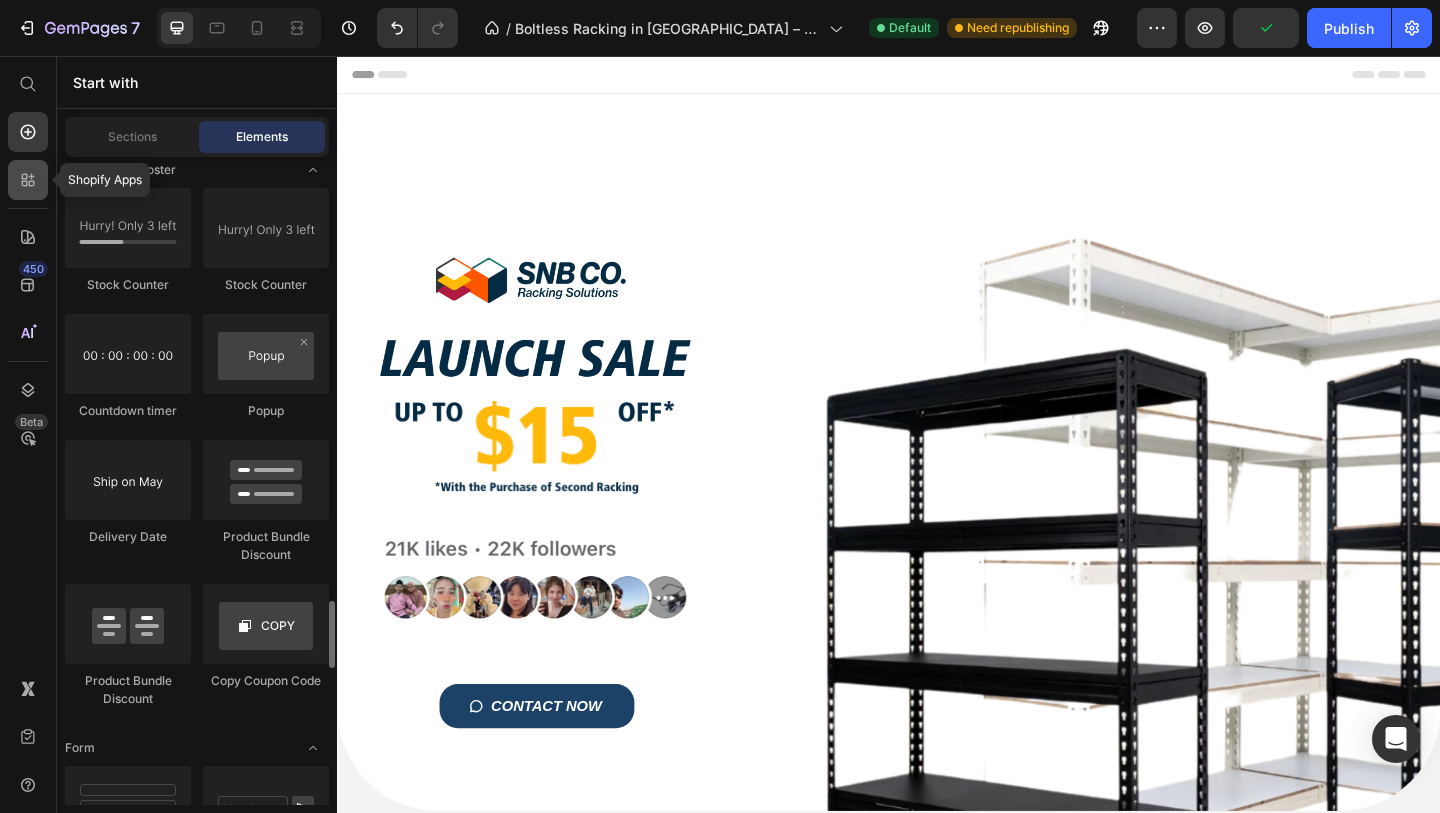 click 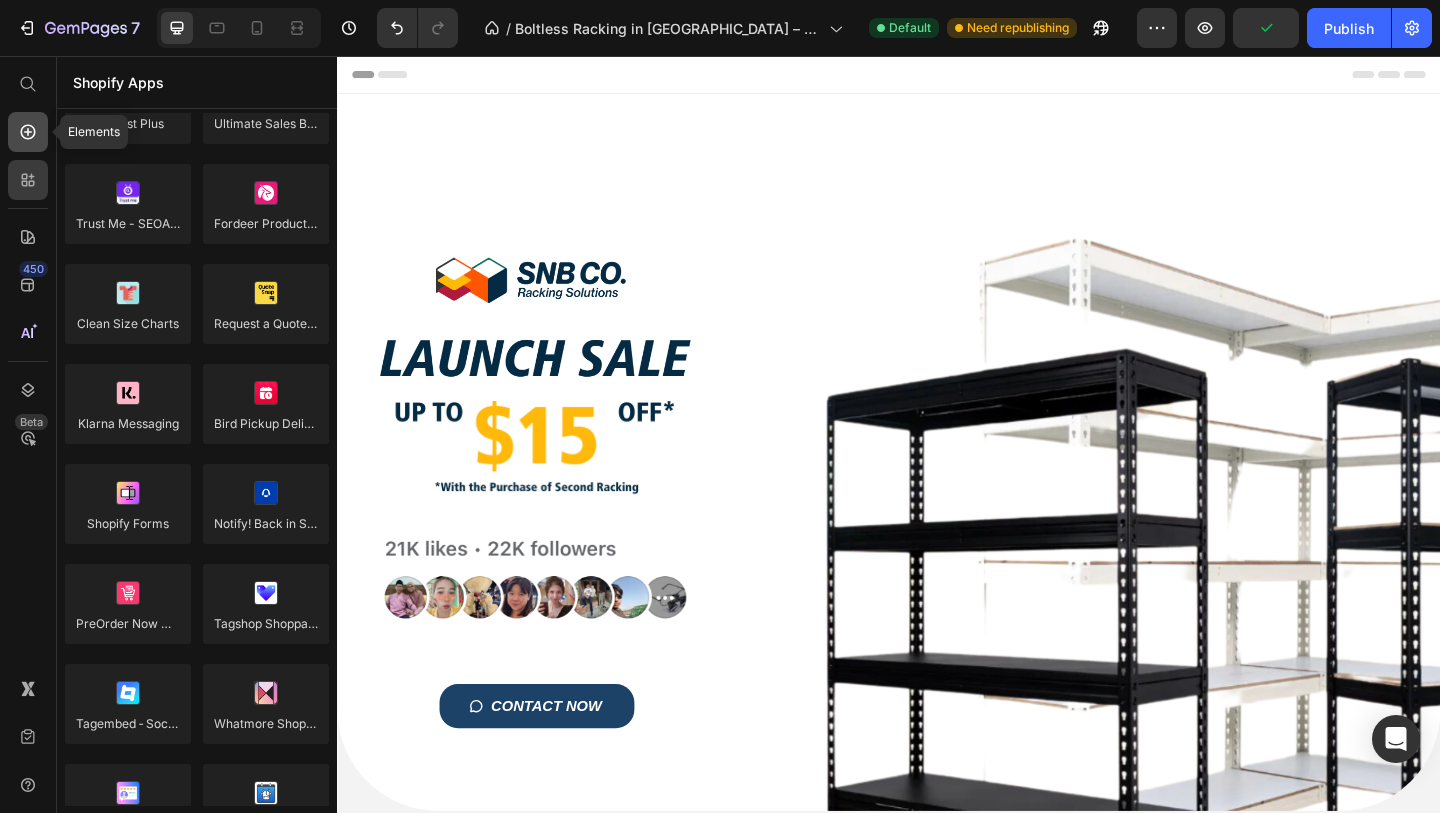 click 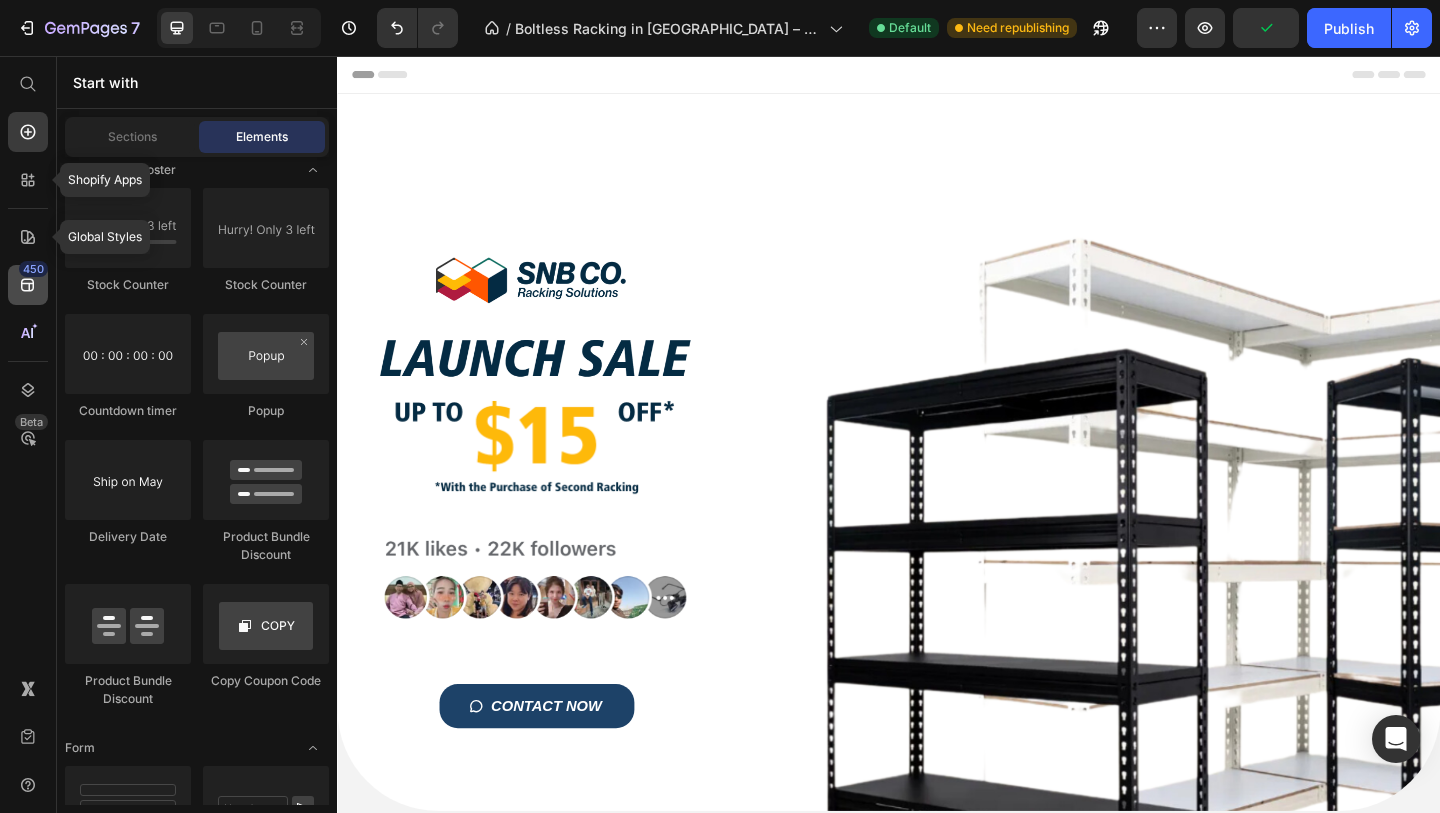 click 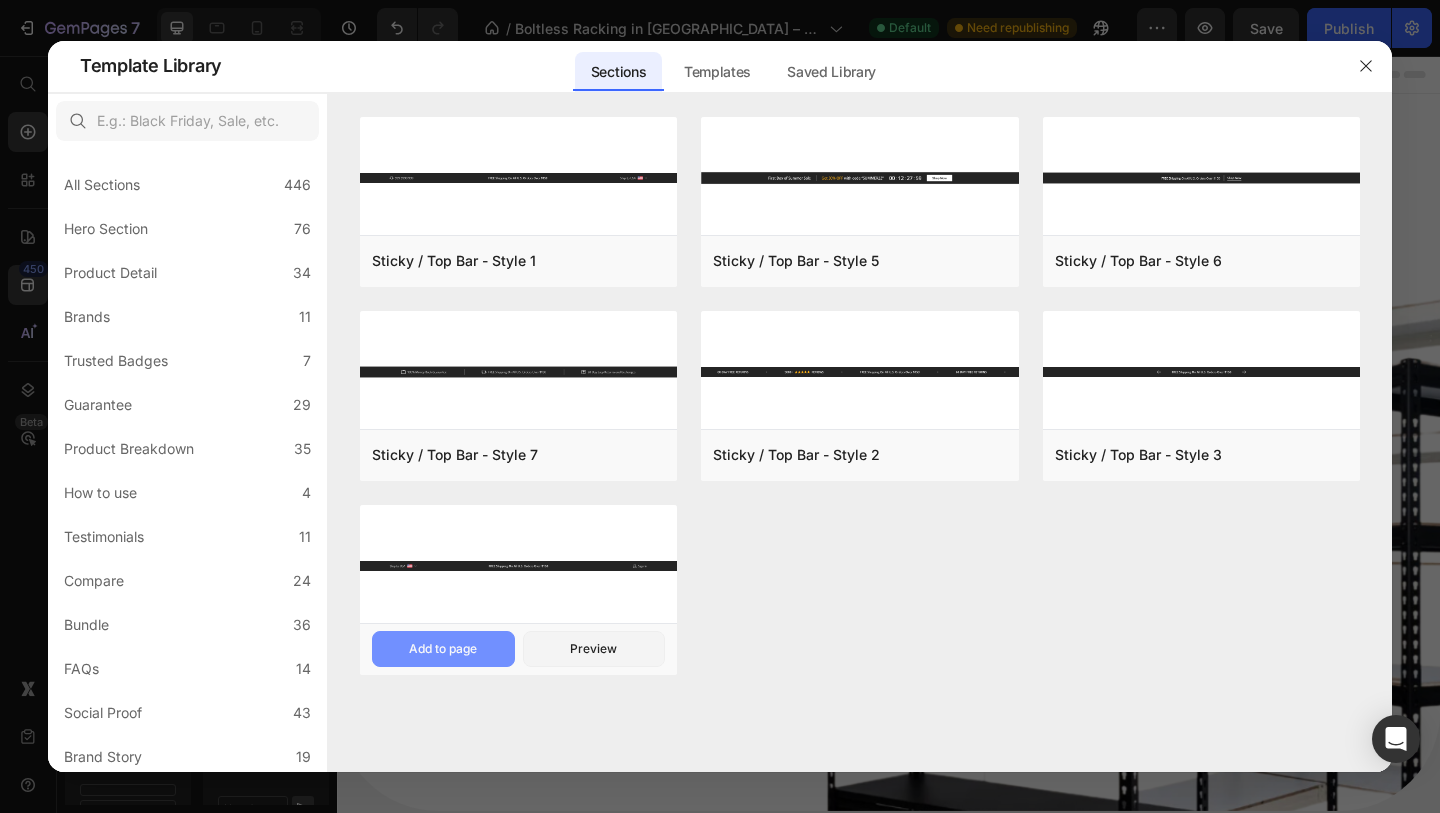 click on "Add to page" at bounding box center [443, 649] 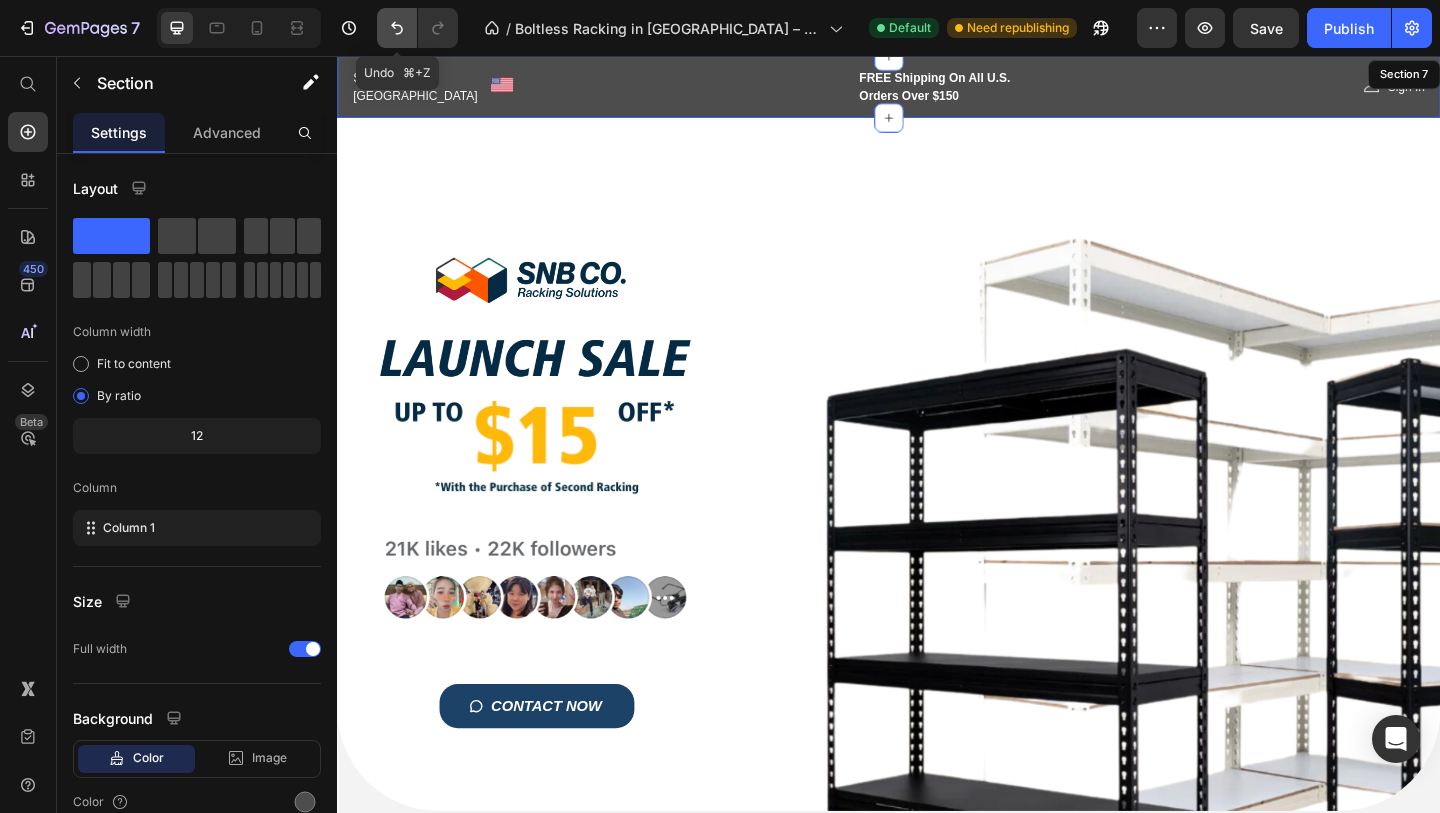 click 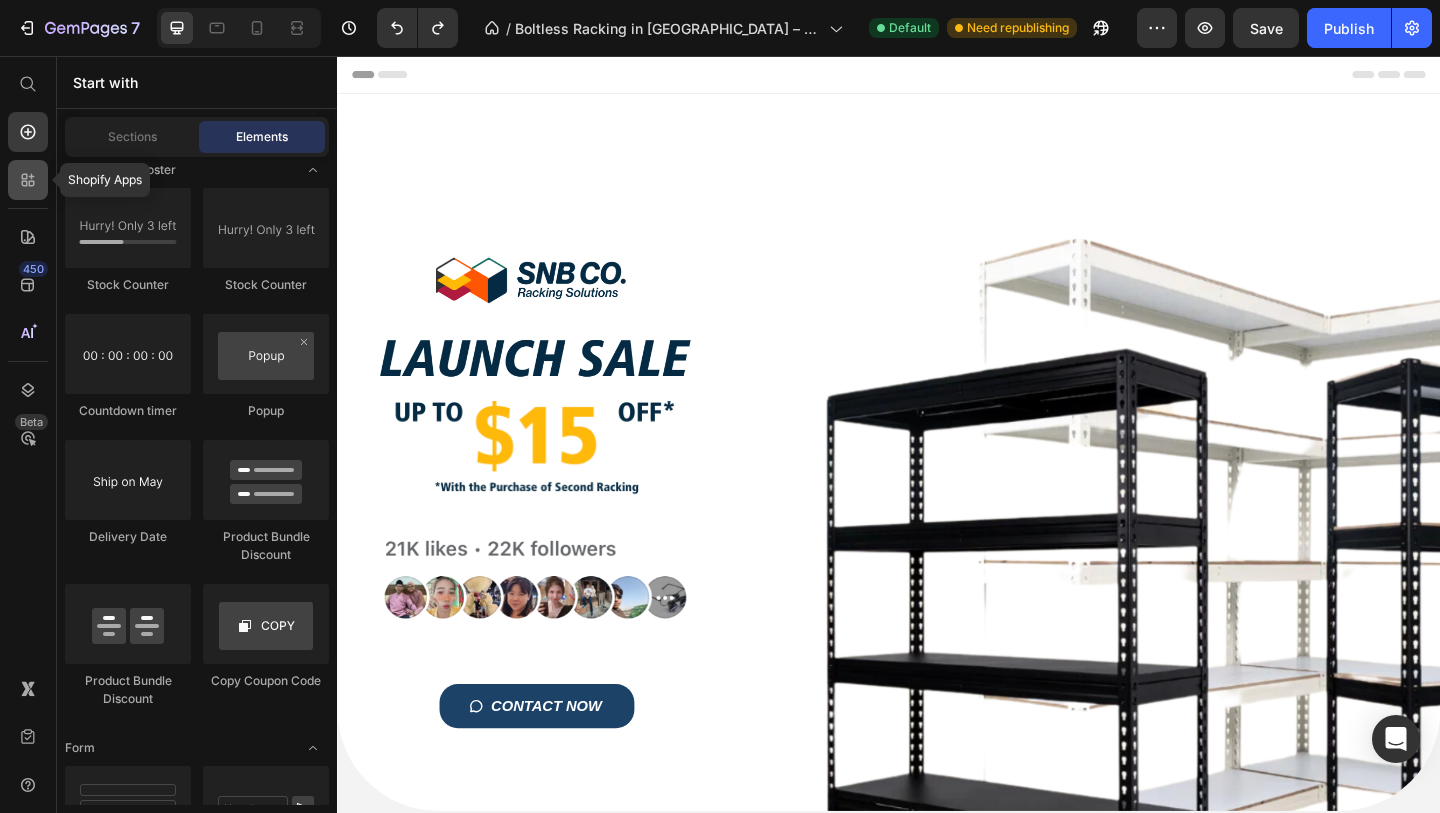 click 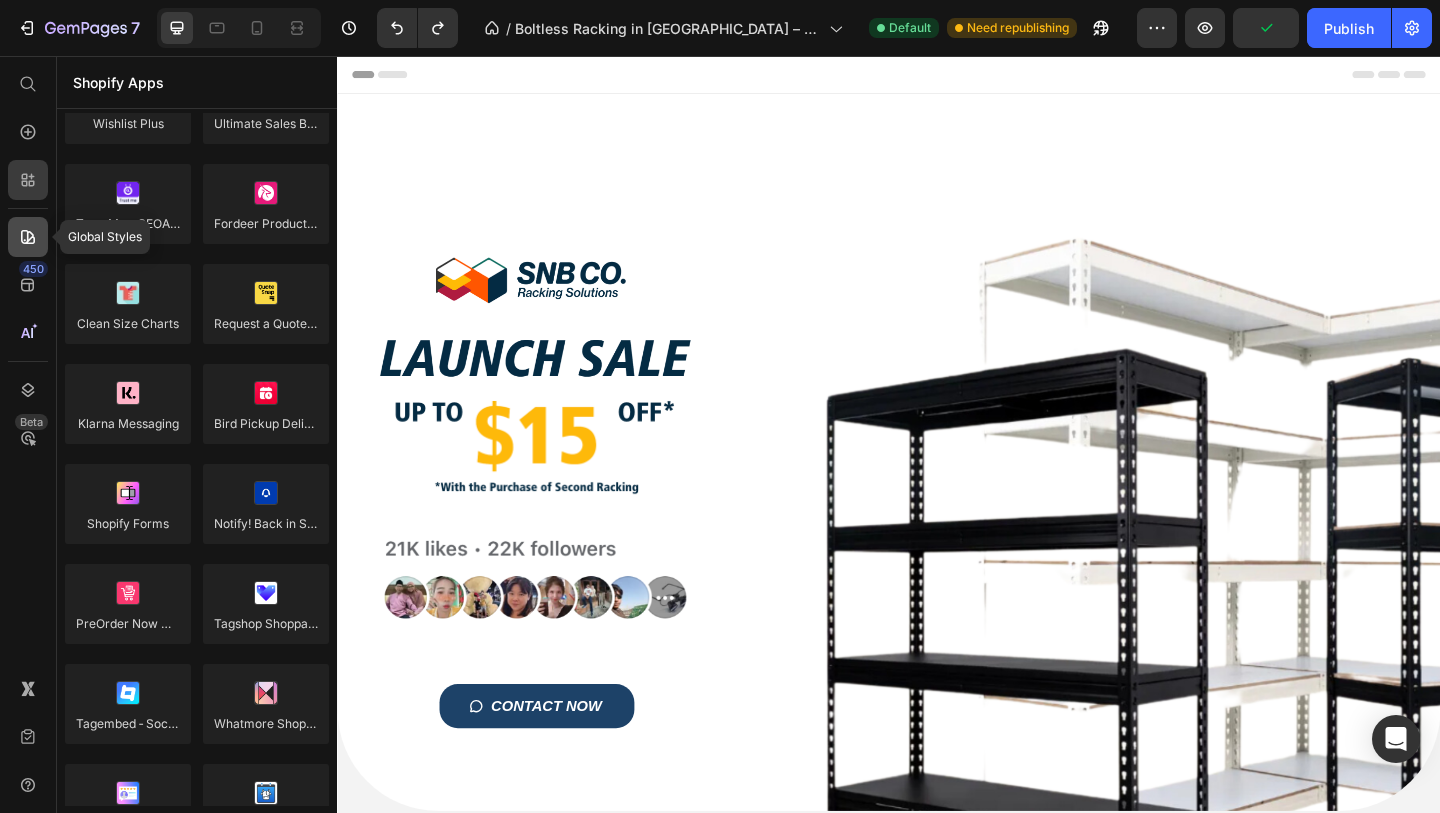 click 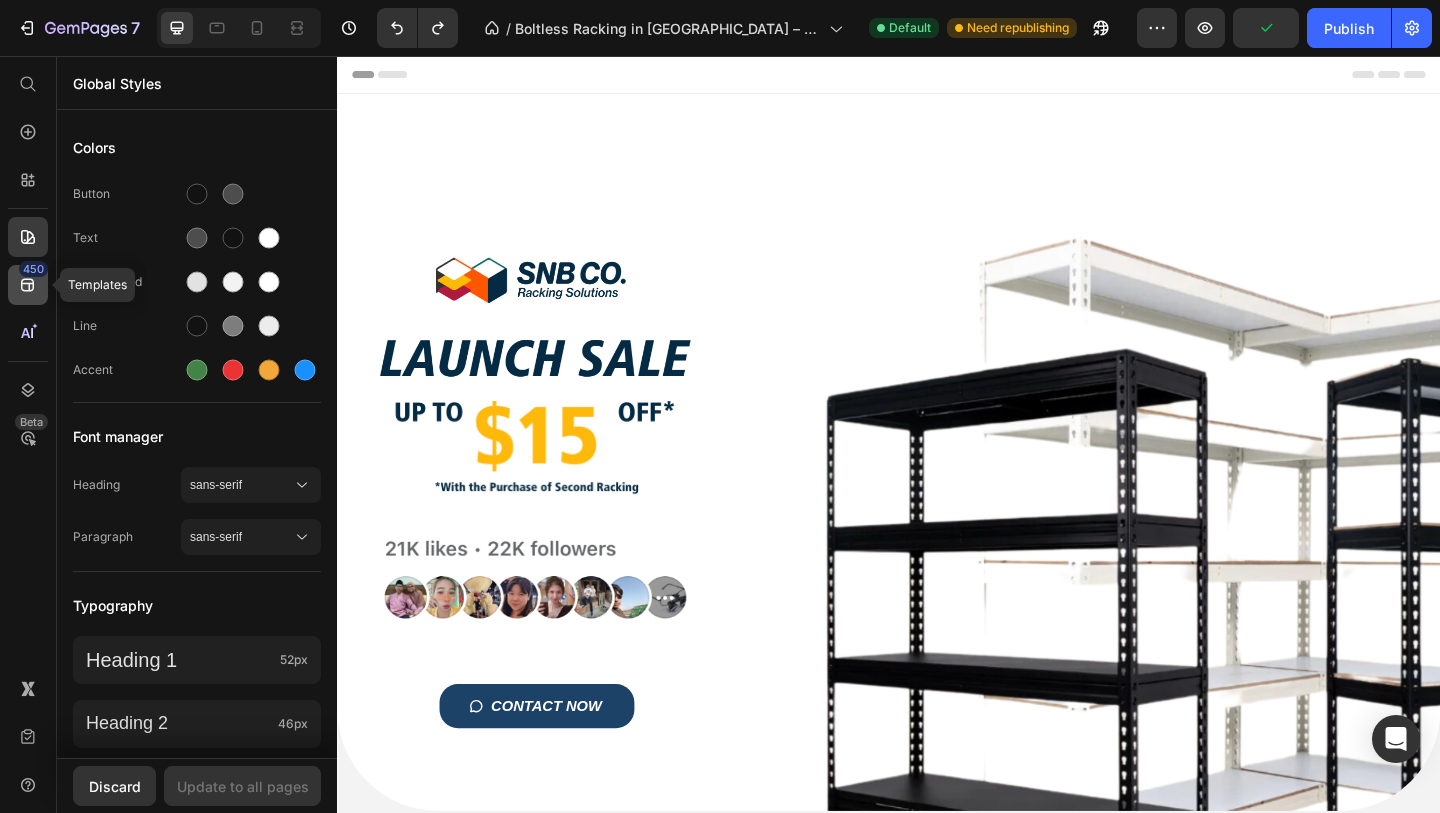 click 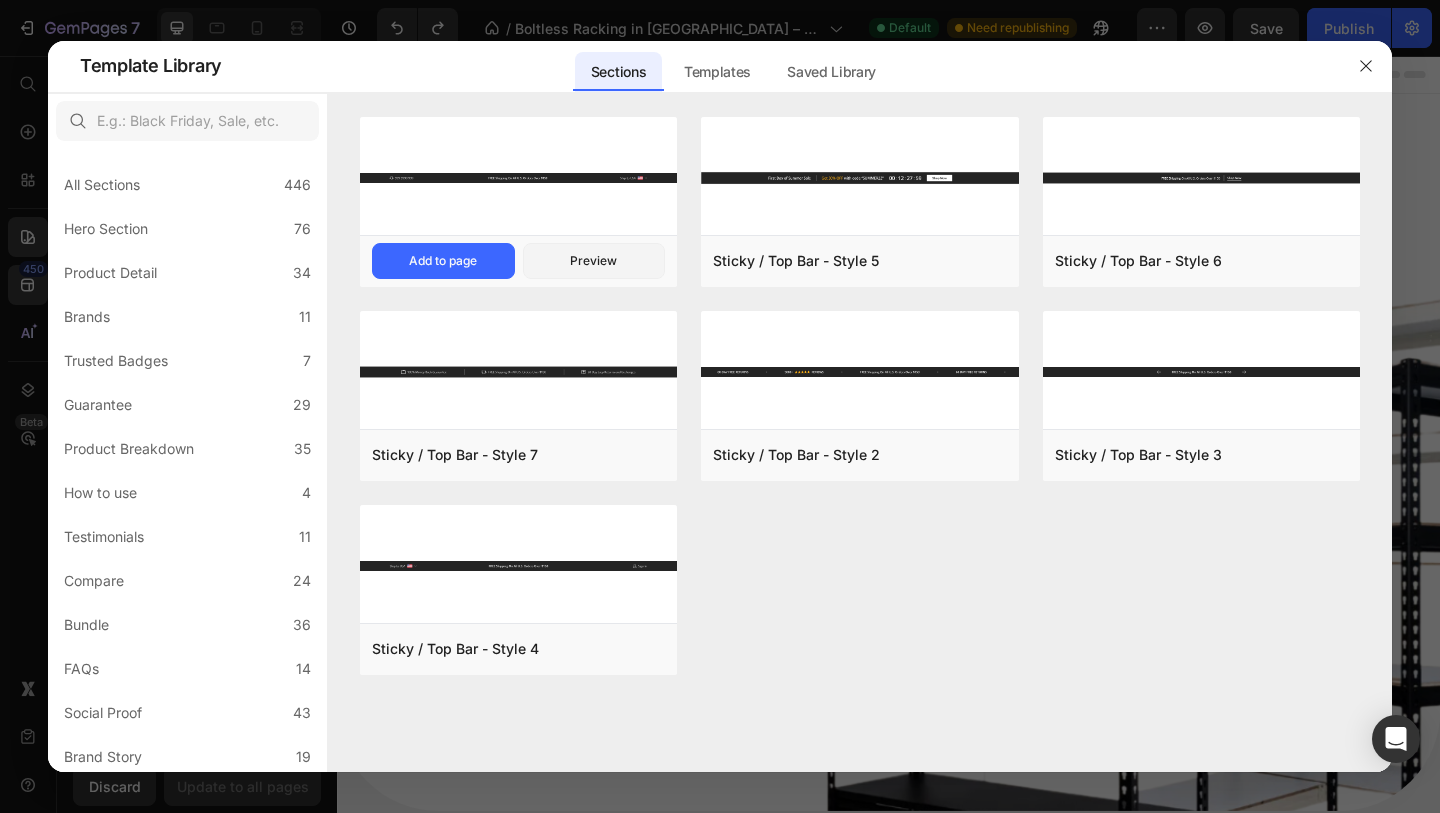 click at bounding box center [518, 178] 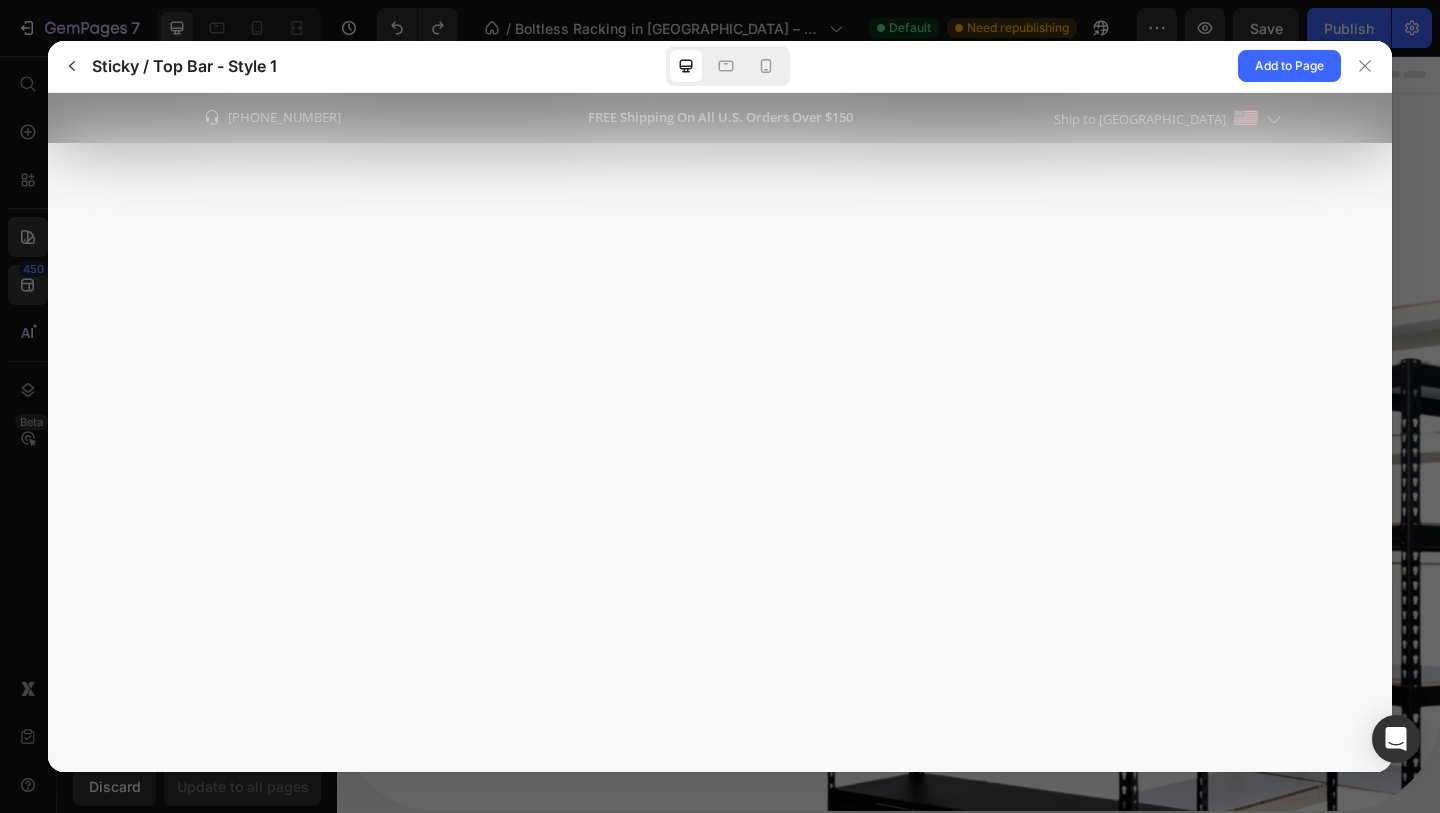 scroll, scrollTop: 0, scrollLeft: 0, axis: both 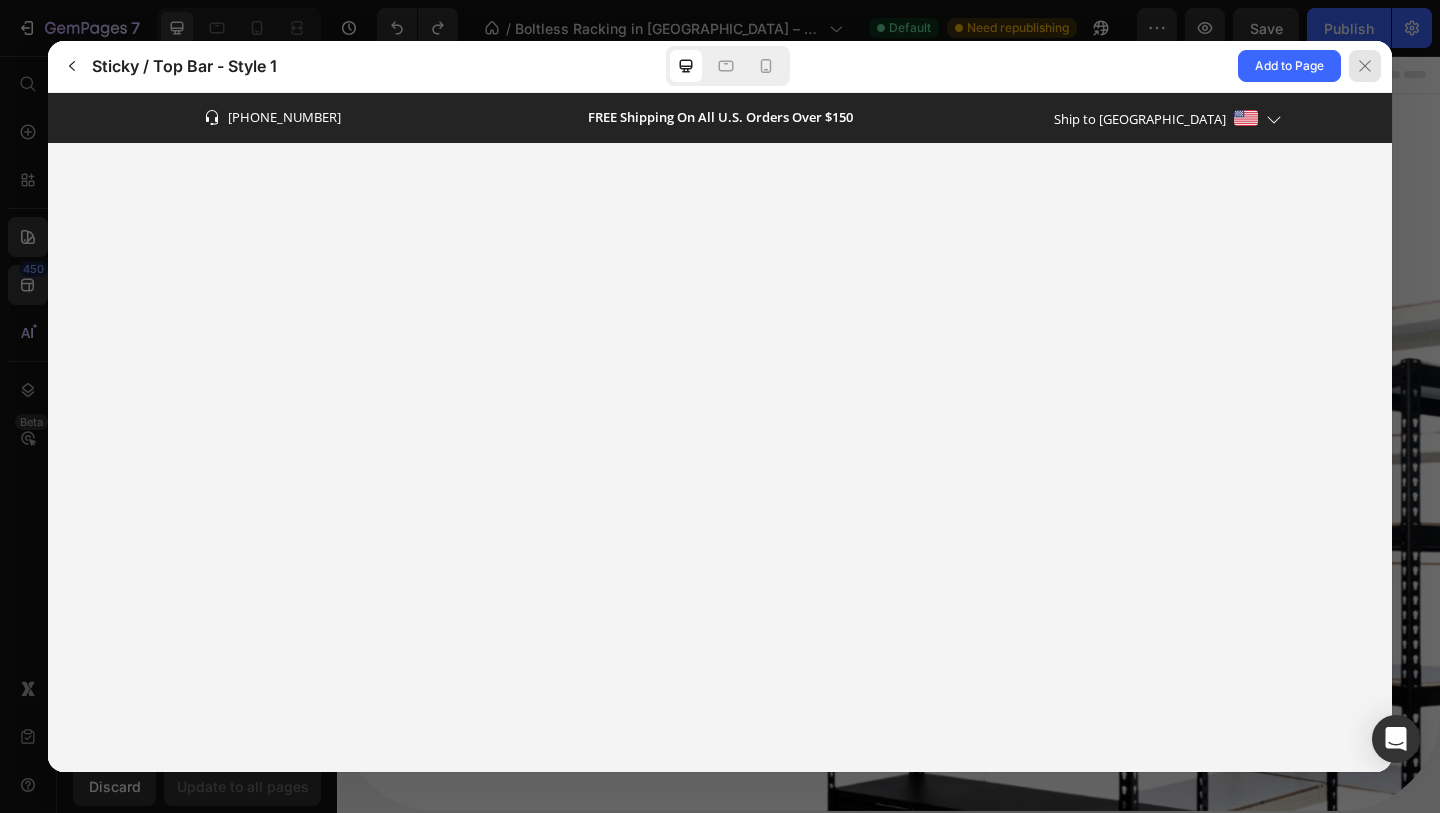 click 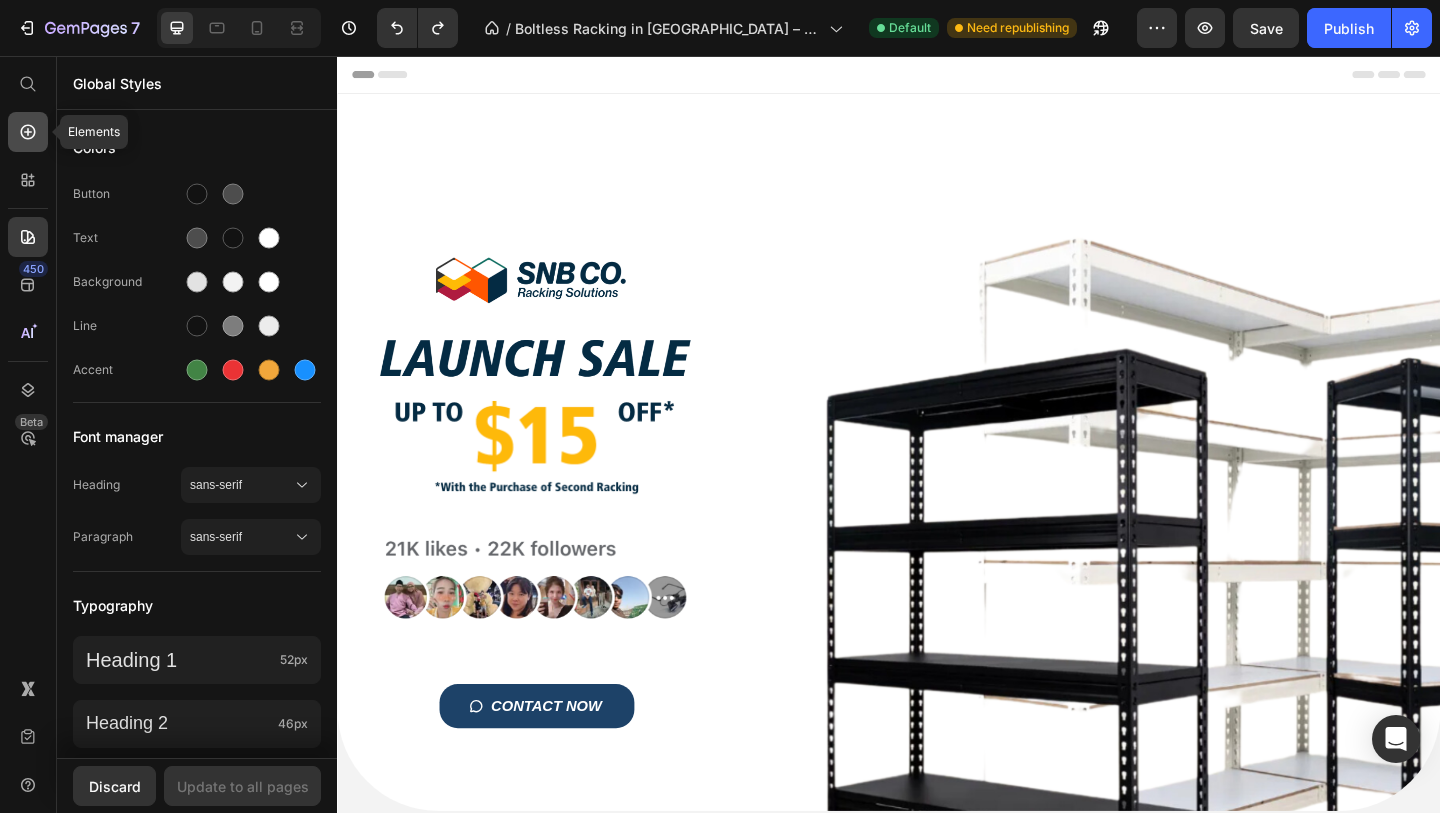 click 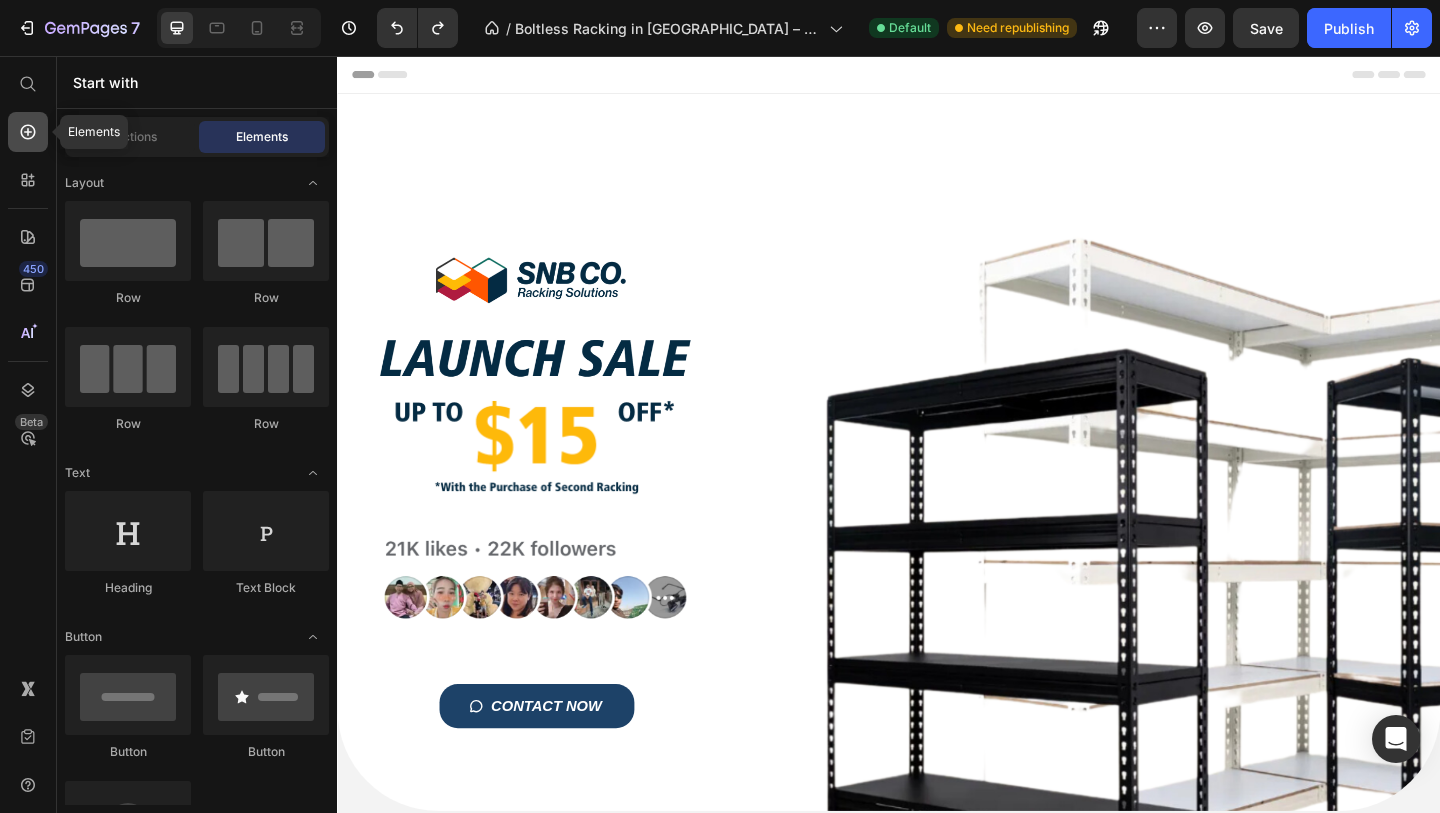 scroll, scrollTop: 4235, scrollLeft: 0, axis: vertical 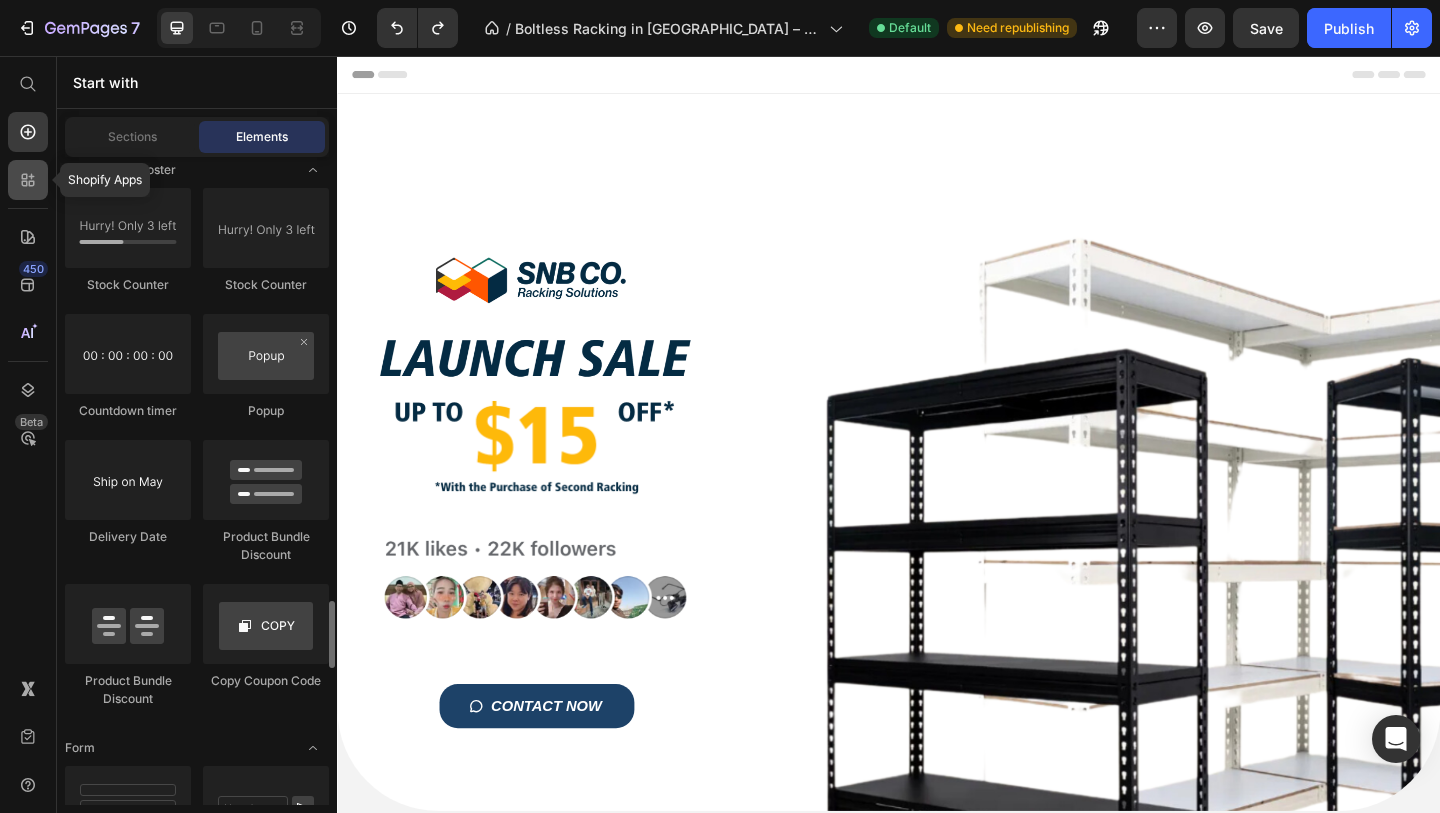 click 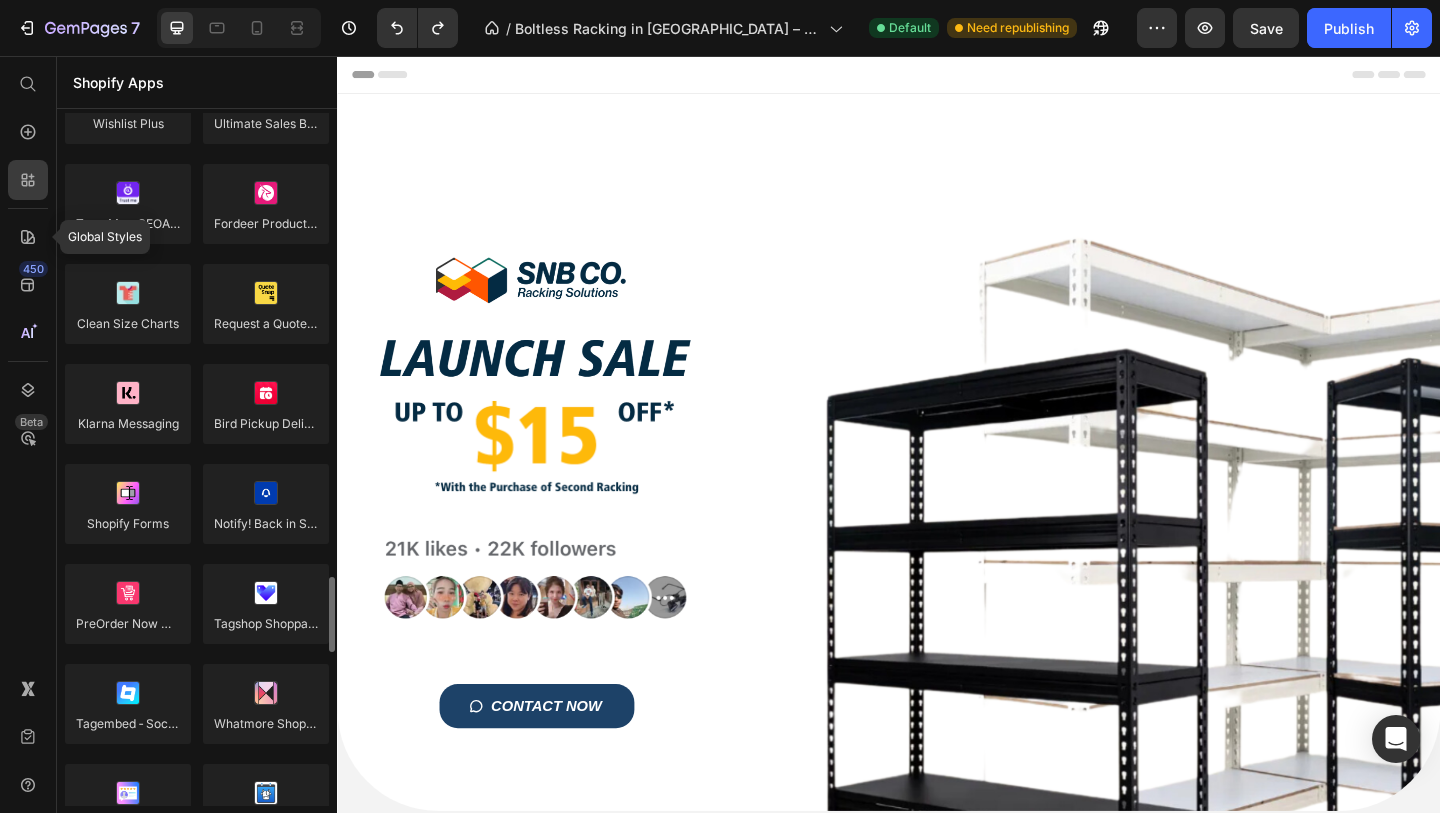 click on "Global Styles 450 Beta" at bounding box center [28, 366] 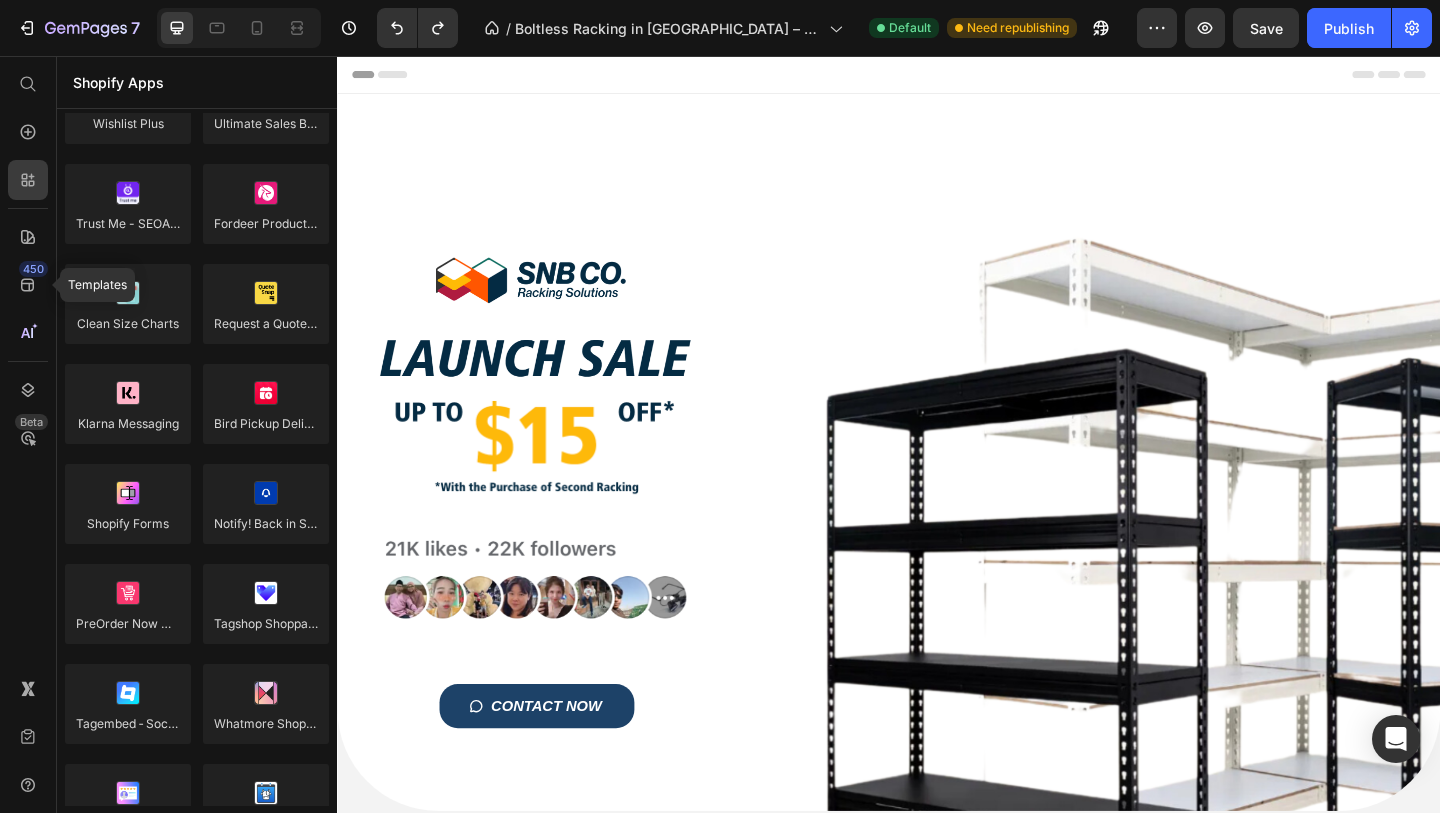 click on "450" 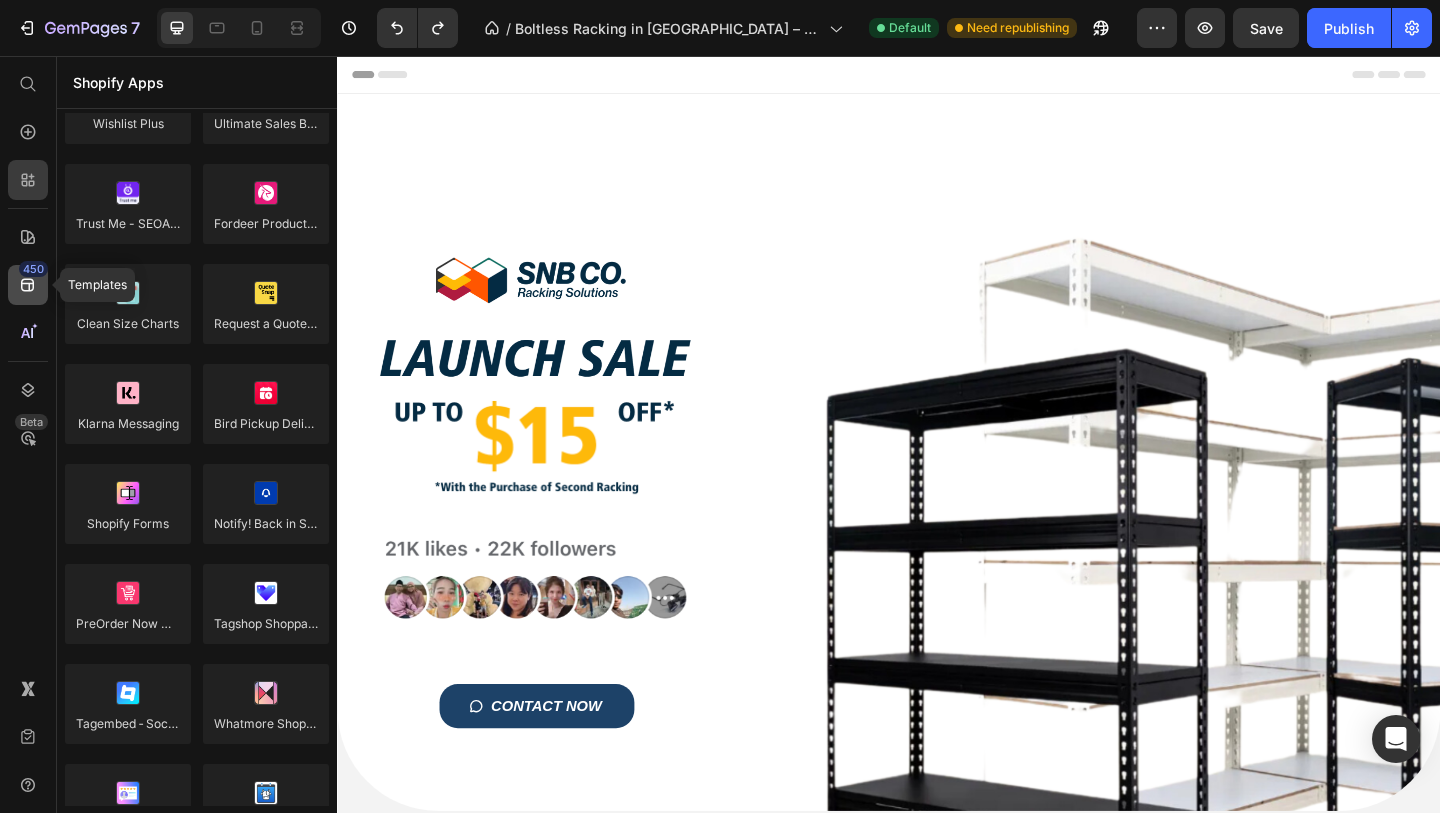 click 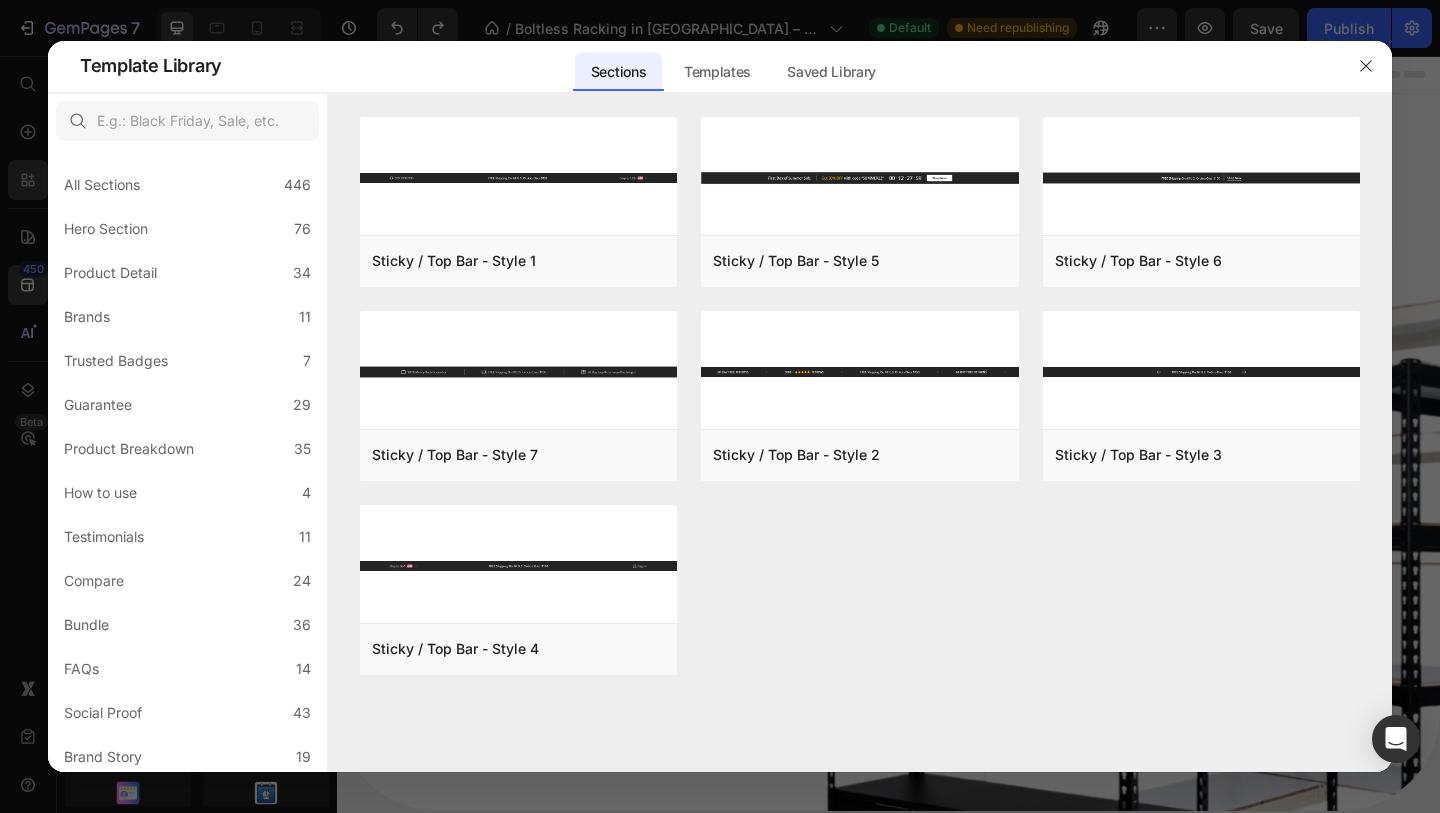 click at bounding box center (720, 406) 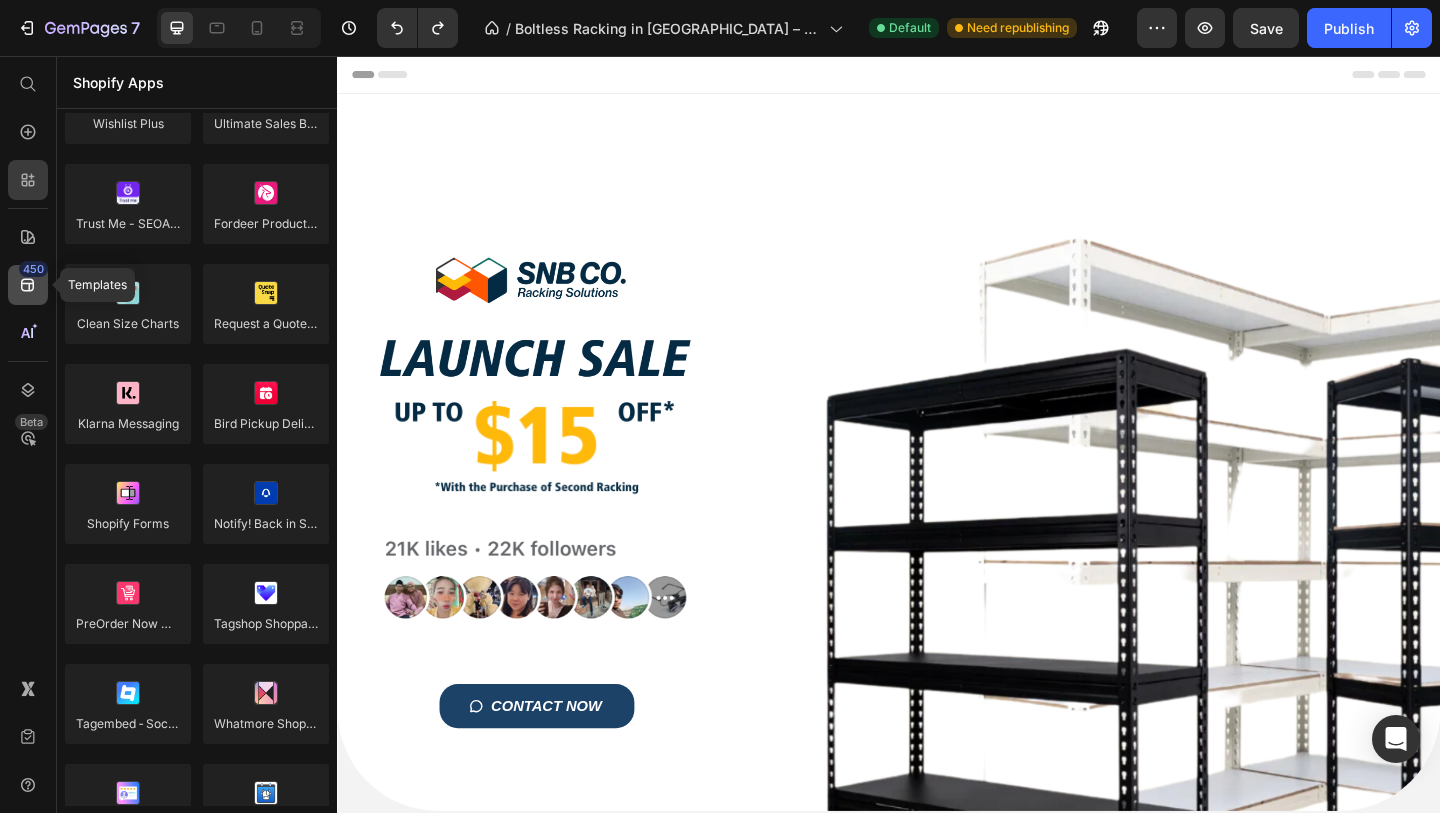 click 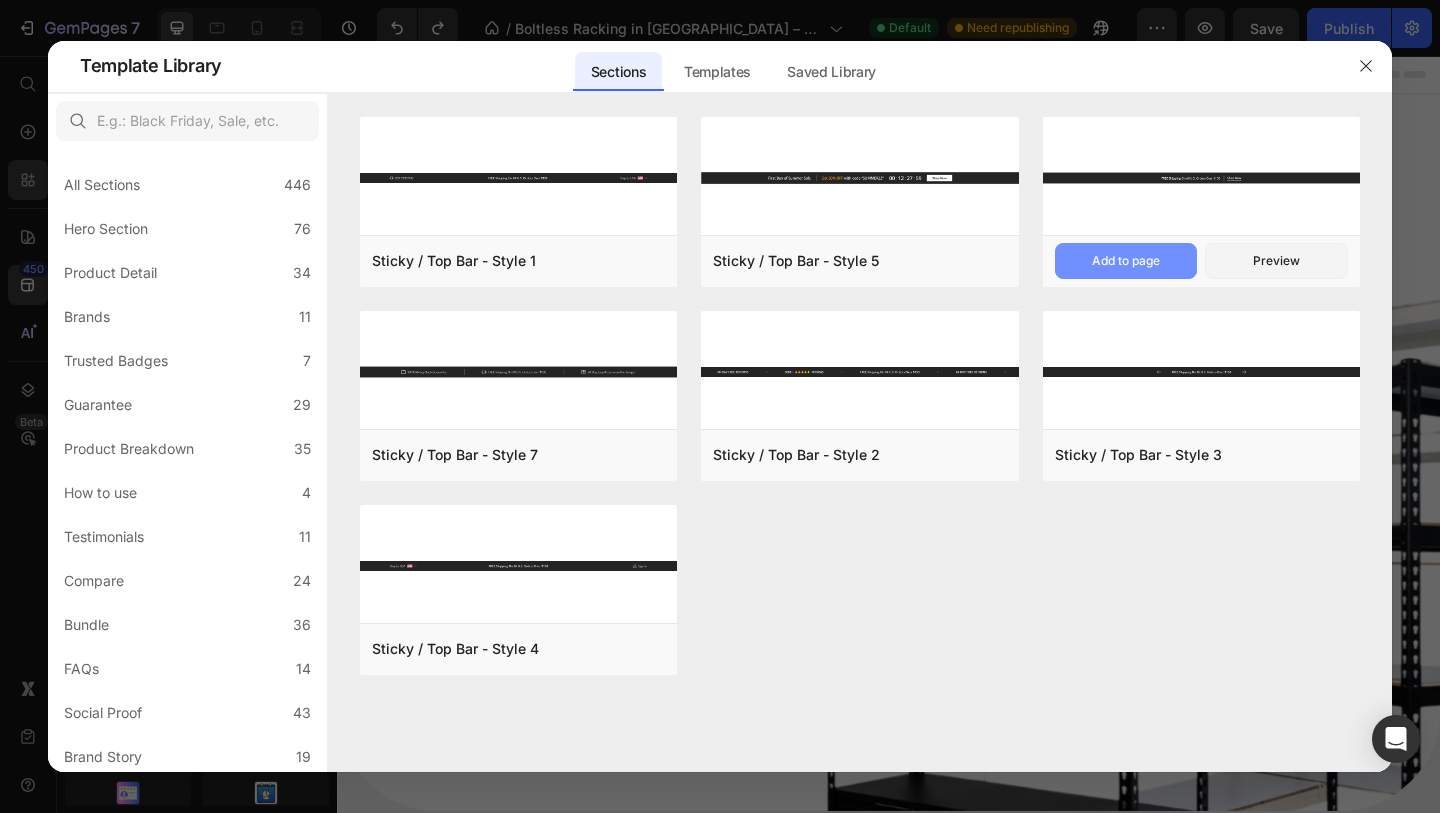 click on "Add to page" at bounding box center [1126, 261] 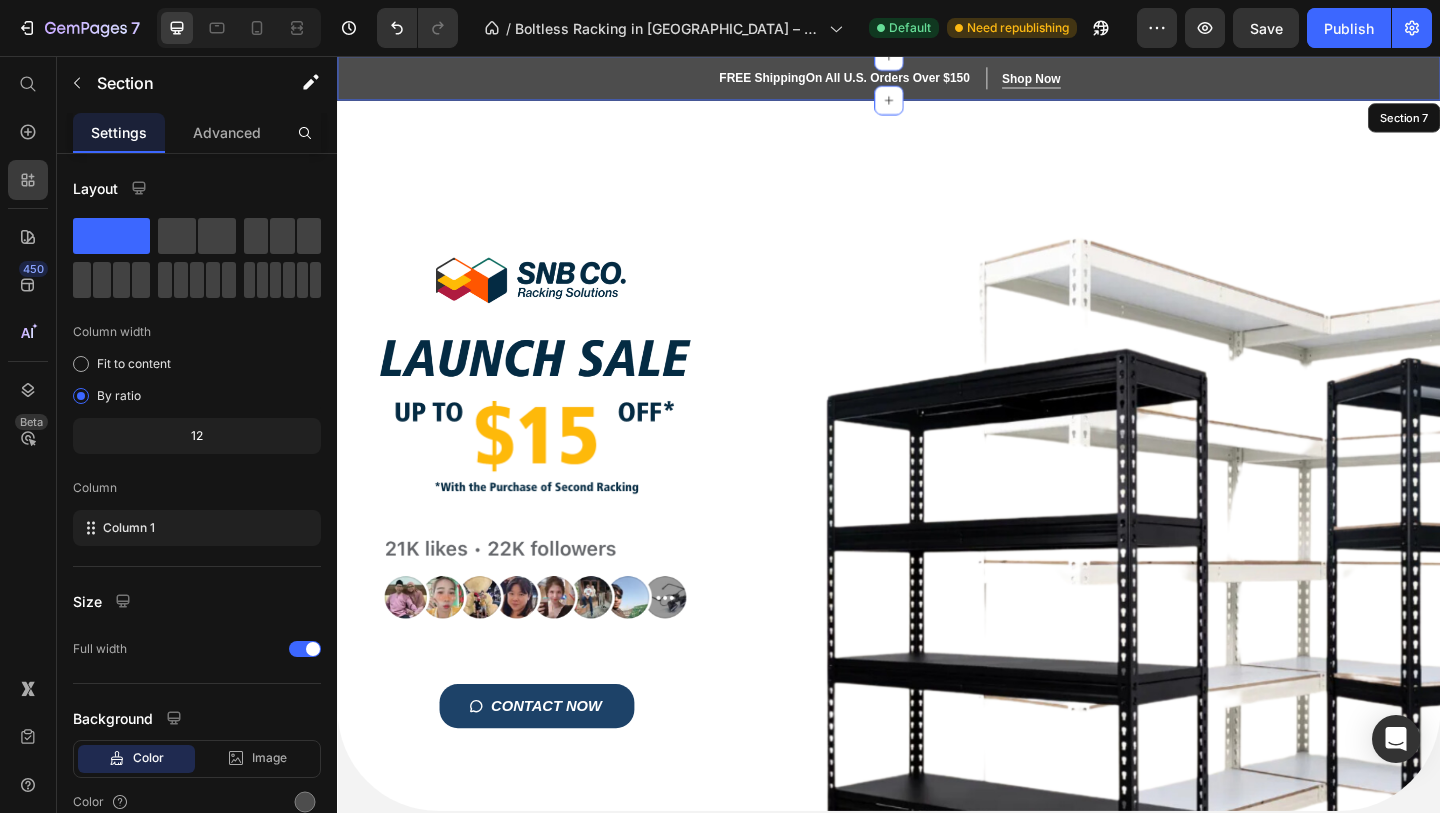 click on "FREE Shipping  On All U.S. Orders Over $150 Heading Shop Now Button Row Shop Now Button Row Row" at bounding box center [937, 80] 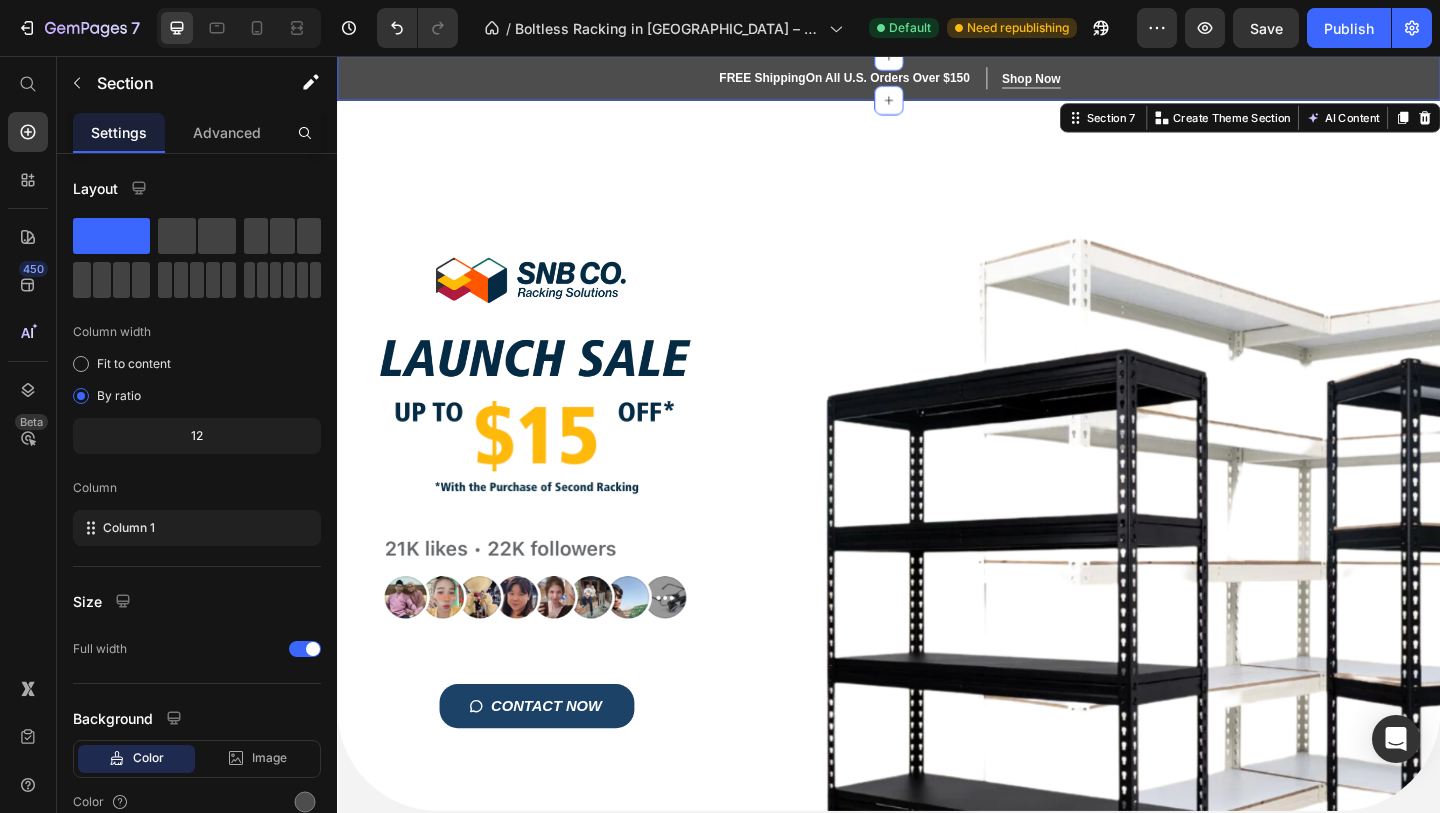click on "FREE Shipping  On All U.S. Orders Over $150 Heading Shop Now Button Row Shop Now Button Row Row Section 7   You can create reusable sections Create Theme Section AI Content Write with GemAI What would you like to describe here? Tone and Voice Persuasive Product Show more Generate" at bounding box center (937, 80) 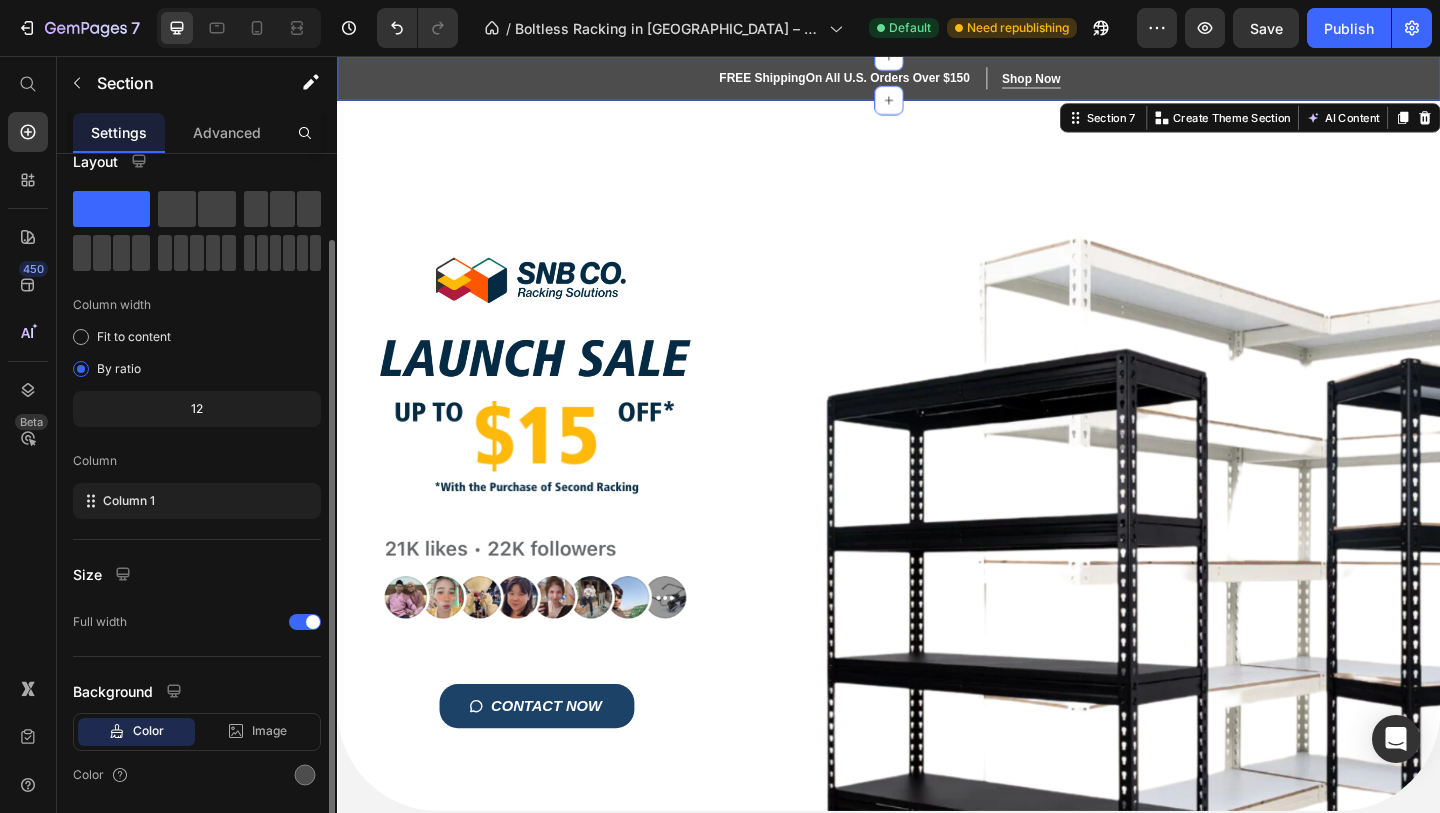 scroll, scrollTop: 92, scrollLeft: 0, axis: vertical 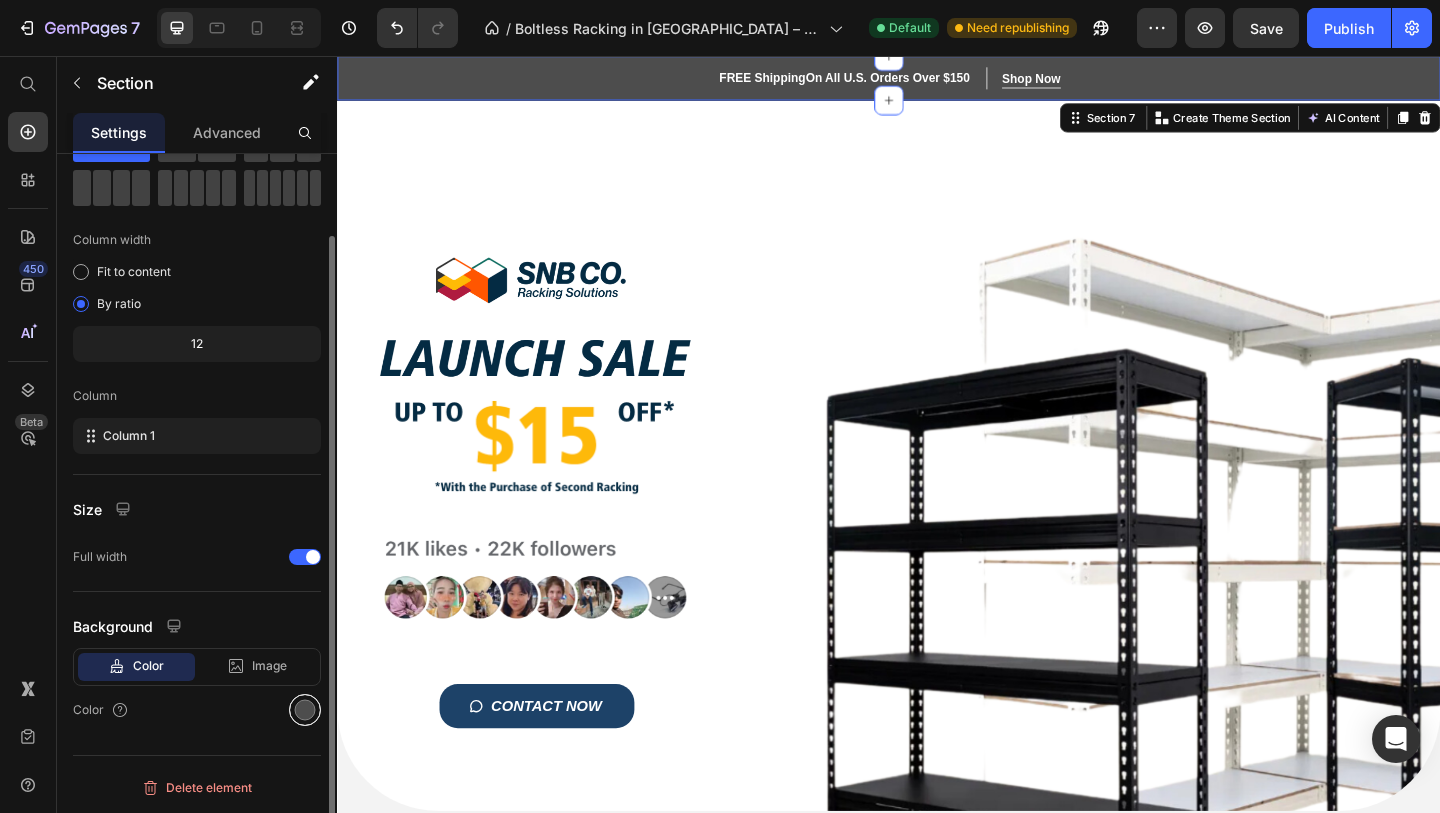 click at bounding box center [305, 710] 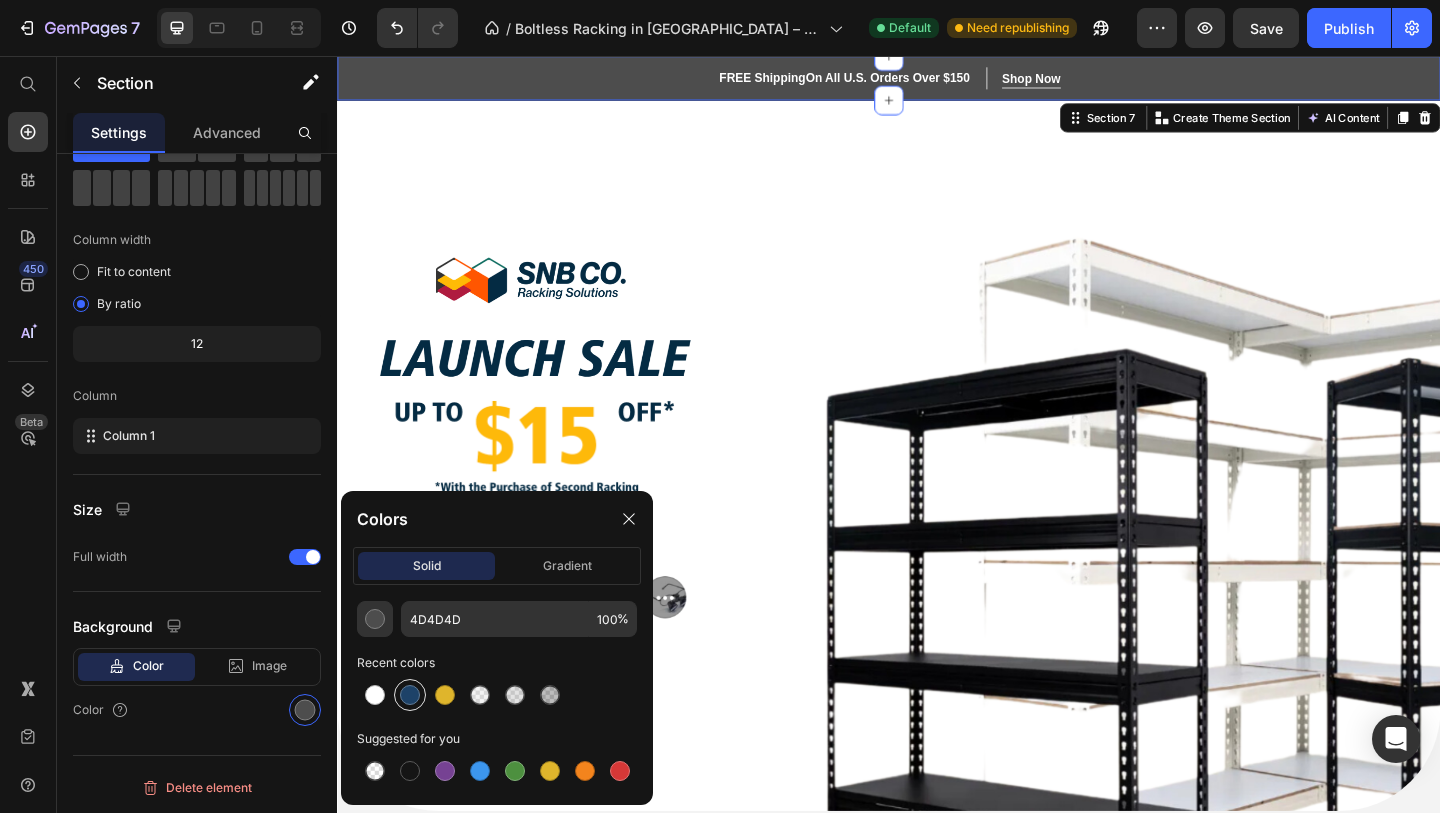 click at bounding box center (410, 695) 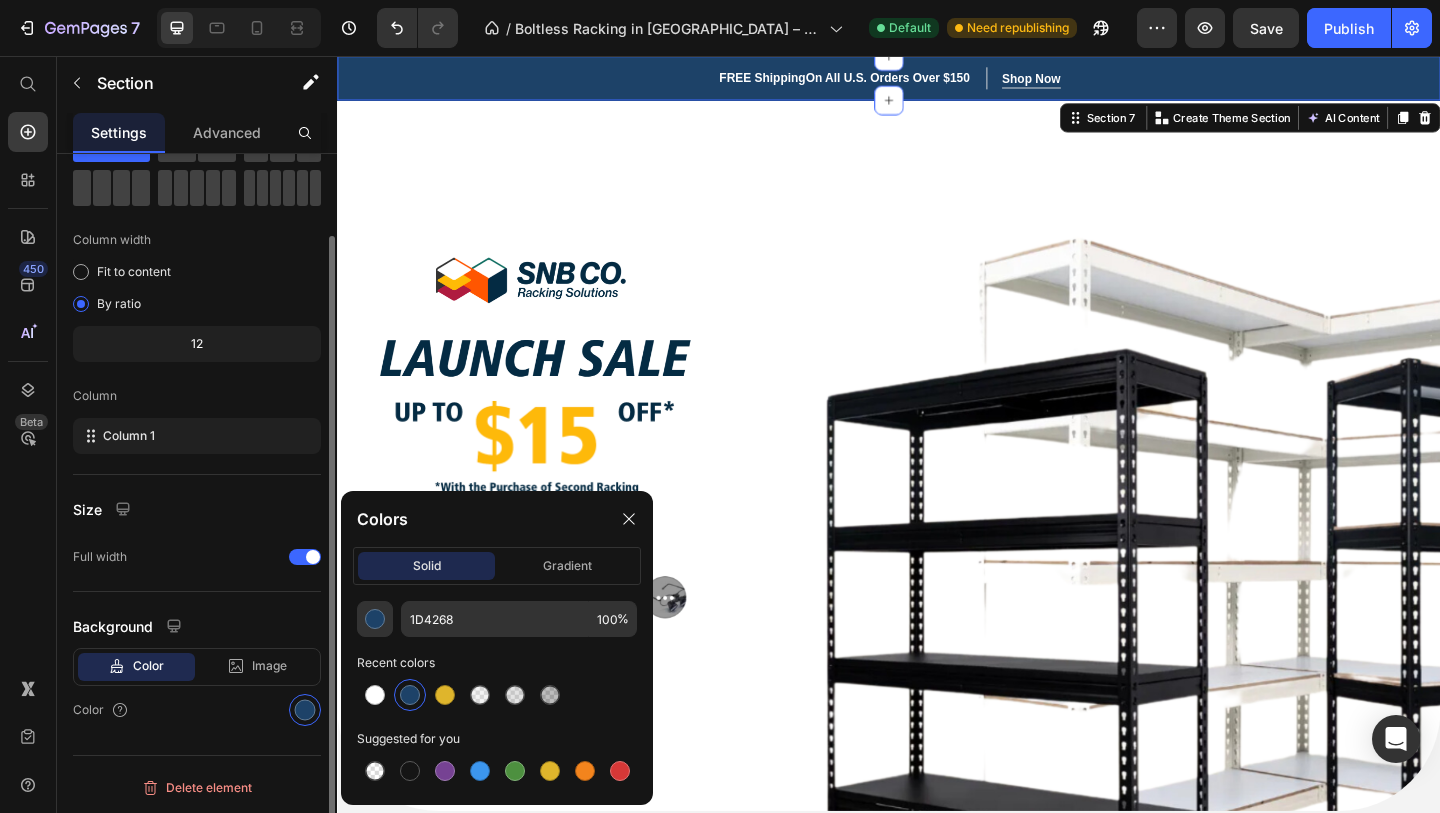 click on "Color" at bounding box center [197, 710] 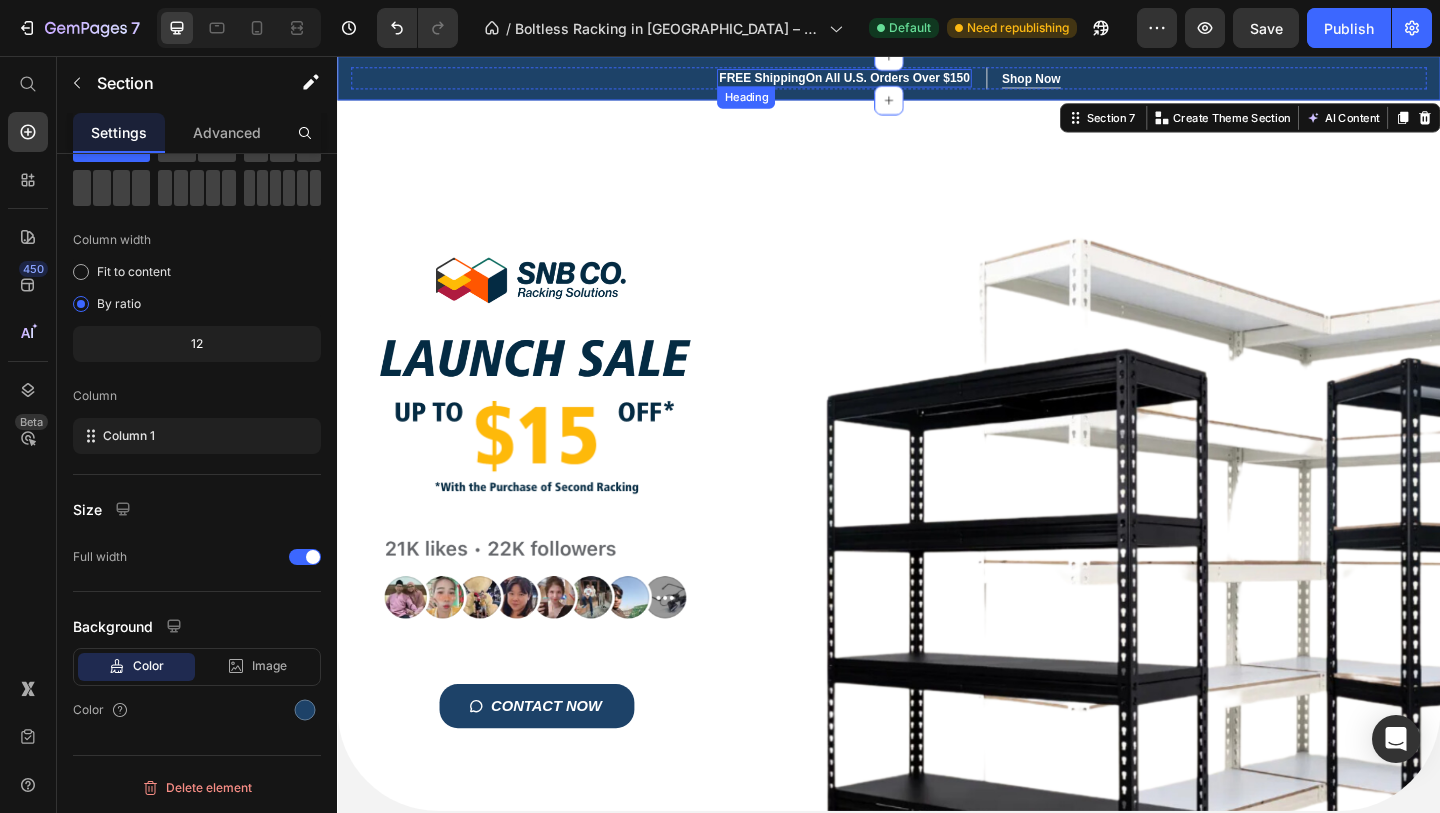 click on "FREE Shipping  On All U.S. Orders Over $150" at bounding box center (888, 80) 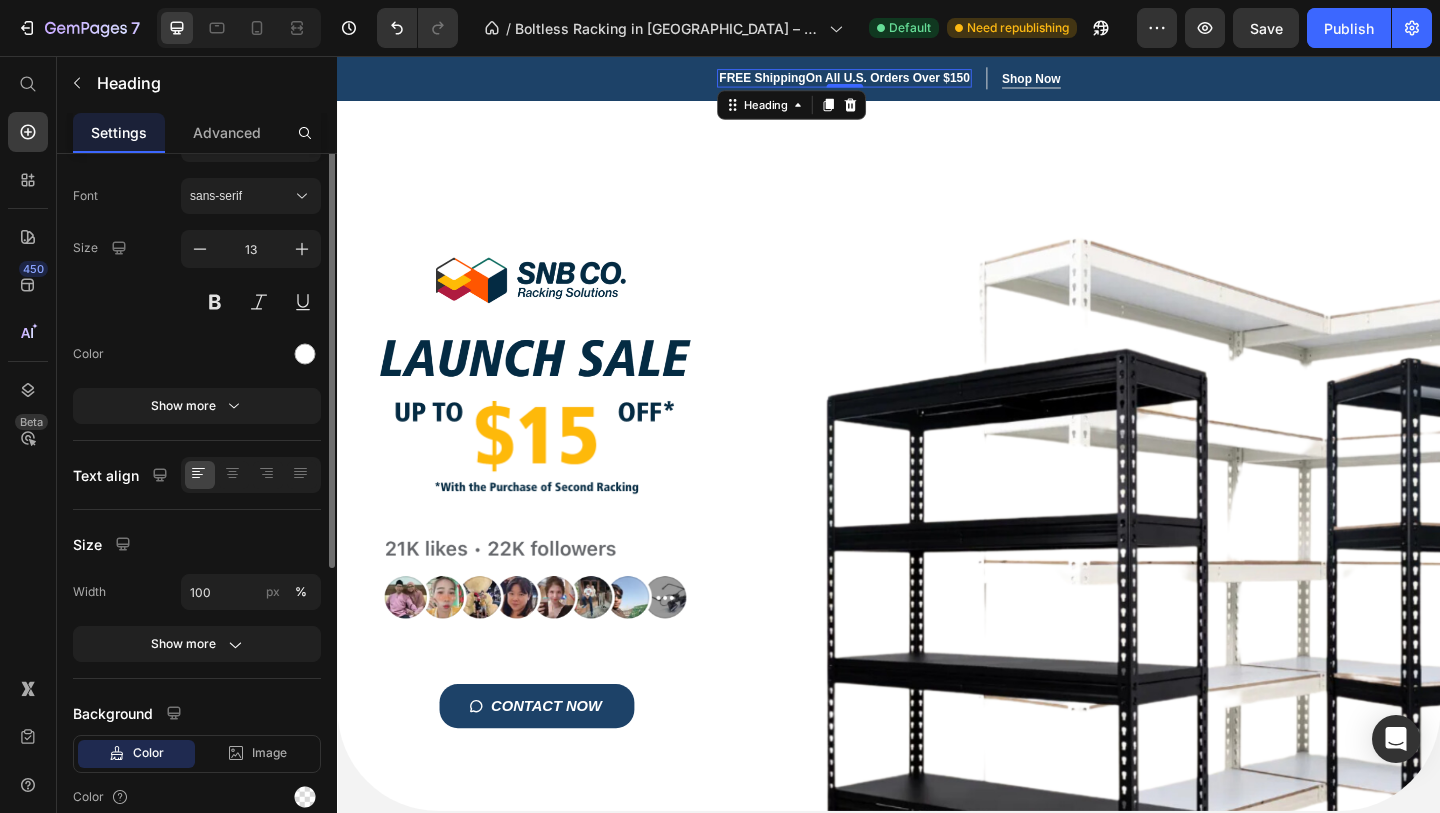 scroll, scrollTop: 0, scrollLeft: 0, axis: both 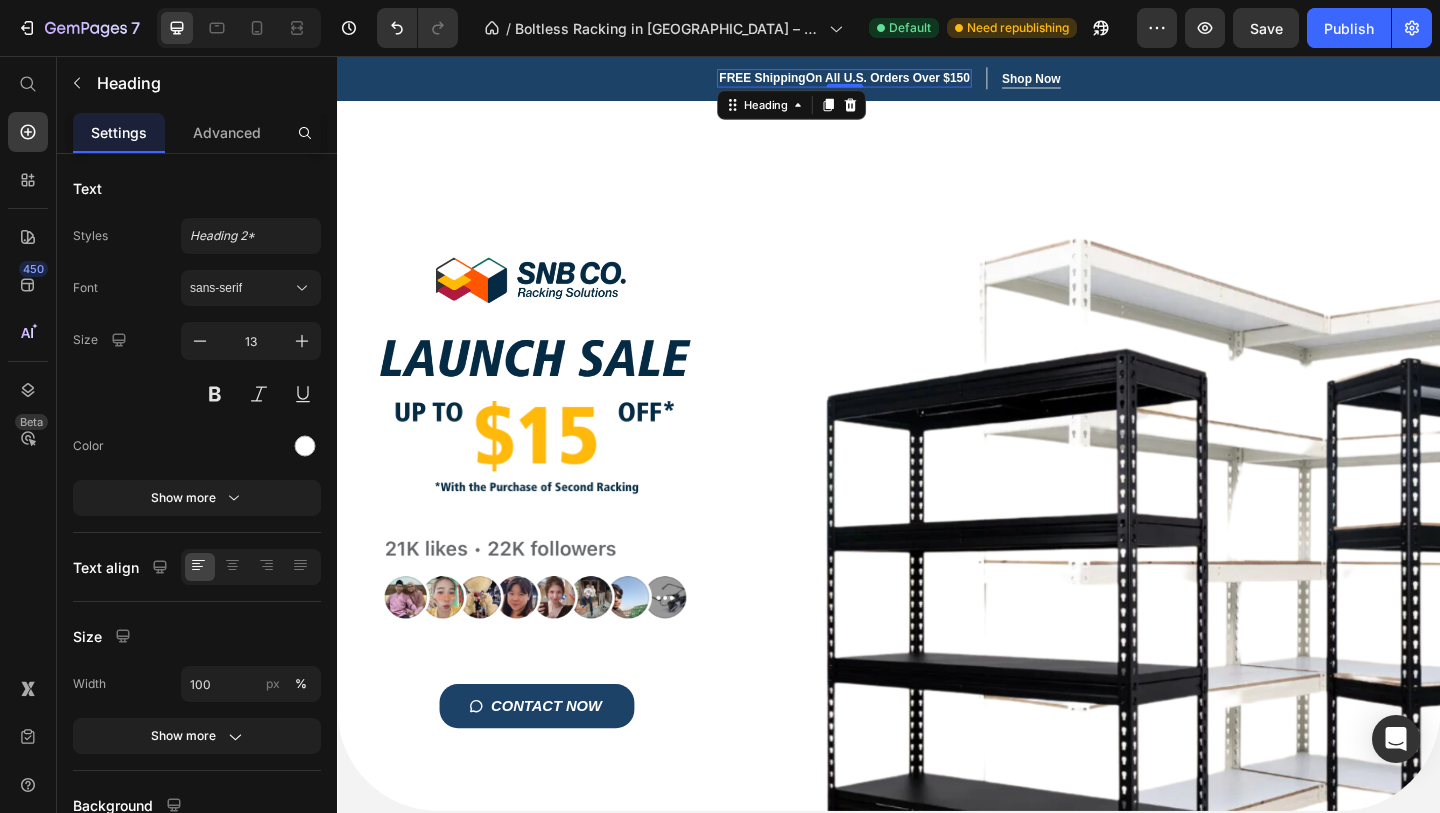 click on "FREE Shipping  On All U.S. Orders Over $150" at bounding box center (888, 80) 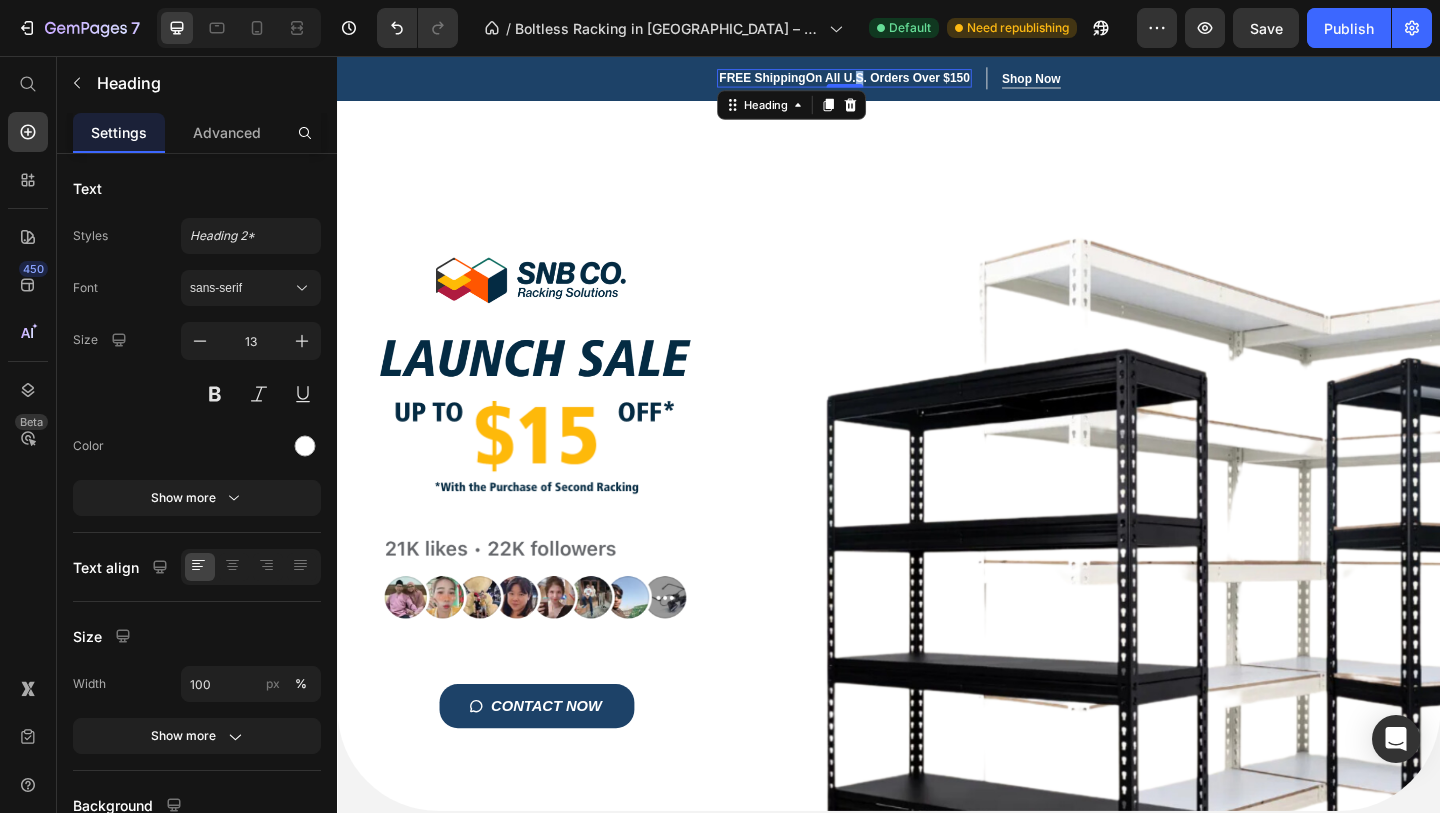 click on "FREE Shipping  On All U.S. Orders Over $150" at bounding box center (888, 80) 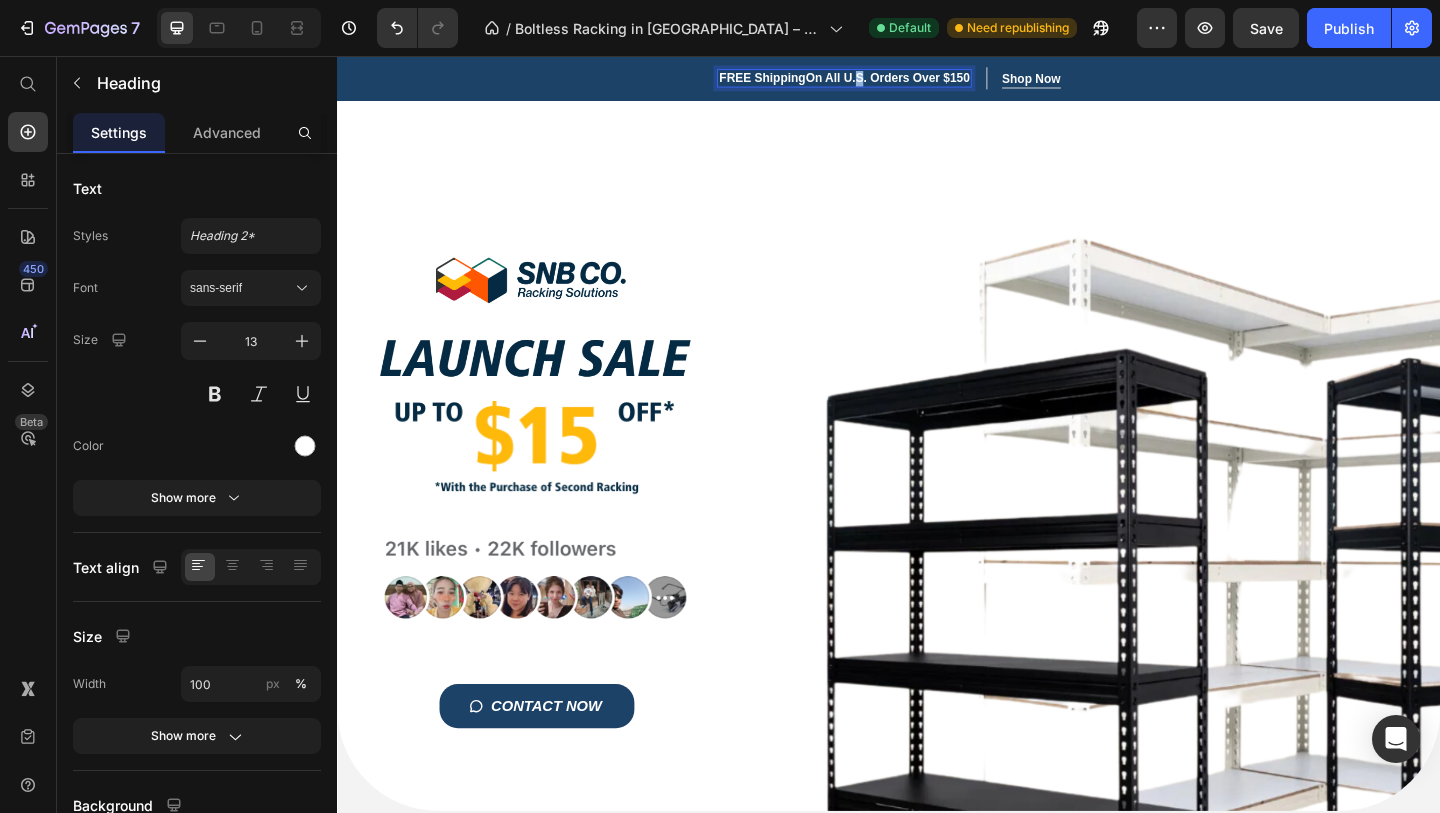 click on "FREE Shipping  On All U.S. Orders Over $150" at bounding box center [888, 80] 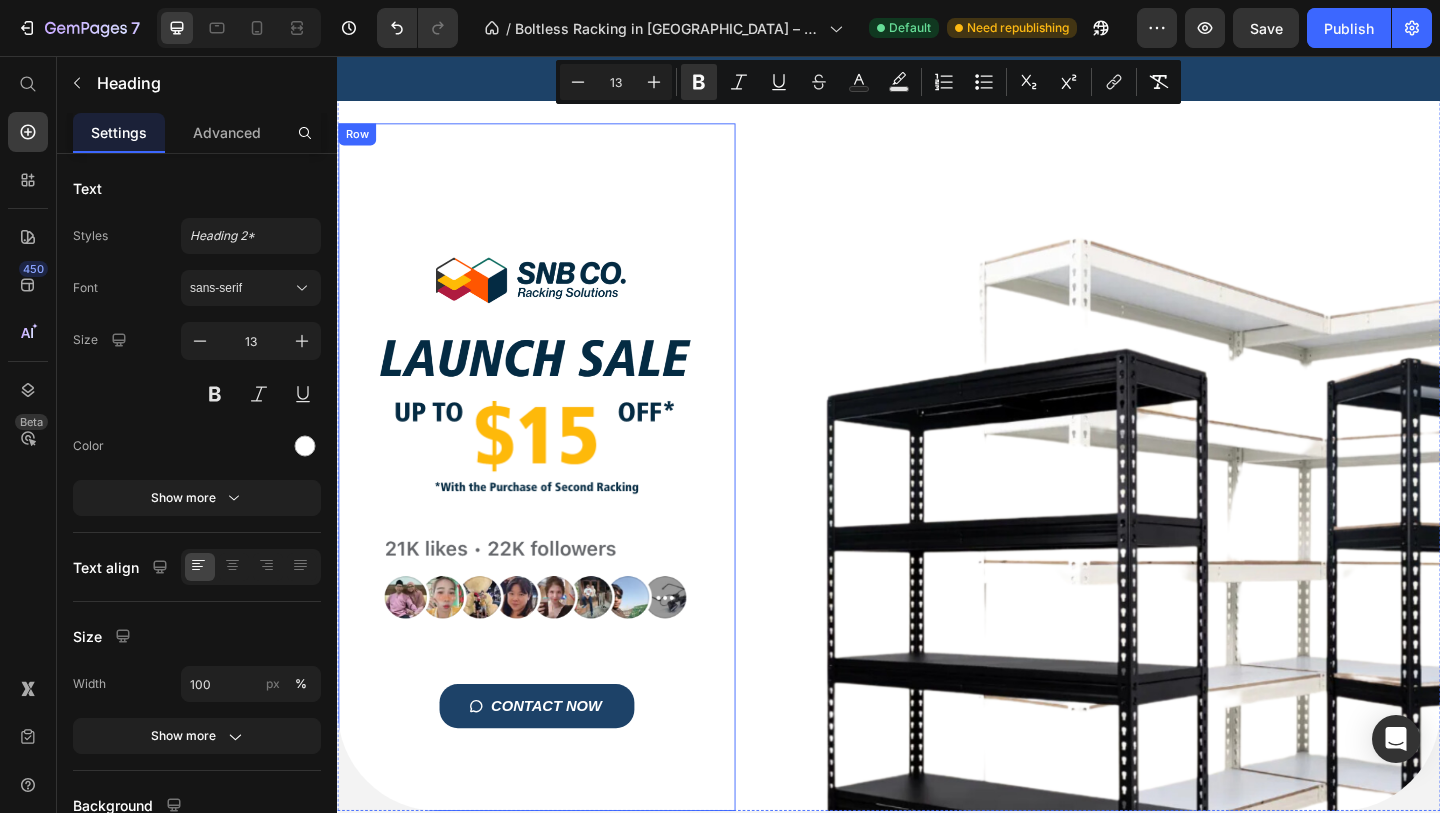 click on "Title Line Image Image Image Image
CONTACT NOW Button Row" at bounding box center [554, 503] 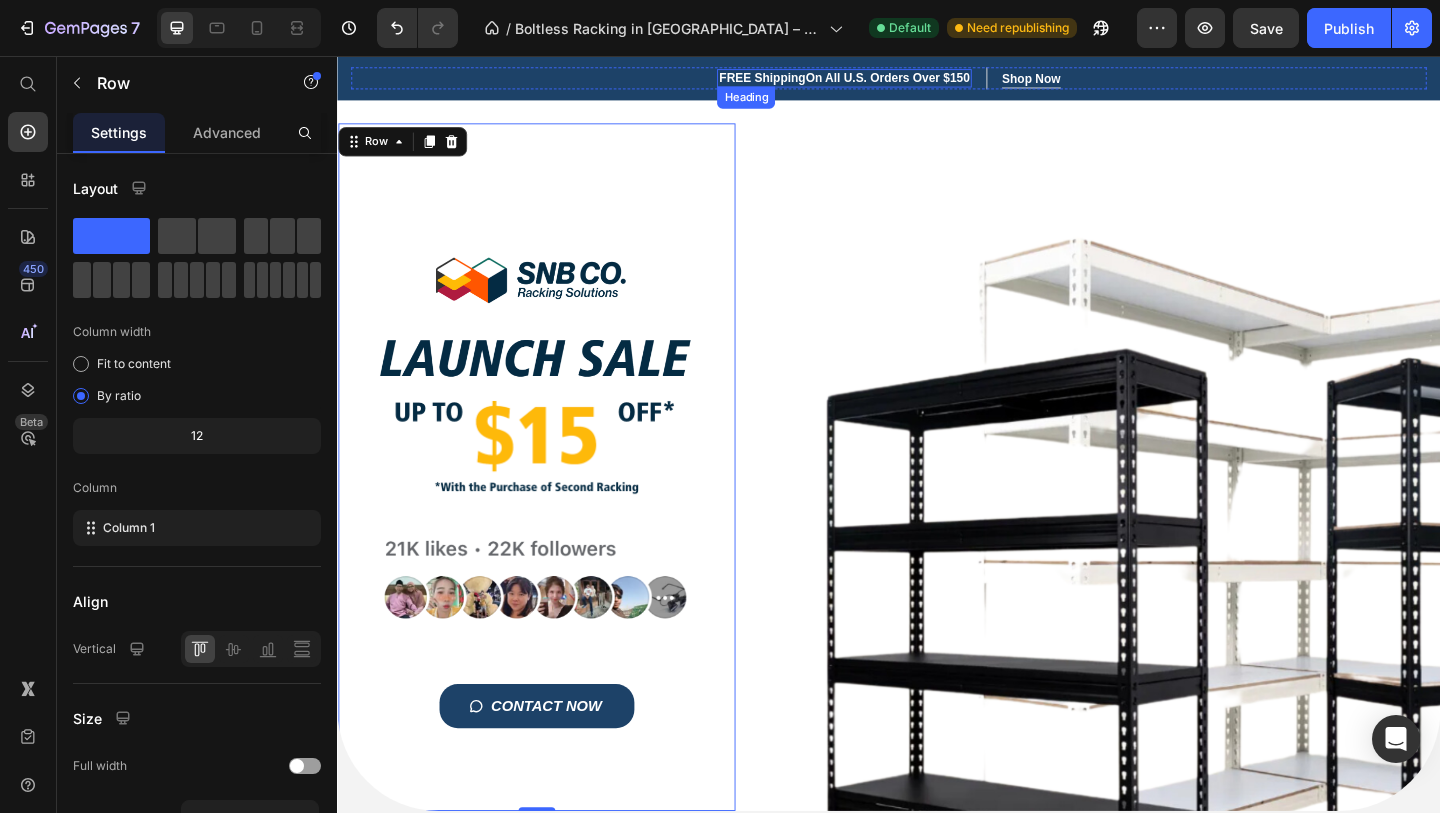 click on "⁠⁠⁠⁠⁠⁠⁠ FREE Shipping  On All U.S. Orders Over $150" at bounding box center (888, 80) 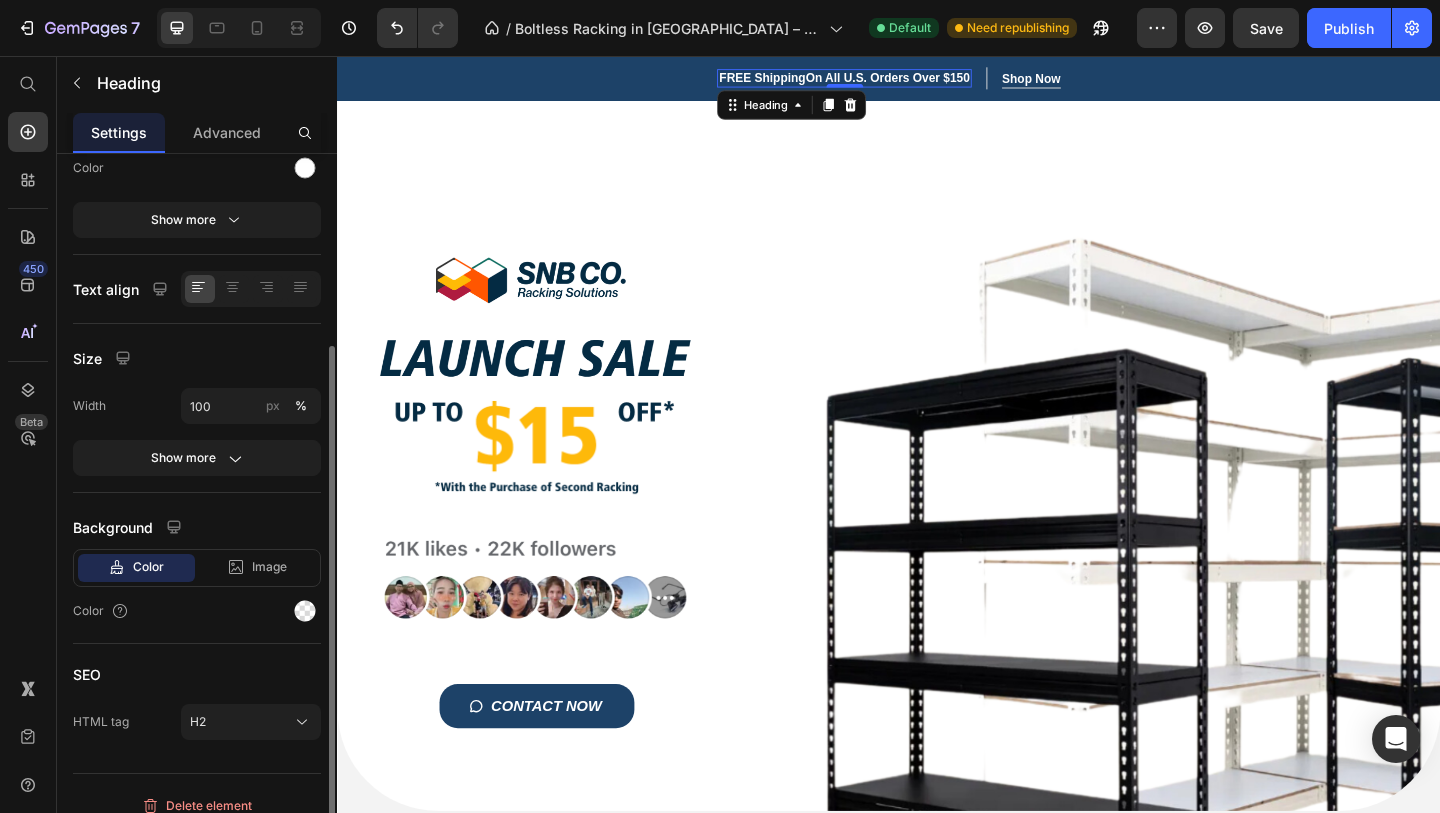 scroll, scrollTop: 280, scrollLeft: 0, axis: vertical 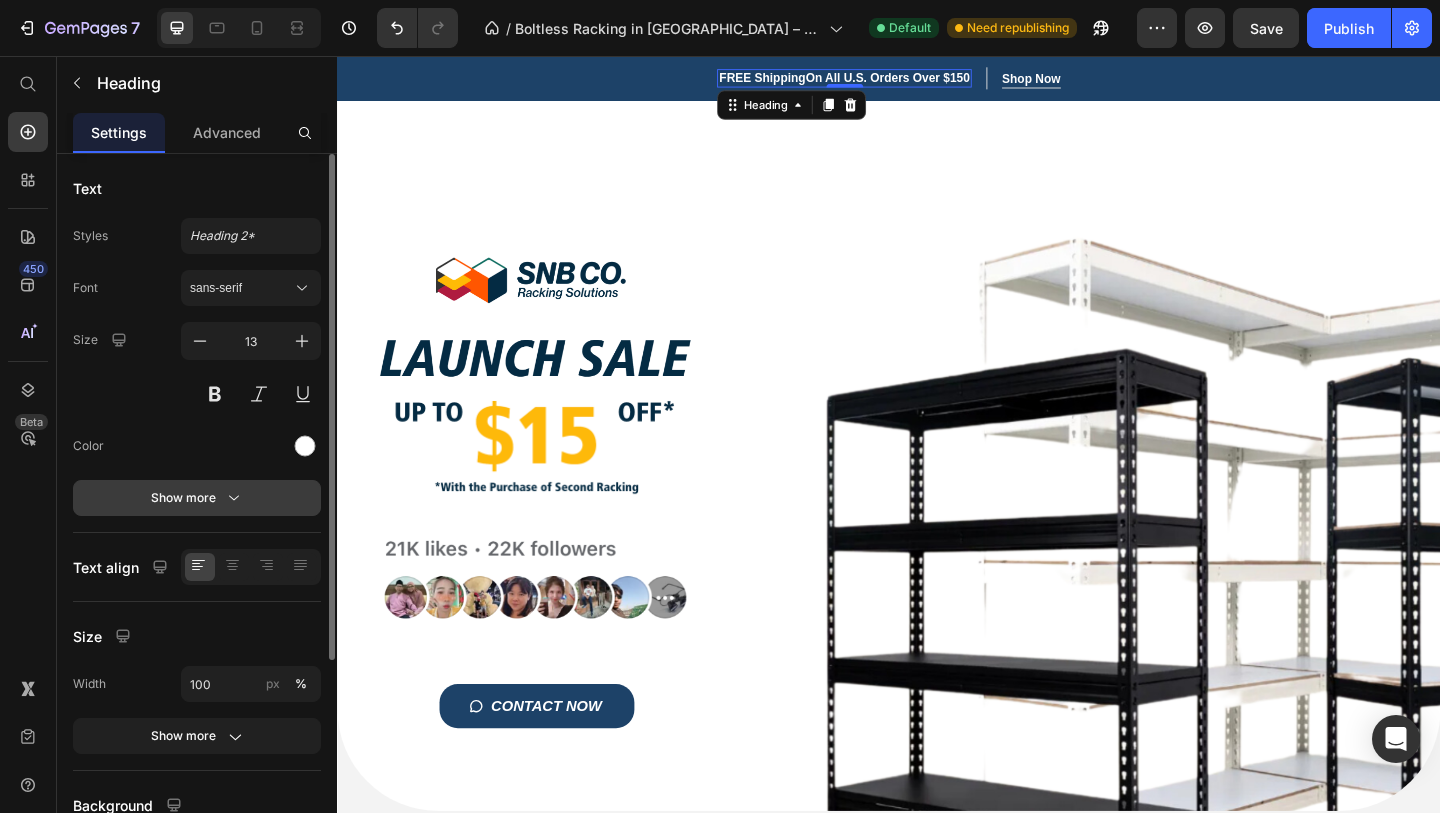 click on "Show more" at bounding box center (197, 498) 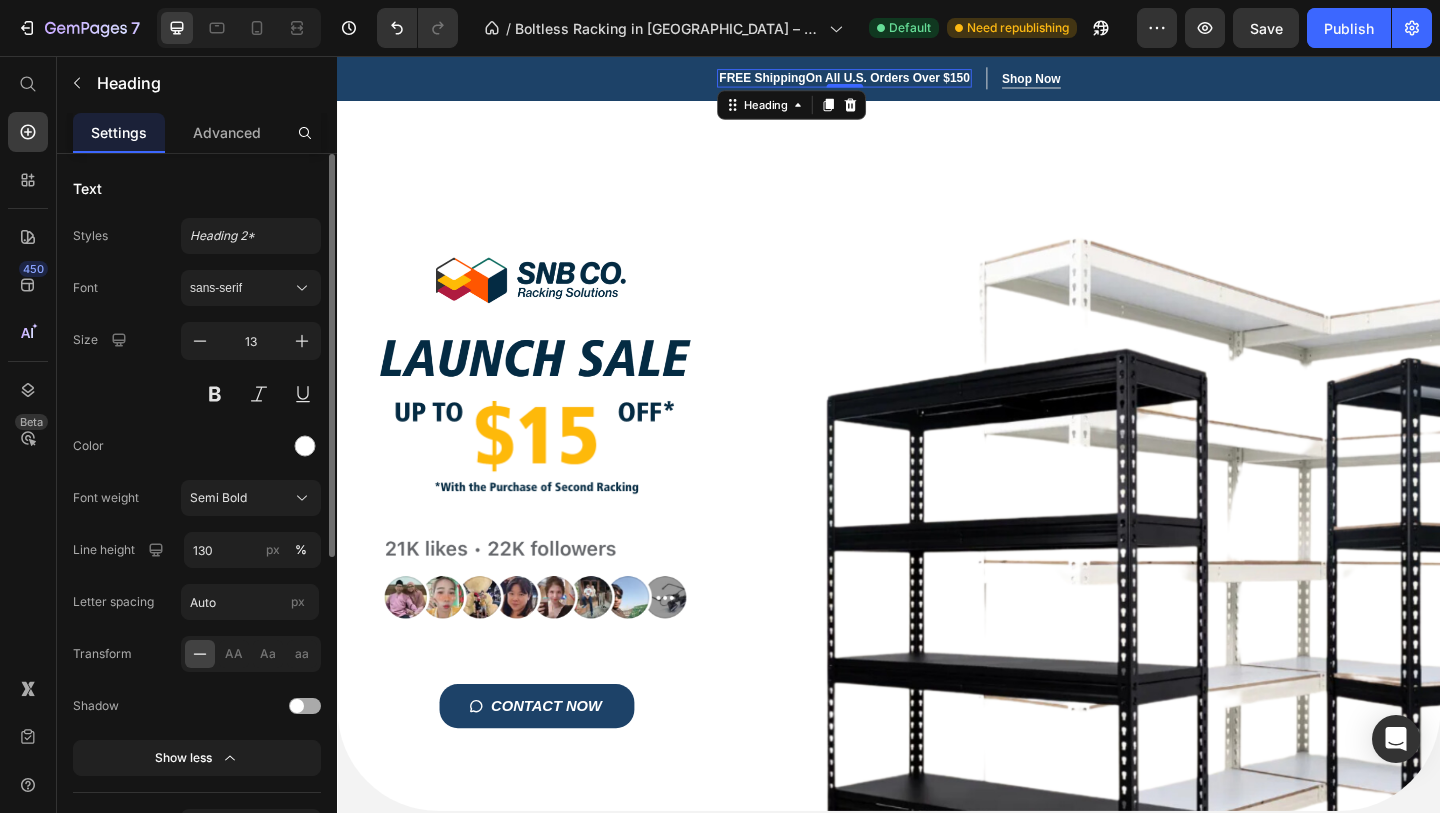 click on "Text" at bounding box center [197, 188] 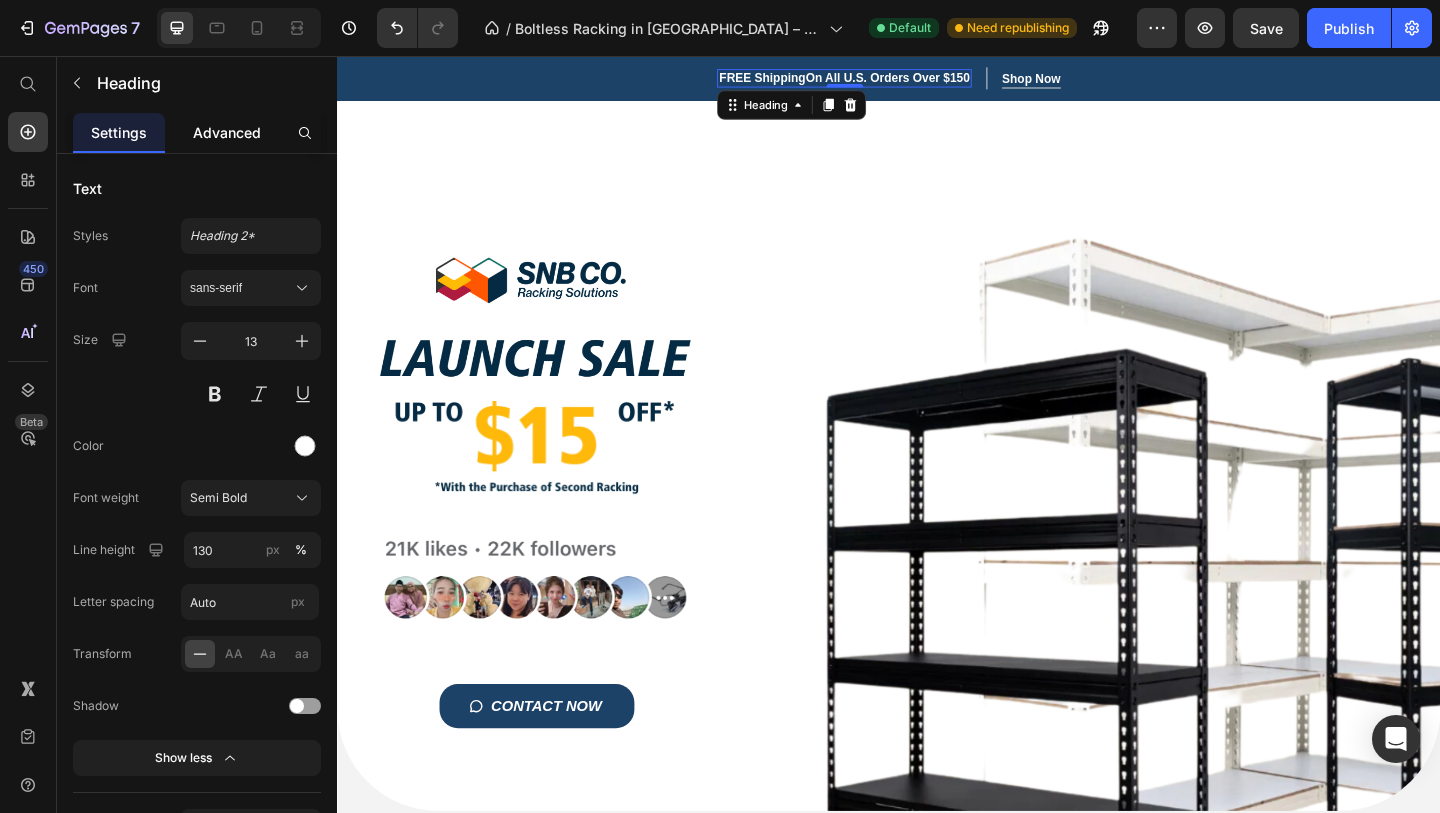 click on "Advanced" at bounding box center (227, 132) 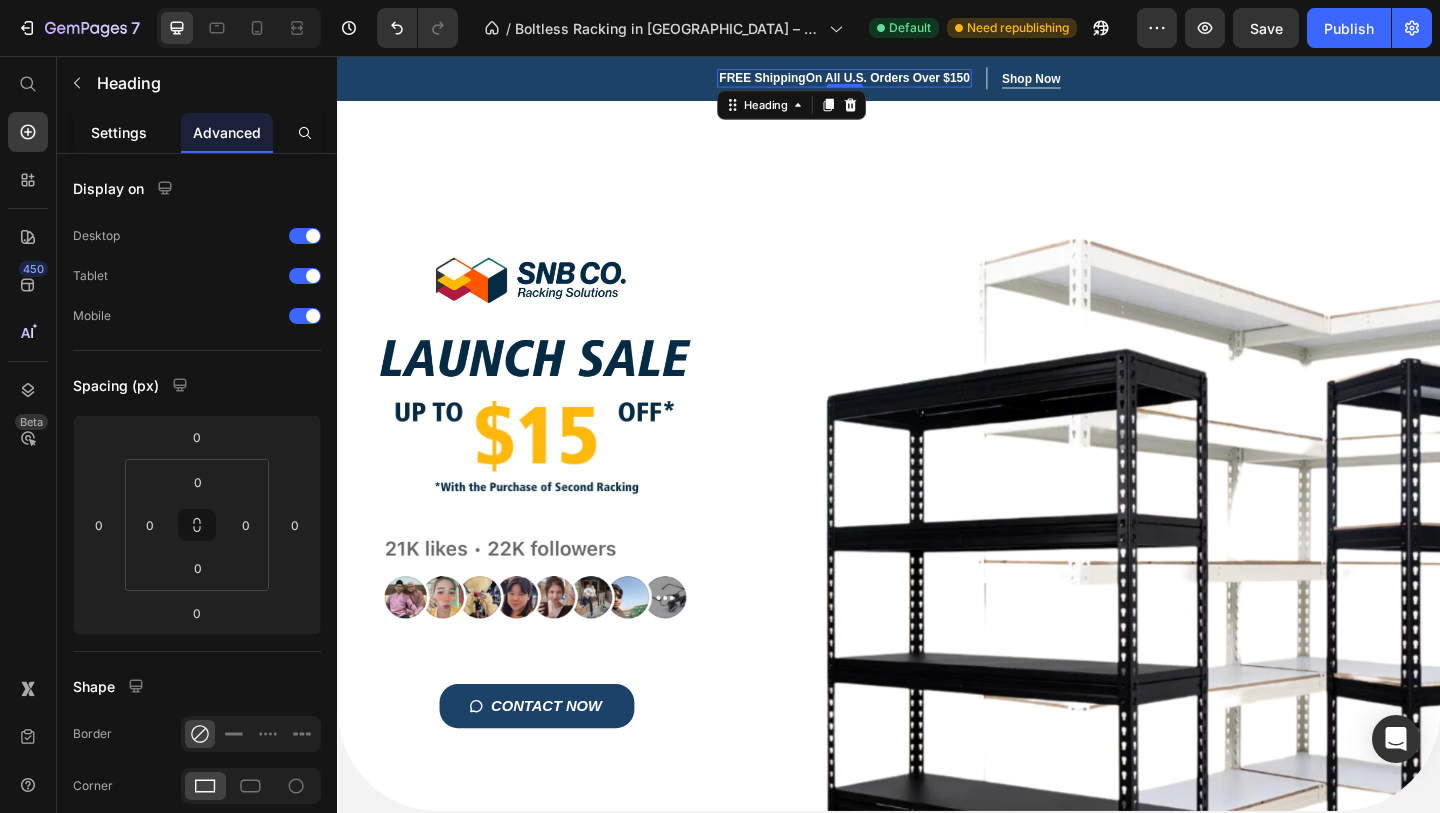 click on "Settings" at bounding box center (119, 132) 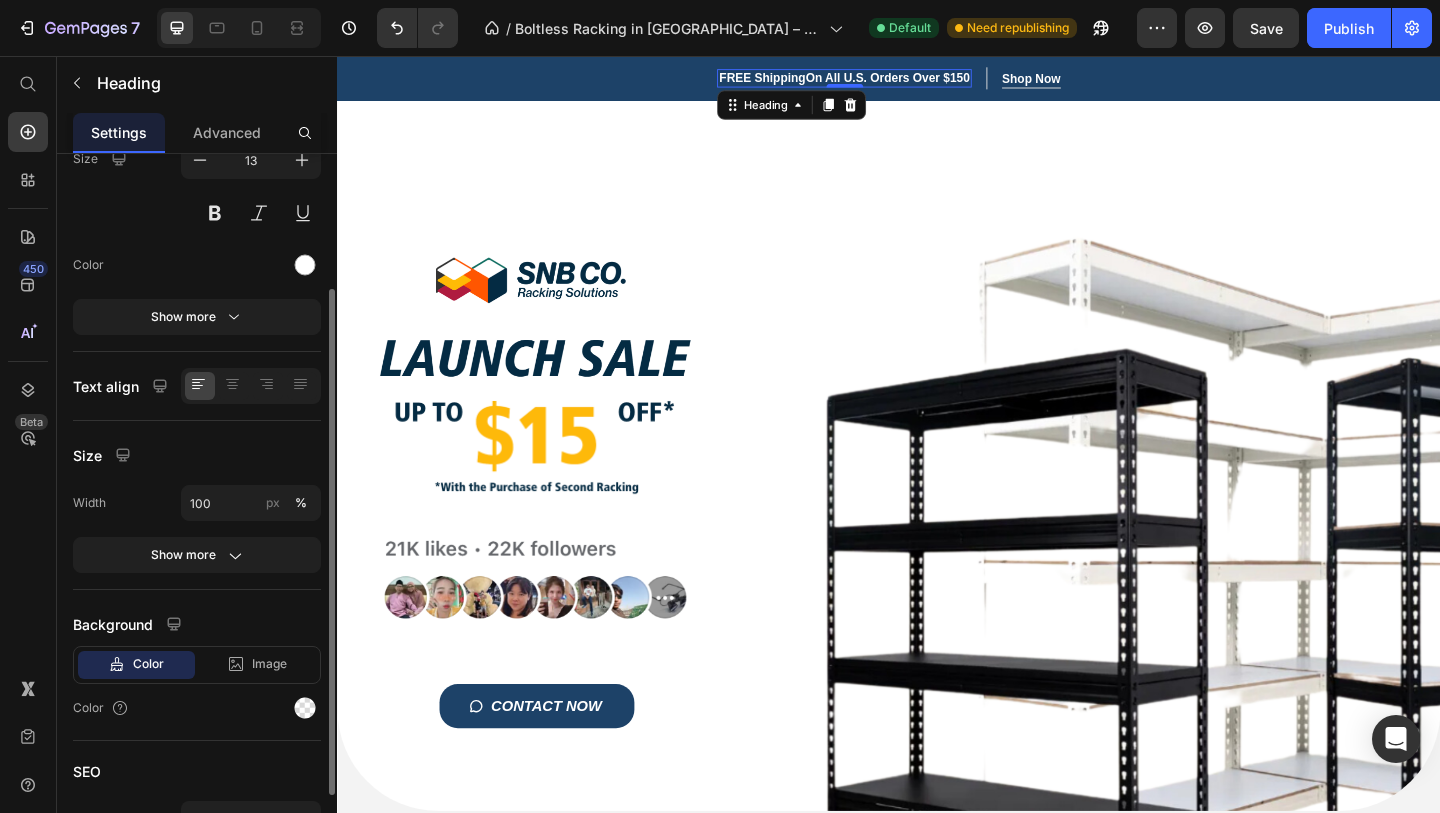 scroll, scrollTop: 296, scrollLeft: 0, axis: vertical 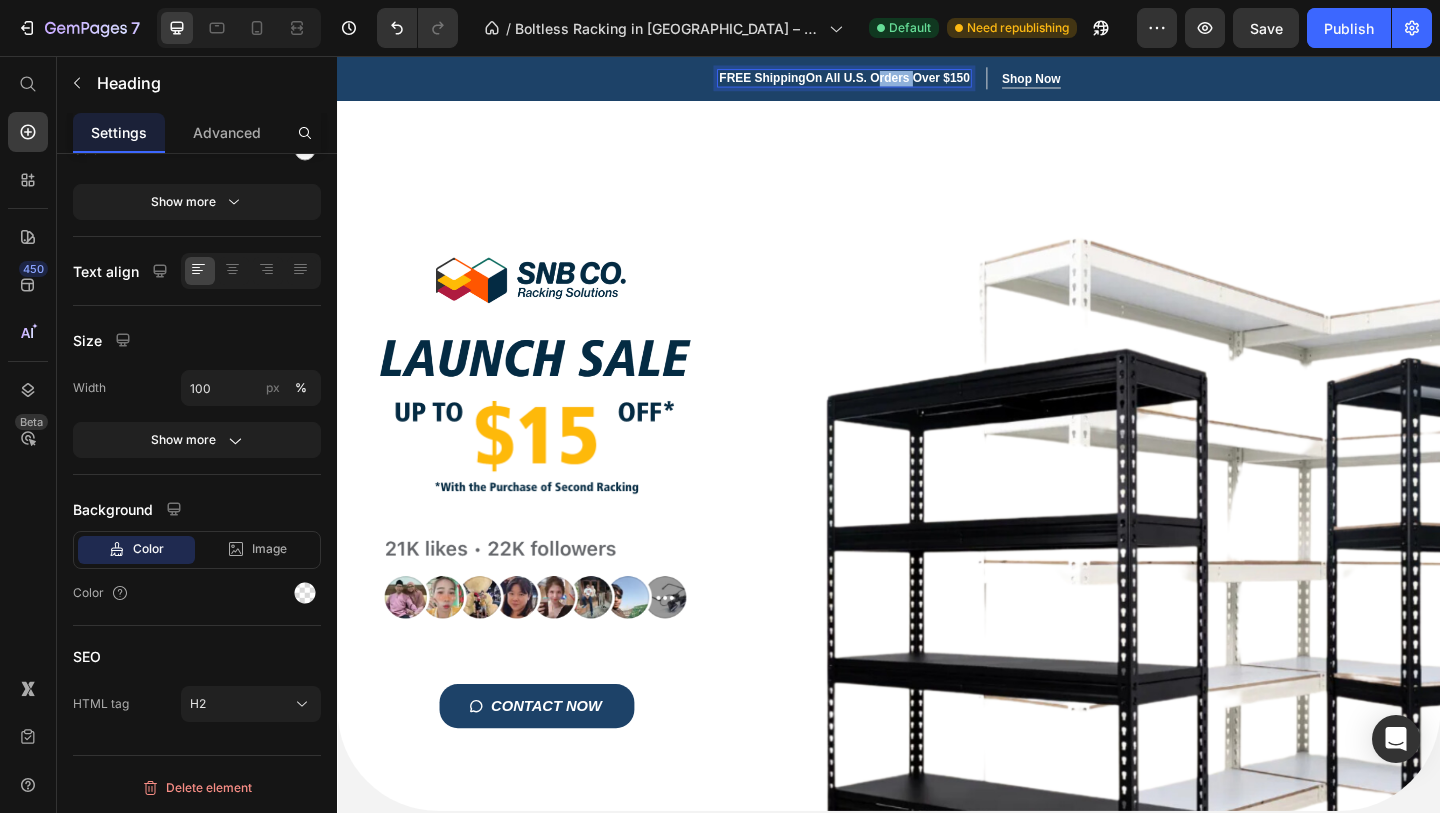 click on "FREE Shipping  On All U.S. Orders Over $150" at bounding box center [888, 80] 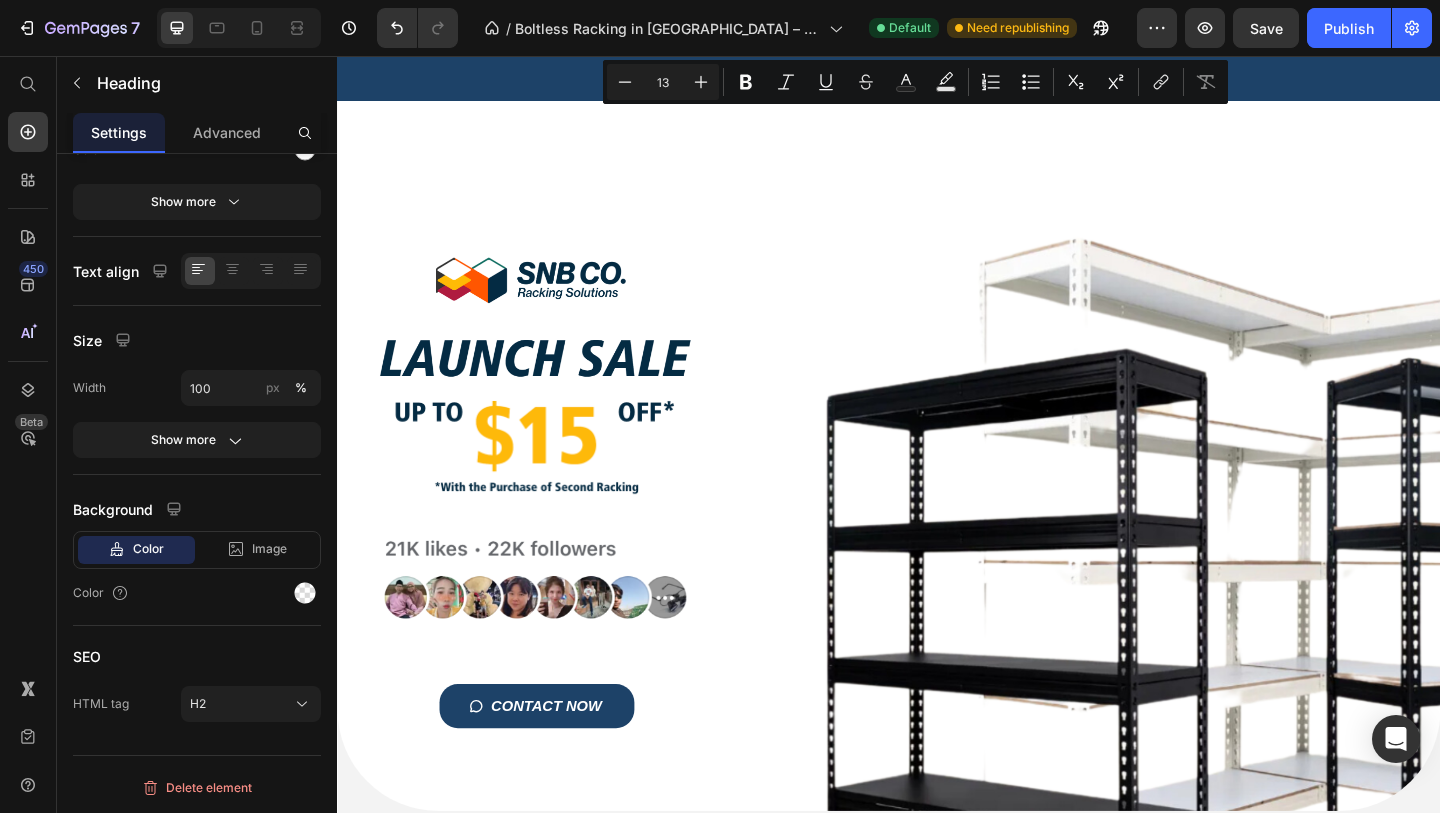 click on "Strikethrough" at bounding box center [866, 82] 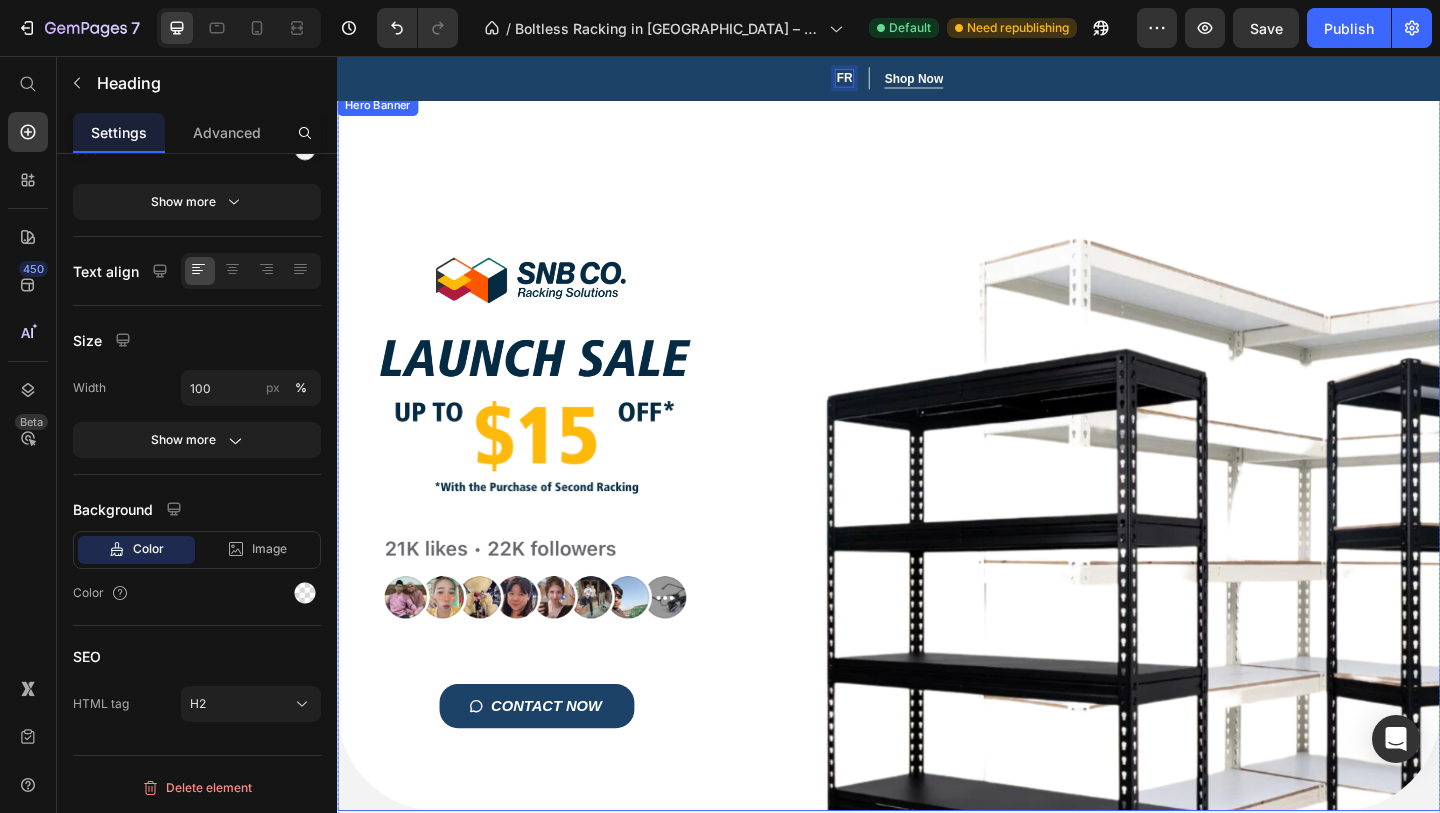 type 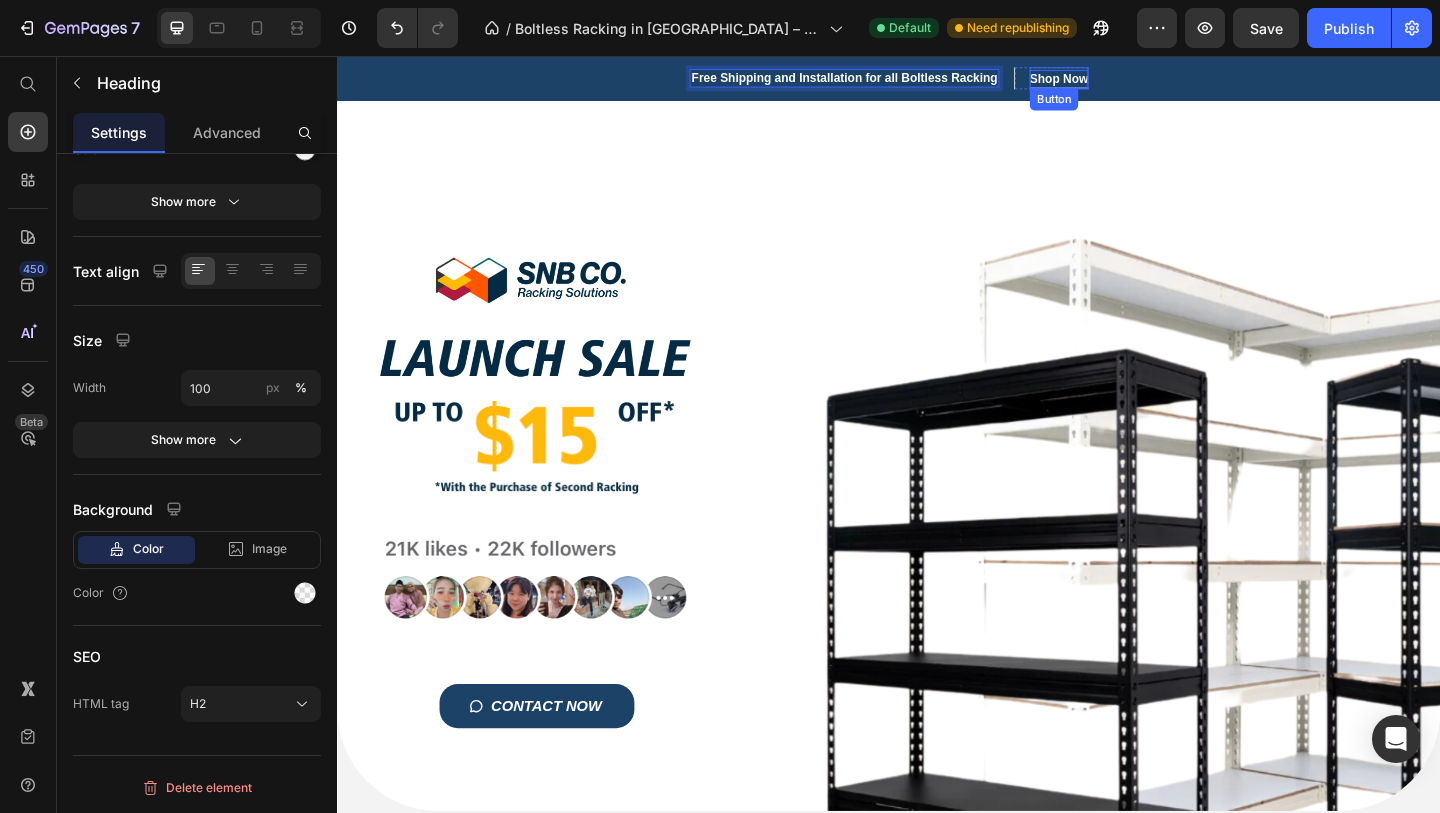 click on "Shop Now" at bounding box center (1122, 81) 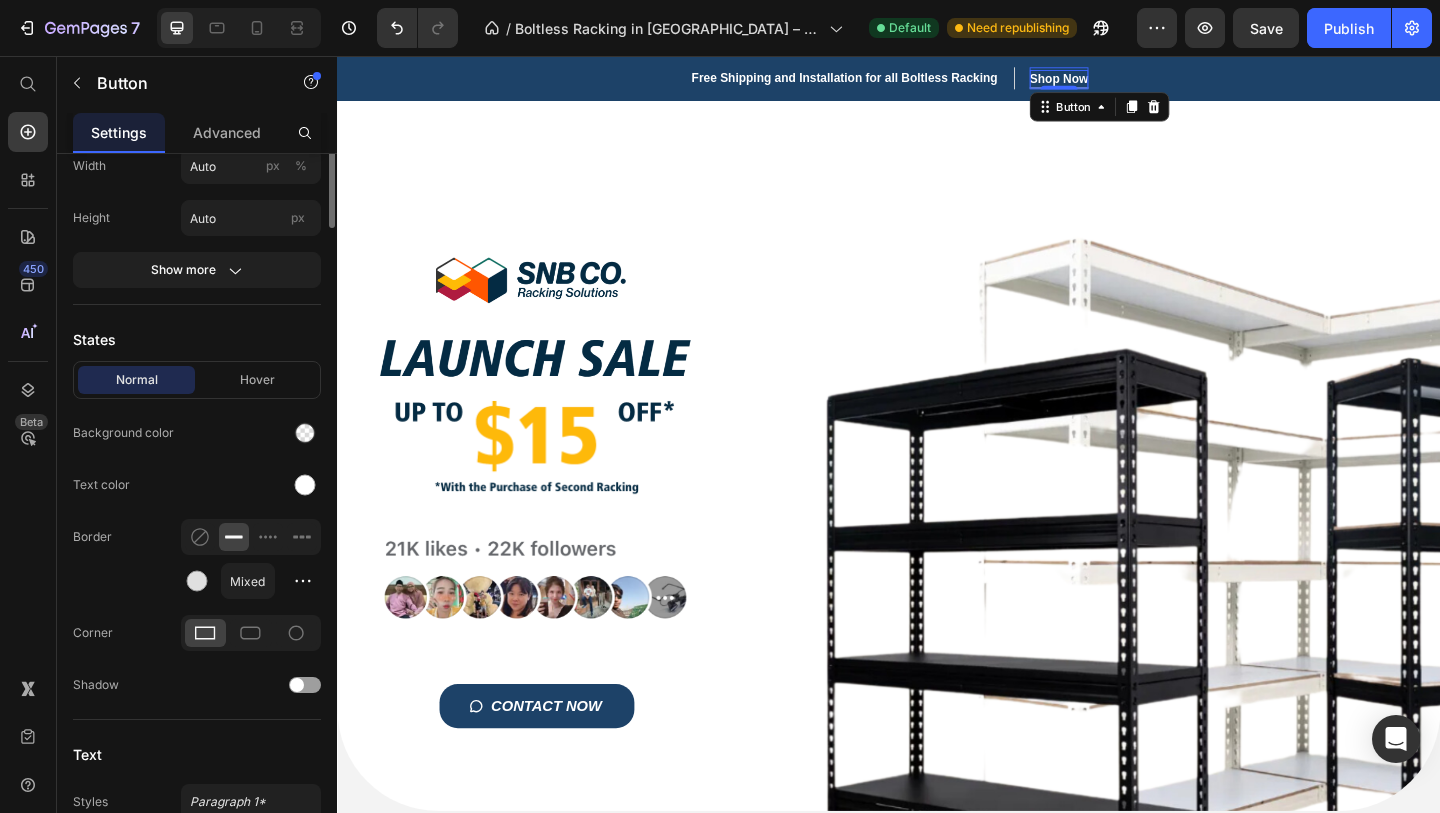 scroll, scrollTop: 0, scrollLeft: 0, axis: both 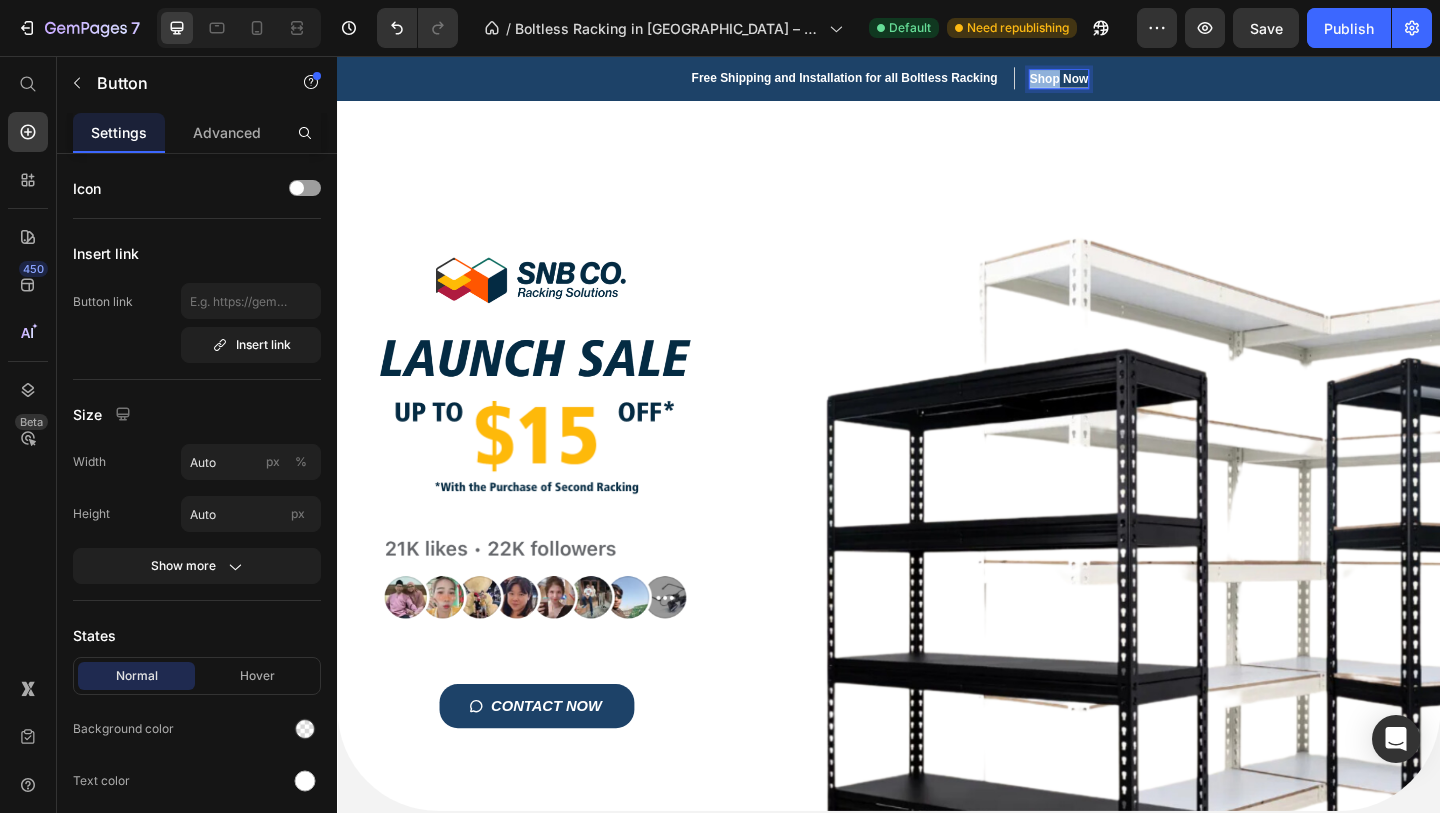 click on "Shop Now" at bounding box center (1122, 81) 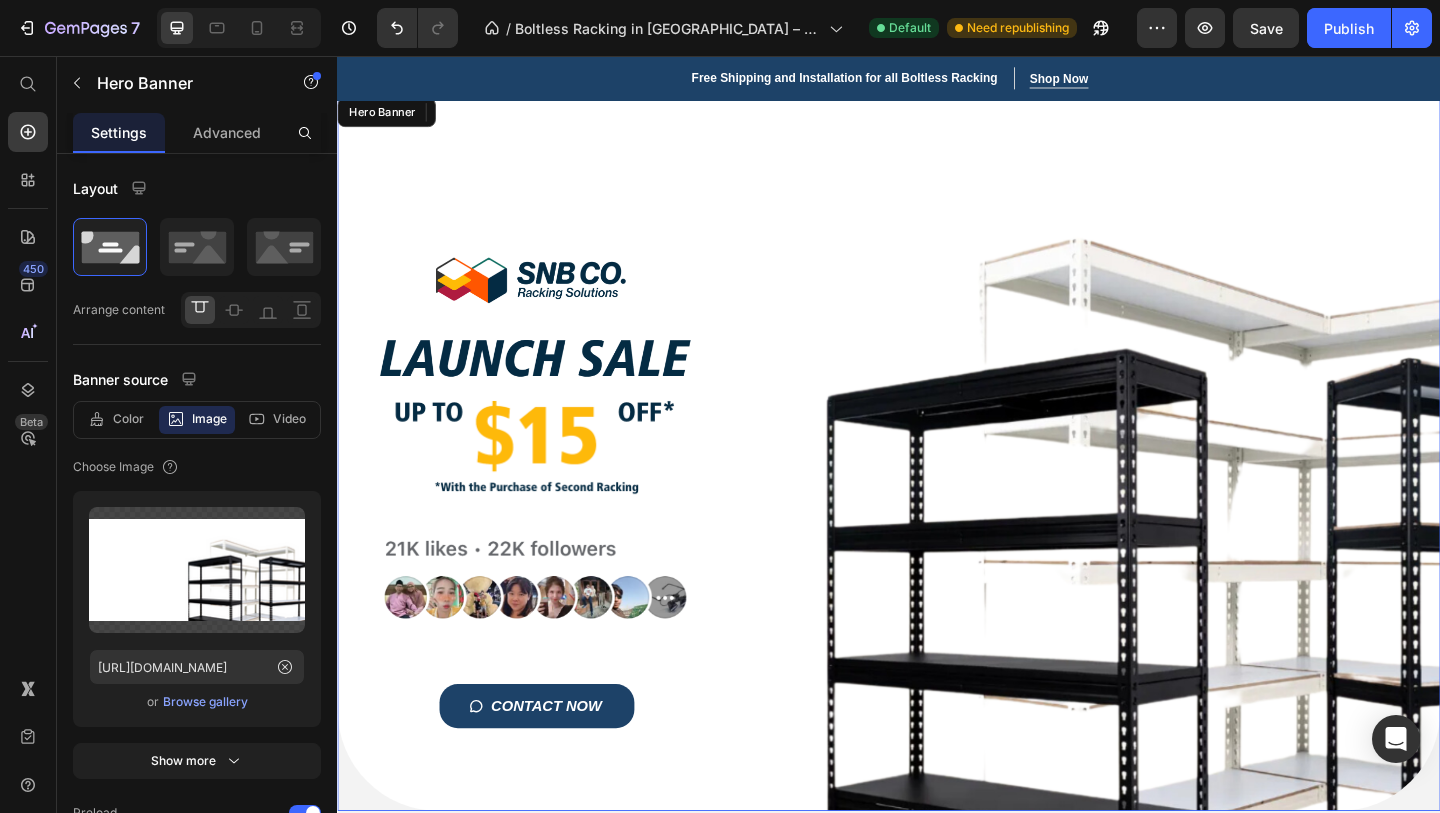 click on "Title Line Image Image Image Image
CONTACT NOW Button Row" at bounding box center (937, 487) 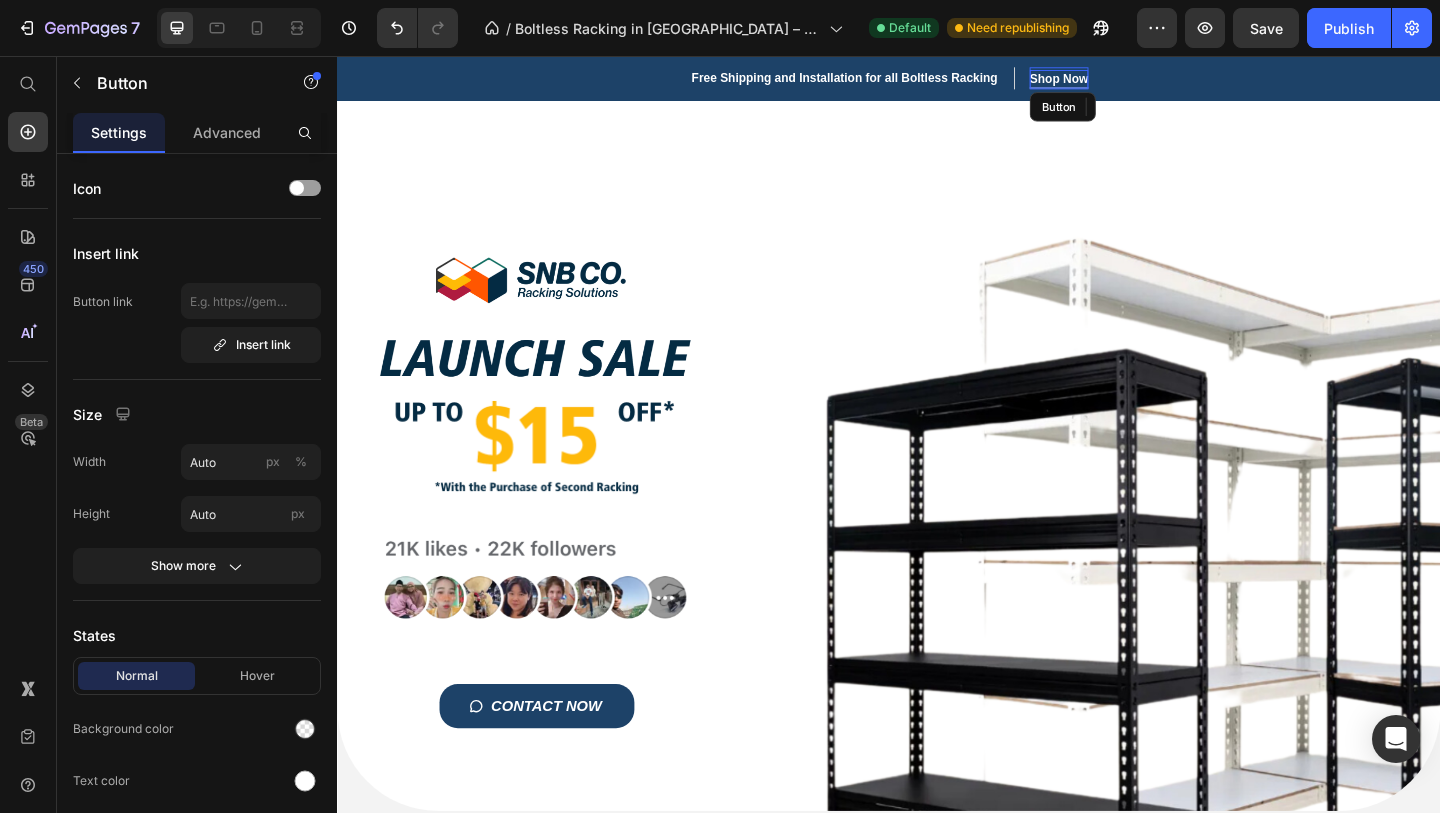 click on "Shop Now" at bounding box center [1122, 81] 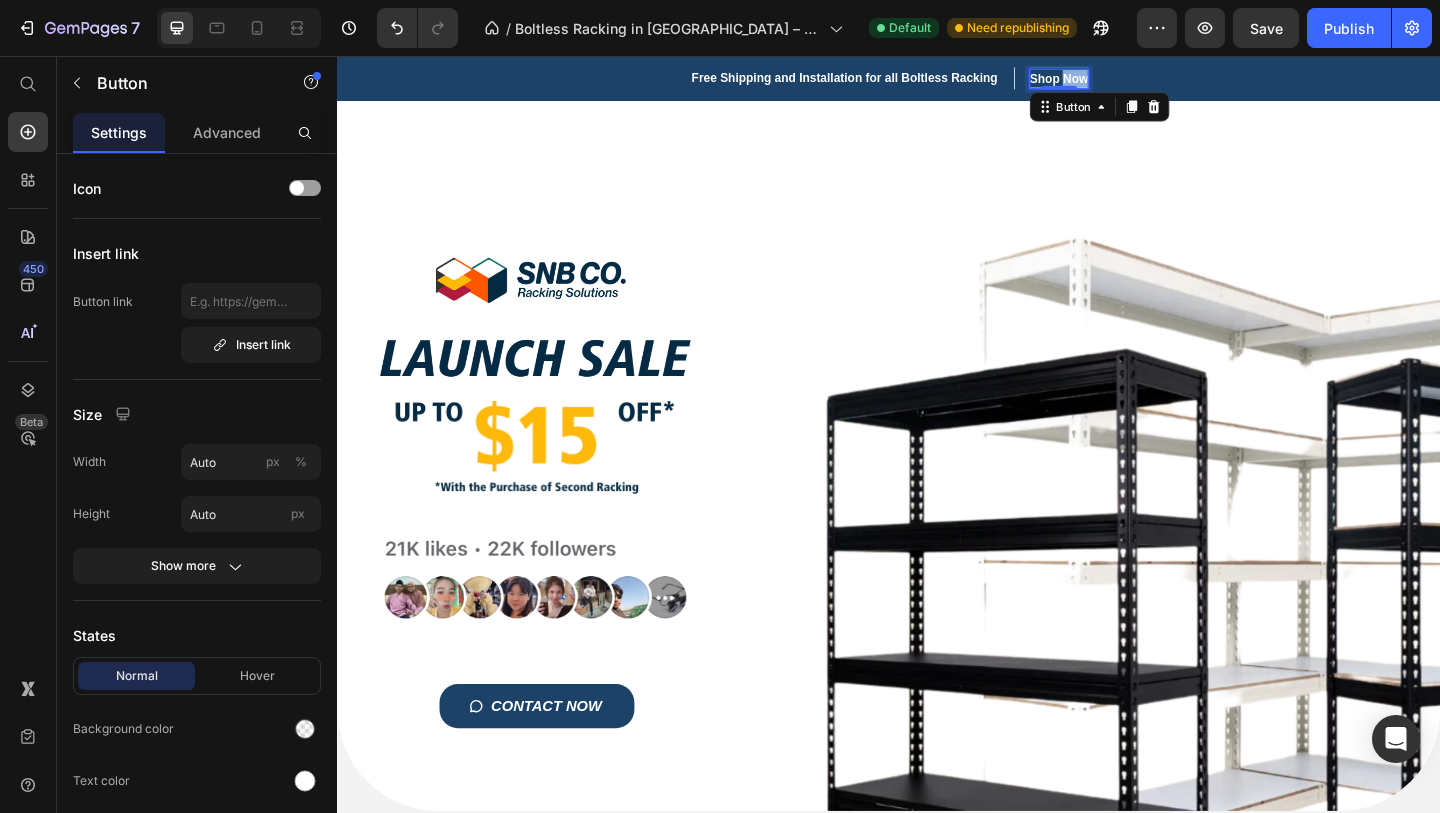 click on "Shop Now" at bounding box center (1122, 81) 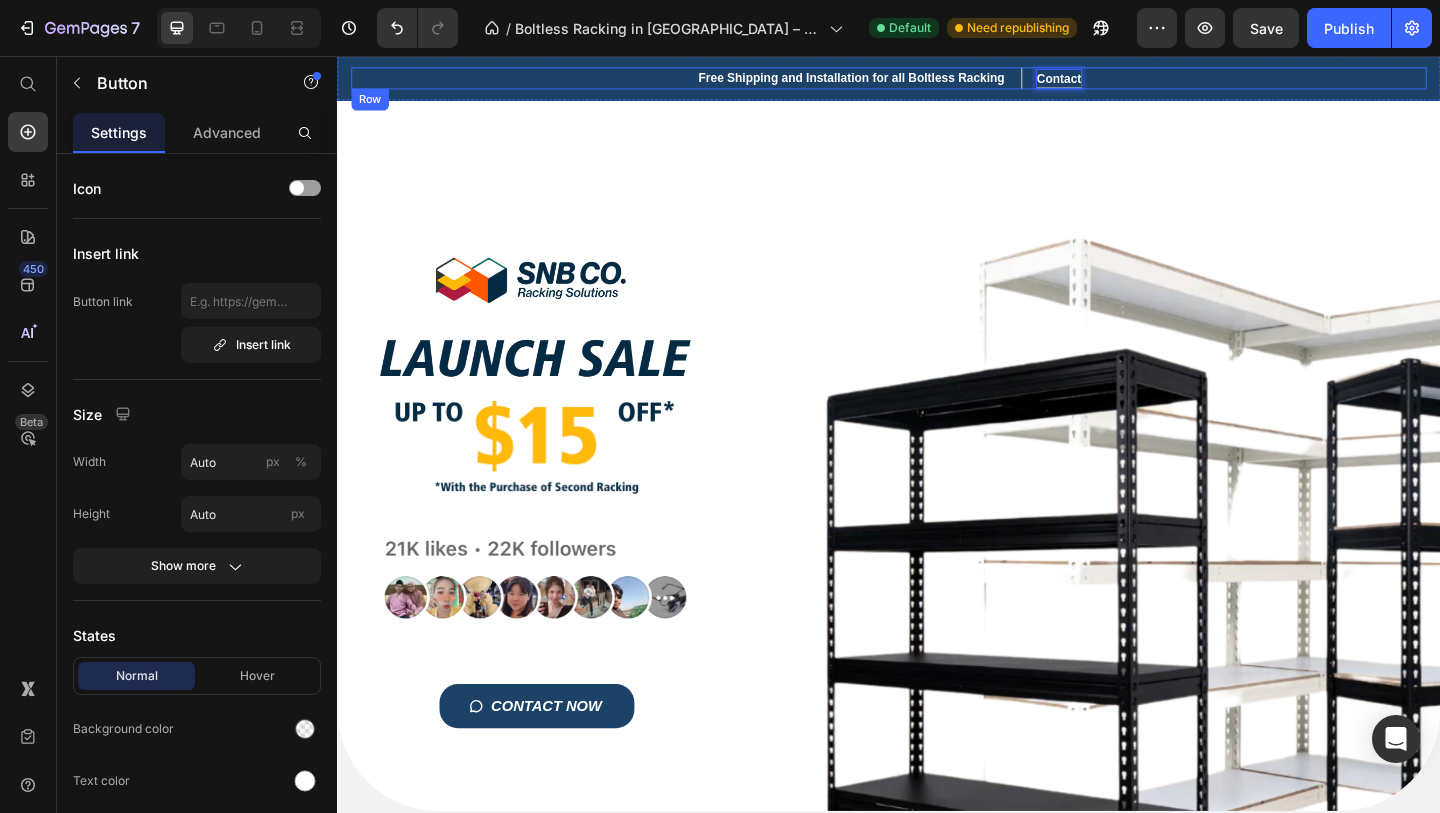 click on "Contact" at bounding box center [1122, 81] 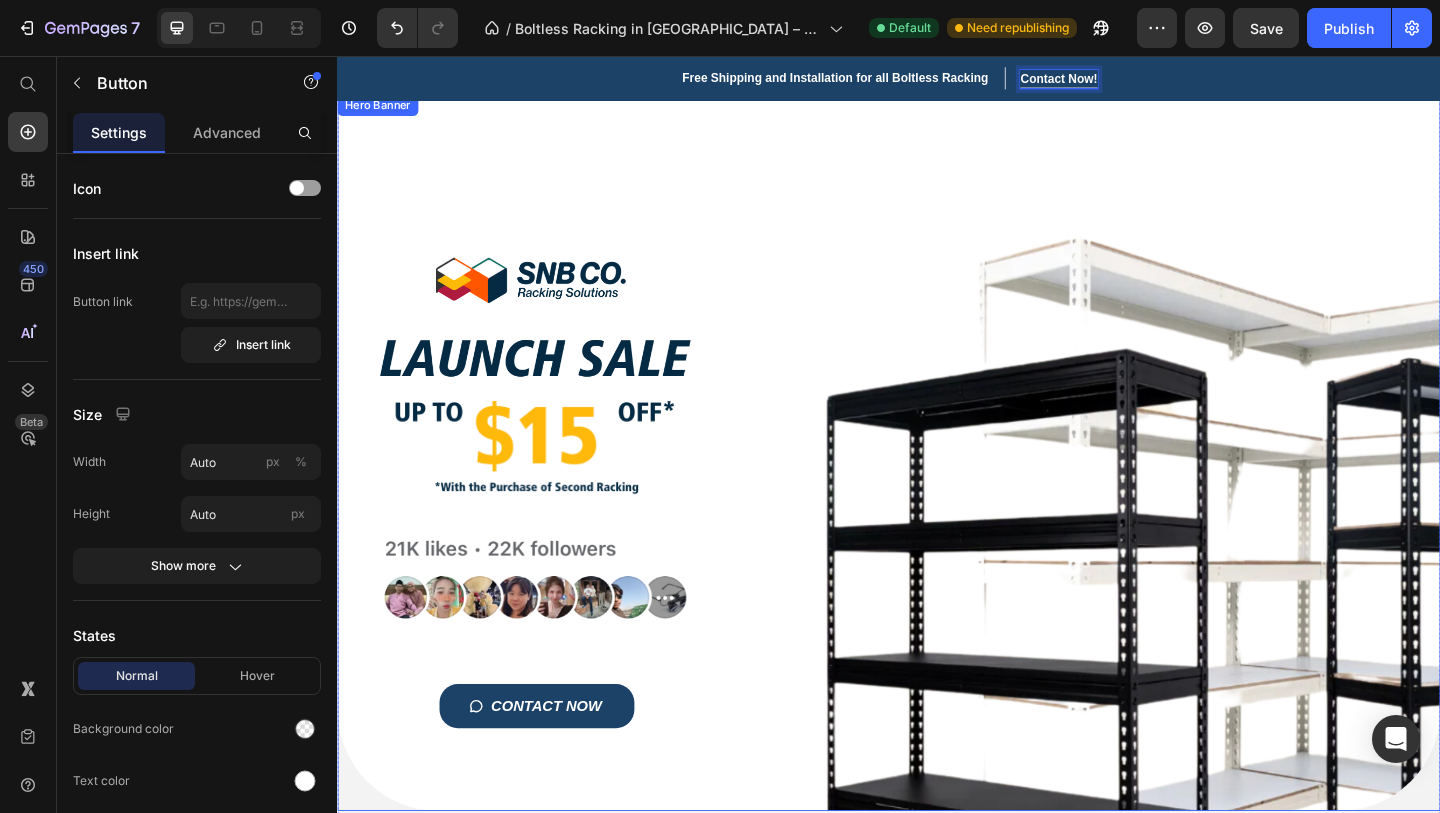 click on "Title Line Image Image Image Image
CONTACT NOW Button Row" at bounding box center [937, 503] 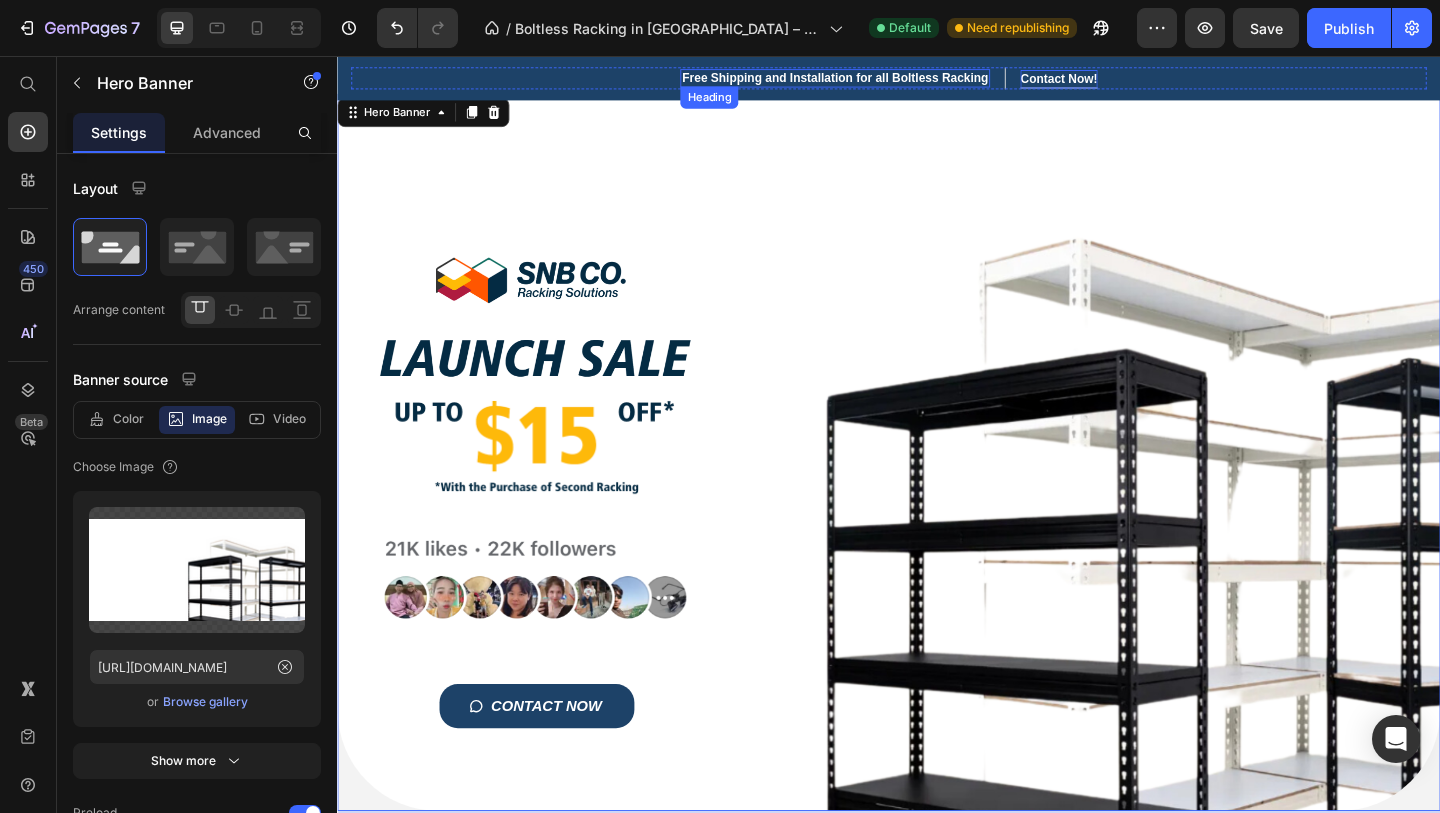 click on "Free Shipping and Installation for all Boltless Racking  Heading" at bounding box center [878, 80] 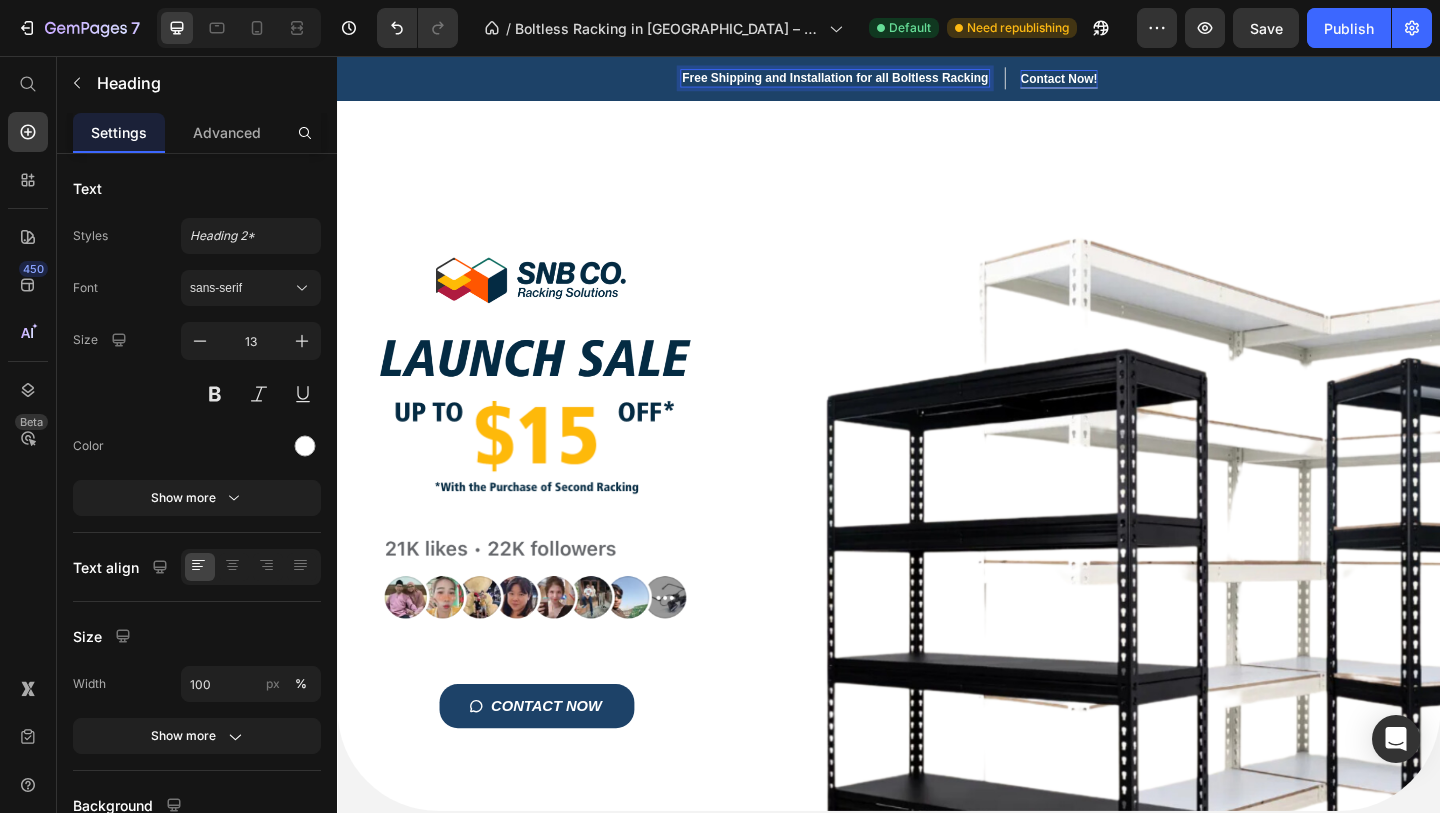 click on "Free Shipping and Installation for all Boltless Racking" at bounding box center [878, 80] 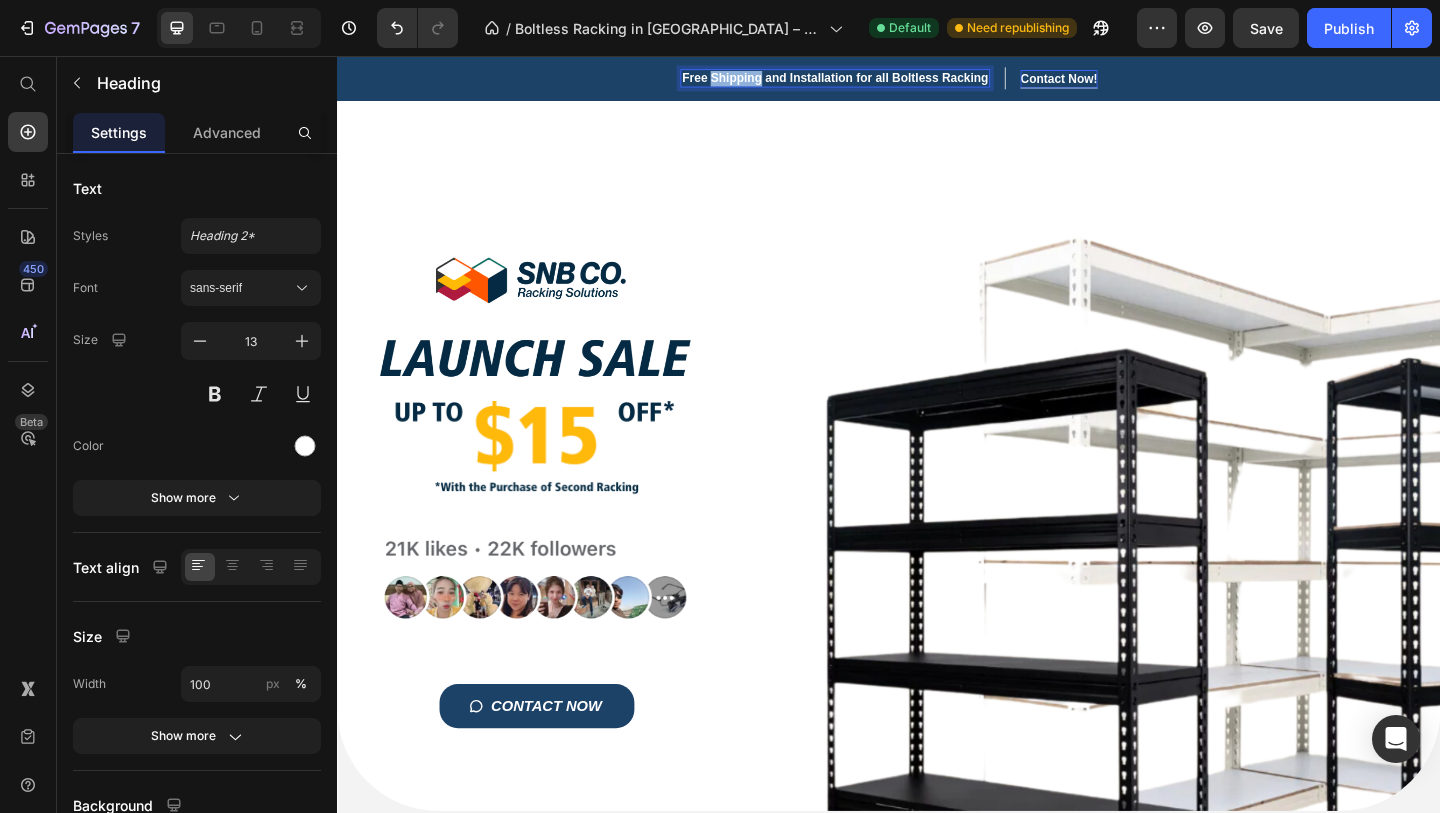 click on "Free Shipping and Installation for all Boltless Racking" at bounding box center [878, 80] 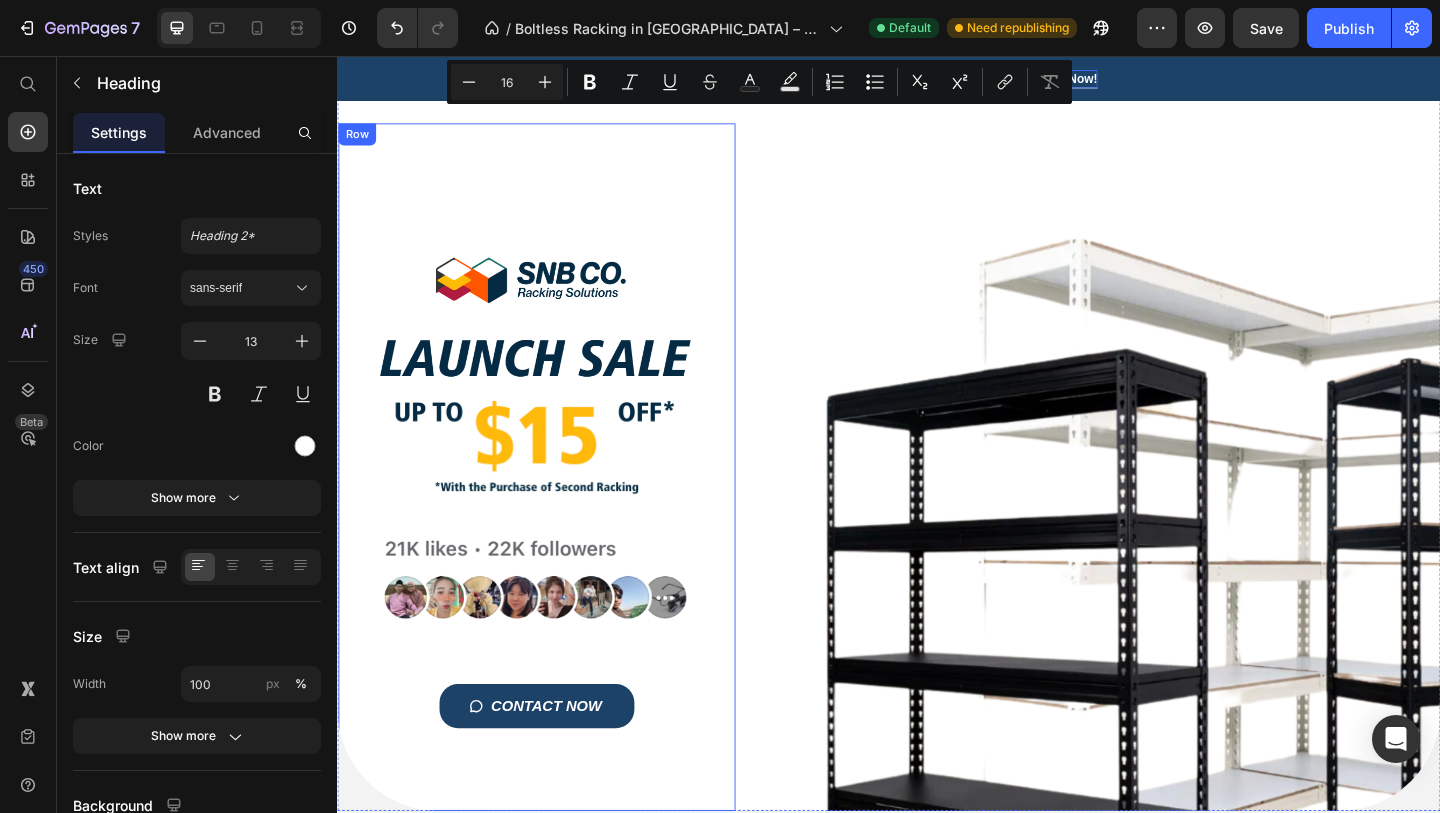 click on "Title Line Image Image Image Image
CONTACT NOW Button Row" at bounding box center [554, 503] 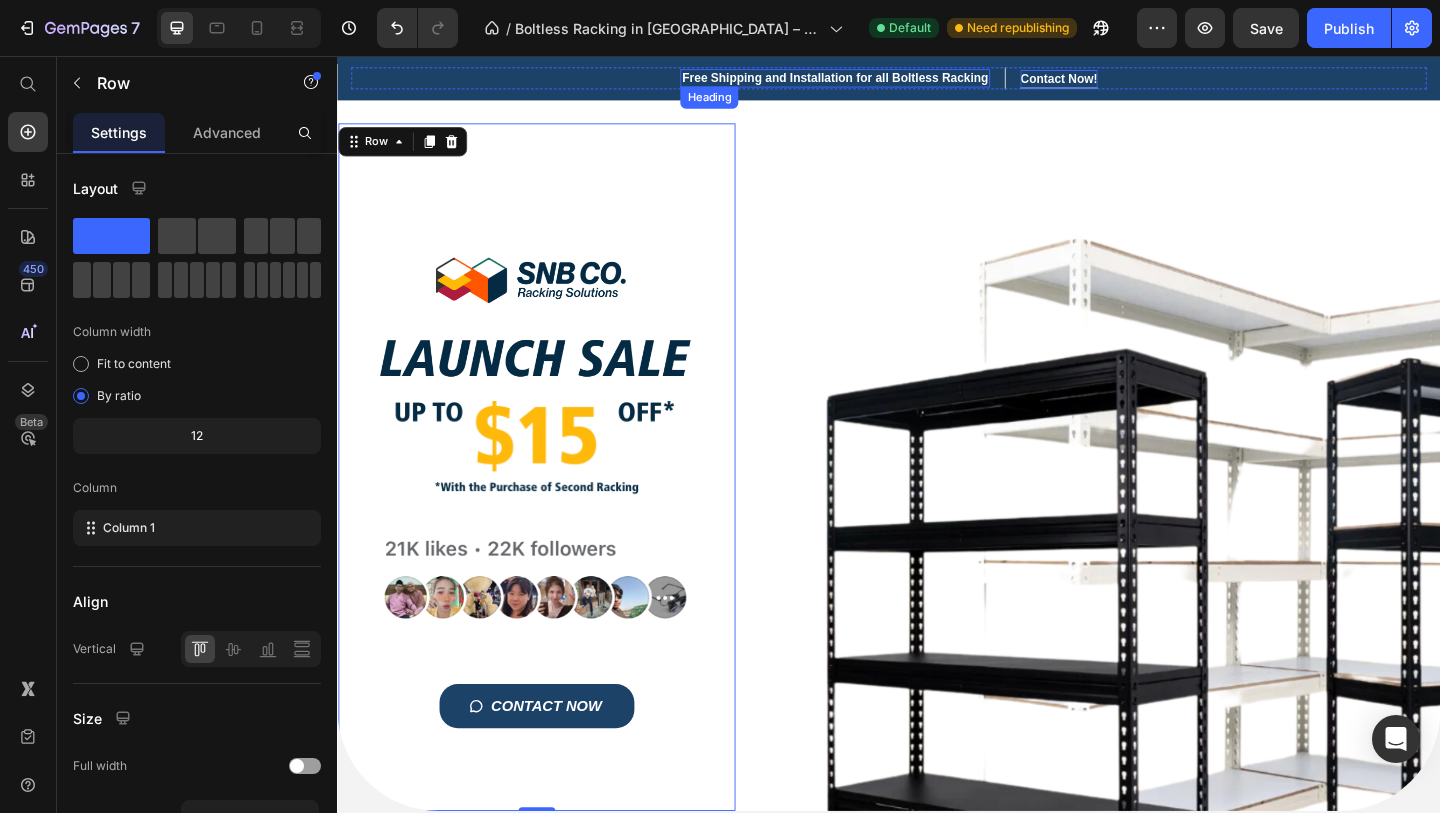 click on "Free Shipping and Installation for all Boltless Racking" at bounding box center (878, 80) 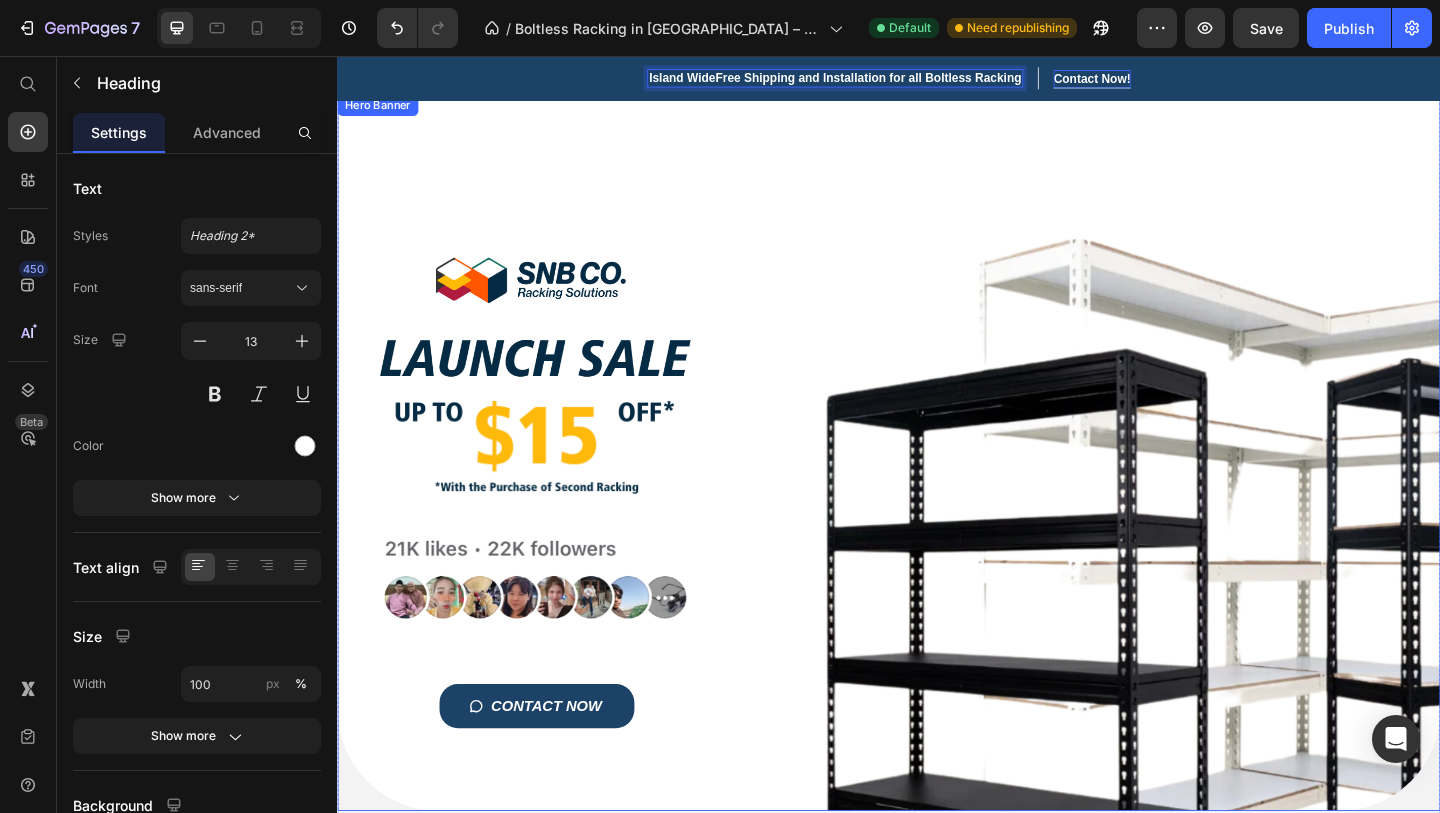 click on "Title Line Image Image Image Image
CONTACT NOW Button Row" at bounding box center [937, 487] 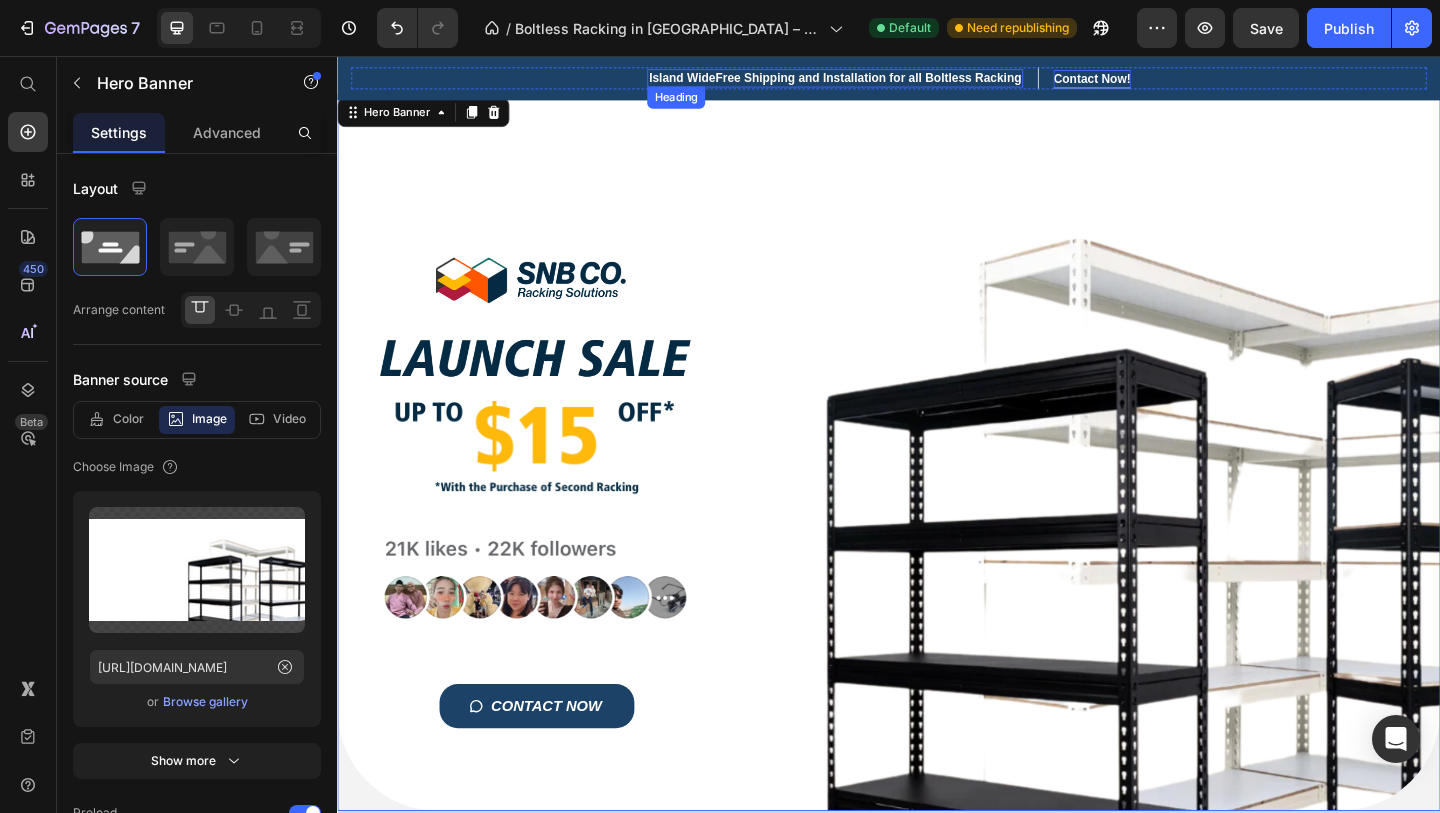 click on "Island WideFree Shipping and Installation for all Boltless Racking" at bounding box center (878, 80) 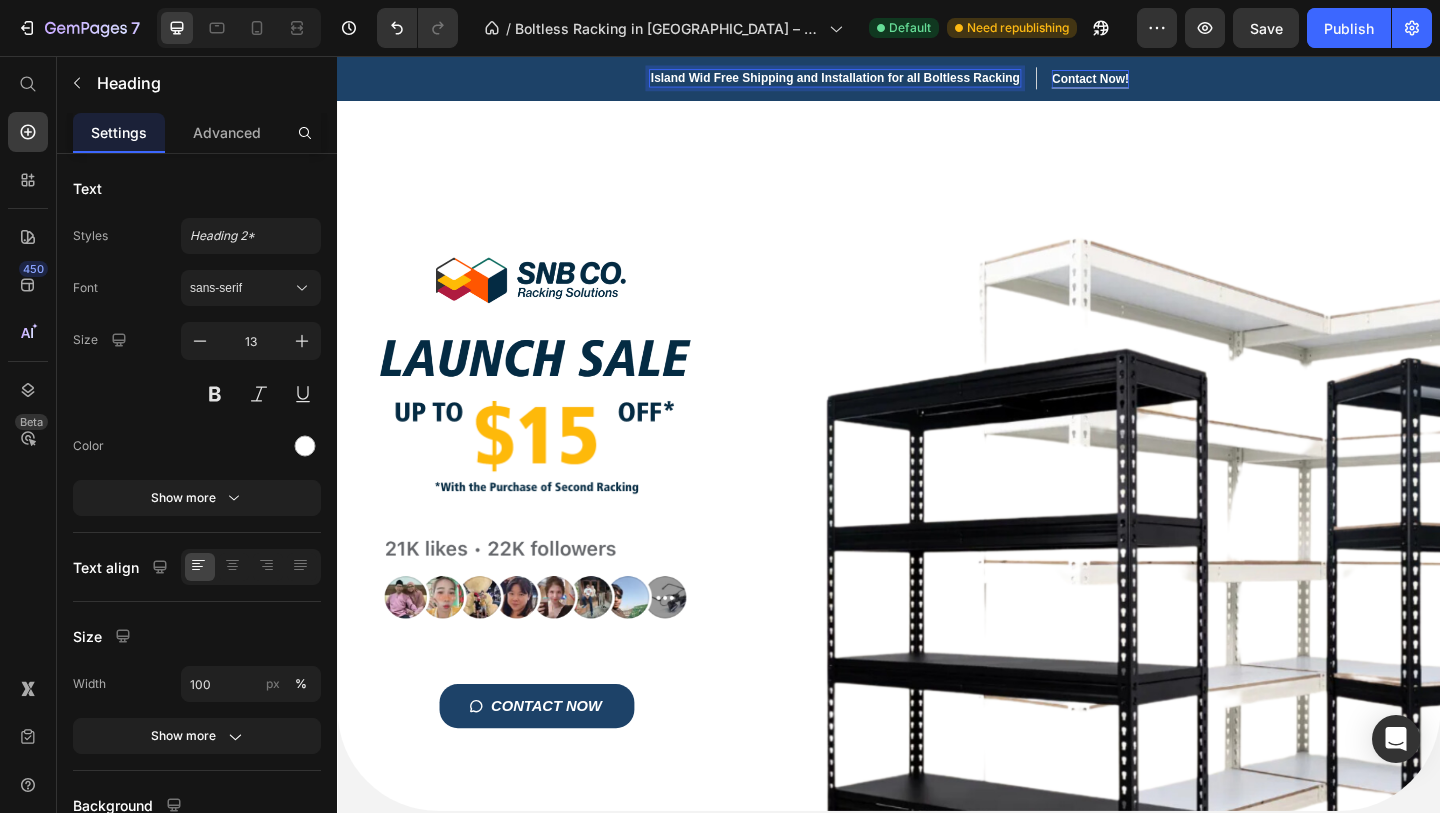 click on "Island Wid Free Shipping and Installation for all Boltless Racking" at bounding box center (879, 80) 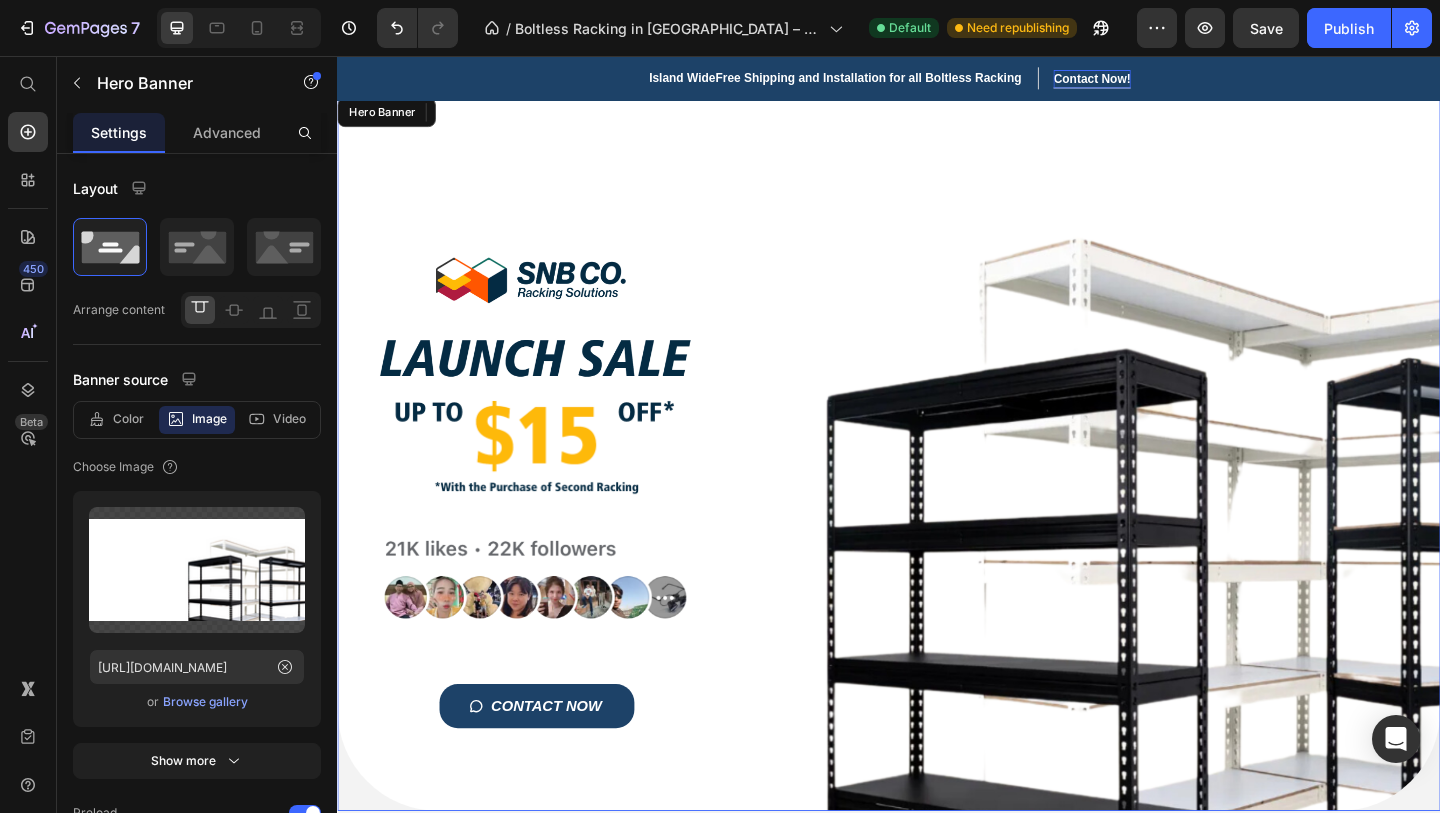 click on "Title Line Image Image Image Image
CONTACT NOW Button Row" at bounding box center [937, 487] 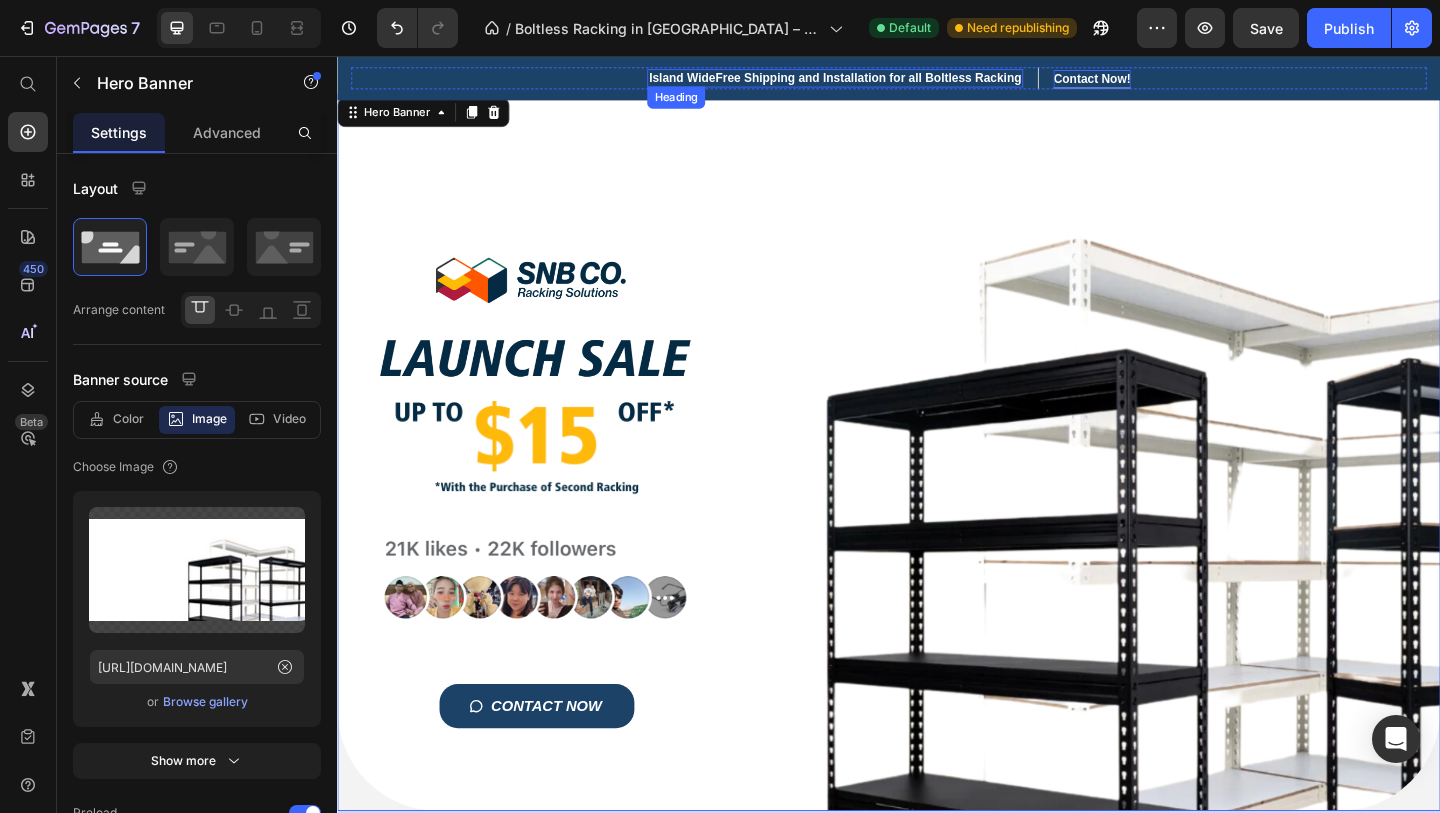 click on "Island WideFree Shipping and Installation for all Boltless Racking" at bounding box center (878, 80) 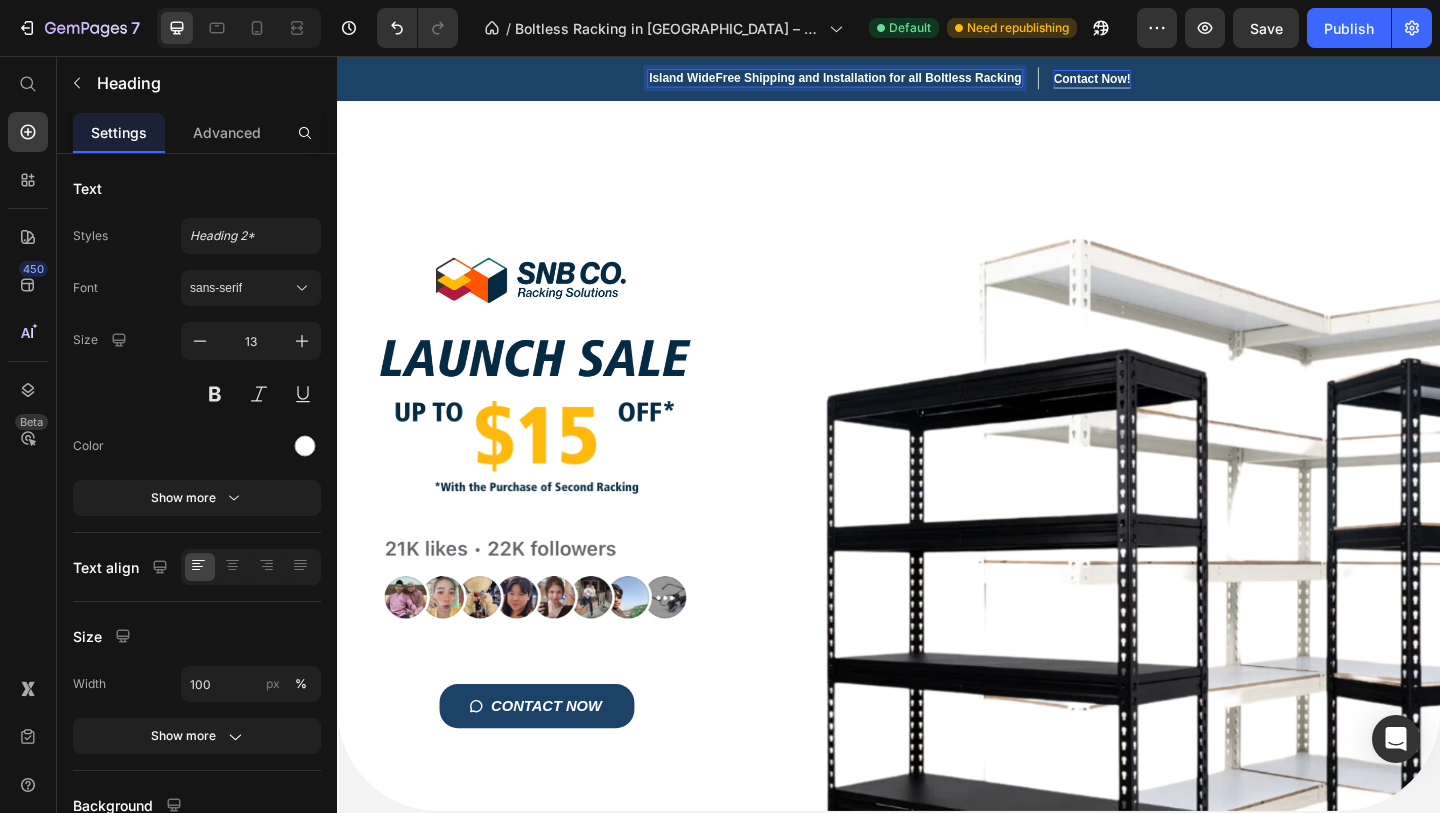 click on "Island WideFree Shipping and Installation for all Boltless Racking" at bounding box center [878, 80] 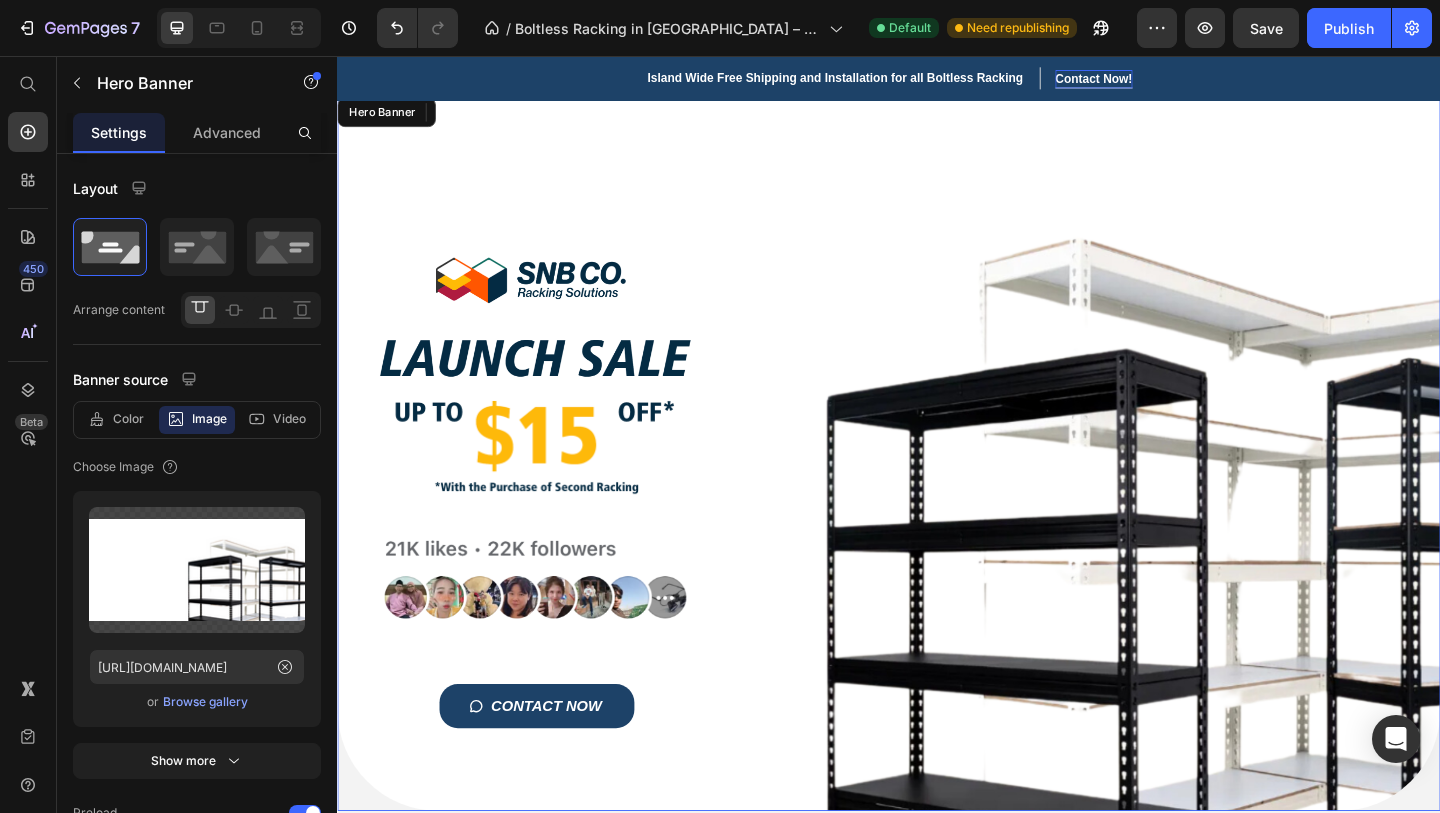 click on "Title Line Image Image Image Image
CONTACT NOW Button Row" at bounding box center (937, 503) 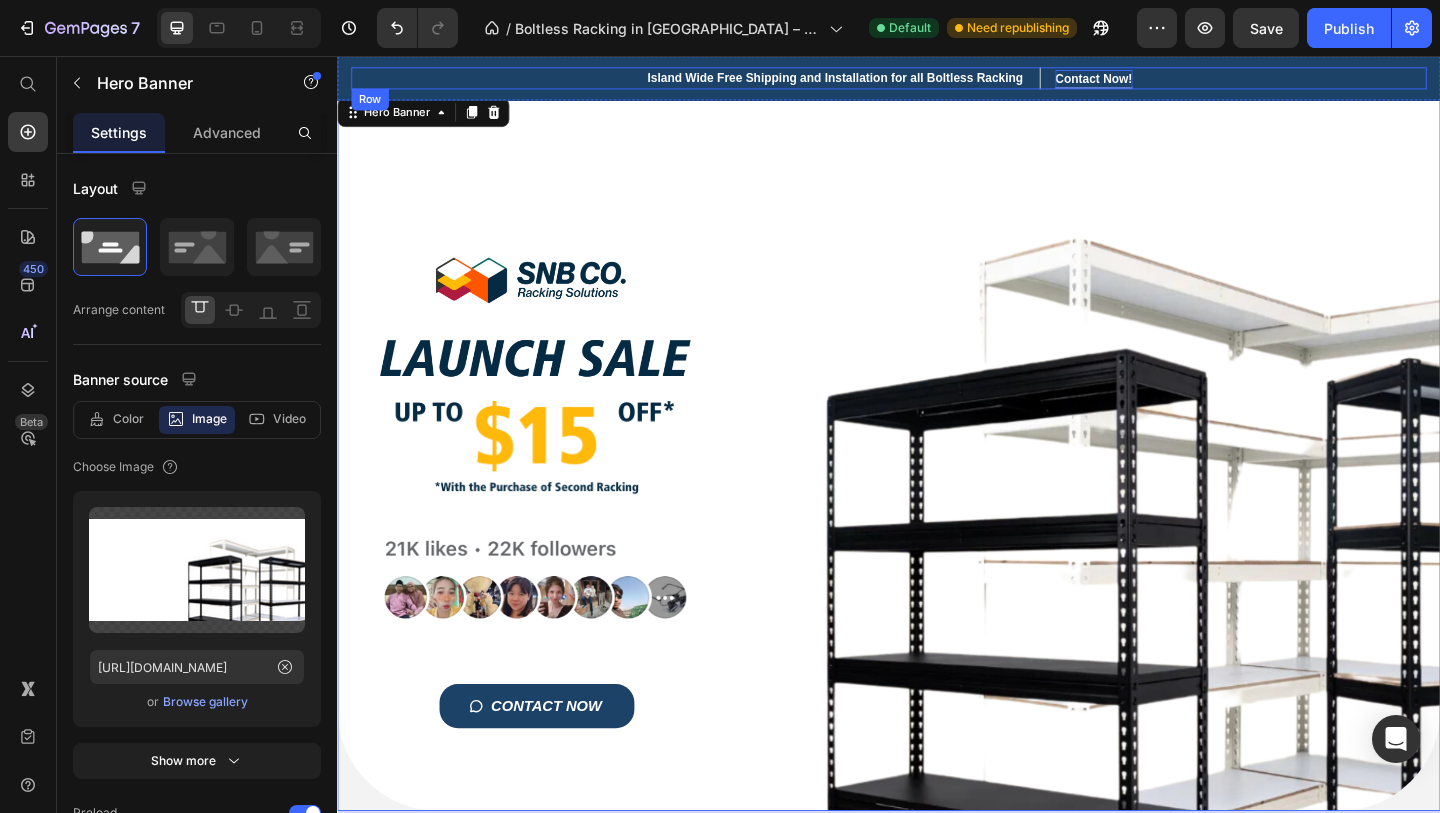 click on "Island Wide Free Shipping and Installation for all Boltless Racking  Heading Contact Now! Button Row Shop Now Button Row Row" at bounding box center [937, 80] 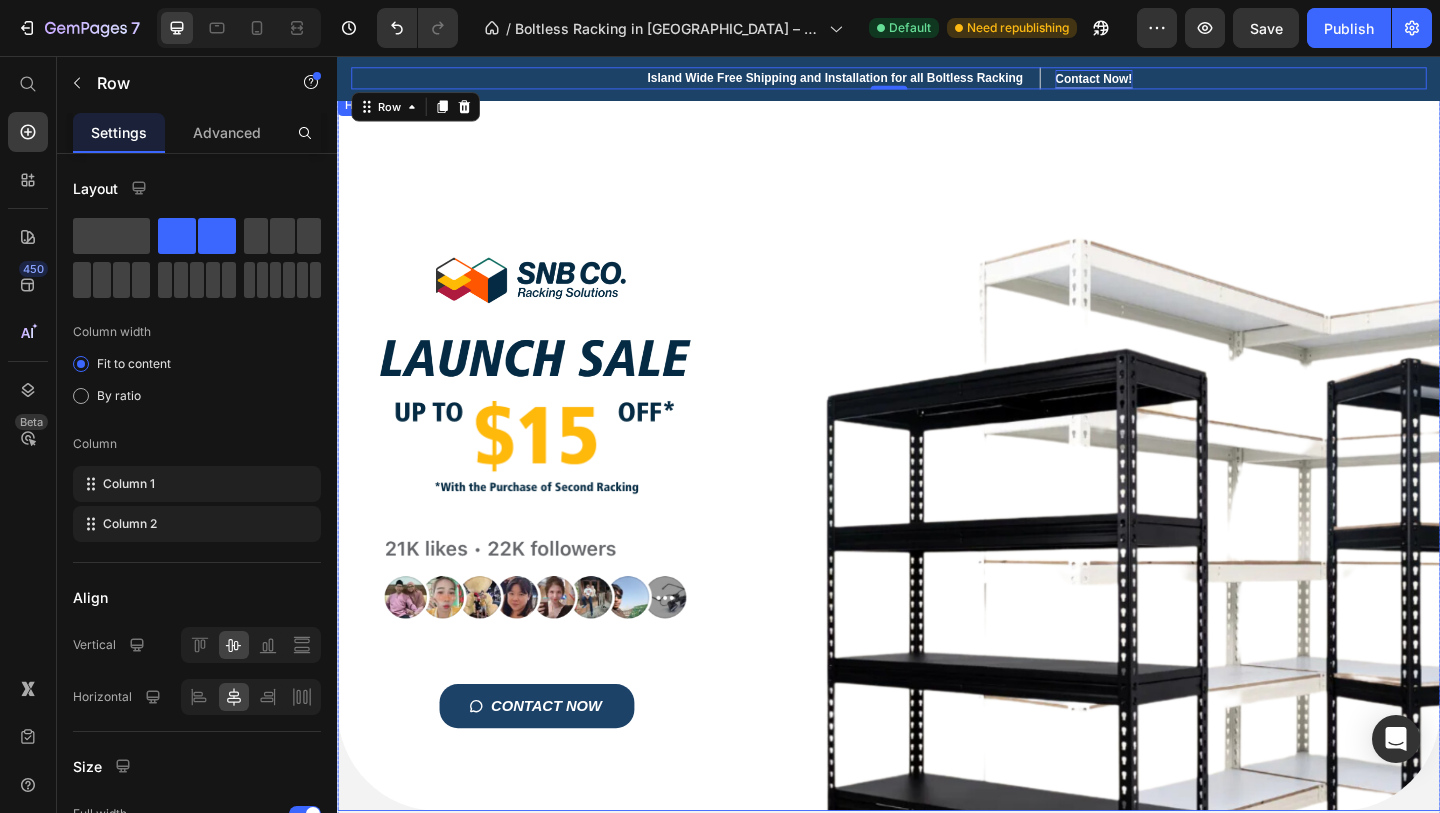 click on "Title Line Image Image Image Image
CONTACT NOW Button Row" at bounding box center (937, 503) 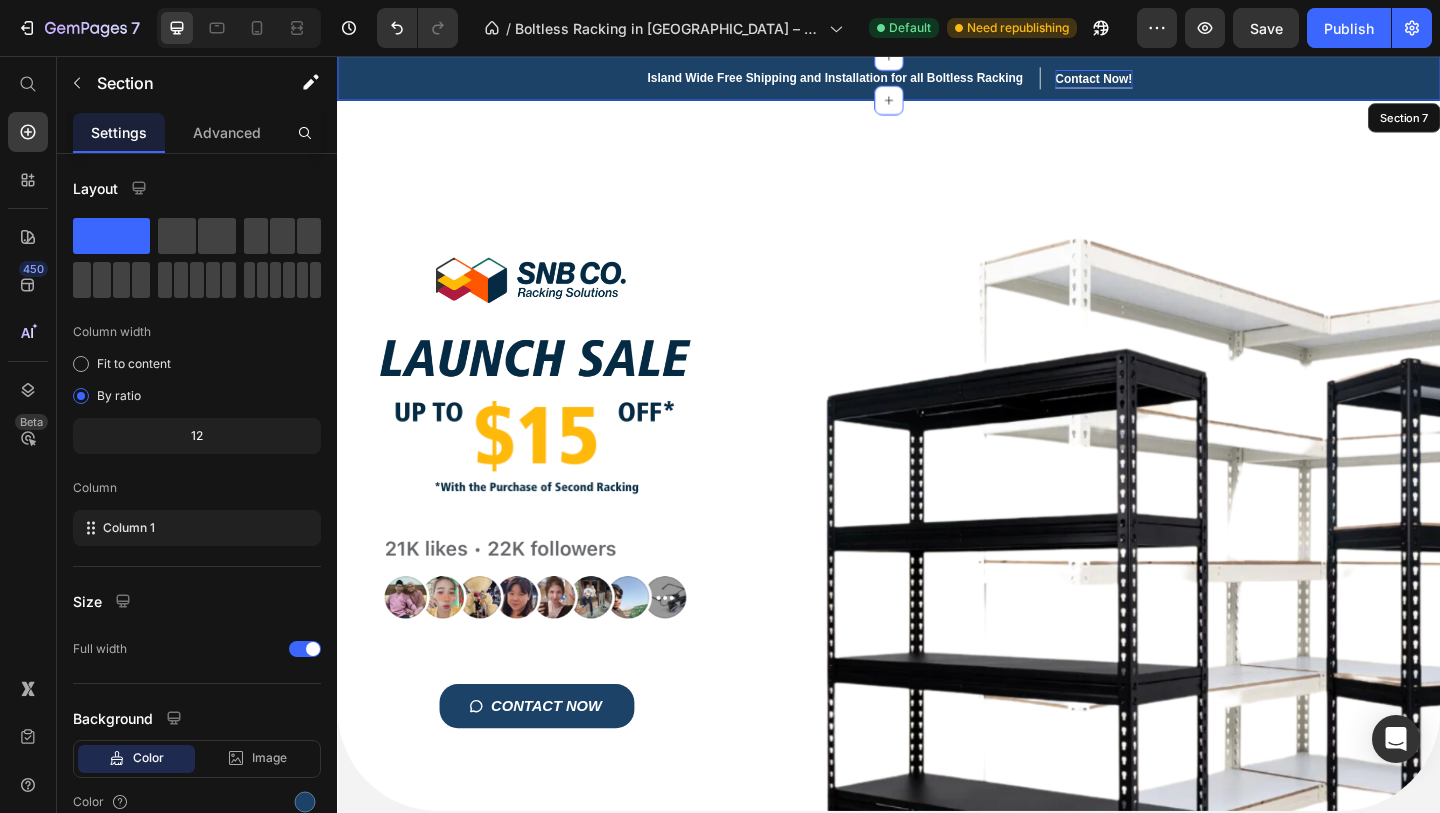 click on "Island Wide Free Shipping and Installation for all Boltless Racking  Heading Contact Now! Button Row Shop Now Button Row Row Section 7" at bounding box center [937, 80] 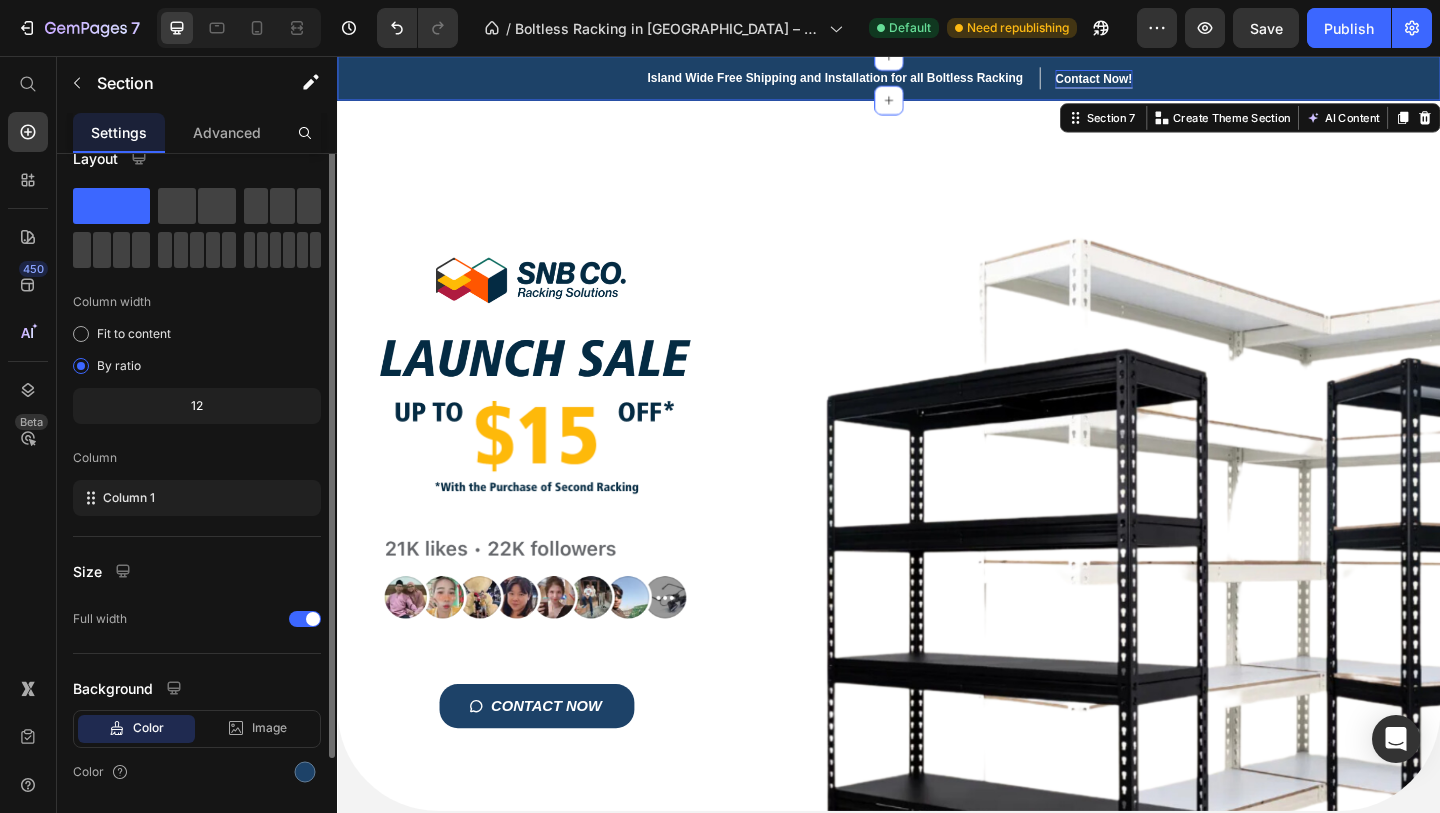 scroll, scrollTop: 0, scrollLeft: 0, axis: both 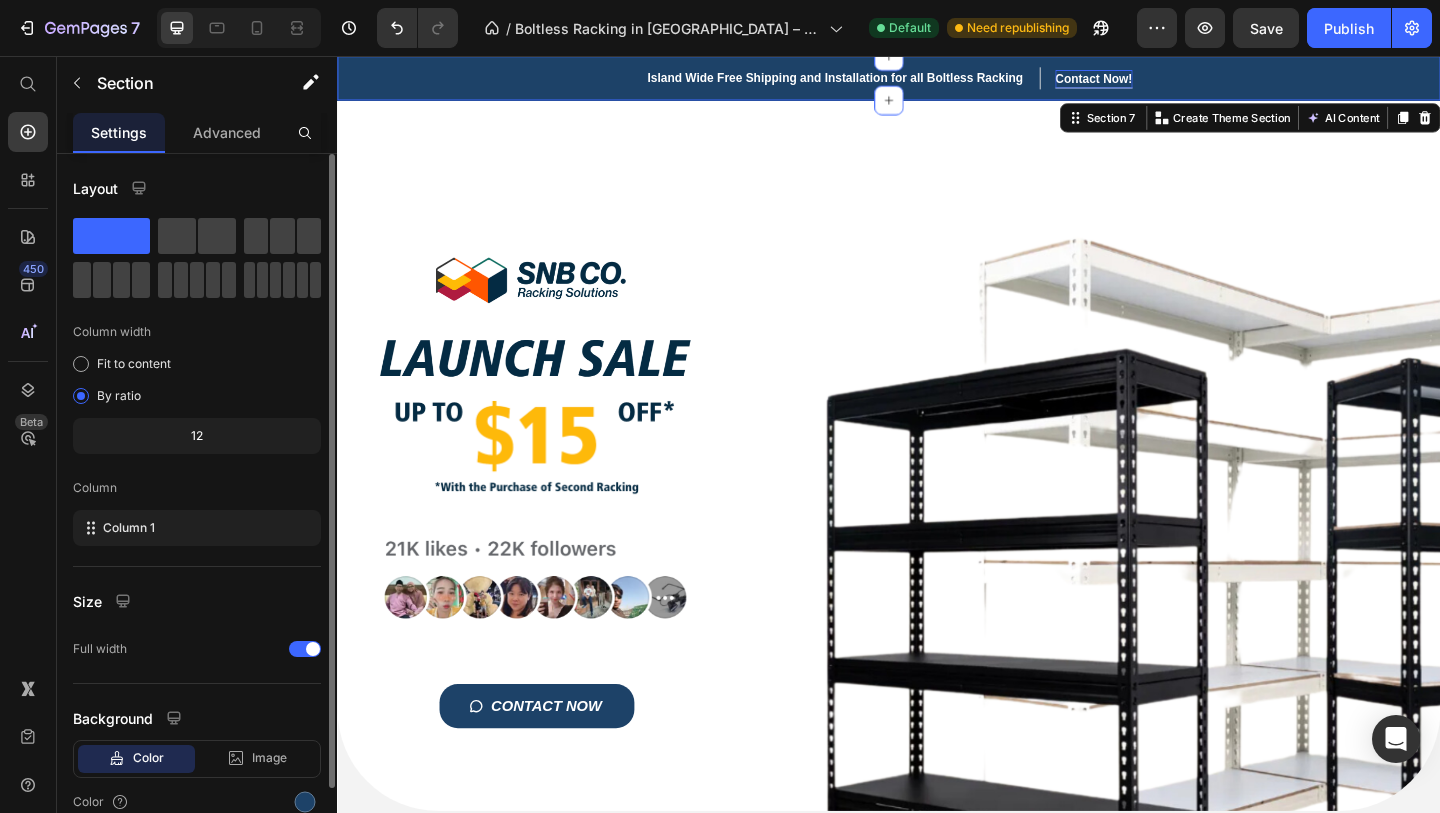 click on "12" 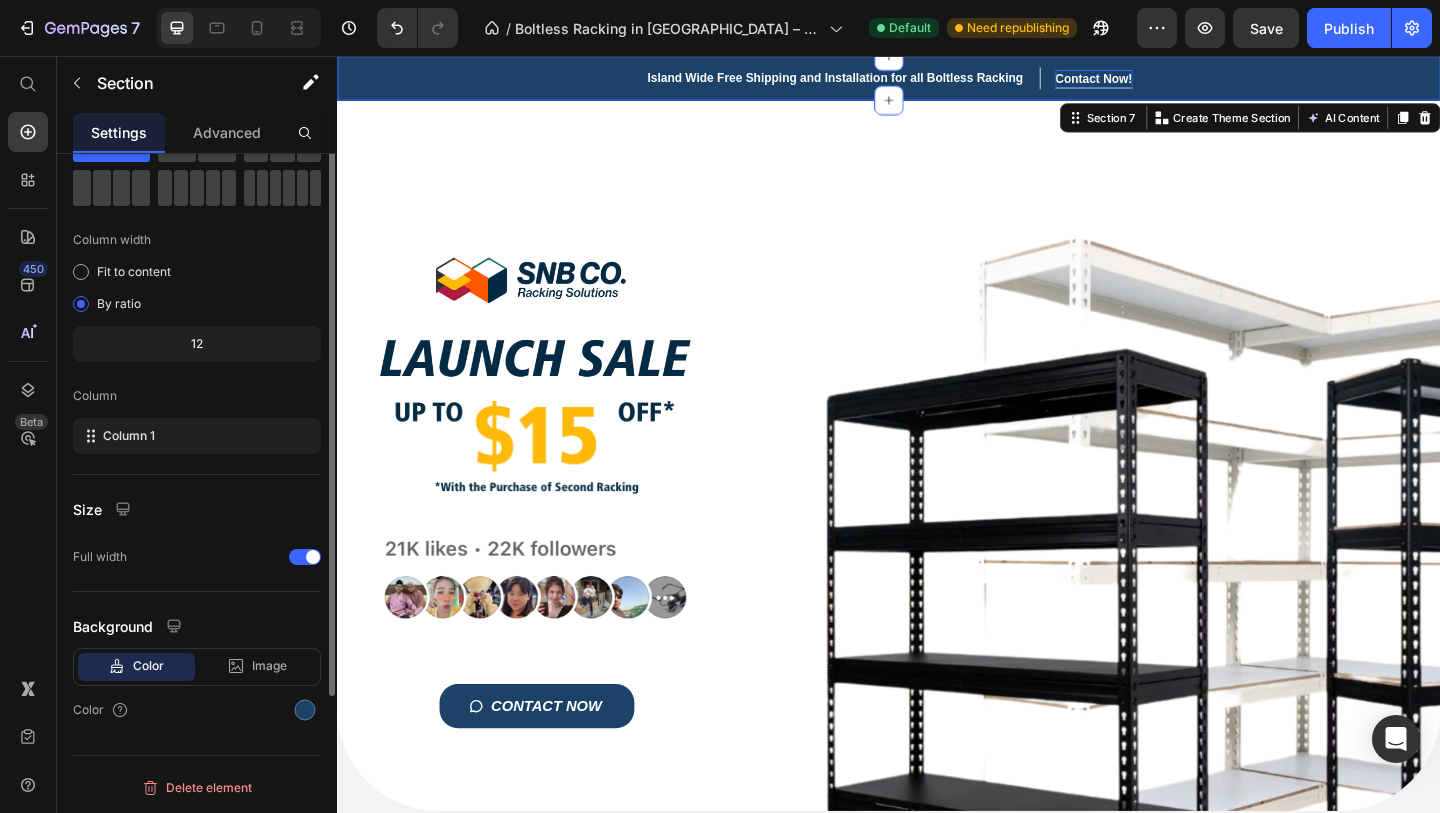 scroll, scrollTop: 0, scrollLeft: 0, axis: both 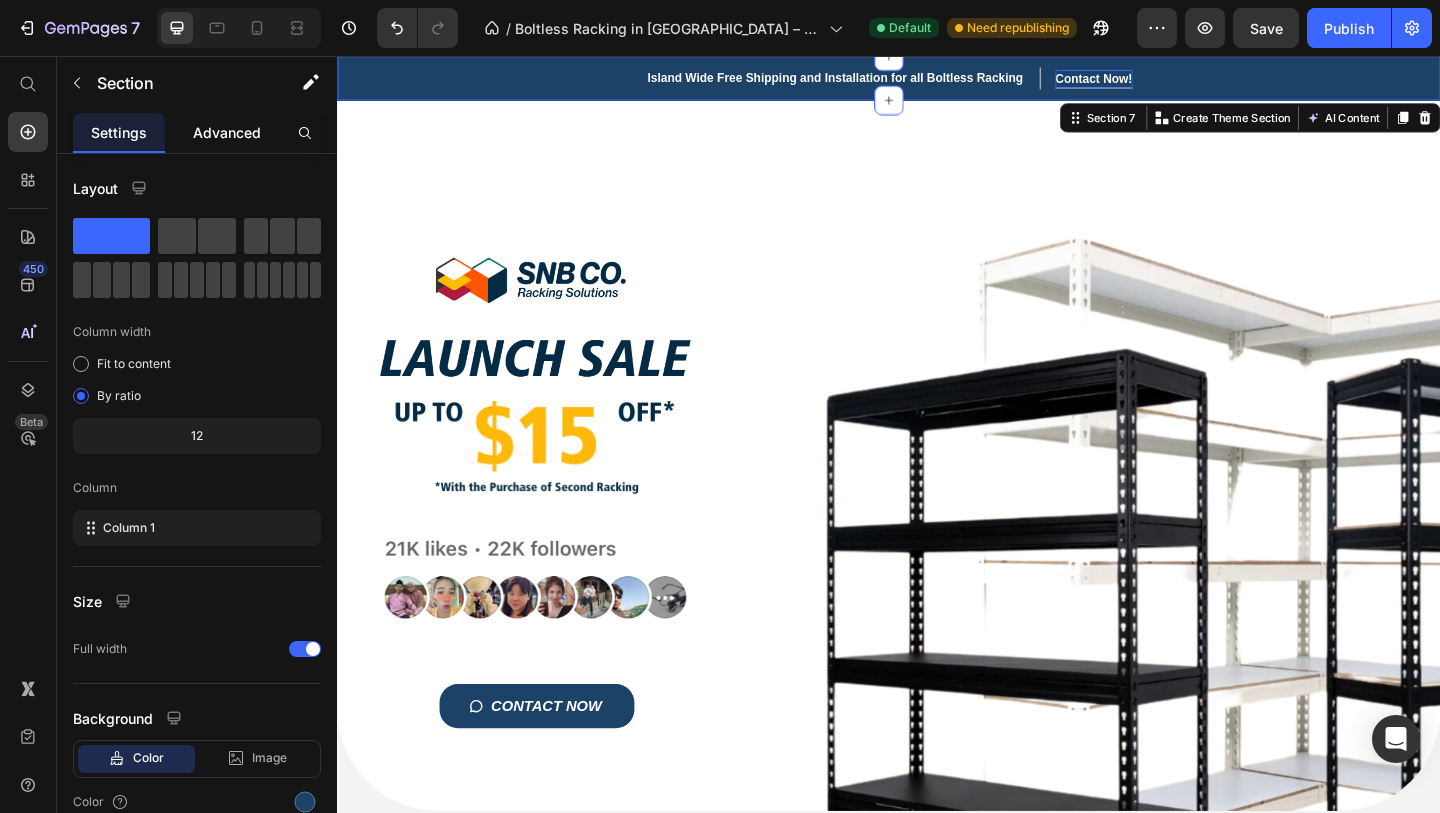 click on "Advanced" at bounding box center [227, 132] 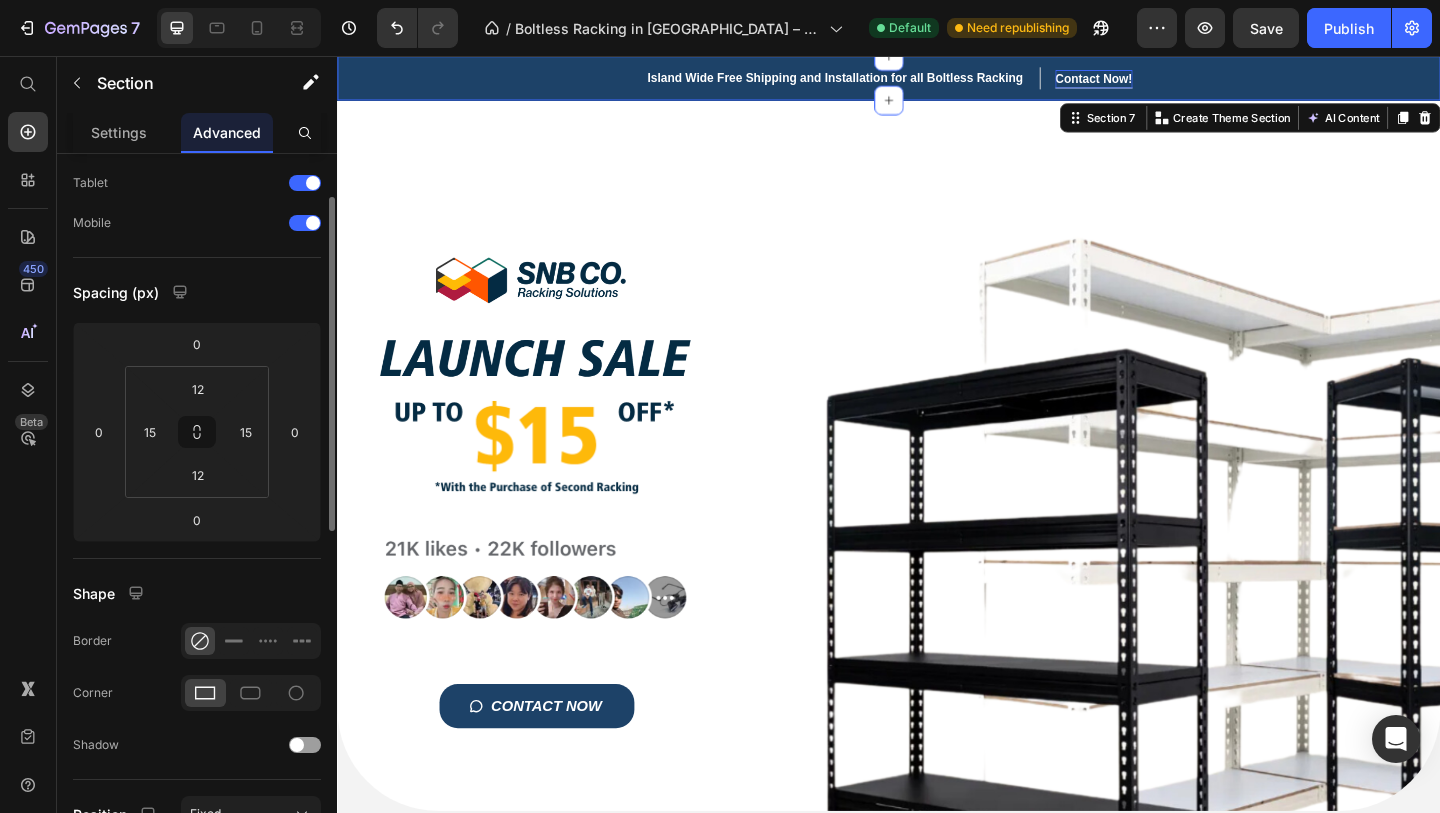 scroll, scrollTop: 93, scrollLeft: 0, axis: vertical 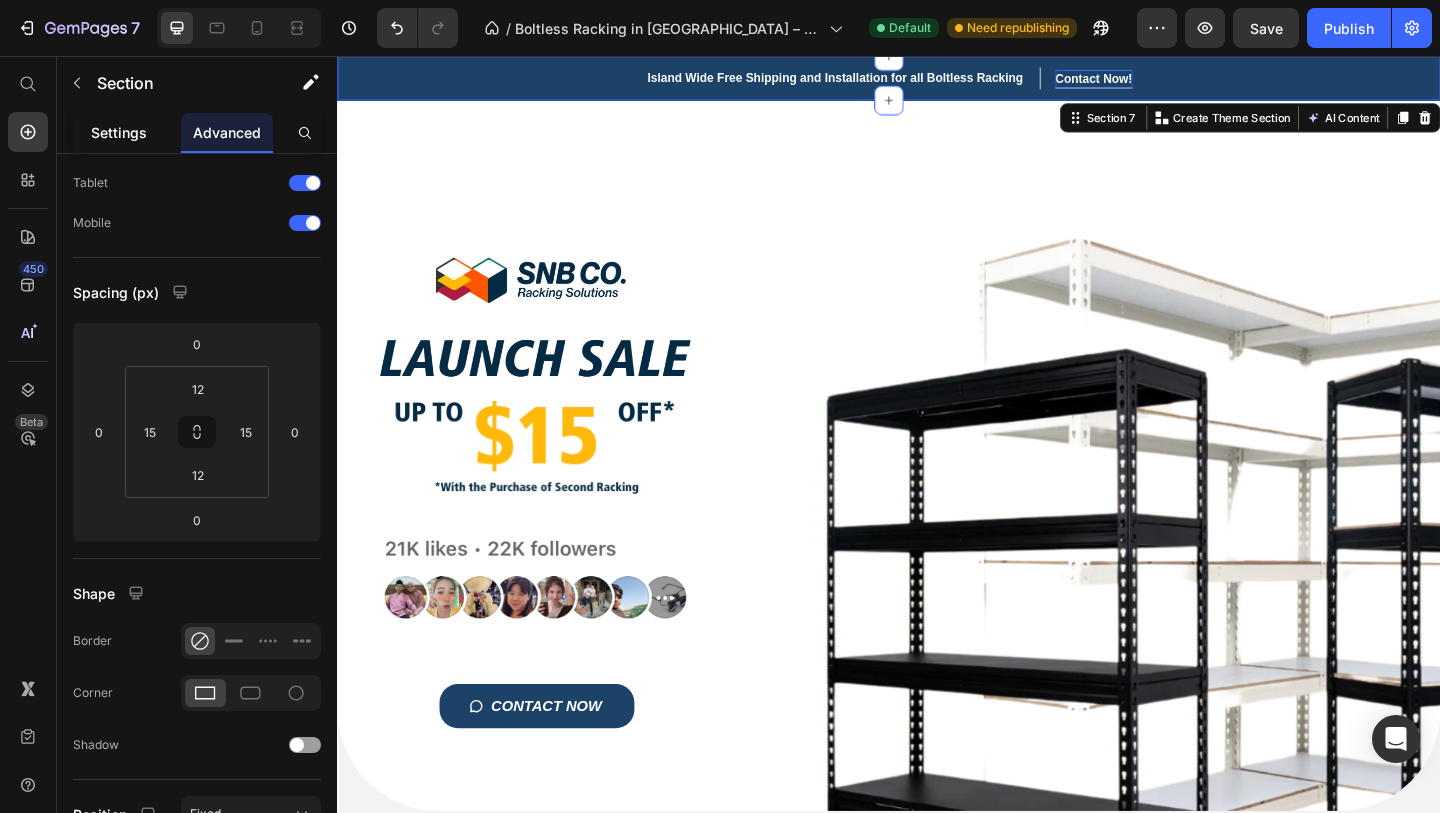 click on "Settings" at bounding box center (119, 132) 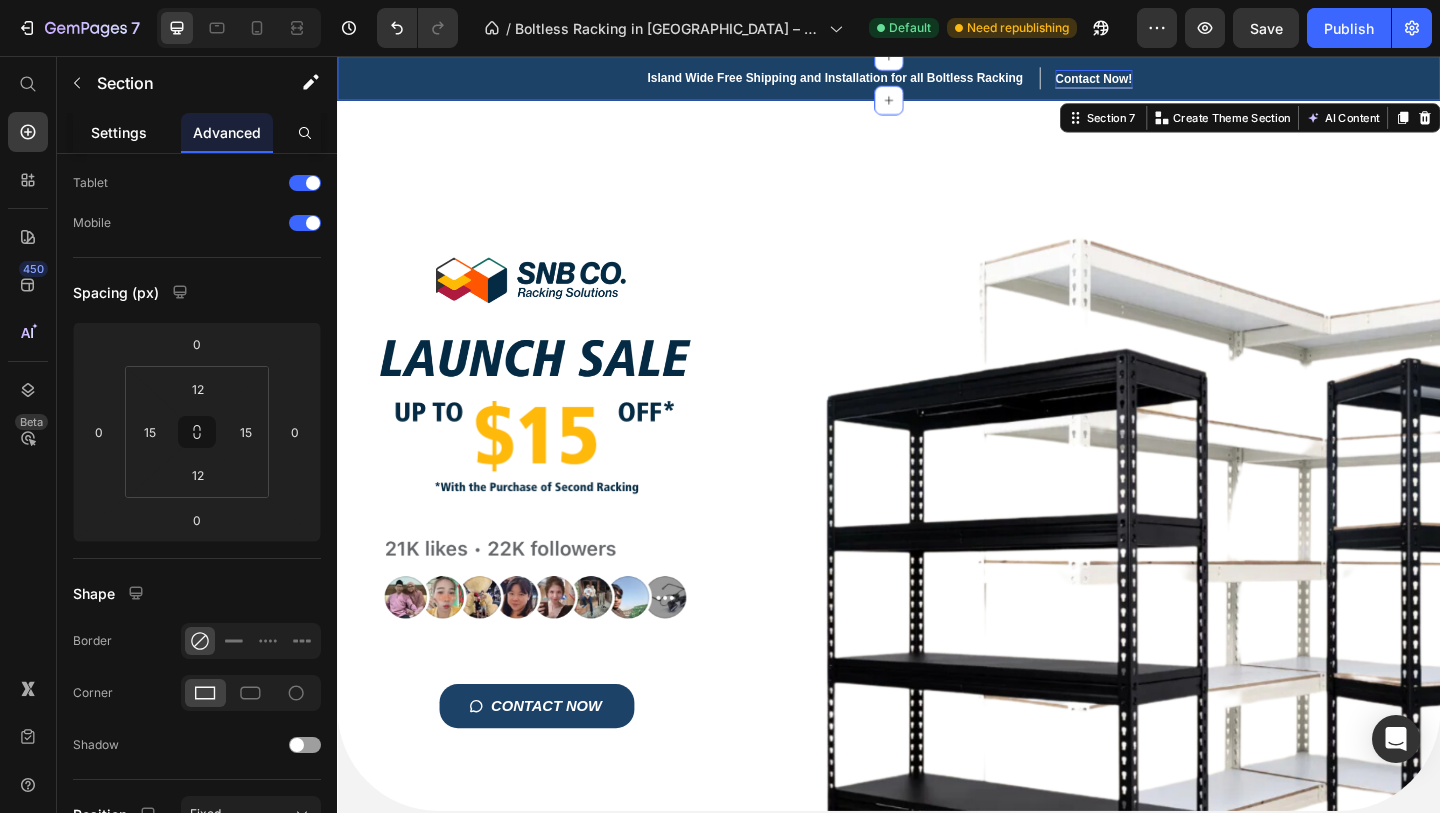 scroll, scrollTop: 0, scrollLeft: 0, axis: both 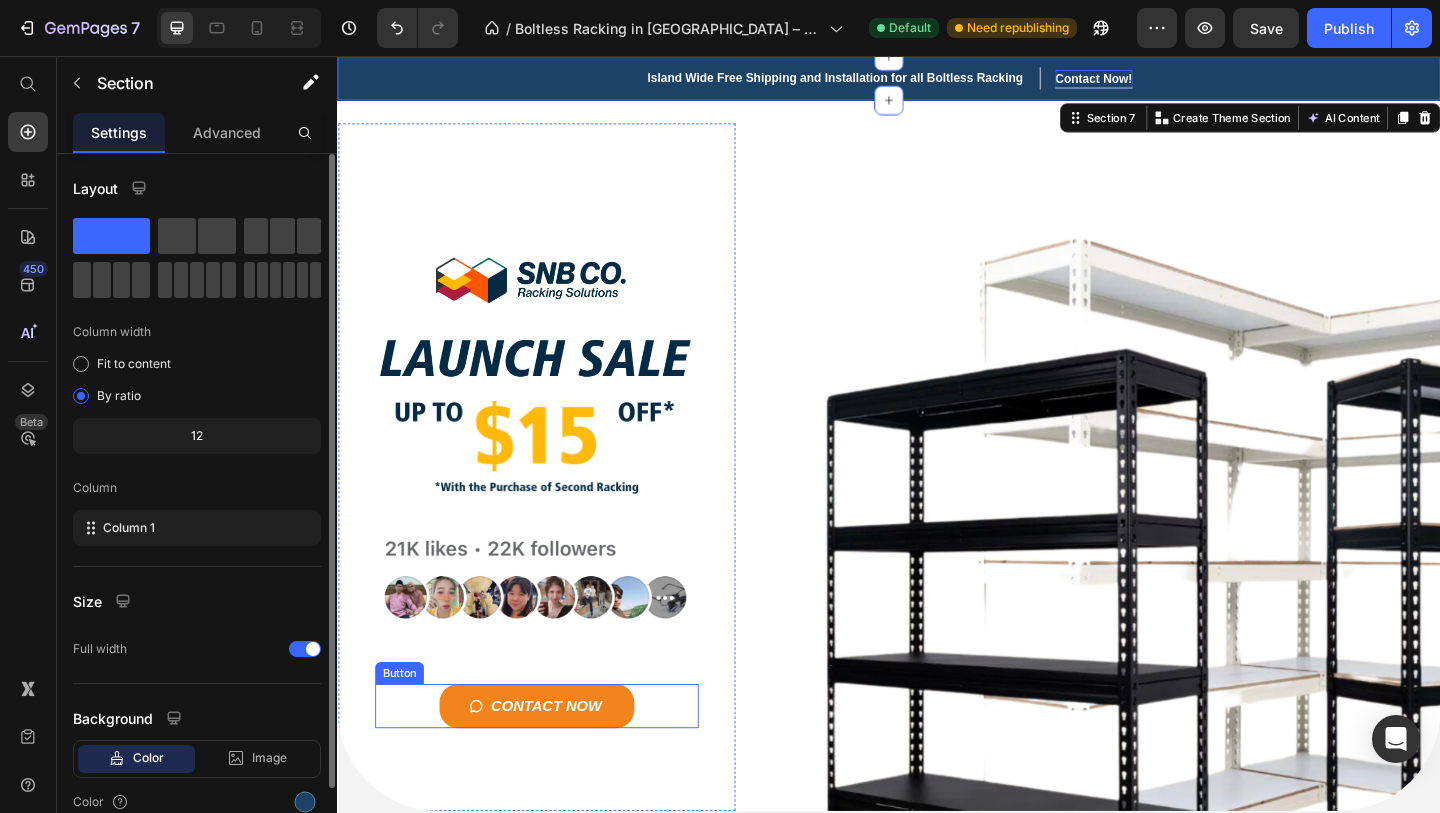 click on "CONTACT NOW" at bounding box center [554, 763] 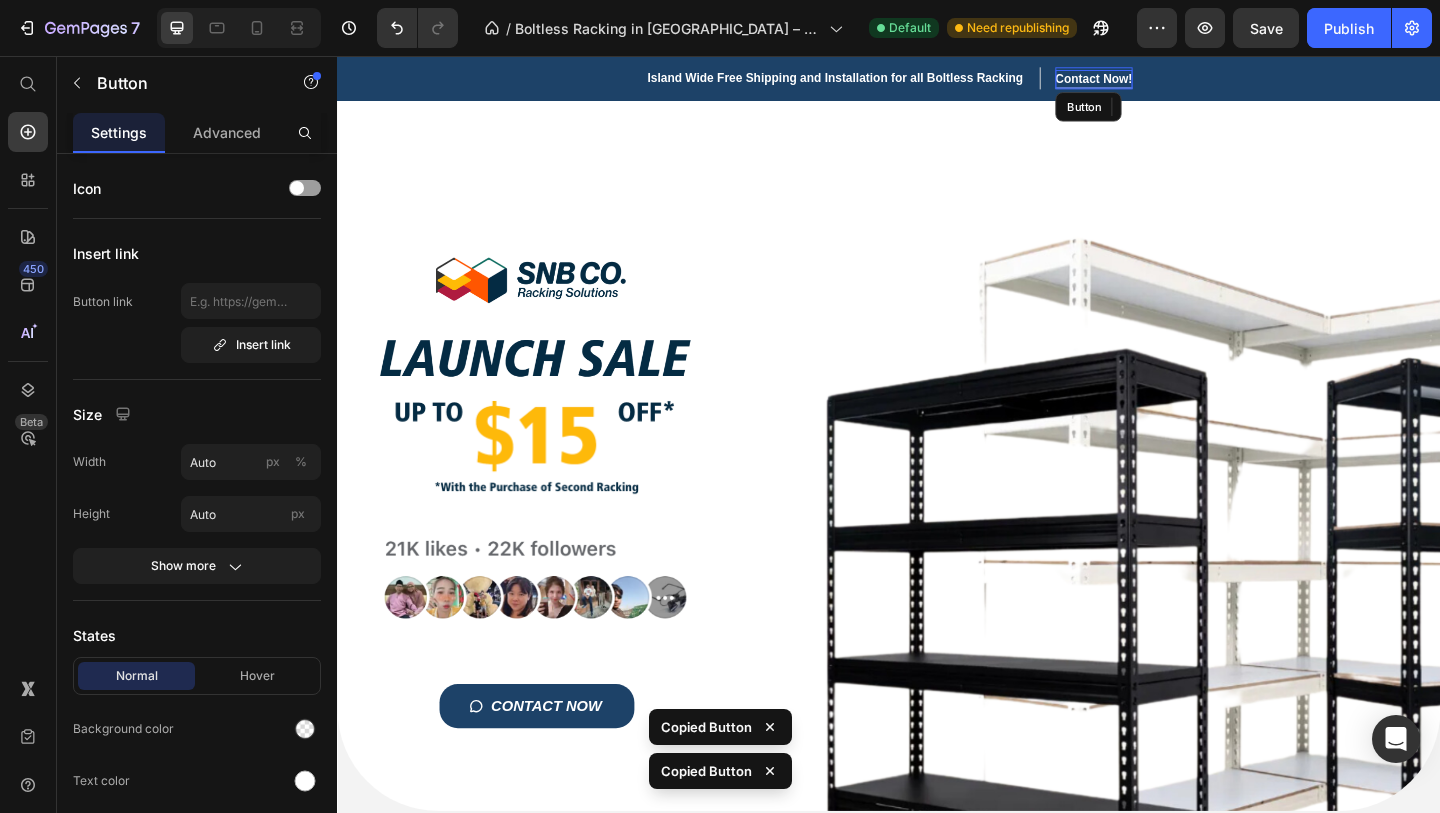 click on "Contact Now! Button" at bounding box center [1160, 80] 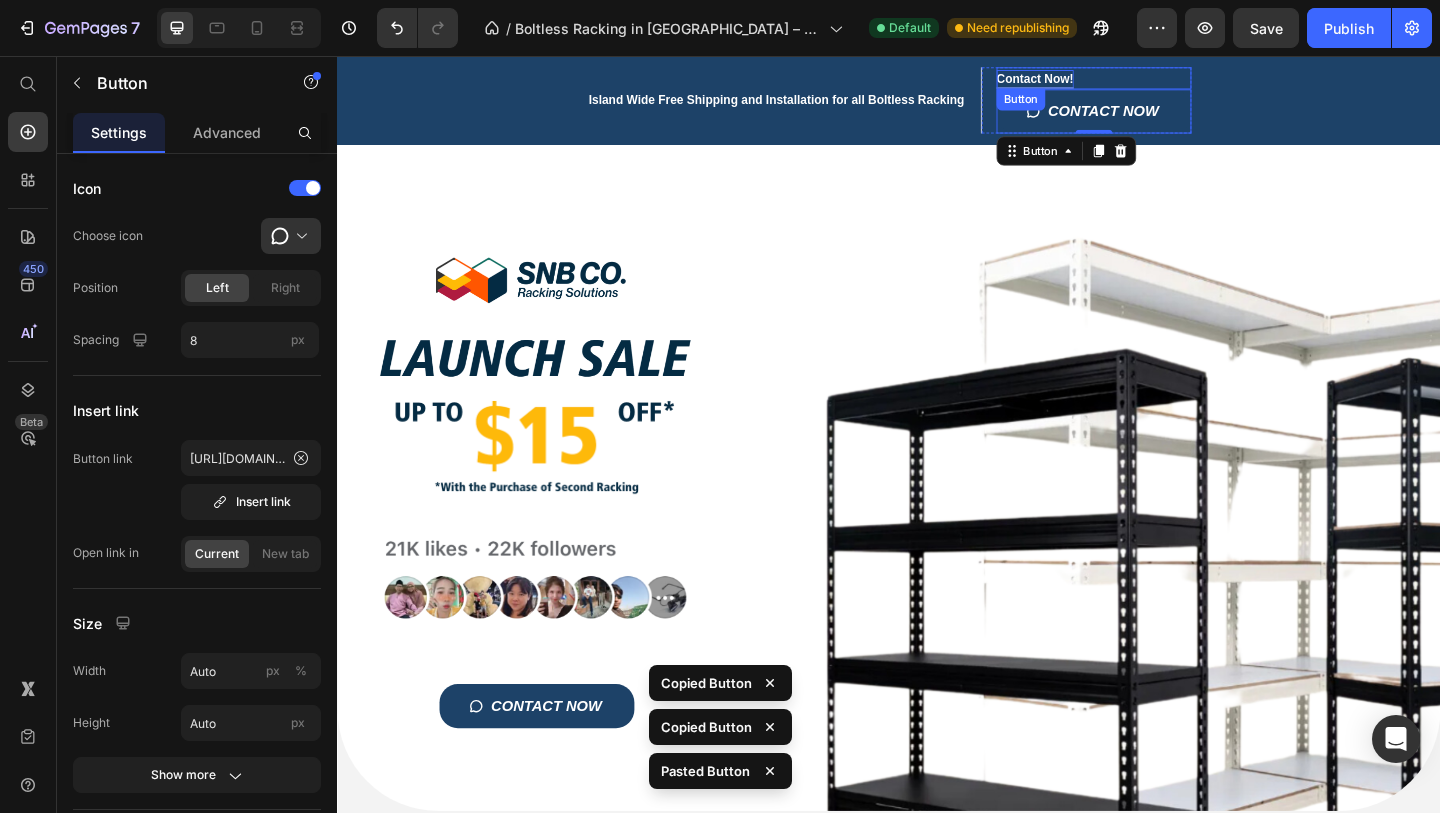 click on "Contact Now!" at bounding box center [1096, 81] 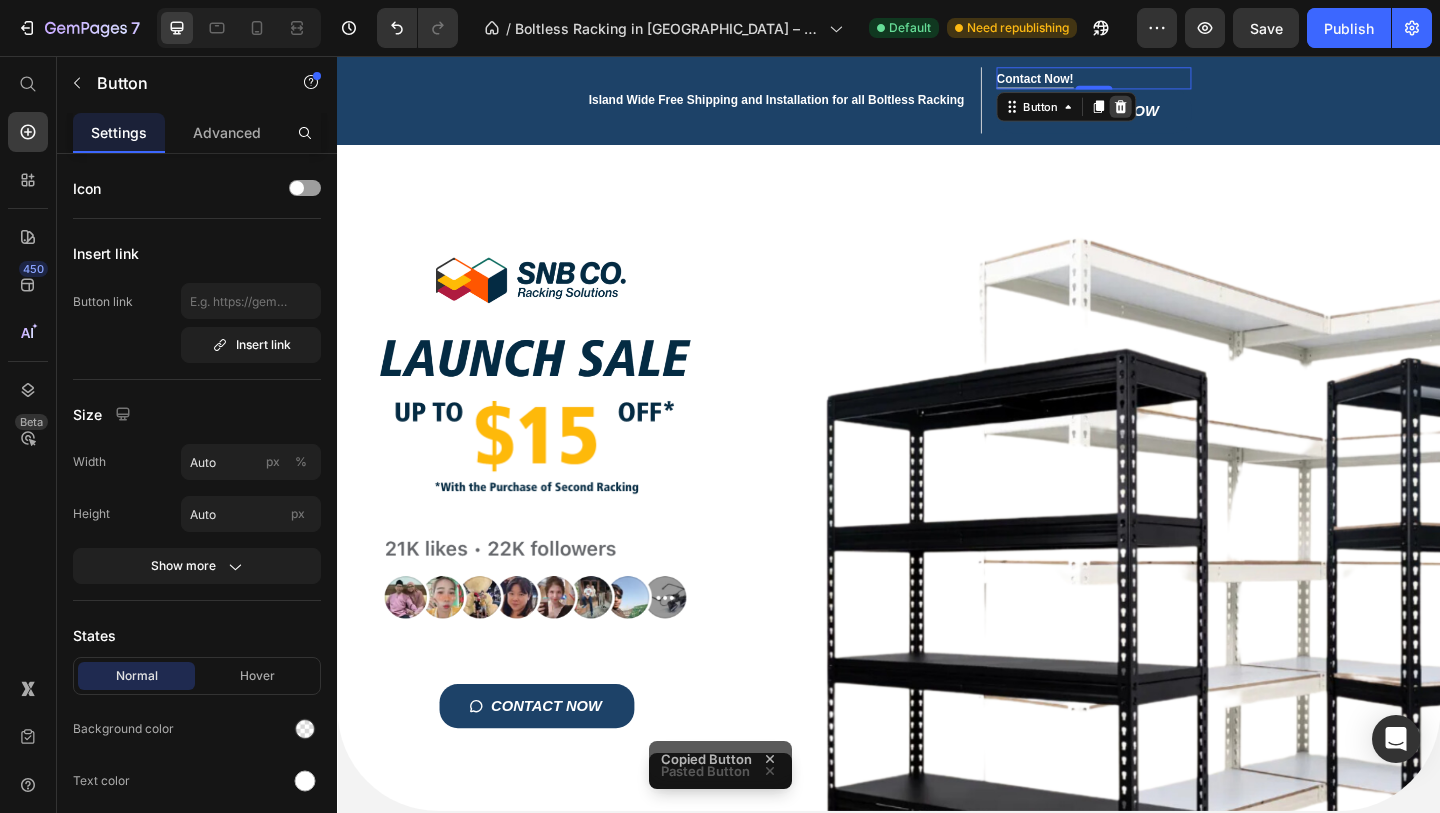 click 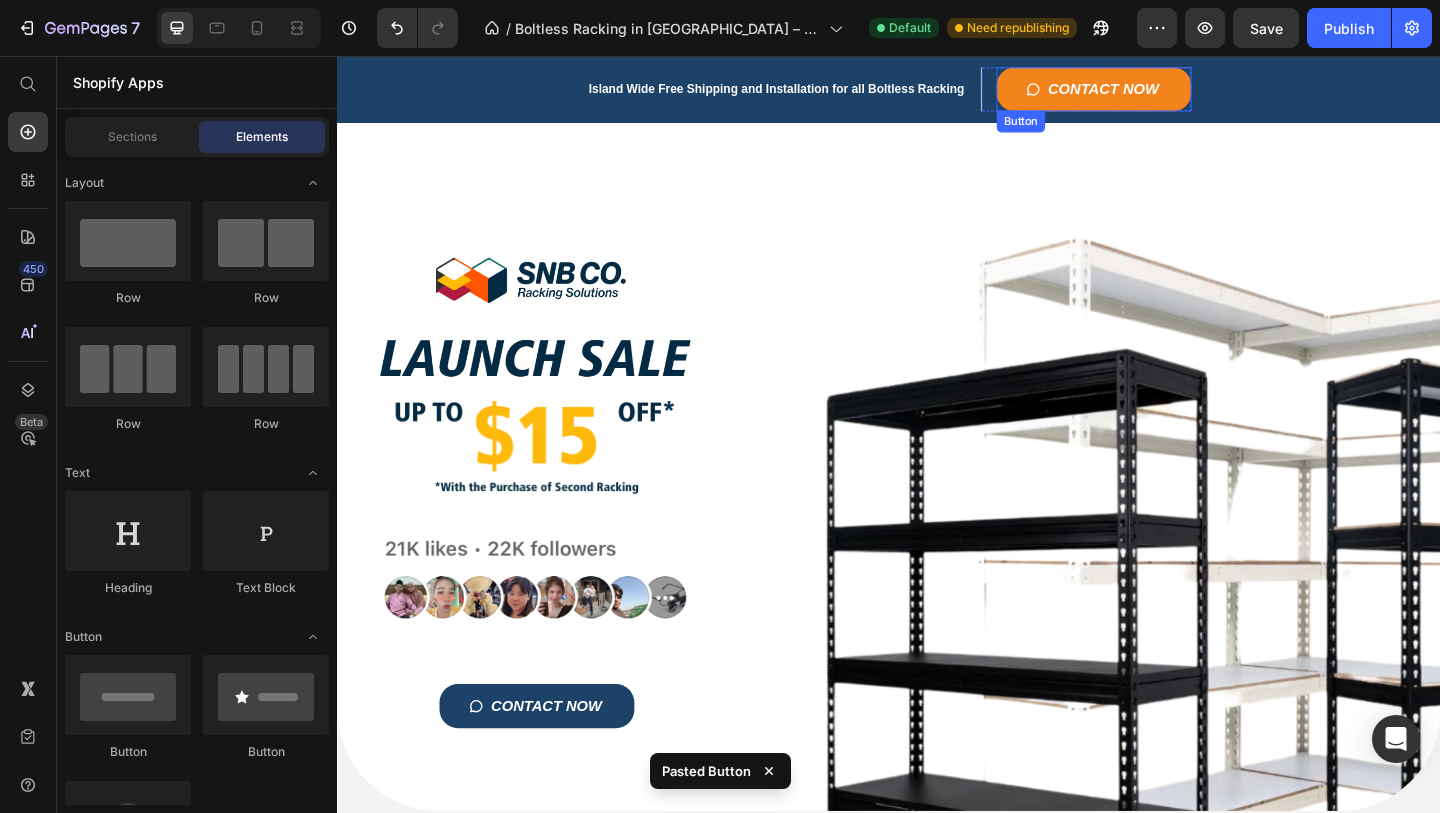 click on "CONTACT NOW" at bounding box center (1160, 92) 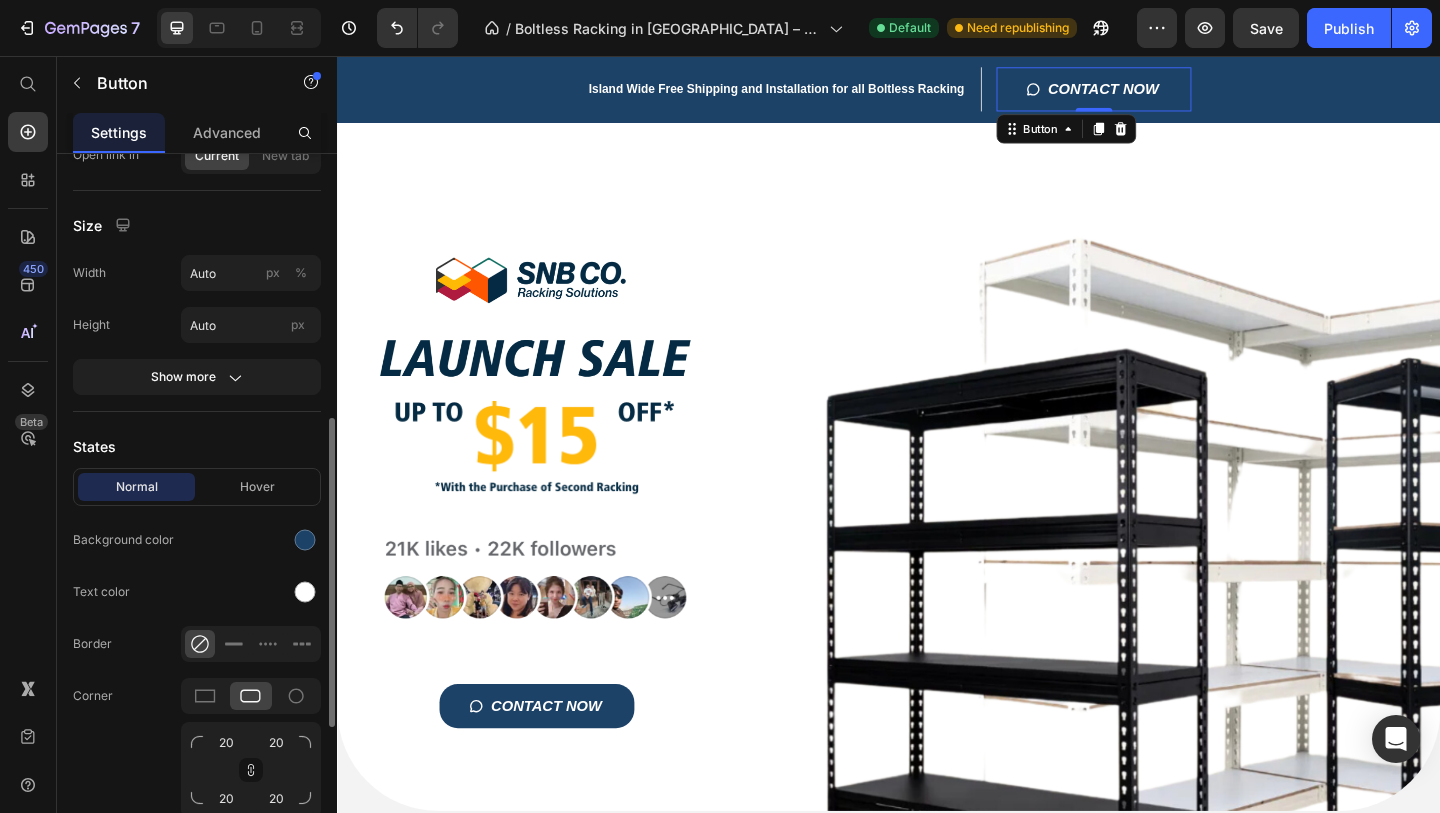 scroll, scrollTop: 386, scrollLeft: 0, axis: vertical 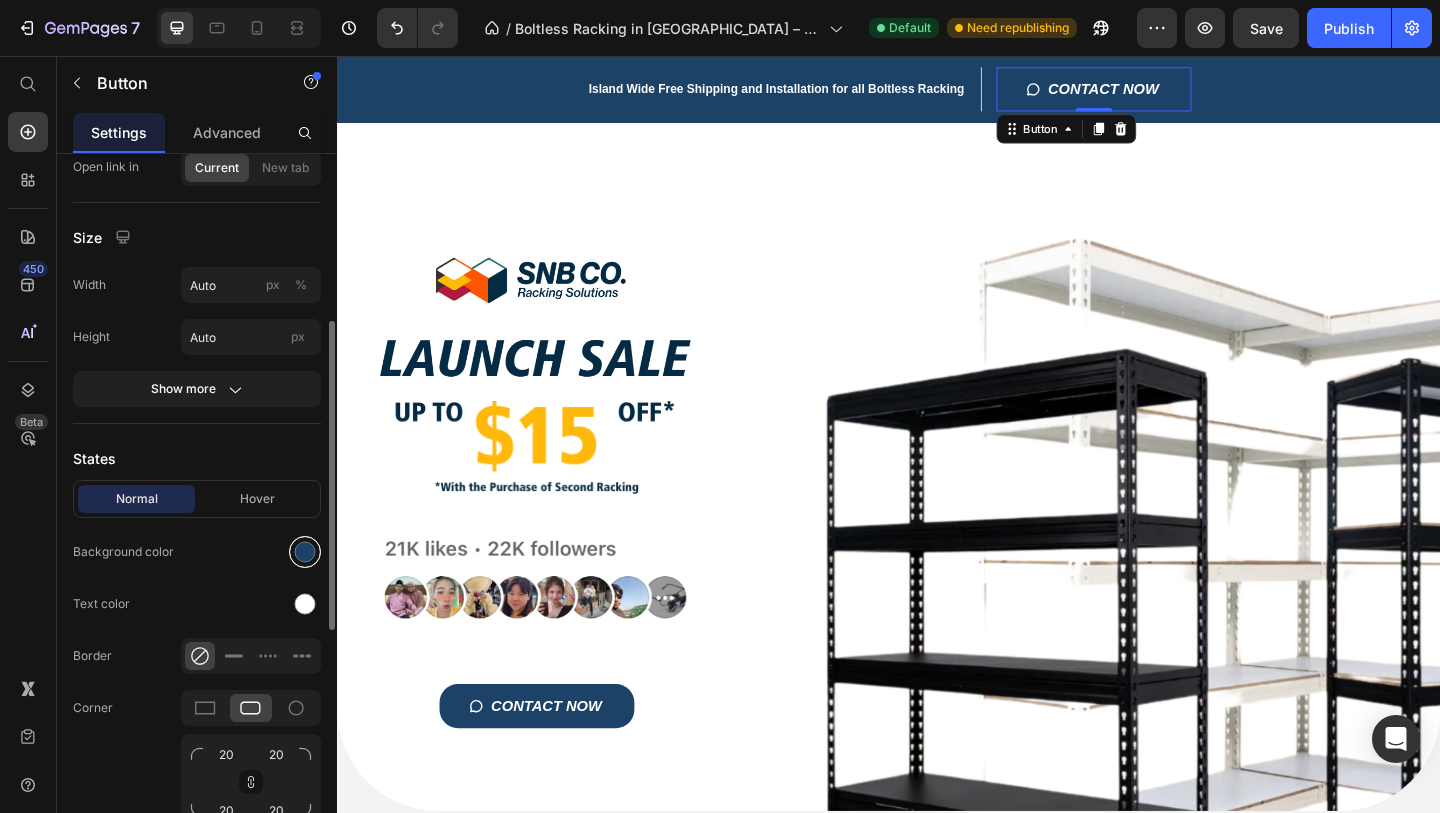 click at bounding box center (305, 552) 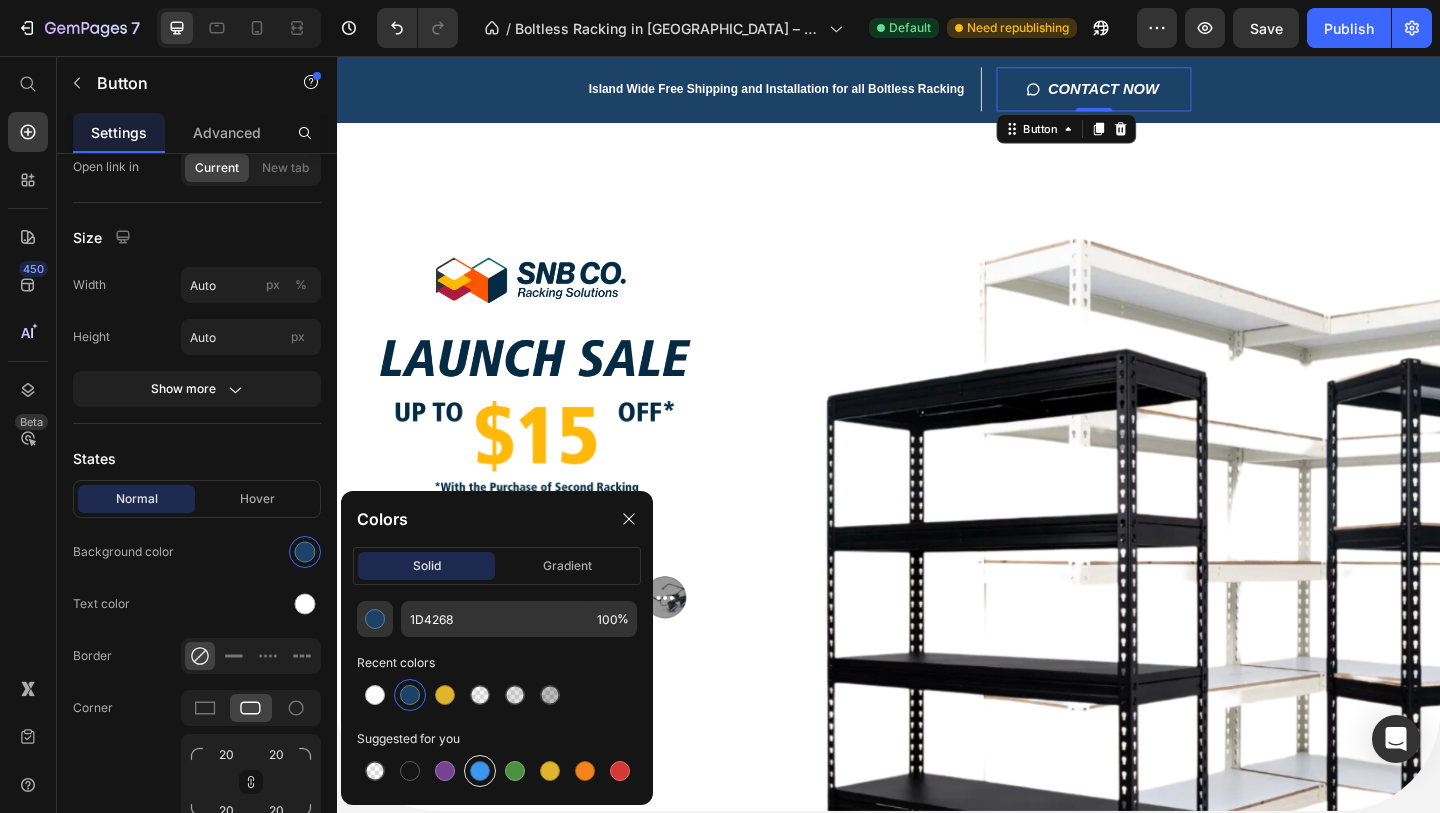 click at bounding box center [480, 771] 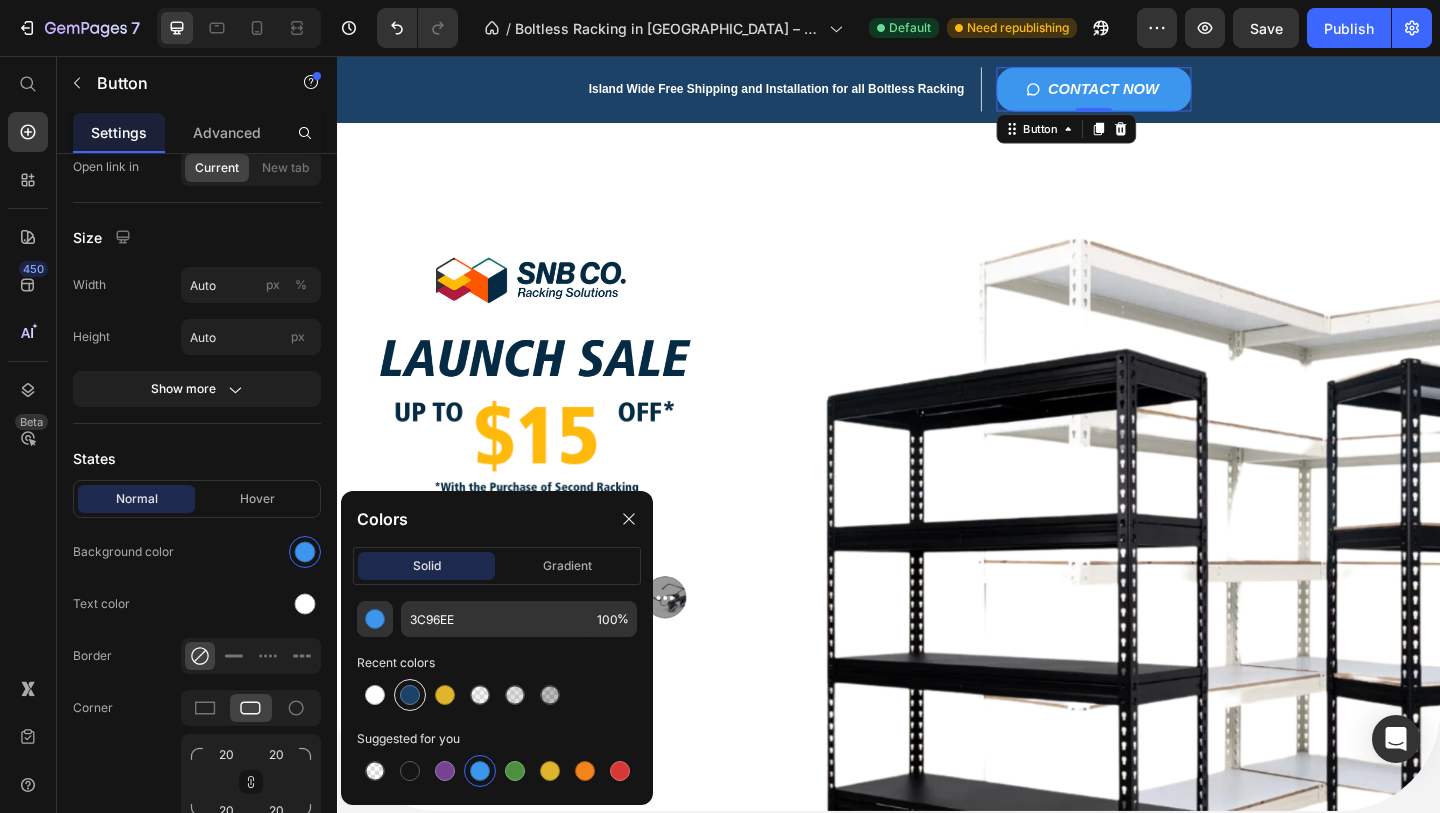 click at bounding box center [410, 695] 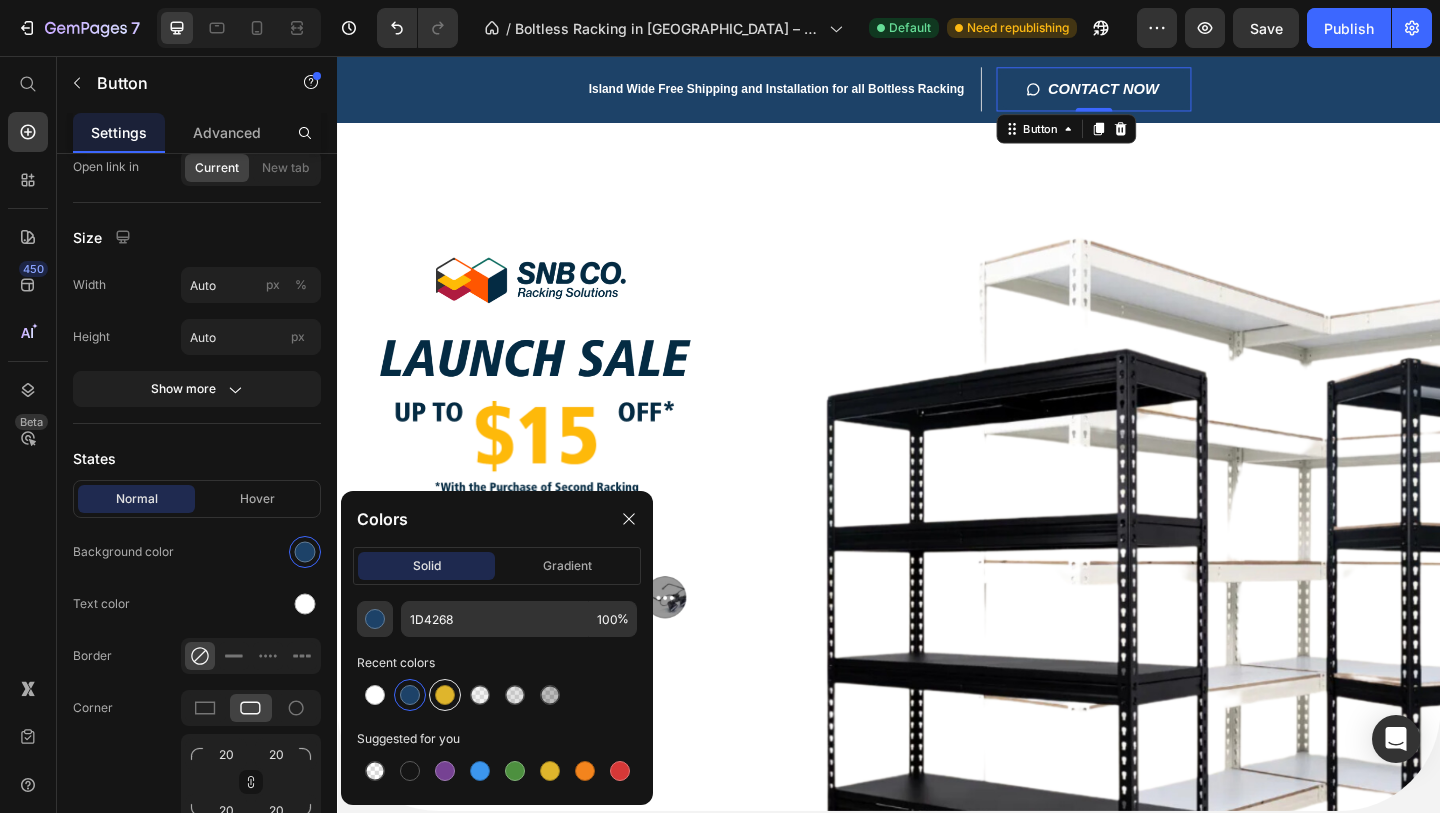 click at bounding box center (445, 695) 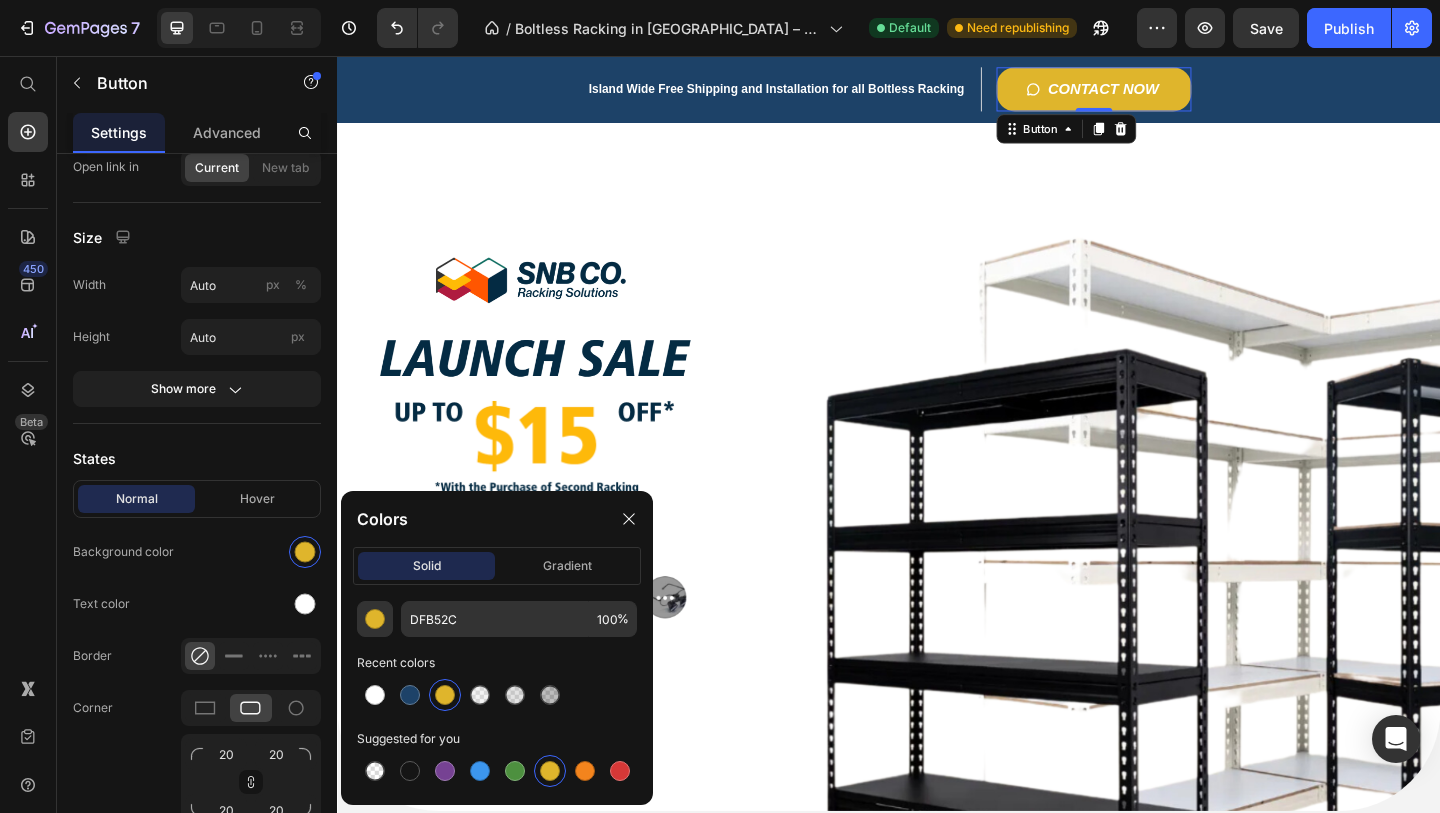 click at bounding box center [445, 695] 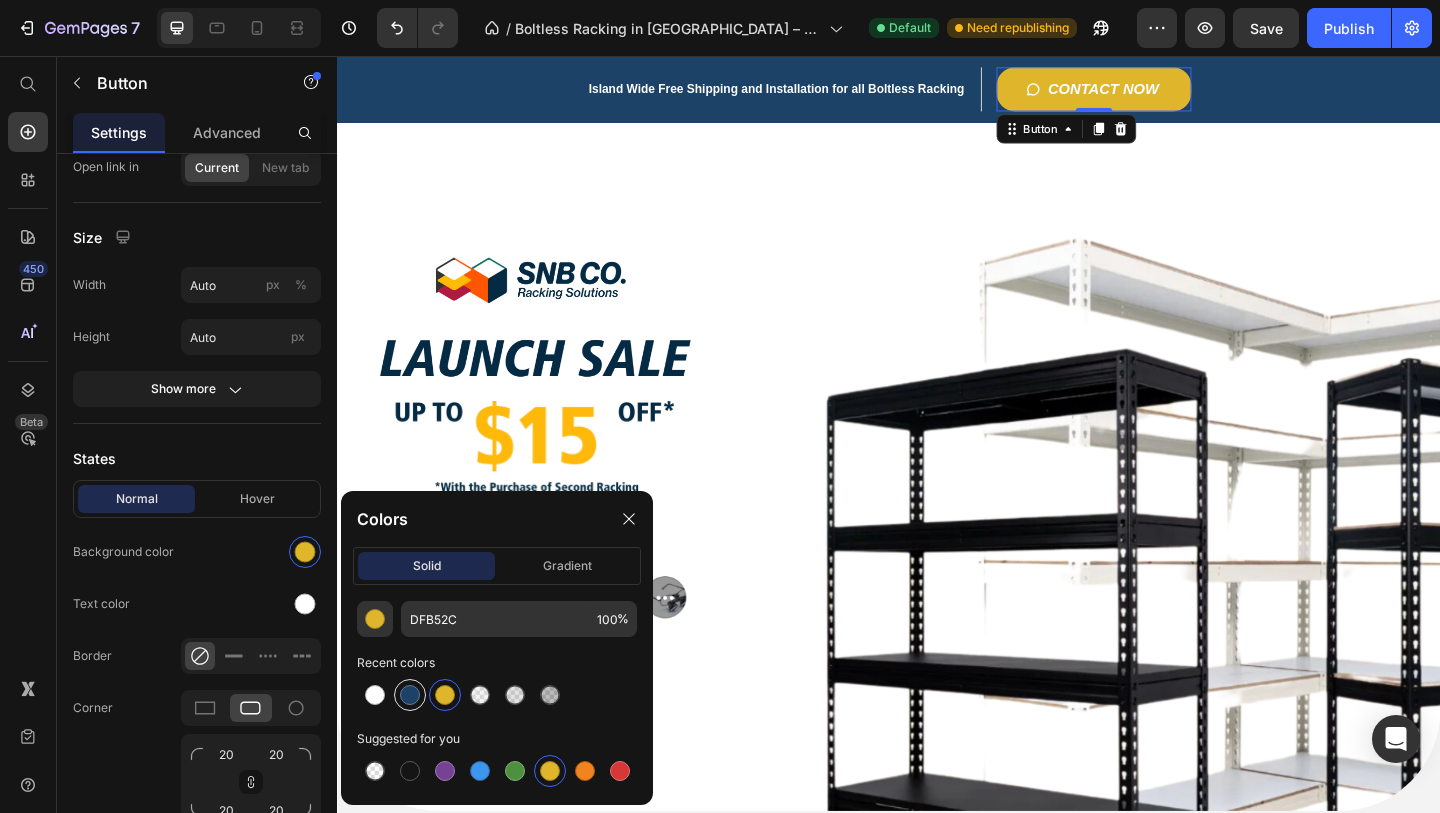click at bounding box center [410, 695] 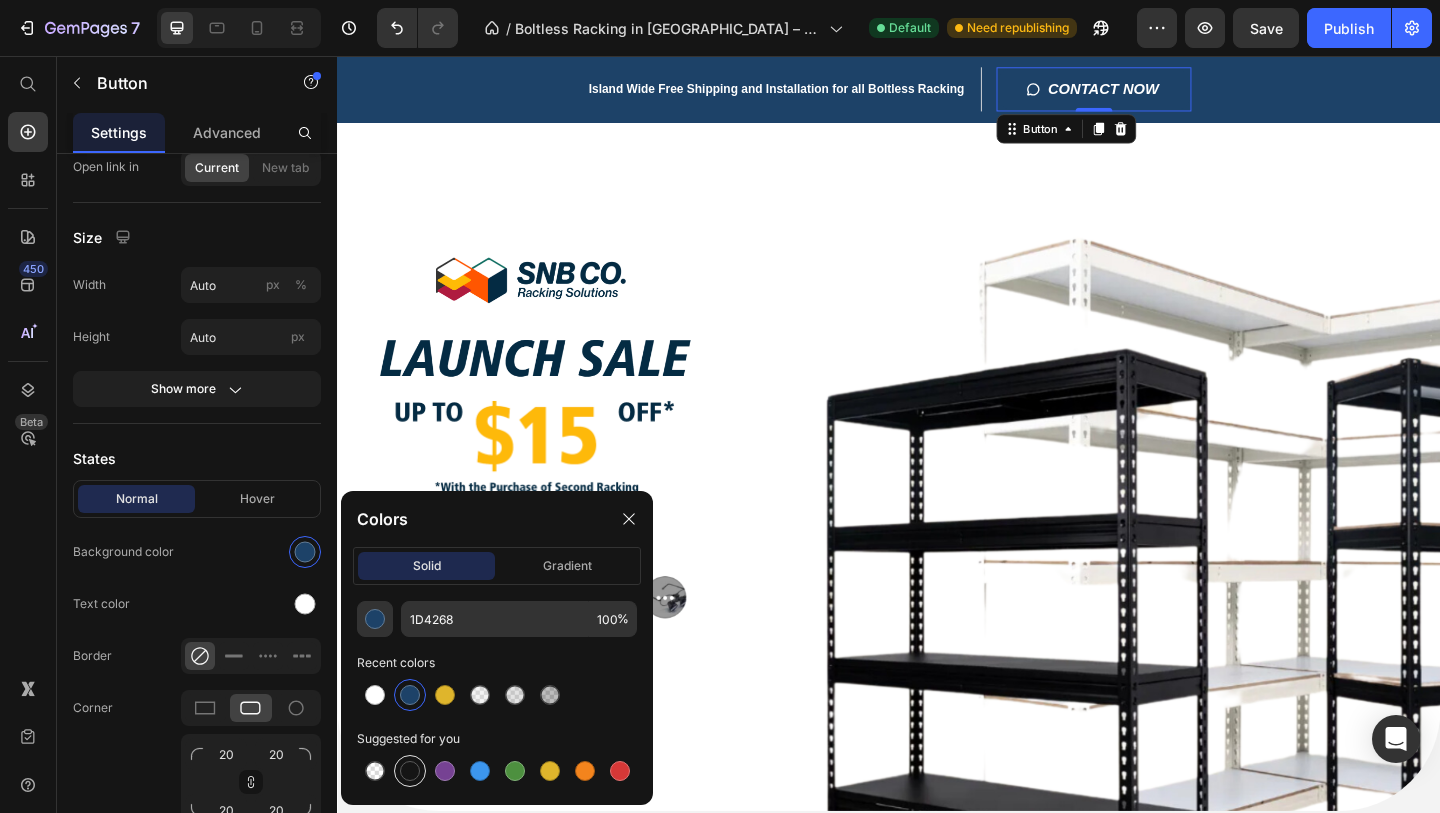 click at bounding box center [410, 771] 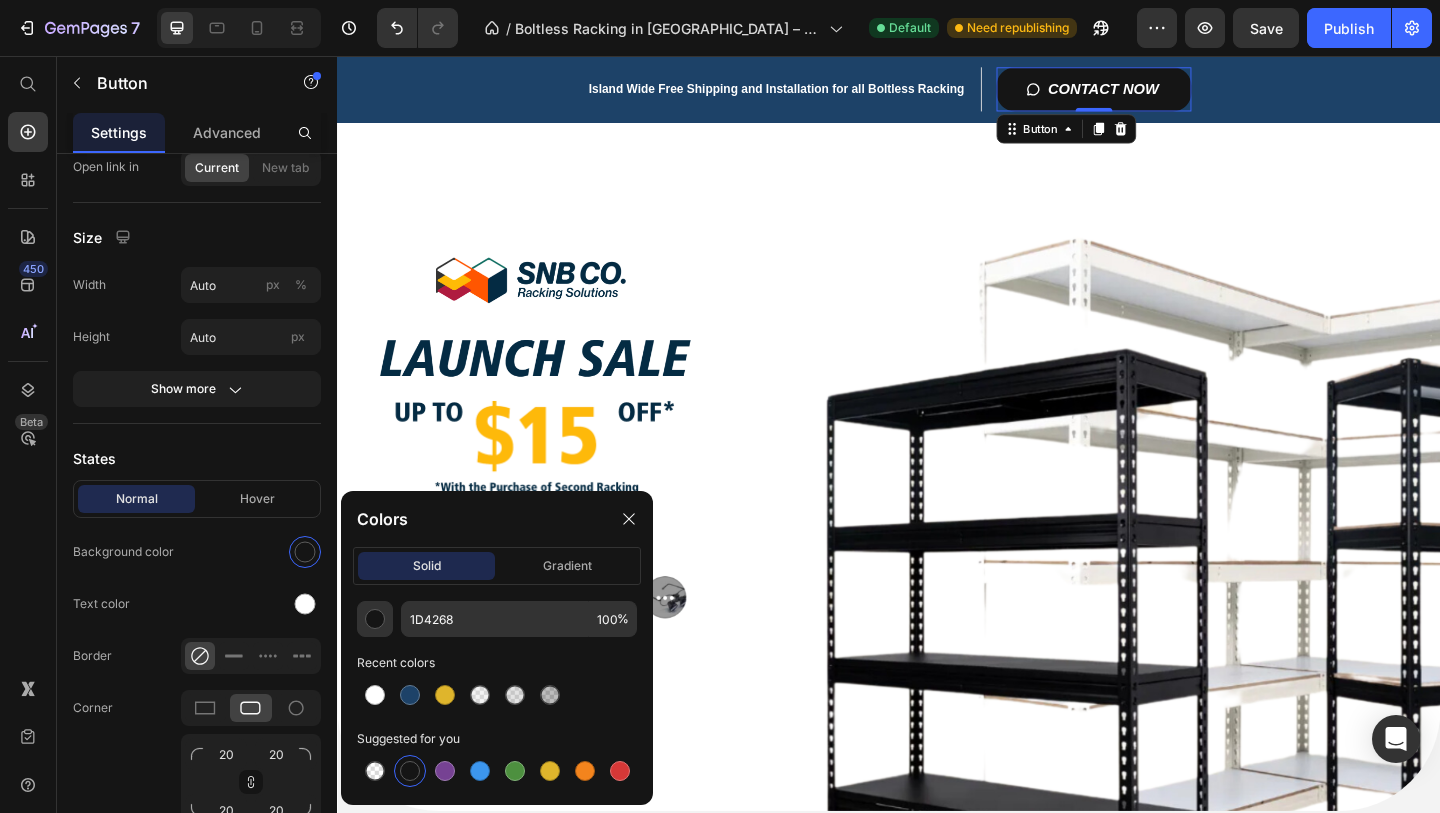 type on "151515" 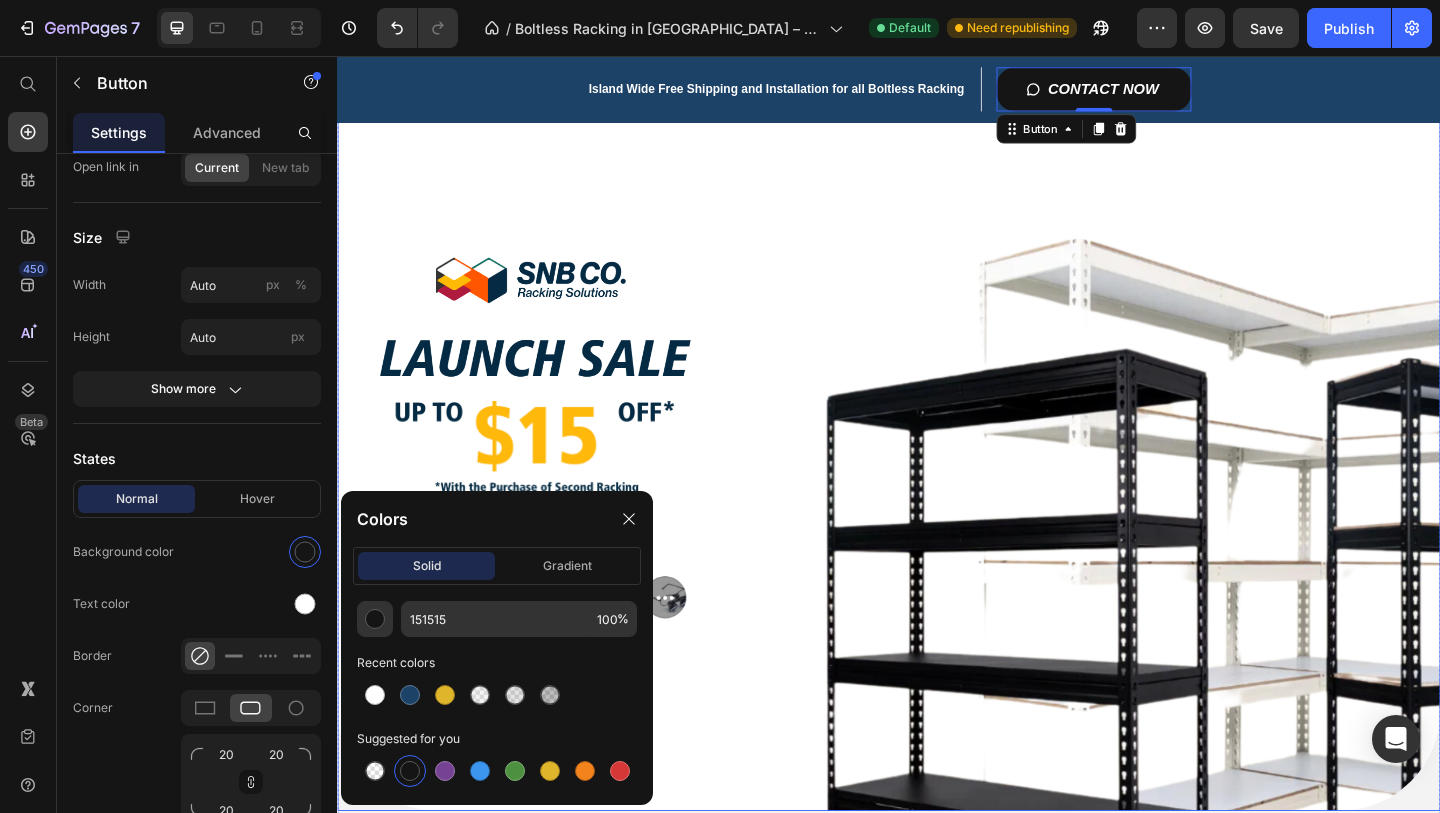 click on "Title Line Image Image Image Image
CONTACT NOW Button Row" at bounding box center [937, 503] 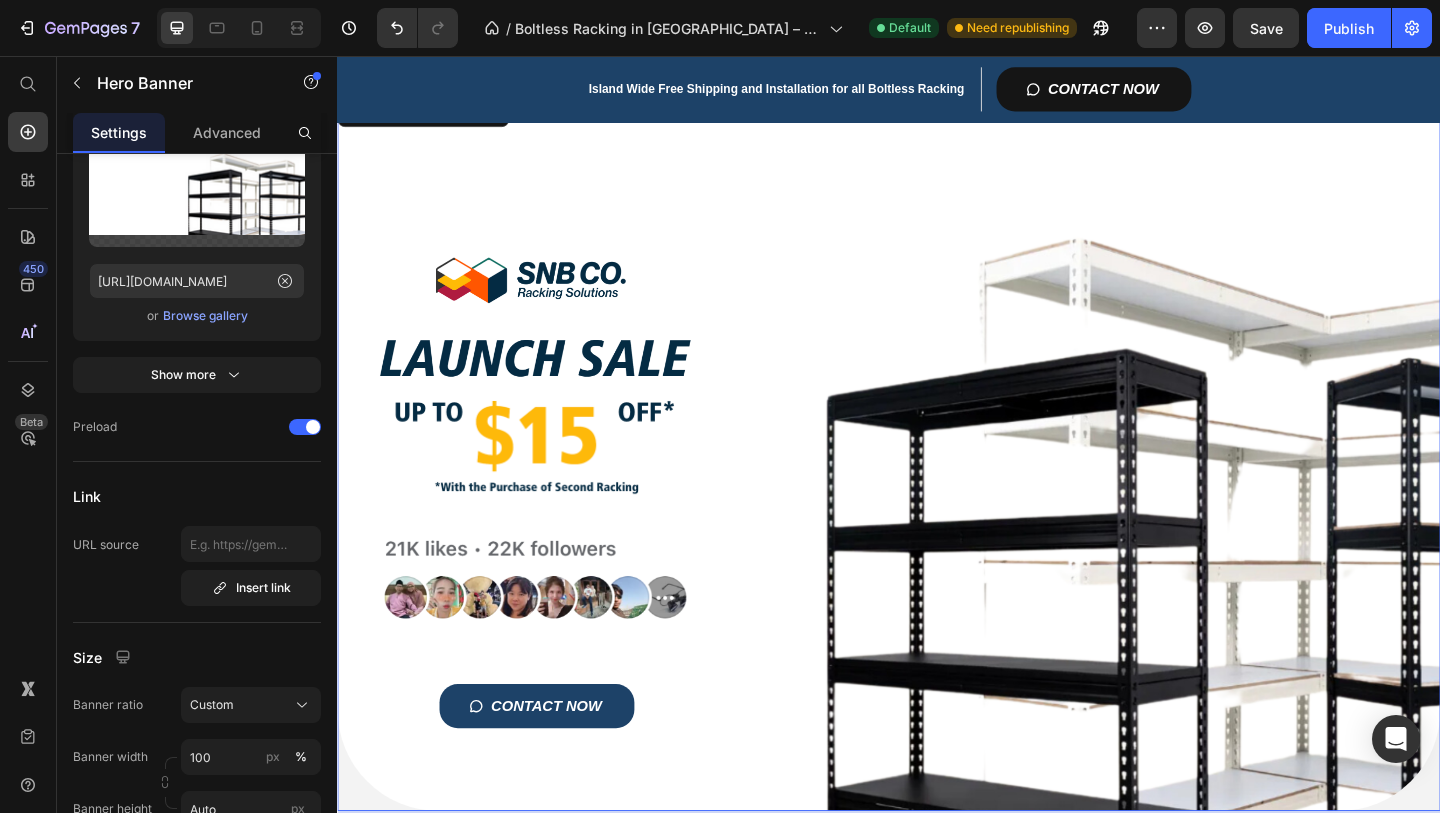 scroll, scrollTop: 0, scrollLeft: 0, axis: both 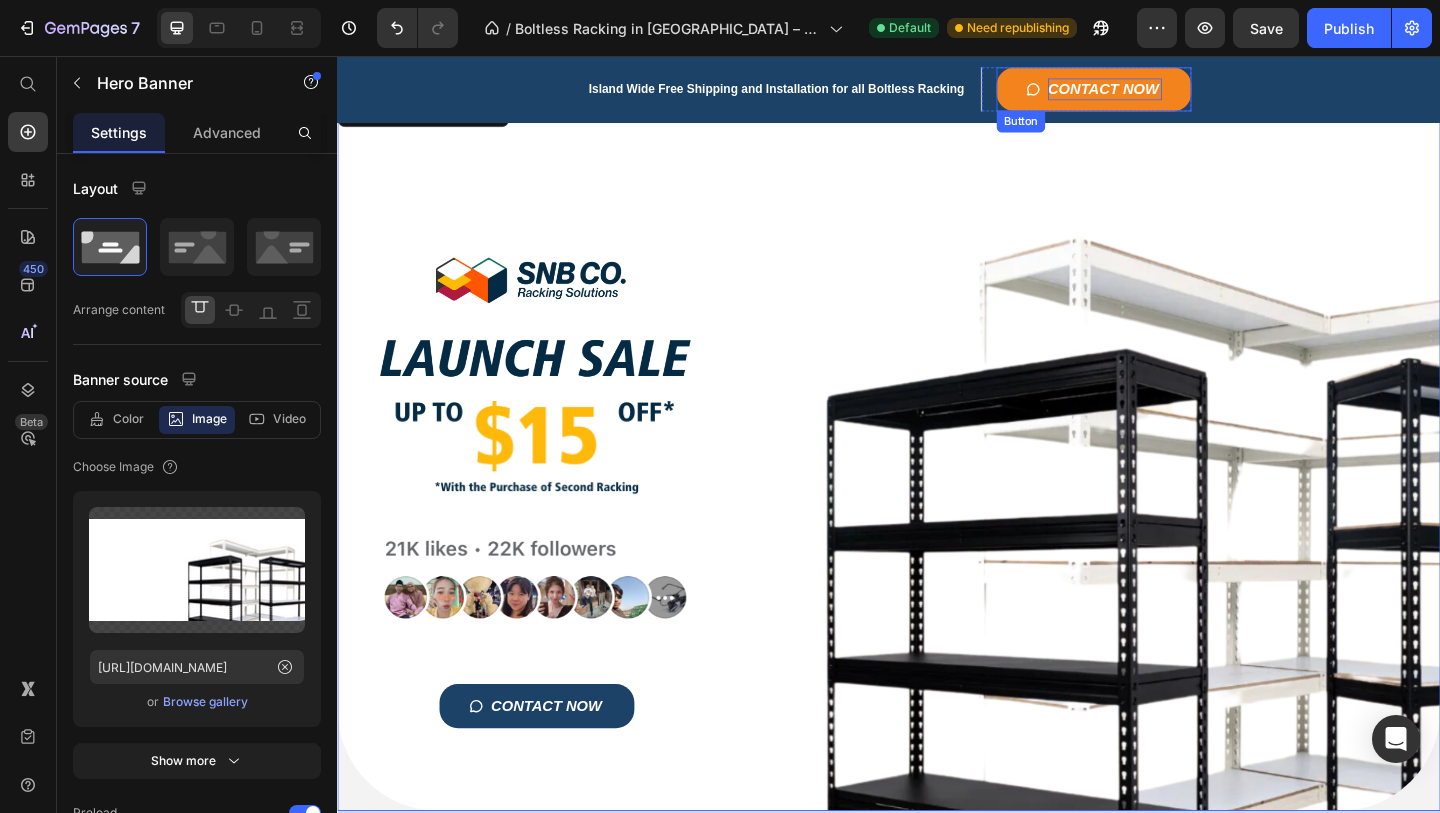 click on "CONTACT NOW" at bounding box center (1172, 92) 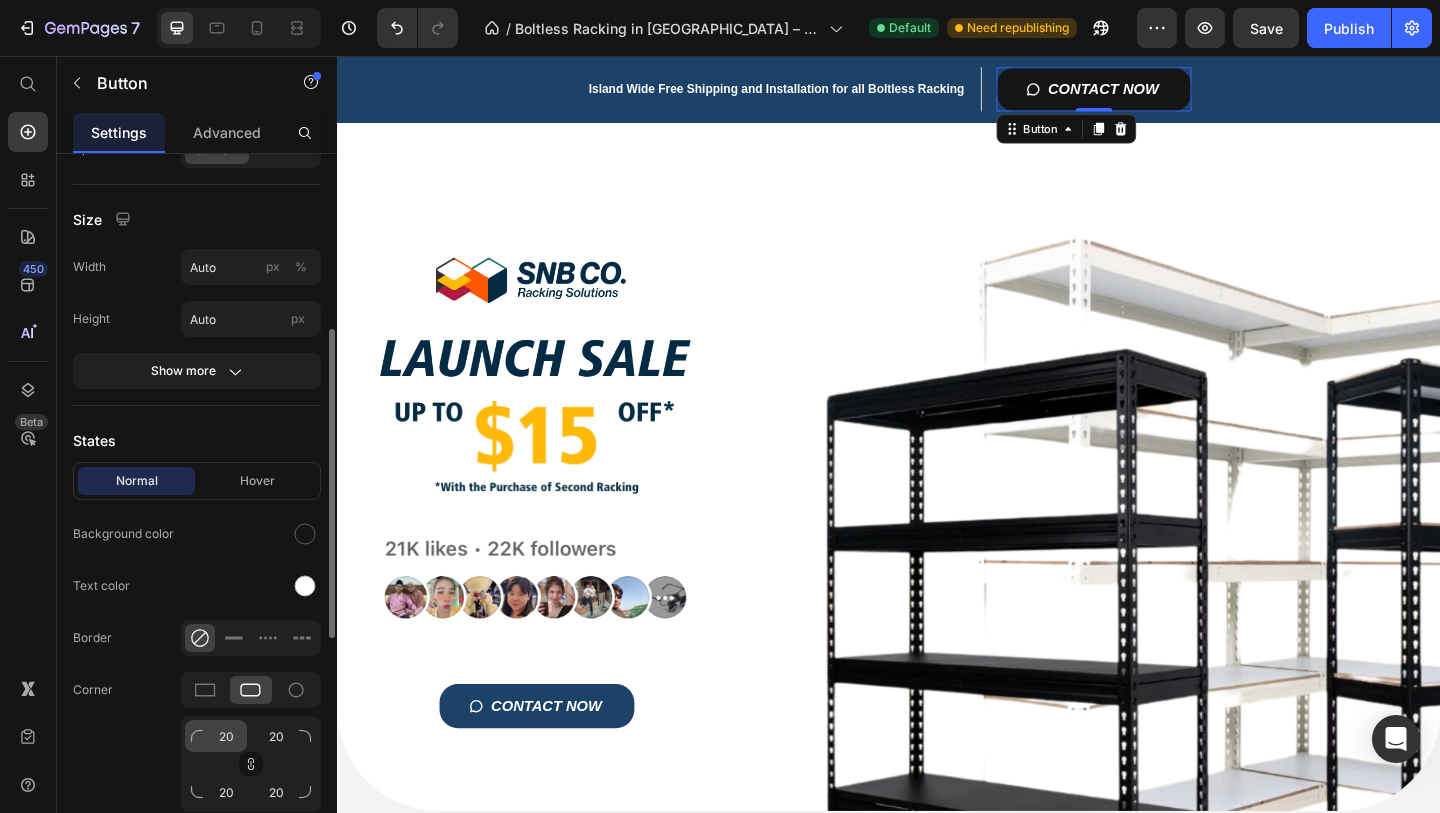 scroll, scrollTop: 442, scrollLeft: 0, axis: vertical 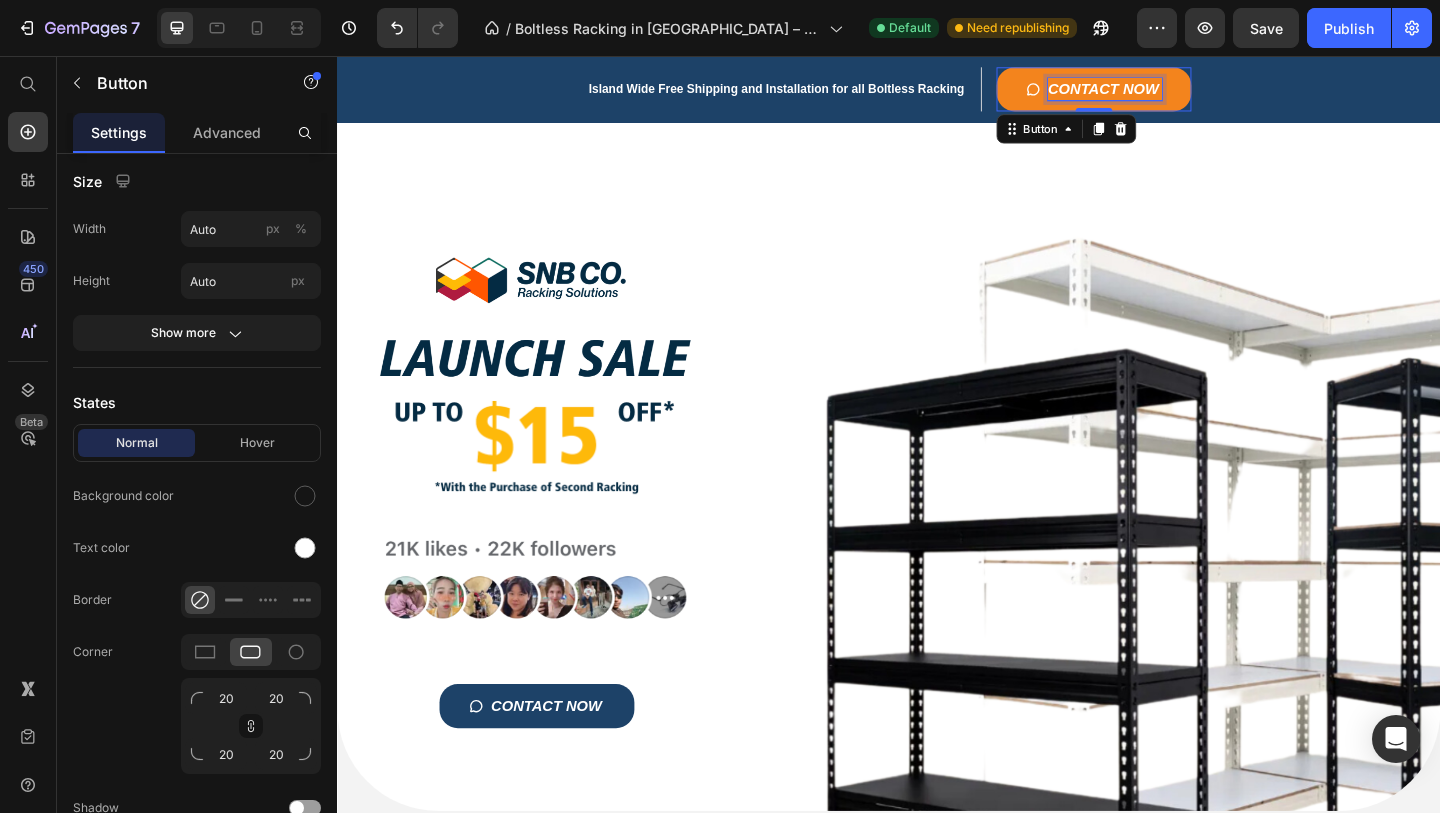 click on "CONTACT NOW" at bounding box center [1172, 92] 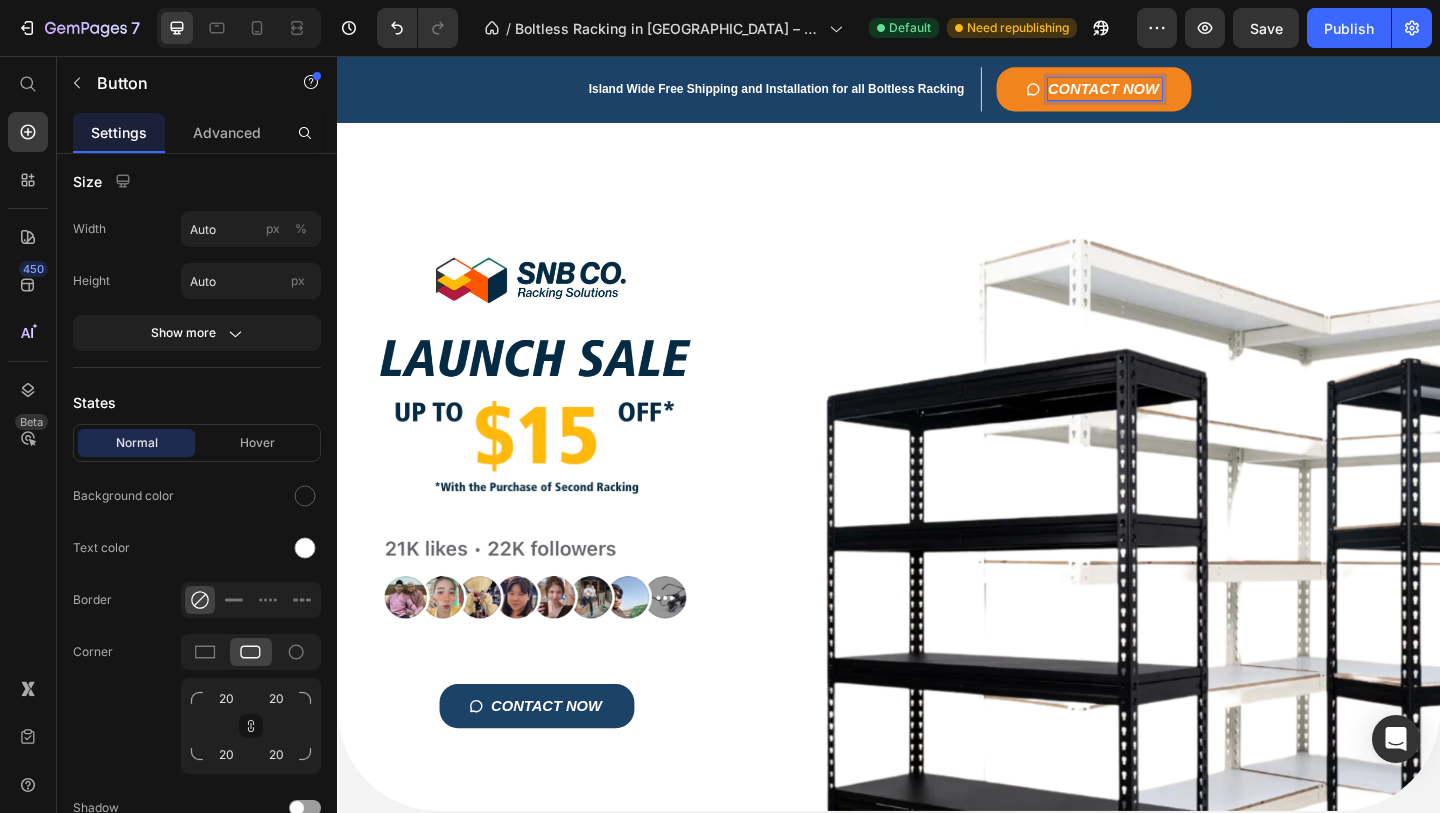 click on "CONTACT NOW" at bounding box center (1160, 92) 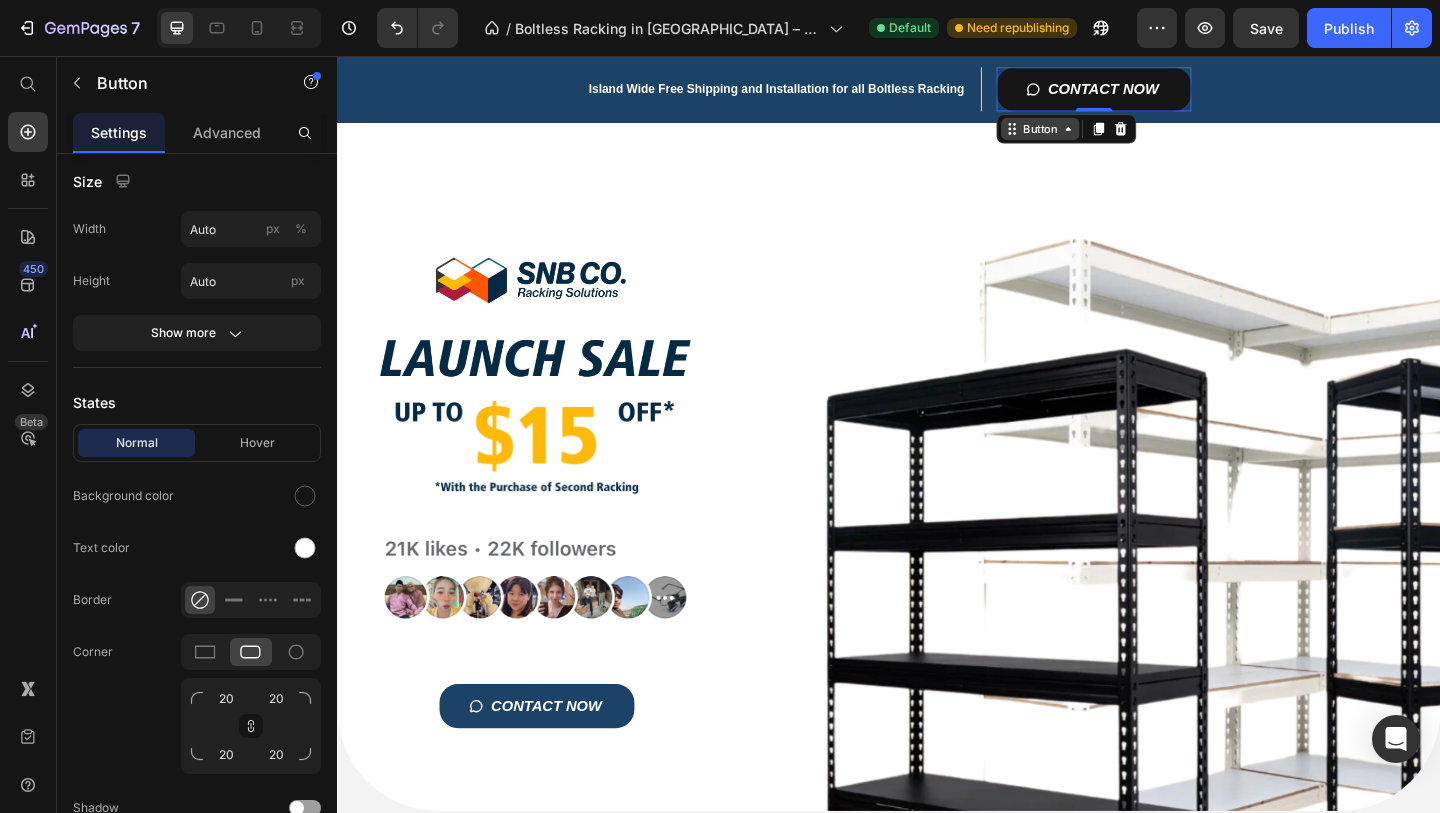 click 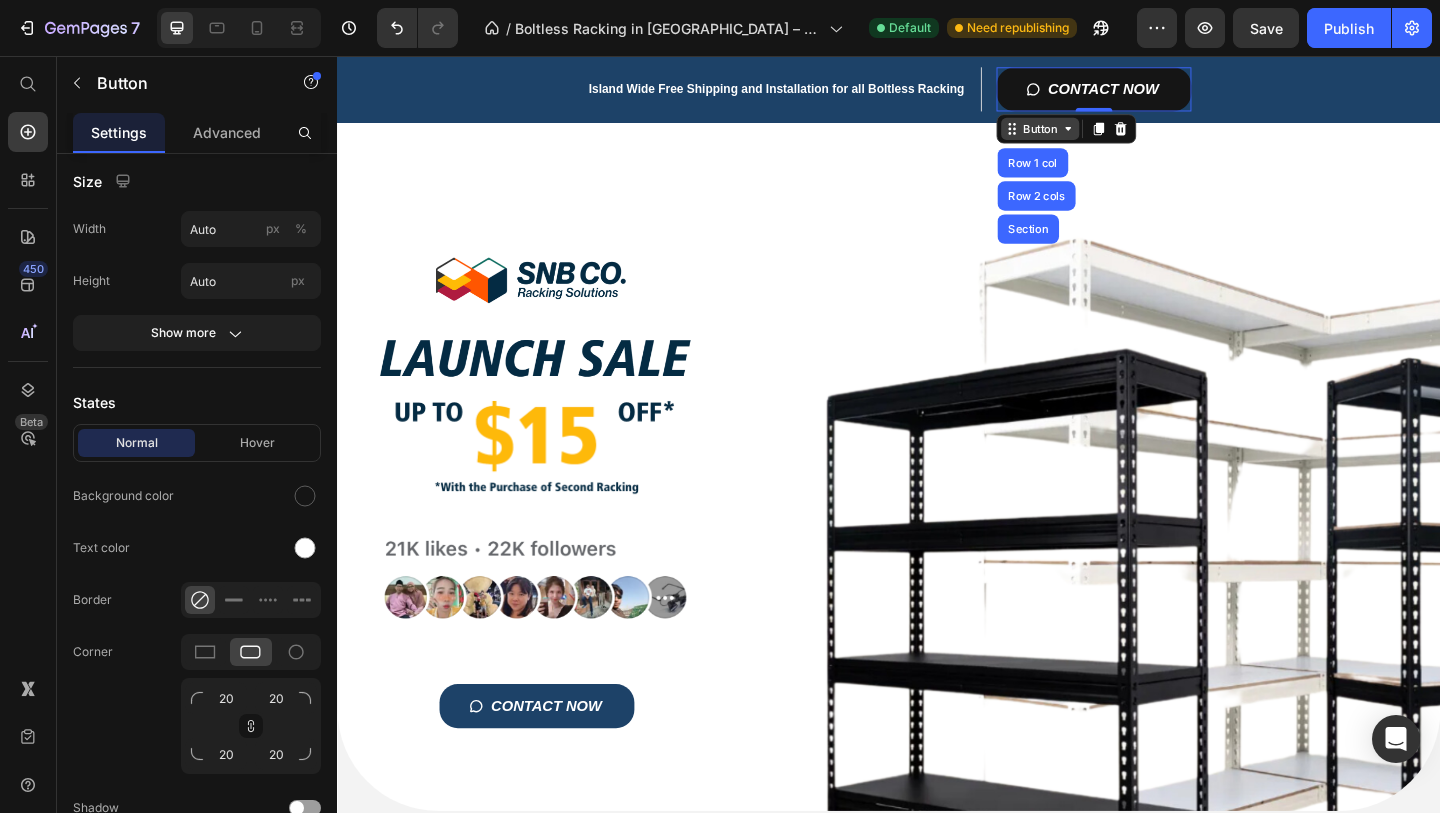 click 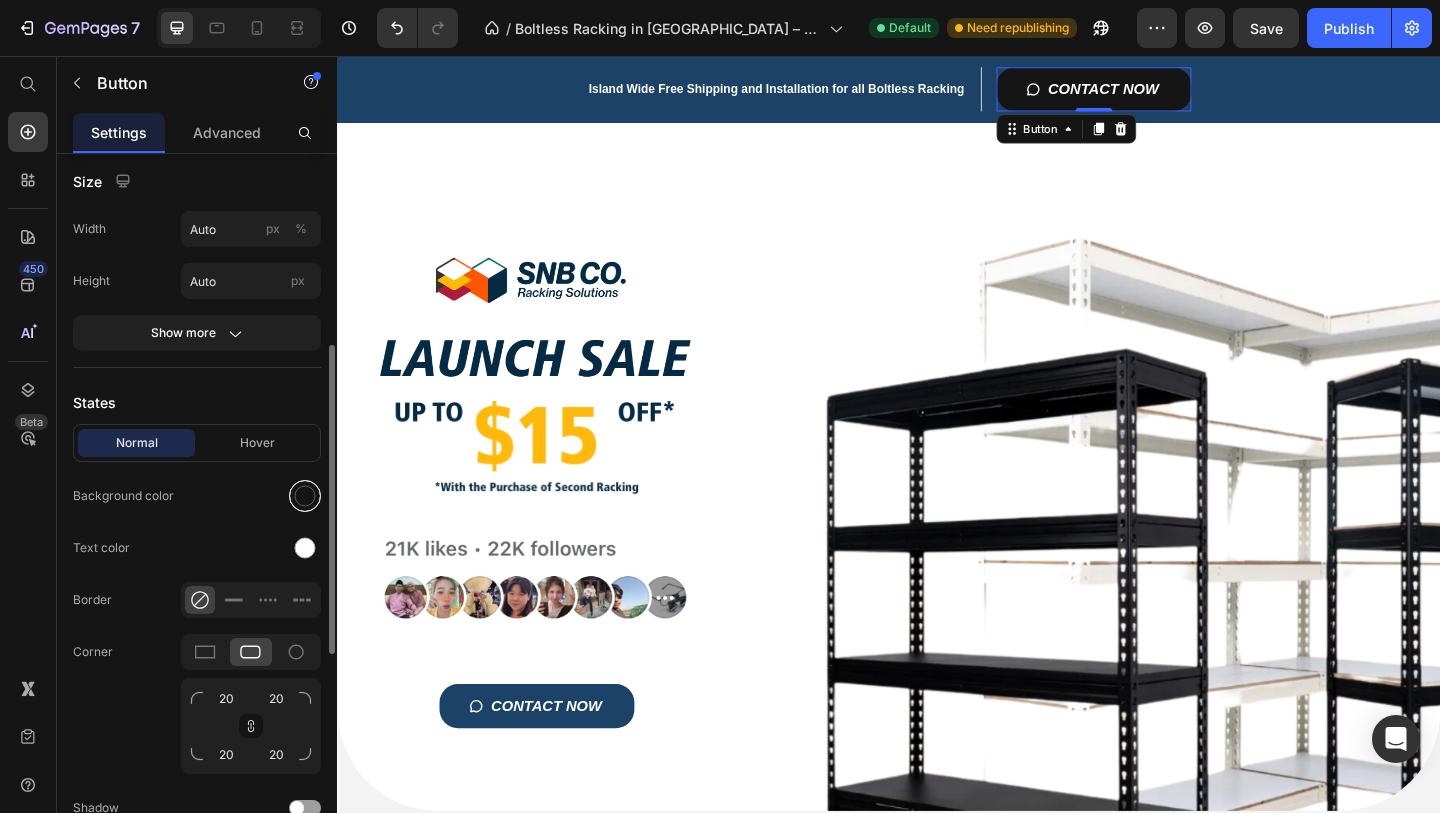 click at bounding box center (305, 496) 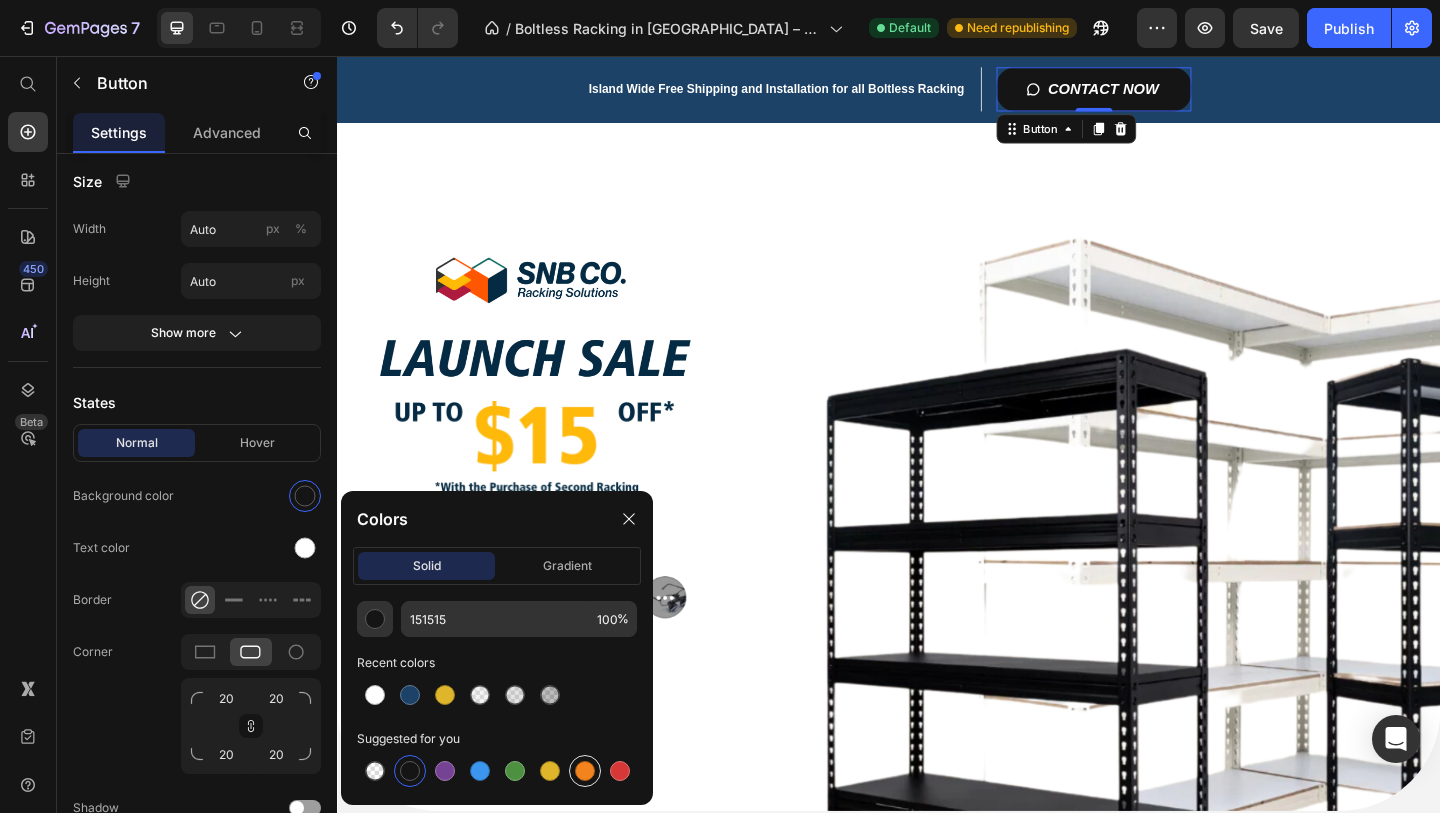 click at bounding box center [585, 771] 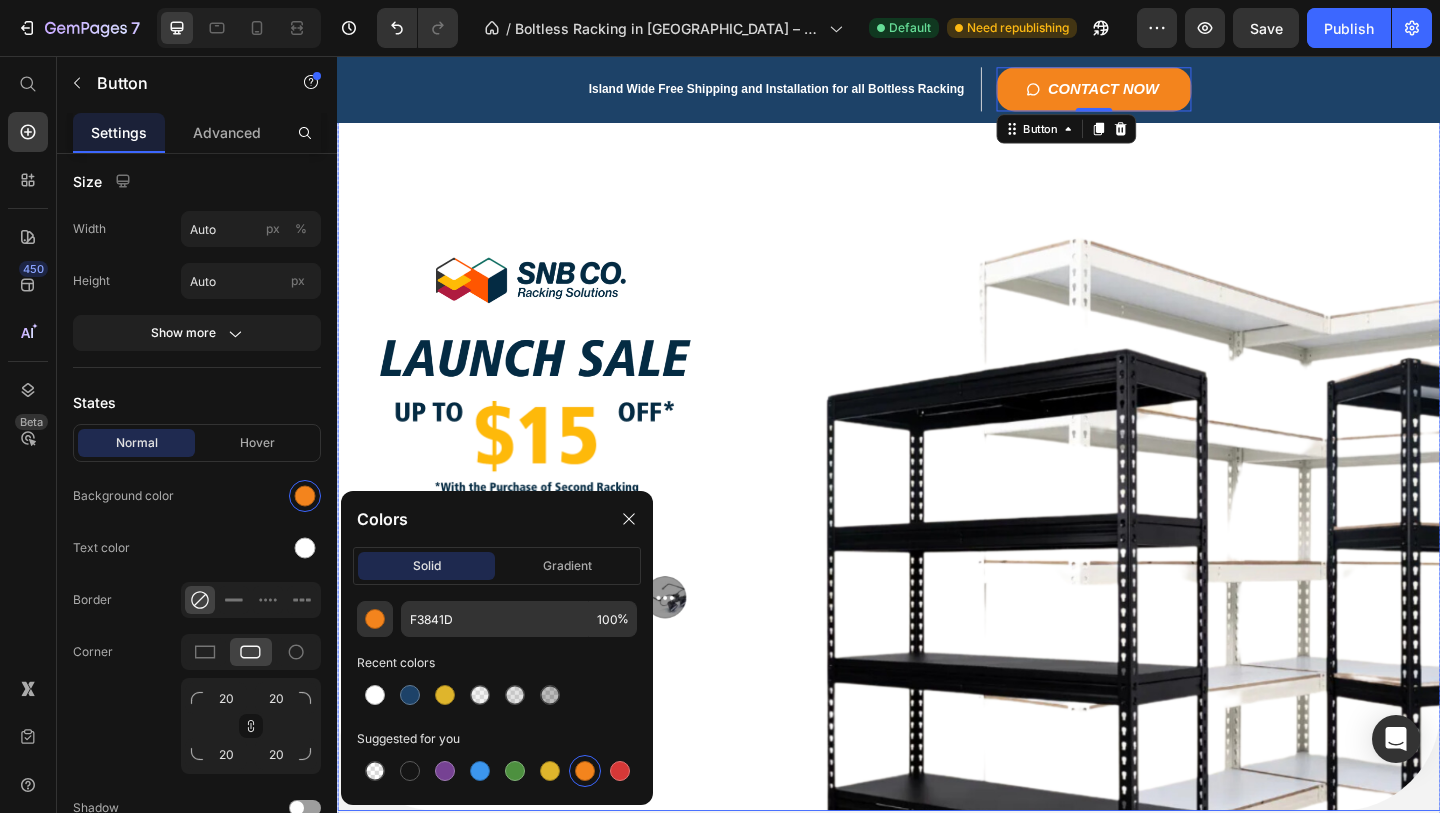 click on "Title Line Image Image Image Image
CONTACT NOW Button Row" at bounding box center [937, 503] 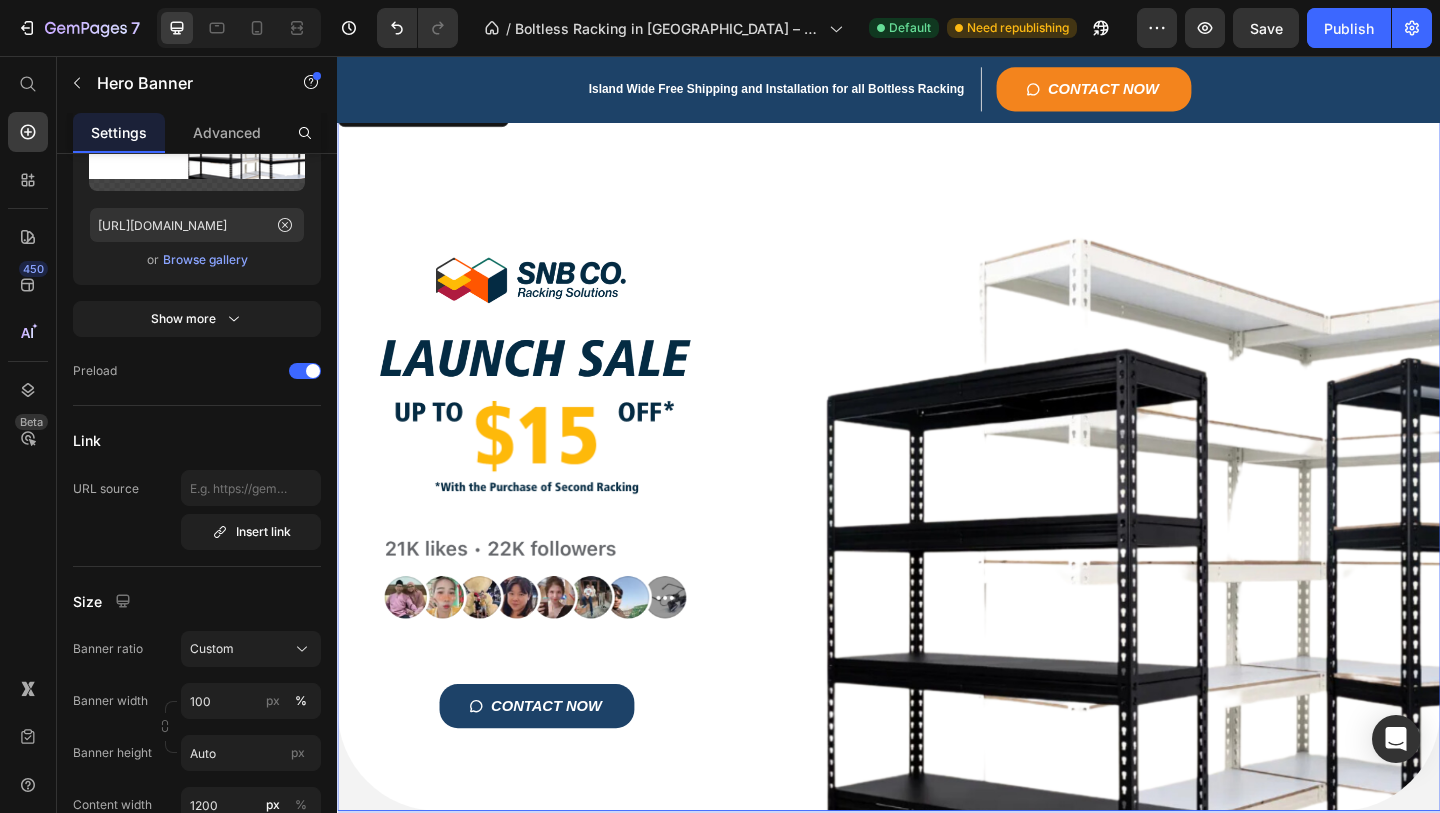 scroll, scrollTop: 0, scrollLeft: 0, axis: both 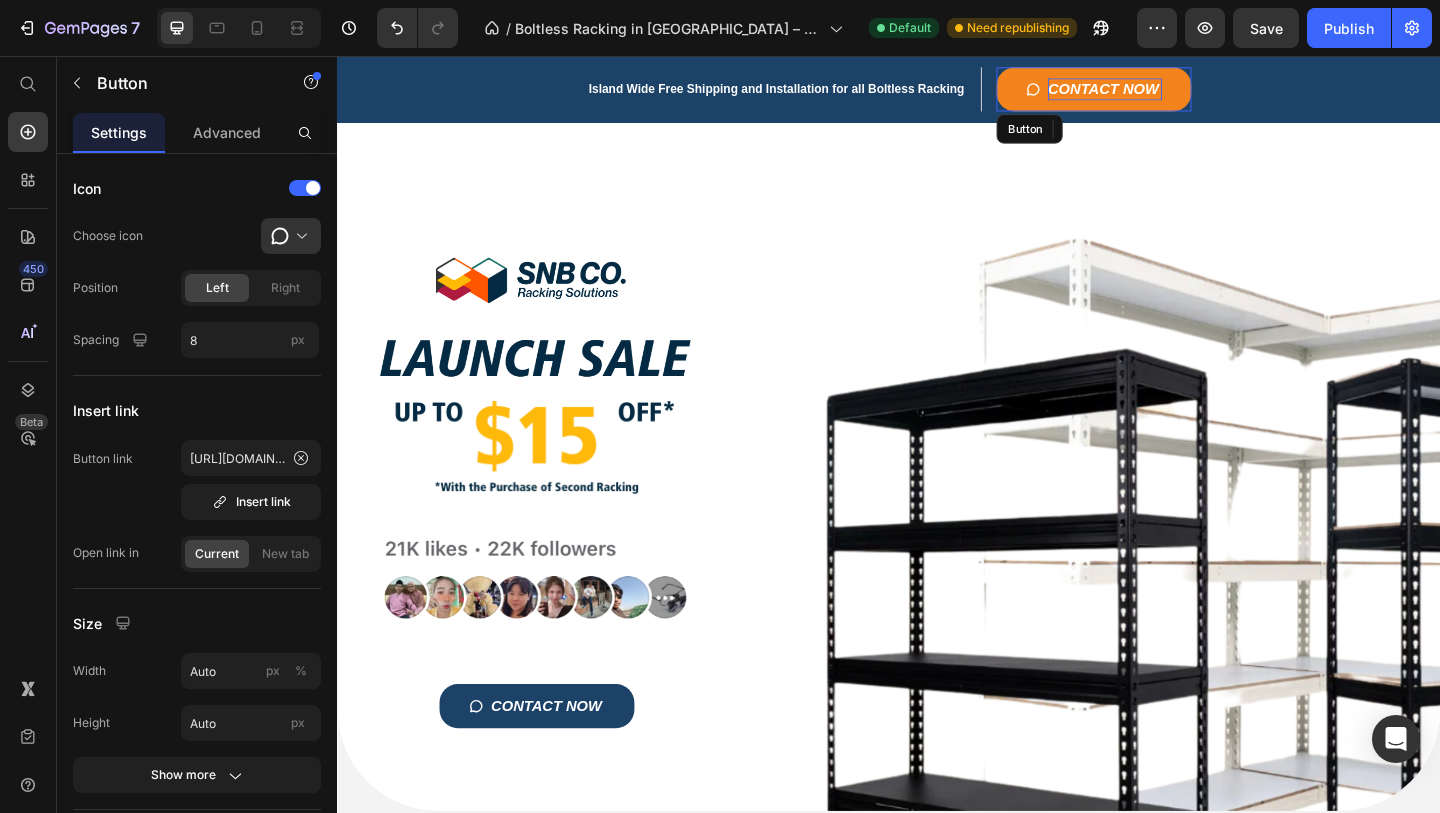 click on "CONTACT NOW" at bounding box center (1172, 92) 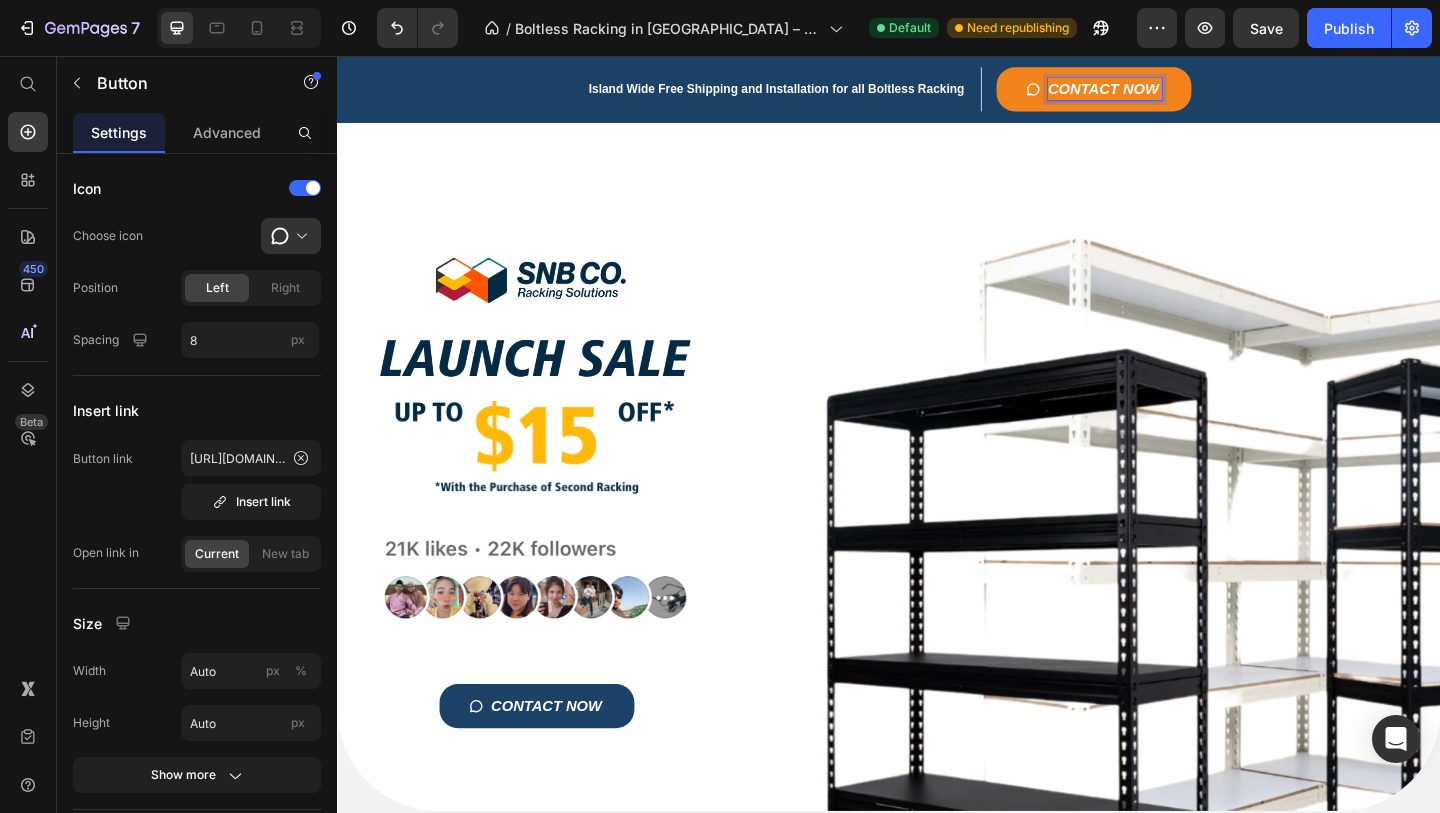 click on "CONTACT NOW" at bounding box center [1160, 92] 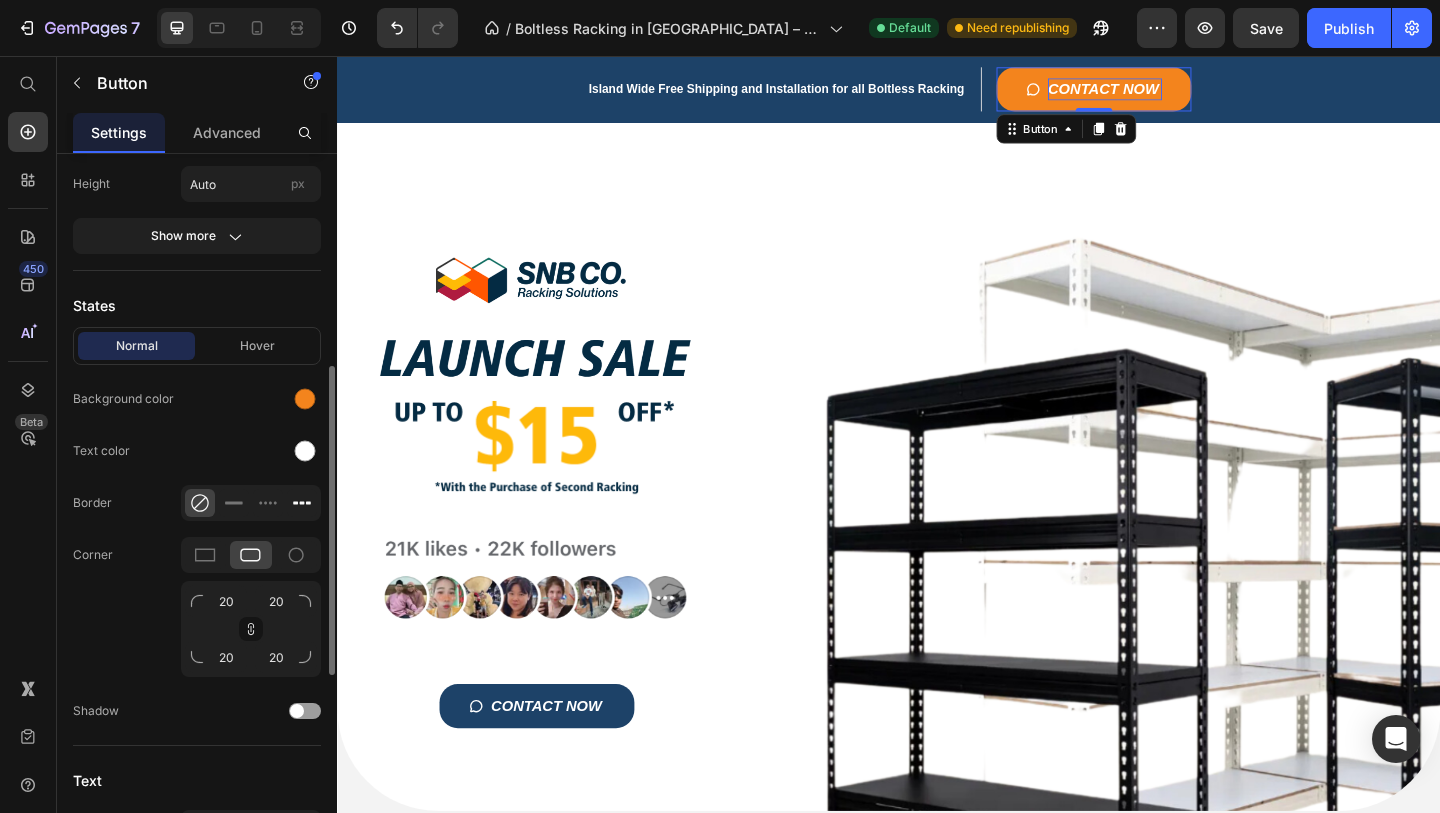 scroll, scrollTop: 567, scrollLeft: 0, axis: vertical 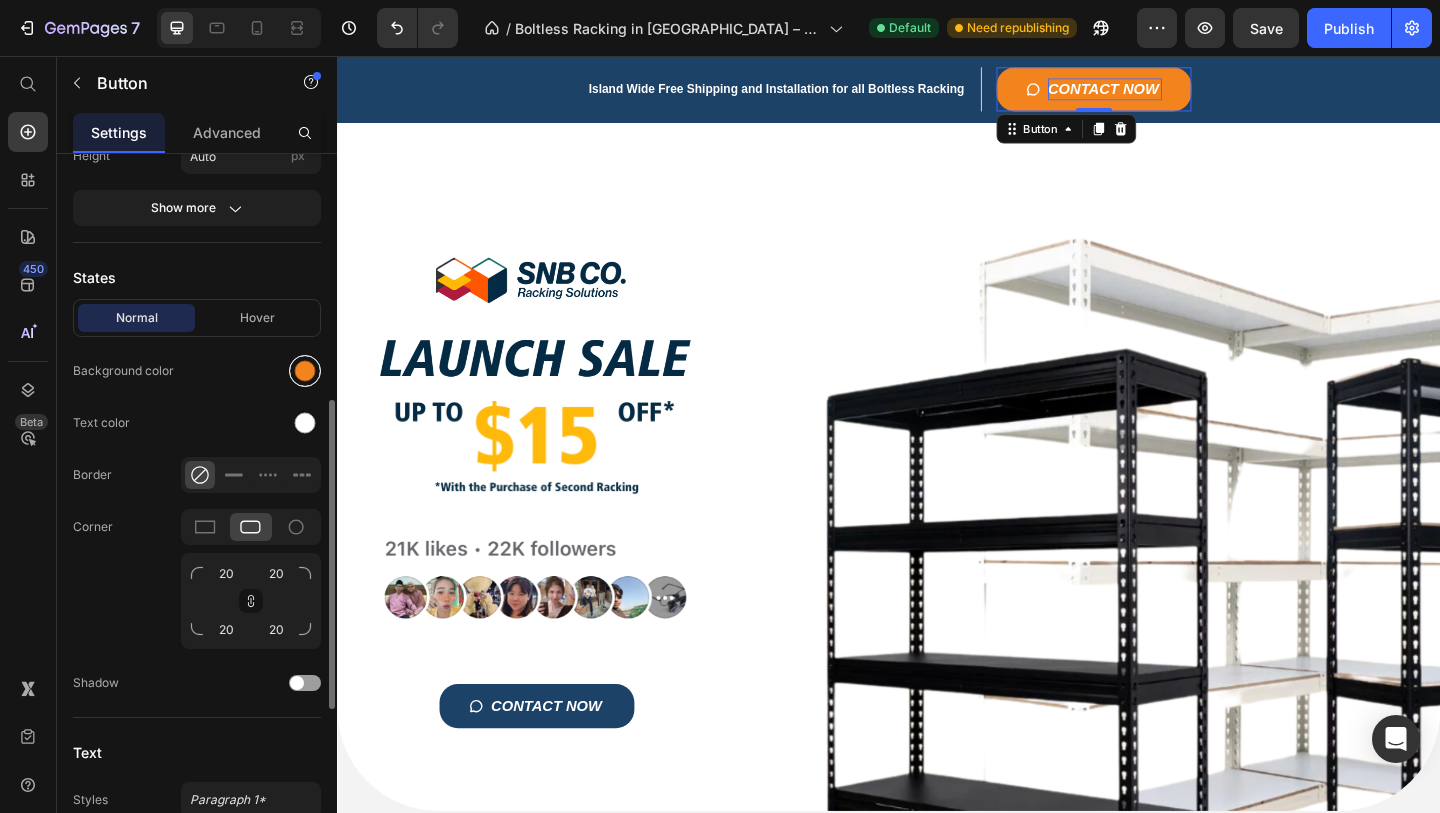 click at bounding box center (305, 371) 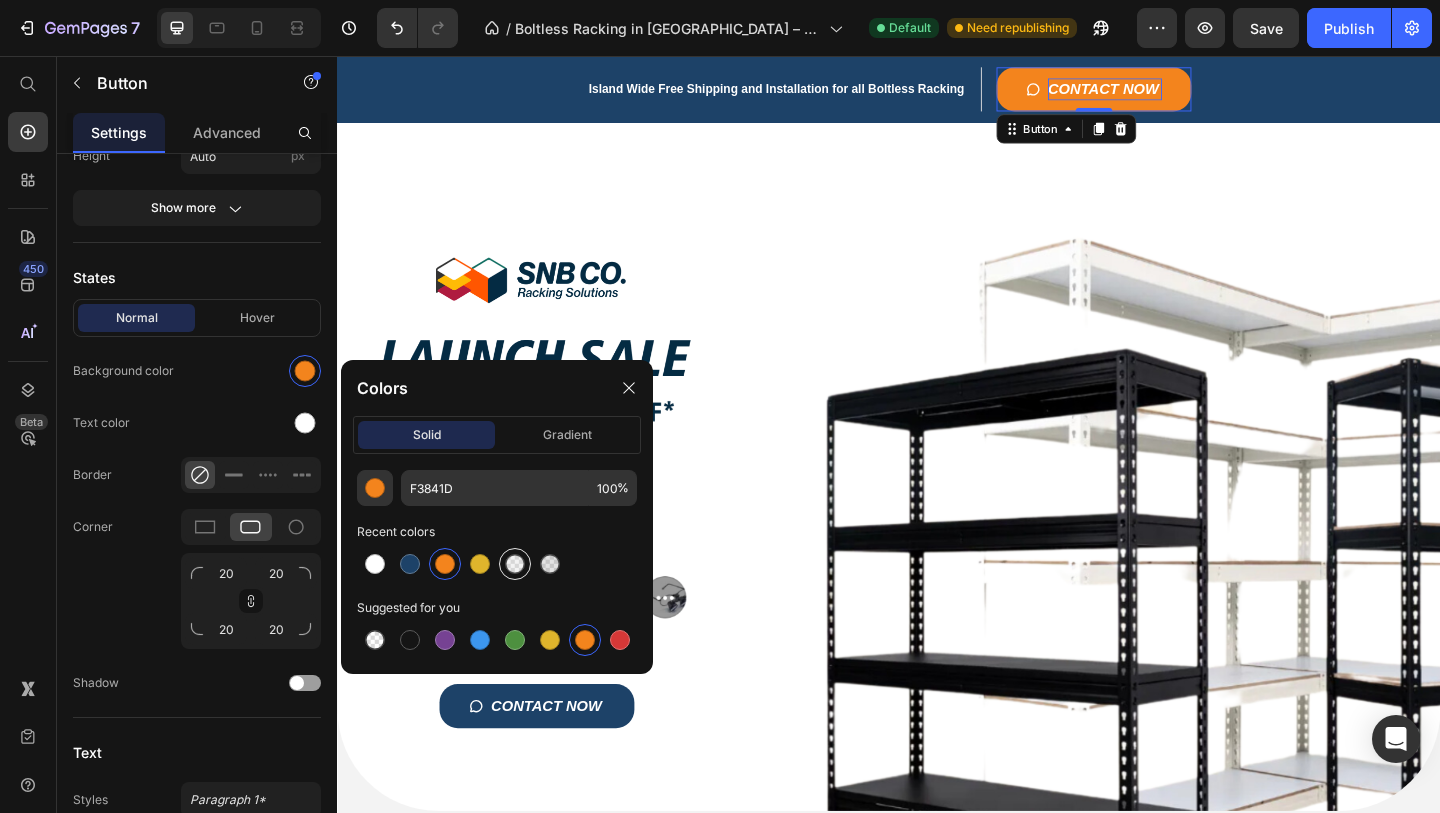 click at bounding box center [515, 564] 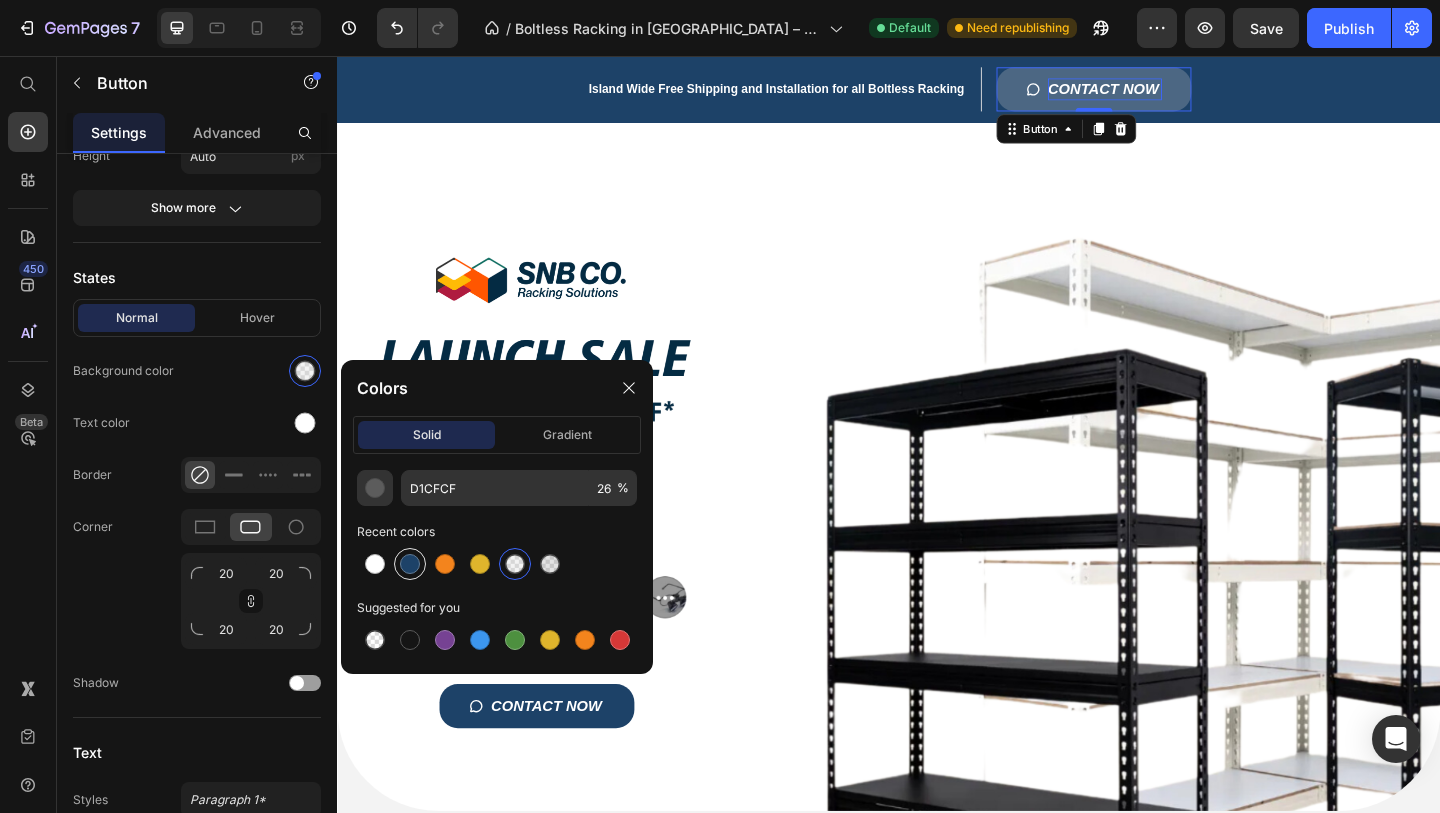 click at bounding box center [410, 564] 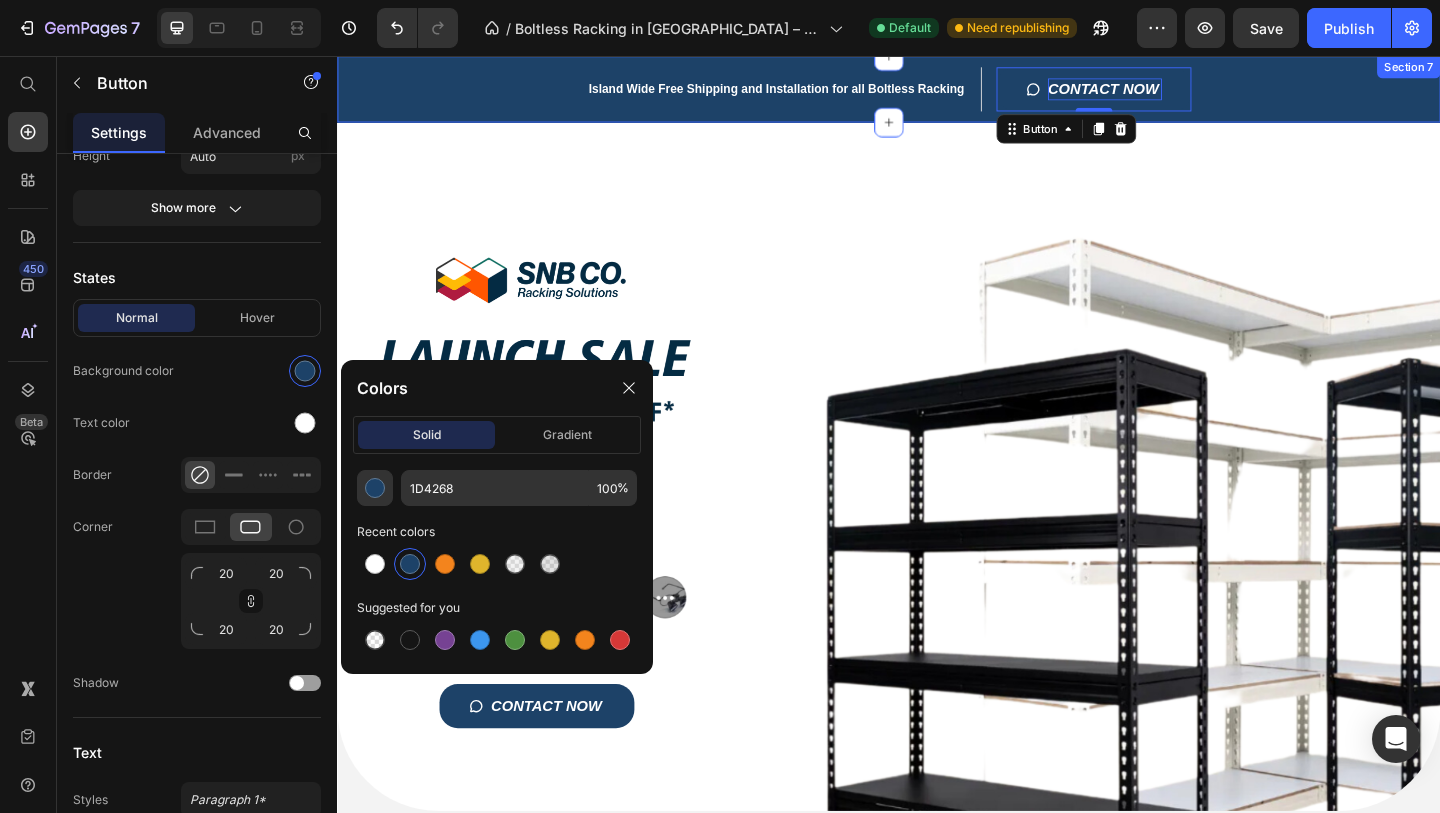 click on "Island Wide Free Shipping and Installation for all Boltless Racking  Heading
CONTACT NOW Button   0 Row Shop Now Button Row Row Section 7" at bounding box center [937, 92] 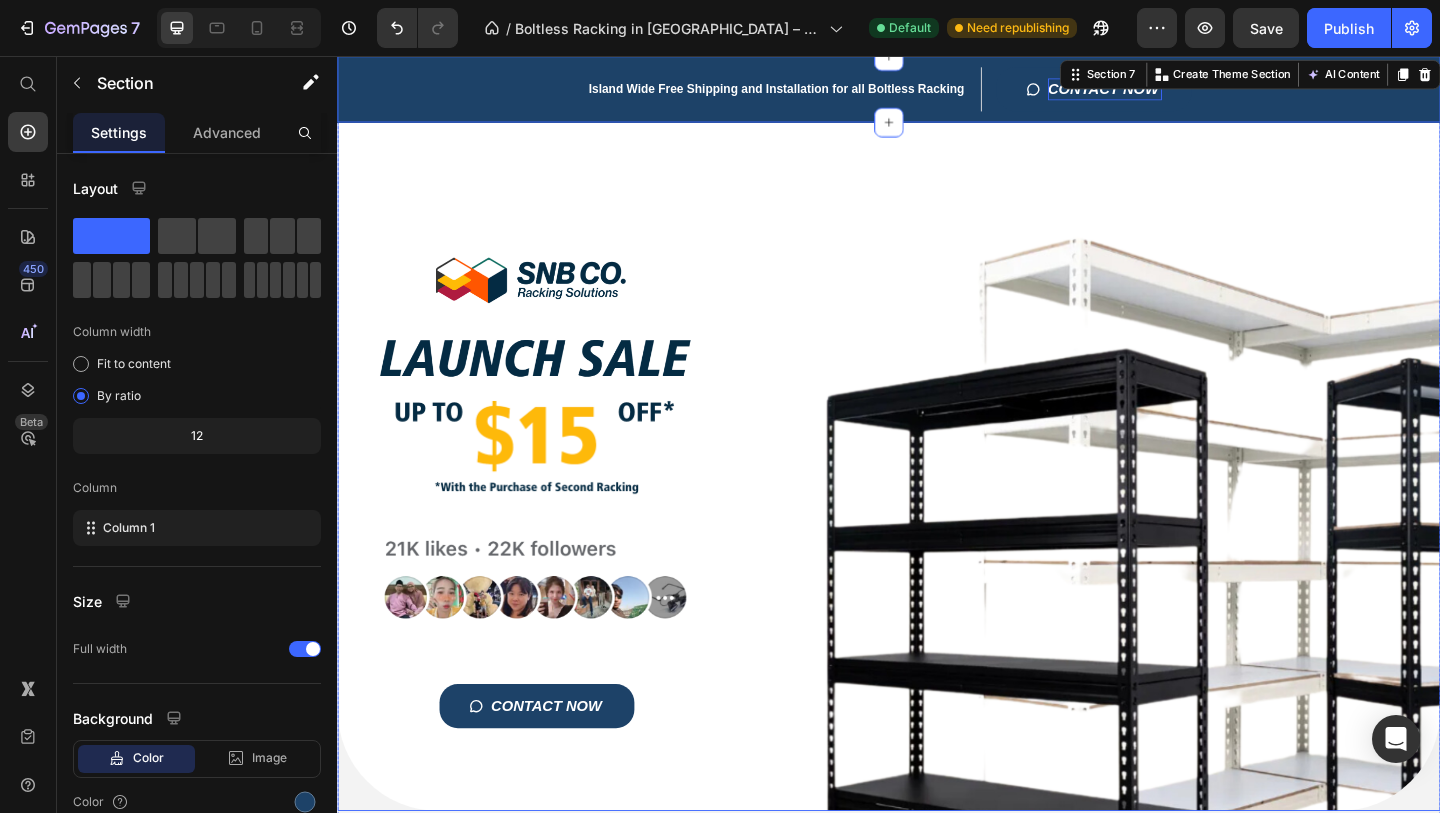 click on "Title Line Image Image Image Image
CONTACT NOW Button Row" at bounding box center [937, 503] 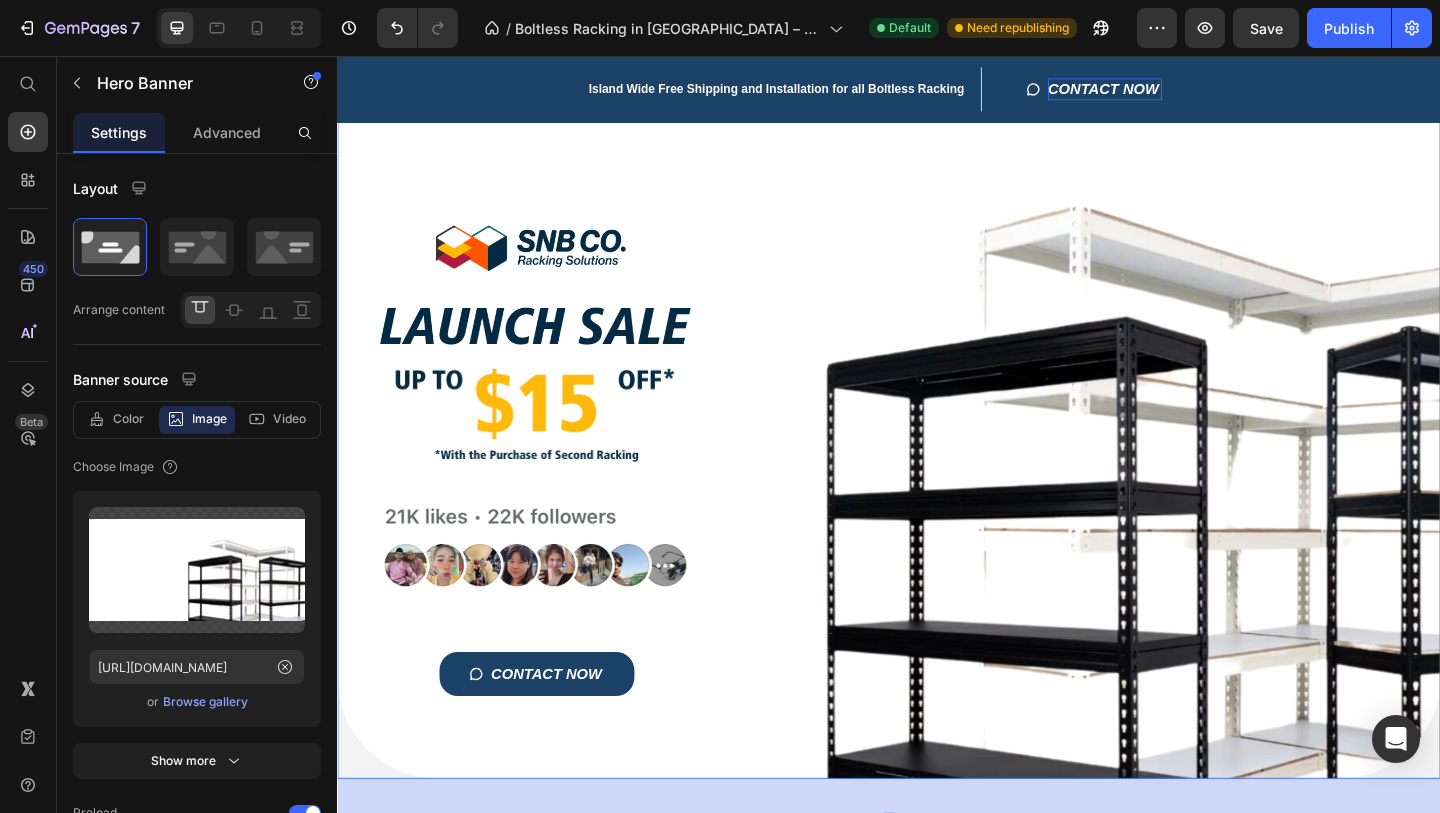 scroll, scrollTop: 39, scrollLeft: 0, axis: vertical 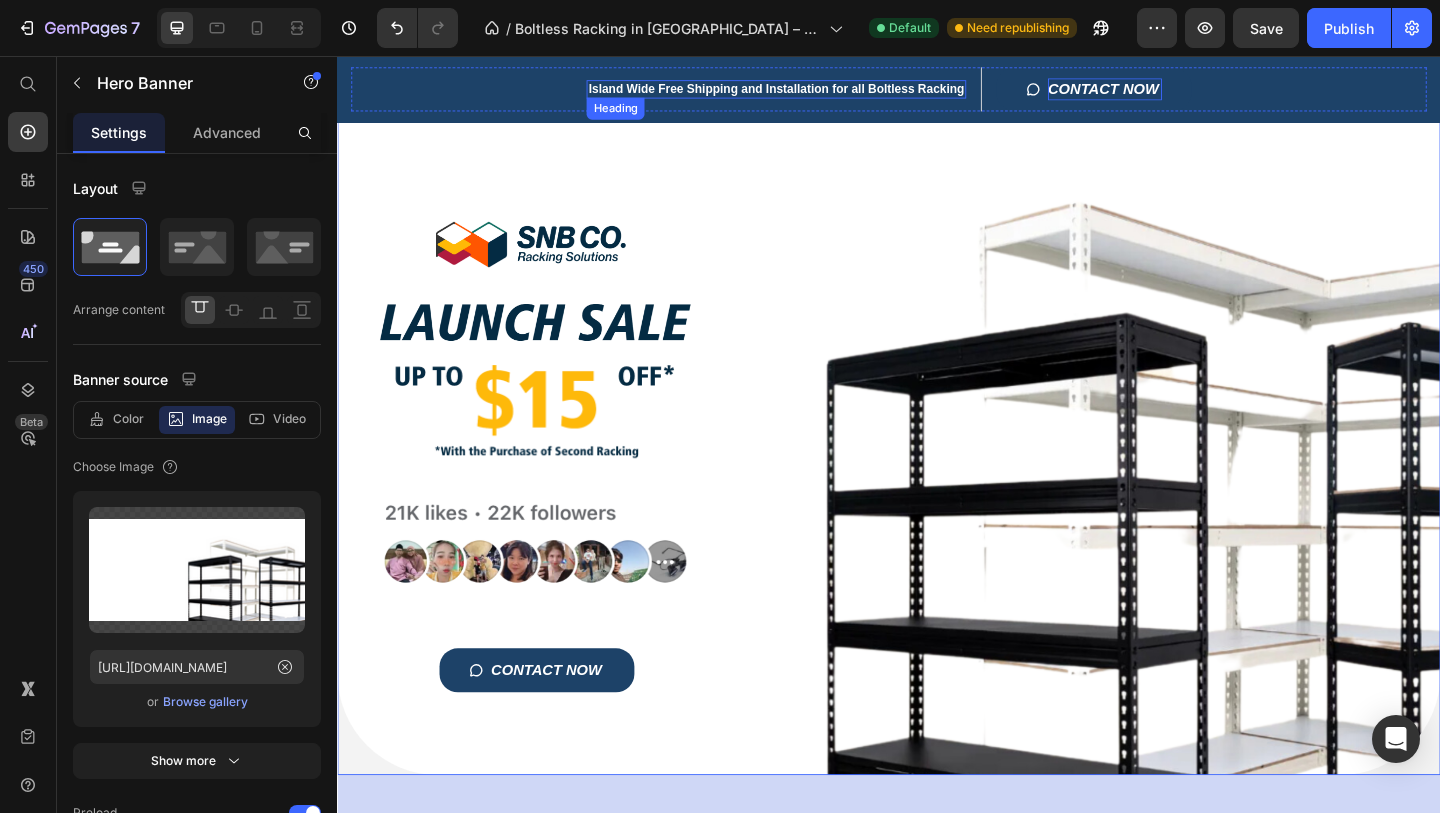click on "Island Wide Free Shipping and Installation for all Boltless Racking" at bounding box center (814, 92) 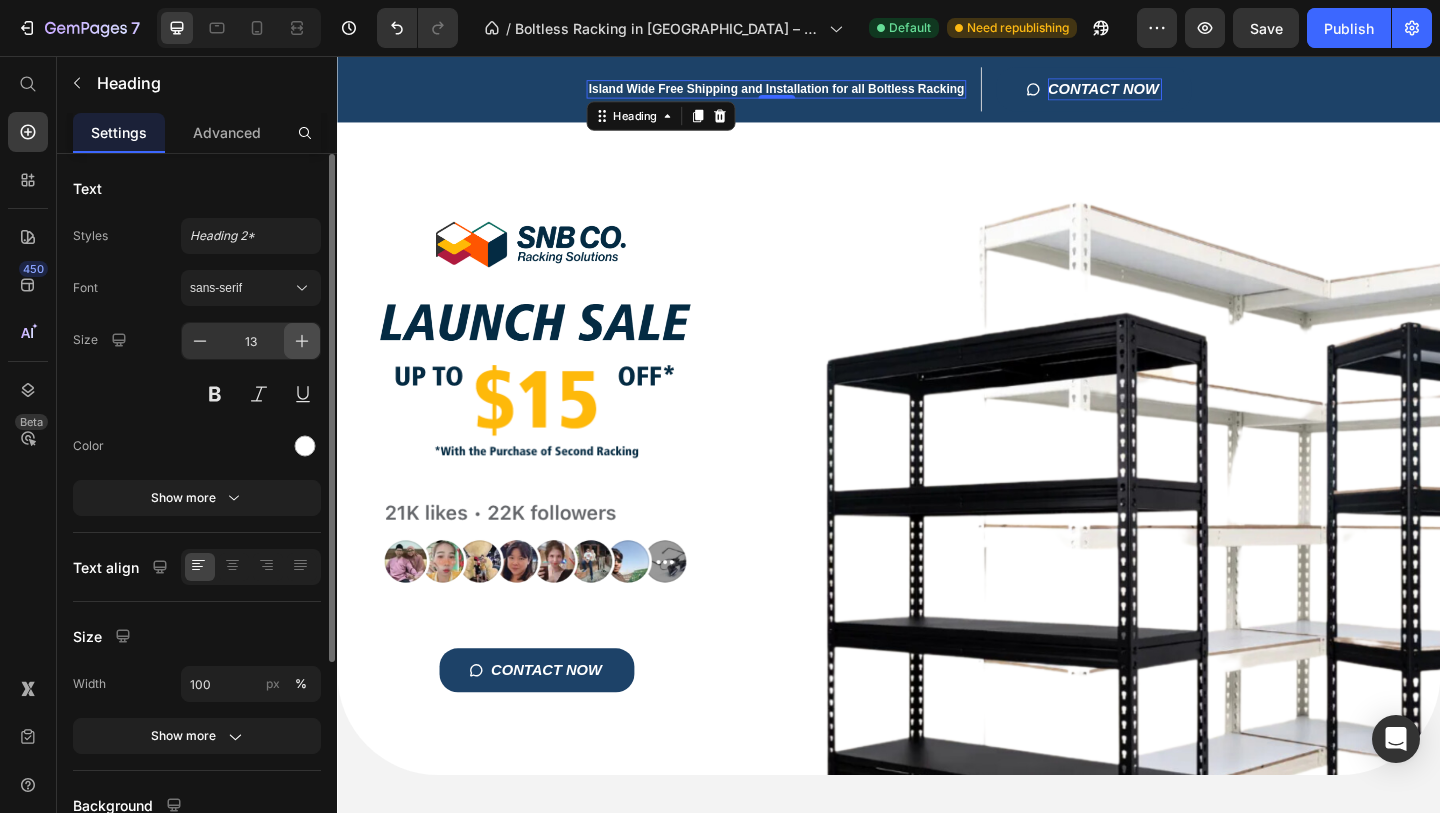 click 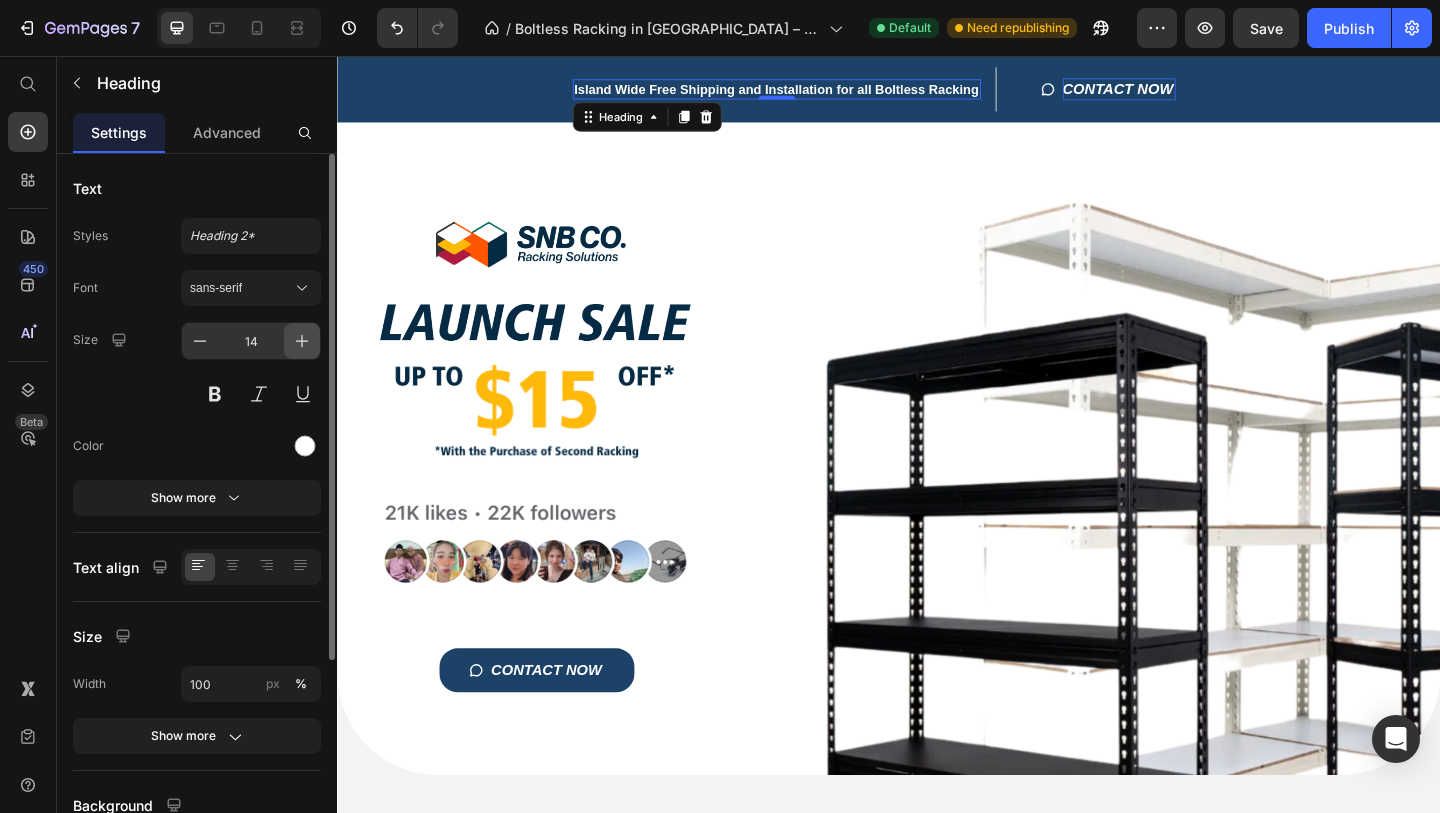 click 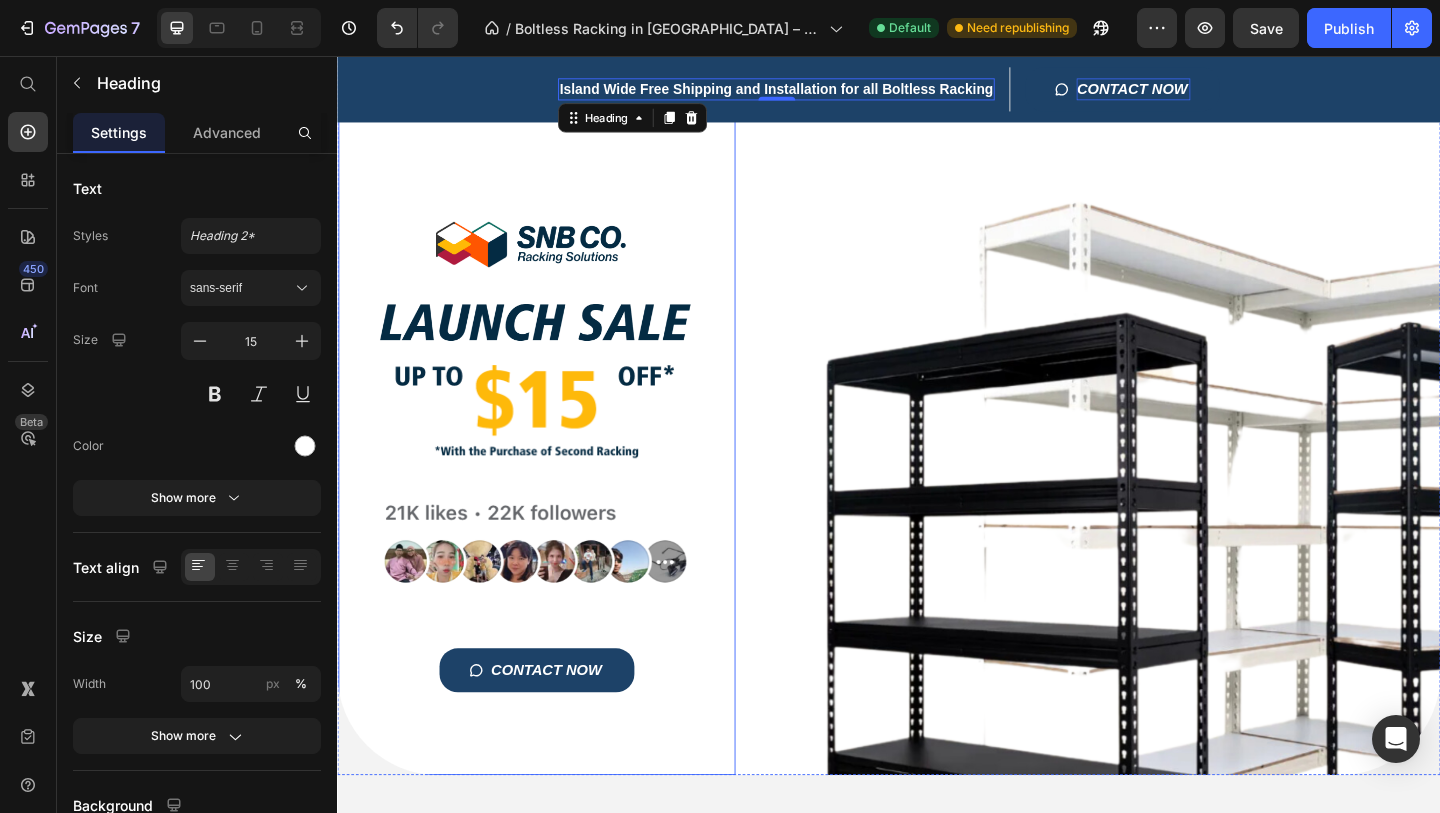 click on "Title Line Image Image Image Image
CONTACT NOW Button Row" at bounding box center [554, 464] 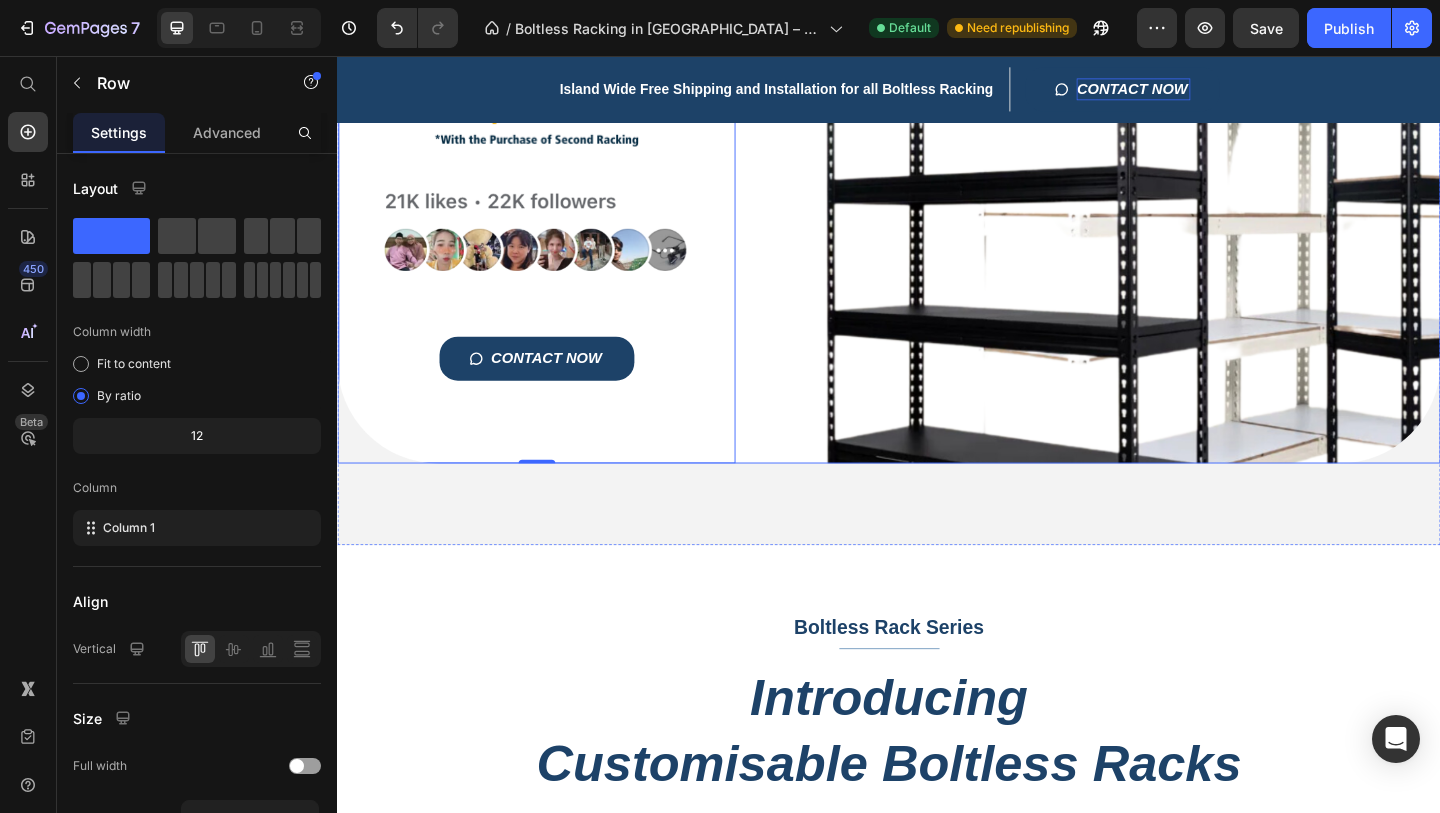 scroll, scrollTop: 817, scrollLeft: 0, axis: vertical 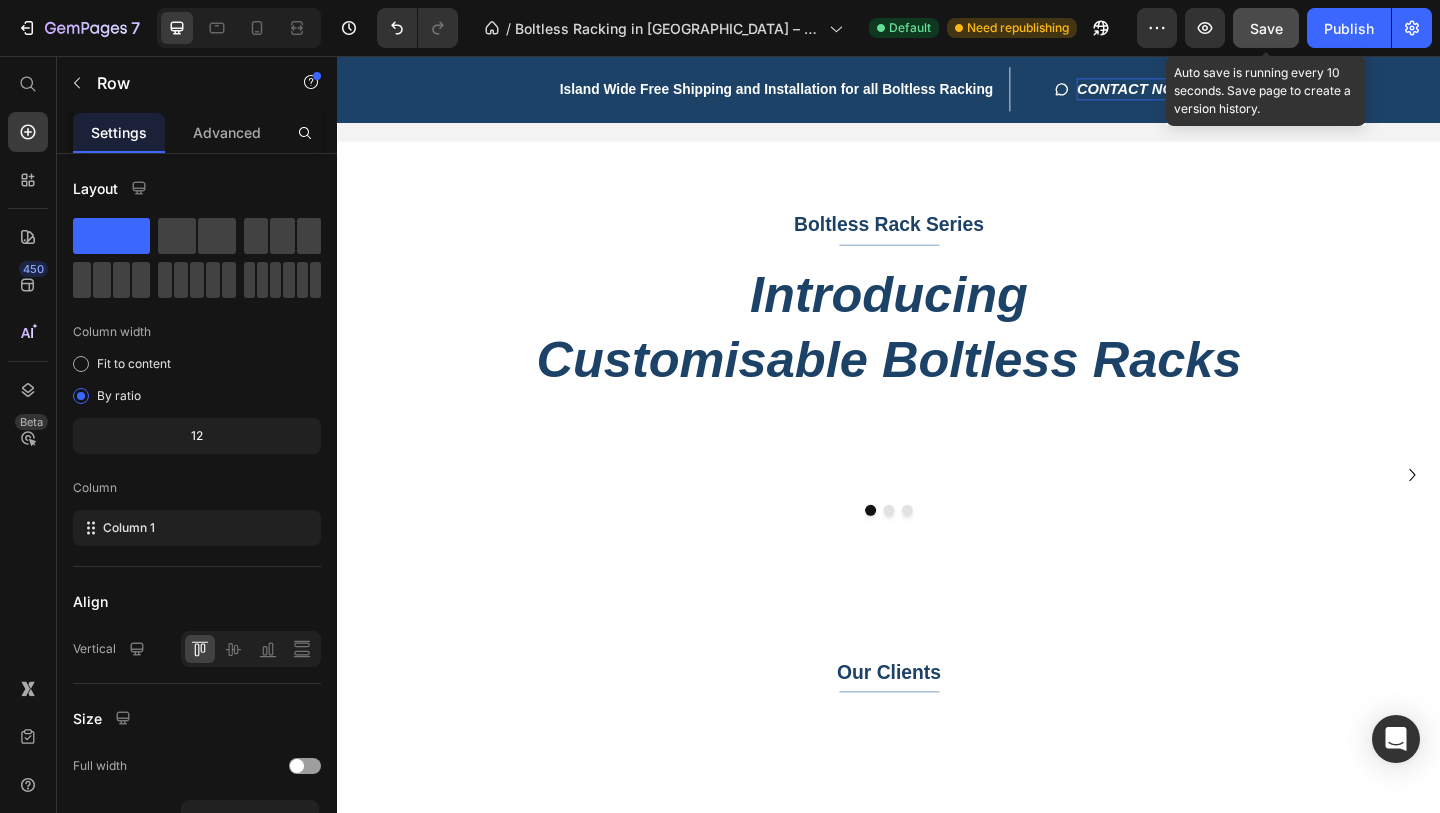 click on "Save" at bounding box center [1266, 28] 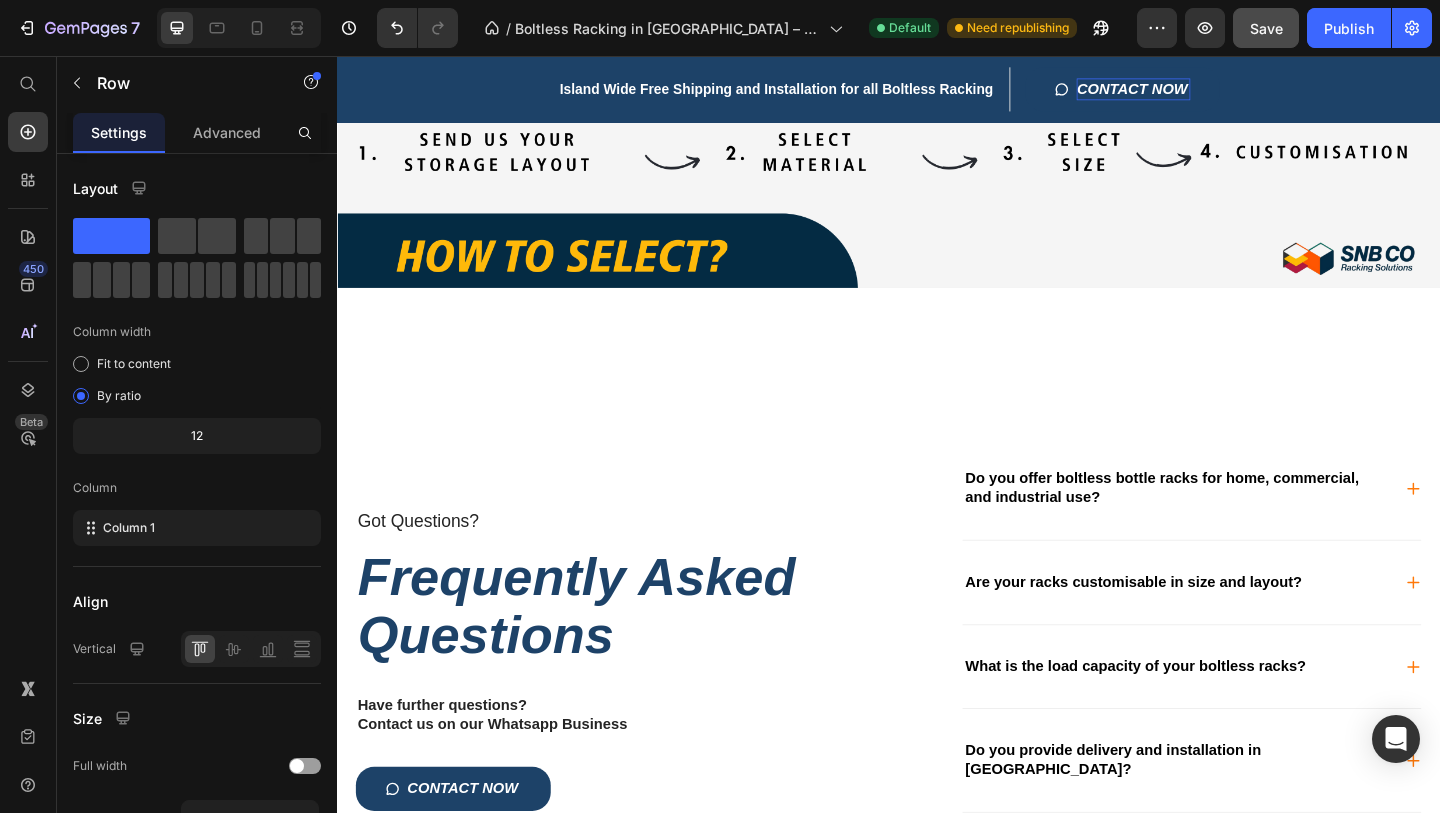 scroll, scrollTop: 4075, scrollLeft: 0, axis: vertical 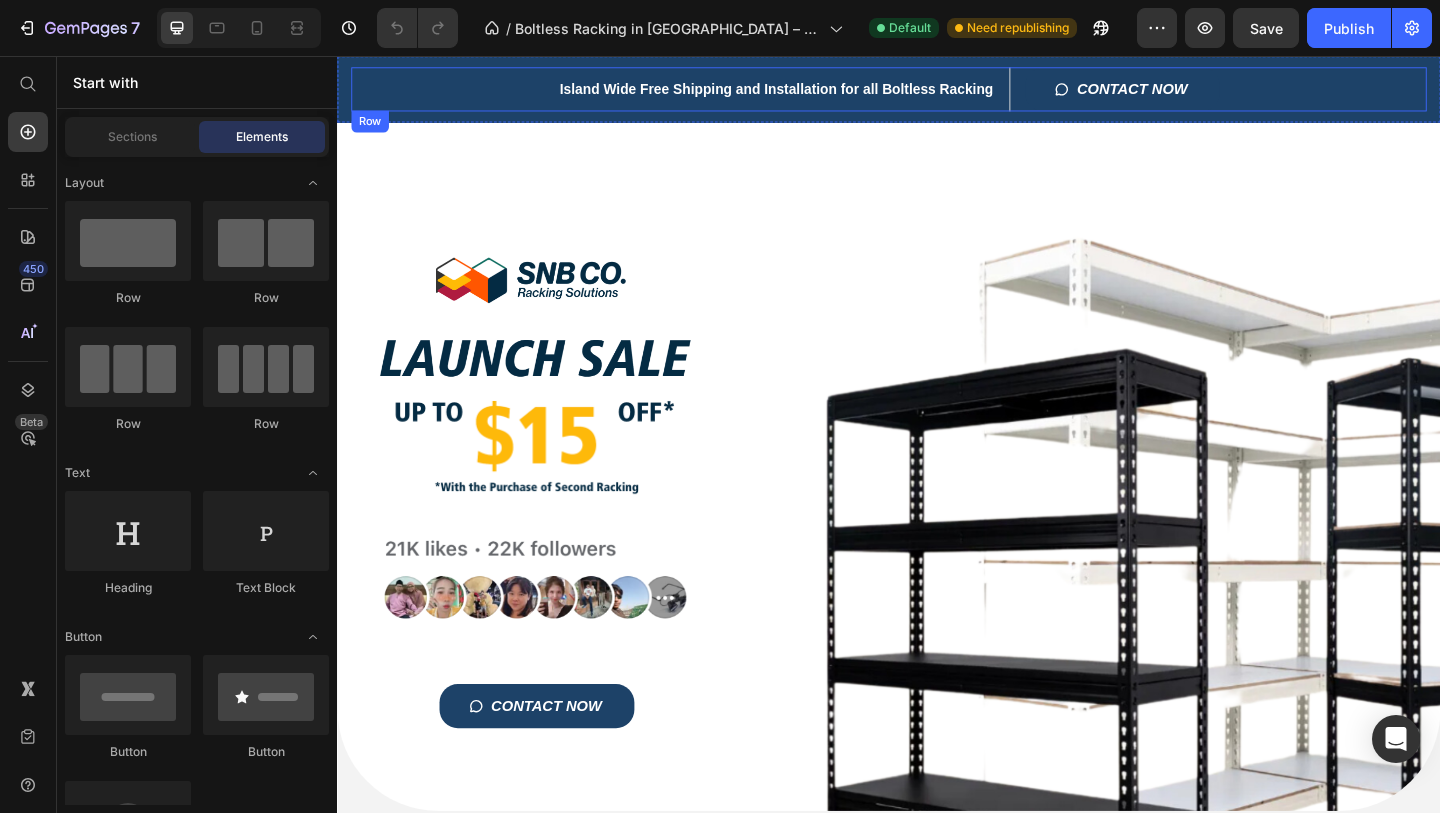 click on "Island Wide Free Shipping and Installation for all Boltless Racking  Heading
CONTACT NOW Button Row Shop Now Button Row Row" at bounding box center (937, 92) 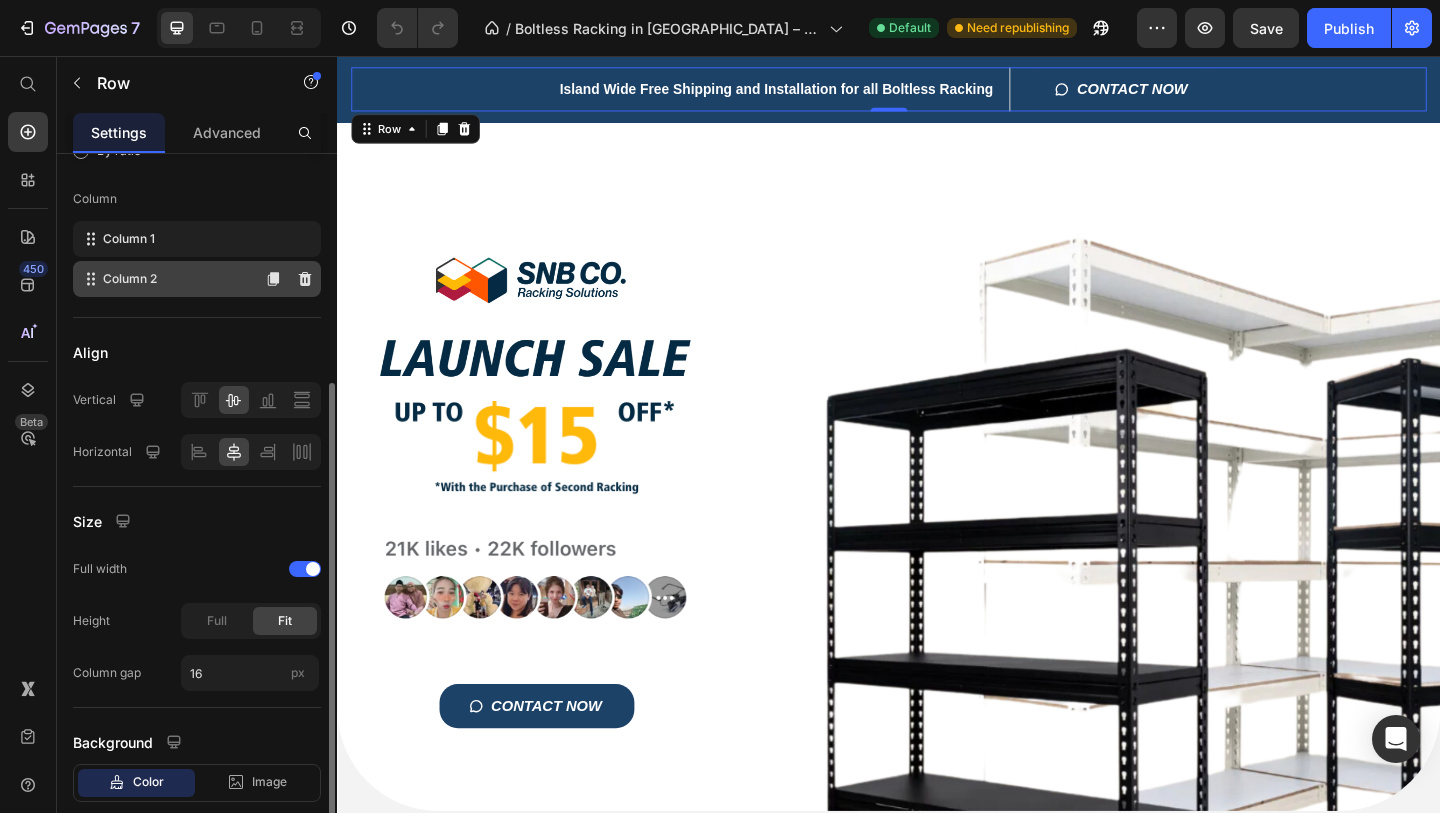 scroll, scrollTop: 285, scrollLeft: 0, axis: vertical 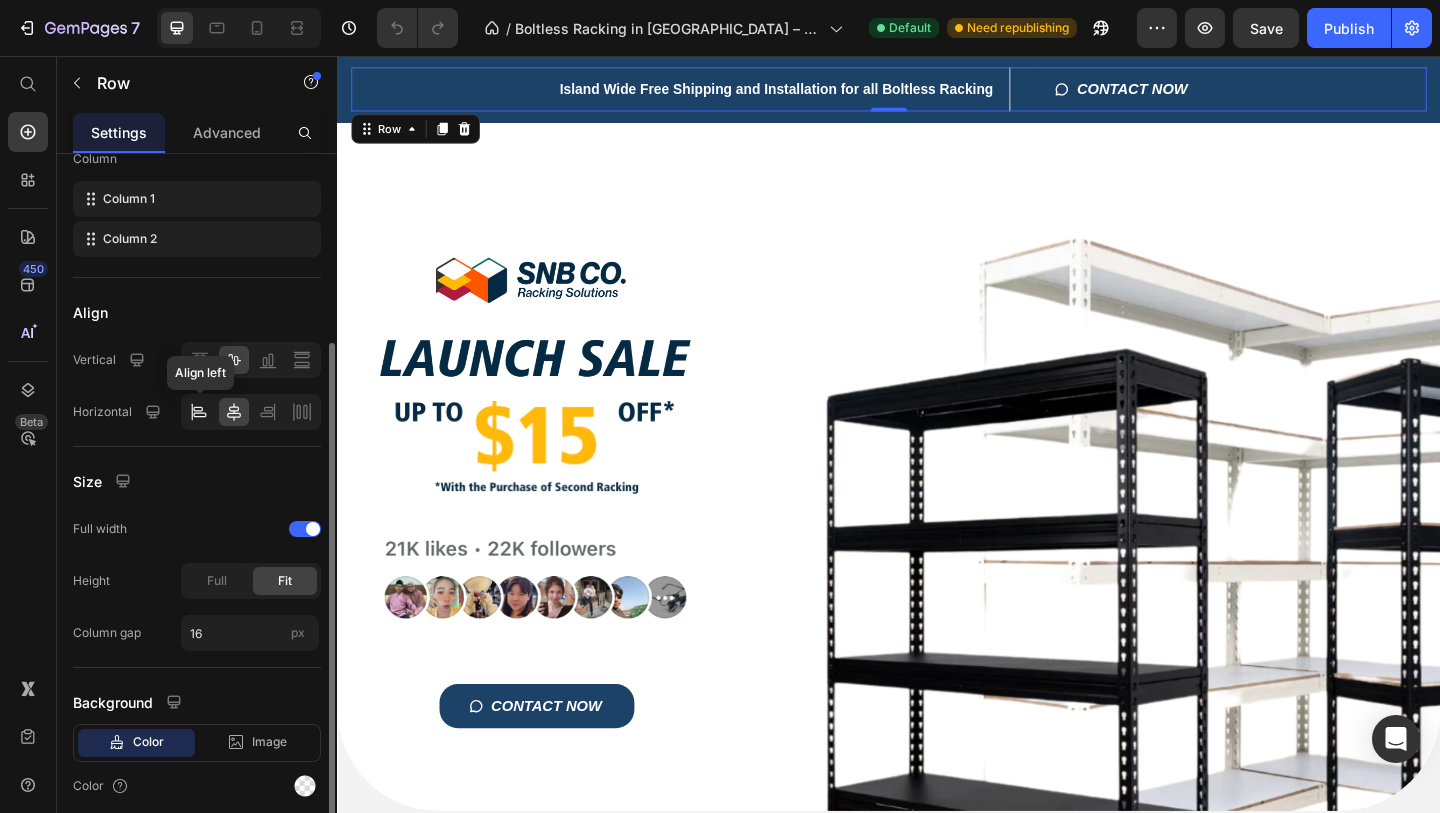 click 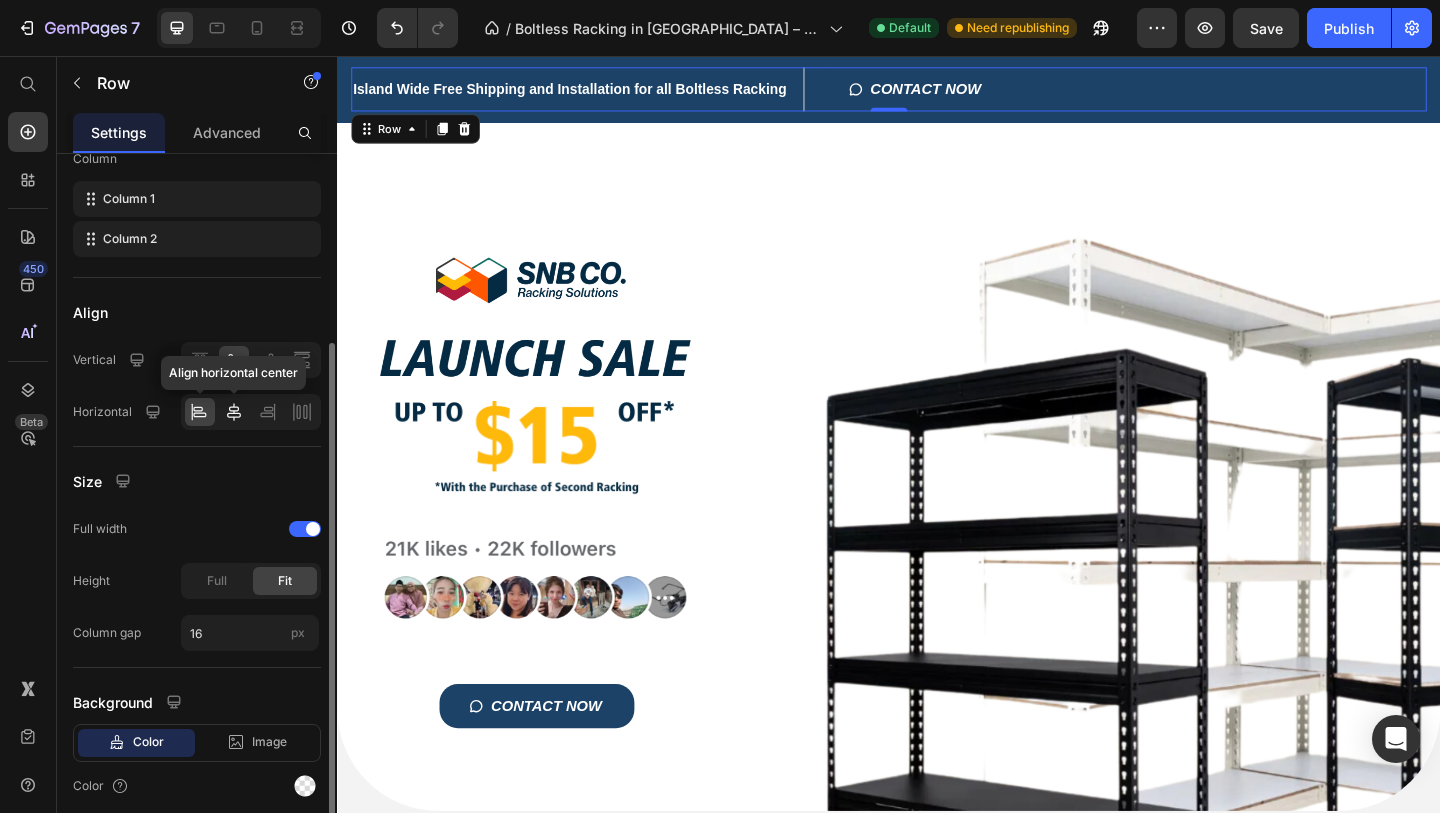 click 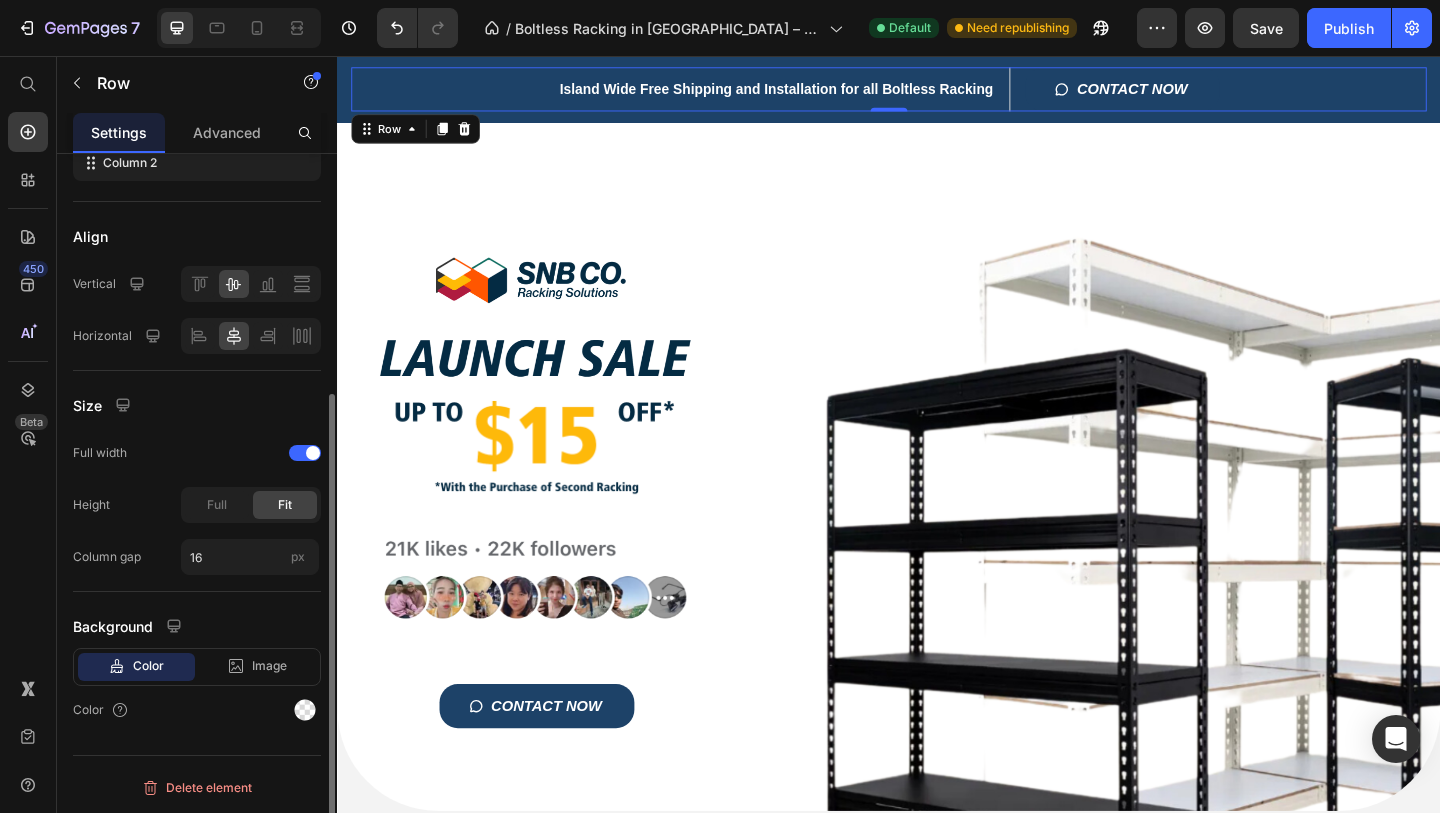 scroll, scrollTop: 0, scrollLeft: 0, axis: both 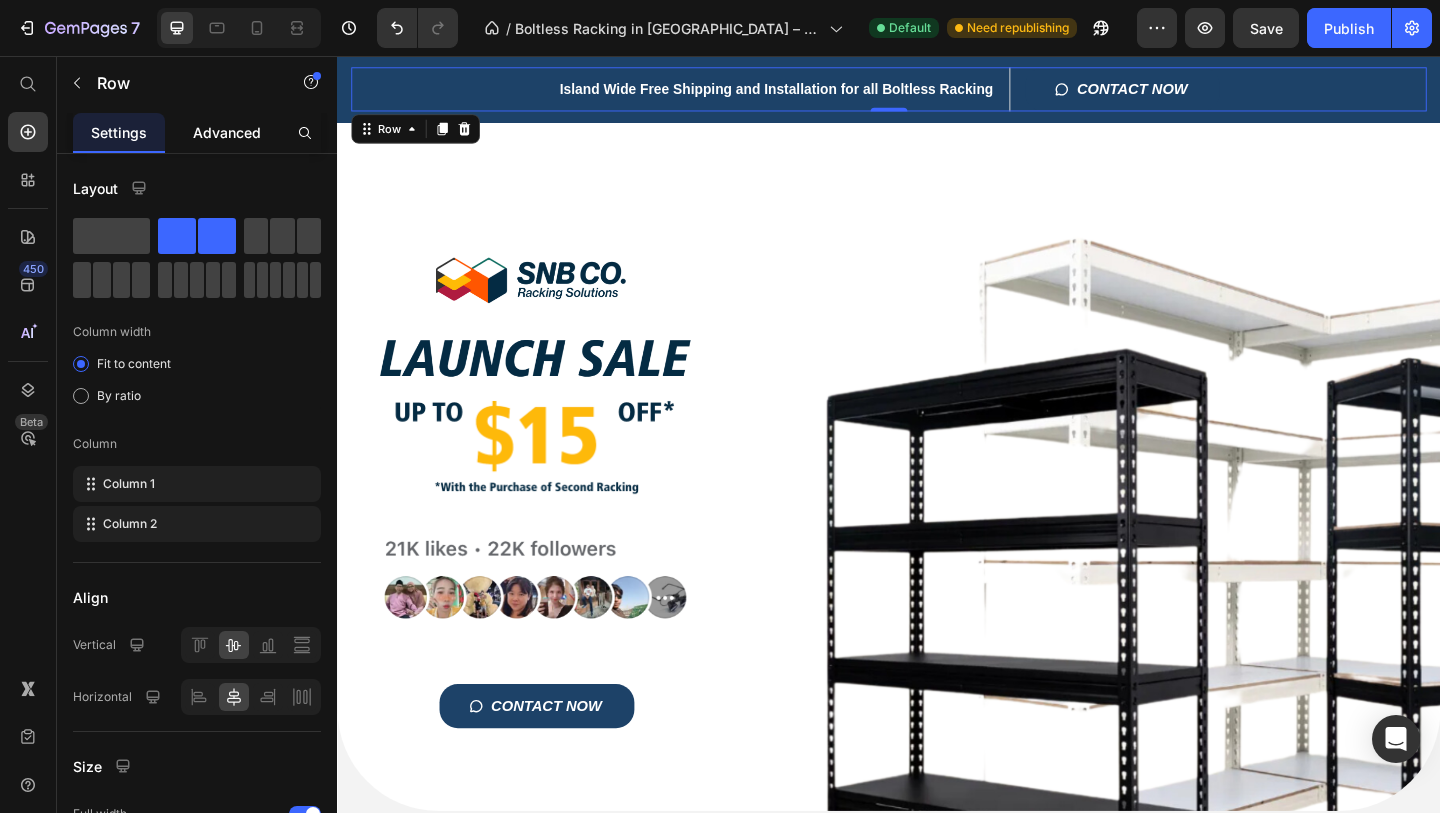 click on "Advanced" at bounding box center (227, 132) 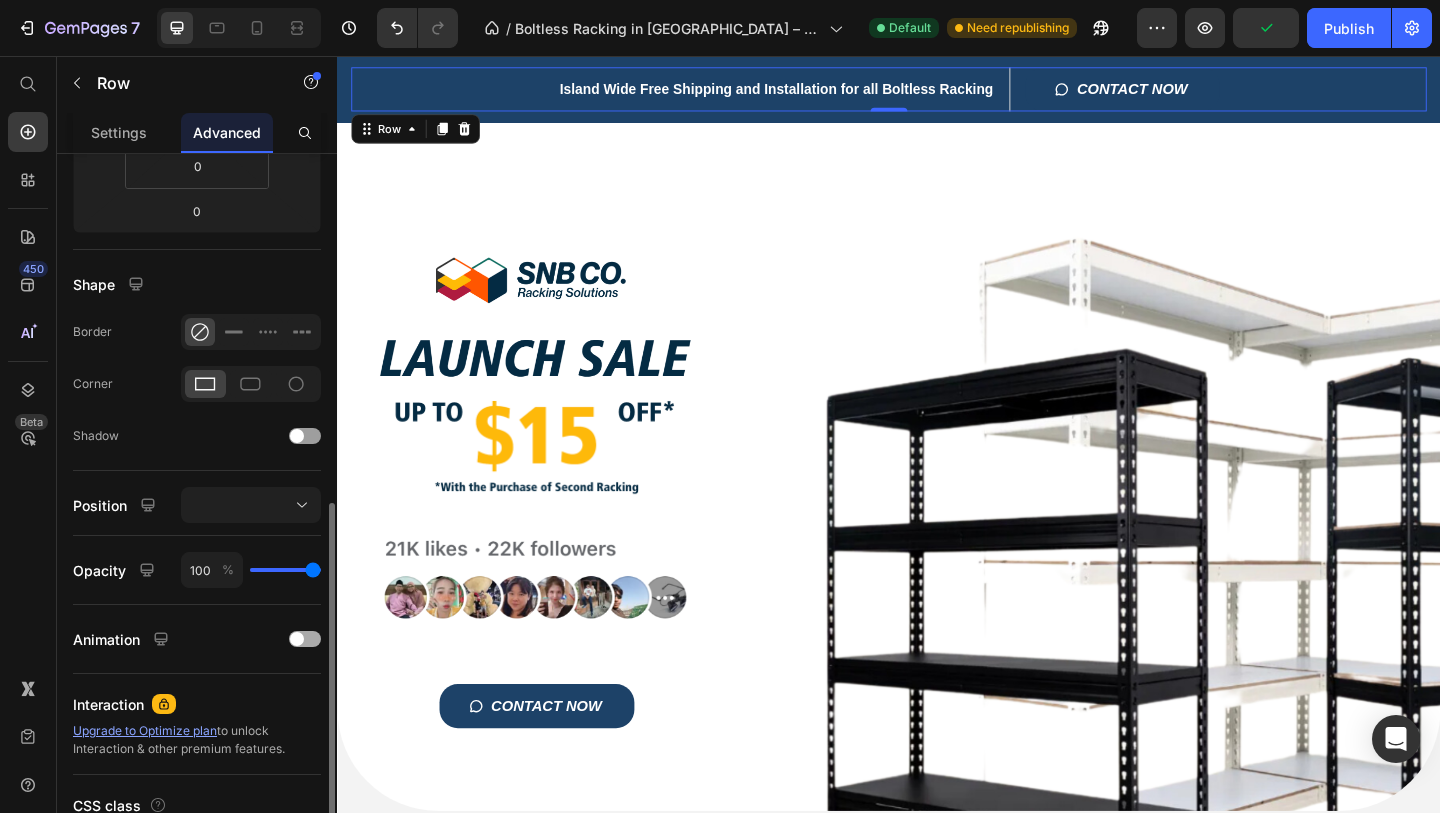 scroll, scrollTop: 553, scrollLeft: 0, axis: vertical 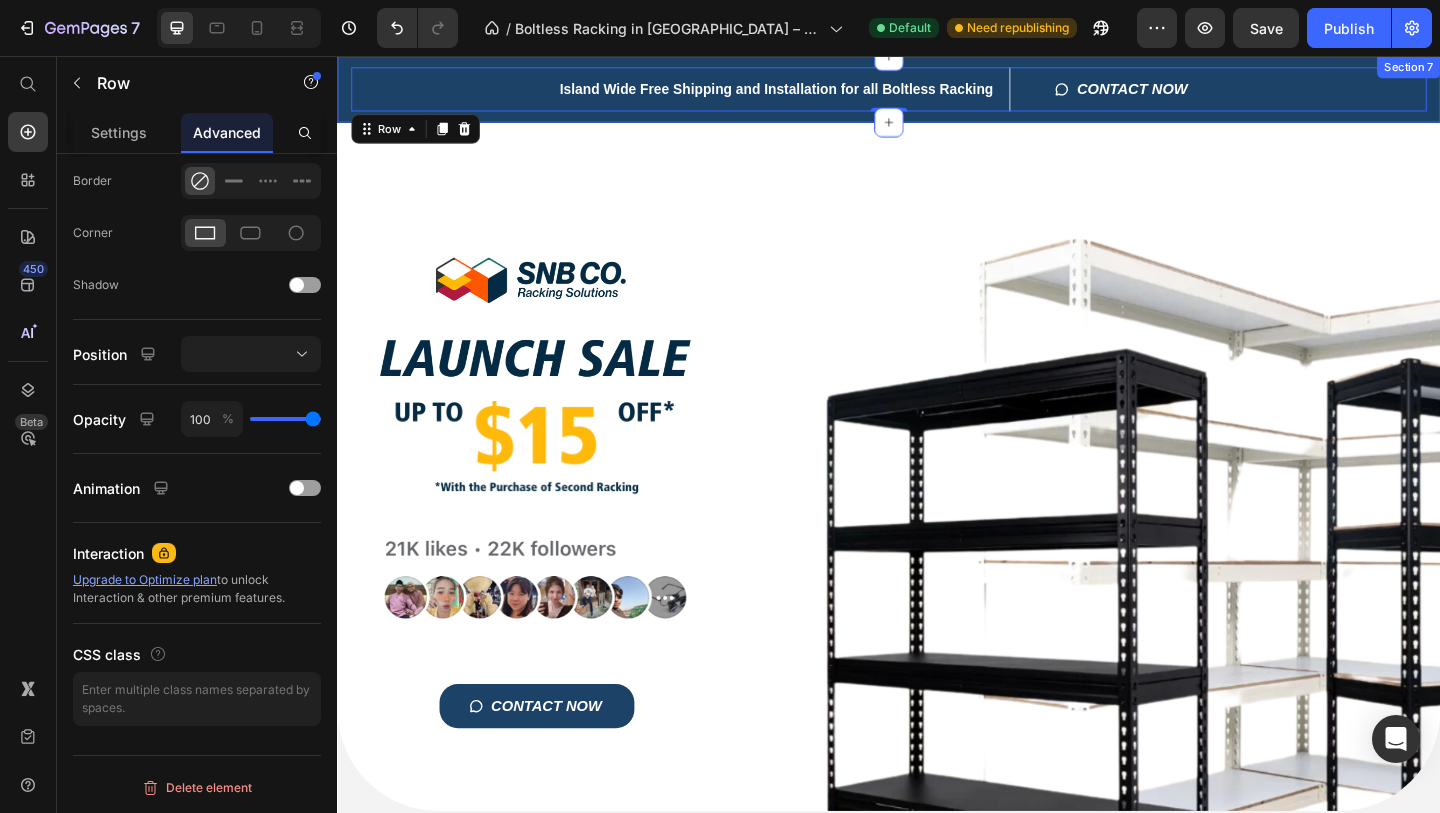 click on "Island Wide Free Shipping and Installation for all Boltless Racking  Heading
CONTACT NOW Button Row Shop Now Button Row Row   0 Section 7" at bounding box center [937, 92] 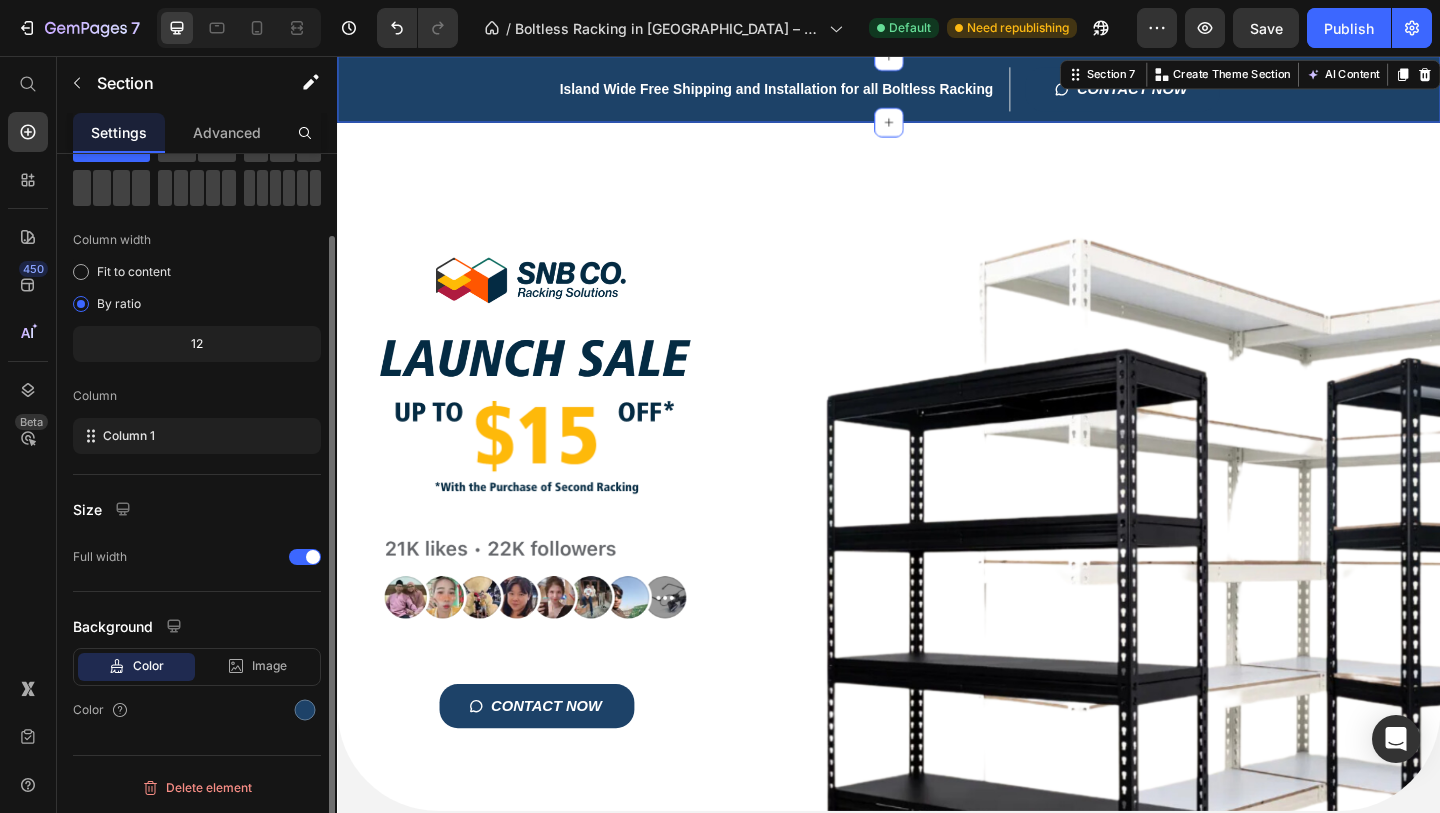 scroll, scrollTop: 0, scrollLeft: 0, axis: both 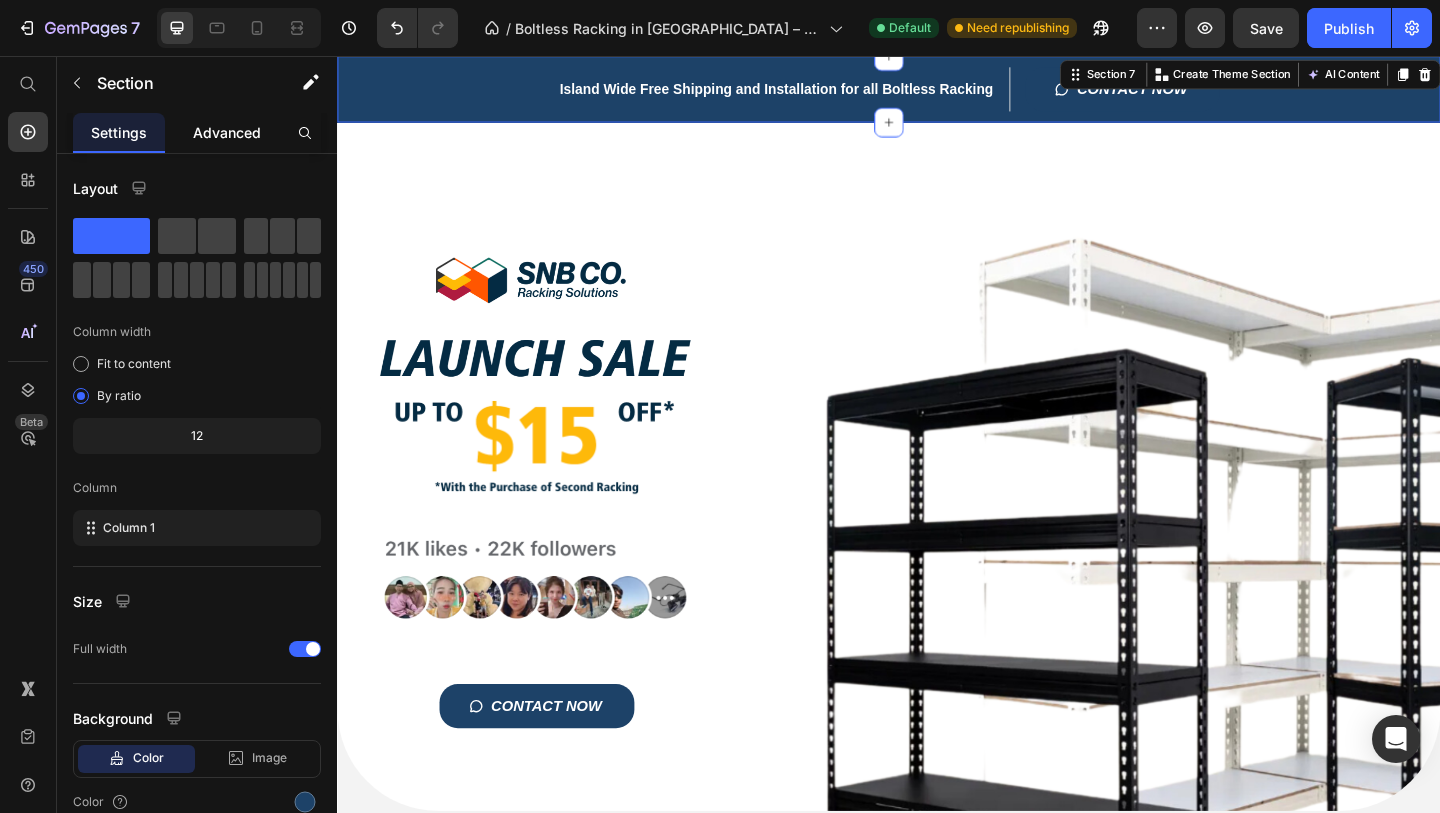 click on "Advanced" at bounding box center [227, 132] 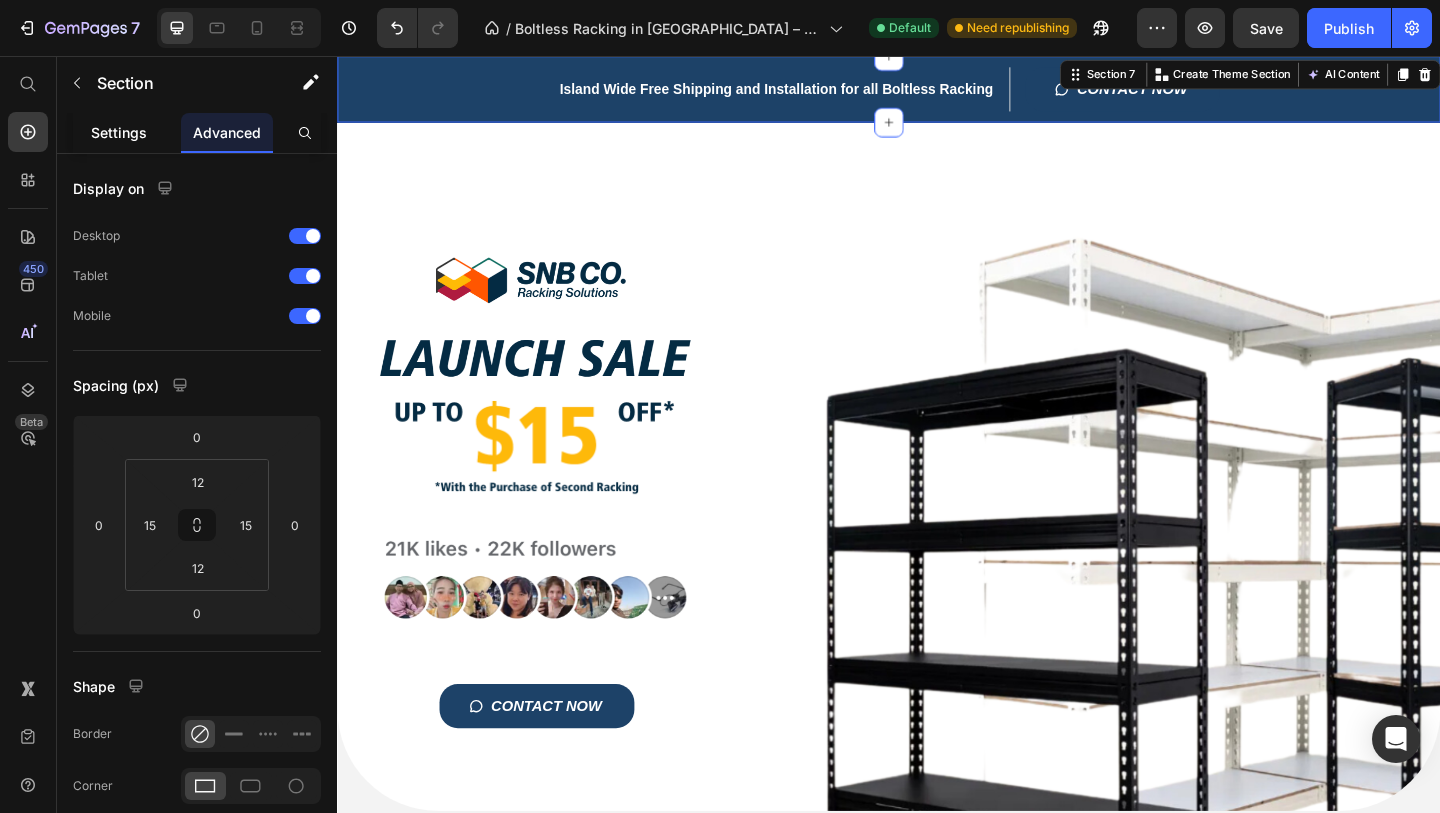click on "Settings" at bounding box center [119, 132] 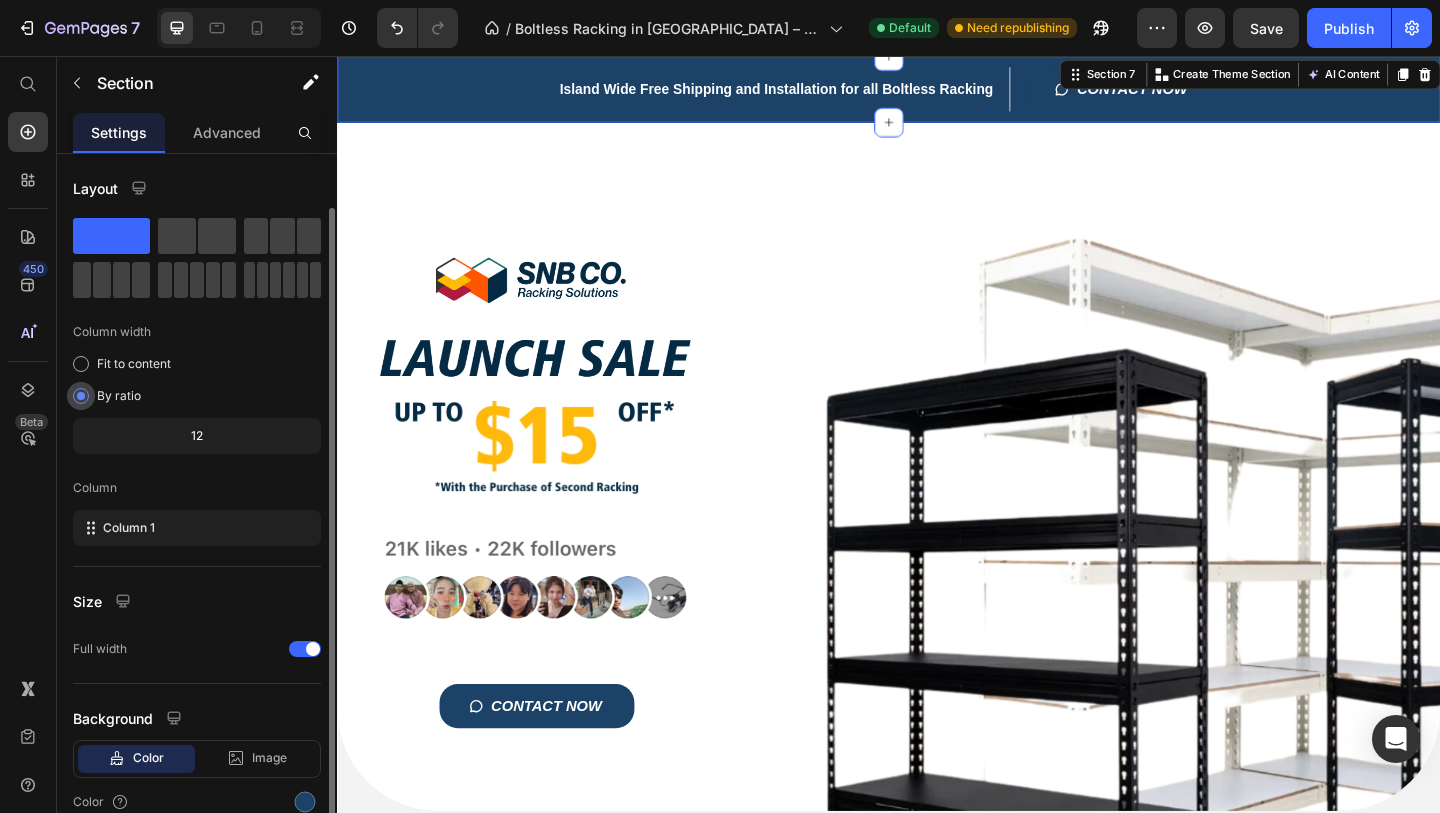 scroll, scrollTop: 92, scrollLeft: 0, axis: vertical 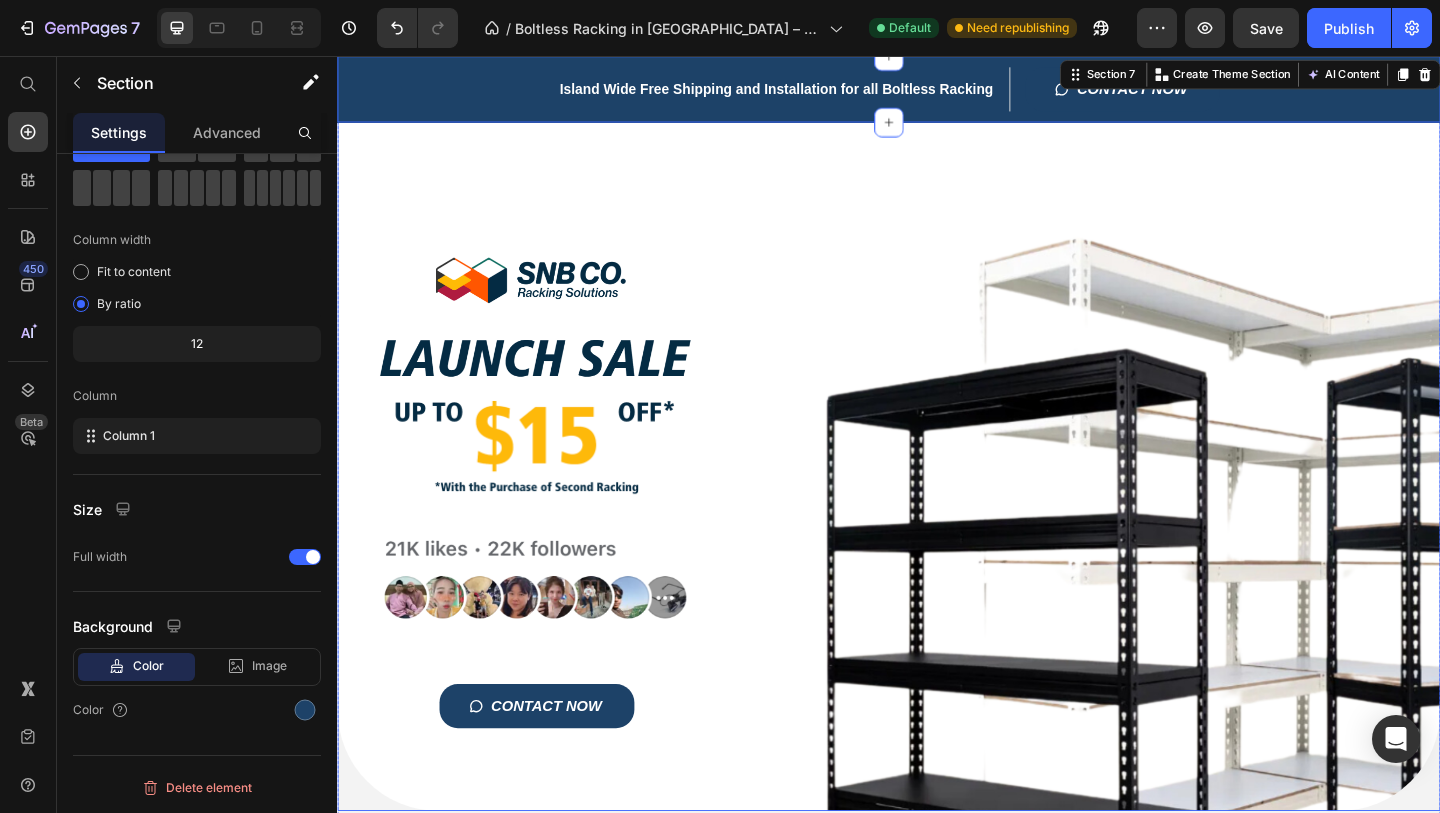 click on "Title Line Image Image Image Image
CONTACT NOW Button Row" at bounding box center [937, 503] 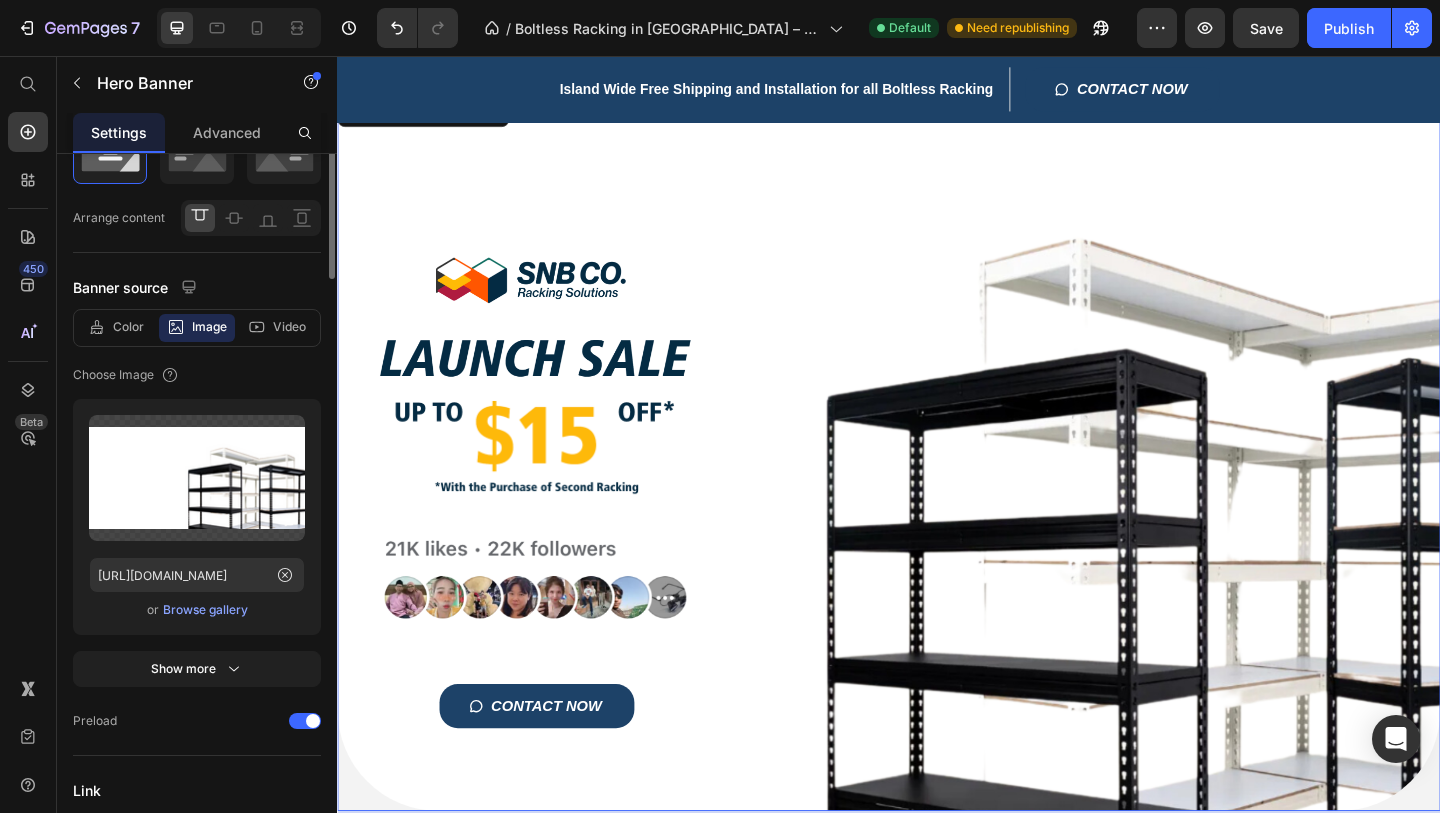 scroll, scrollTop: 0, scrollLeft: 0, axis: both 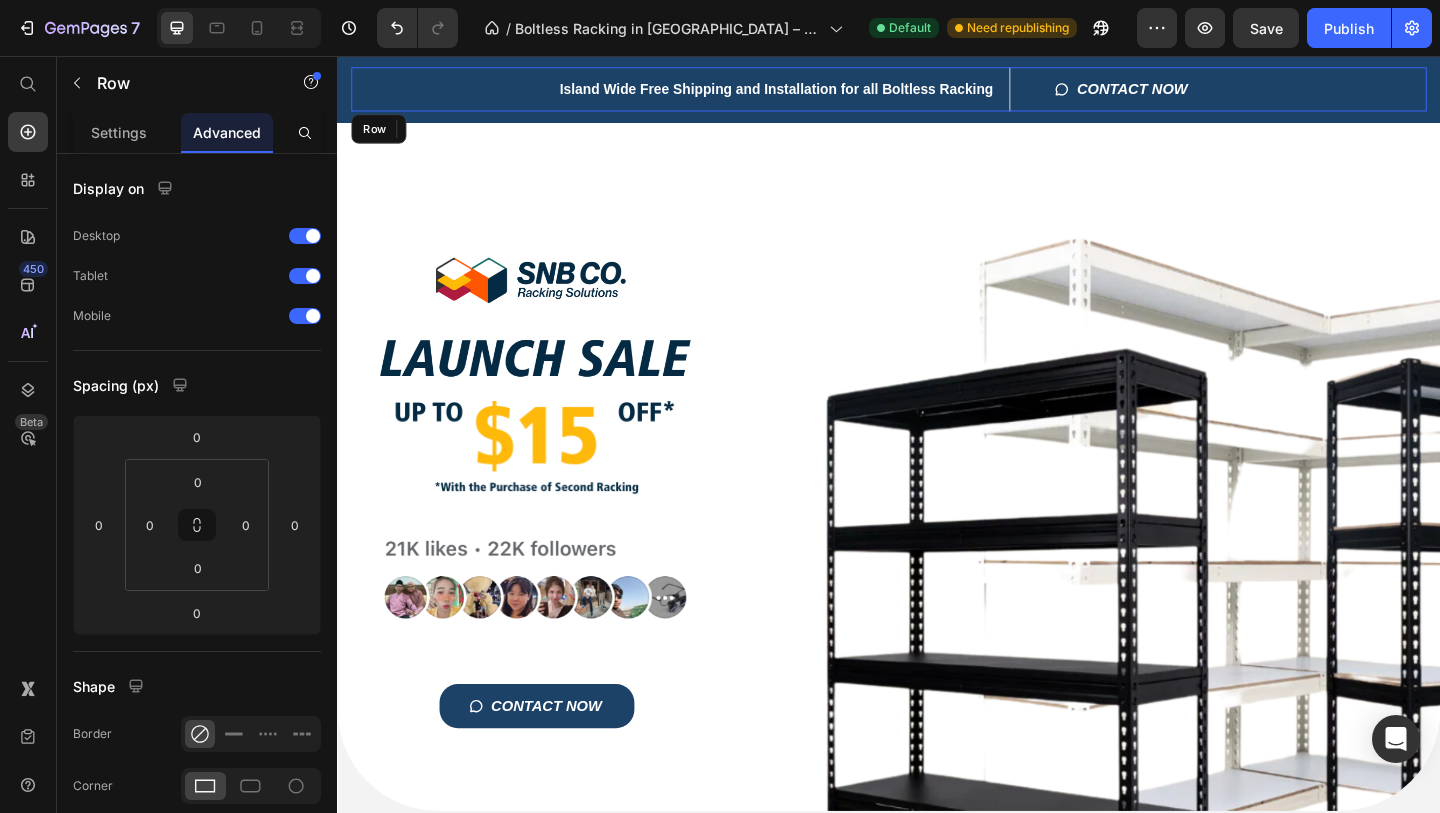 click on "Island Wide Free Shipping and Installation for all Boltless Racking  Heading
CONTACT NOW Button Row Shop Now Button Row Row" at bounding box center [937, 92] 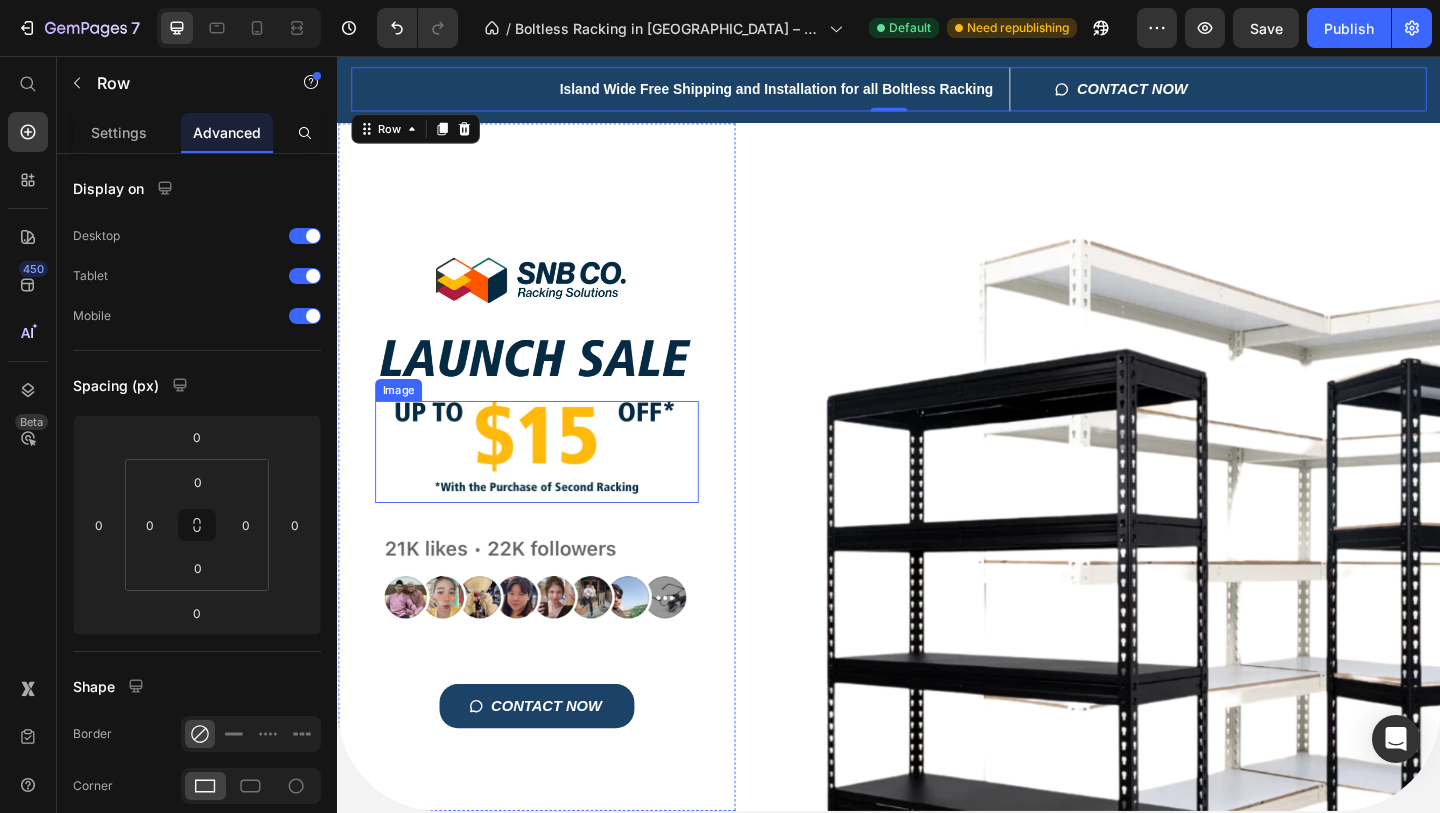 click at bounding box center [554, 487] 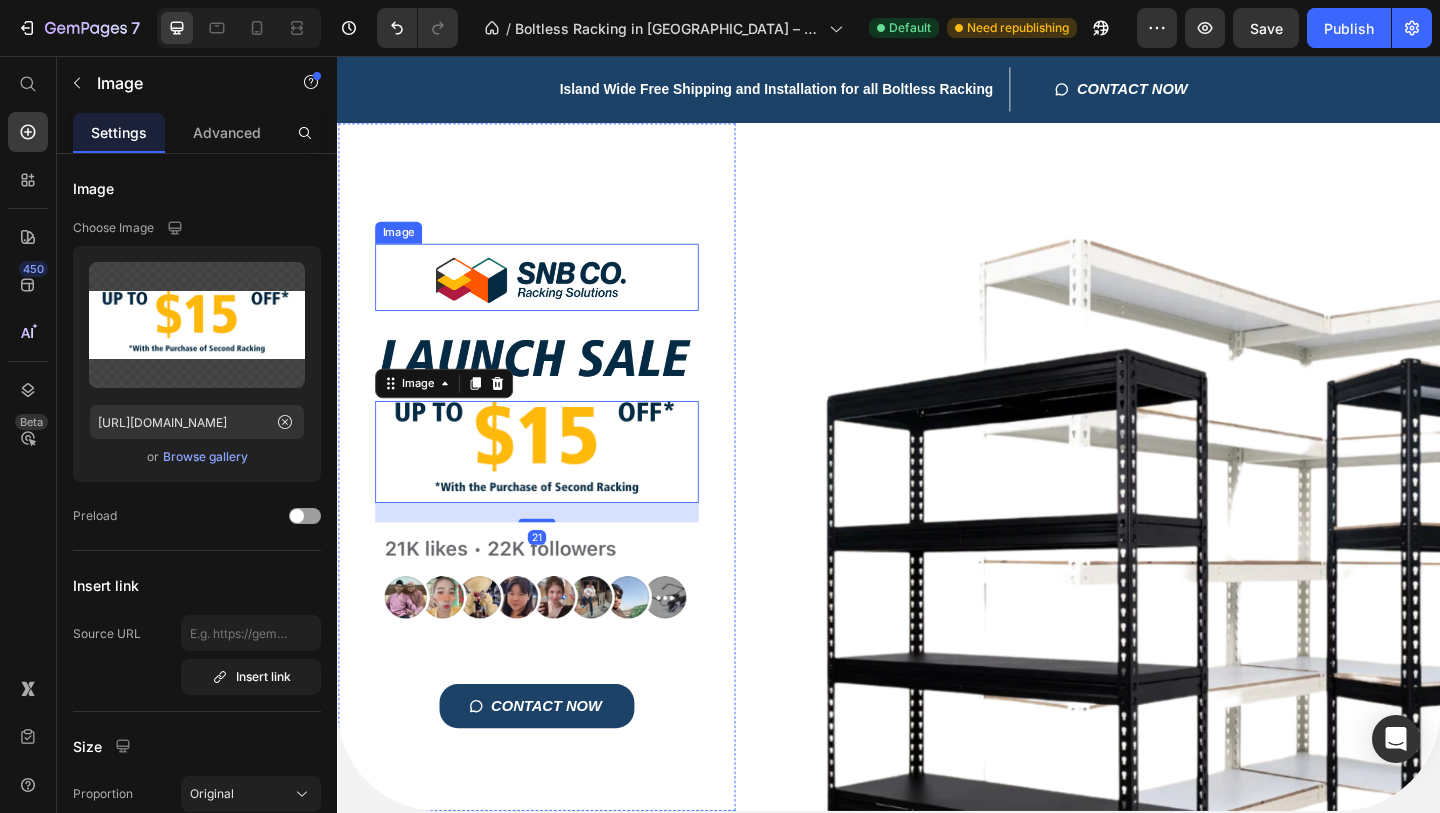scroll, scrollTop: -2, scrollLeft: 0, axis: vertical 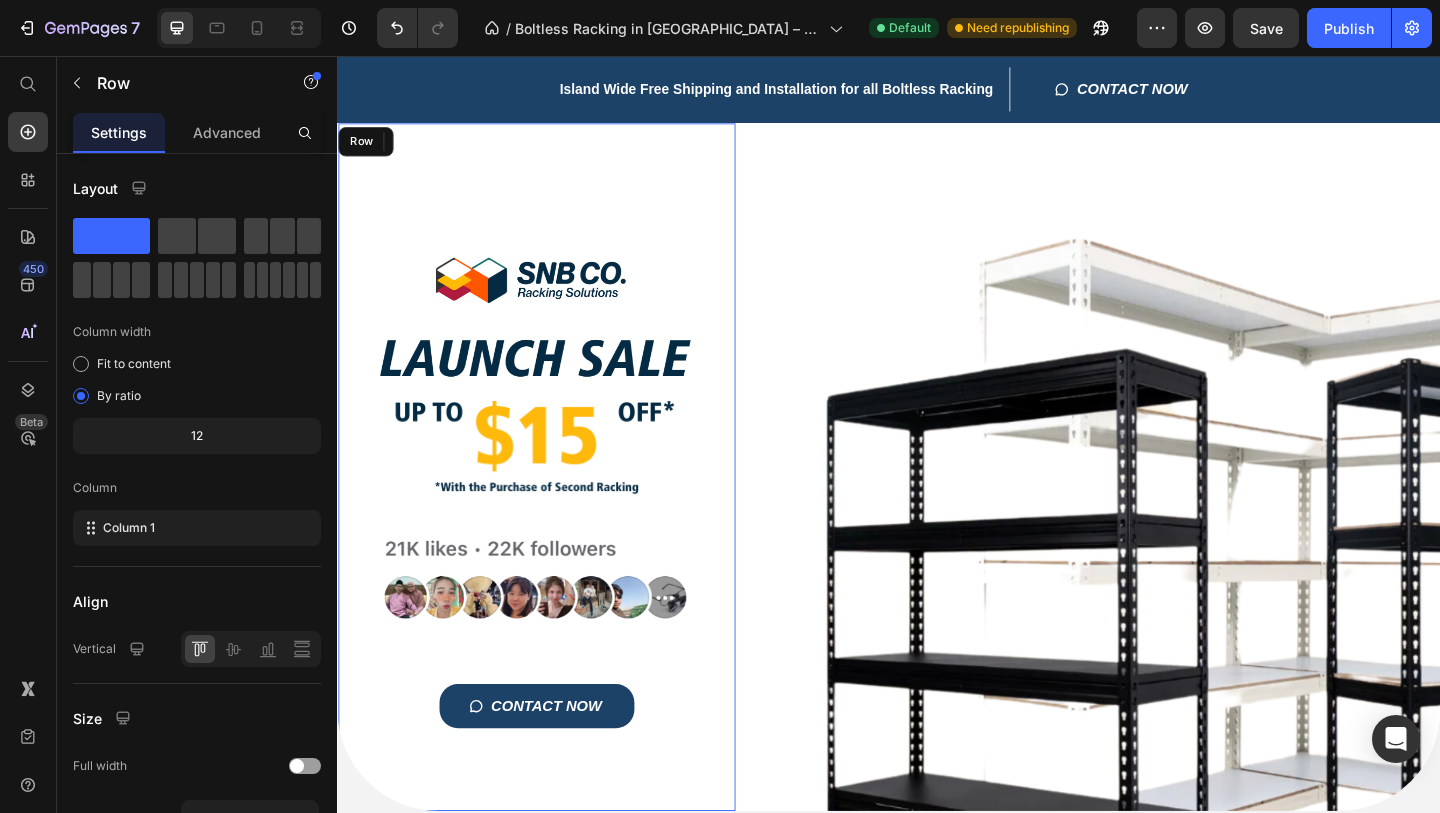 click on "Title Line Image Image Image   21 Image
CONTACT NOW Button Row" at bounding box center [554, 503] 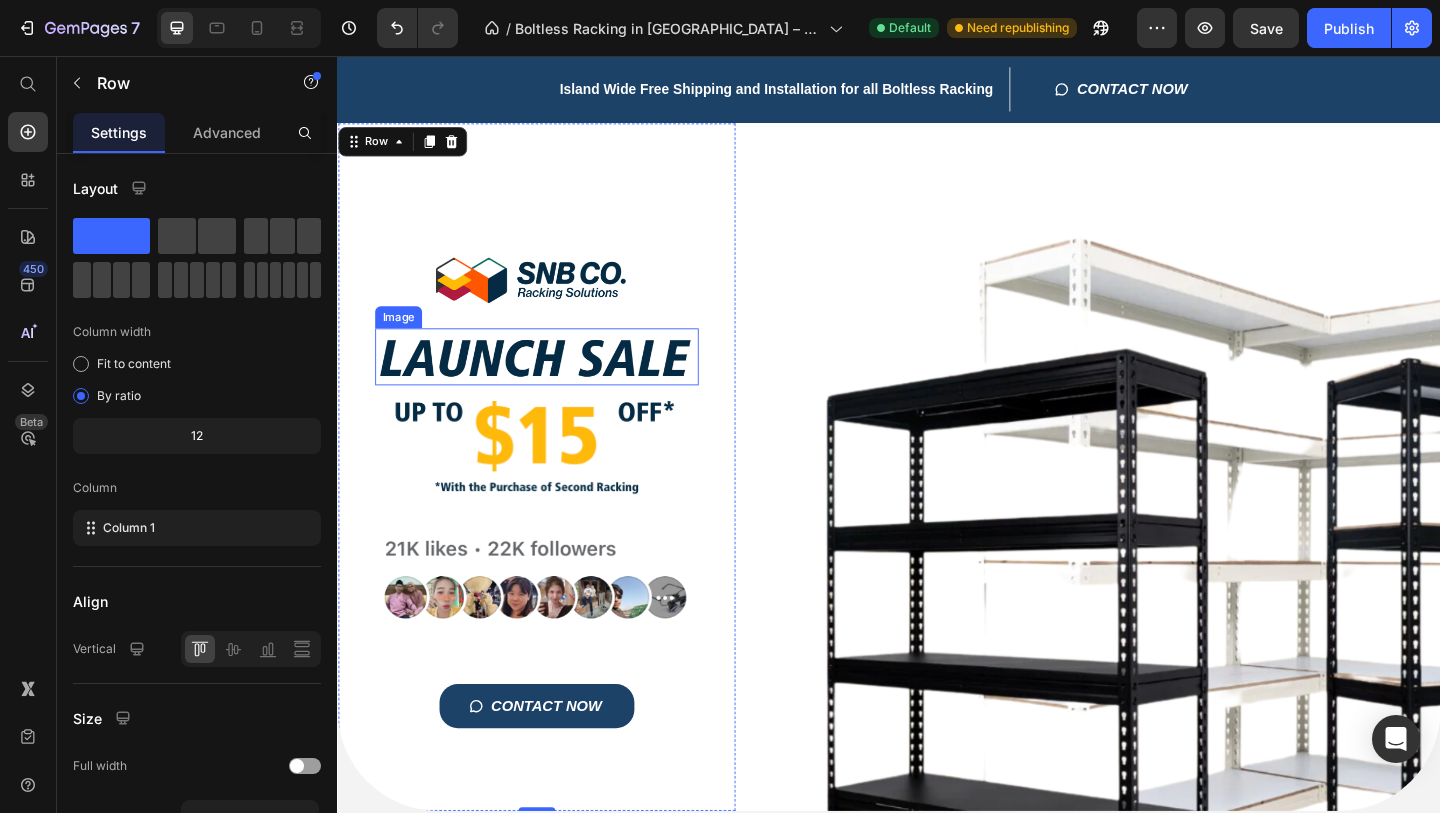 click at bounding box center [554, 382] 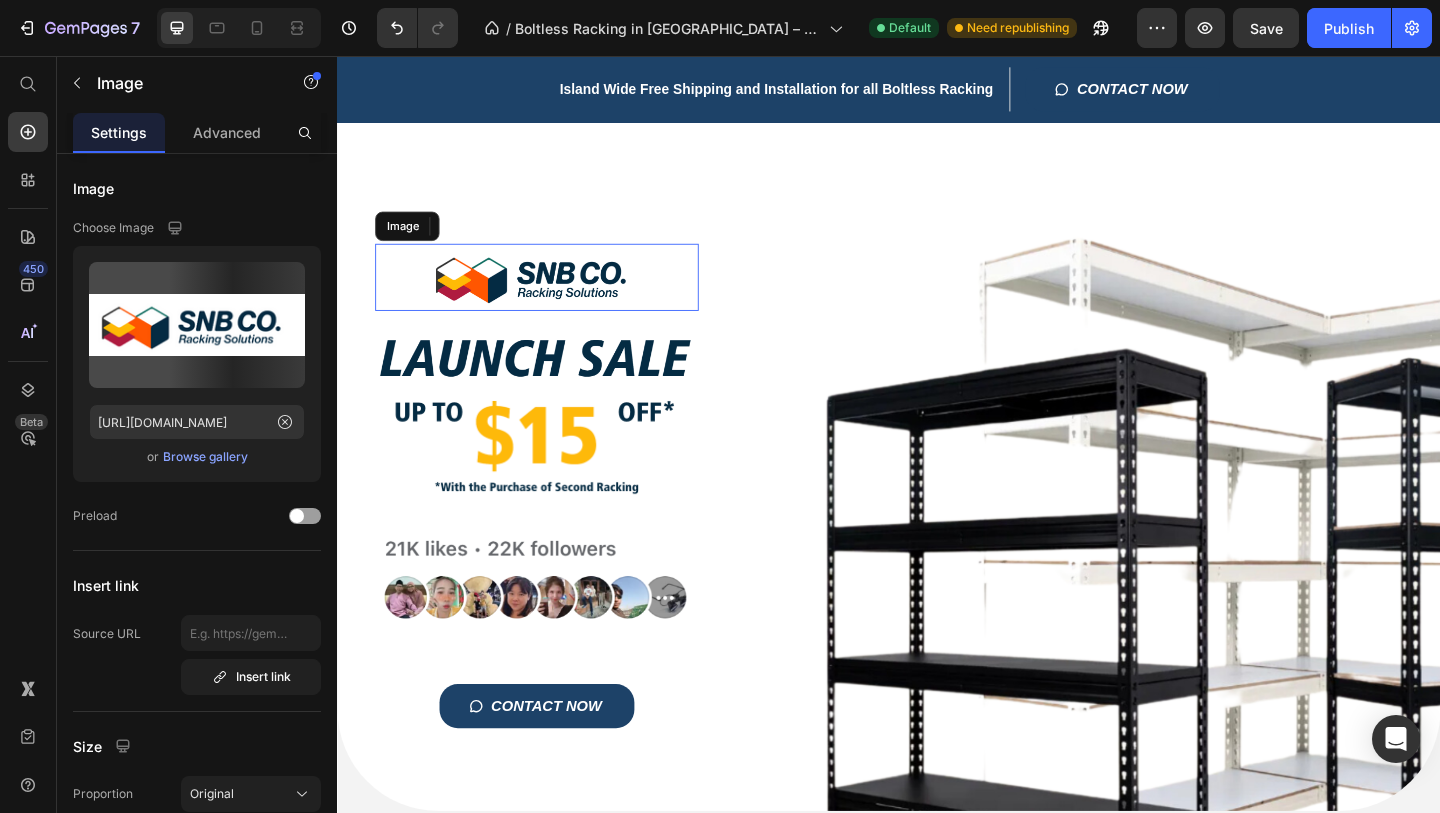 click at bounding box center [554, 296] 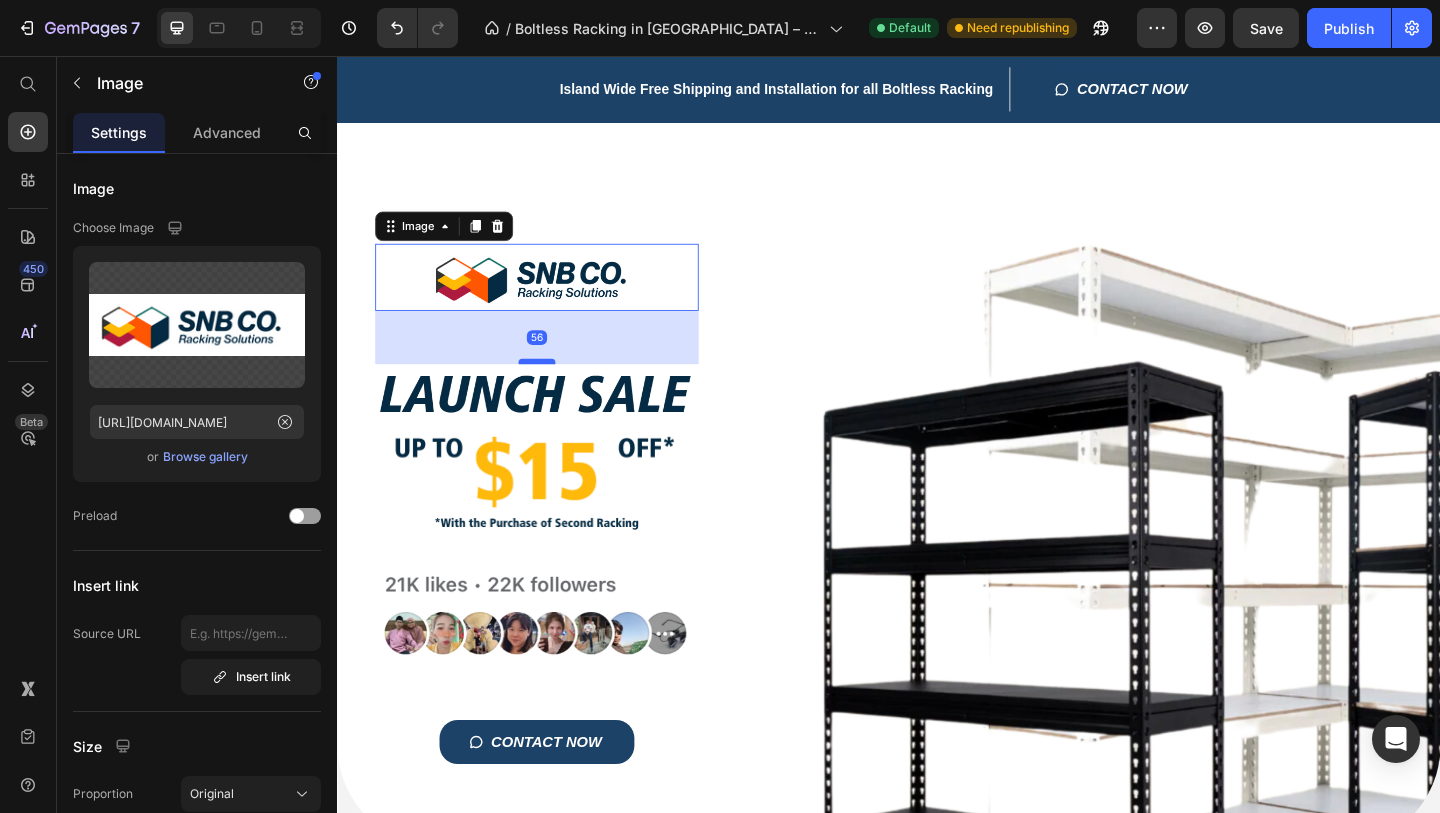 drag, startPoint x: 564, startPoint y: 350, endPoint x: 571, endPoint y: 391, distance: 41.59327 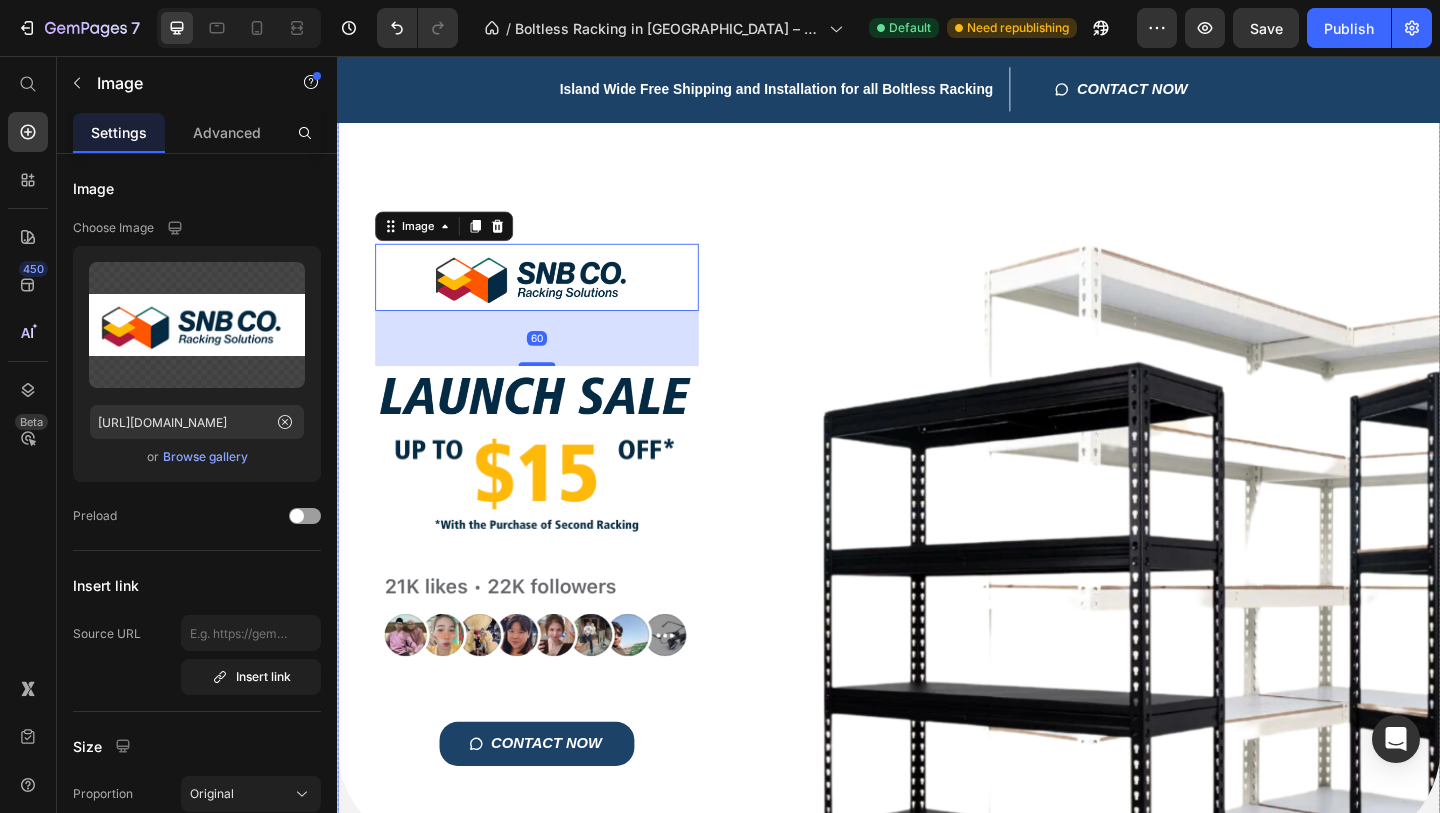 click on "Title Line Image   60 Image Image Image
CONTACT NOW Button Row" at bounding box center (937, 523) 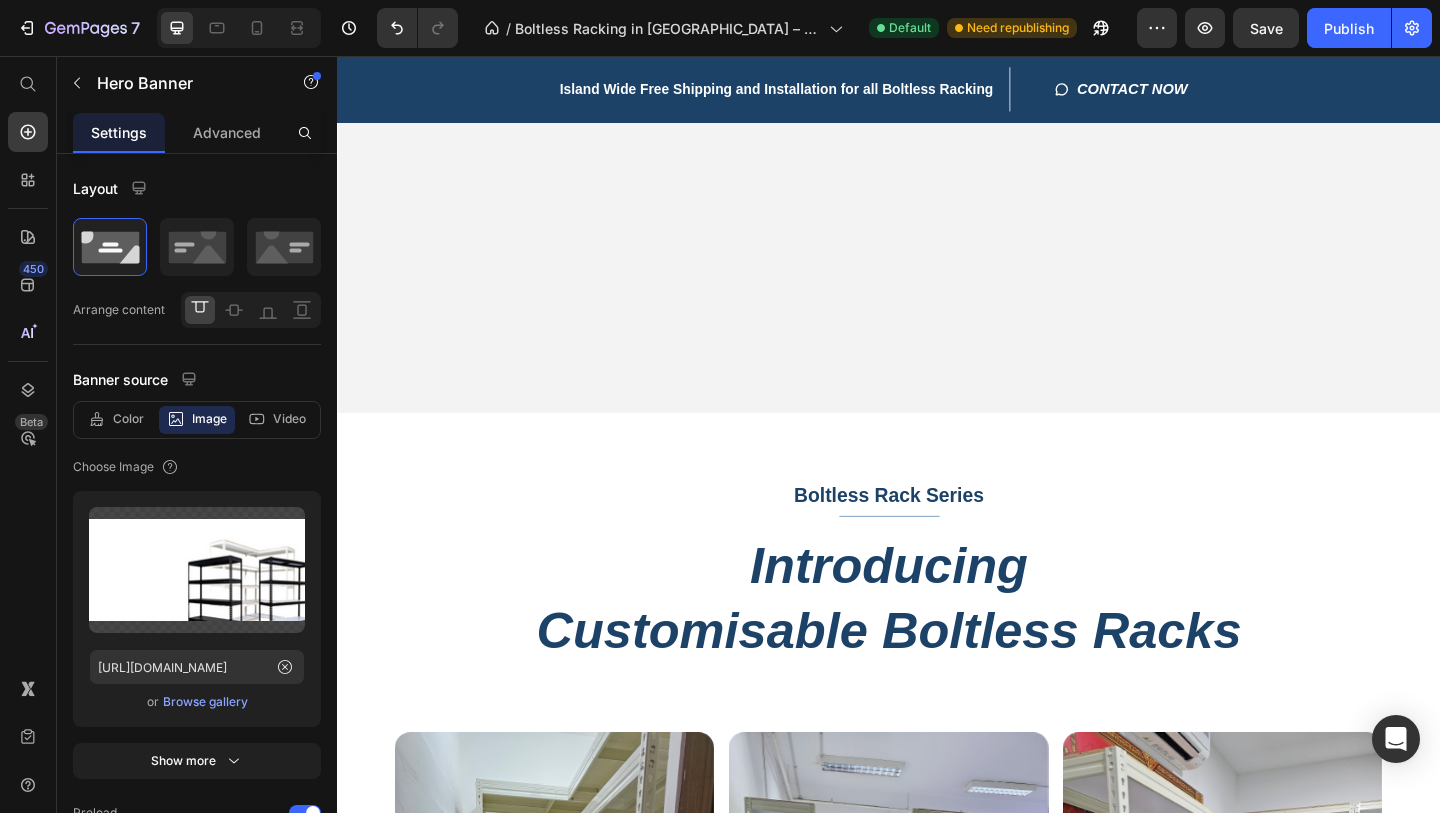 scroll, scrollTop: 2103, scrollLeft: 0, axis: vertical 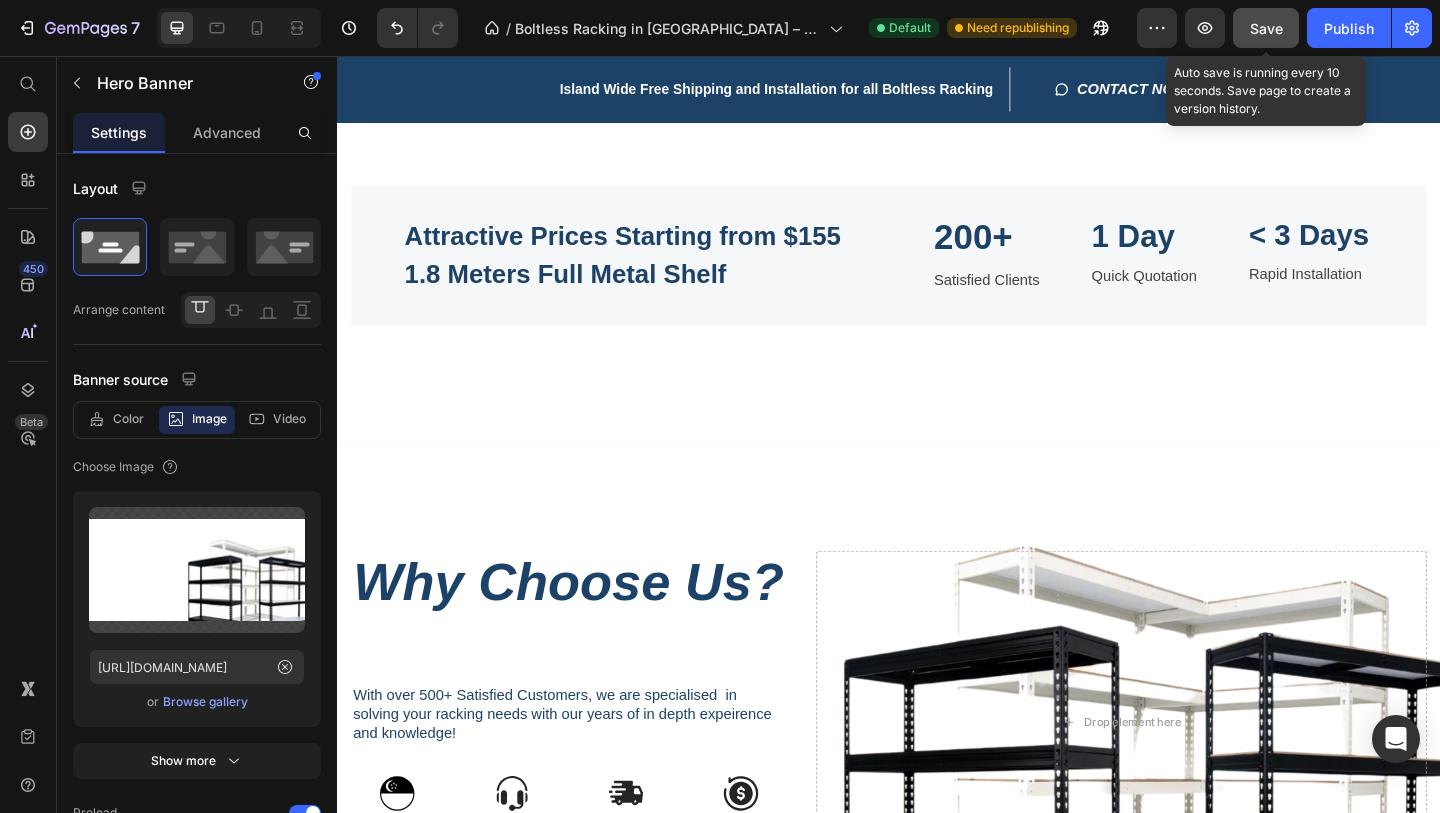 click on "Save" at bounding box center [1266, 28] 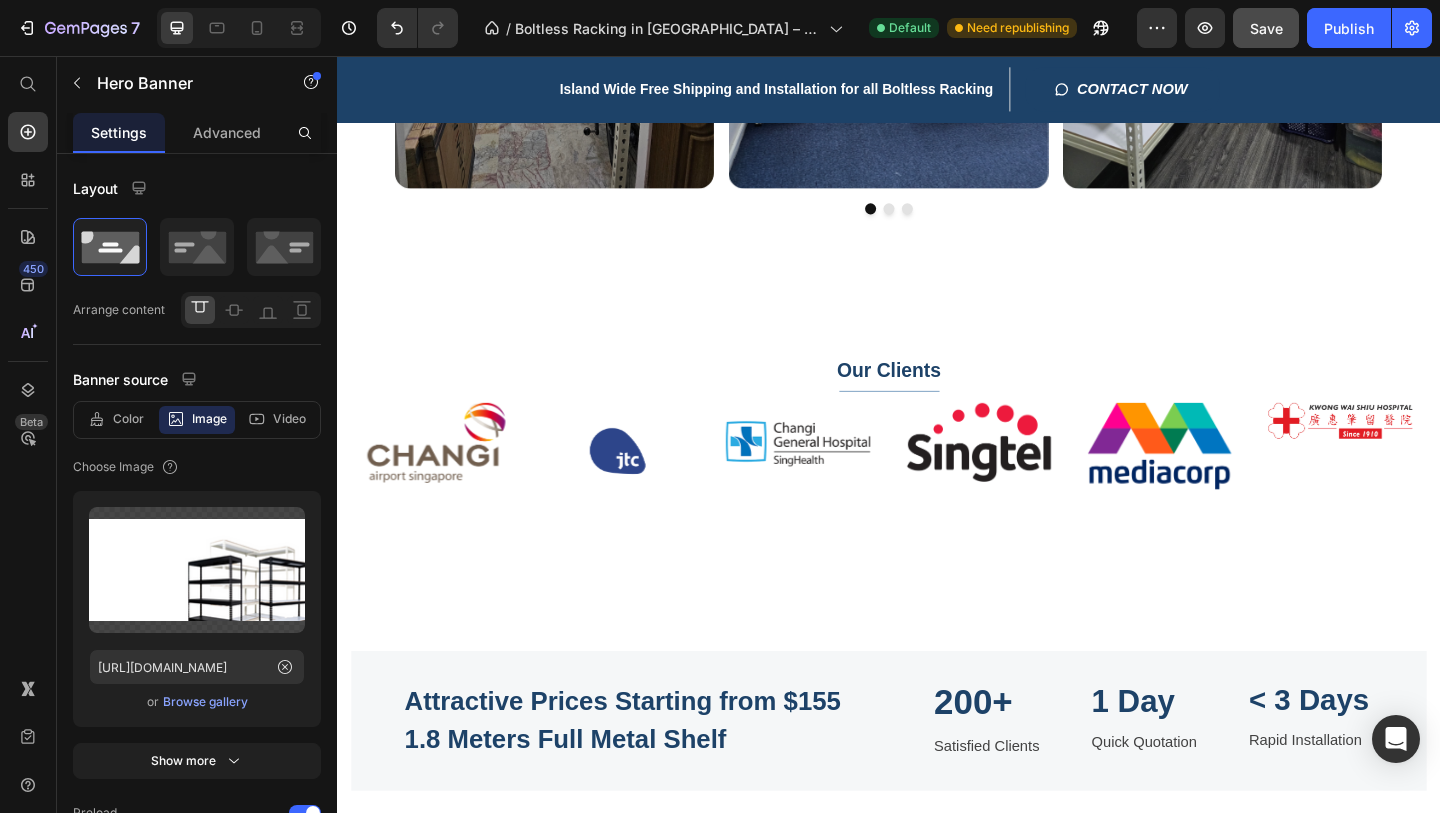 scroll, scrollTop: 480, scrollLeft: 0, axis: vertical 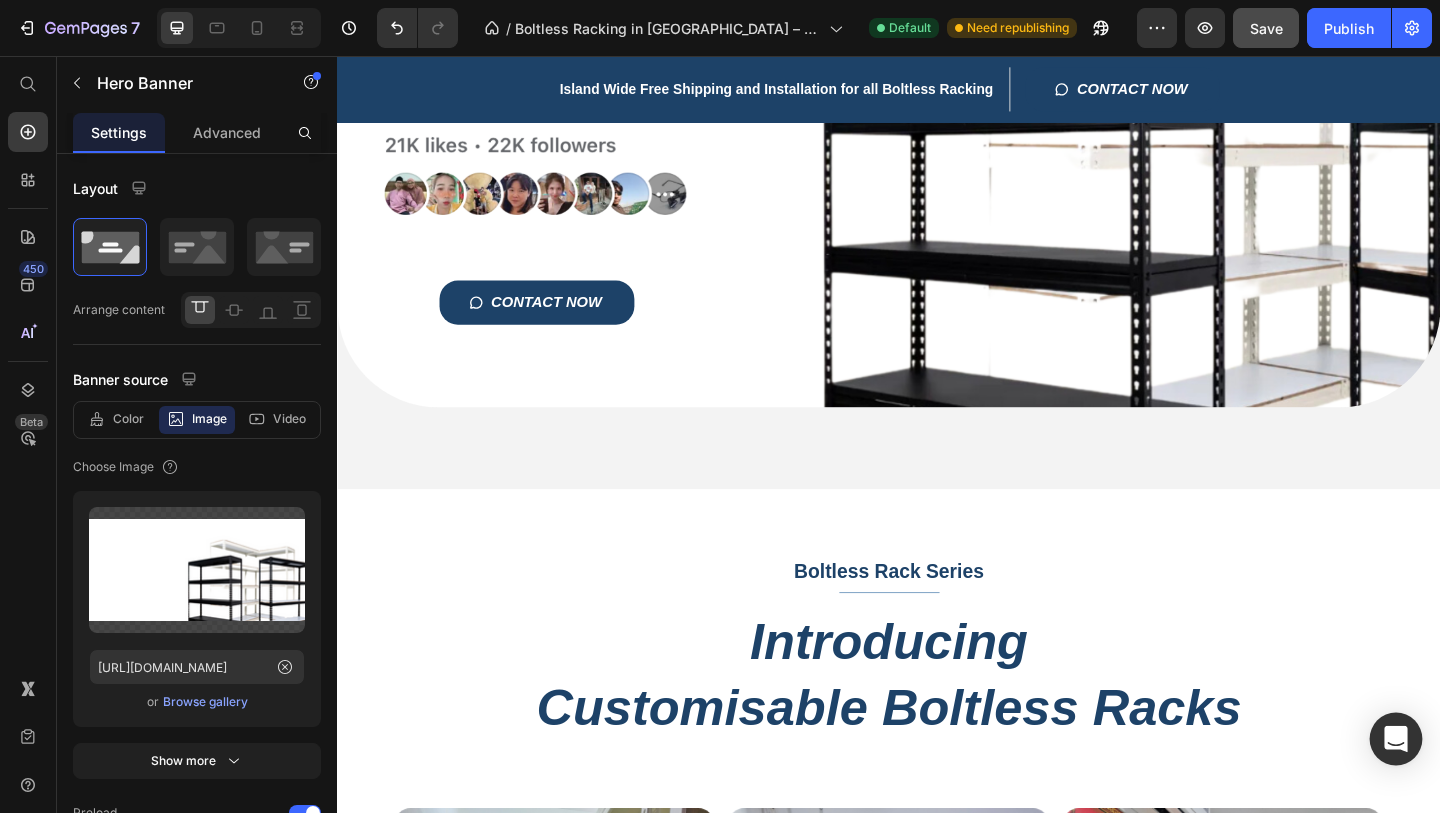 click 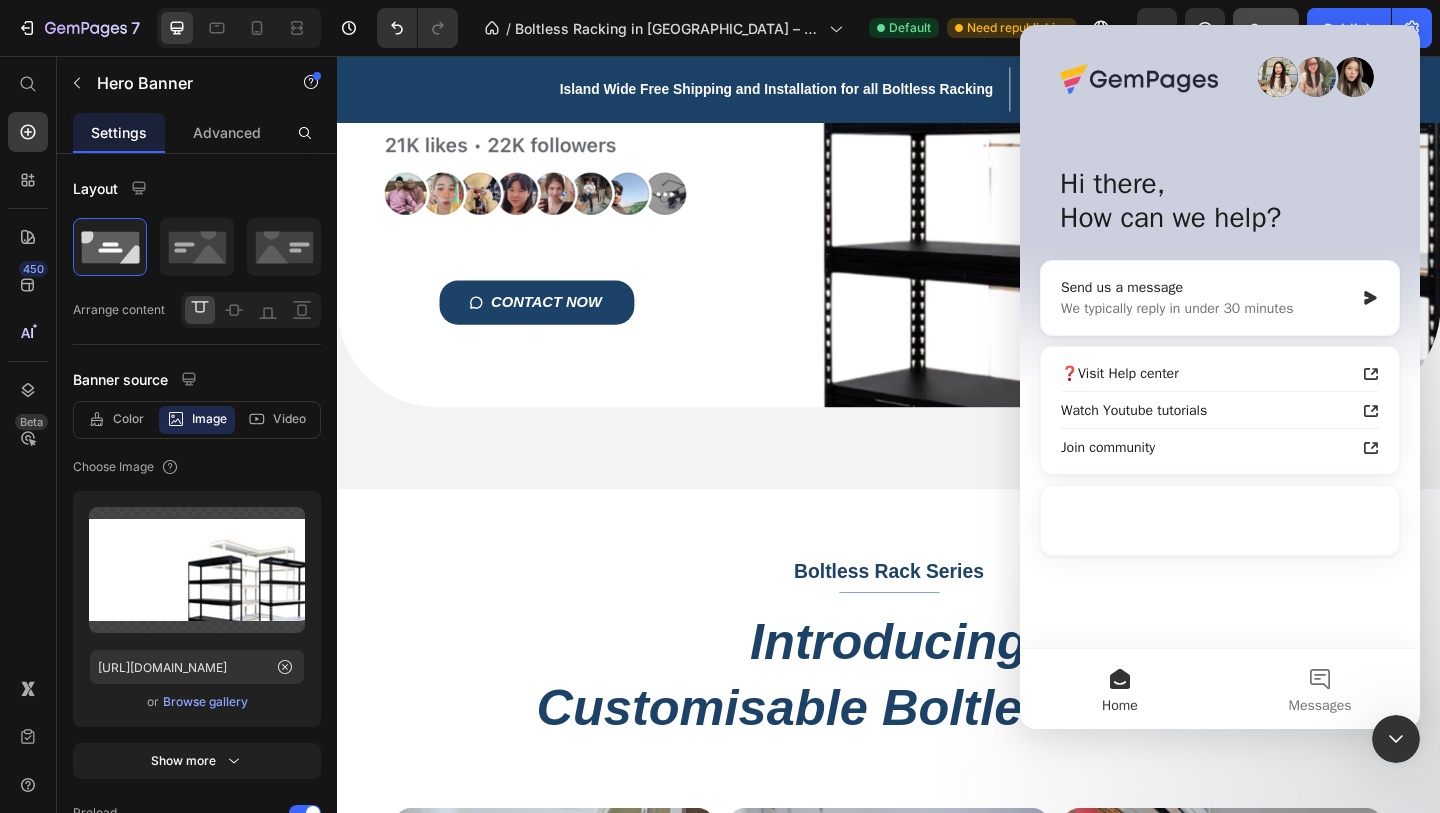 scroll, scrollTop: 0, scrollLeft: 0, axis: both 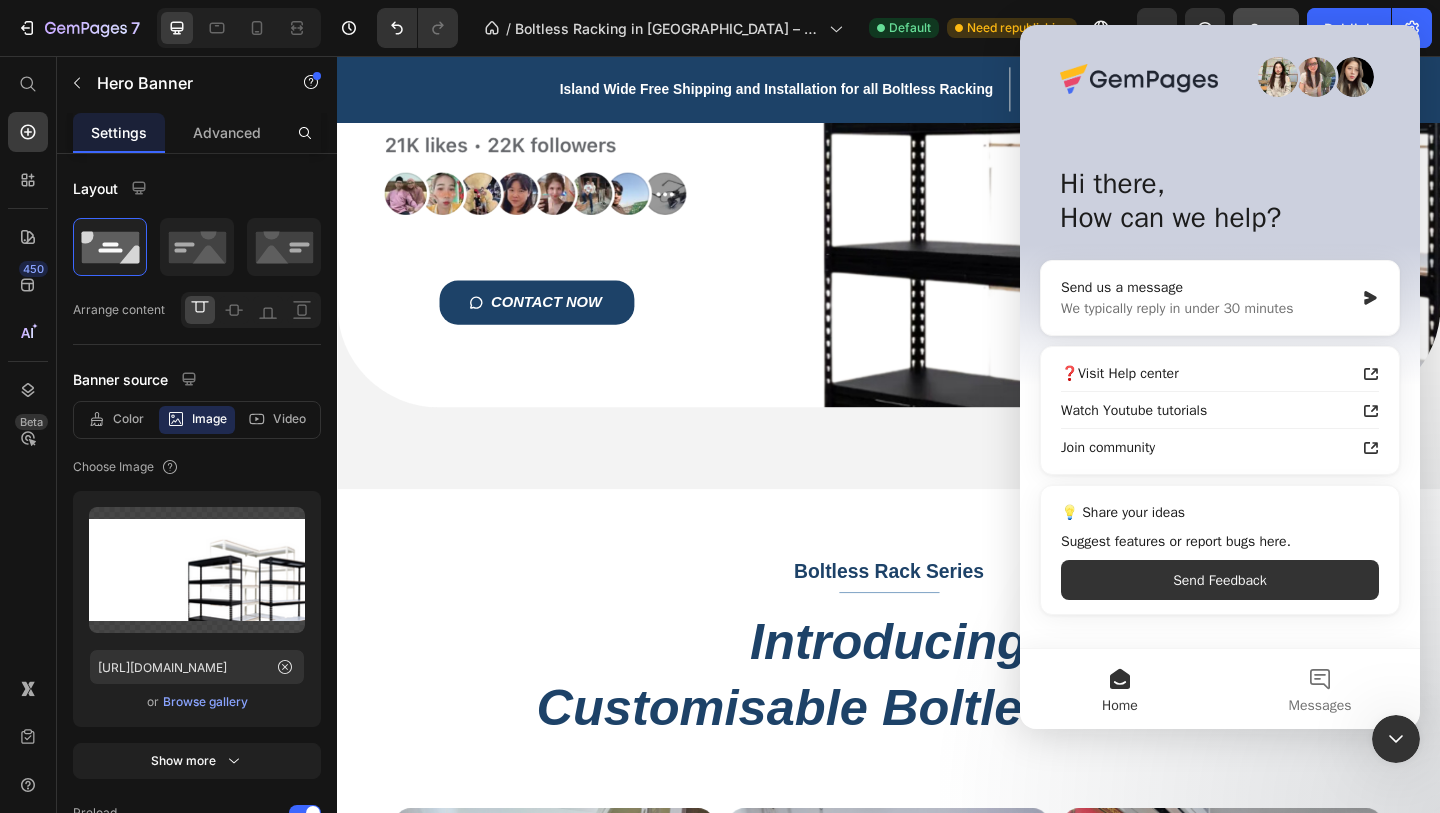 click at bounding box center (1396, 739) 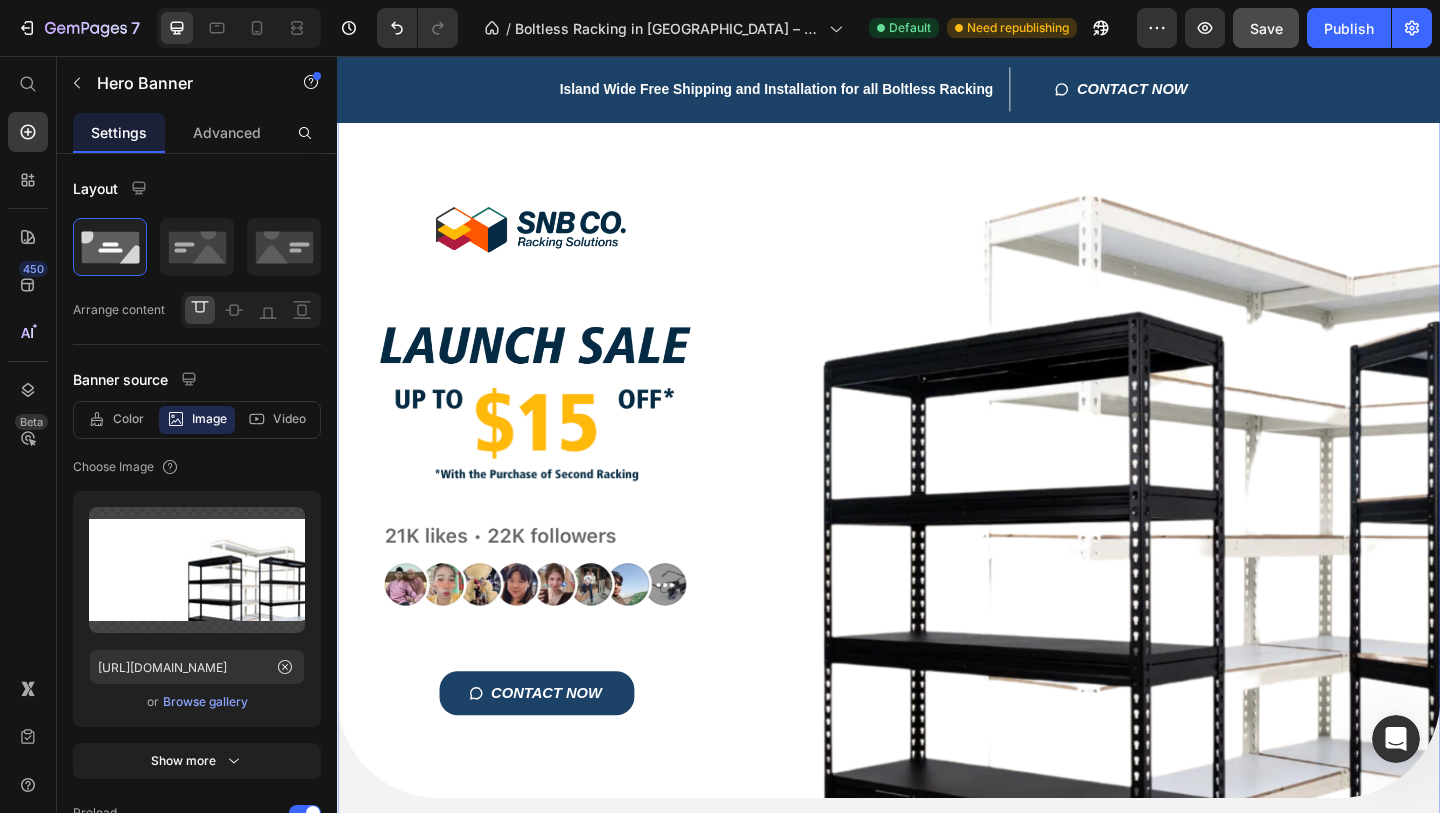scroll, scrollTop: 0, scrollLeft: 0, axis: both 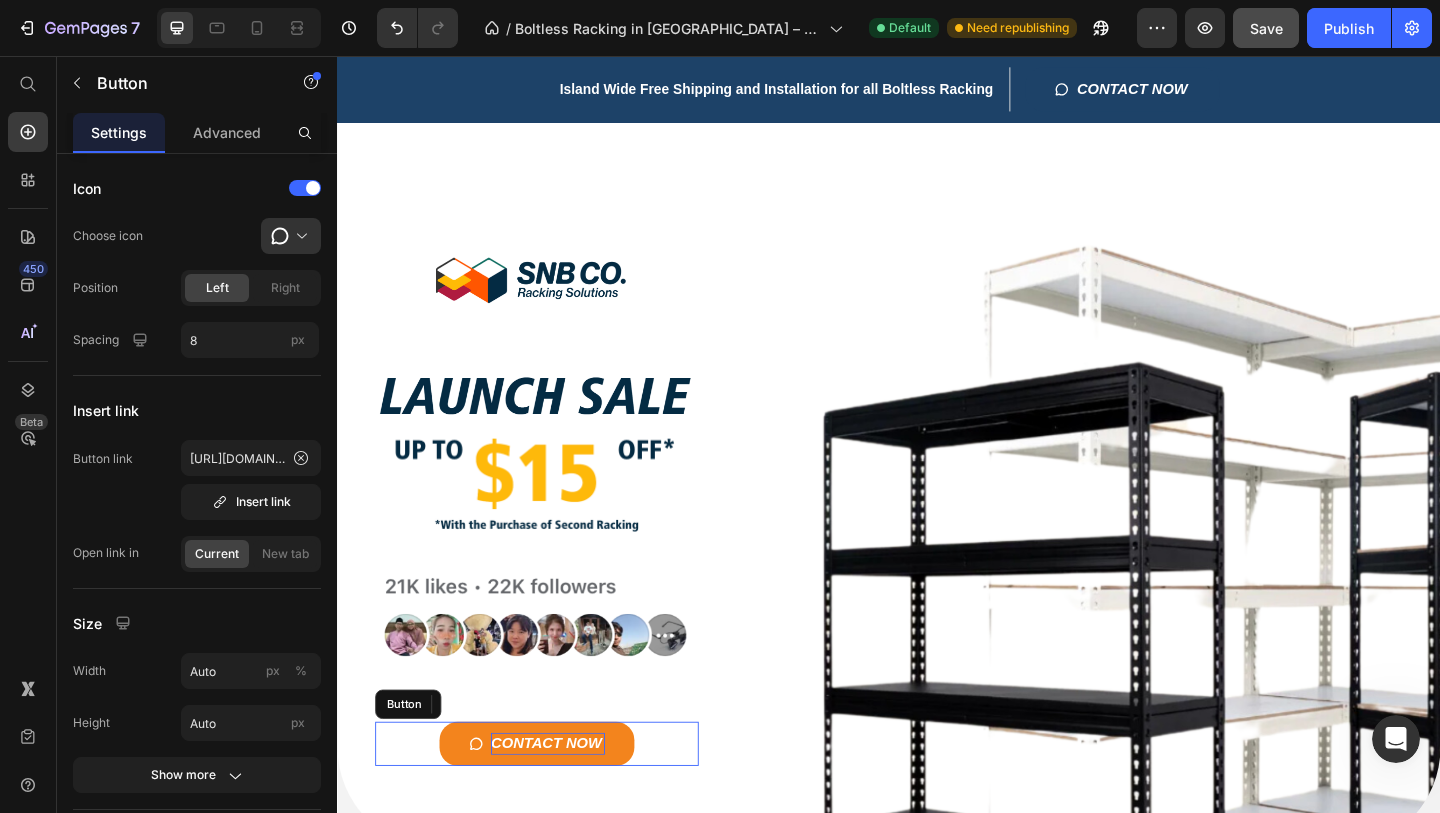 click on "CONTACT NOW" at bounding box center [566, 804] 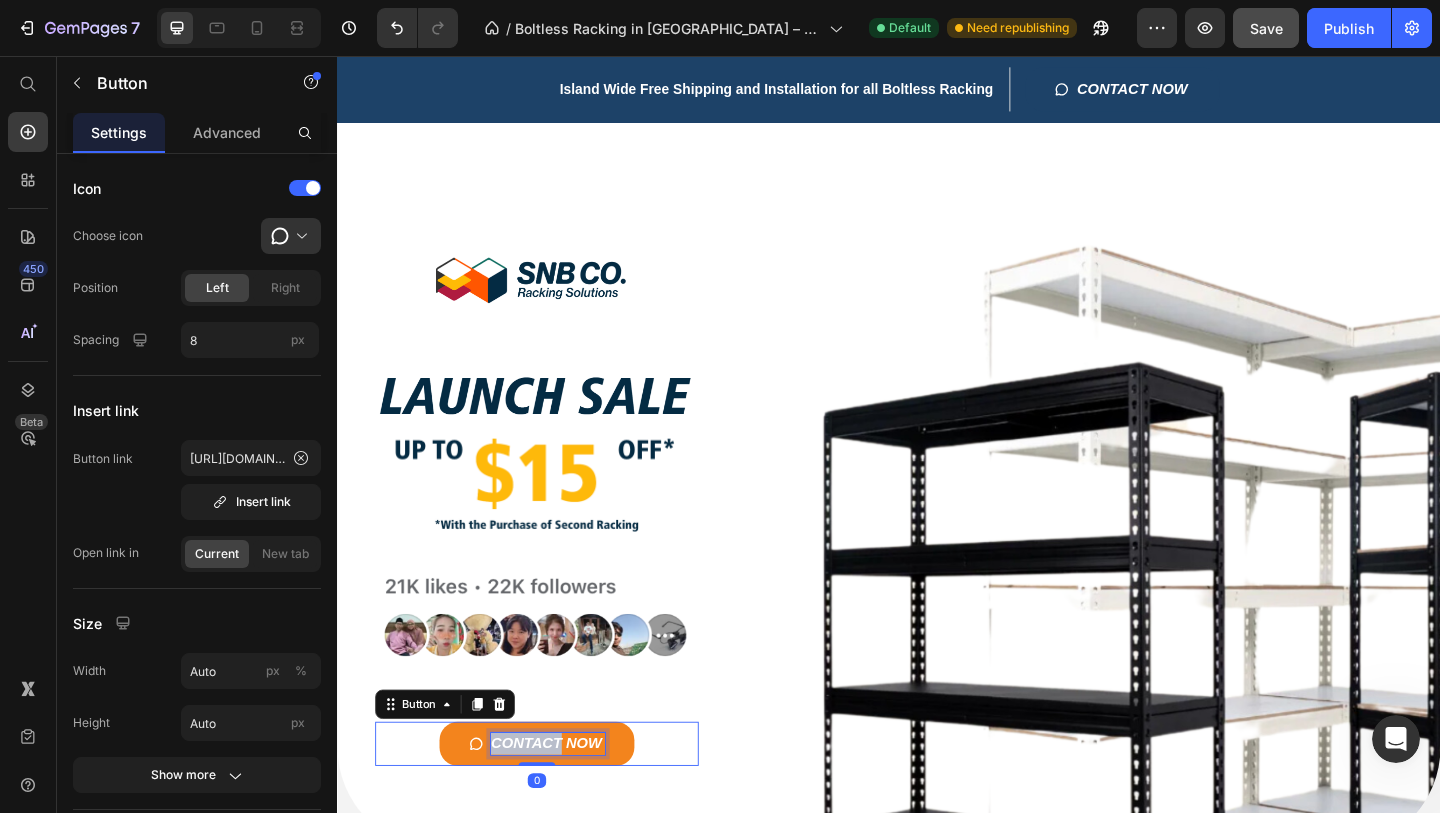 click on "CONTACT NOW" at bounding box center [566, 804] 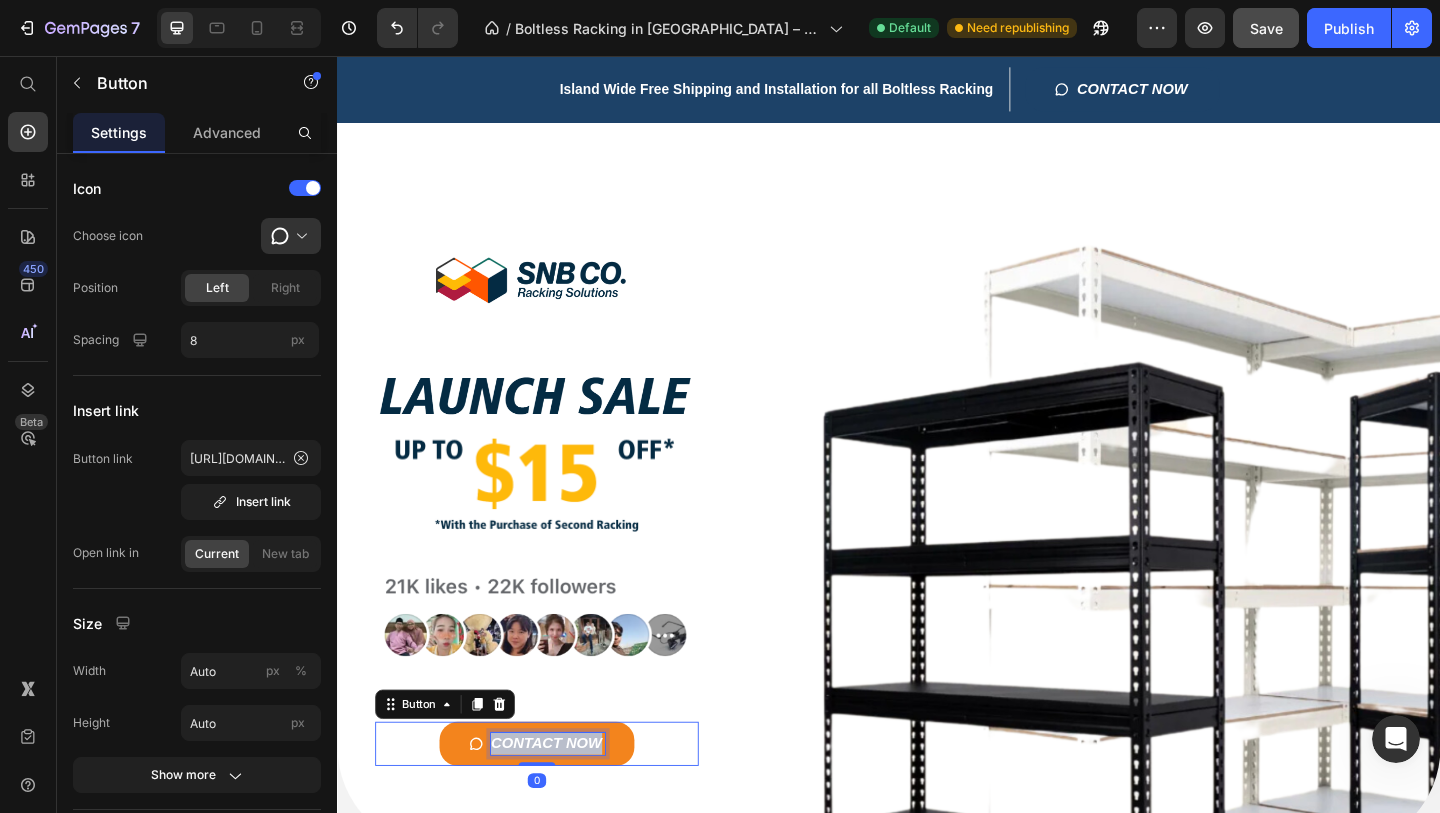 click on "CONTACT NOW" at bounding box center [566, 804] 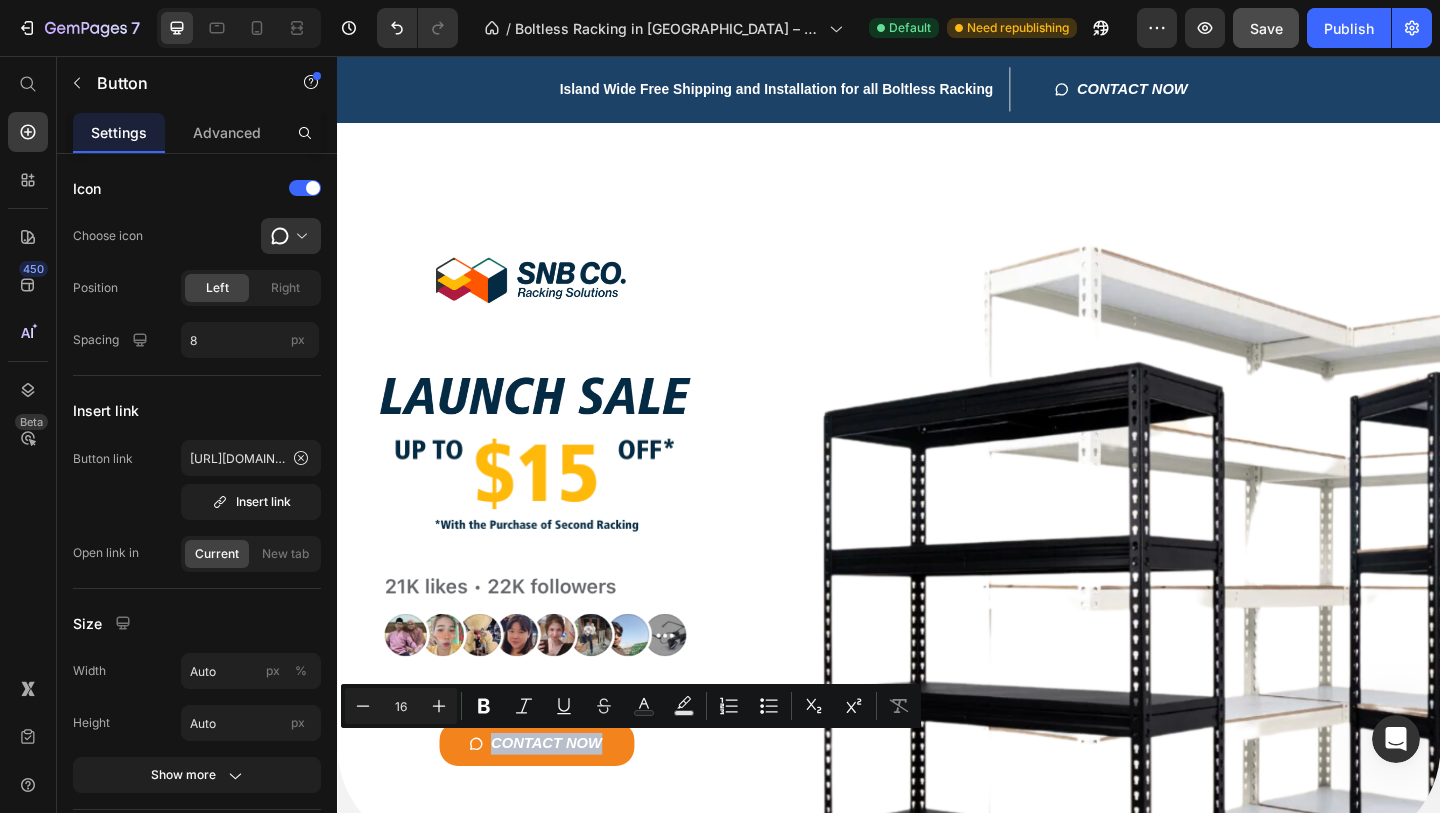 click on "CONTACT NOW" at bounding box center (554, 804) 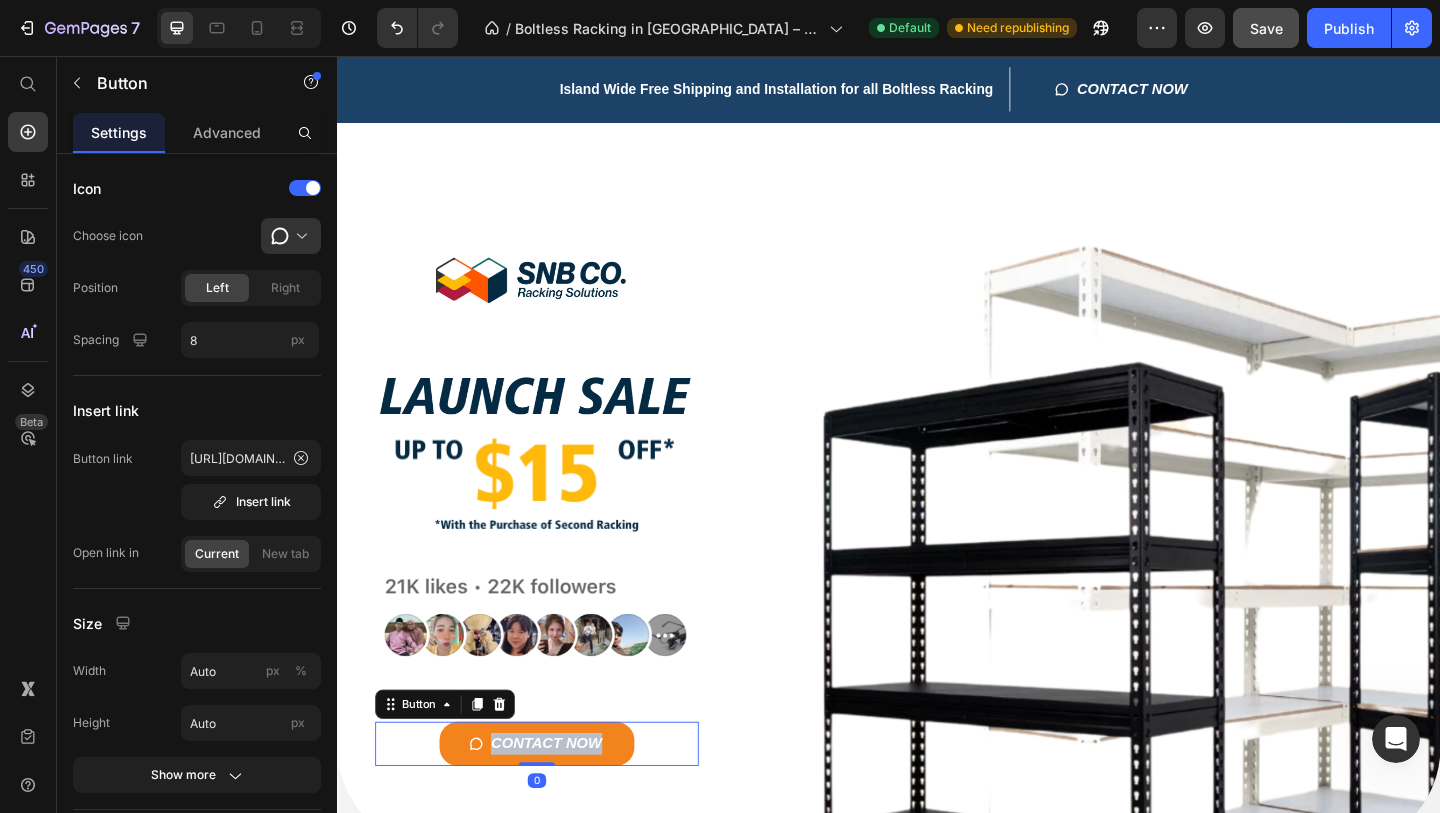 click on "CONTACT NOW" at bounding box center (554, 804) 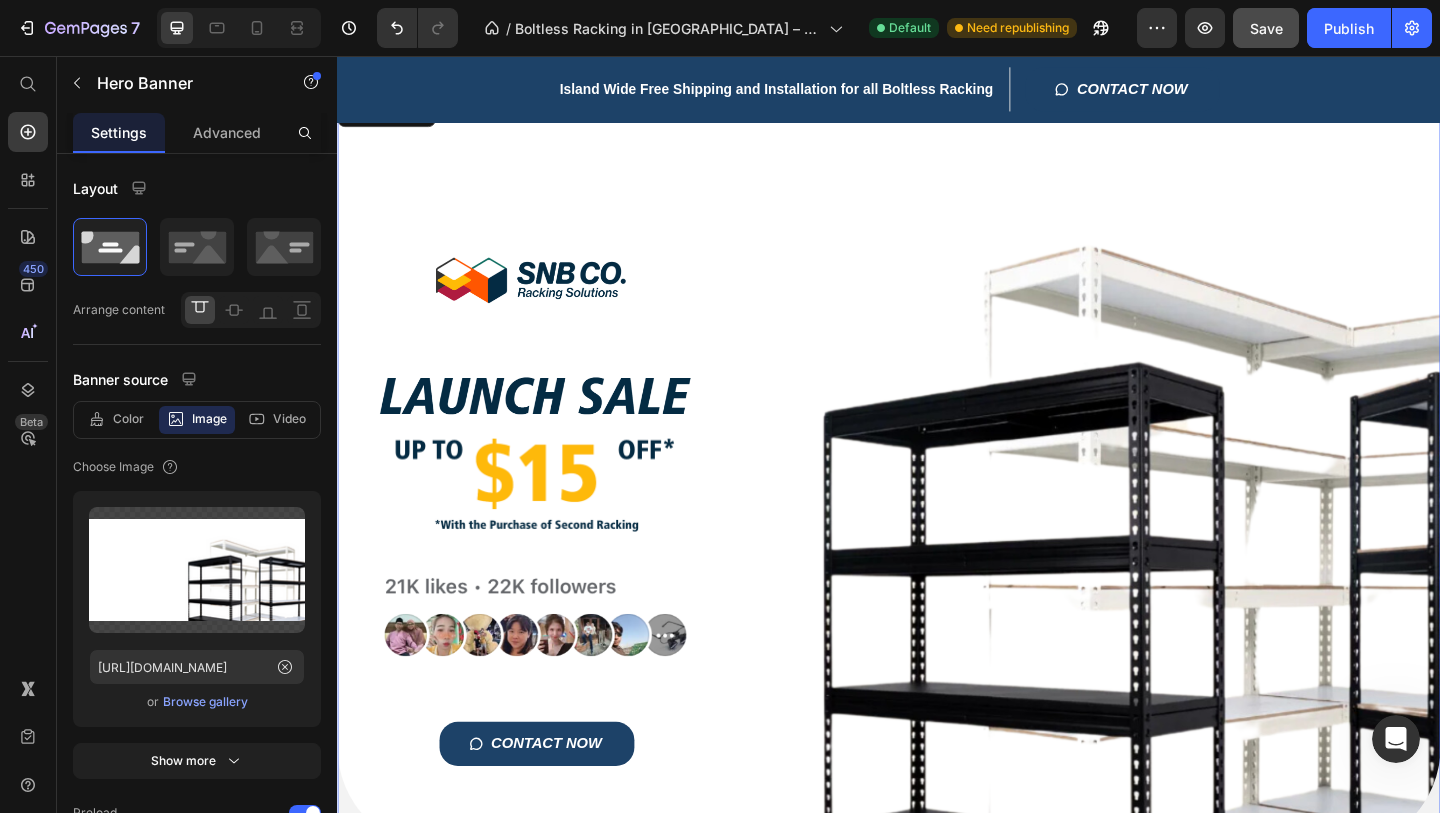 click on "Title Line Image Image Image Image
CONTACT NOW Button   0 Row" at bounding box center [937, 523] 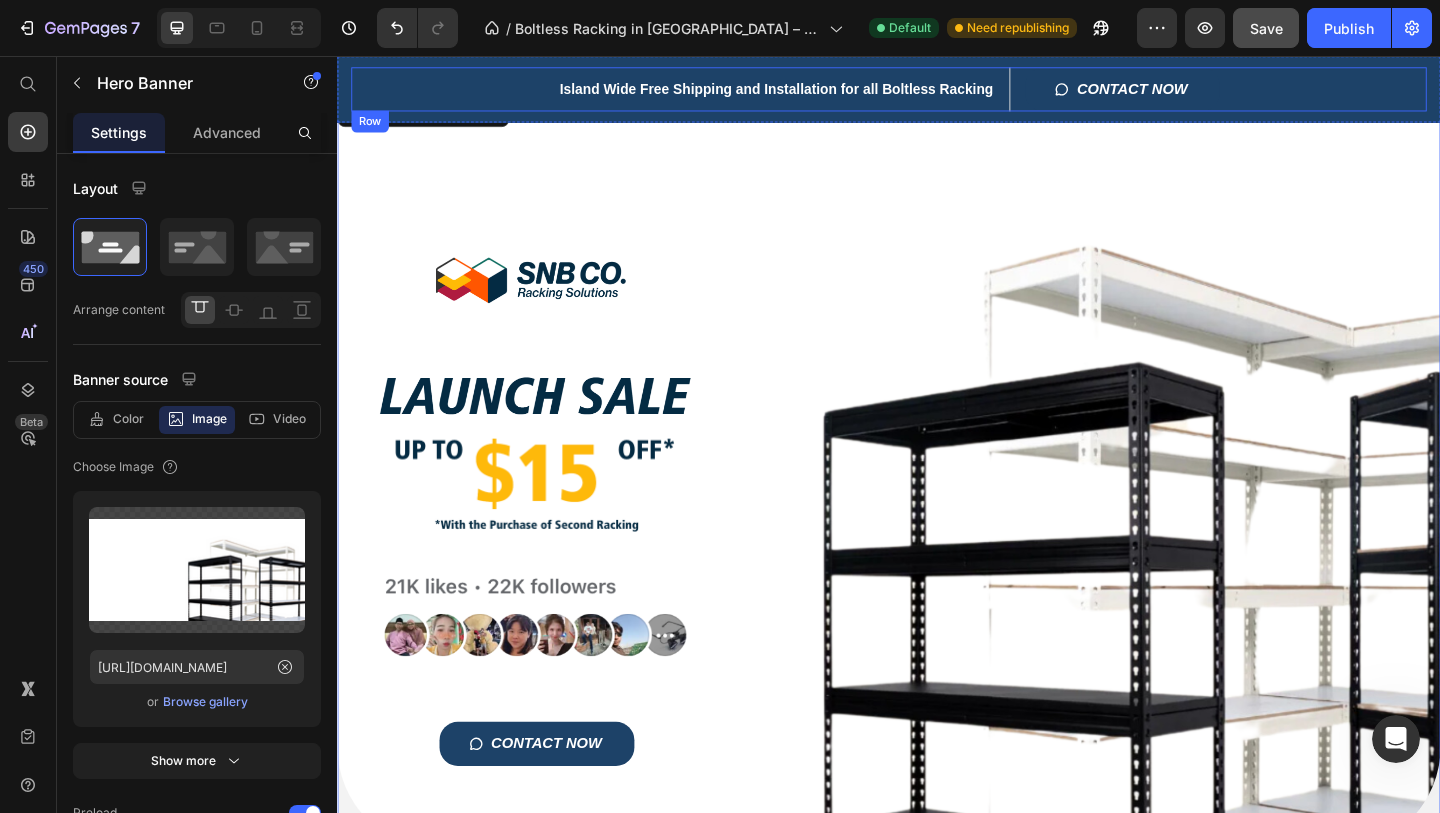 click on "Island Wide Free Shipping and Installation for all Boltless Racking  Heading
CONTACT NOW Button Row Shop Now Button Row Row" at bounding box center [937, 92] 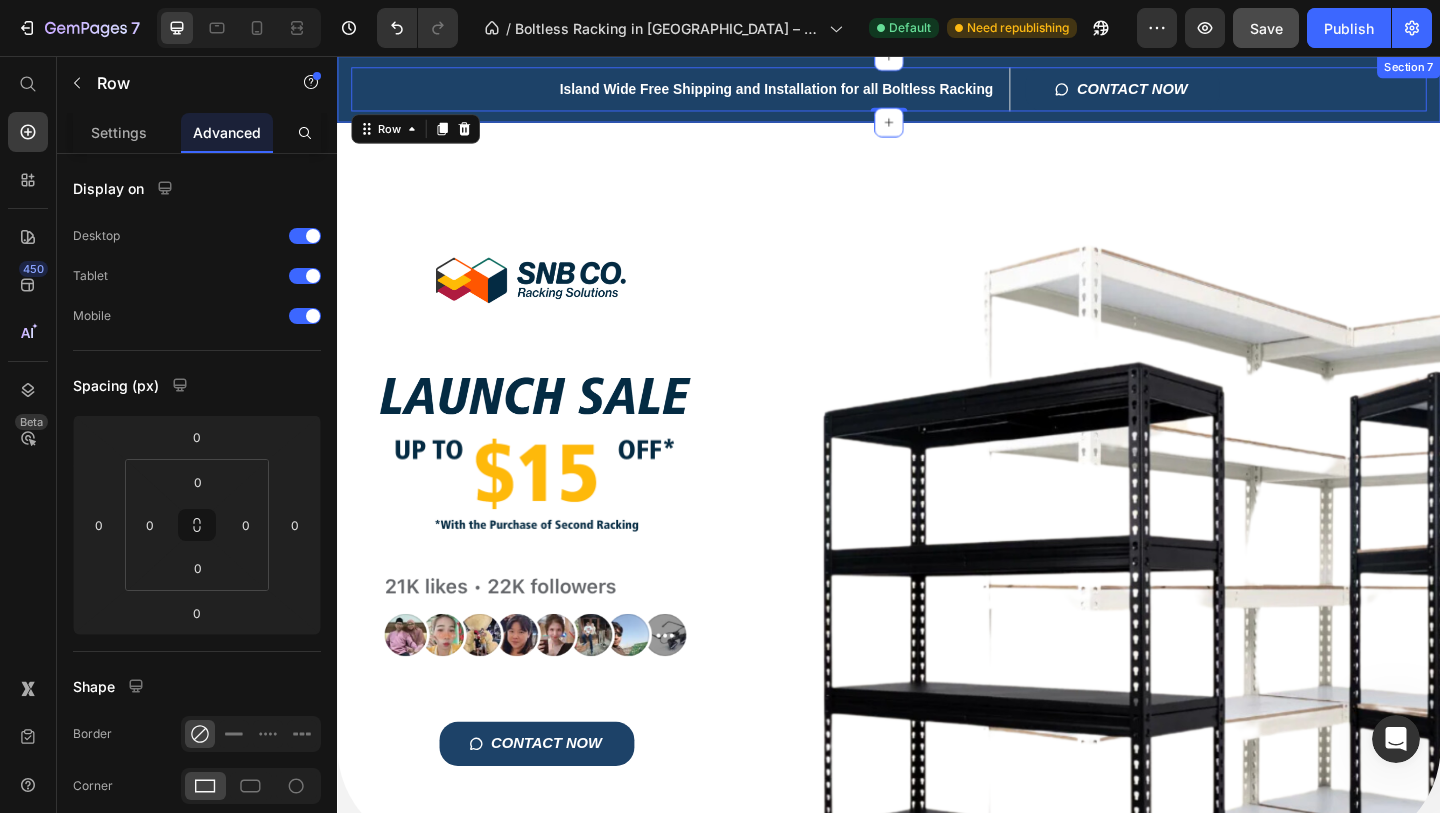 click on "Island Wide Free Shipping and Installation for all Boltless Racking  Heading
CONTACT NOW Button Row Shop Now Button Row Row   0 Section 7" at bounding box center (937, 92) 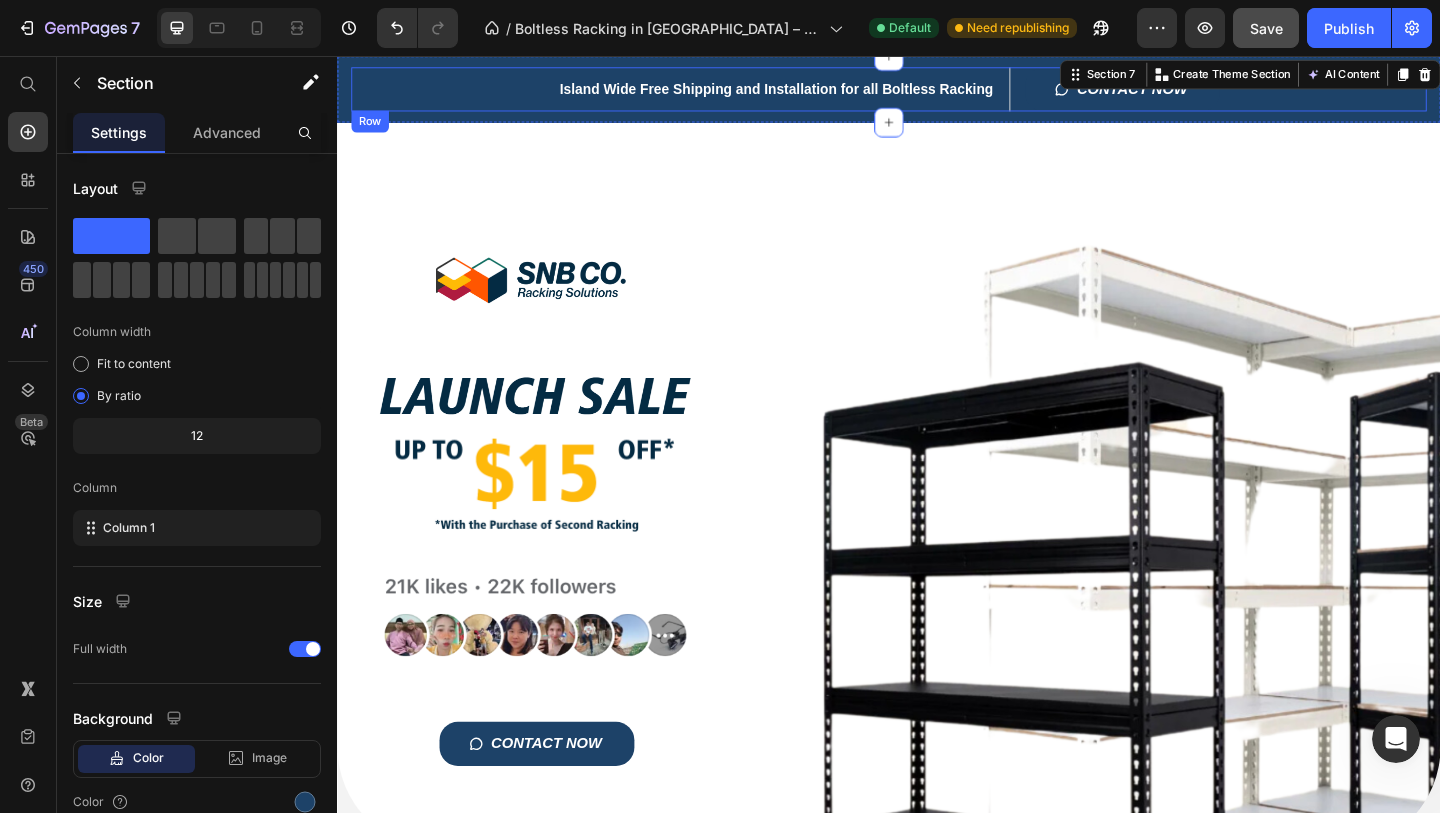 scroll, scrollTop: 0, scrollLeft: 0, axis: both 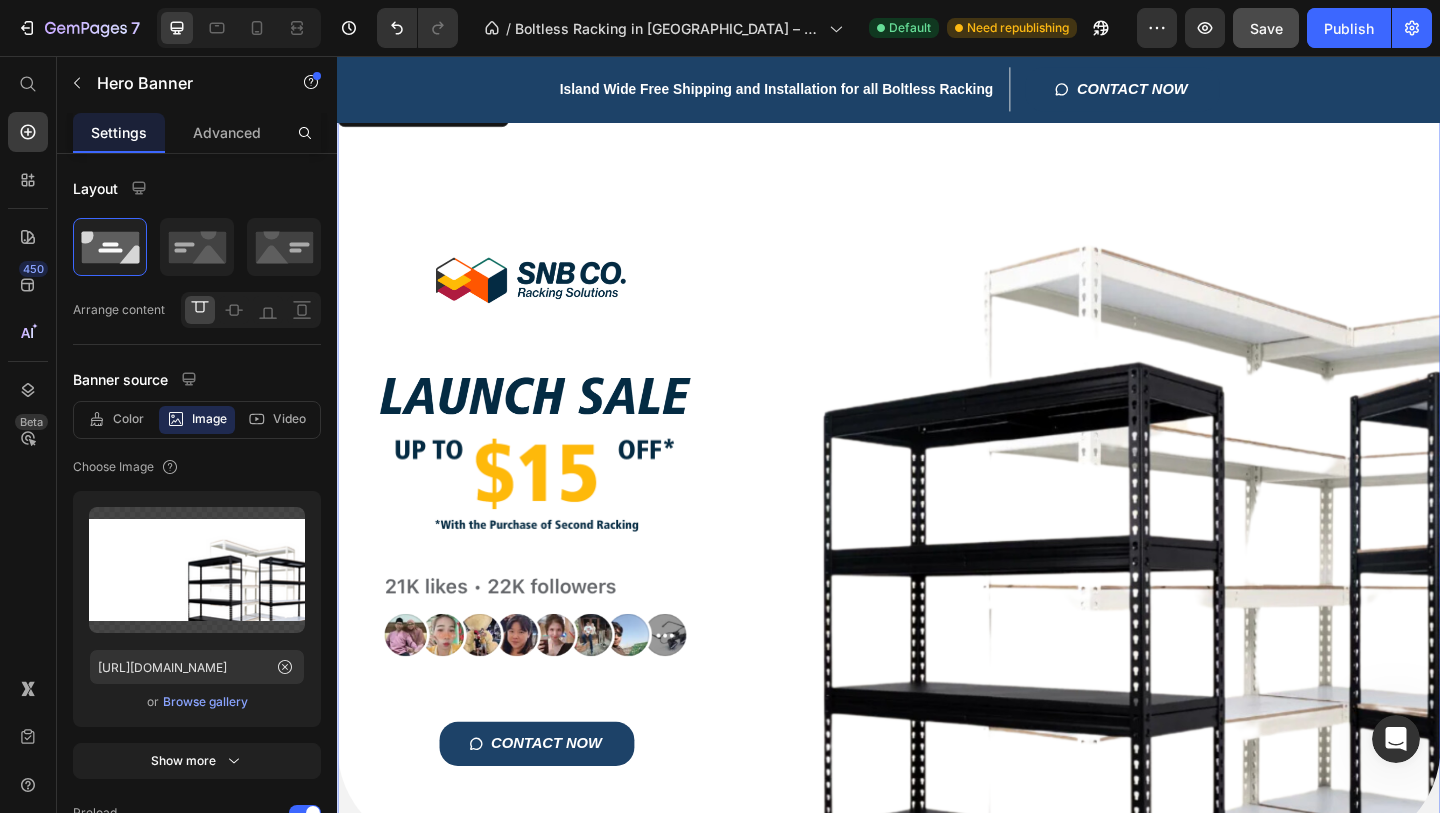 click on "Title Line Image Image Image Image
CONTACT NOW Button Row" at bounding box center [937, 523] 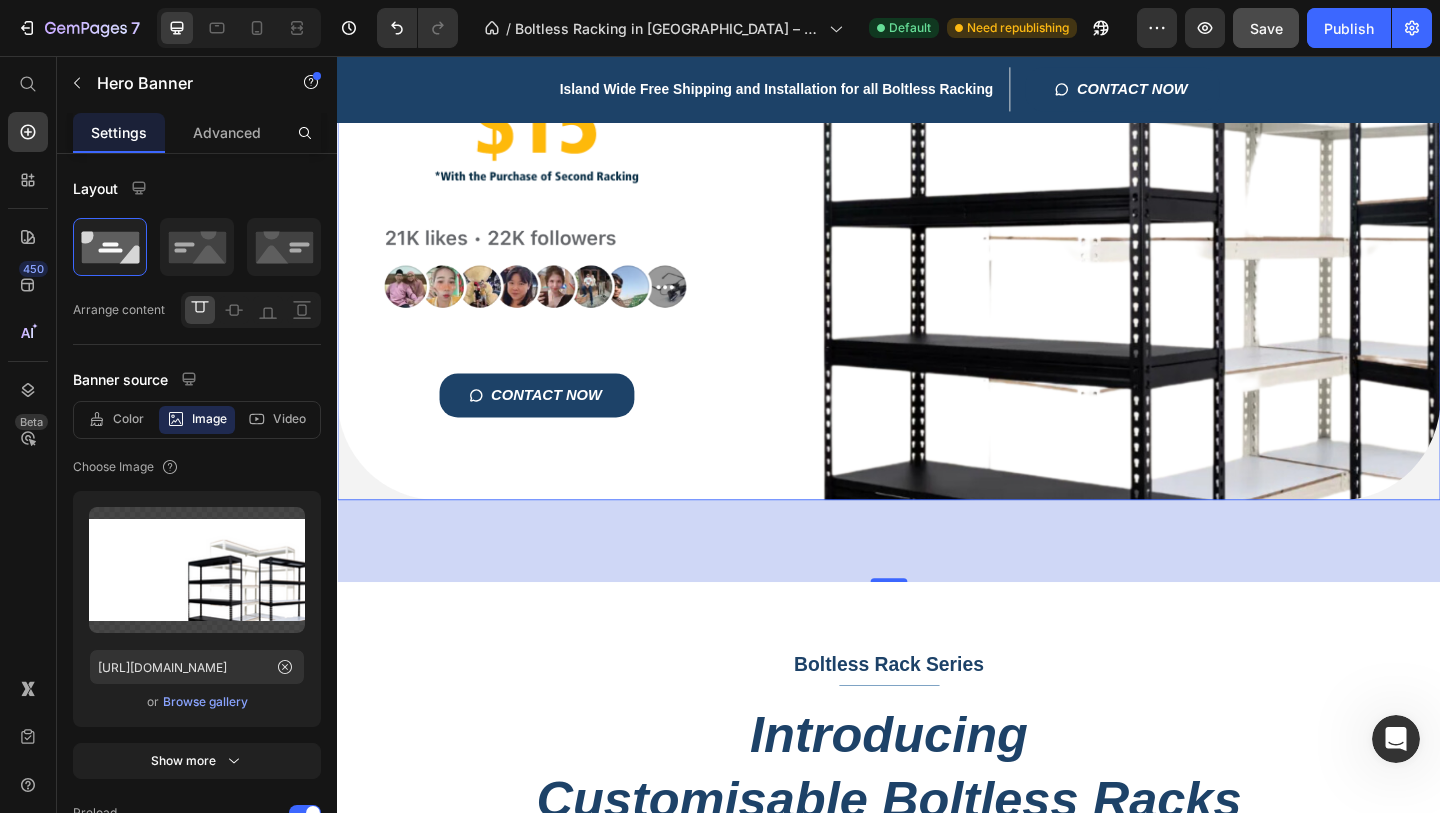 scroll, scrollTop: 394, scrollLeft: 0, axis: vertical 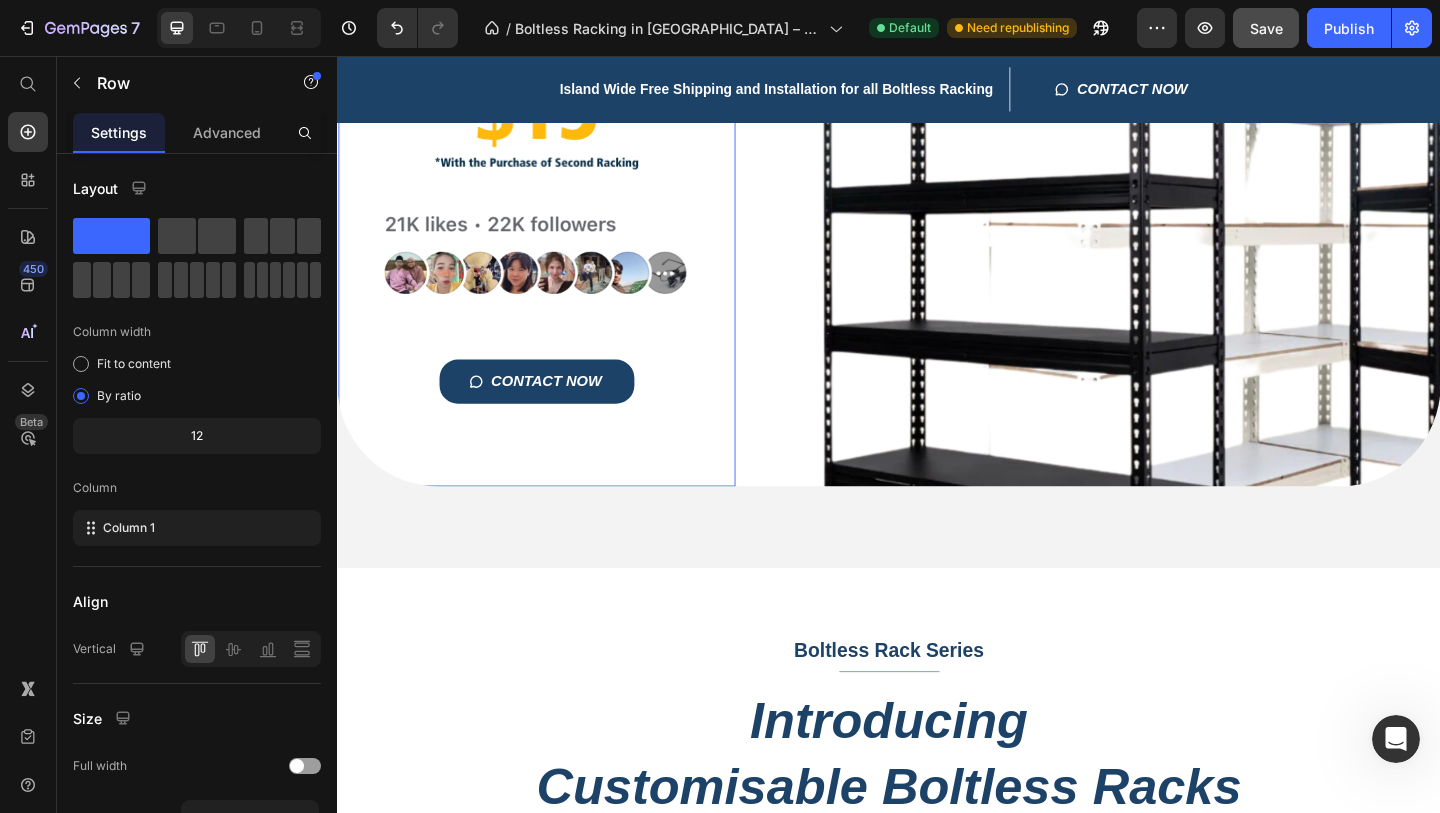 click on "Title Line Image Image Image Image
CONTACT NOW Button Row" at bounding box center [554, 129] 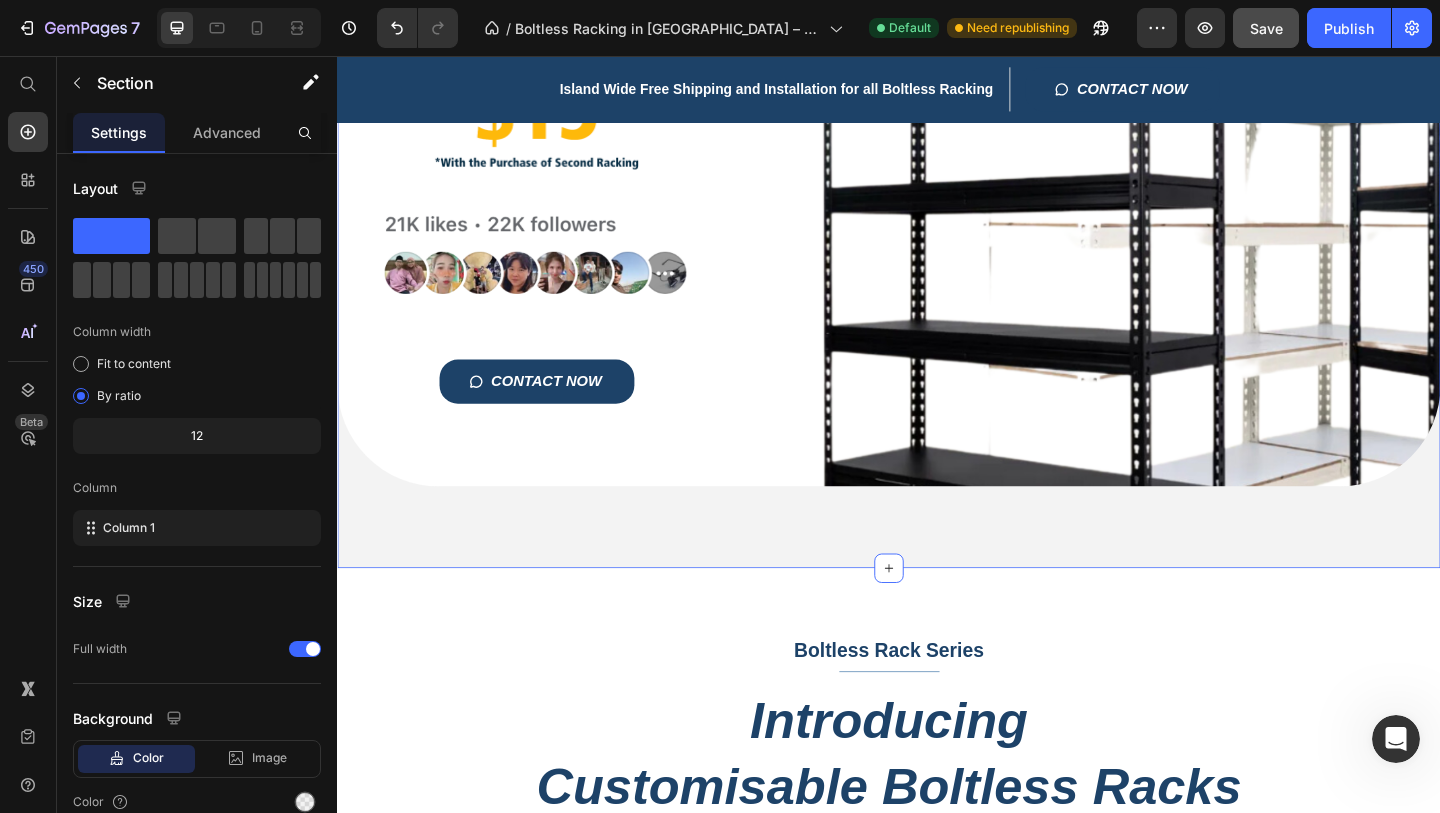 click on "Title Line Image Image Image Image
CONTACT NOW Button Row Hero Banner" at bounding box center [937, 158] 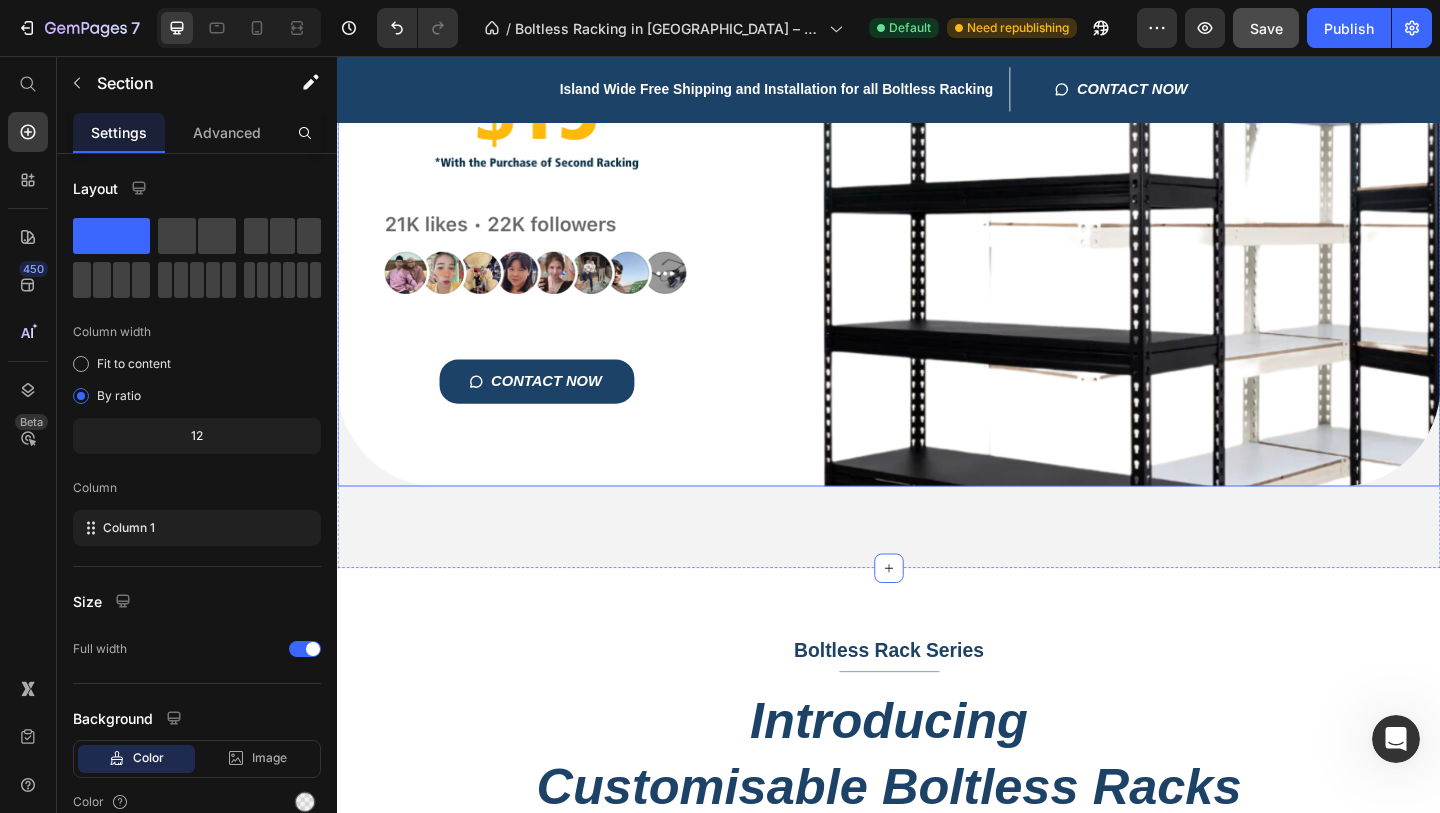 click on "Title Line Image Image Image Image
CONTACT NOW Button Row" at bounding box center (937, 129) 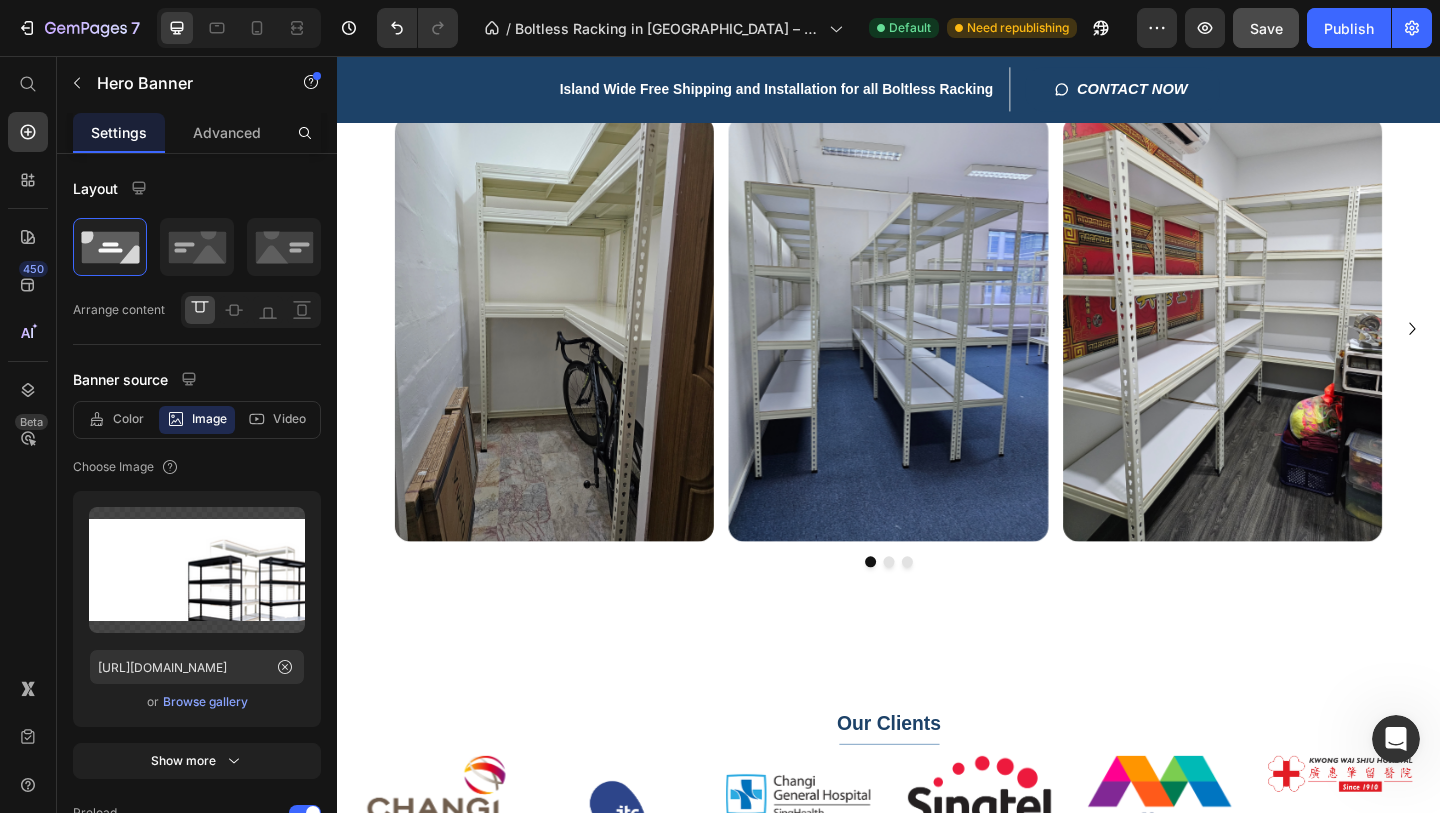 scroll, scrollTop: 850, scrollLeft: 0, axis: vertical 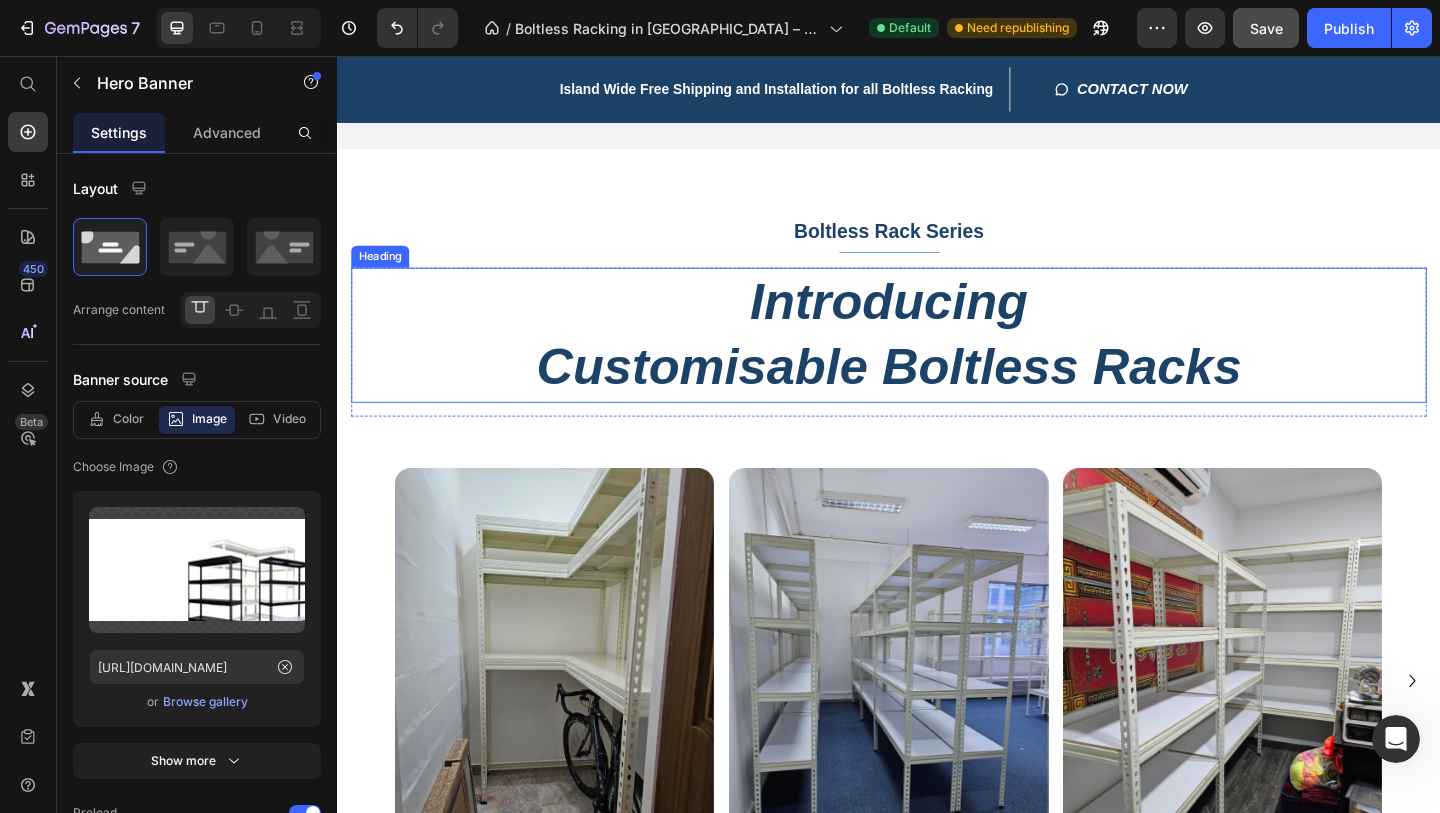 click on "Introducing  Customisable Boltless Racks" at bounding box center (937, 359) 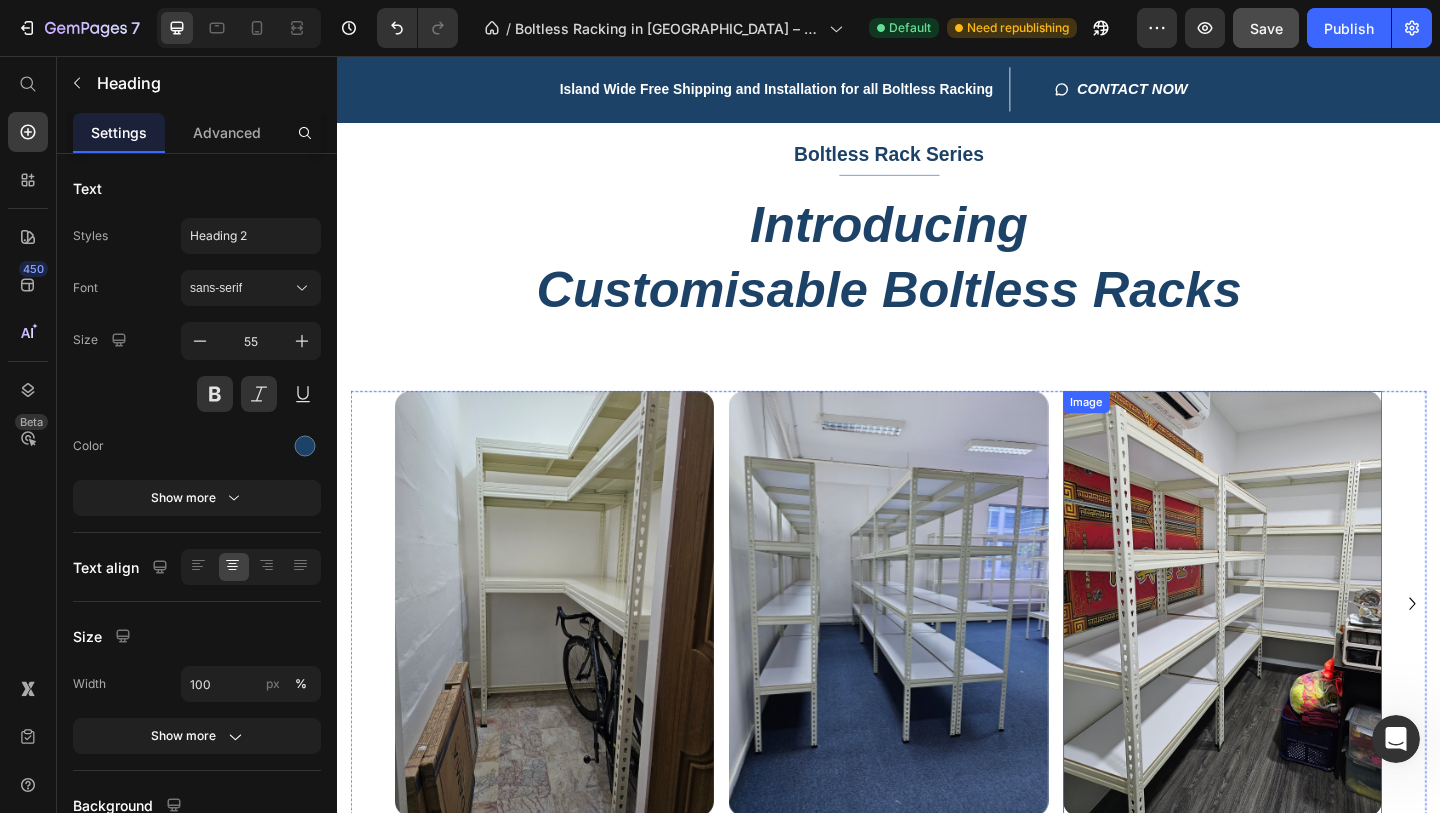 scroll, scrollTop: 1054, scrollLeft: 0, axis: vertical 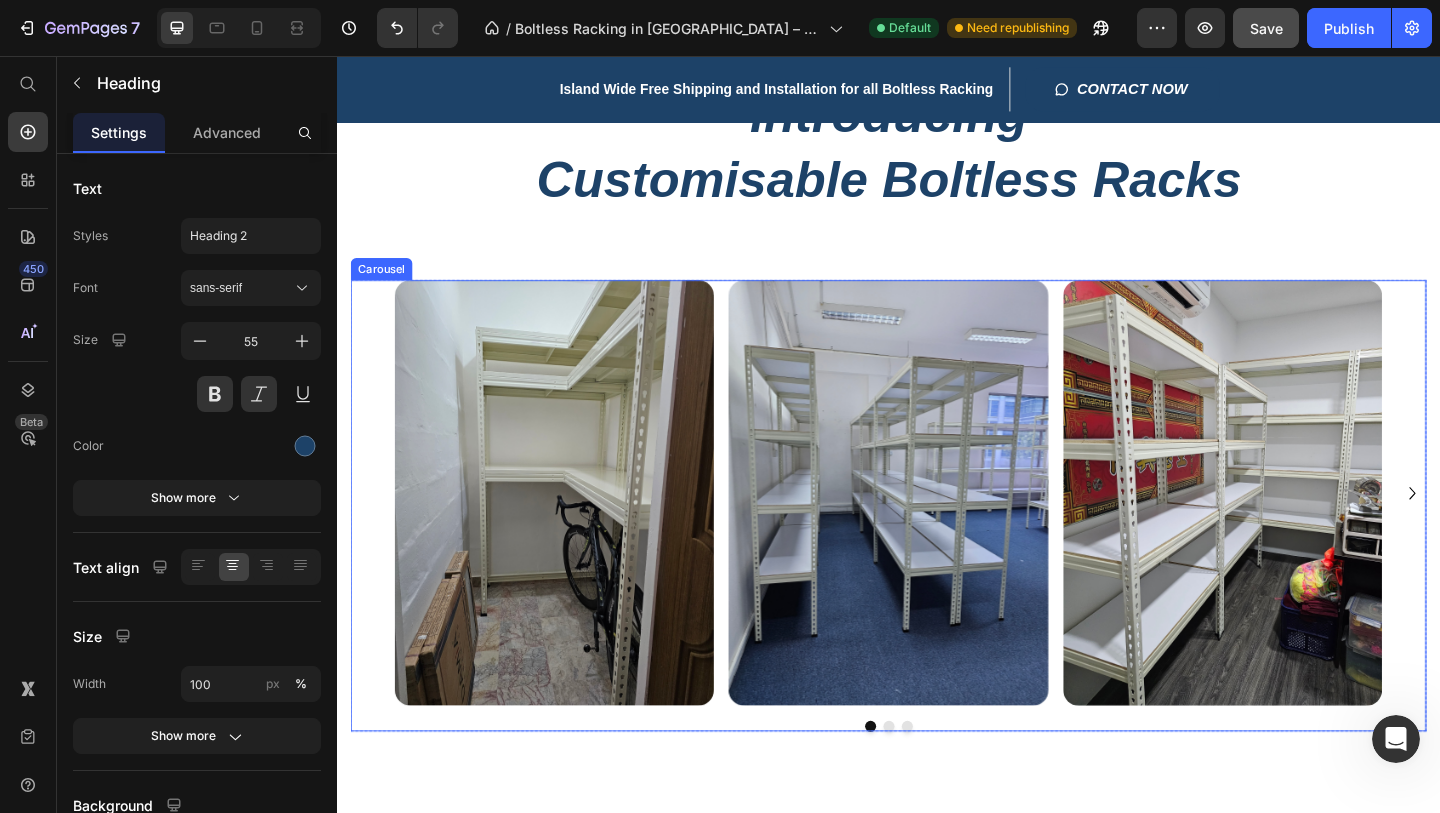 click 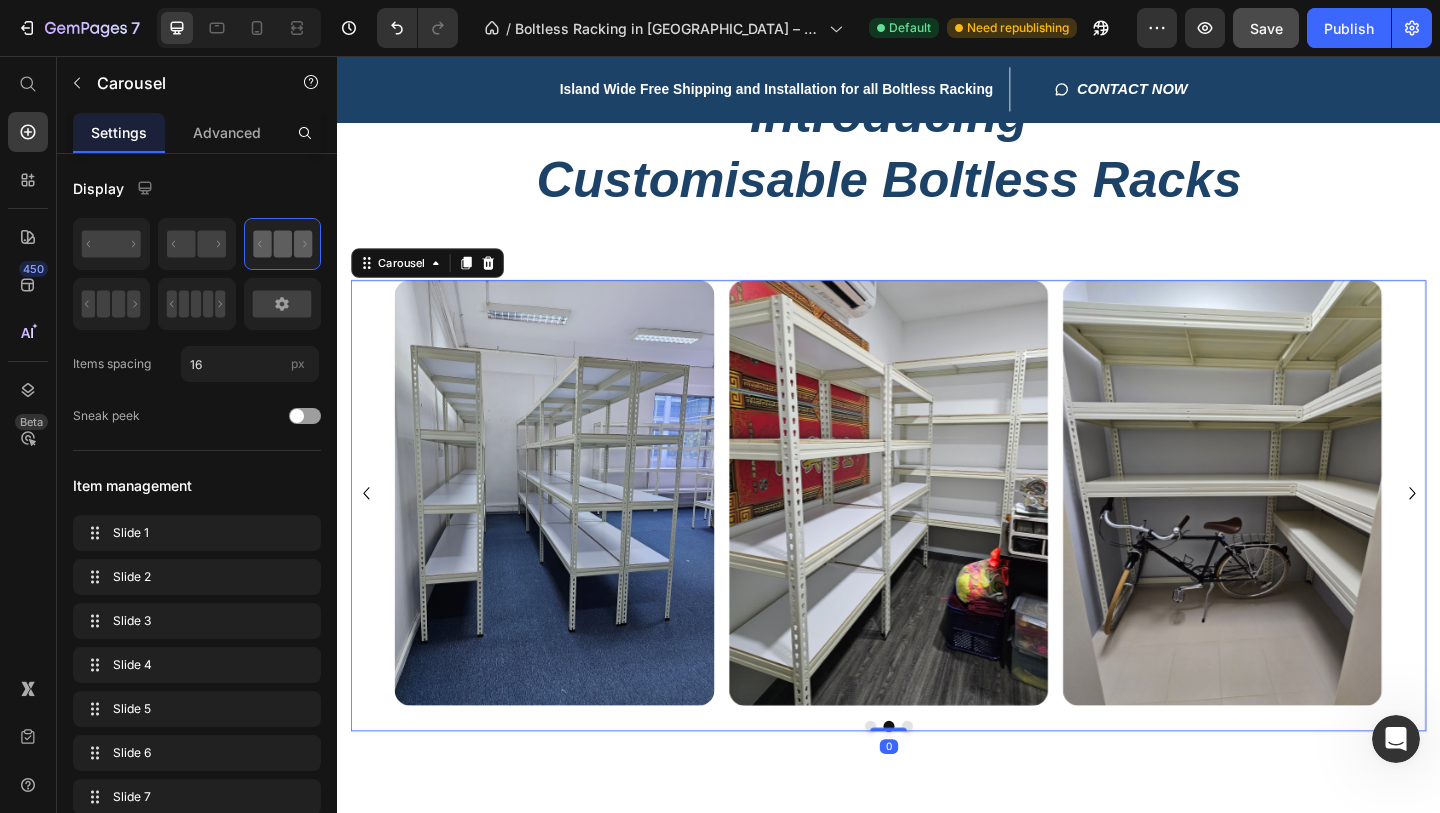 click 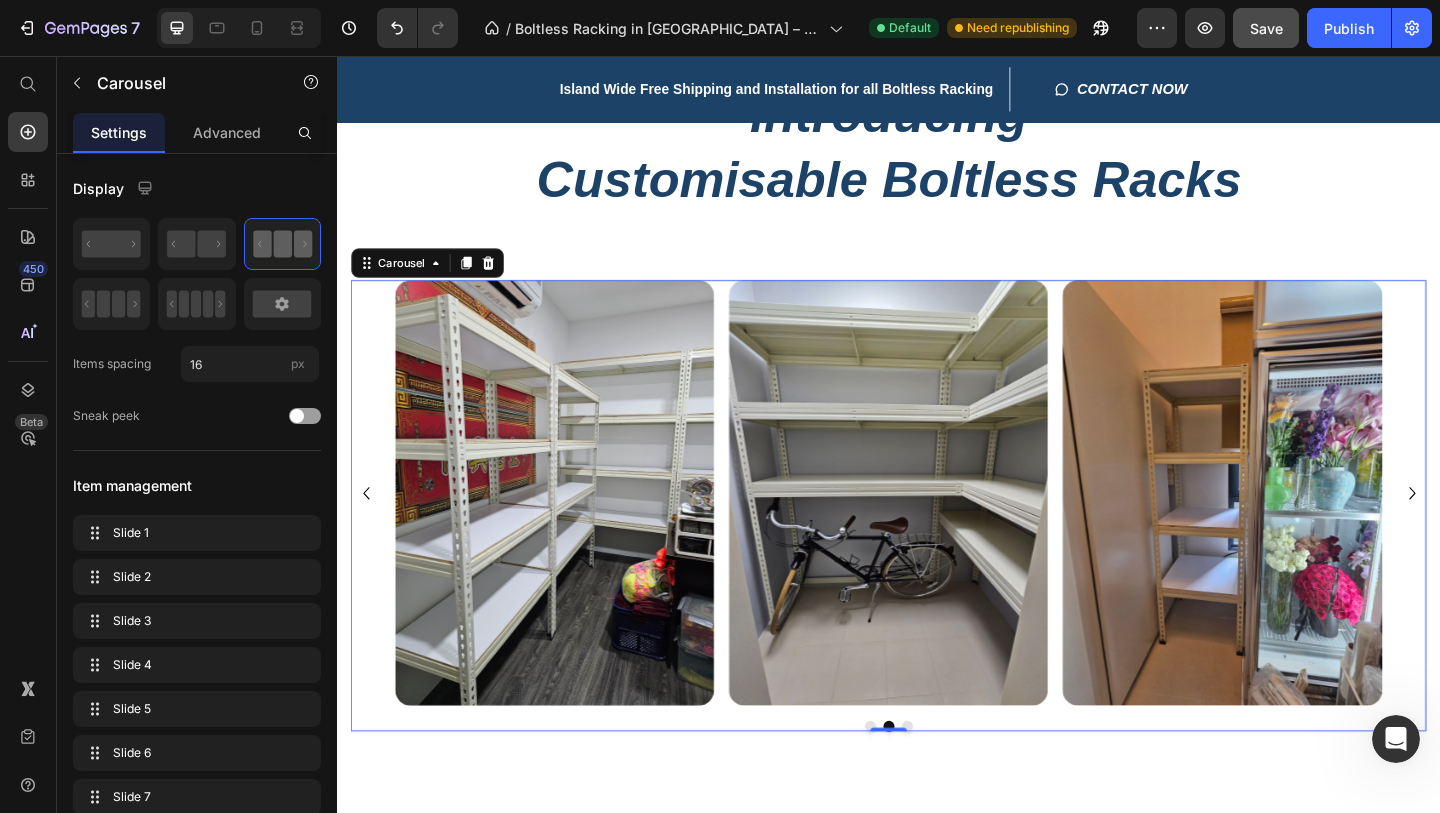 click 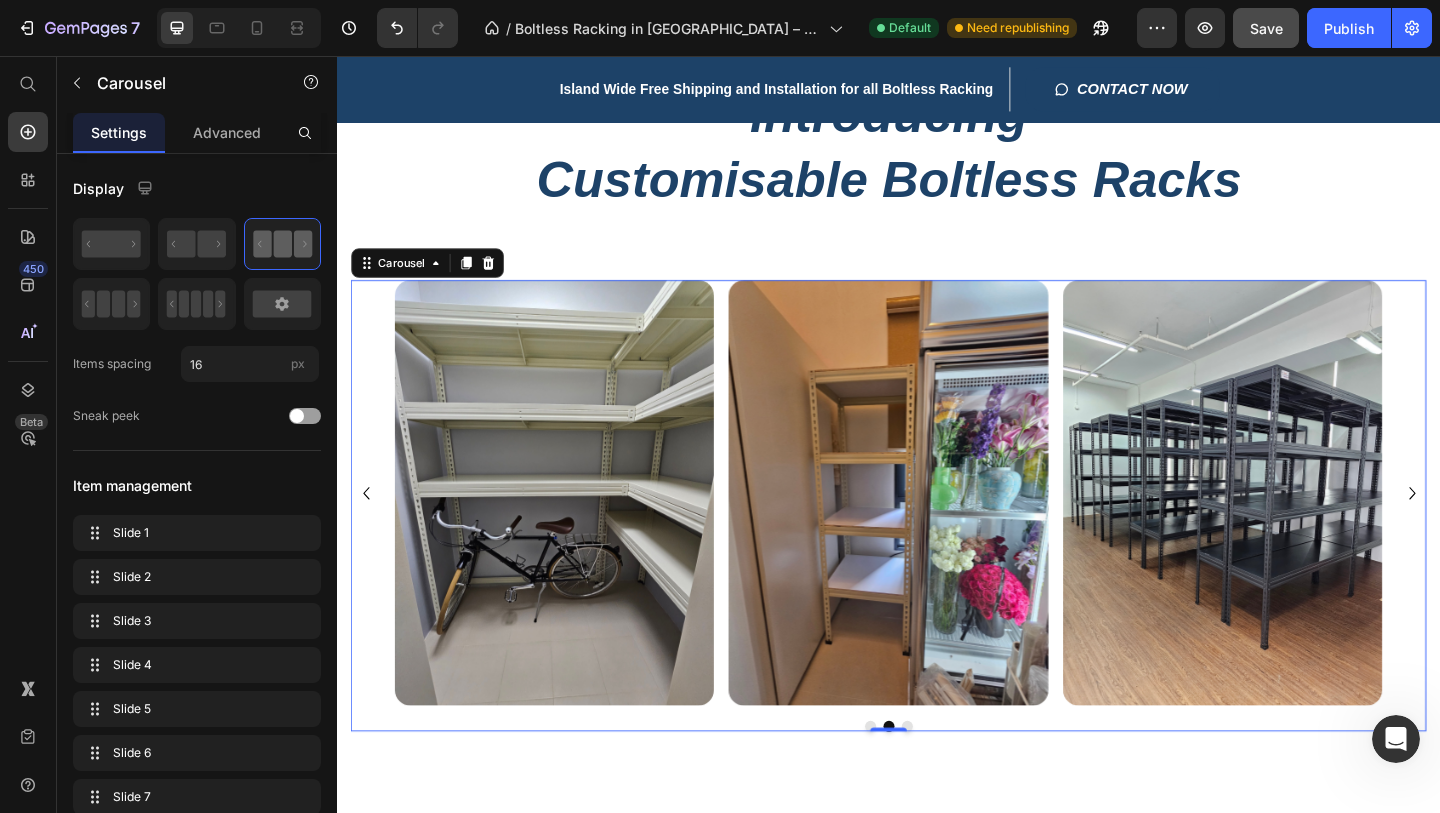 click 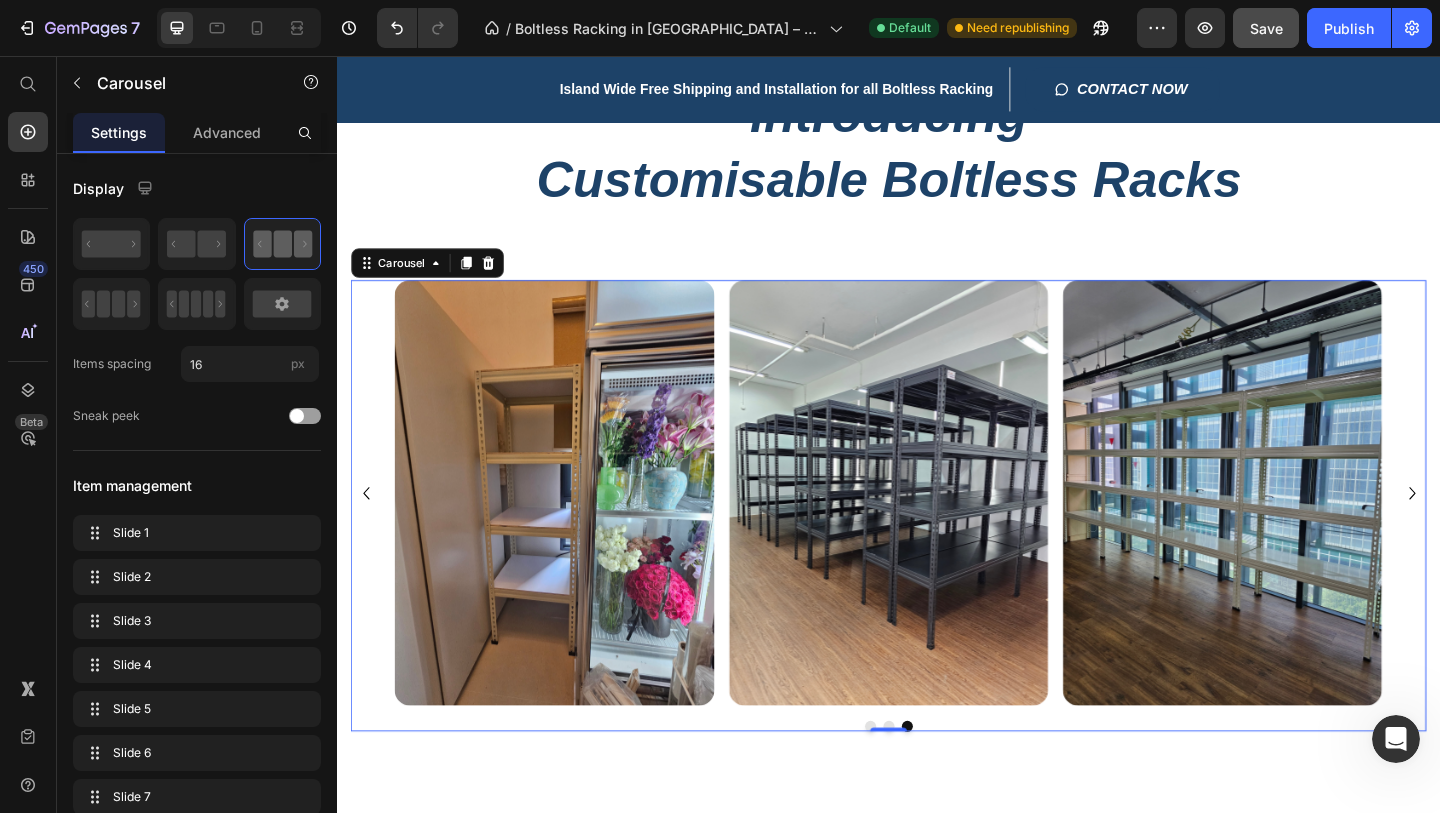 click 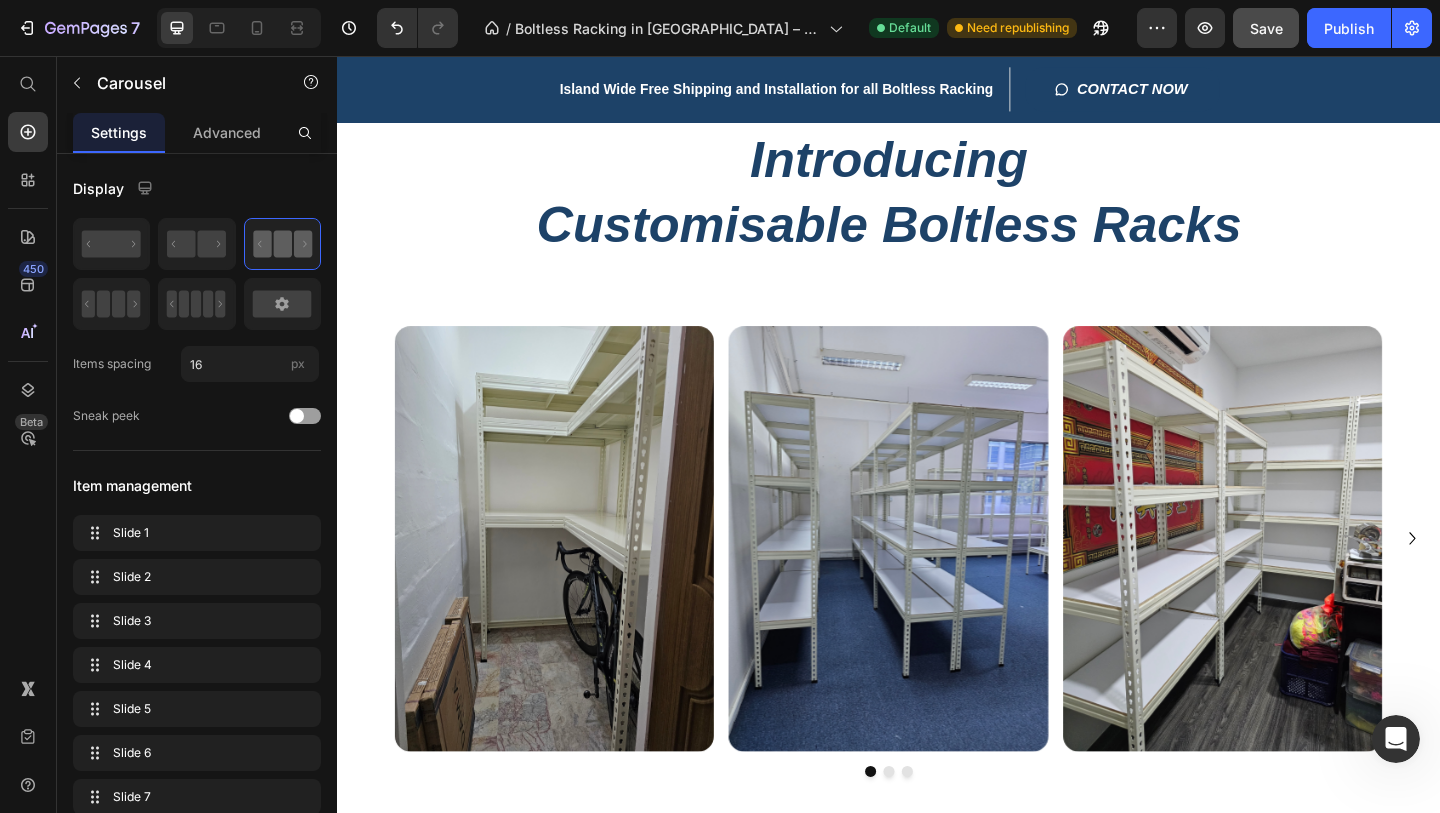 scroll, scrollTop: 1012, scrollLeft: 0, axis: vertical 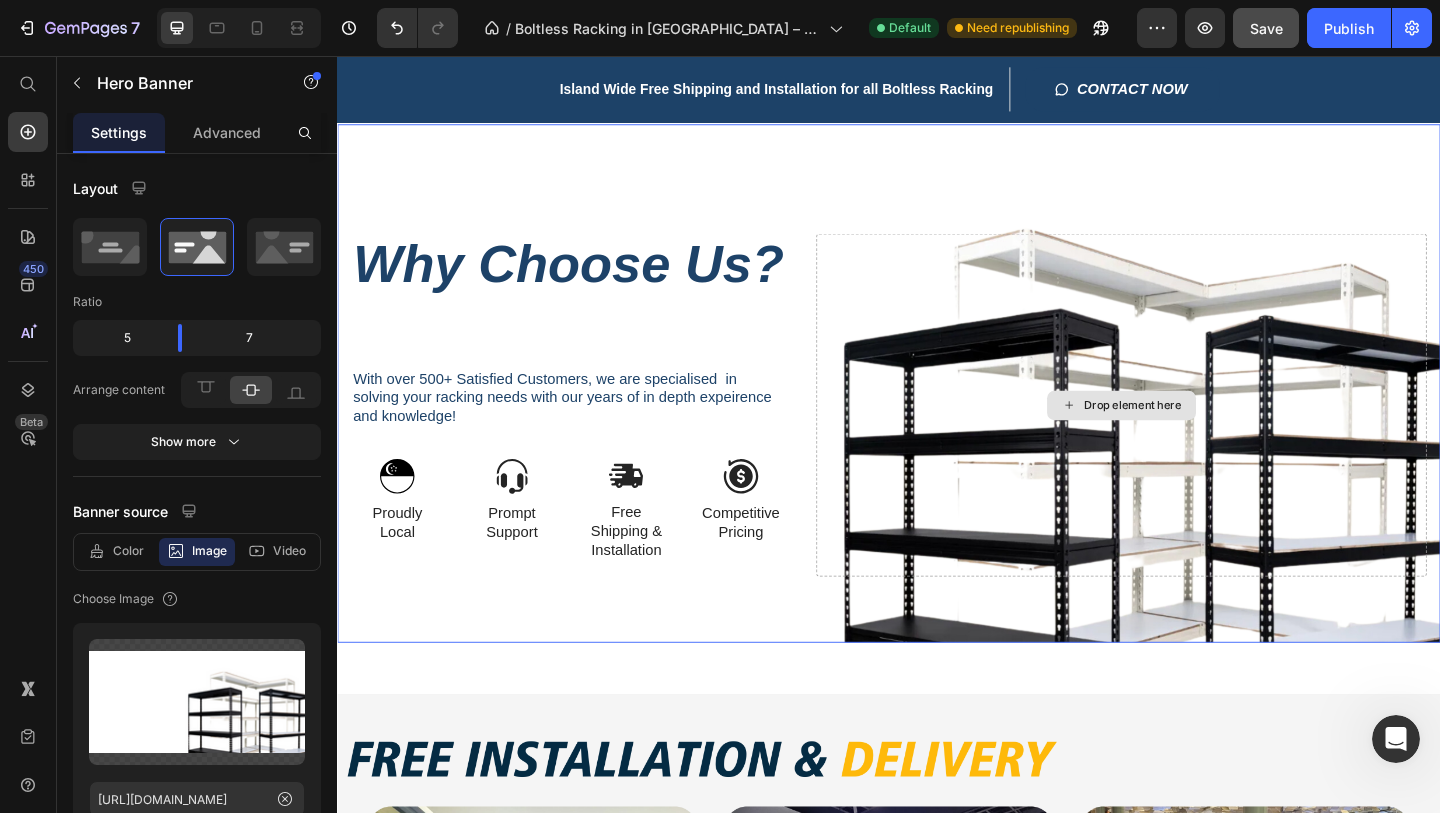 click on "Drop element here" at bounding box center (1190, 435) 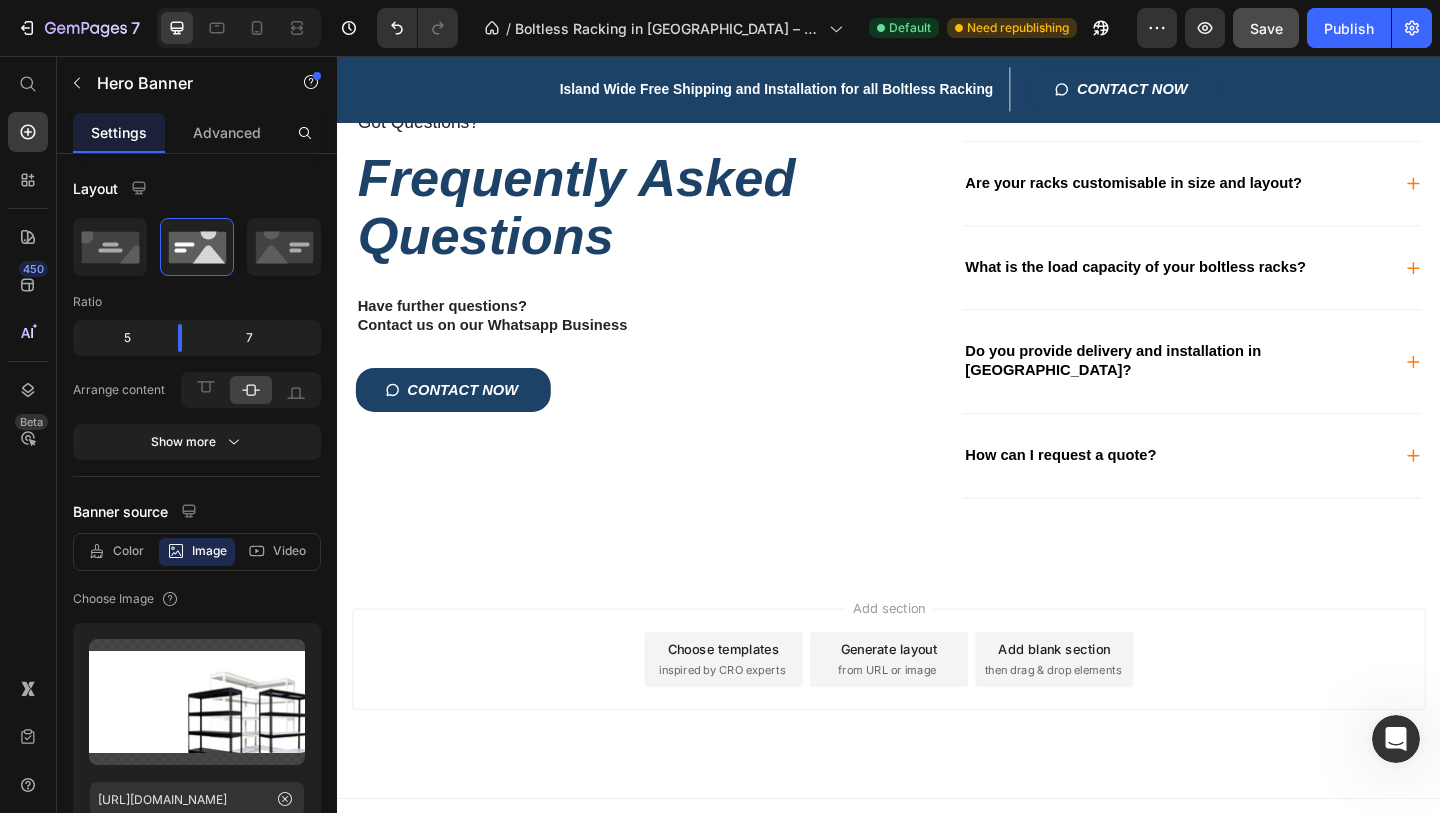 scroll, scrollTop: 4541, scrollLeft: 0, axis: vertical 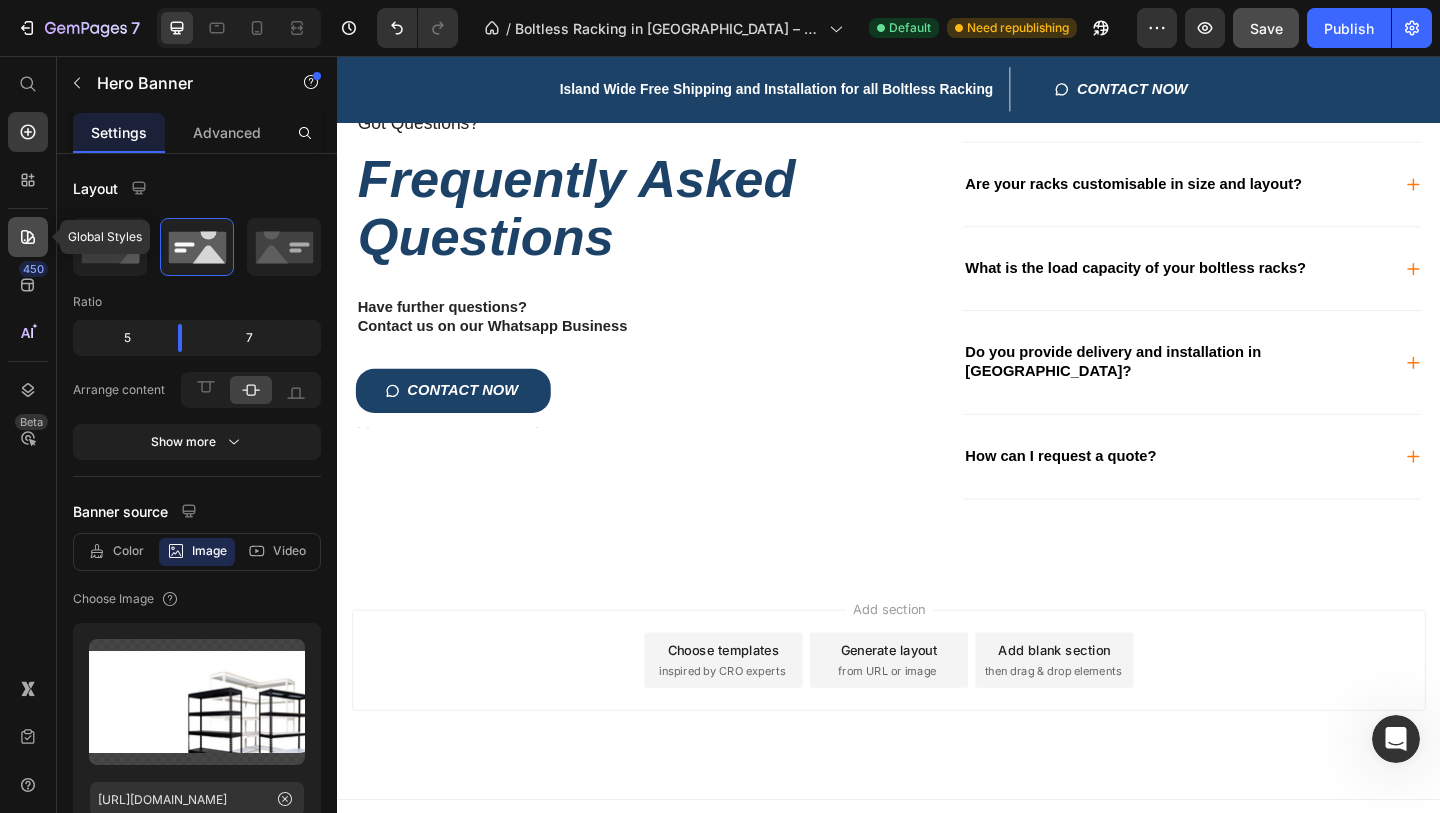 click 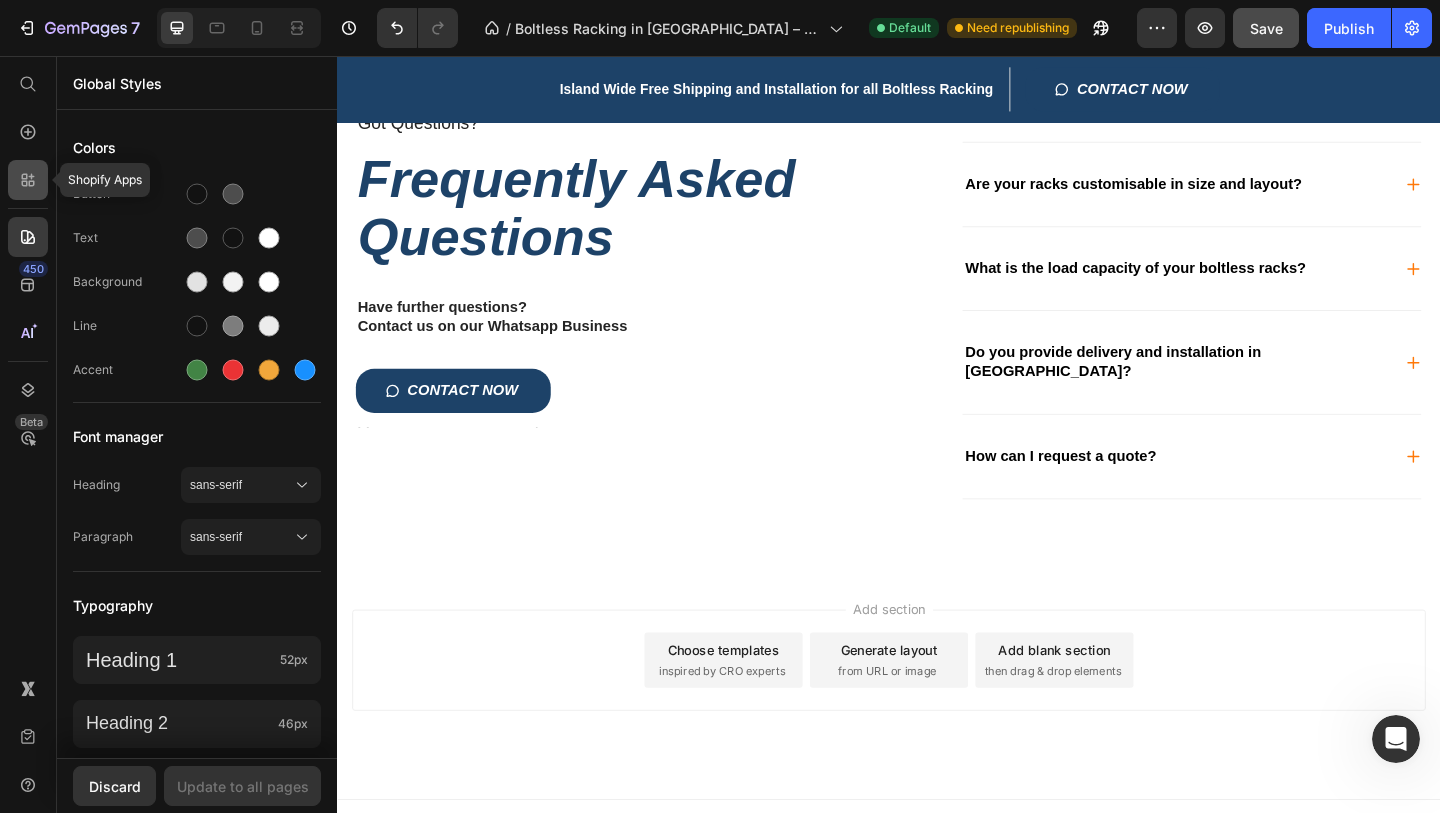 click 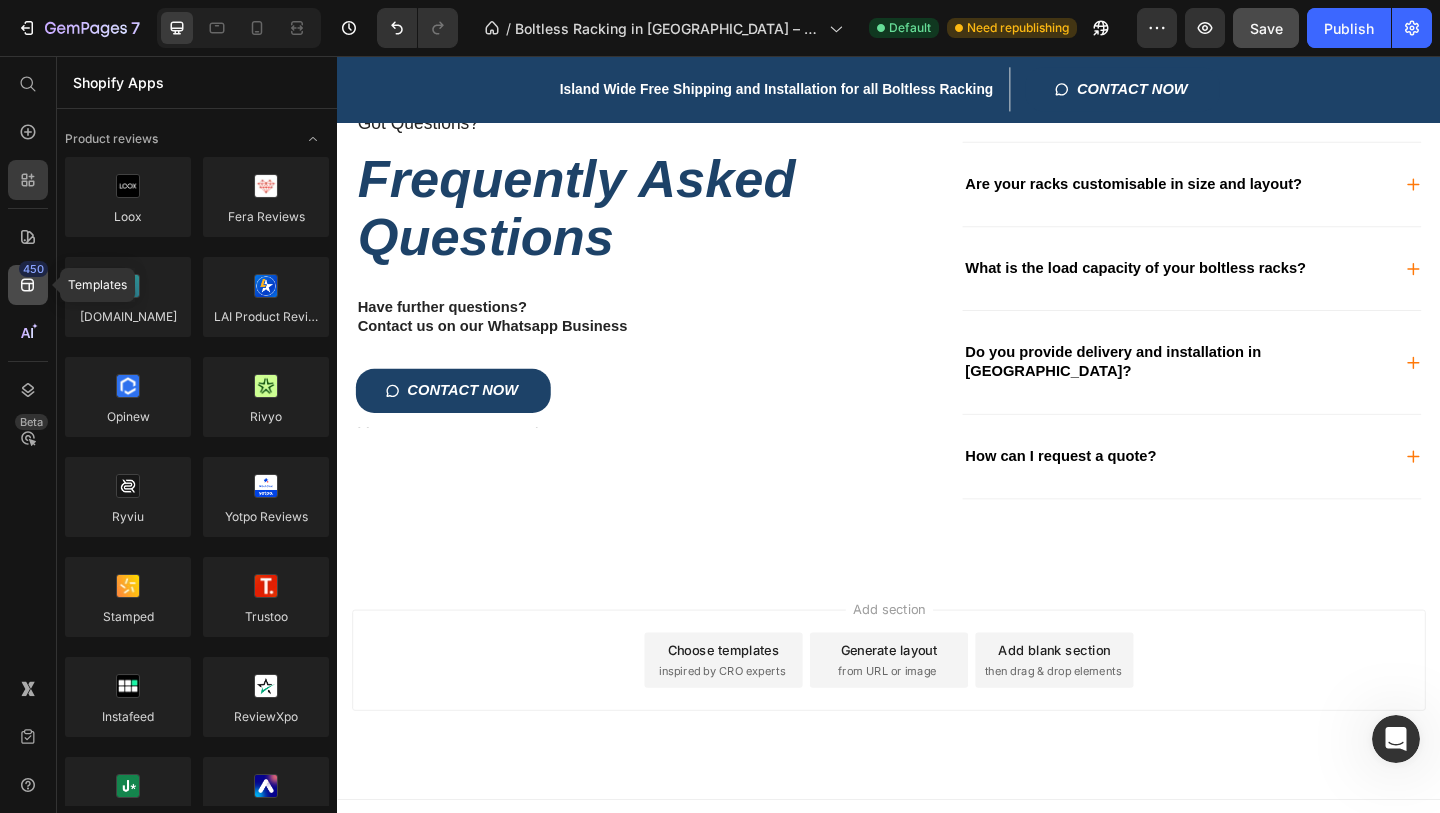 click 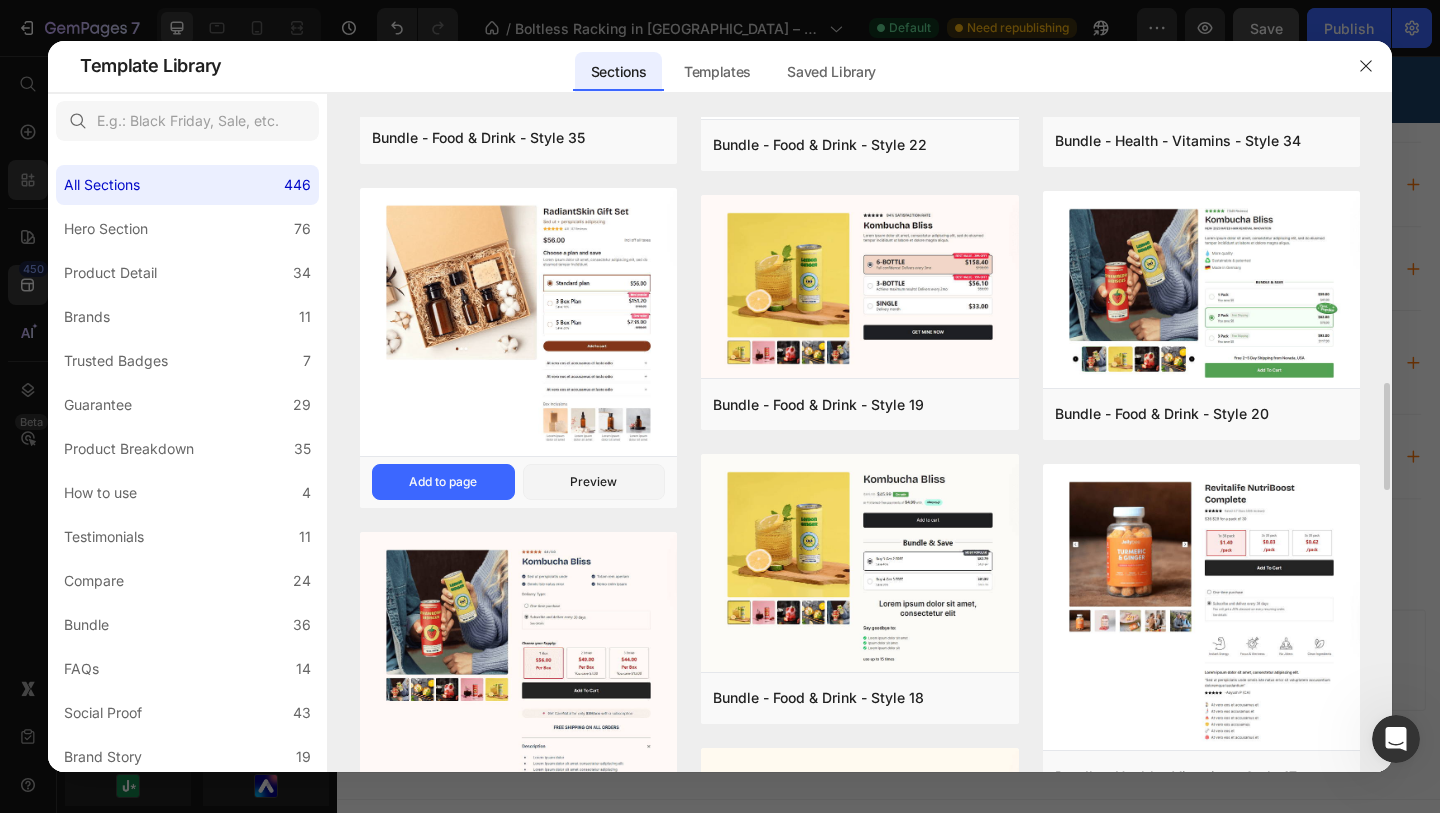 scroll, scrollTop: 1789, scrollLeft: 0, axis: vertical 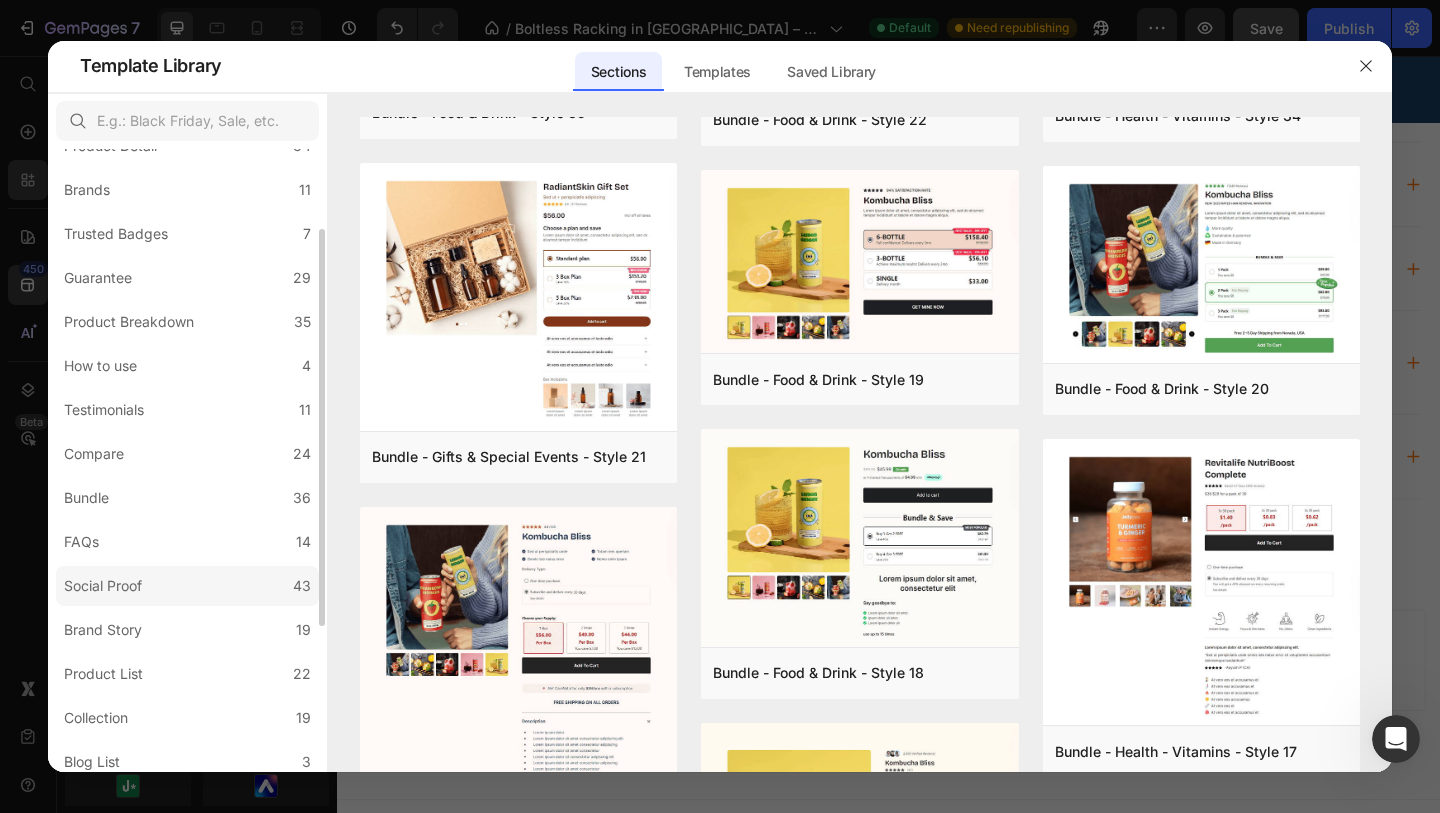 click on "Social Proof" at bounding box center [103, 586] 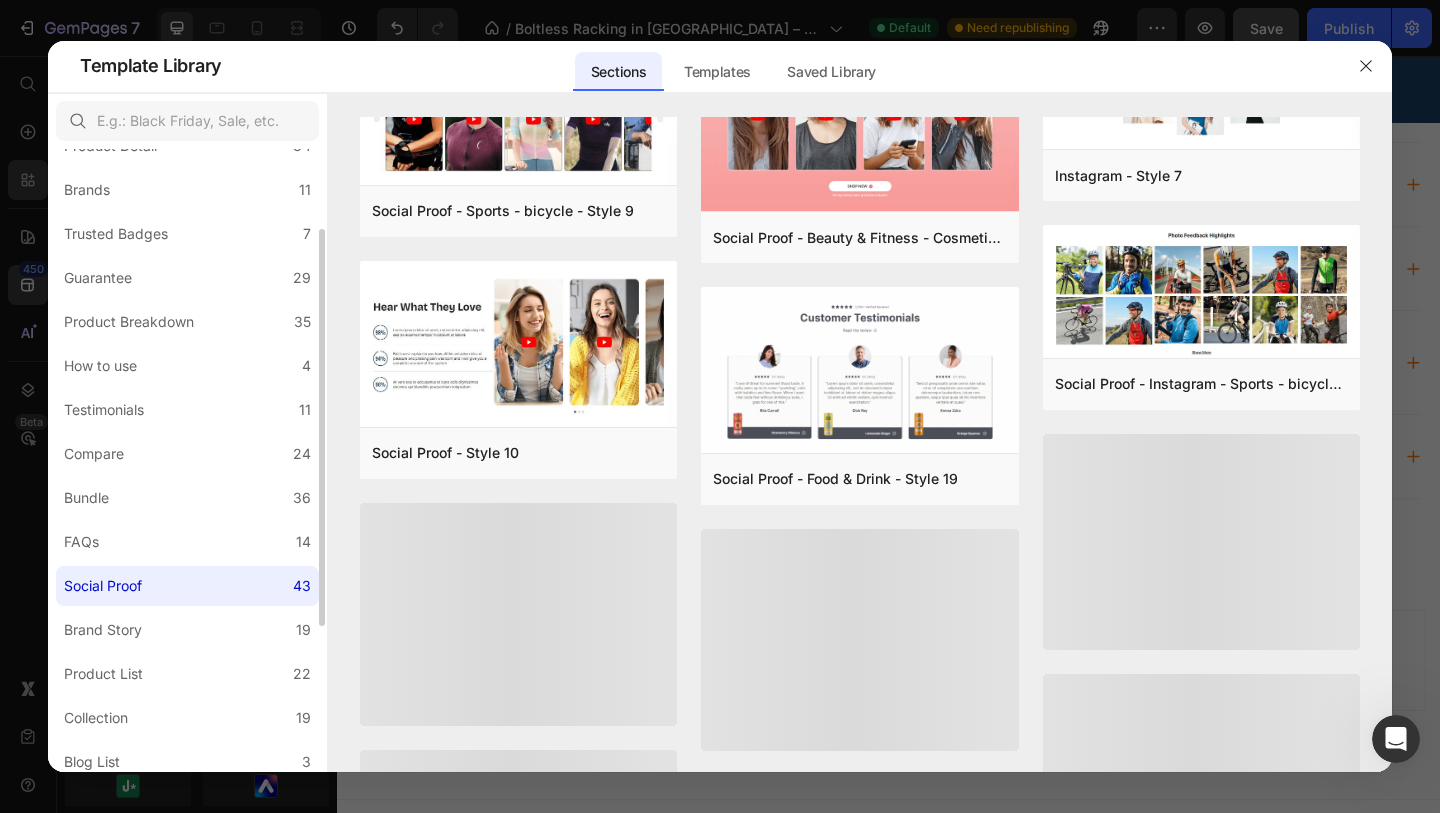 scroll, scrollTop: 596, scrollLeft: 0, axis: vertical 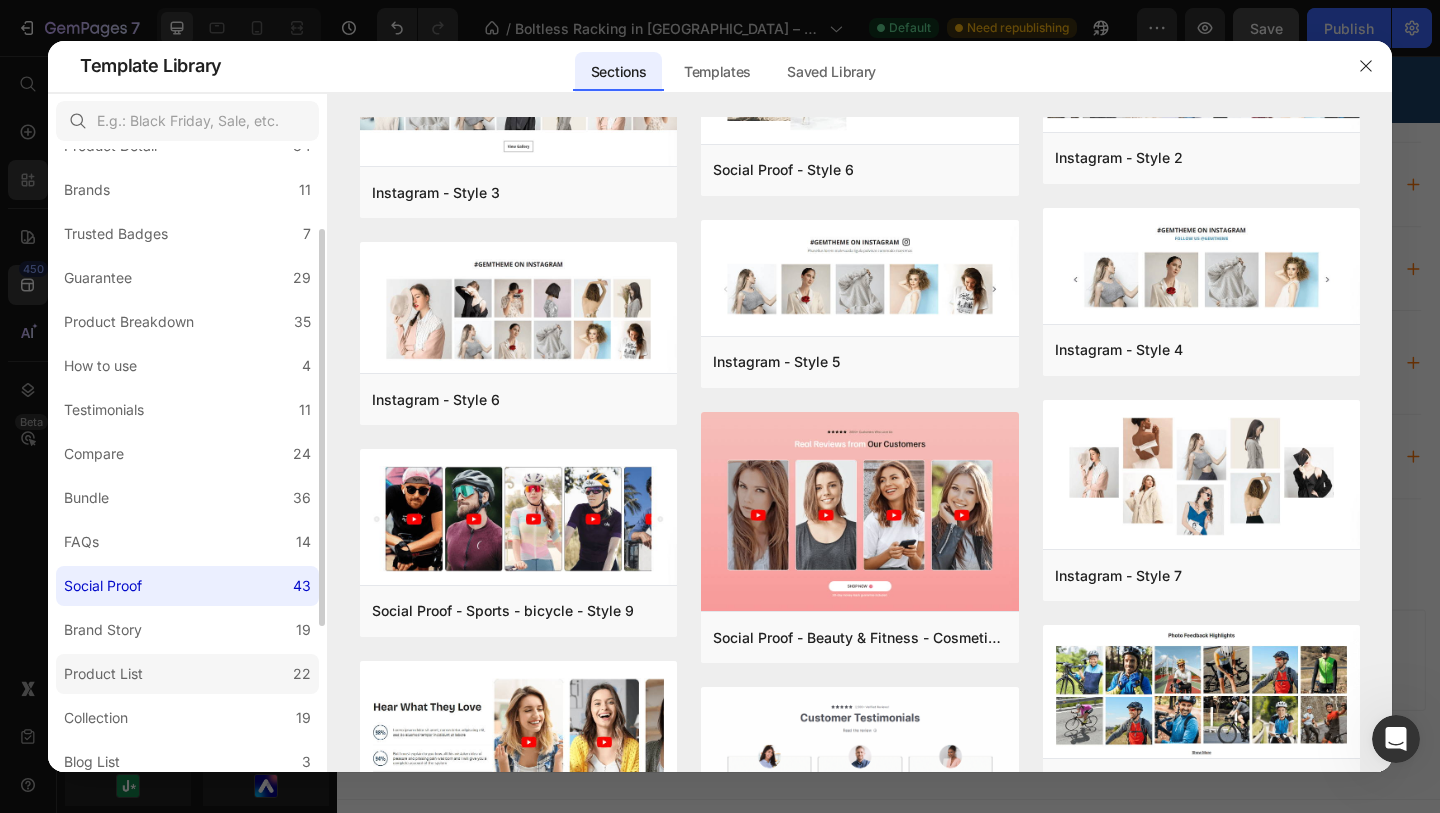 click on "Product List 22" 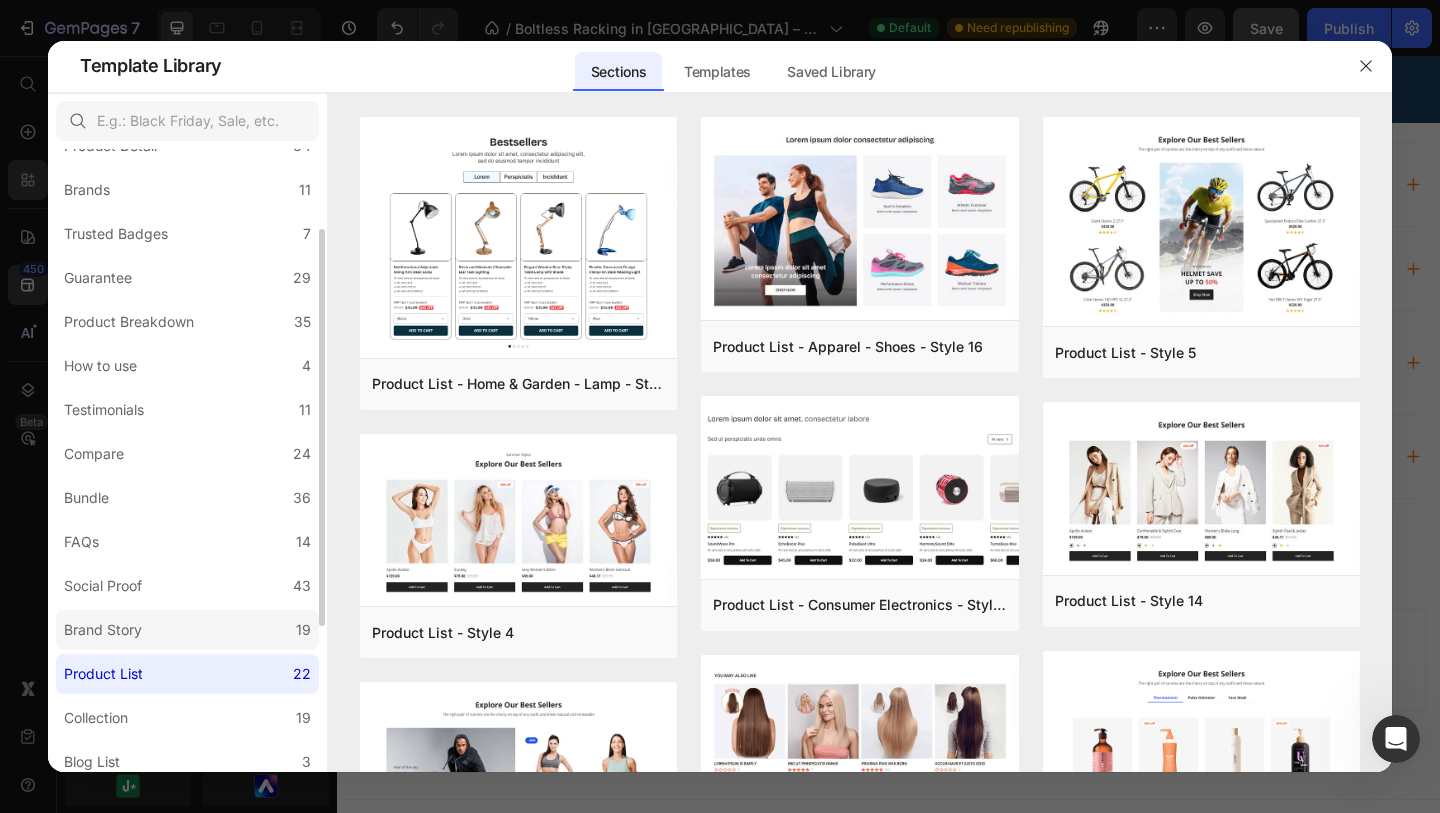 click on "Brand Story 19" 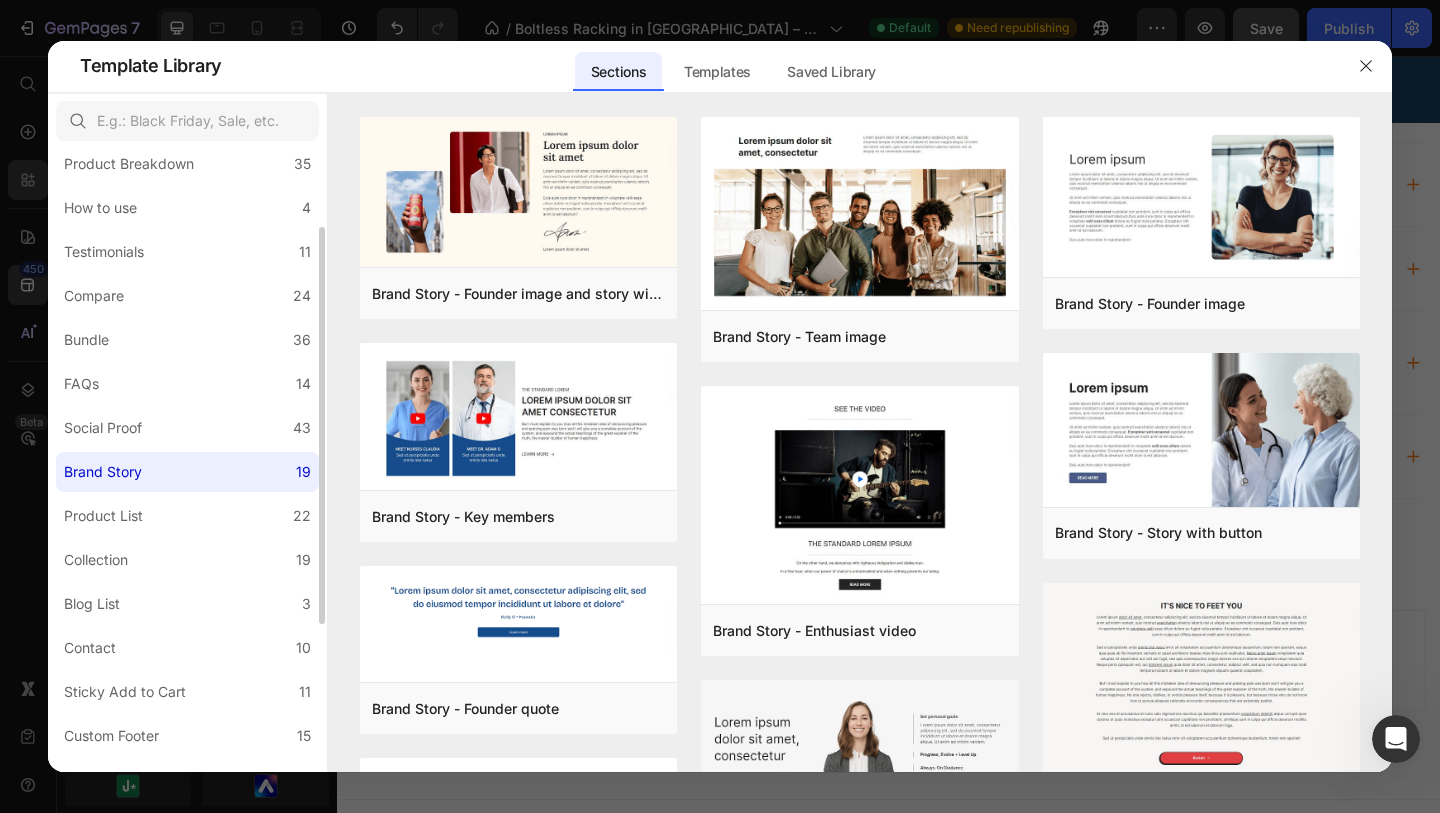scroll, scrollTop: 331, scrollLeft: 0, axis: vertical 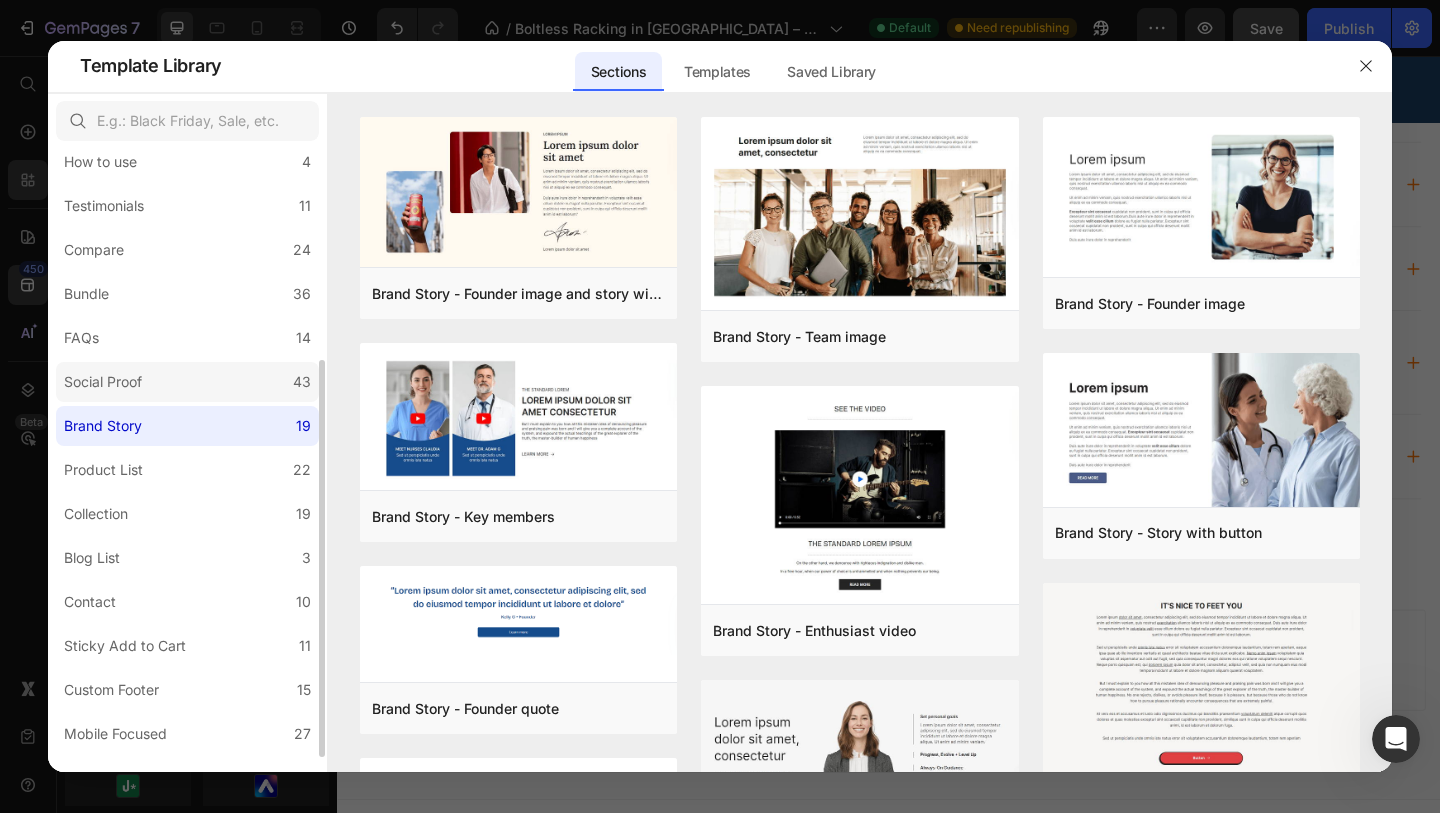click on "Social Proof 43" 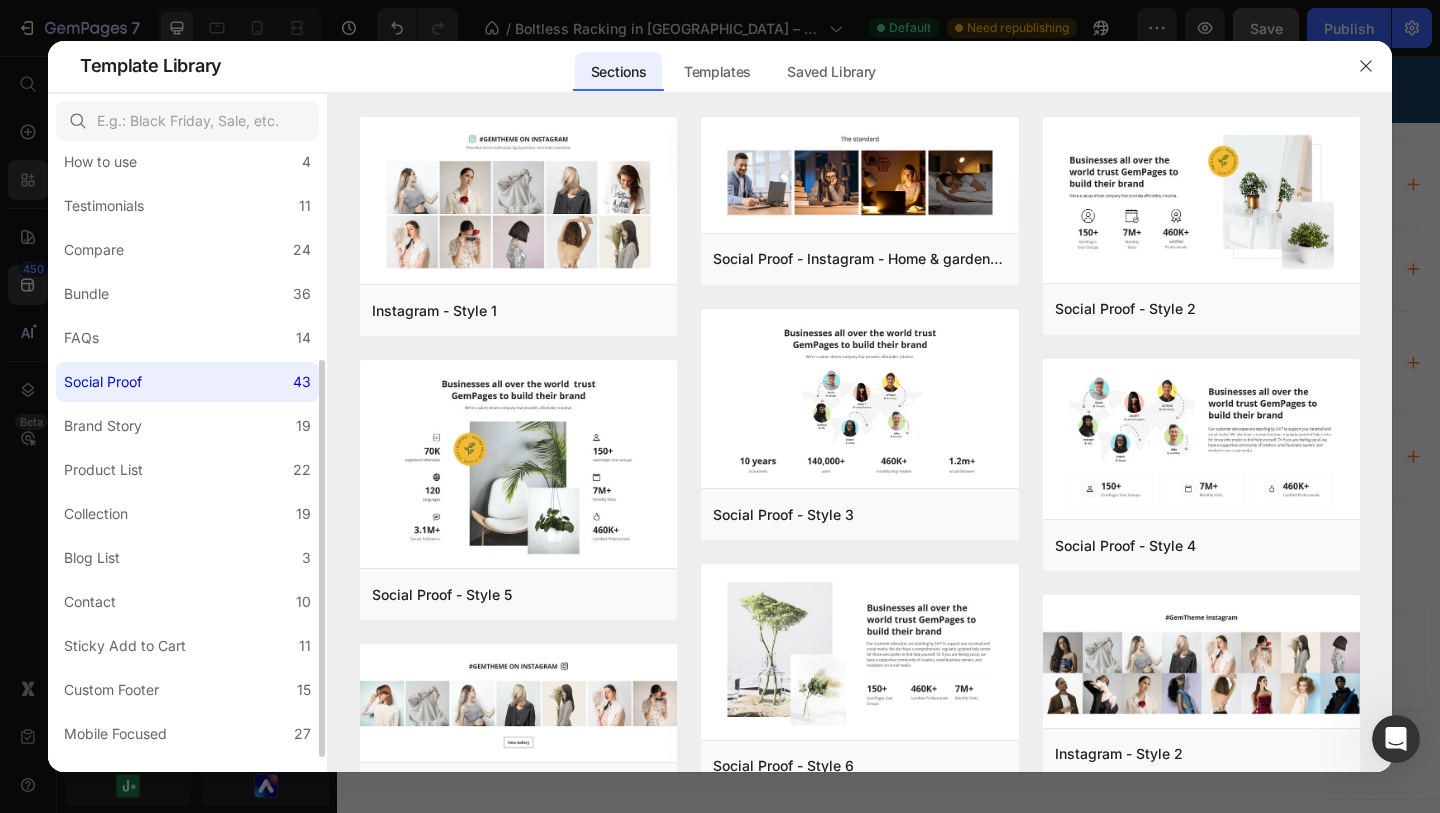 scroll, scrollTop: 316, scrollLeft: 0, axis: vertical 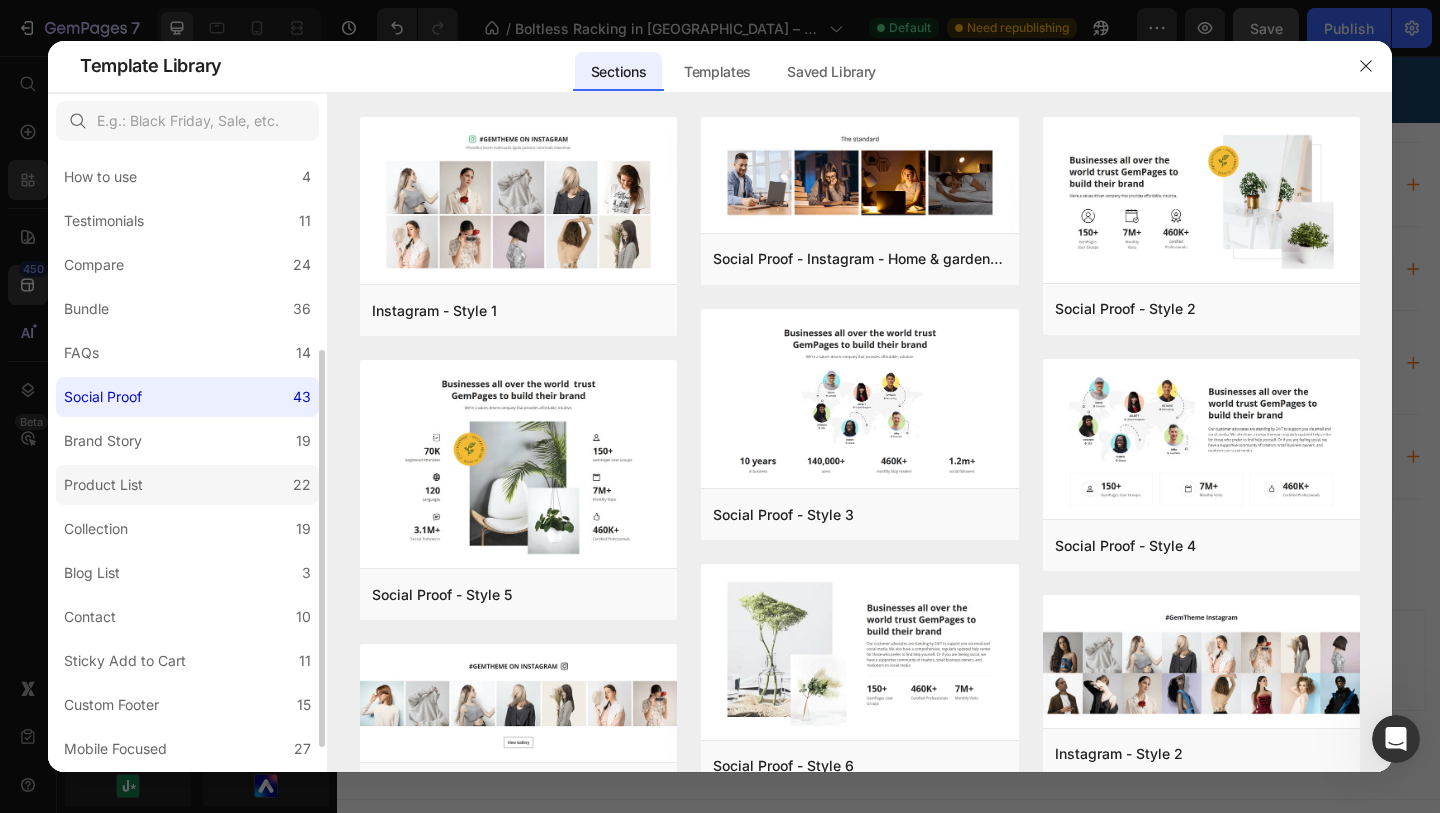 click on "Product List 22" 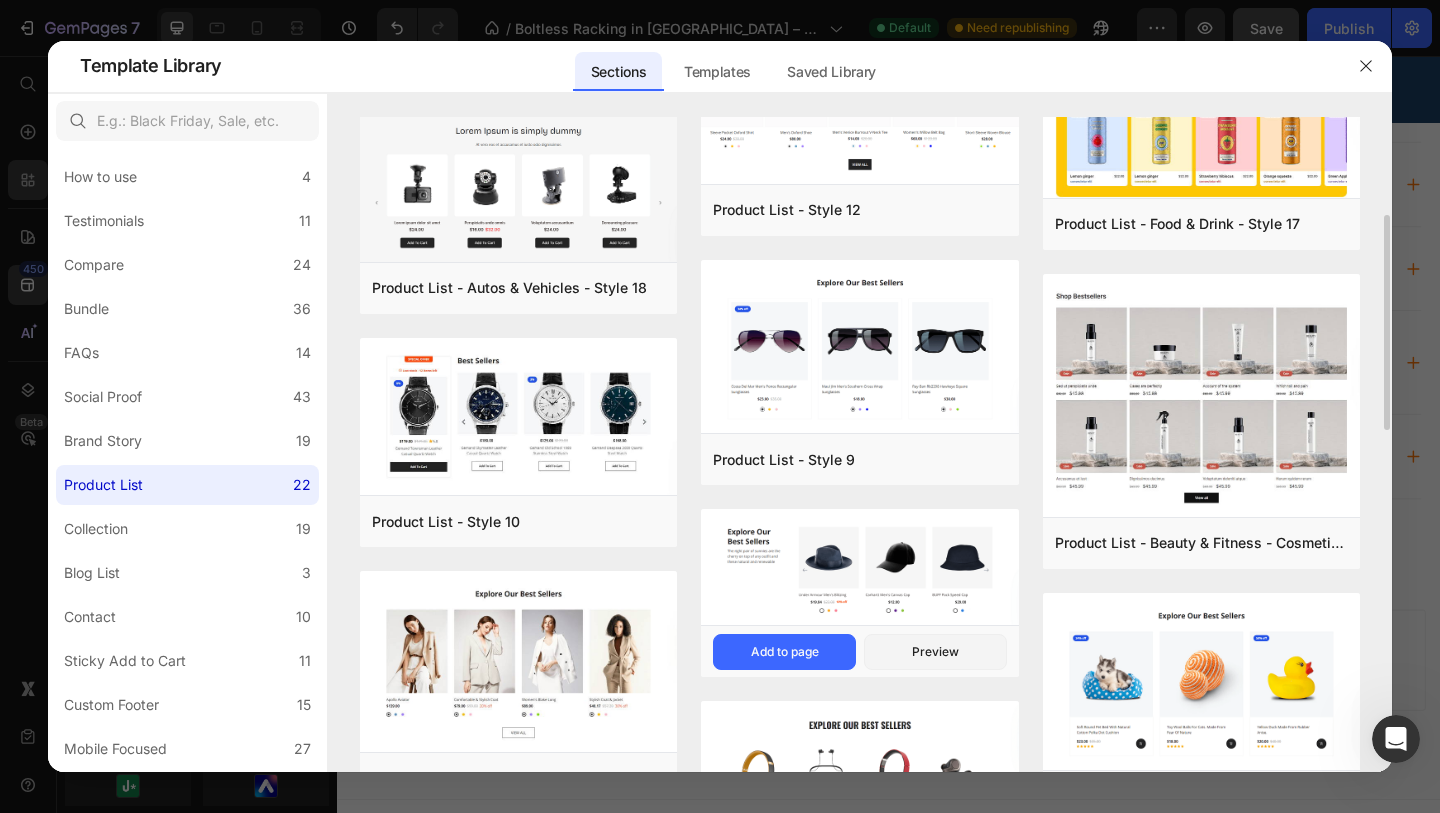 scroll, scrollTop: 1155, scrollLeft: 0, axis: vertical 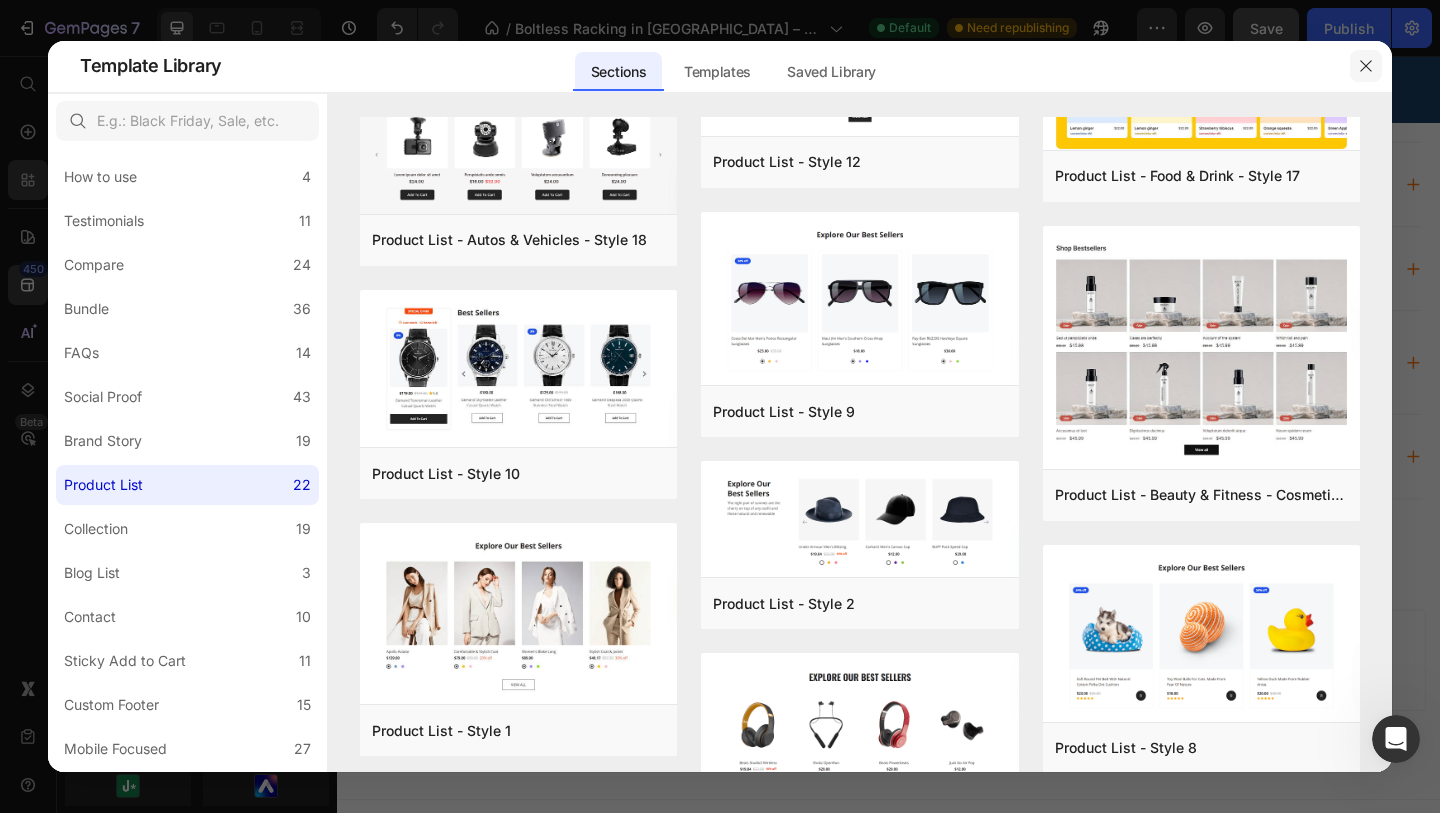 click 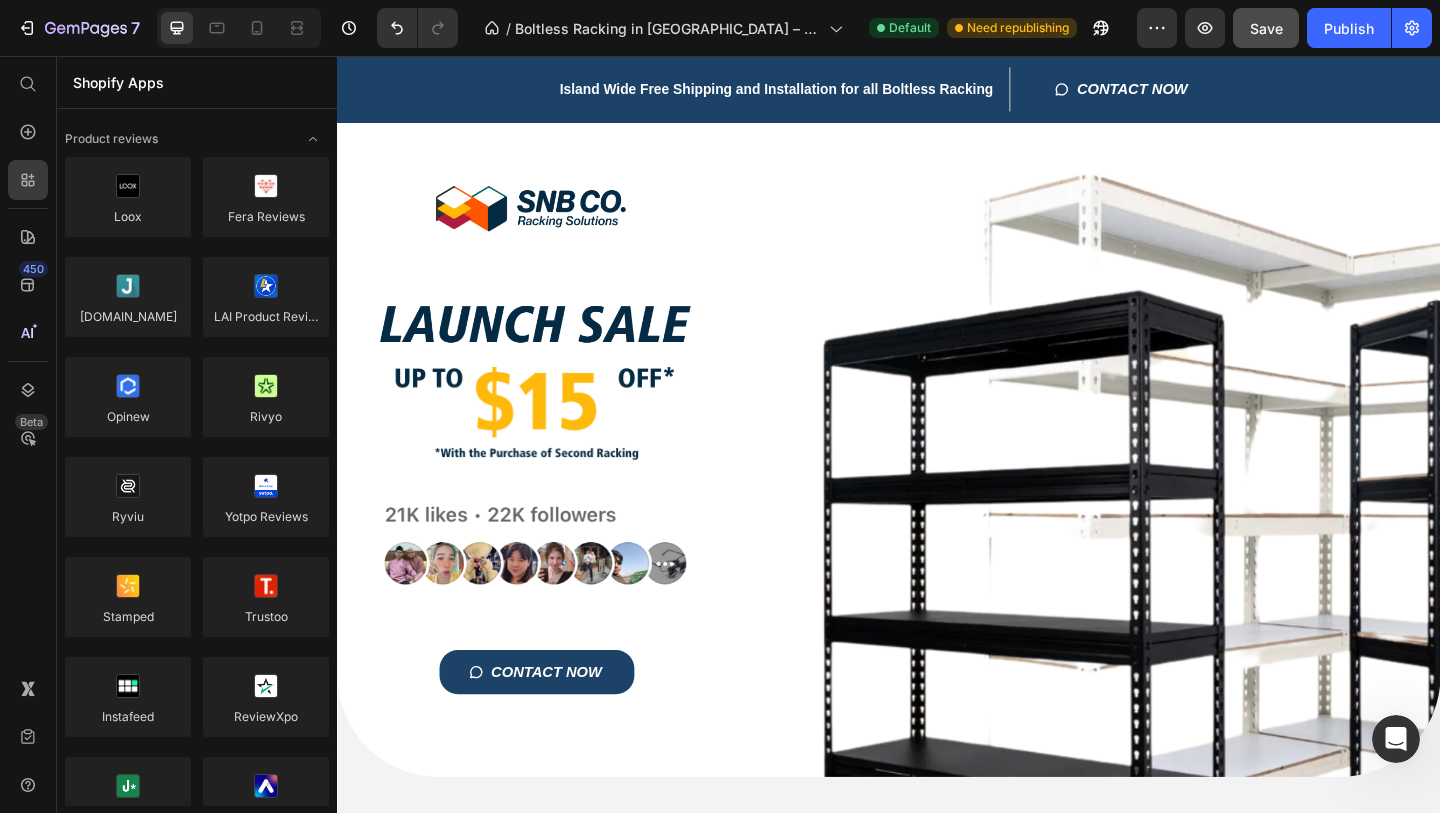 scroll, scrollTop: 71, scrollLeft: 0, axis: vertical 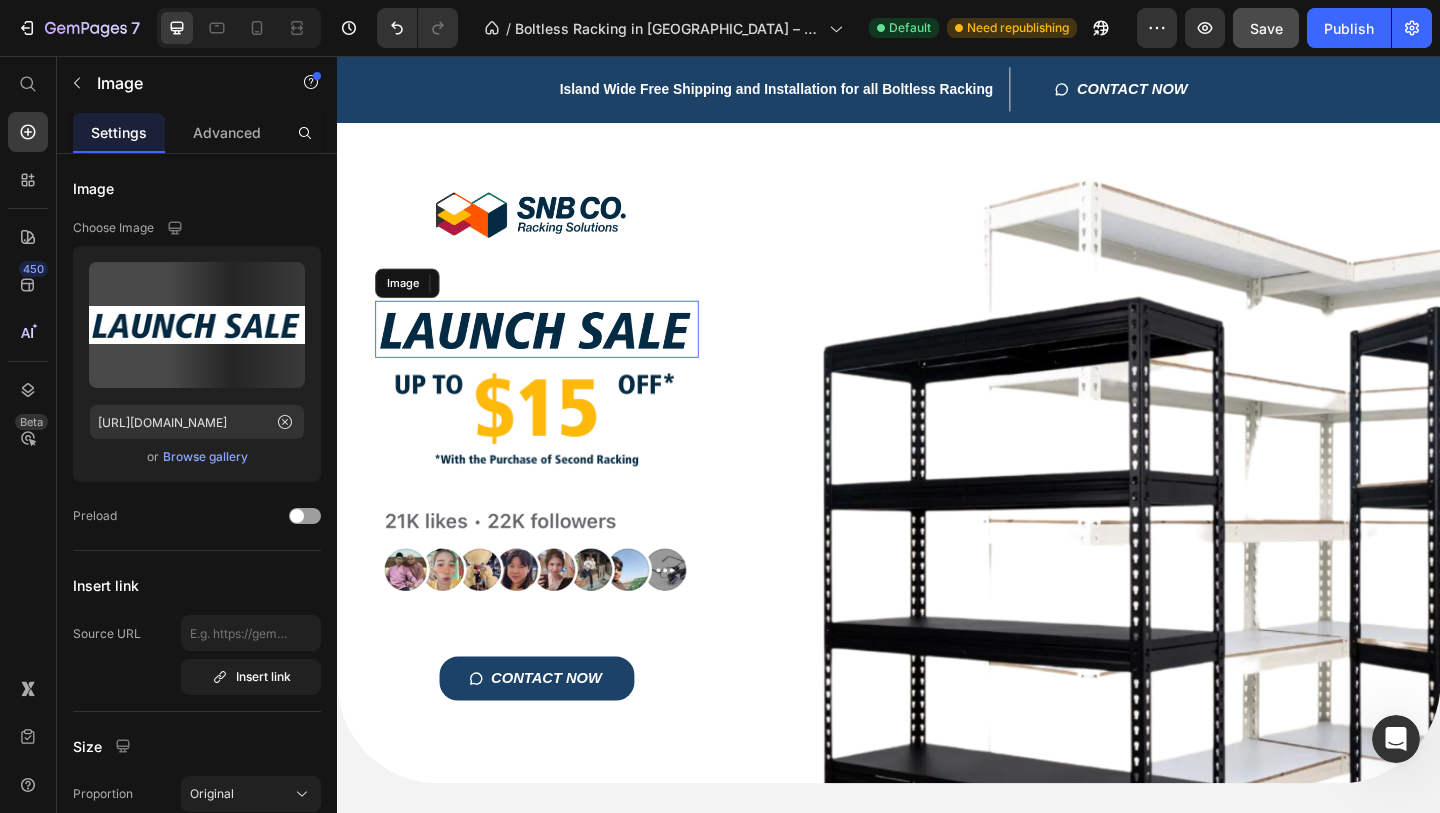 click at bounding box center (554, 352) 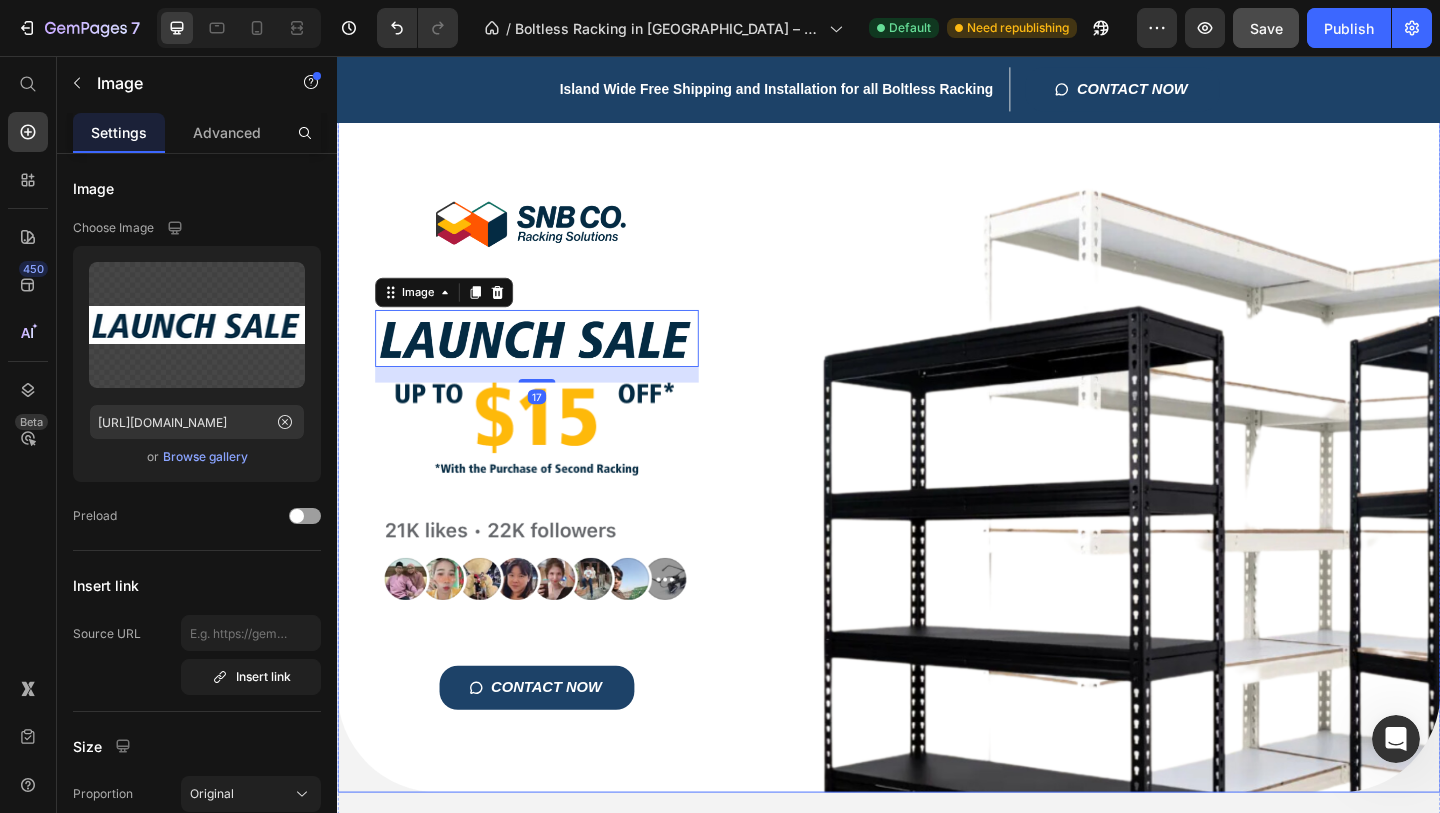 scroll, scrollTop: 506, scrollLeft: 0, axis: vertical 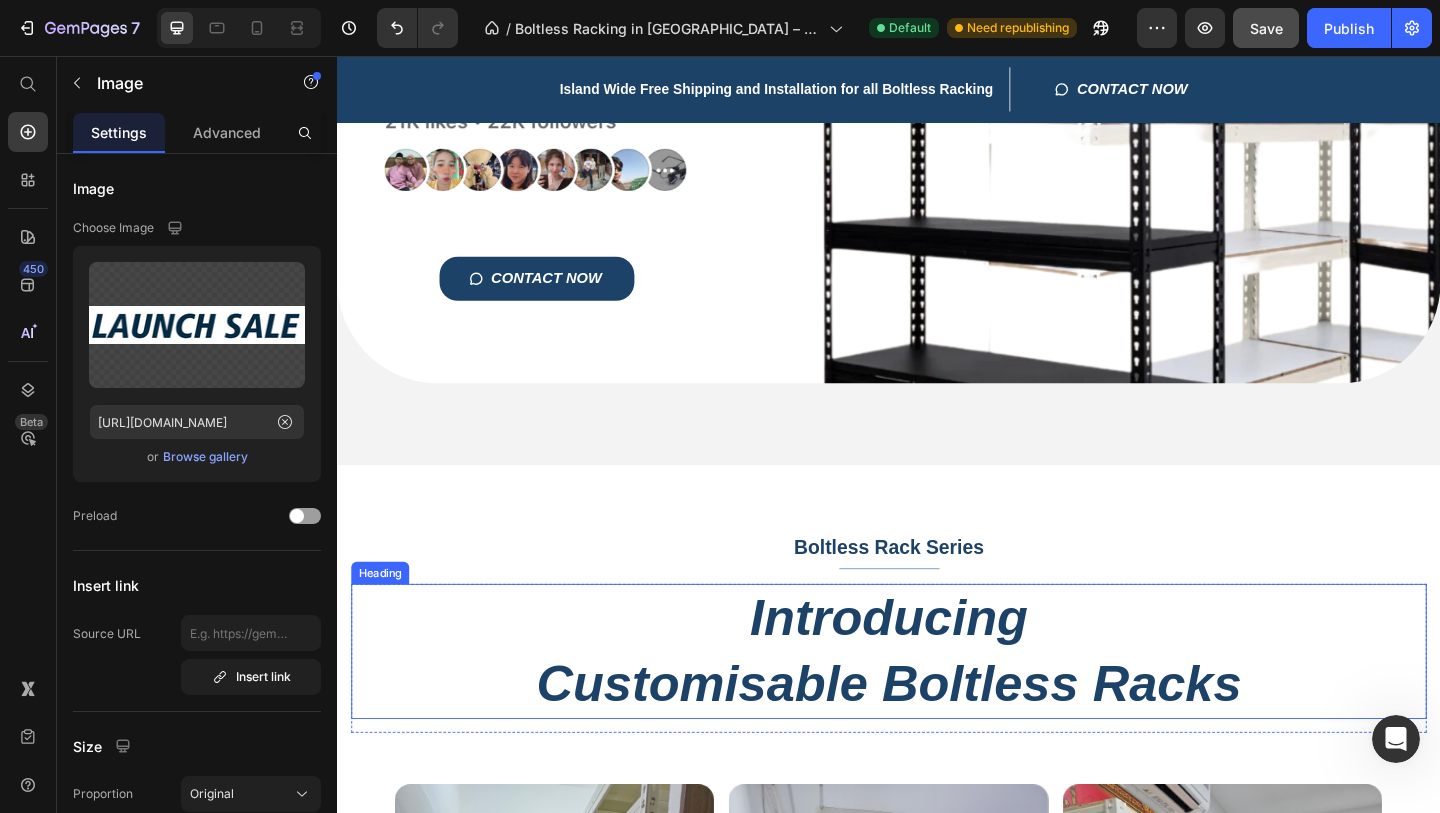 click on "Introducing  Customisable Boltless Racks" at bounding box center (937, 703) 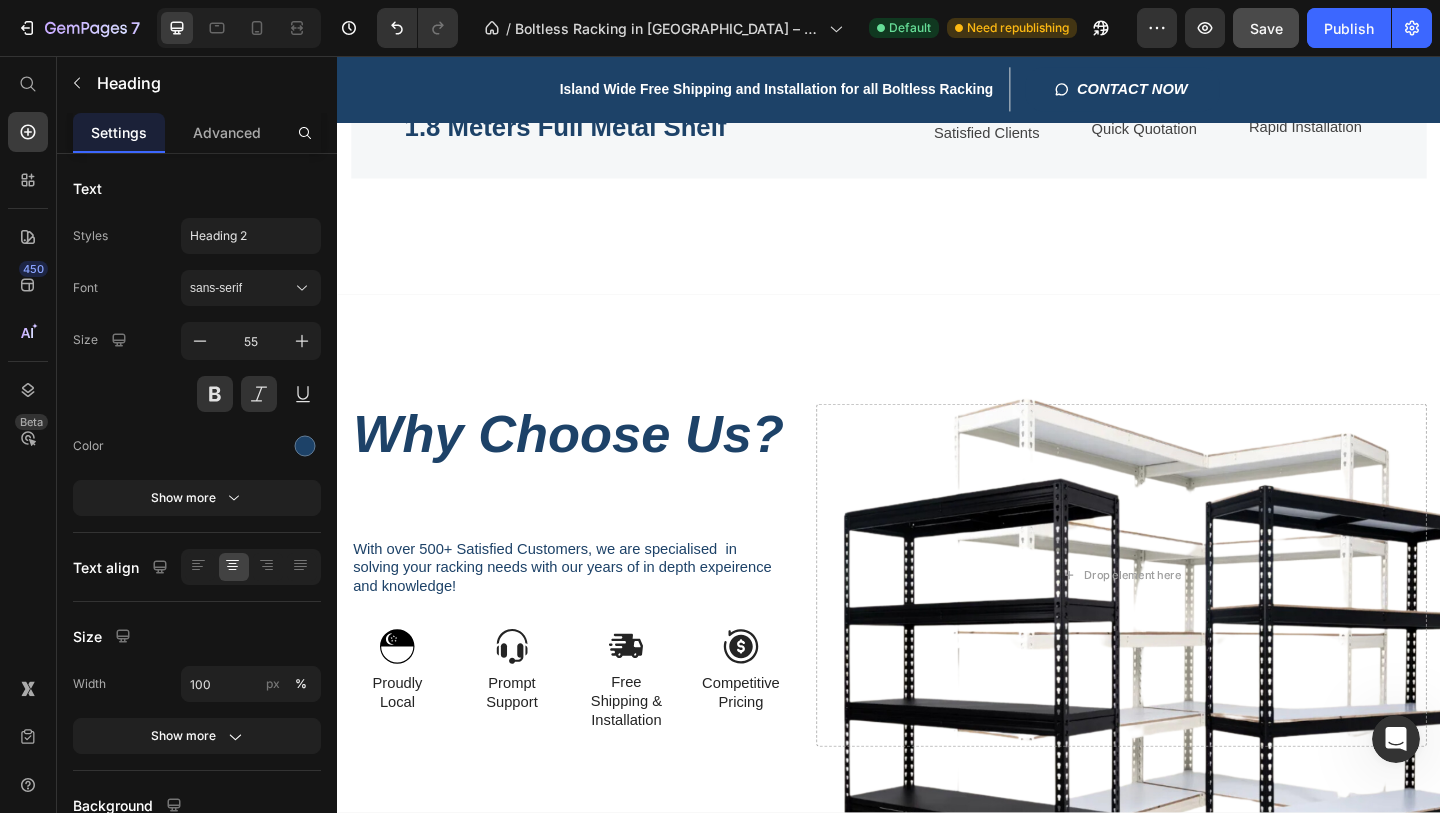 scroll, scrollTop: 2002, scrollLeft: 0, axis: vertical 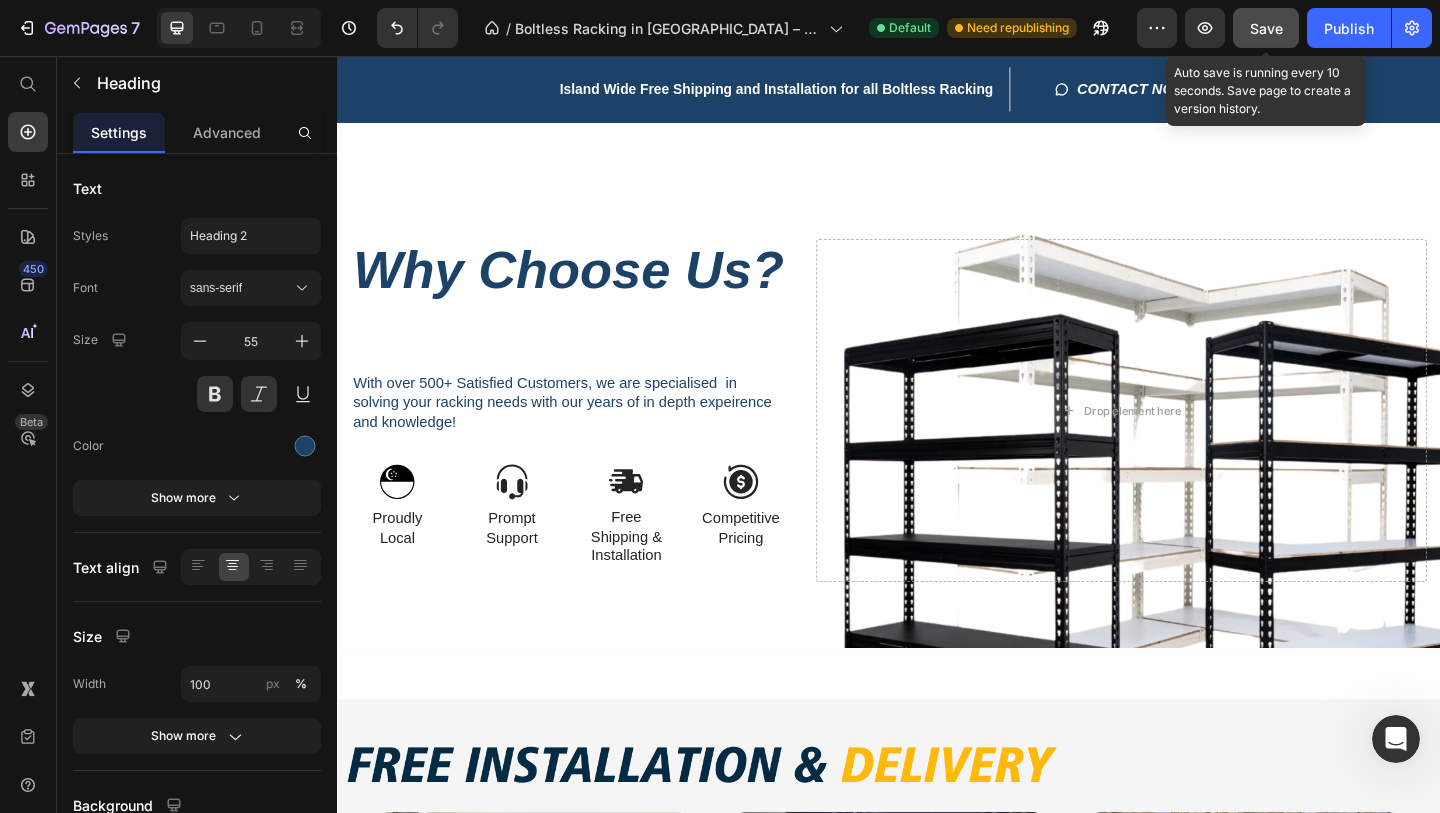 click on "Save" at bounding box center [1266, 28] 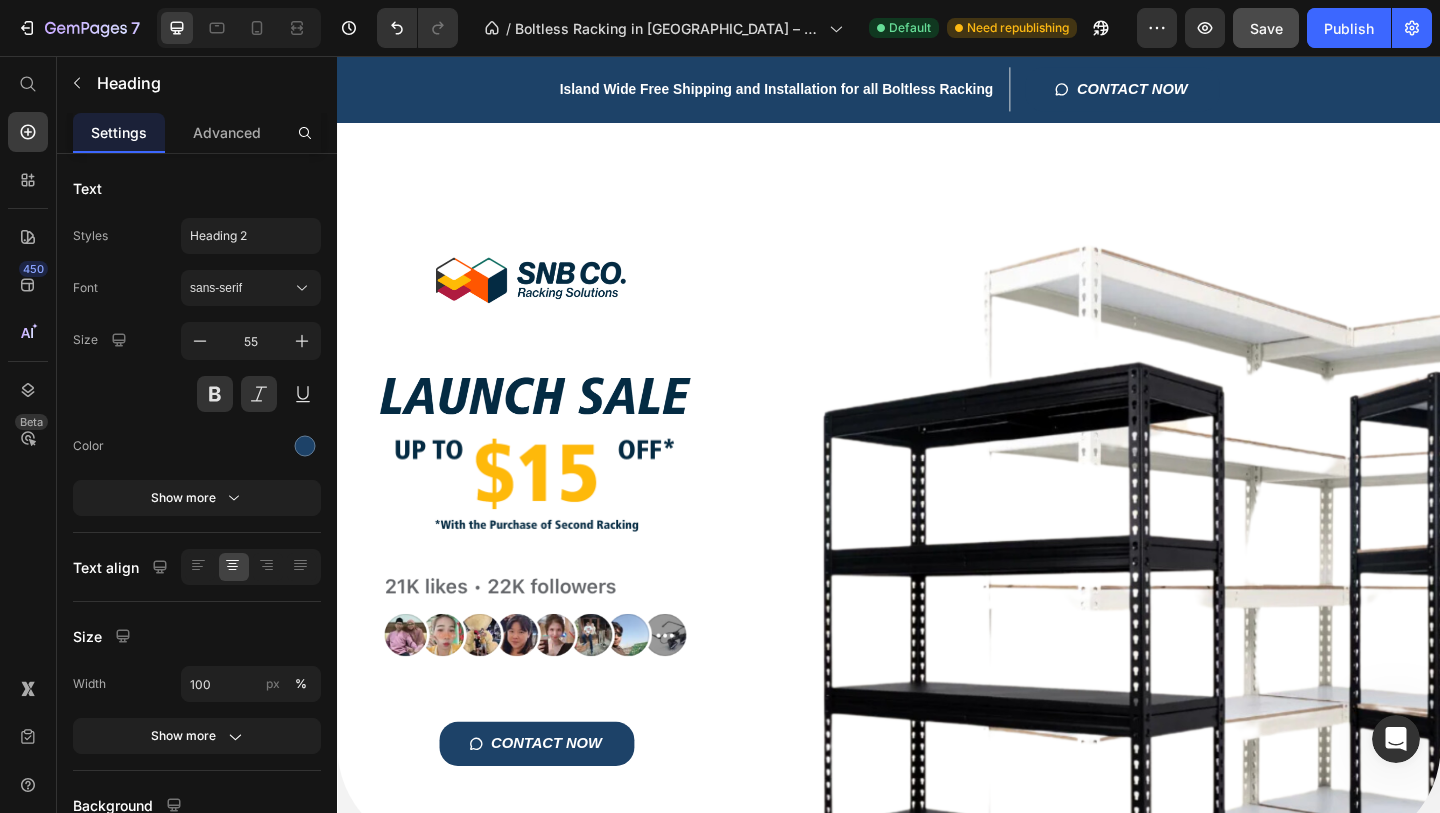 scroll, scrollTop: 0, scrollLeft: 0, axis: both 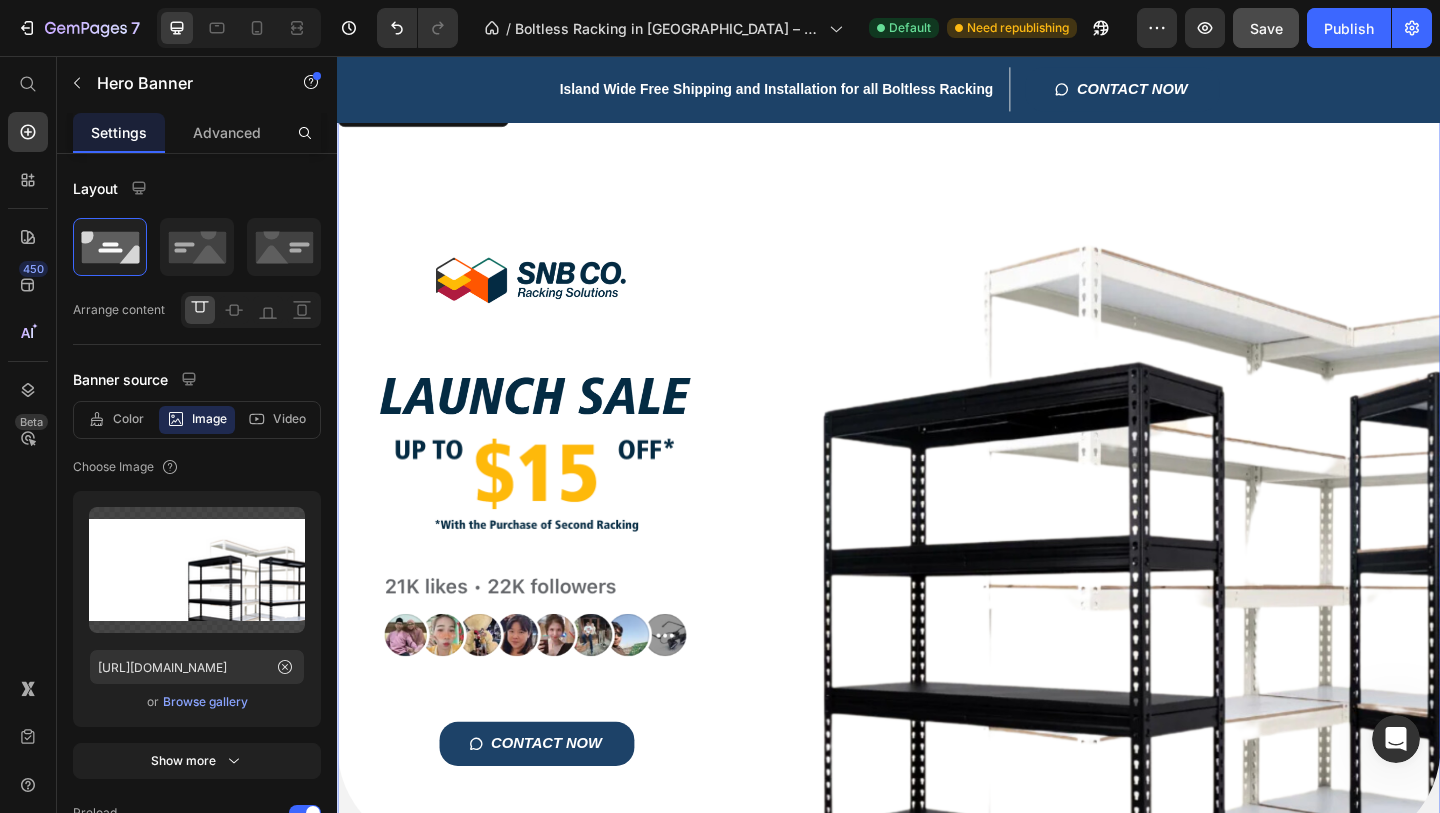 click on "Title Line Image Image Image Image
CONTACT NOW Button Row" at bounding box center (937, 523) 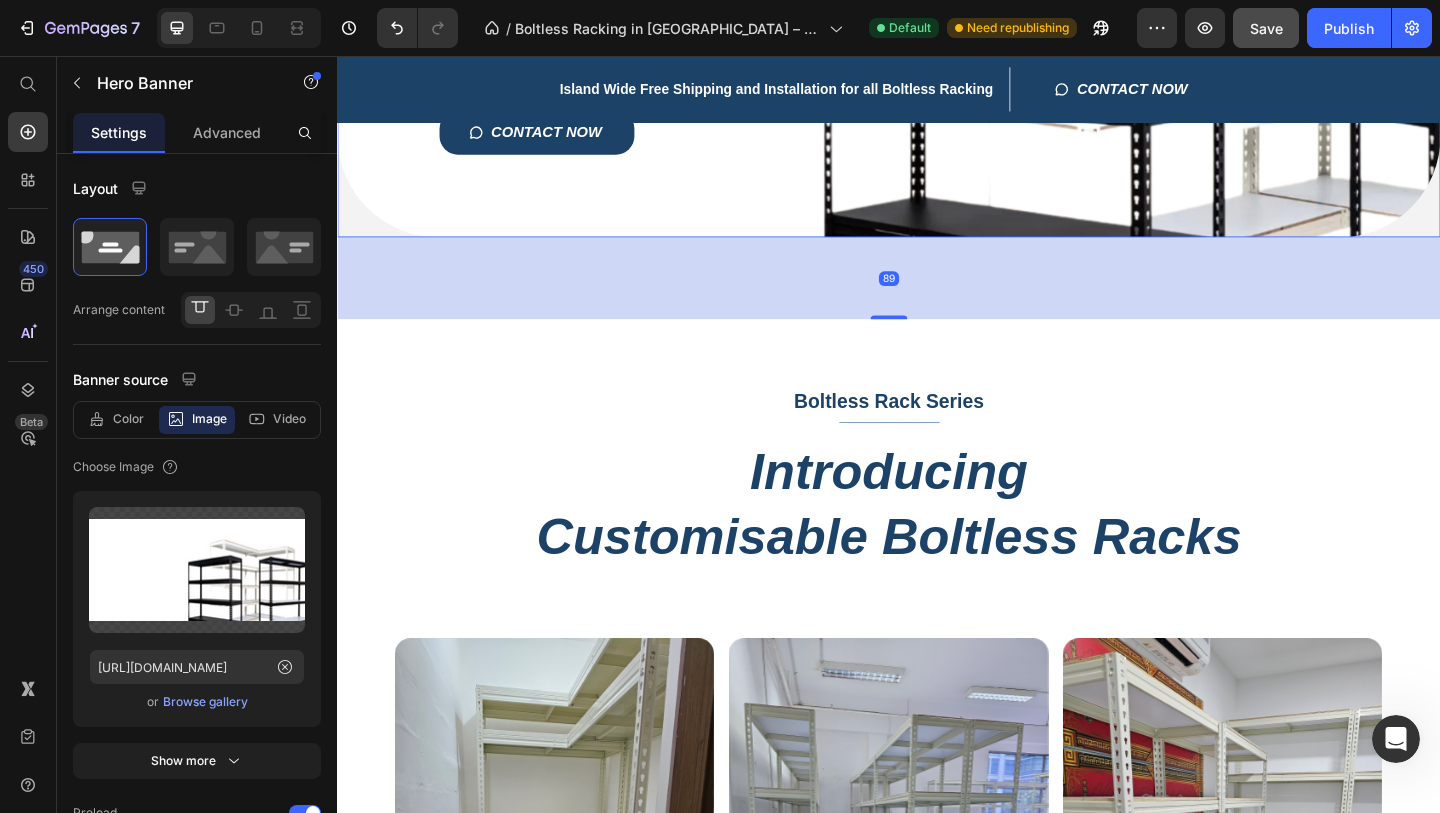 scroll, scrollTop: 669, scrollLeft: 0, axis: vertical 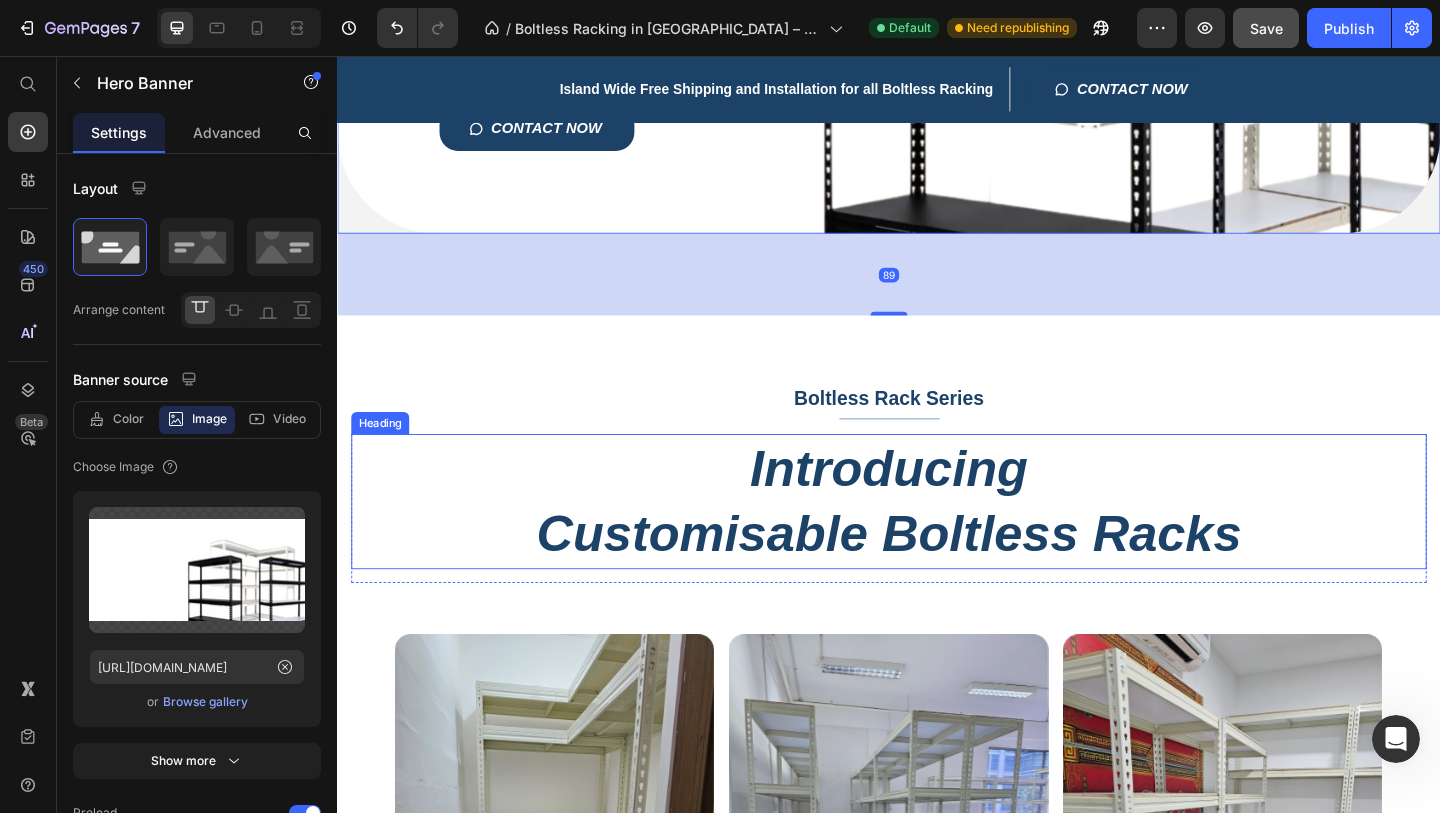 click on "Introducing  Customisable Boltless Racks" at bounding box center (937, 540) 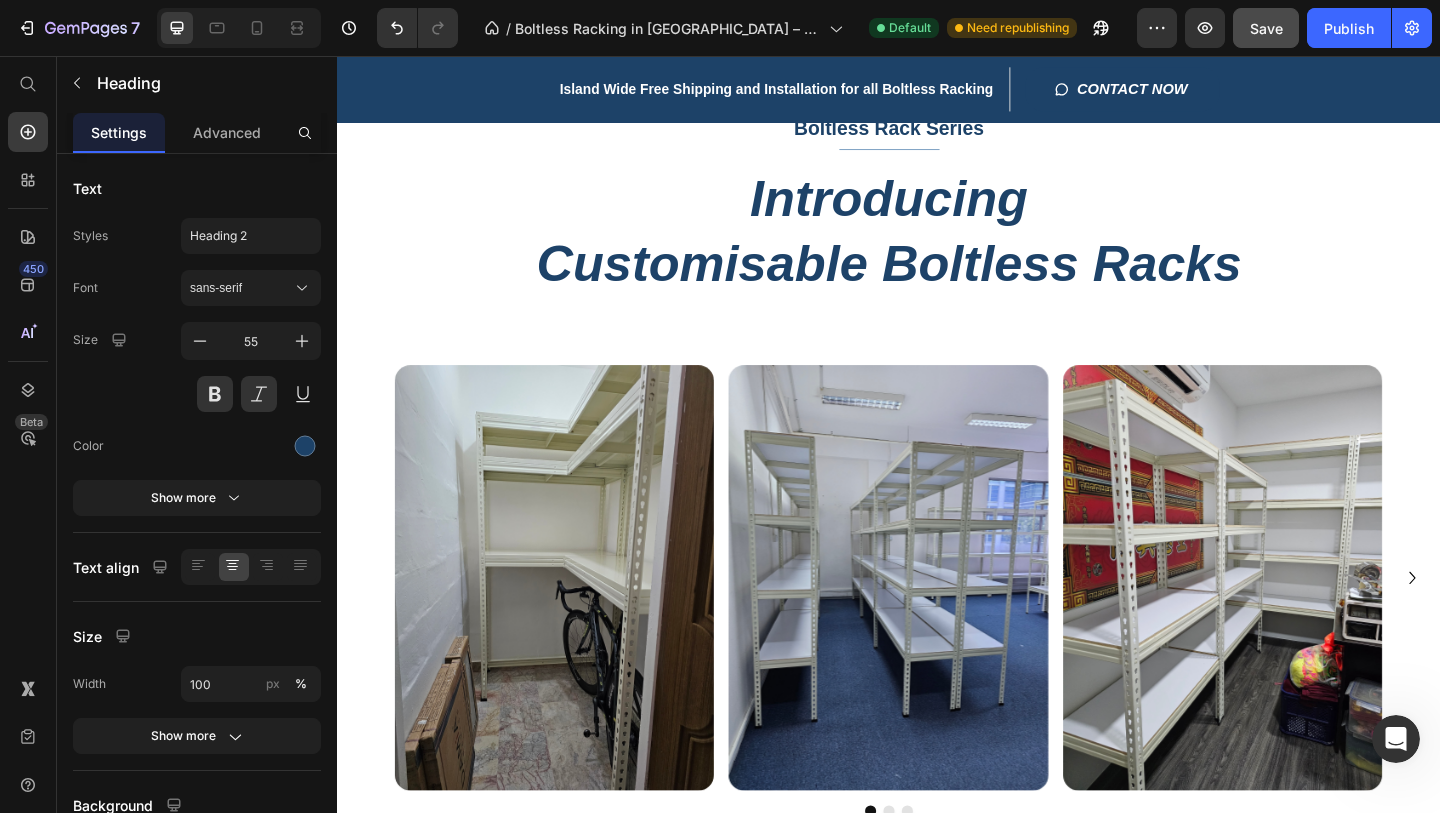scroll, scrollTop: 1027, scrollLeft: 0, axis: vertical 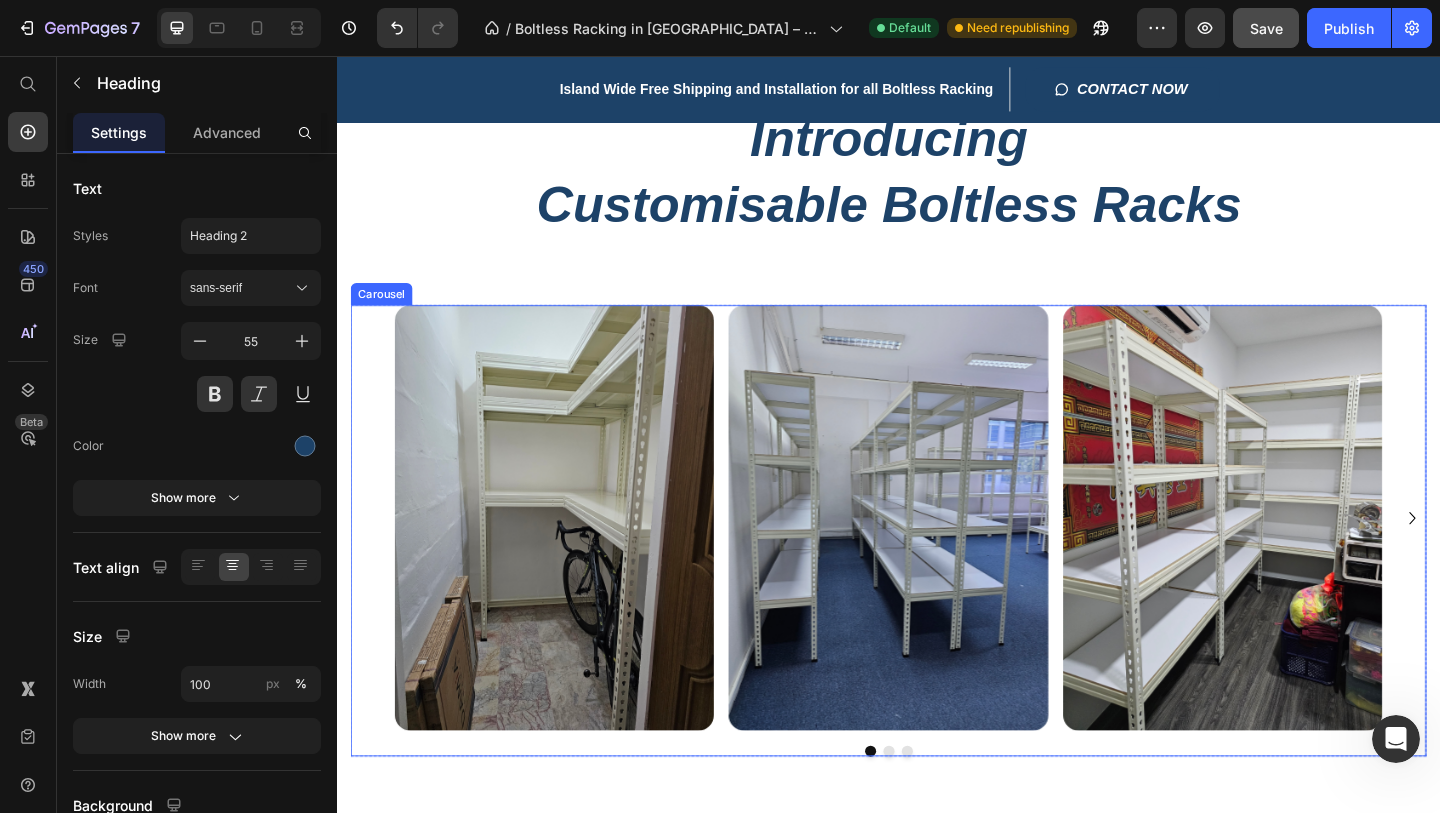 click 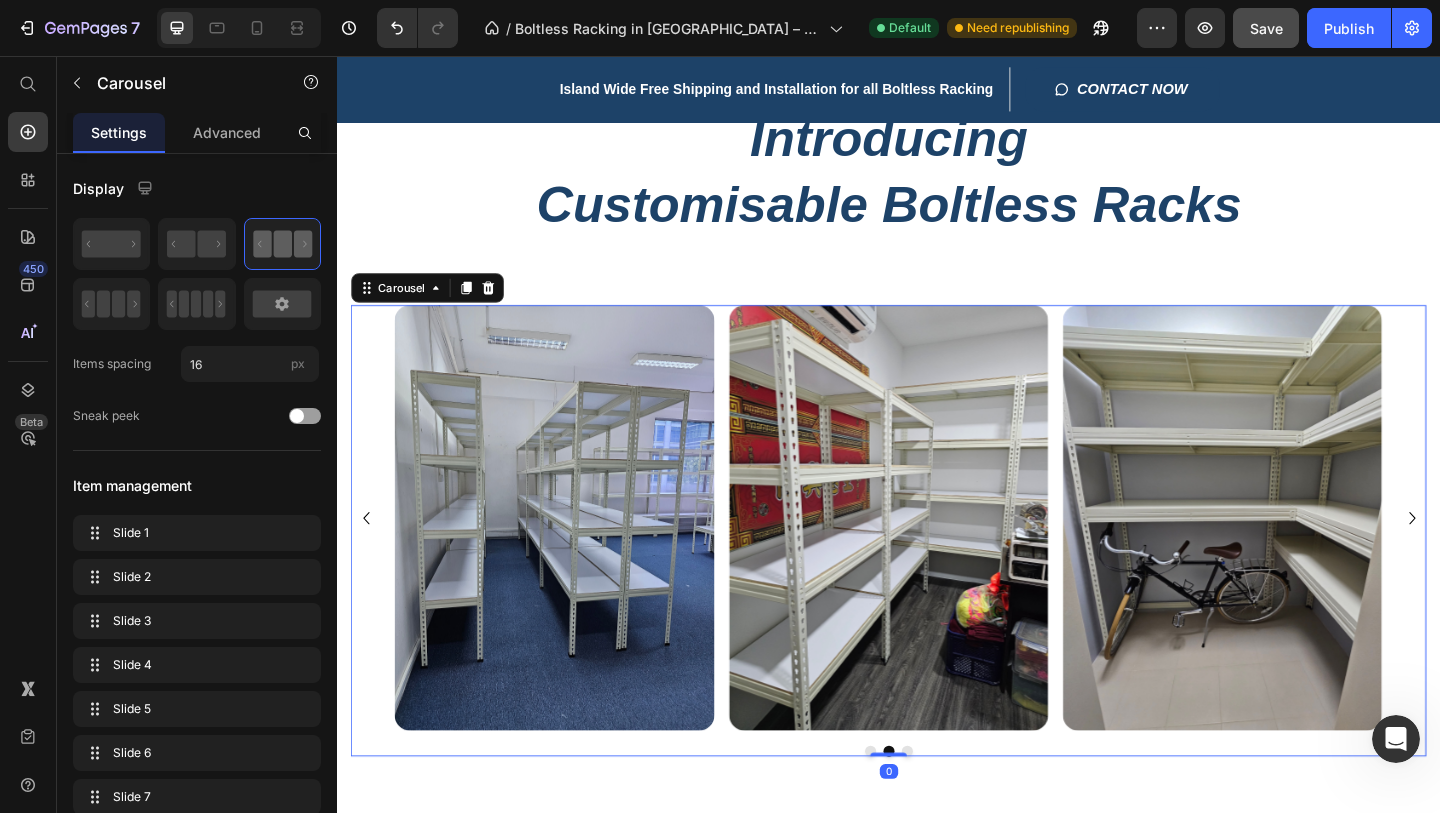 click 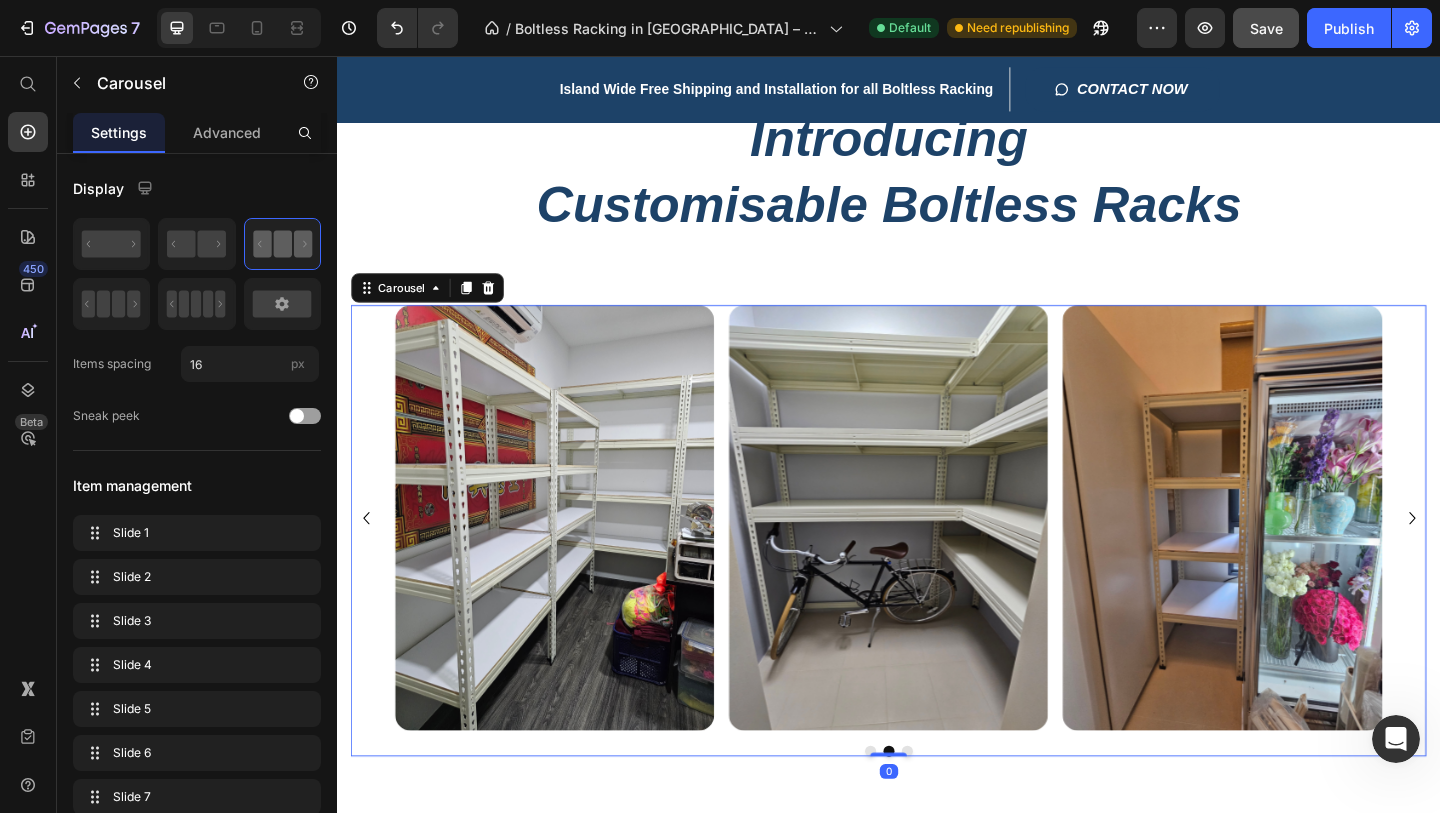 click 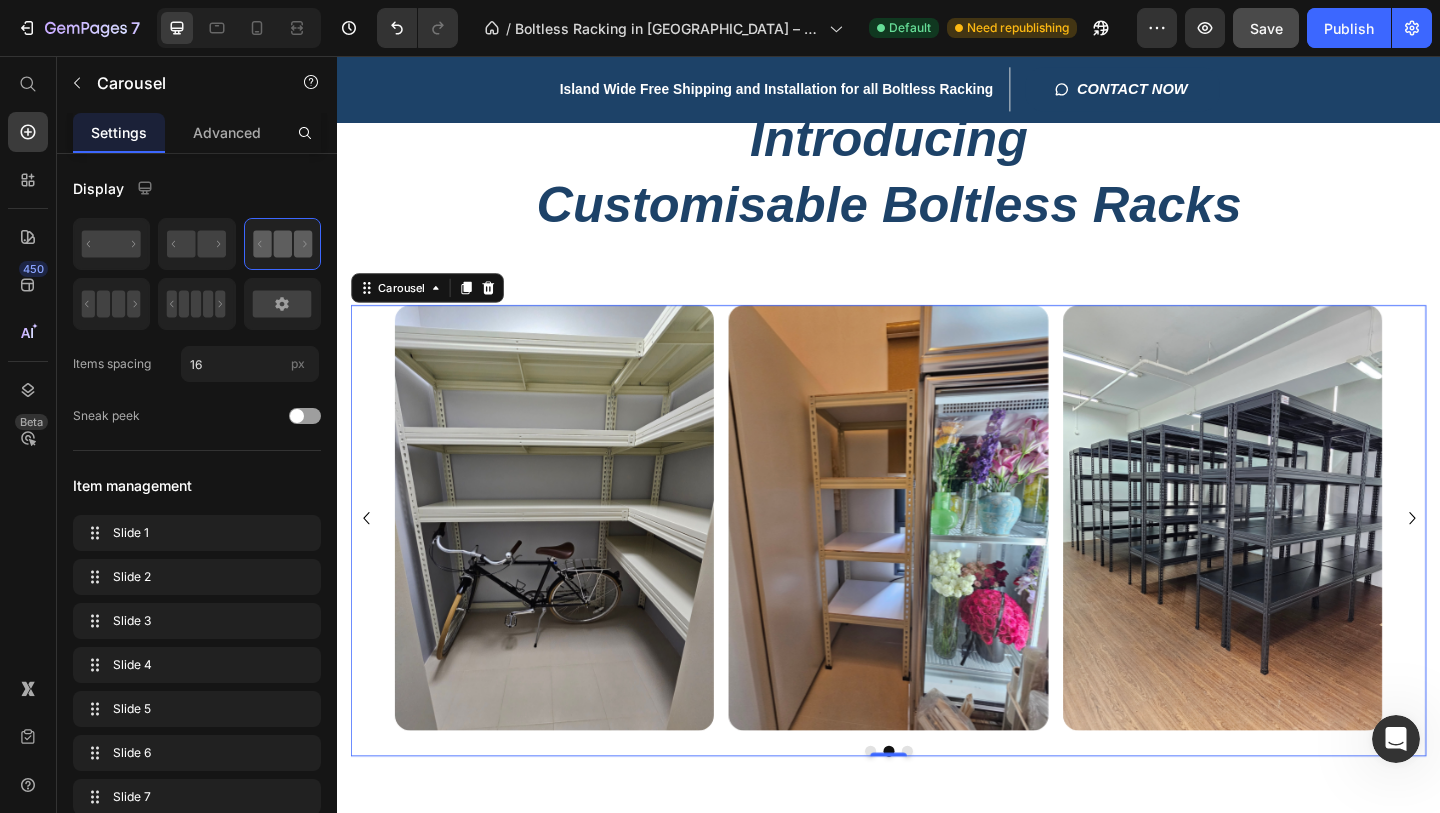 click 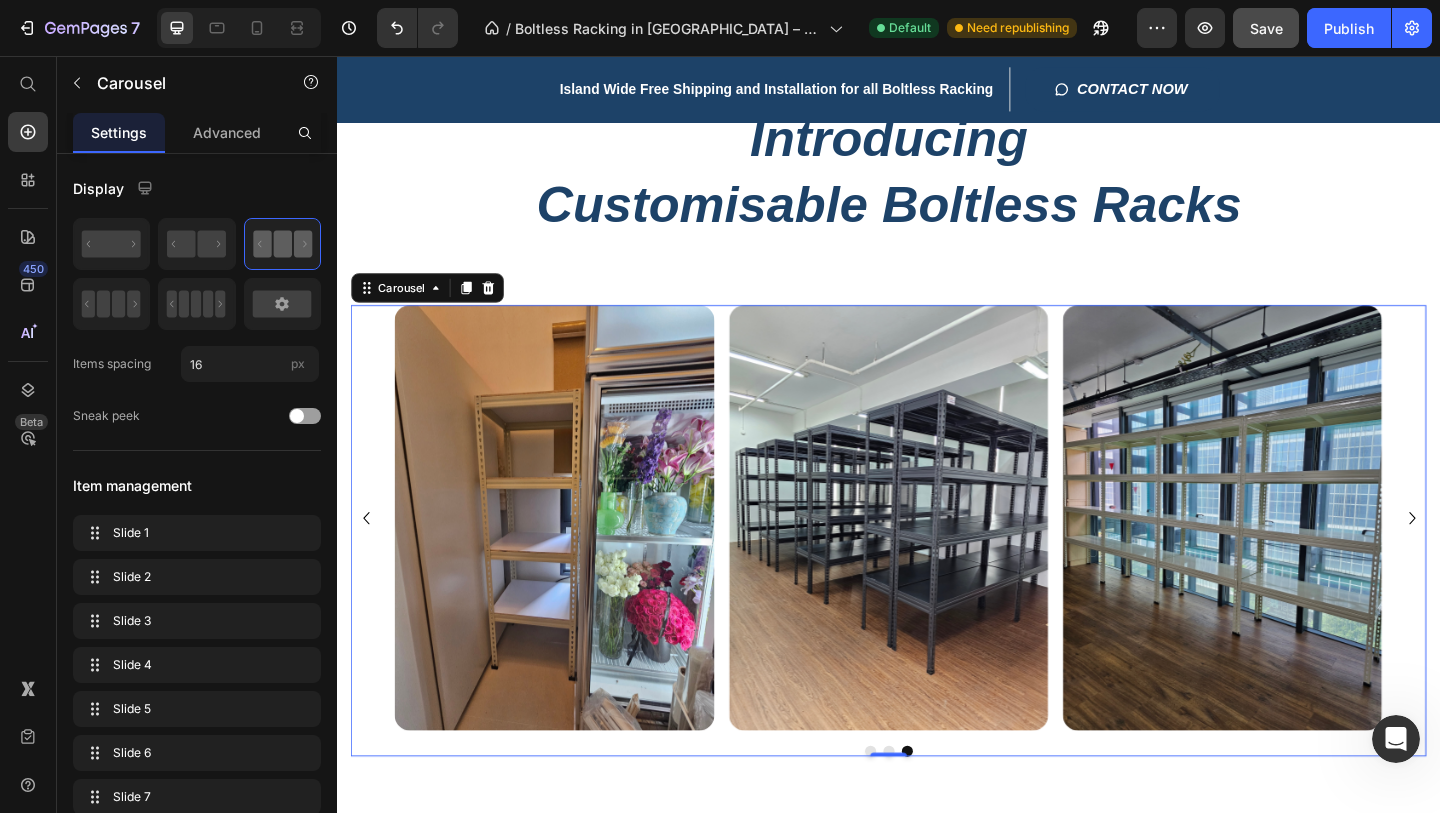 click 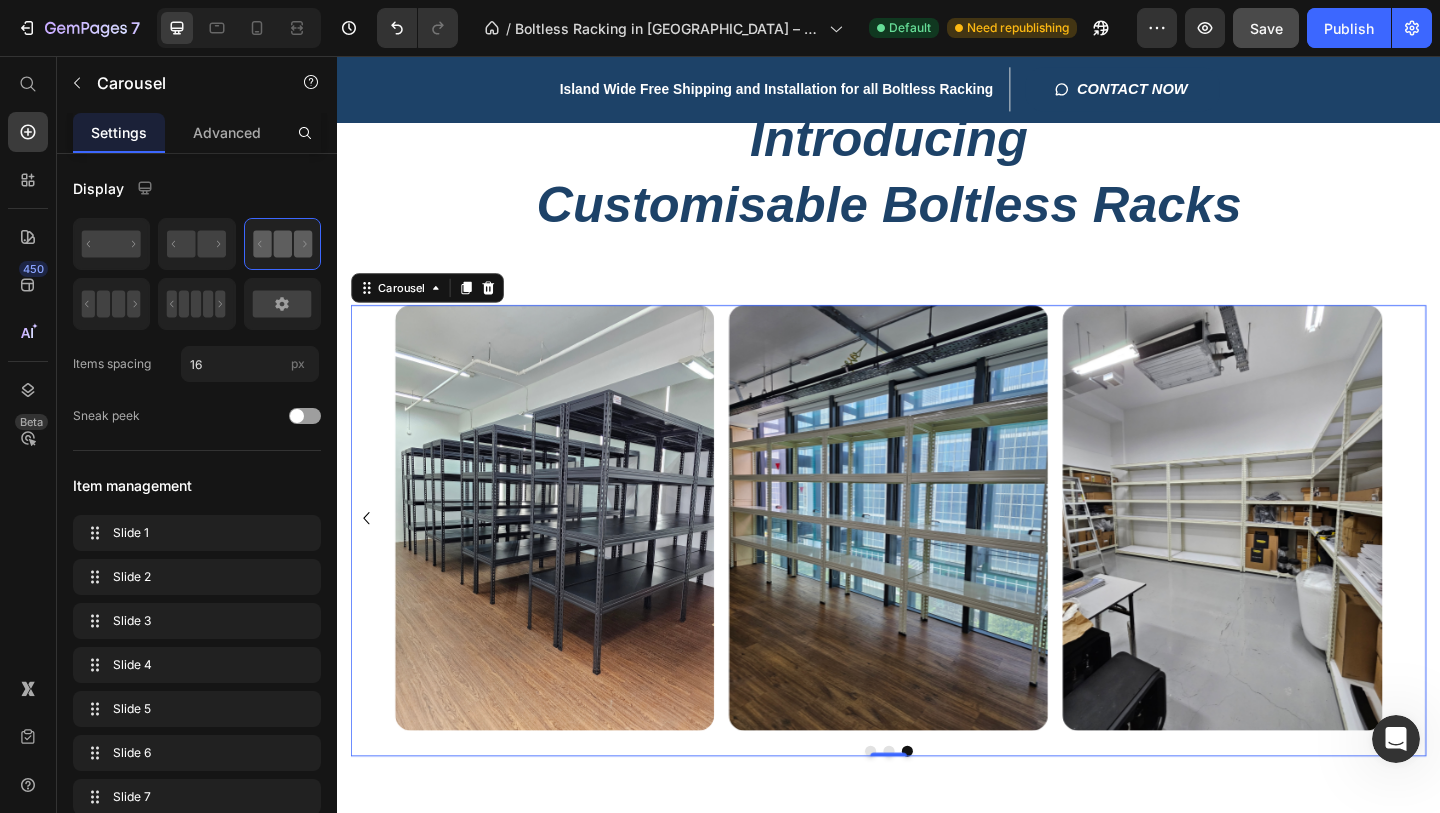 click on "Image Image Image Image Image Image Image Image" at bounding box center [937, 558] 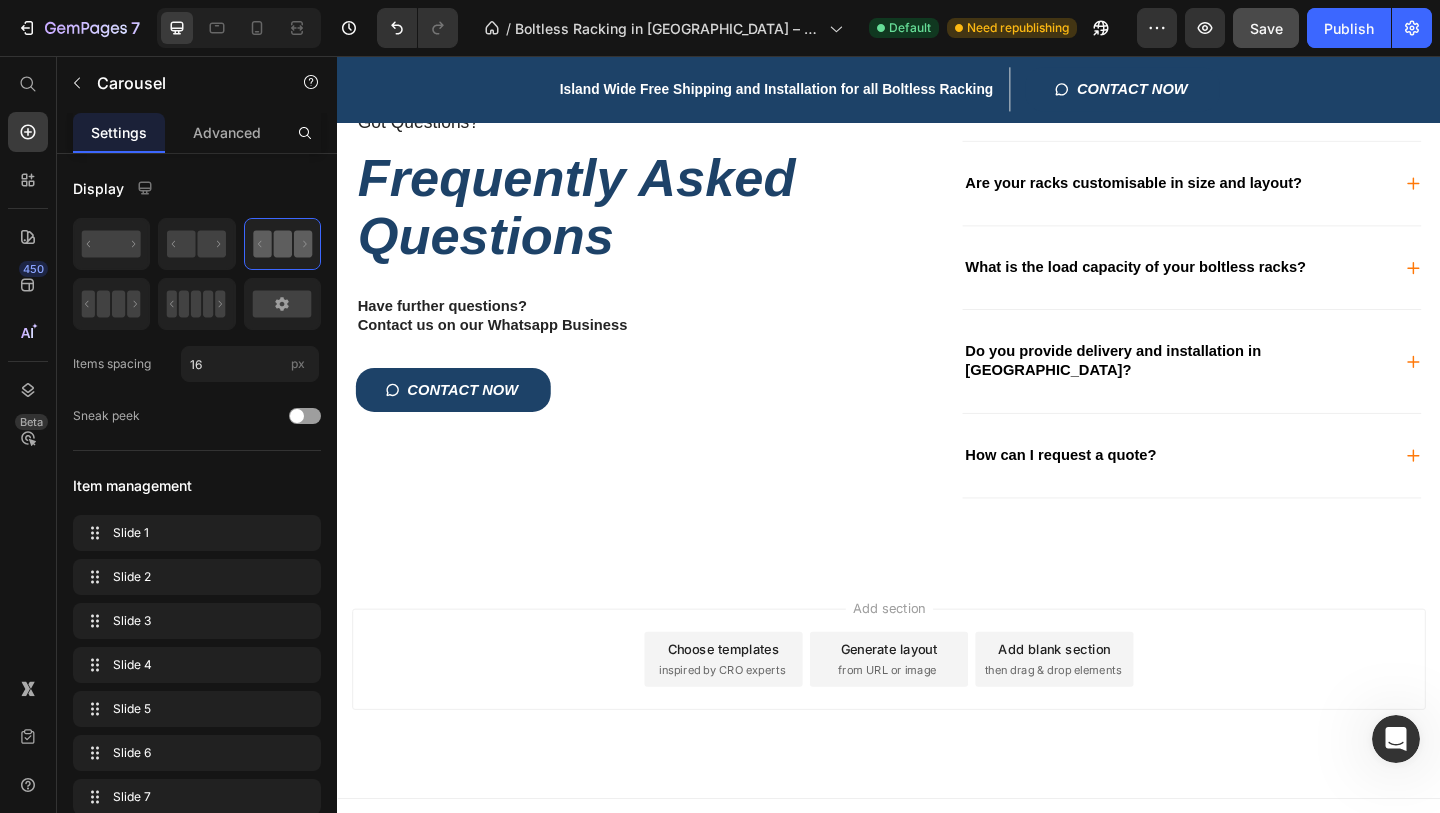 scroll, scrollTop: 4541, scrollLeft: 0, axis: vertical 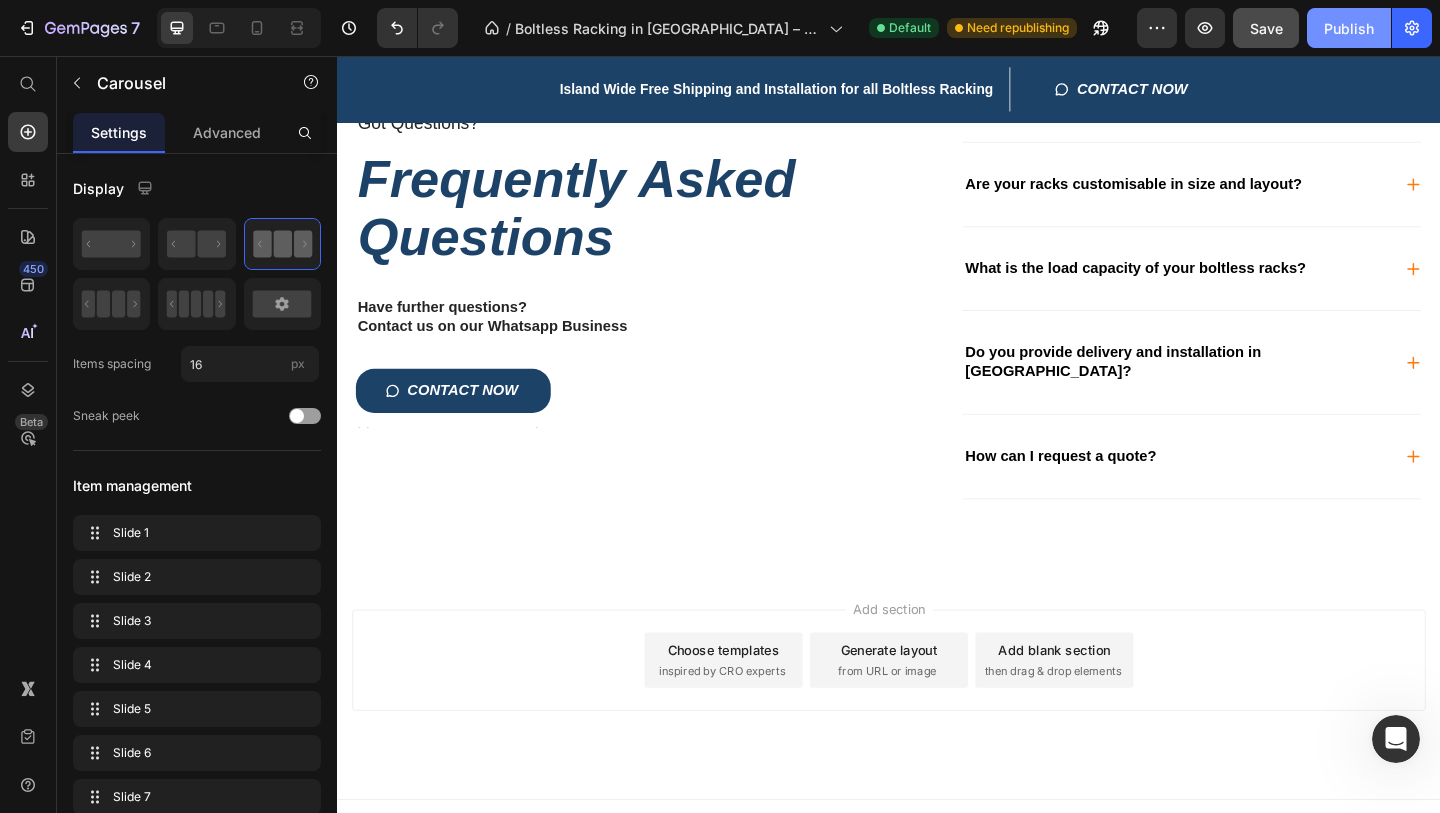 click on "Publish" 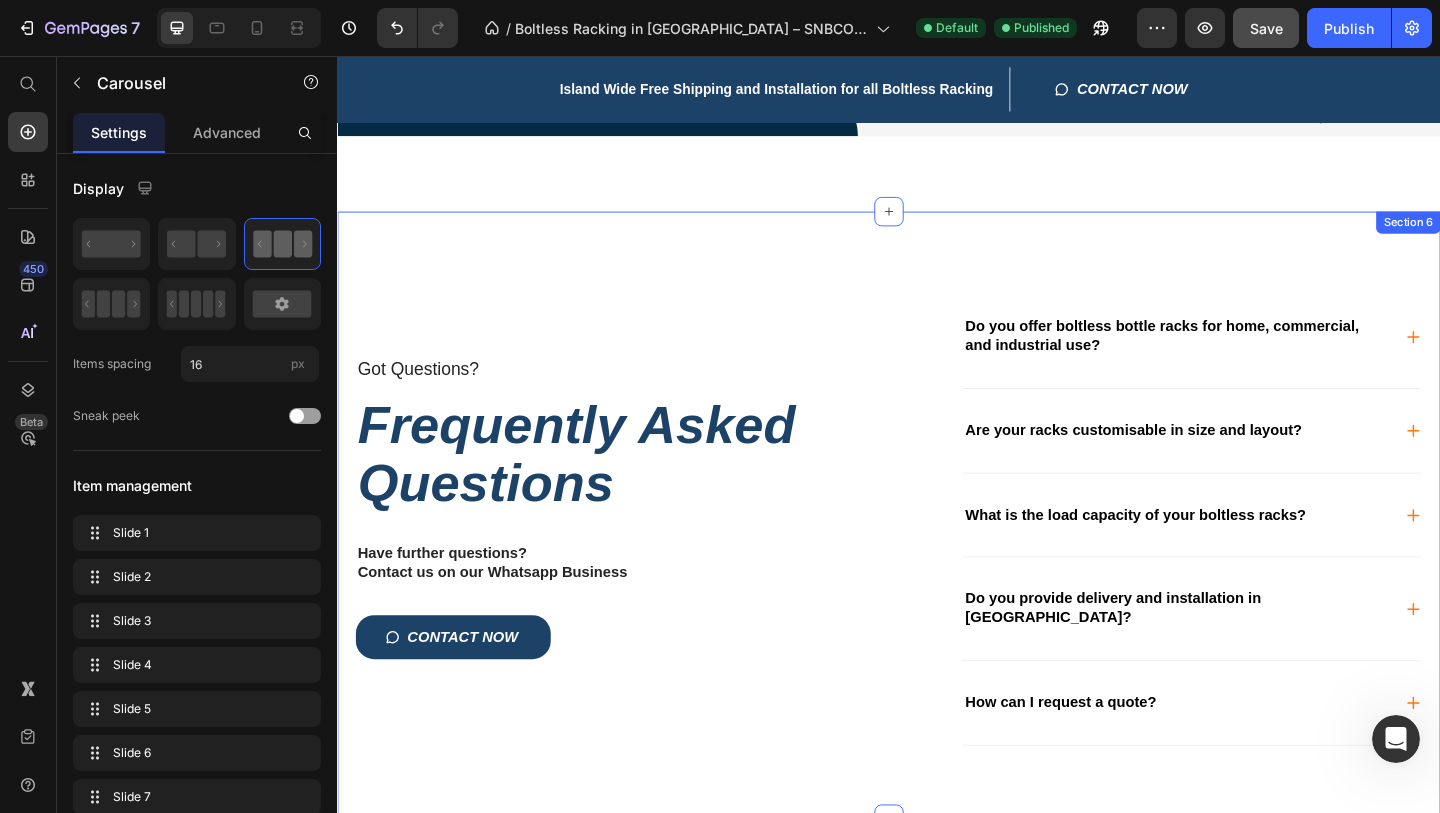 scroll, scrollTop: 4203, scrollLeft: 0, axis: vertical 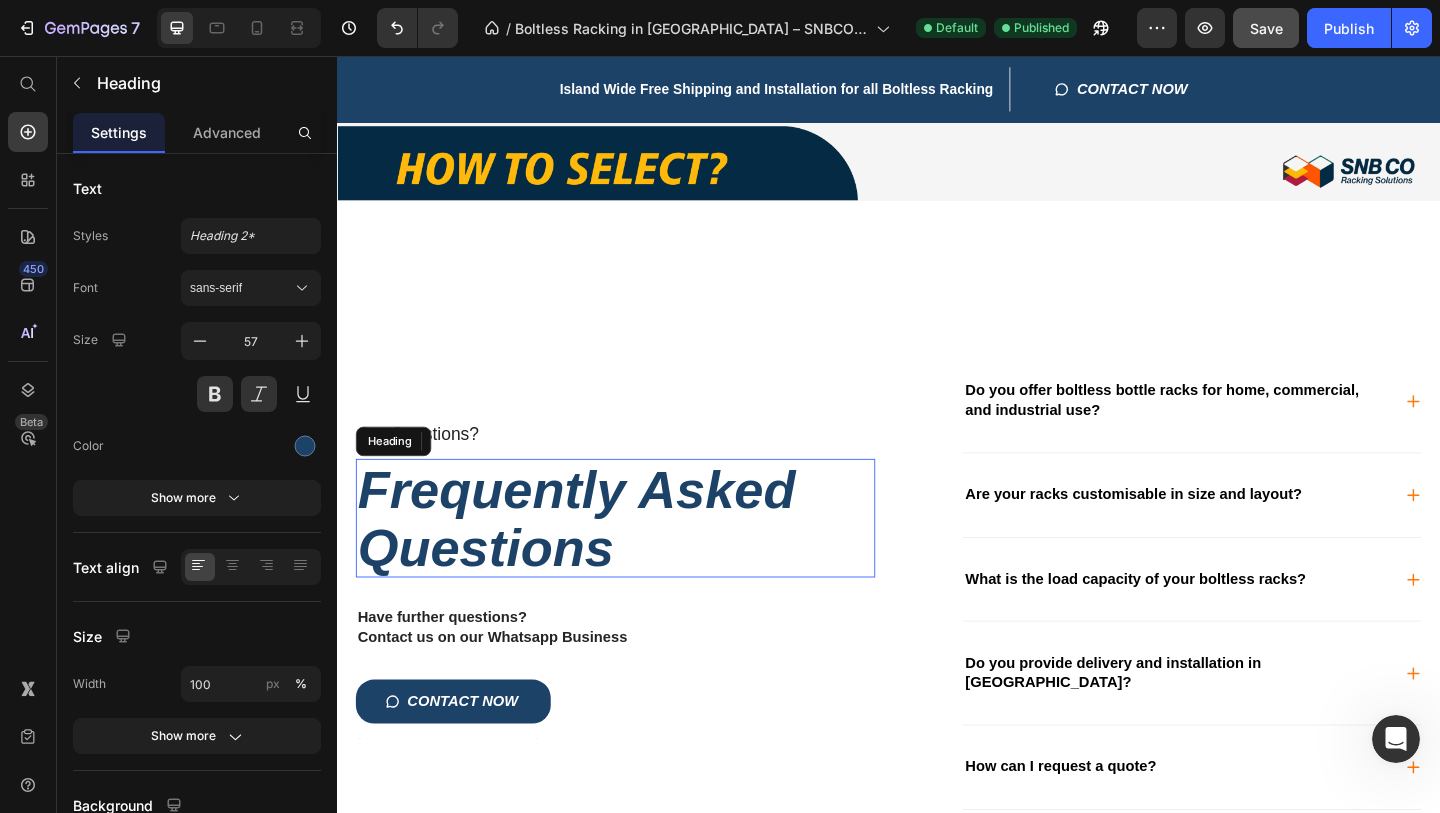 click on "Frequently Asked Questions" at bounding box center (639, 558) 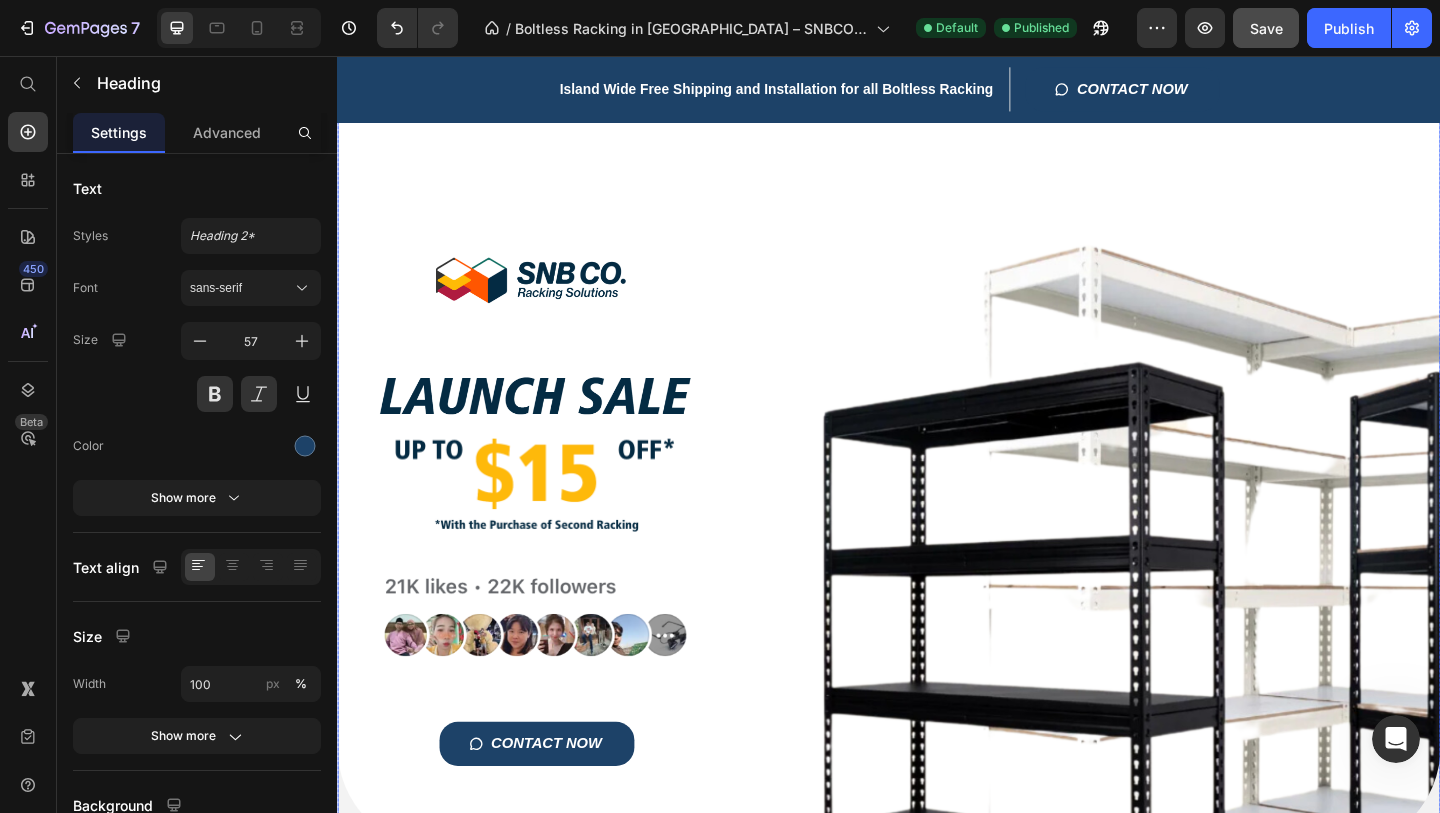 scroll, scrollTop: 0, scrollLeft: 0, axis: both 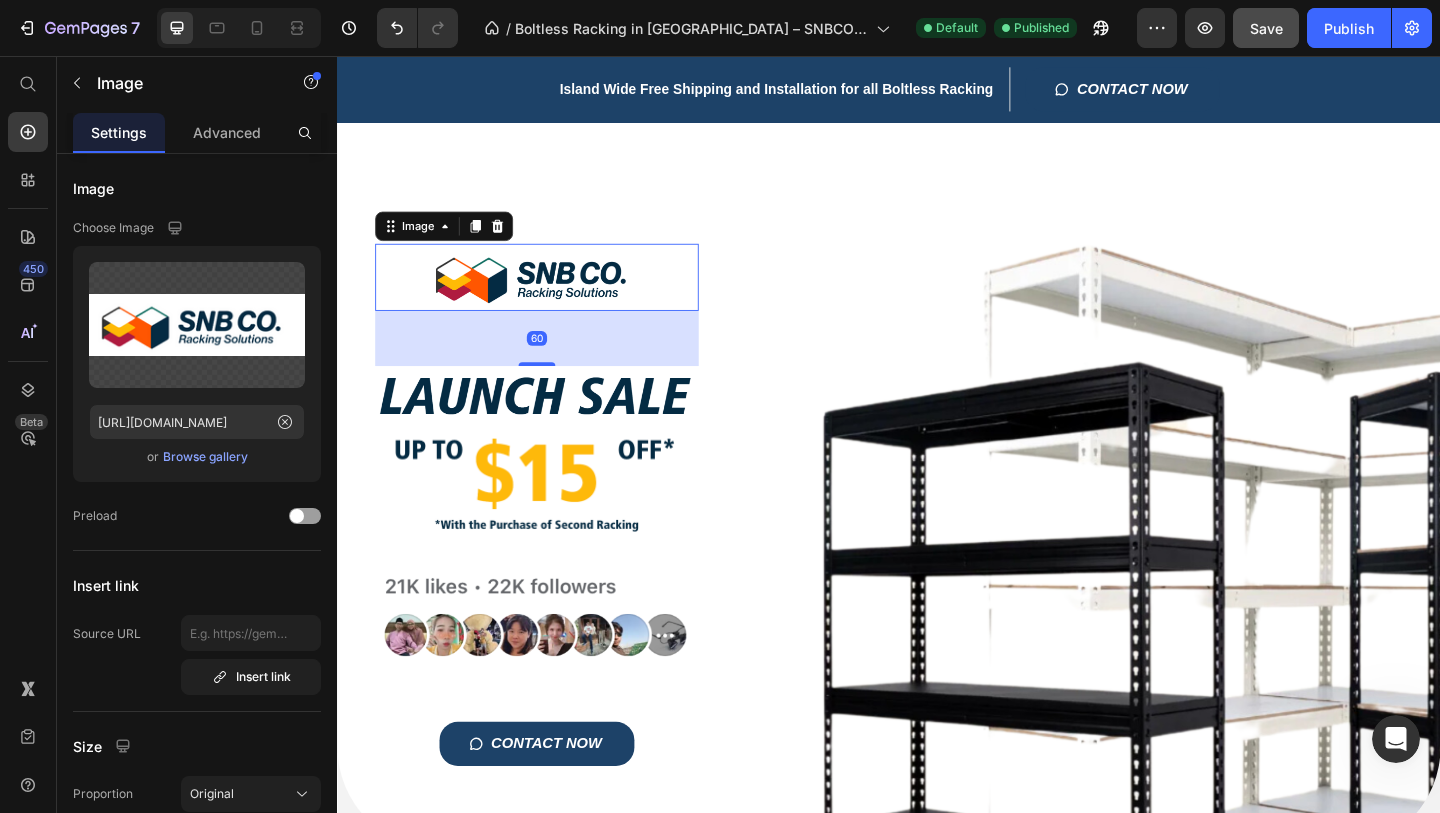 click at bounding box center (554, 296) 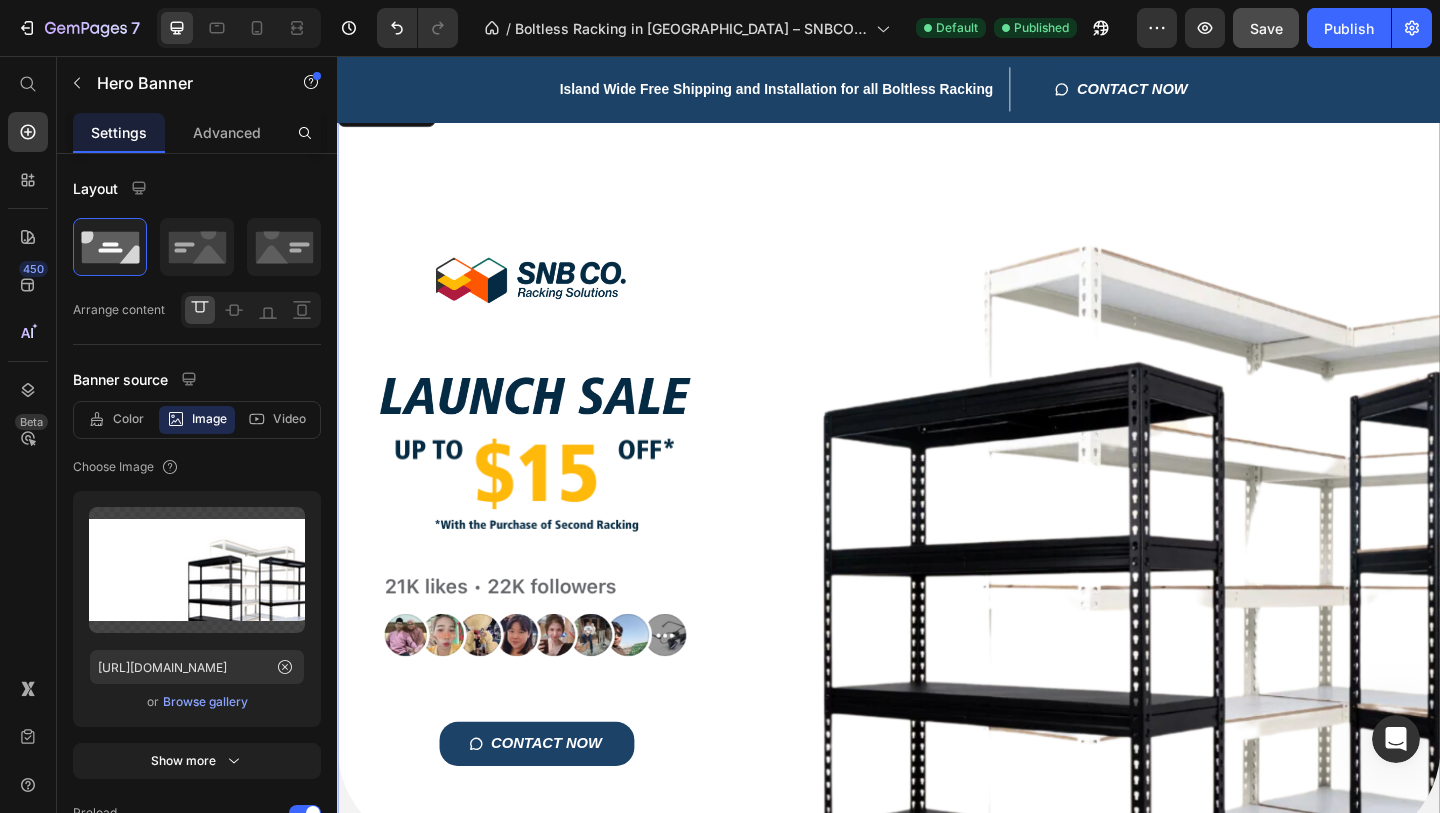 click on "Title Line Image   60 Image Image Image
CONTACT NOW Button Row" at bounding box center (937, 523) 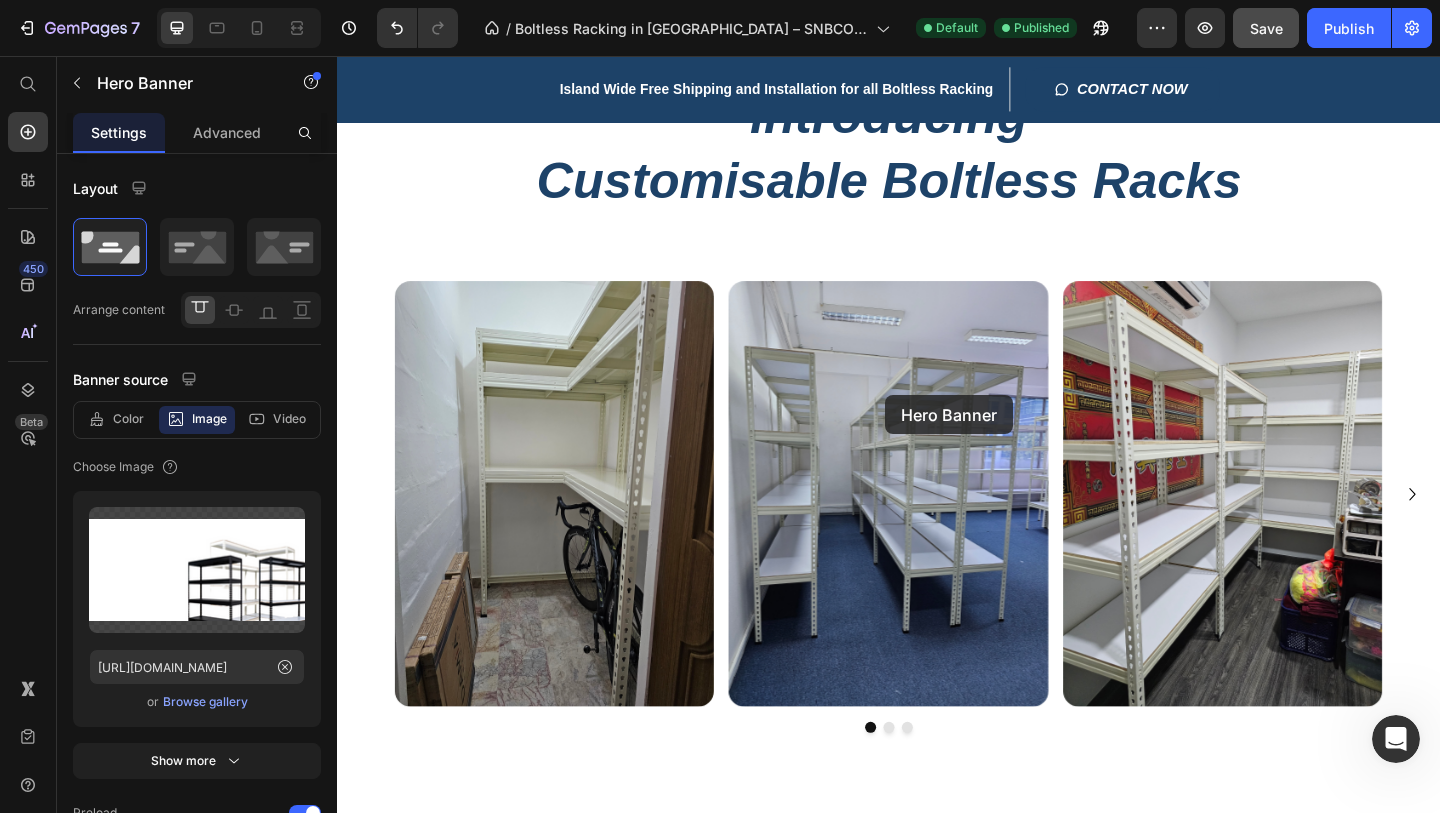 drag, startPoint x: 777, startPoint y: 305, endPoint x: 933, endPoint y: 419, distance: 193.2149 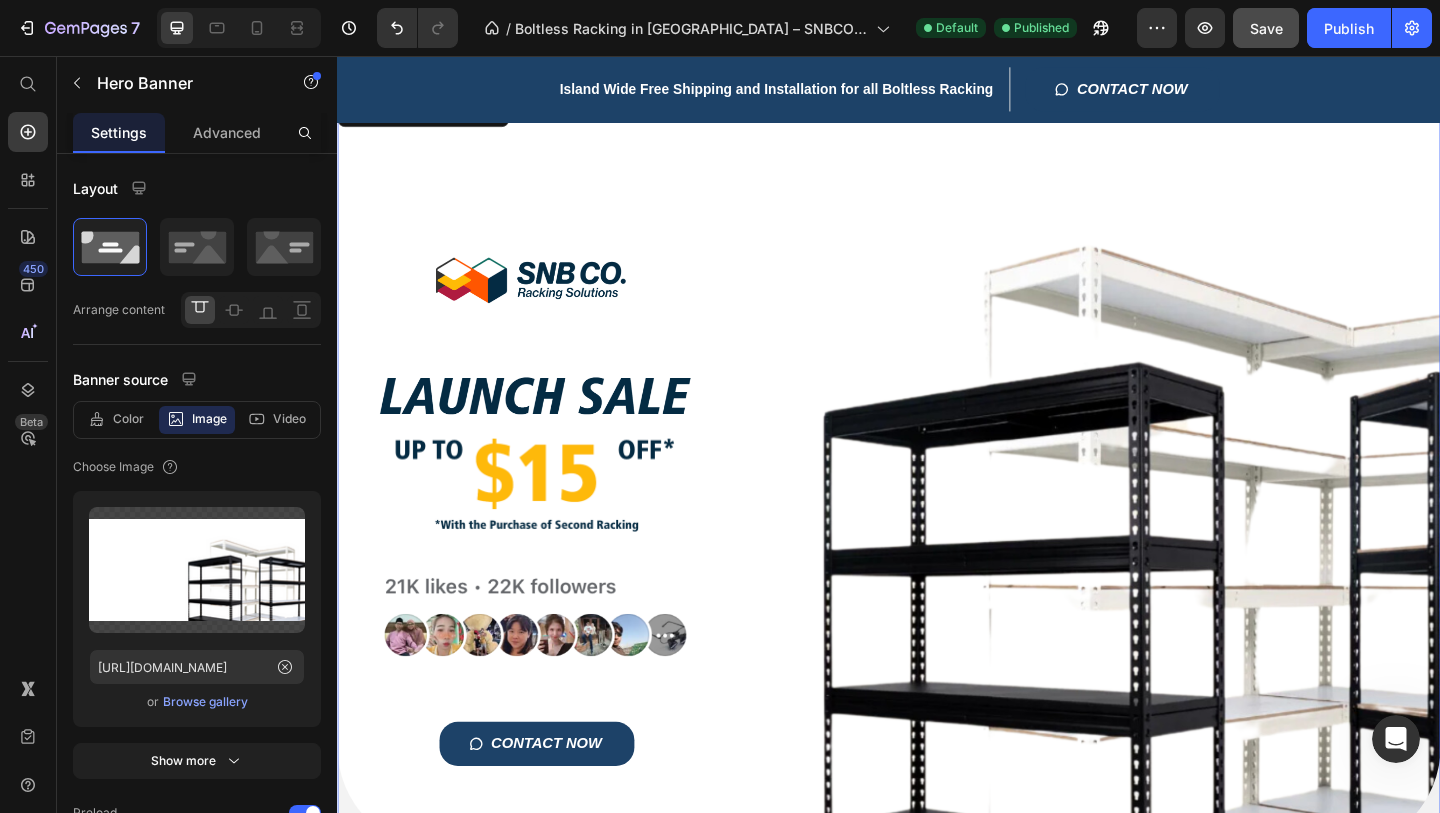 scroll, scrollTop: -3, scrollLeft: 0, axis: vertical 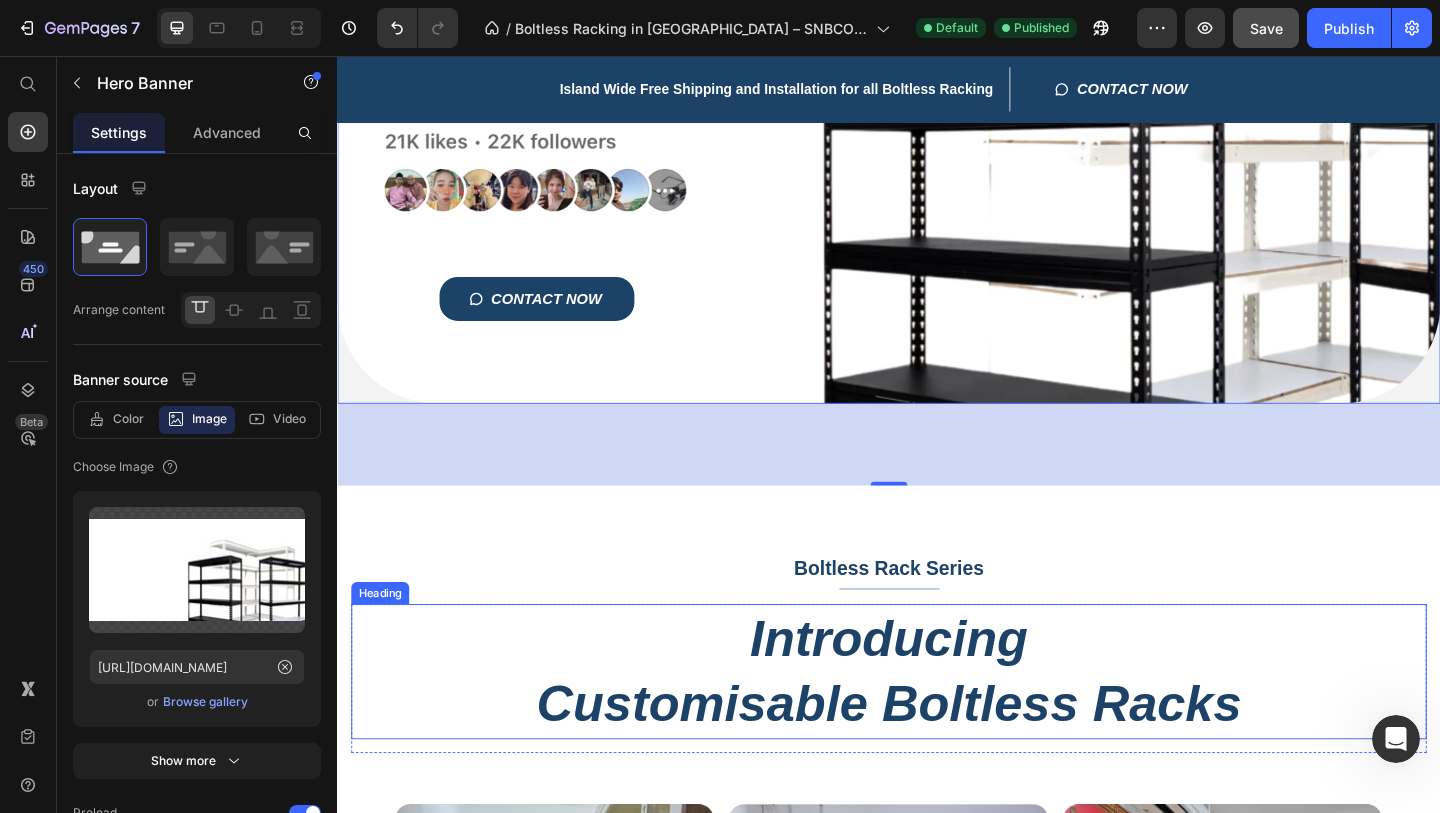 click on "Introducing  Customisable Boltless Racks" at bounding box center [937, 725] 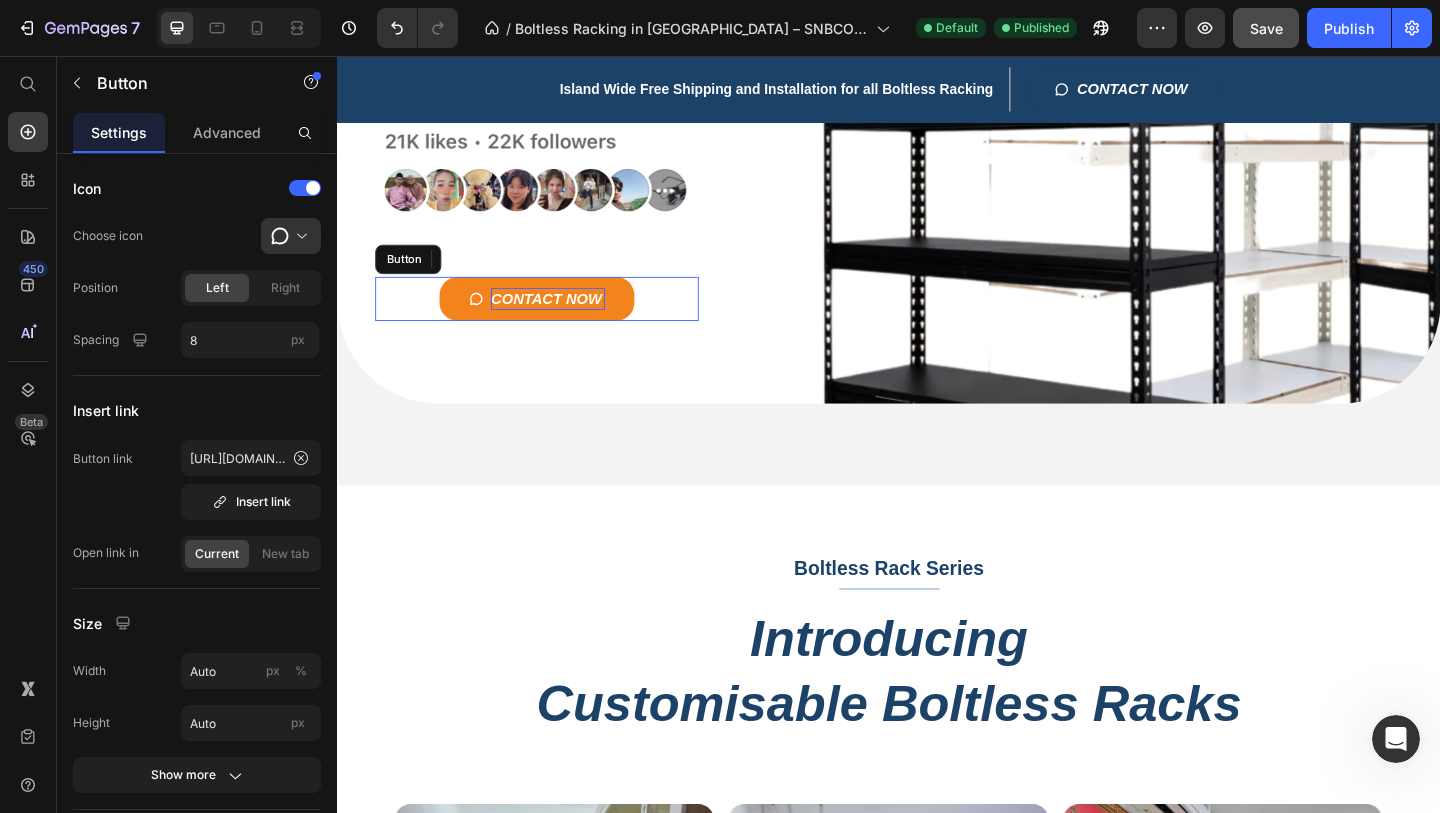 click on "CONTACT NOW" at bounding box center (566, 320) 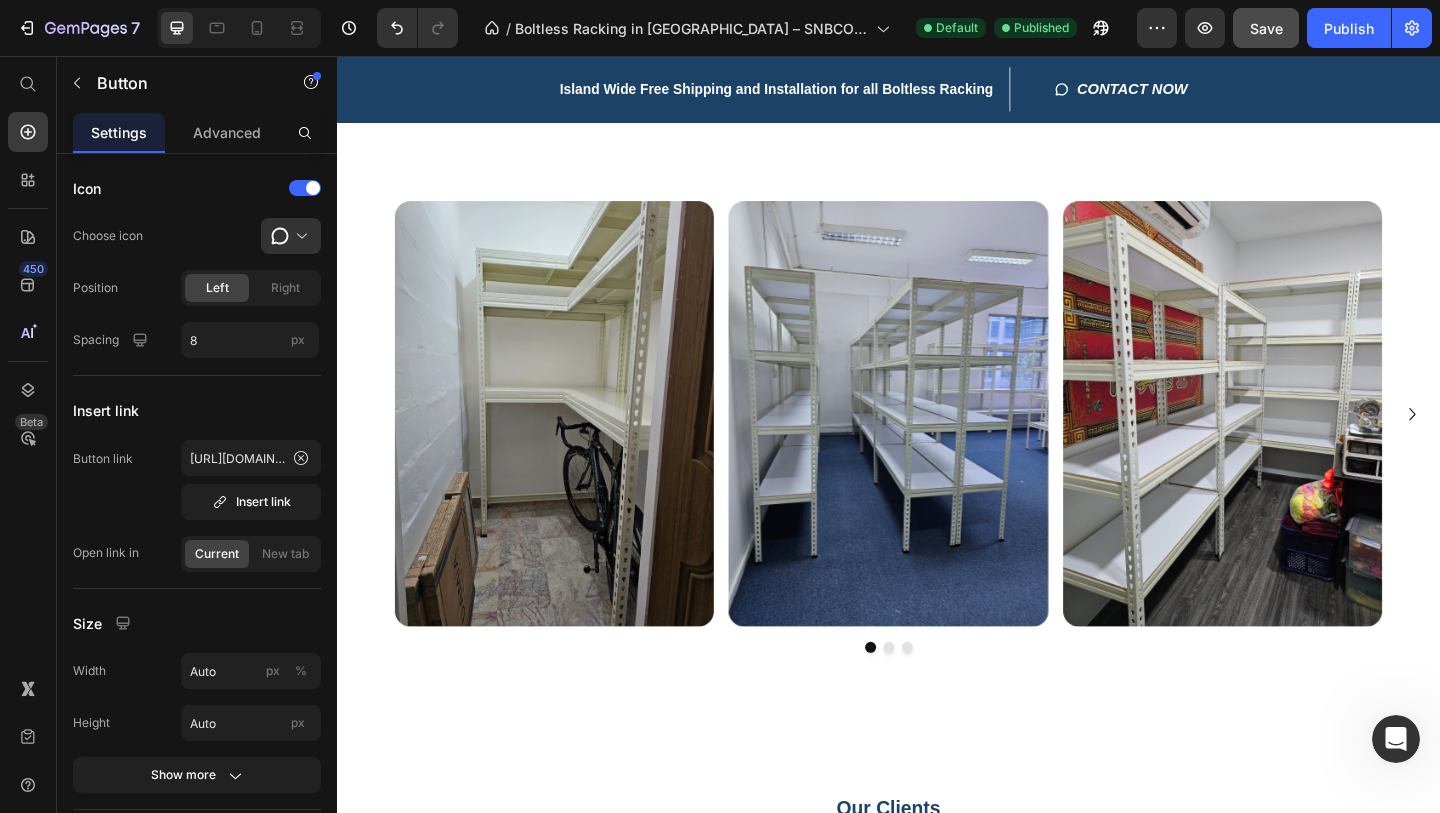 scroll, scrollTop: 1143, scrollLeft: 0, axis: vertical 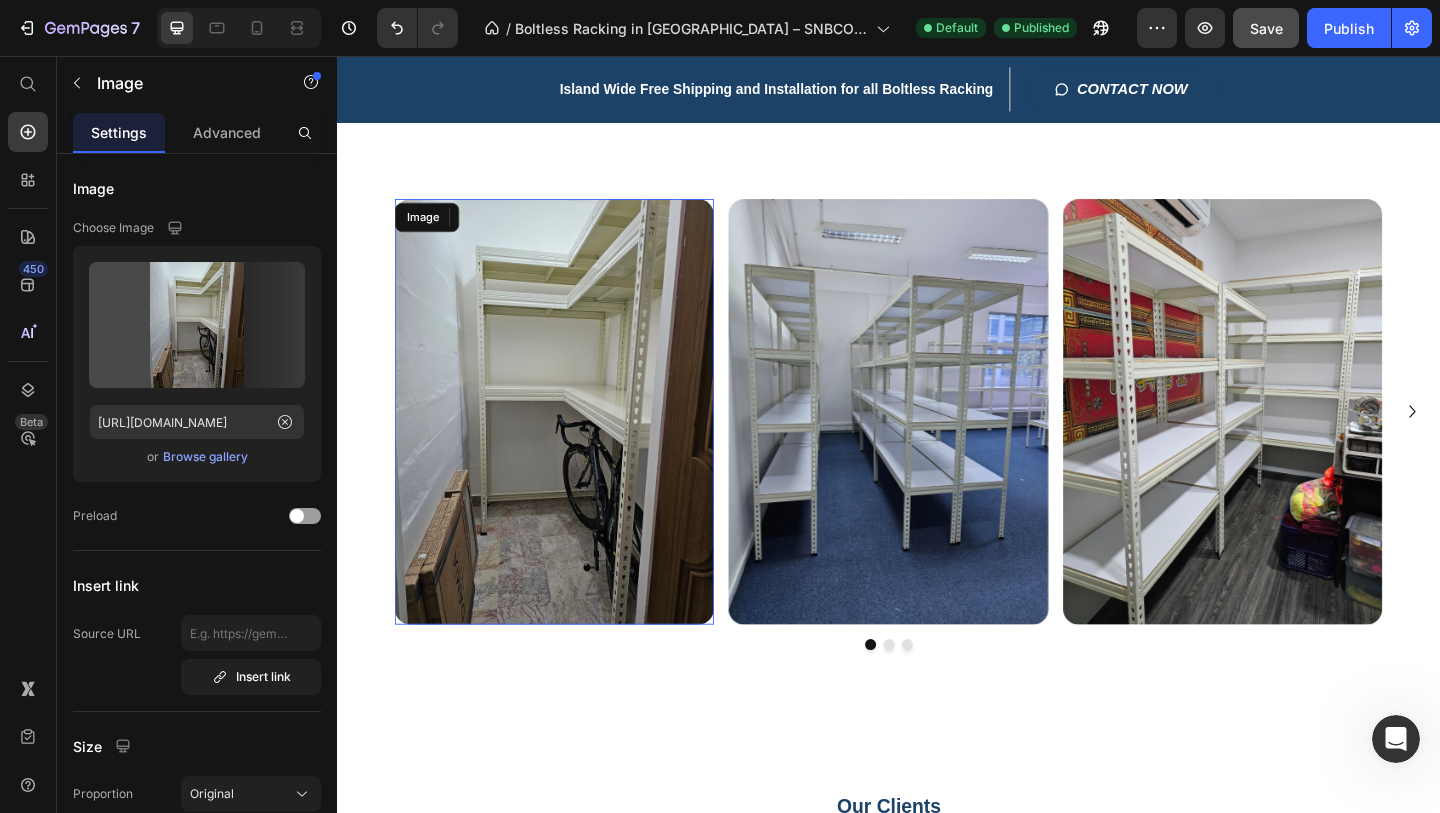 click at bounding box center [573, 442] 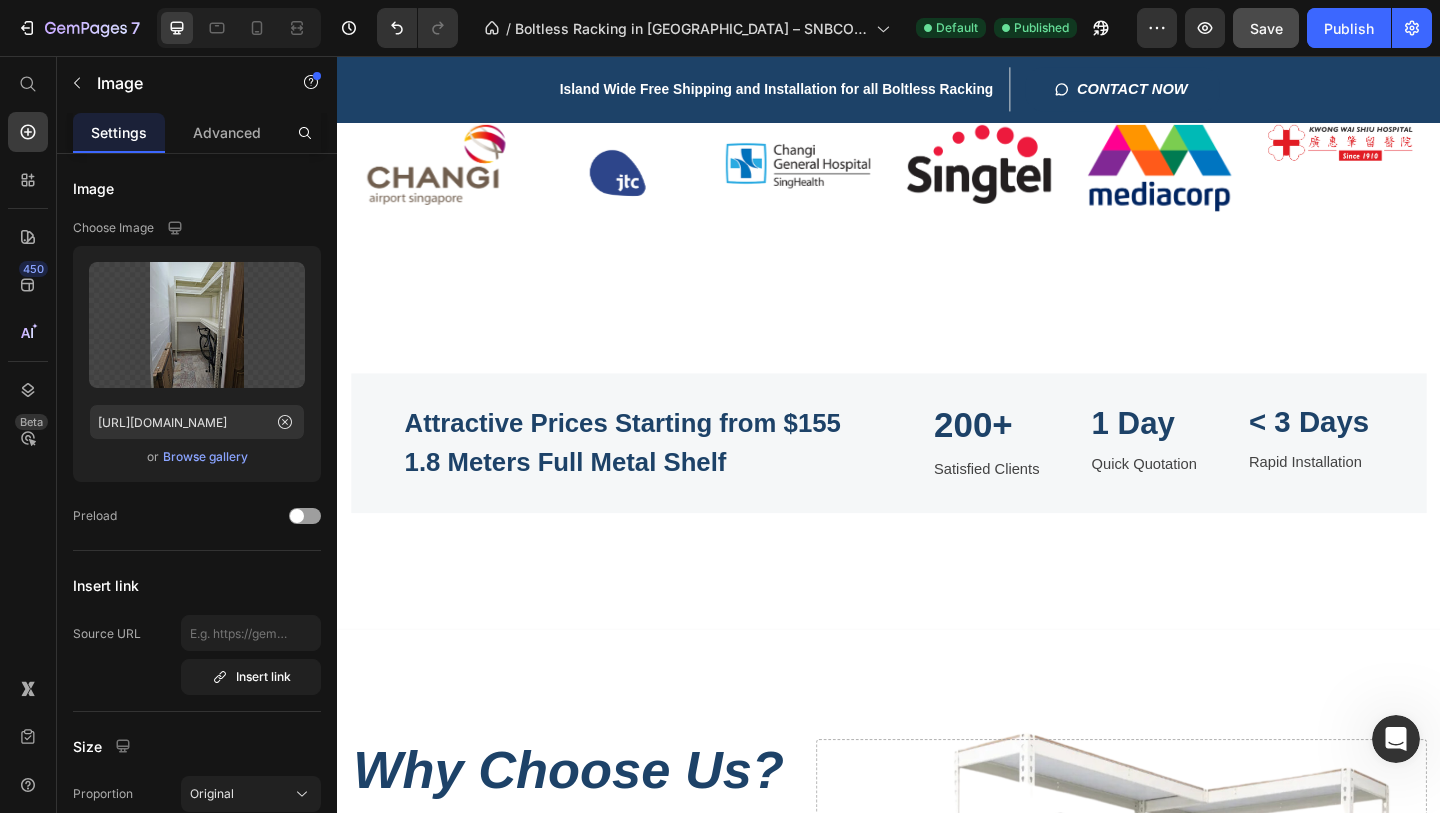 scroll, scrollTop: 1927, scrollLeft: 0, axis: vertical 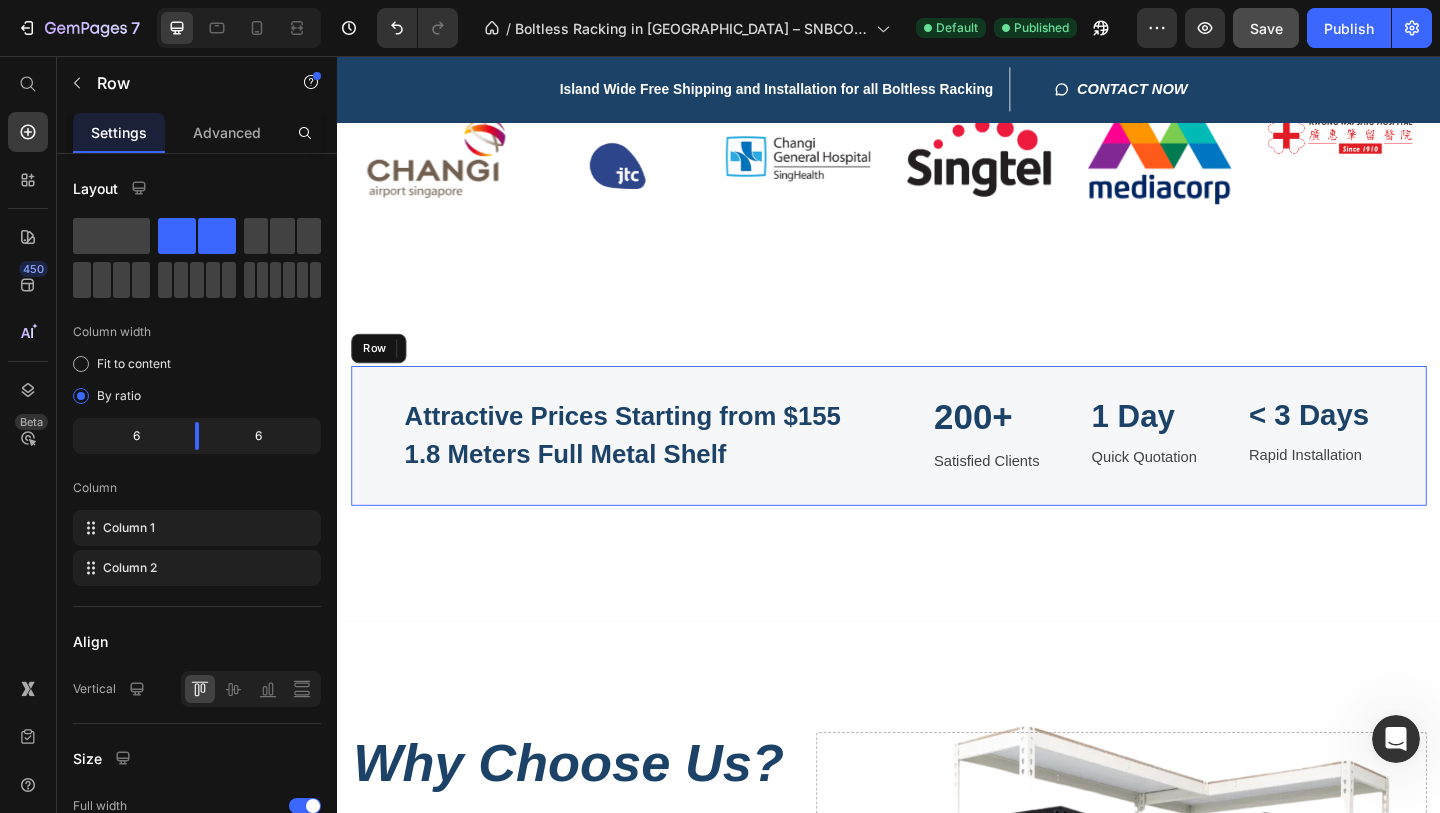 click on "200+ Heading Satisfied Clients Text block  1 Day Heading Quick Quotation Text block < 3 Days Heading Rapid Installation Text block Row" at bounding box center (1225, 469) 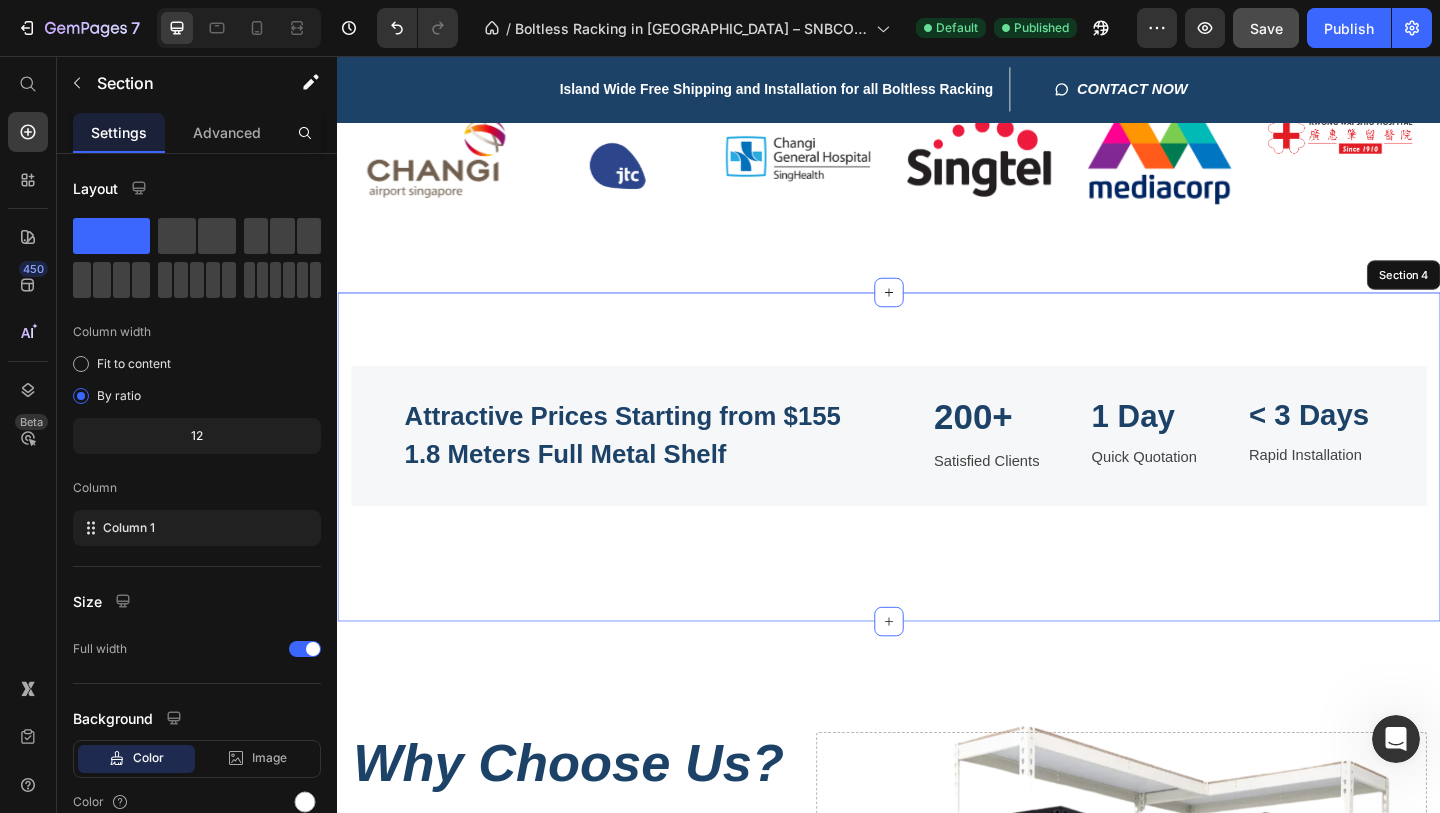 click on "Attractive Prices Starting from $155 1.8 Meters Full Metal Shelf Heading 200+ Heading Satisfied Clients Text block  1 Day Heading Quick Quotation Text block < 3 Days Heading Rapid Installation Text block Row Row   46 Section 4" at bounding box center (937, 492) 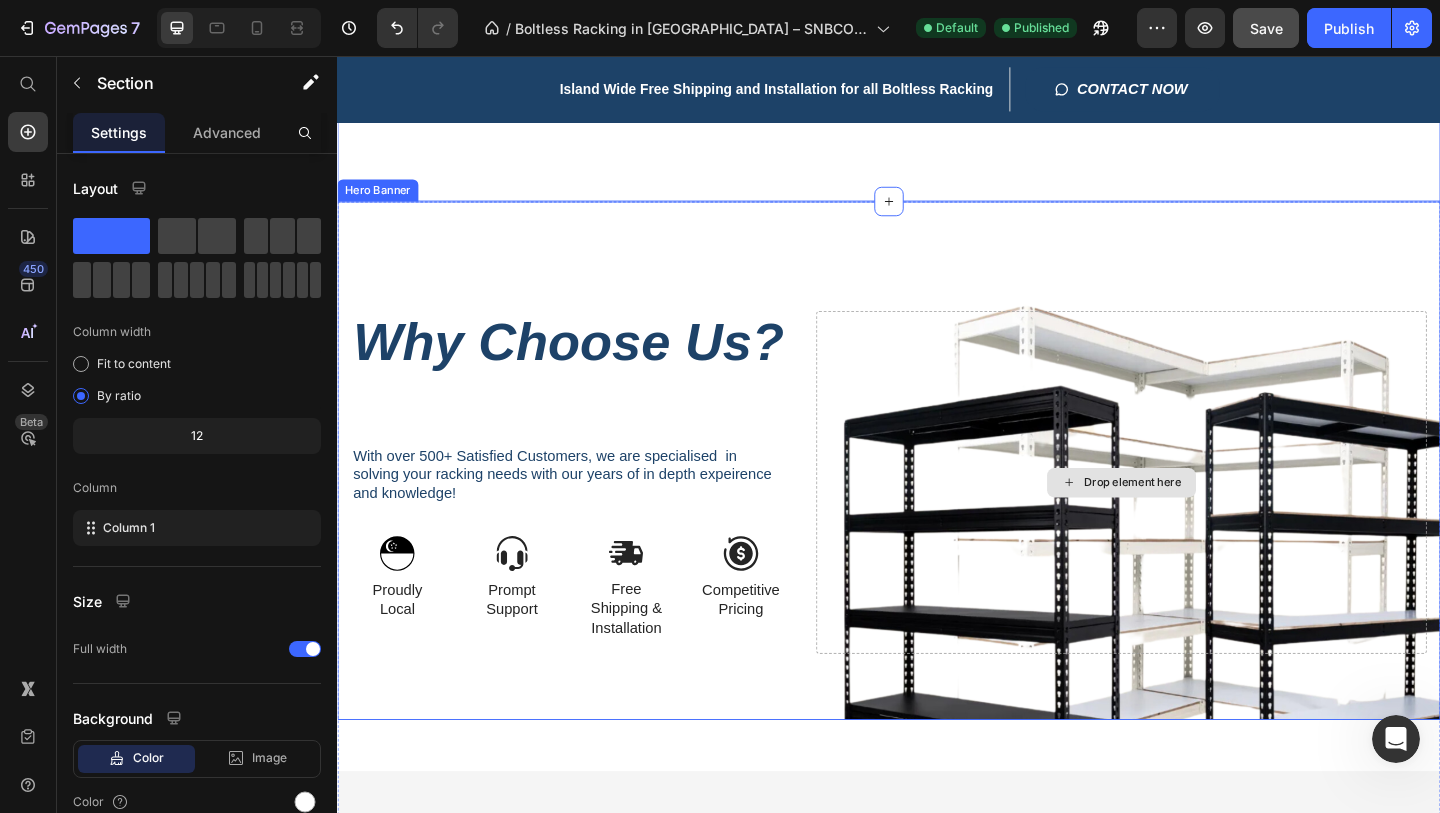 click on "Drop element here" at bounding box center (1190, 519) 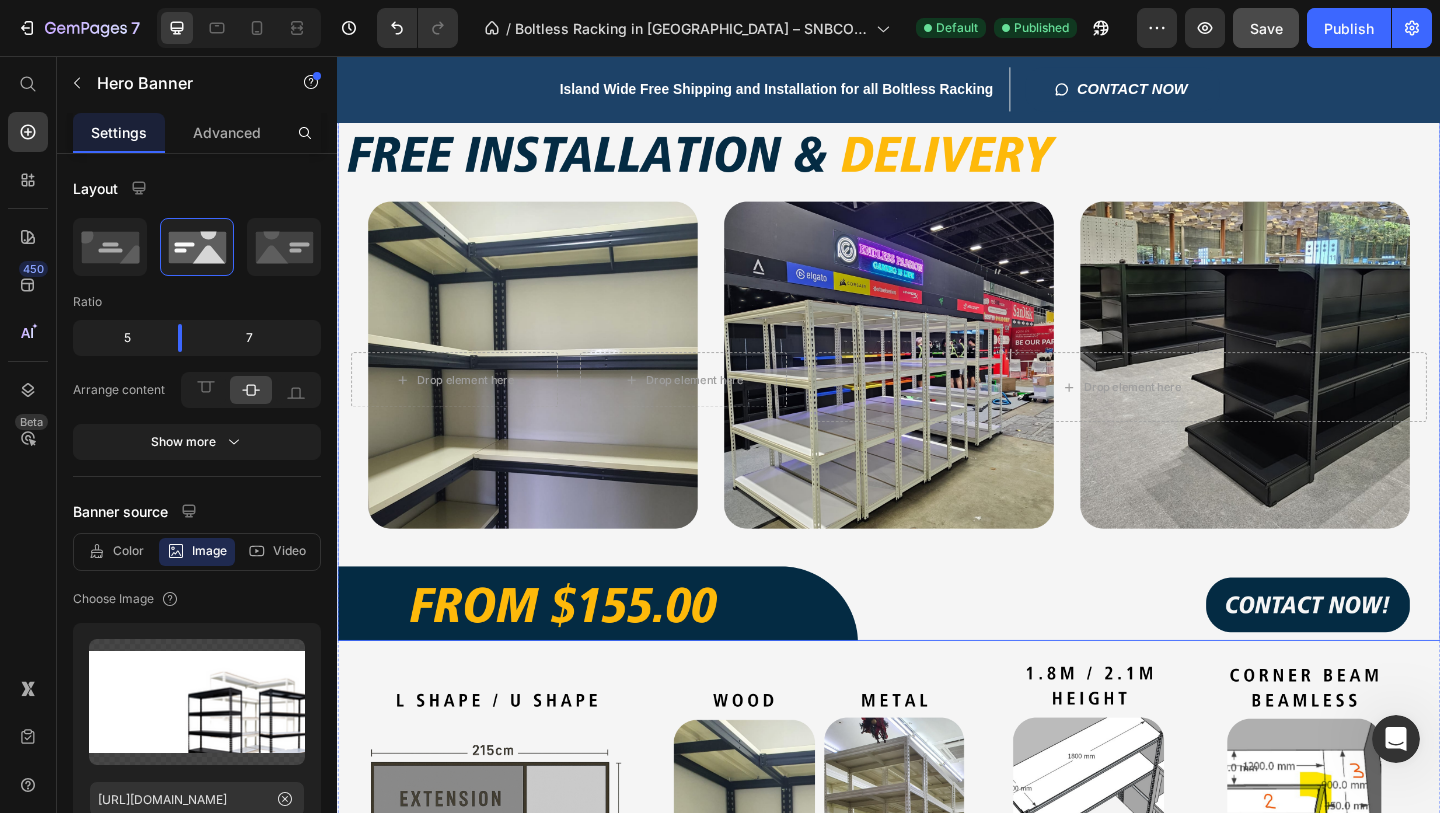 click on "Drop element here
Drop element here Row
Drop element here" at bounding box center (937, 392) 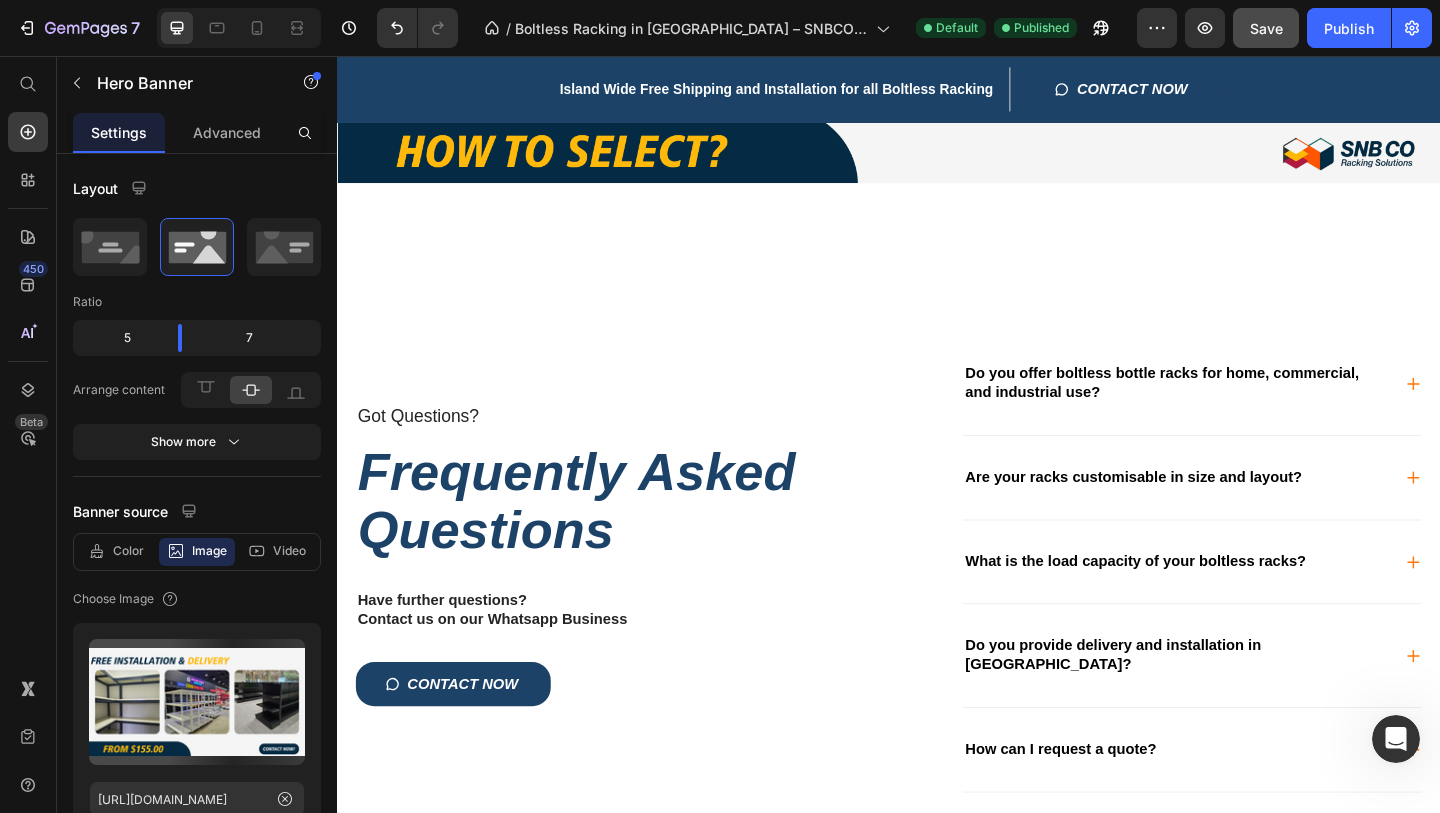 scroll, scrollTop: 4258, scrollLeft: 0, axis: vertical 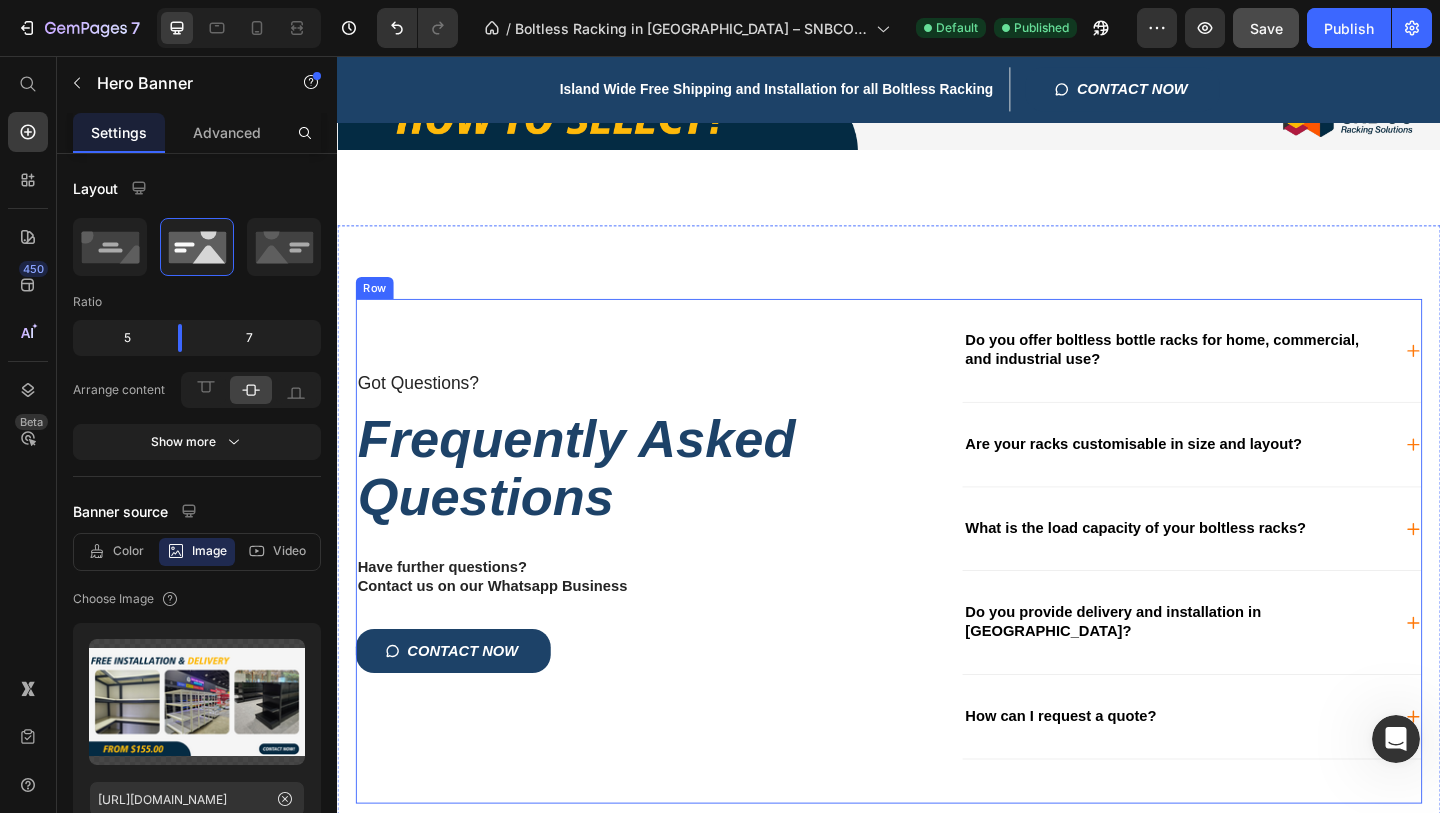 click on "Frequently Asked Questions" at bounding box center [639, 503] 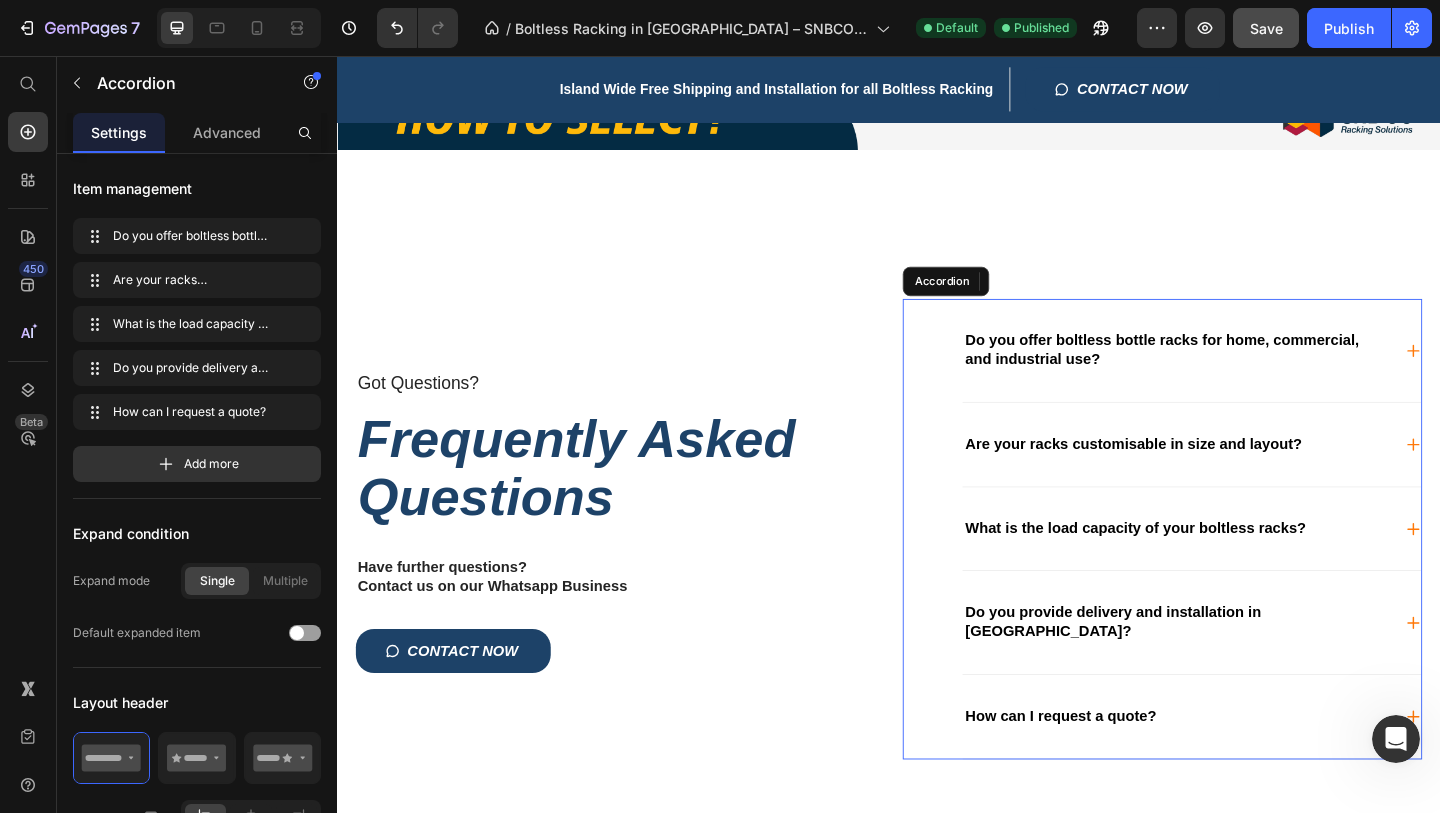 click on "What is the load capacity of your boltless racks?" at bounding box center [1266, 570] 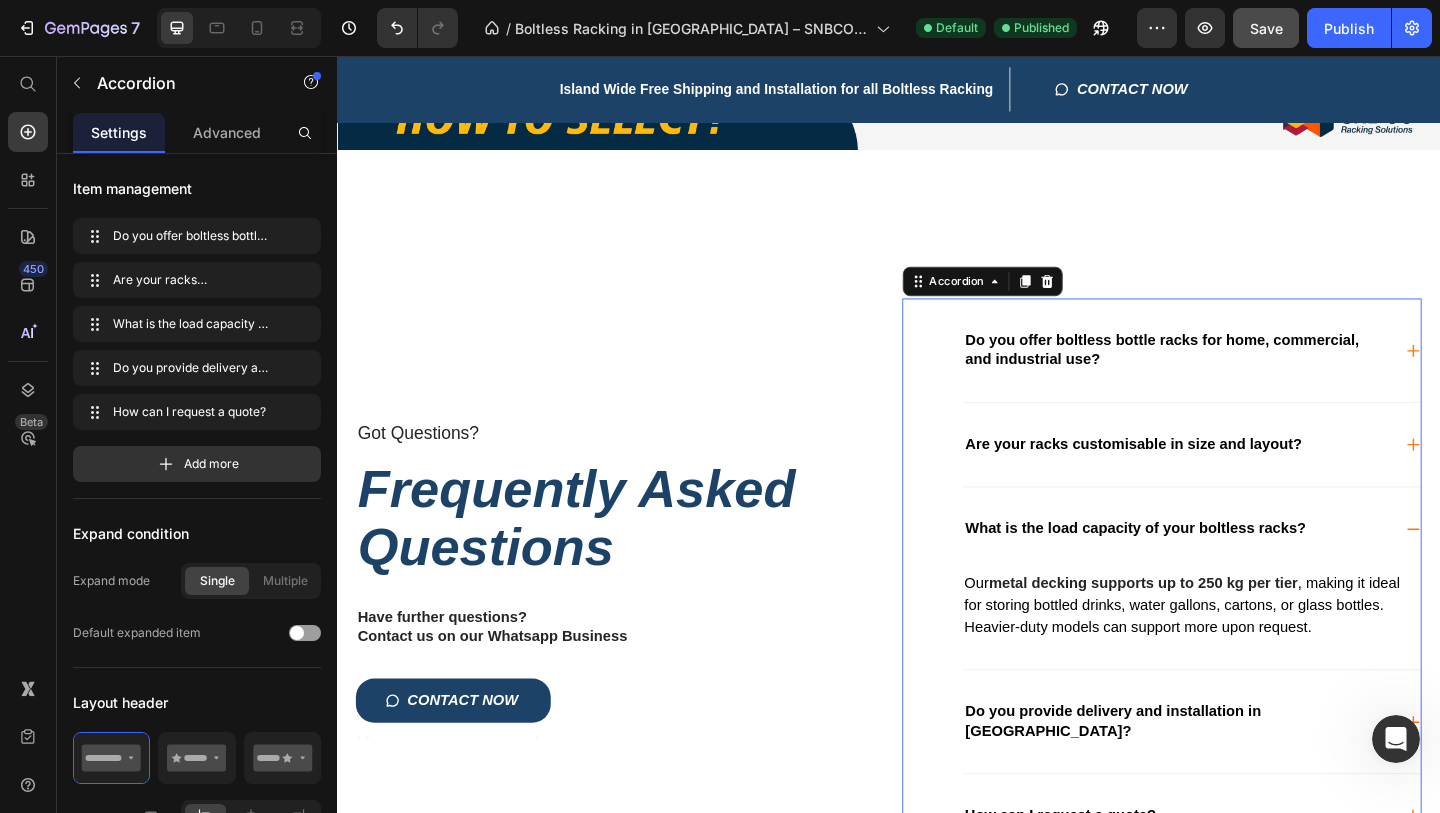 scroll, scrollTop: 4543, scrollLeft: 0, axis: vertical 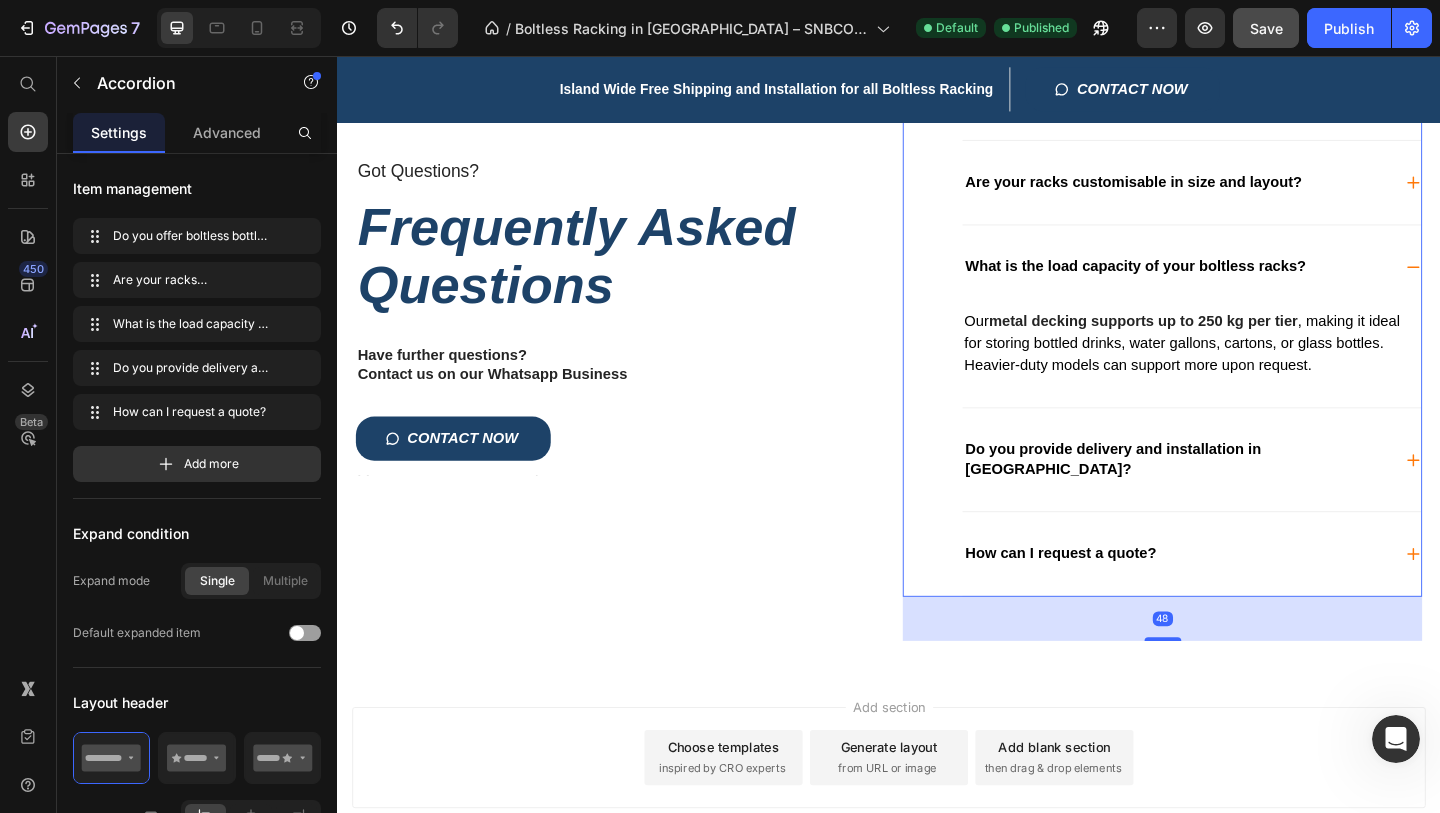click on "Do you provide delivery and installation in [GEOGRAPHIC_DATA]?" at bounding box center (1250, 495) 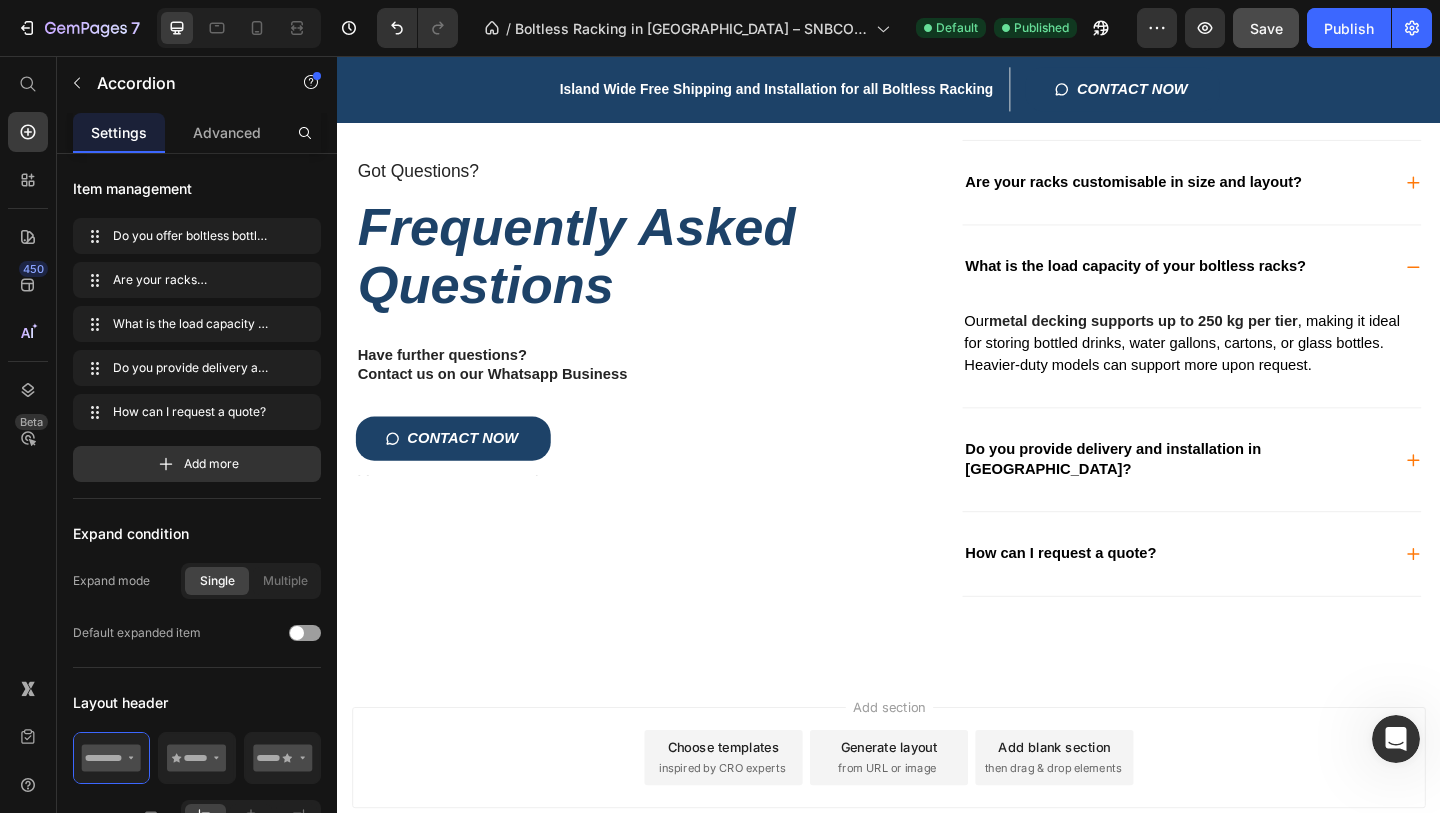 click 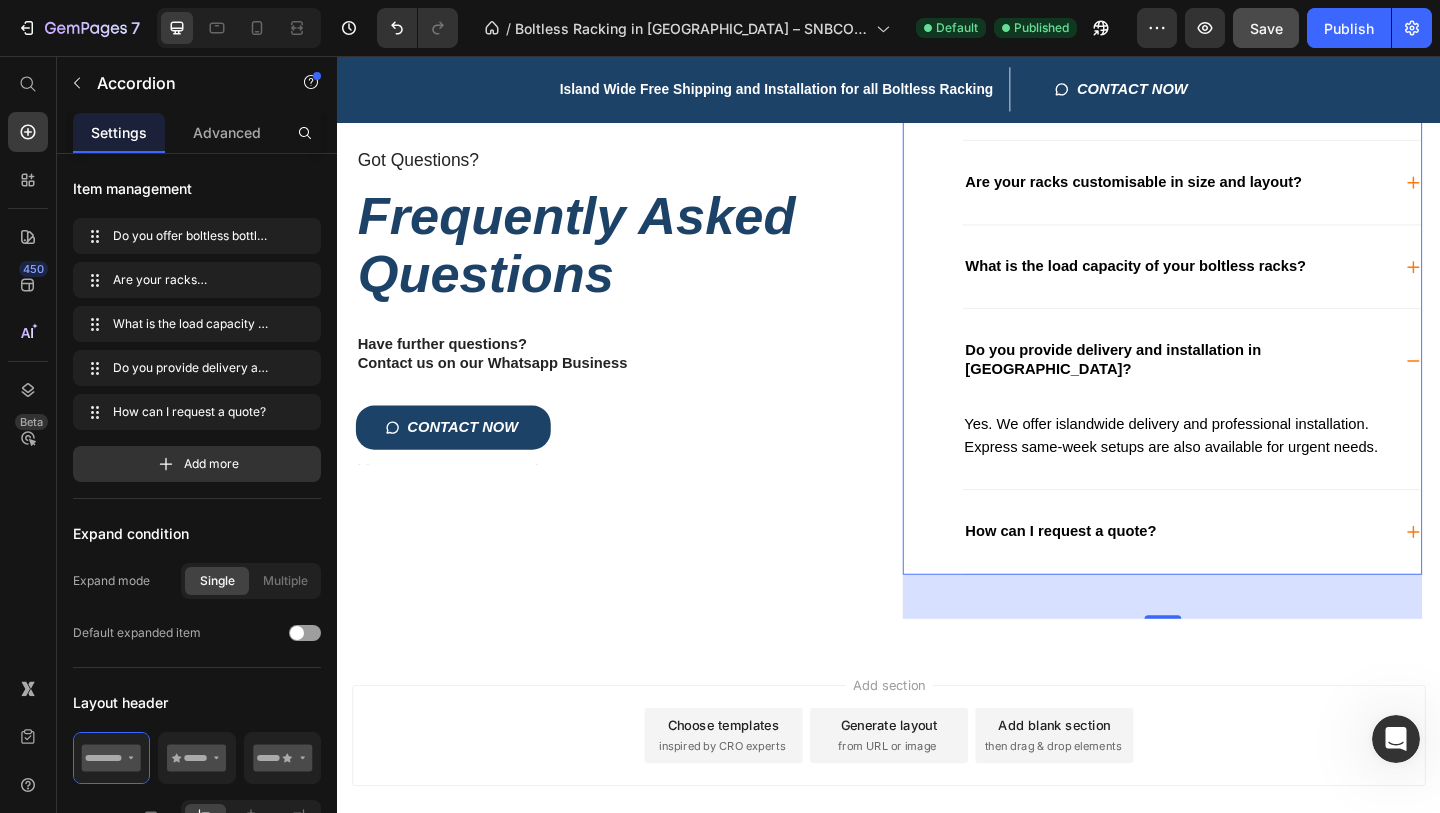click on "How can I request a quote?" at bounding box center [1266, 573] 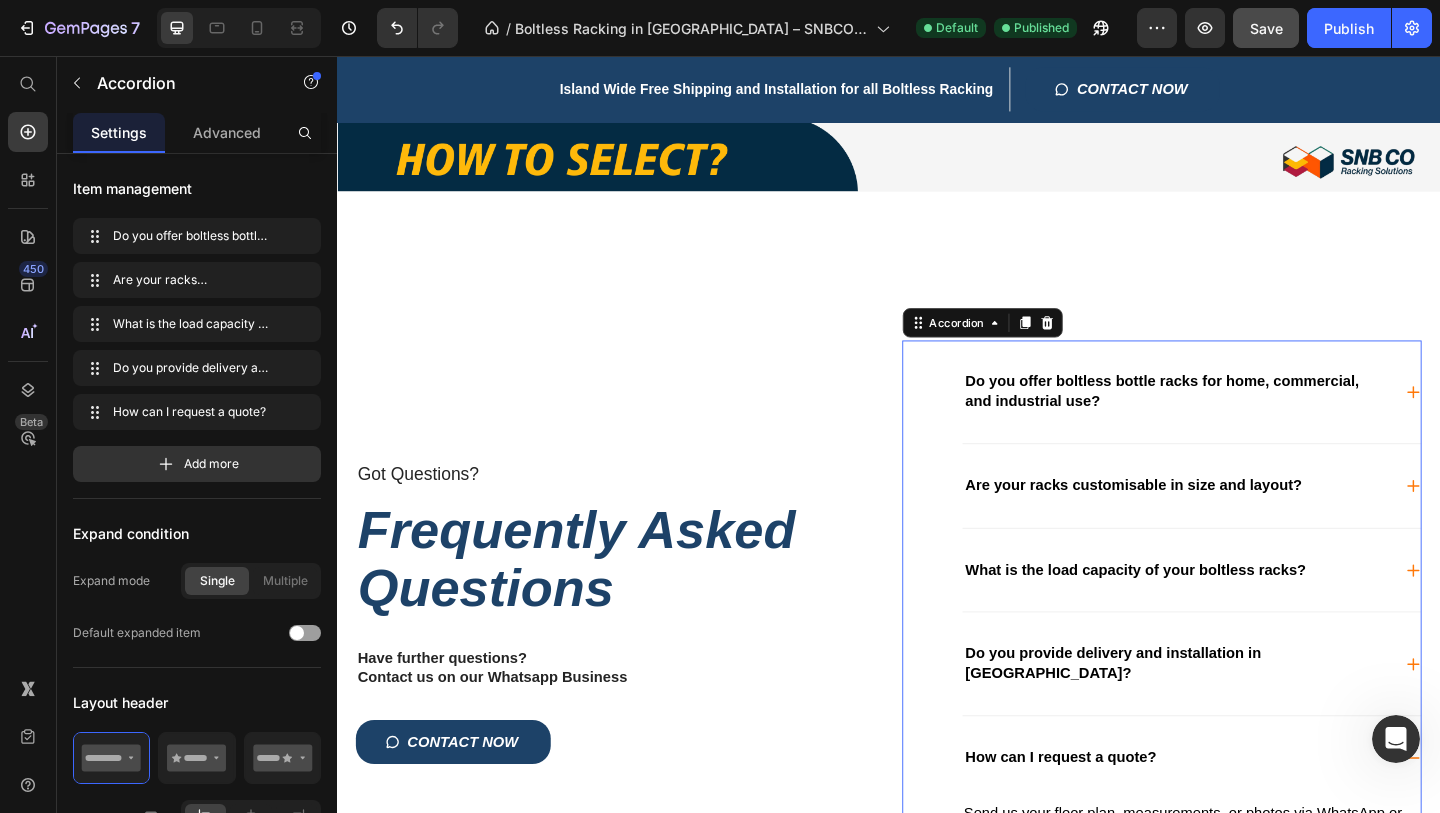 scroll, scrollTop: 4165, scrollLeft: 0, axis: vertical 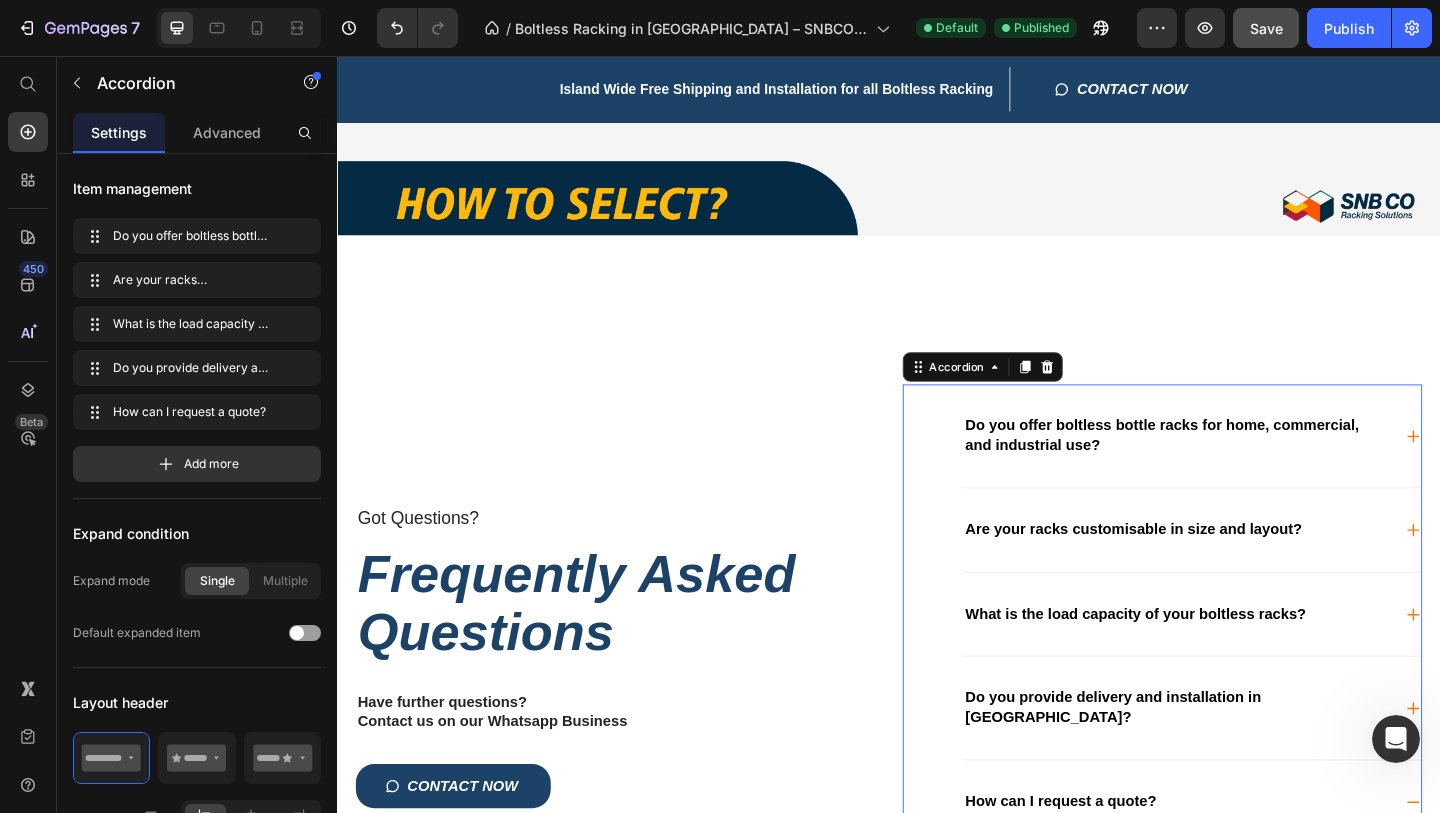 click 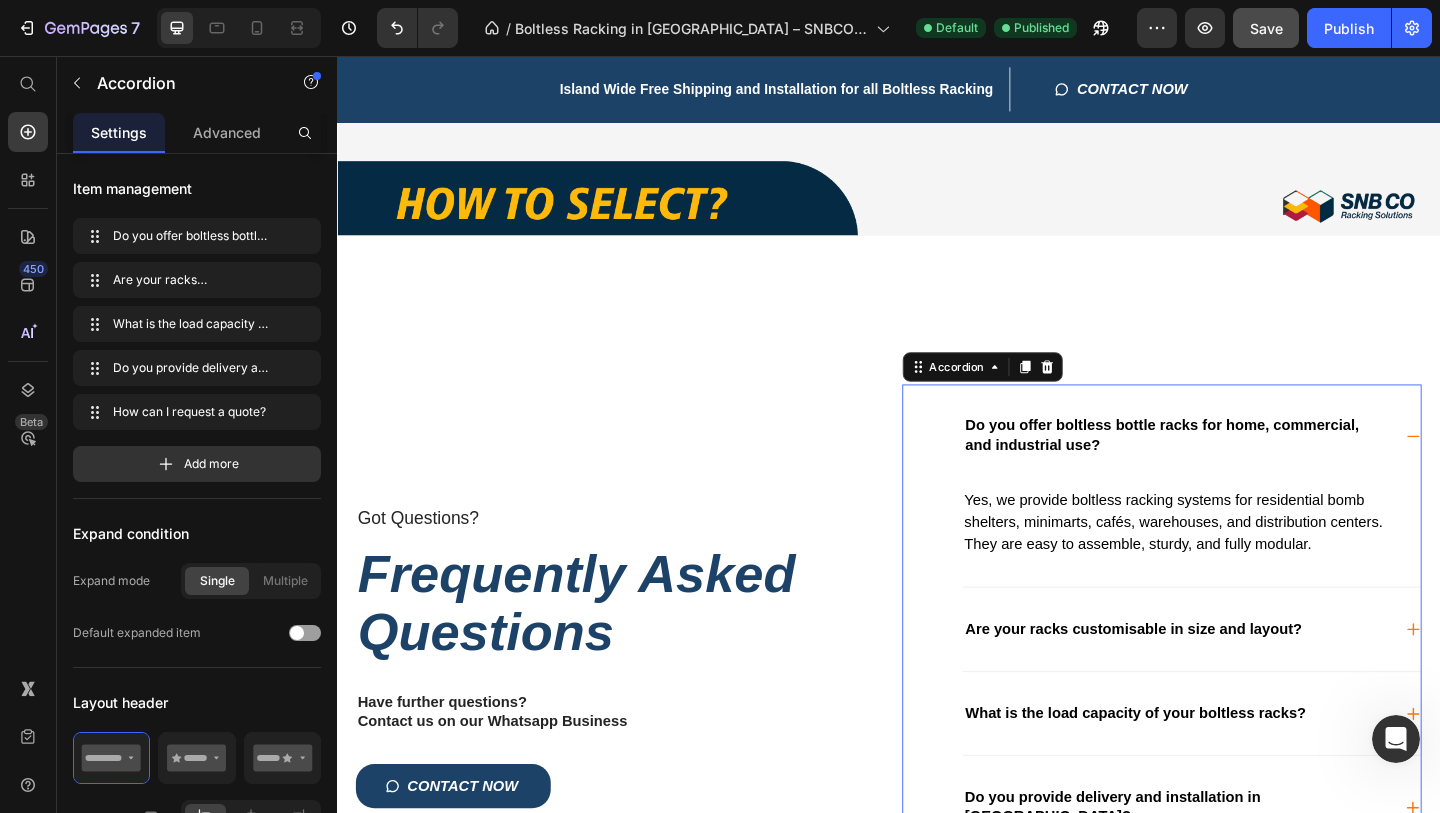 click on "Yes, we provide boltless racking systems for residential bomb shelters, minimarts, cafés, warehouses, and distribution centers. They are easy to assemble, sturdy, and fully modular. Text Block" at bounding box center [1266, 579] 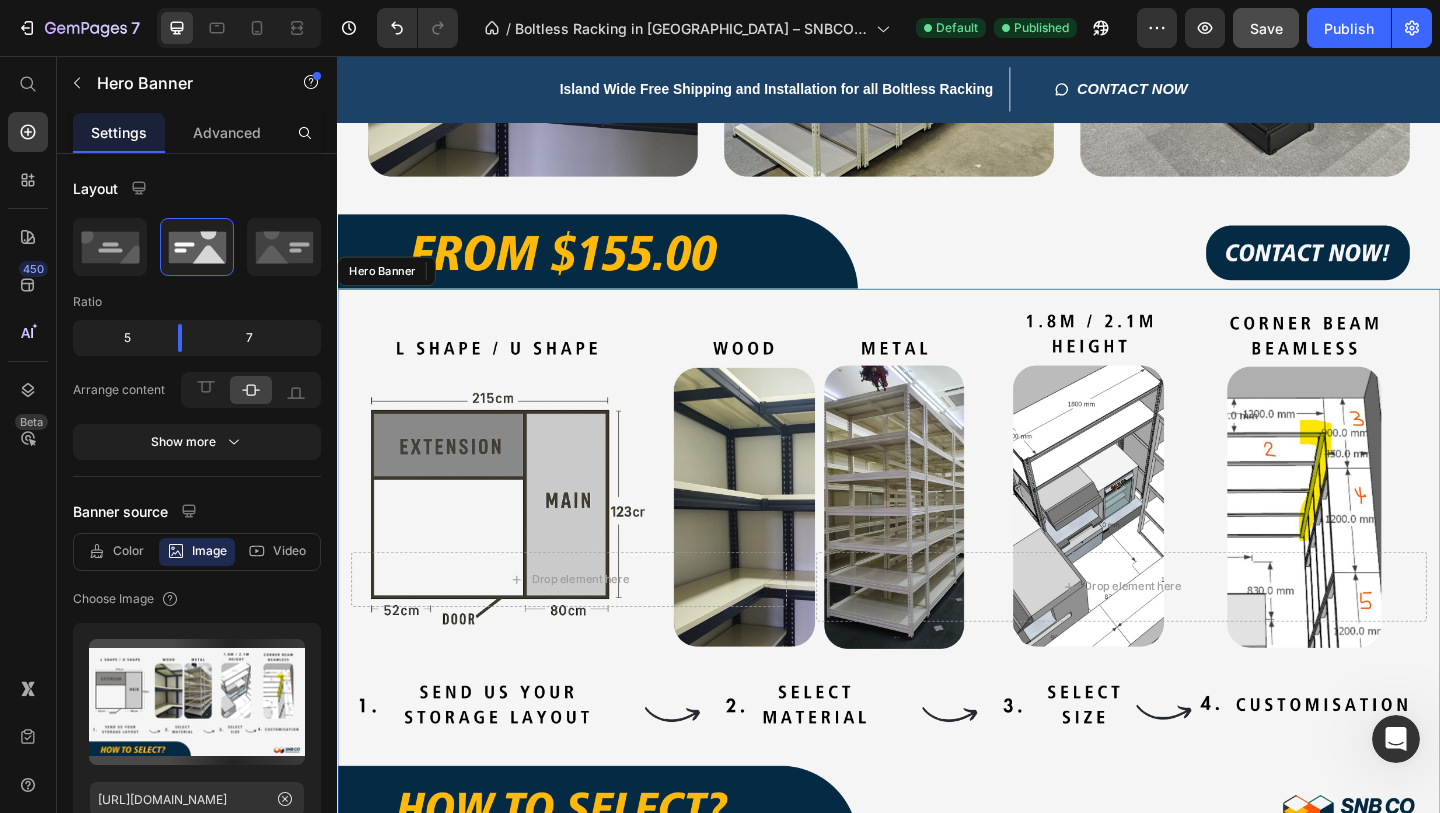 click on "Drop element here Row
Drop element here" at bounding box center (937, 609) 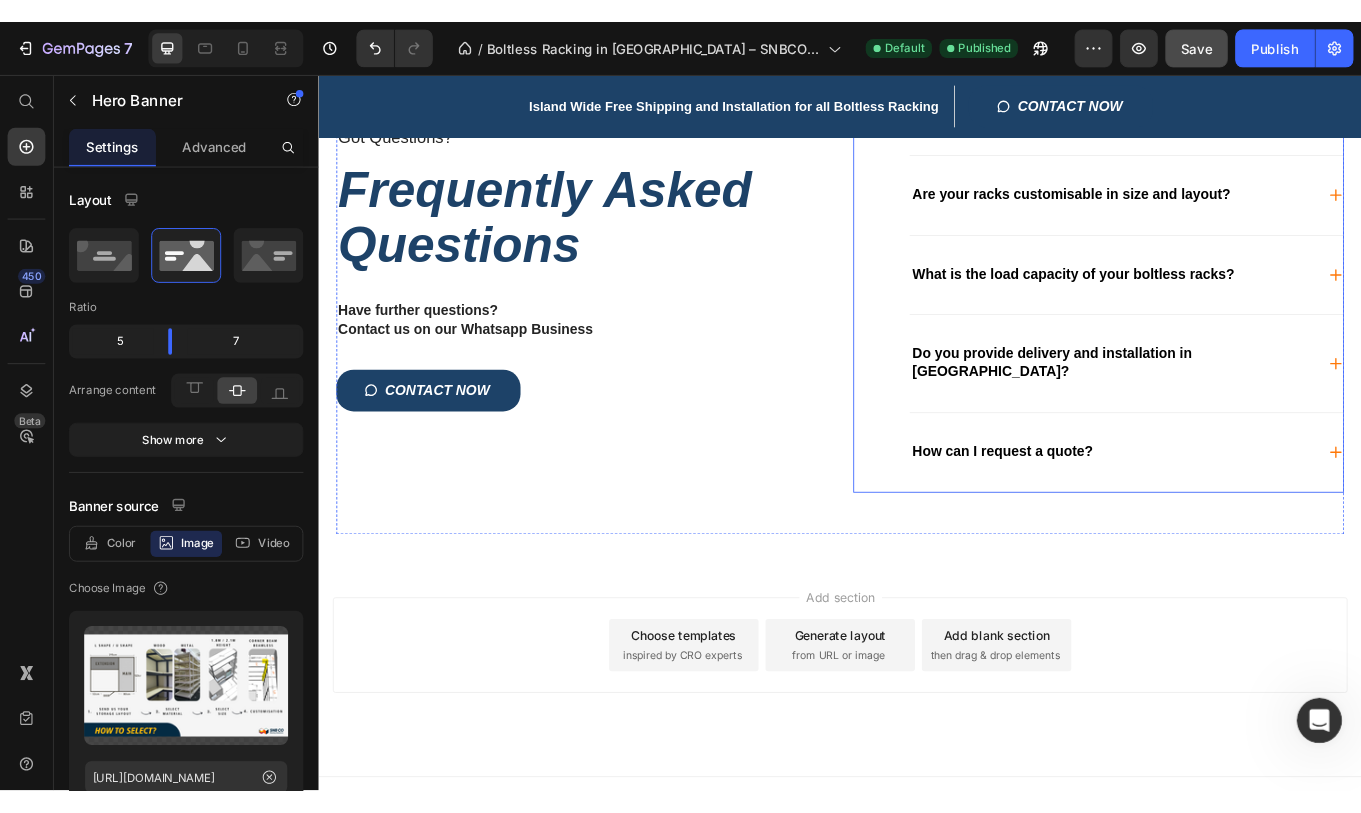 scroll, scrollTop: 4541, scrollLeft: 0, axis: vertical 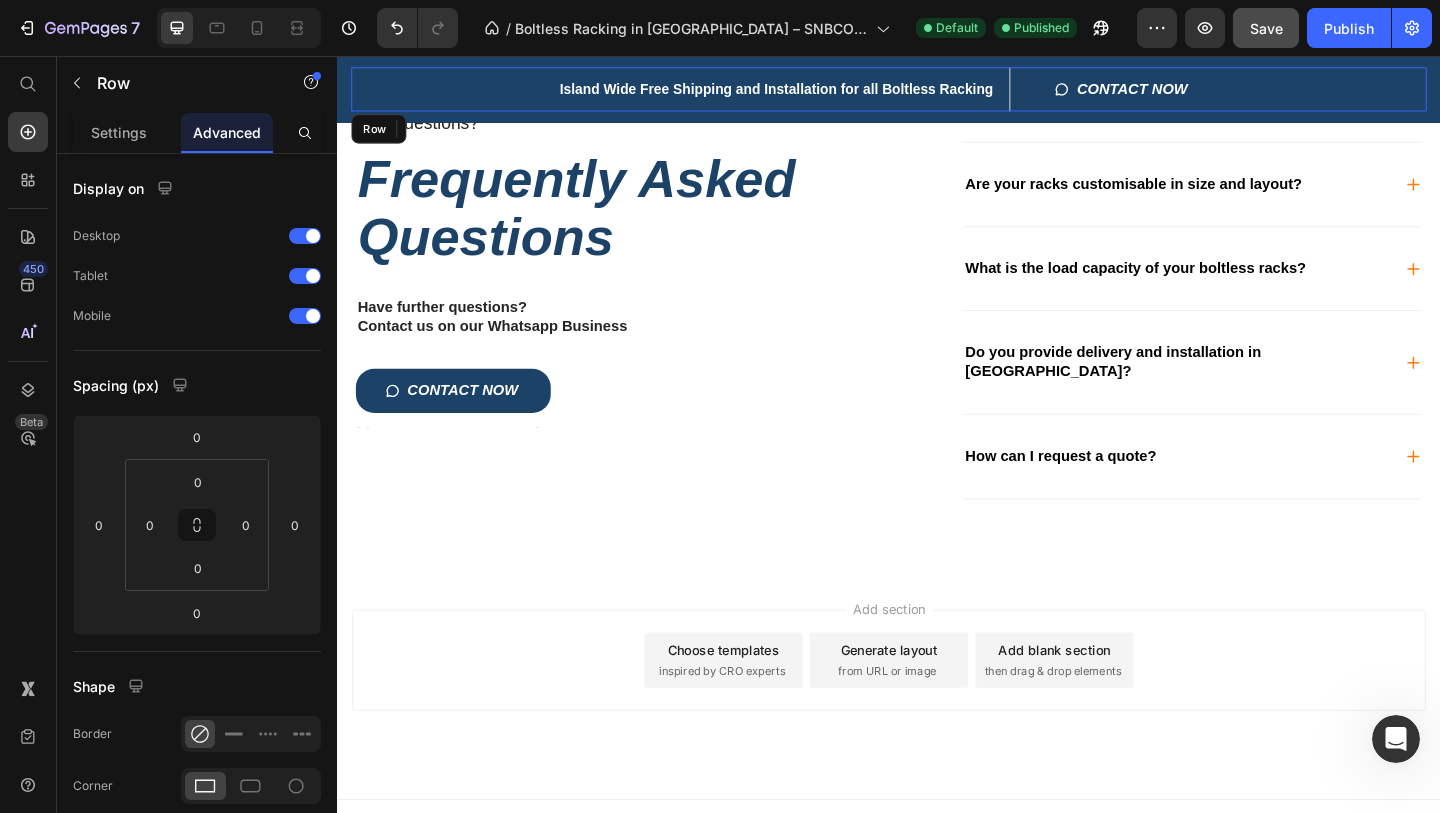 click on "Island Wide Free Shipping and Installation for all Boltless Racking  Heading
CONTACT NOW Button Row Shop Now Button Row Row" at bounding box center (937, 92) 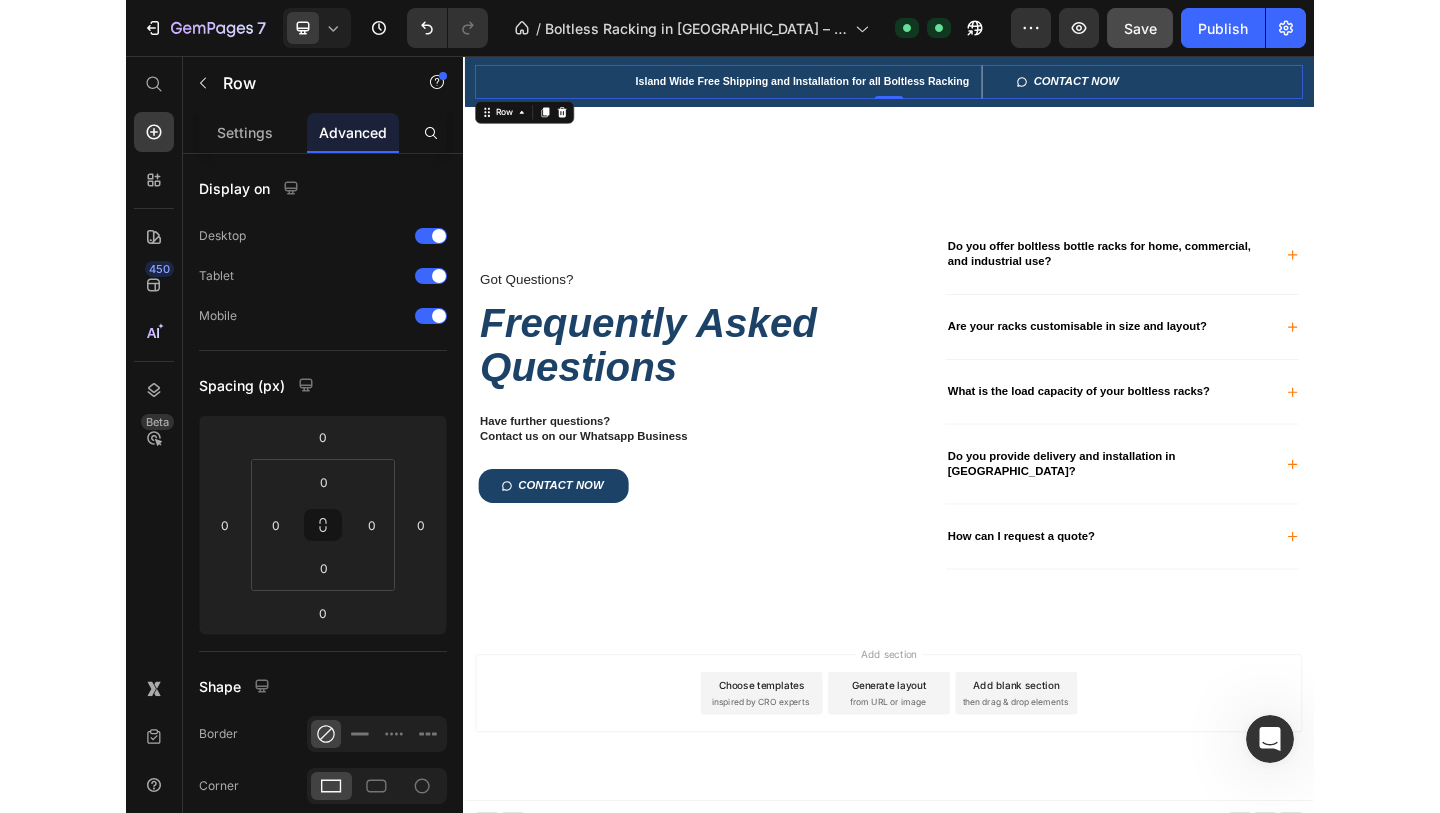 scroll, scrollTop: 4293, scrollLeft: 0, axis: vertical 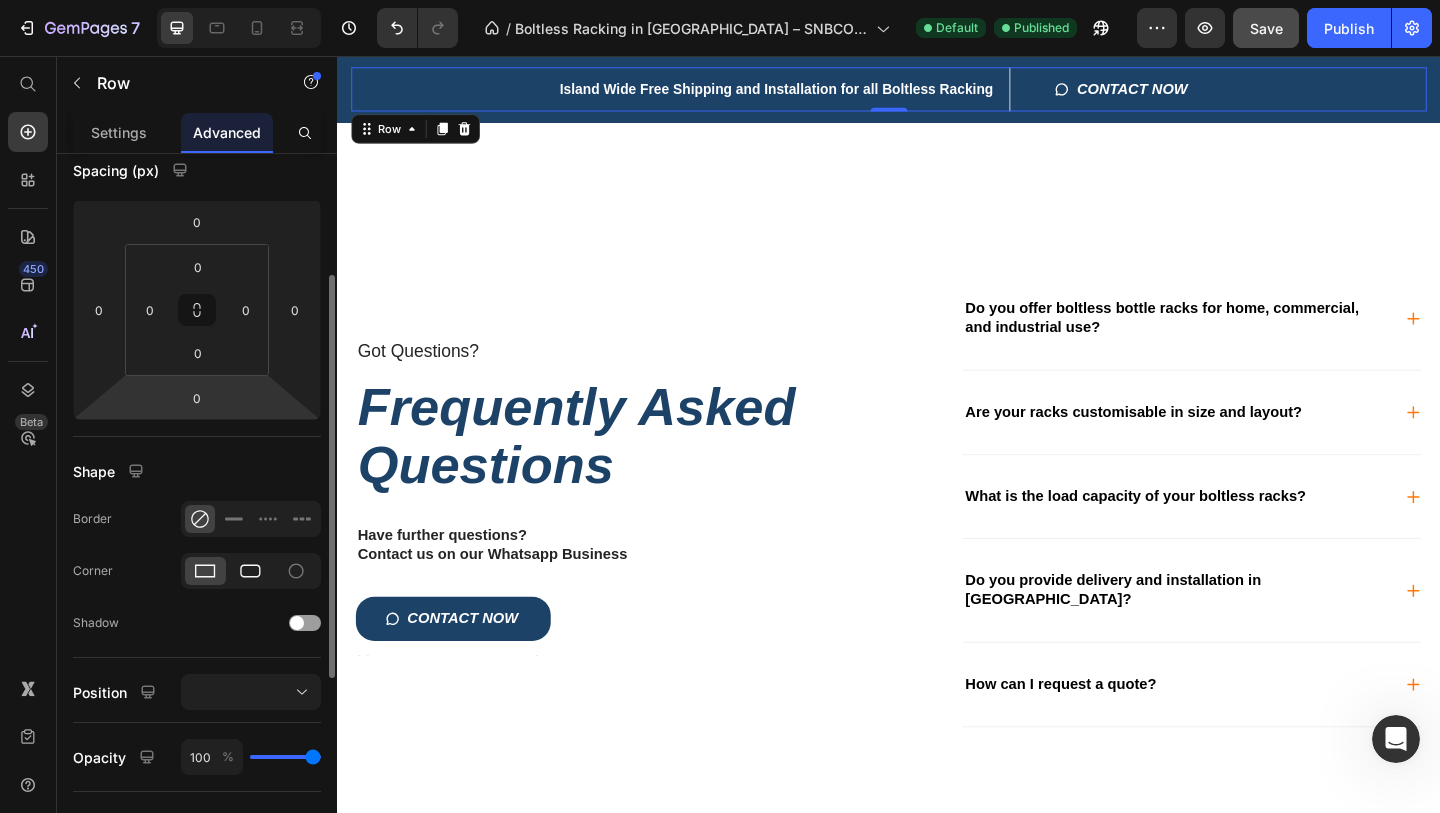 click 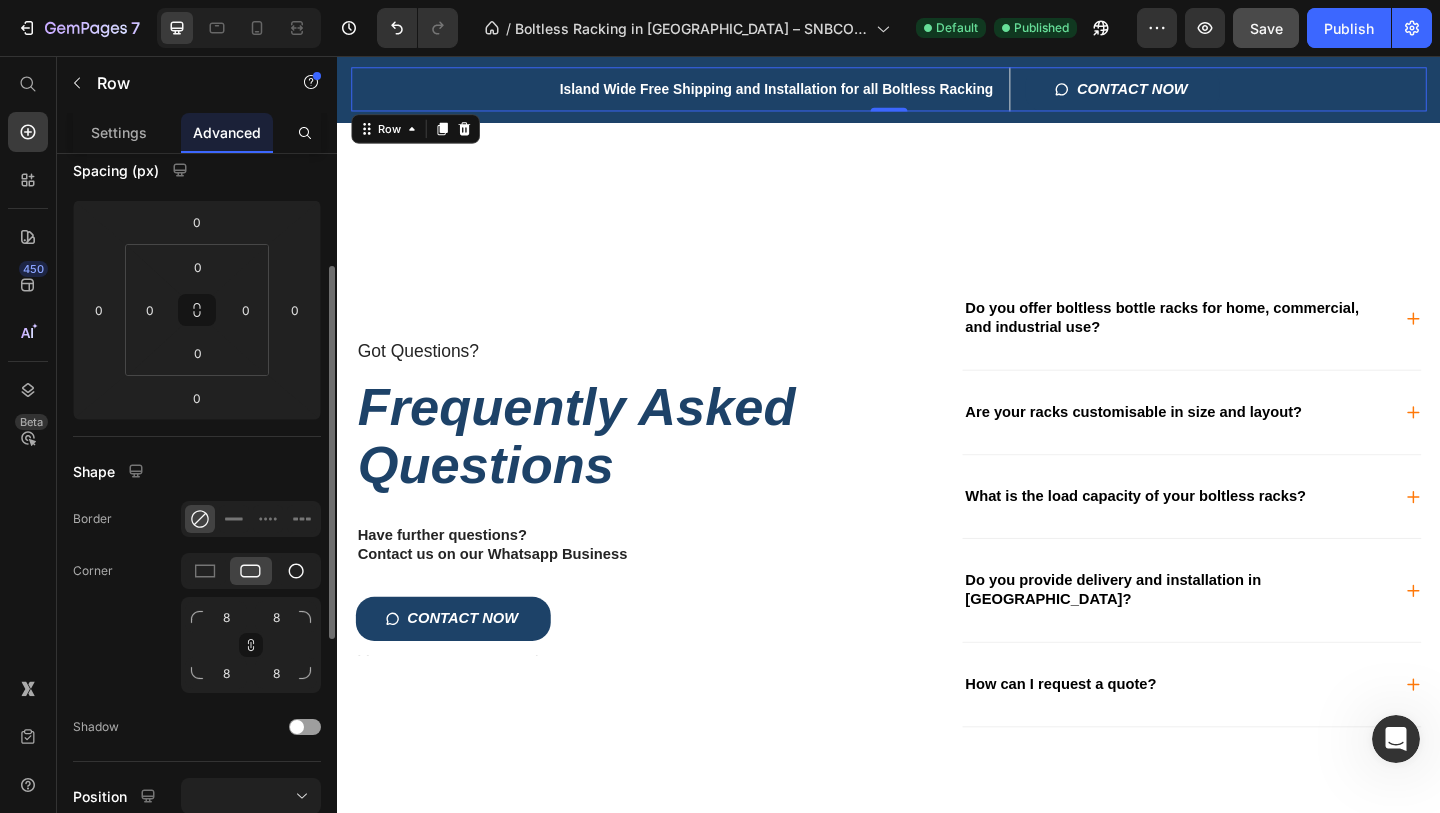 click 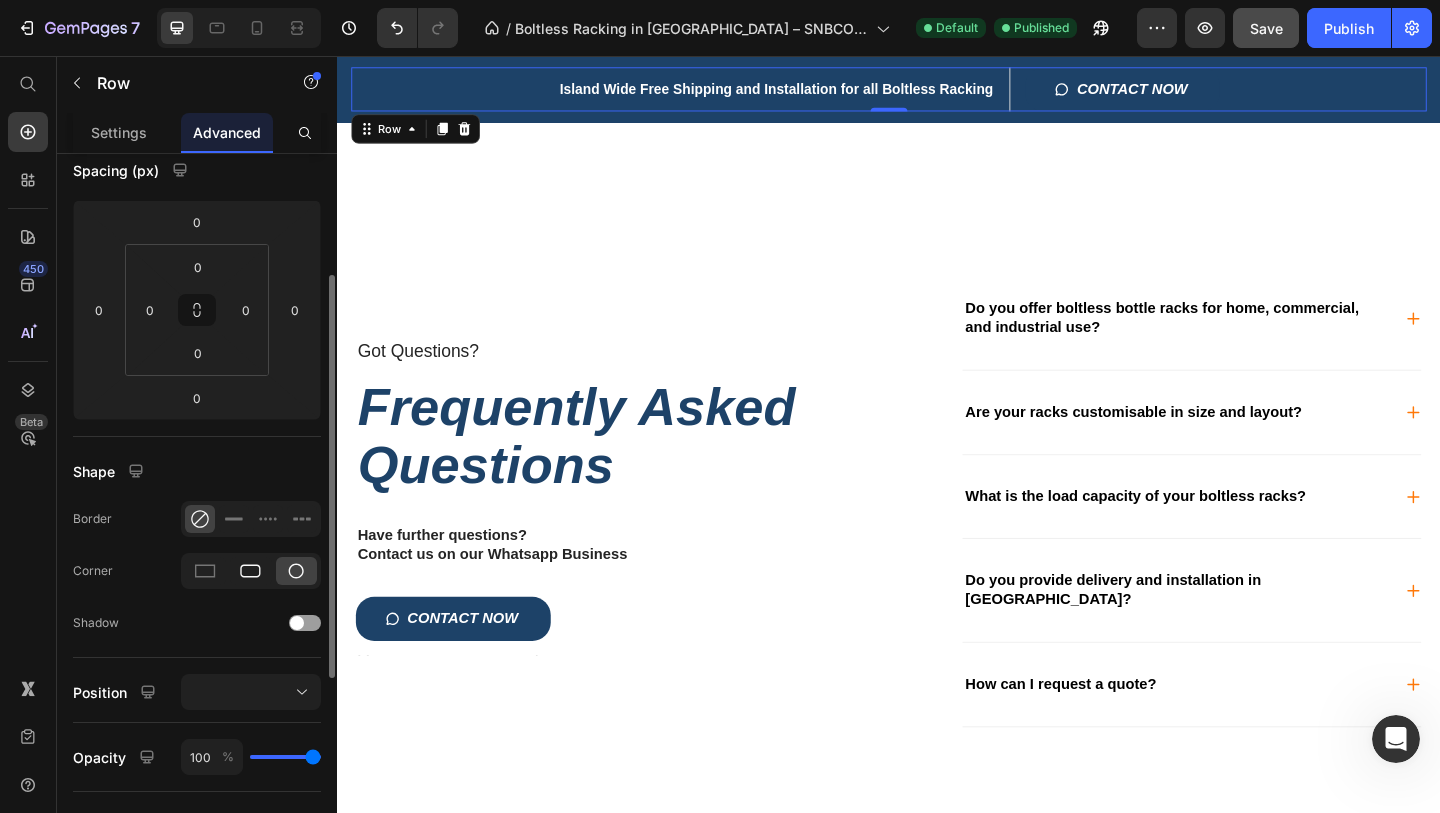 click 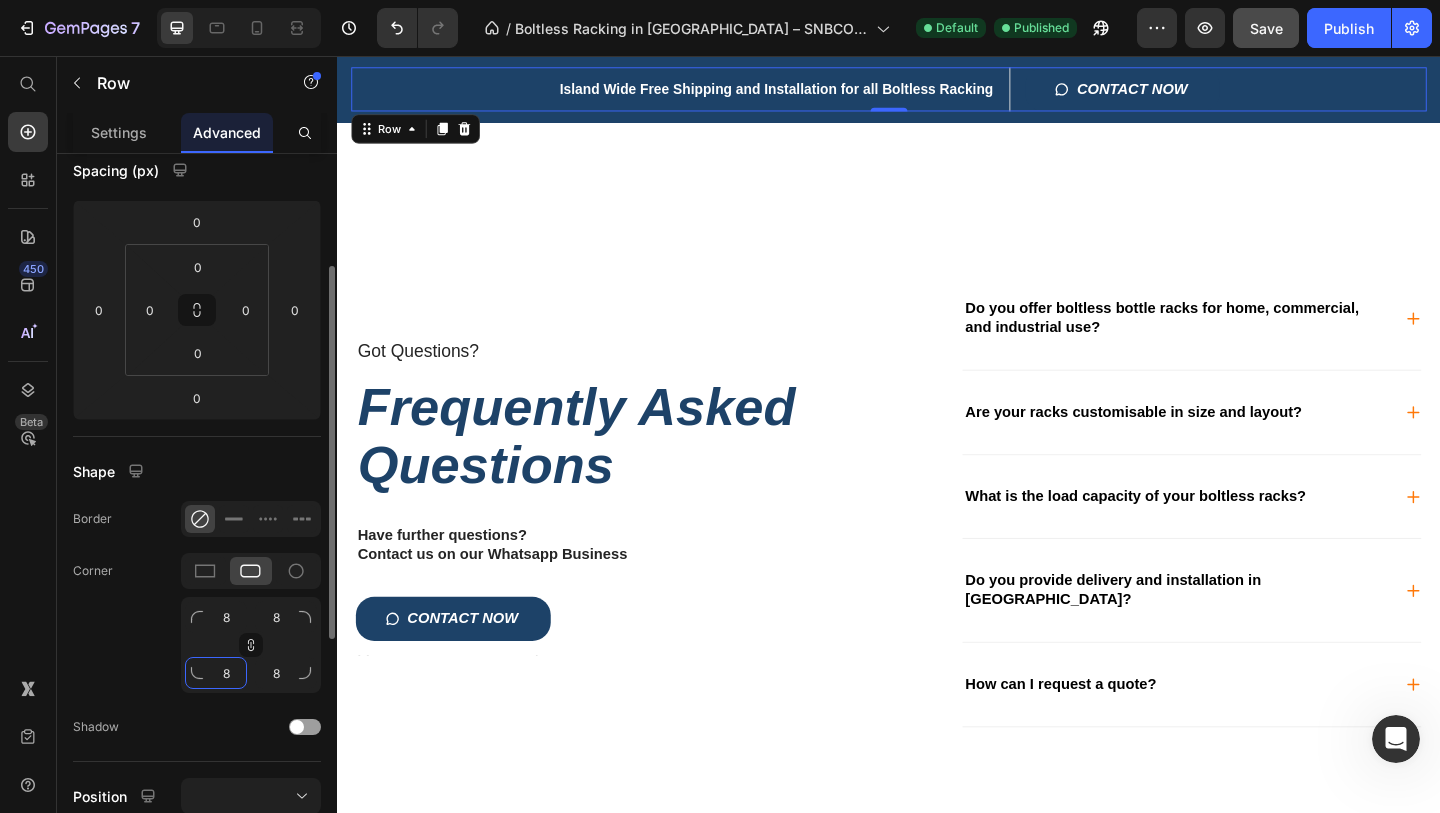 click on "8" 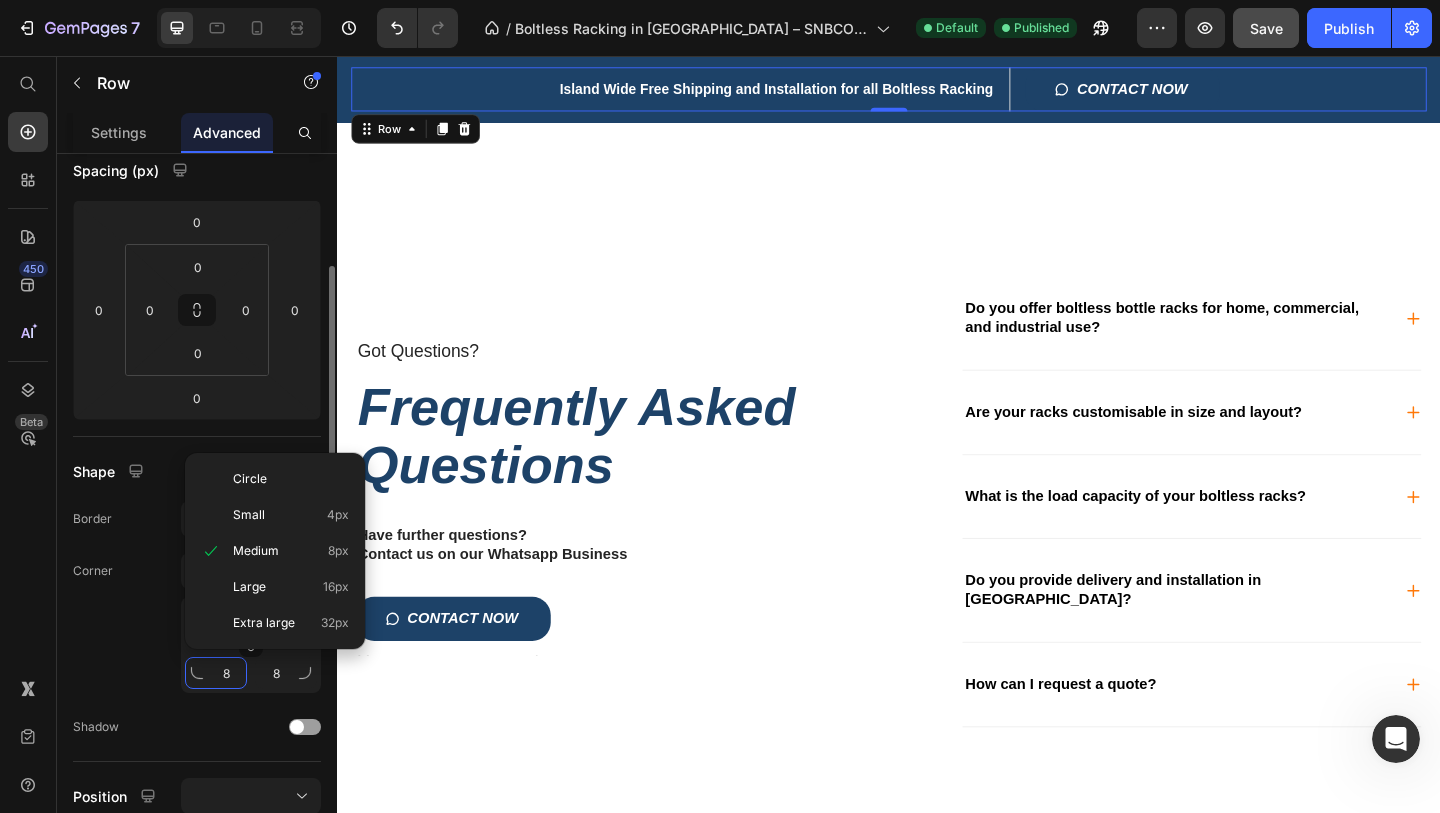 type 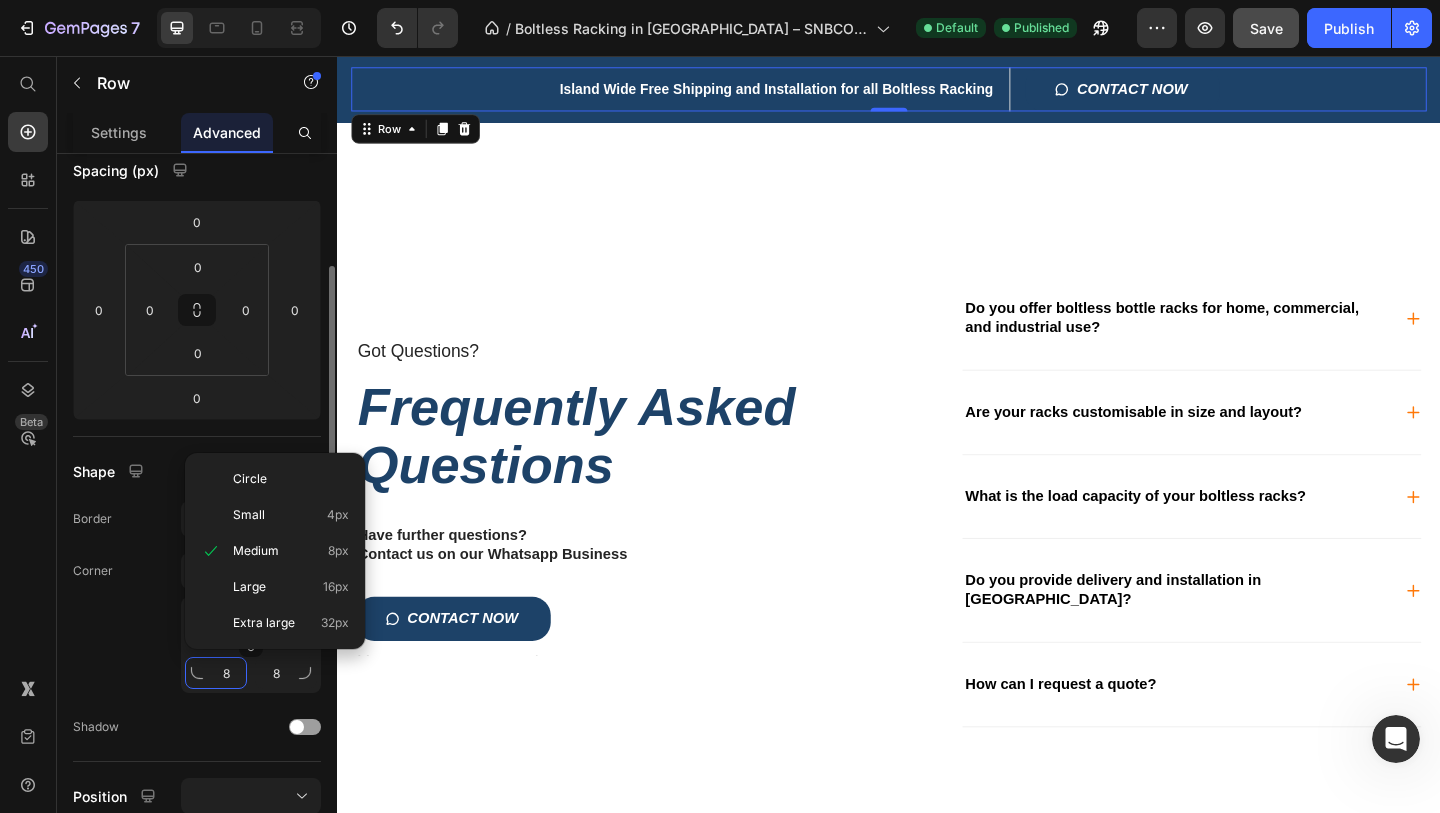 type 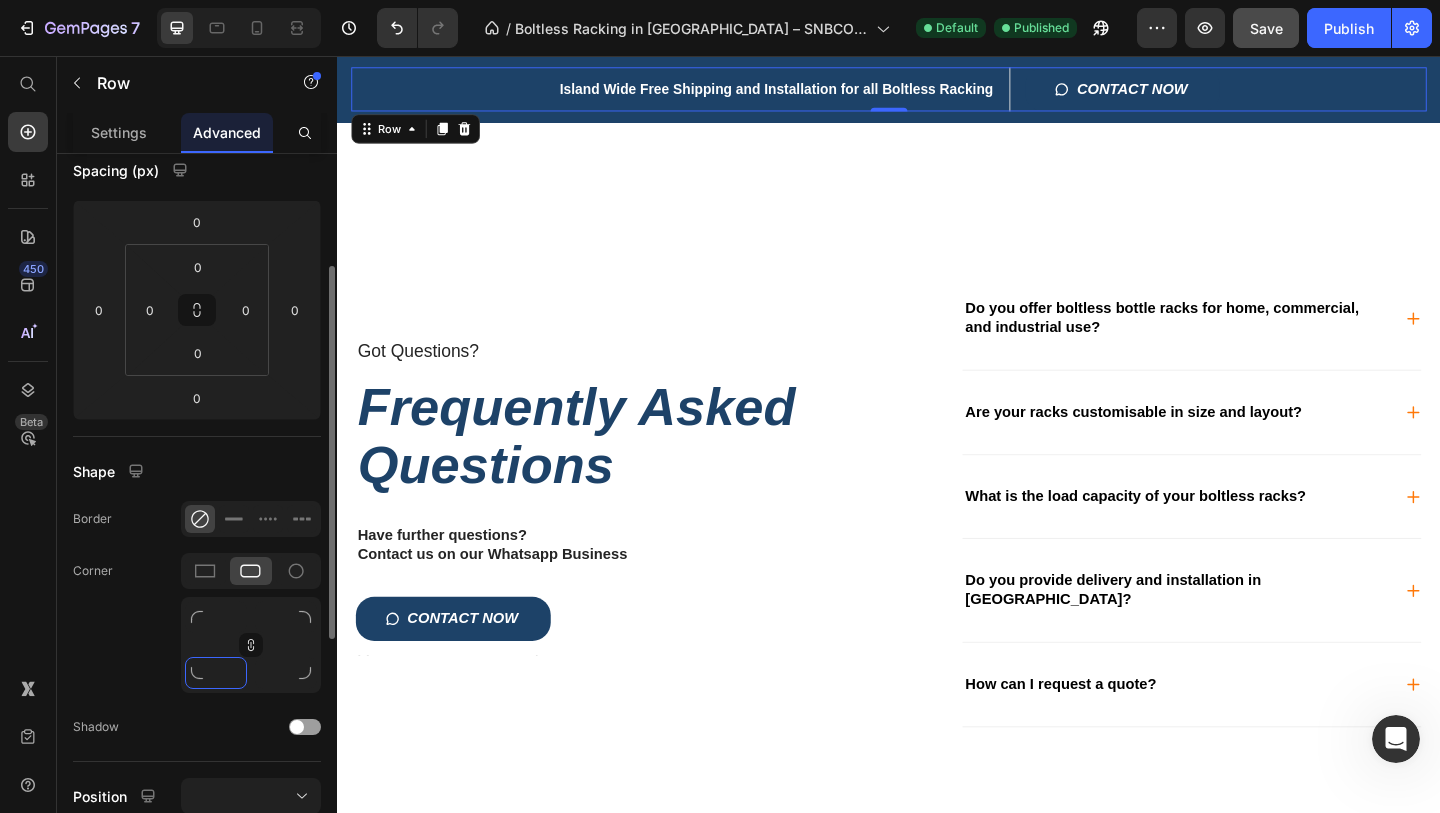 type on "3" 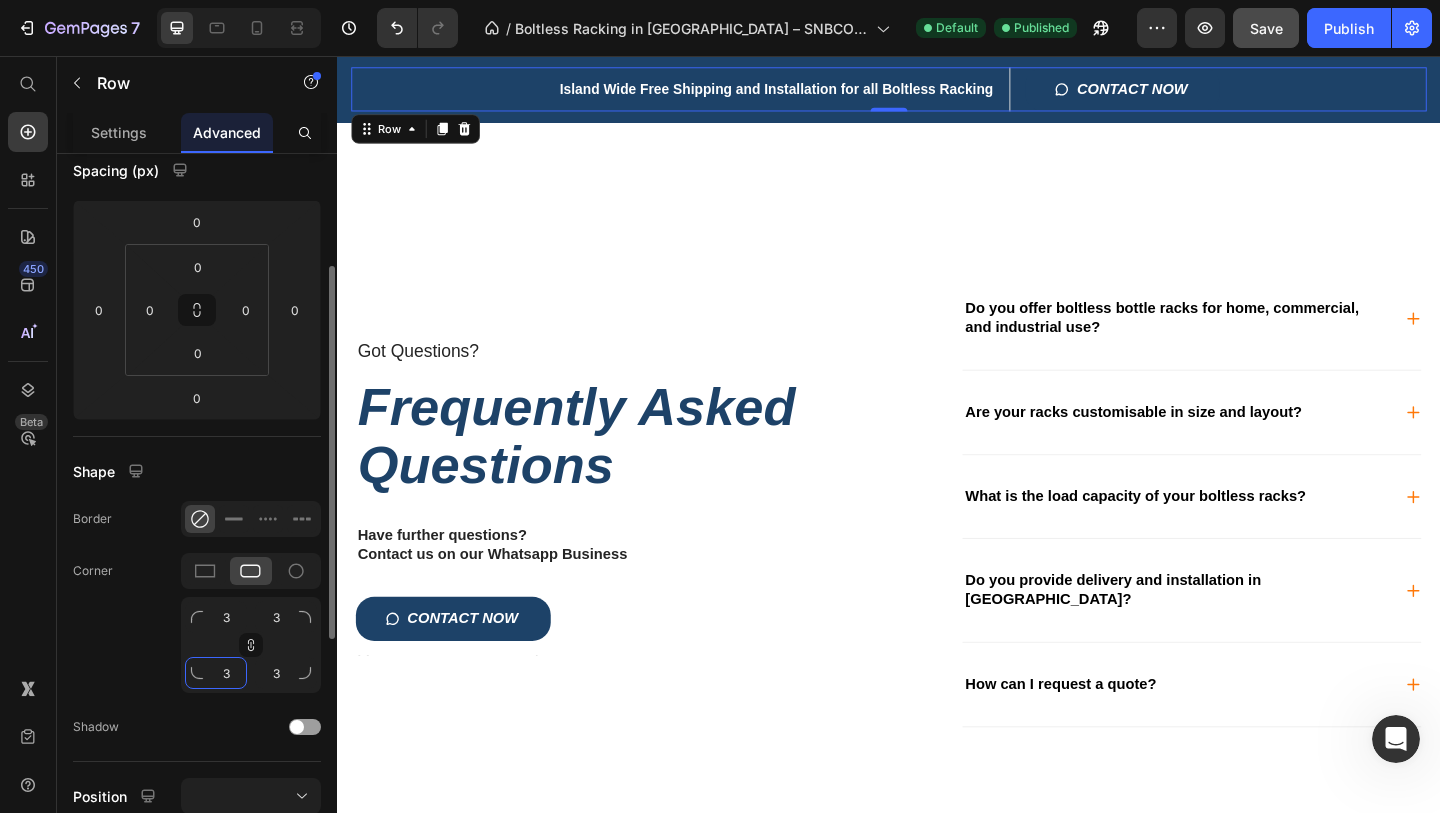 type on "30" 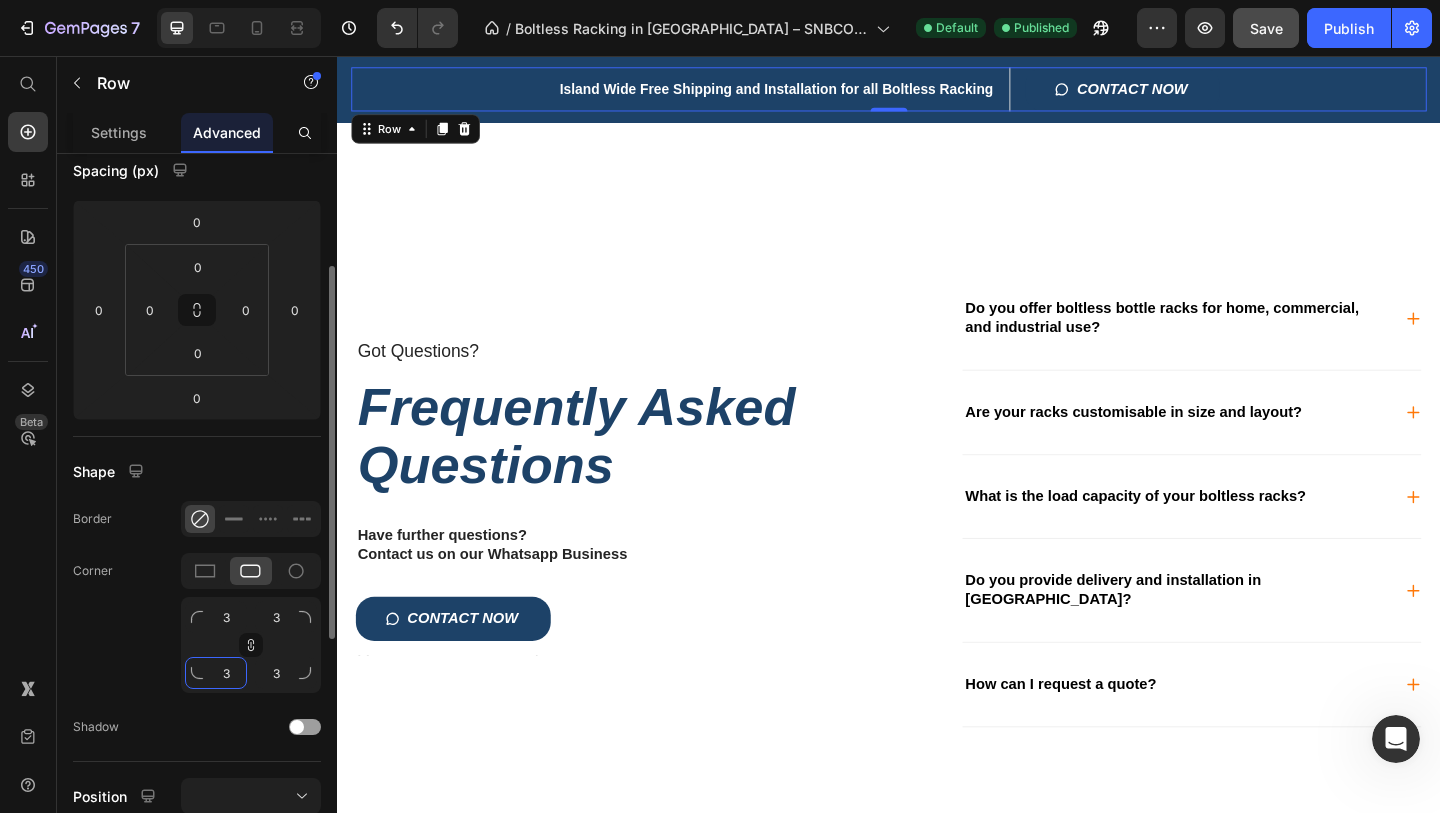 type on "30" 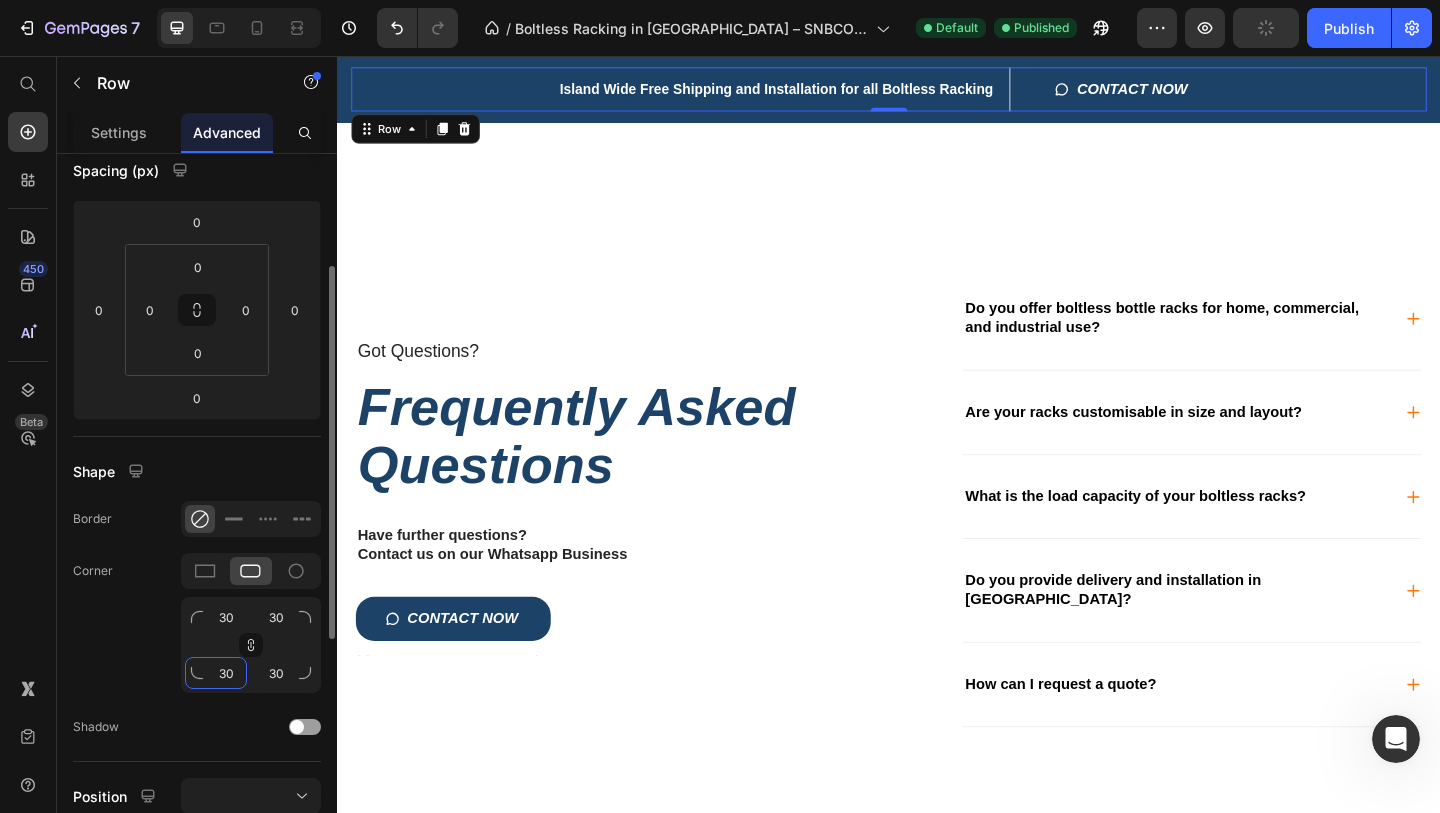 type on "30" 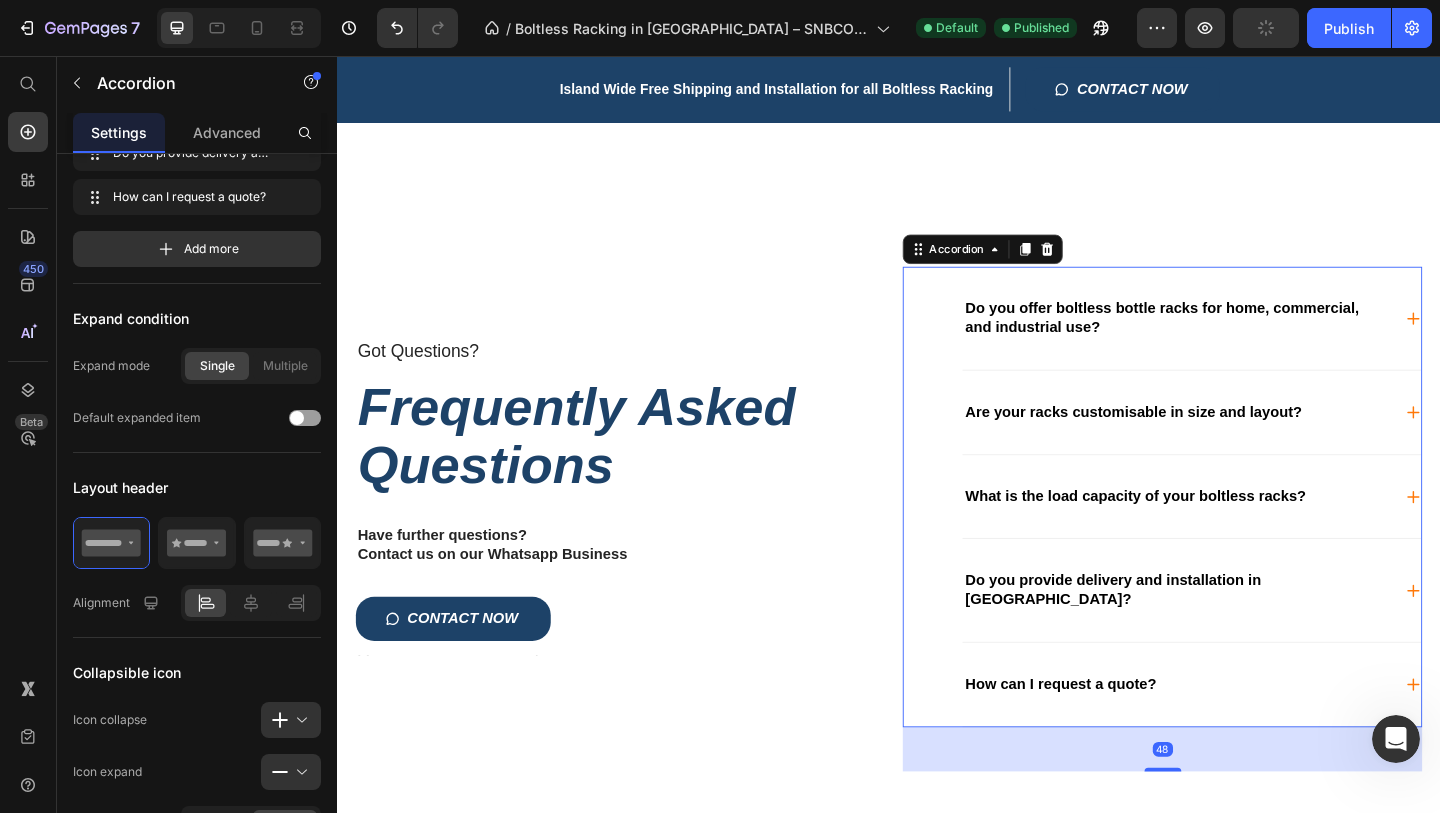 click on "Are your racks customisable in size and layout?" at bounding box center [1203, 442] 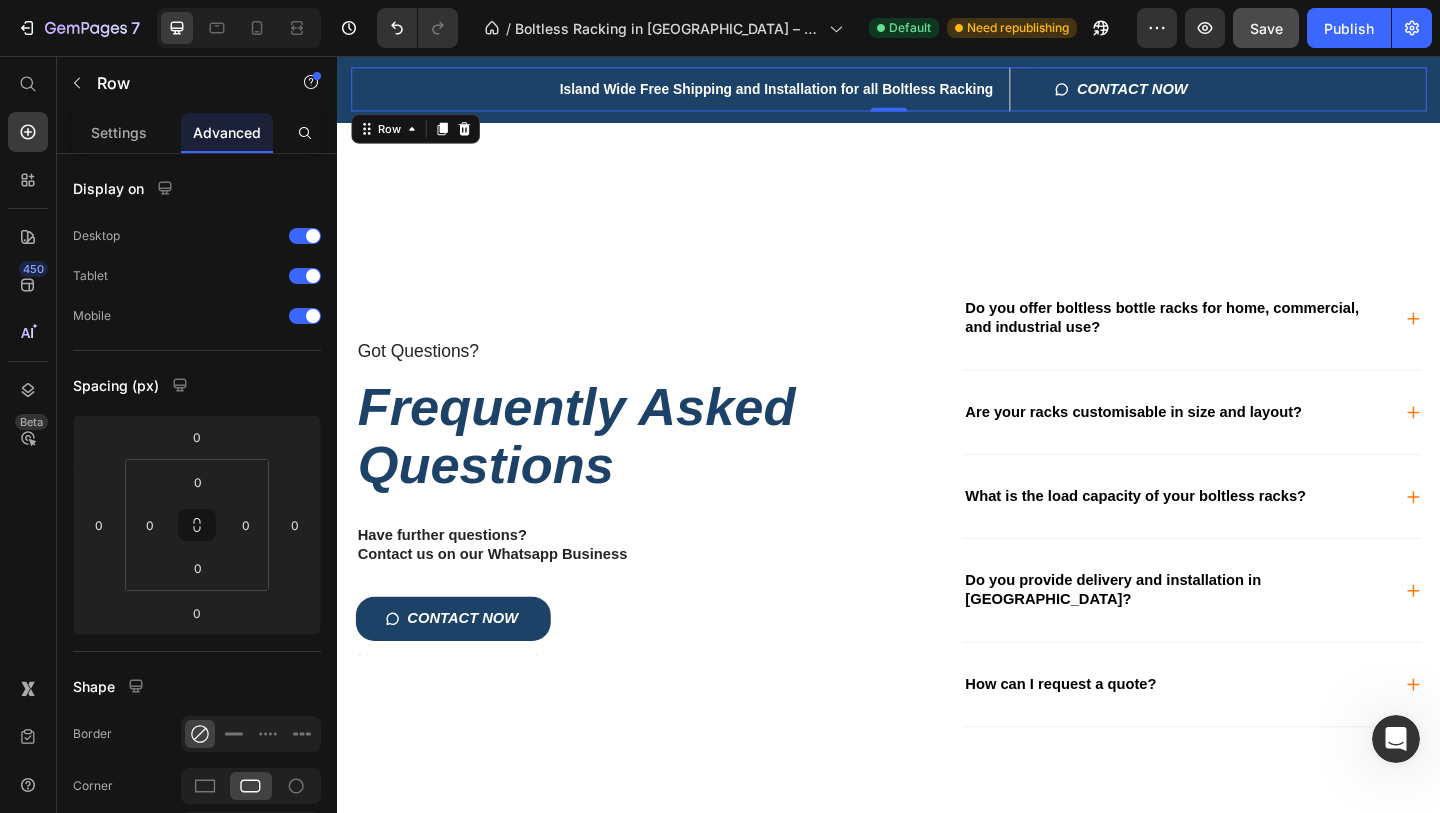 click on "Island Wide Free Shipping and Installation for all Boltless Racking  Heading
CONTACT NOW Button Row Shop Now Button Row Row   0" at bounding box center [937, 92] 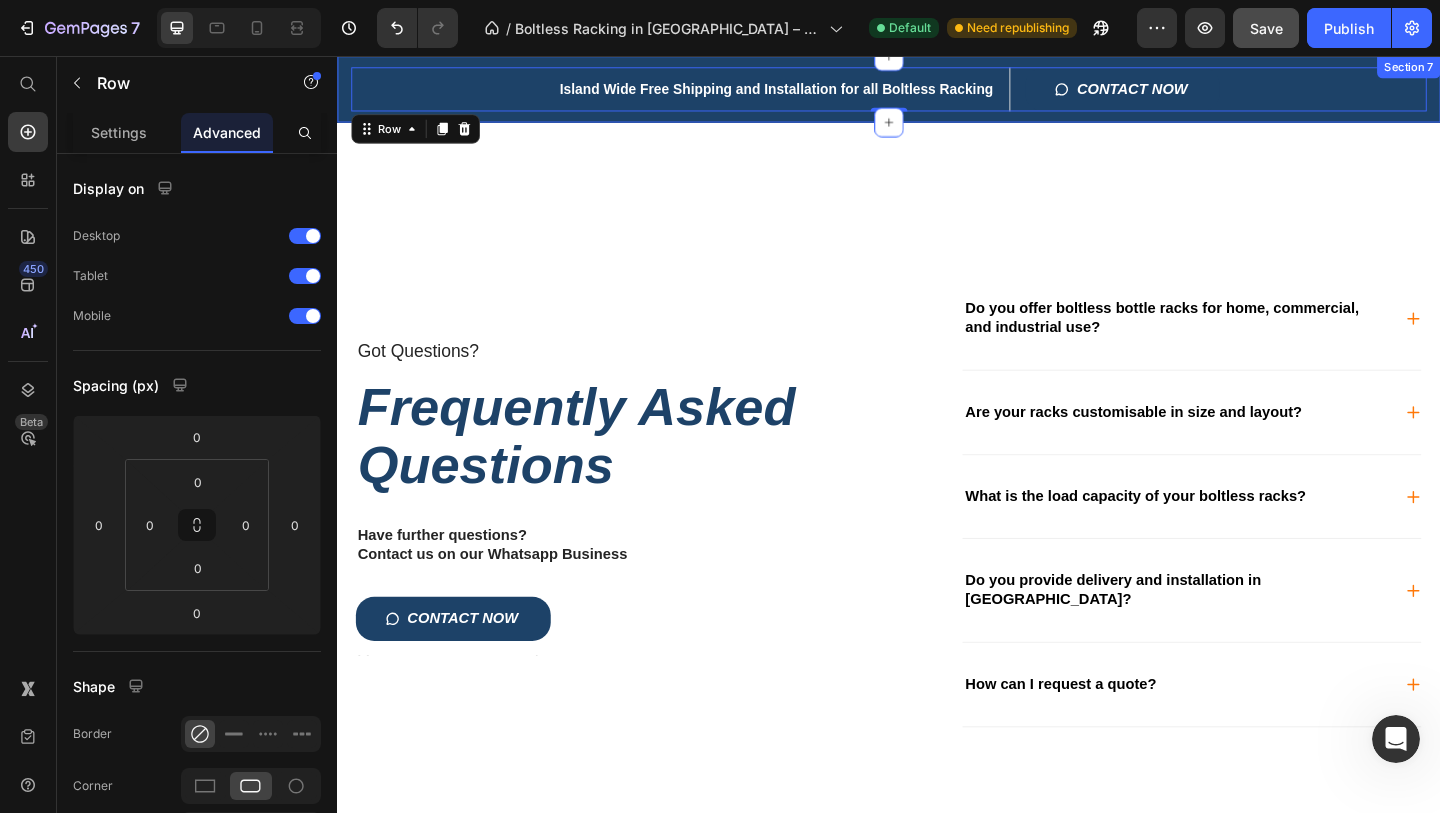 click on "Island Wide Free Shipping and Installation for all Boltless Racking  Heading
CONTACT NOW Button Row Shop Now Button Row Row   0 Section 7" at bounding box center (937, 92) 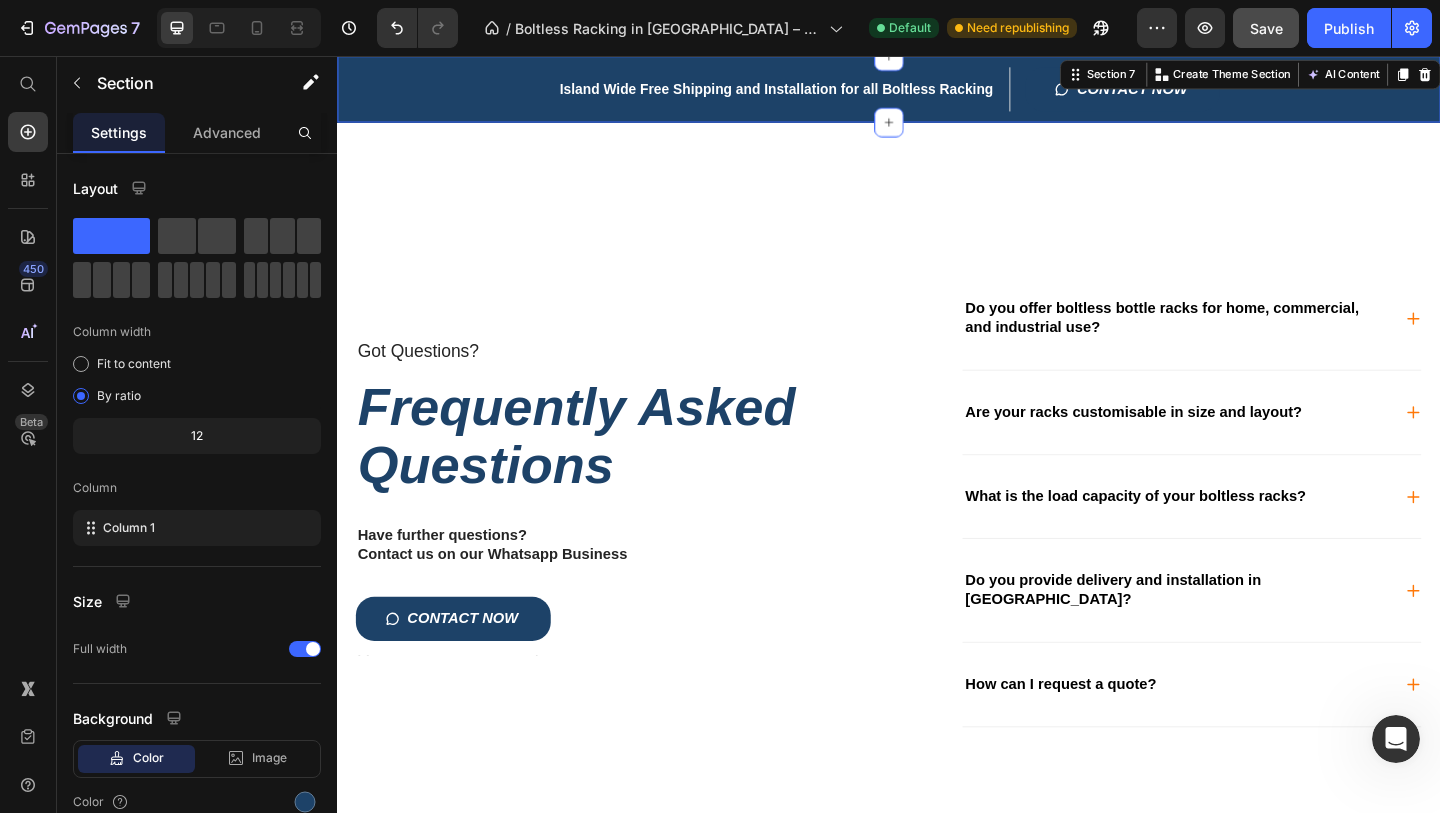 click on "Island Wide Free Shipping and Installation for all Boltless Racking  Heading
CONTACT NOW Button Row Shop Now Button Row Row Section 7   You can create reusable sections Create Theme Section AI Content Write with GemAI What would you like to describe here? Tone and Voice Persuasive Product Show more Generate" at bounding box center (937, 92) 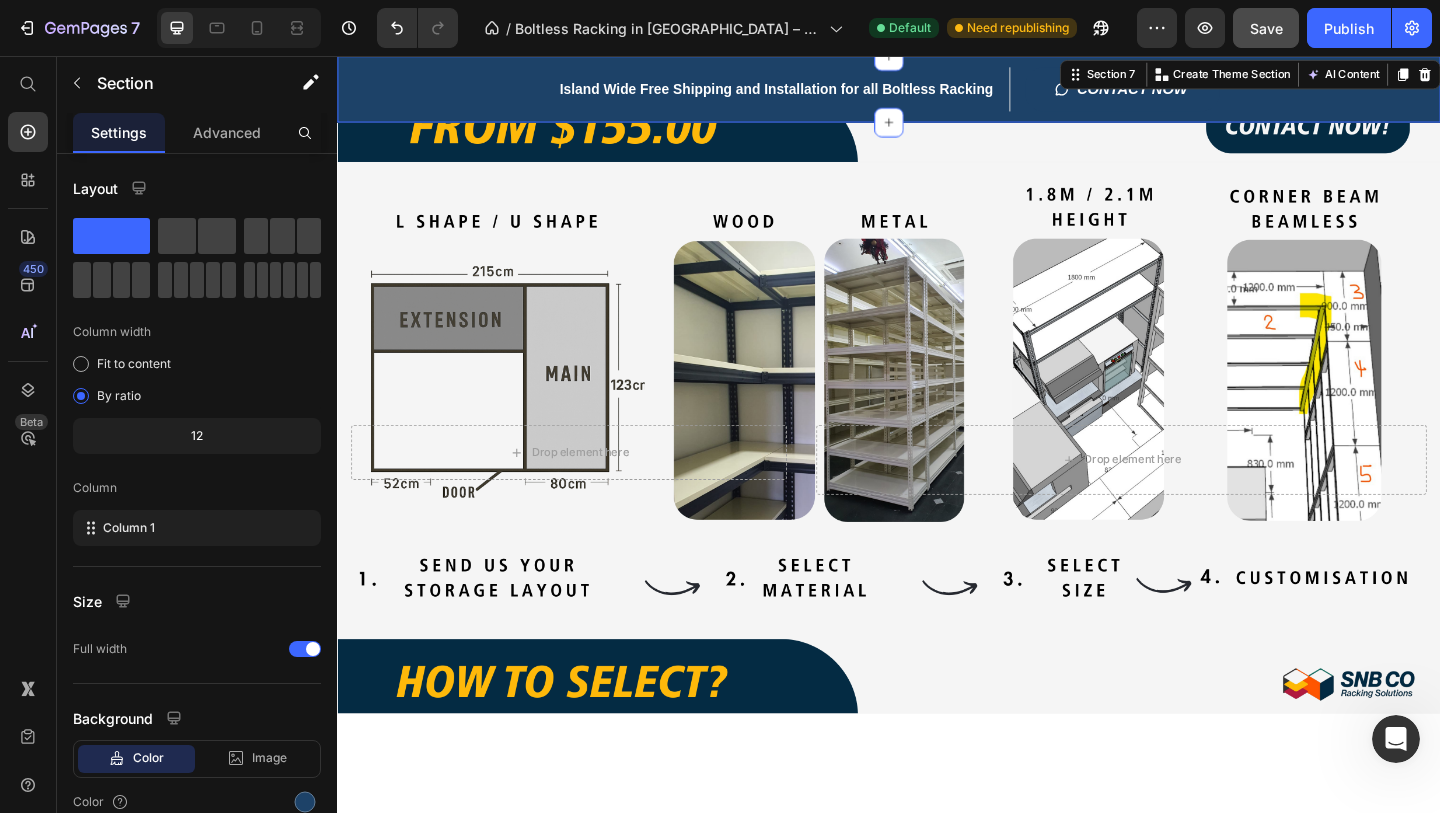 scroll, scrollTop: 3245, scrollLeft: 0, axis: vertical 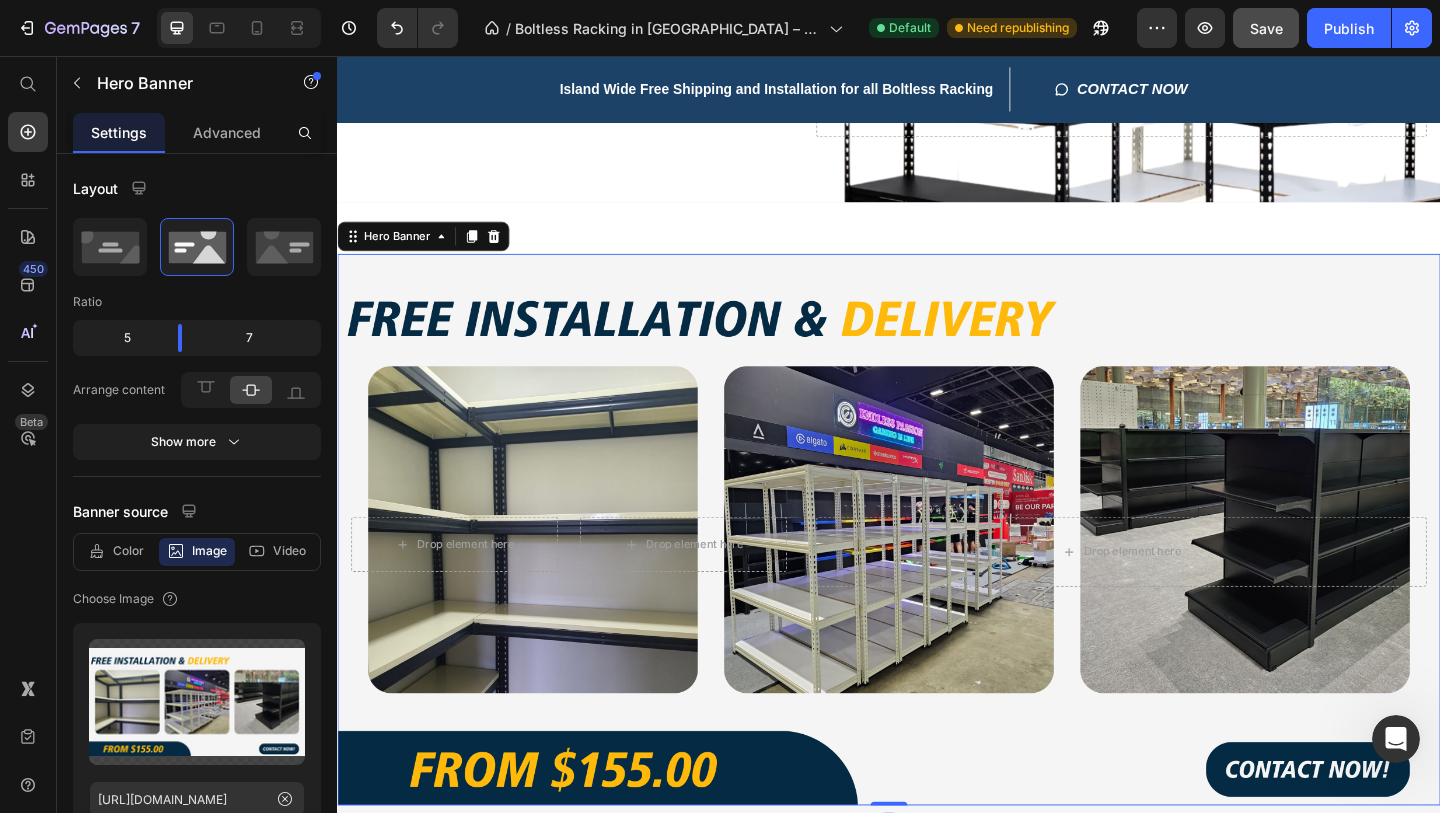 click at bounding box center [937, 571] 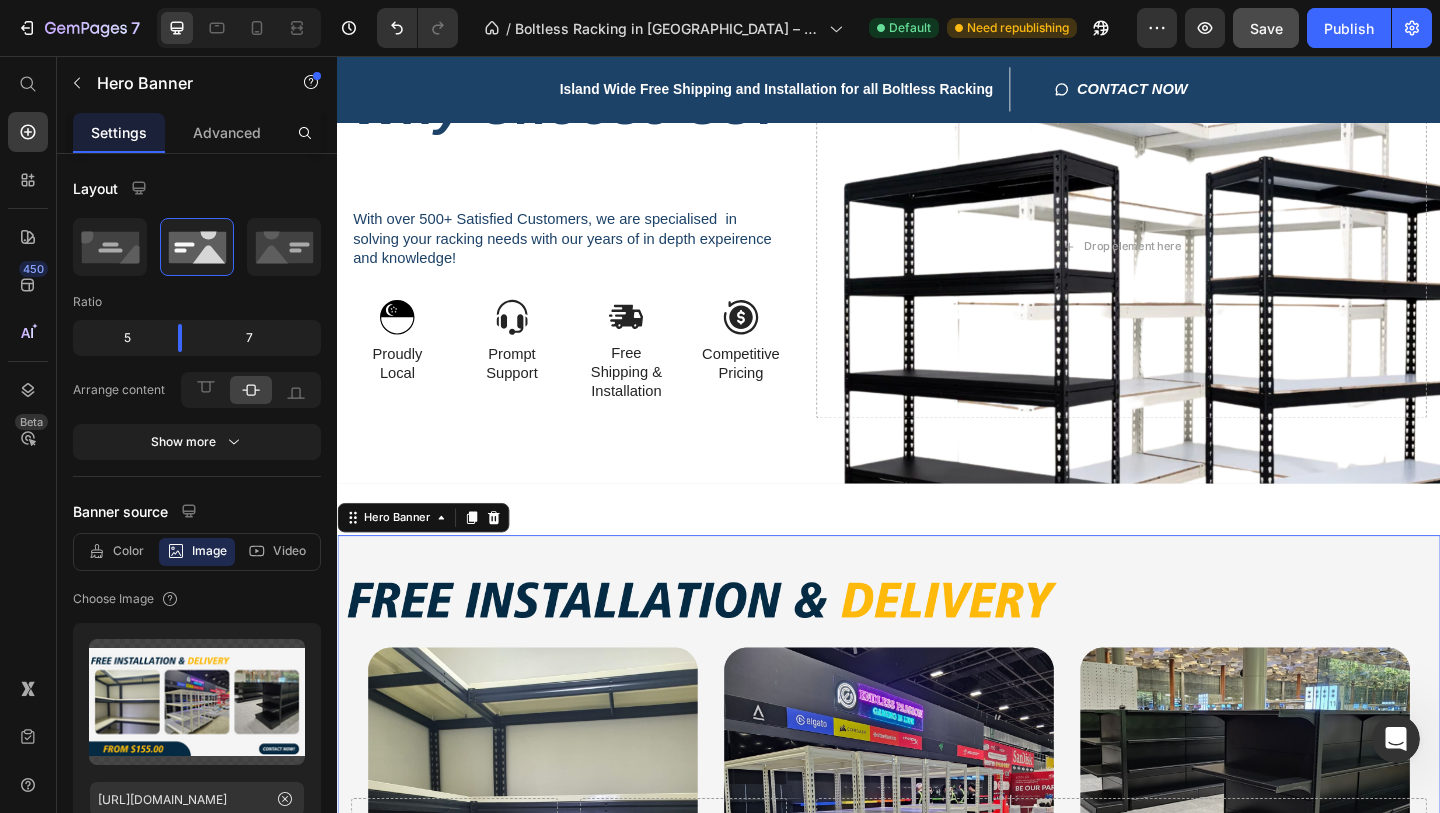 scroll, scrollTop: 2543, scrollLeft: 0, axis: vertical 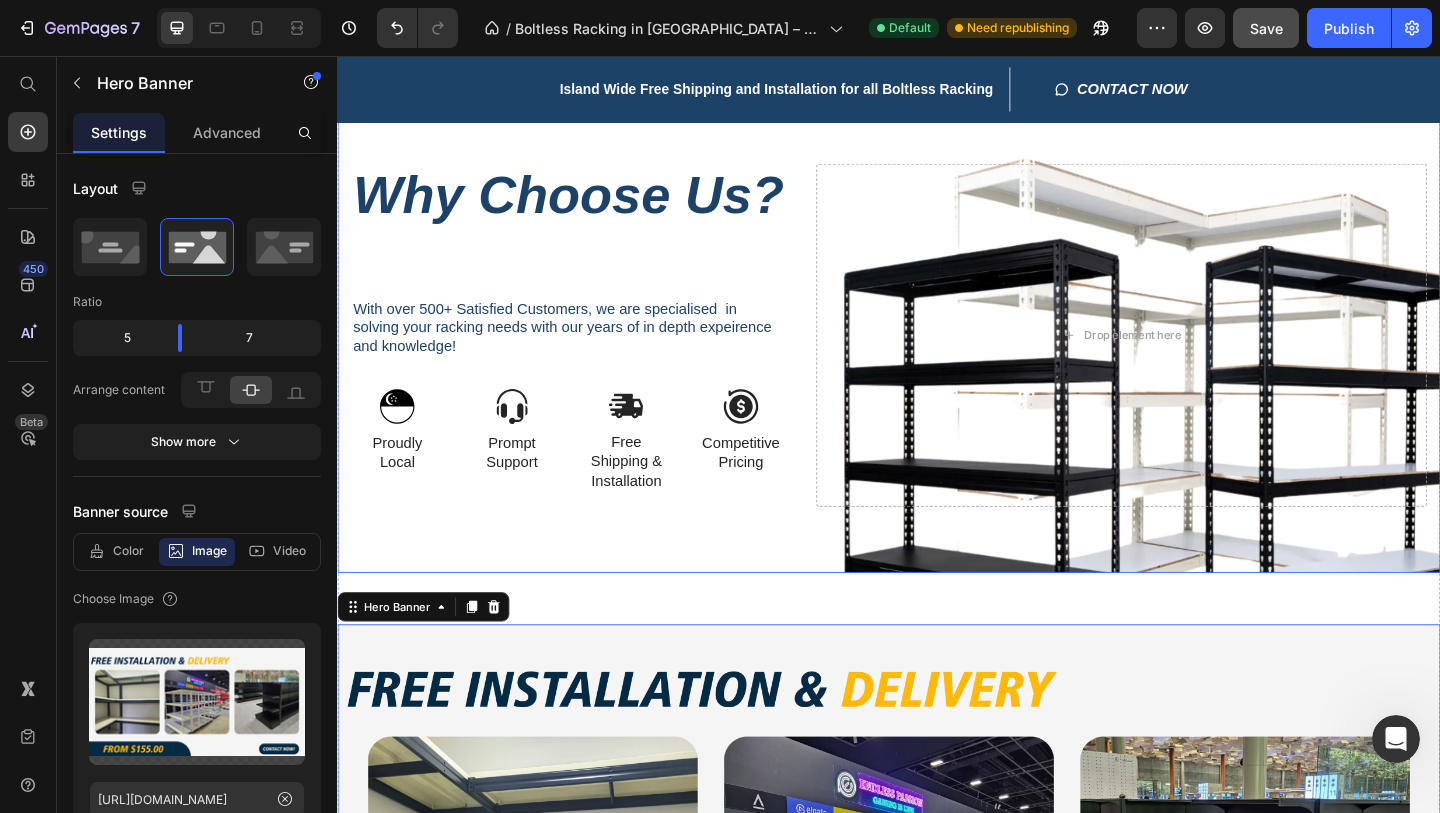 click on "Why Choose Us?   Heading With over 500+ Satisfied Customers, we are specialised  in solving your racking needs with our years of in depth expeirence and knowledge! Text Block Image Proudly Local Text Block Image Prompt Support Text Block Row Image Free Shipping & Installation Text Block Image Competitive Pricing Text Block Row Row
Drop element here" at bounding box center (937, 335) 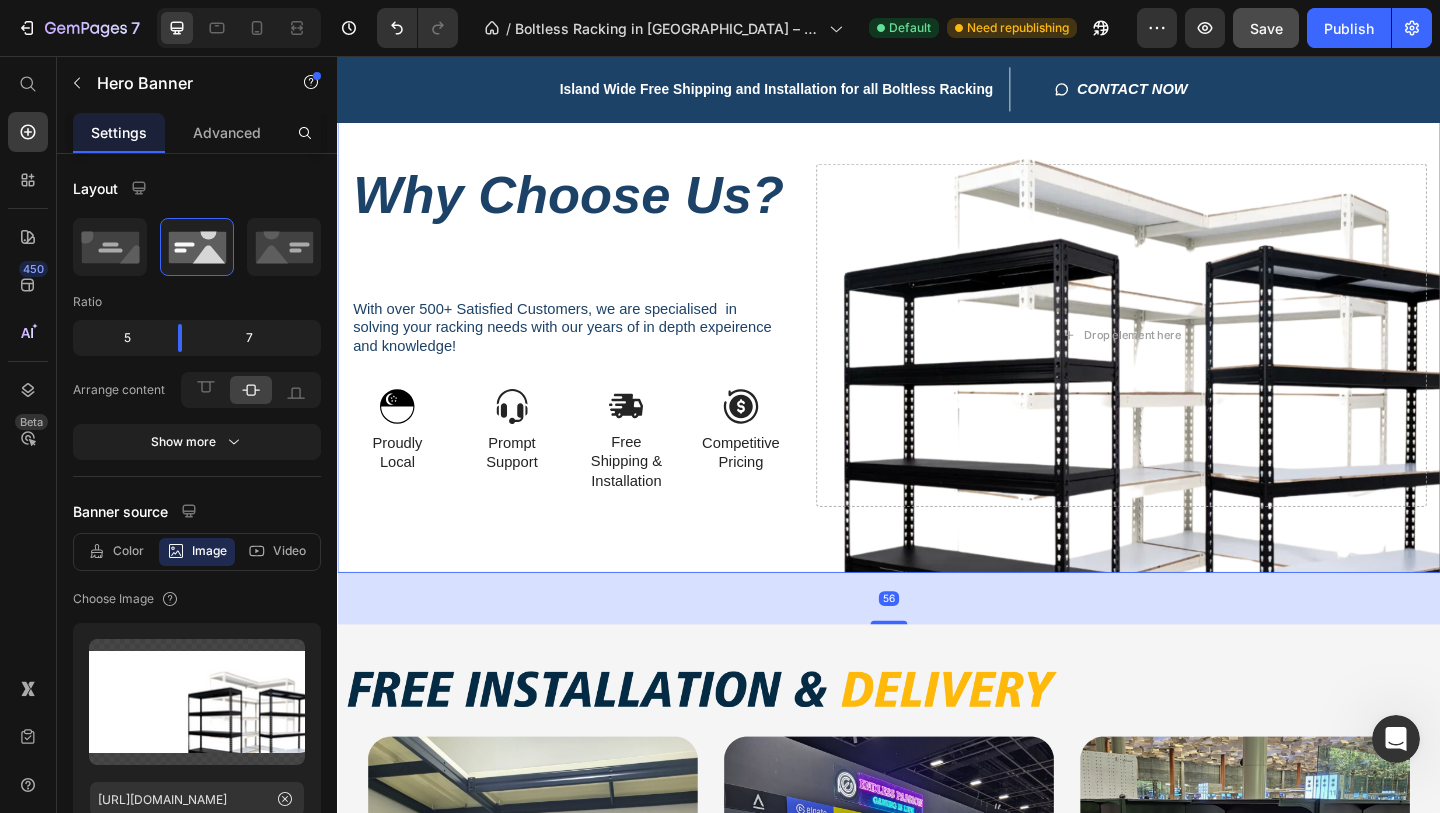 click on "Why Choose Us?   Heading With over 500+ Satisfied Customers, we are specialised  in solving your racking needs with our years of in depth expeirence and knowledge! Text Block Image Proudly Local Text Block Image Prompt Support Text Block Row Image Free Shipping & Installation Text Block Image Competitive Pricing Text Block Row Row
Drop element here" at bounding box center (937, 335) 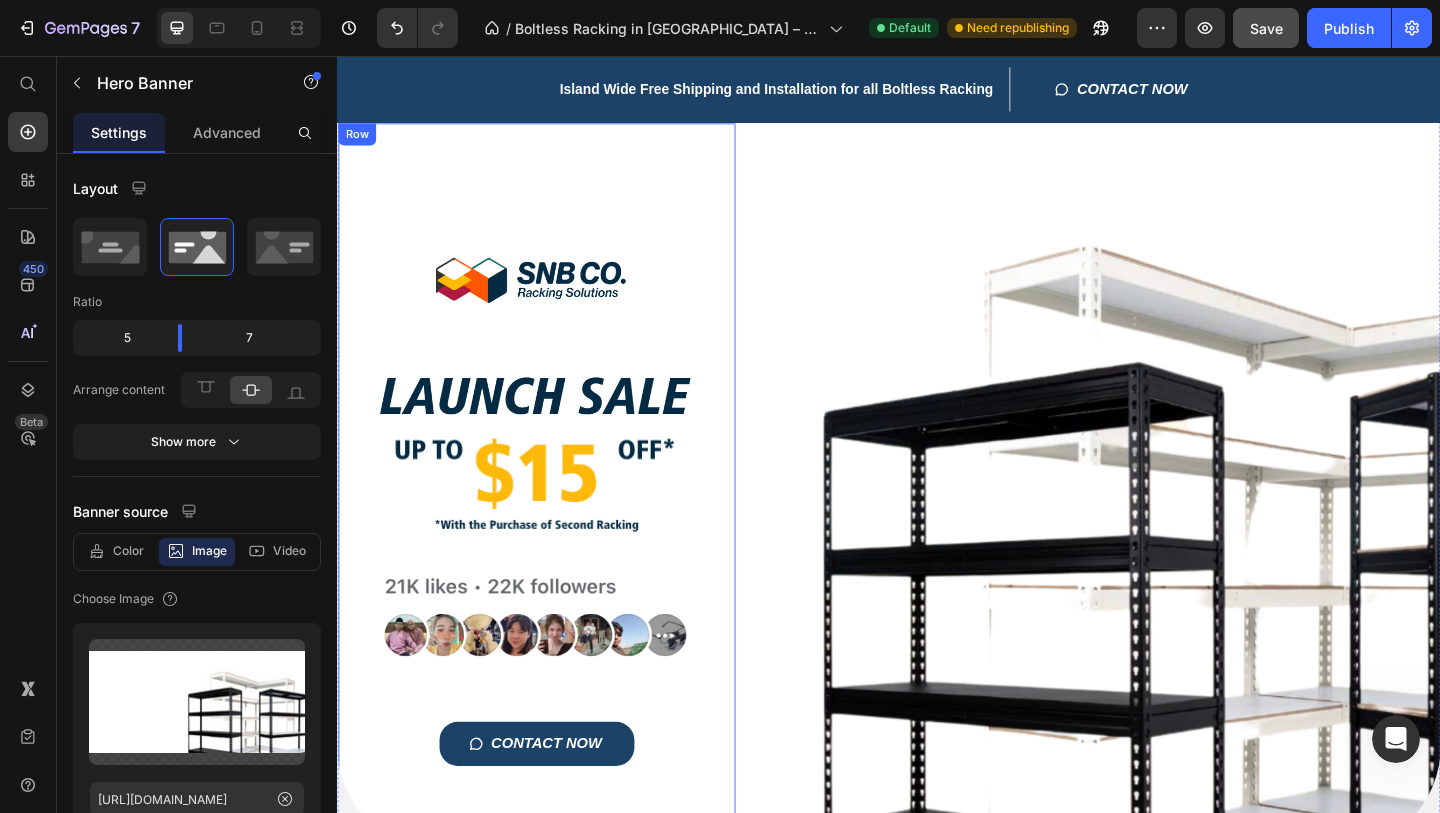 scroll, scrollTop: 36, scrollLeft: 0, axis: vertical 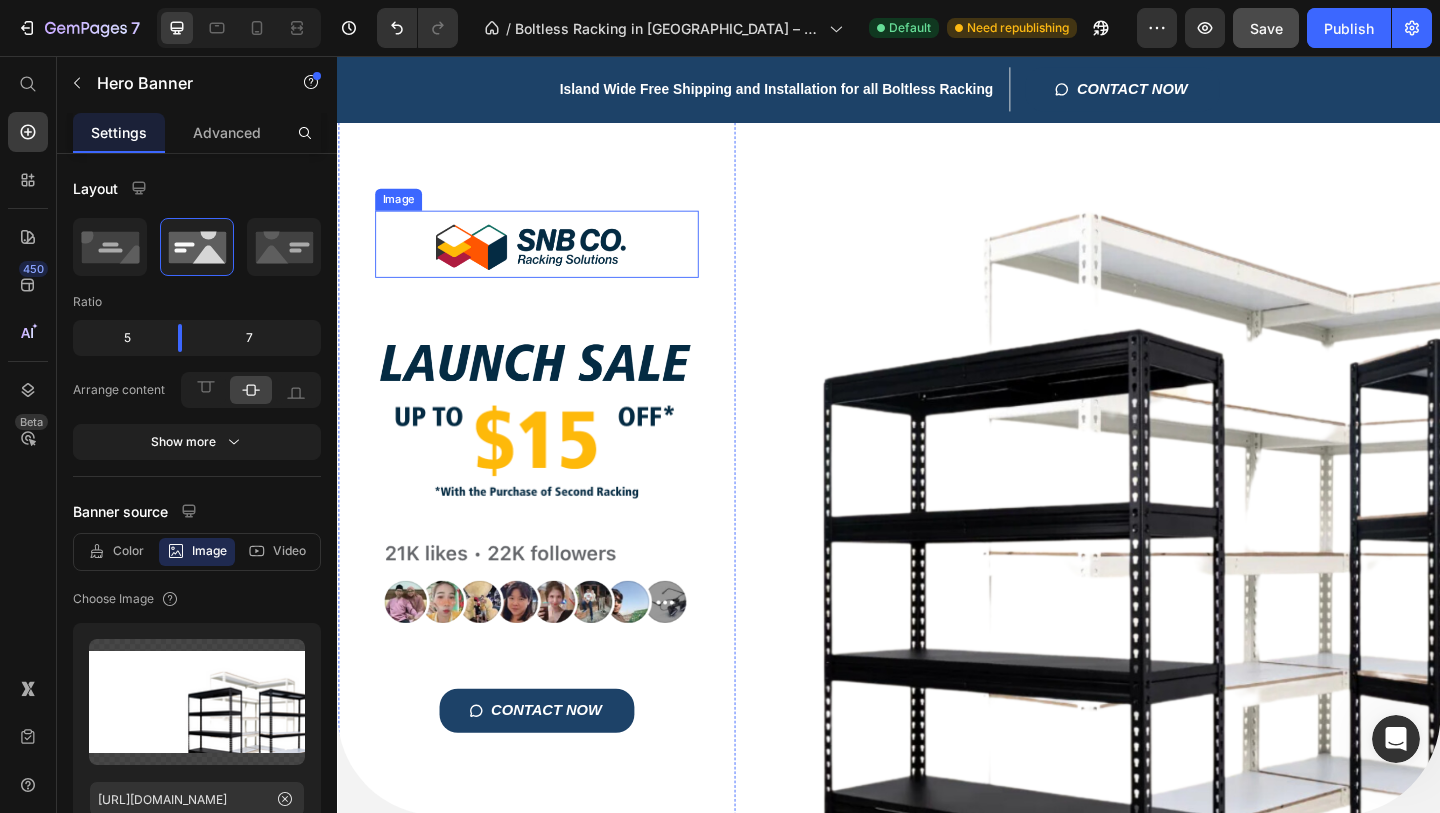 click at bounding box center [554, 260] 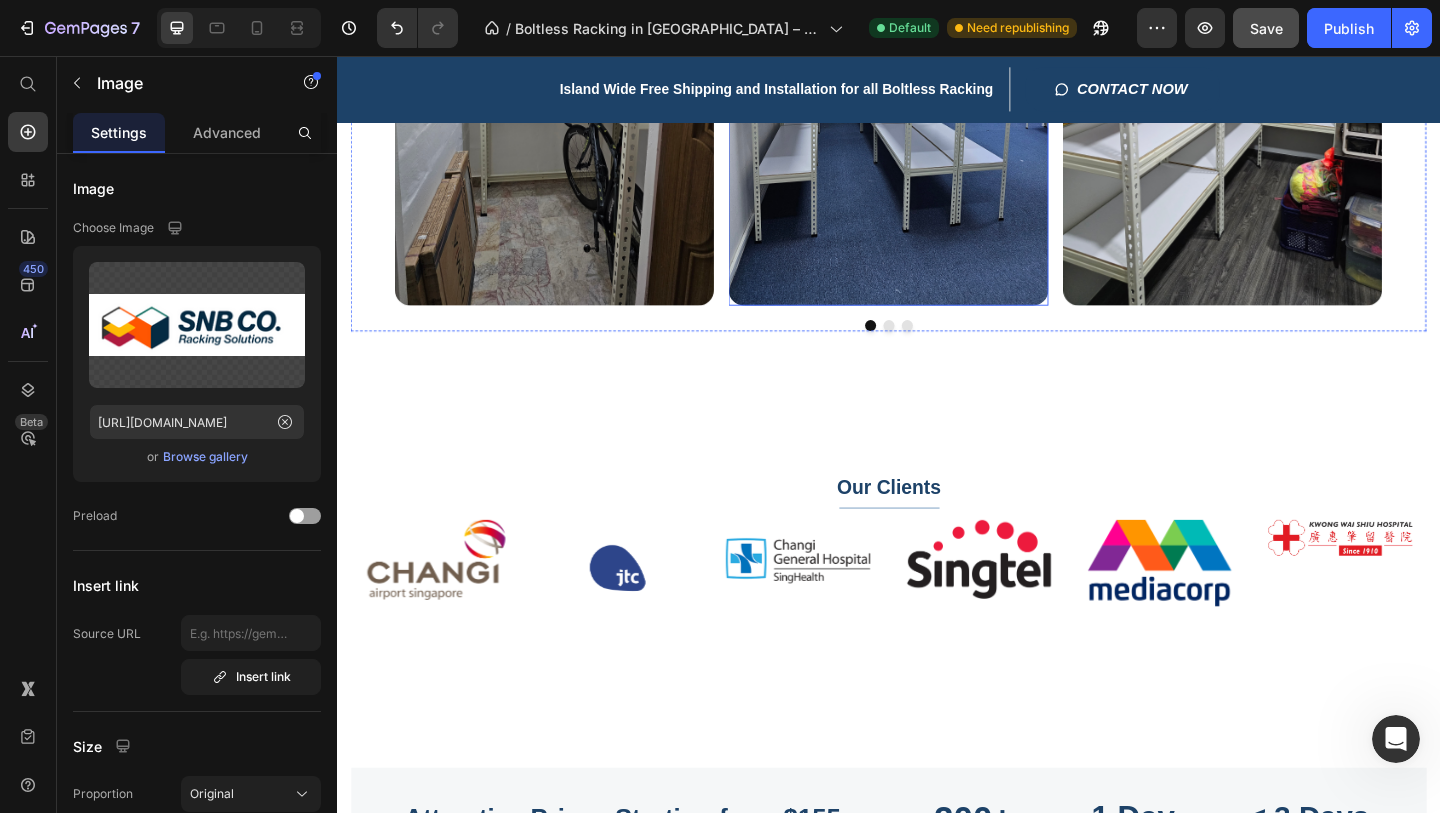 scroll, scrollTop: 1502, scrollLeft: 0, axis: vertical 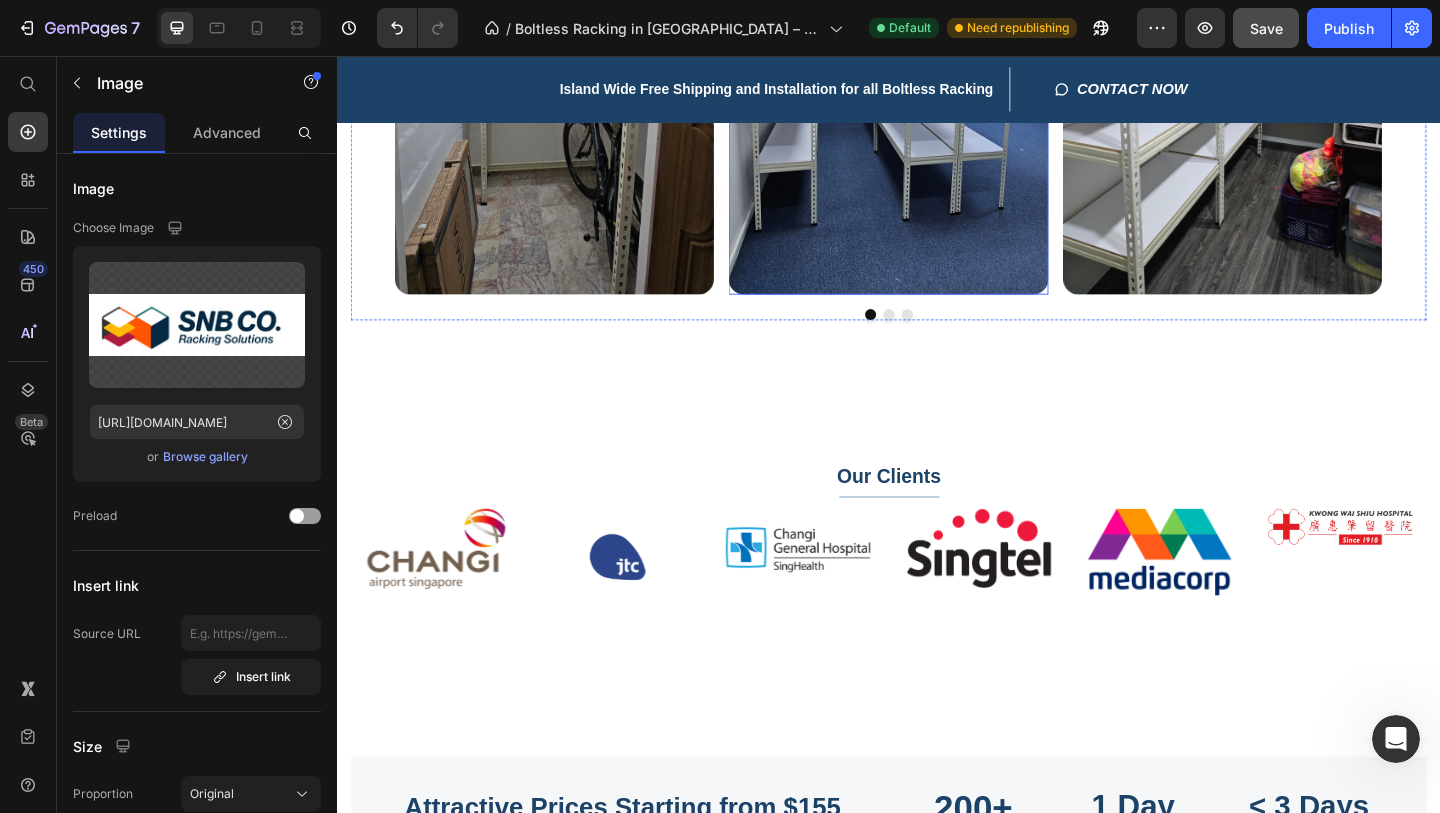 click at bounding box center [936, 83] 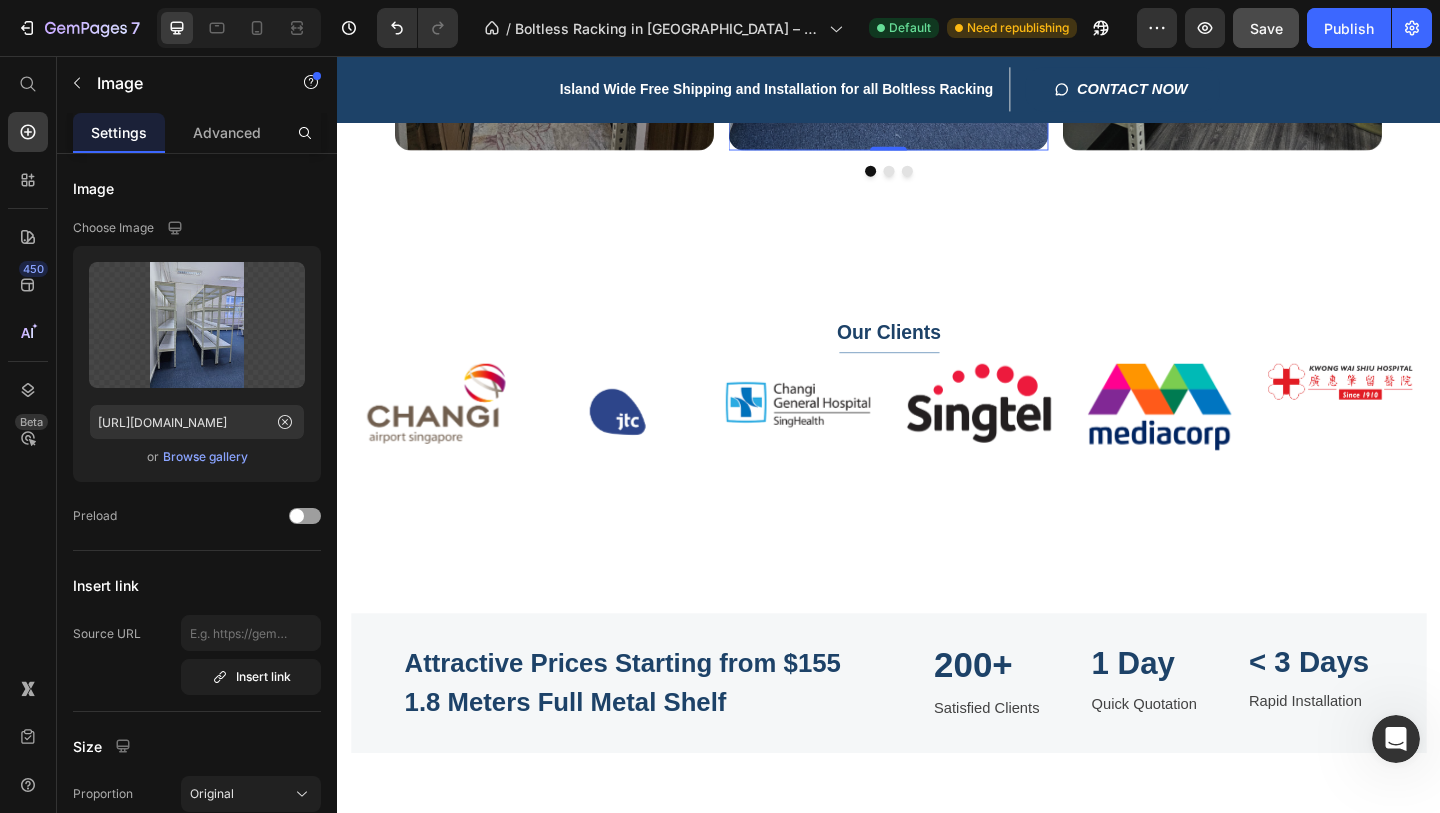 scroll, scrollTop: 1221, scrollLeft: 0, axis: vertical 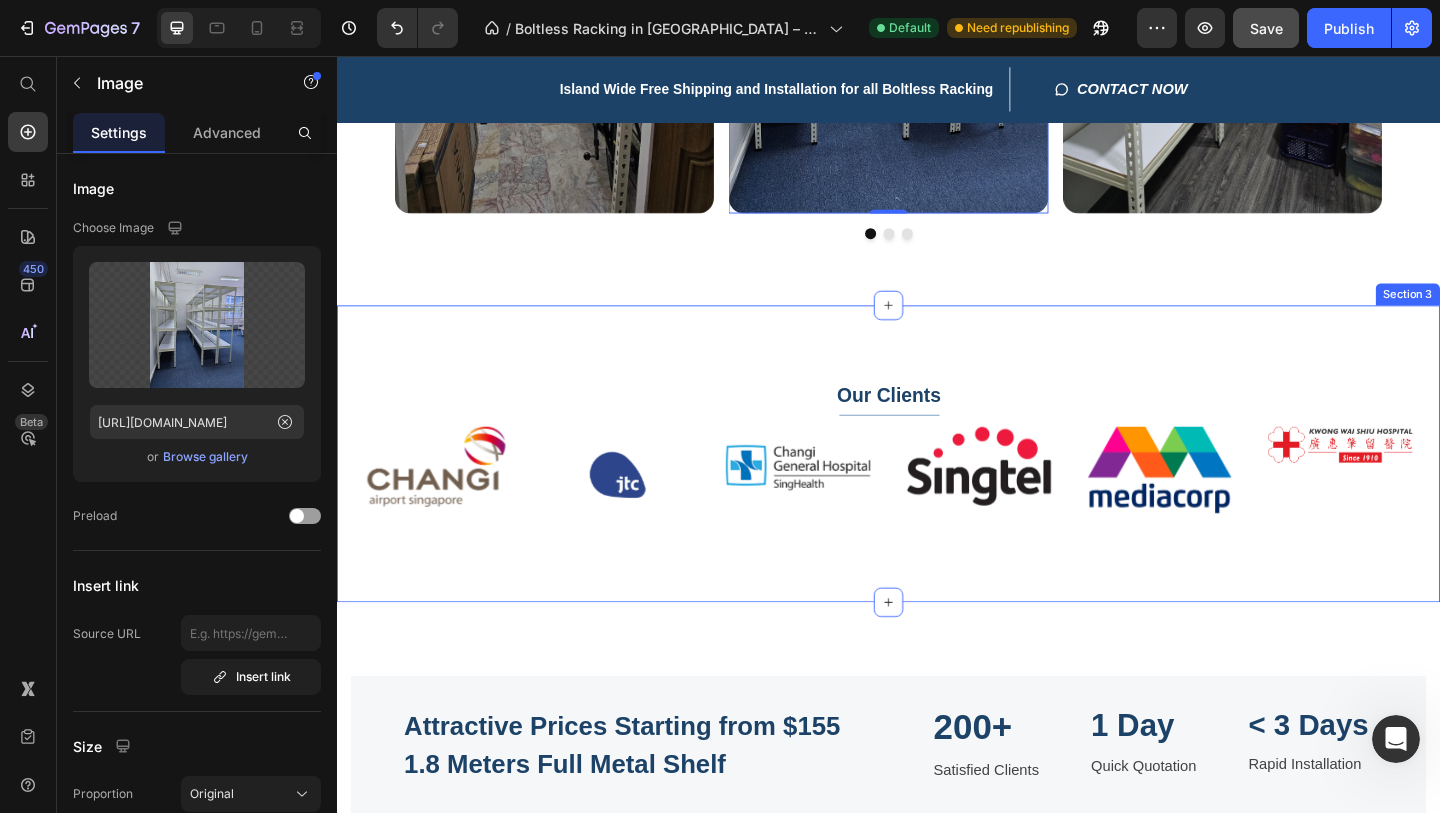 click on "Our Clients Text block                Title Line Text block Image Image Image Image Image Image Carousel Row Section 3" at bounding box center [937, 488] 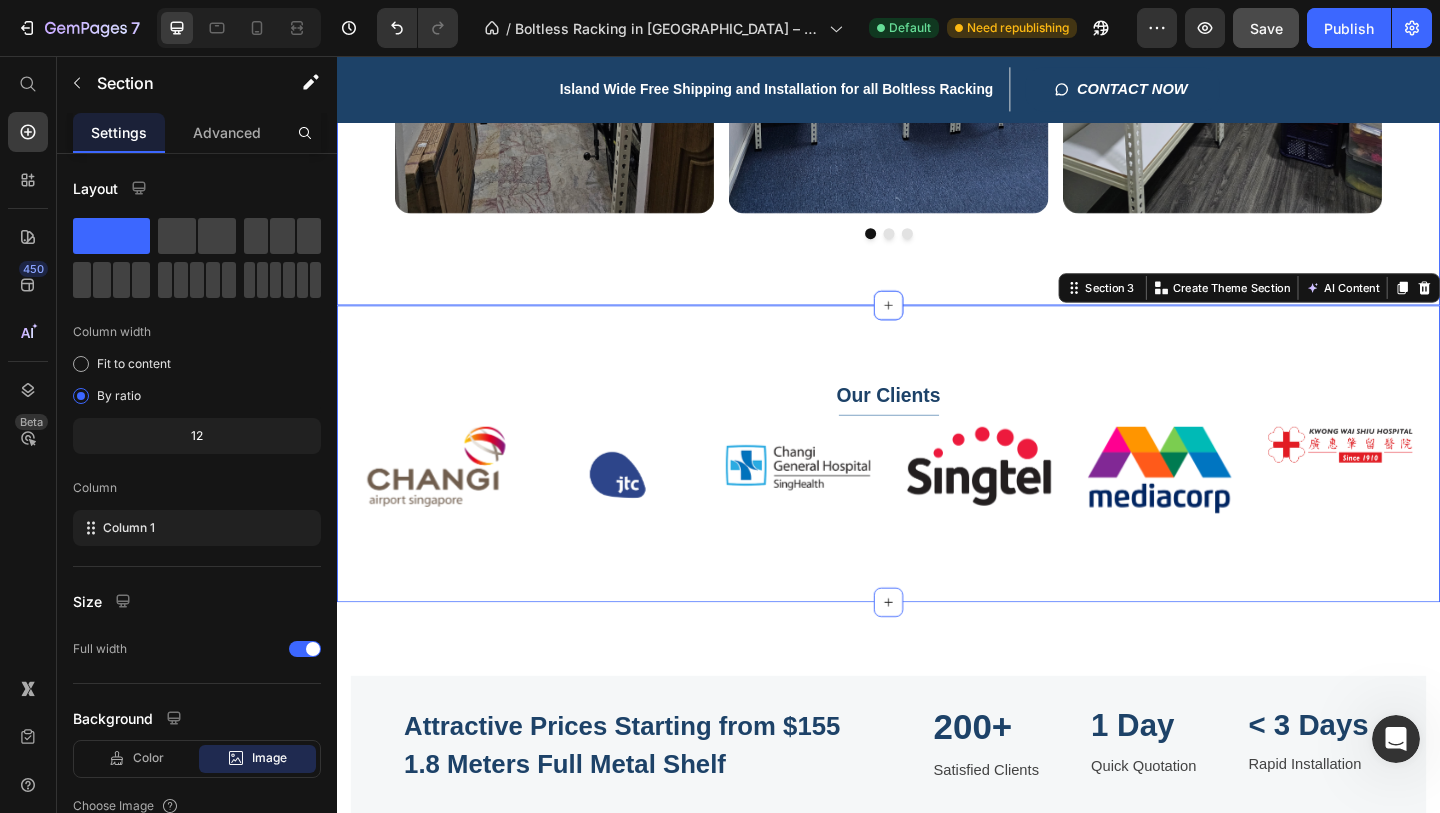 click on "Boltless Rack Series Text block                Title Line Row Introducing  Customisable Boltless Racks Heading Row
Image Image Image Image Image Image Image Image
Carousel Row Section 2" at bounding box center (937, -128) 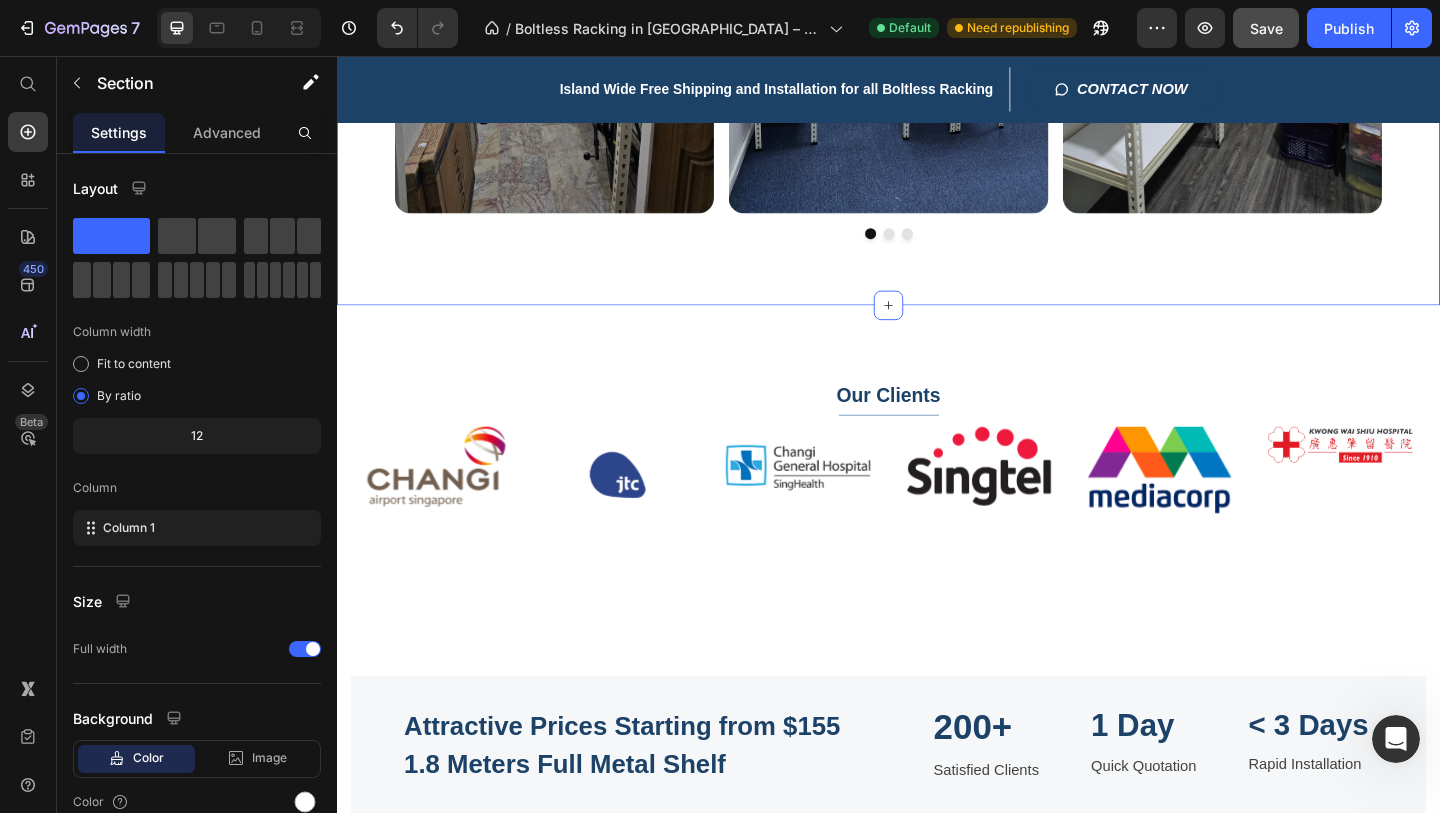 click on "Boltless Rack Series Text block                Title Line Row Introducing  Customisable Boltless Racks Heading Row
Image Image Image Image Image Image Image Image
Carousel Row Section 2   You can create reusable sections Create Theme Section AI Content Write with GemAI What would you like to describe here? Tone and Voice Persuasive Product Show more Generate" at bounding box center [937, -128] 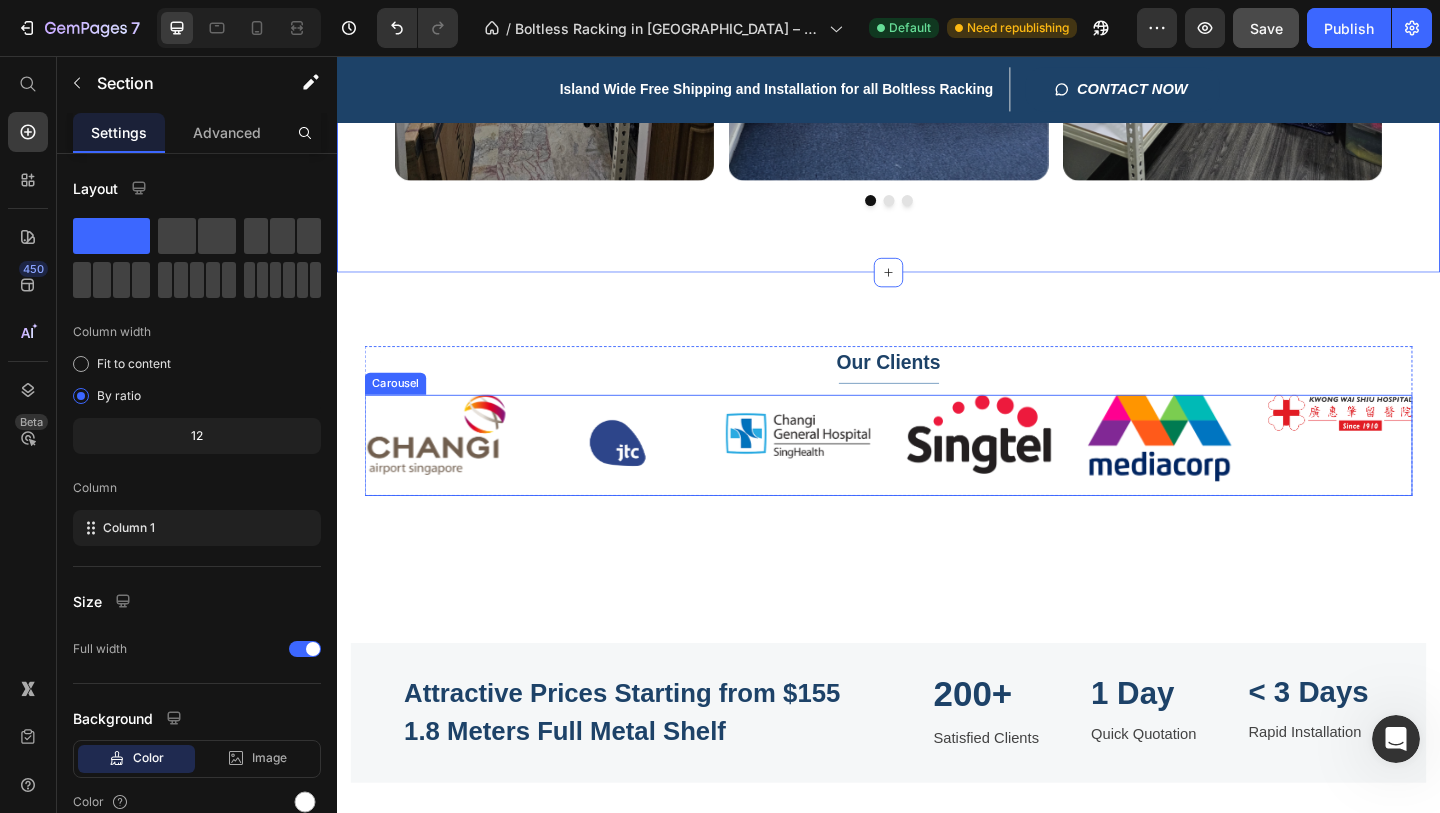 scroll, scrollTop: 1731, scrollLeft: 0, axis: vertical 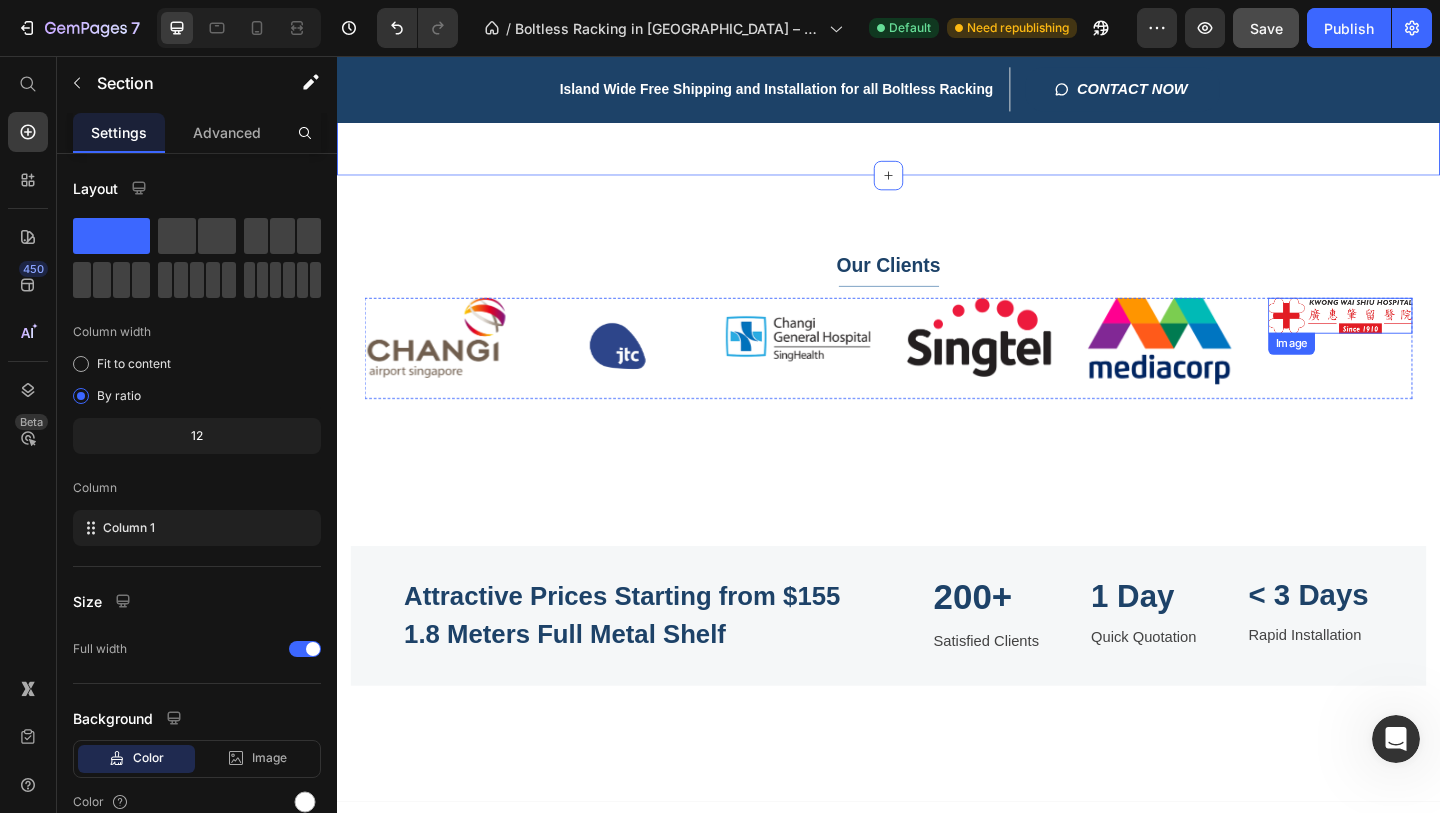 click at bounding box center (1428, 339) 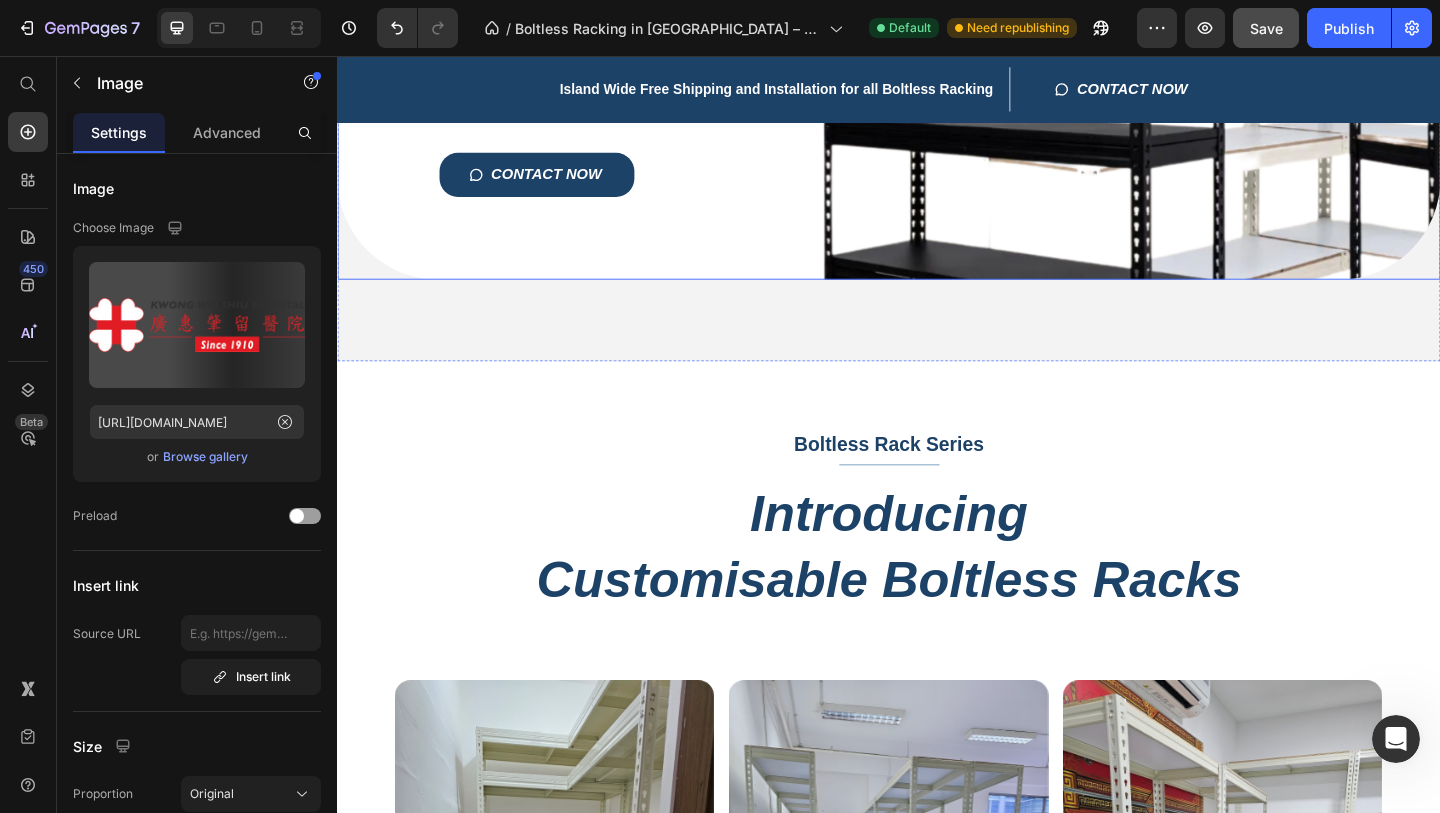 click on "Title Line Image Image Image Image
CONTACT NOW Button Row" at bounding box center [937, -96] 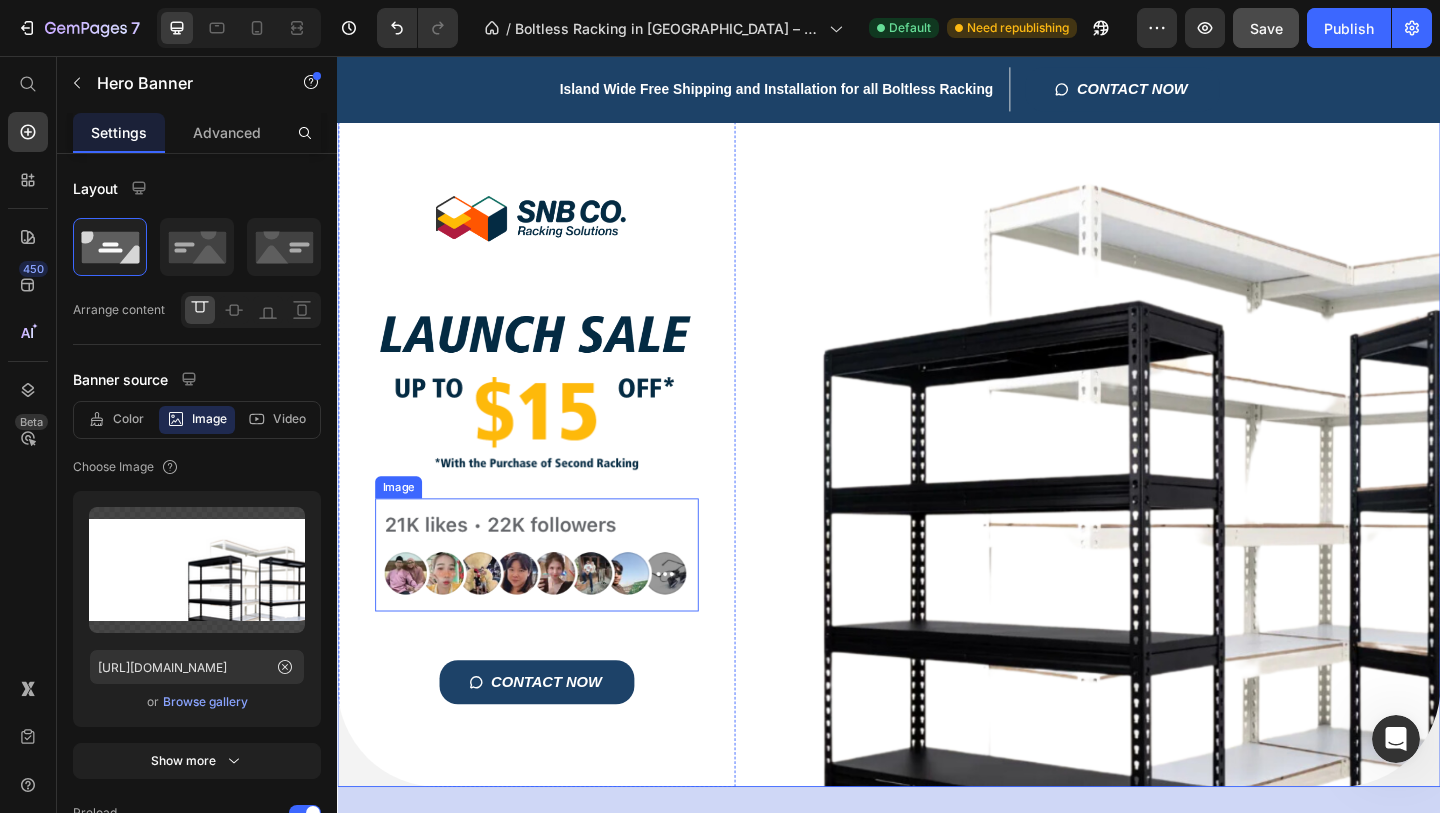 scroll, scrollTop: 68, scrollLeft: 0, axis: vertical 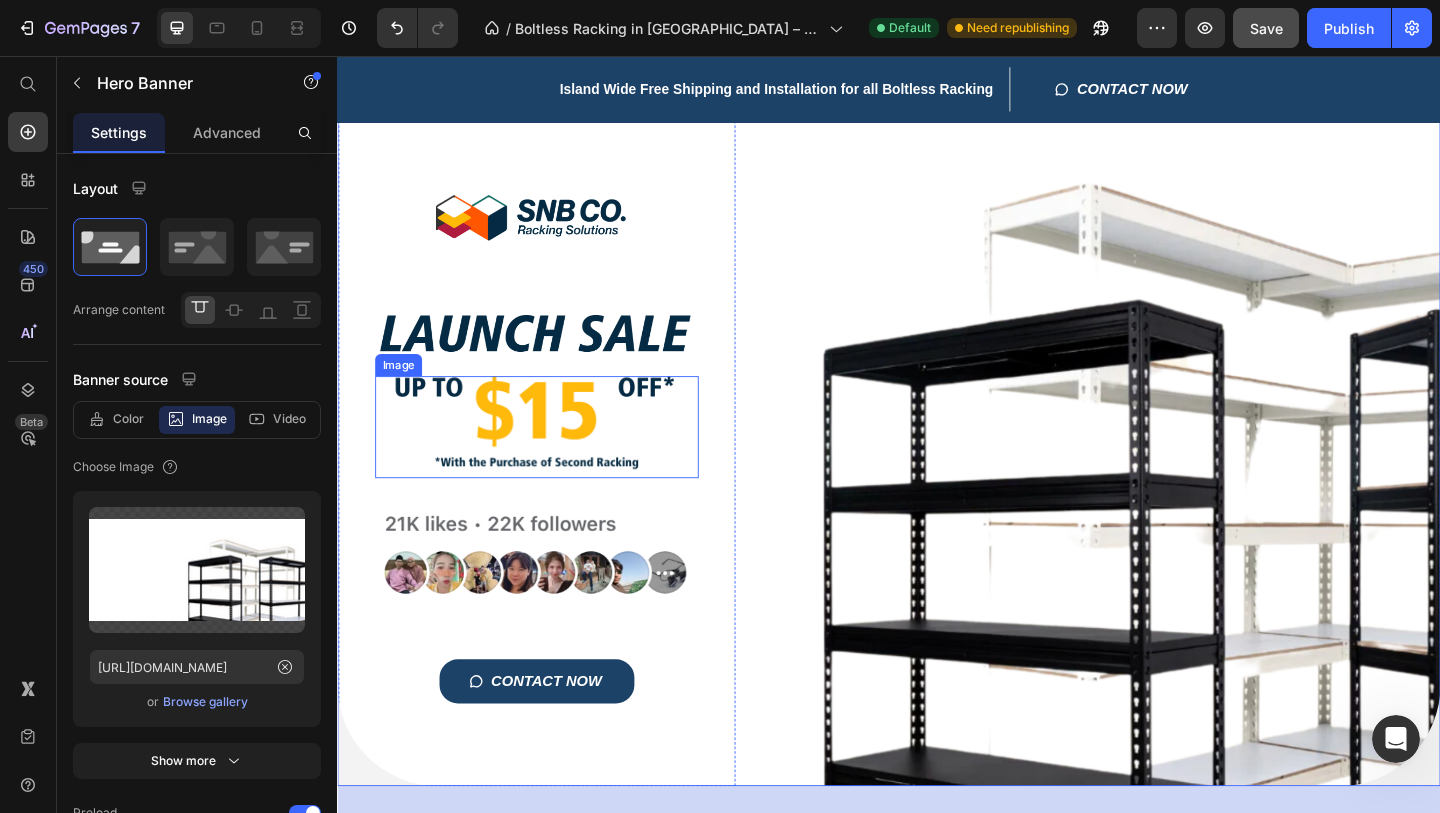 click at bounding box center (554, 460) 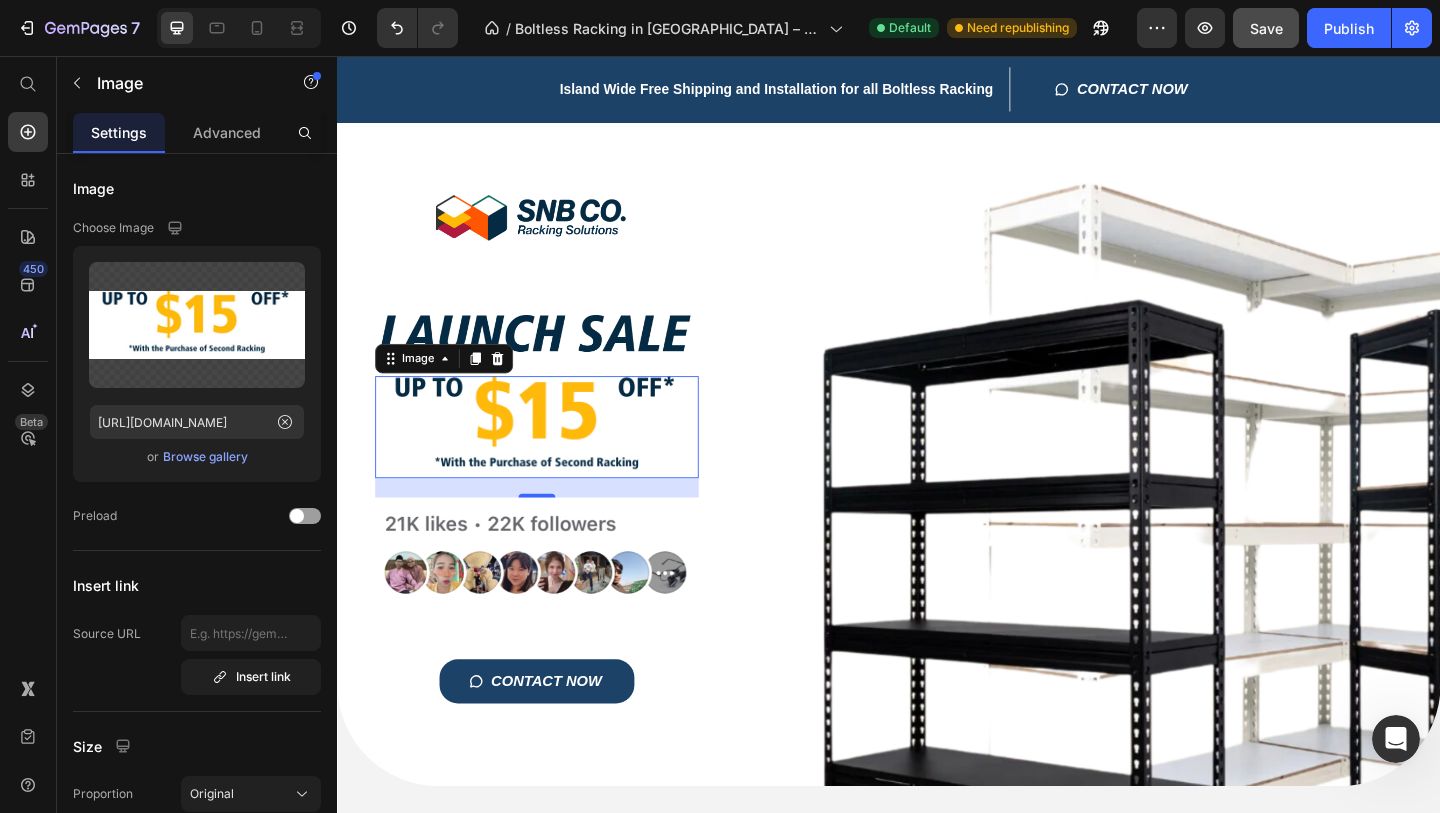 scroll, scrollTop: 62, scrollLeft: 0, axis: vertical 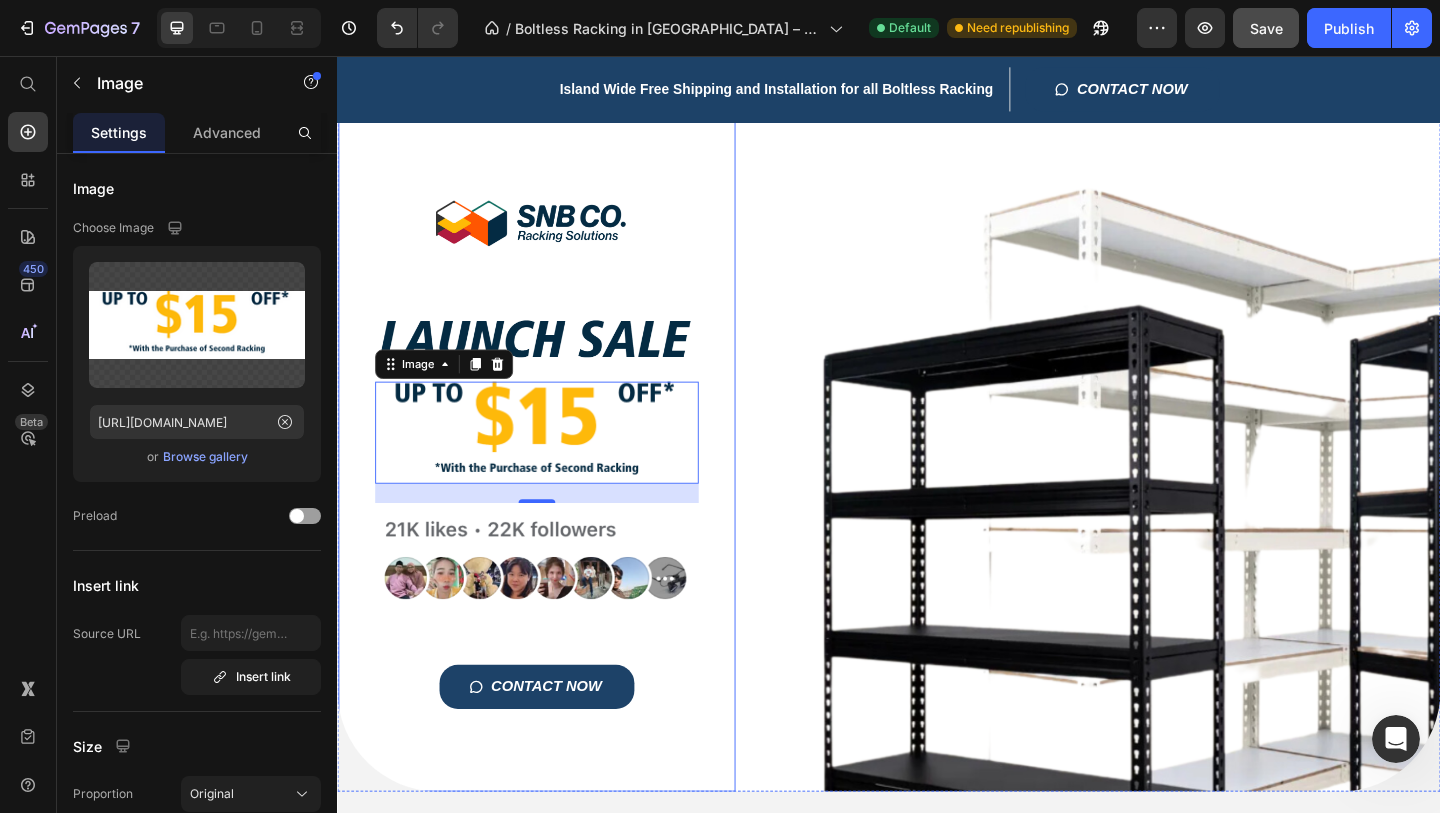 click on "Title Line Image Image Image   21 Image
CONTACT NOW Button" at bounding box center [554, 461] 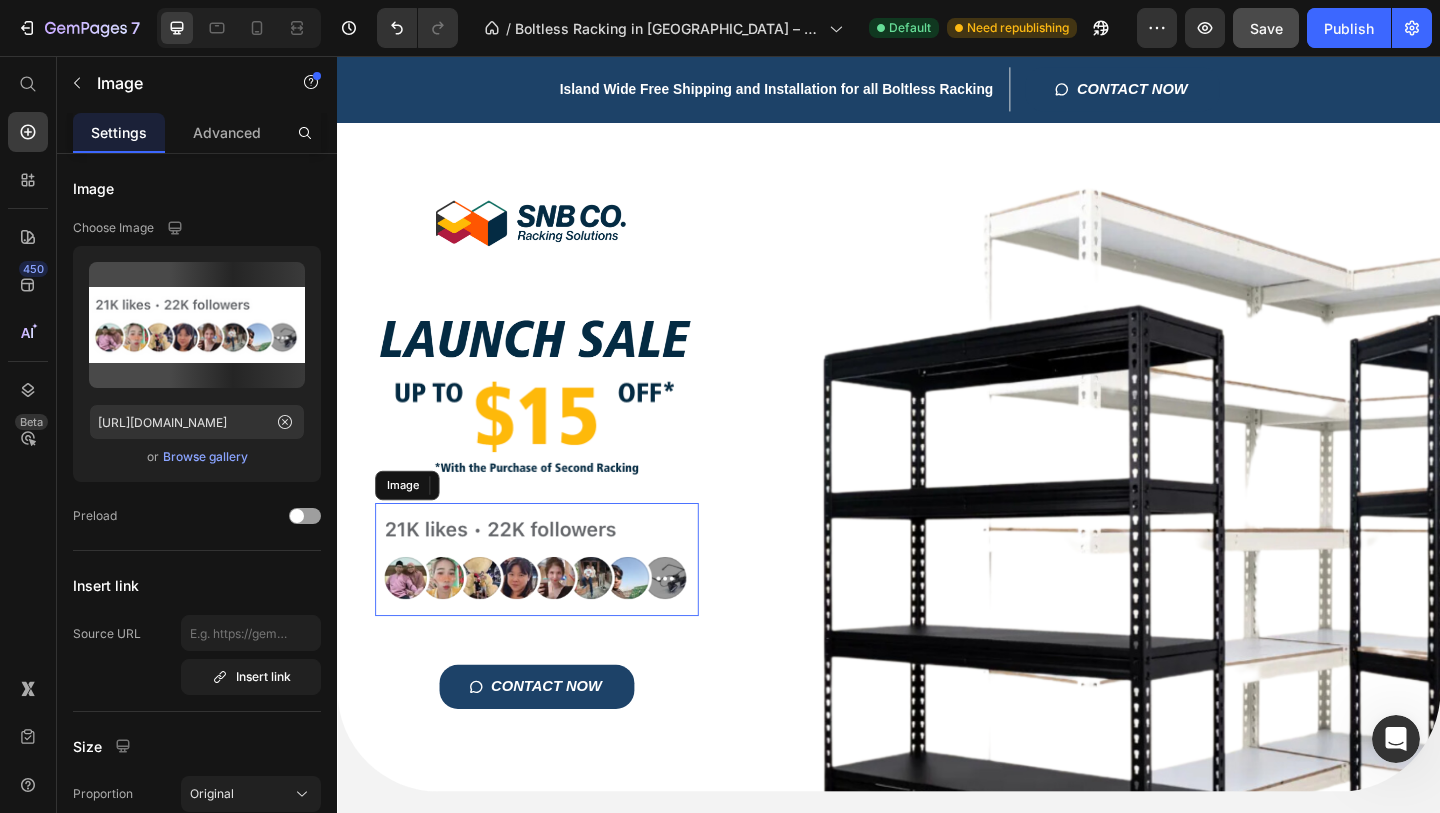 click at bounding box center [554, 603] 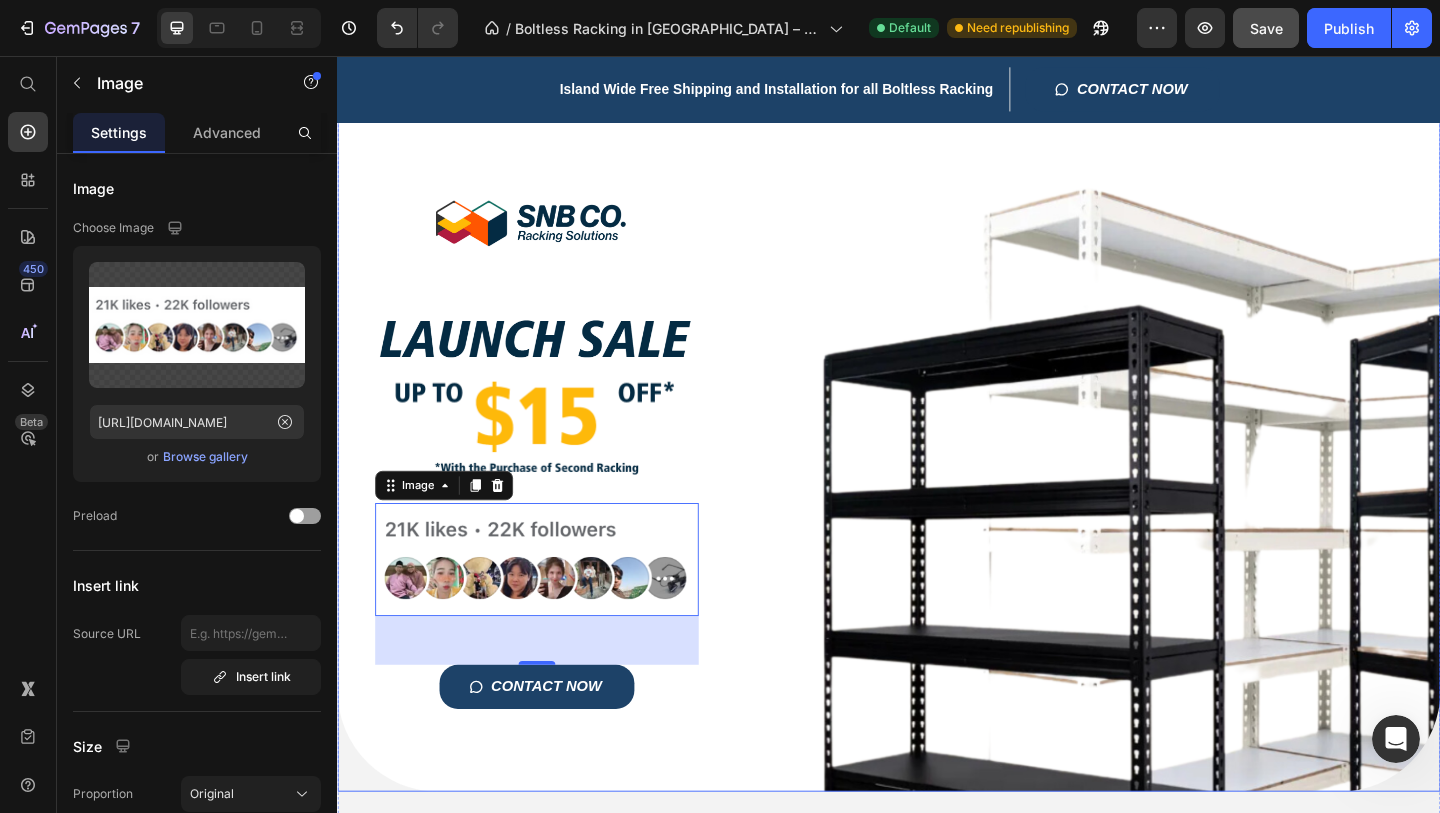 click on "Title Line Image Image Image Image   53
CONTACT NOW Button Row" at bounding box center (937, 461) 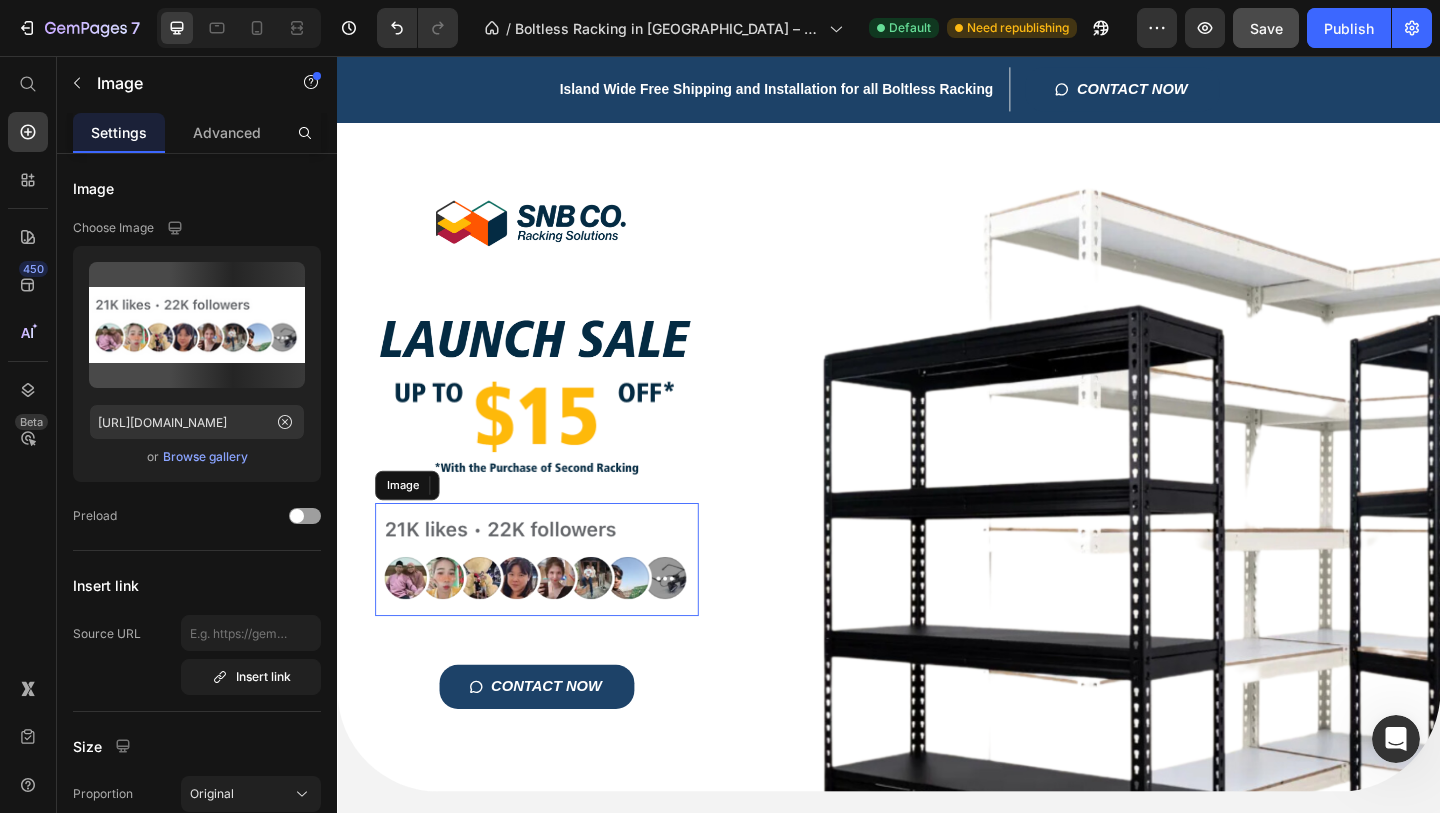 click at bounding box center [554, 603] 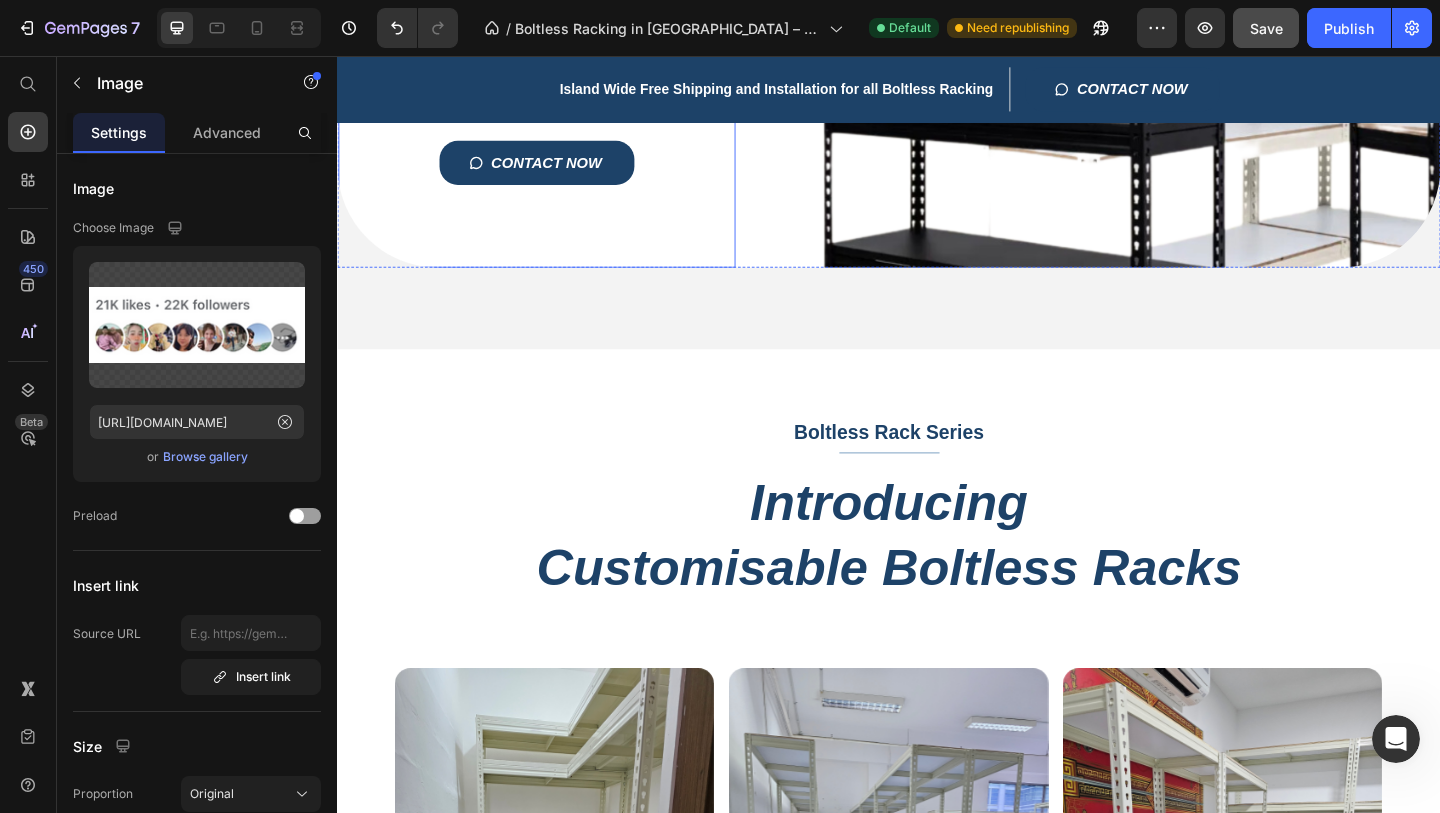 scroll, scrollTop: 637, scrollLeft: 0, axis: vertical 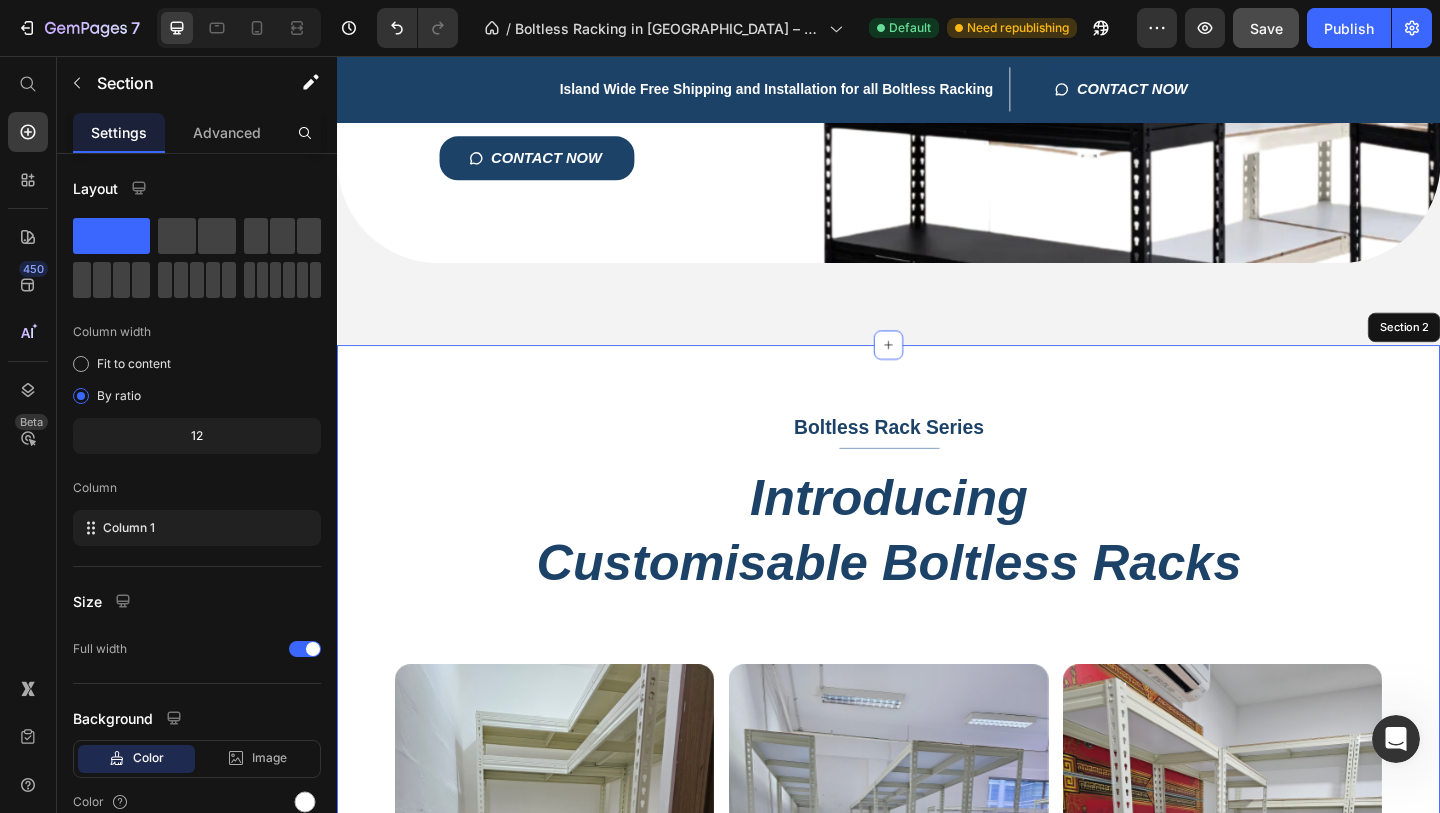 click on "Boltless Rack Series Text block                Title Line Row Introducing  Customisable Boltless Racks Heading Row
Image Image Image Image Image Image Image Image
Carousel Row Section 2" at bounding box center [937, 825] 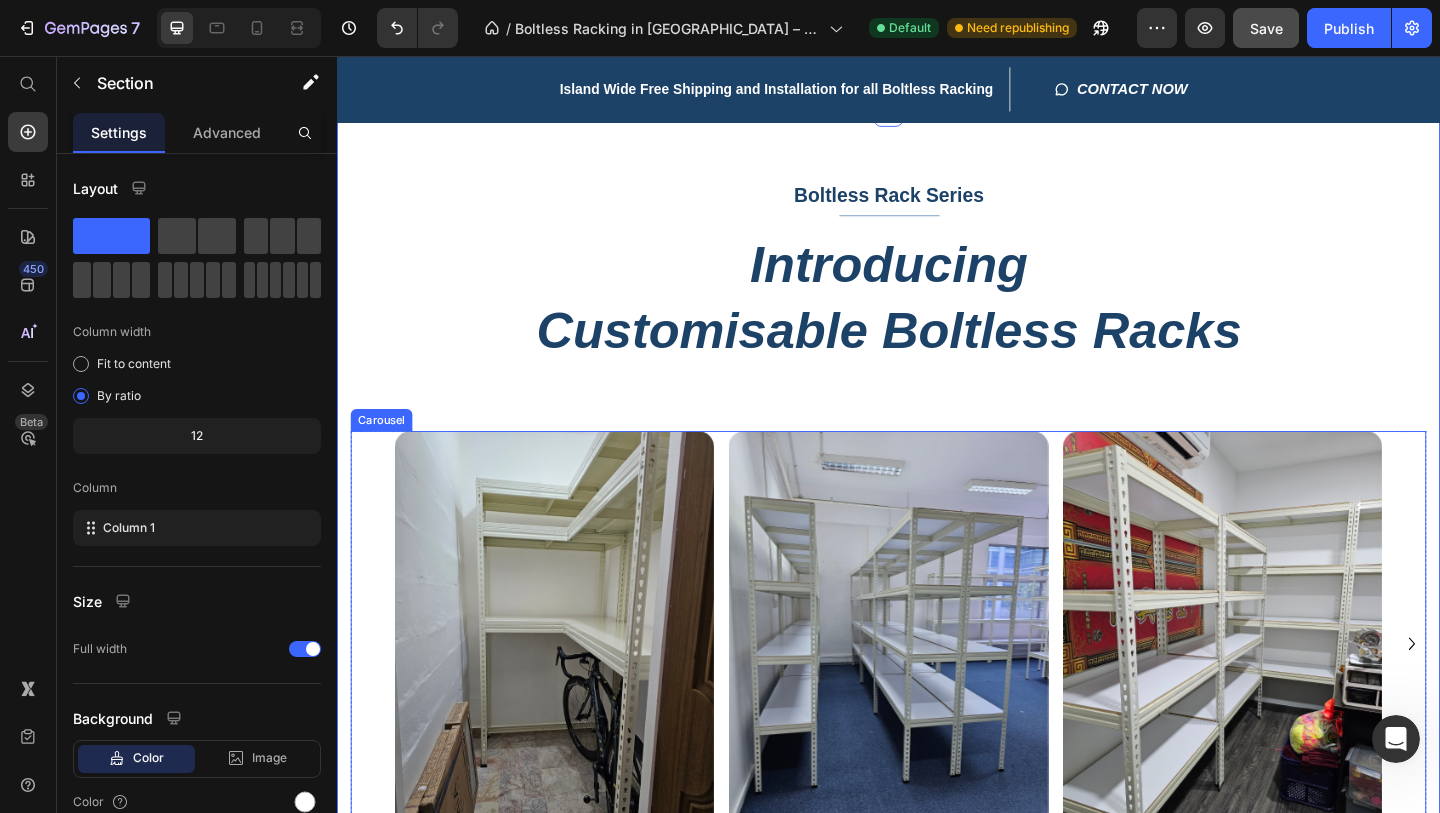 scroll, scrollTop: 946, scrollLeft: 0, axis: vertical 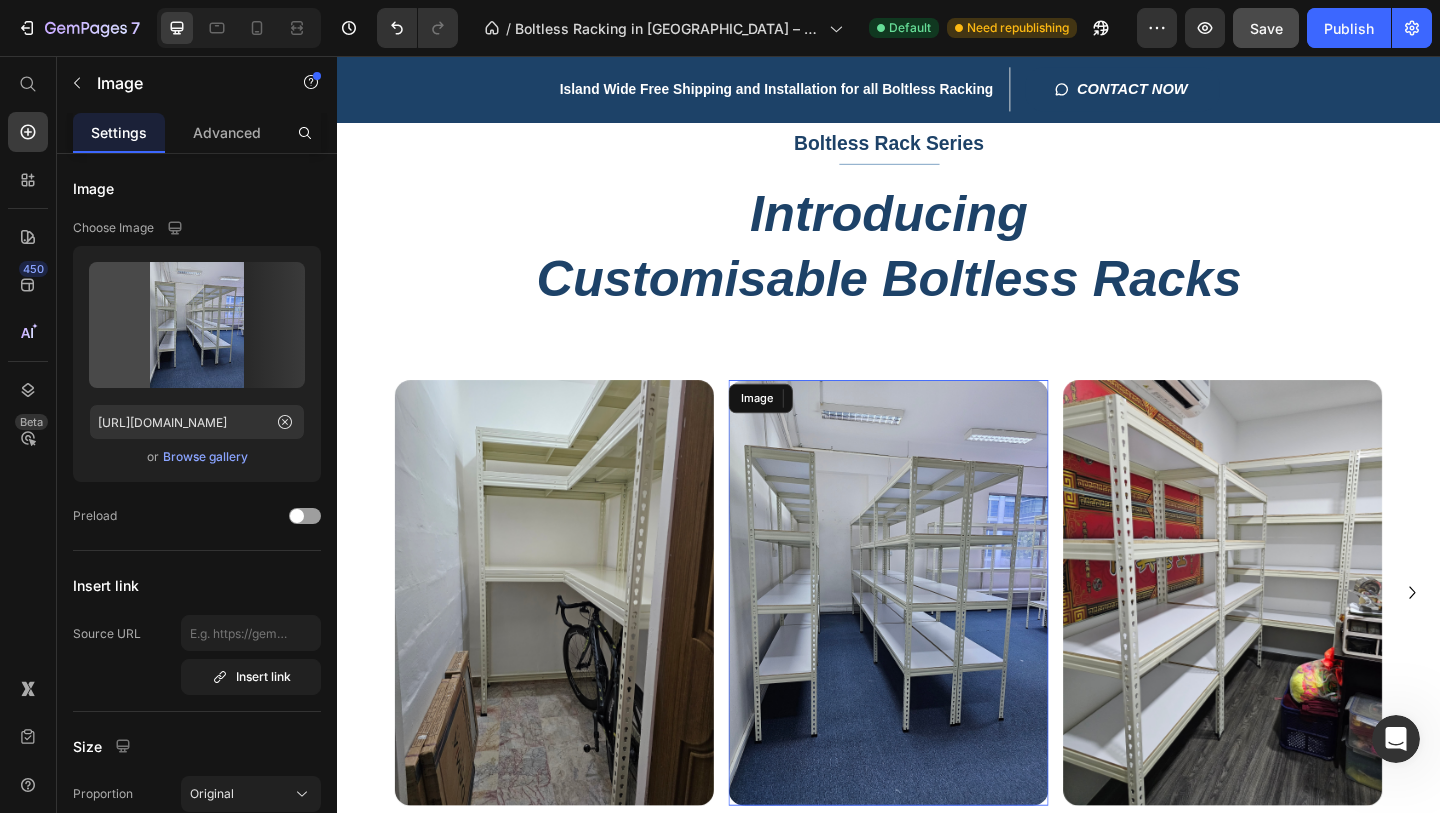 click at bounding box center (936, 639) 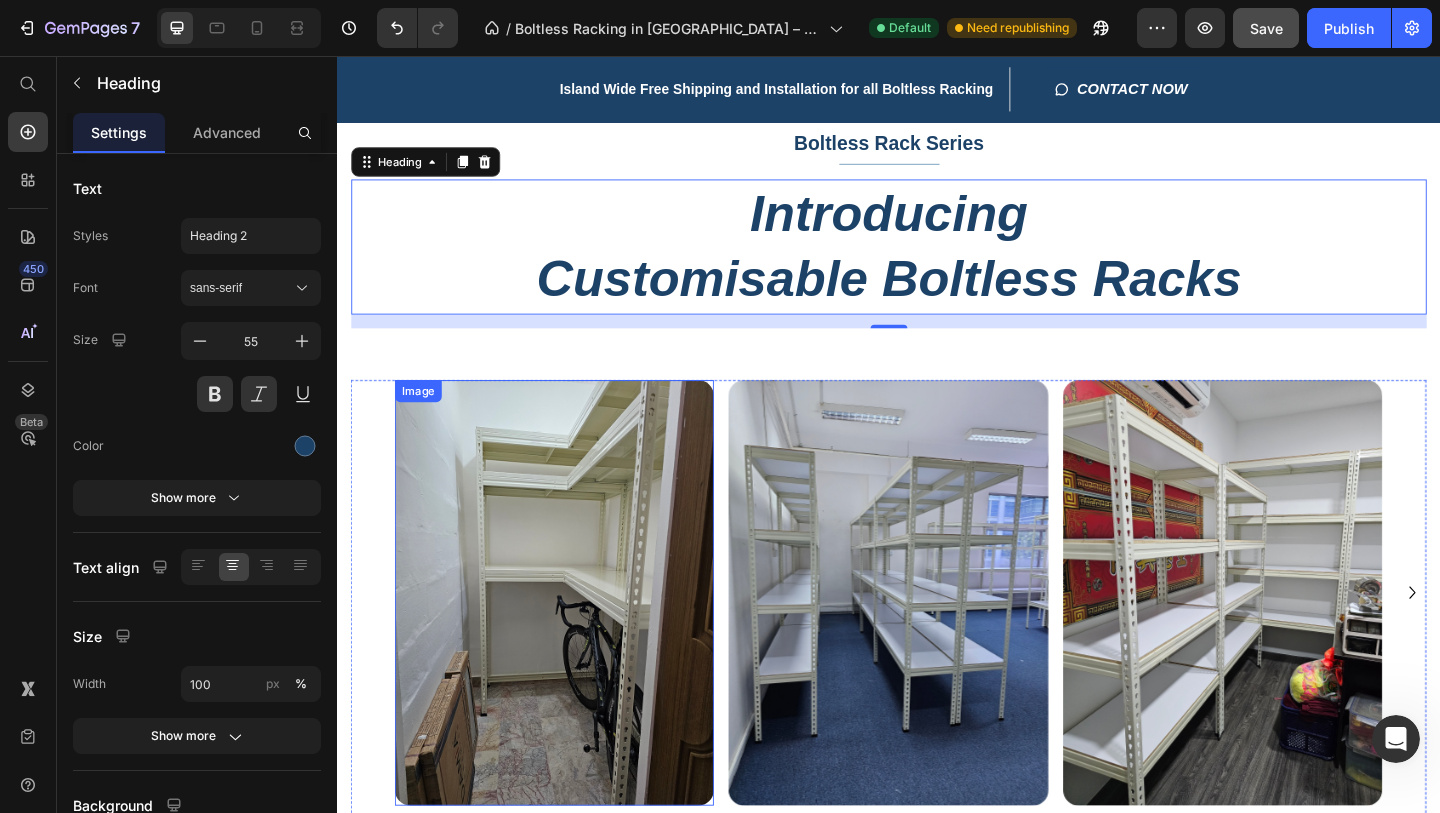 click at bounding box center (573, 639) 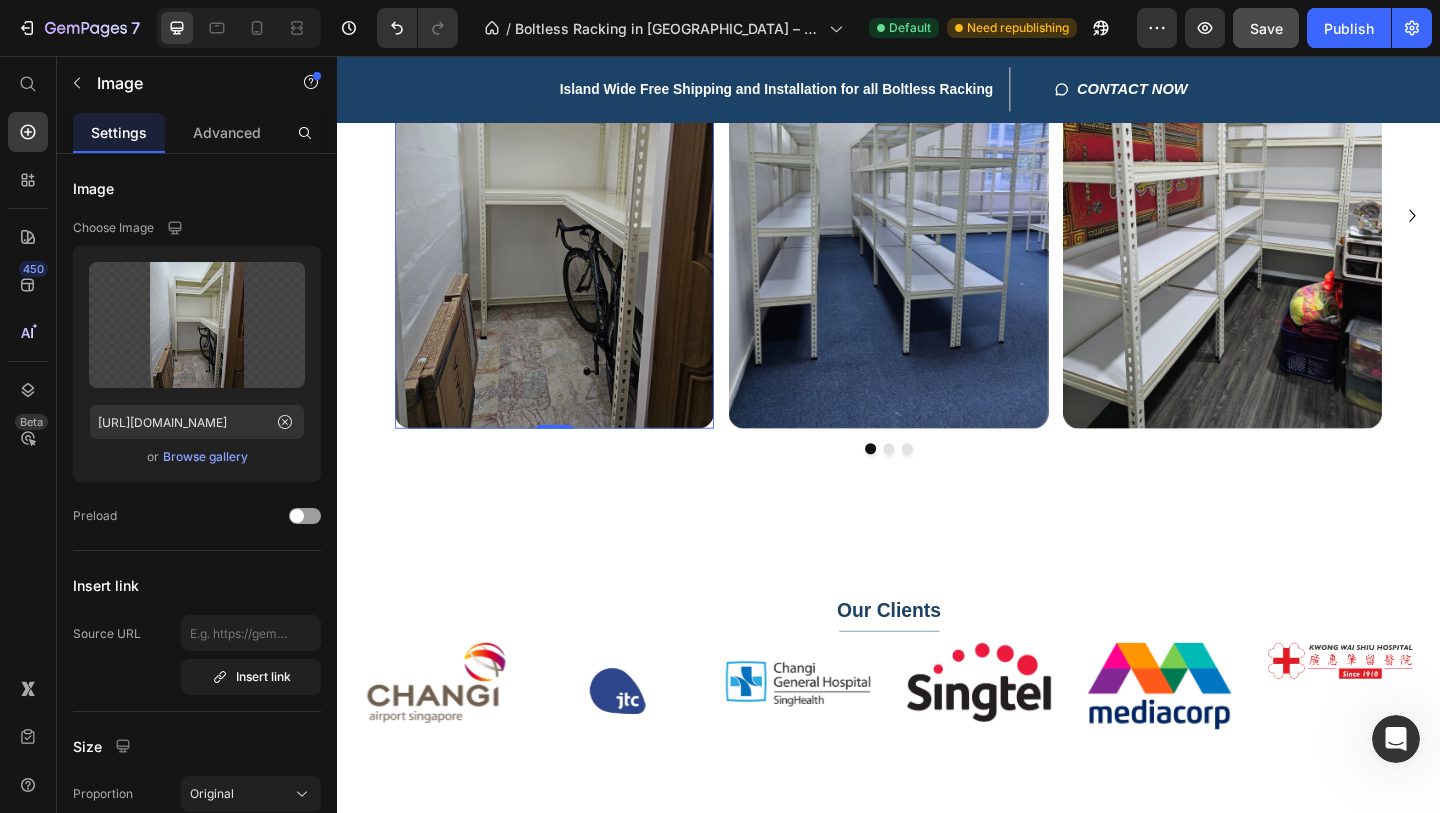 scroll, scrollTop: 1527, scrollLeft: 0, axis: vertical 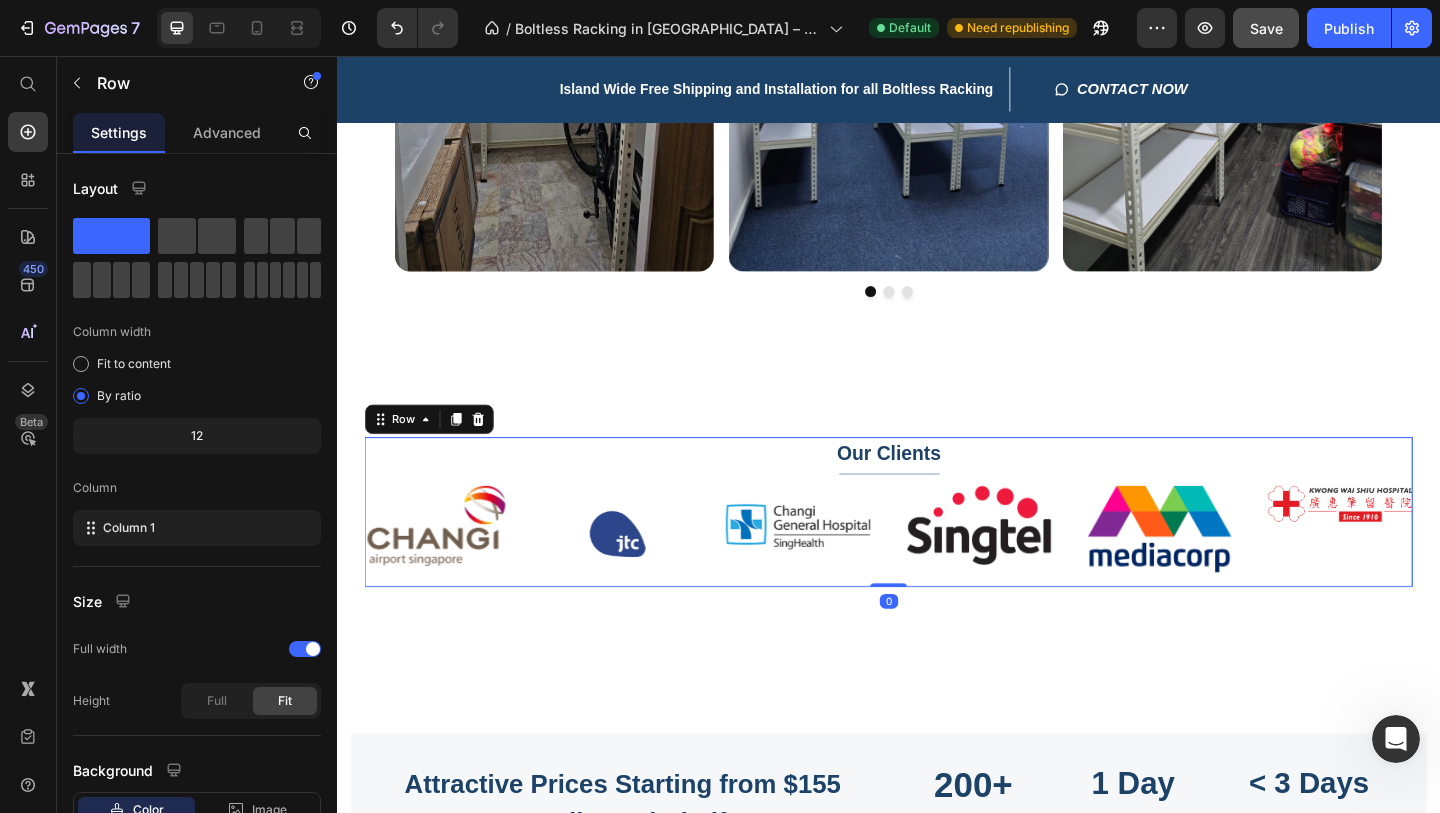 click on "Our Clients Text block                Title Line Text block Image Image Image Image Image Image Carousel" at bounding box center [937, 551] 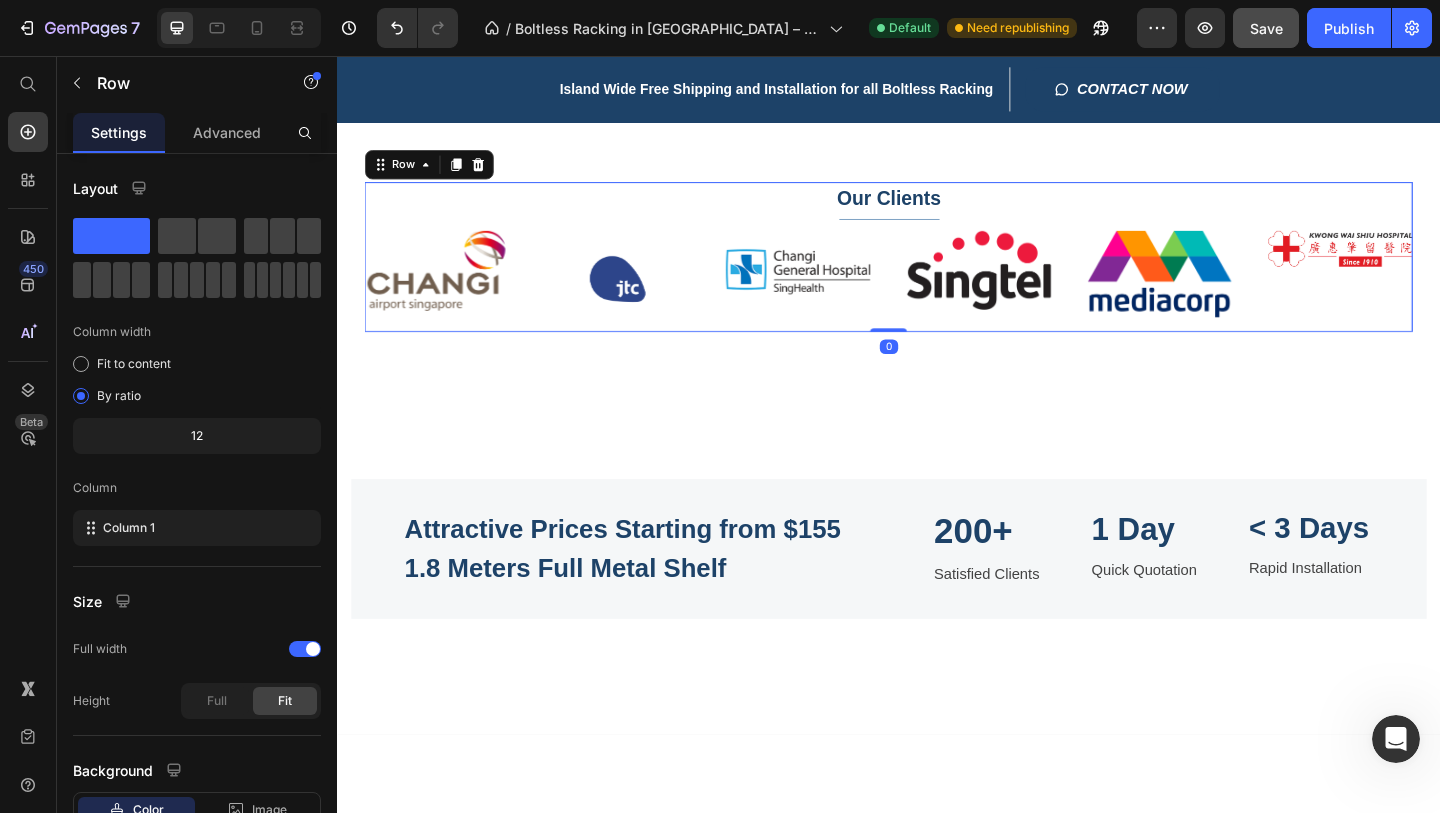 scroll, scrollTop: 1833, scrollLeft: 0, axis: vertical 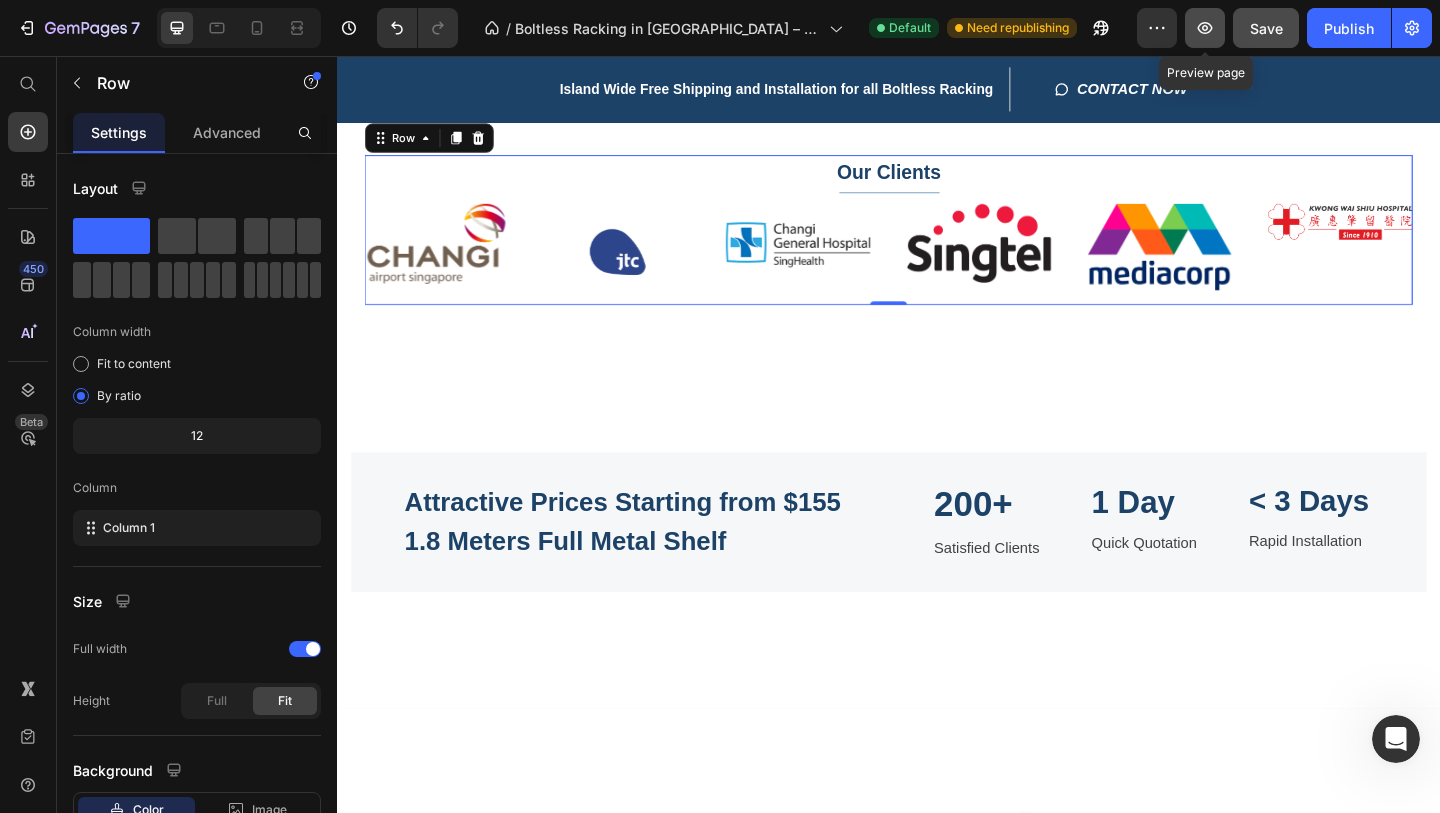 click 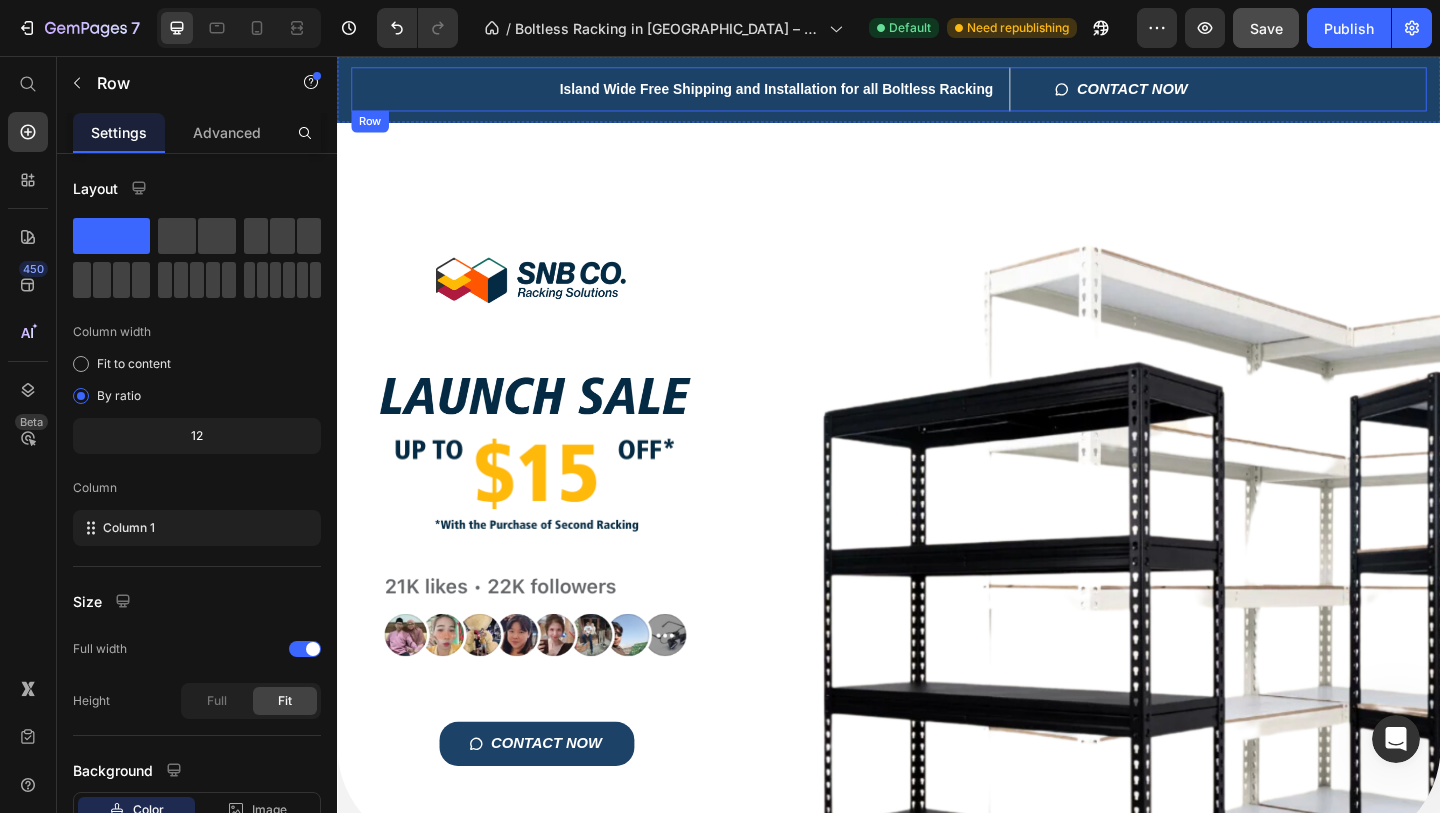 scroll, scrollTop: -1, scrollLeft: 0, axis: vertical 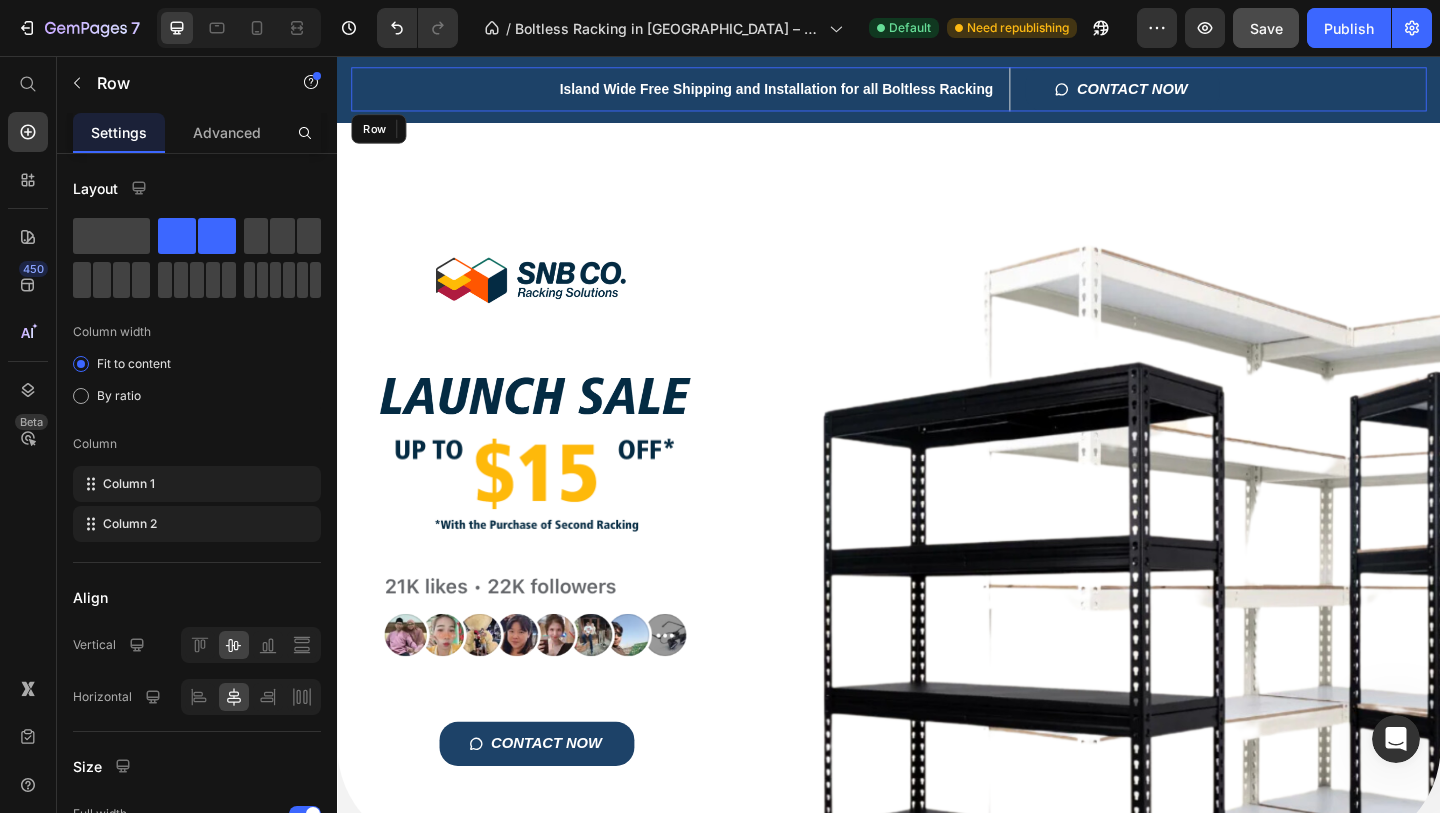 click on "Island Wide Free Shipping and Installation for all Boltless Racking  Heading
CONTACT NOW Button Row Shop Now Button Row Row" at bounding box center [937, 92] 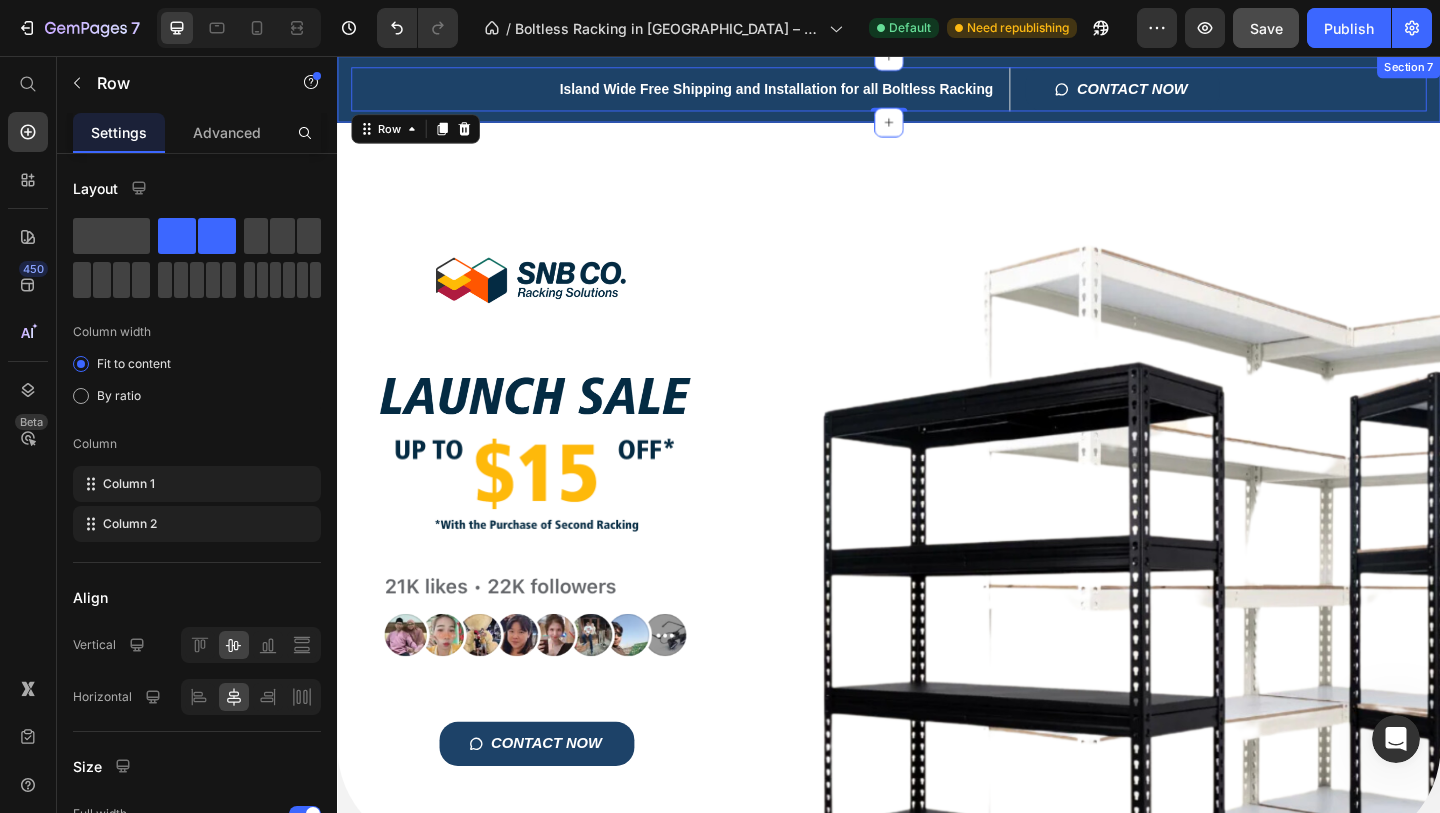 click on "Island Wide Free Shipping and Installation for all Boltless Racking  Heading
CONTACT NOW Button Row Shop Now Button Row Row   0 Section 7" at bounding box center [937, 92] 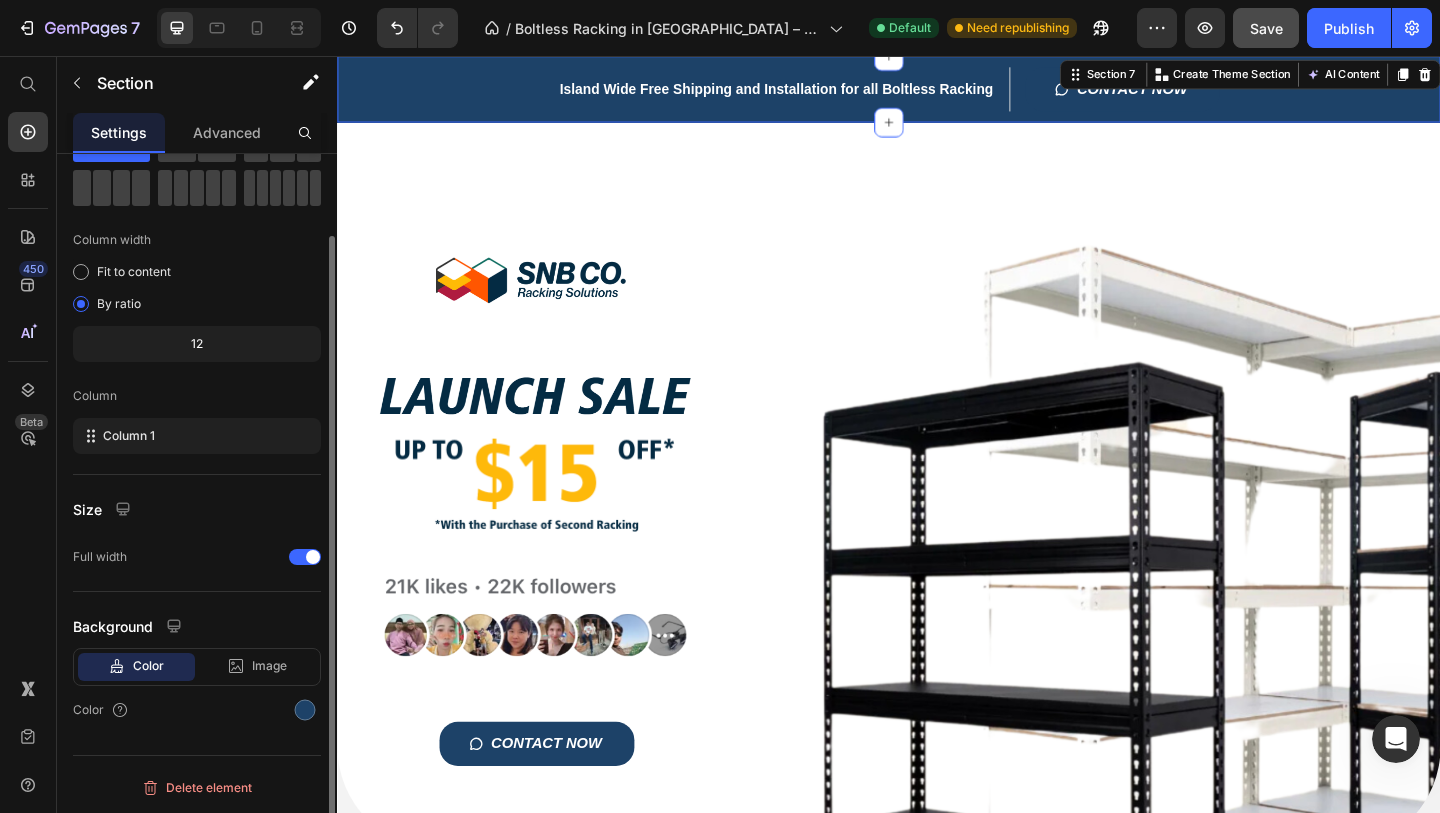 scroll, scrollTop: 0, scrollLeft: 0, axis: both 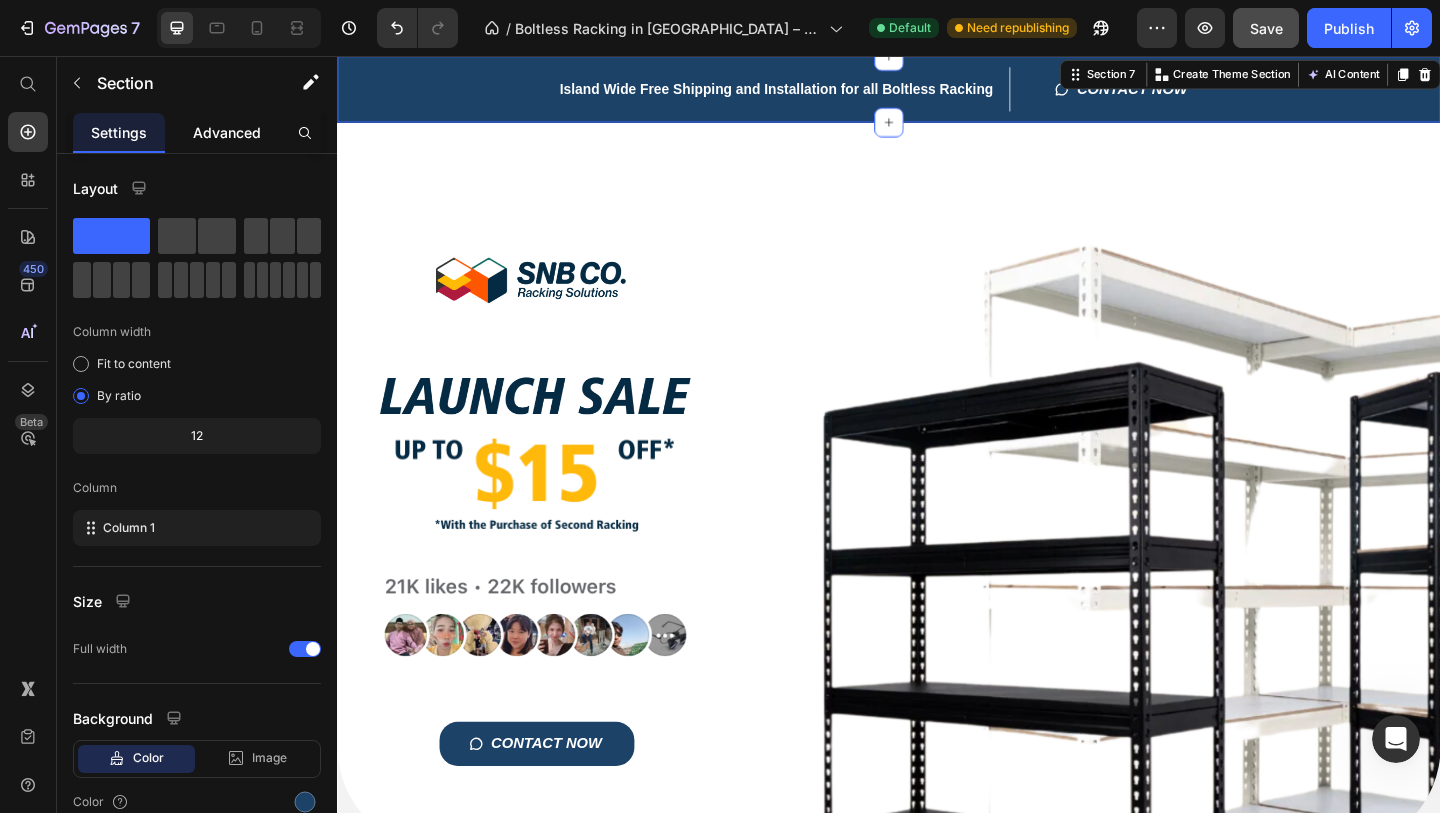 click on "Advanced" at bounding box center (227, 132) 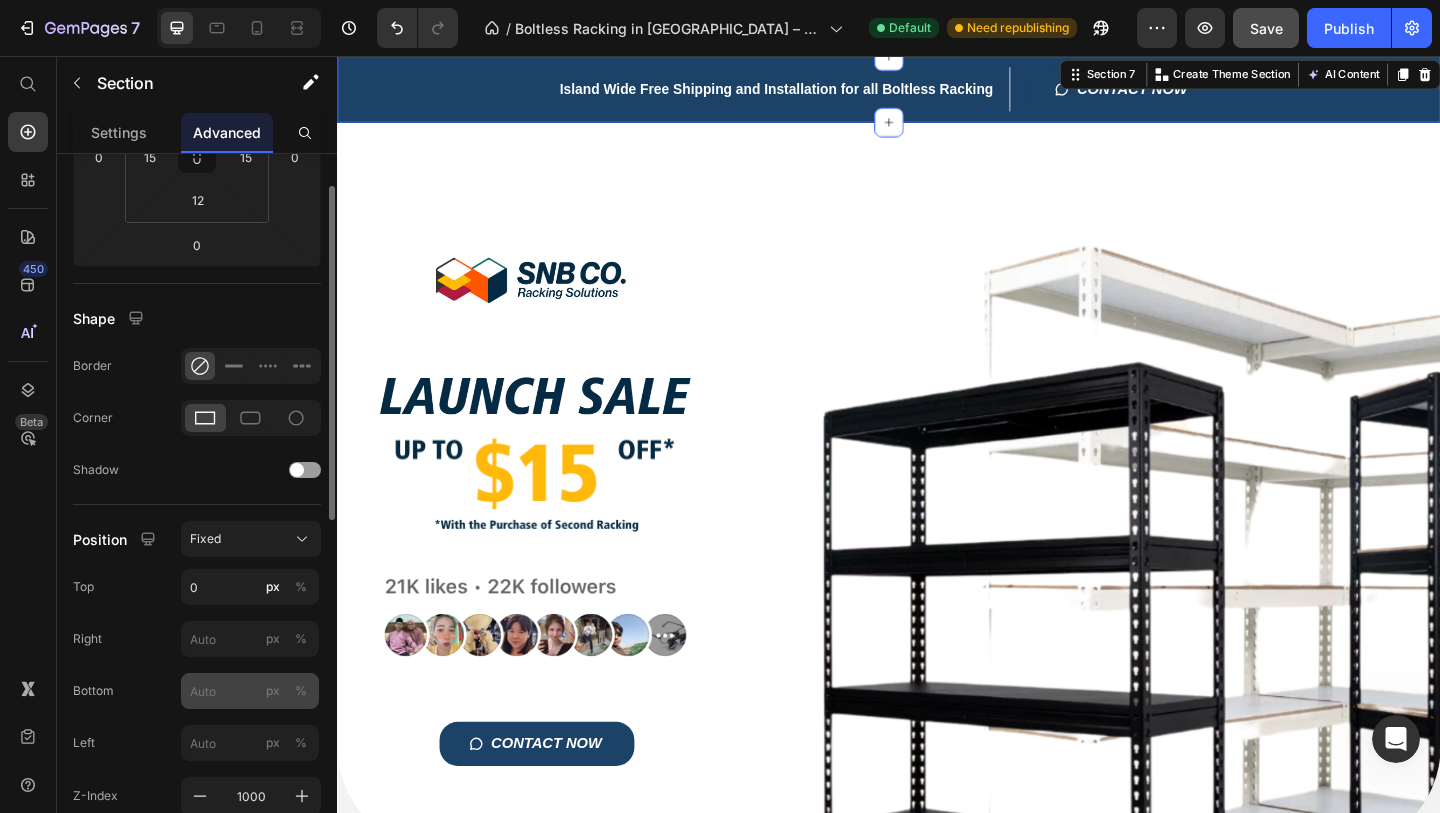scroll, scrollTop: 268, scrollLeft: 0, axis: vertical 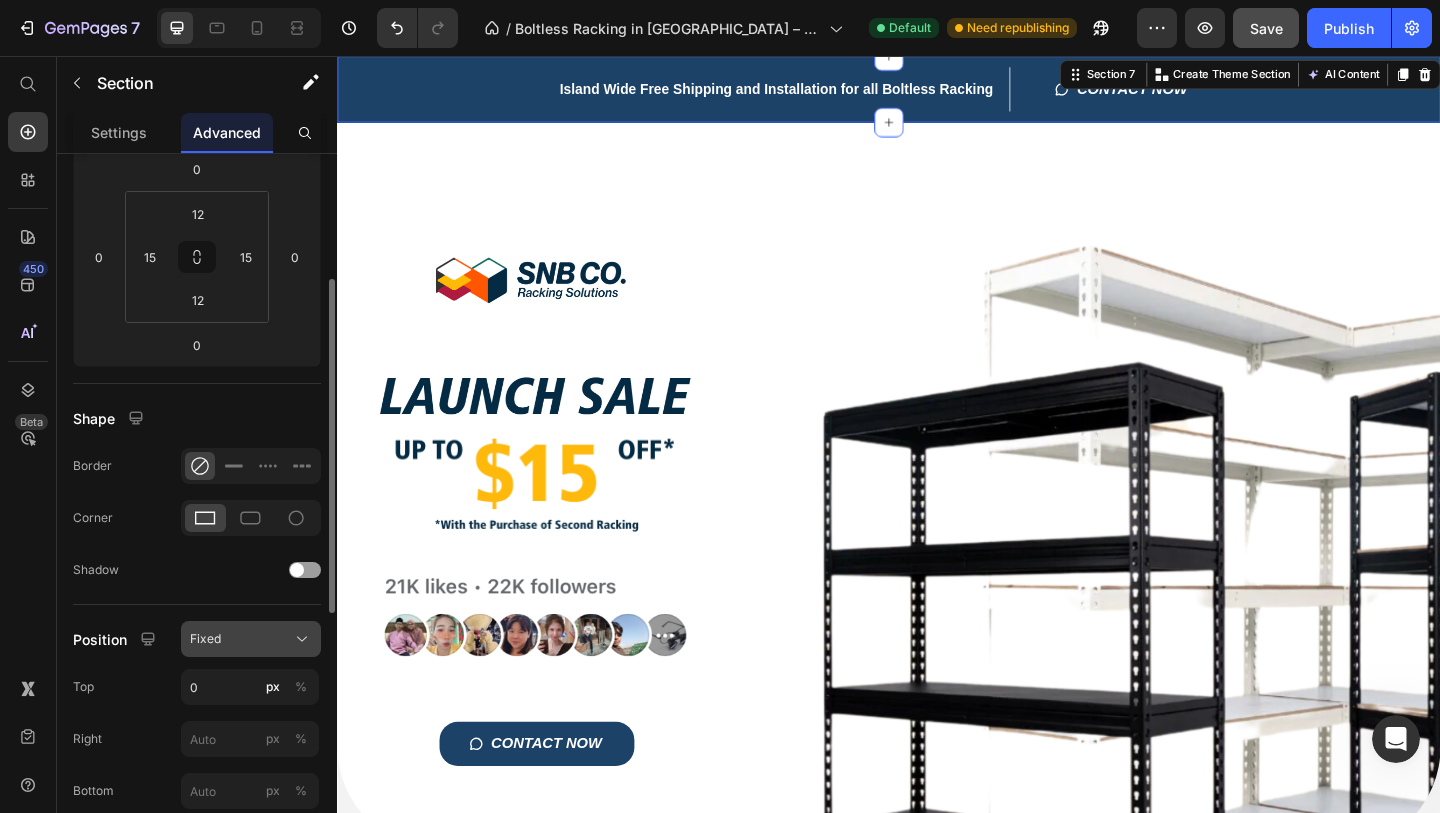 click on "Fixed" 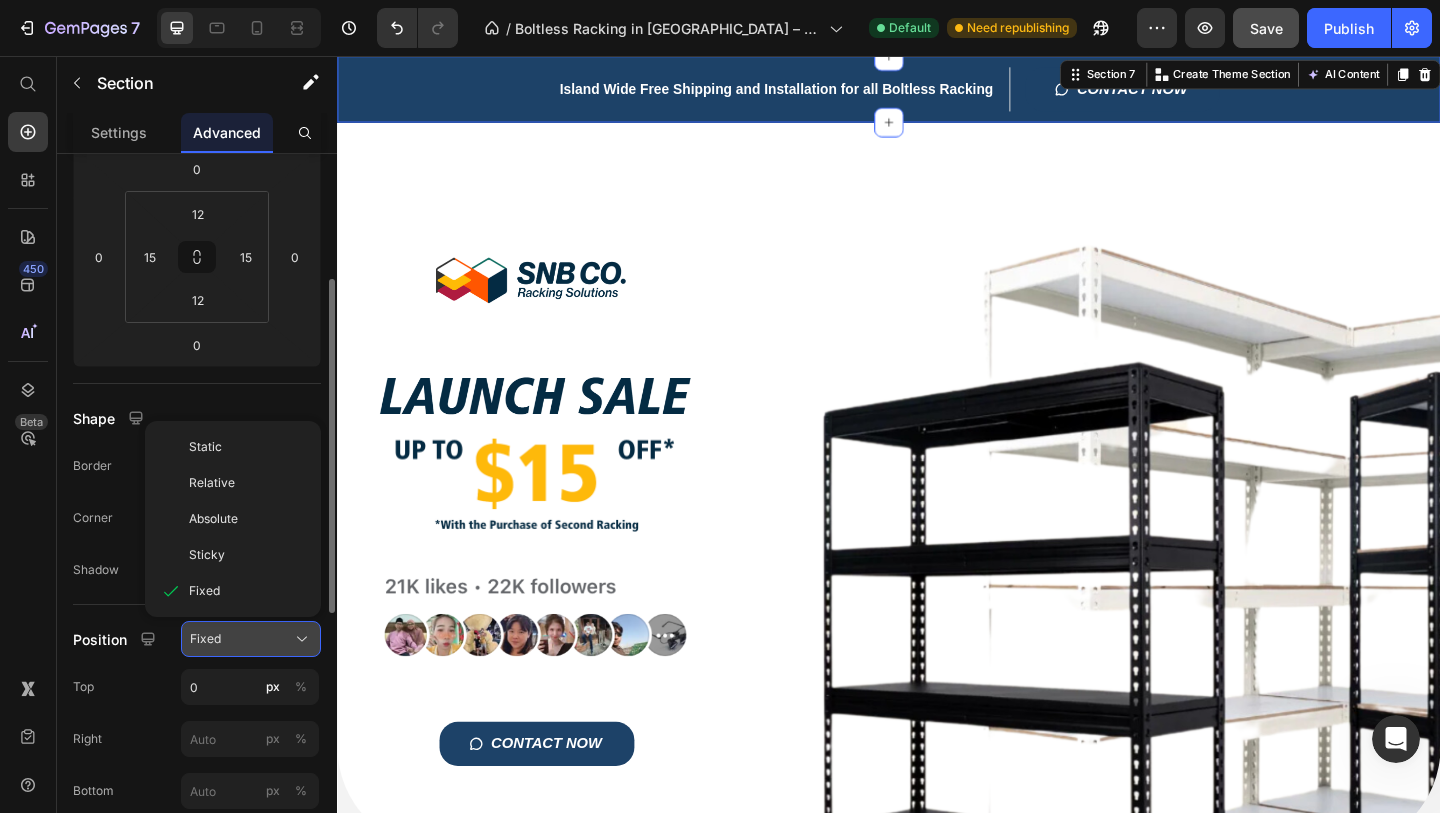 click on "Fixed" 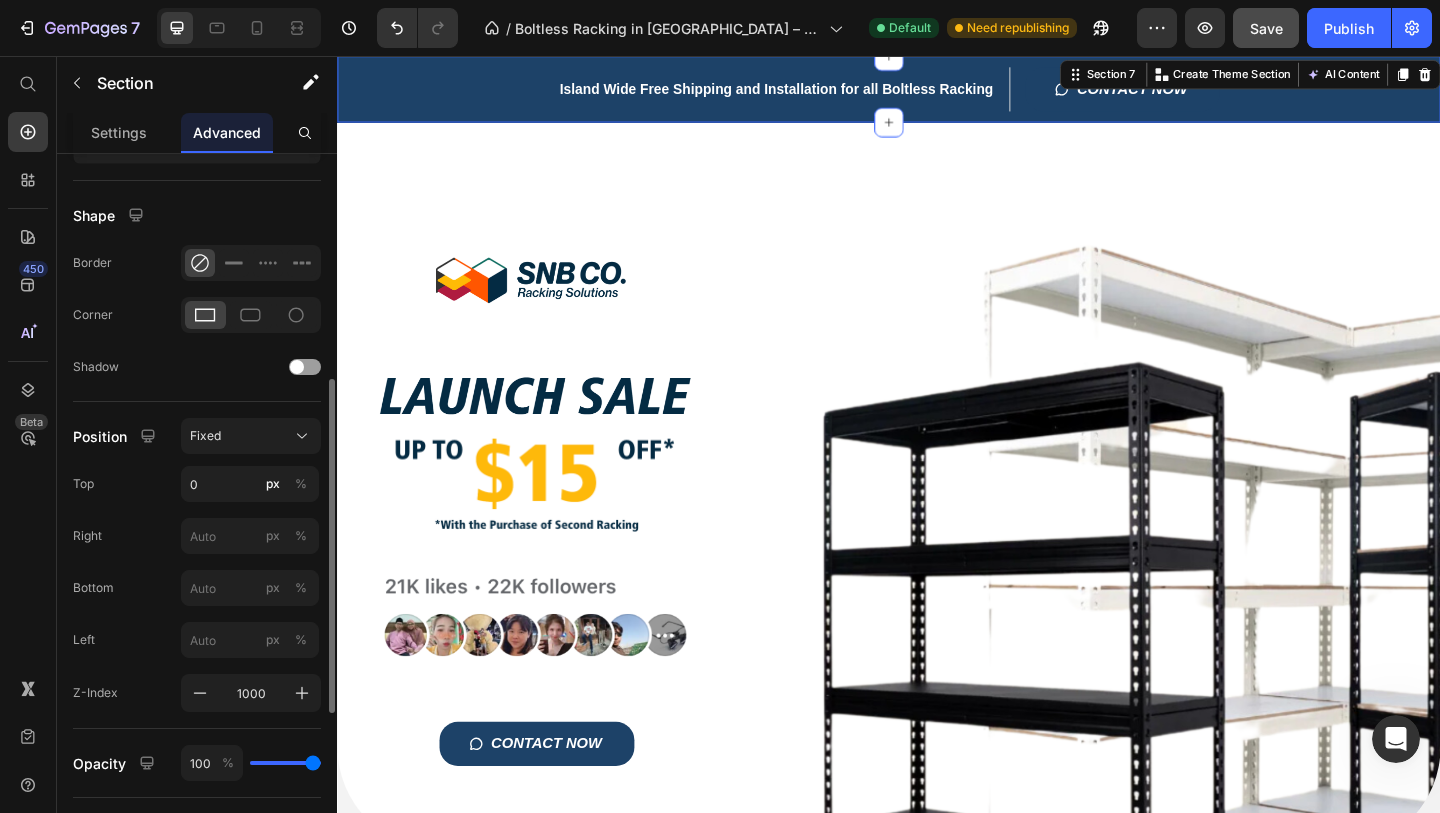 scroll, scrollTop: 477, scrollLeft: 0, axis: vertical 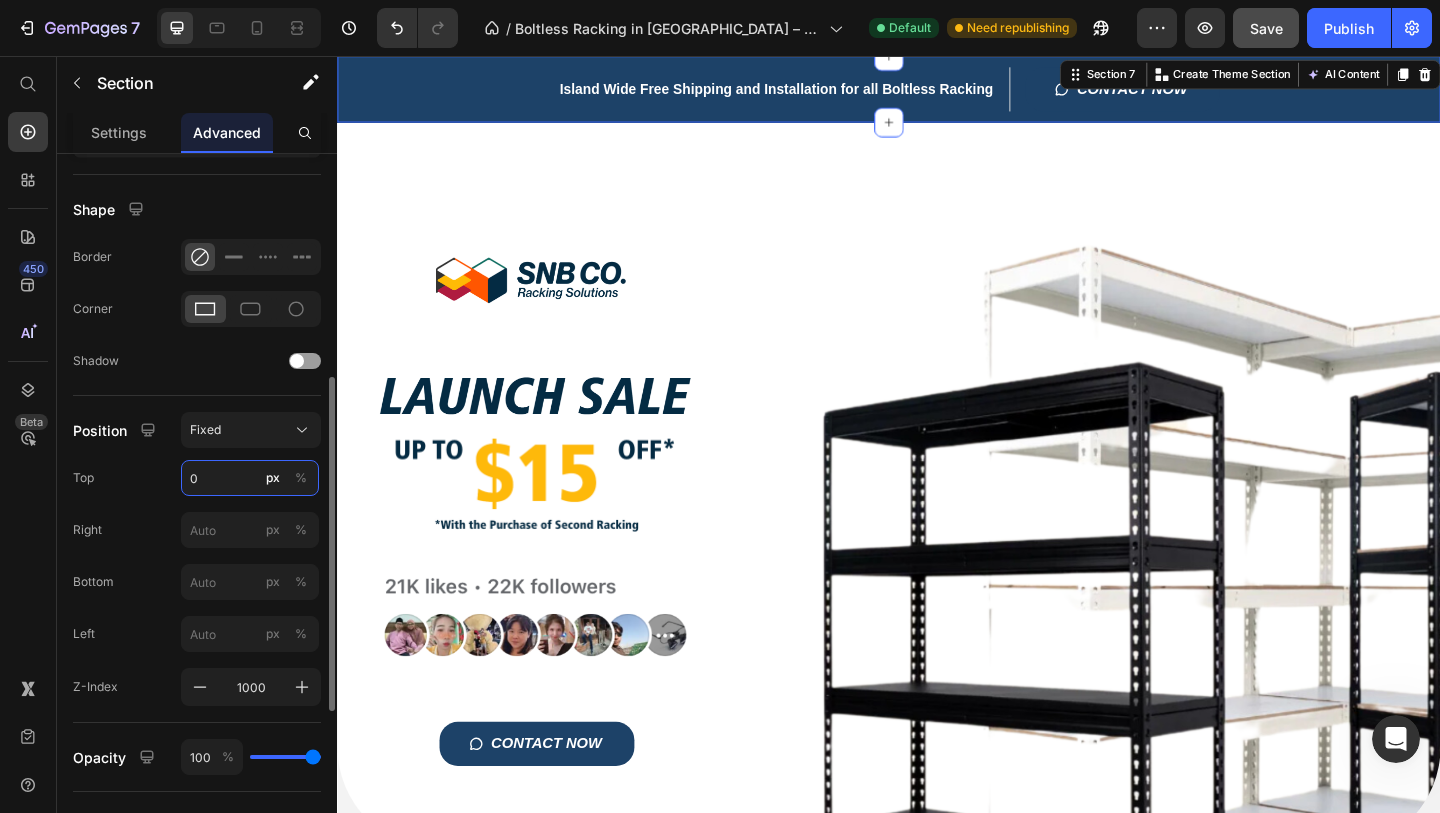 click on "0" at bounding box center (250, 478) 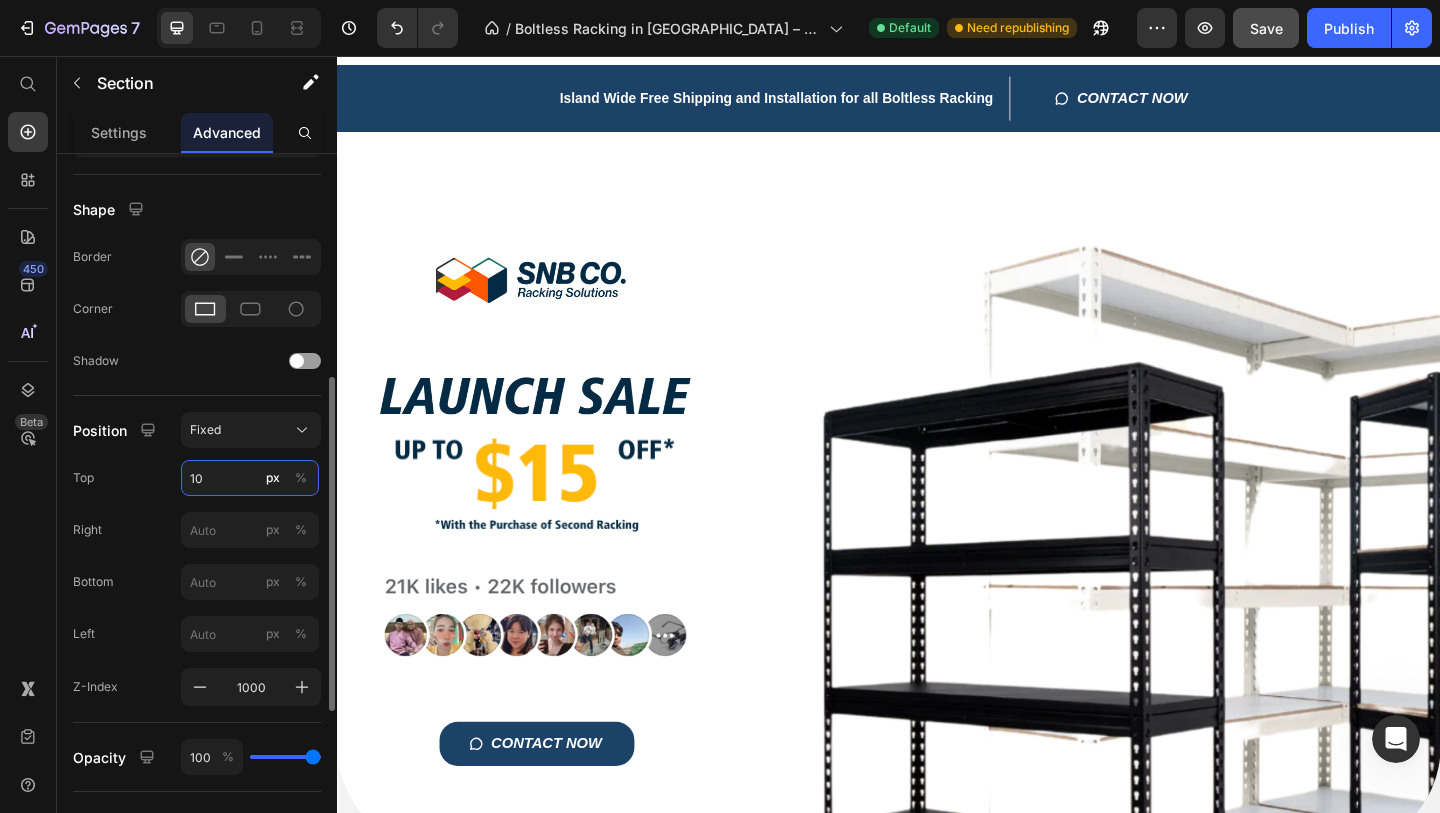 type on "1" 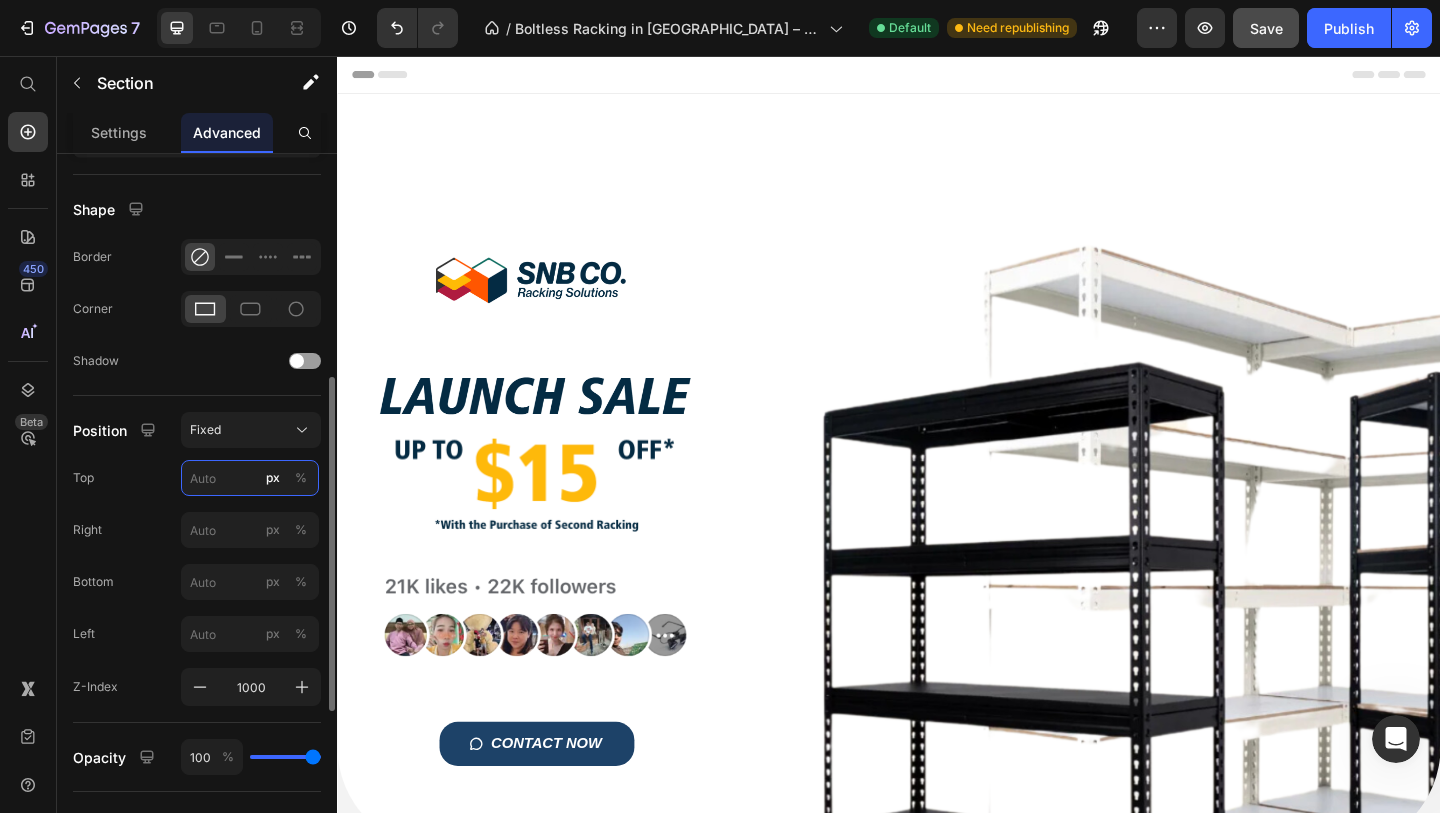 type on "1" 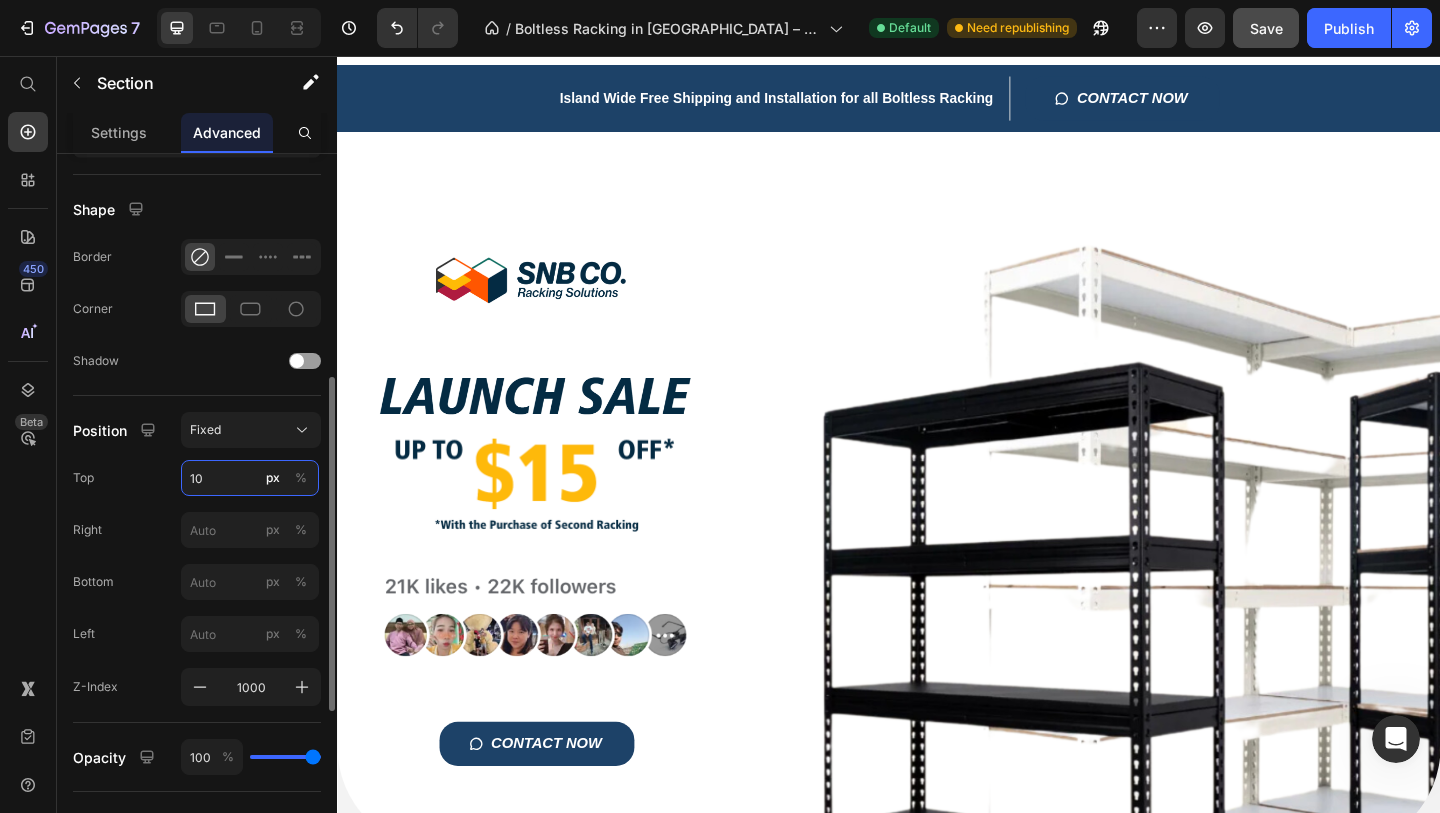 type on "1" 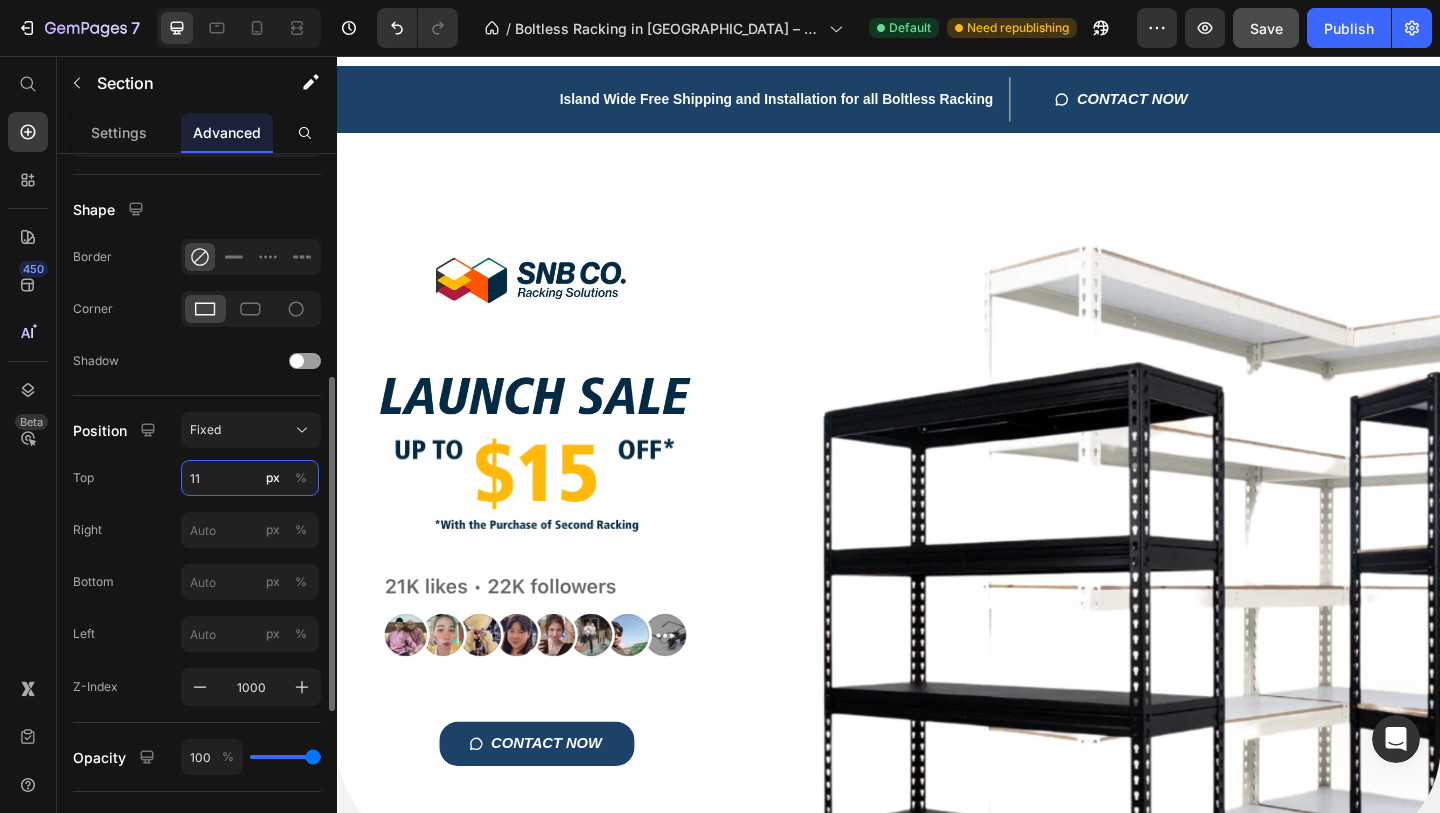 type on "1" 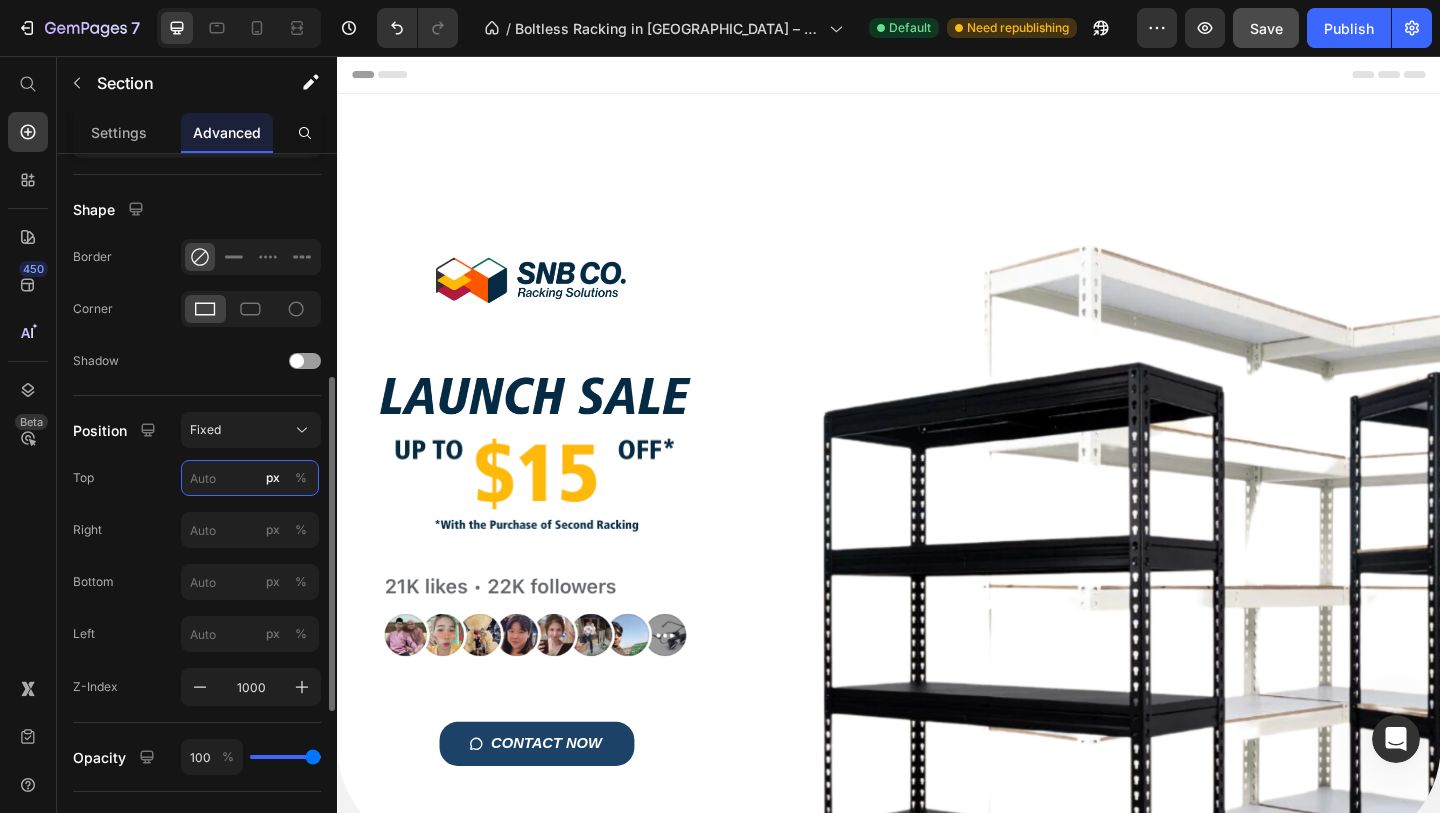 type on "1" 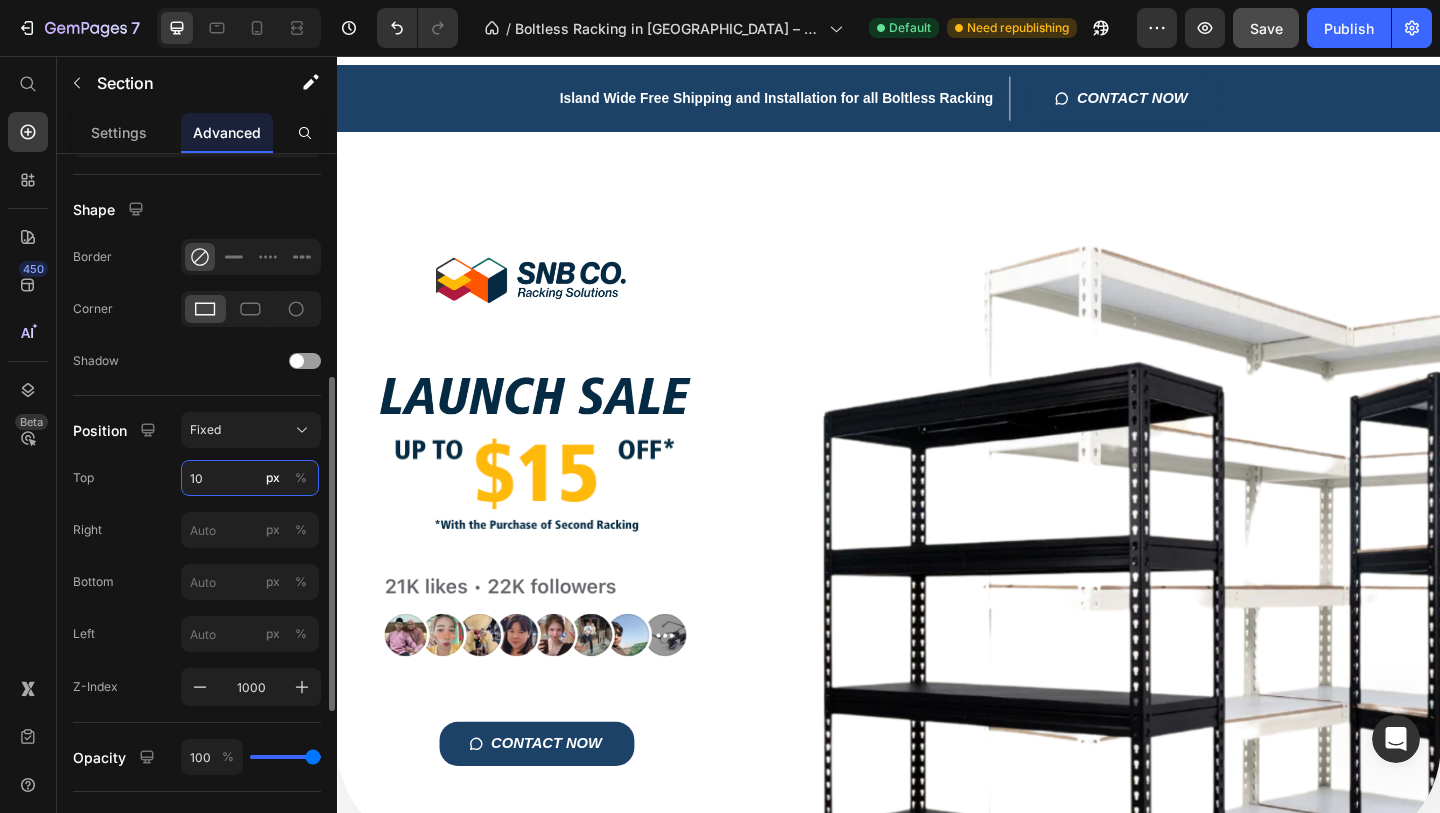 type on "1" 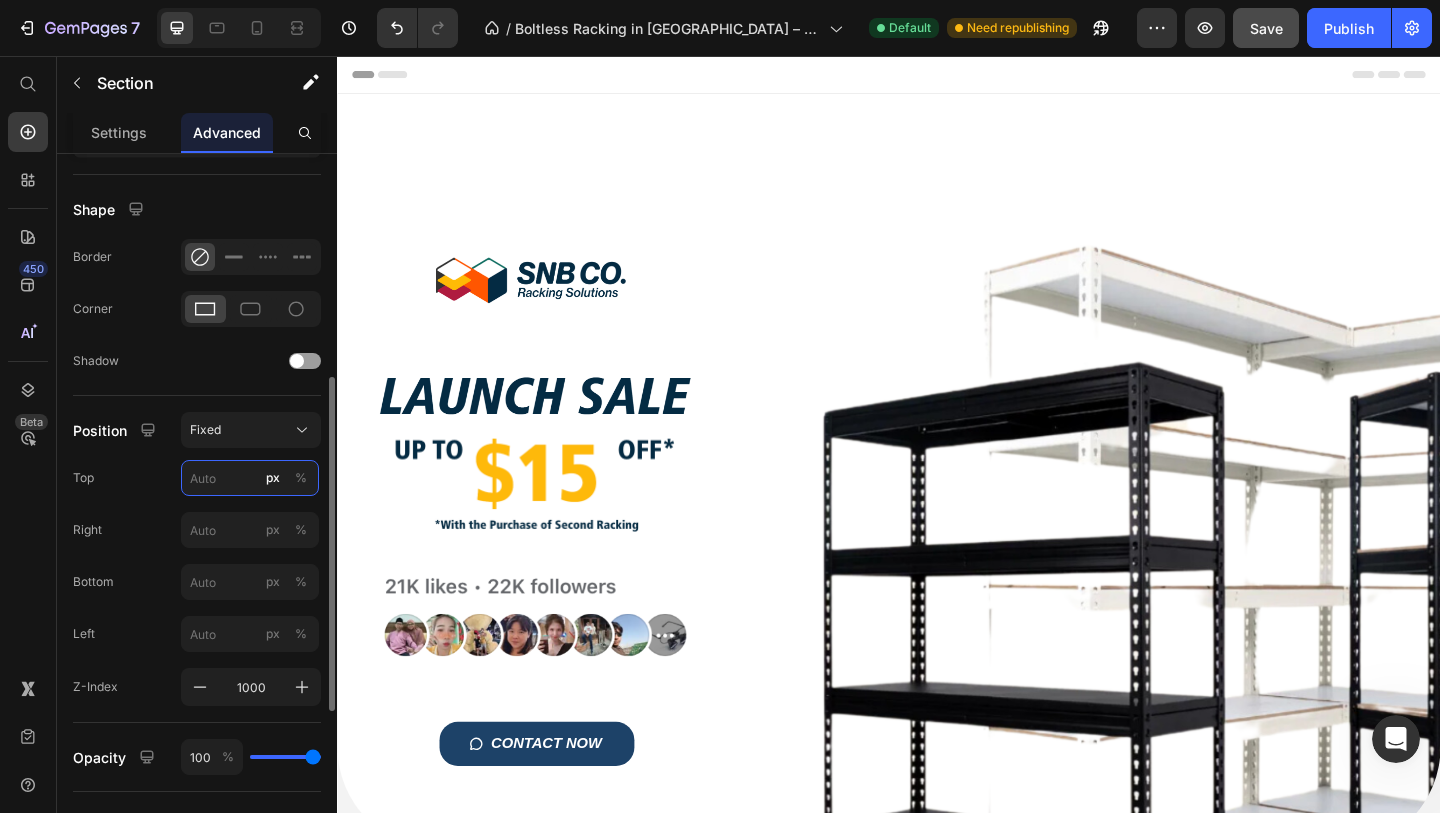 type on "9" 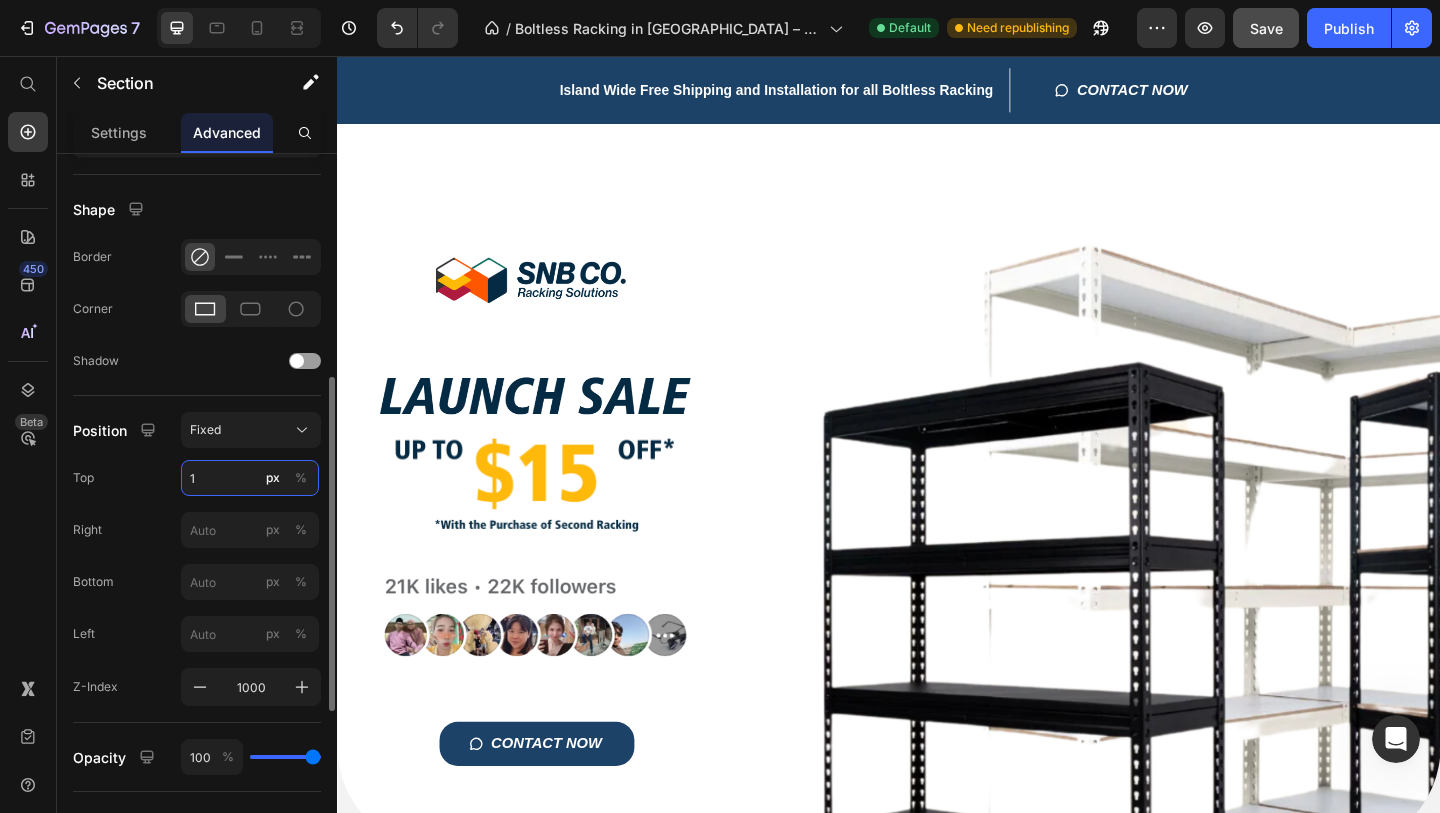 type on "1" 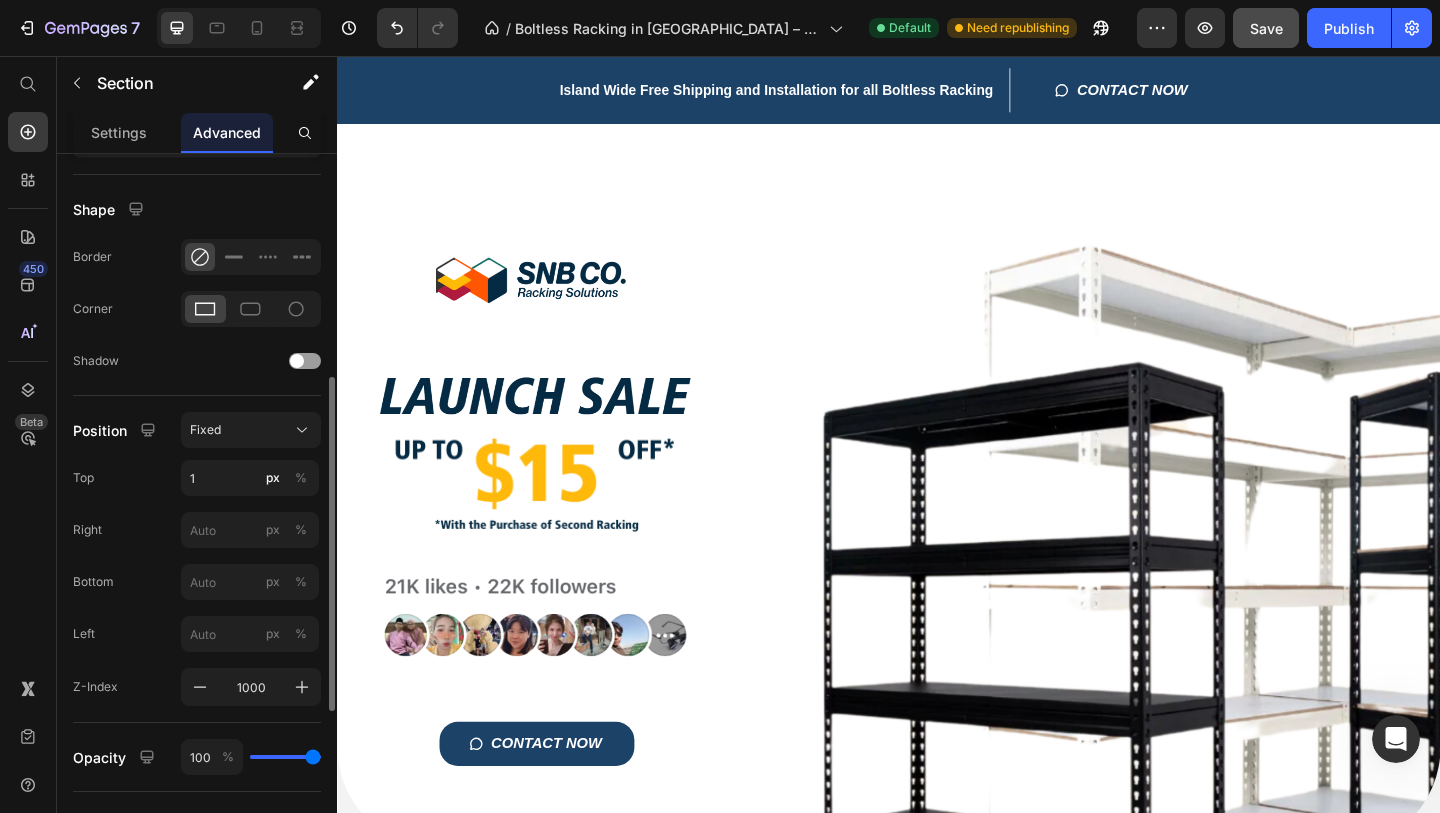 click on "Position Fixed Top 1 px % Right px % Bottom px % Left px % Z-Index 1000" 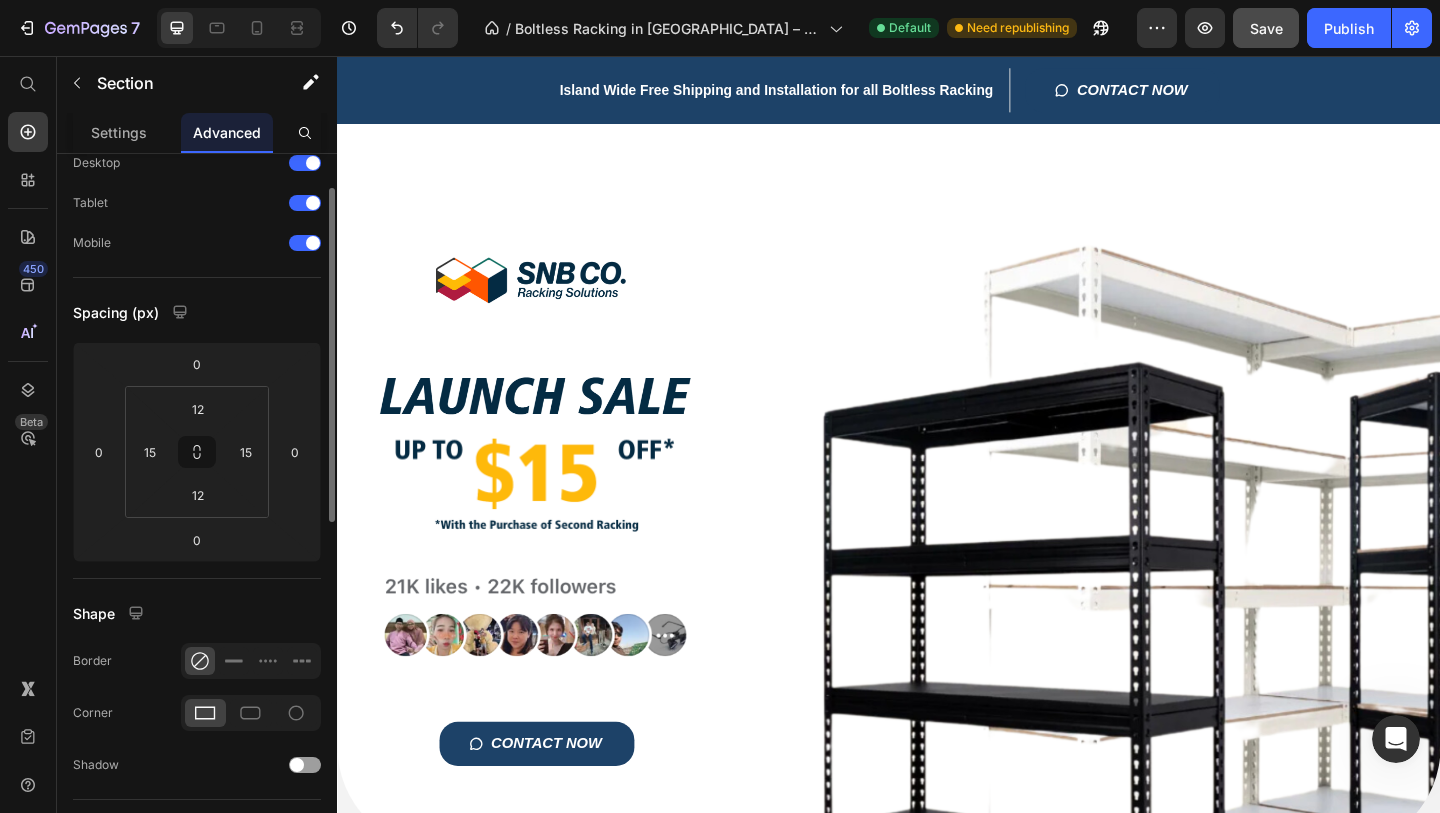 scroll, scrollTop: 0, scrollLeft: 0, axis: both 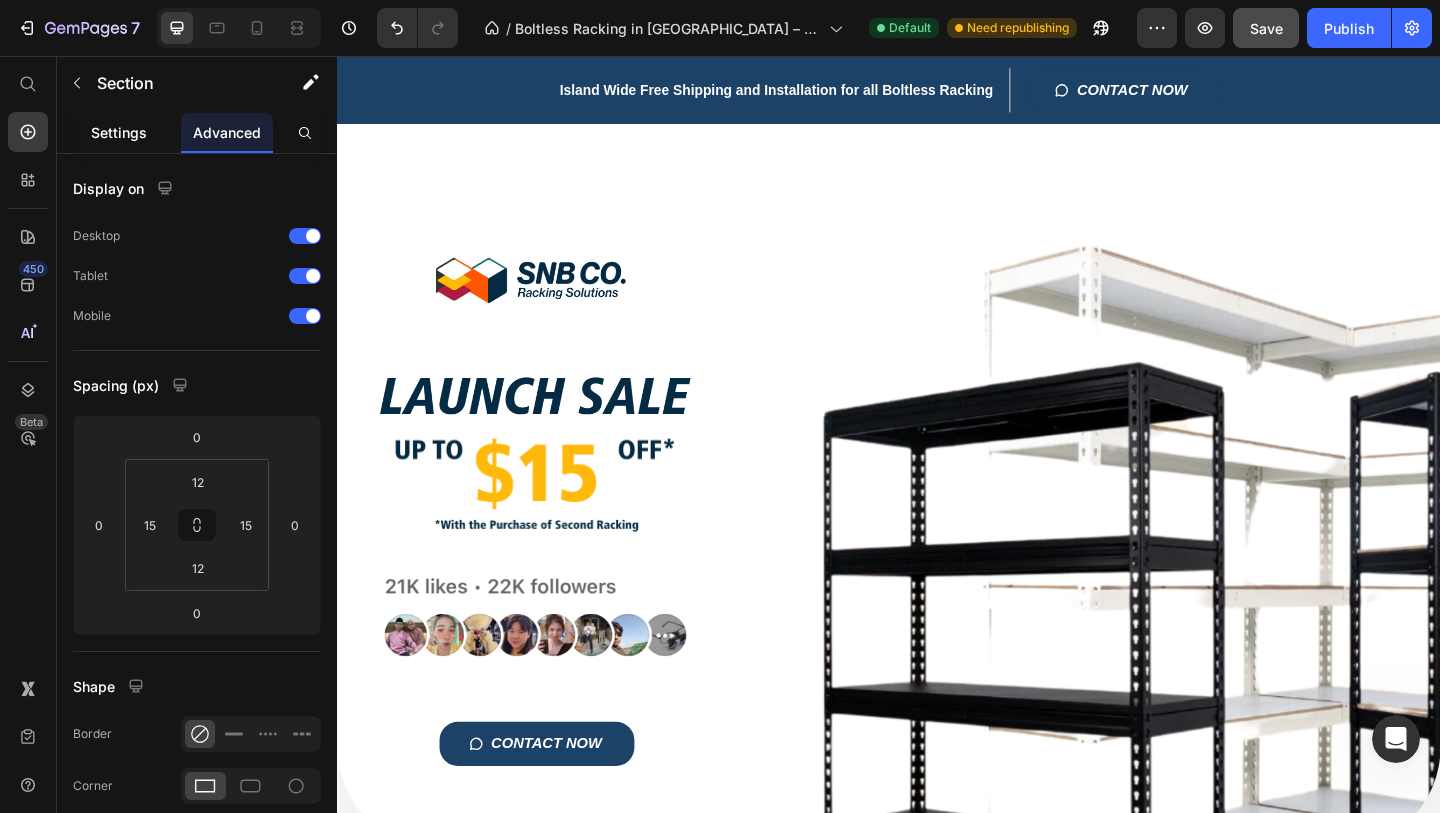 click on "Settings" 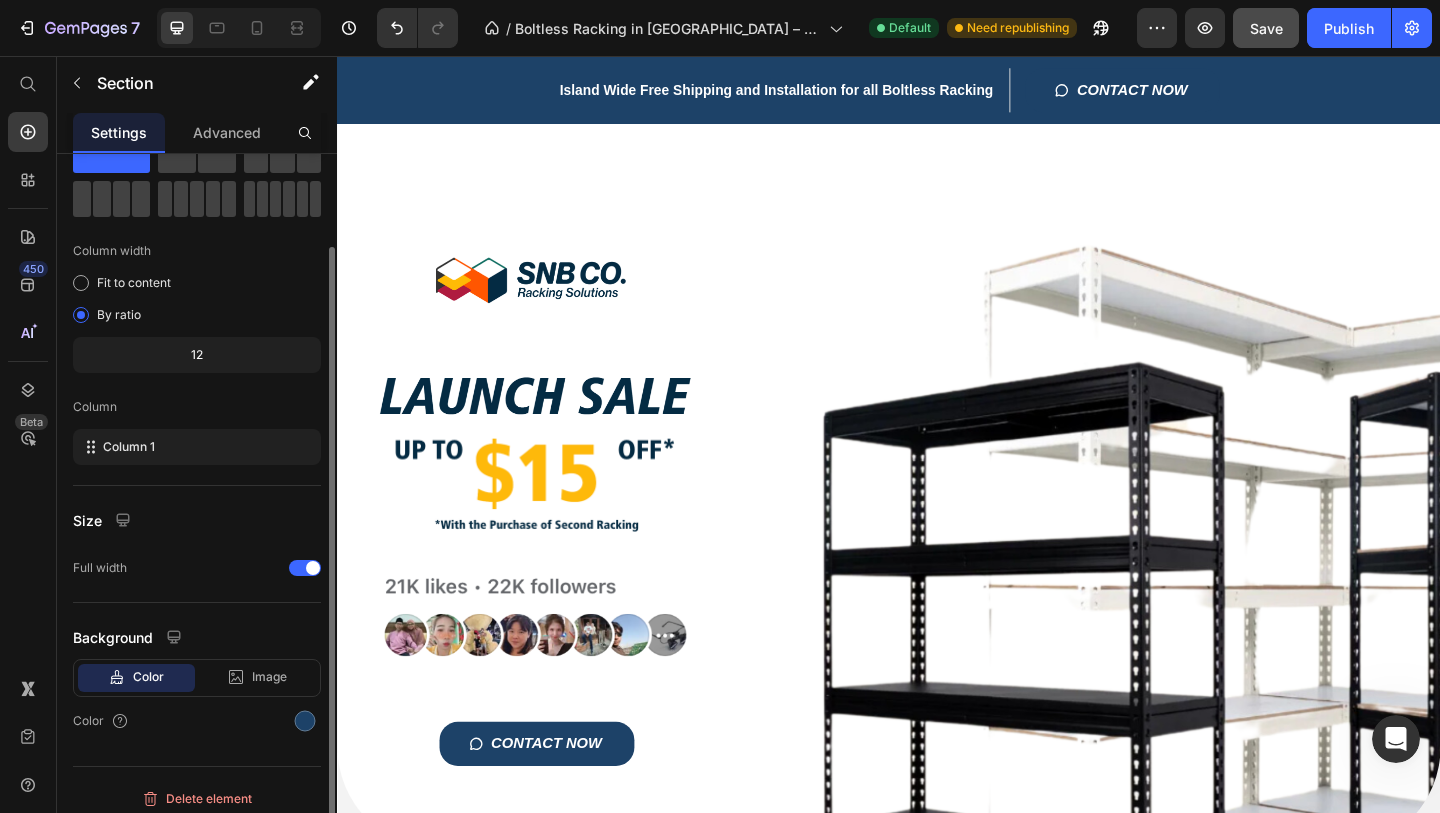 scroll, scrollTop: 92, scrollLeft: 0, axis: vertical 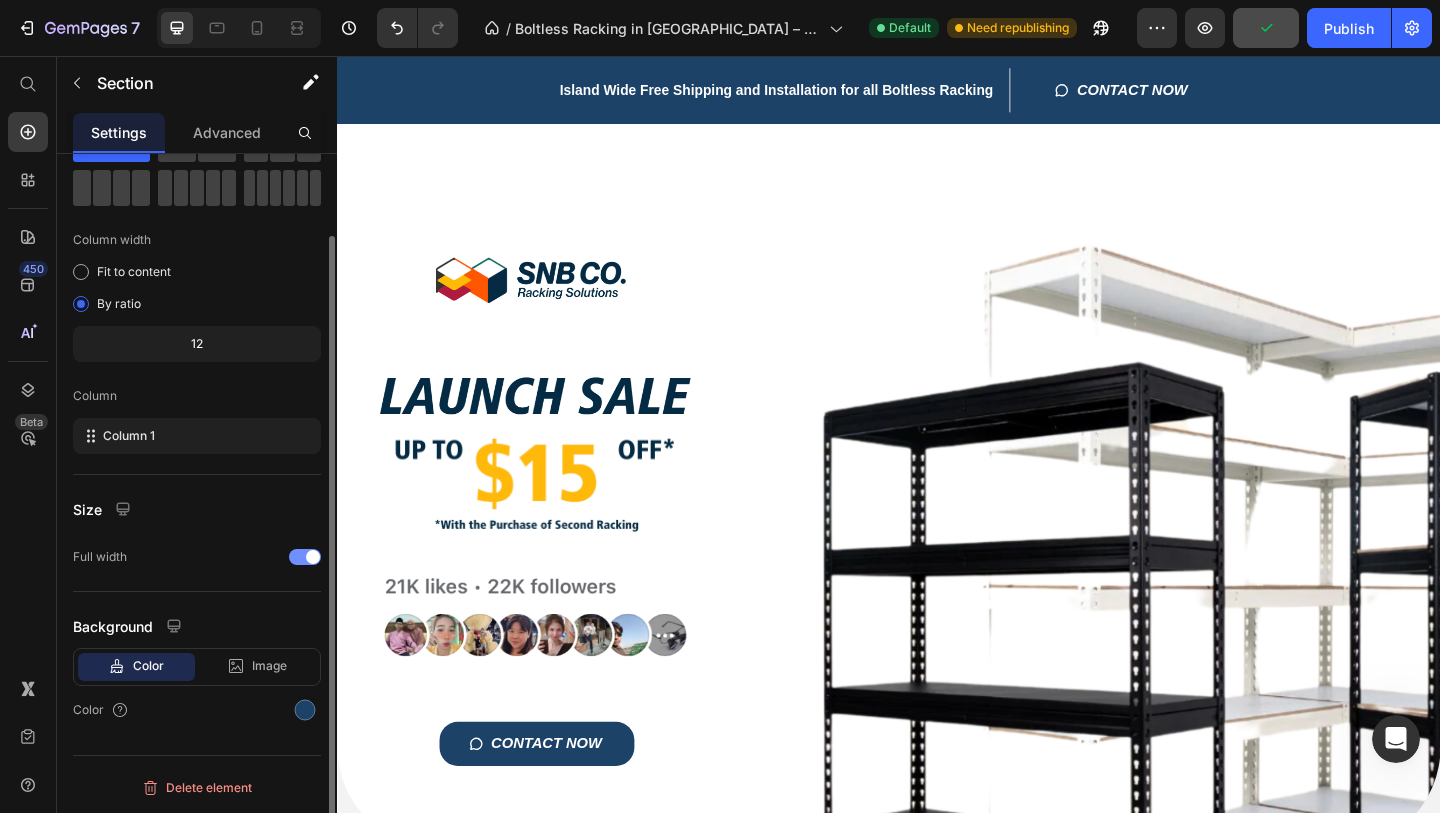 click on "Full width" 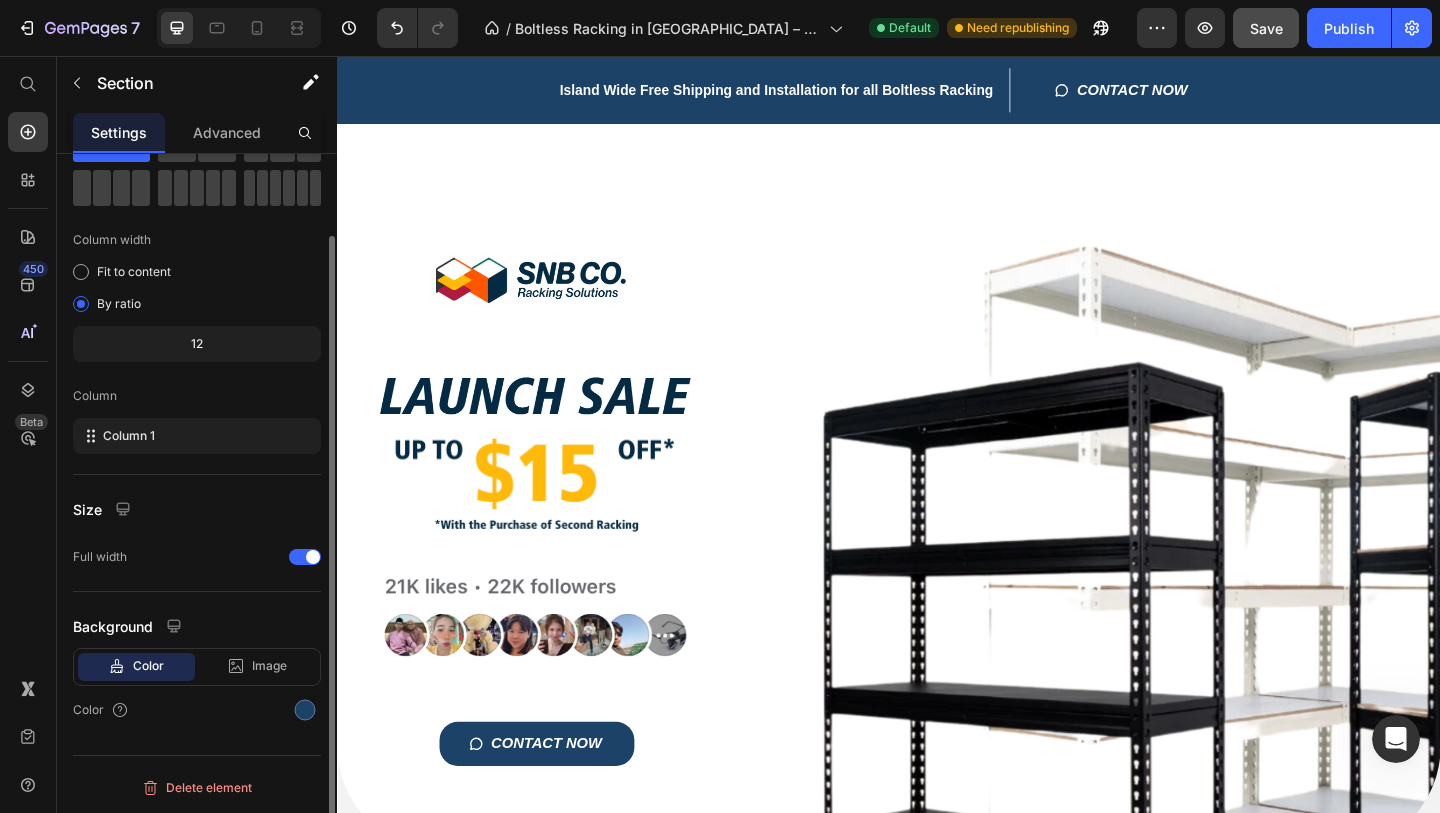 scroll, scrollTop: 0, scrollLeft: 0, axis: both 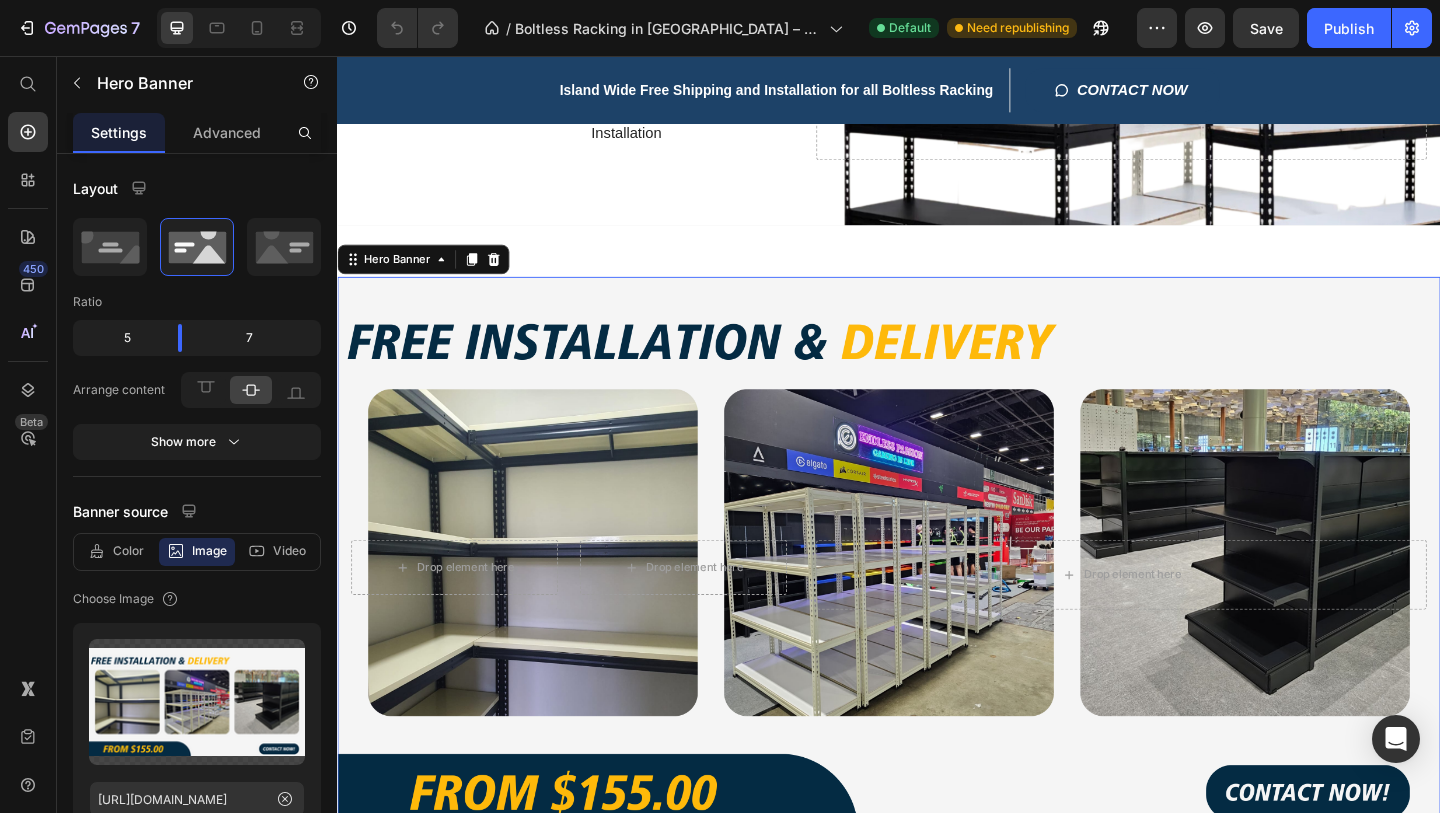 click on "Drop element here
Drop element here Row
Drop element here" at bounding box center (937, 596) 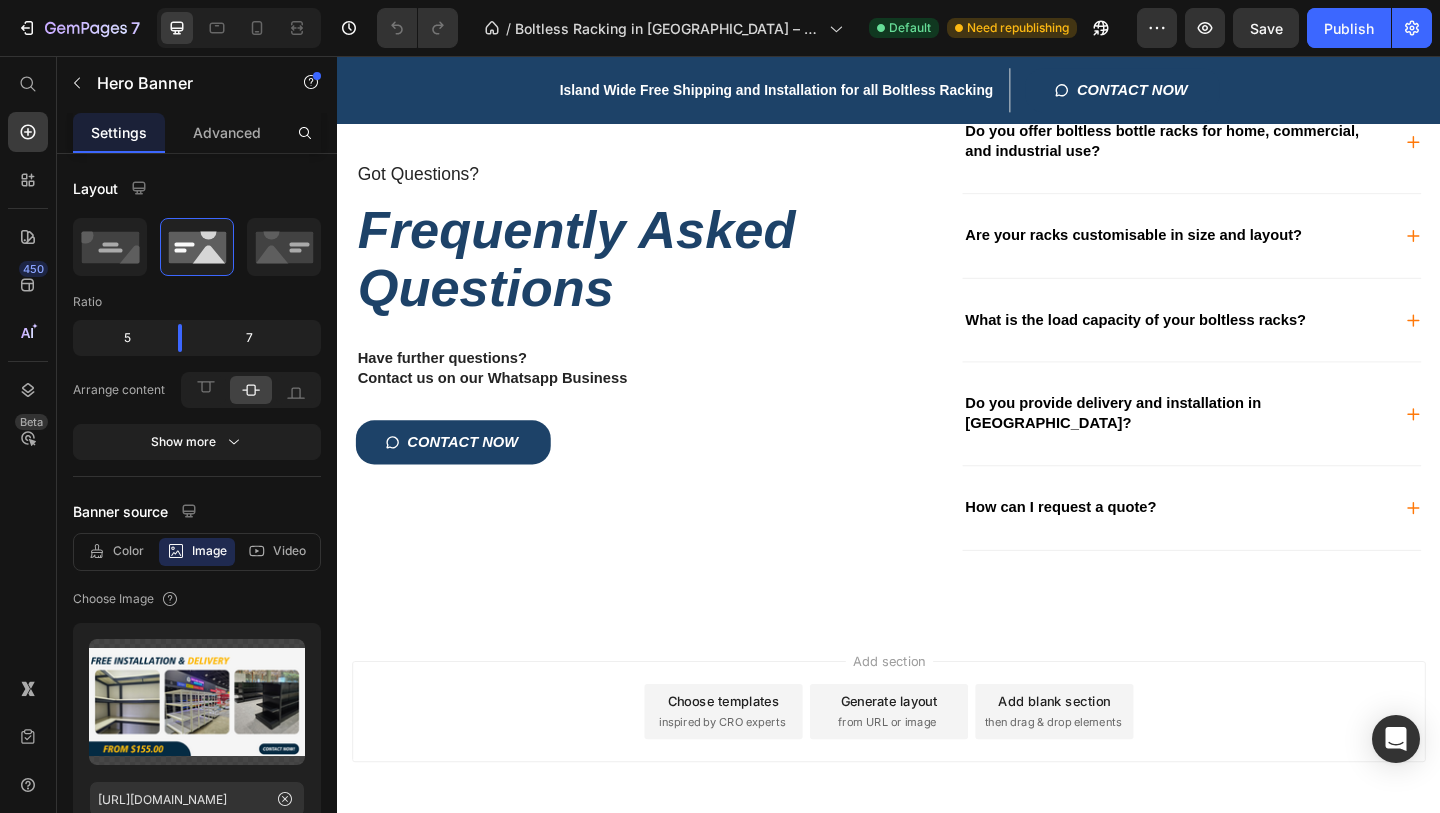 scroll, scrollTop: 4490, scrollLeft: 0, axis: vertical 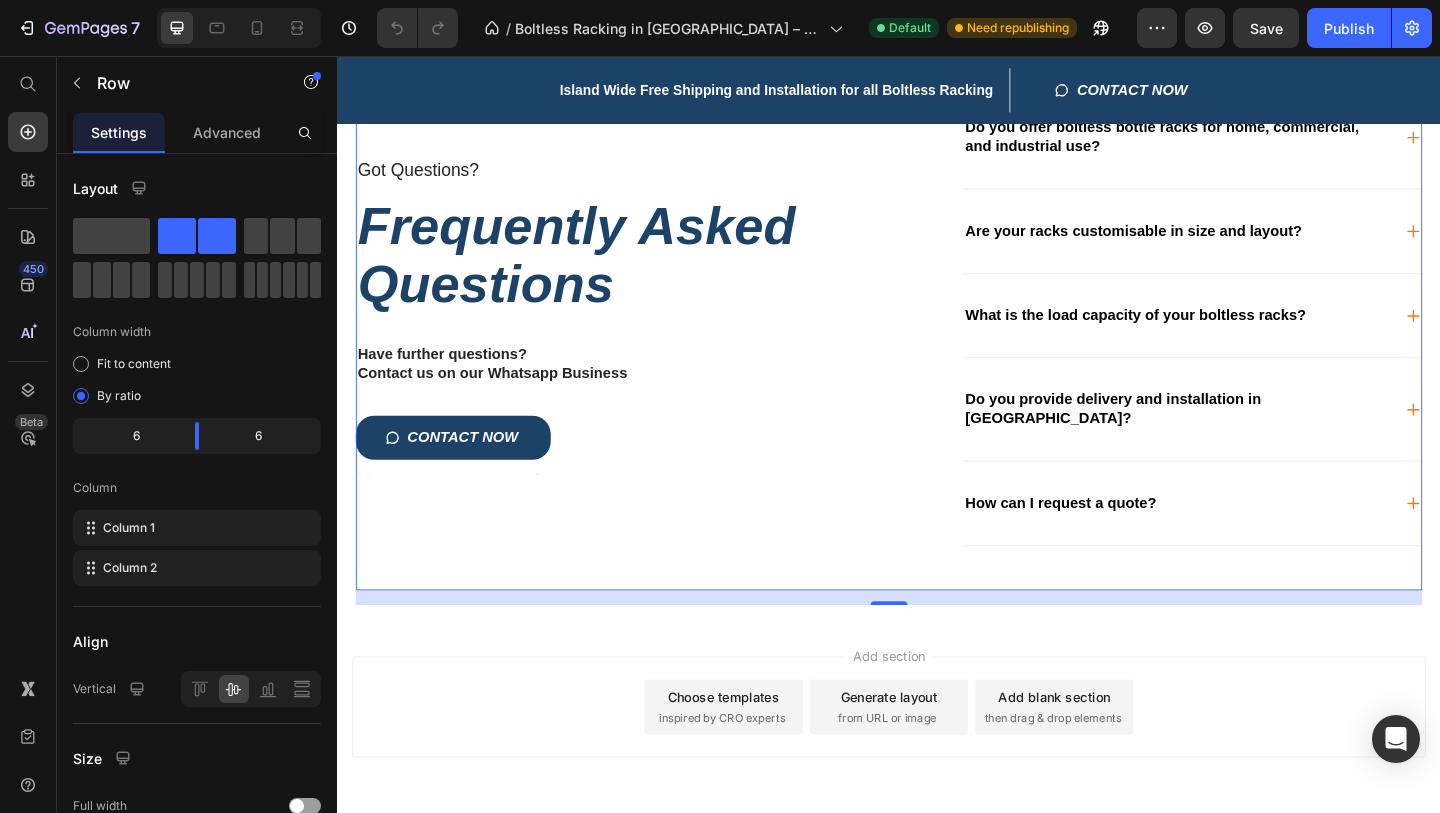click on "Got Questions? Text Block Frequently Asked Questions  Heading Have further questions?  Contact us on our Whatsapp Business  Text Block
CONTACT NOW Button Text Block" at bounding box center (639, 362) 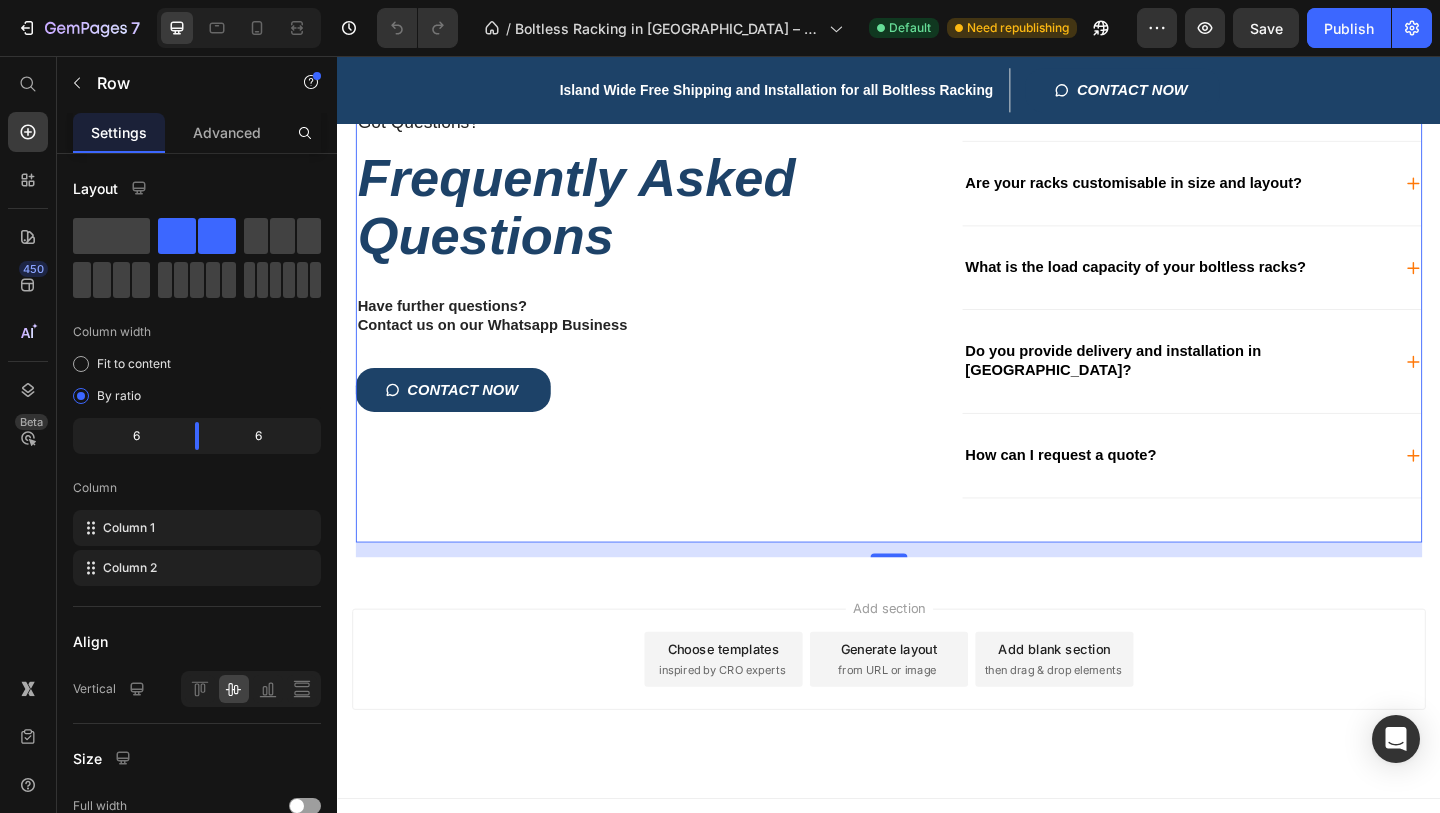 scroll, scrollTop: 4541, scrollLeft: 0, axis: vertical 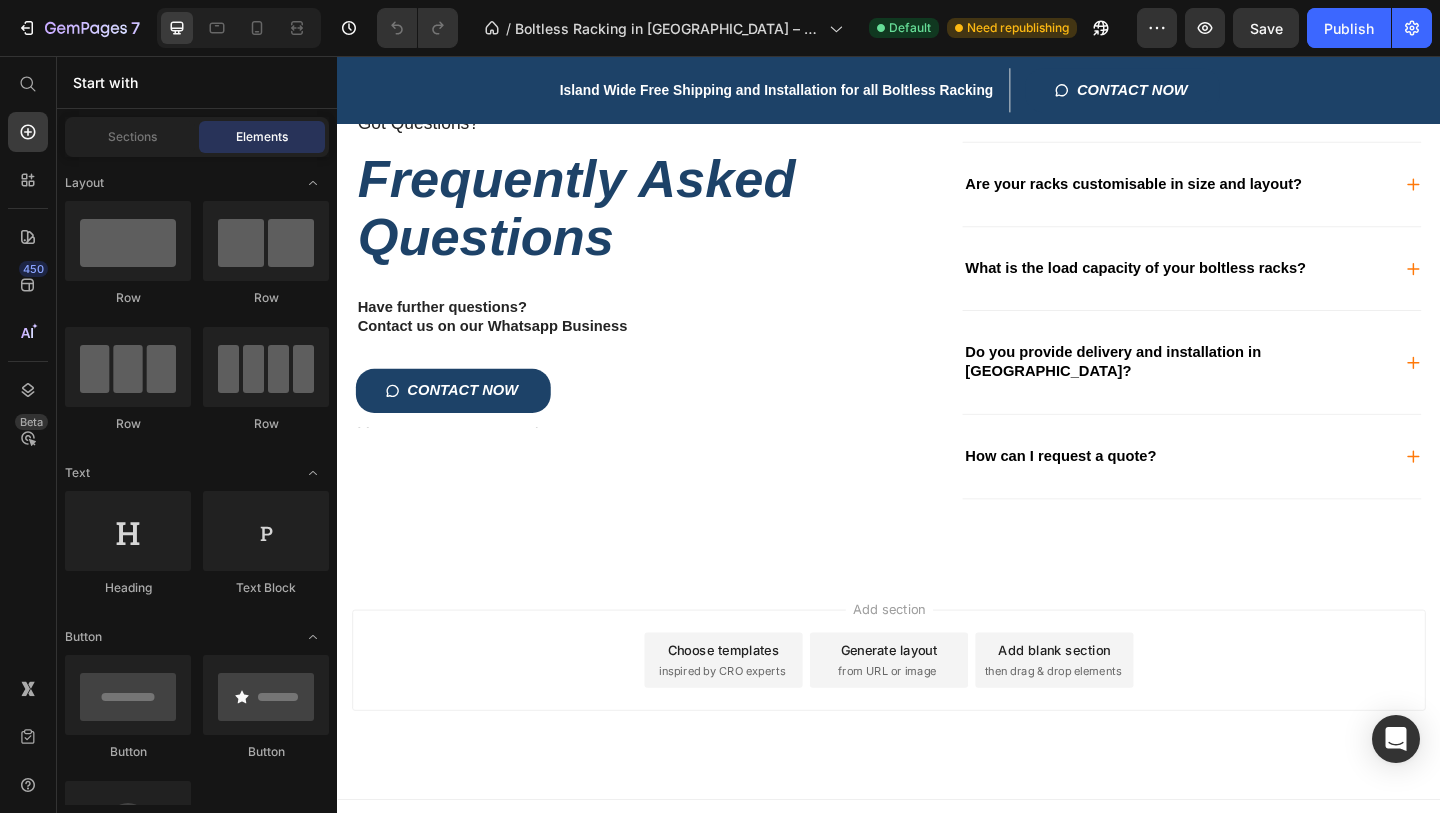 click on "Add blank section then drag & drop elements" at bounding box center (1117, 713) 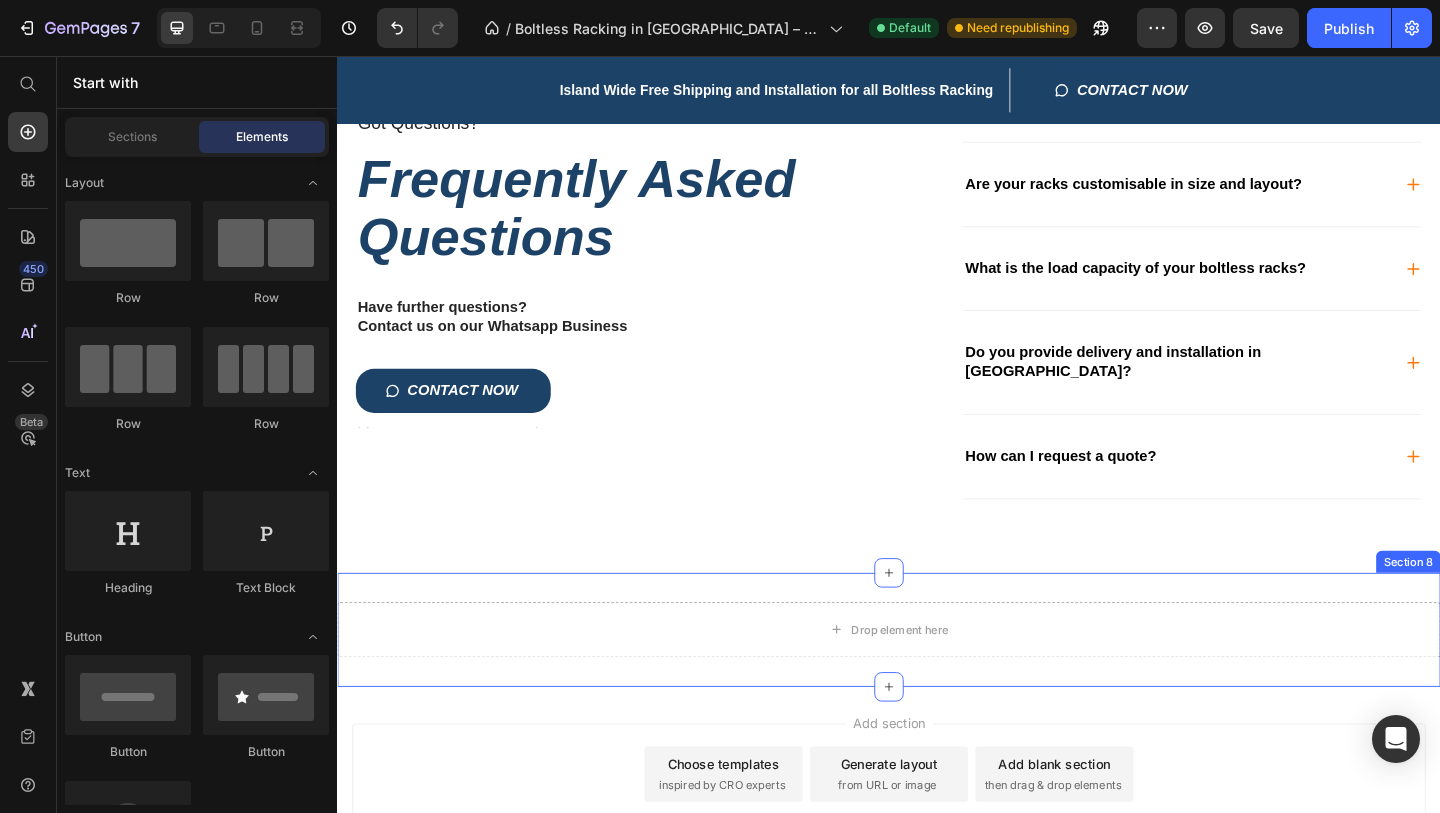 scroll, scrollTop: 4582, scrollLeft: 0, axis: vertical 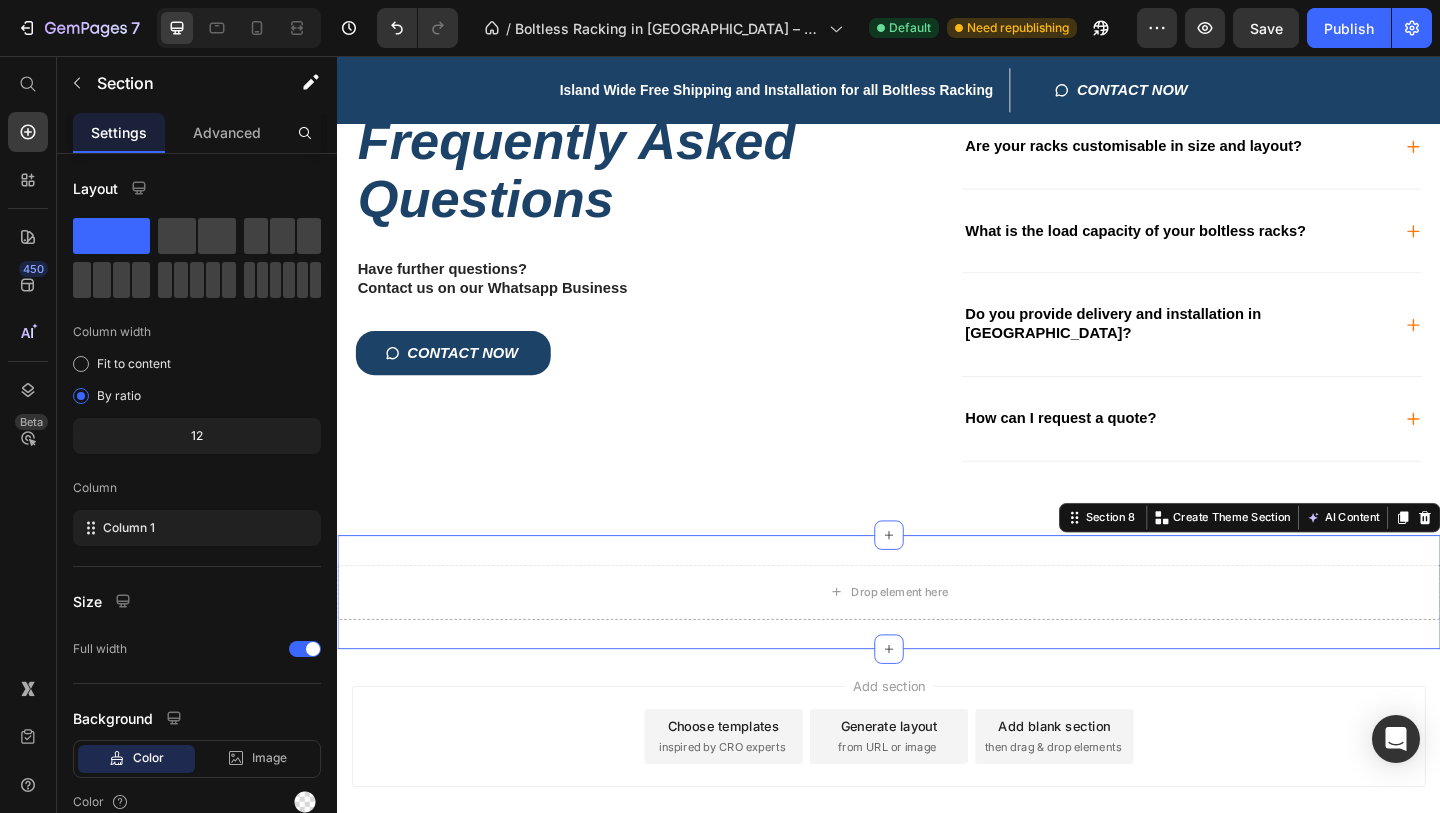 click on "Drop element here Section 8   You can create reusable sections Create Theme Section AI Content Write with GemAI What would you like to describe here? Tone and Voice Persuasive Product Getting products... Show more Generate" at bounding box center (937, 639) 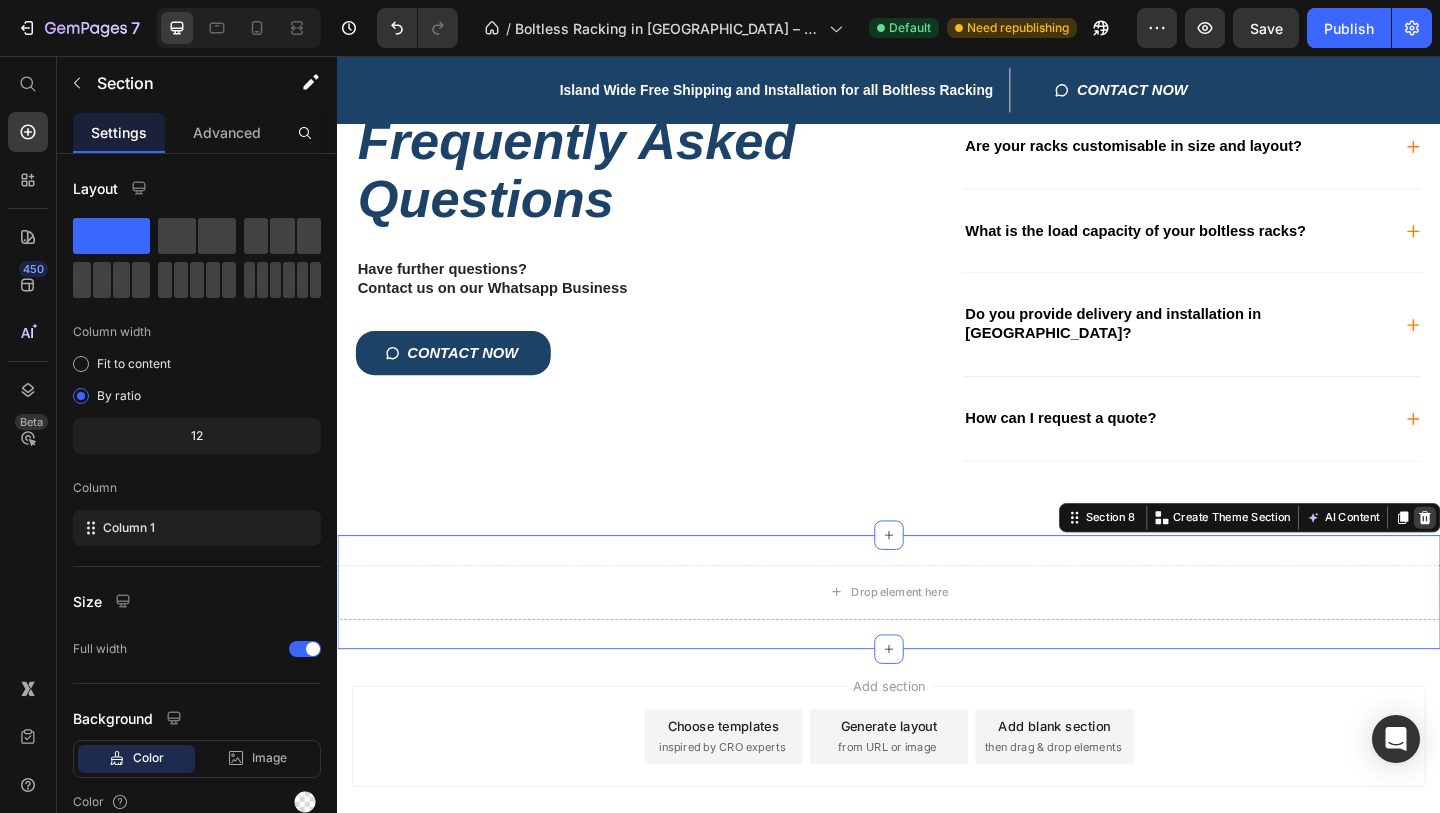 click at bounding box center (1520, 558) 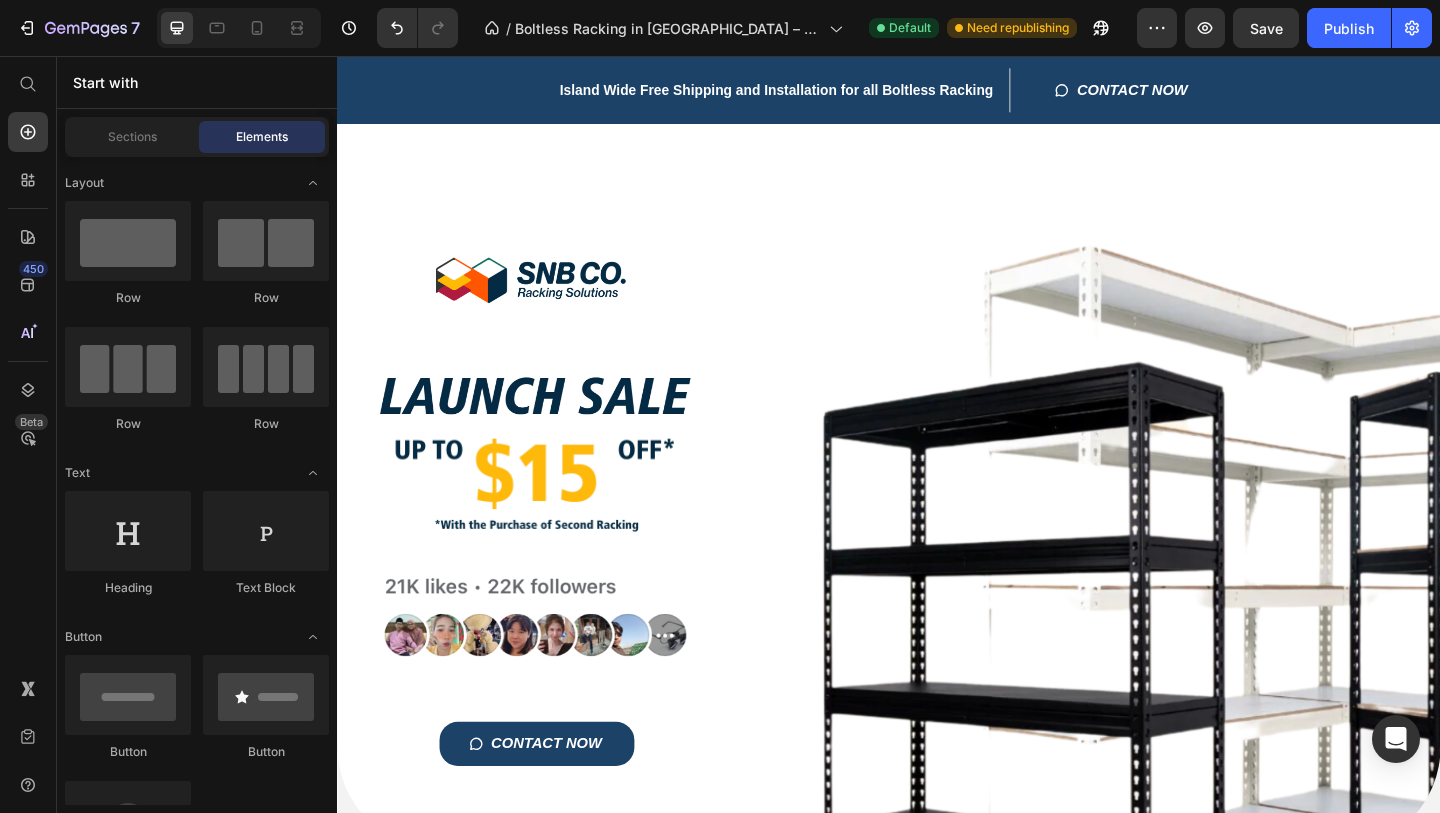 scroll, scrollTop: 0, scrollLeft: 0, axis: both 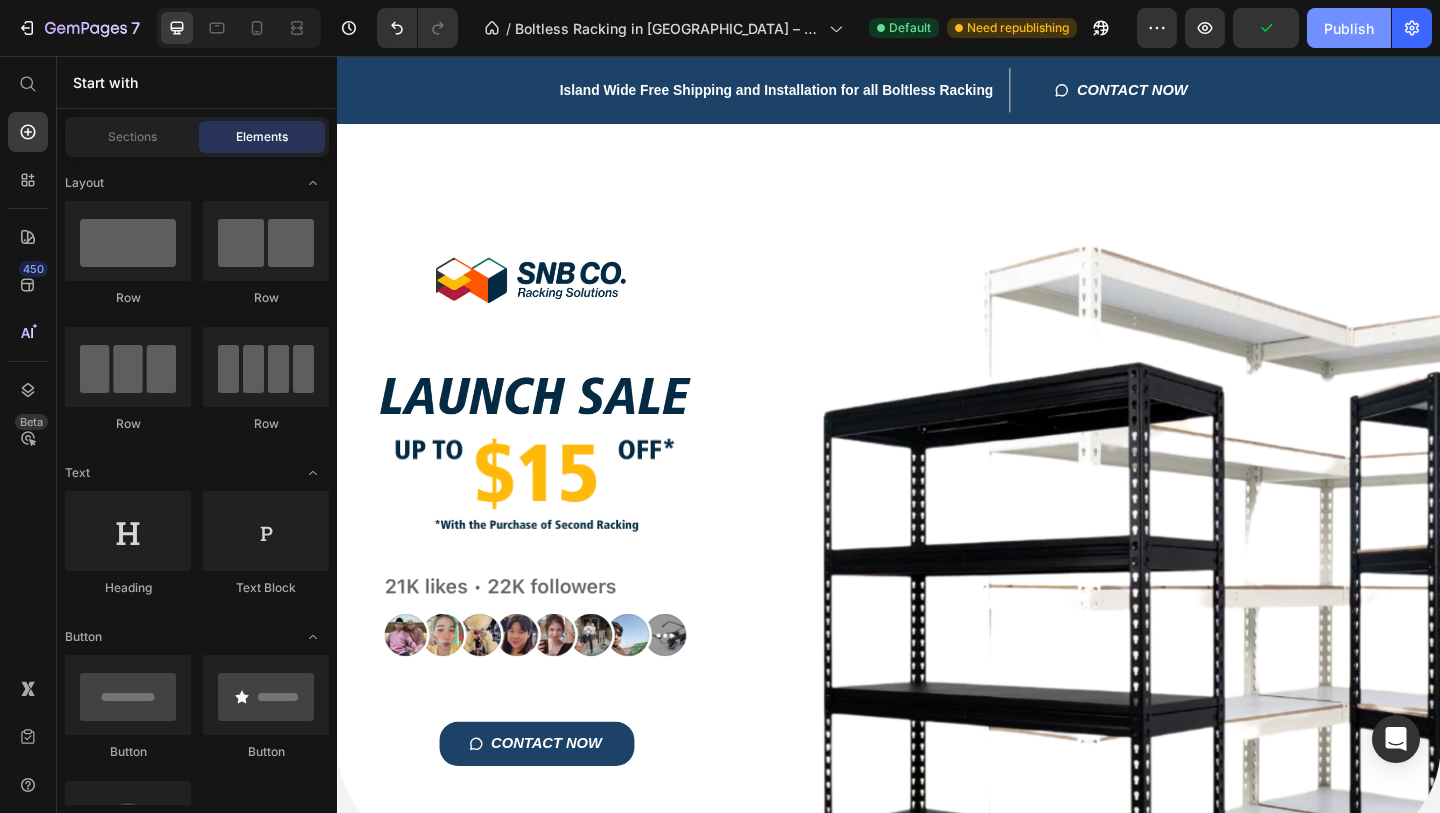 click on "Publish" at bounding box center (1349, 28) 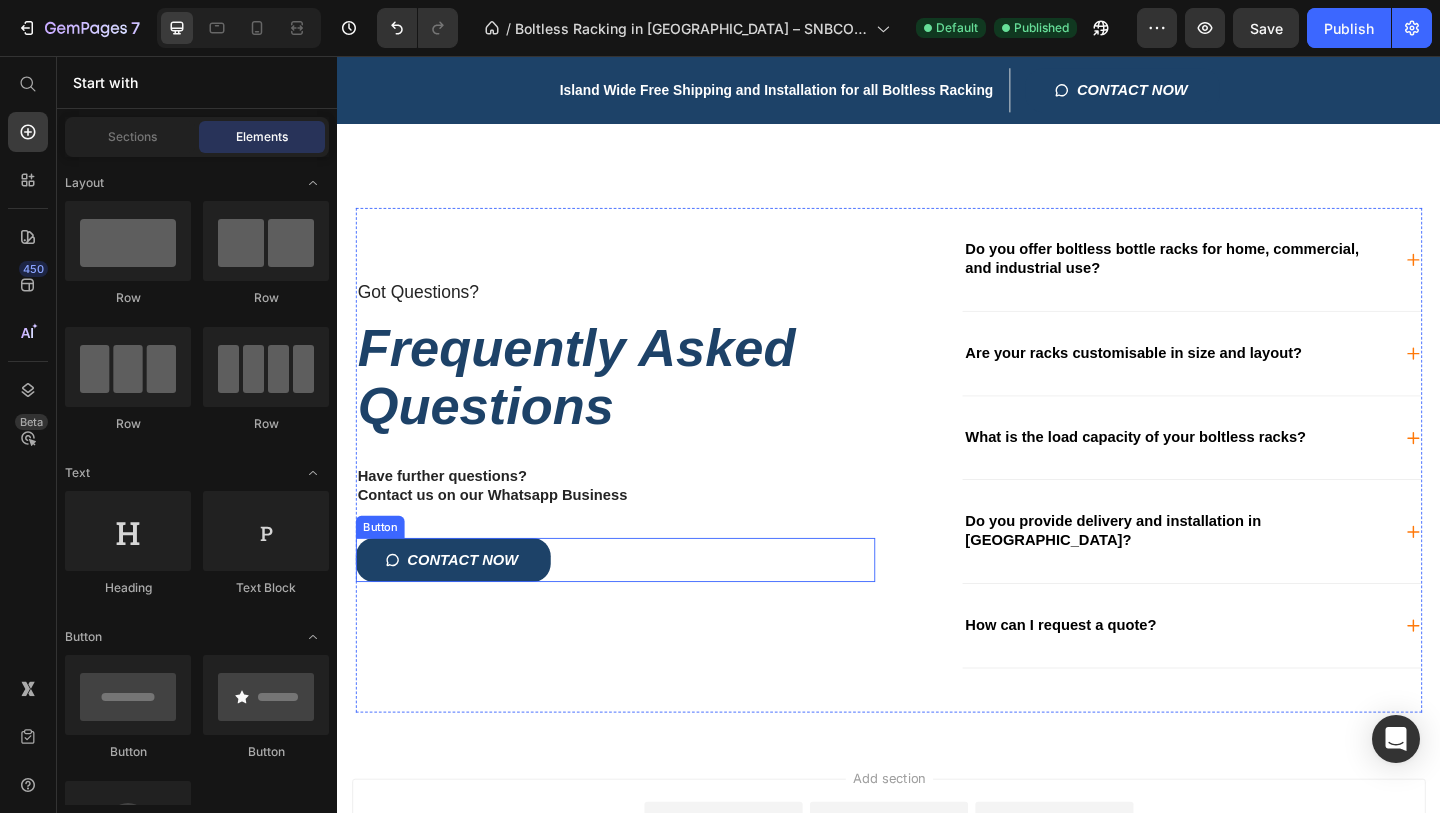 scroll, scrollTop: 4346, scrollLeft: 0, axis: vertical 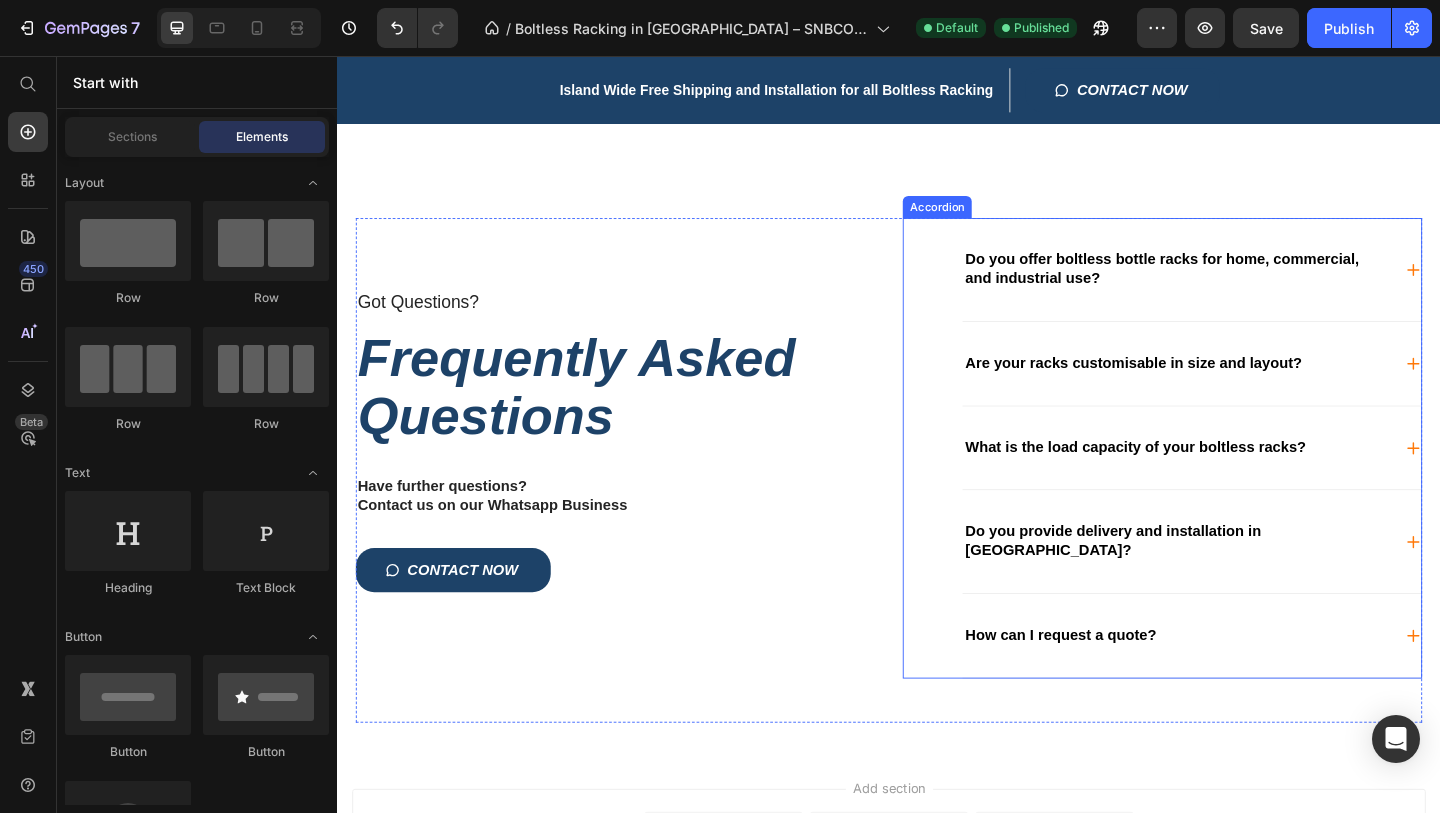 click on "Do you offer boltless bottle racks for home, commercial, and industrial use?
Are your racks customisable in size and layout?
What is the load capacity of your boltless racks?
Do you provide delivery and installation in [GEOGRAPHIC_DATA]?
How can I request a quote? Accordion" at bounding box center [1234, 482] 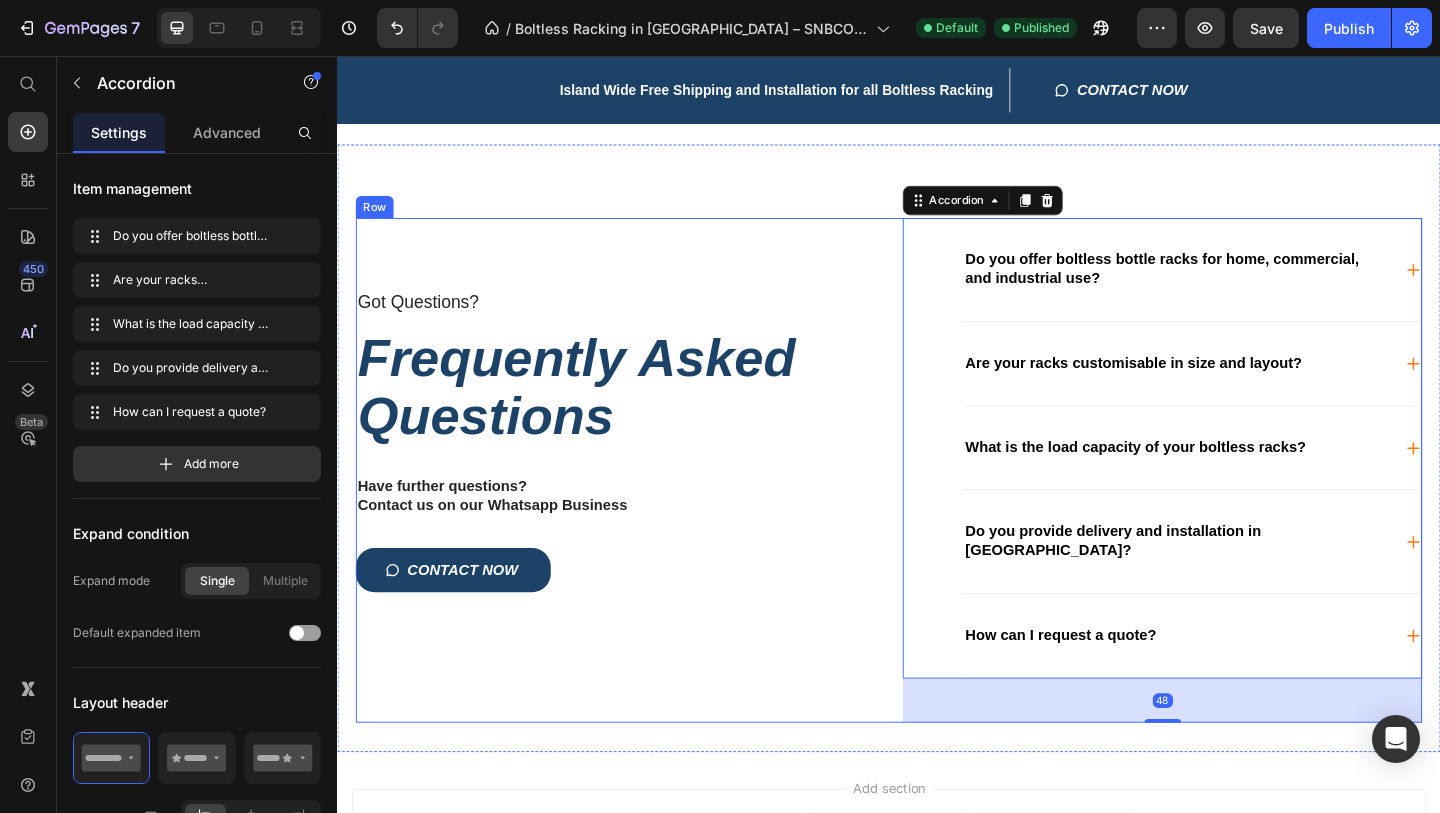 click on "Got Questions? Text Block Frequently Asked Questions  Heading Have further questions?  Contact us on our Whatsapp Business  Text Block
CONTACT NOW Button Text Block
Do you offer boltless bottle racks for home, commercial, and industrial use?
Are your racks customisable in size and layout?
What is the load capacity of your boltless racks?
Do you provide delivery and installation in [GEOGRAPHIC_DATA]?
How can I request a quote? Accordion   48 Row" at bounding box center [937, 506] 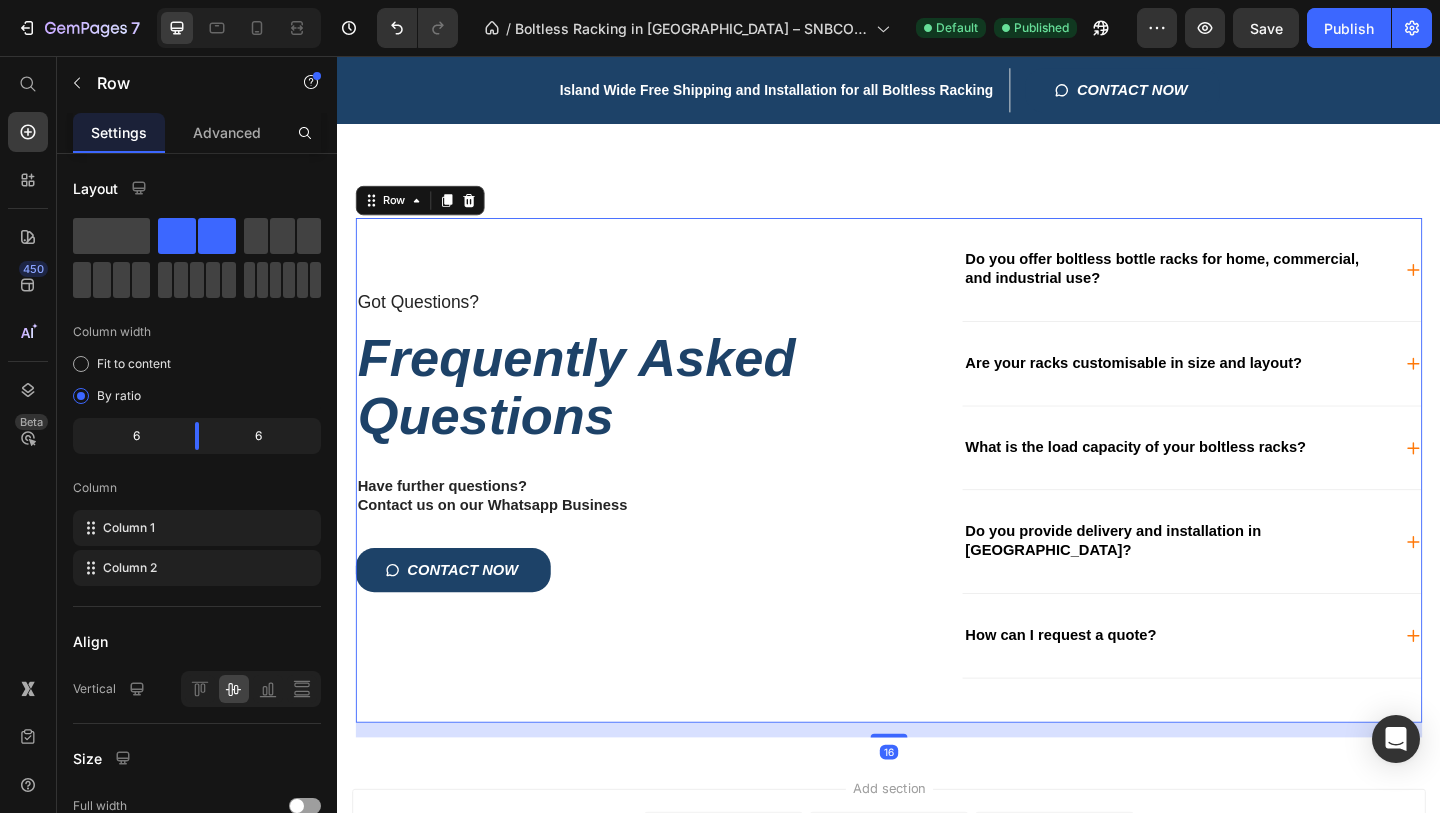 click on "Got Questions? Text Block Frequently Asked Questions  Heading Have further questions?  Contact us on our Whatsapp Business  Text Block
CONTACT NOW Button Text Block" at bounding box center (639, 506) 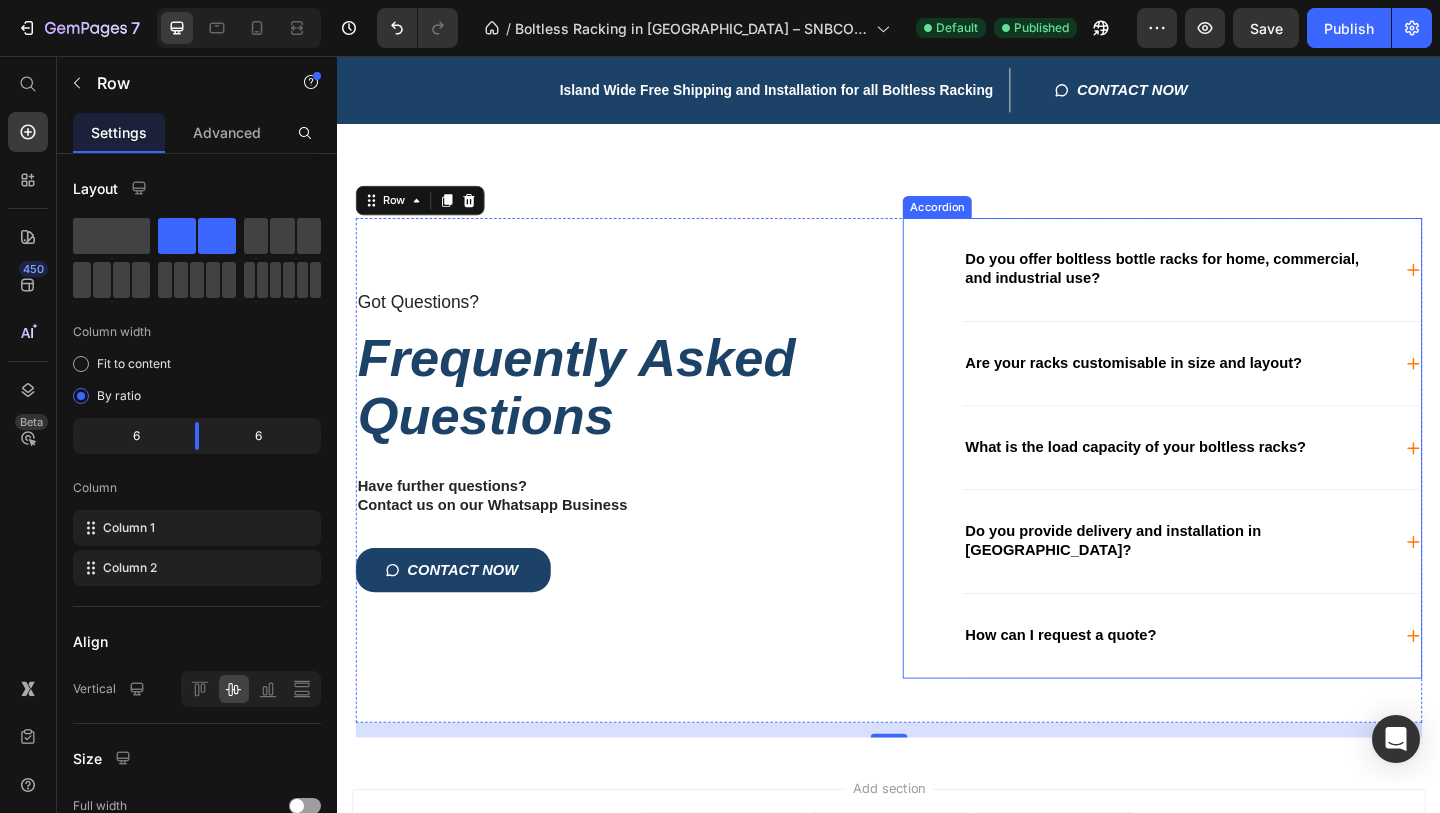 click on "Do you offer boltless bottle racks for home, commercial, and industrial use?" at bounding box center (1234, 287) 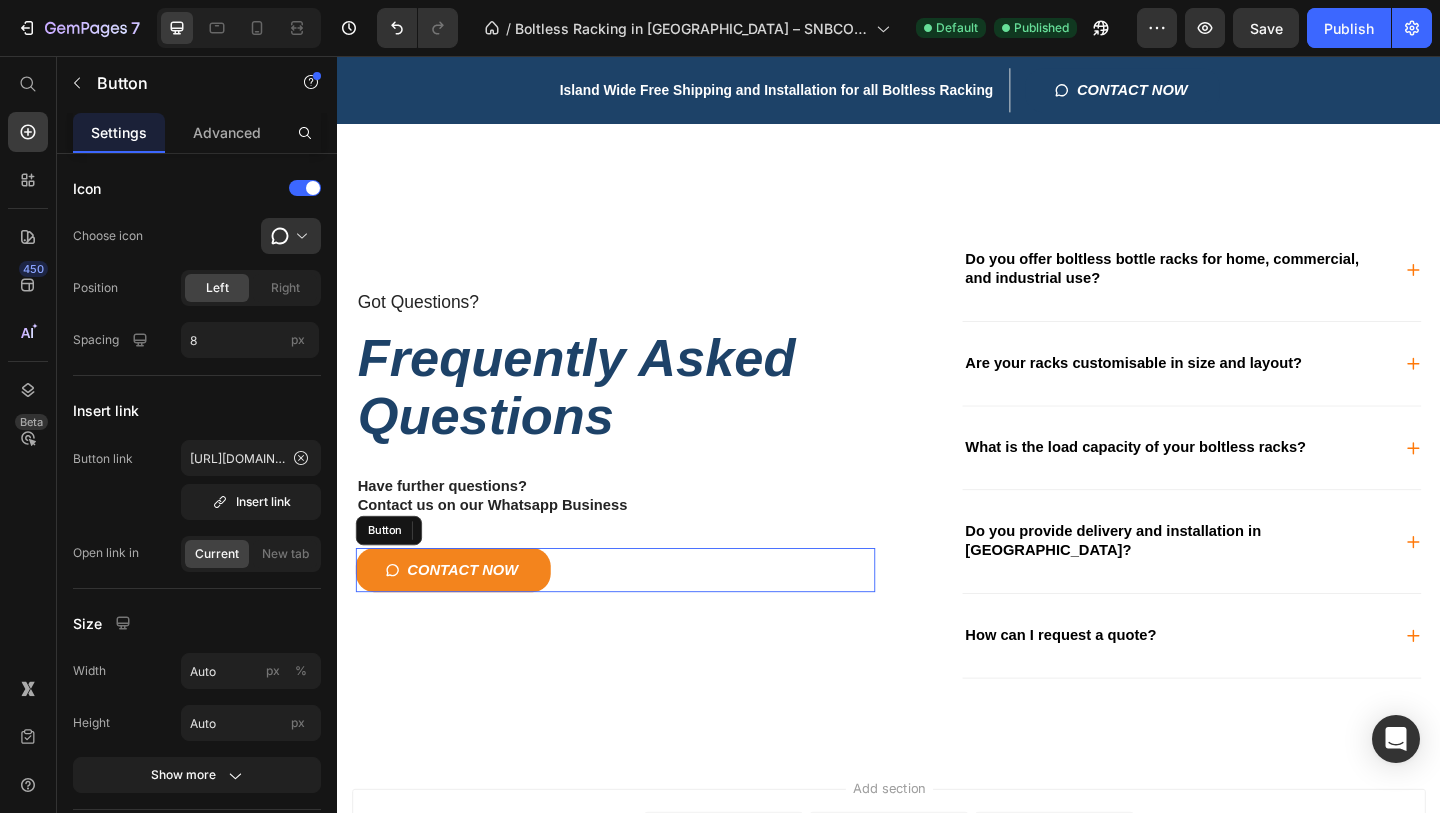 click on "CONTACT NOW" at bounding box center [463, 615] 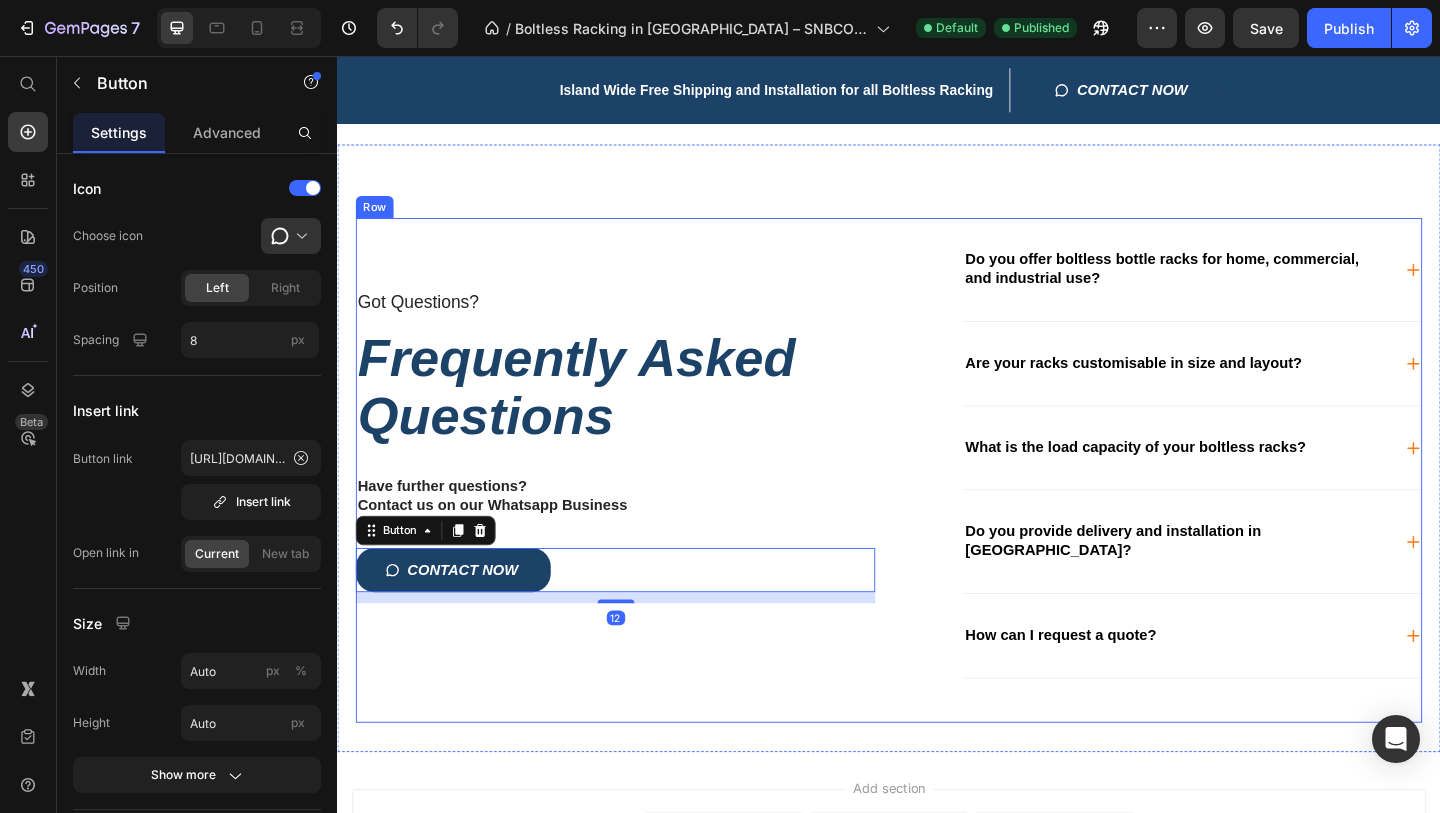 click on "Got Questions? Text Block Frequently Asked Questions  Heading Have further questions?  Contact us on our Whatsapp Business  Text Block
CONTACT NOW Button   12 Text Block" at bounding box center [639, 506] 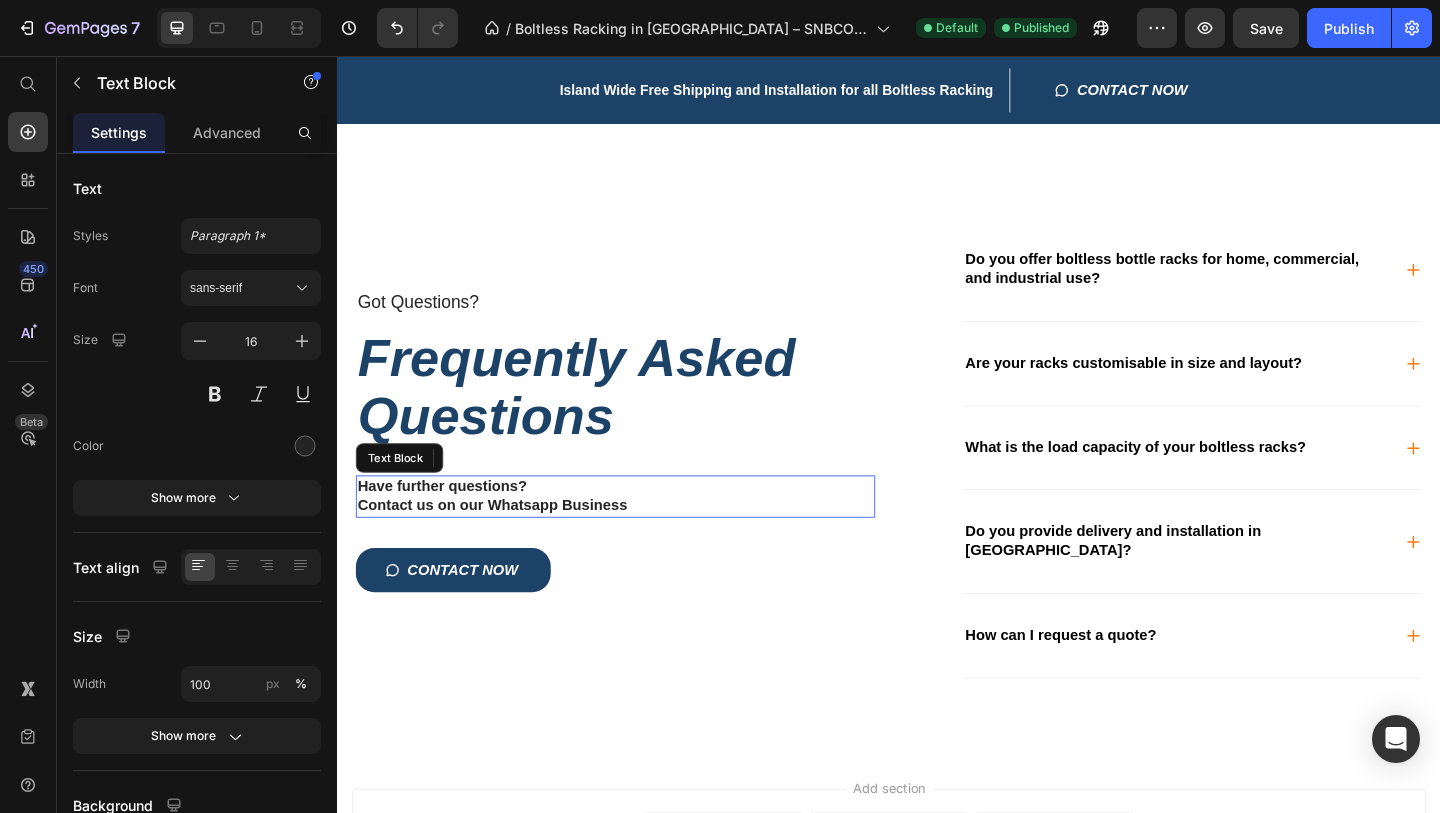 click on "Contact us on our Whatsapp Business" at bounding box center [639, 545] 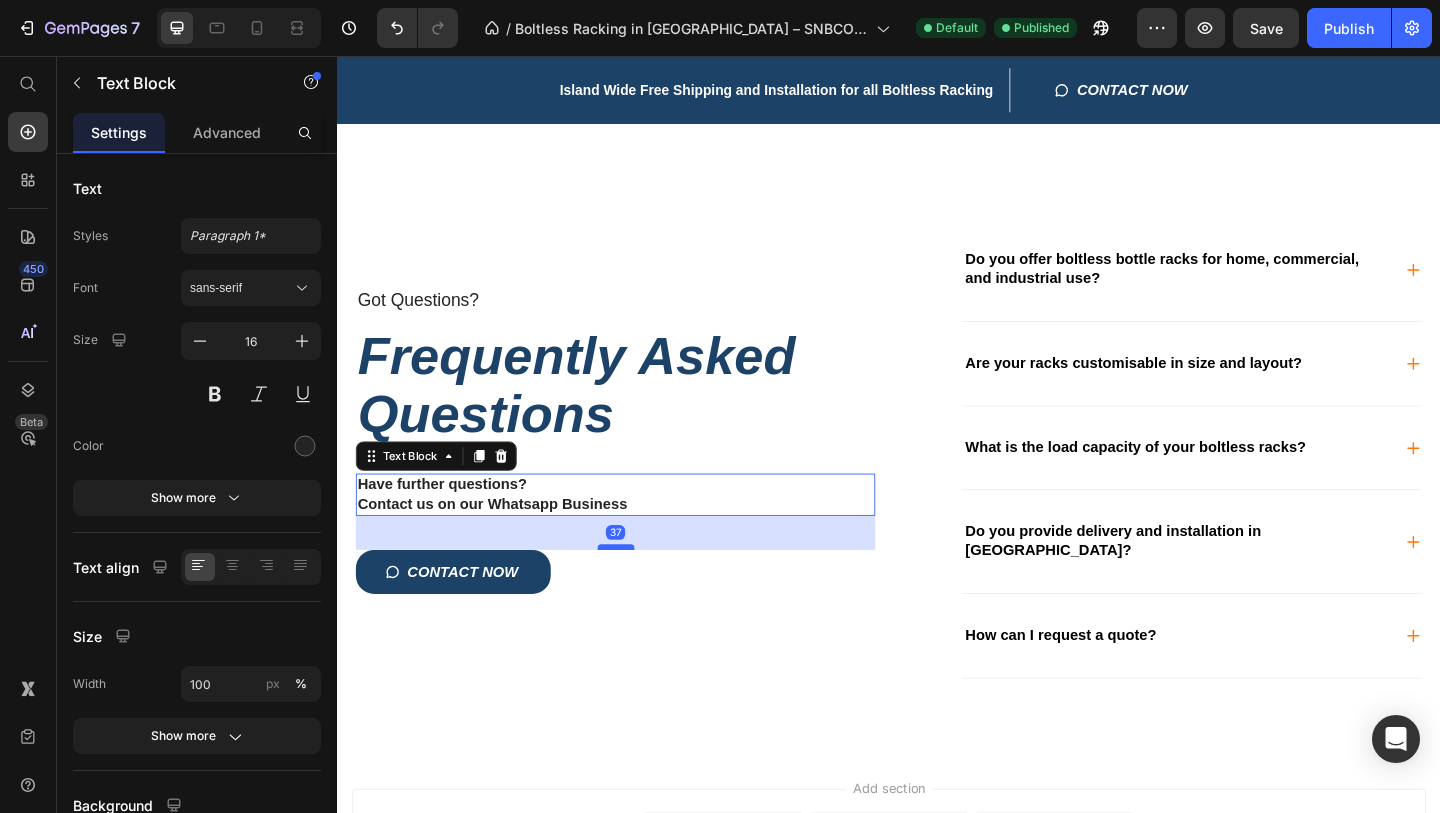 click at bounding box center [640, 590] 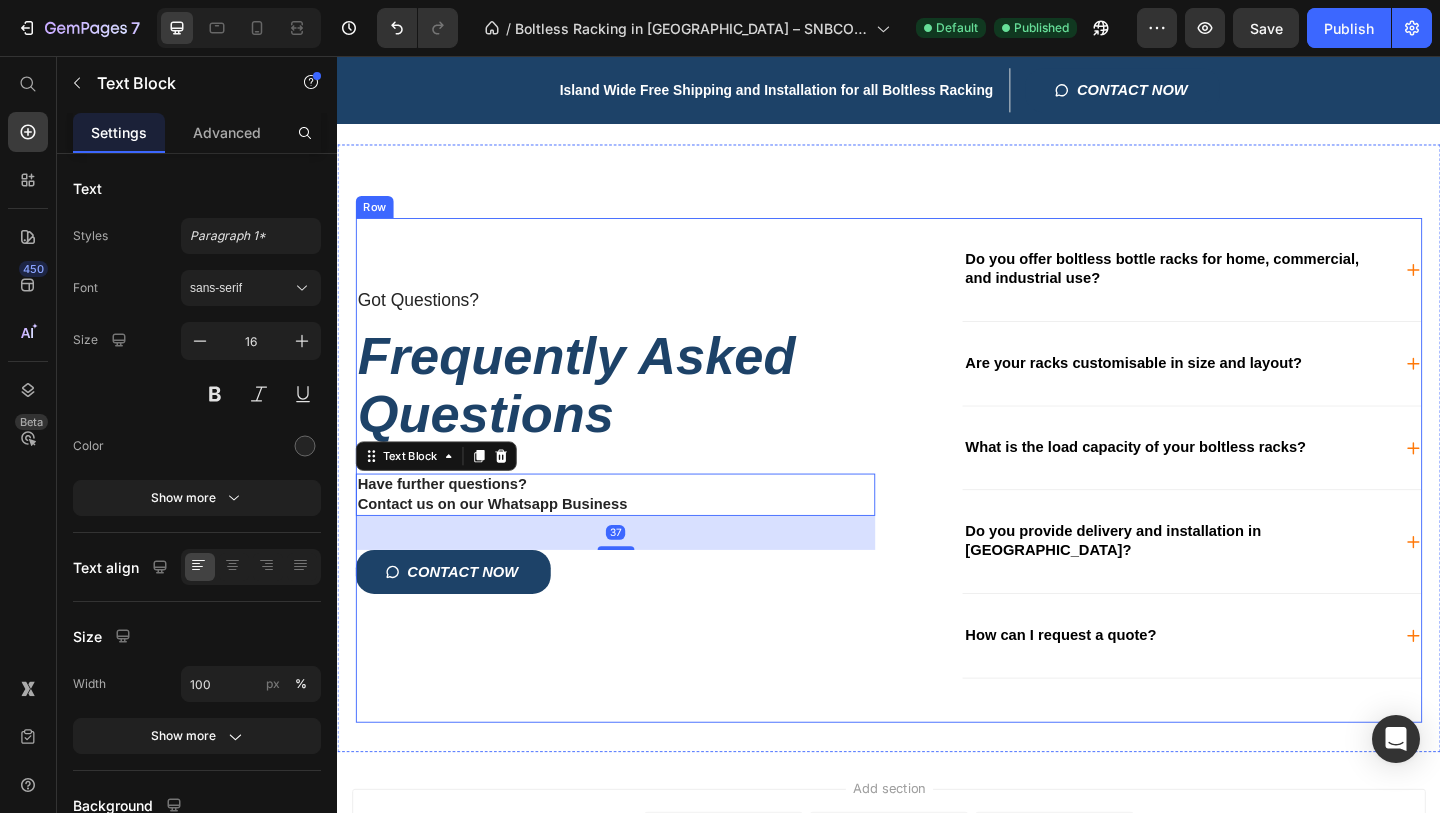 click on "Got Questions? Text Block Frequently Asked Questions  Heading Have further questions?  Contact us on our Whatsapp Business  Text Block   37
CONTACT NOW Button Text Block" at bounding box center [639, 506] 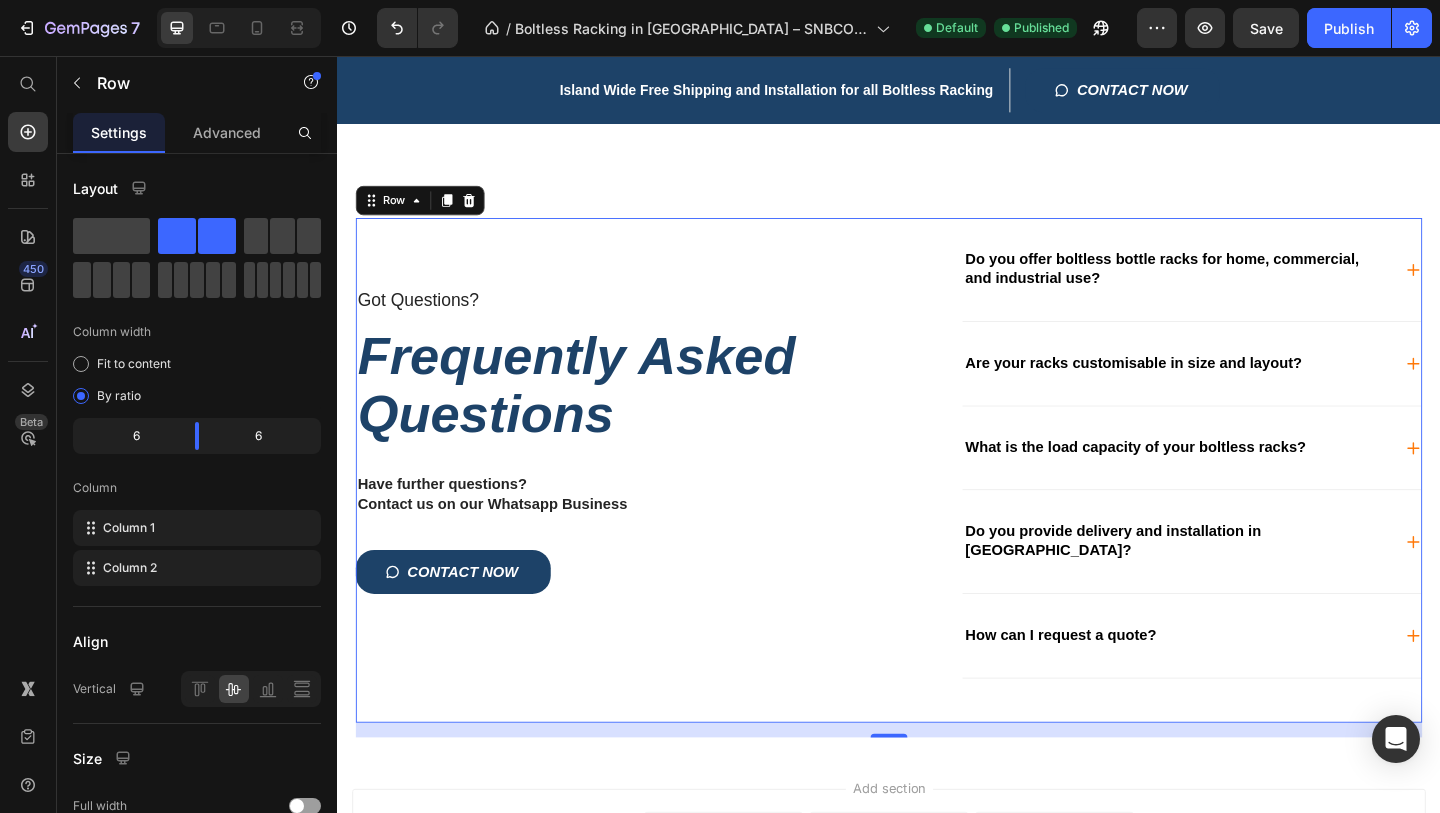 scroll, scrollTop: 4411, scrollLeft: 0, axis: vertical 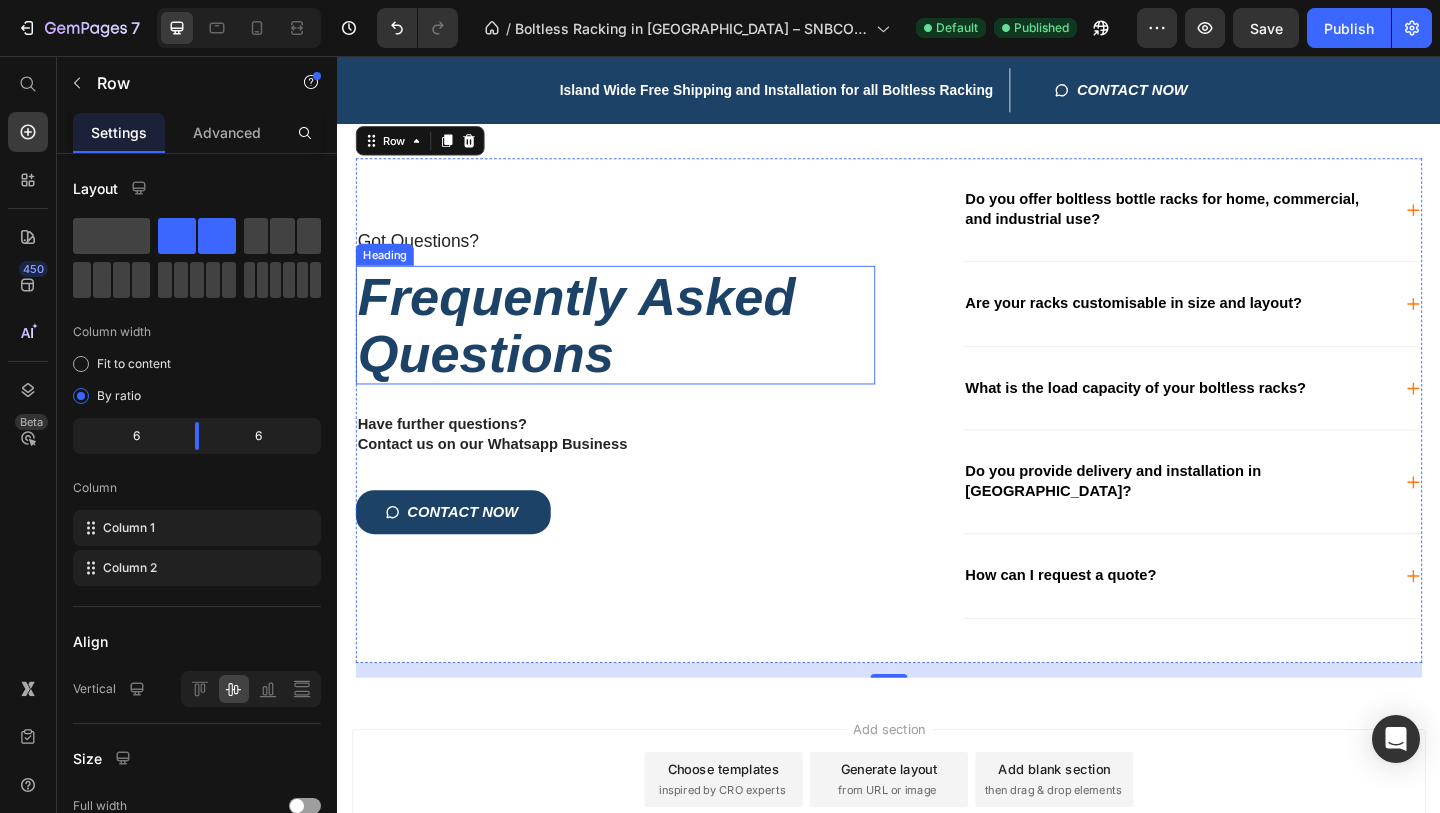 click on "Frequently Asked Questions" at bounding box center (639, 348) 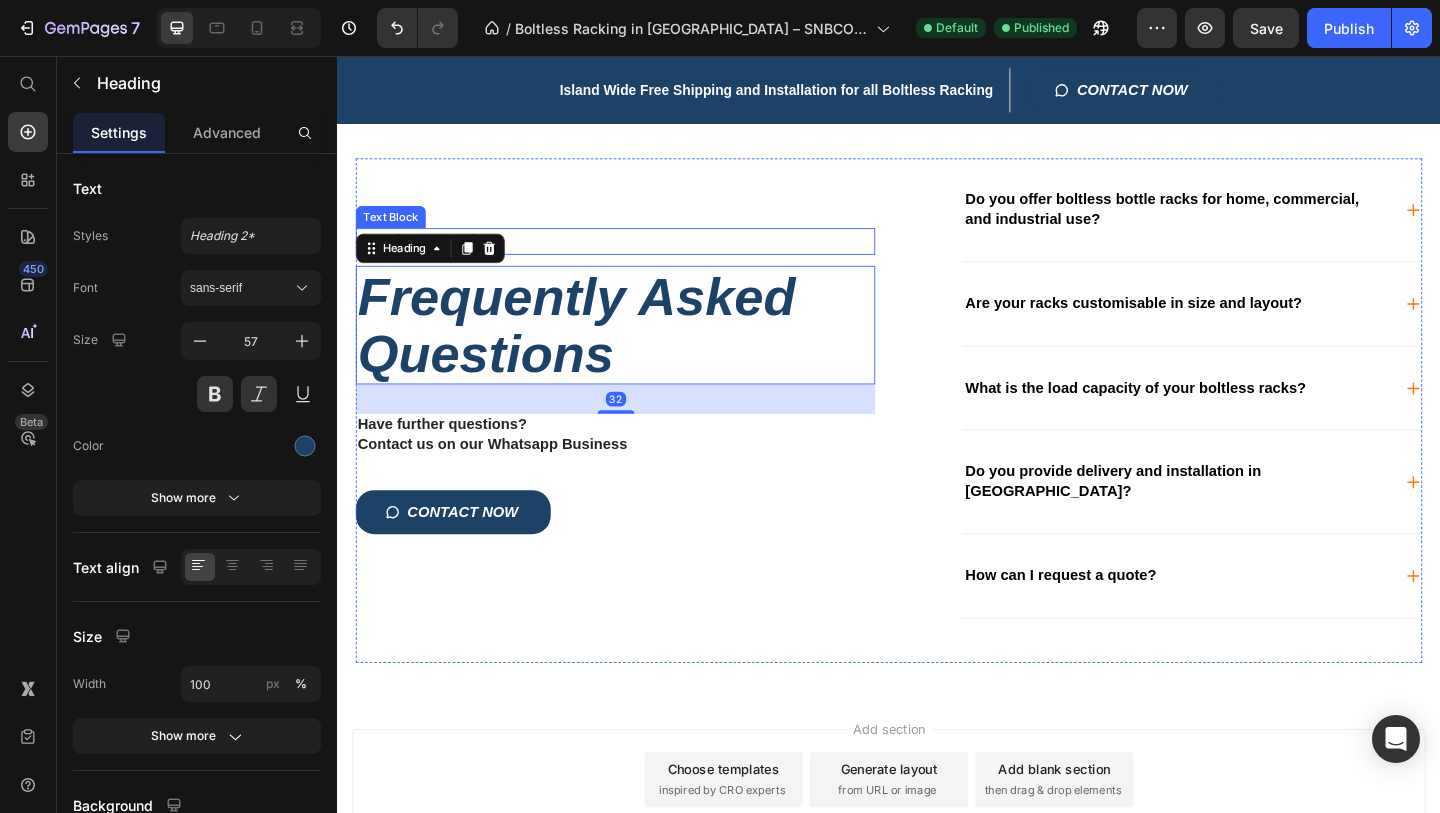 click on "Got Questions?" at bounding box center (639, 257) 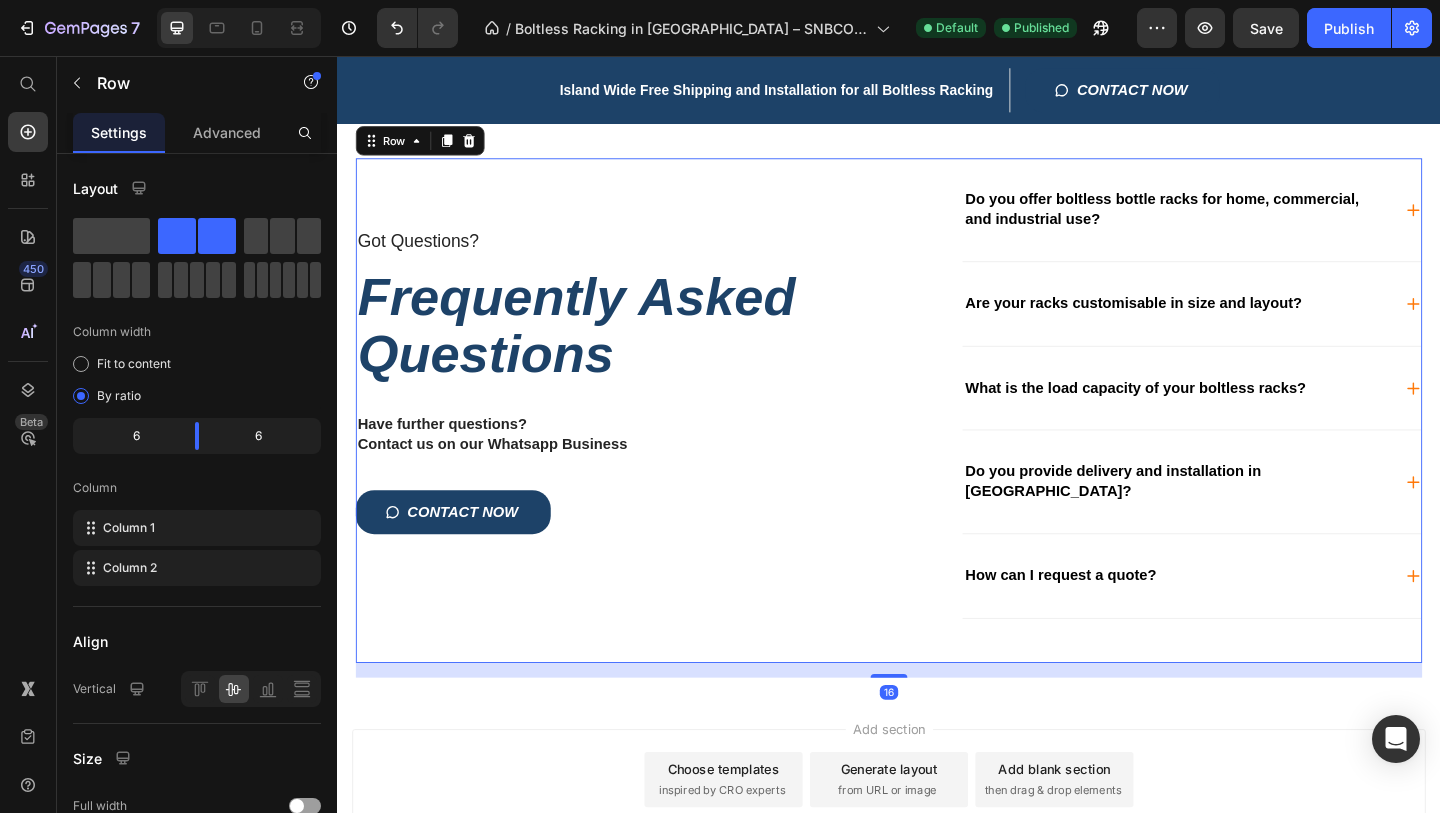 click on "Got Questions? Text Block Frequently Asked Questions  Heading Have further questions?  Contact us on our Whatsapp Business  Text Block
CONTACT NOW Button Text Block" at bounding box center [639, 441] 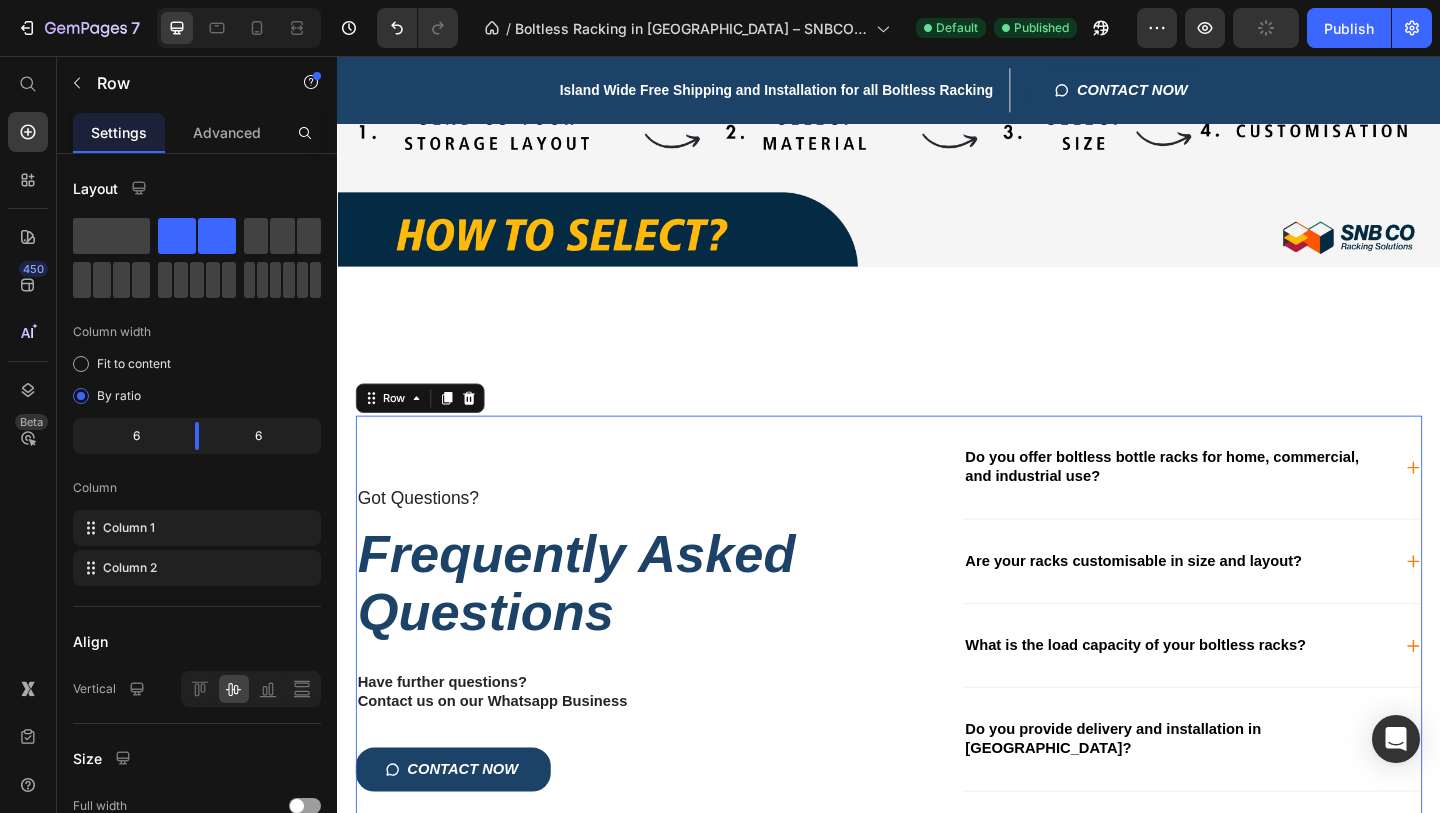 scroll, scrollTop: 4075, scrollLeft: 0, axis: vertical 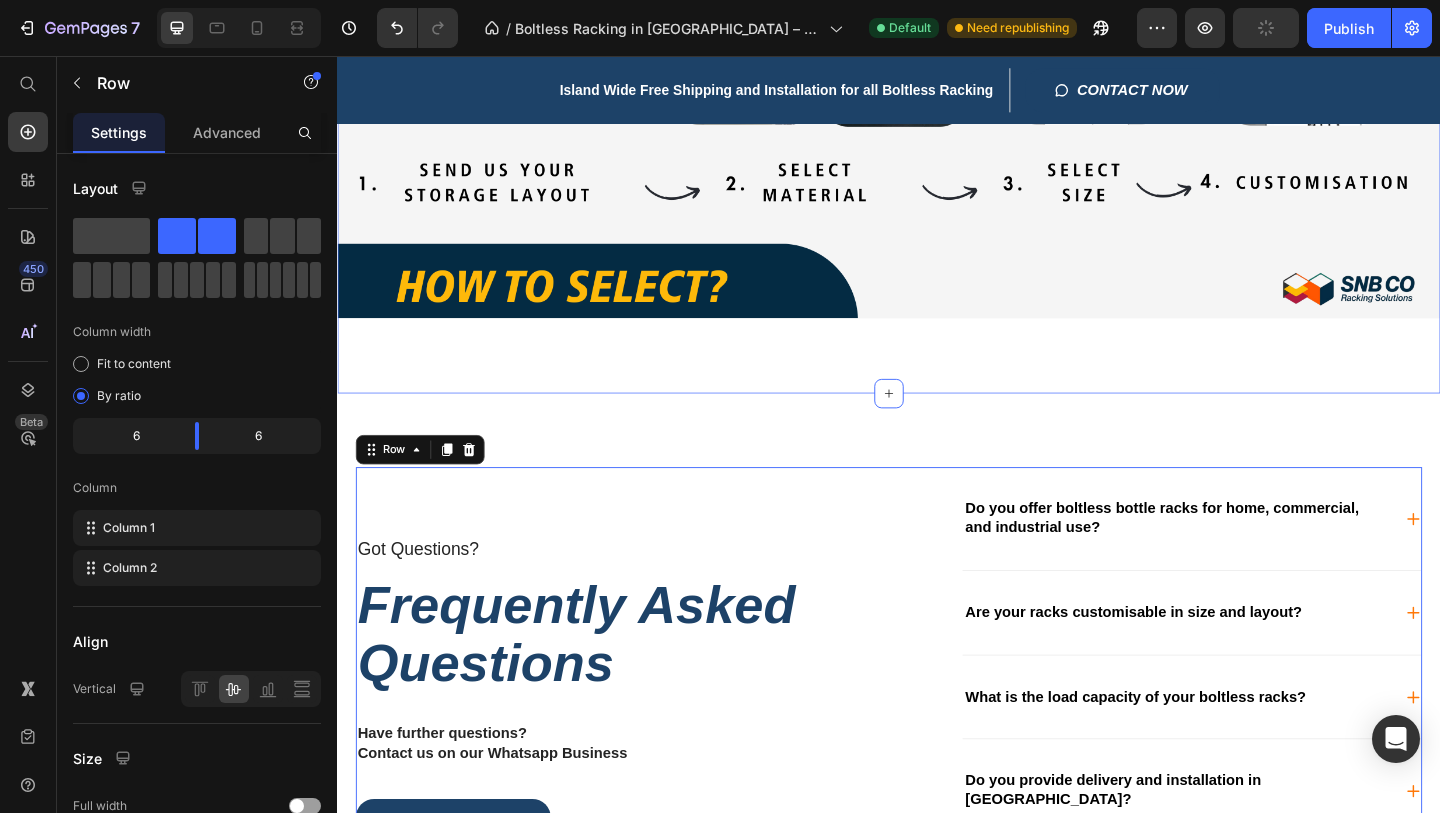 click on "Why Choose Us?   Heading With over 500+ Satisfied Customers, we are specialised  in solving your racking needs with our years of in depth expeirence and knowledge! Text Block Image Proudly Local Text Block Image Prompt Support Text Block Row Image Free Shipping & Installation Text Block Image Competitive Pricing Text Block Row Row
Drop element here Hero Banner
Drop element here
Drop element here Row
Drop element here Hero Banner
Drop element here Row
Drop element here Hero Banner" at bounding box center (937, -528) 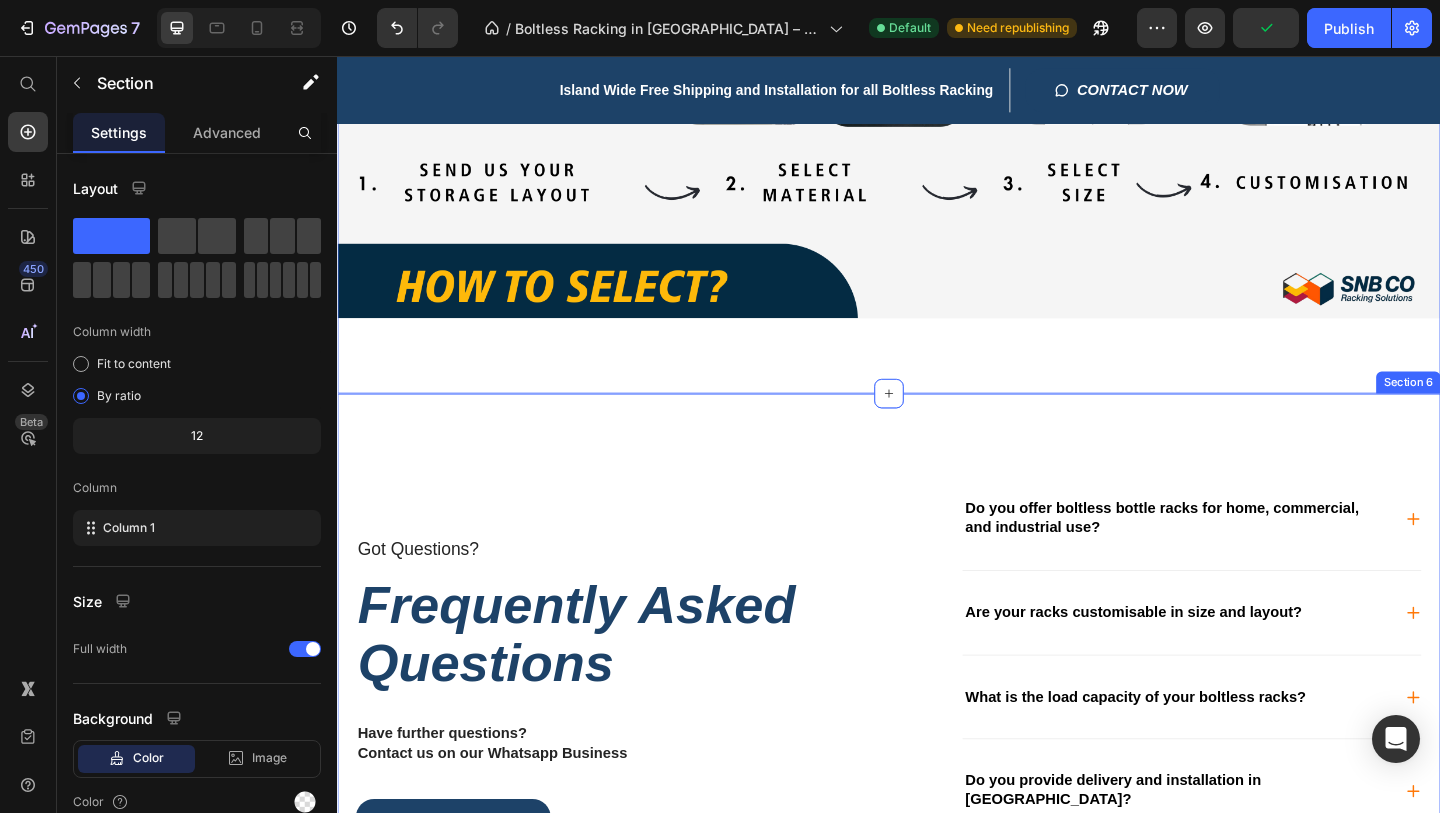 click on "Got Questions? Text Block Frequently Asked Questions  Heading Have further questions?  Contact us on our Whatsapp Business  Text Block
CONTACT NOW Button Text Block
Do you offer boltless bottle racks for home, commercial, and industrial use?
Are your racks customisable in size and layout?
What is the load capacity of your boltless racks?
Do you provide delivery and installation in [GEOGRAPHIC_DATA]?
How can I request a quote? Accordion Row Section 6" at bounding box center (937, 753) 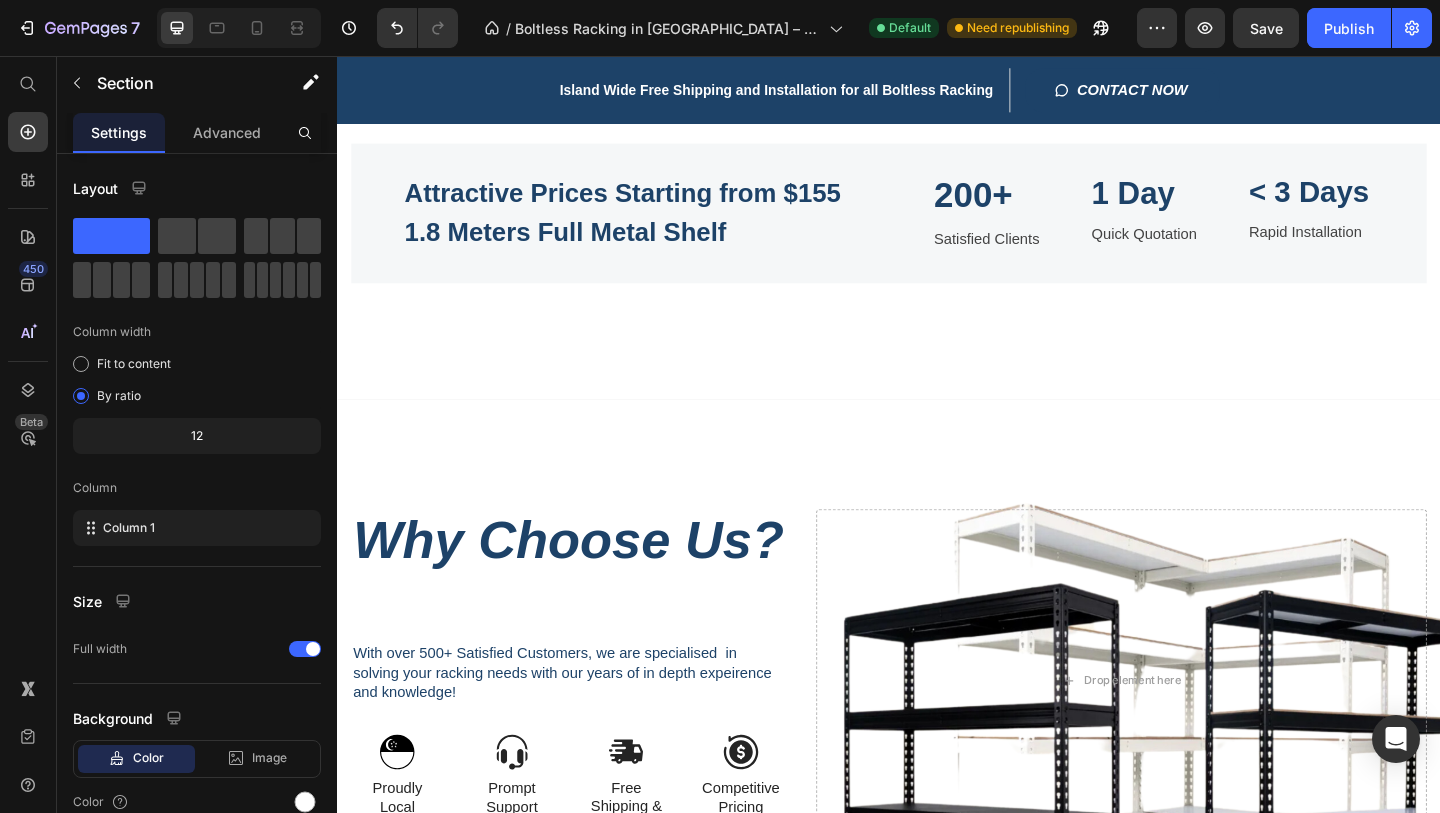 scroll, scrollTop: 1718, scrollLeft: 0, axis: vertical 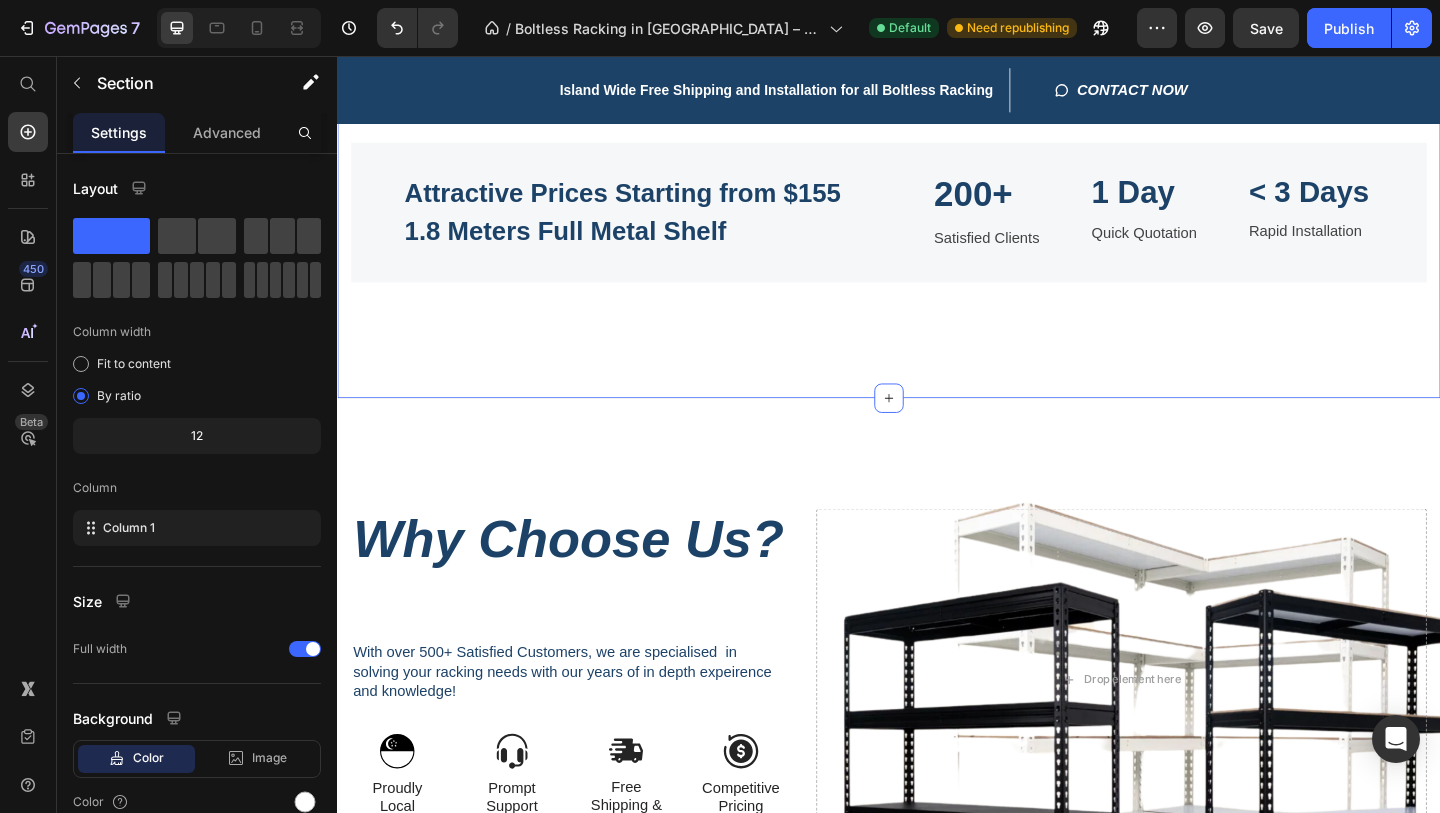 click on "Attractive Prices Starting from $155 1.8 Meters Full Metal Shelf Heading 200+ Heading Satisfied Clients Text block  1 Day Heading Quick Quotation Text block < 3 Days Heading Rapid Installation Text block Row Row Section 4" at bounding box center (937, 249) 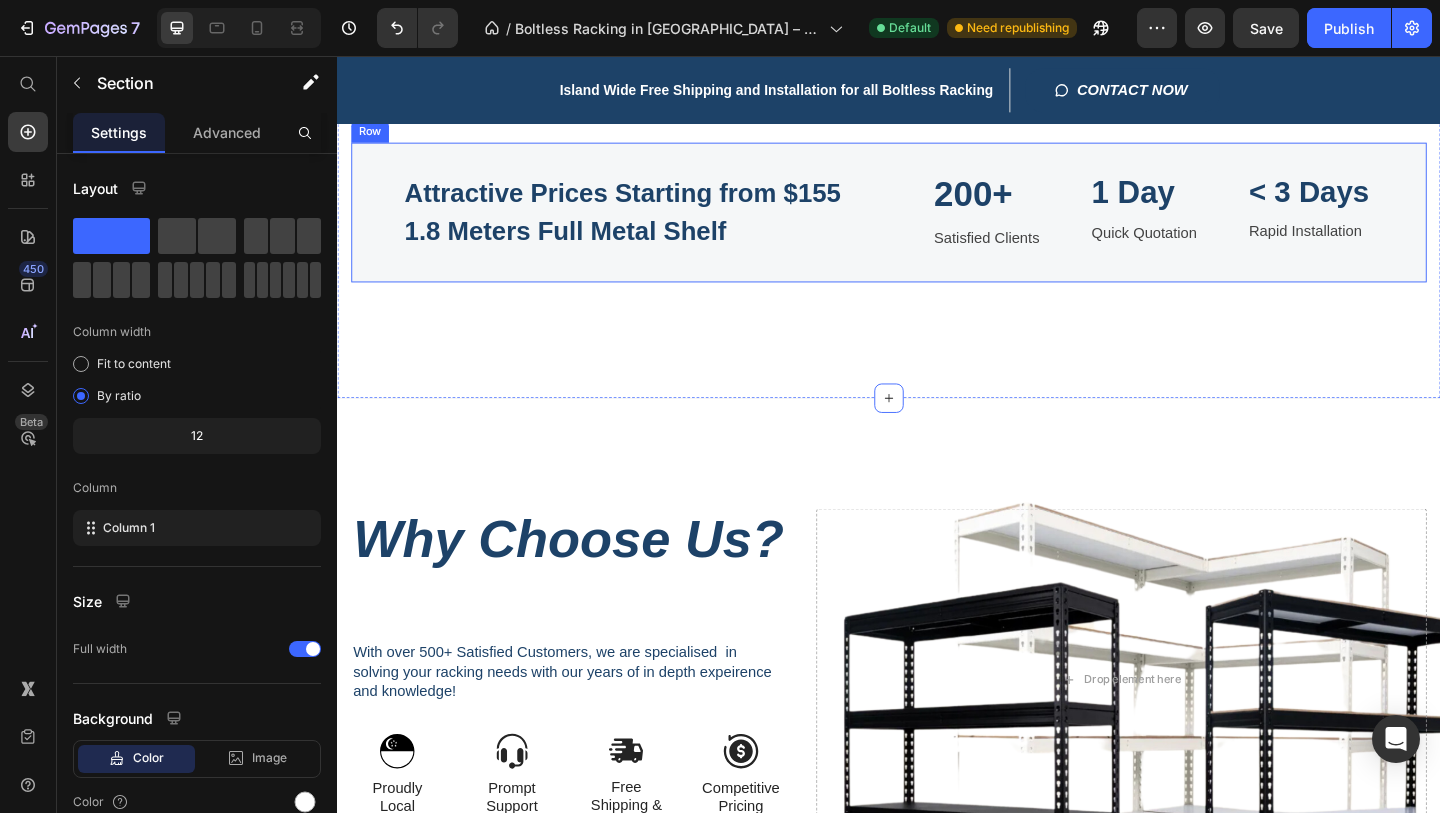 click on "Attractive Prices Starting from $155 1.8 Meters Full Metal Shelf Heading 200+ Heading Satisfied Clients Text block  1 Day Heading Quick Quotation Text block < 3 Days Heading Rapid Installation Text block Row Row" at bounding box center (937, 226) 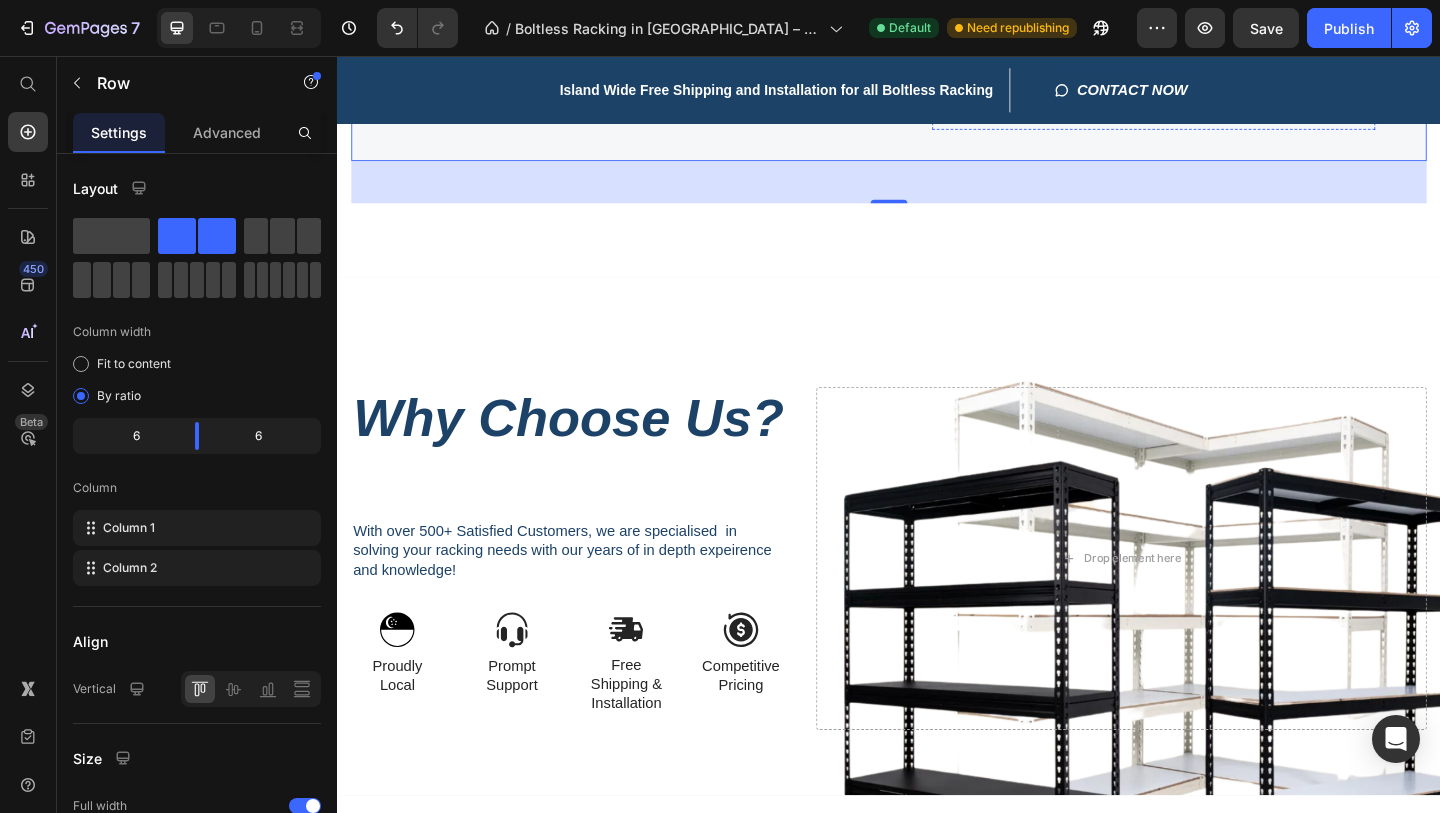 scroll, scrollTop: 1851, scrollLeft: 0, axis: vertical 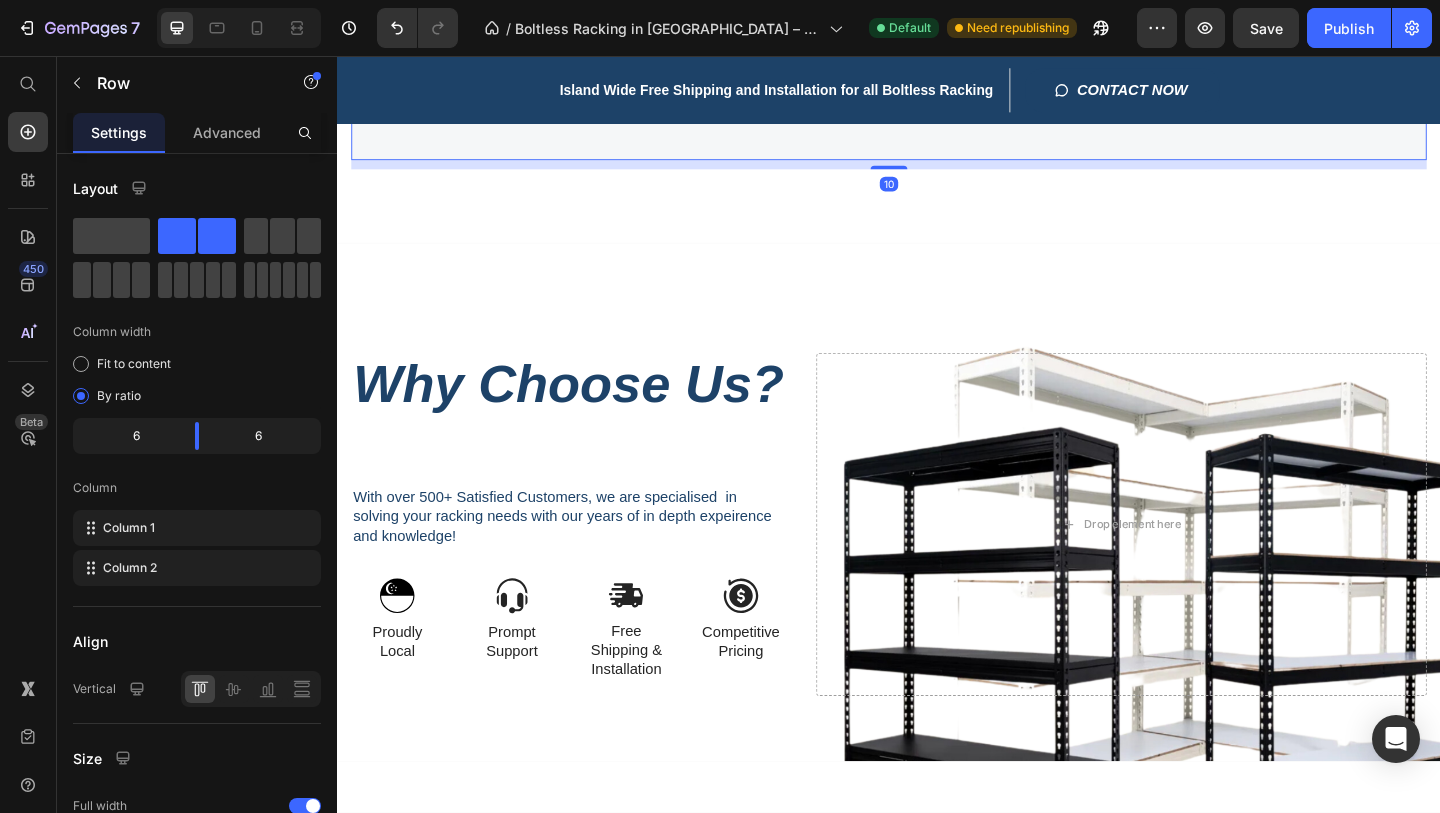 drag, startPoint x: 934, startPoint y: 665, endPoint x: 929, endPoint y: 629, distance: 36.345562 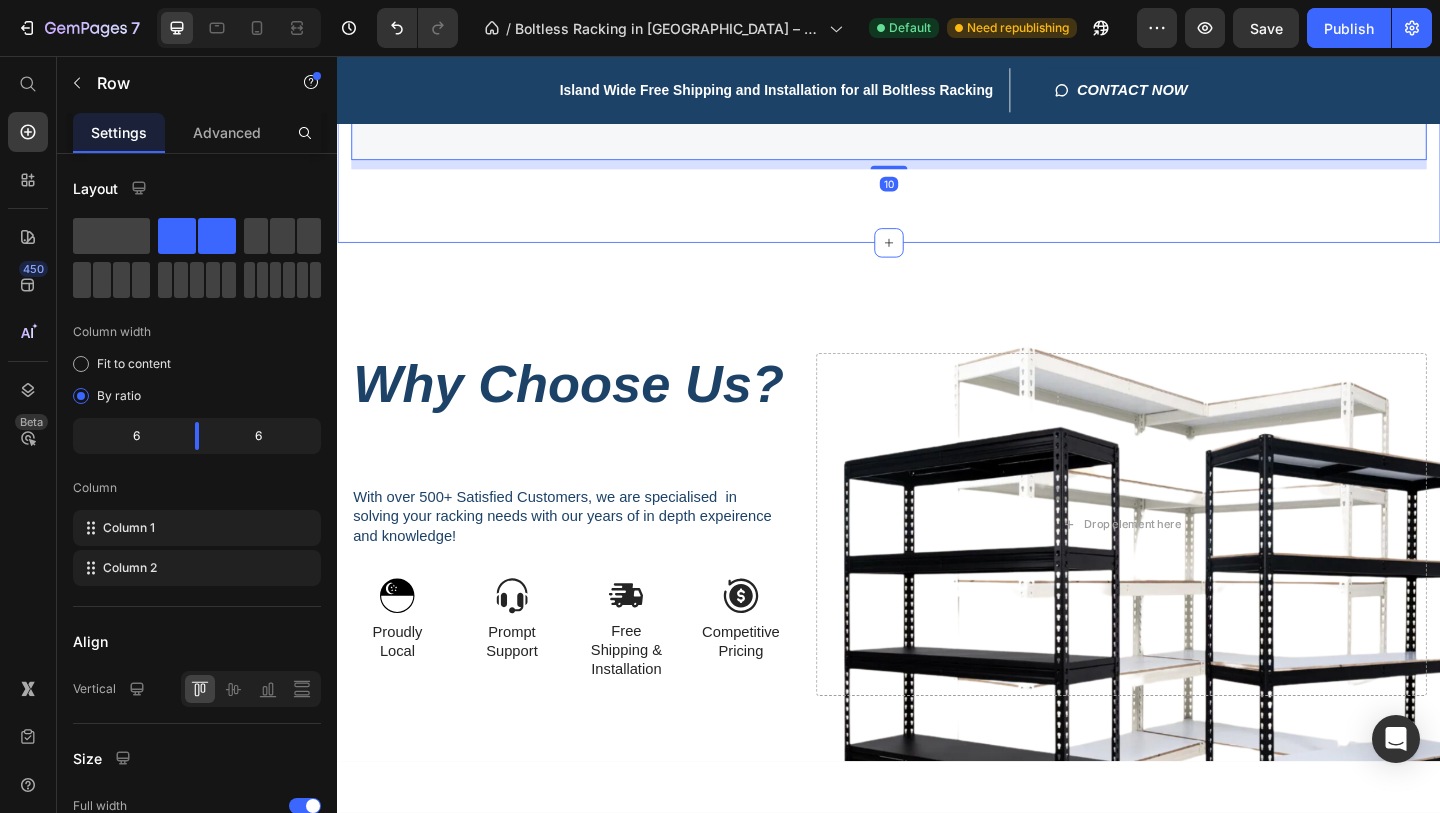 click on "Attractive Prices Starting from $155 1.8 Meters Full Metal Shelf Heading 200+ Heading Satisfied Clients Text block  1 Day Heading Quick Quotation Text block < 3 Days Heading Rapid Installation Text block Row Row   10 Section 4" at bounding box center [937, 98] 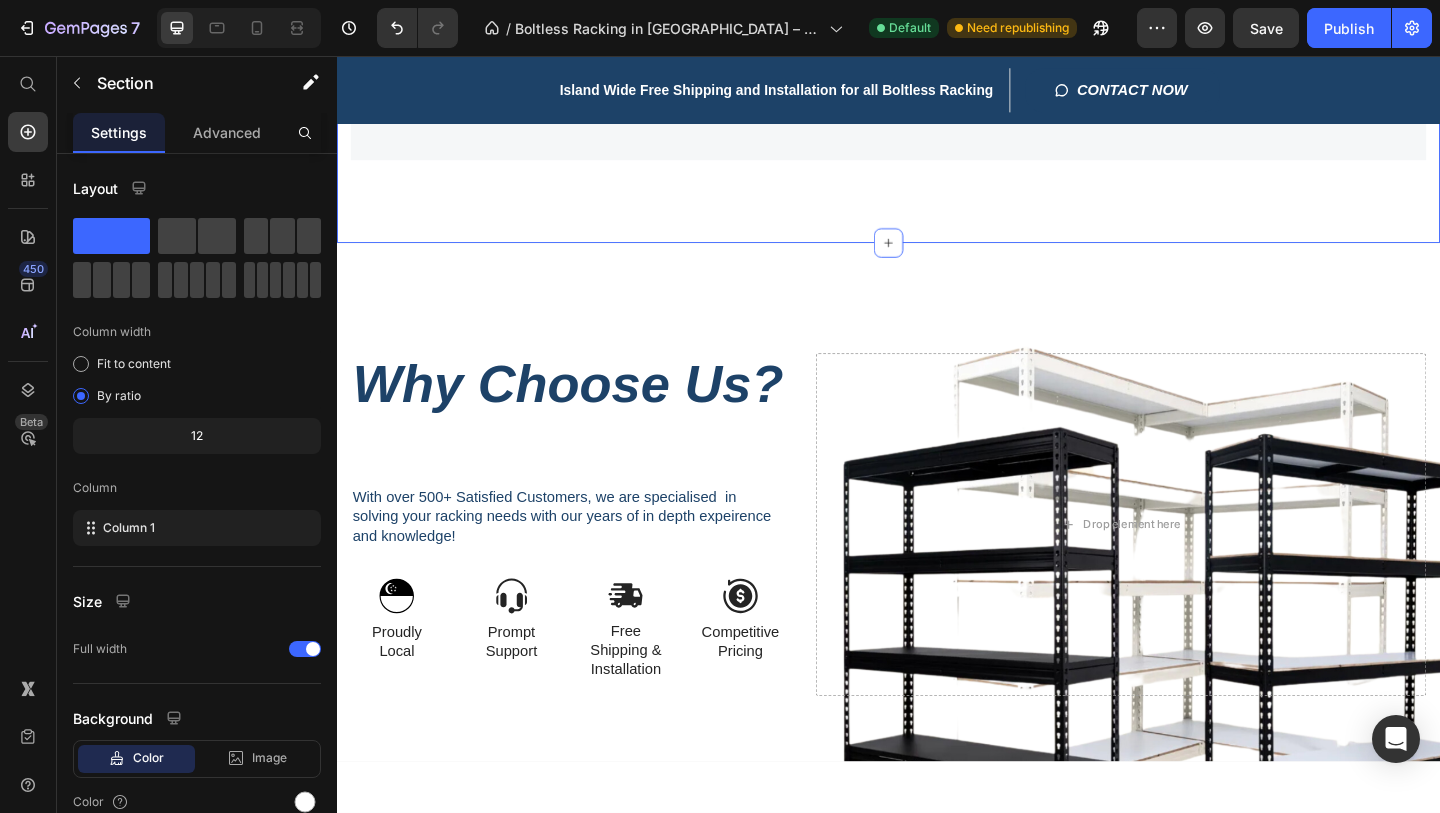 click on "Our Clients Text block                Title Line Text block Image Image Image Image Image Image Carousel Row Section 3" at bounding box center (937, -214) 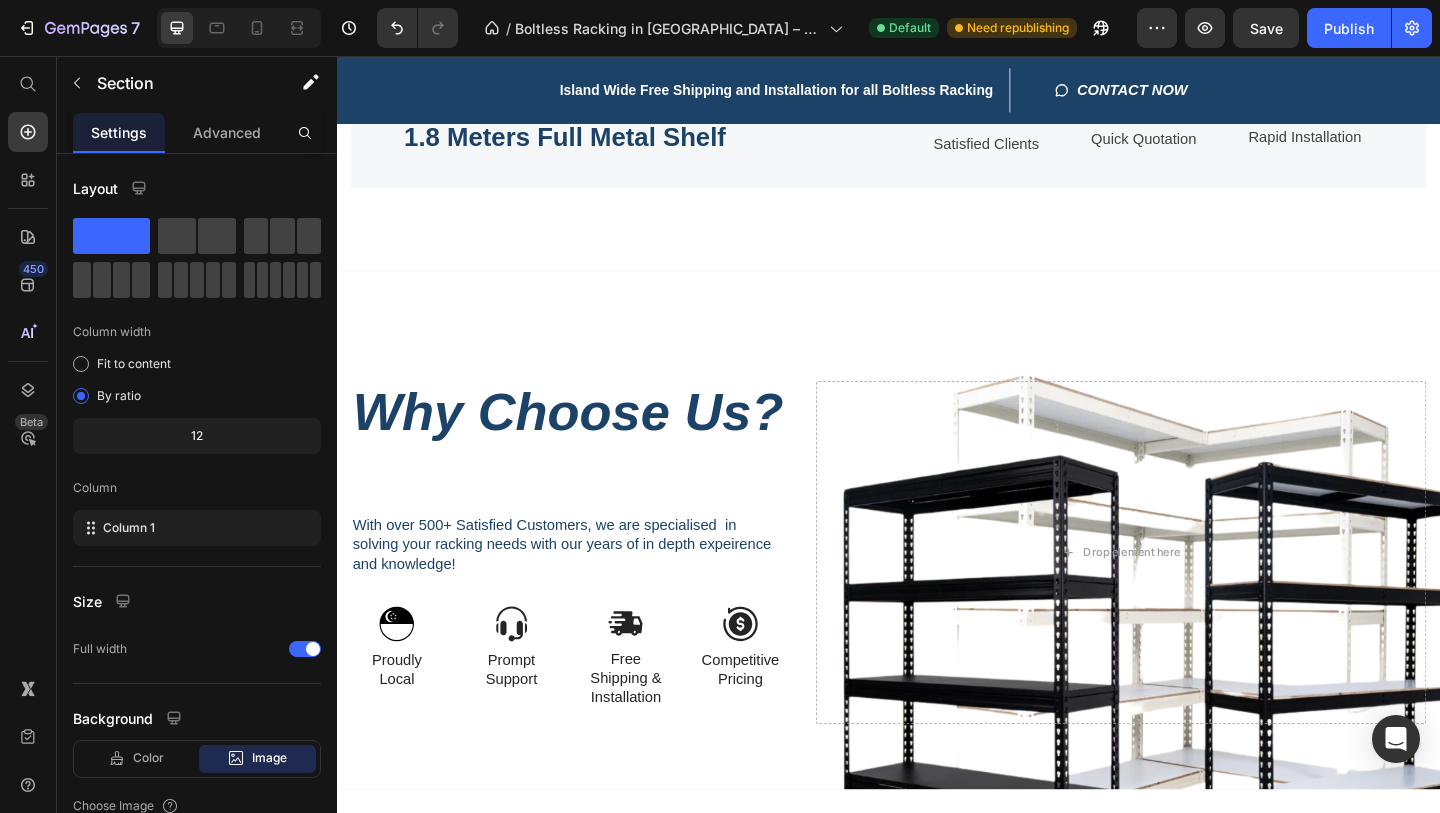 scroll, scrollTop: 1786, scrollLeft: 0, axis: vertical 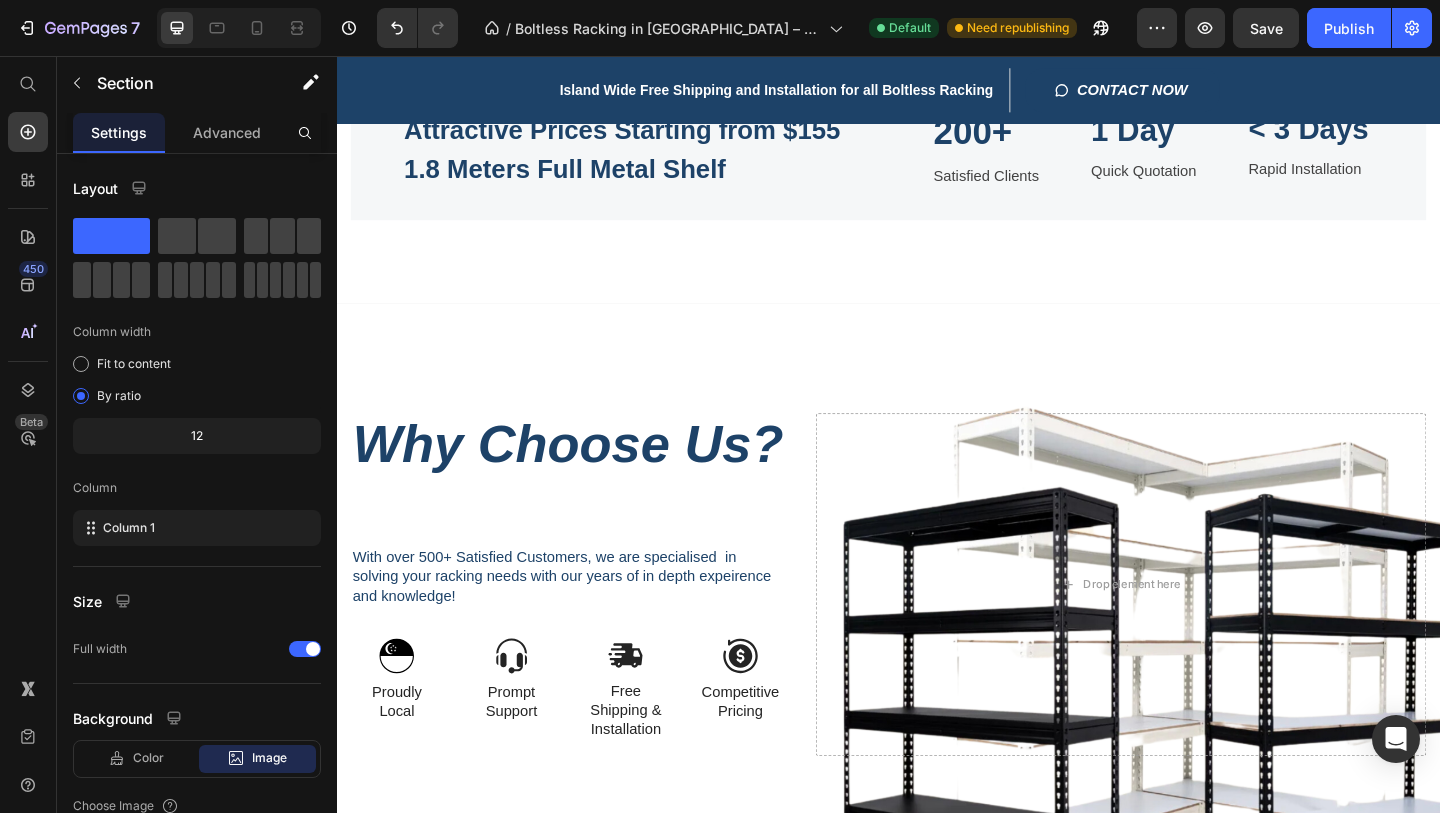 click on "Our Clients" at bounding box center [937, -202] 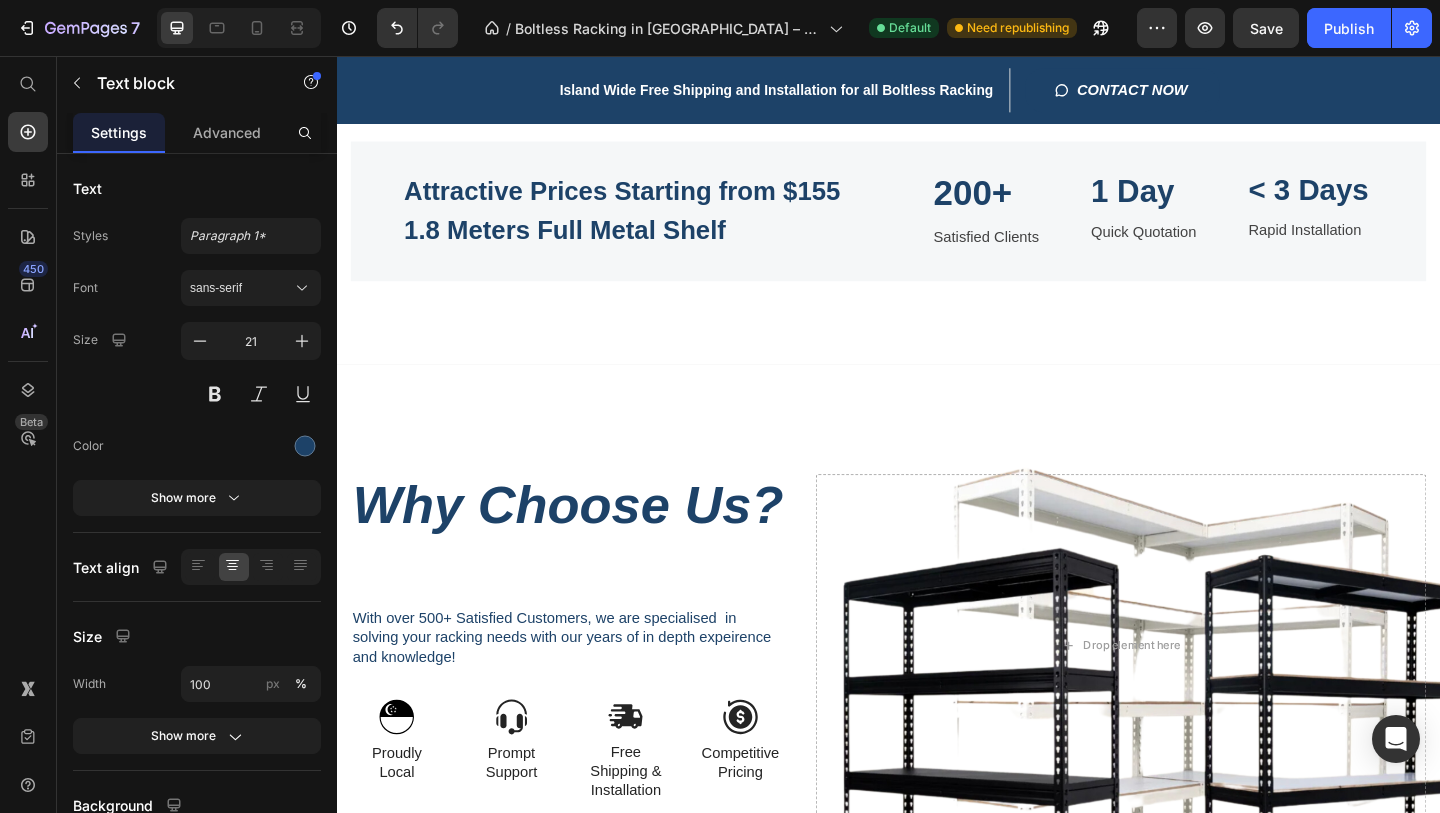 scroll, scrollTop: 1636, scrollLeft: 0, axis: vertical 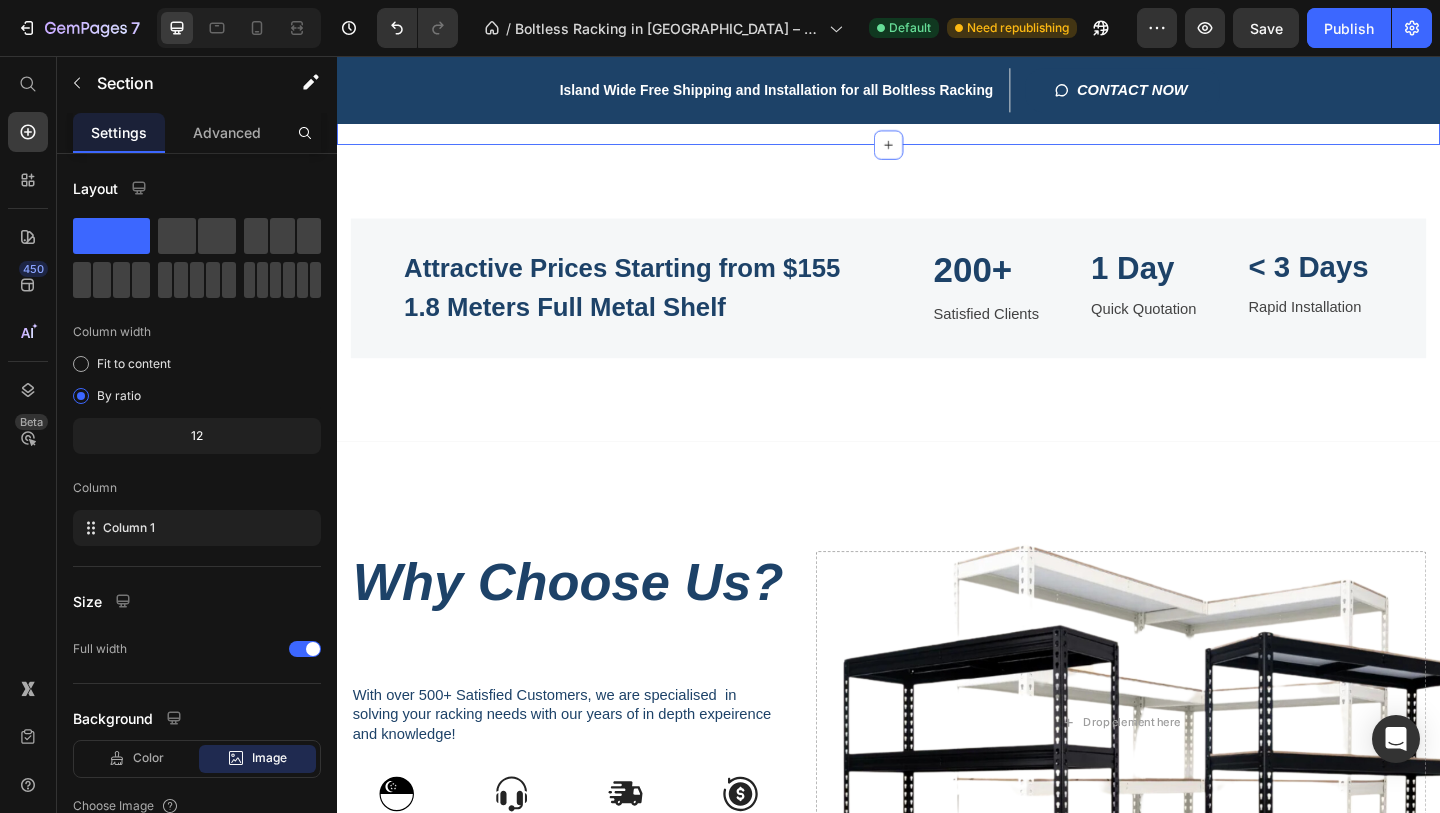 click on "Our Clients Text block   4                Title Line Text block Image Image Image Image Image Image Carousel Row Section 3" at bounding box center [937, 1] 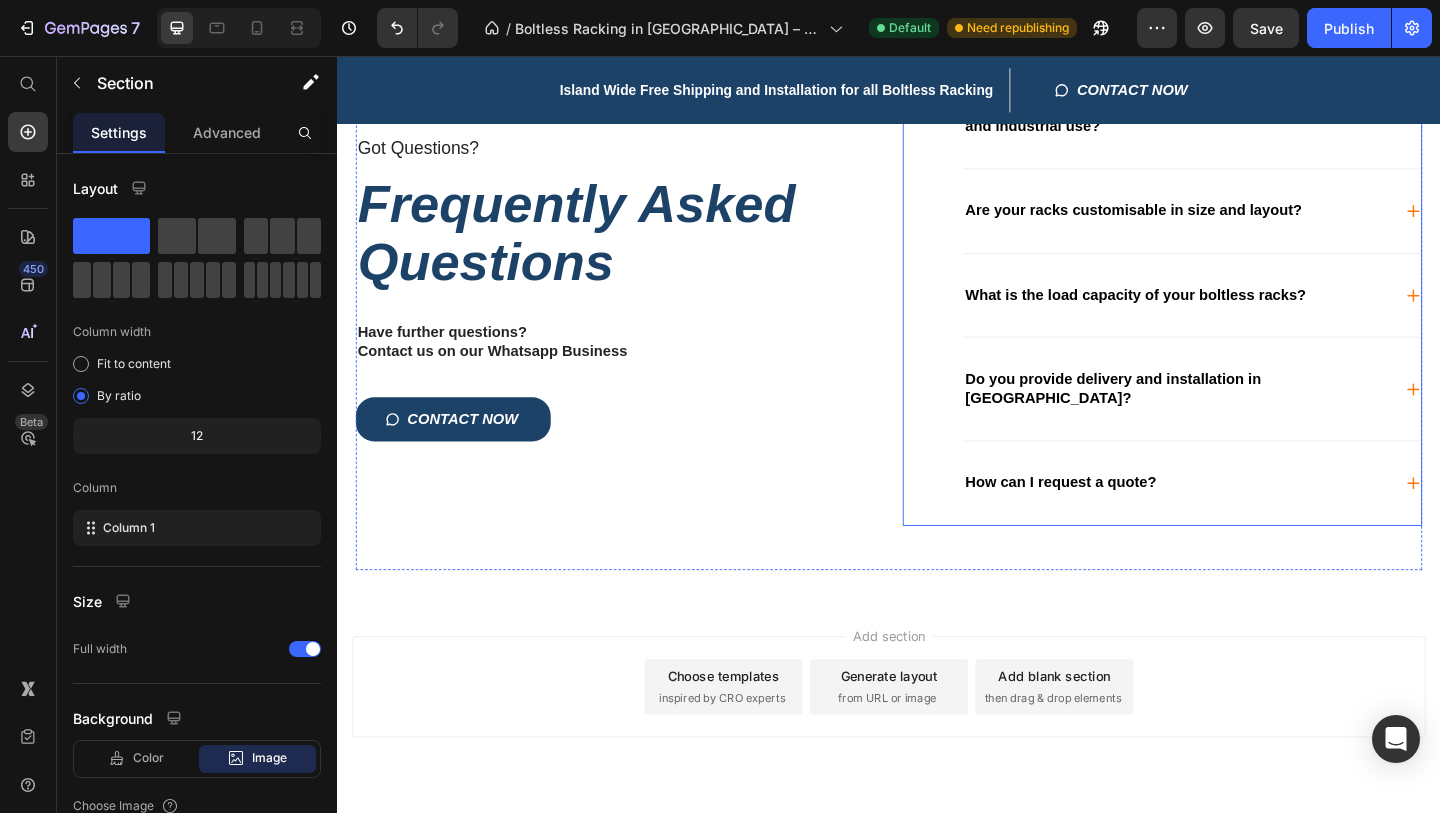 scroll, scrollTop: 4477, scrollLeft: 0, axis: vertical 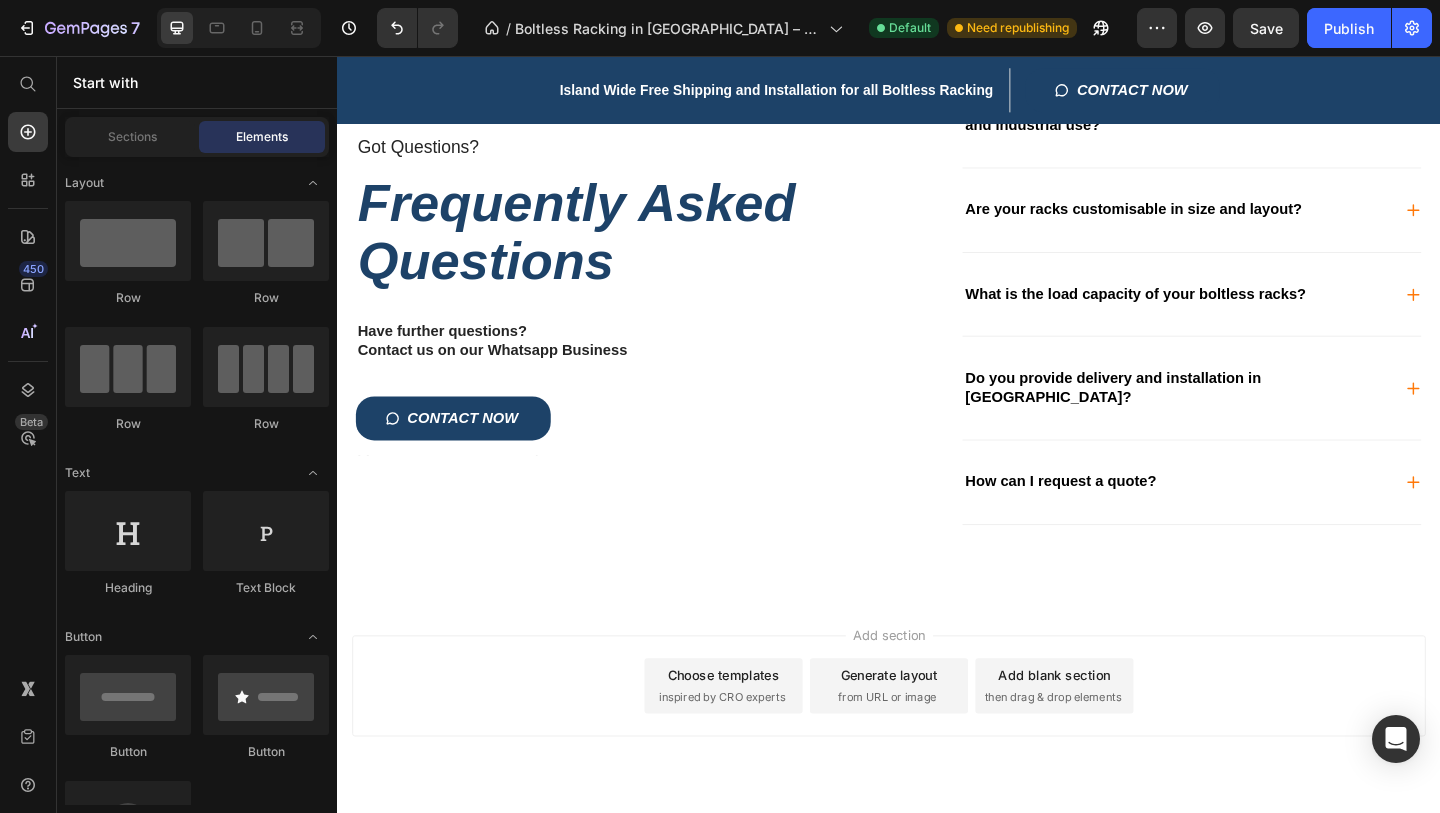 click on "Add section Choose templates inspired by CRO experts Generate layout from URL or image Add blank section then drag & drop elements" at bounding box center [937, 769] 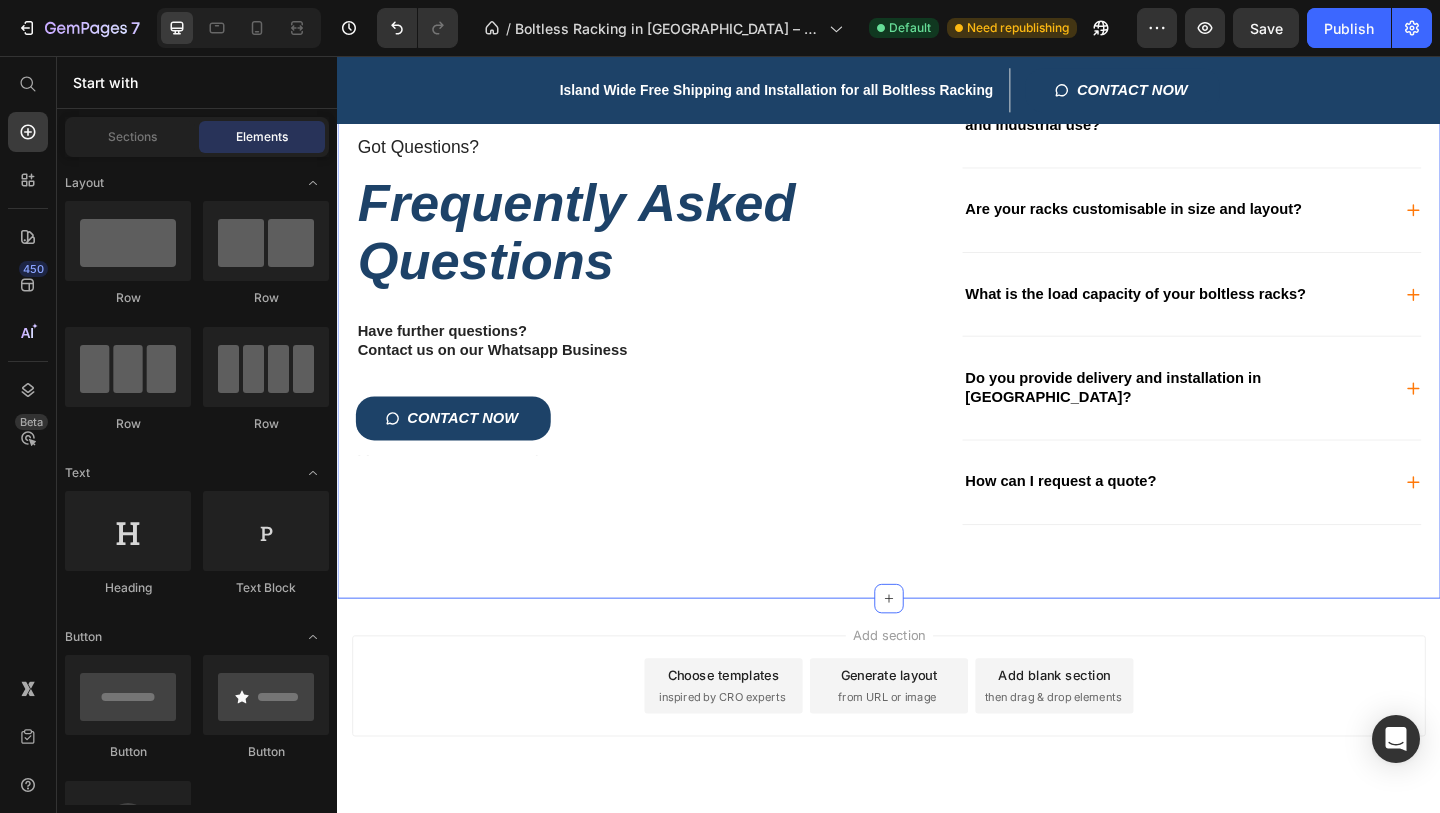 click on "Got Questions? Text Block Frequently Asked Questions  Heading Have further questions?  Contact us on our Whatsapp Business  Text Block
CONTACT NOW Button Text Block
Do you offer boltless bottle racks for home, commercial, and industrial use?
Are your racks customisable in size and layout?
What is the load capacity of your boltless racks?
Do you provide delivery and installation in [GEOGRAPHIC_DATA]?
How can I request a quote? Accordion Row" at bounding box center [937, 347] 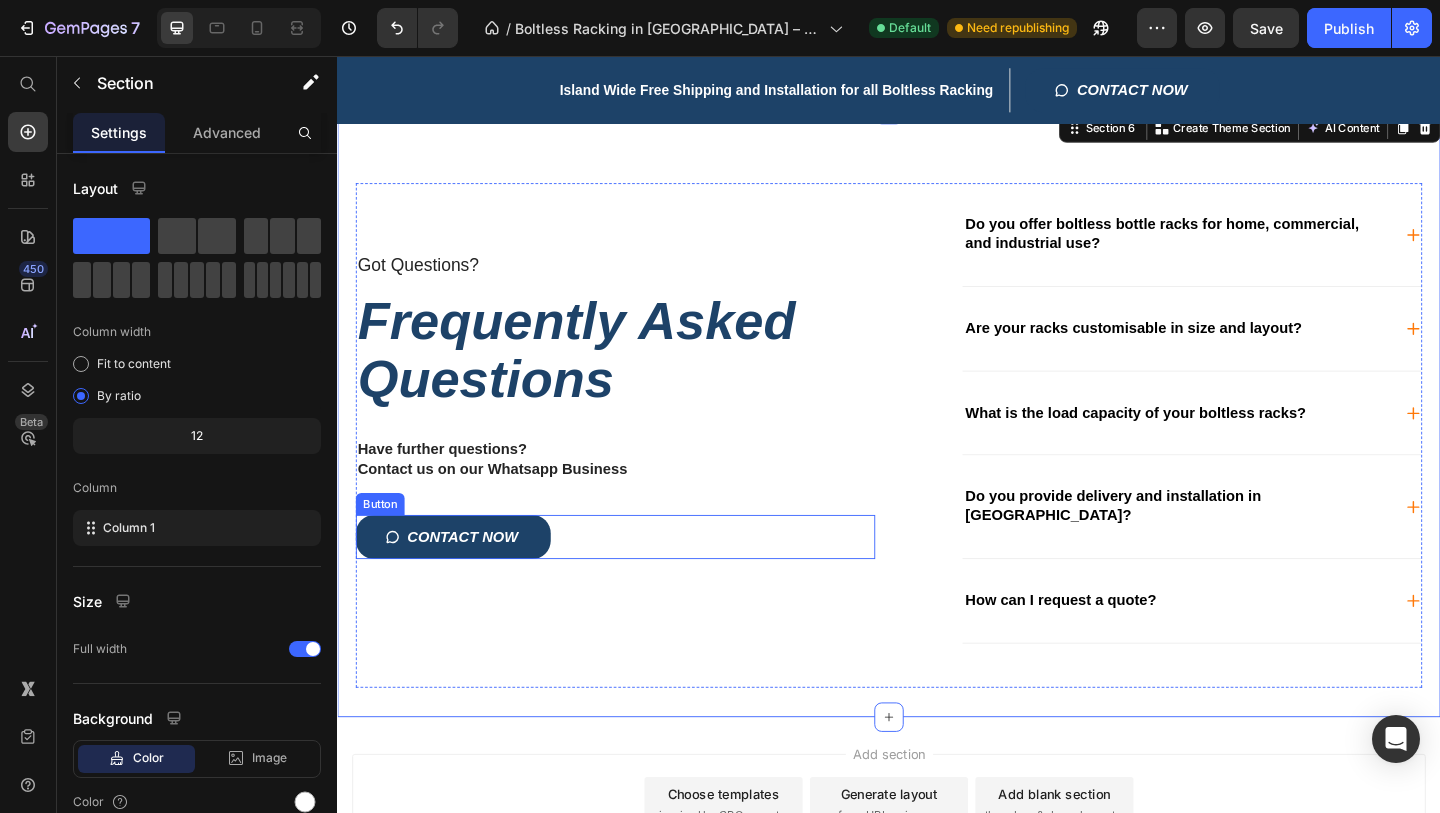 scroll, scrollTop: 4346, scrollLeft: 0, axis: vertical 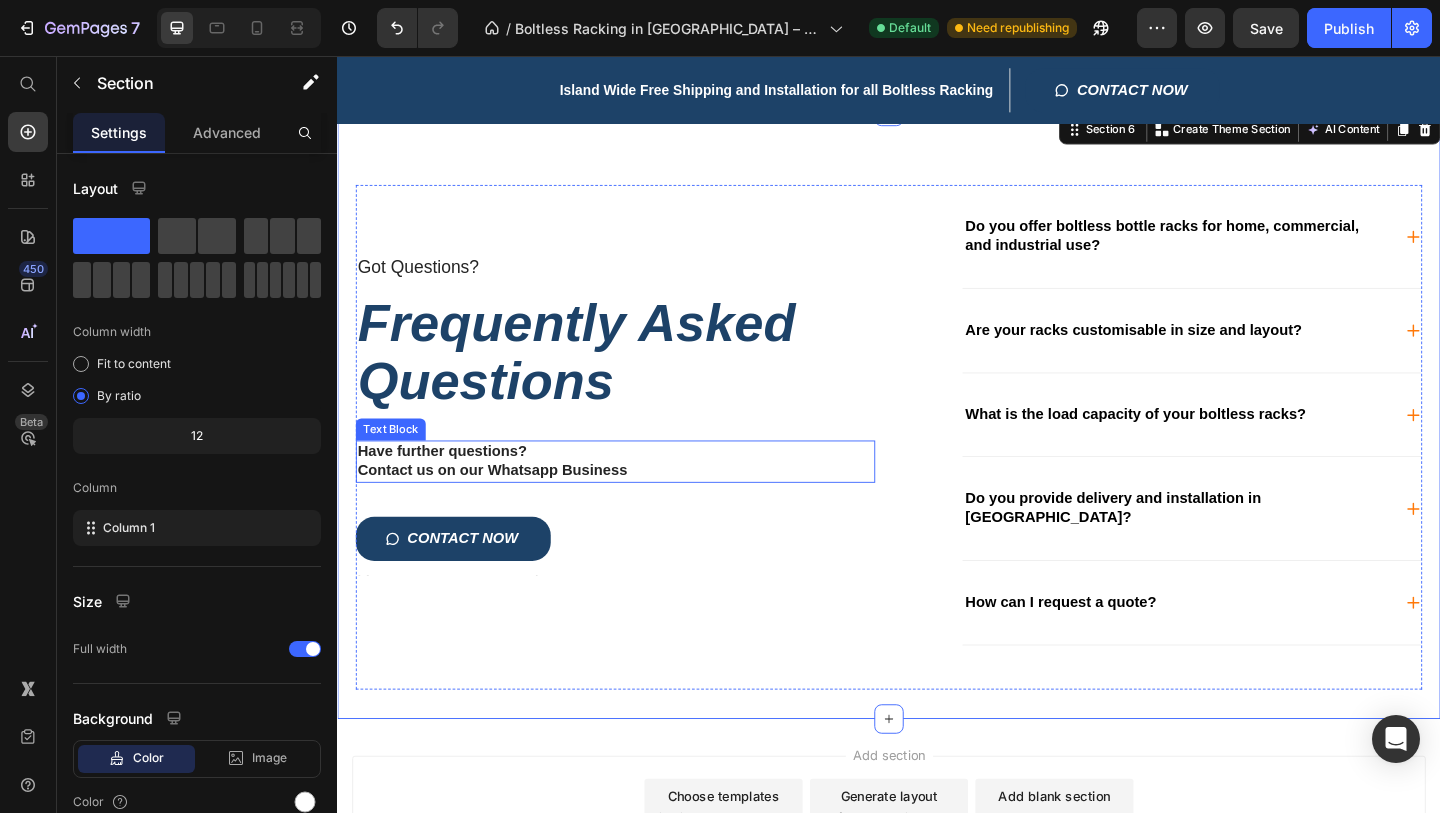 click on "Have further questions?" at bounding box center (639, 486) 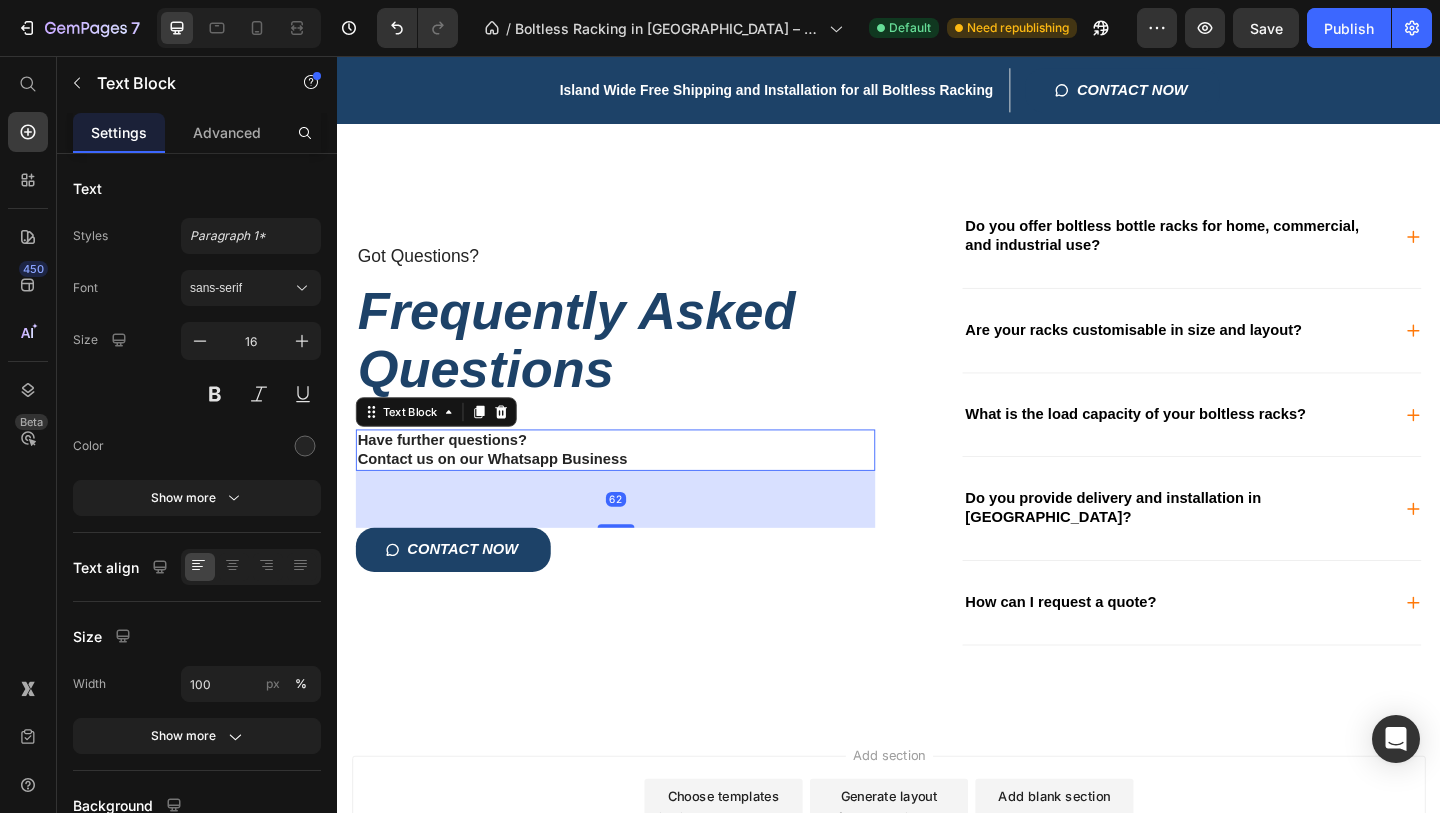 drag, startPoint x: 633, startPoint y: 539, endPoint x: 629, endPoint y: 561, distance: 22.36068 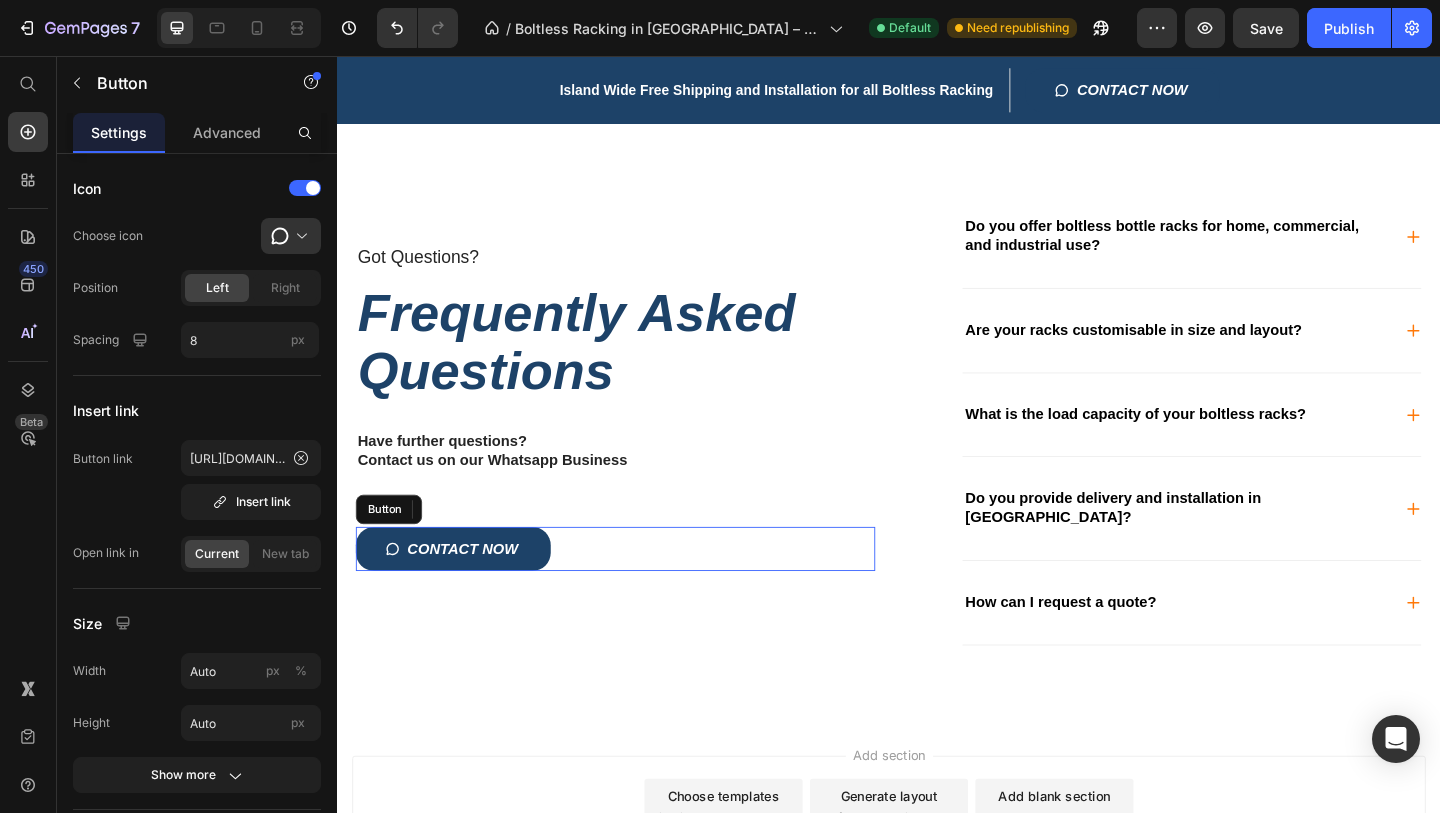 click on "CONTACT NOW Button" at bounding box center [639, 592] 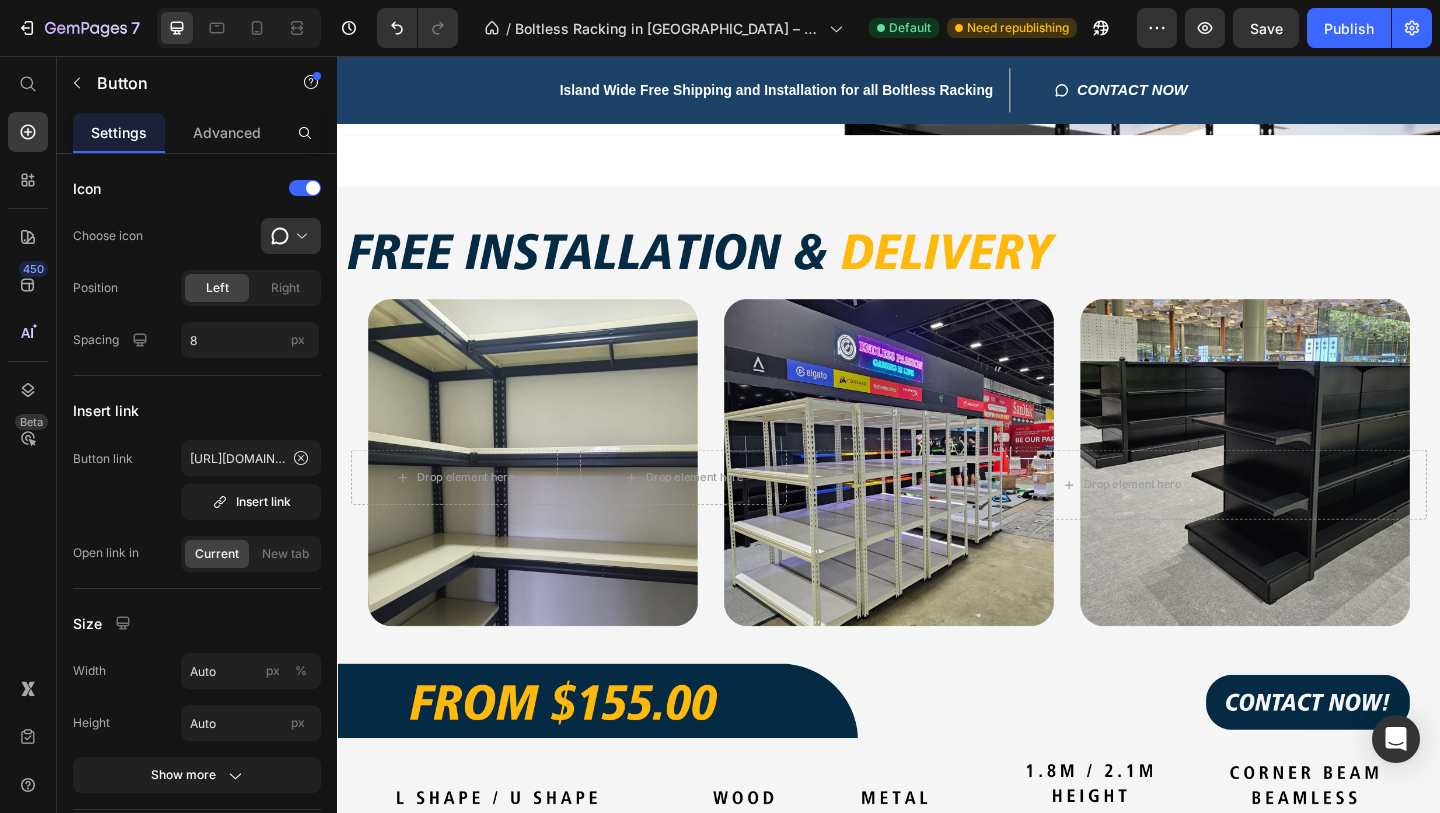 click on "Drop element here
Drop element here Row
Drop element here" at bounding box center [937, 498] 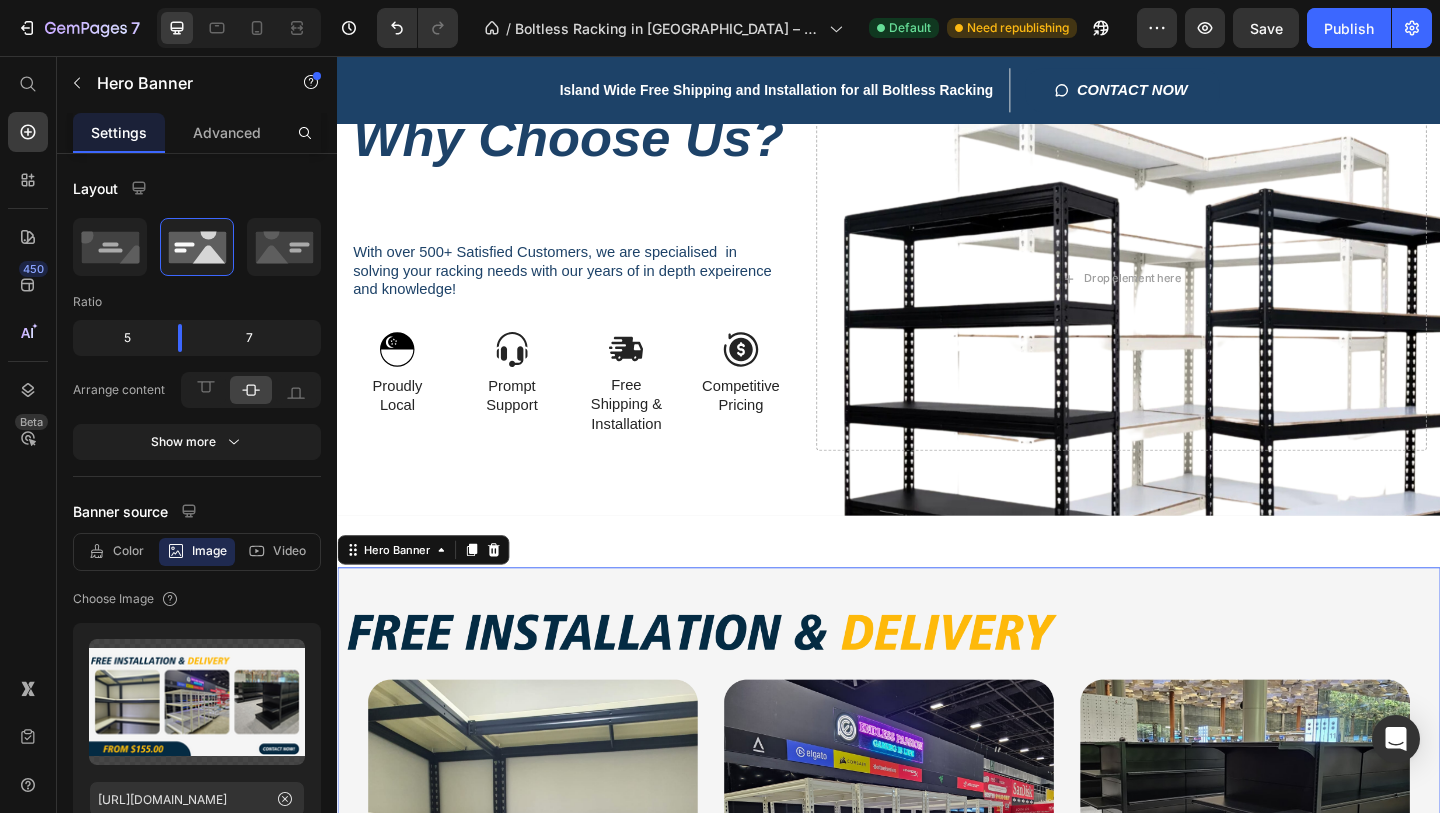 scroll, scrollTop: 2387, scrollLeft: 0, axis: vertical 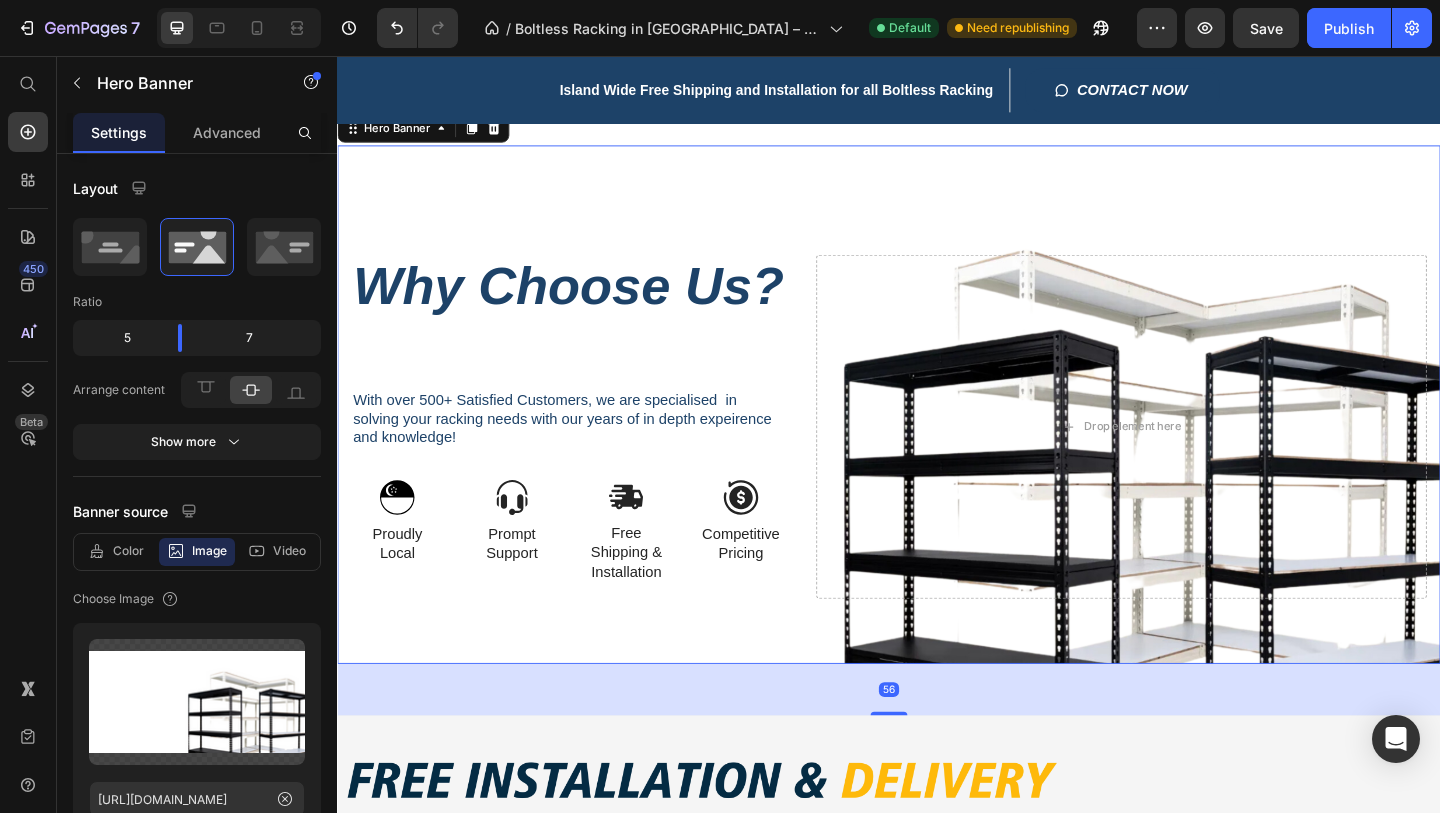click on "Why Choose Us?   Heading With over 500+ Satisfied Customers, we are specialised  in solving your racking needs with our years of in depth expeirence and knowledge! Text Block Image Proudly Local Text Block Image Prompt Support Text Block Row Image Free Shipping & Installation Text Block Image Competitive Pricing Text Block Row Row
Drop element here" at bounding box center (937, 434) 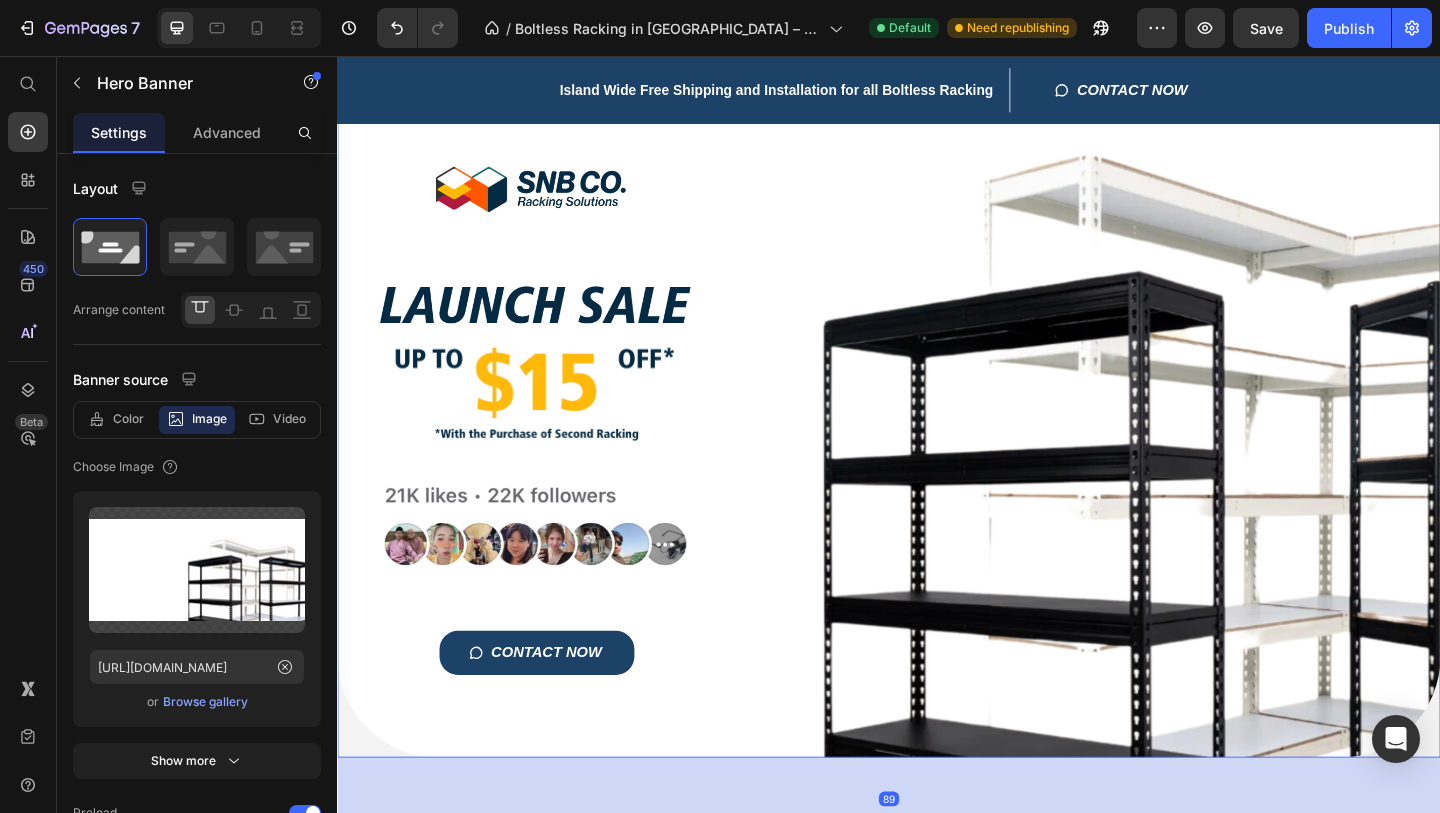 click on "Title Line Image Image Image Image
CONTACT NOW Button Row" at bounding box center [937, 424] 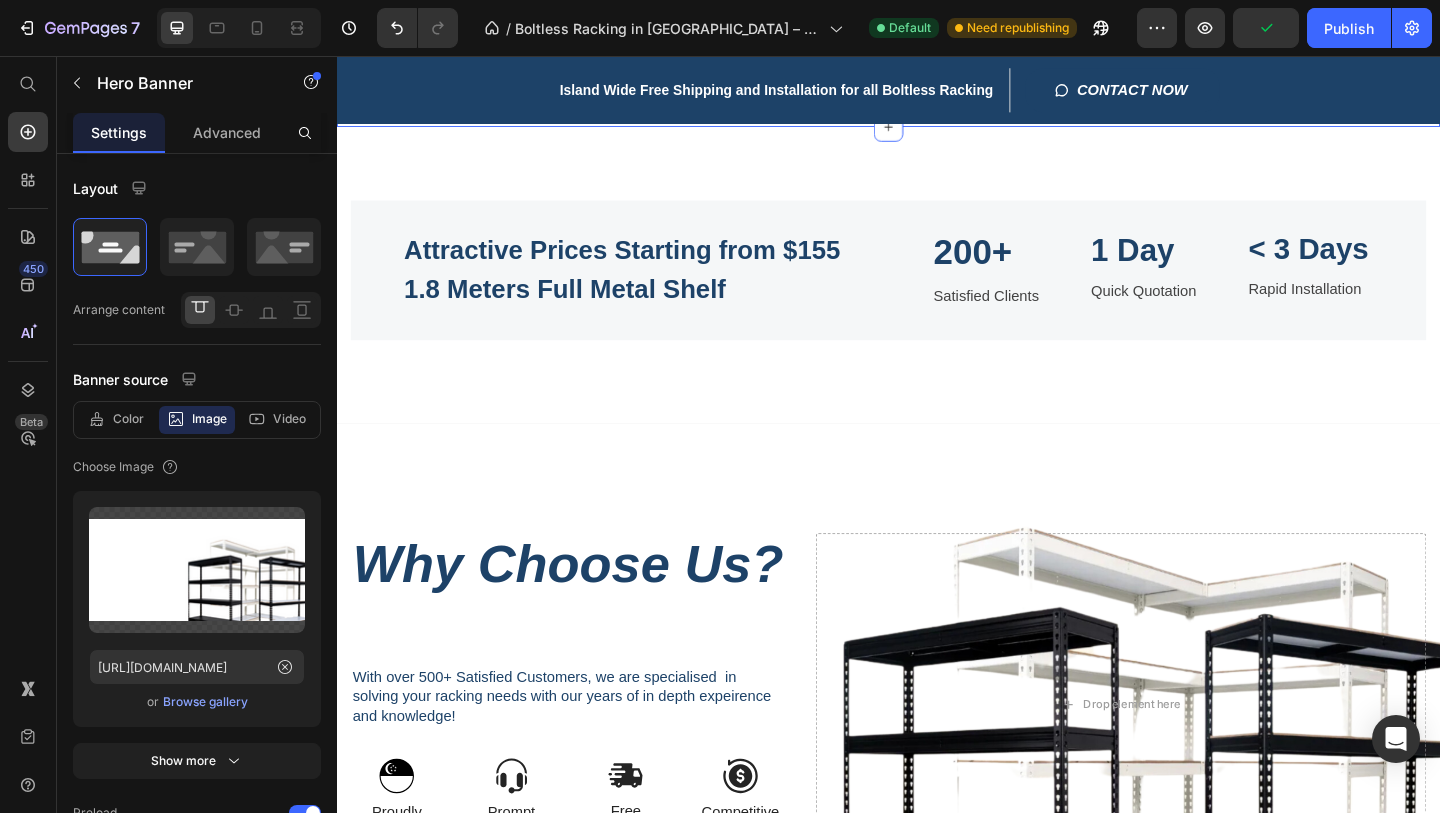 scroll, scrollTop: 1697, scrollLeft: 0, axis: vertical 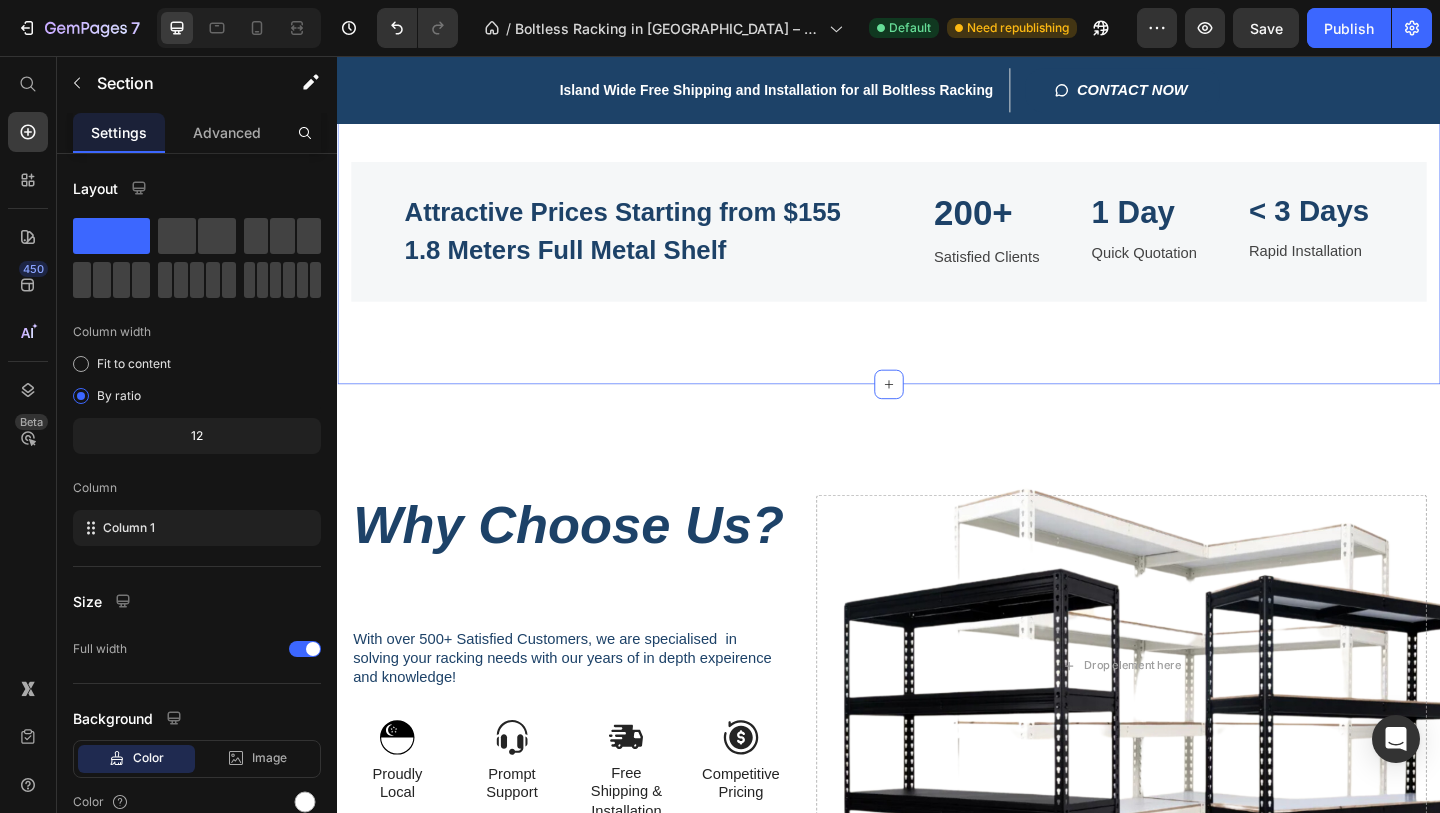 click on "Attractive Prices Starting from $155 1.8 Meters Full Metal Shelf Heading 200+ Heading Satisfied Clients Text block  1 Day Heading Quick Quotation Text block < 3 Days Heading Rapid Installation Text block Row Row Section 4" at bounding box center [937, 252] 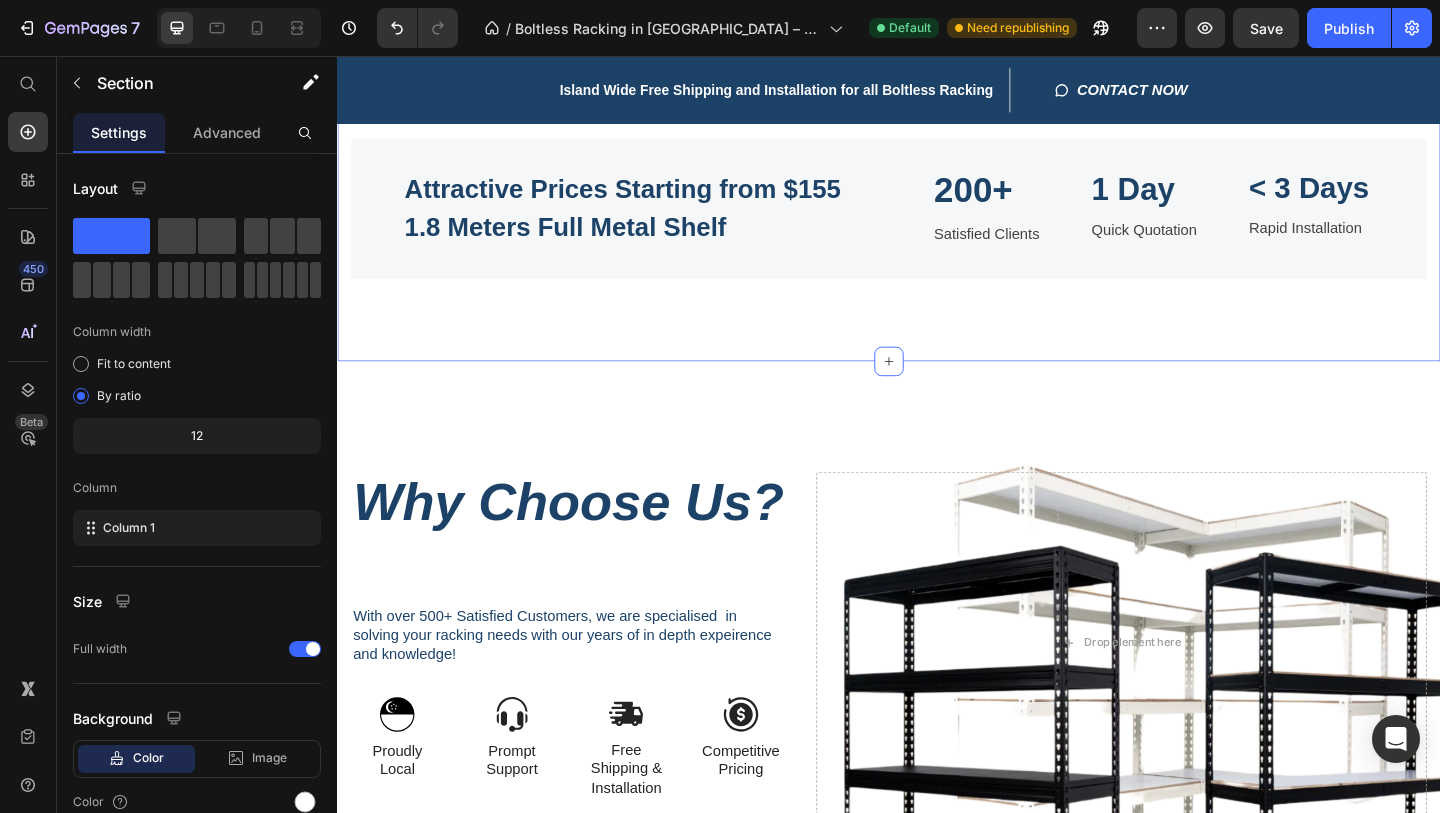 scroll, scrollTop: 1731, scrollLeft: 0, axis: vertical 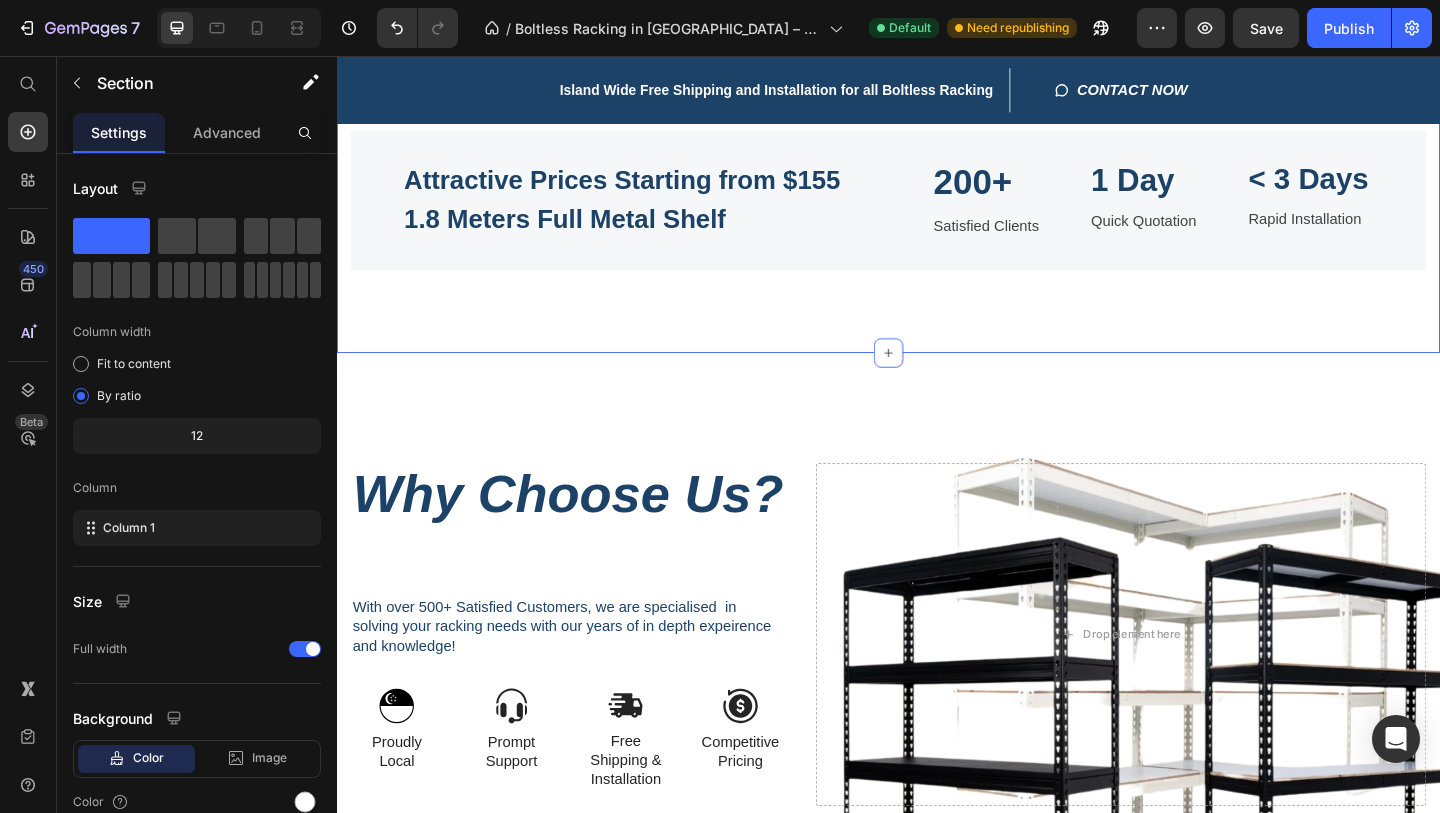 click on "Our Clients Text block                Title Line Text block Image Image Image Image Image Image Carousel Row Section 3" at bounding box center (937, -94) 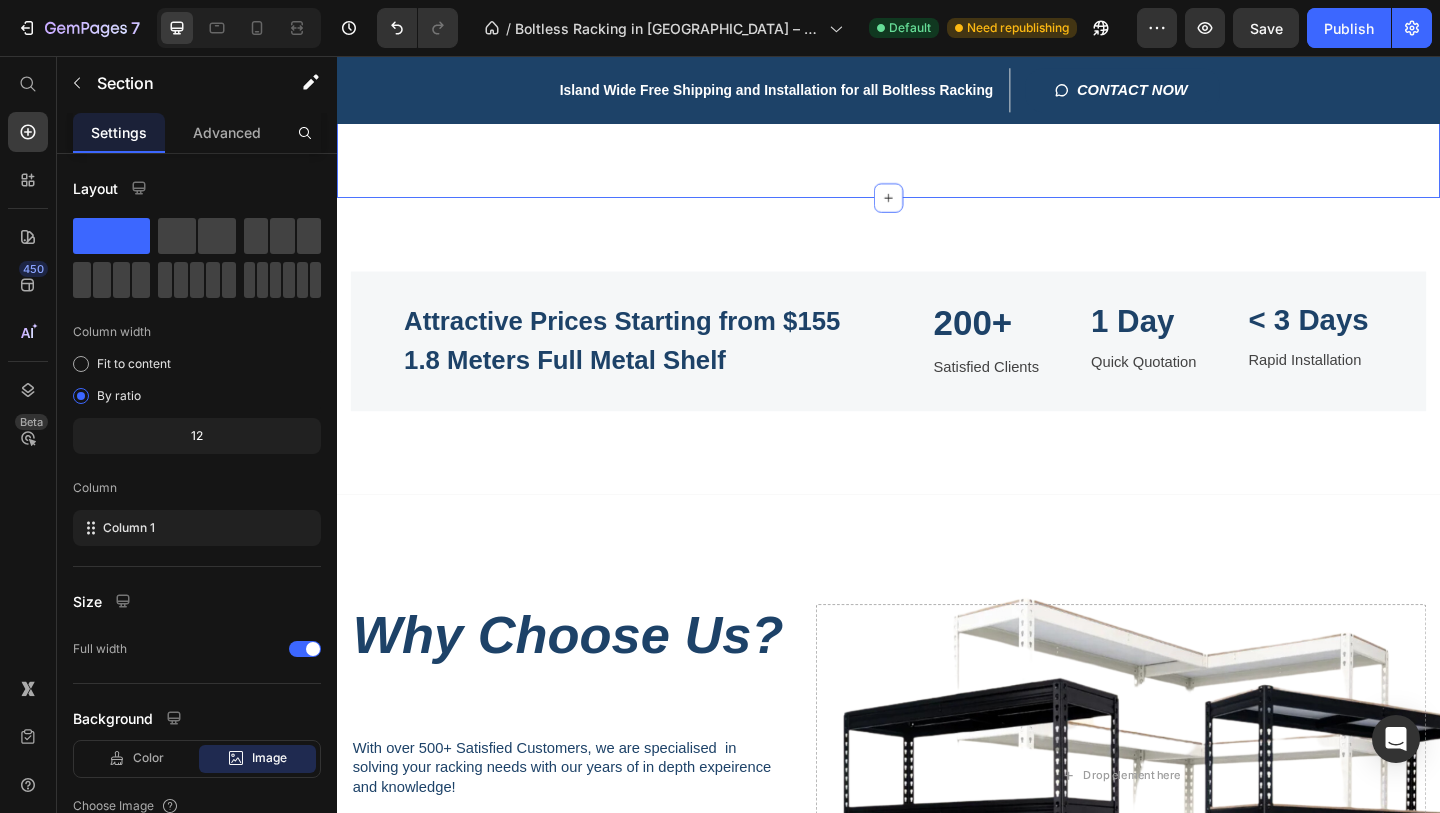 scroll, scrollTop: 1553, scrollLeft: 0, axis: vertical 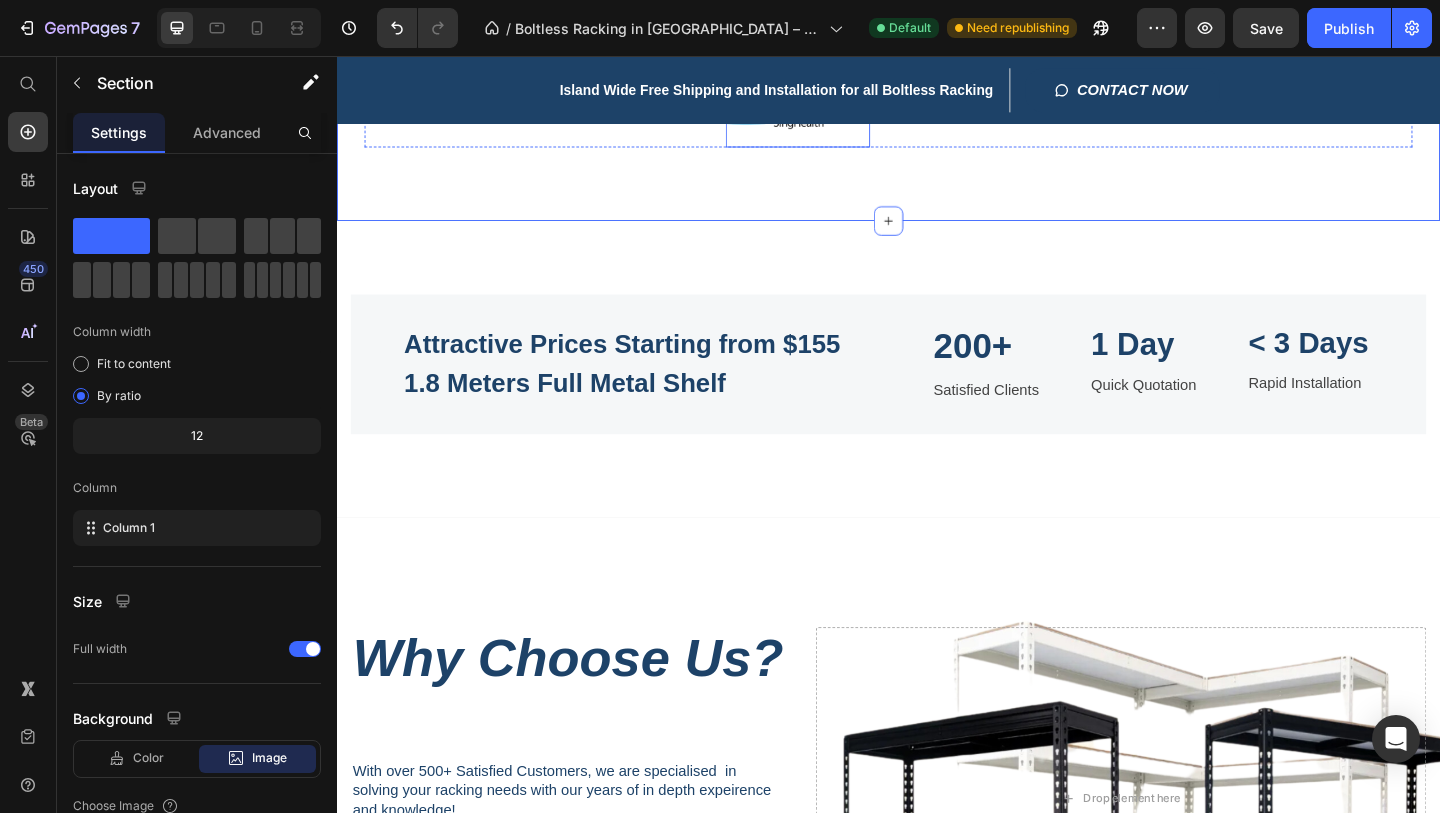 click at bounding box center [838, 110] 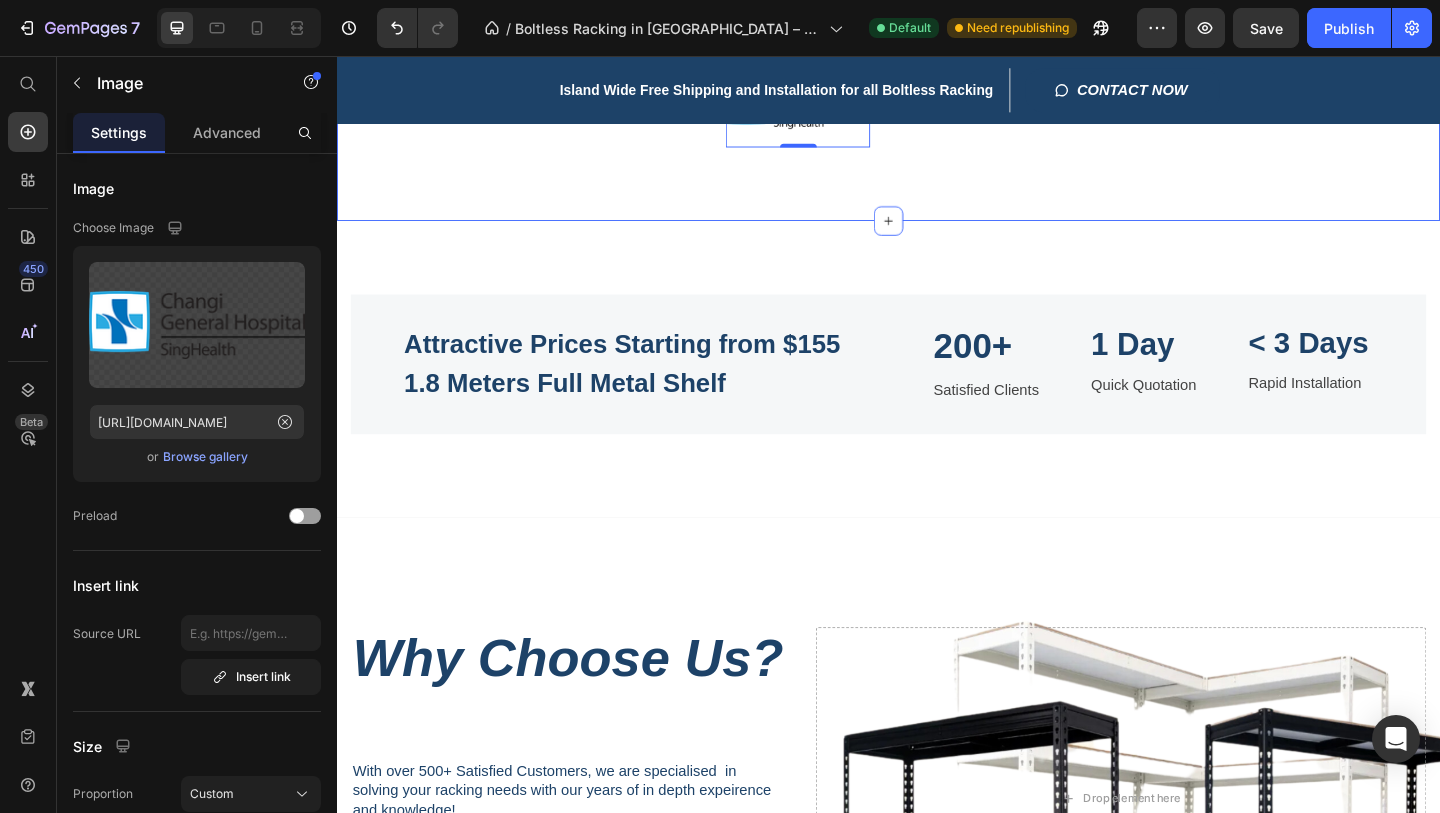 click on "Our Clients Text block                Title Line Text block Image Image Image   0 Image Image Image Carousel Row Section 3" at bounding box center (937, 84) 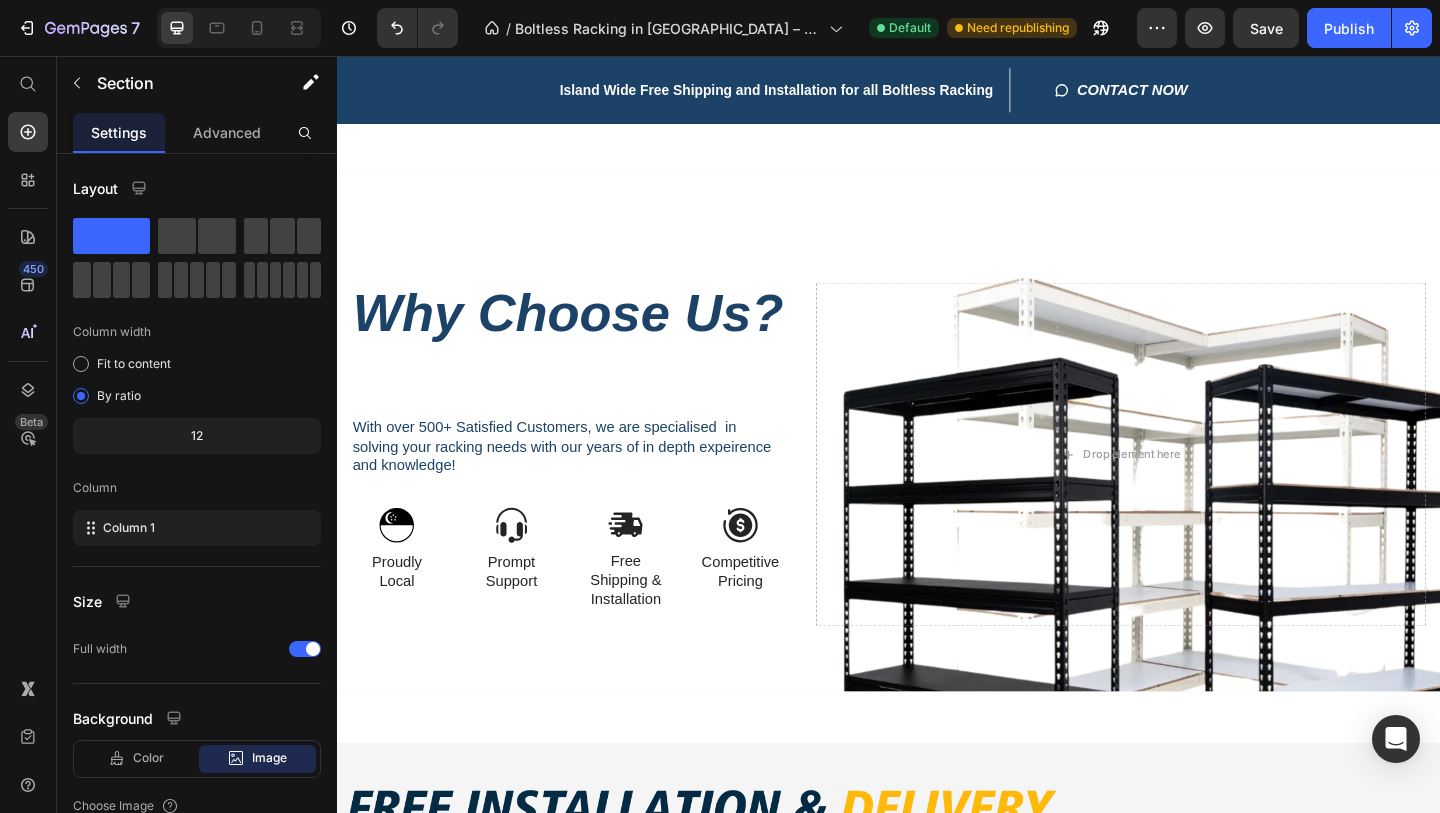 scroll, scrollTop: 2360, scrollLeft: 0, axis: vertical 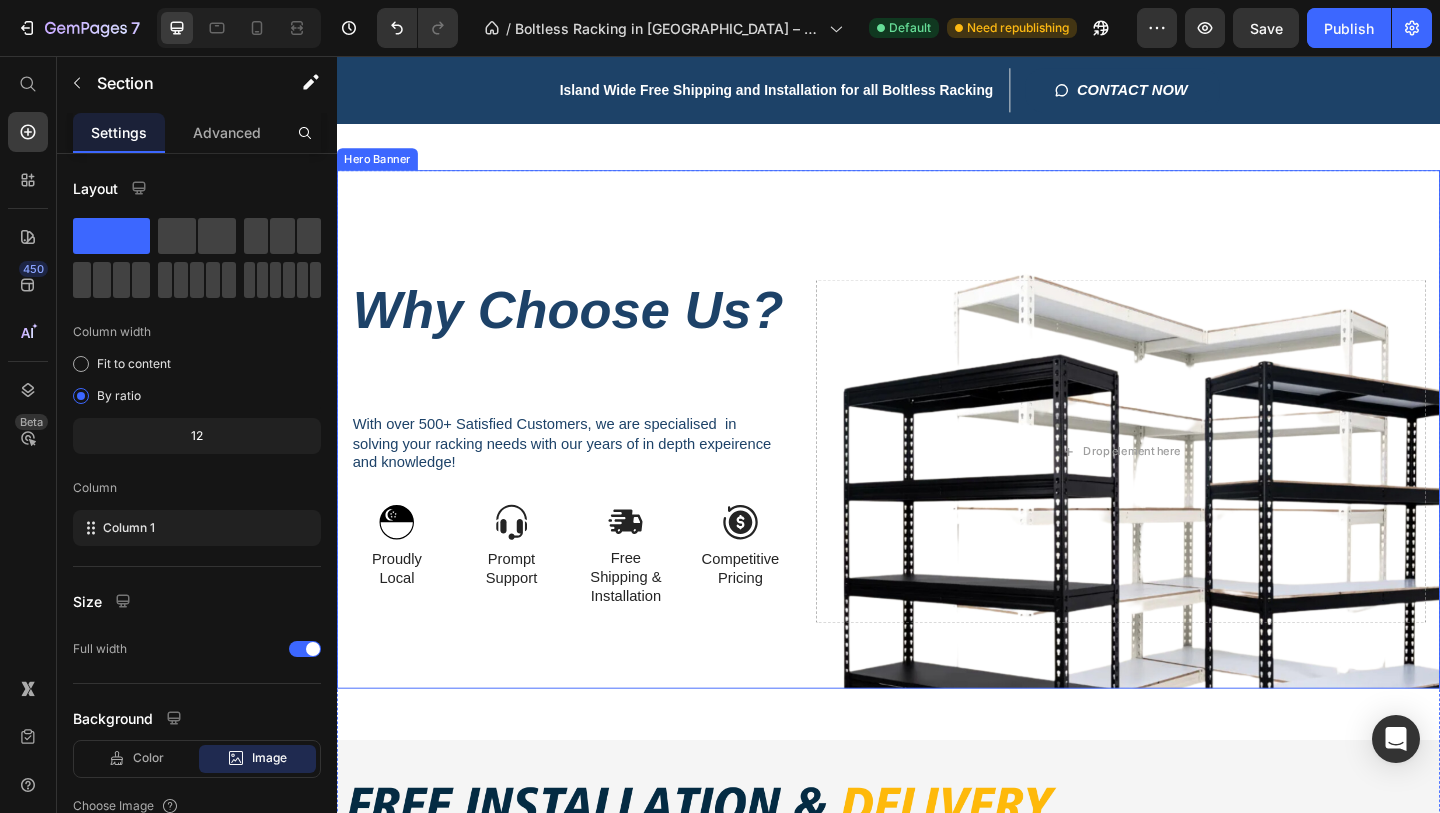 click on "Why Choose Us?   Heading With over 500+ Satisfied Customers, we are specialised  in solving your racking needs with our years of in depth expeirence and knowledge! Text Block Image Proudly Local Text Block Image Prompt Support Text Block Row Image Free Shipping & Installation Text Block Image Competitive Pricing Text Block Row Row
Drop element here" at bounding box center [937, 461] 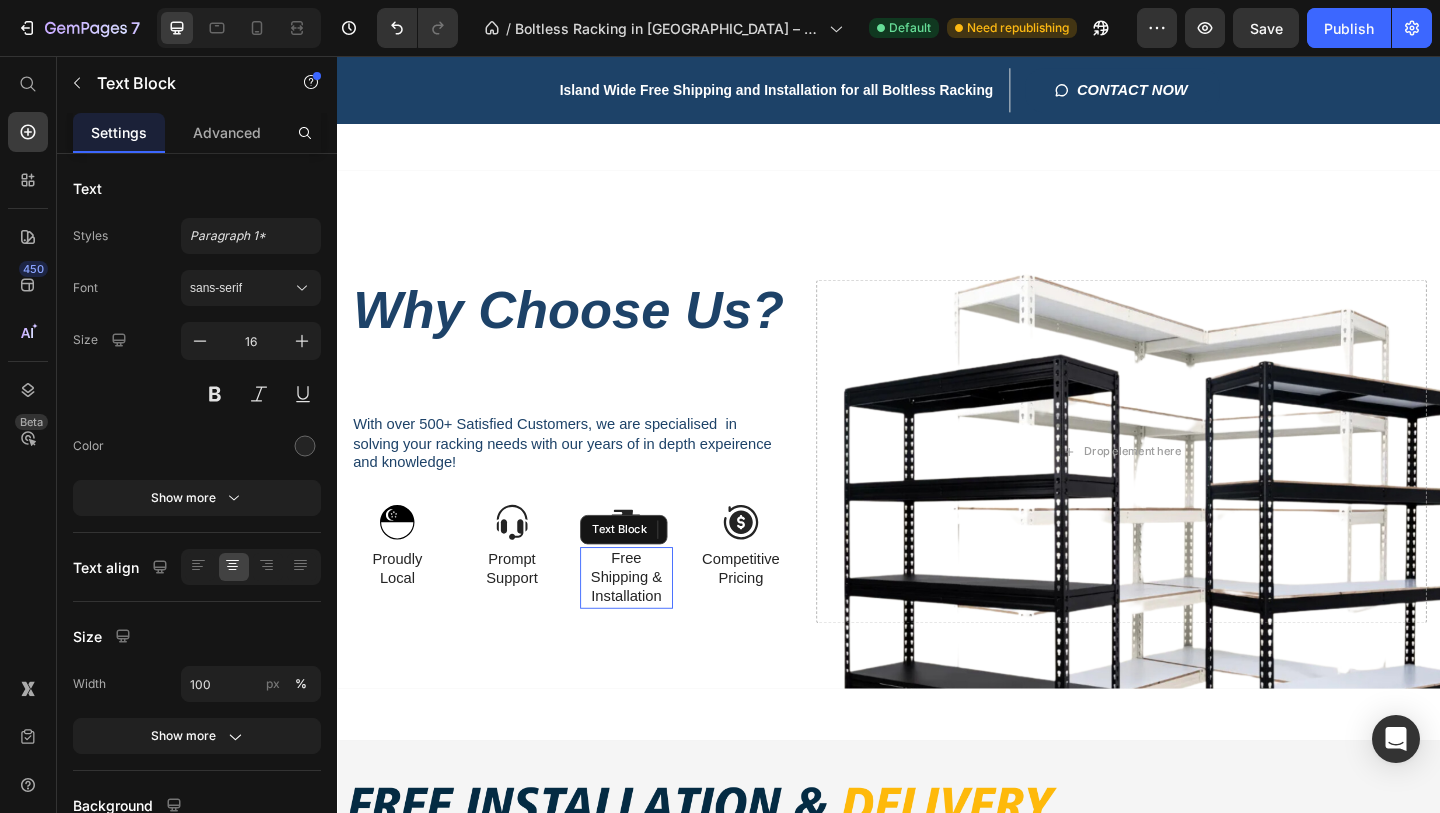 click on "Free Shipping & Installation" at bounding box center [651, 623] 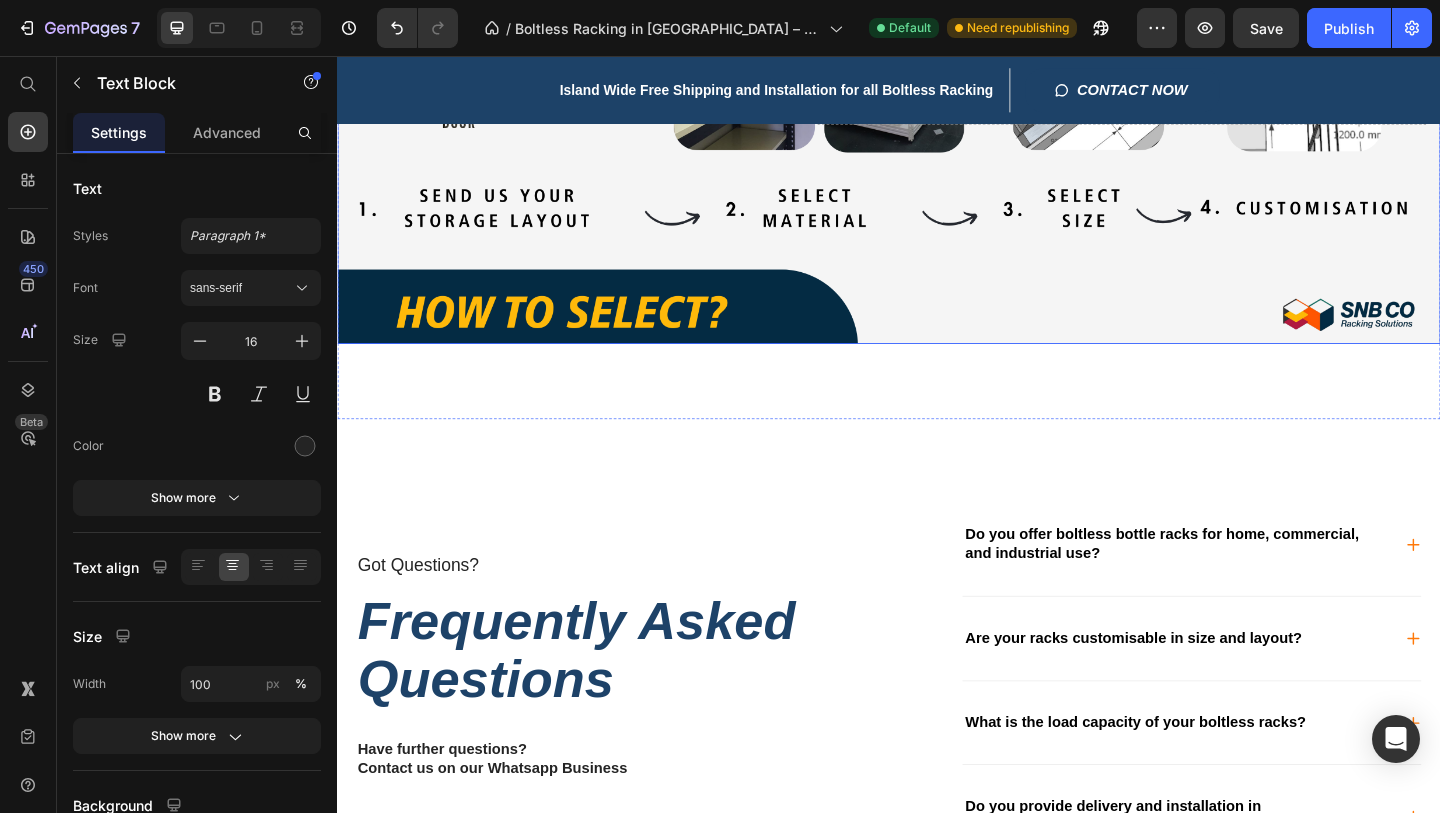 scroll, scrollTop: 4181, scrollLeft: 0, axis: vertical 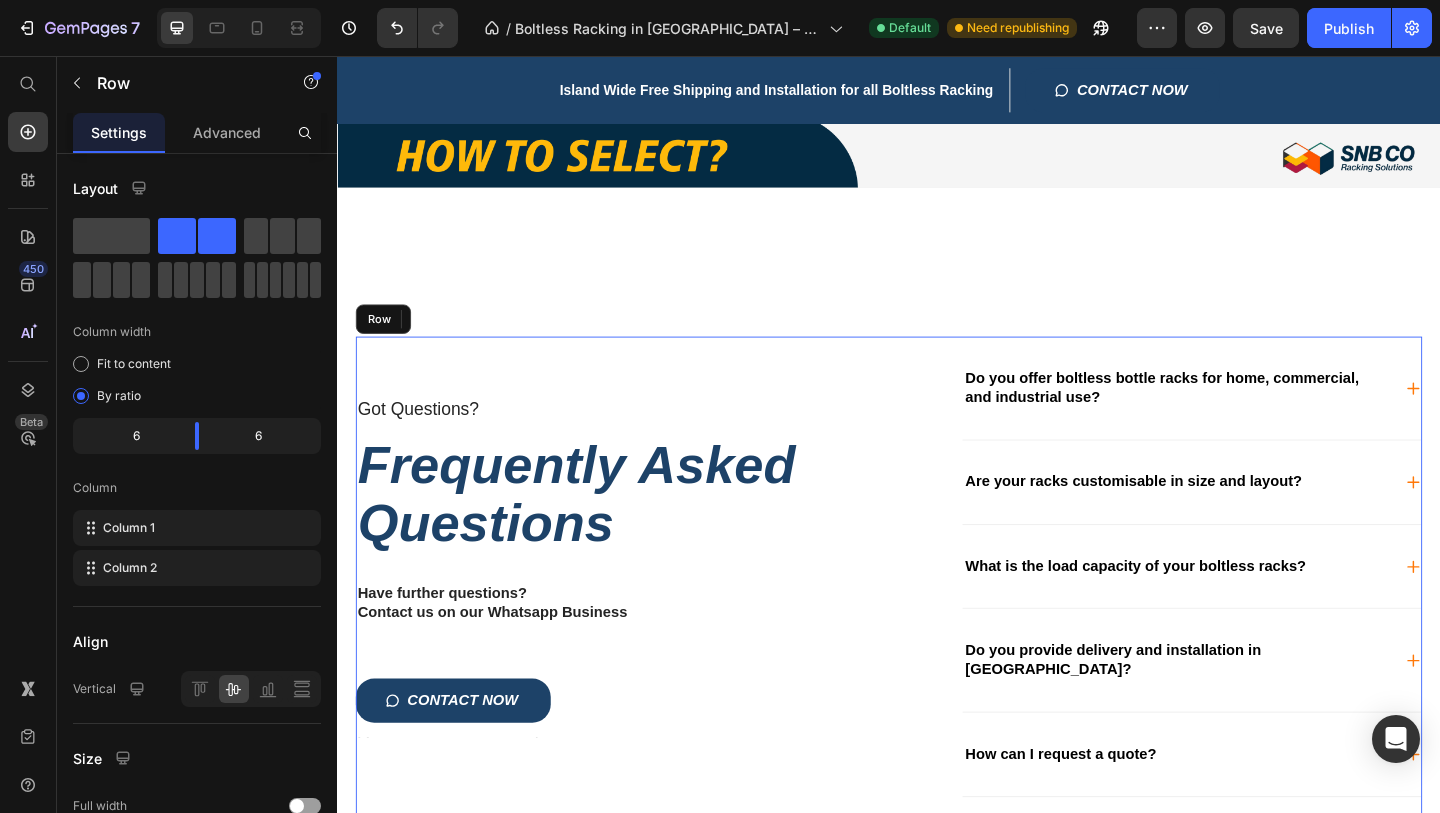 click on "Got Questions? Text Block Frequently Asked Questions  Heading Have further questions?  Contact us on our Whatsapp Business  Text Block
CONTACT NOW Button Text Block" at bounding box center [639, 635] 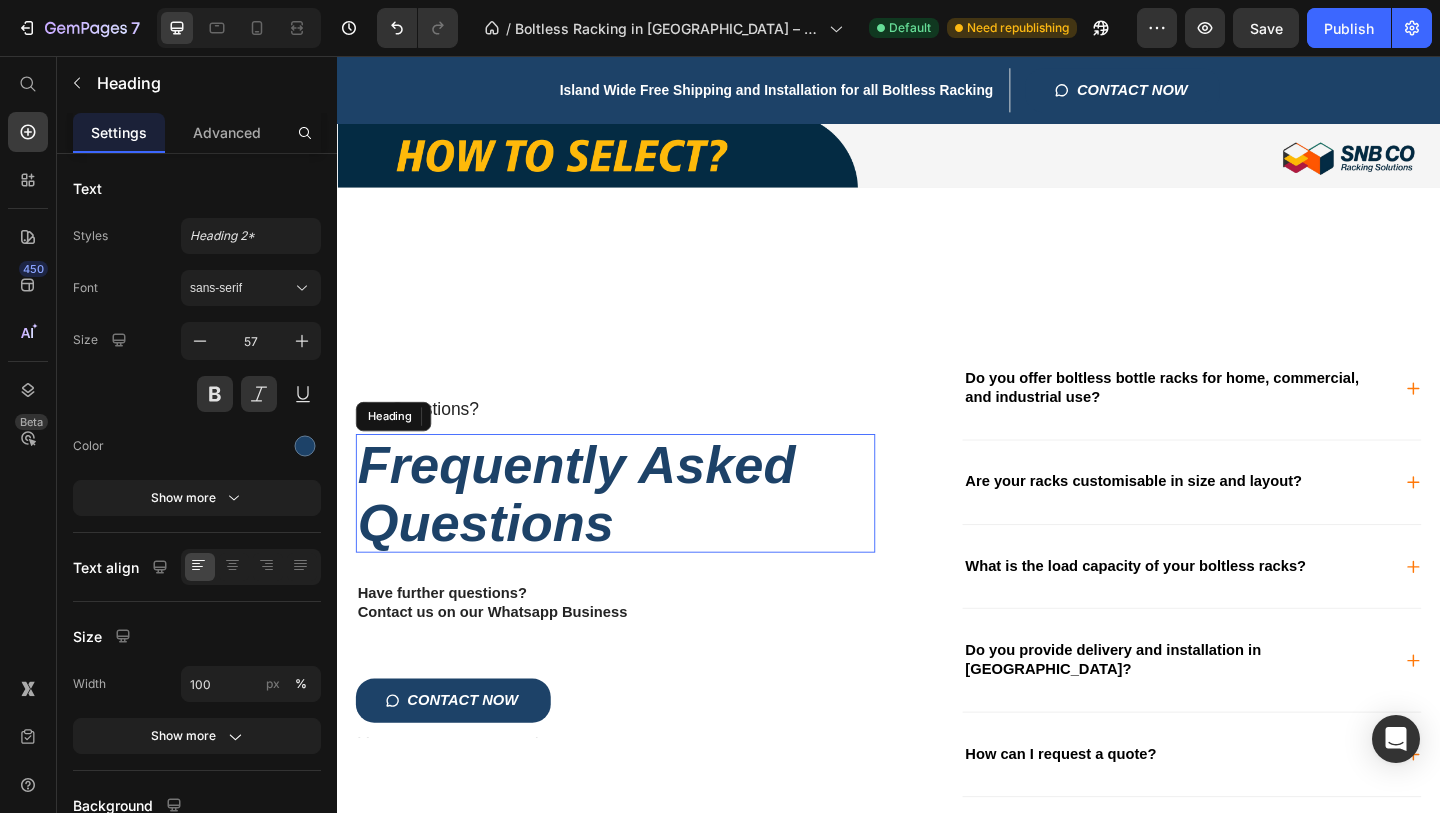 click on "Frequently Asked Questions" at bounding box center (639, 531) 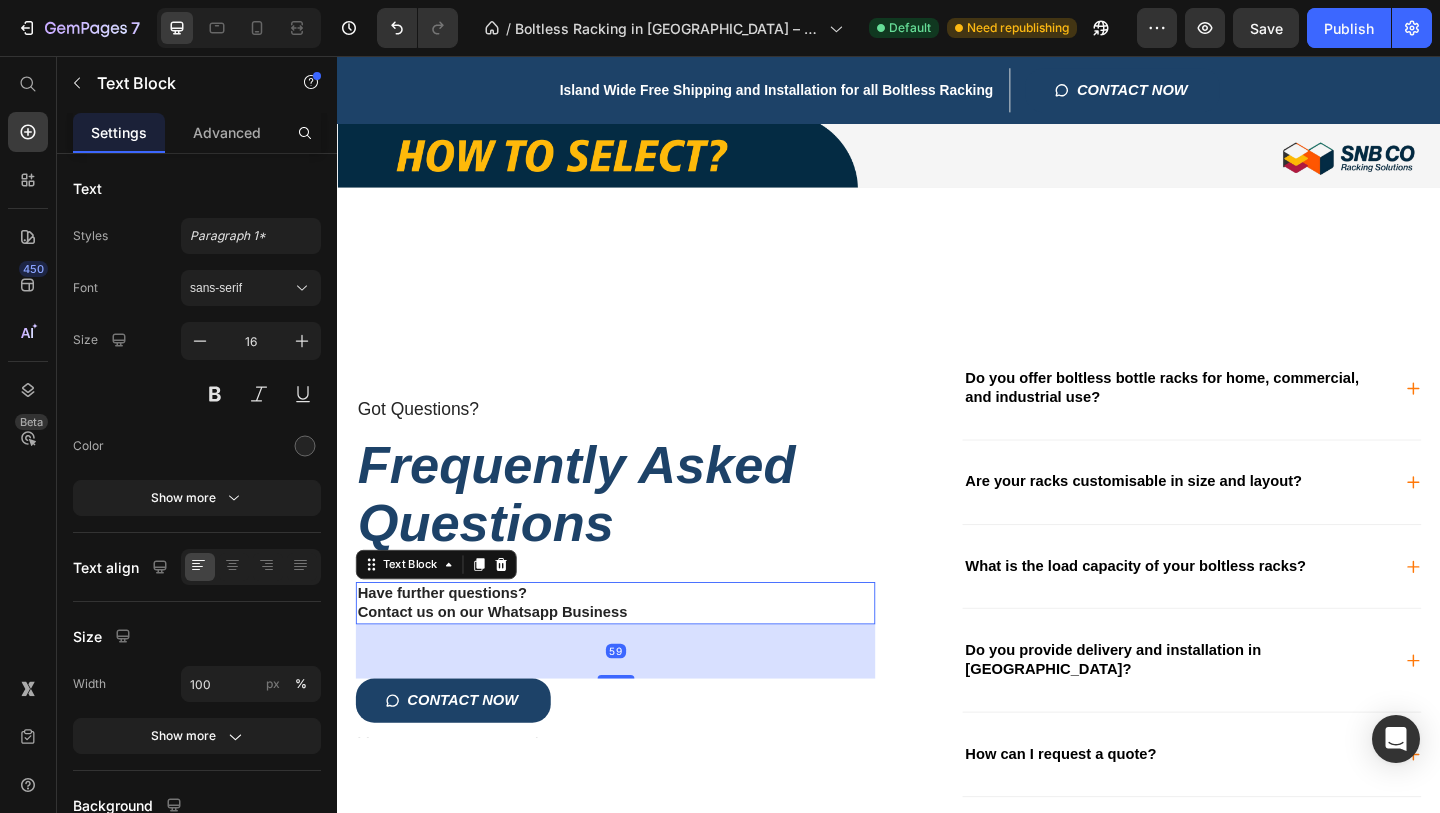 click on "Have further questions?" at bounding box center [639, 640] 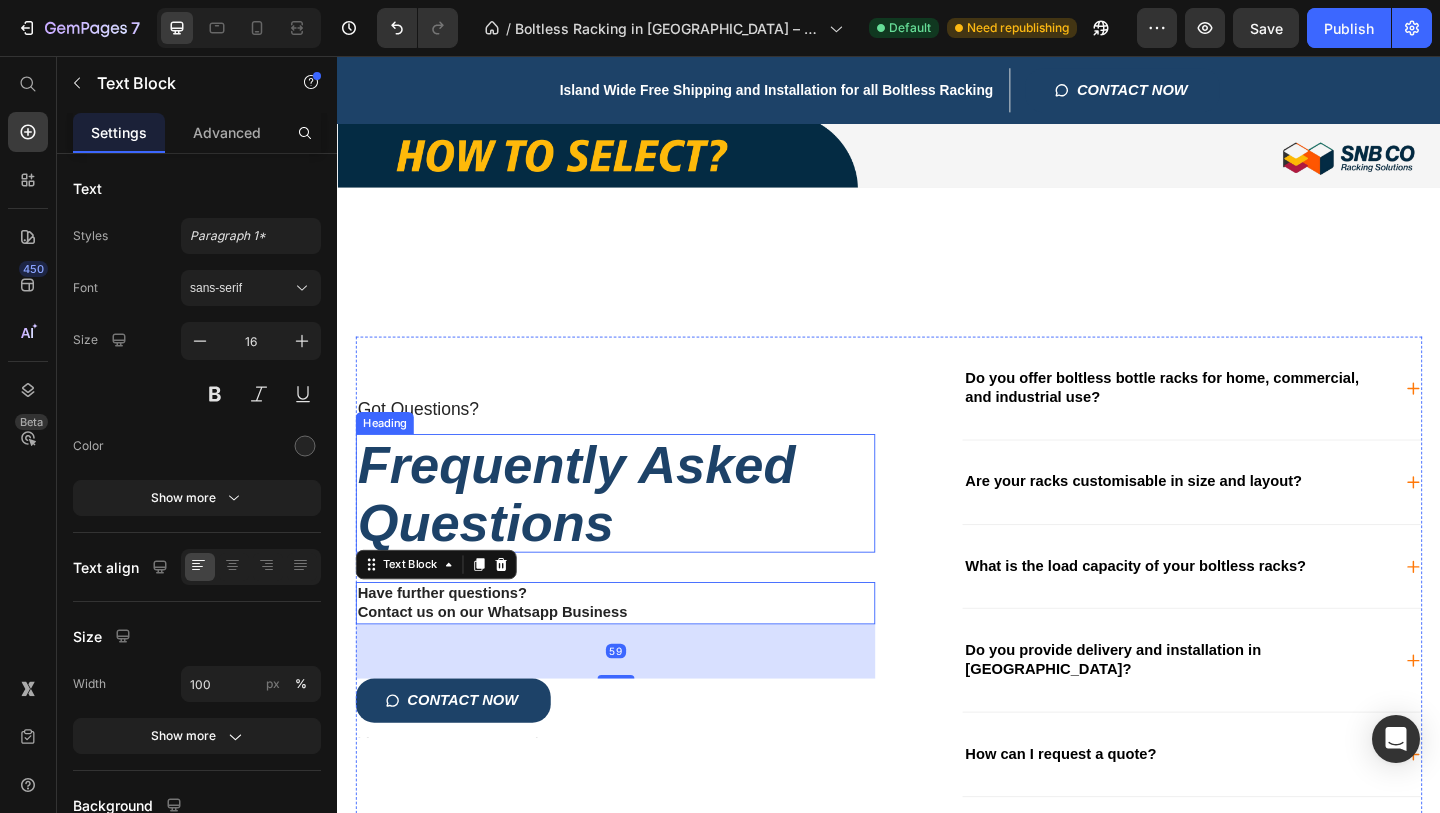 click on "Frequently Asked Questions" at bounding box center [639, 531] 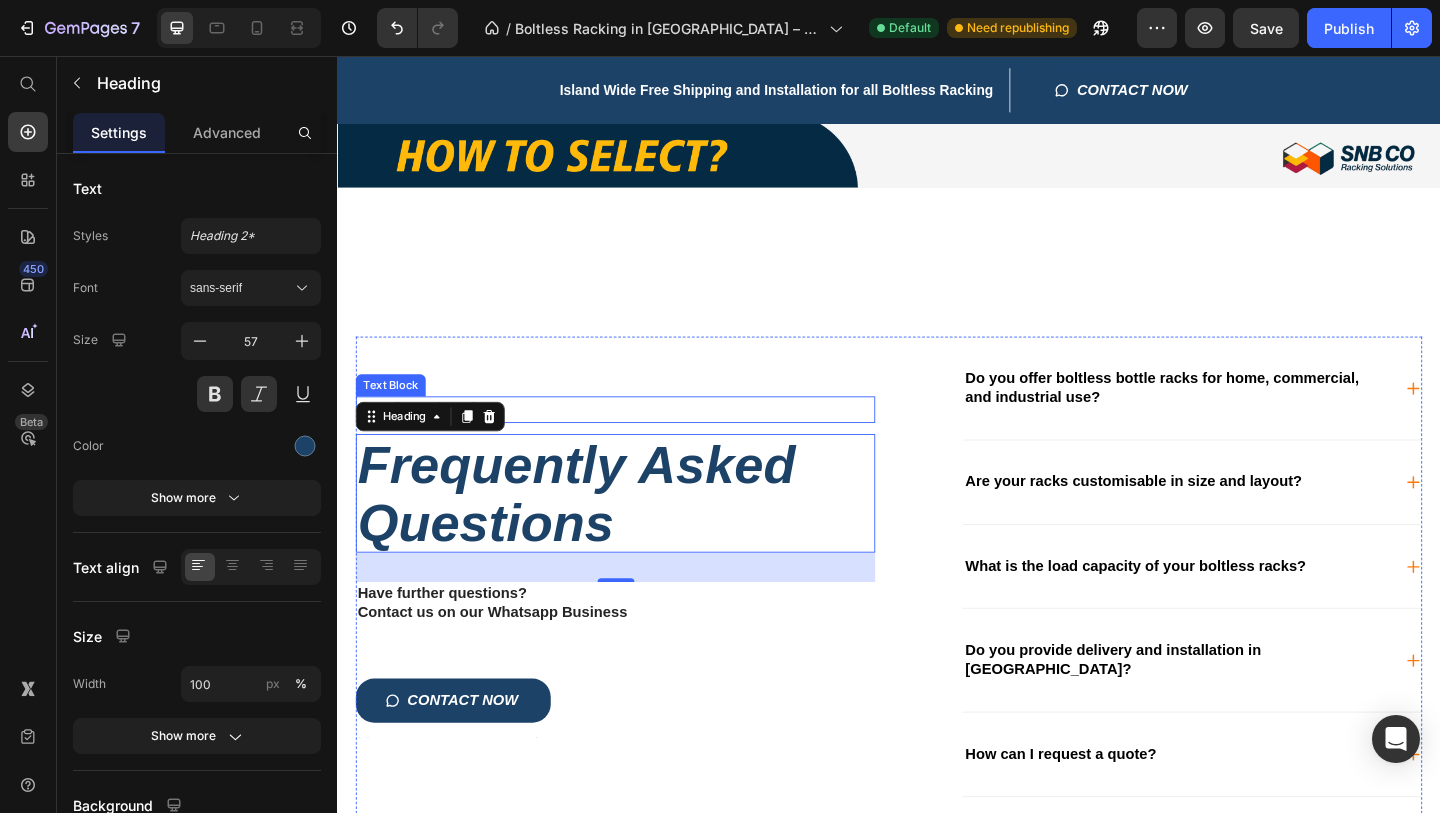 click on "Got Questions?" at bounding box center (639, 440) 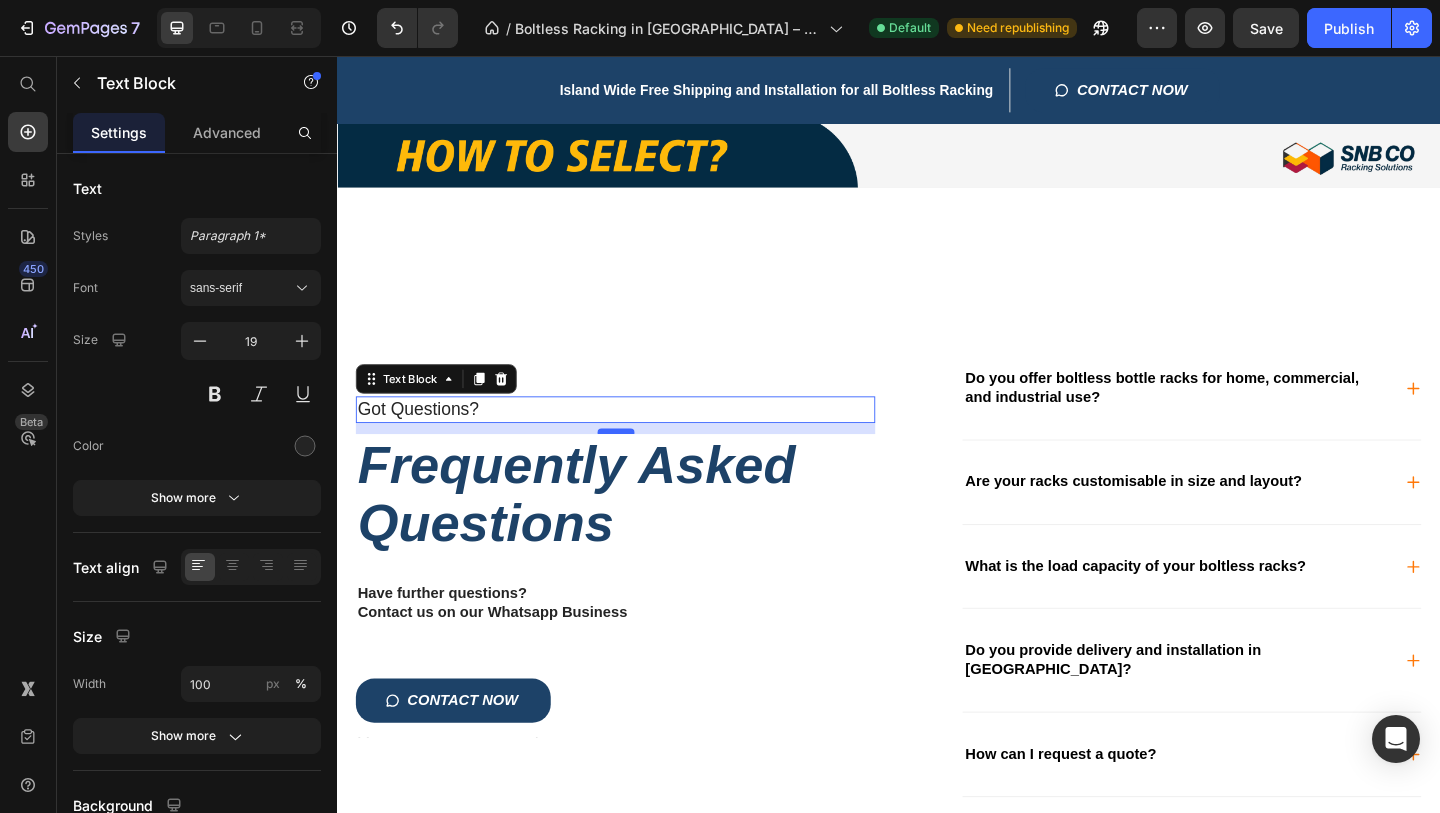 click on "12" at bounding box center (639, 455) 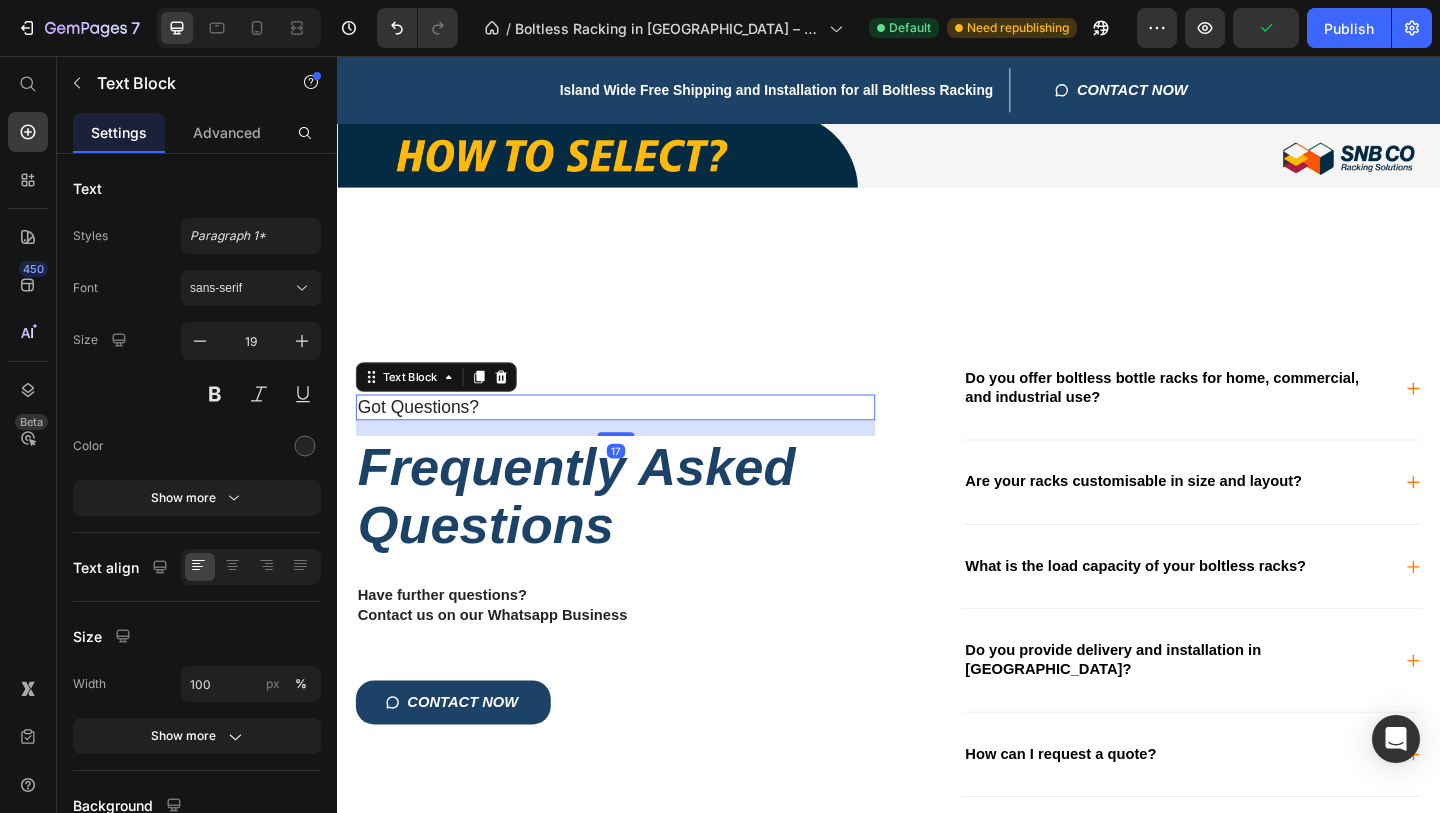 click on "Got Questions? Text Block   17 Frequently Asked Questions  Heading Have further questions?  Contact us on our Whatsapp Business  Text Block
CONTACT NOW Button Text Block" at bounding box center (639, 635) 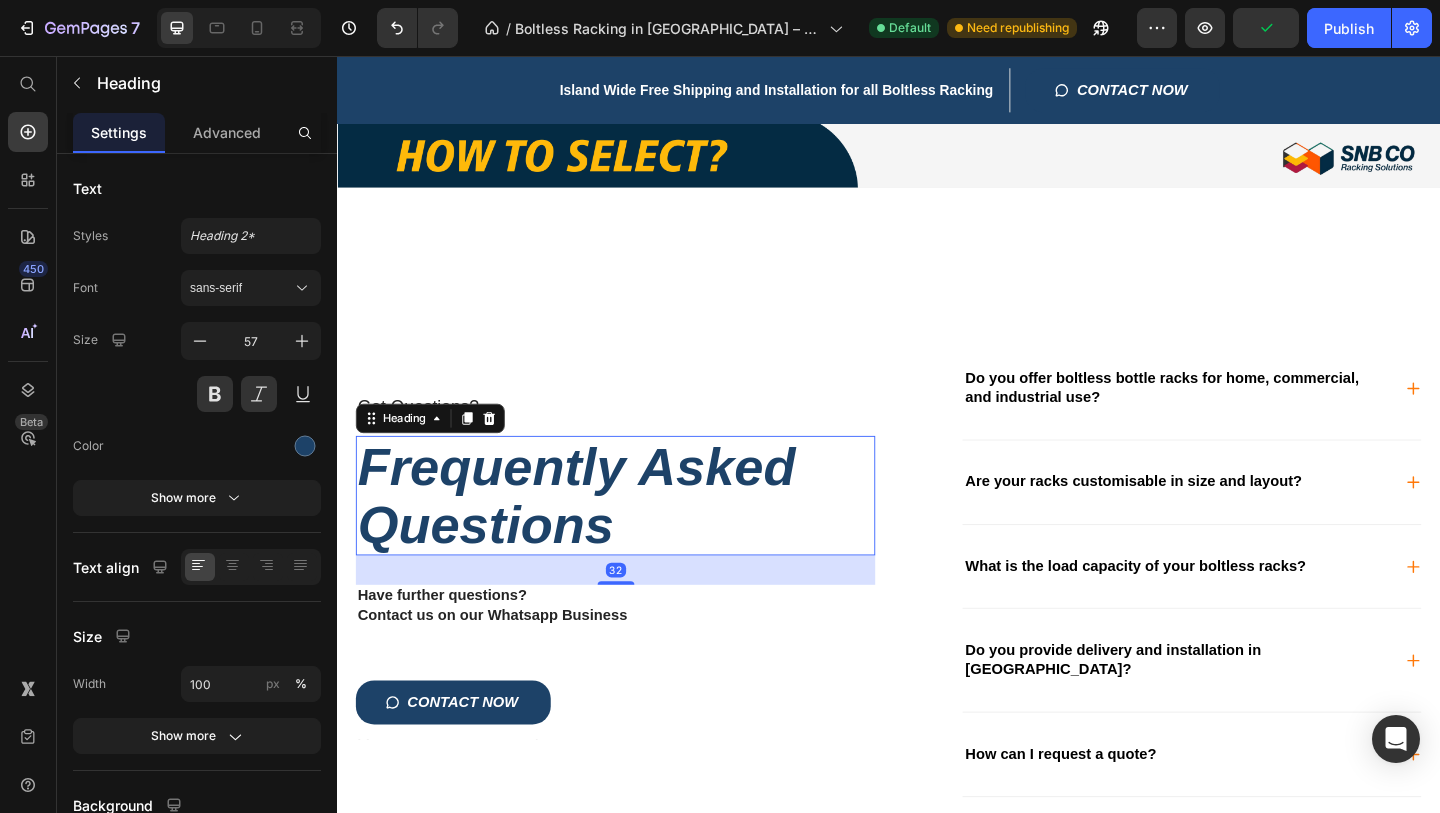 click on "Frequently Asked Questions" at bounding box center (639, 533) 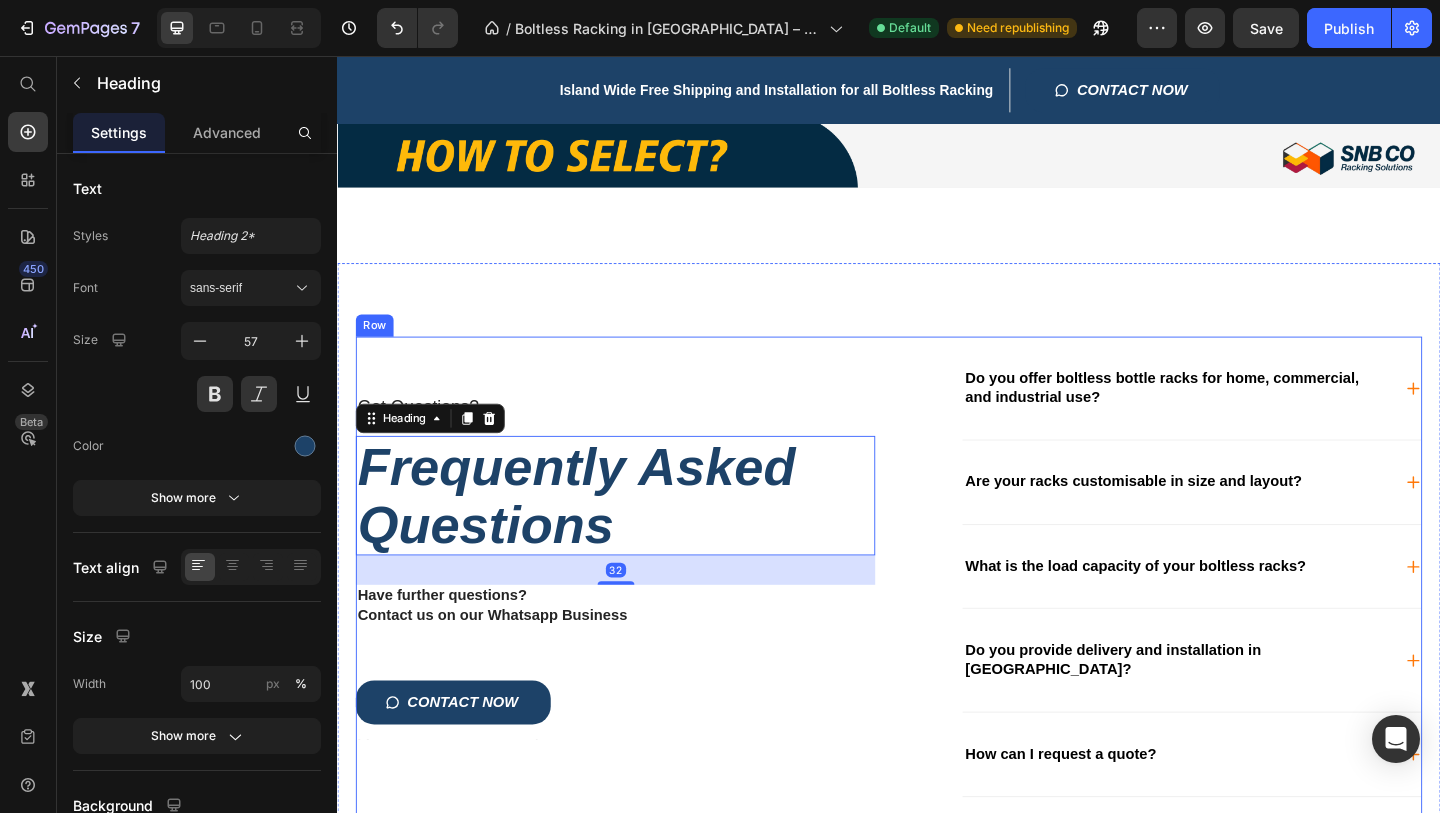 click on "Got Questions? Text Block Frequently Asked Questions  Heading   32 Have further questions?  Contact us on our Whatsapp Business  Text Block
CONTACT NOW Button Text Block
Do you offer boltless bottle racks for home, commercial, and industrial use?
Are your racks customisable in size and layout?
What is the load capacity of your boltless racks?
Do you provide delivery and installation in [GEOGRAPHIC_DATA]?
How can I request a quote? Accordion Row Section 6" at bounding box center [937, 611] 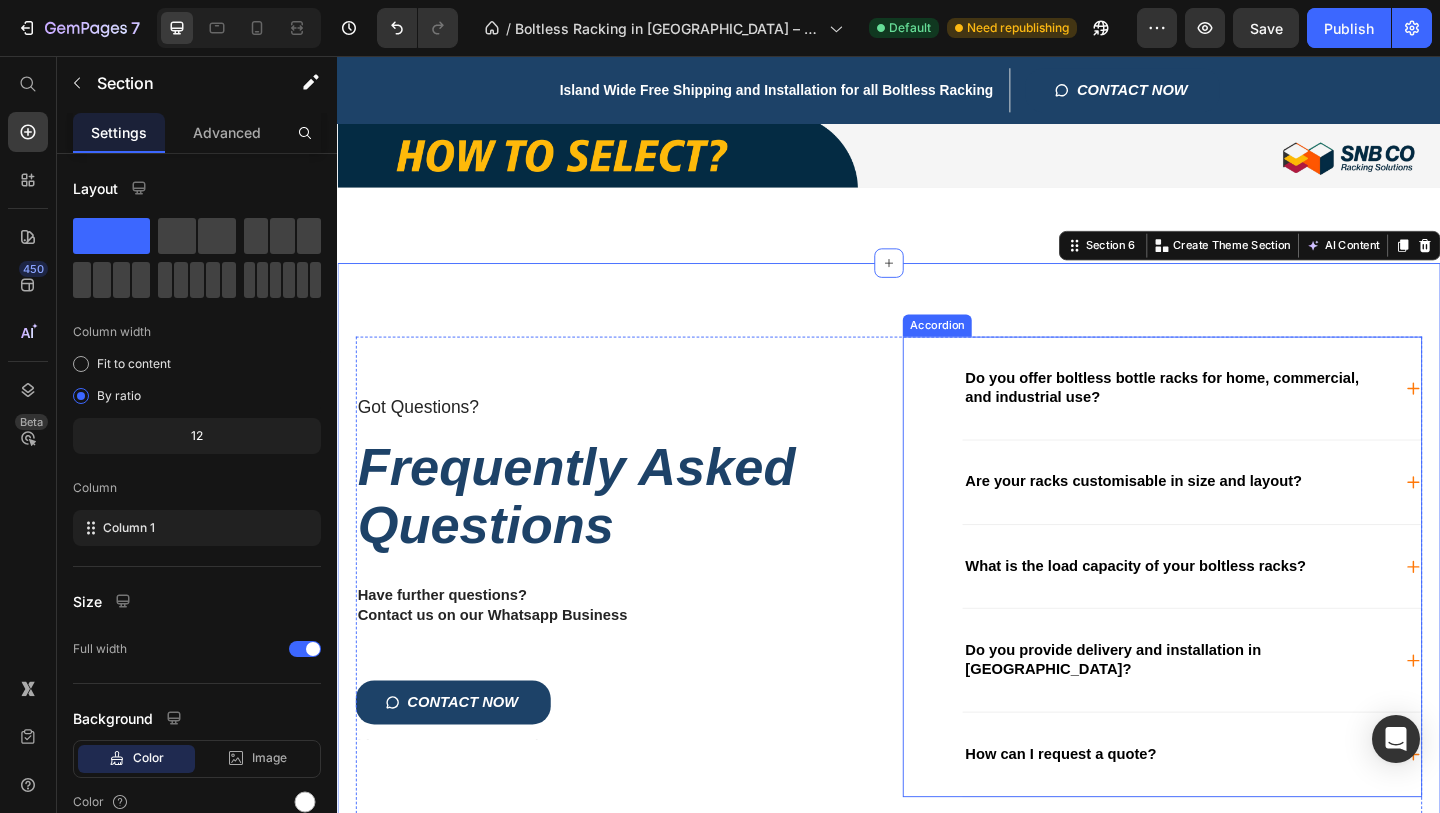 click on "Do you offer boltless bottle racks for home, commercial, and industrial use?" at bounding box center (1266, 417) 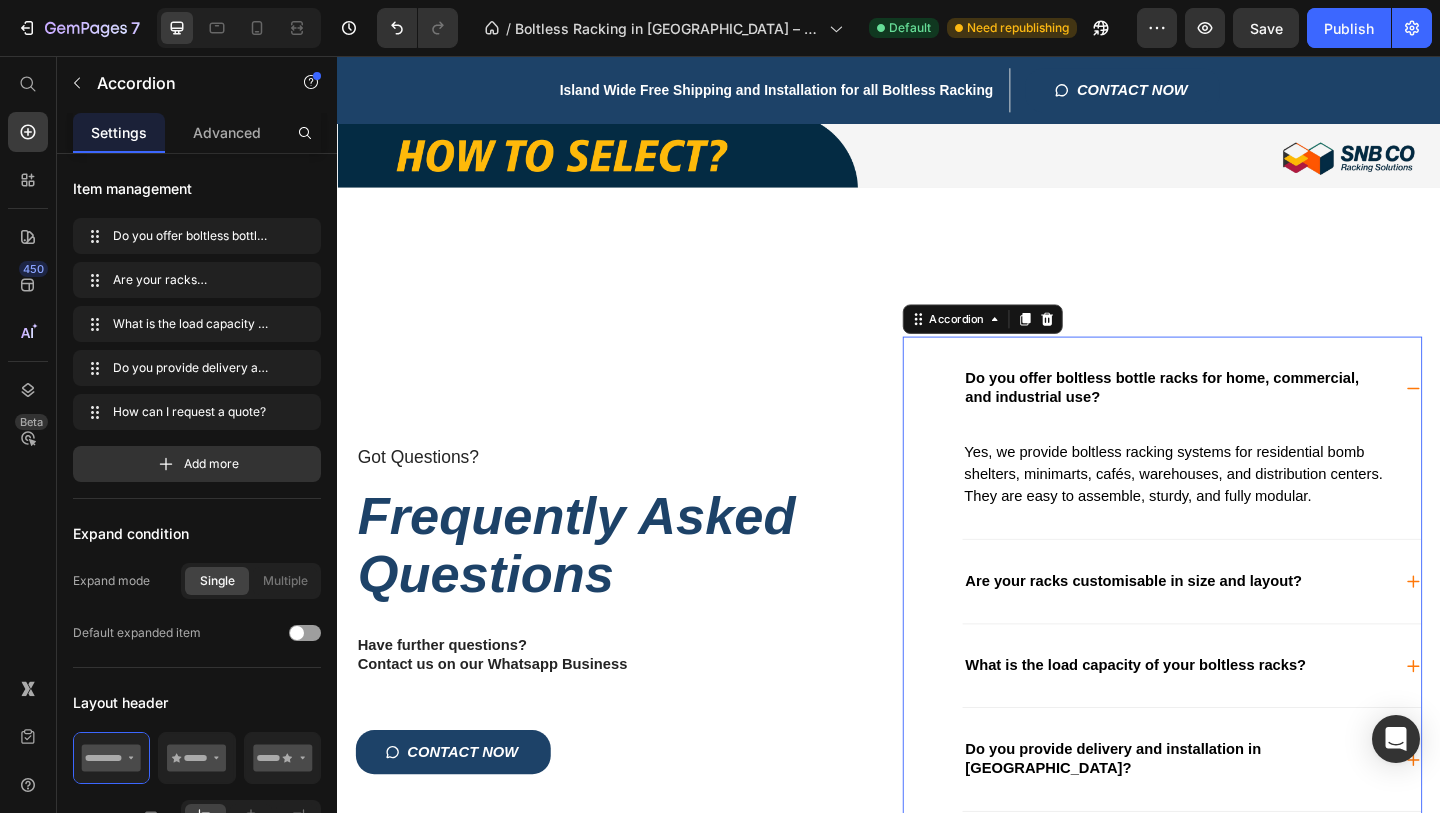 click on "Do you offer boltless bottle racks for home, commercial, and industrial use?" at bounding box center [1266, 417] 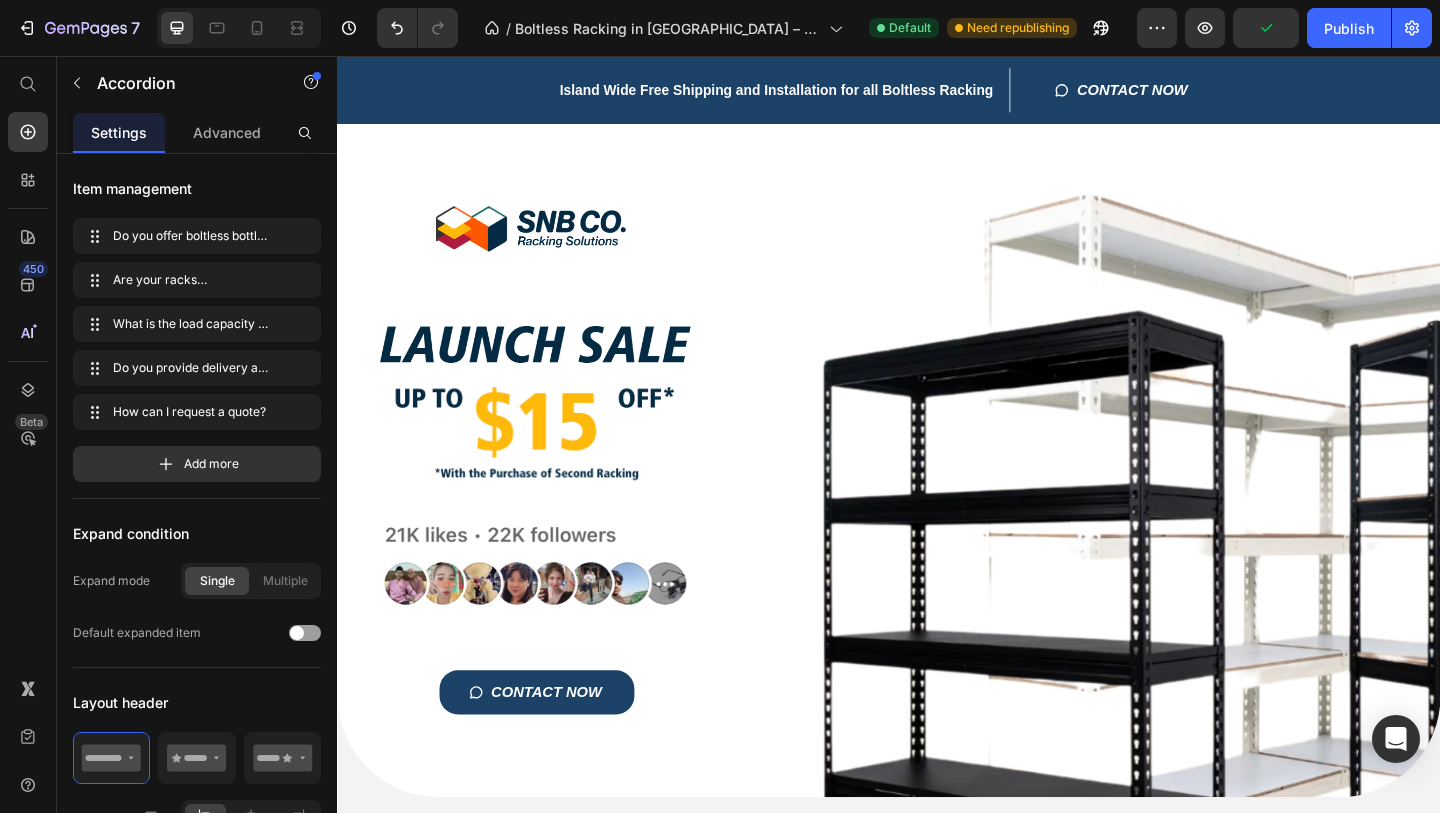scroll, scrollTop: 58, scrollLeft: 0, axis: vertical 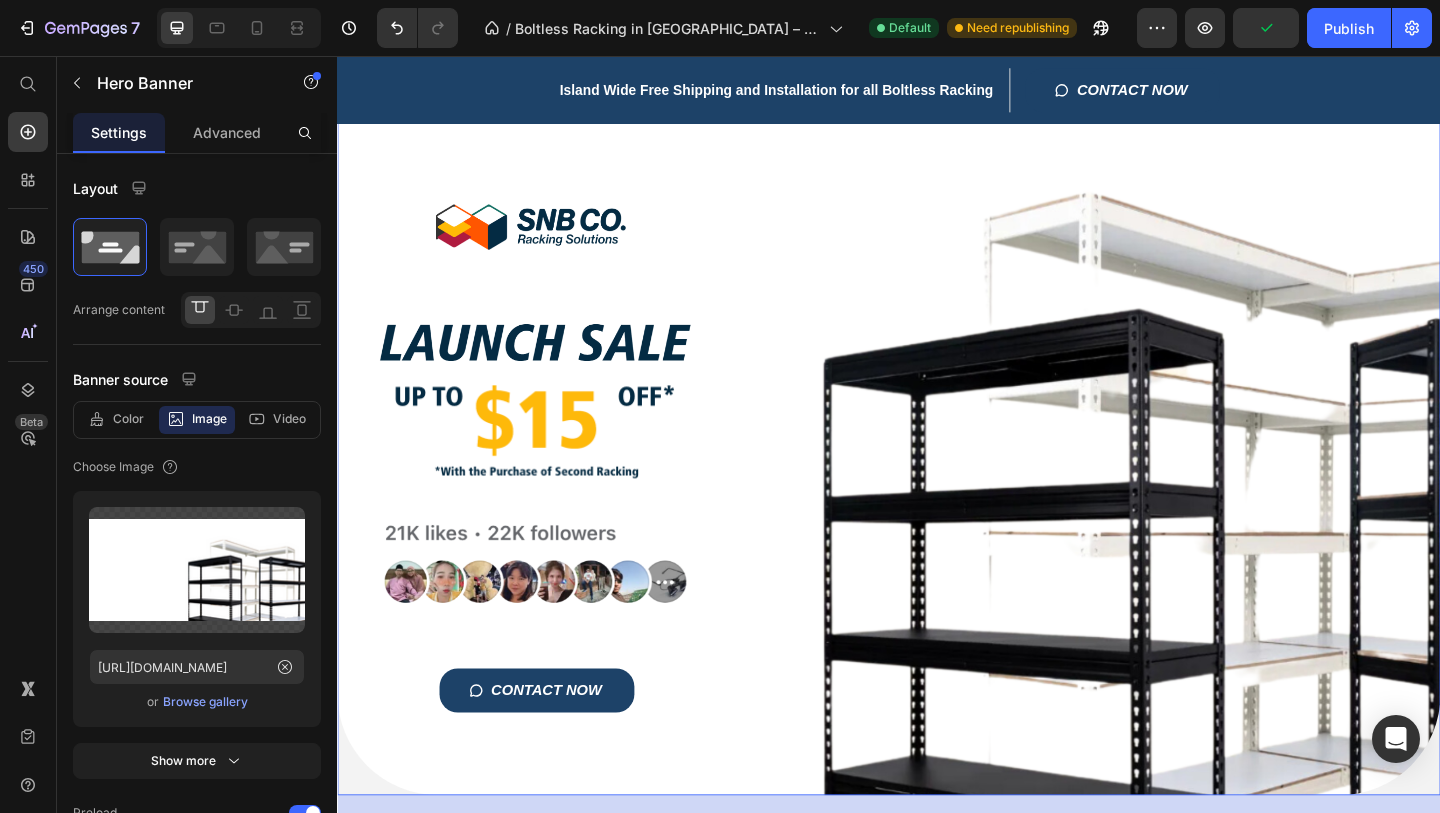 click on "Title Line Image Image Image Image
CONTACT NOW Button Row" at bounding box center [937, 465] 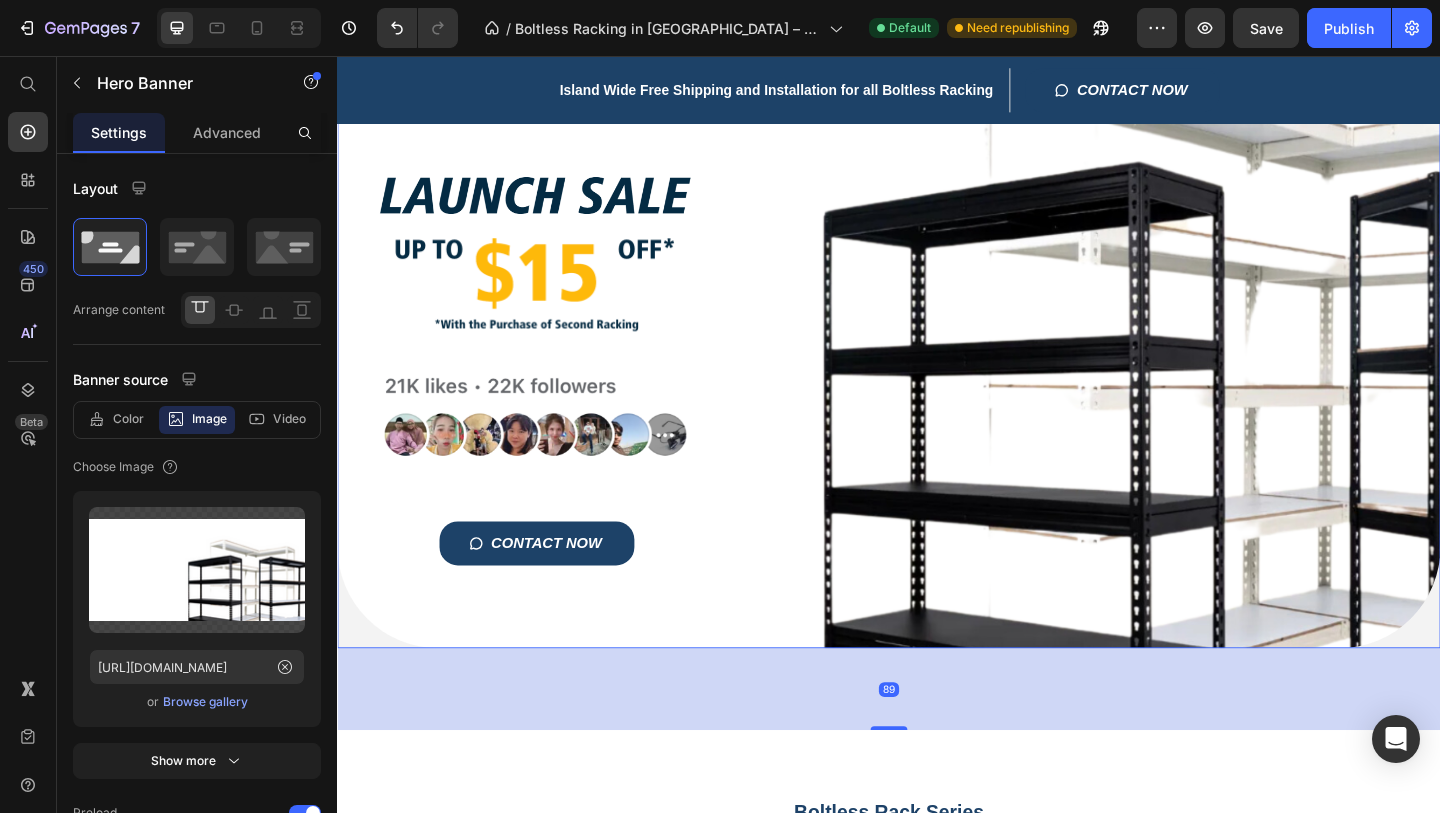 scroll, scrollTop: 463, scrollLeft: 0, axis: vertical 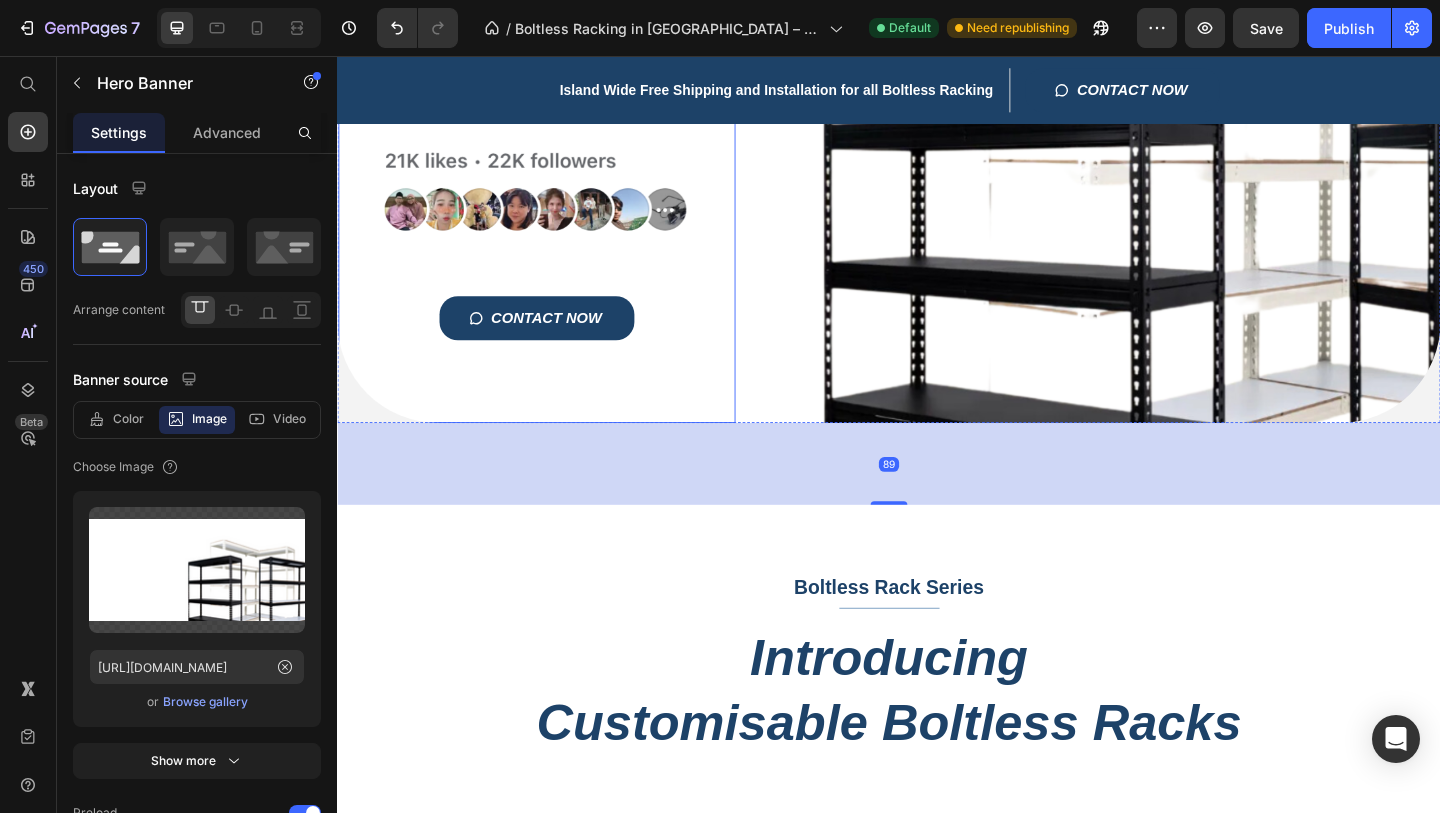 click on "Title Line Image Image Image Image
CONTACT NOW Button Row" at bounding box center [554, 60] 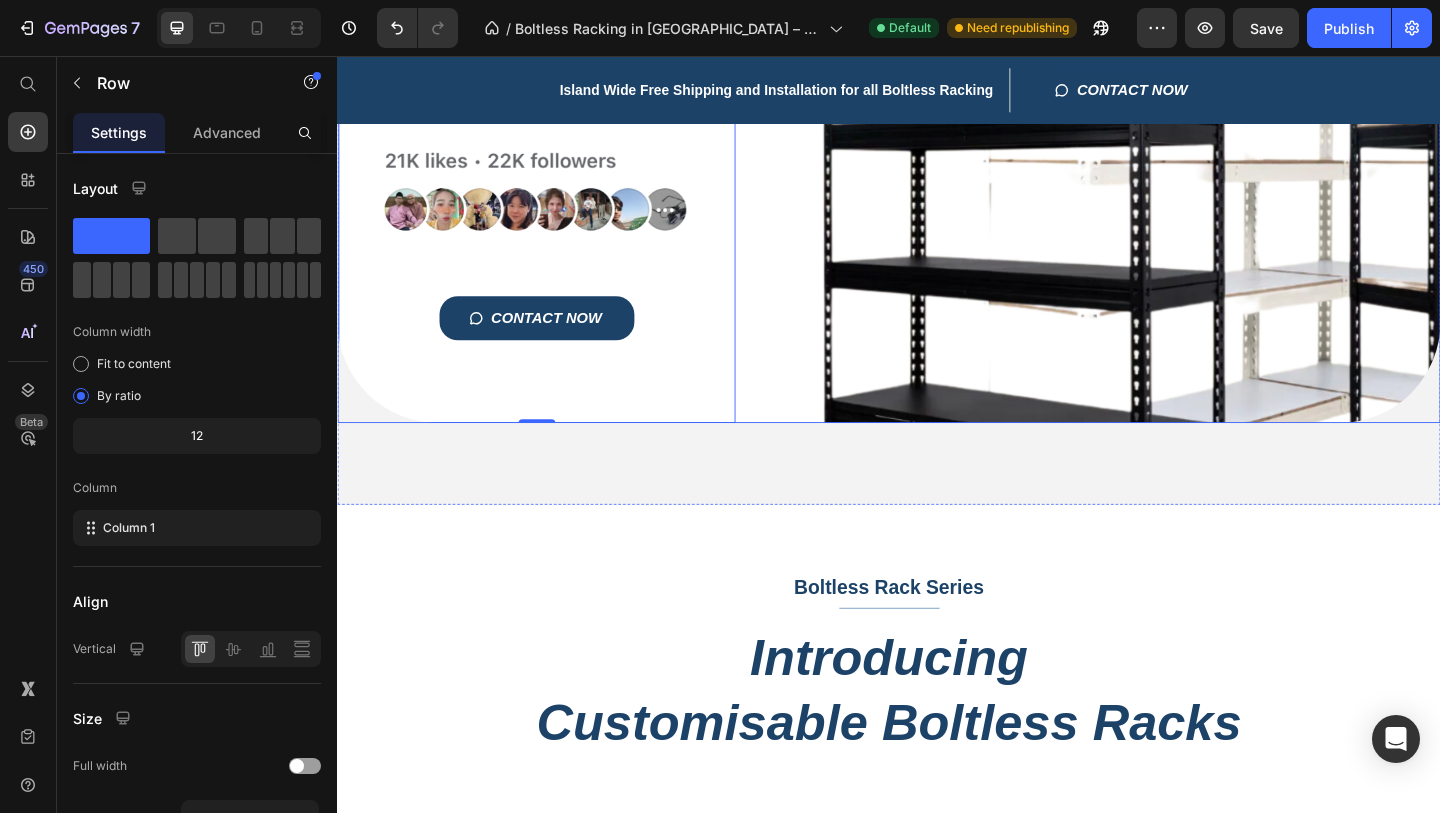 click on "Title Line Image Image Image Image
CONTACT NOW Button Row   0" at bounding box center (937, 60) 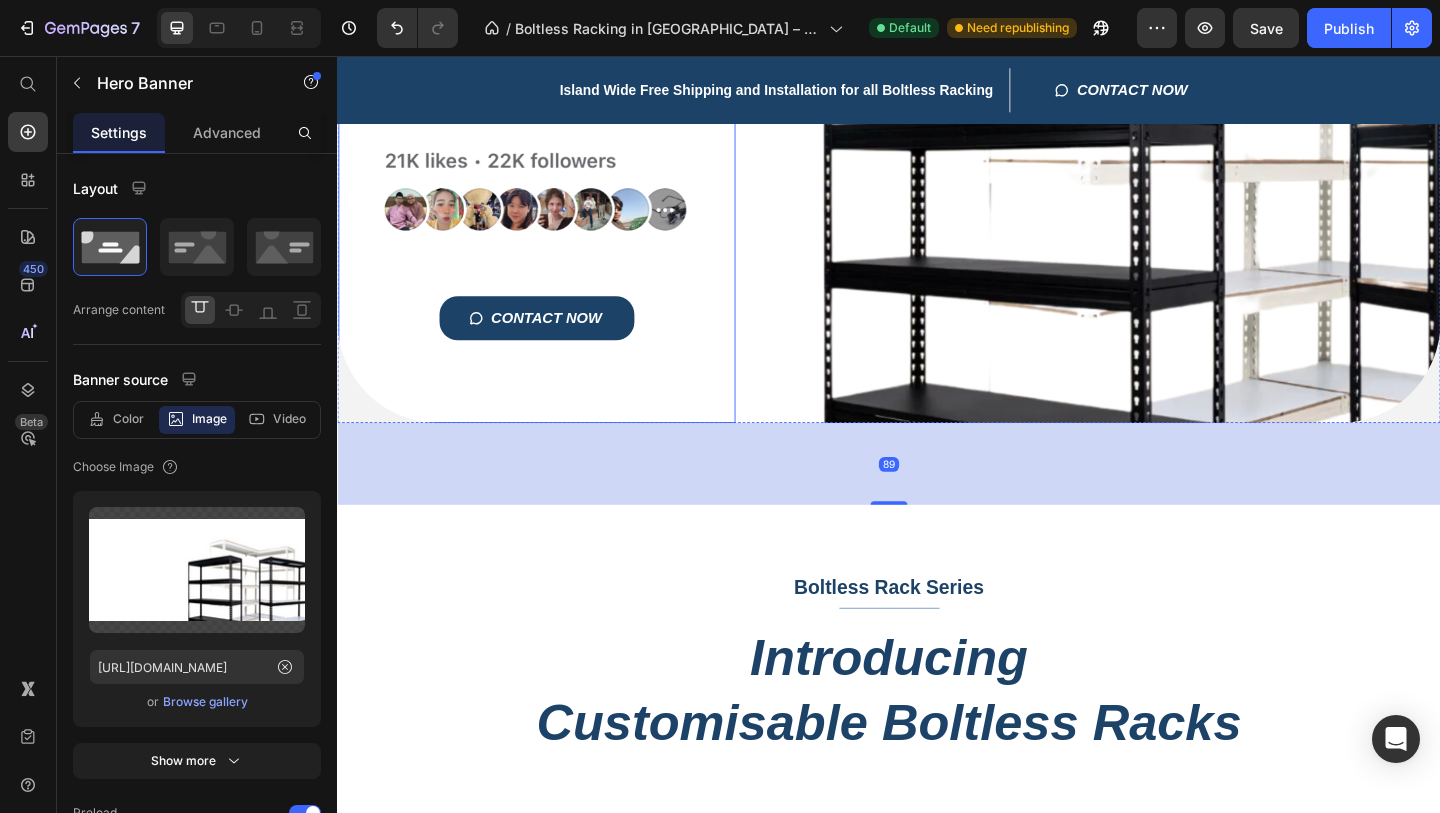 click on "Title Line Image Image Image Image
CONTACT NOW Button Row" at bounding box center (554, 60) 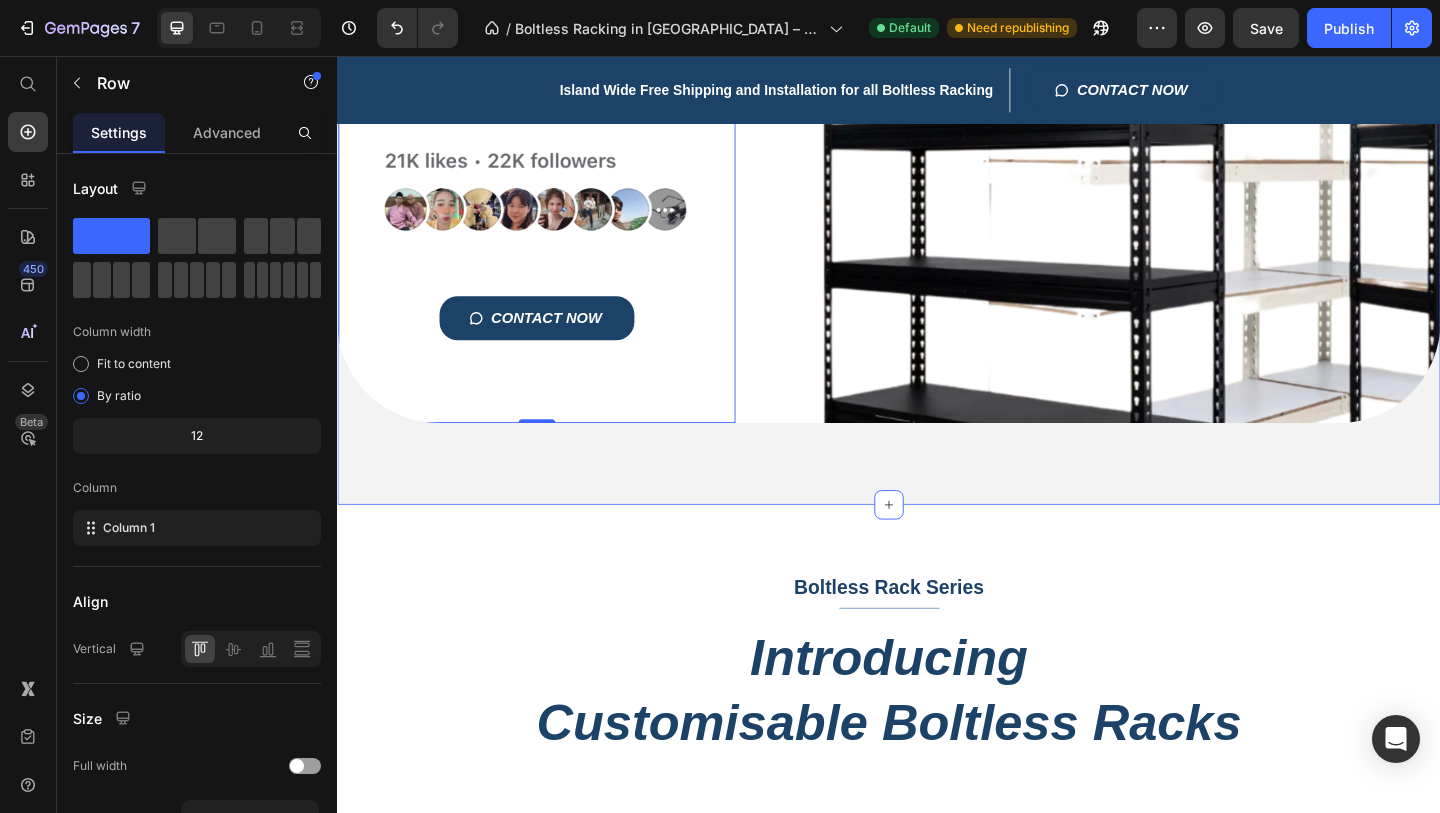 click on "Title Line Image Image Image Image
CONTACT NOW Button Row   0 Hero Banner" at bounding box center [937, 89] 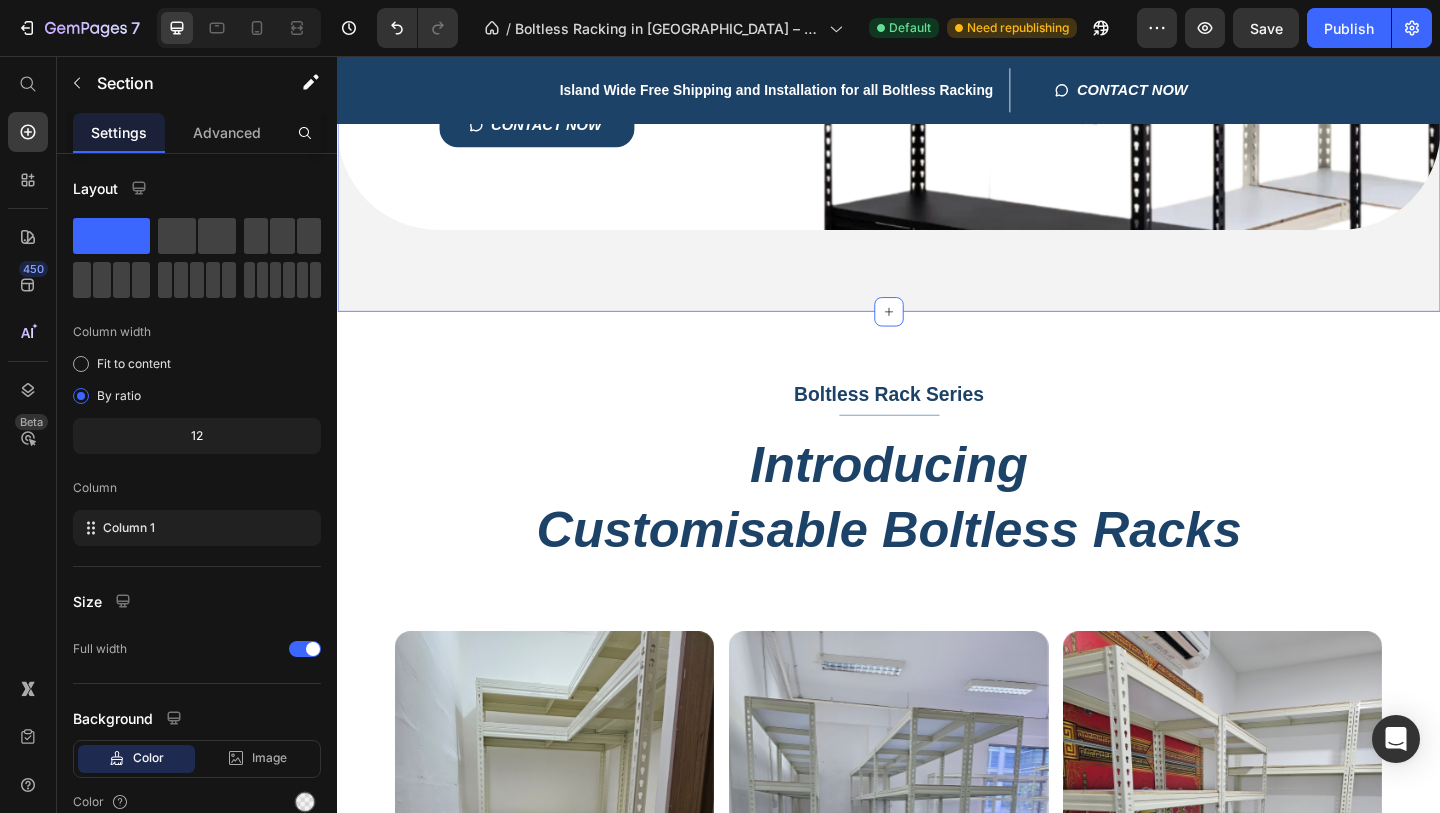 scroll, scrollTop: 880, scrollLeft: 0, axis: vertical 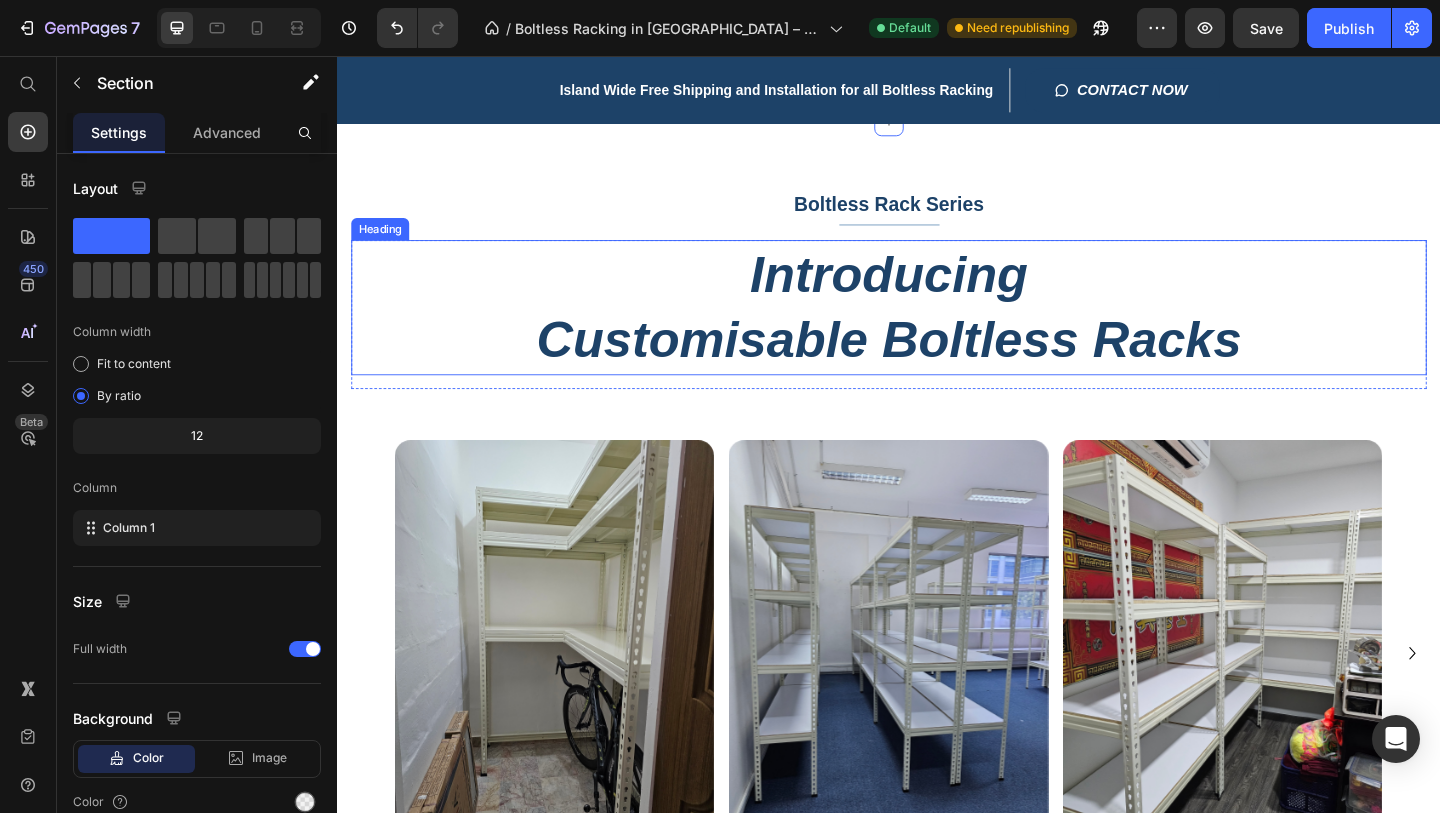 click on "Introducing  Customisable Boltless Racks" at bounding box center (937, 329) 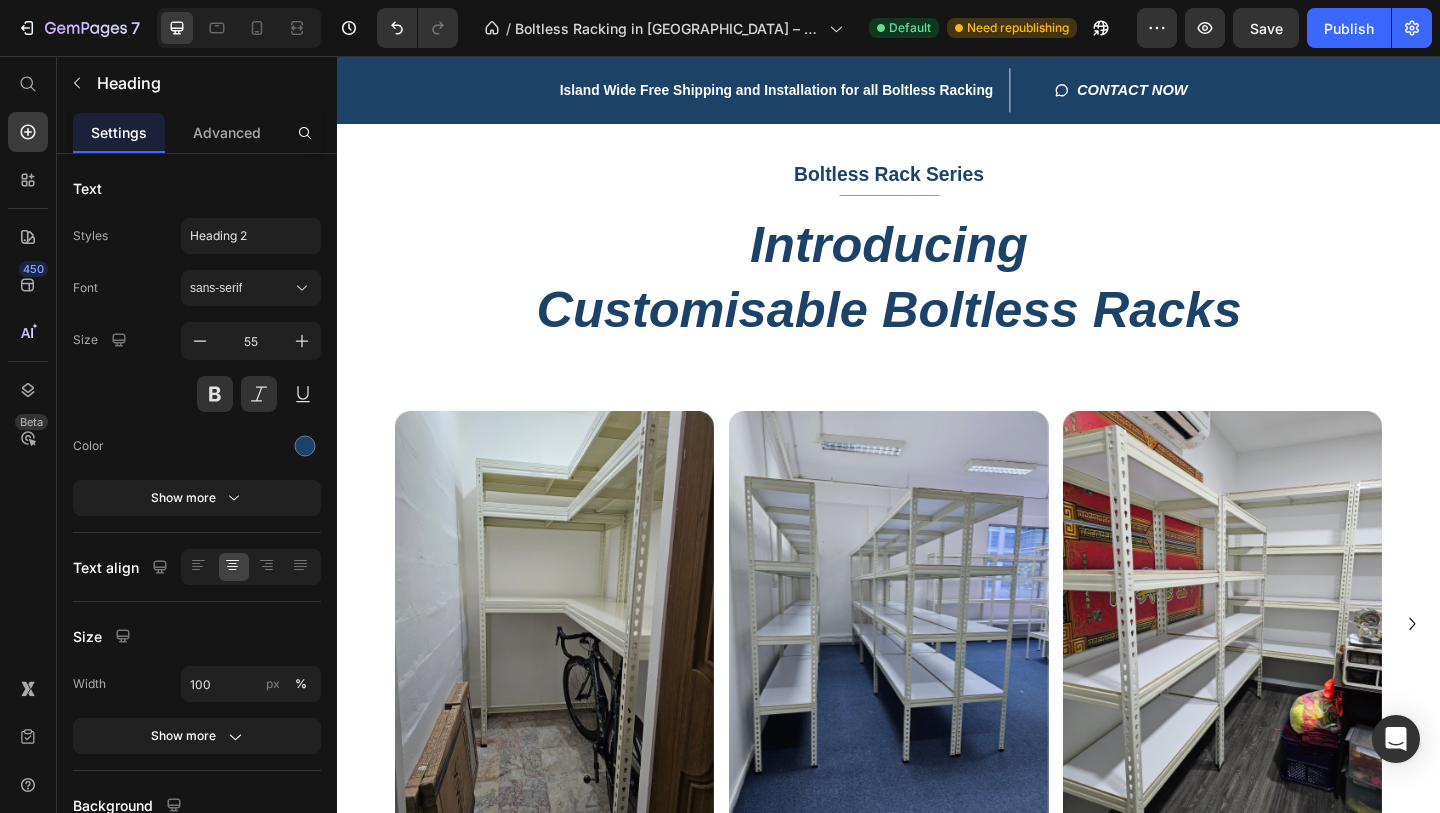 scroll, scrollTop: 916, scrollLeft: 0, axis: vertical 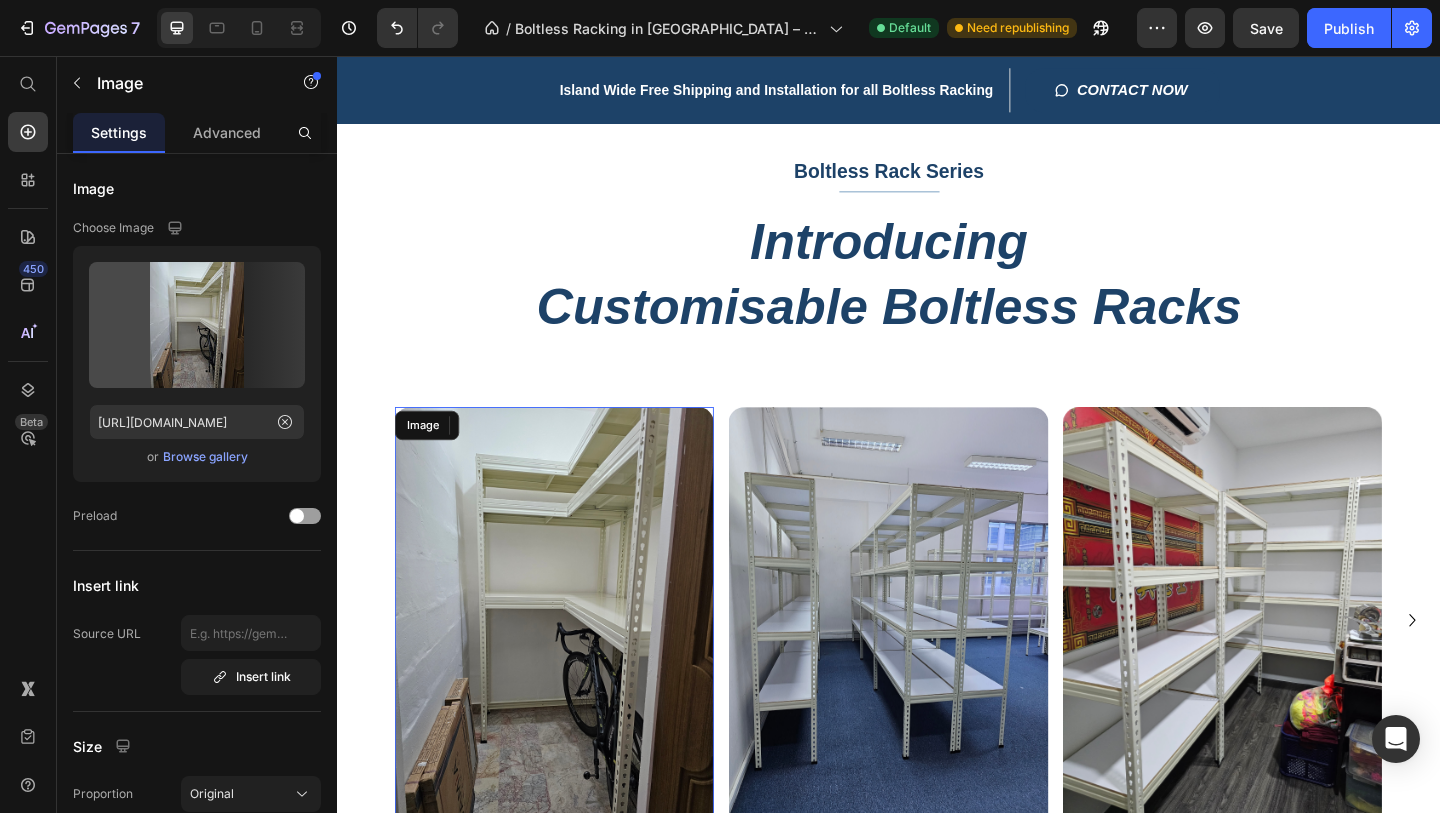 click at bounding box center (573, 669) 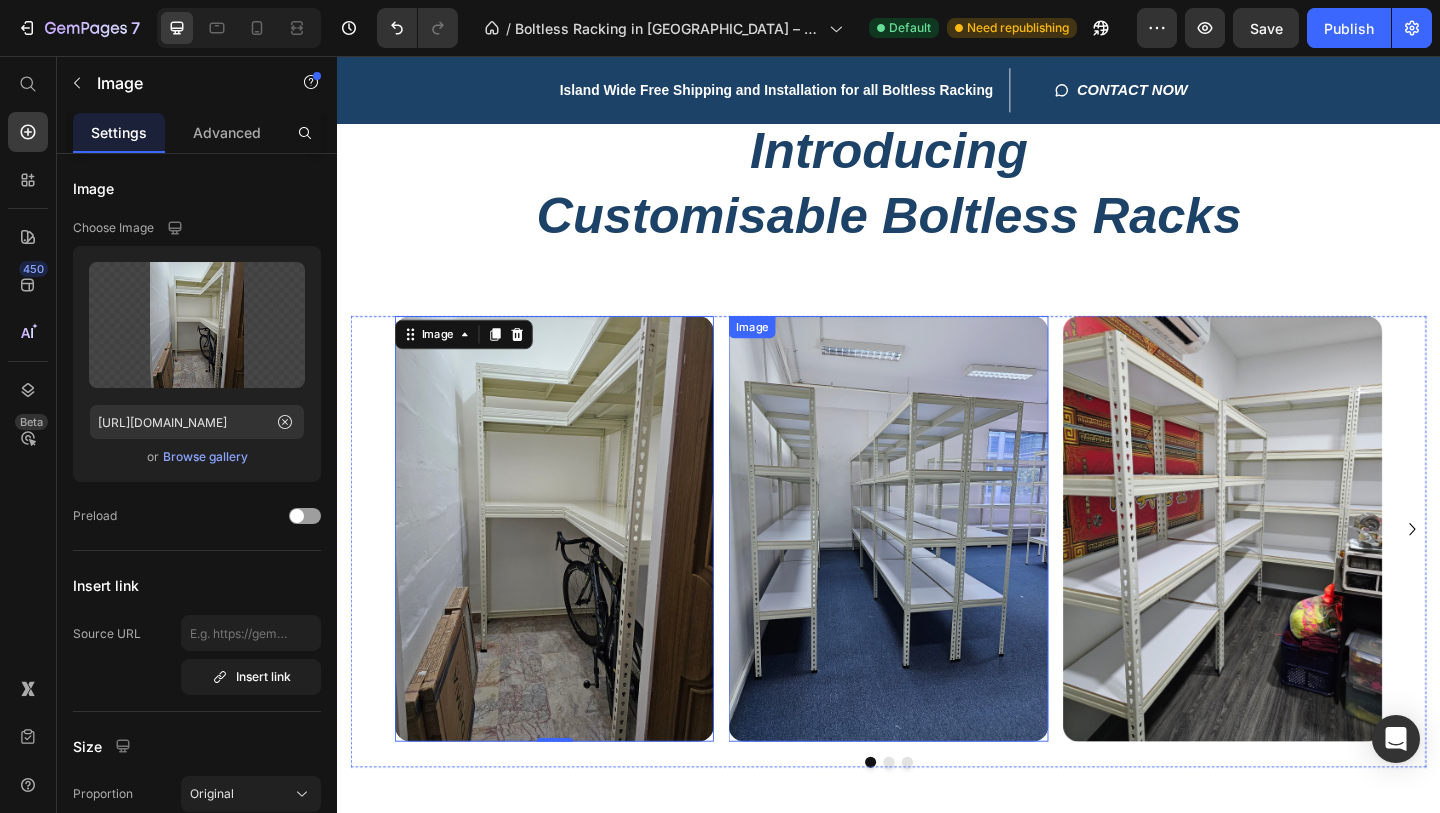 scroll, scrollTop: 1046, scrollLeft: 0, axis: vertical 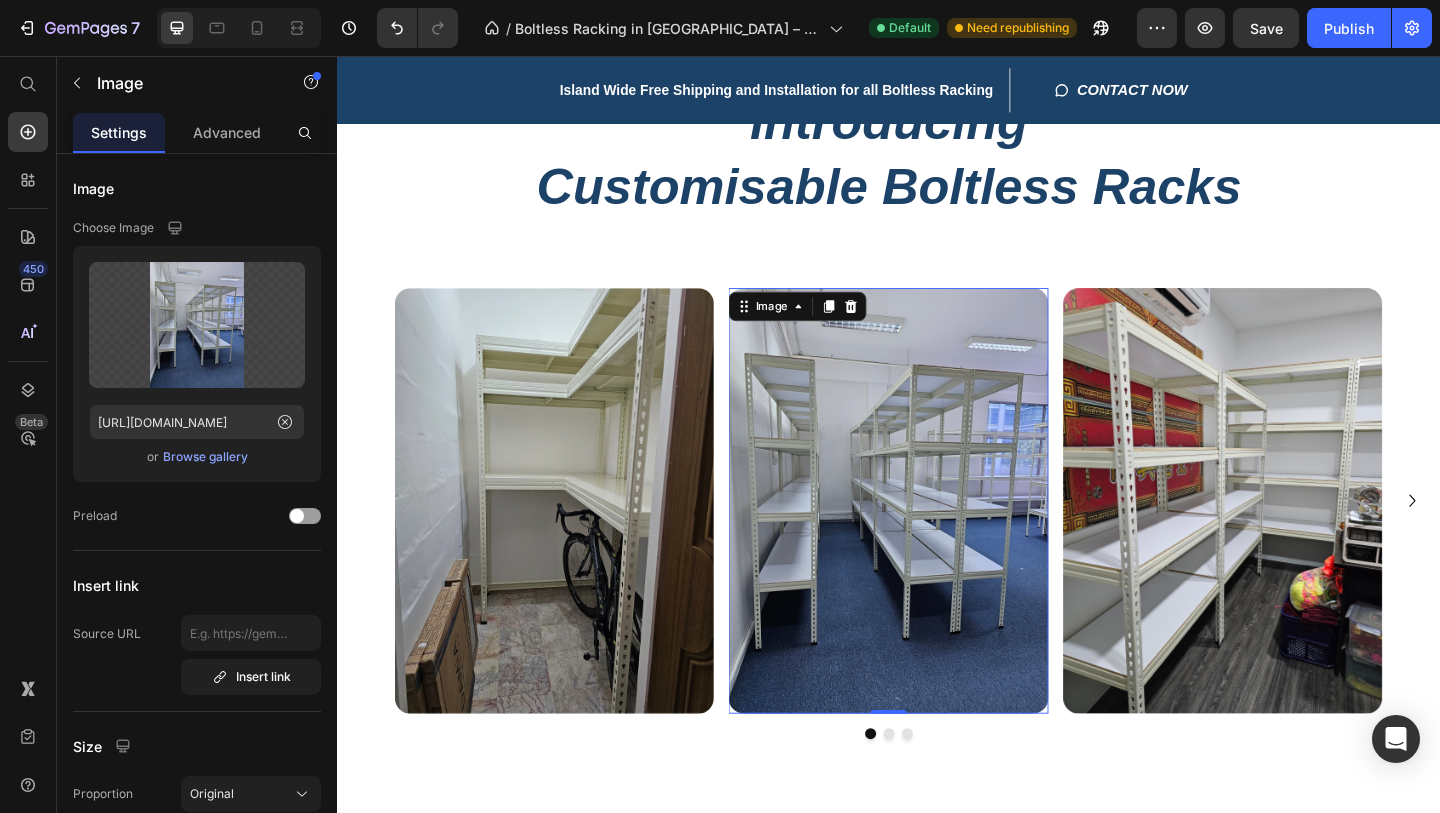click at bounding box center (936, 539) 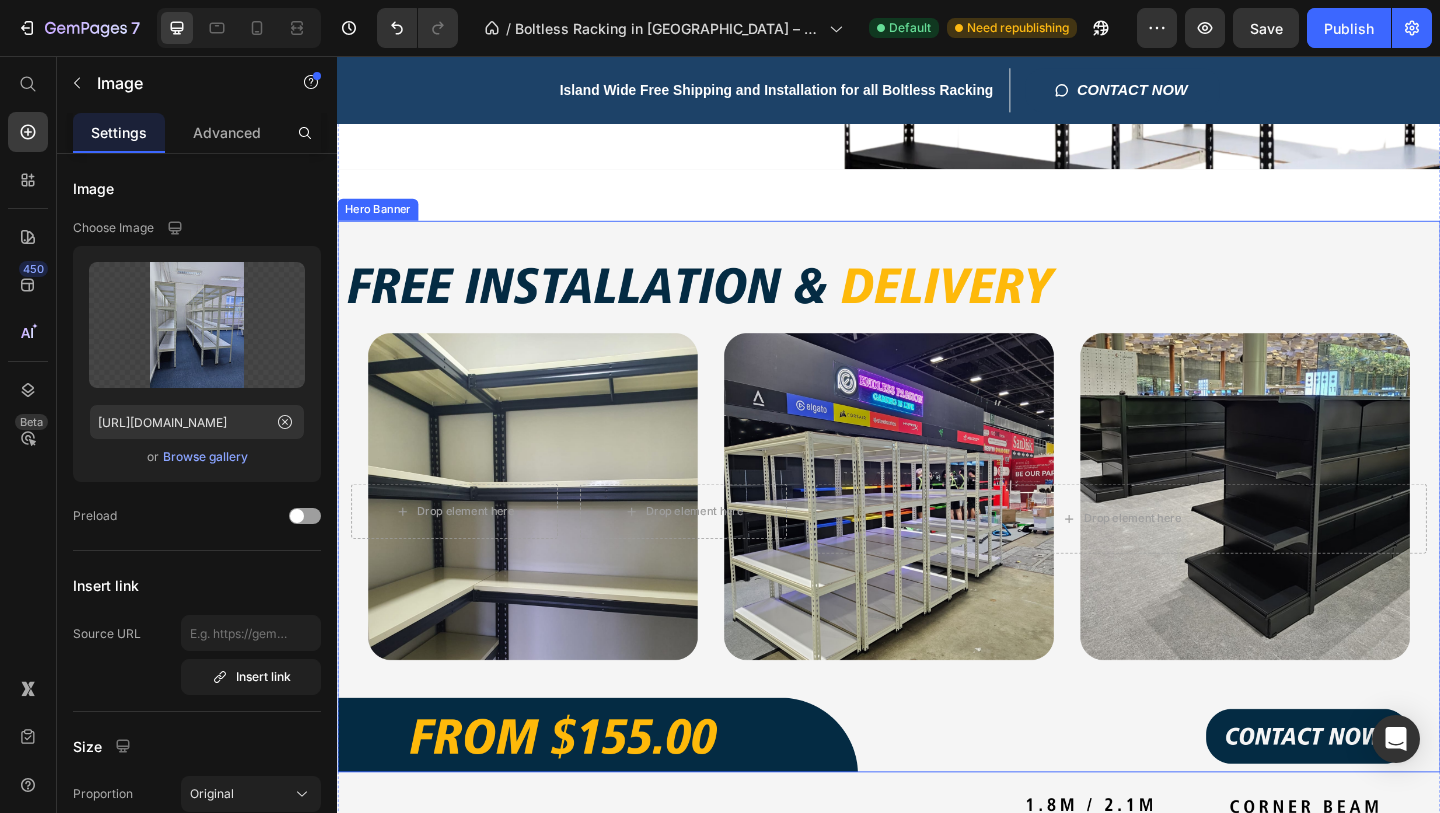 click on "Drop element here
Drop element here Row
Drop element here" at bounding box center (937, 535) 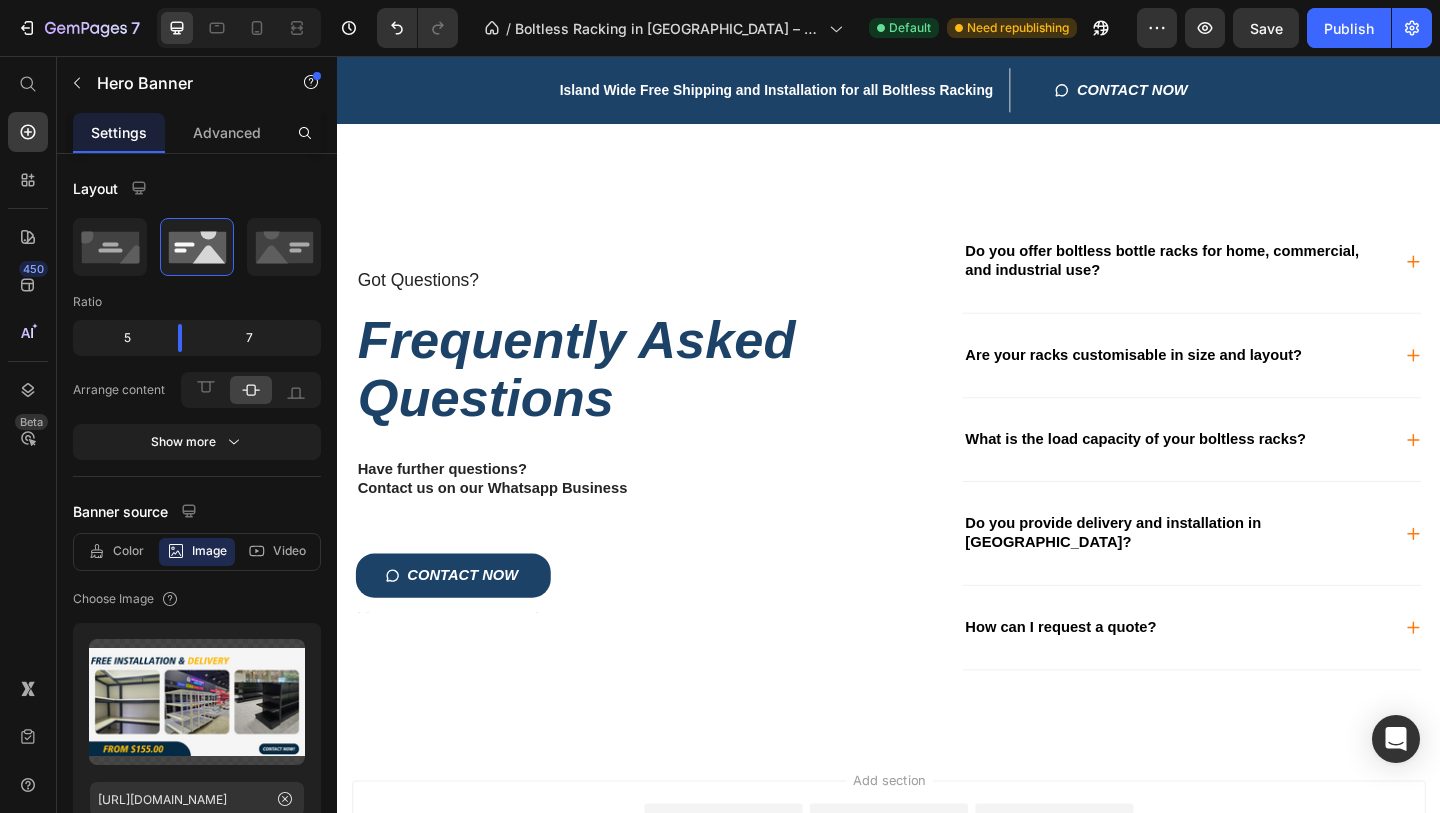 scroll, scrollTop: 4320, scrollLeft: 0, axis: vertical 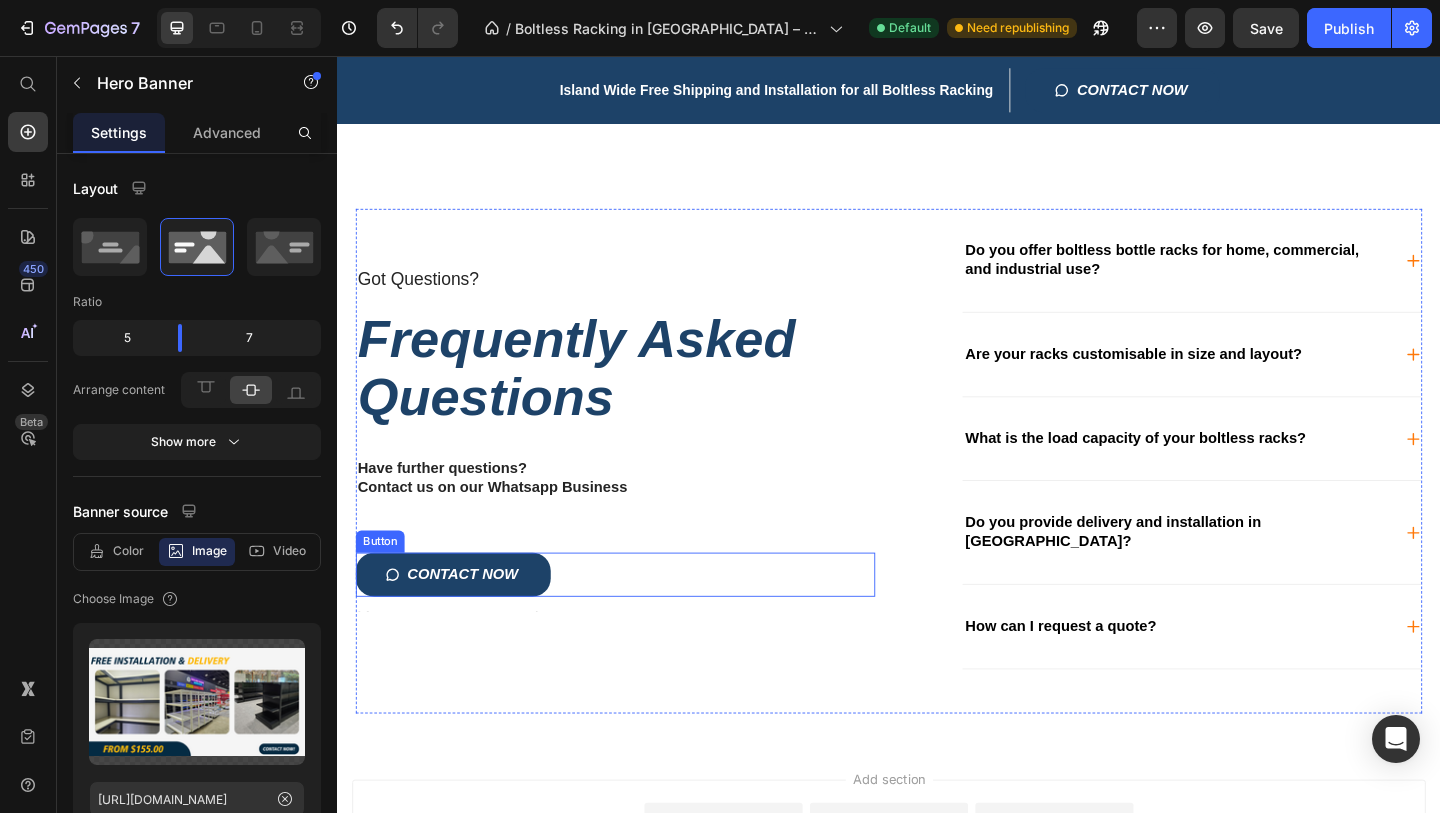 click on "CONTACT NOW Button" at bounding box center (639, 620) 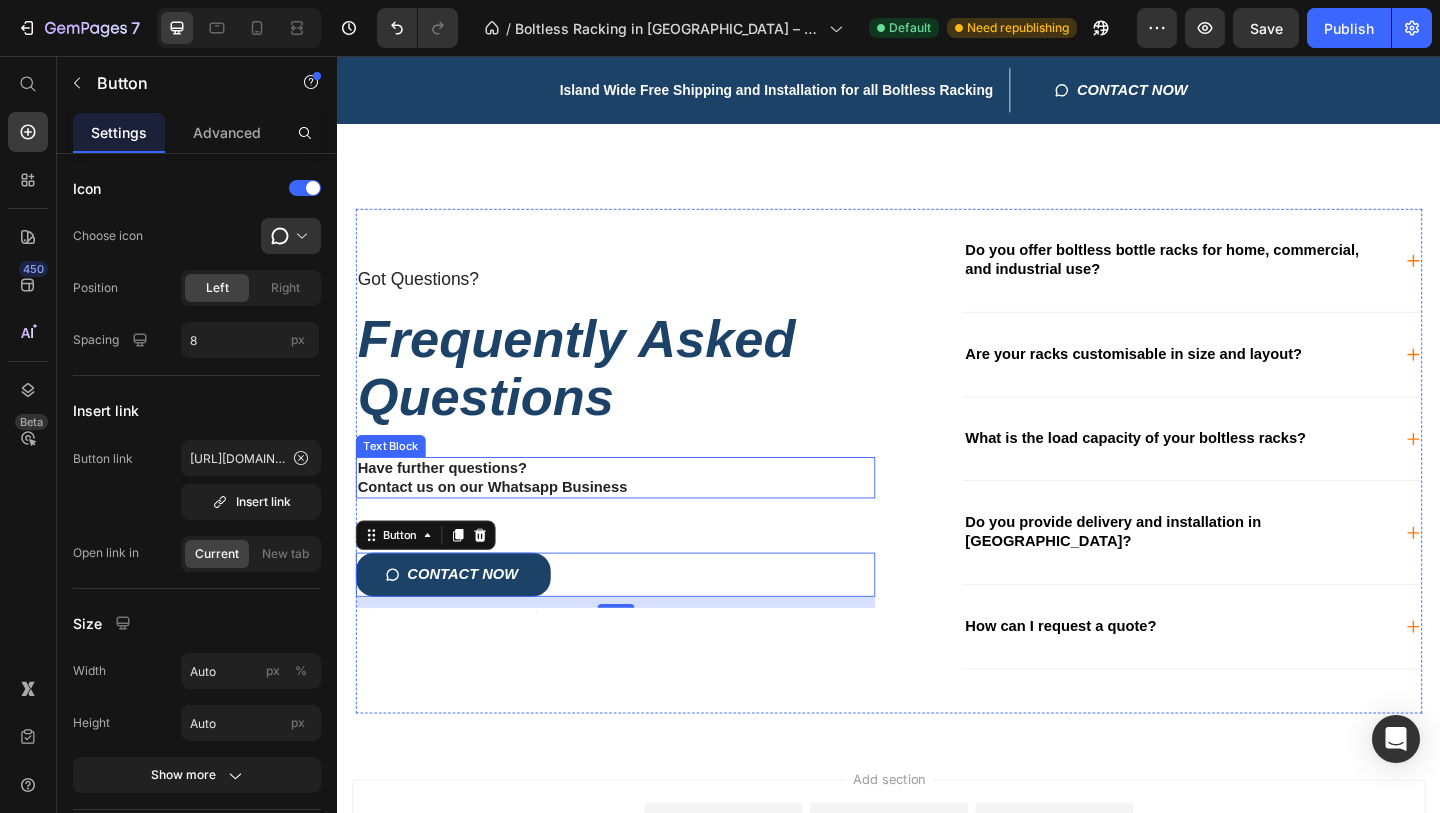 click on "Contact us on our Whatsapp Business" at bounding box center (639, 525) 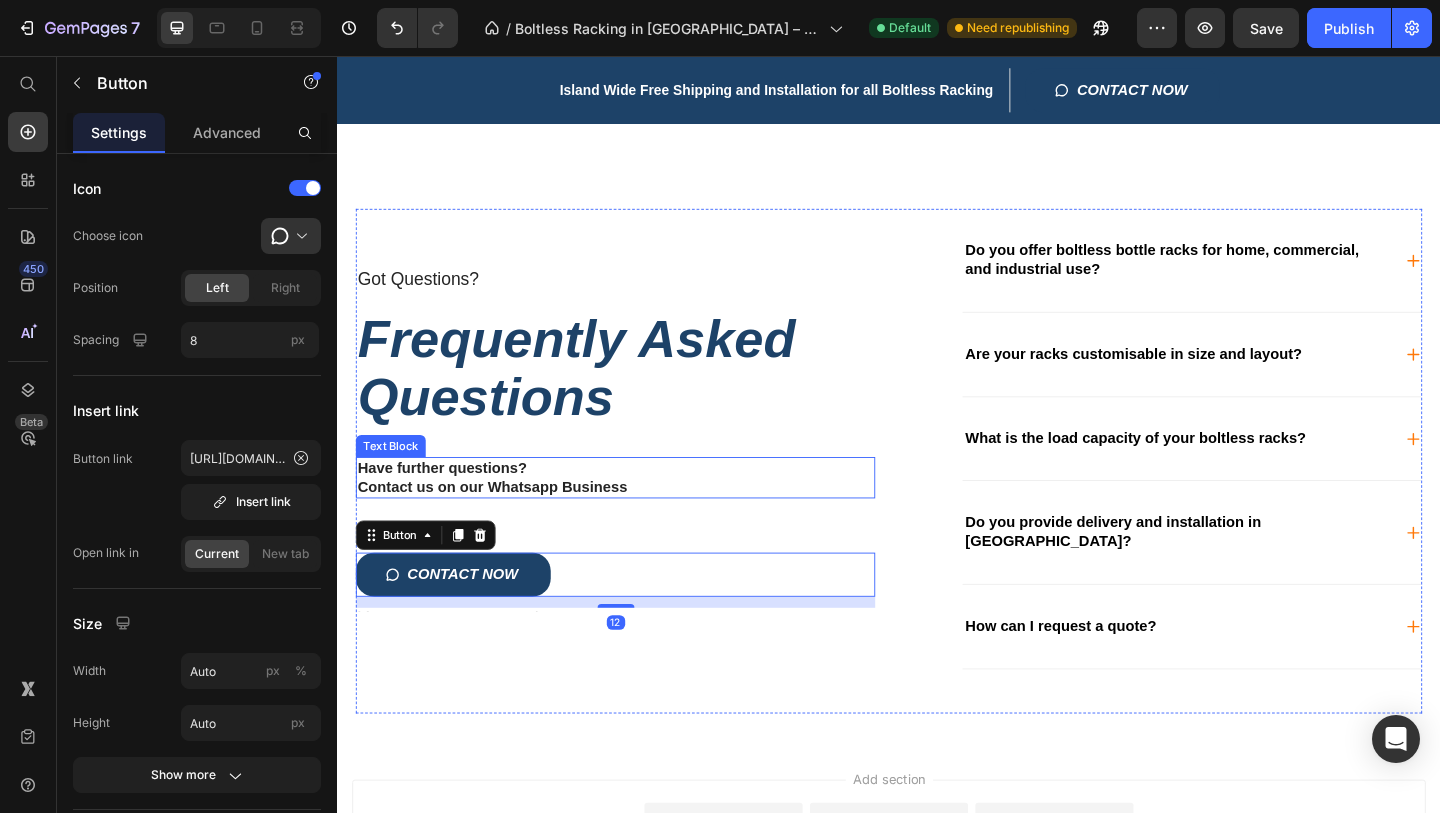 click on "Contact us on our Whatsapp Business" at bounding box center (639, 525) 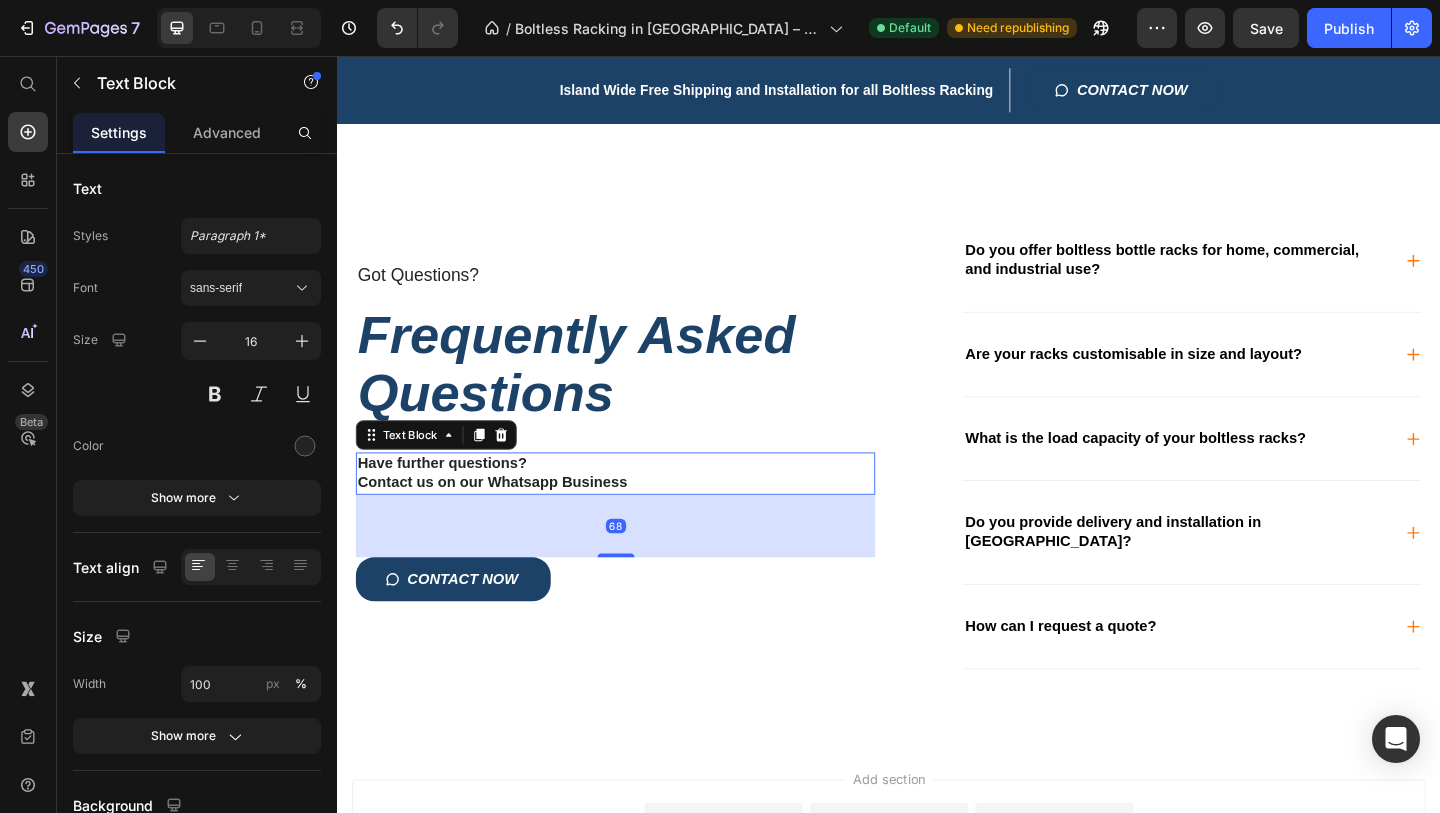 drag, startPoint x: 646, startPoint y: 578, endPoint x: 649, endPoint y: 590, distance: 12.369317 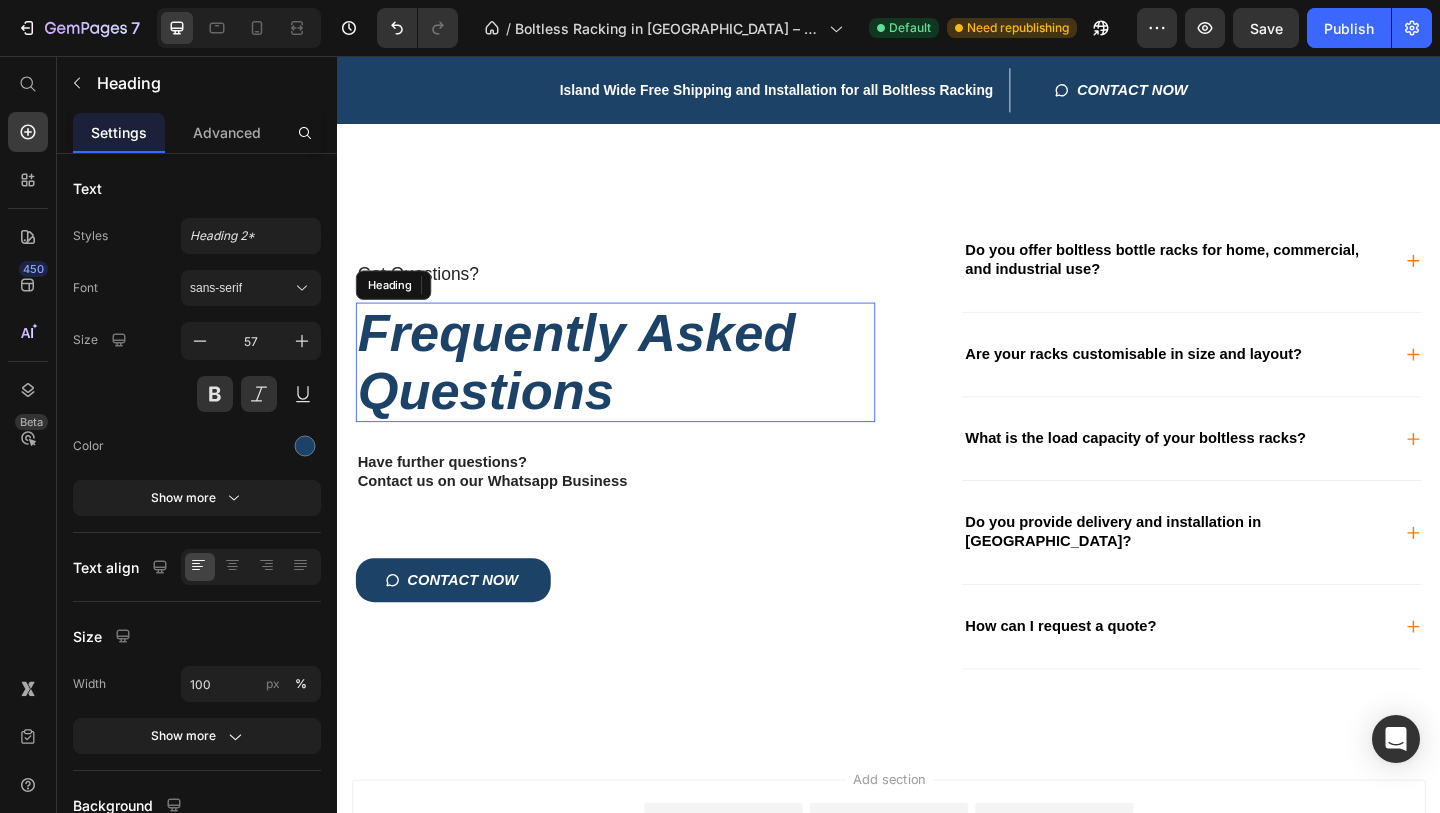 click on "Frequently Asked Questions" at bounding box center (639, 388) 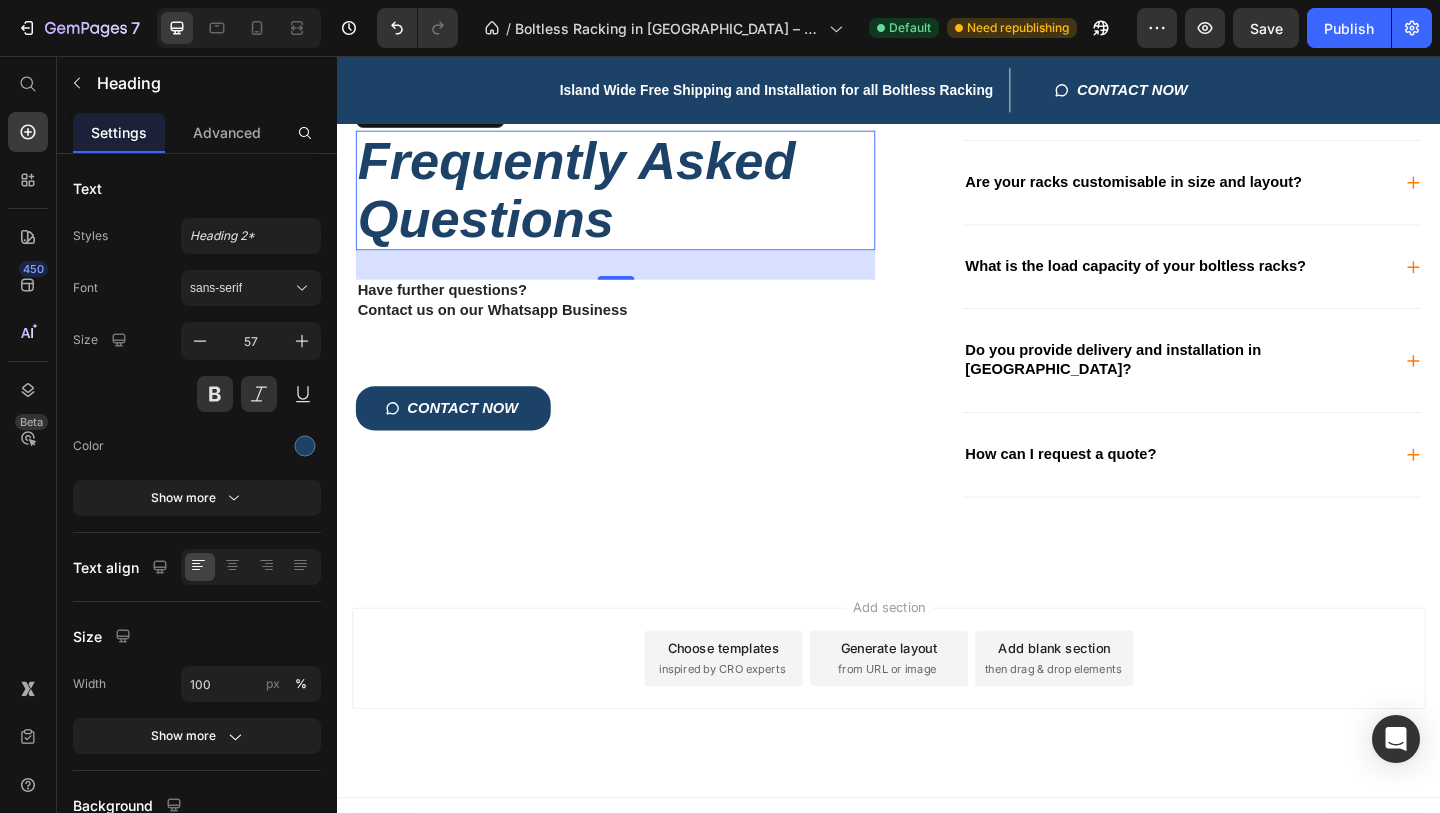 scroll, scrollTop: 4505, scrollLeft: 0, axis: vertical 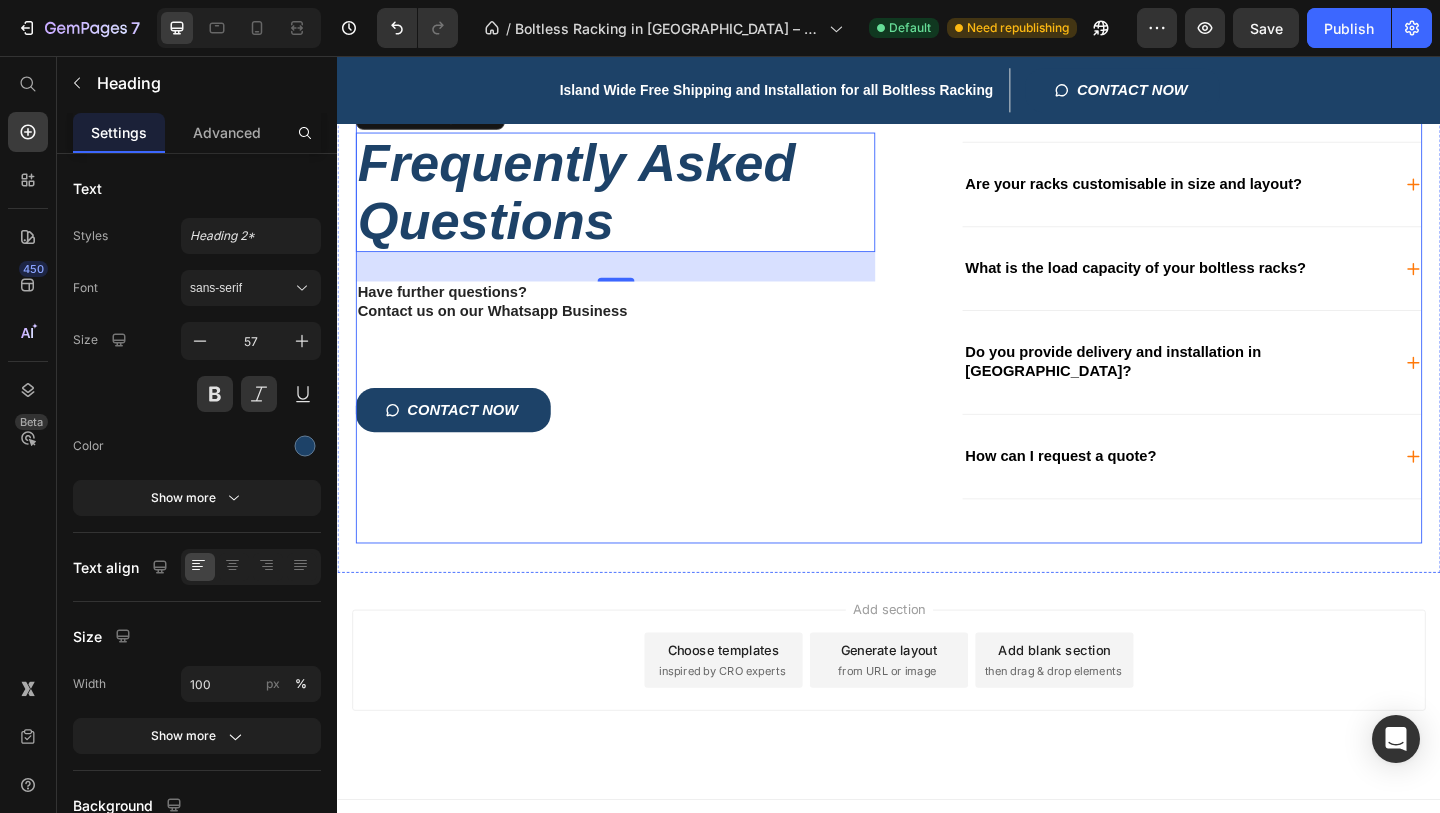 click on "Got Questions? Text Block Frequently Asked Questions  Heading   32 Have further questions?  Contact us on our Whatsapp Business  Text Block
CONTACT NOW Button Text Block" at bounding box center [639, 311] 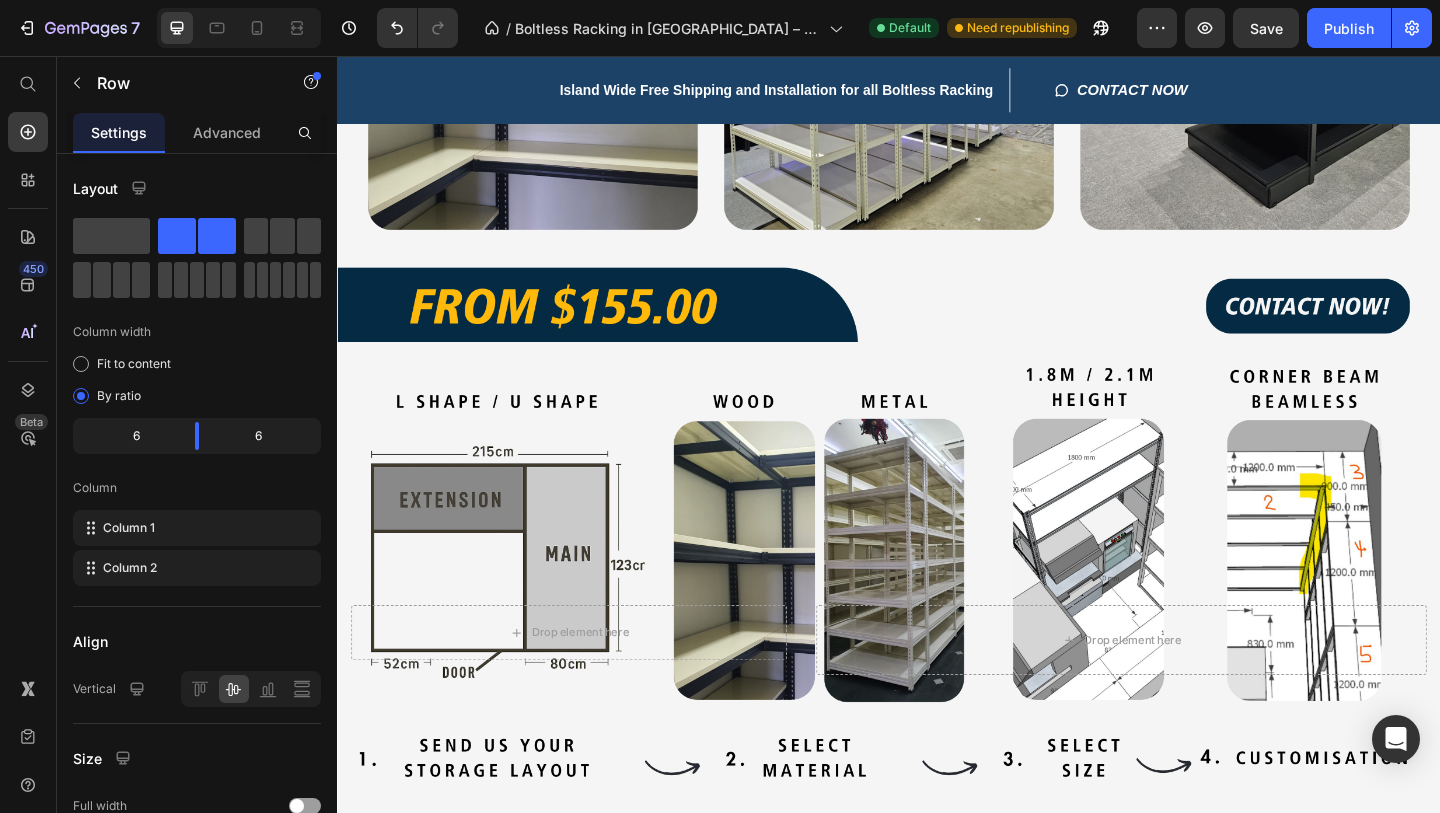scroll, scrollTop: 2990, scrollLeft: 0, axis: vertical 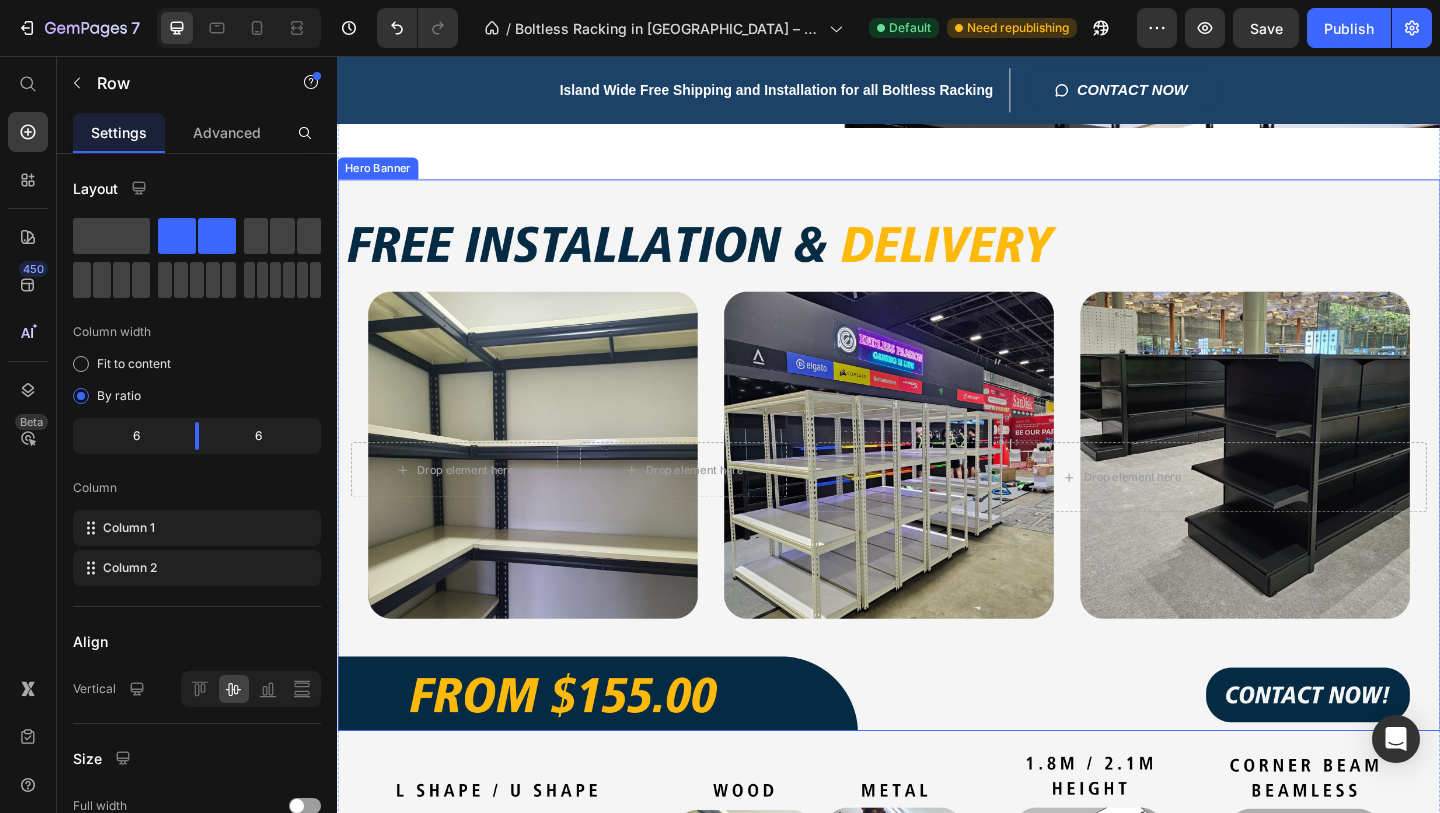 click at bounding box center (937, 490) 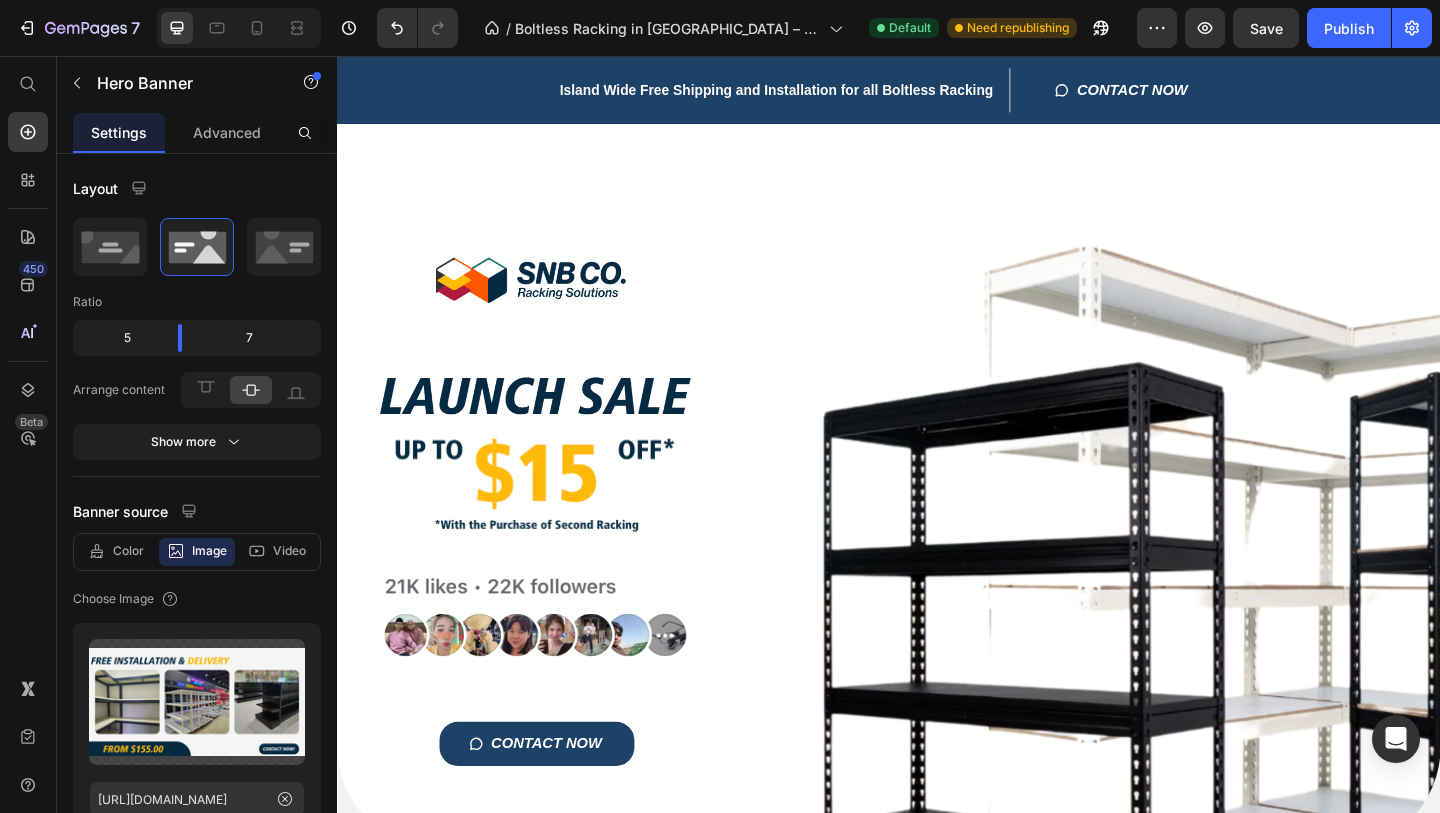 scroll, scrollTop: 0, scrollLeft: 0, axis: both 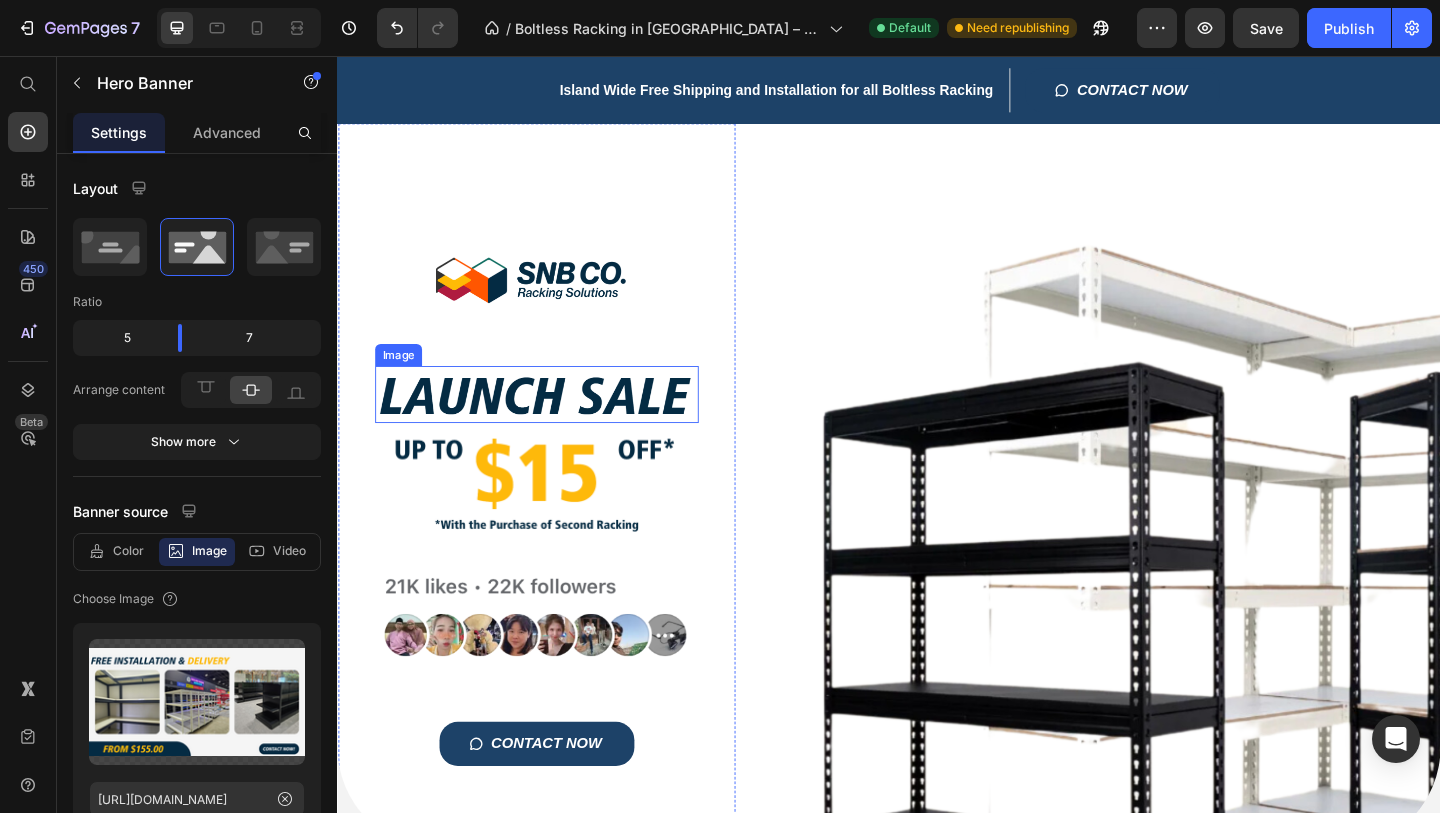 click at bounding box center (554, 423) 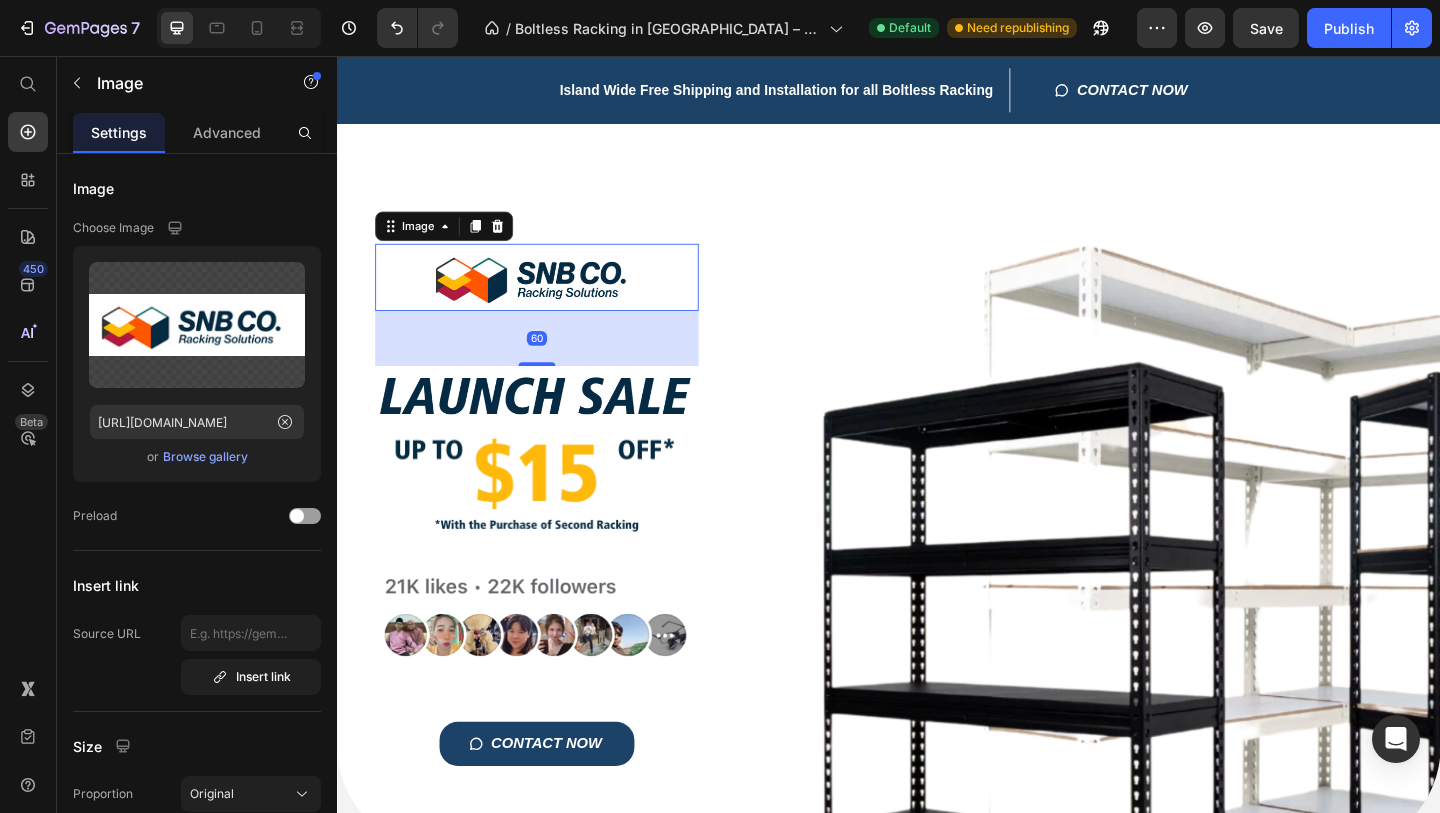 click at bounding box center (554, 296) 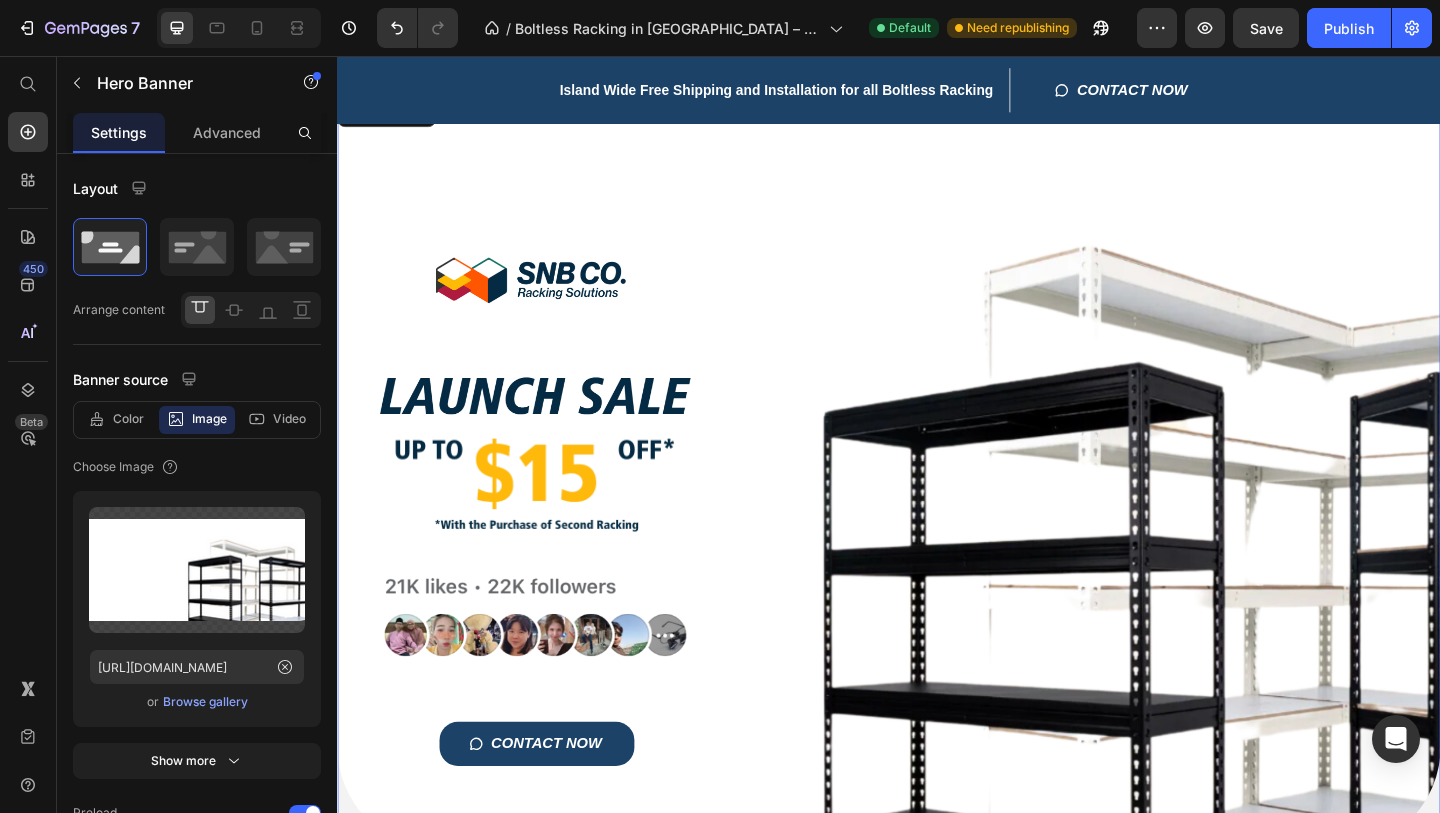 click on "Title Line Image   60 Image Image Image
CONTACT NOW Button Row" at bounding box center (937, 523) 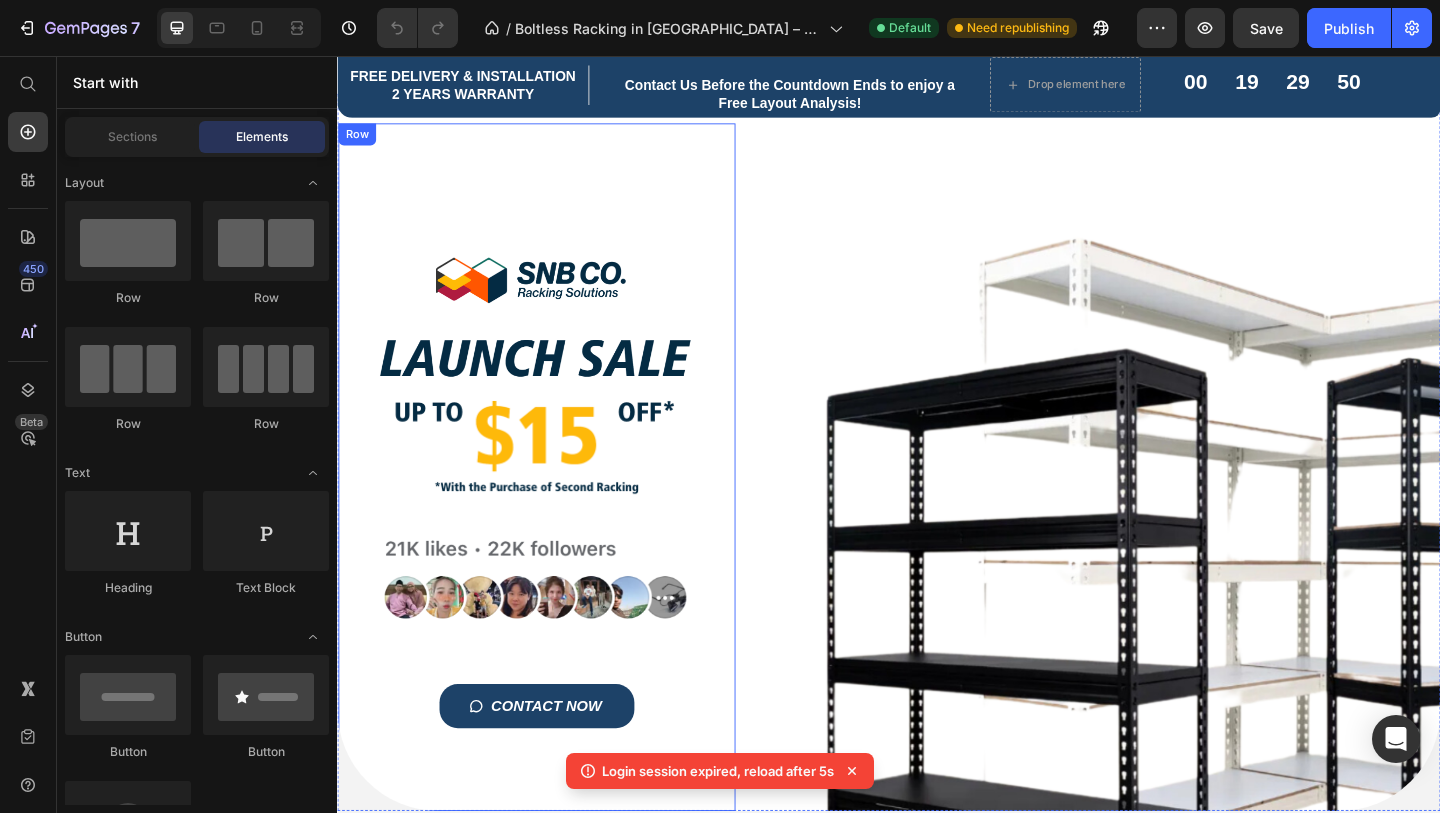 scroll, scrollTop: 0, scrollLeft: 0, axis: both 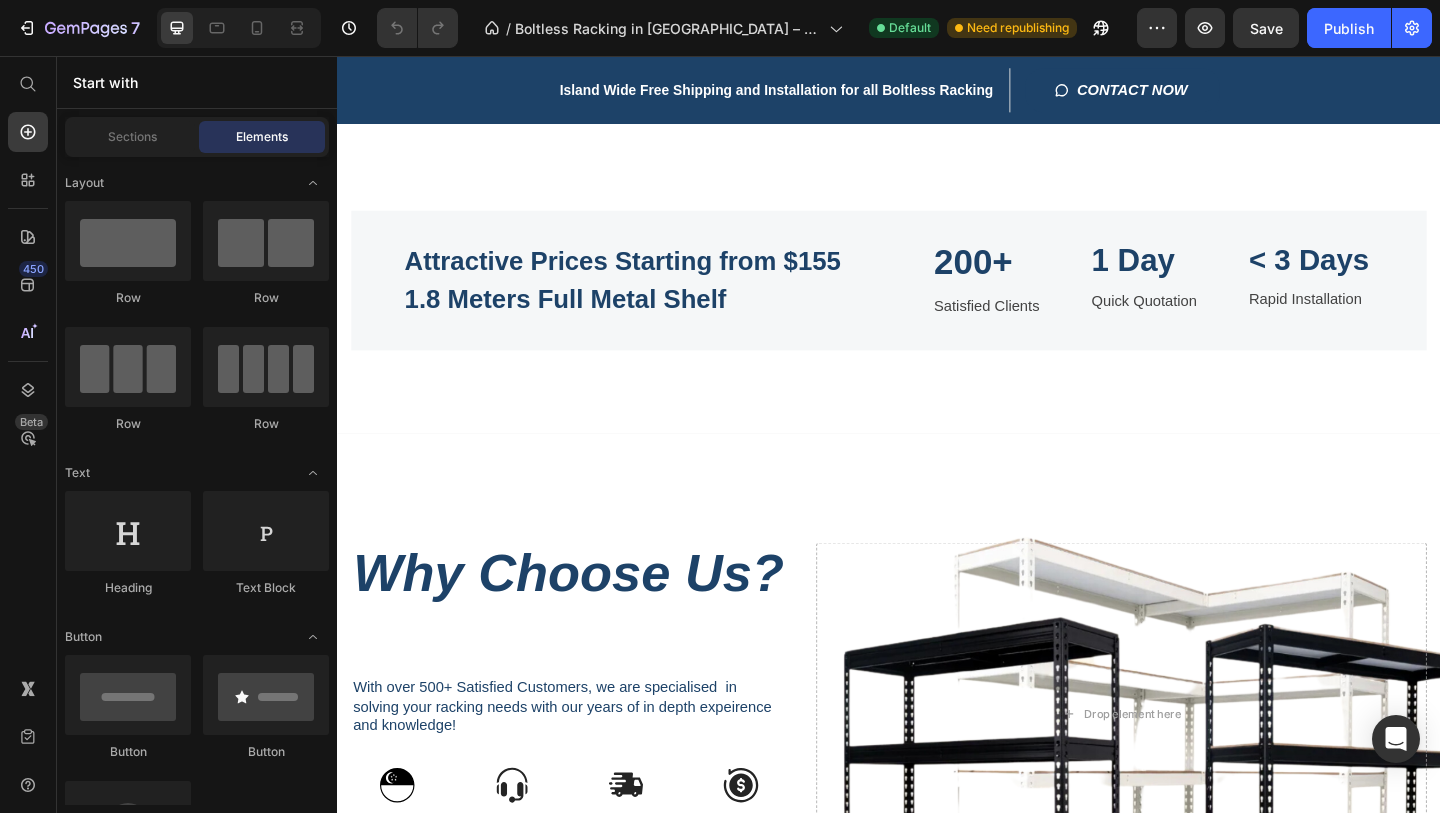 click on "Our Clients" at bounding box center (937, -60) 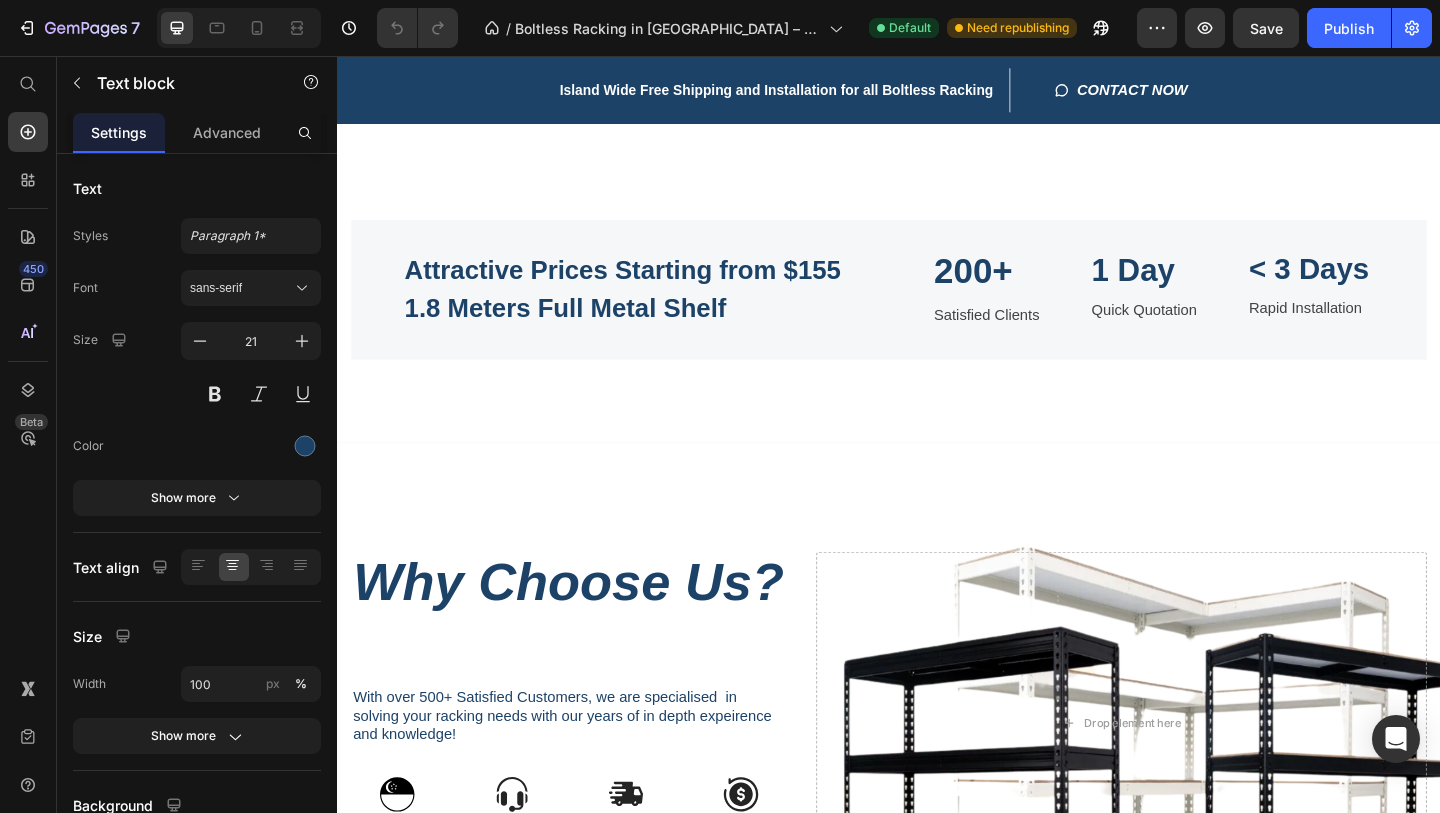 scroll, scrollTop: 928, scrollLeft: 0, axis: vertical 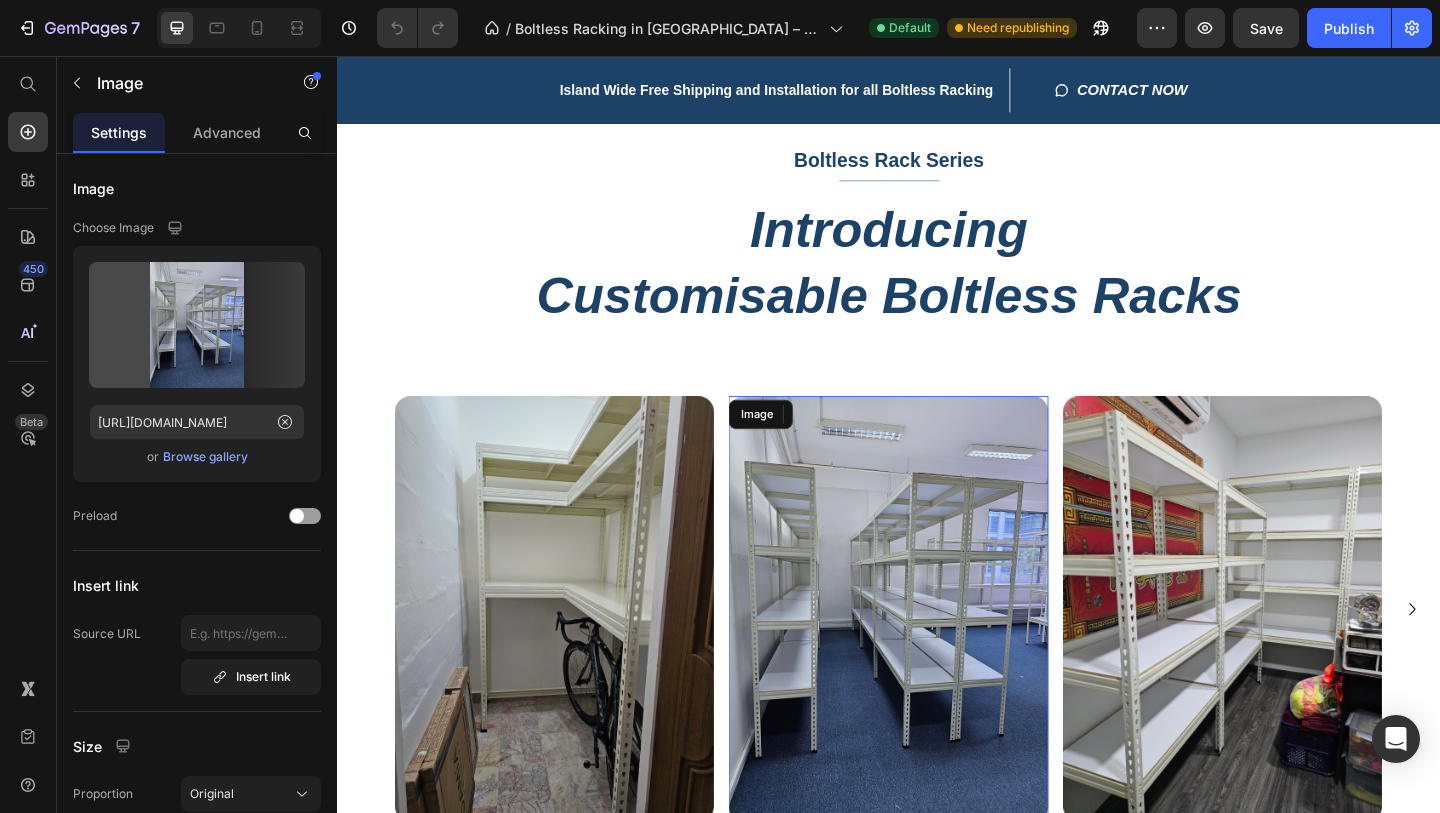 click at bounding box center [936, 657] 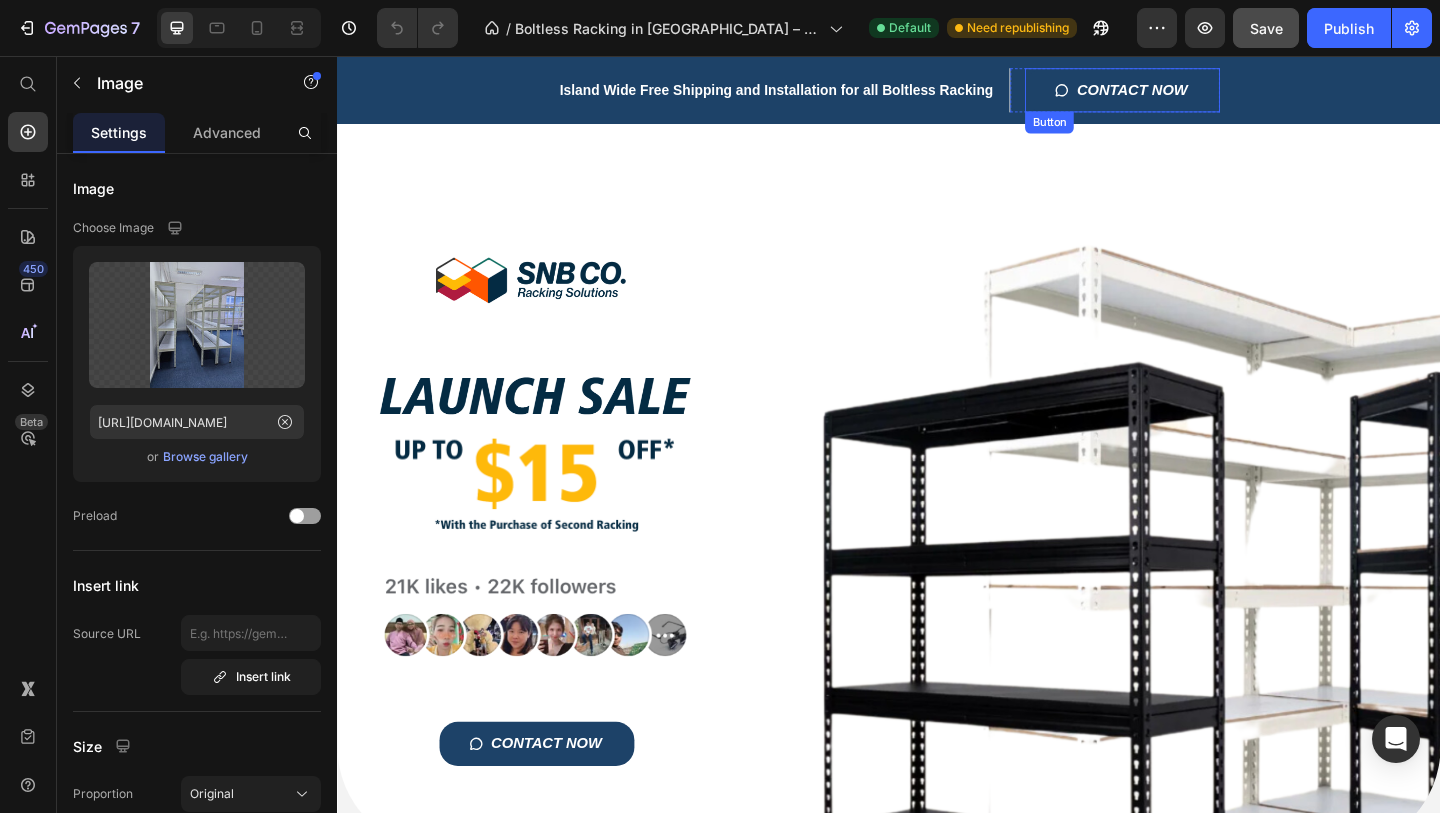 scroll, scrollTop: 0, scrollLeft: 0, axis: both 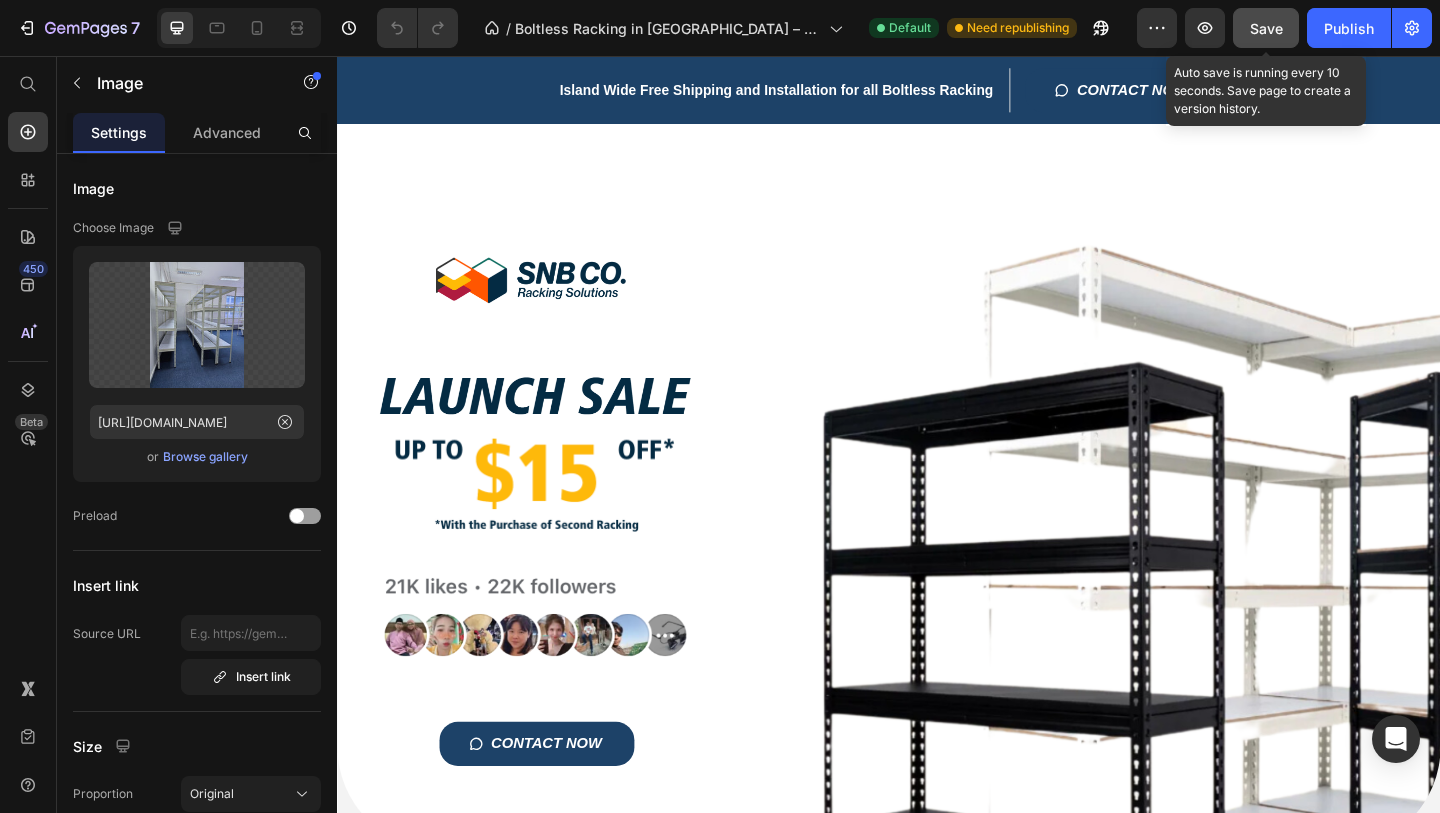 click on "Save" at bounding box center (1266, 28) 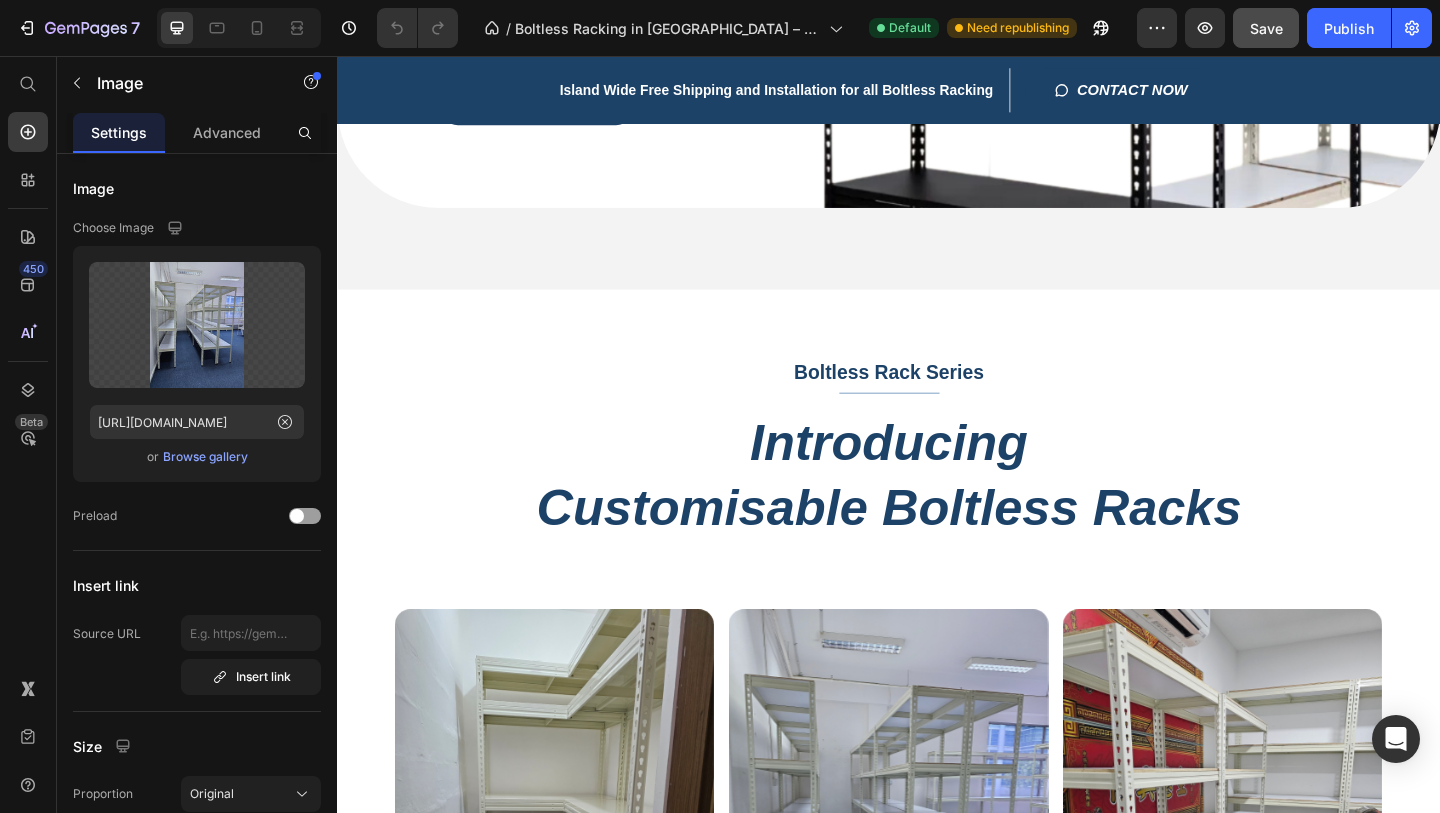 scroll, scrollTop: 693, scrollLeft: 0, axis: vertical 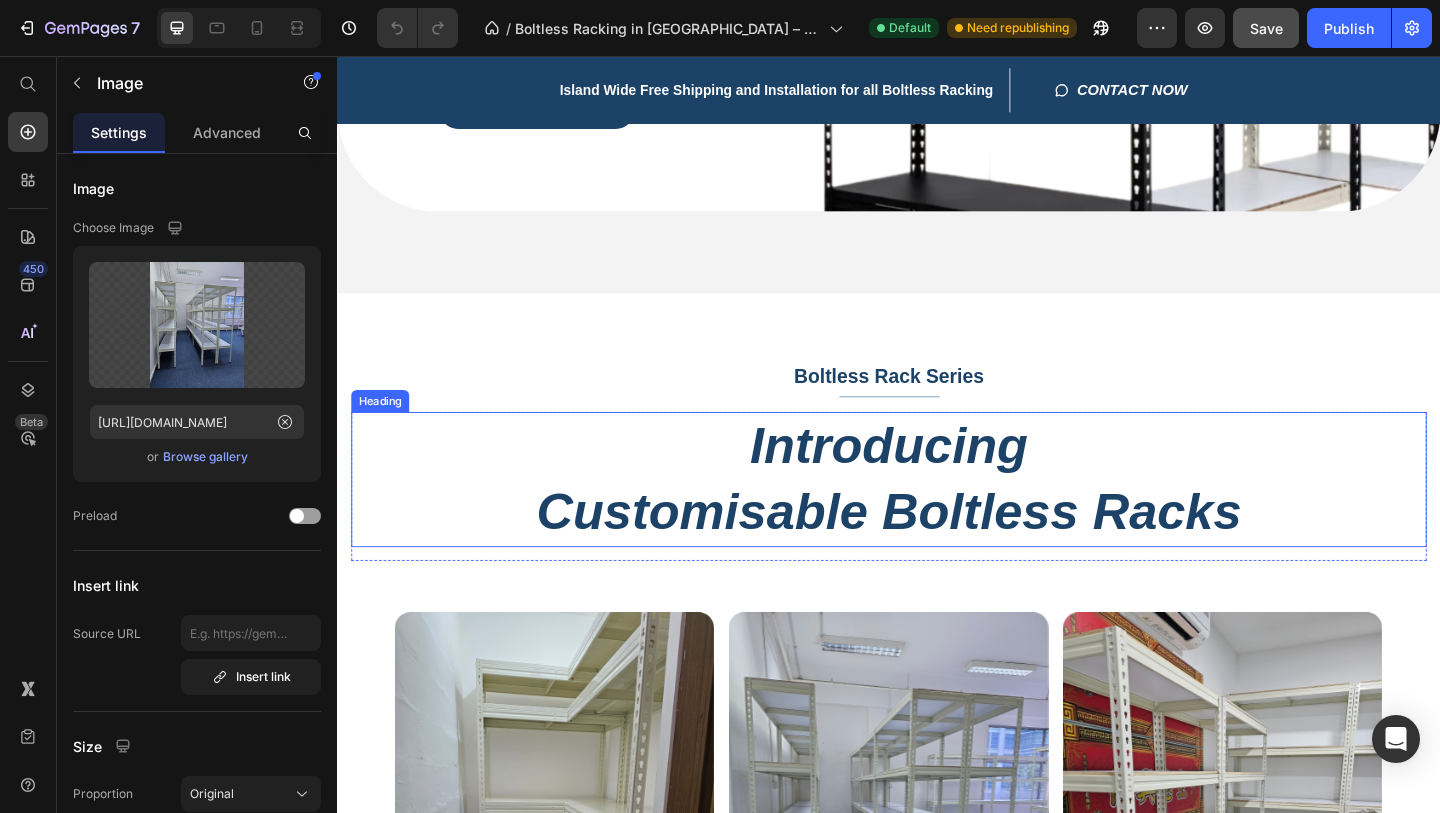 click on "Introducing  Customisable Boltless Racks" at bounding box center [937, 516] 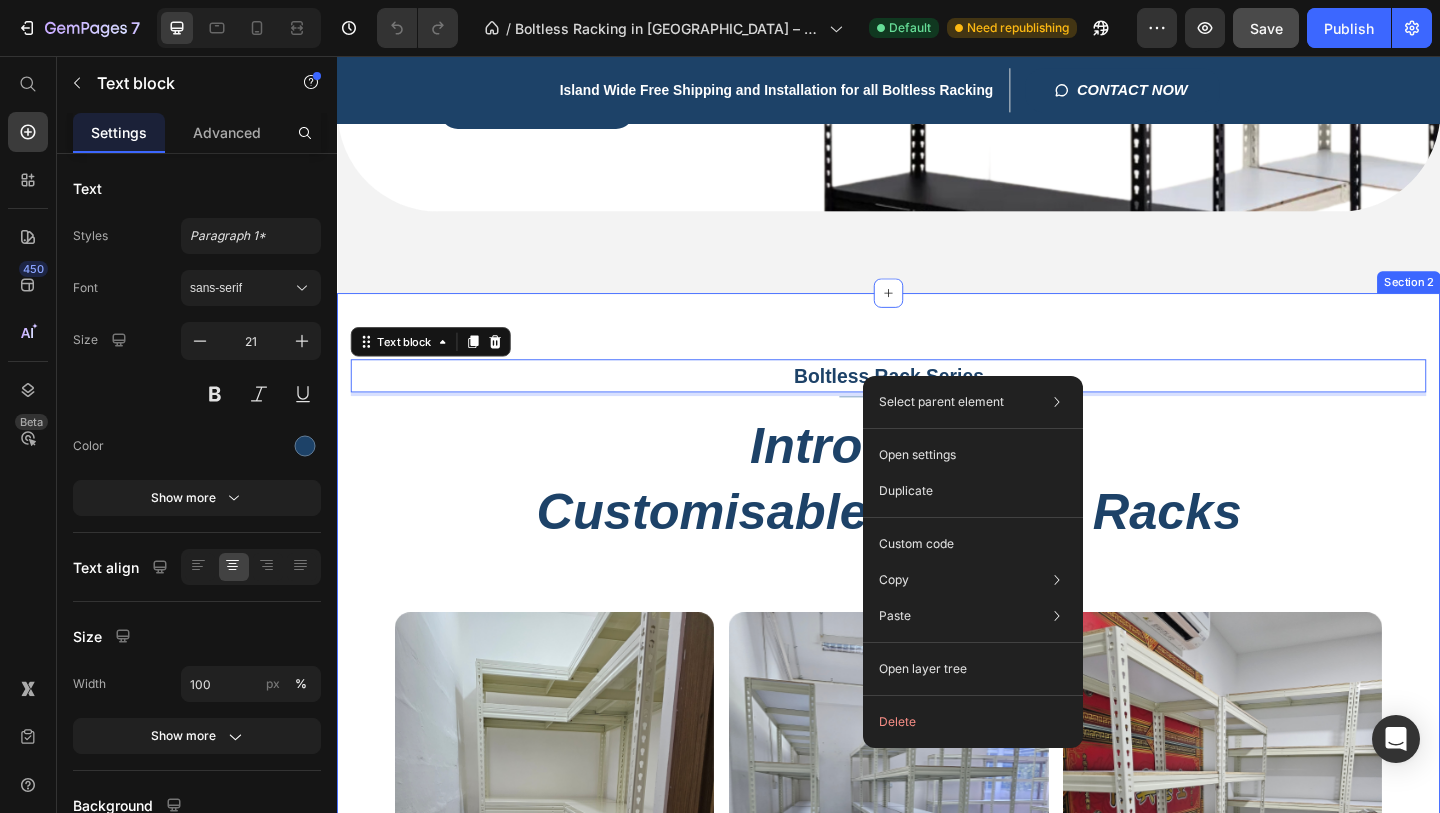 click on "Boltless Rack Series Text block   4                Title Line Row Introducing  Customisable Boltless Racks Heading Row
Image Image Image Image Image Image Image Image
Carousel Row Section 2" at bounding box center [937, 769] 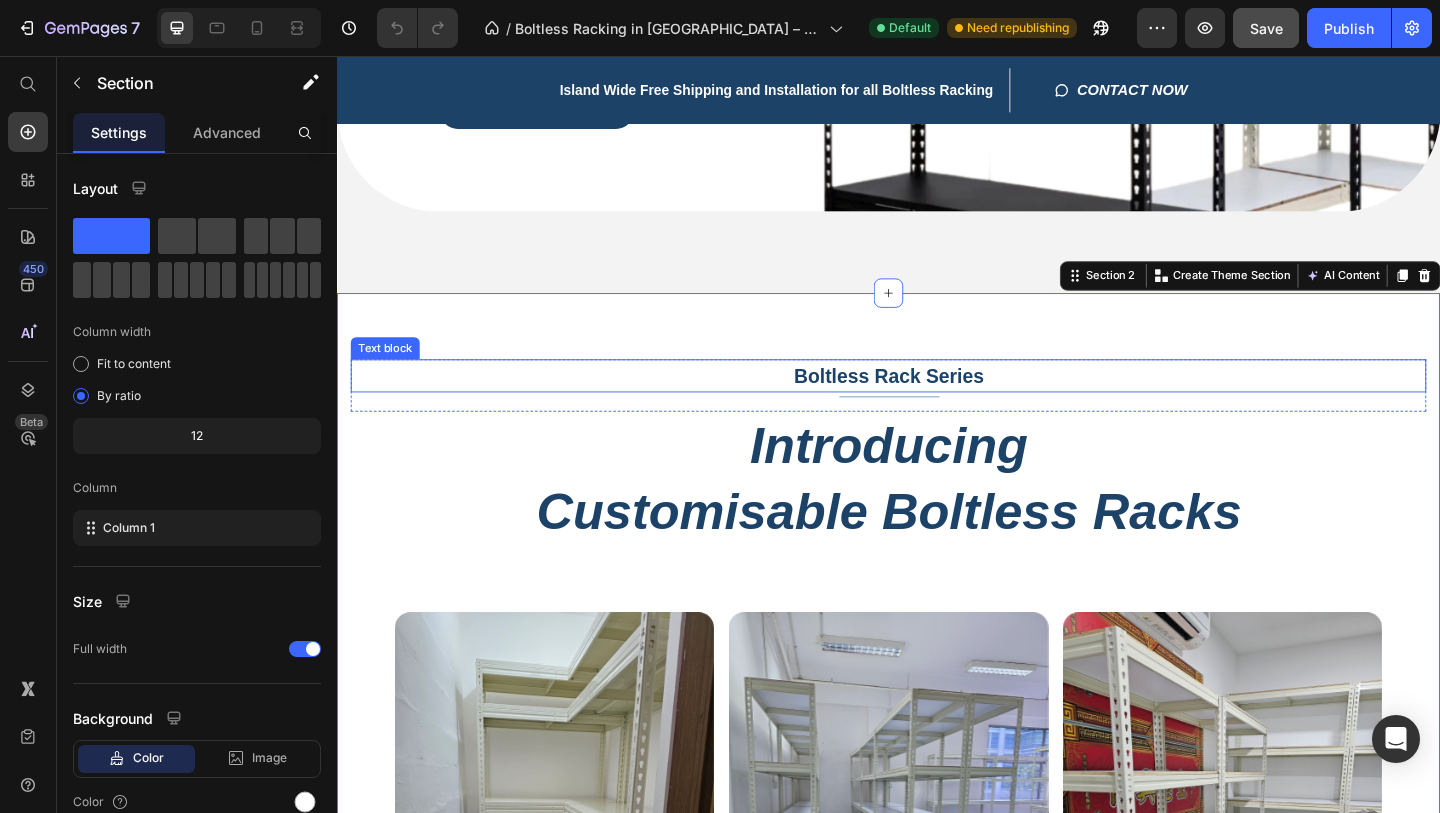 click on "Boltless Rack Series" at bounding box center (937, 404) 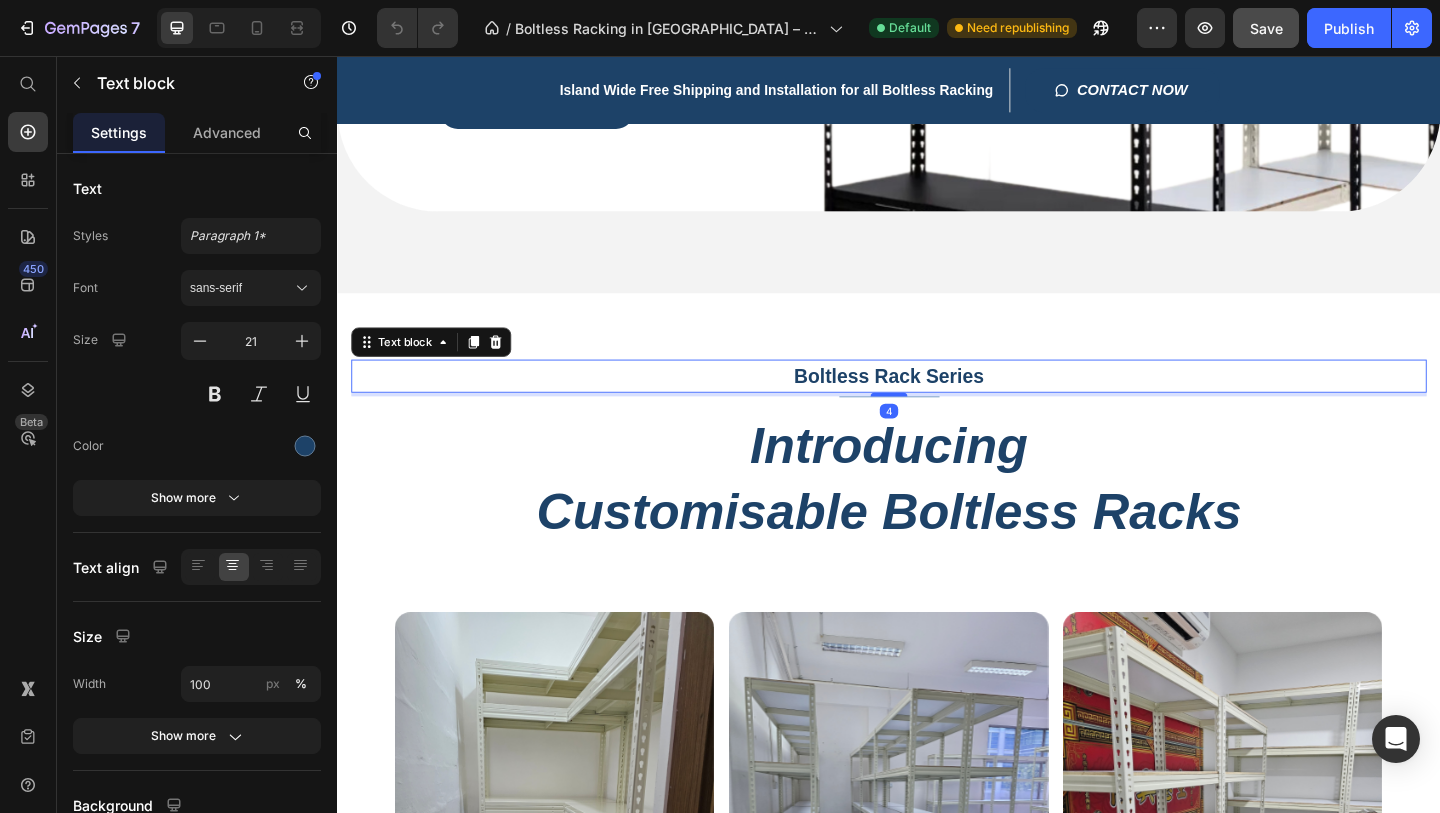 click on "Boltless Rack Series" at bounding box center [937, 404] 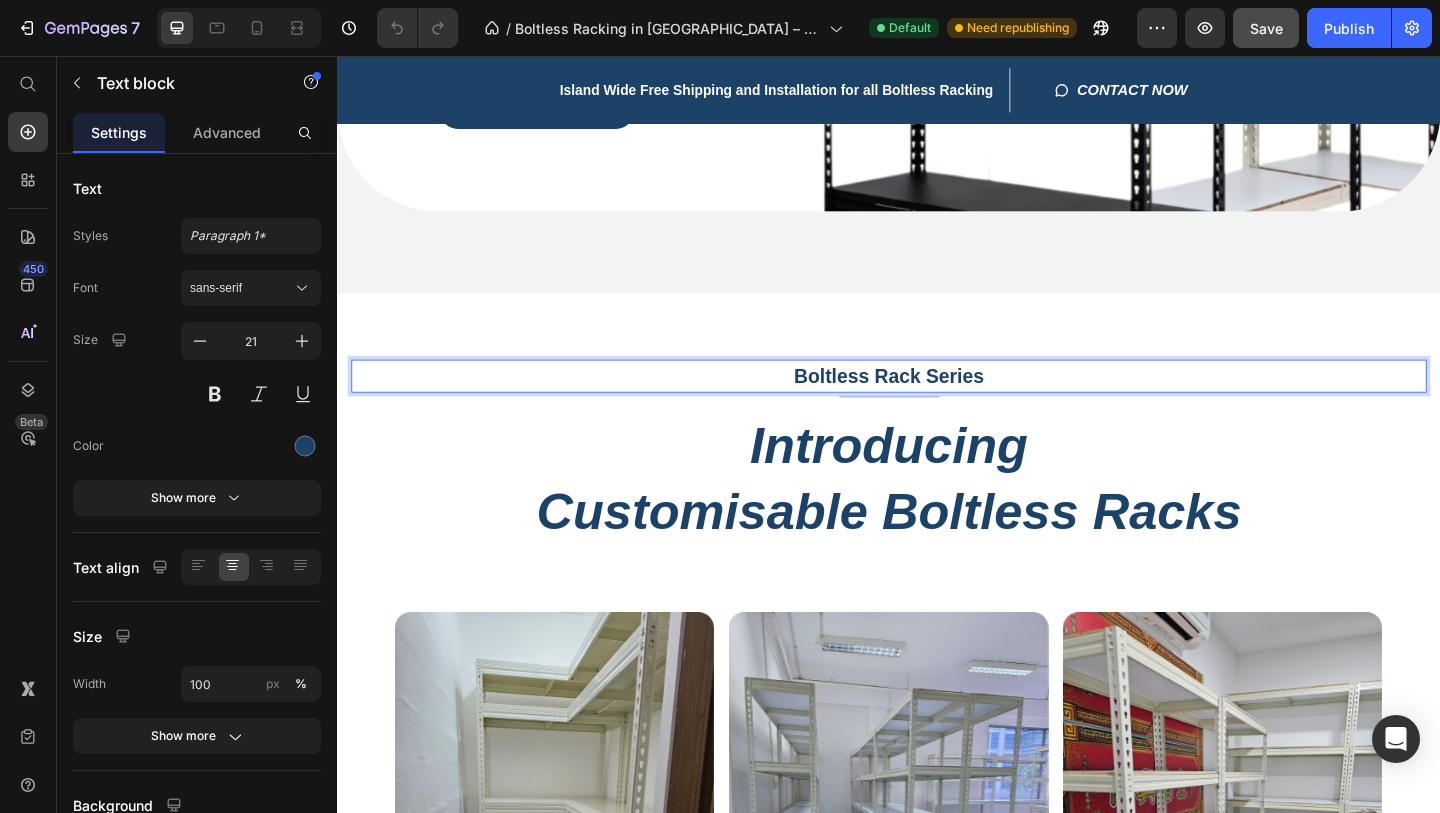 click on "Boltless Rack Series" at bounding box center [937, 404] 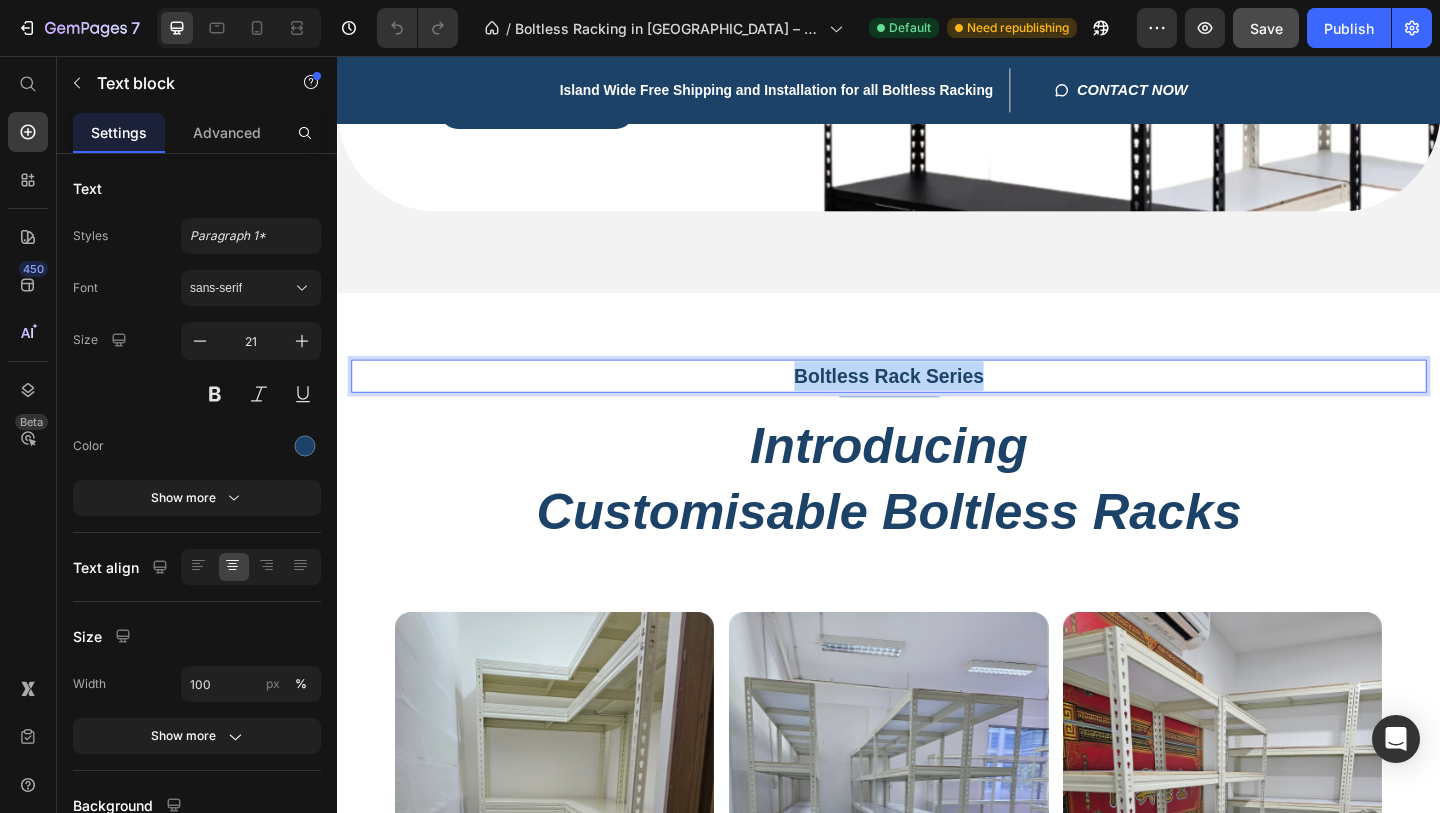 click on "Boltless Rack Series" at bounding box center (937, 404) 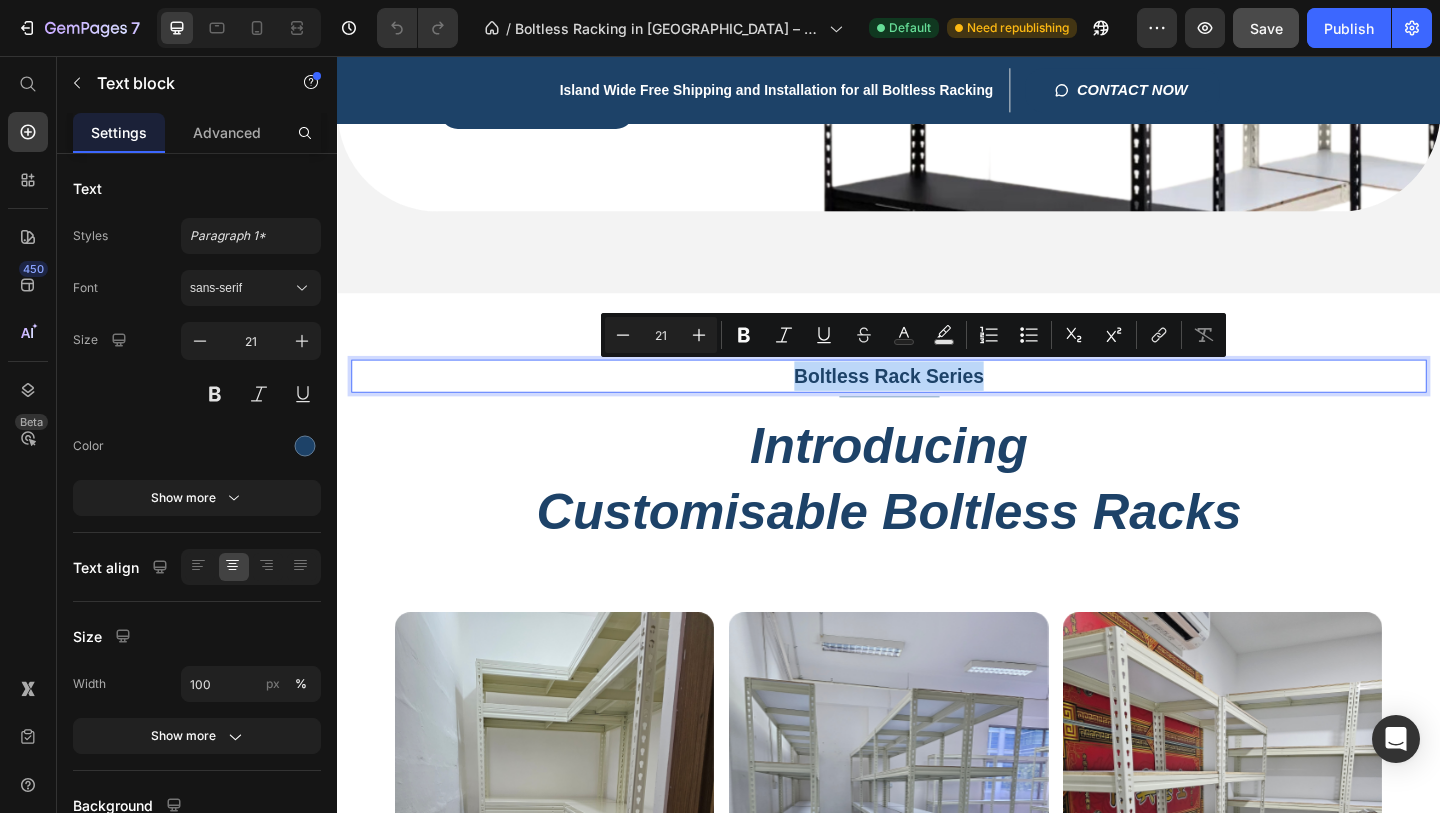 click on "Boltless Rack Series" at bounding box center (937, 404) 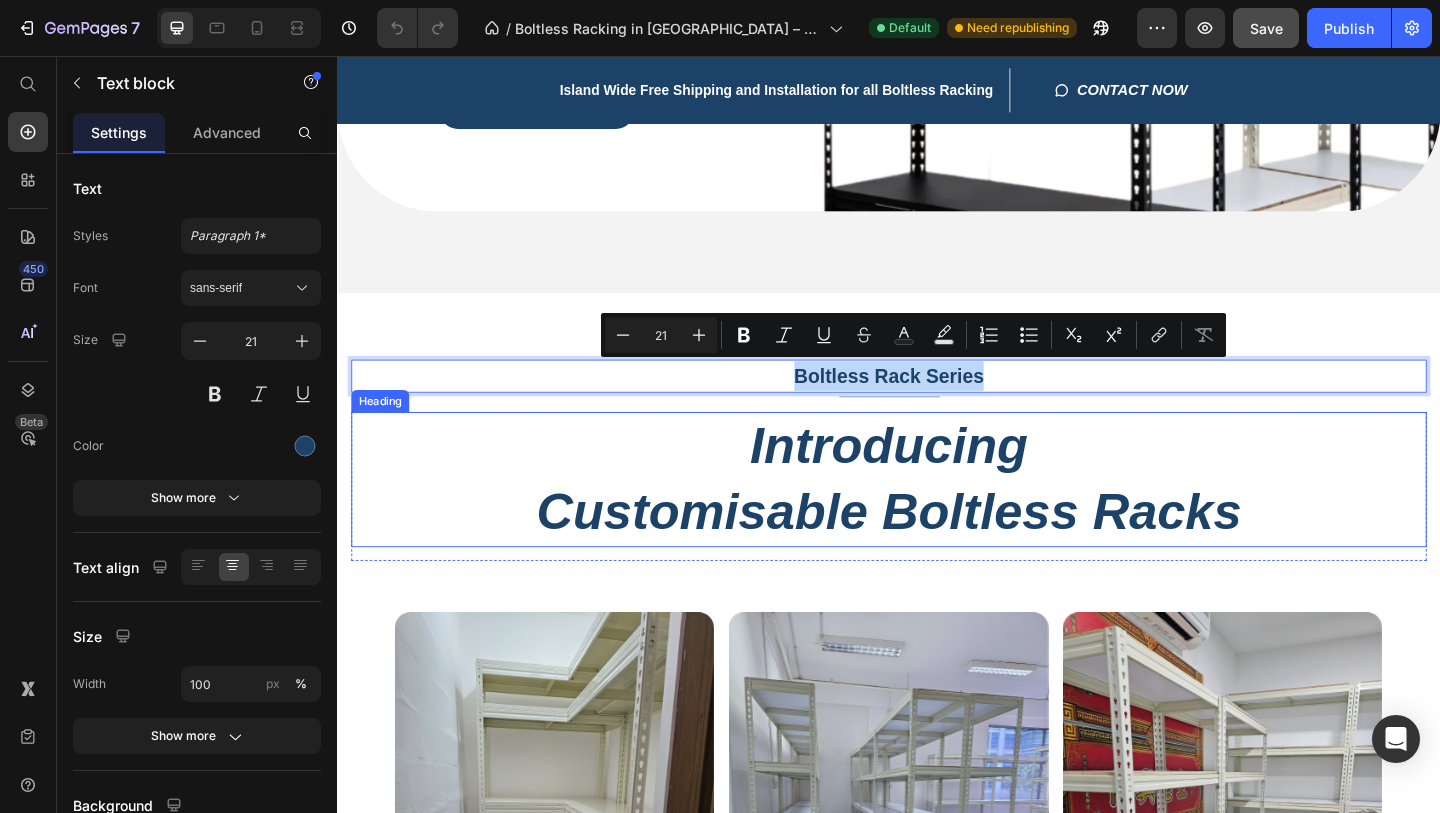 click on "Introducing  Customisable Boltless Racks" at bounding box center (937, 516) 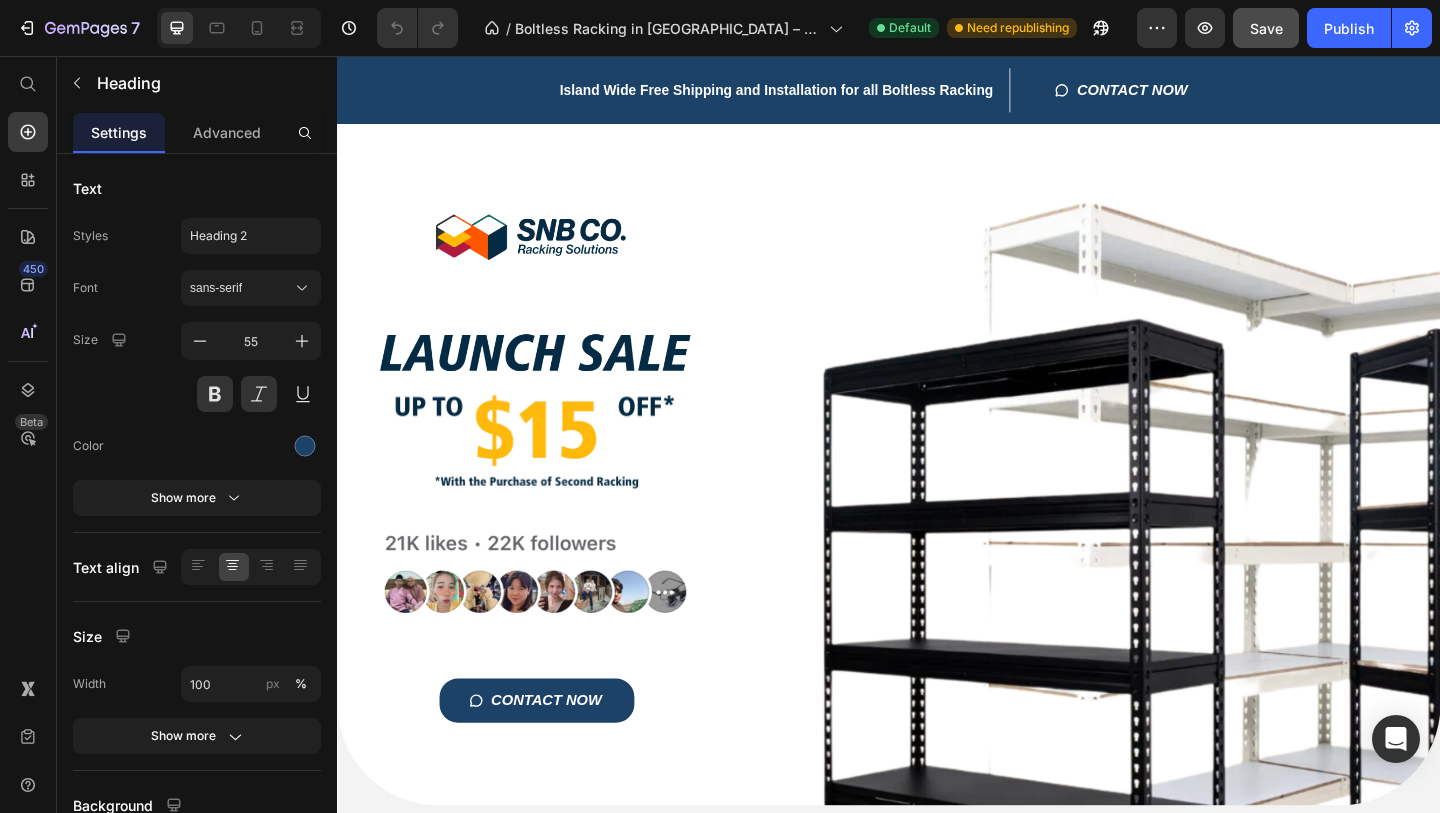 scroll, scrollTop: 52, scrollLeft: 0, axis: vertical 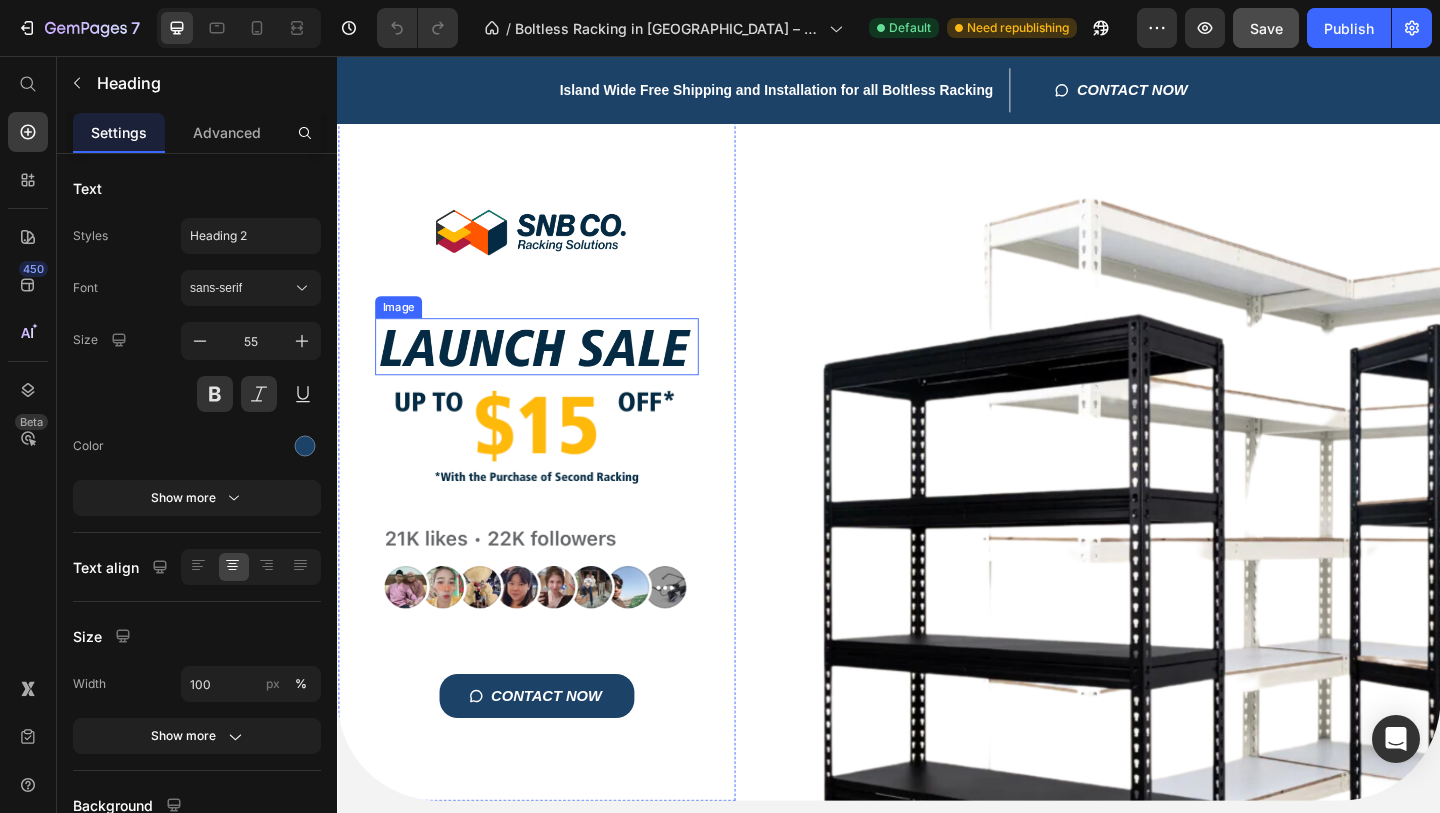 click at bounding box center (554, 371) 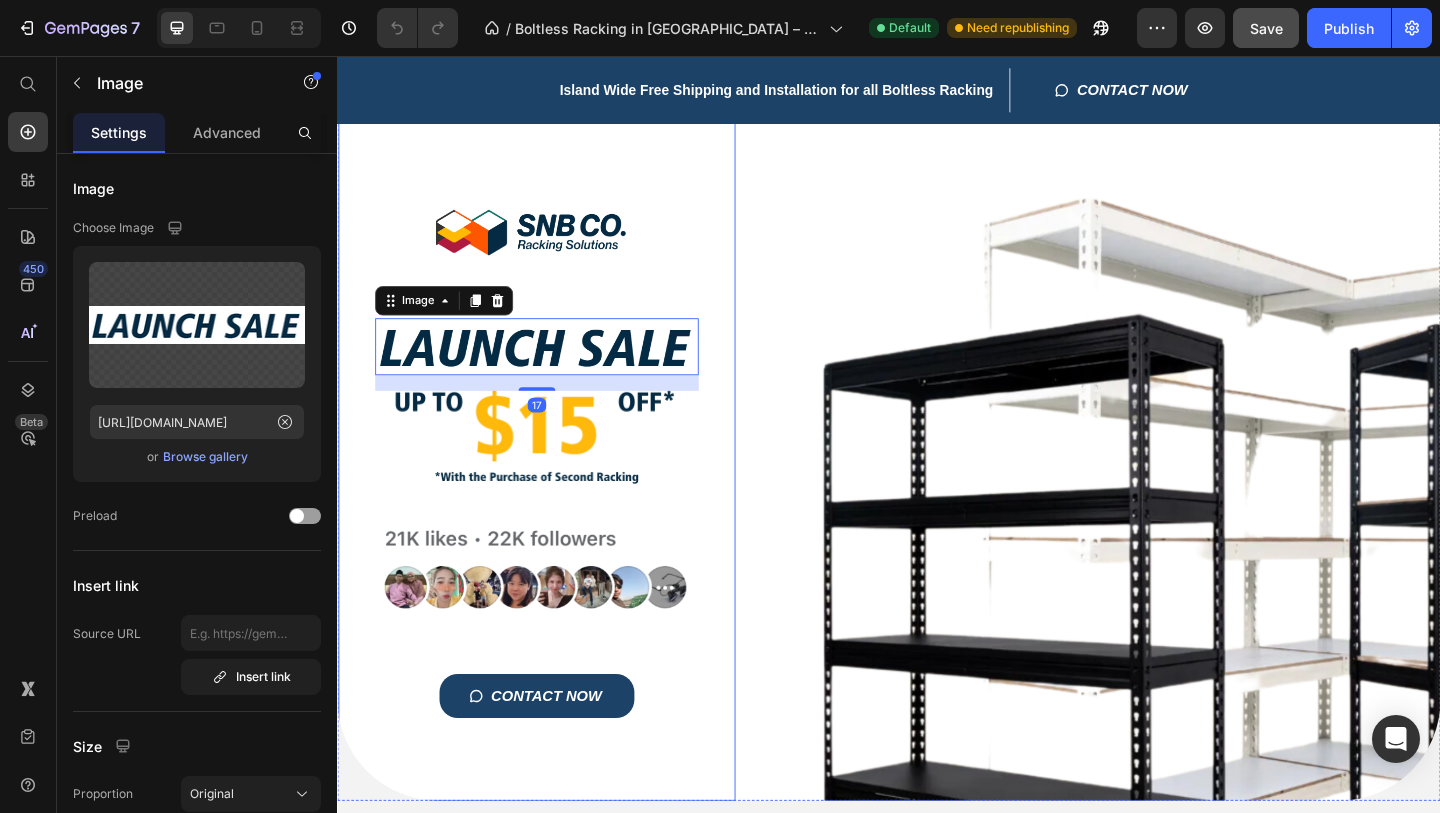 click at bounding box center [554, 244] 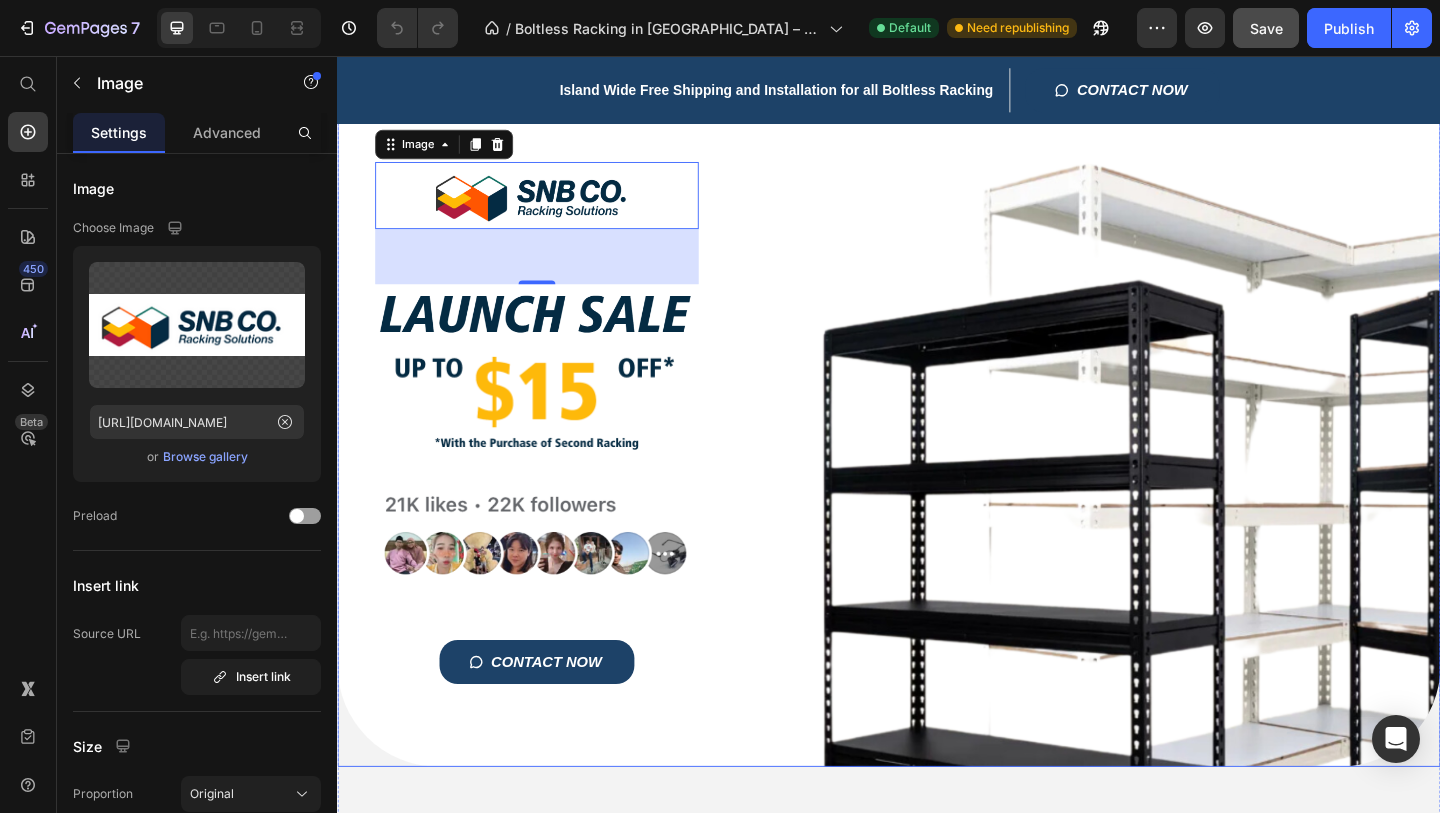 scroll, scrollTop: 478, scrollLeft: 0, axis: vertical 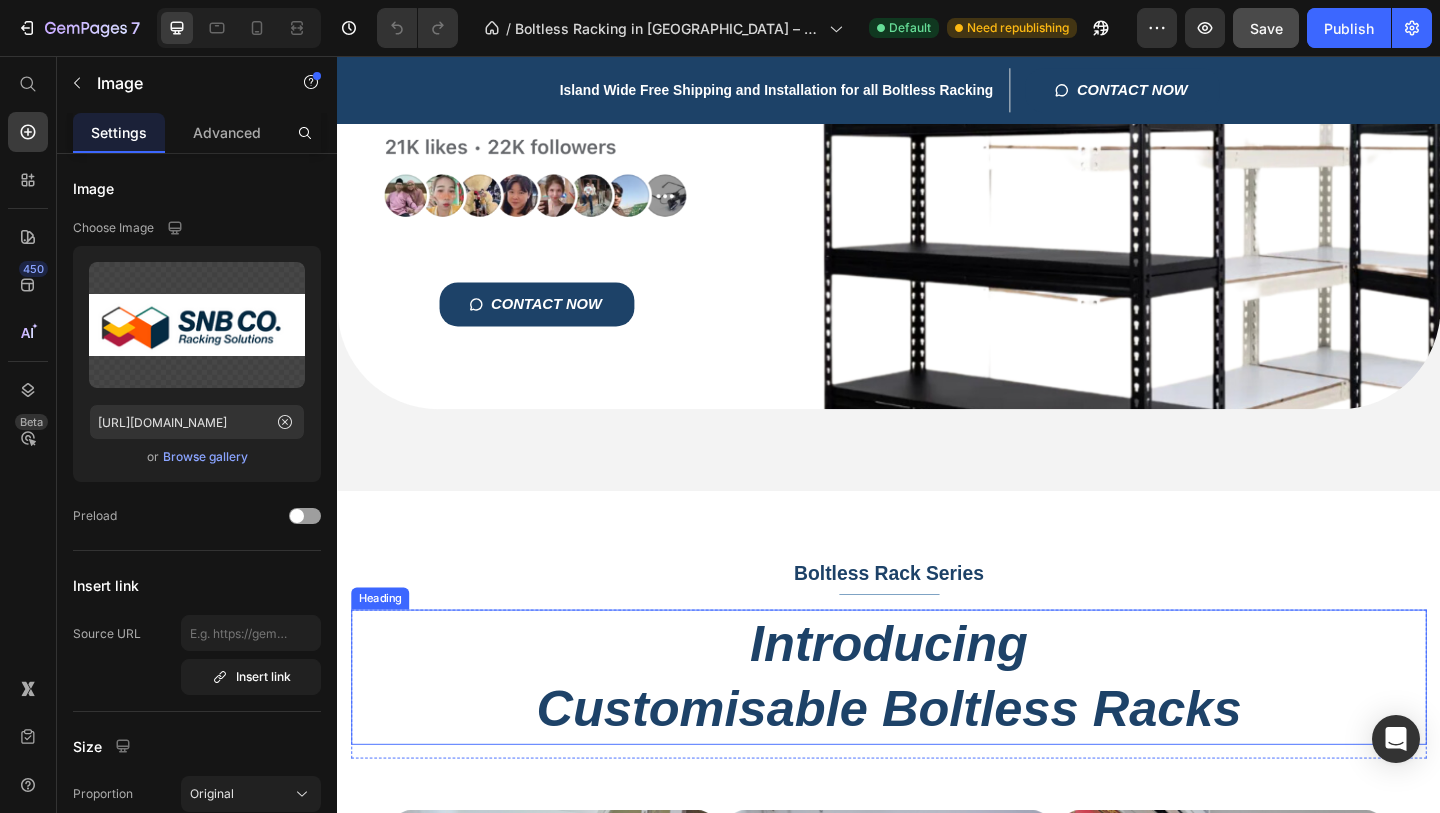click on "Introducing  Customisable Boltless Racks" at bounding box center [937, 731] 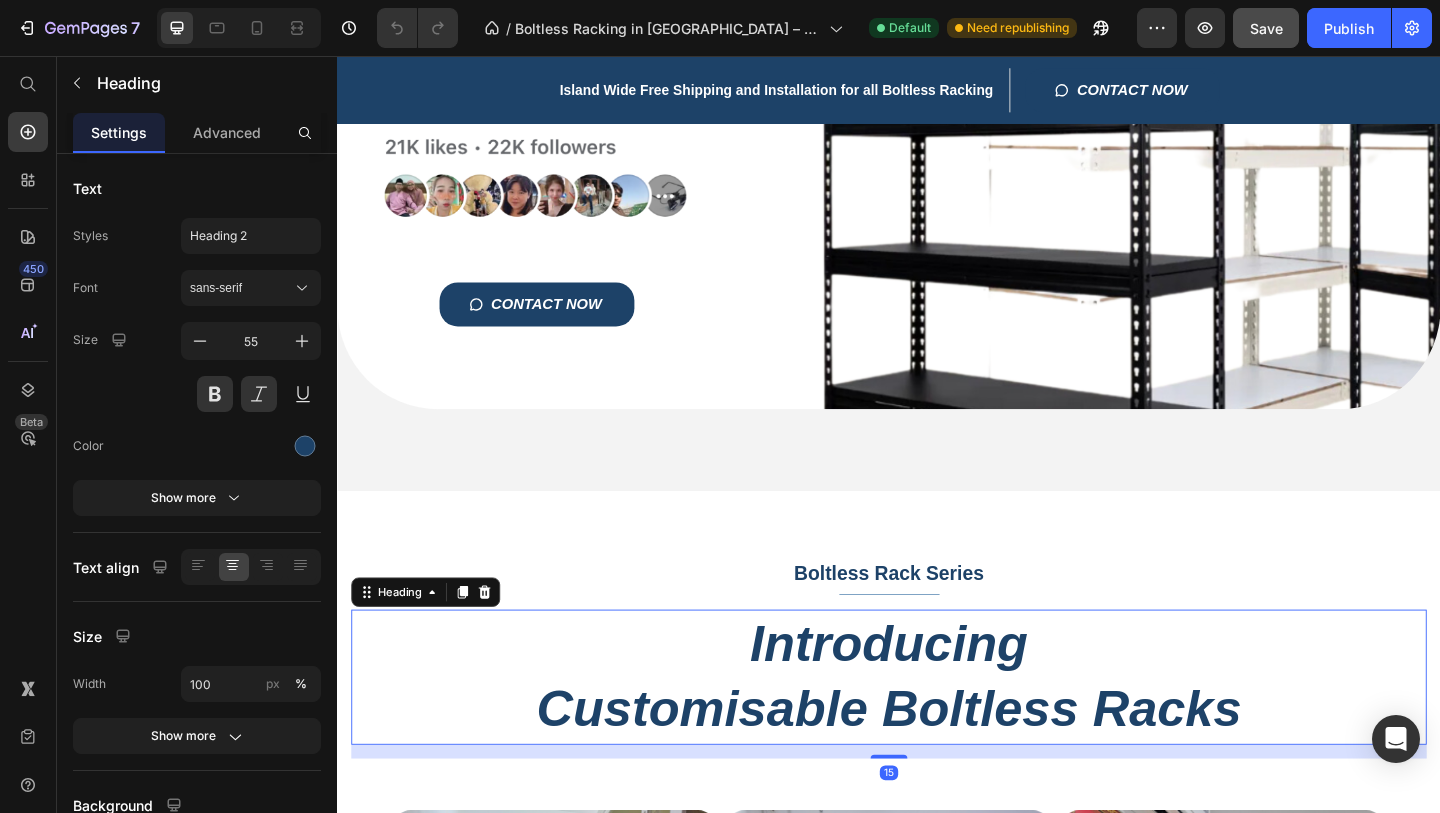 copy on "Image Image Image Image Image Image Image Image
Carousel Row Section 2 Island Wide Free Shipping and Installation for all Boltless Racking  Heading
CONTACT NOW Button Row Shop Now Button Row Row Section 7 Root Start with Sections from sidebar Add sections Add elements Start with Generating from URL or image Add section Choose templates inspired by CRO experts Generate layout from URL or image Add blank section then drag & drop elements Footer" 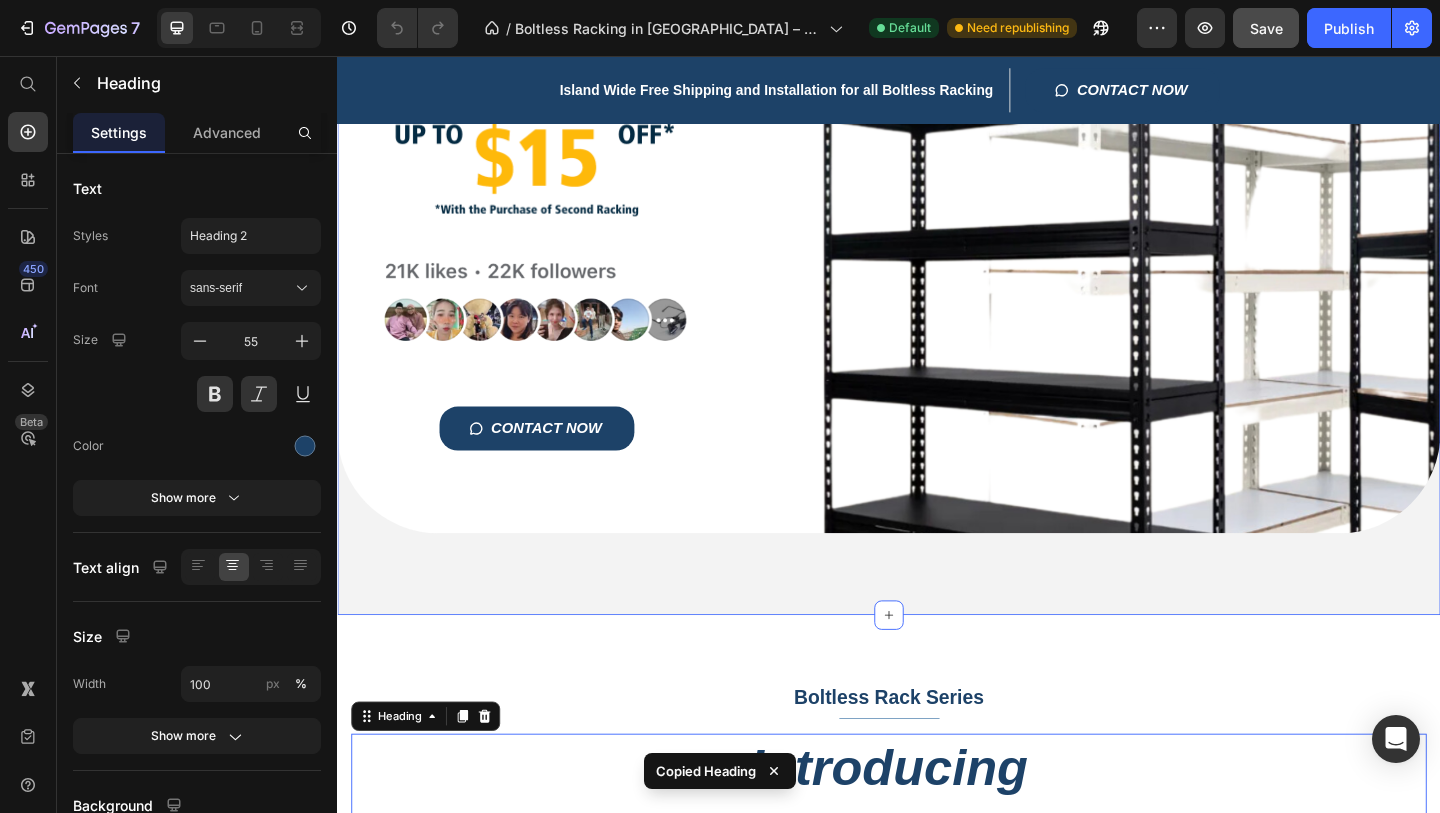 scroll, scrollTop: 170, scrollLeft: 0, axis: vertical 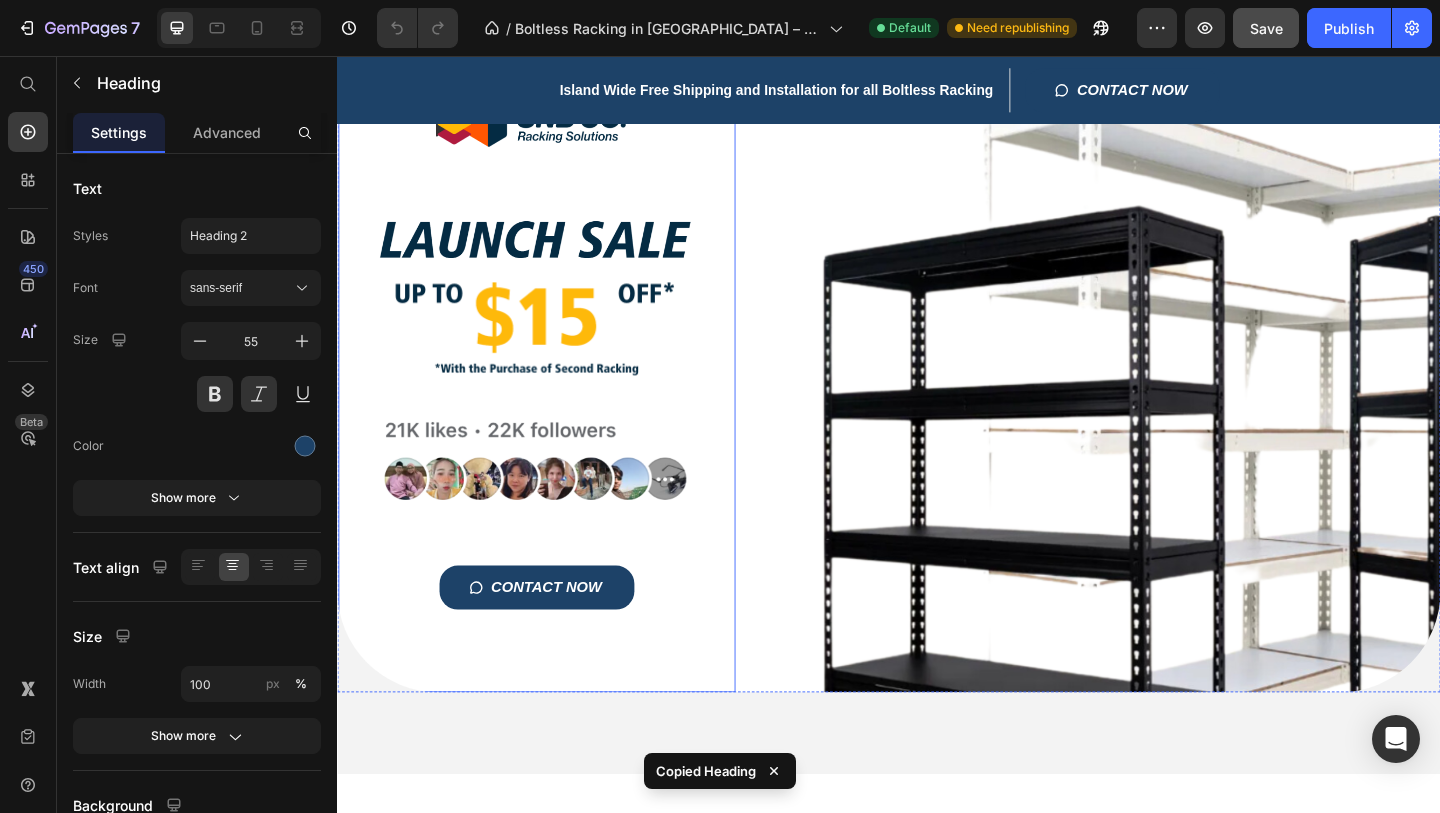 click on "Title Line Image Image Image Image
CONTACT NOW Button" at bounding box center (554, 353) 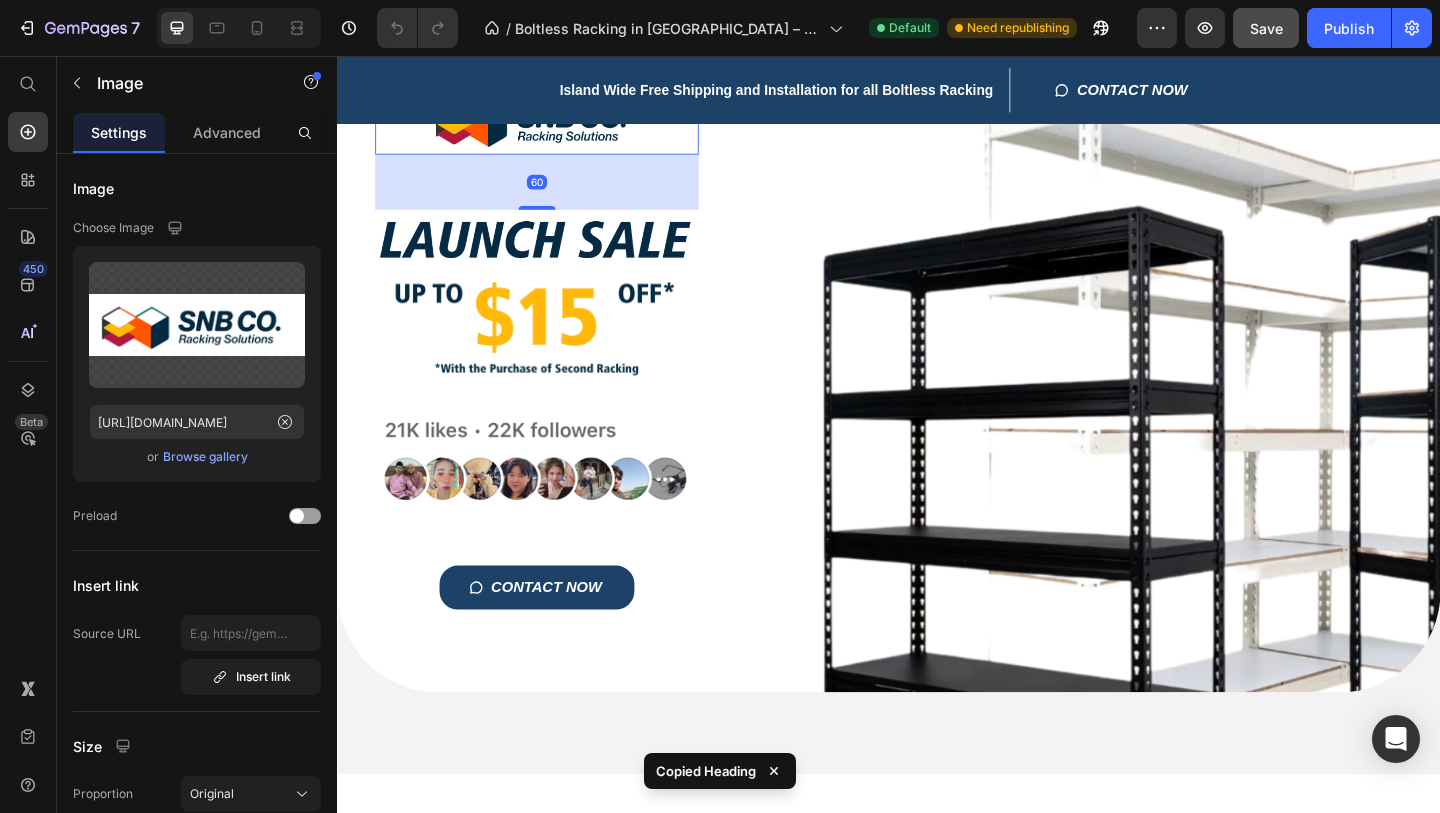 click at bounding box center (554, 126) 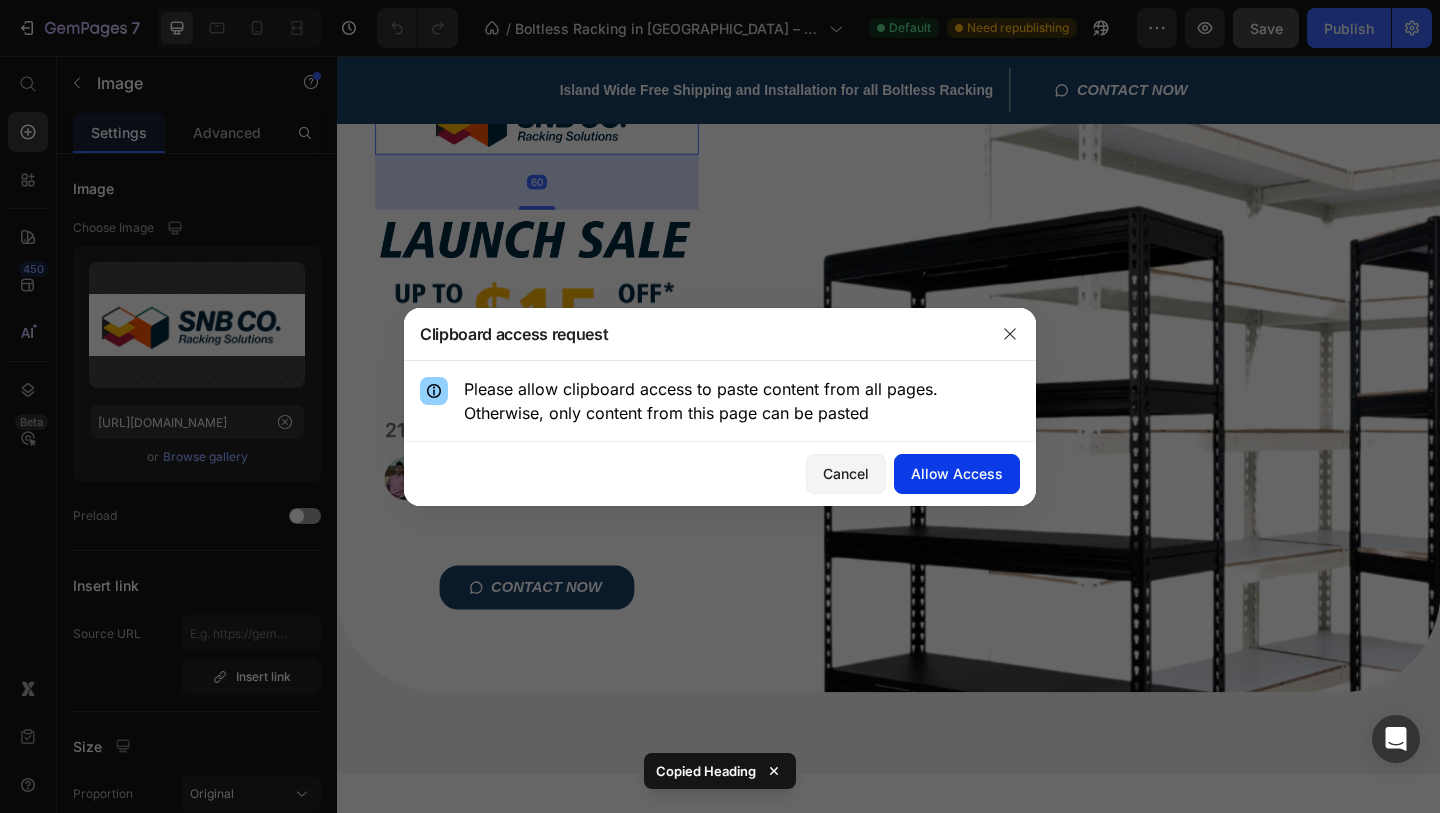 click on "Allow Access" at bounding box center [957, 473] 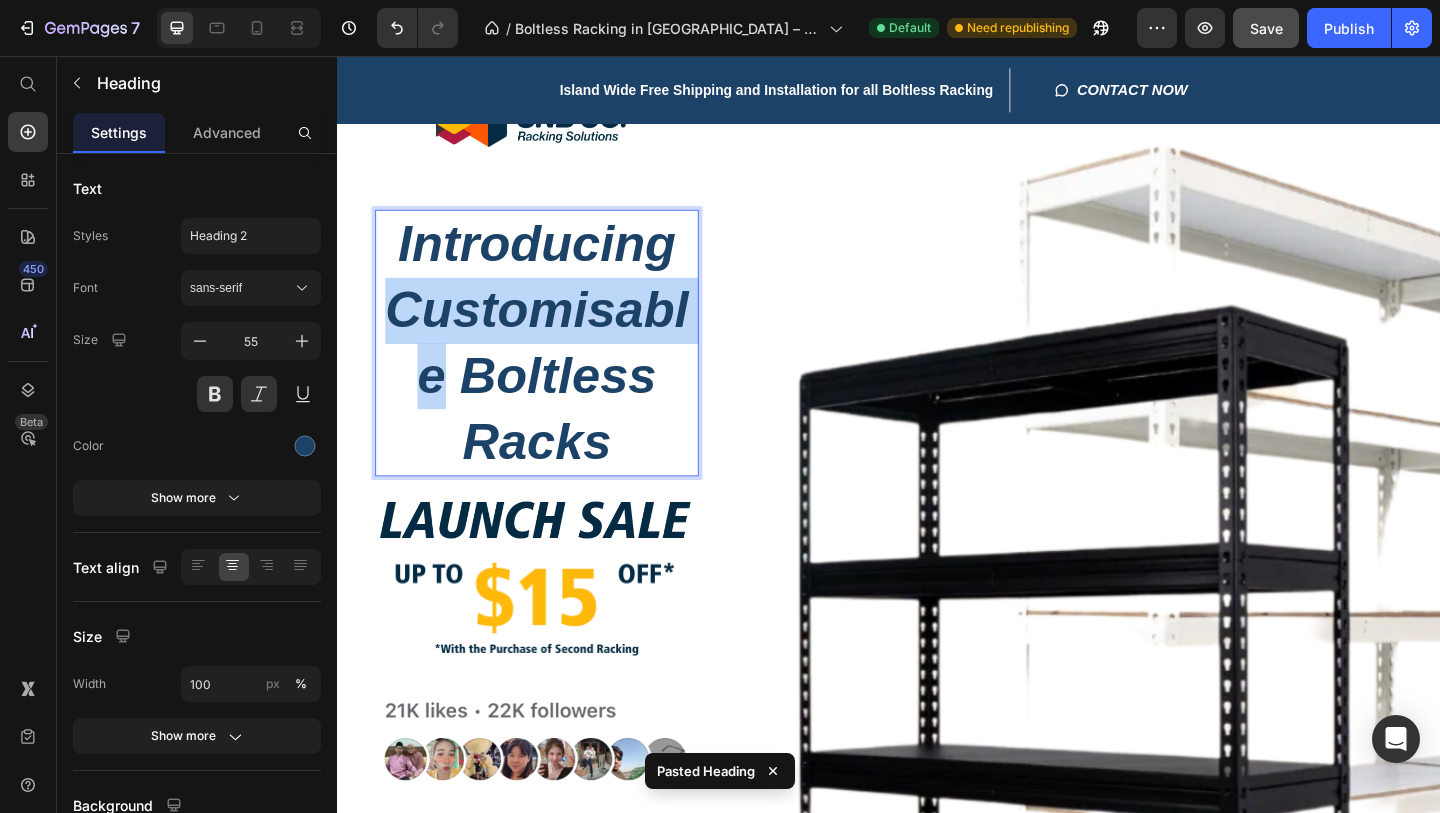 click on "Introducing  Customisable Boltless Racks" at bounding box center [554, 368] 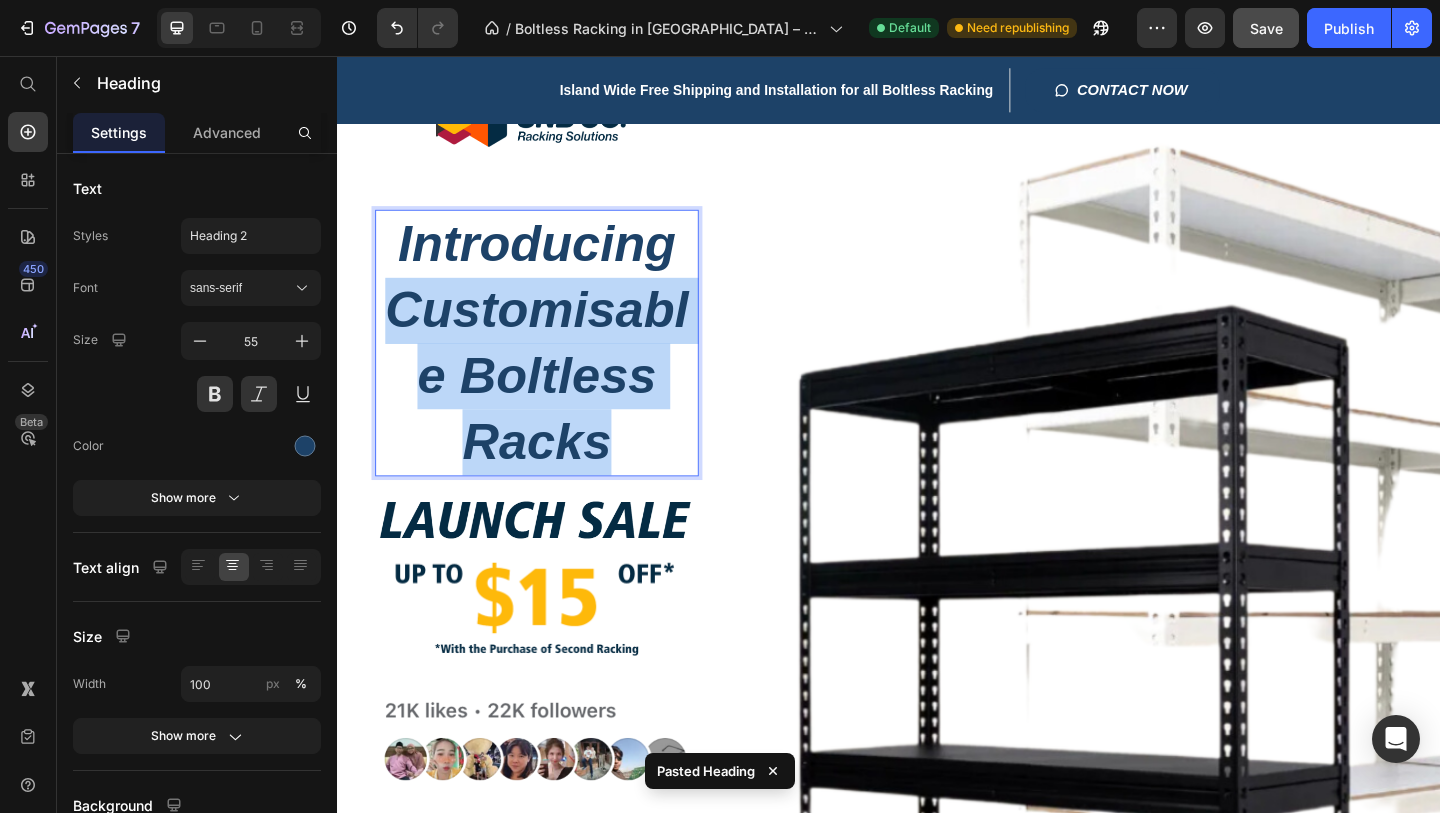 click on "Introducing  Customisable Boltless Racks" at bounding box center (554, 368) 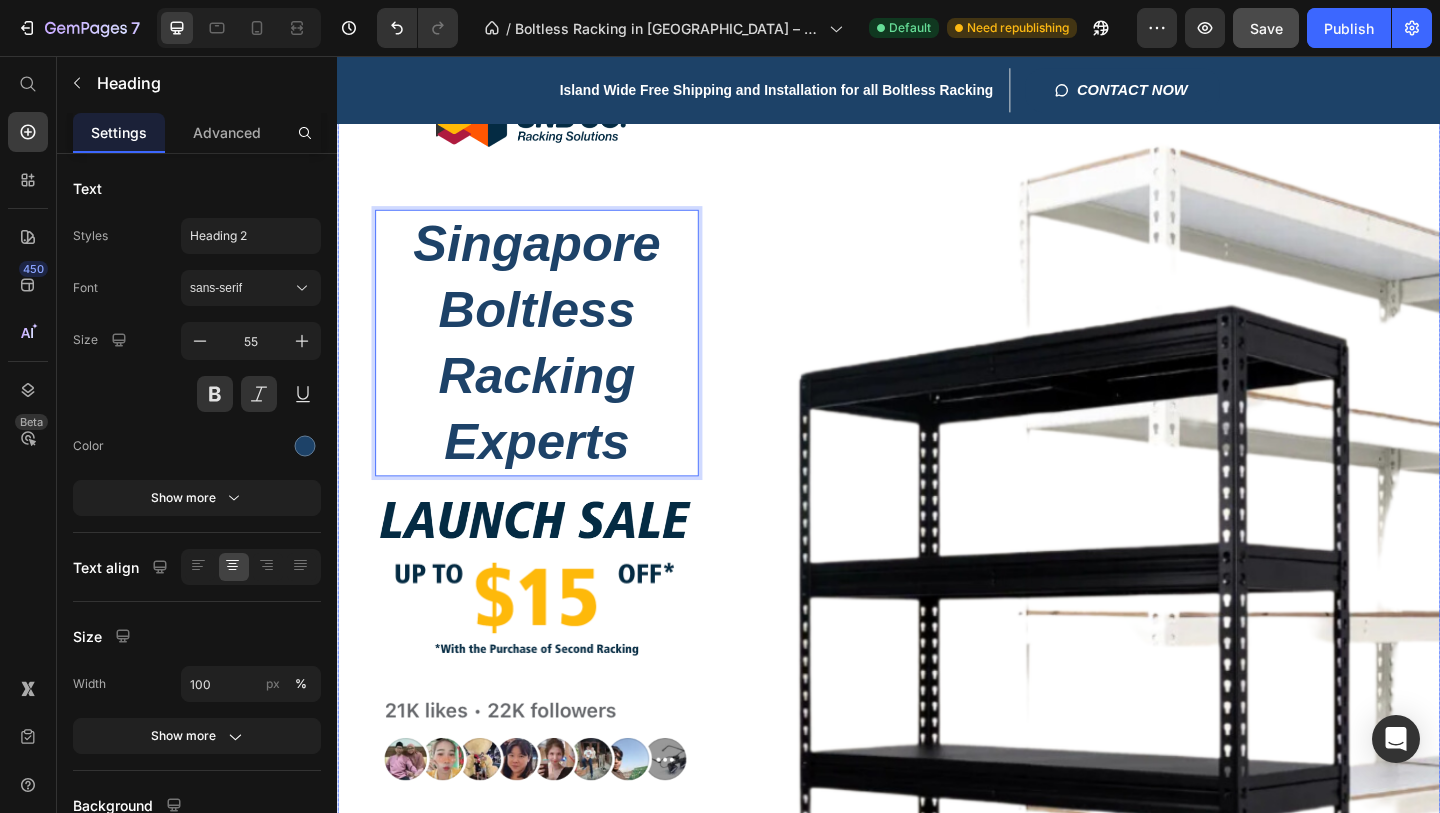 click on "Title Line Image Singapore Boltless Racking Experts Heading   15 Image Image Image
CONTACT NOW Button Row" at bounding box center [937, 506] 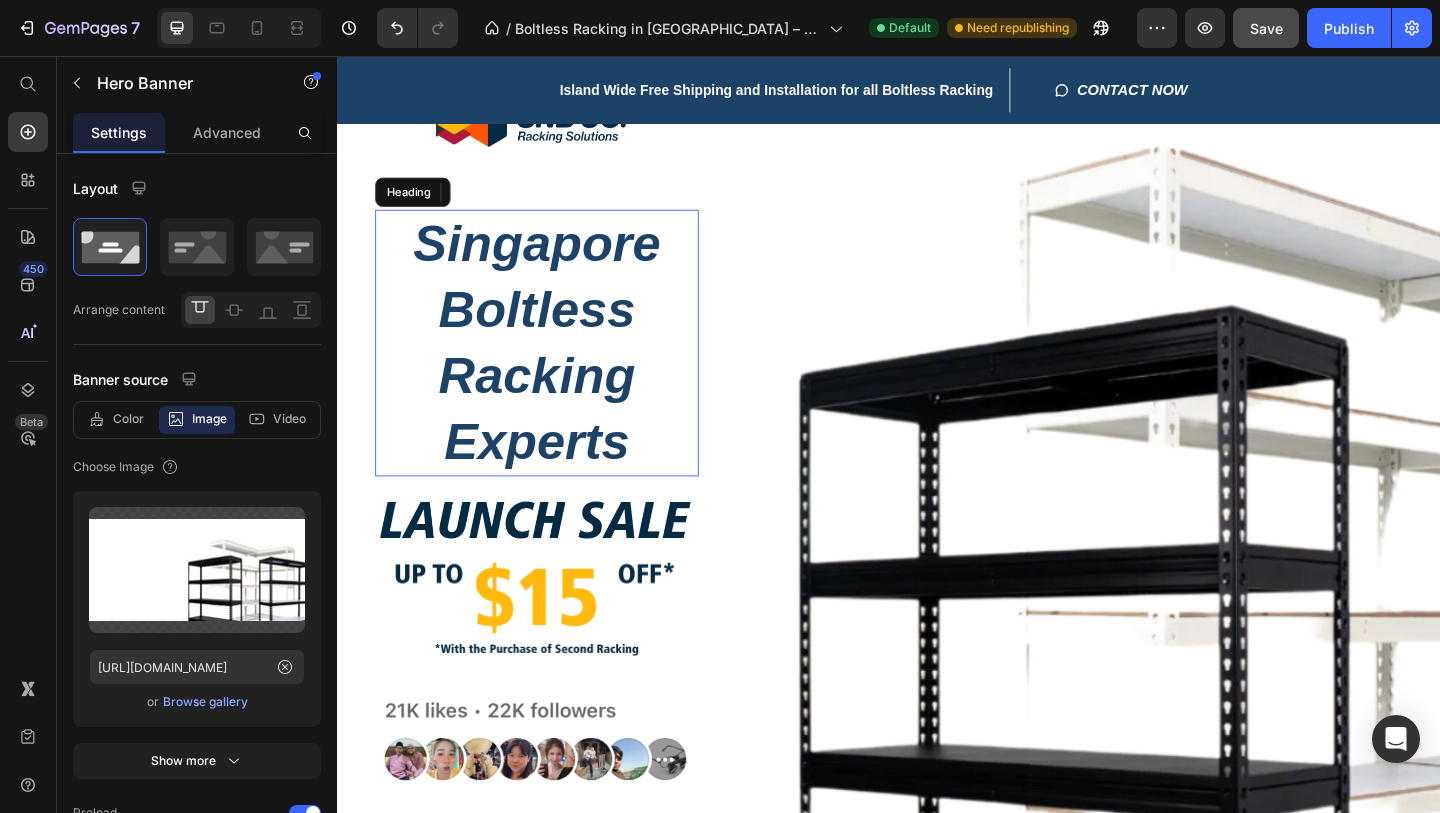click on "Singapore Boltless Racking Experts" at bounding box center [554, 368] 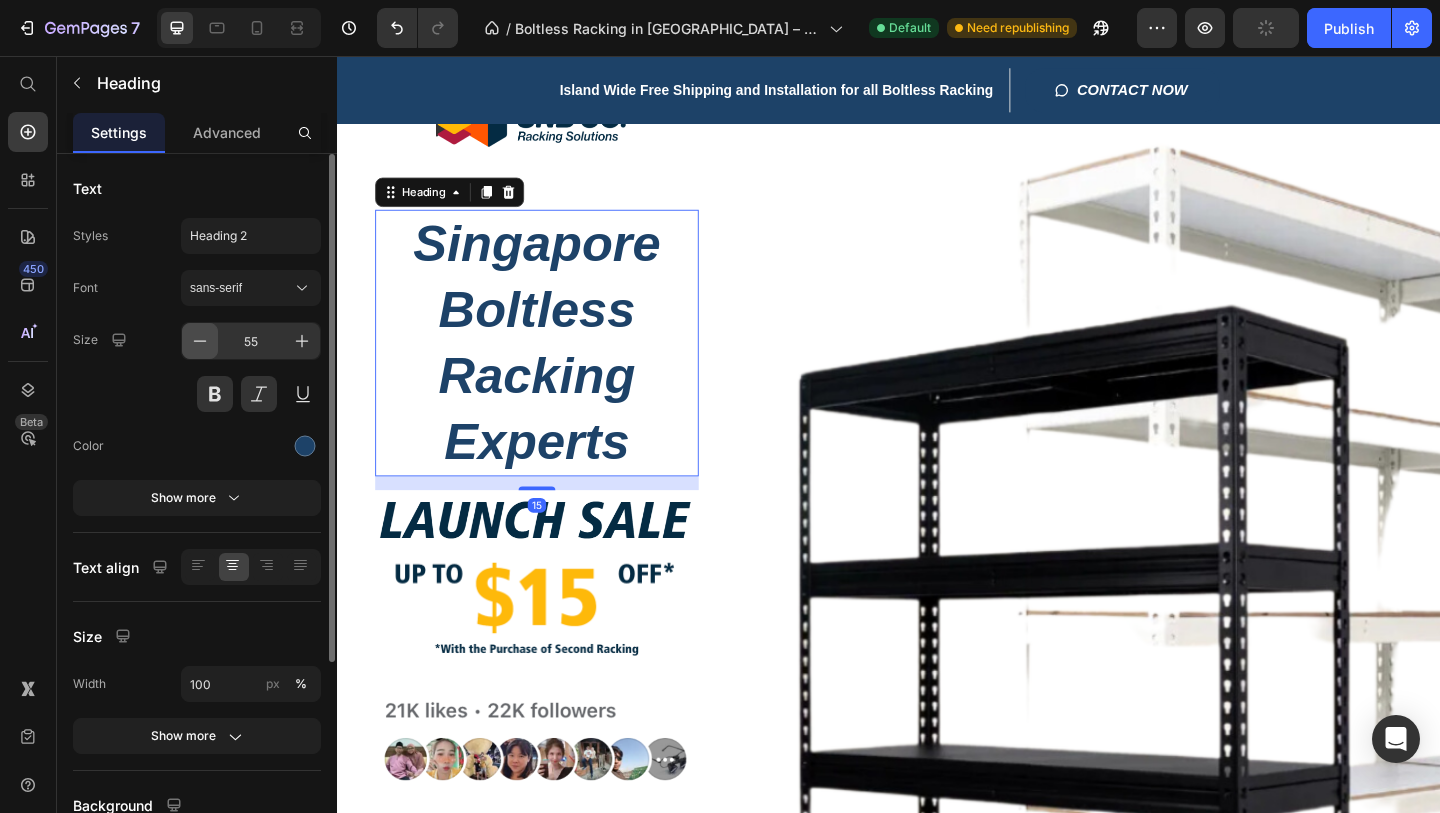 click 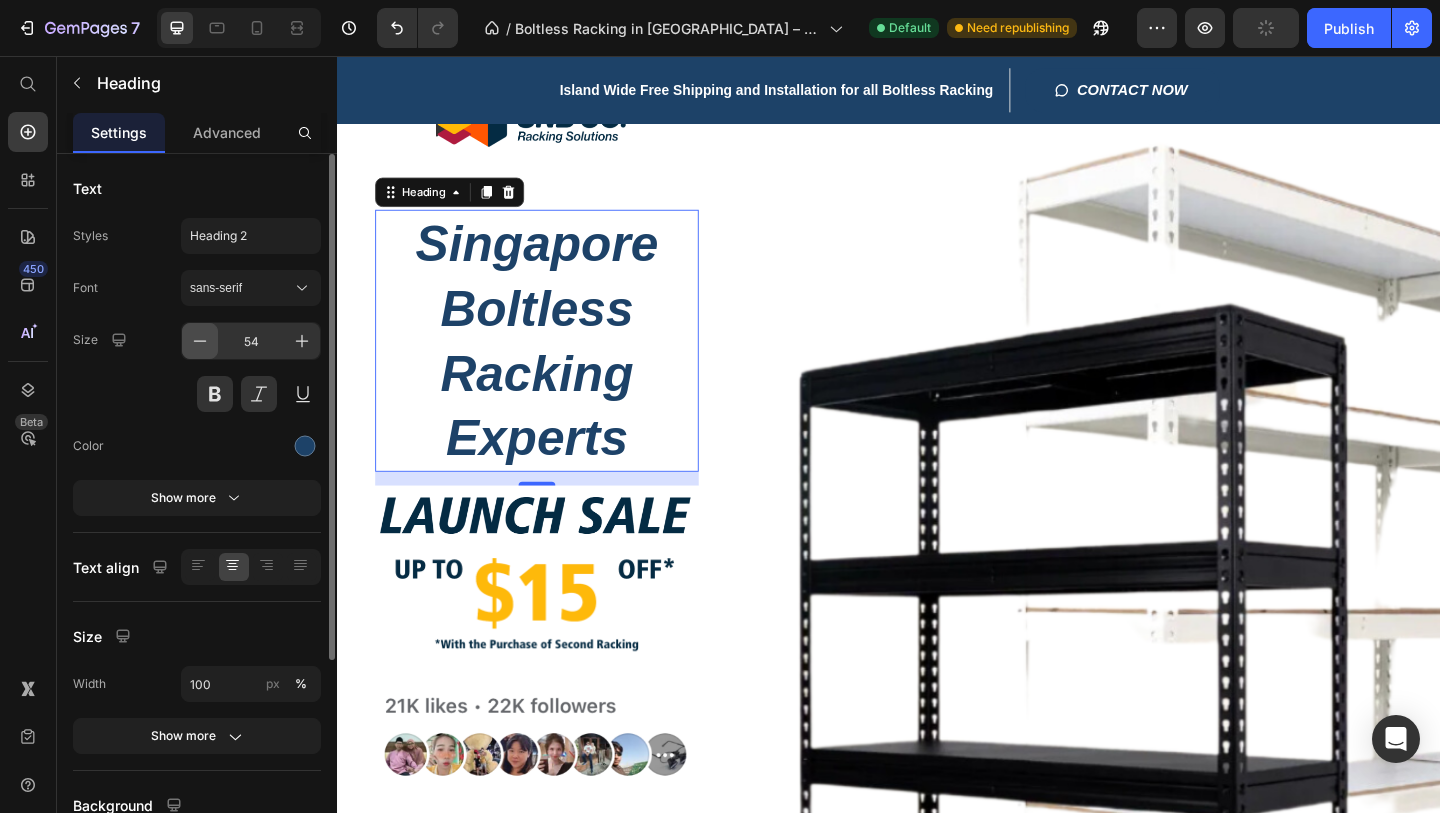 click 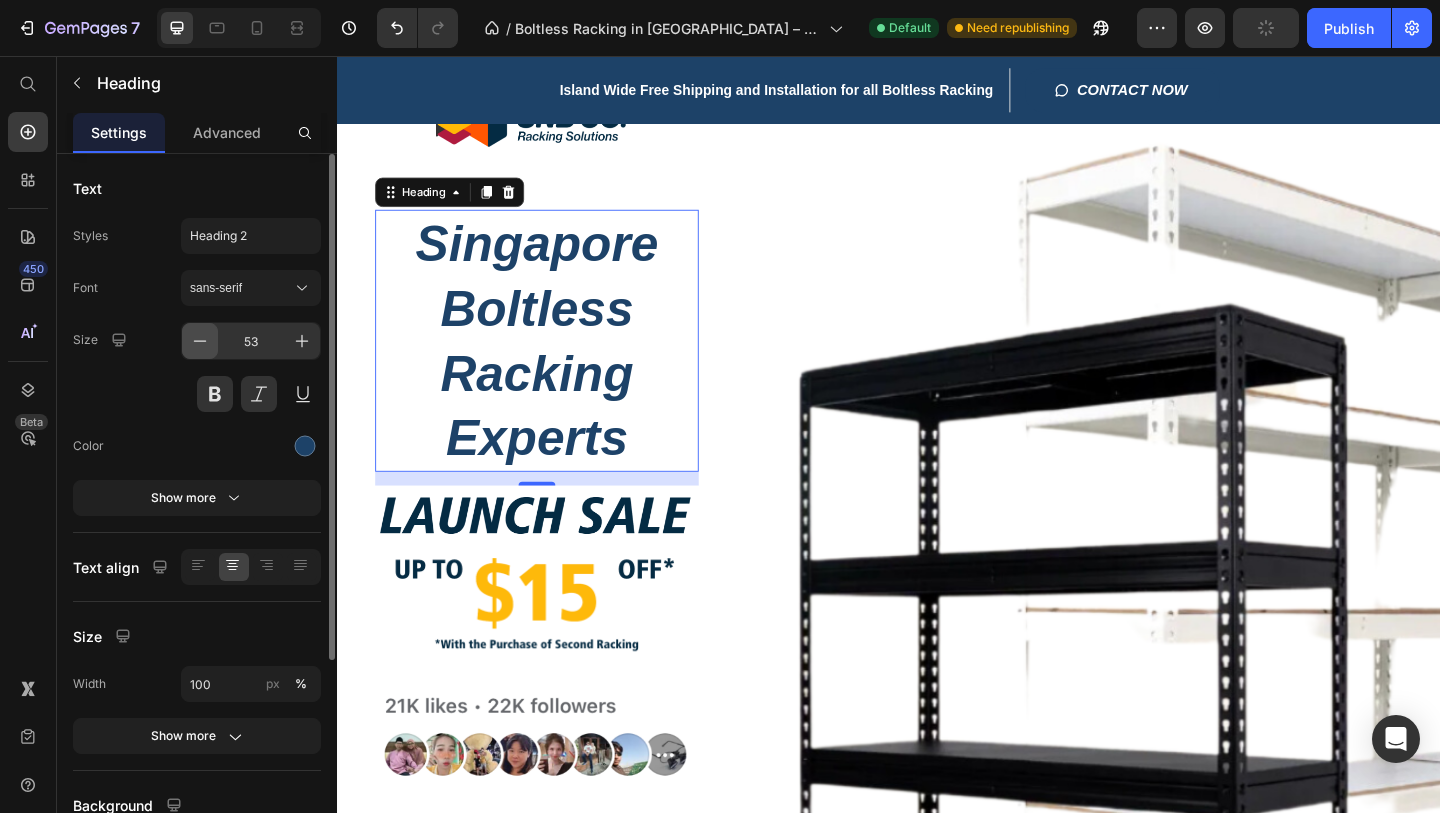 click 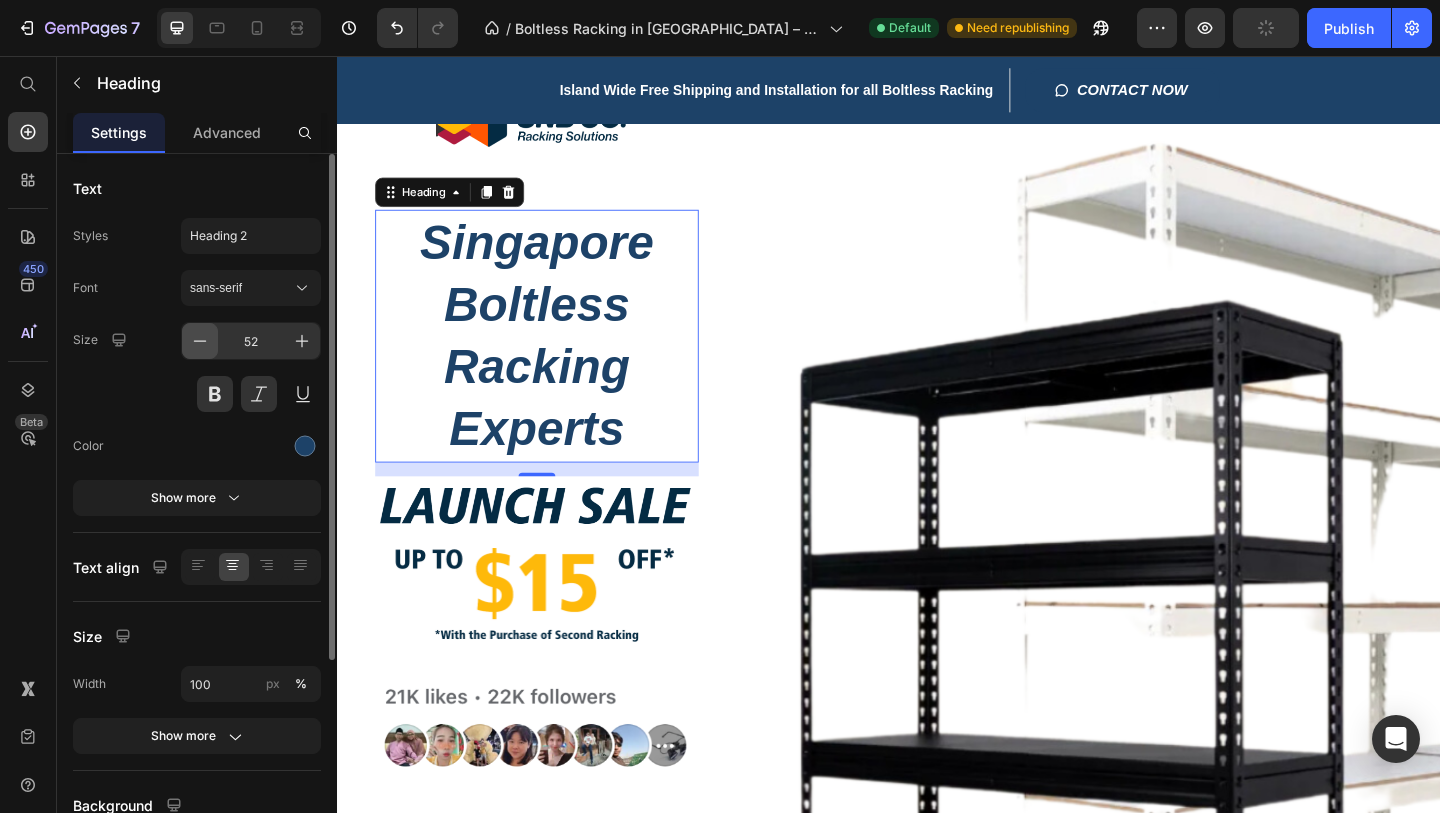 click 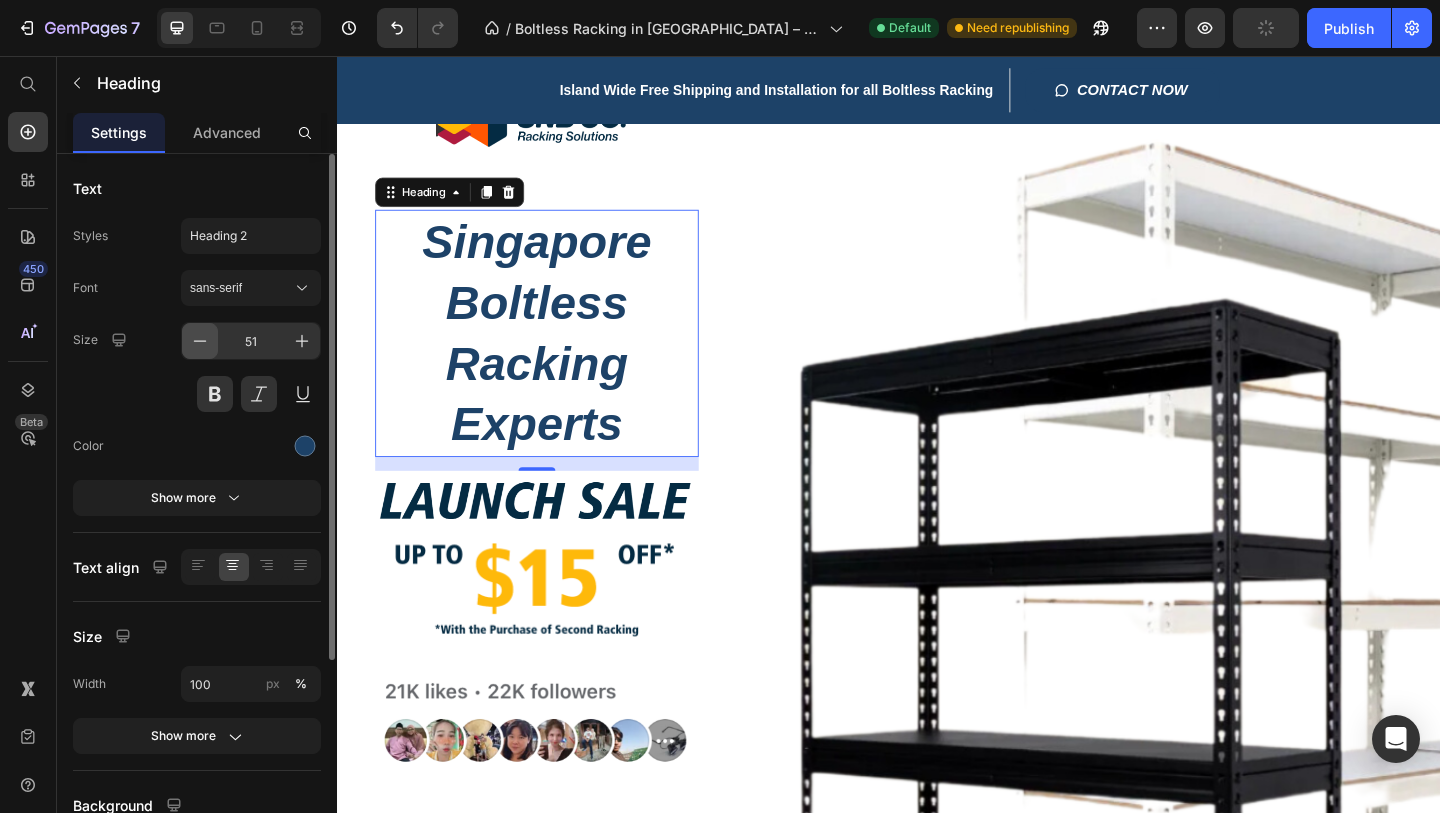 click 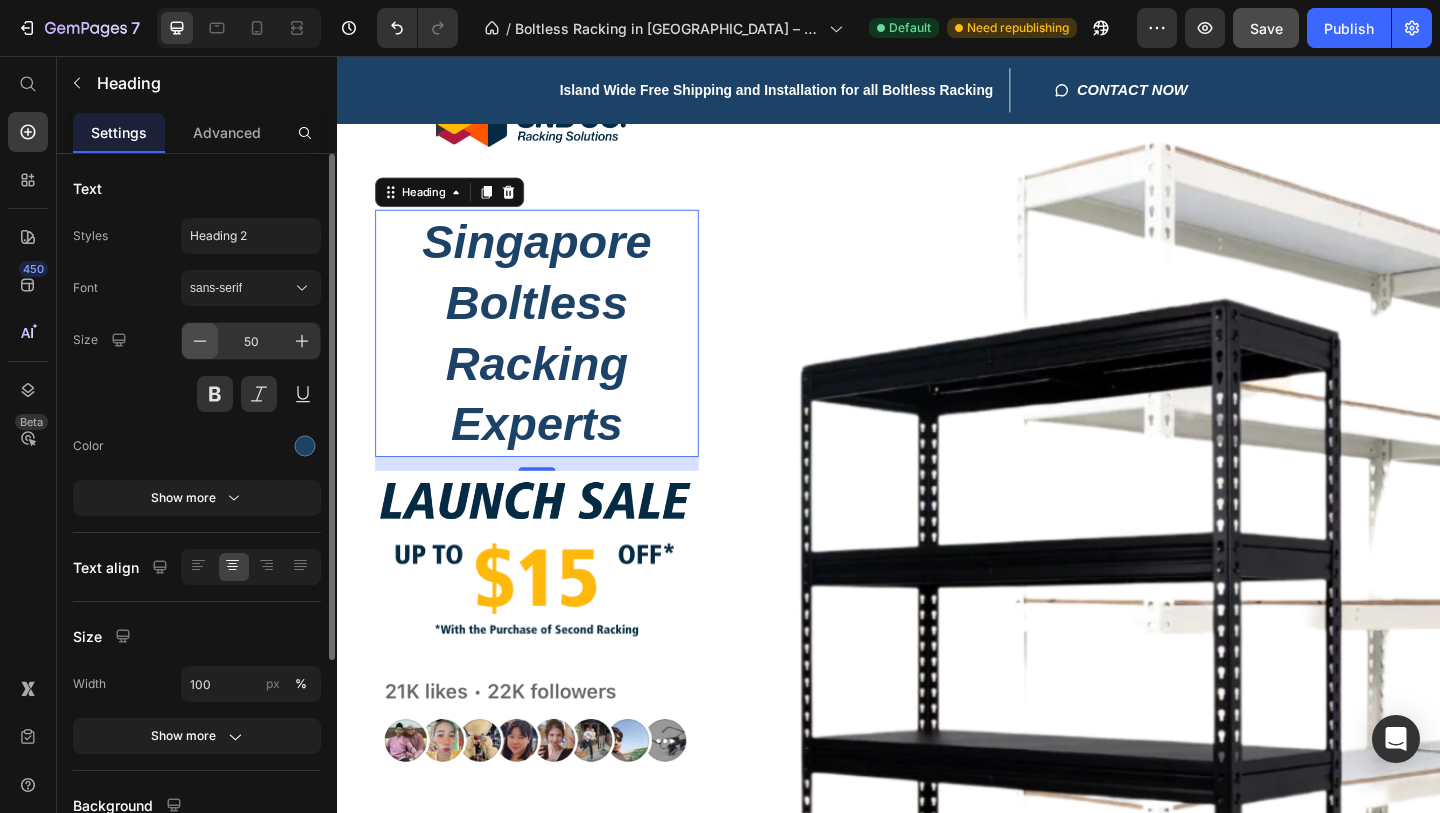 click 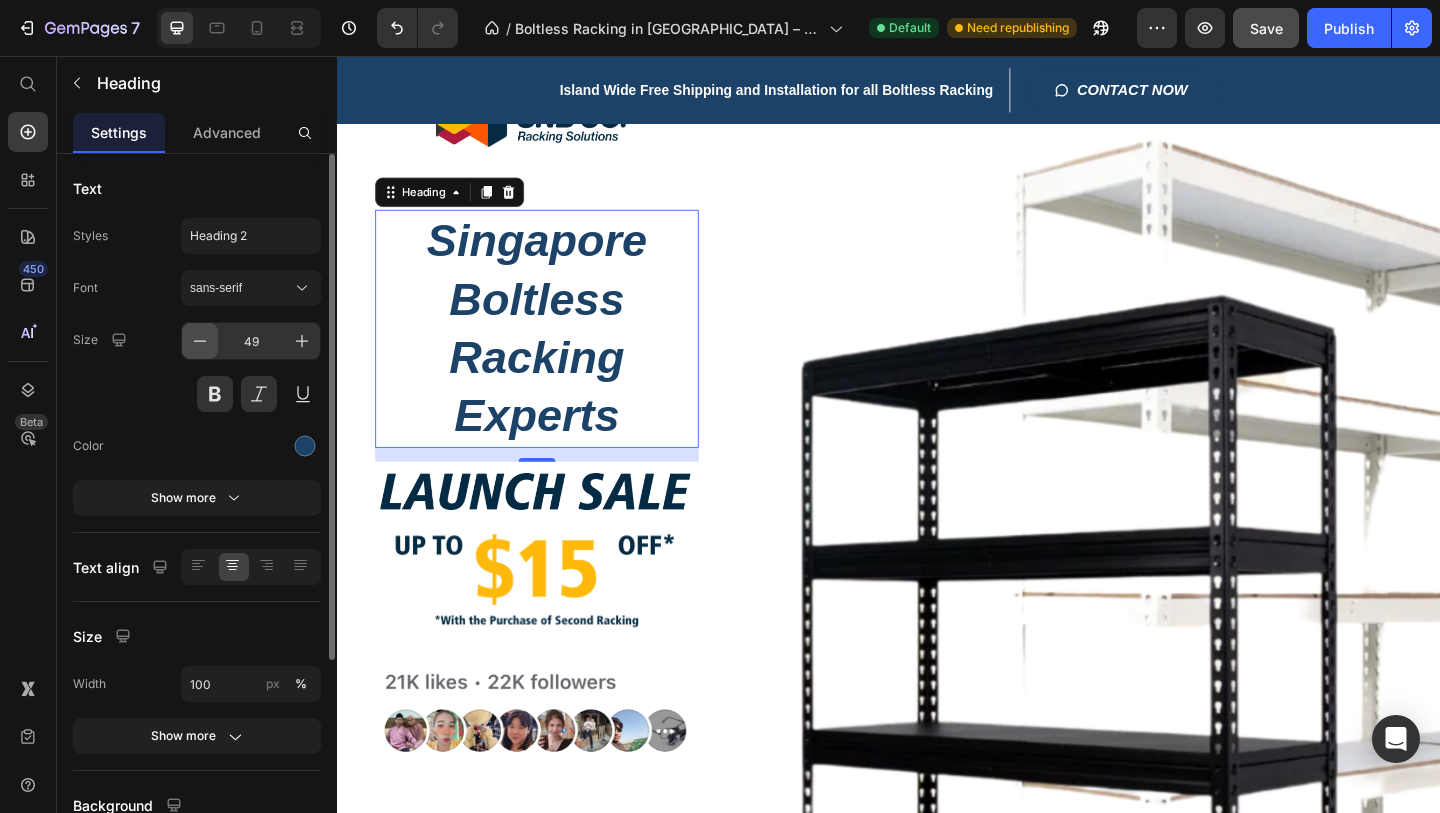 click 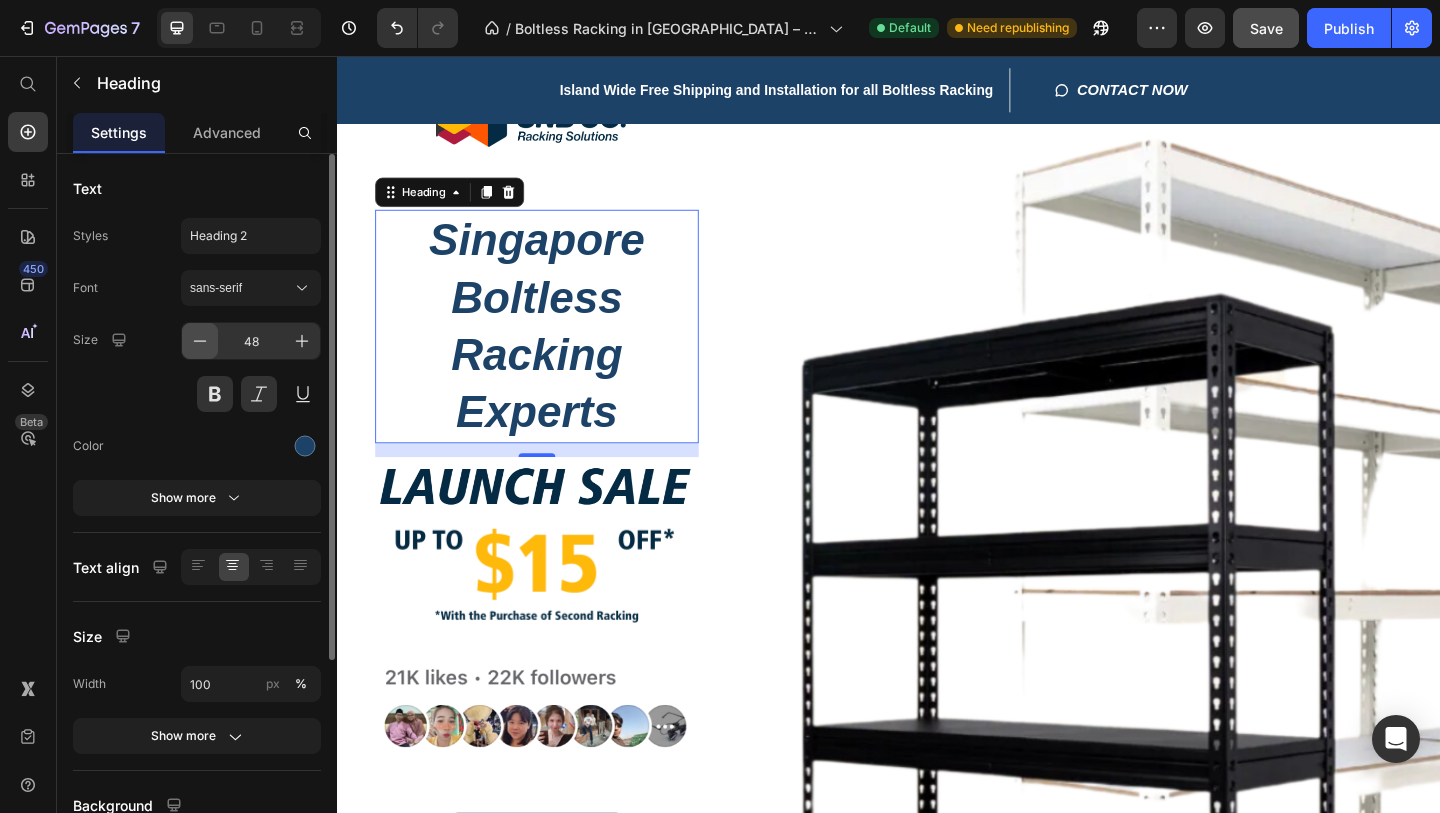 click 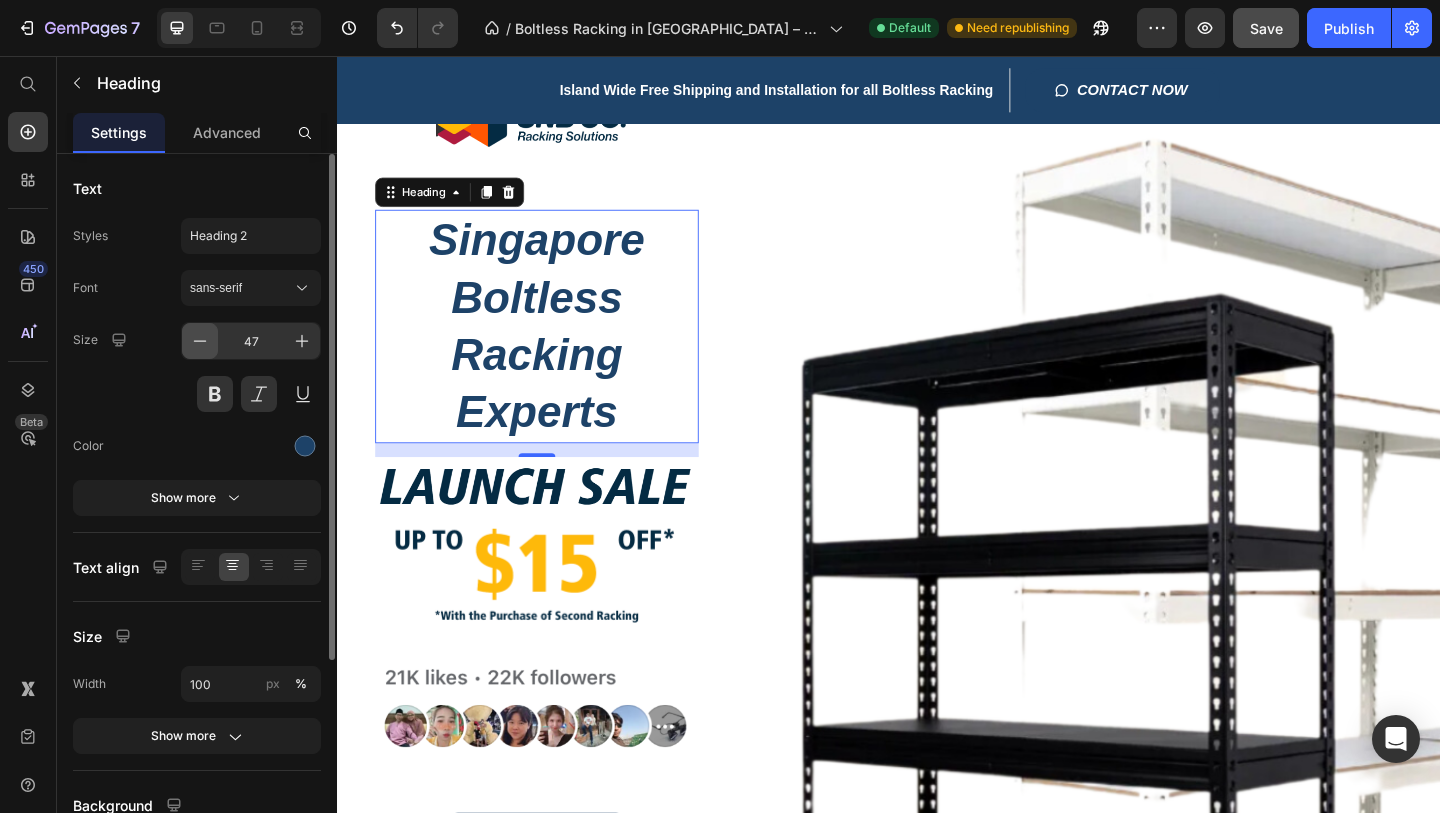 click 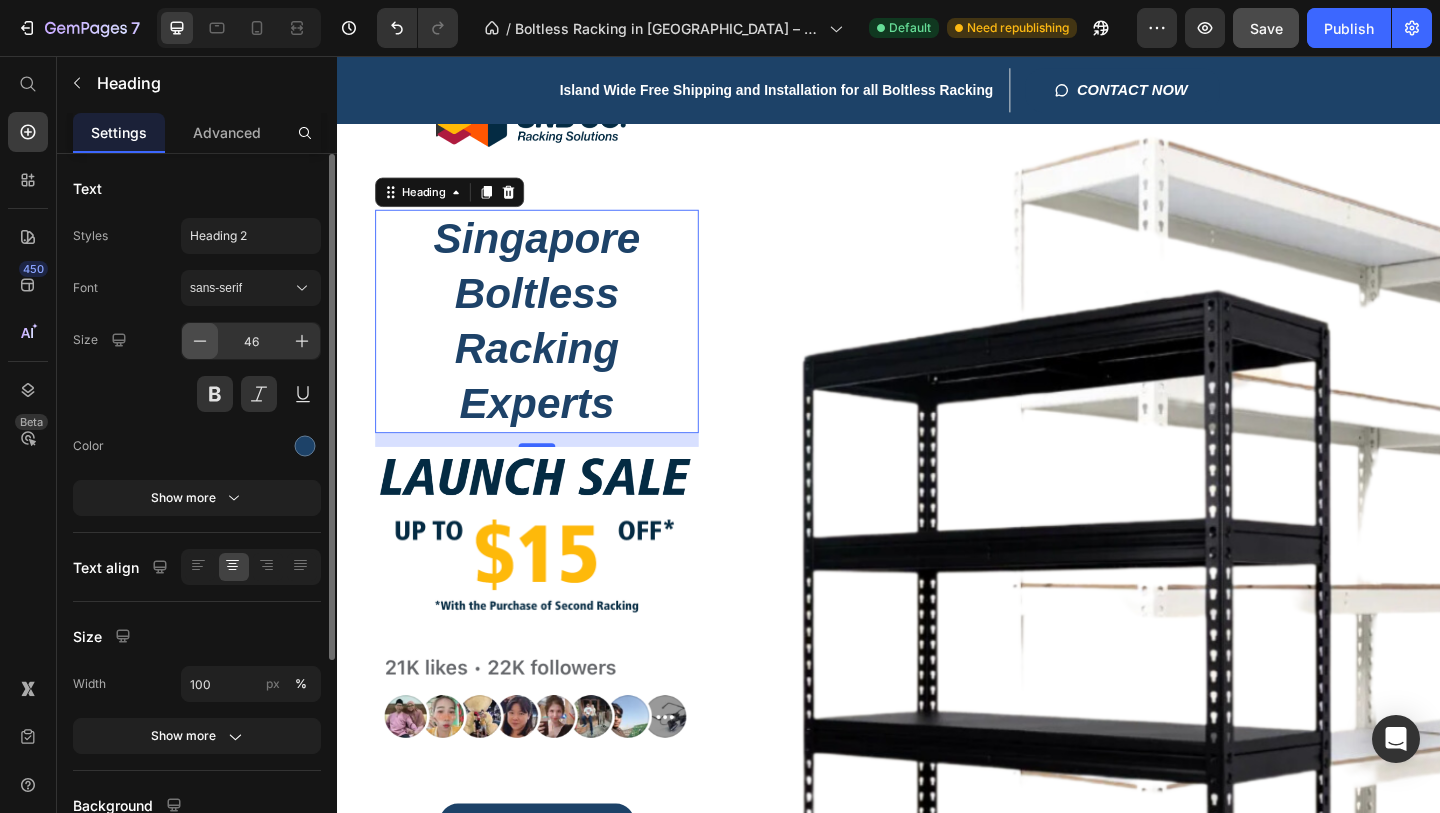 click 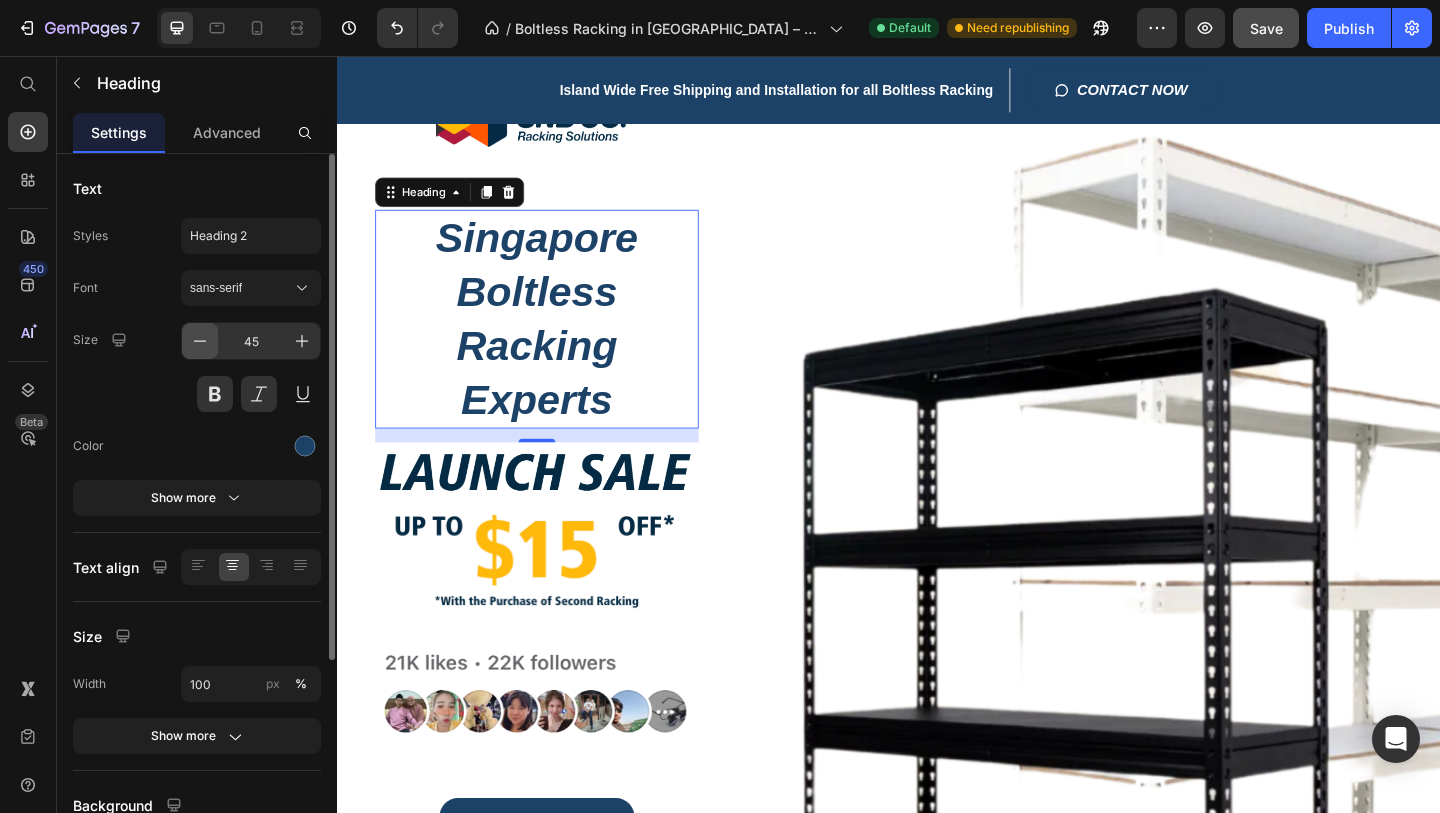 click 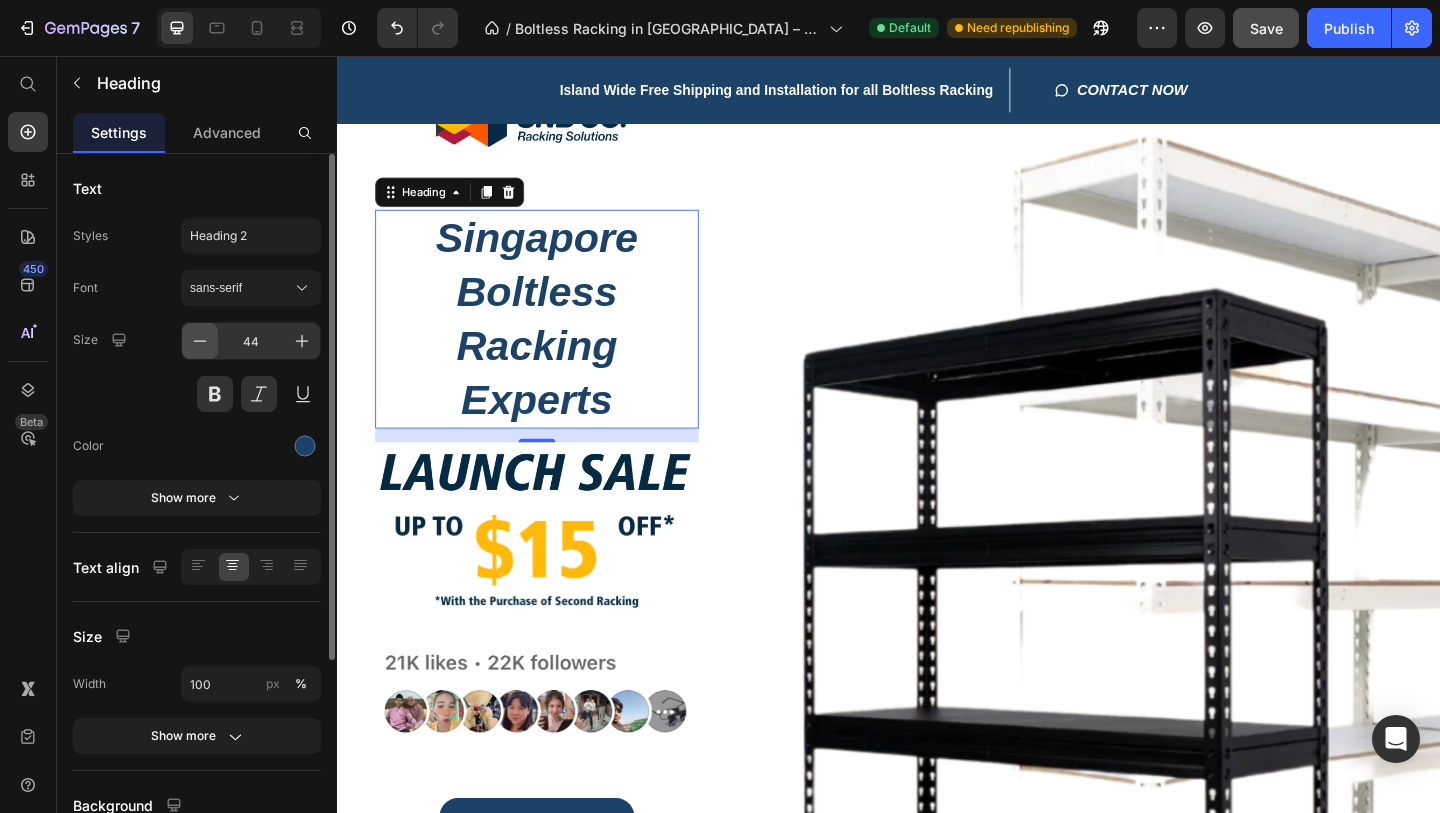 click 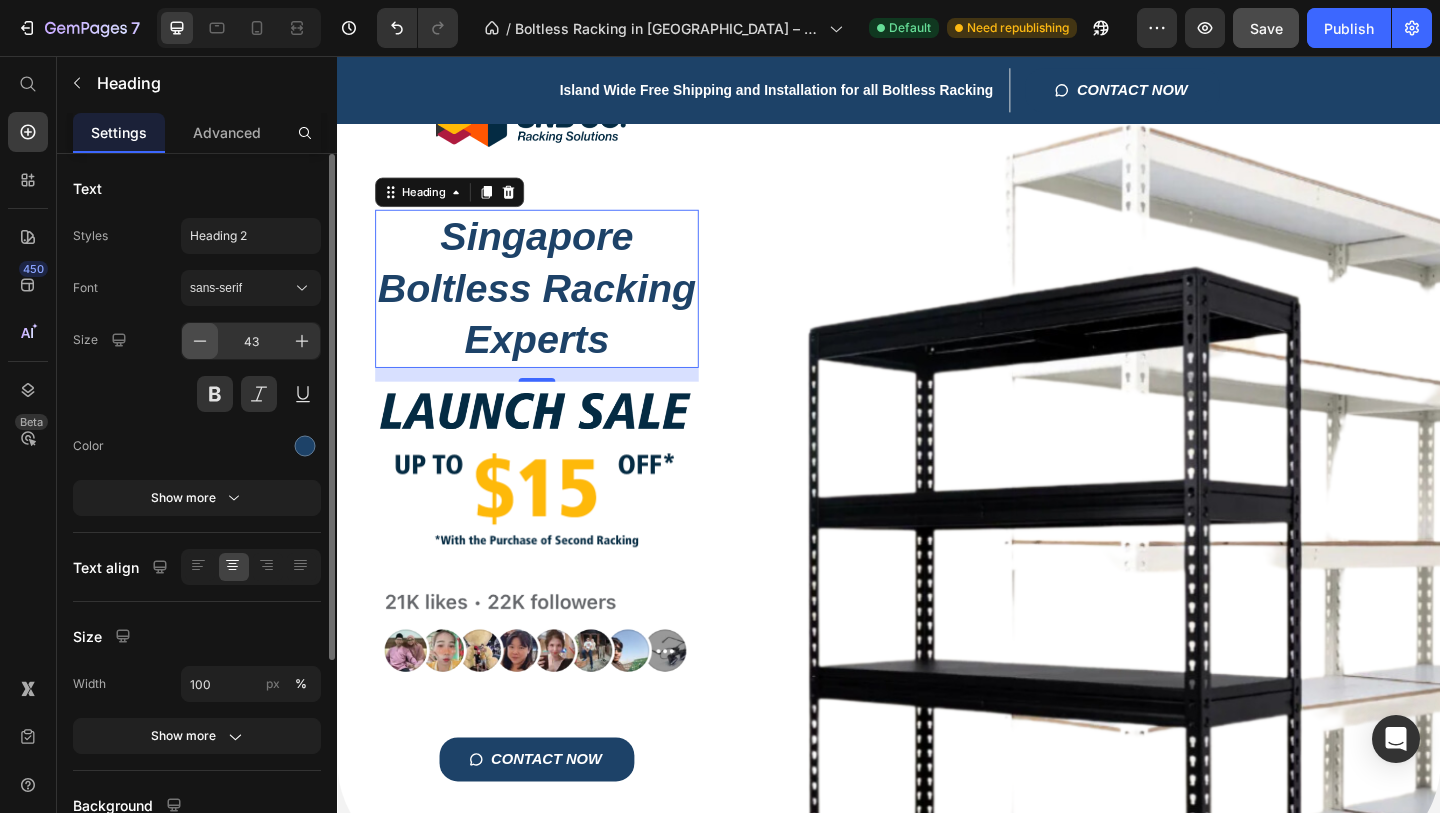 click 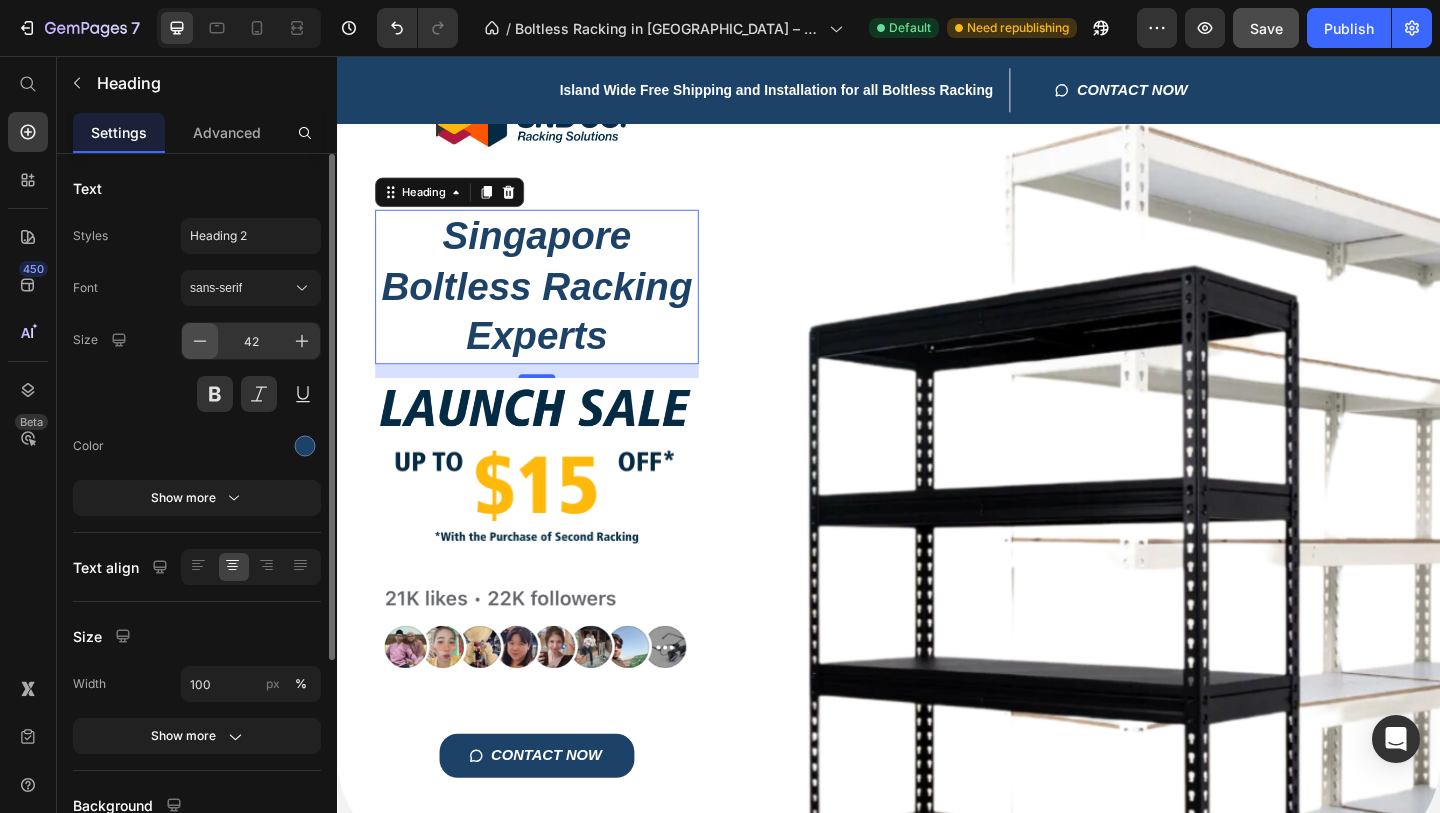 click 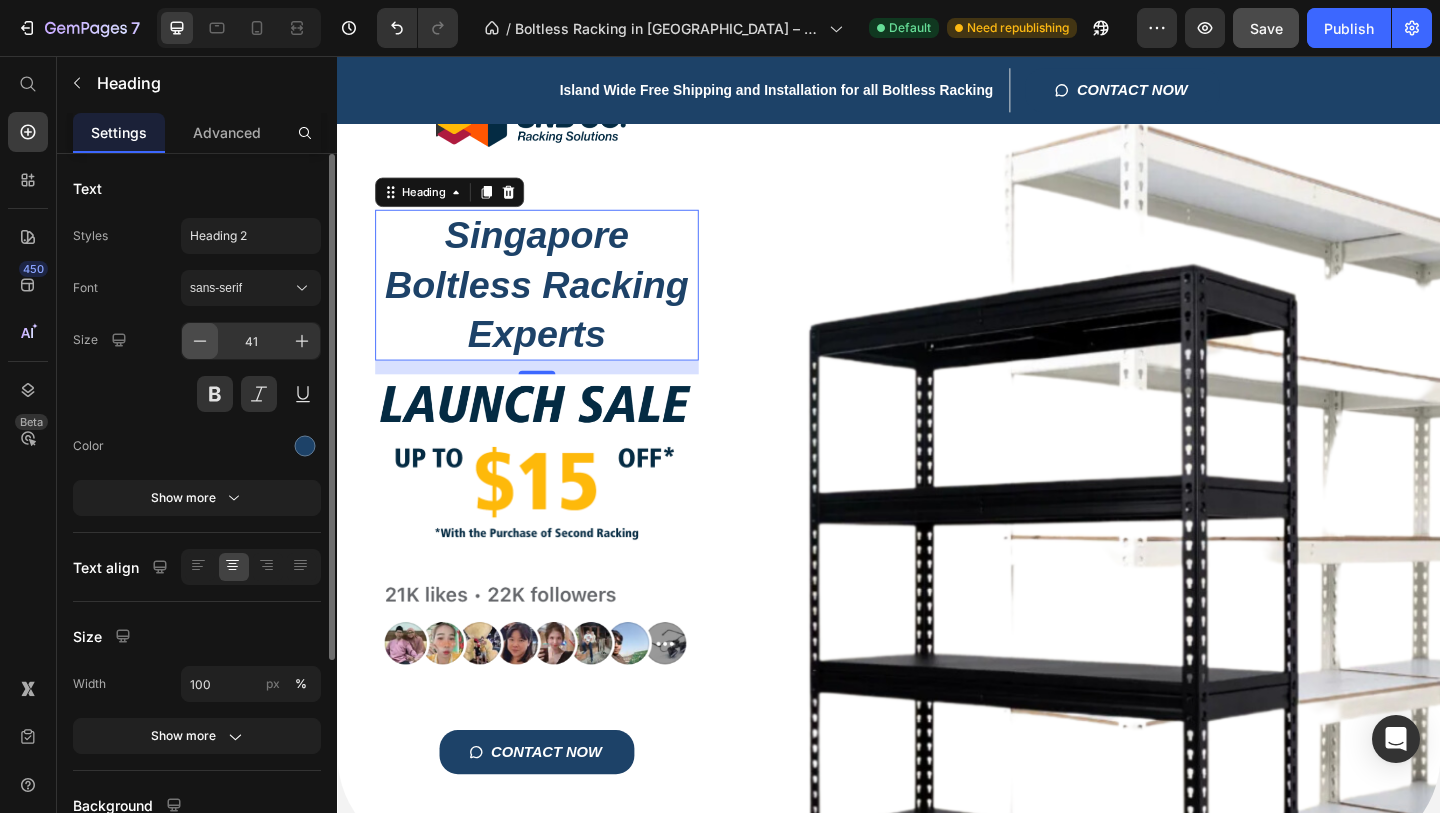click 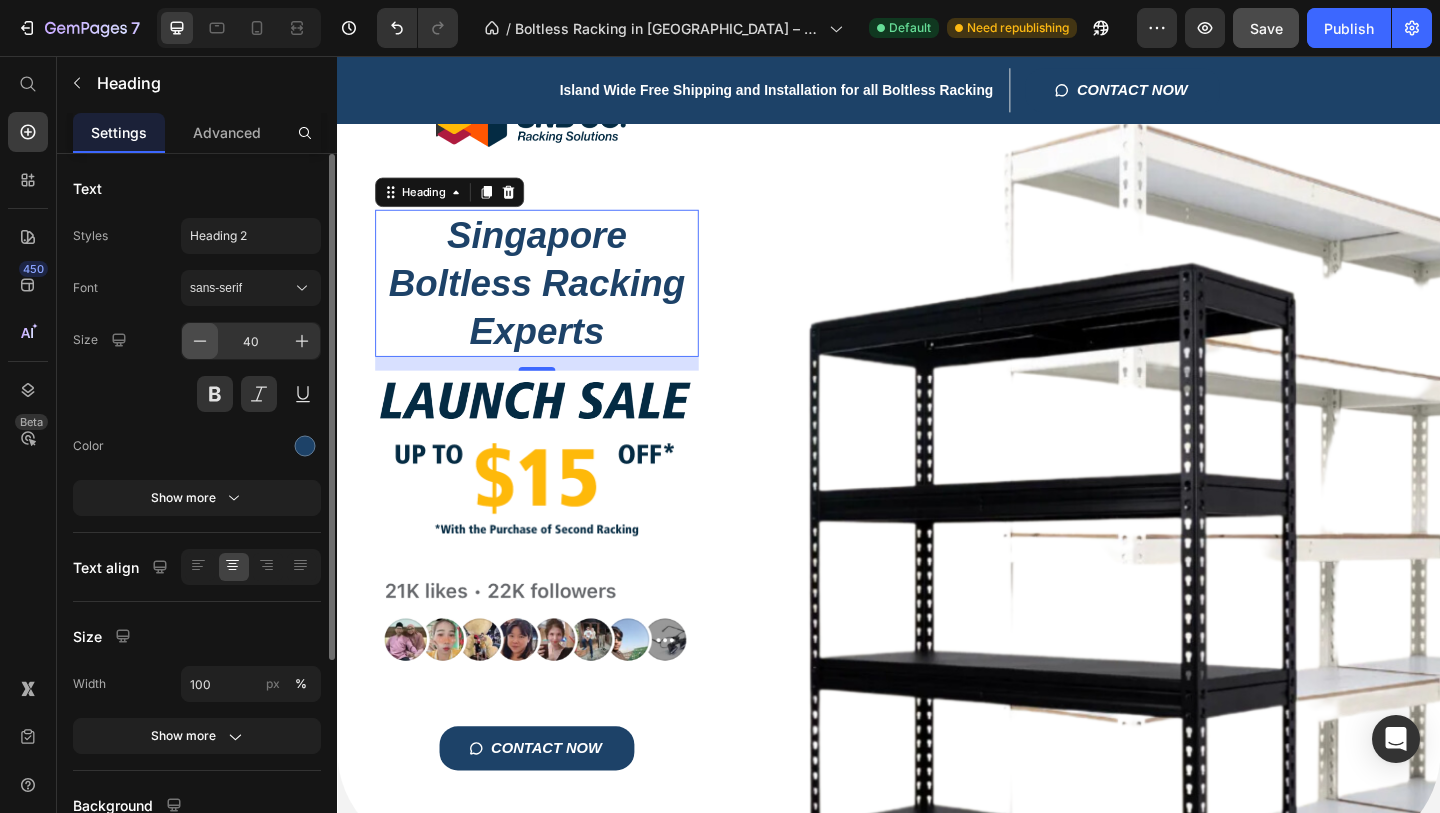 click 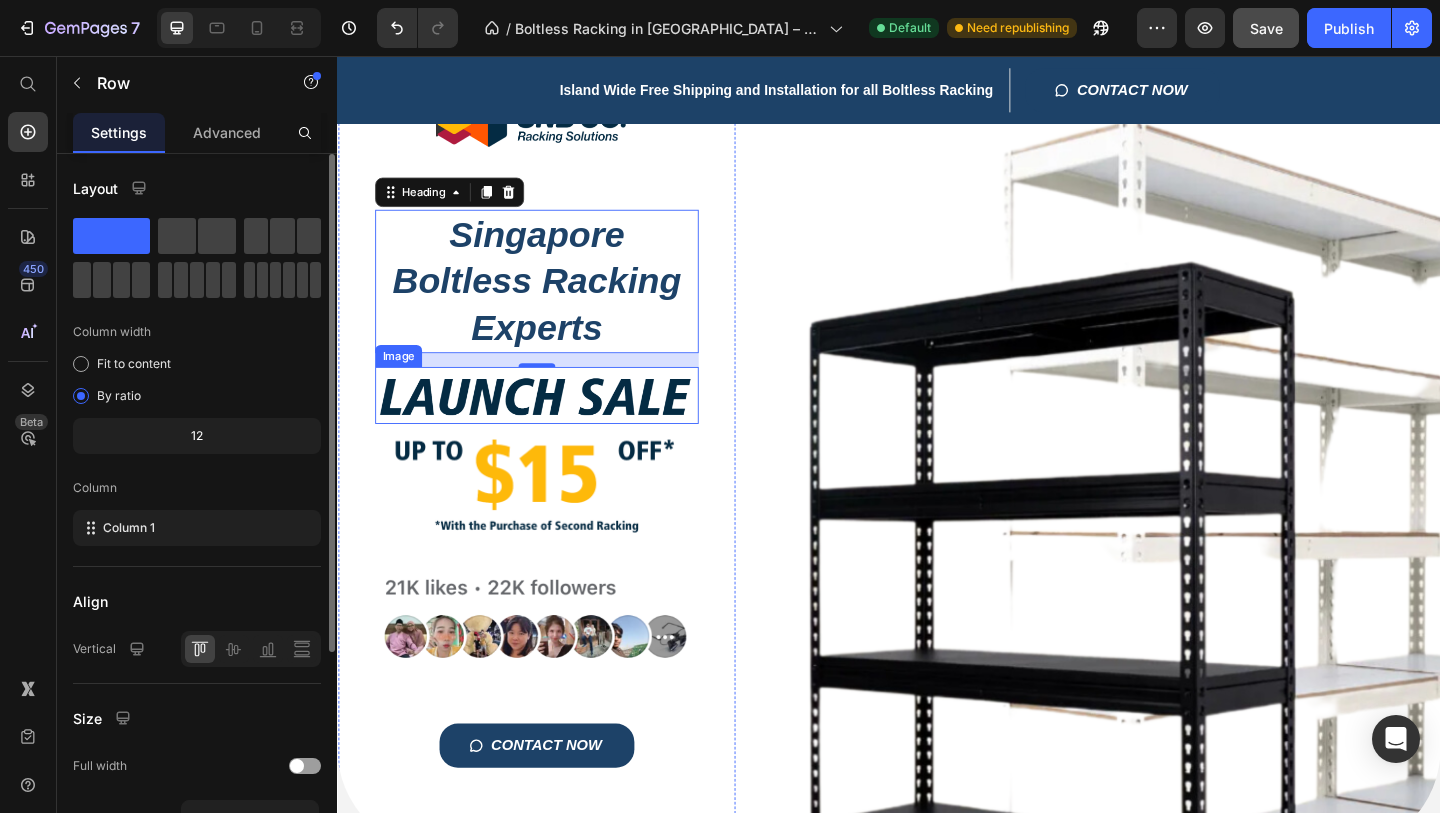 click on "Title Line Image Singapore Boltless Racking Experts Heading   15 Image Image Image
CONTACT NOW Button" at bounding box center [554, 439] 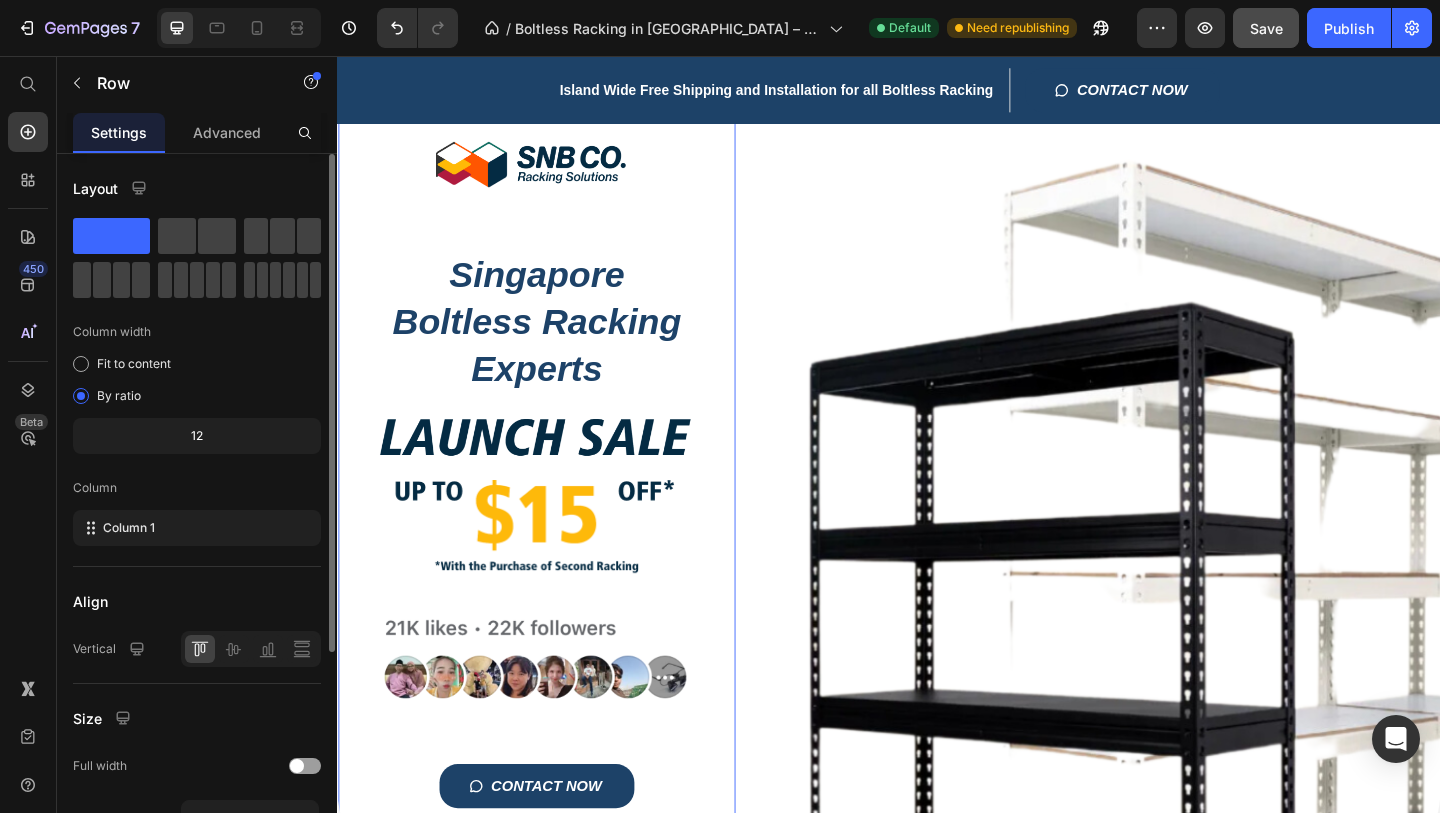 scroll, scrollTop: 77, scrollLeft: 0, axis: vertical 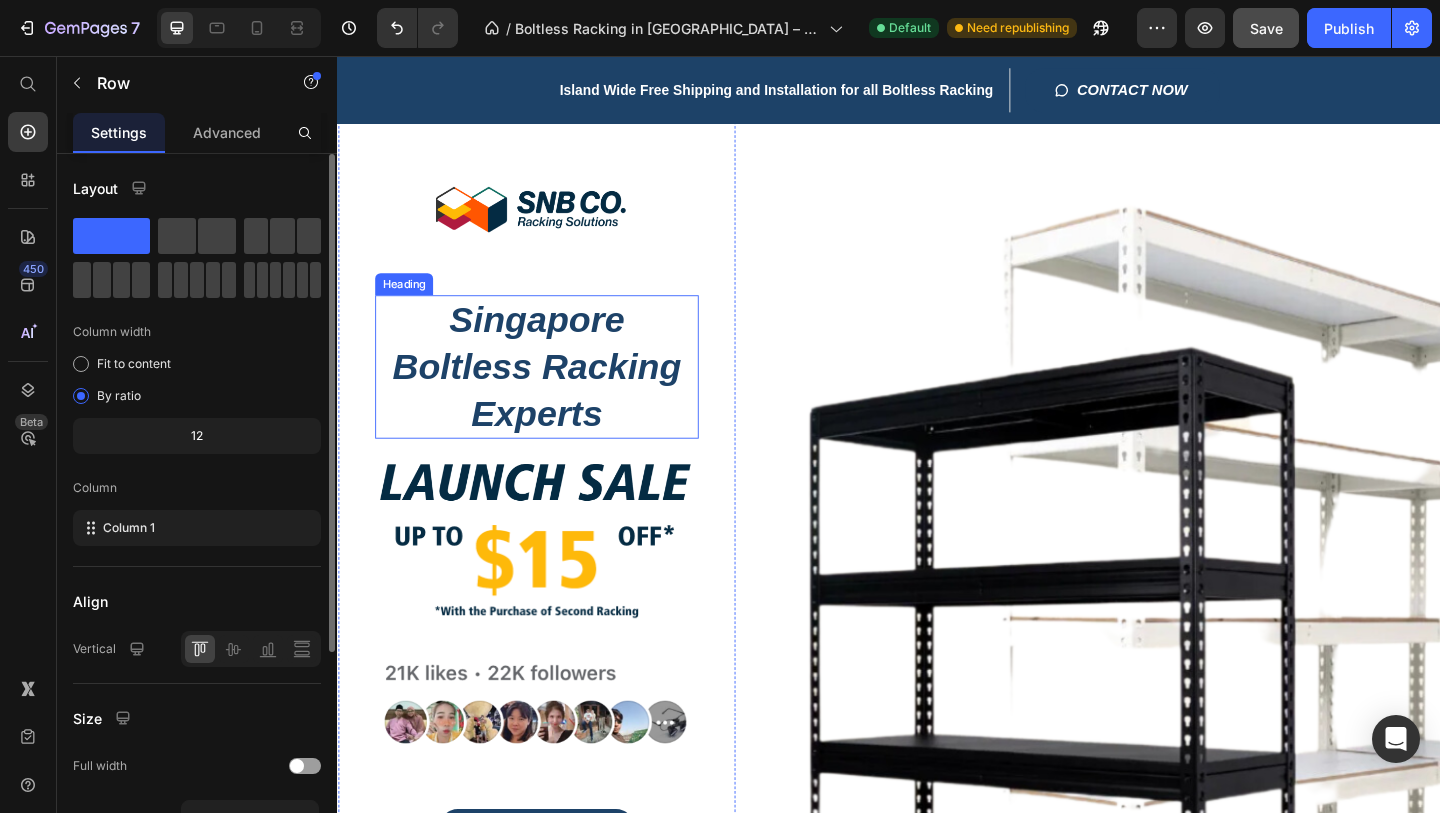 click on "Singapore Boltless Racking Experts" at bounding box center [554, 394] 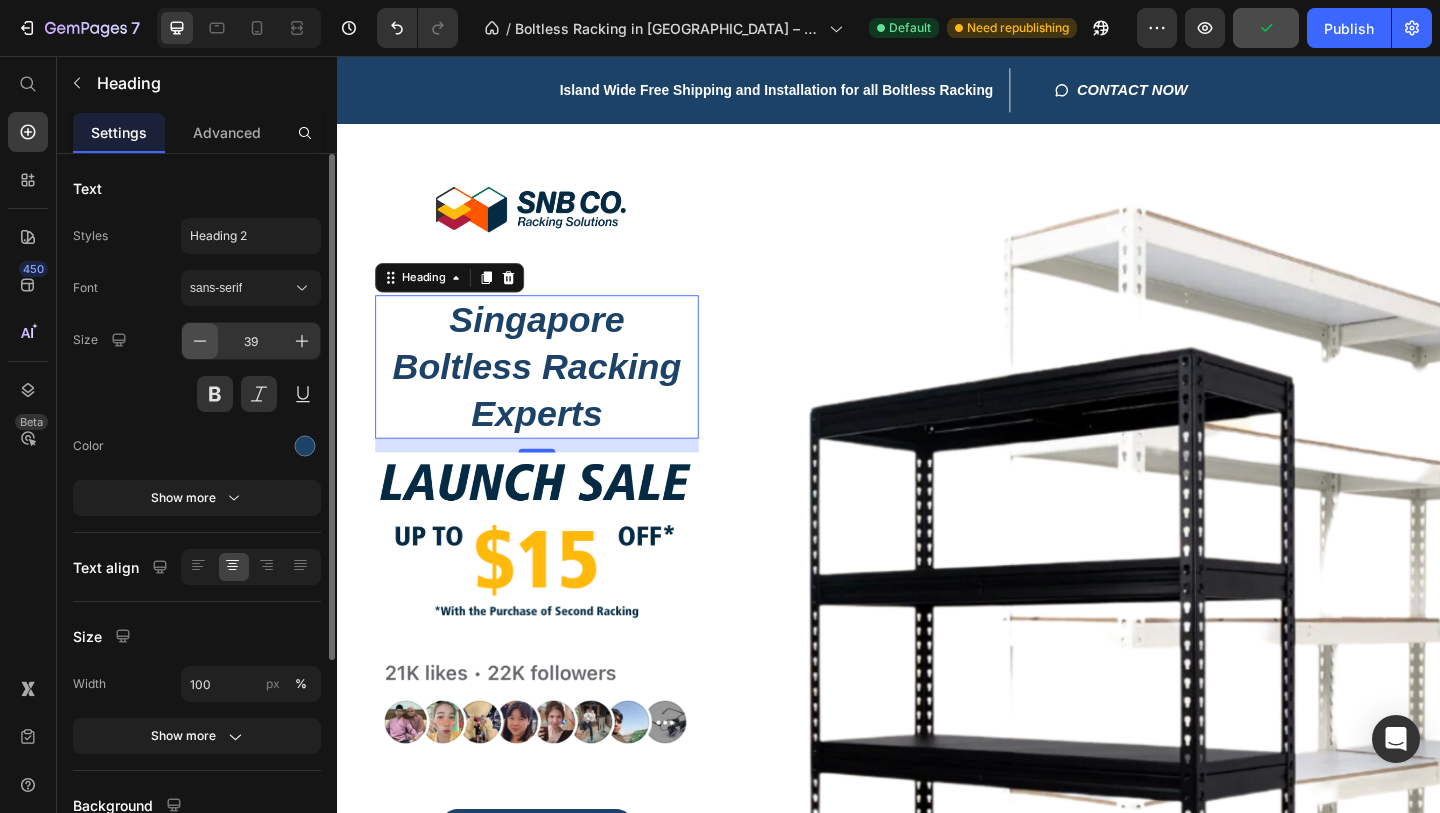 click at bounding box center (200, 341) 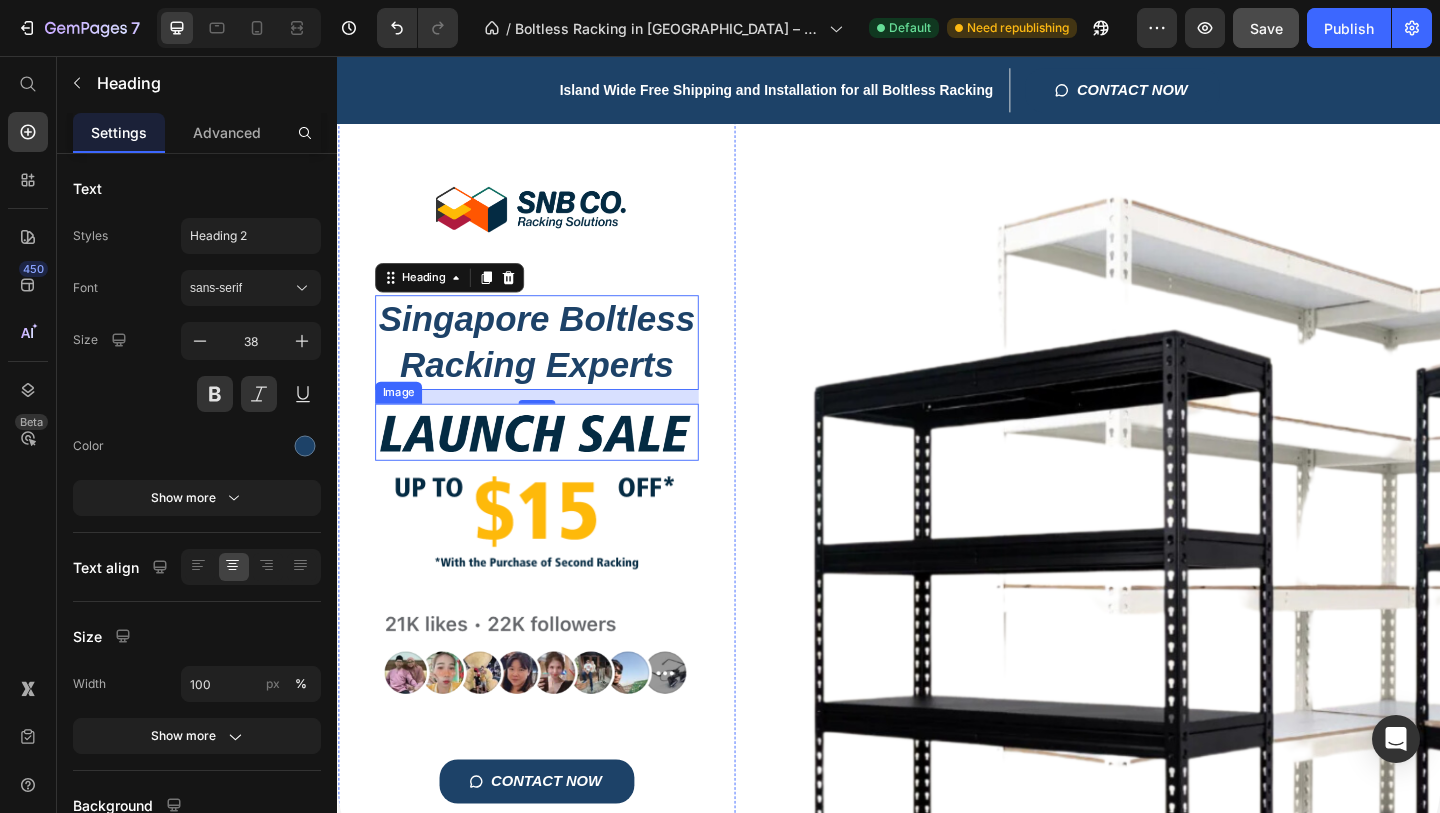 click at bounding box center (554, 464) 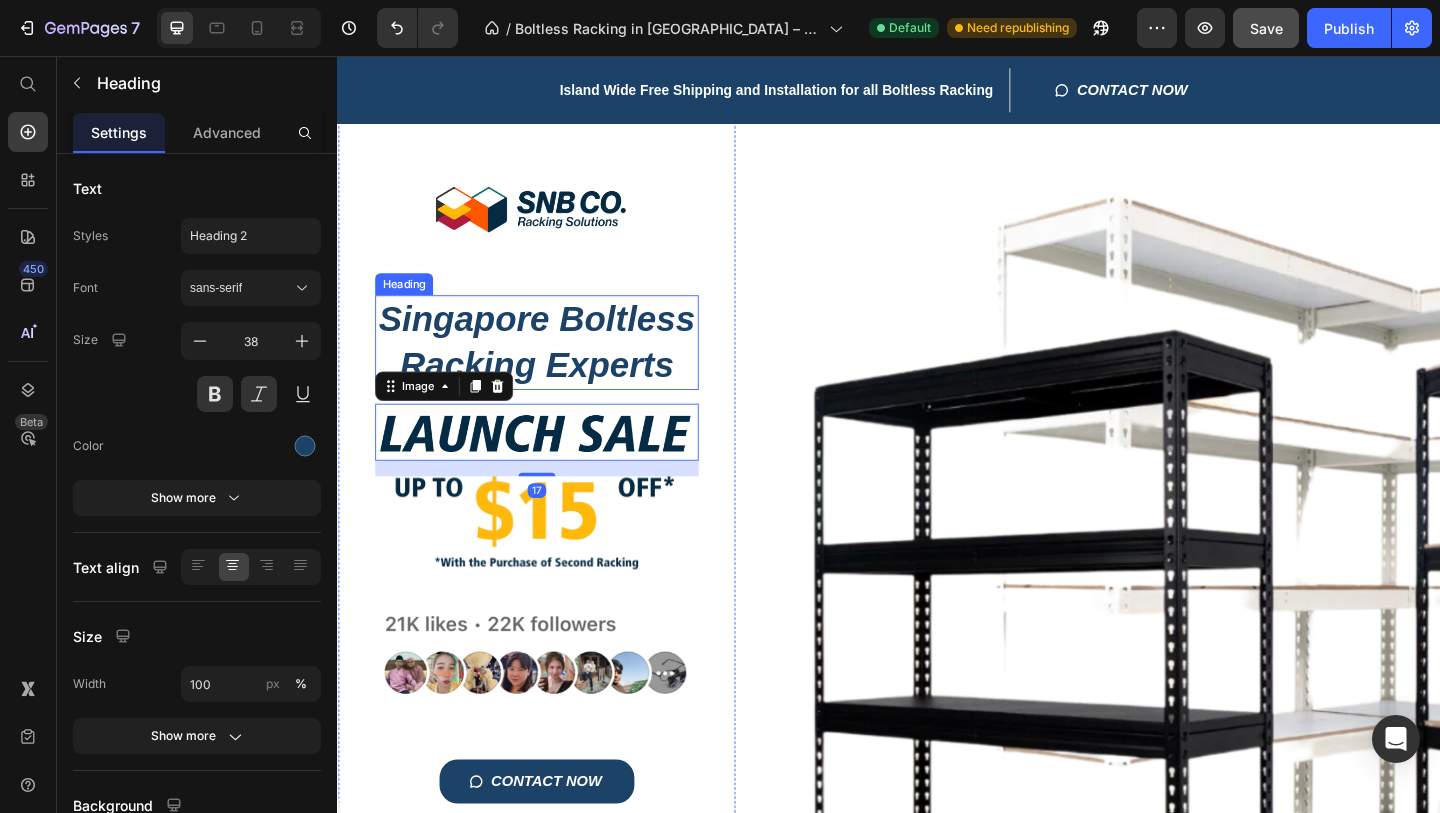 click on "Singapore Boltless Racking Experts" at bounding box center [554, 367] 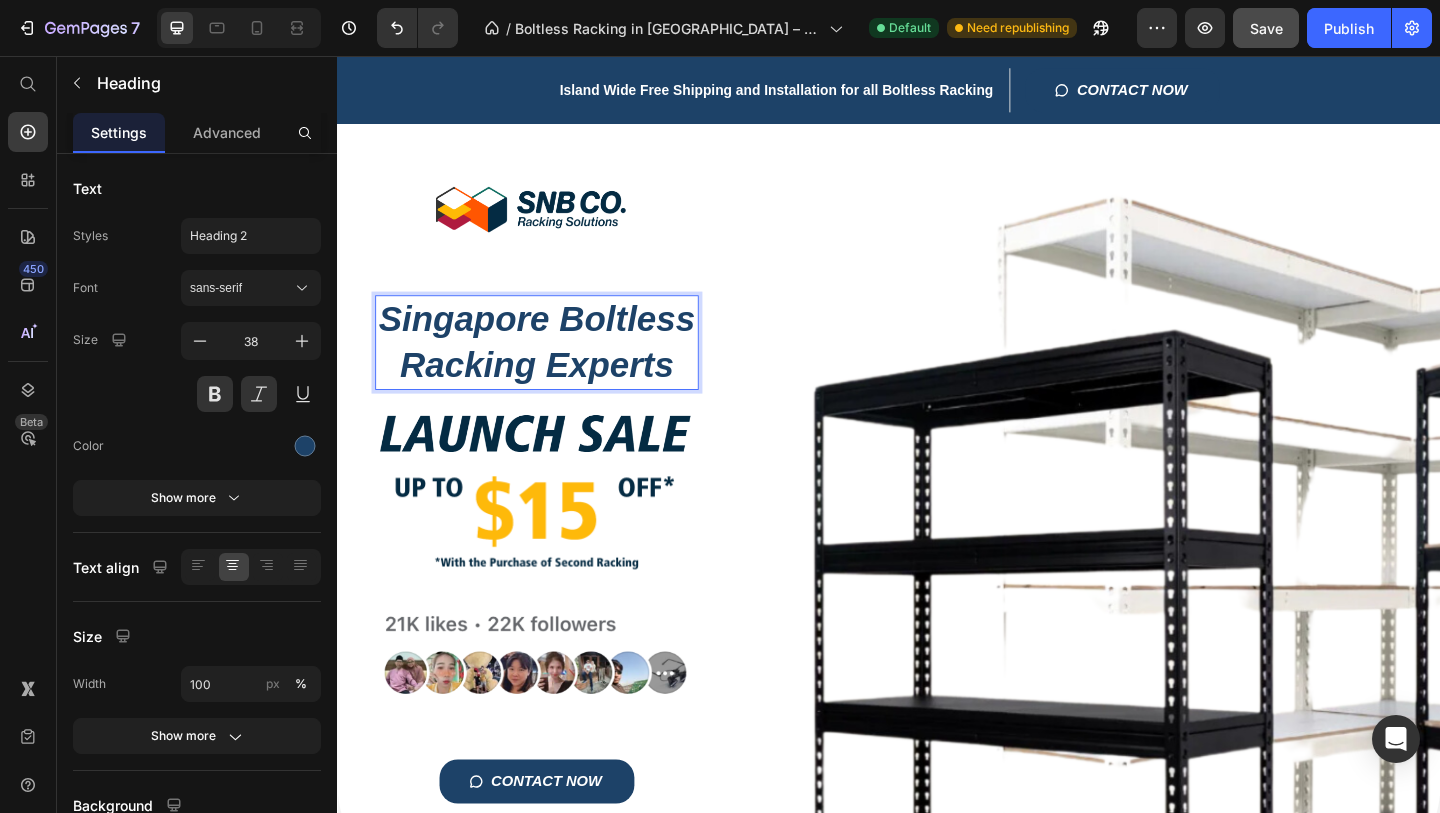 click on "Singapore Boltless Racking Experts" at bounding box center (554, 367) 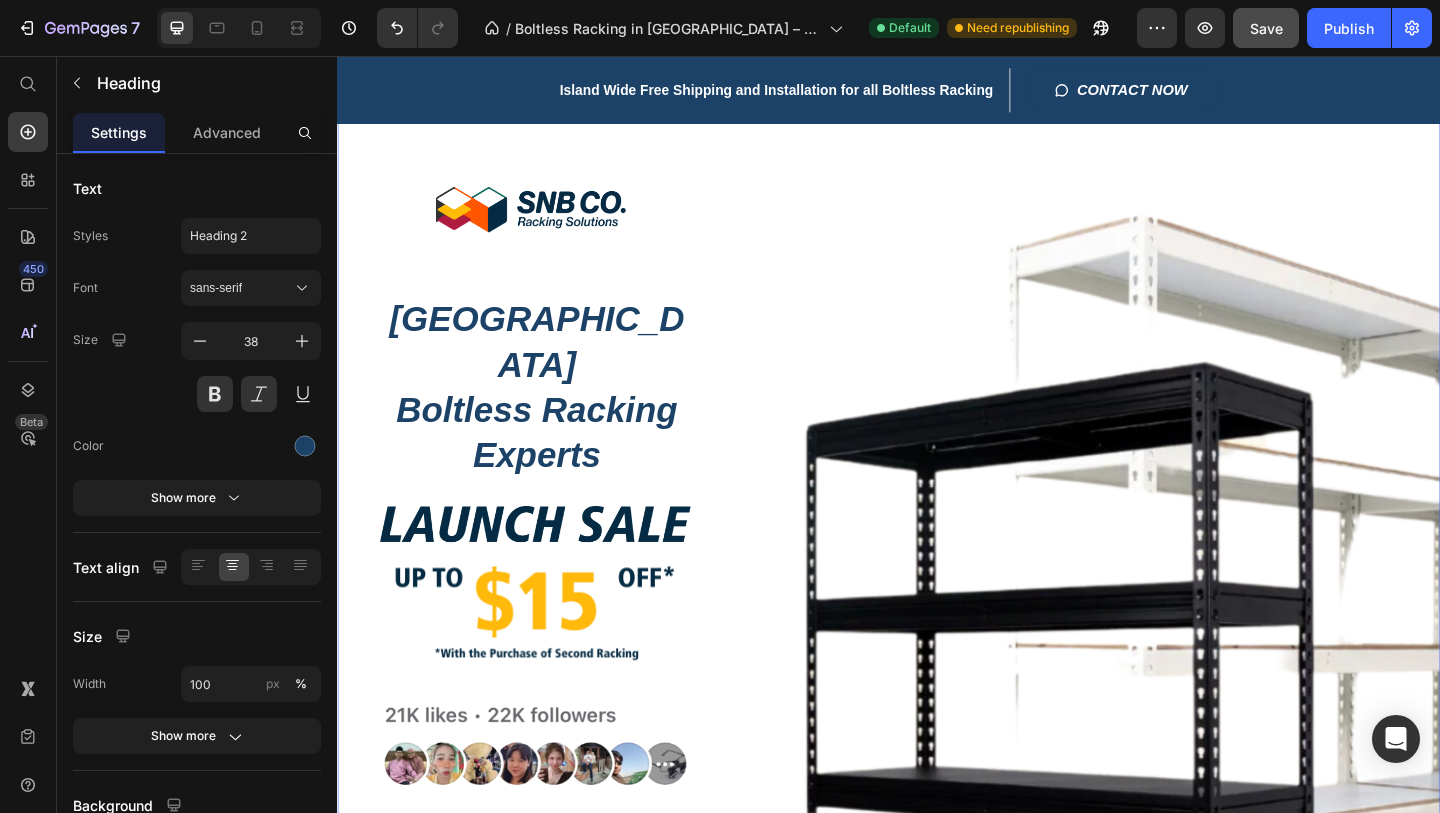 click on "Title Line Image Singapore  Boltless Racking Experts Heading   15 Image Image Image
CONTACT NOW Button Row" at bounding box center (937, 555) 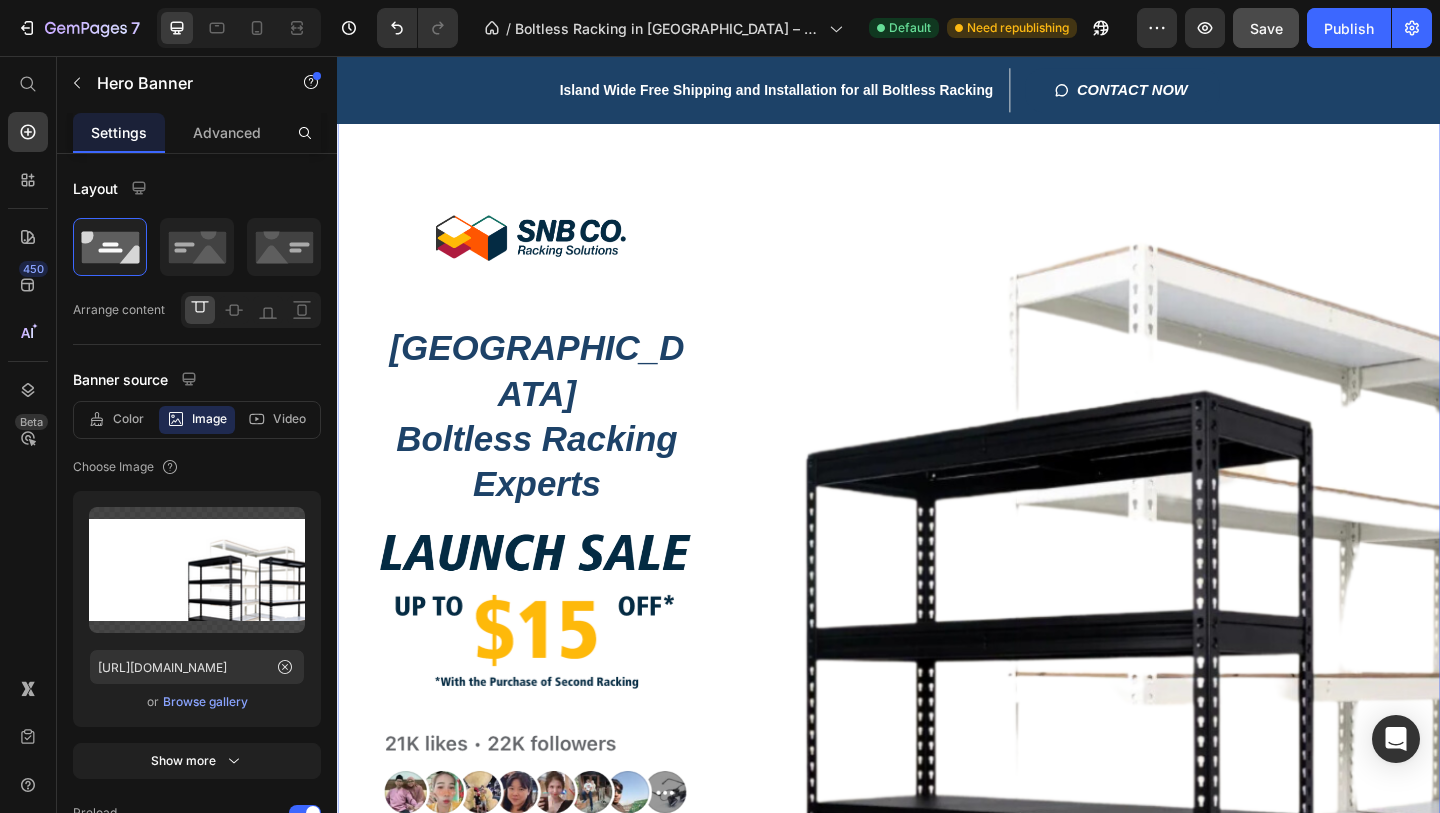 scroll, scrollTop: 19, scrollLeft: 0, axis: vertical 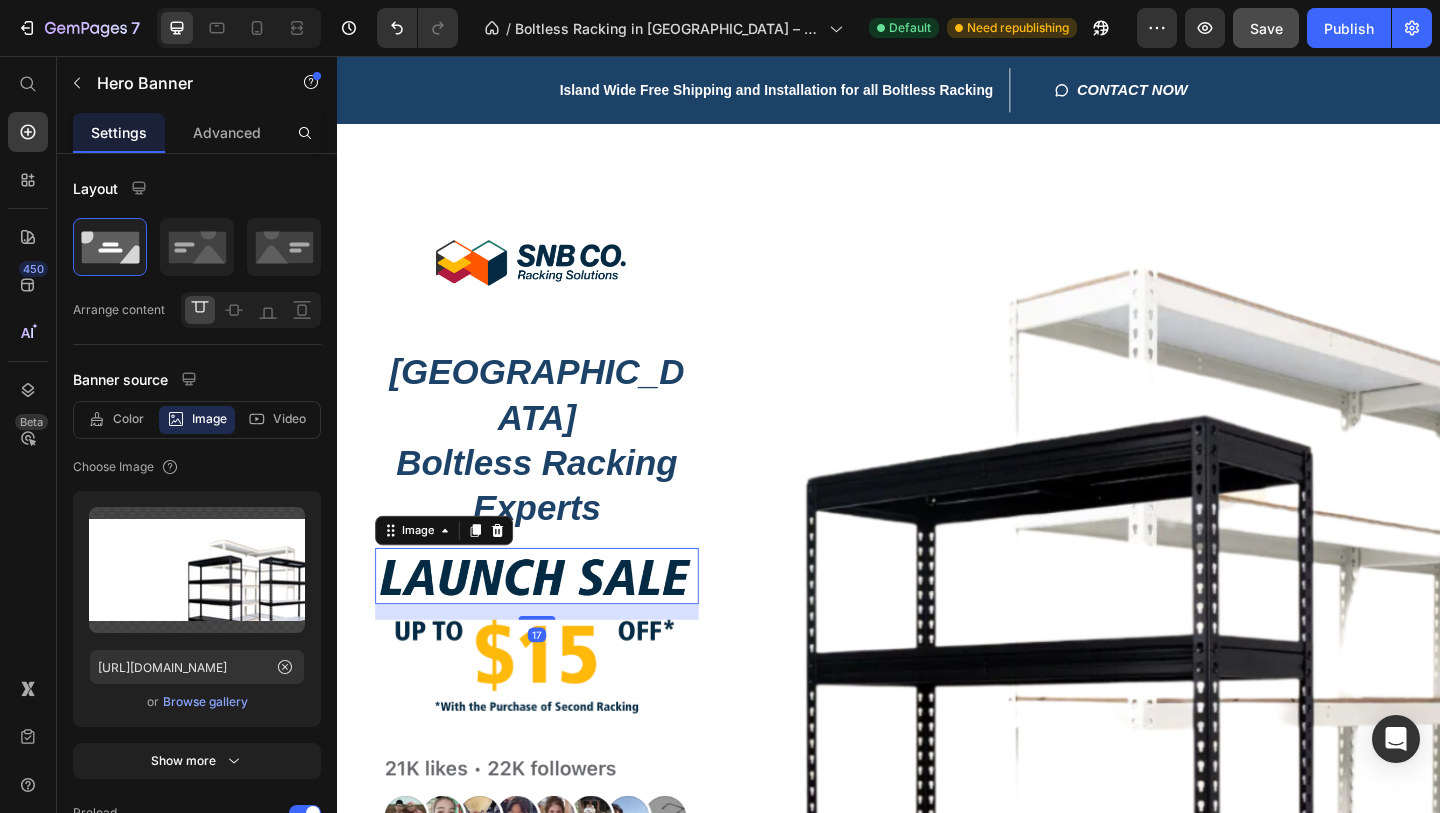 click at bounding box center [554, 621] 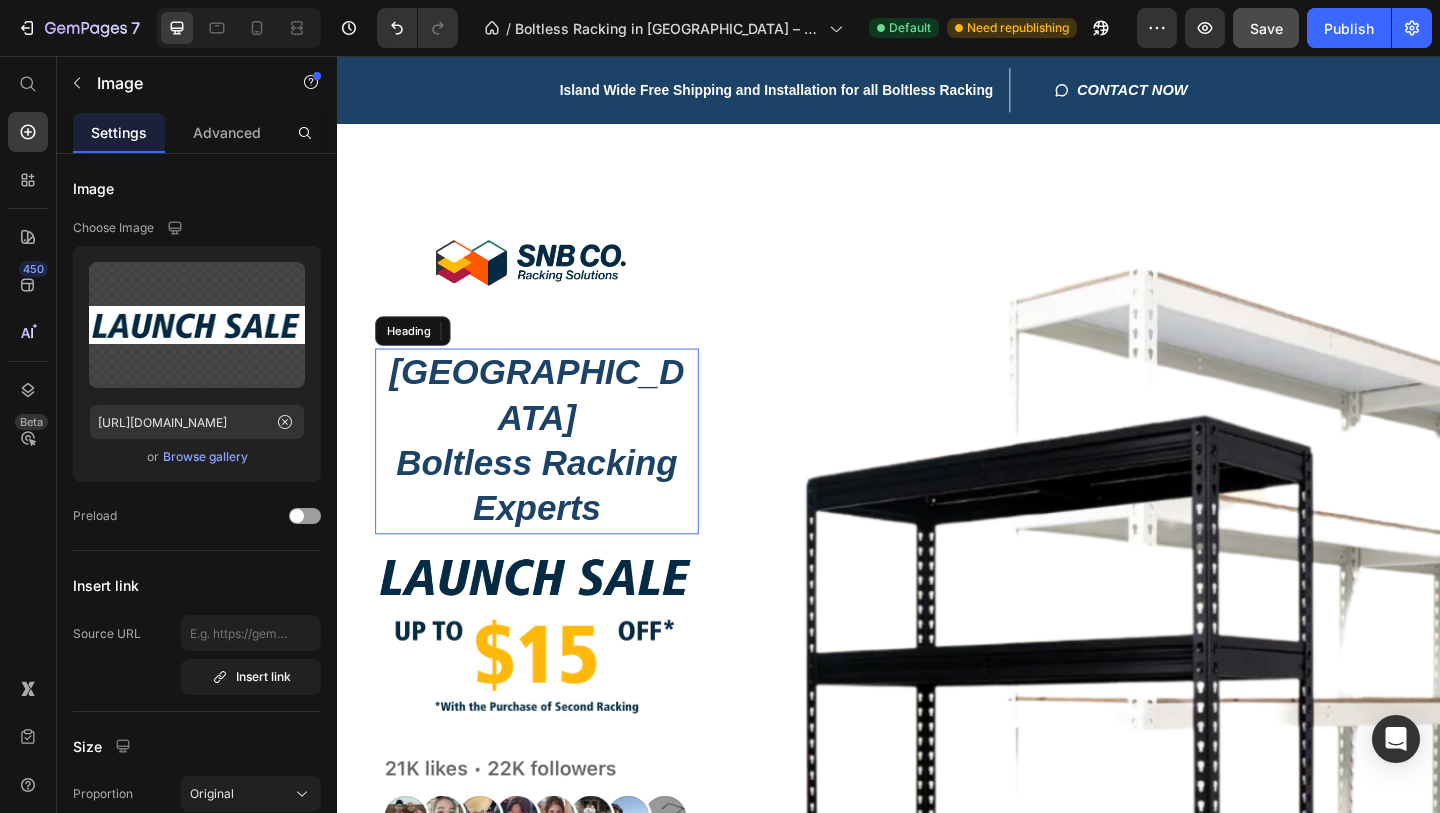 click on "Singapore  Boltless Racking Experts" at bounding box center (554, 475) 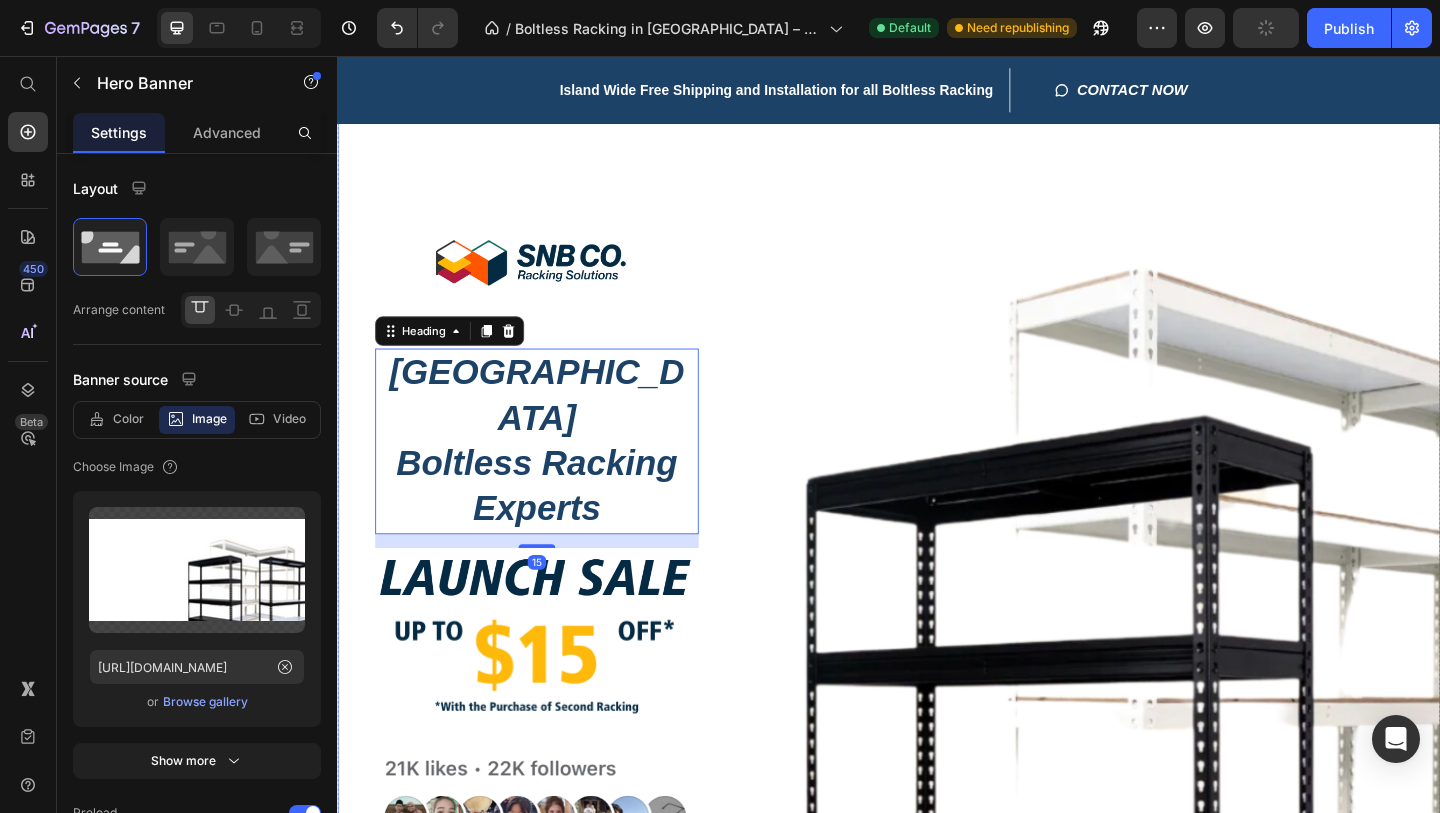 click on "Title Line Image Singapore  Boltless Racking Experts Heading   15 Image Image Image
CONTACT NOW Button Row" at bounding box center [937, 613] 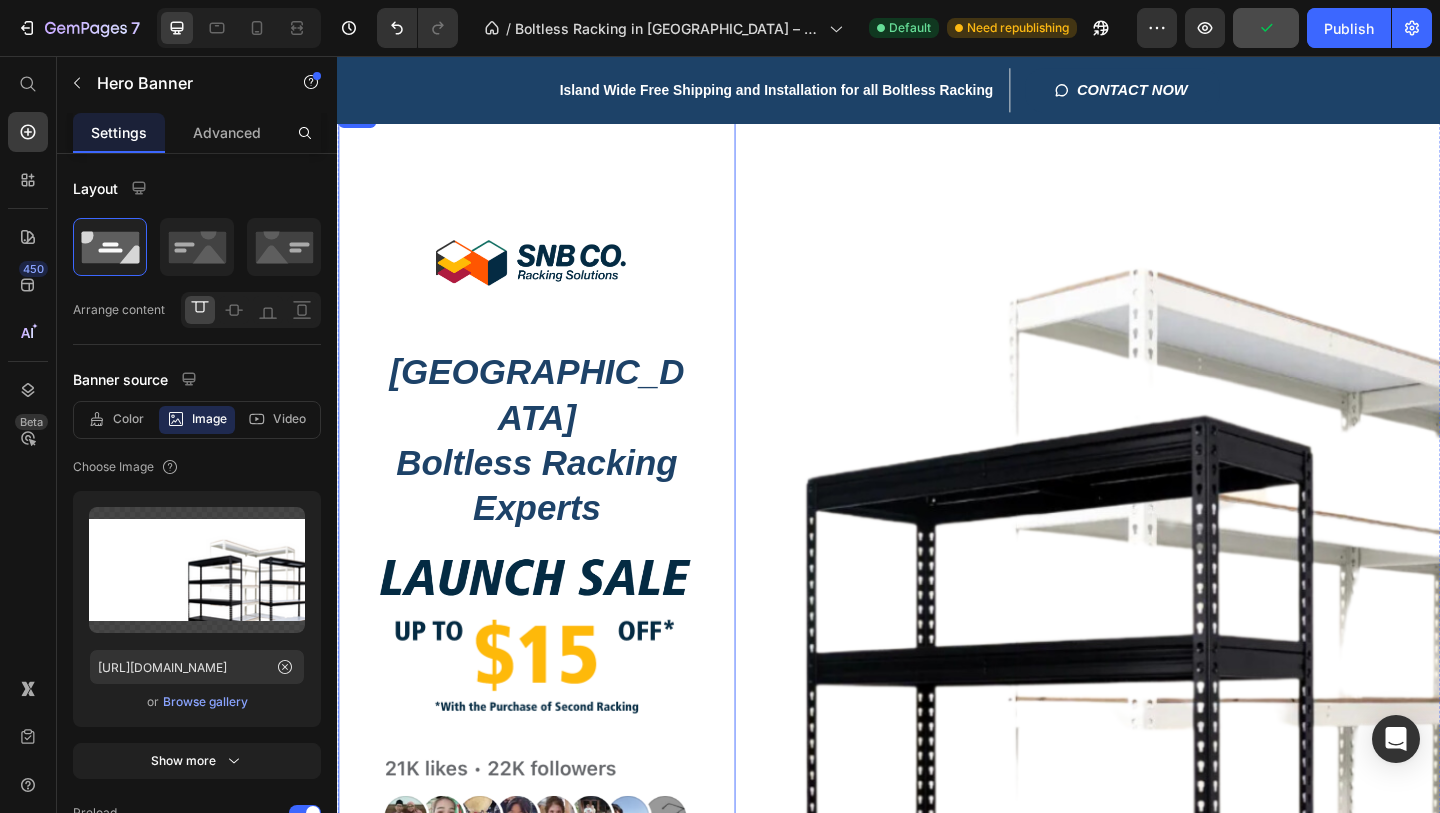 click on "Title Line Image Singapore  Boltless Racking Experts Heading Image Image Image
CONTACT NOW Button Row" at bounding box center [554, 613] 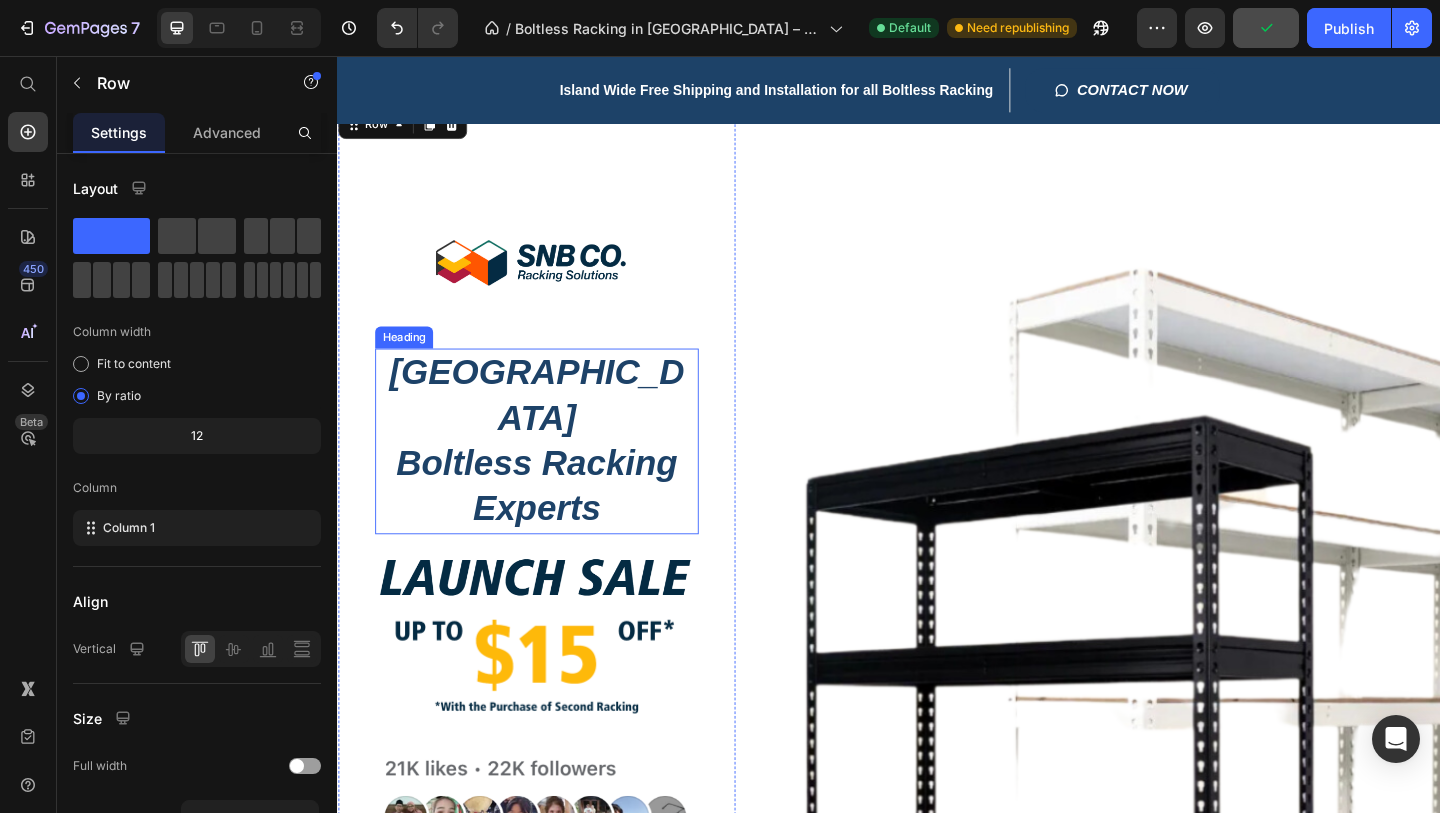 click on "Singapore  Boltless Racking Experts" at bounding box center (554, 475) 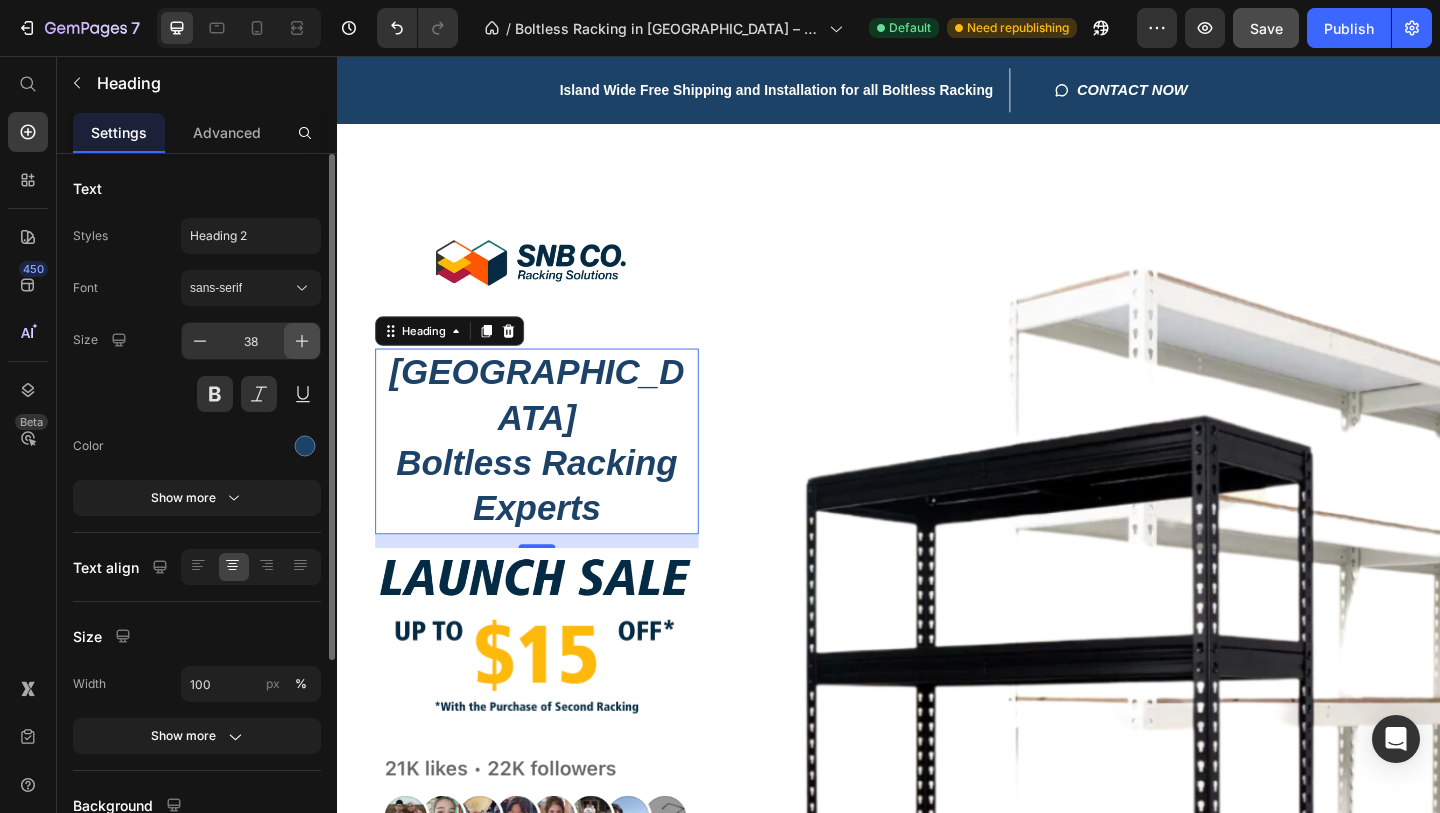 click 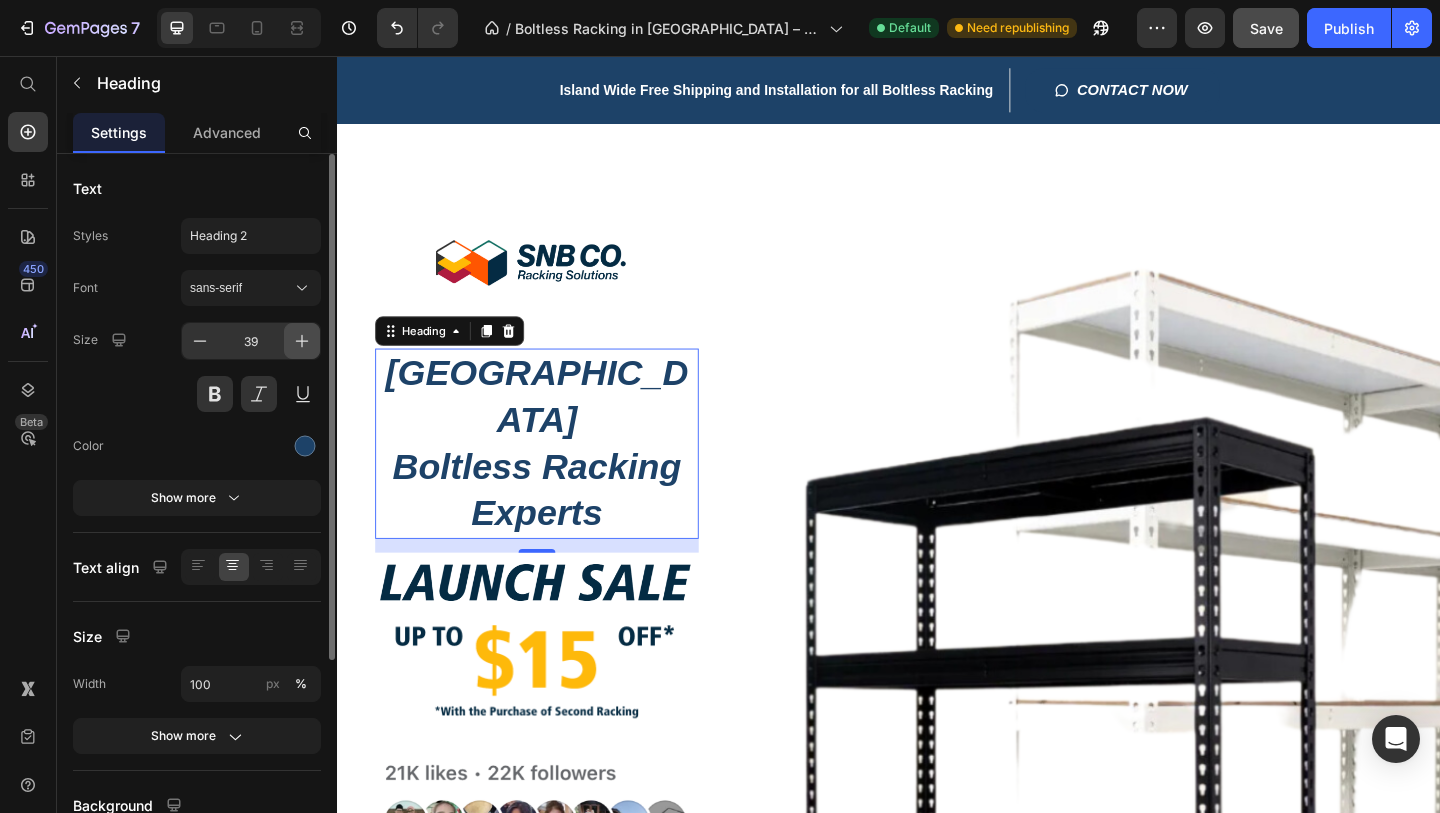 click 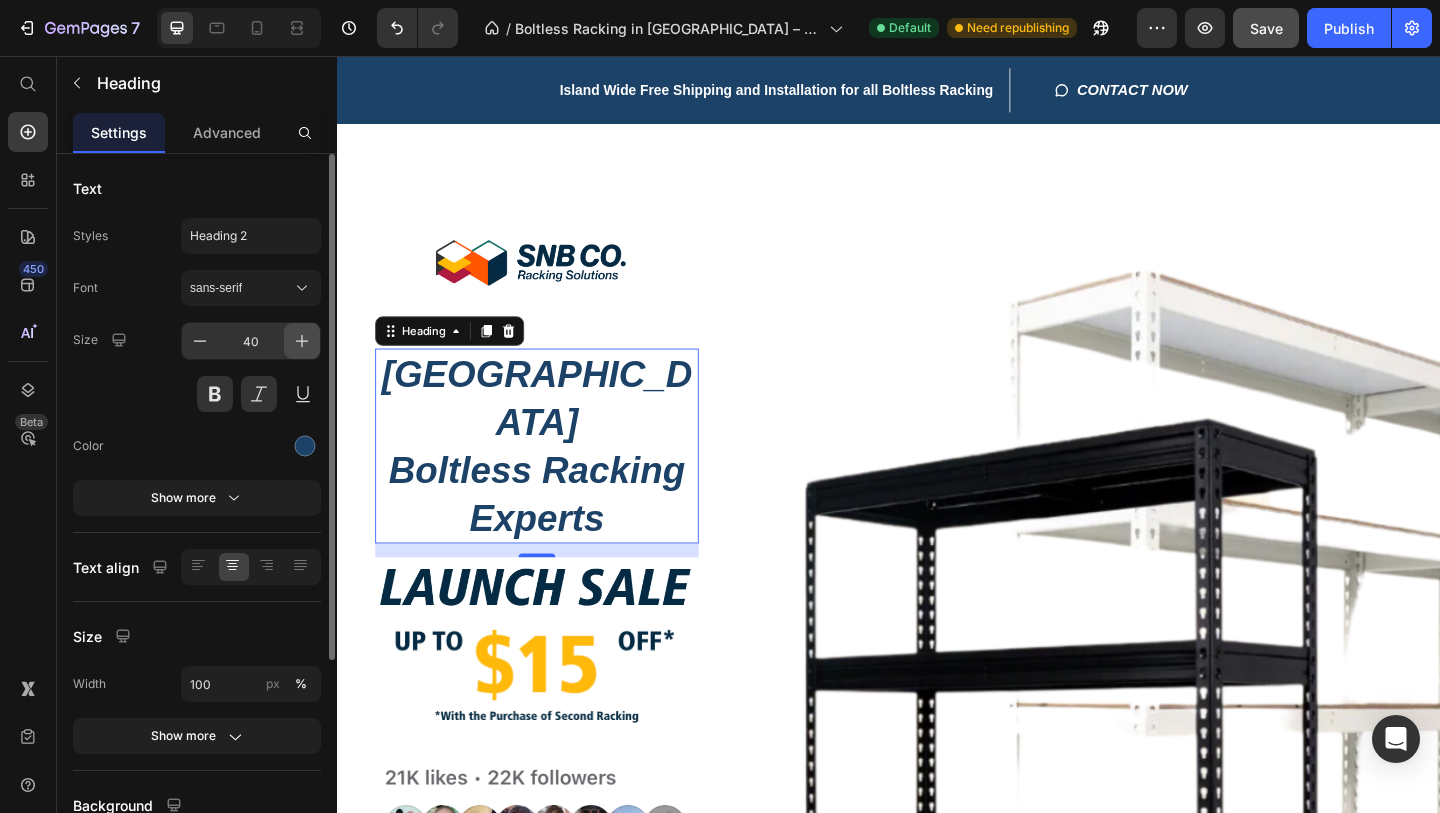 click 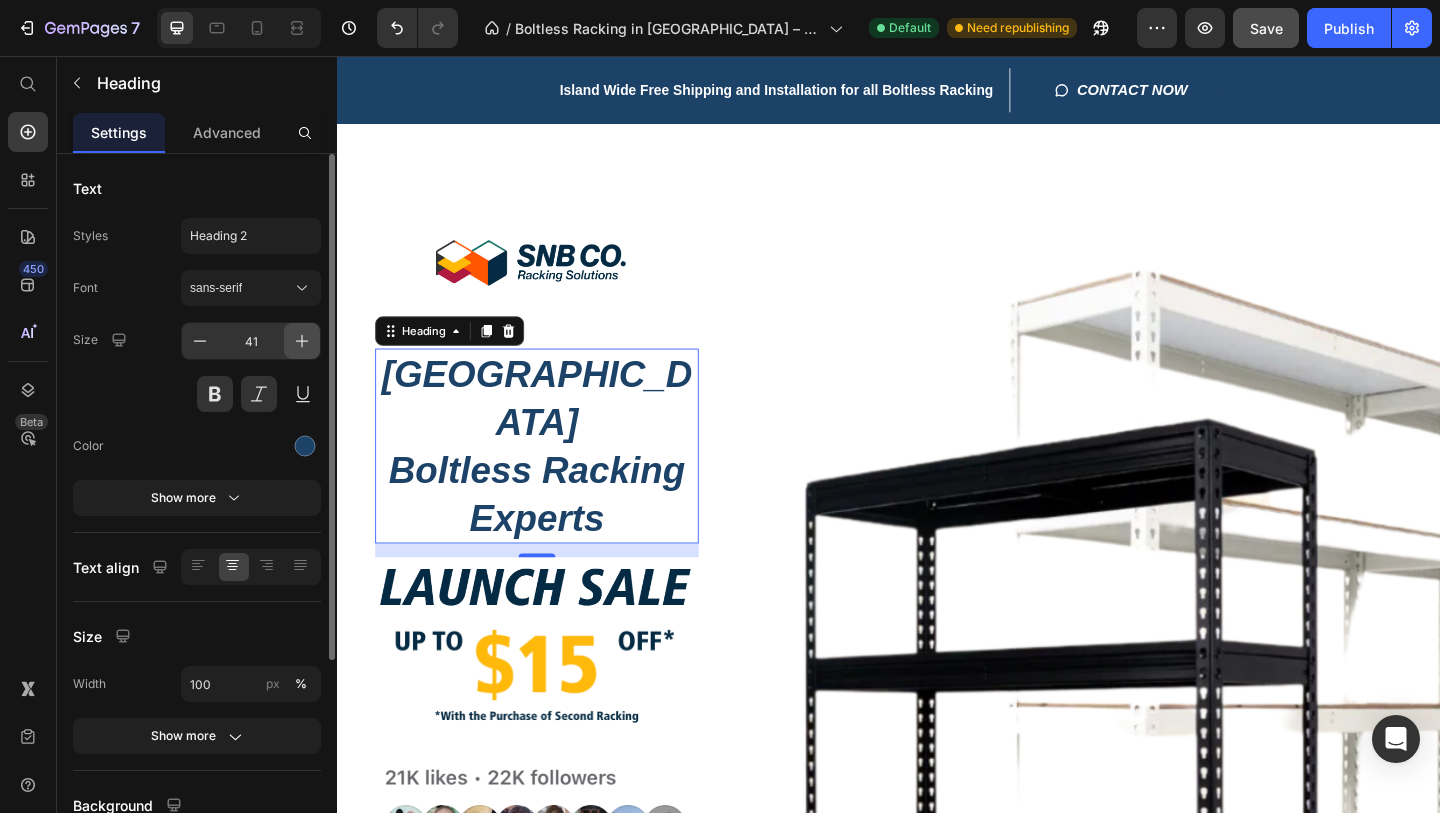click 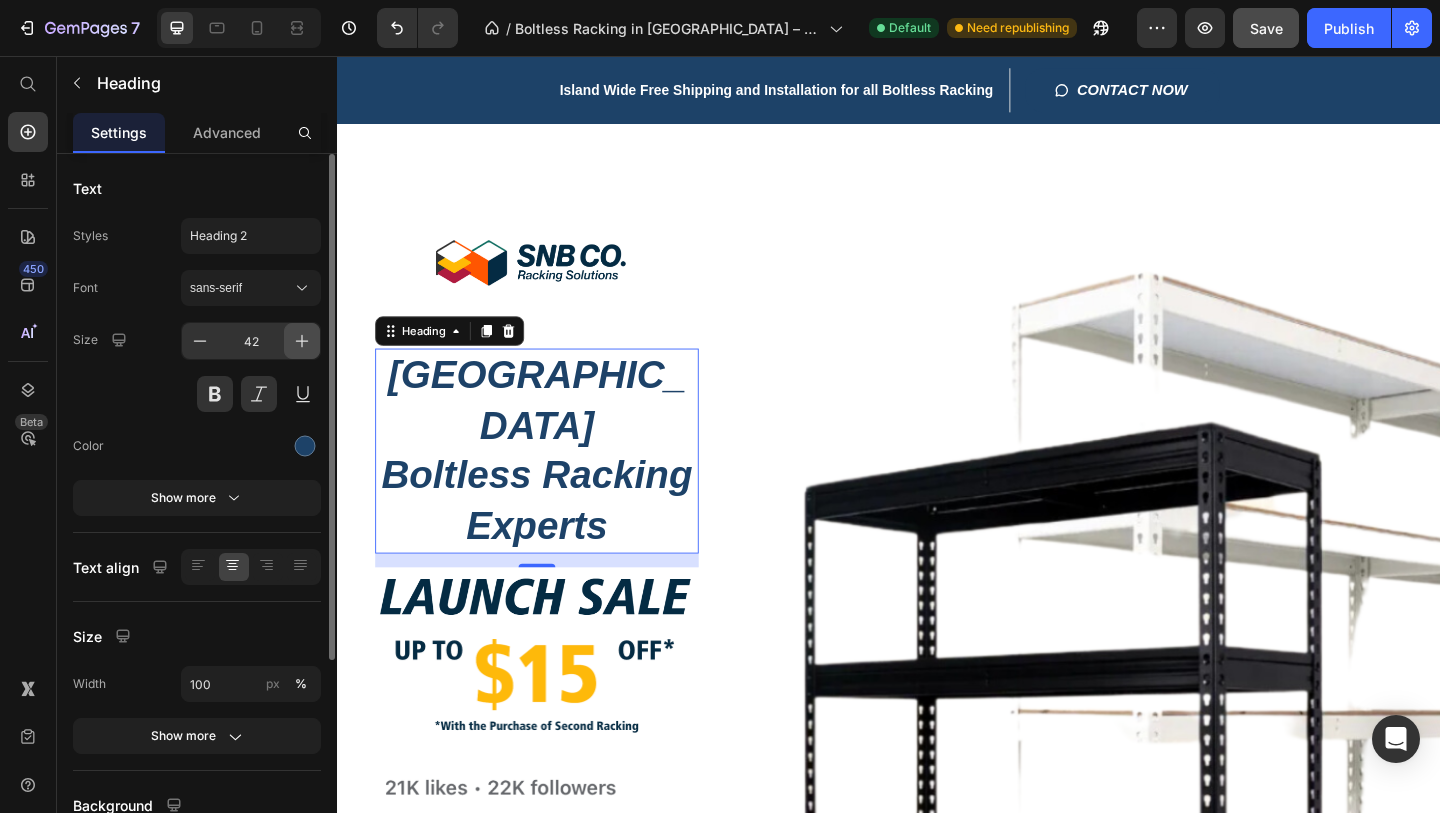 click 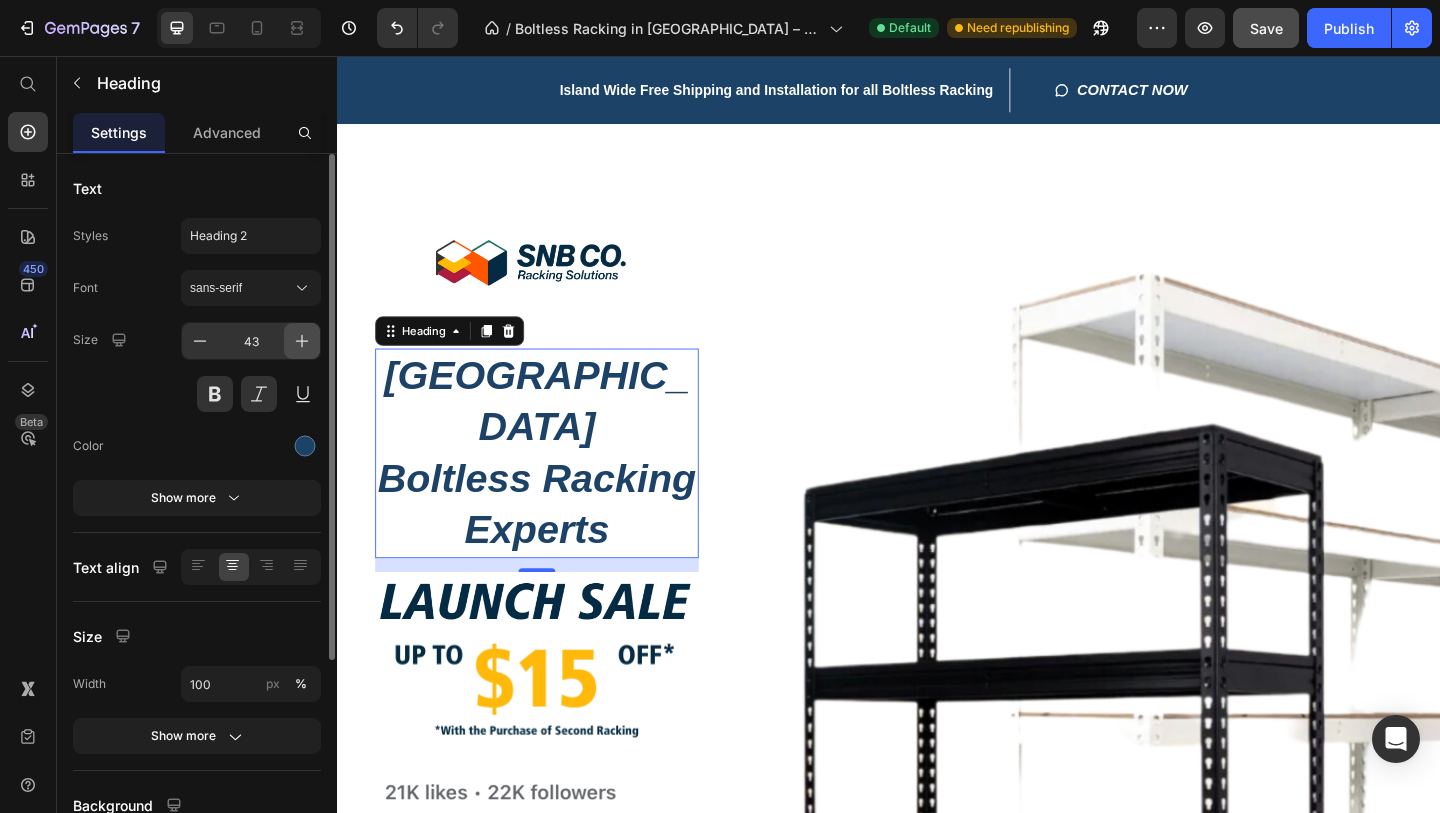 click 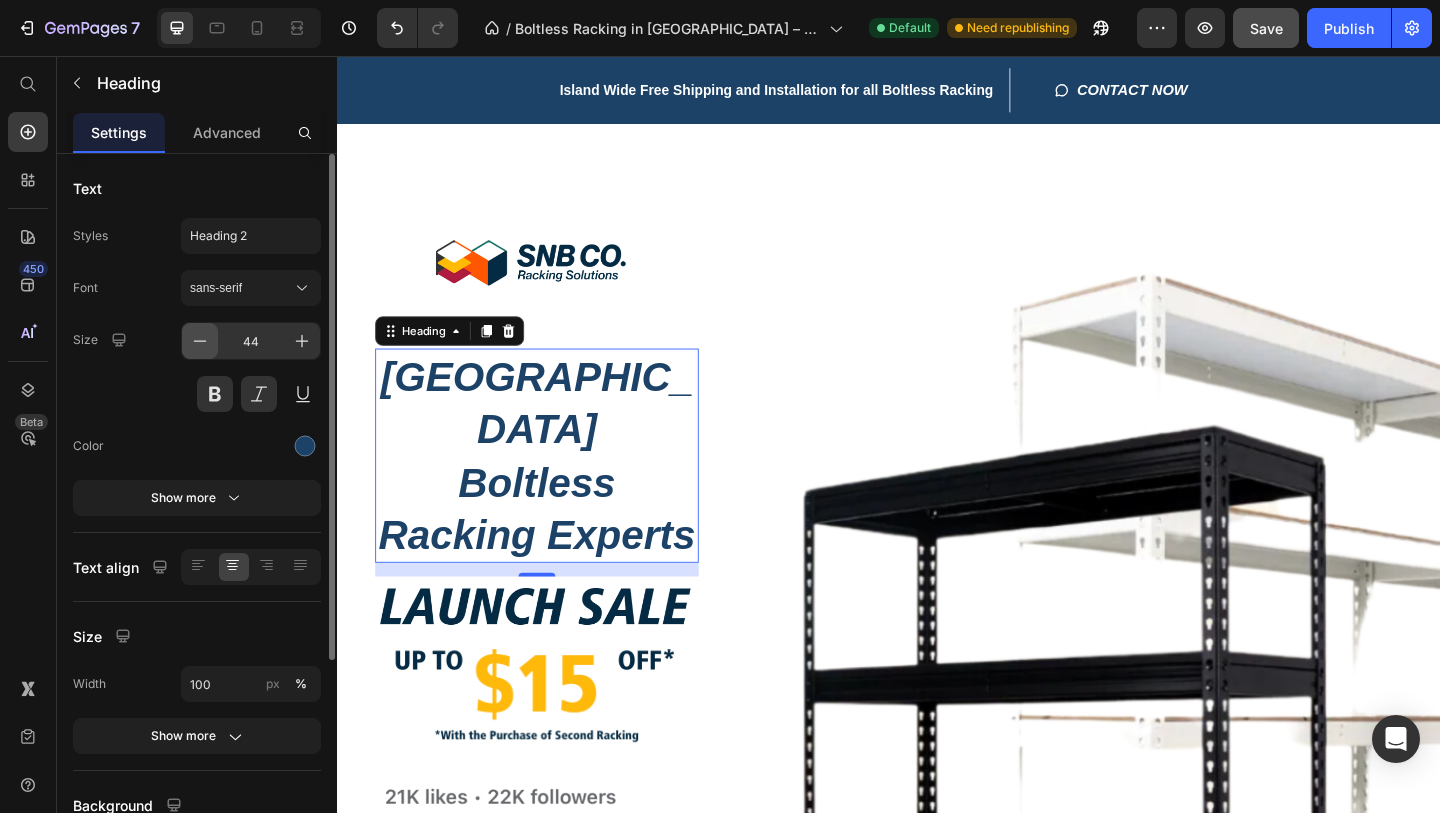 click 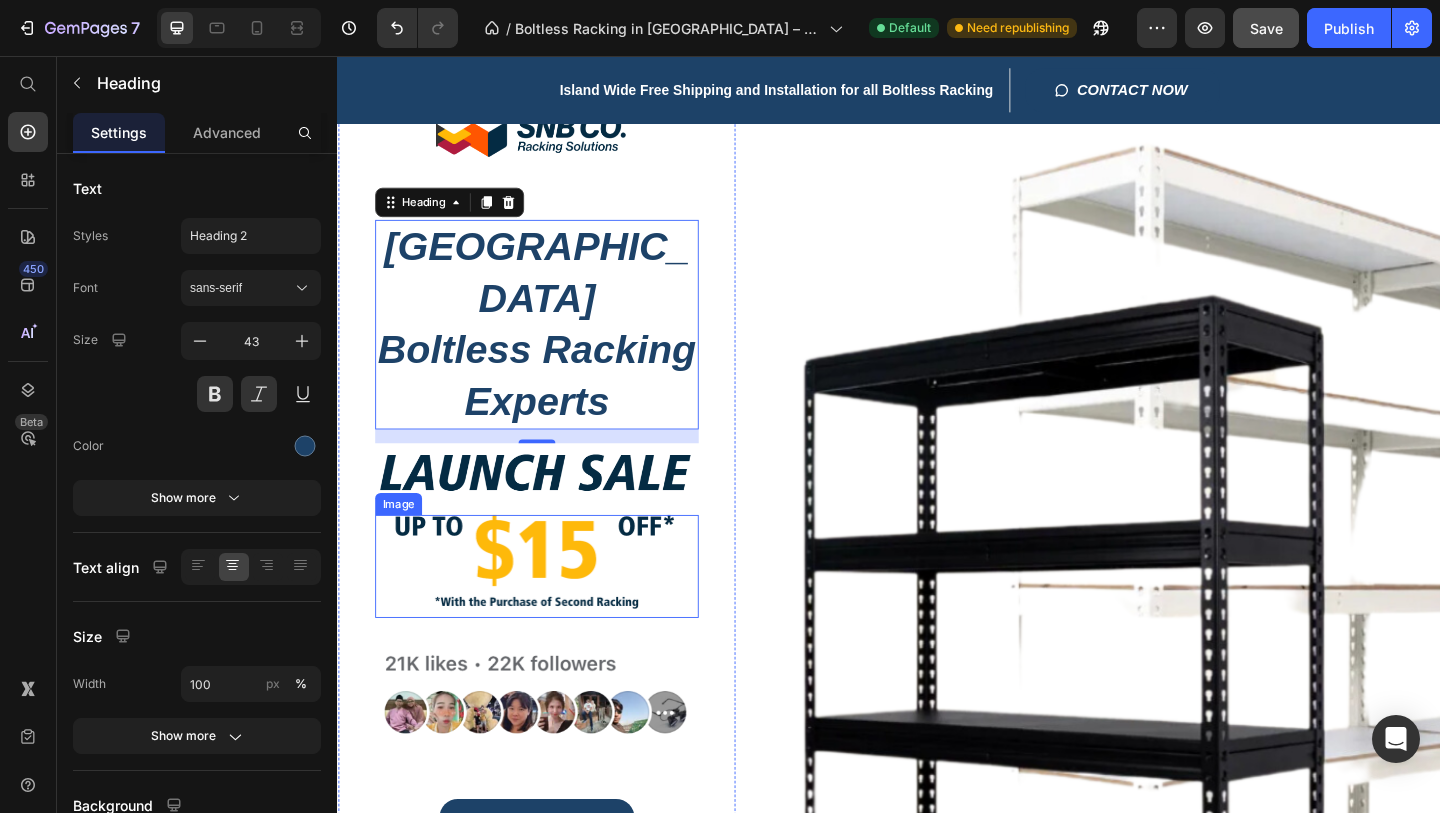 scroll, scrollTop: 160, scrollLeft: 0, axis: vertical 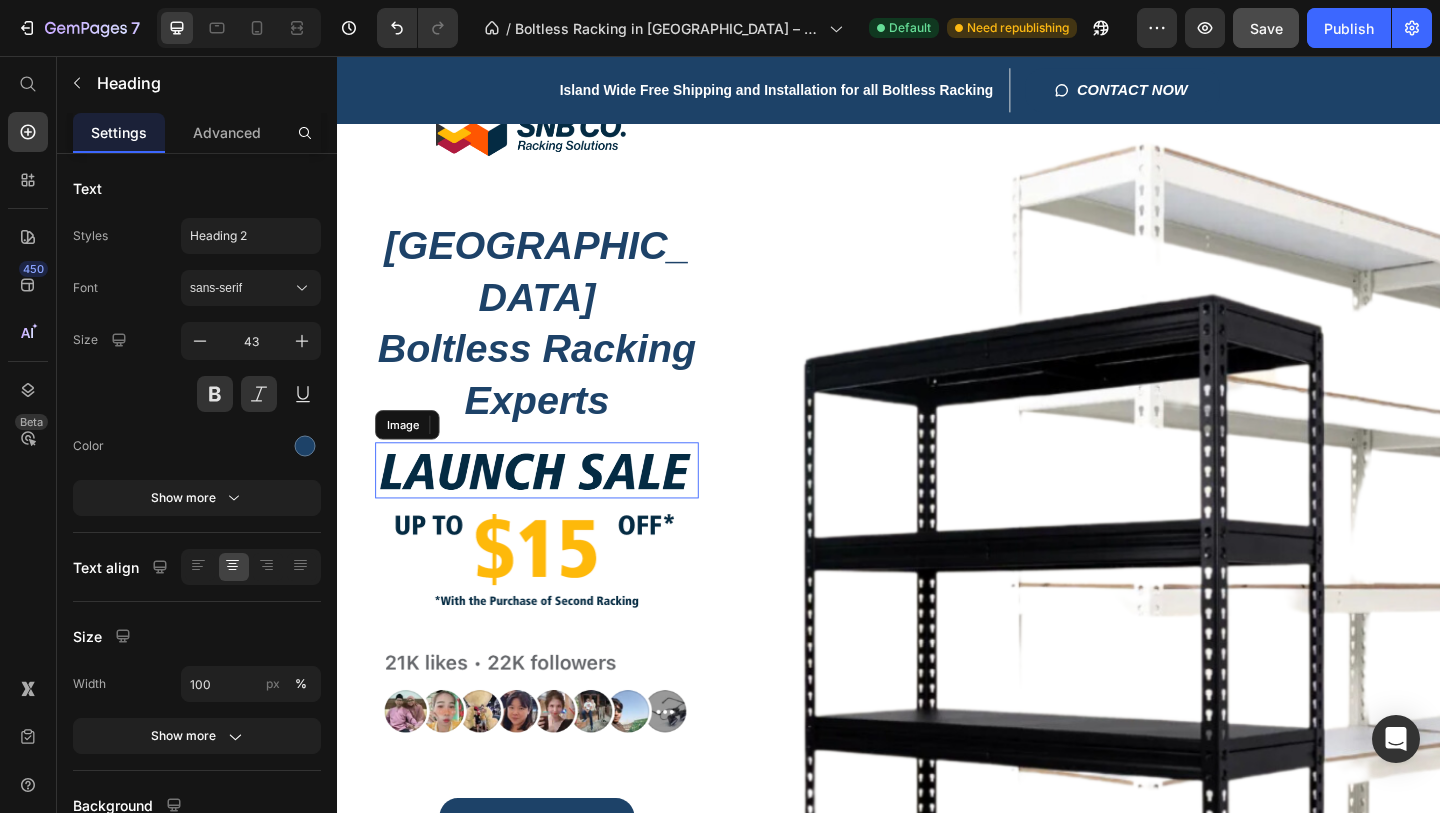 click at bounding box center (554, 506) 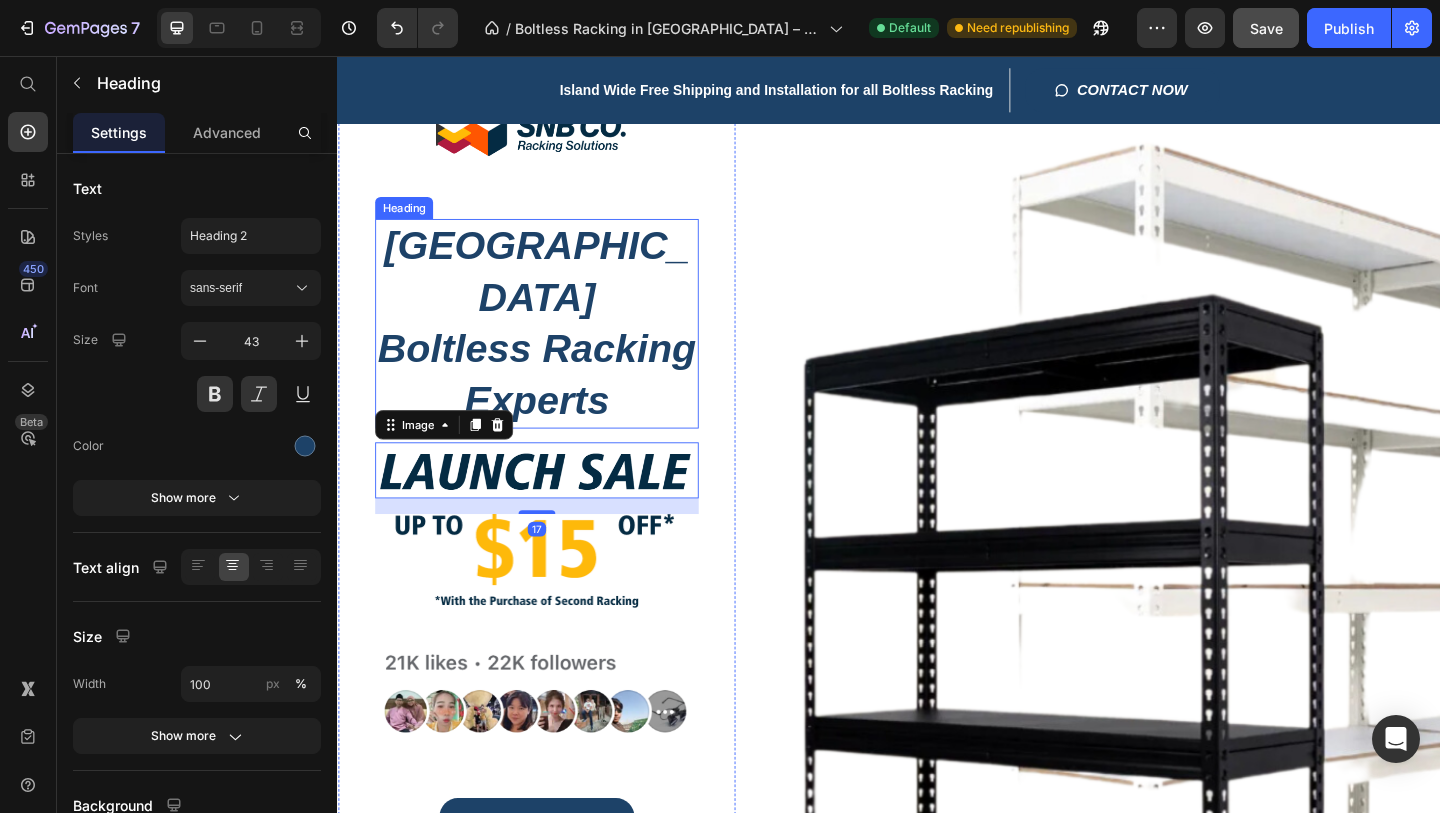 click on "Singapore  Boltless Racking Experts" at bounding box center [554, 347] 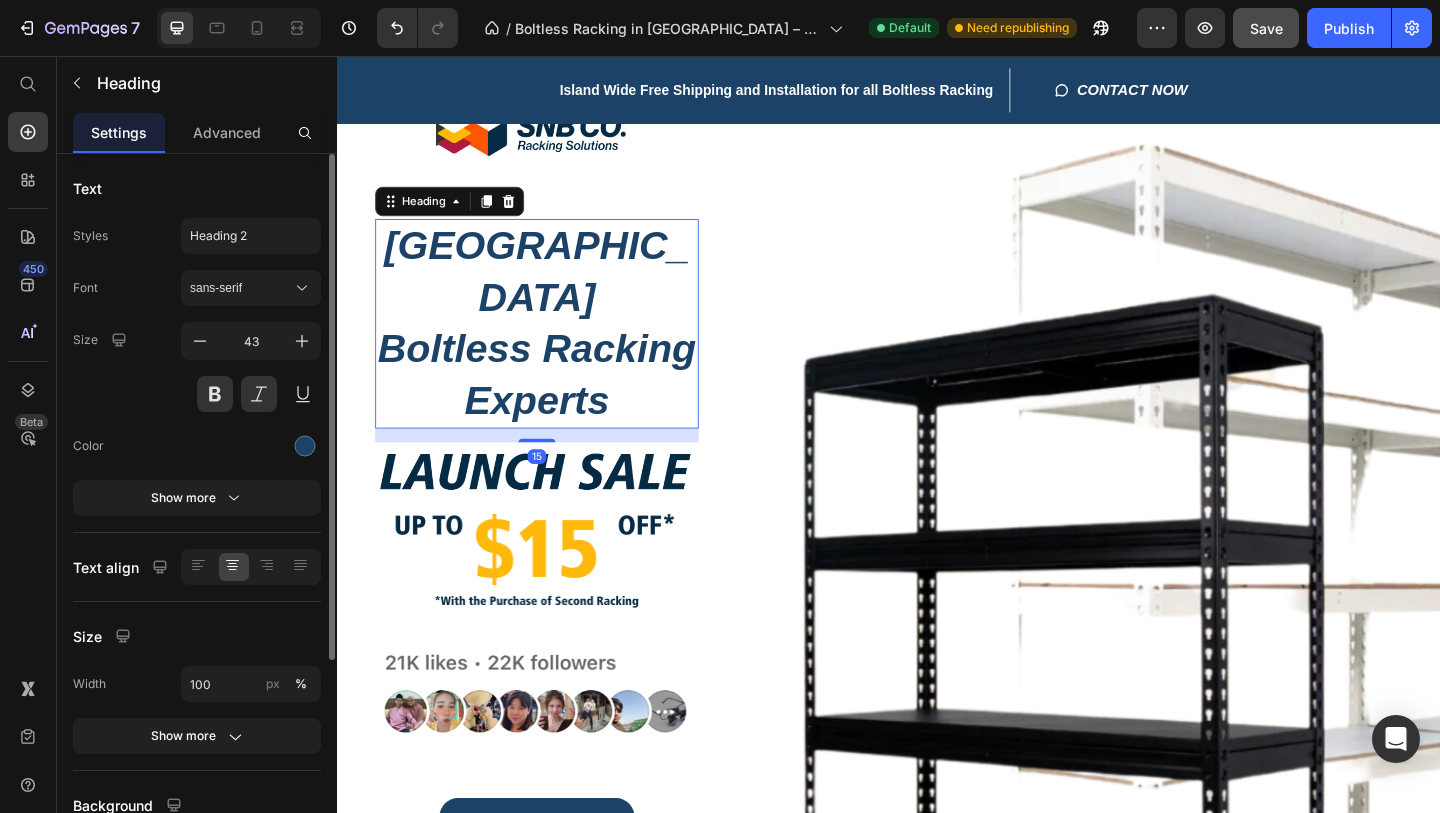 scroll, scrollTop: 10, scrollLeft: 0, axis: vertical 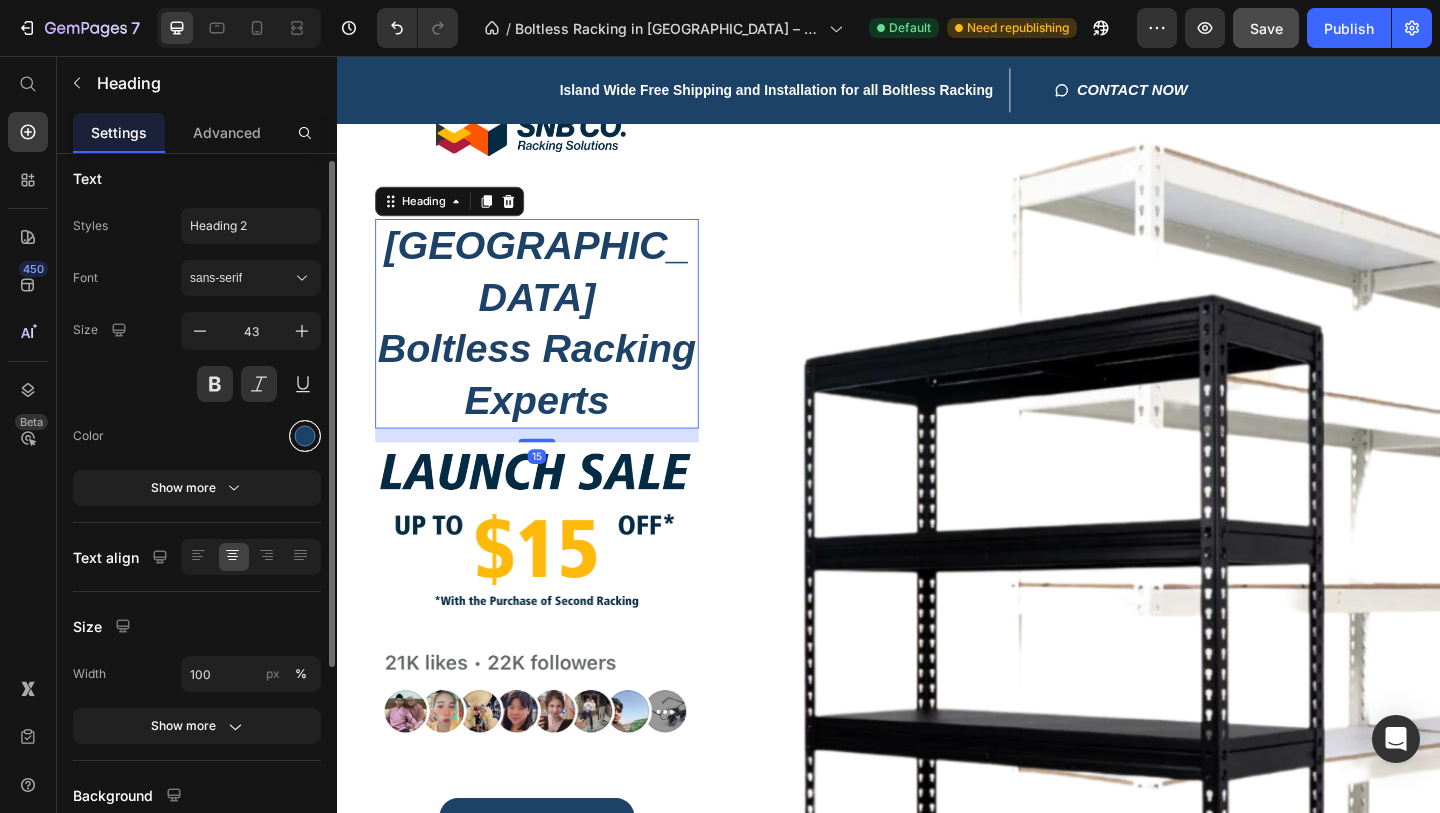 click at bounding box center (305, 436) 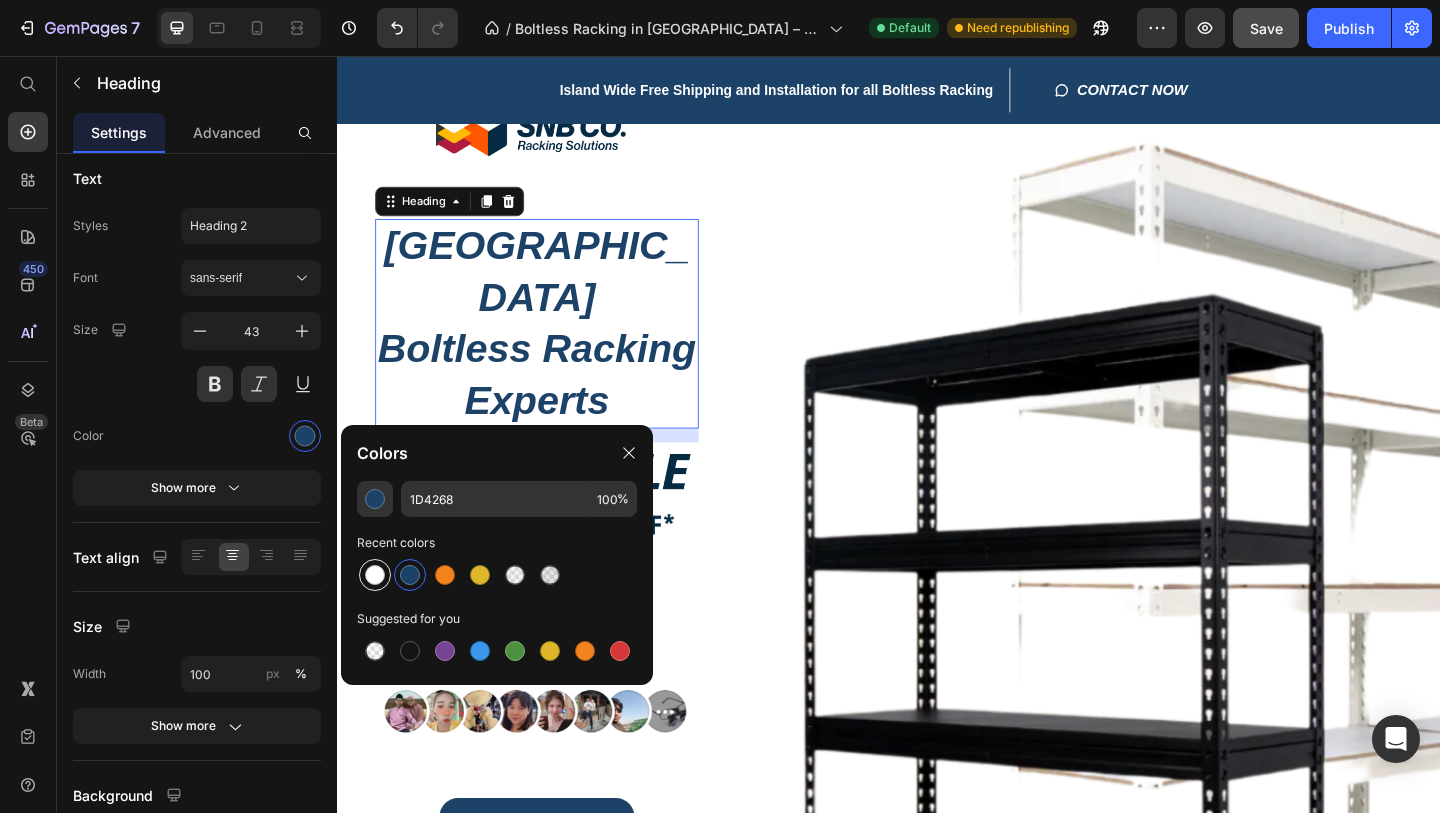 click at bounding box center [375, 575] 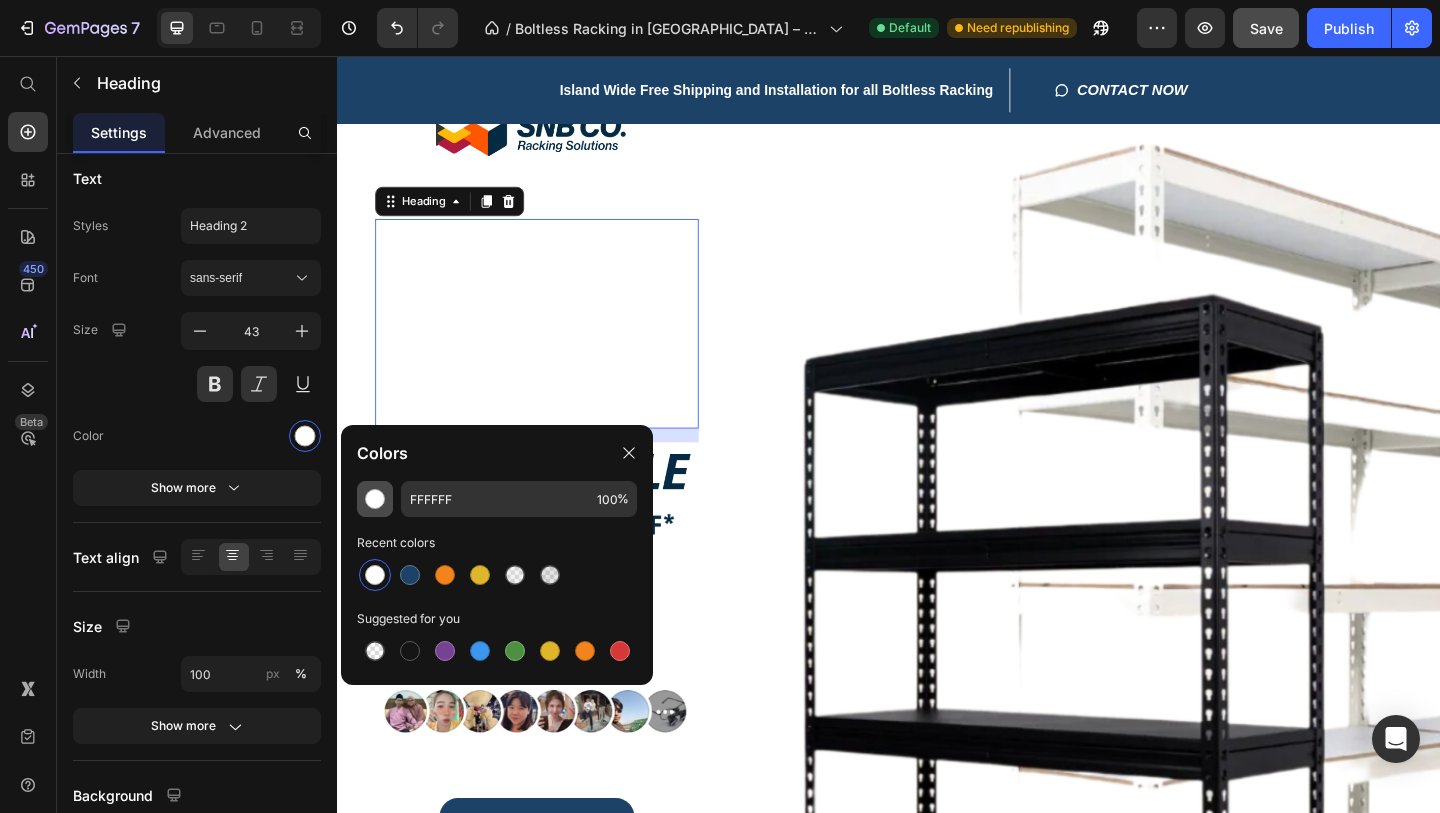 click at bounding box center (375, 499) 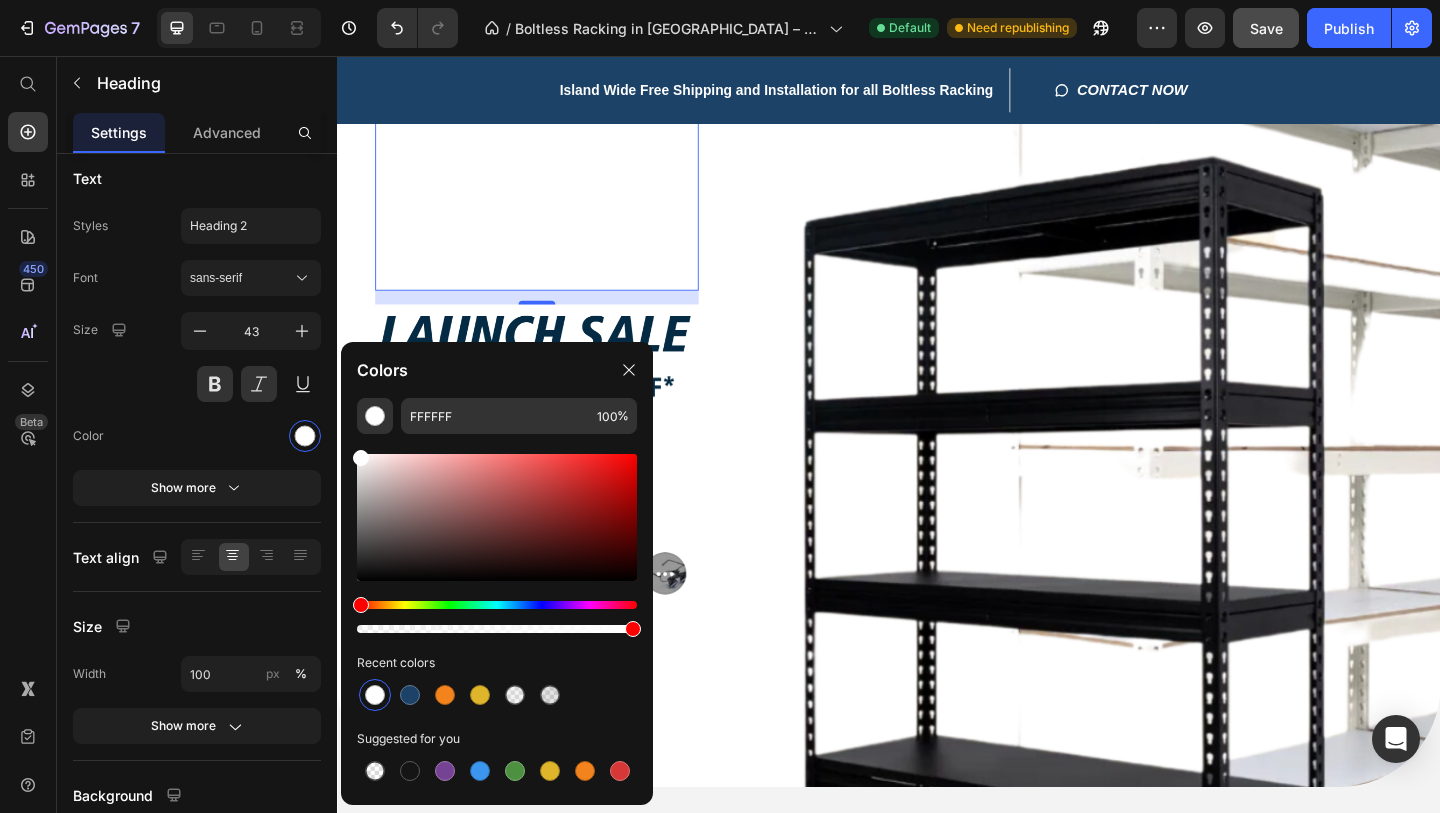 scroll, scrollTop: 317, scrollLeft: 0, axis: vertical 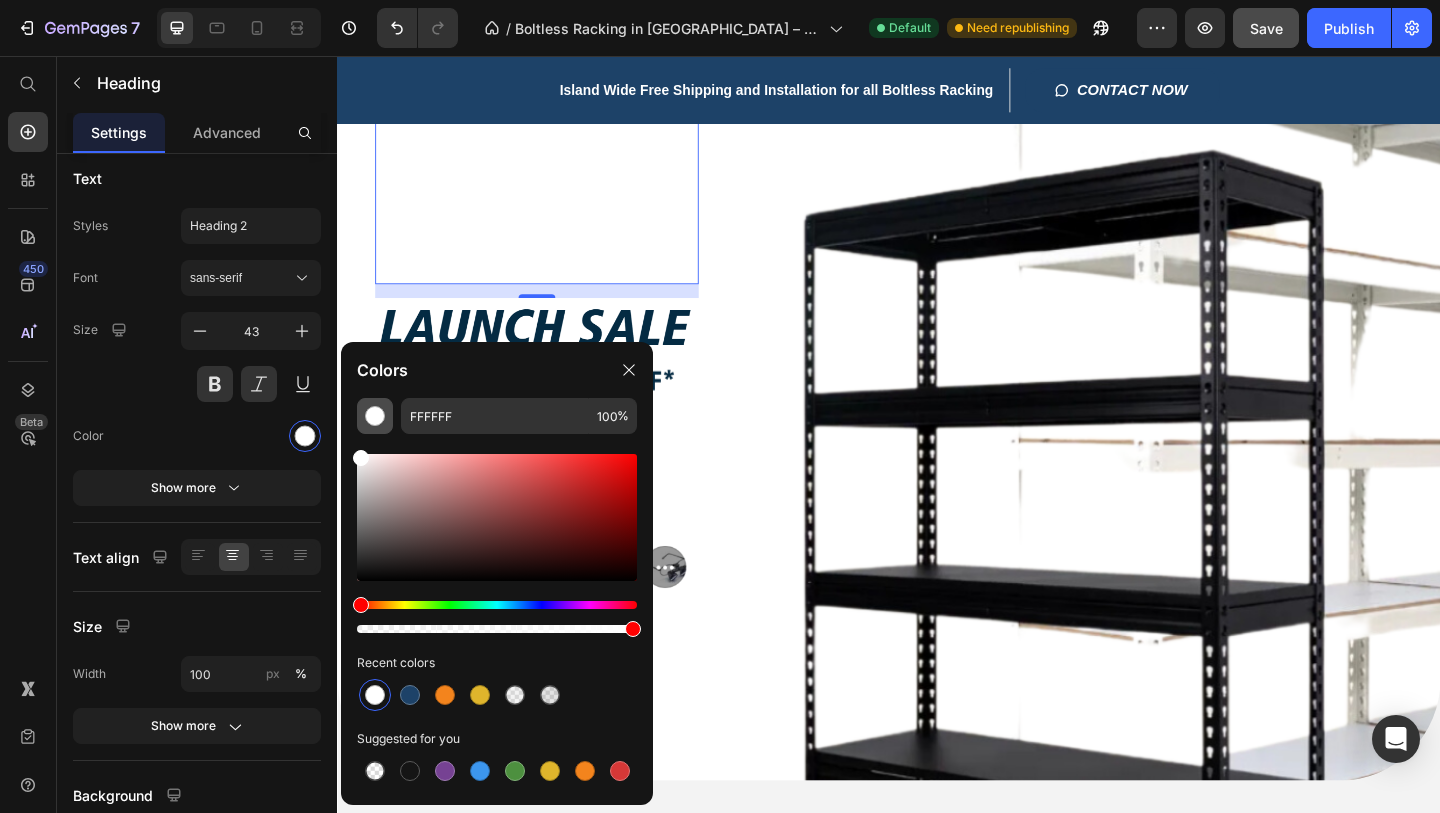 click at bounding box center [375, 416] 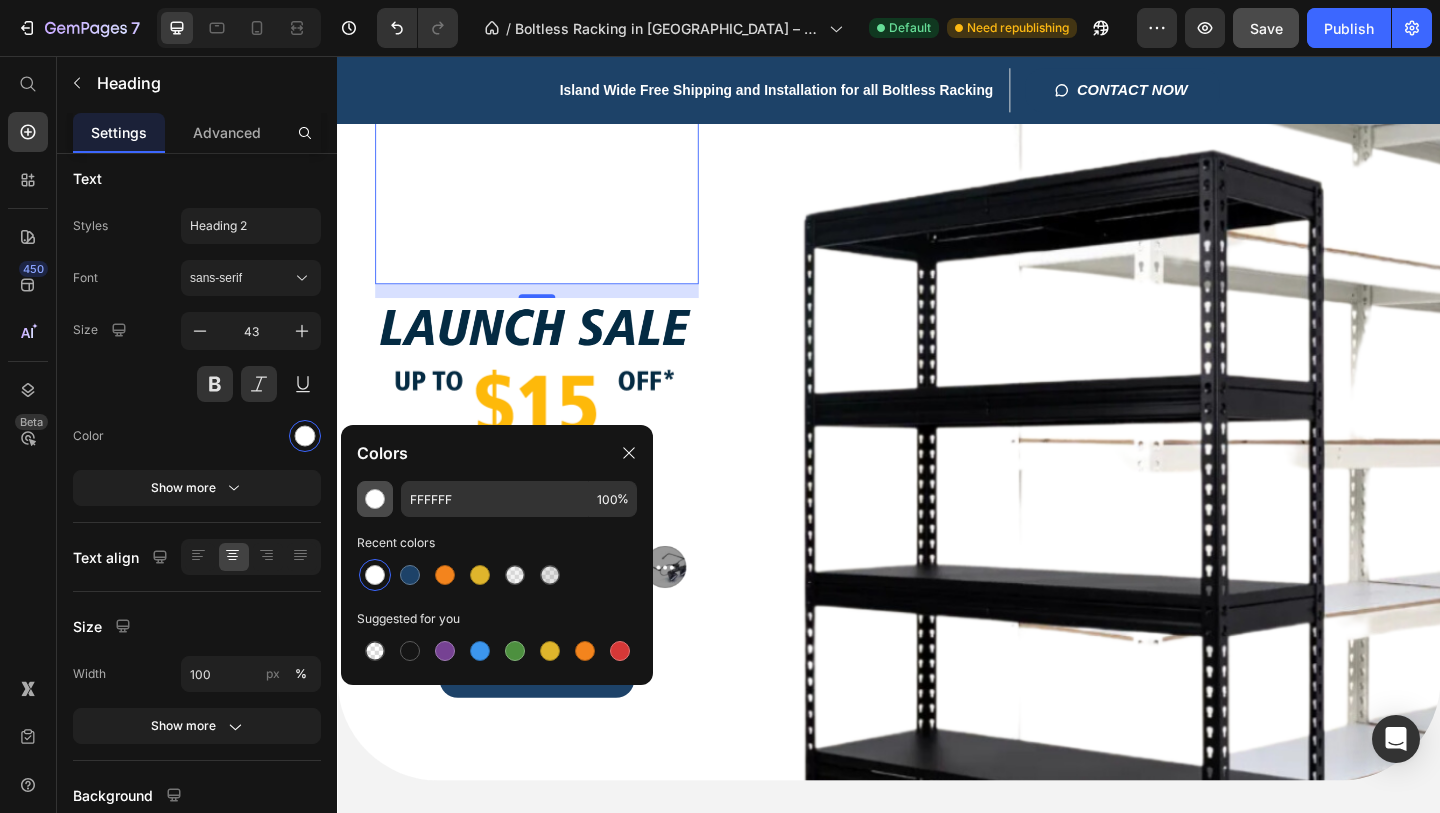 click at bounding box center (375, 499) 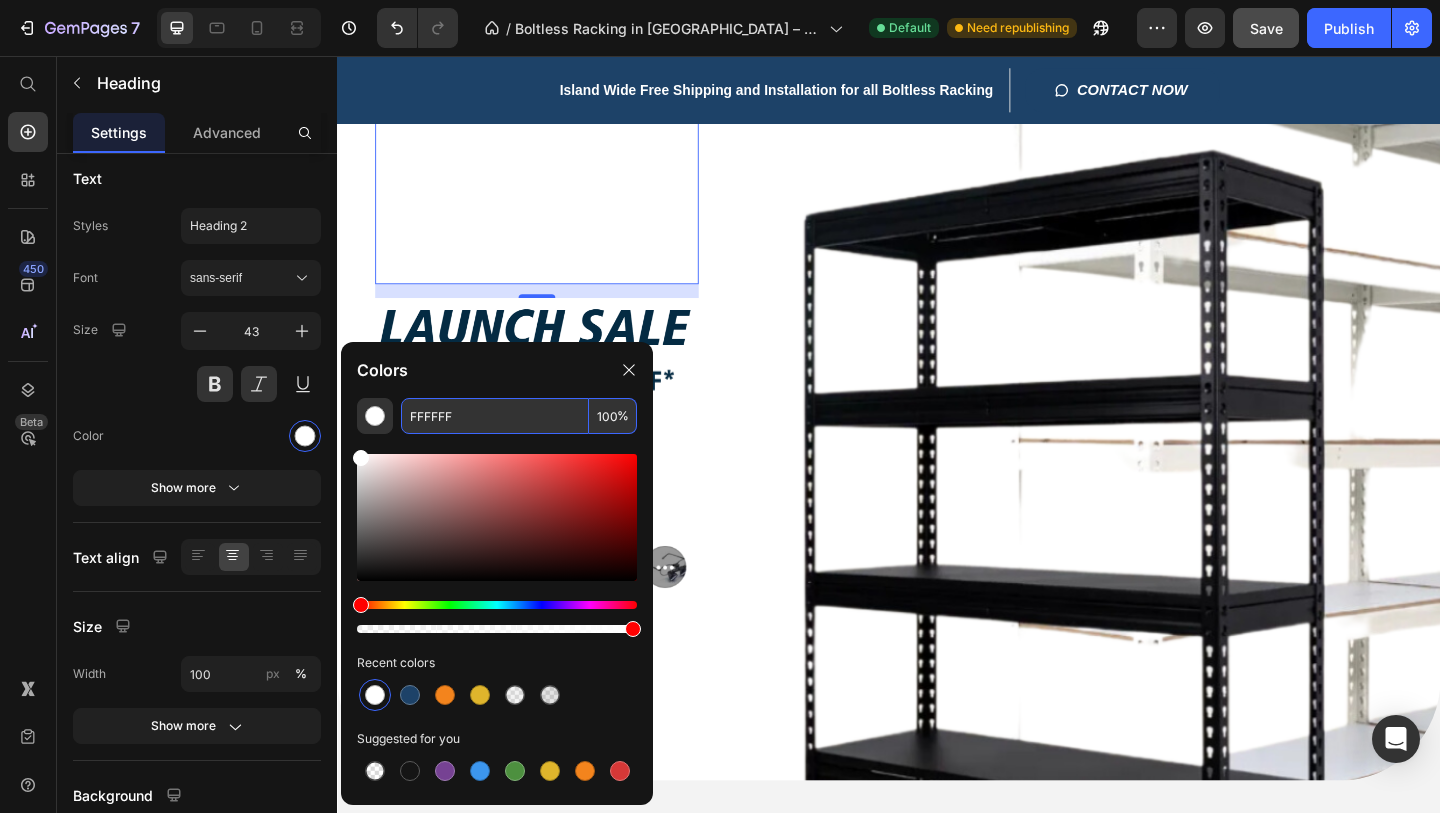 click on "FFFFFF" at bounding box center [495, 416] 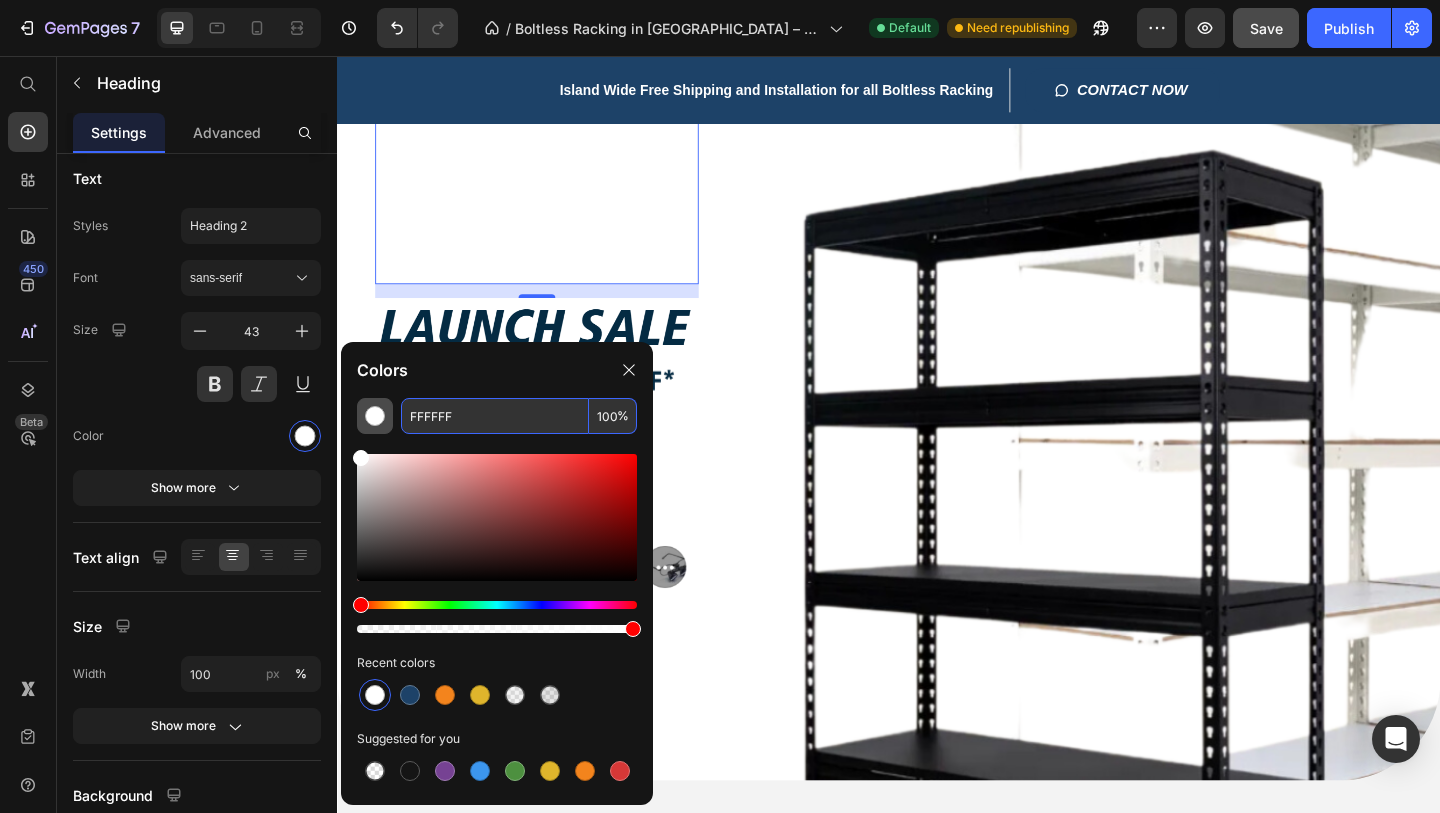 click at bounding box center (375, 416) 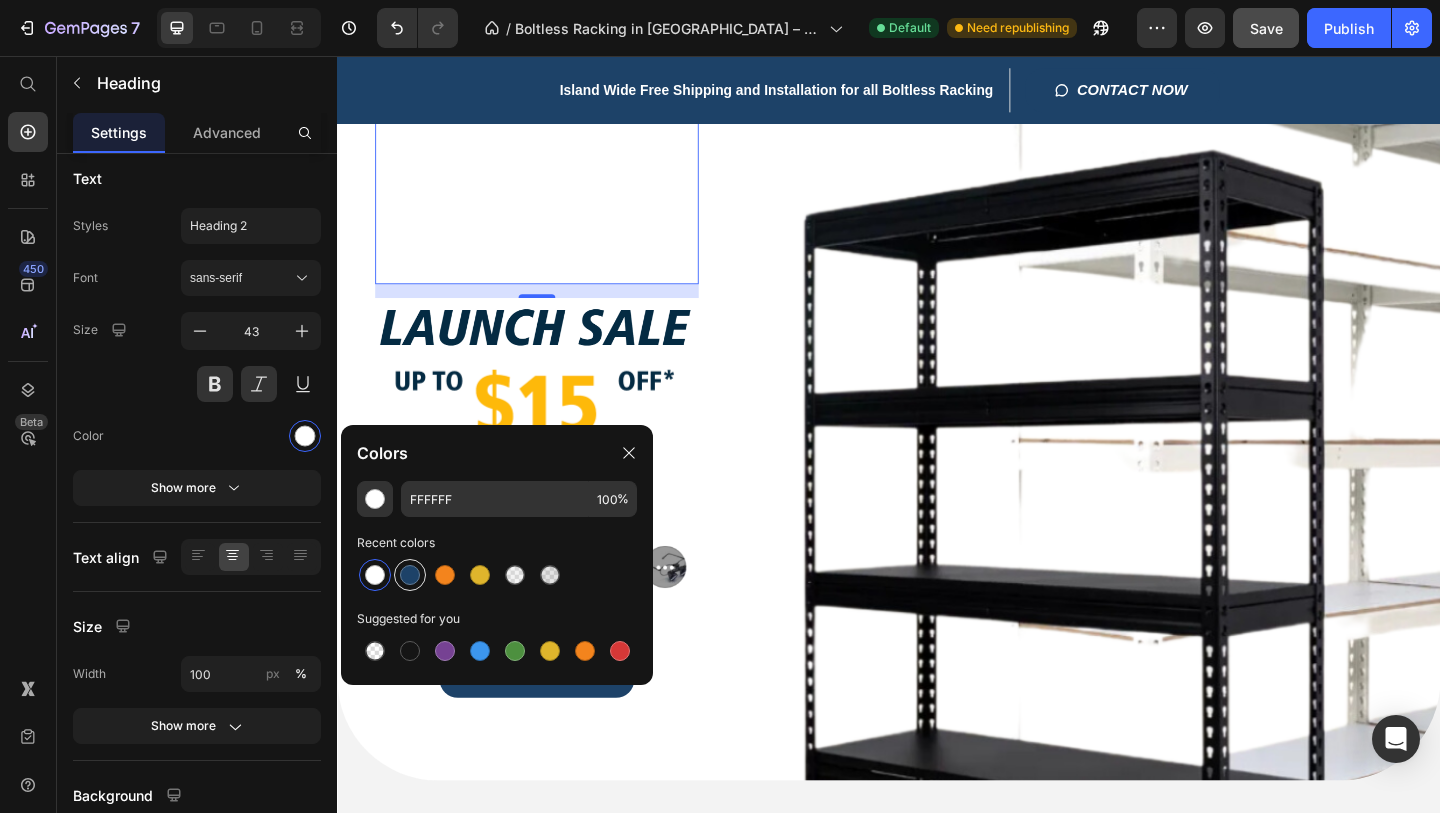 click at bounding box center (410, 575) 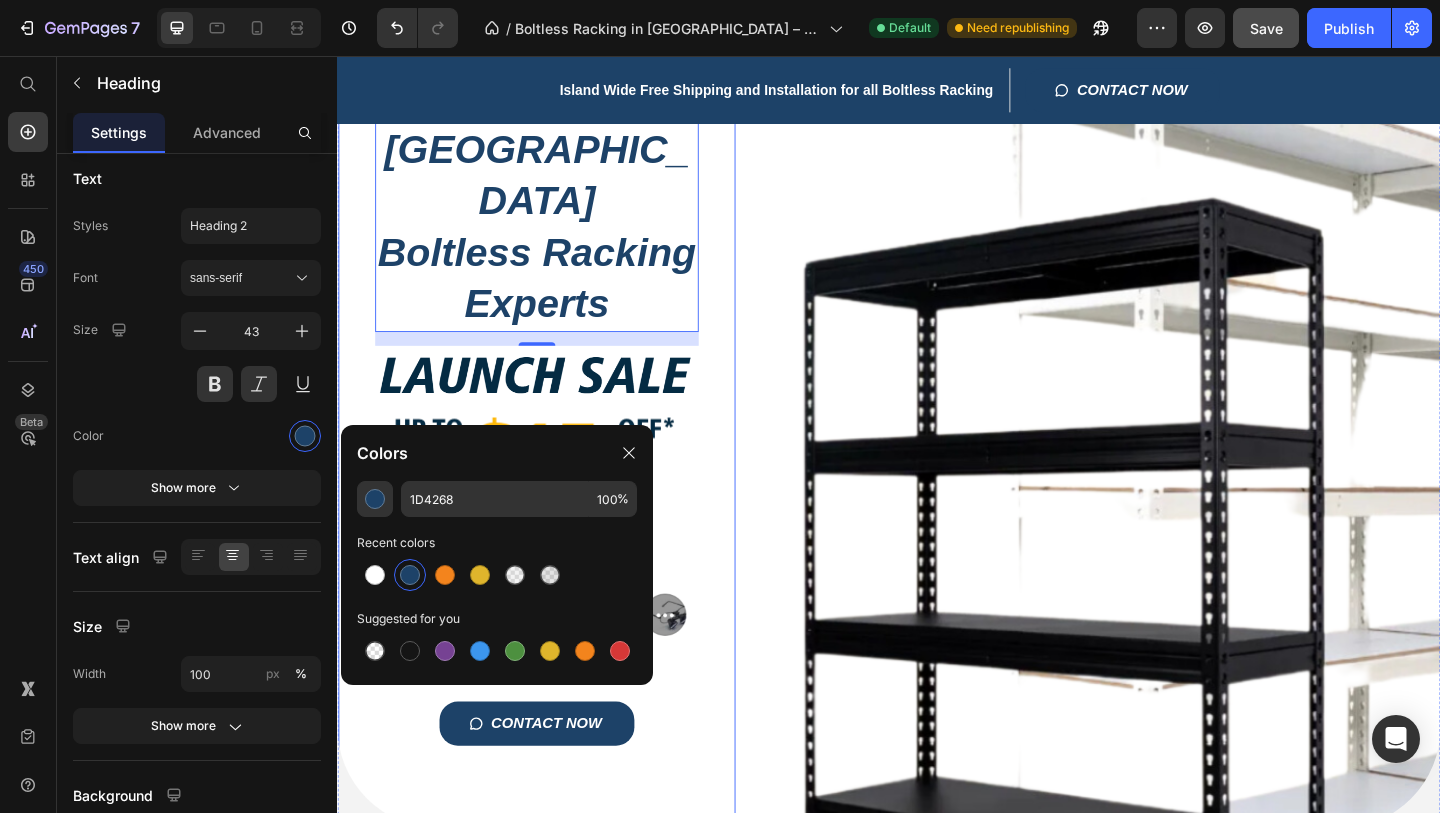 scroll, scrollTop: 260, scrollLeft: 0, axis: vertical 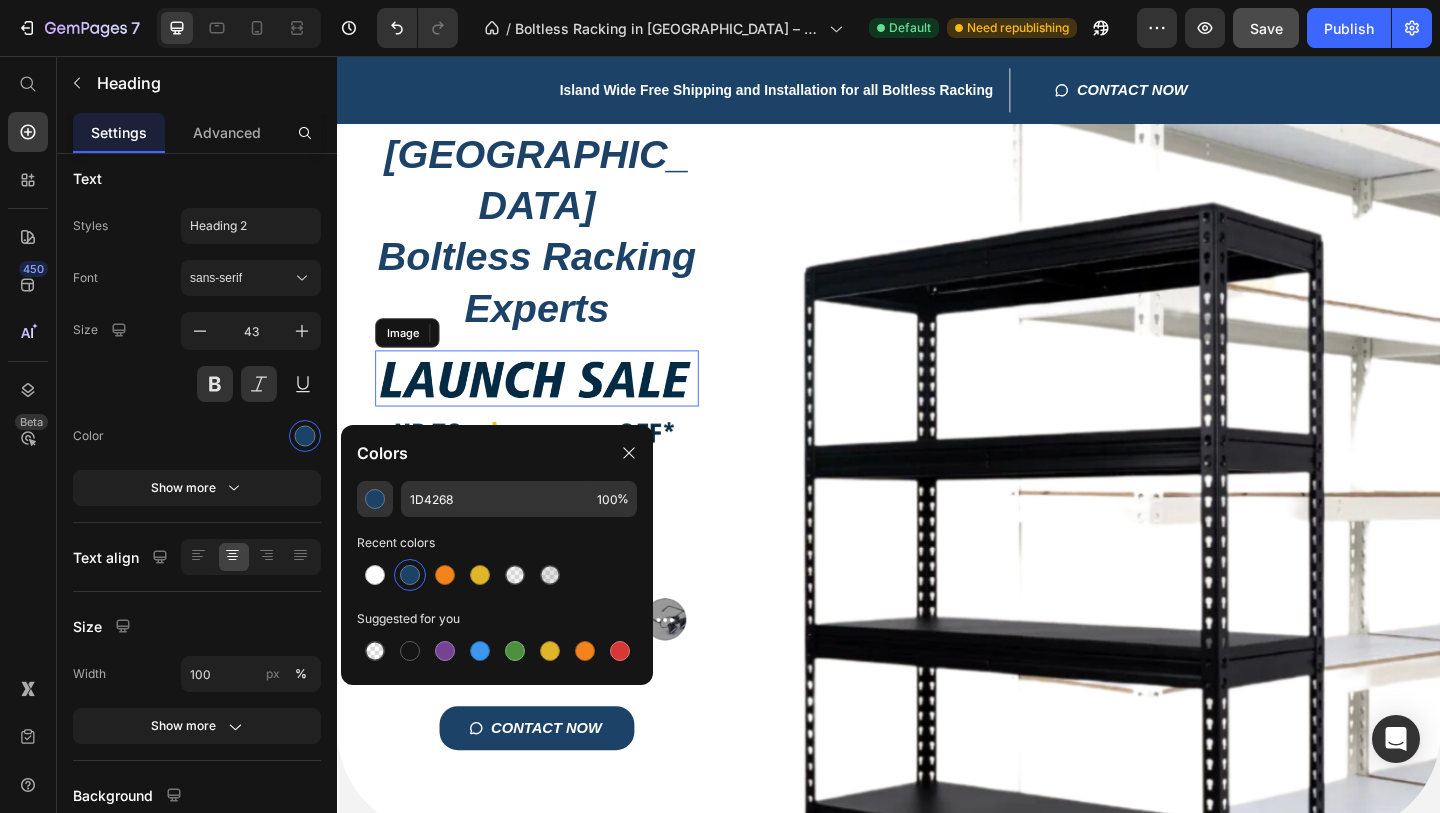click at bounding box center [554, 406] 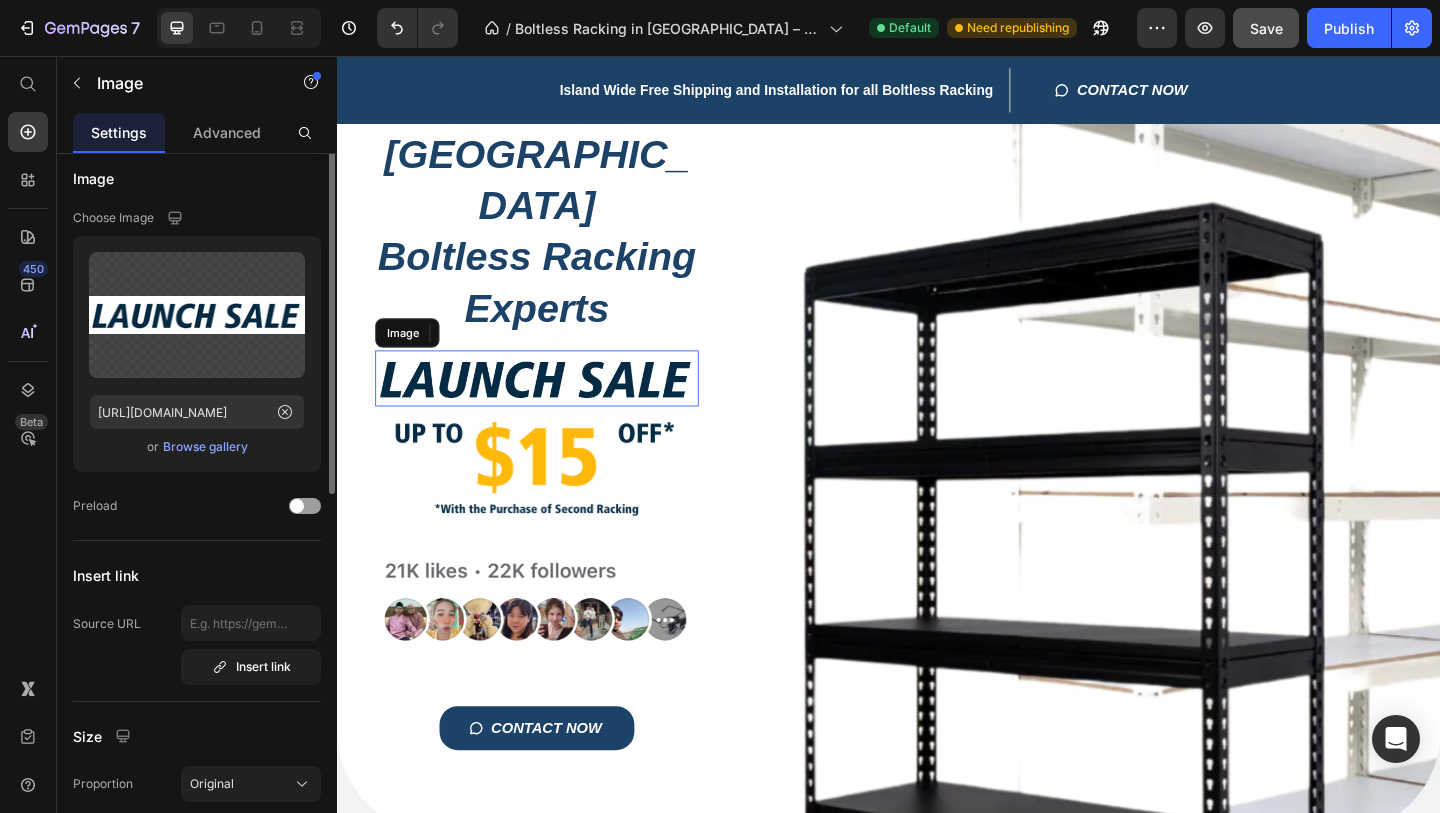 scroll, scrollTop: 0, scrollLeft: 0, axis: both 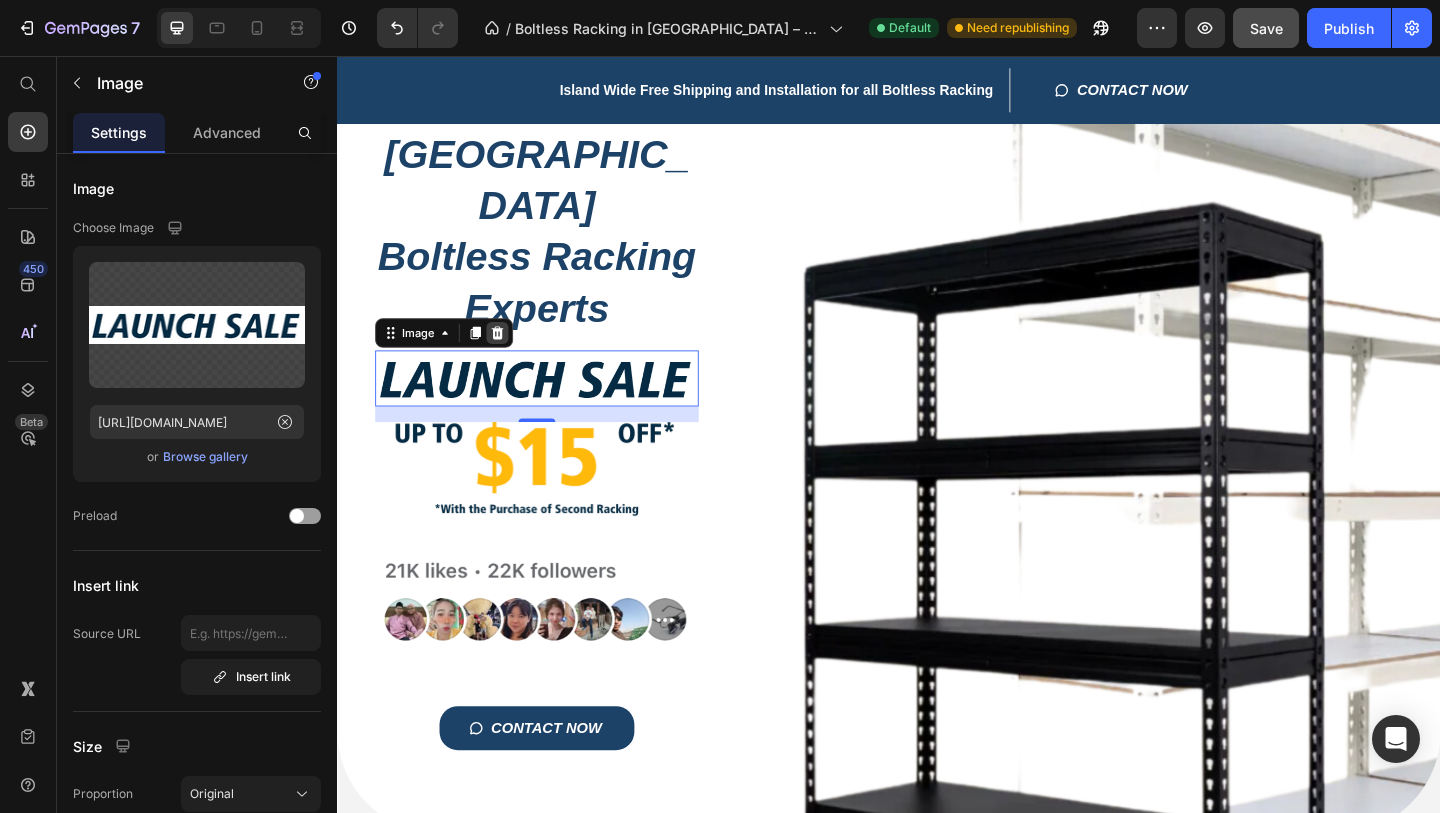 click 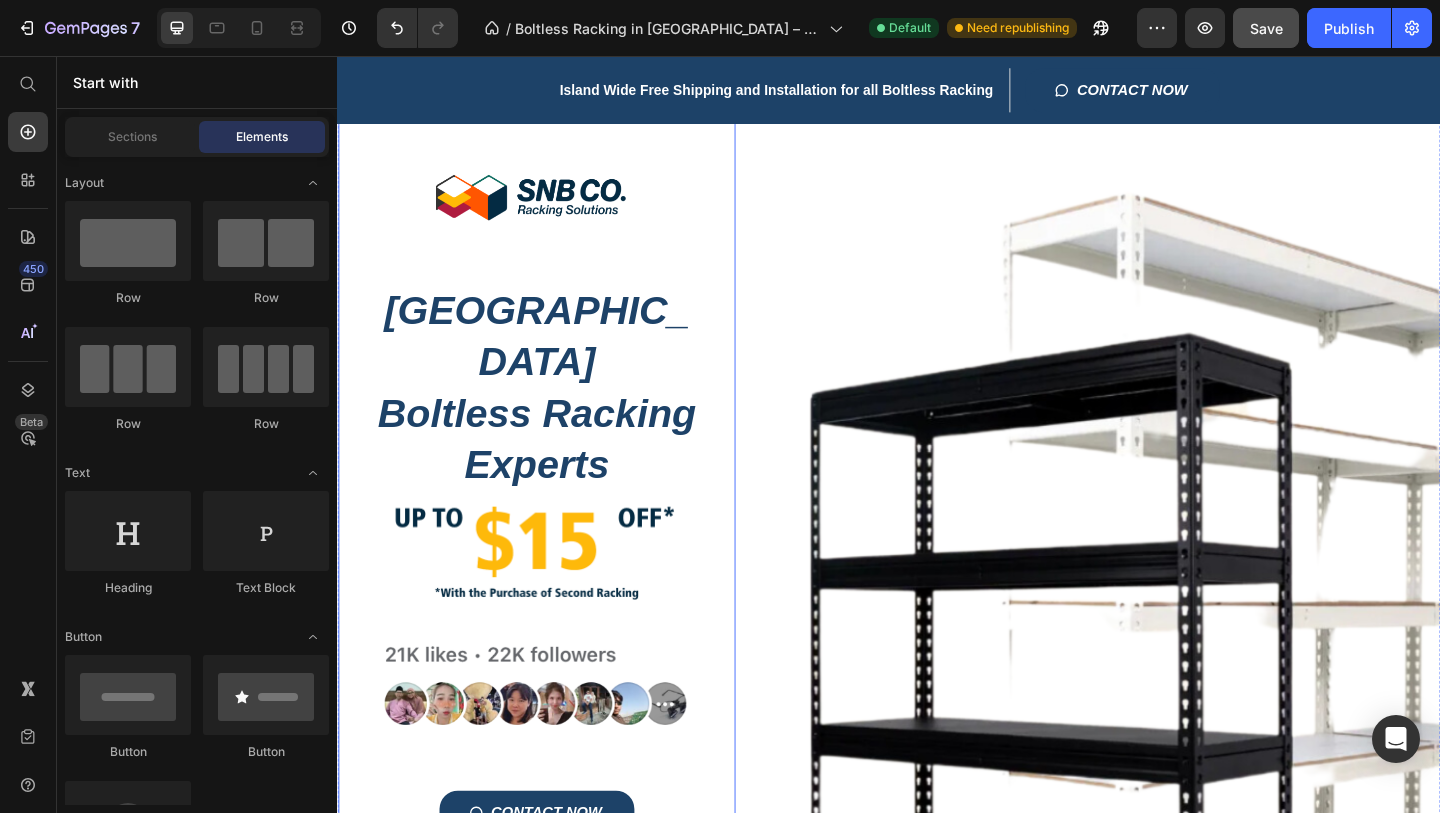 scroll, scrollTop: 89, scrollLeft: 0, axis: vertical 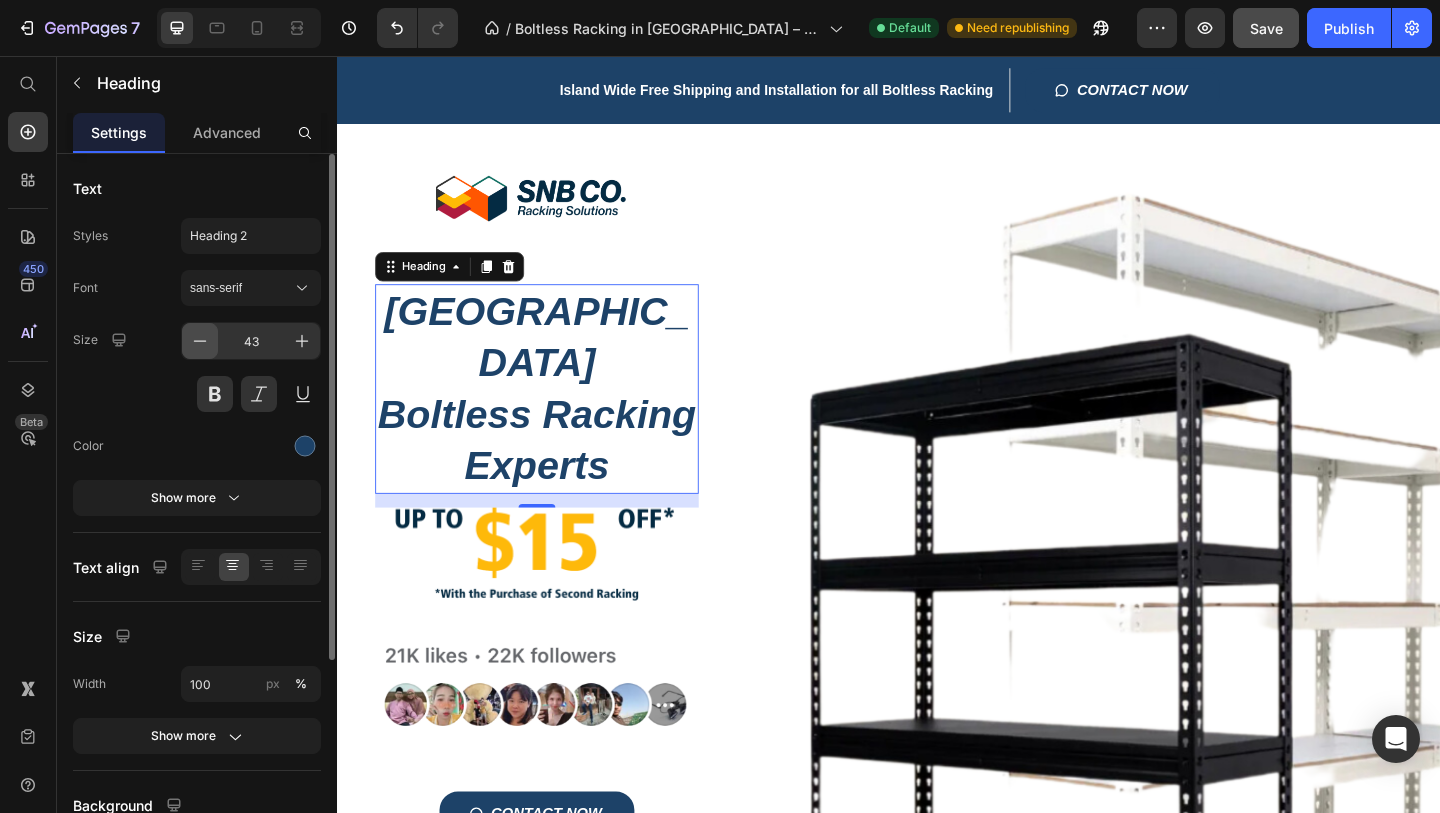 click at bounding box center [200, 341] 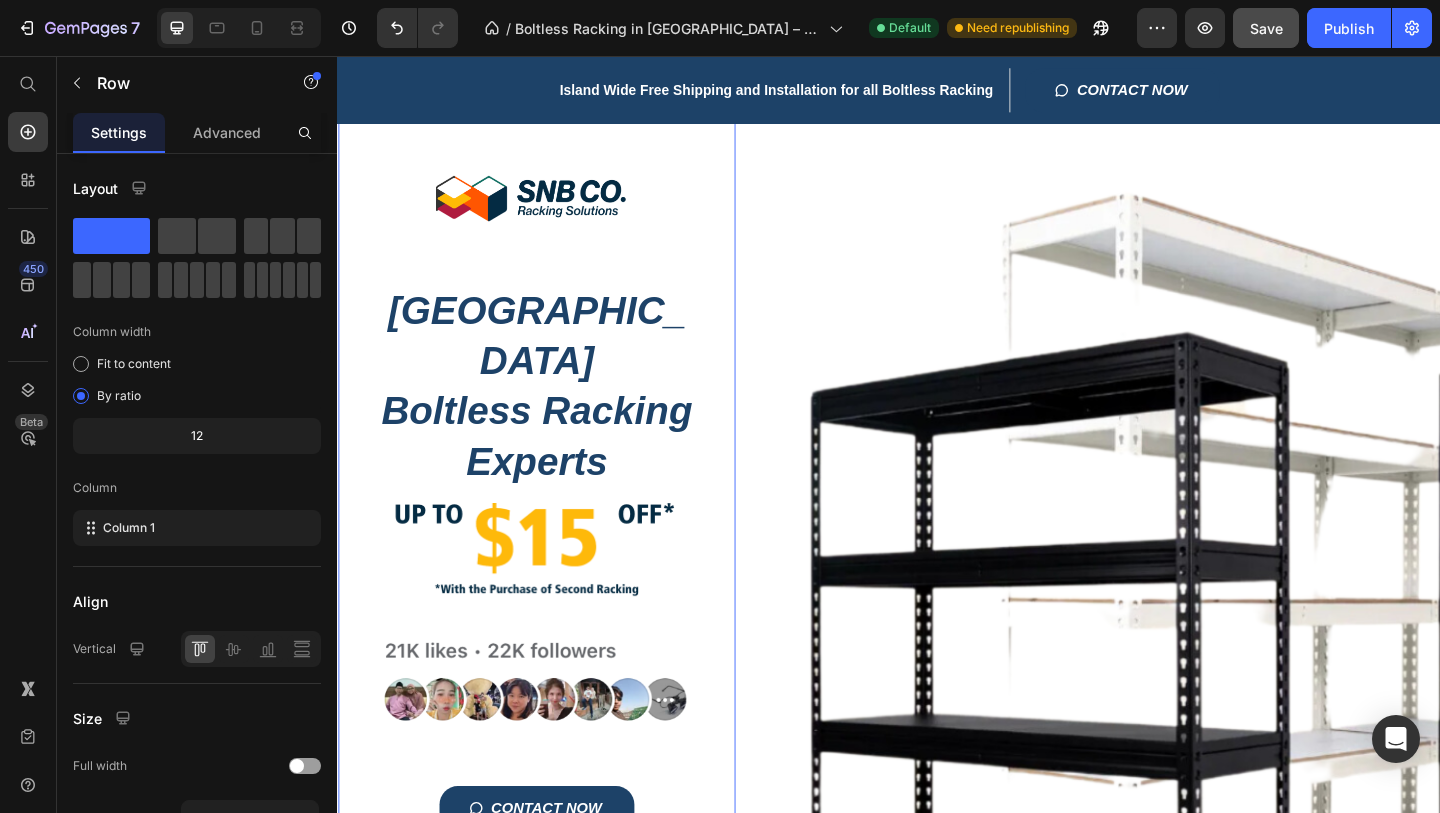 click on "Title Line Image Singapore  Boltless Racking Experts Heading   15 Image Image
CONTACT NOW Button Row" at bounding box center (554, 514) 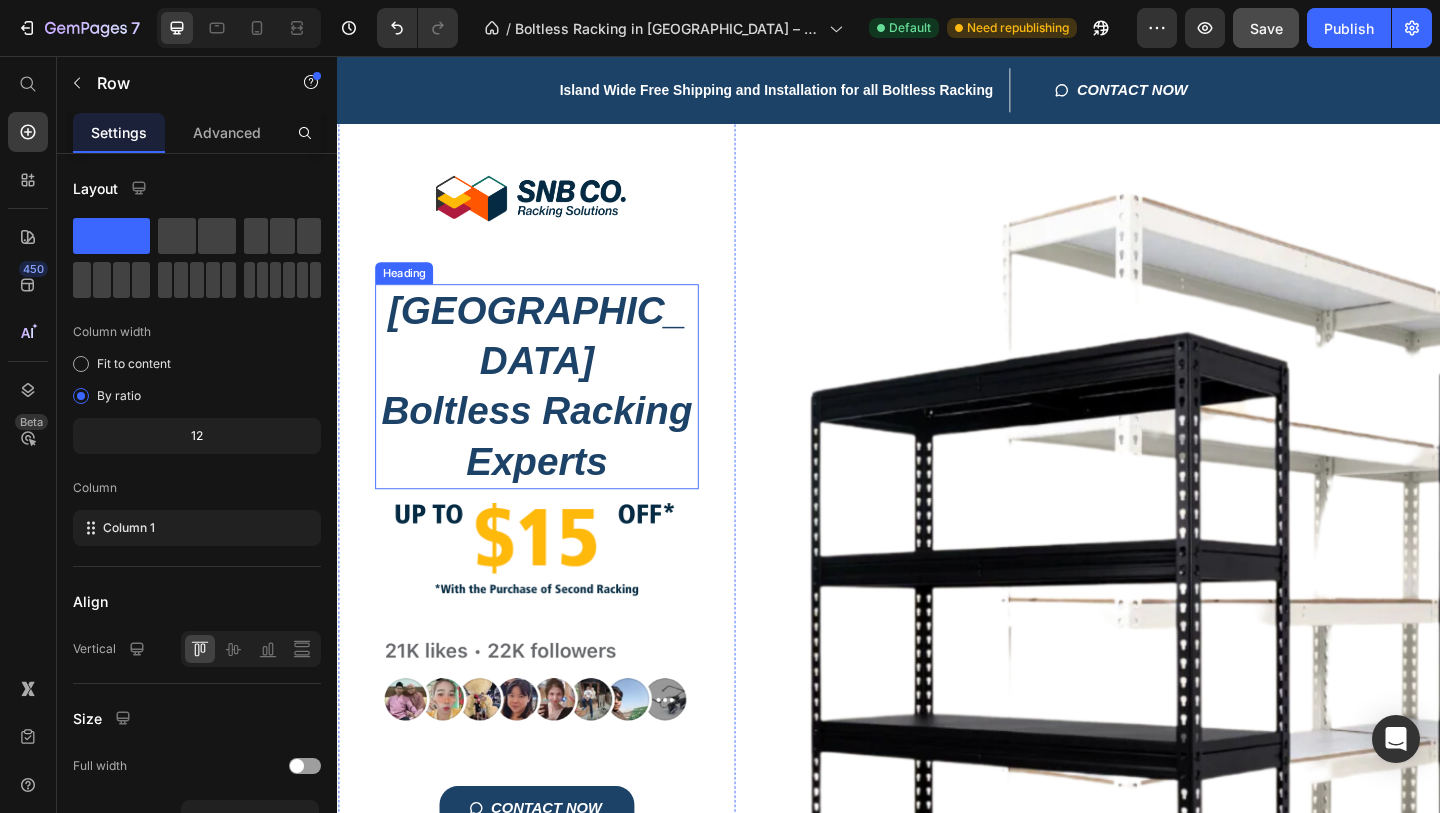 click on "Singapore  Boltless Racking Experts" at bounding box center [554, 415] 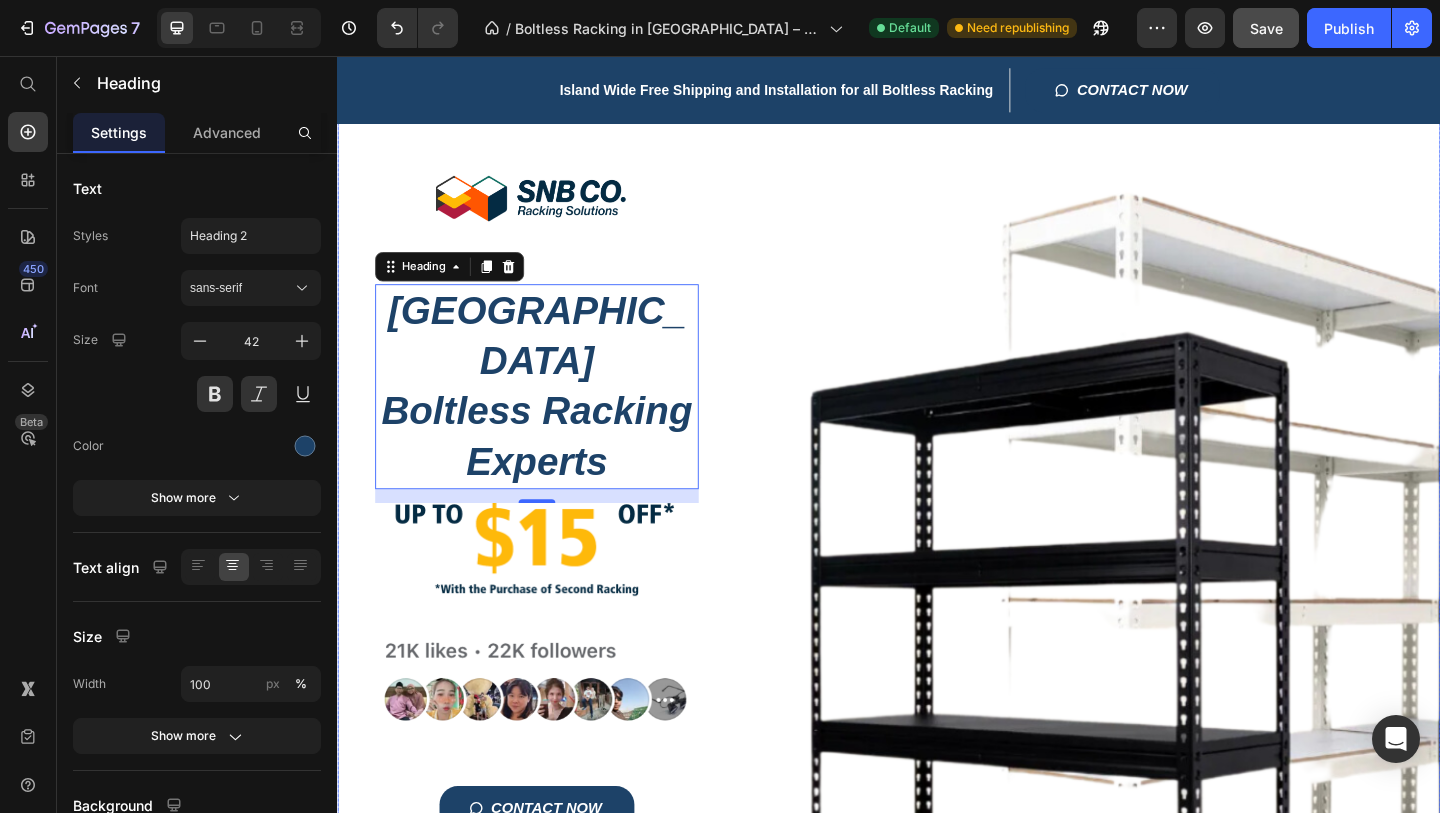 click on "Title Line Image Singapore  Boltless Racking Experts Heading   15 Image Image
CONTACT NOW Button Row" at bounding box center [937, 514] 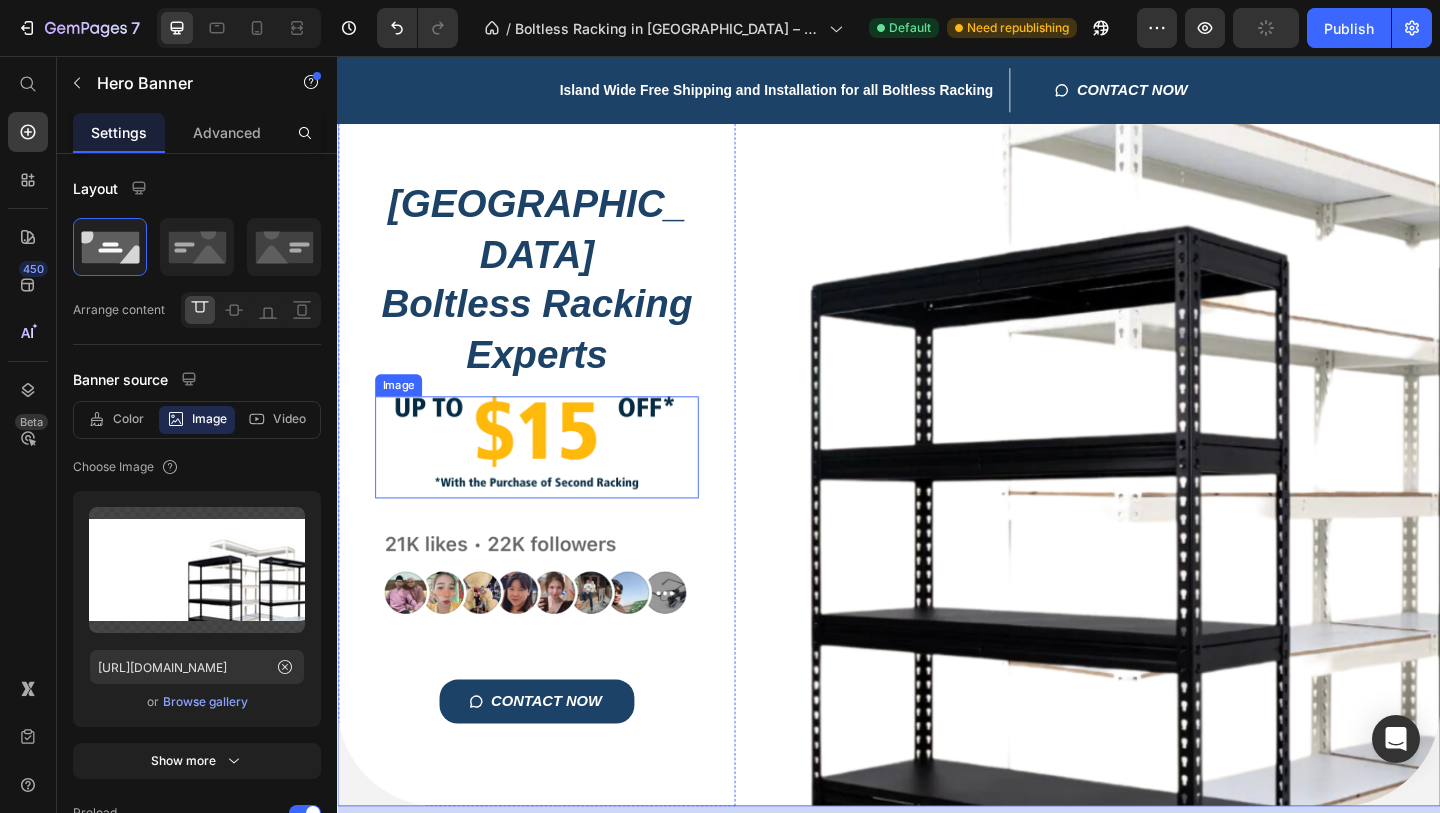 scroll, scrollTop: 224, scrollLeft: 0, axis: vertical 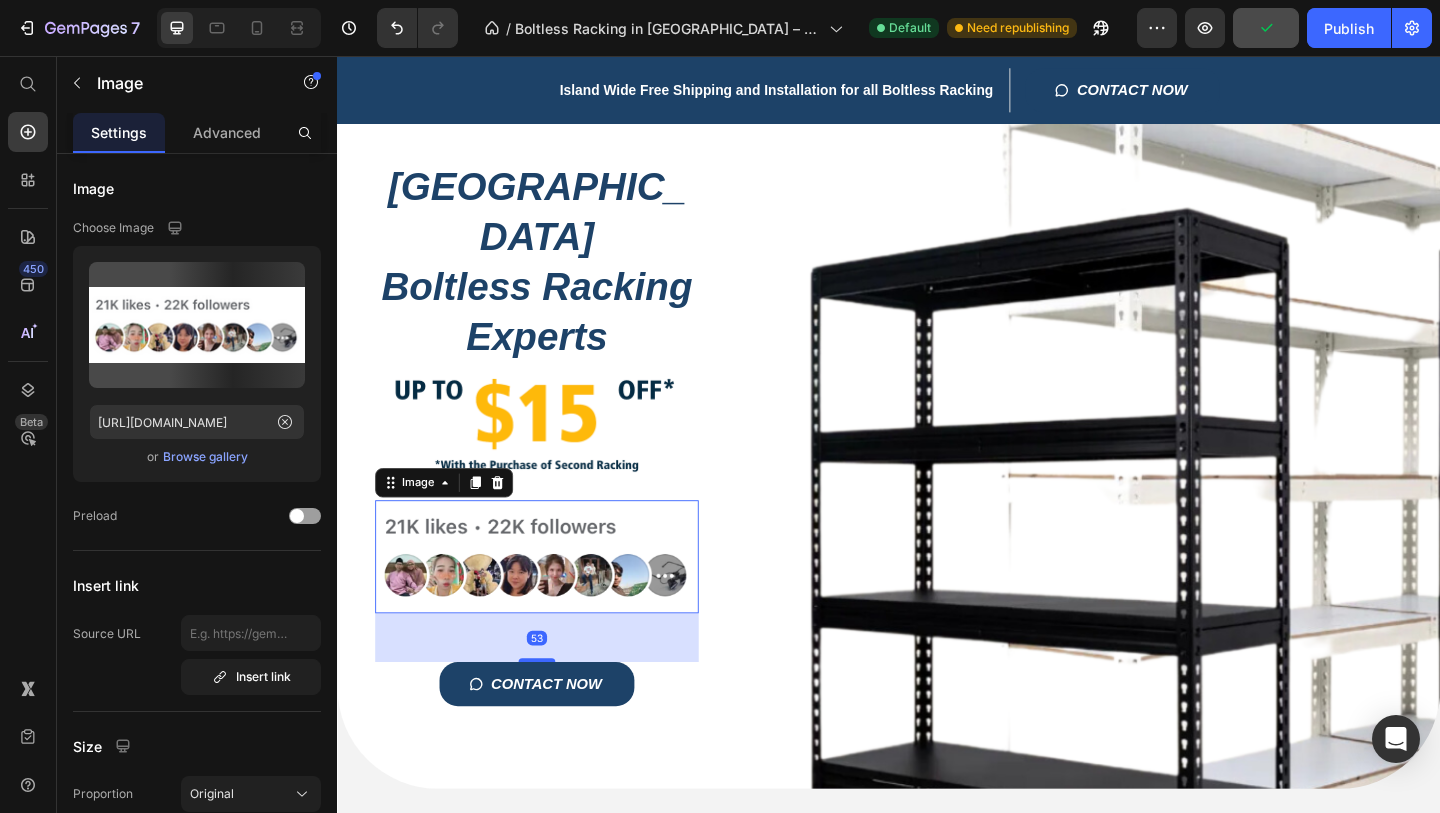 click at bounding box center [554, 600] 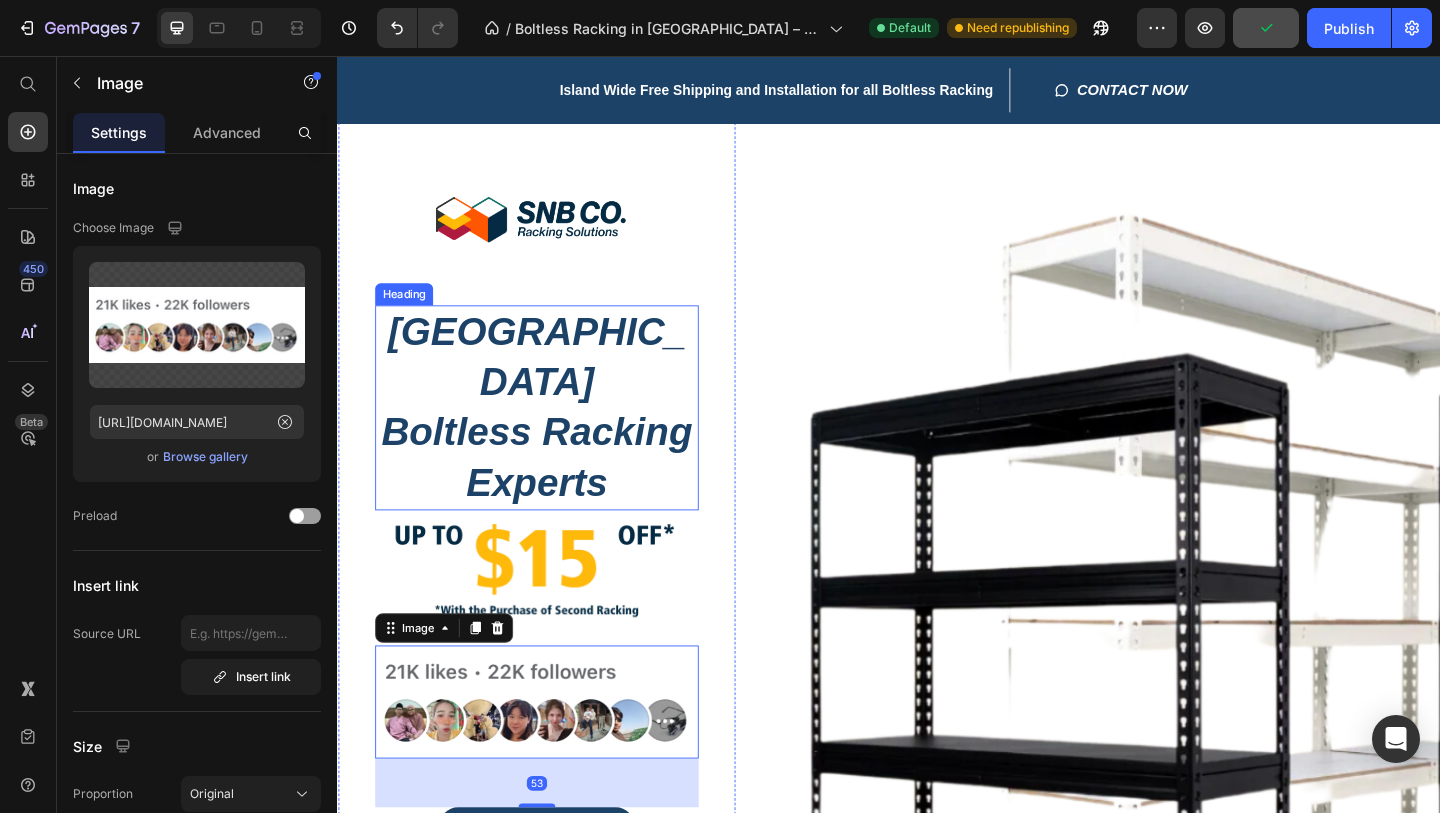 scroll, scrollTop: 48, scrollLeft: 0, axis: vertical 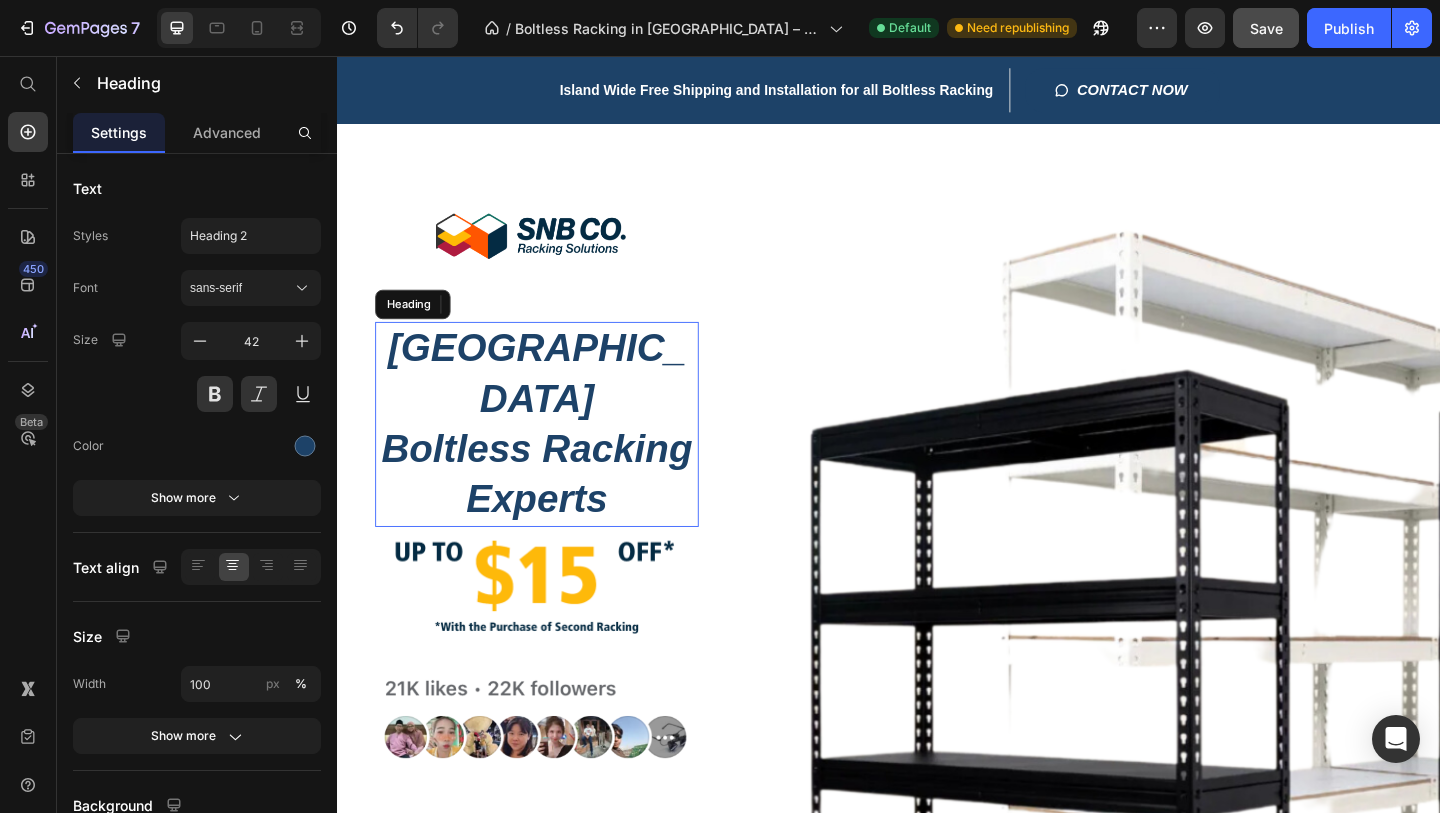 click on "Singapore  Boltless Racking Experts" at bounding box center [554, 456] 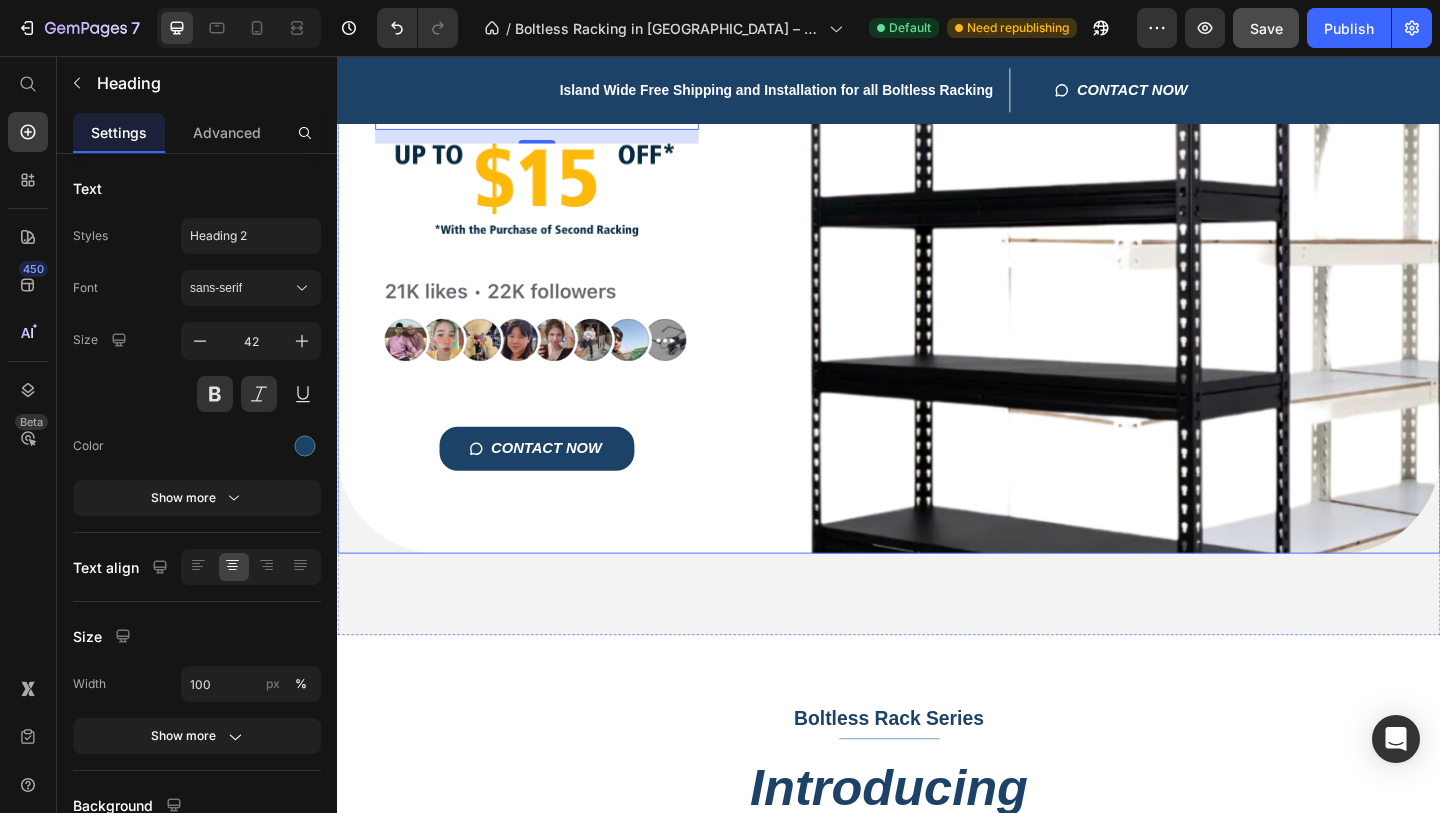 scroll, scrollTop: 475, scrollLeft: 0, axis: vertical 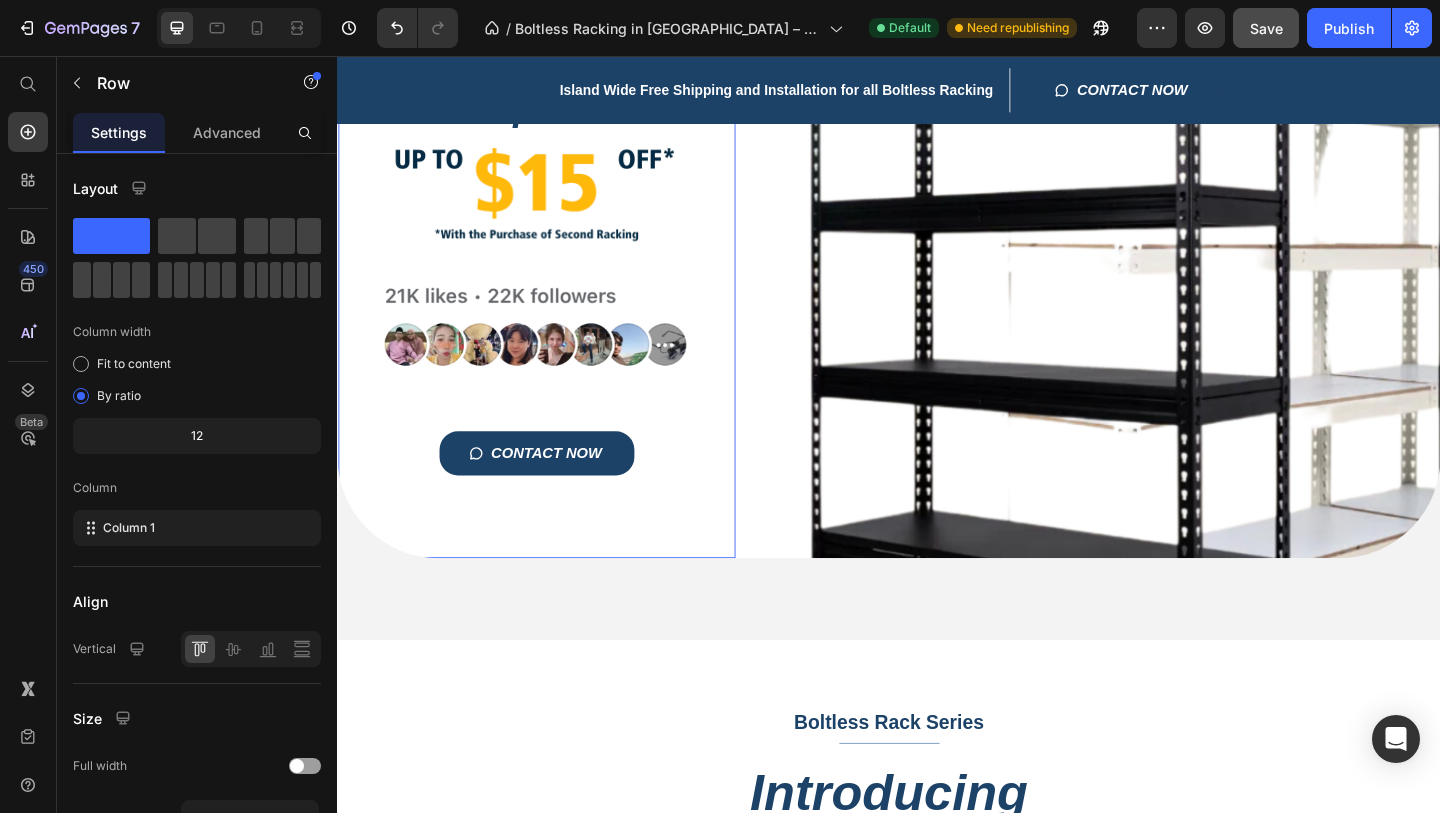 click on "Title Line Image Singapore  Boltless Racking Experts Heading   15 Image Image
CONTACT NOW Button" at bounding box center [554, 128] 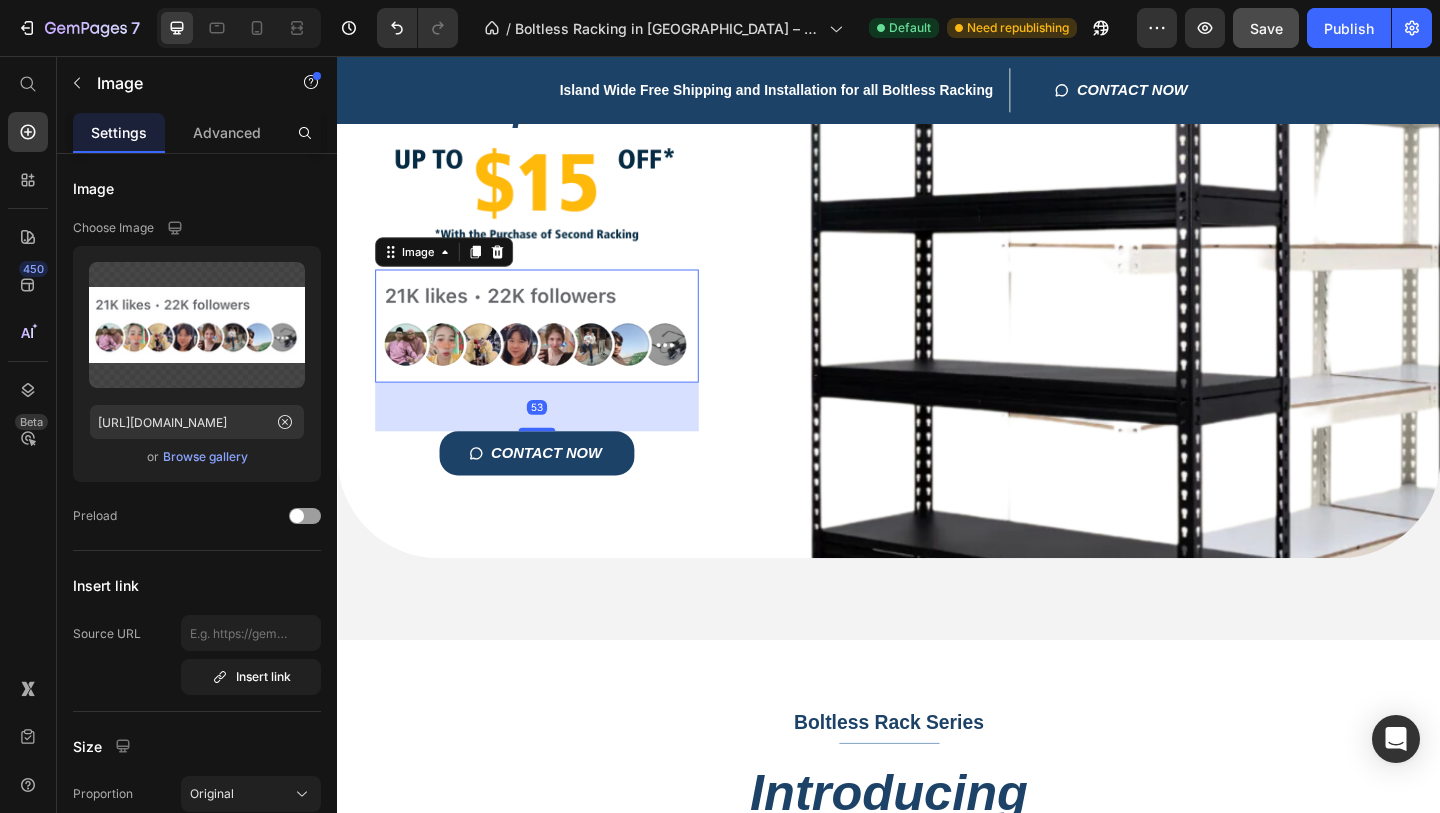 click at bounding box center (554, 349) 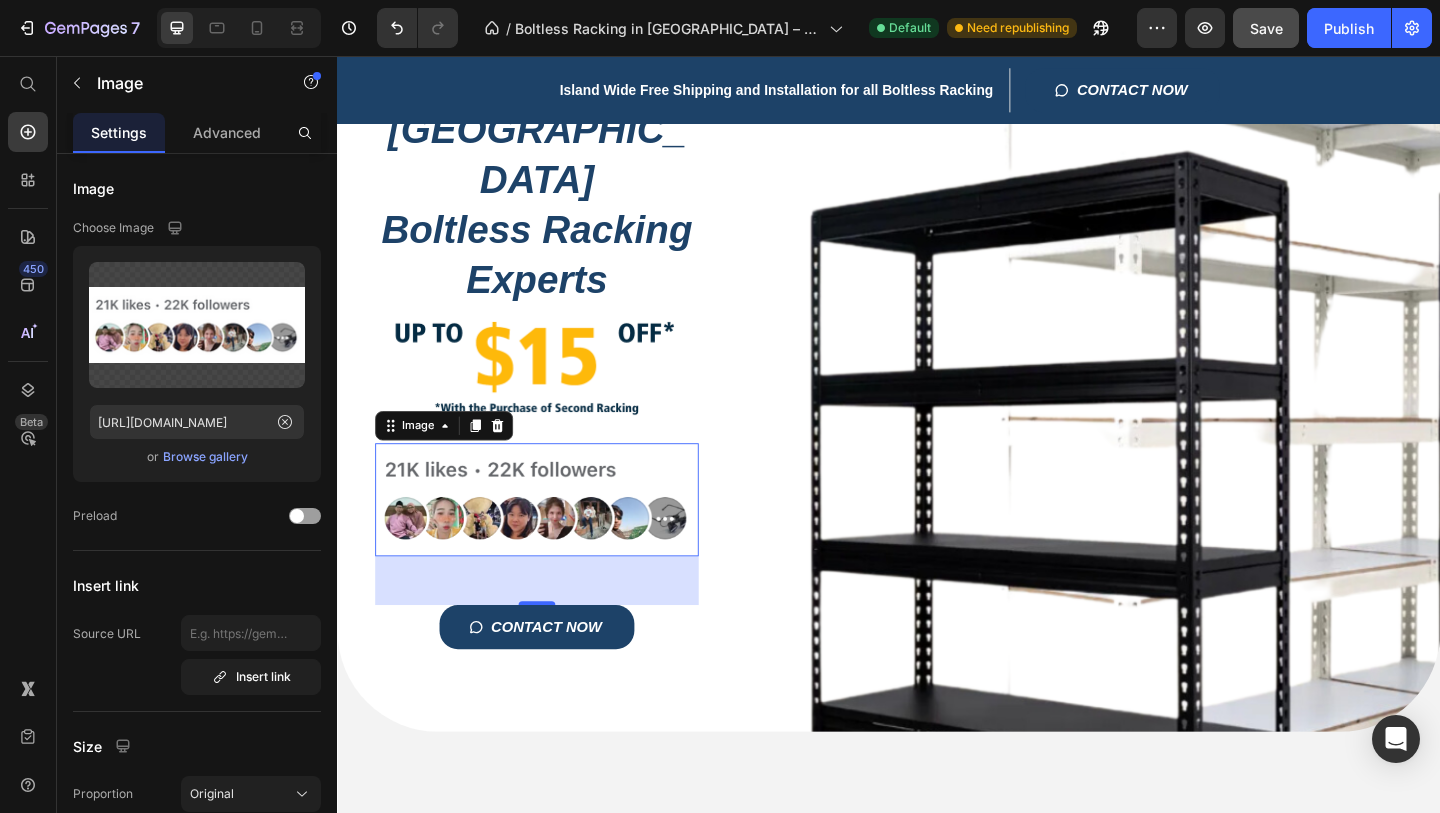 scroll, scrollTop: 163, scrollLeft: 0, axis: vertical 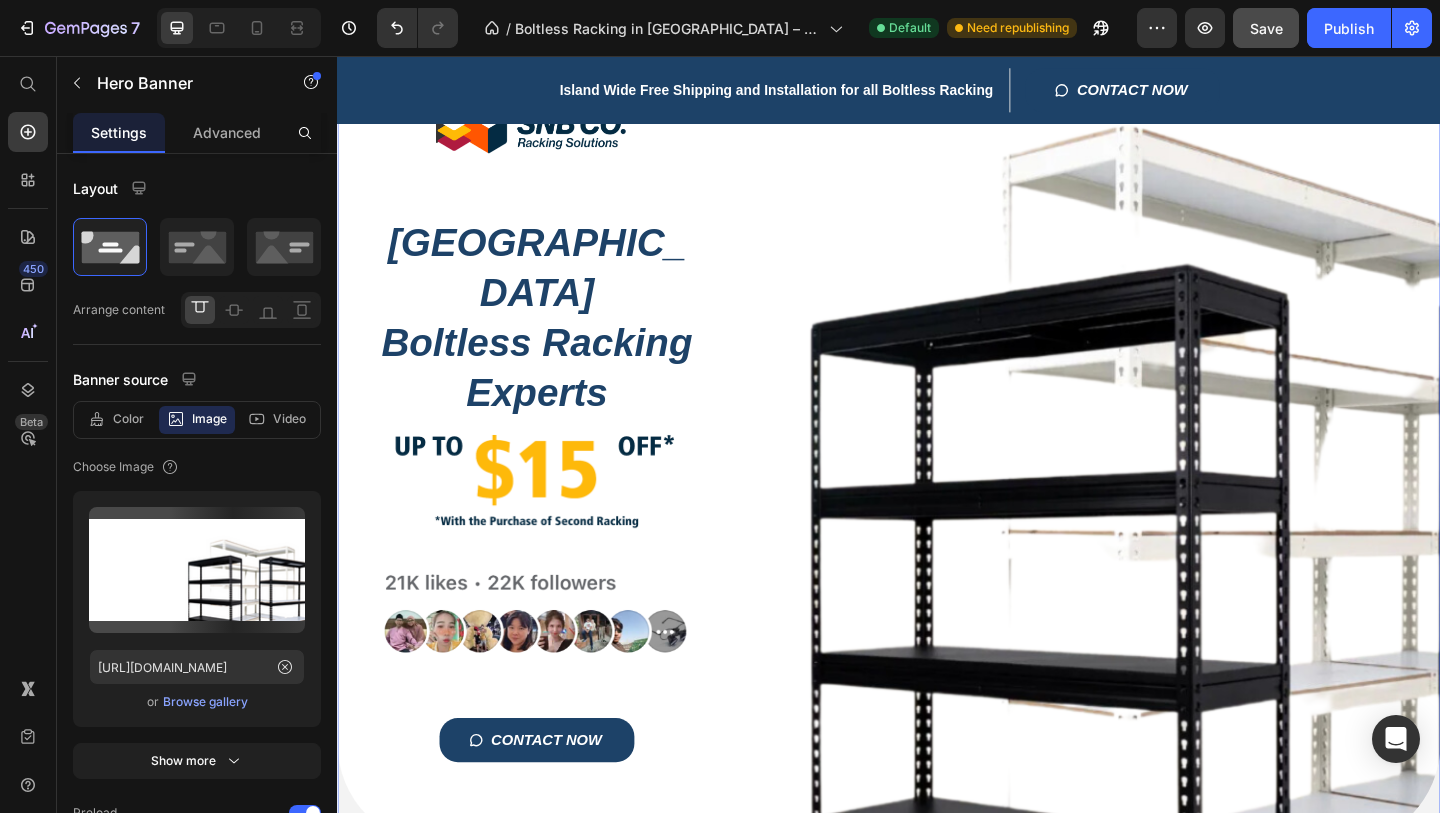 click on "Title Line Image Singapore  Boltless Racking Experts Heading Image Image   53
CONTACT NOW Button Row" at bounding box center [937, 440] 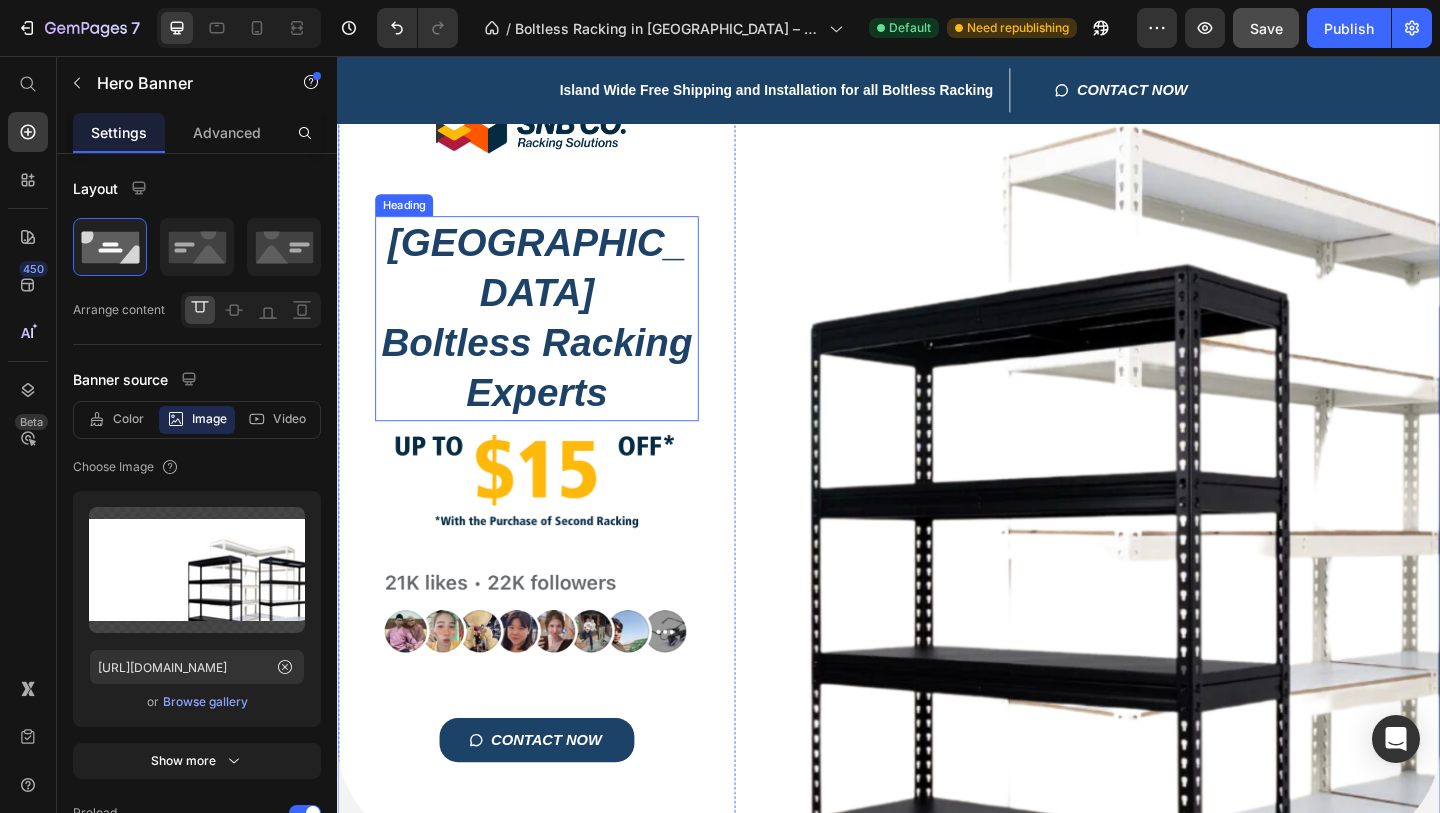 click on "Singapore  Boltless Racking Experts" at bounding box center (554, 341) 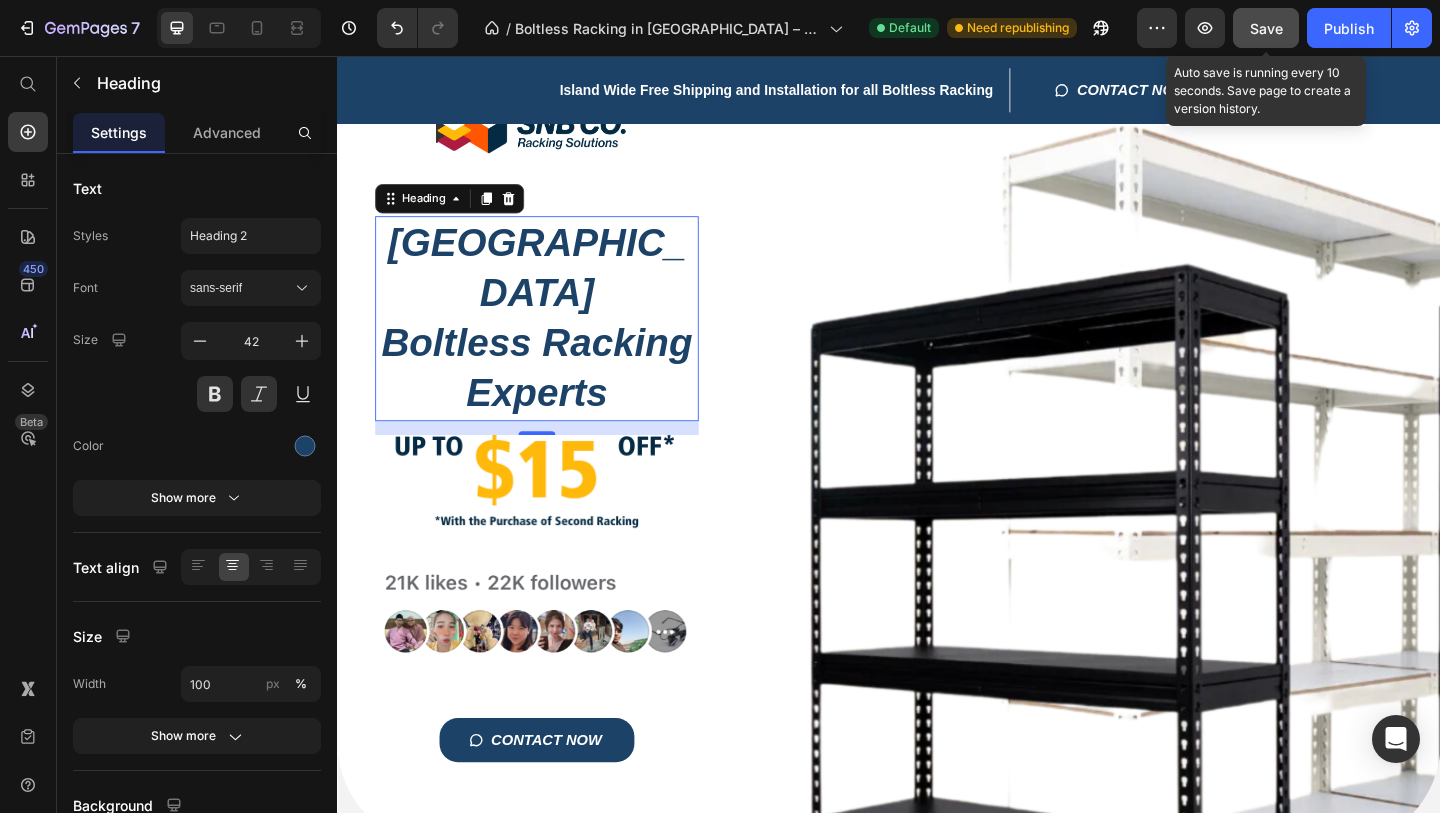 click on "Save" at bounding box center (1266, 28) 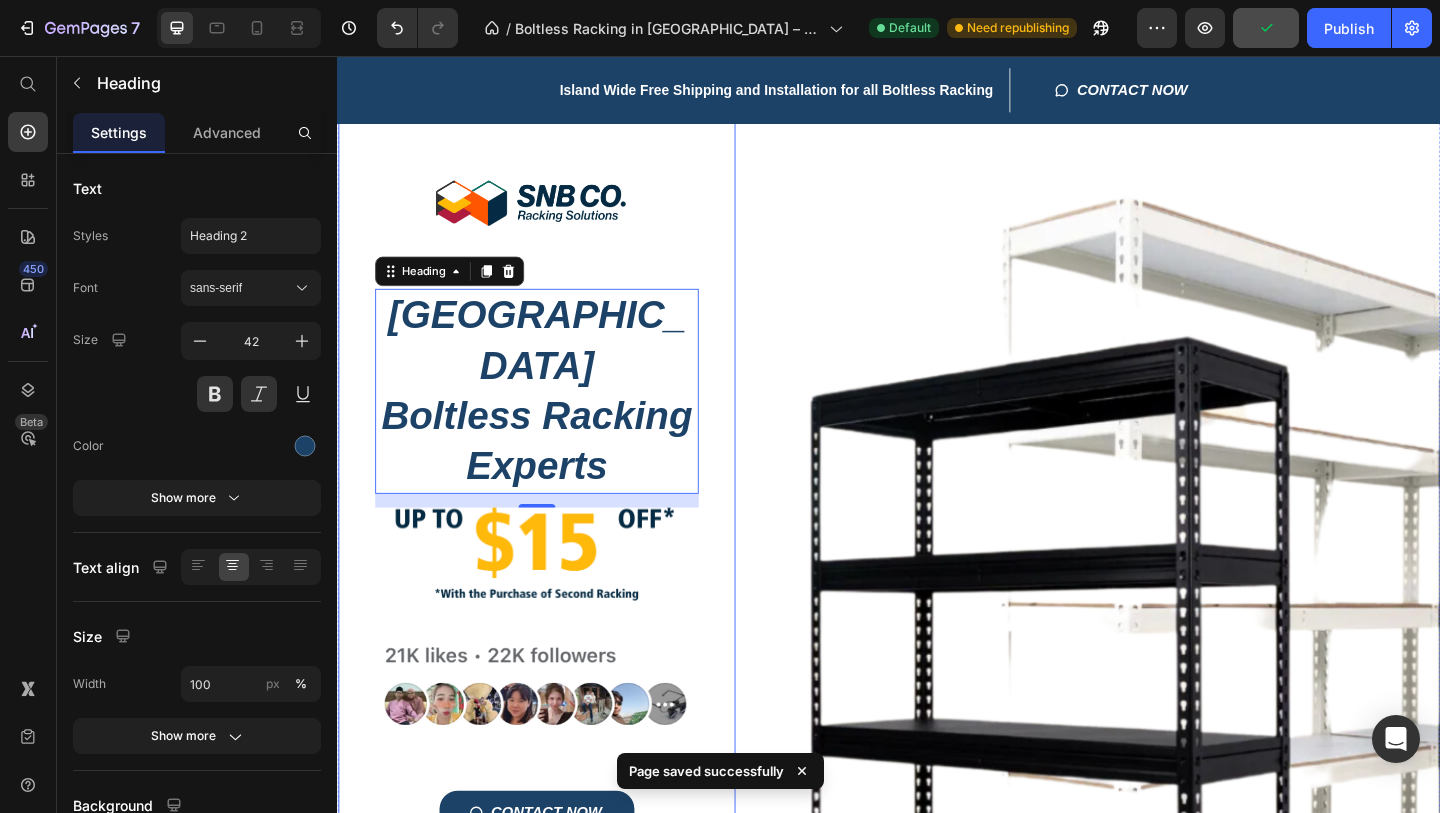 scroll, scrollTop: 0, scrollLeft: 0, axis: both 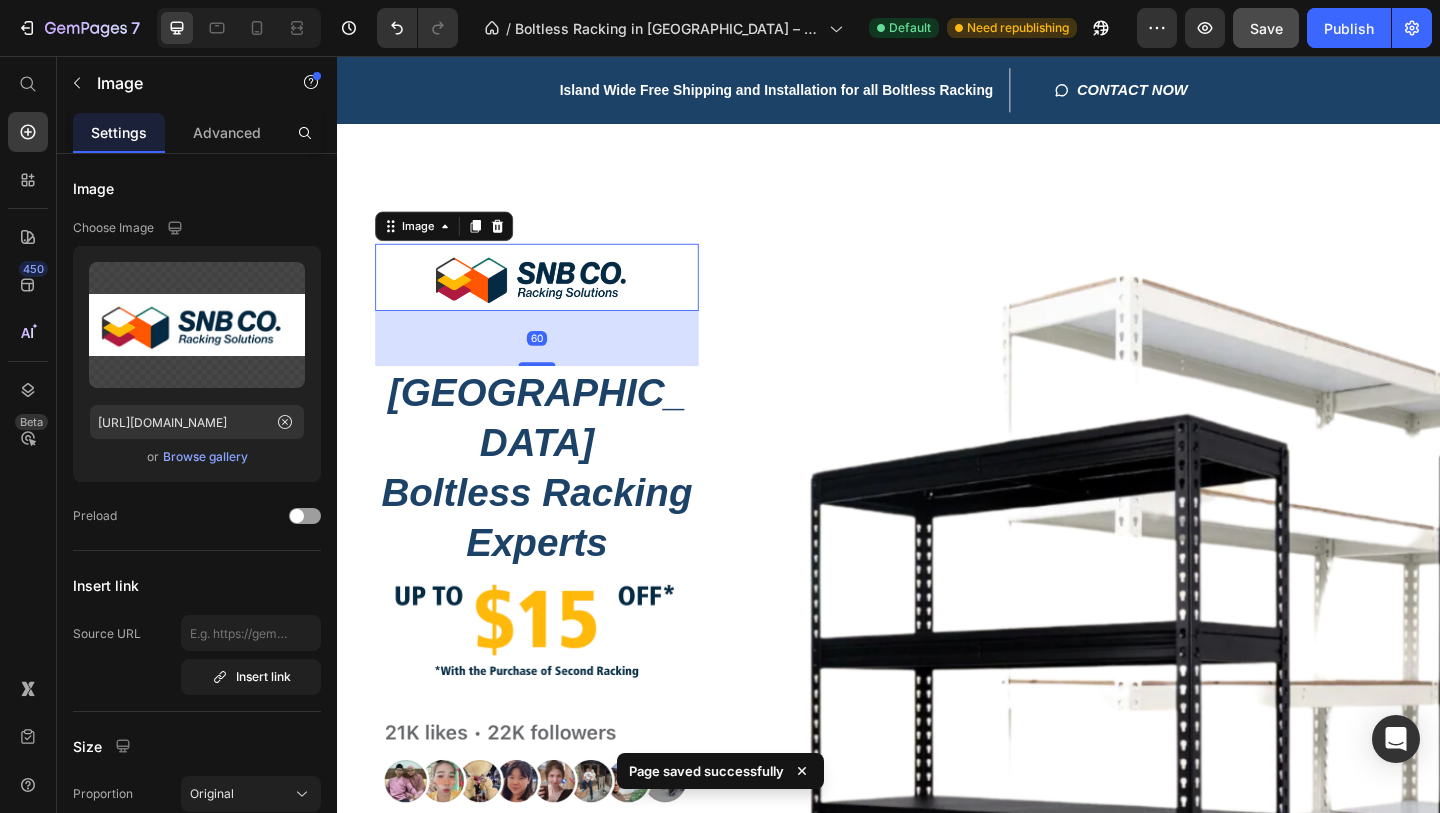 click at bounding box center (554, 296) 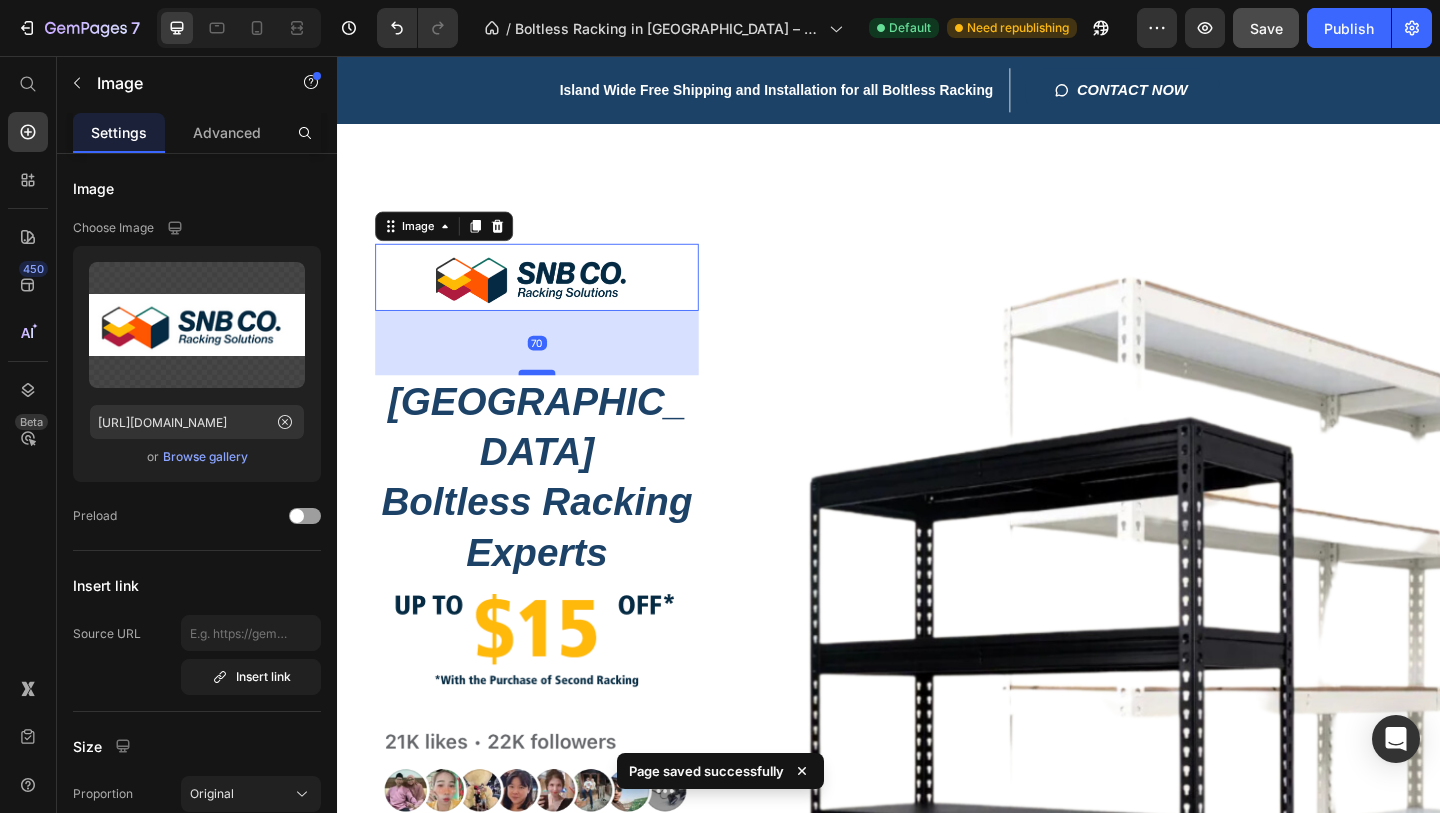 drag, startPoint x: 552, startPoint y: 389, endPoint x: 555, endPoint y: 399, distance: 10.440307 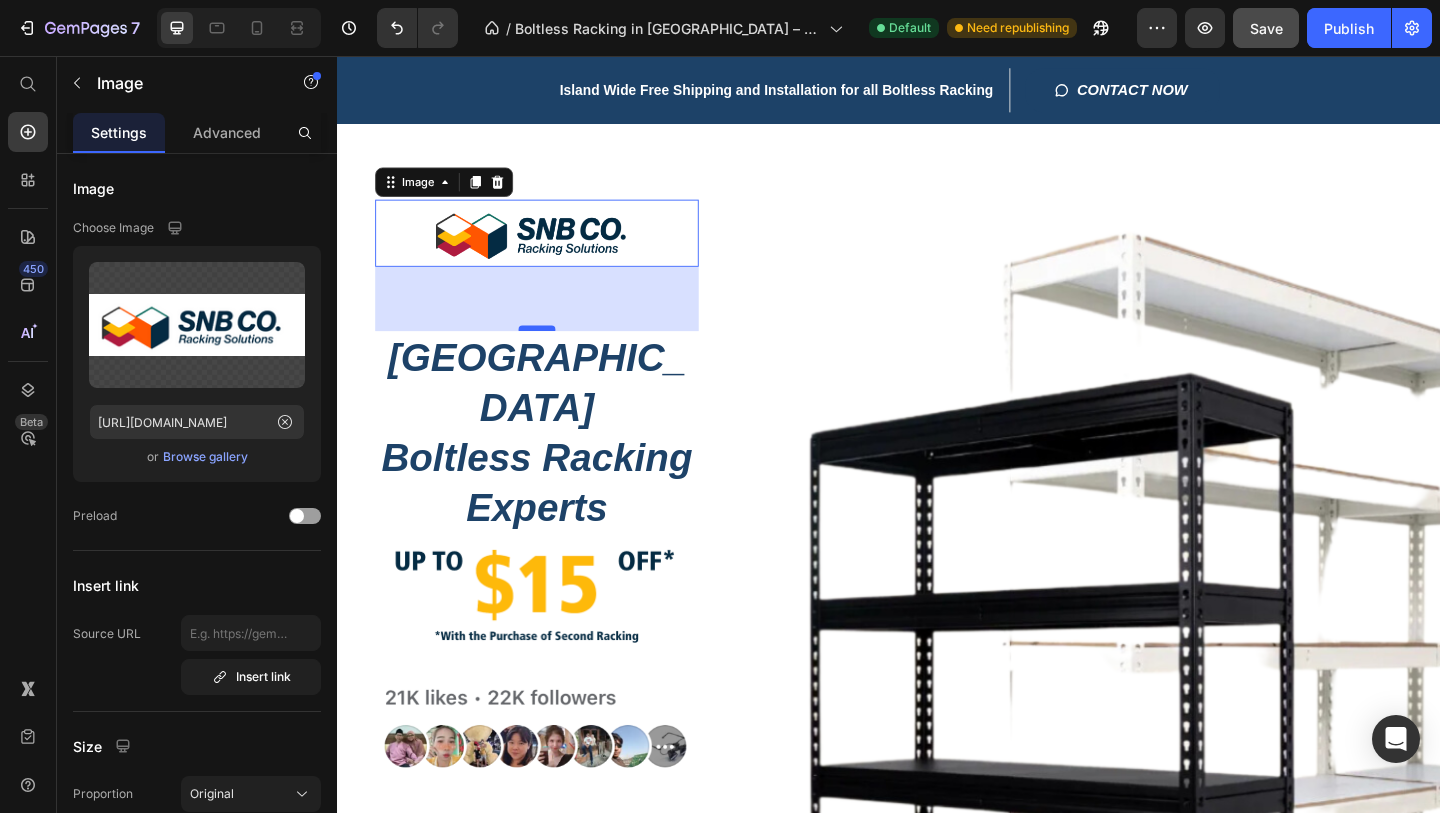 scroll, scrollTop: 55, scrollLeft: 0, axis: vertical 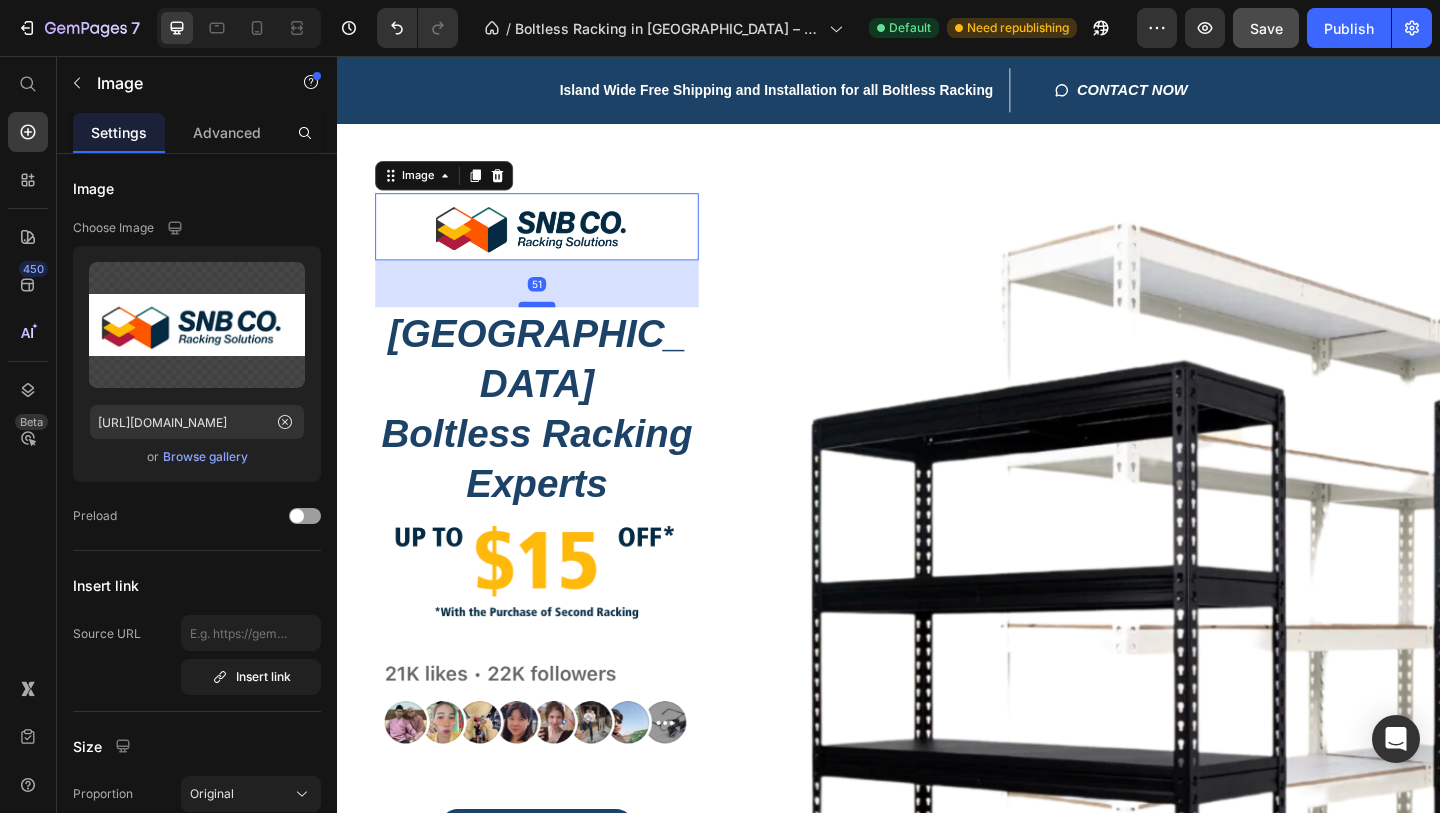 drag, startPoint x: 554, startPoint y: 344, endPoint x: 557, endPoint y: 320, distance: 24.186773 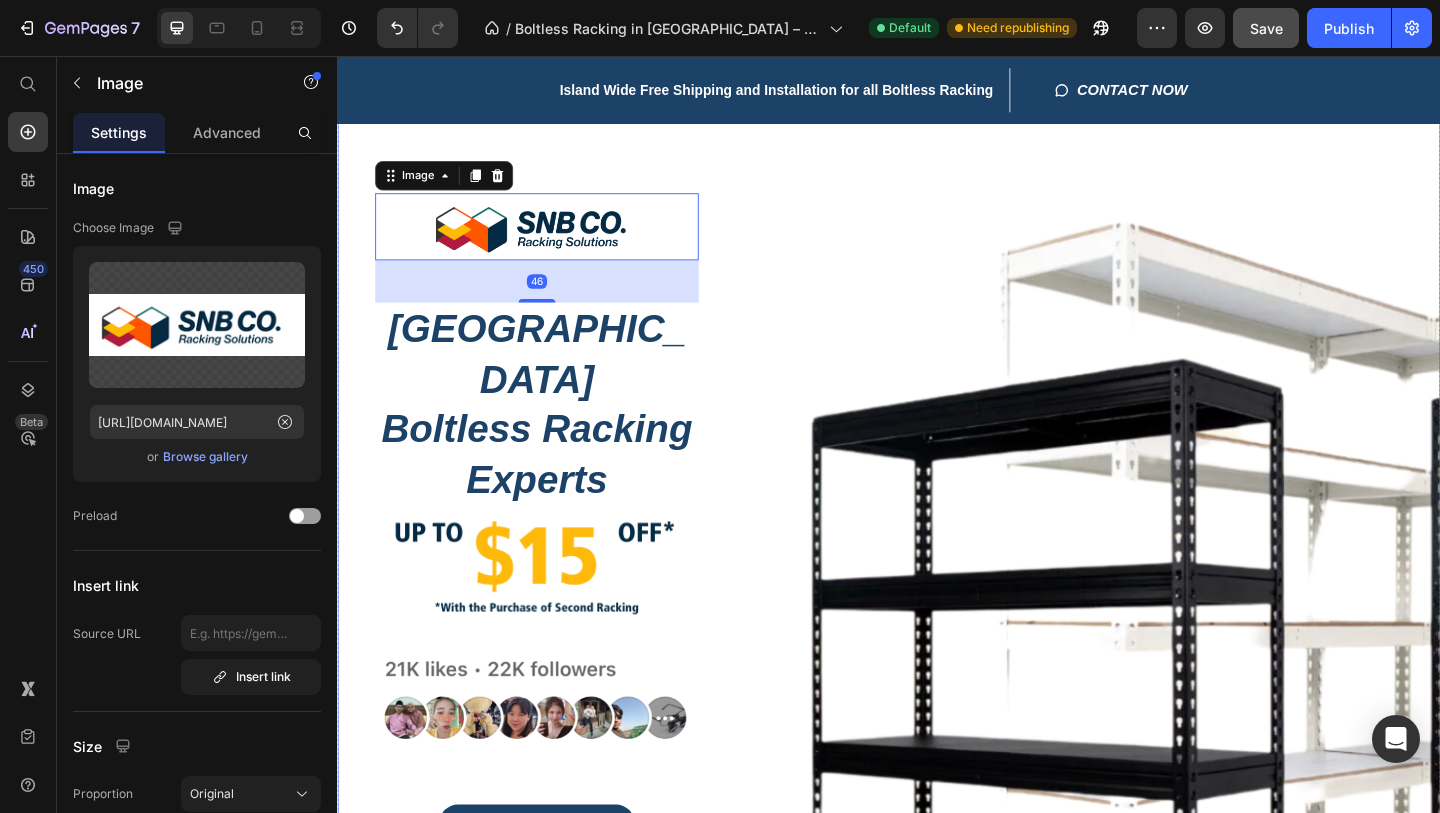 click on "Title Line Image   46 Singapore  Boltless Racking Experts Heading Image Image
CONTACT NOW Button Row" at bounding box center (937, 541) 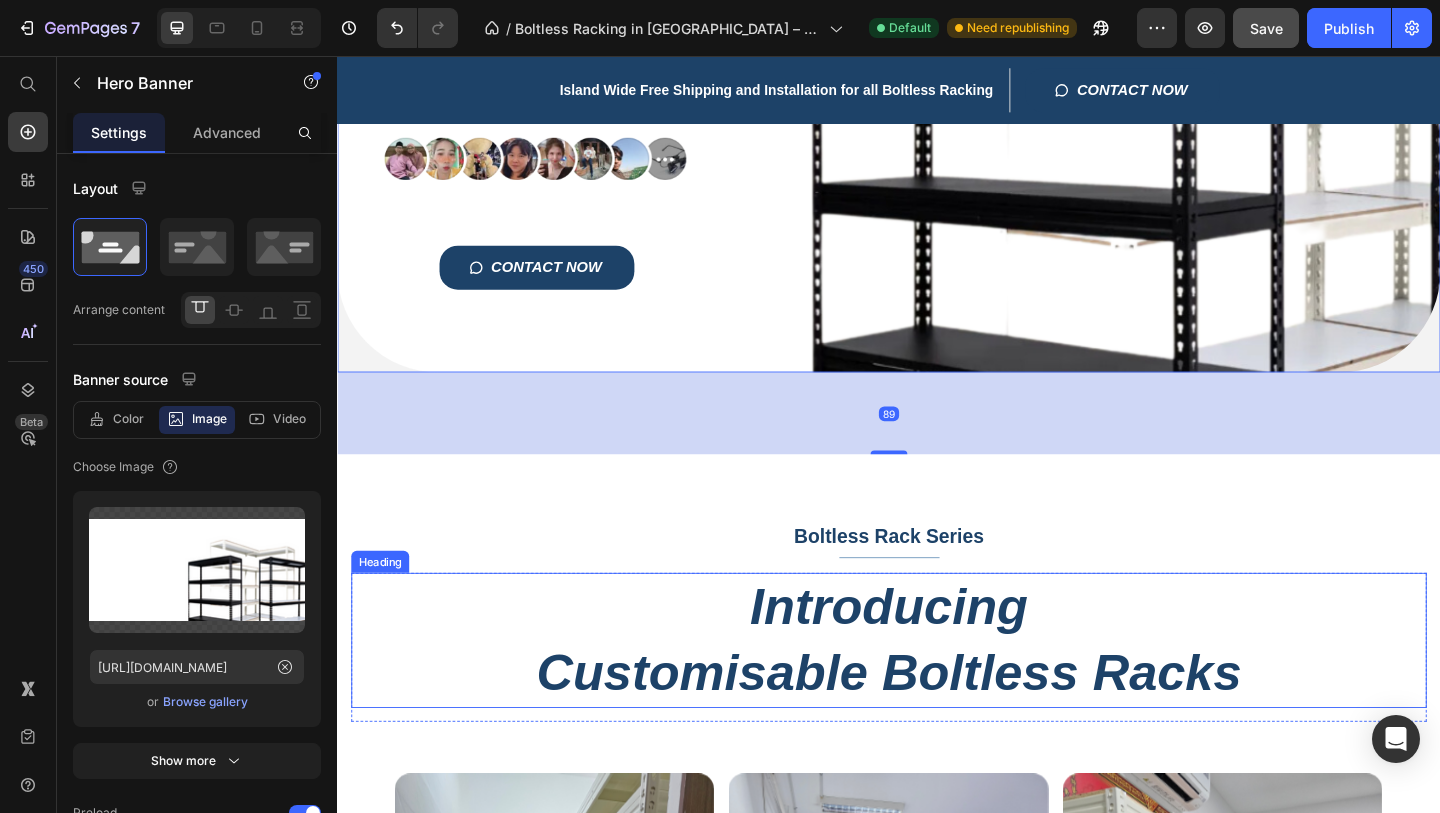 click on "Introducing  Customisable Boltless Racks" at bounding box center [937, 691] 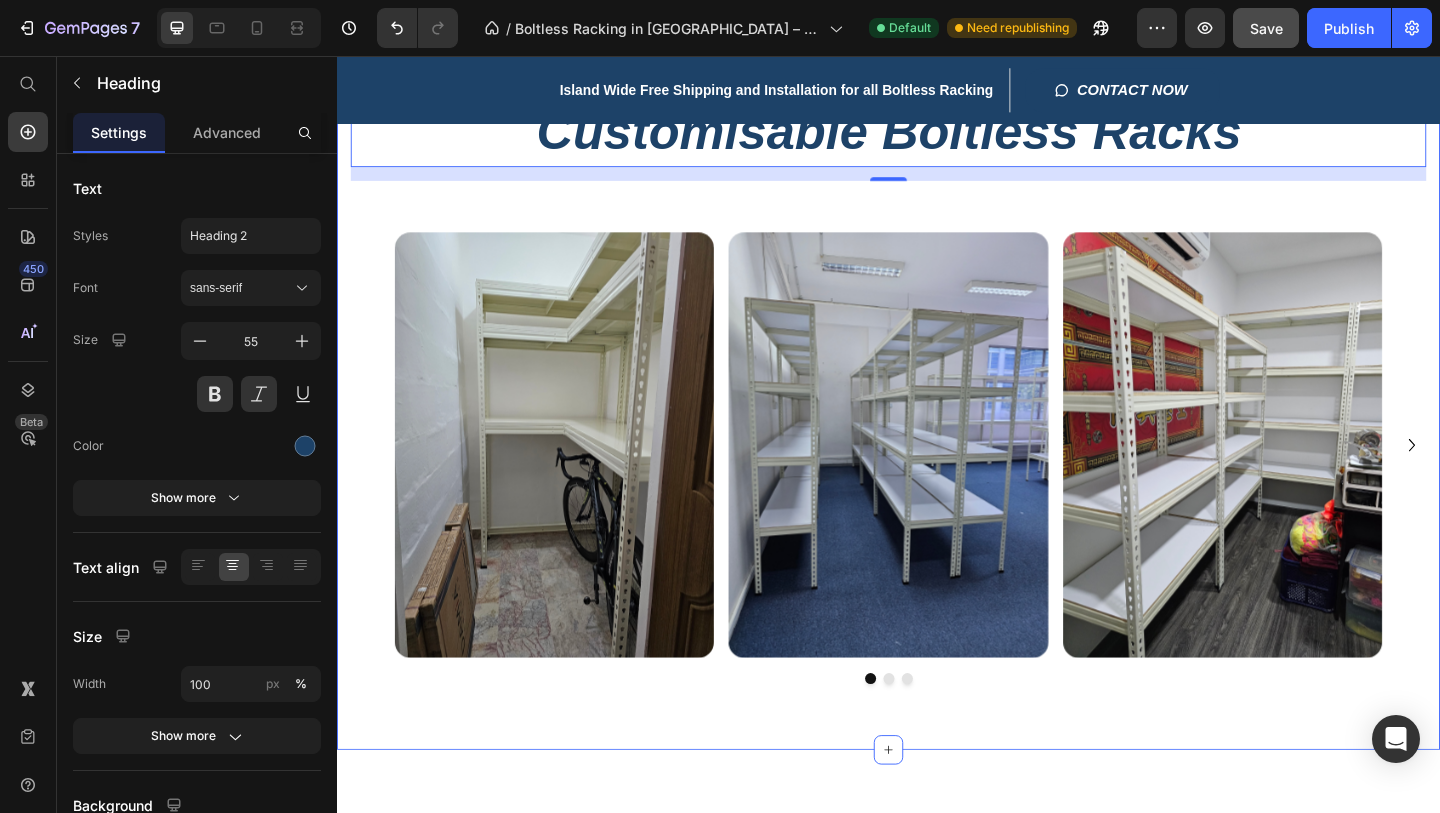 scroll, scrollTop: 1293, scrollLeft: 0, axis: vertical 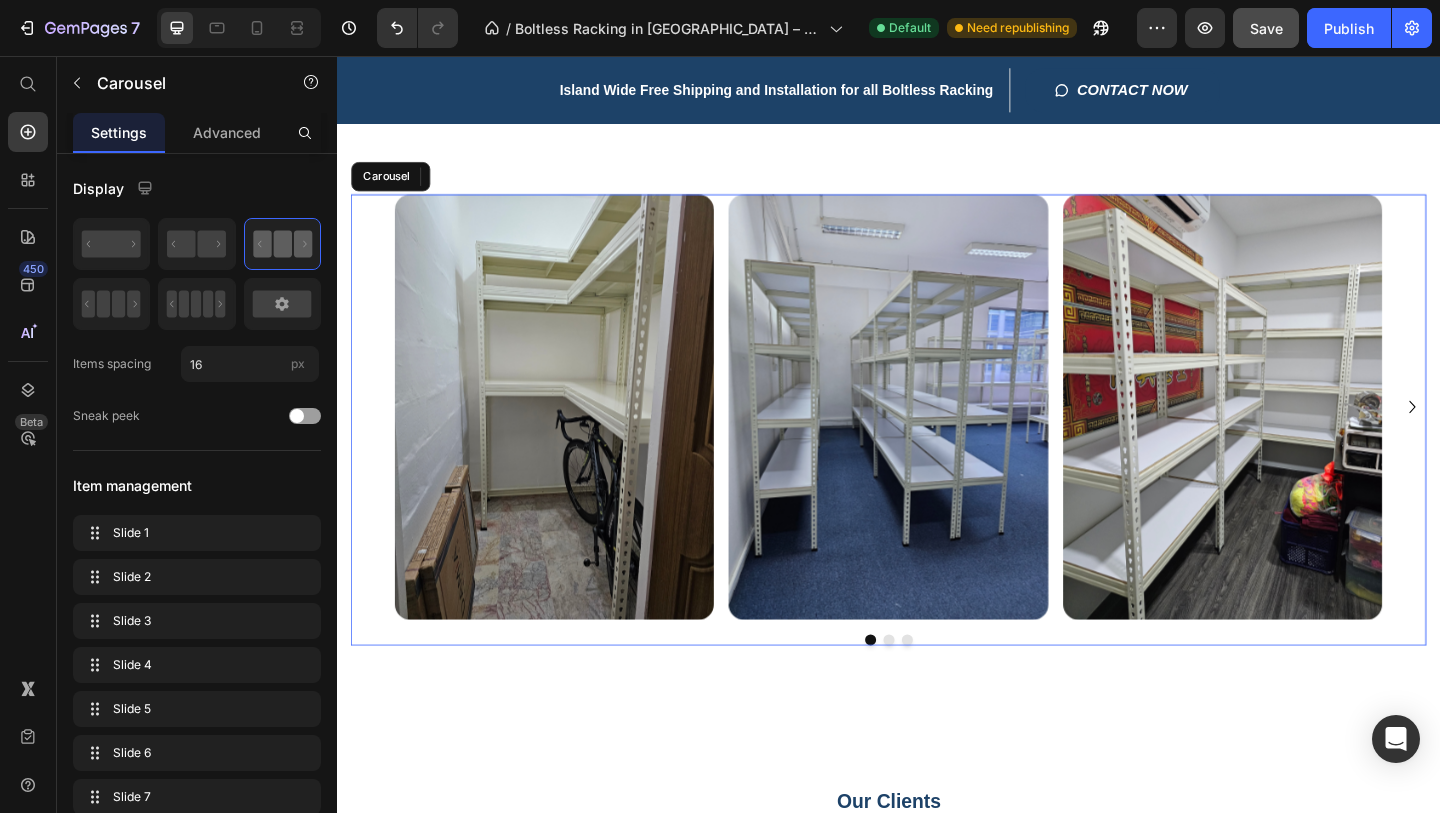 click 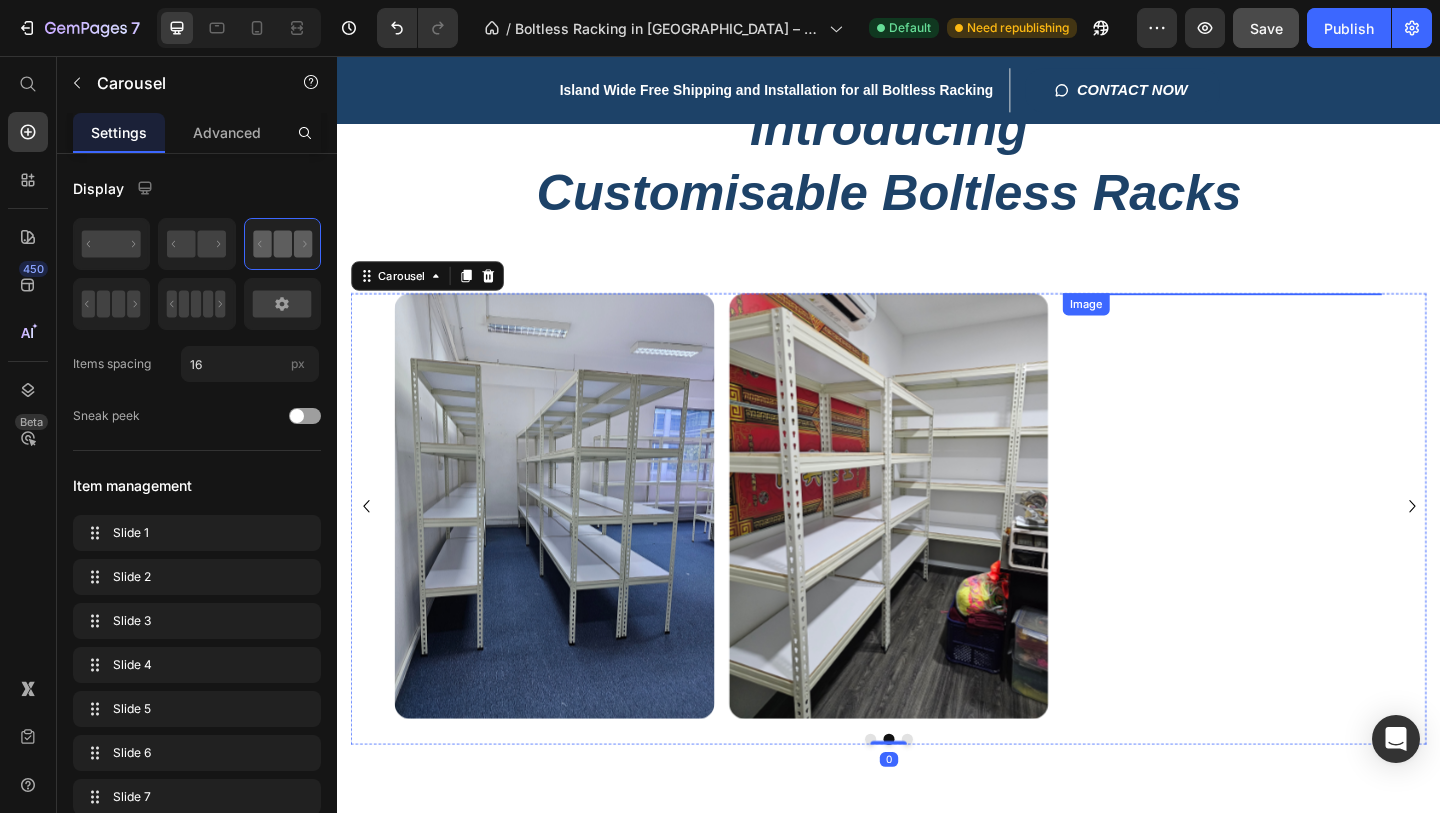scroll, scrollTop: 1064, scrollLeft: 0, axis: vertical 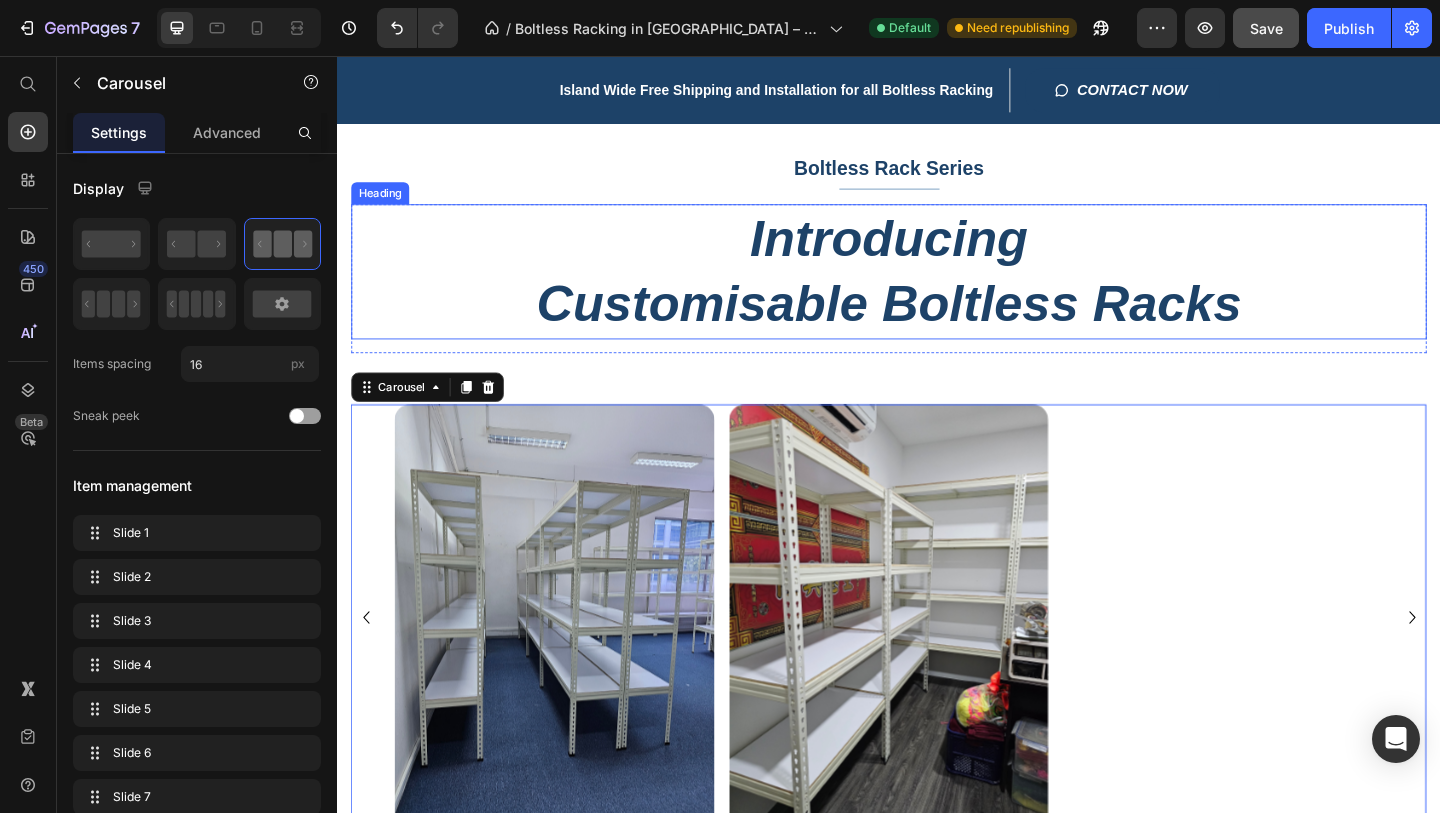 click on "Introducing  Customisable Boltless Racks" at bounding box center [937, 290] 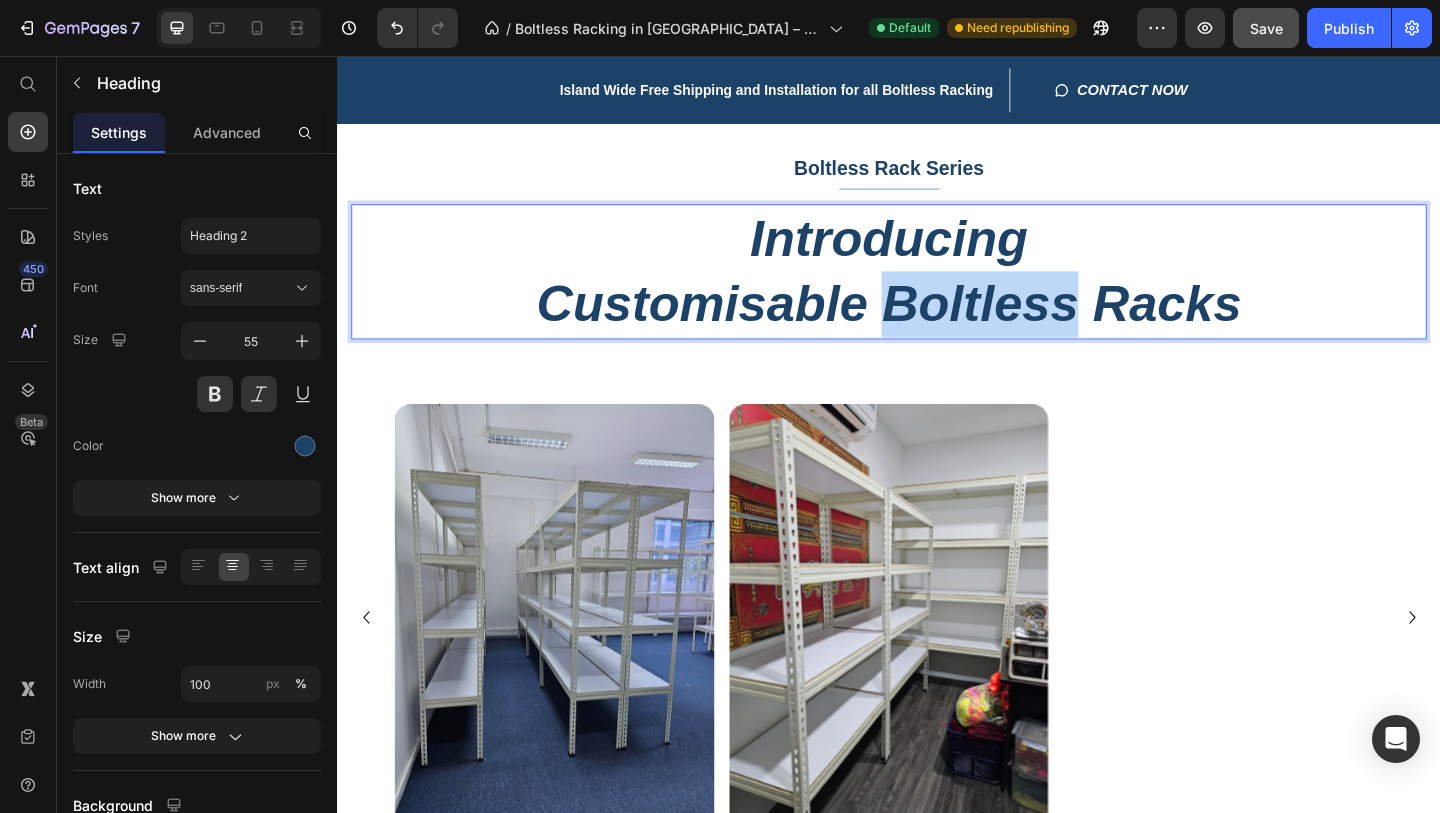 click on "Introducing  Customisable Boltless Racks" at bounding box center (937, 290) 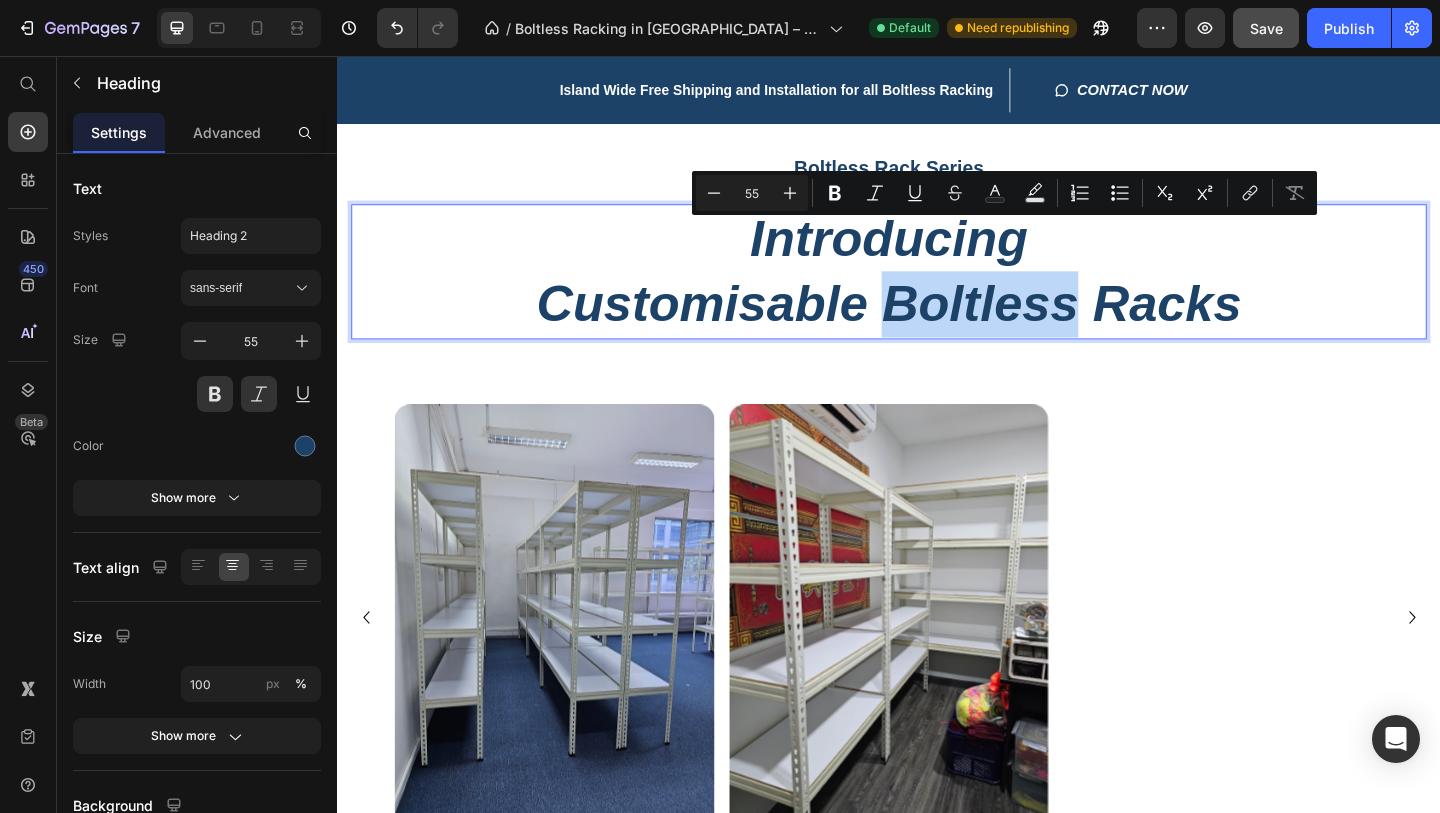 click on "Introducing  Customisable Boltless Racks" at bounding box center [937, 290] 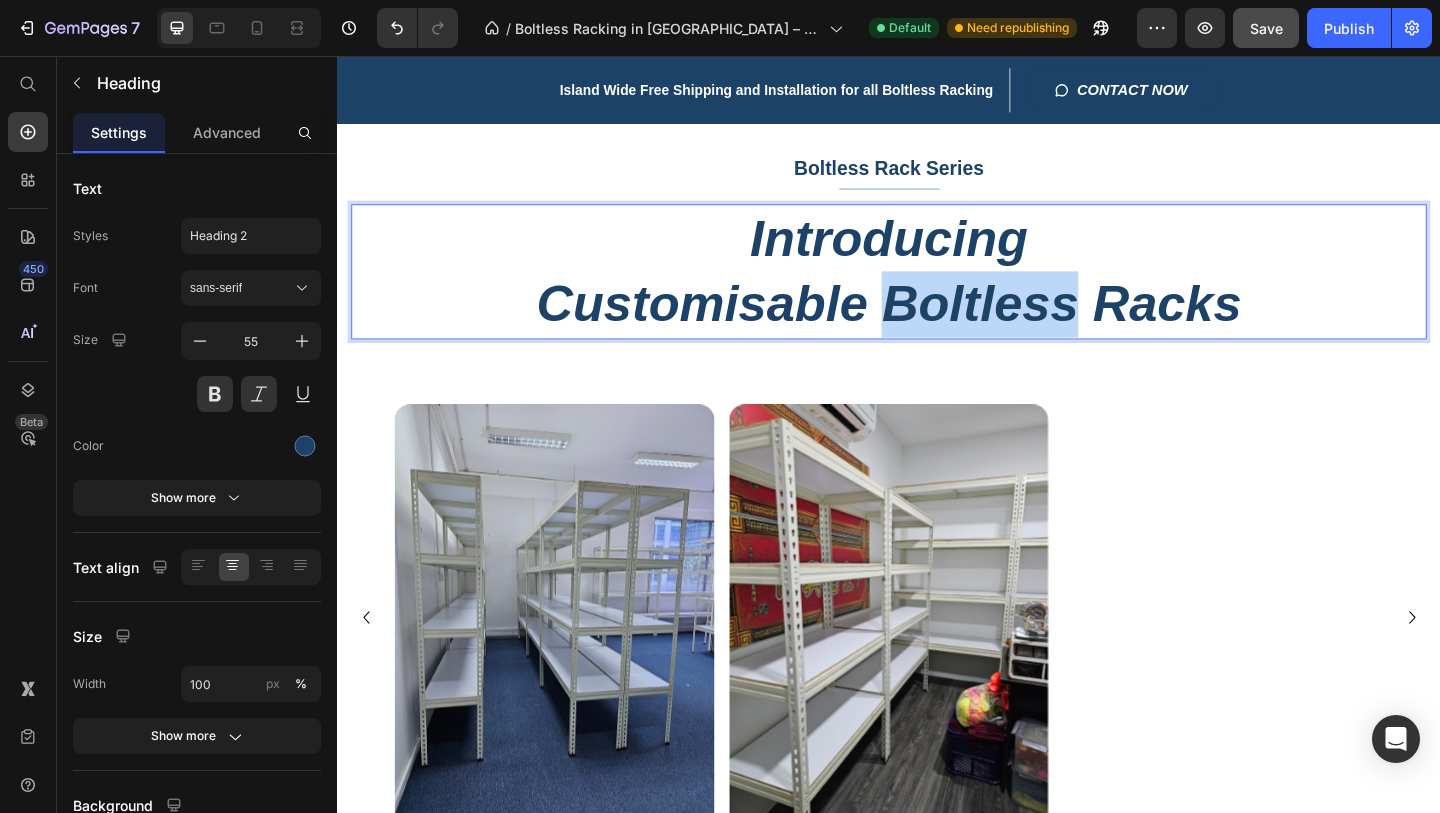 click on "Introducing  Customisable Boltless Racks" at bounding box center (937, 290) 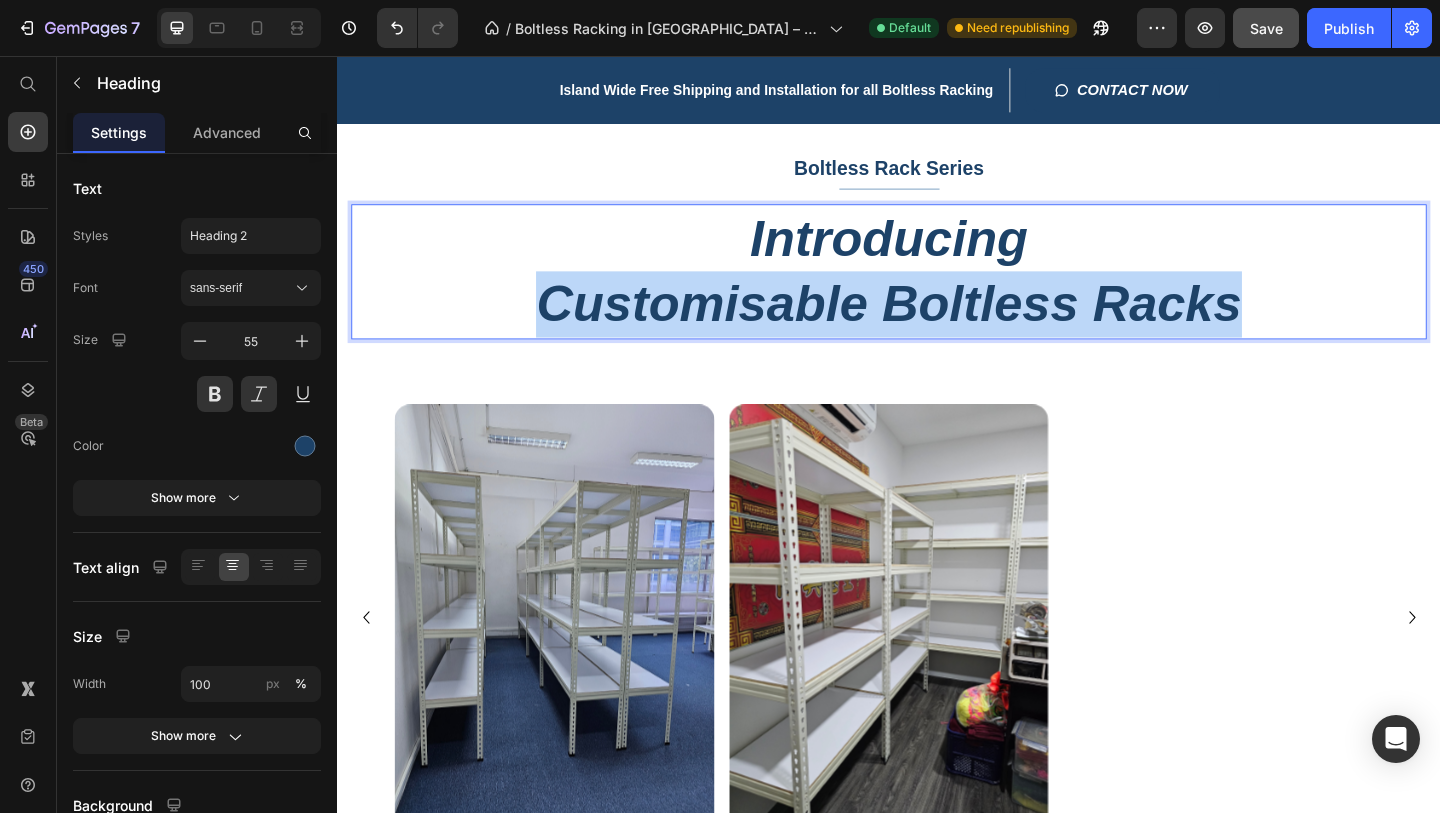 click on "Introducing  Customisable Boltless Racks" at bounding box center (937, 290) 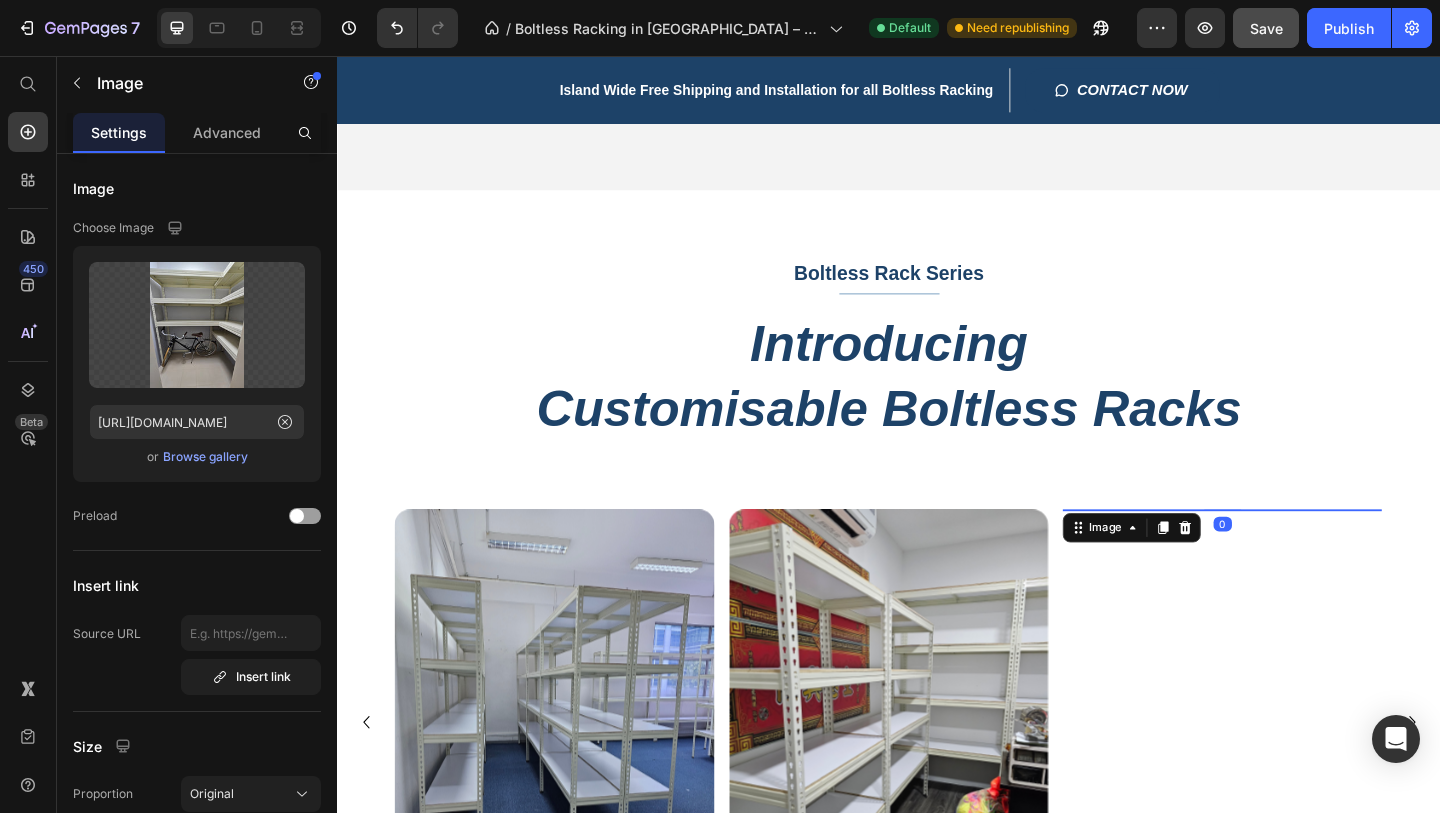 click at bounding box center (1300, 549) 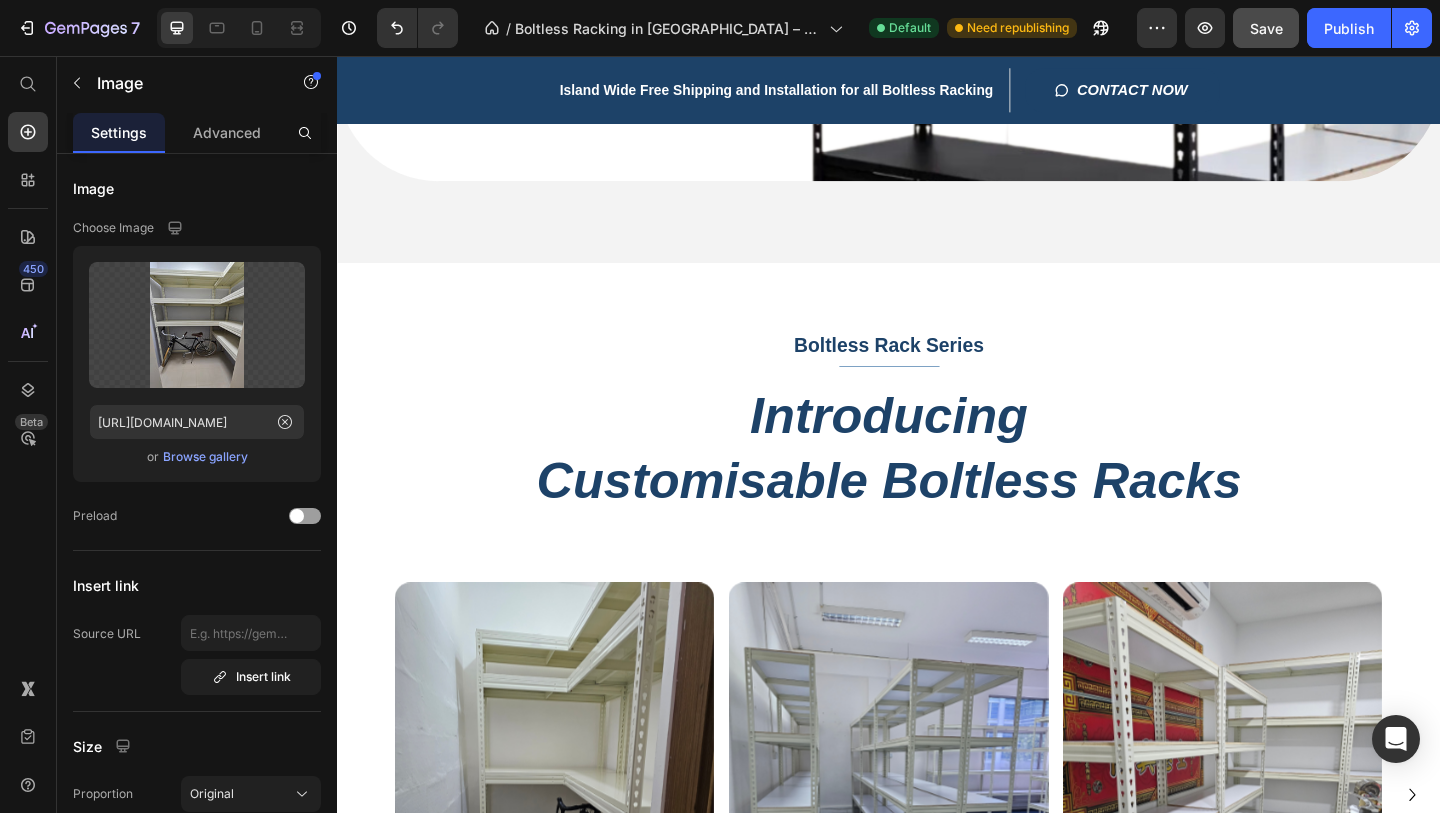 scroll, scrollTop: 432, scrollLeft: 0, axis: vertical 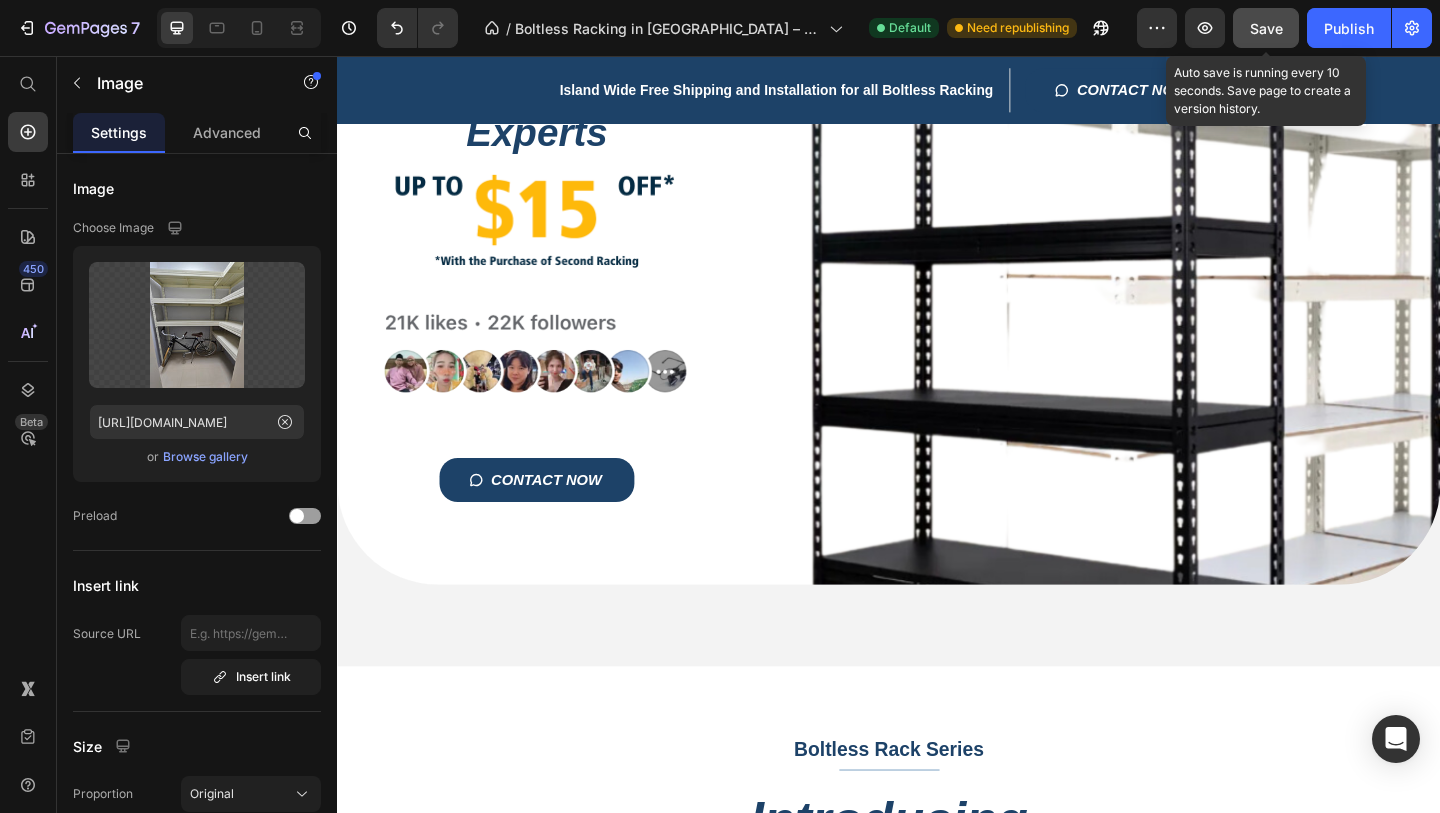 click on "Save" at bounding box center (1266, 28) 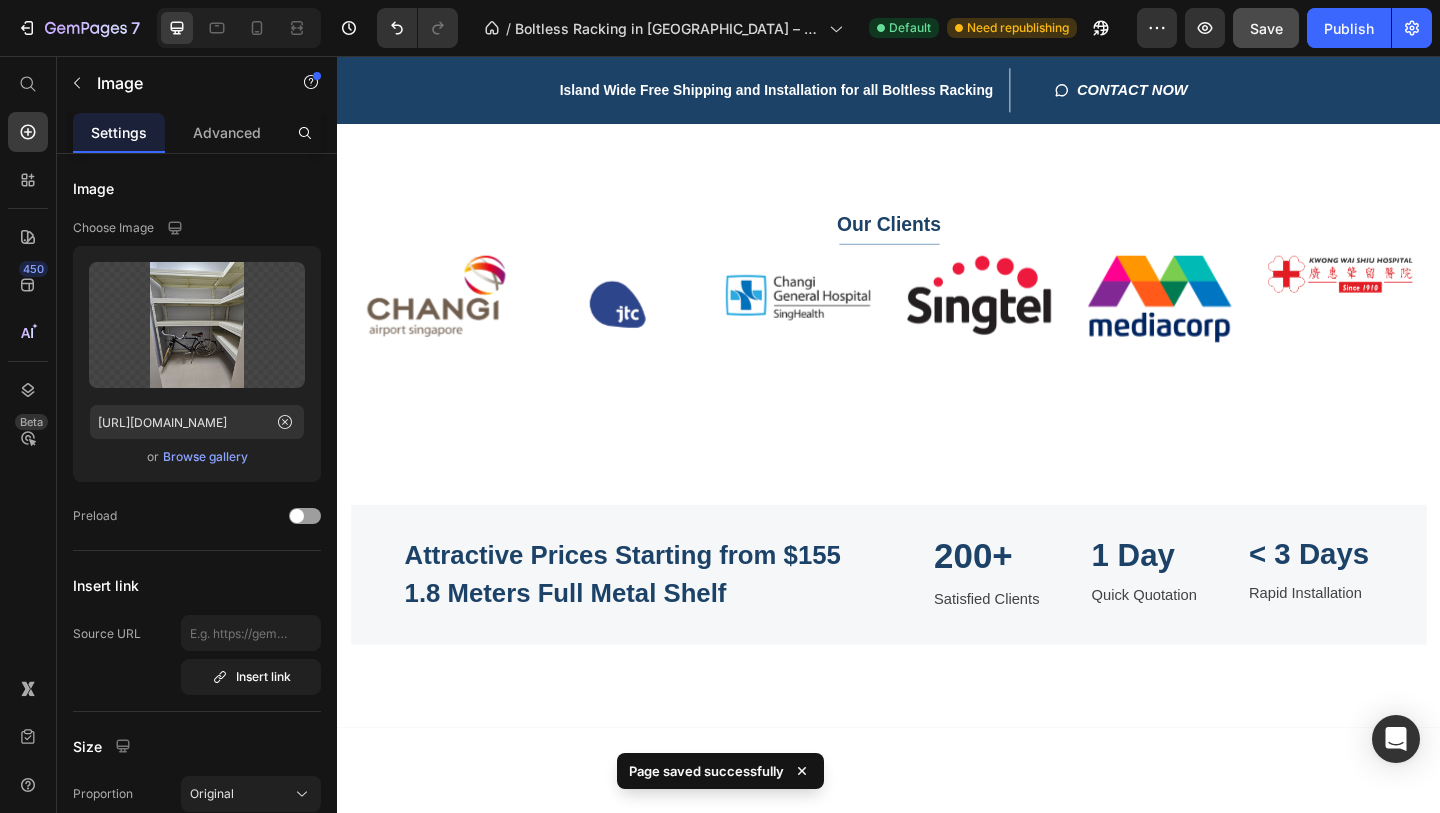 scroll, scrollTop: 1870, scrollLeft: 0, axis: vertical 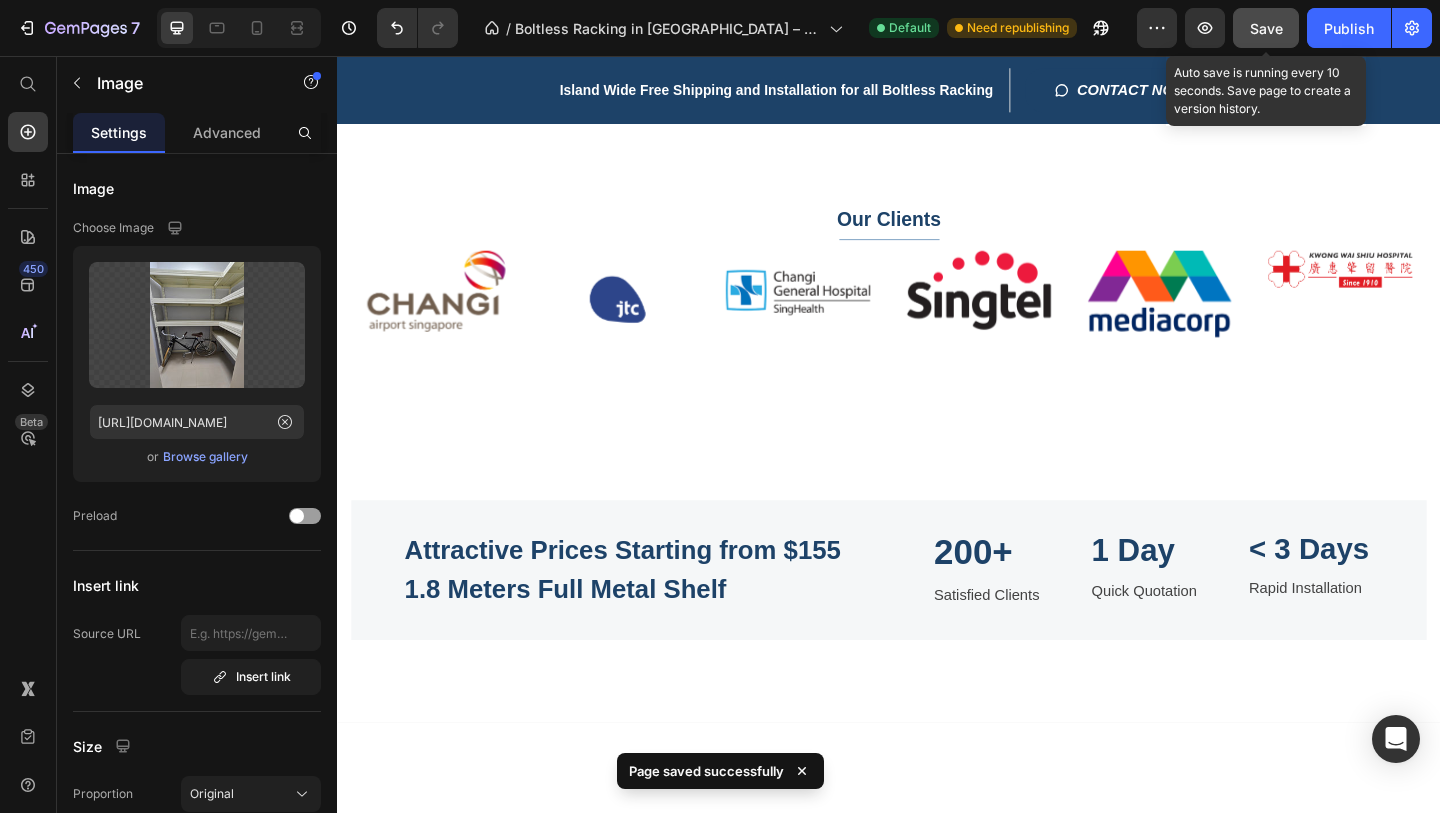 click on "Save" at bounding box center [1266, 28] 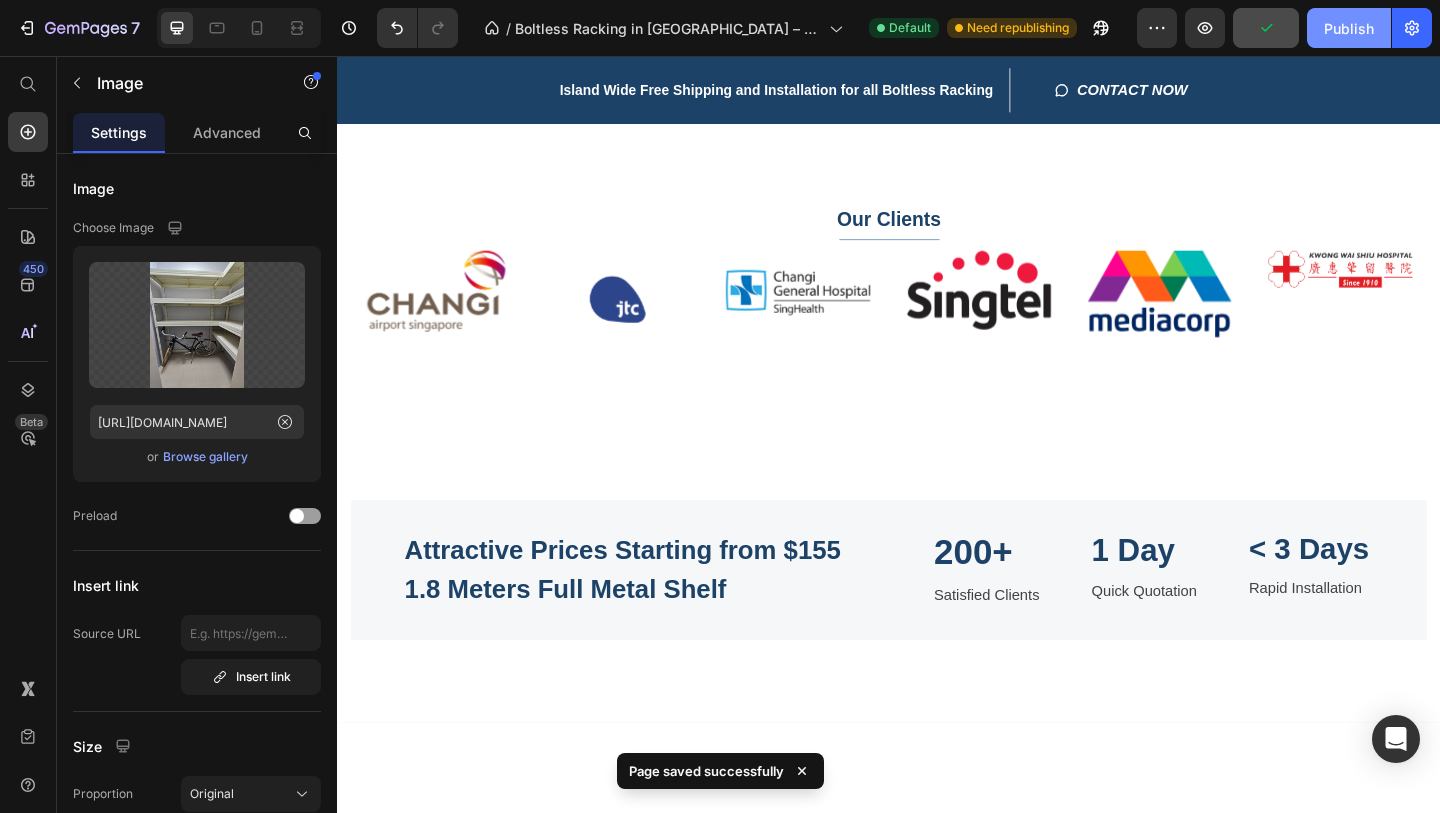 click on "Publish" at bounding box center [1349, 28] 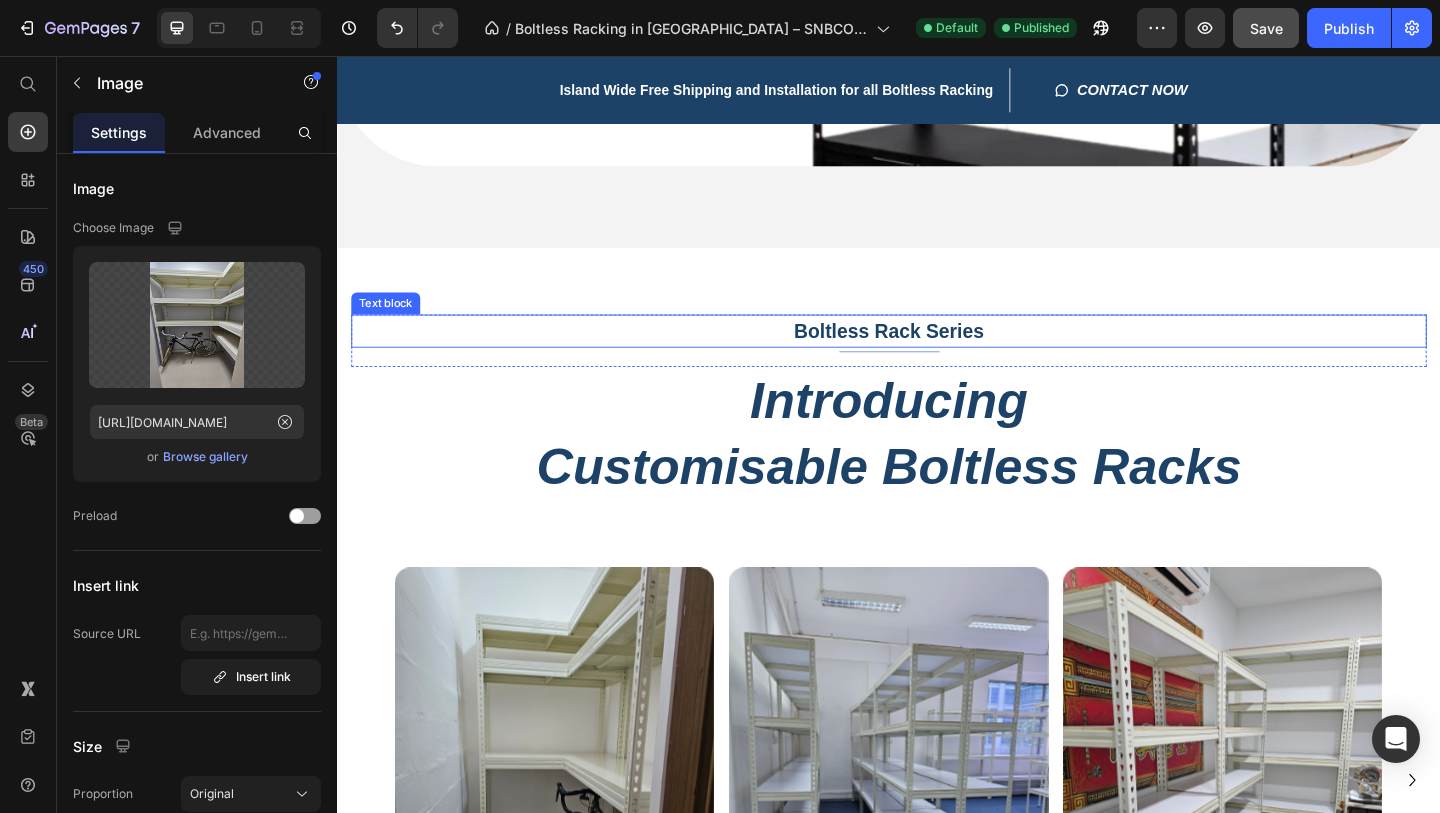 scroll, scrollTop: 969, scrollLeft: 0, axis: vertical 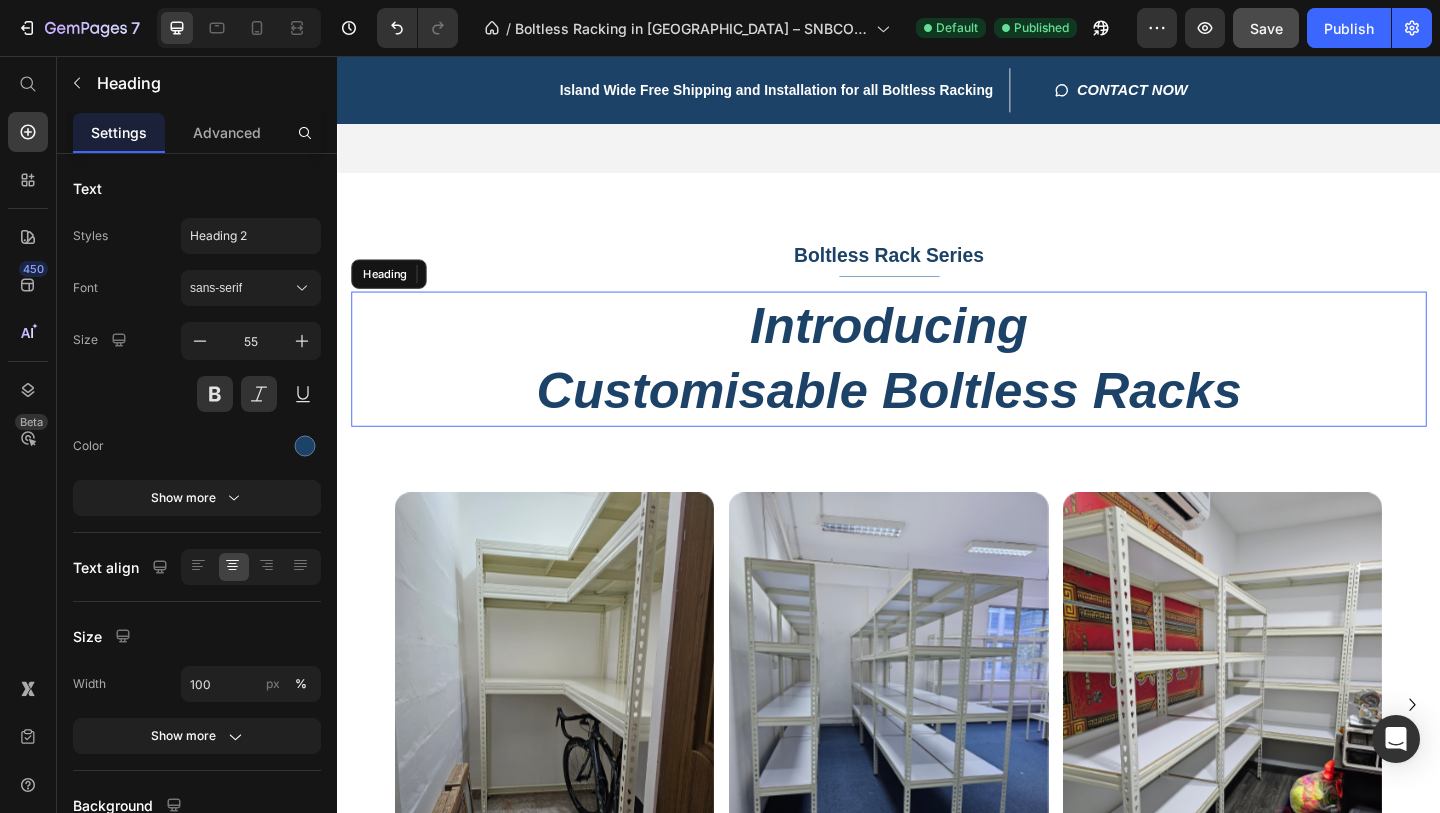 click on "Introducing  Customisable Boltless Racks" at bounding box center (937, 385) 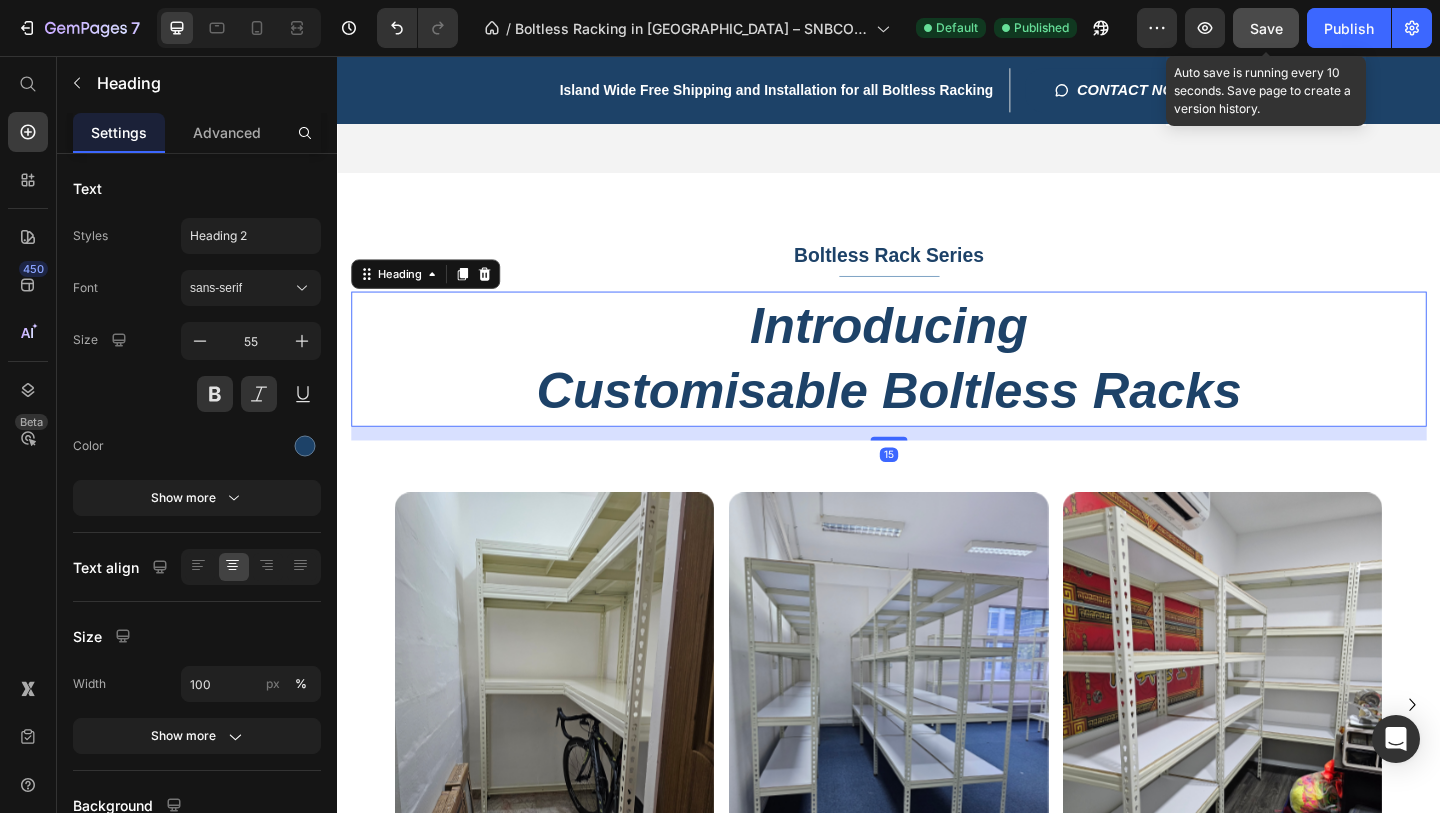 click on "Save" at bounding box center [1266, 28] 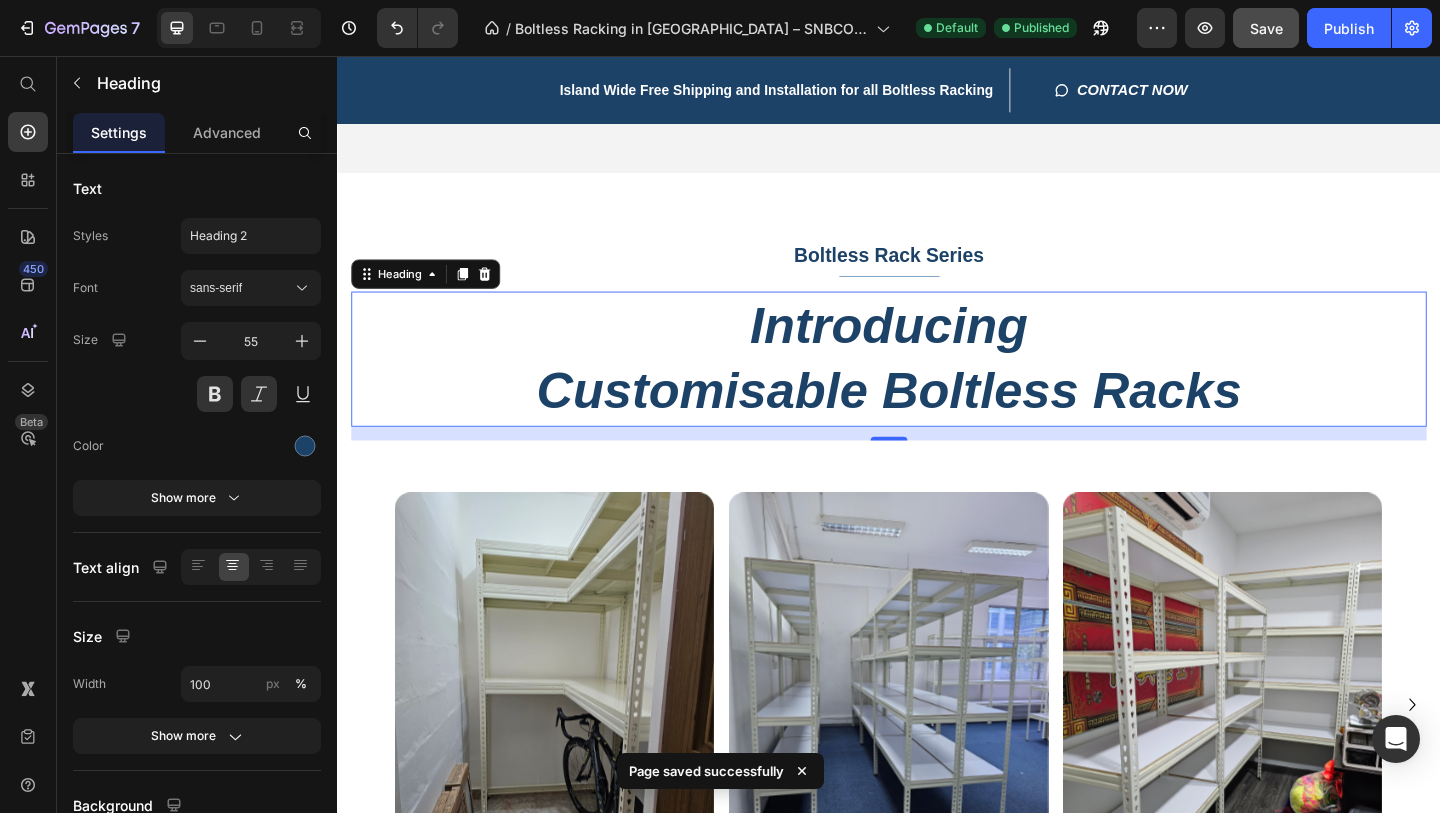 click on "Introducing  Customisable Boltless Racks" at bounding box center [937, 385] 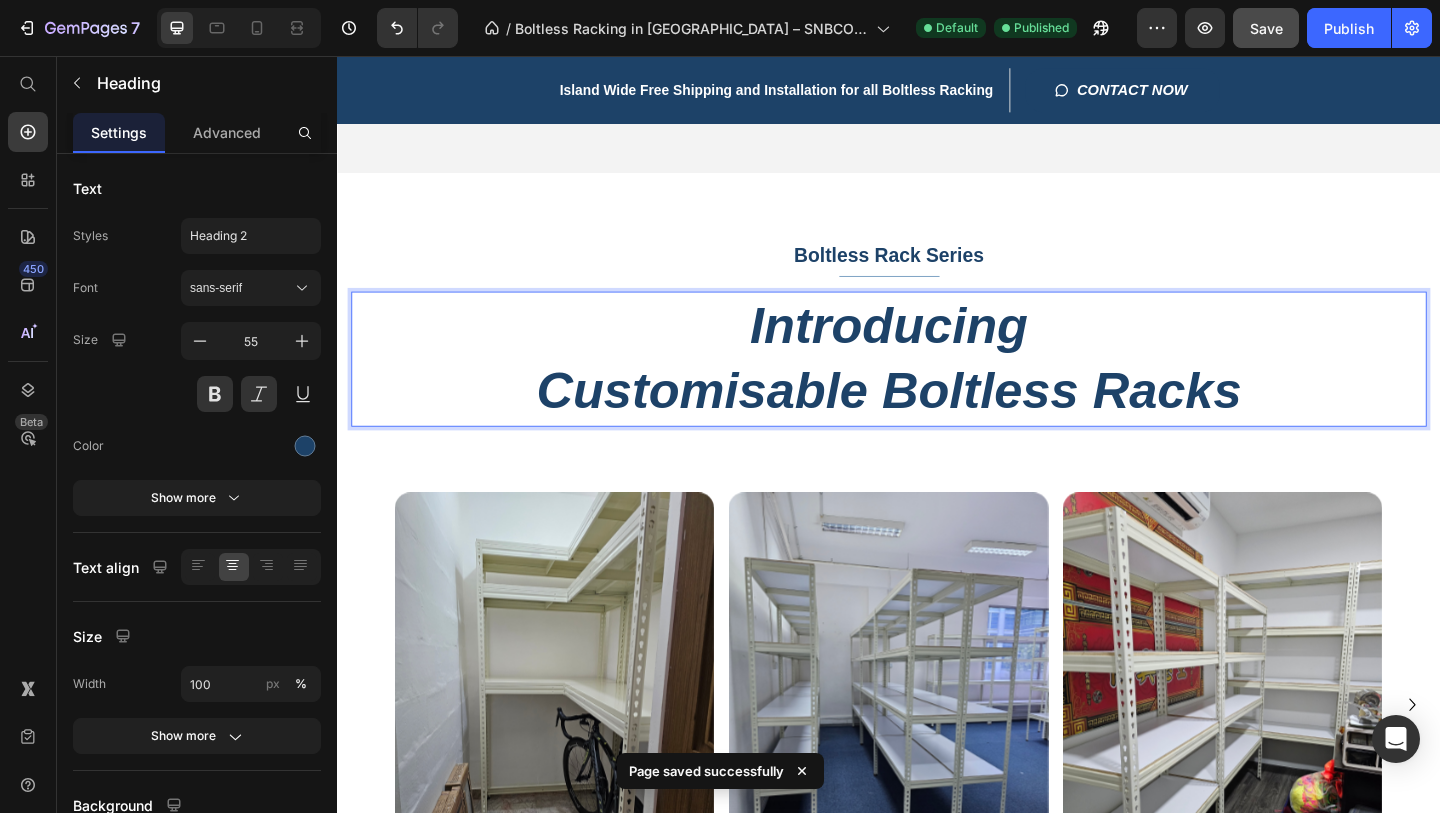 click on "Introducing  Customisable Boltless Racks" at bounding box center [937, 385] 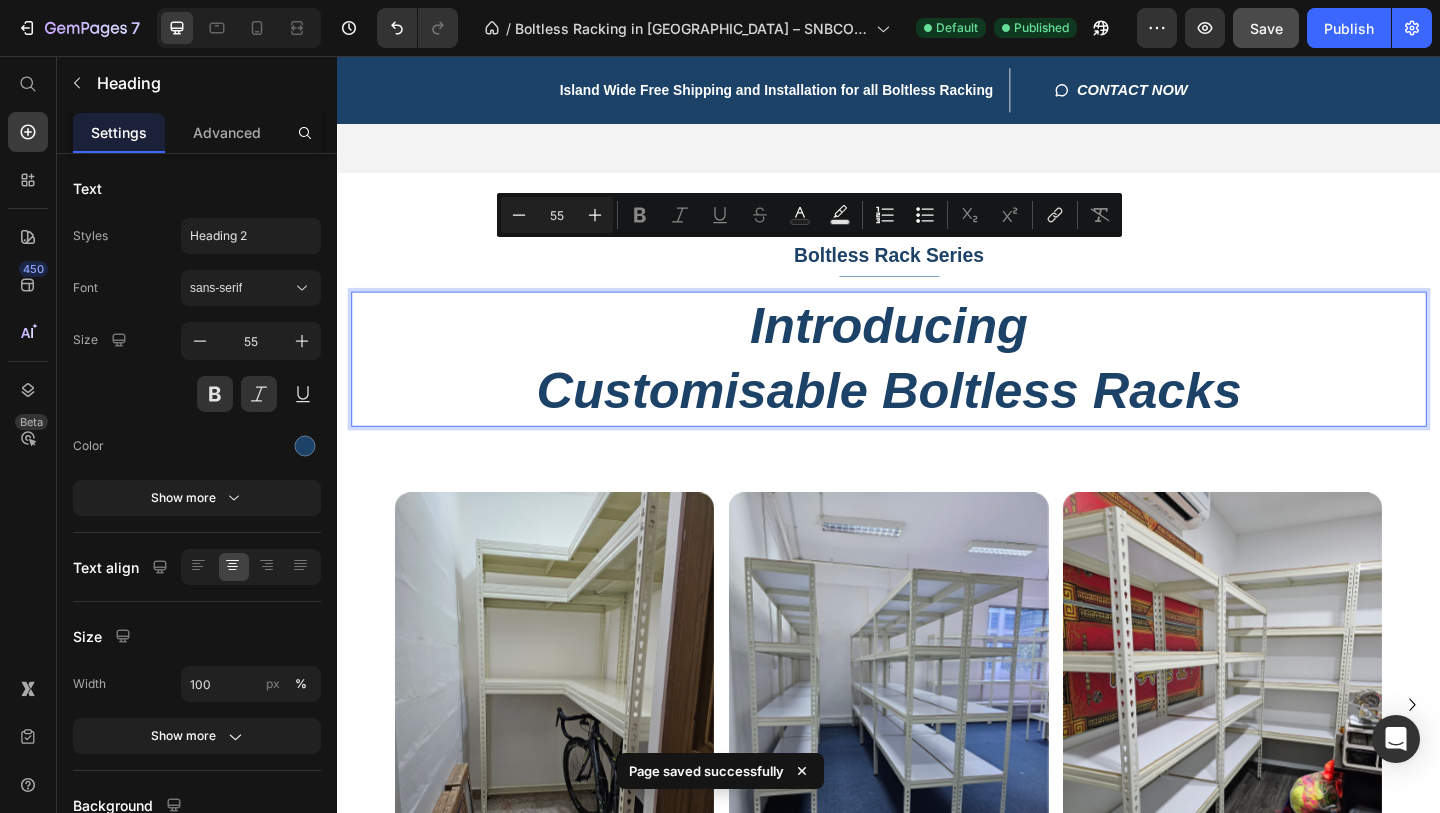 click on "Introducing  Customisable Boltless Racks" at bounding box center (937, 385) 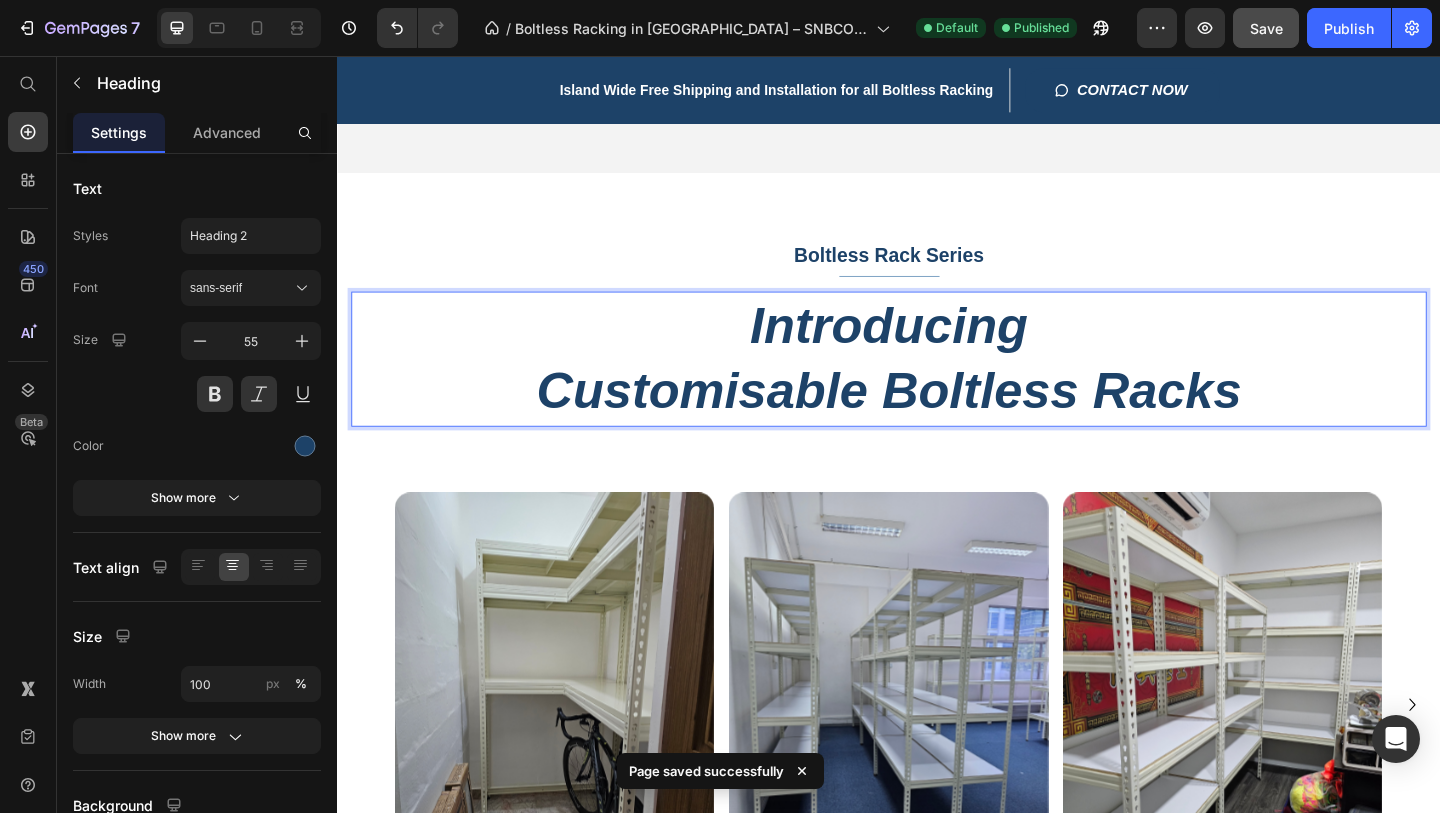 click on "Introducing  Customisable Boltless Racks" at bounding box center (937, 385) 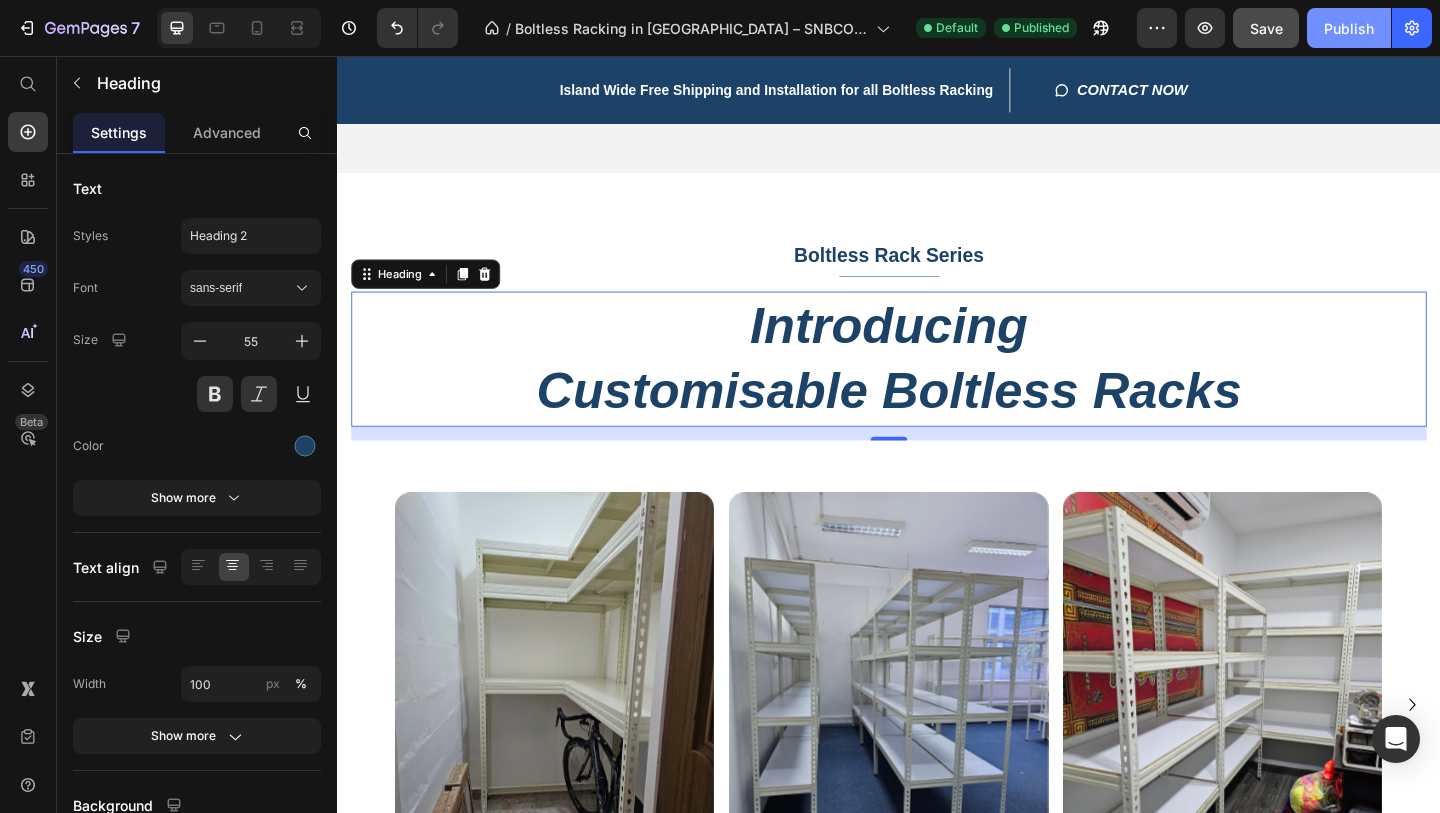 click on "Publish" at bounding box center [1349, 28] 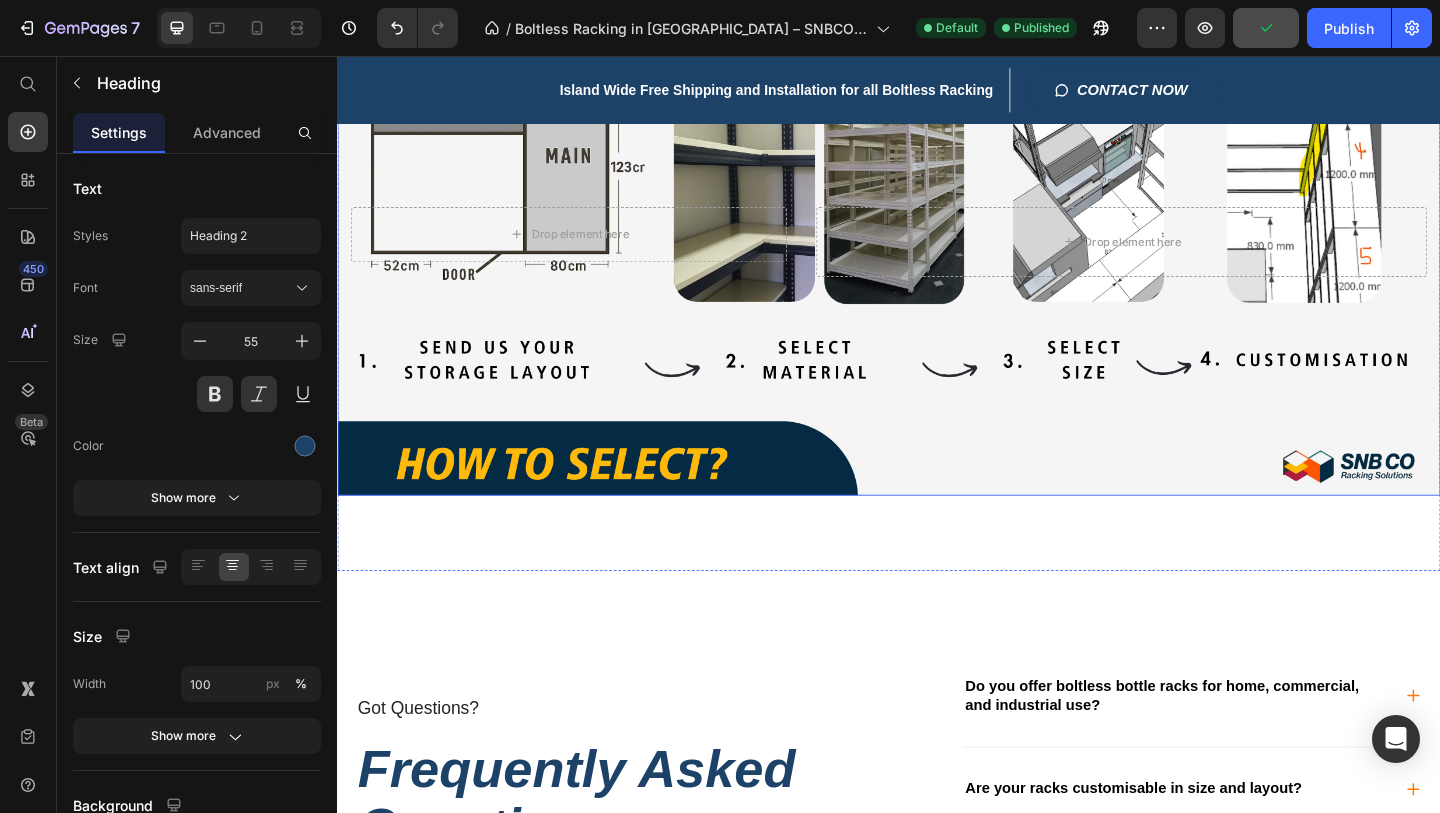 scroll, scrollTop: 4594, scrollLeft: 0, axis: vertical 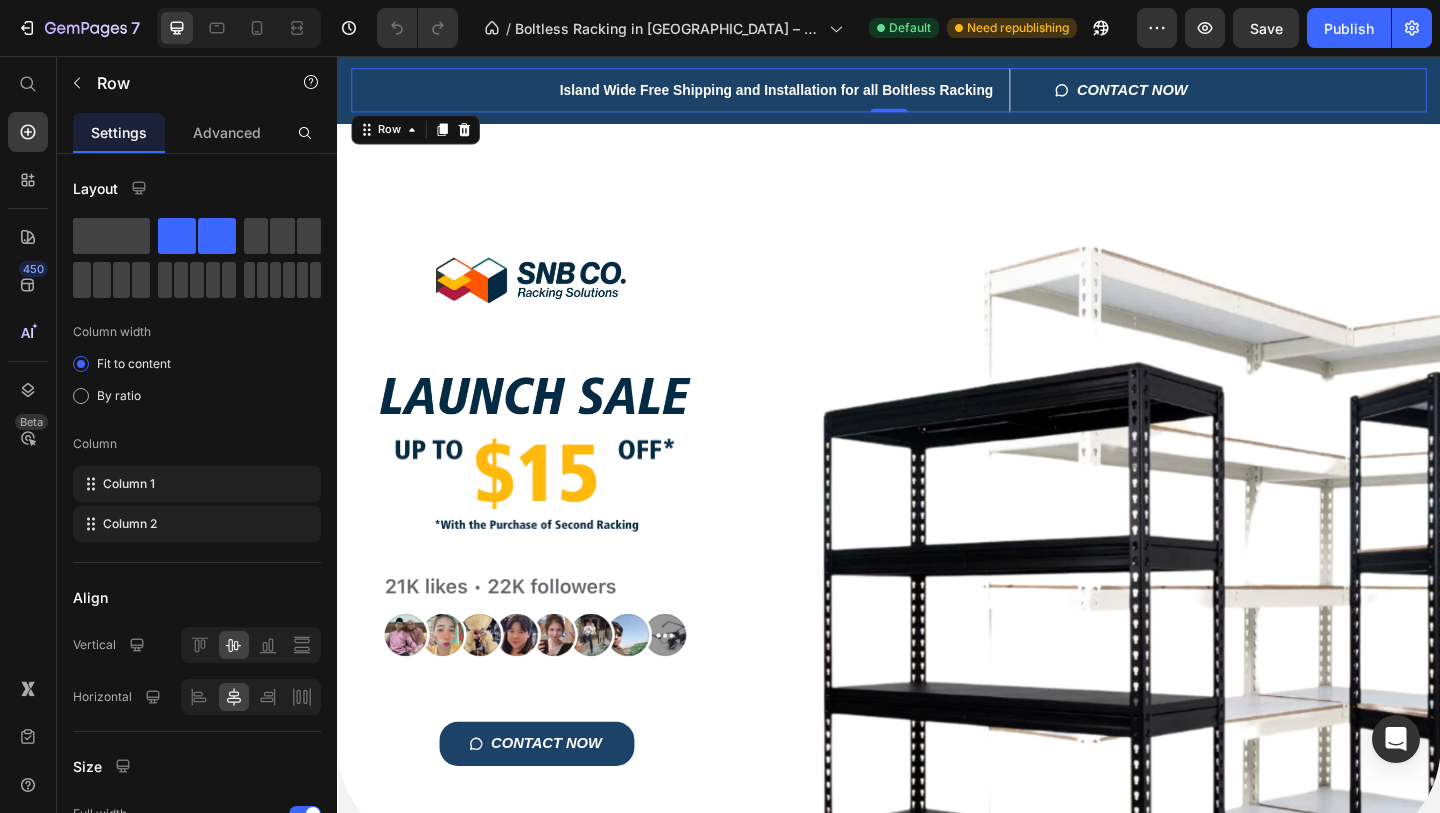 click on "Island Wide Free Shipping and Installation for all Boltless Racking  Heading
CONTACT NOW Button Row Shop Now Button Row Row   0" at bounding box center [937, 93] 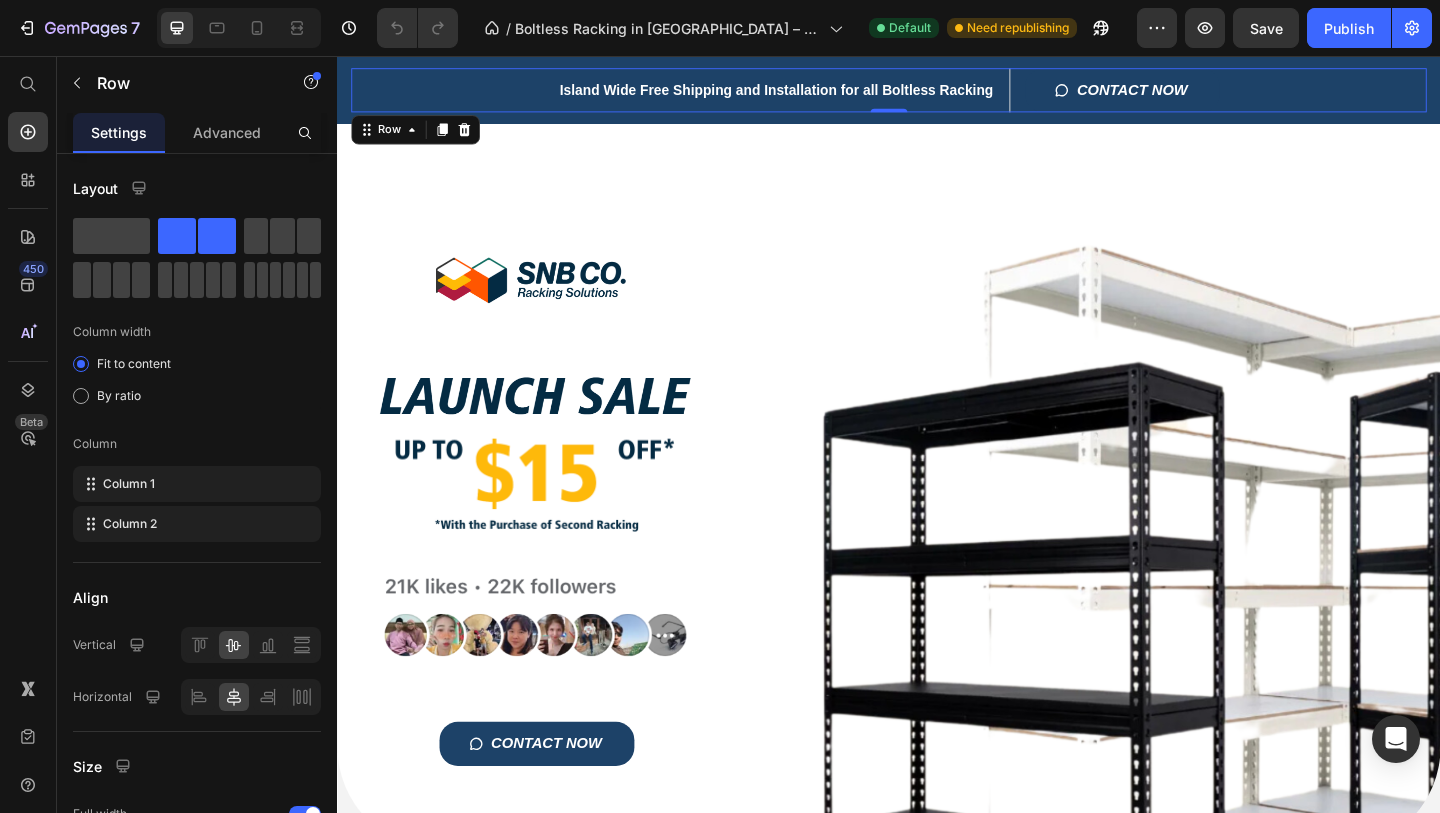 click on "Row" 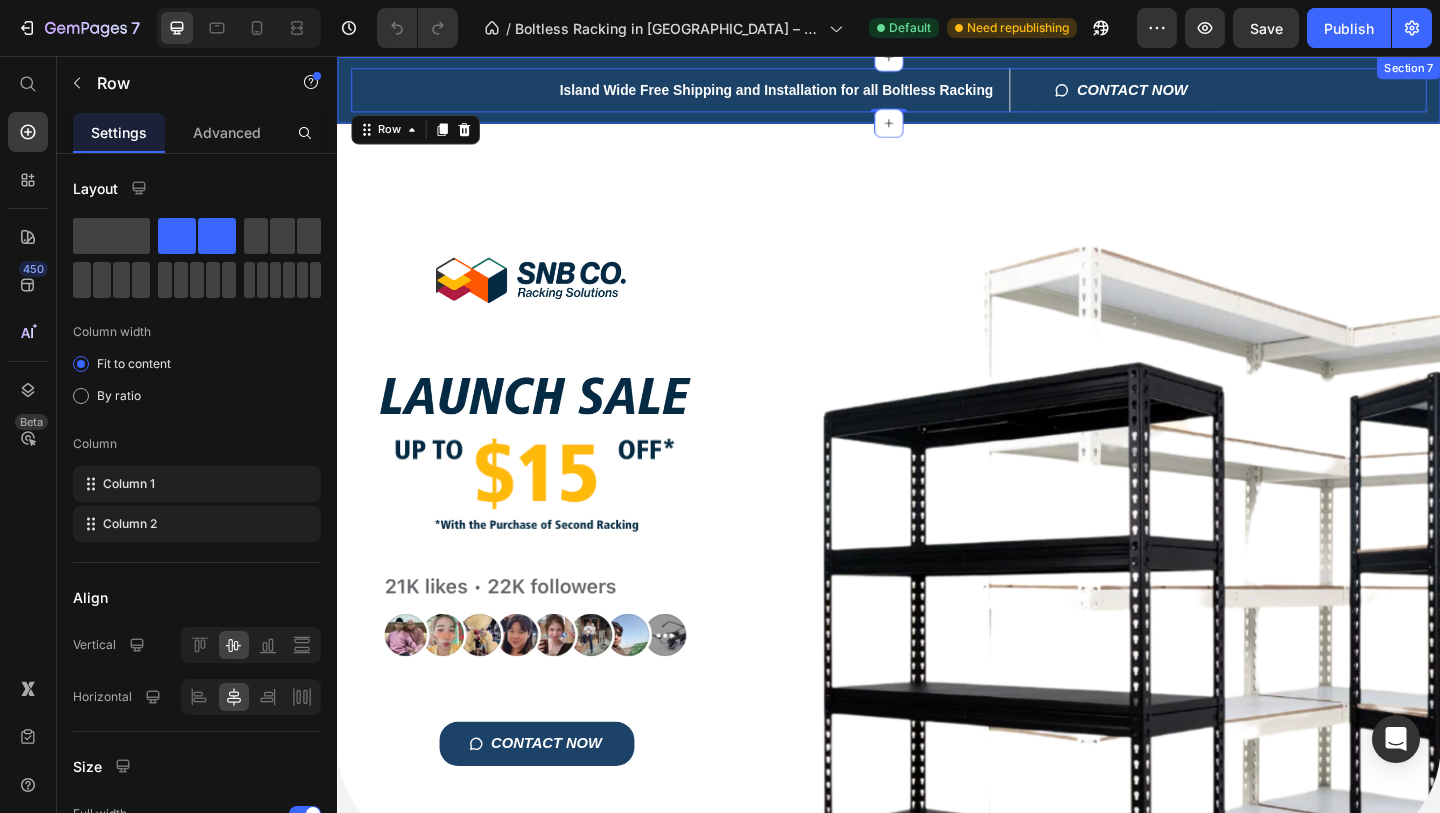 click on "Island Wide Free Shipping and Installation for all Boltless Racking  Heading
CONTACT NOW Button Row Shop Now Button Row Row   0 Section 7" at bounding box center (937, 93) 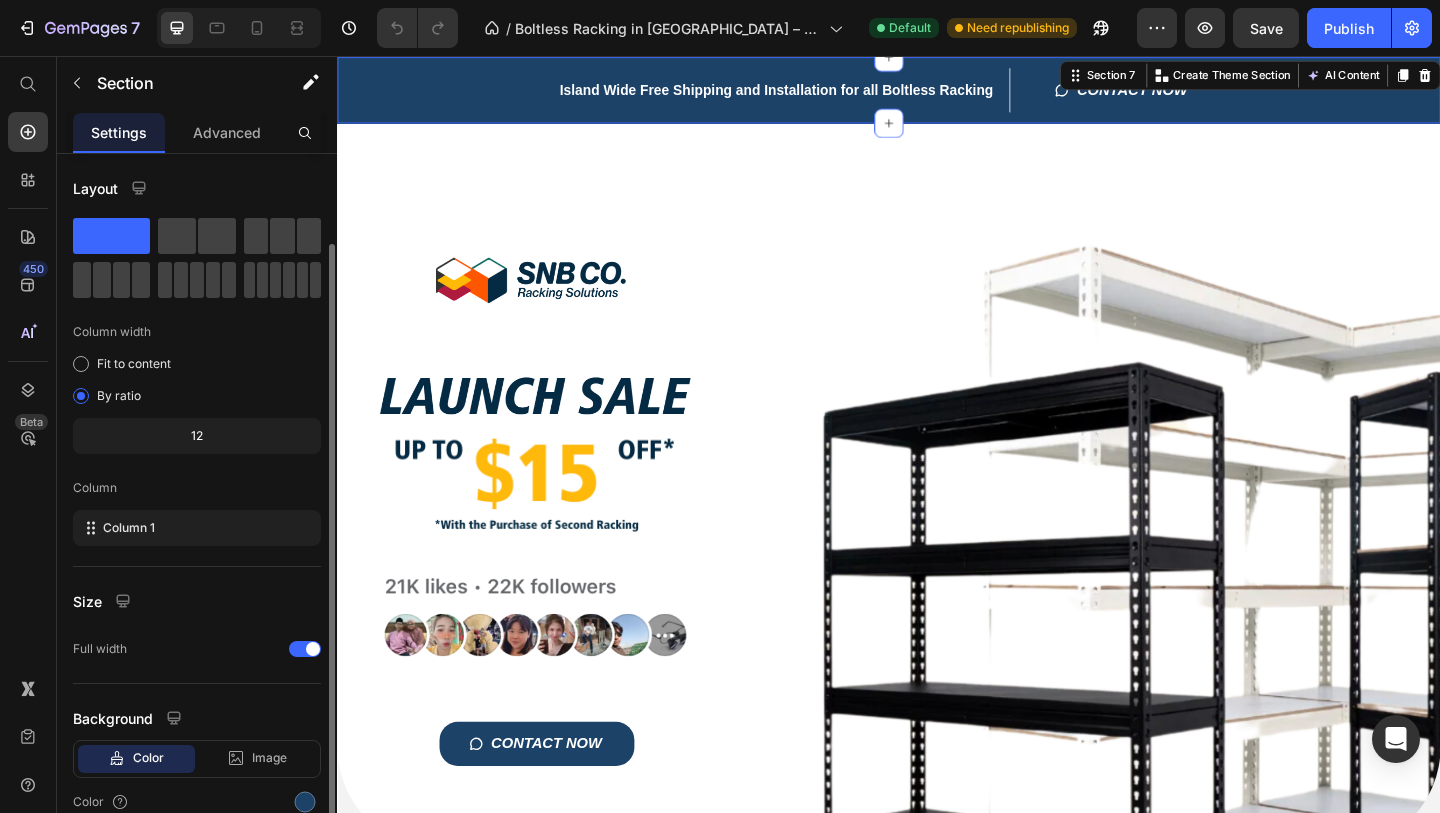 scroll, scrollTop: 92, scrollLeft: 0, axis: vertical 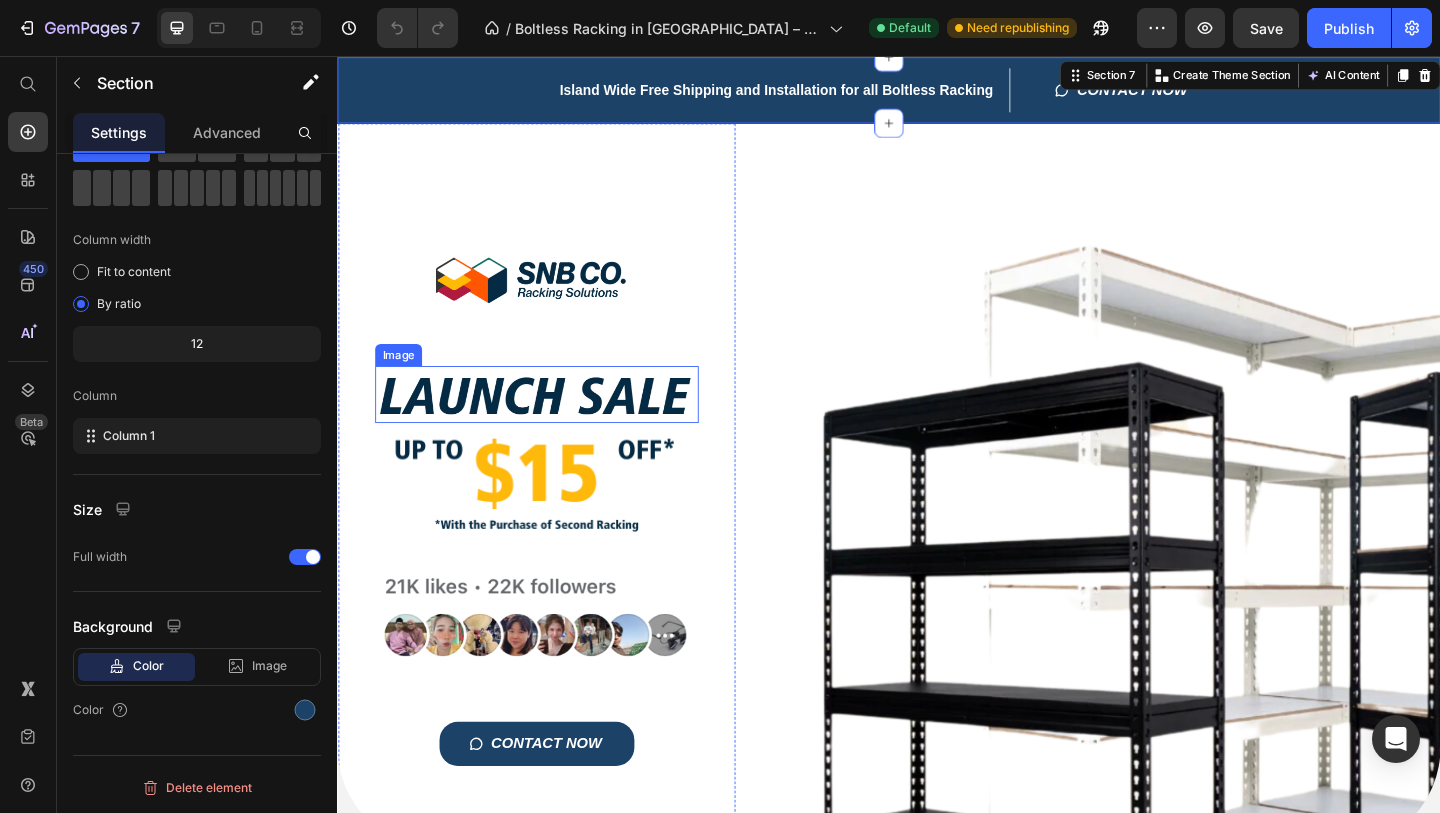 click at bounding box center (554, 423) 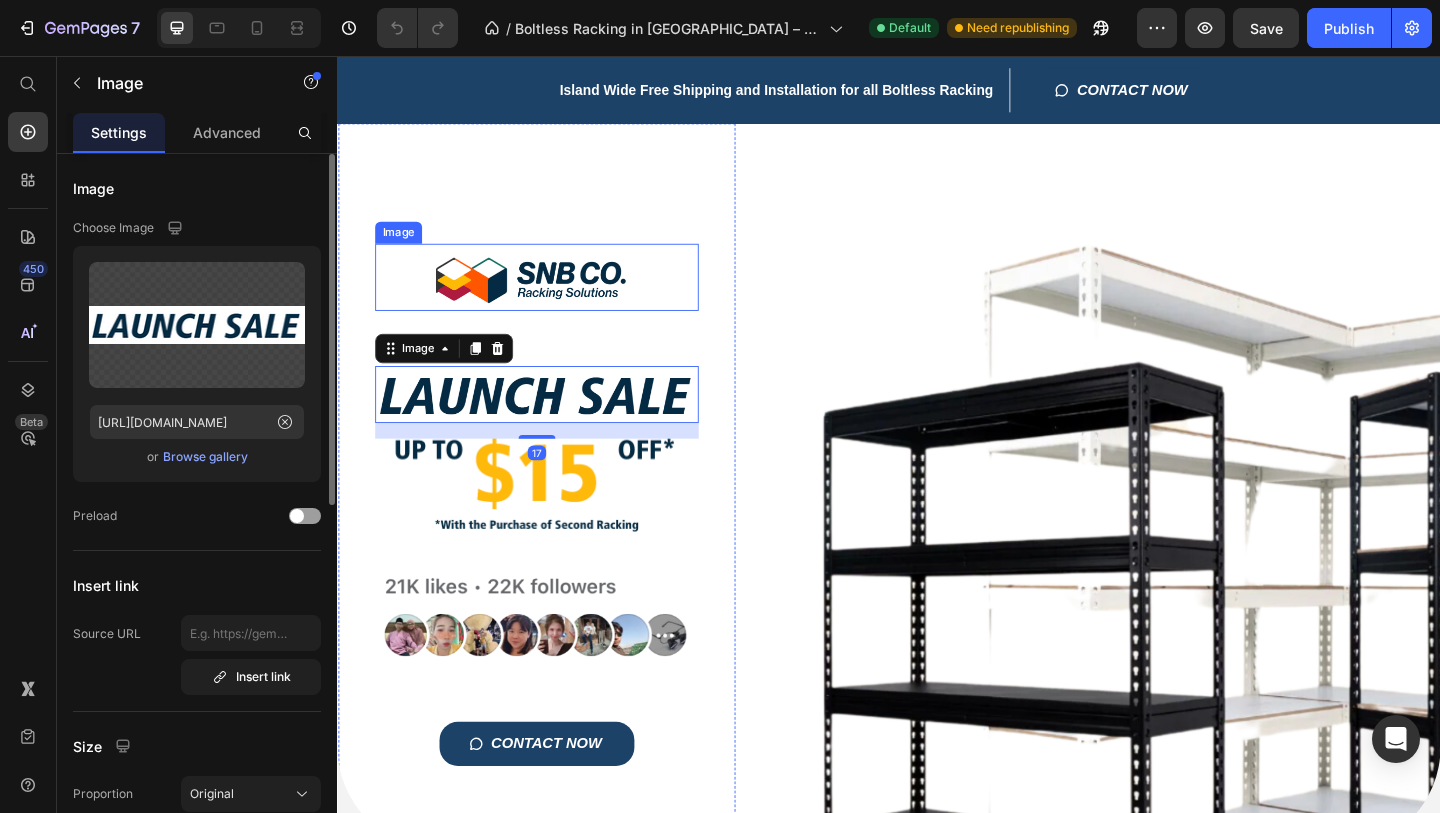 click at bounding box center (554, 296) 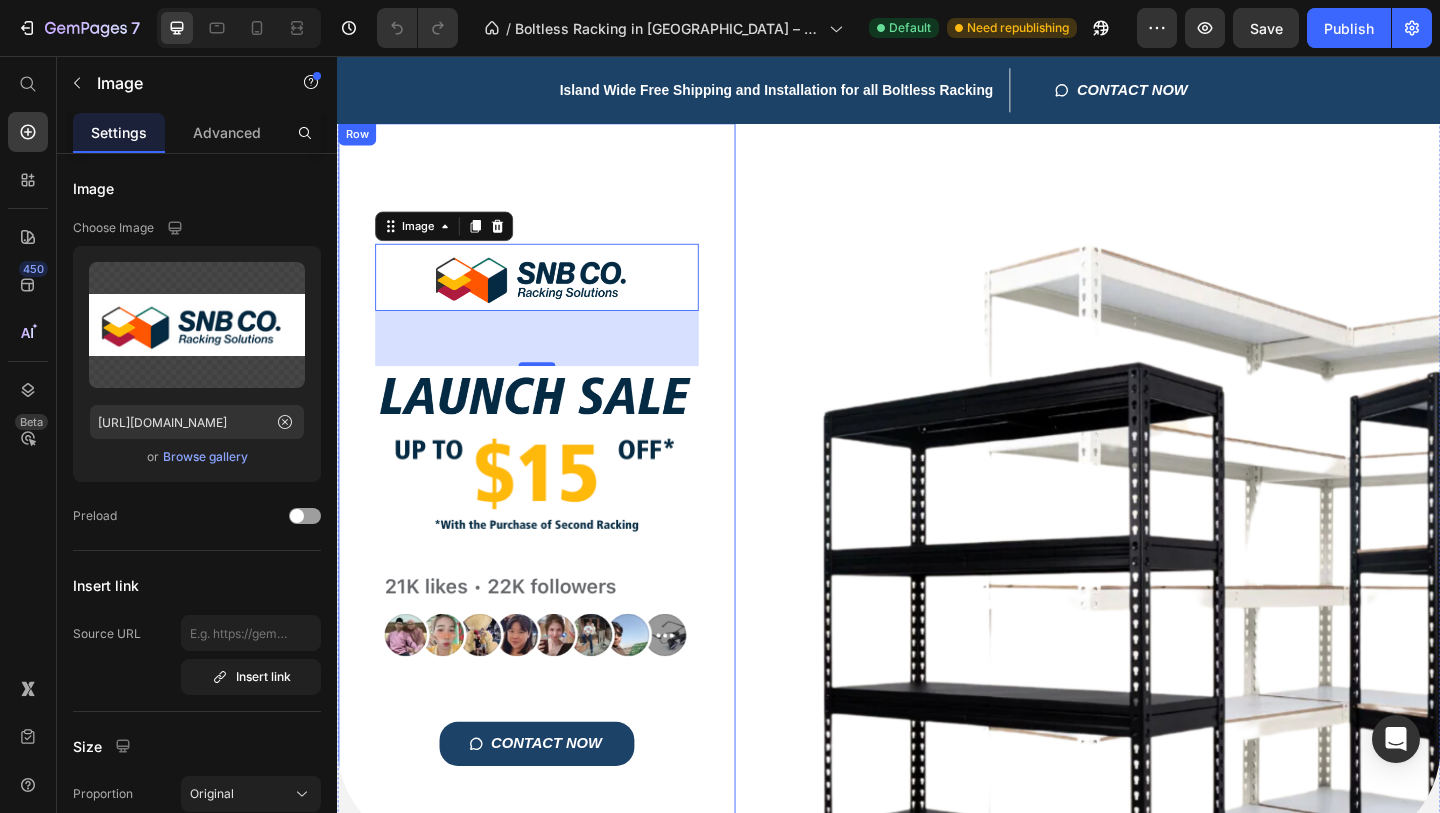 scroll, scrollTop: 0, scrollLeft: 0, axis: both 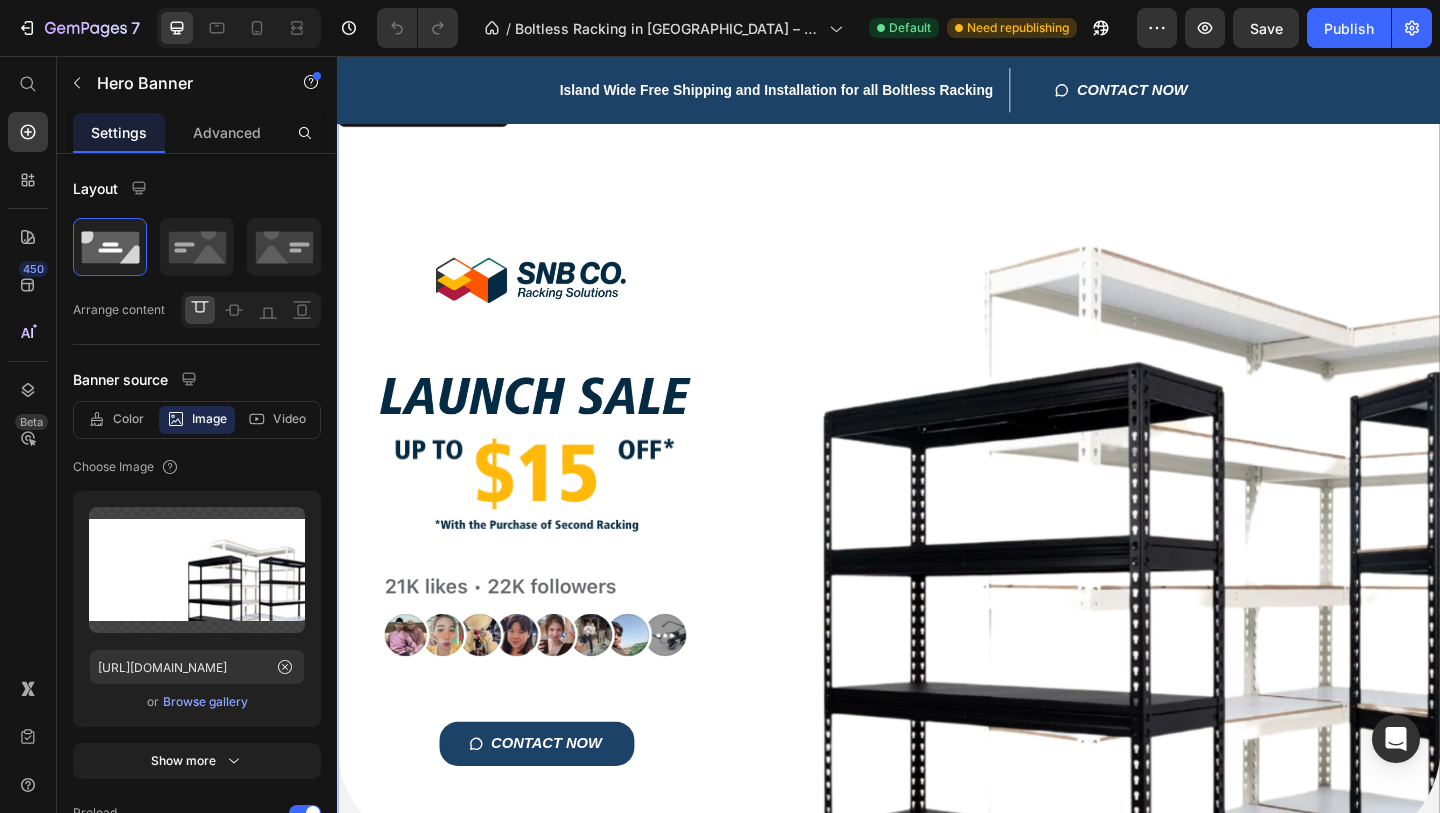 click on "Title Line Image Image Image Image
CONTACT NOW Button Row" at bounding box center (937, 523) 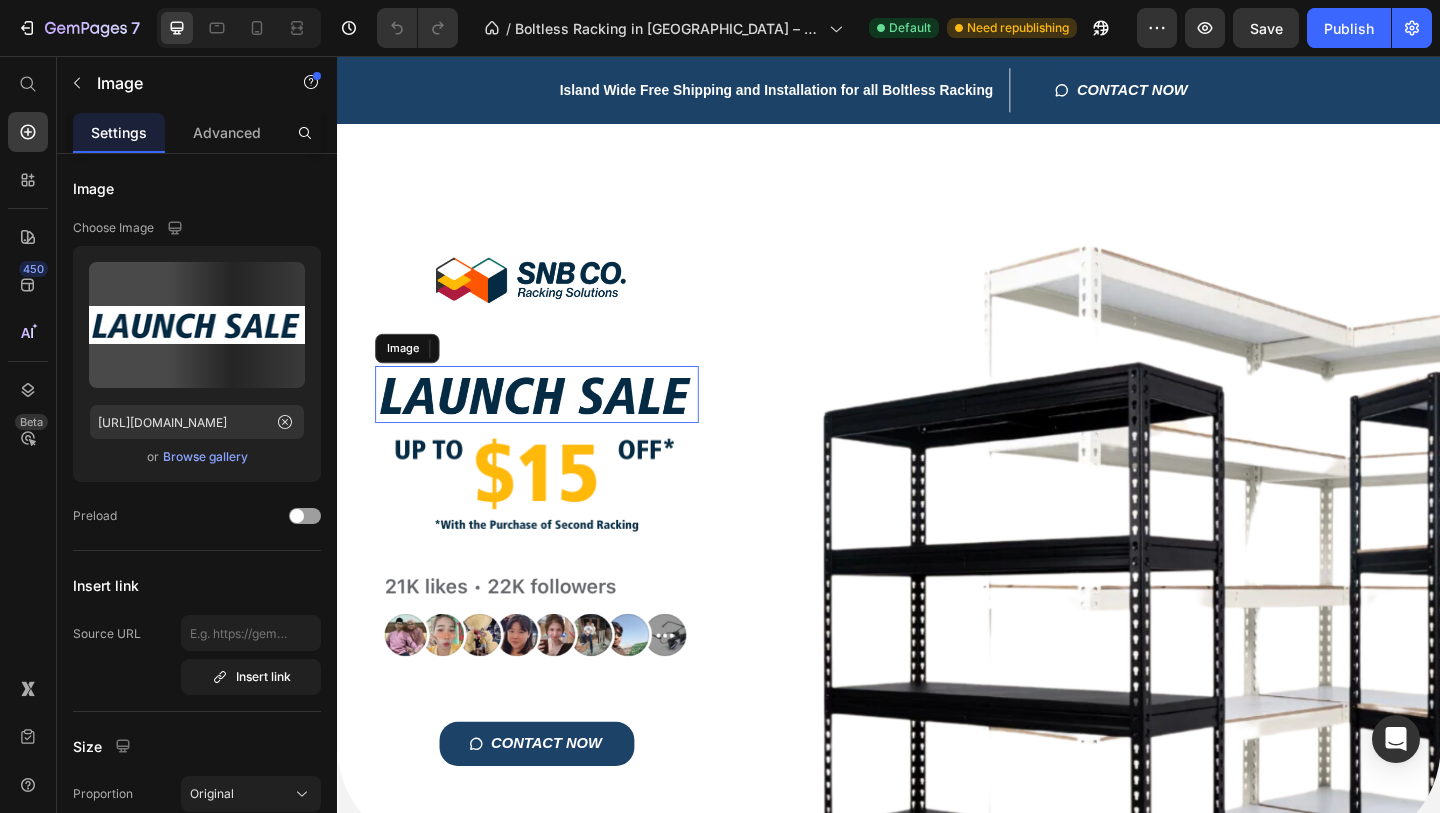 click at bounding box center (554, 423) 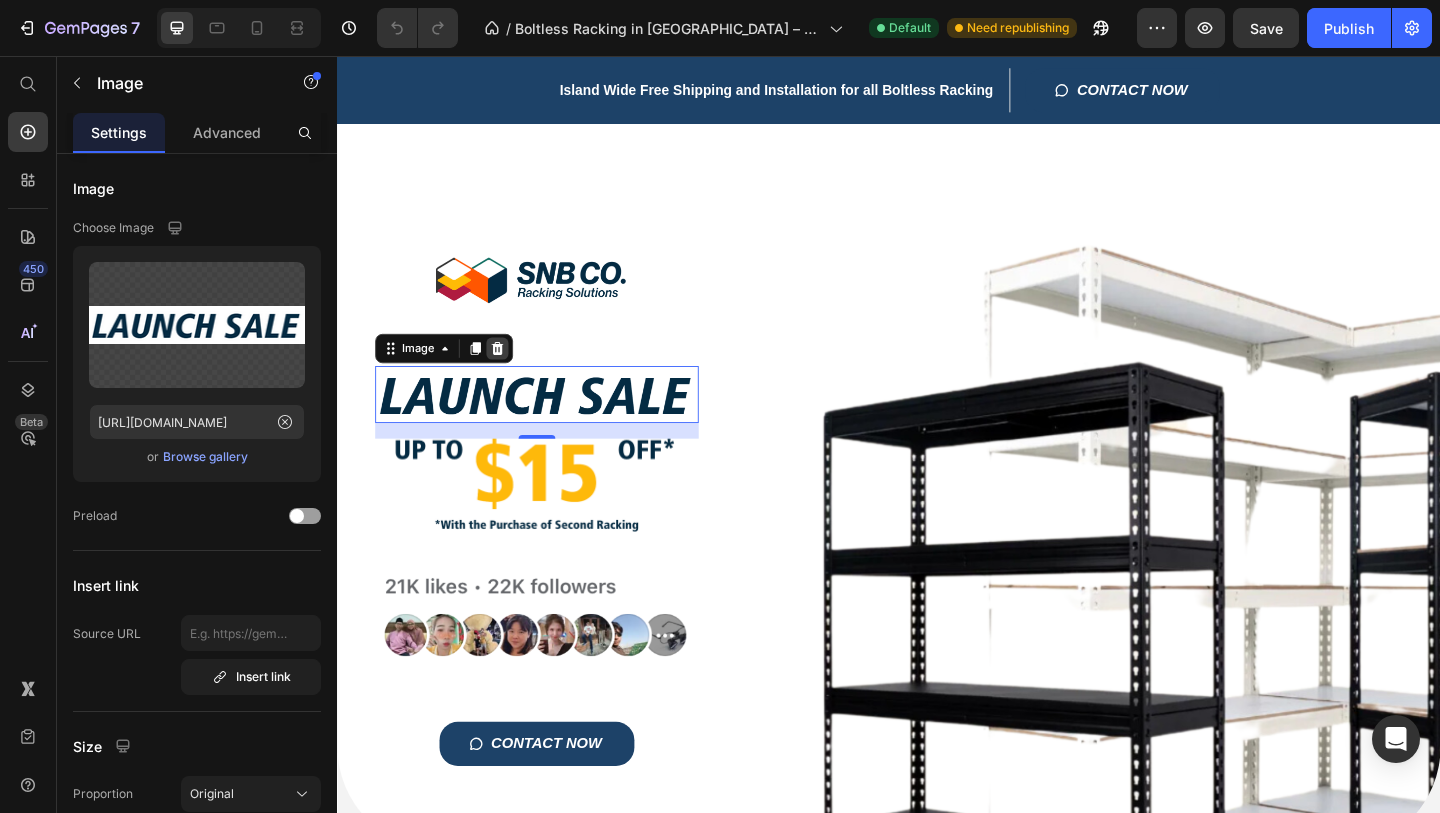 click 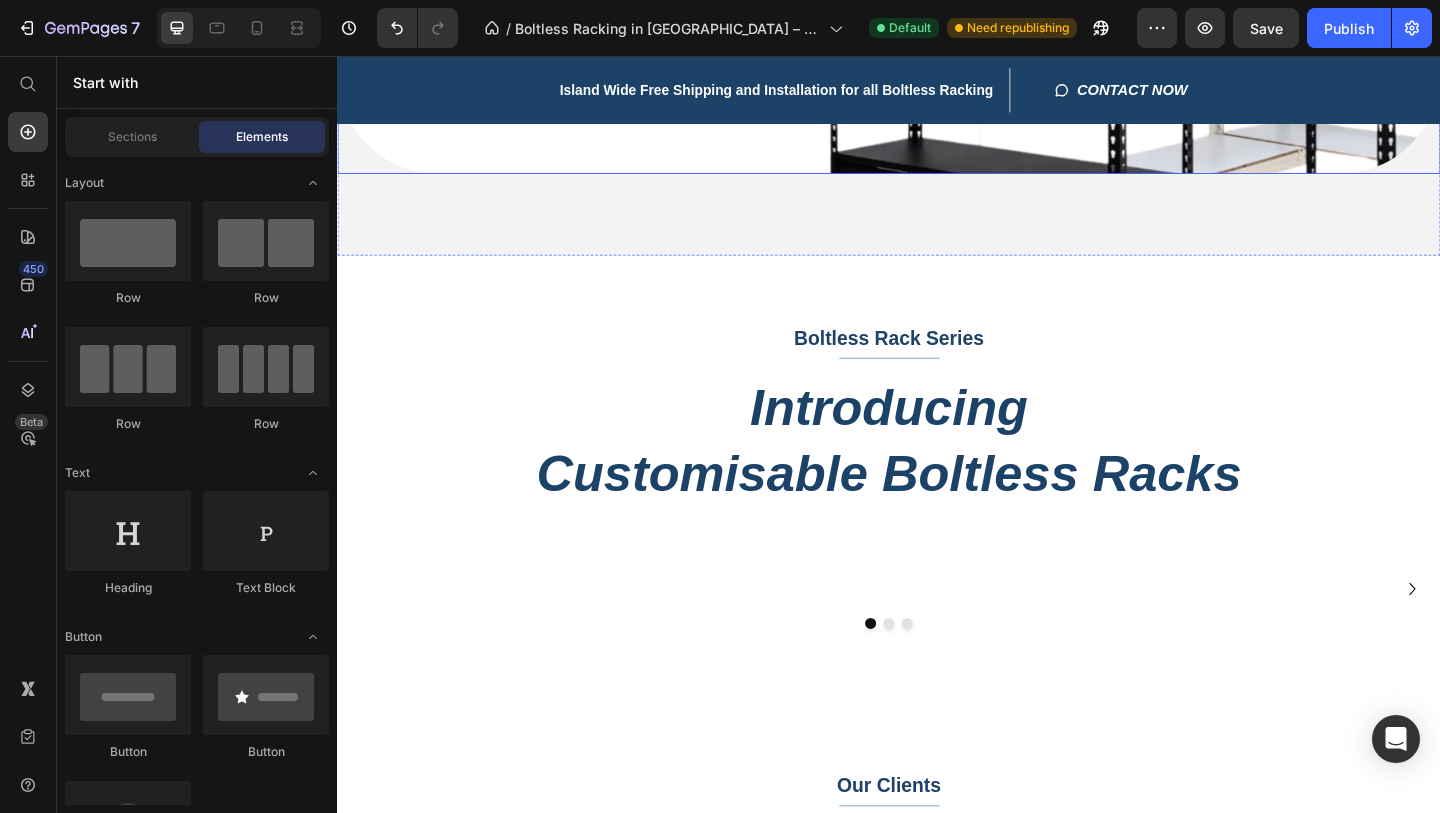 scroll, scrollTop: 670, scrollLeft: 0, axis: vertical 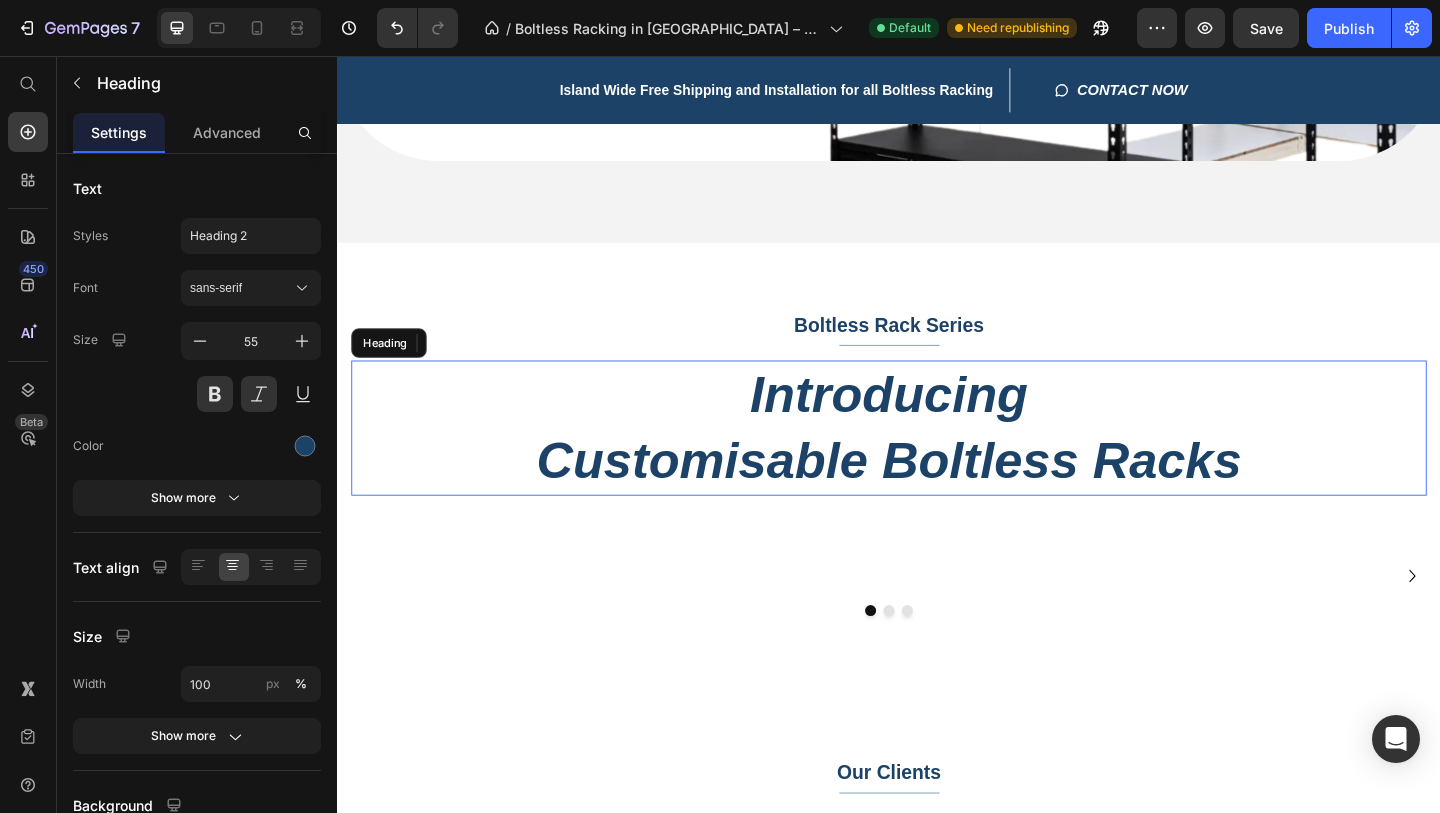 click on "Introducing  Customisable Boltless Racks" at bounding box center [937, 460] 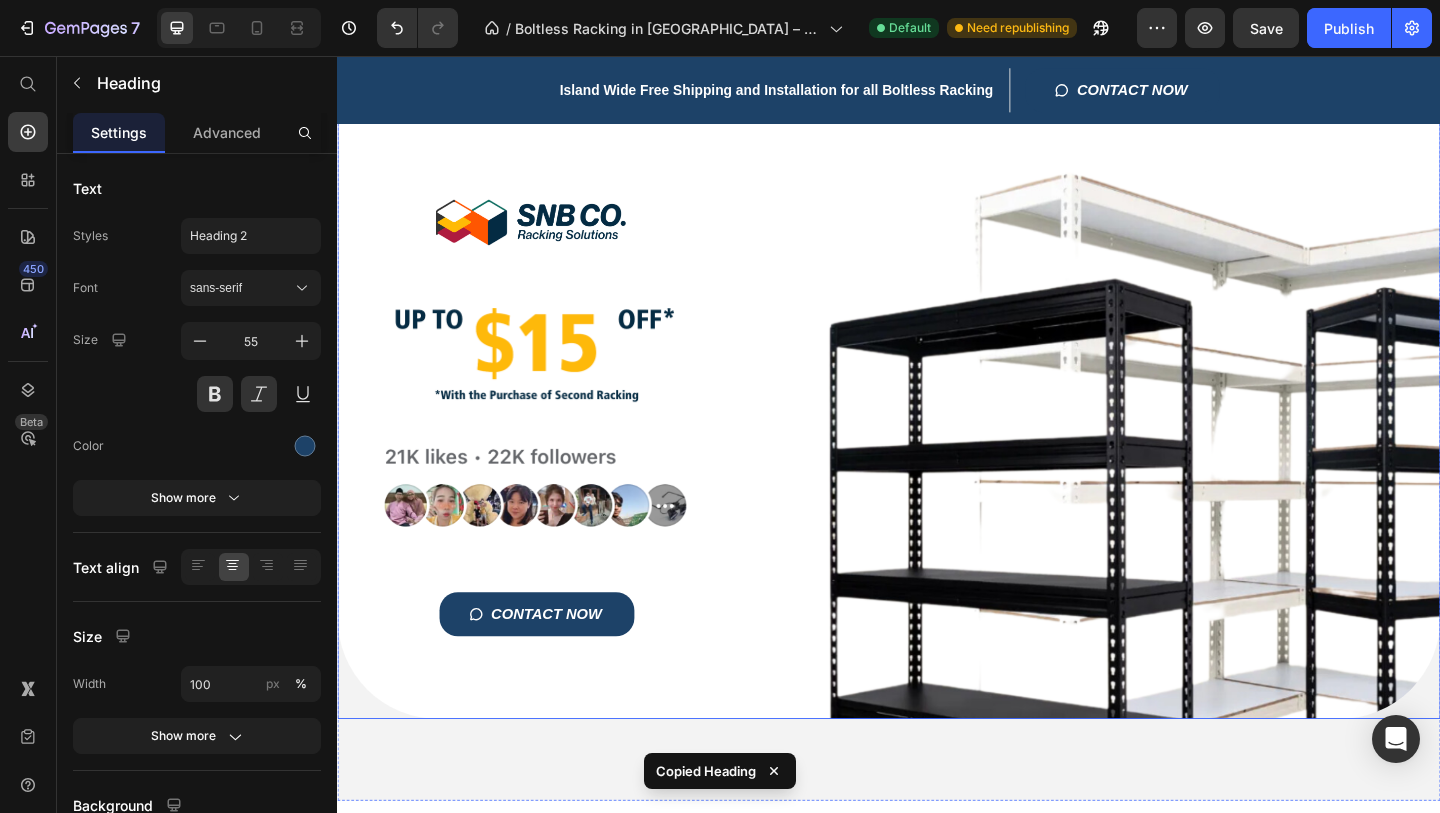 scroll, scrollTop: 40, scrollLeft: 0, axis: vertical 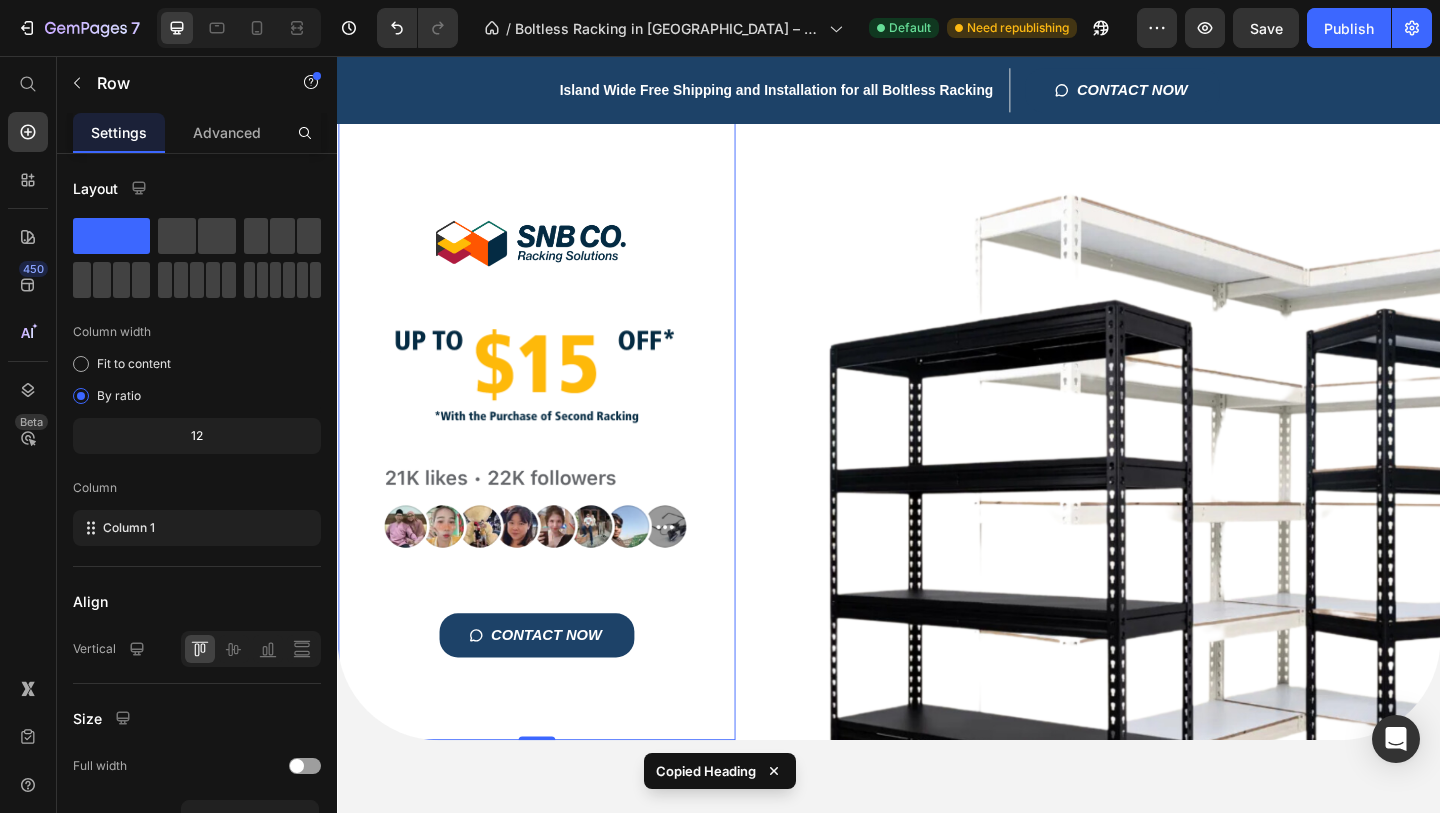 click on "Title Line Image Image Image
CONTACT NOW Button" at bounding box center [554, 444] 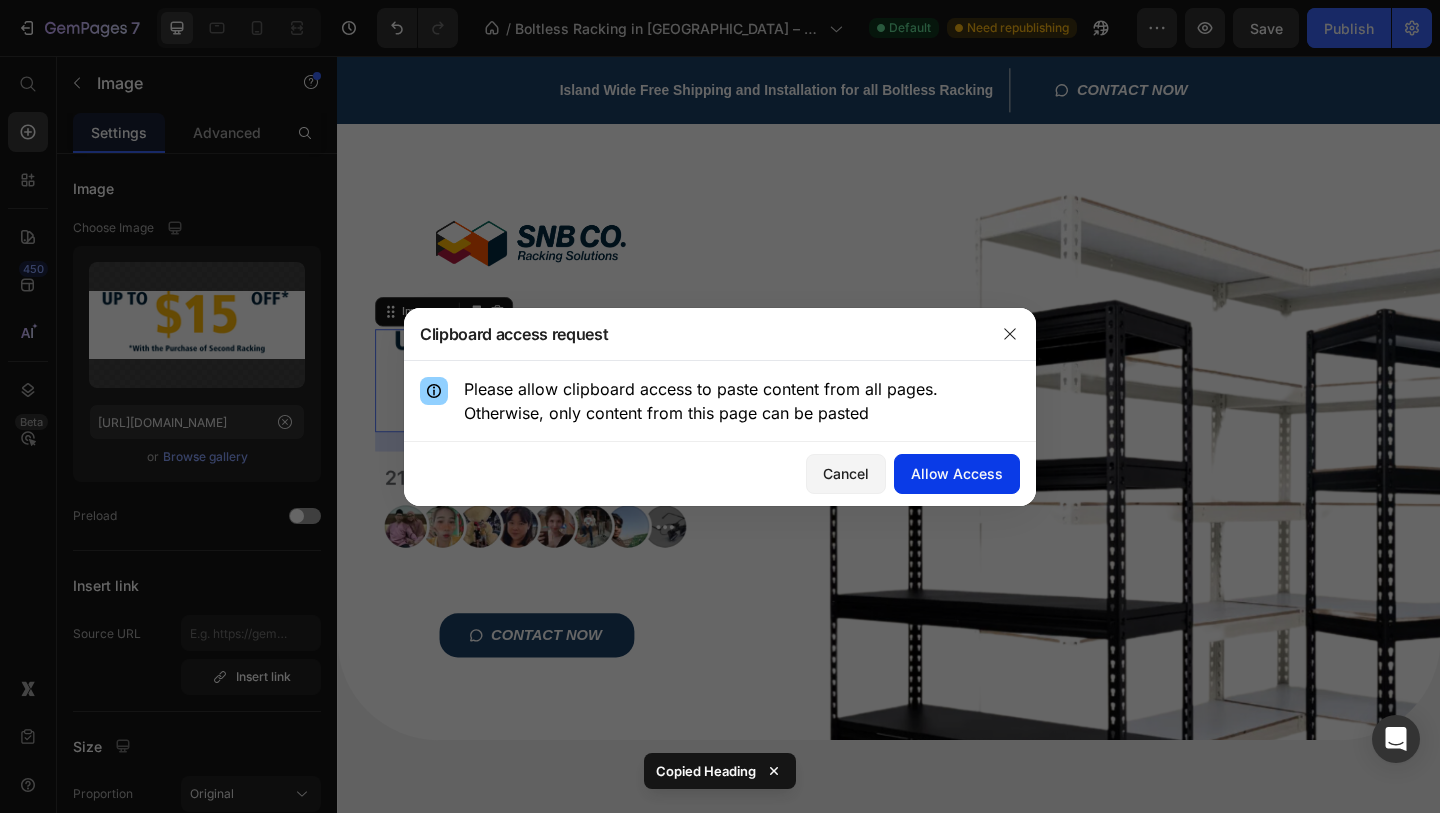 click on "Allow Access" at bounding box center (957, 473) 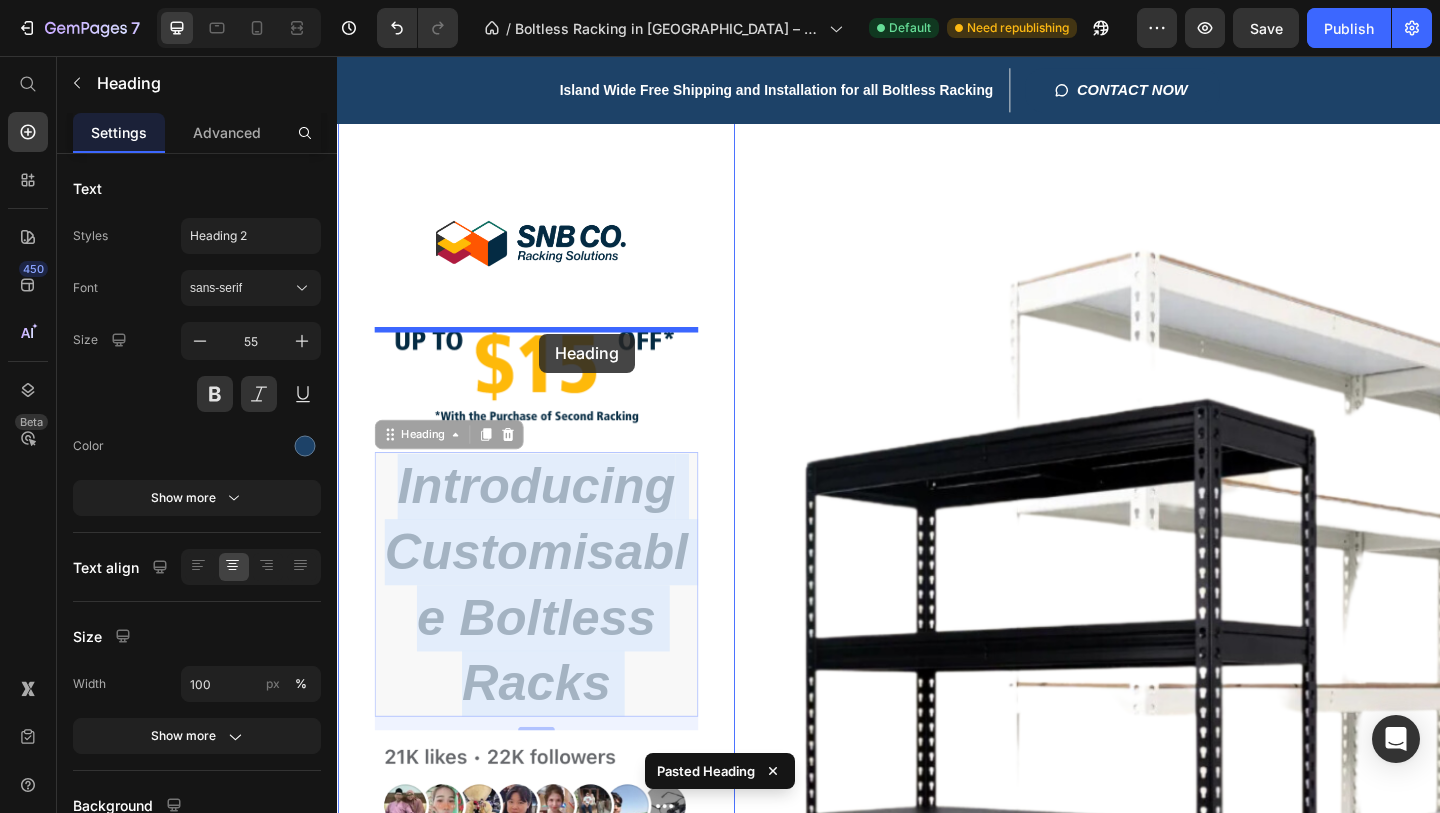 drag, startPoint x: 565, startPoint y: 555, endPoint x: 557, endPoint y: 358, distance: 197.16237 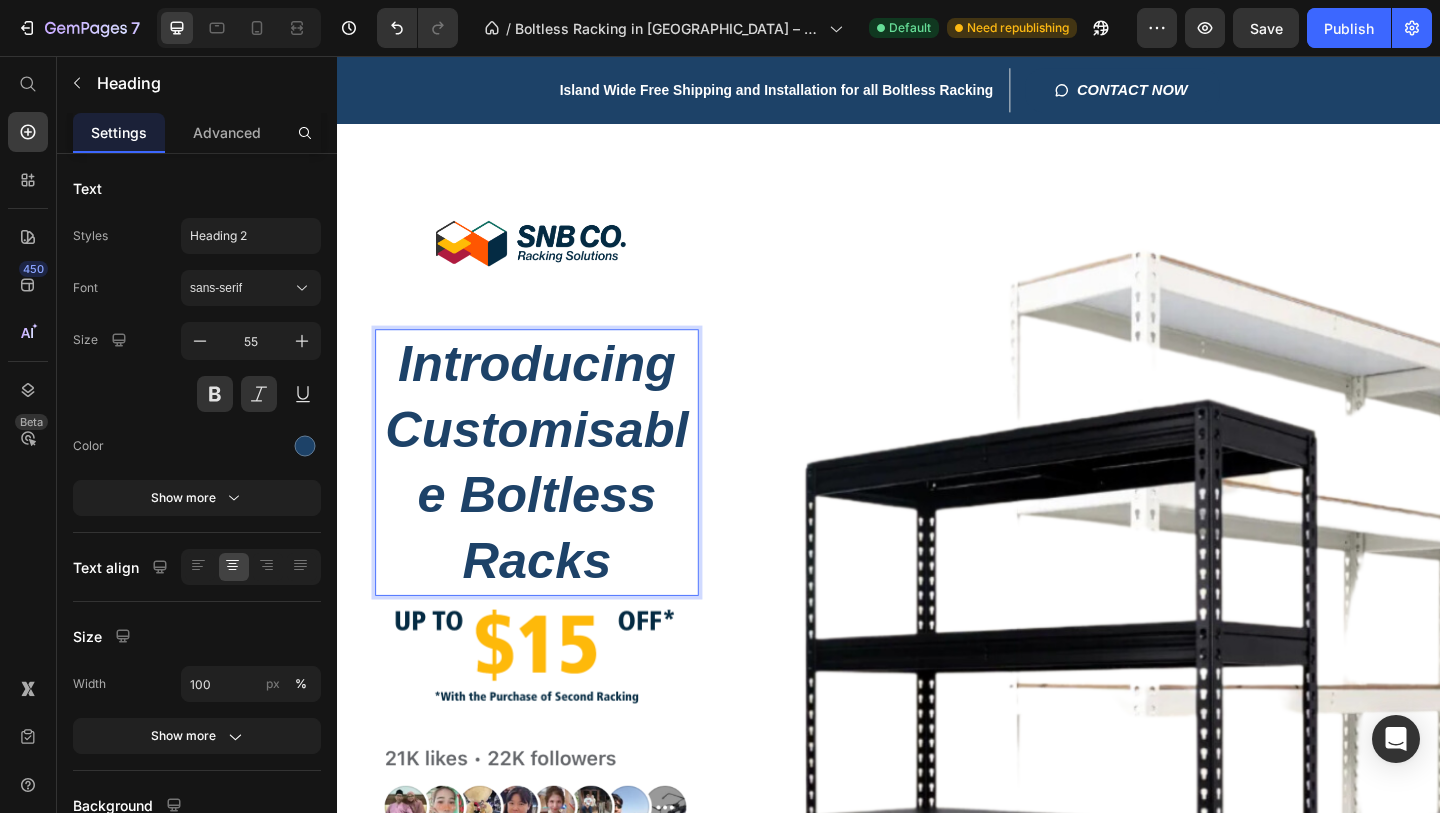 click on "Introducing  Customisable Boltless Racks" at bounding box center [554, 498] 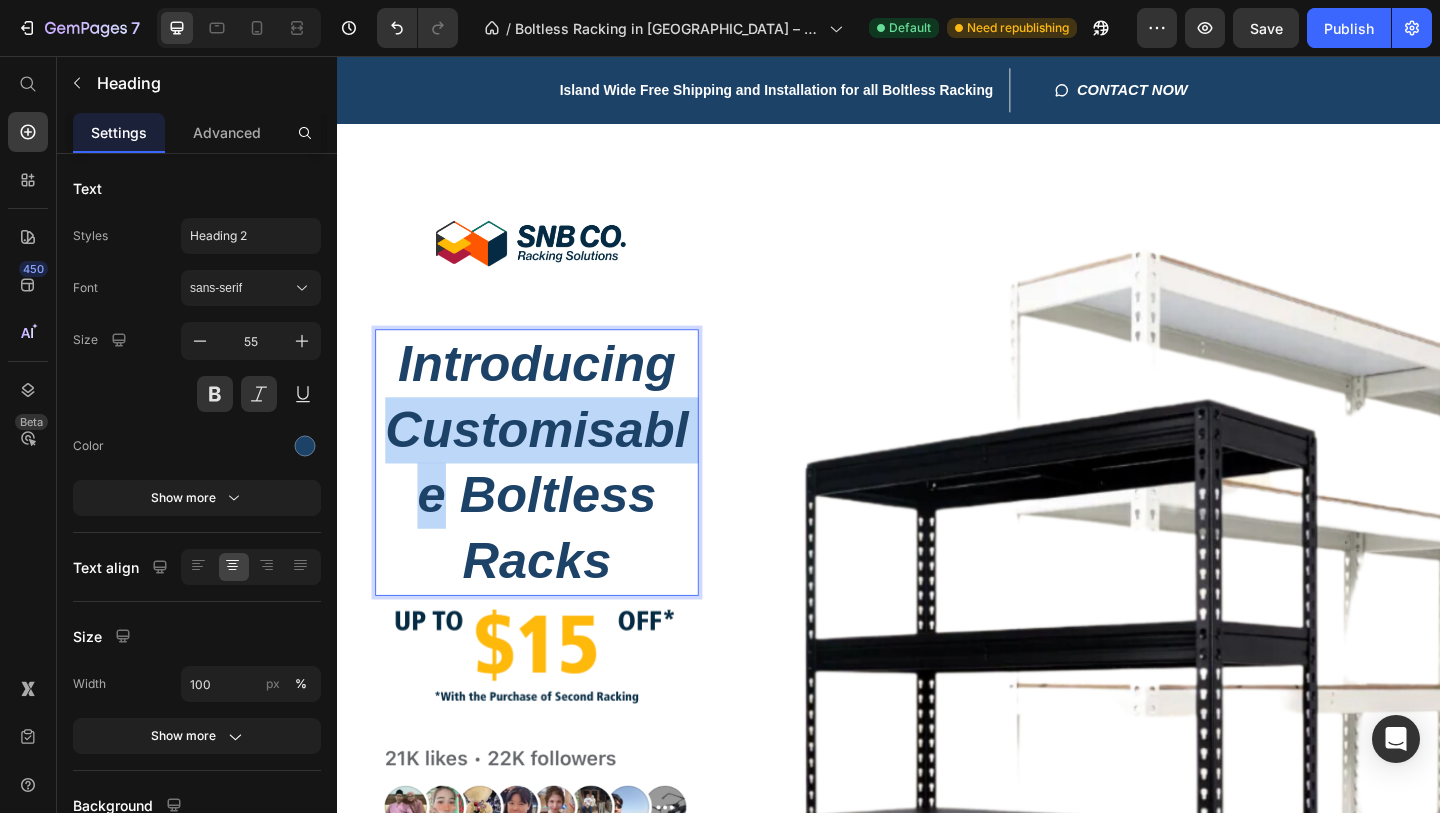 click on "Introducing  Customisable Boltless Racks" at bounding box center [554, 498] 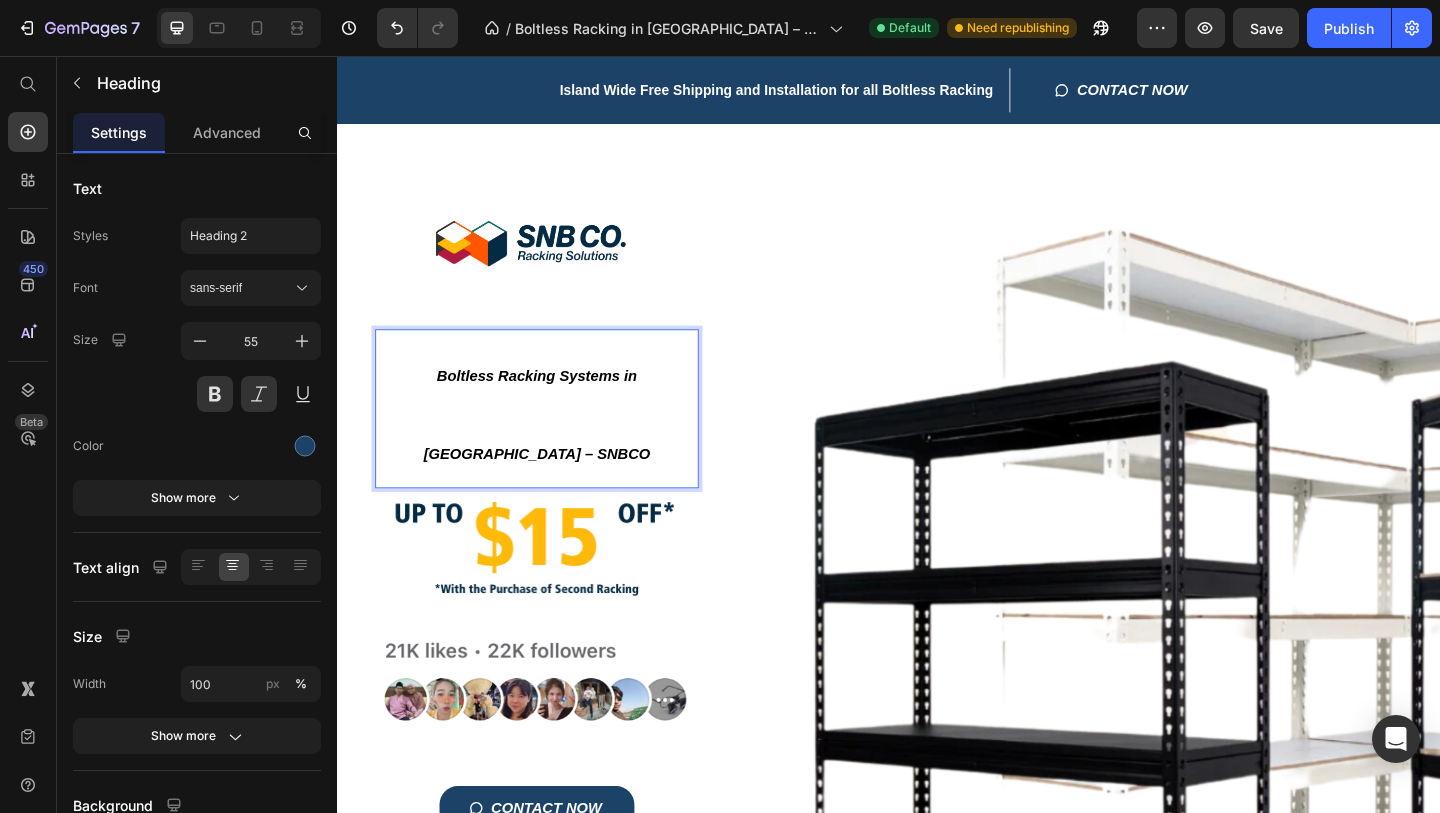 click on "Boltless Racking Systems in [GEOGRAPHIC_DATA] – SNBCO" at bounding box center [554, 439] 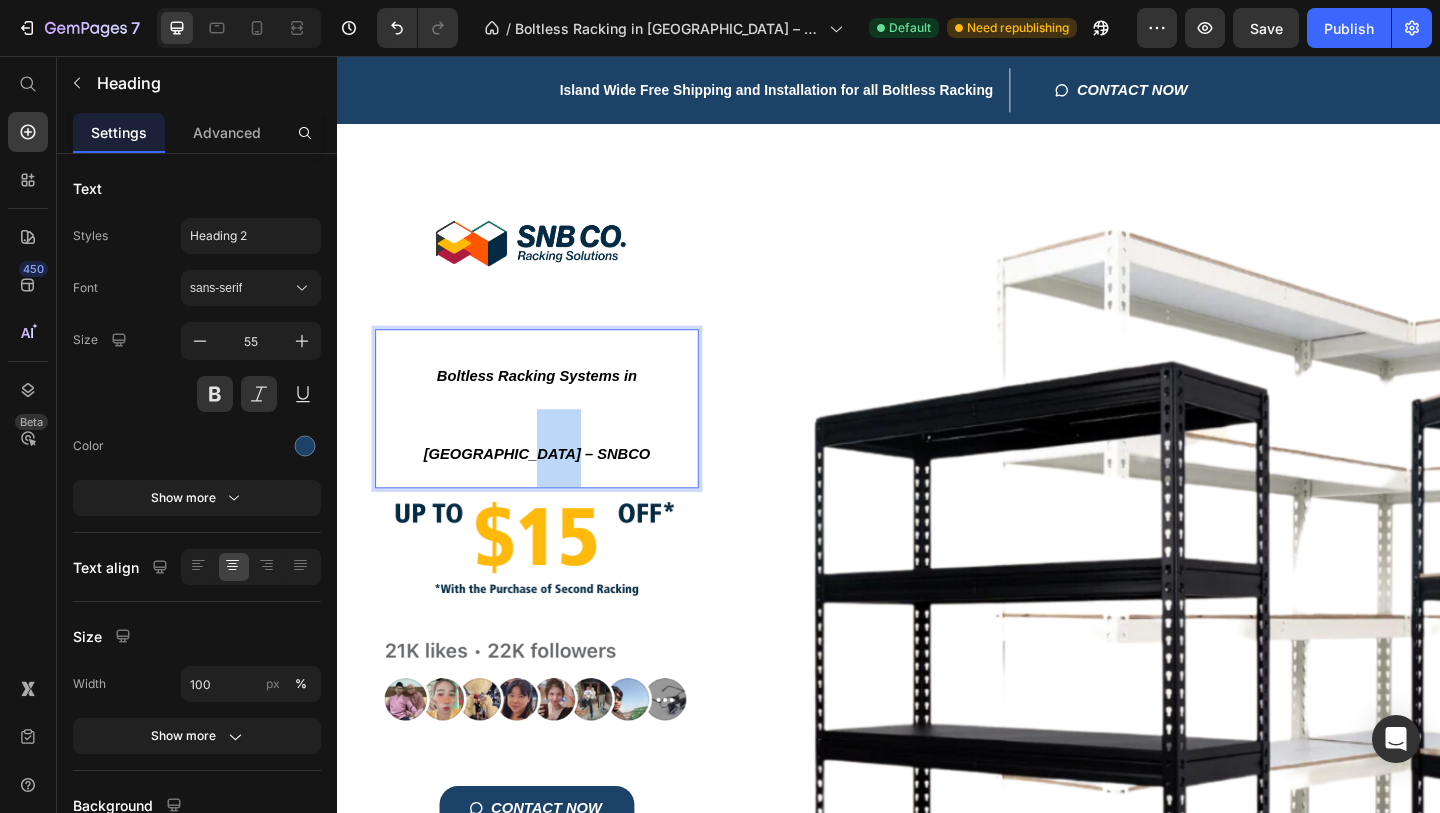 click on "Boltless Racking Systems in [GEOGRAPHIC_DATA] – SNBCO" at bounding box center [554, 439] 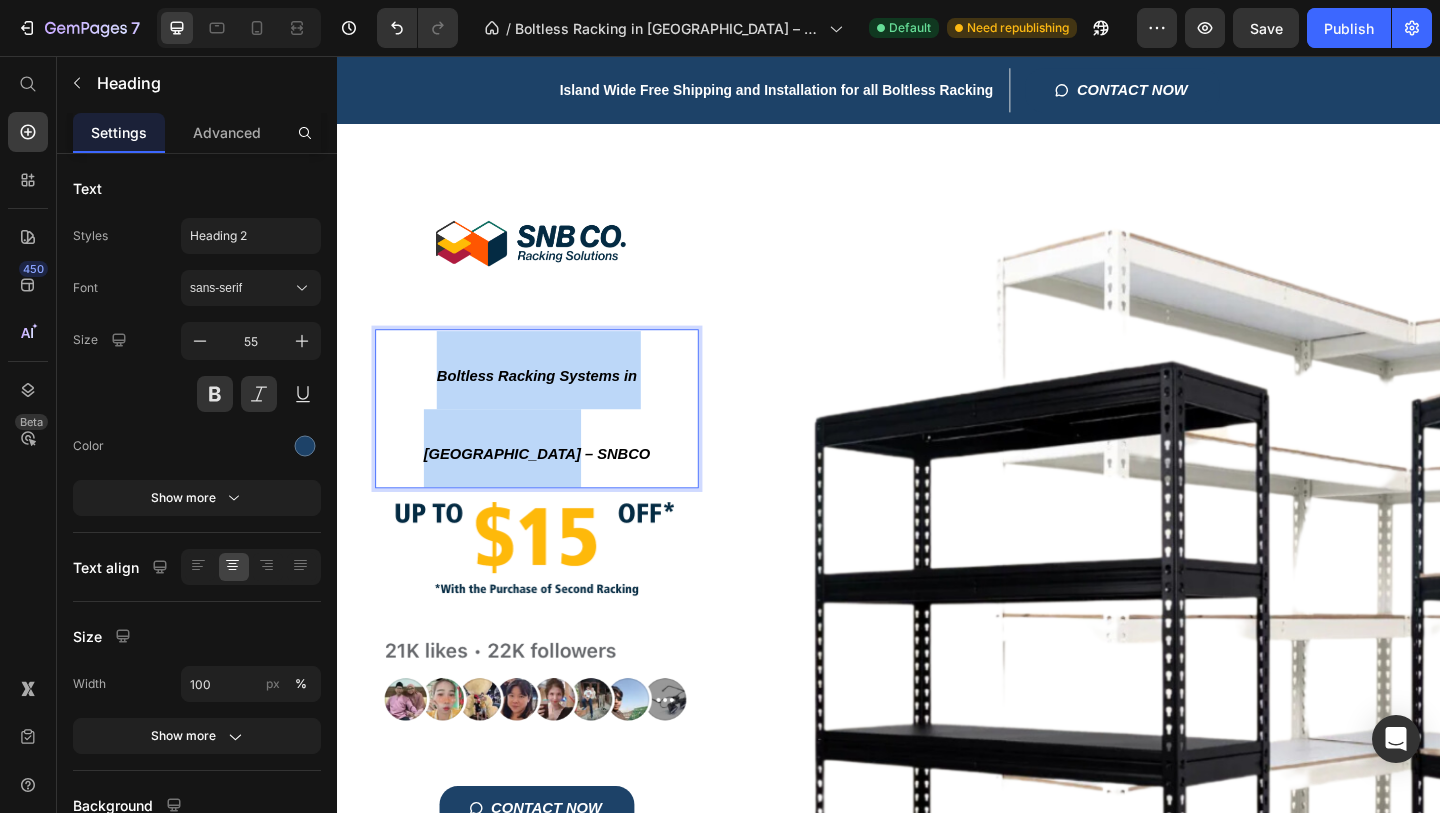 click on "Boltless Racking Systems in [GEOGRAPHIC_DATA] – SNBCO" at bounding box center [554, 439] 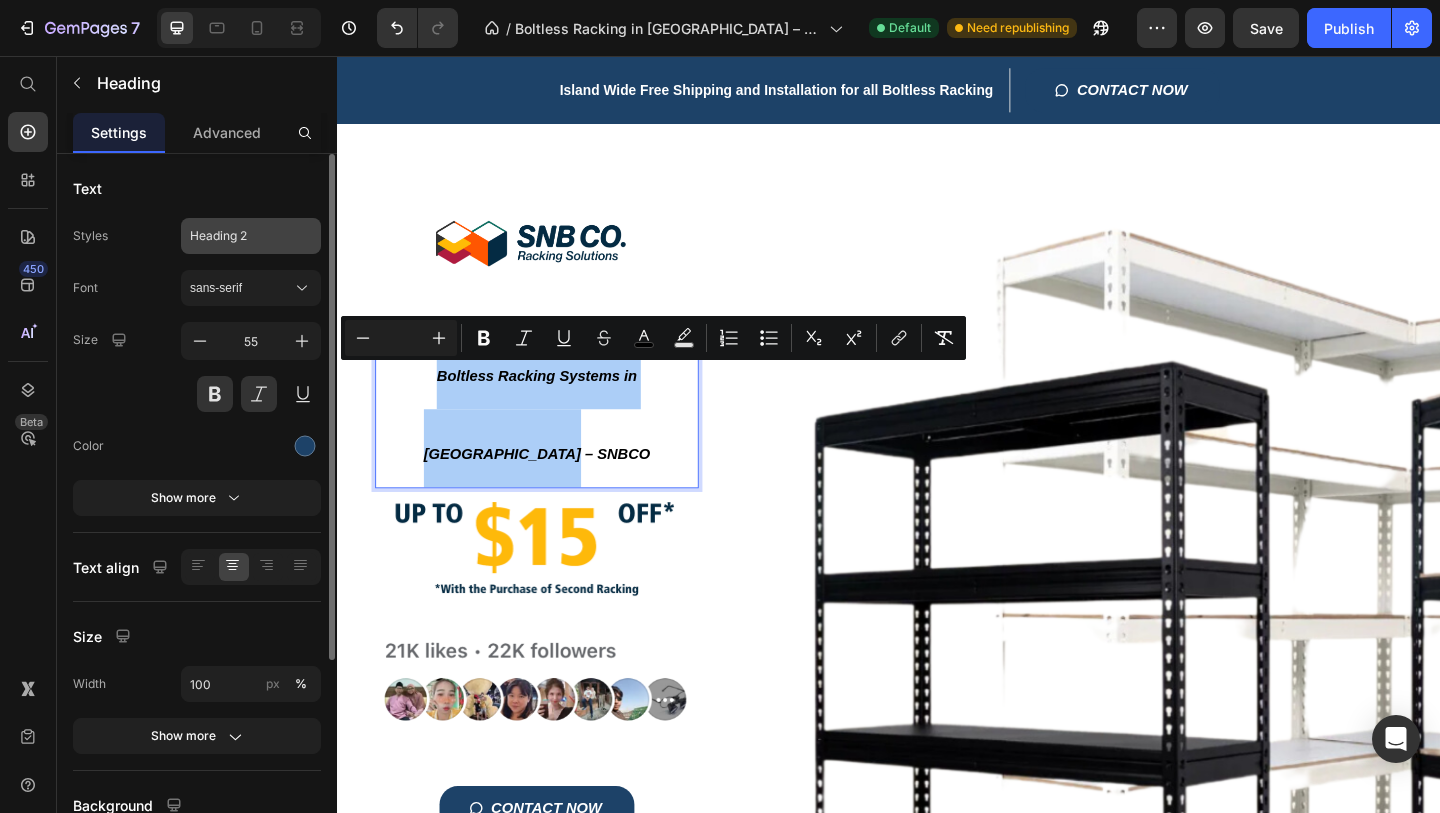 click on "Heading 2" 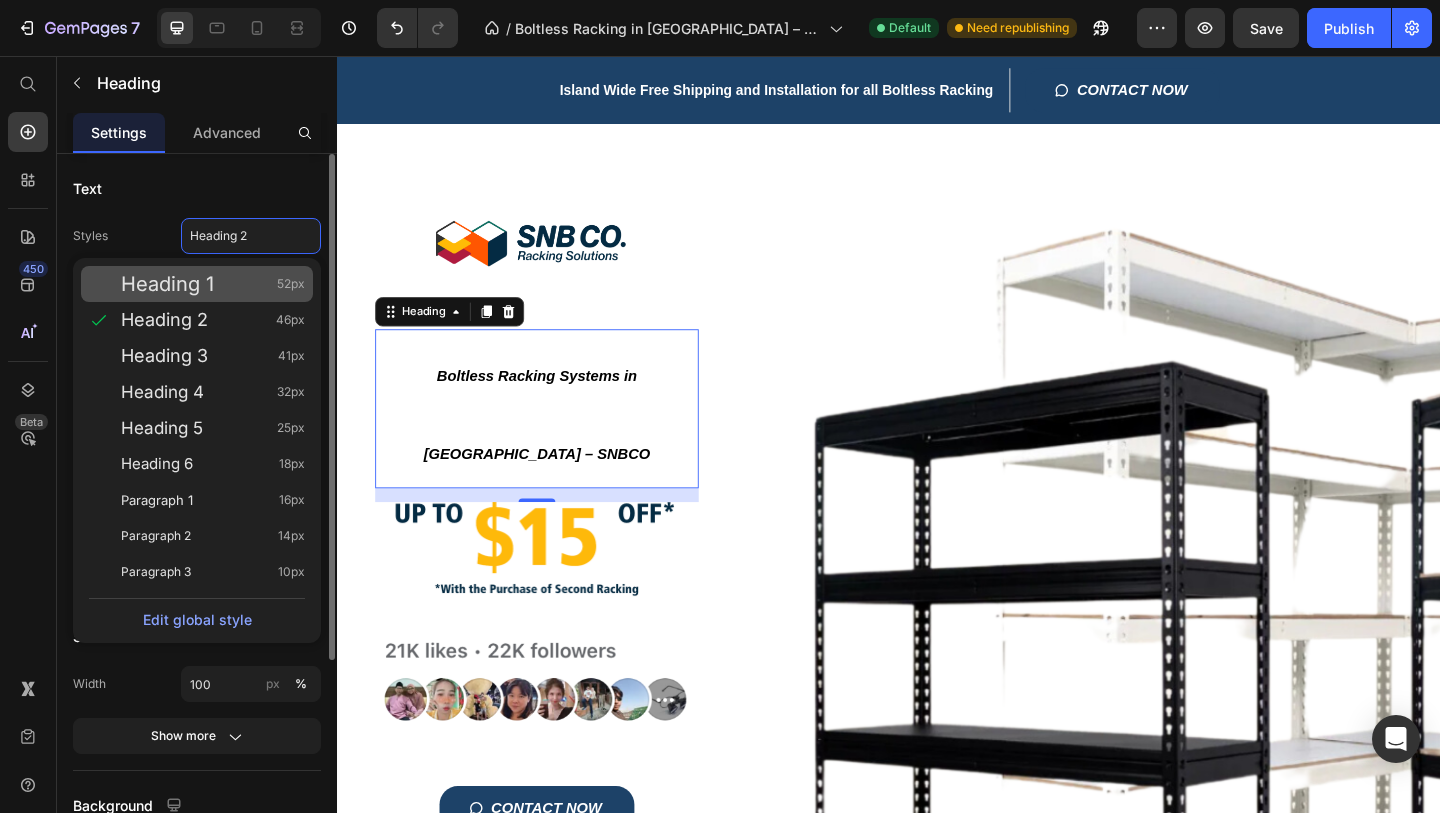 click on "Heading 1 52px" at bounding box center [213, 284] 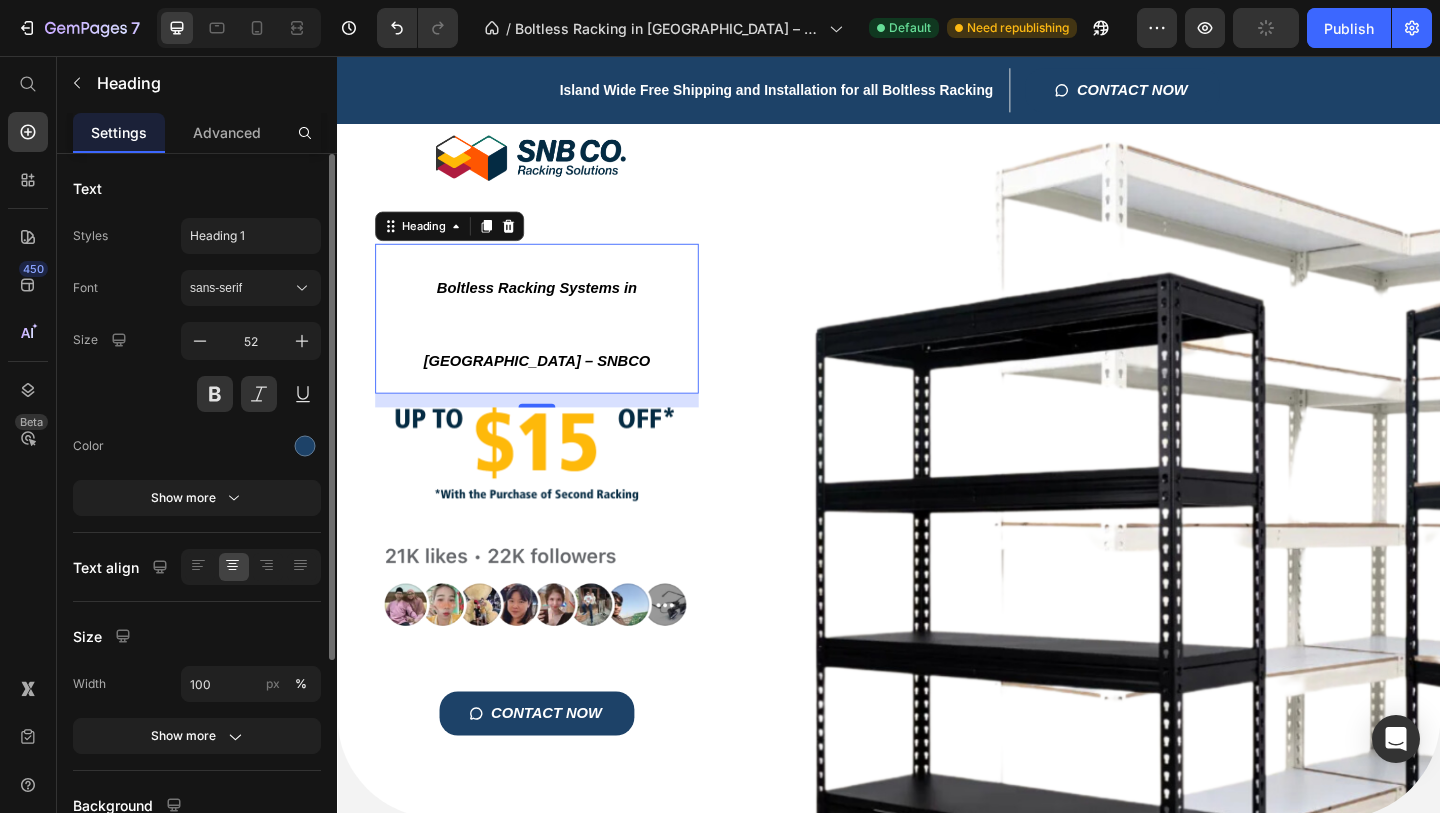 scroll, scrollTop: 58, scrollLeft: 0, axis: vertical 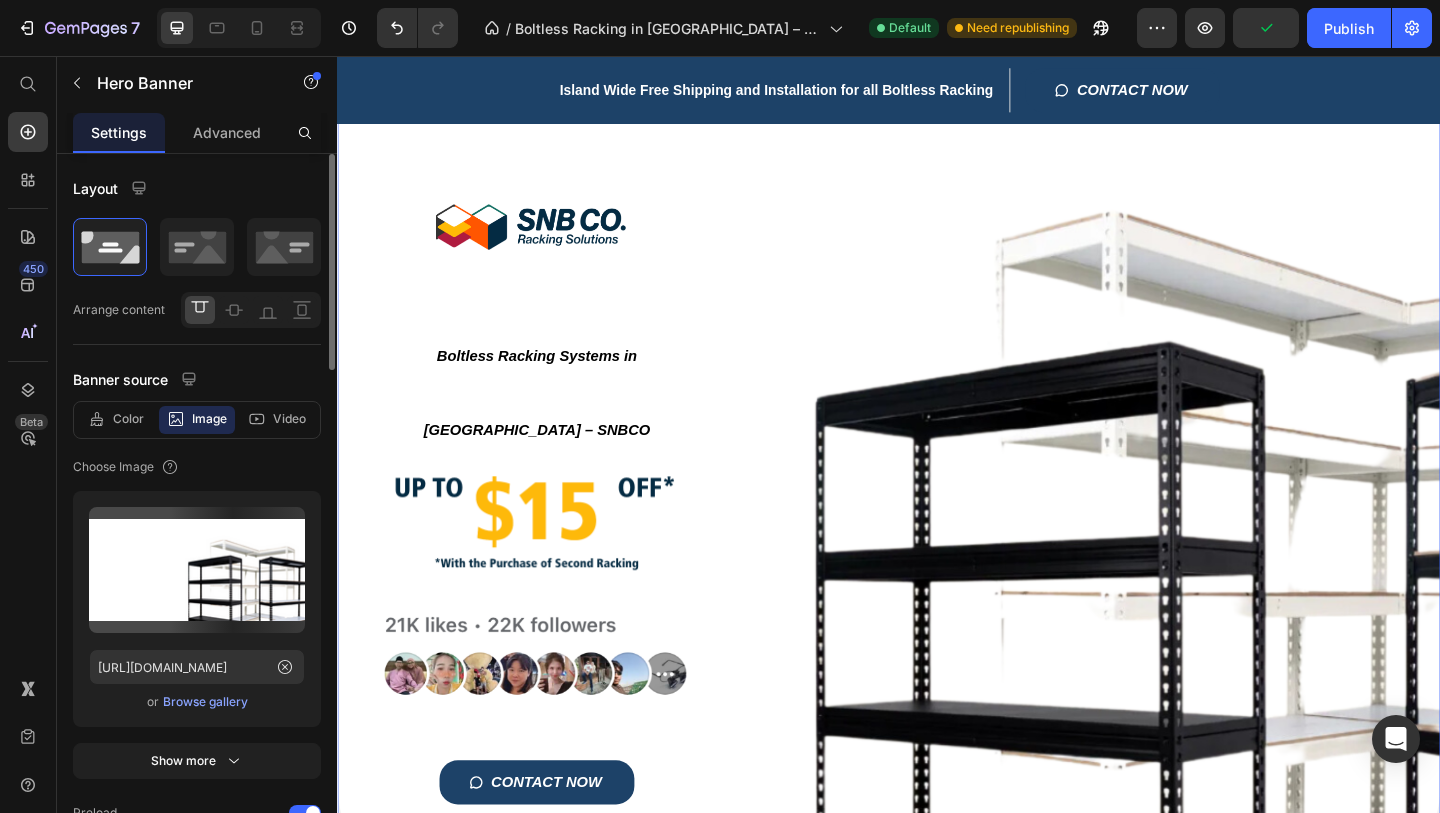click on "Title Line Image ⁠⁠⁠⁠⁠⁠⁠ Boltless Racking Systems in [GEOGRAPHIC_DATA] – SNBCO Heading   15 Image Image
CONTACT NOW Button Row" at bounding box center (937, 515) 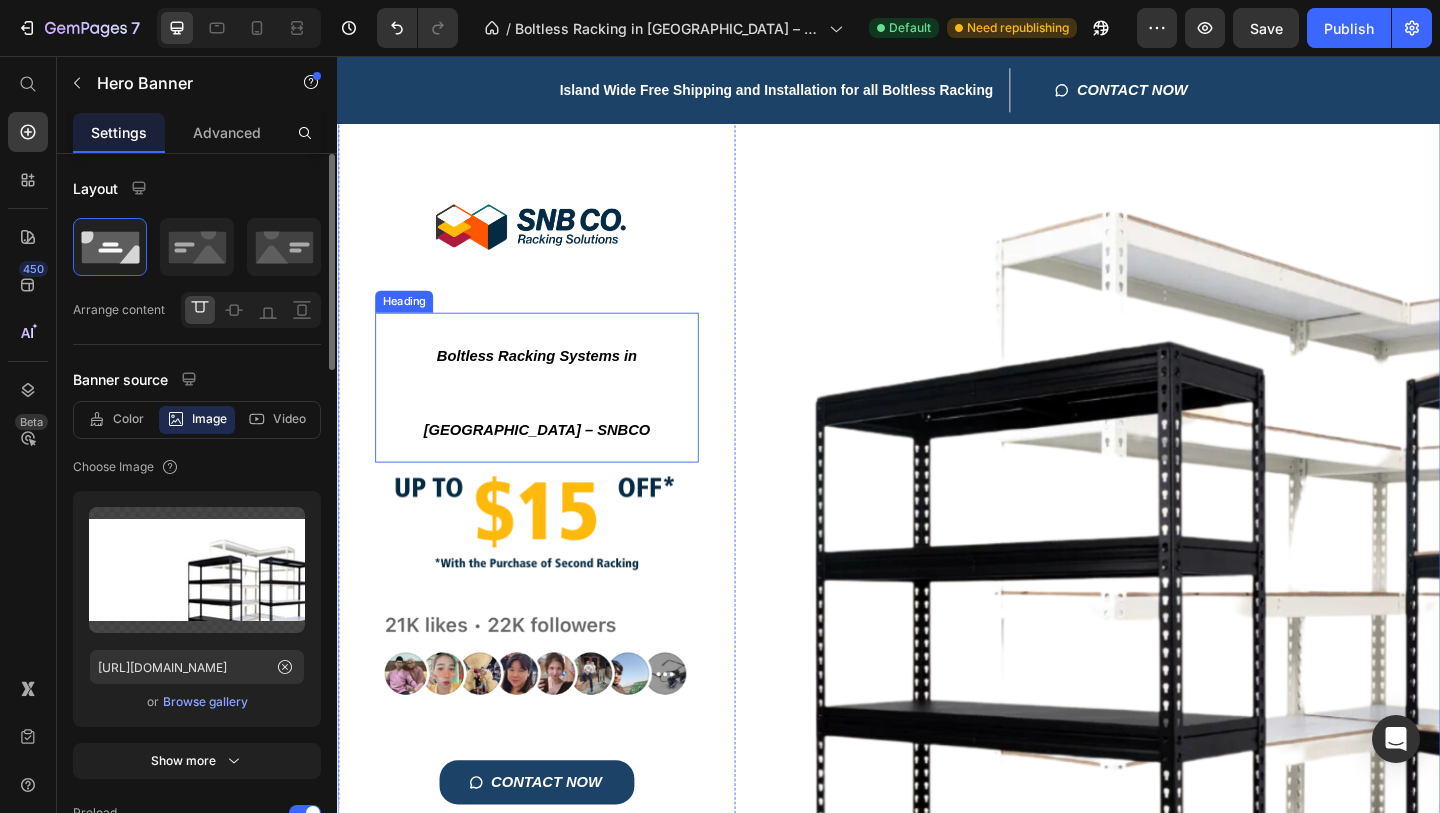 click on "⁠⁠⁠⁠⁠⁠⁠ Boltless Racking Systems in [GEOGRAPHIC_DATA] – SNBCO" at bounding box center [554, 416] 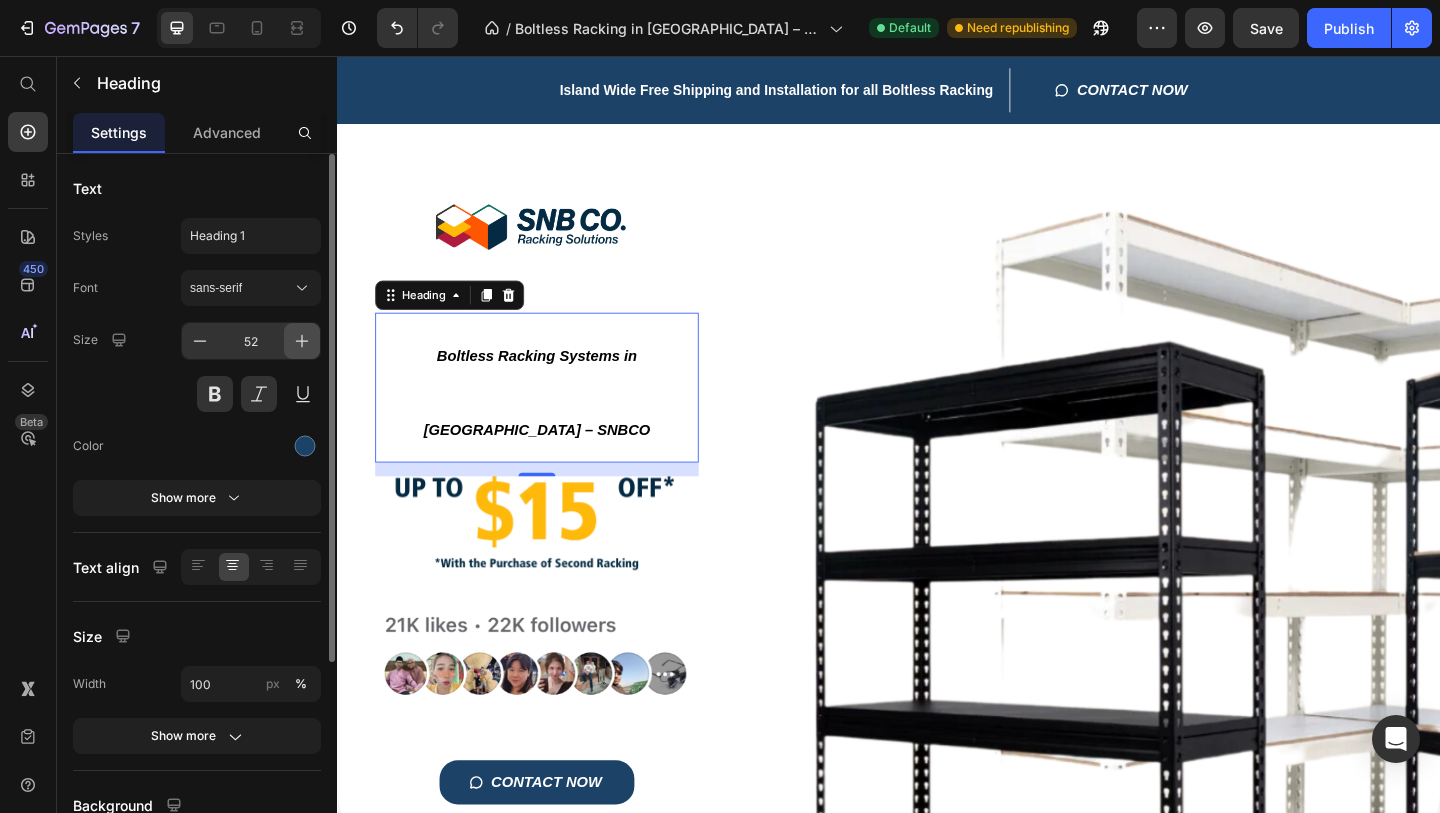 click 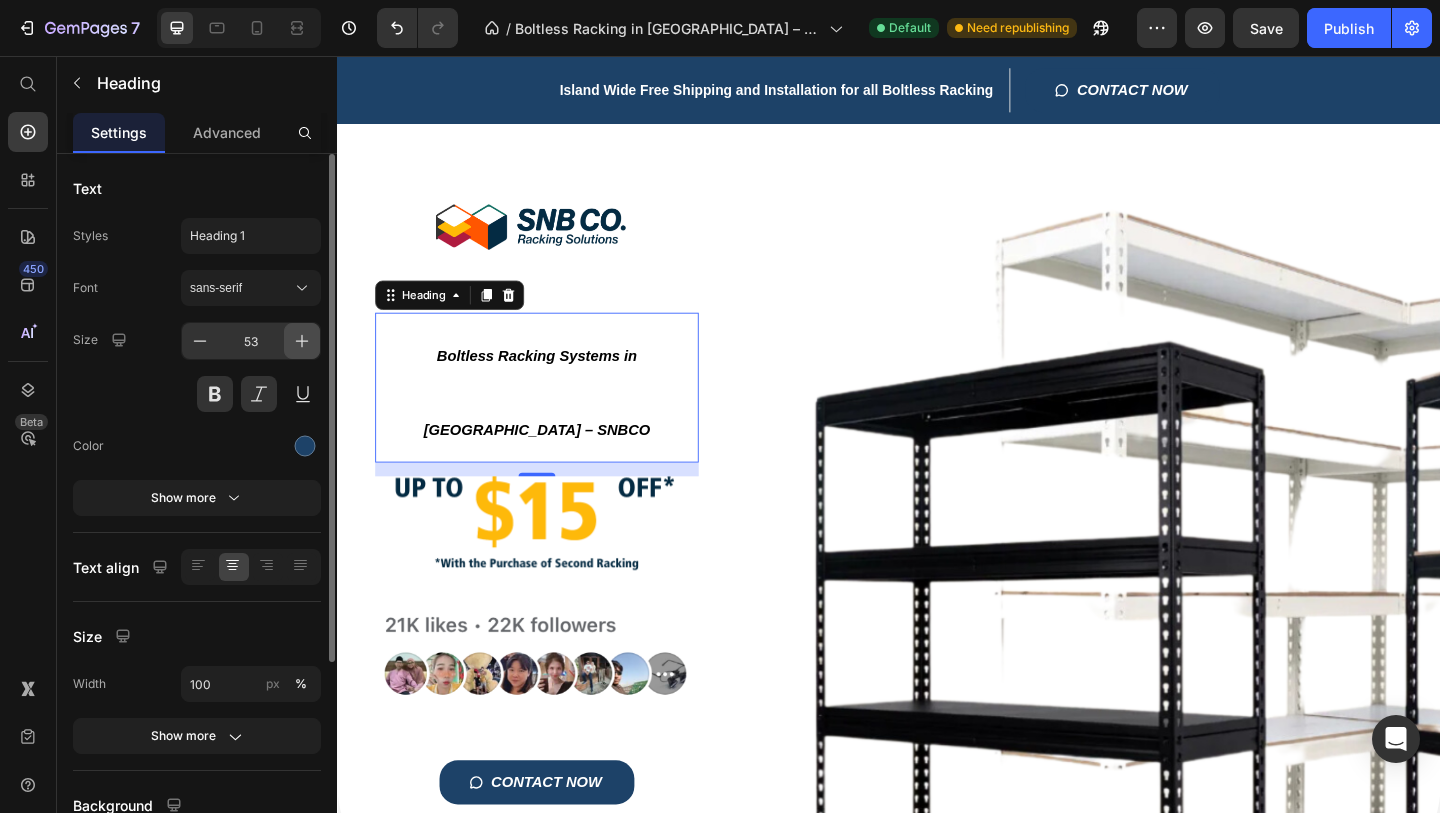 click 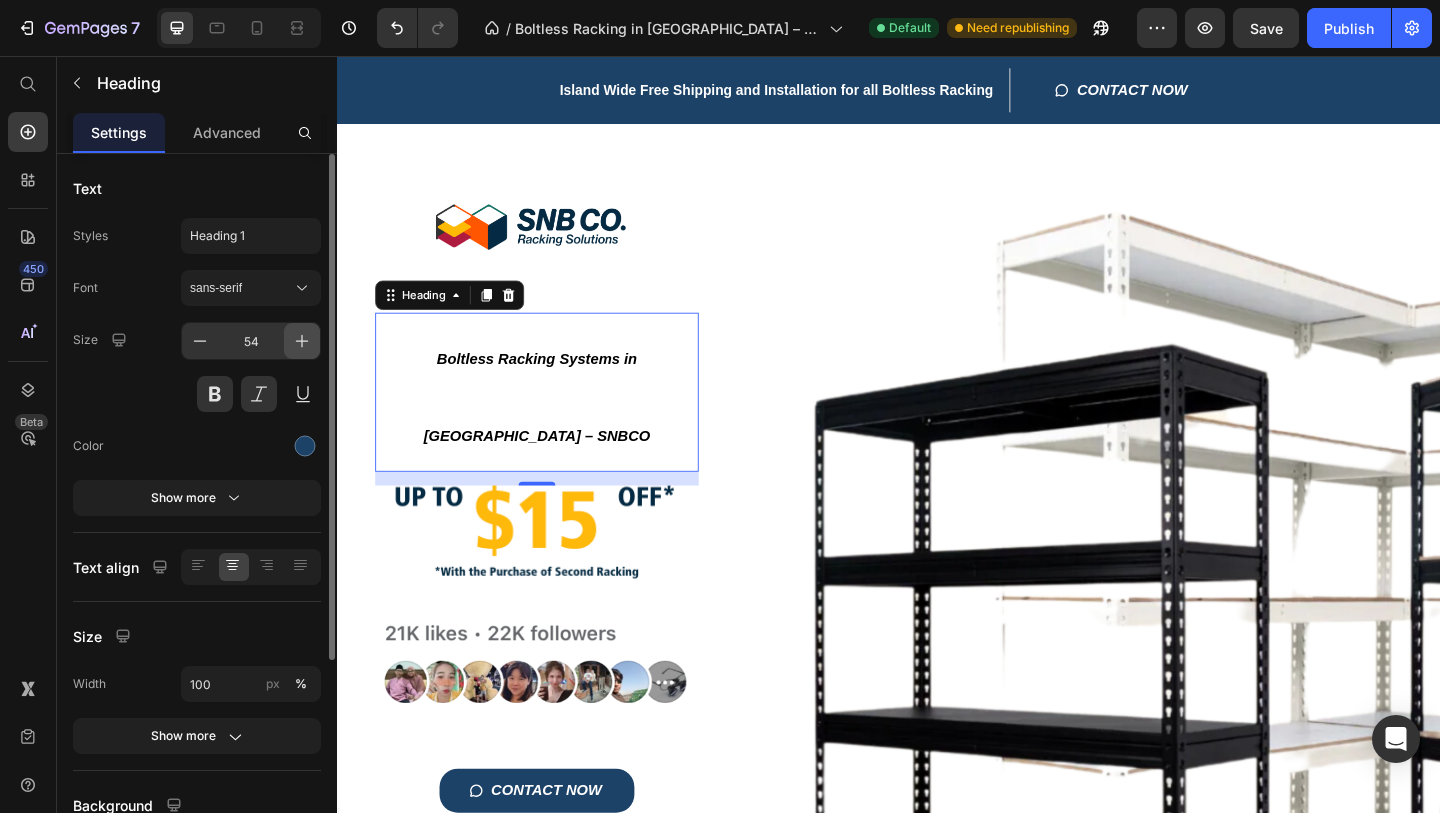 click 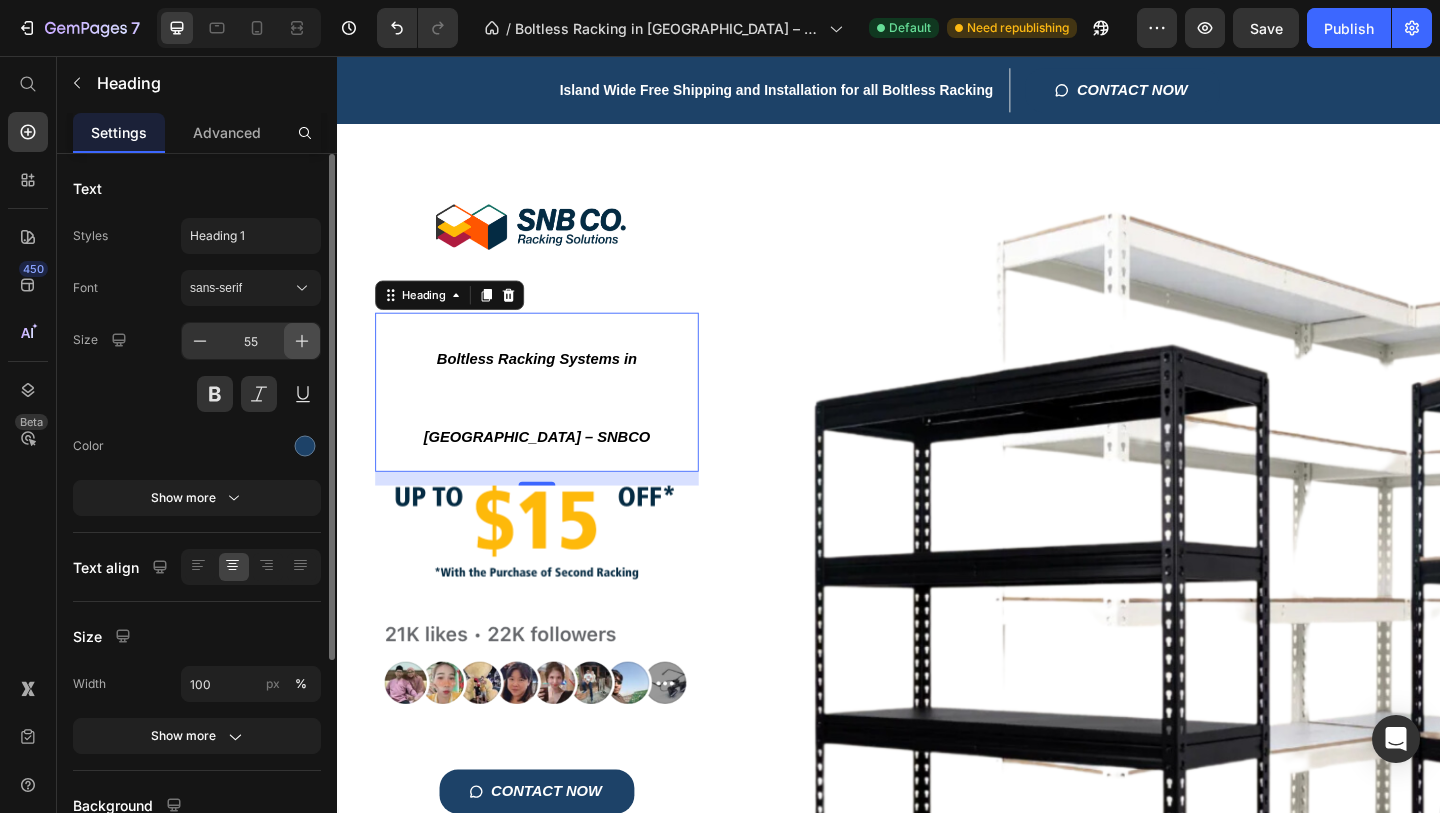 click 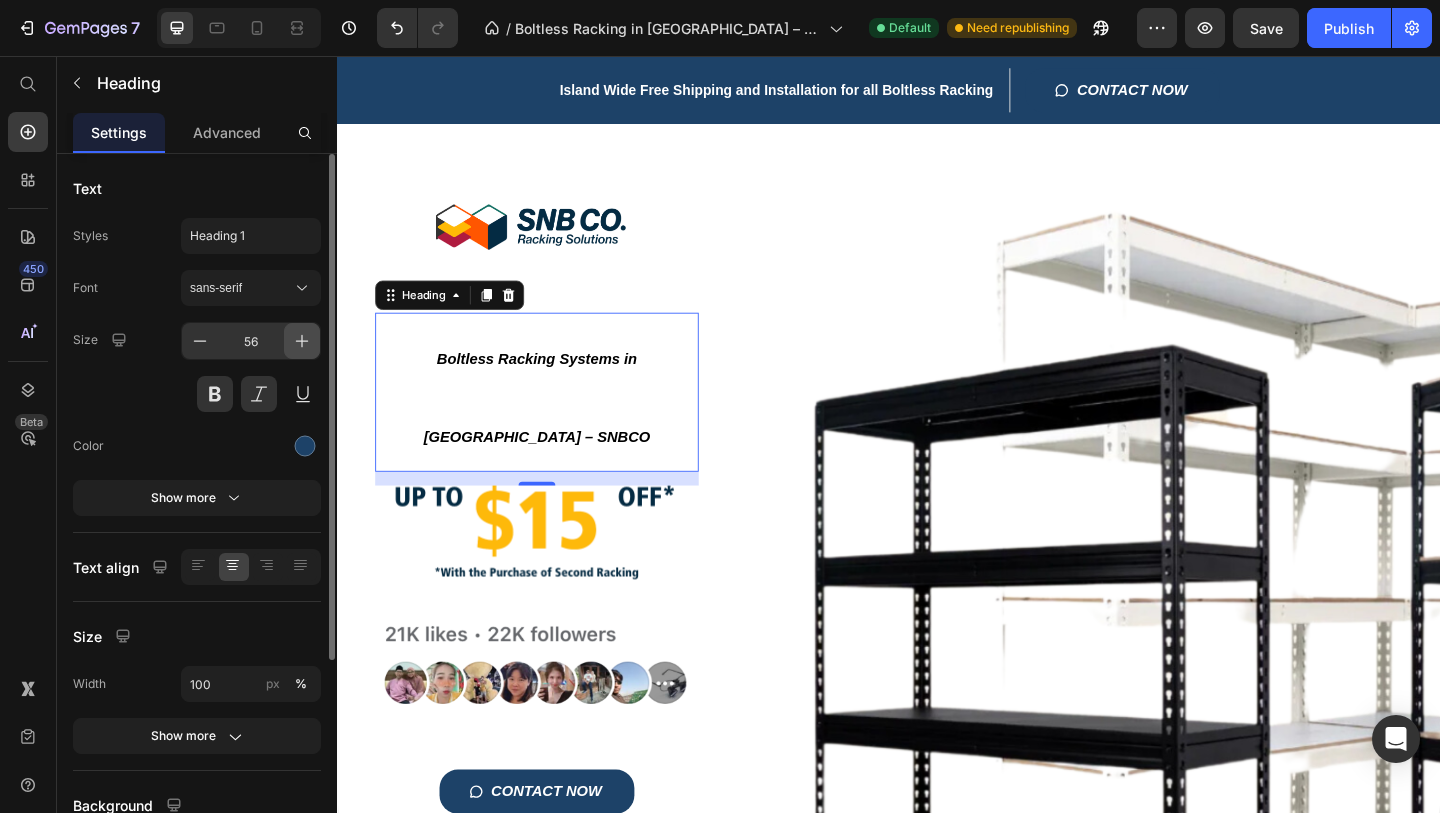 click 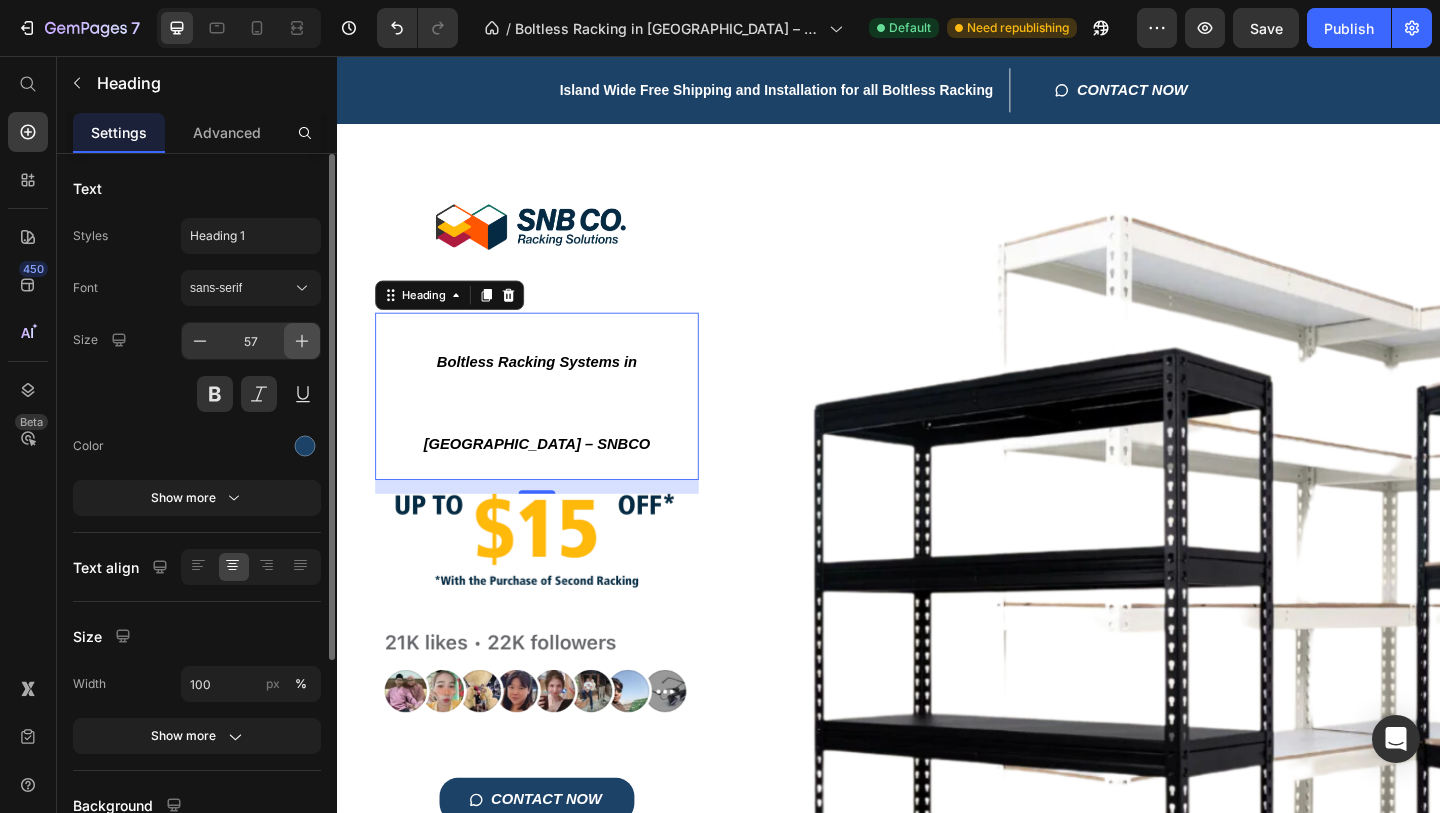 click 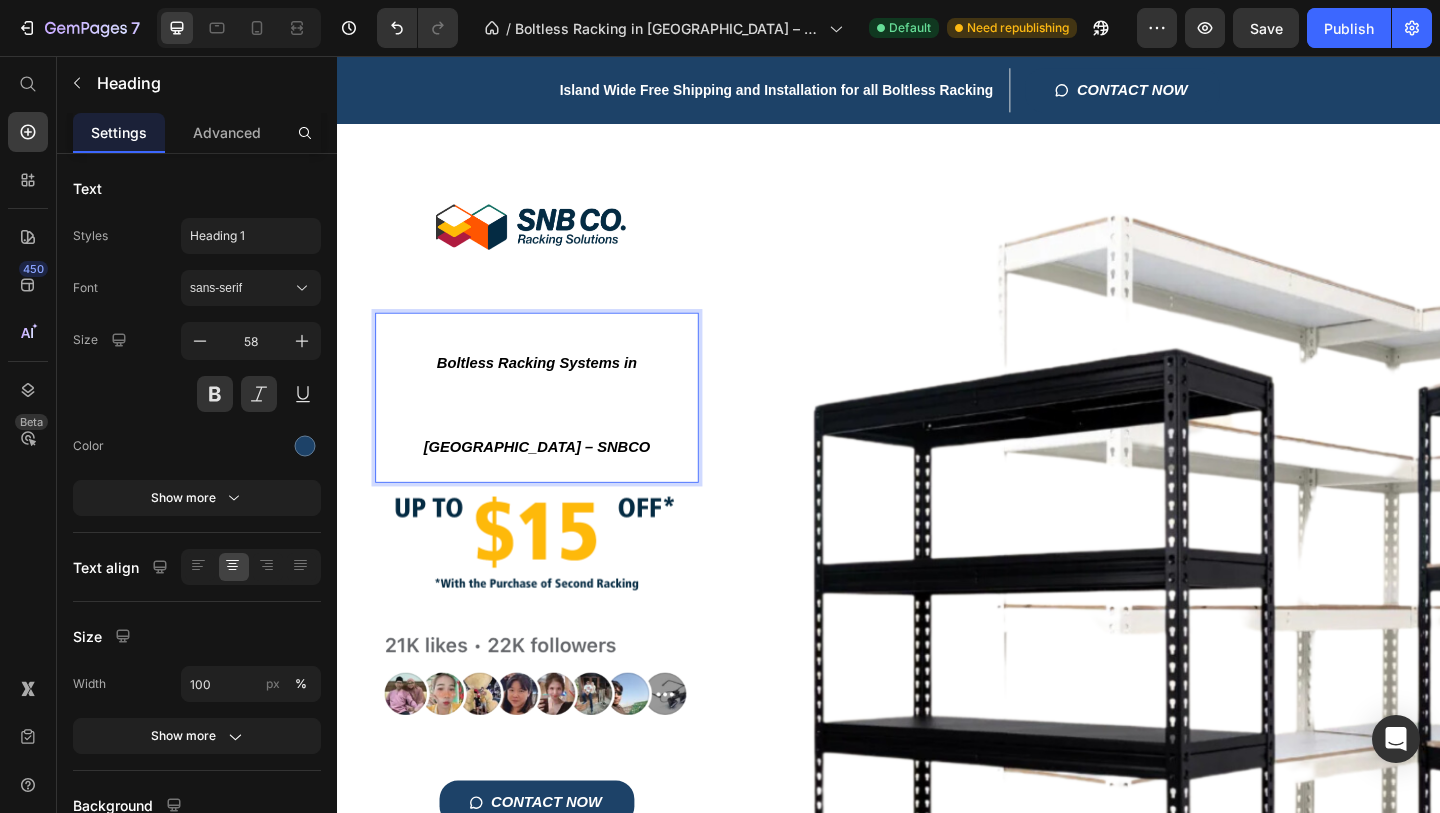 click on "Boltless Racking Systems in [GEOGRAPHIC_DATA] – SNBCO" at bounding box center (554, 427) 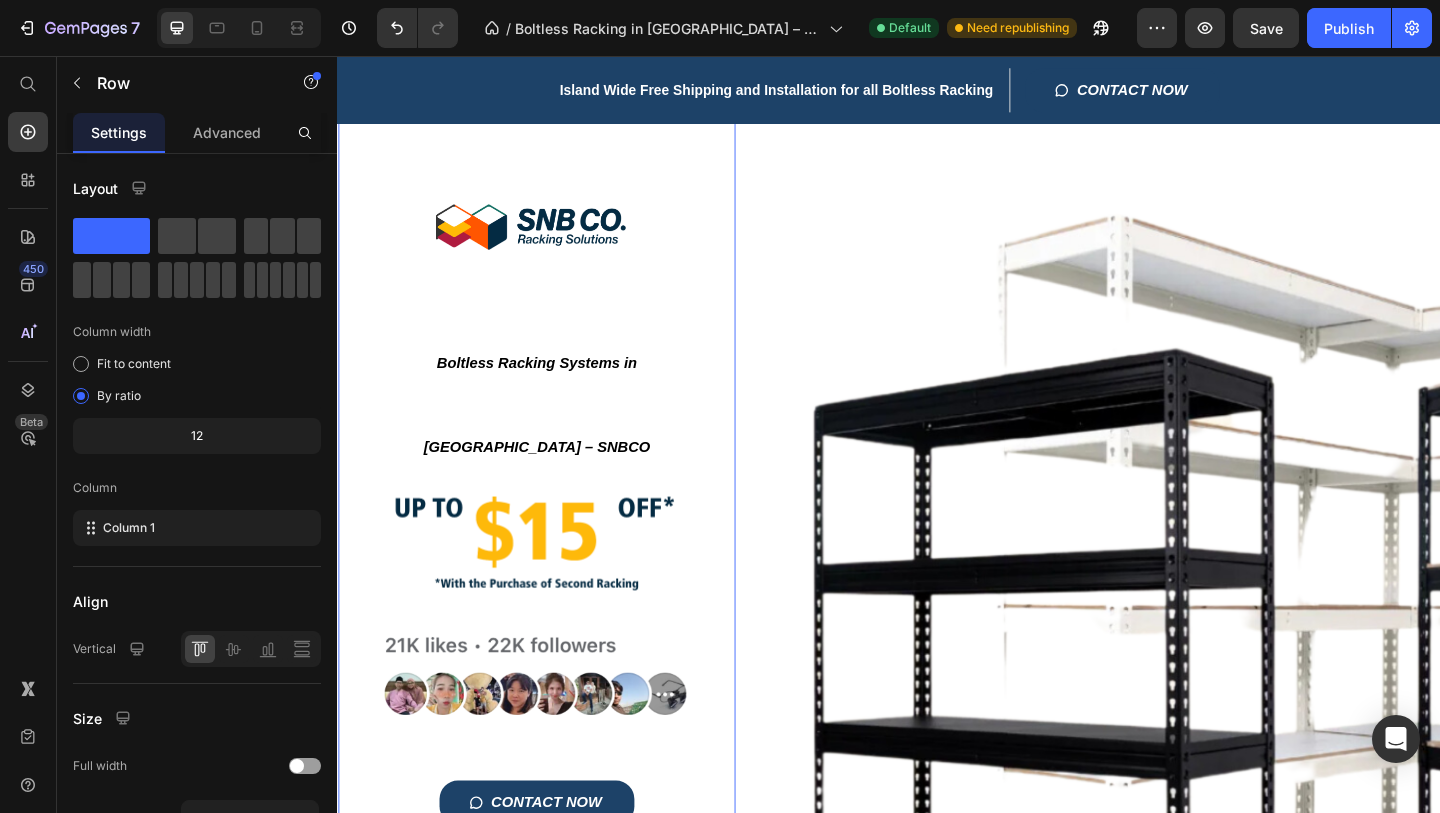 click on "Title Line Image ⁠⁠⁠⁠⁠⁠⁠ Boltless Racking Systems in [GEOGRAPHIC_DATA] – SNBCO Heading Image Image
CONTACT NOW Button Row   0" at bounding box center [554, 526] 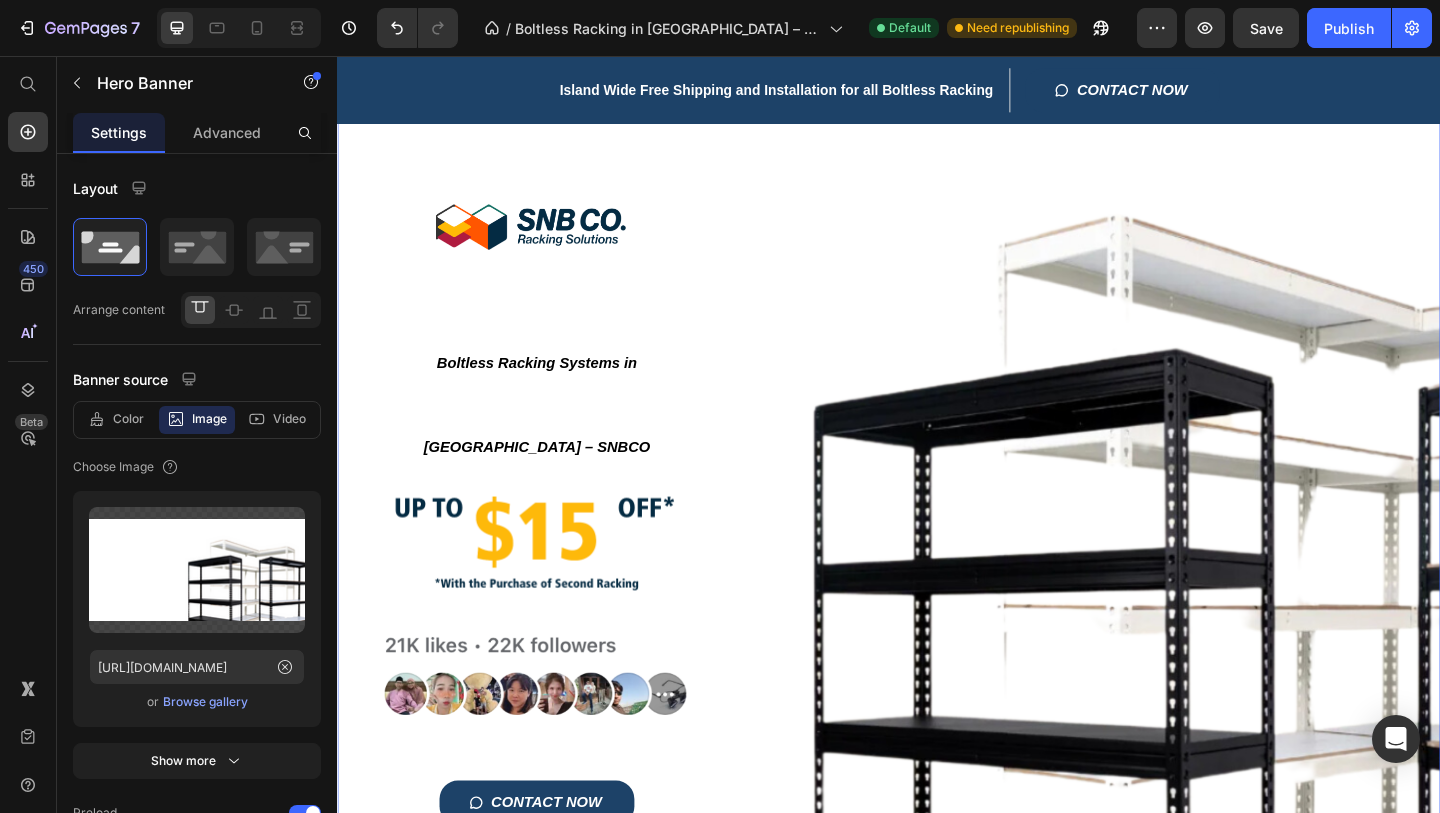 click on "Title Line Image ⁠⁠⁠⁠⁠⁠⁠ Boltless Racking Systems in [GEOGRAPHIC_DATA] – SNBCO Heading Image Image
CONTACT NOW Button Row" at bounding box center [937, 526] 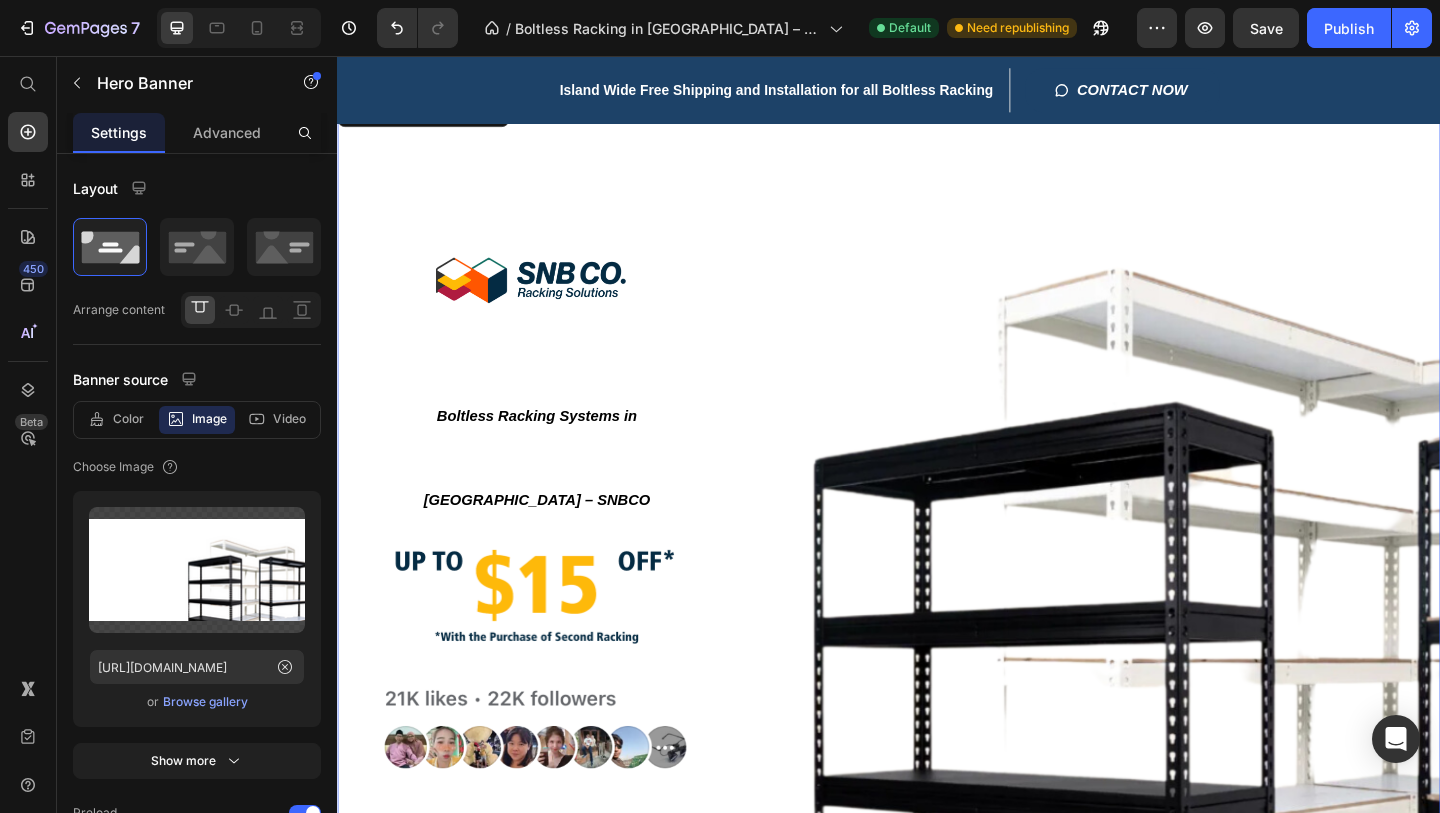 scroll, scrollTop: 0, scrollLeft: 0, axis: both 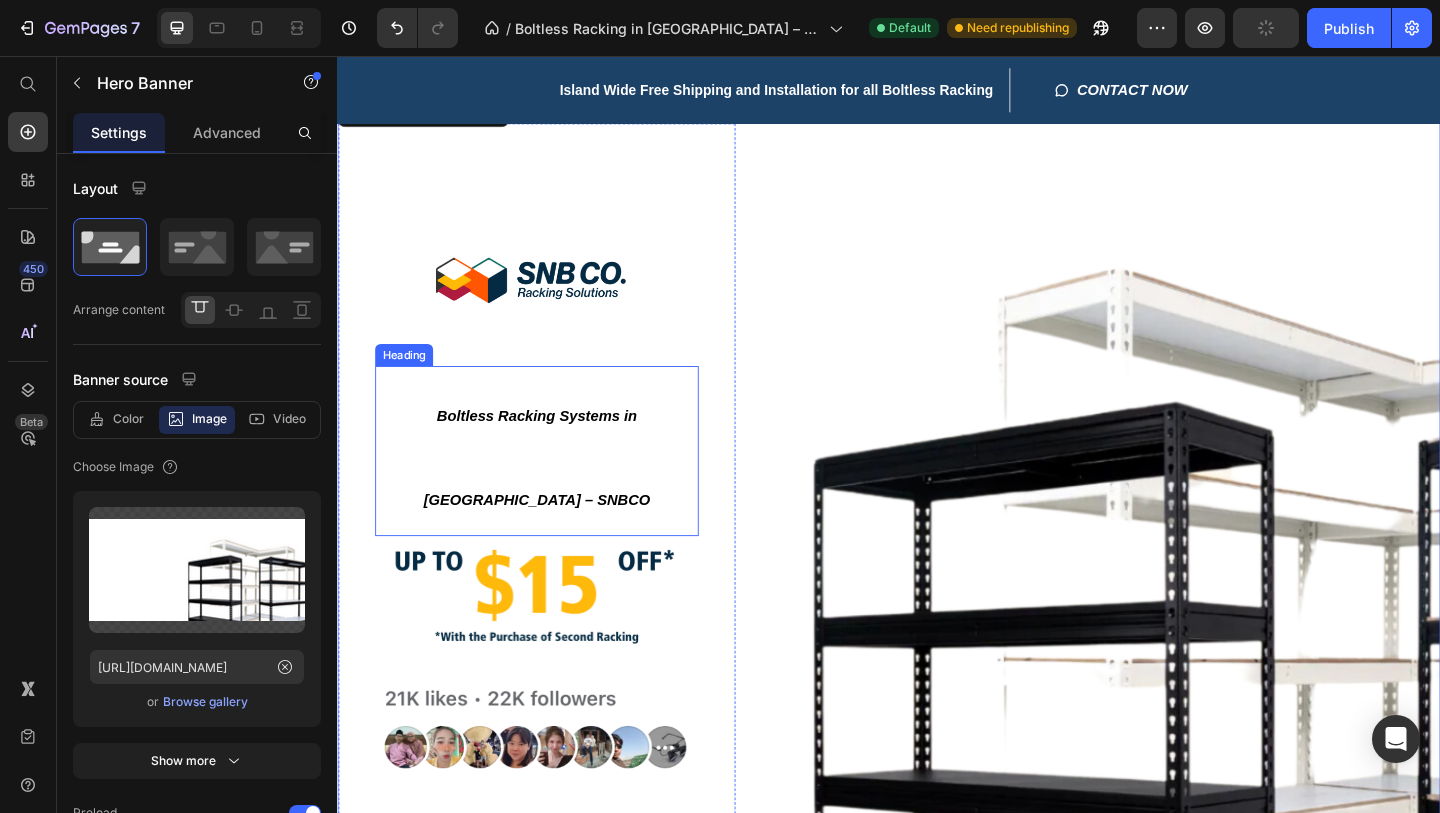 click on "⁠⁠⁠⁠⁠⁠⁠ Boltless Racking Systems in [GEOGRAPHIC_DATA] – SNBCO" at bounding box center [554, 485] 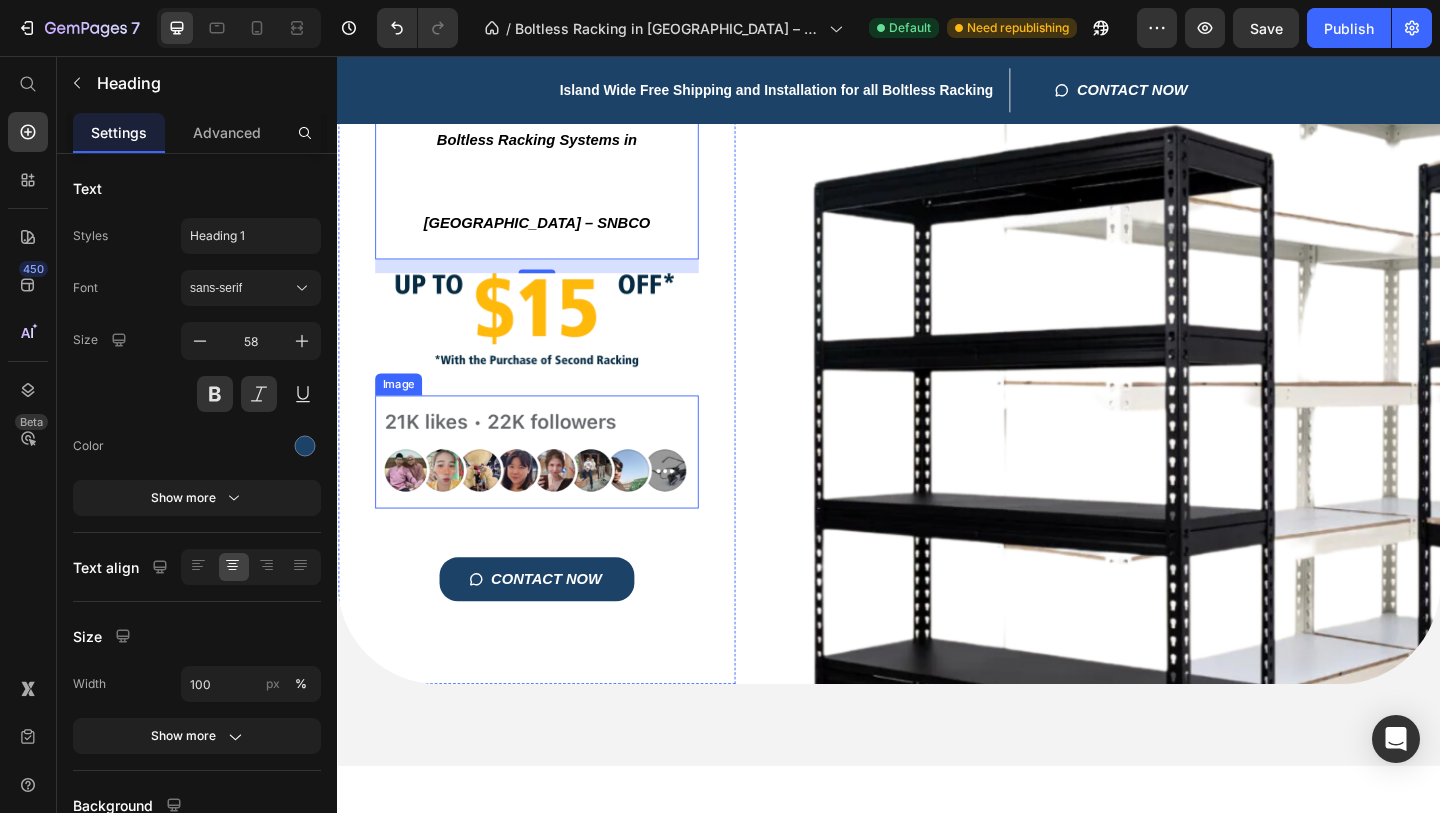 scroll, scrollTop: 191, scrollLeft: 0, axis: vertical 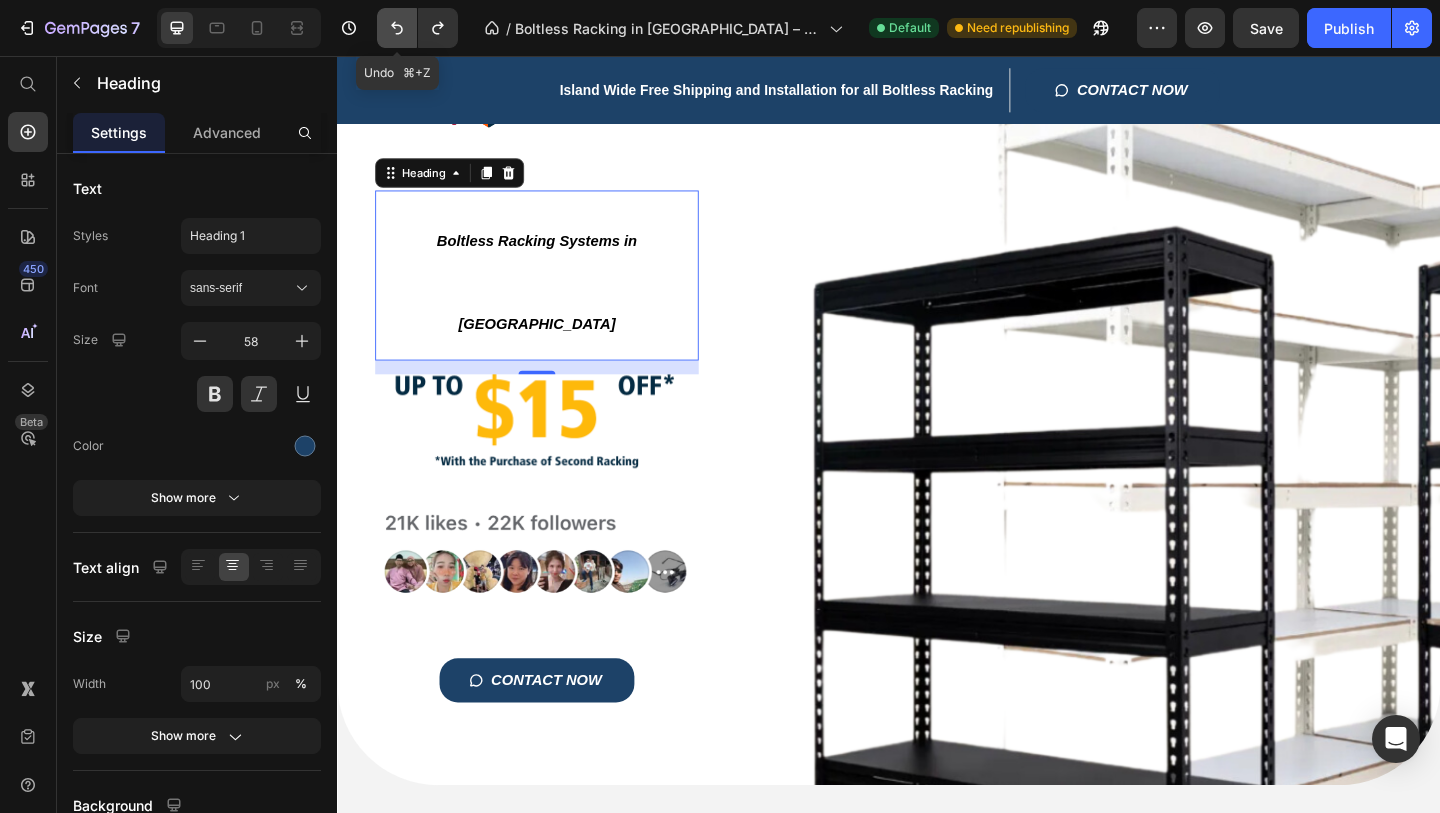 click 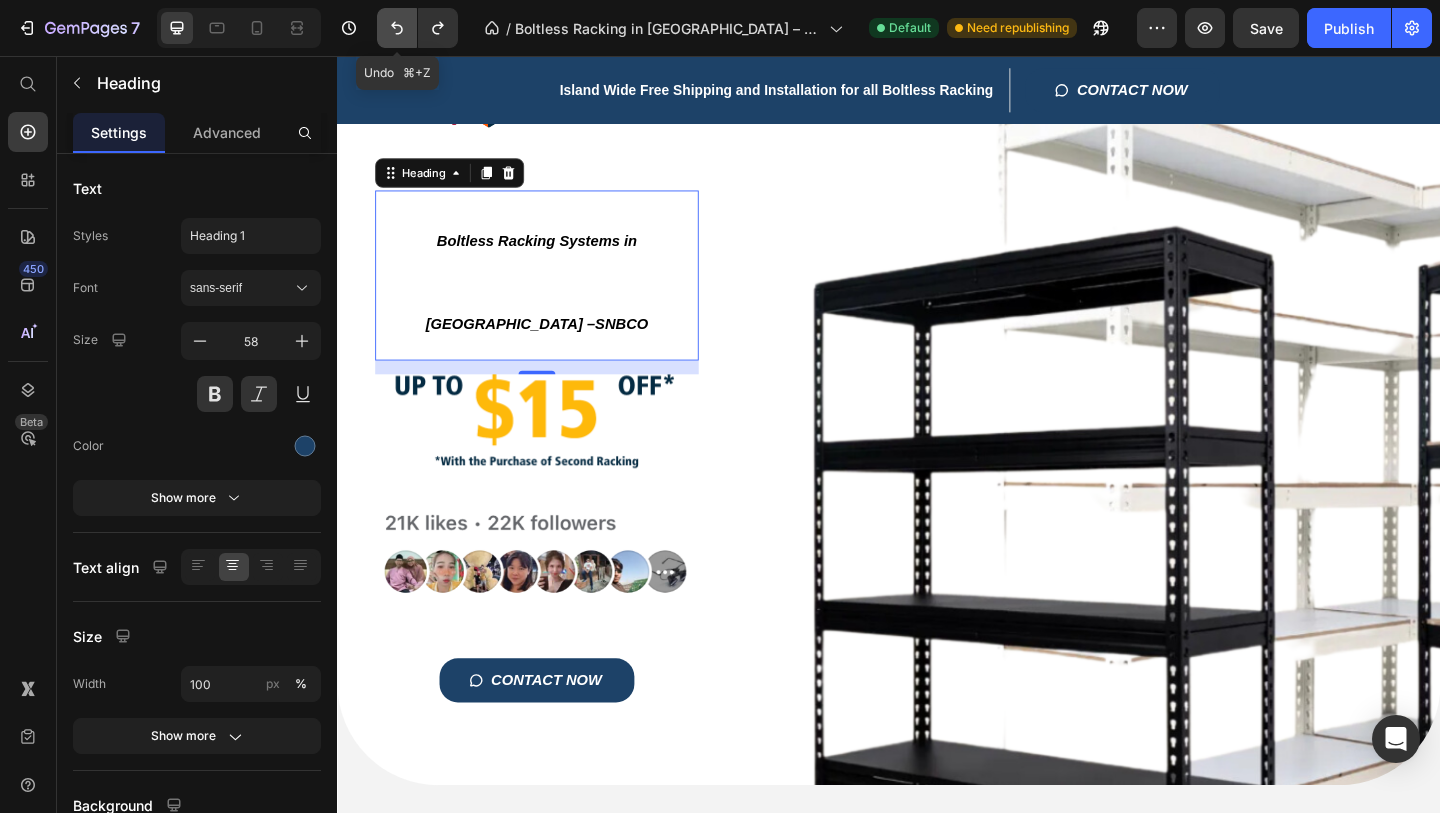 click 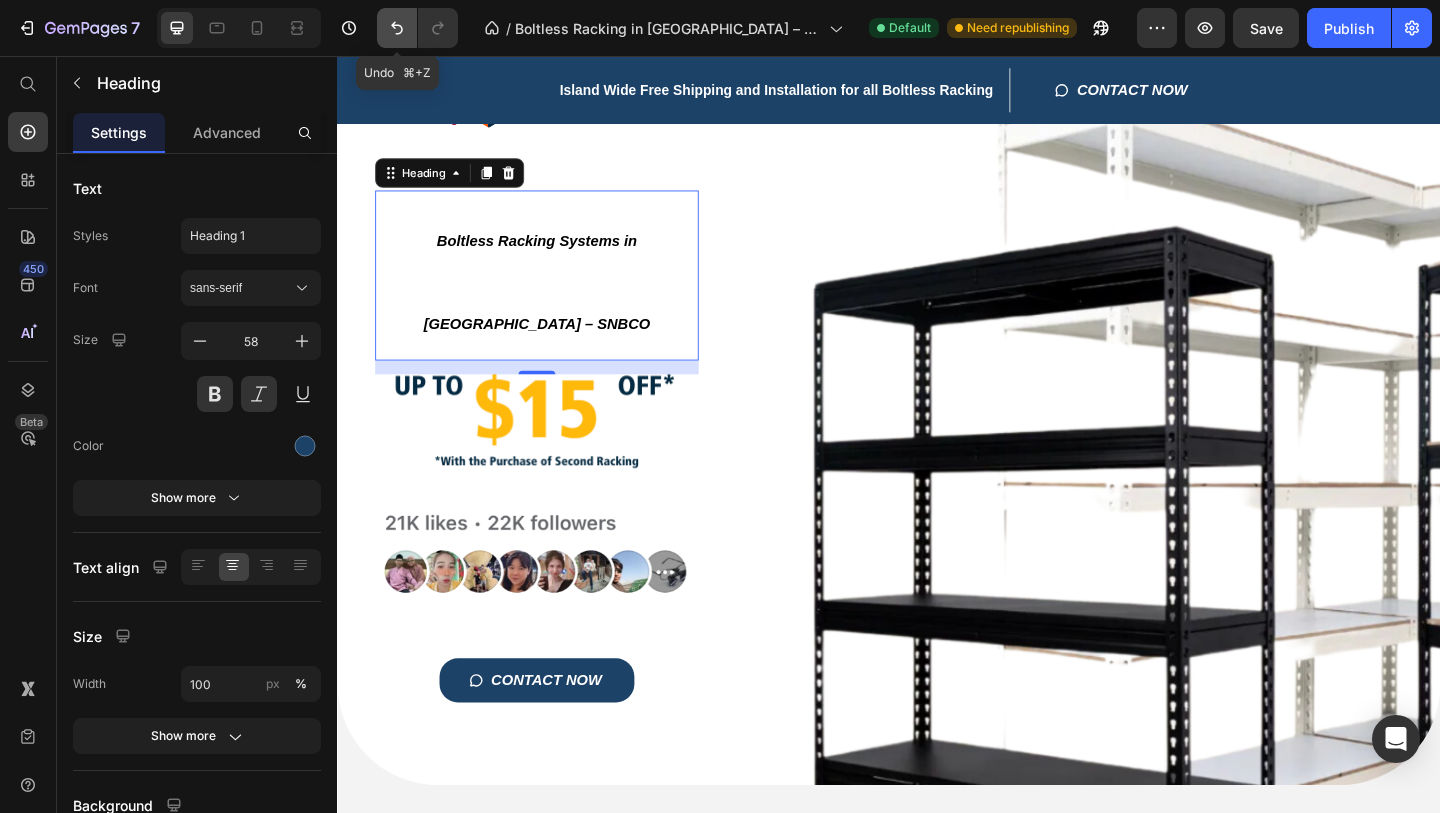 click 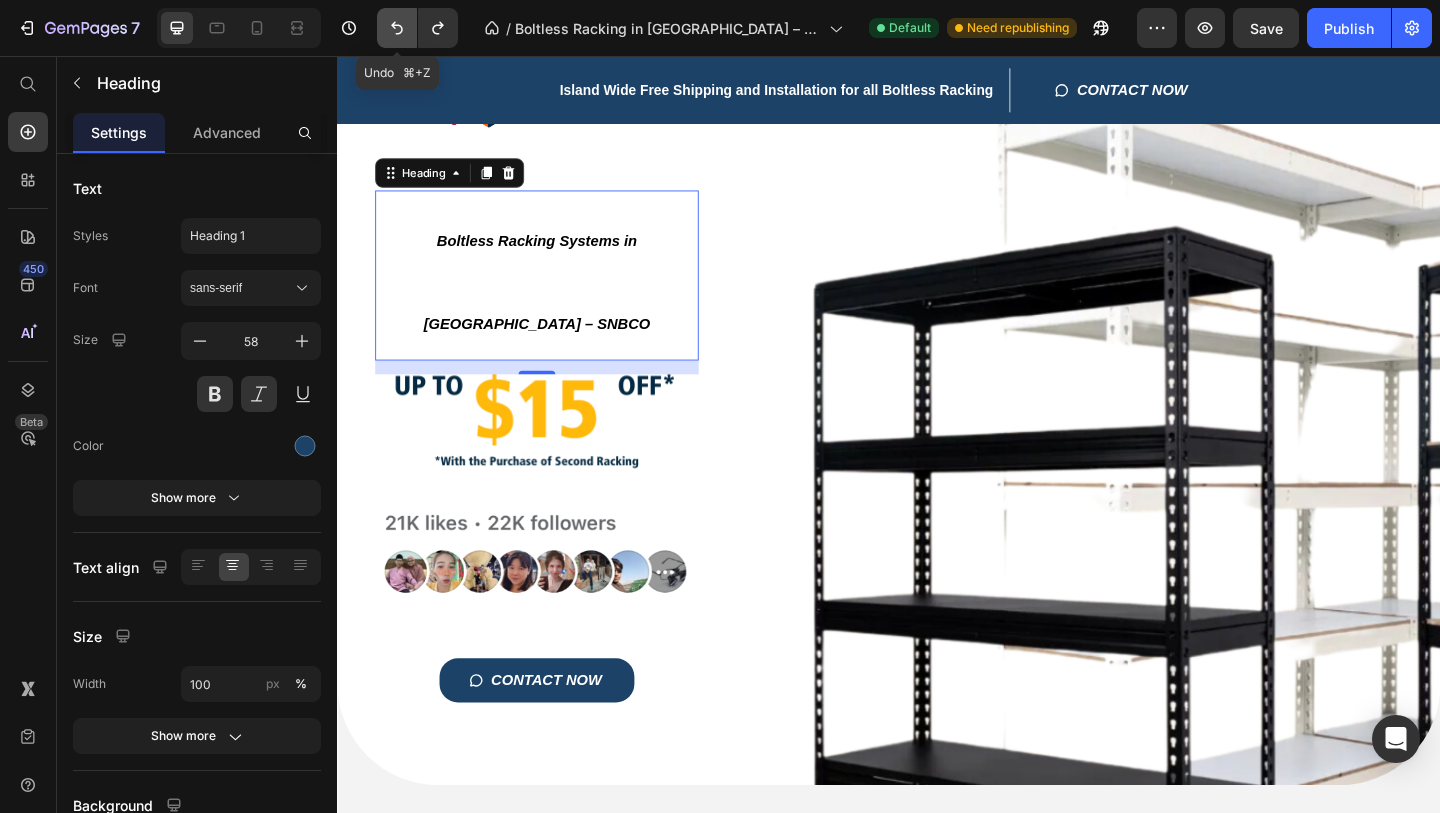 click 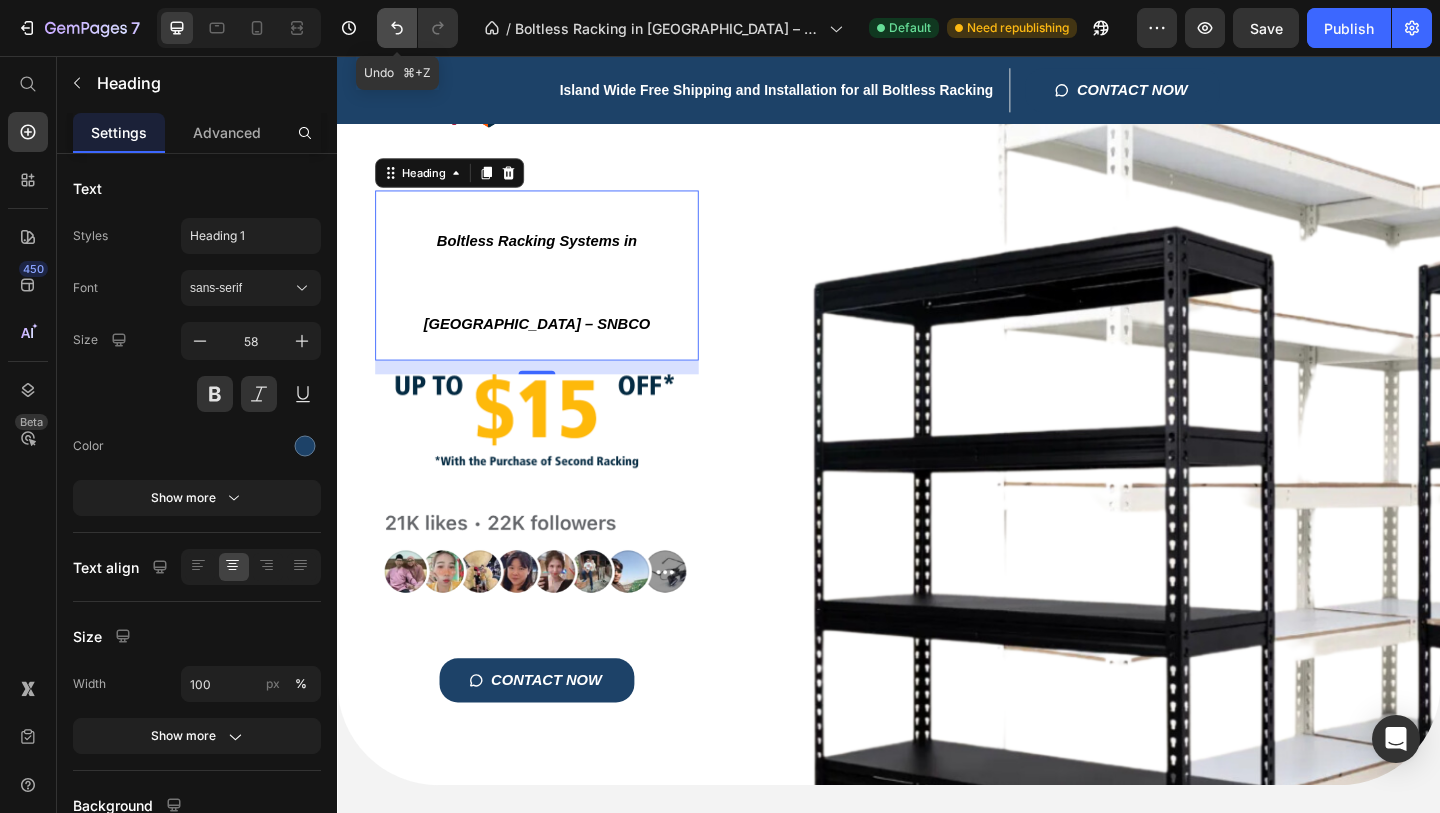 click 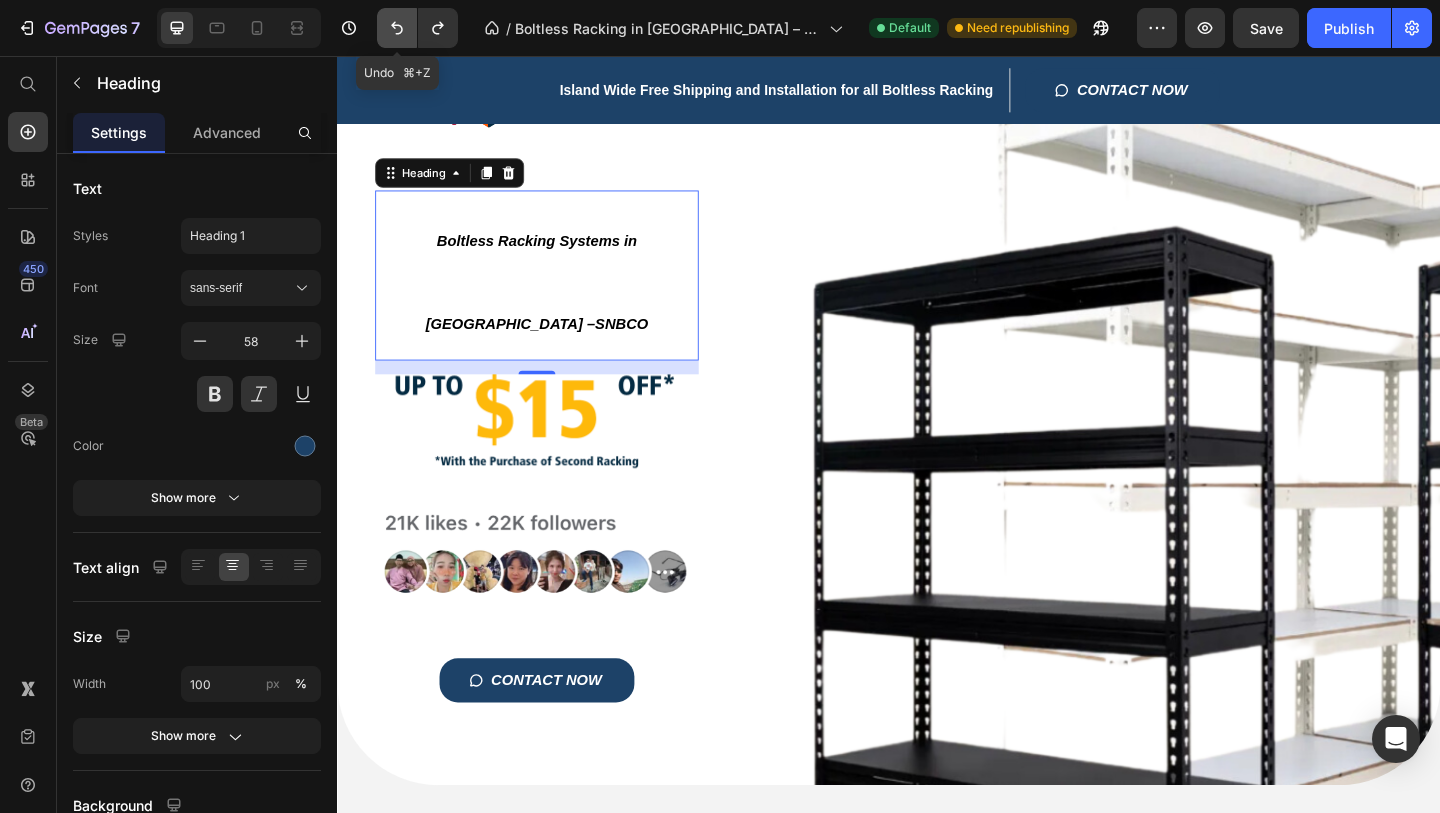 click 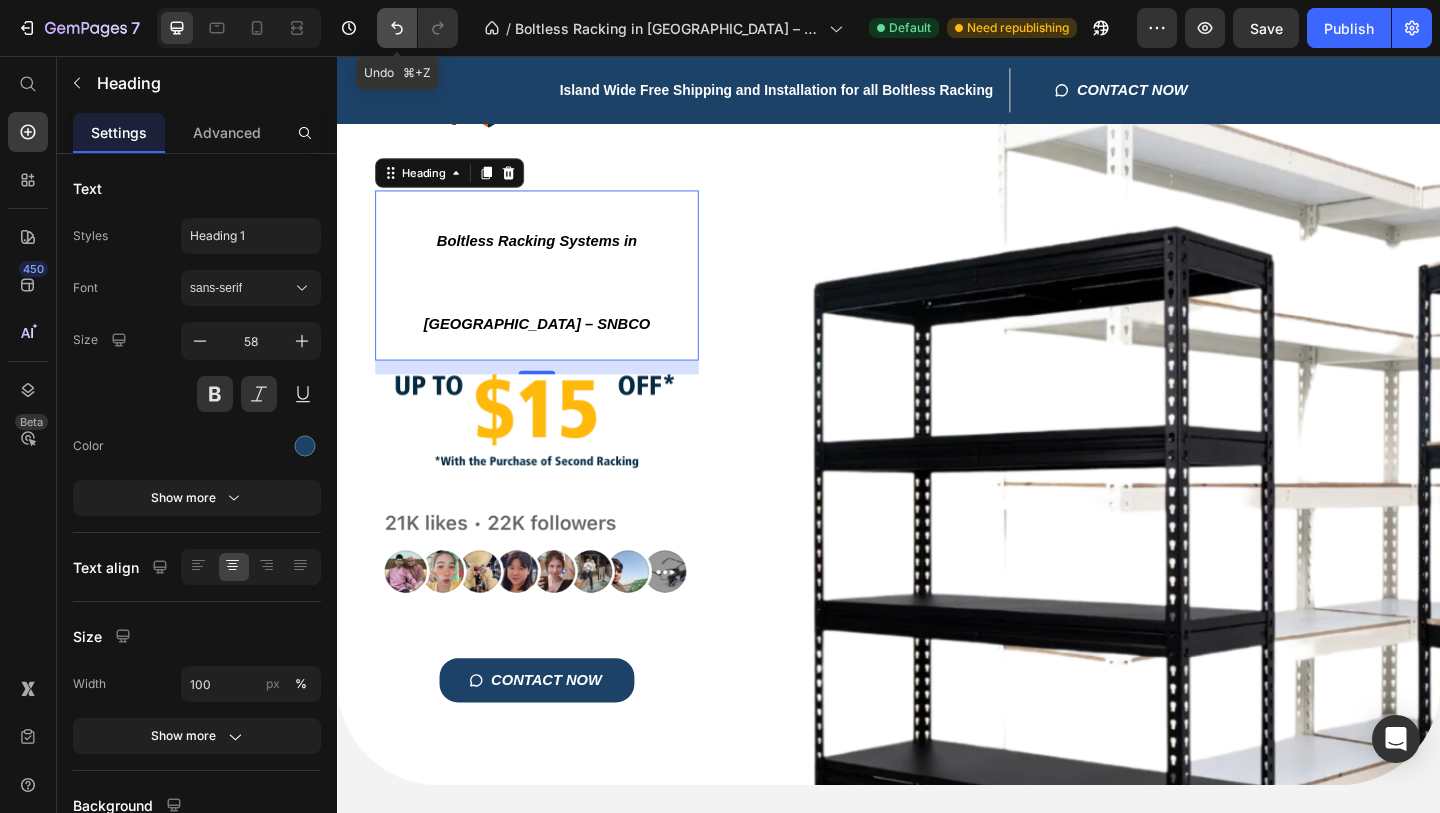 click 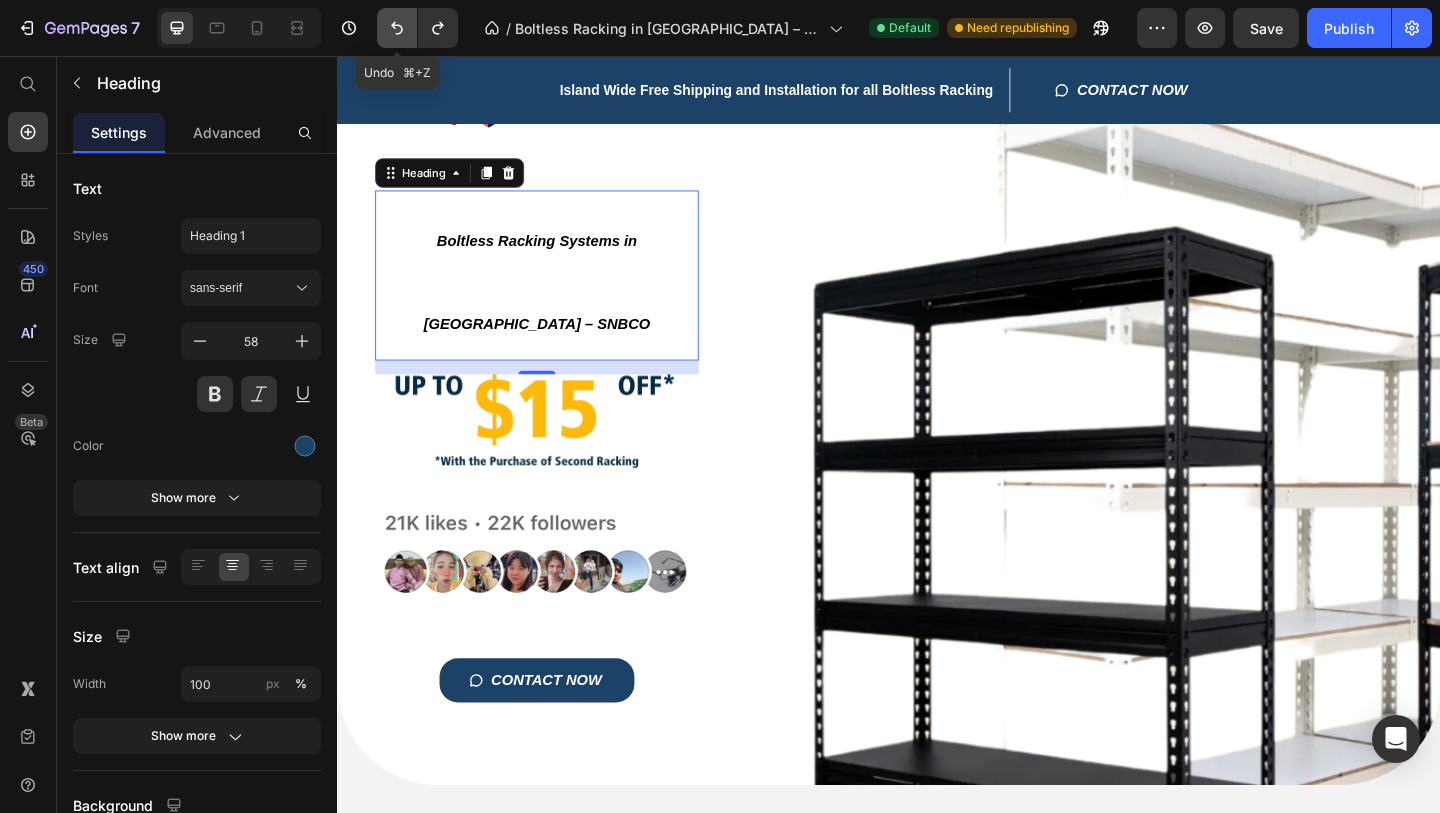 click 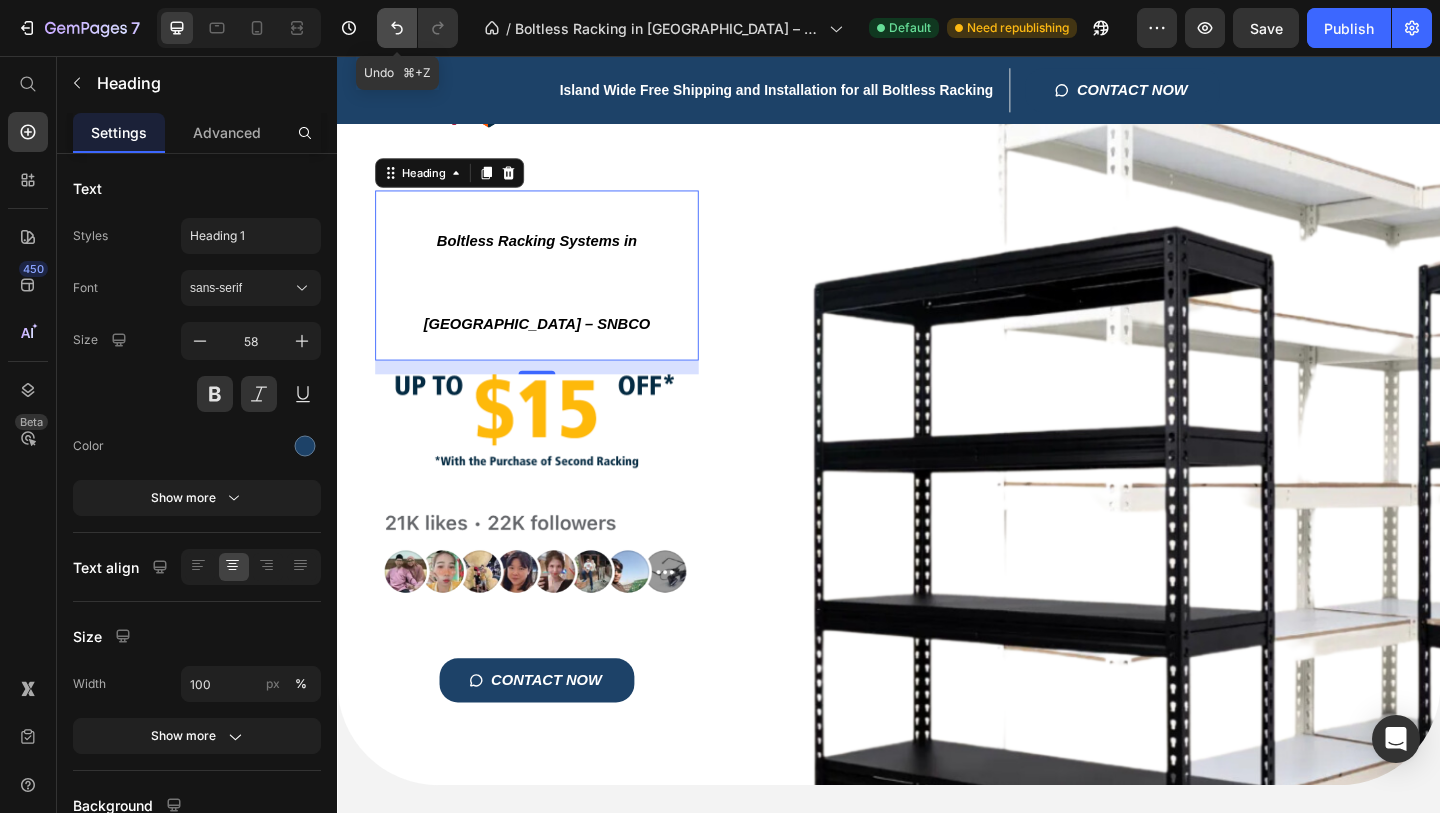 click 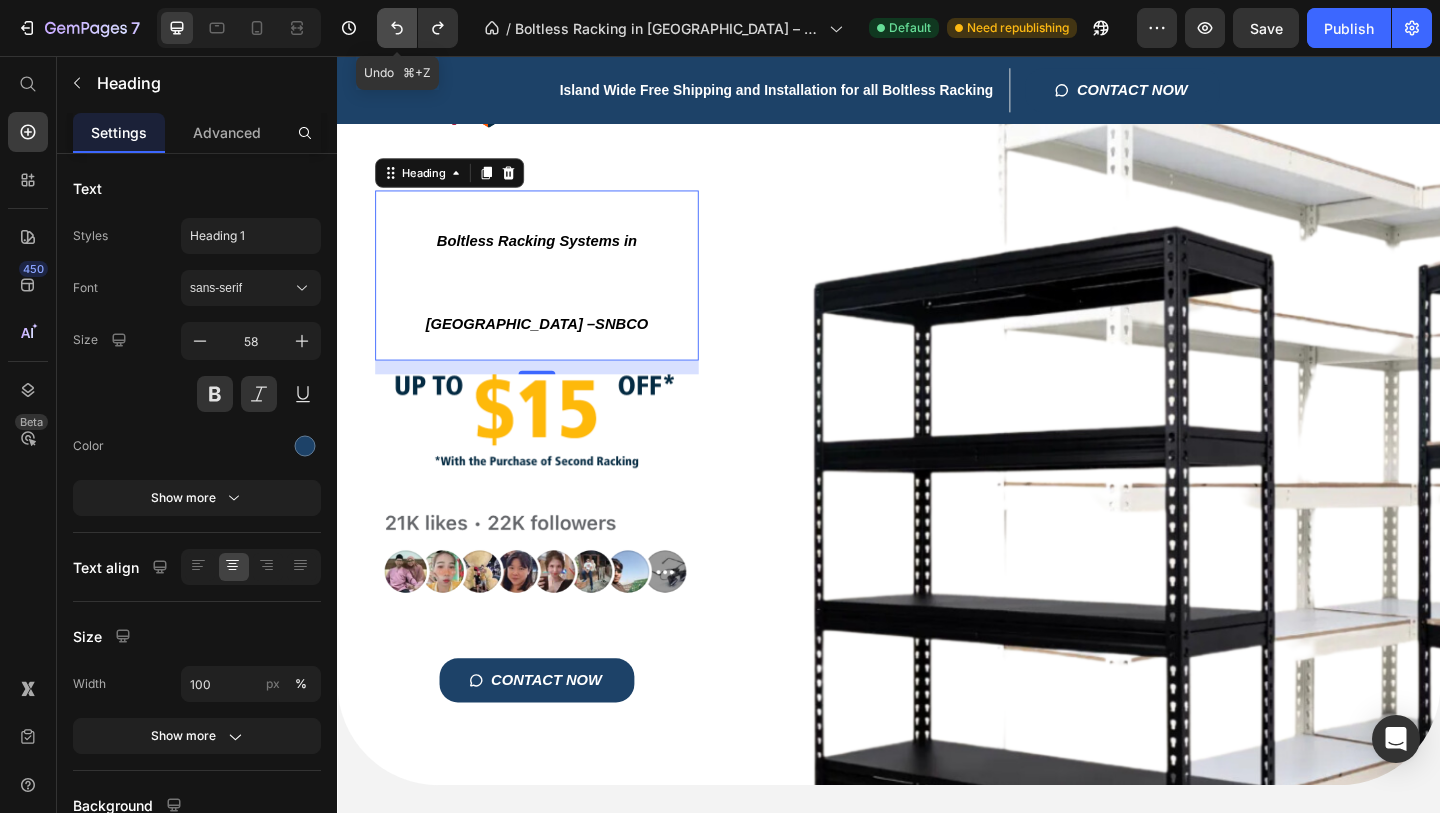 click 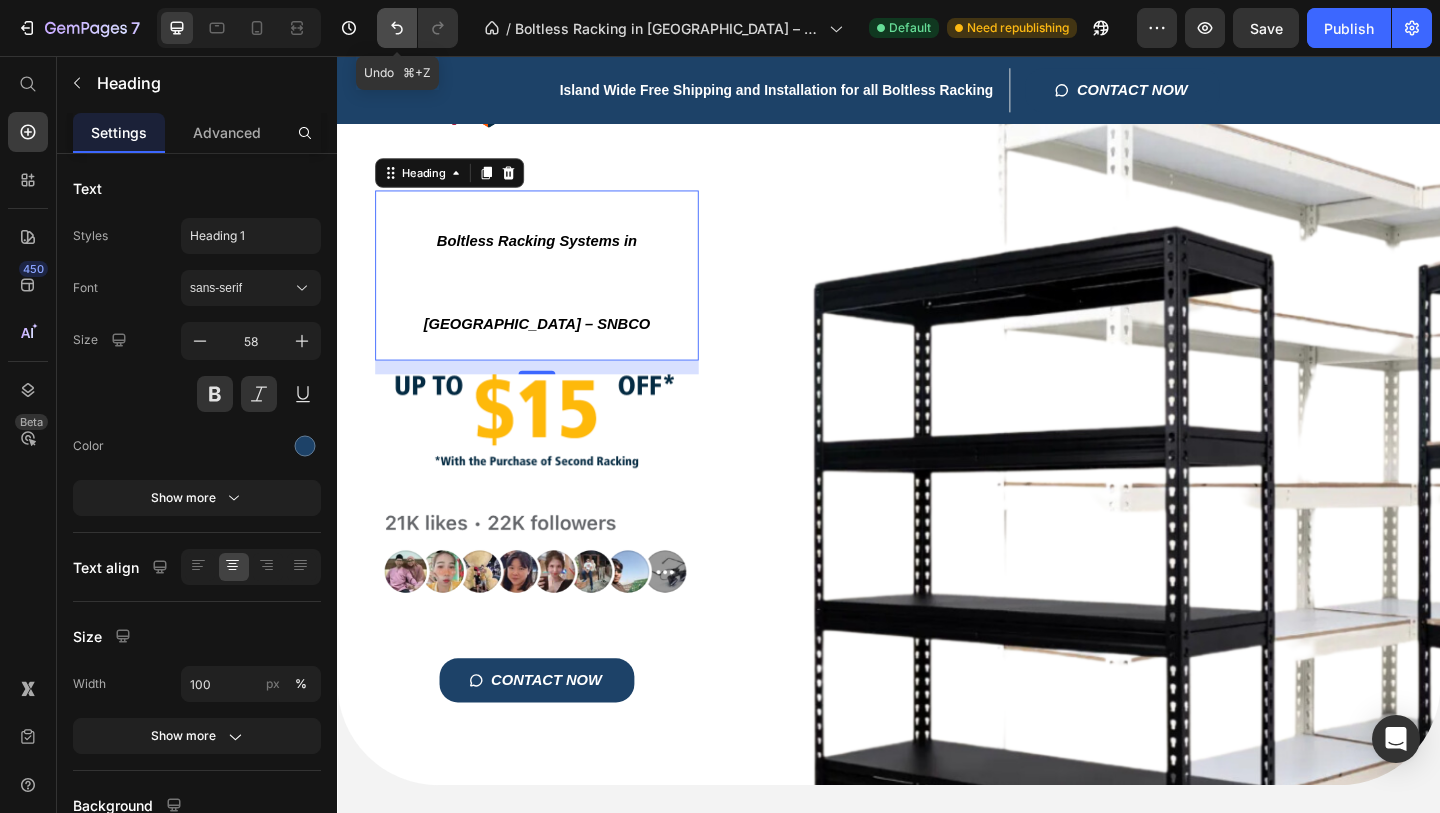click 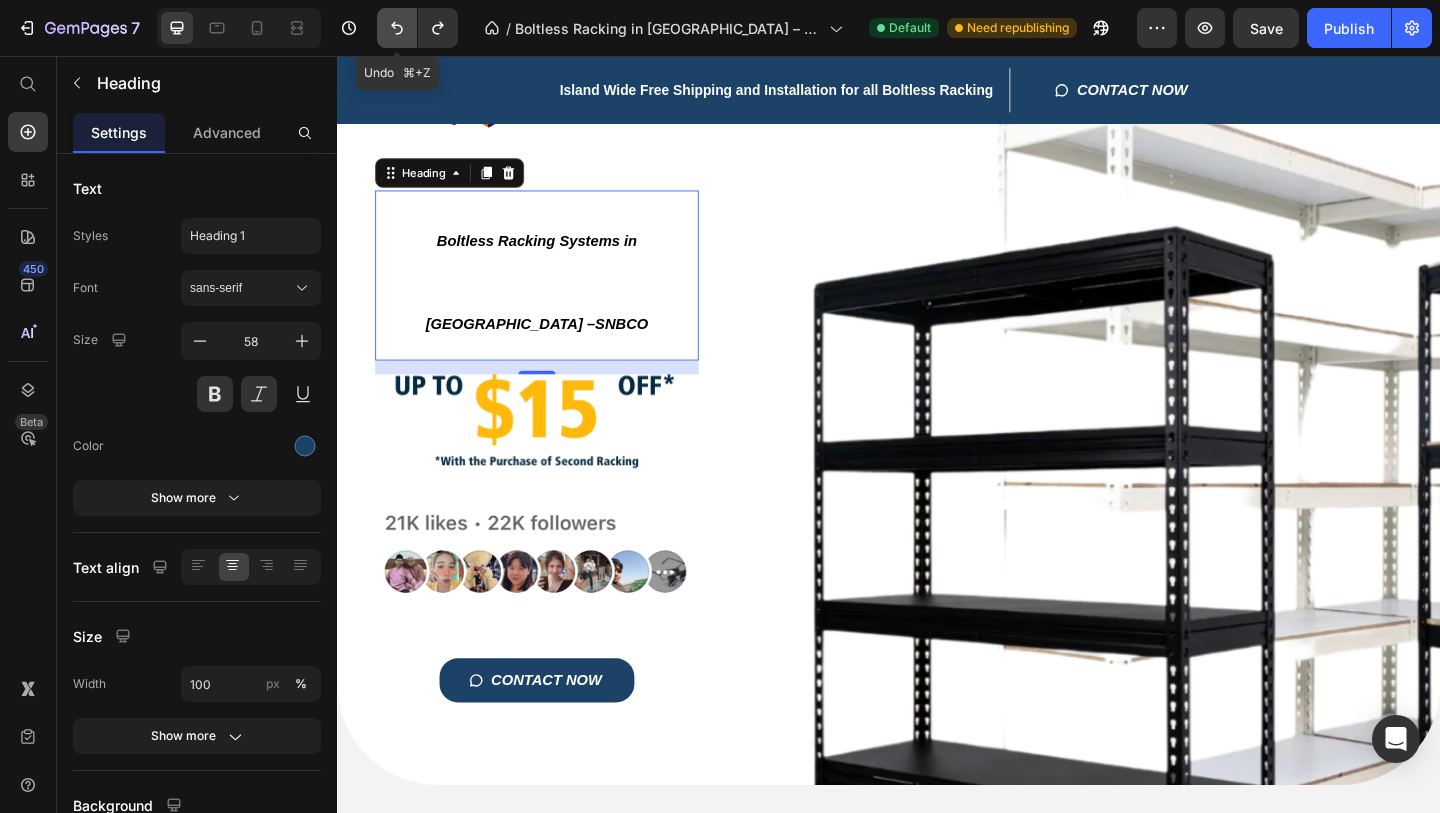 click 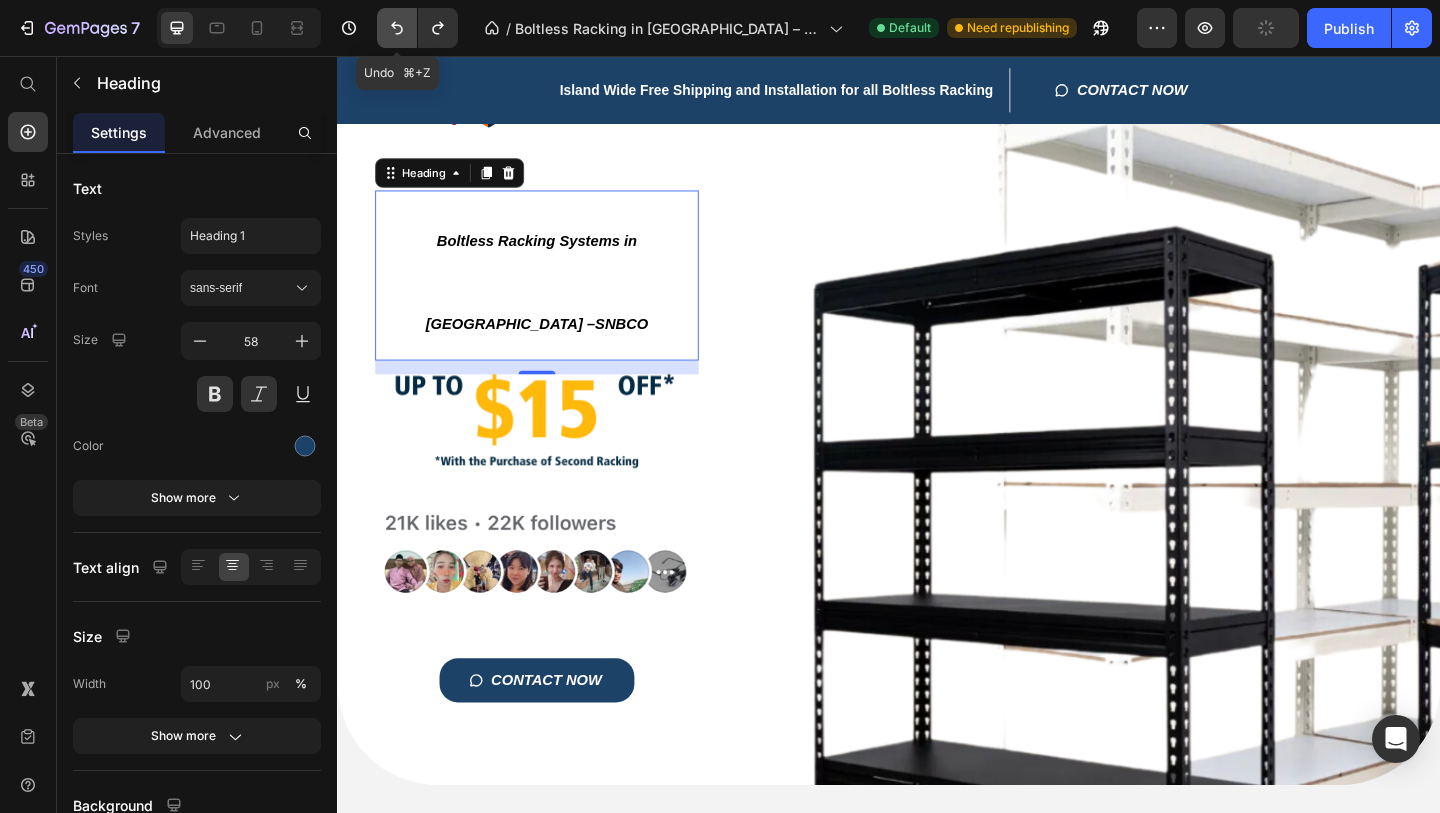 click 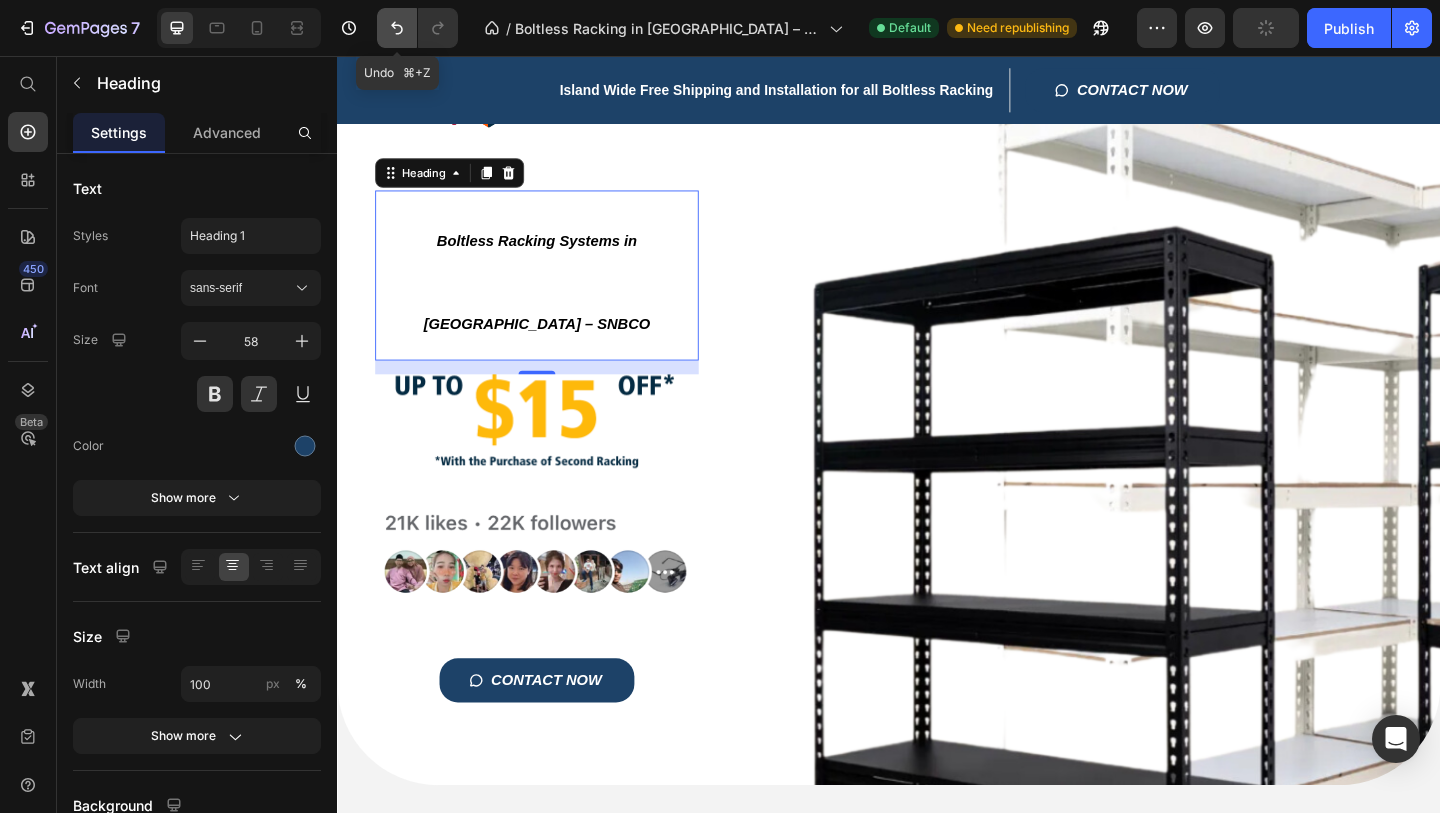 click 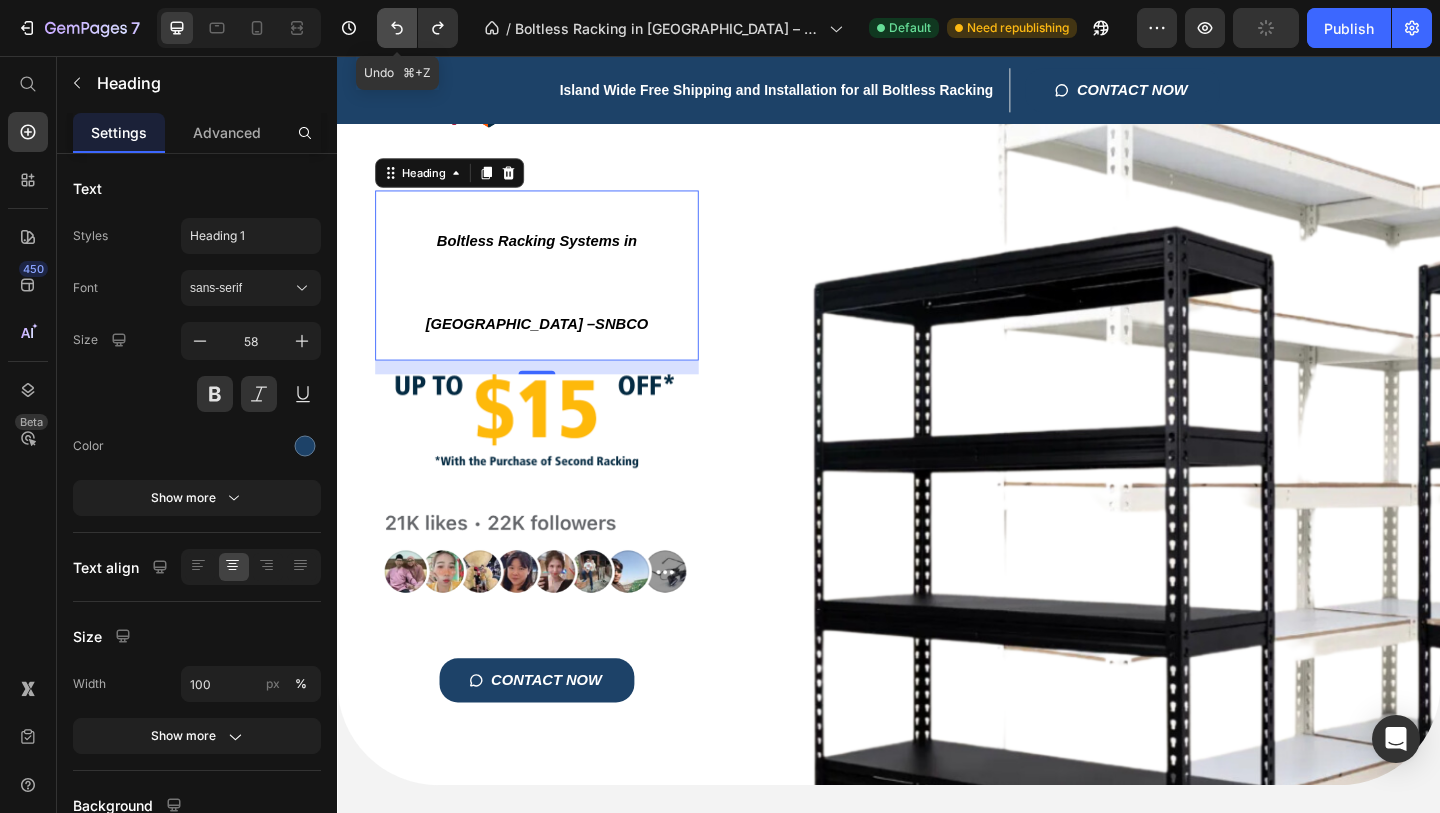 click 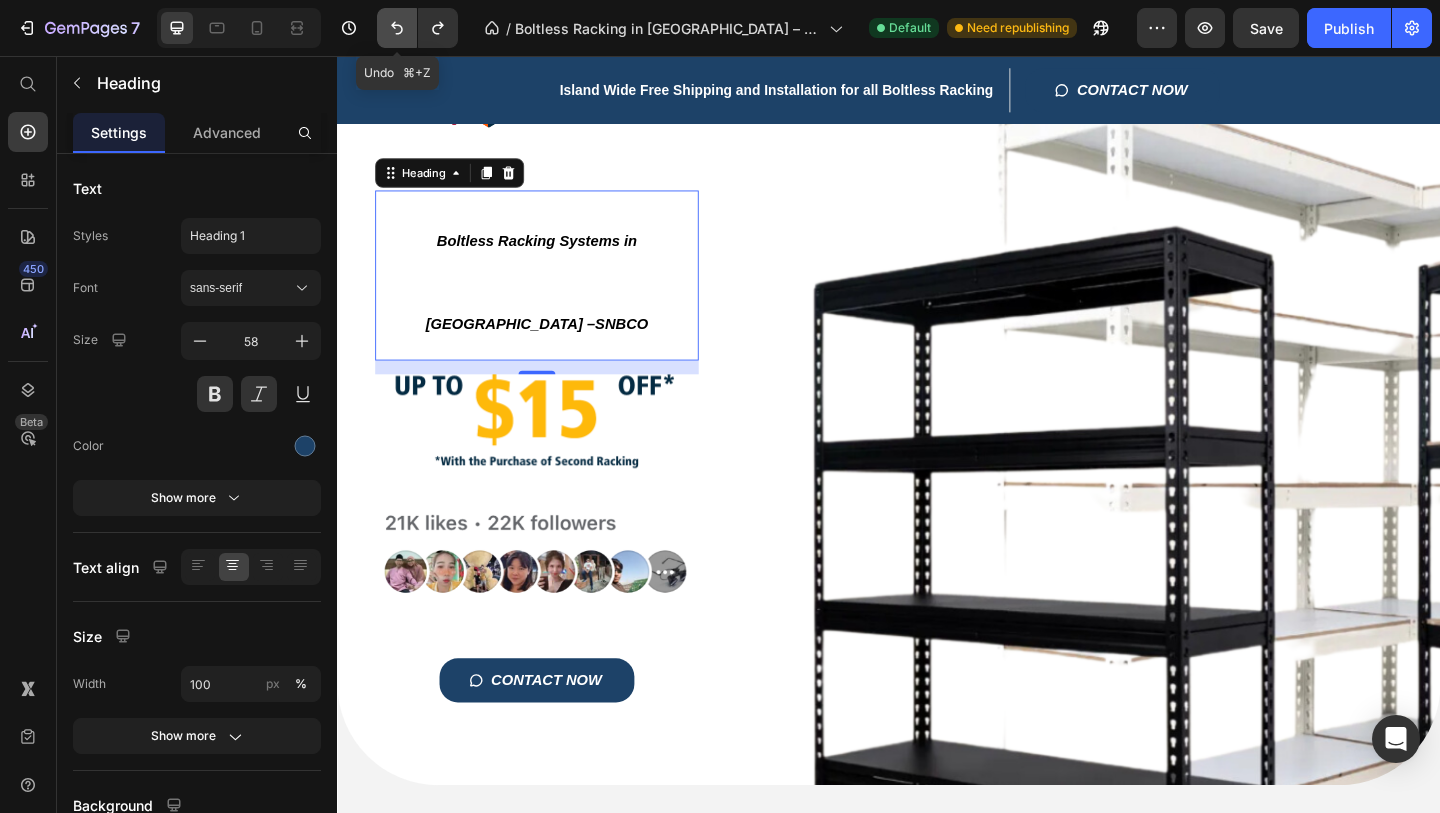 click 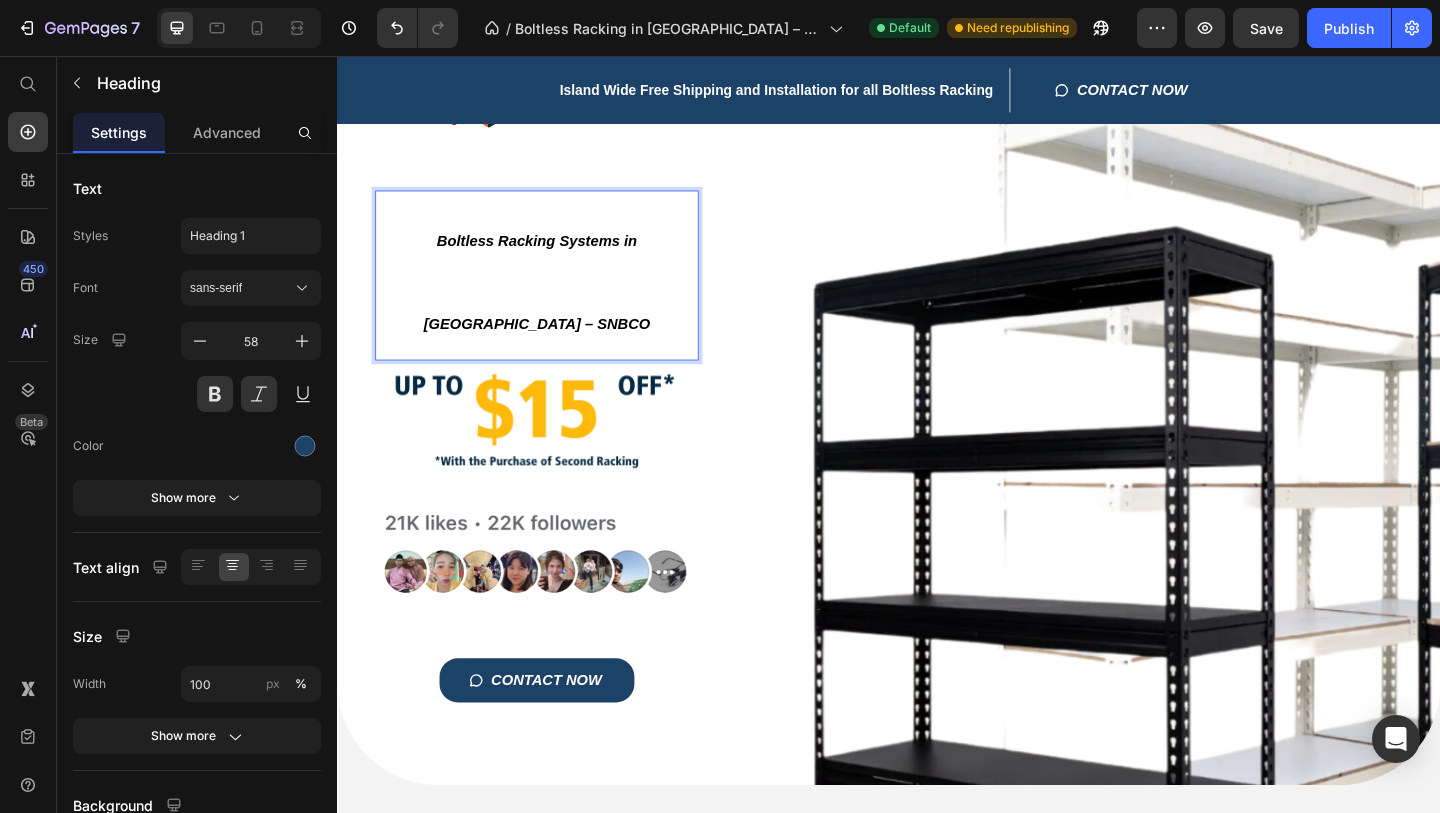 click on "Boltless Racking Systems in [GEOGRAPHIC_DATA] – SNBCO" at bounding box center (554, 294) 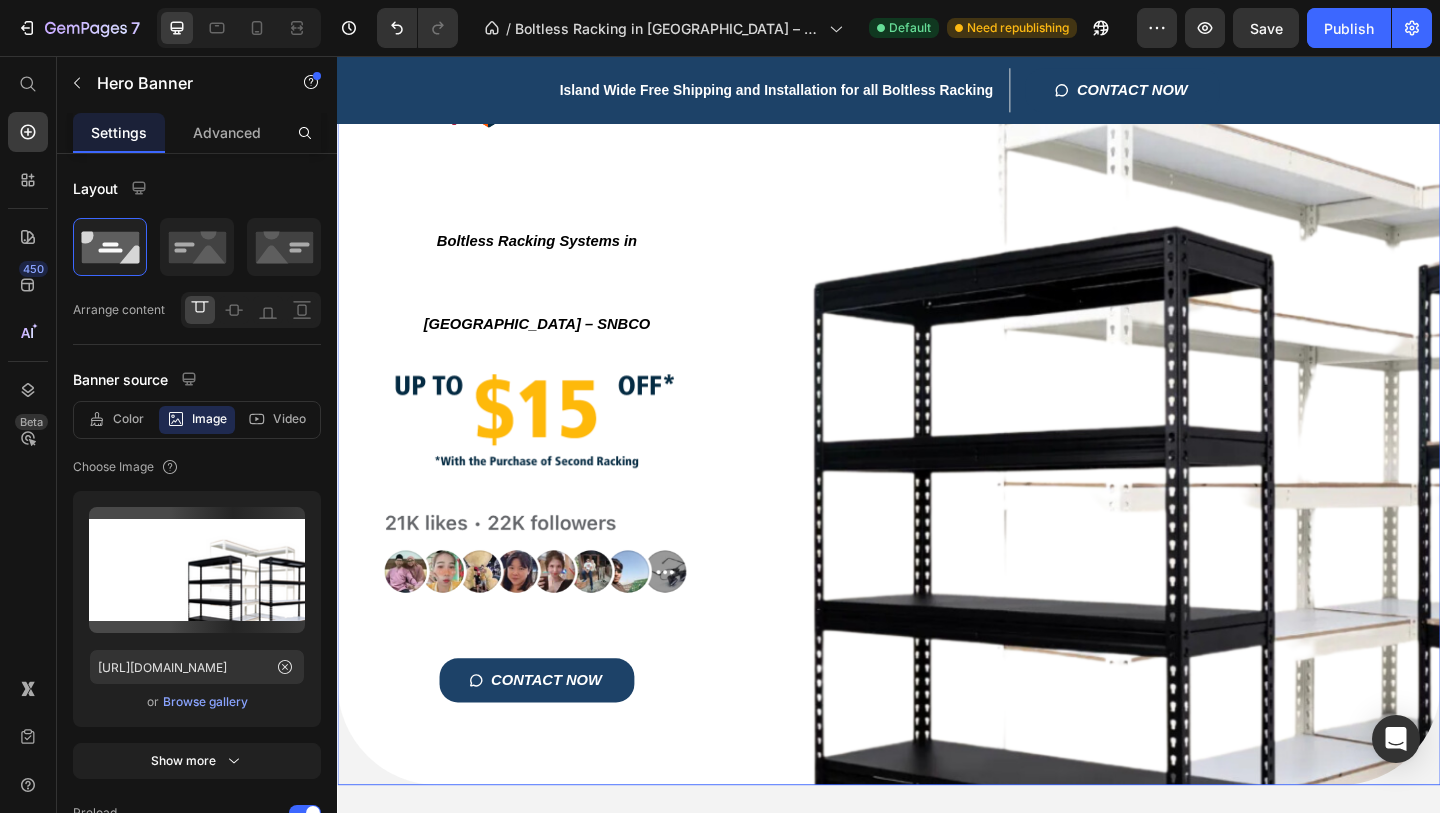drag, startPoint x: 849, startPoint y: 298, endPoint x: 824, endPoint y: 298, distance: 25 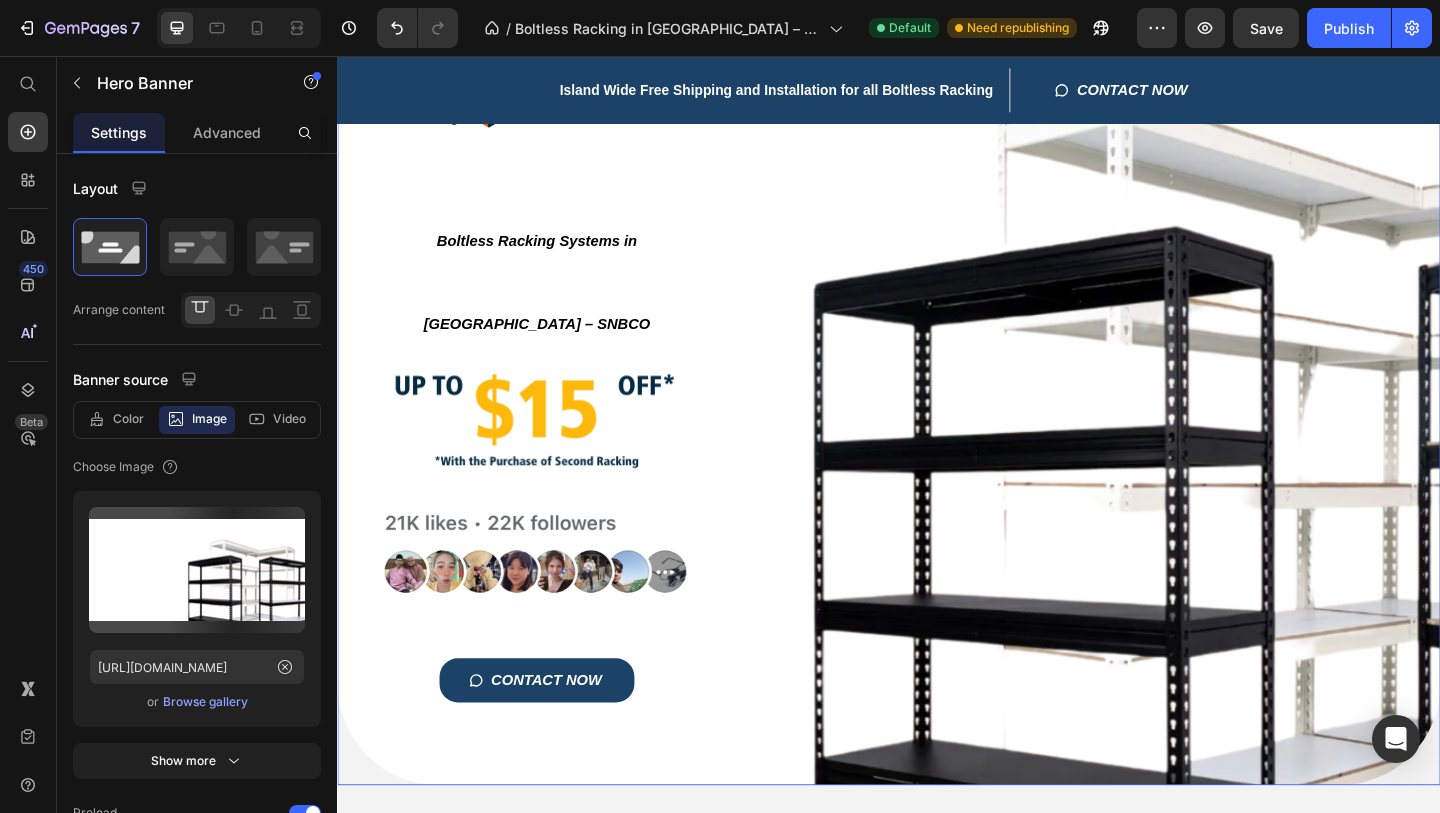 click on "Title Line Image ⁠⁠⁠⁠⁠⁠⁠ Boltless Racking Systems in [GEOGRAPHIC_DATA] – SNBCO Heading   15 Image Image
CONTACT NOW Button Row" at bounding box center [937, 393] 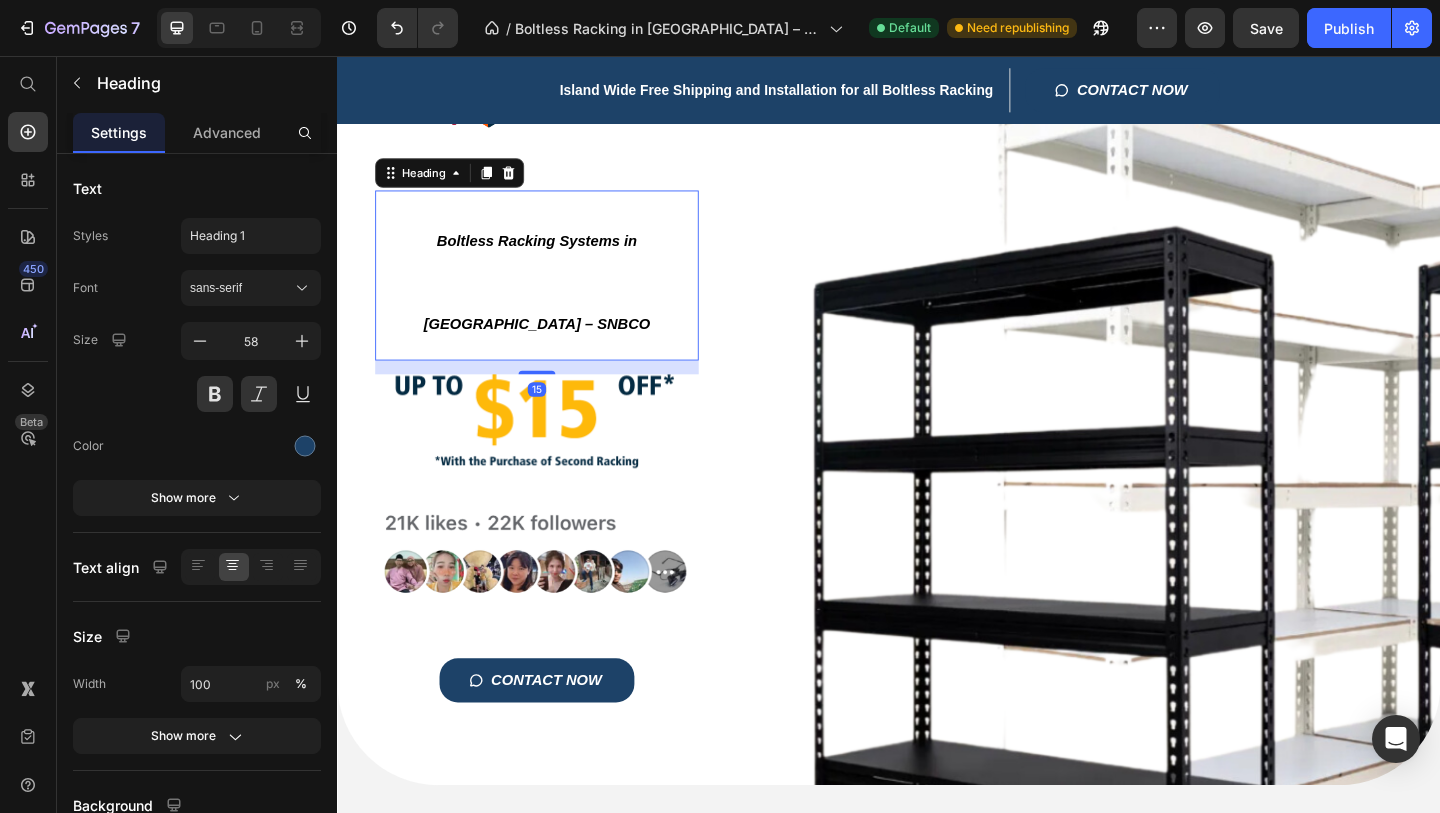 click on "⁠⁠⁠⁠⁠⁠⁠ Boltless Racking Systems in [GEOGRAPHIC_DATA] – SNBCO" at bounding box center (554, 294) 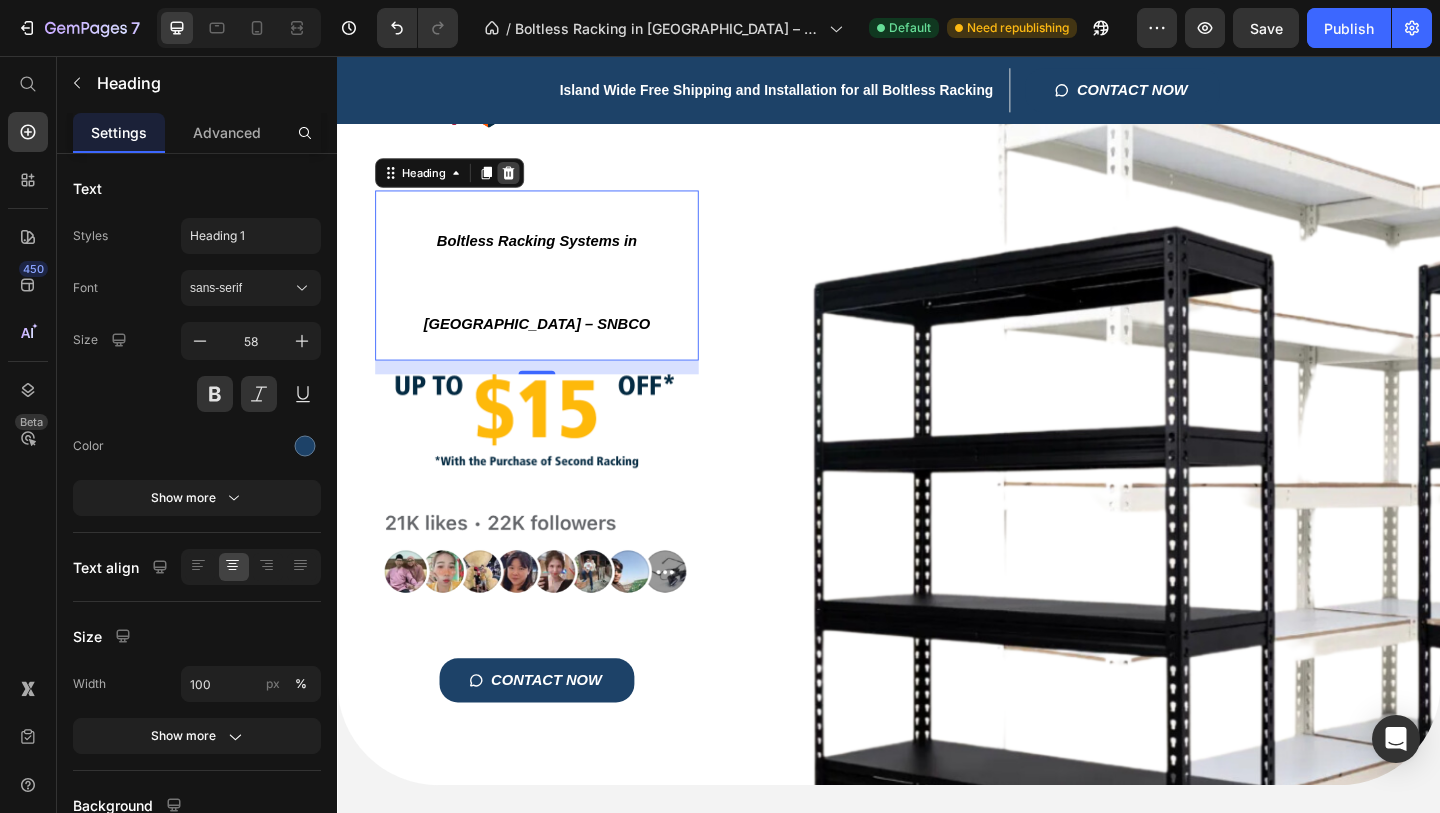 click 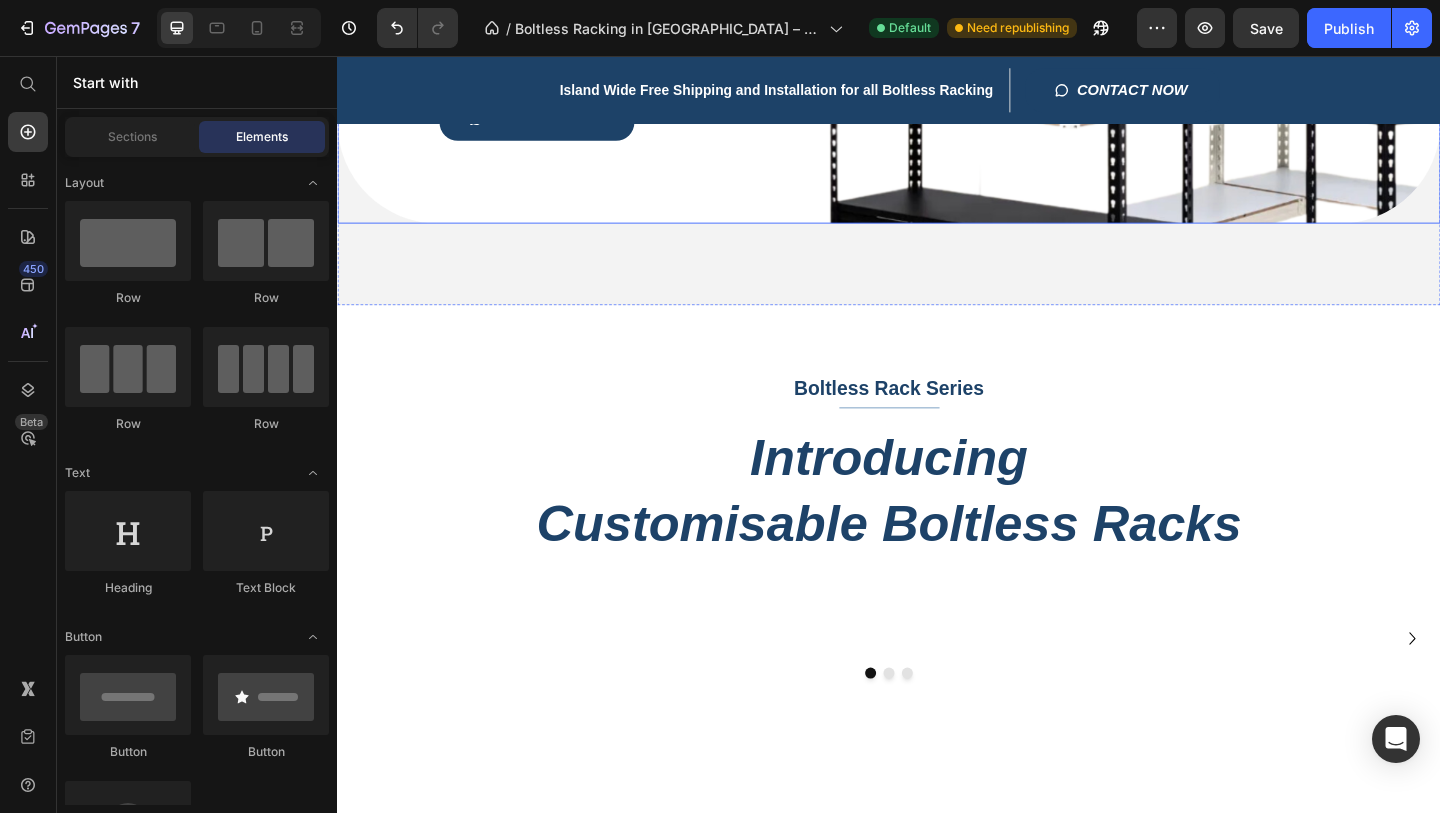 scroll, scrollTop: 645, scrollLeft: 0, axis: vertical 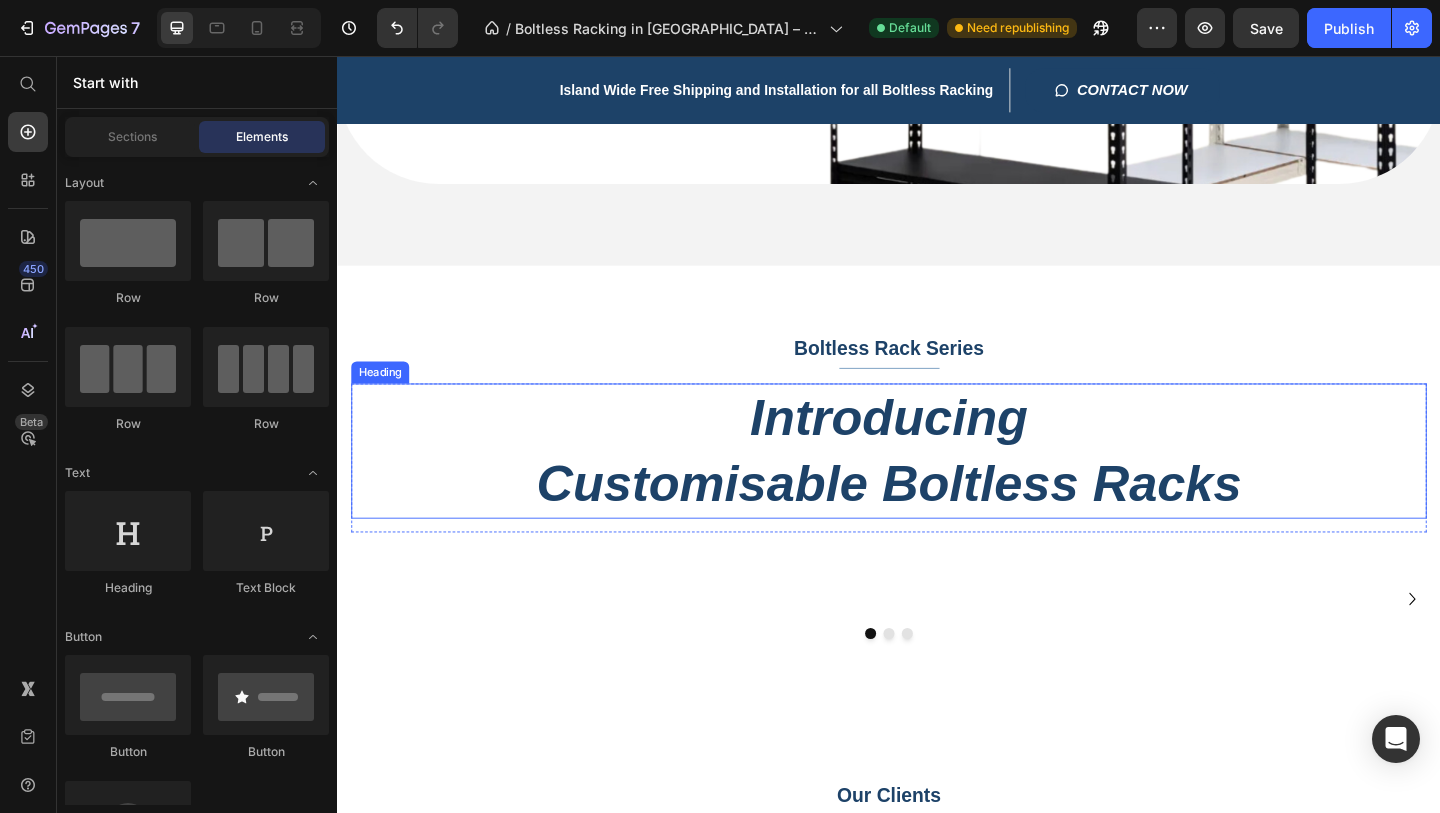 click on "Introducing  Customisable Boltless Racks" at bounding box center (937, 485) 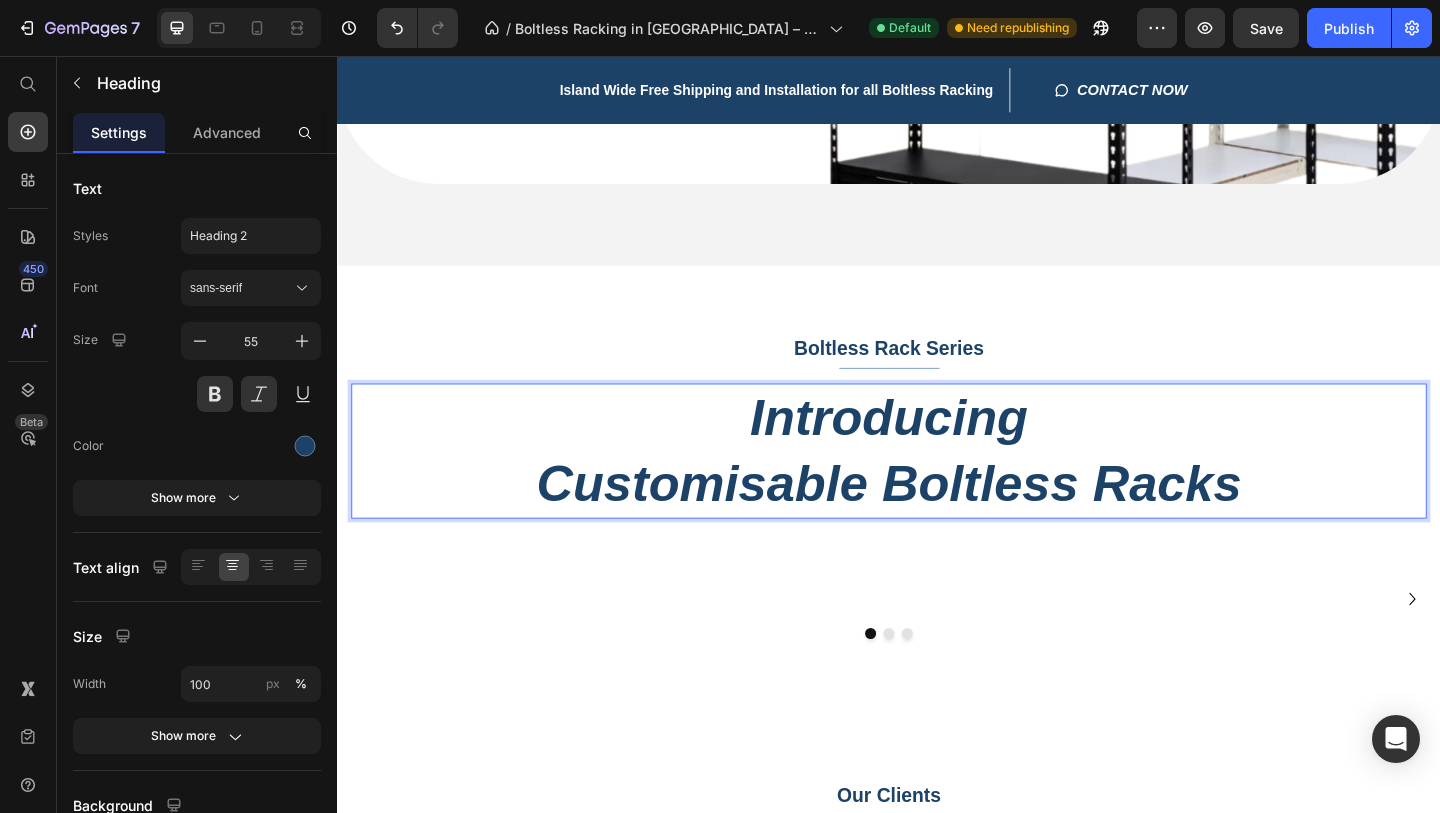 click on "Introducing  Customisable Boltless Racks" at bounding box center [937, 485] 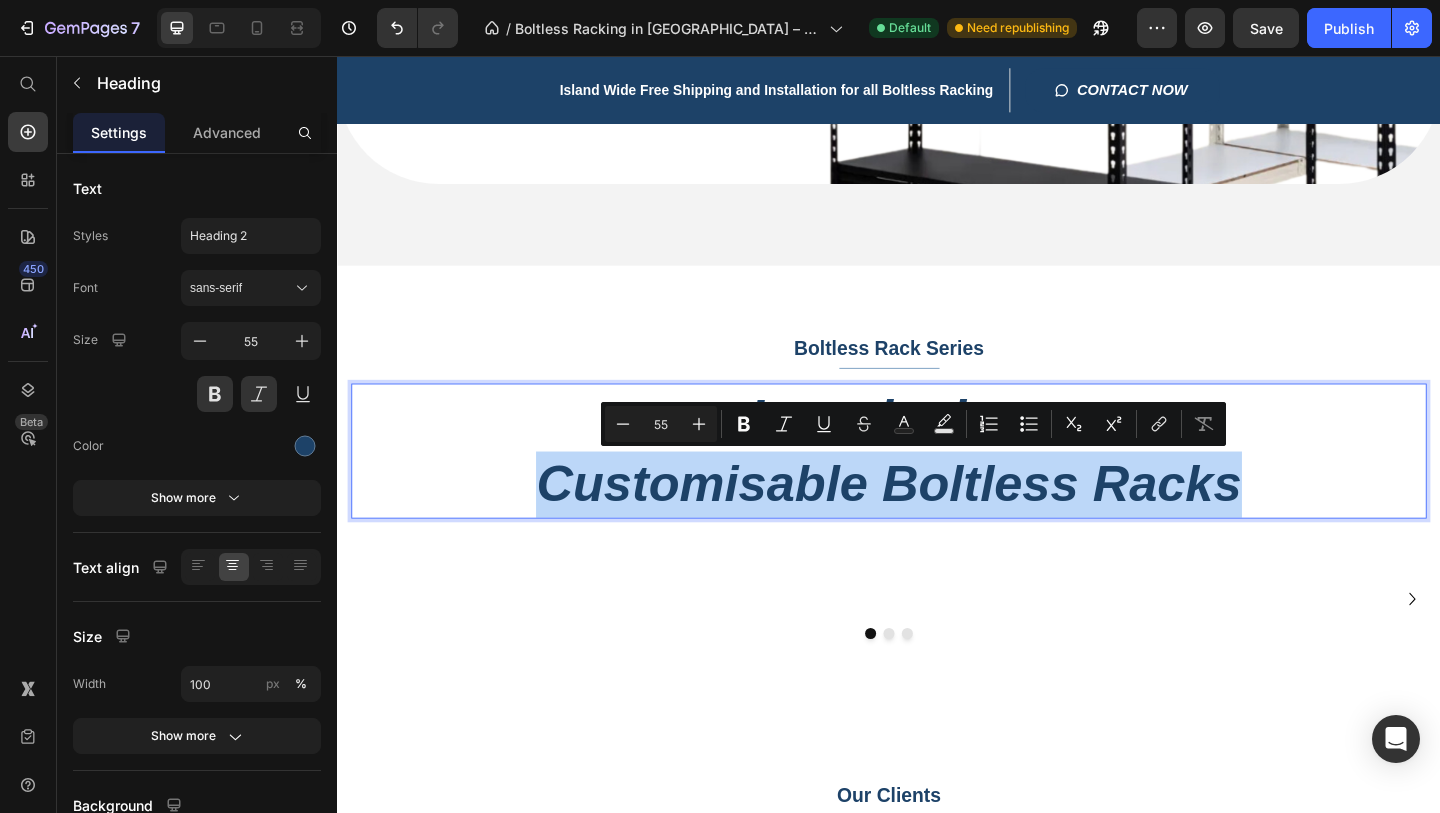 type 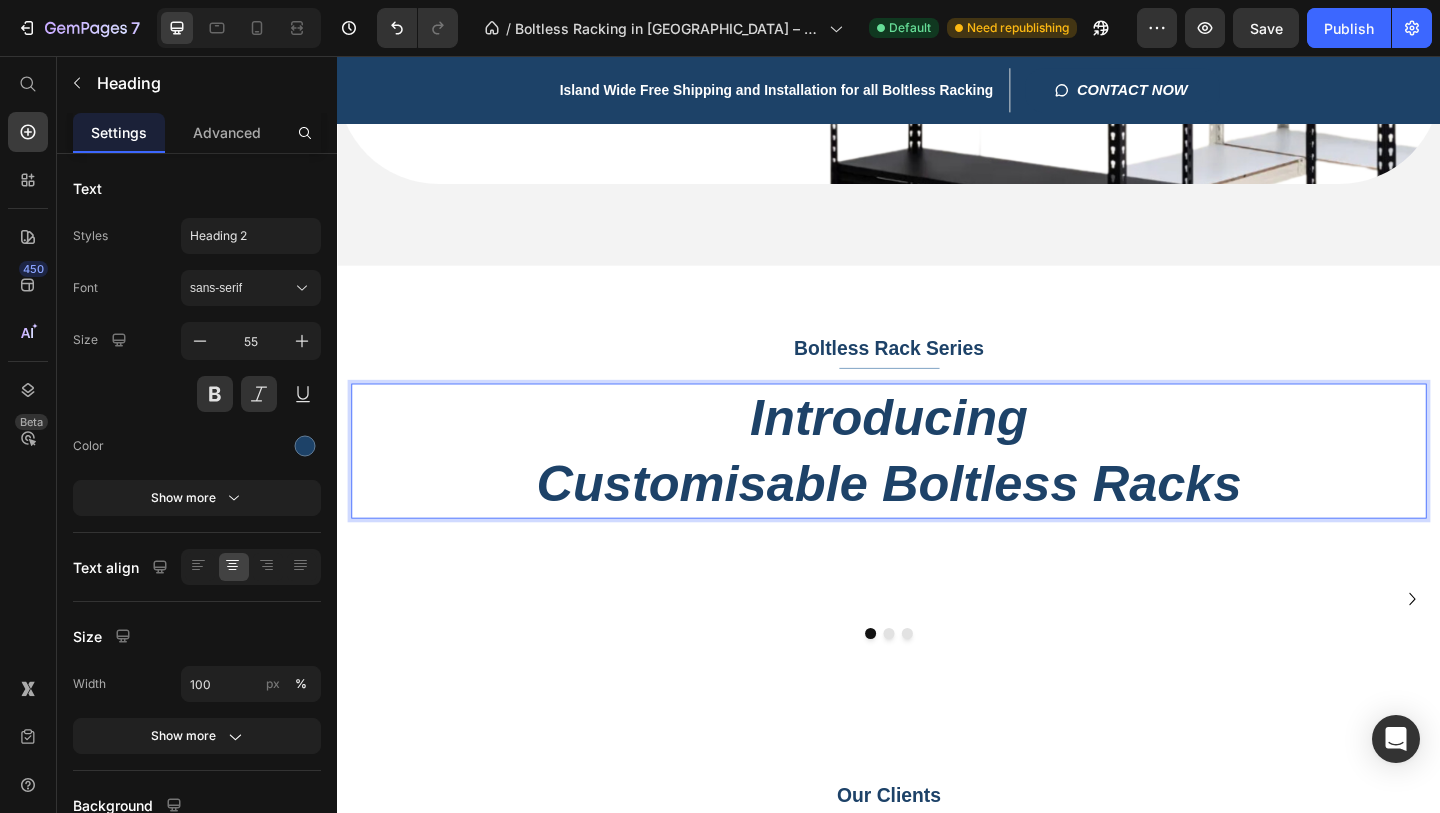 click on "Introducing  Customisable Boltless Racks" at bounding box center (937, 485) 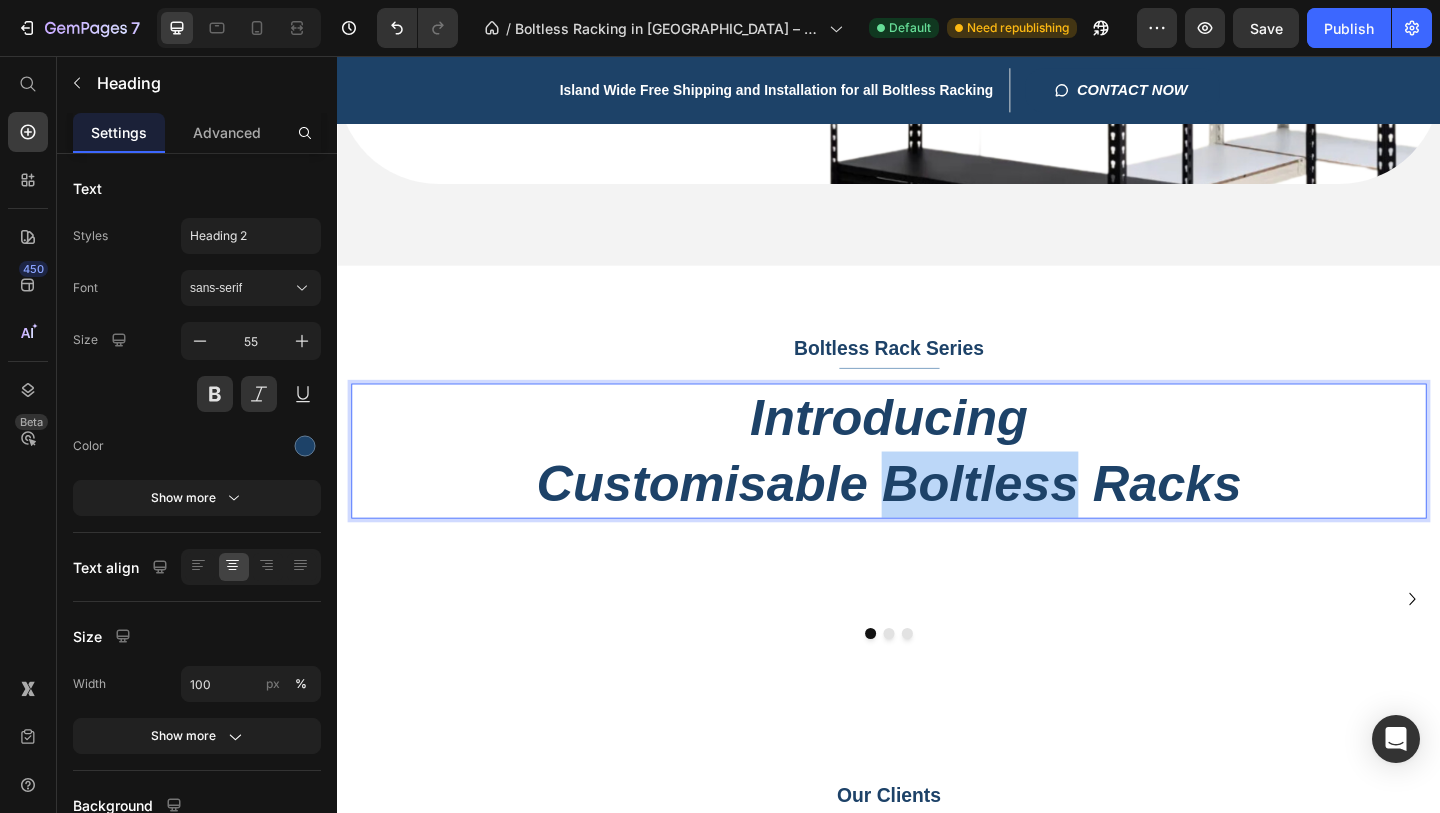 click on "Introducing  Customisable Boltless Racks" at bounding box center [937, 485] 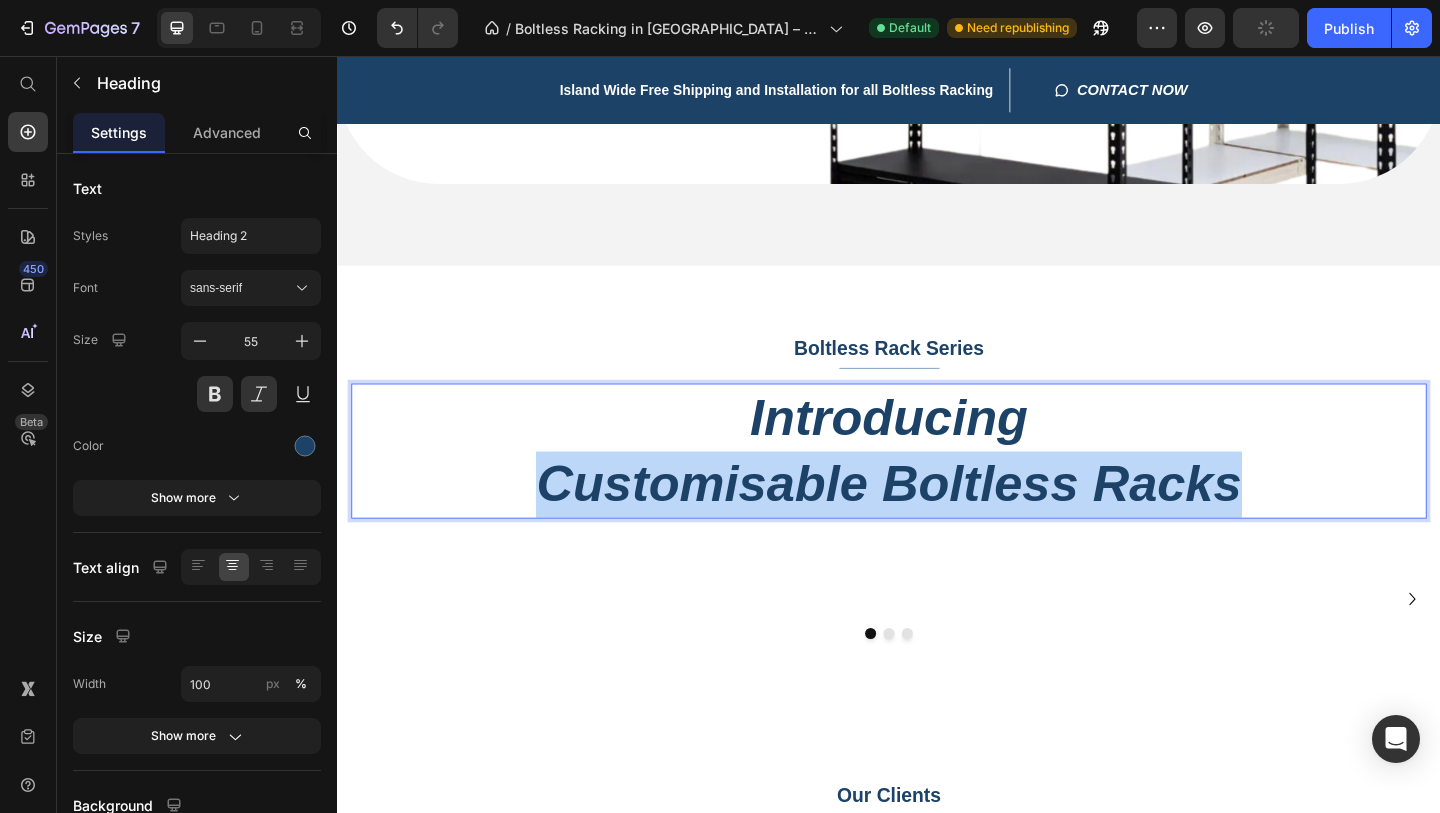 click on "Introducing  Customisable Boltless Racks" at bounding box center [937, 485] 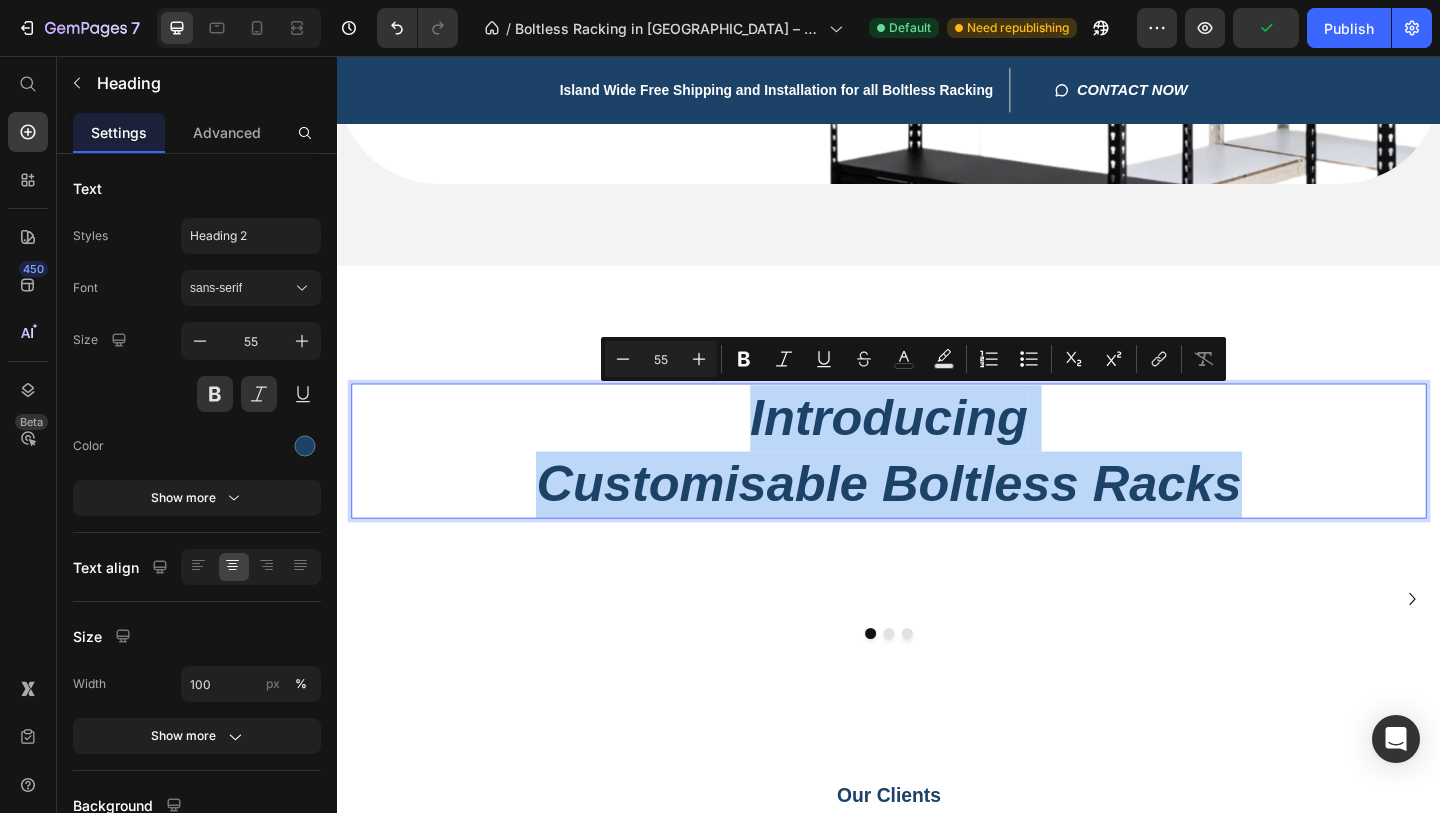 type 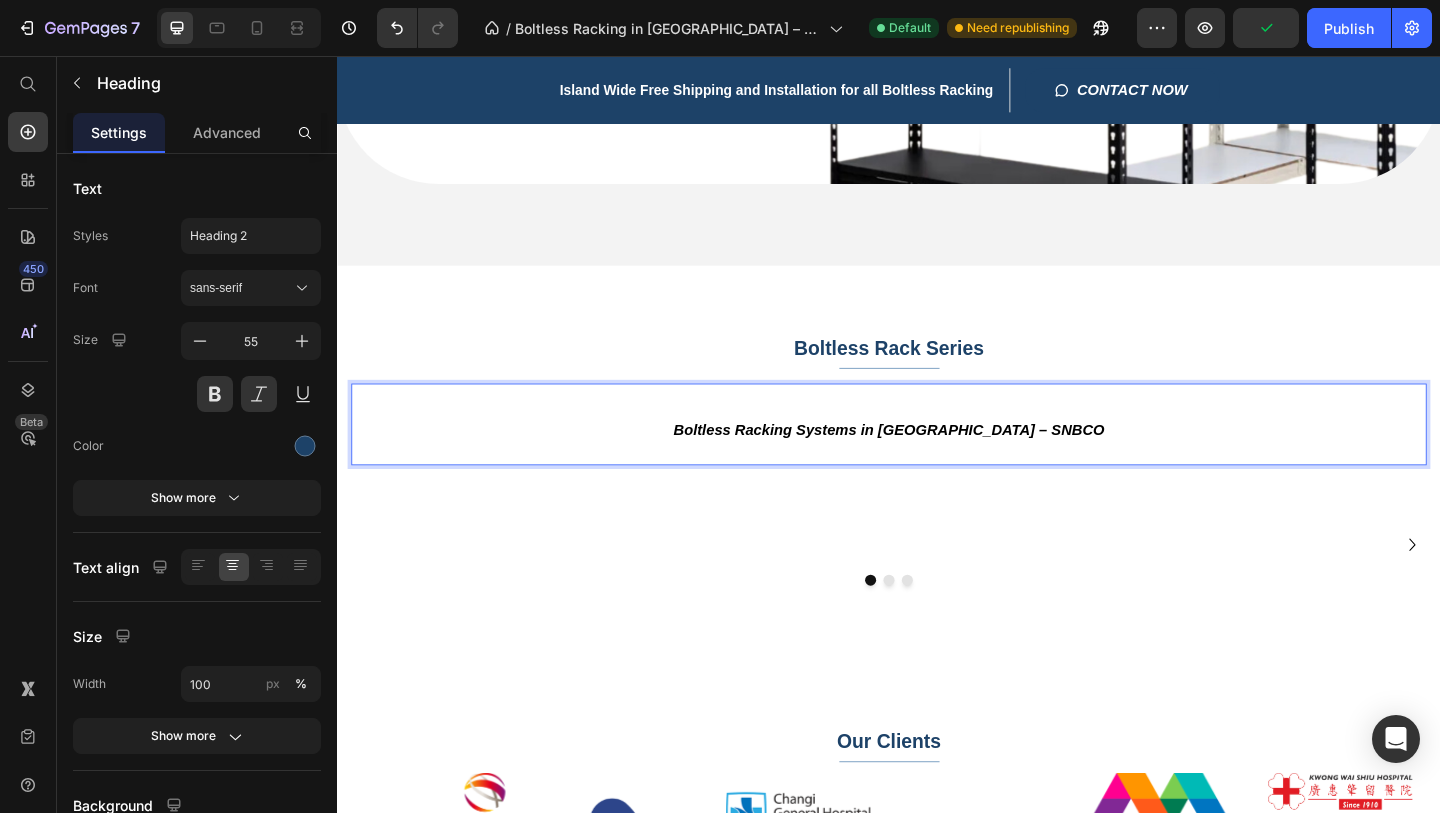 click on "Boltless Racking Systems in [GEOGRAPHIC_DATA] – SNBCO" at bounding box center (937, 456) 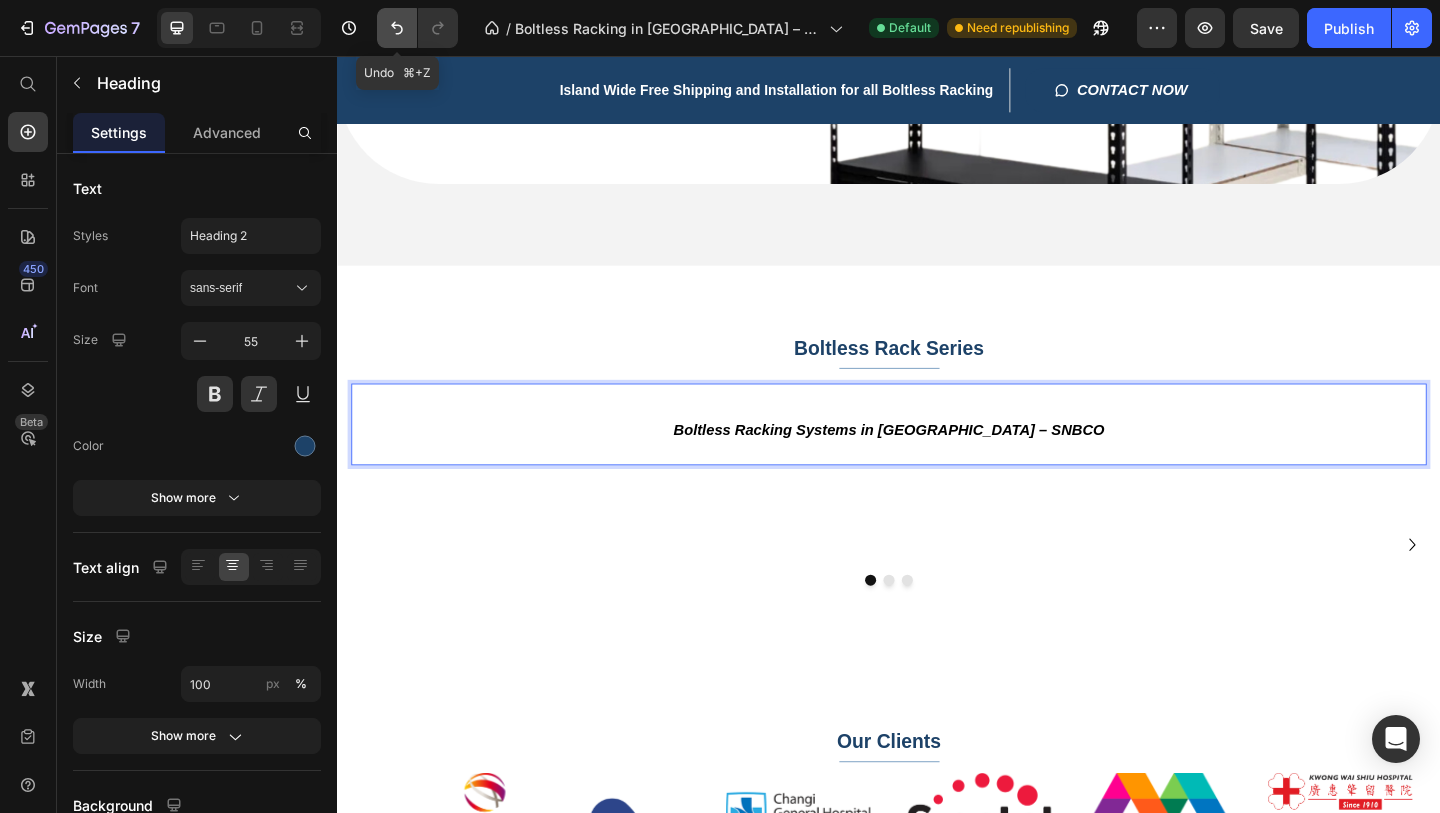 click 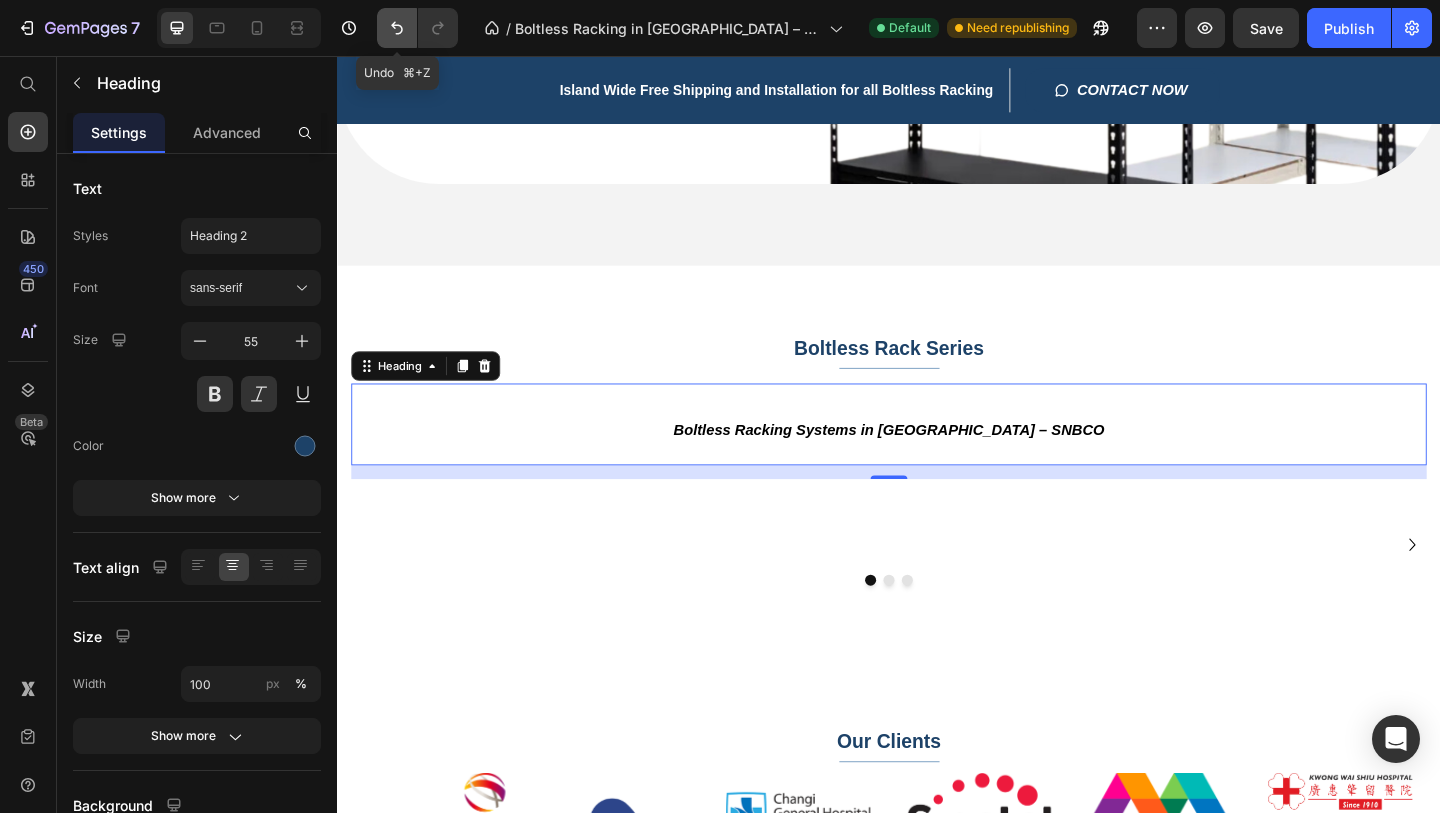 click 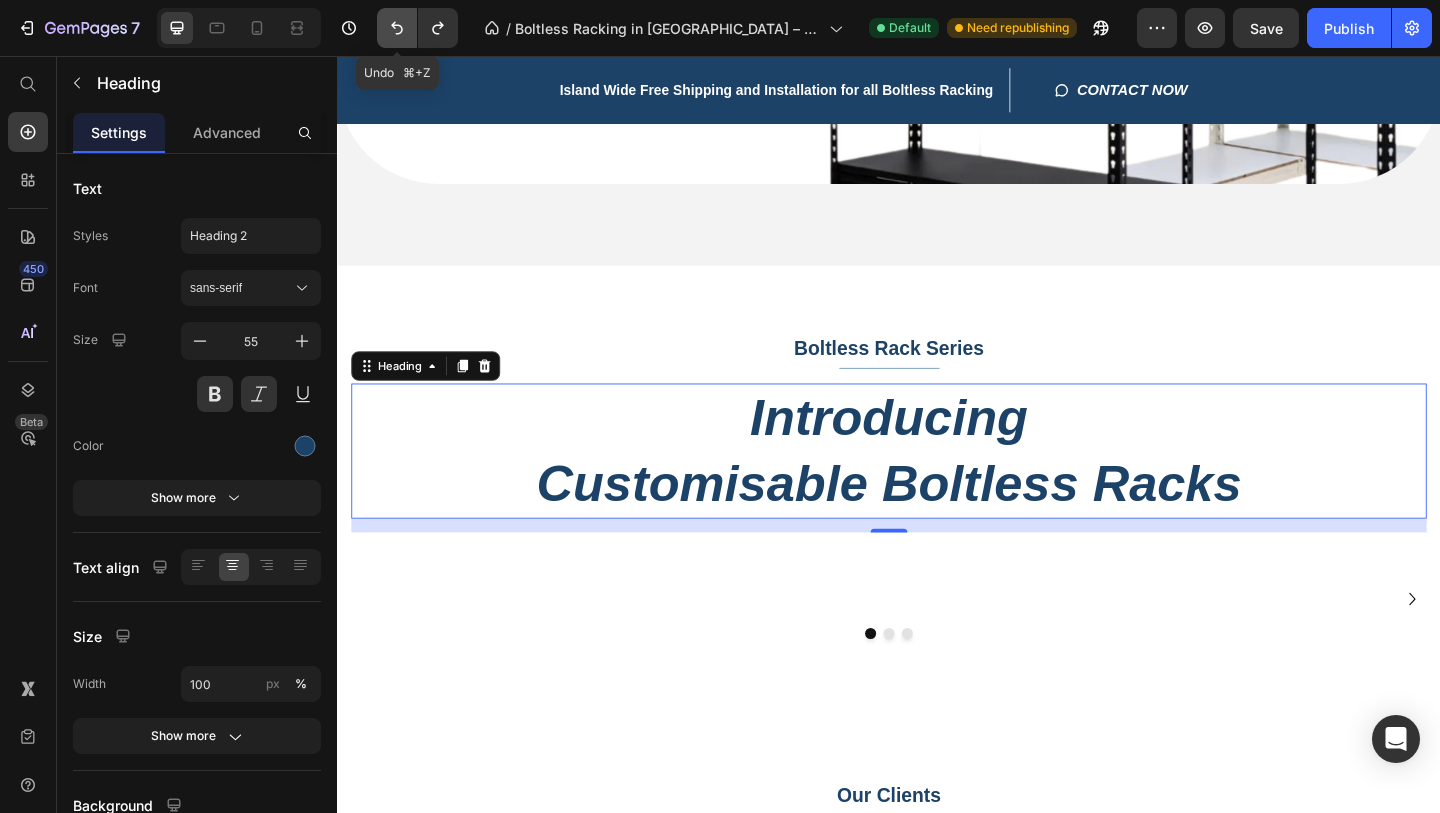 click 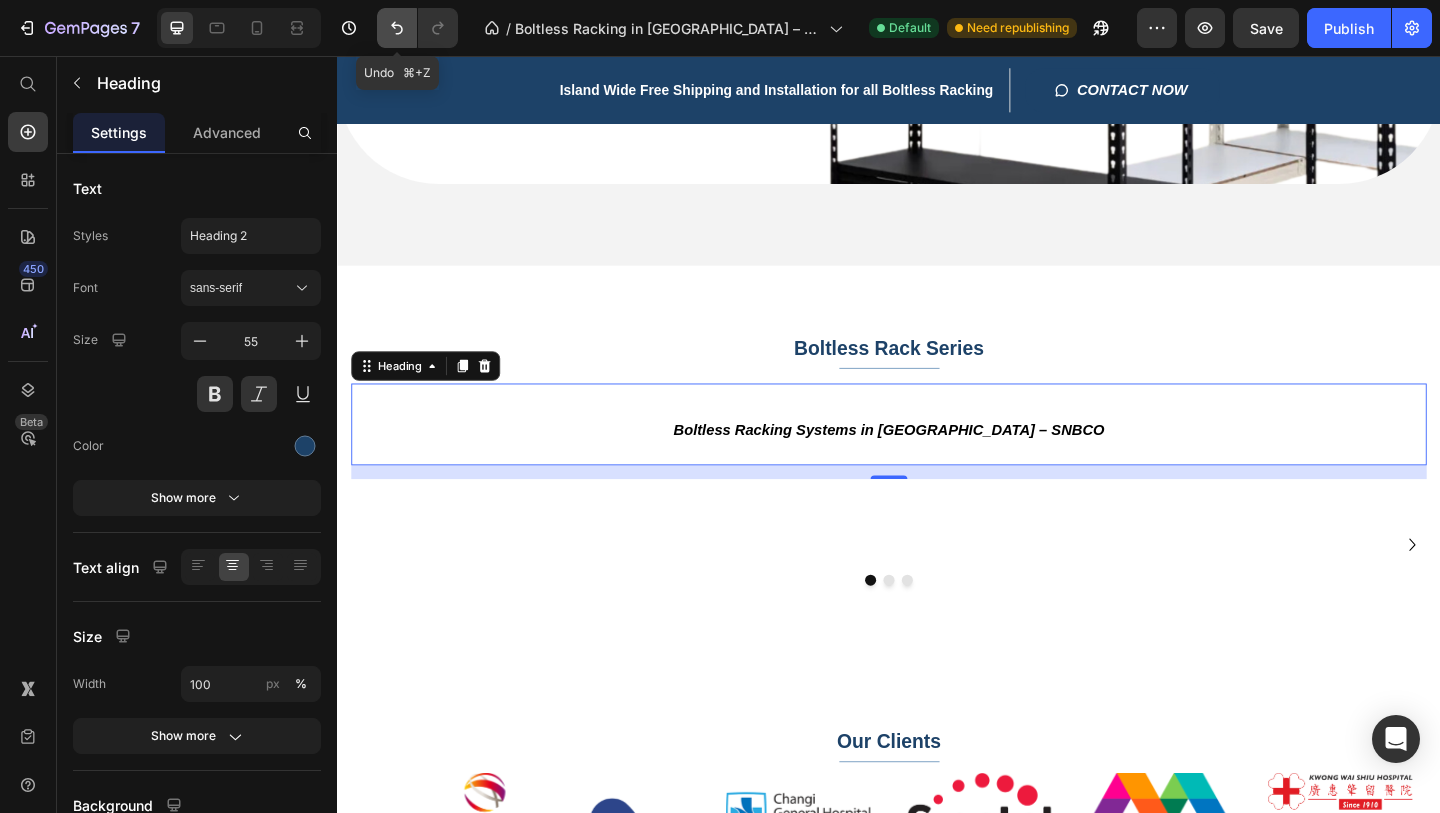click 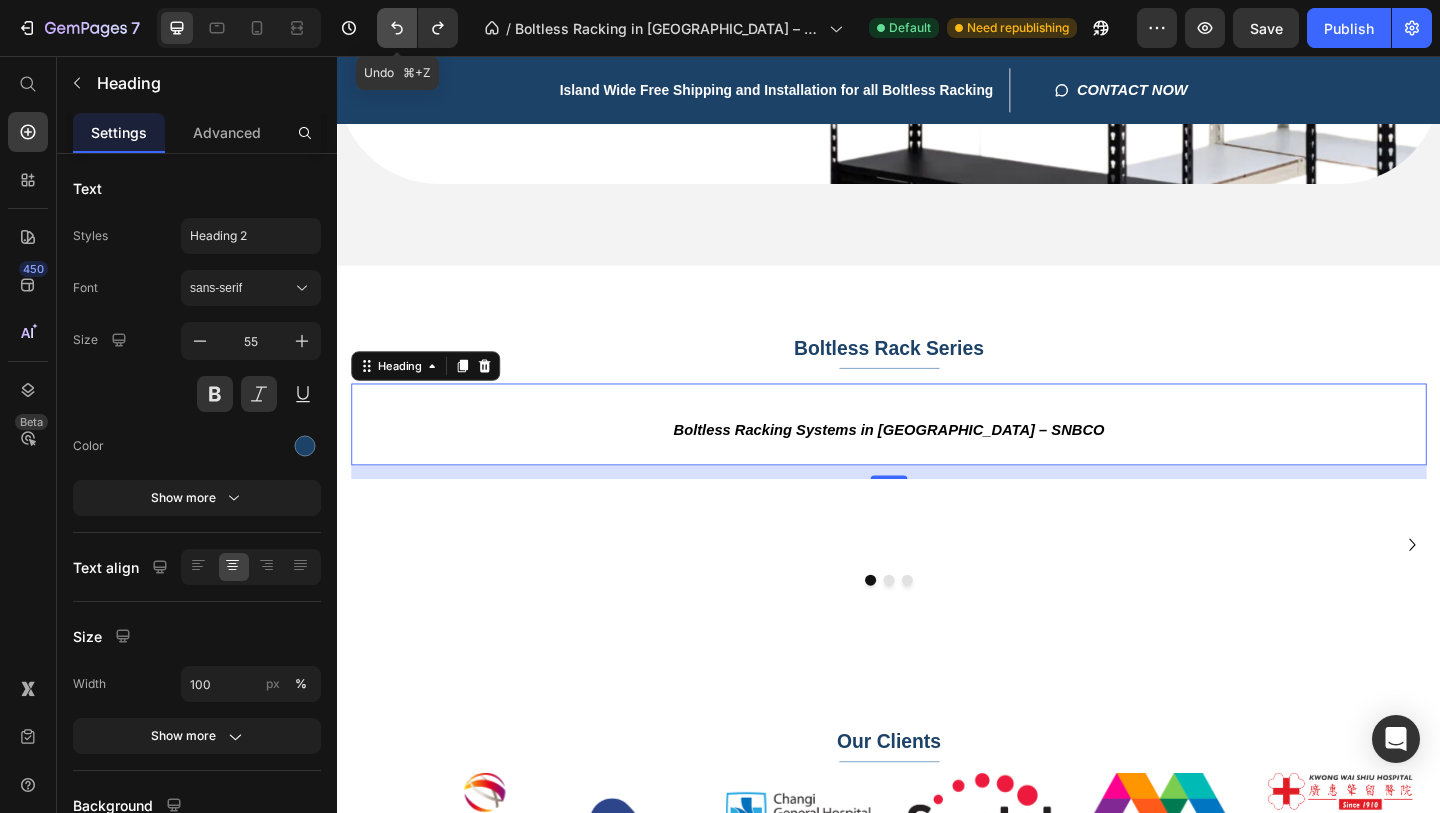click 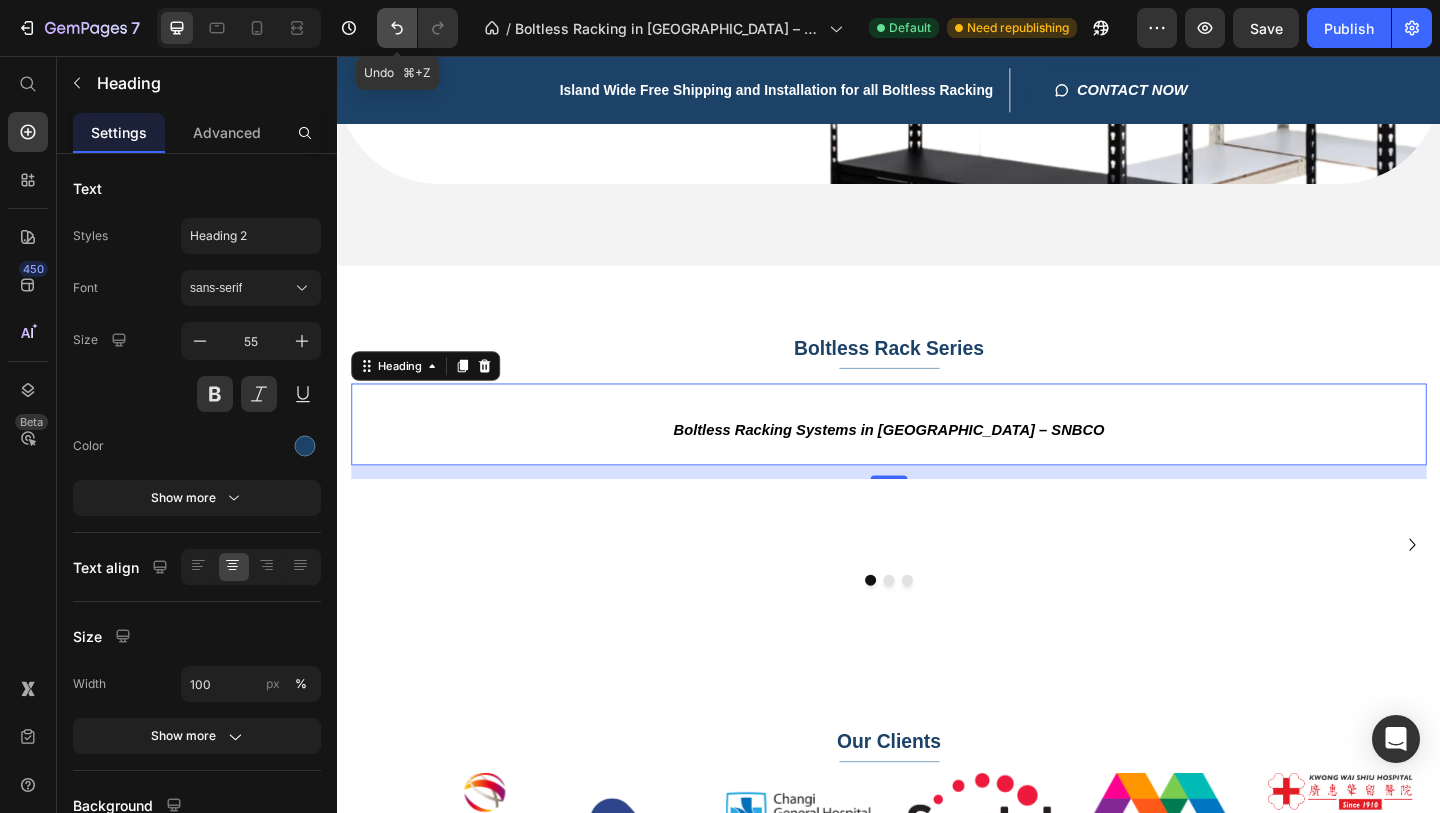 click 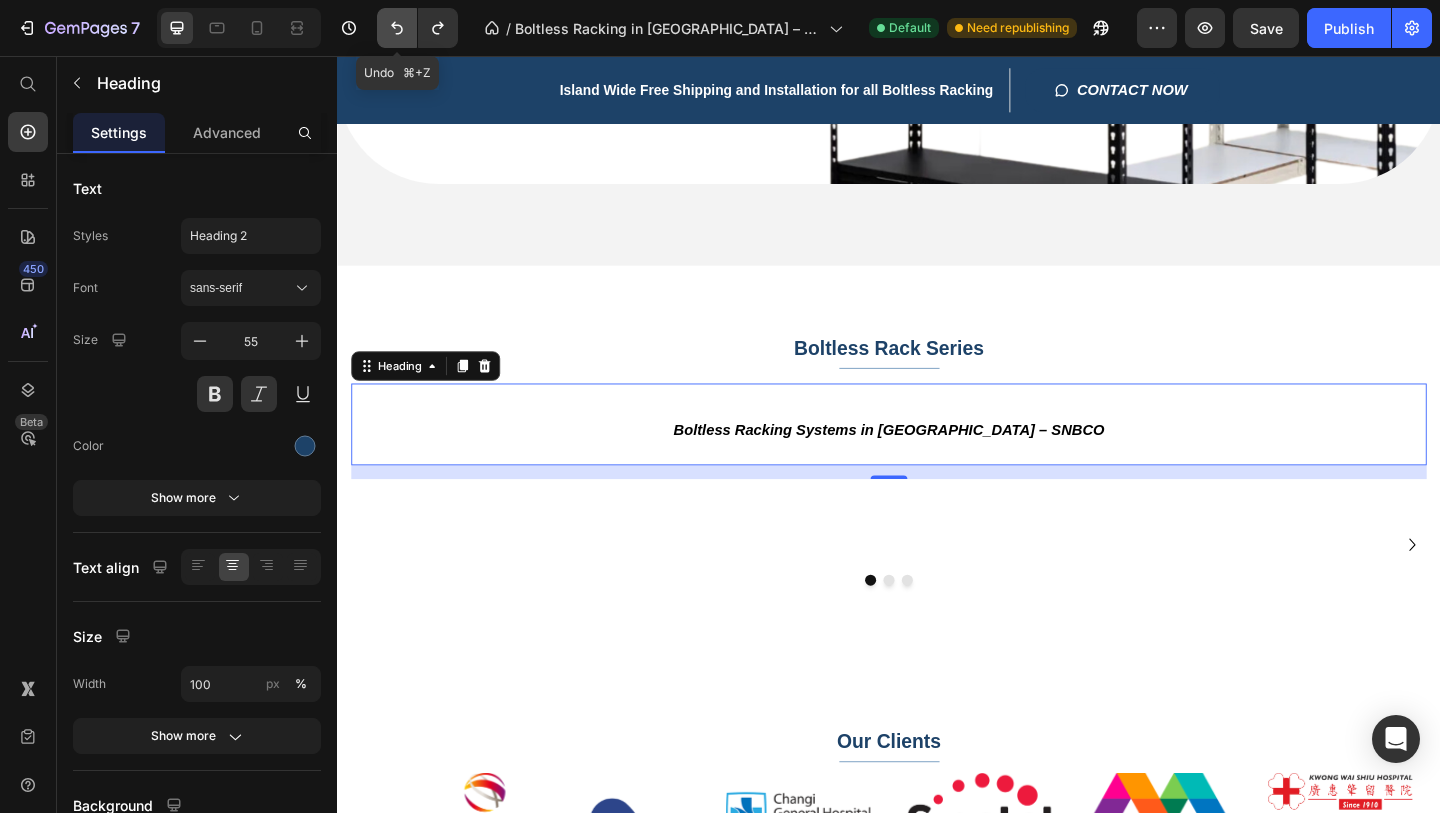 click 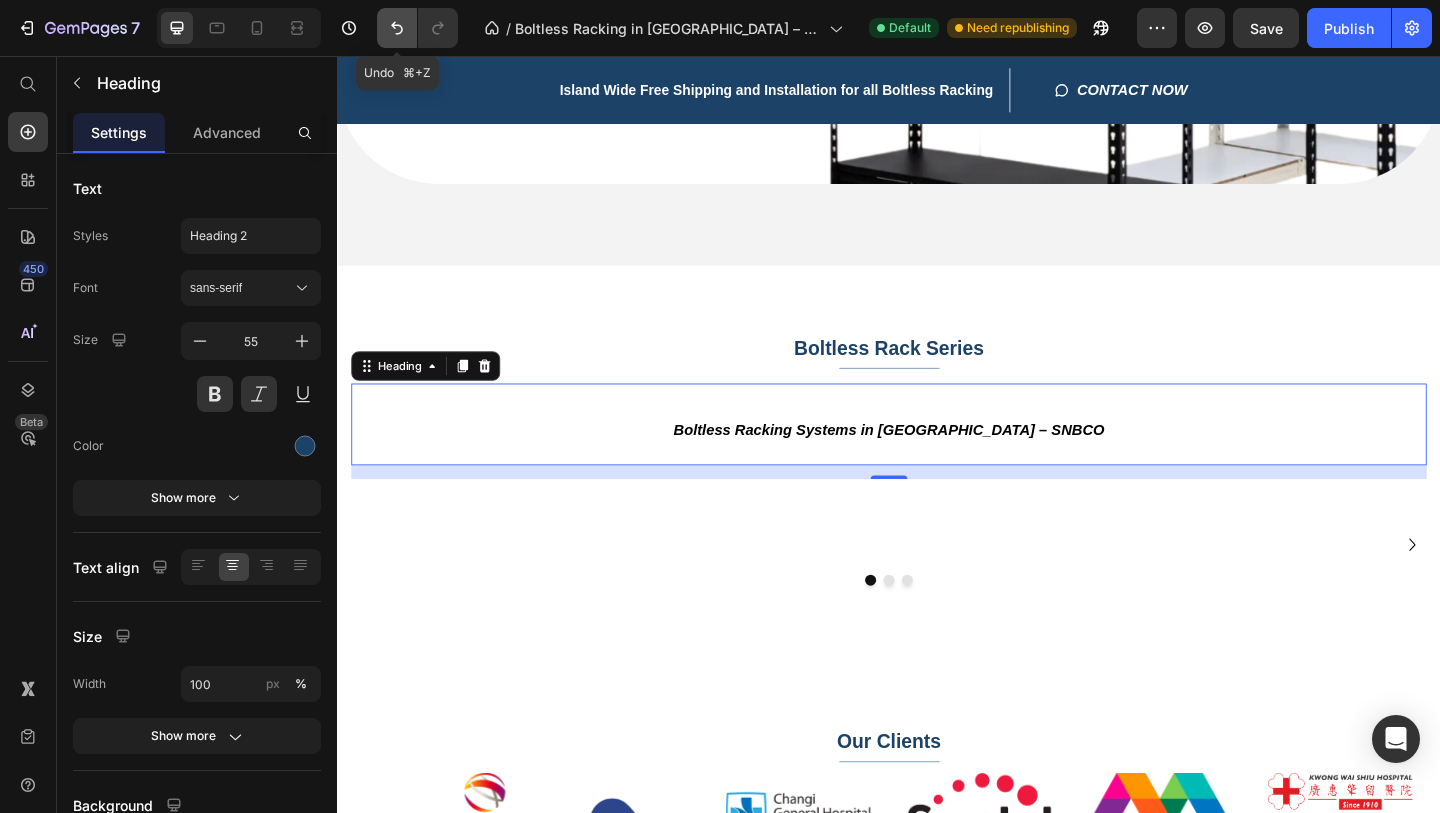 click 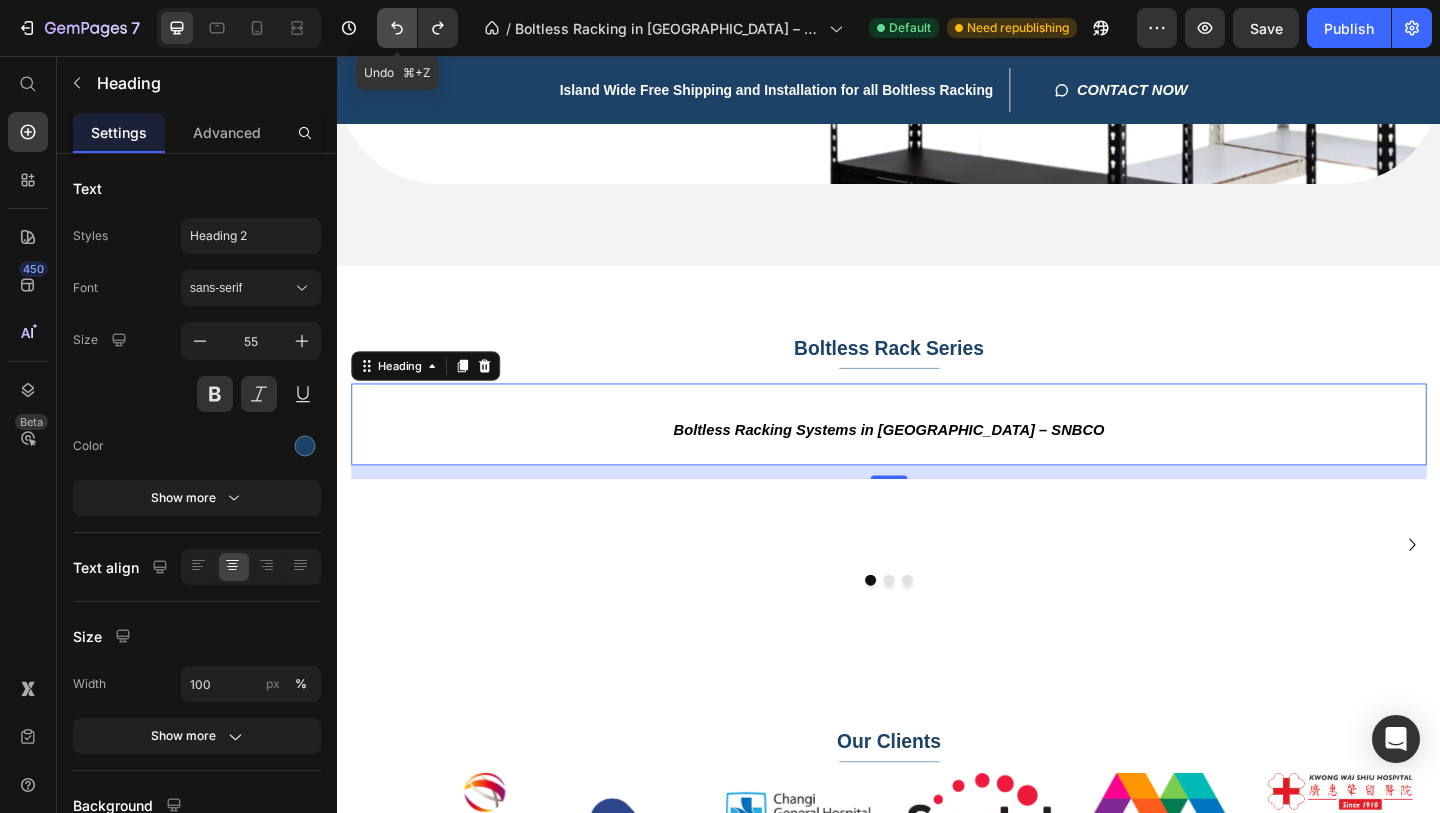 click 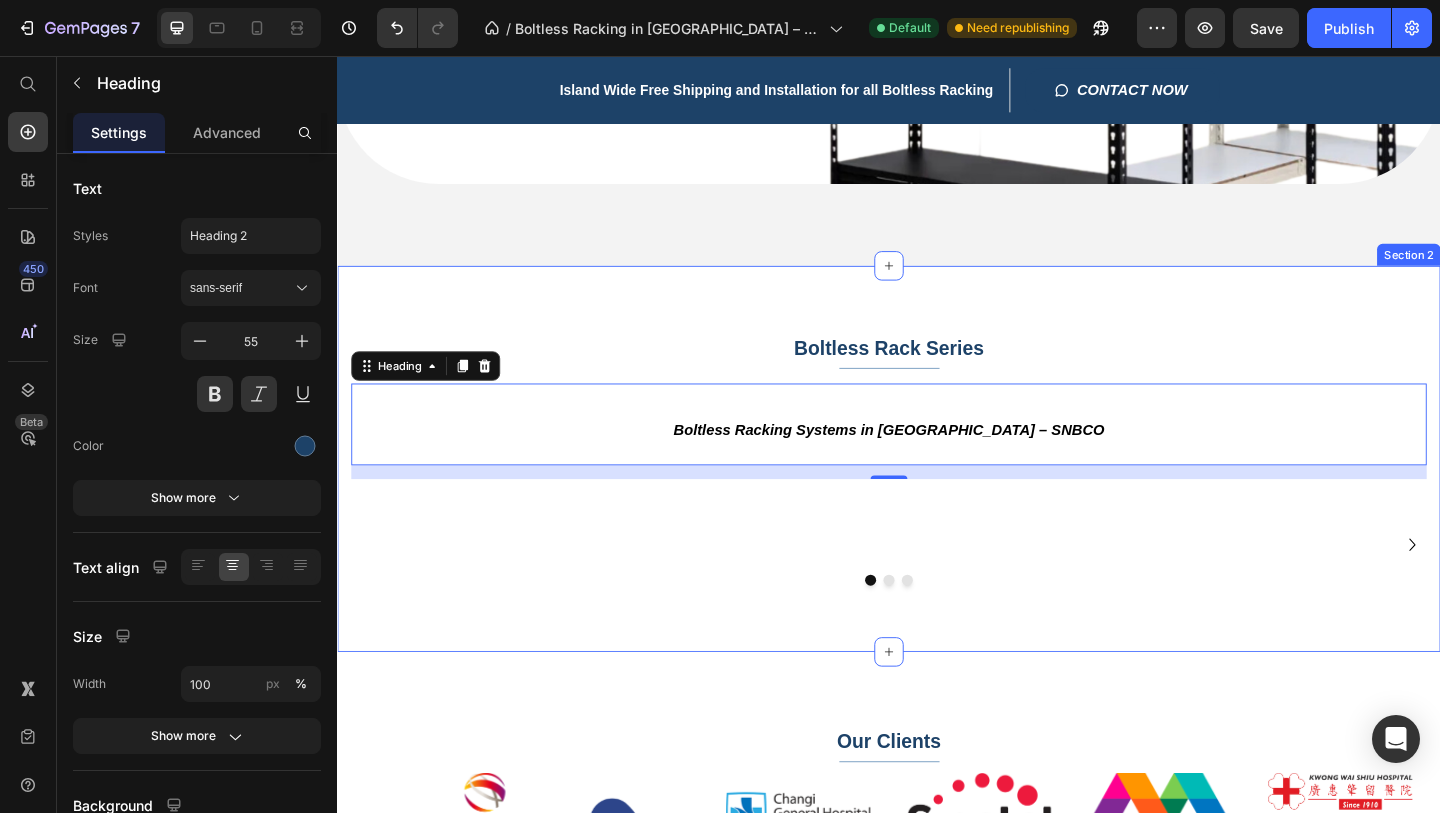 click on "Boltless Rack Series Text block                Title Line Row Boltless Racking Systems in Singapore – SNBCO Heading   15 Row
Image Image Image Image Image Image Image Image
Carousel Row Section 2" at bounding box center [937, 494] 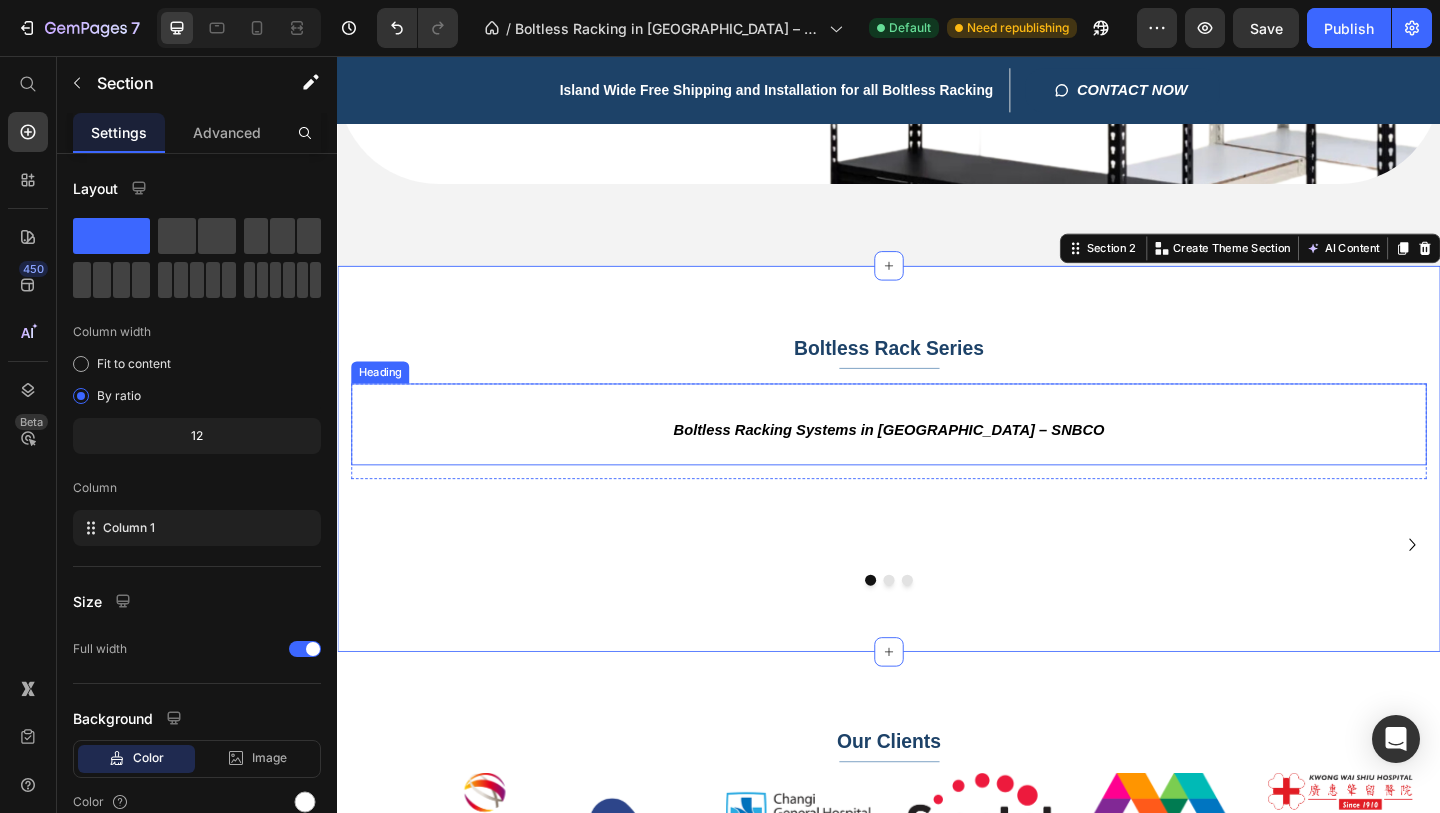click on "Boltless Racking Systems in [GEOGRAPHIC_DATA] – SNBCO" at bounding box center (937, 456) 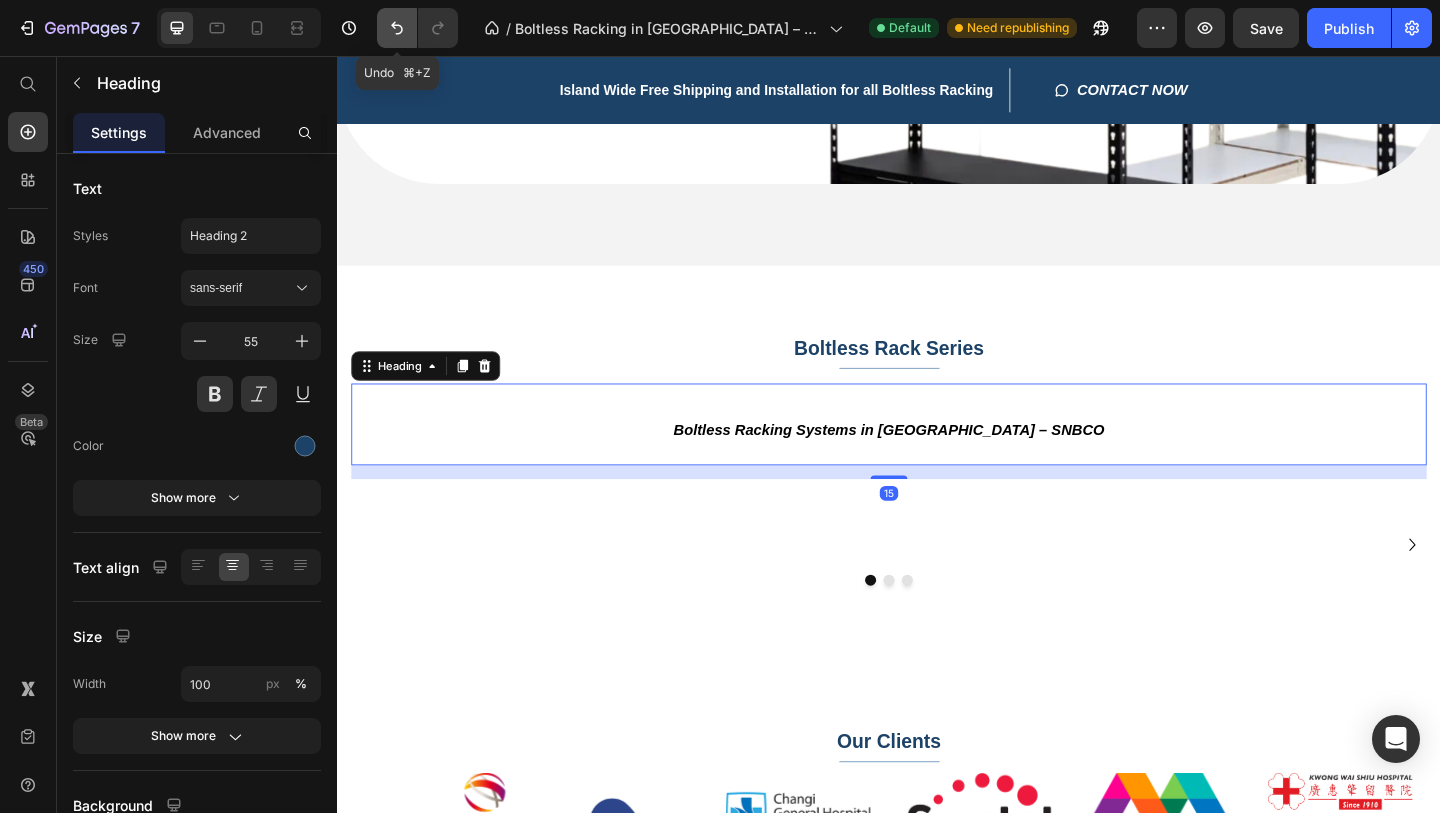 click 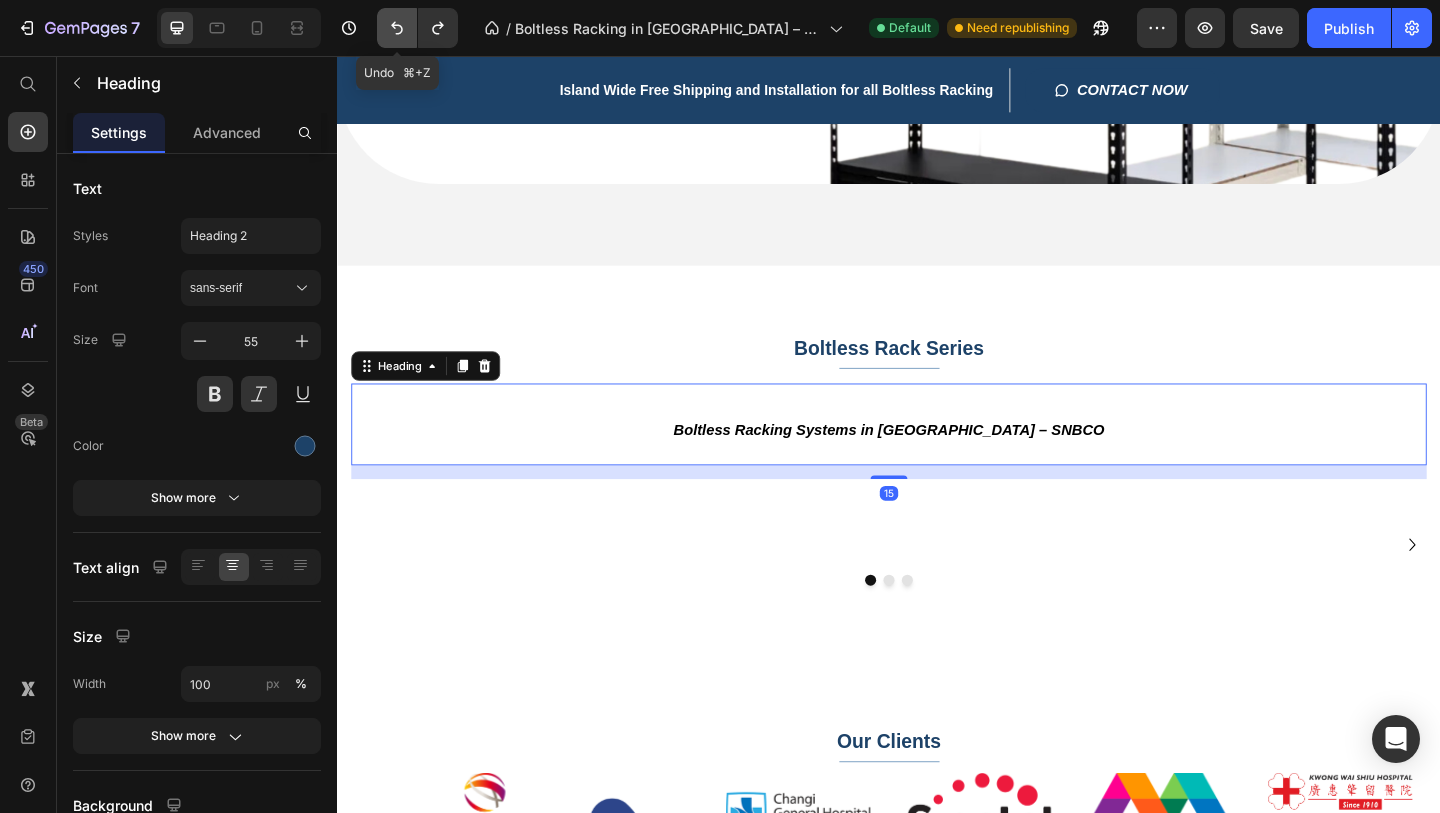 click 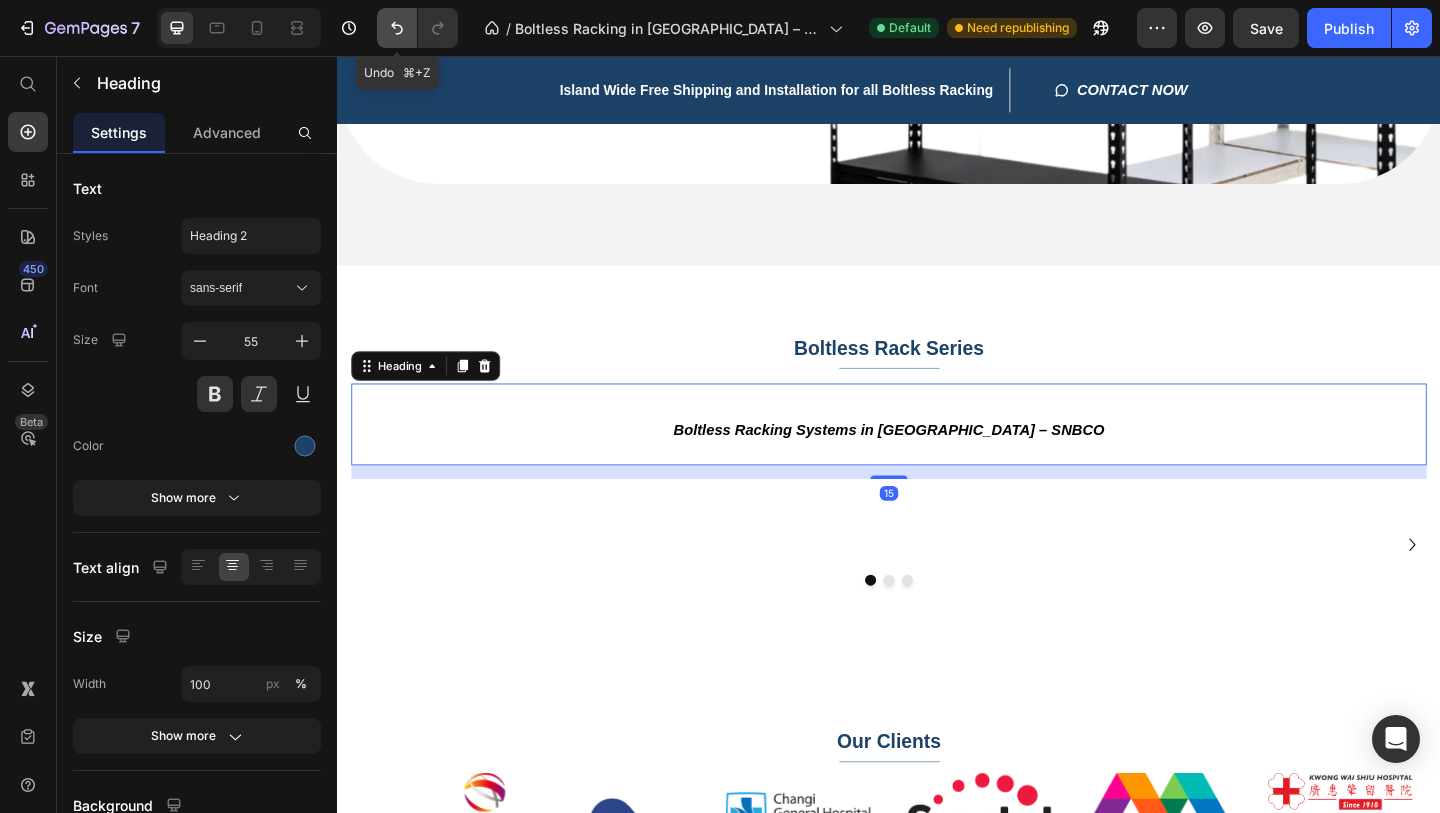 click 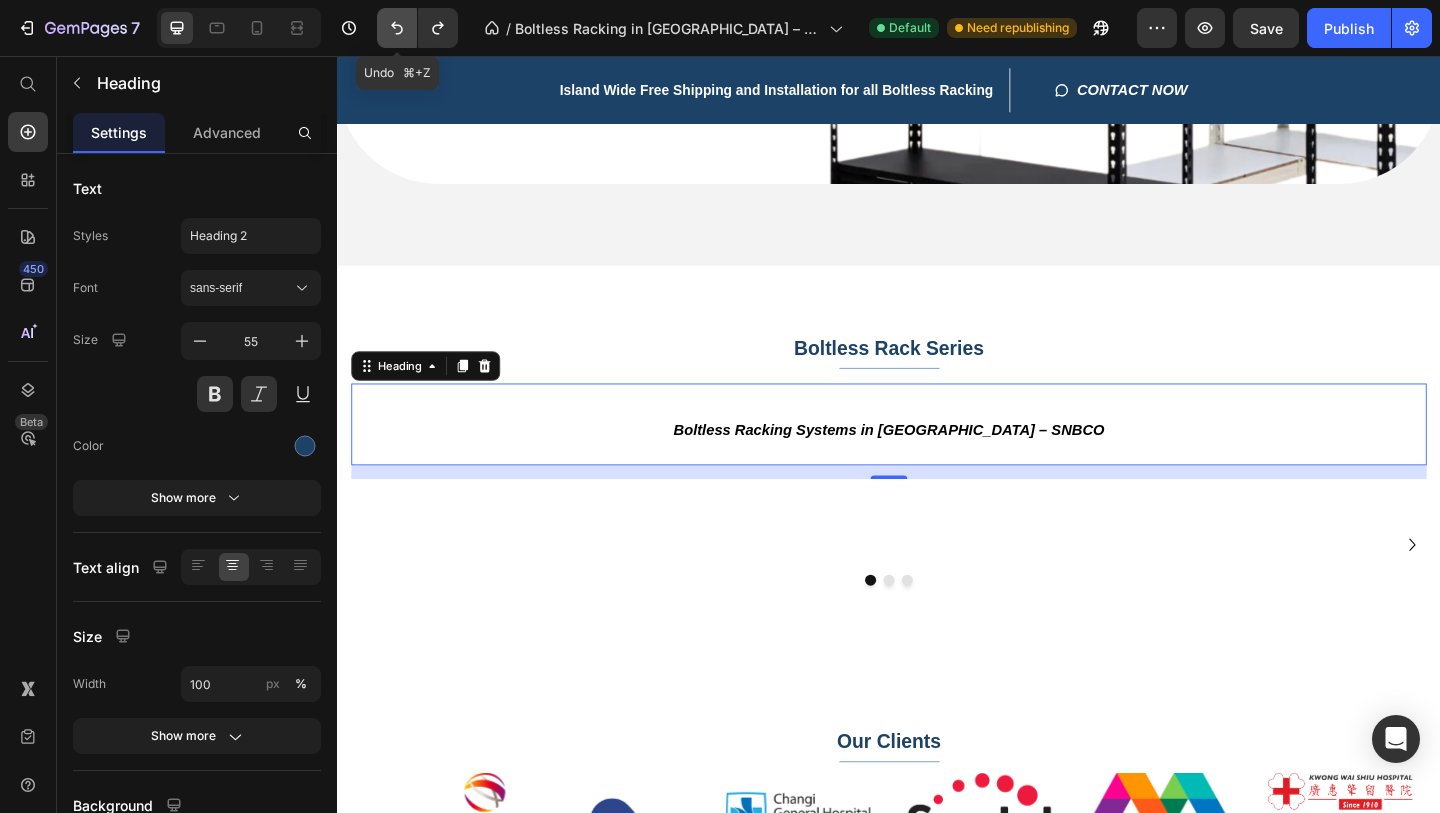 click 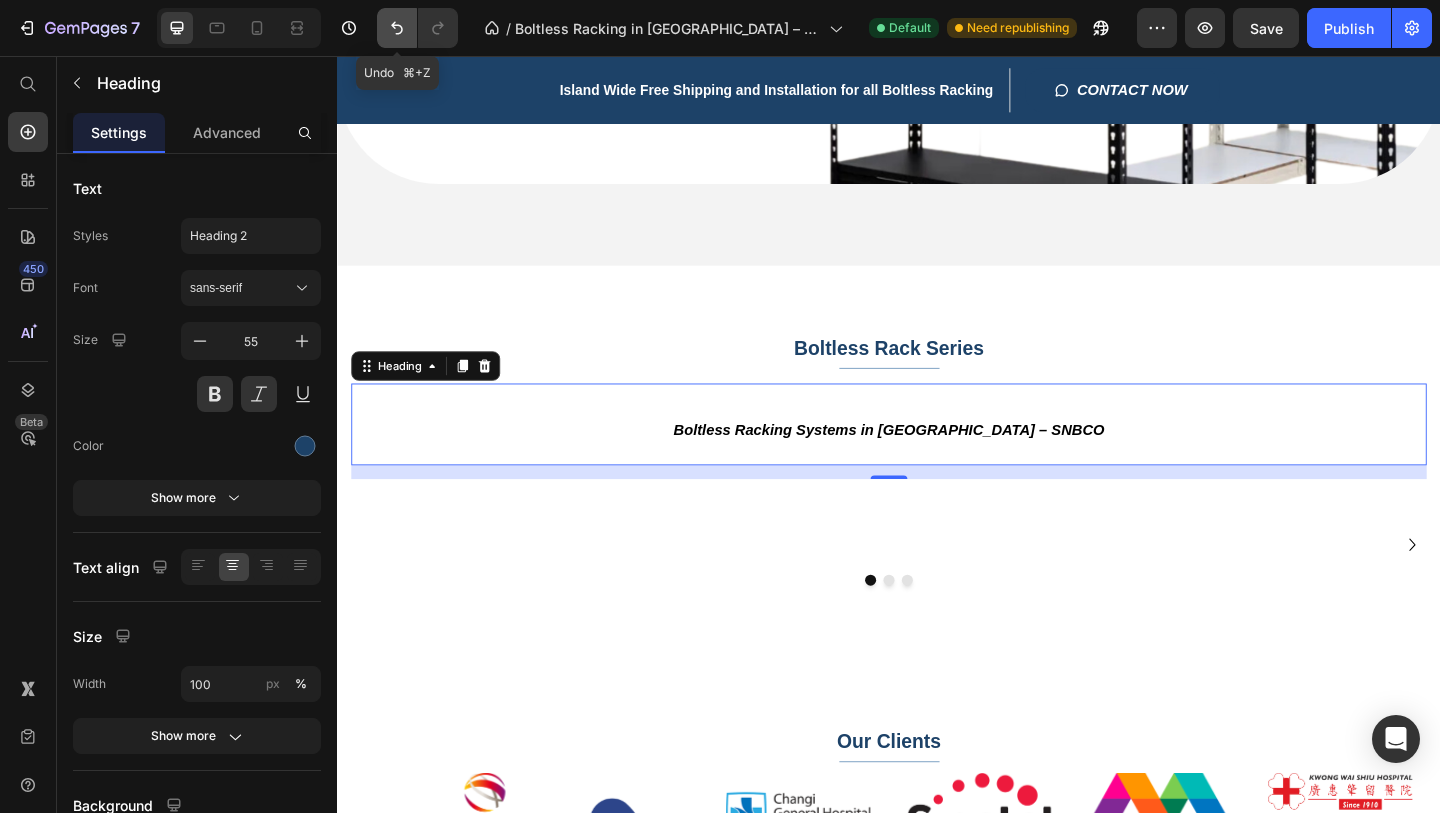 click 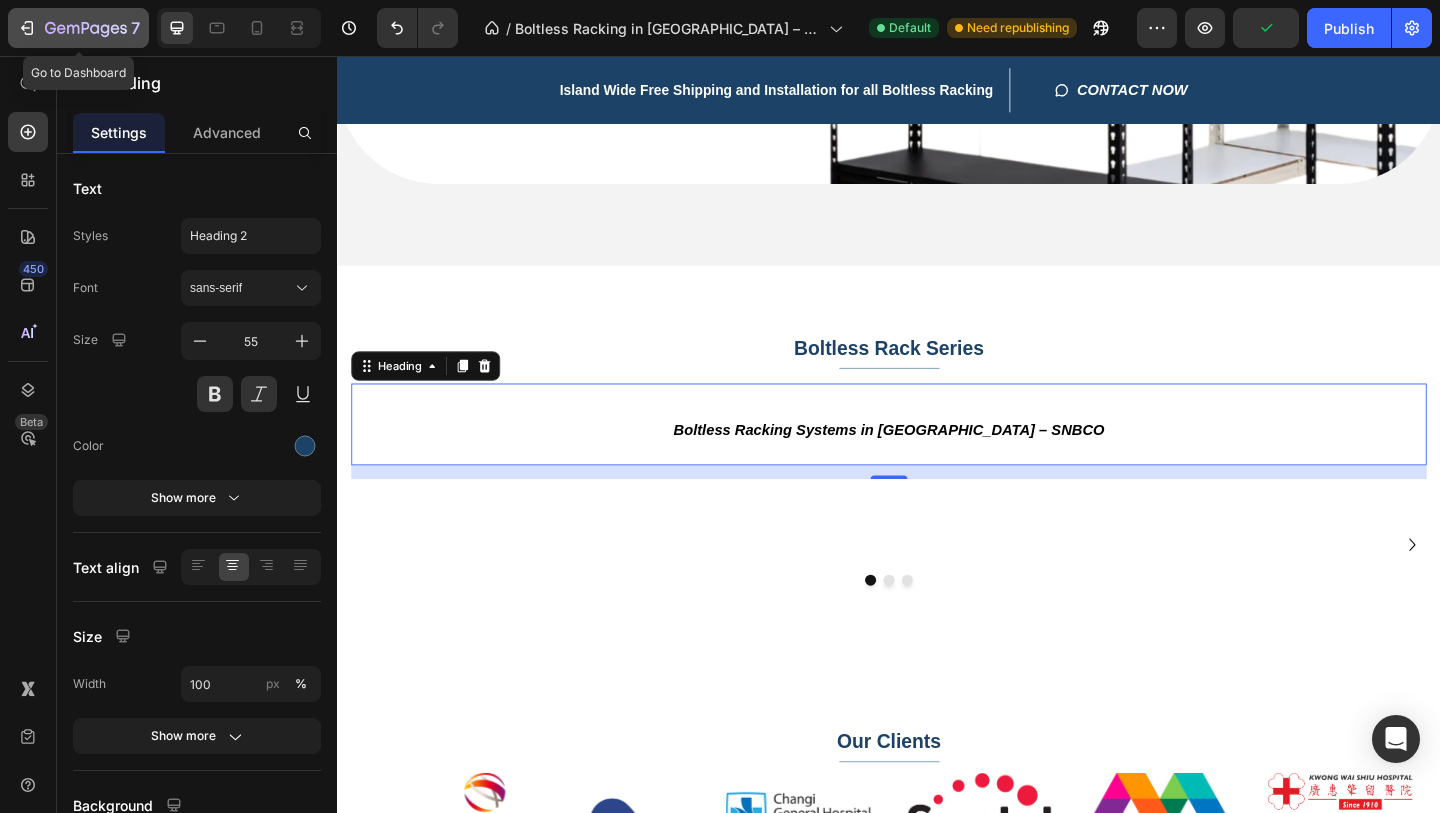click 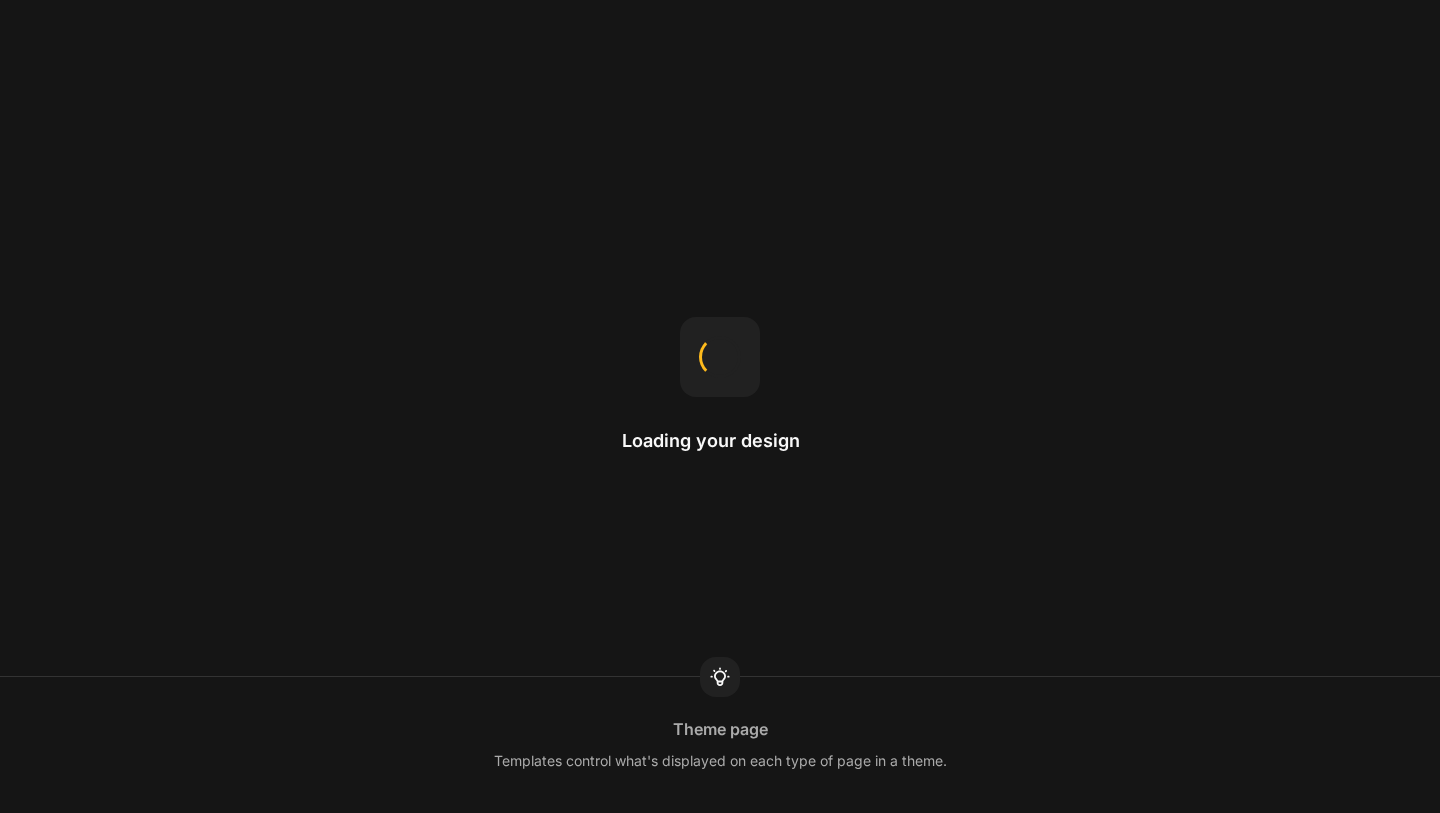 scroll, scrollTop: 0, scrollLeft: 0, axis: both 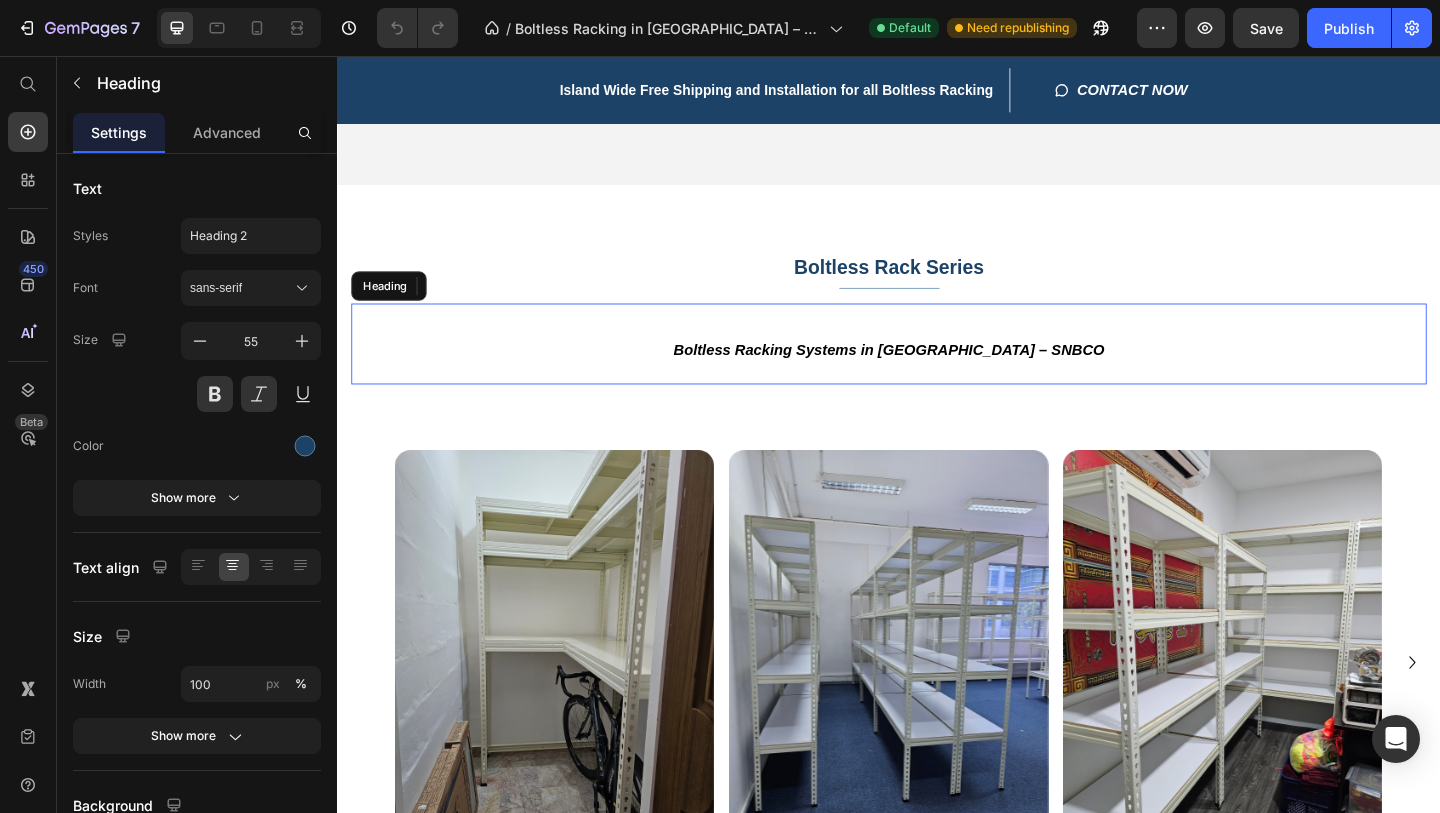 click on "Boltless Racking Systems in [GEOGRAPHIC_DATA] – SNBCO" at bounding box center [937, 375] 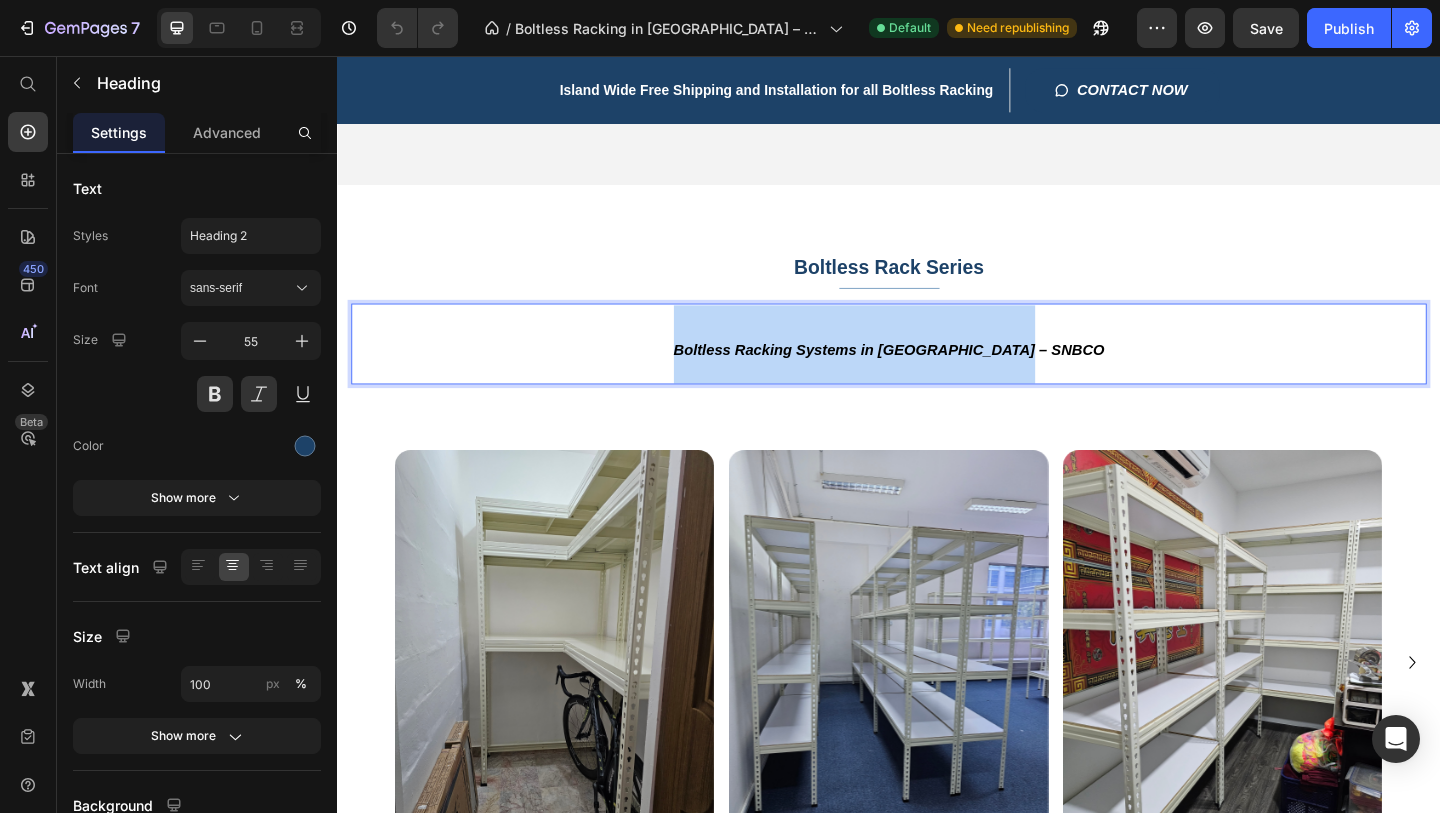 click on "Boltless Racking Systems in [GEOGRAPHIC_DATA] – SNBCO" at bounding box center [937, 375] 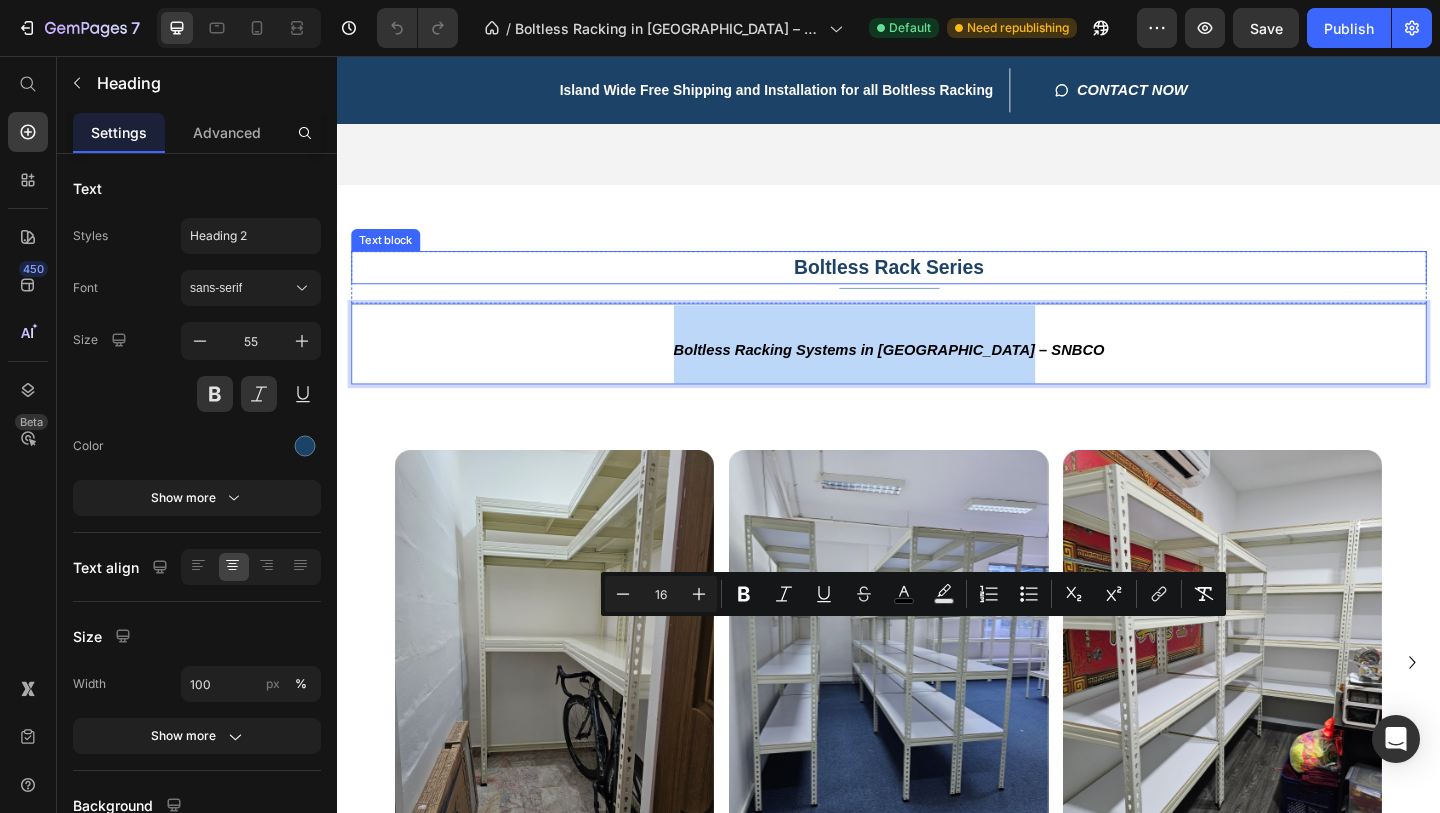 click on "Boltless Rack Series" at bounding box center [937, 286] 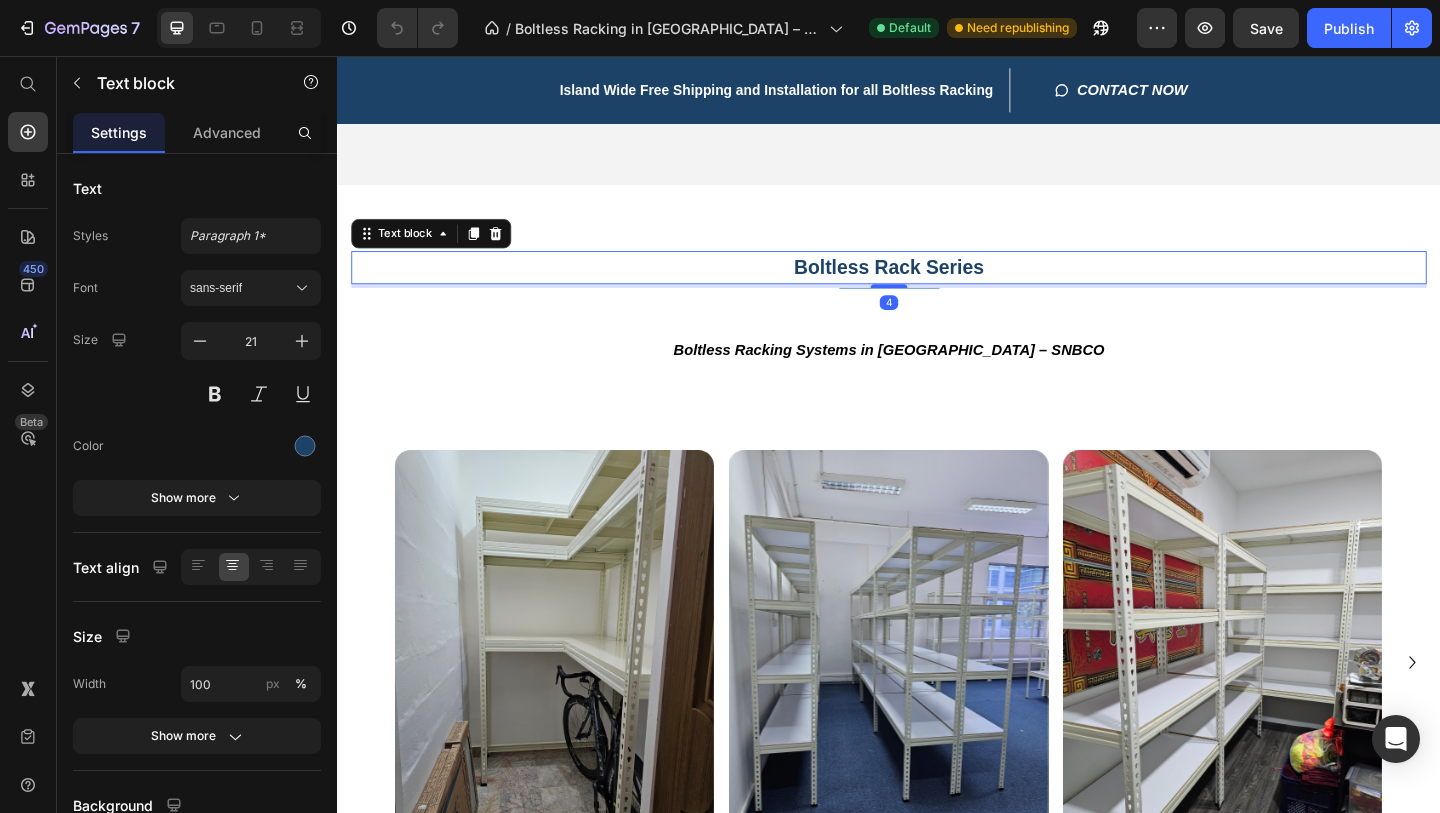 click on "Boltless Rack Series" at bounding box center [937, 286] 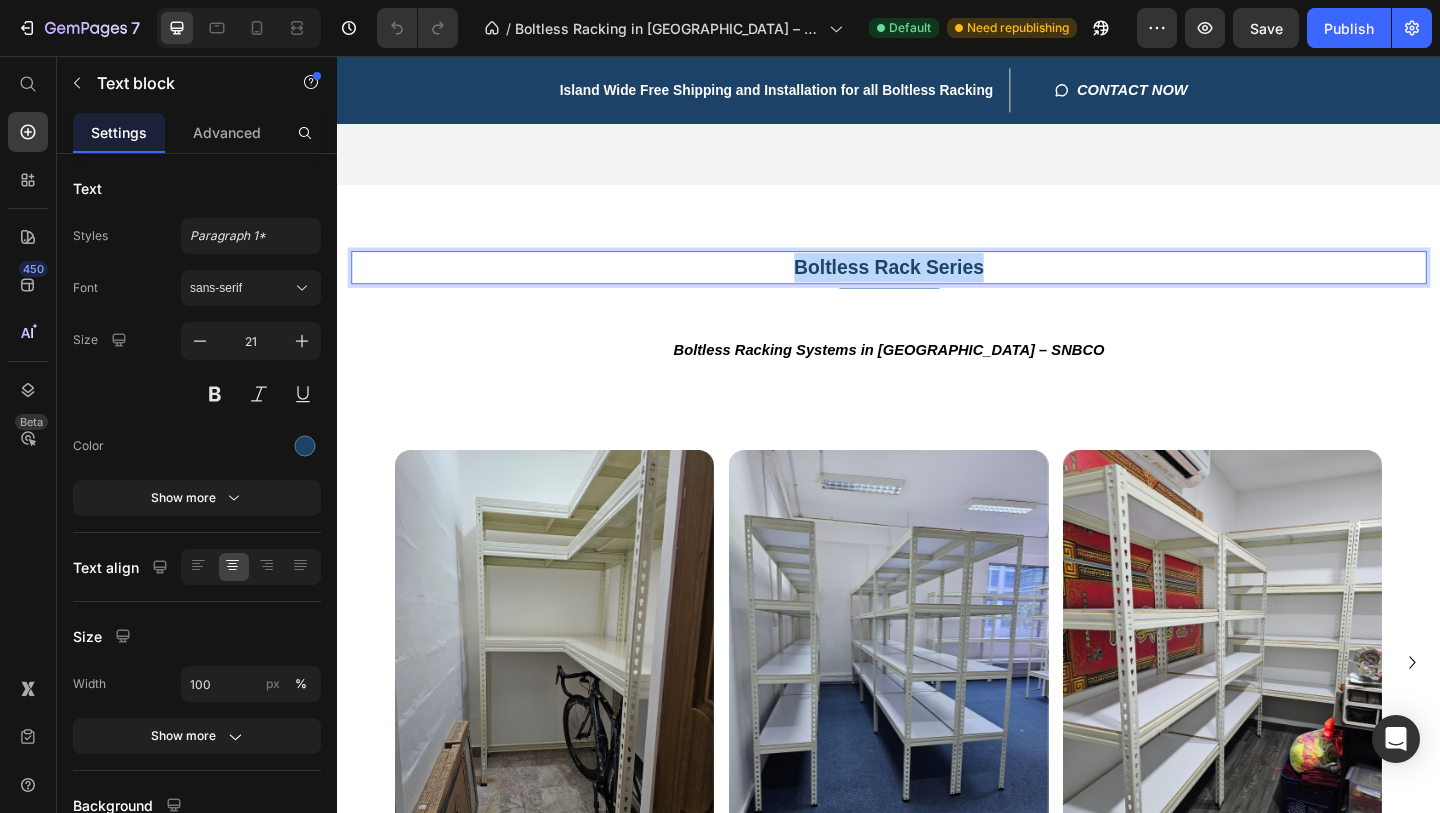 click on "Boltless Rack Series" at bounding box center [937, 286] 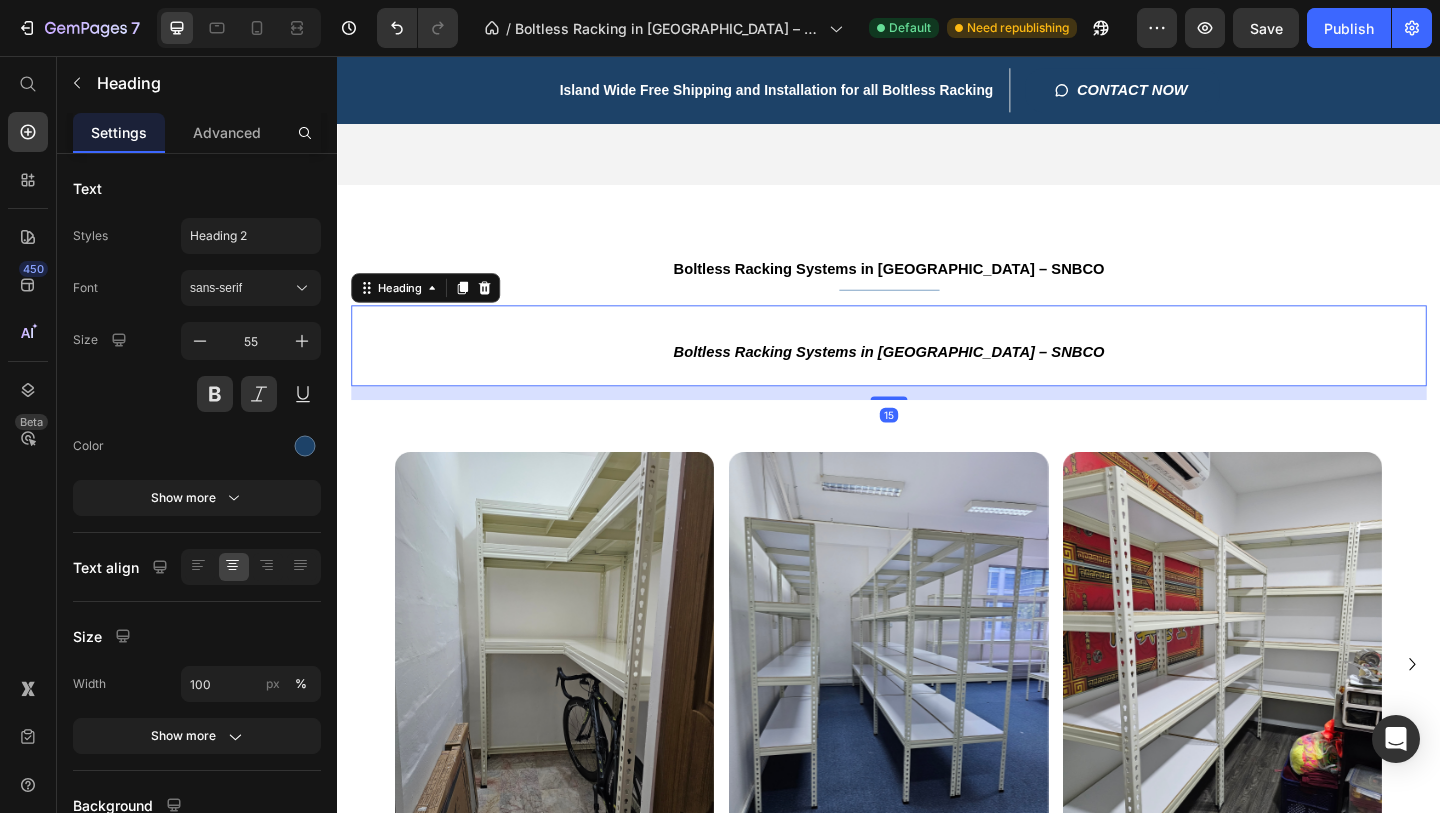 click on "⁠⁠⁠⁠⁠⁠⁠ Boltless Racking Systems in [GEOGRAPHIC_DATA] – SNBCO" at bounding box center [937, 371] 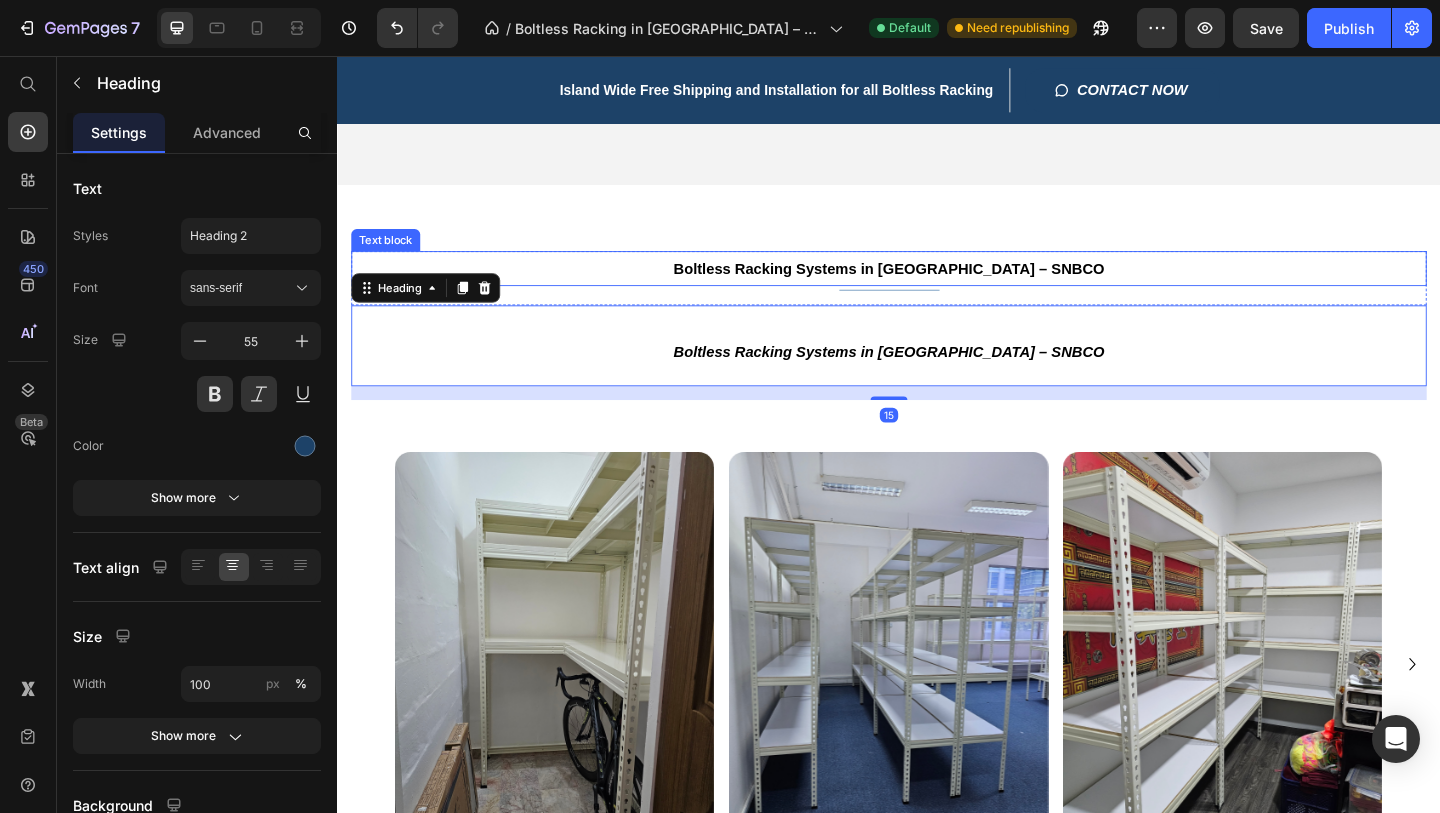 click on "Boltless Racking Systems in [GEOGRAPHIC_DATA] – SNBCO" at bounding box center (937, 287) 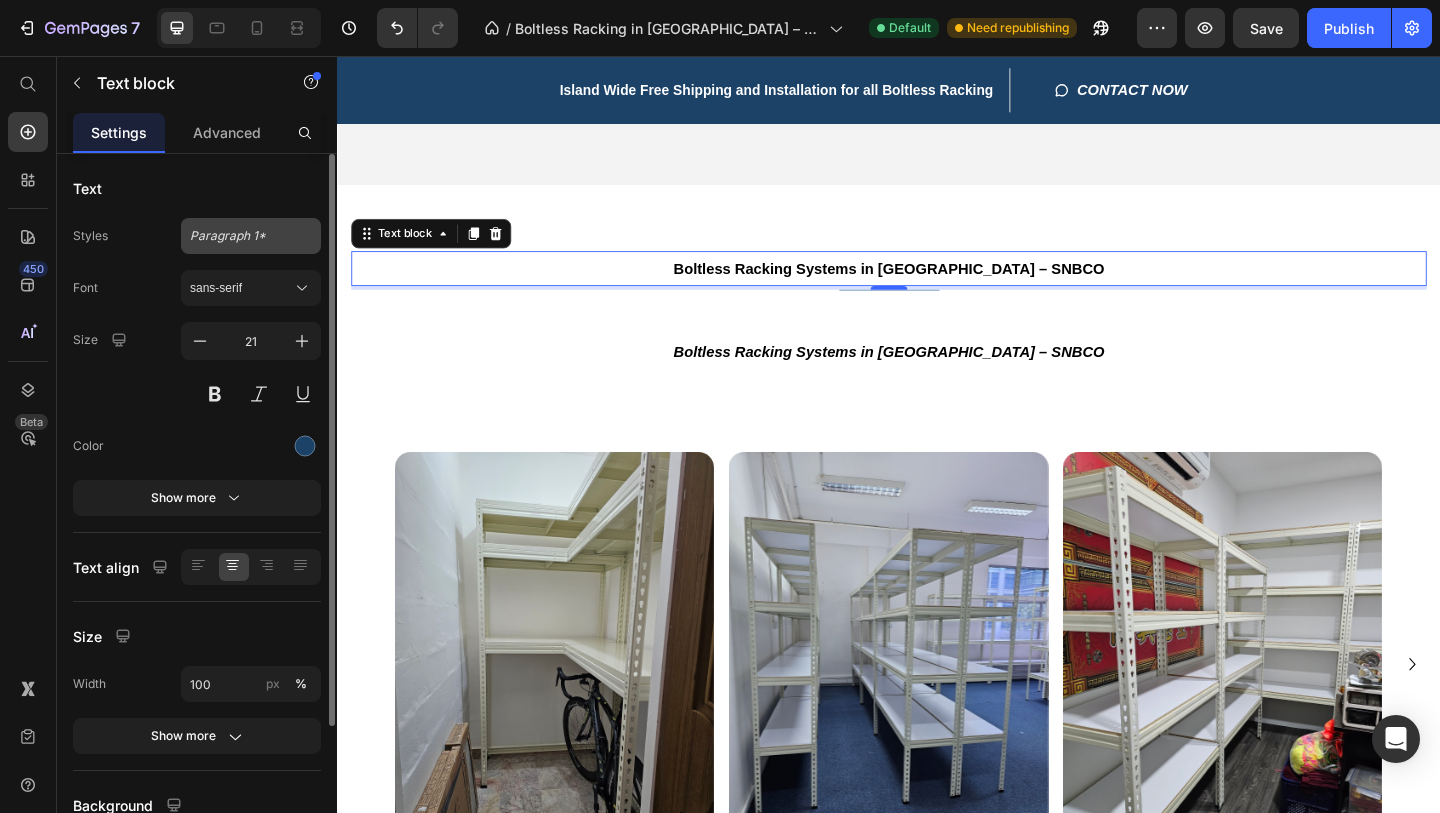click on "Paragraph 1*" at bounding box center [251, 236] 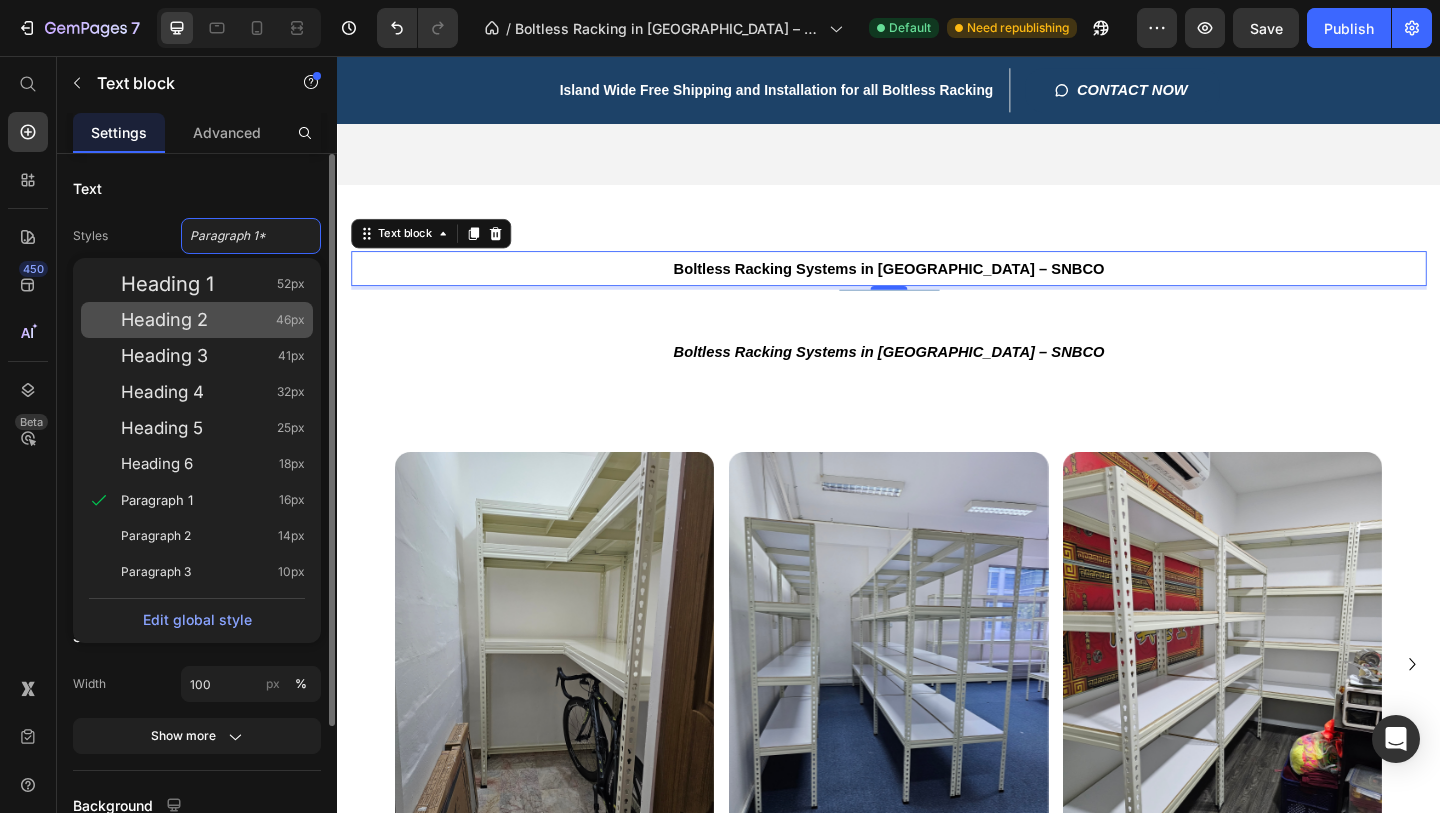 click on "Heading 2 46px" at bounding box center (213, 320) 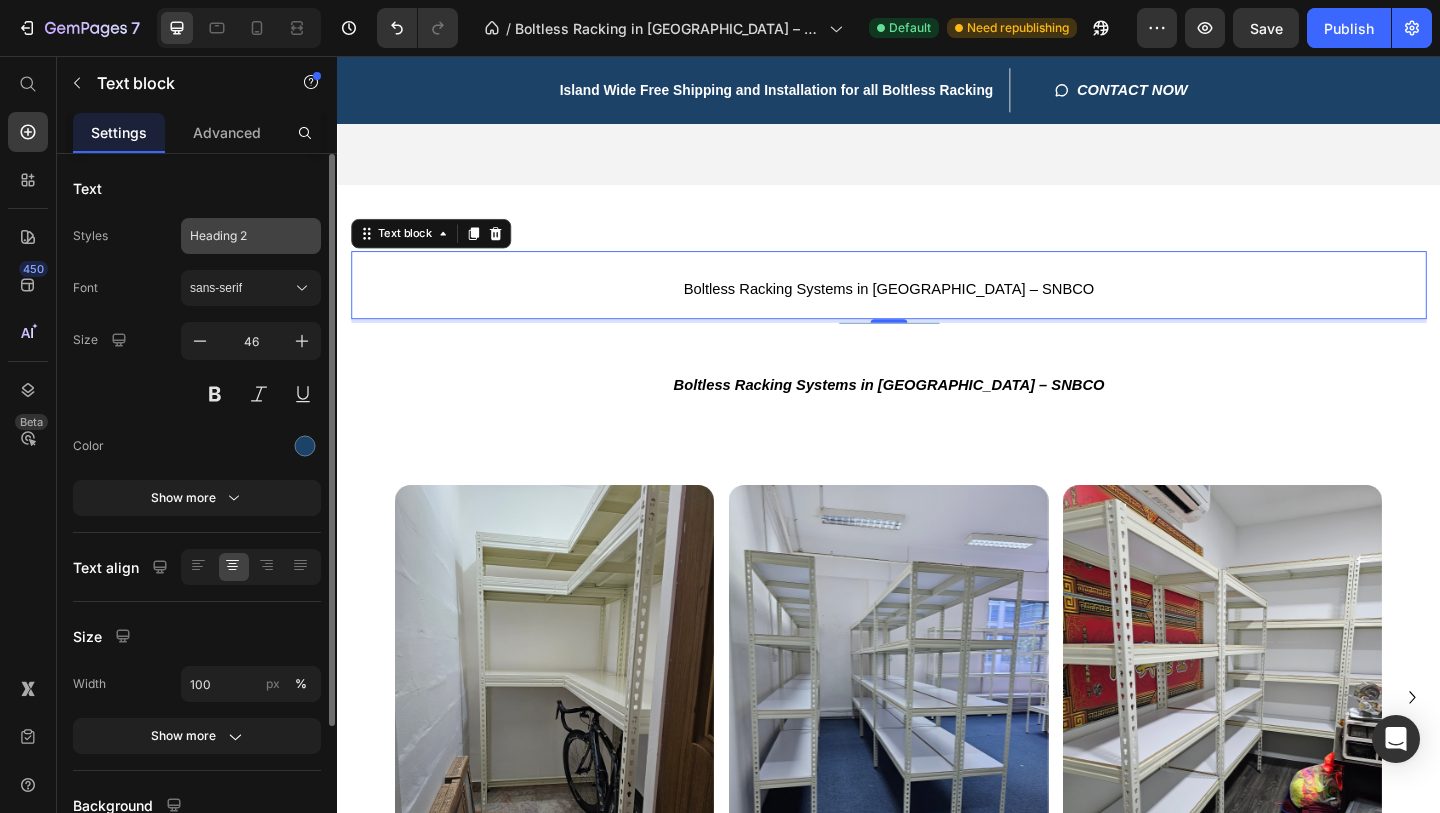 click on "Heading 2" 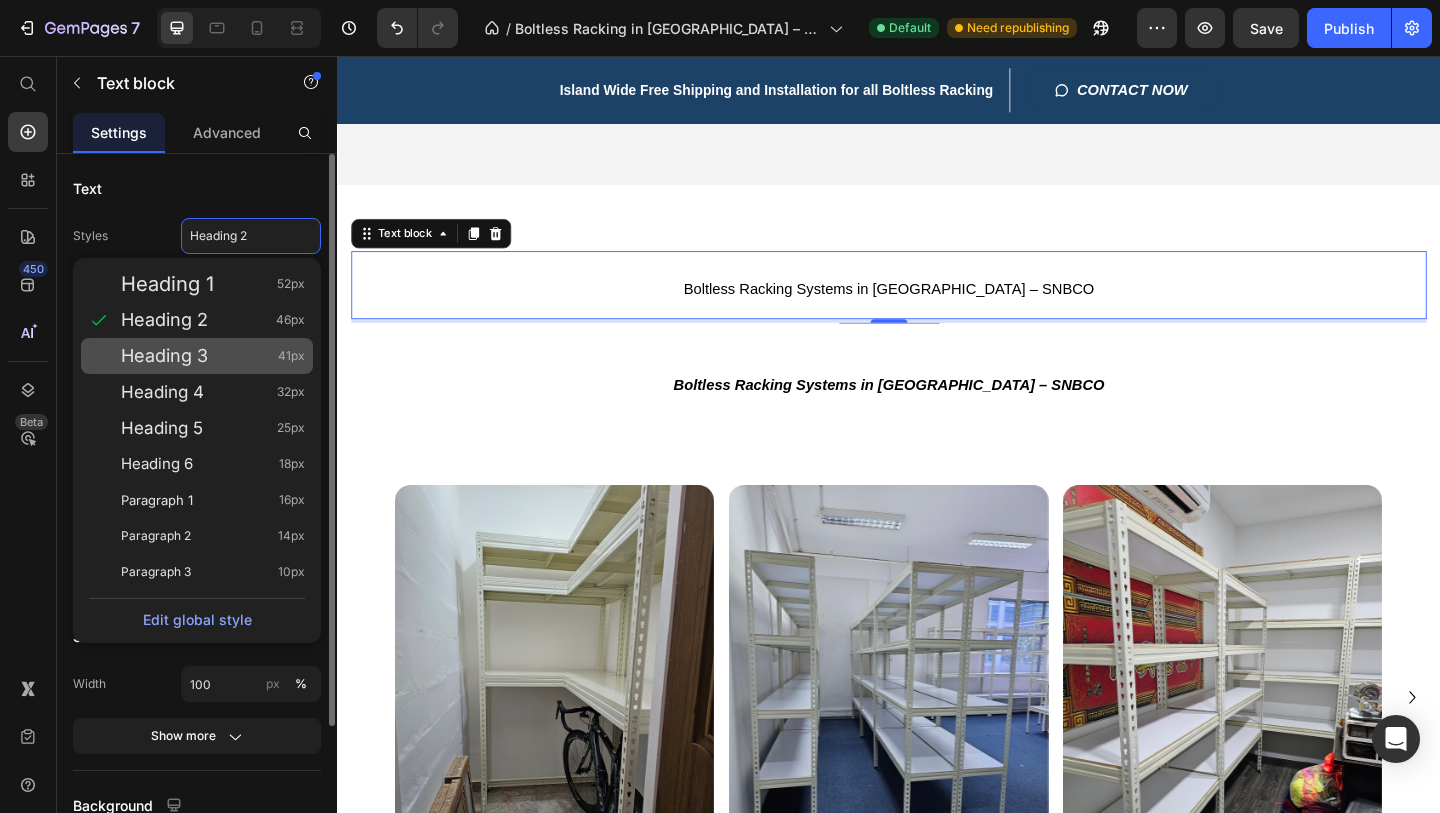 click on "Heading 3" at bounding box center [164, 356] 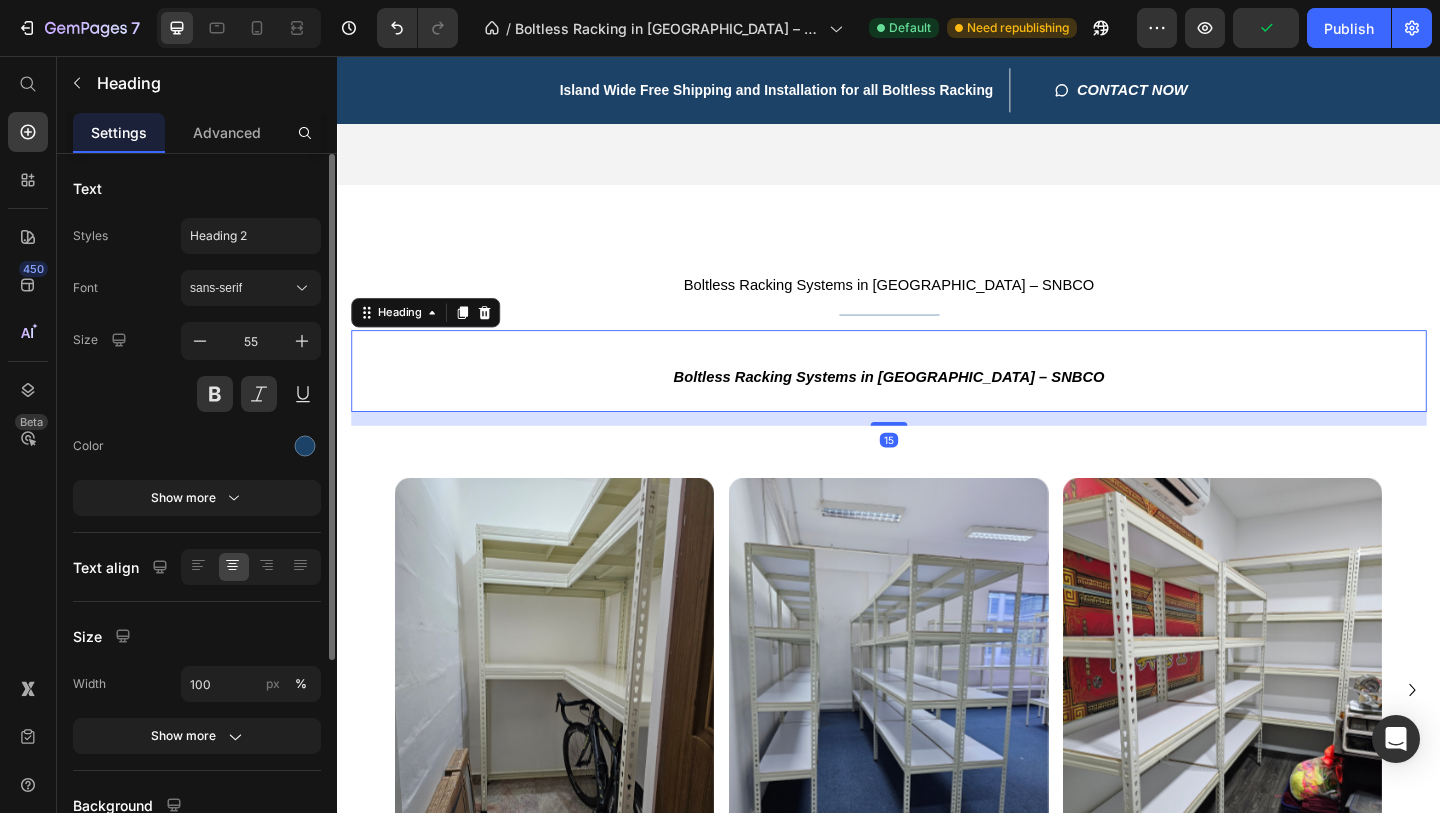 click on "⁠⁠⁠⁠⁠⁠⁠ Boltless Racking Systems in Singapore – SNBCO" at bounding box center (937, 398) 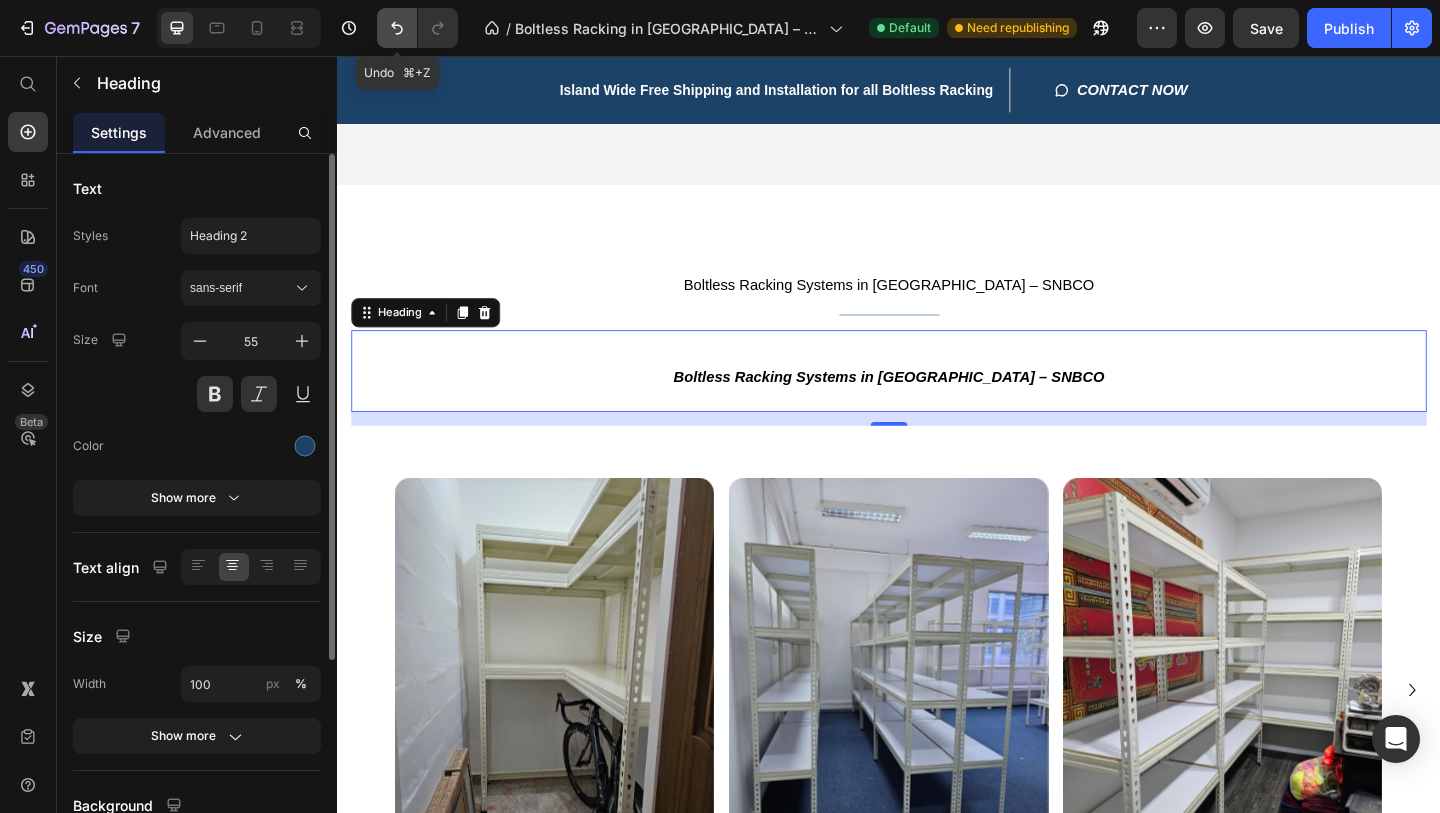 click 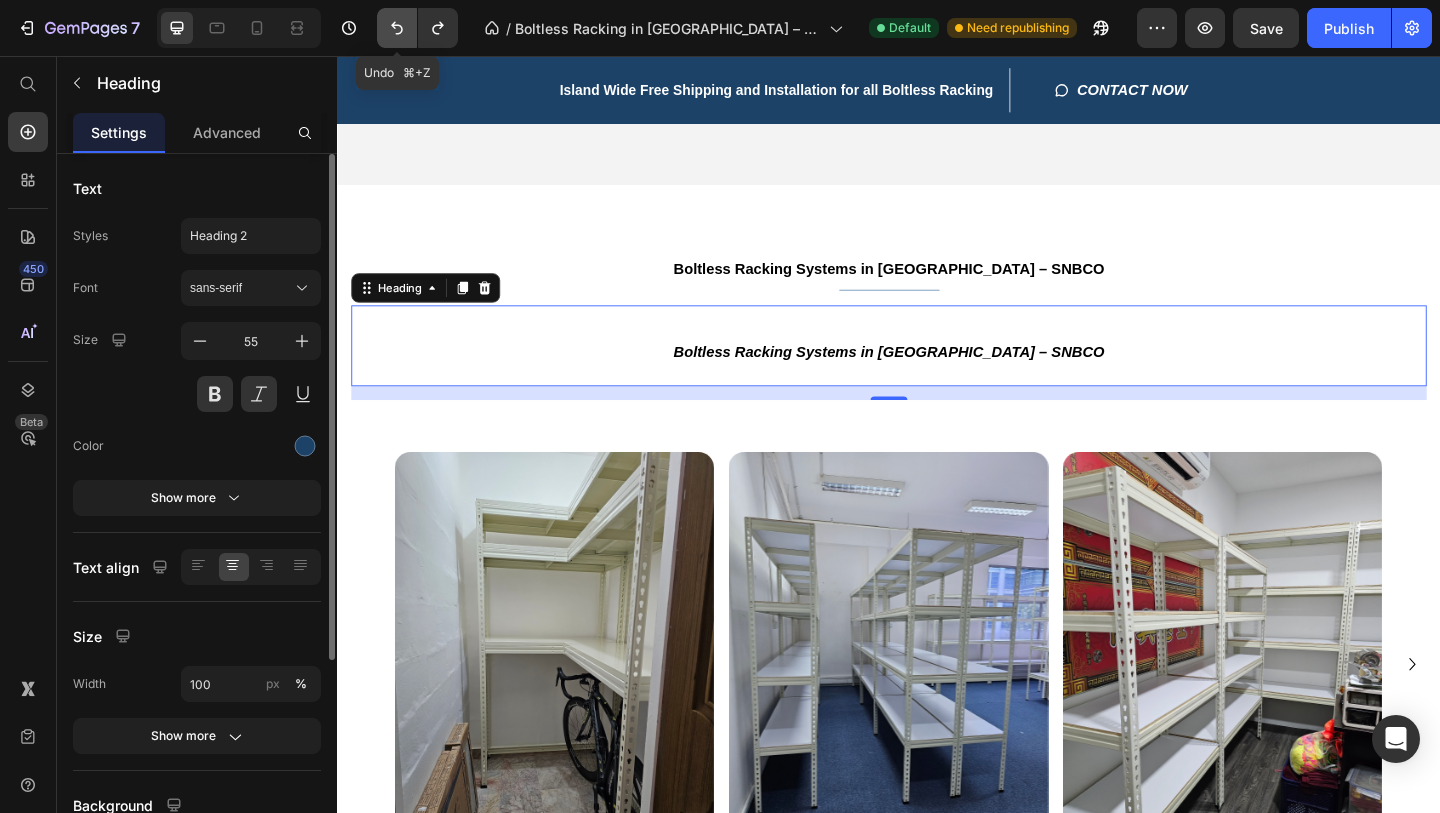 click 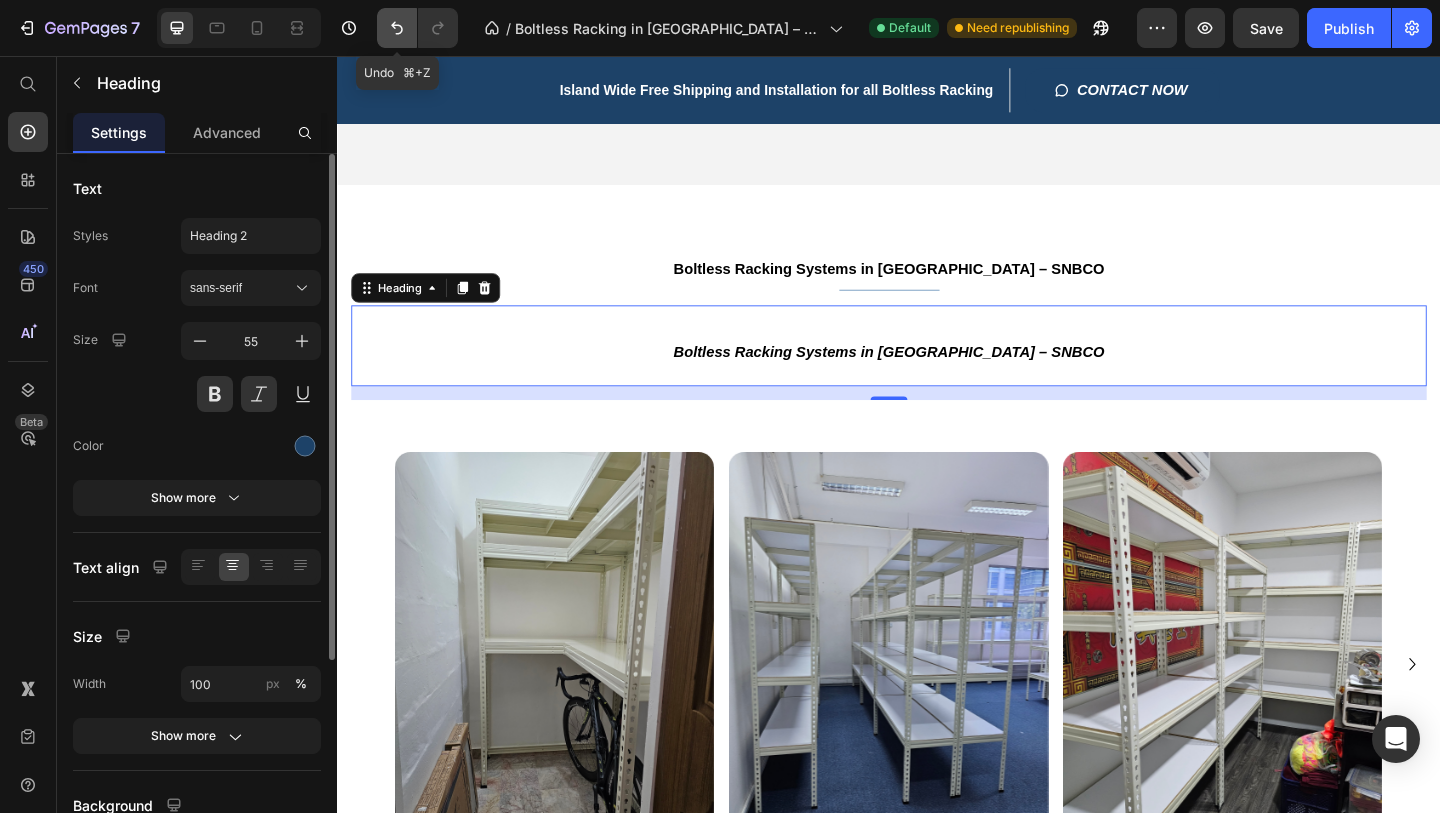 click 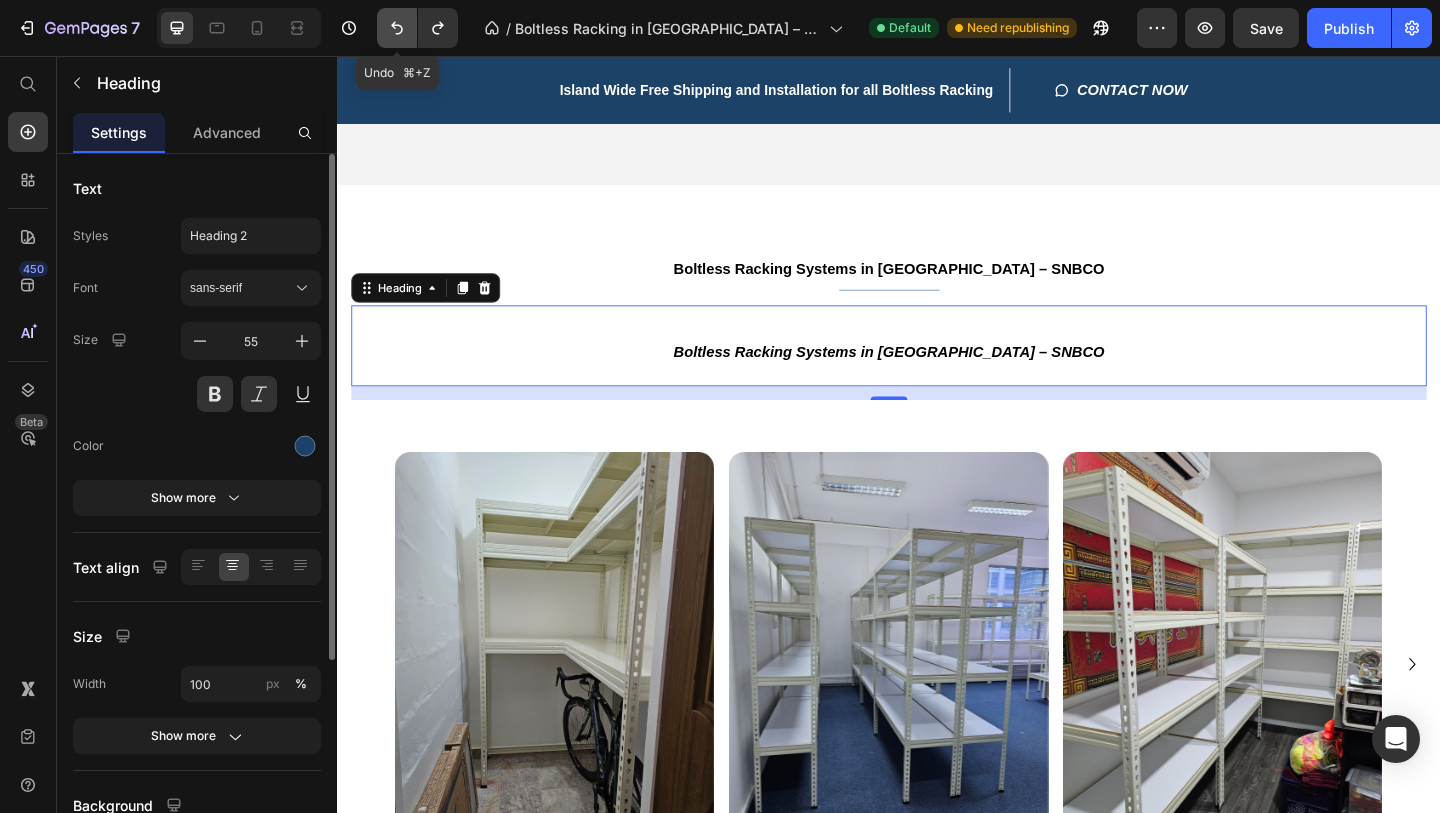 click 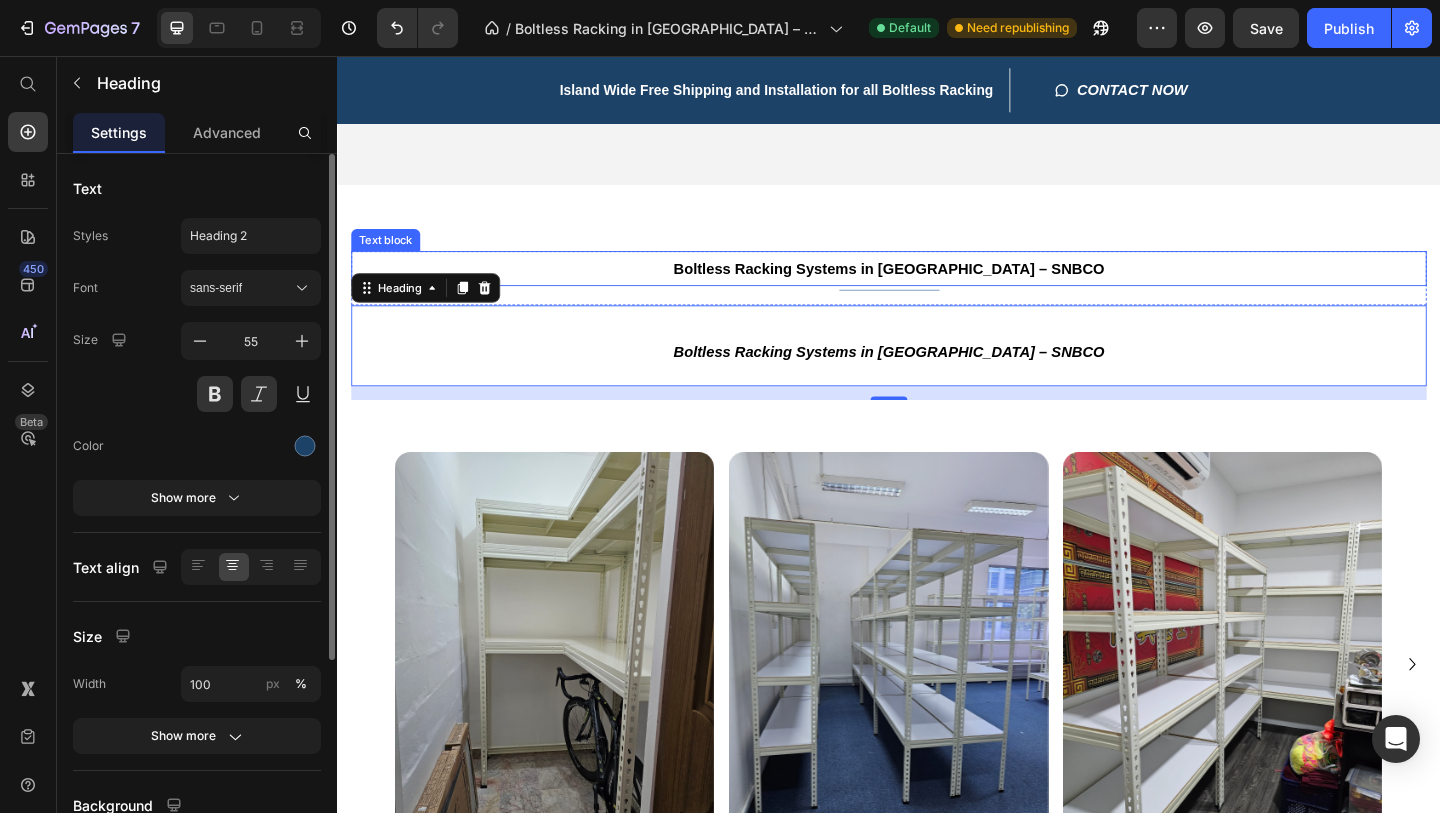 click on "Boltless Racking Systems in [GEOGRAPHIC_DATA] – SNBCO" at bounding box center (937, 287) 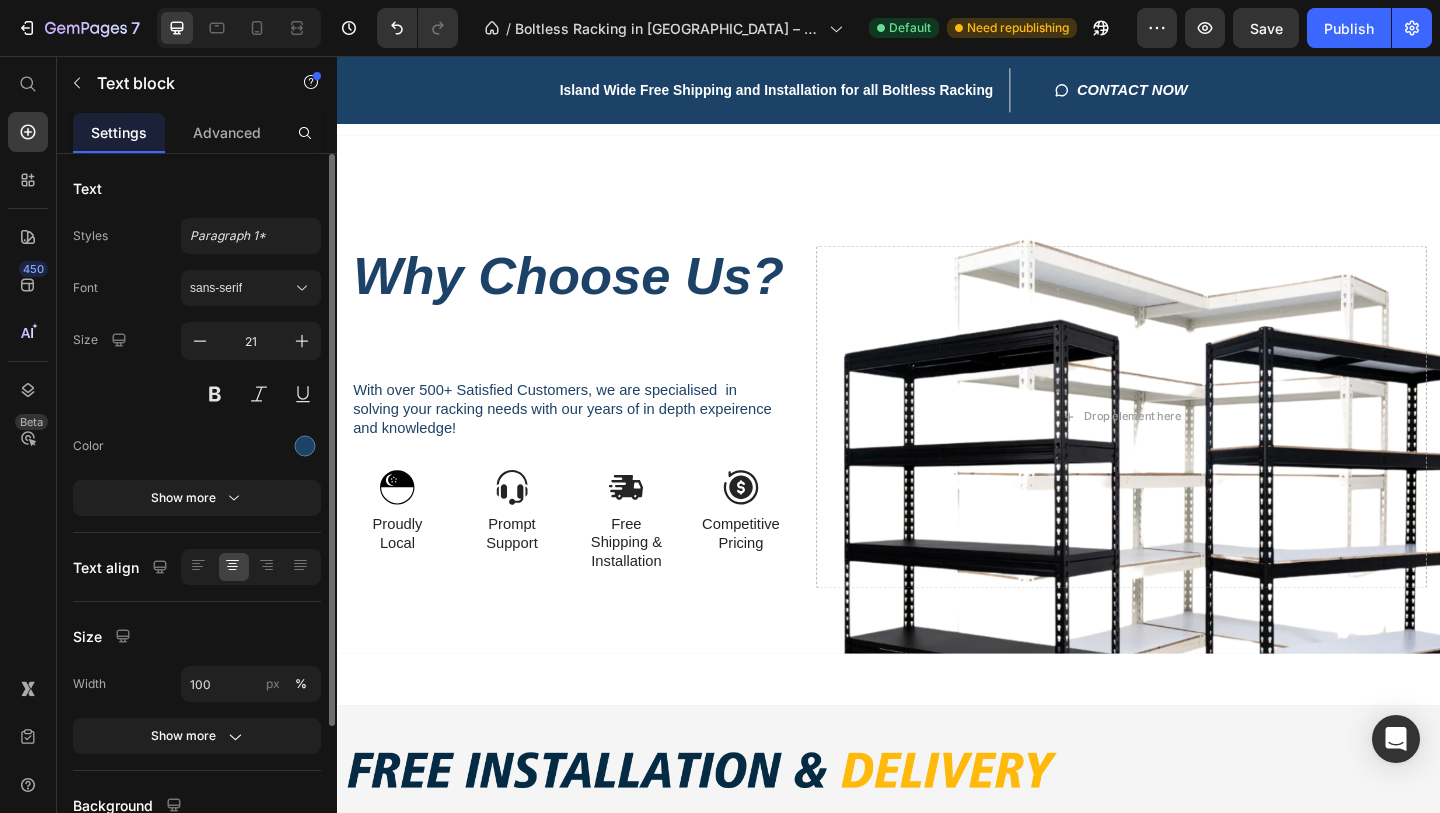 scroll, scrollTop: 2284, scrollLeft: 0, axis: vertical 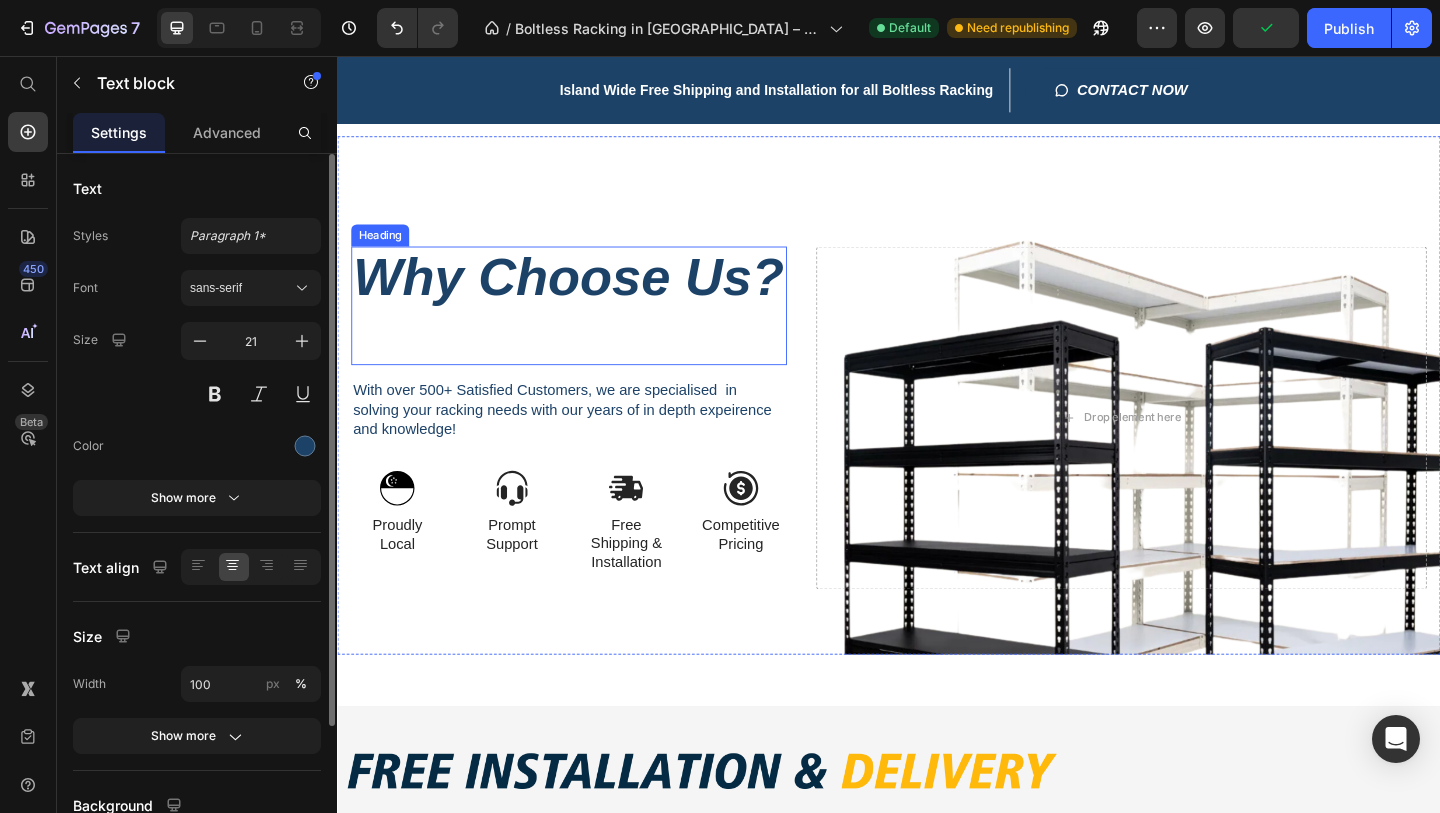 click on "Why Choose Us?" at bounding box center [589, 327] 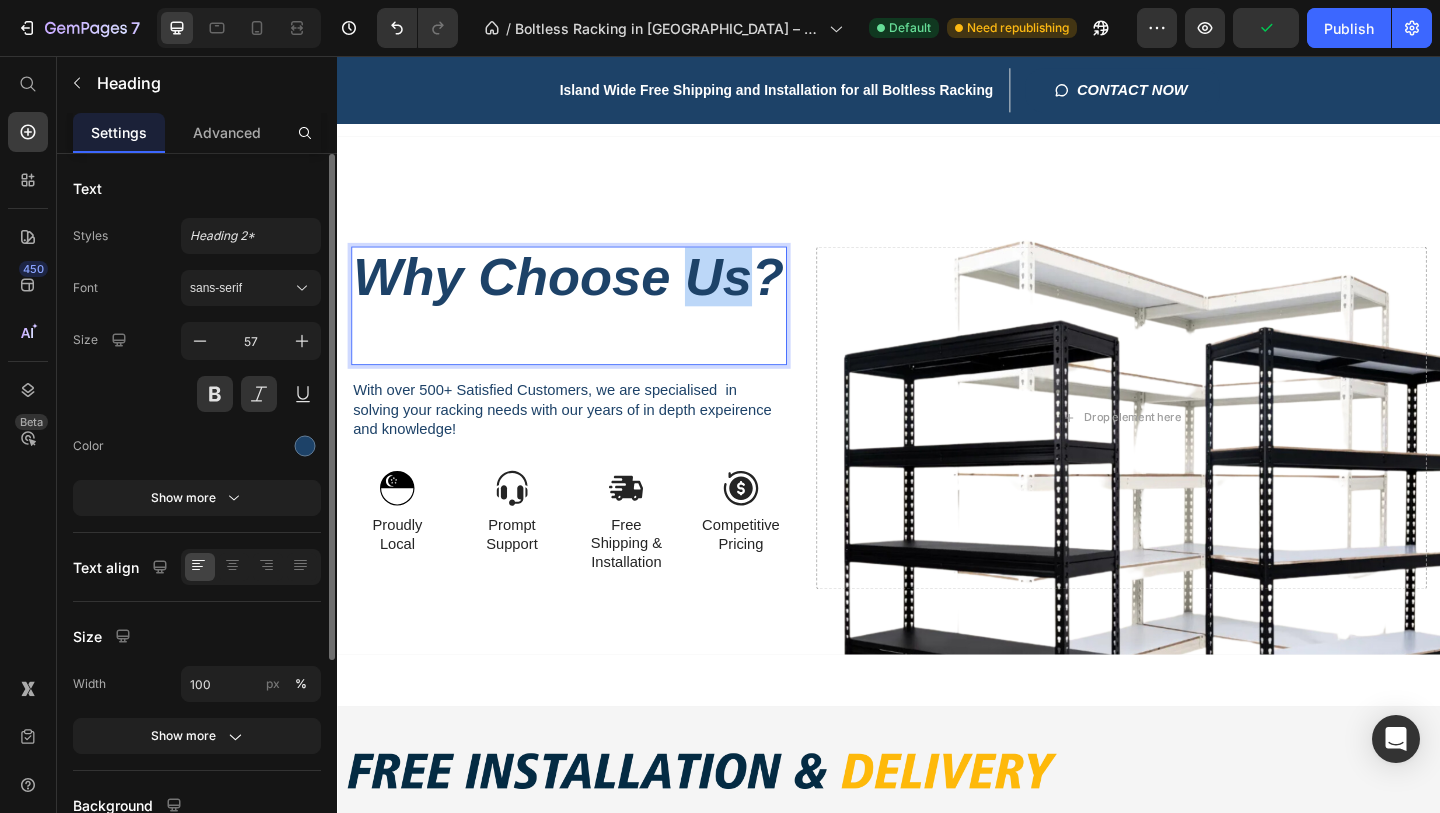 click on "Why Choose Us?" at bounding box center [589, 327] 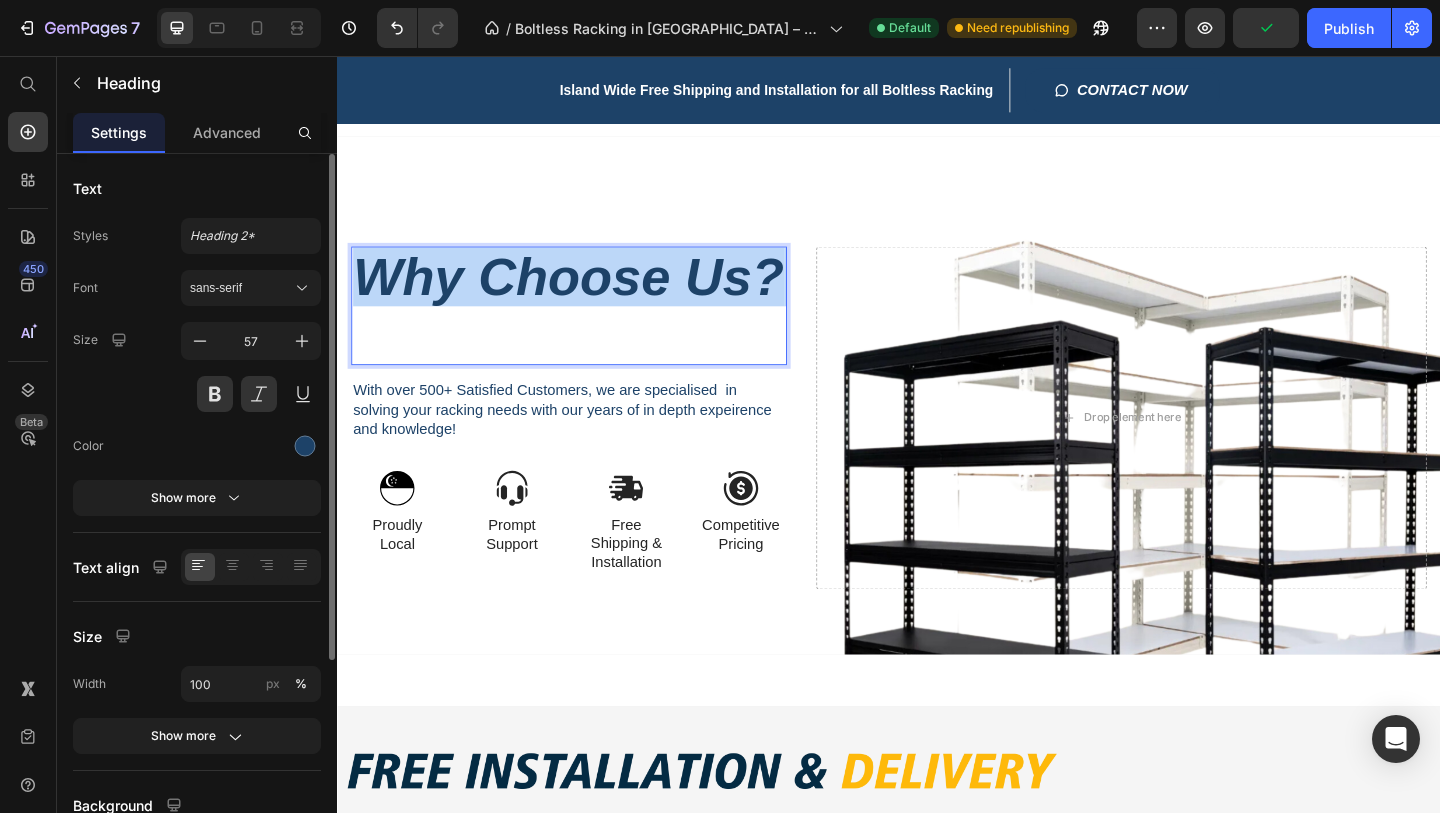 click on "Why Choose Us?" at bounding box center (589, 327) 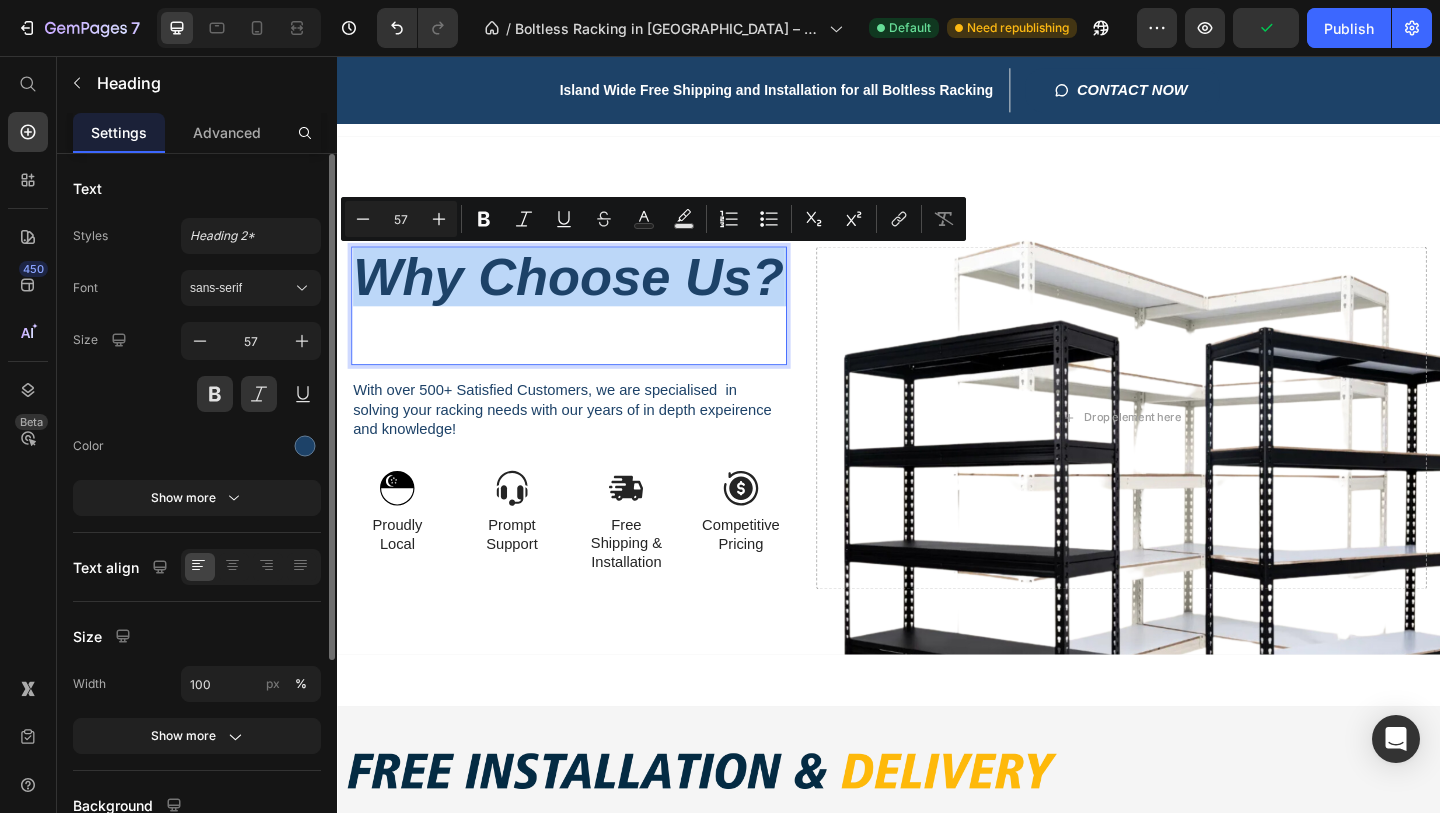 copy on "Why Choose Us?" 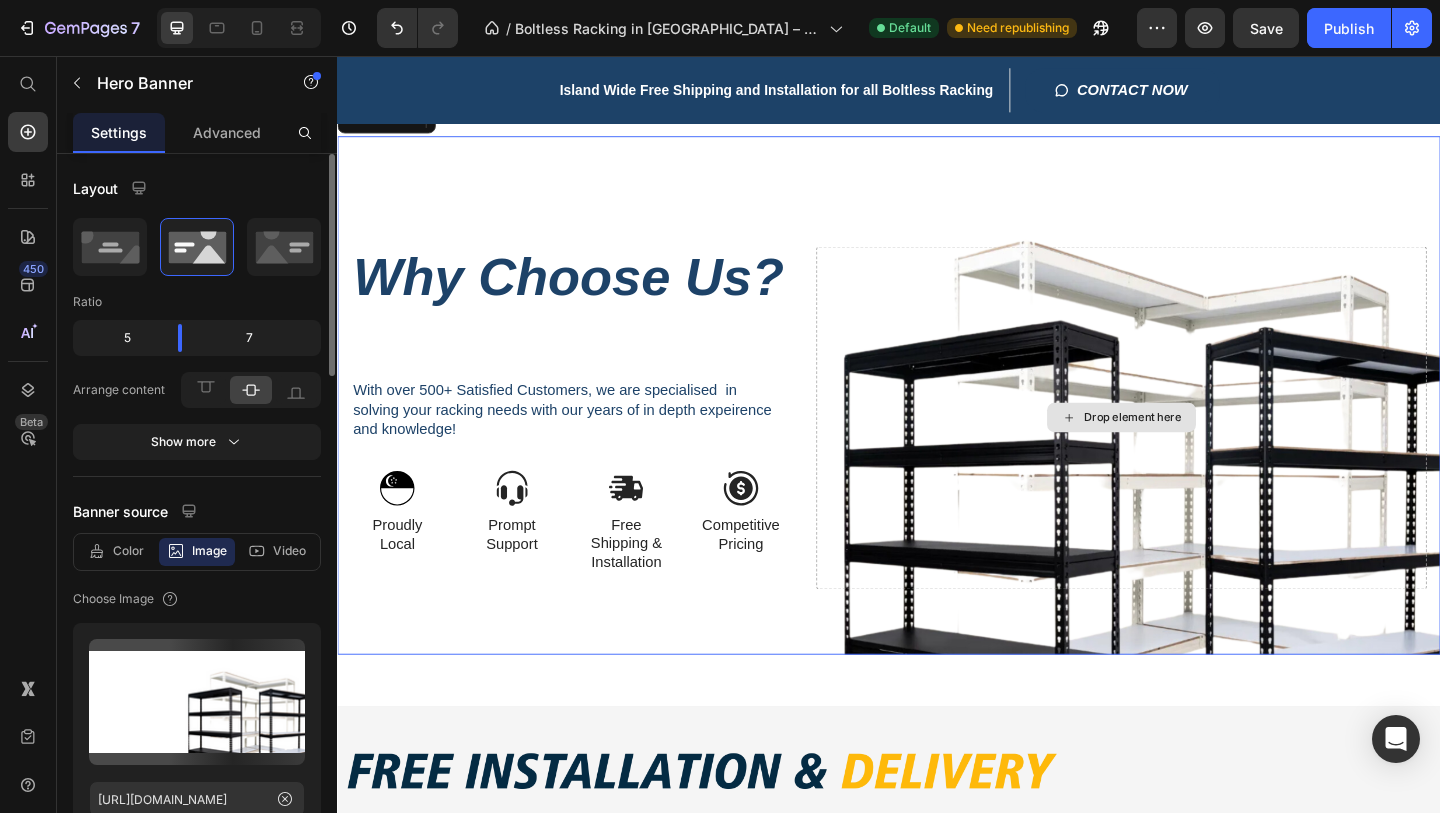 drag, startPoint x: 944, startPoint y: 381, endPoint x: 857, endPoint y: 377, distance: 87.0919 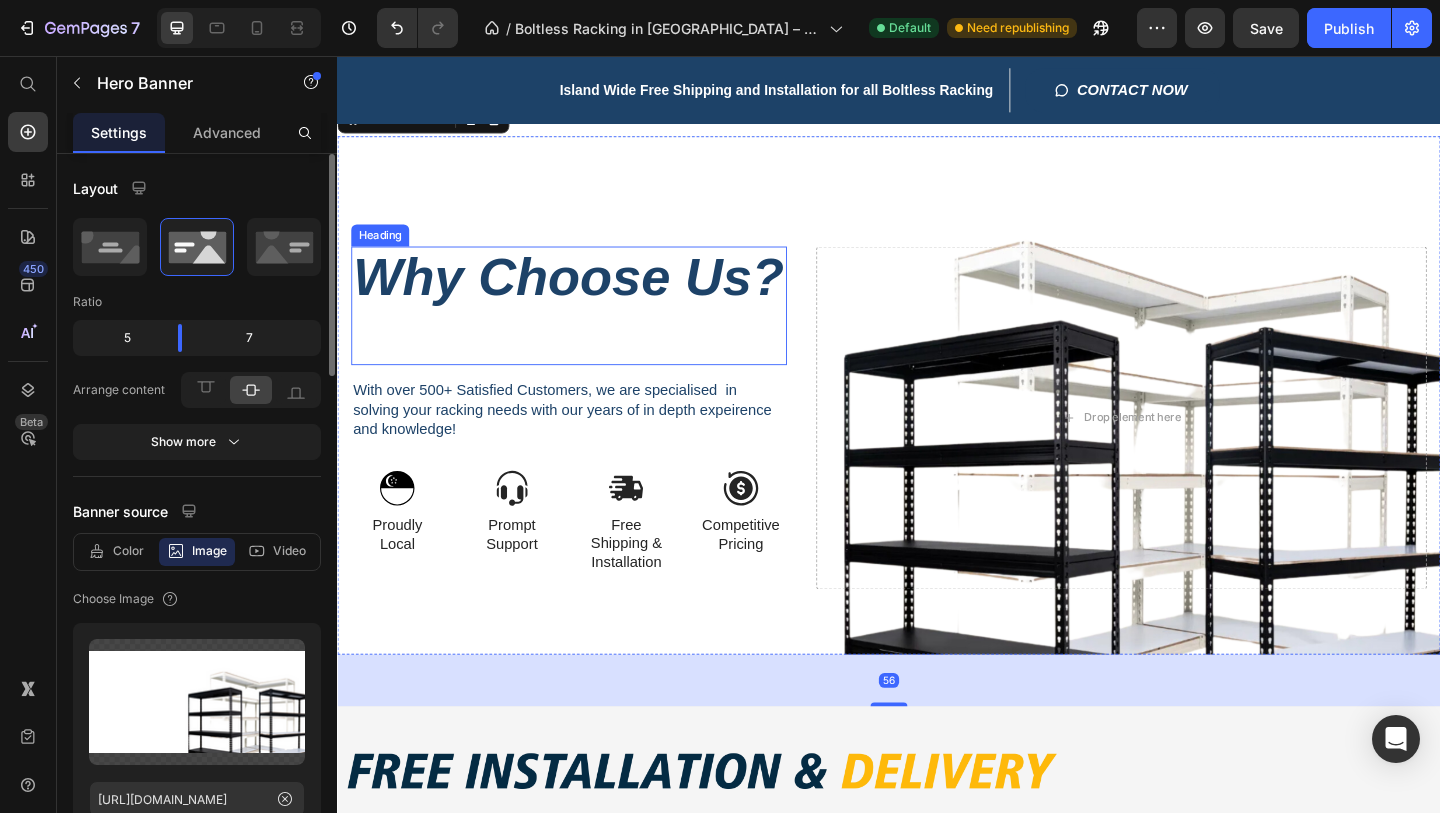 click on "Why Choose Us?" at bounding box center [589, 327] 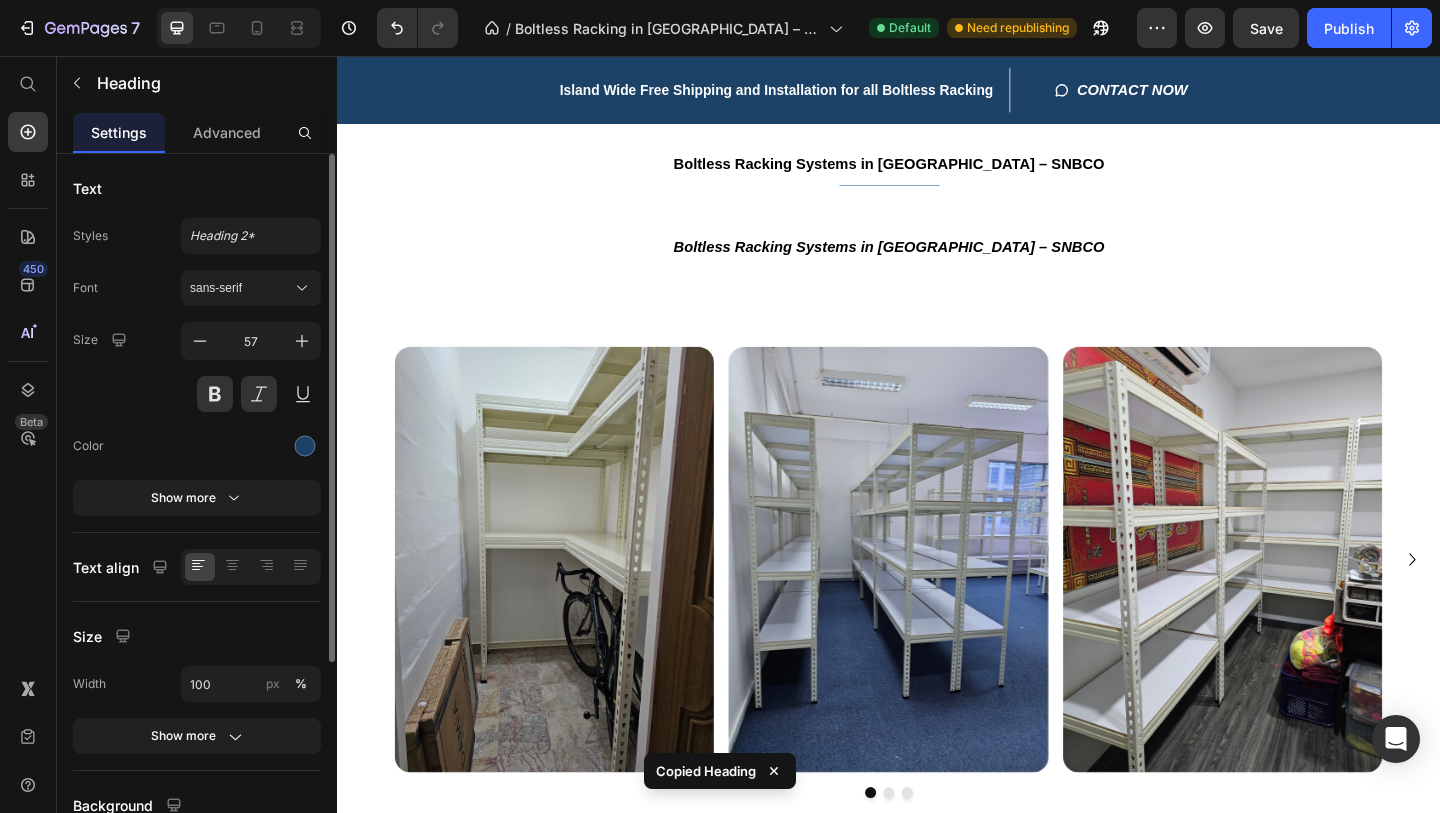 scroll, scrollTop: 544, scrollLeft: 0, axis: vertical 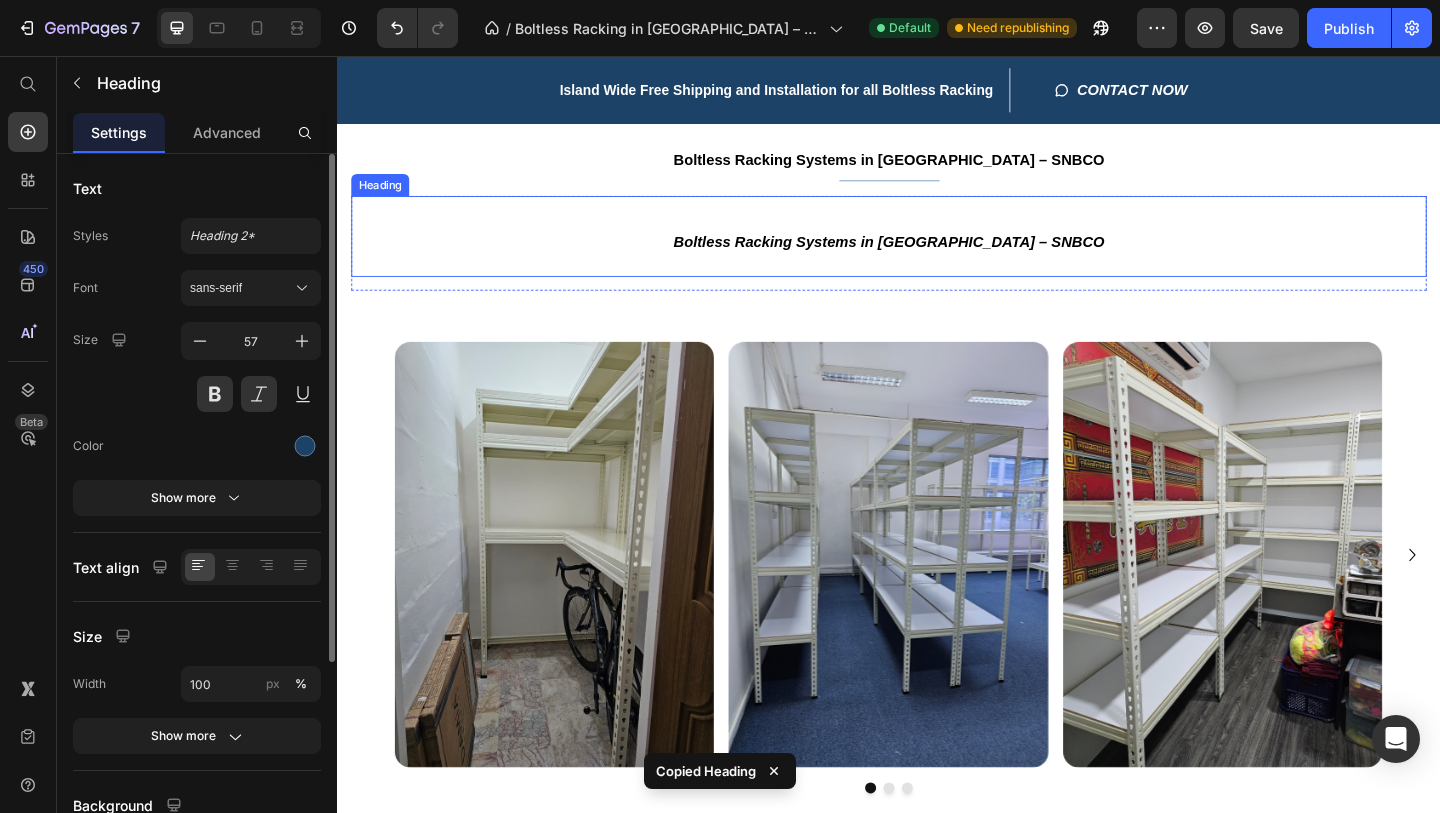 click on "Boltless Racking Systems in [GEOGRAPHIC_DATA] – SNBCO" at bounding box center (937, 252) 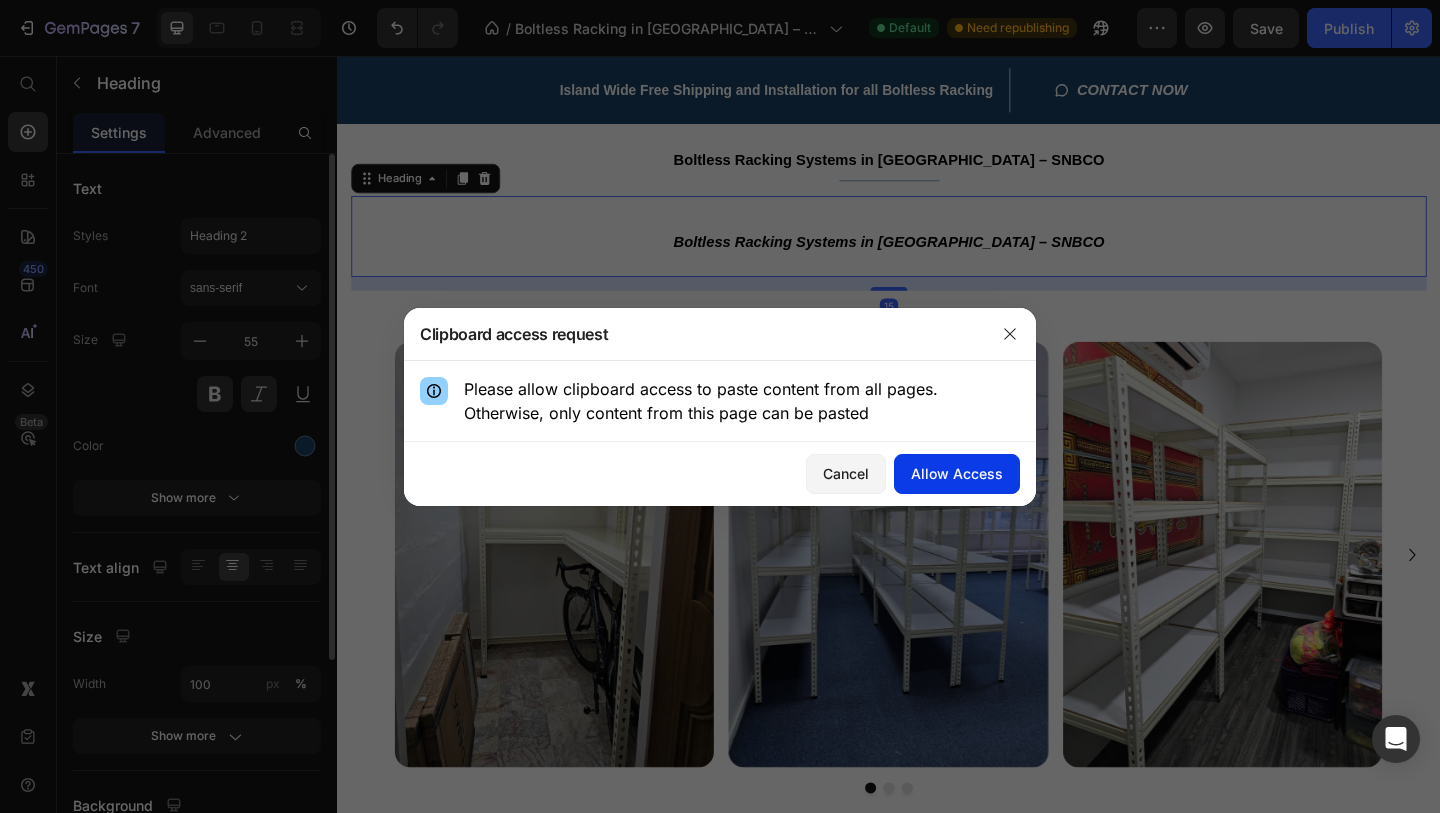 click on "Allow Access" at bounding box center [957, 473] 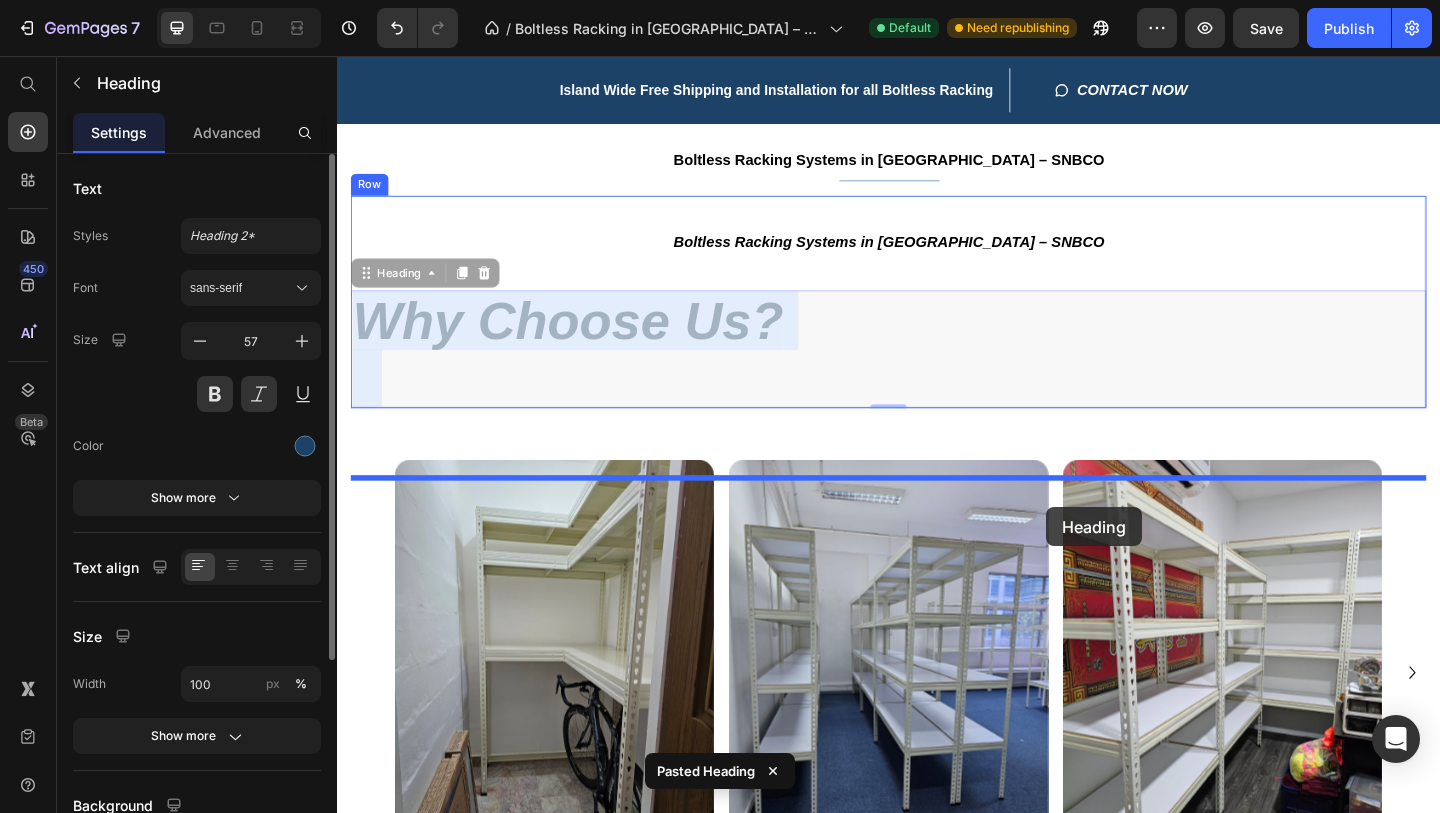 drag, startPoint x: 1057, startPoint y: 682, endPoint x: 1106, endPoint y: 547, distance: 143.61755 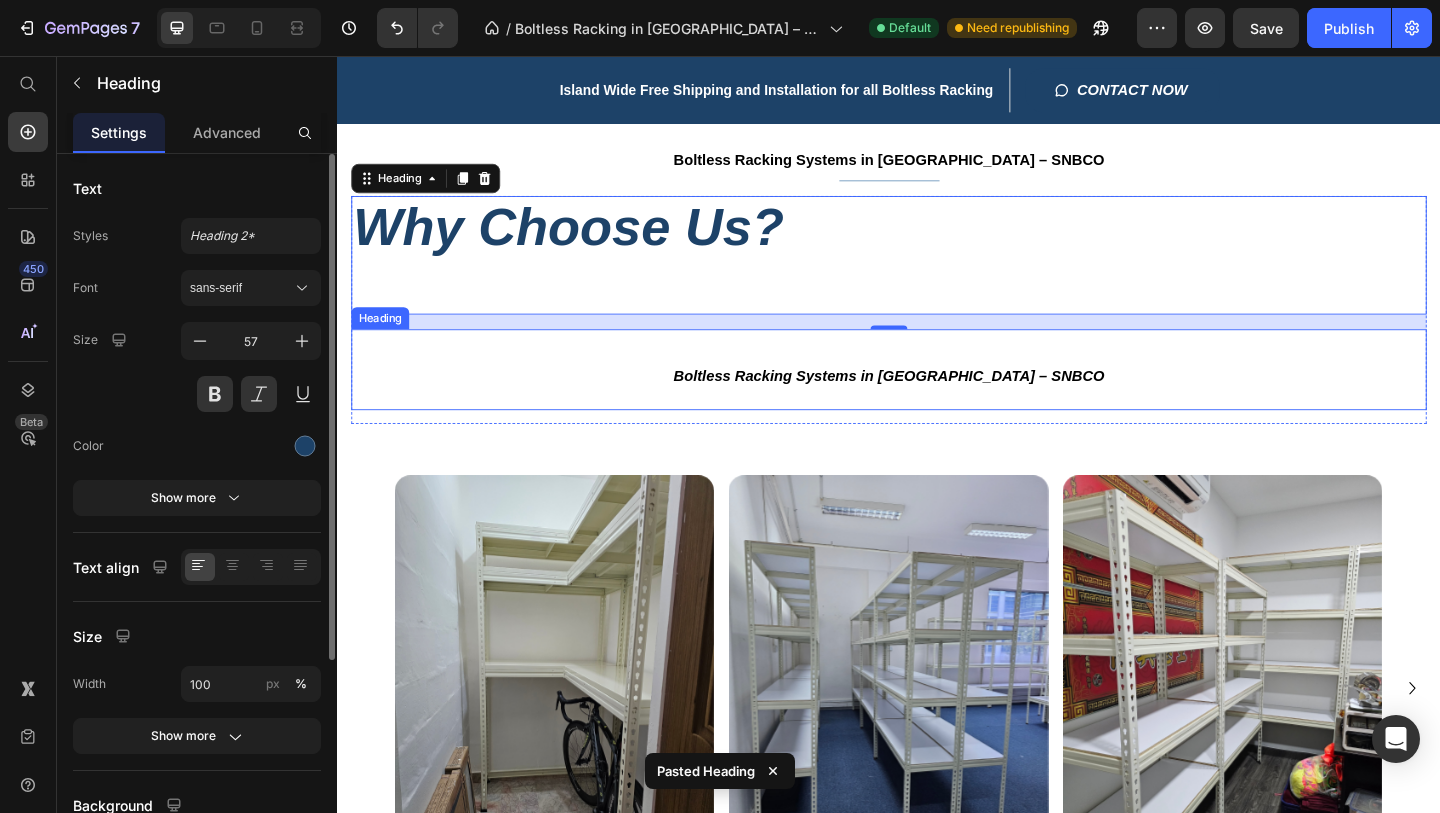 click on "Boltless Racking Systems in [GEOGRAPHIC_DATA] – SNBCO" at bounding box center [937, 403] 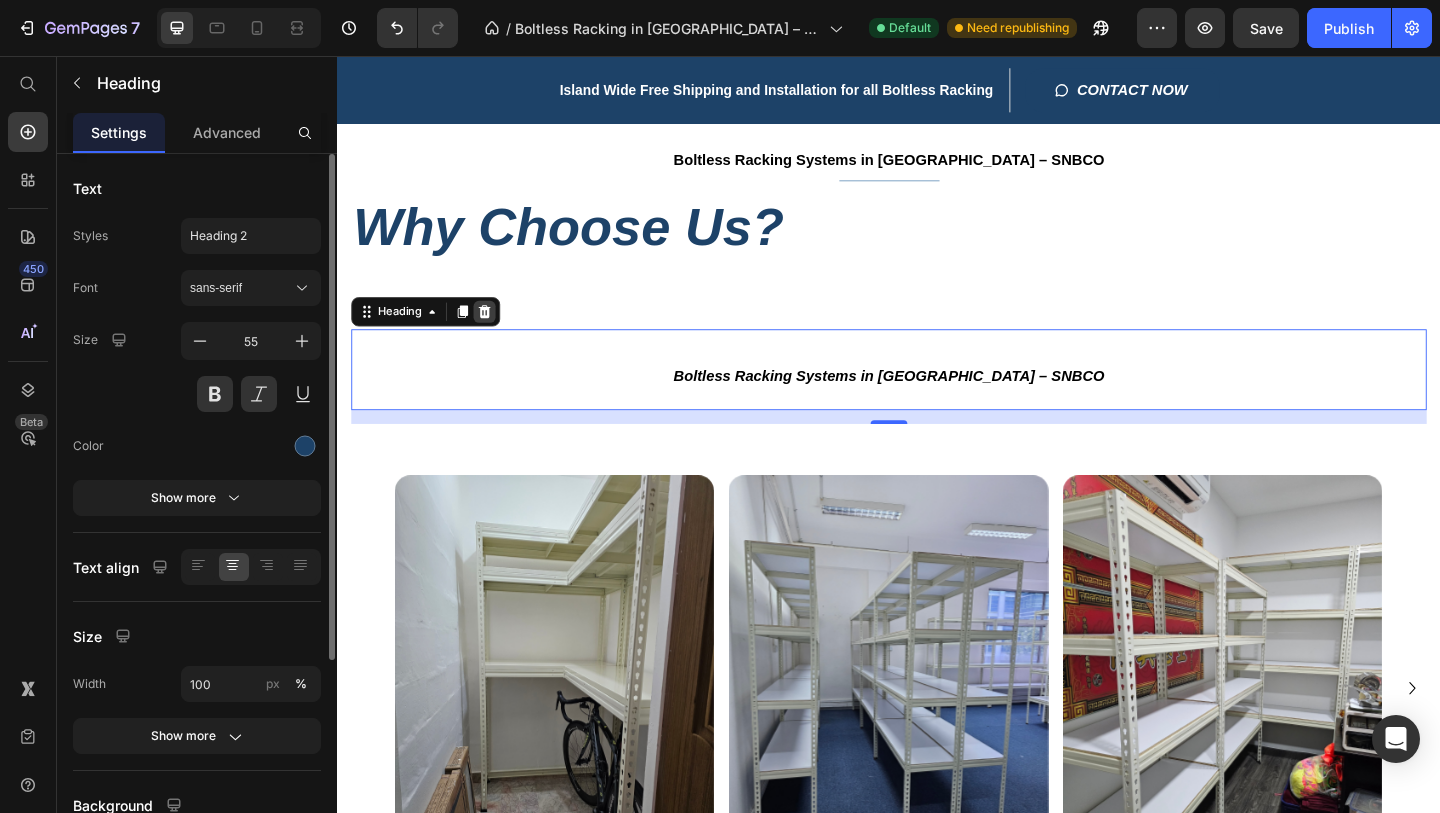 click 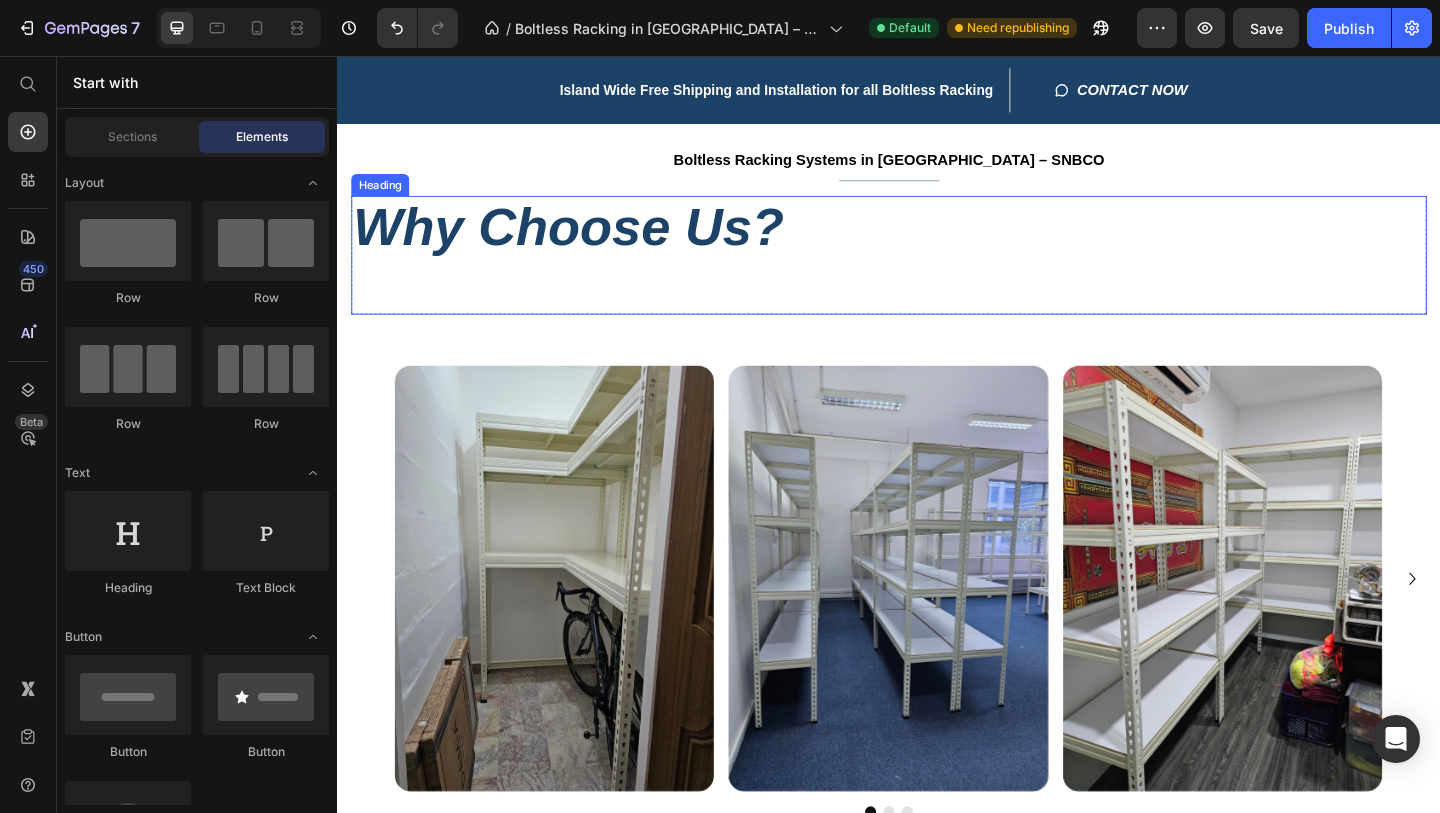 click on "Why Choose Us?" at bounding box center (937, 272) 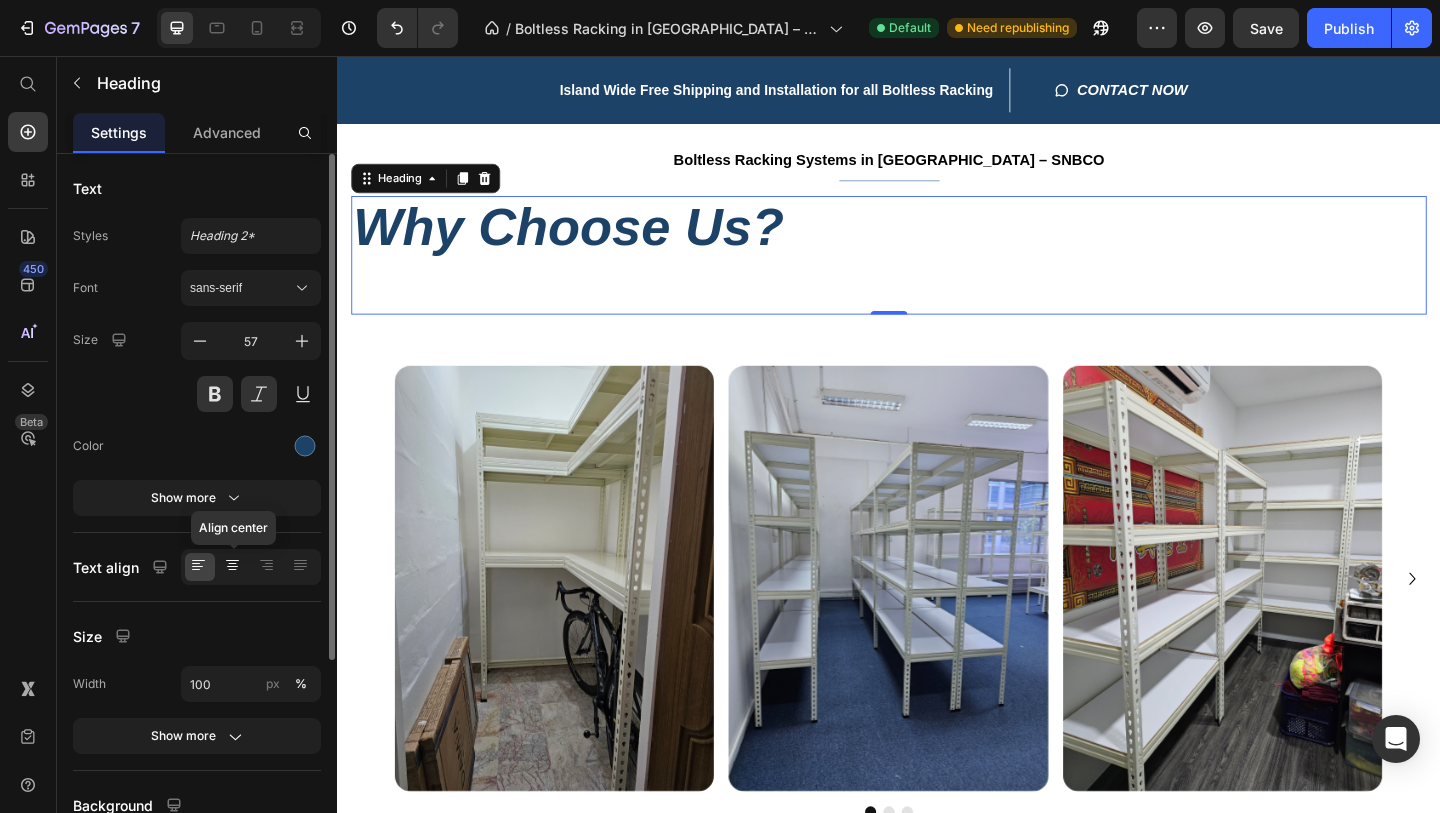 click 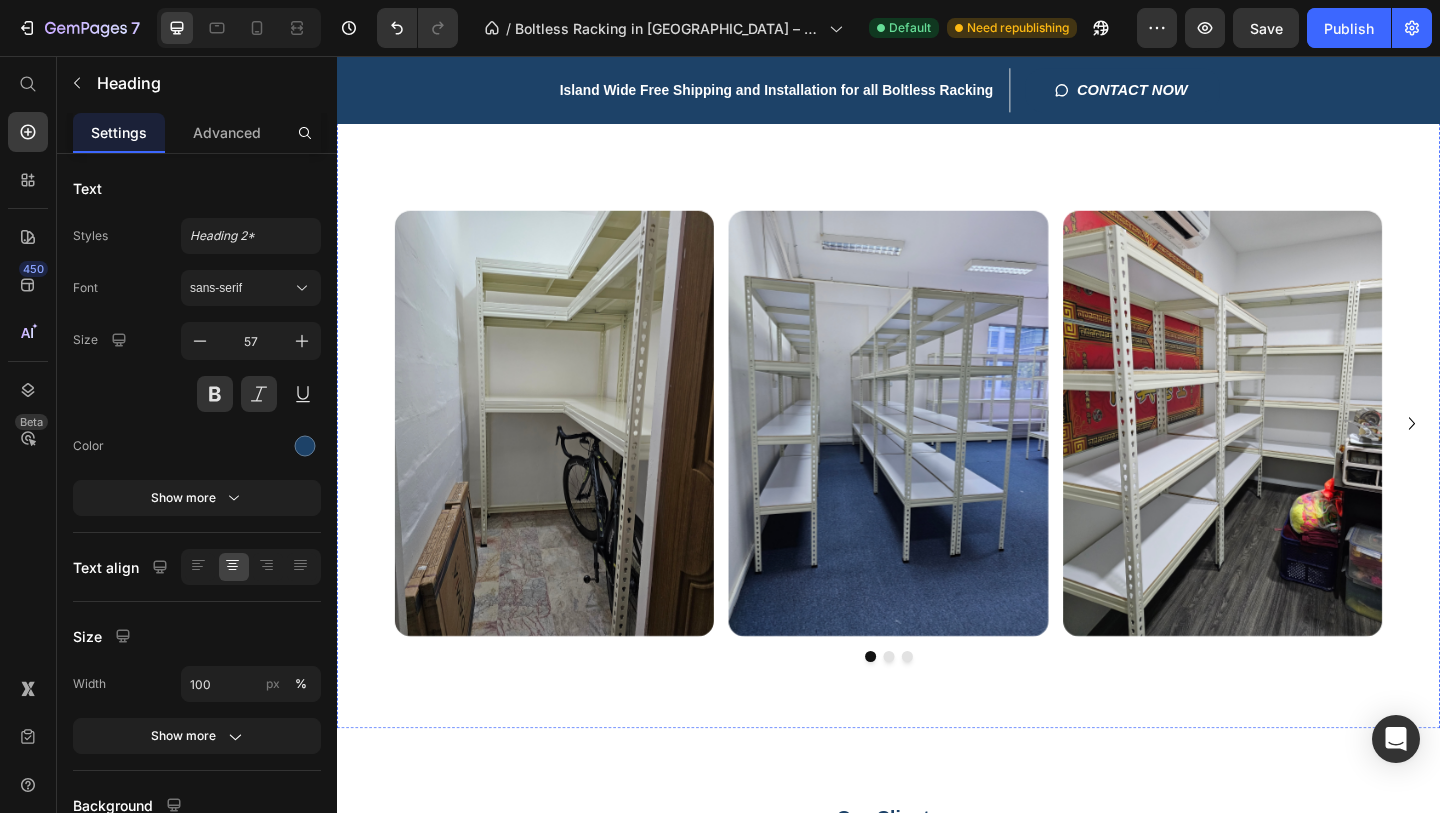 scroll, scrollTop: 773, scrollLeft: 0, axis: vertical 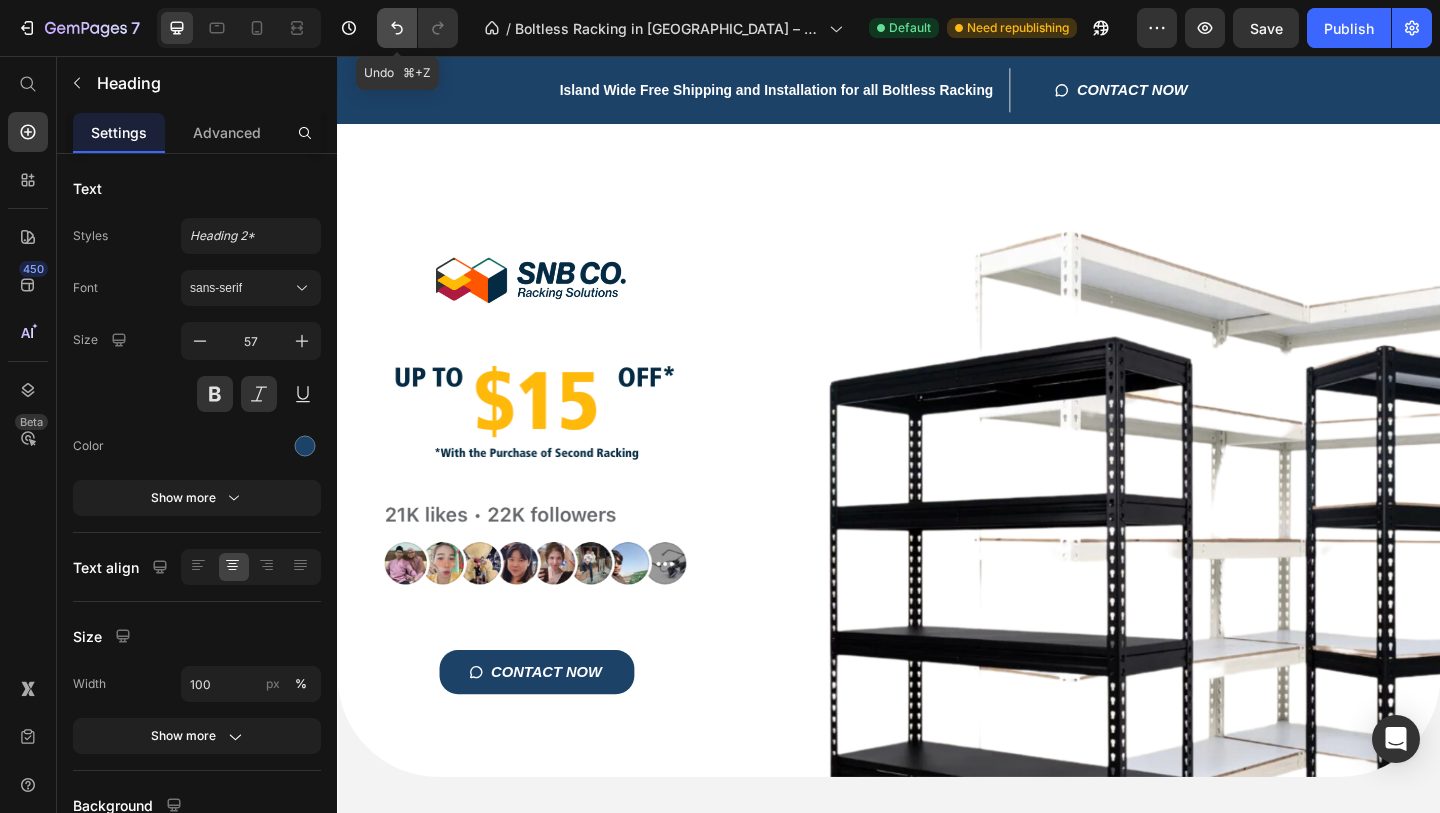 click 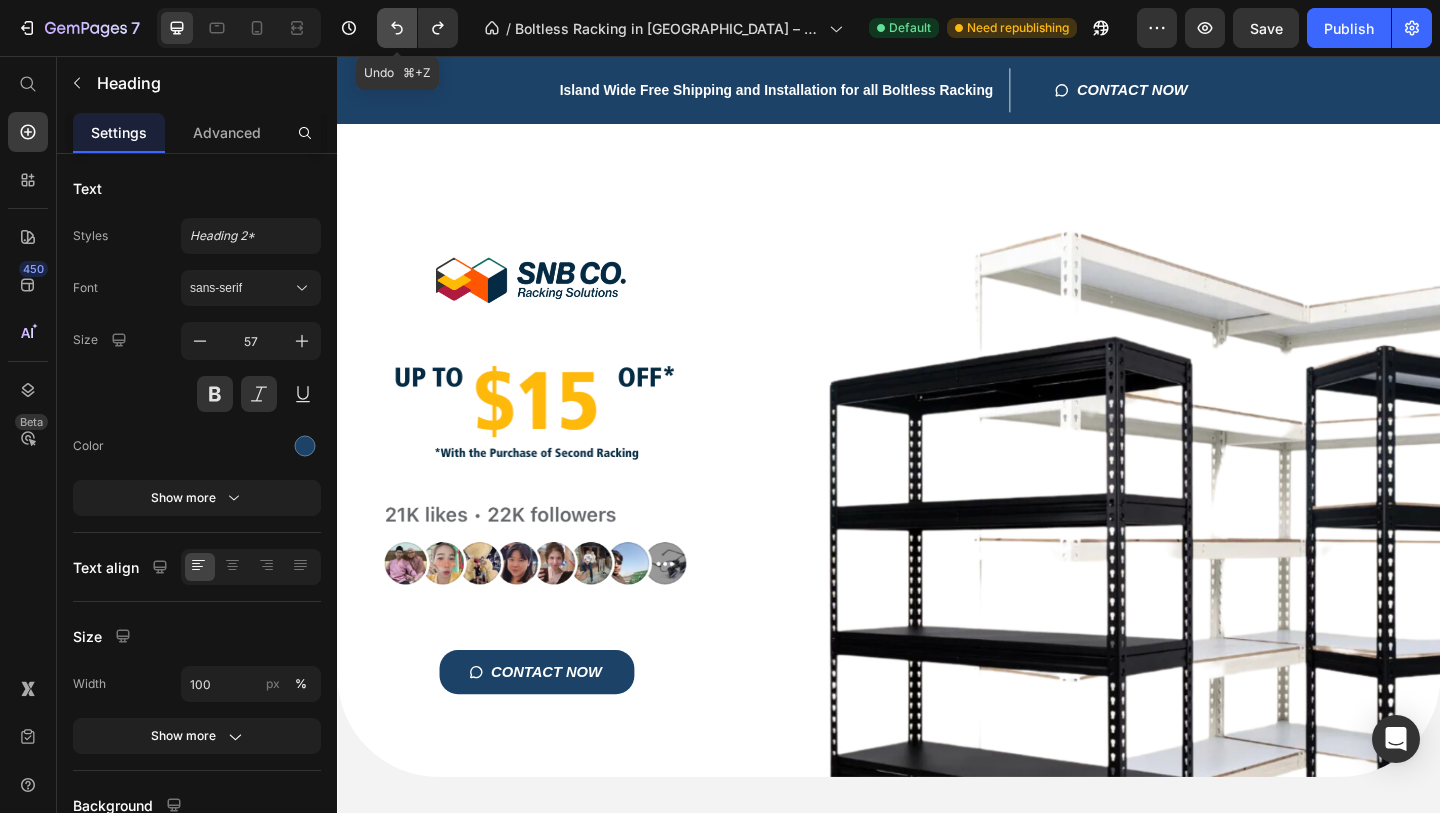 click 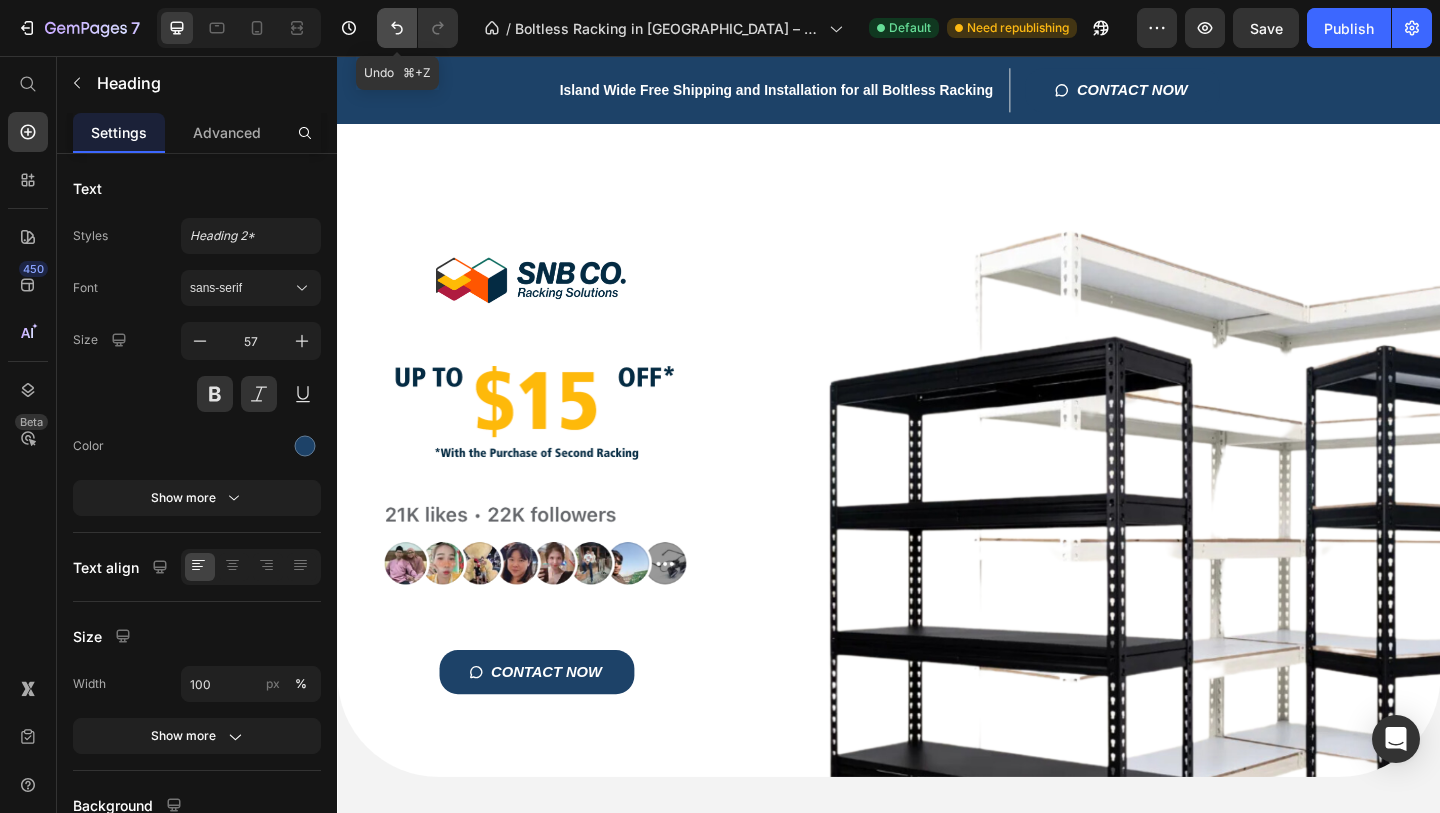 click 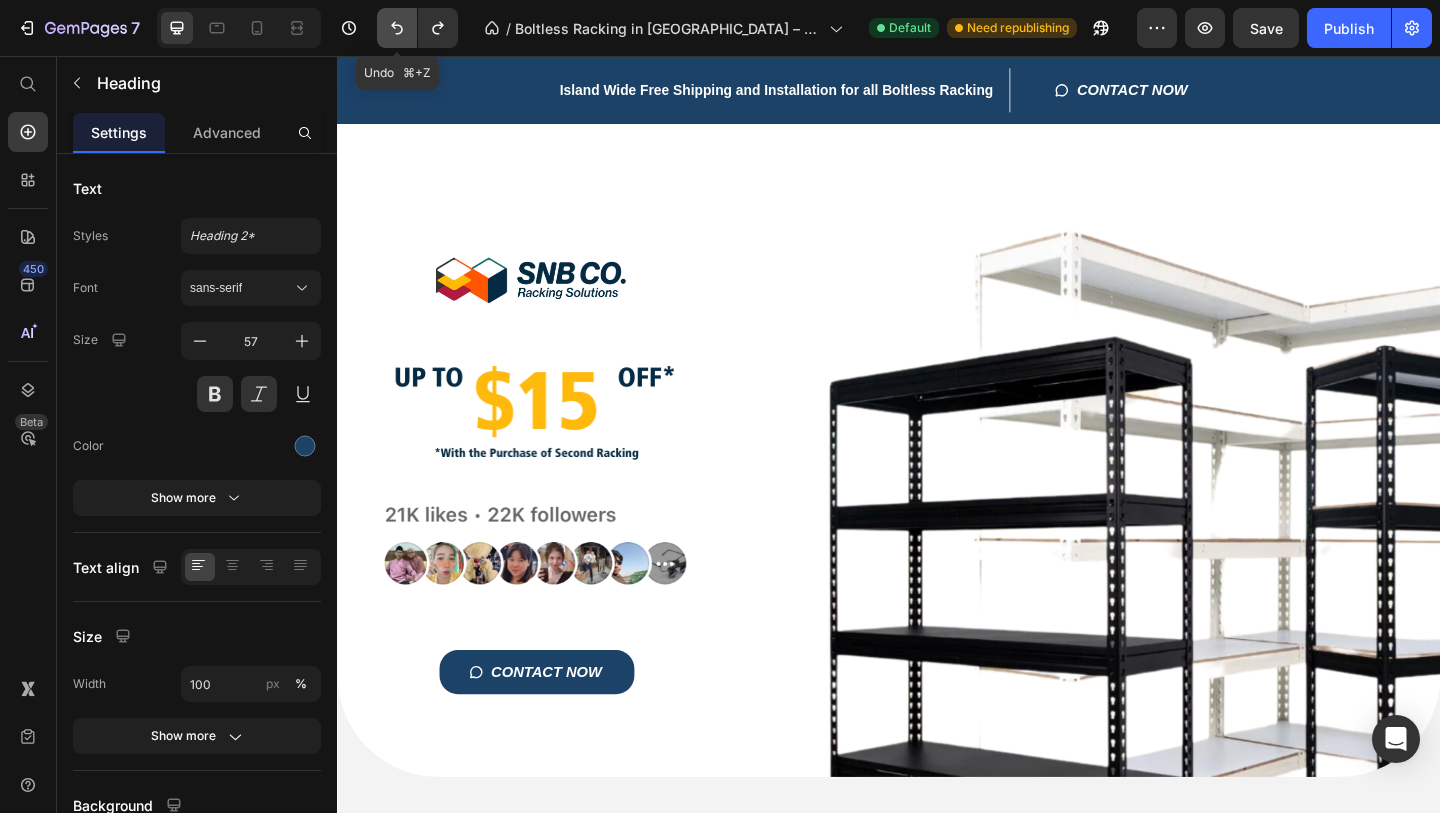 click 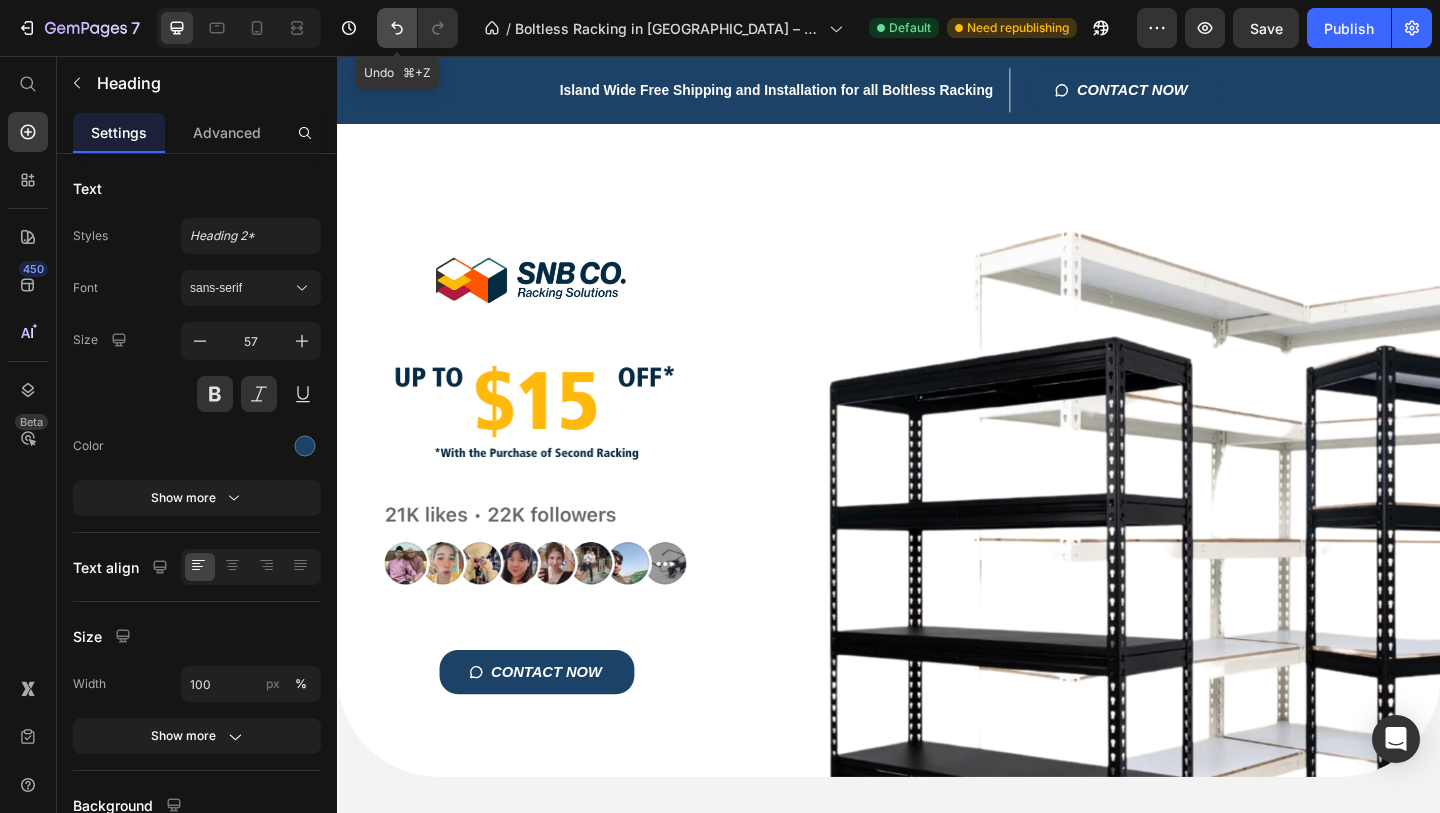 click 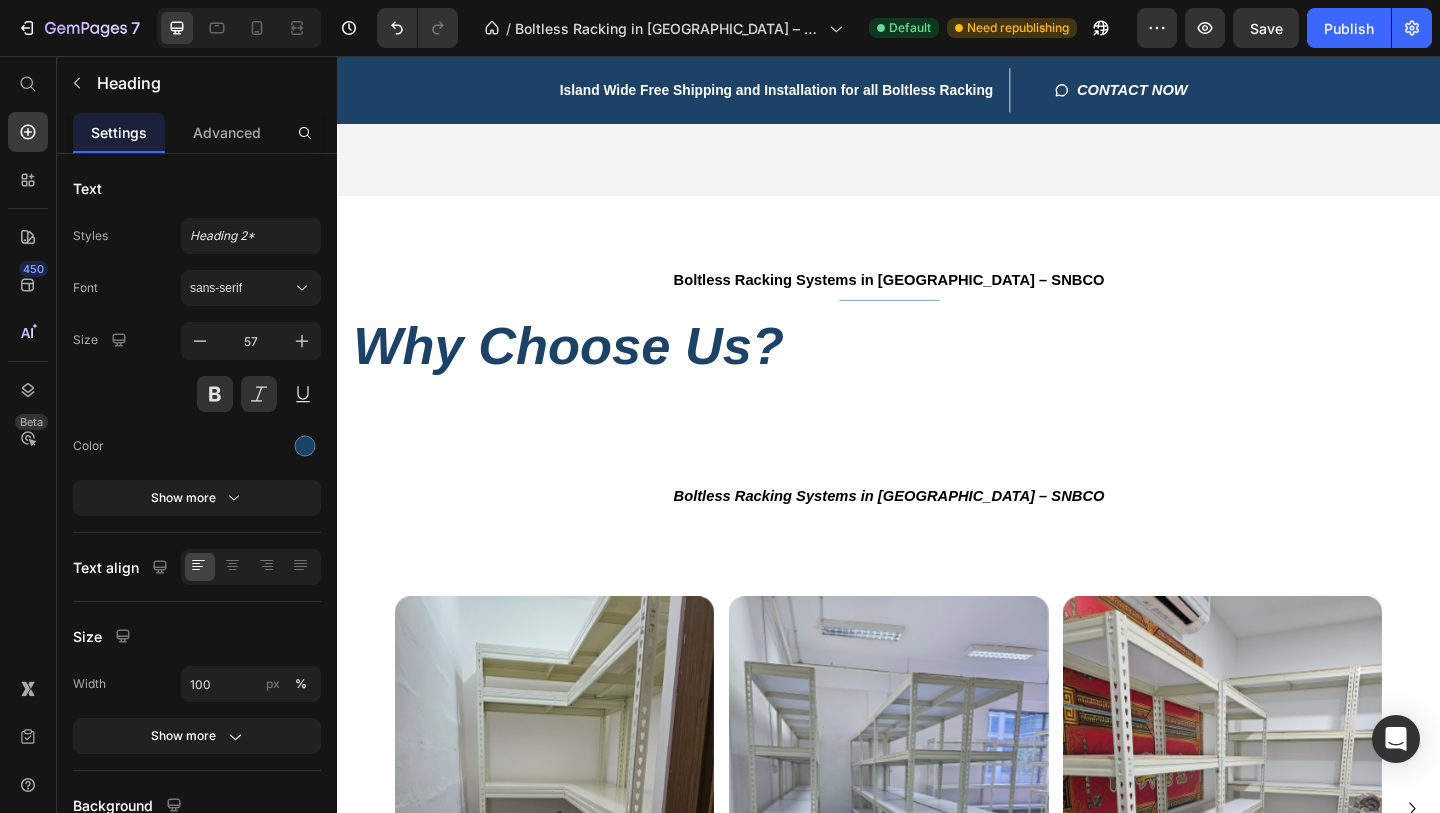 scroll, scrollTop: 724, scrollLeft: 0, axis: vertical 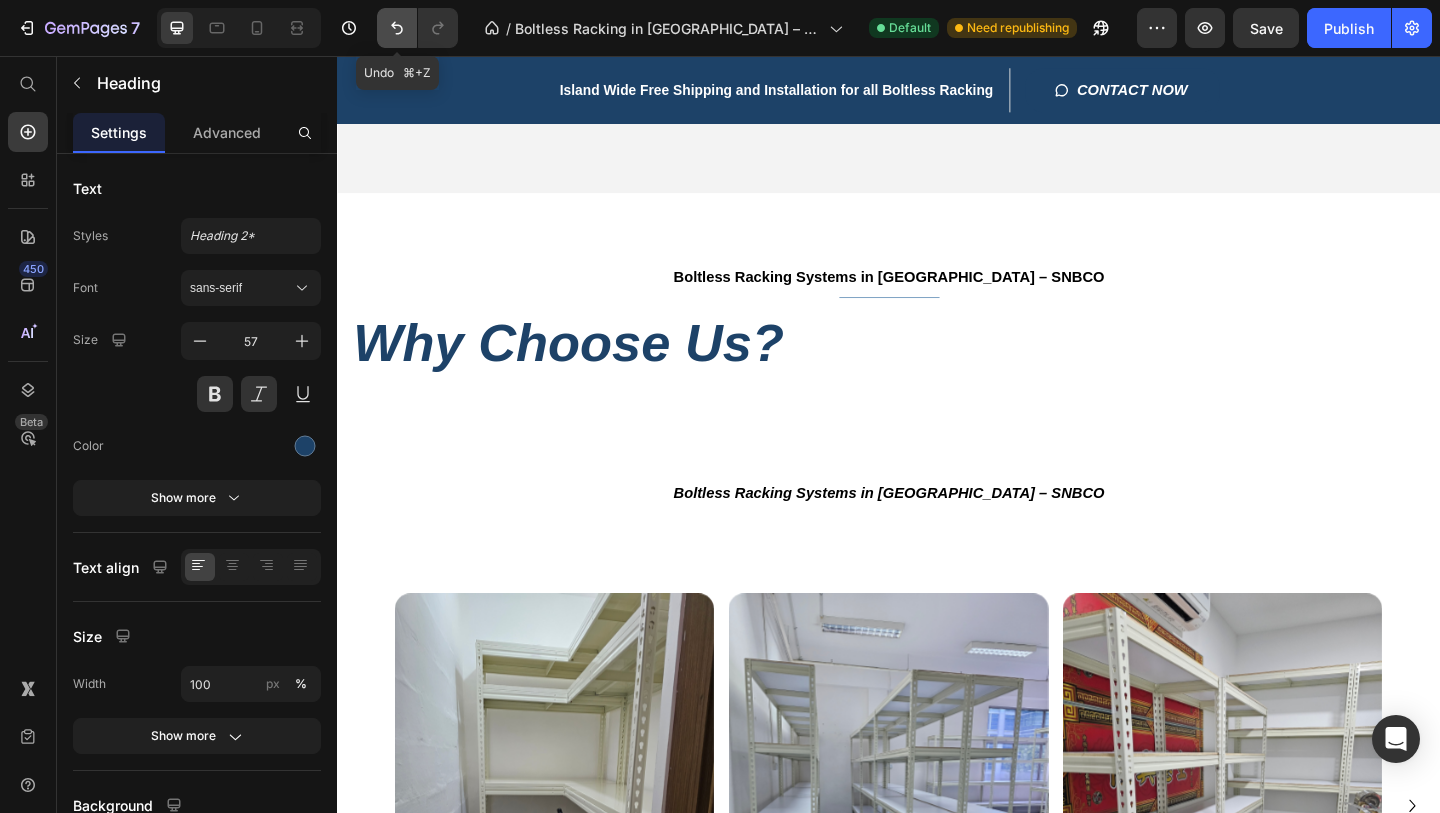 click 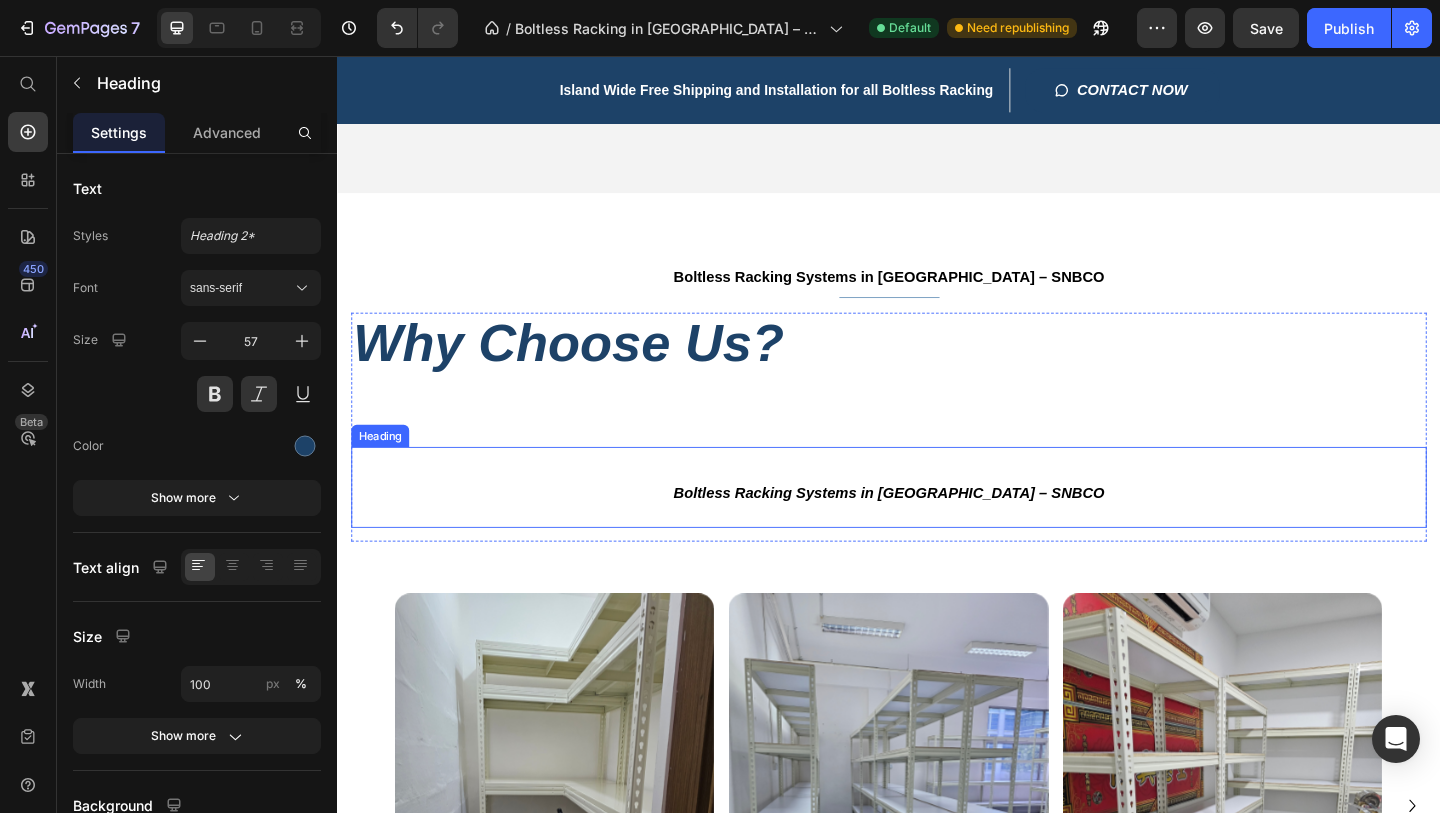 click on "Boltless Racking Systems in [GEOGRAPHIC_DATA] – SNBCO" at bounding box center [937, 525] 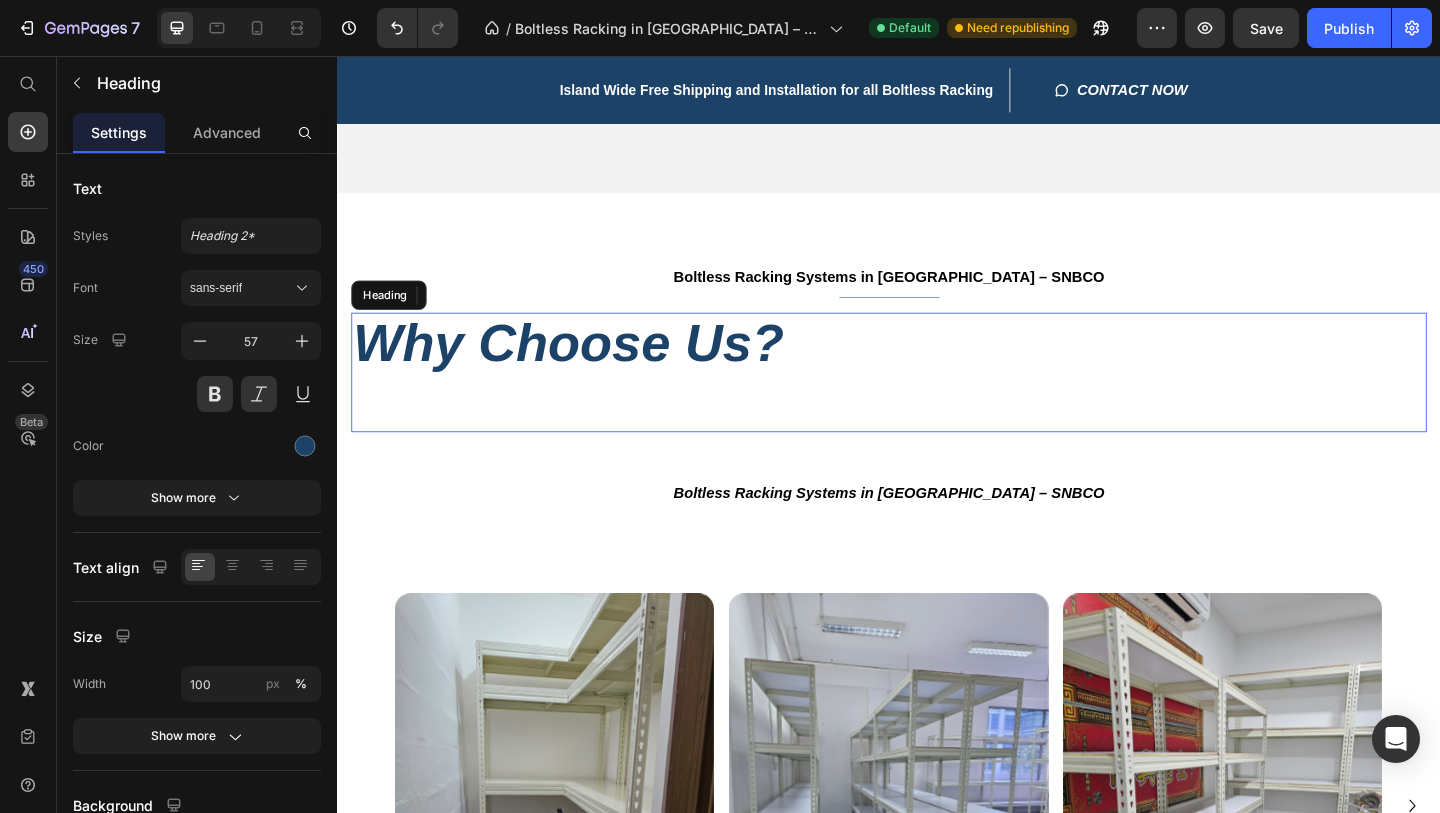 click on "Why Choose Us?" at bounding box center [937, 399] 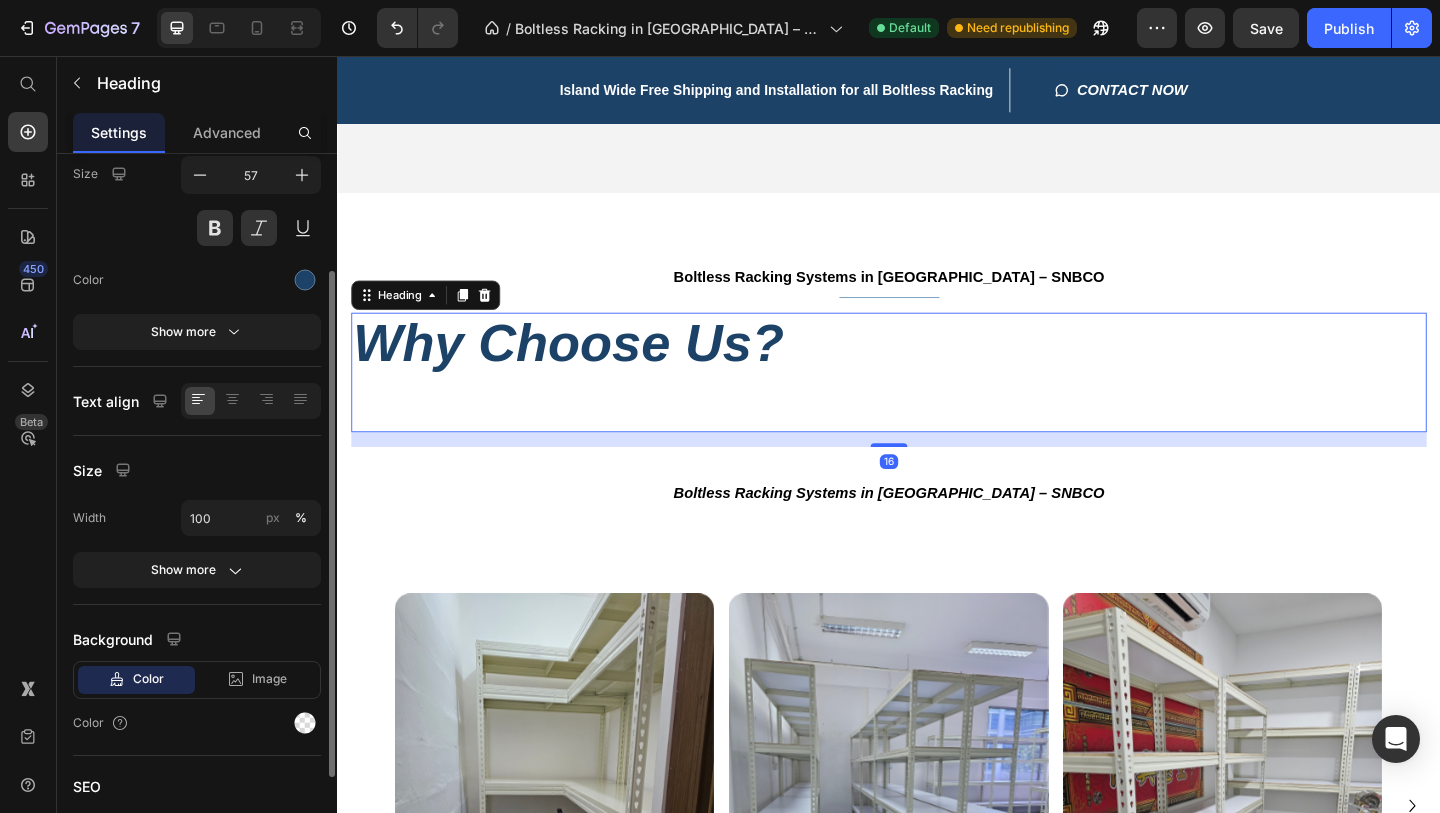 scroll, scrollTop: 176, scrollLeft: 0, axis: vertical 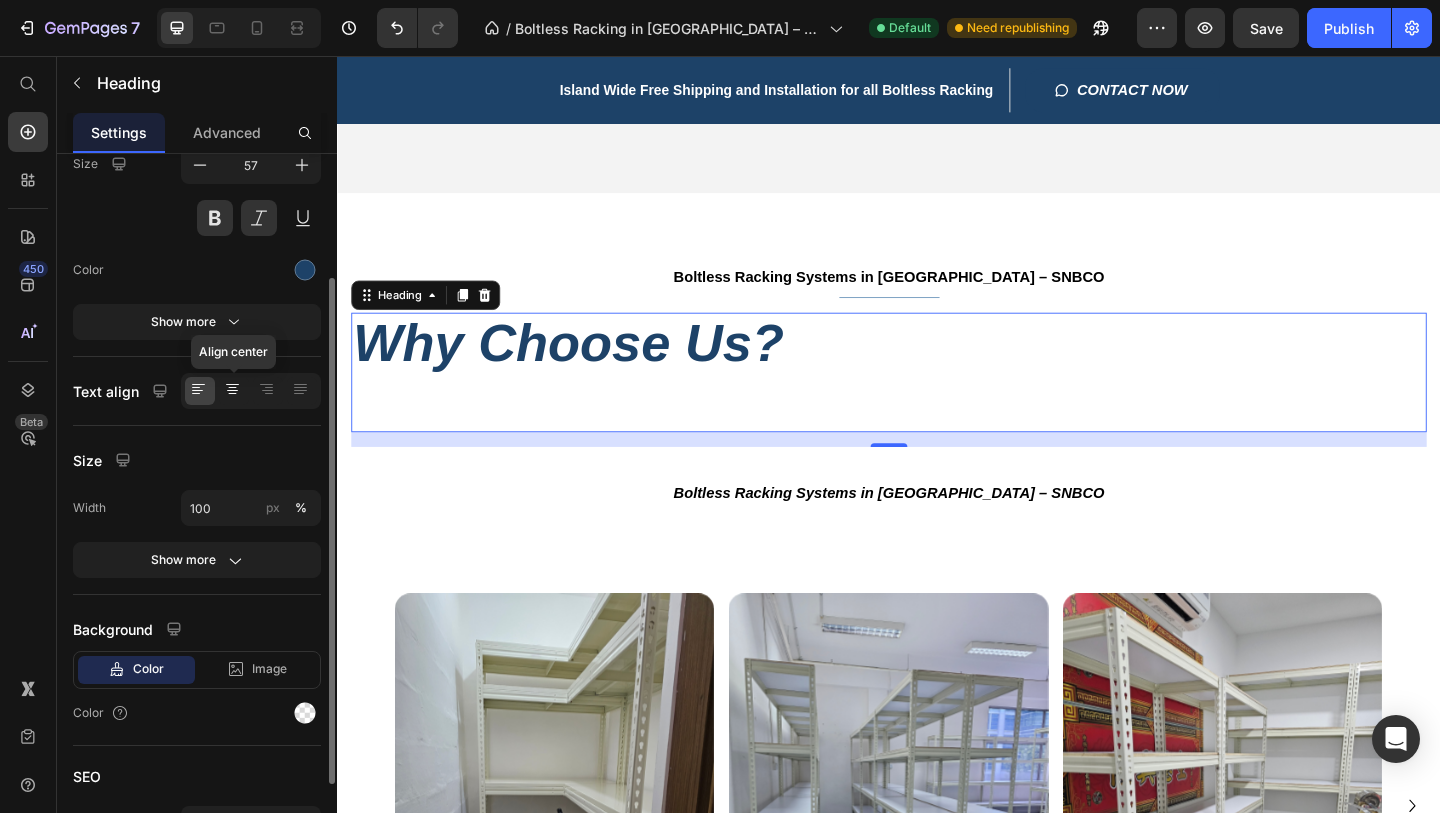 click 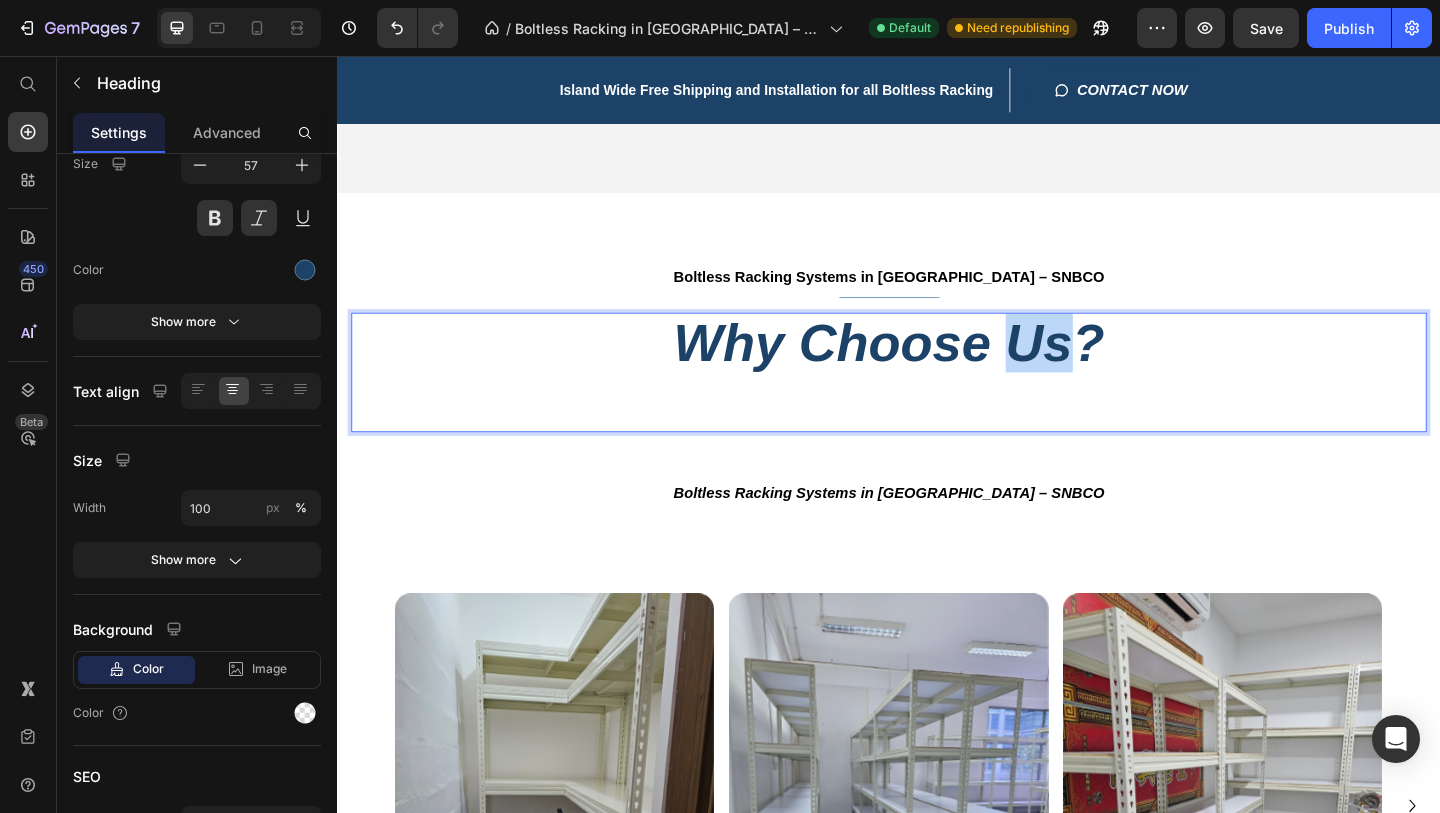 click on "Why Choose Us?" at bounding box center [937, 399] 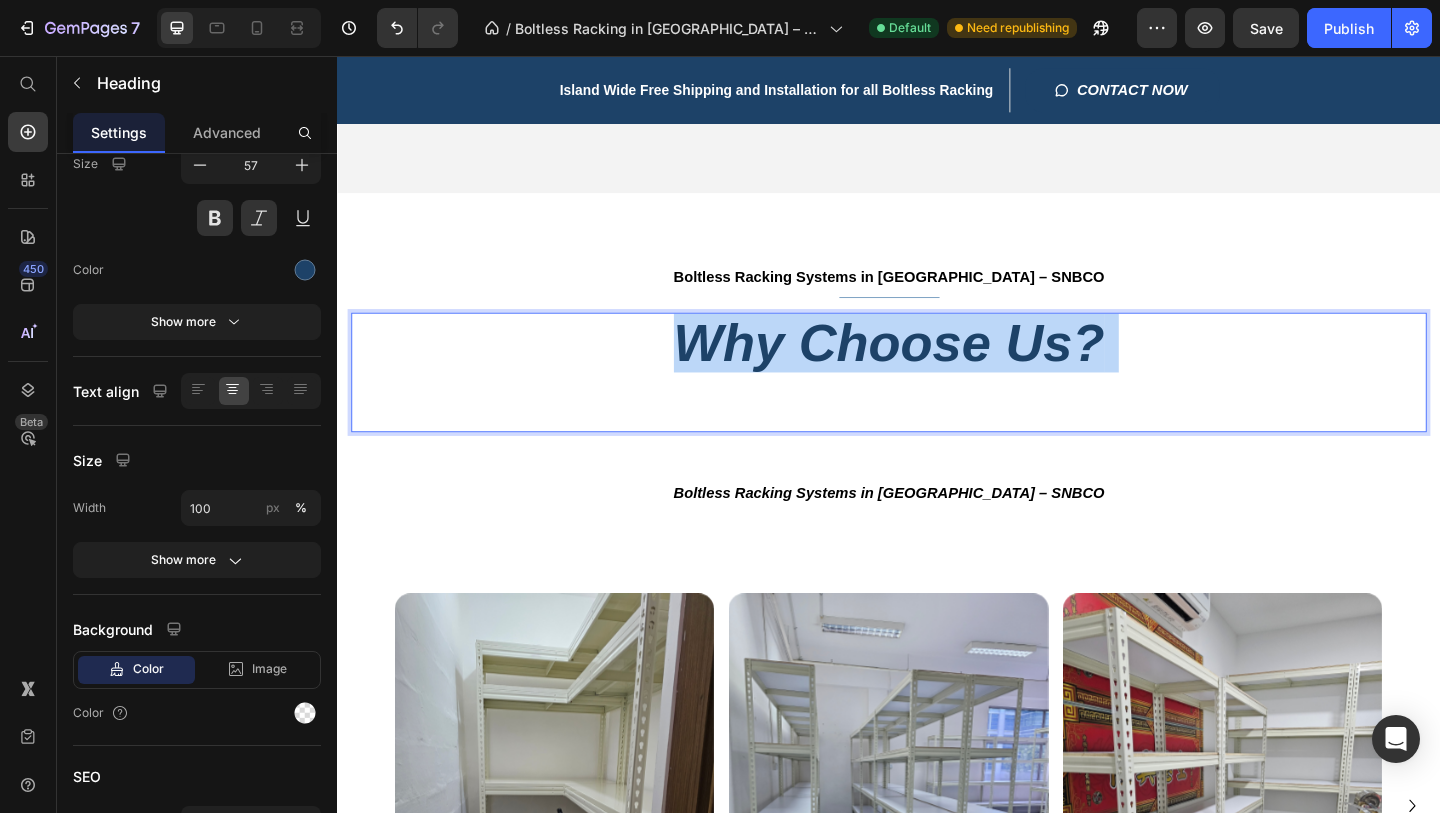 click on "Why Choose Us?" at bounding box center [937, 399] 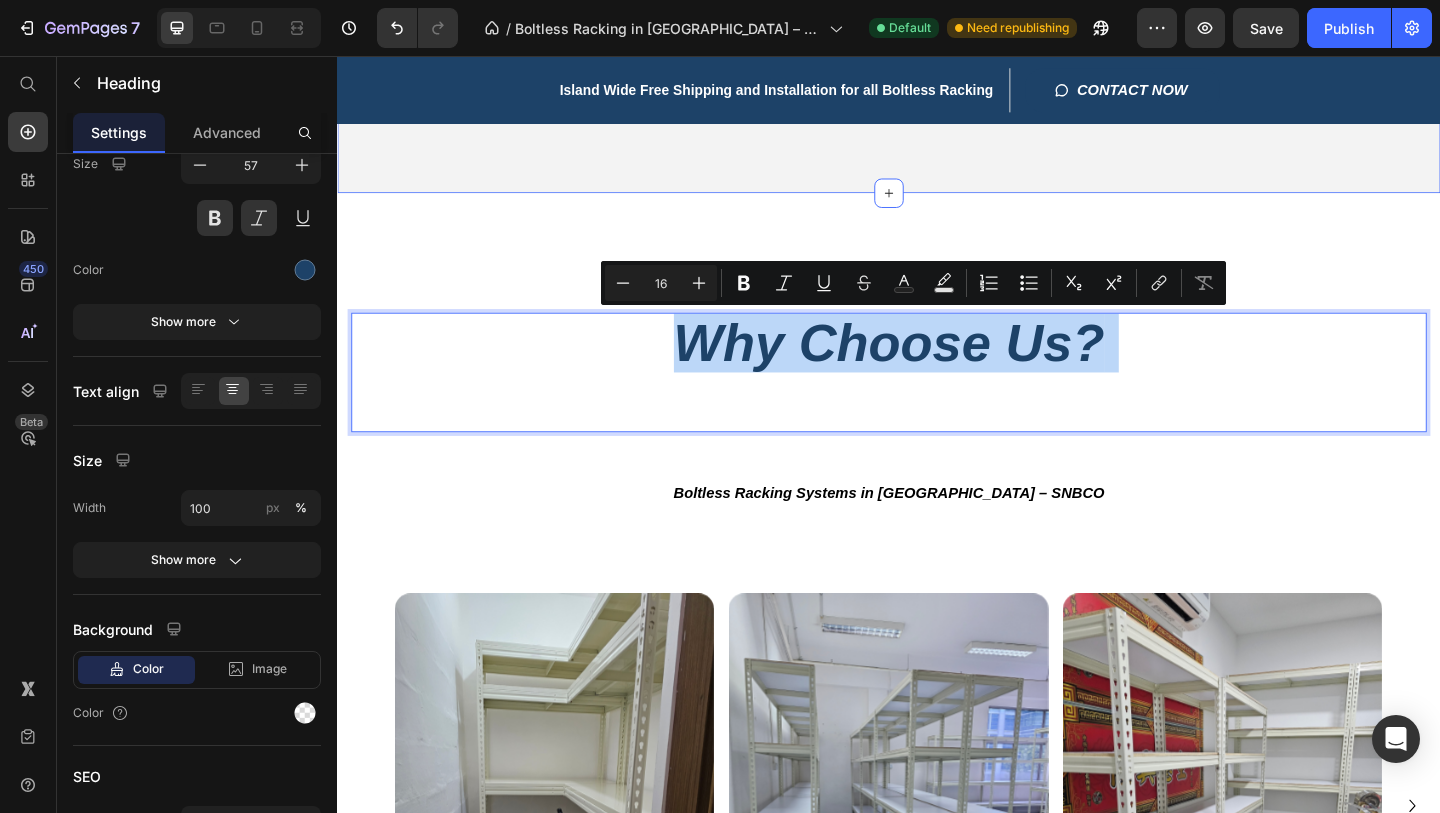 click on "Title Line Image Image Image
CONTACT NOW Button Row Hero Banner" at bounding box center [937, -211] 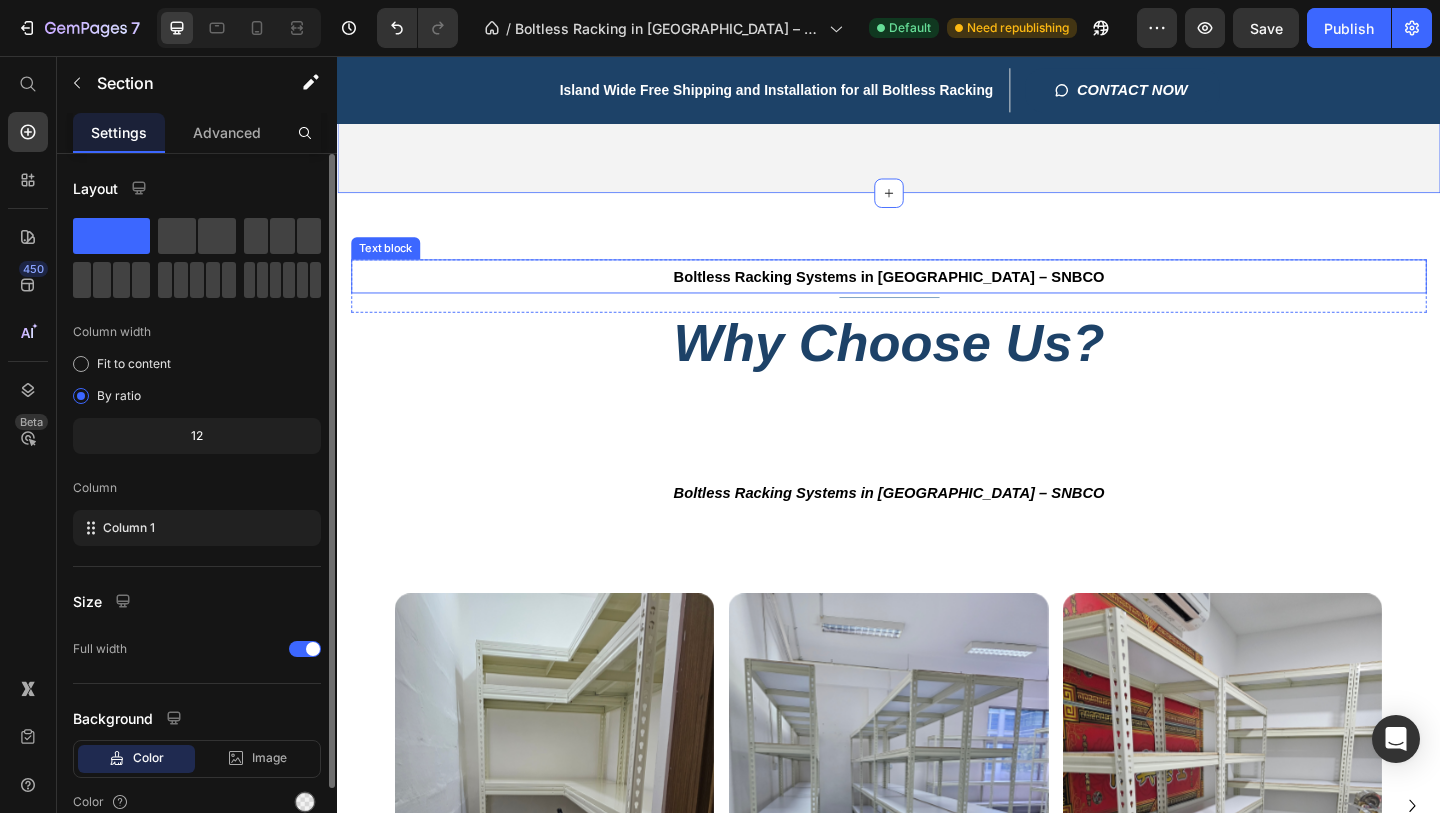 click on "Boltless Racking Systems in [GEOGRAPHIC_DATA] – SNBCO" at bounding box center [937, 296] 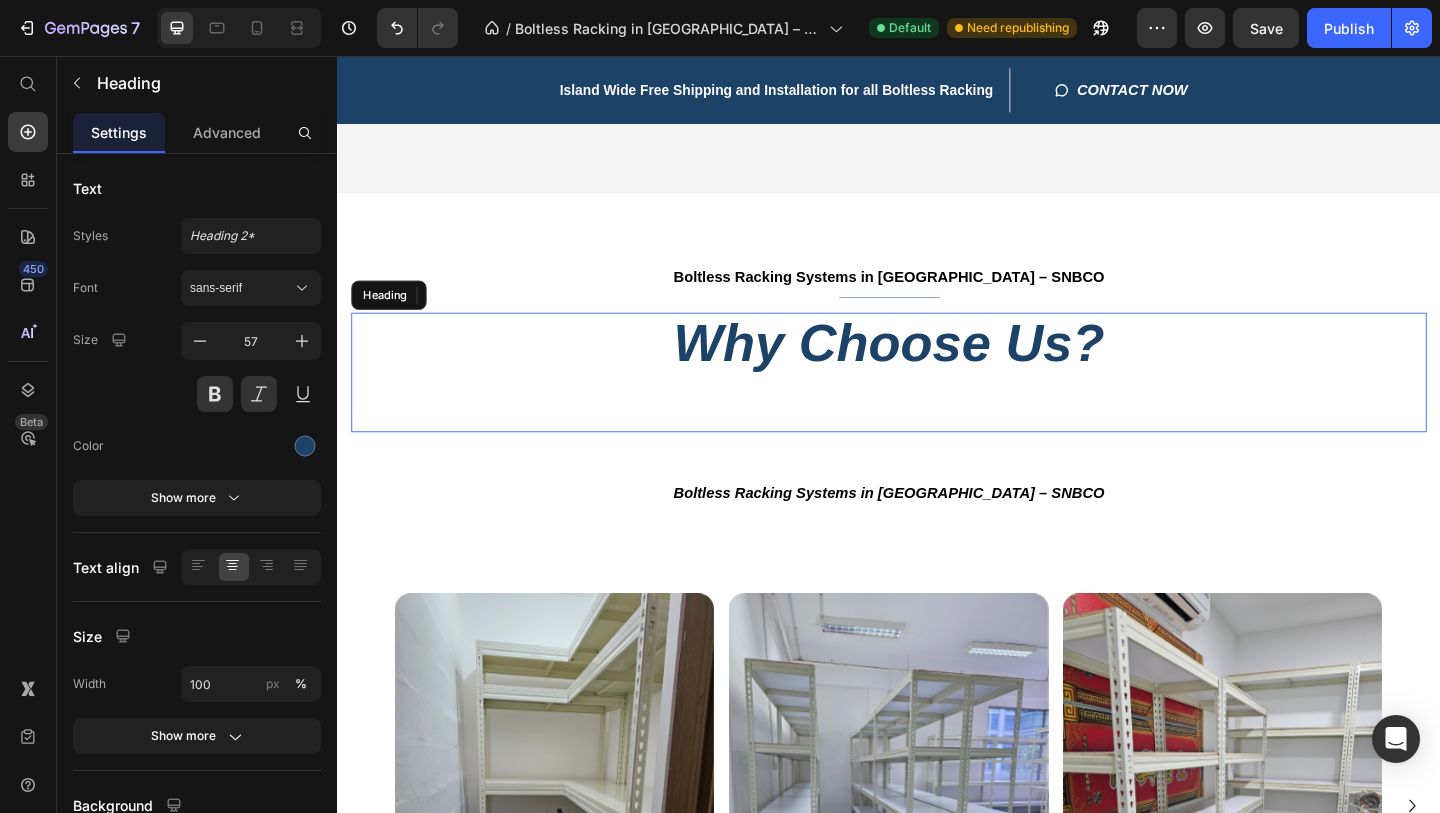 click on "Why Choose Us?" at bounding box center (937, 399) 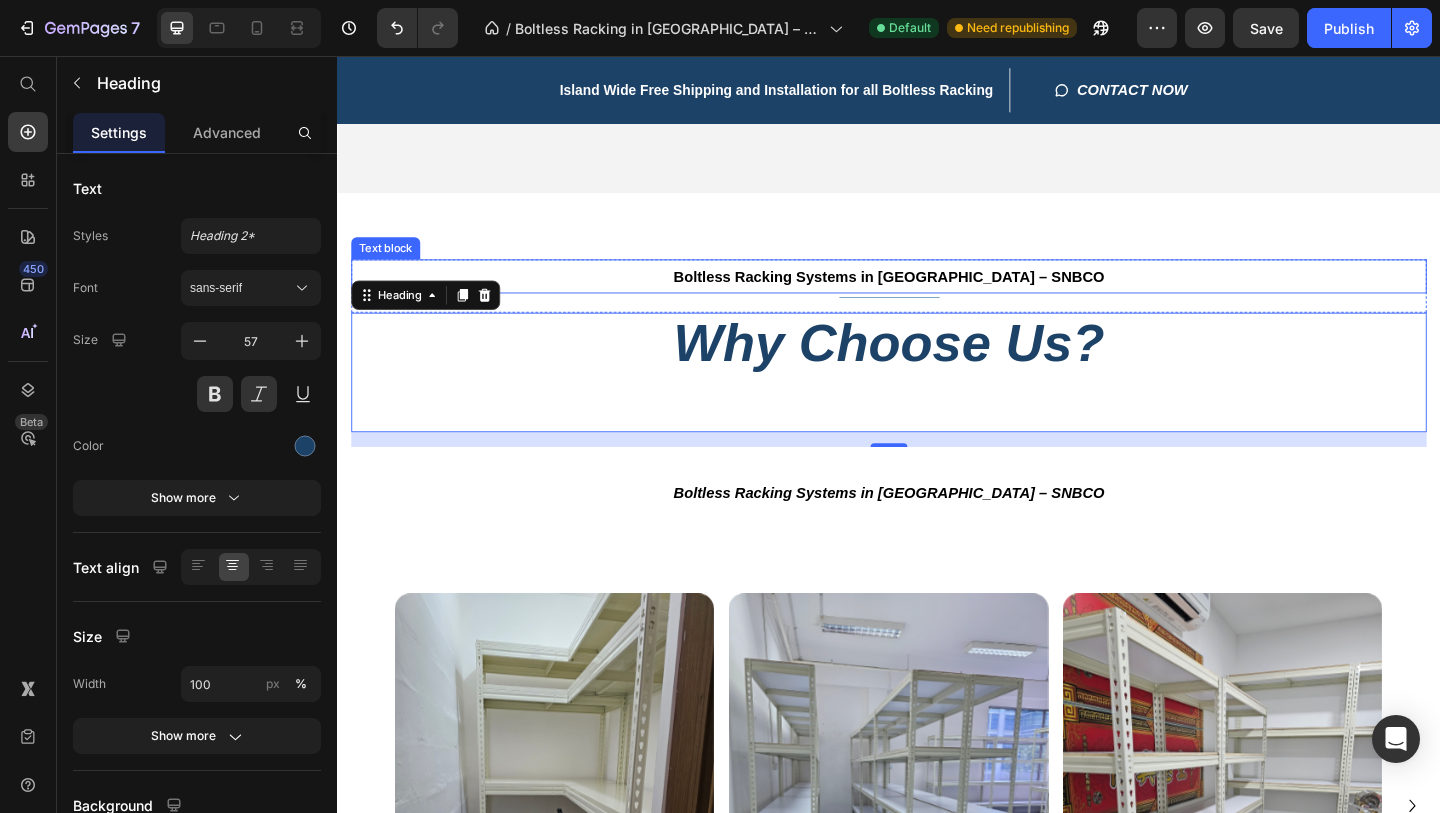 click on "Boltless Racking Systems in [GEOGRAPHIC_DATA] – SNBCO" at bounding box center (937, 296) 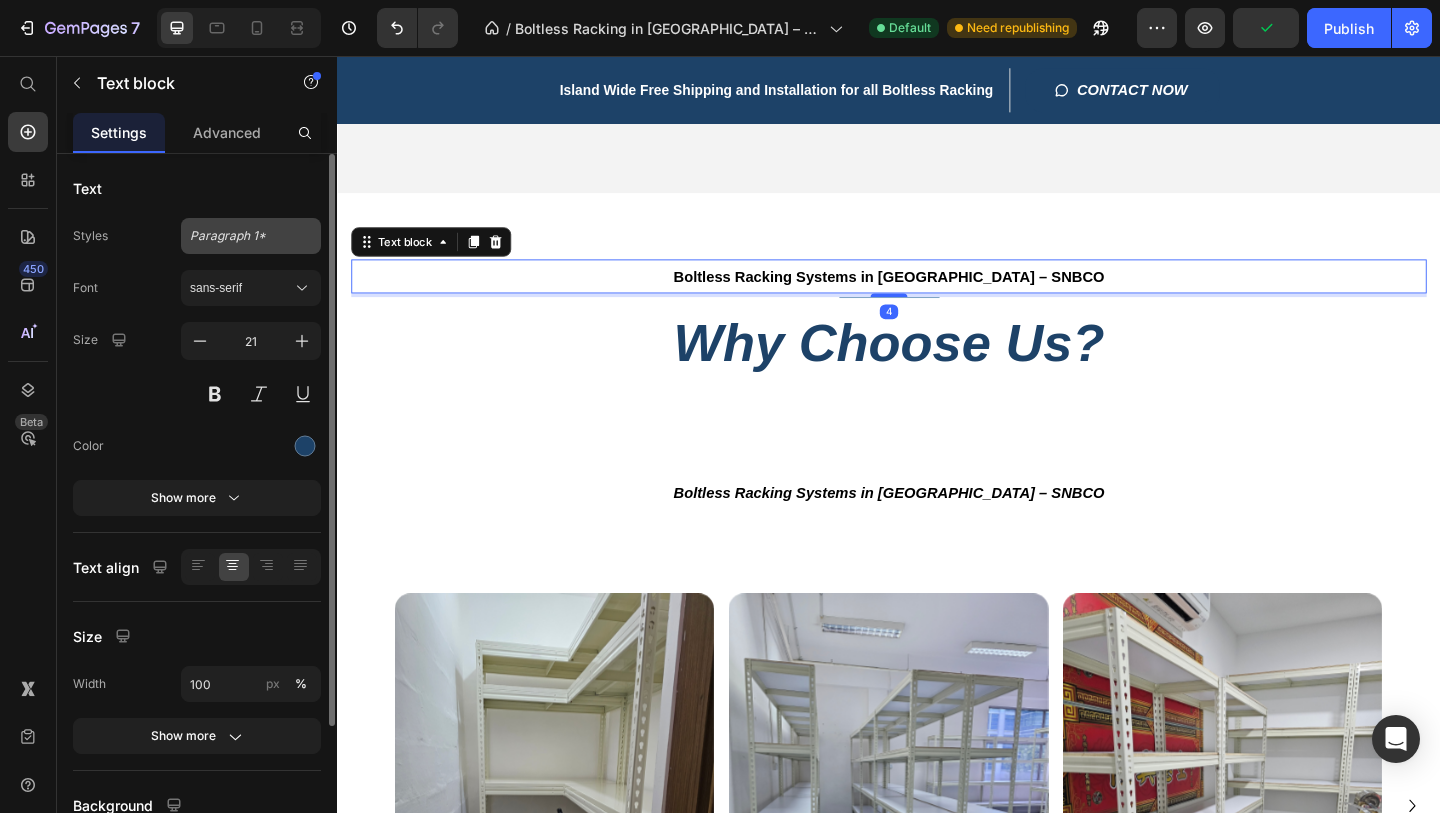 click on "Paragraph 1*" 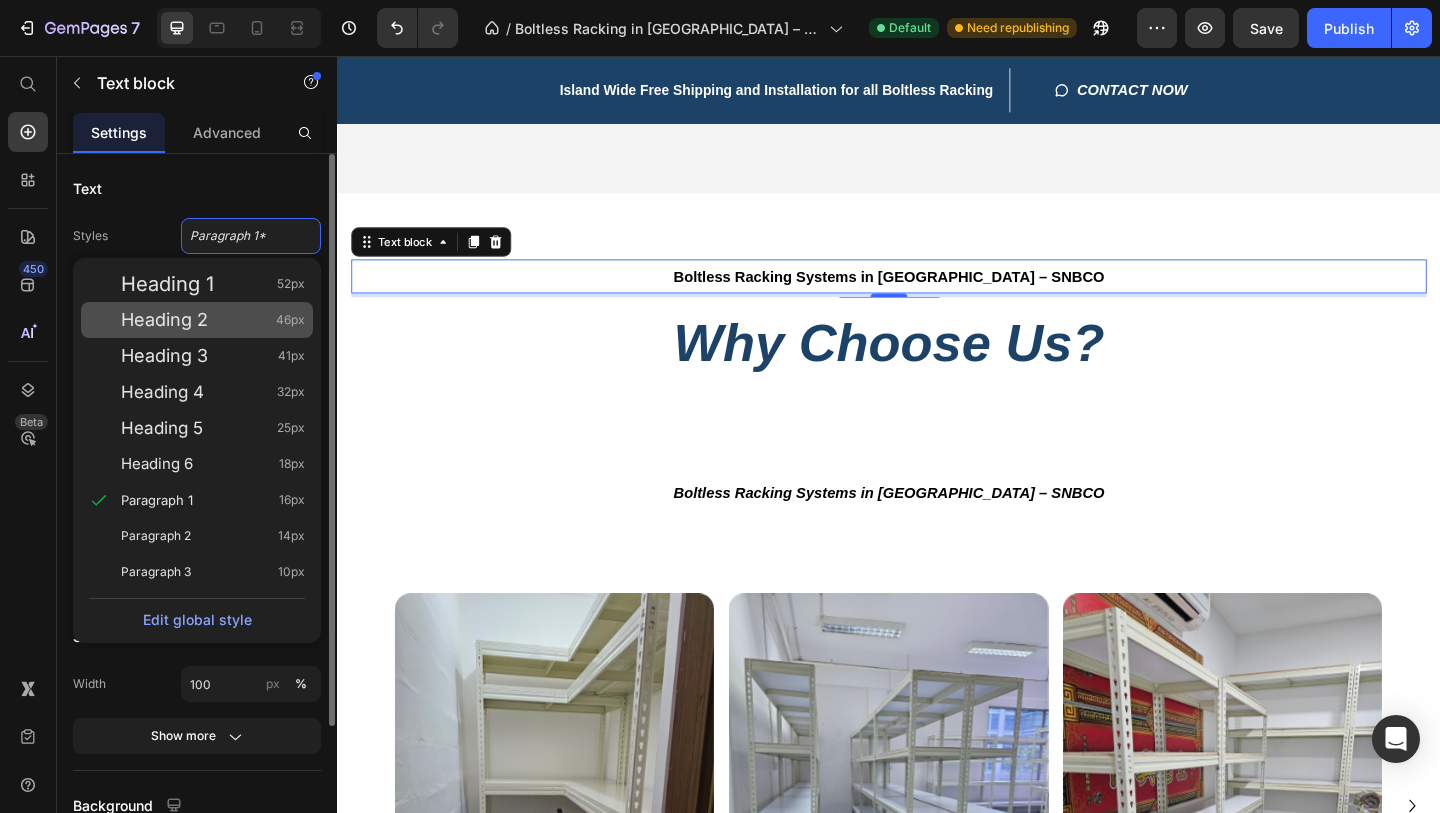 click on "Heading 2" at bounding box center (164, 320) 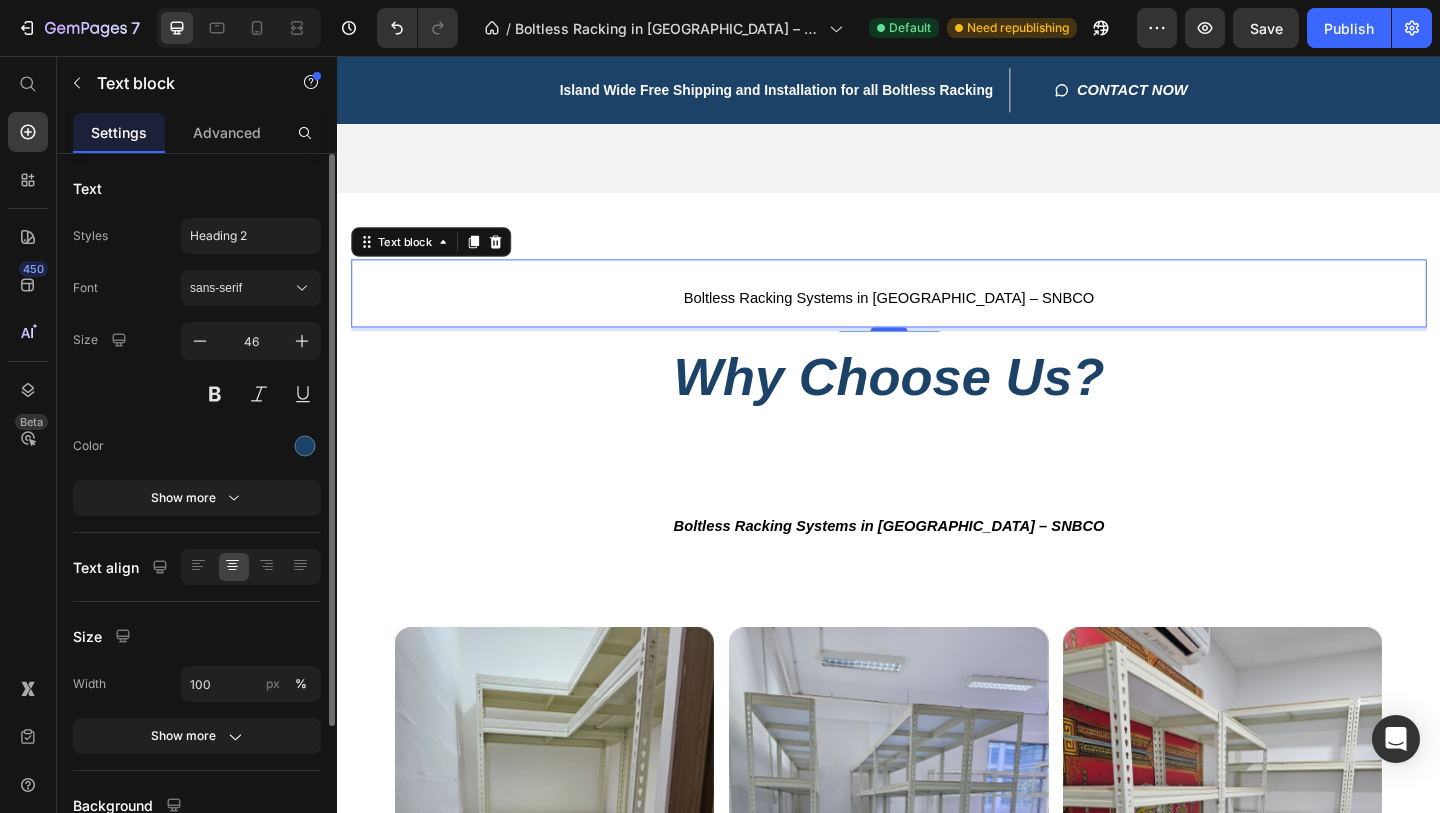 click on "Boltless Racking Systems in [GEOGRAPHIC_DATA] – SNBCO" at bounding box center (937, 314) 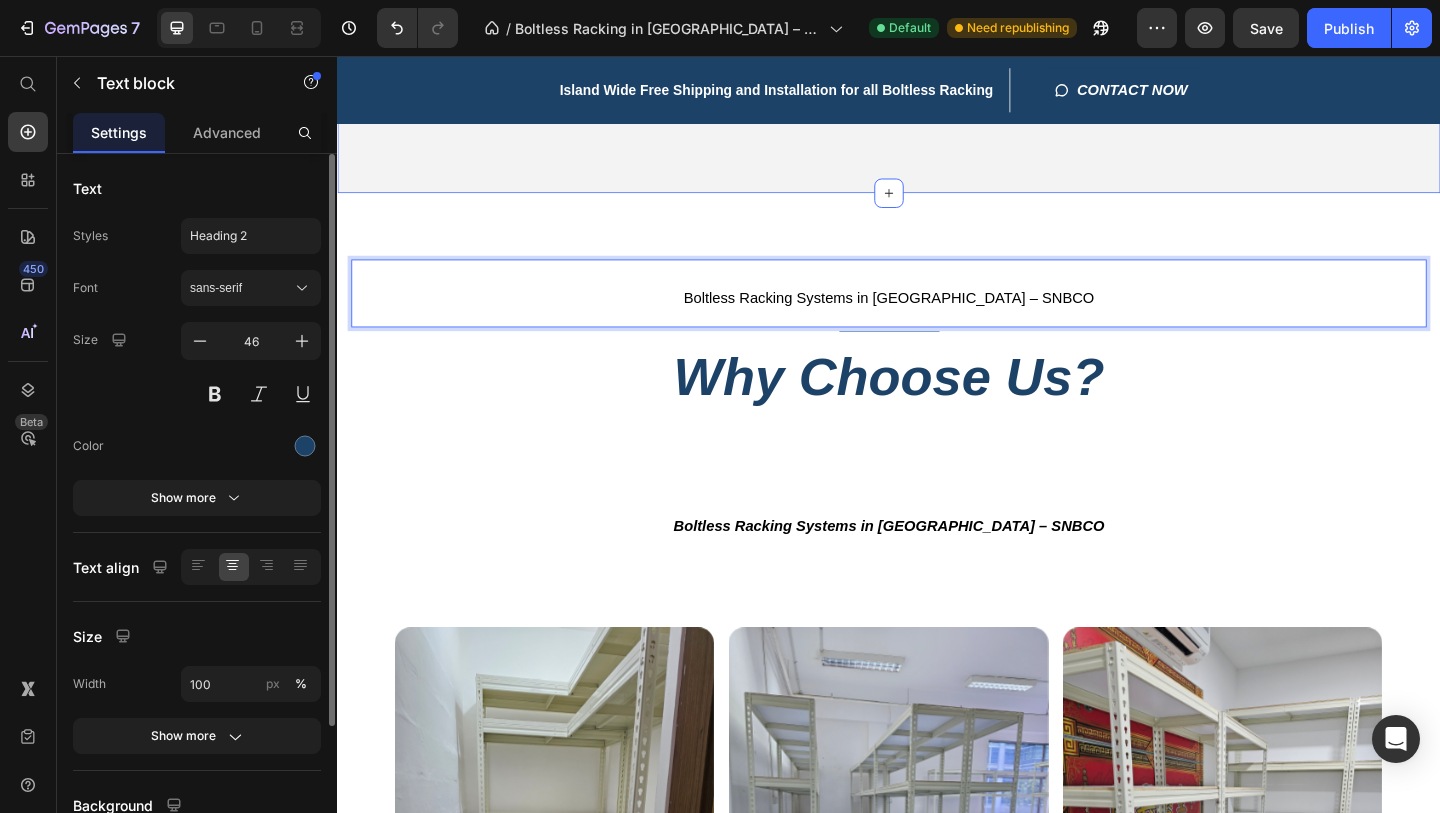 click on "Title Line Image Image Image
CONTACT NOW Button Row Hero Banner" at bounding box center (937, -211) 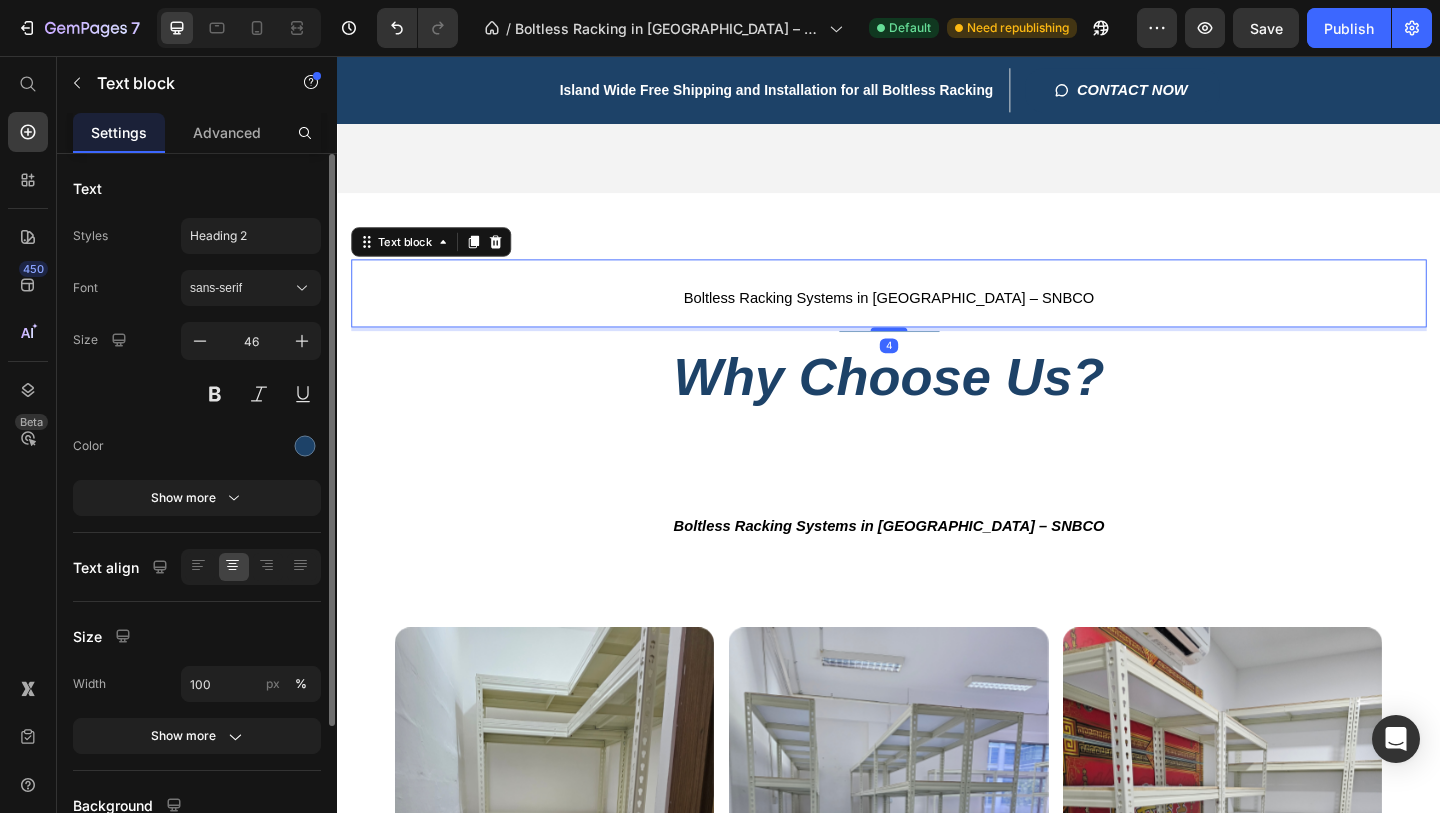 click on "Boltless Racking Systems in [GEOGRAPHIC_DATA] – SNBCO" at bounding box center [937, 314] 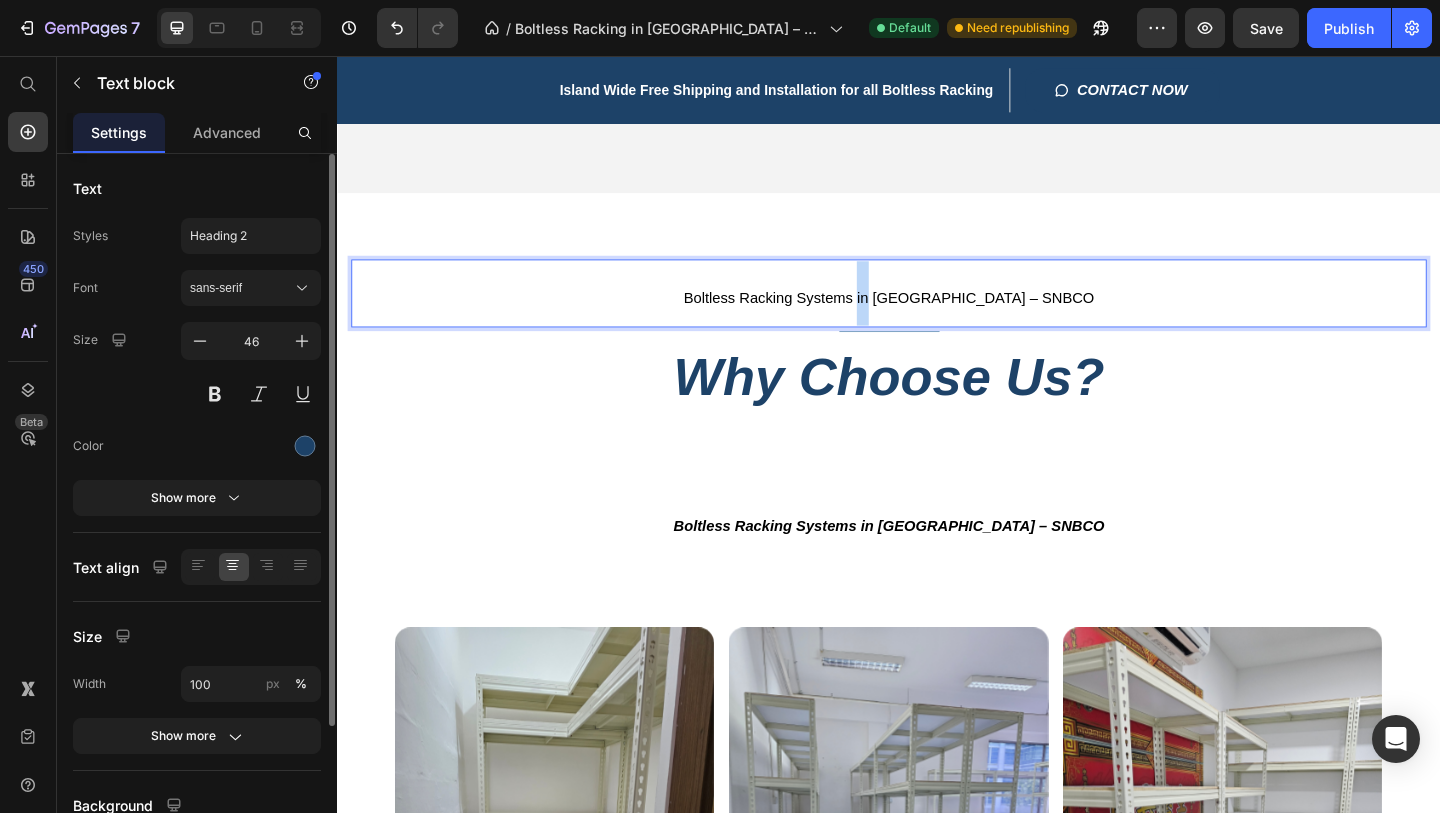 click on "Boltless Racking Systems in [GEOGRAPHIC_DATA] – SNBCO" at bounding box center (937, 318) 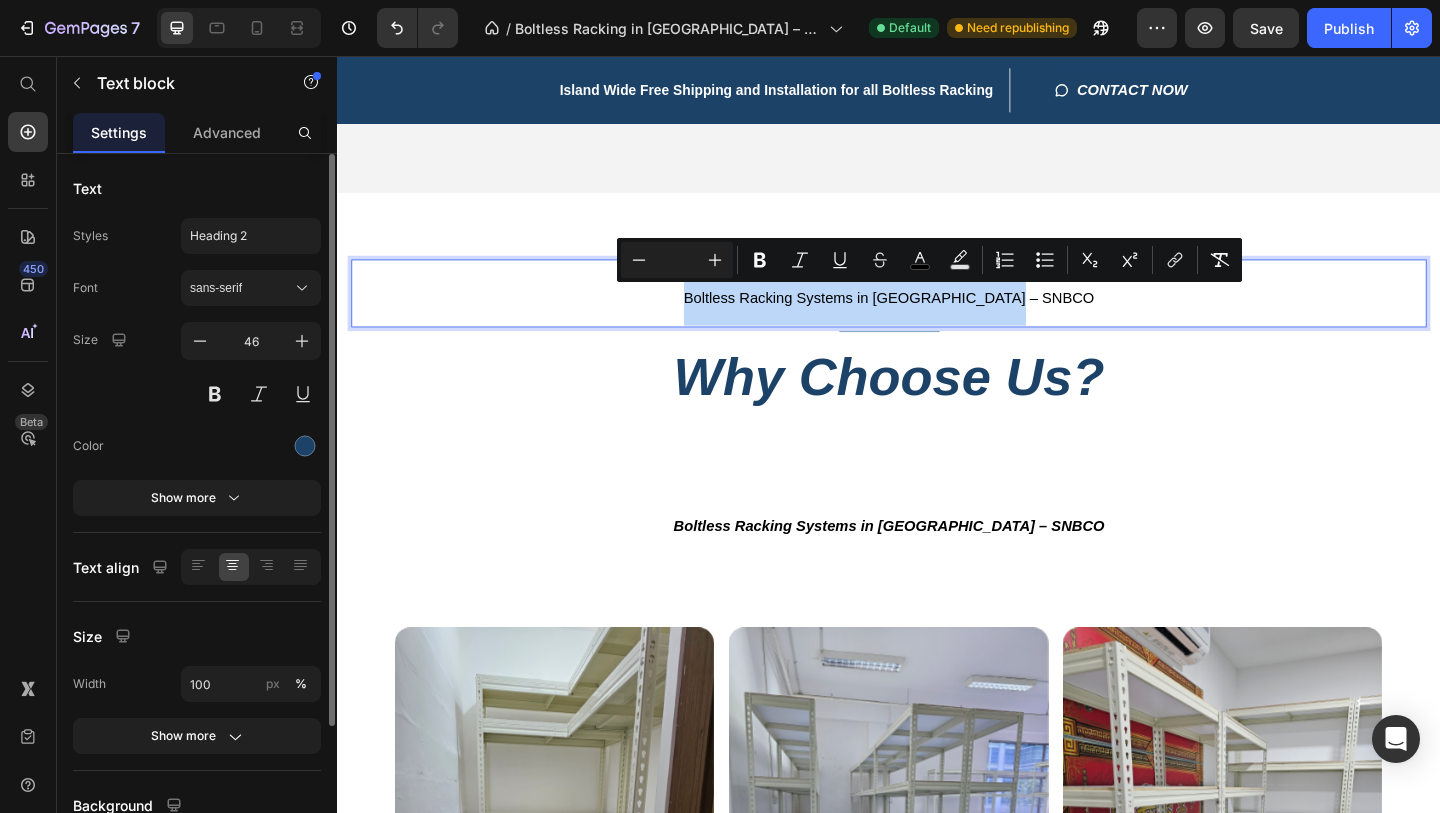 click on "Boltless Racking Systems in [GEOGRAPHIC_DATA] – SNBCO" at bounding box center [937, 318] 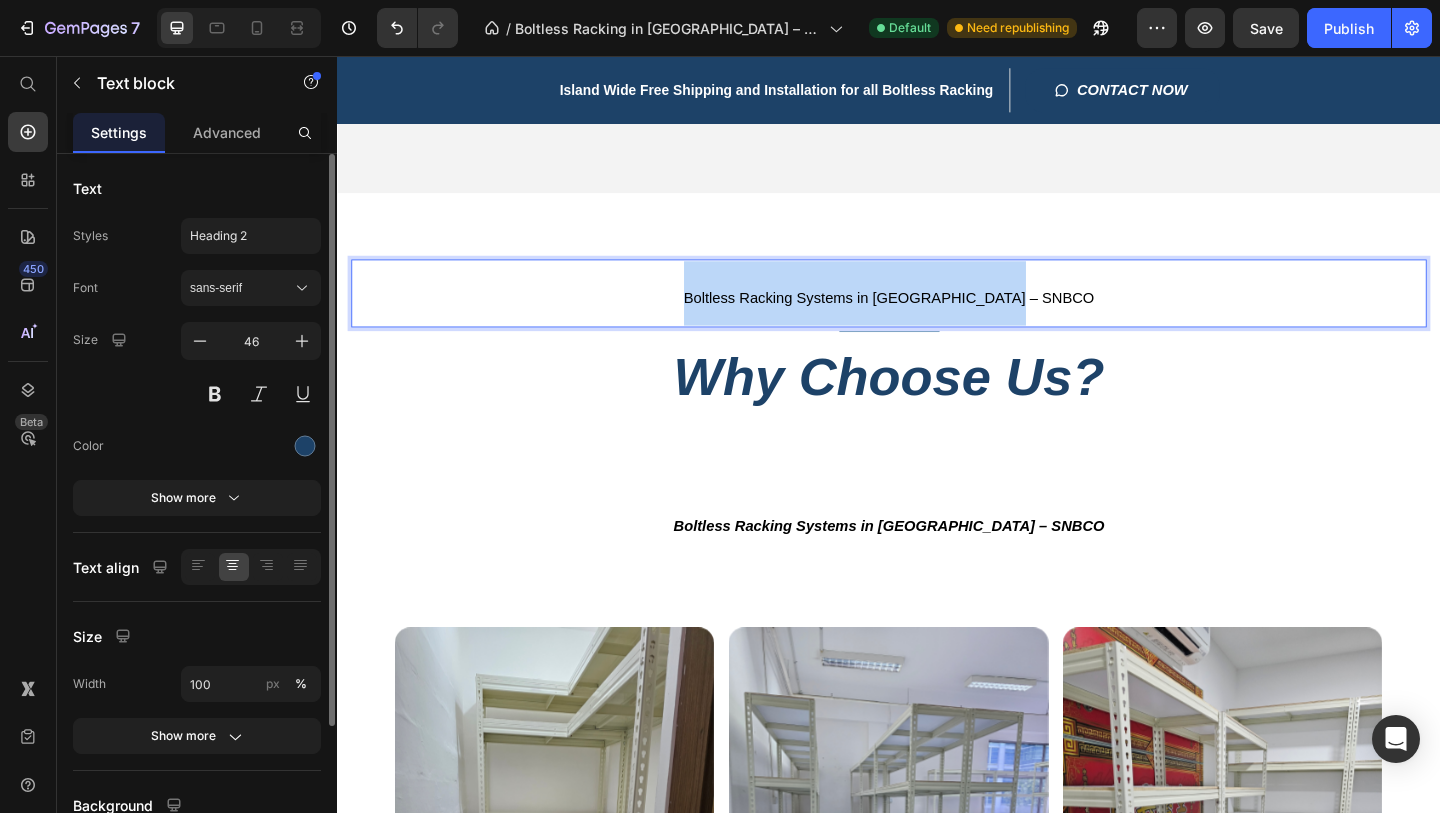 click on "Boltless Racking Systems in [GEOGRAPHIC_DATA] – SNBCO" at bounding box center [937, 318] 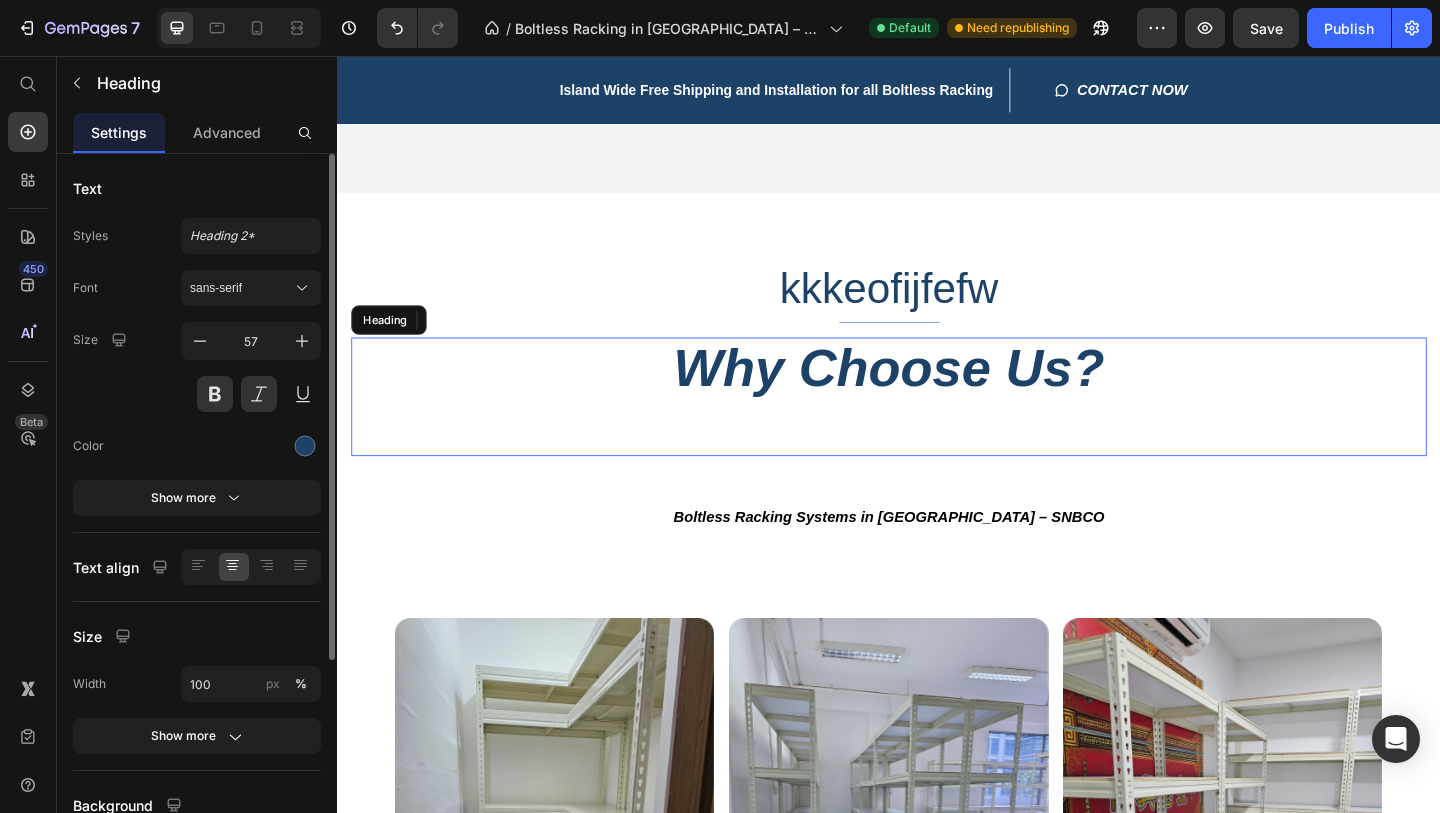 click on "Why Choose Us?" at bounding box center [937, 426] 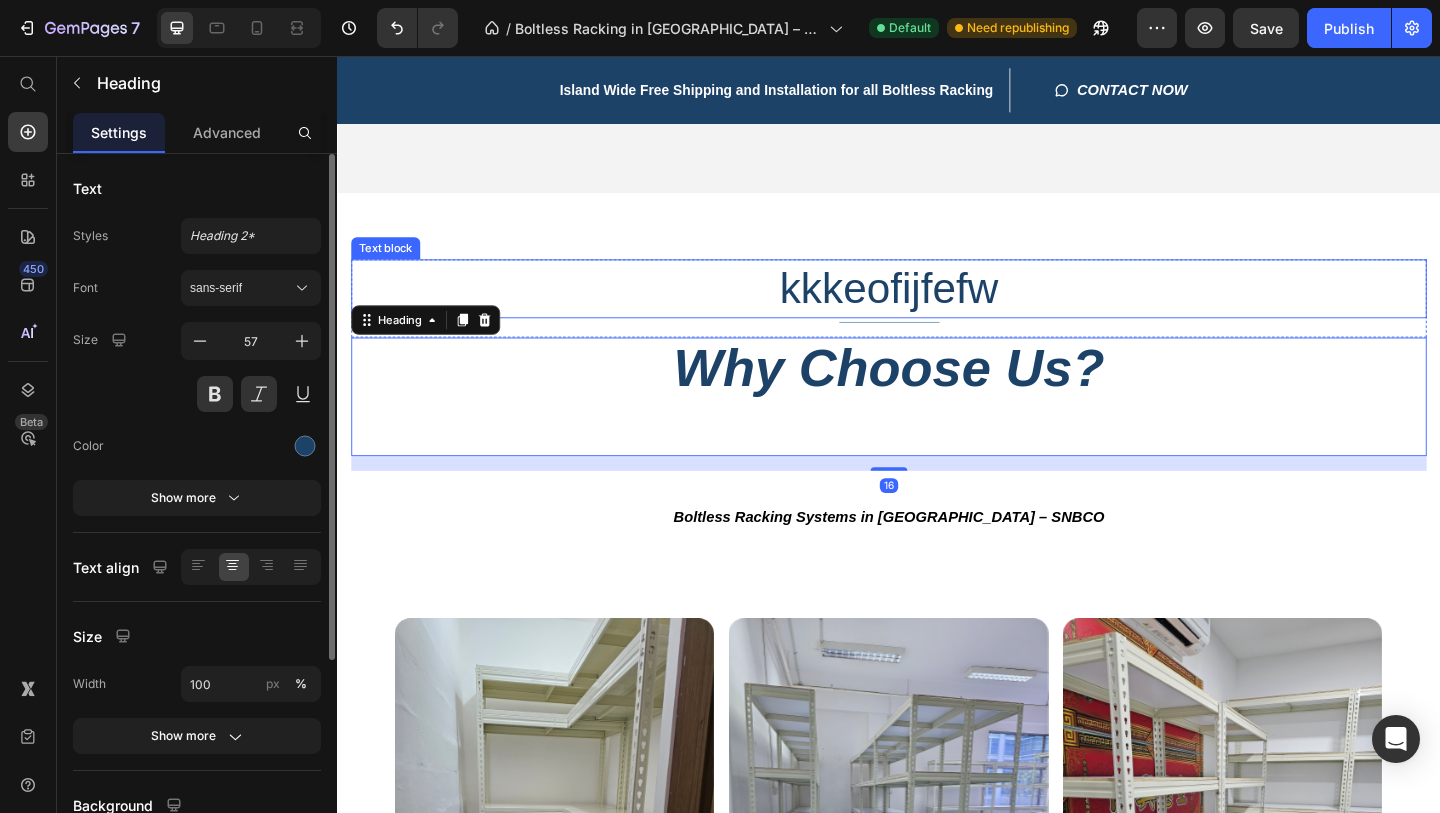 click on "kkkeofijfefw" at bounding box center (937, 309) 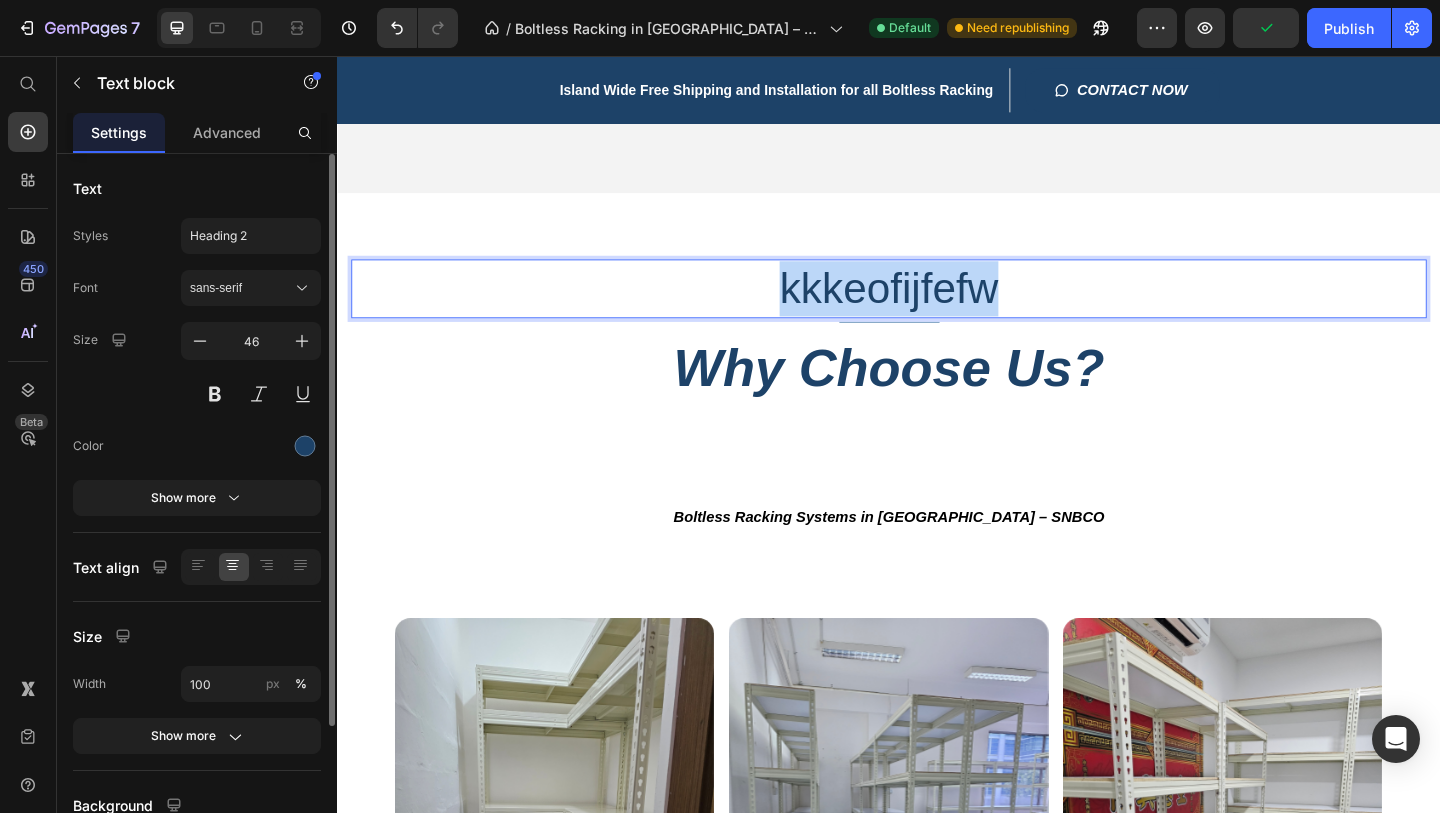 click on "kkkeofijfefw" at bounding box center (937, 309) 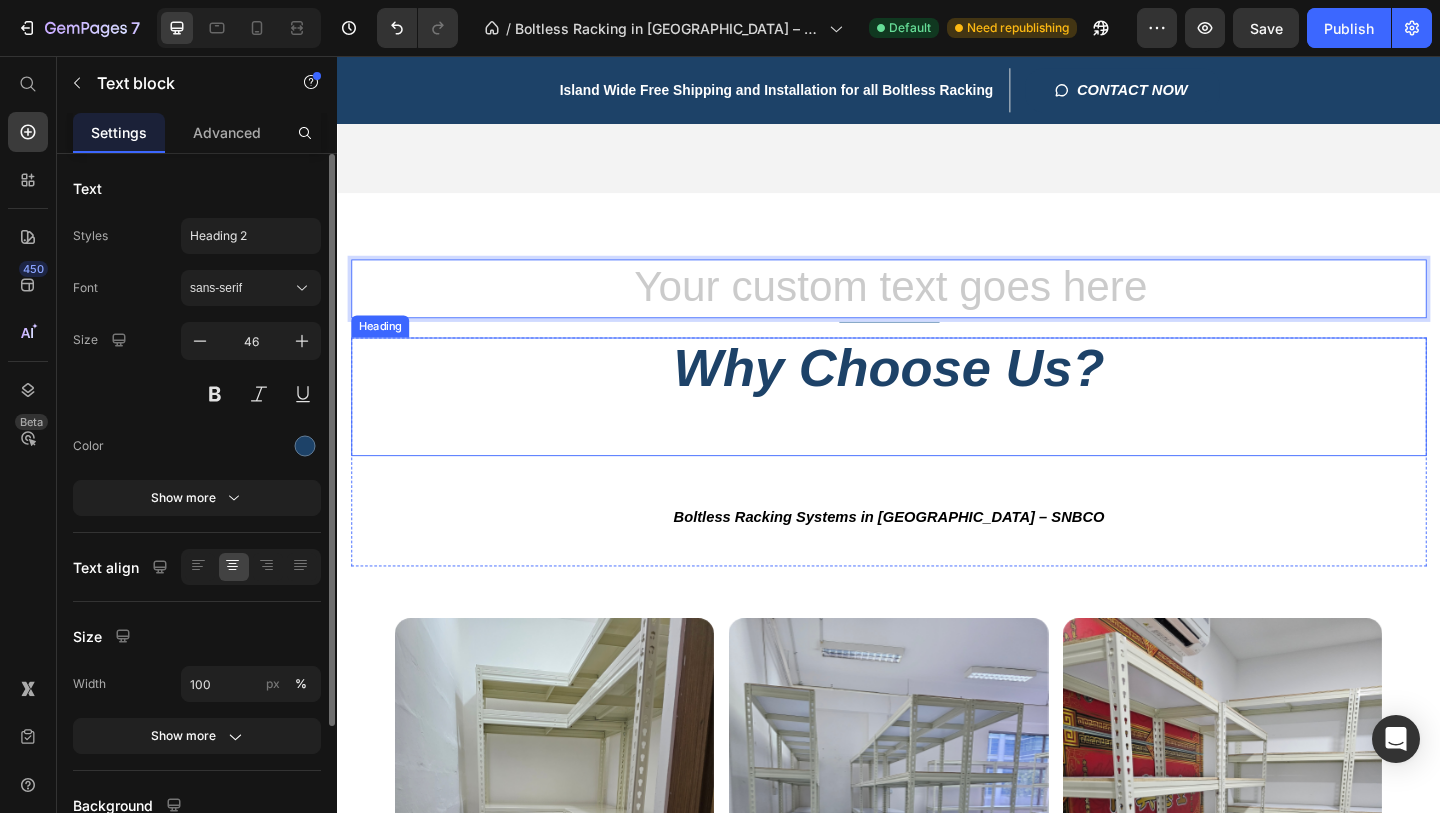 click on "Boltless Racking Systems in [GEOGRAPHIC_DATA] – SNBCO" at bounding box center [937, 551] 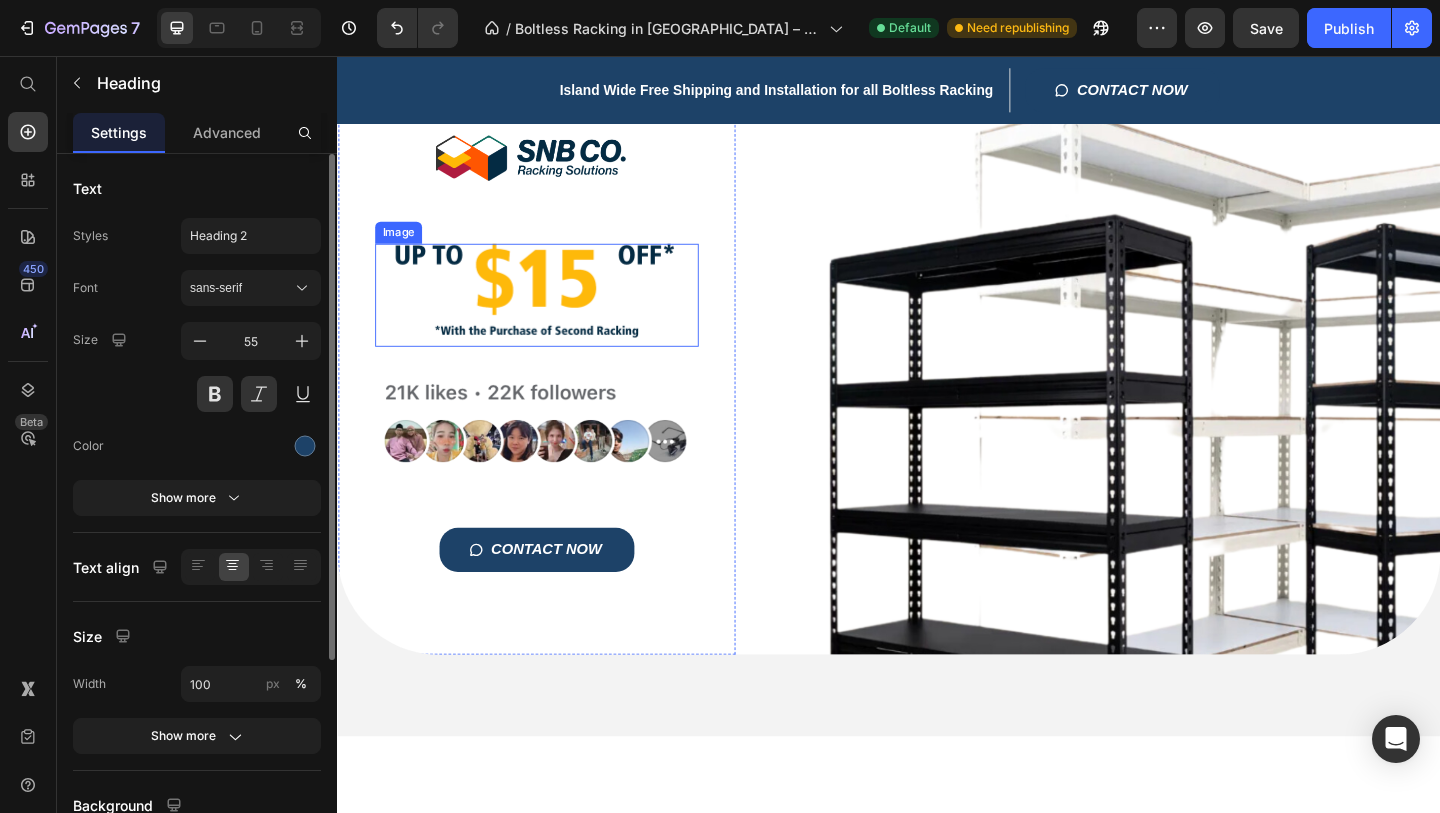 scroll, scrollTop: 132, scrollLeft: 0, axis: vertical 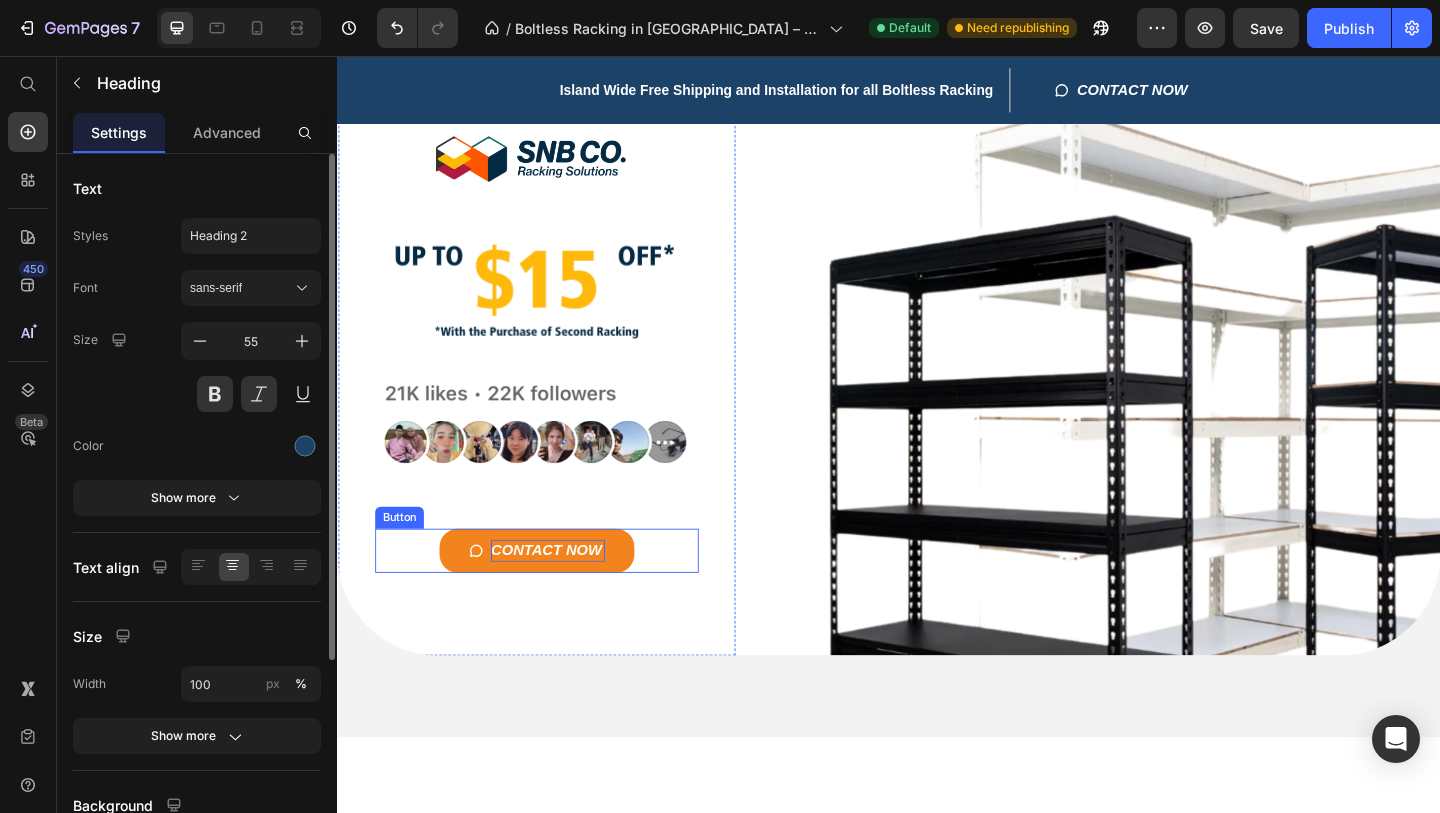click on "CONTACT NOW" at bounding box center [566, 594] 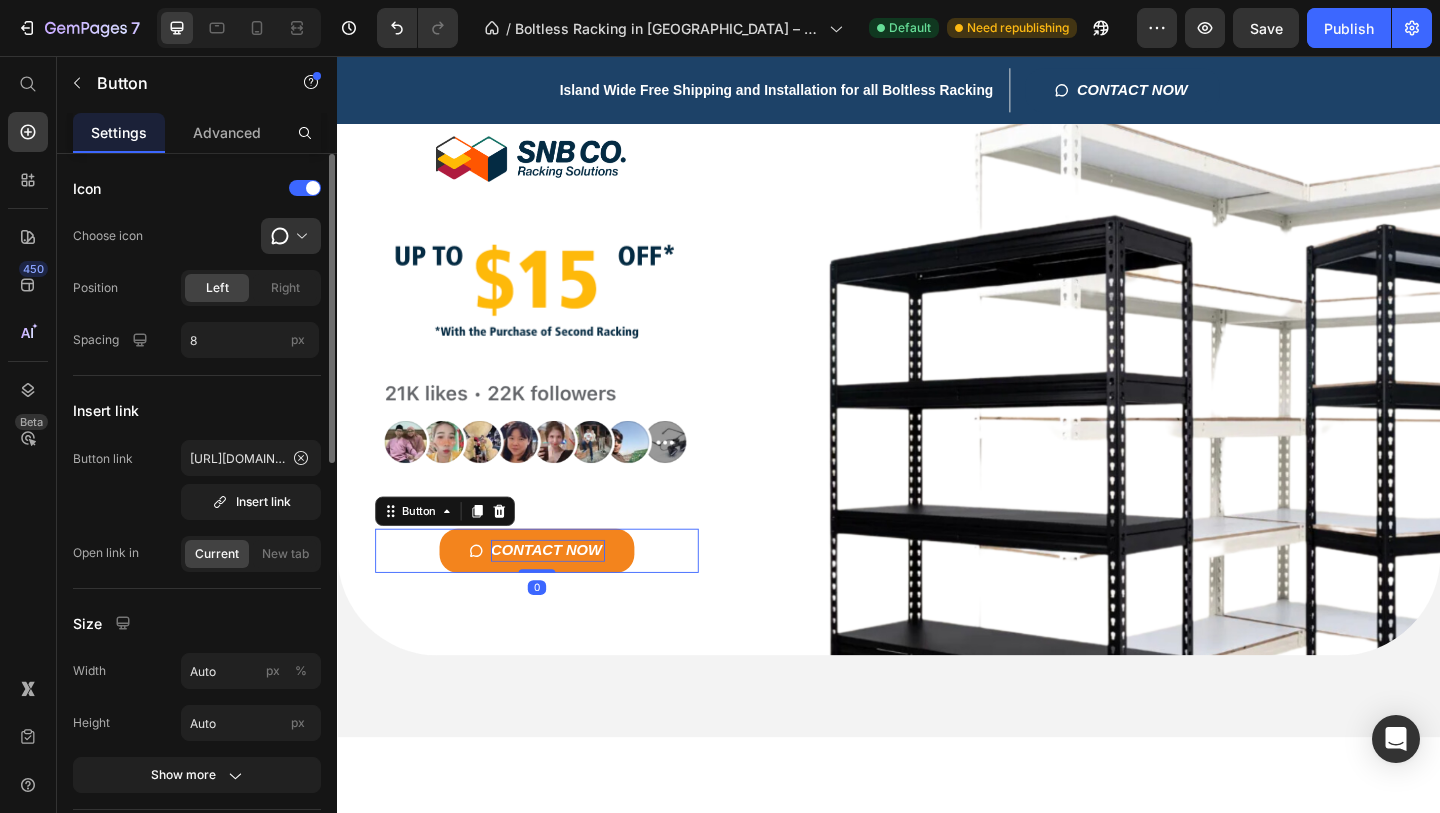 click on "CONTACT NOW" at bounding box center [566, 594] 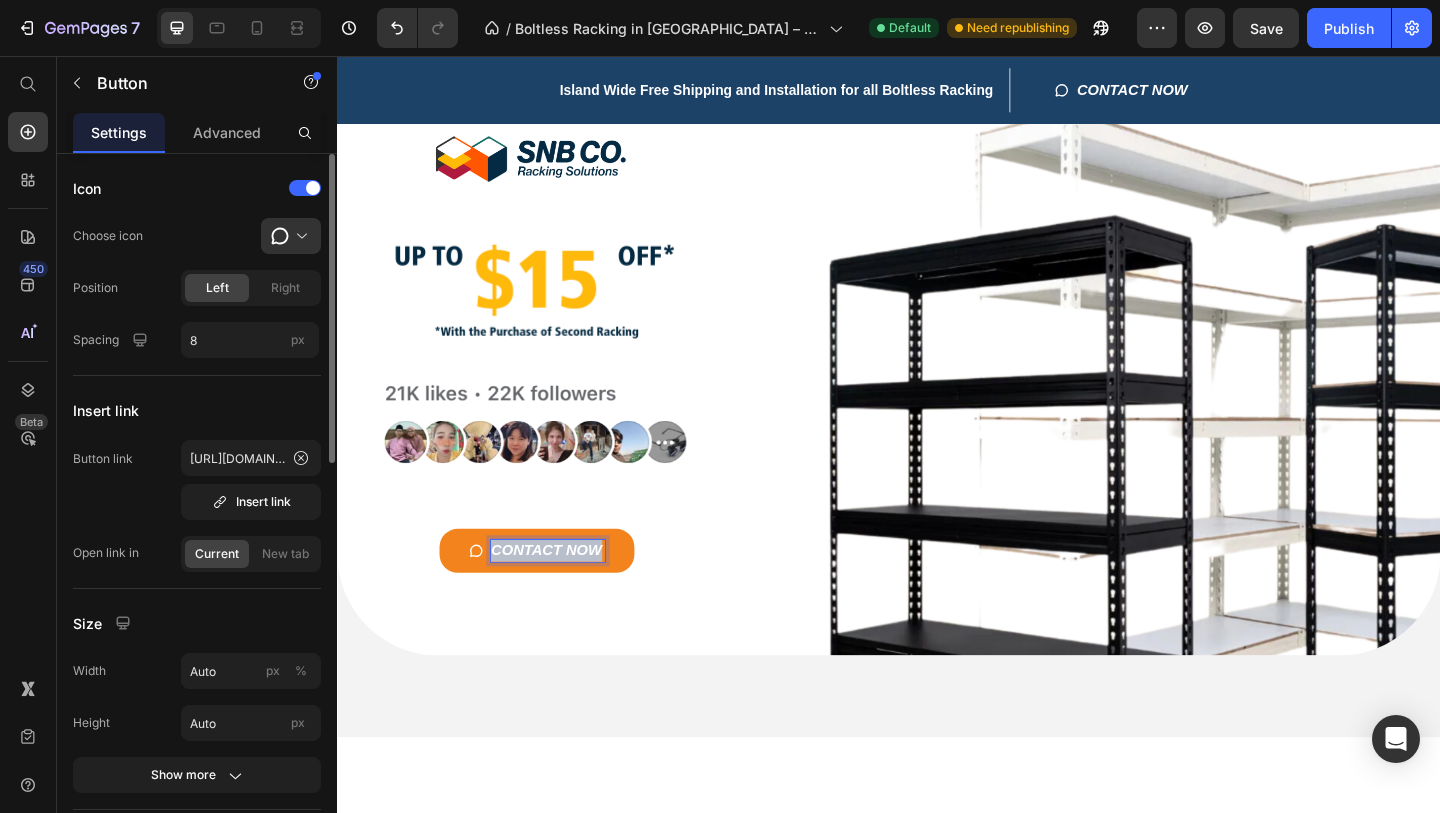 click on "CONTACT NOW" at bounding box center [566, 594] 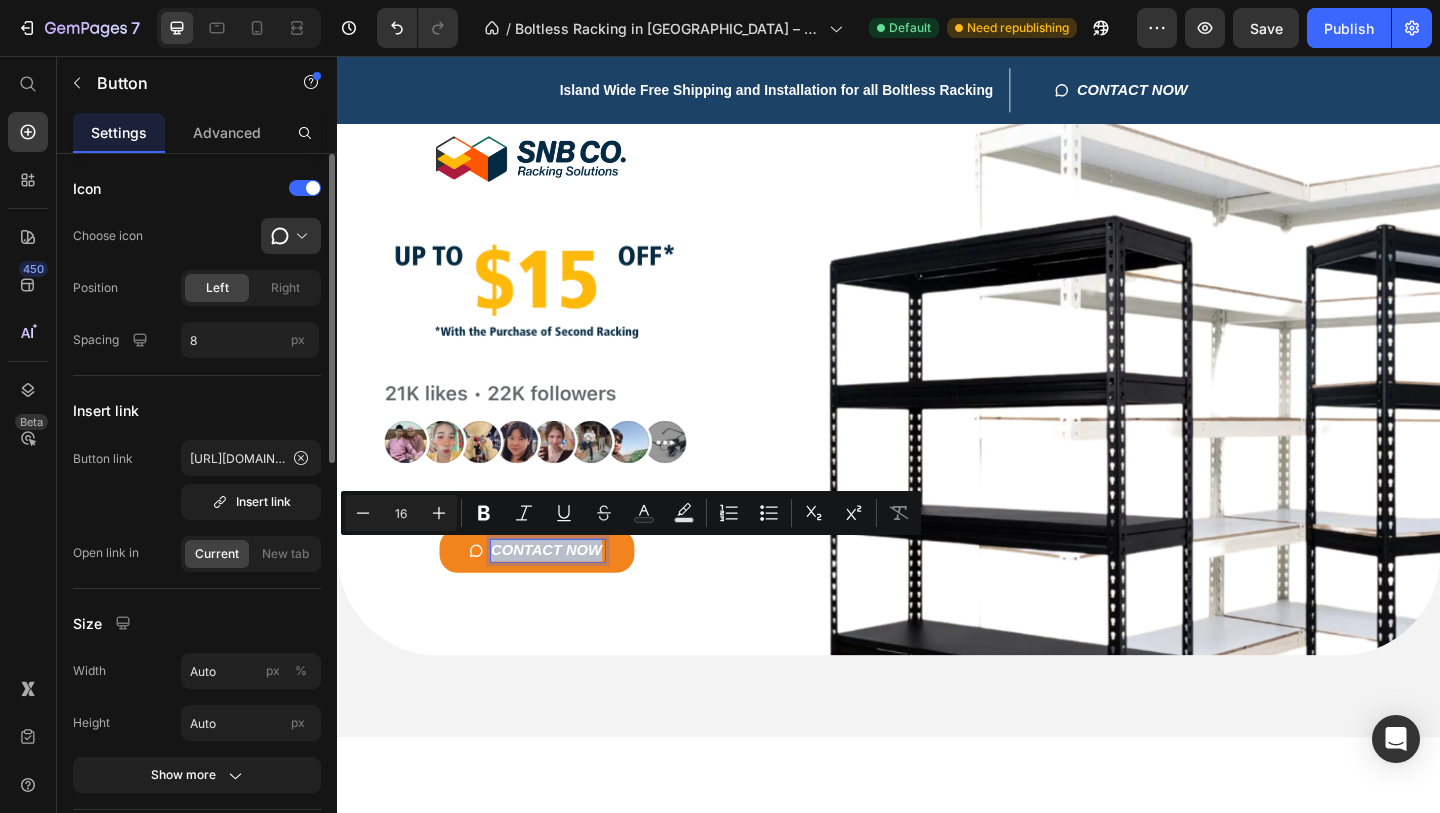 click at bounding box center (488, 594) 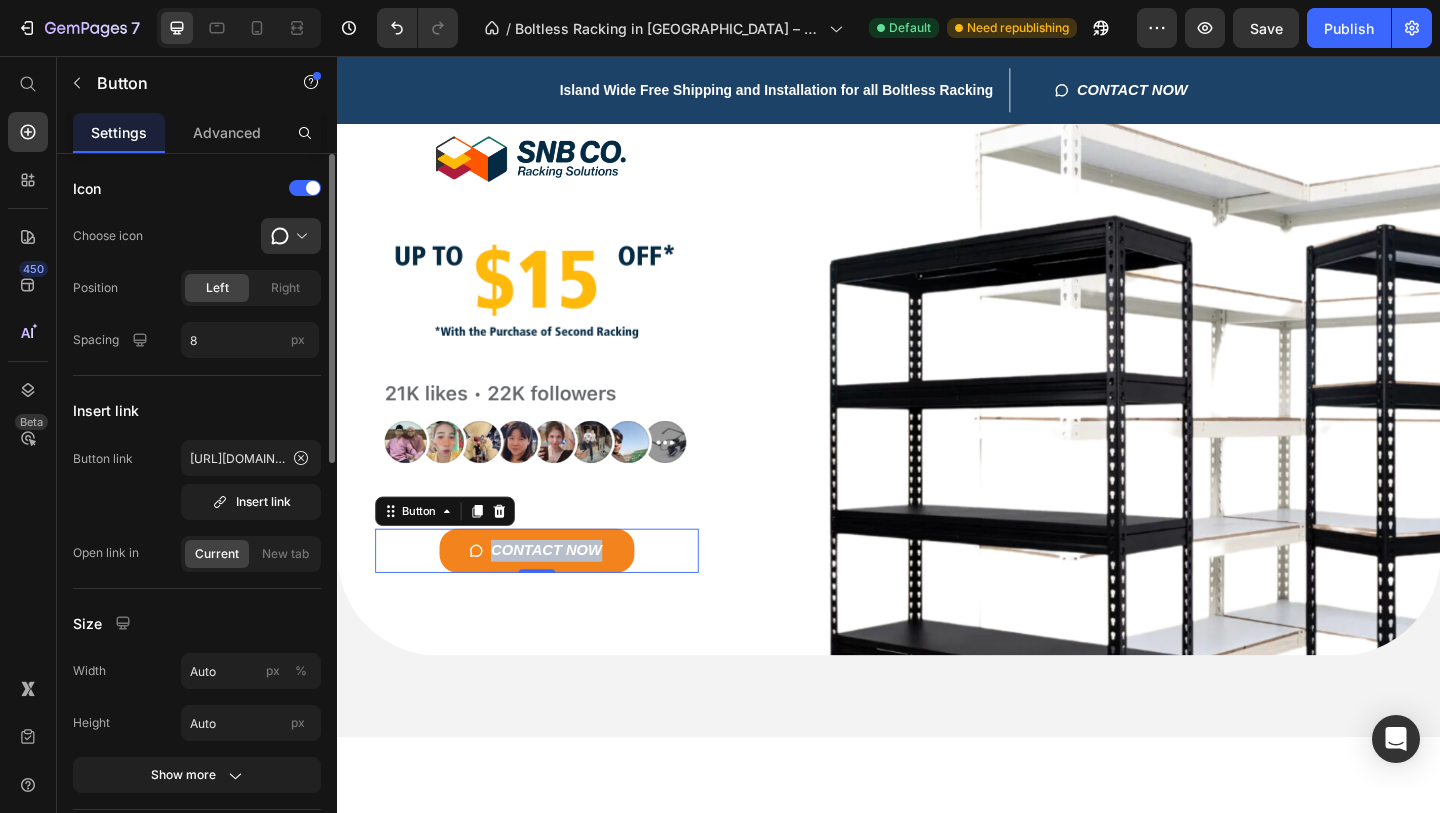 click at bounding box center (488, 594) 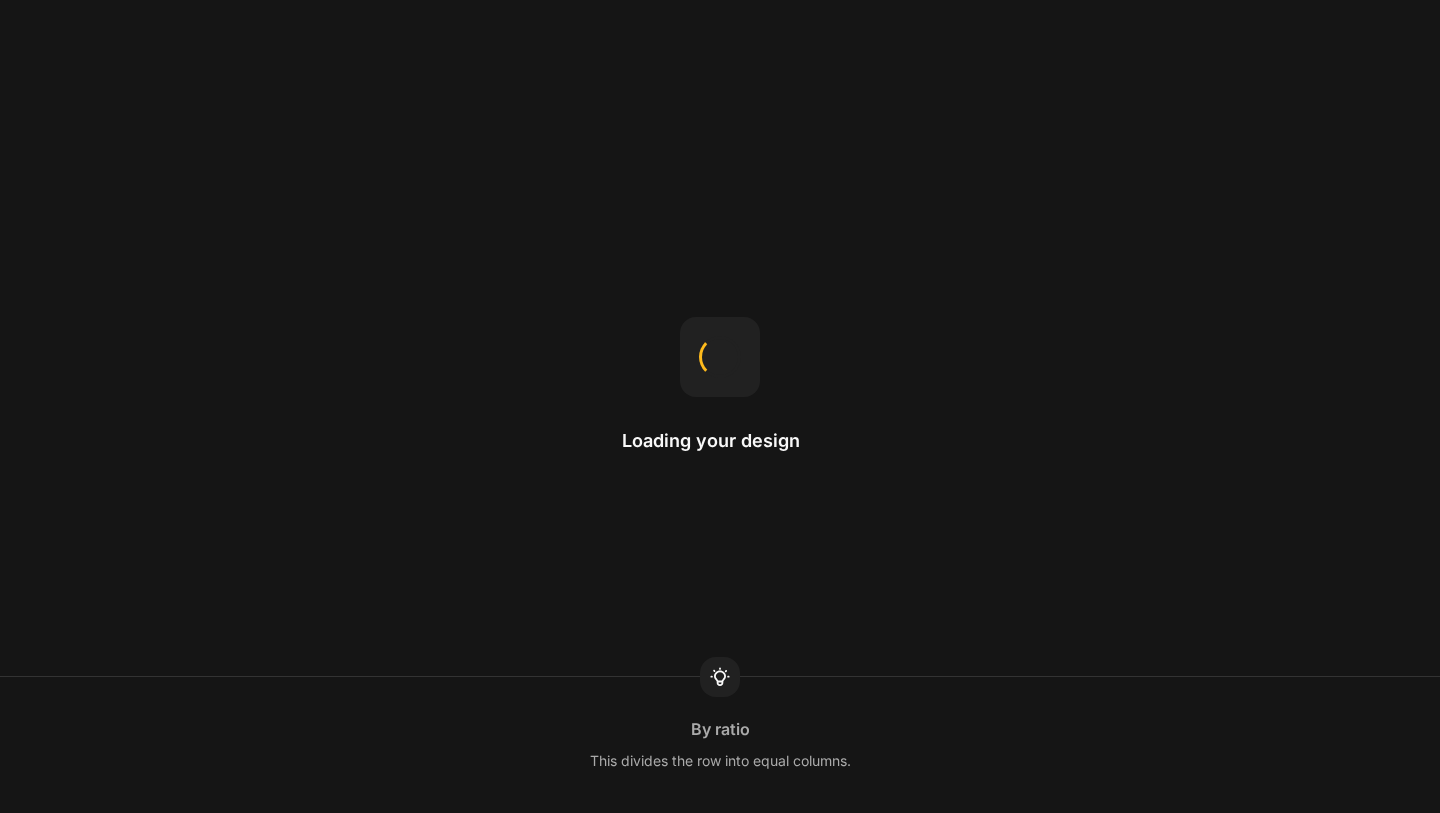 scroll, scrollTop: 0, scrollLeft: 0, axis: both 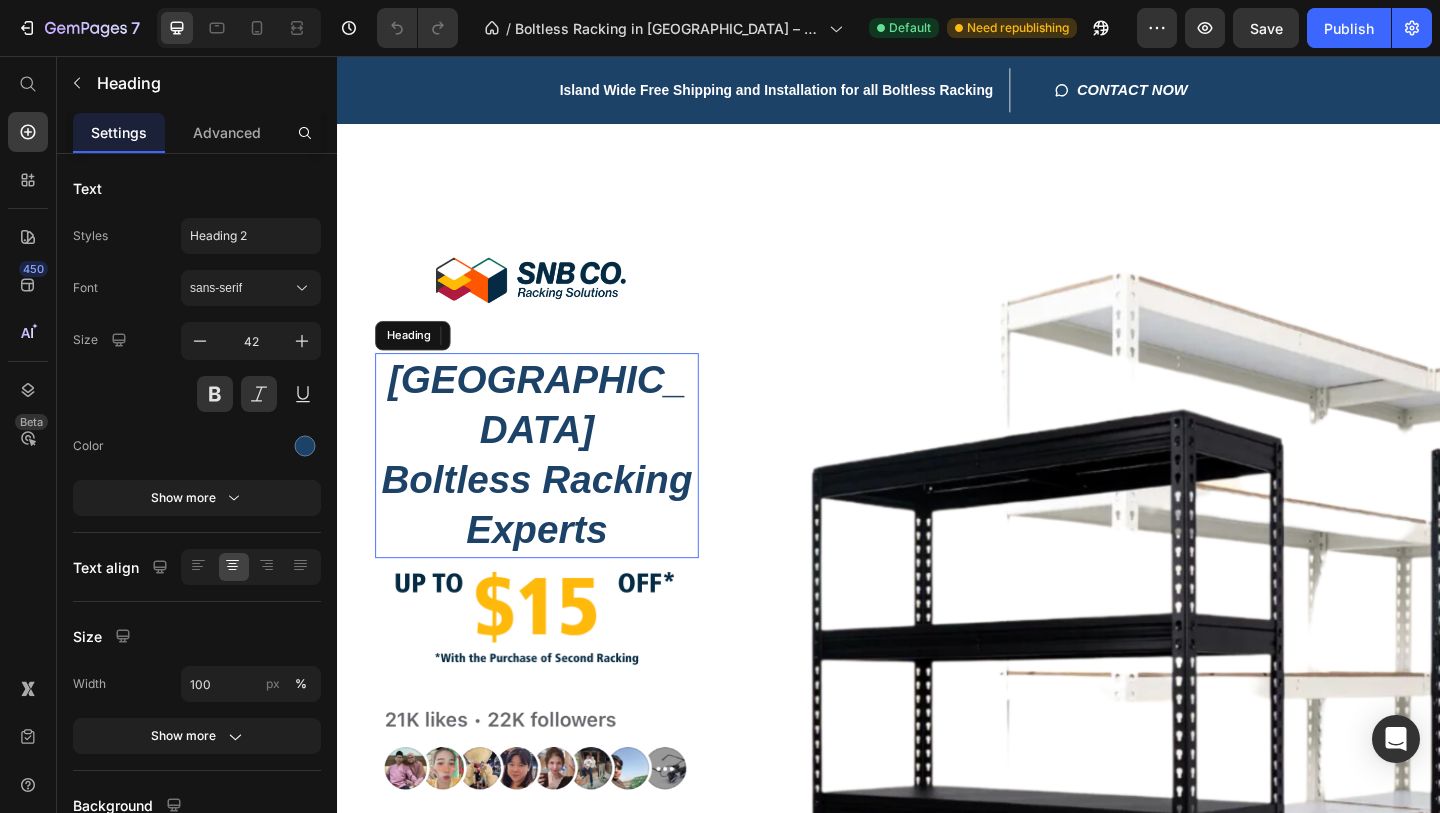 click on "Singapore  Boltless Racking Experts" at bounding box center [554, 490] 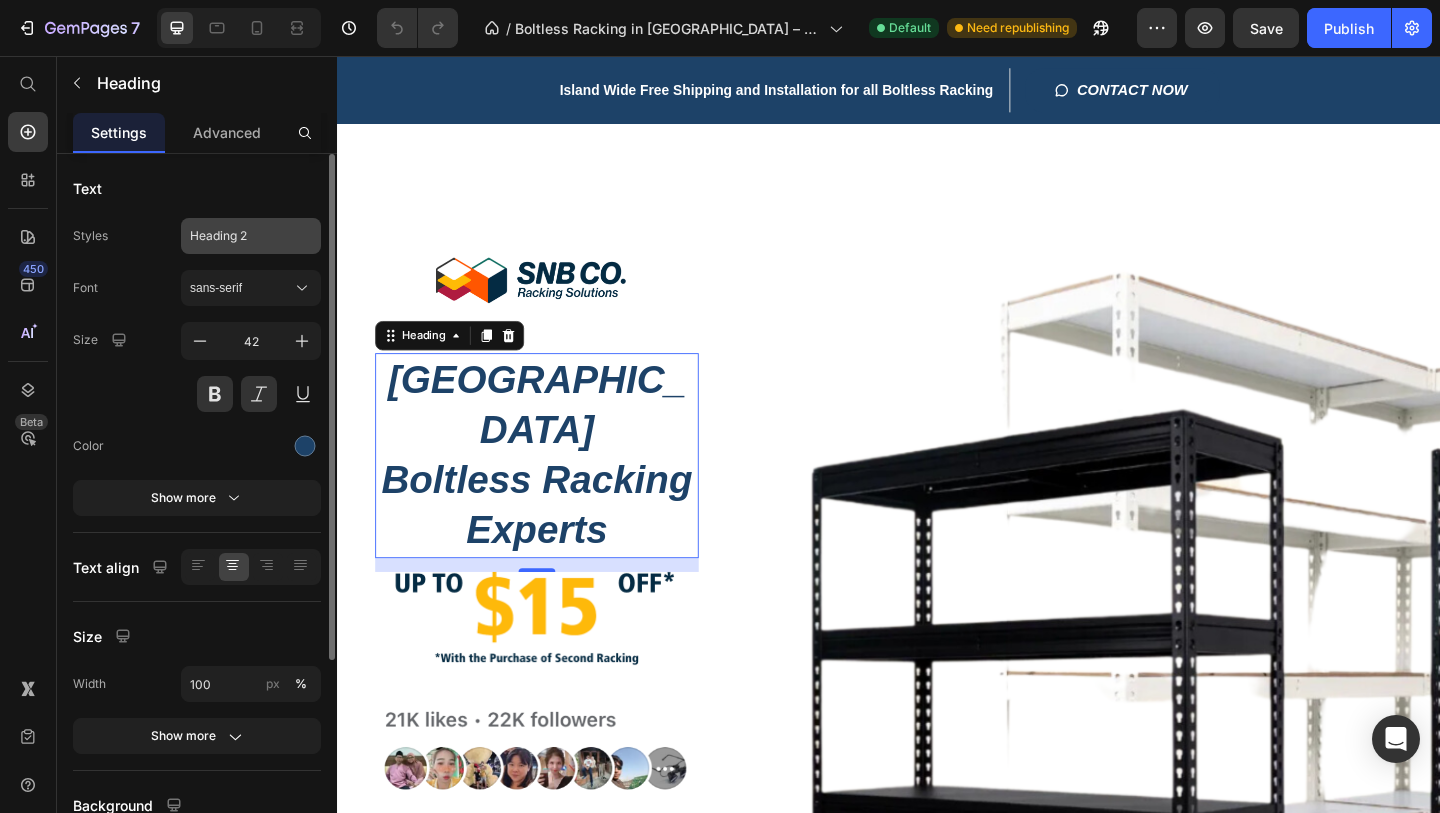 click on "Heading 2" 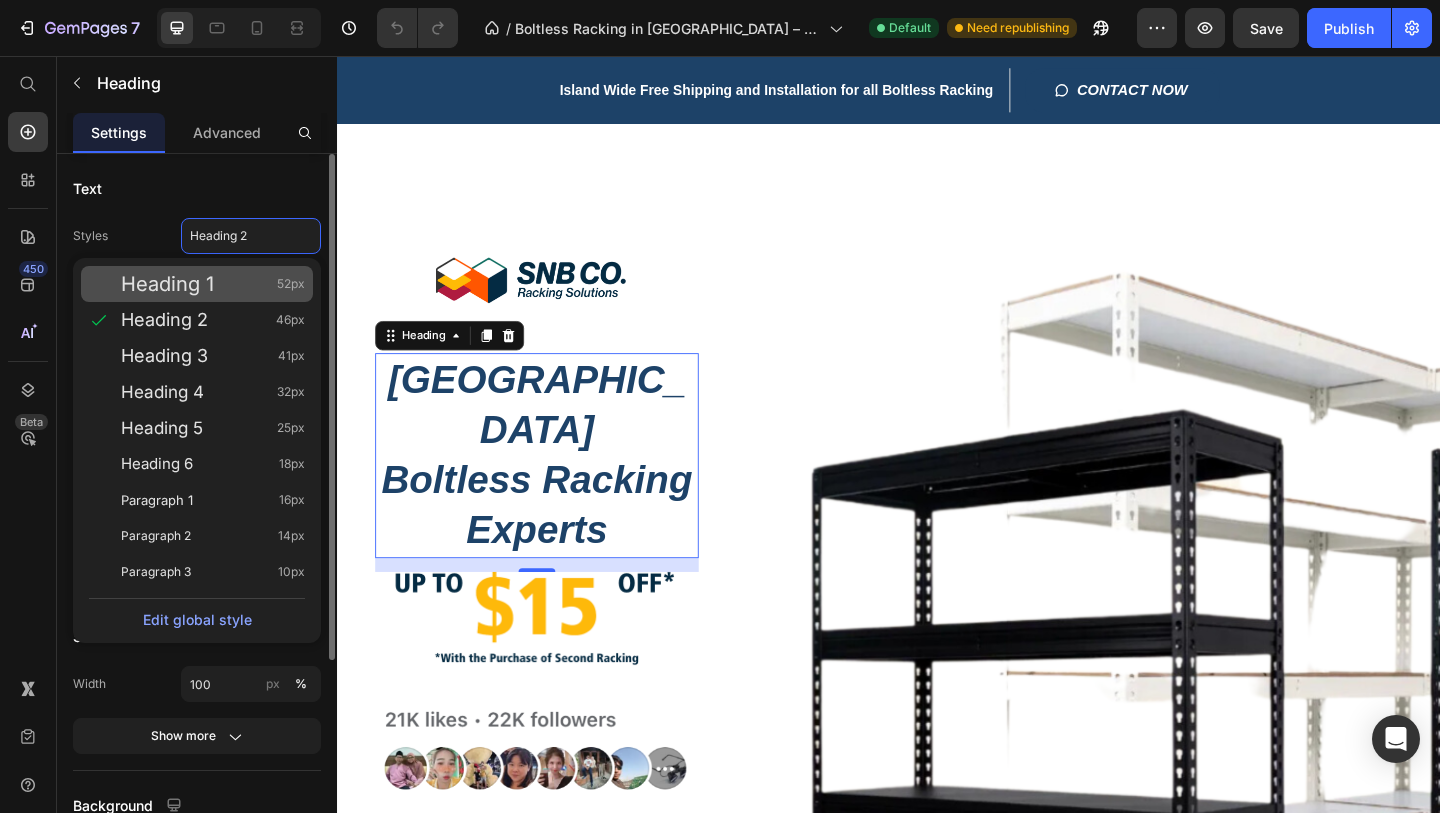 click on "Heading 1" at bounding box center [167, 284] 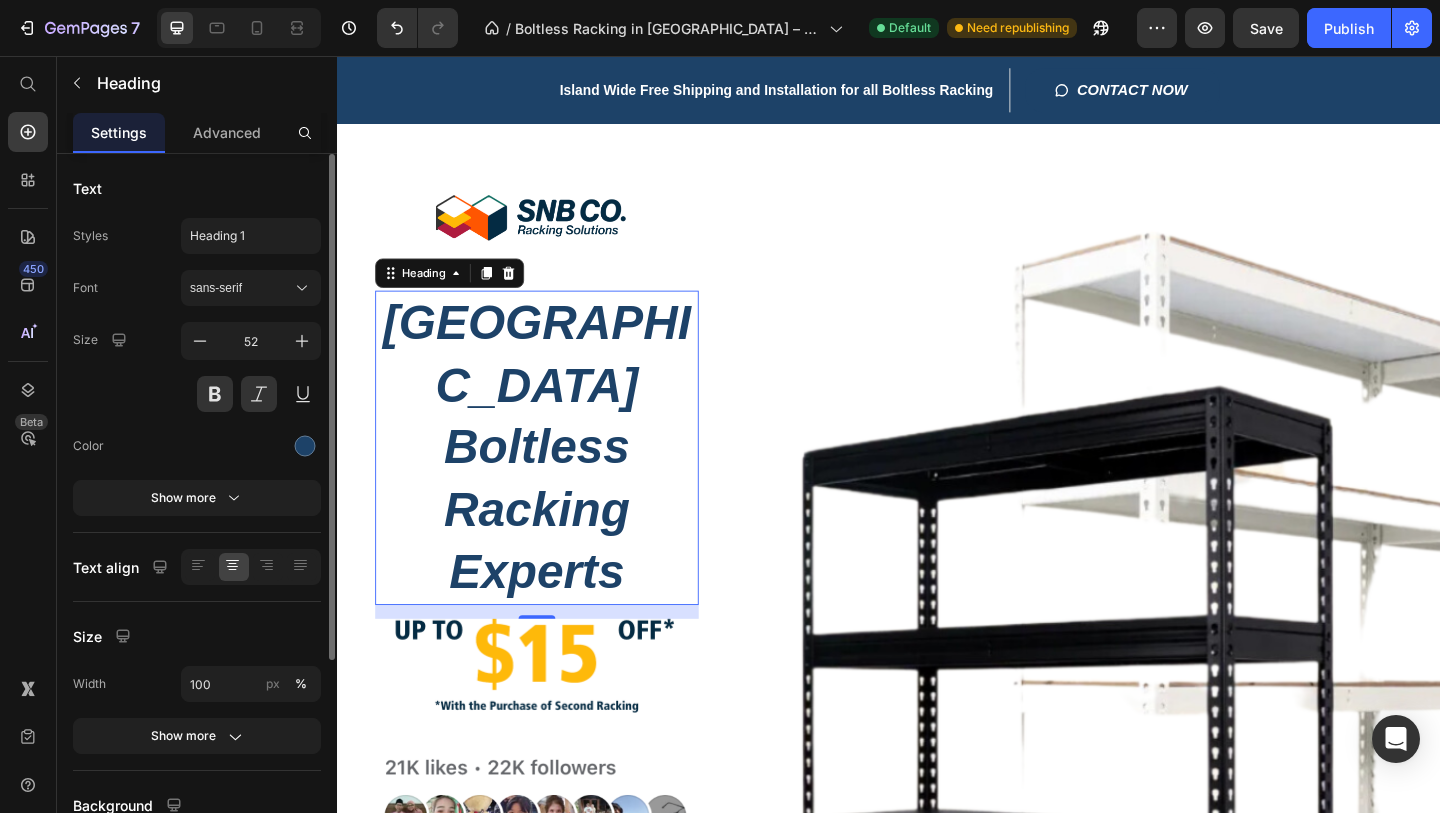 scroll, scrollTop: 98, scrollLeft: 0, axis: vertical 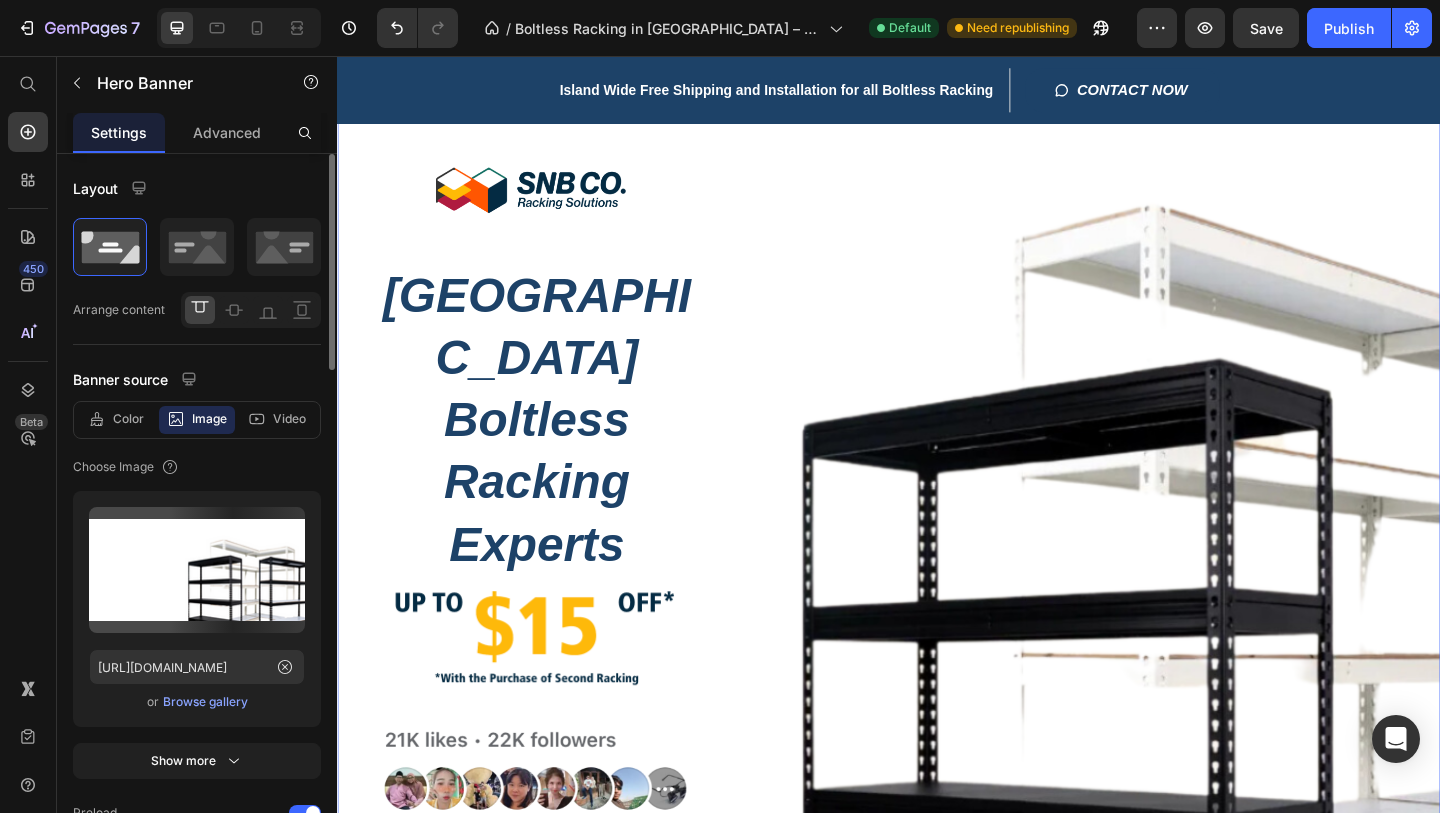 click on "Title Line Image Singapore  Boltless Racking Experts Heading   15 Image Image
CONTACT NOW Button Row" at bounding box center (937, 558) 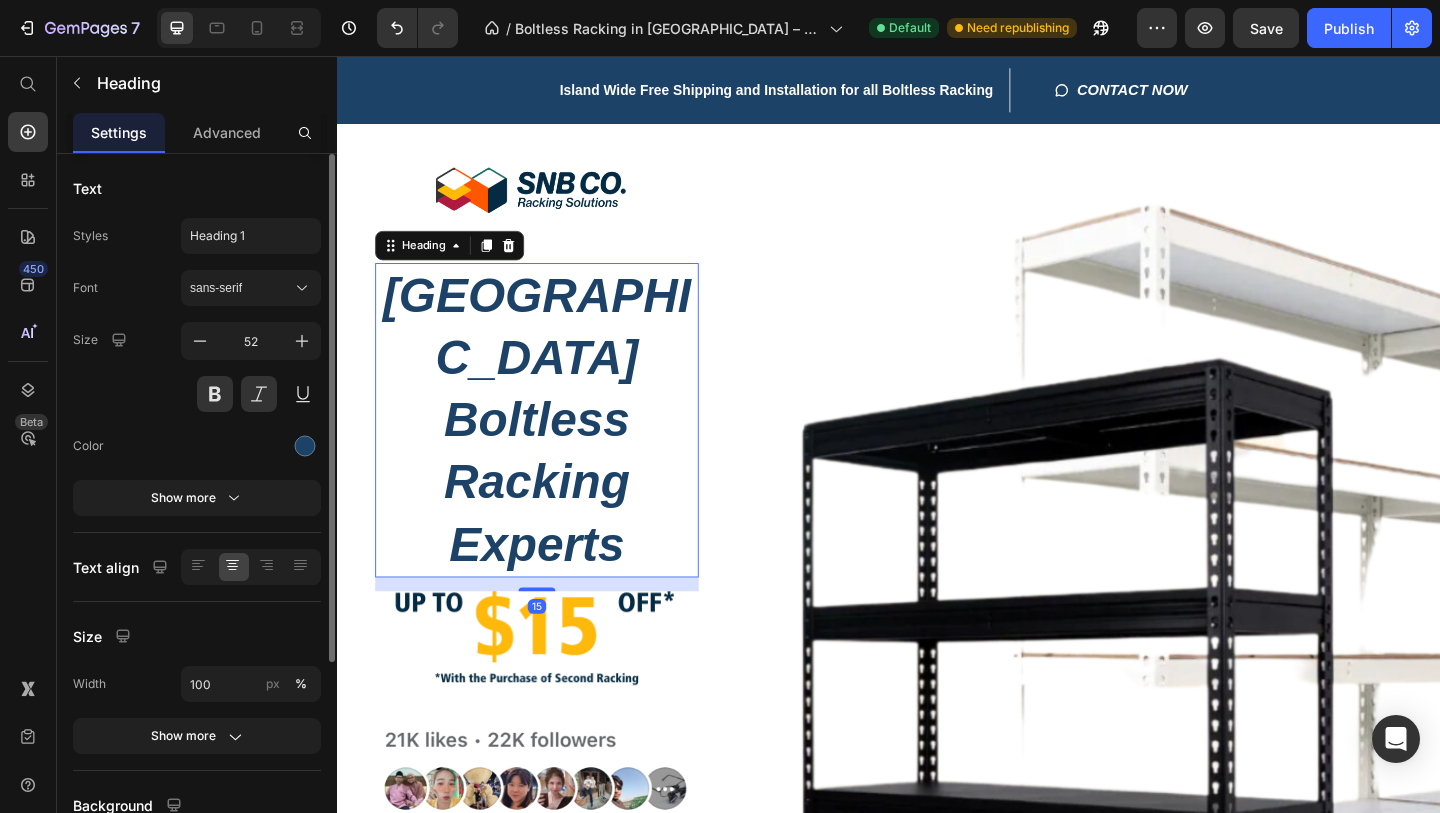 click on "Singapore  Boltless Racking Experts" at bounding box center (554, 452) 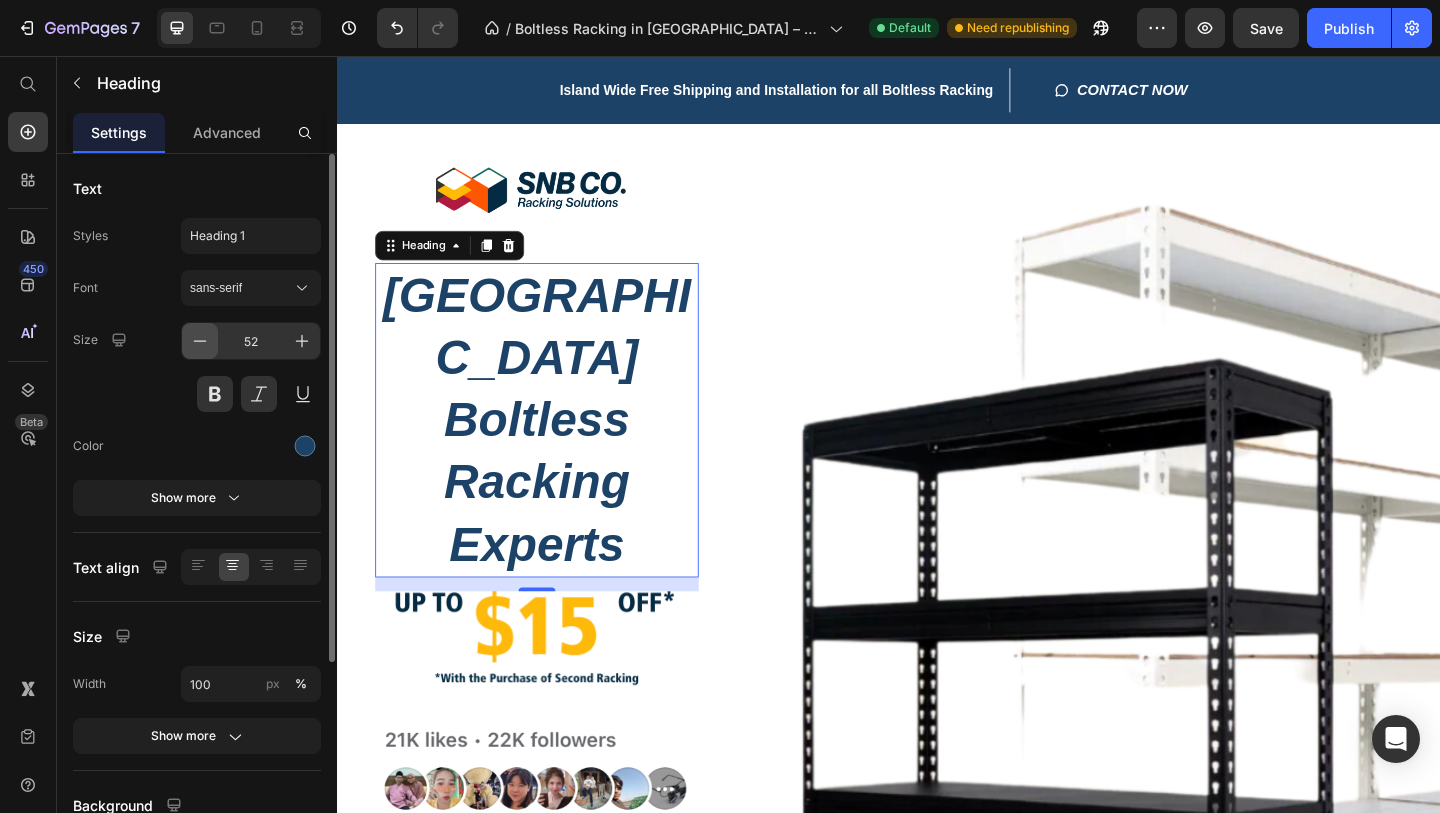 click 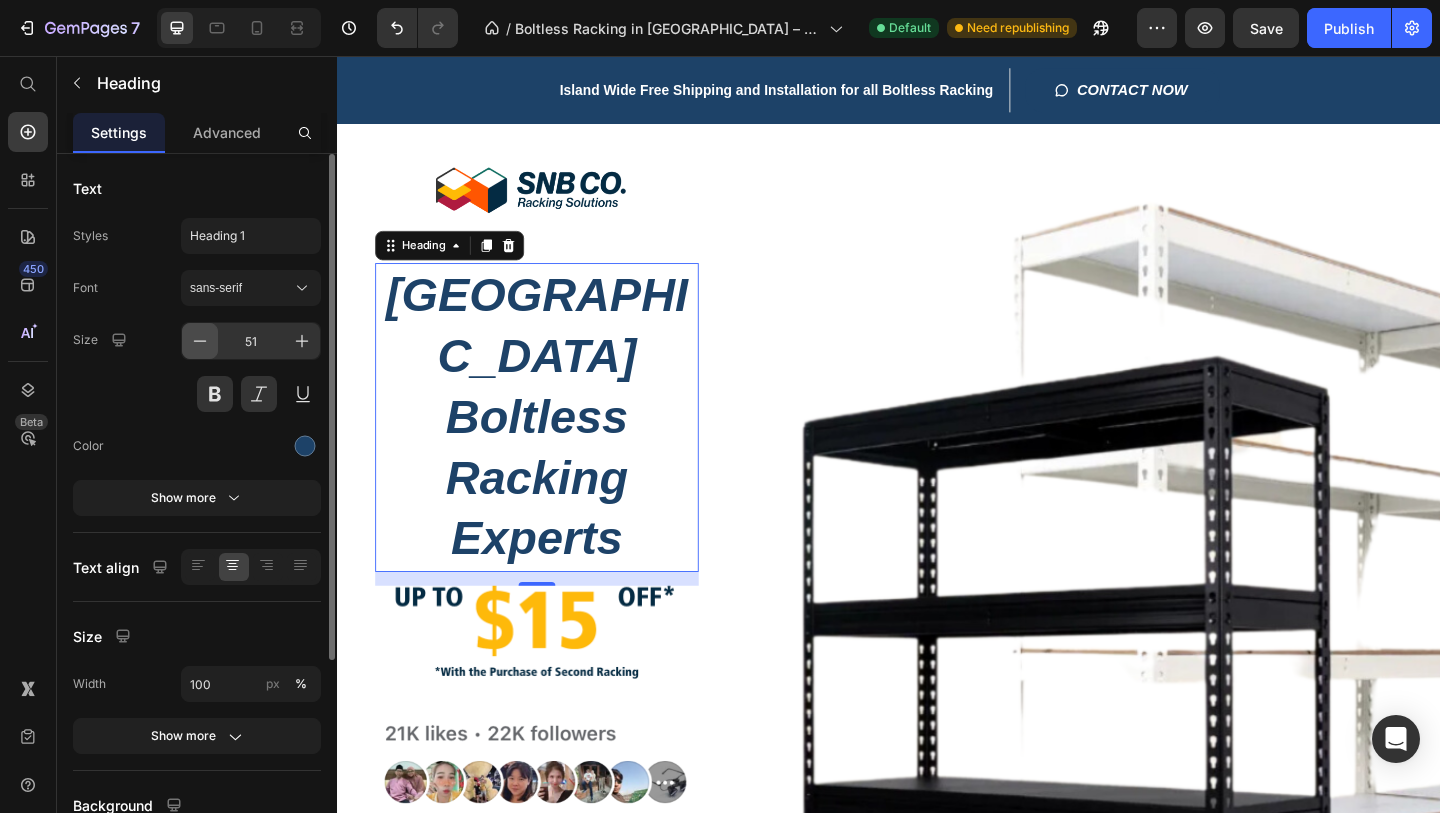click 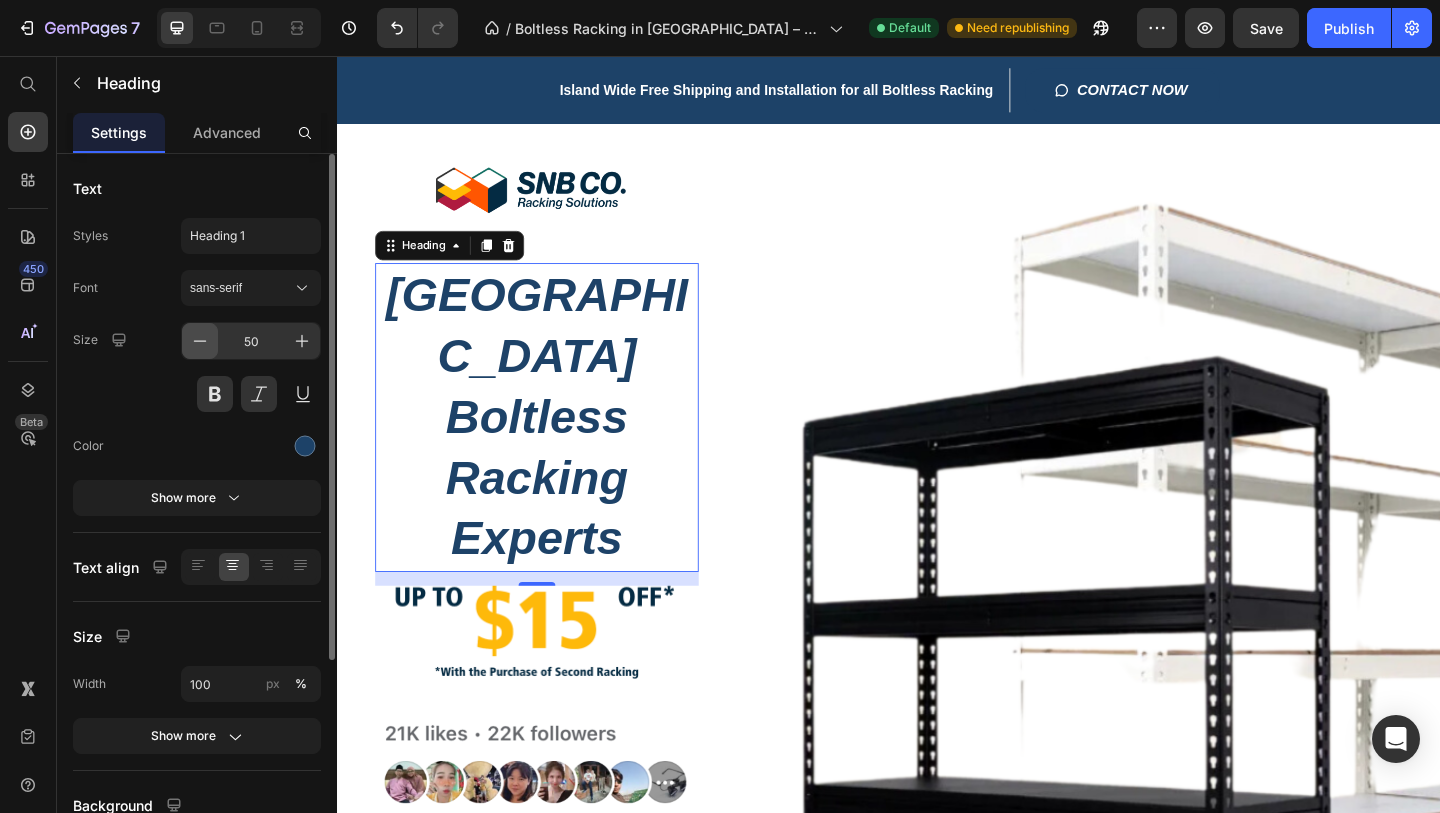 click 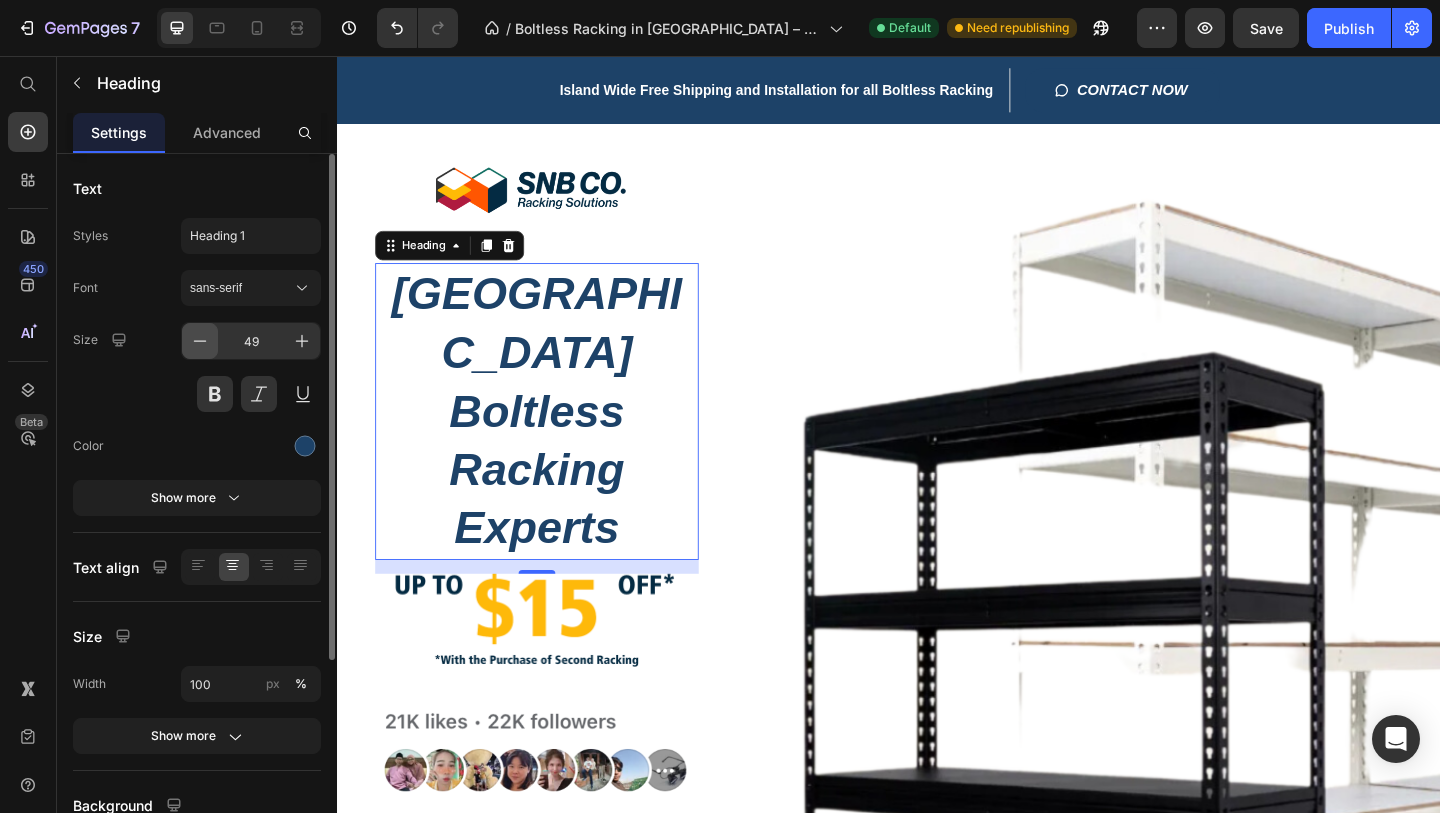 click 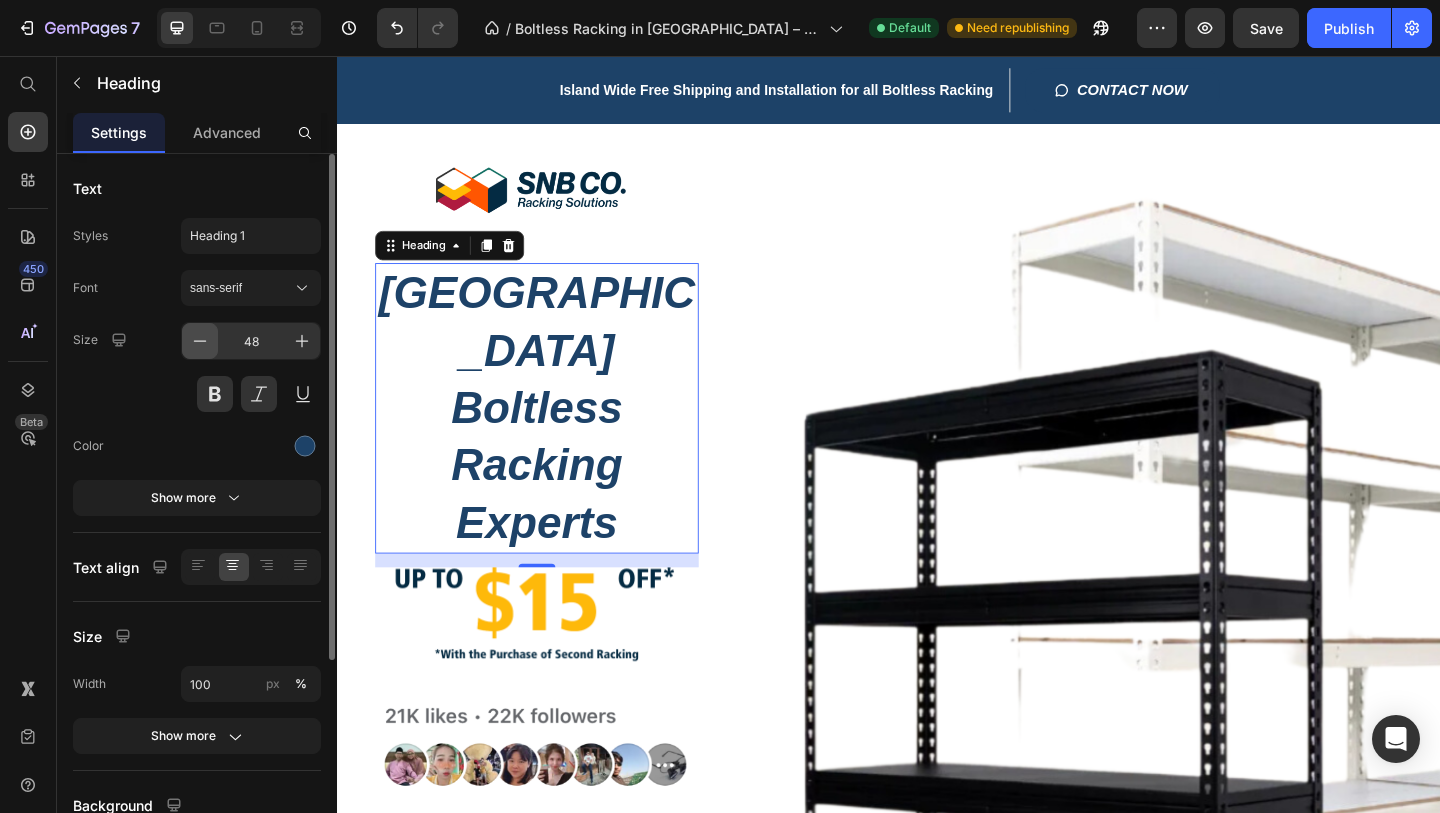 click 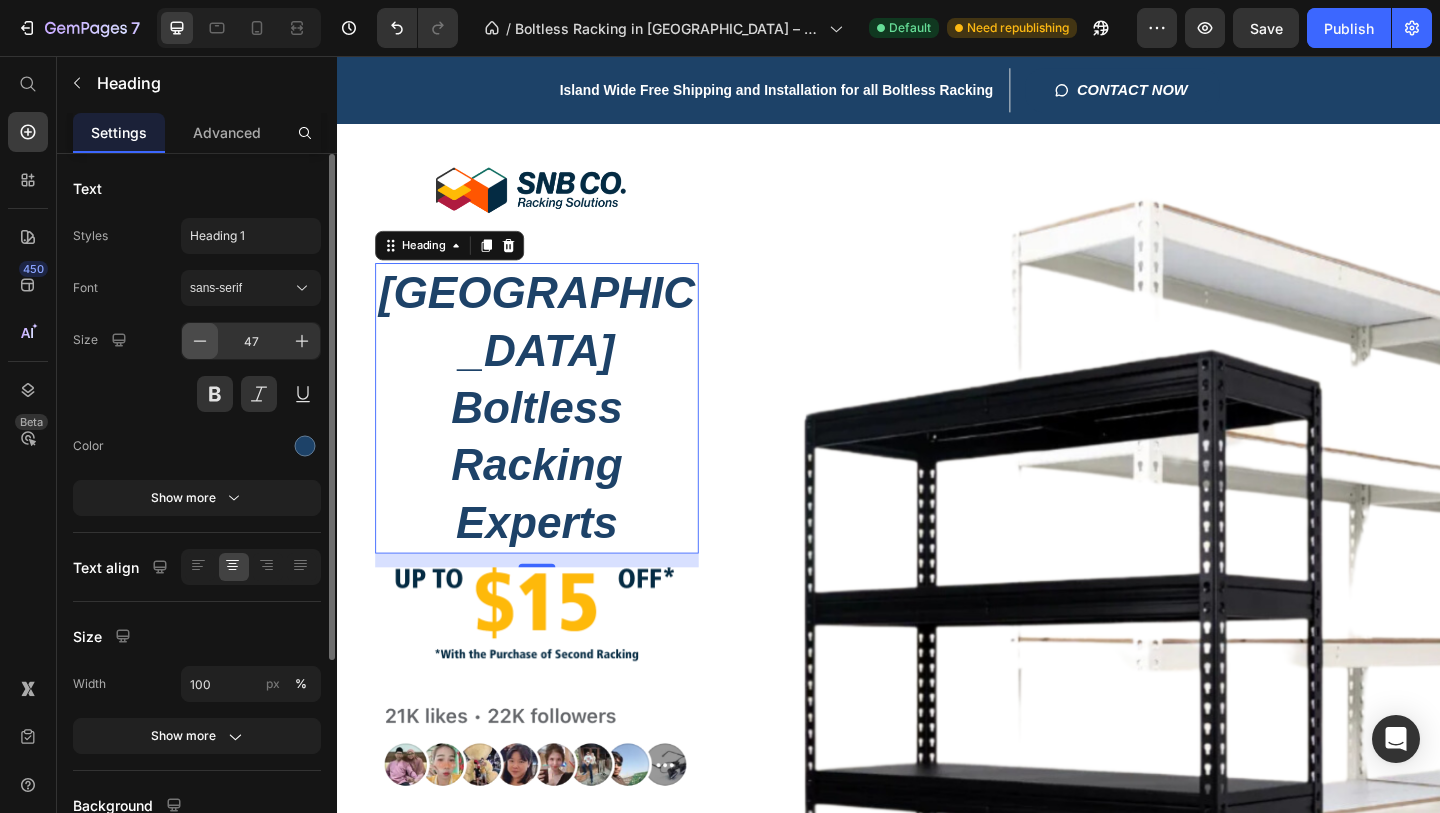click 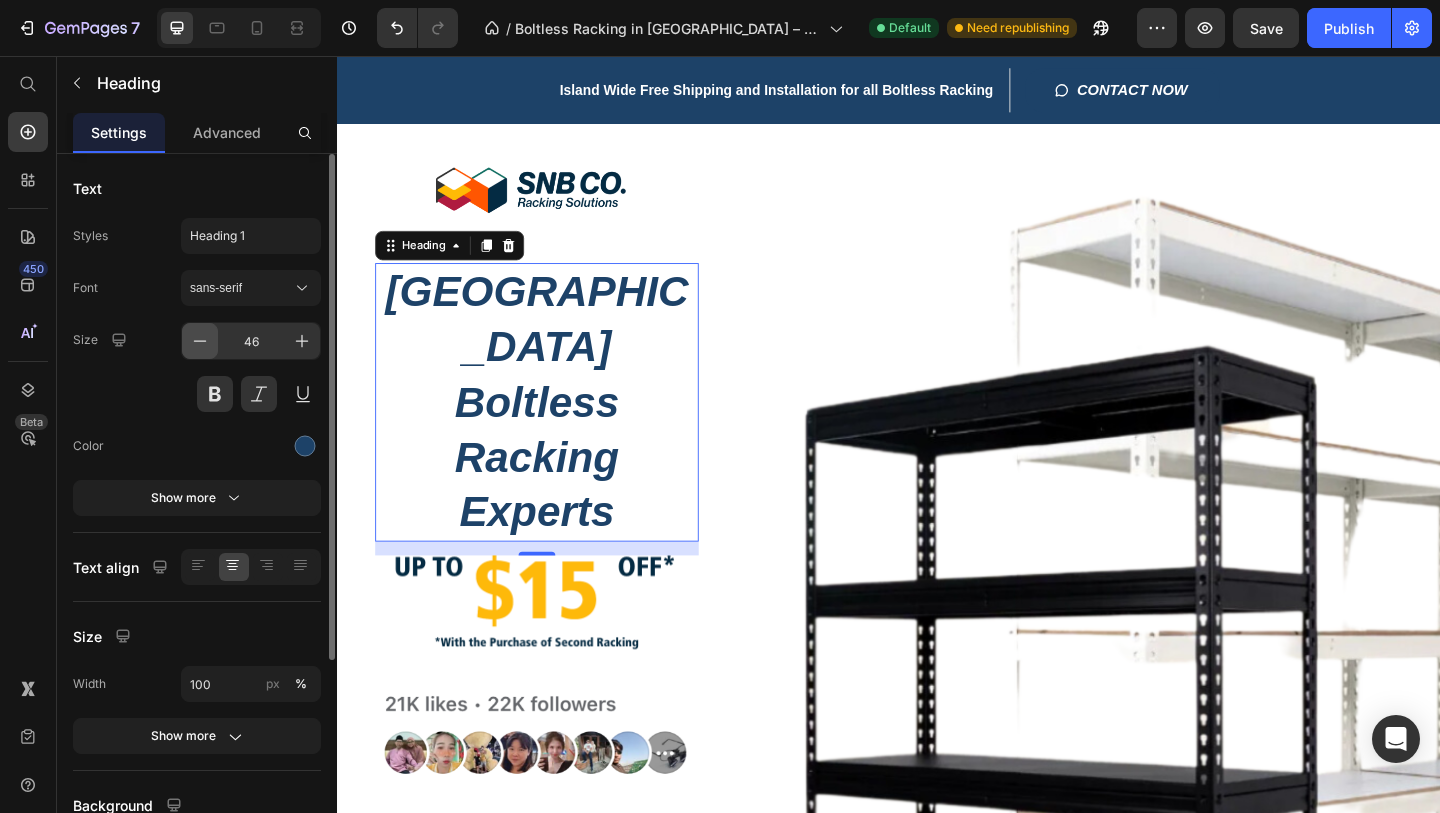 click 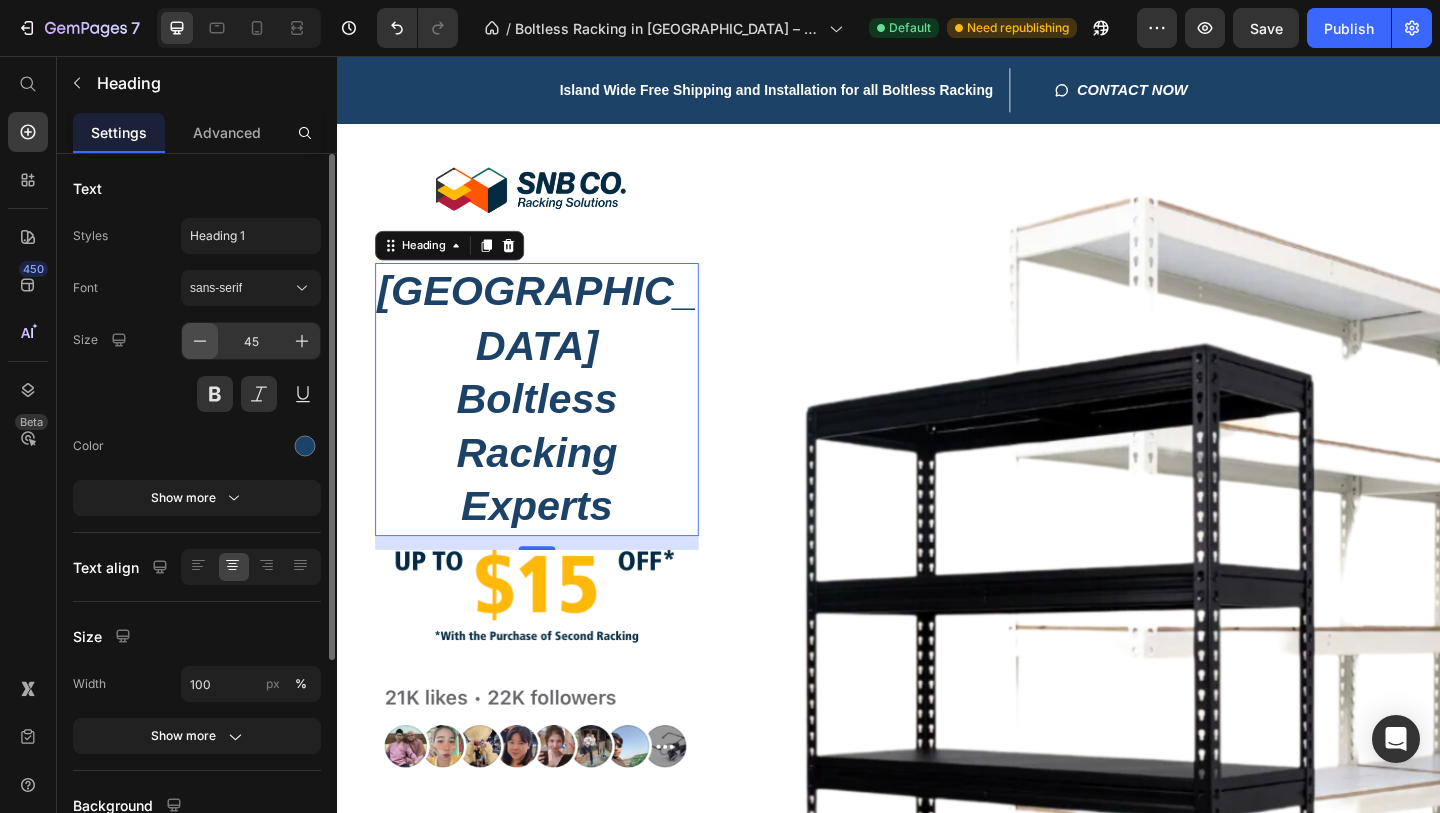 click 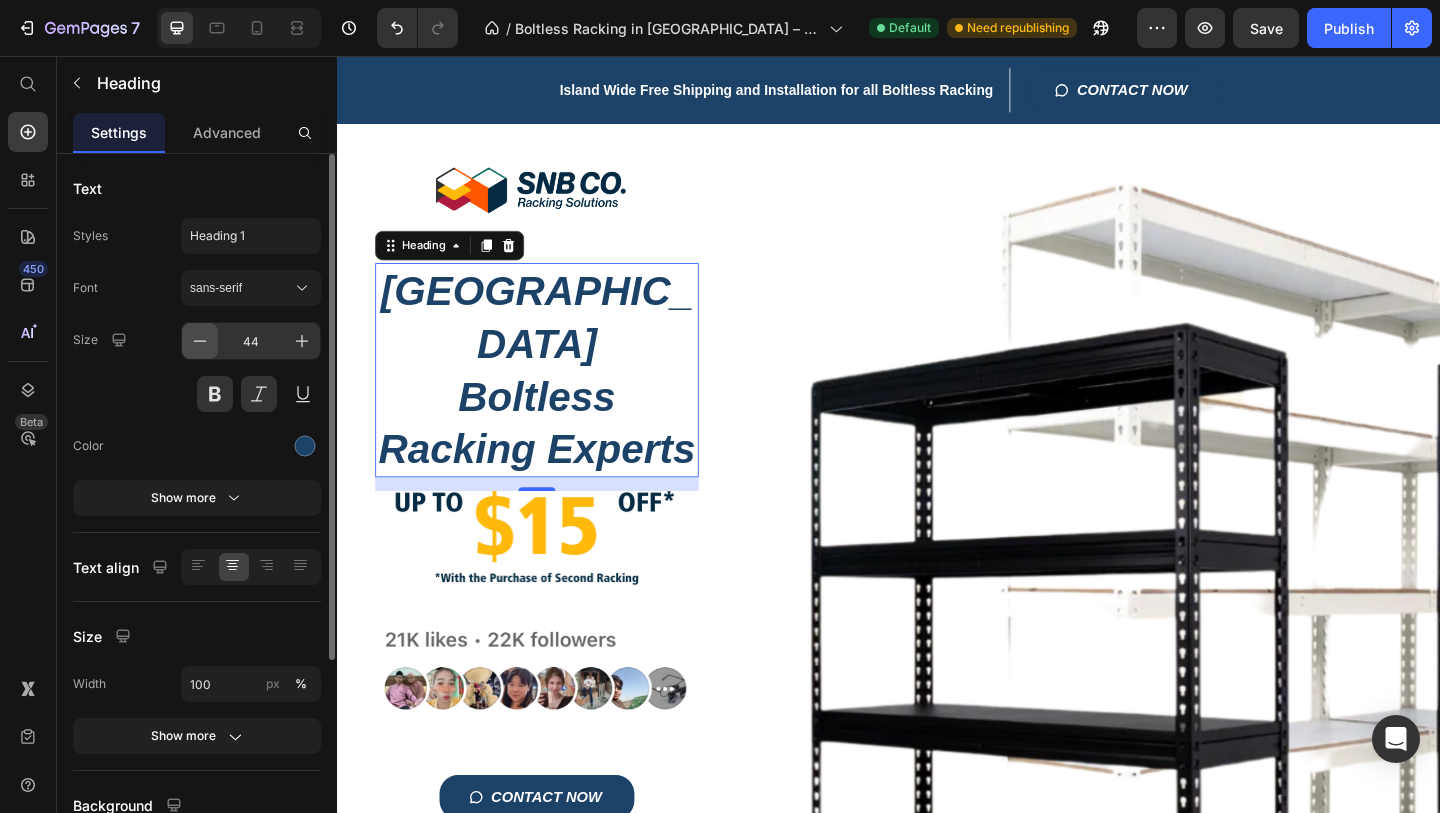 click 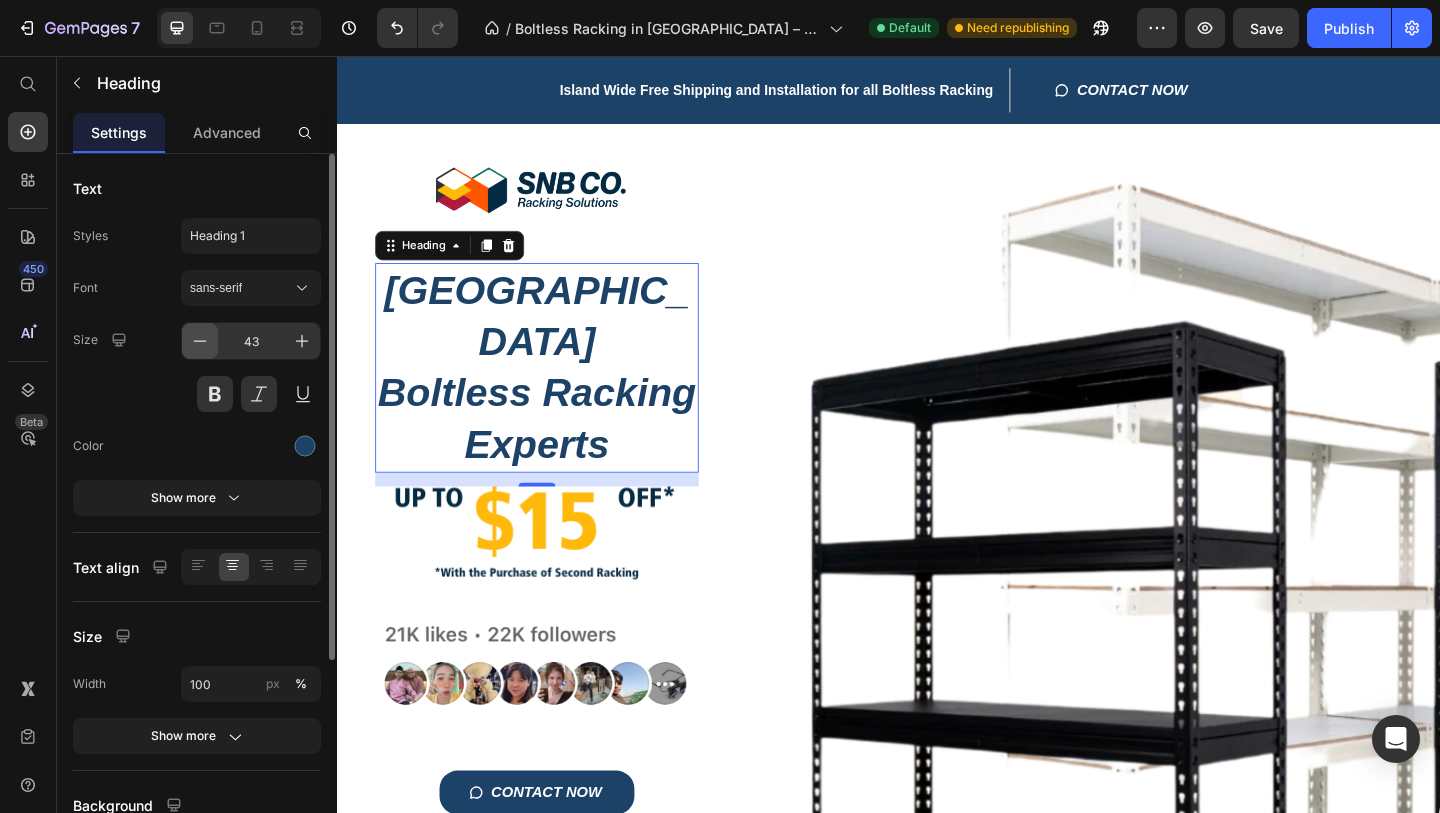 click 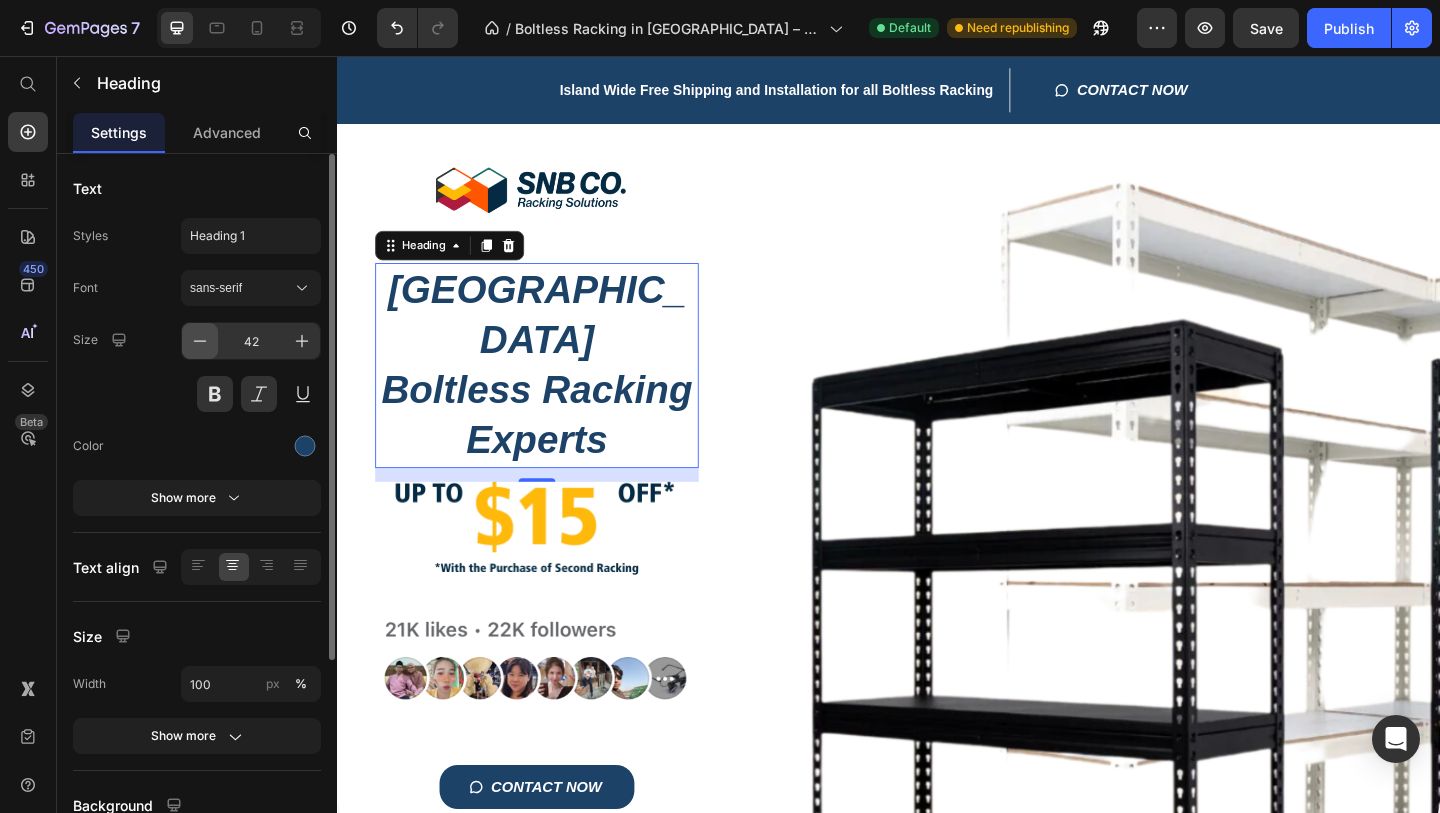 click 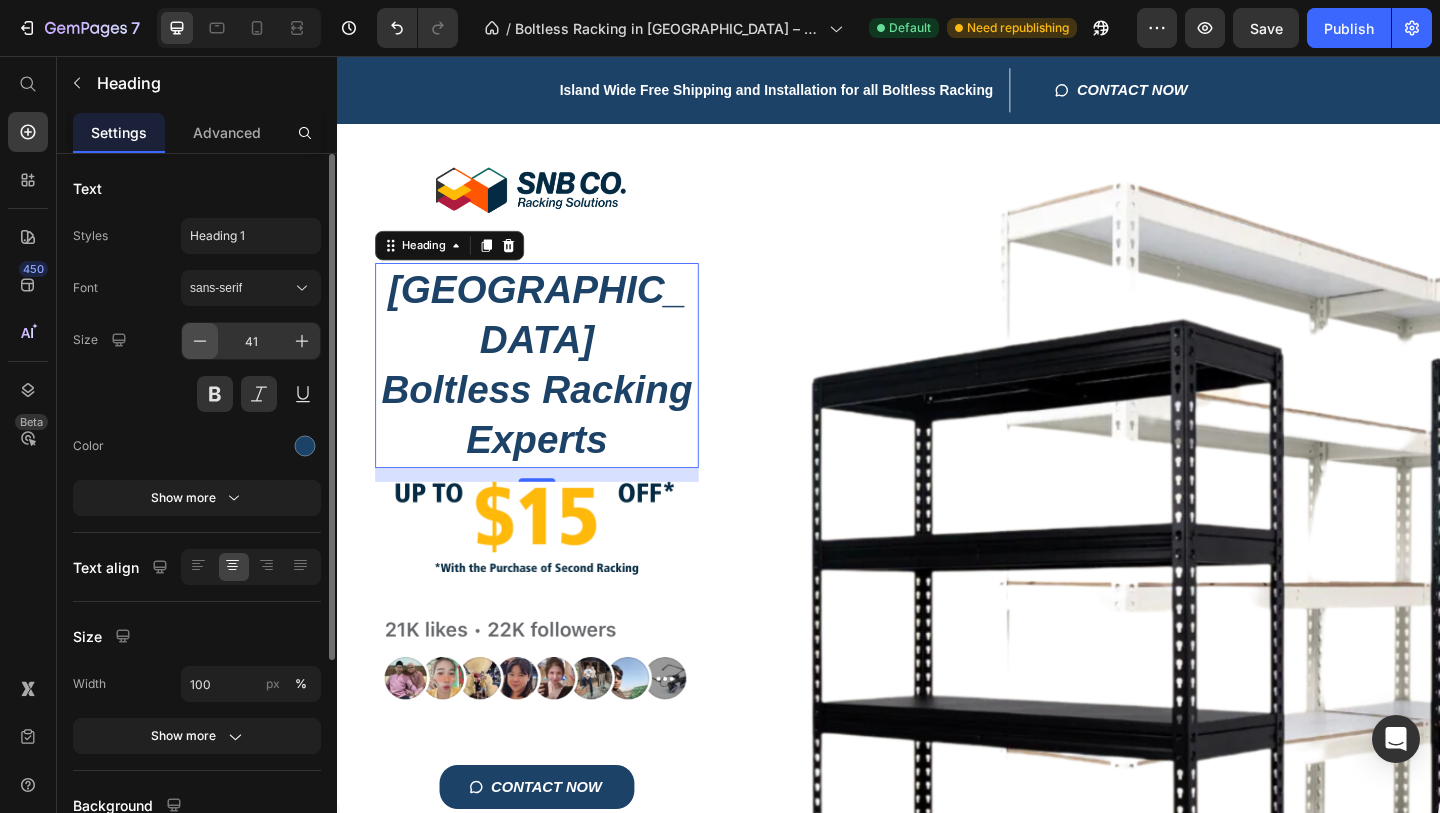 click 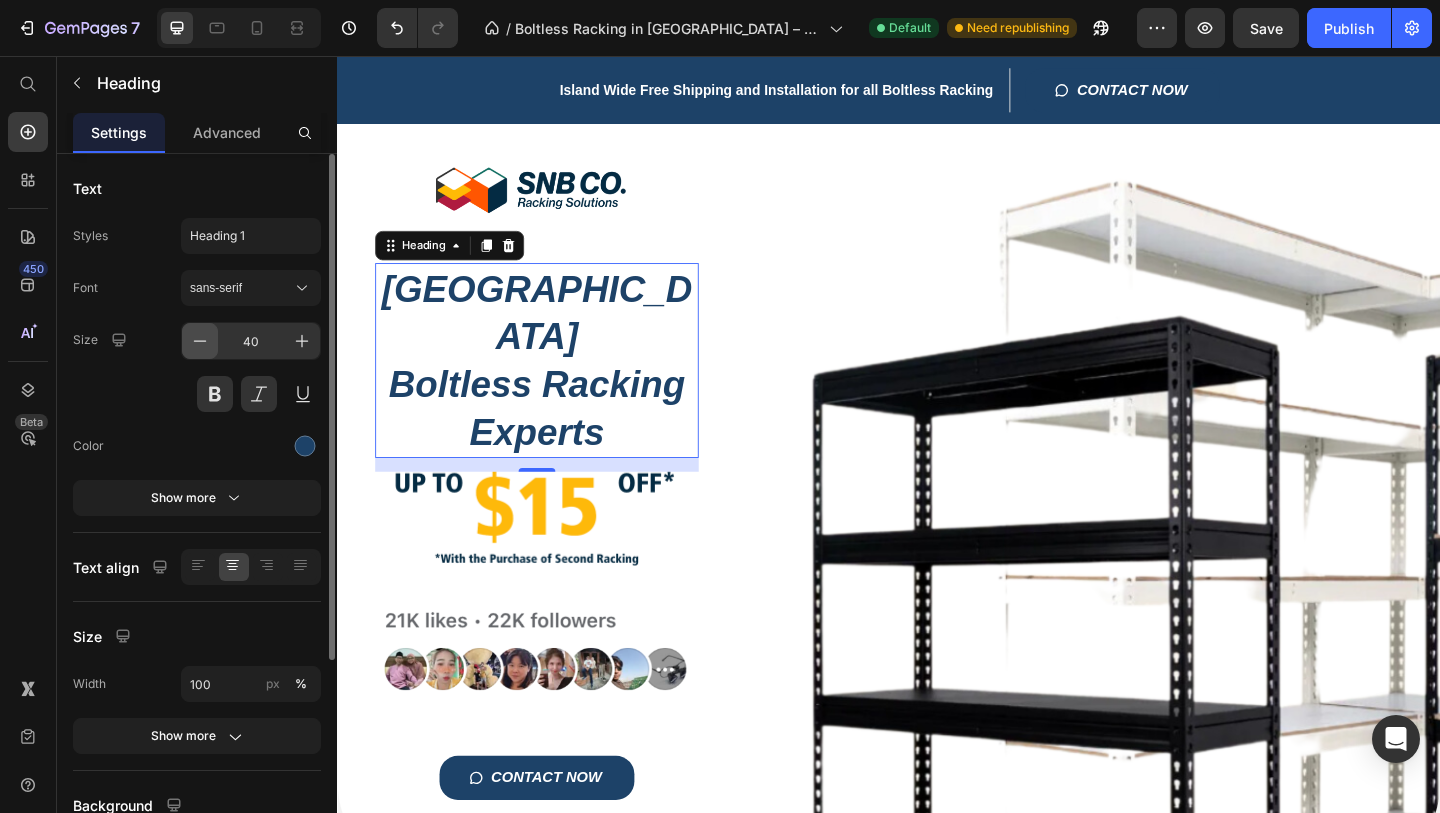 click 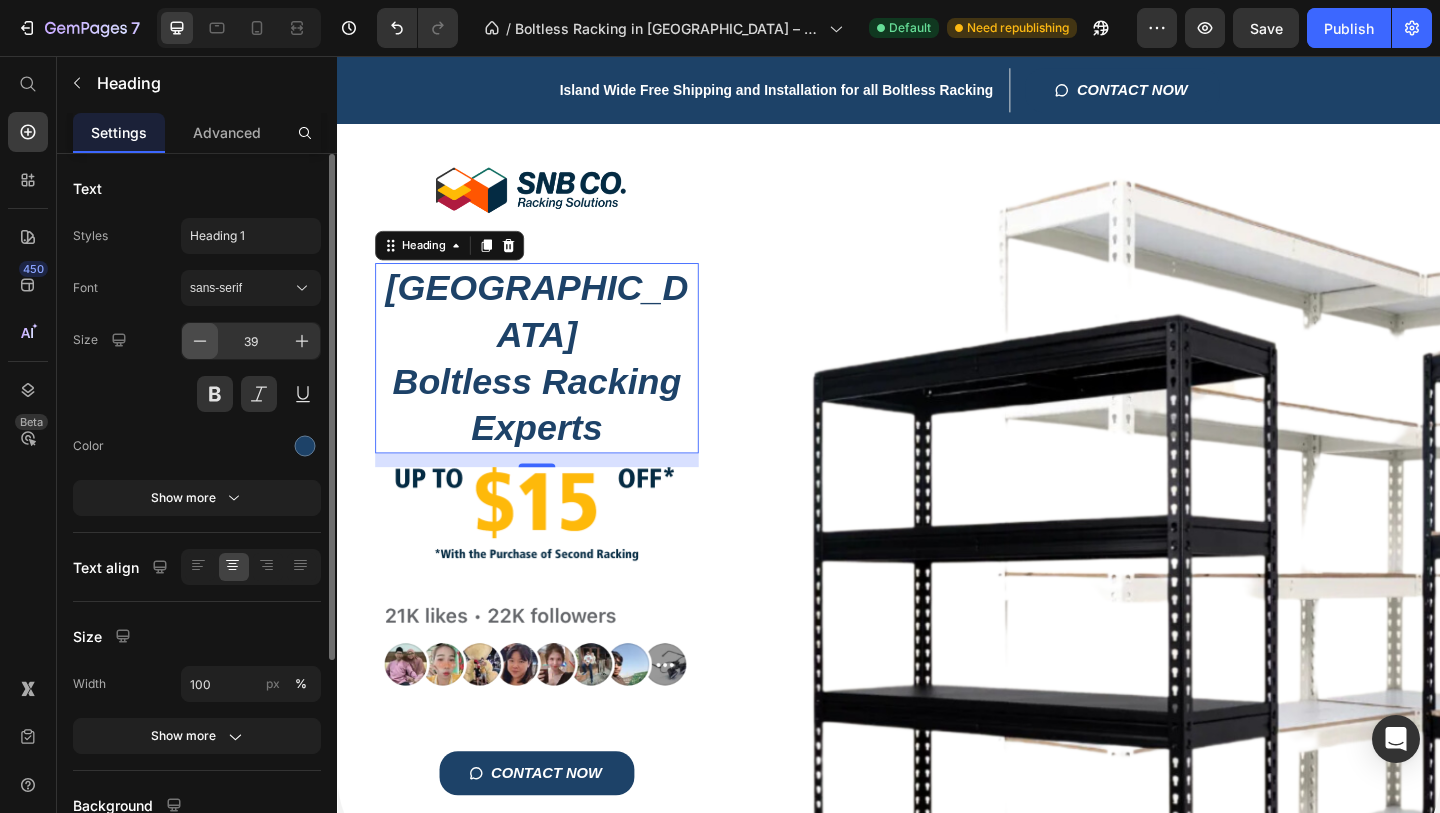click 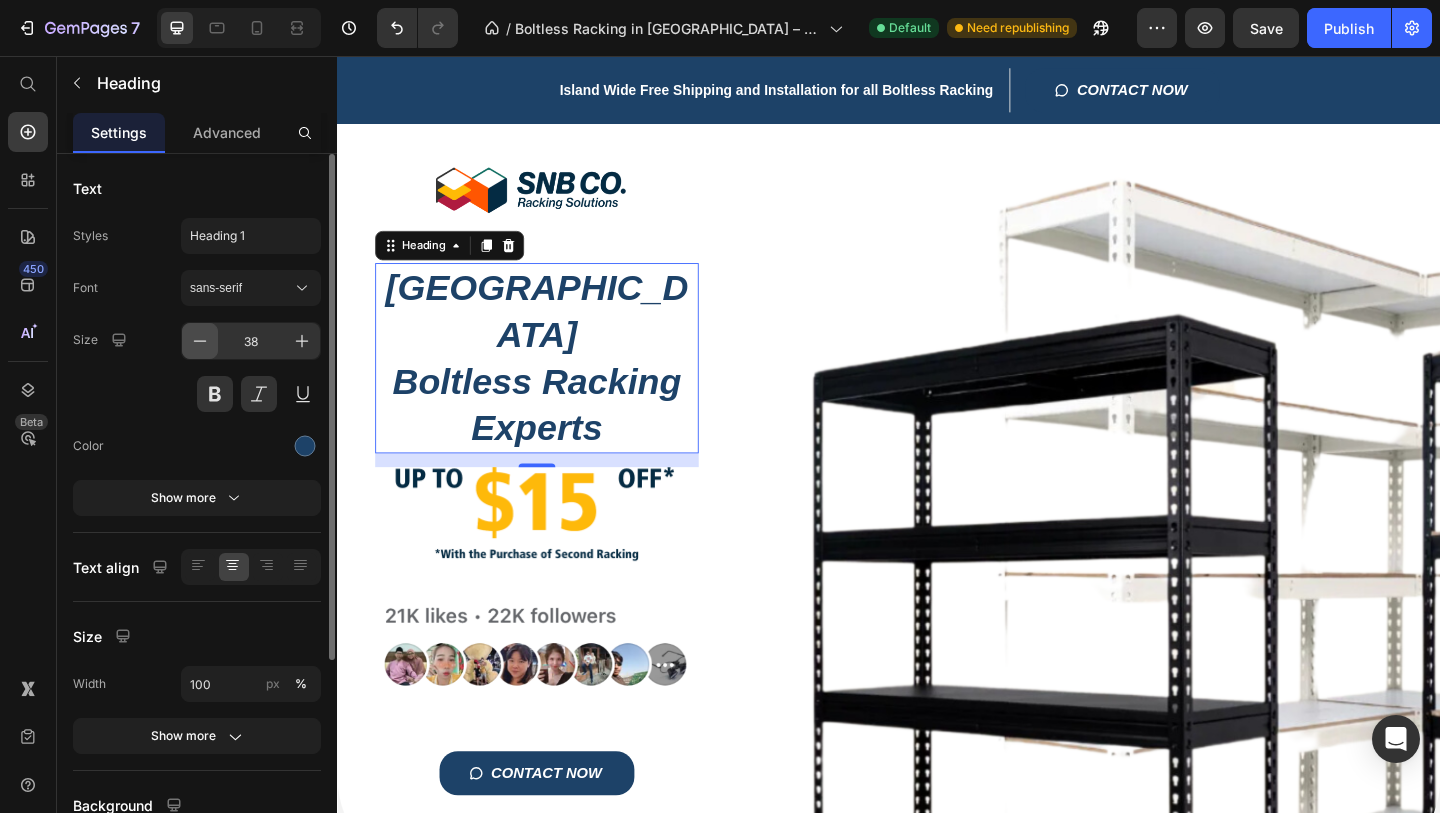 click 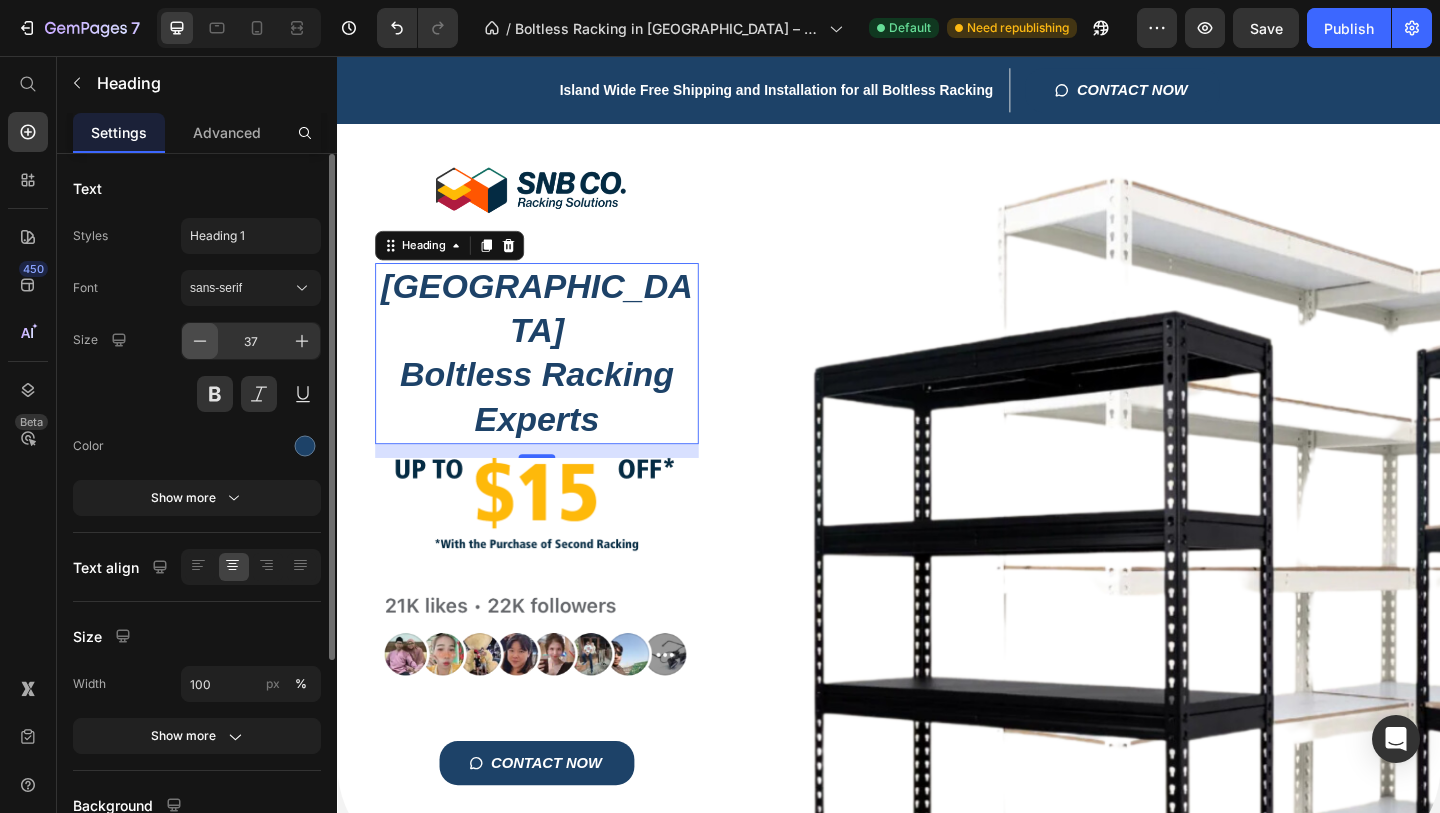click 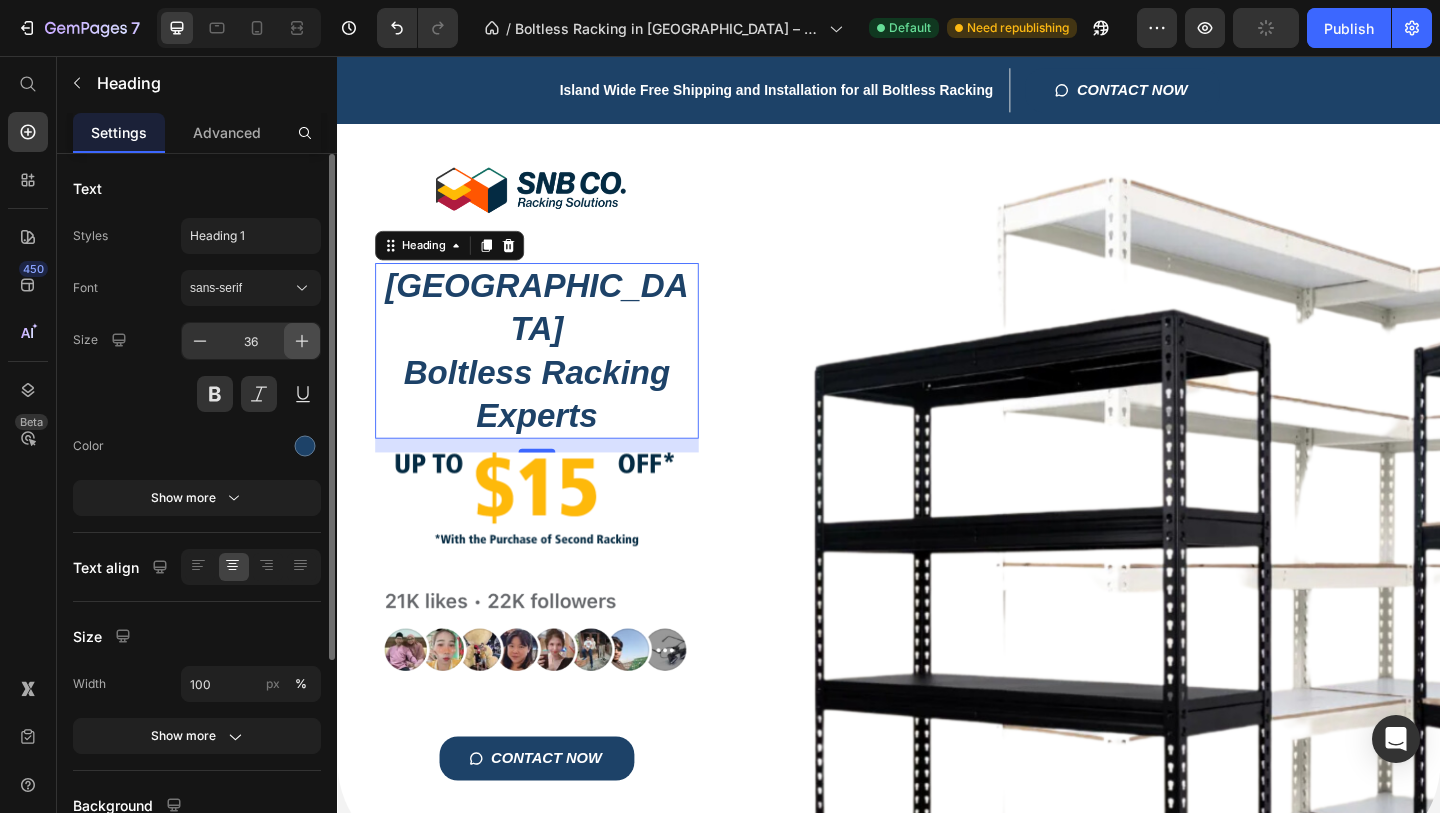 click 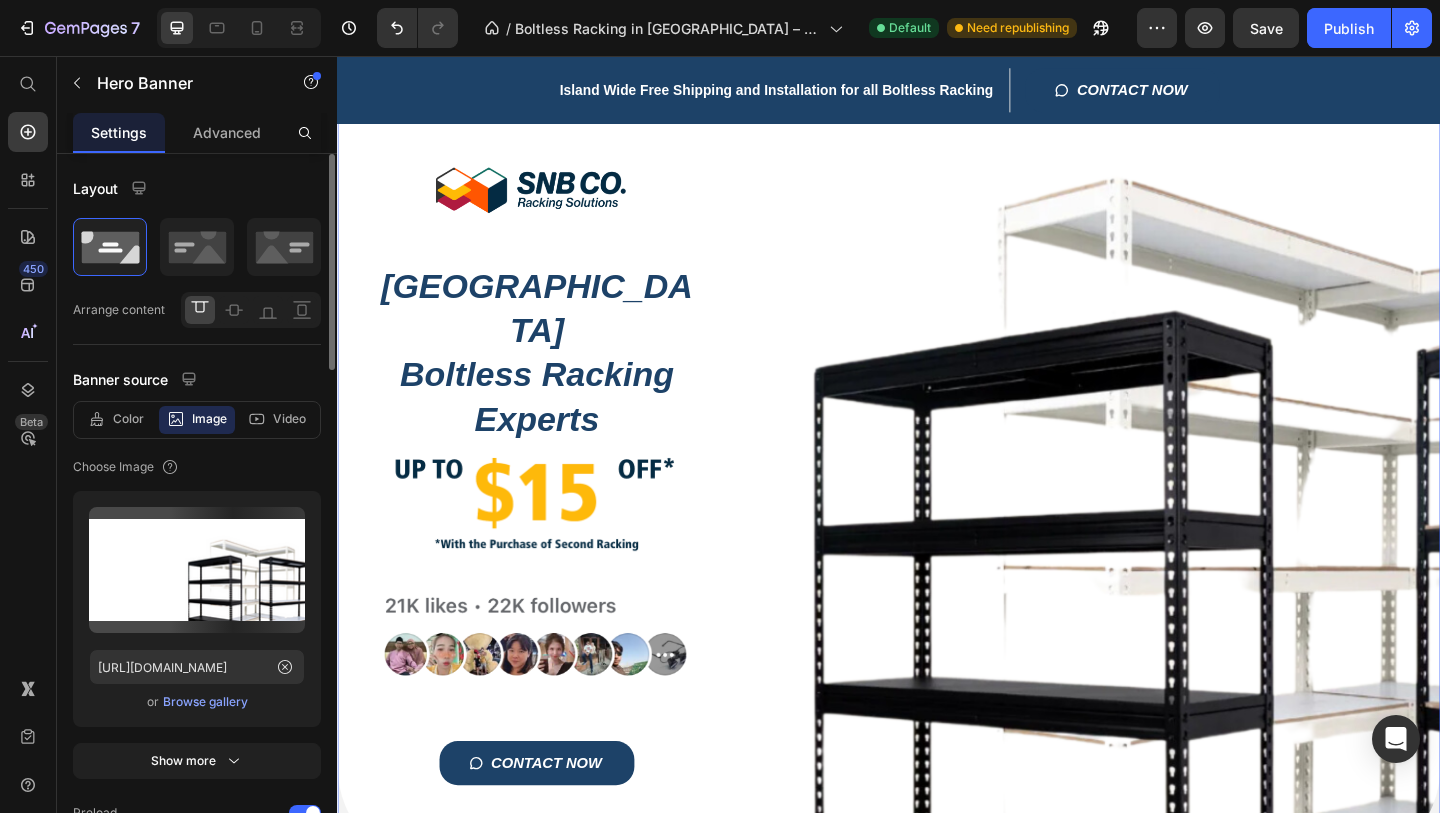 click on "Title Line Image Singapore  Boltless Racking Experts Heading   15 Image Image
CONTACT NOW Button Row" at bounding box center [937, 485] 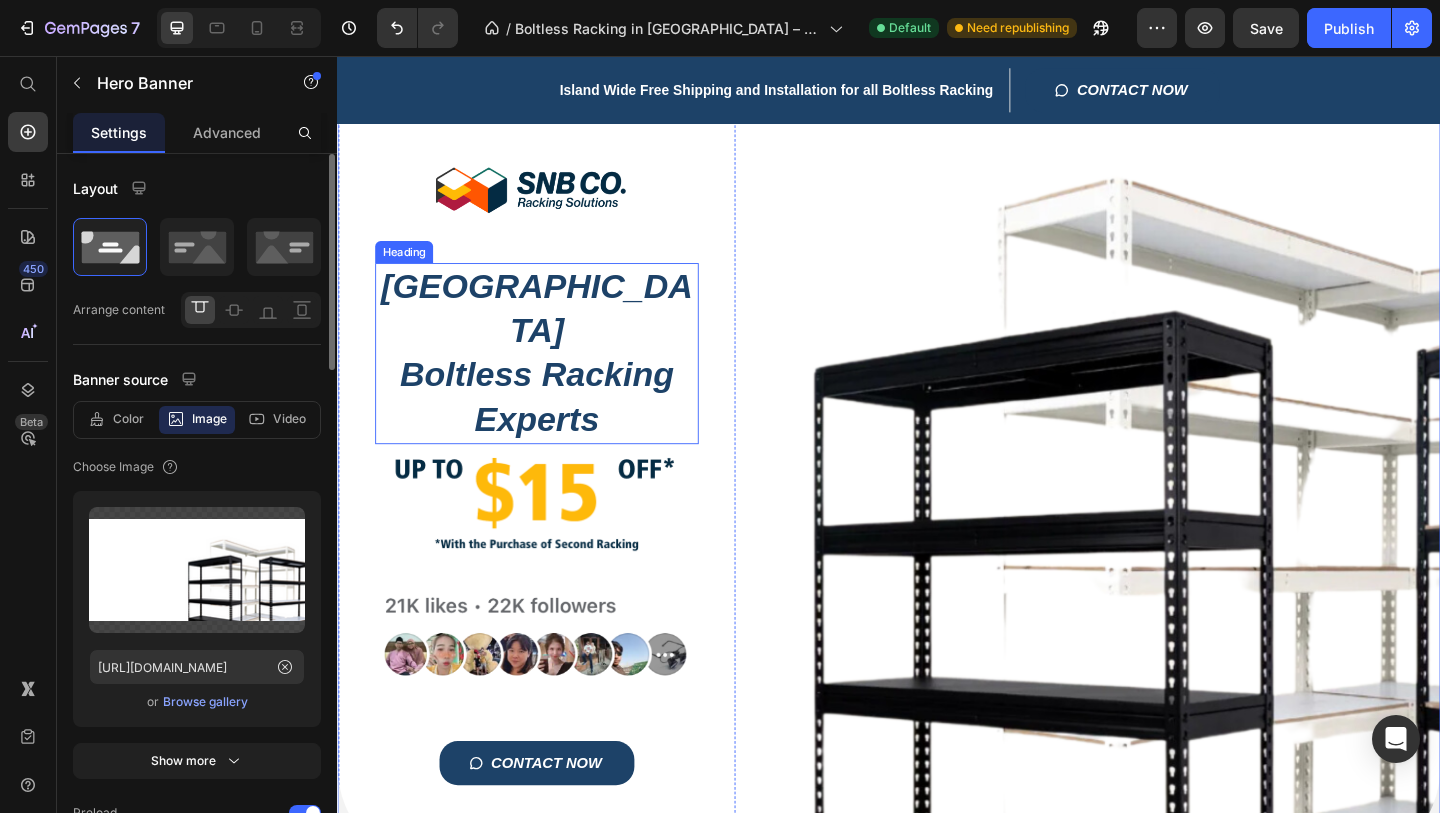 click on "Singapore  Boltless Racking Experts" at bounding box center [554, 379] 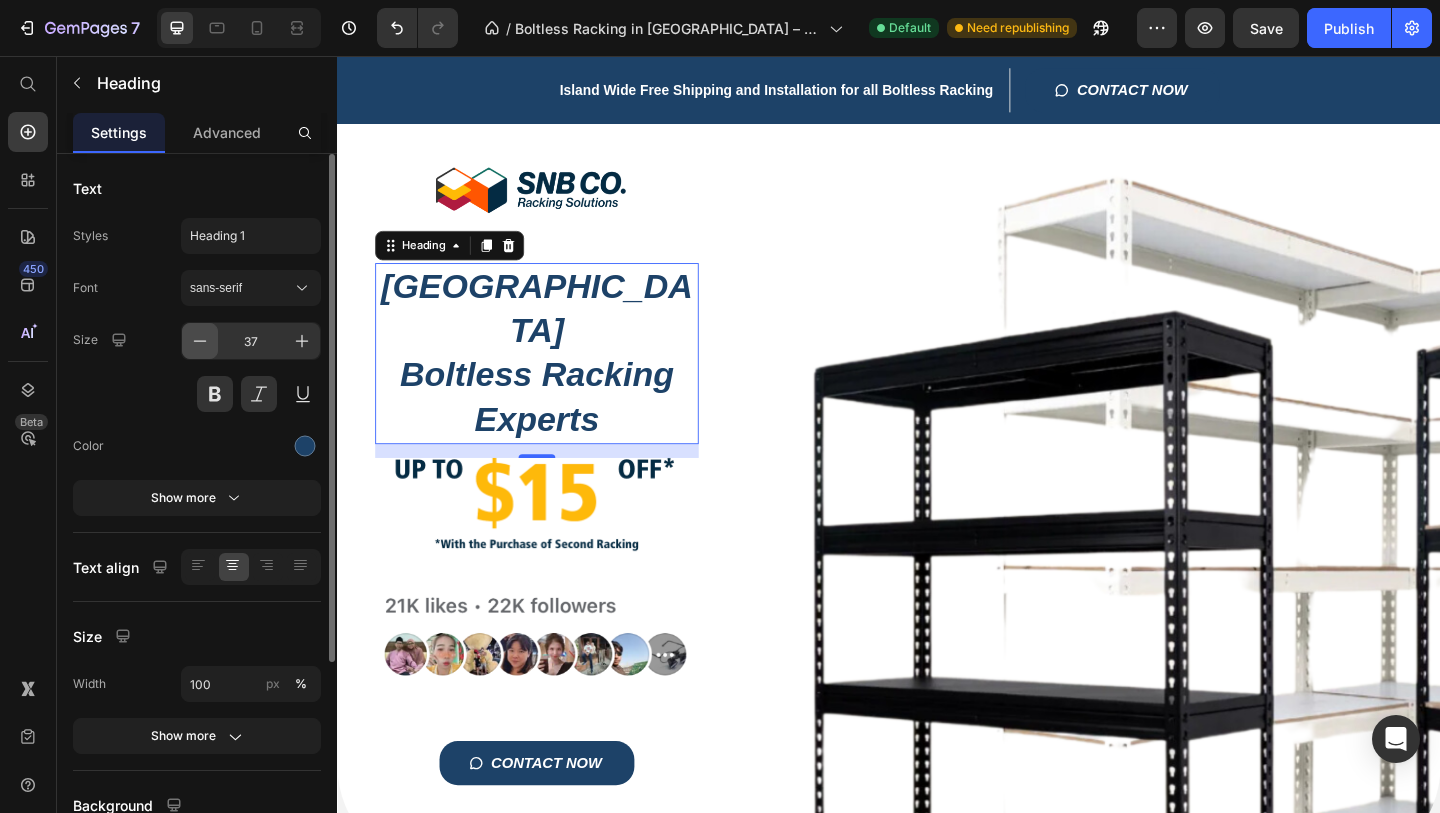 click at bounding box center (200, 341) 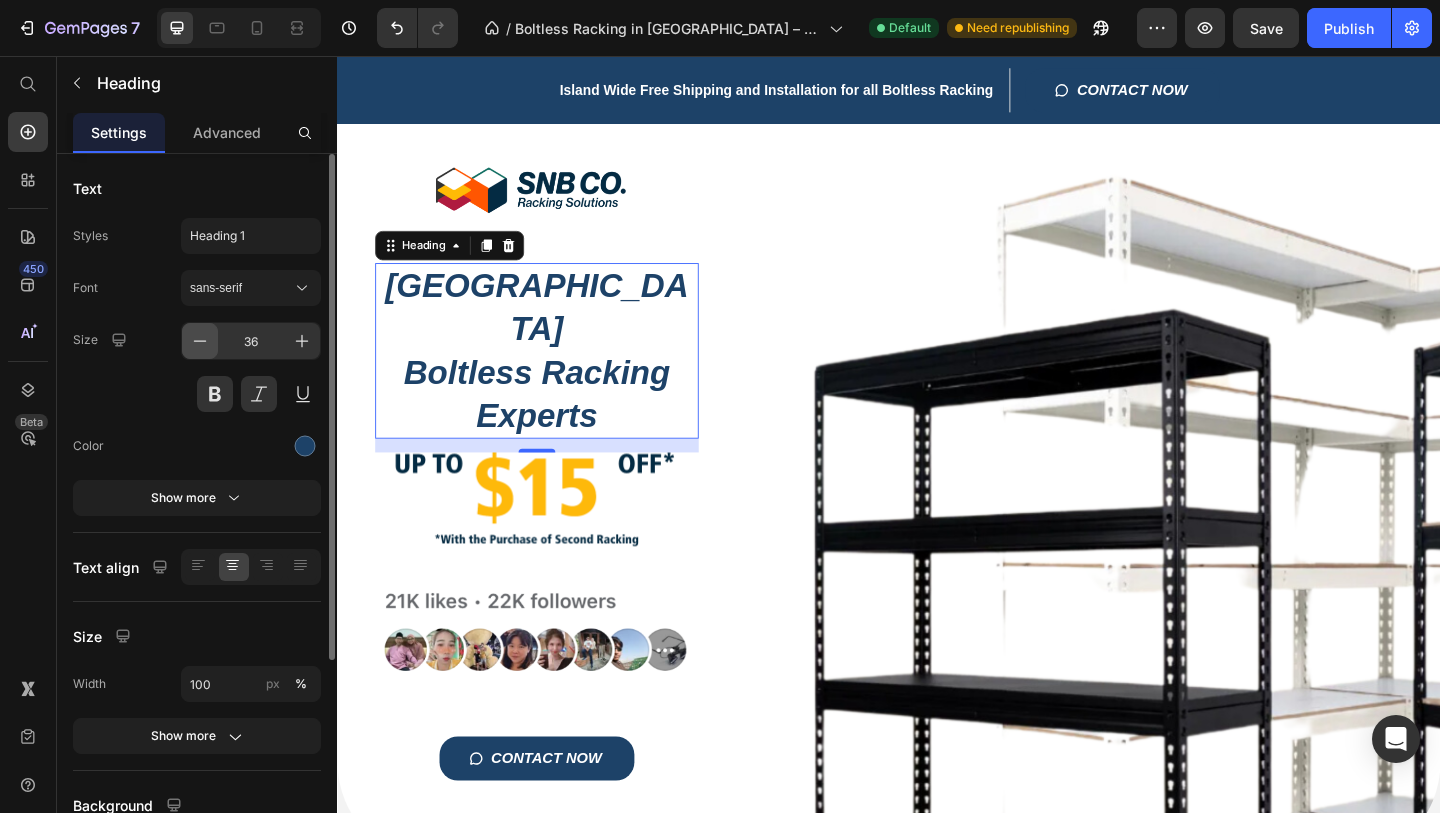 click at bounding box center (200, 341) 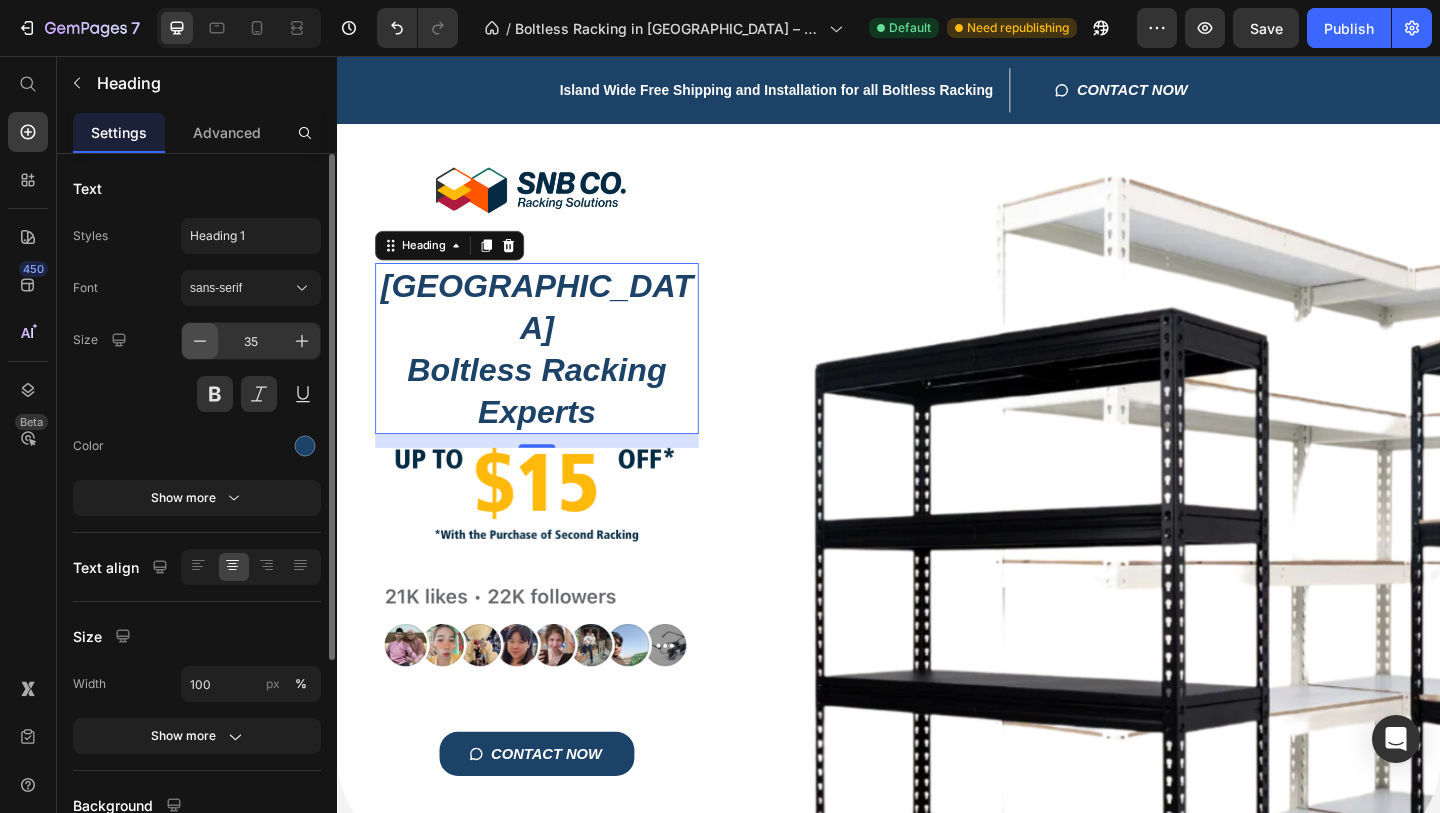 click at bounding box center [200, 341] 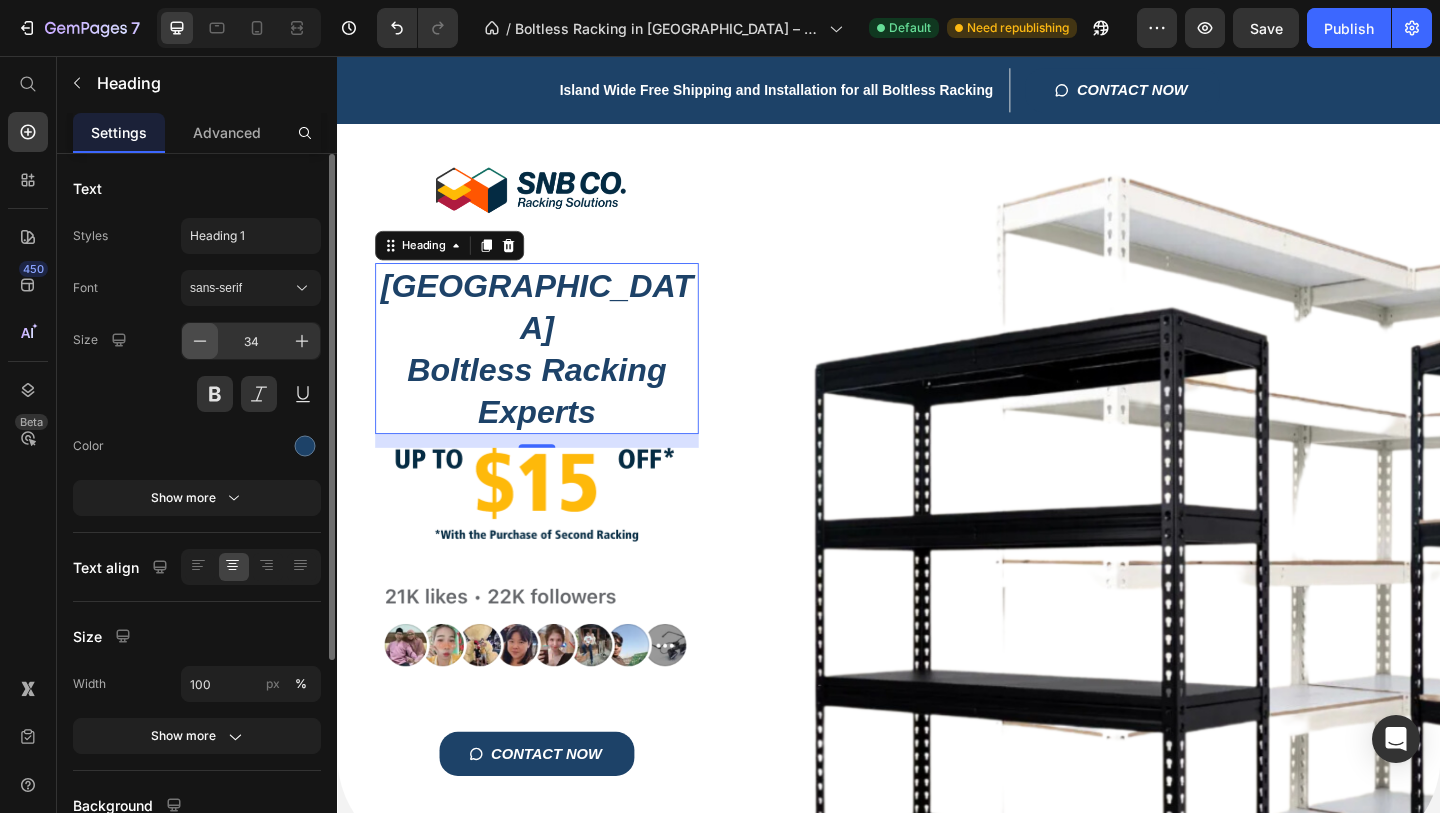 click at bounding box center [200, 341] 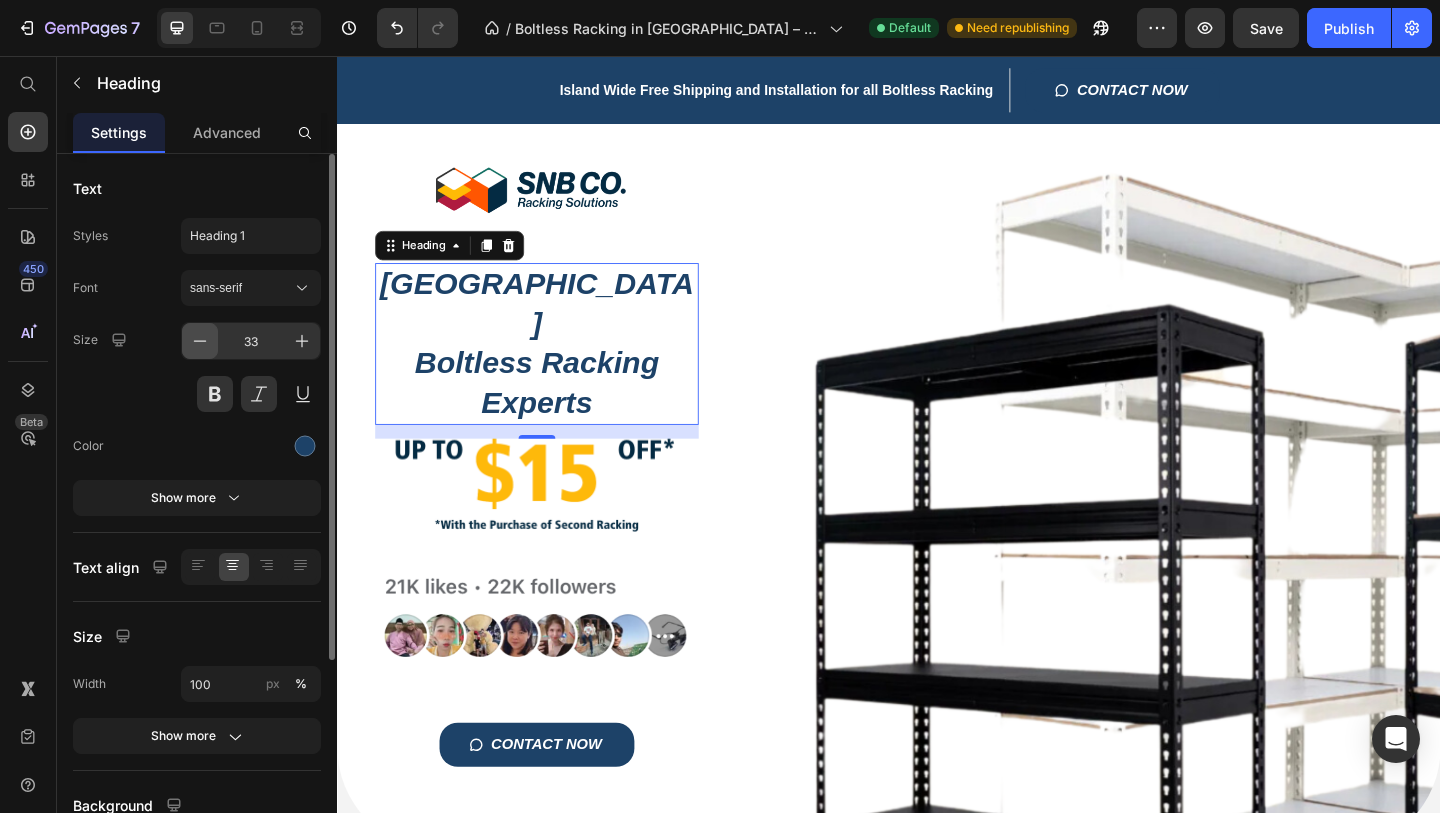 click at bounding box center [200, 341] 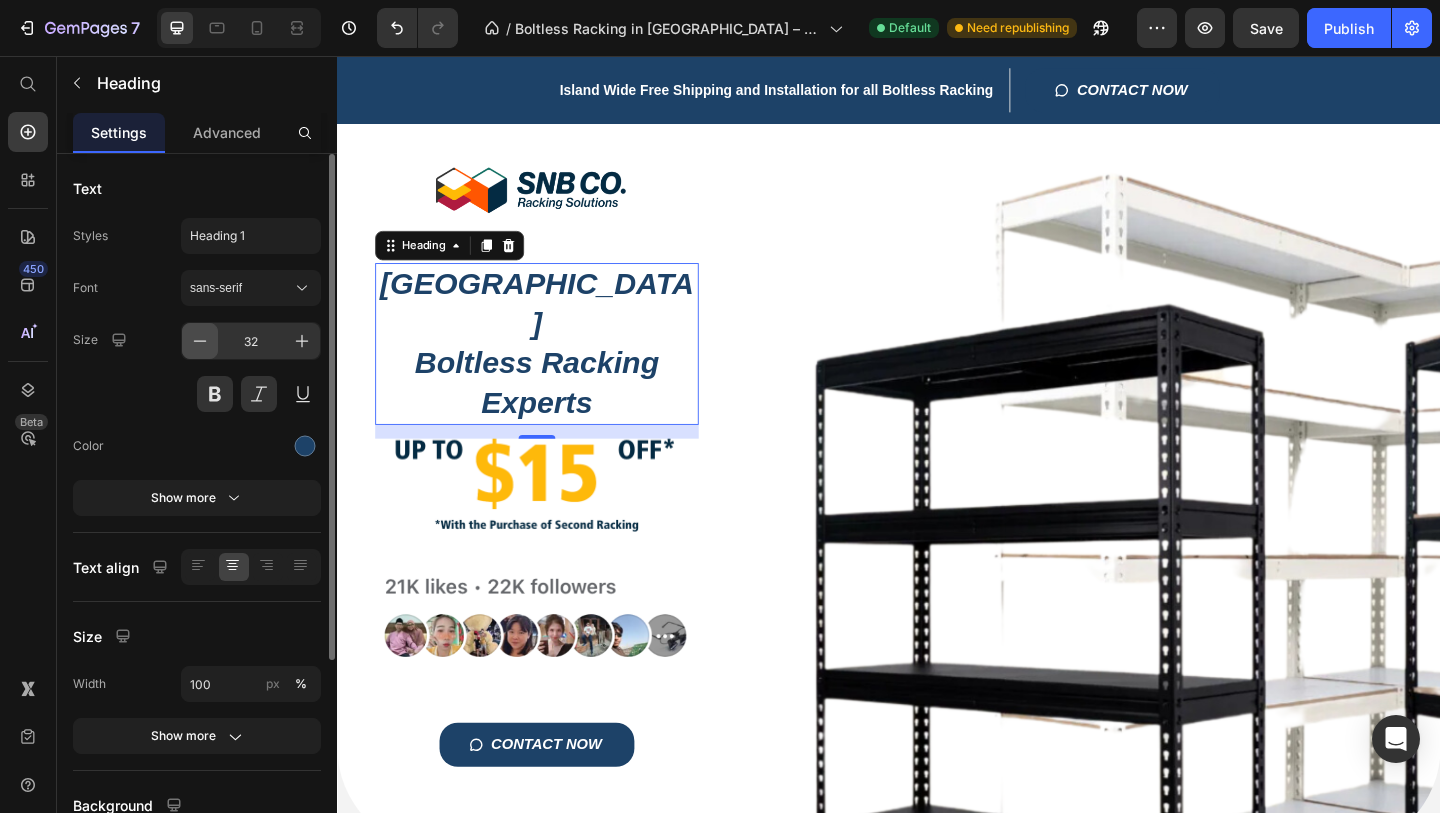 click at bounding box center [200, 341] 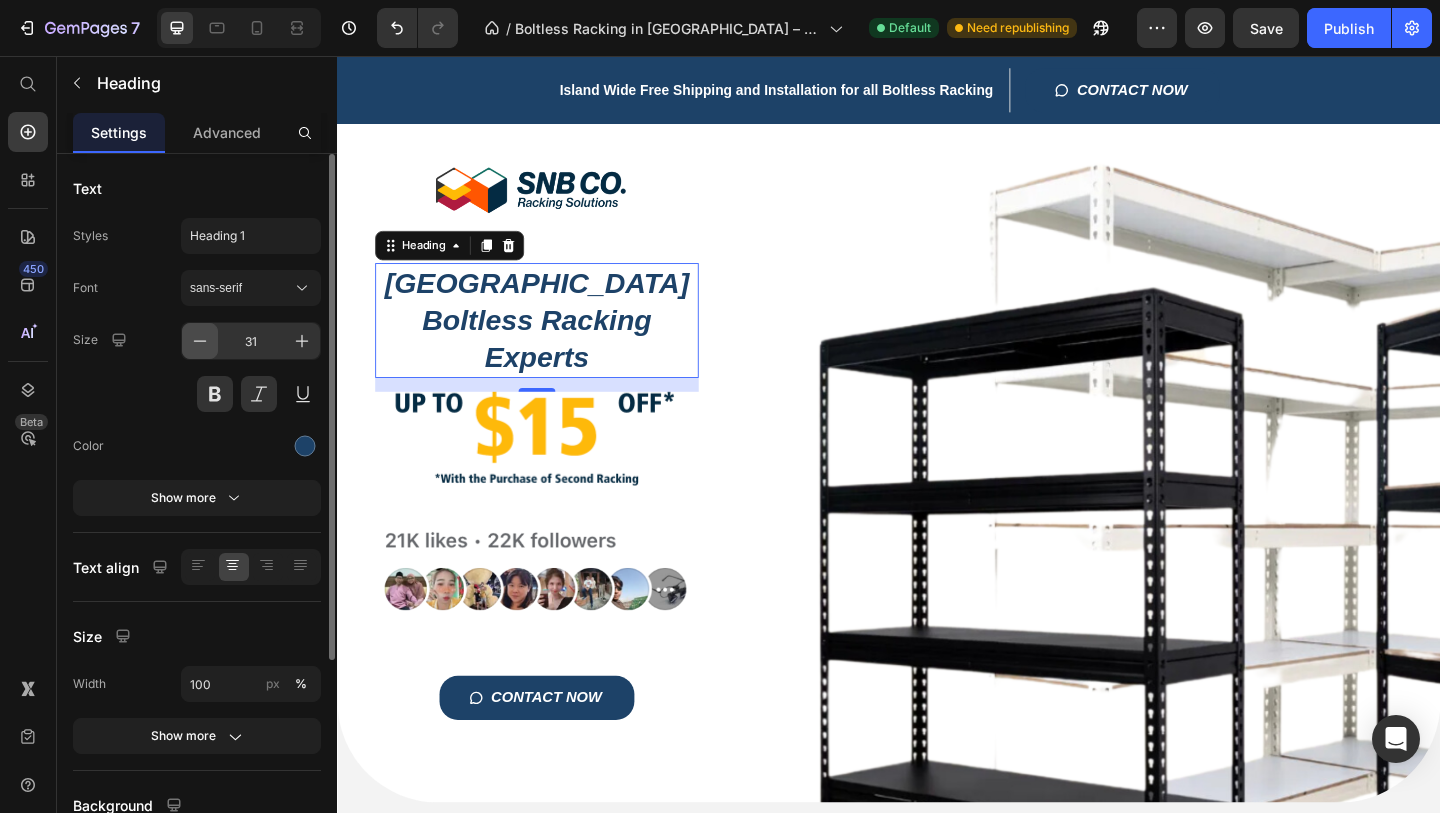 click at bounding box center [200, 341] 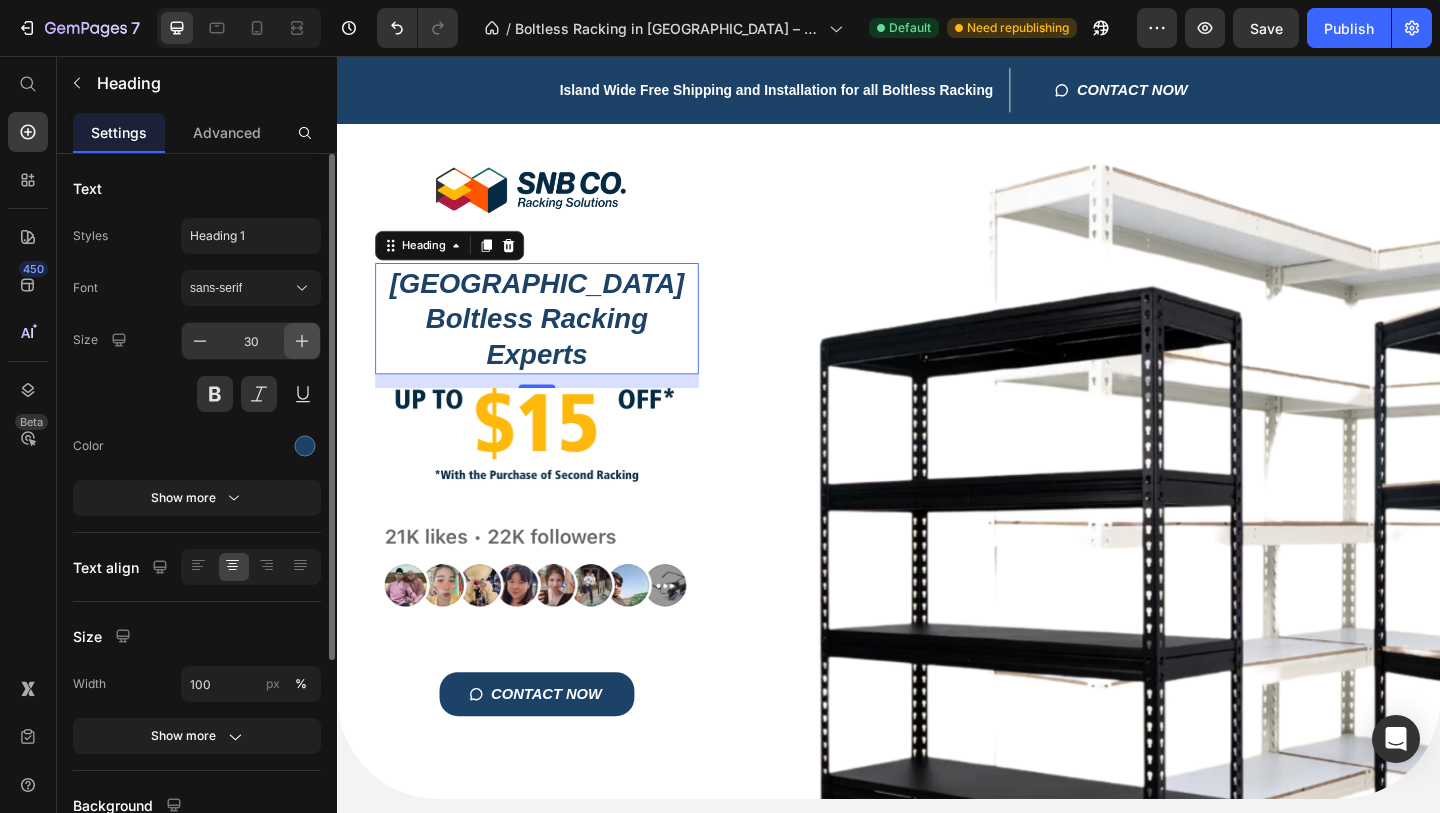 click 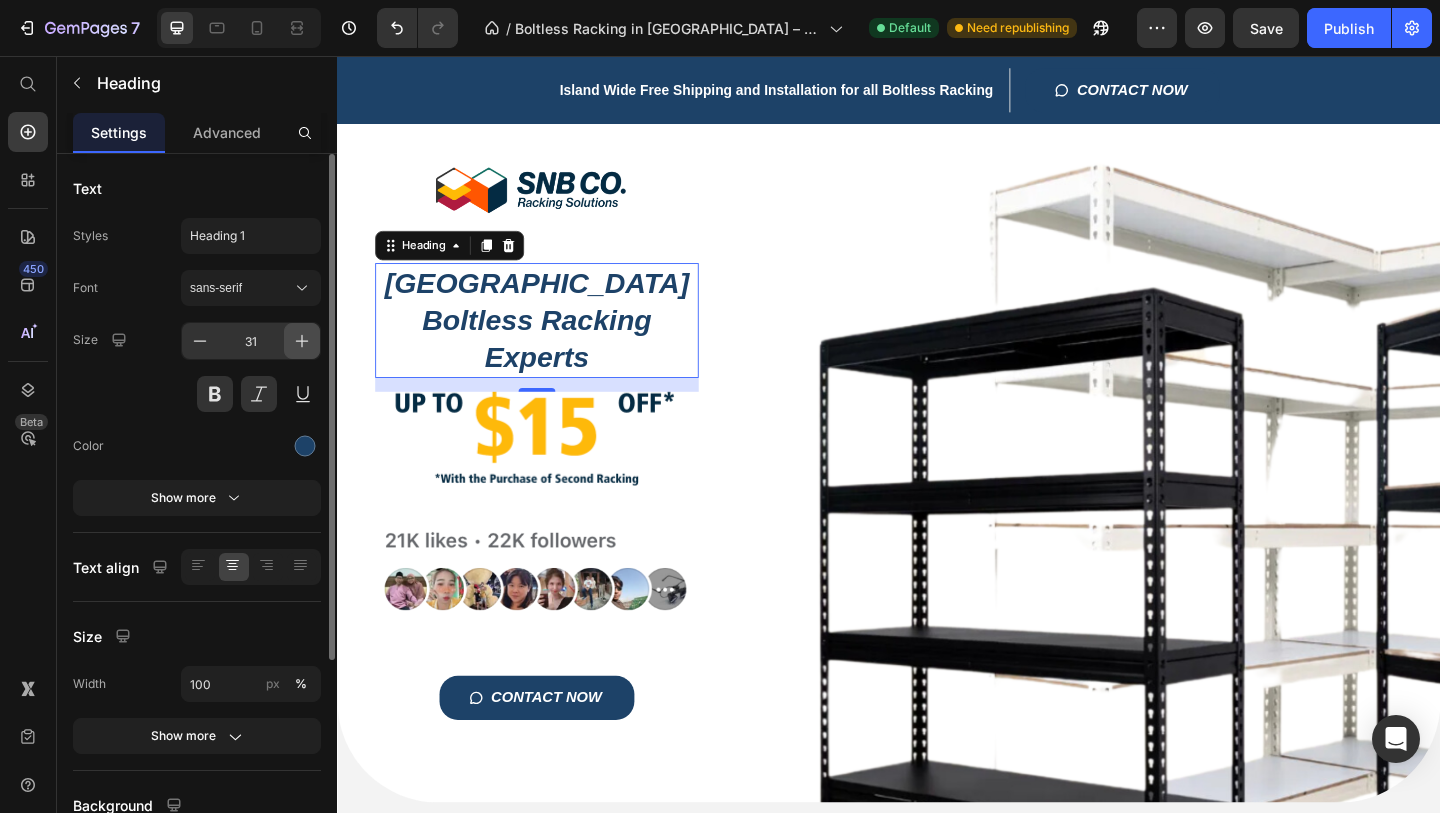 click 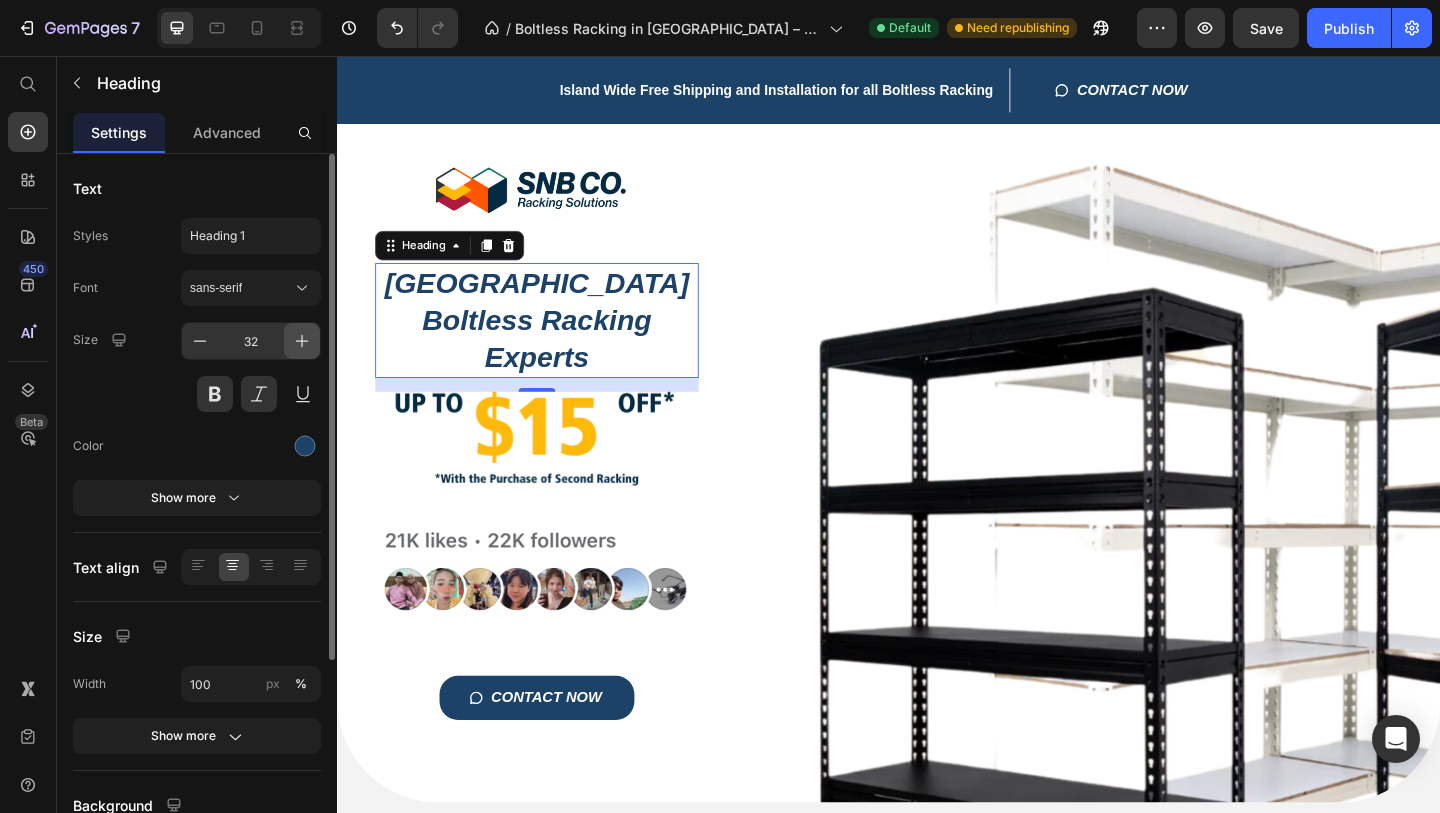 click 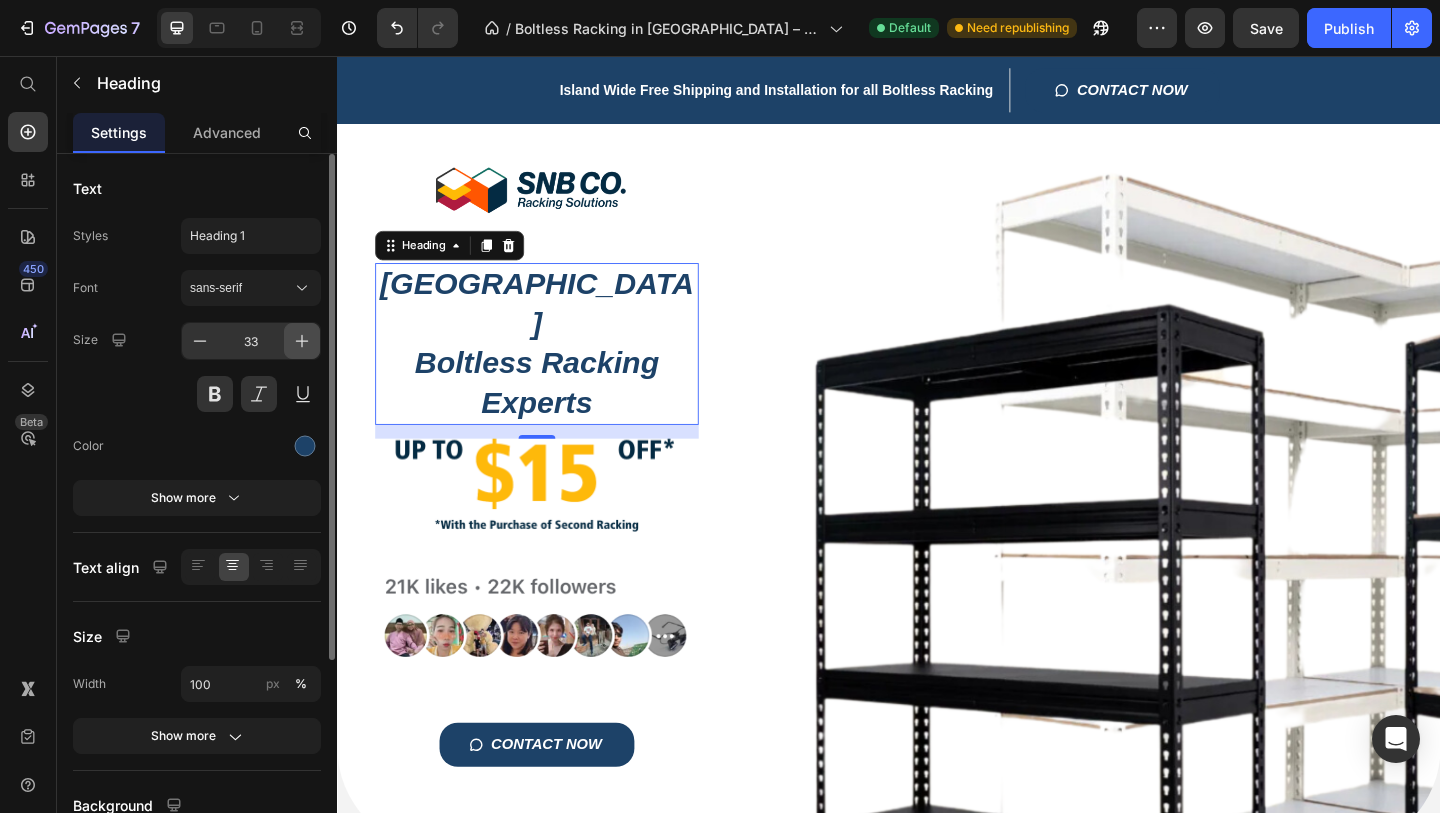 click 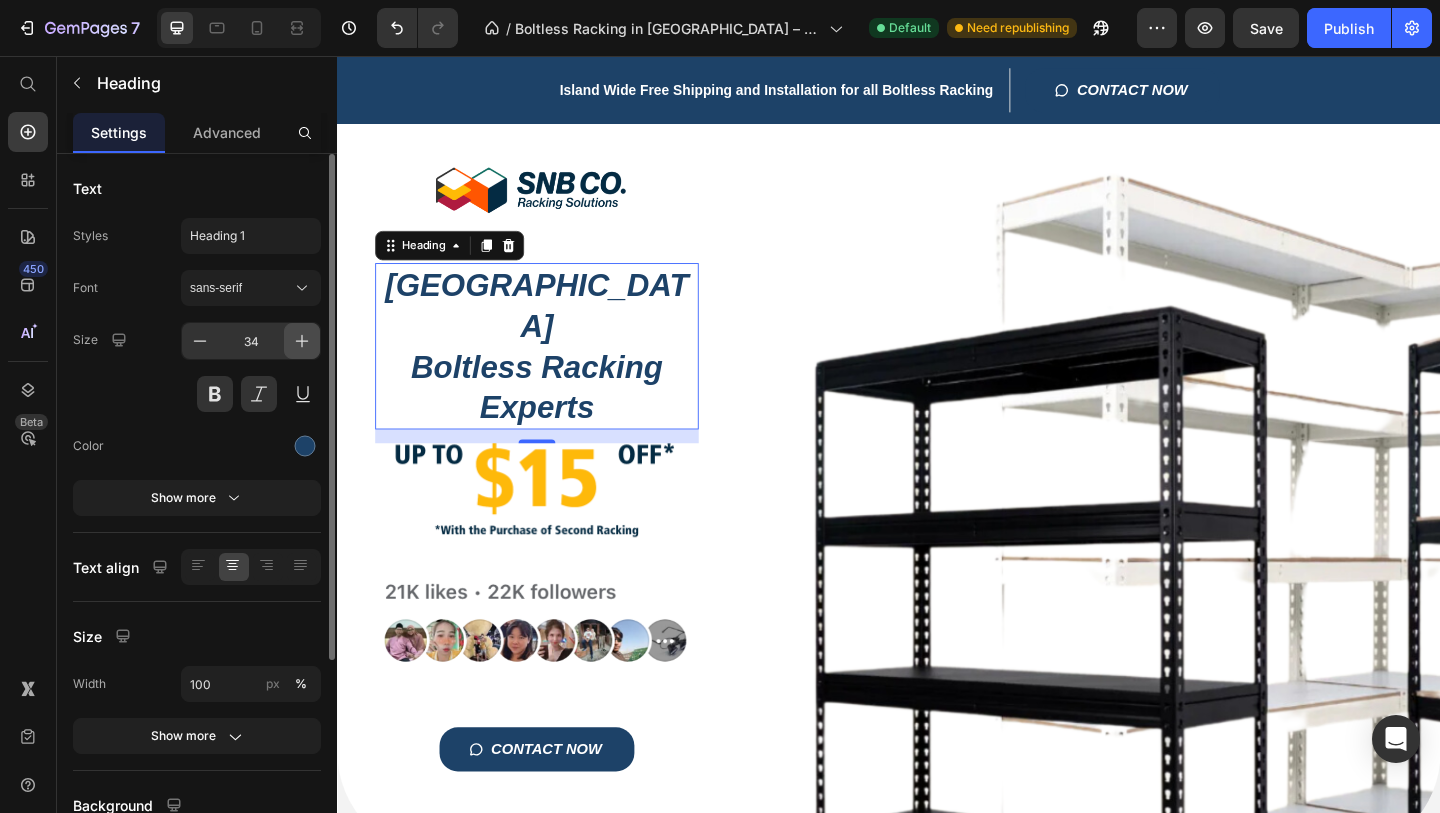 click 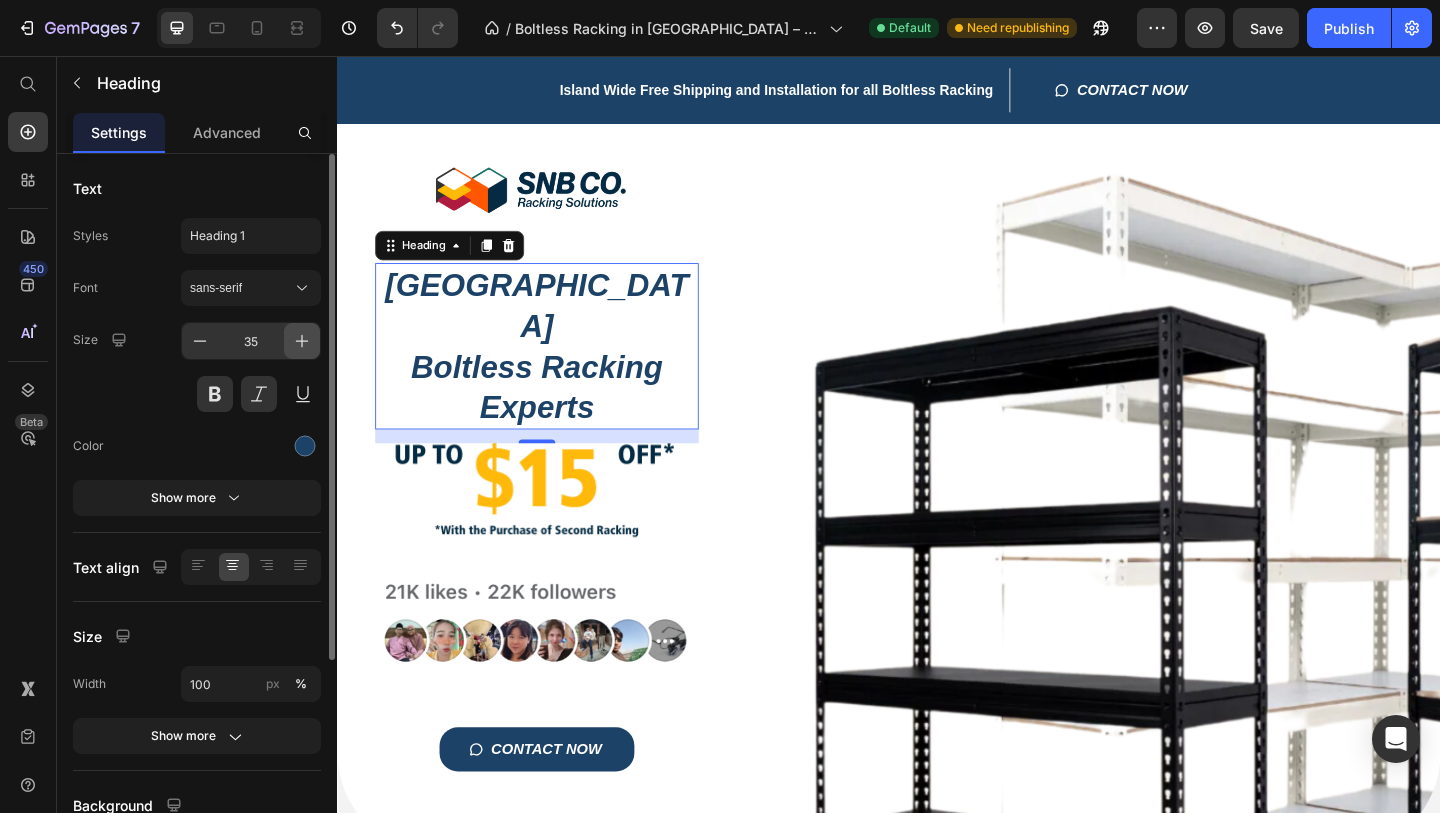 click 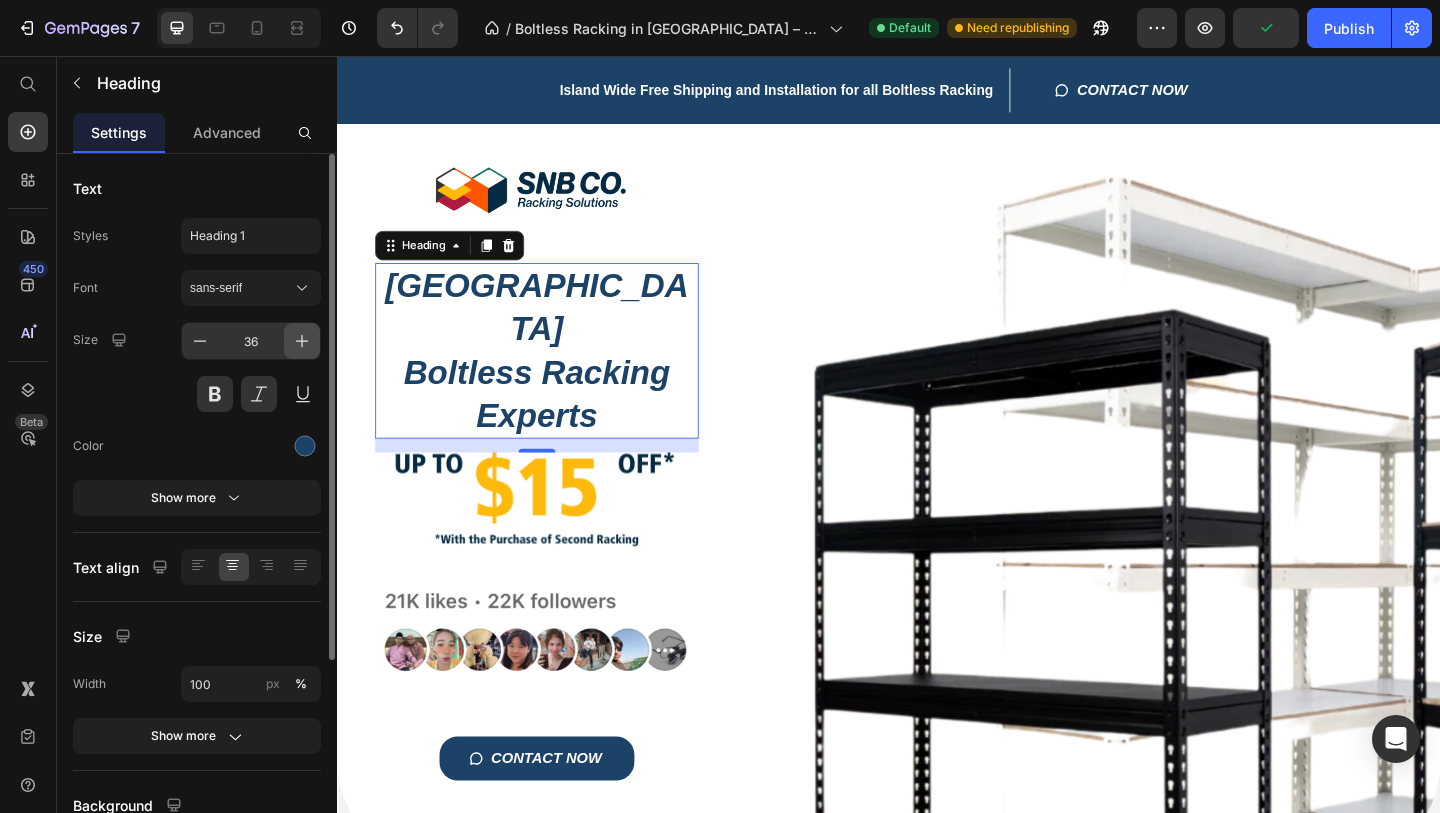 click 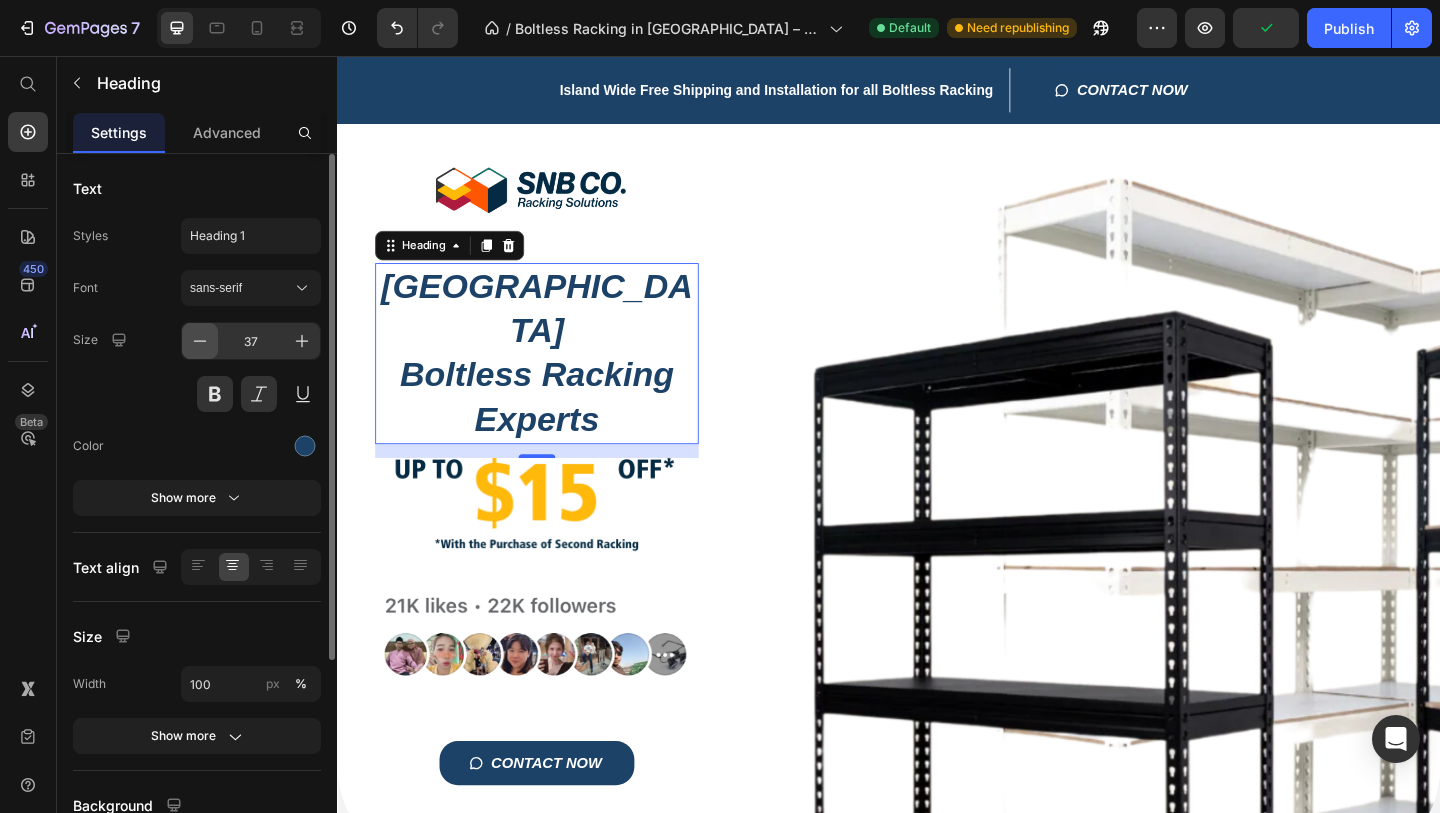 click 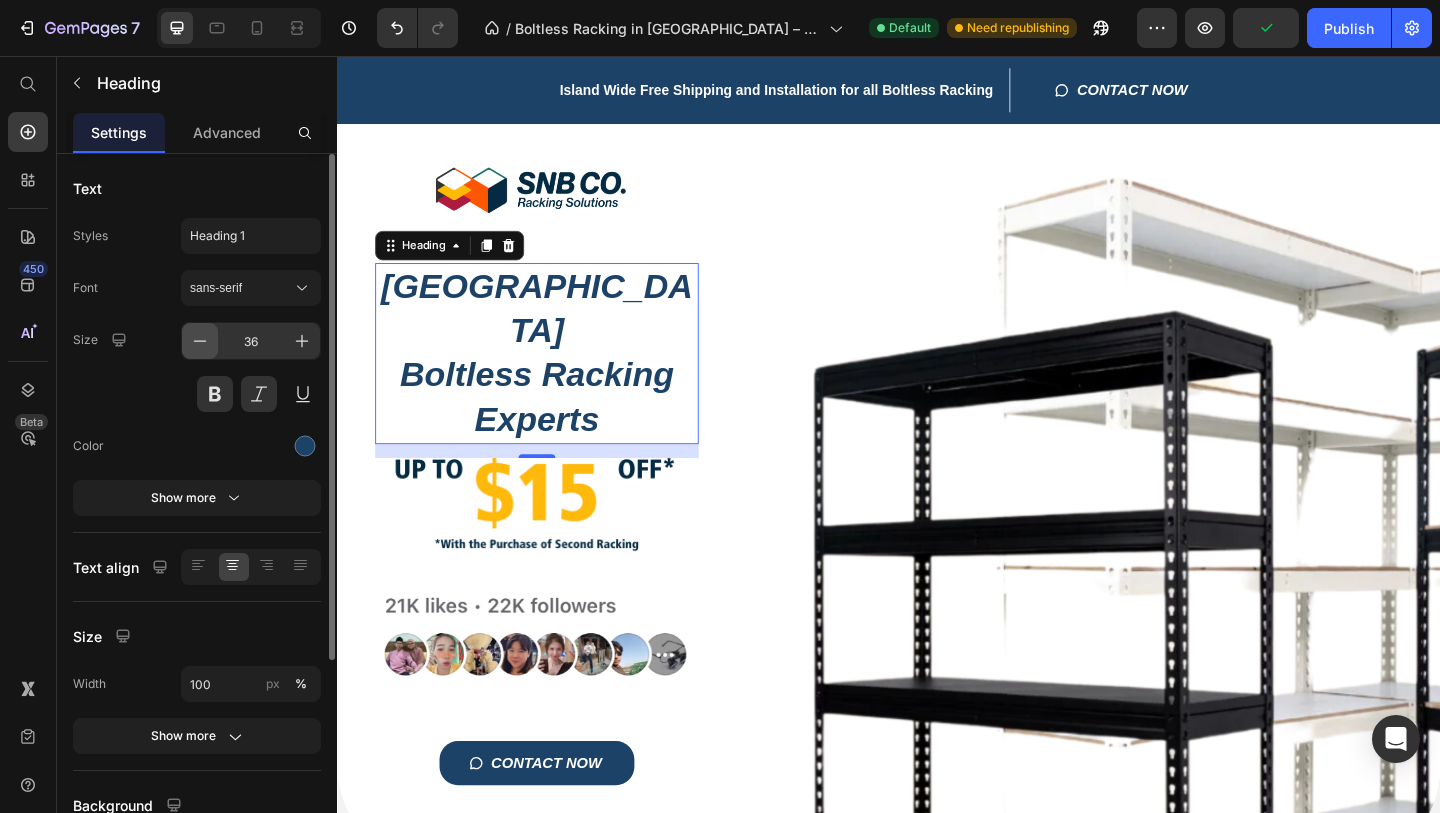 click 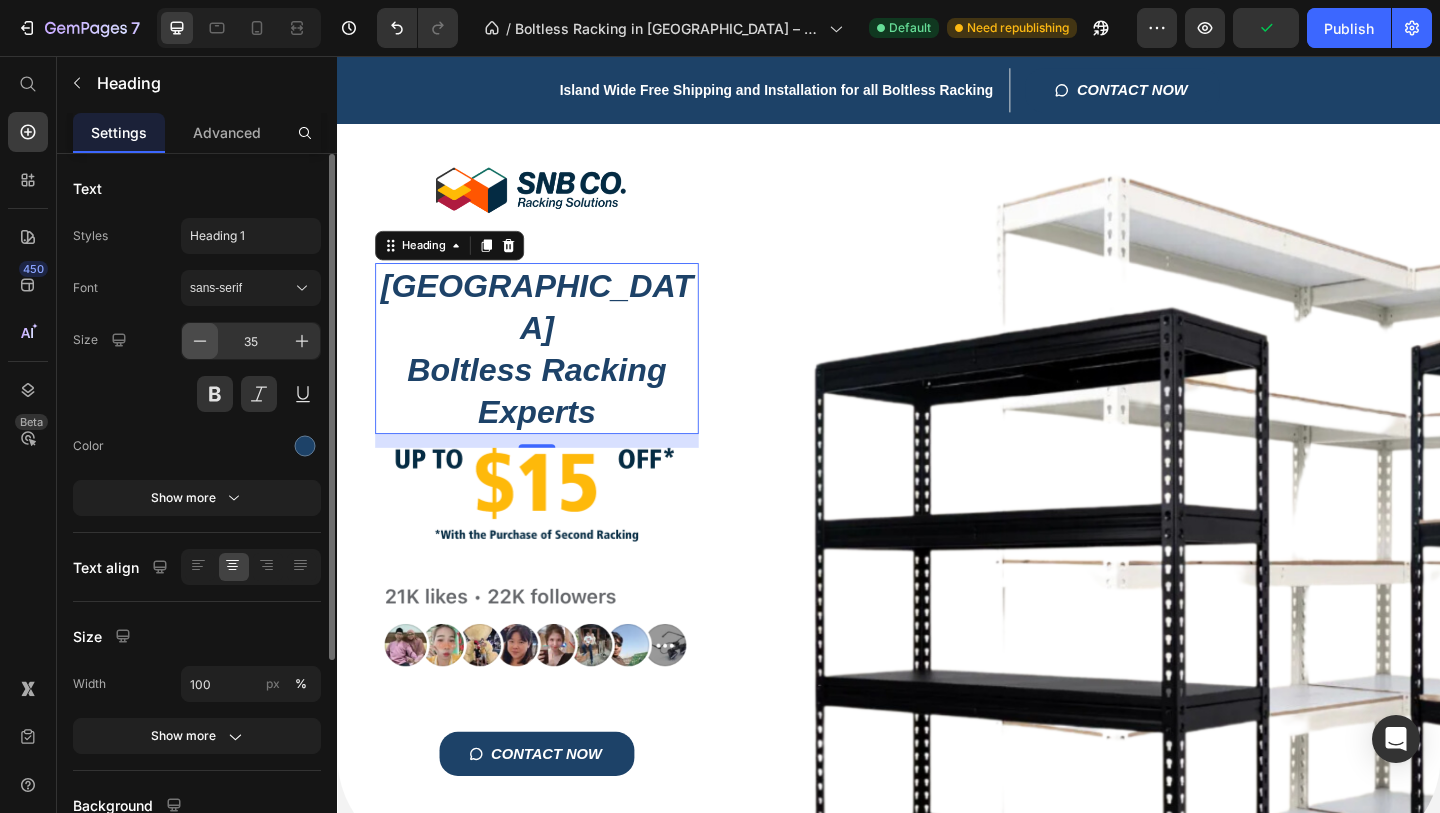 click 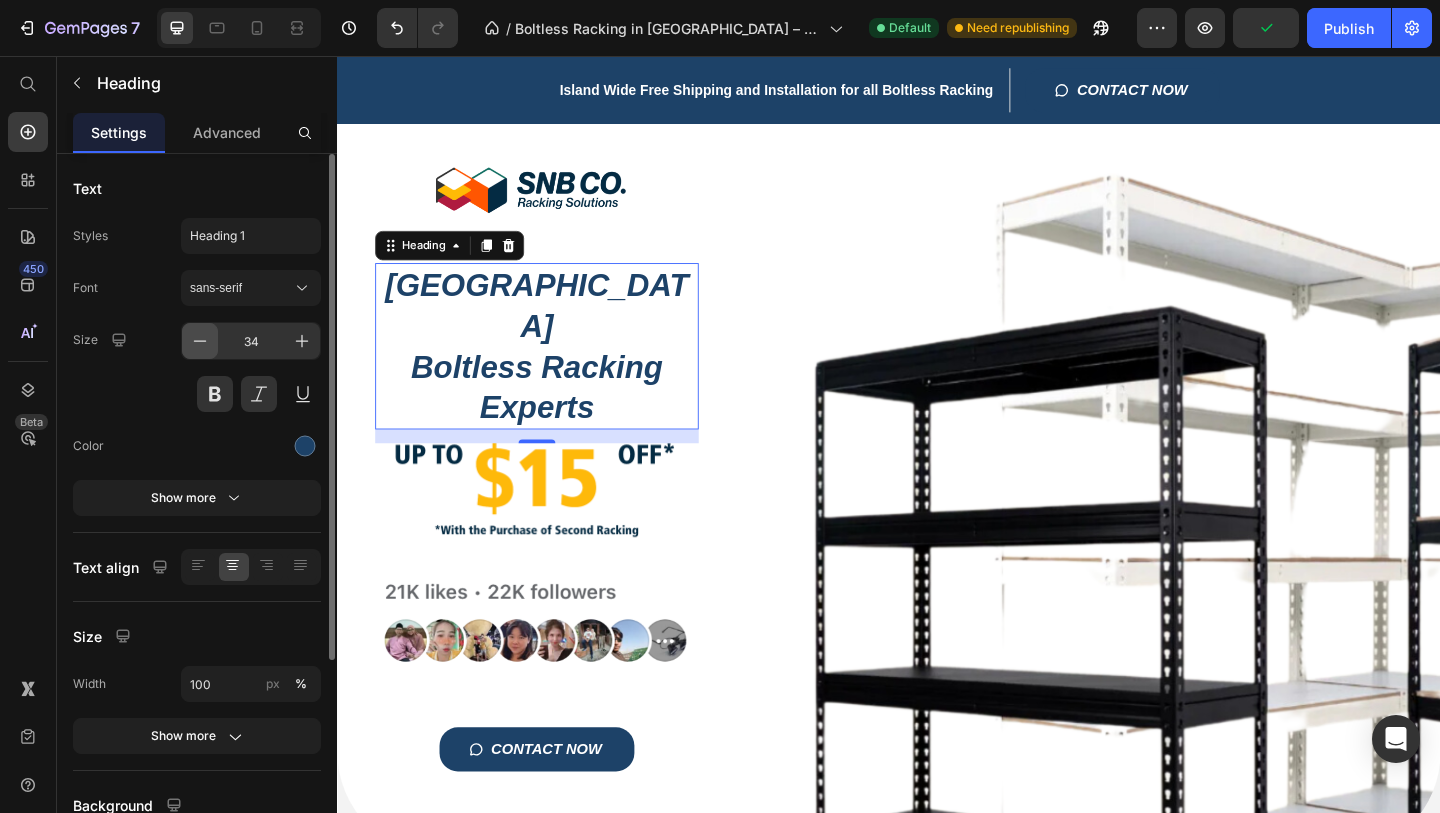 click 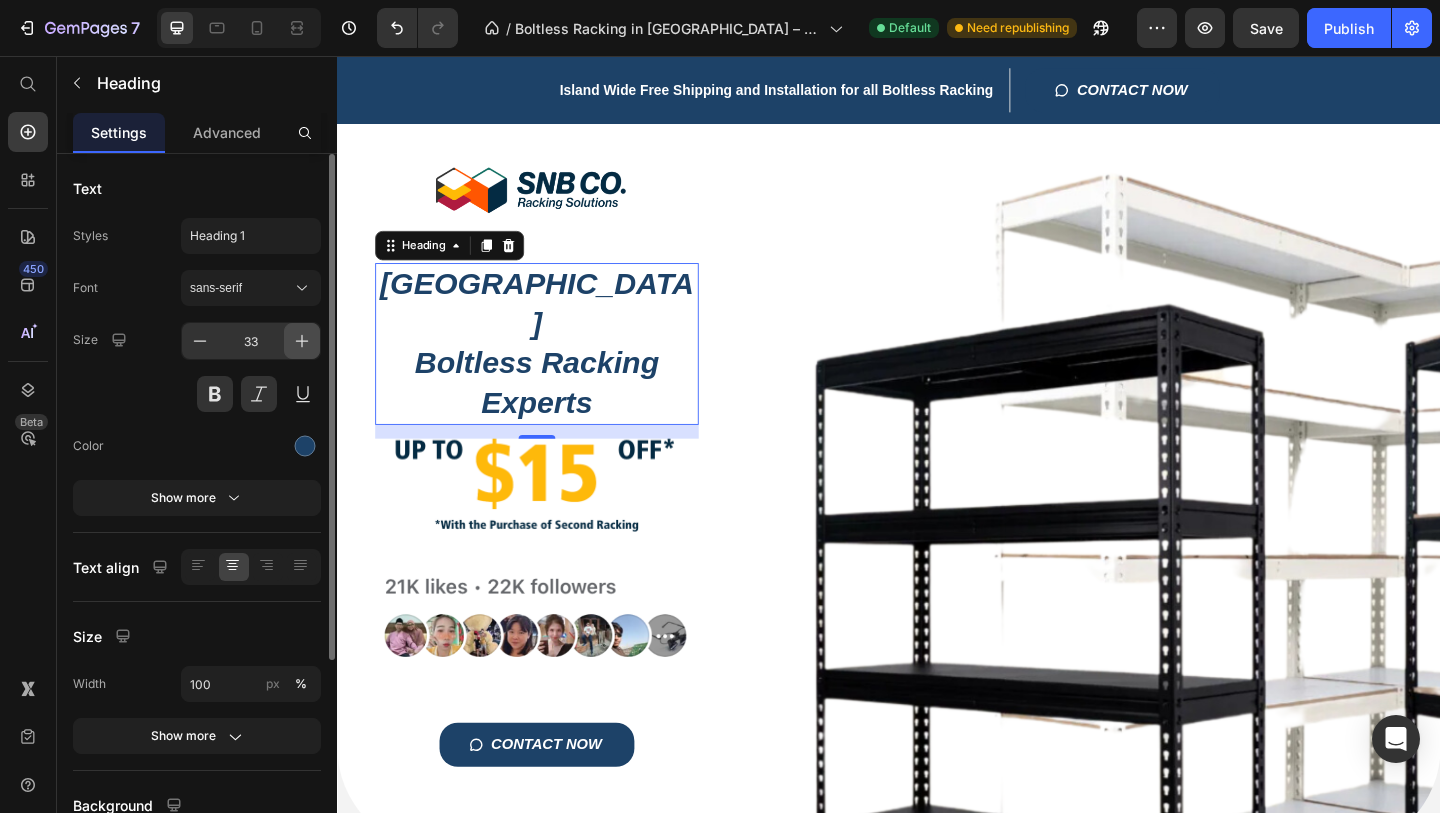 click at bounding box center [302, 341] 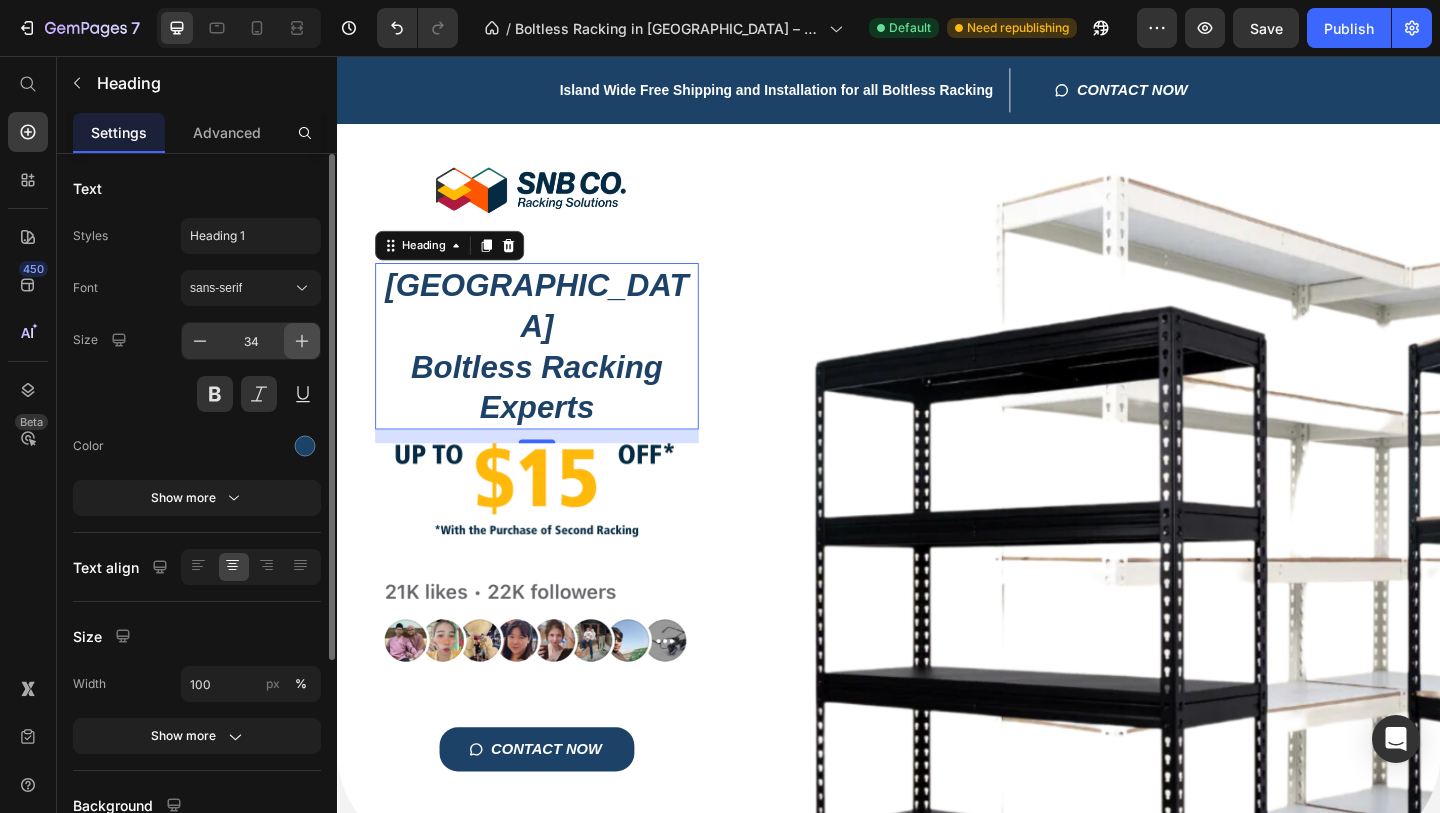 click 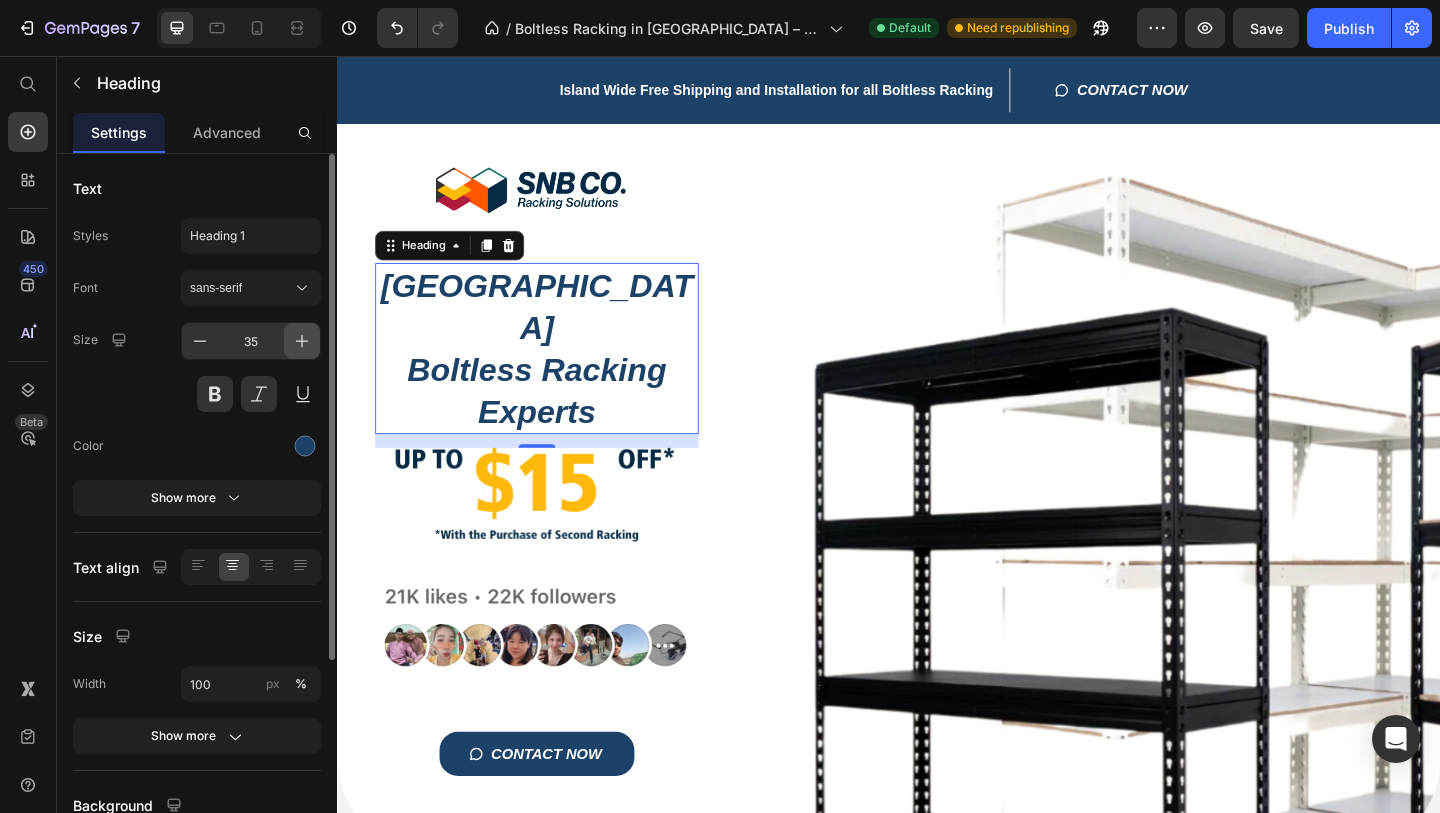 click at bounding box center [302, 341] 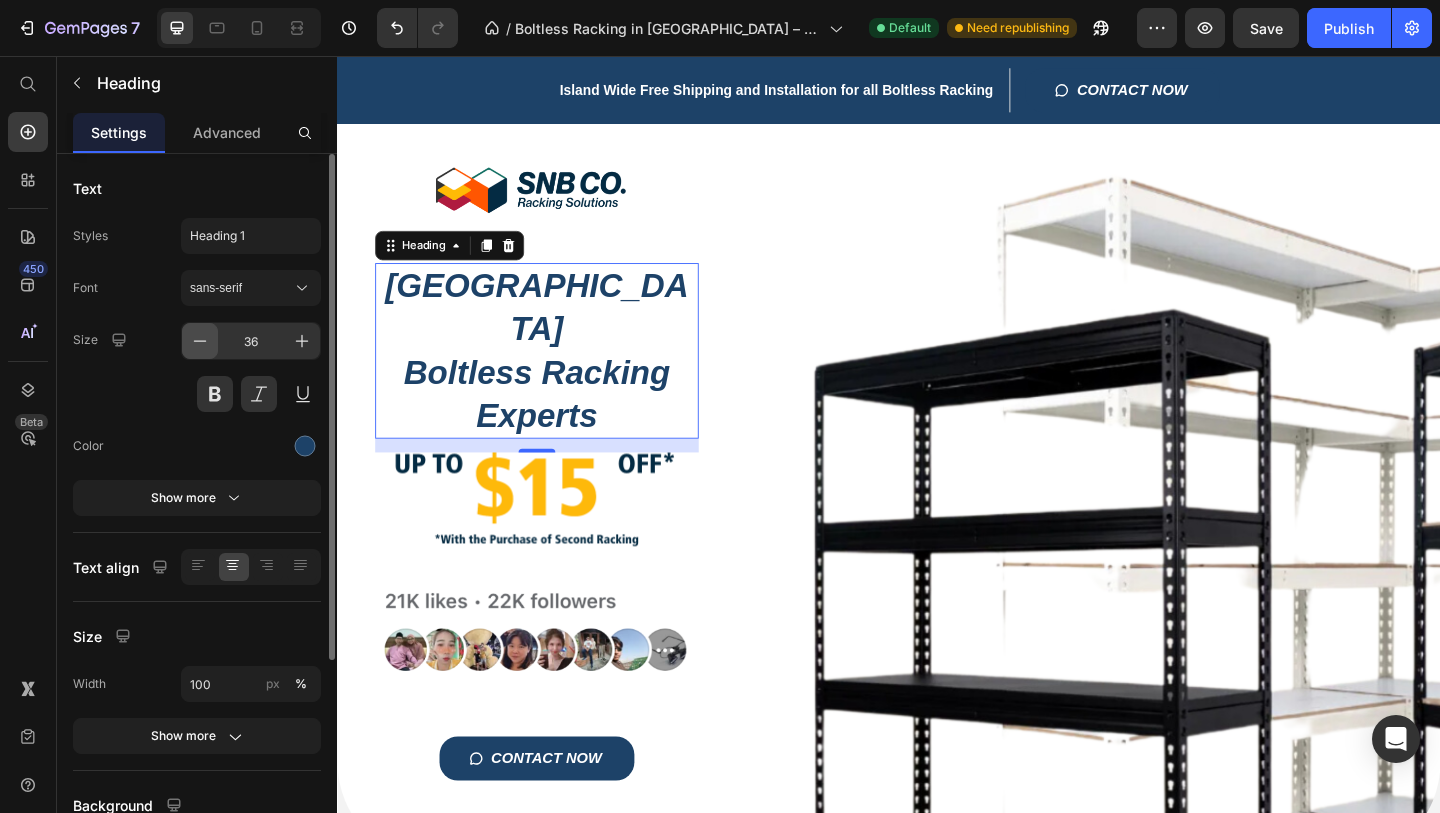 click 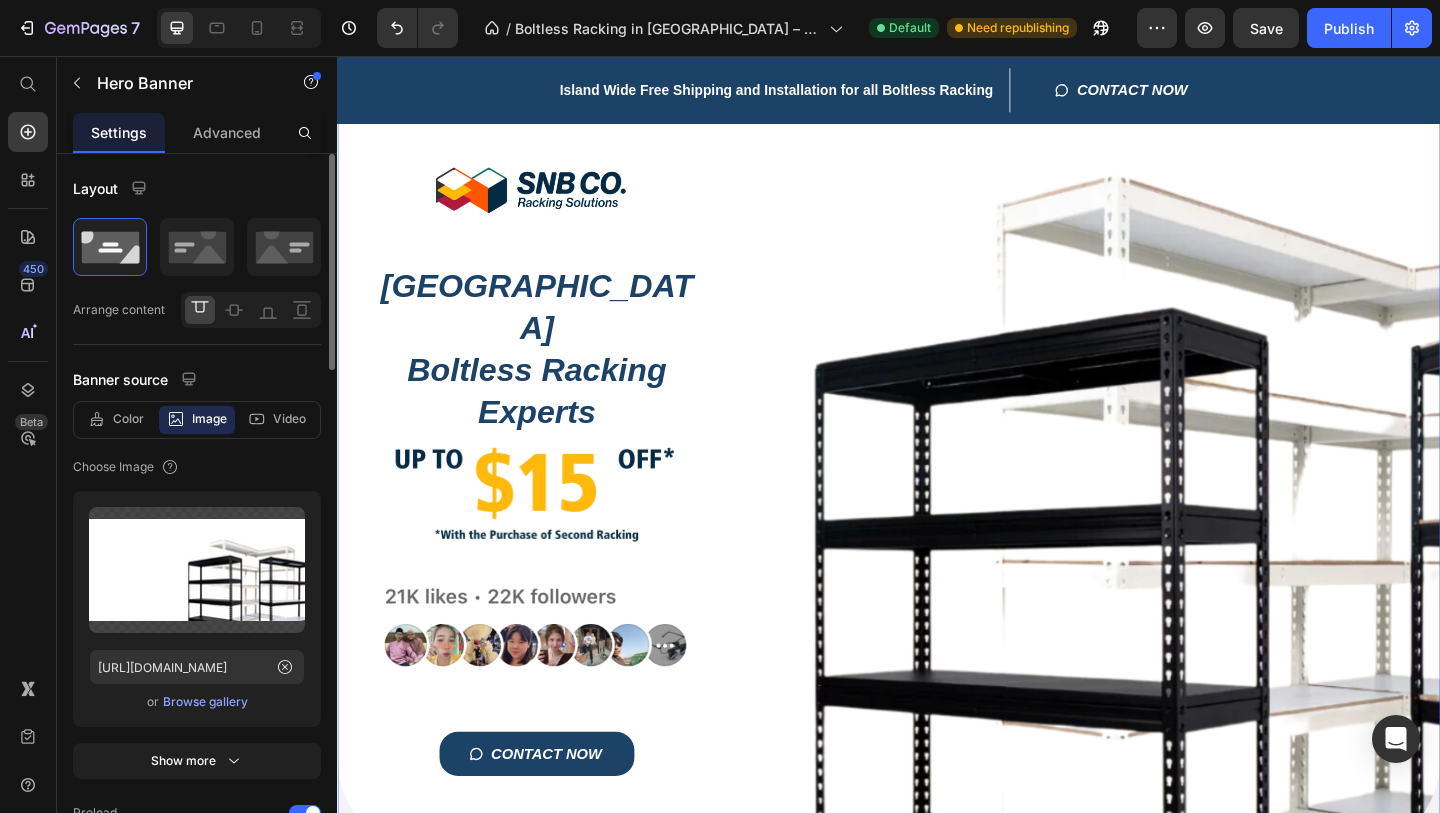click on "Title Line Image Singapore  Boltless Racking Experts Heading   15 Image Image
CONTACT NOW Button Row" at bounding box center [937, 480] 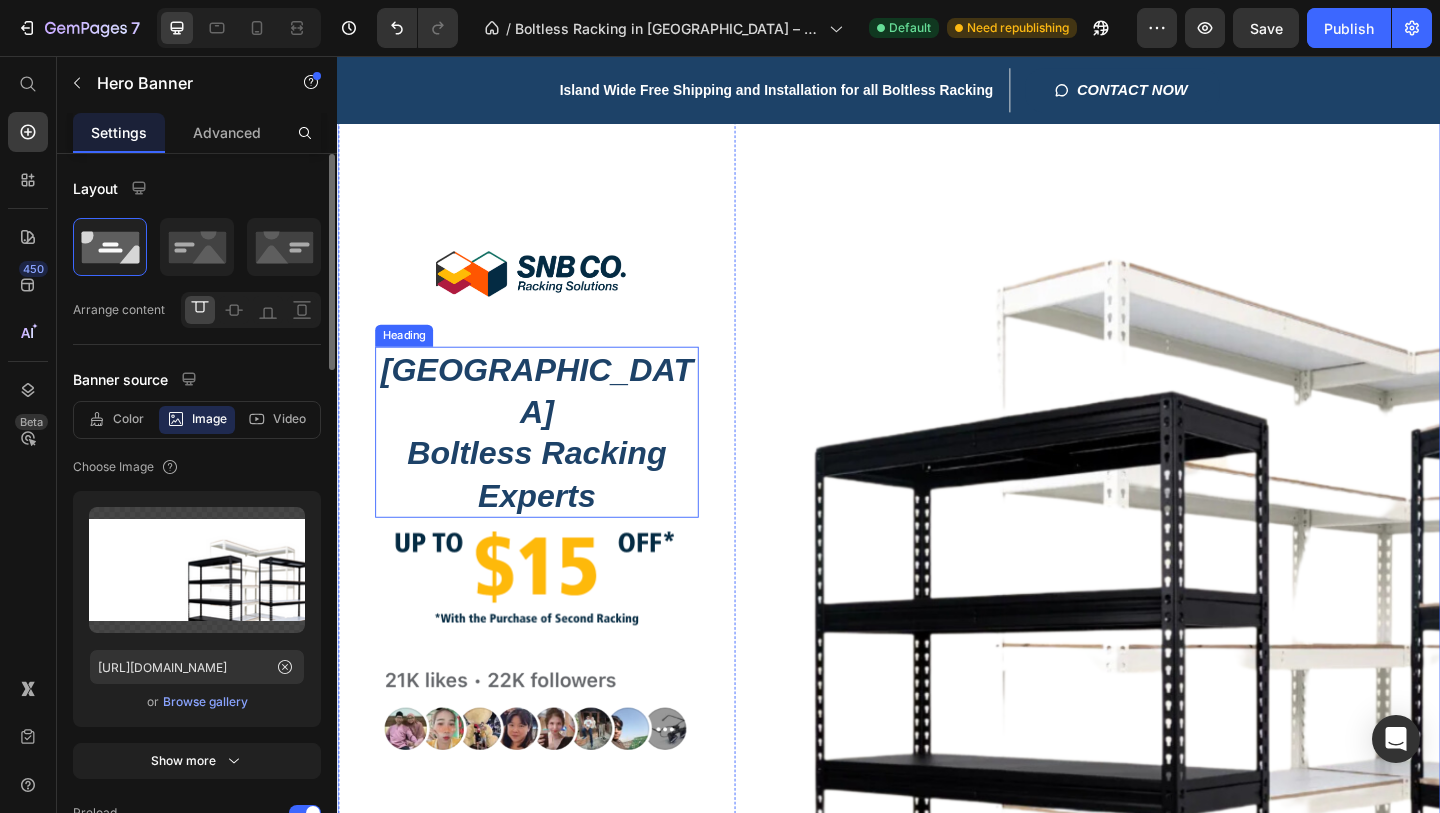 click on "Singapore  Boltless Racking Experts" at bounding box center [554, 465] 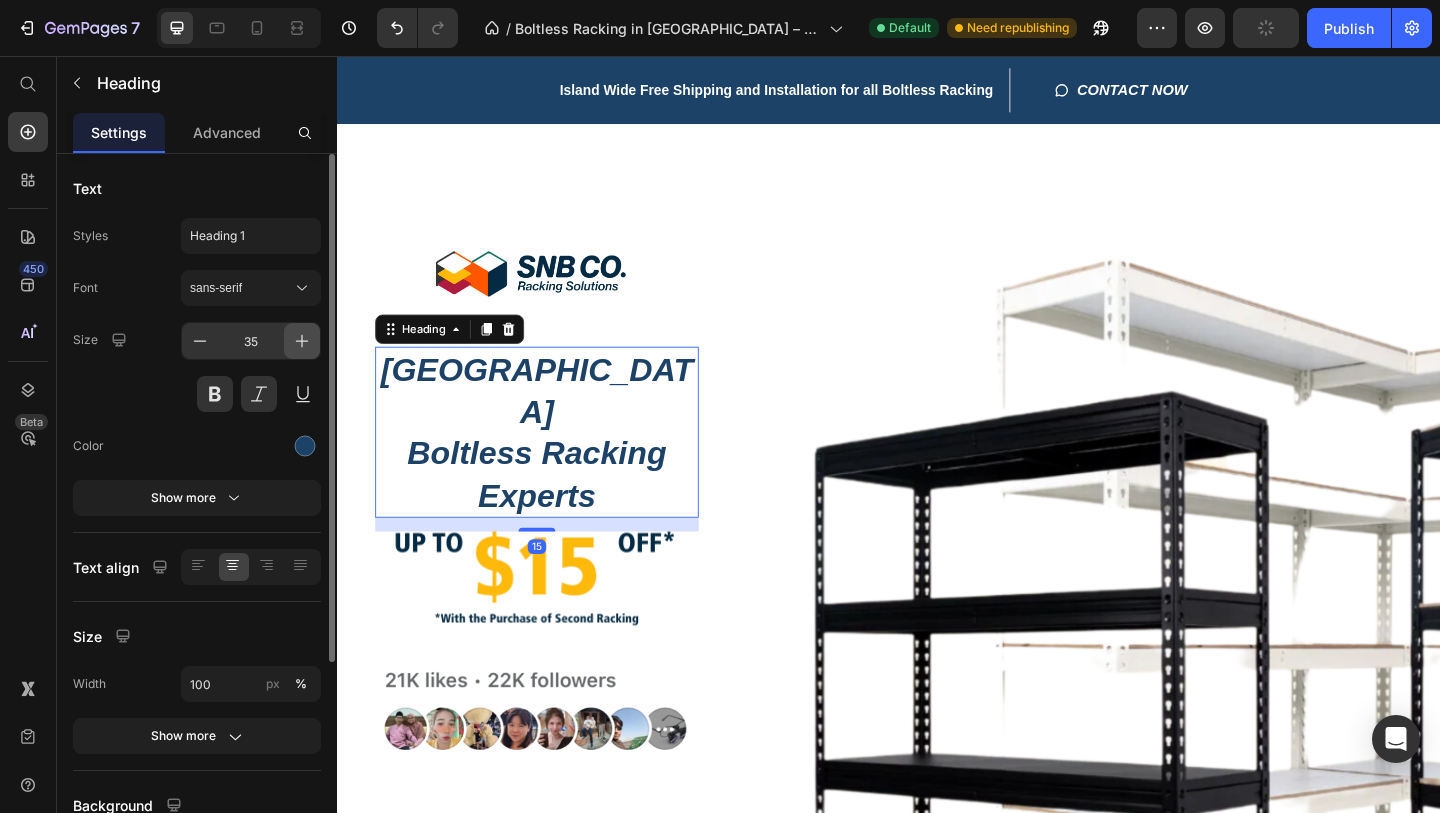 click 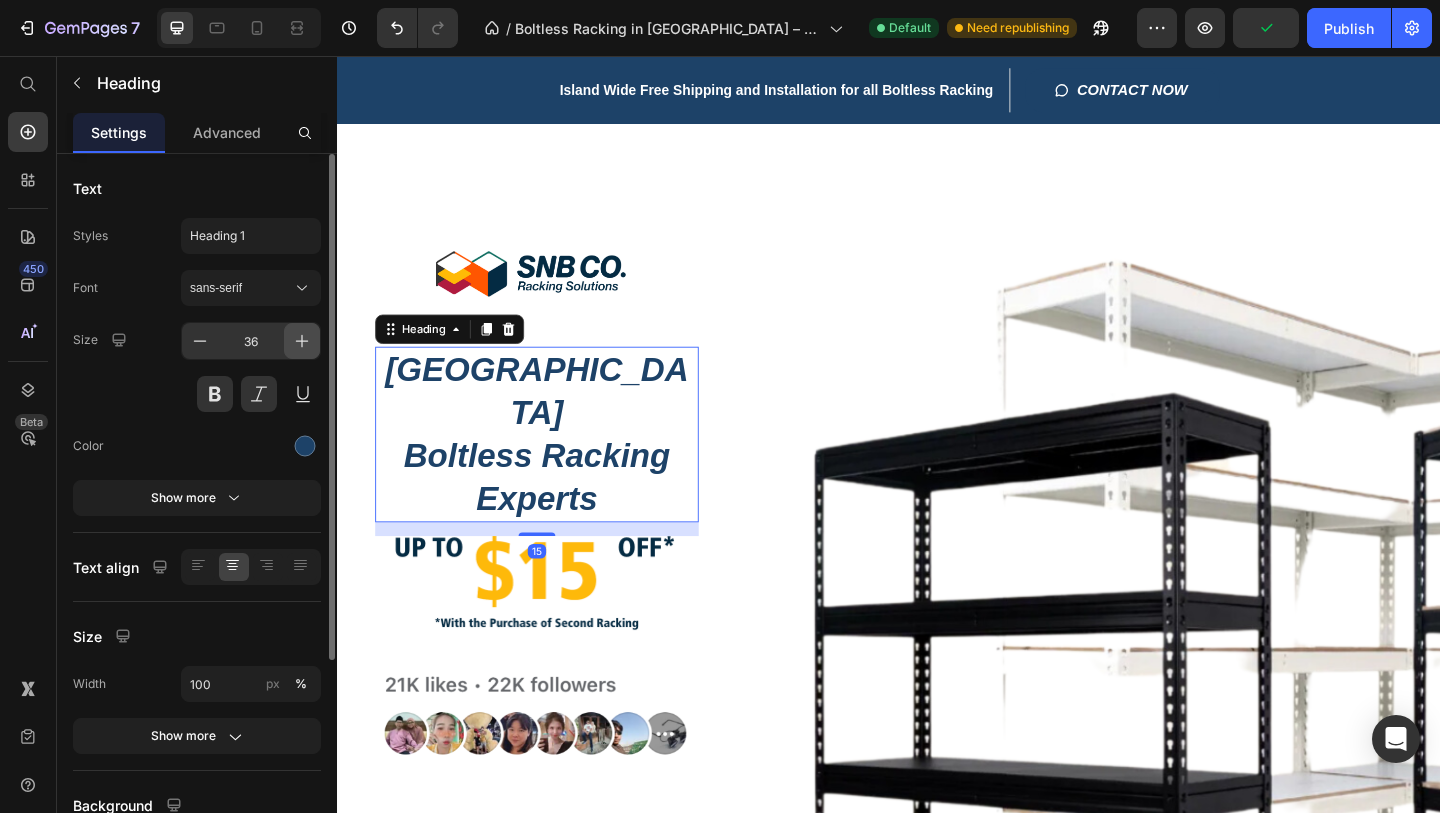 click 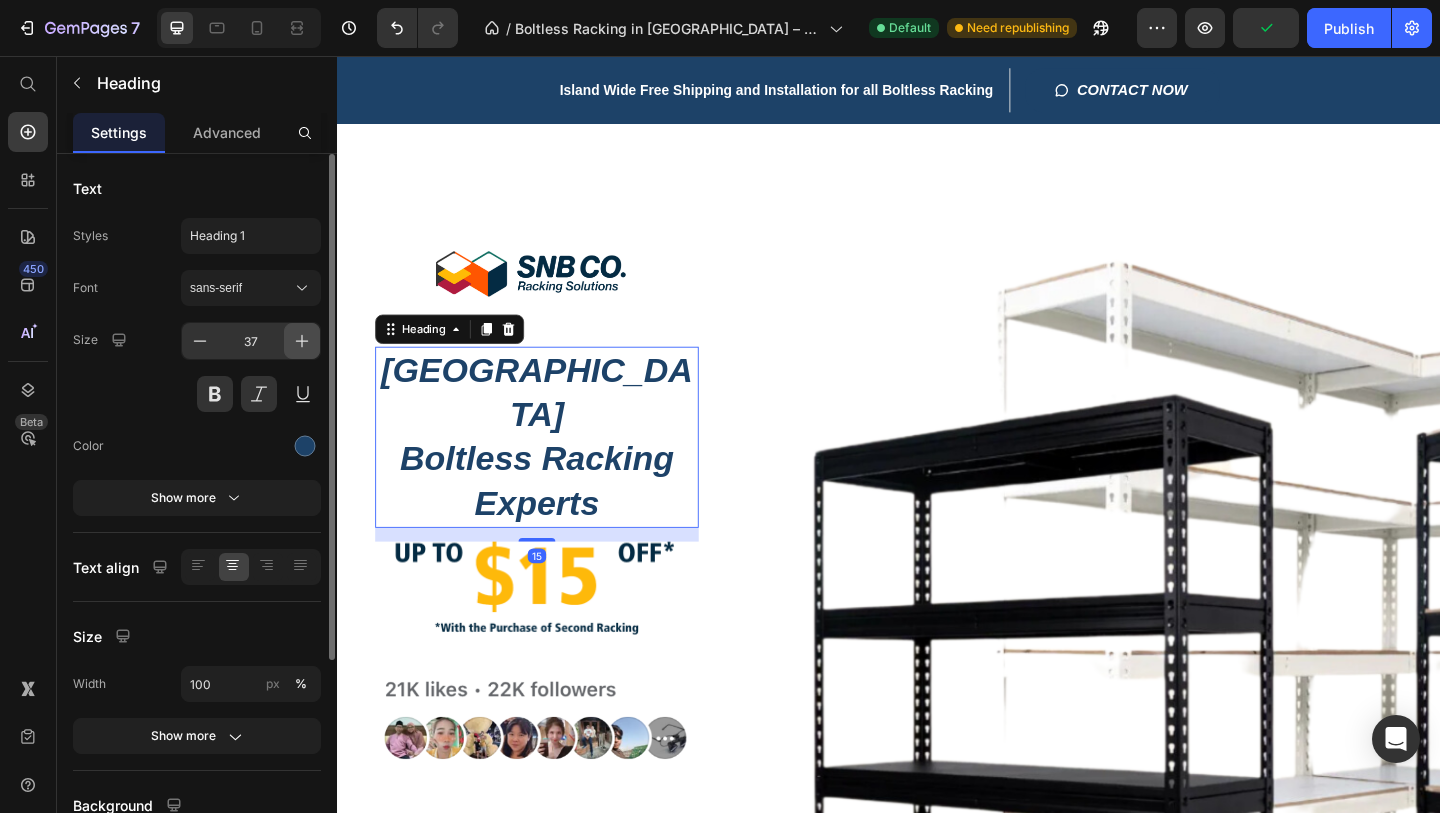 click 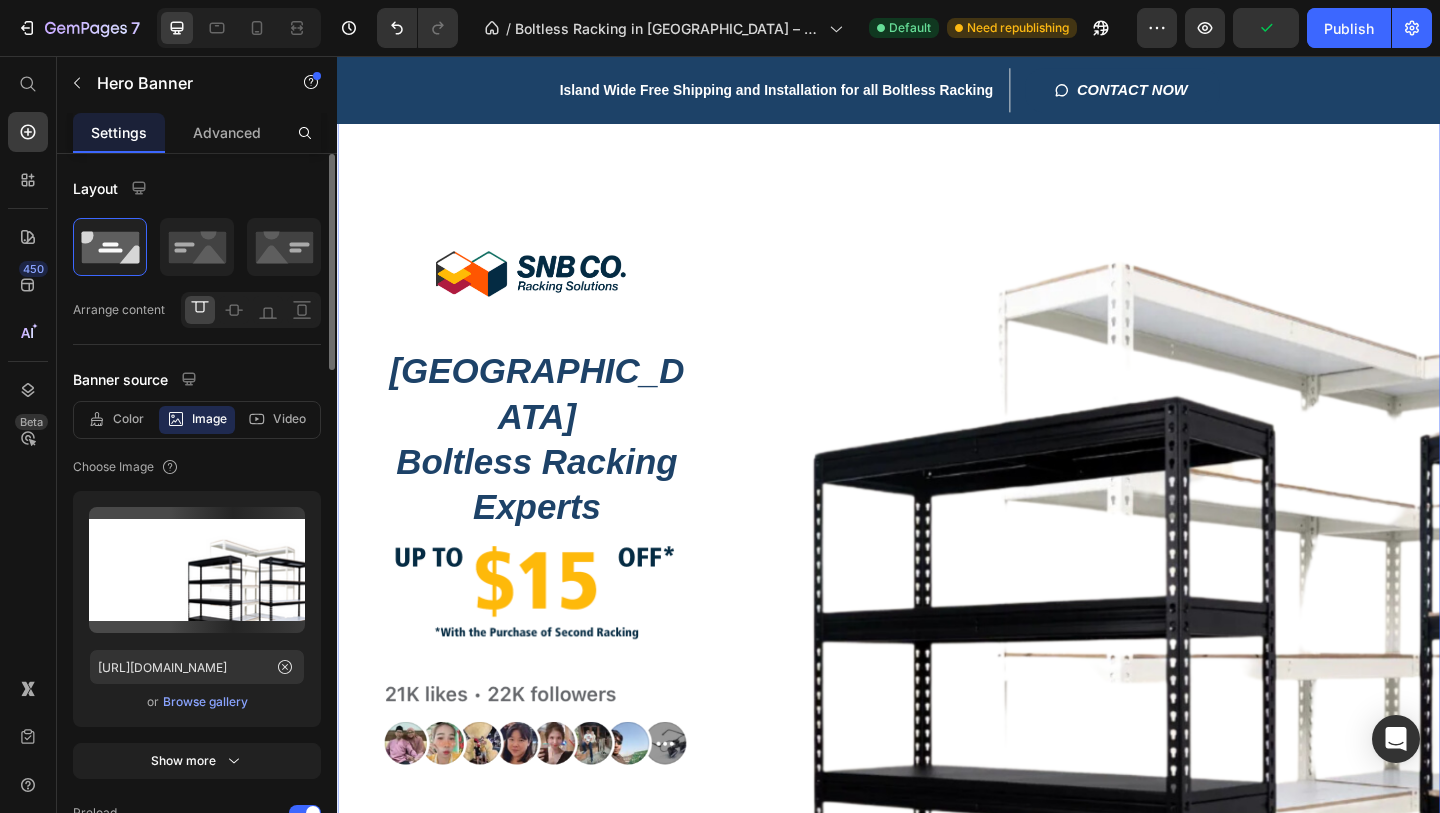 click on "Title Line Image Singapore  Boltless Racking Experts Heading   15 Image Image
CONTACT NOW Button Row" at bounding box center (937, 579) 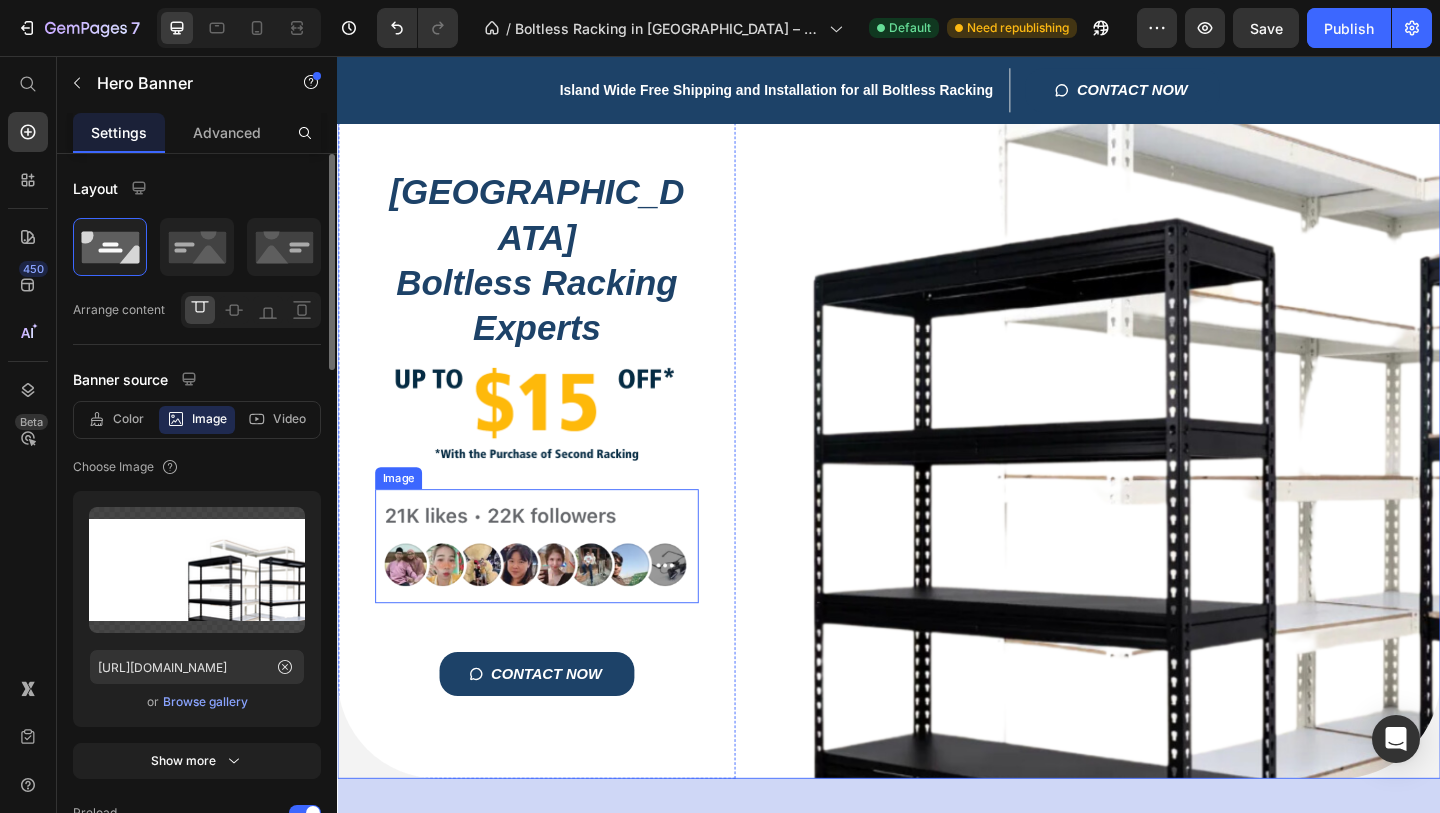 scroll, scrollTop: 403, scrollLeft: 0, axis: vertical 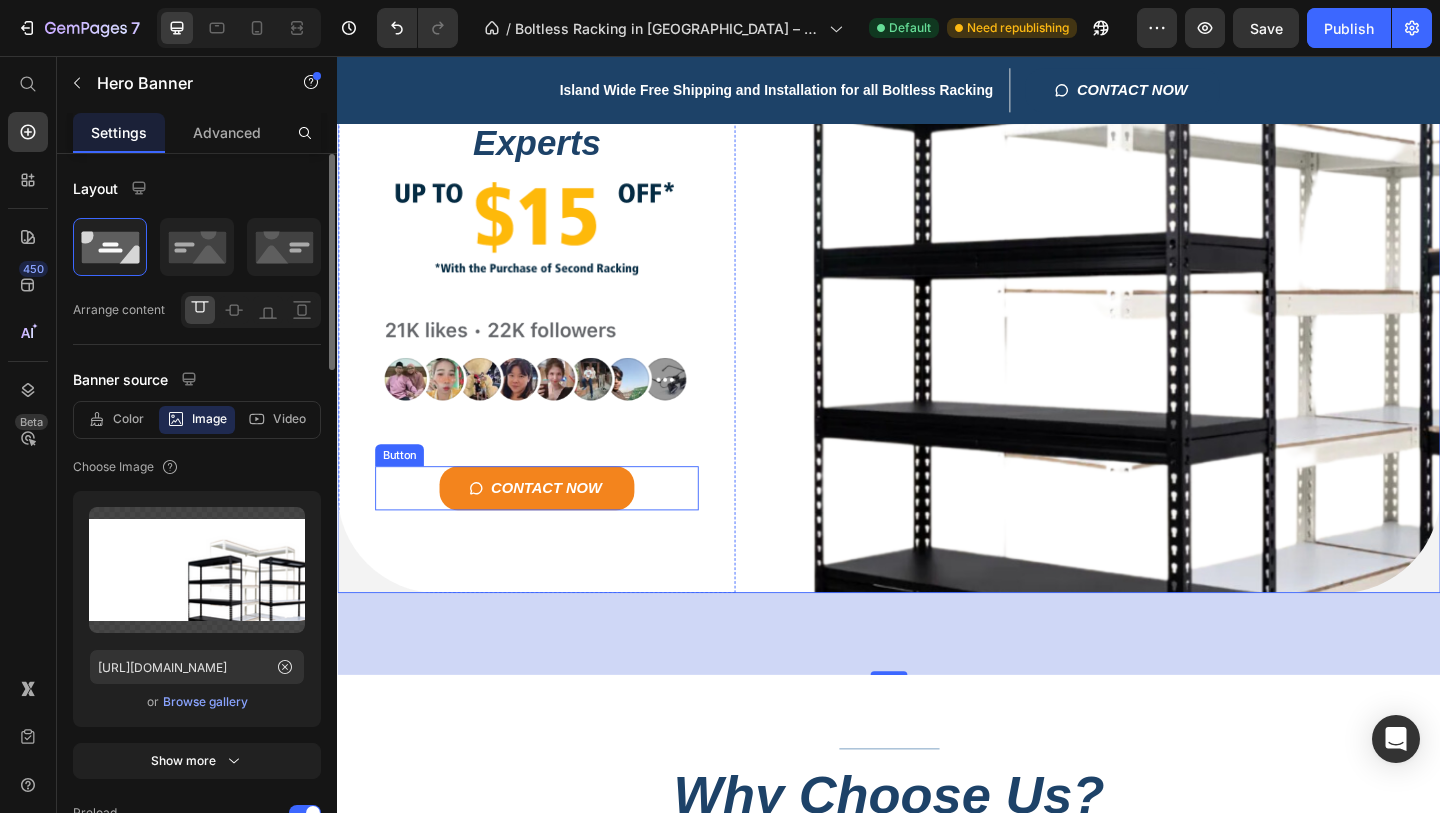 click on "CONTACT NOW" at bounding box center [554, 526] 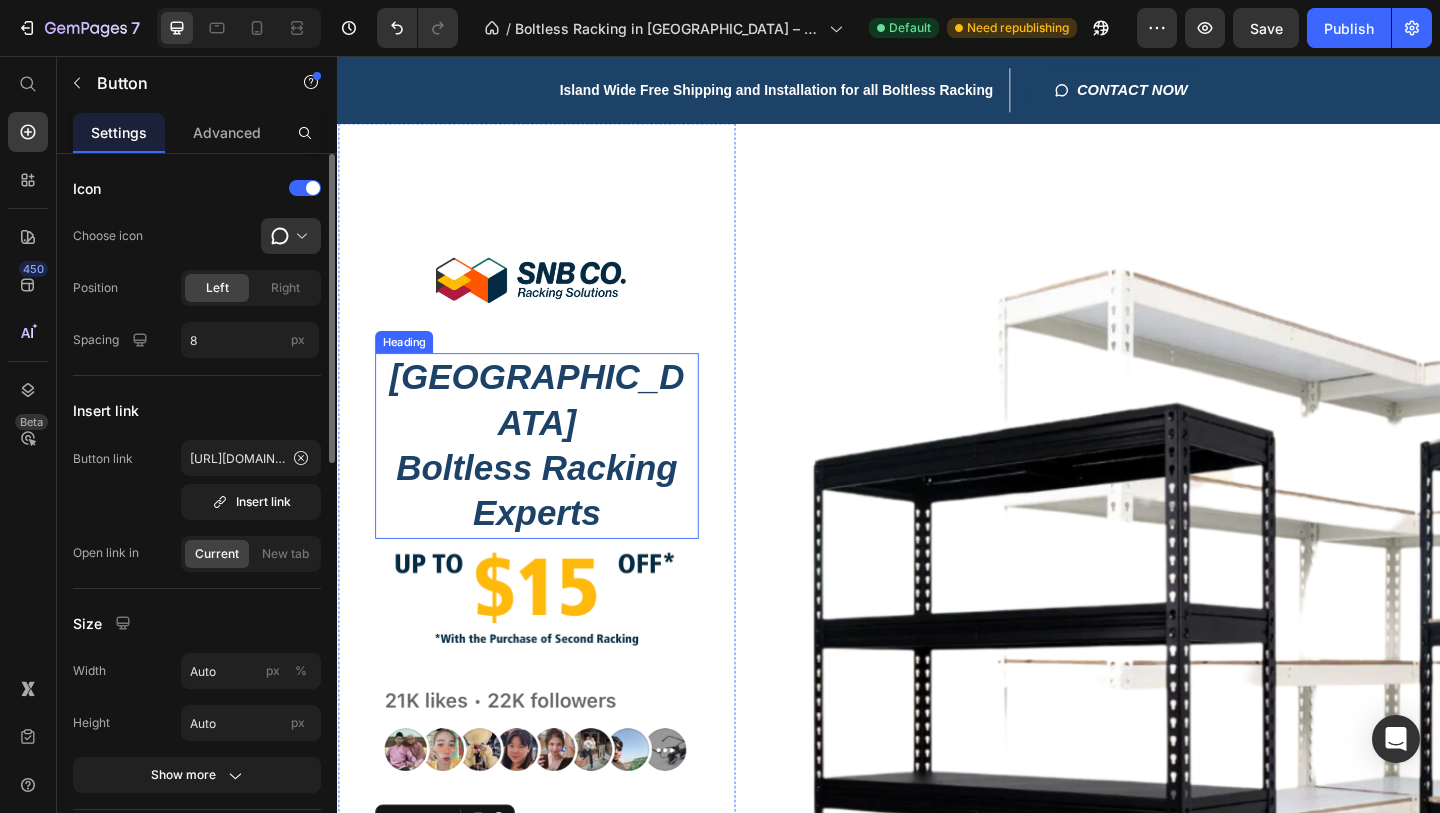 scroll, scrollTop: 0, scrollLeft: 0, axis: both 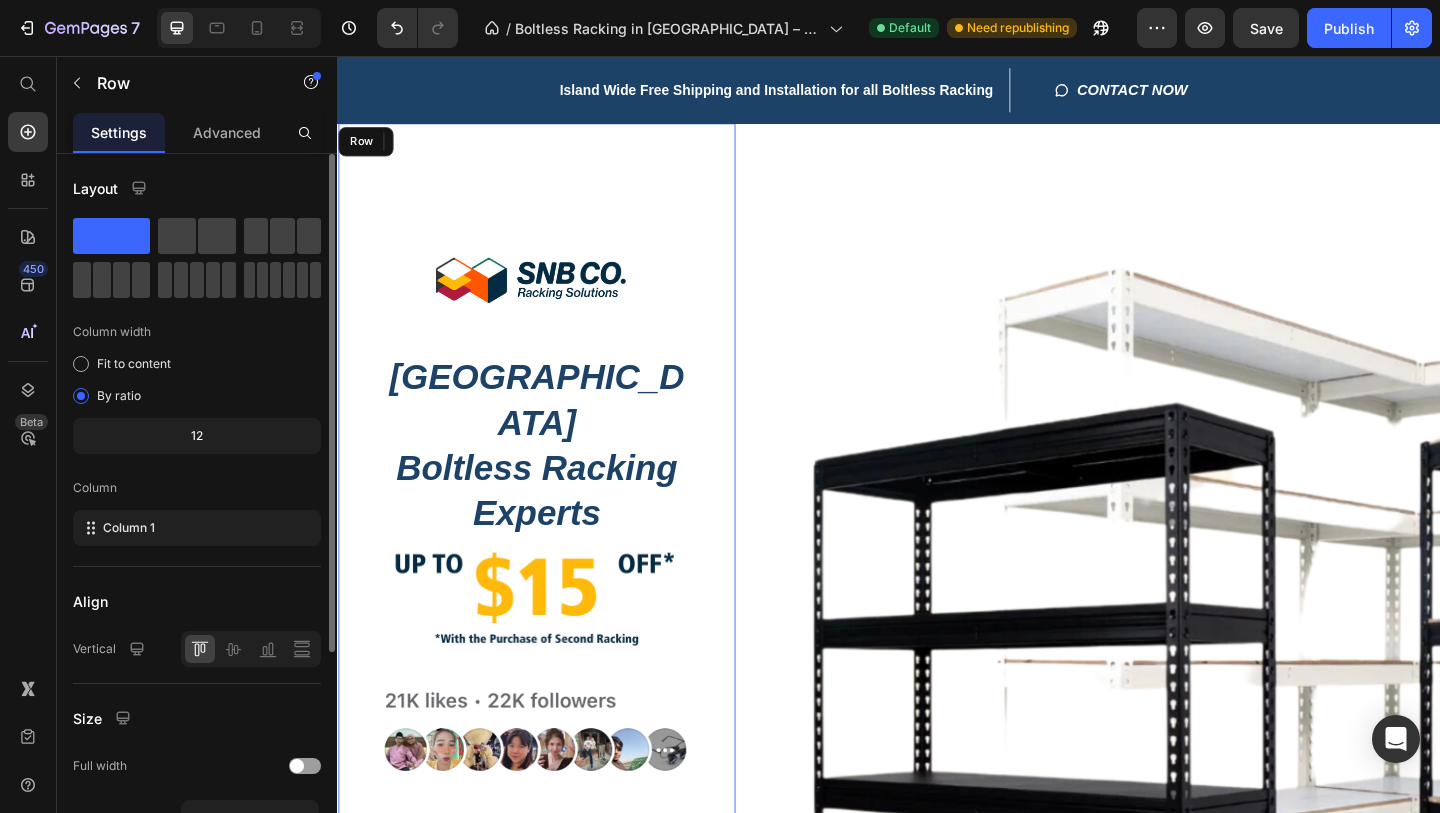 click on "Title Line Image Singapore  Boltless Racking Experts Heading Image Image
CONTACT NOW Button   0" at bounding box center [554, 586] 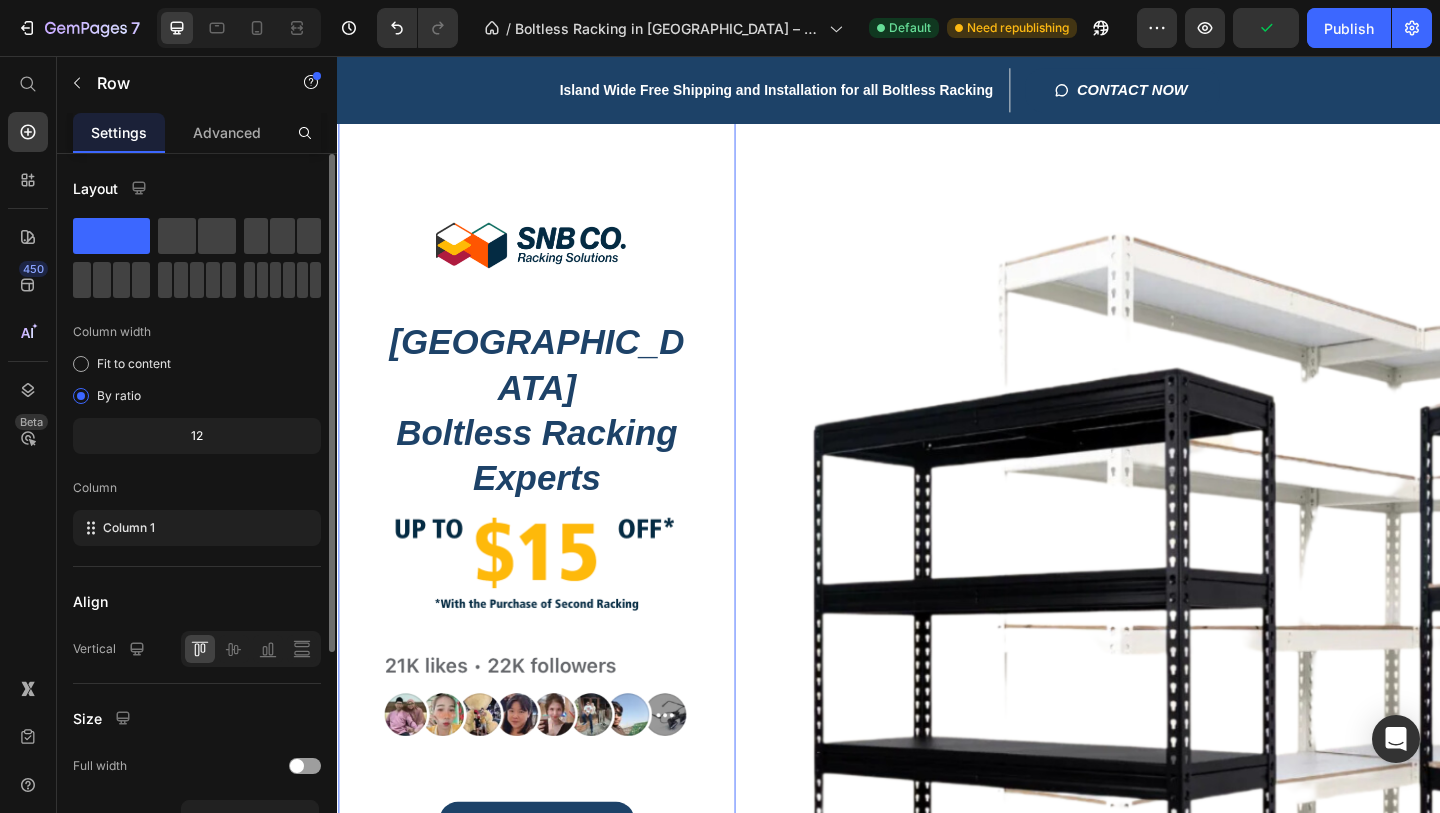 scroll, scrollTop: 57, scrollLeft: 0, axis: vertical 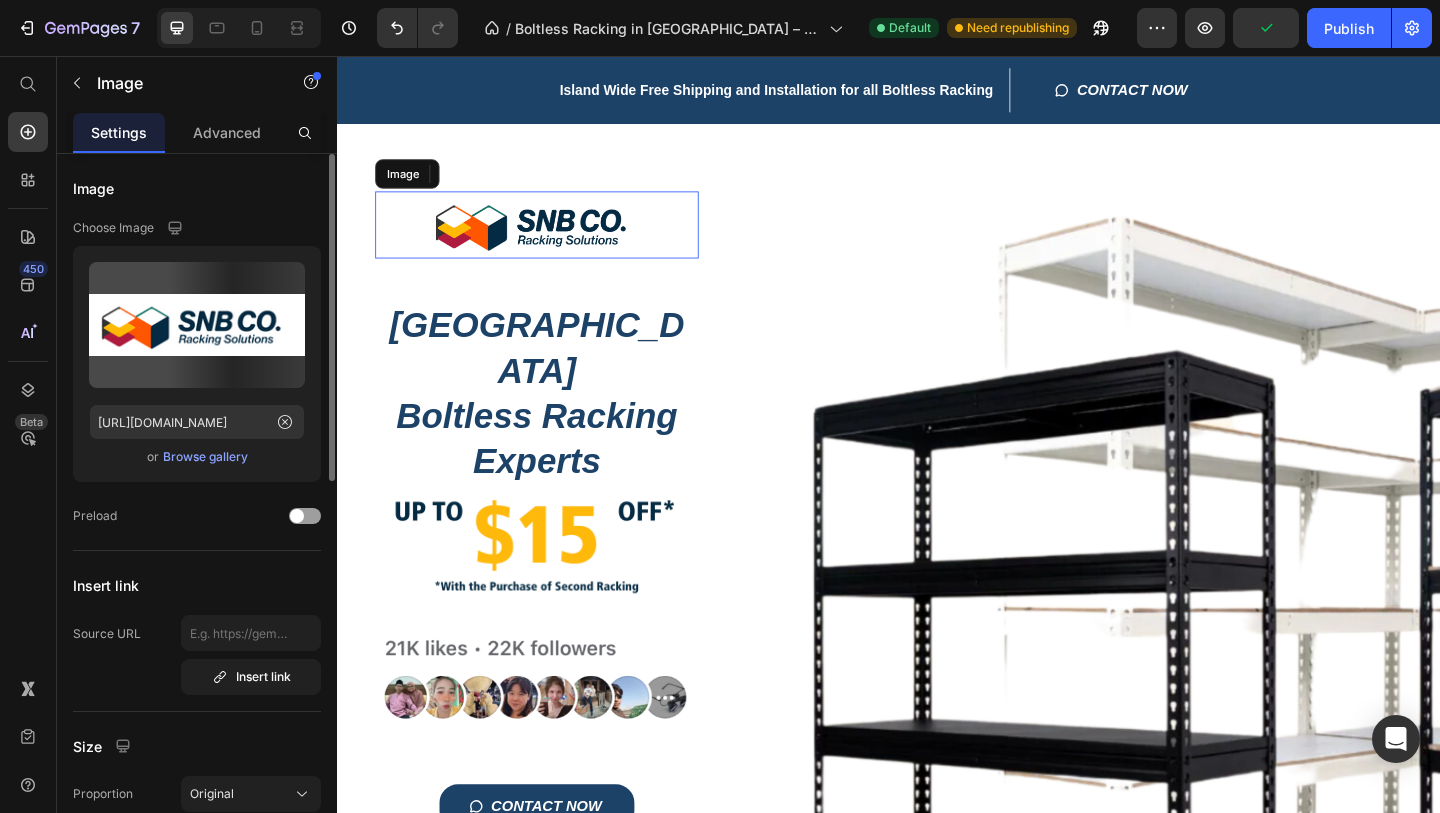 click at bounding box center (554, 239) 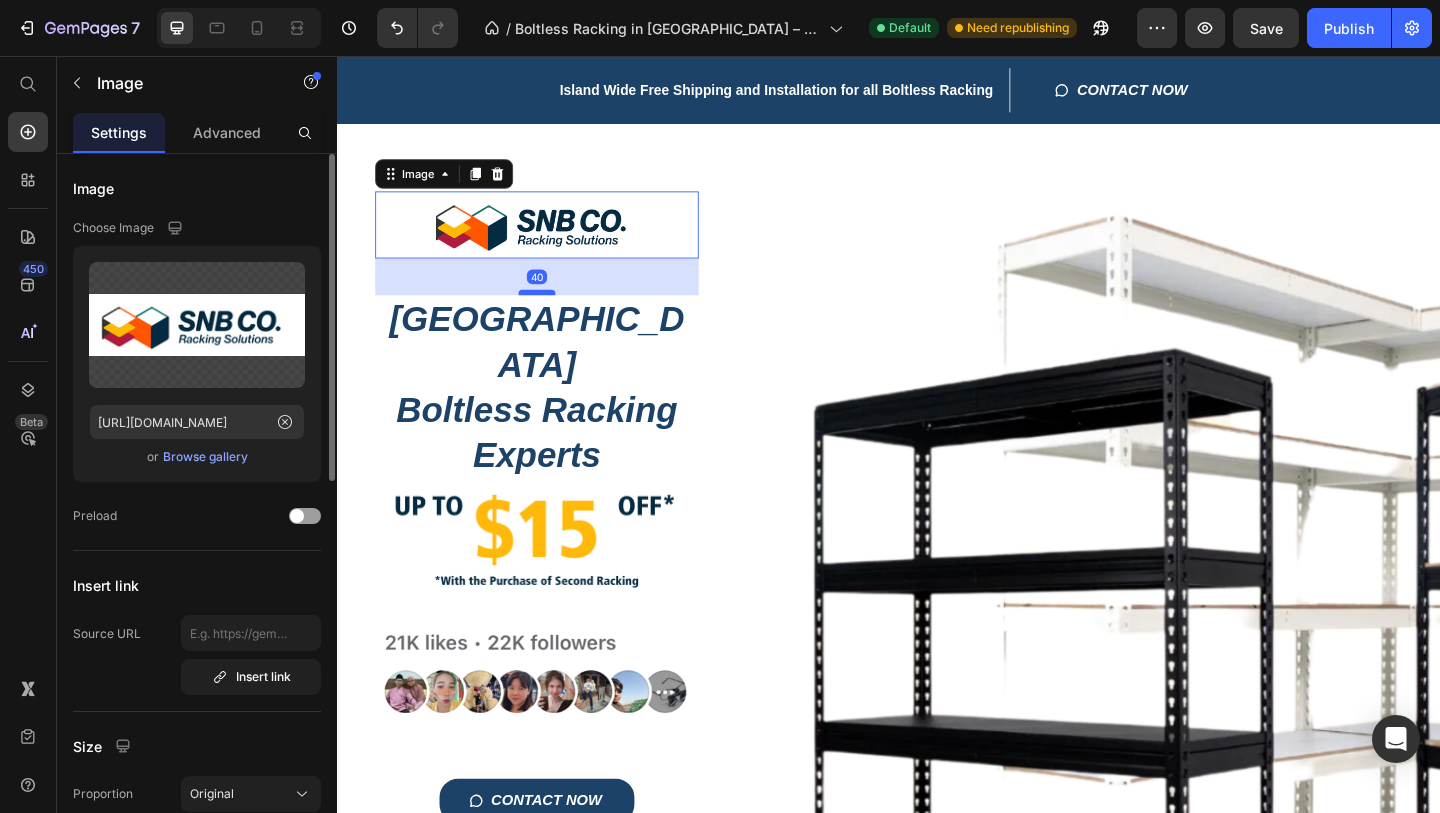click at bounding box center [554, 313] 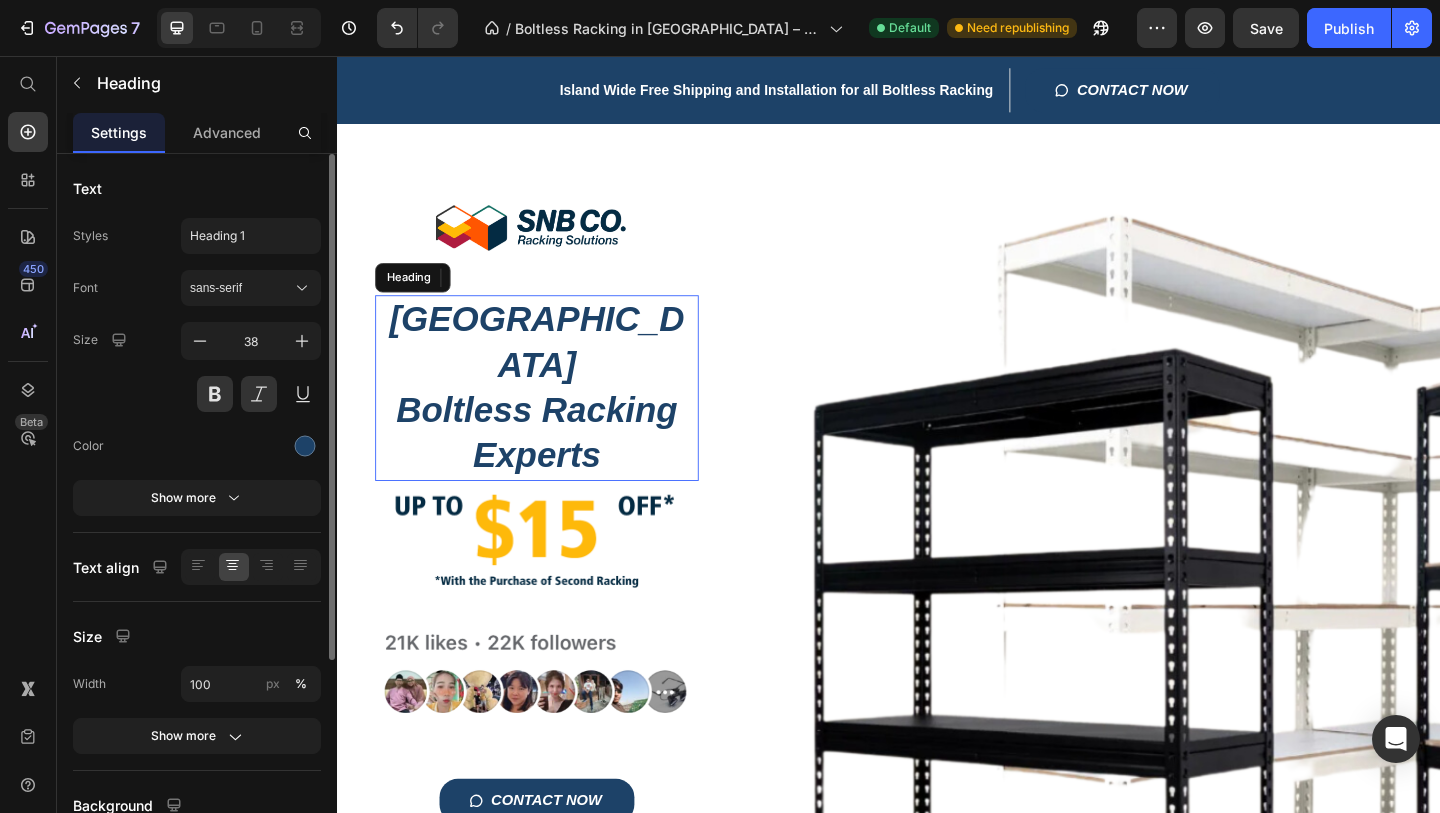click on "Singapore  Boltless Racking Experts" at bounding box center (554, 417) 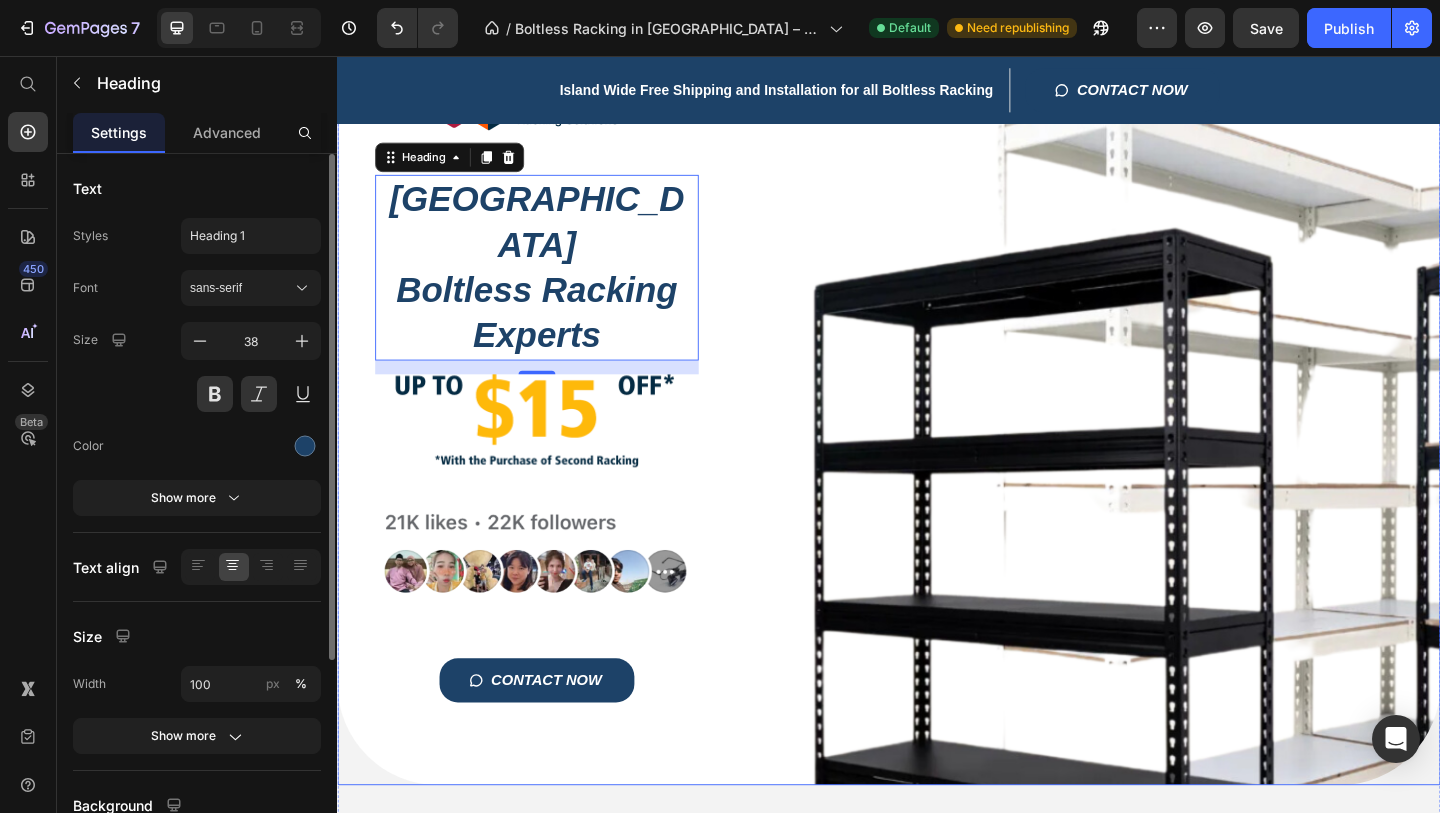 scroll, scrollTop: 187, scrollLeft: 0, axis: vertical 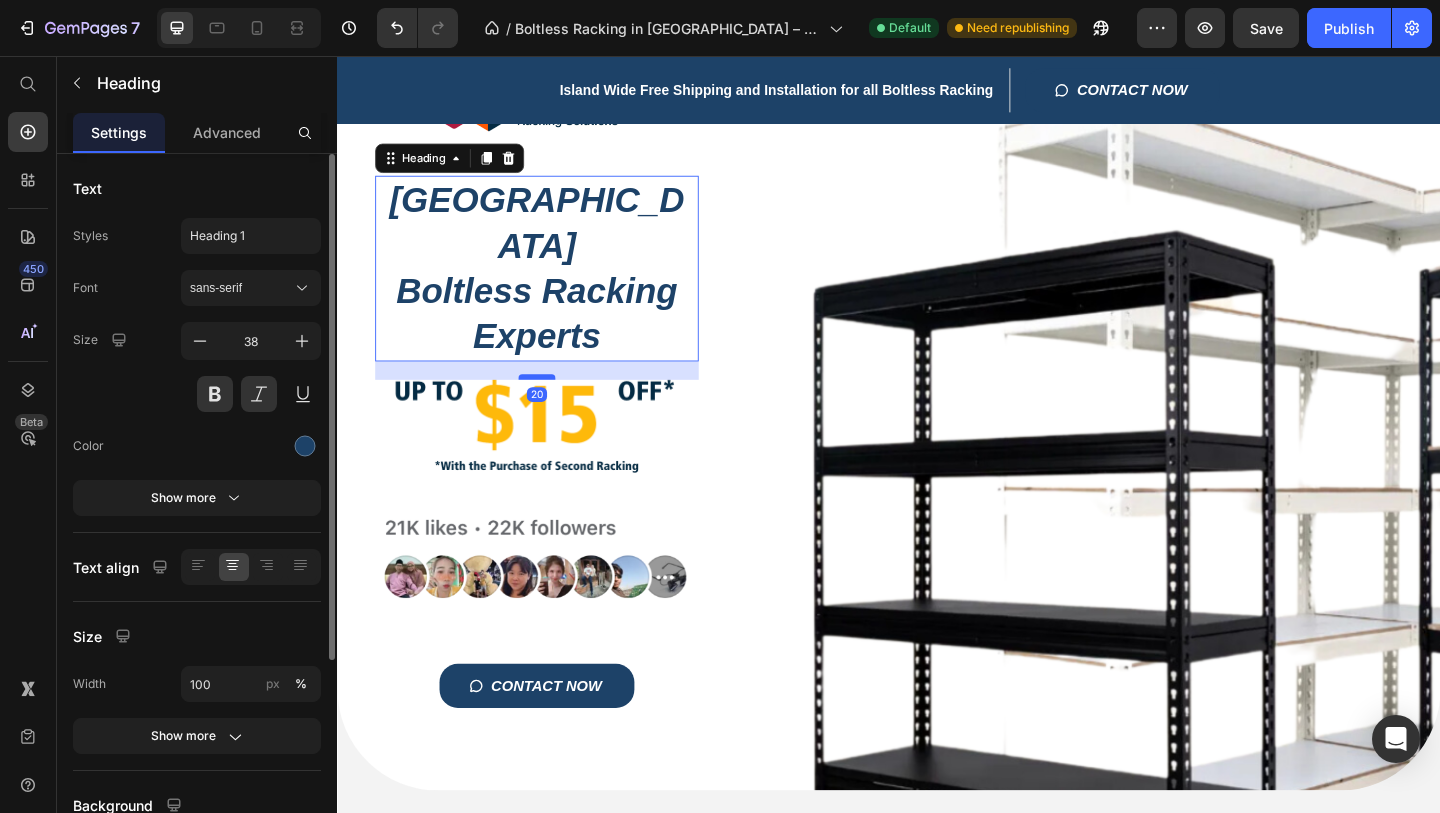 click at bounding box center [554, 405] 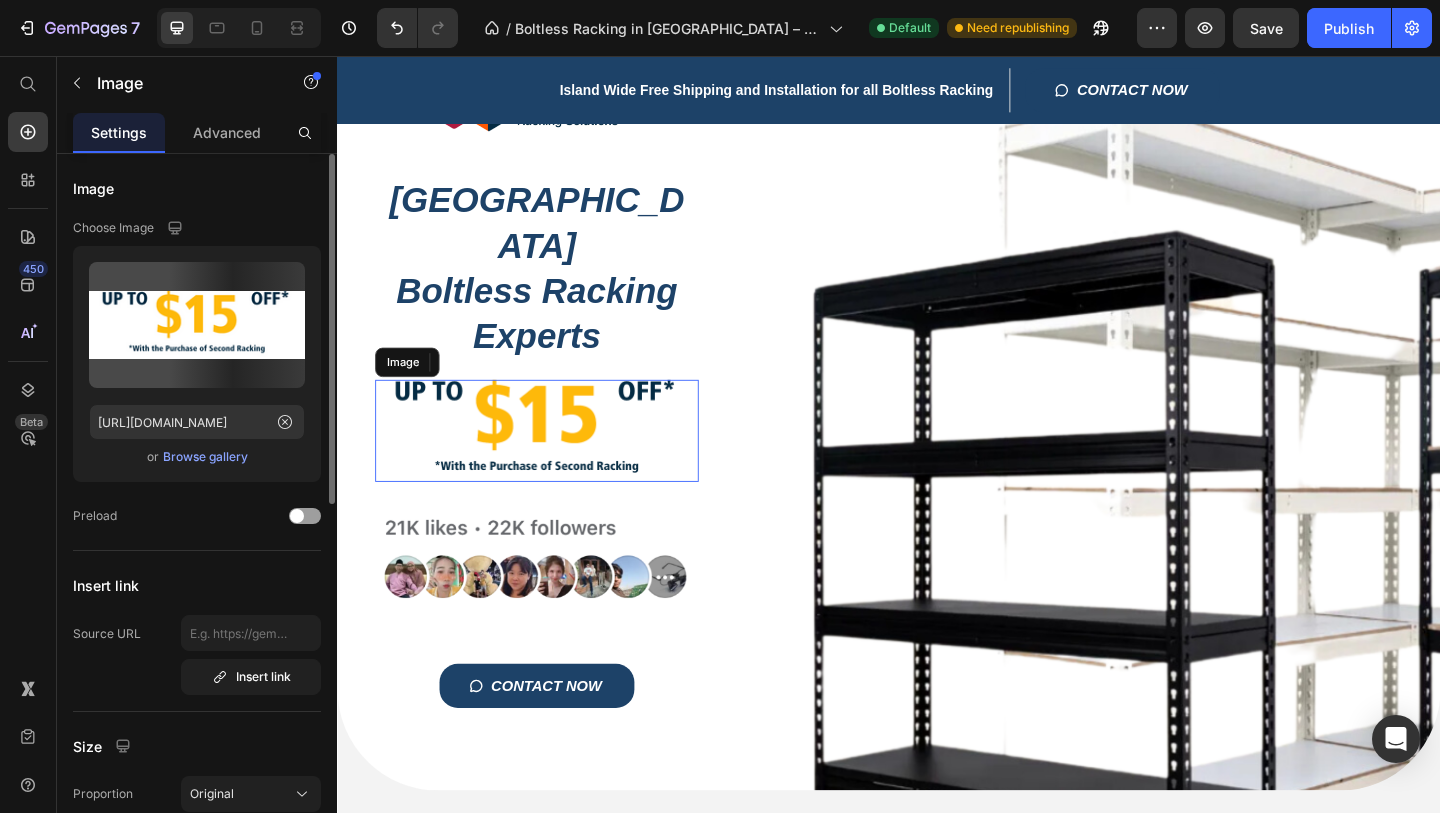 click at bounding box center [554, 464] 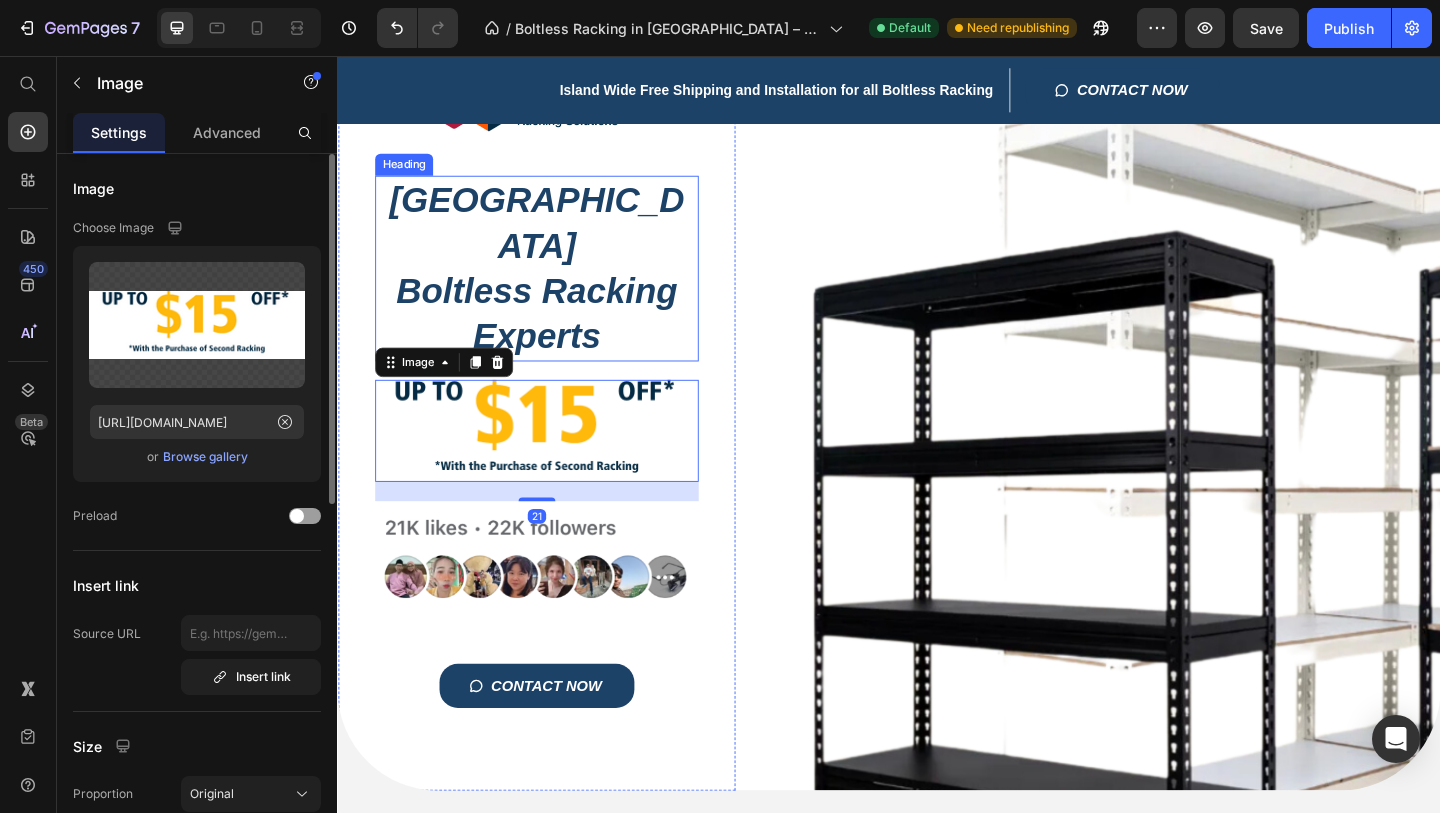 click on "Singapore  Boltless Racking Experts" at bounding box center [554, 287] 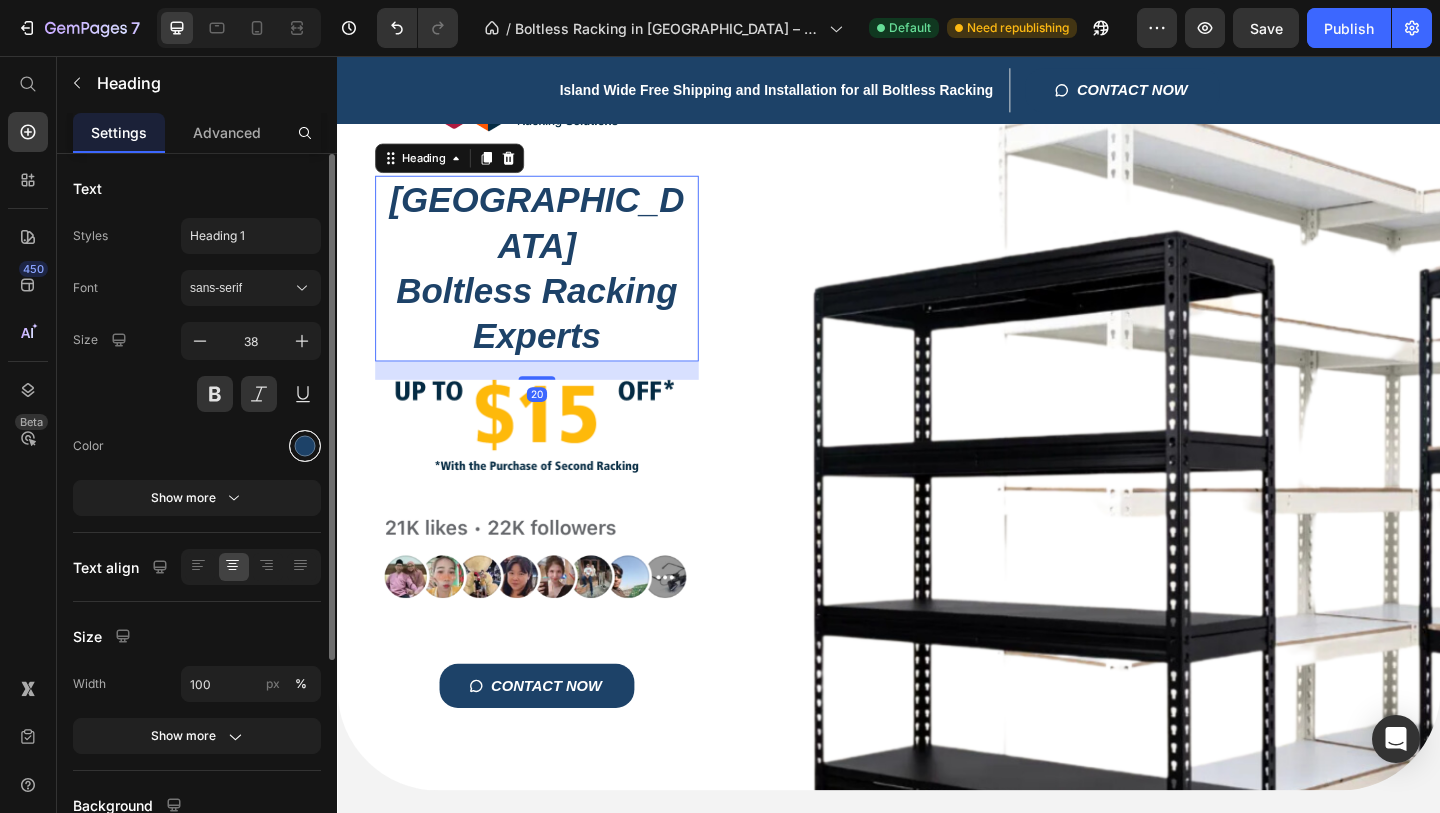 click at bounding box center [305, 446] 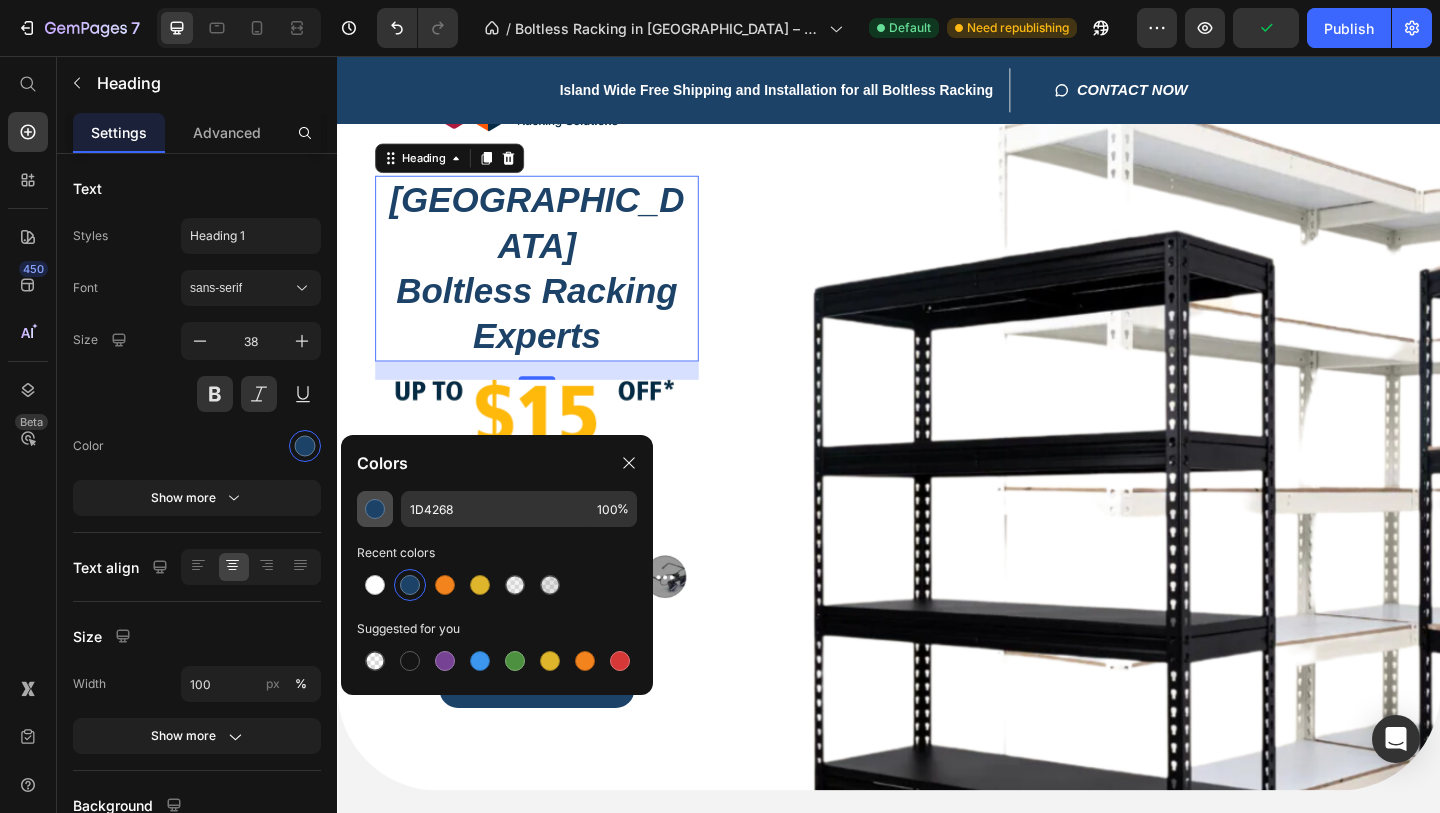 click at bounding box center (375, 509) 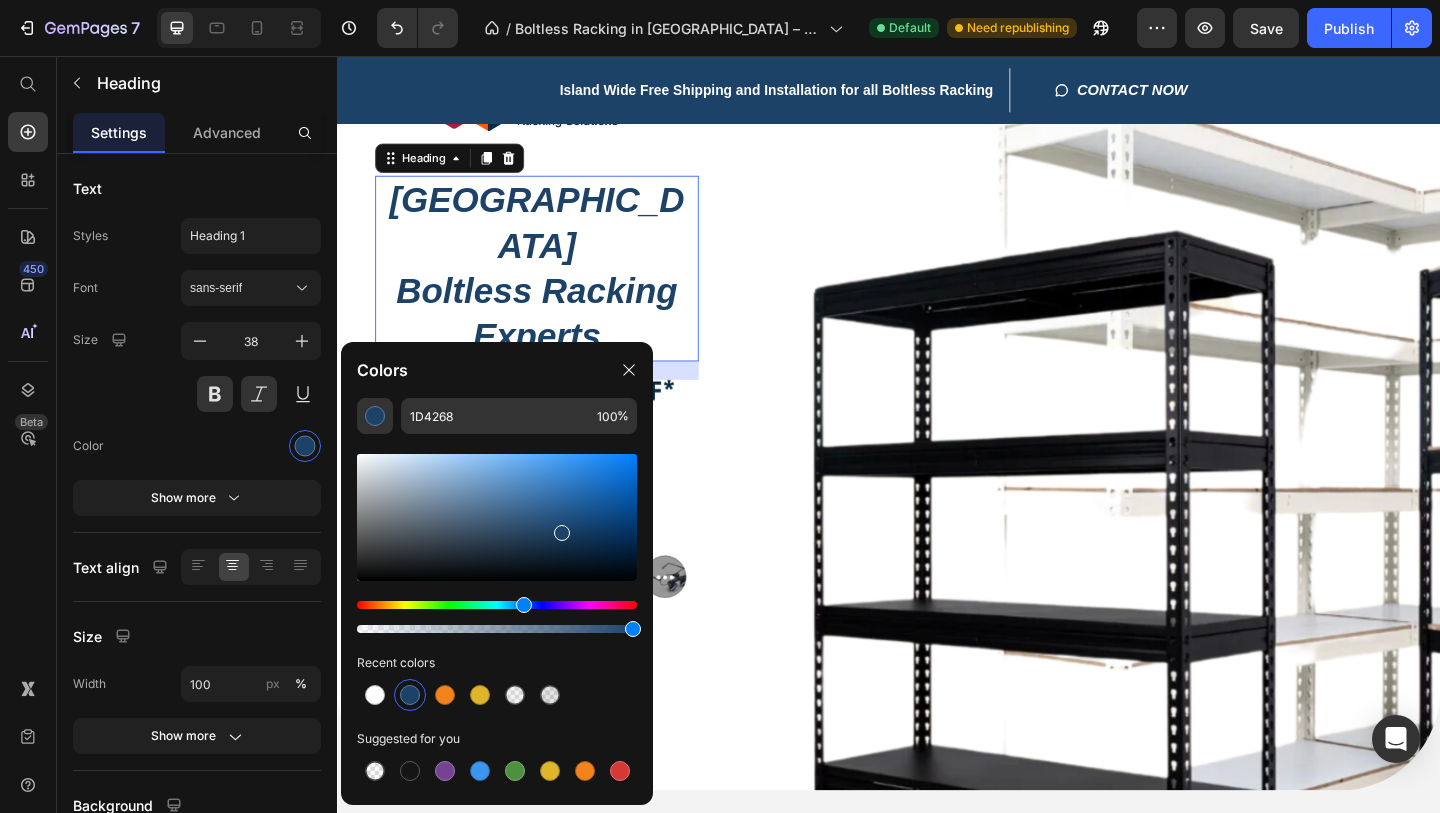 drag, startPoint x: 384, startPoint y: 418, endPoint x: 567, endPoint y: 533, distance: 216.13422 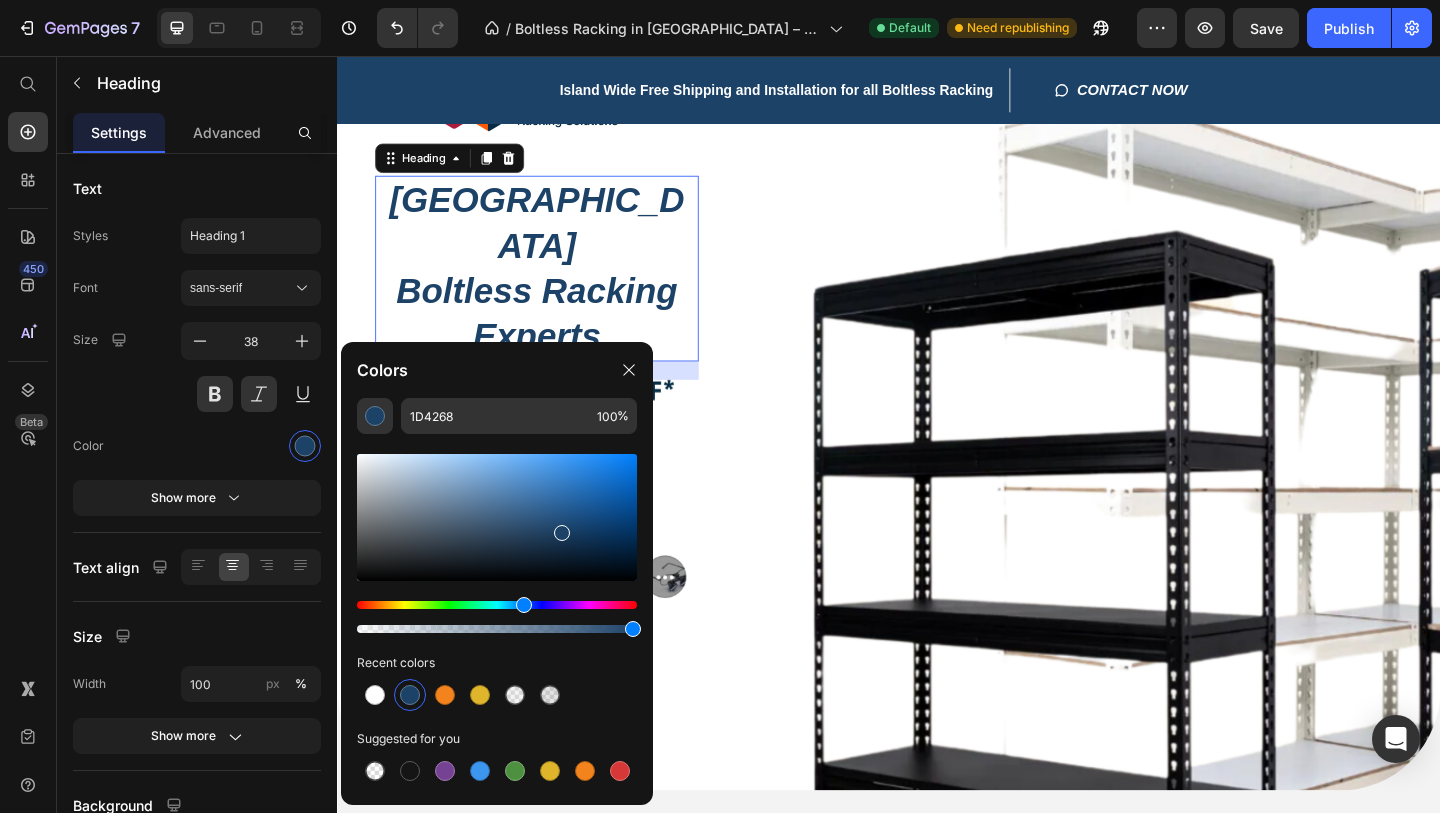 click at bounding box center (562, 533) 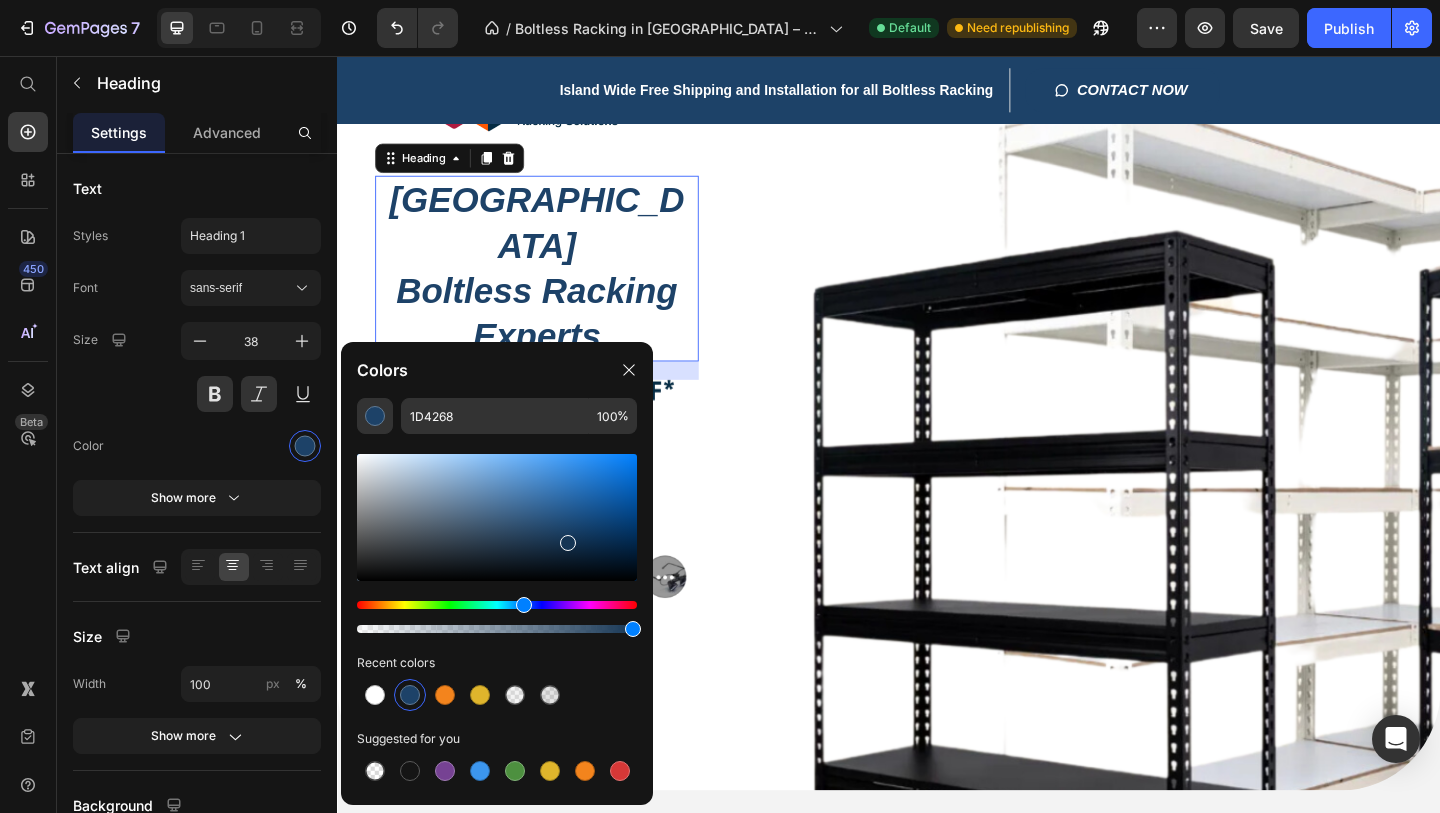 type on "153554" 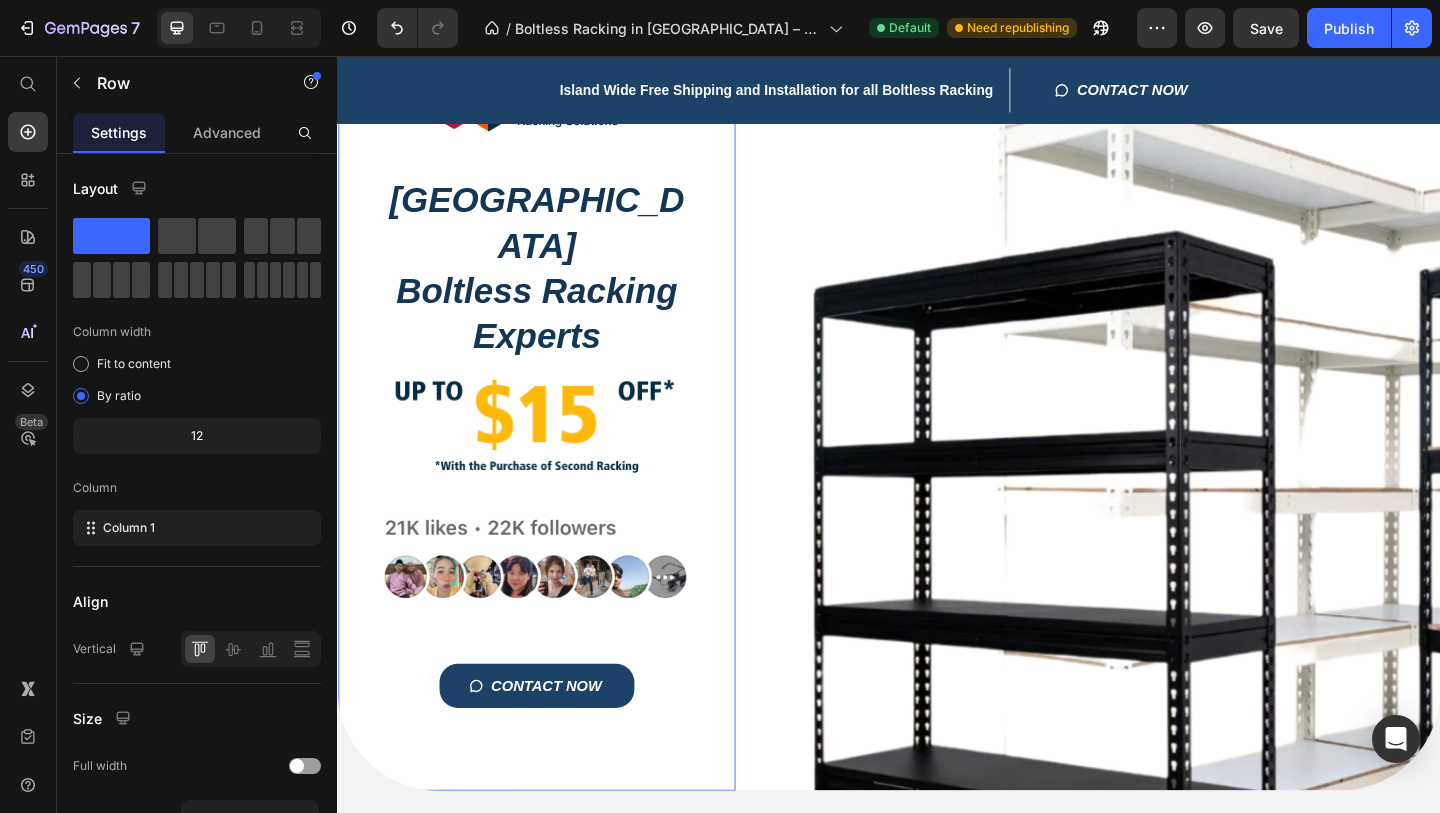 click on "Title Line Image Singapore  Boltless Racking Experts Heading   20 Image Image
CONTACT NOW Button Row" at bounding box center [554, 398] 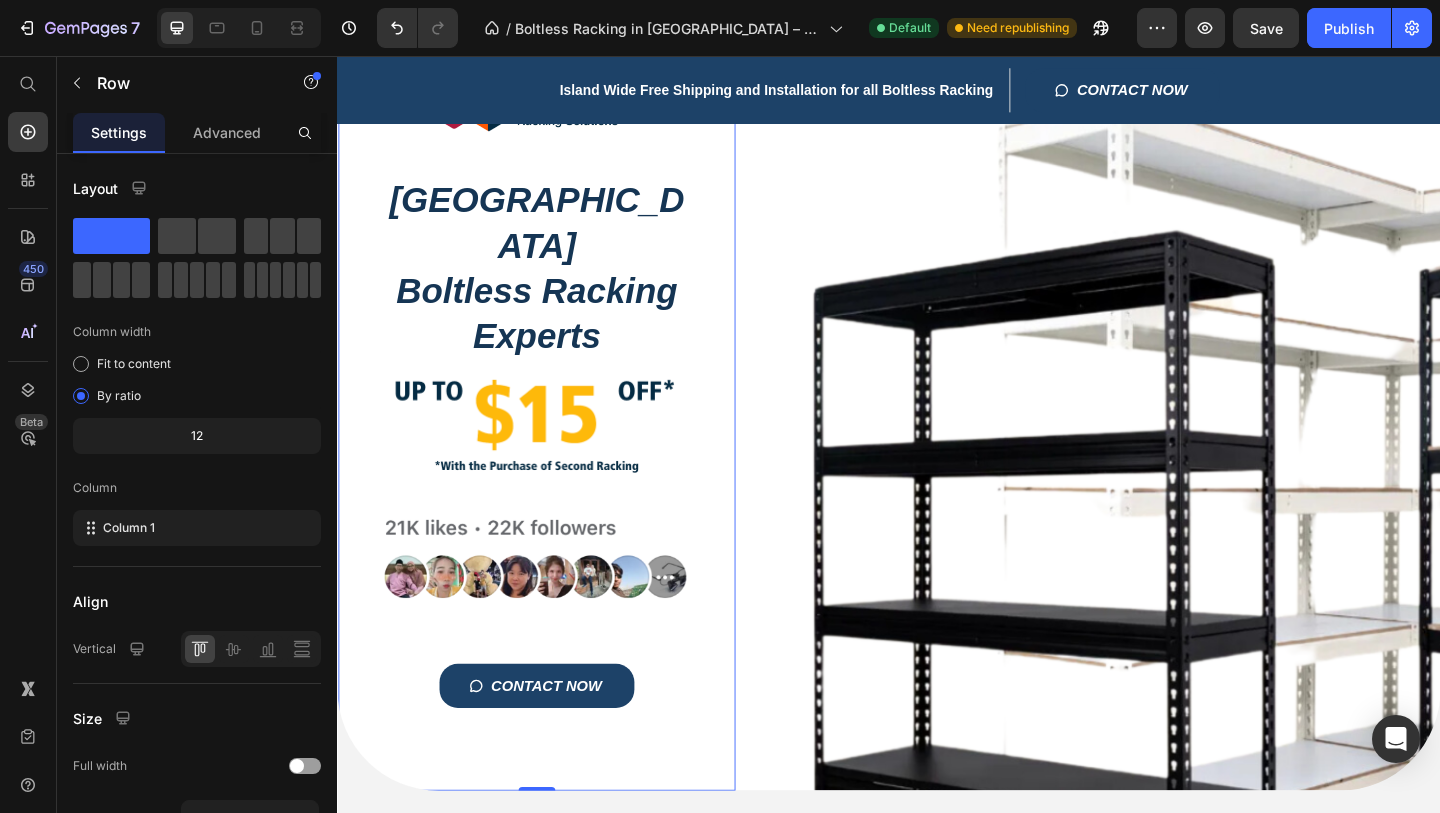click on "Title Line Image Singapore  Boltless Racking Experts Heading Image Image
CONTACT NOW Button Row   0" at bounding box center (554, 398) 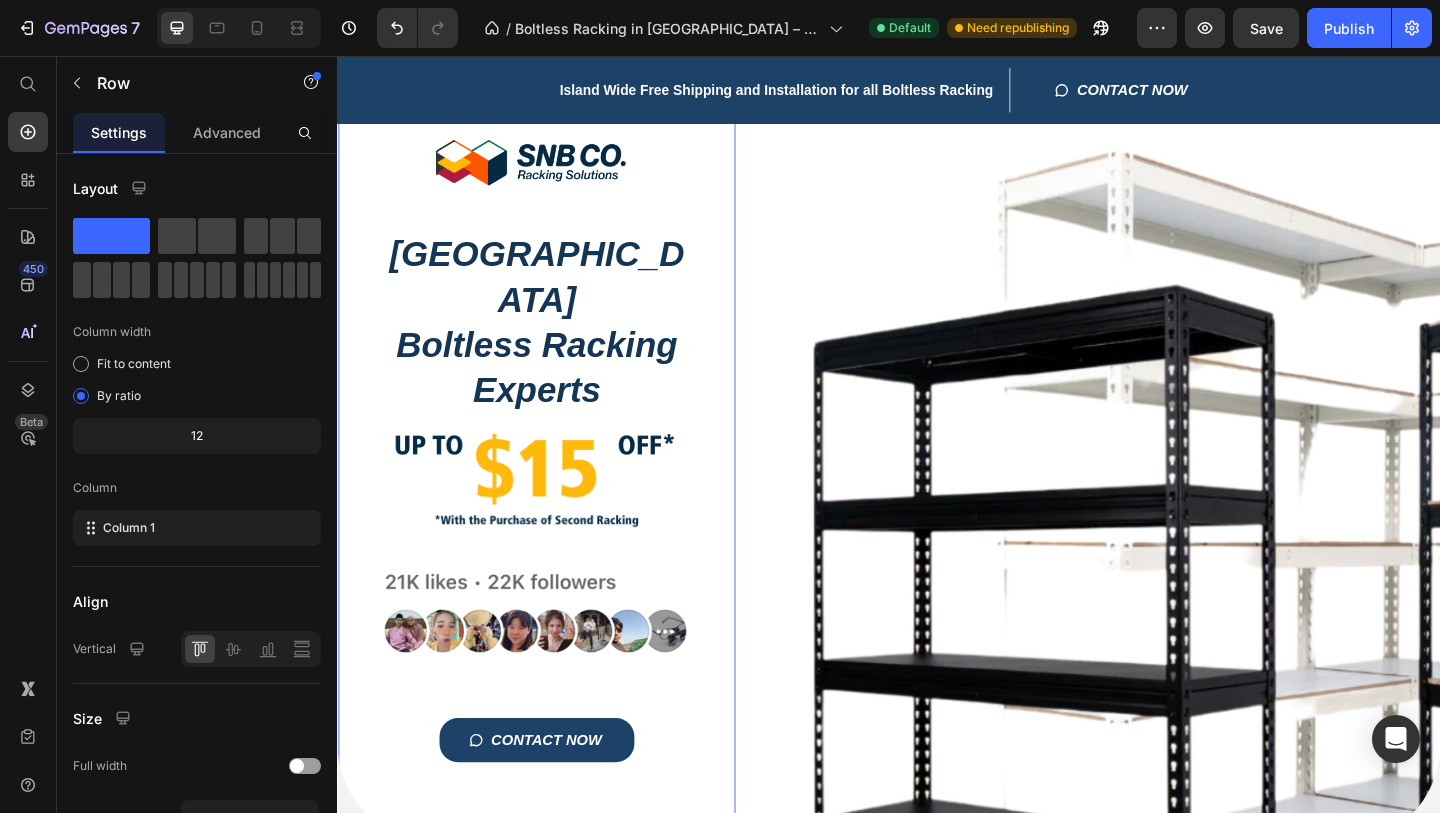 scroll, scrollTop: 81, scrollLeft: 0, axis: vertical 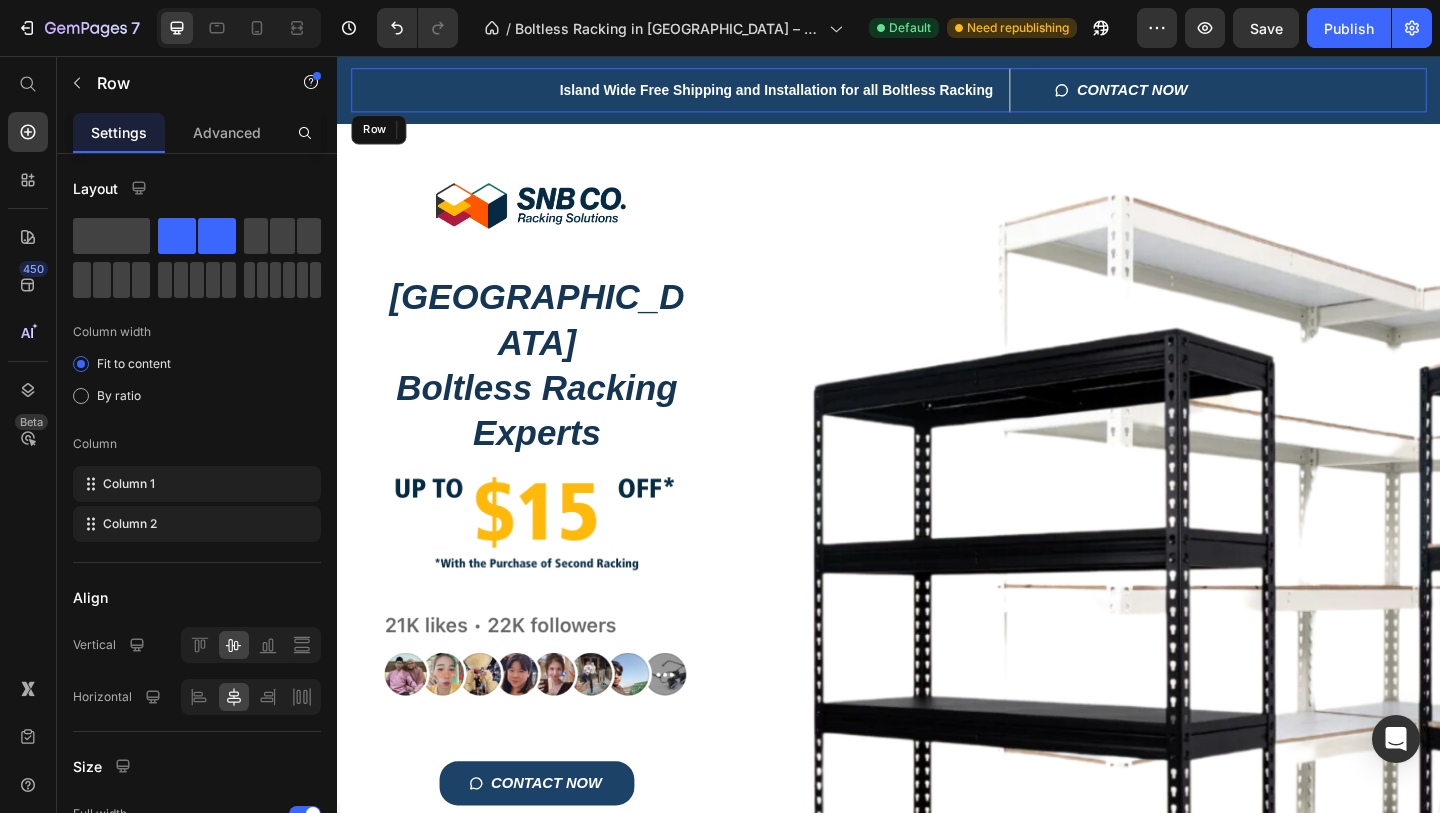 click on "Island Wide Free Shipping and Installation for all Boltless Racking  Heading
CONTACT NOW Button Row Shop Now Button Row Row" at bounding box center [937, 93] 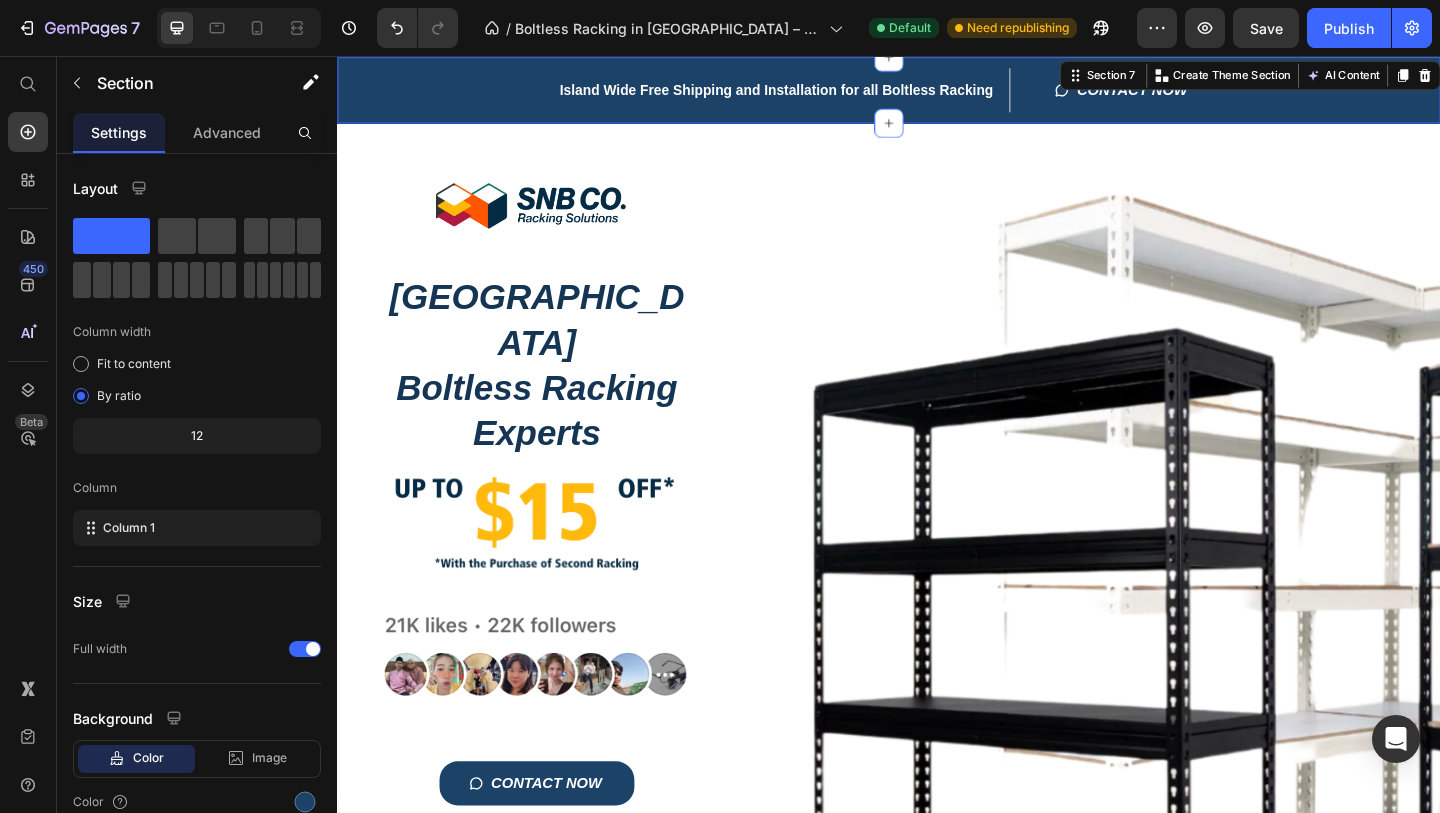 click on "Island Wide Free Shipping and Installation for all Boltless Racking  Heading
CONTACT NOW Button Row Shop Now Button Row Row Section 7   You can create reusable sections Create Theme Section AI Content Write with GemAI What would you like to describe here? Tone and Voice Persuasive Product Getting products... Show more Generate" at bounding box center [937, 93] 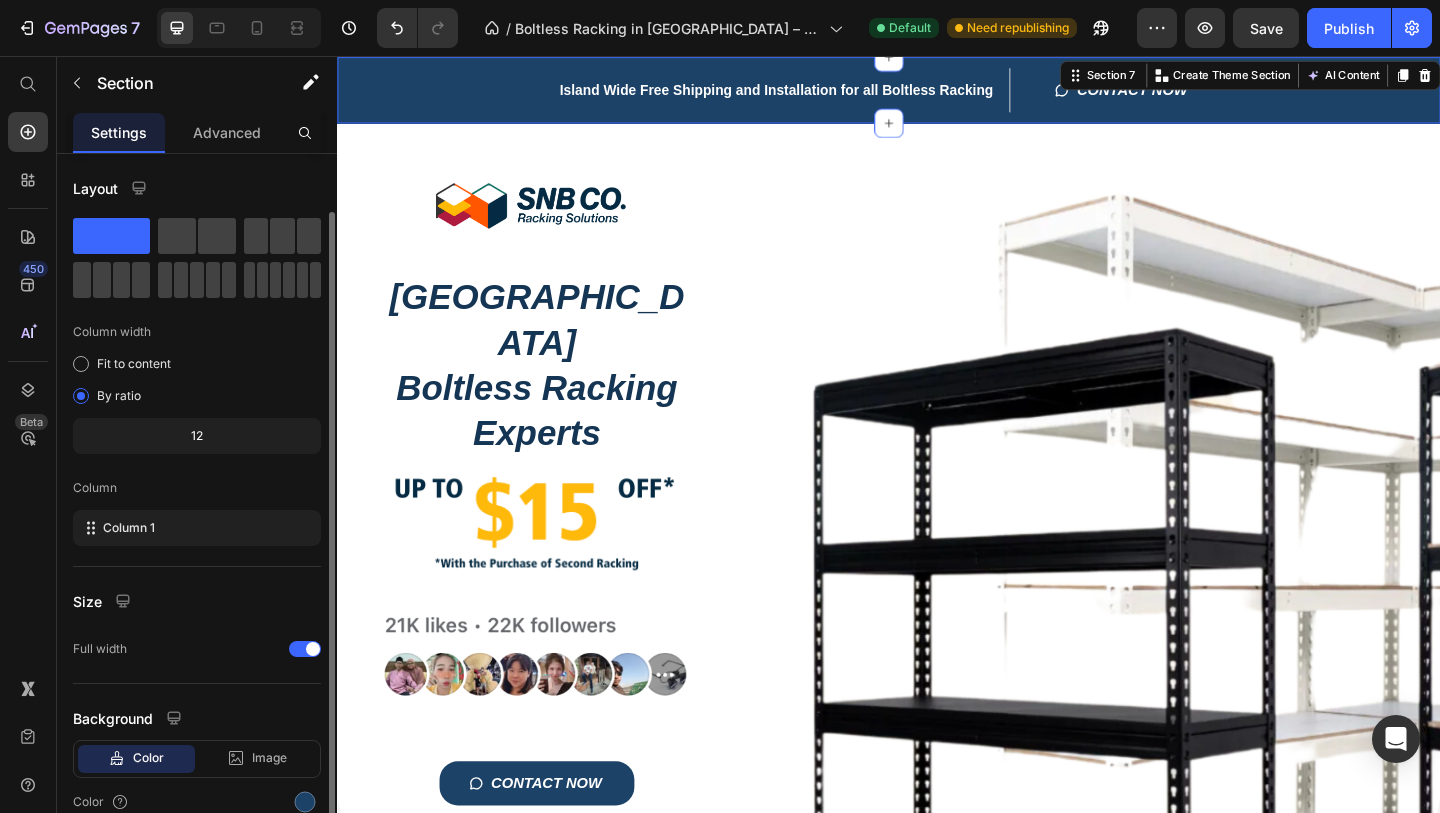 scroll, scrollTop: 92, scrollLeft: 0, axis: vertical 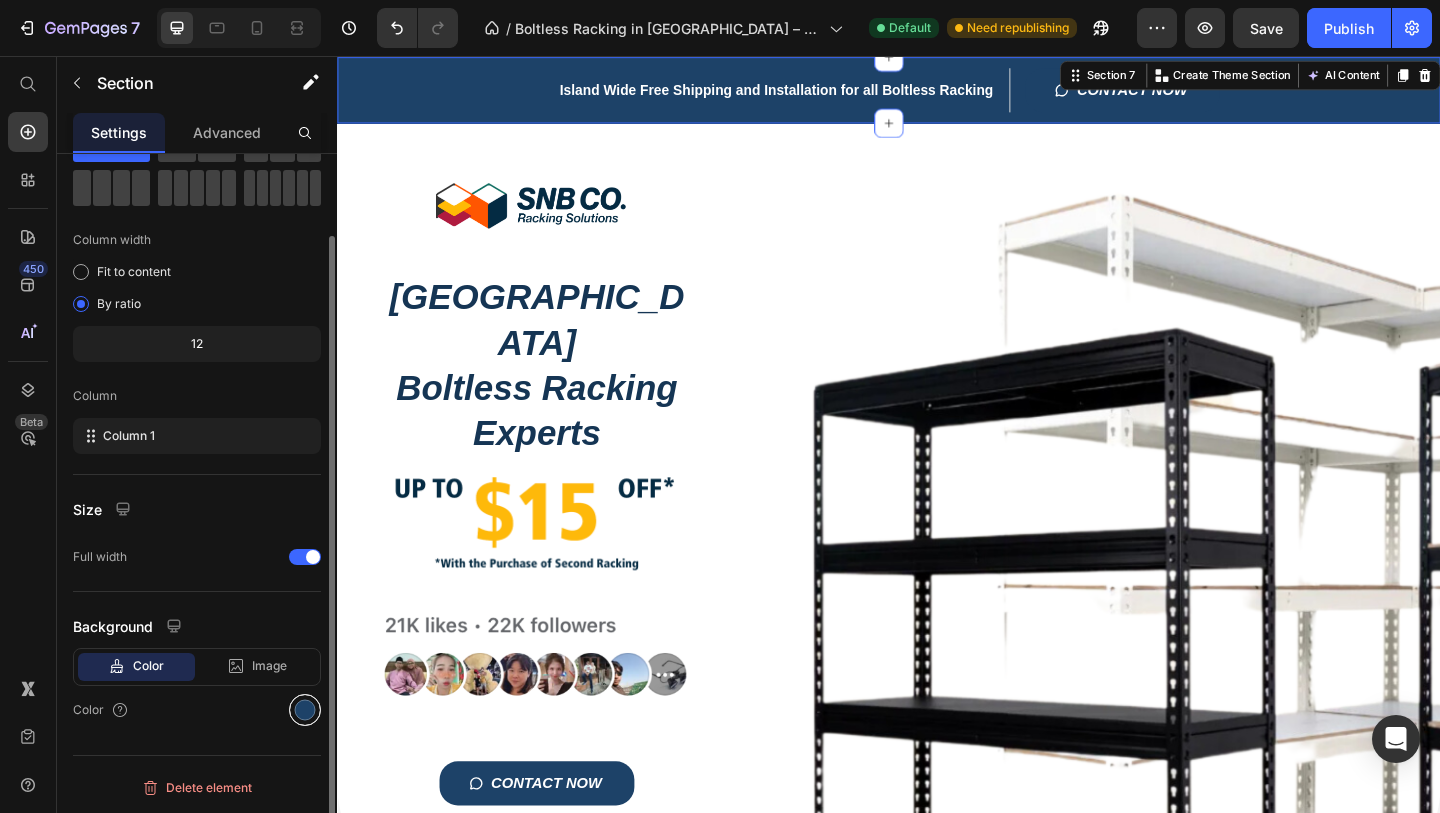 click at bounding box center [305, 710] 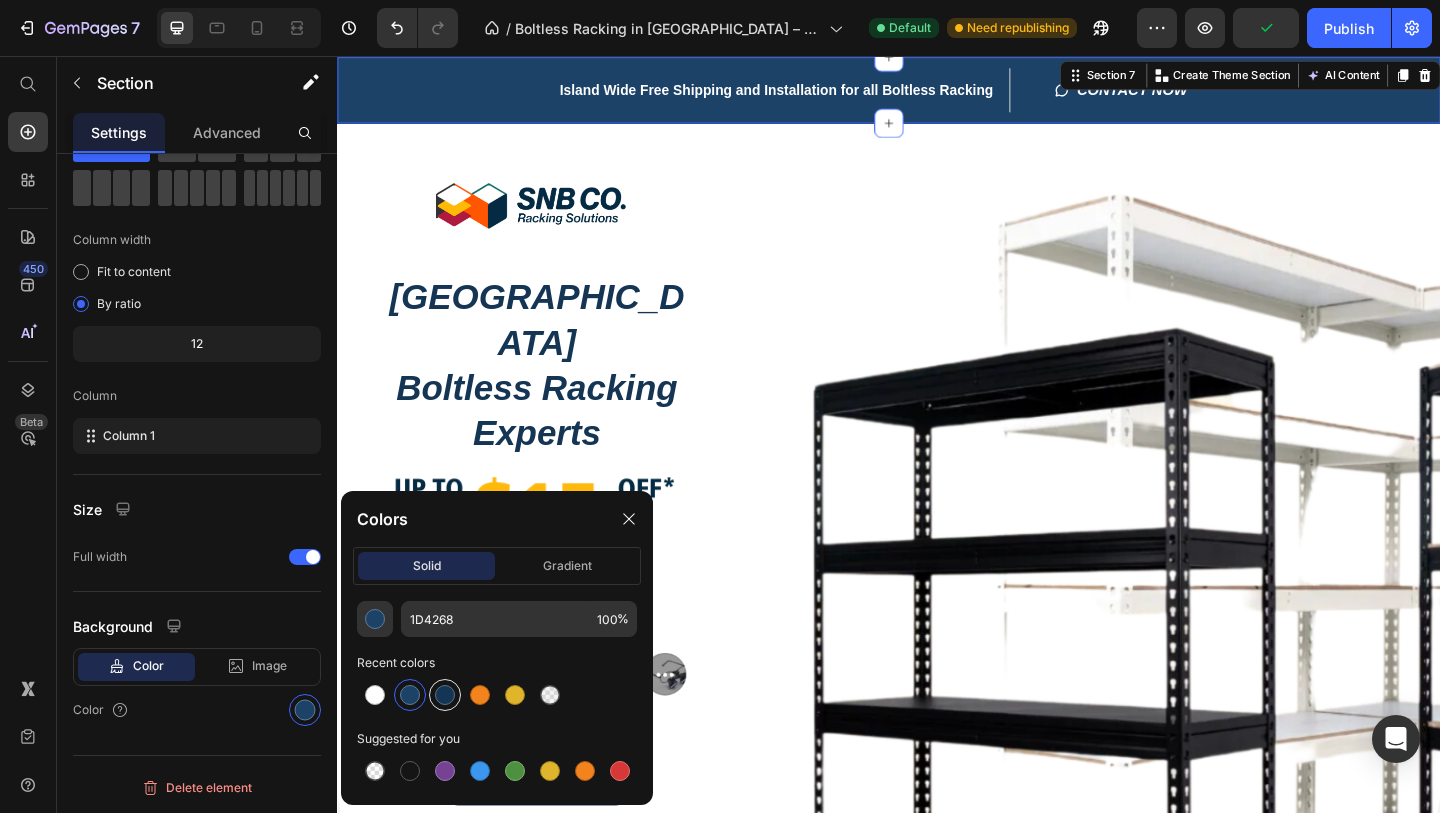 click at bounding box center (445, 695) 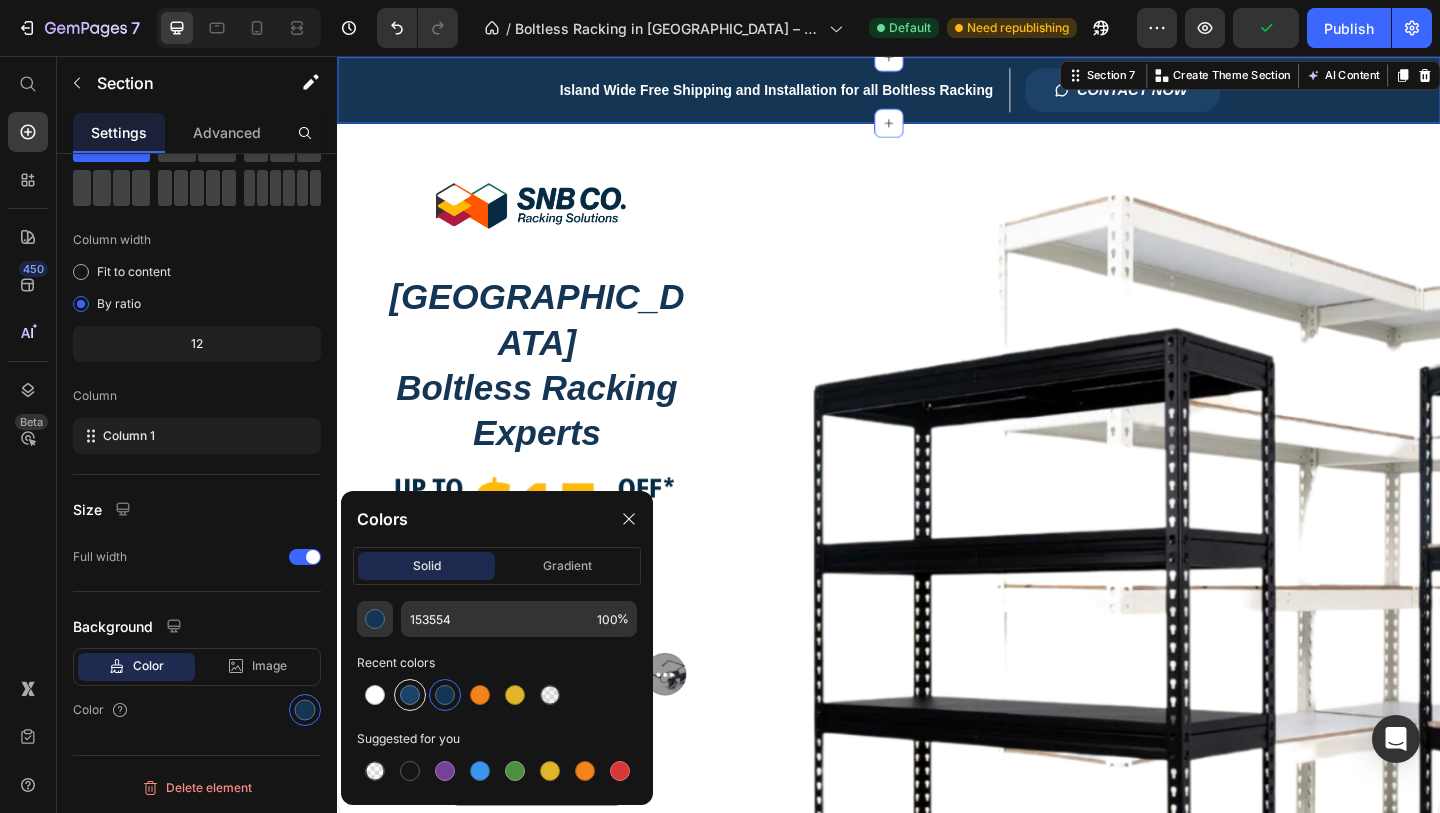 click at bounding box center (410, 695) 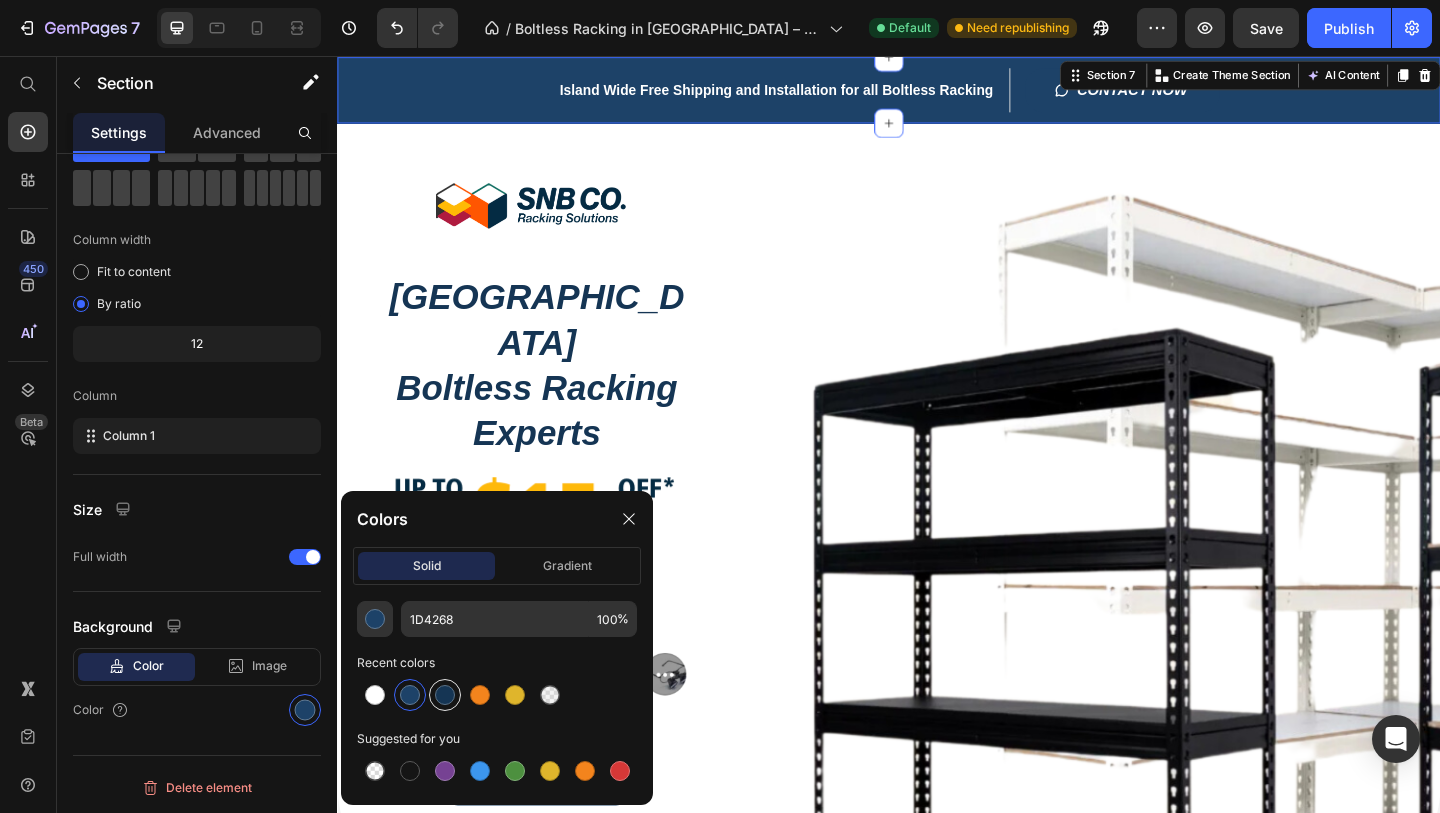 click at bounding box center (445, 695) 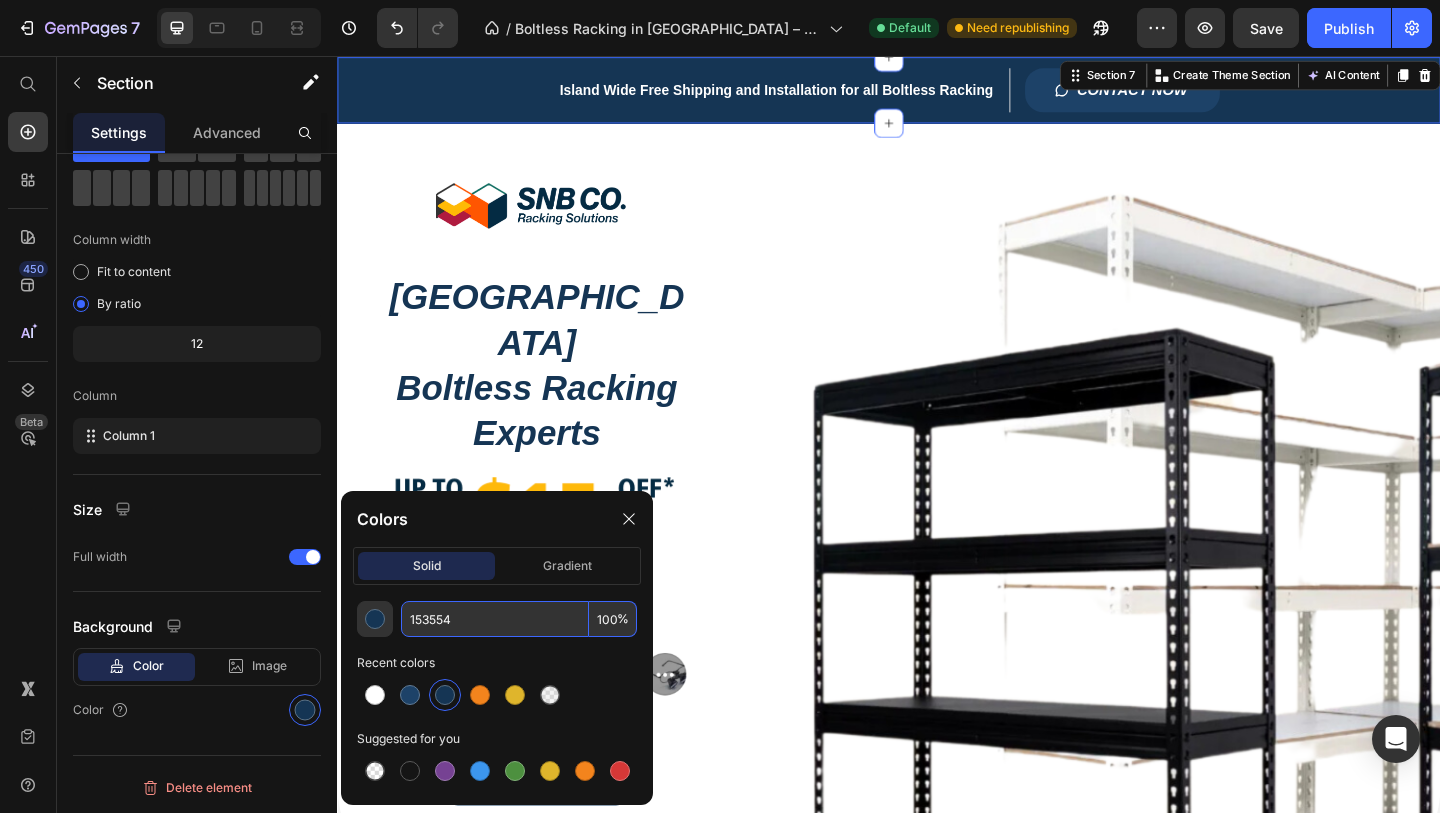 click on "Title Line Image Singapore  Boltless Racking Experts Heading Image Image
CONTACT NOW Button Row" at bounding box center (937, 504) 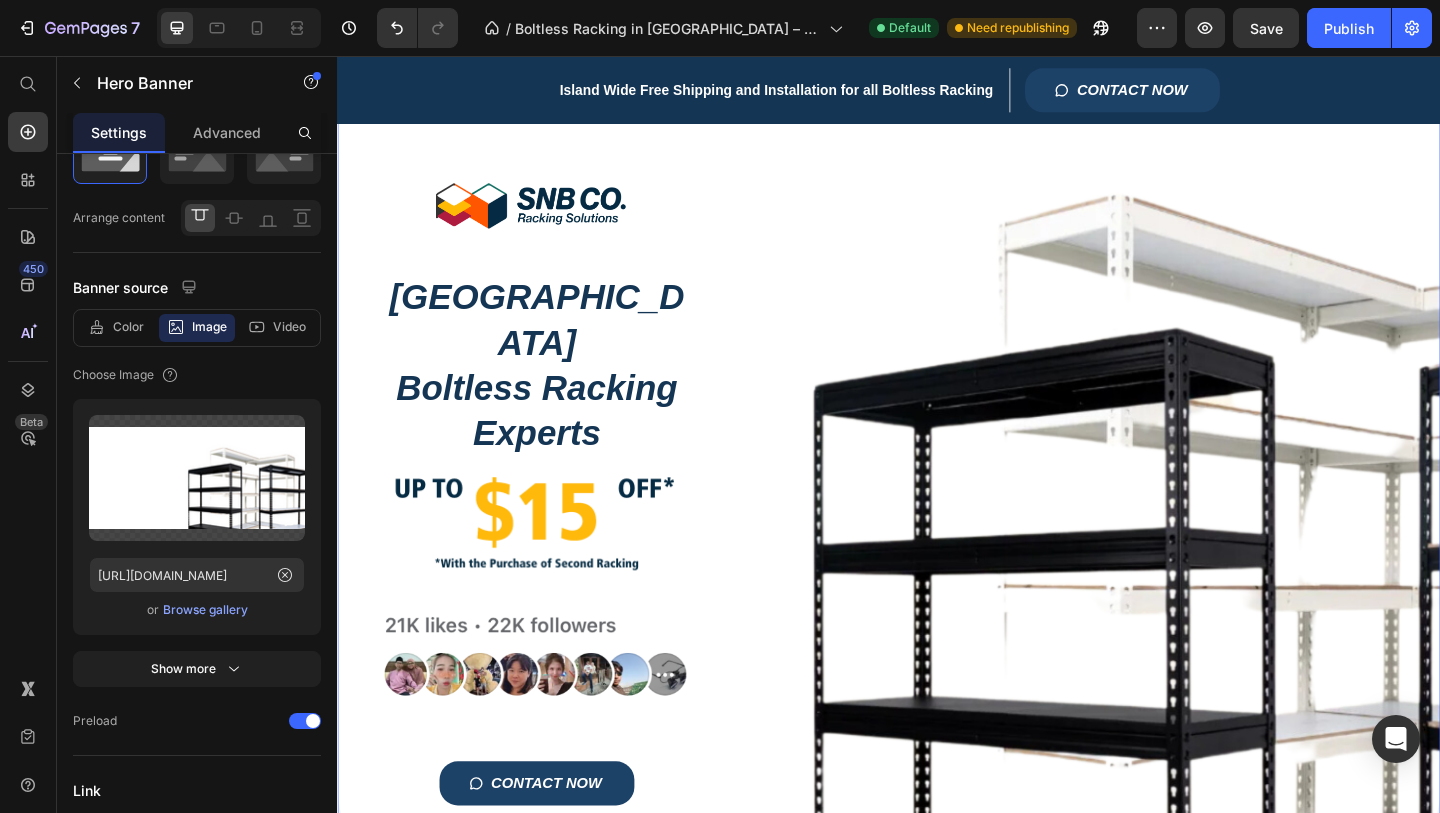 scroll, scrollTop: 0, scrollLeft: 0, axis: both 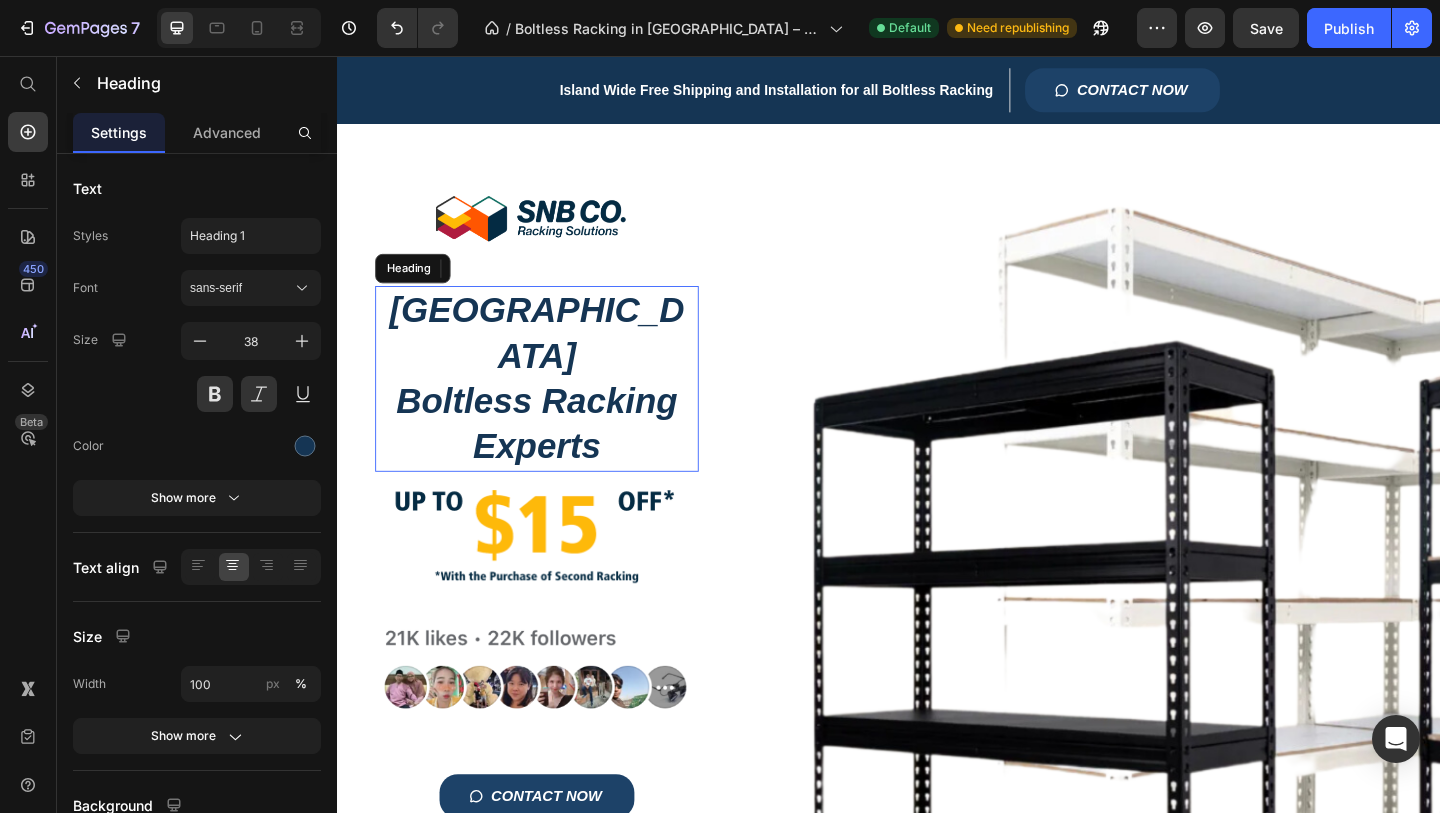 click on "Singapore  Boltless Racking Experts" at bounding box center (554, 407) 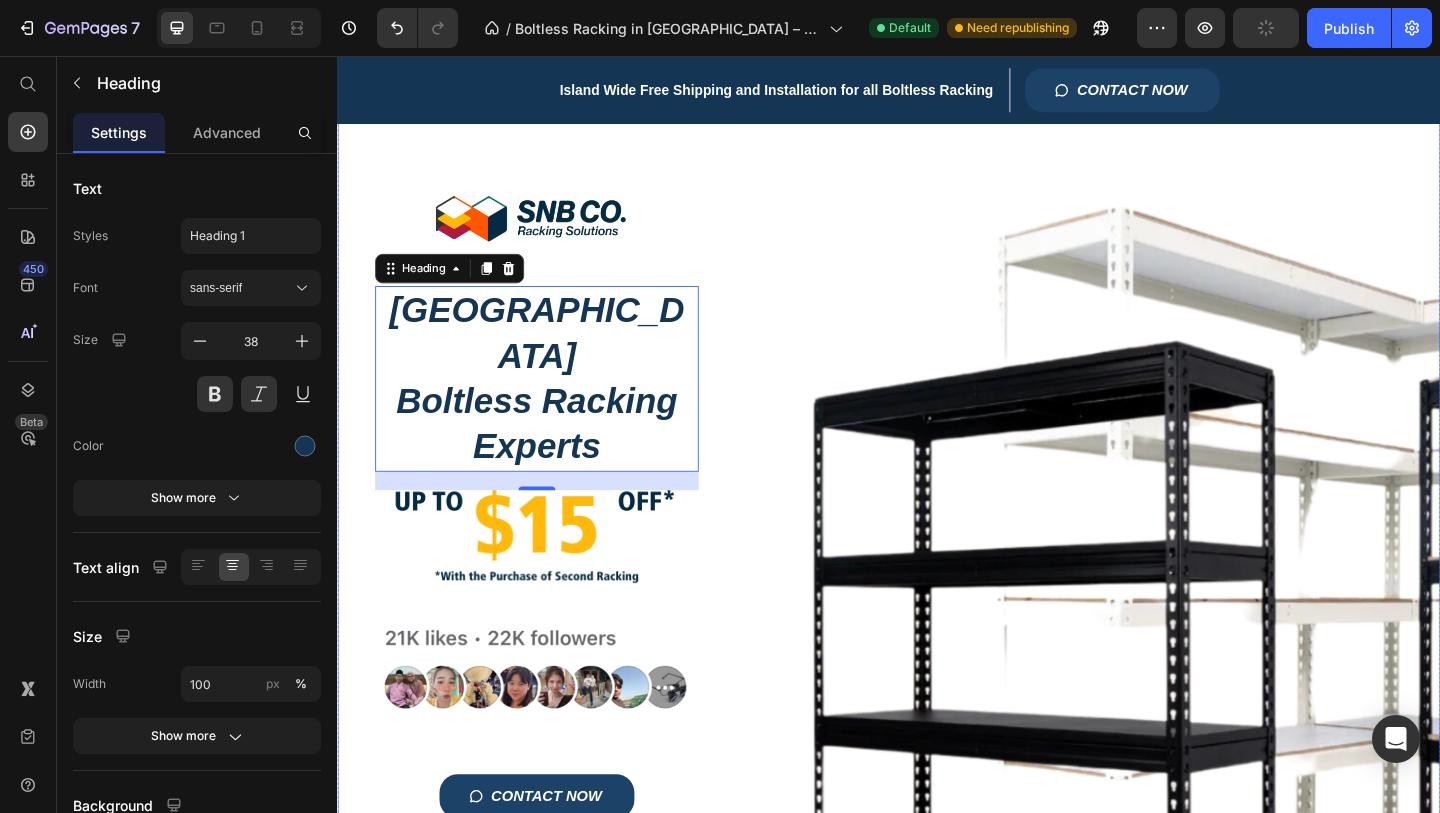 click on "Title Line Image Singapore  Boltless Racking Experts Heading   20 Image Image
CONTACT NOW Button Row" at bounding box center (937, 518) 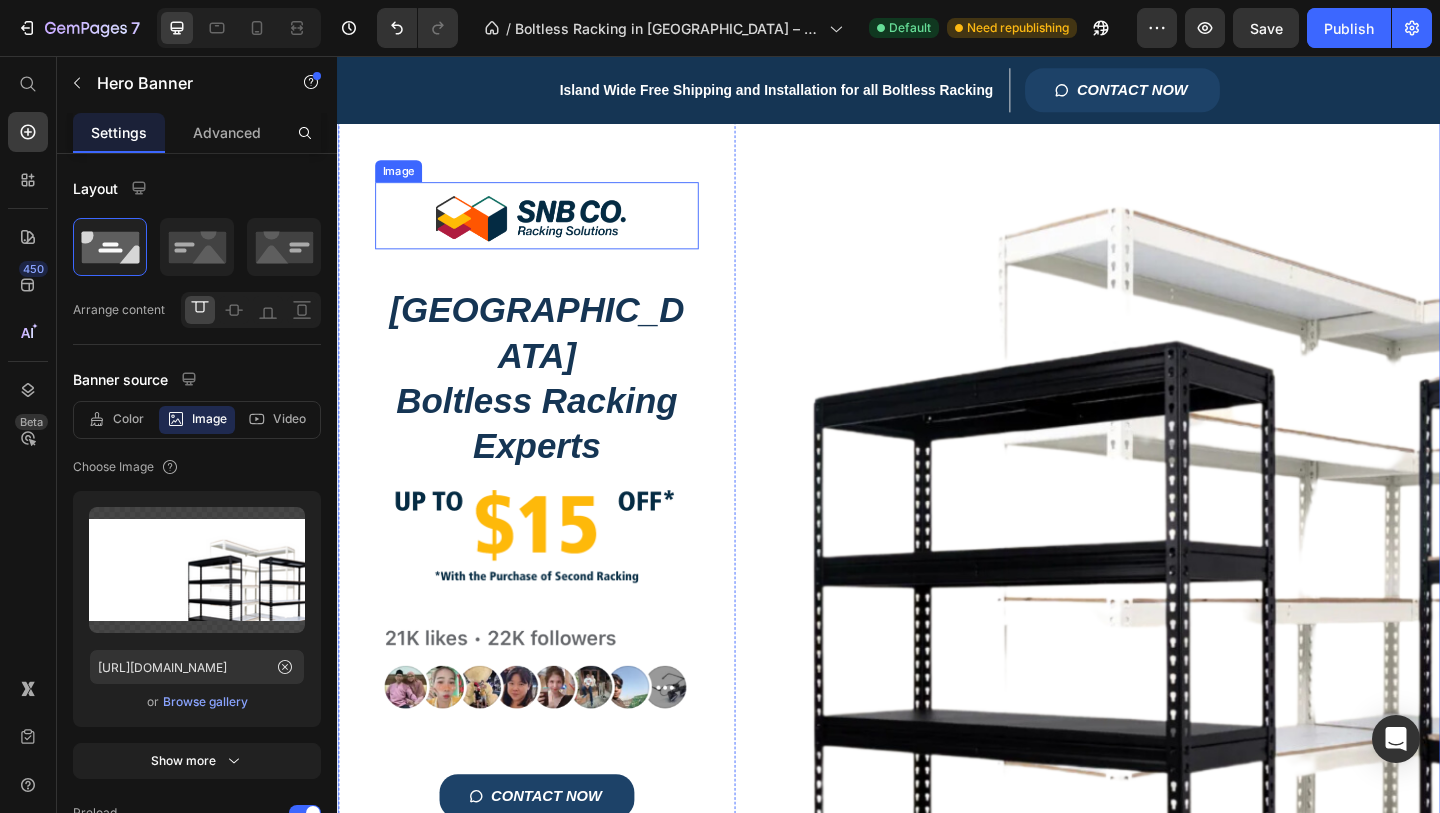 click at bounding box center (554, 229) 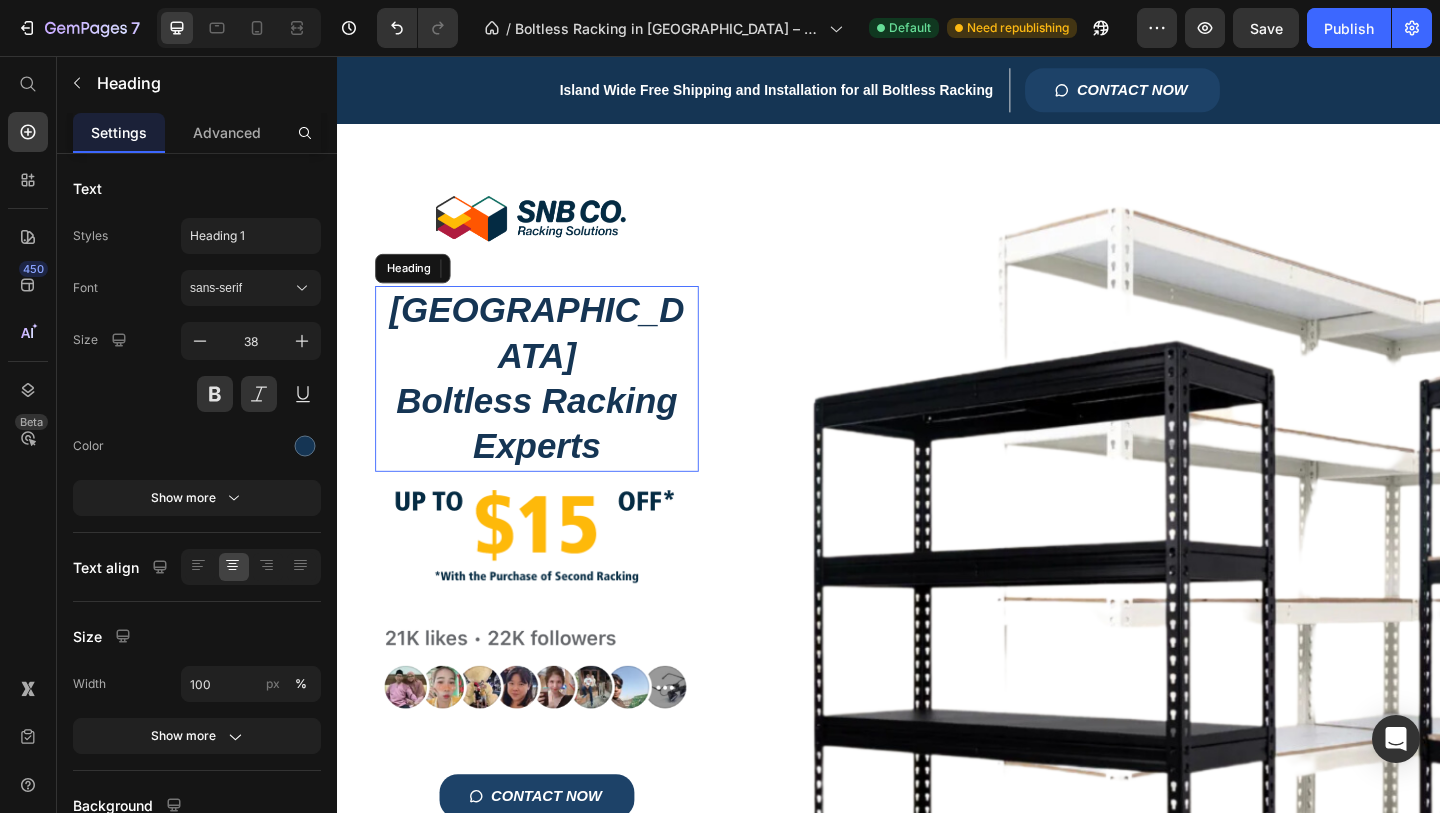 click on "Singapore  Boltless Racking Experts" at bounding box center (554, 407) 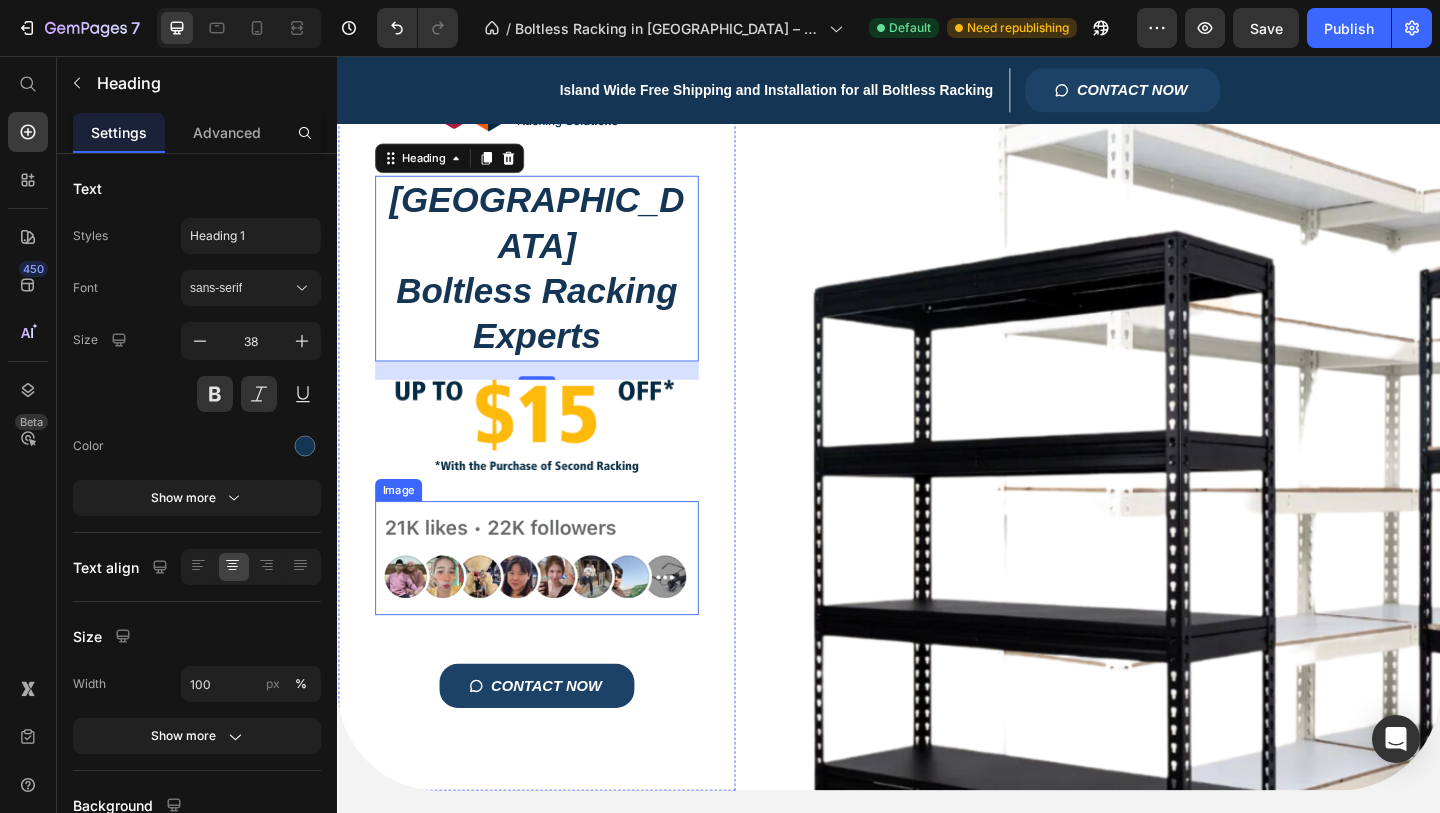 scroll, scrollTop: 198, scrollLeft: 0, axis: vertical 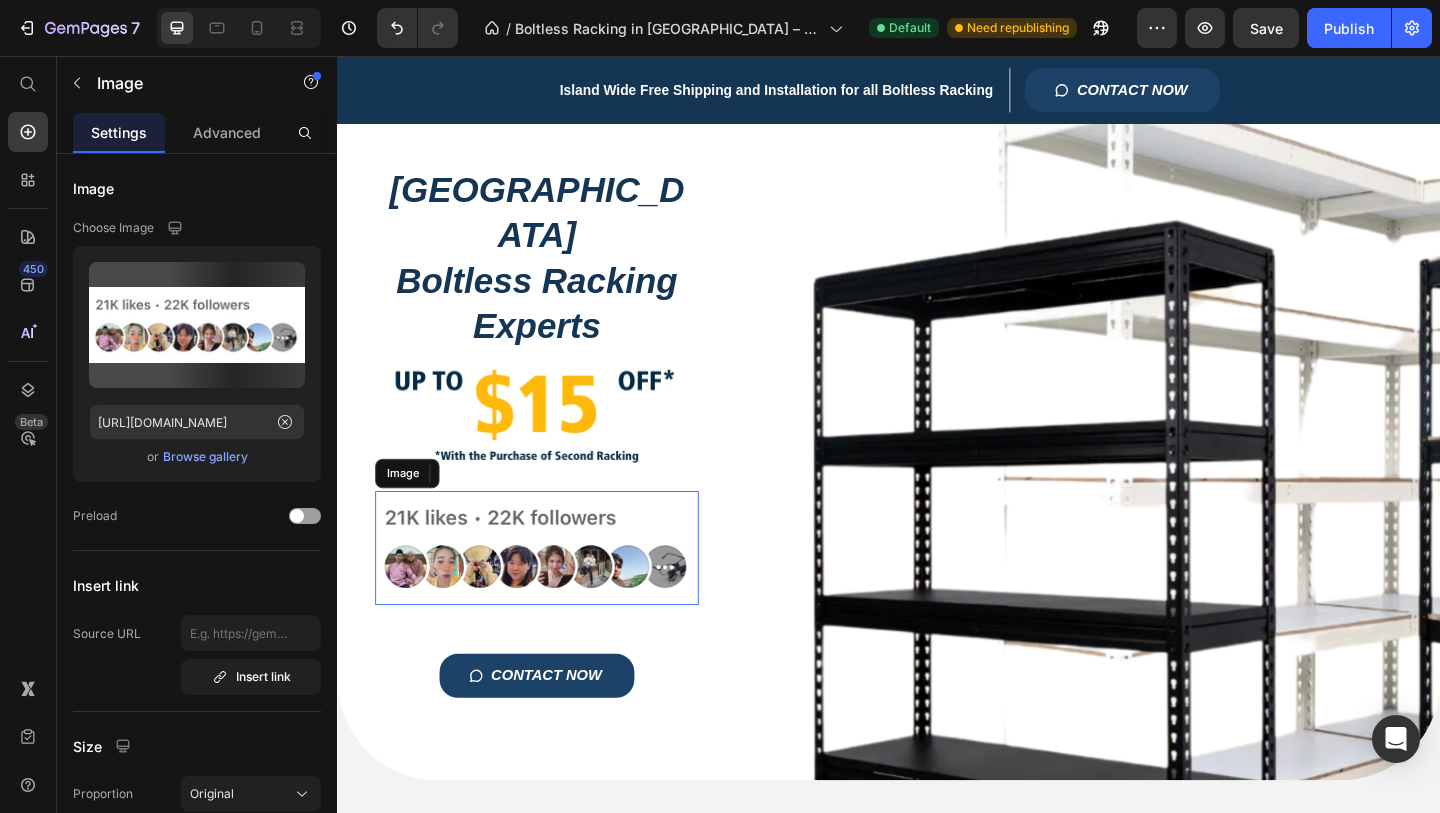 click at bounding box center (554, 590) 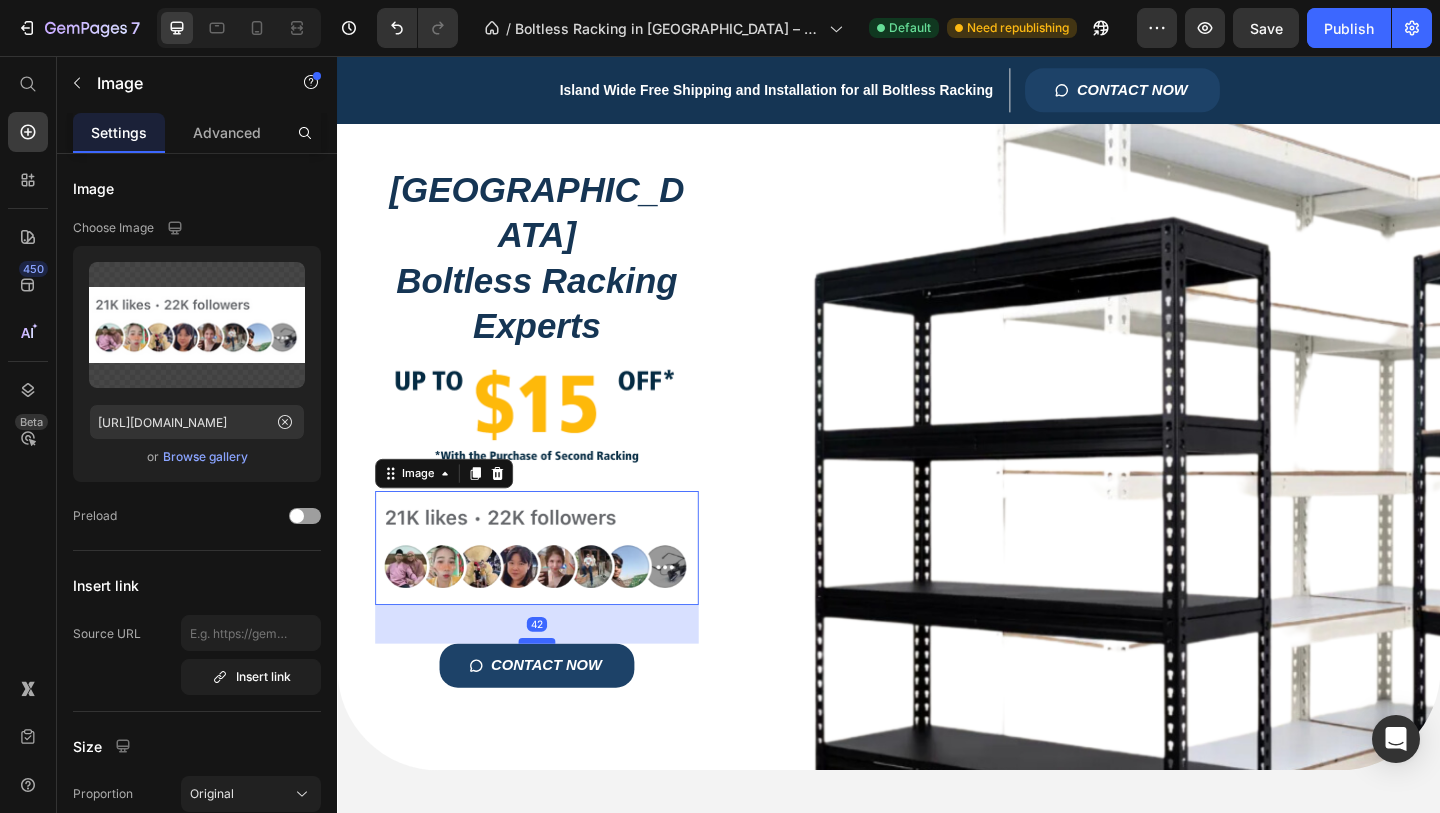 drag, startPoint x: 560, startPoint y: 651, endPoint x: 568, endPoint y: 640, distance: 13.601471 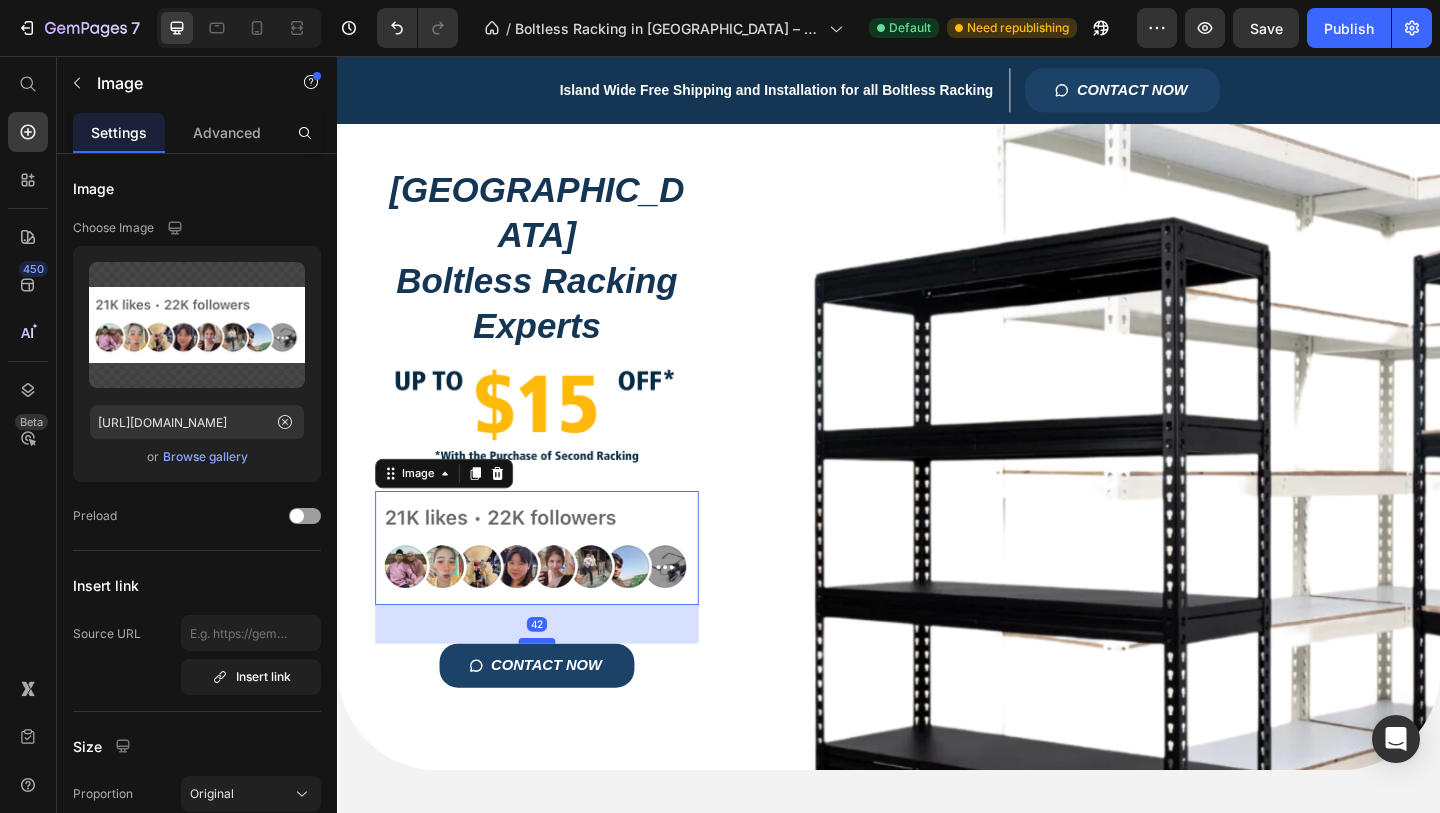 click at bounding box center (554, 692) 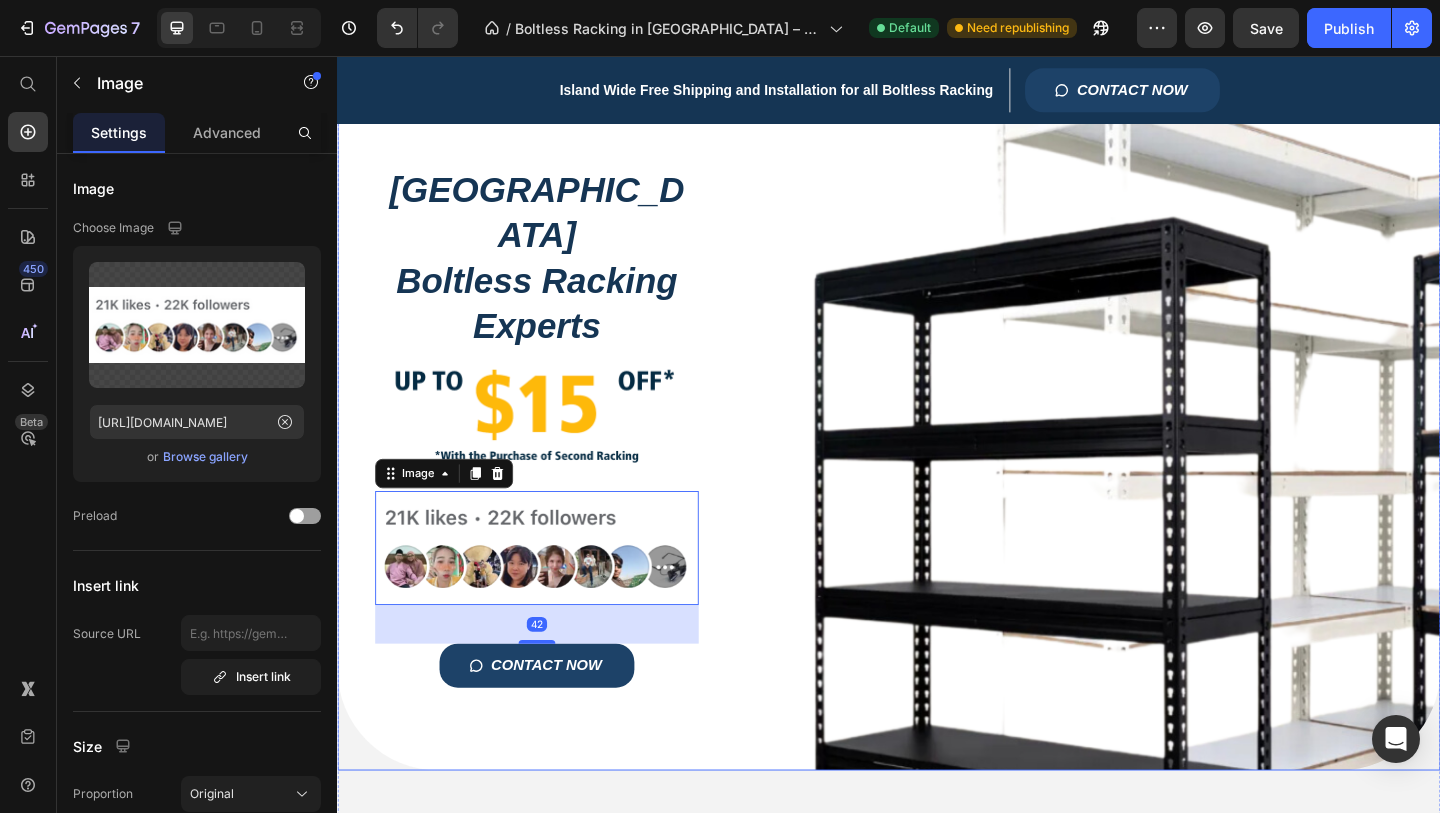 click on "Title Line Image Singapore  Boltless Racking Experts Heading Image Image   42
CONTACT NOW Button Row" at bounding box center (937, 382) 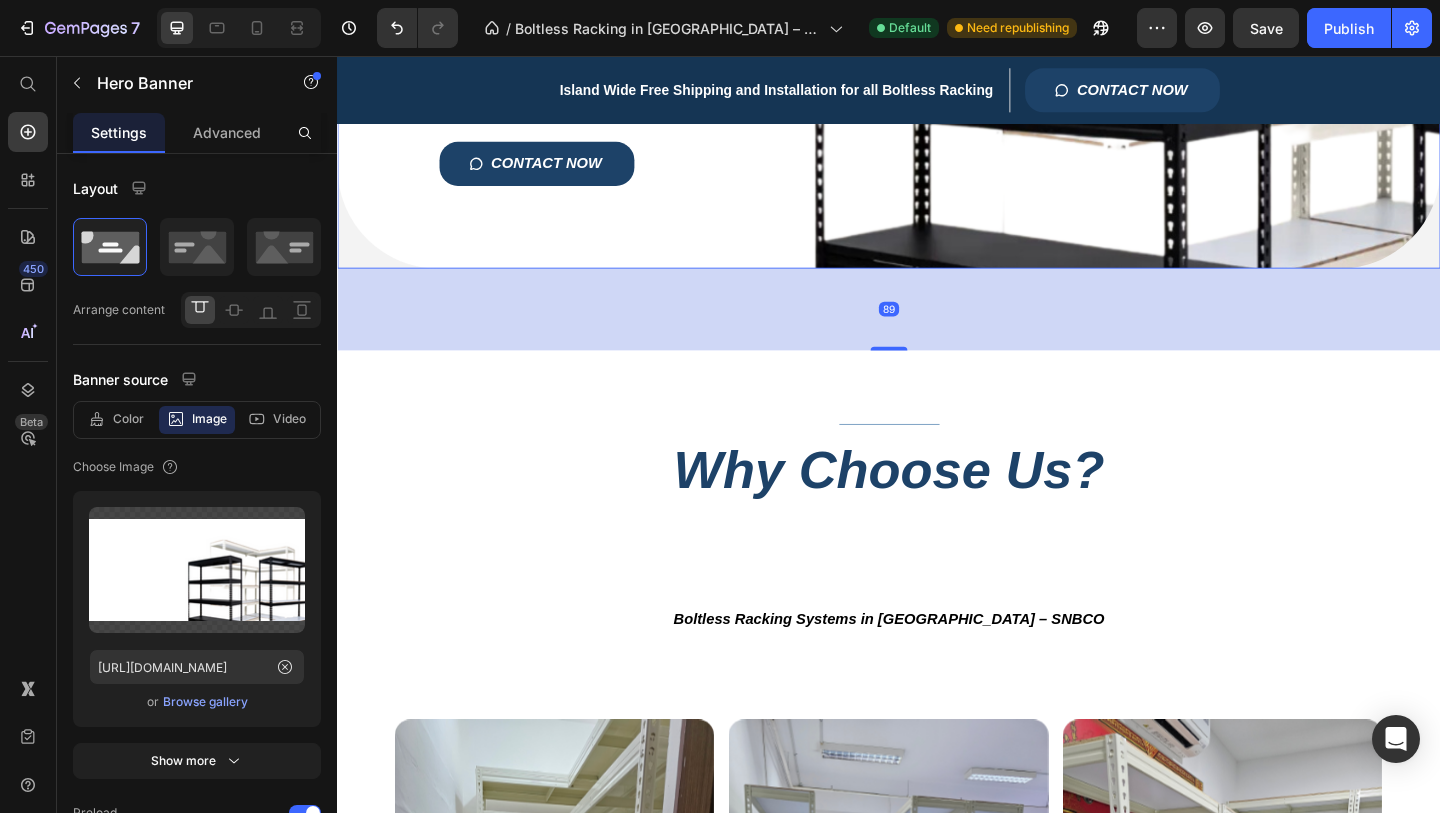 scroll, scrollTop: 759, scrollLeft: 0, axis: vertical 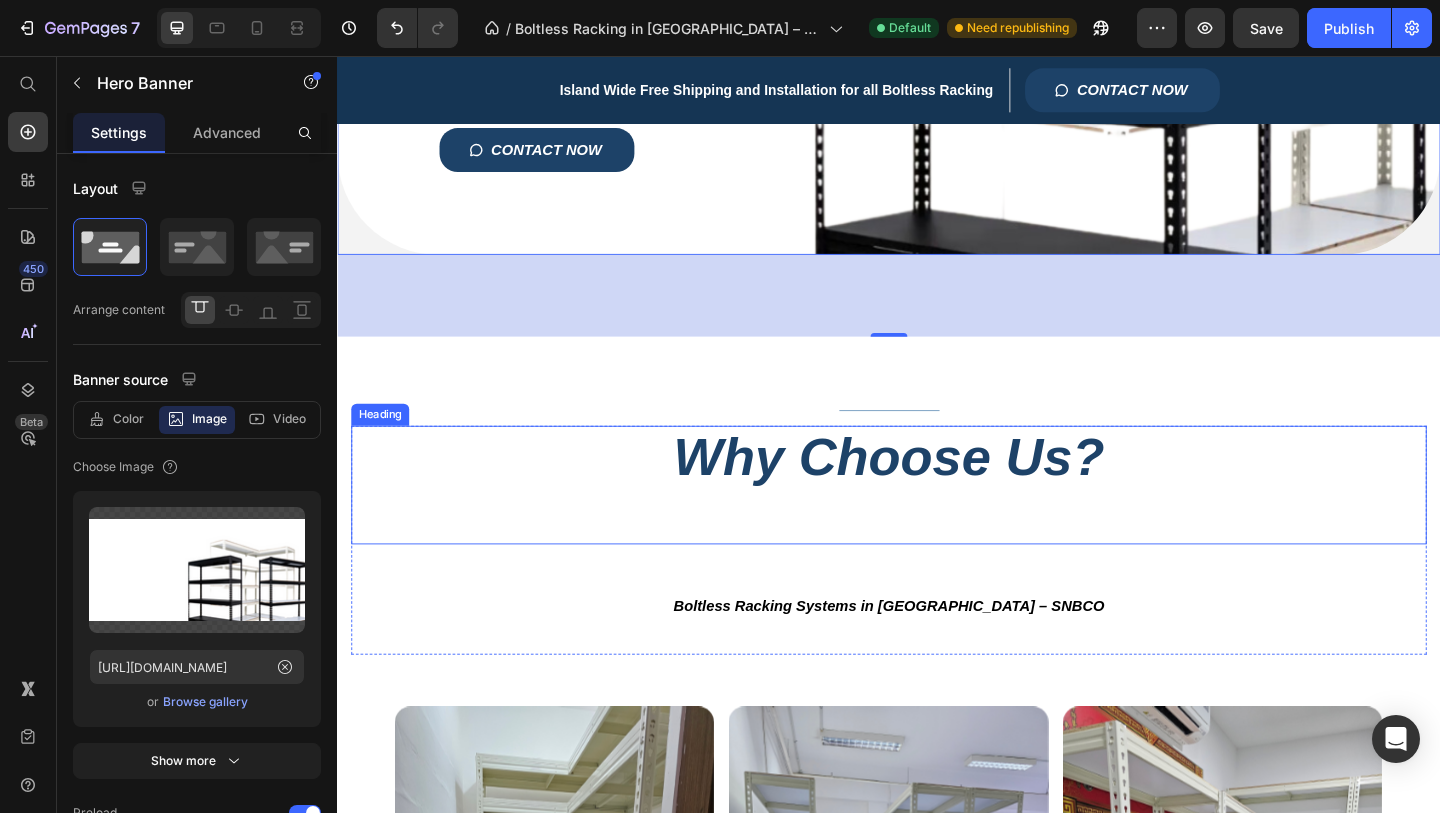 click on "Why Choose Us?" at bounding box center (937, 522) 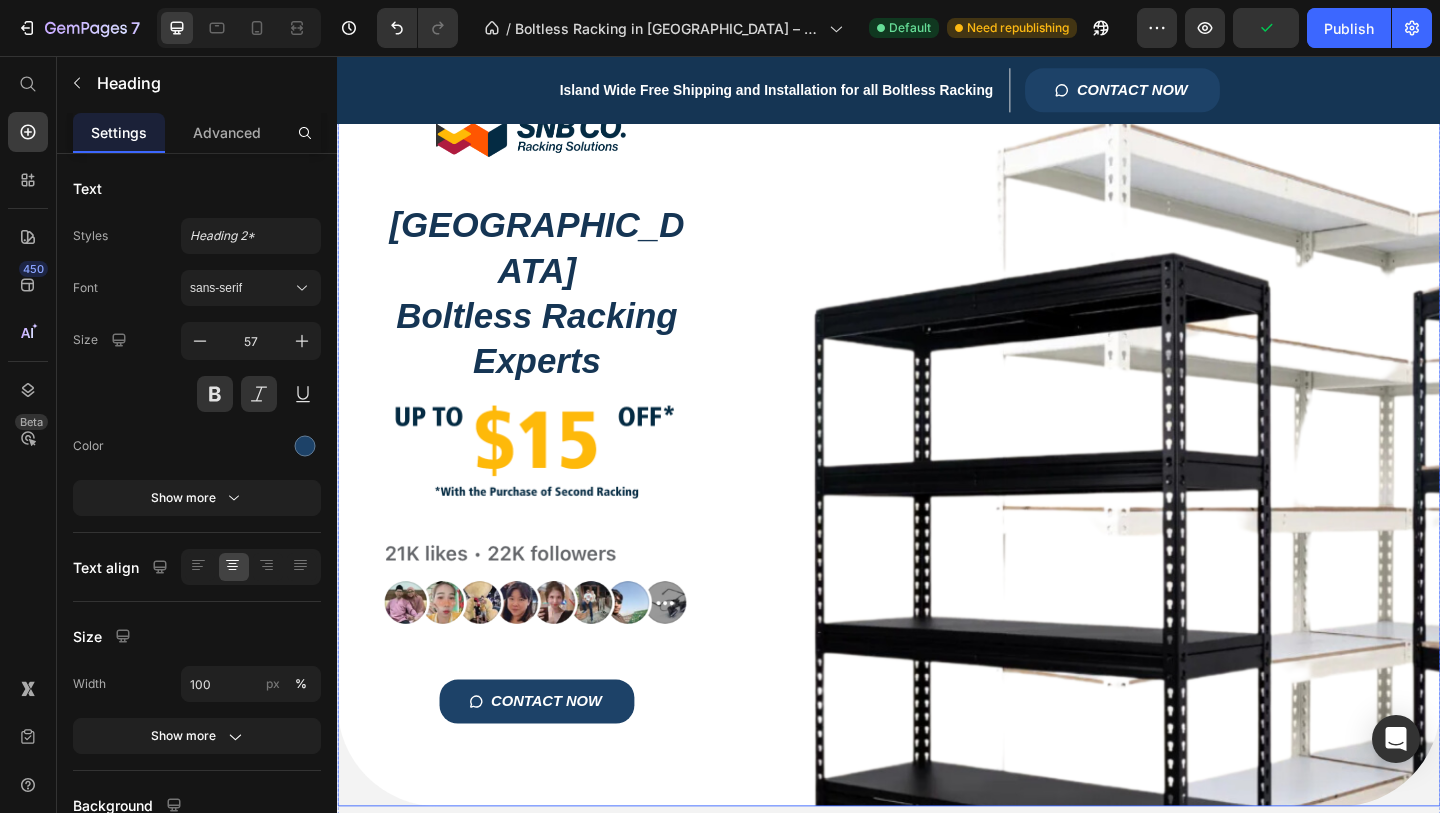 scroll, scrollTop: 204, scrollLeft: 0, axis: vertical 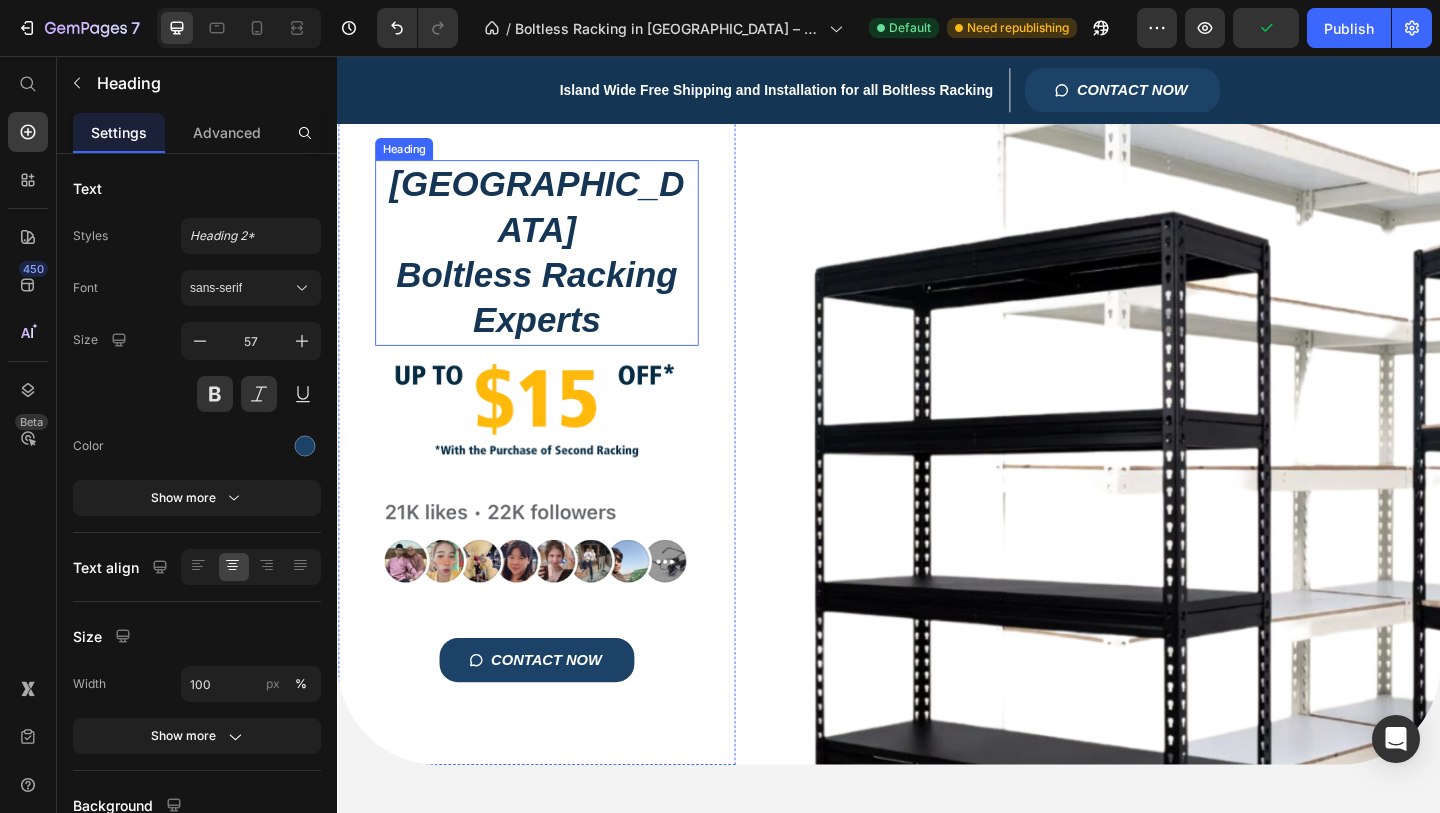 click on "Singapore  Boltless Racking Experts" at bounding box center (554, 270) 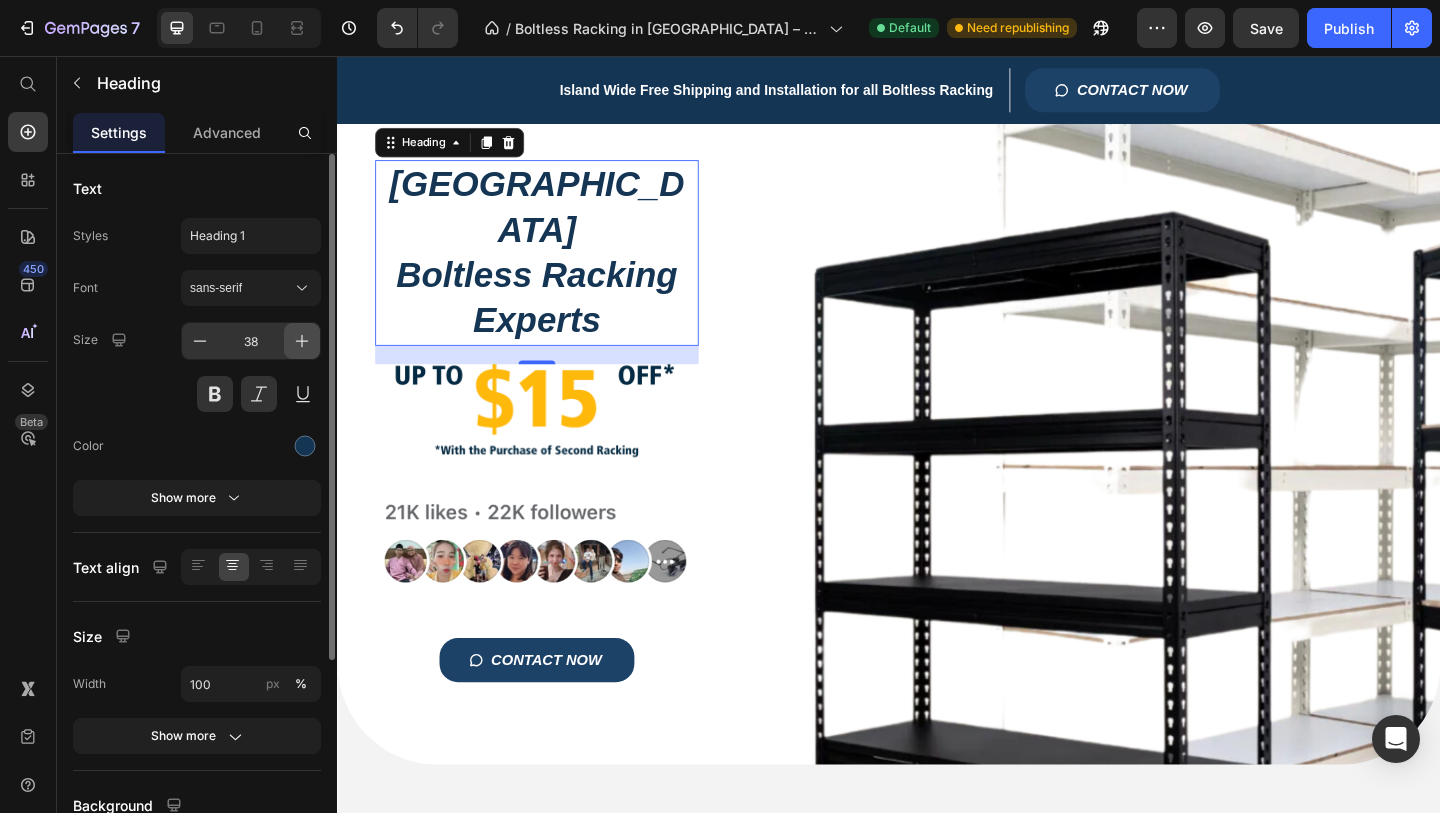 click 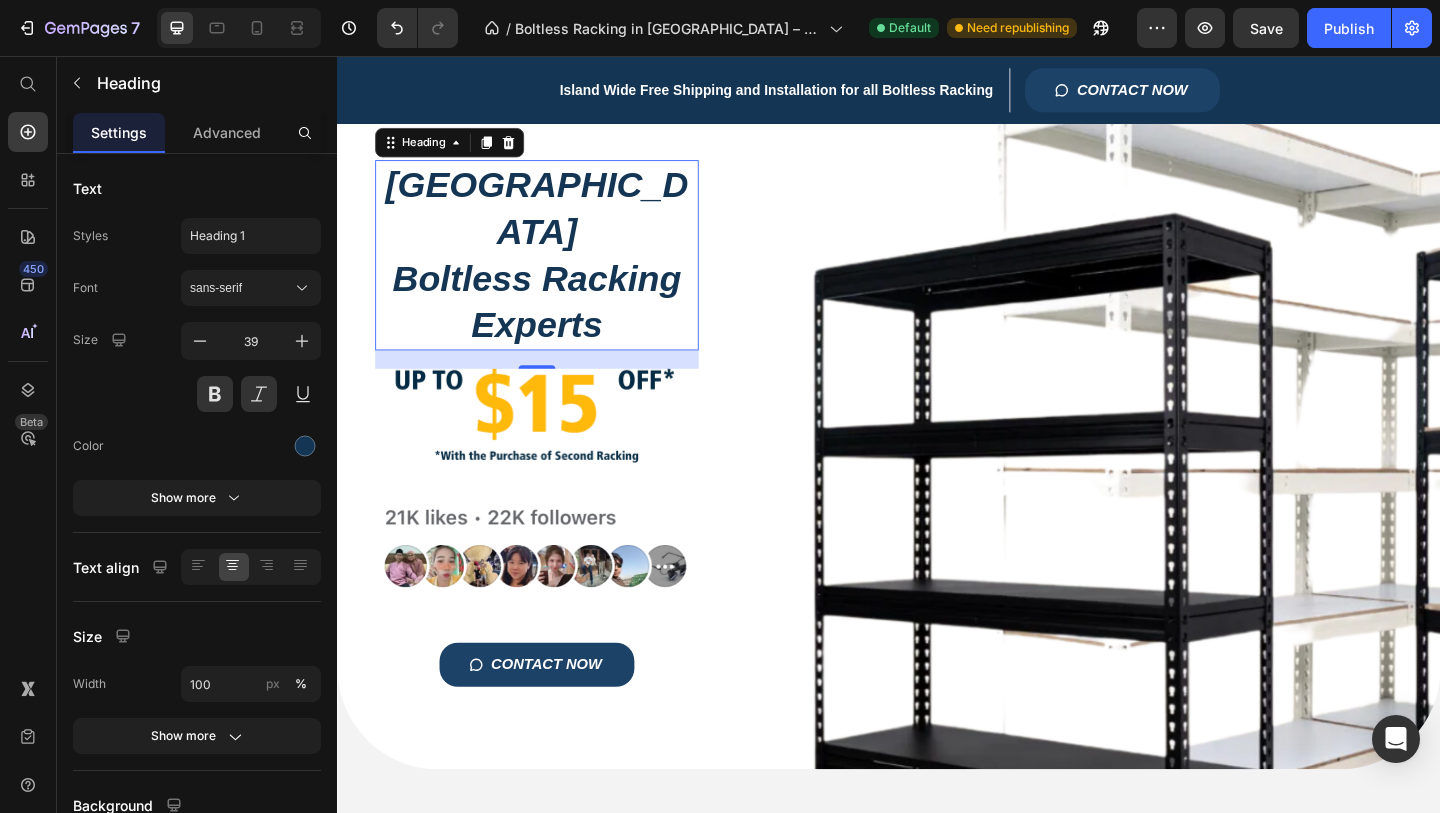 scroll, scrollTop: 168, scrollLeft: 0, axis: vertical 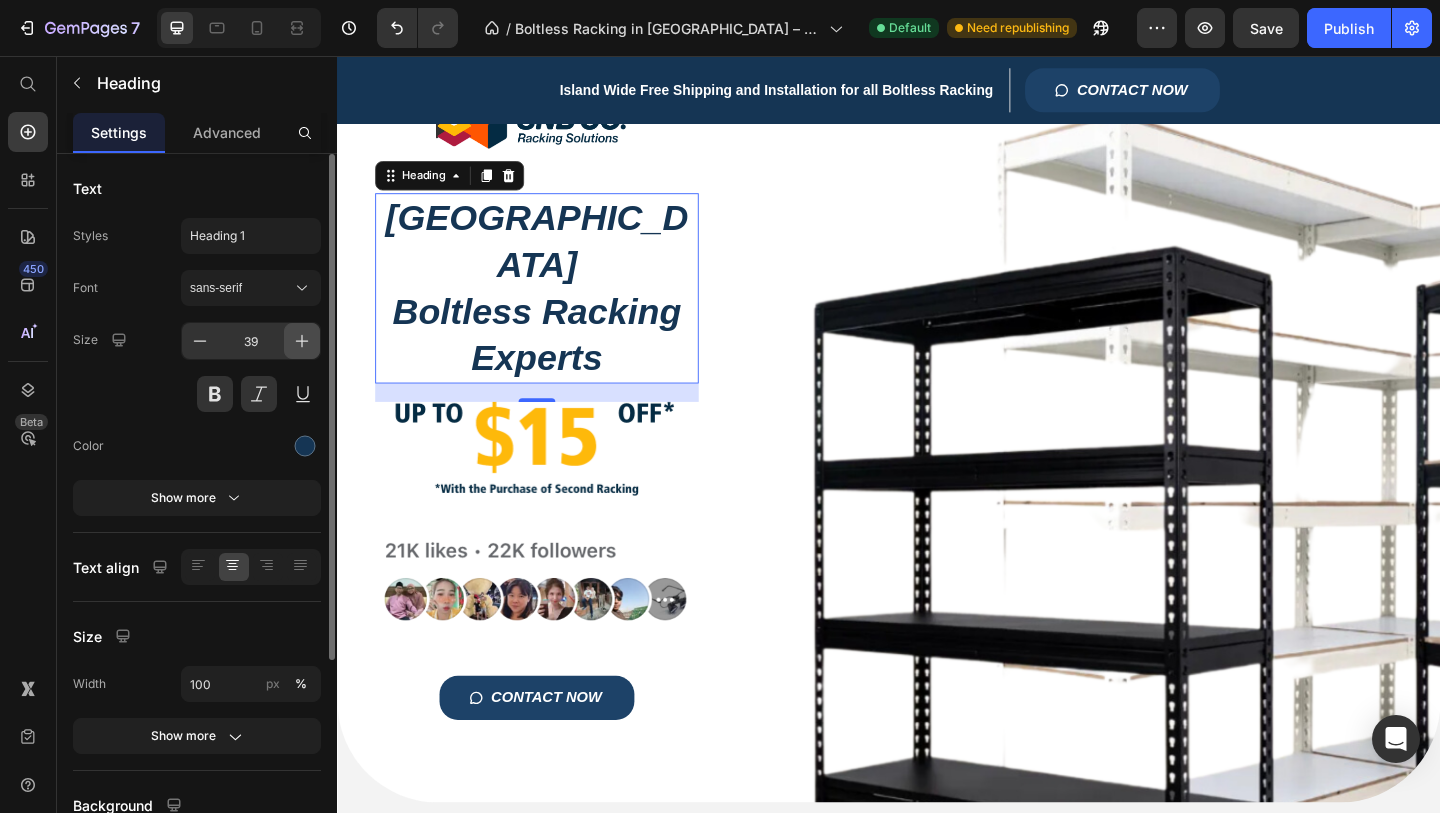 click 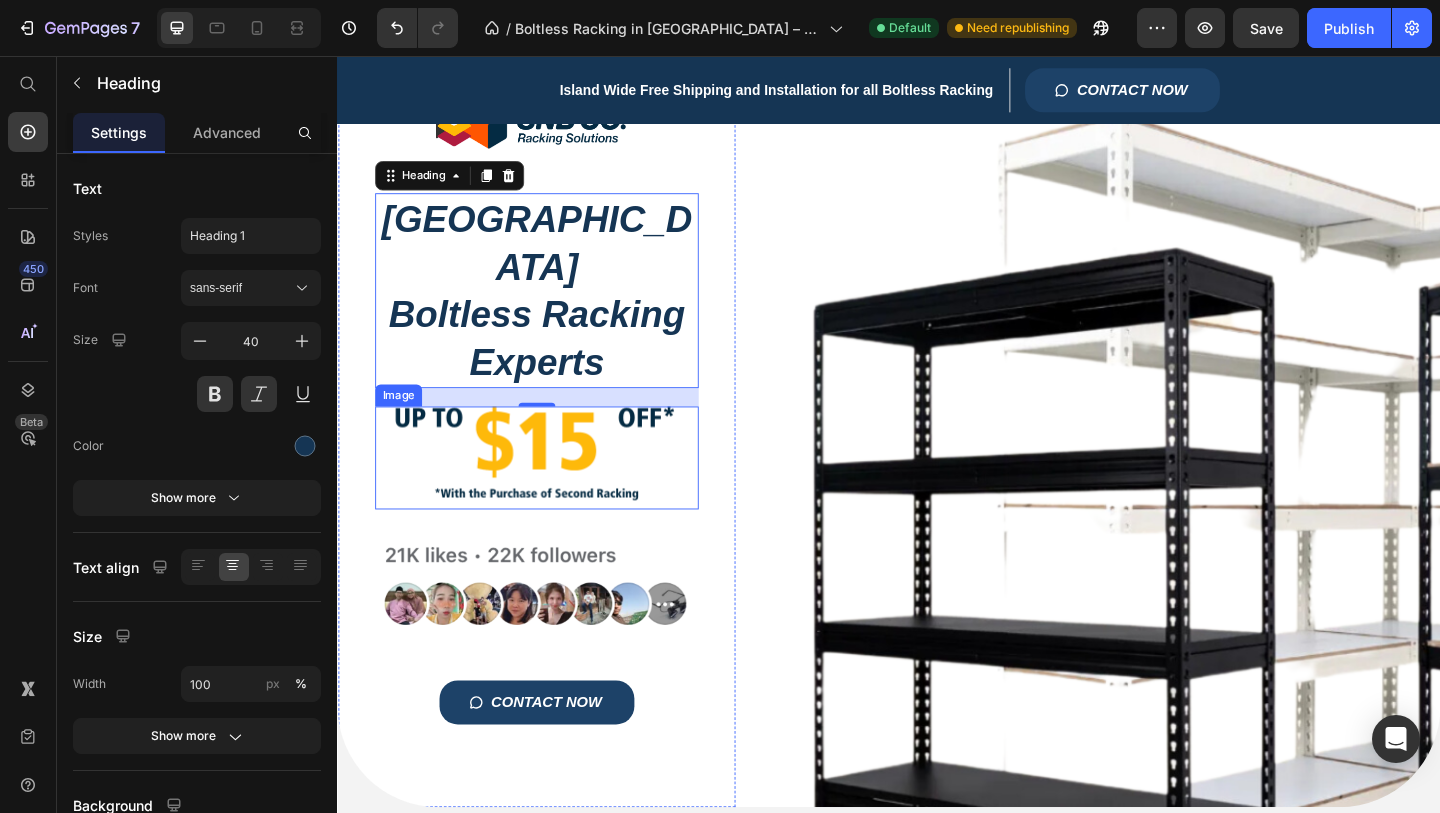 click at bounding box center (554, 493) 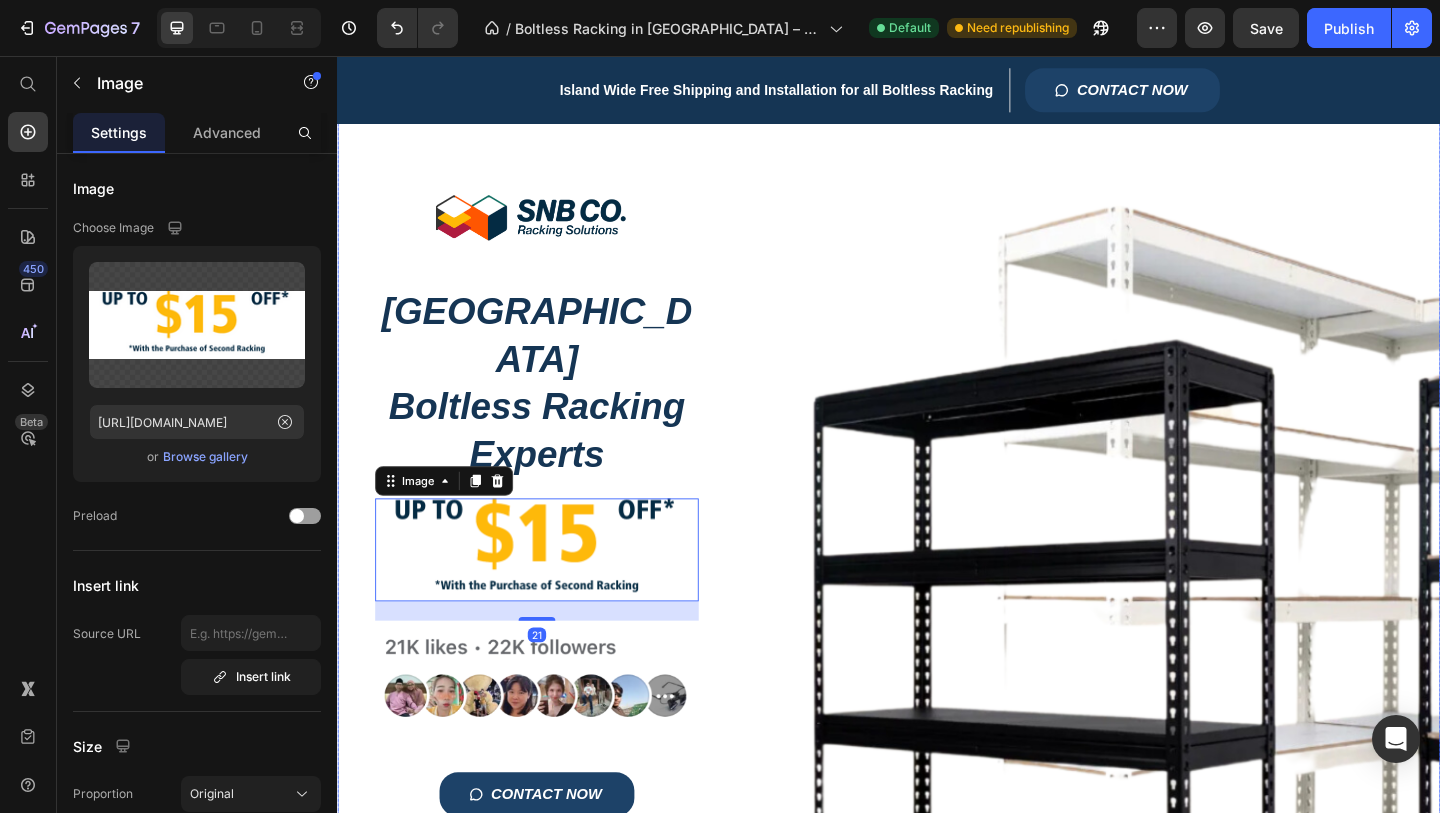 scroll, scrollTop: 2, scrollLeft: 0, axis: vertical 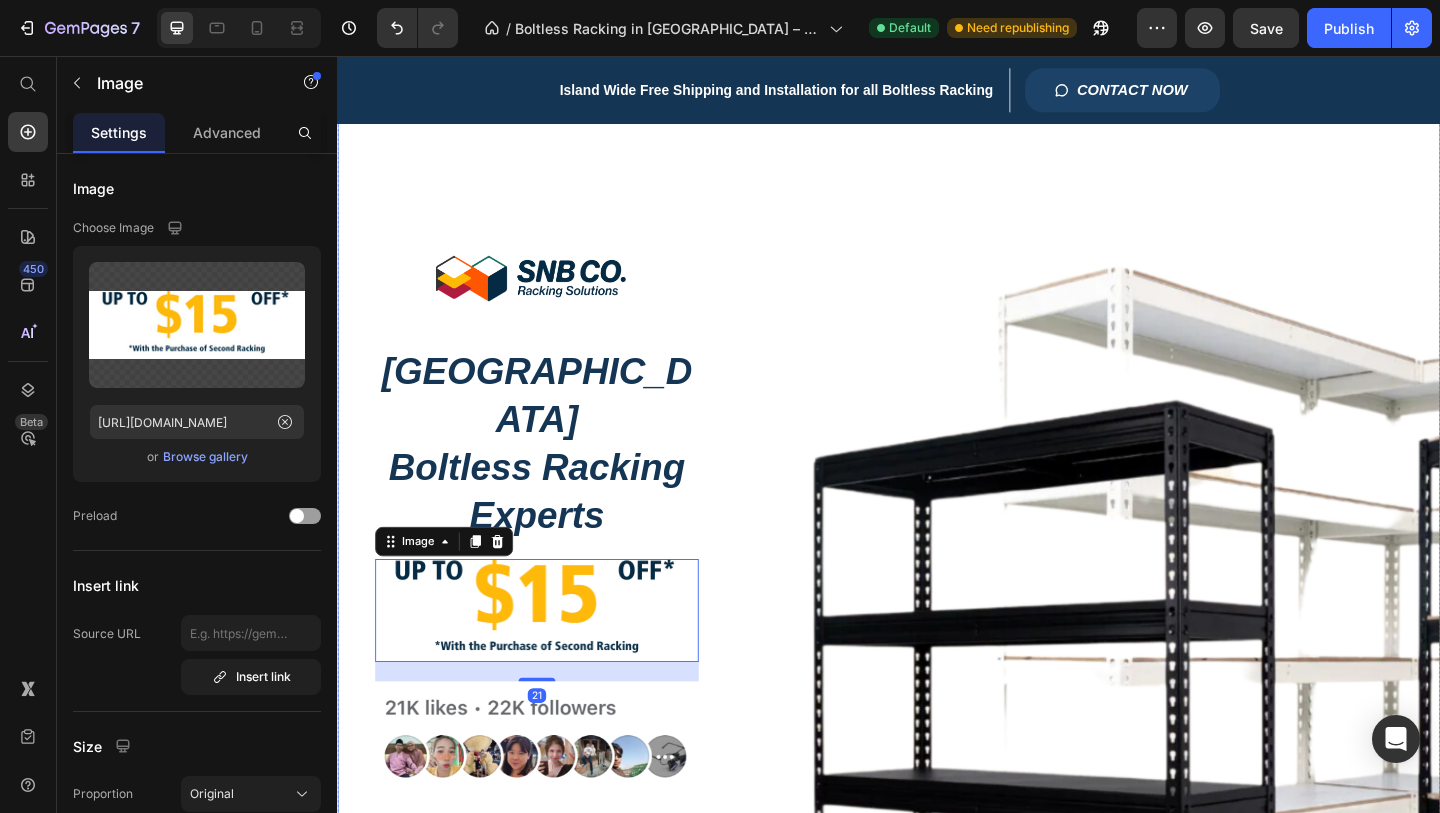 click on "Title Line Image Singapore  Boltless Racking Experts Heading Image   21 Image
CONTACT NOW Button Row" at bounding box center (937, 583) 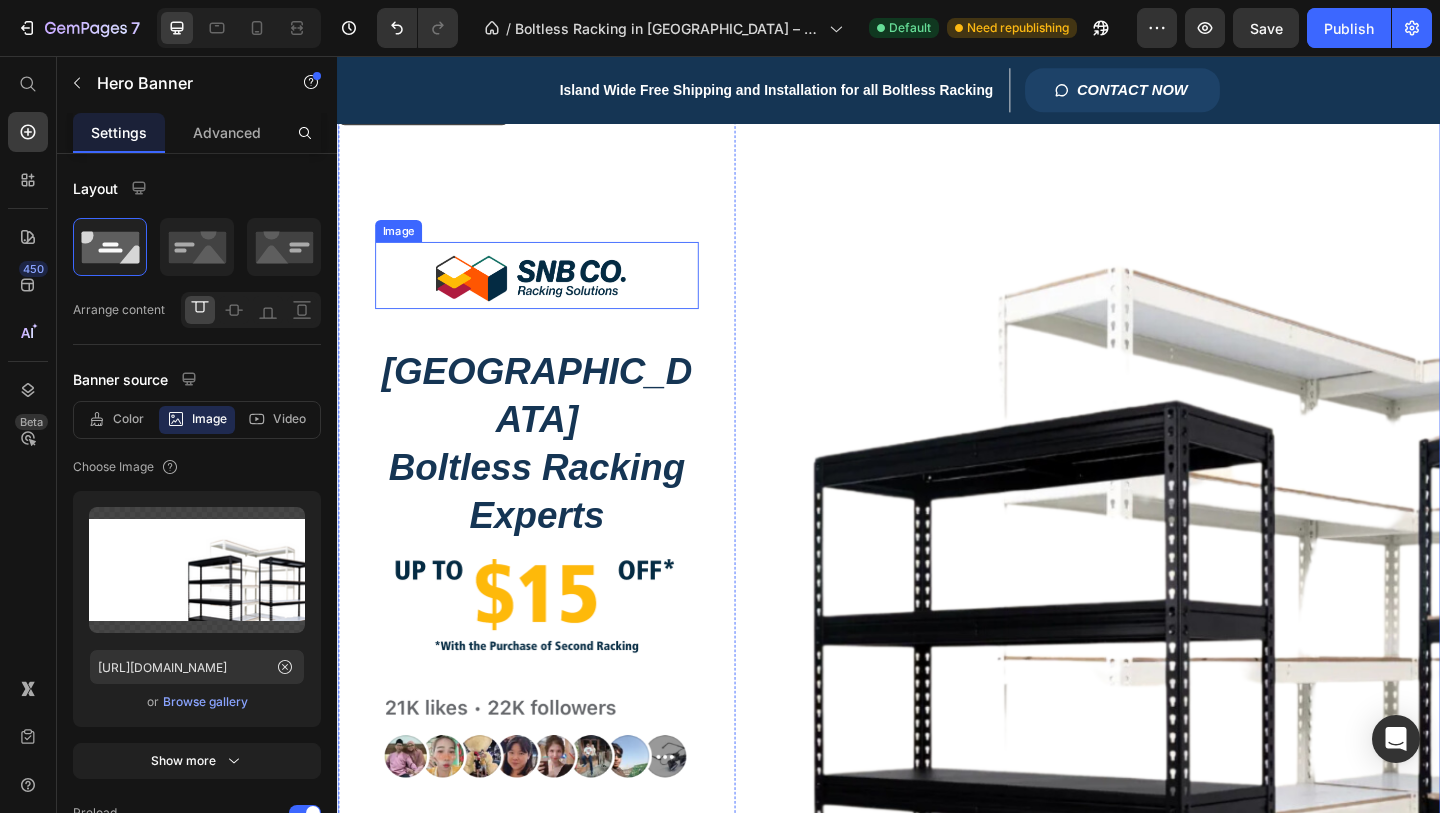click at bounding box center [554, 294] 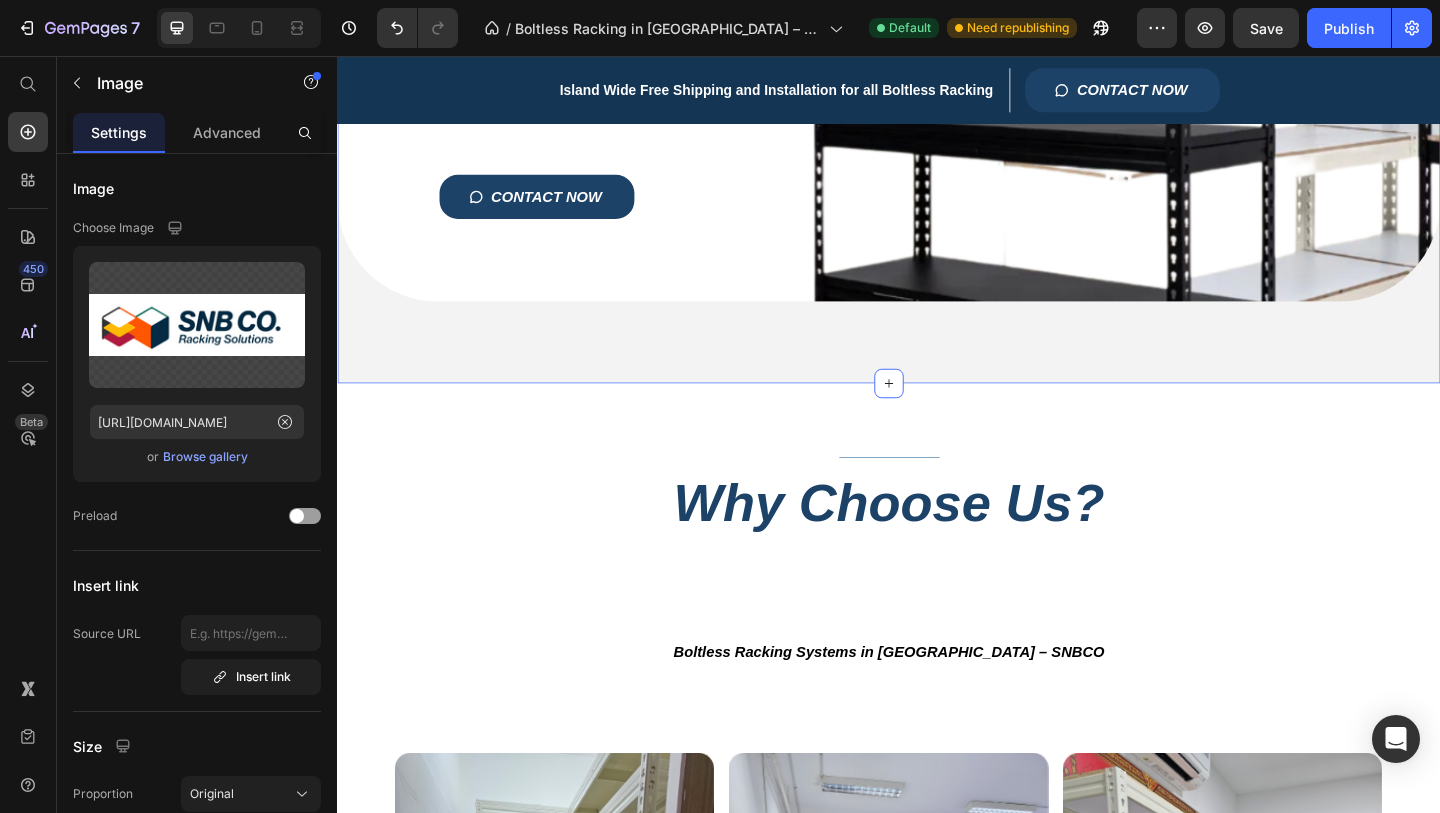 scroll, scrollTop: 721, scrollLeft: 0, axis: vertical 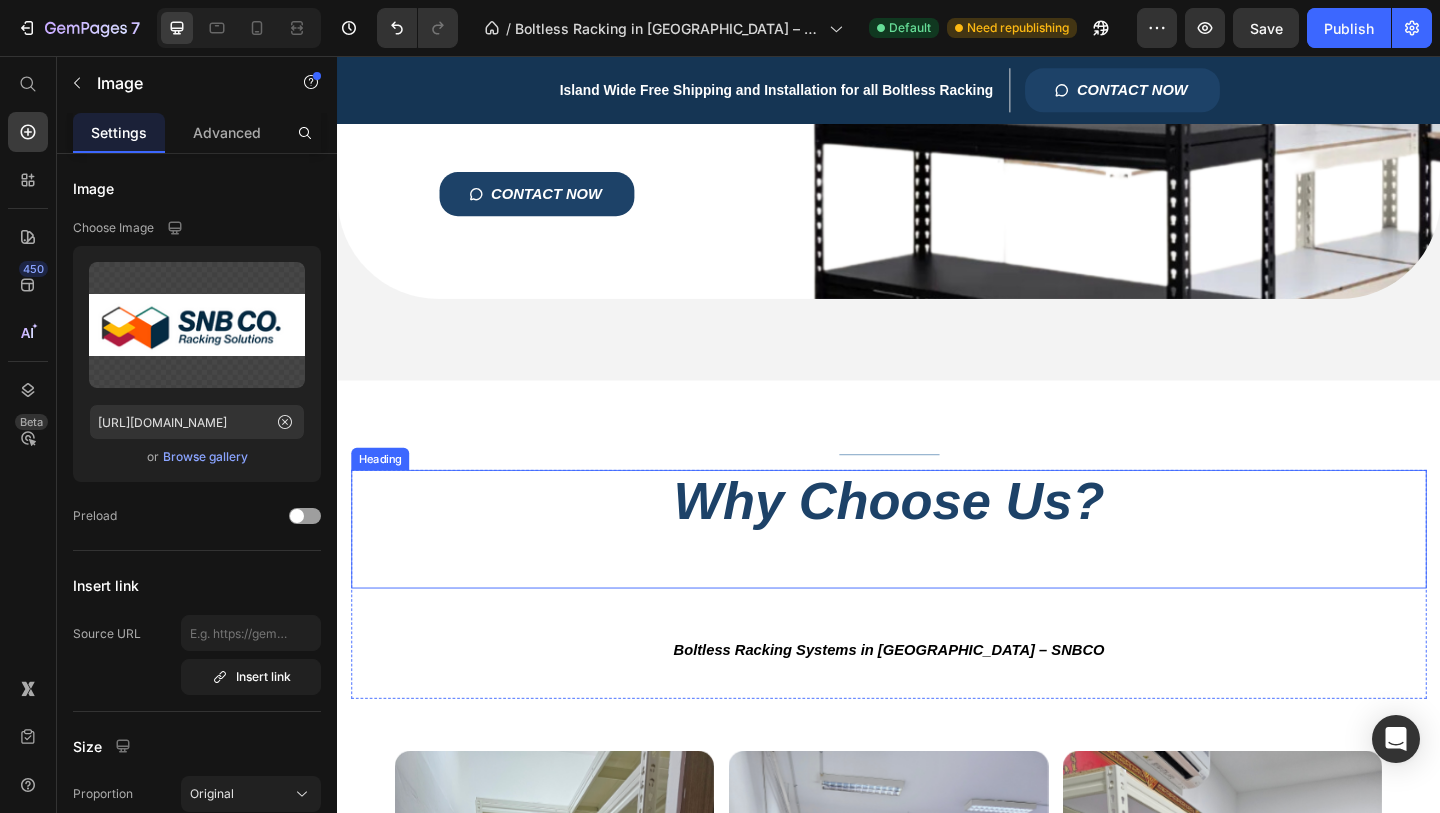 click on "Why Choose Us?" at bounding box center [937, 570] 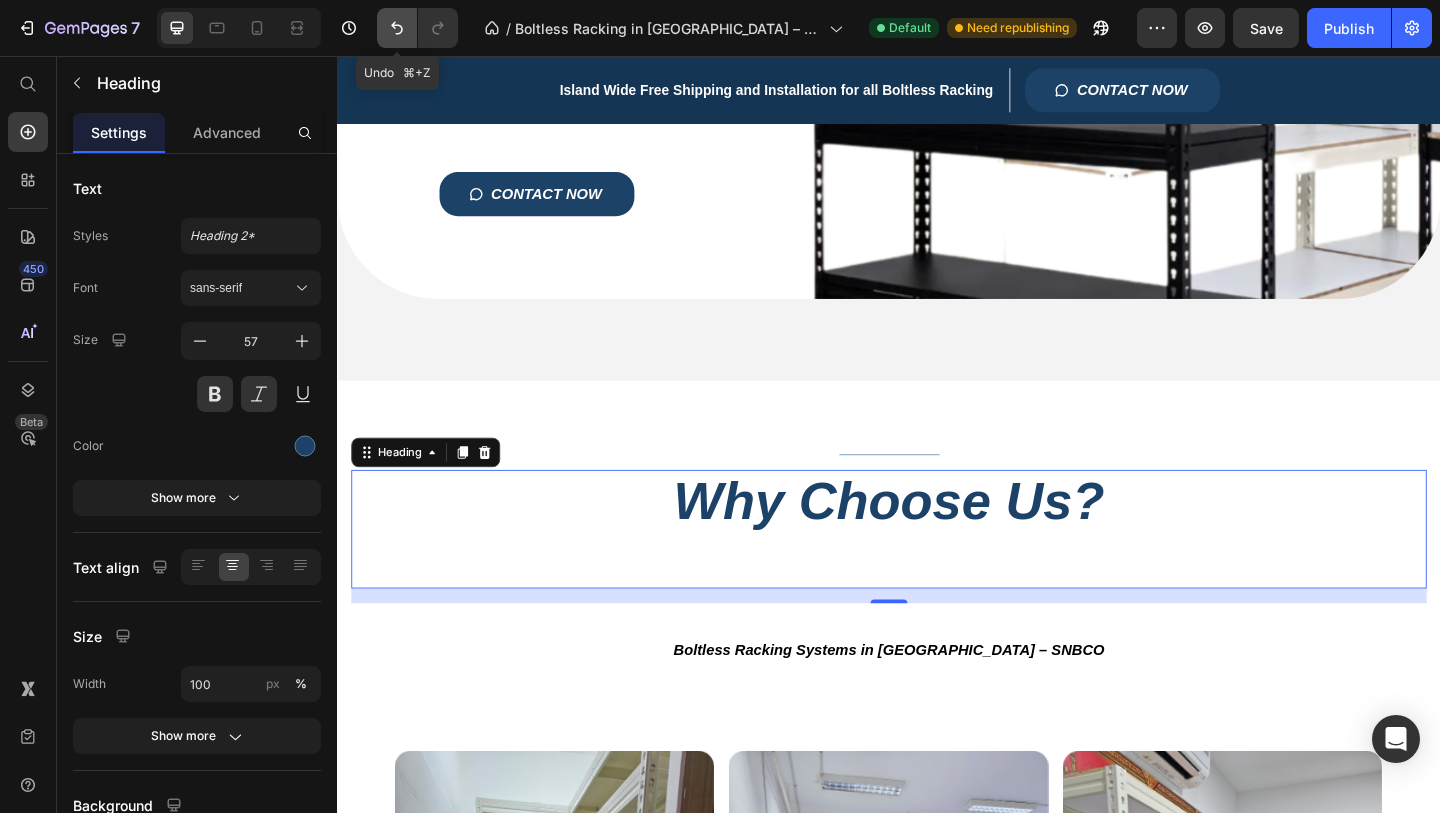 click 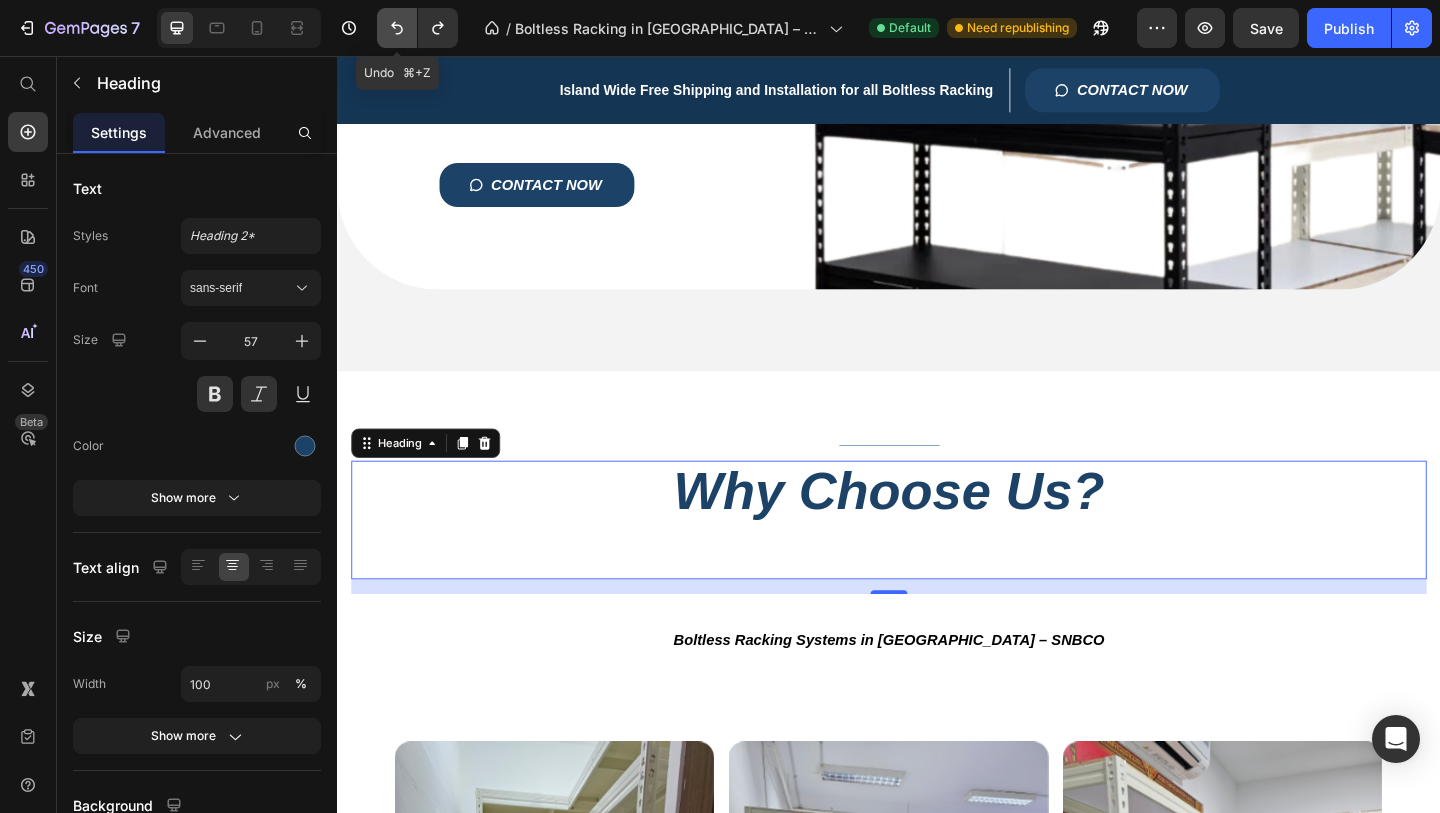 click 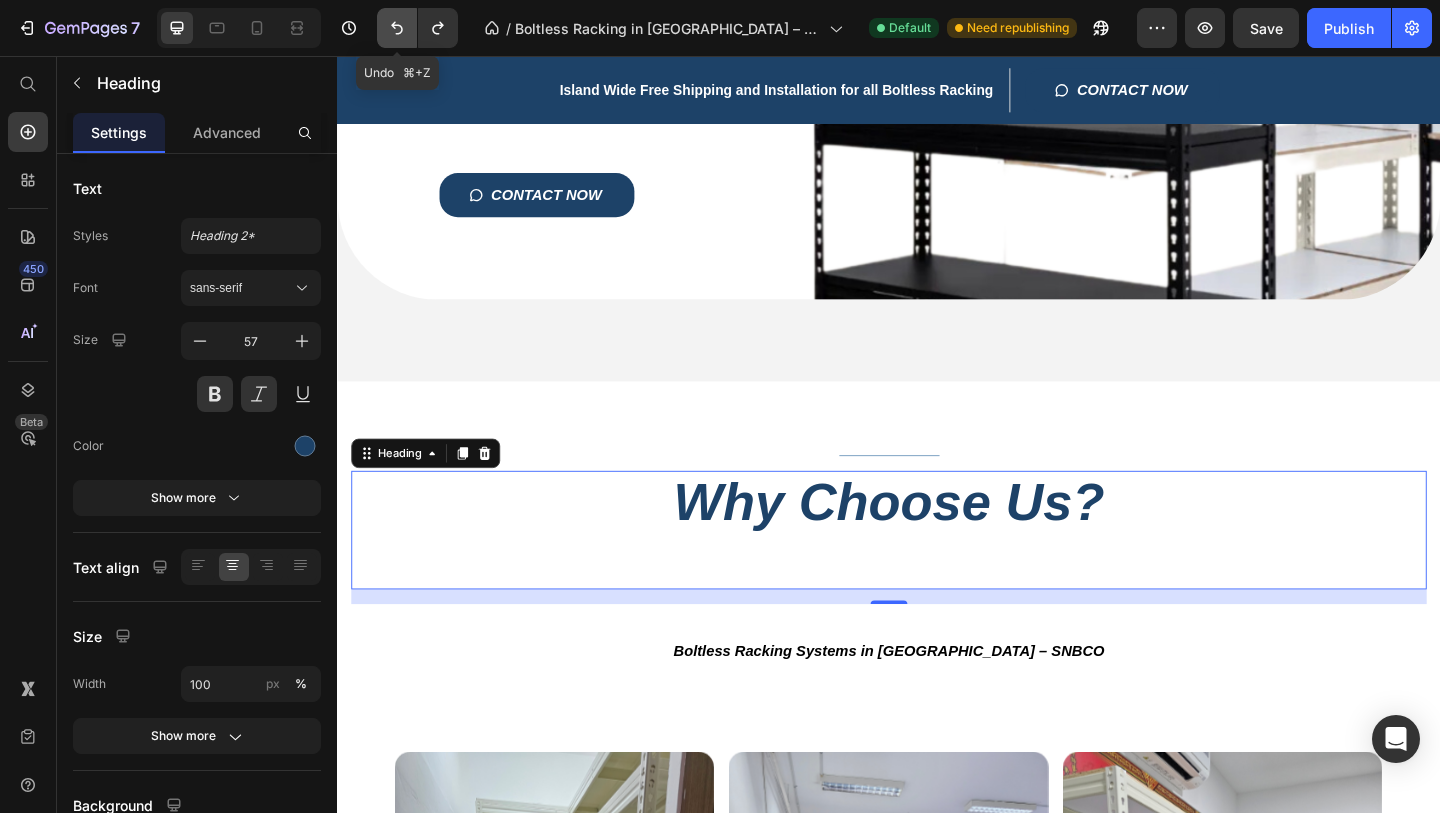click 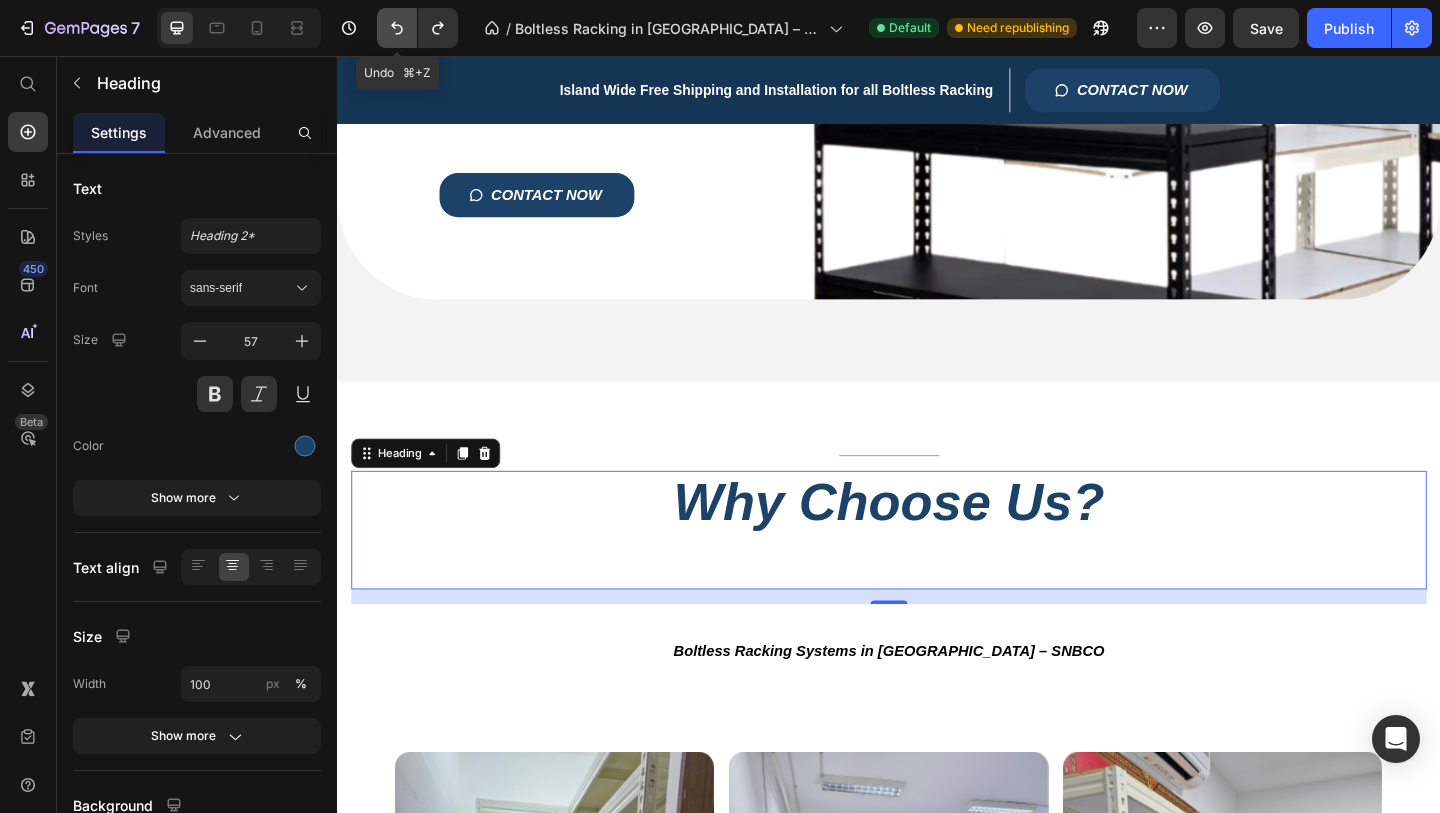 click 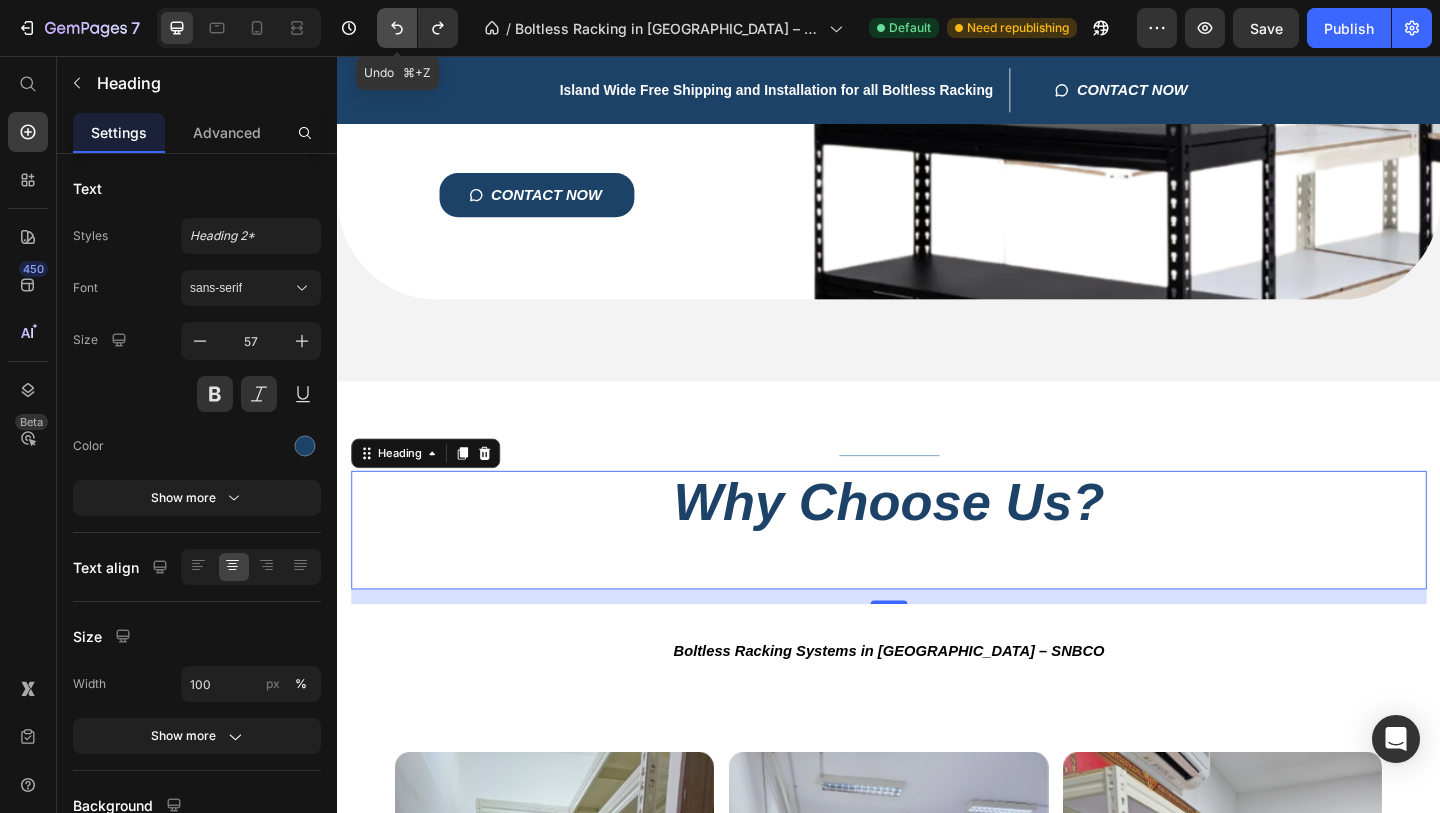 click 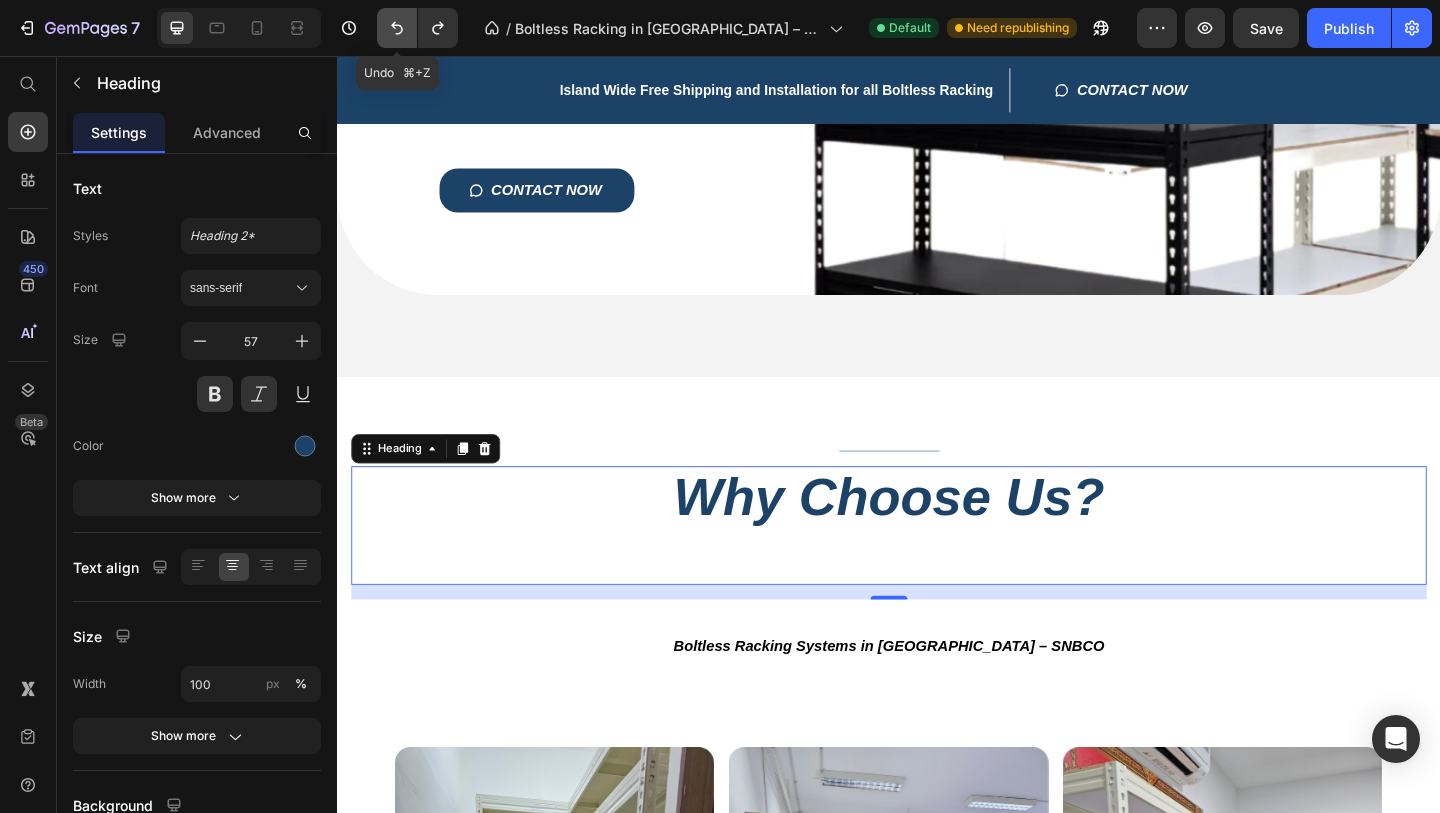 click 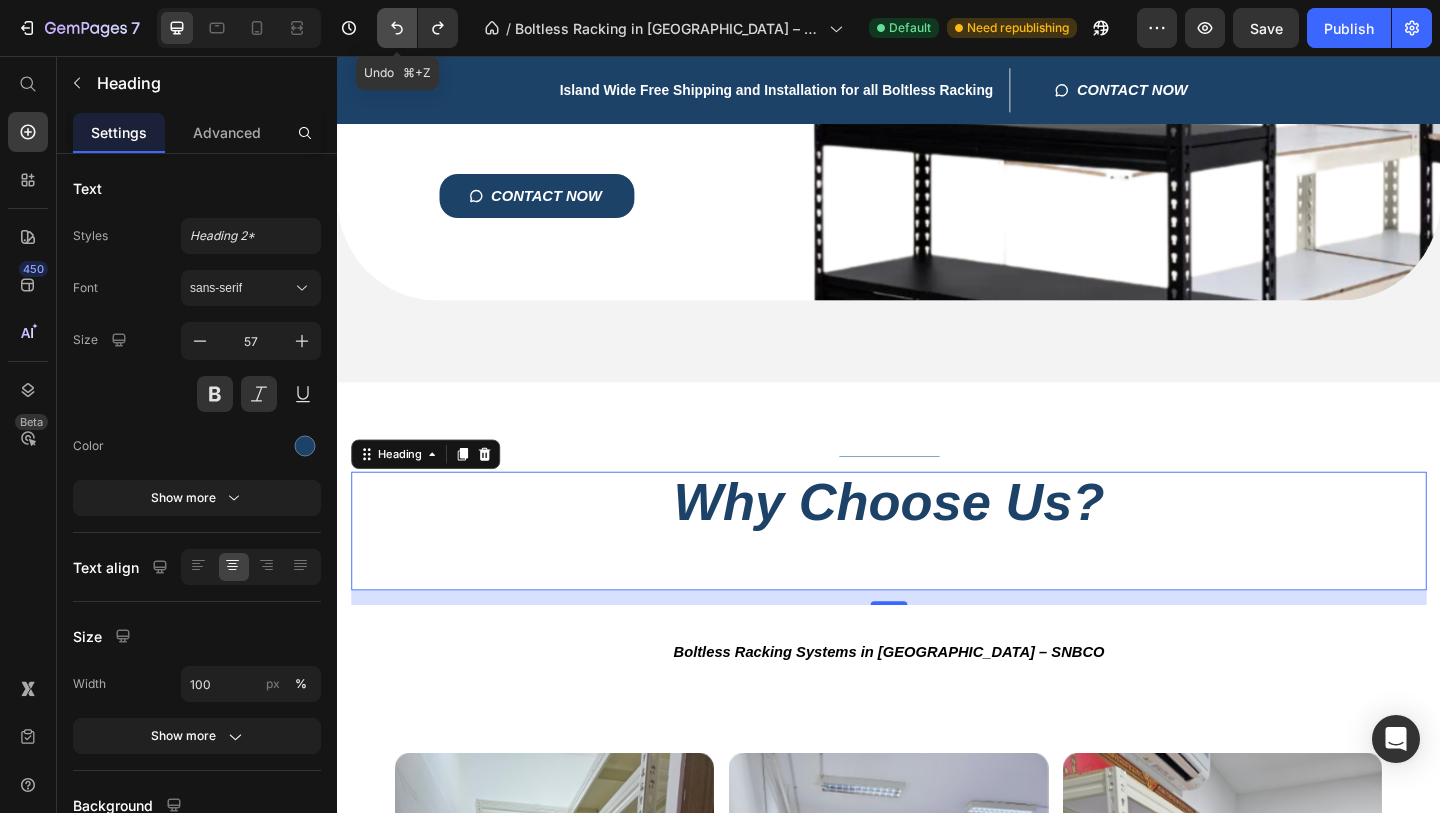 click 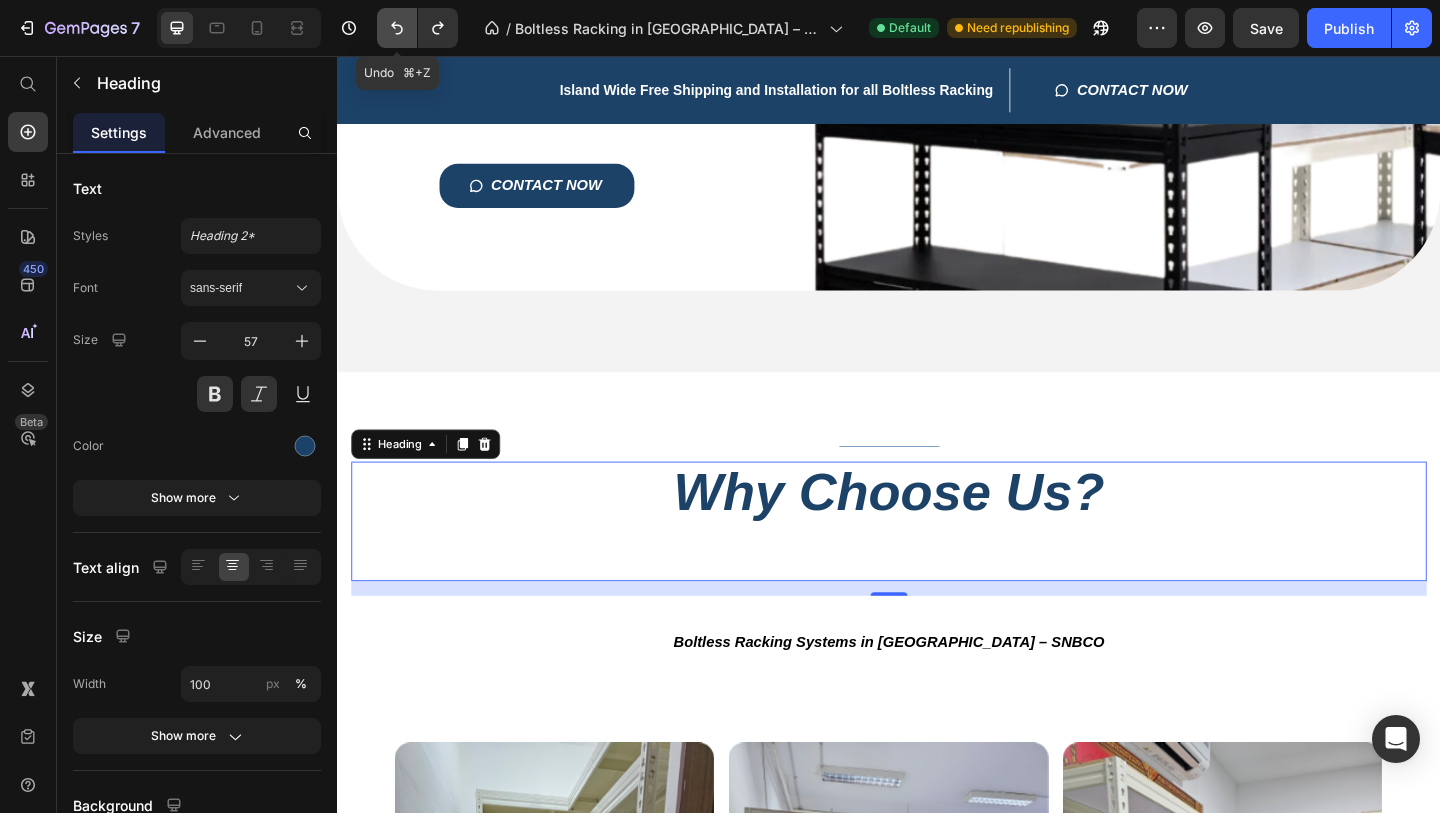 click 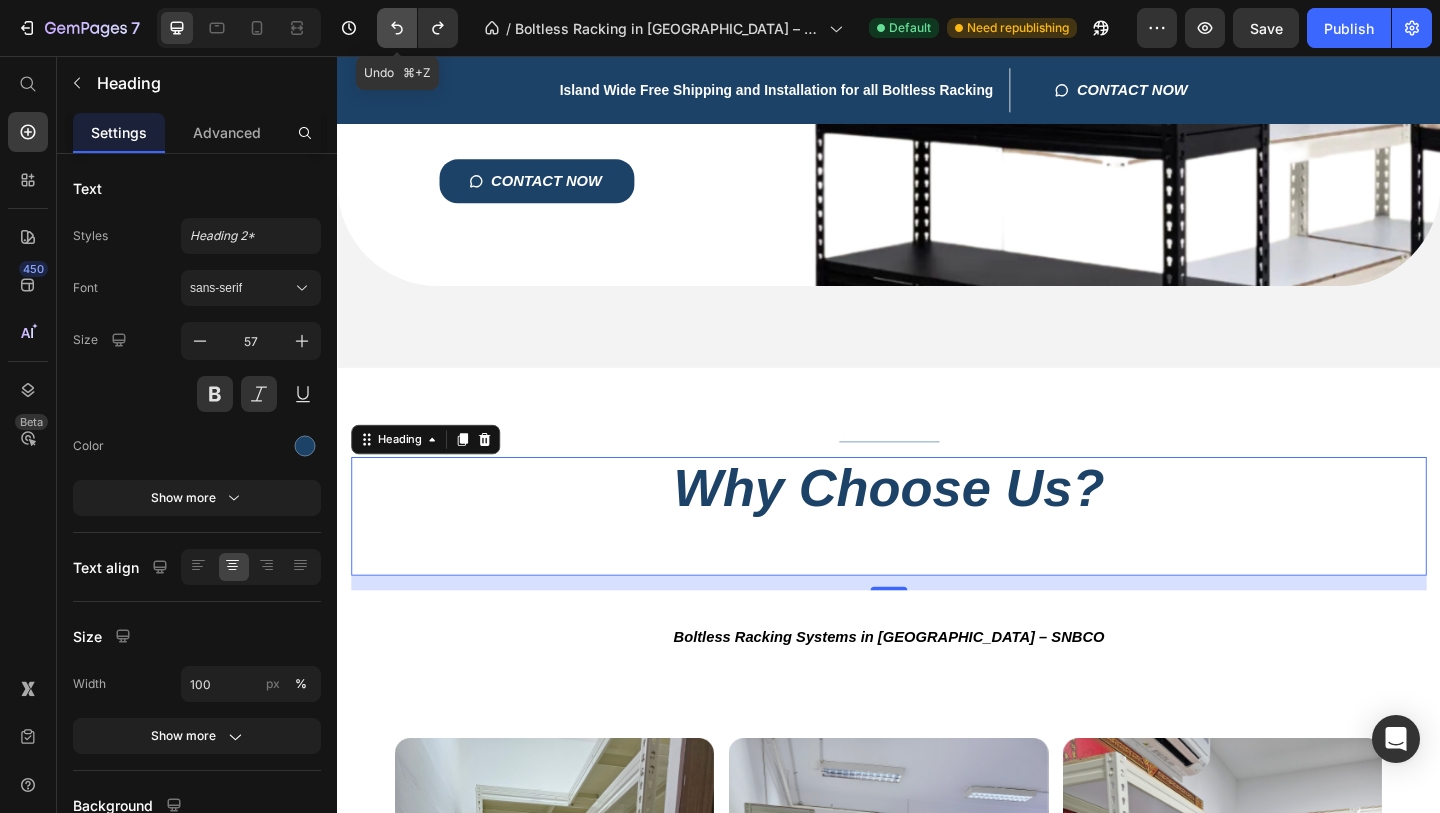 click 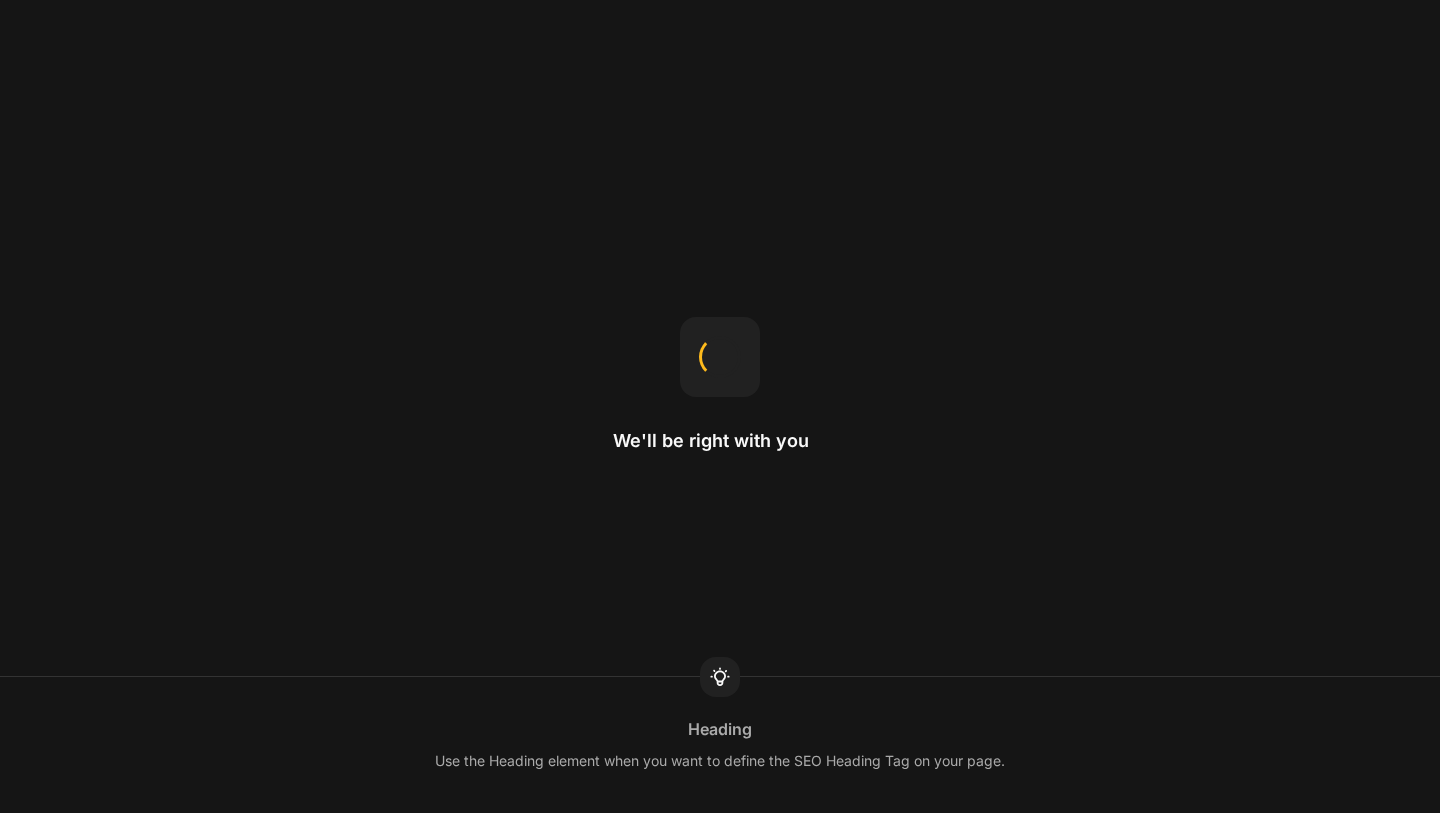 scroll, scrollTop: 0, scrollLeft: 0, axis: both 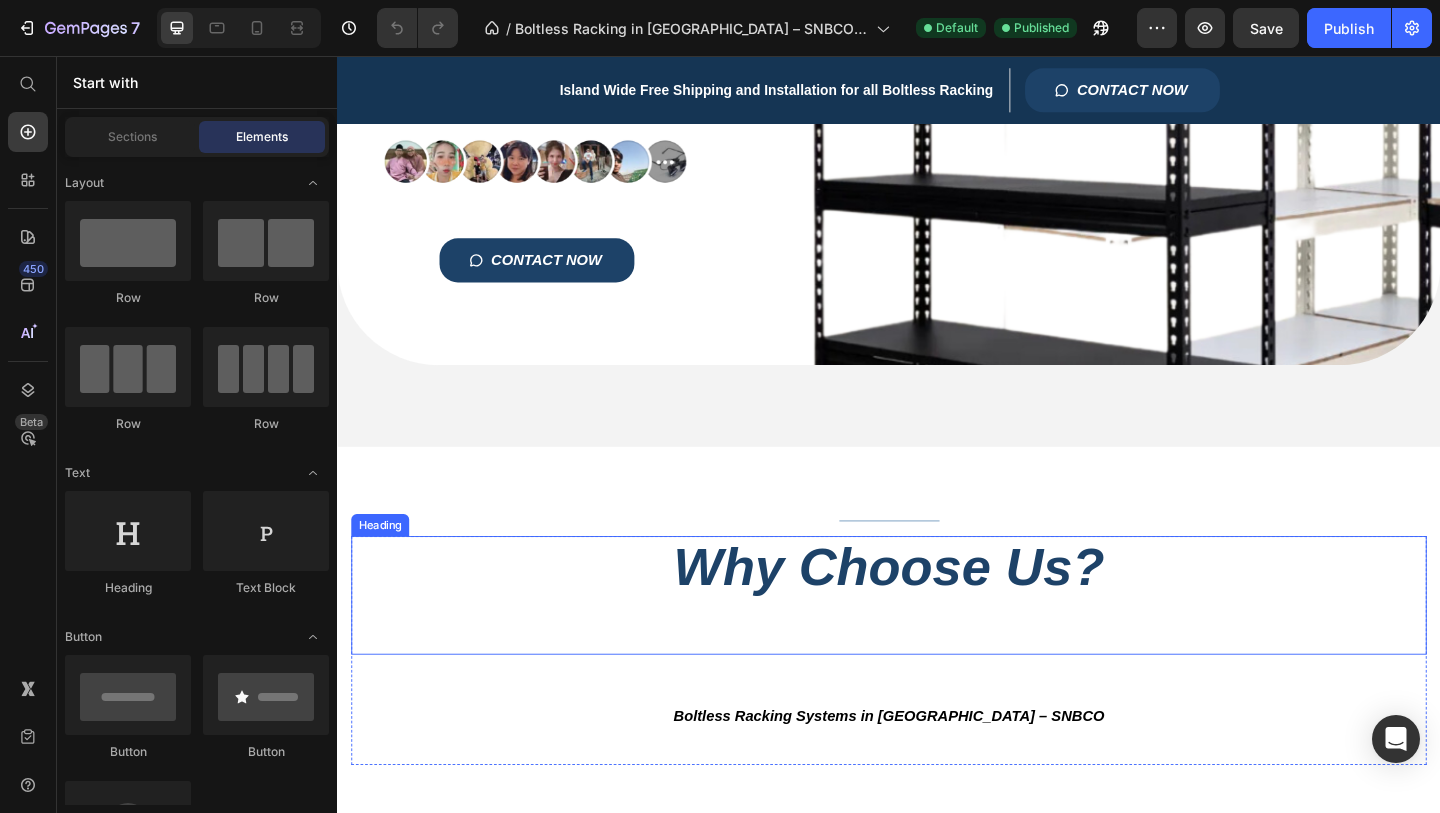 click on "Why Choose Us?" at bounding box center [937, 642] 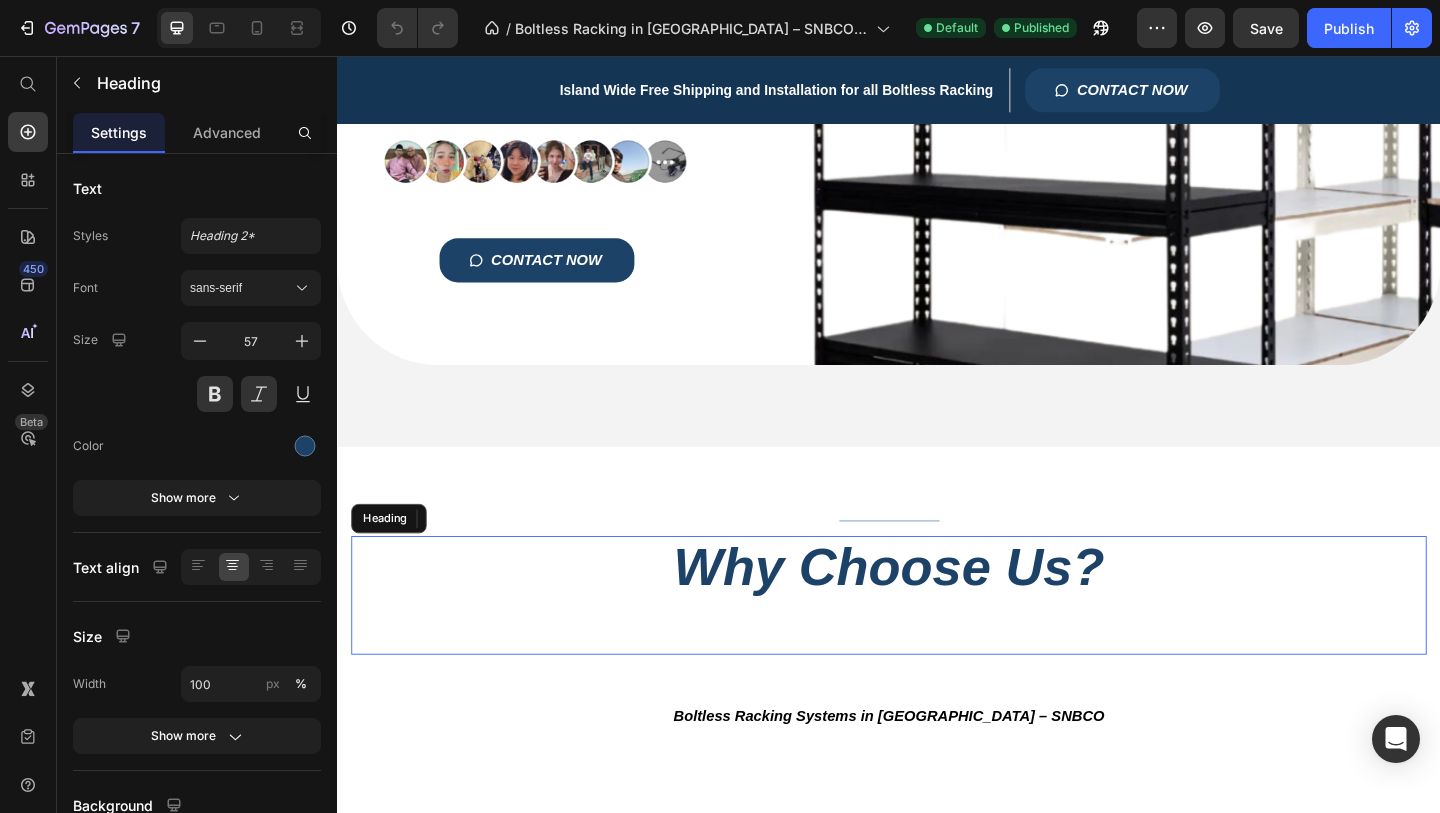 click on "Why Choose Us?" at bounding box center (937, 642) 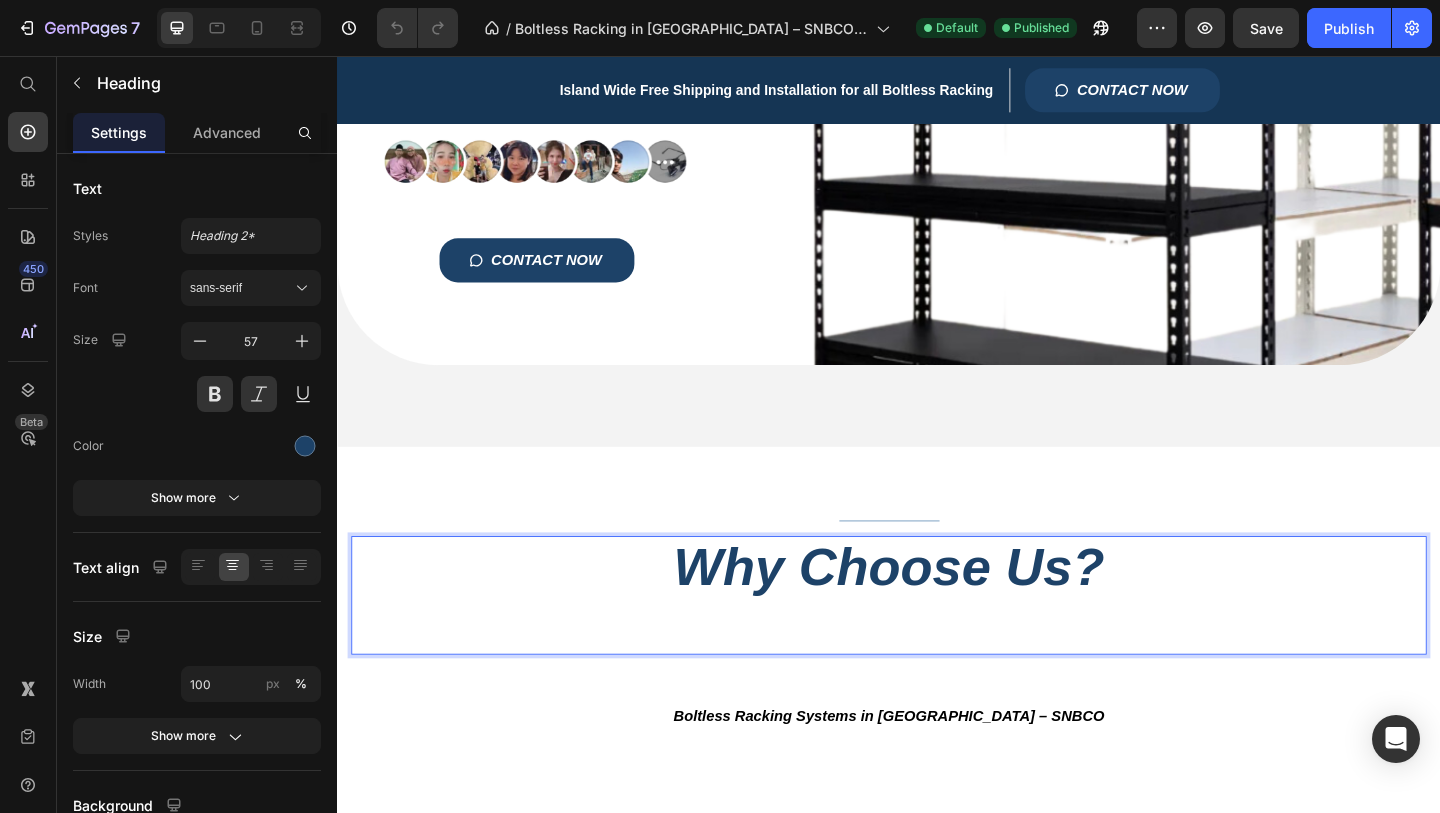 click on "Why Choose Us?" at bounding box center [937, 642] 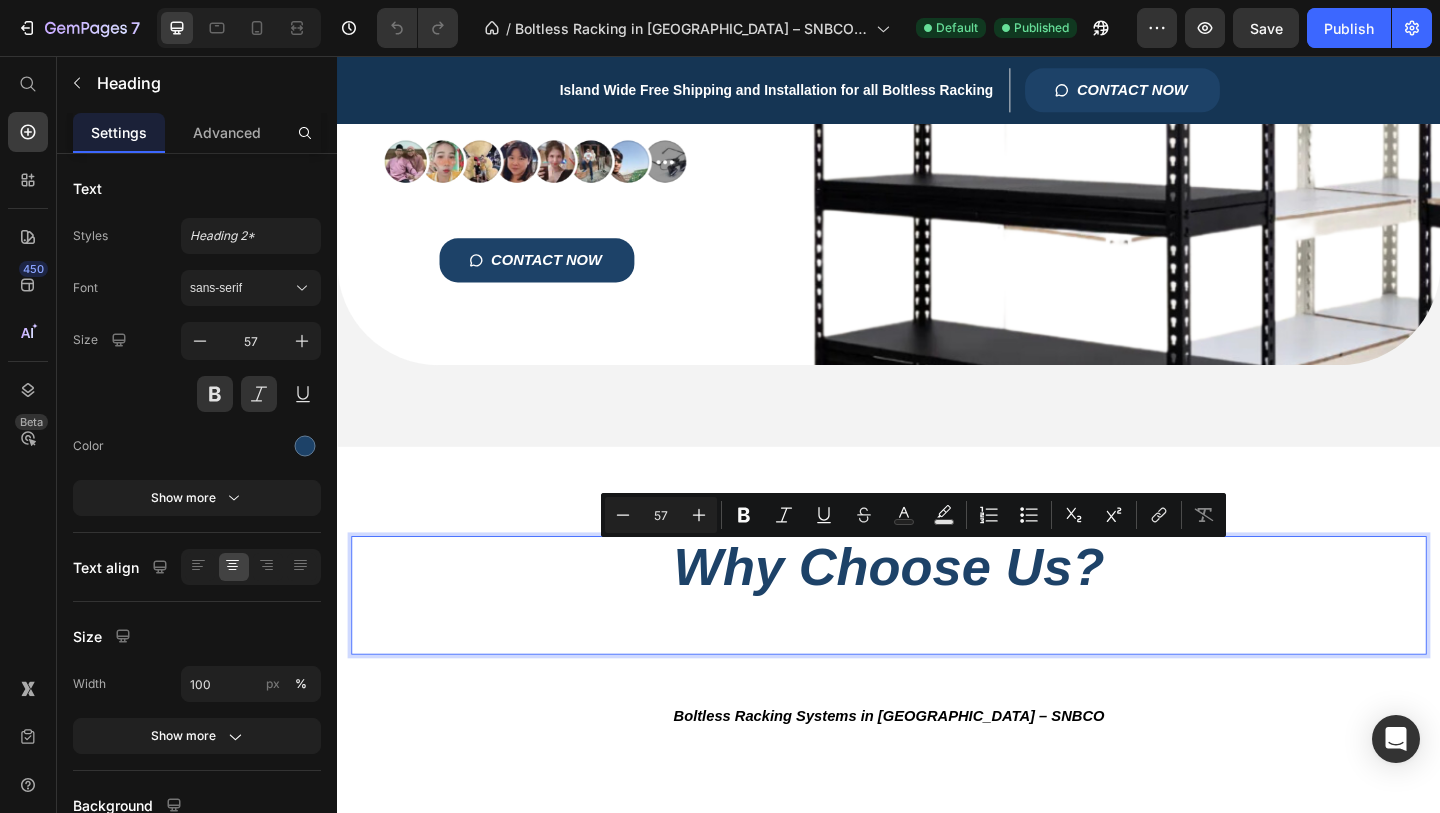 click on "Why Choose Us?" at bounding box center [937, 642] 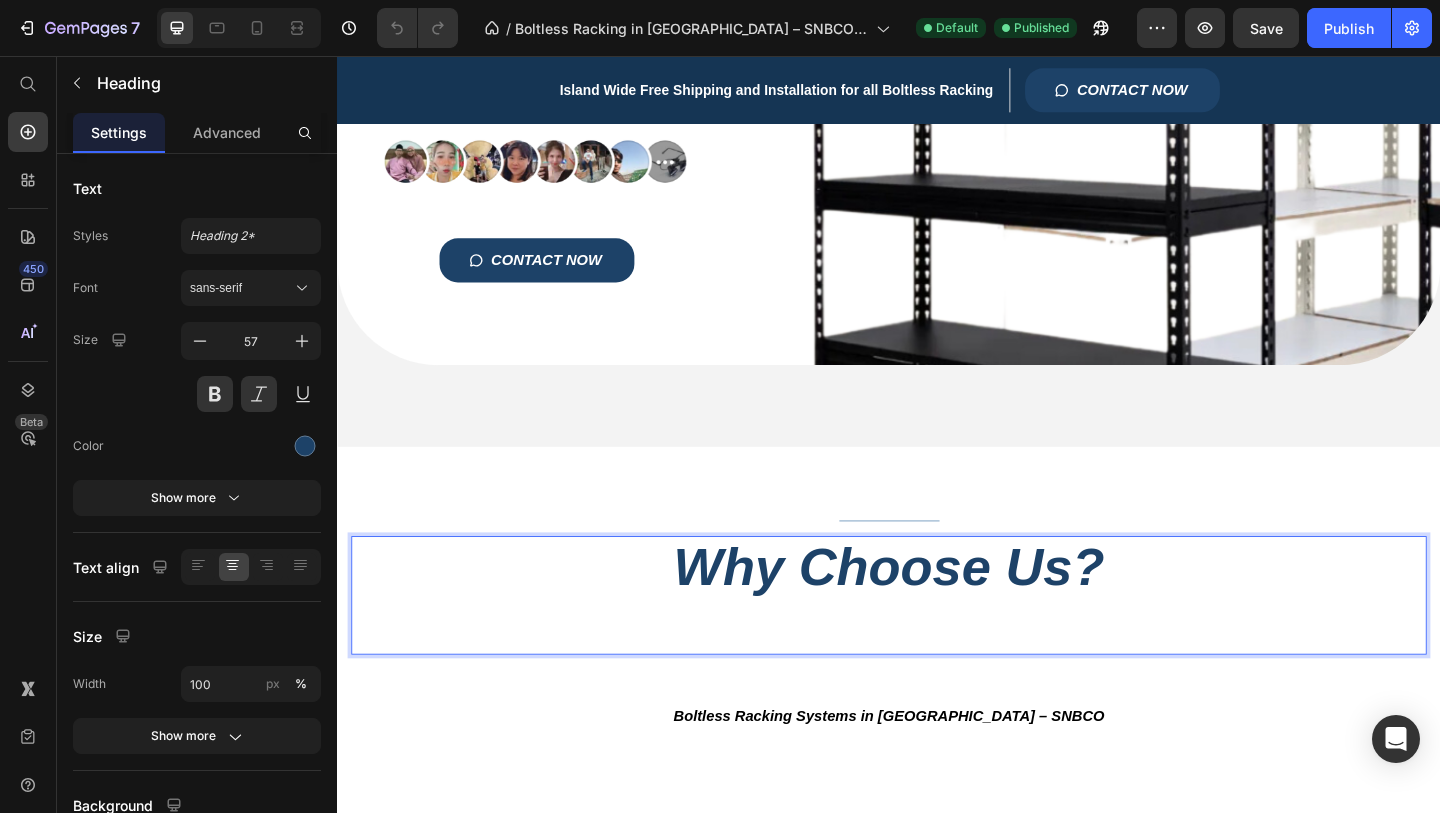 click on "Why Choose Us?" at bounding box center (937, 642) 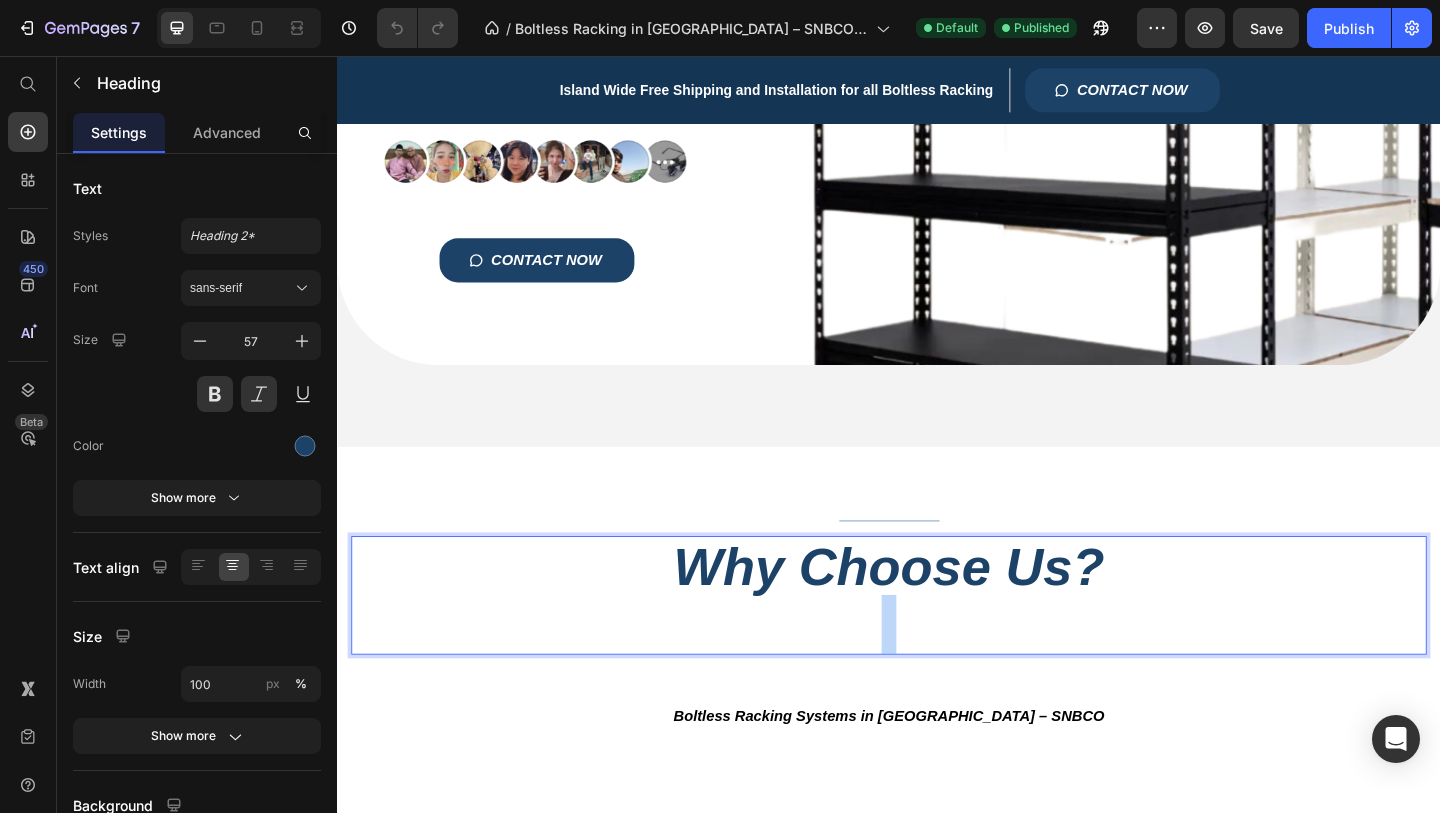 click on "Why Choose Us?" at bounding box center [937, 642] 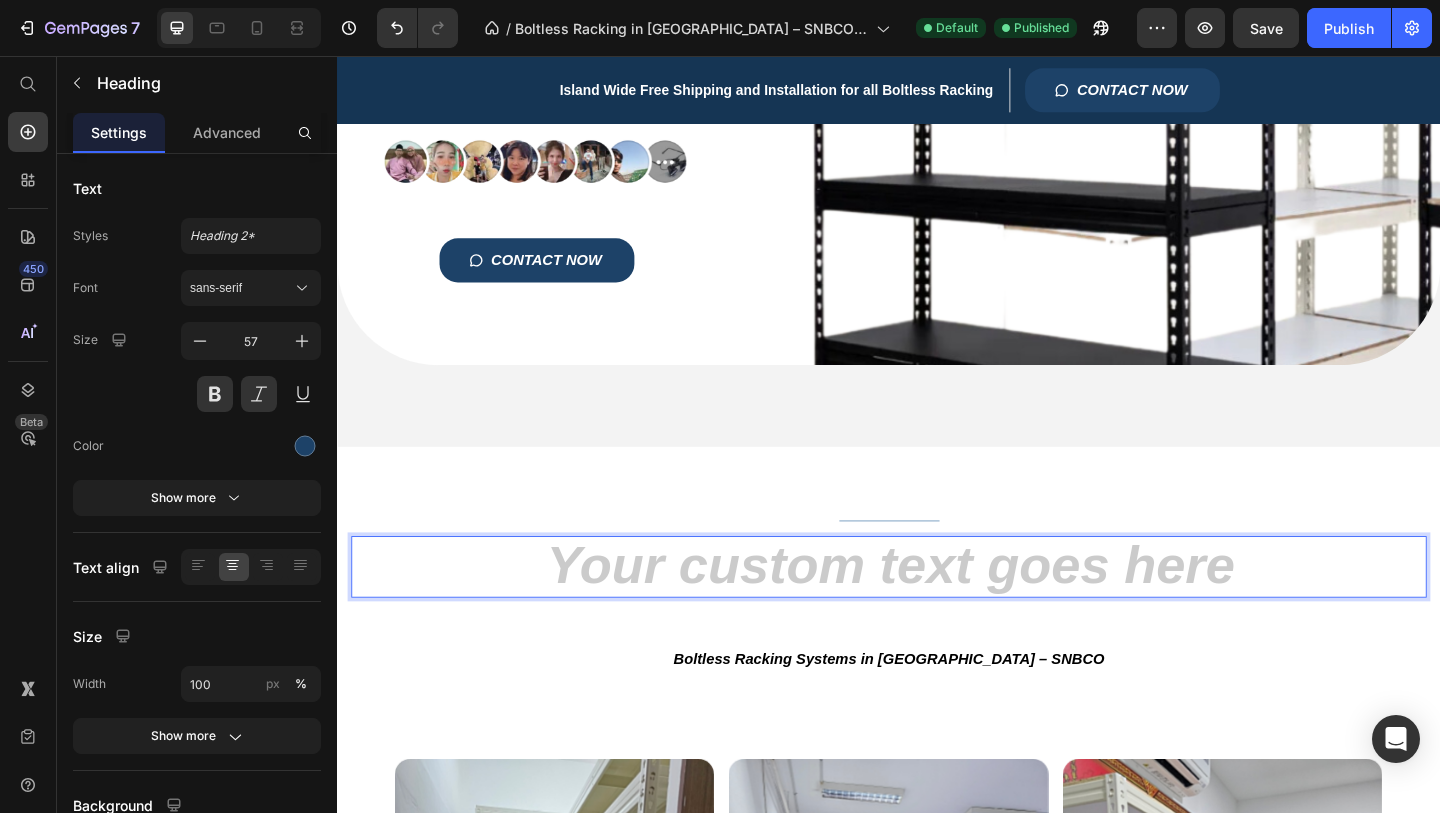 type 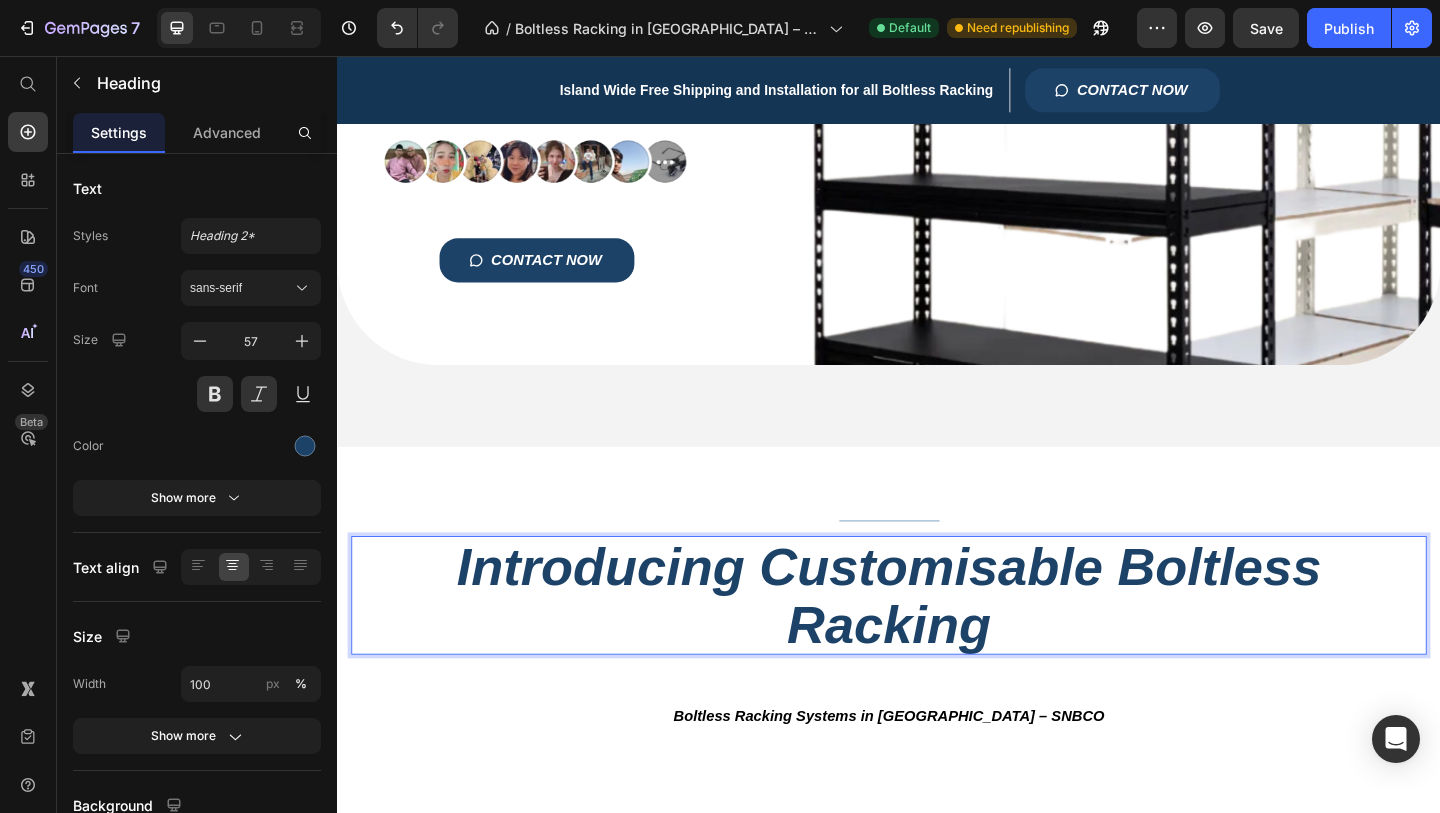 click on "Introducing Customisable Boltless Racking" at bounding box center [937, 642] 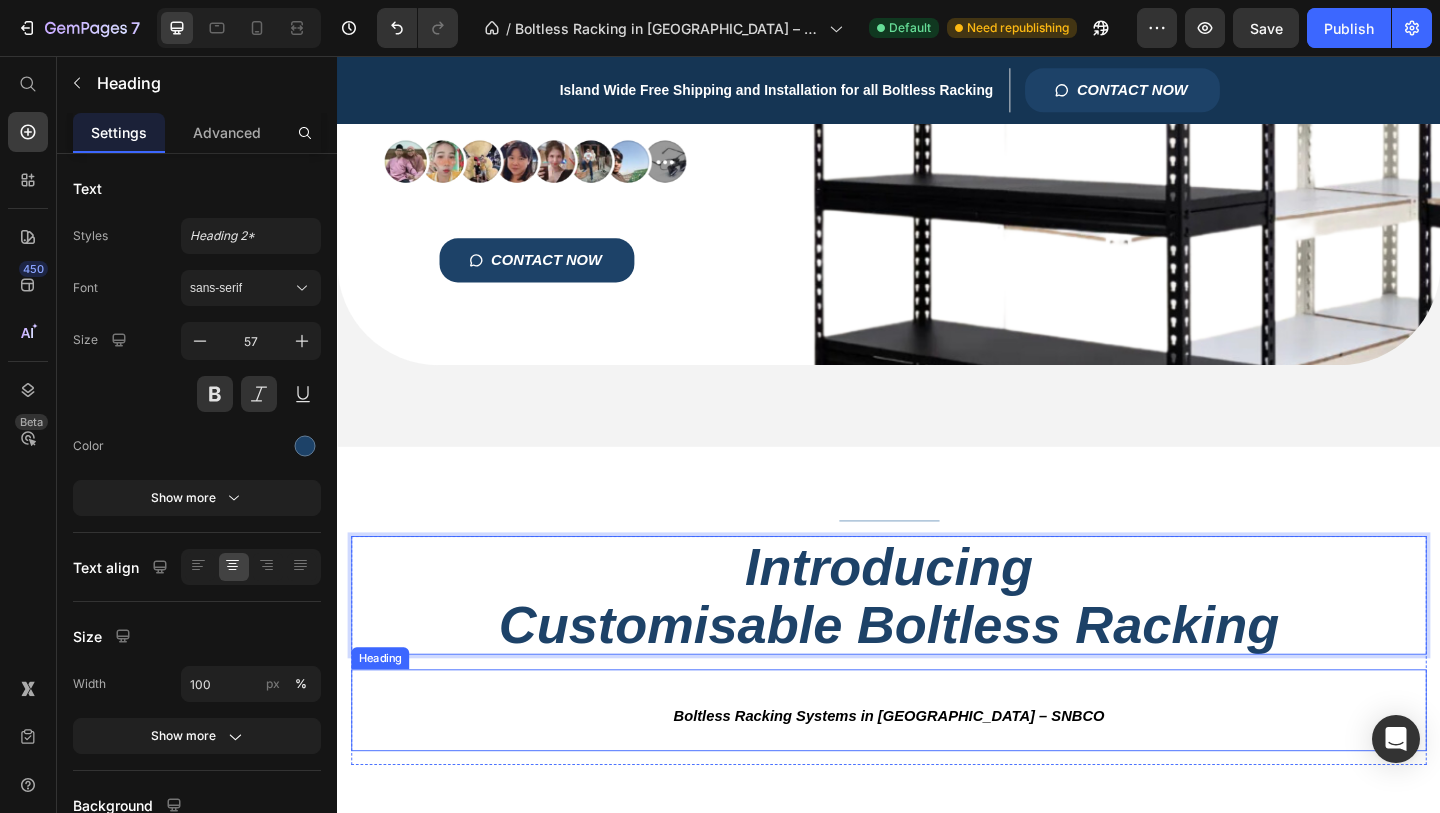 click on "Boltless Racking Systems in [GEOGRAPHIC_DATA] – SNBCO" at bounding box center (937, 773) 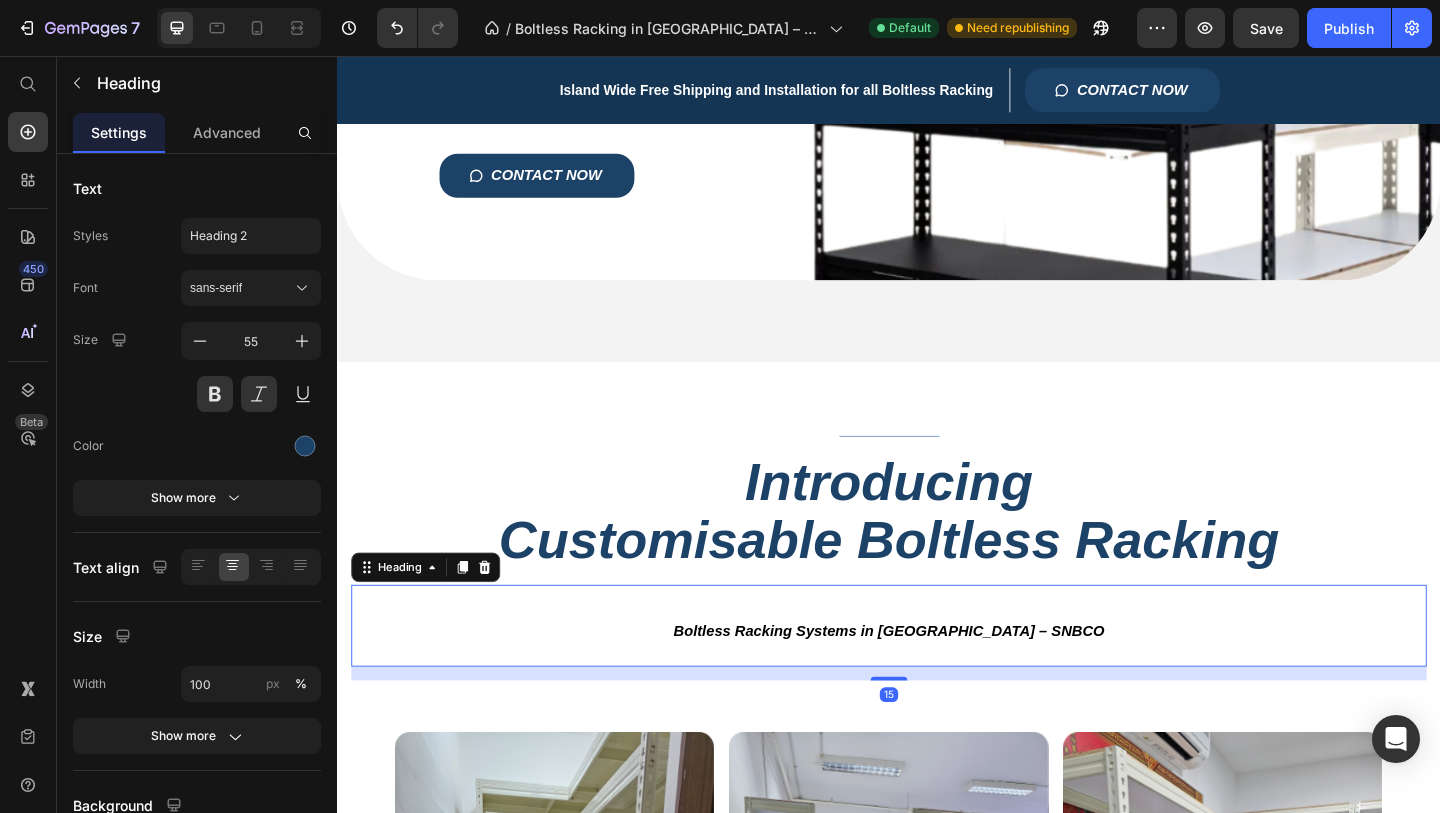 scroll, scrollTop: 749, scrollLeft: 0, axis: vertical 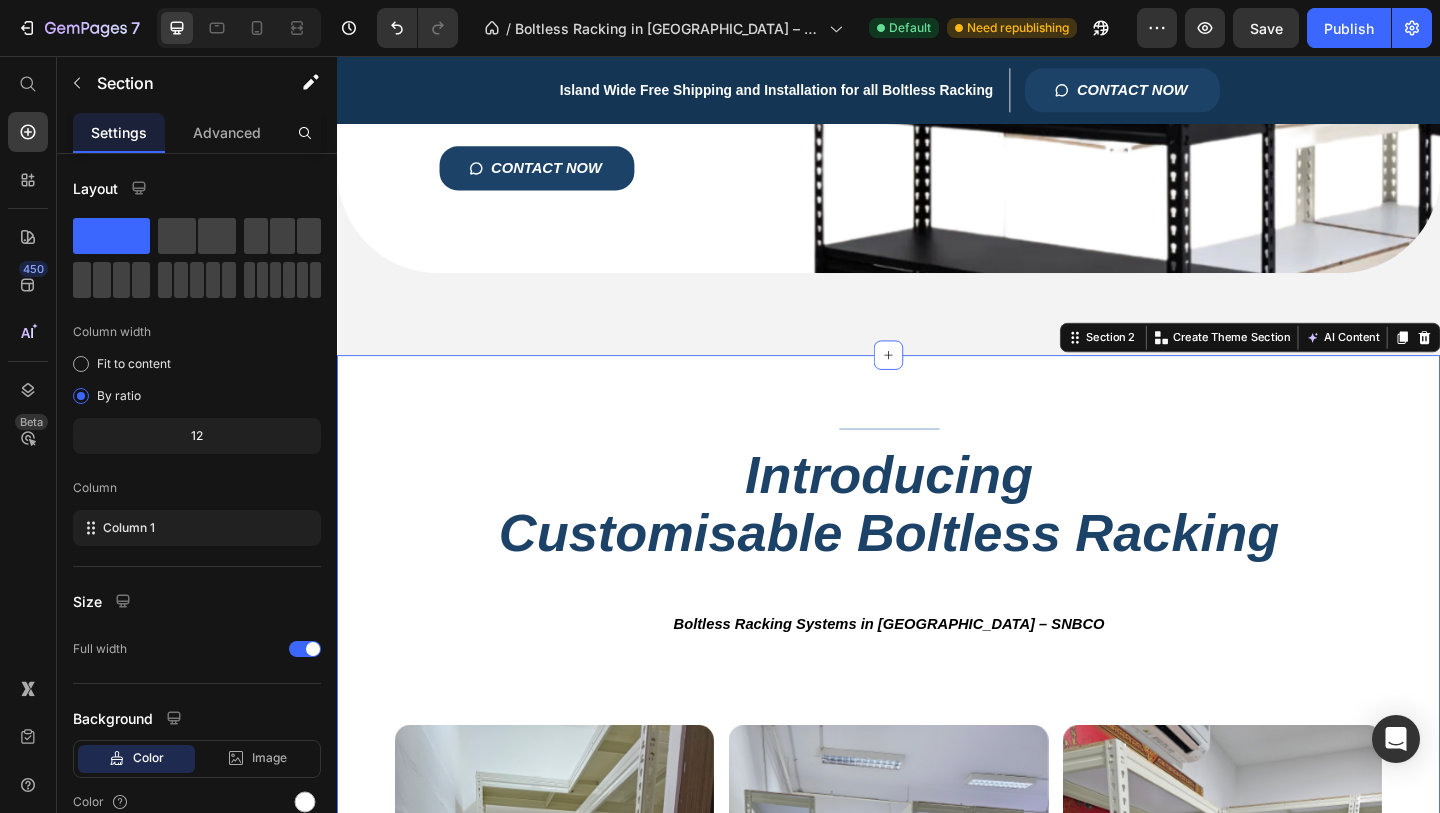 click on "Text block                Title Line Row Introducing  Customisable Boltless Racking Heading Boltless Racking Systems in [GEOGRAPHIC_DATA] – SNBCO Heading Row
Image Image Image Image Image Image Image Image
Carousel Row Section 2   You can create reusable sections Create Theme Section AI Content Write with GemAI What would you like to describe here? Tone and Voice Persuasive Product Getting products... Show more Generate" at bounding box center [937, 863] 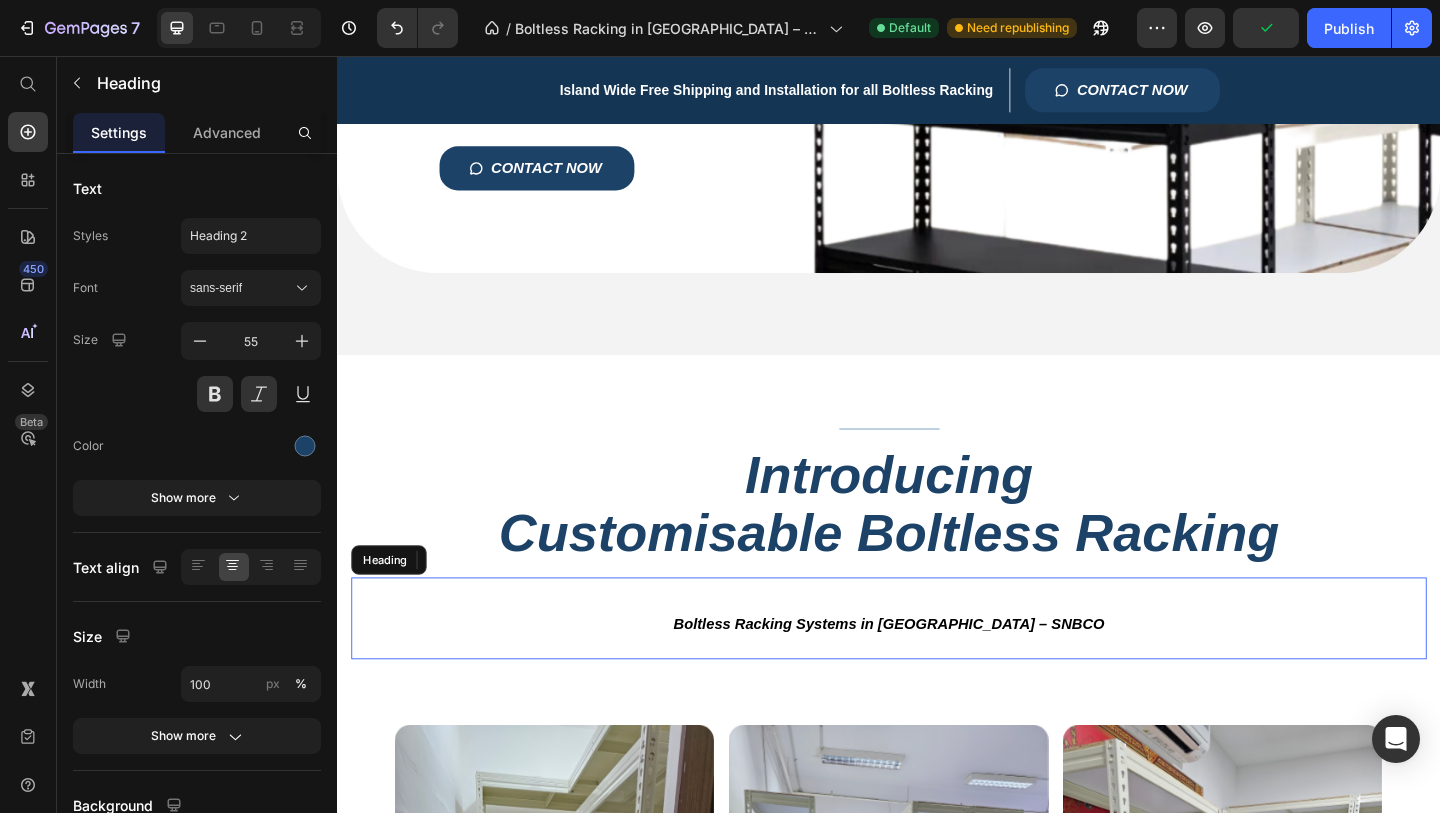click on "Boltless Racking Systems in [GEOGRAPHIC_DATA] – SNBCO" at bounding box center [937, 673] 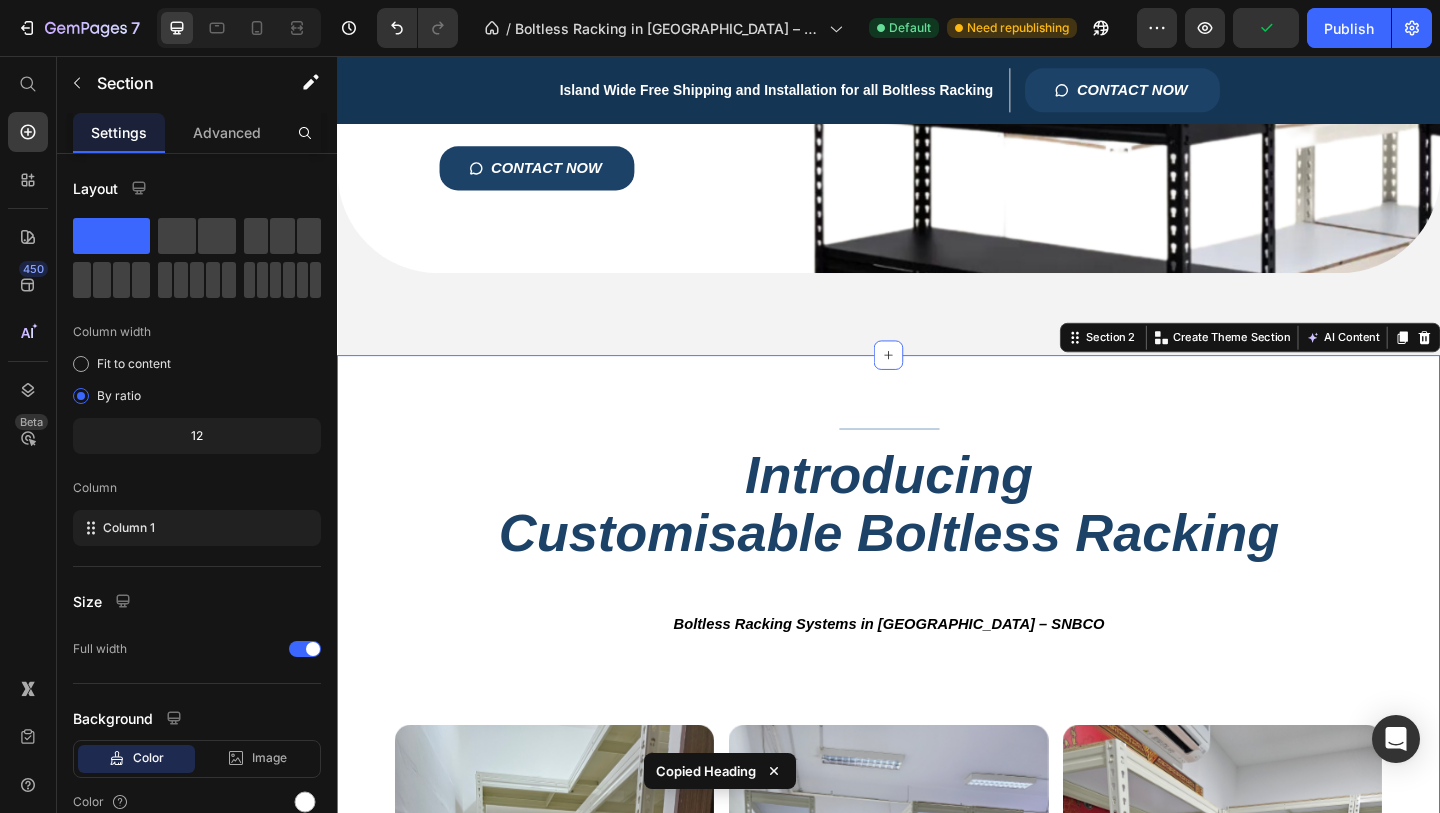 click on "Text block                Title Line Row Introducing  Customisable Boltless Racking Heading Boltless Racking Systems in [GEOGRAPHIC_DATA] – SNBCO Heading Row
Image Image Image Image Image Image Image Image
Carousel Row Section 2   You can create reusable sections Create Theme Section AI Content Write with GemAI What would you like to describe here? Tone and Voice Persuasive Product Show more Generate" at bounding box center [937, 863] 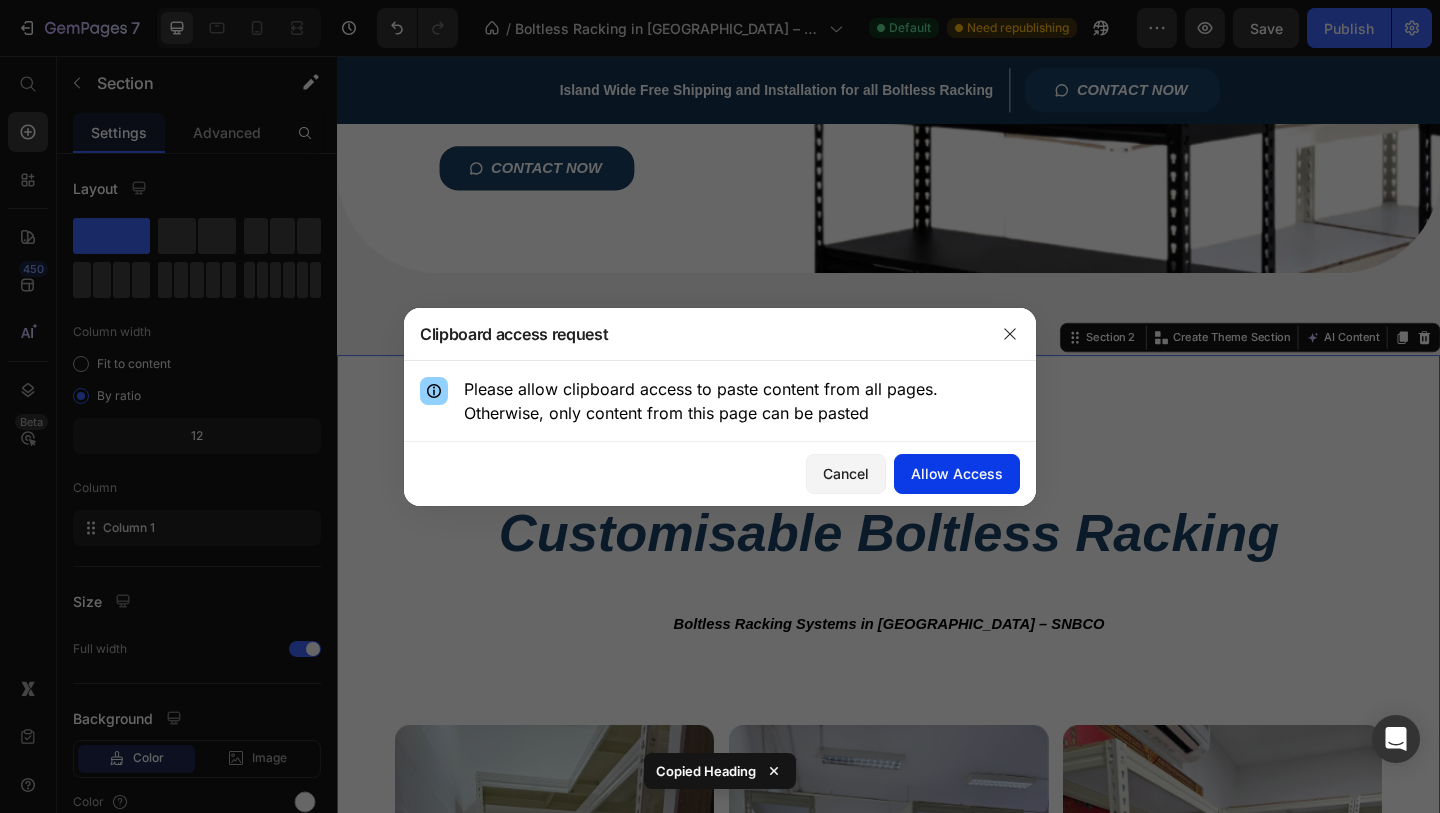 click on "Allow Access" 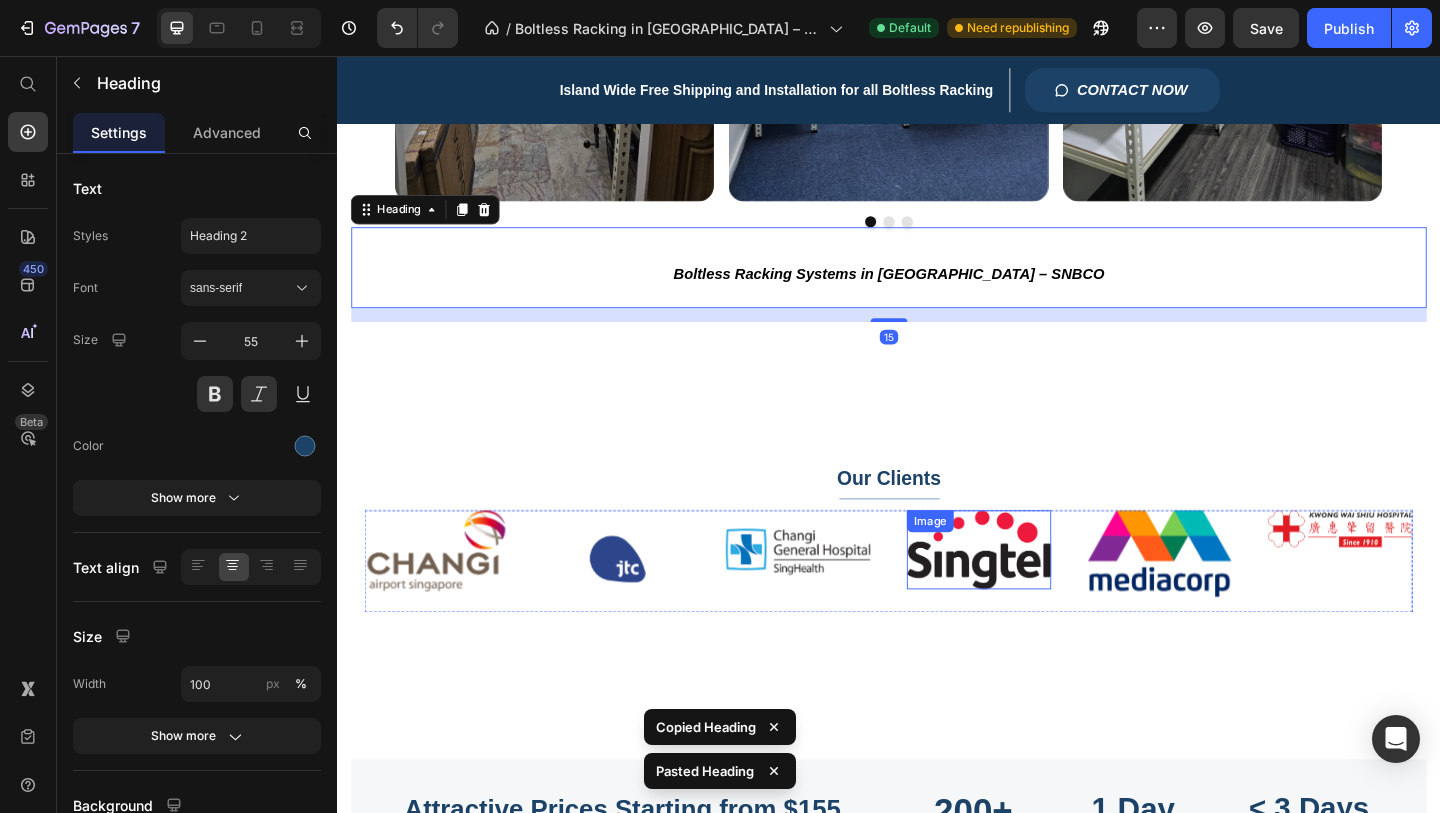 scroll, scrollTop: 1585, scrollLeft: 0, axis: vertical 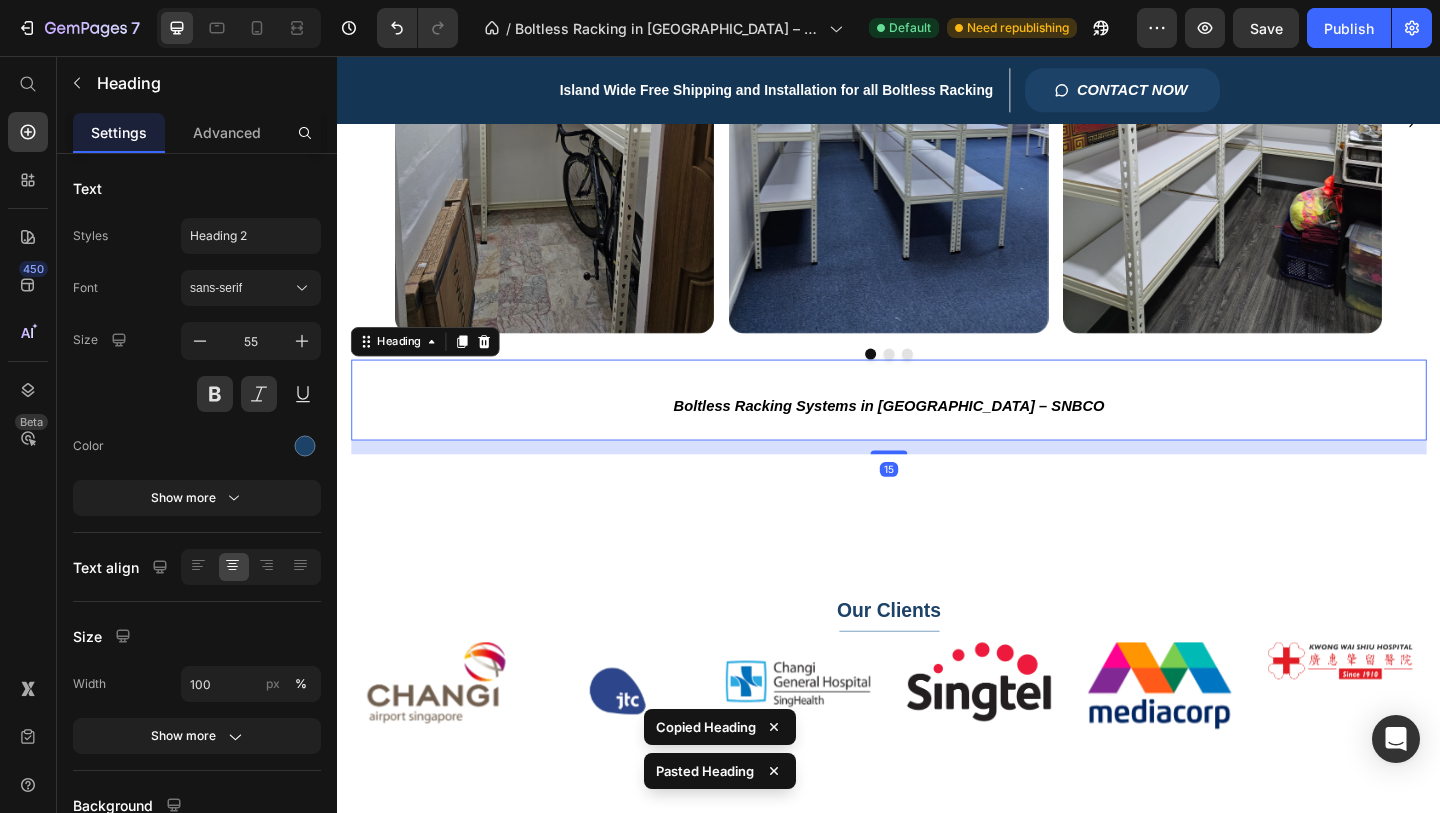 click on "Boltless Racking Systems in [GEOGRAPHIC_DATA] – SNBCO" at bounding box center [937, 430] 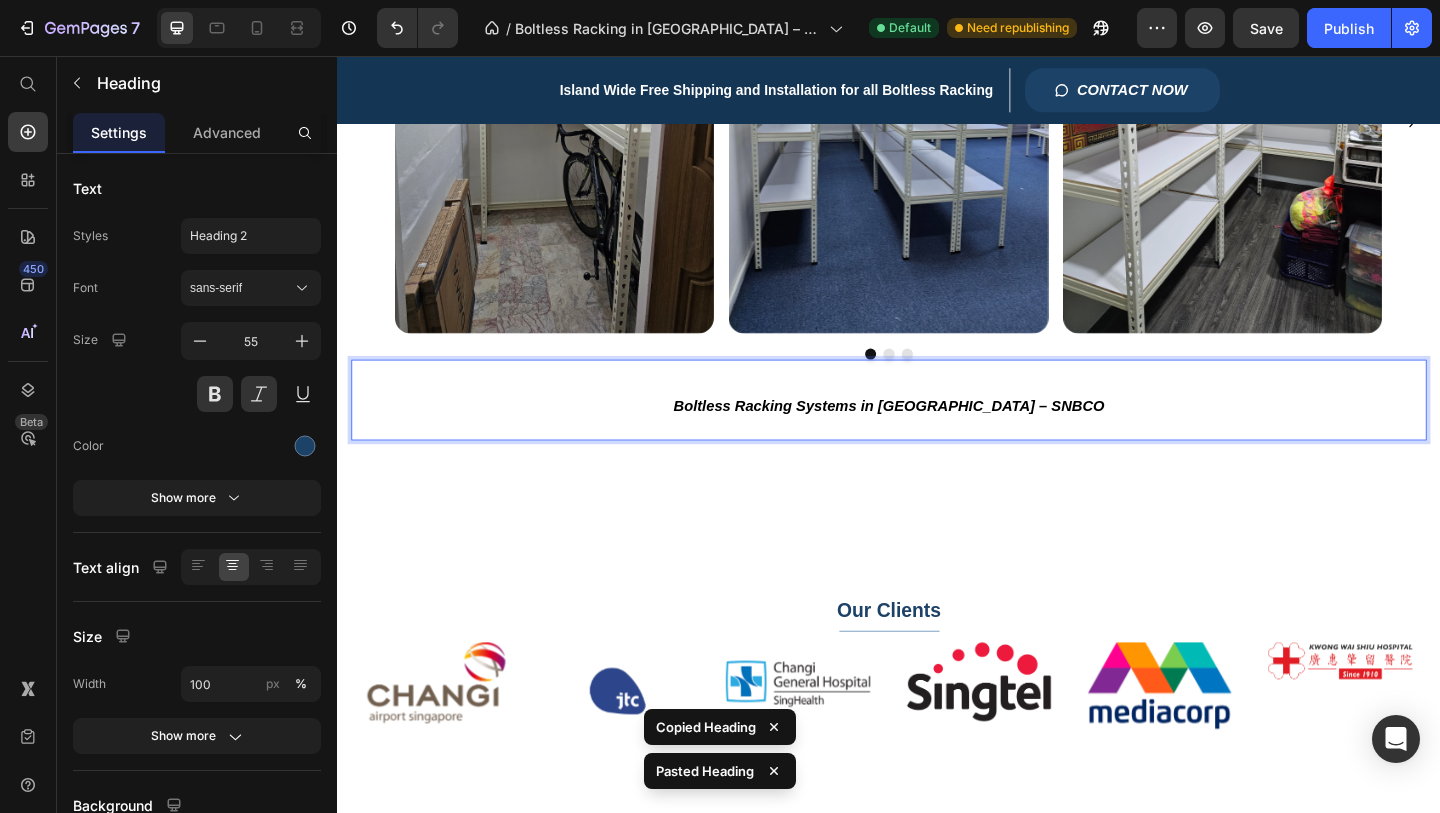 click on "Boltless Racking Systems in [GEOGRAPHIC_DATA] – SNBCO" at bounding box center [937, 430] 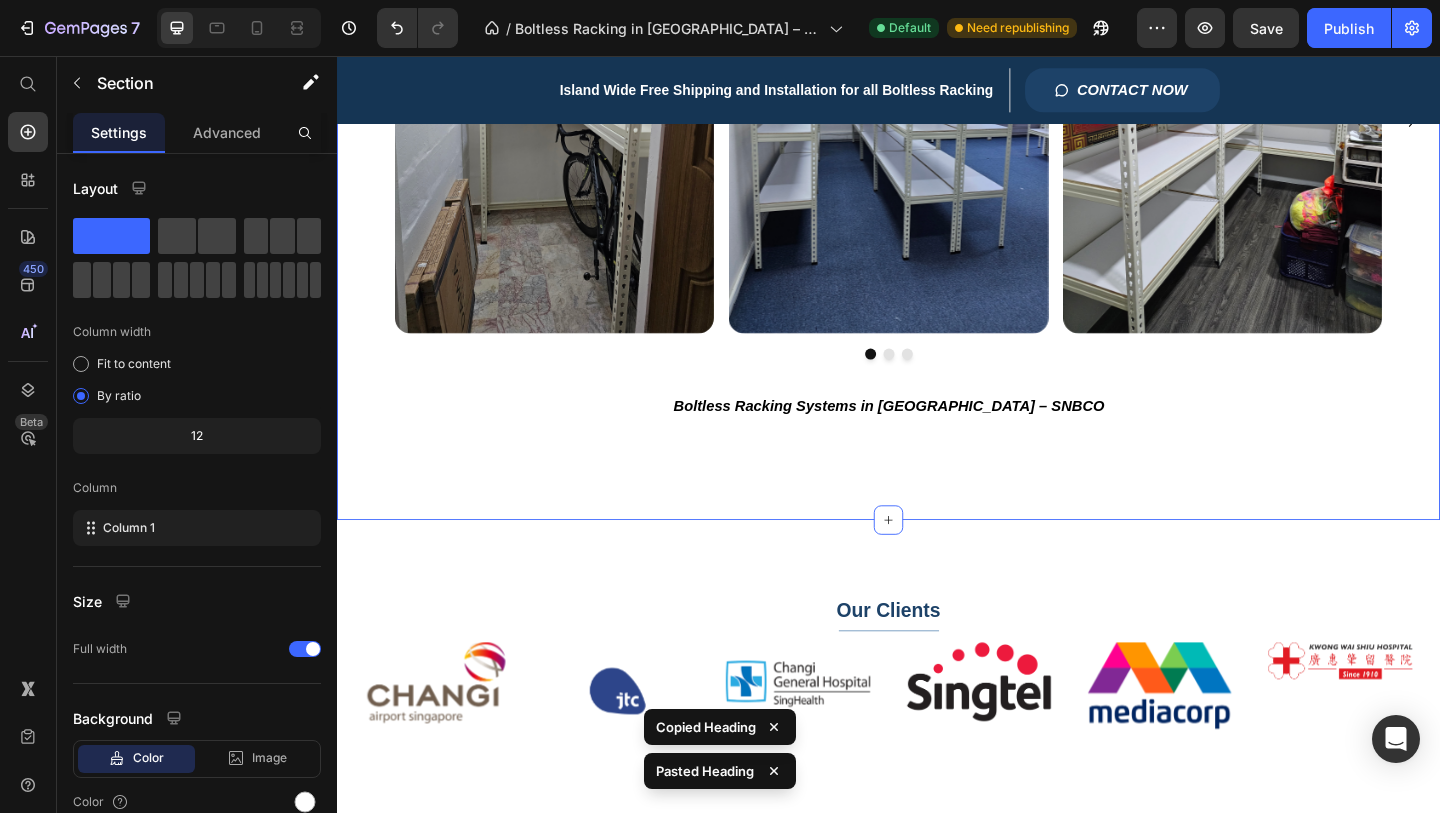 click on "Text block                Title Line Row Introducing  Customisable Boltless Racking Heading Boltless Racking Systems in [GEOGRAPHIC_DATA] – SNBCO Heading Row
Image Image Image Image Image Image Image Image
Carousel Row ⁠⁠⁠⁠⁠⁠⁠ Boltless Racking Systems in [GEOGRAPHIC_DATA] – SNBCO Heading   15 Section 2" at bounding box center [937, 27] 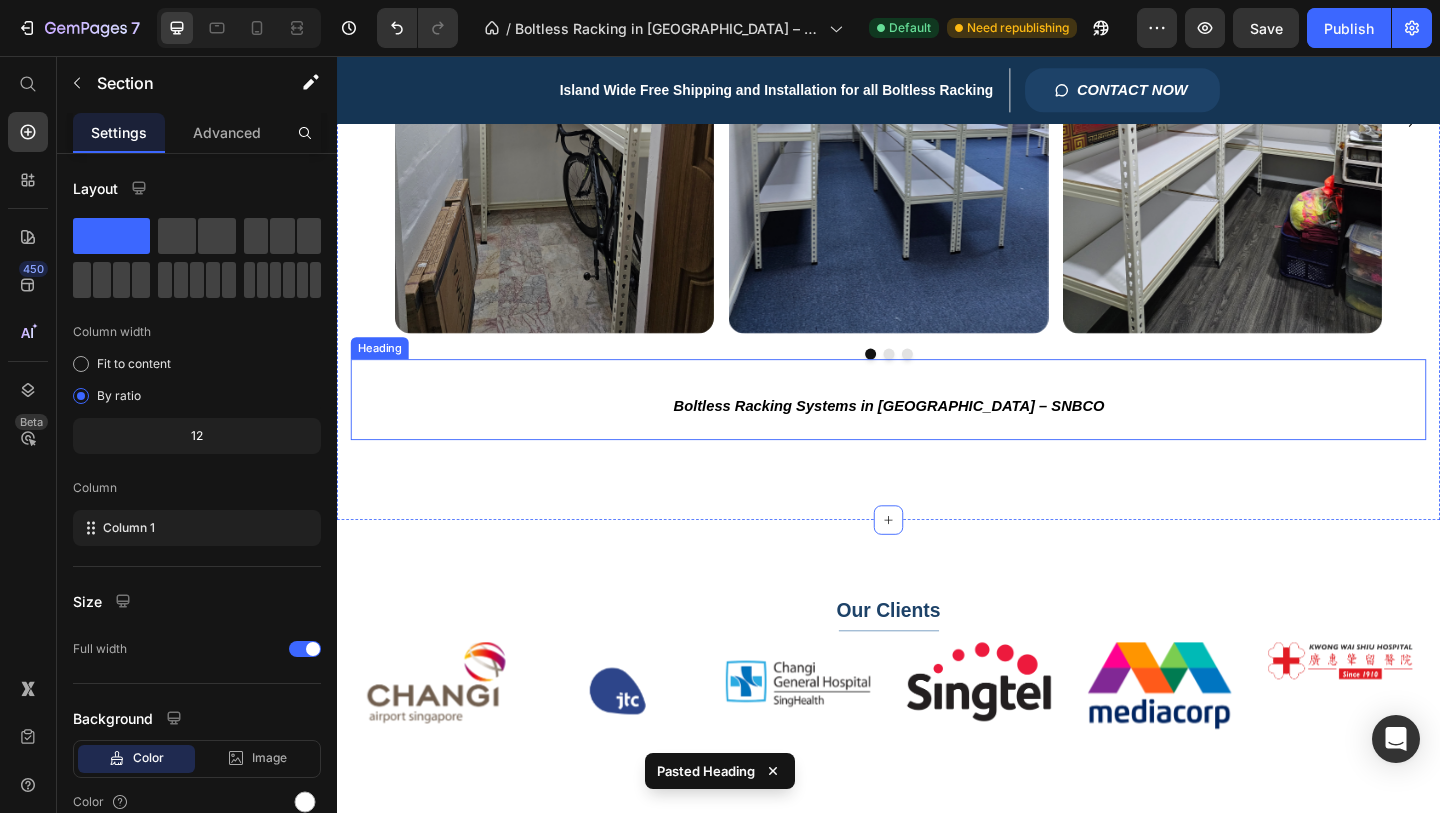 click on "⁠⁠⁠⁠⁠⁠⁠ Boltless Racking Systems in [GEOGRAPHIC_DATA] – SNBCO" at bounding box center [937, 430] 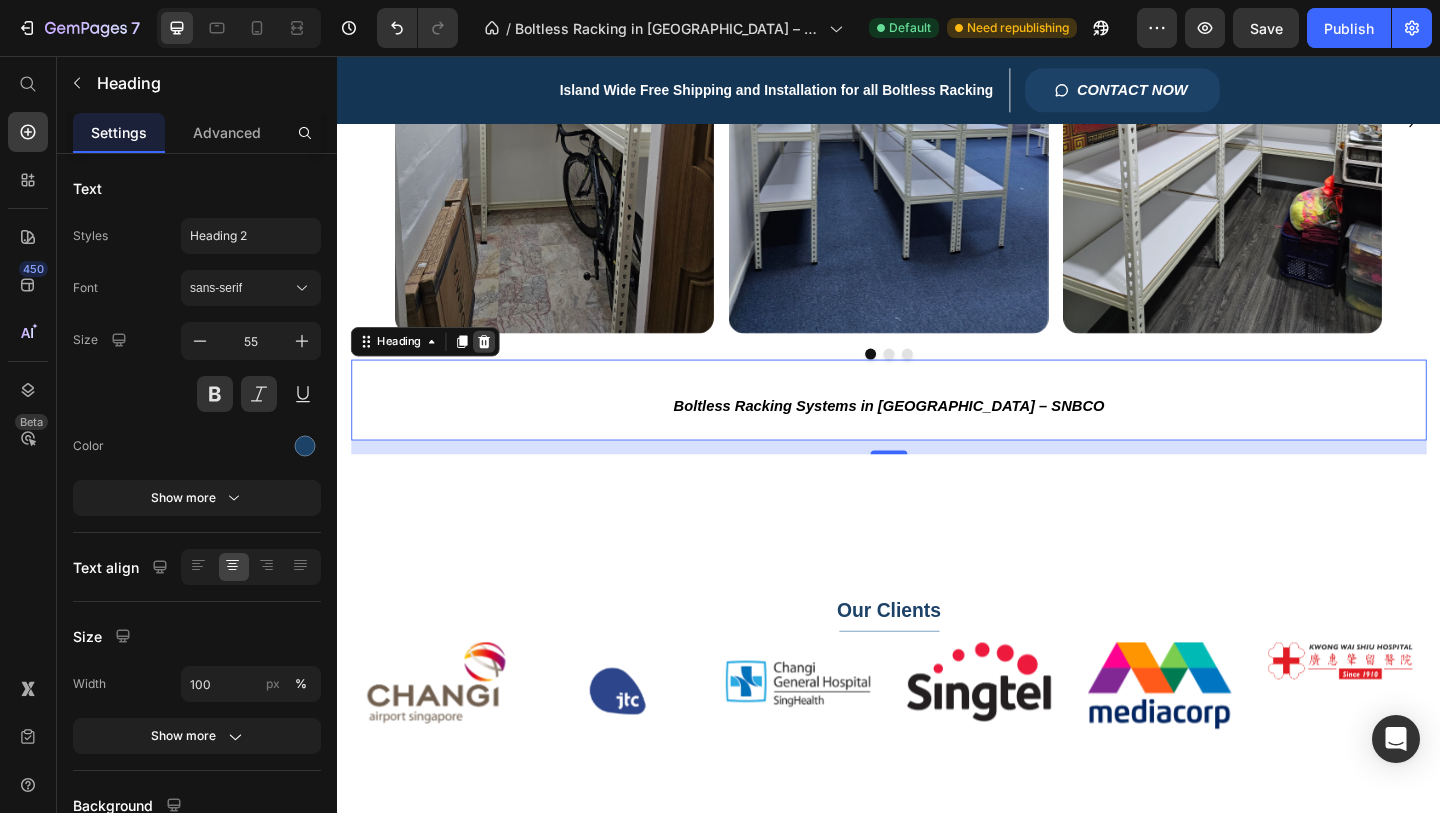 click 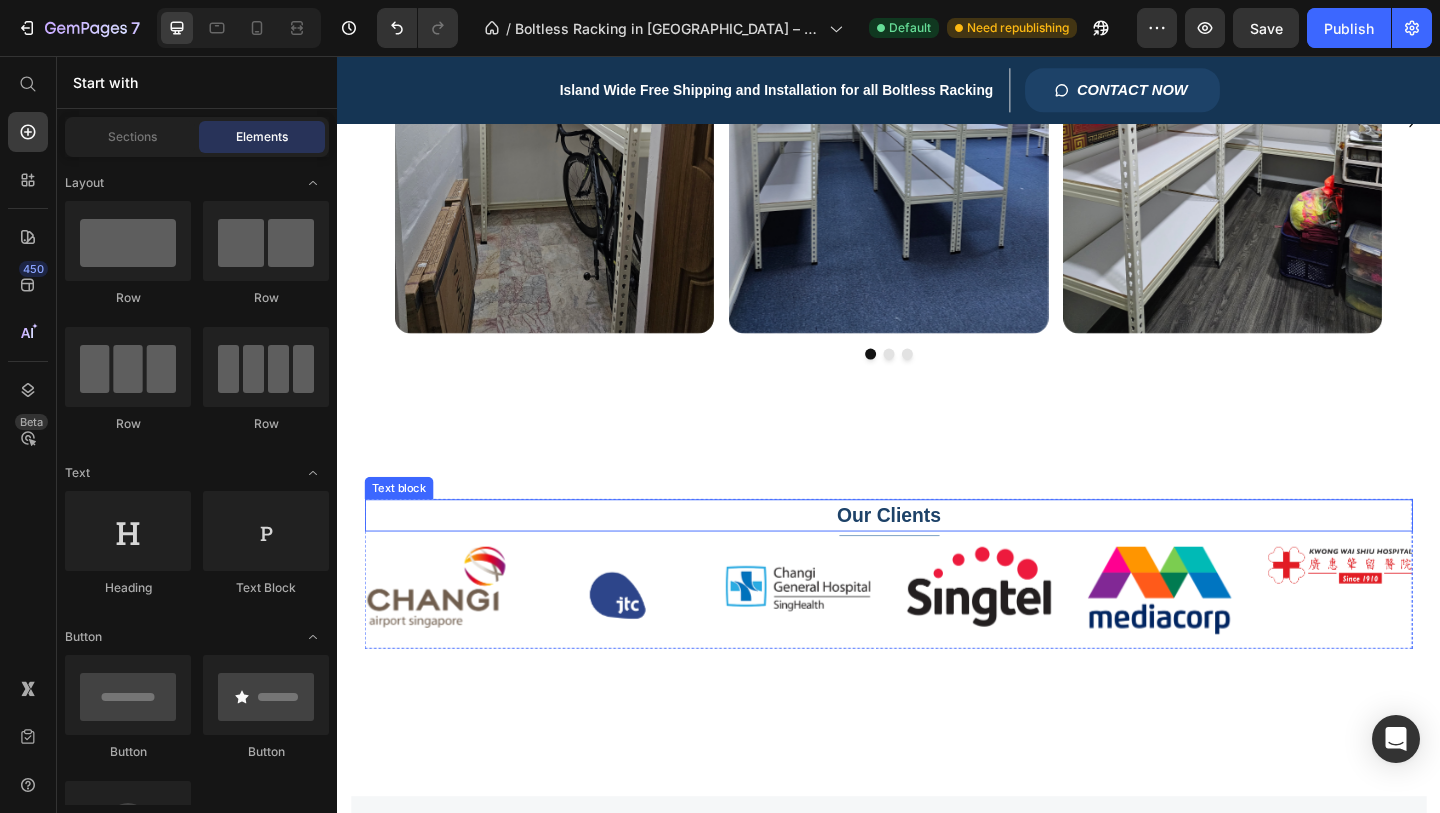 click on "Our Clients" at bounding box center [937, 556] 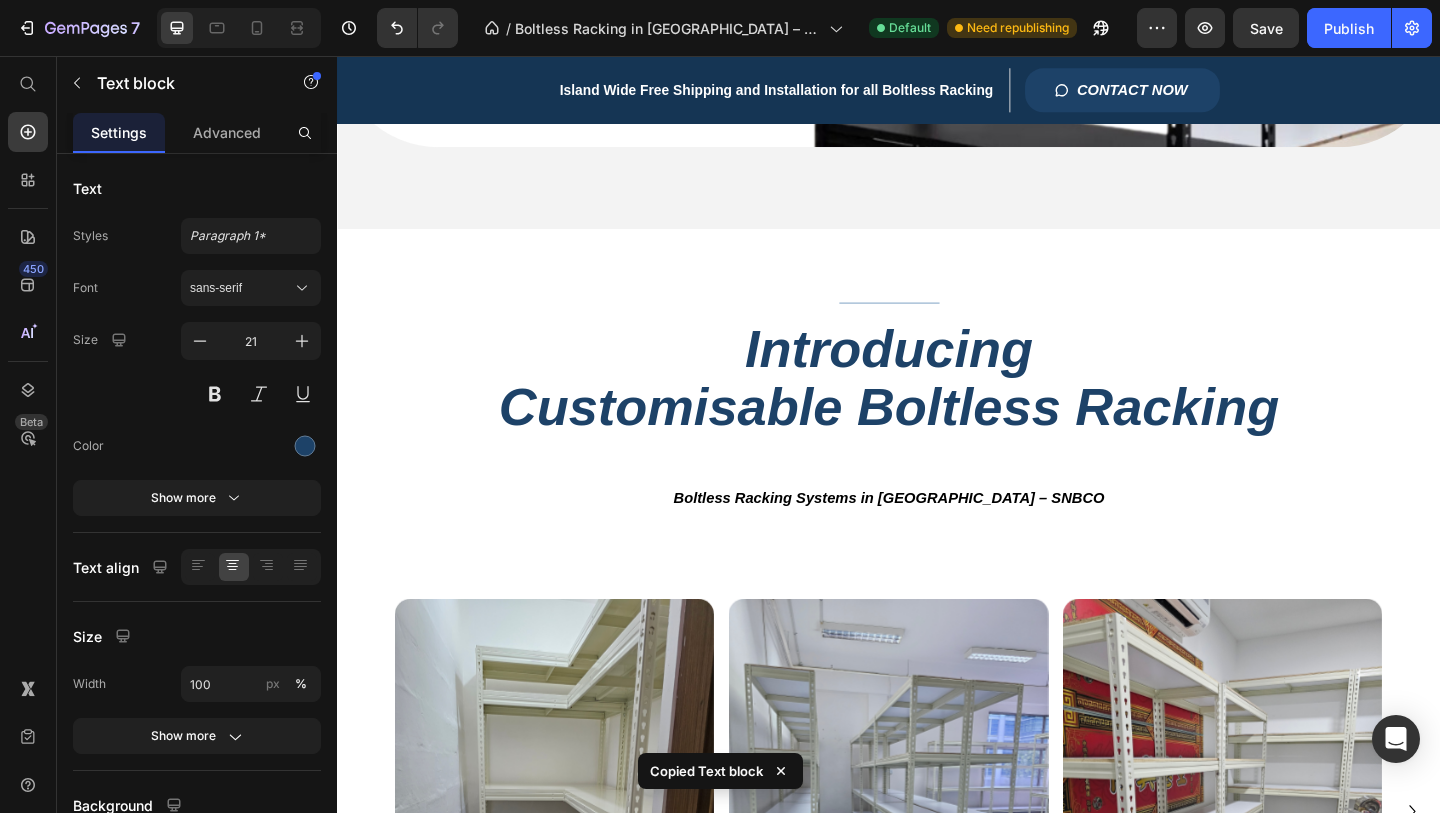 scroll, scrollTop: 869, scrollLeft: 0, axis: vertical 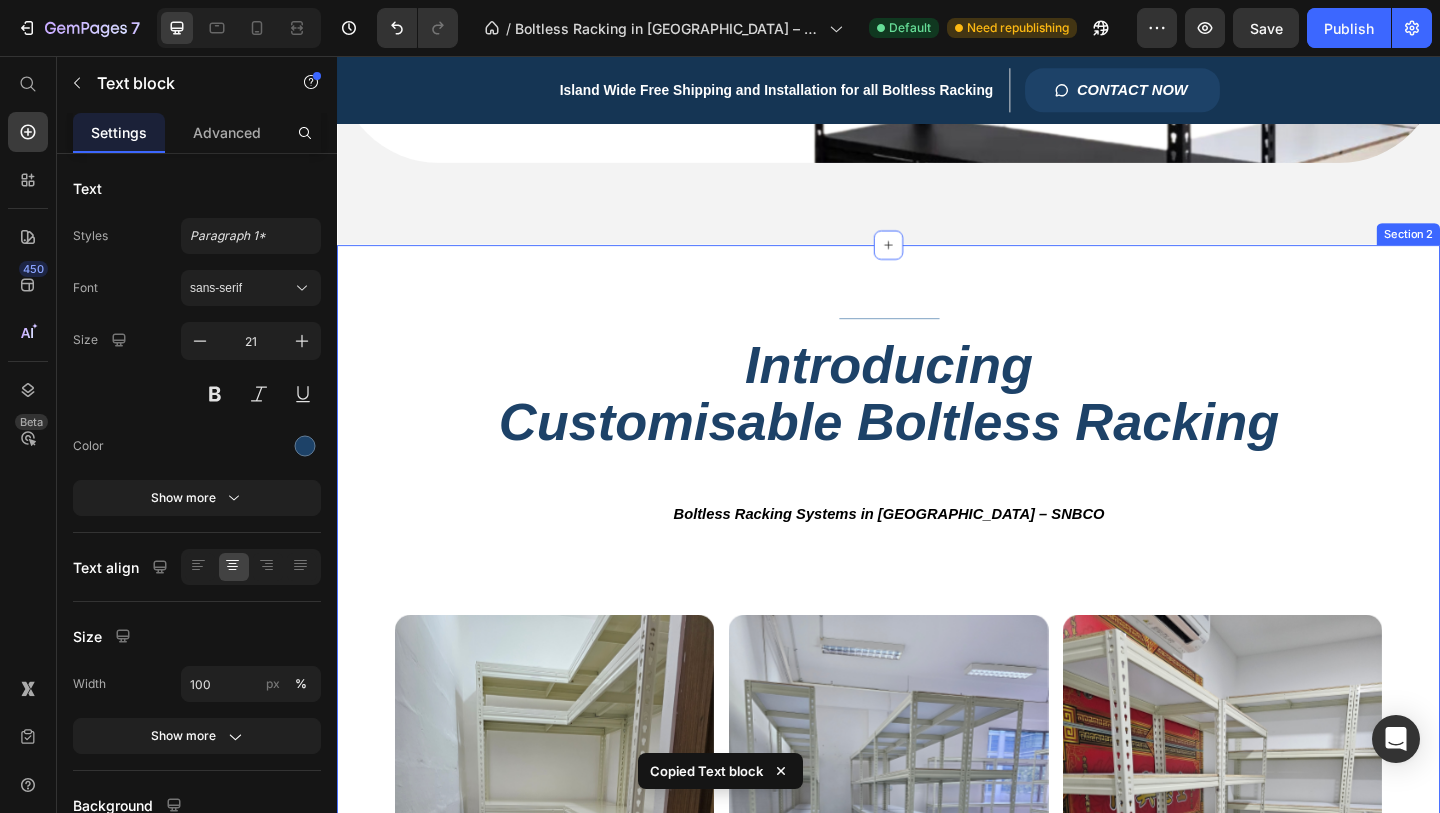 click on "Text block                Title Line Row Introducing  Customisable Boltless Racking Heading Boltless Racking Systems in [GEOGRAPHIC_DATA] – SNBCO Heading Row
Image Image Image Image Image Image Image Image
Carousel Row Section 2" at bounding box center (937, 743) 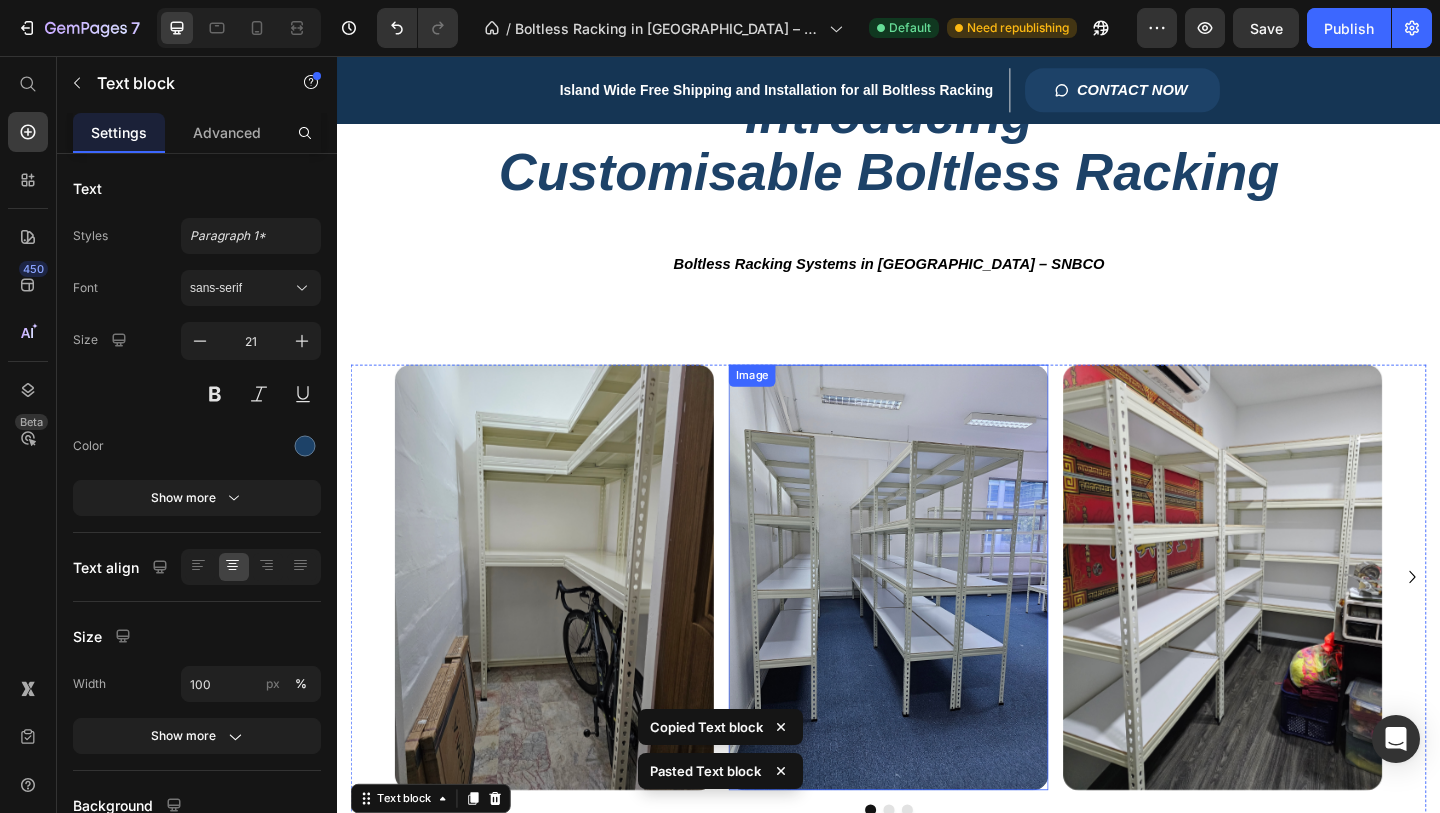 scroll, scrollTop: 1125, scrollLeft: 0, axis: vertical 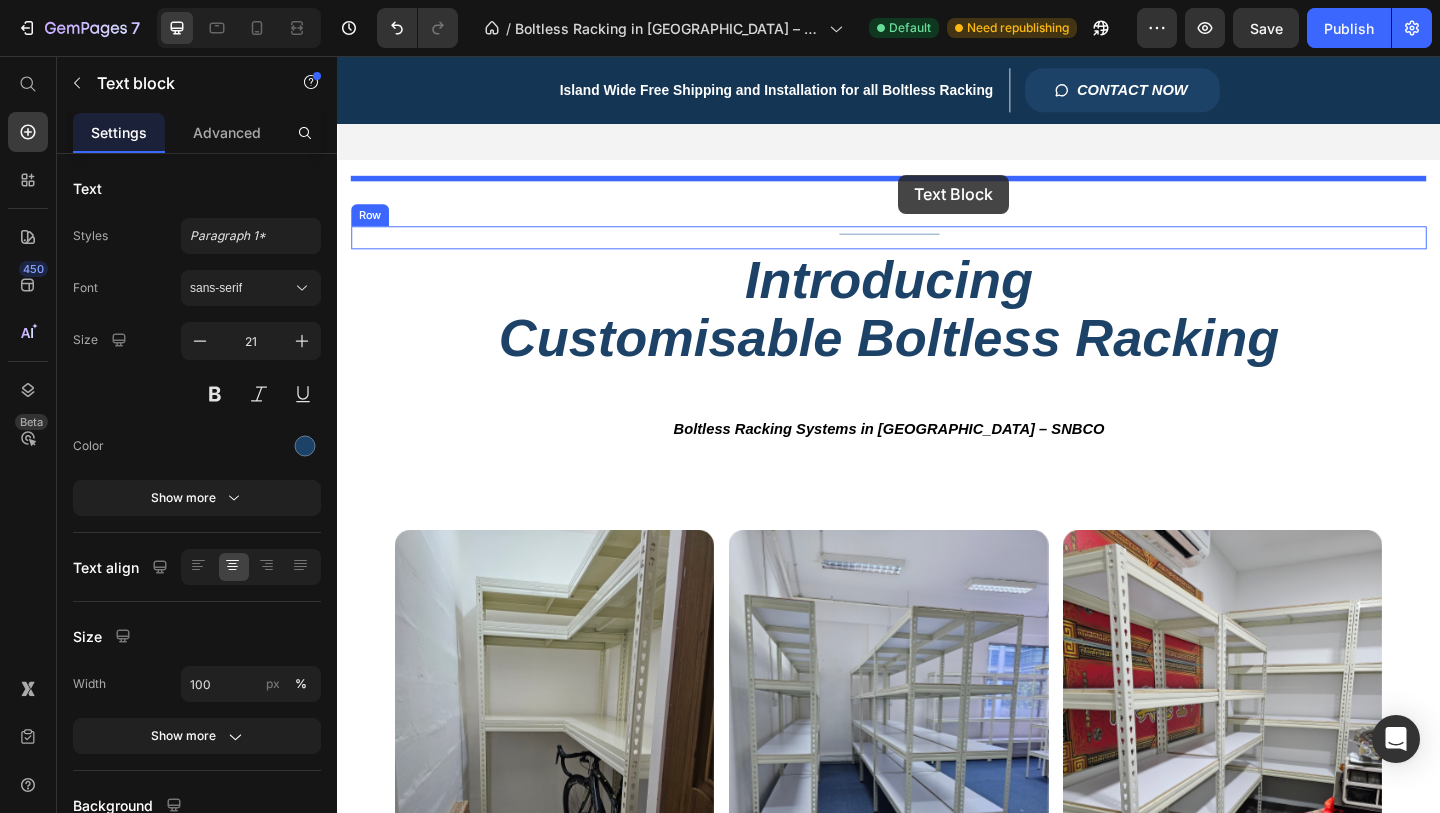 drag, startPoint x: 1080, startPoint y: 798, endPoint x: 947, endPoint y: 185, distance: 627.2623 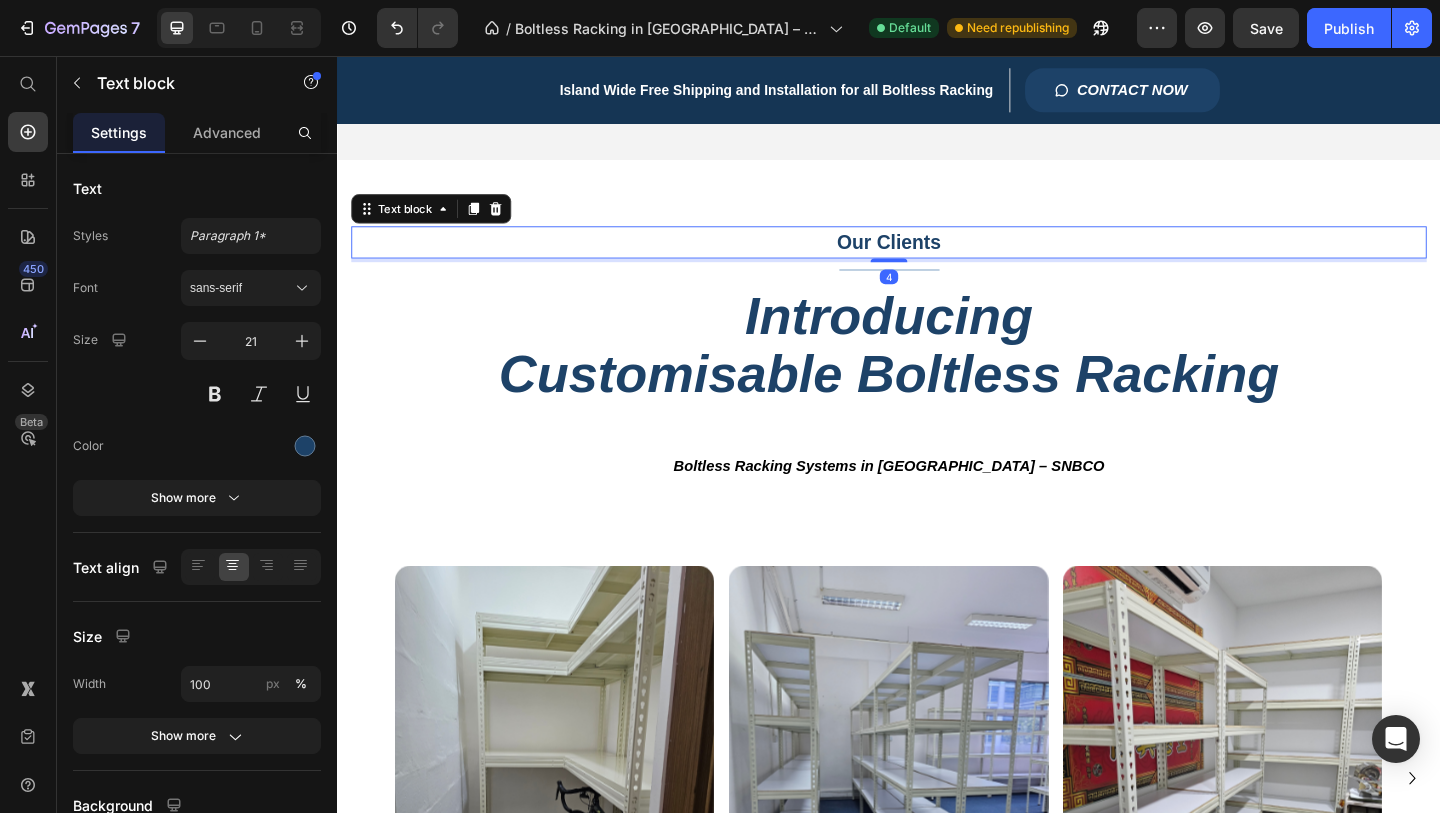 click on "Our Clients" at bounding box center [937, 259] 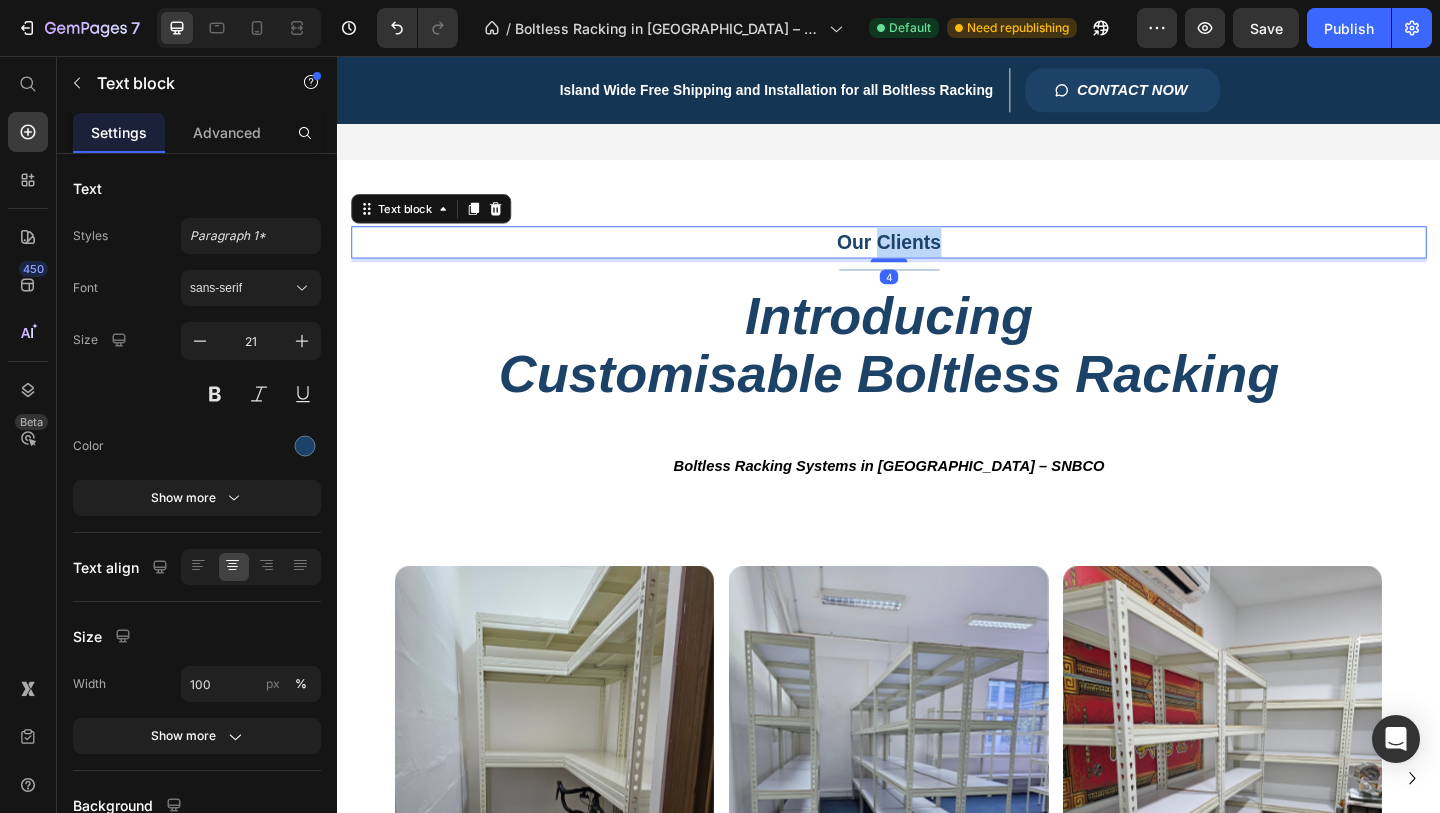 click on "Our Clients" at bounding box center (937, 259) 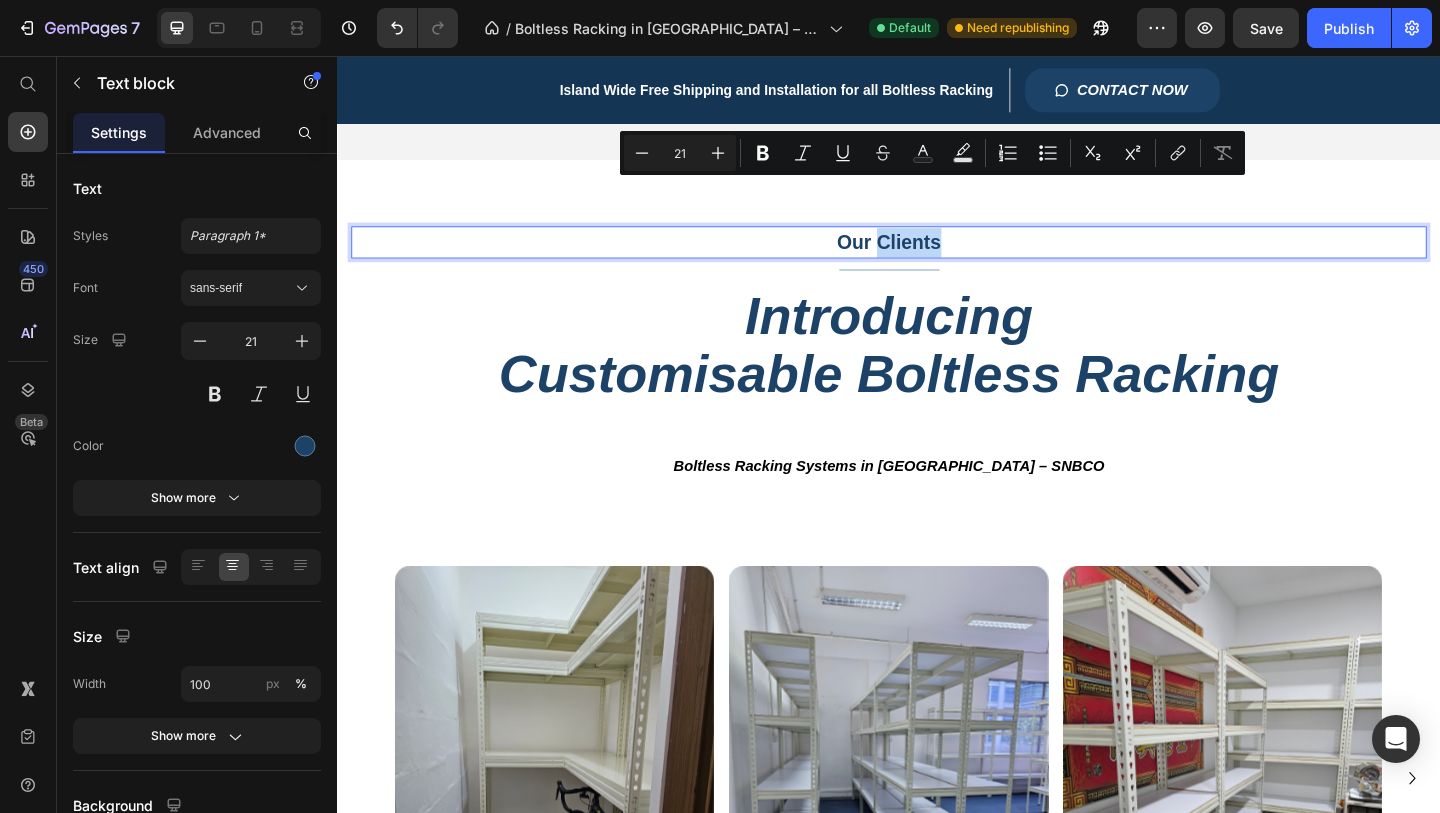 click on "Our Clients" at bounding box center [937, 259] 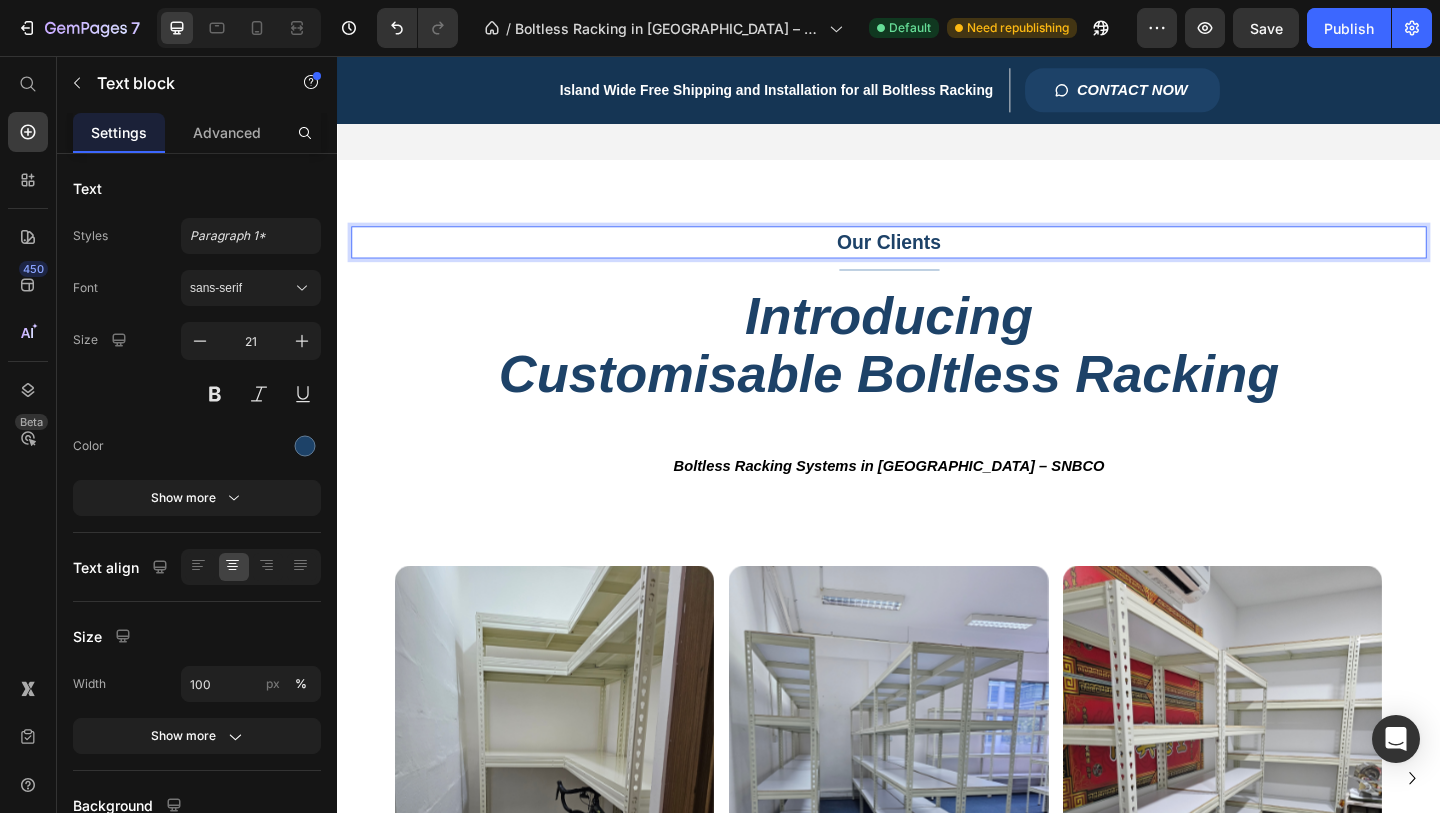 click on "Our Clients" at bounding box center [937, 259] 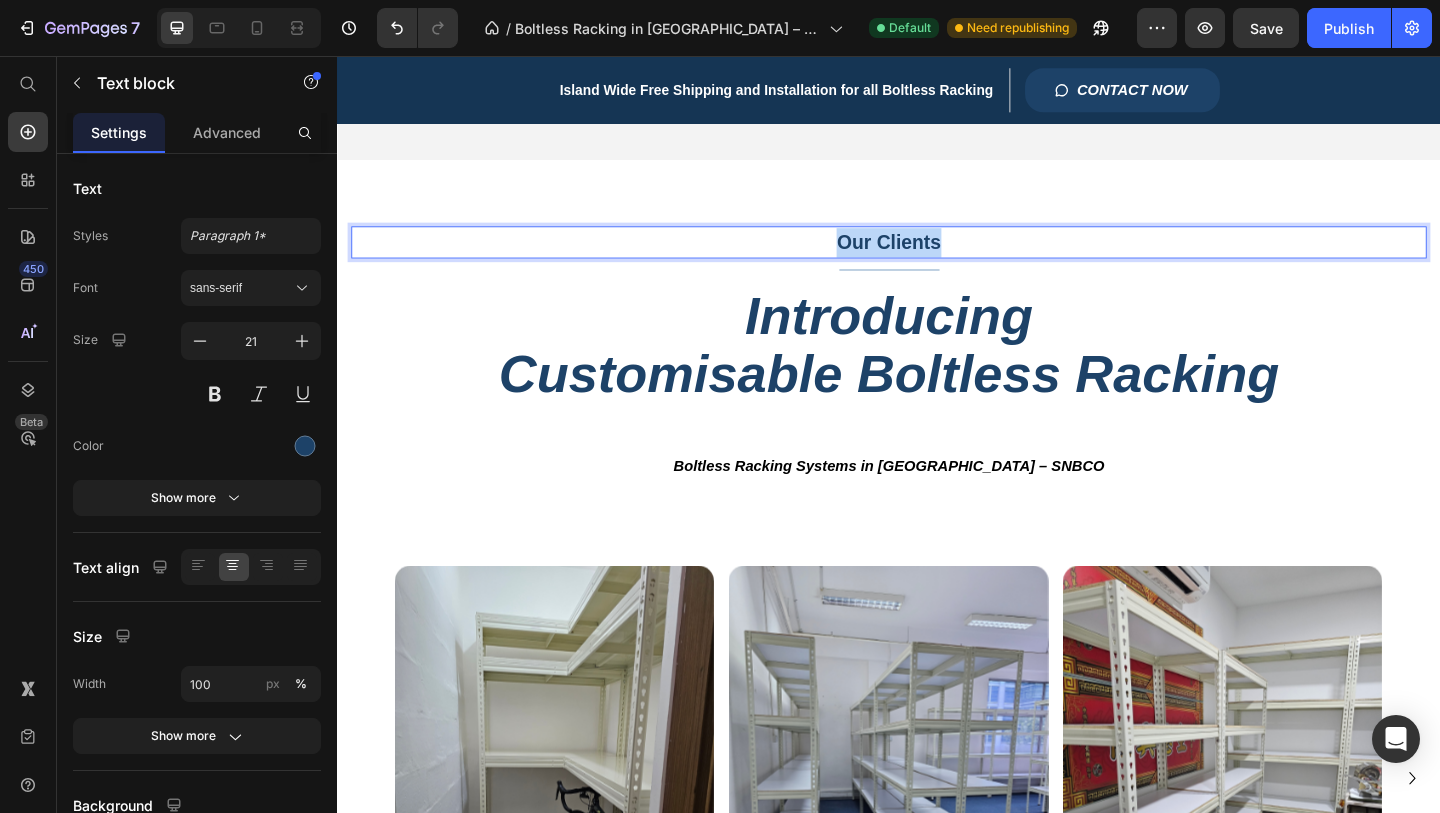 click on "Our Clients" at bounding box center [937, 259] 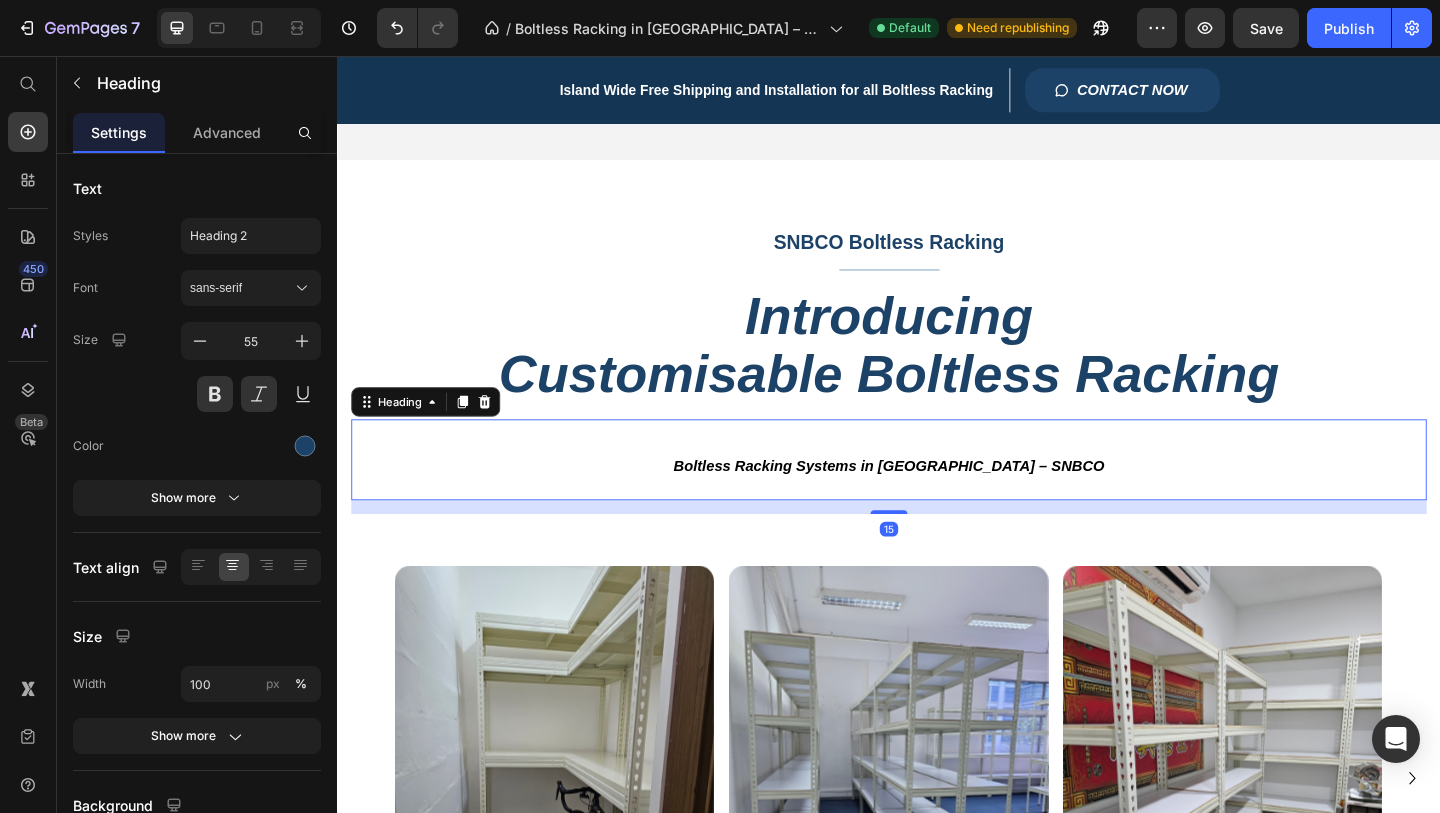 click on "Boltless Racking Systems in [GEOGRAPHIC_DATA] – SNBCO" at bounding box center [937, 501] 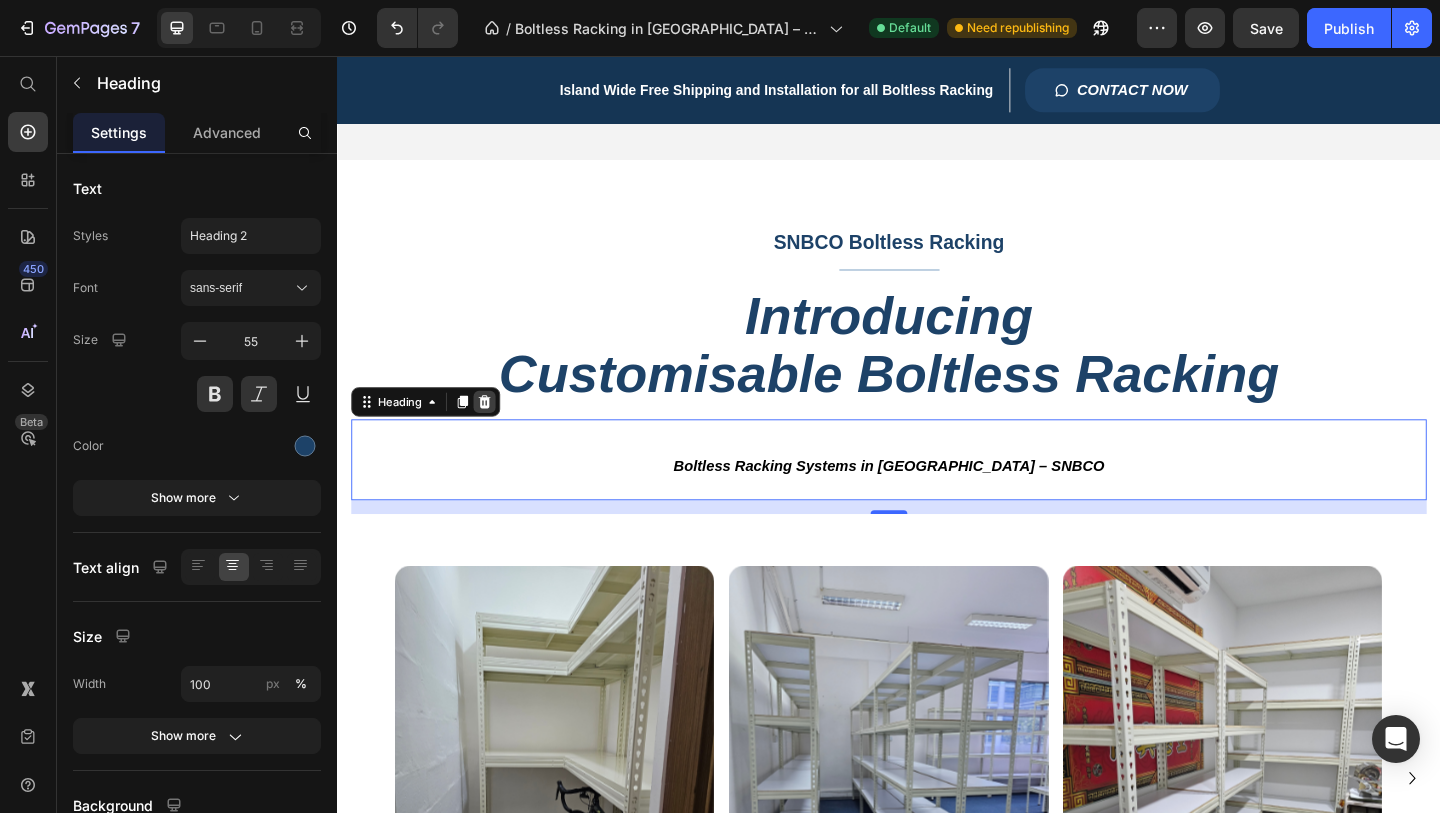 click at bounding box center (497, 432) 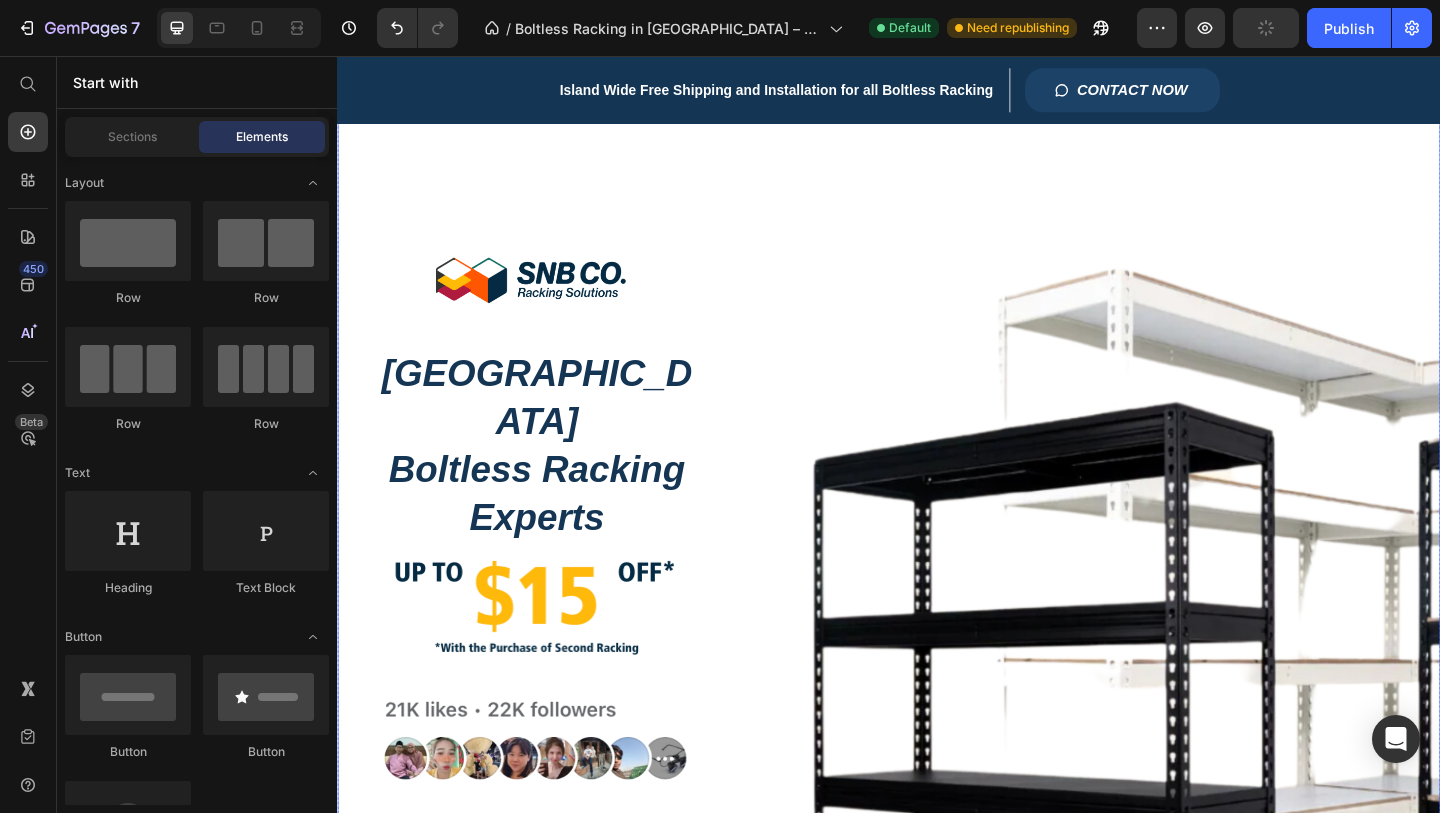 scroll, scrollTop: 0, scrollLeft: 0, axis: both 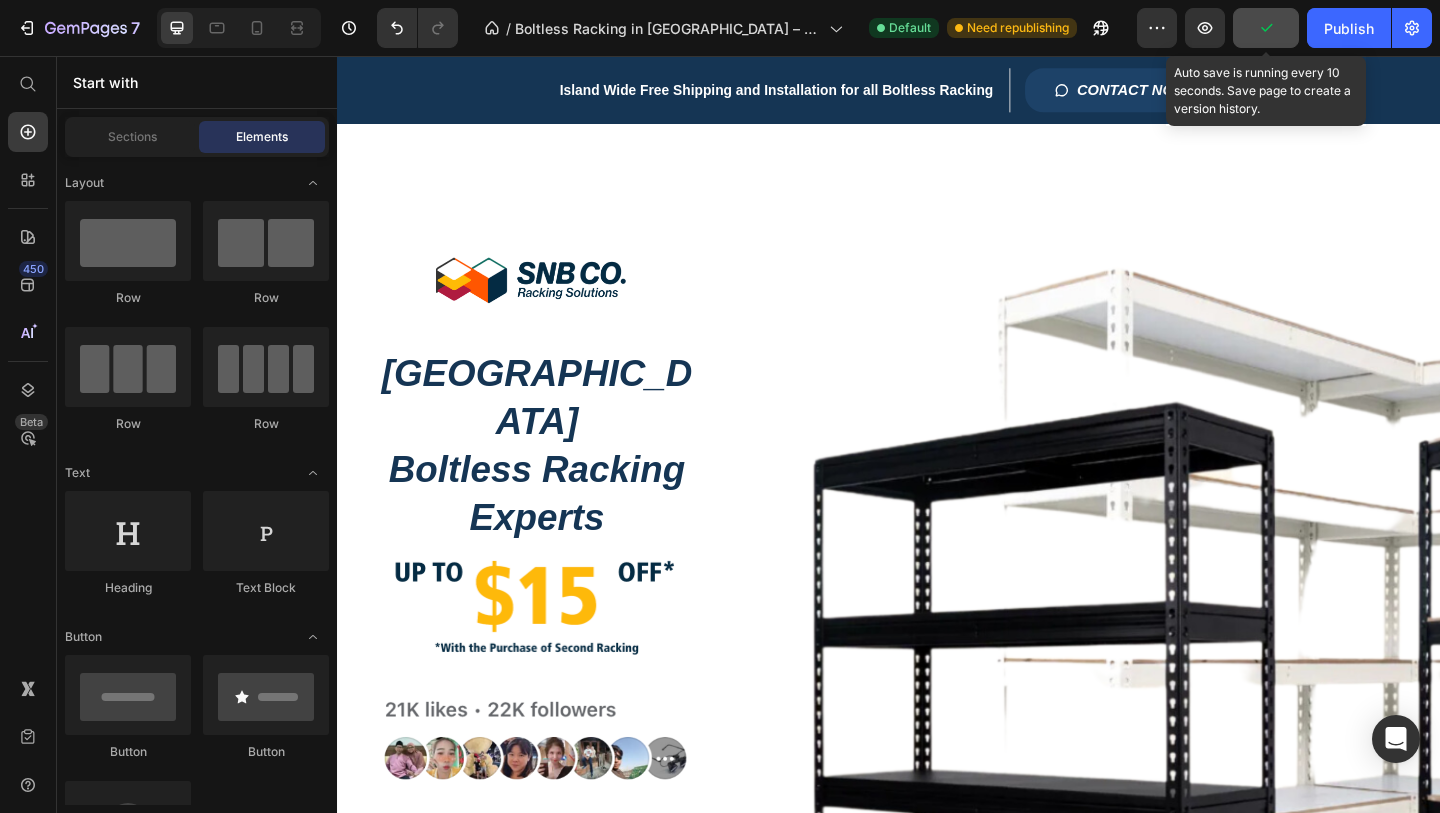 click 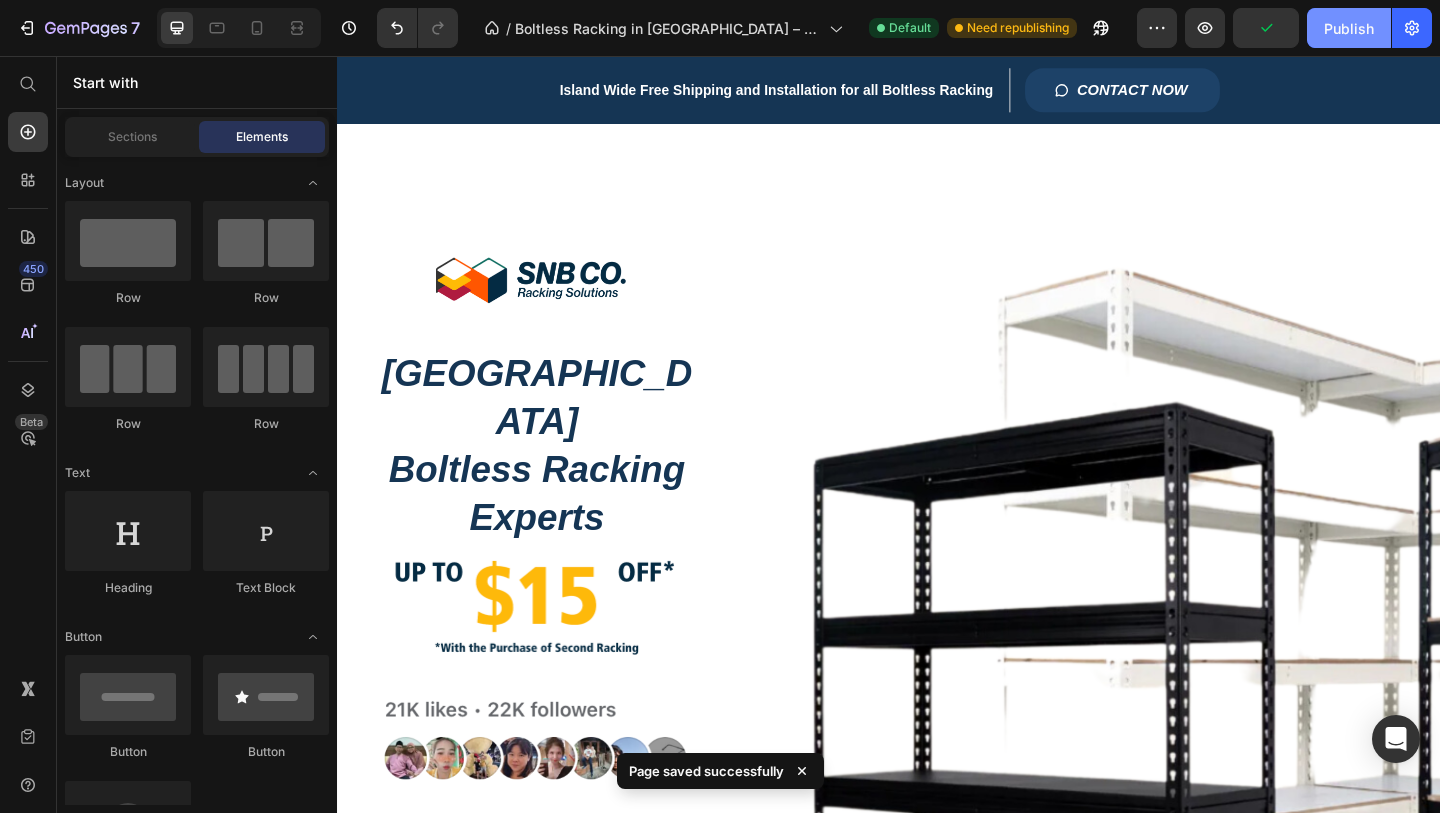 click on "Publish" at bounding box center (1349, 28) 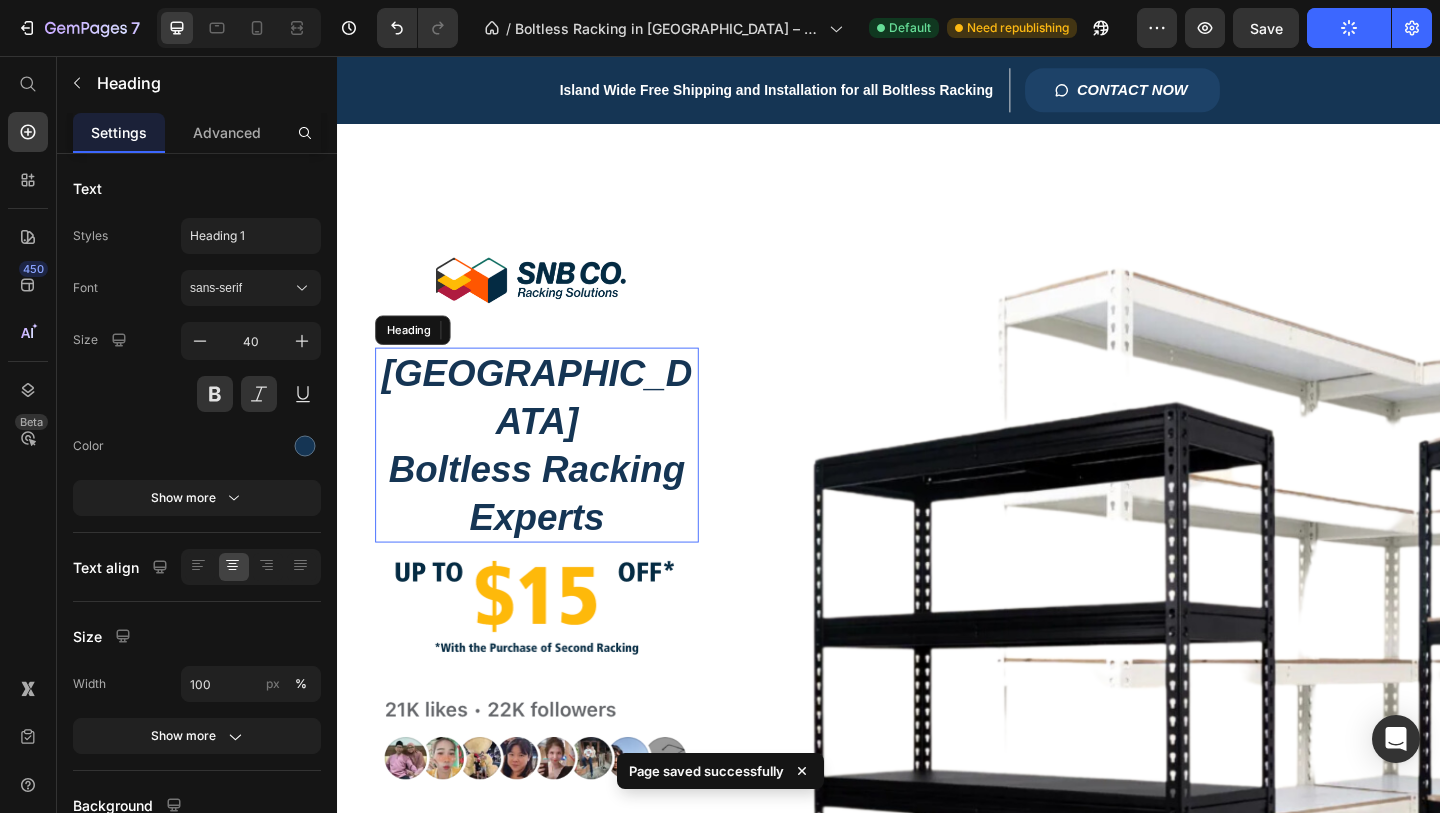 click on "Singapore  Boltless Racking Experts" at bounding box center (554, 479) 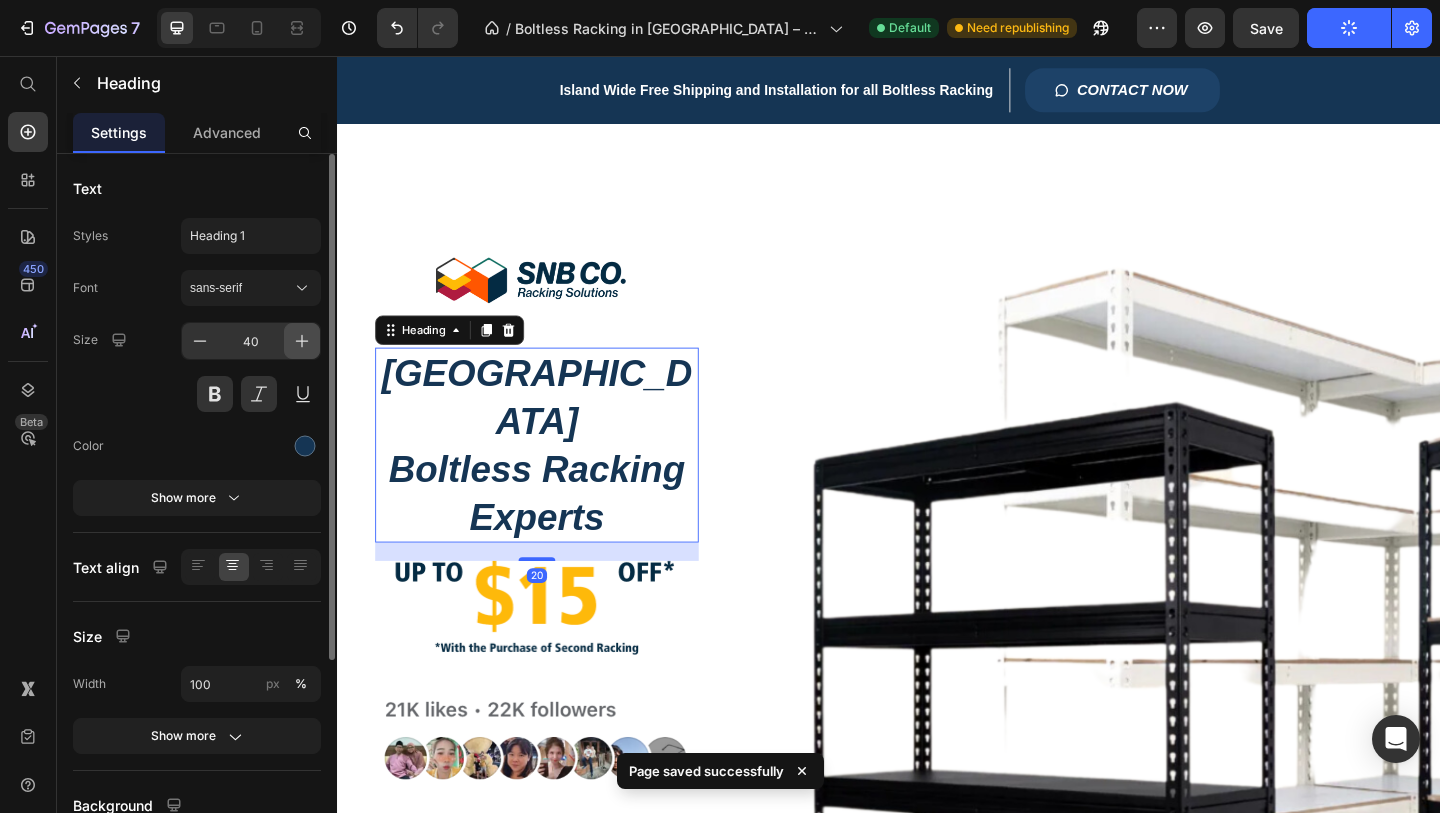 click 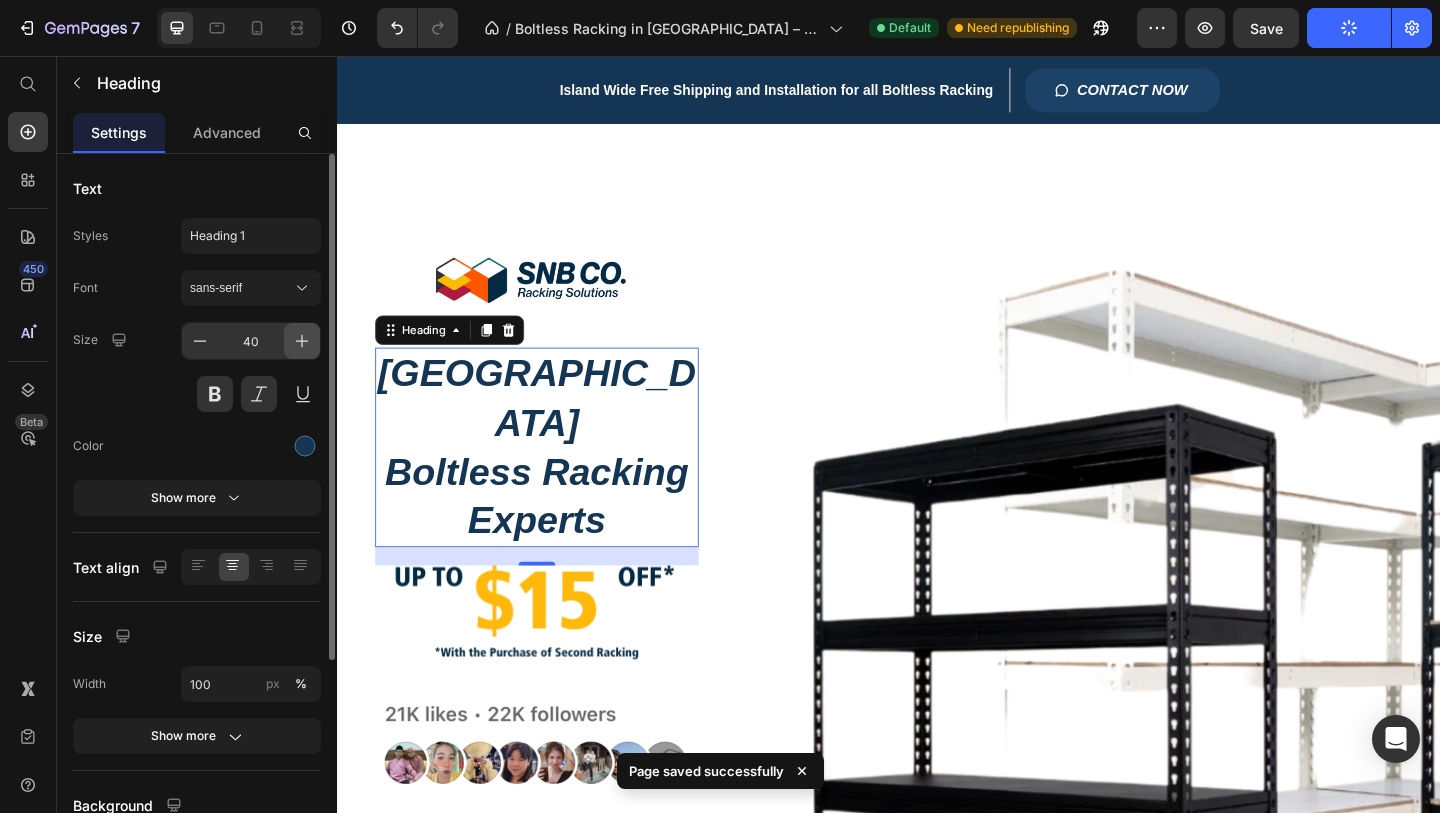 type on "41" 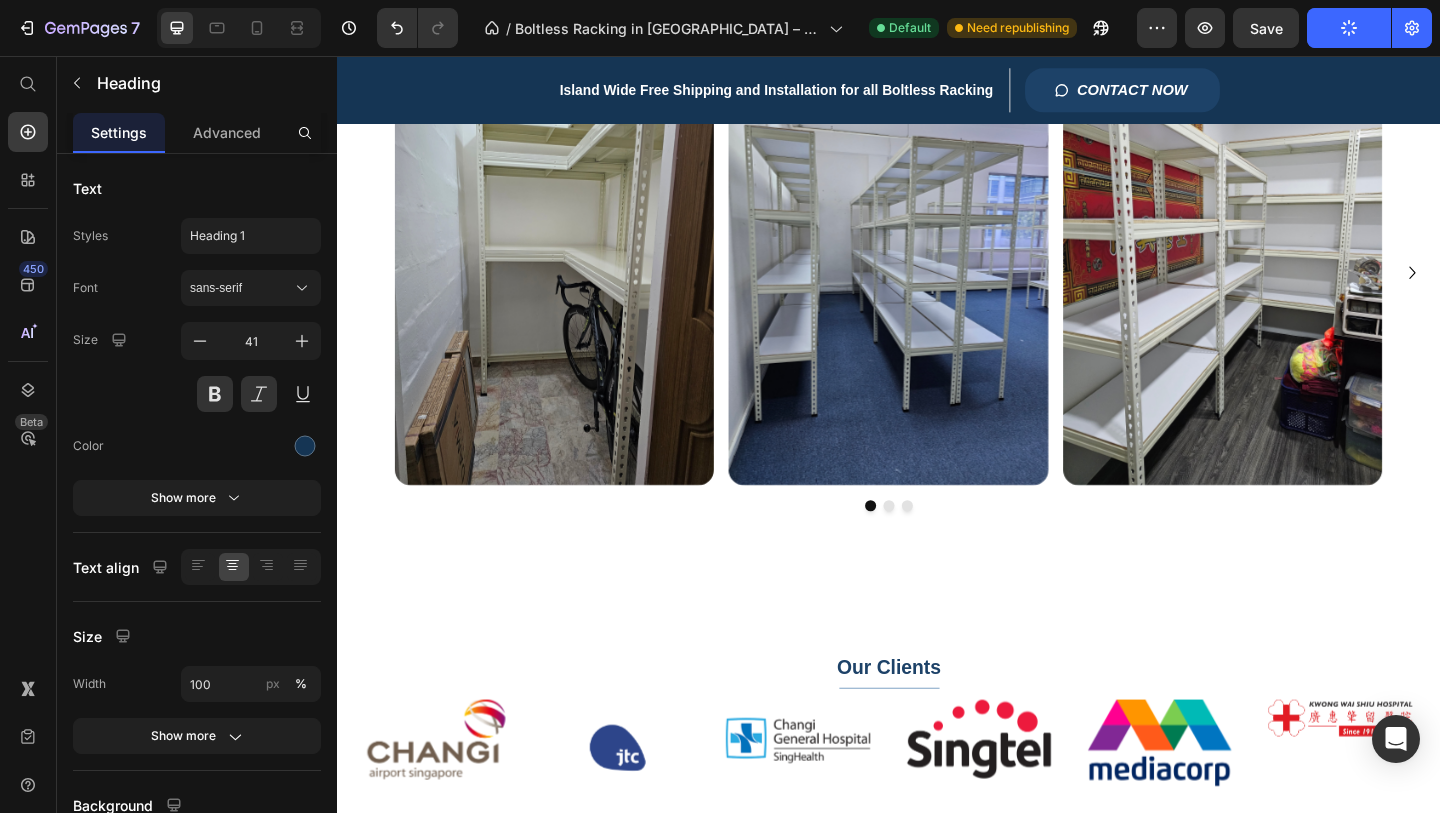 scroll, scrollTop: 1502, scrollLeft: 0, axis: vertical 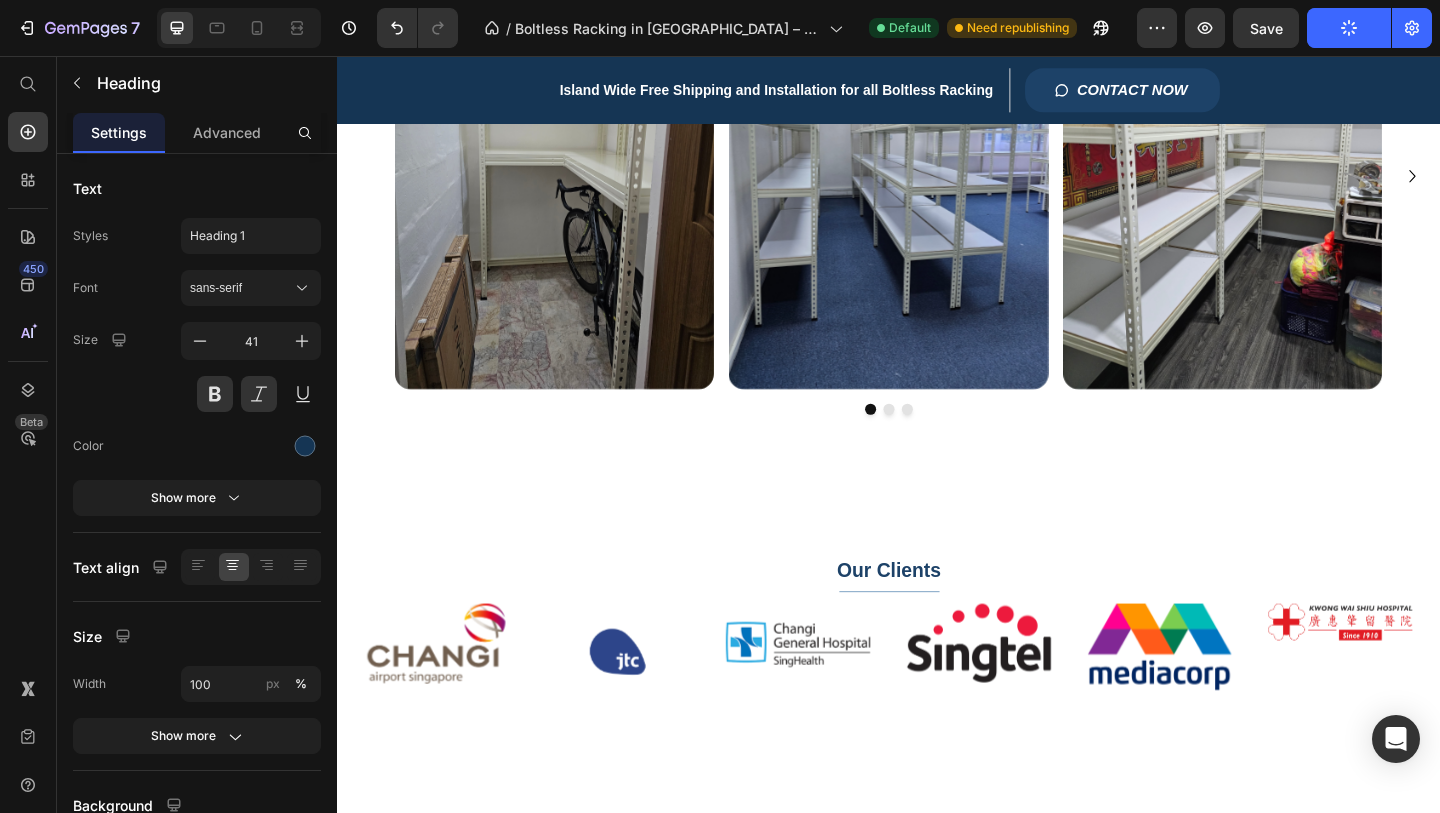 click 